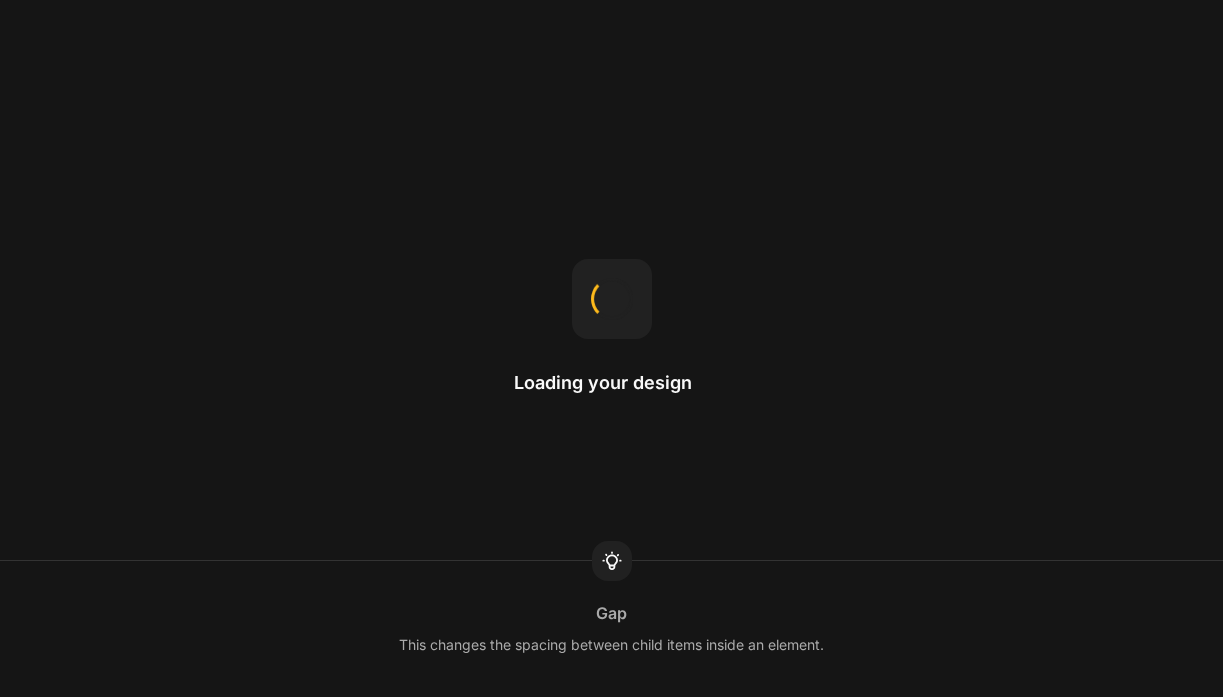 scroll, scrollTop: 0, scrollLeft: 0, axis: both 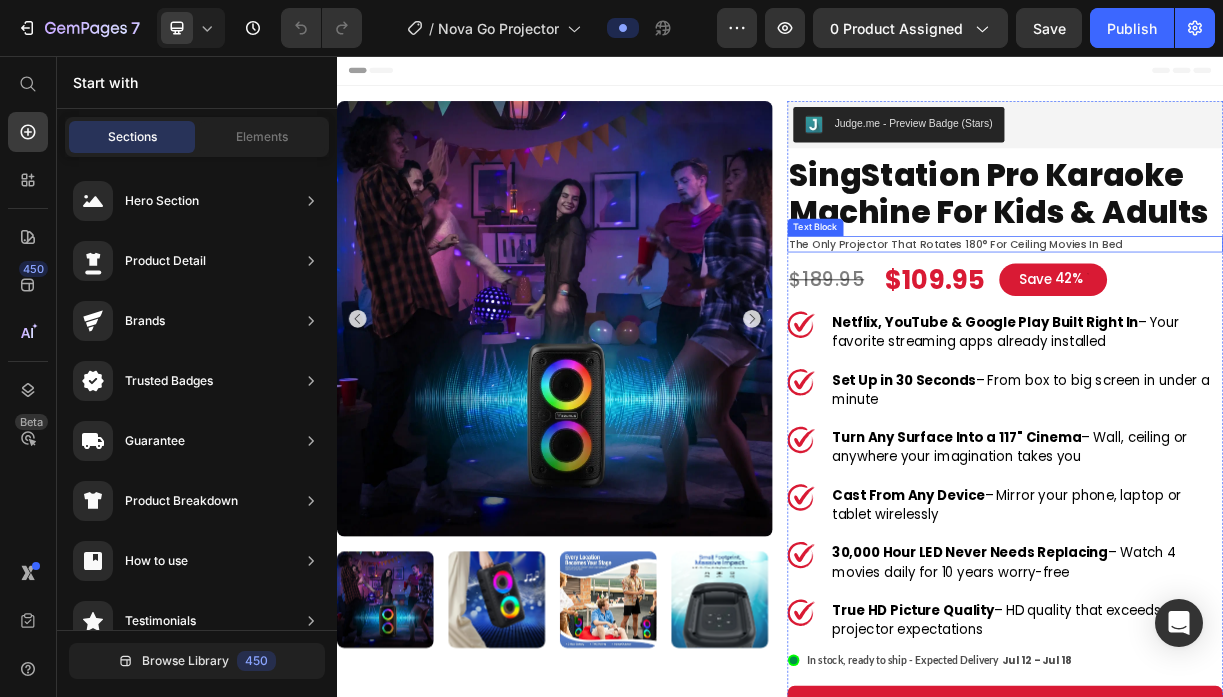 click on "The Only Projector That Rotates 180° for Ceiling Movies in Bed" at bounding box center (1242, 311) 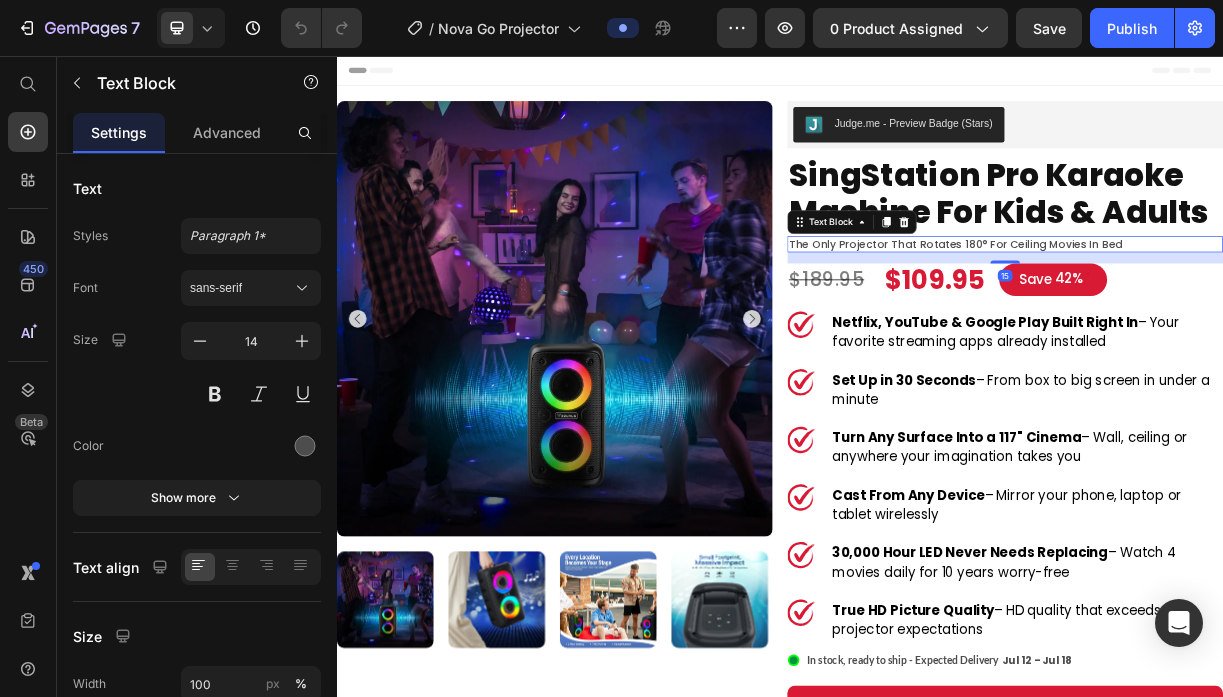 click on "The Only Projector That Rotates 180° for Ceiling Movies in Bed" at bounding box center [1242, 311] 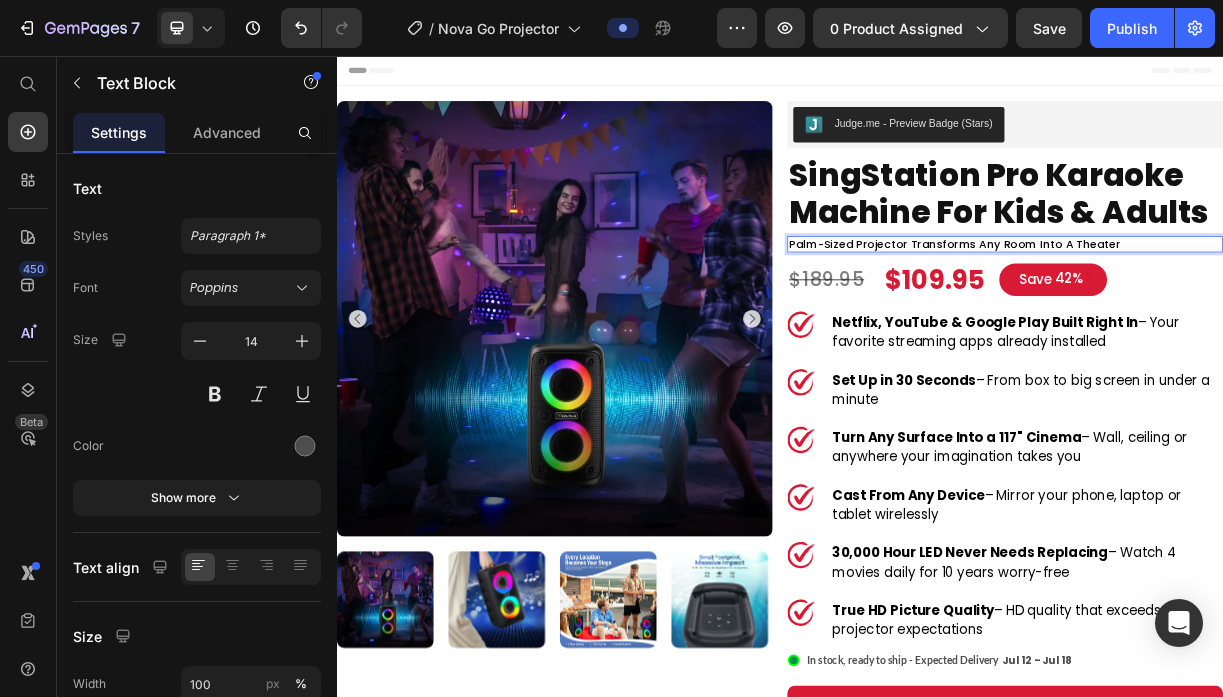 click on "Palm-Sized Projector Transforms Any Room Into a Theater" at bounding box center [1173, 311] 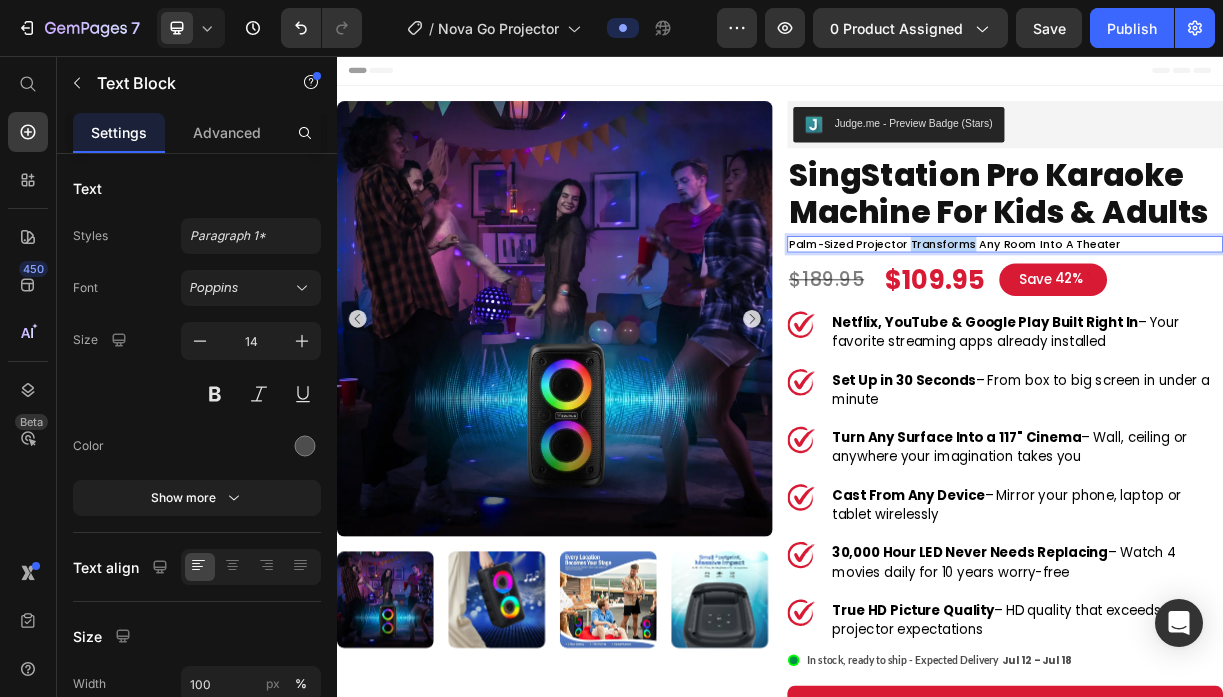 click on "Palm-Sized Projector Transforms Any Room Into a Theater" at bounding box center [1173, 311] 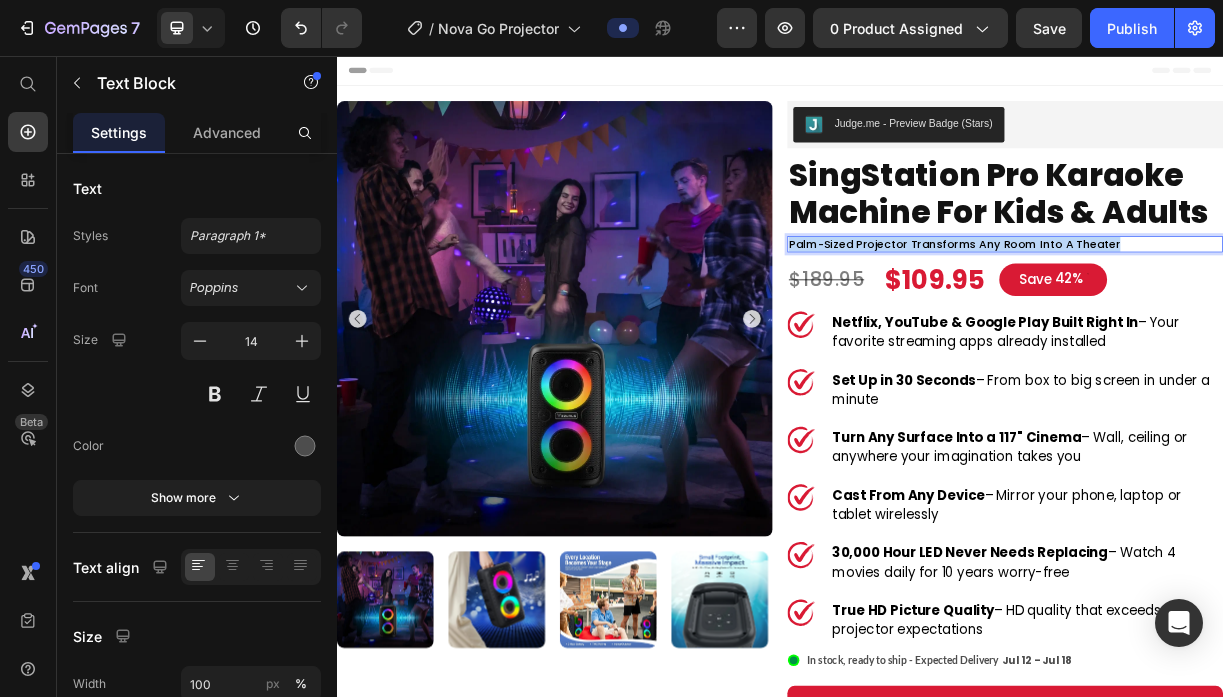 click on "Palm-Sized Projector Transforms Any Room Into a Theater" at bounding box center (1173, 311) 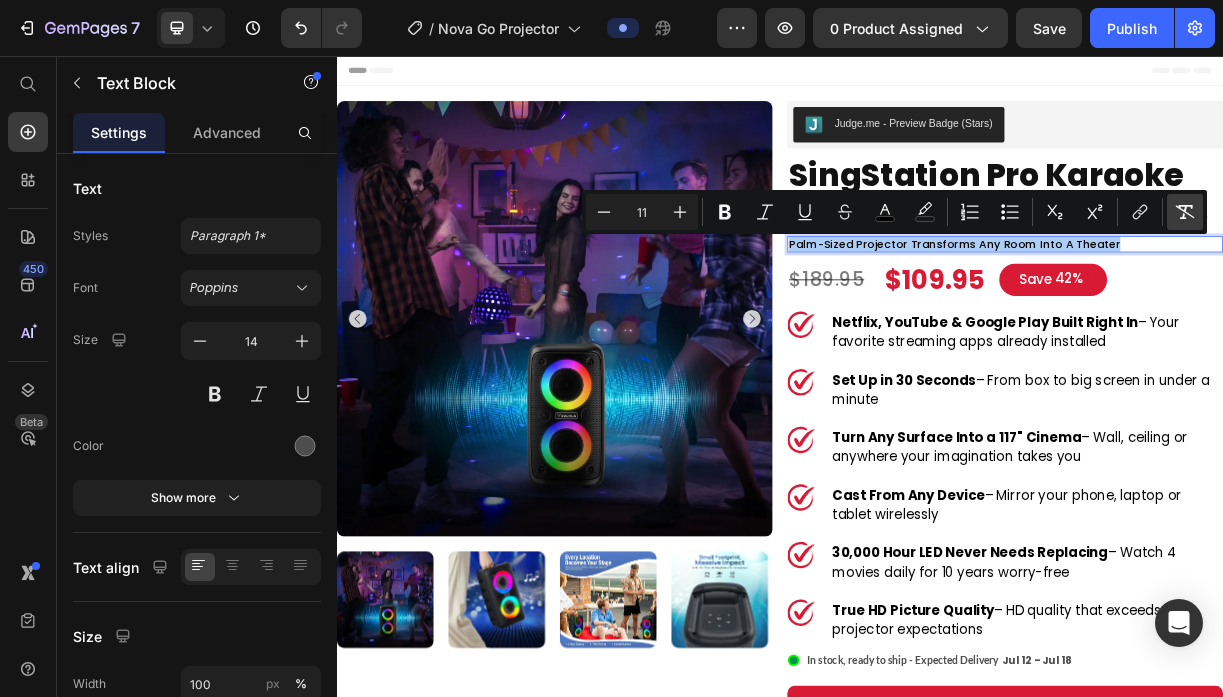 click 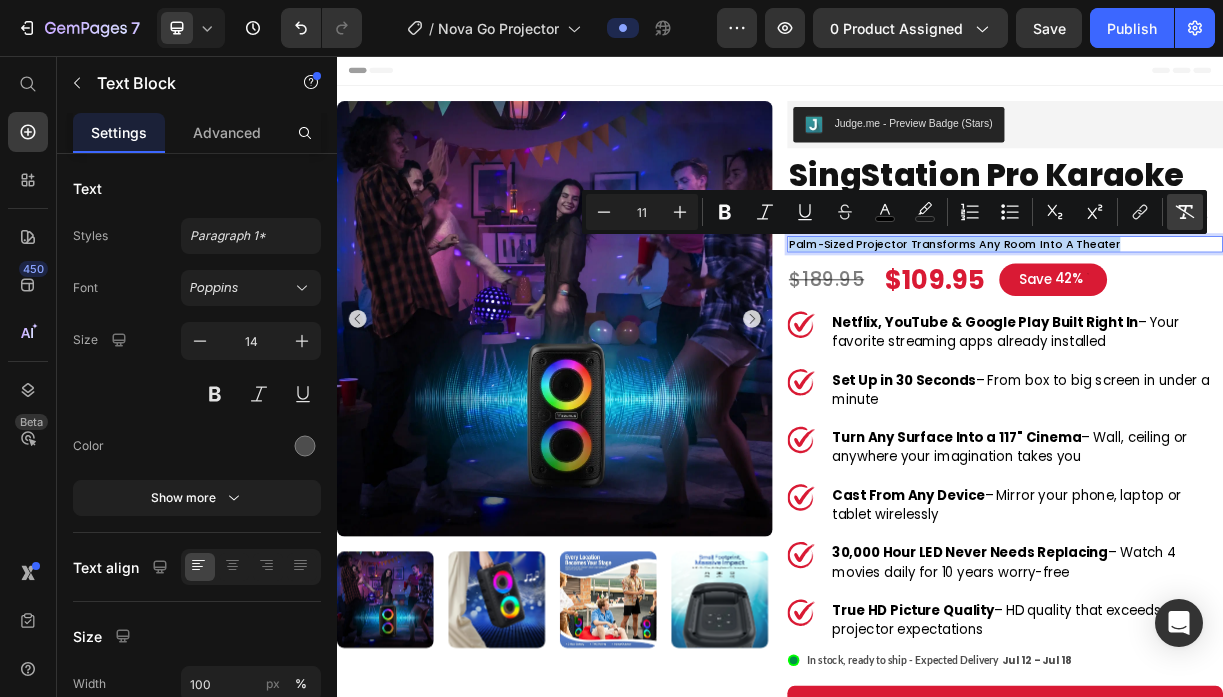 type on "14" 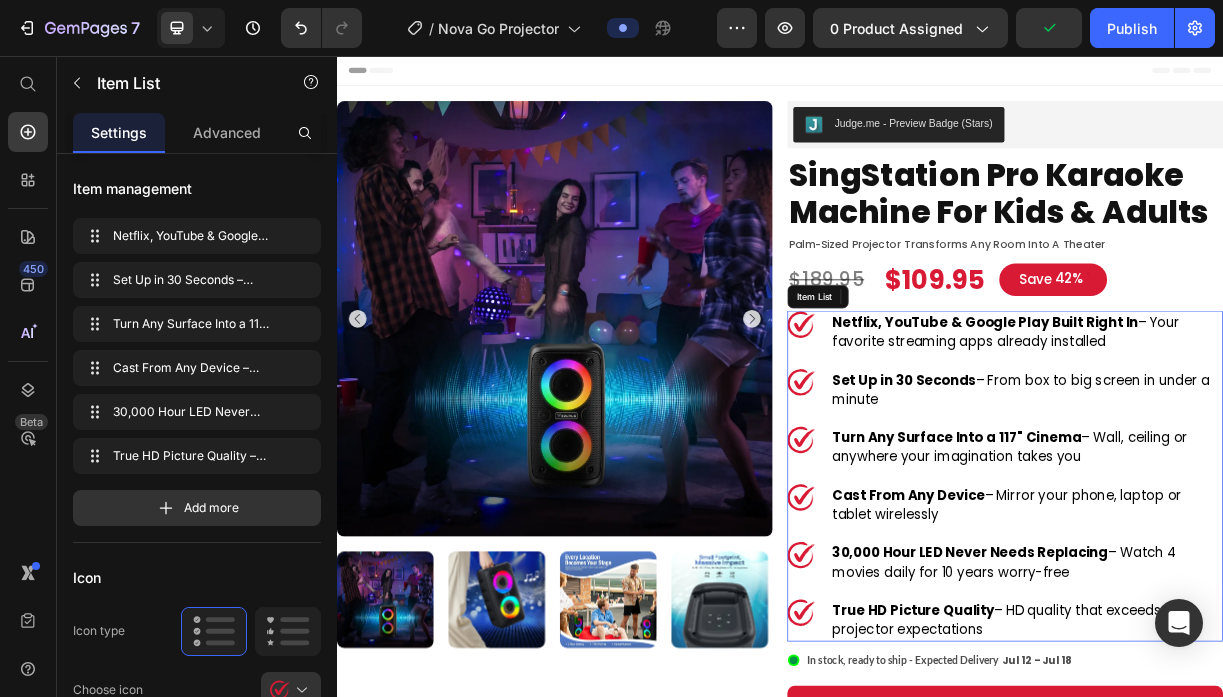 click on "Netflix, YouTube & Google Play Built Right In  – Your favorite streaming apps already installed" at bounding box center (1271, 430) 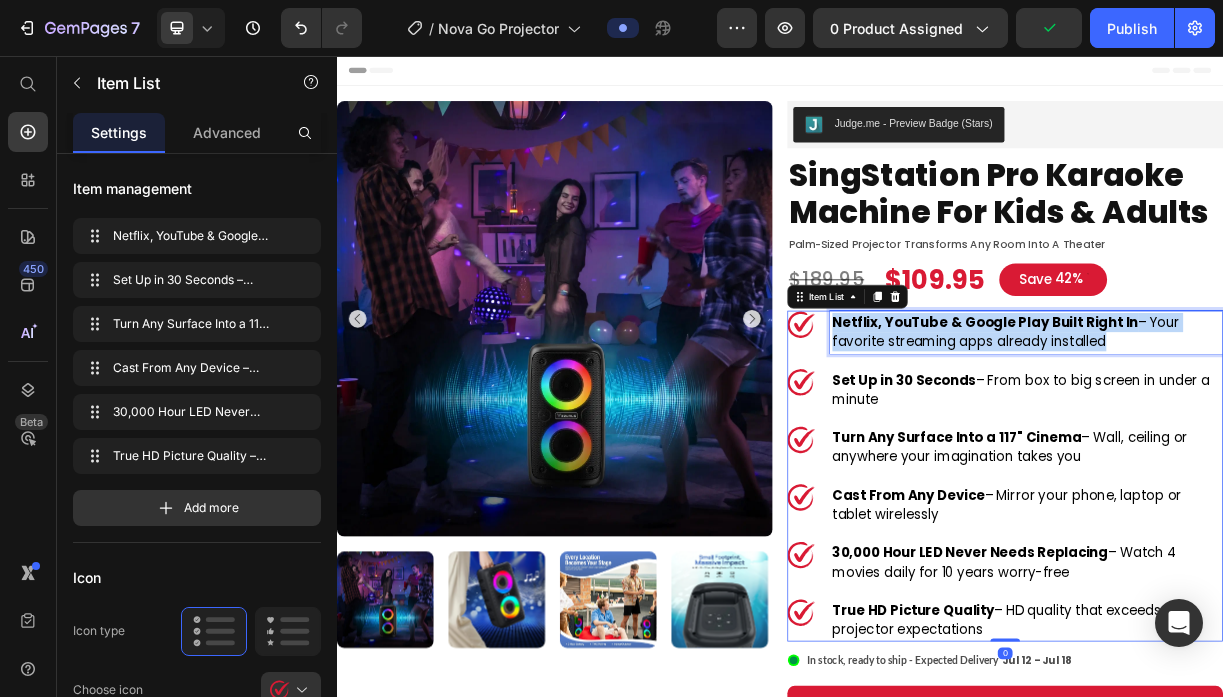 click on "Netflix, YouTube & Google Play Built Right In  – Your favorite streaming apps already installed" at bounding box center [1271, 430] 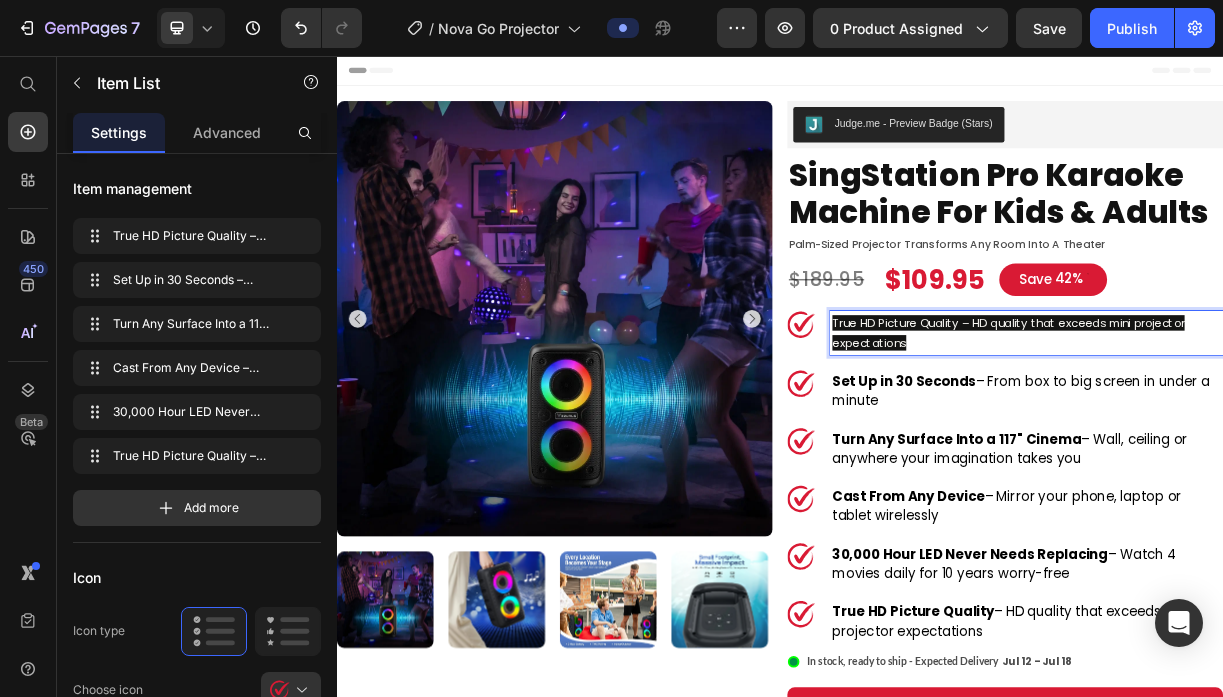 click on "True HD Picture Quality – HD quality that exceeds mini projector expectations" at bounding box center (1271, 431) 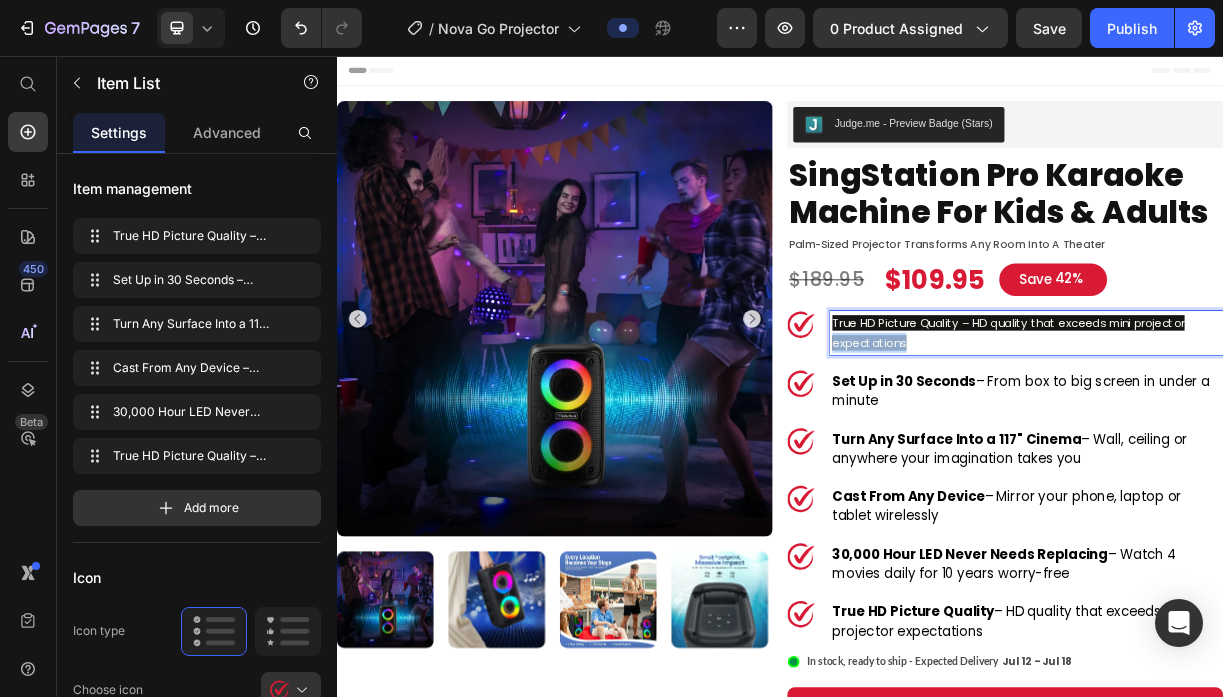 click on "True HD Picture Quality – HD quality that exceeds mini projector expectations" at bounding box center (1271, 431) 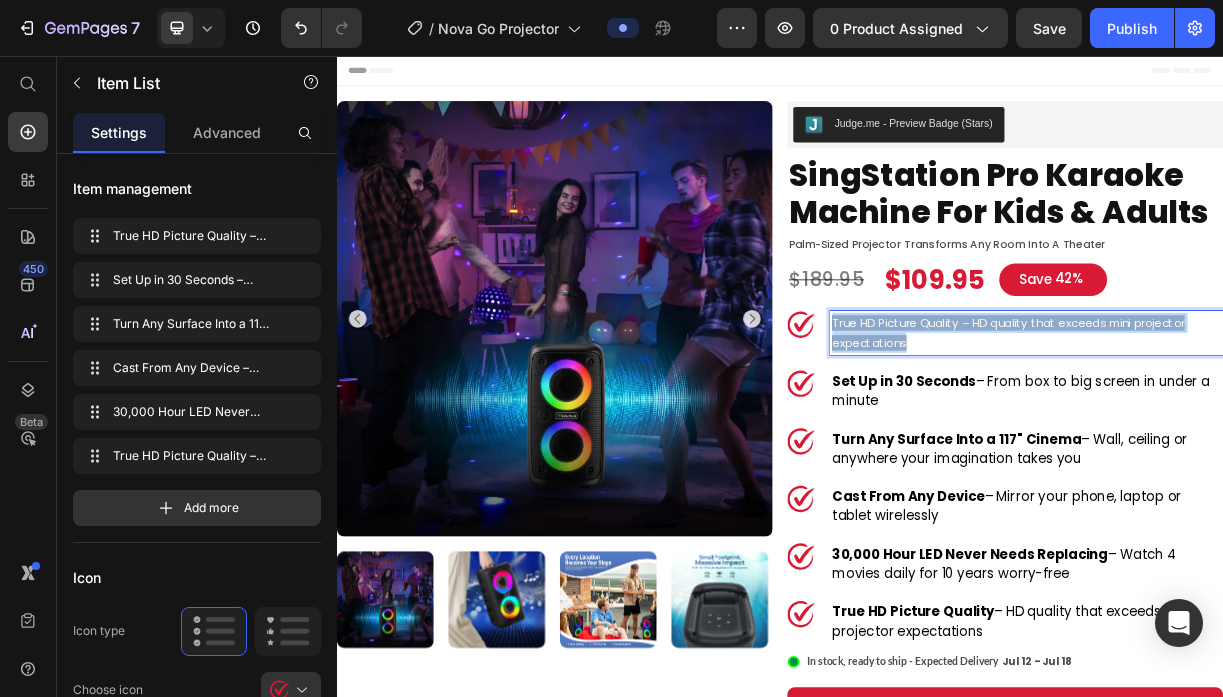 click on "True HD Picture Quality – HD quality that exceeds mini projector expectations" at bounding box center (1271, 431) 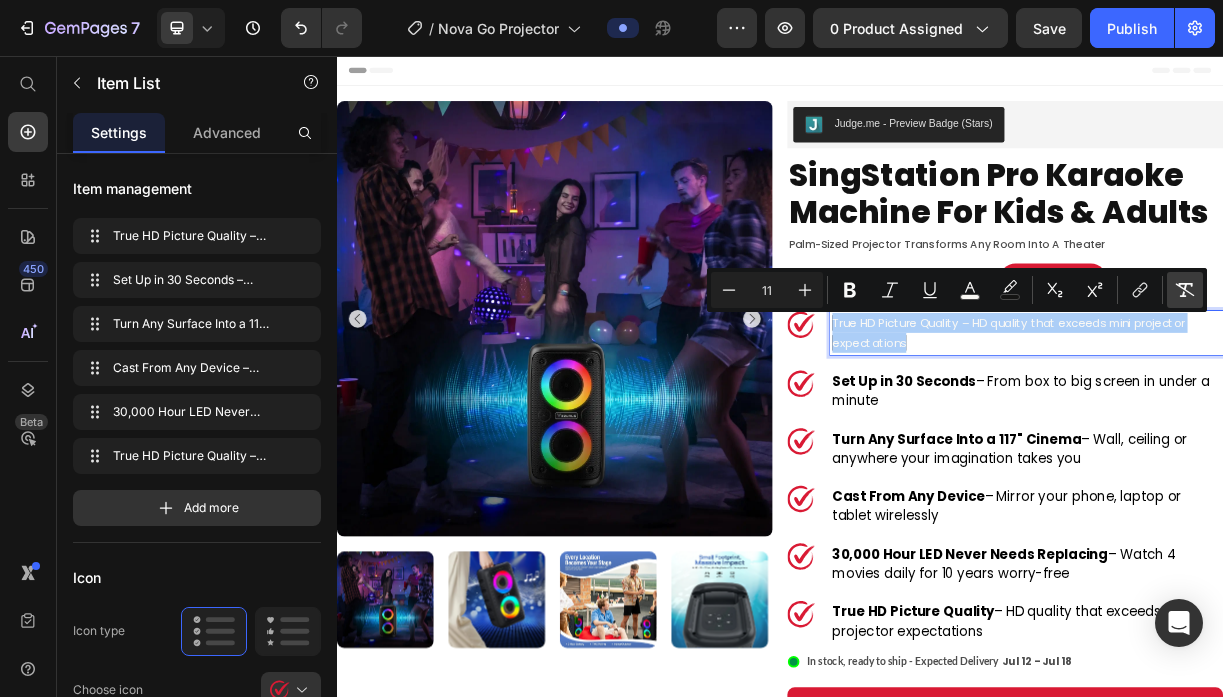 click on "Remove Format" at bounding box center [1185, 290] 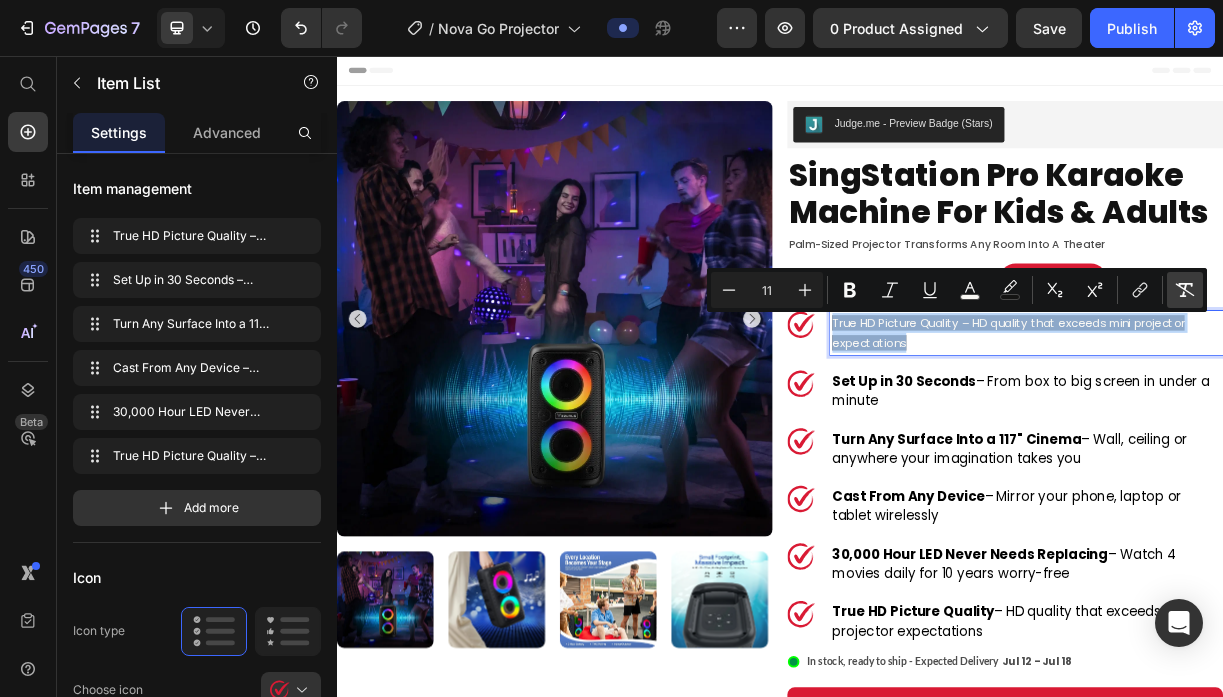 type on "18" 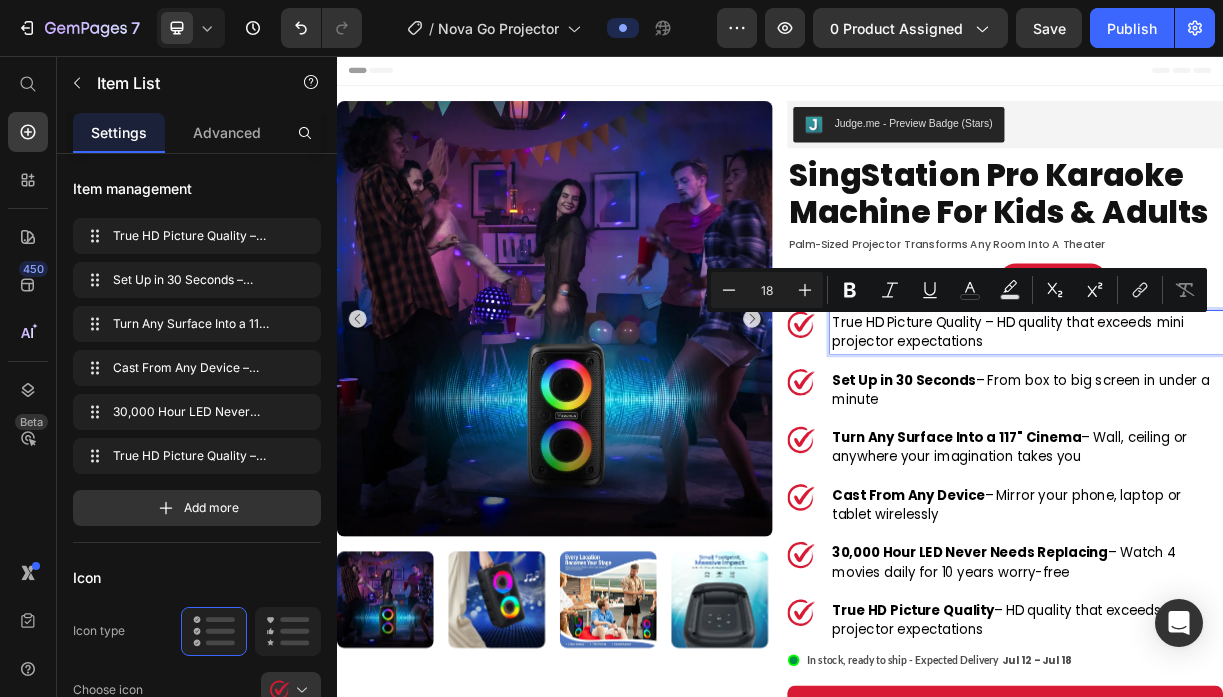 click on "True HD Picture Quality – HD quality that exceeds mini projector expectations" at bounding box center (1271, 430) 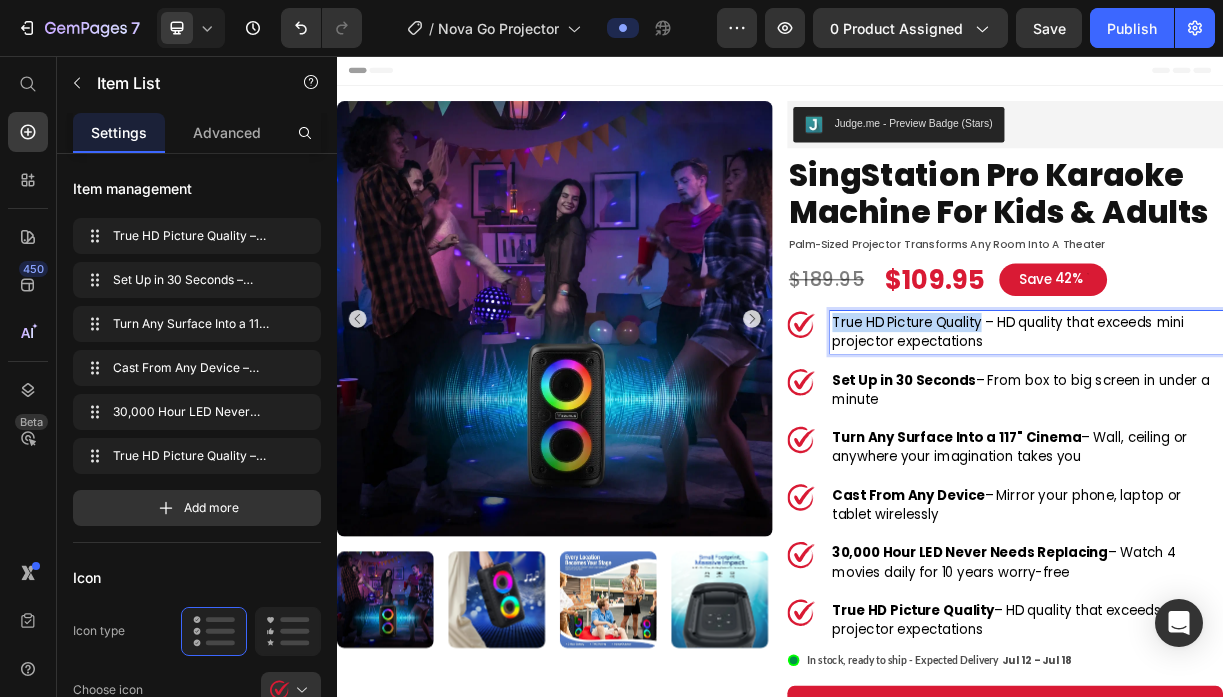 drag, startPoint x: 1213, startPoint y: 412, endPoint x: 1011, endPoint y: 411, distance: 202.00247 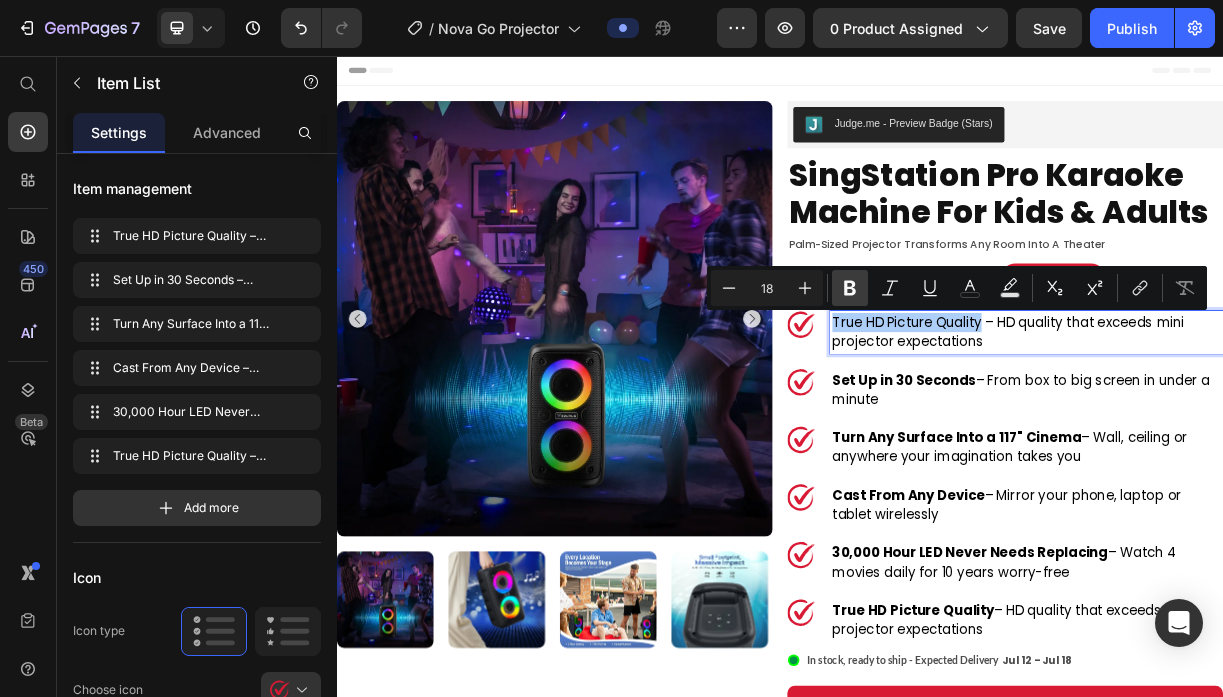 click 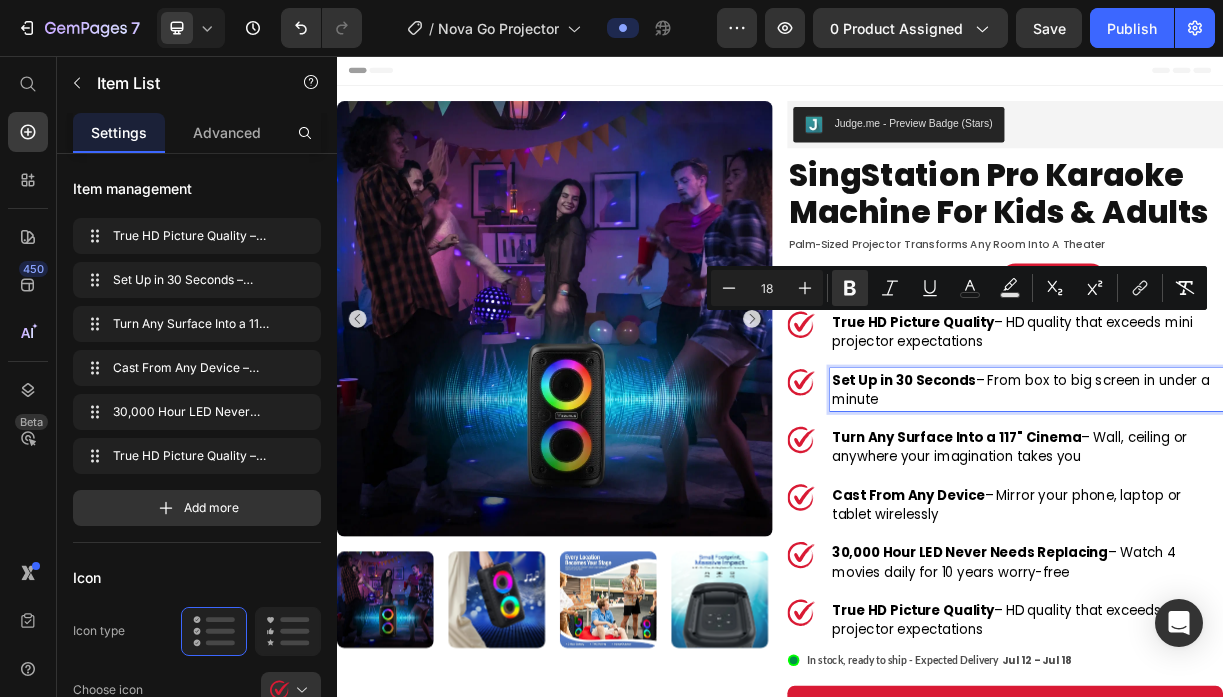 click on "Set Up in 30 Seconds" at bounding box center (1105, 494) 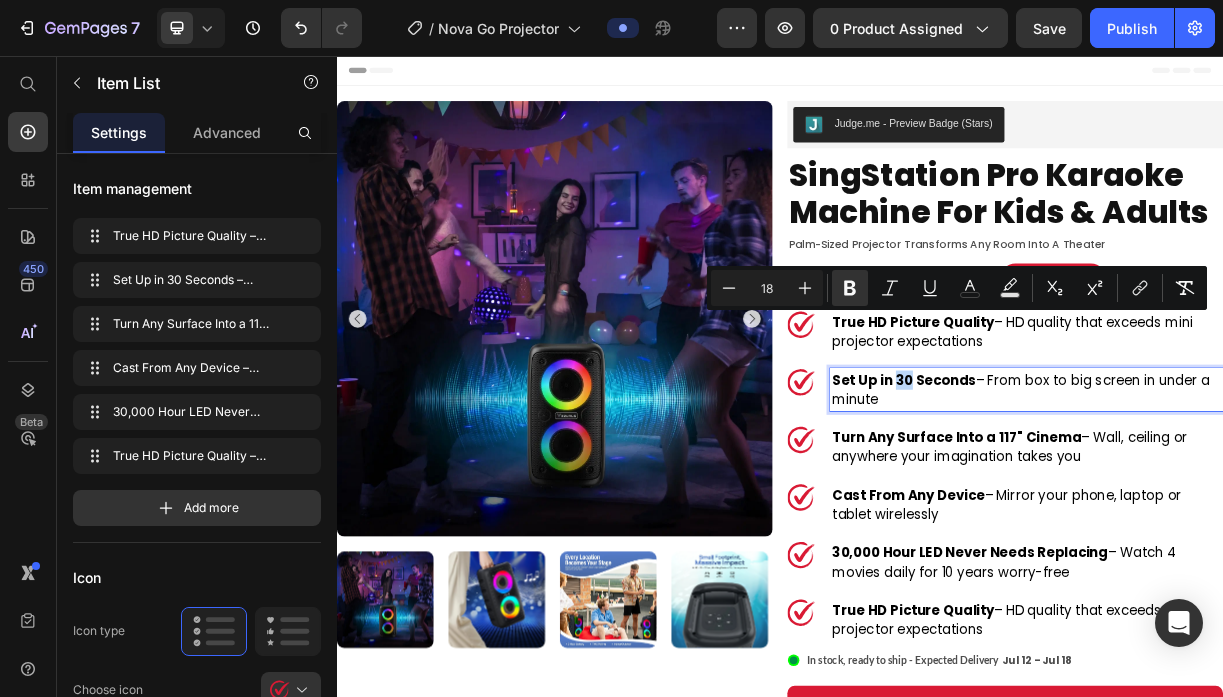 click on "Set Up in 30 Seconds" at bounding box center [1105, 494] 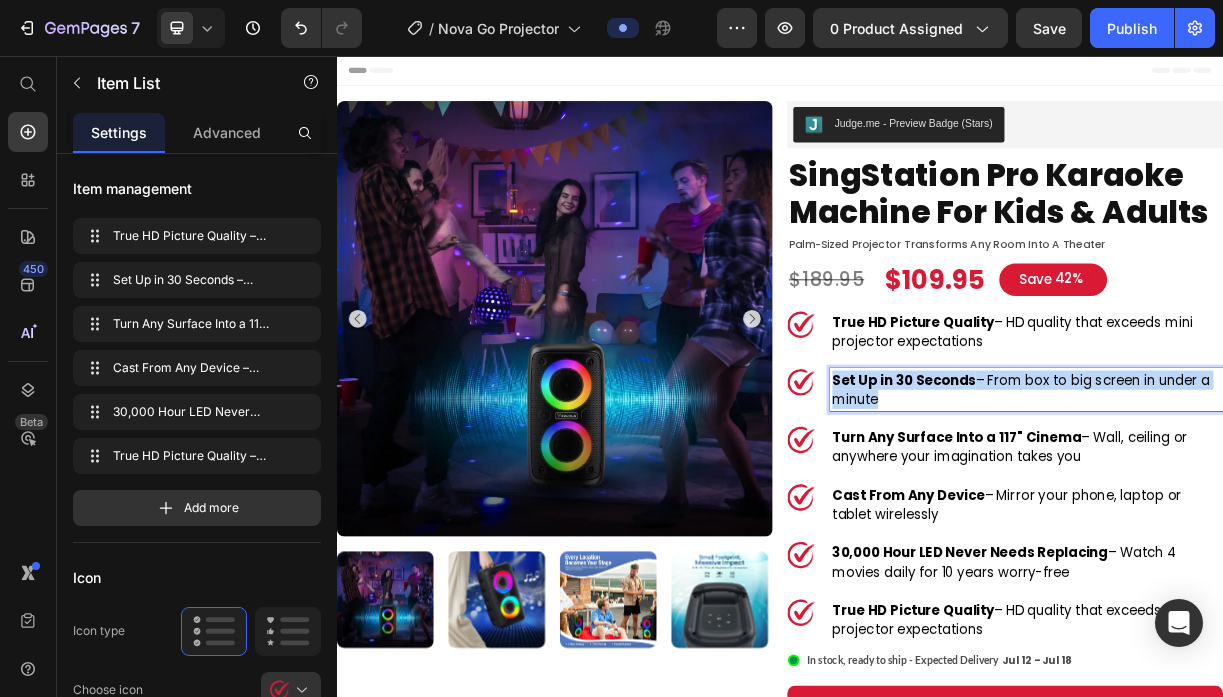 click on "Set Up in 30 Seconds" at bounding box center (1105, 494) 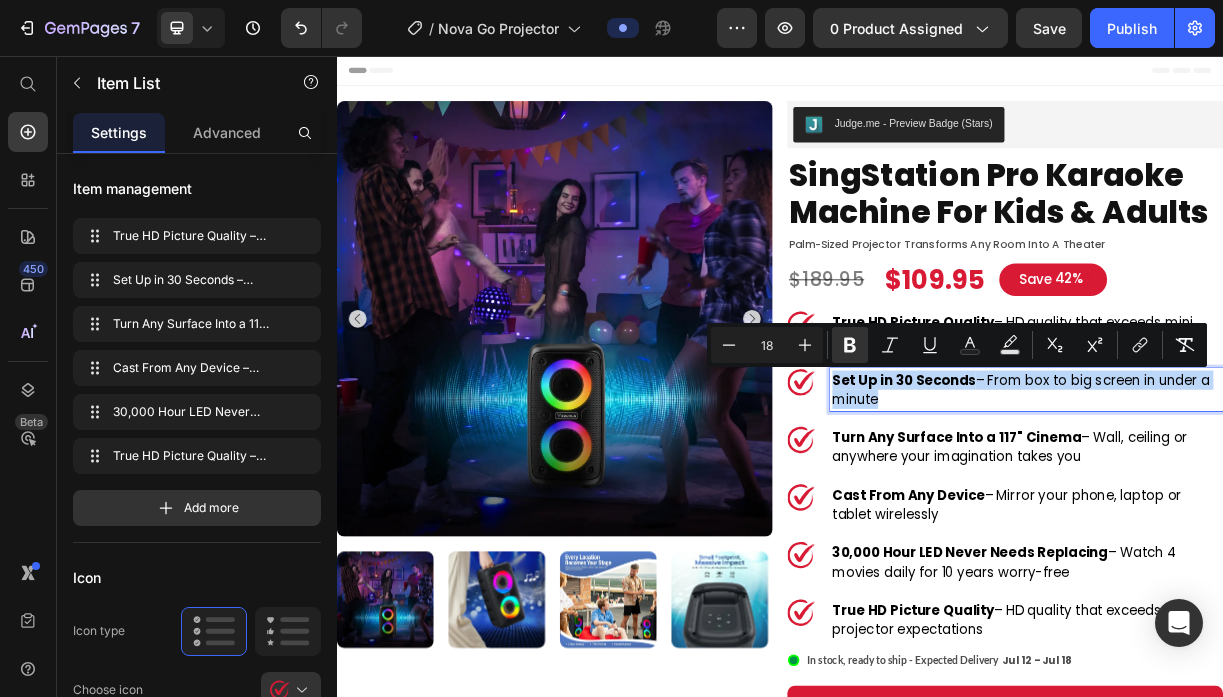 type on "11" 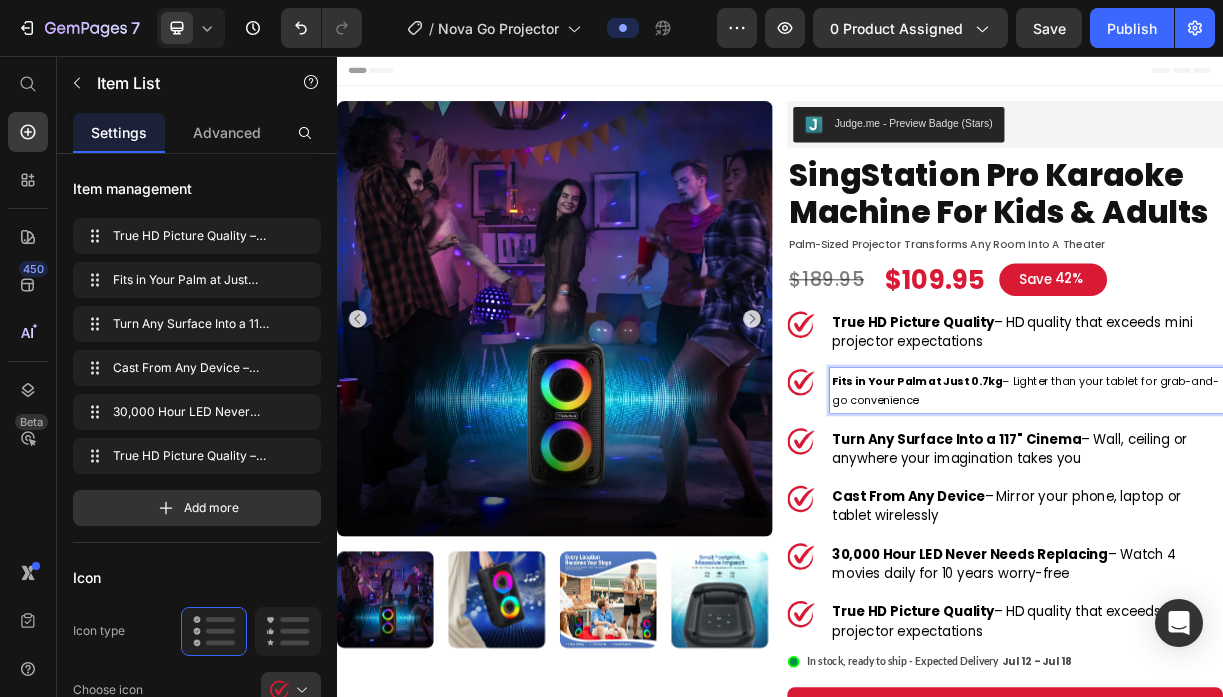 click on "Fits in Your Palm at Just 0.7kg" at bounding box center [1123, 496] 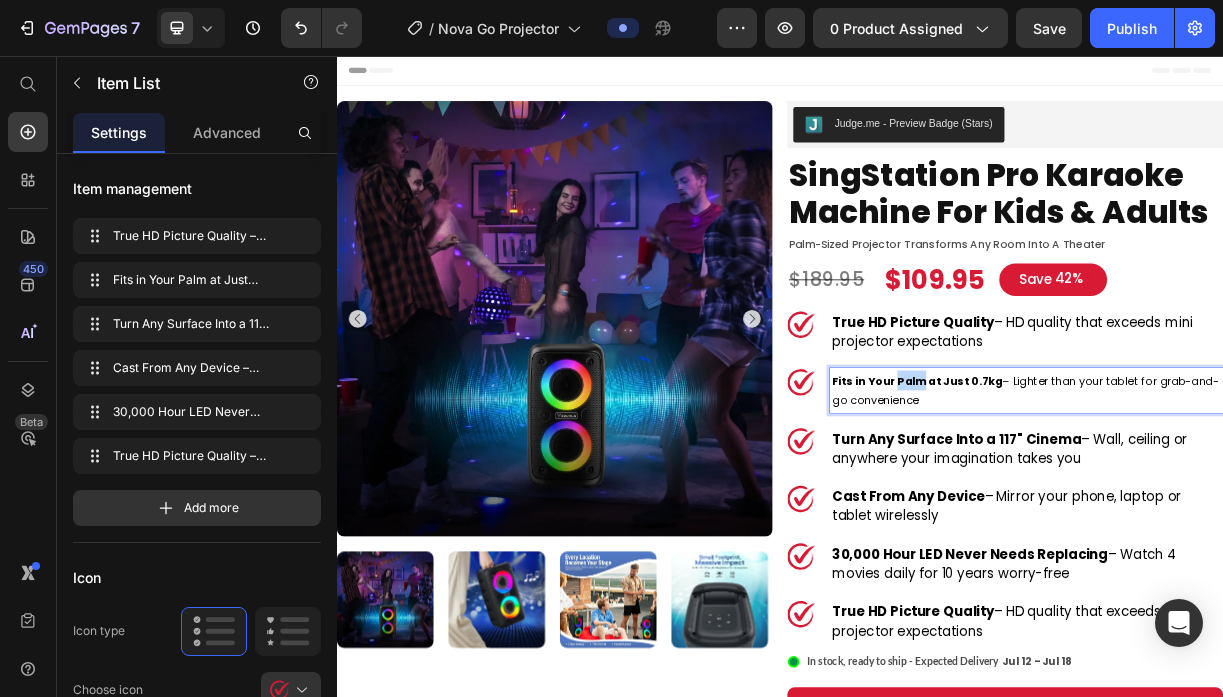 click on "Fits in Your Palm at Just 0.7kg" at bounding box center (1123, 496) 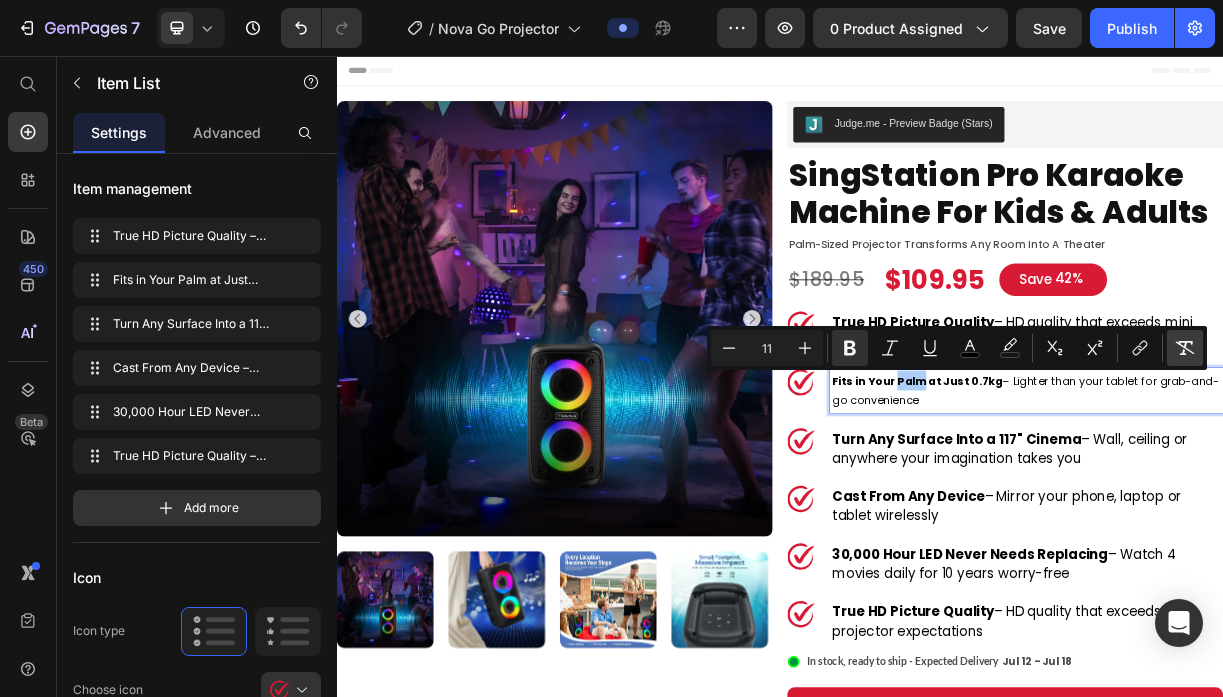 click 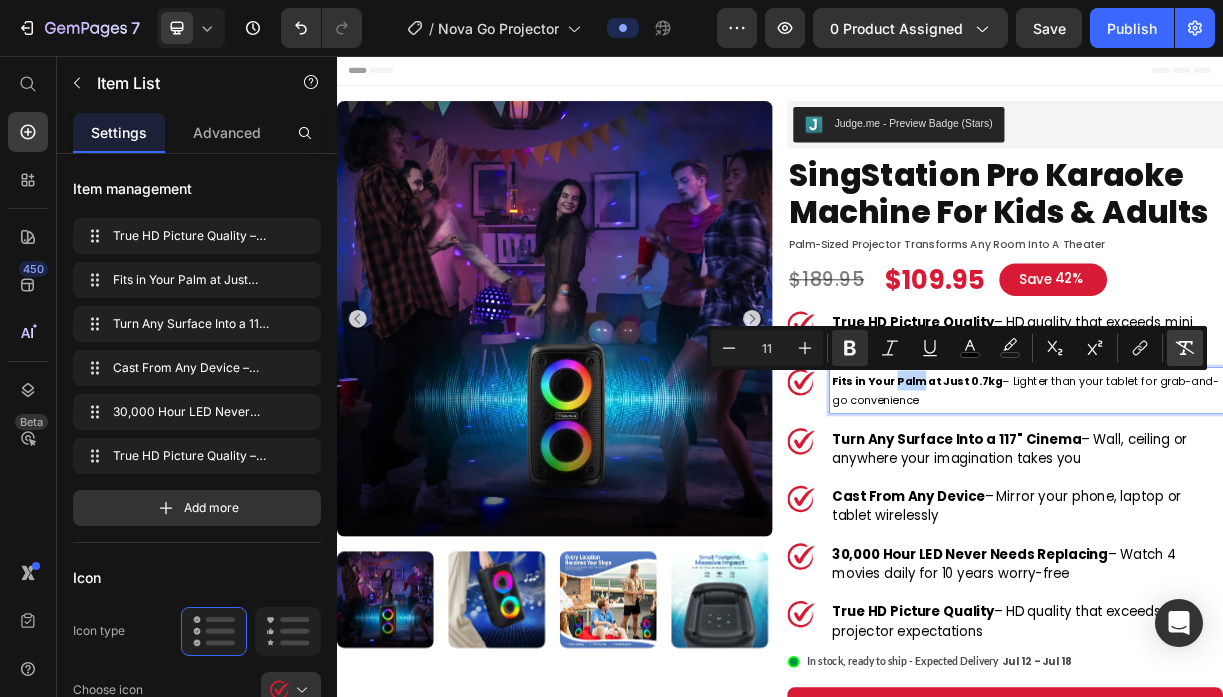 type on "18" 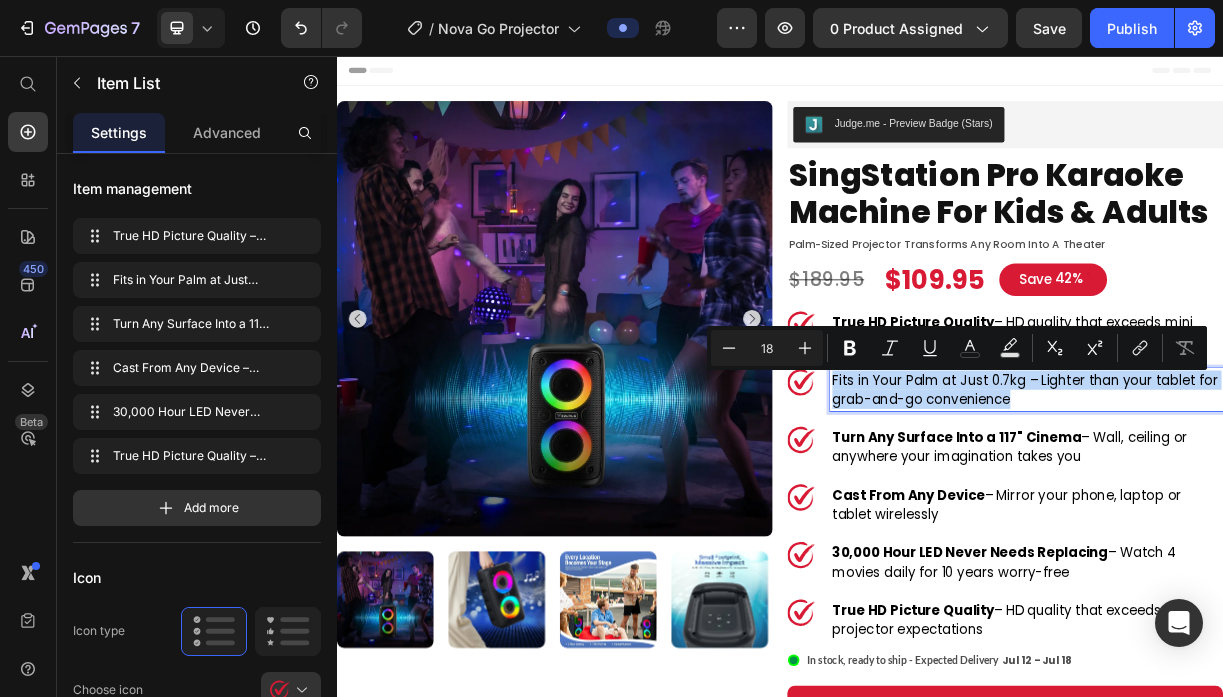 click on "Fits in Your Palm at Just 0.7kg – Lighter than your tablet for grab-and-go convenience" at bounding box center [1271, 508] 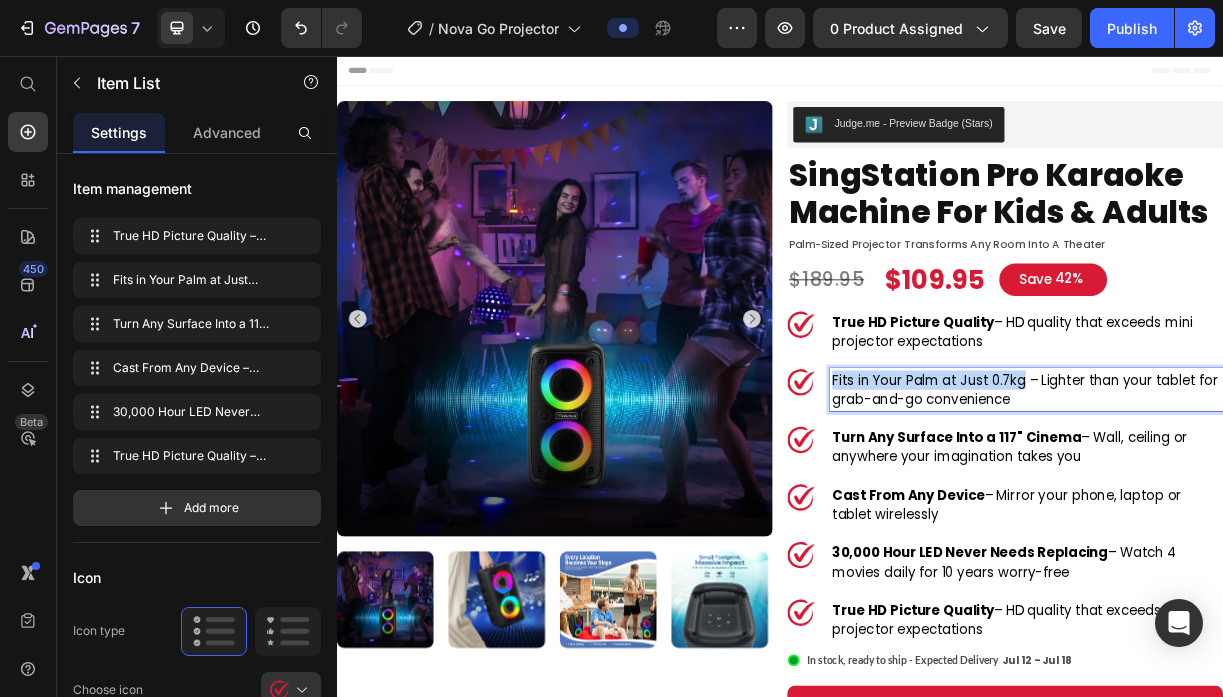 drag, startPoint x: 1270, startPoint y: 493, endPoint x: 1009, endPoint y: 496, distance: 261.01724 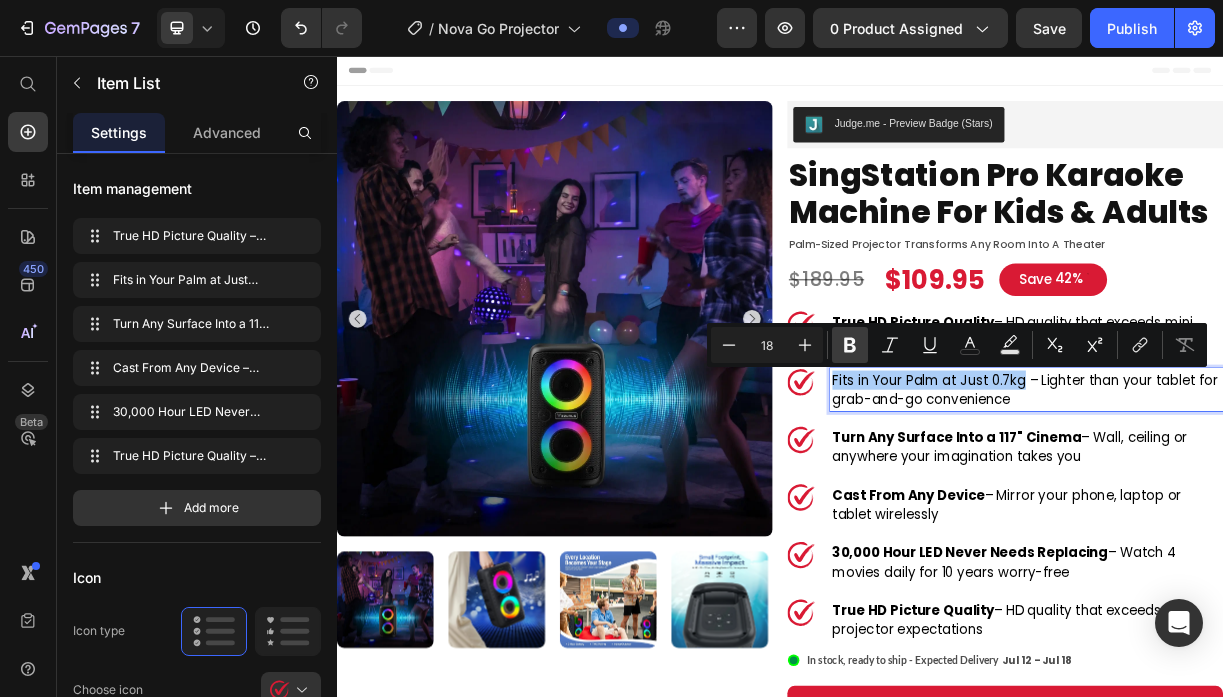 click on "Bold" at bounding box center [850, 345] 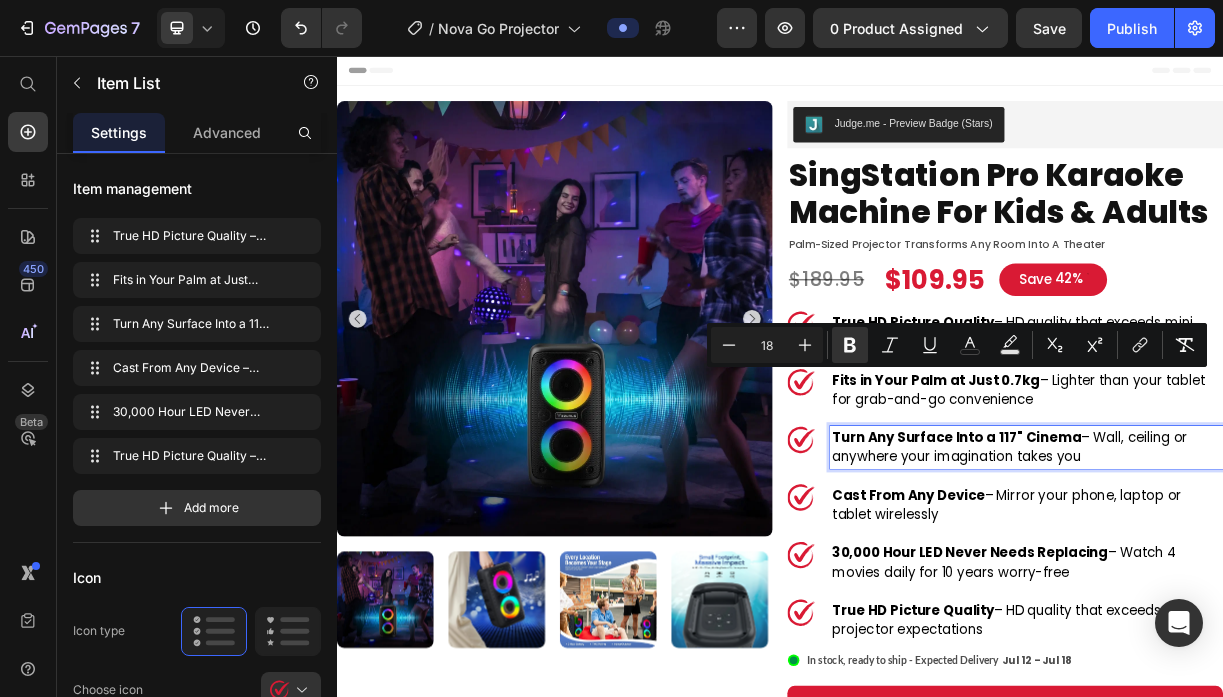 click on "Turn Any Surface Into a 117" Cinema" at bounding box center [1176, 572] 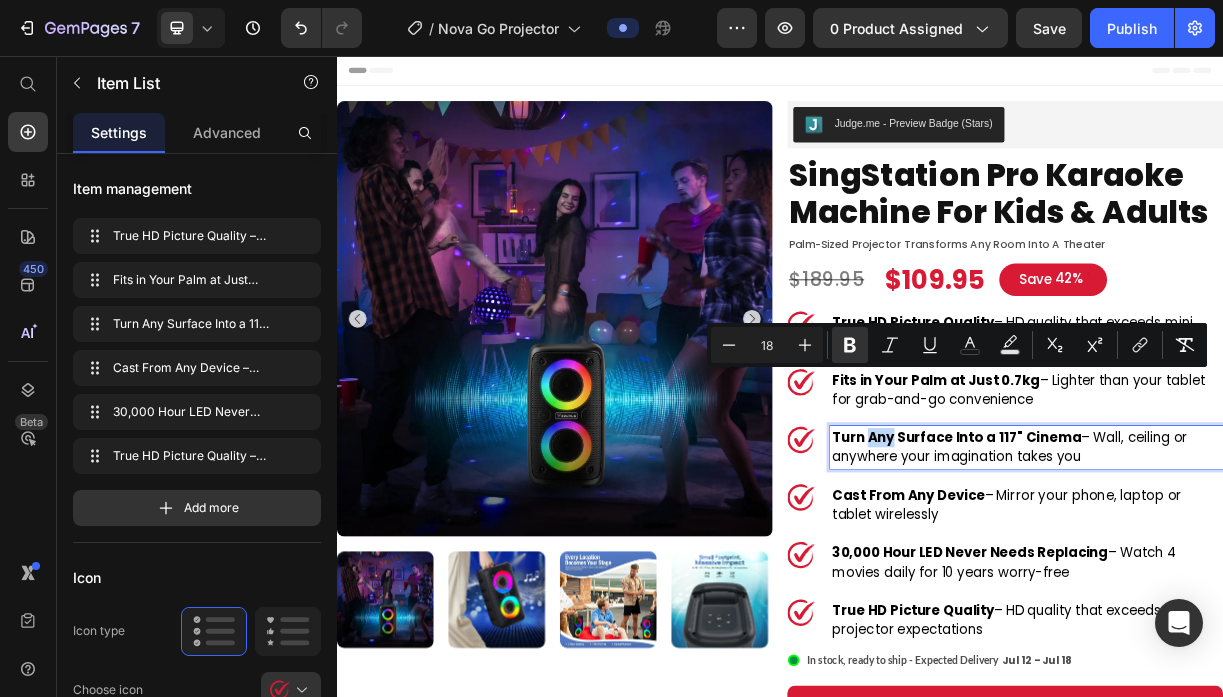 click on "Turn Any Surface Into a 117" Cinema" at bounding box center [1176, 572] 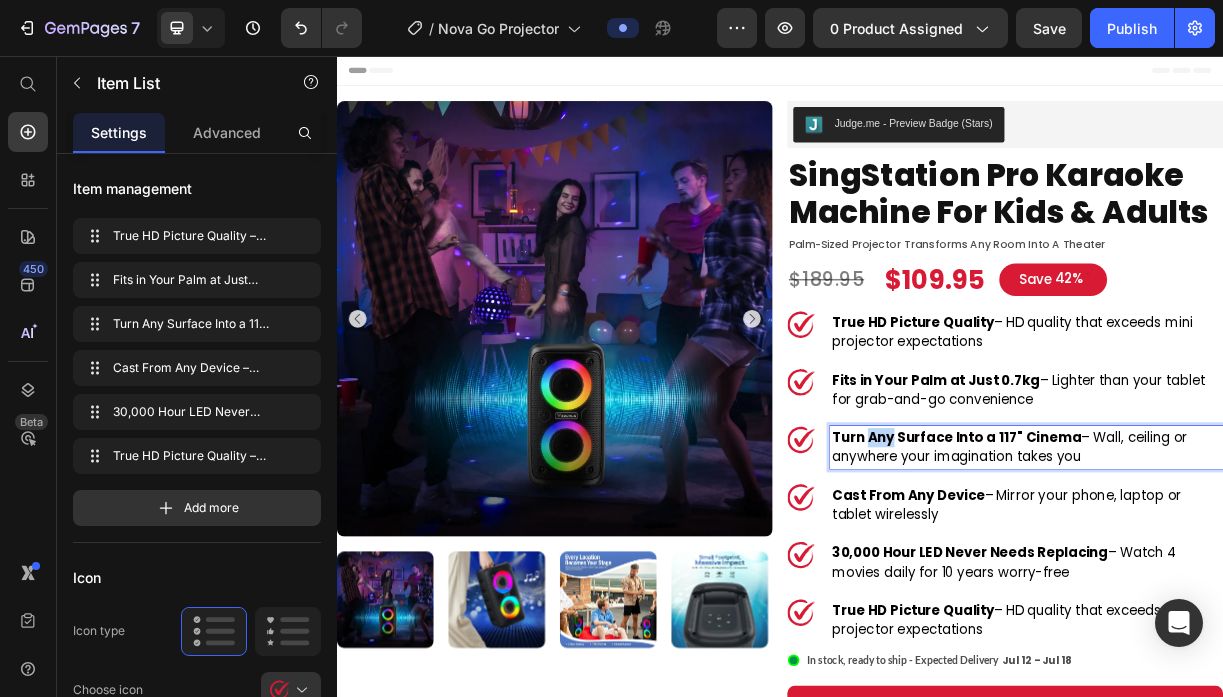 click on "Turn Any Surface Into a 117" Cinema" at bounding box center (1176, 572) 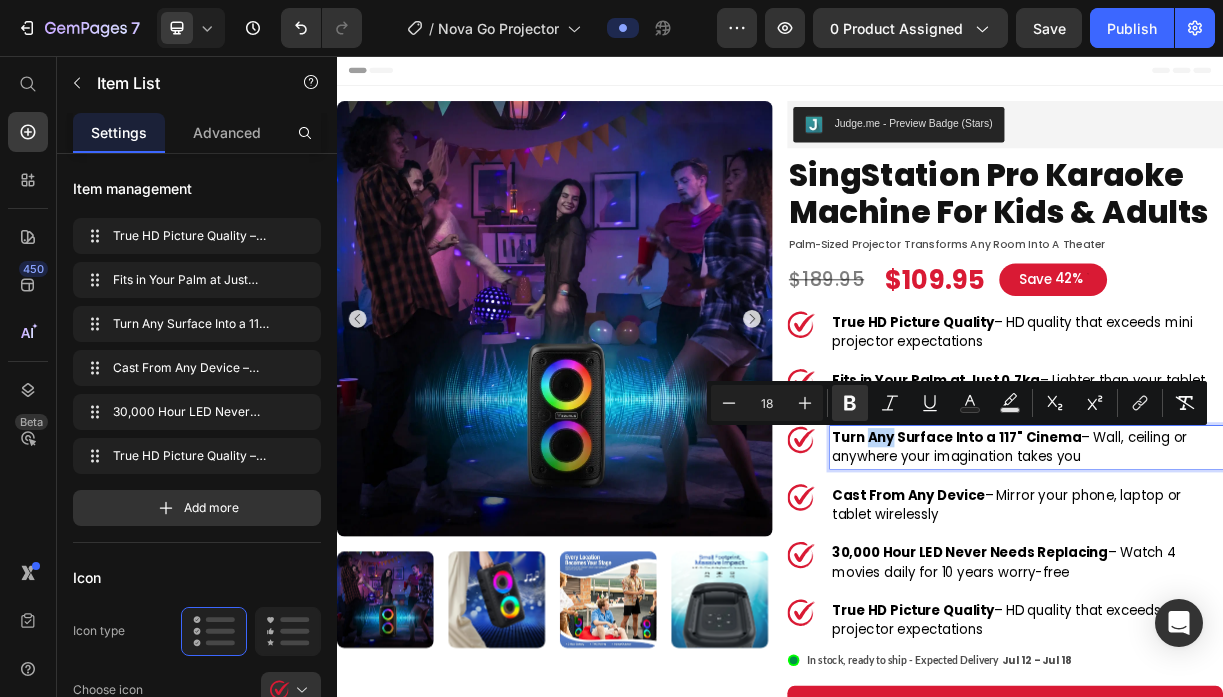 type on "11" 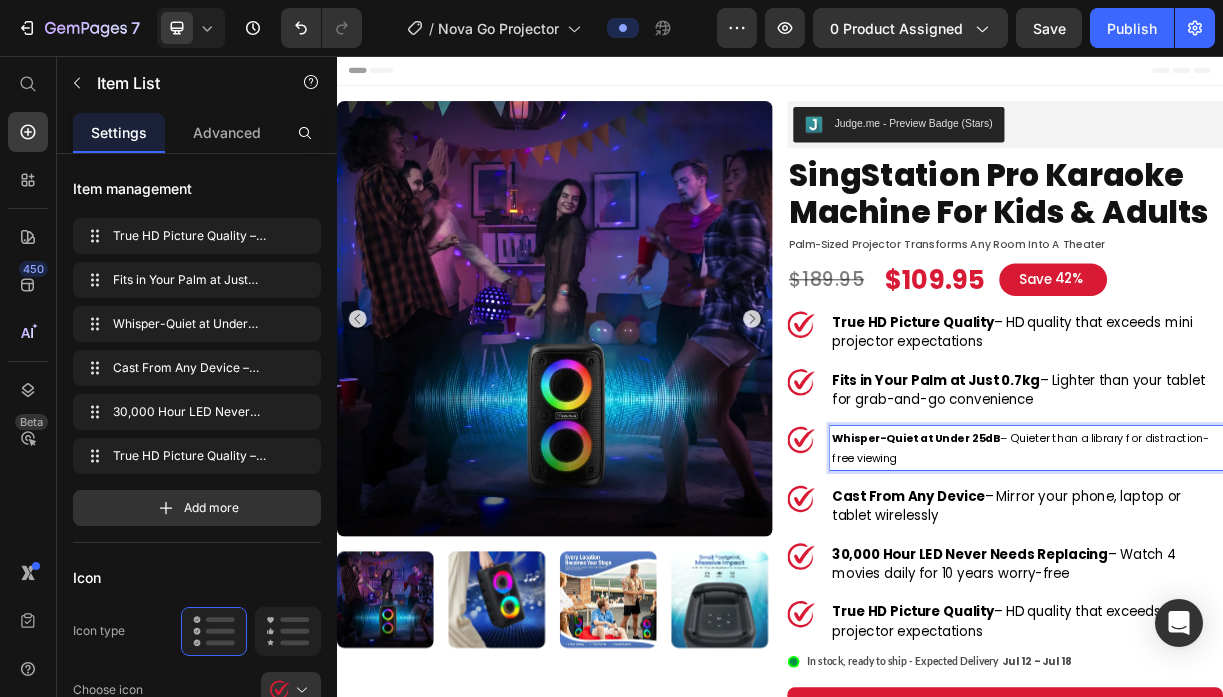 click on "Whisper-Quiet at Under 25dB" at bounding box center [1121, 574] 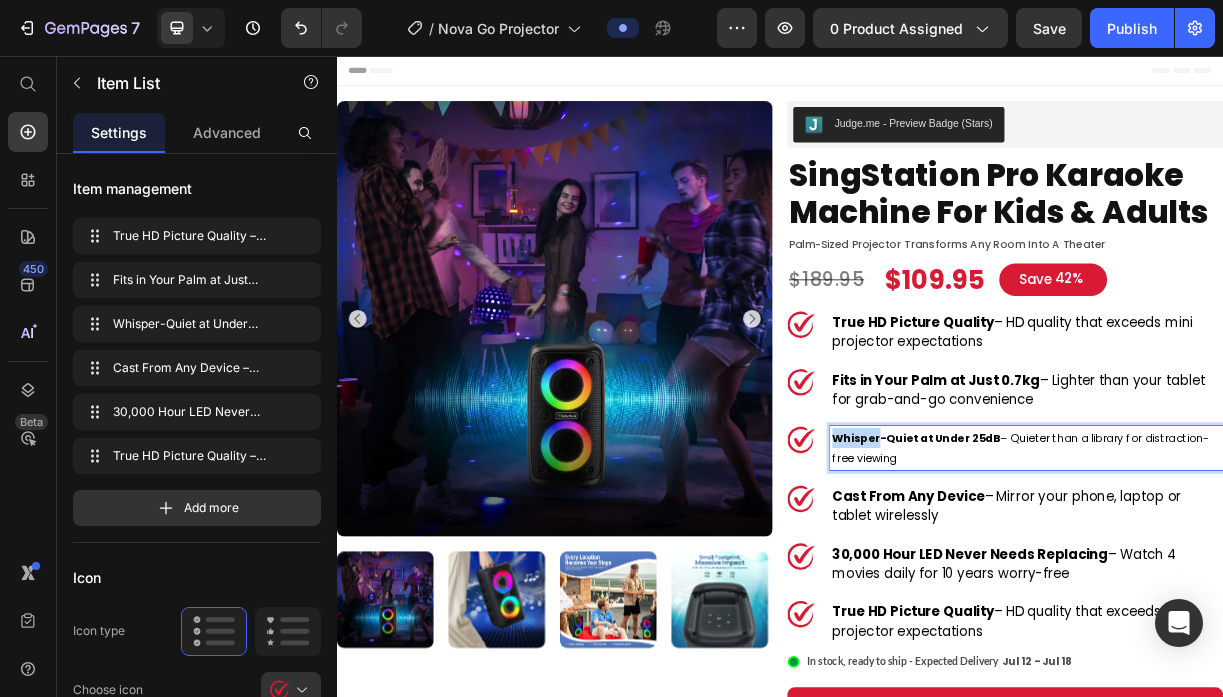 click on "Whisper-Quiet at Under 25dB" at bounding box center (1121, 574) 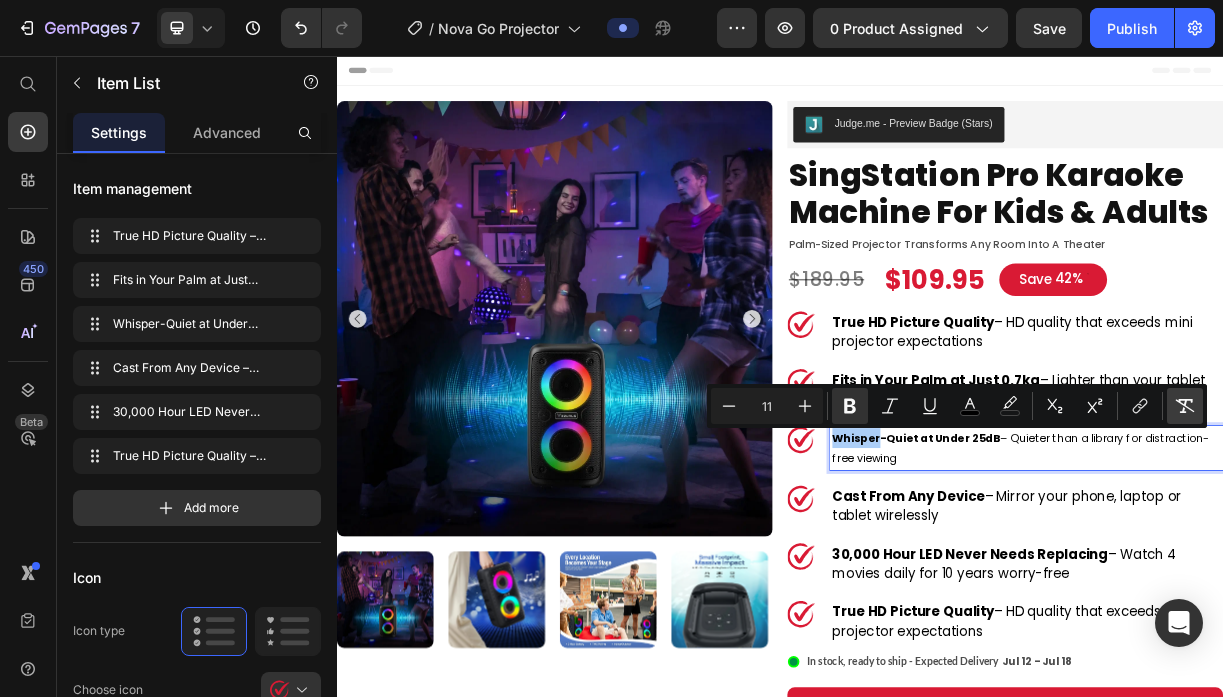 click 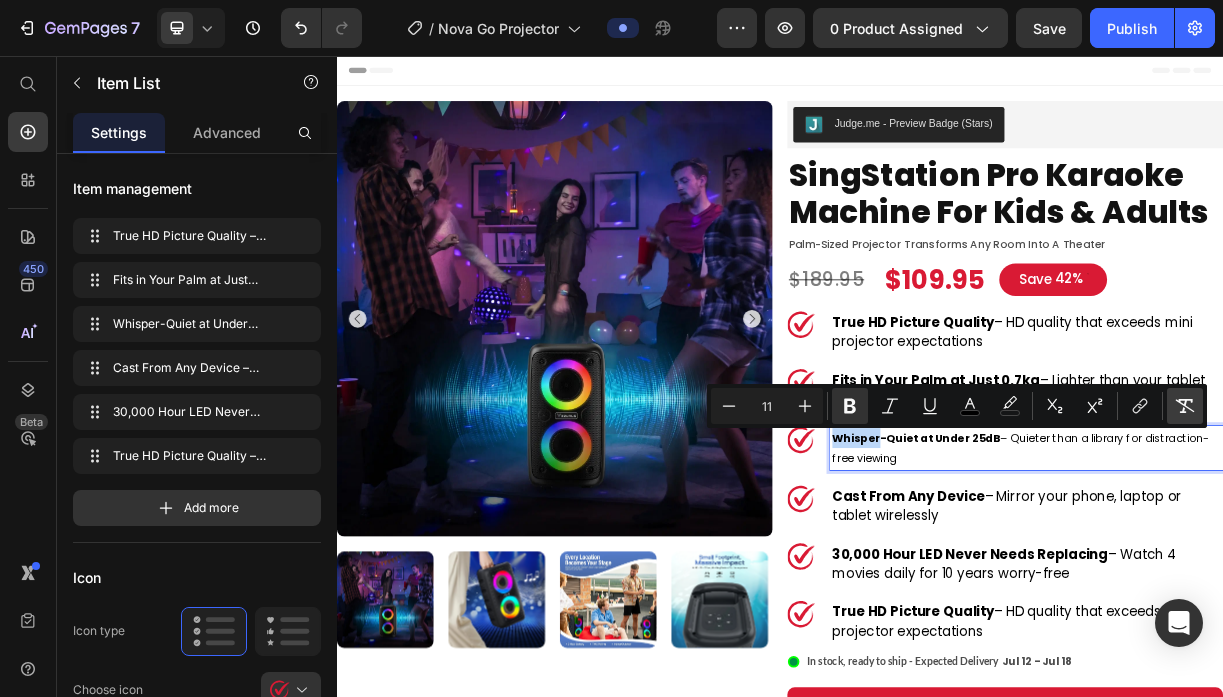 type on "18" 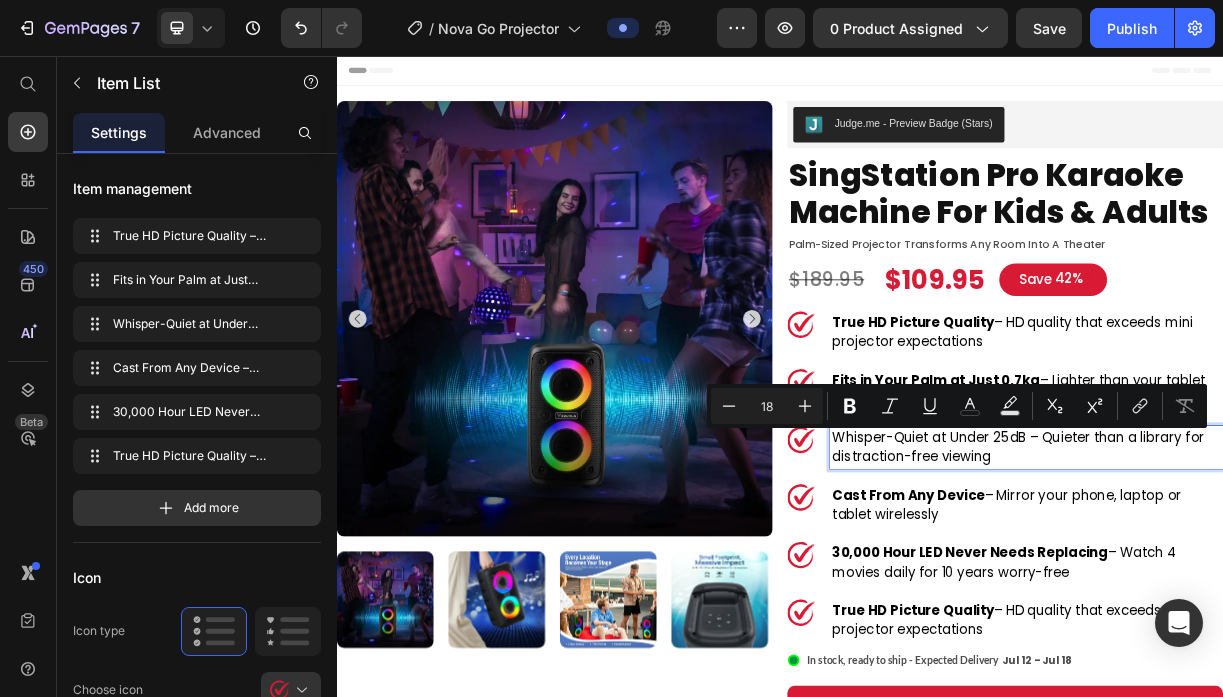 click on "Whisper-Quiet at Under 25dB – Quieter than a library for distraction-free viewing" at bounding box center [1271, 586] 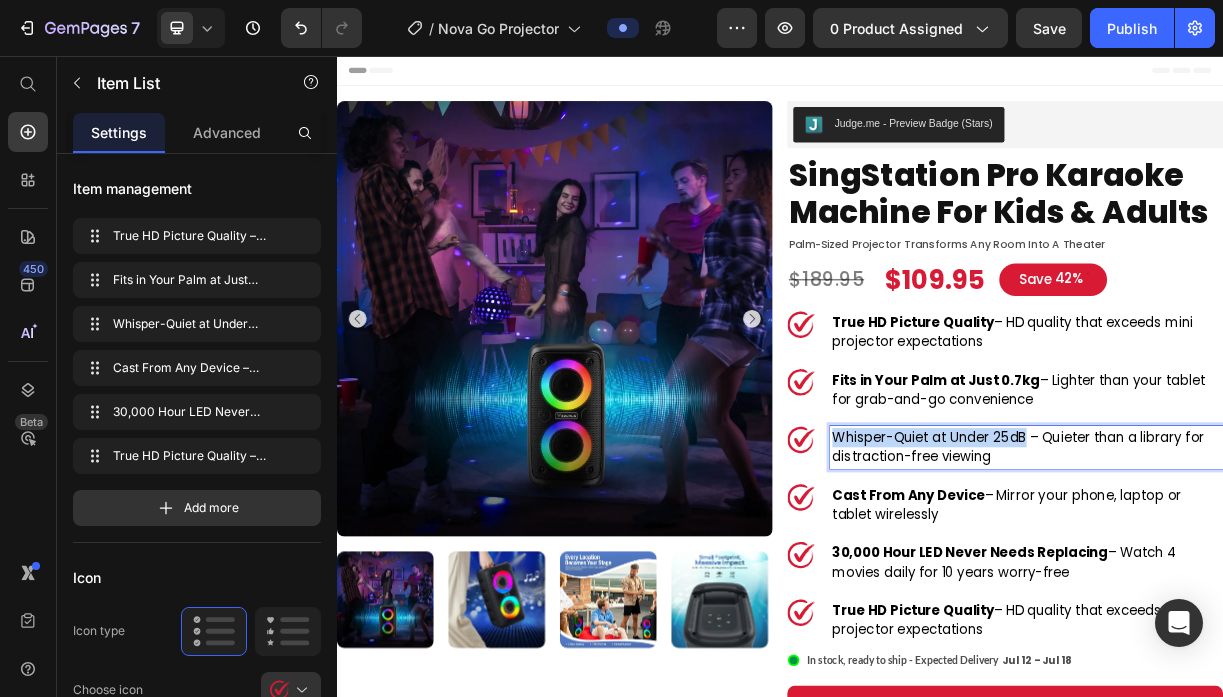 drag, startPoint x: 1267, startPoint y: 569, endPoint x: 1009, endPoint y: 567, distance: 258.00775 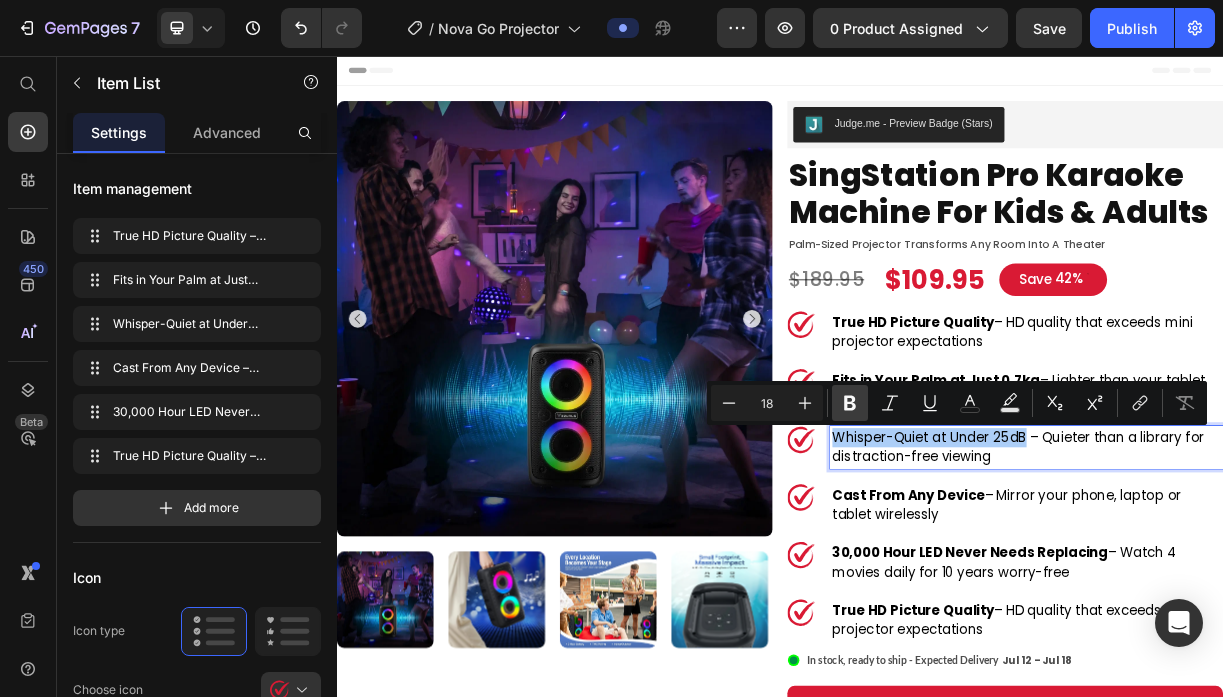 click on "Bold" at bounding box center (850, 403) 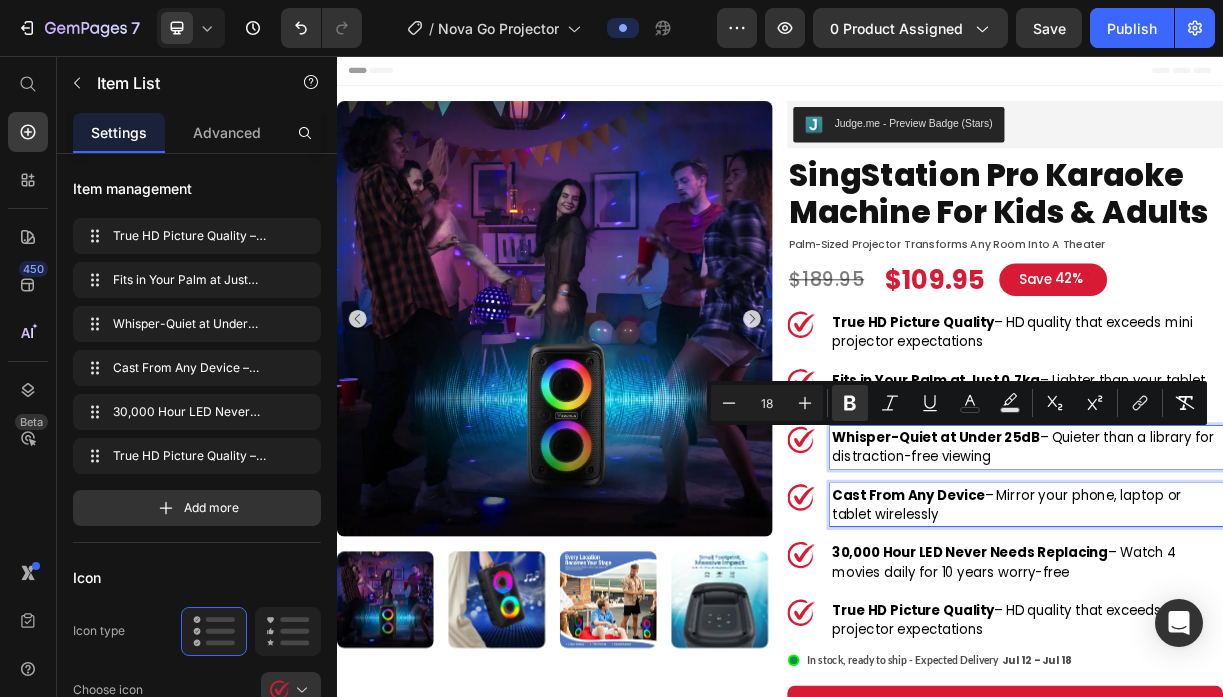 click on "Cast From Any Device" at bounding box center (1111, 650) 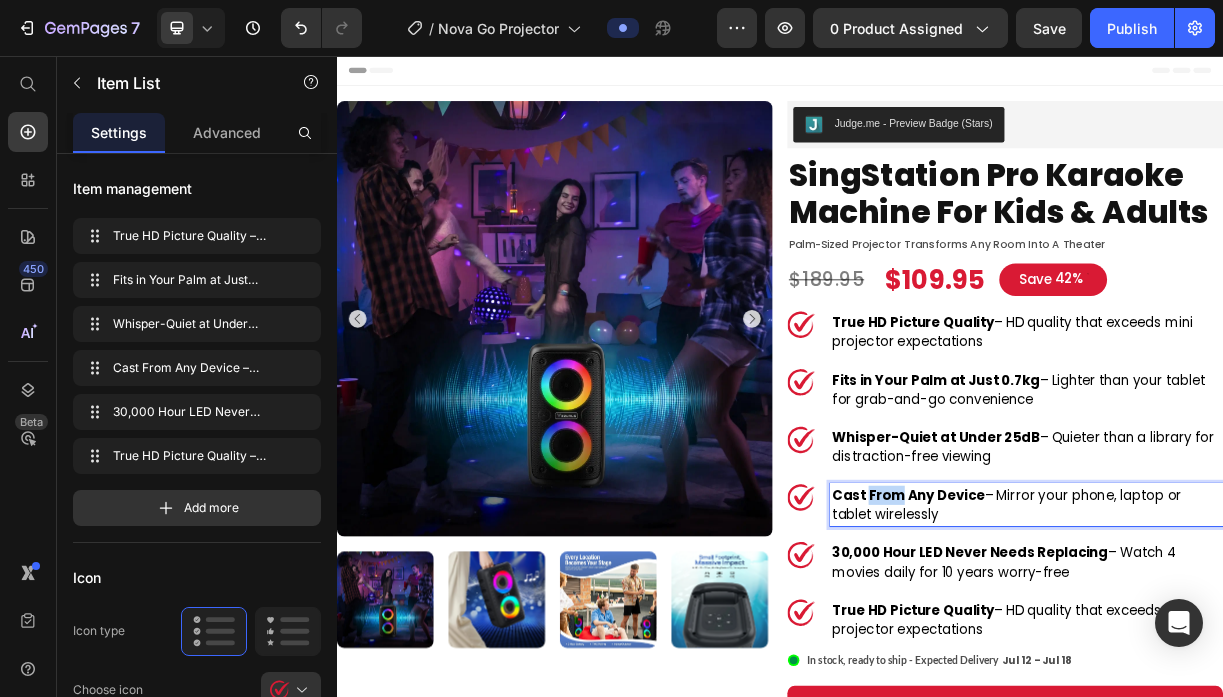 click on "Cast From Any Device" at bounding box center (1111, 650) 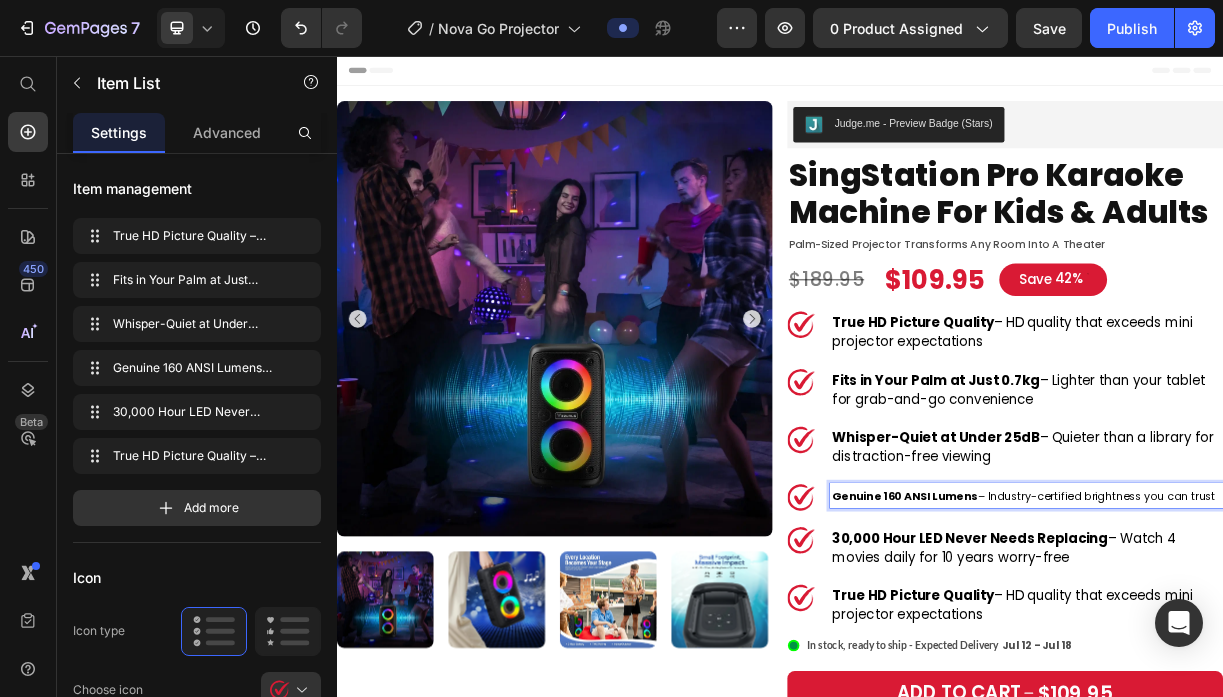 click on "Genuine 160 ANSI Lumens" at bounding box center (1106, 652) 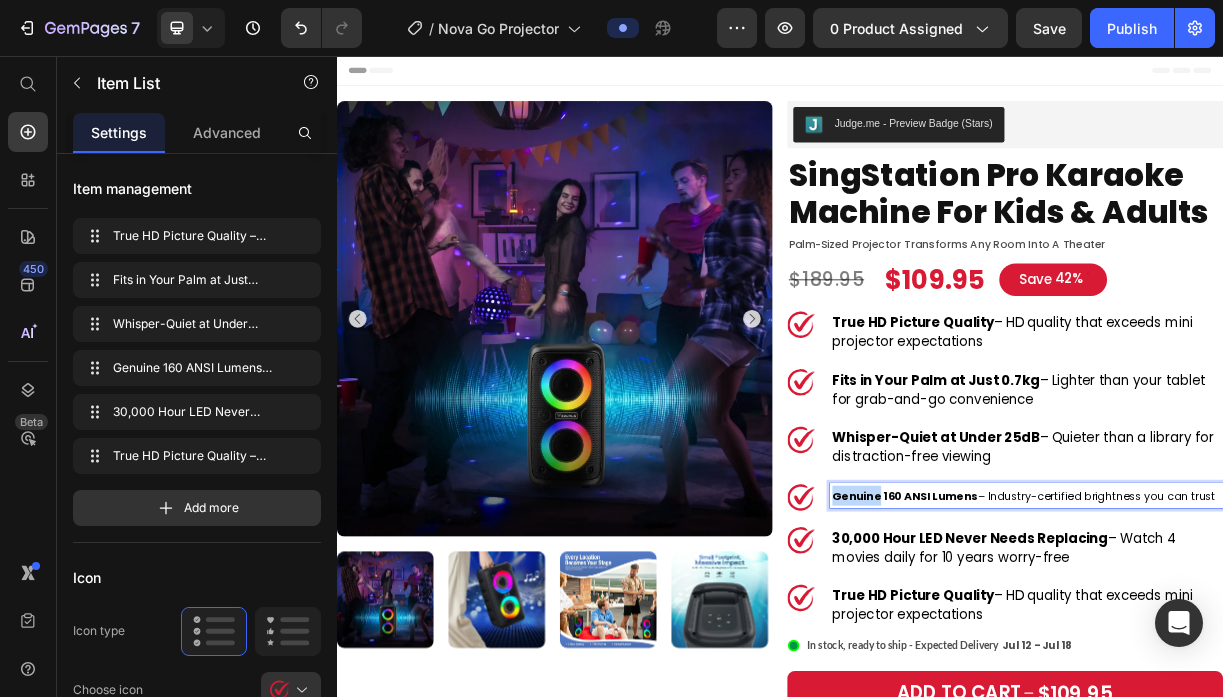 click on "Genuine 160 ANSI Lumens" at bounding box center (1106, 652) 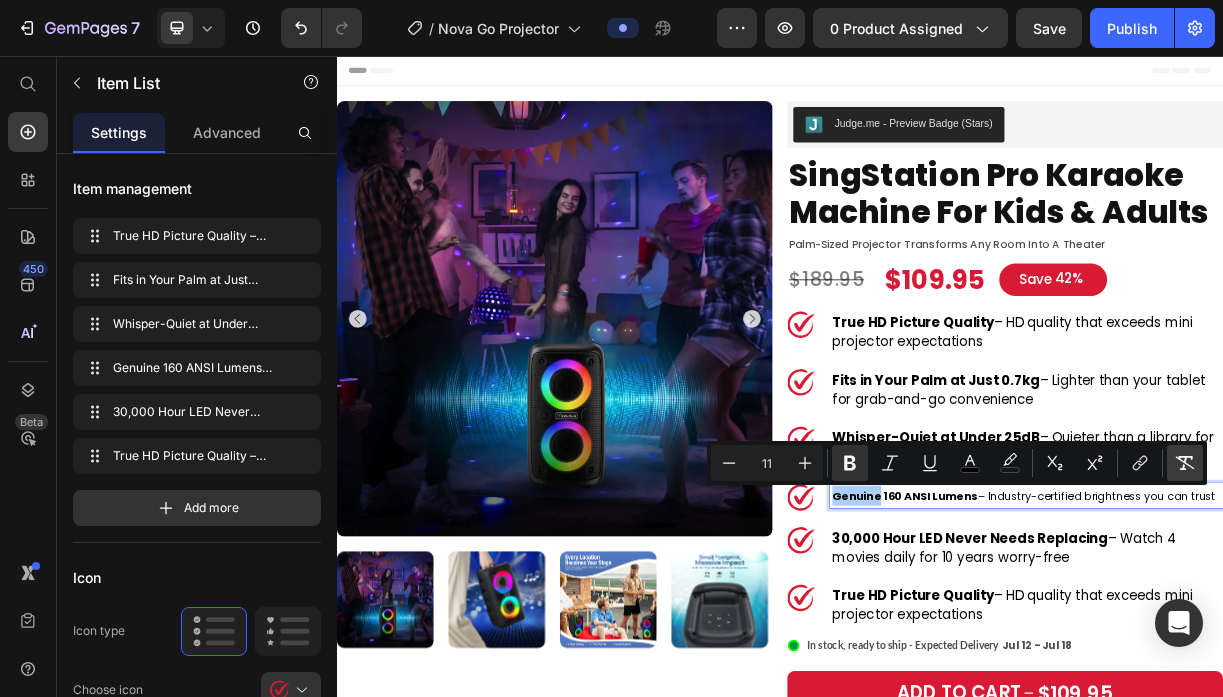 click 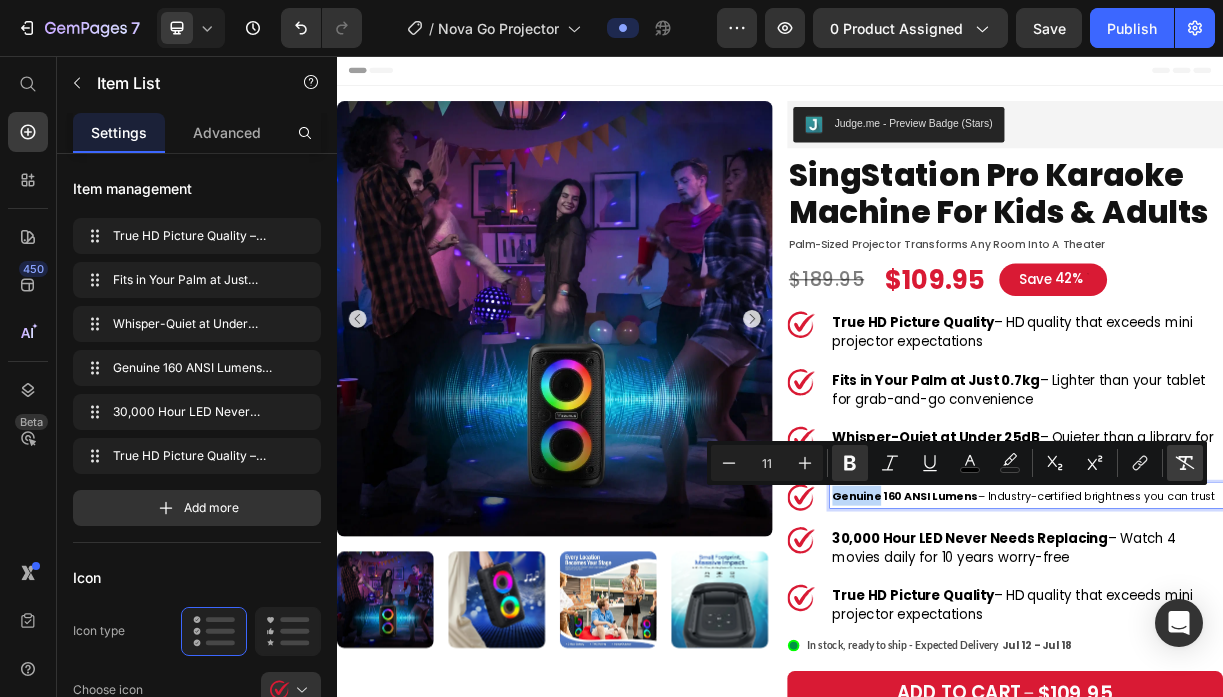type on "18" 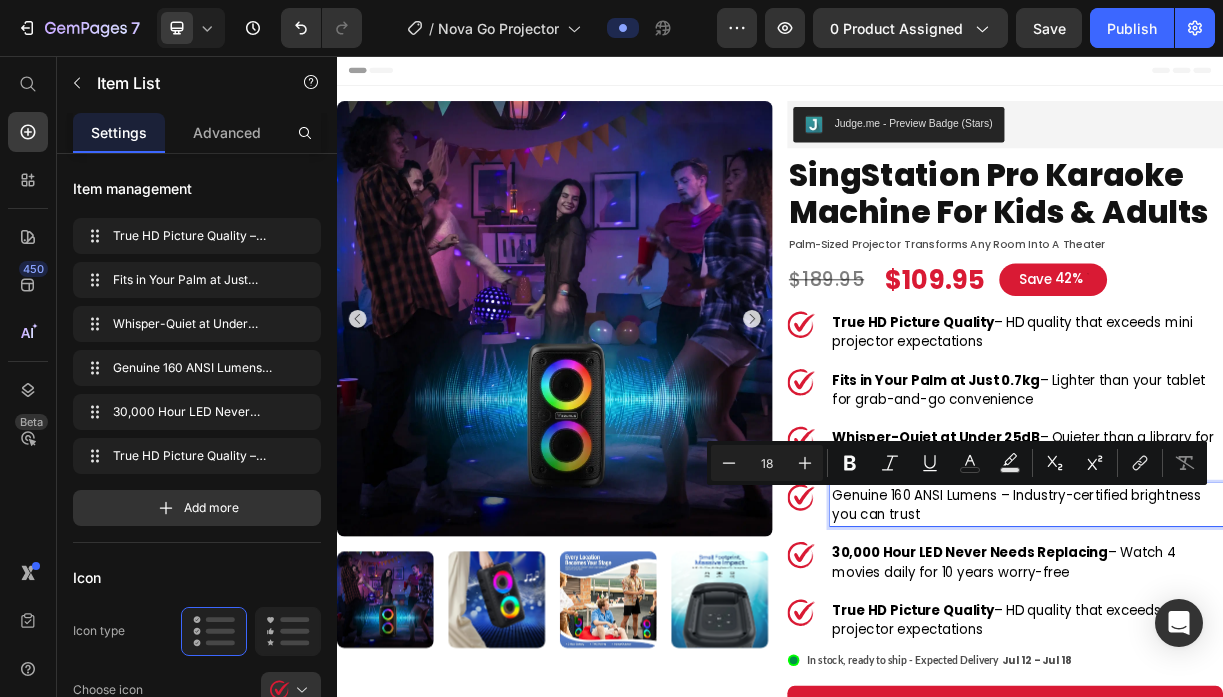 click on "Genuine 160 ANSI Lumens – Industry-certified brightness you can trust" at bounding box center (1271, 664) 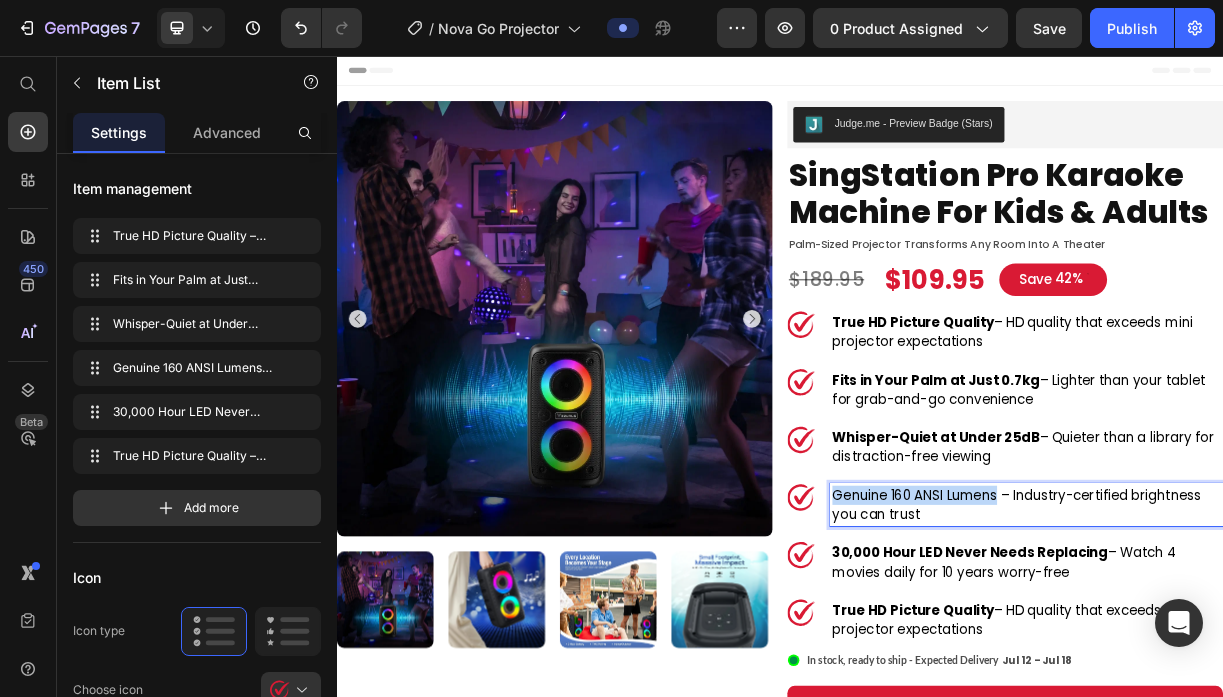 drag, startPoint x: 1235, startPoint y: 651, endPoint x: 1014, endPoint y: 652, distance: 221.00226 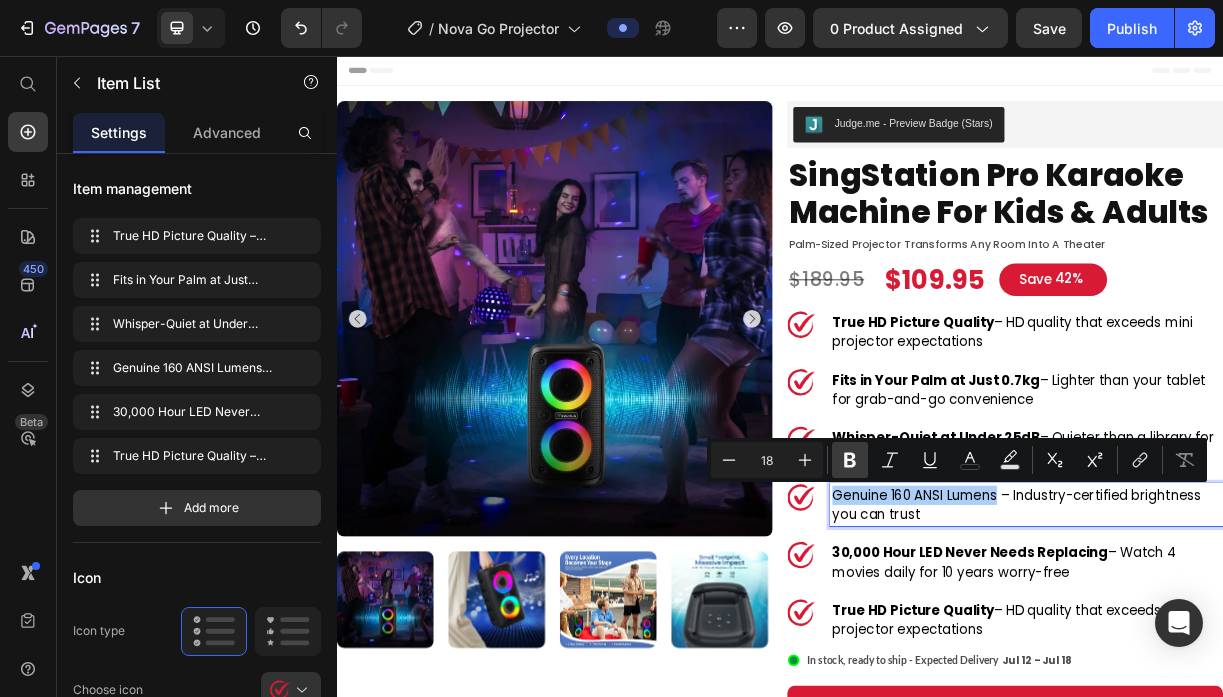 click 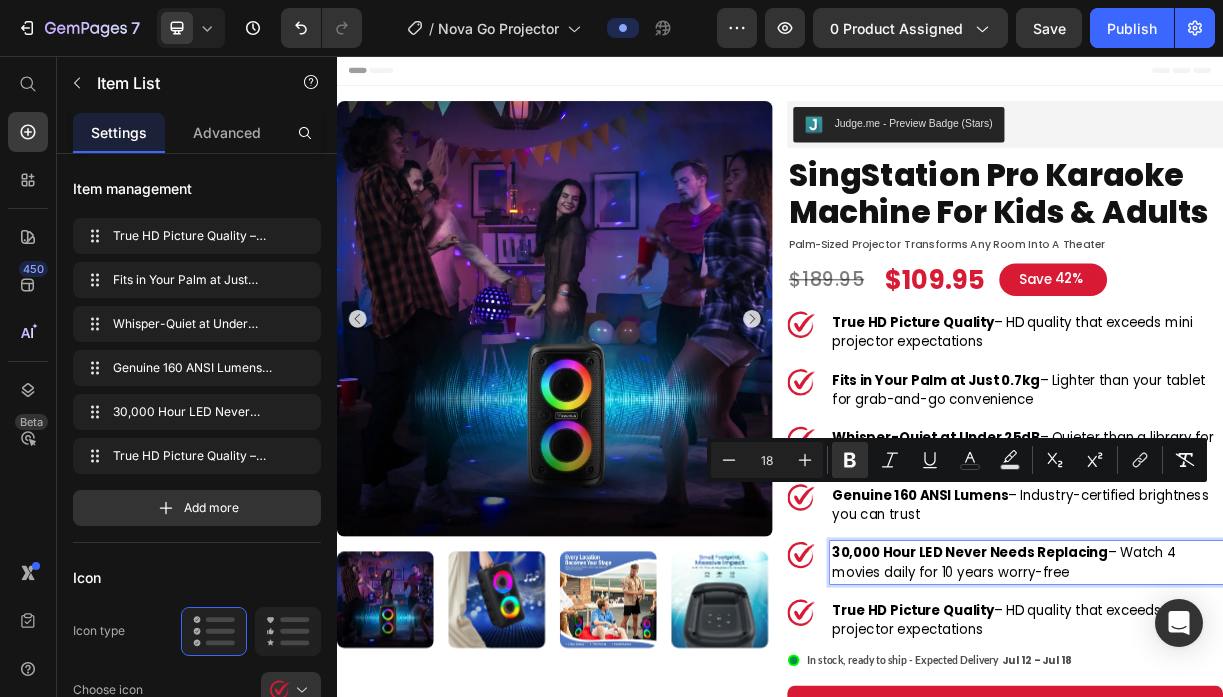 click on "30,000 Hour LED Never Needs Replacing" at bounding box center (1194, 728) 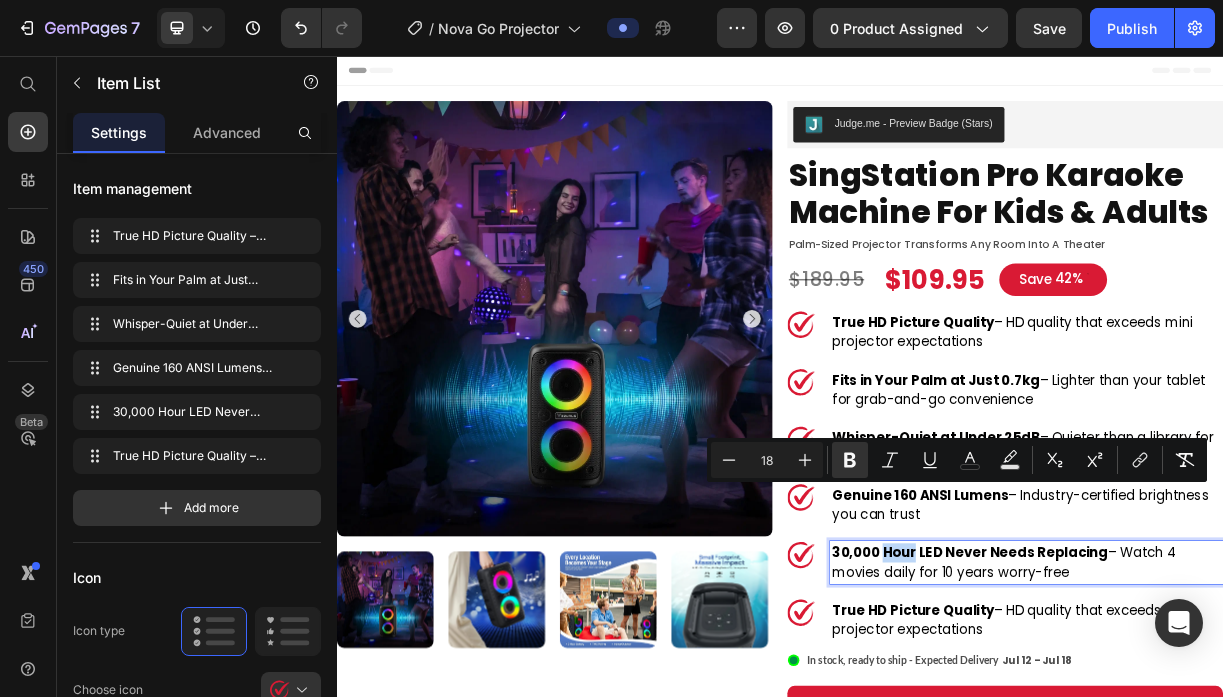 click on "30,000 Hour LED Never Needs Replacing" at bounding box center (1194, 728) 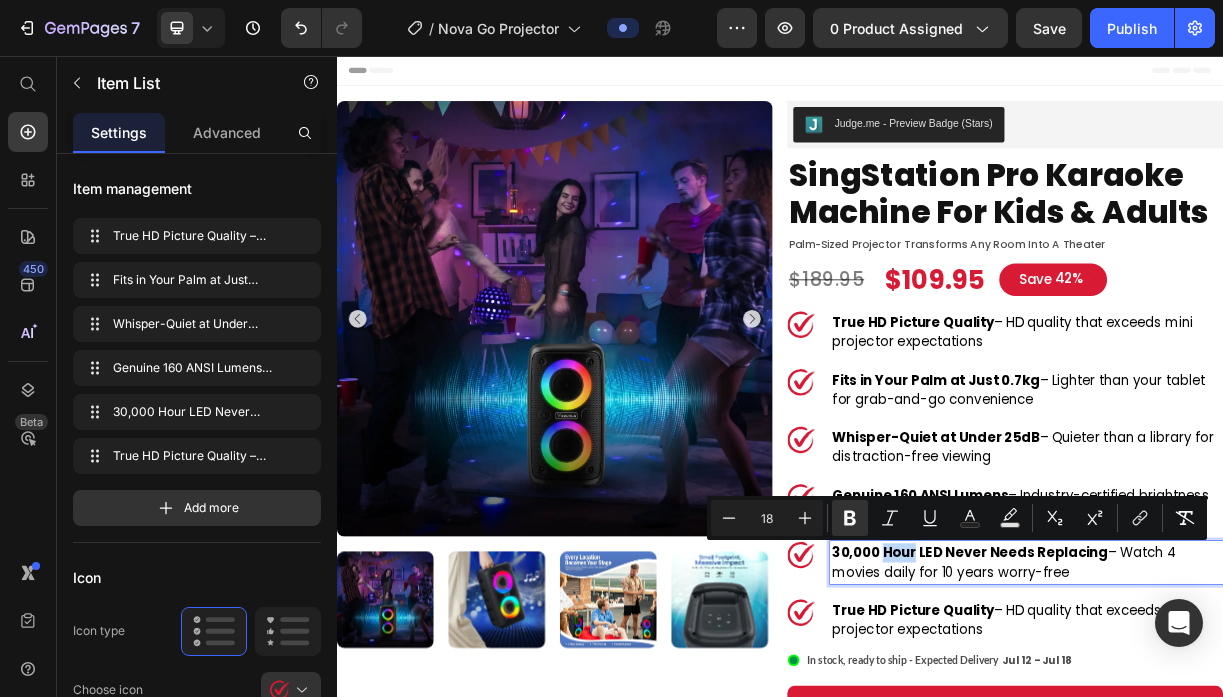 click on "30,000 Hour LED Never Needs Replacing" at bounding box center (1194, 728) 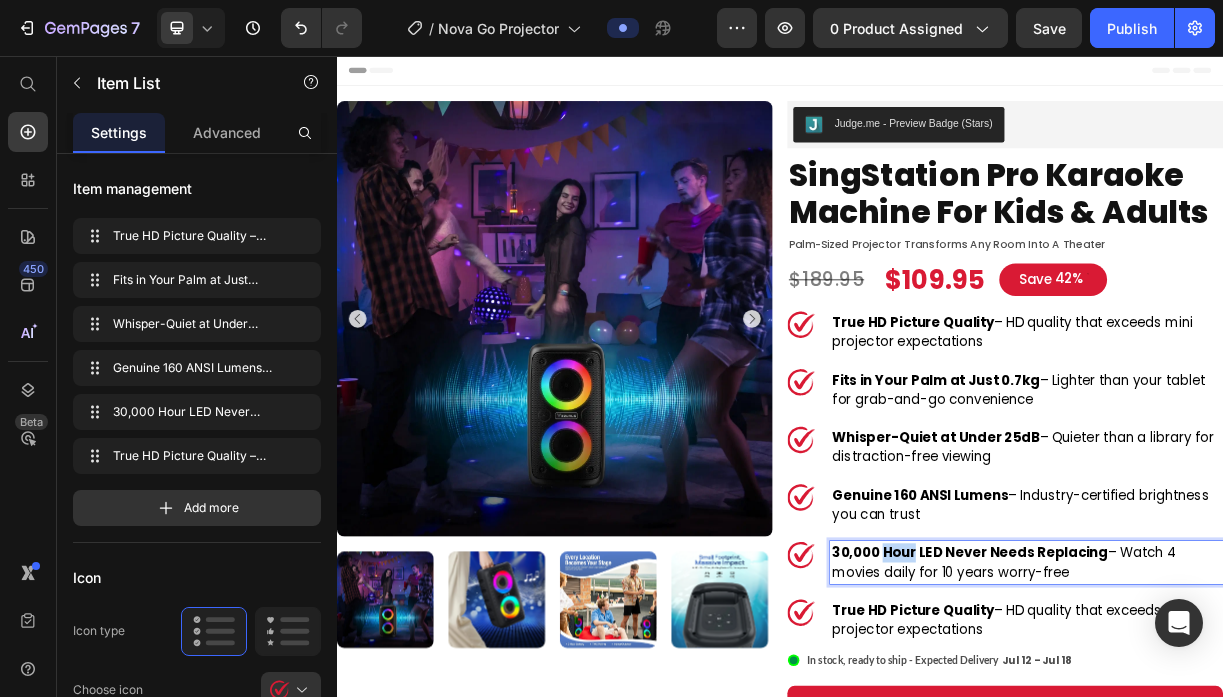 click on "30,000 Hour LED Never Needs Replacing" at bounding box center (1194, 728) 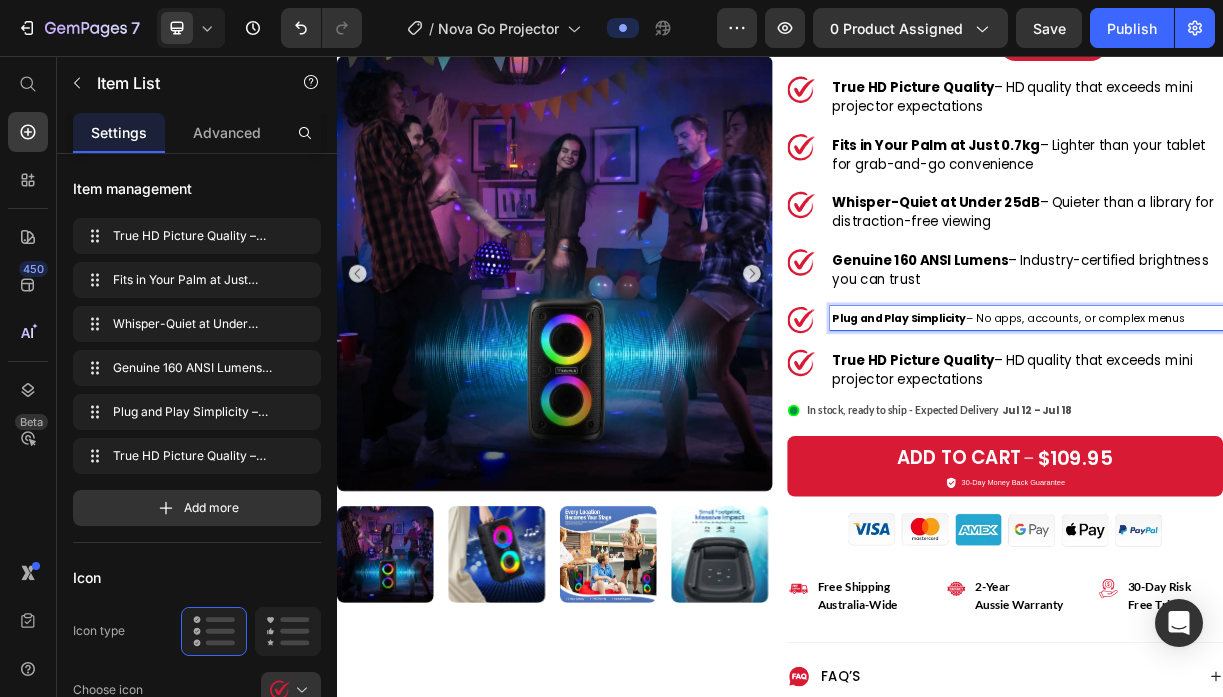 scroll, scrollTop: 357, scrollLeft: 0, axis: vertical 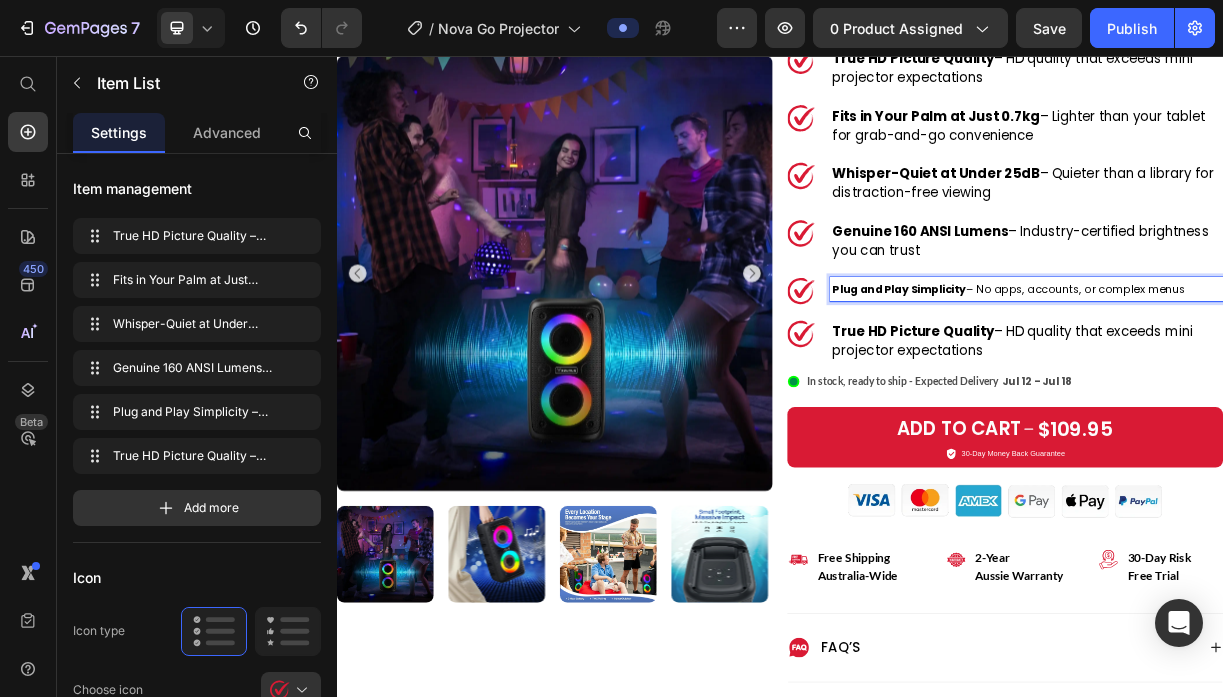 click on "Plug and Play Simplicity" at bounding box center (1098, 373) 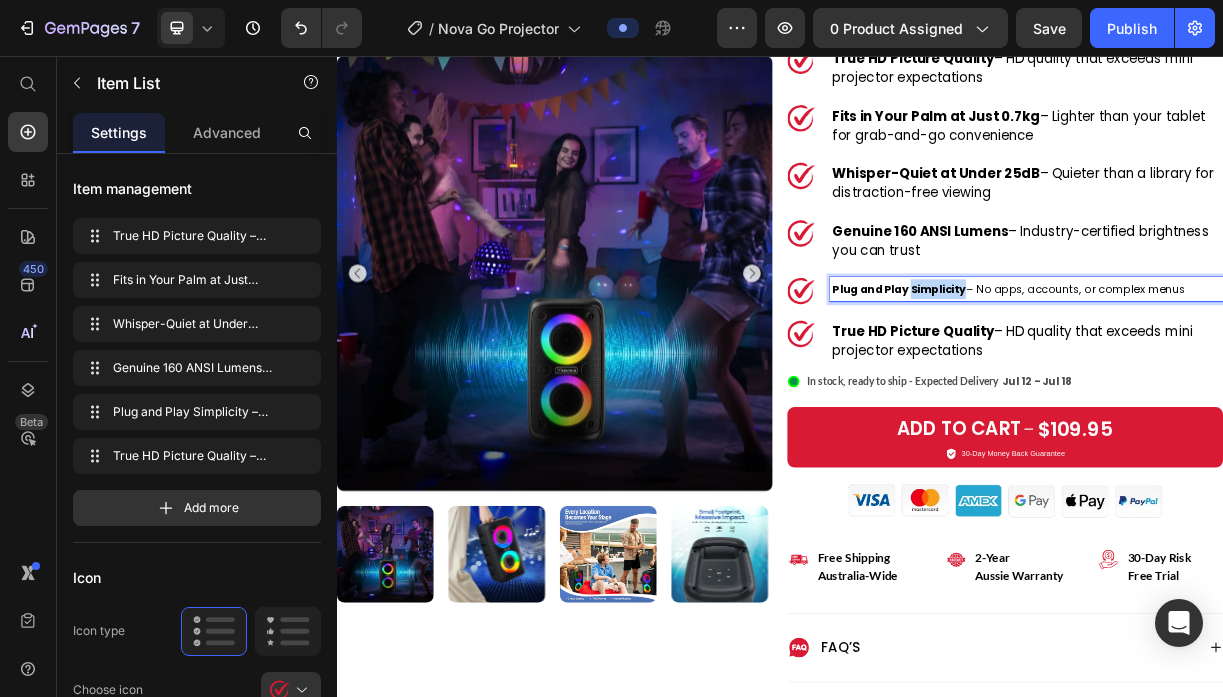 click on "Plug and Play Simplicity" at bounding box center (1098, 373) 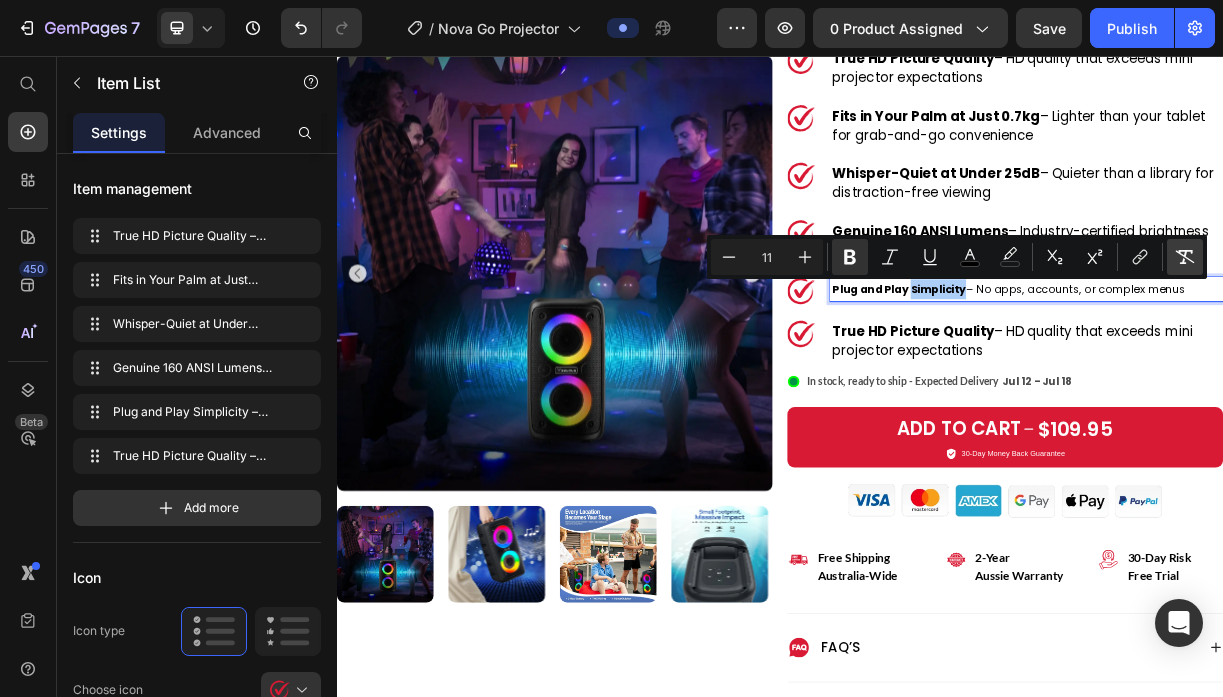 click on "Remove Format" at bounding box center (1185, 257) 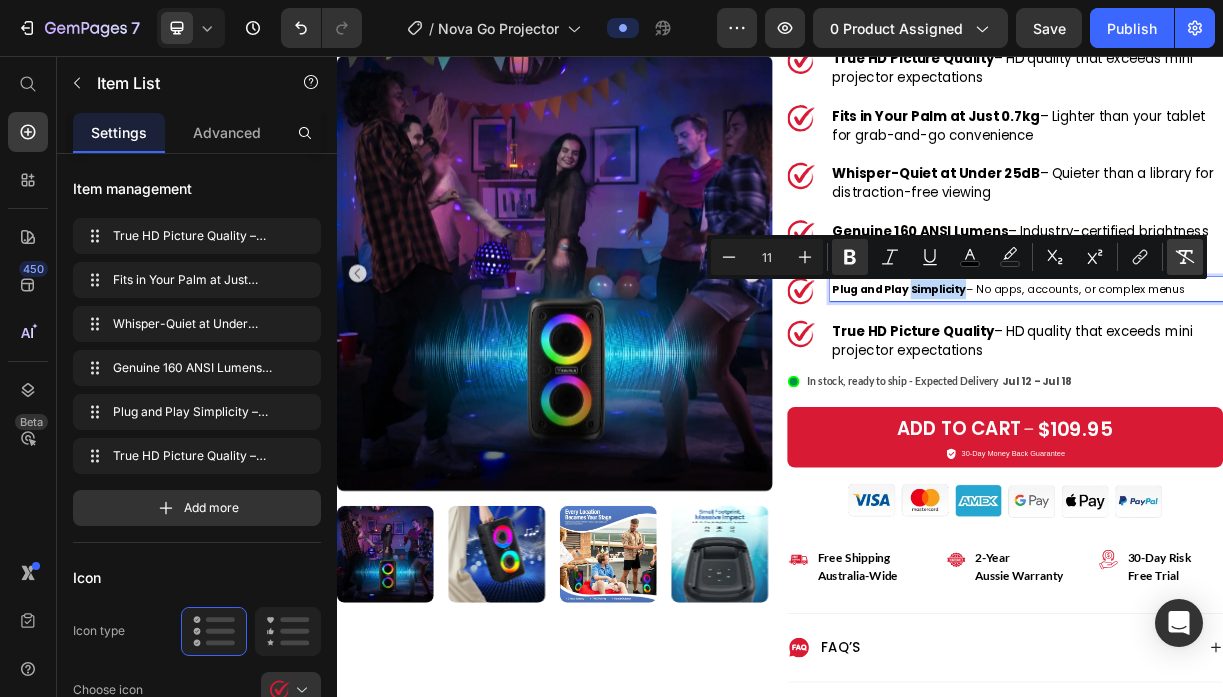 type on "18" 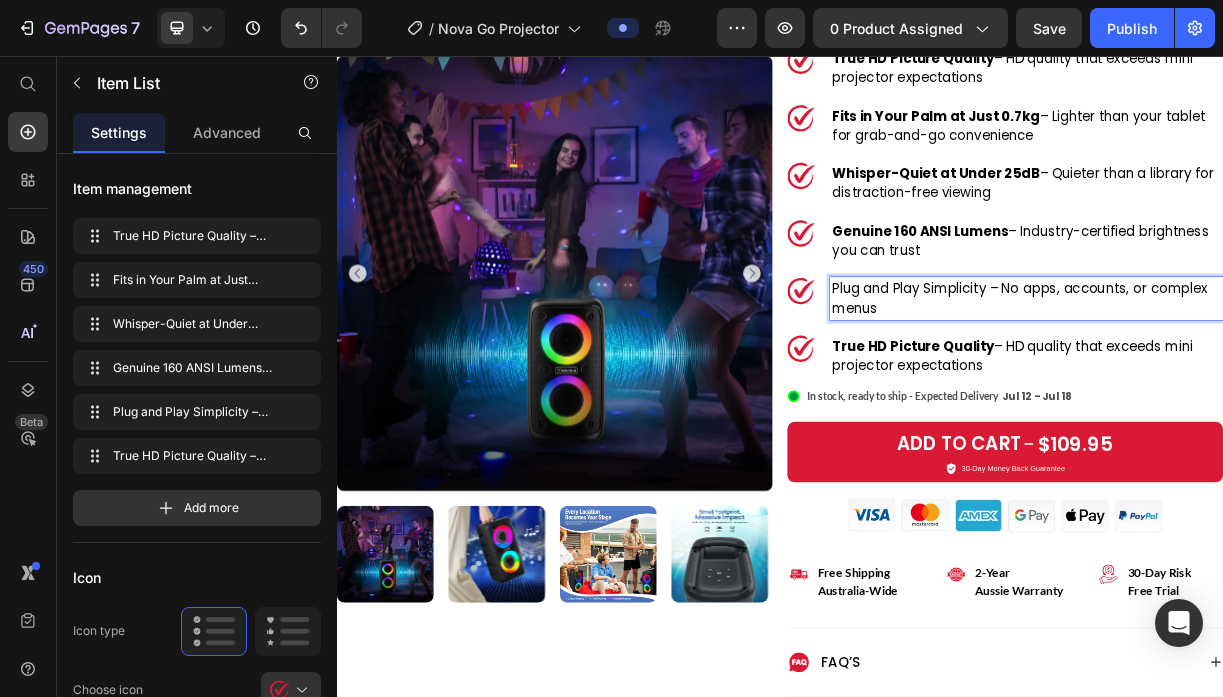click on "Plug and Play Simplicity – No apps, accounts, or complex menus" at bounding box center (1271, 385) 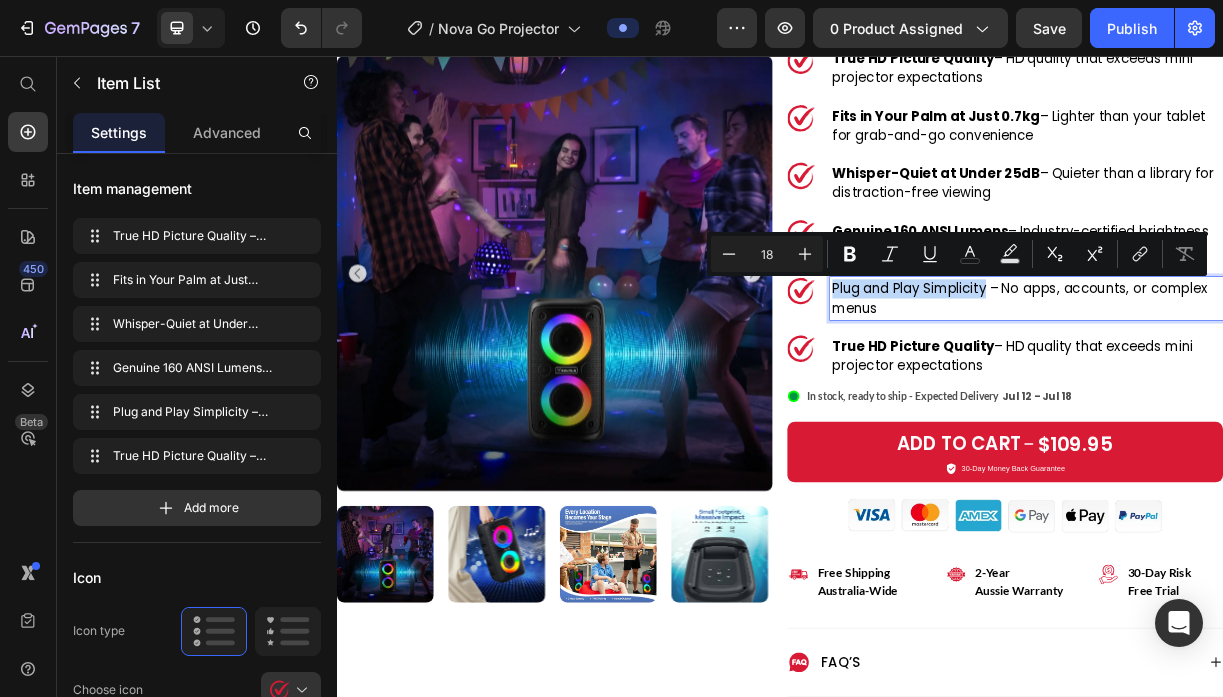 drag, startPoint x: 1219, startPoint y: 374, endPoint x: 1011, endPoint y: 373, distance: 208.00241 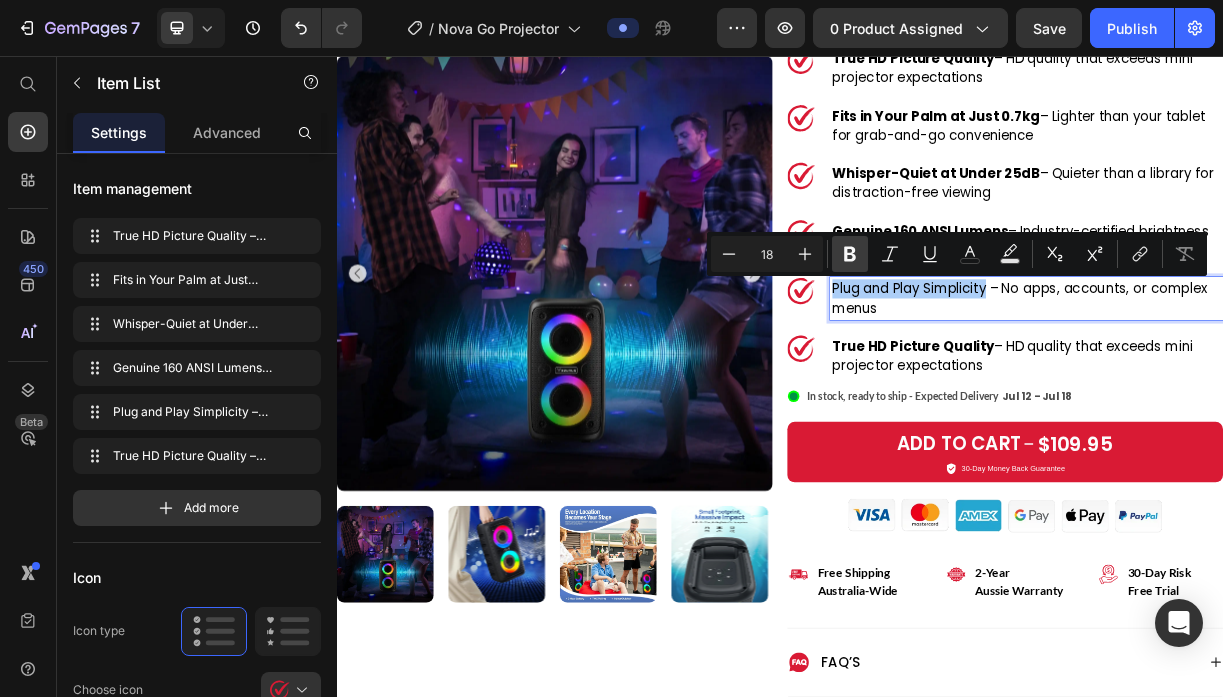 click 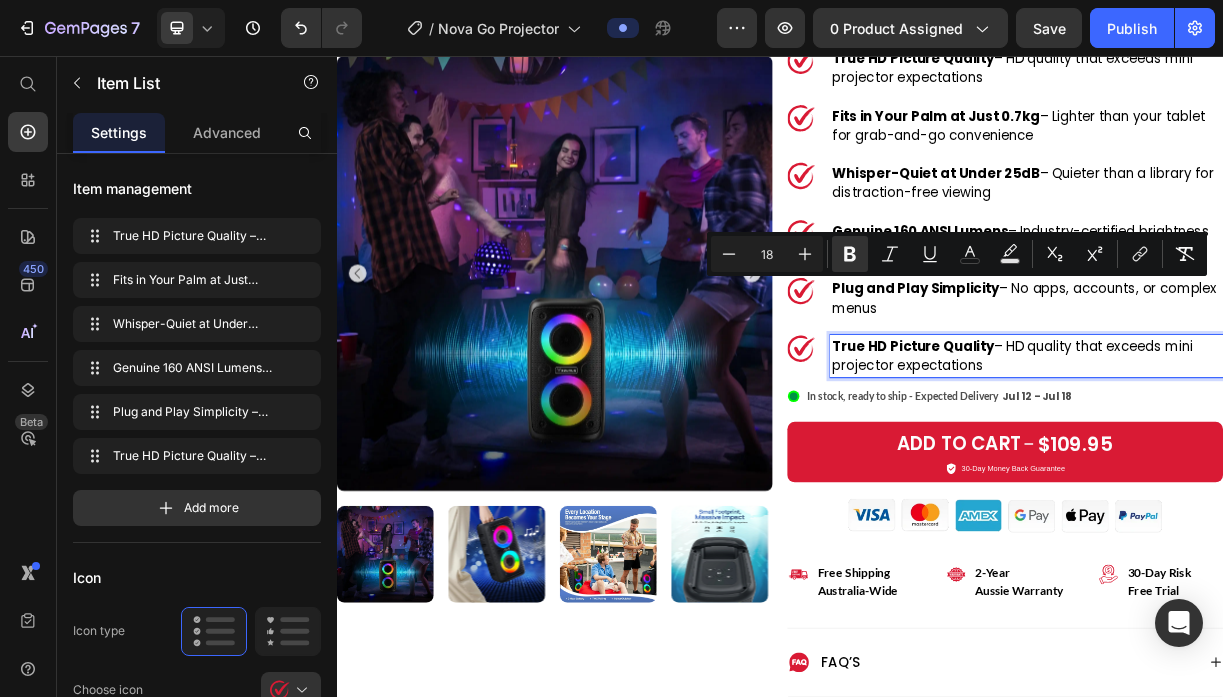 click on "True HD Picture Quality" at bounding box center [1117, 449] 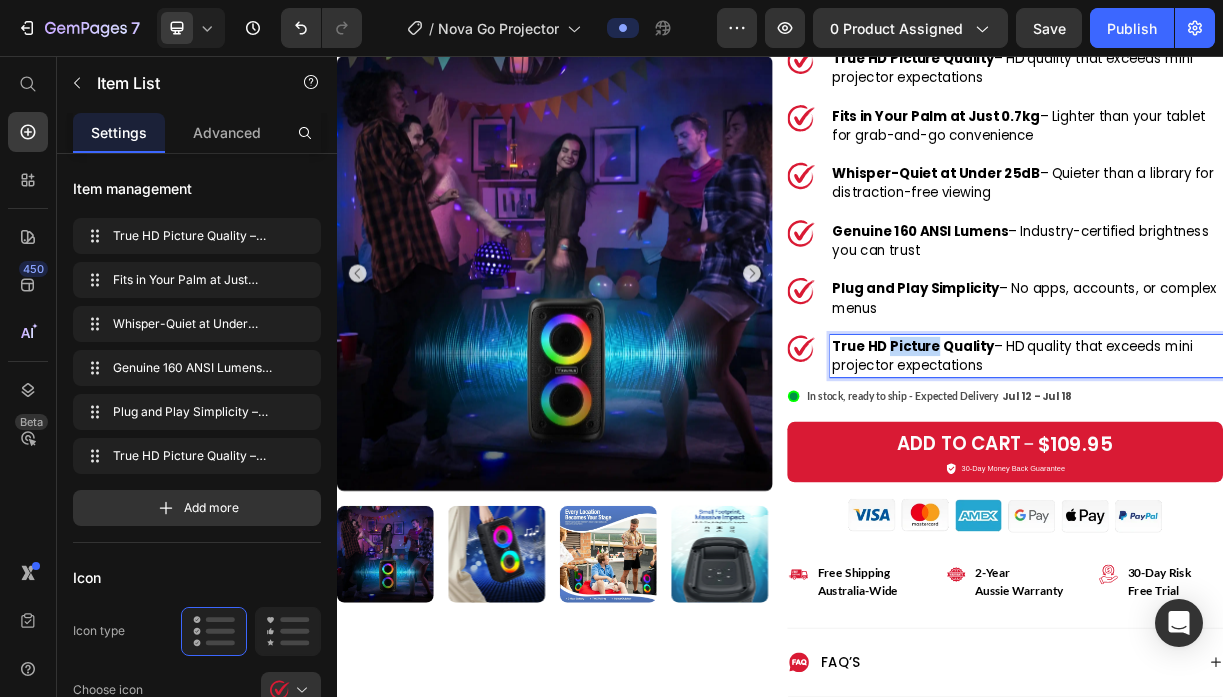 click on "True HD Picture Quality" at bounding box center (1117, 449) 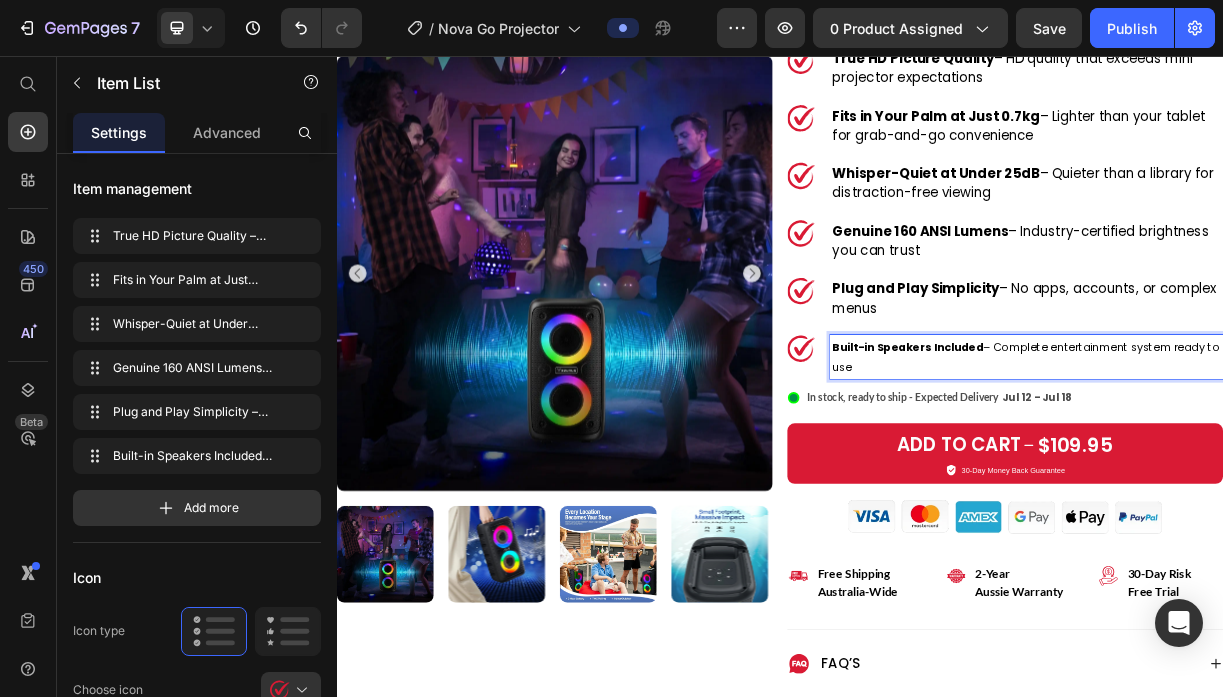 click on "Built-in Speakers Included" at bounding box center [1110, 451] 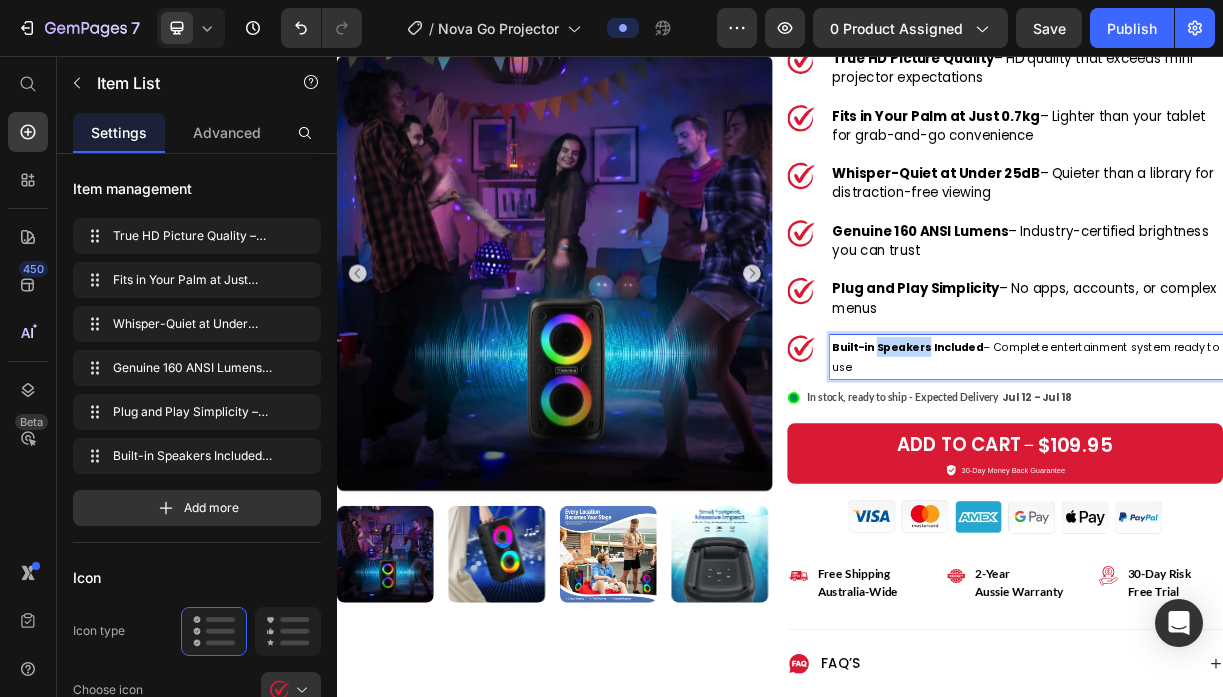 click on "Built-in Speakers Included" at bounding box center [1110, 451] 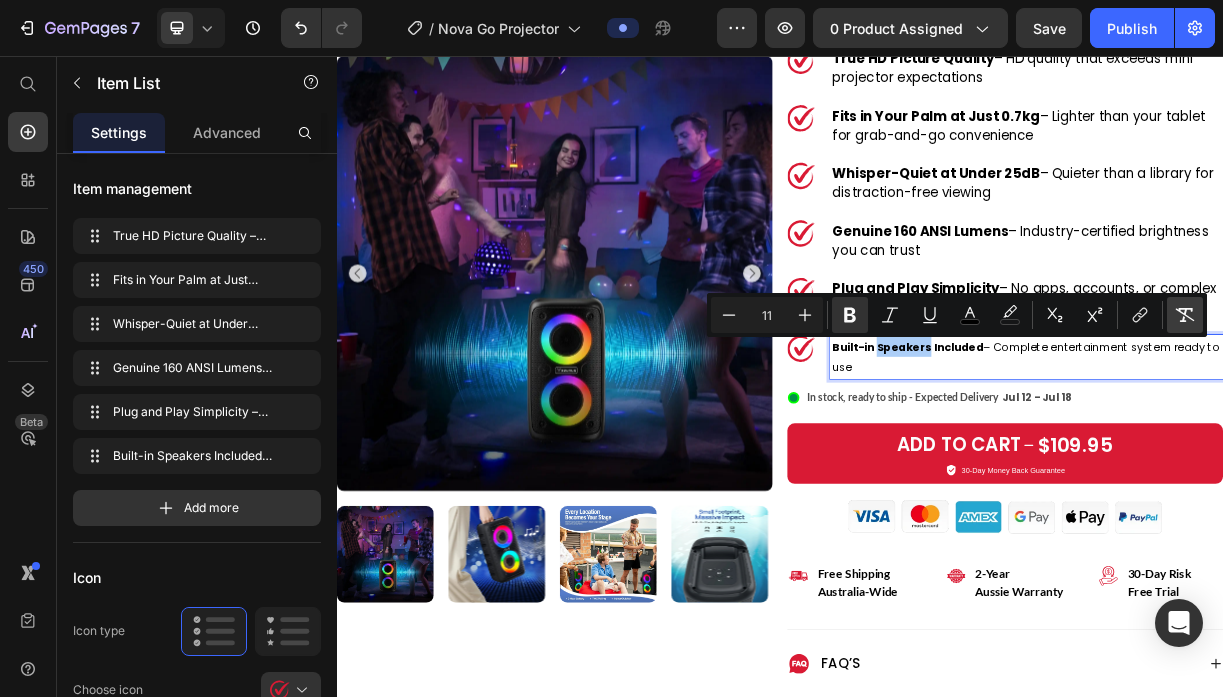 click 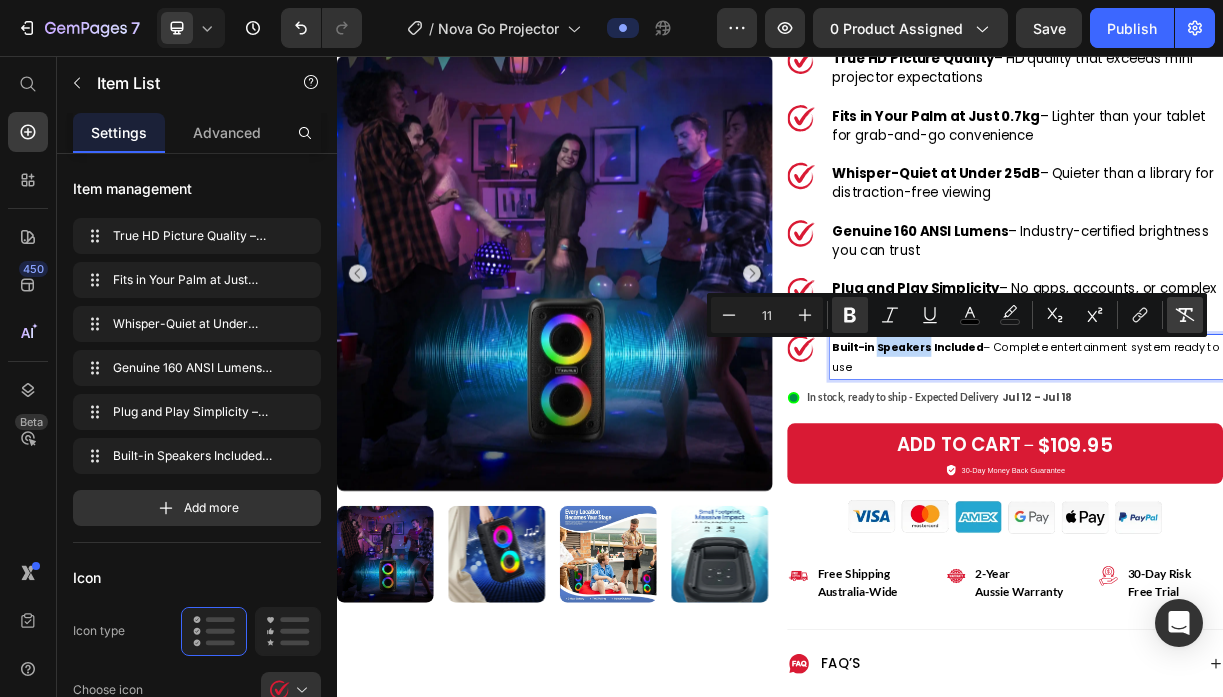 type on "18" 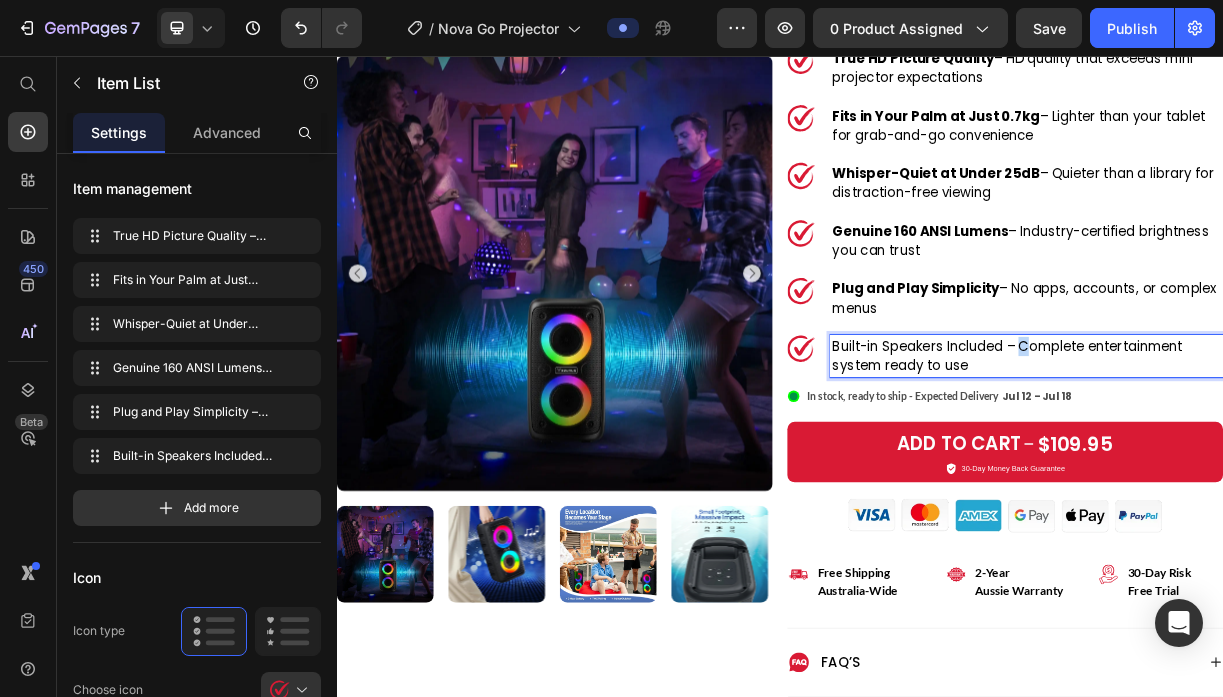 click on "Built-in Speakers Included – Complete entertainment system ready to use" at bounding box center (1271, 463) 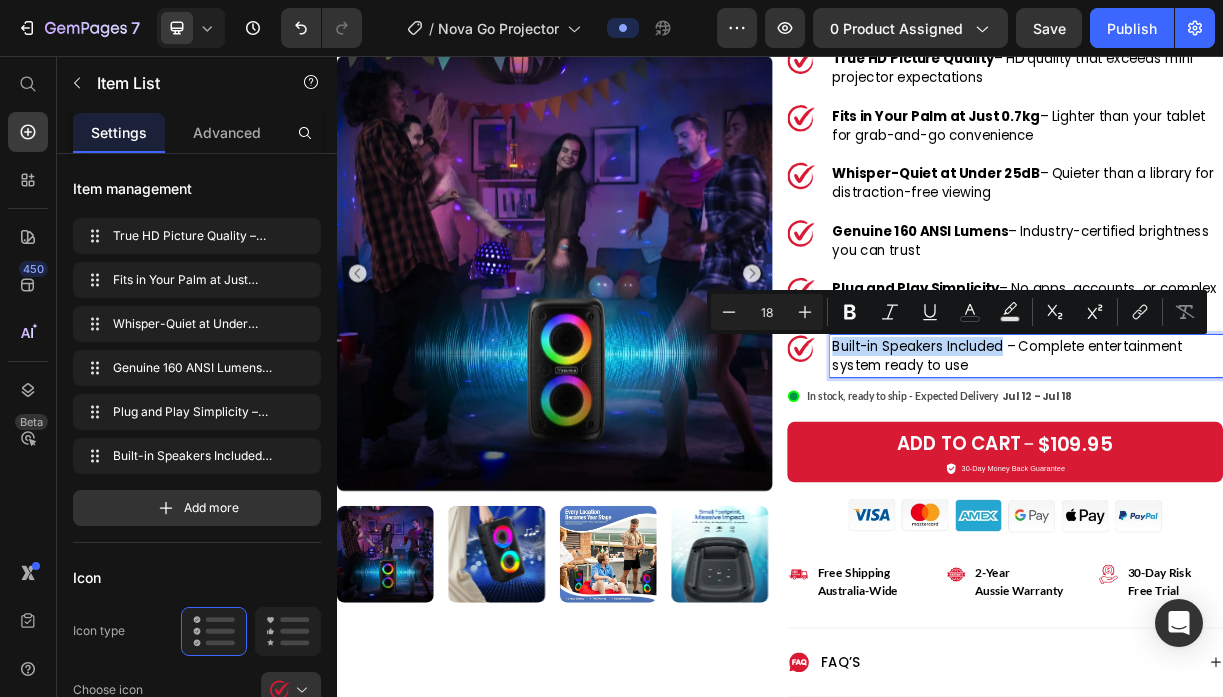drag, startPoint x: 1238, startPoint y: 450, endPoint x: 1171, endPoint y: 387, distance: 91.967384 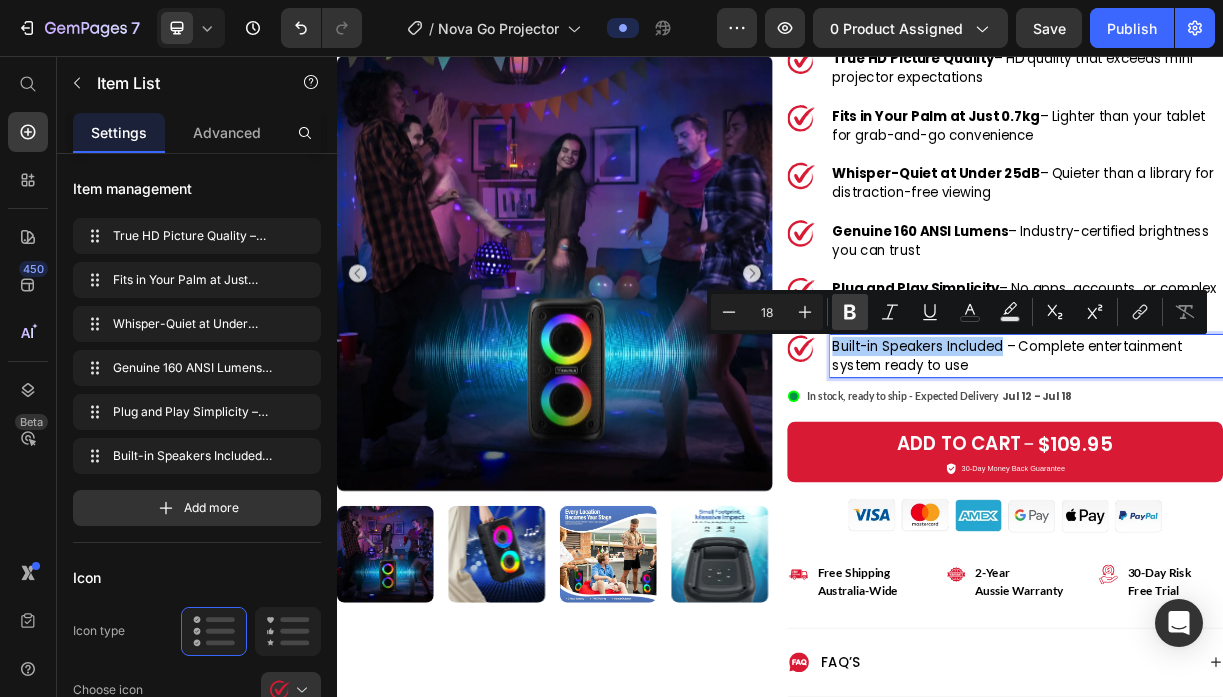click 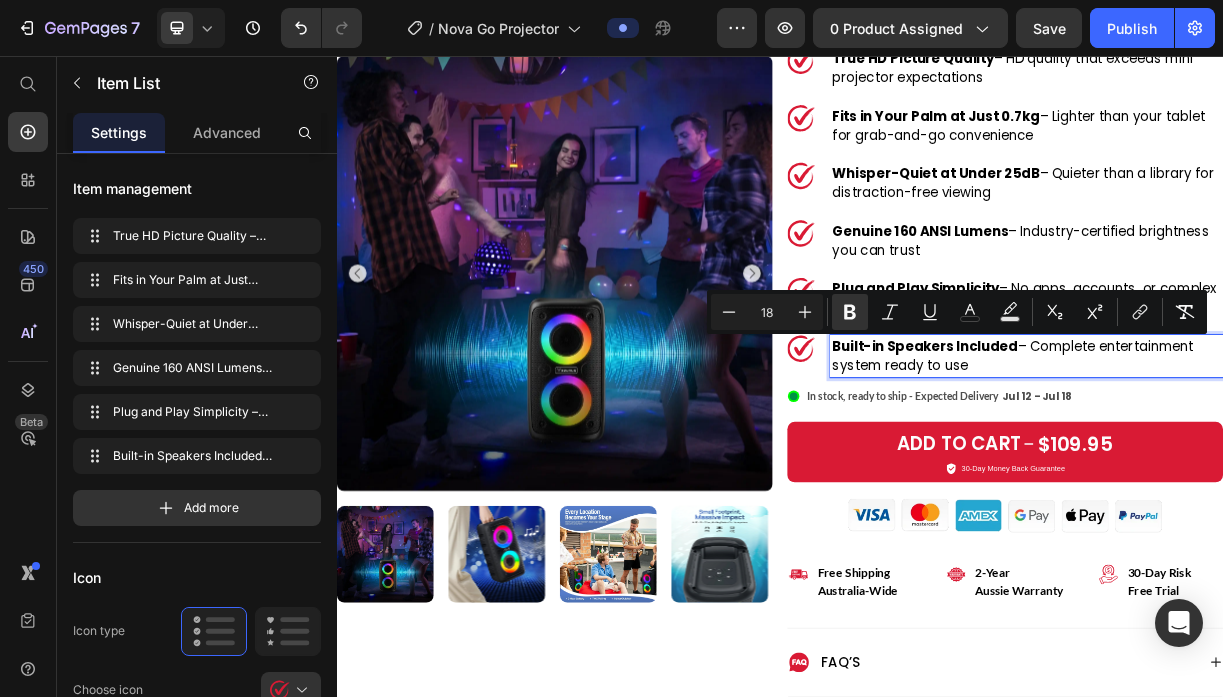 click on "Built-in Speakers Included – Complete entertainment system ready to use" at bounding box center (1271, 463) 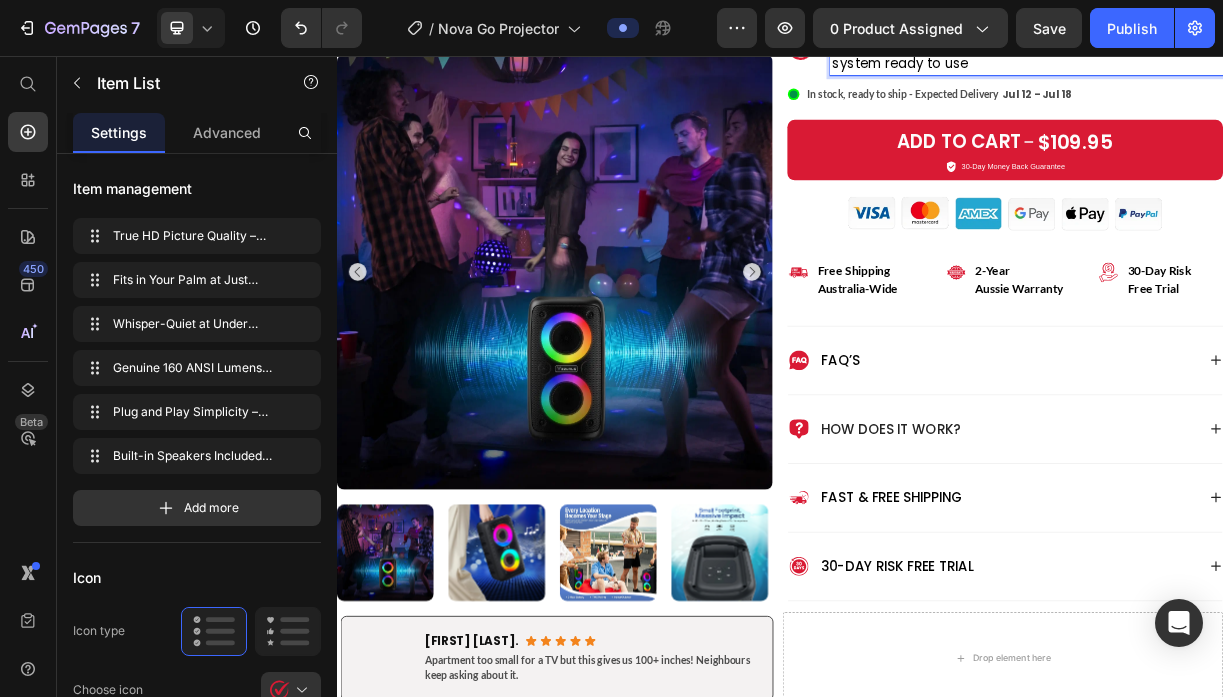 scroll, scrollTop: 767, scrollLeft: 0, axis: vertical 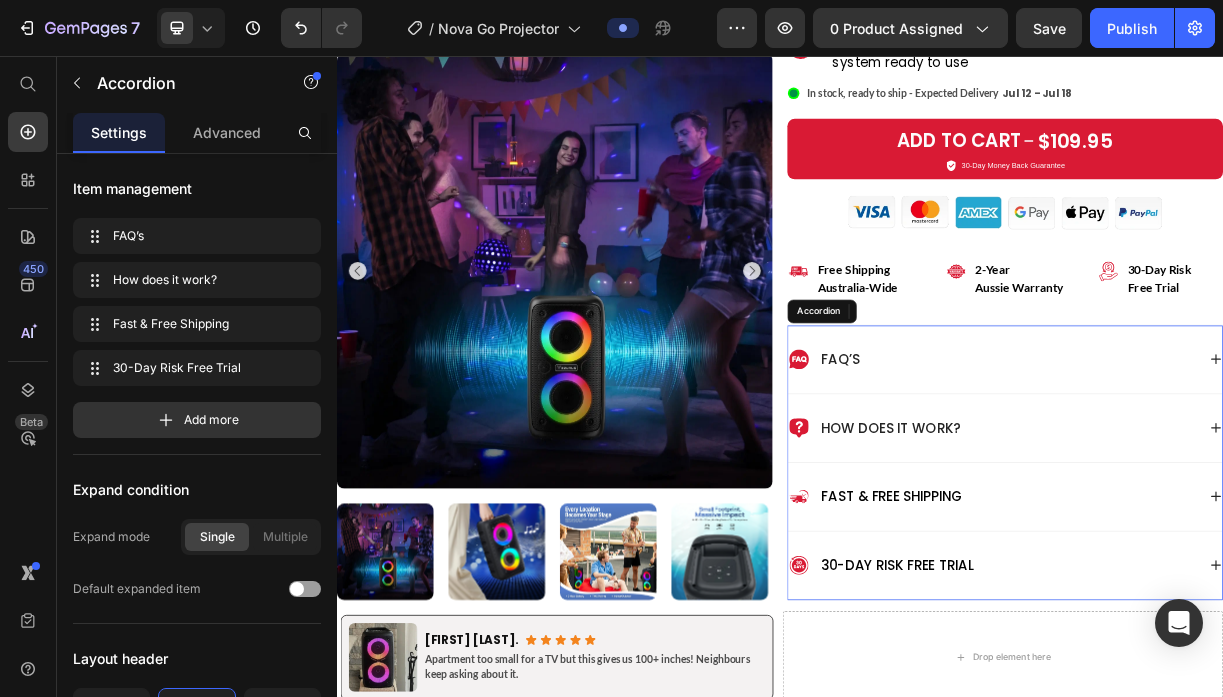 click on "FAQ’s" at bounding box center [1225, 468] 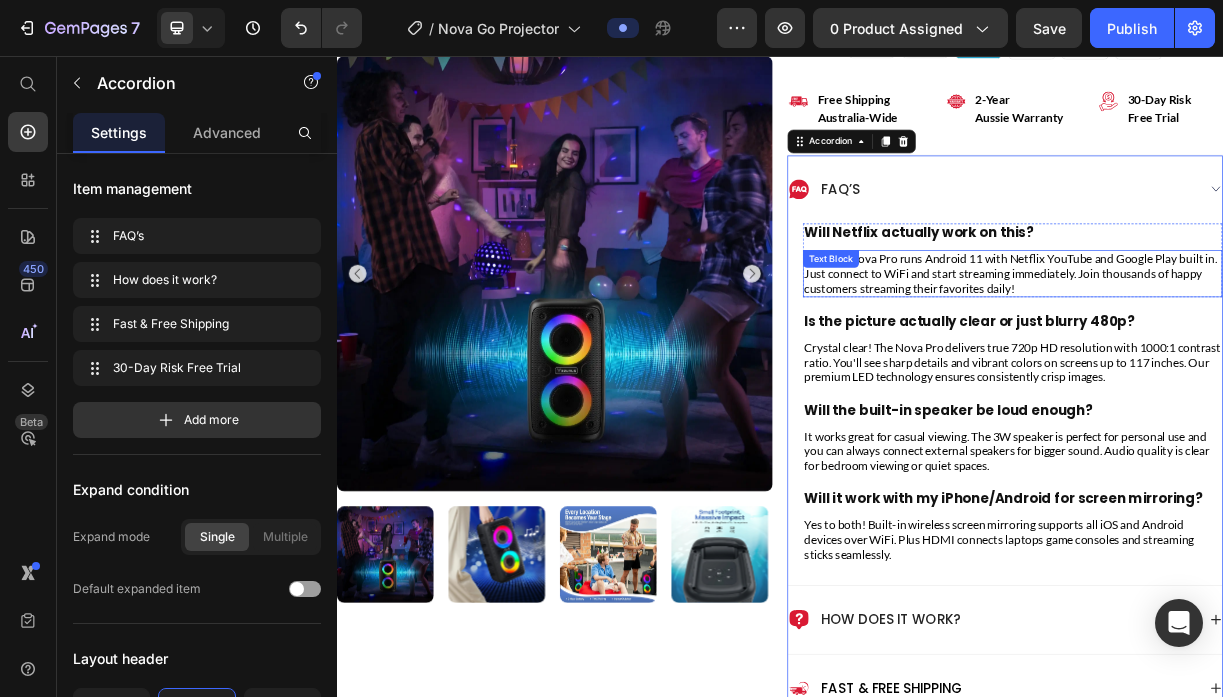 scroll, scrollTop: 1024, scrollLeft: 0, axis: vertical 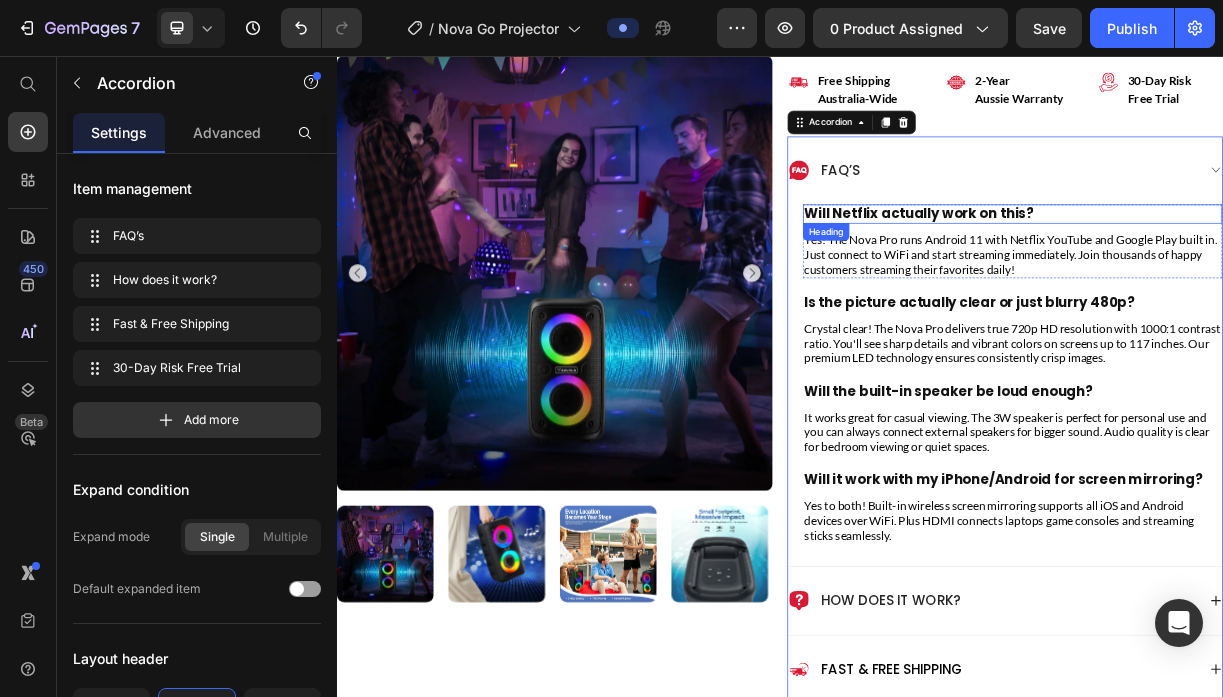 click on "Will Netflix actually work on this?" at bounding box center [1125, 269] 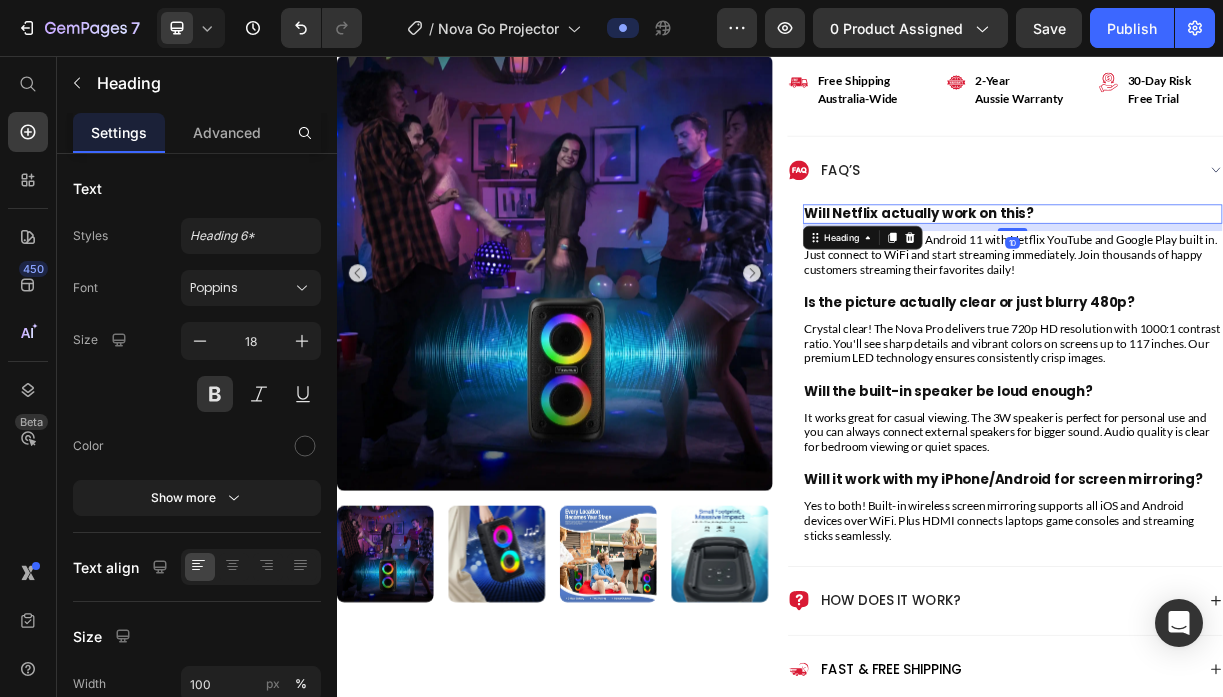 click on "Will Netflix actually work on this?" at bounding box center [1125, 269] 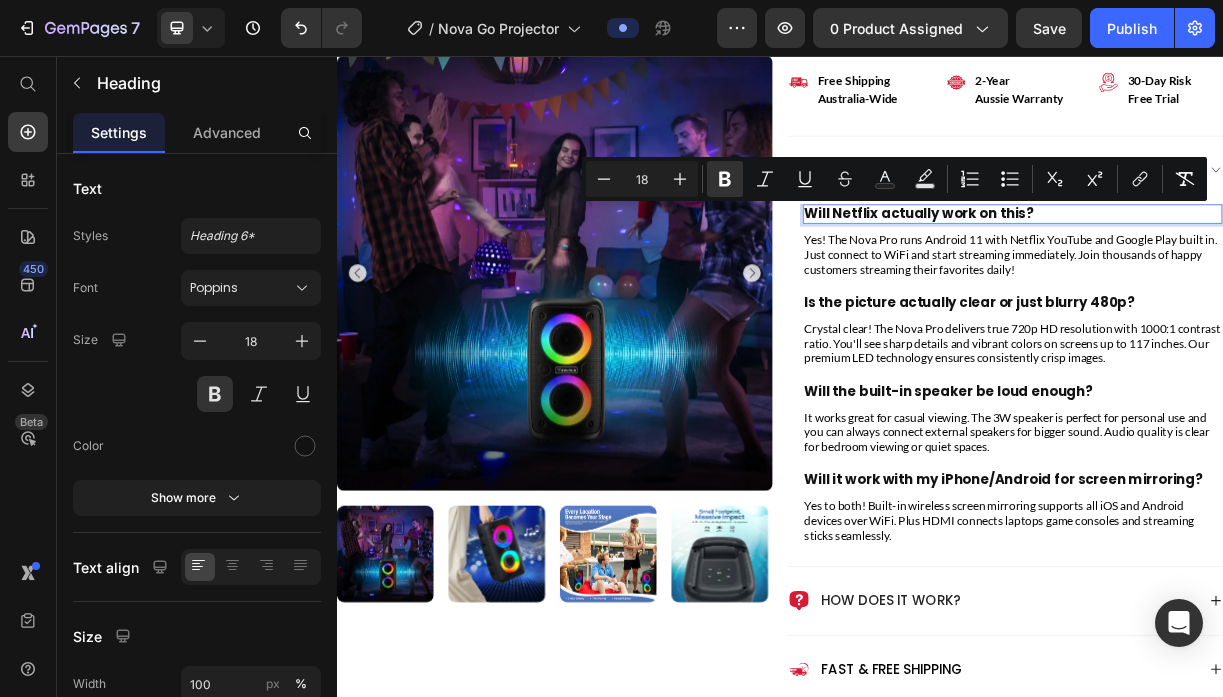 type on "11" 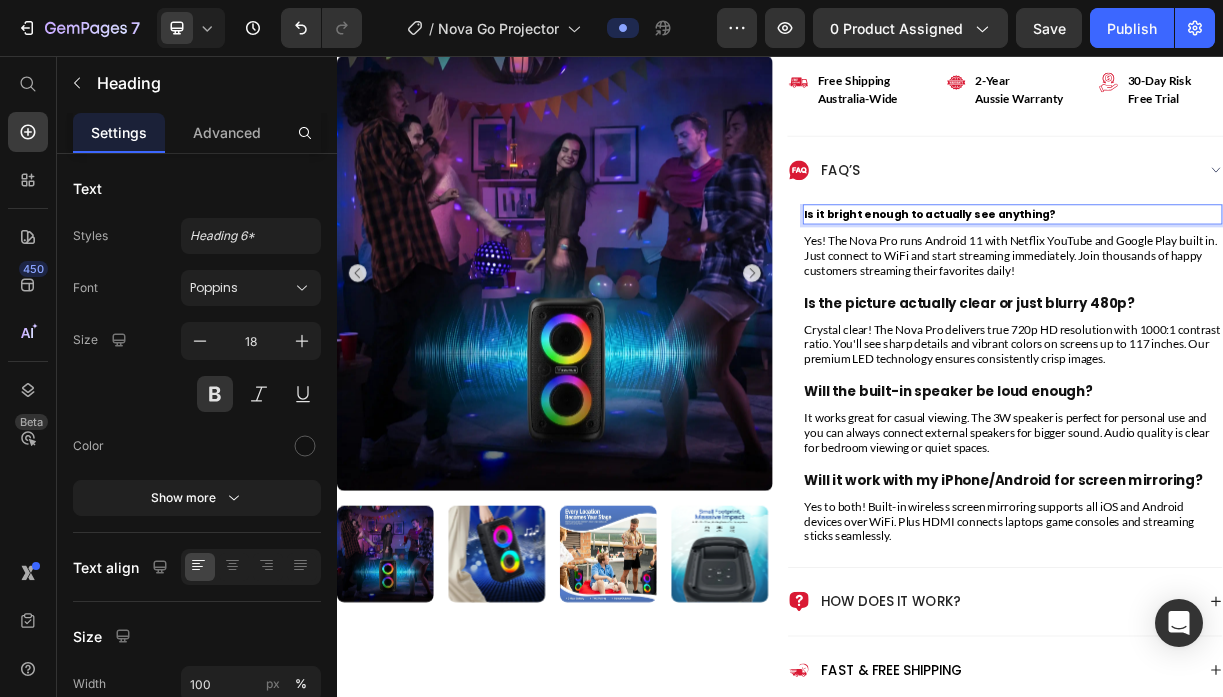 click on "Is it bright enough to actually see anything?" at bounding box center [1140, 271] 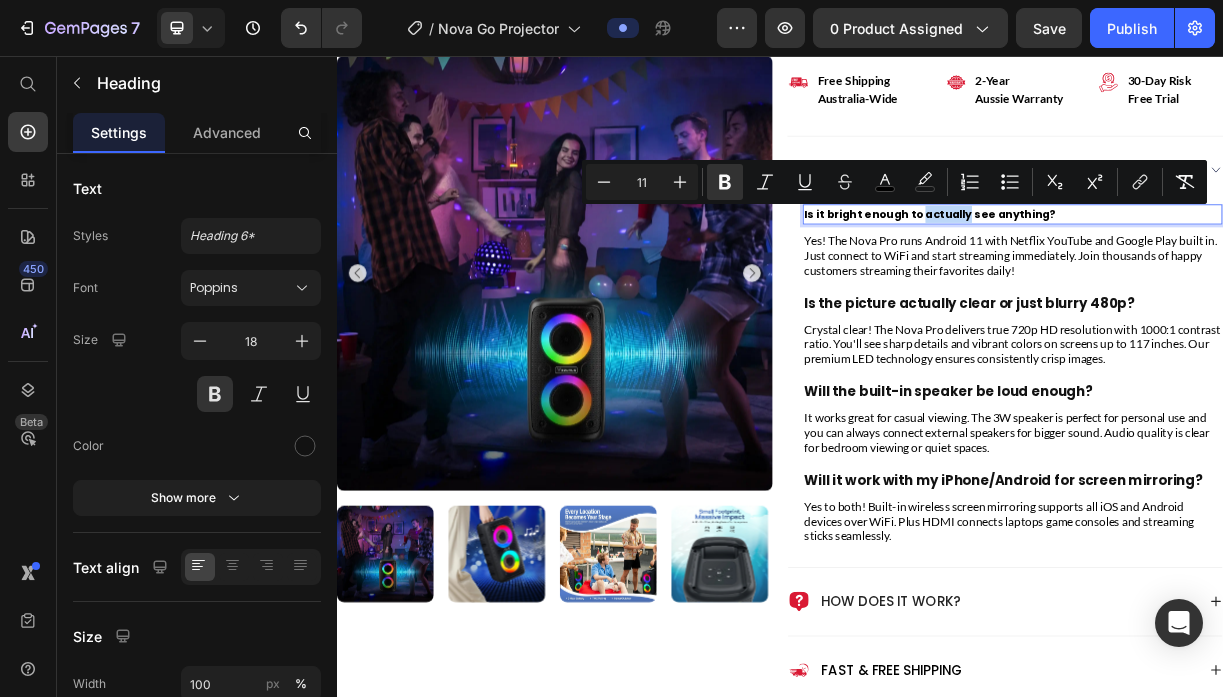 click on "Is it bright enough to actually see anything?" at bounding box center [1140, 271] 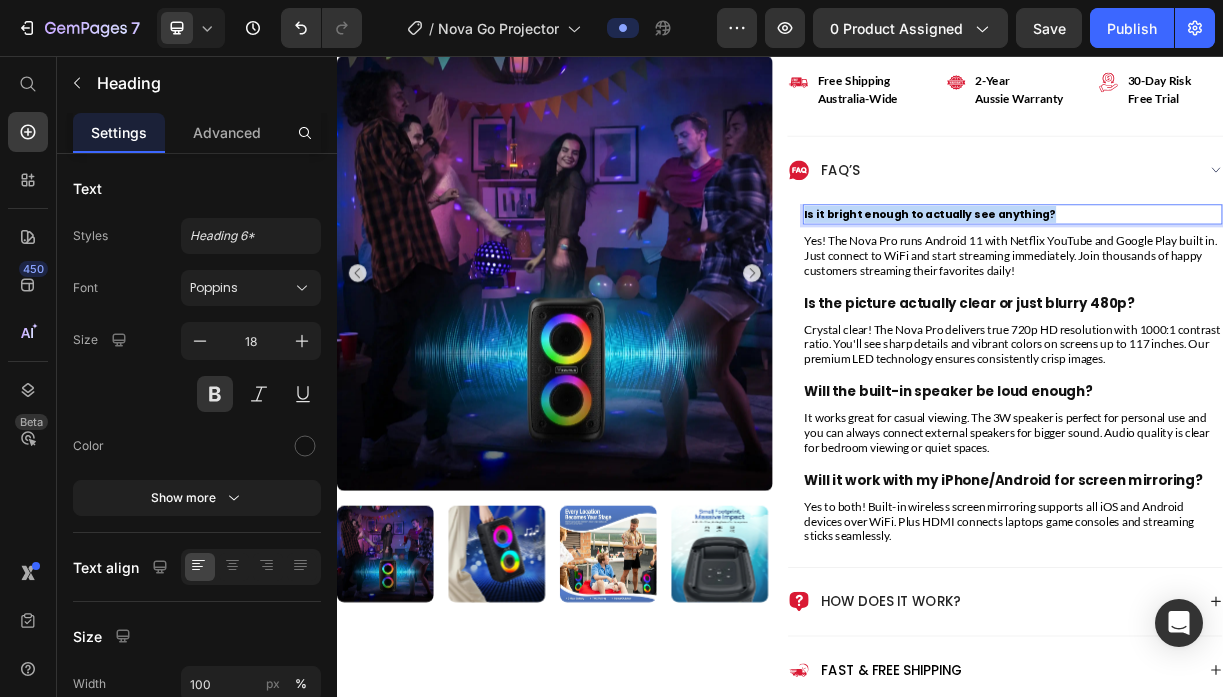 click on "Is it bright enough to actually see anything?" at bounding box center [1140, 271] 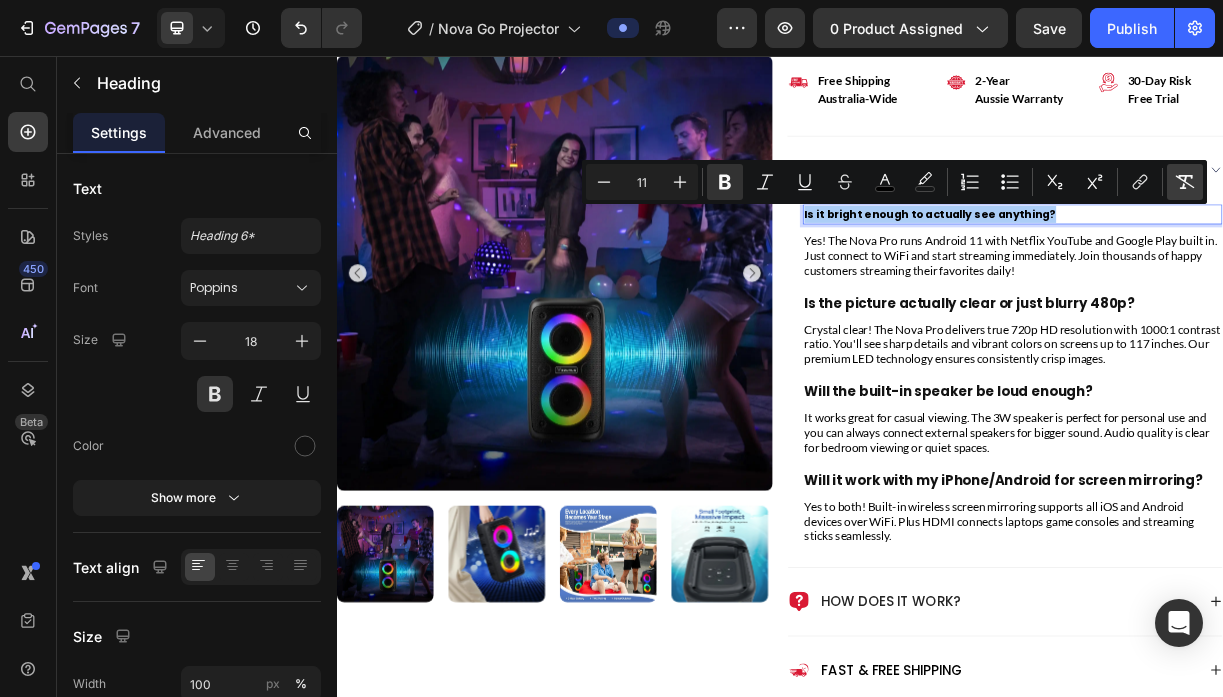 click 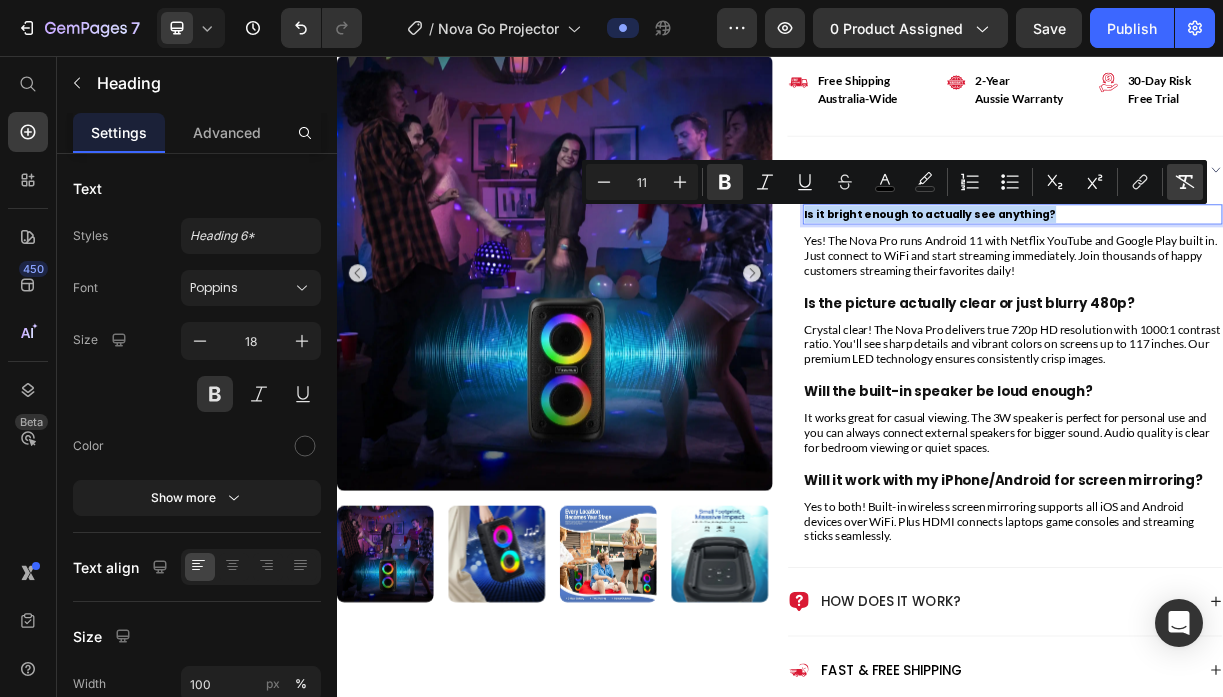 type on "18" 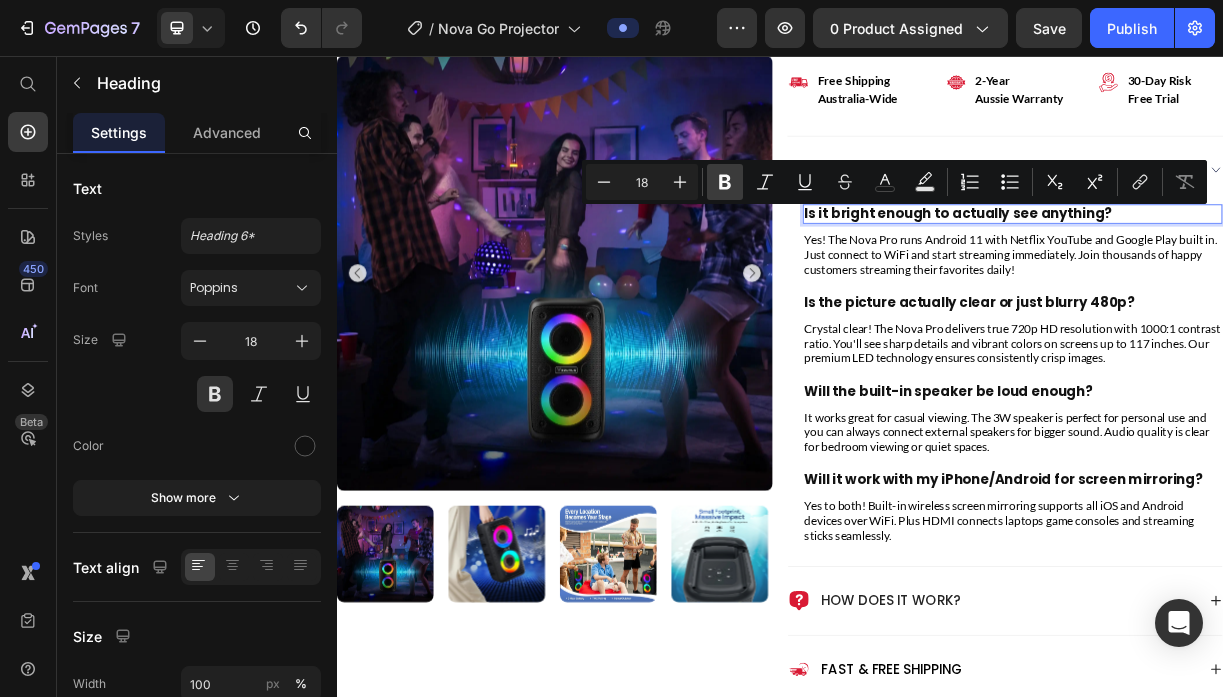 click on "Bold" at bounding box center [725, 182] 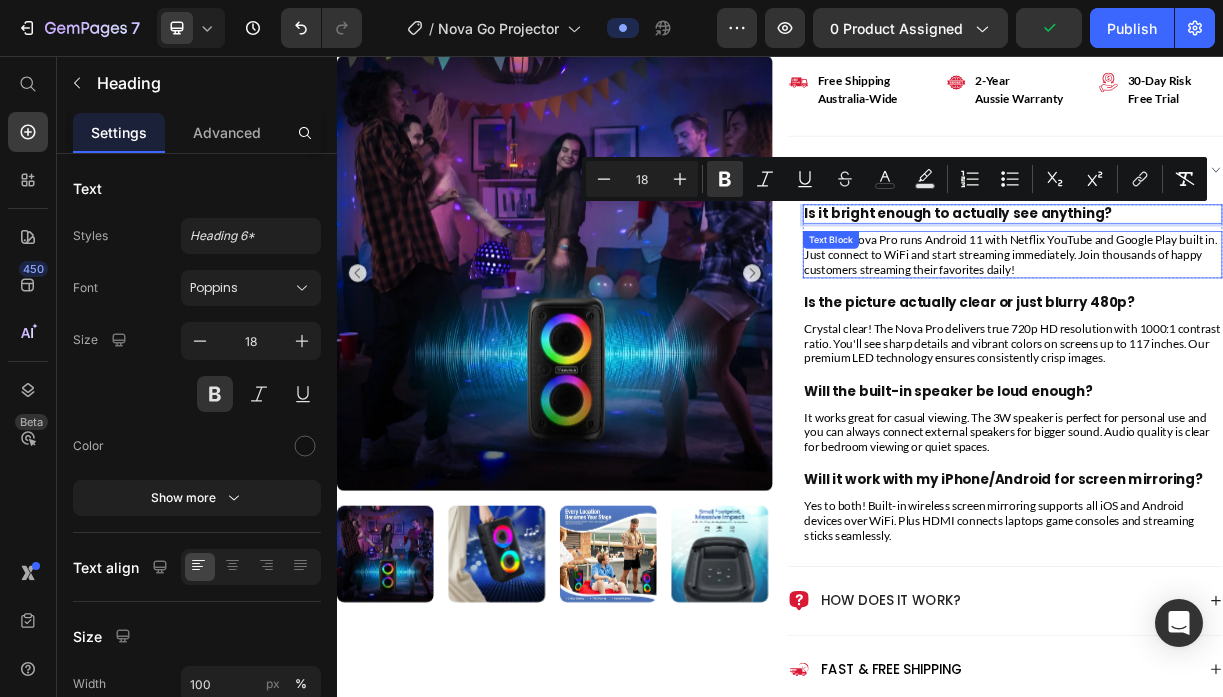 click on "Yes! The Nova Pro runs Android 11 with Netflix YouTube and Google Play built in. Just connect to WiFi and start streaming immediately. Join thousands of happy customers streaming their favorites daily!" at bounding box center (1252, 325) 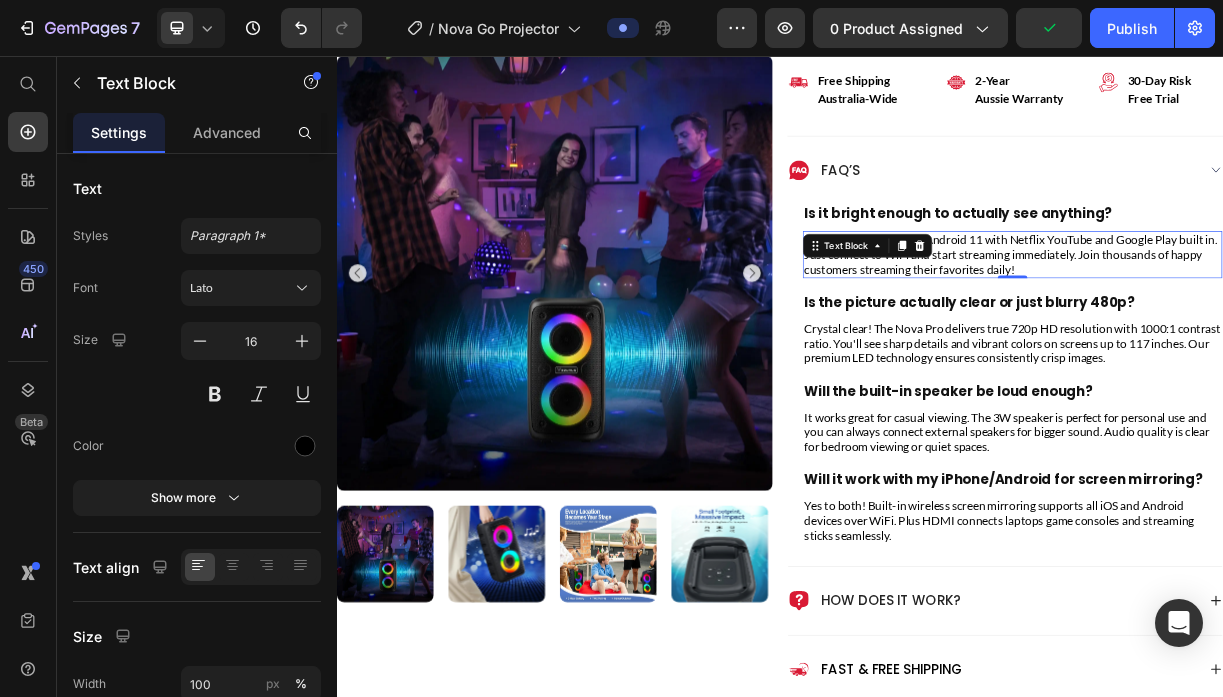 click at bounding box center [1102, 313] 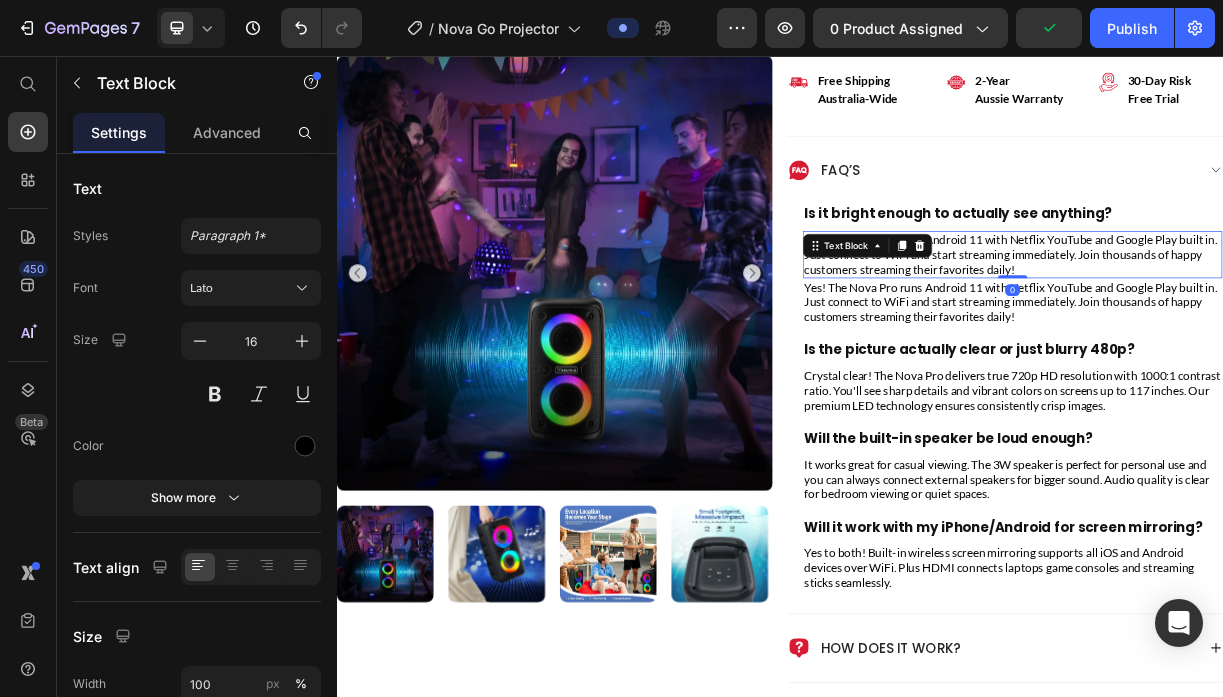 click on "Yes! The Nova Pro runs Android 11 with Netflix YouTube and Google Play built in. Just connect to WiFi and start streaming immediately. Join thousands of happy customers streaming their favorites daily!" at bounding box center (1252, 325) 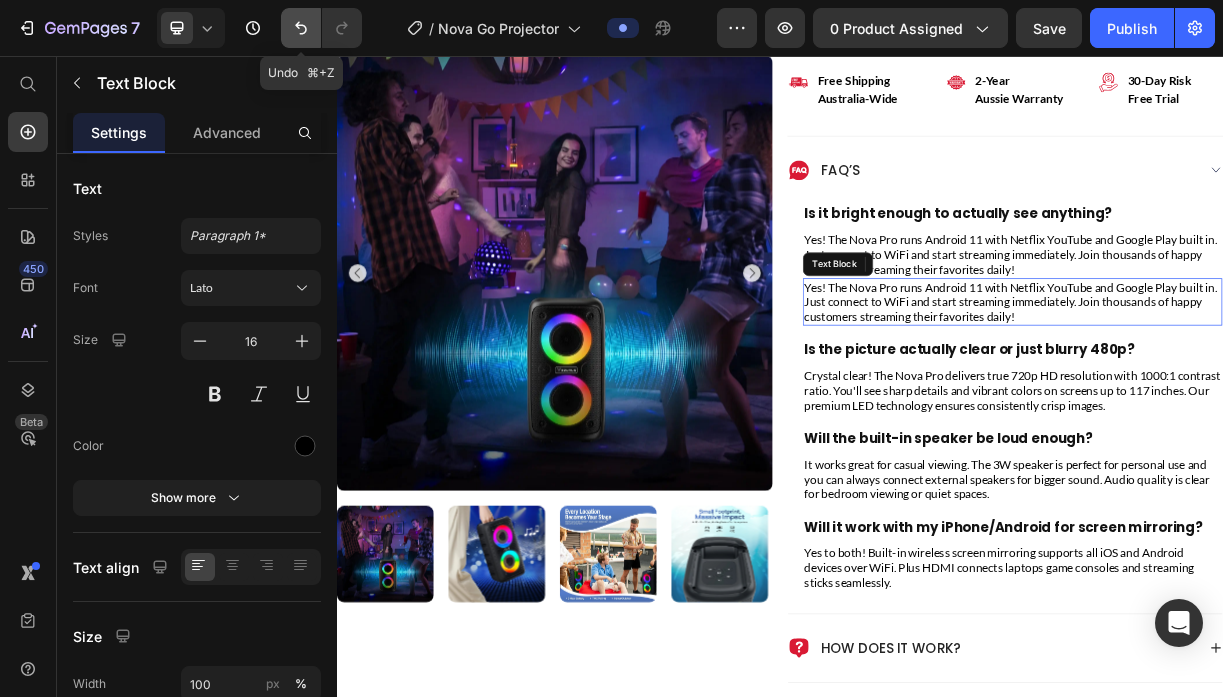 click 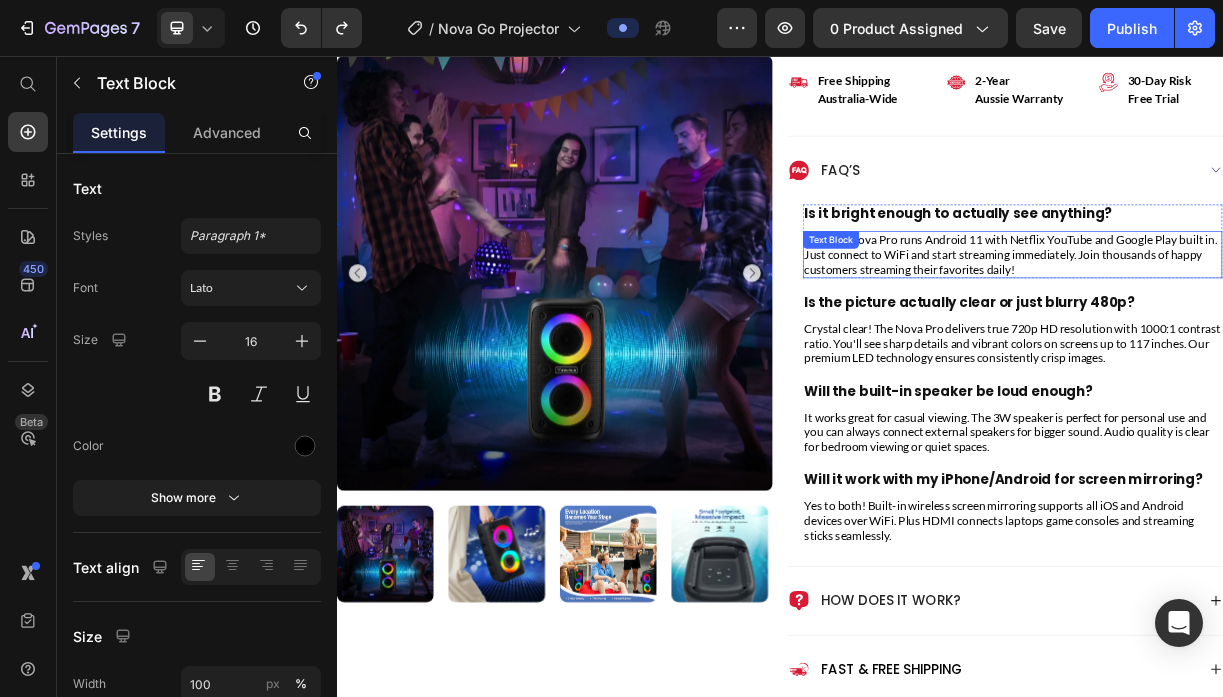 click on "Yes! The Nova Pro runs Android 11 with Netflix YouTube and Google Play built in. Just connect to WiFi and start streaming immediately. Join thousands of happy customers streaming their favorites daily!" at bounding box center [1252, 325] 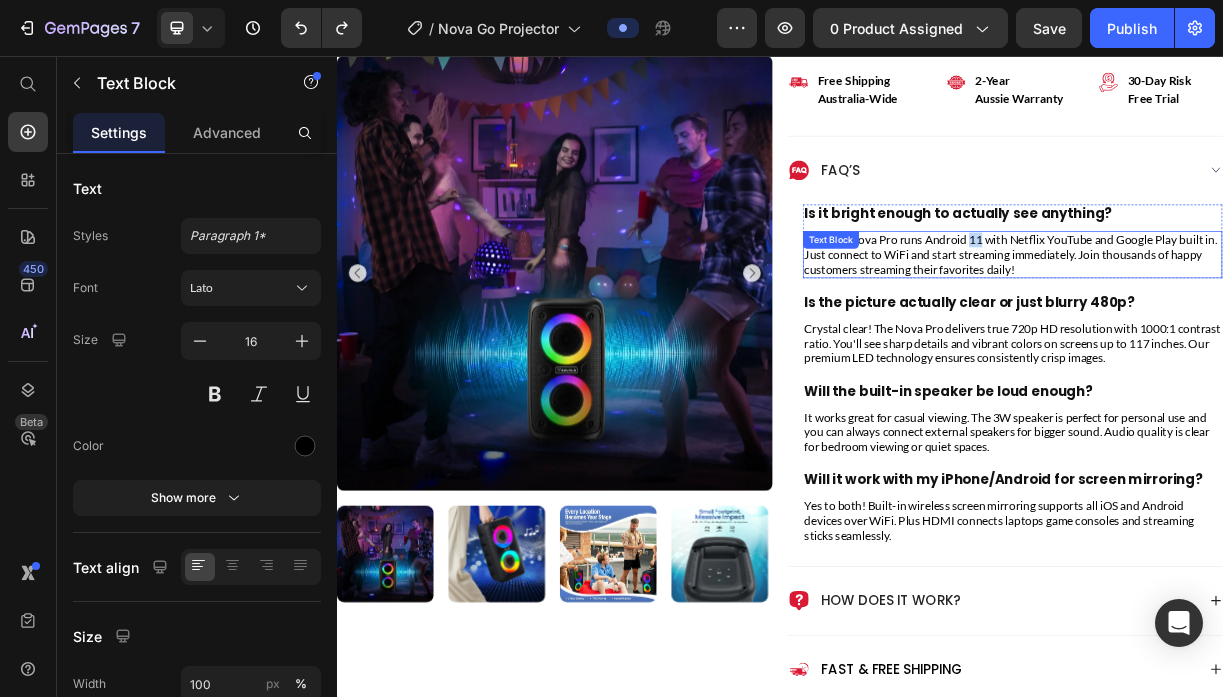 click on "Yes! The Nova Pro runs Android 11 with Netflix YouTube and Google Play built in. Just connect to WiFi and start streaming immediately. Join thousands of happy customers streaming their favorites daily!" at bounding box center (1252, 325) 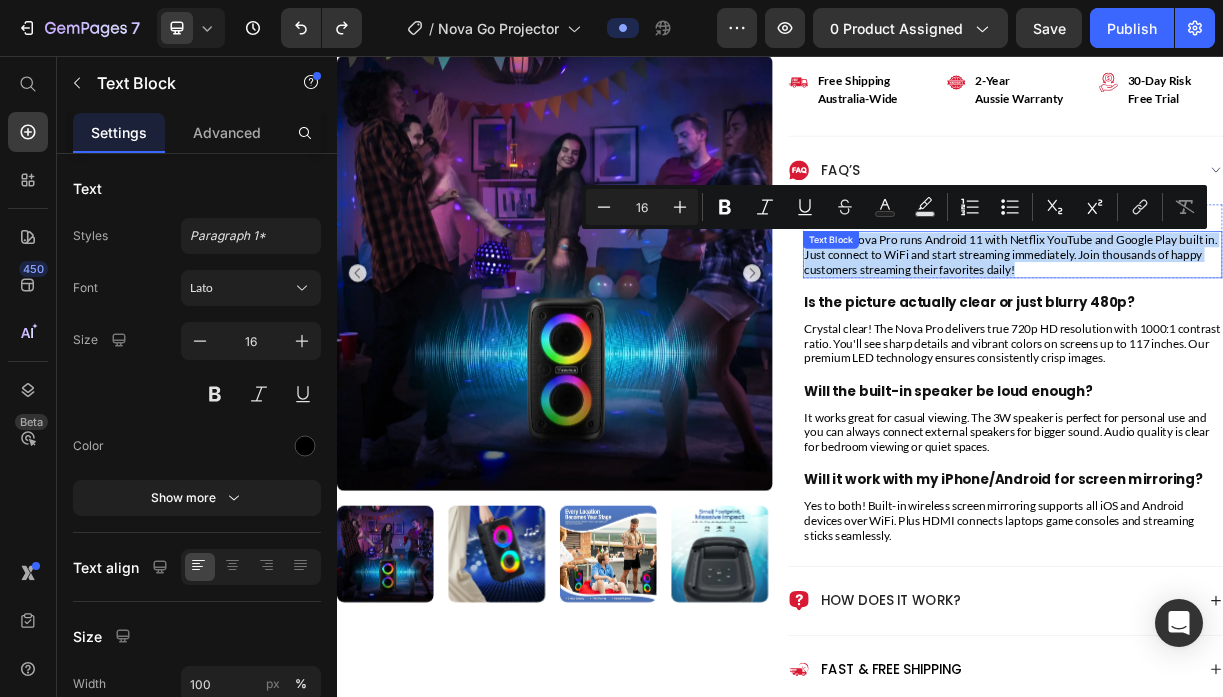 type on "11" 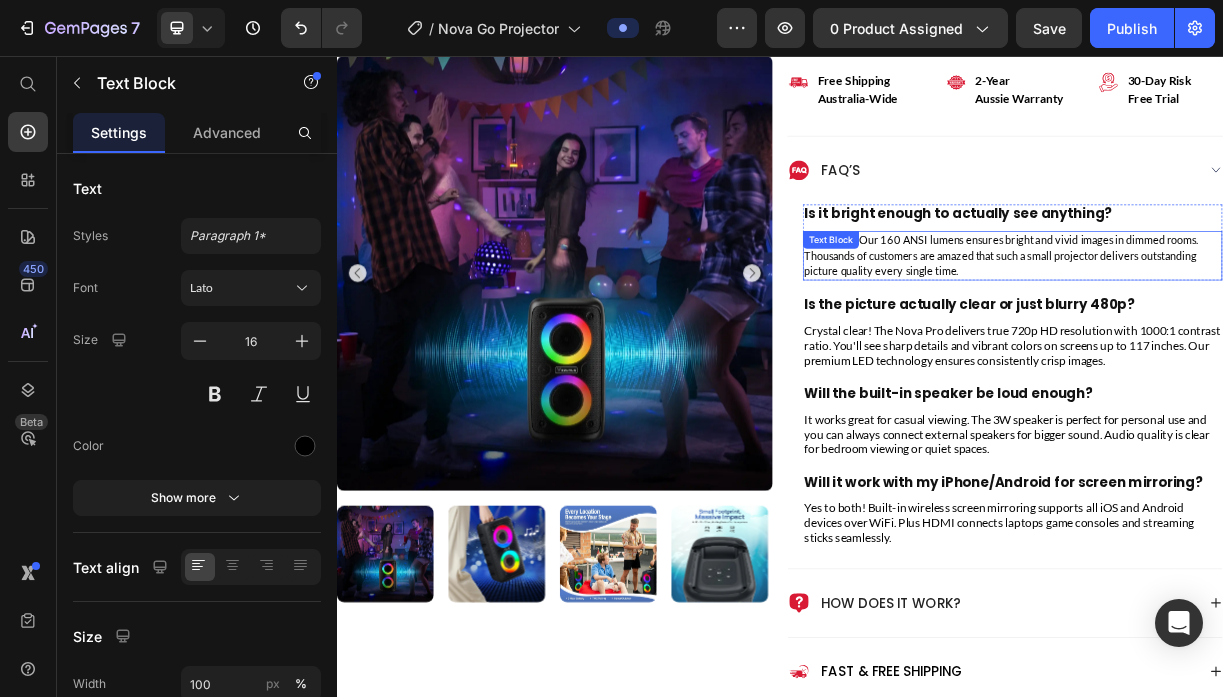 click on "Absolutely. Our 160 ANSI lumens ensures bright and vivid images in dimmed rooms. Thousands of customers are amazed that such a small projector delivers outstanding picture quality every single time." at bounding box center [1237, 326] 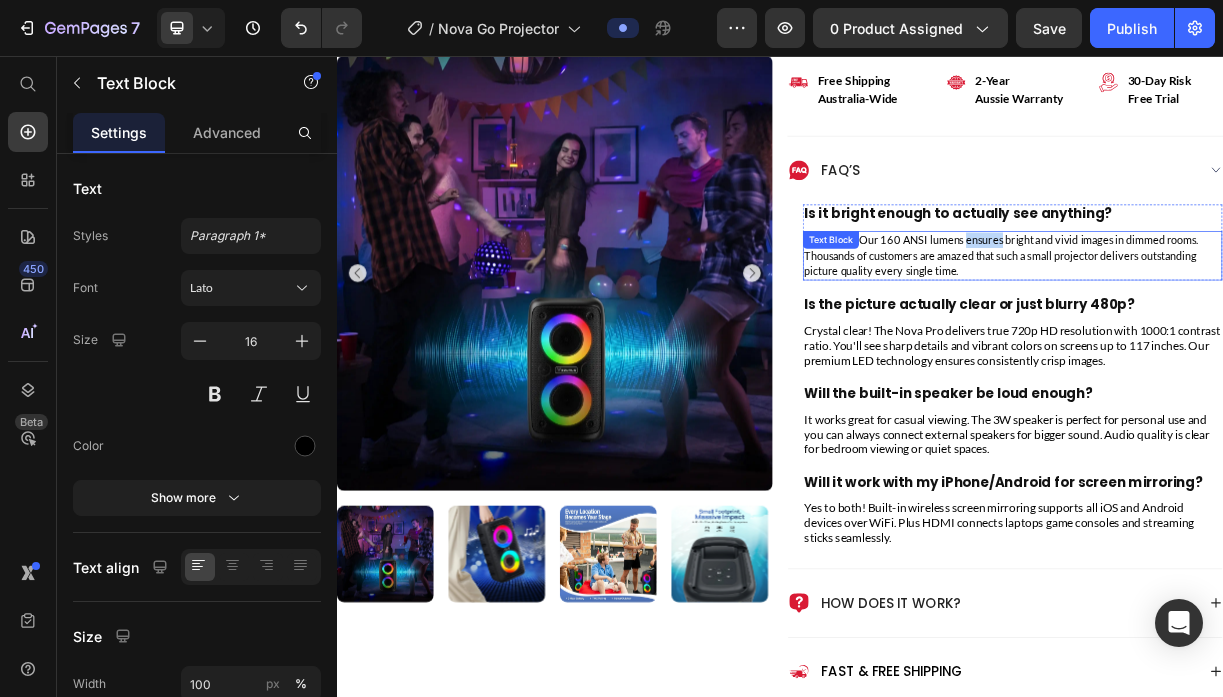 click on "Absolutely. Our 160 ANSI lumens ensures bright and vivid images in dimmed rooms. Thousands of customers are amazed that such a small projector delivers outstanding picture quality every single time." at bounding box center (1237, 326) 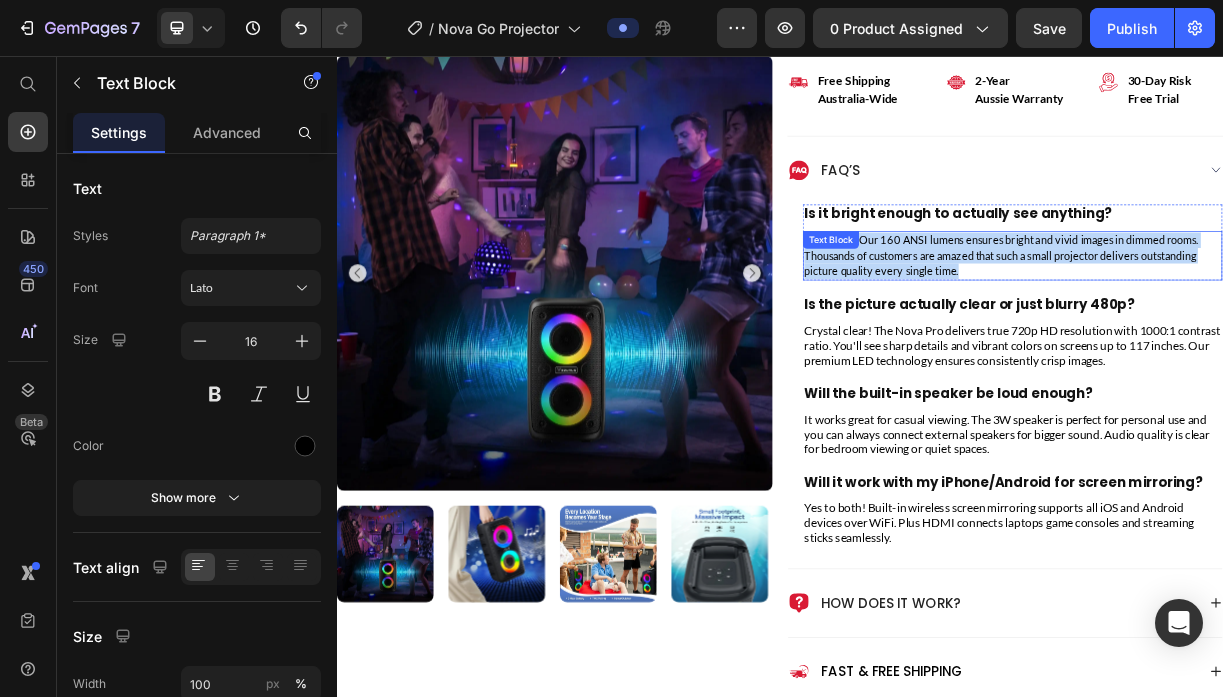 click on "Absolutely. Our 160 ANSI lumens ensures bright and vivid images in dimmed rooms. Thousands of customers are amazed that such a small projector delivers outstanding picture quality every single time." at bounding box center (1237, 326) 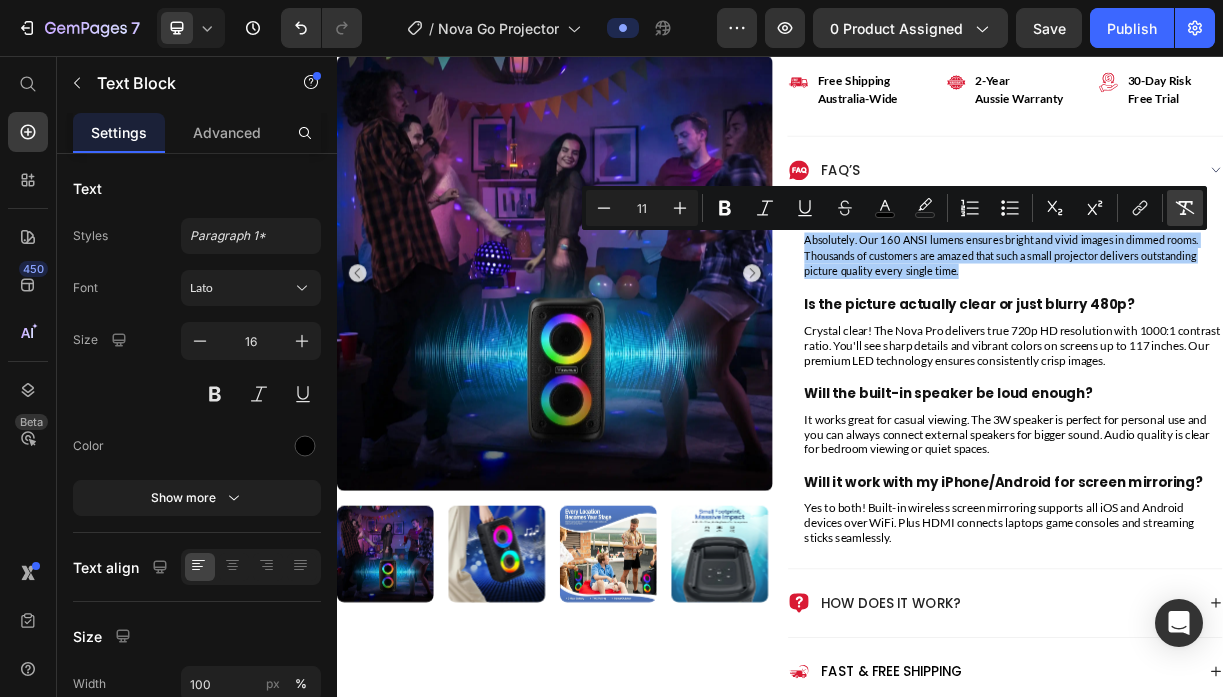 click 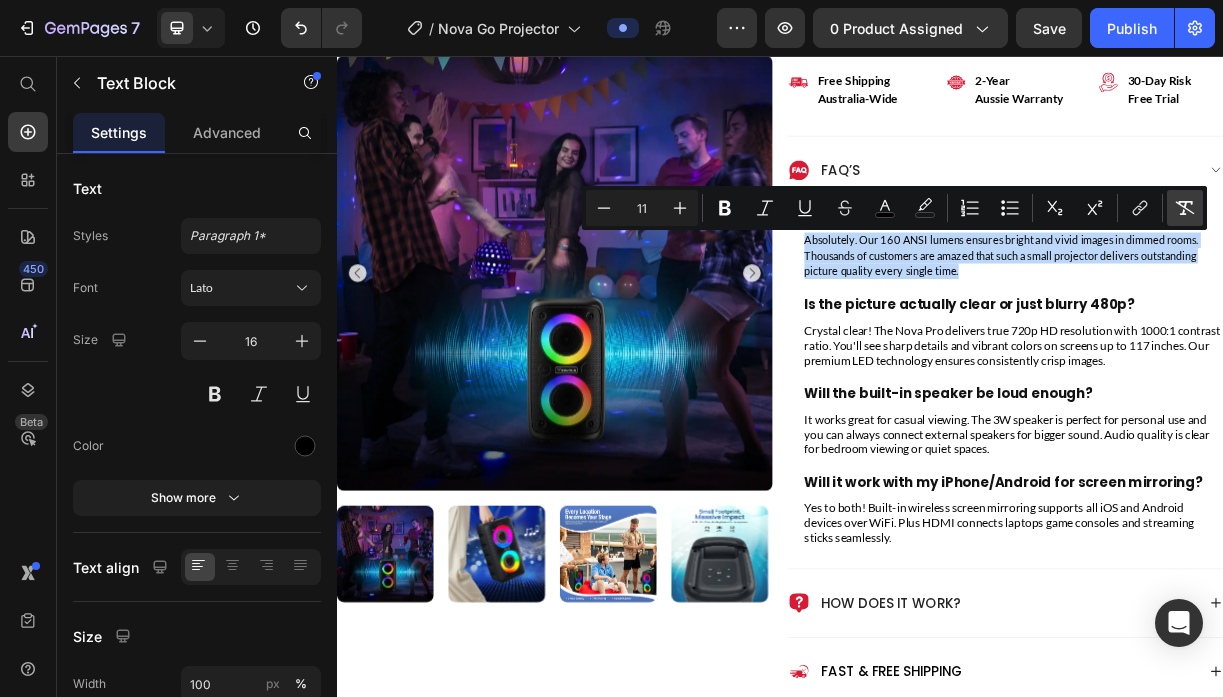 type on "16" 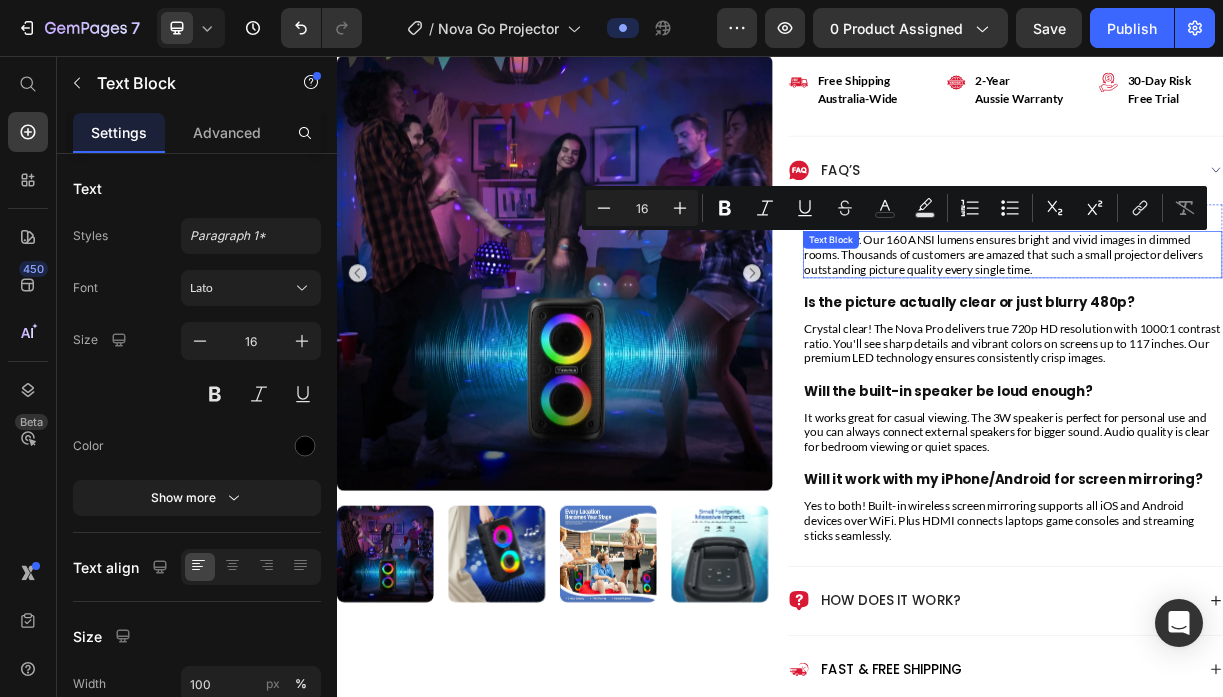 click on "Absolutely. Our 160 ANSI lumens ensures bright and vivid images in dimmed rooms. Thousands of customers are amazed that such a small projector delivers outstanding picture quality every single time." at bounding box center [1252, 325] 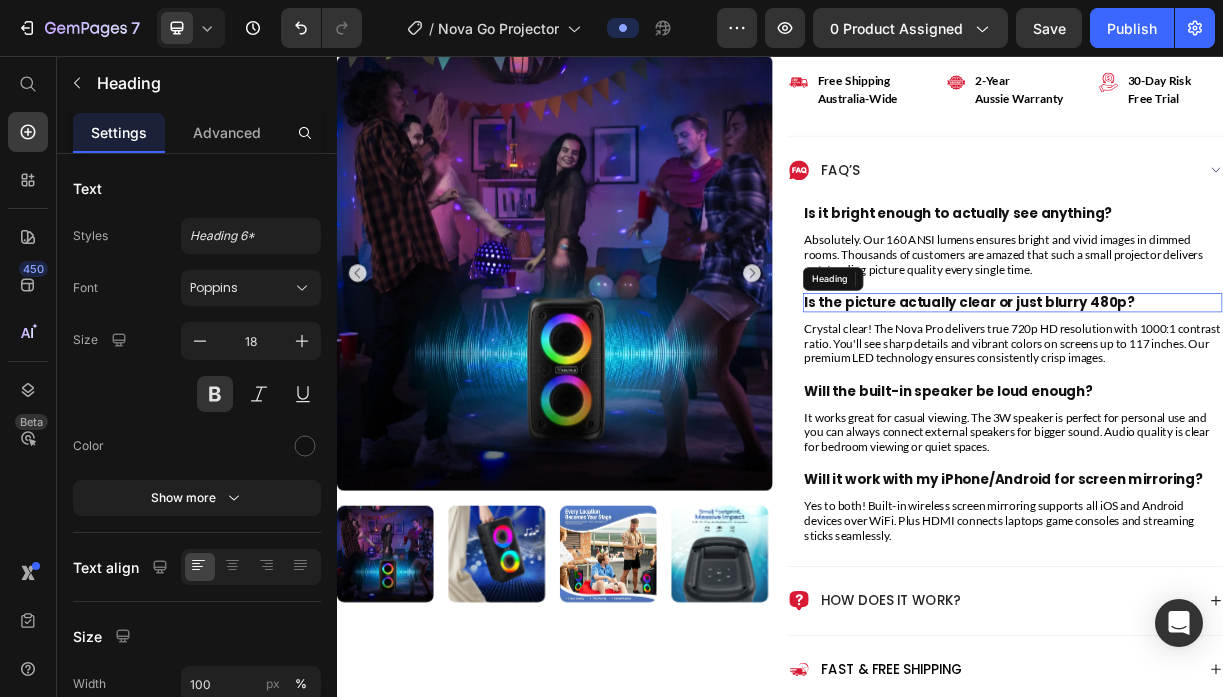 click on "Is the picture actually clear or just blurry 480p?" at bounding box center [1193, 389] 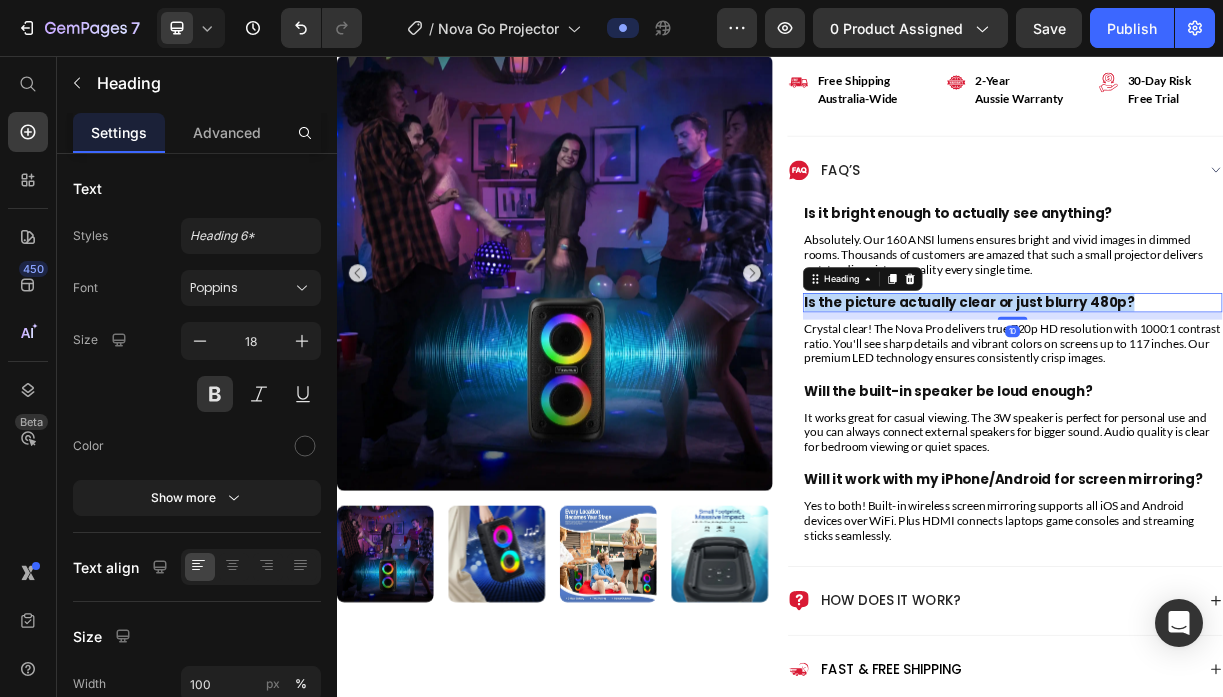 click on "Is the picture actually clear or just blurry 480p?" at bounding box center (1193, 389) 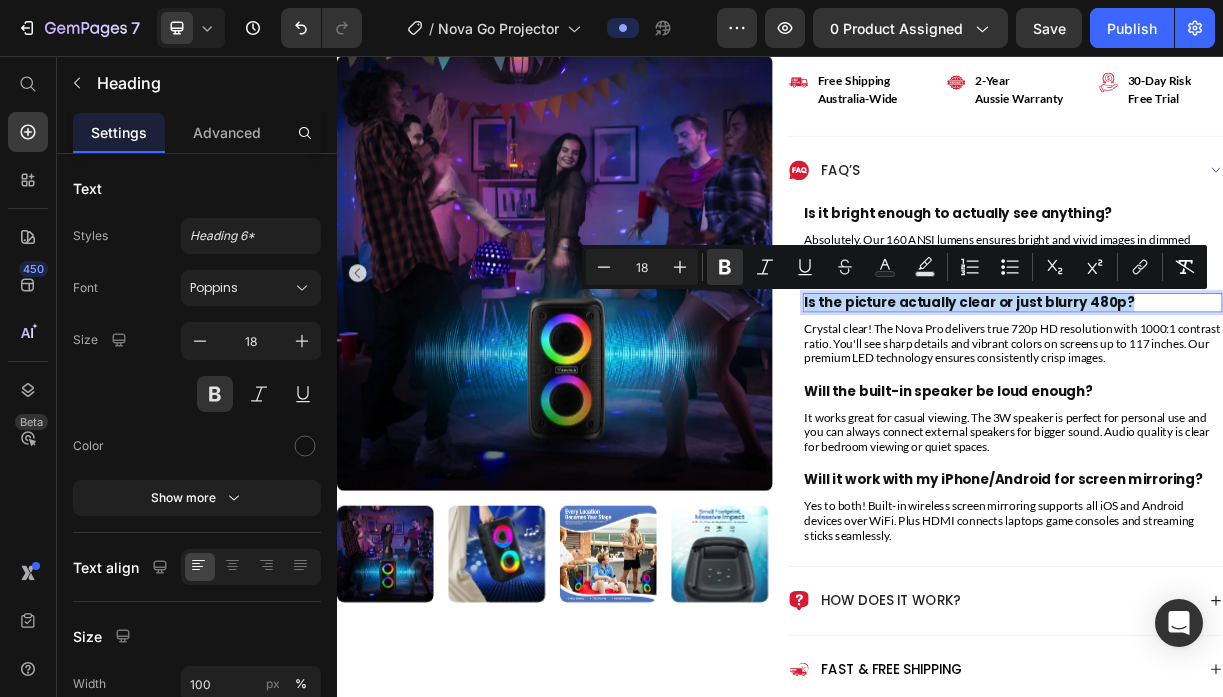 type on "11" 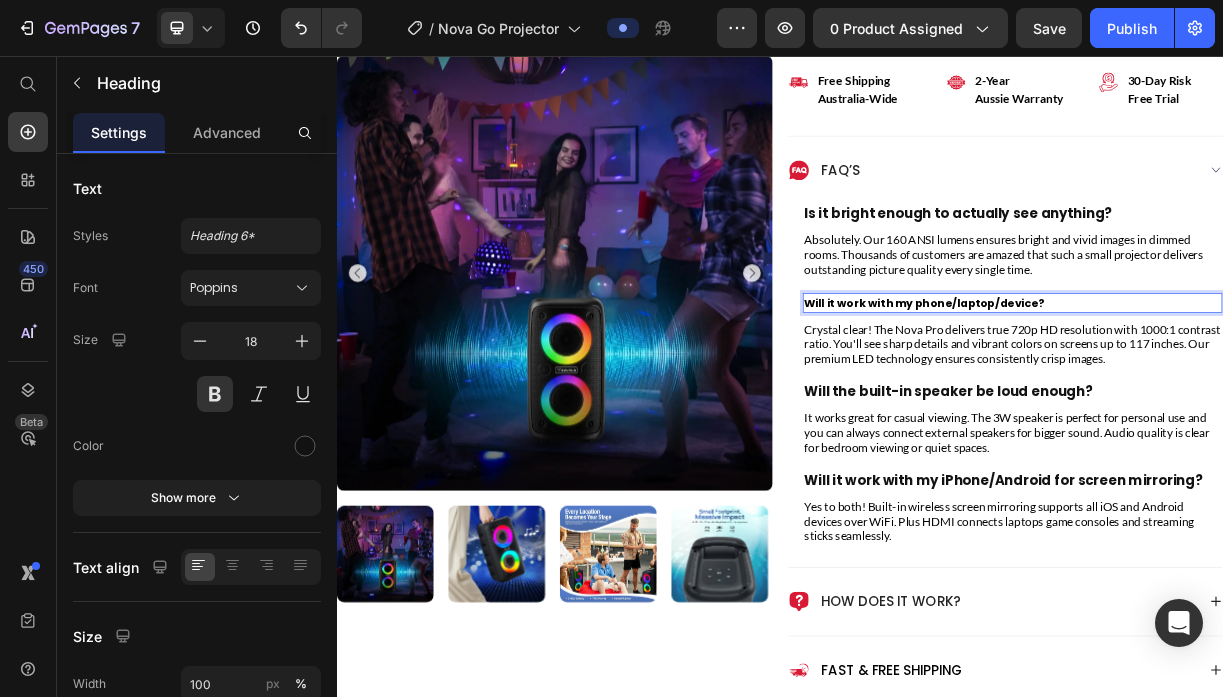 click on "Will it work with my phone/laptop/device?" at bounding box center [1133, 391] 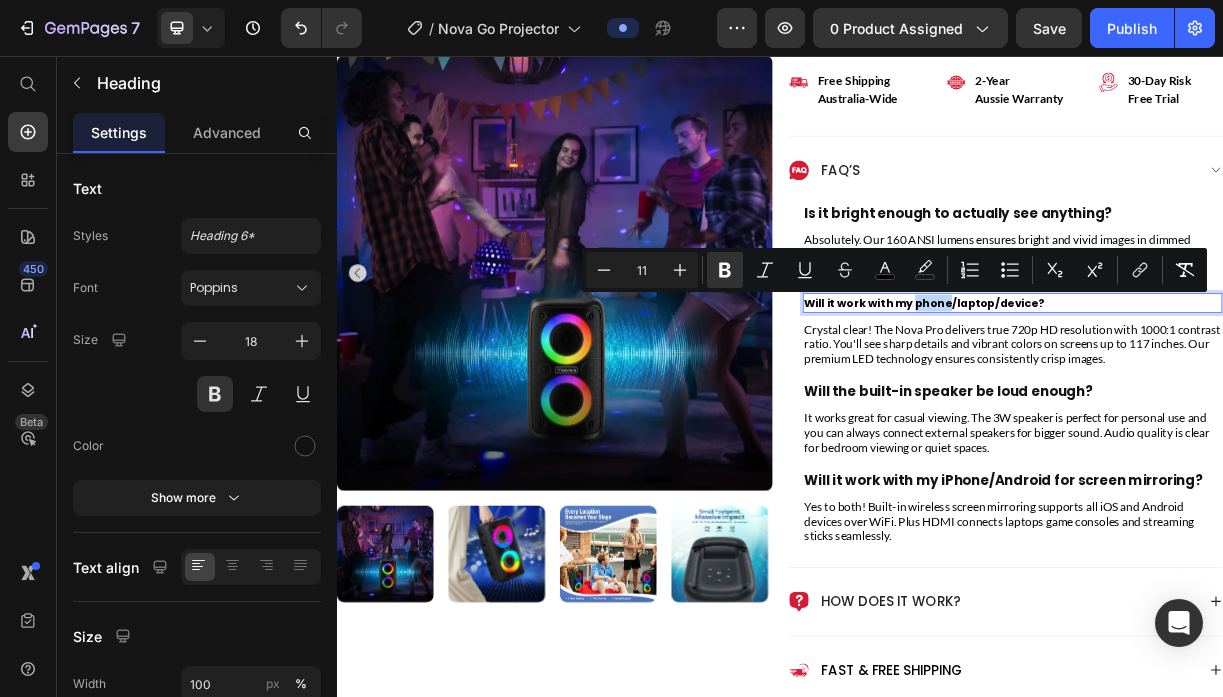 click on "Will it work with my phone/laptop/device?" at bounding box center (1133, 391) 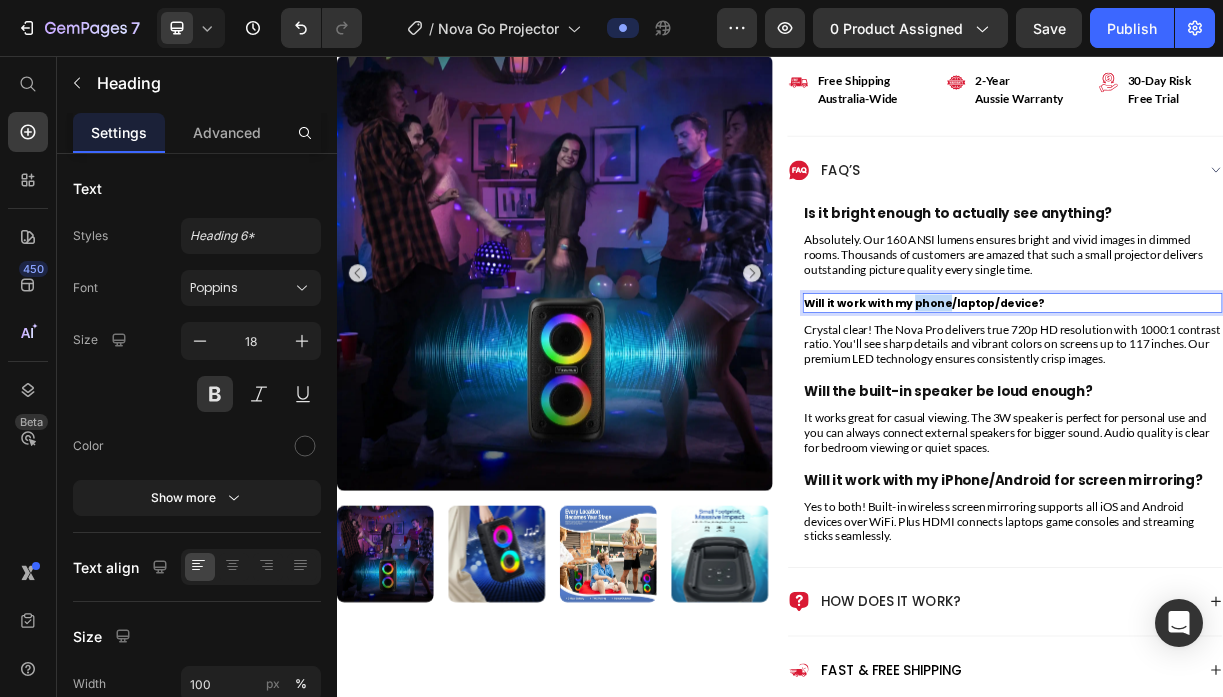 click on "Will it work with my phone/laptop/device?" at bounding box center (1133, 391) 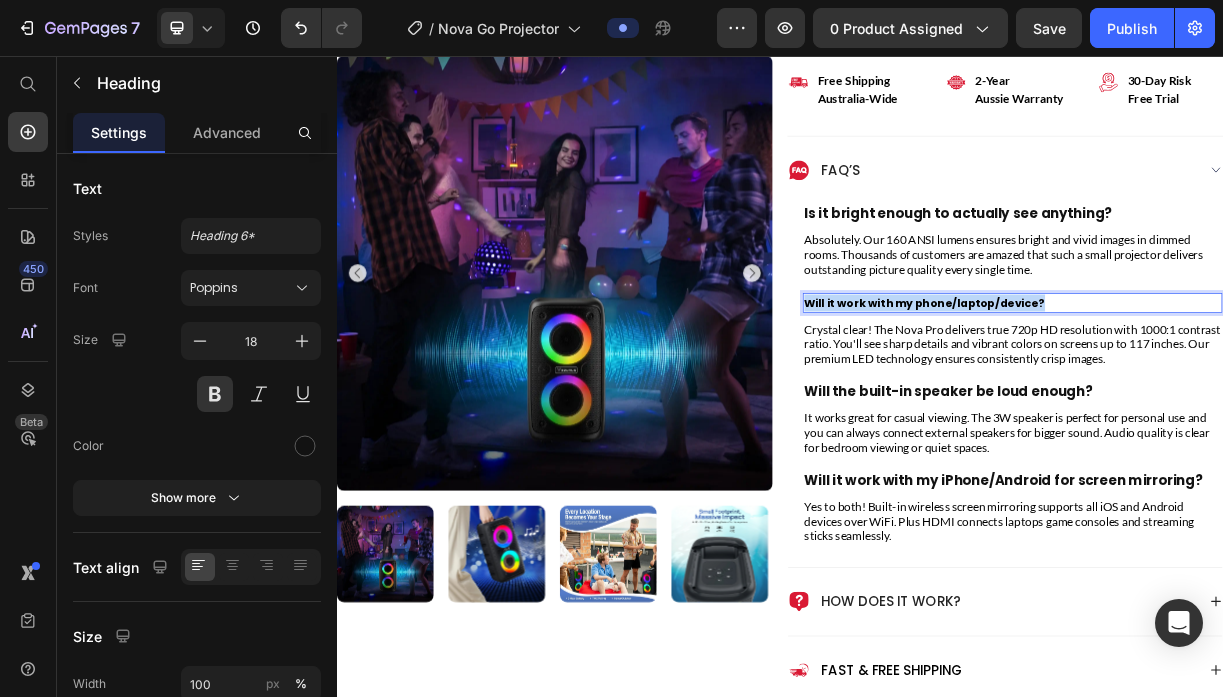 click on "Will it work with my phone/laptop/device?" at bounding box center [1133, 391] 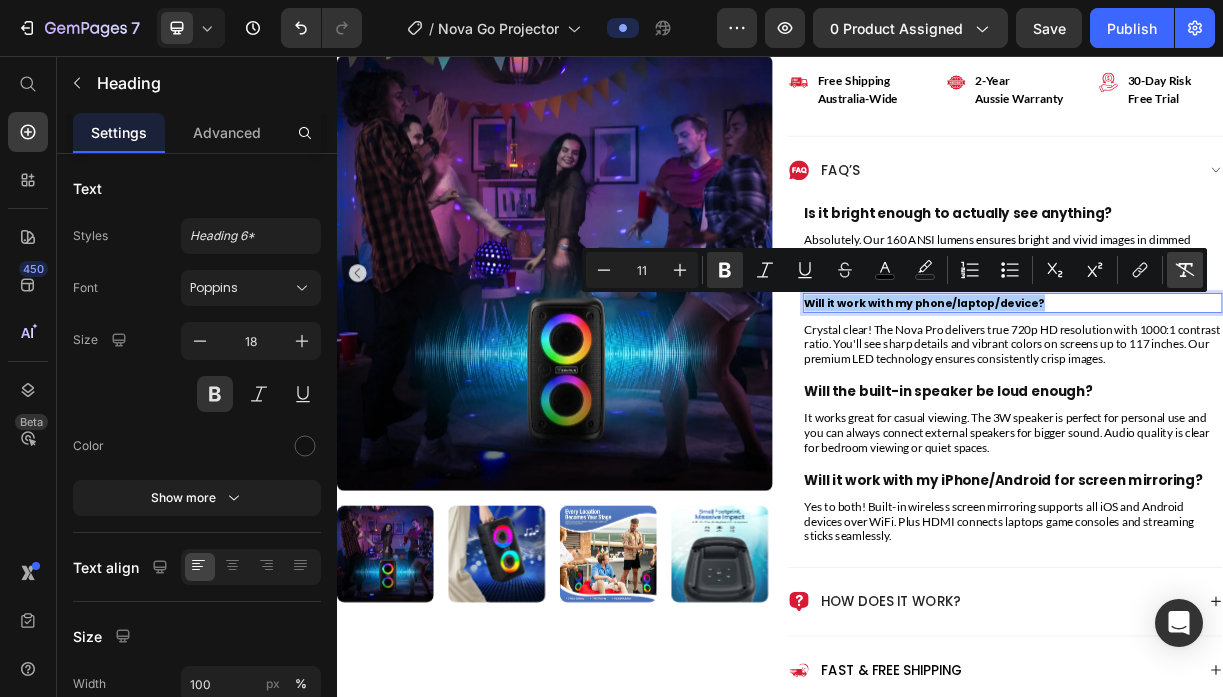 click 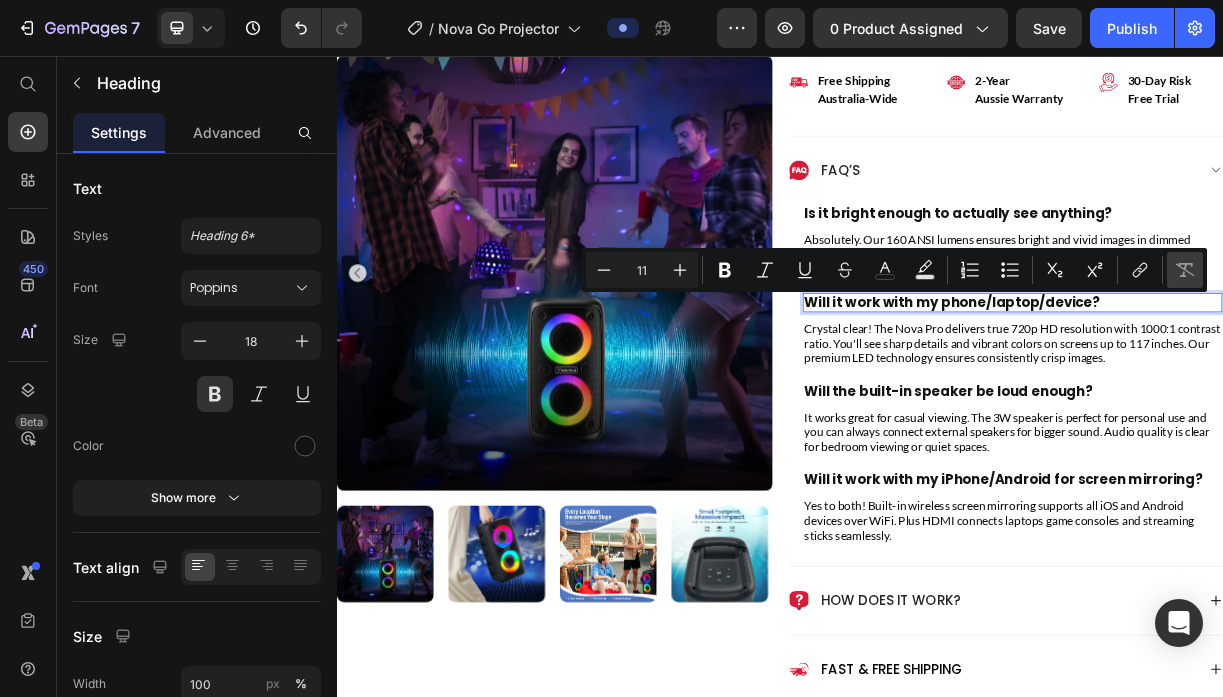 type on "18" 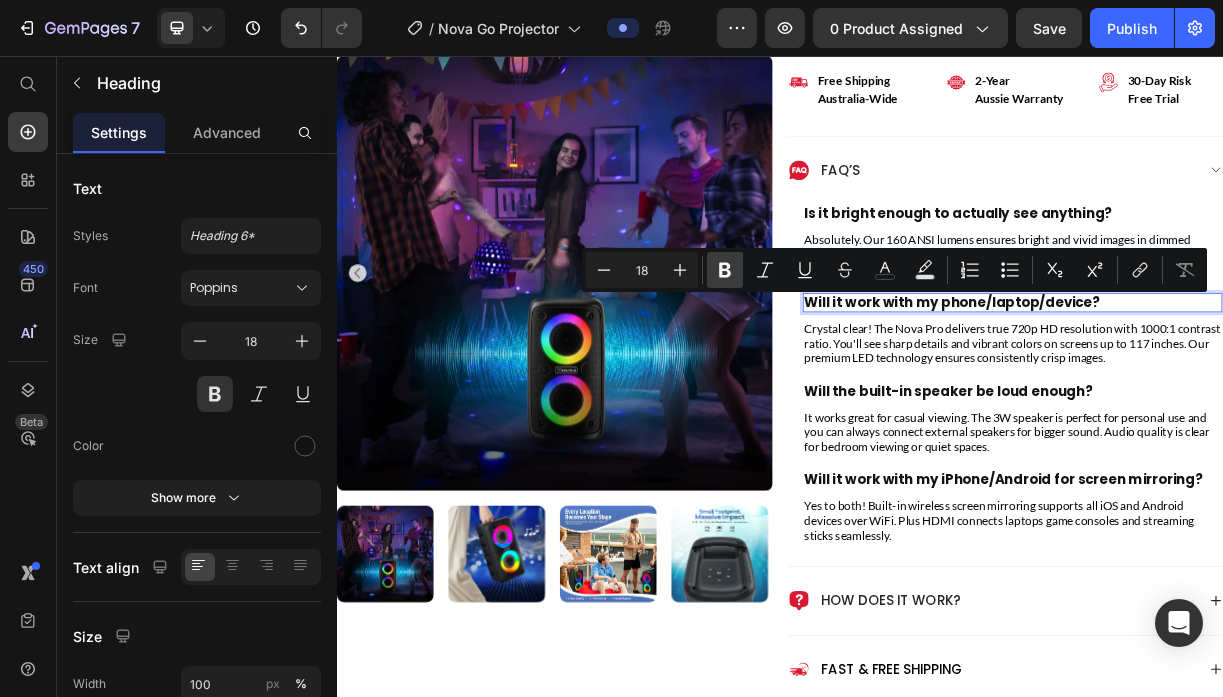 click 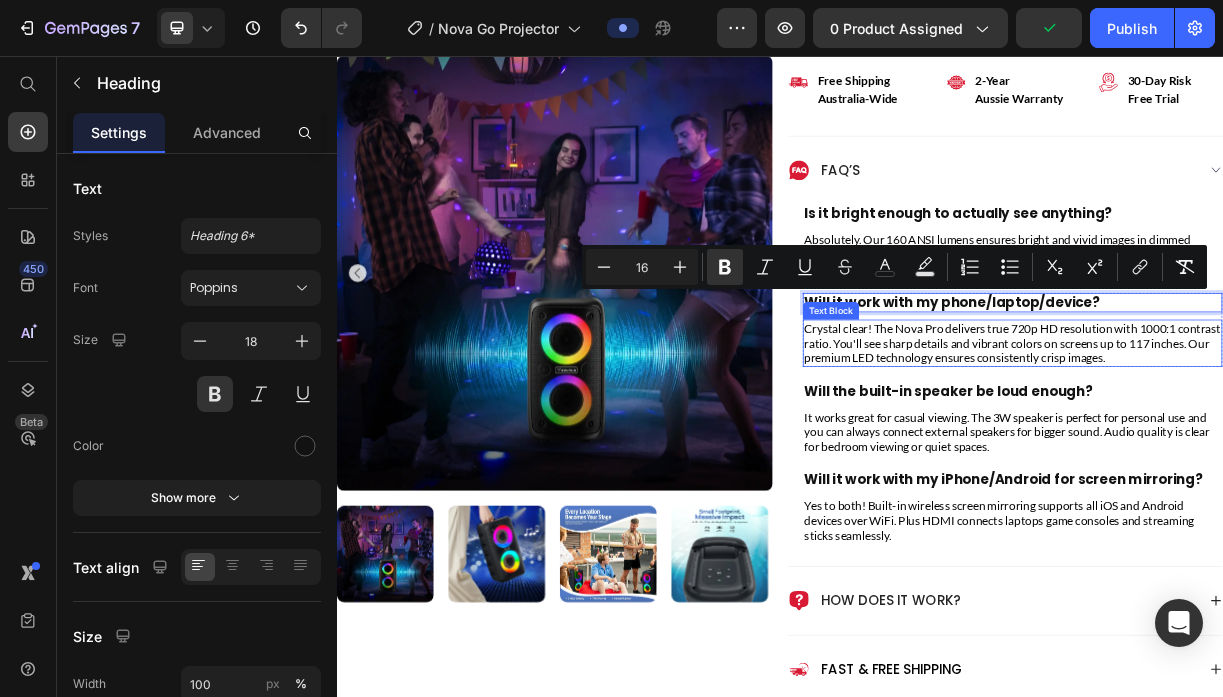 click on "Crystal clear! The Nova Pro delivers true 720p HD resolution with 1000:1 contrast ratio. You'll see sharp details and vibrant colors on screens up to 117 inches. Our premium LED technology ensures consistently crisp images." at bounding box center (1252, 445) 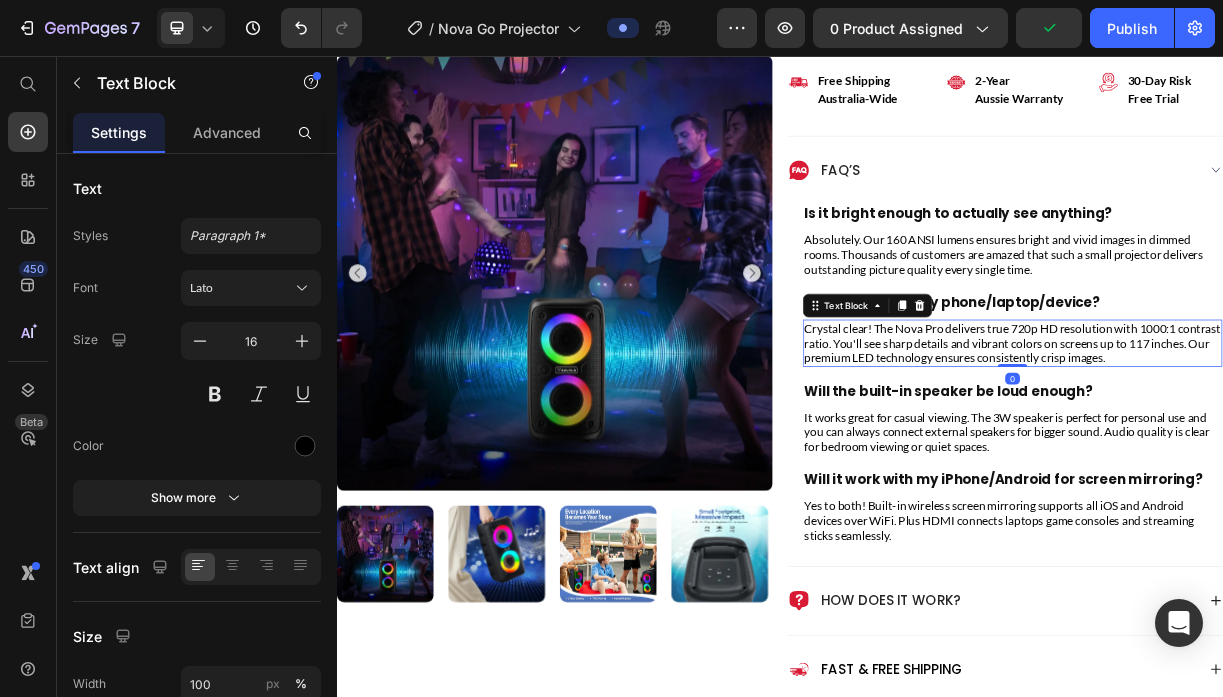 click on "Crystal clear! The Nova Pro delivers true 720p HD resolution with 1000:1 contrast ratio. You'll see sharp details and vibrant colors on screens up to 117 inches. Our premium LED technology ensures consistently crisp images." at bounding box center [1252, 445] 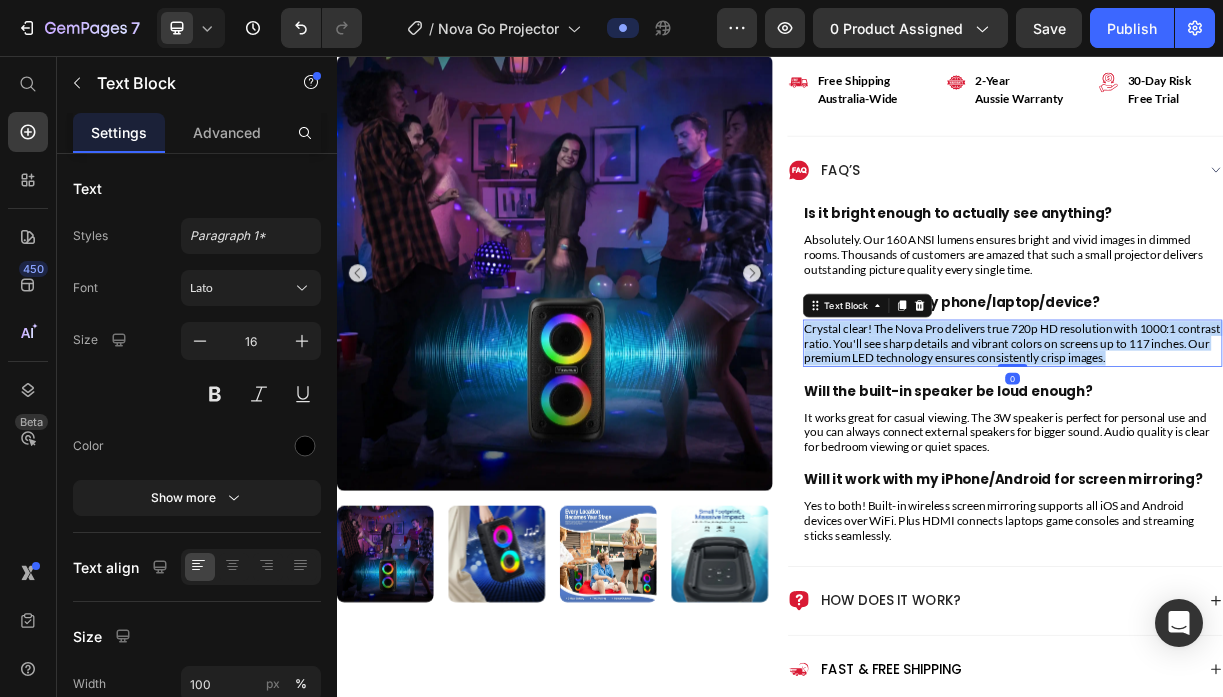 click on "Crystal clear! The Nova Pro delivers true 720p HD resolution with 1000:1 contrast ratio. You'll see sharp details and vibrant colors on screens up to 117 inches. Our premium LED technology ensures consistently crisp images." at bounding box center [1252, 445] 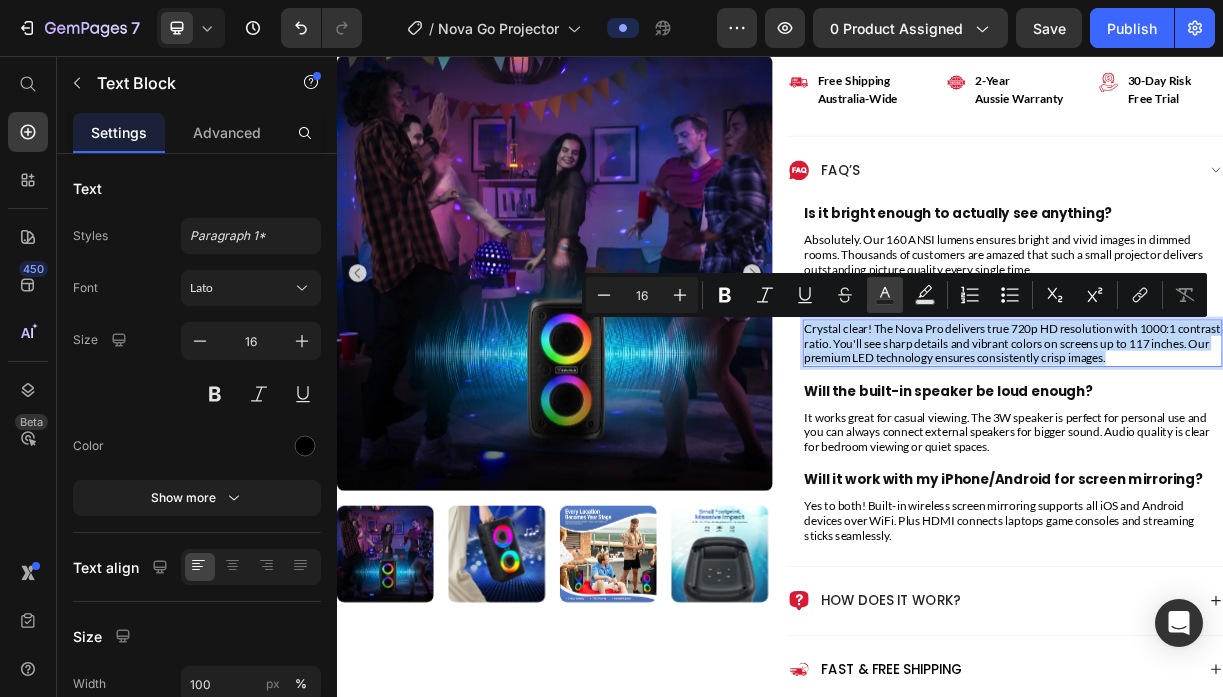 type on "11" 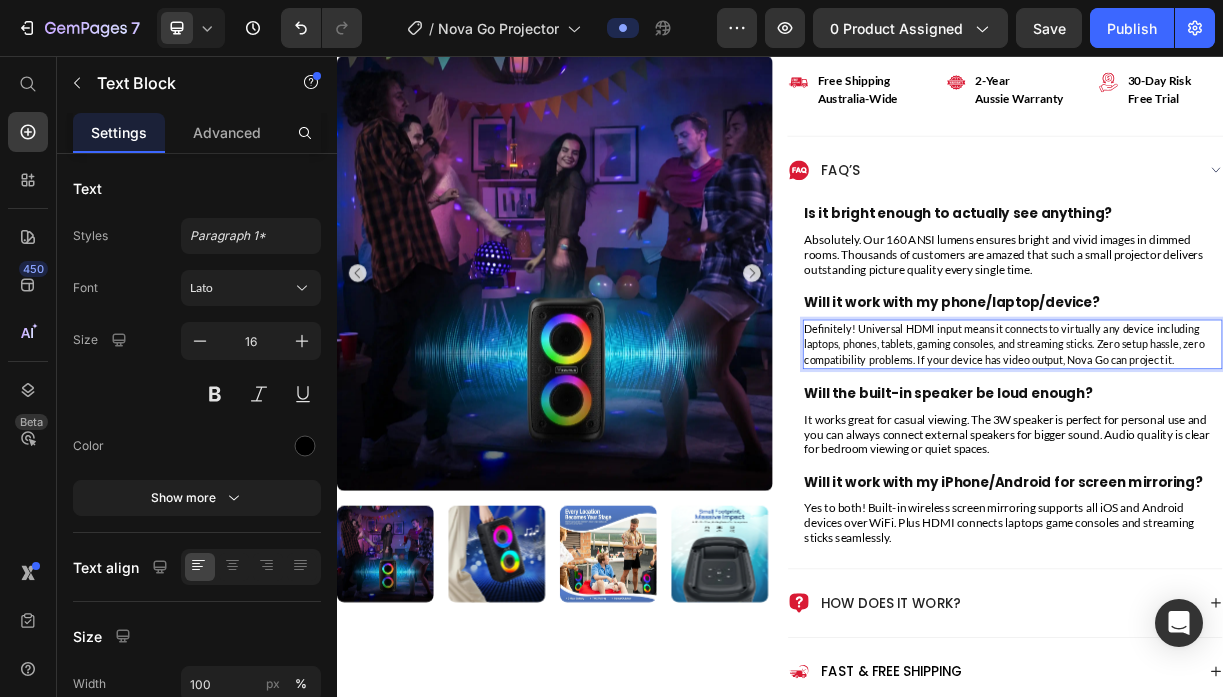 click on "Definitely! Universal HDMI input means it connects to virtually any device including laptops, phones, tablets, gaming consoles, and streaming sticks. Zero setup hassle, zero compatibility problems. If your device has video output, Nova Go can project it." at bounding box center [1241, 446] 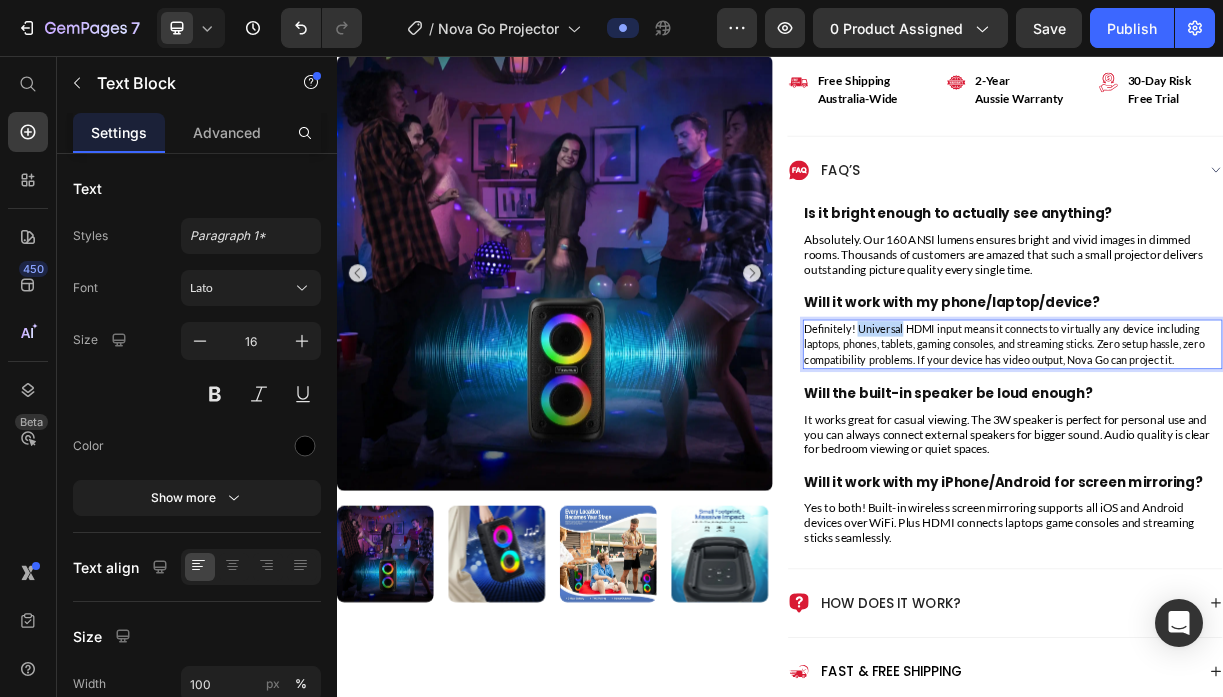 click on "Definitely! Universal HDMI input means it connects to virtually any device including laptops, phones, tablets, gaming consoles, and streaming sticks. Zero setup hassle, zero compatibility problems. If your device has video output, Nova Go can project it." at bounding box center [1241, 446] 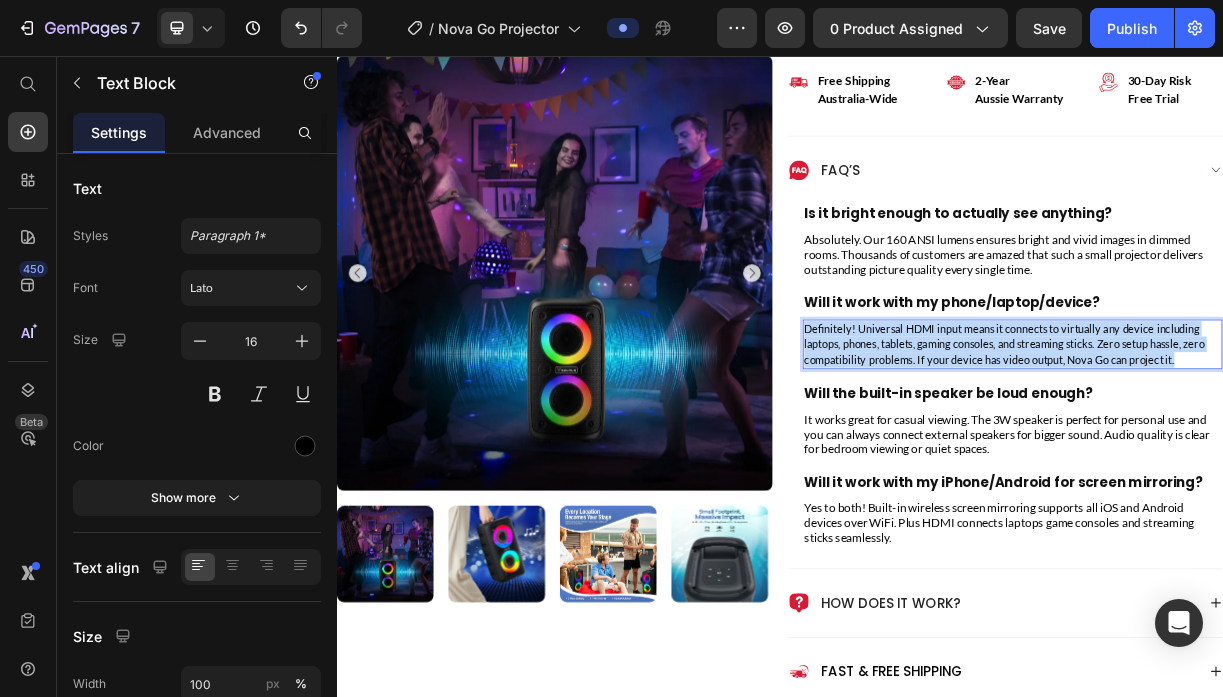 click on "Definitely! Universal HDMI input means it connects to virtually any device including laptops, phones, tablets, gaming consoles, and streaming sticks. Zero setup hassle, zero compatibility problems. If your device has video output, Nova Go can project it." at bounding box center [1241, 446] 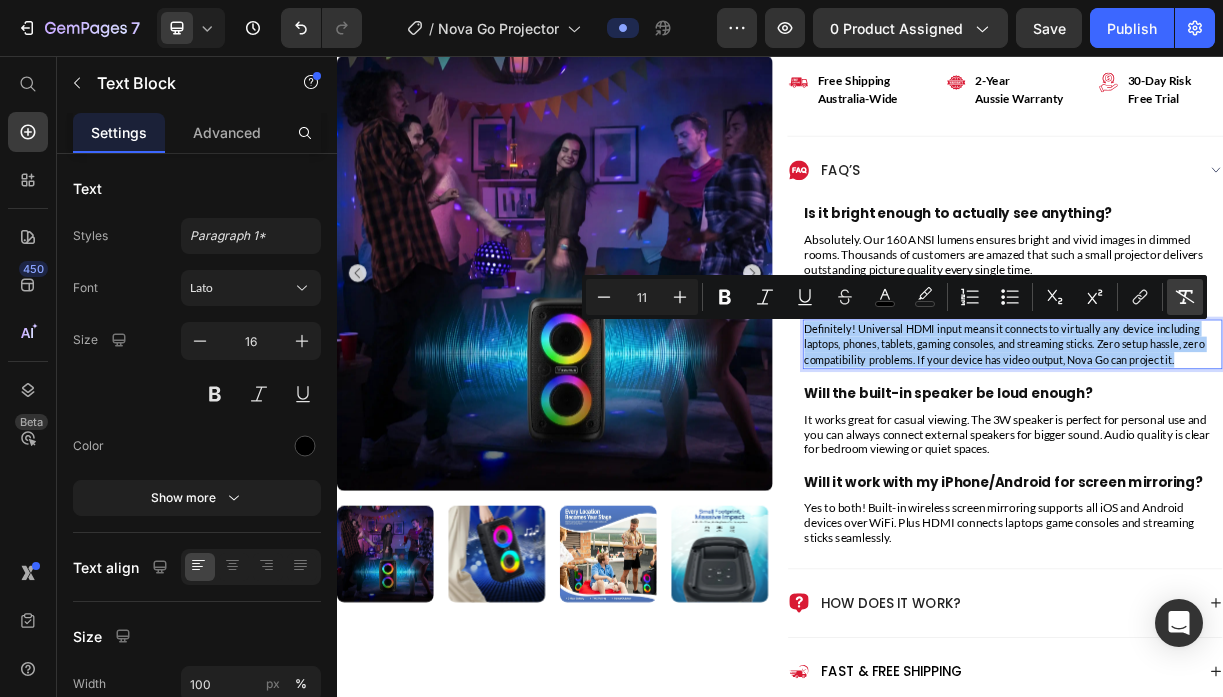 click 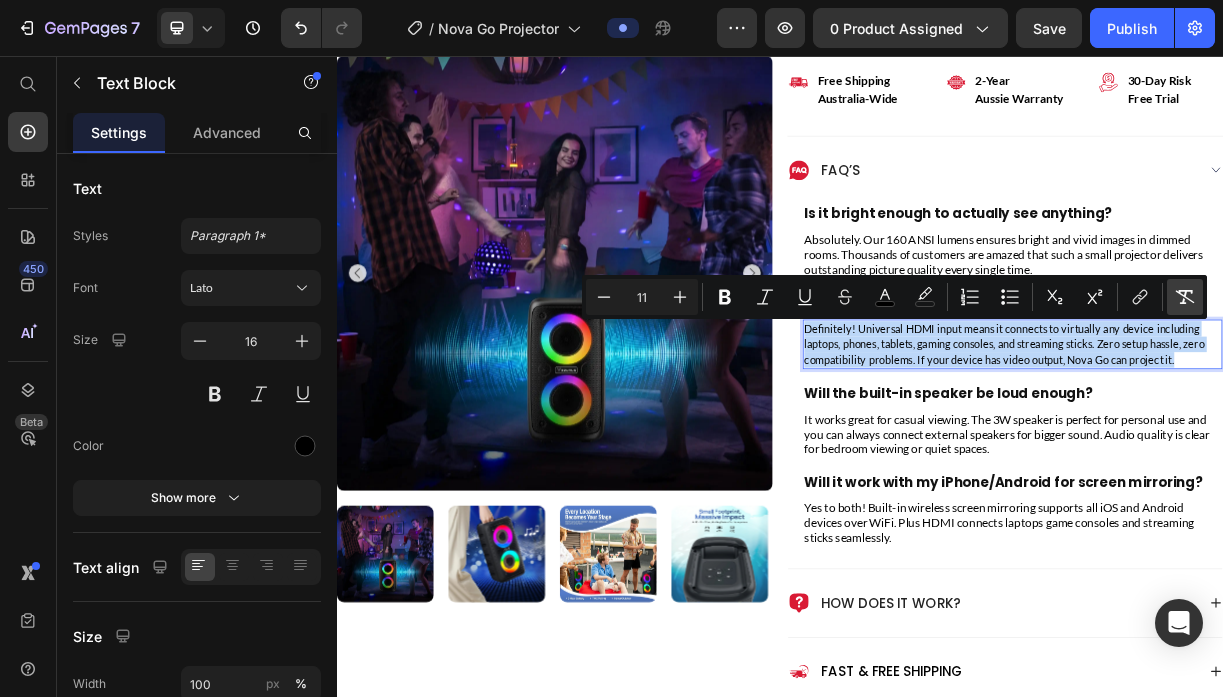 type on "16" 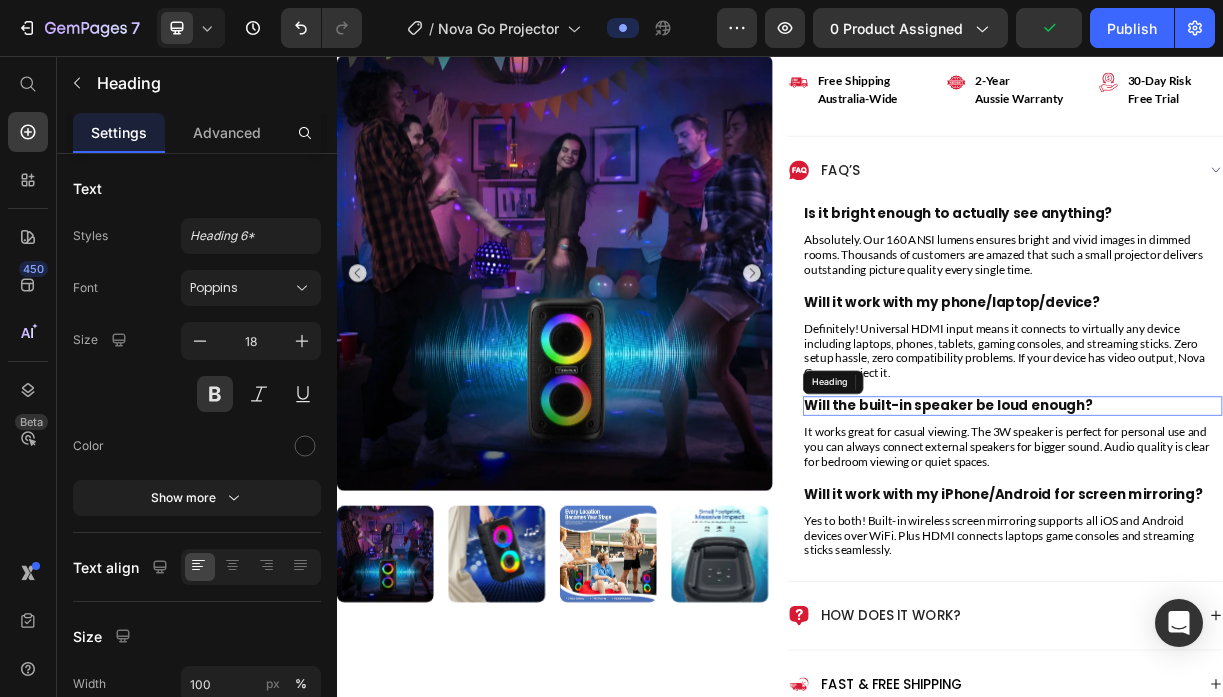 click on "Will the built-in speaker be loud enough?" at bounding box center (1252, 530) 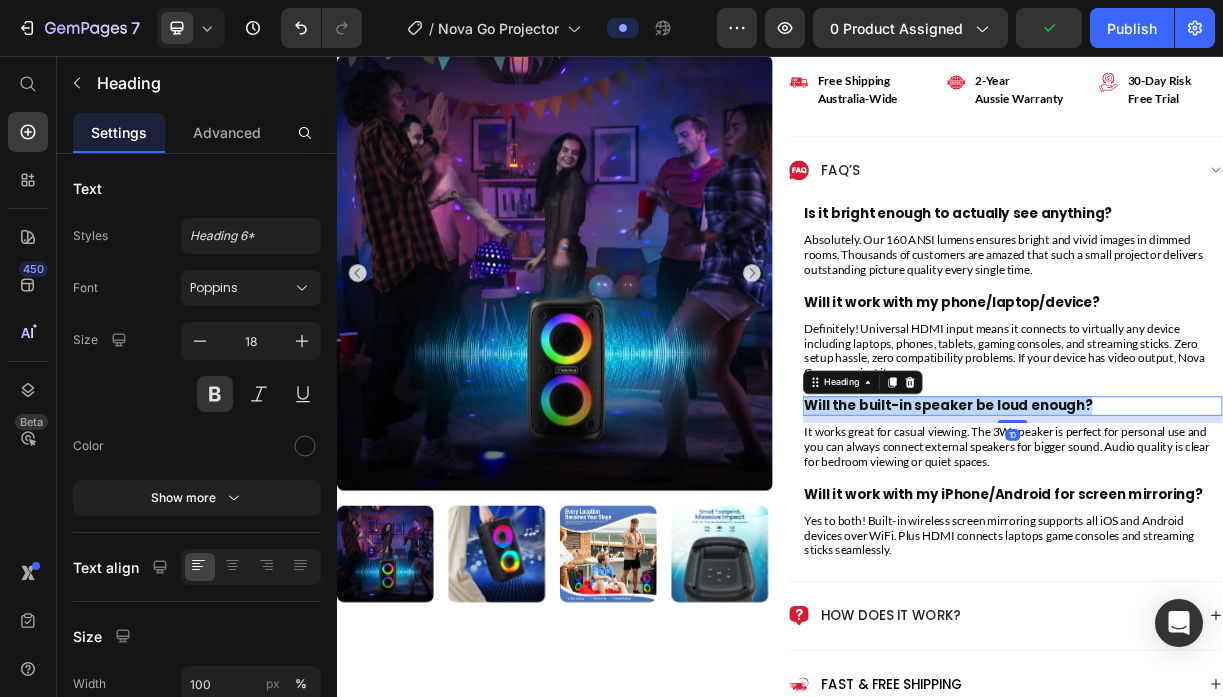 click on "Will the built-in speaker be loud enough?" at bounding box center (1252, 530) 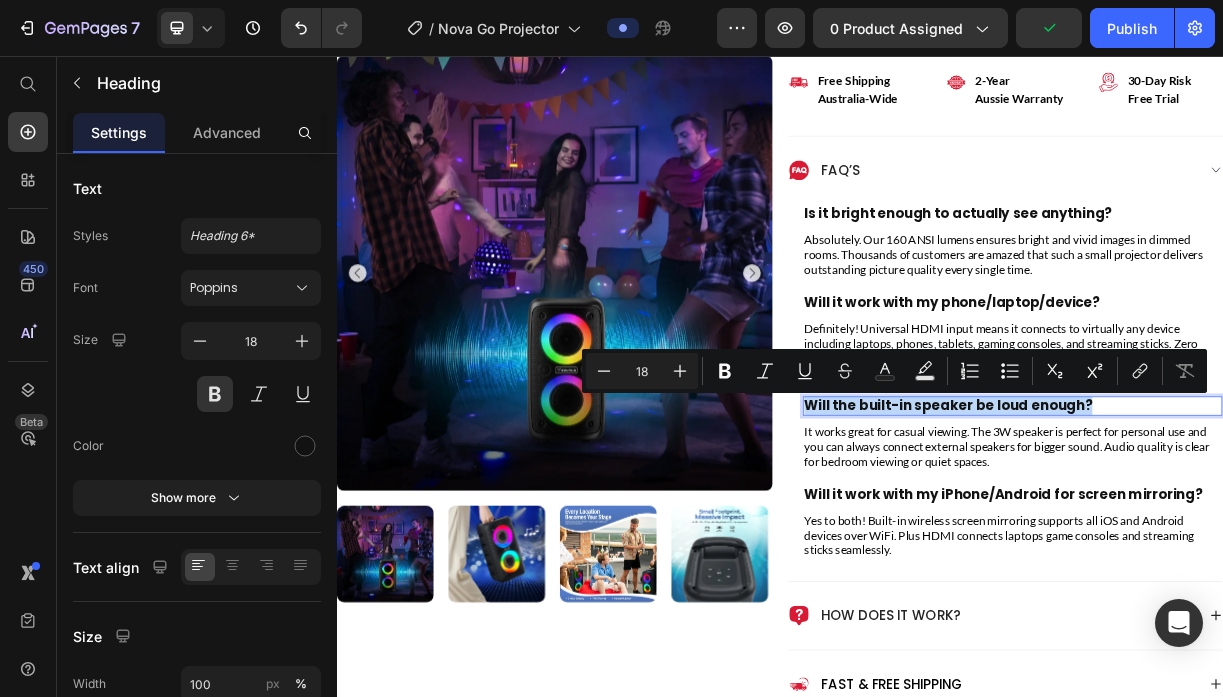 type on "11" 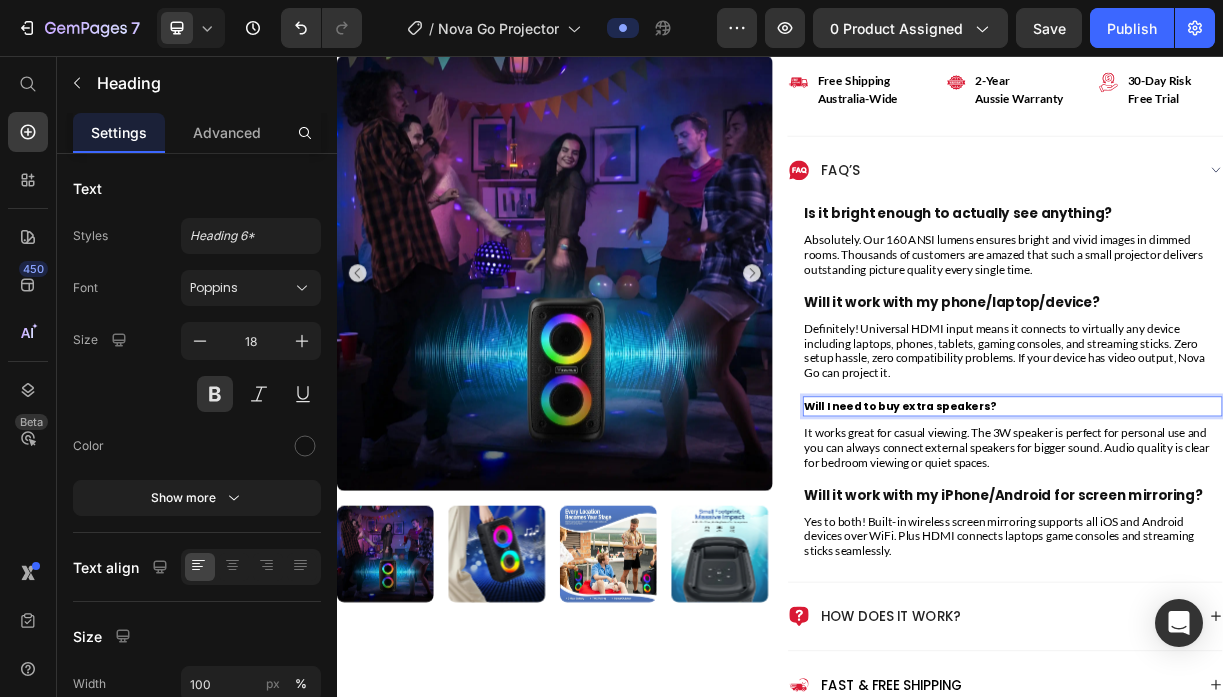 click on "Will I need to buy extra speakers?" at bounding box center [1100, 531] 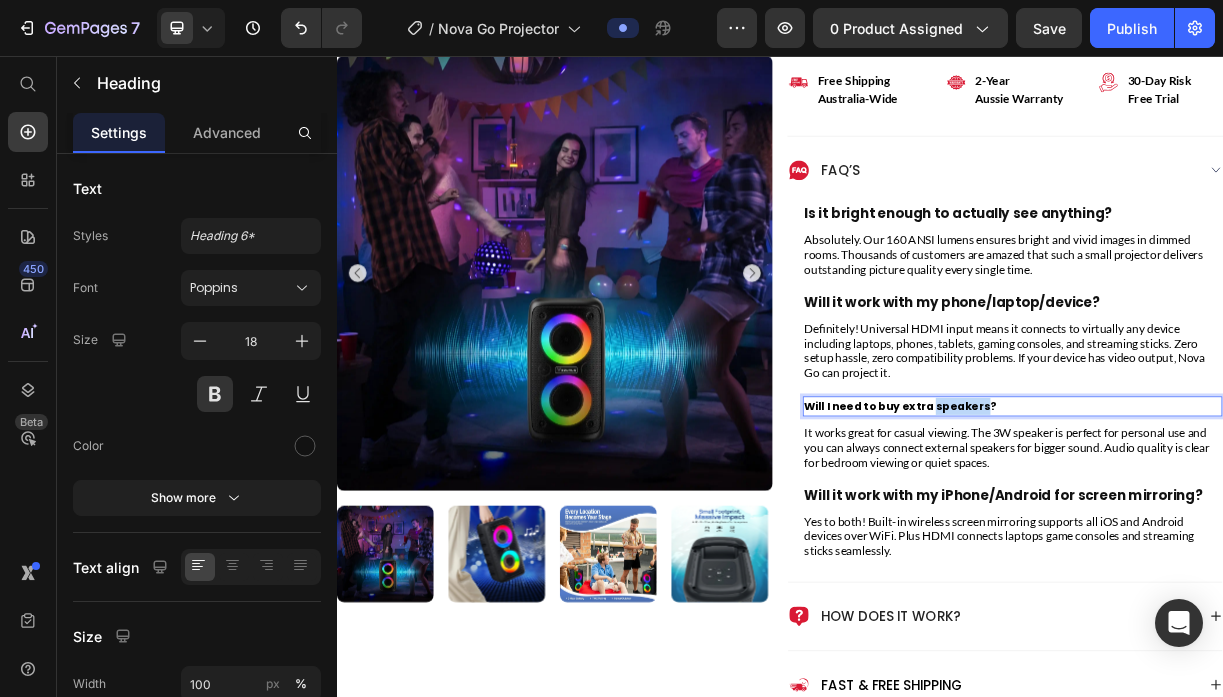 click on "Will I need to buy extra speakers?" at bounding box center (1100, 531) 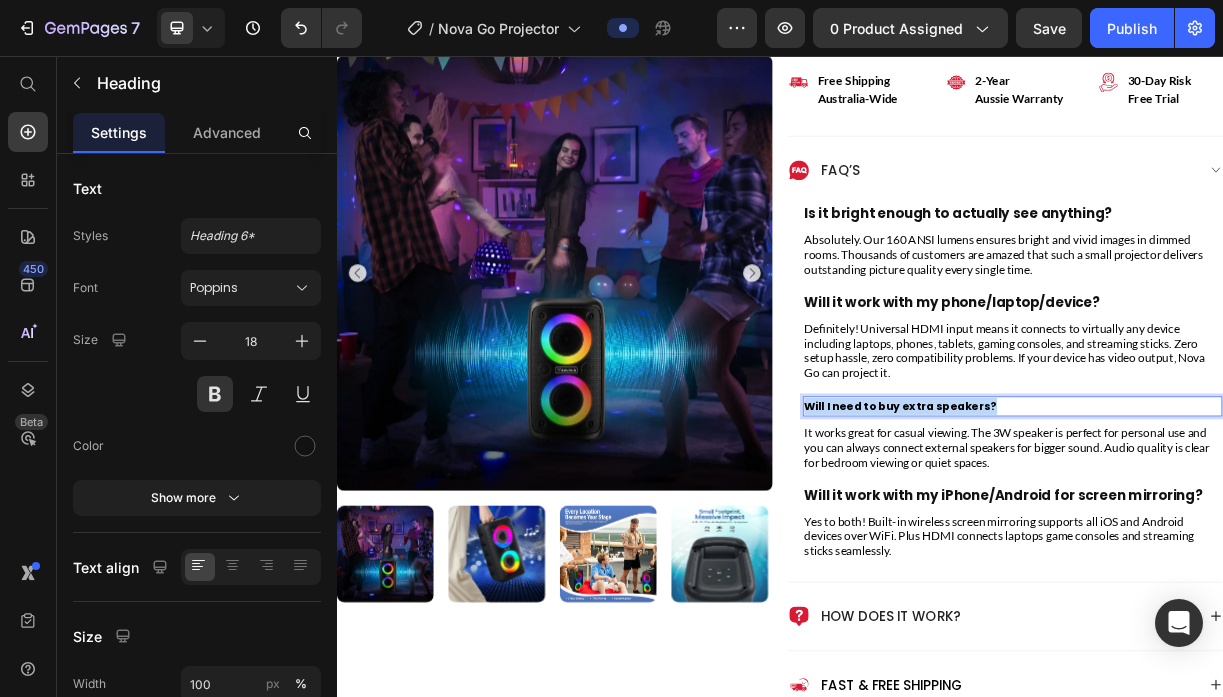 click on "Will I need to buy extra speakers?" at bounding box center (1100, 531) 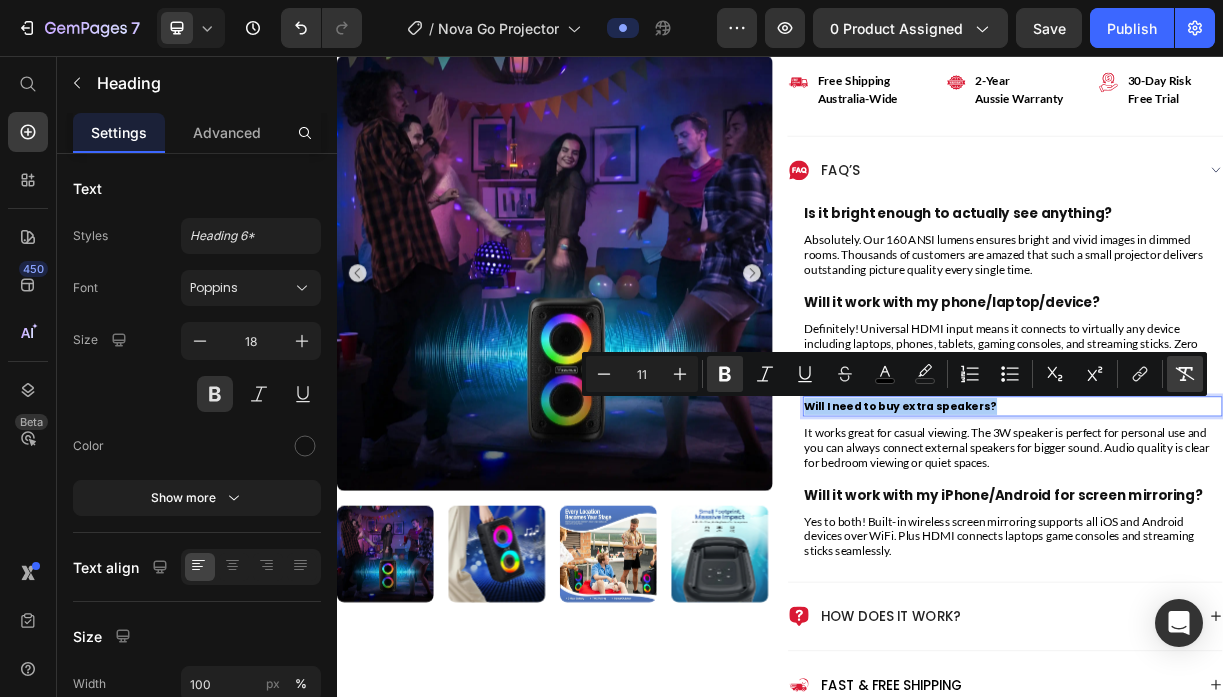 click 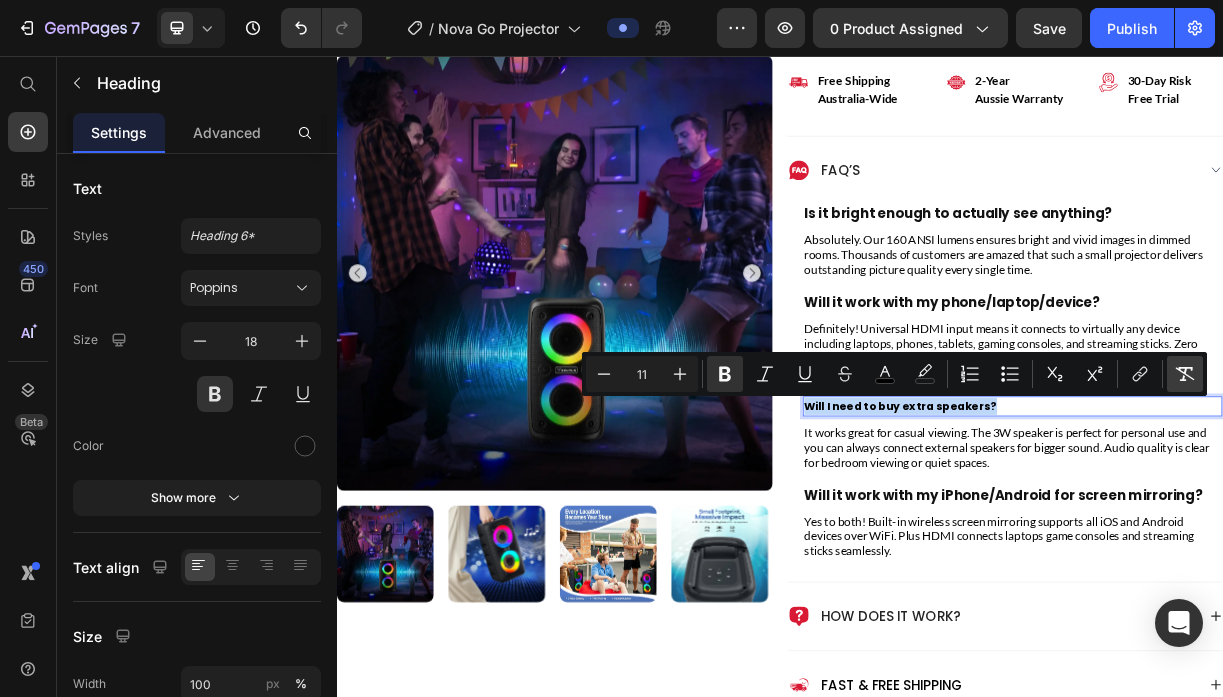 type on "18" 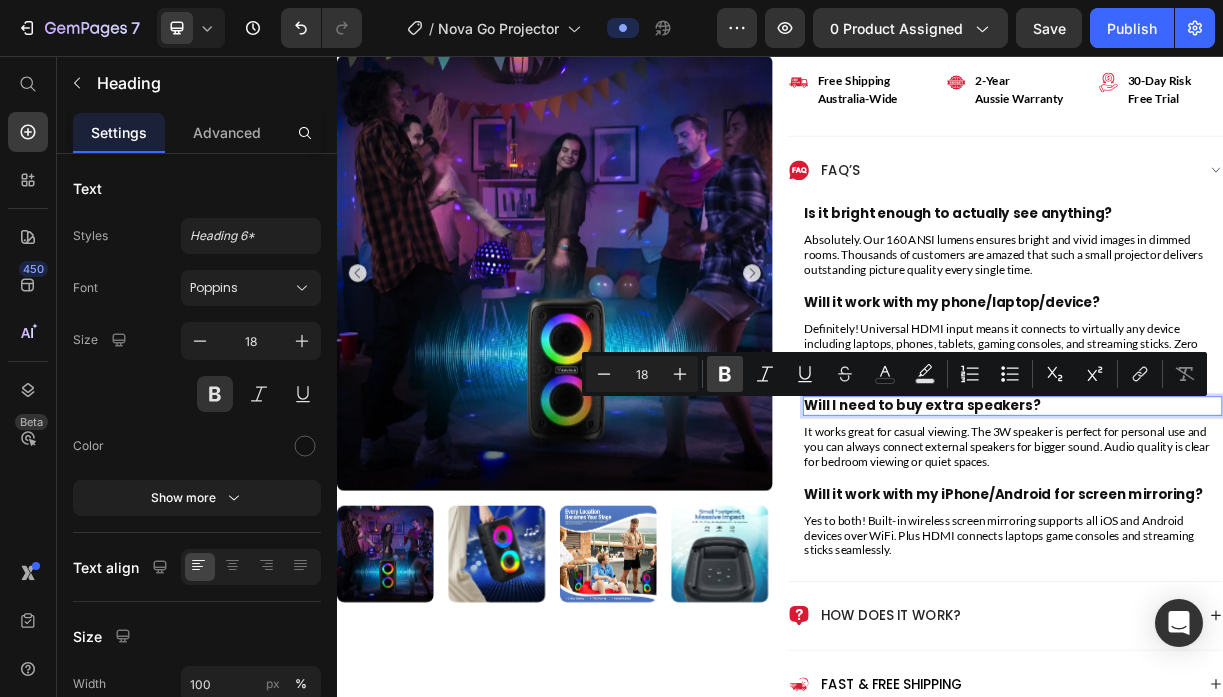 click on "Bold" at bounding box center [725, 374] 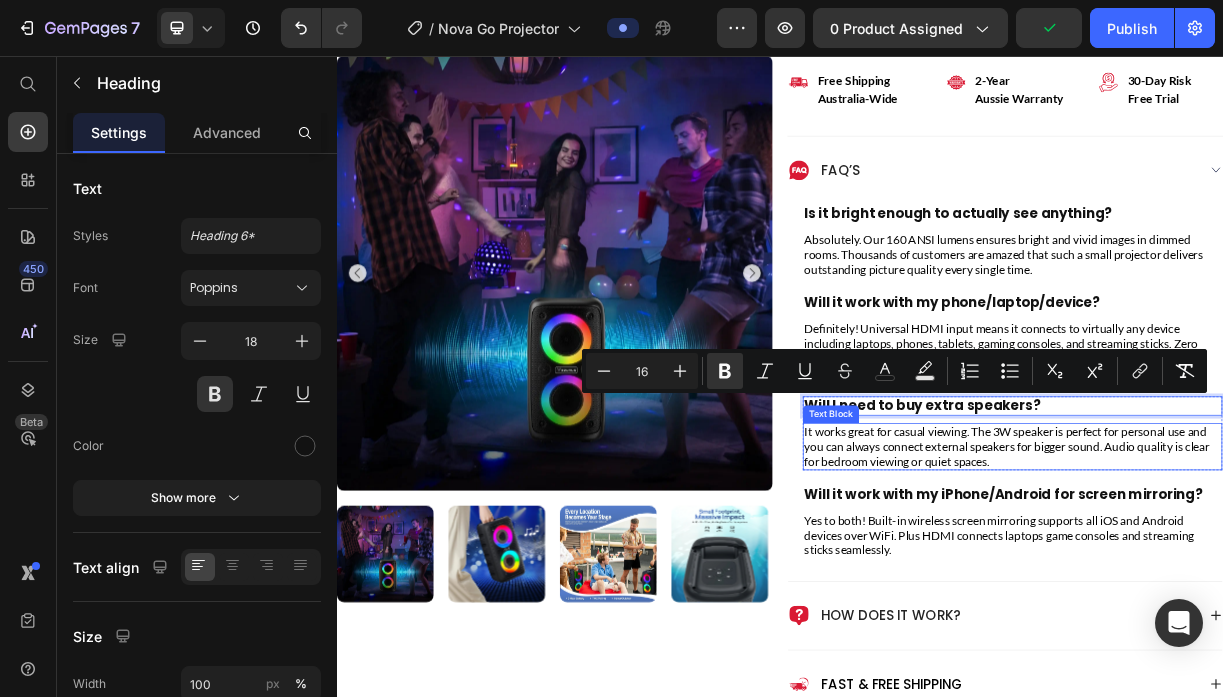 click on "It works great for casual viewing. The 3W speaker is perfect for personal use and you can always connect external speakers for bigger sound. Audio quality is clear for bedroom viewing or quiet spaces." at bounding box center (1252, 585) 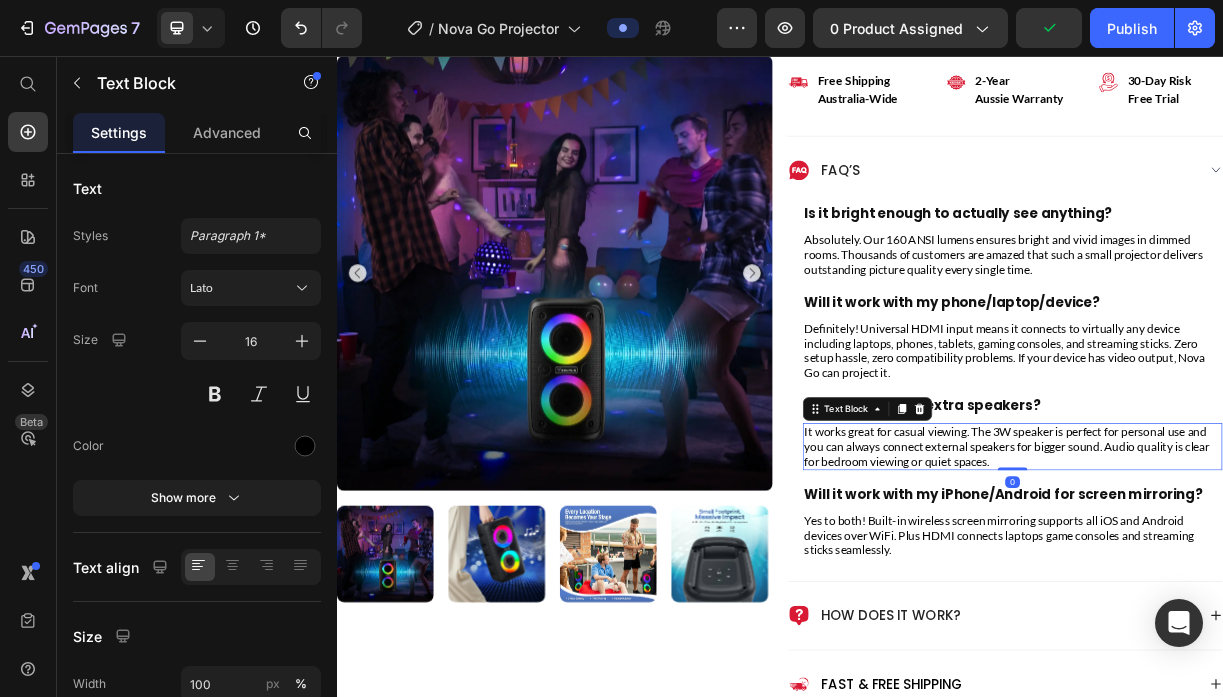 click on "It works great for casual viewing. The 3W speaker is perfect for personal use and you can always connect external speakers for bigger sound. Audio quality is clear for bedroom viewing or quiet spaces." at bounding box center (1252, 585) 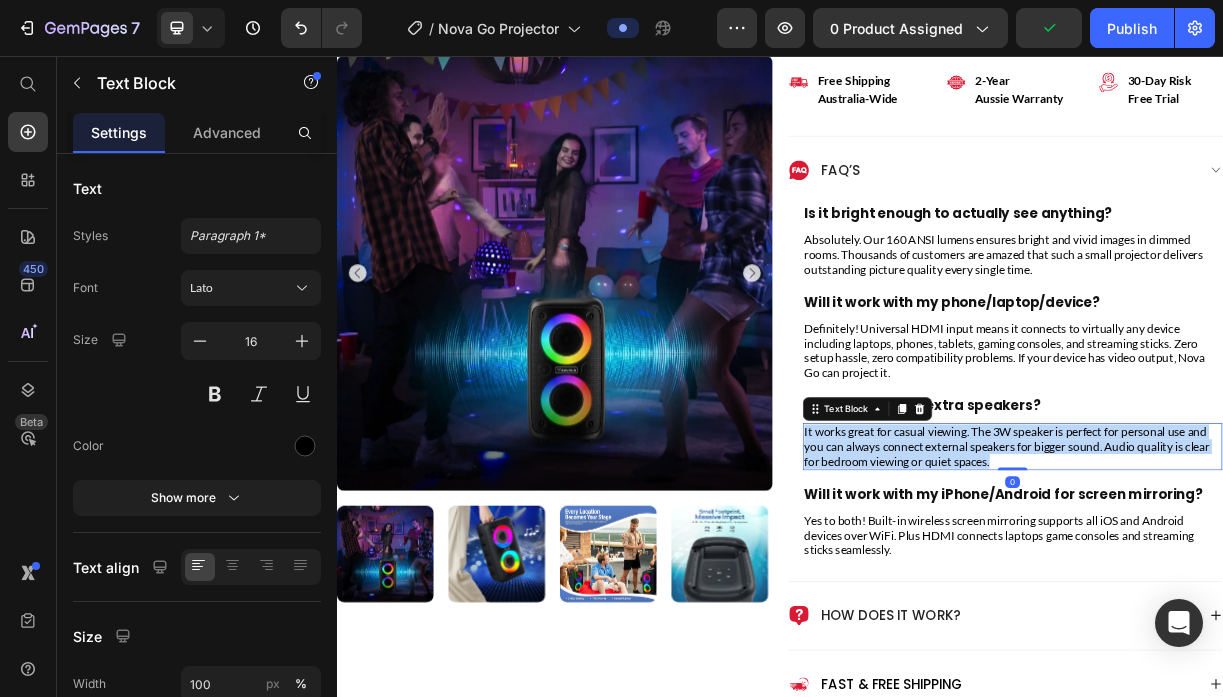 click on "It works great for casual viewing. The 3W speaker is perfect for personal use and you can always connect external speakers for bigger sound. Audio quality is clear for bedroom viewing or quiet spaces." at bounding box center [1252, 585] 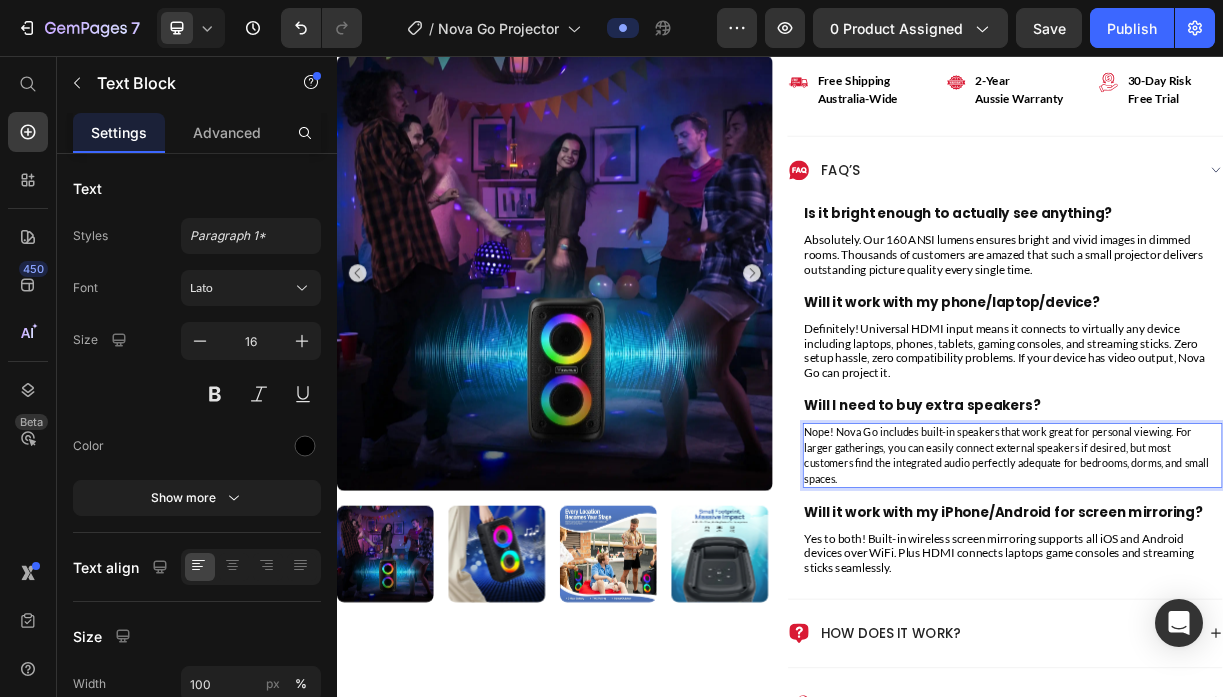 click on "Nope! Nova Go includes built-in speakers that work great for personal viewing. For larger gatherings, you can easily connect external speakers if desired, but most customers find the integrated audio perfectly adequate for bedrooms, dorms, and small spaces." at bounding box center [1244, 597] 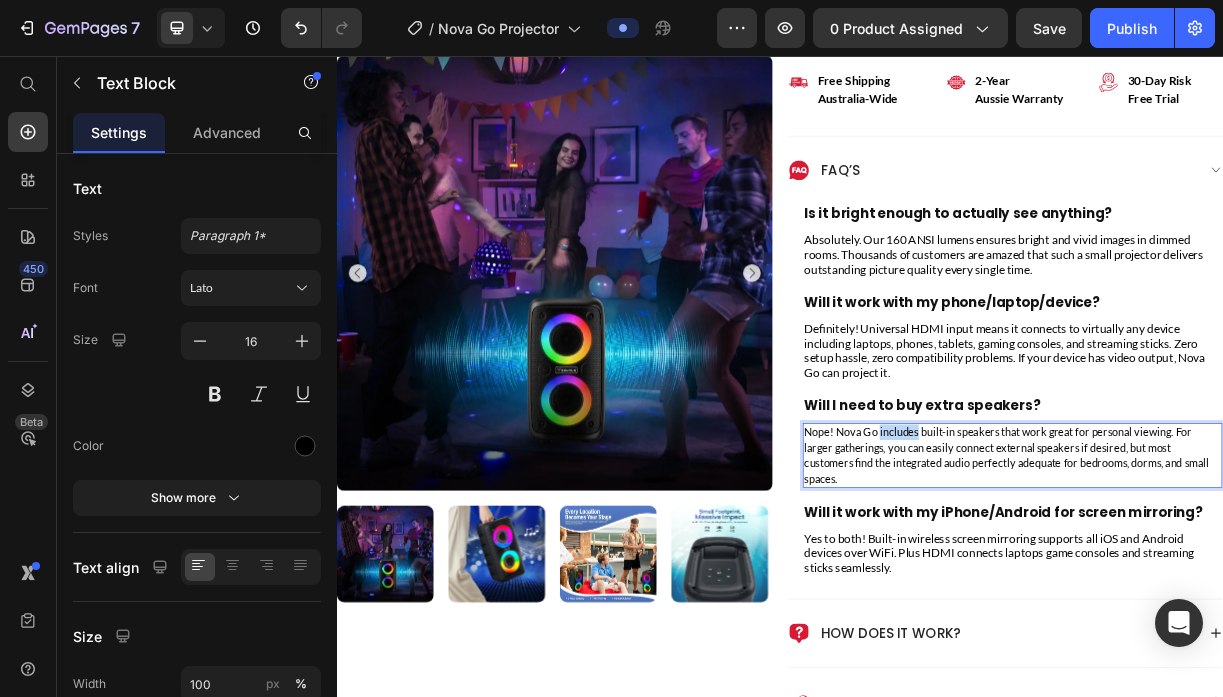 click on "Nope! Nova Go includes built-in speakers that work great for personal viewing. For larger gatherings, you can easily connect external speakers if desired, but most customers find the integrated audio perfectly adequate for bedrooms, dorms, and small spaces." at bounding box center [1244, 597] 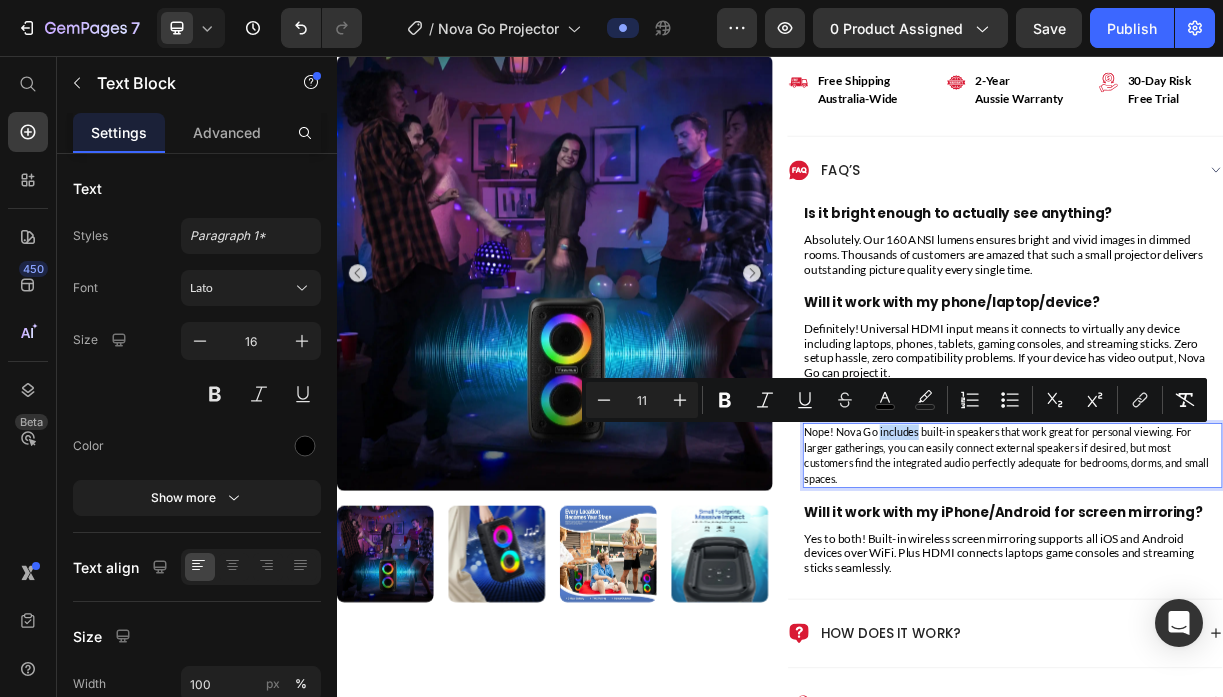 click on "Nope! Nova Go includes built-in speakers that work great for personal viewing. For larger gatherings, you can easily connect external speakers if desired, but most customers find the integrated audio perfectly adequate for bedrooms, dorms, and small spaces." at bounding box center (1244, 597) 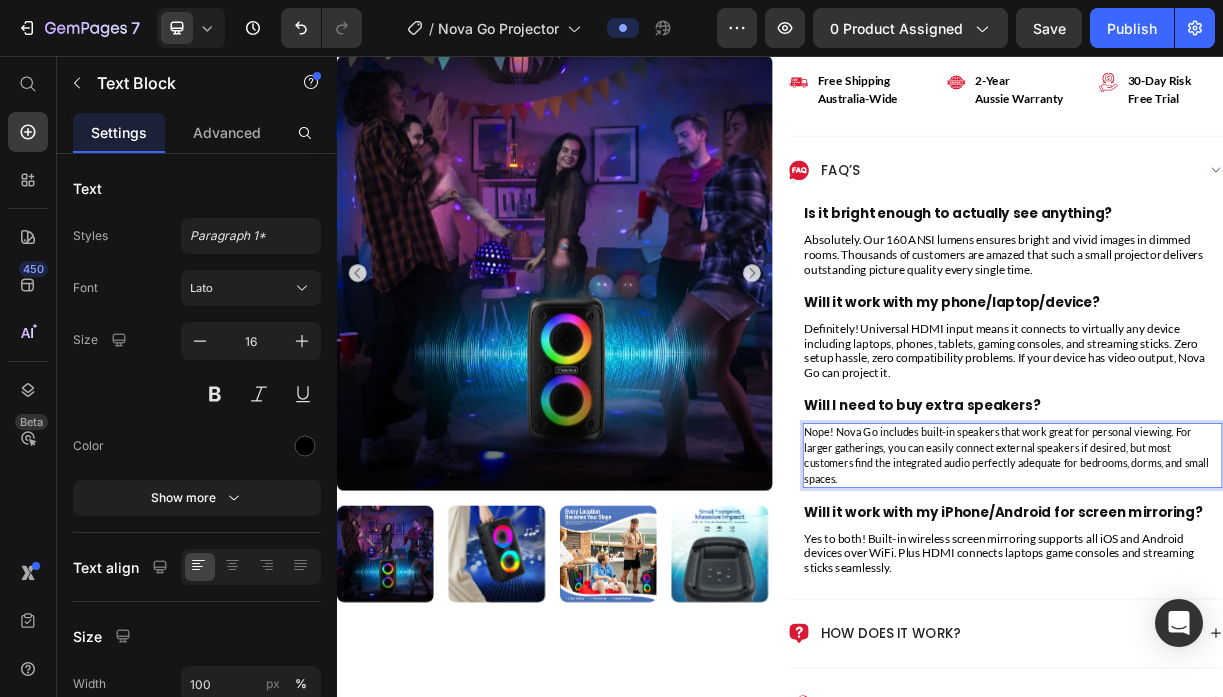click on "Nope! Nova Go includes built-in speakers that work great for personal viewing. For larger gatherings, you can easily connect external speakers if desired, but most customers find the integrated audio perfectly adequate for bedrooms, dorms, and small spaces." at bounding box center (1244, 597) 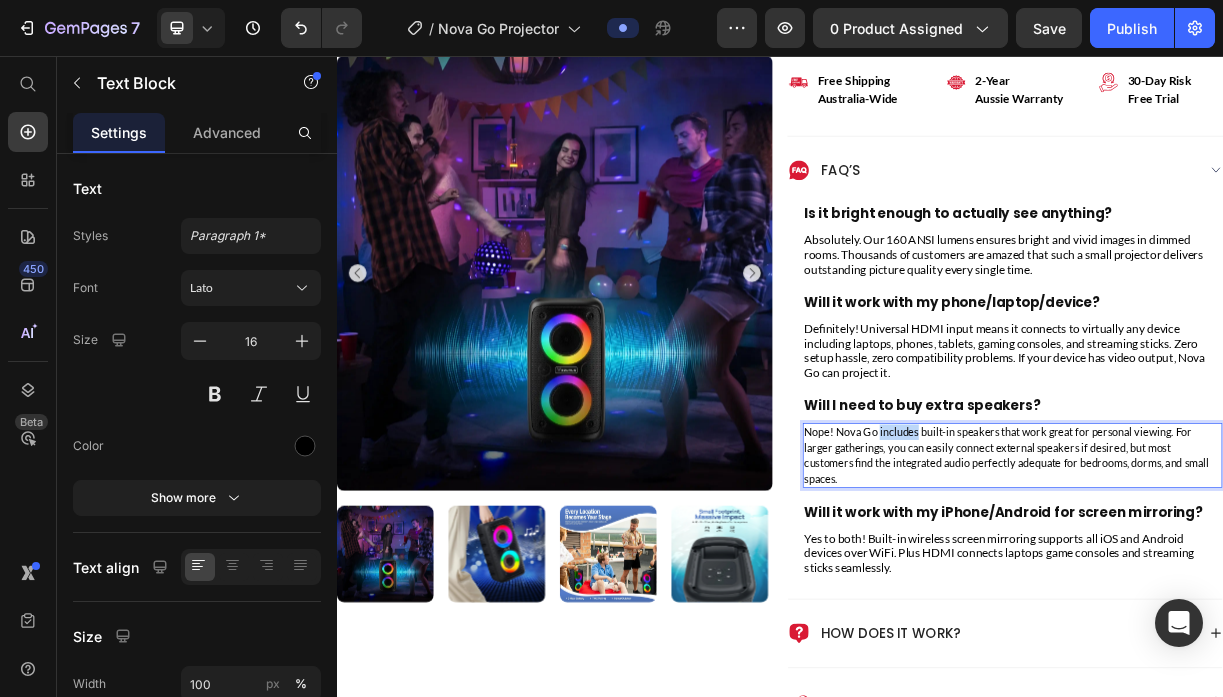click on "Nope! Nova Go includes built-in speakers that work great for personal viewing. For larger gatherings, you can easily connect external speakers if desired, but most customers find the integrated audio perfectly adequate for bedrooms, dorms, and small spaces." at bounding box center (1244, 597) 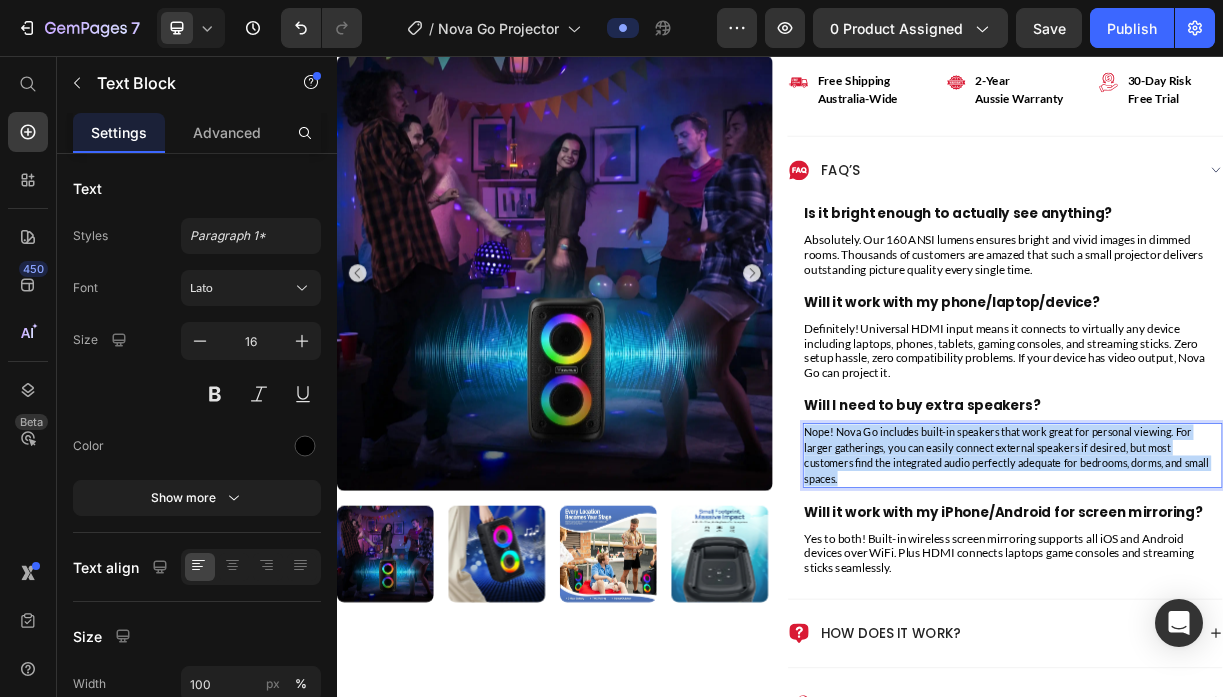 click on "Nope! Nova Go includes built-in speakers that work great for personal viewing. For larger gatherings, you can easily connect external speakers if desired, but most customers find the integrated audio perfectly adequate for bedrooms, dorms, and small spaces." at bounding box center [1244, 597] 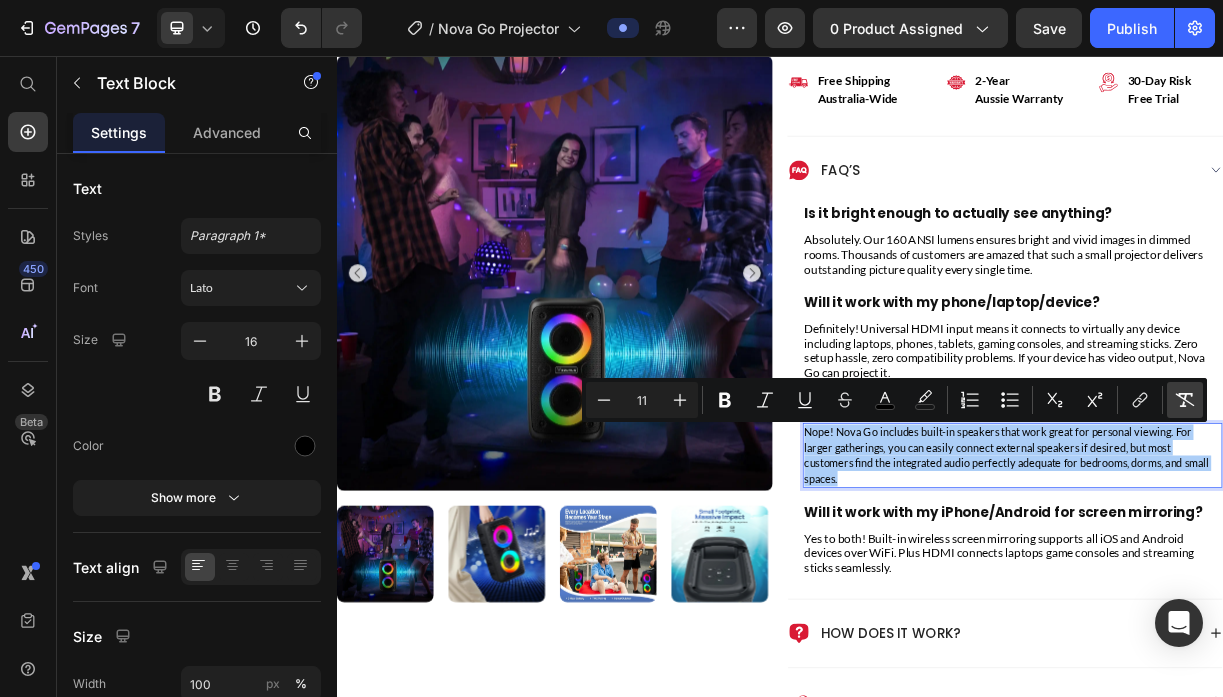 click 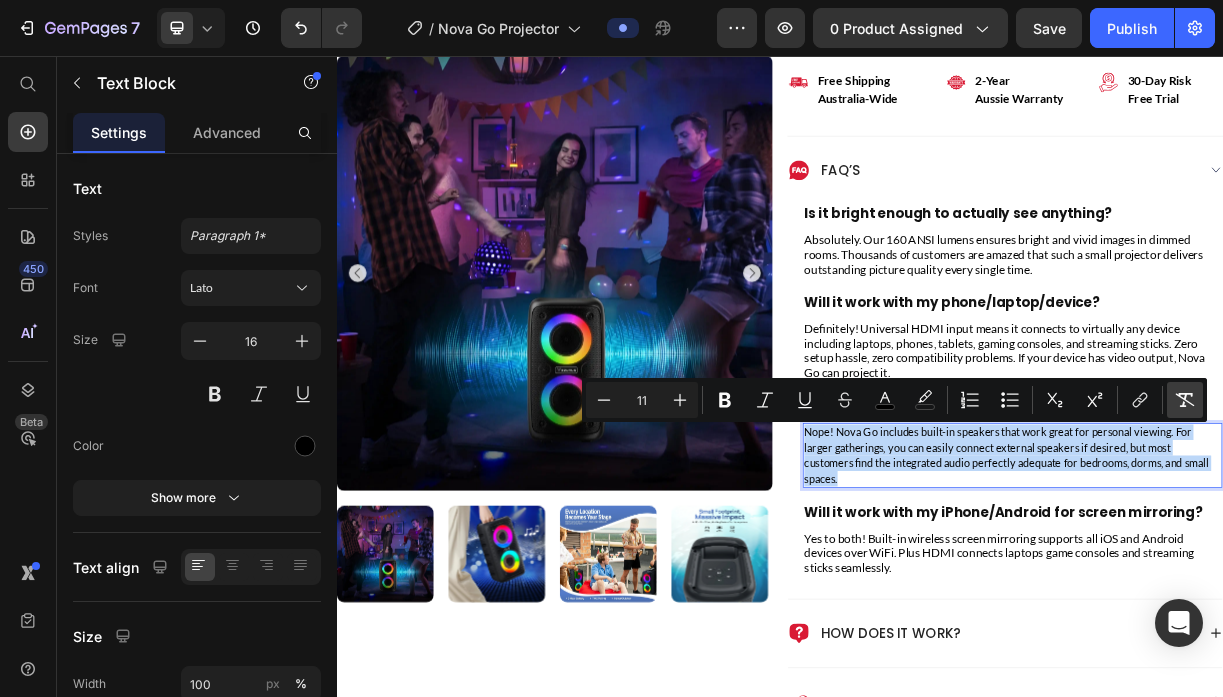 type on "16" 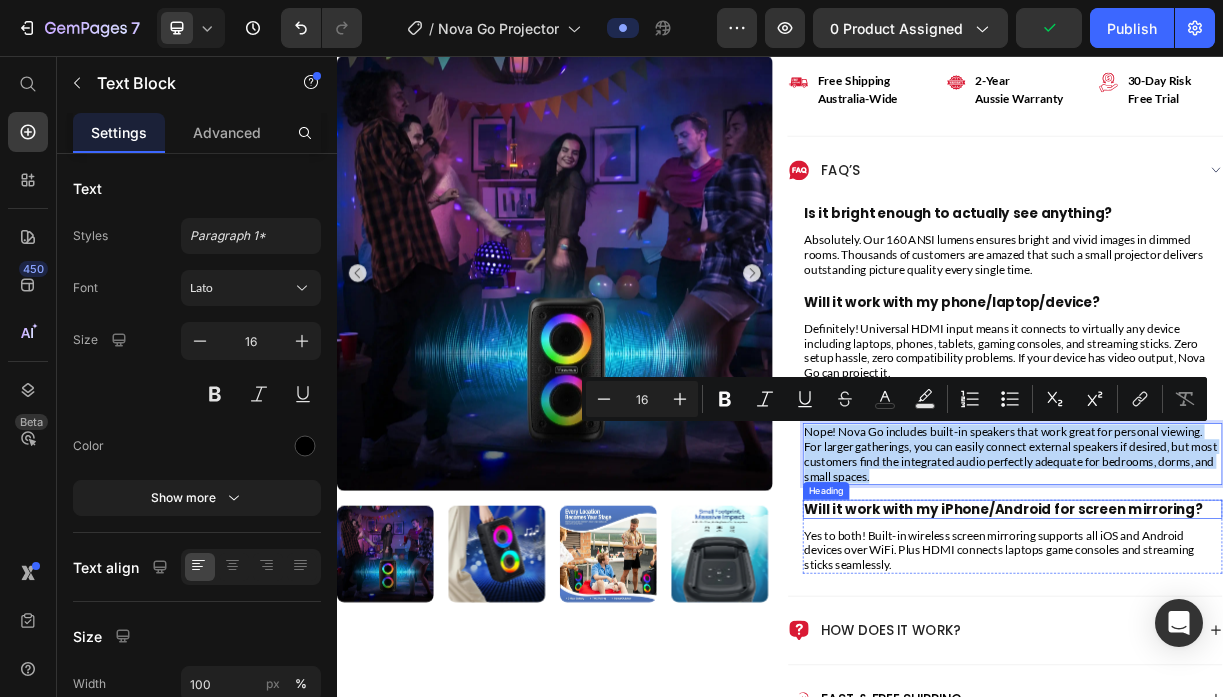click on "Will it work with my iPhone/Android for screen mirroring?" at bounding box center (1239, 669) 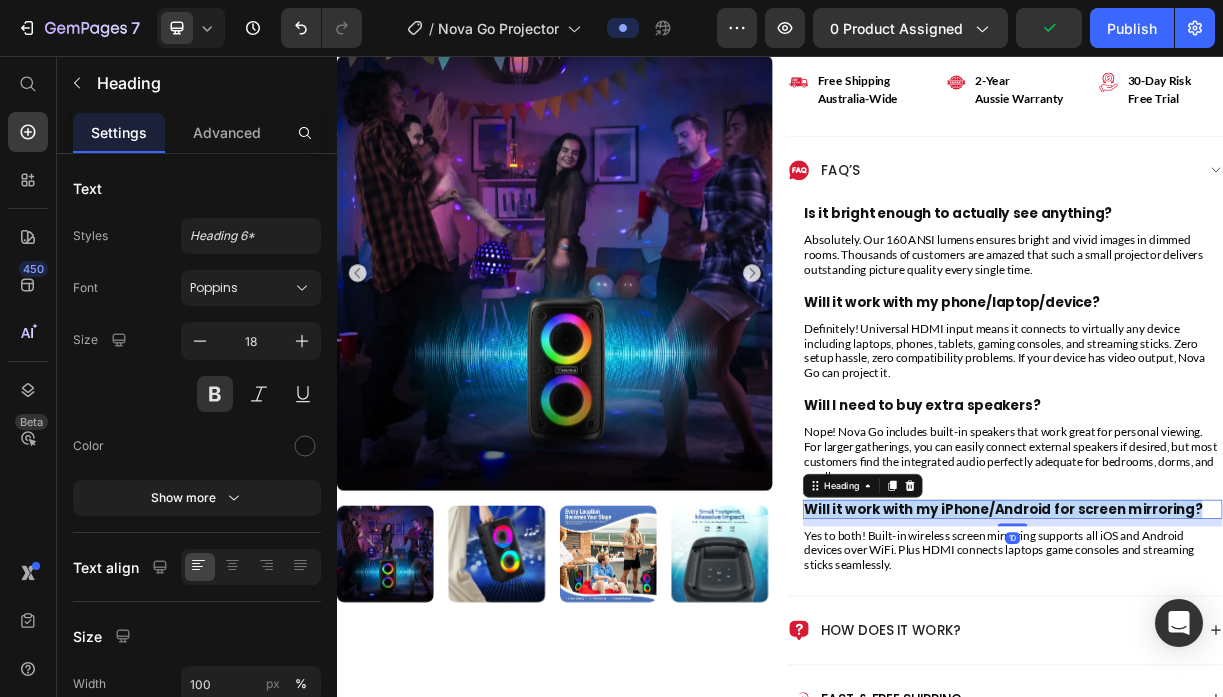 click on "Will it work with my iPhone/Android for screen mirroring?" at bounding box center [1239, 669] 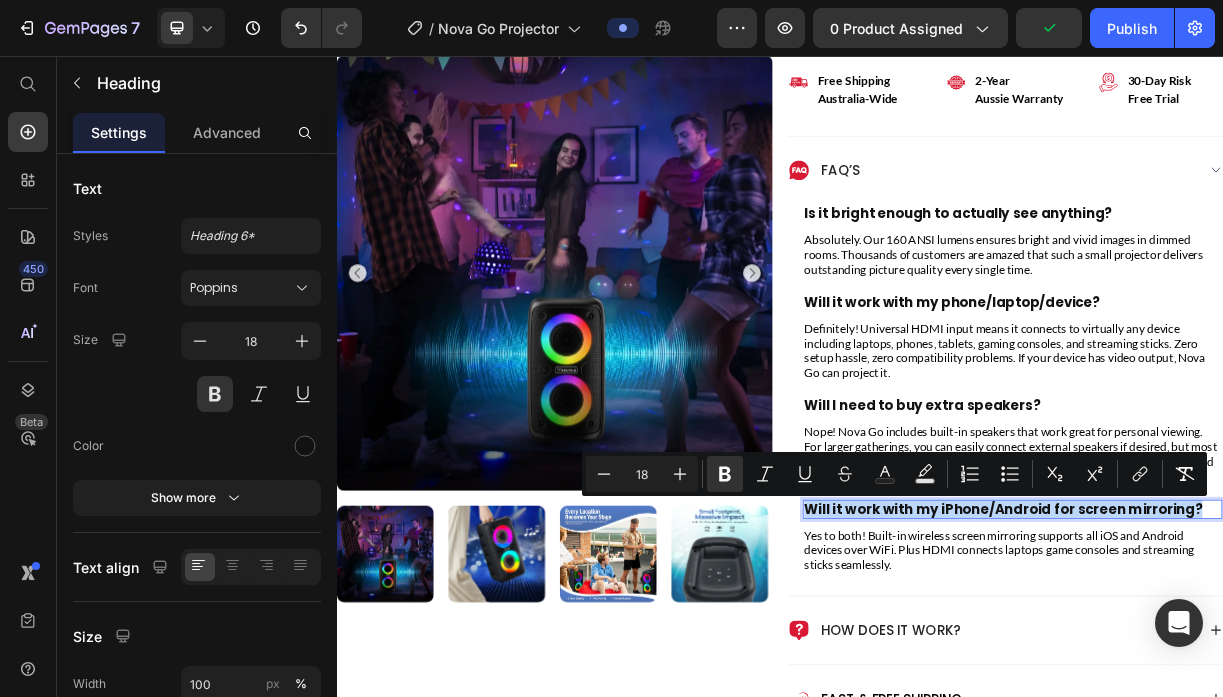 click on "Will it work with my iPhone/Android for screen mirroring?" at bounding box center (1239, 669) 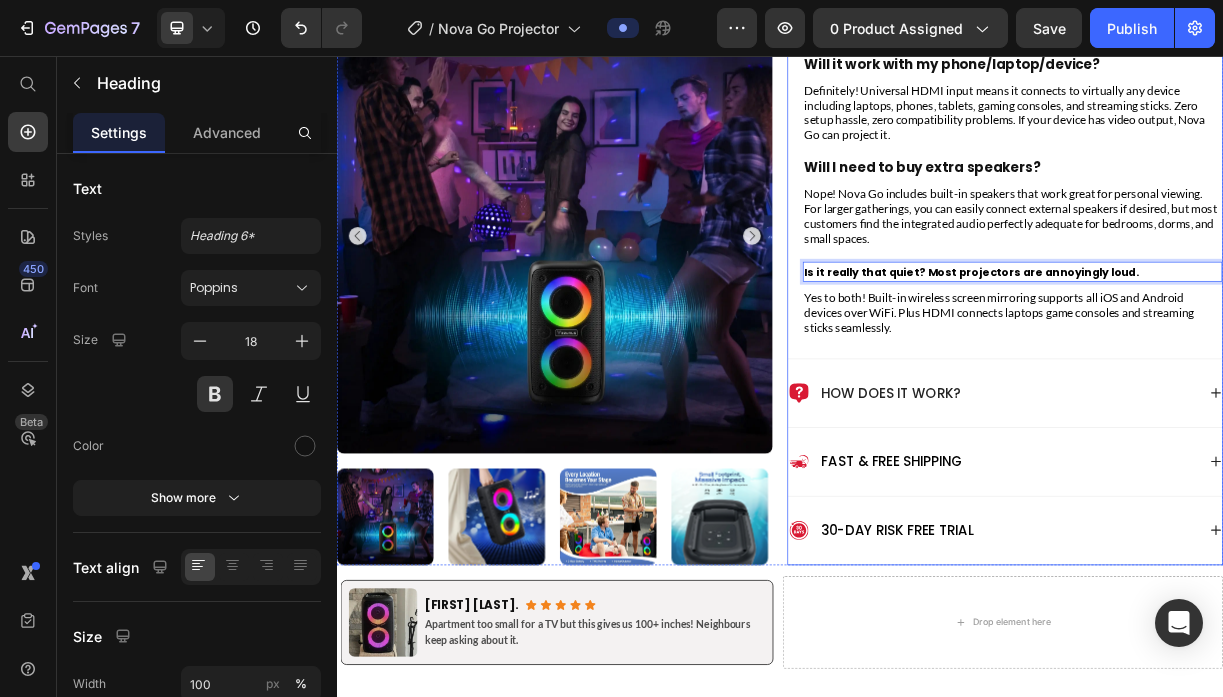 scroll, scrollTop: 1361, scrollLeft: 0, axis: vertical 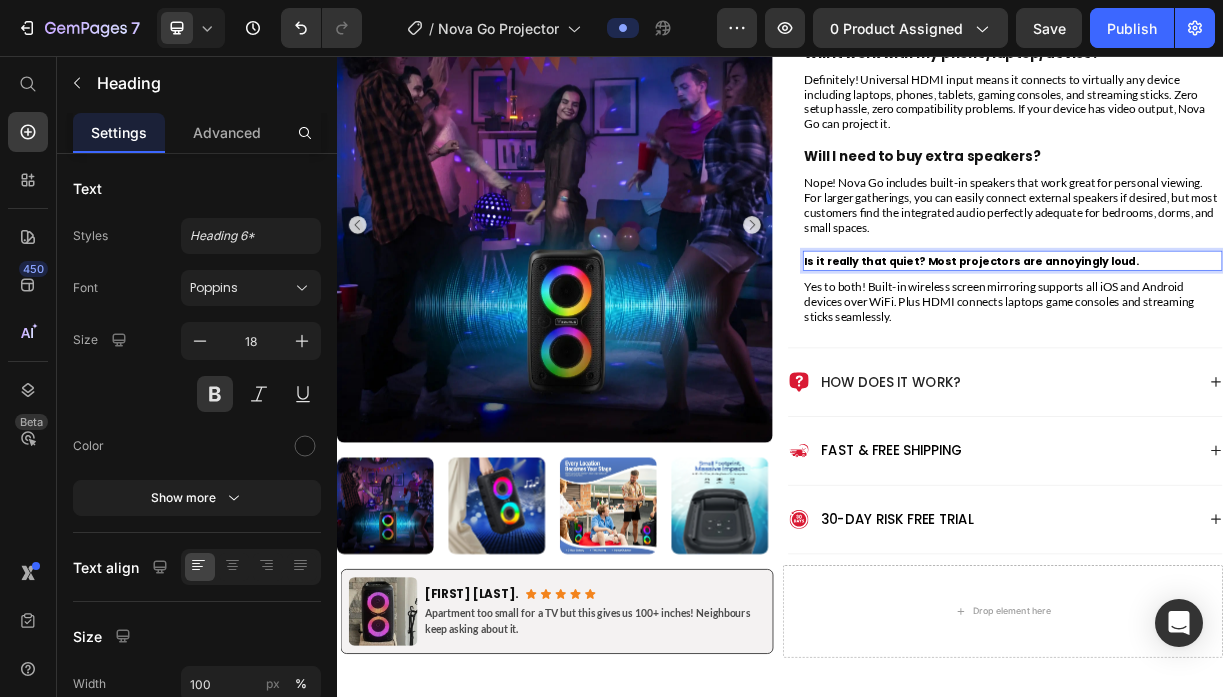 click on "Is it really that quiet? Most projectors are annoyingly loud." at bounding box center (1196, 334) 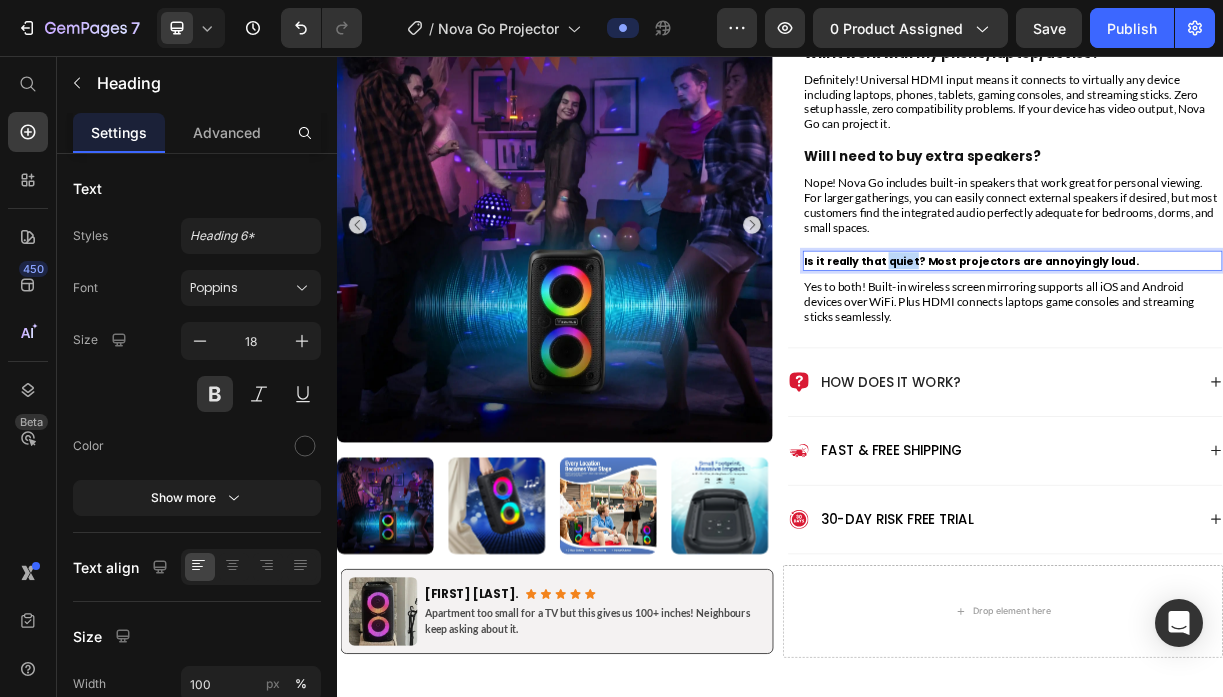 click on "Is it really that quiet? Most projectors are annoyingly loud." at bounding box center (1196, 334) 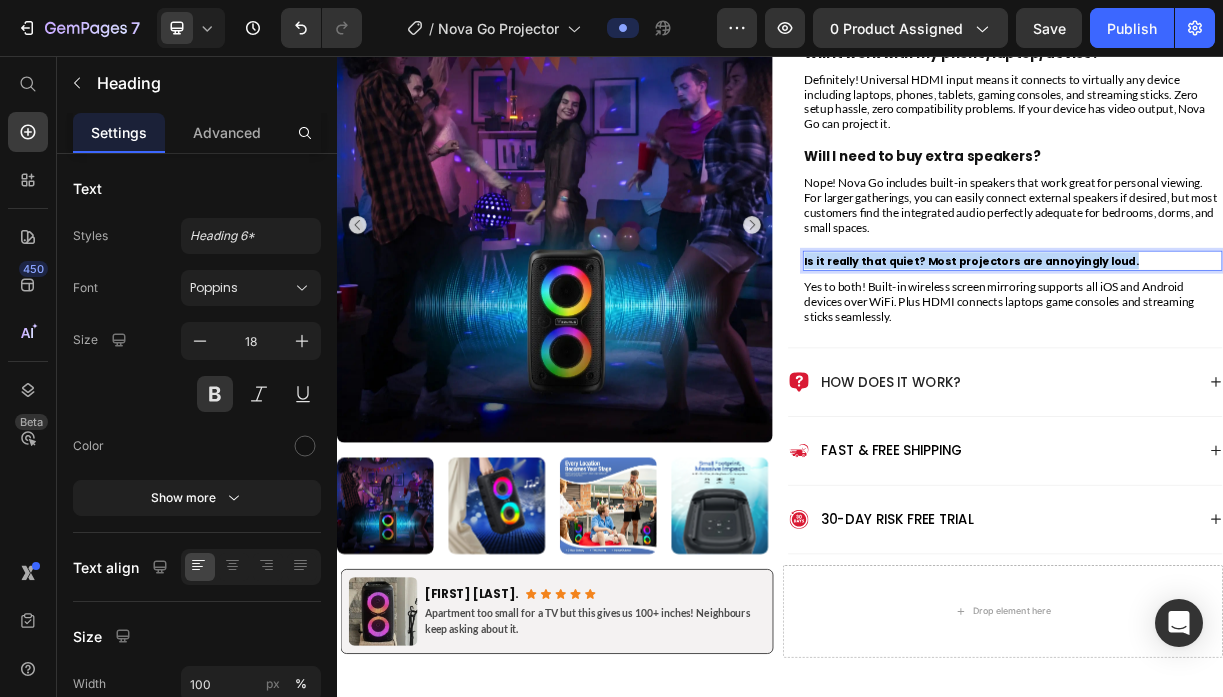 click on "Is it really that quiet? Most projectors are annoyingly loud." at bounding box center [1196, 334] 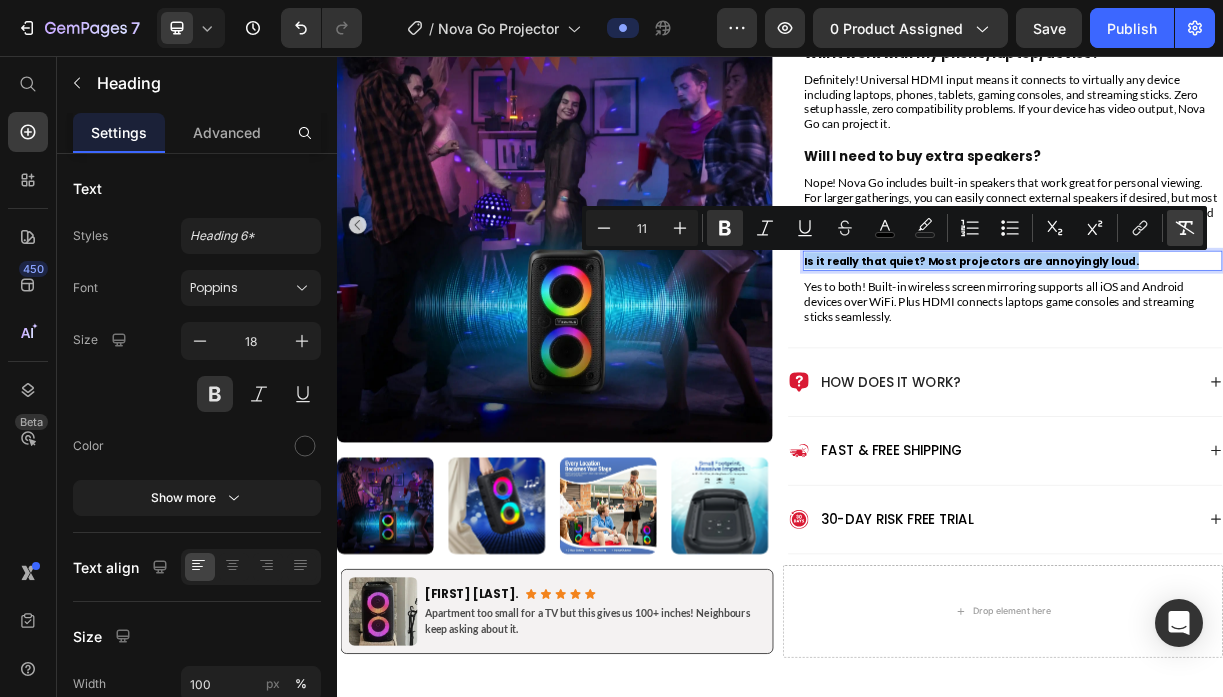 click 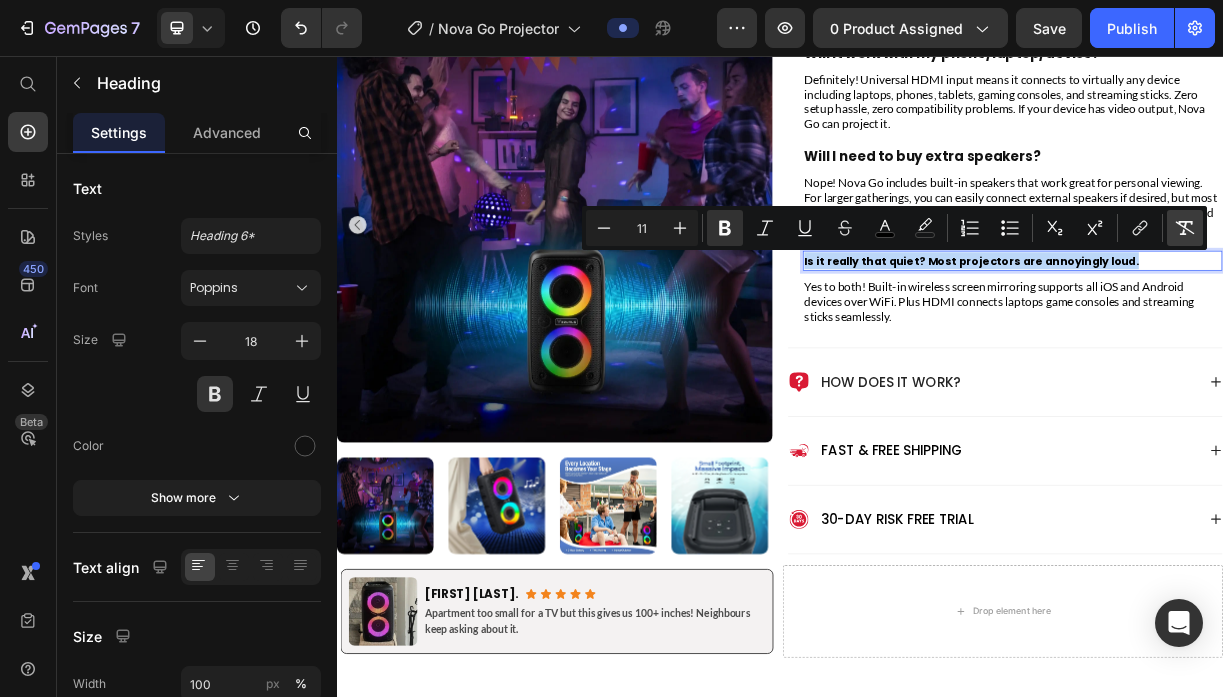 type on "18" 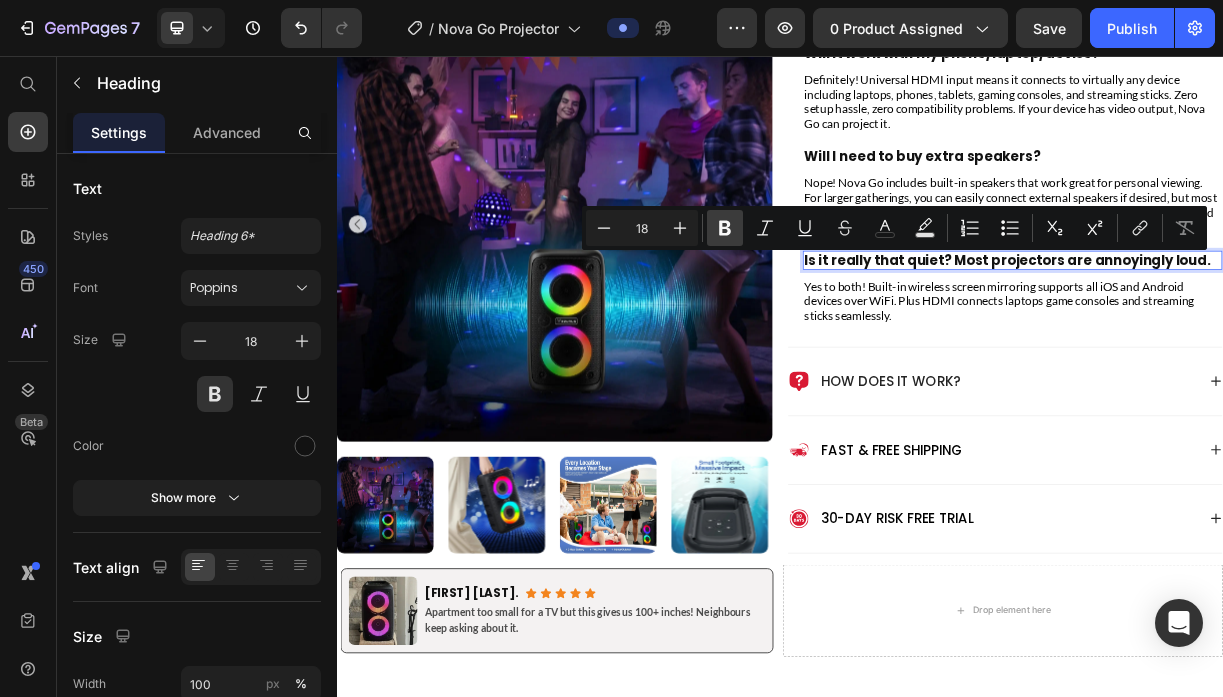 click 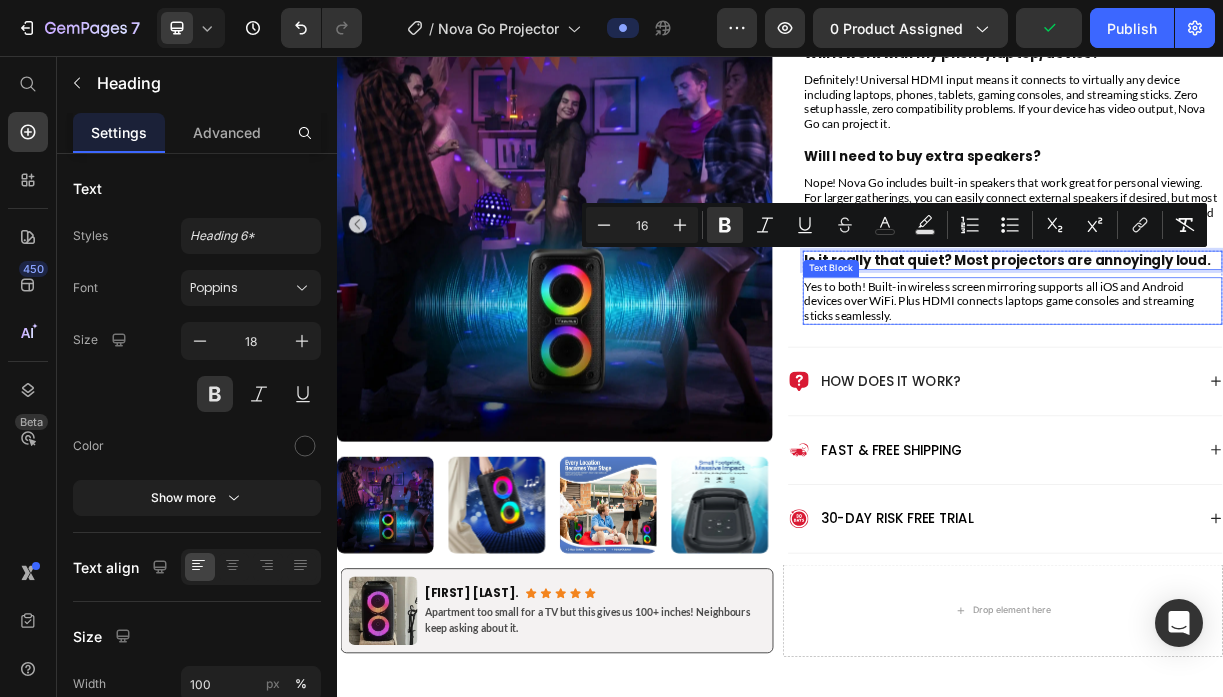 click on "Yes to both! Built-in wireless screen mirroring supports all iOS and Android devices over WiFi. Plus HDMI connects laptops game consoles and streaming sticks seamlessly." at bounding box center [1252, 388] 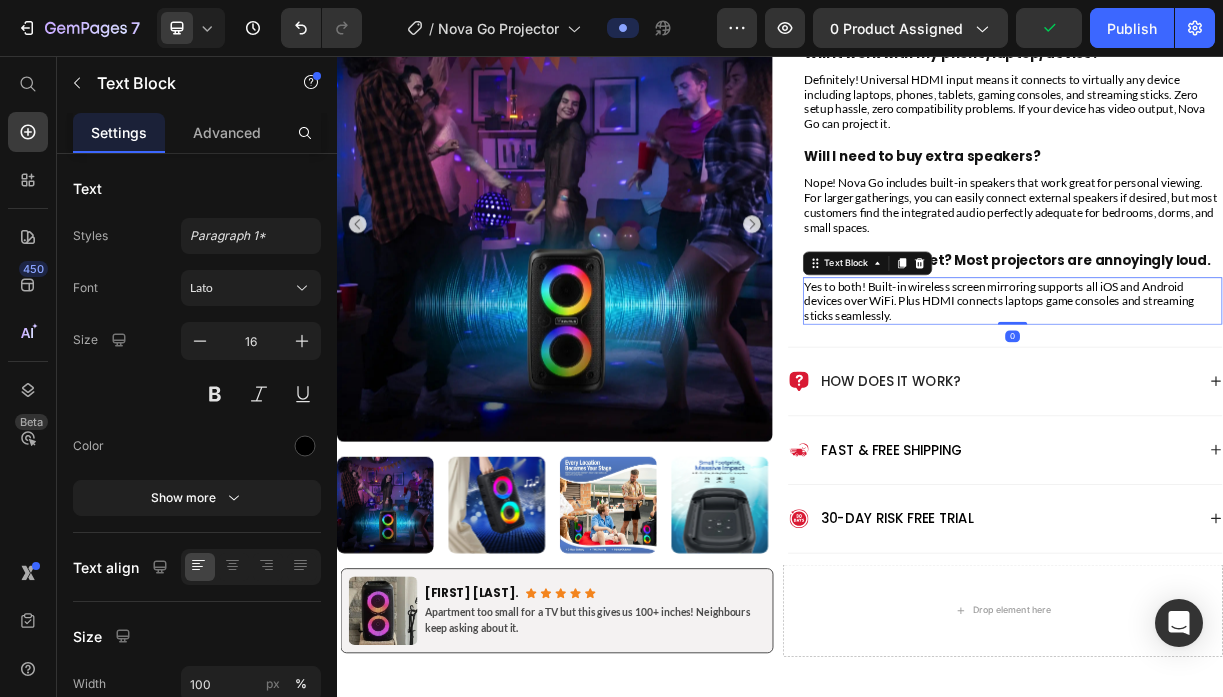 scroll, scrollTop: 0, scrollLeft: 0, axis: both 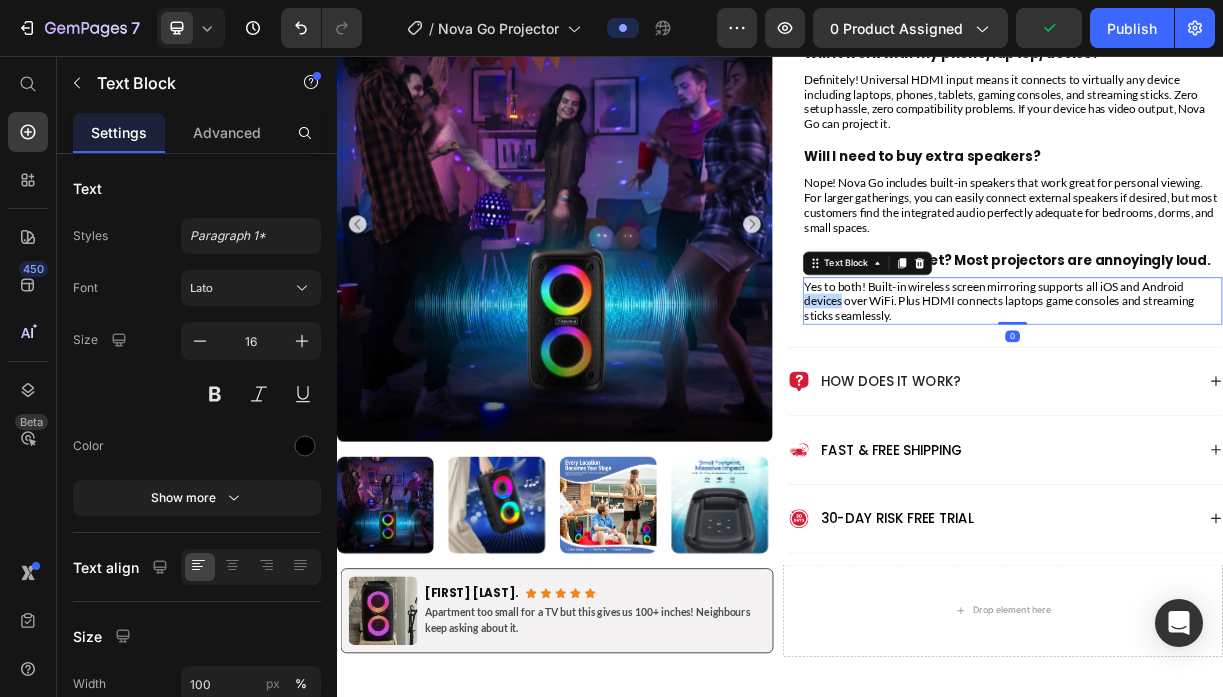 click on "Yes to both! Built-in wireless screen mirroring supports all iOS and Android devices over WiFi. Plus HDMI connects laptops game consoles and streaming sticks seamlessly." at bounding box center (1252, 388) 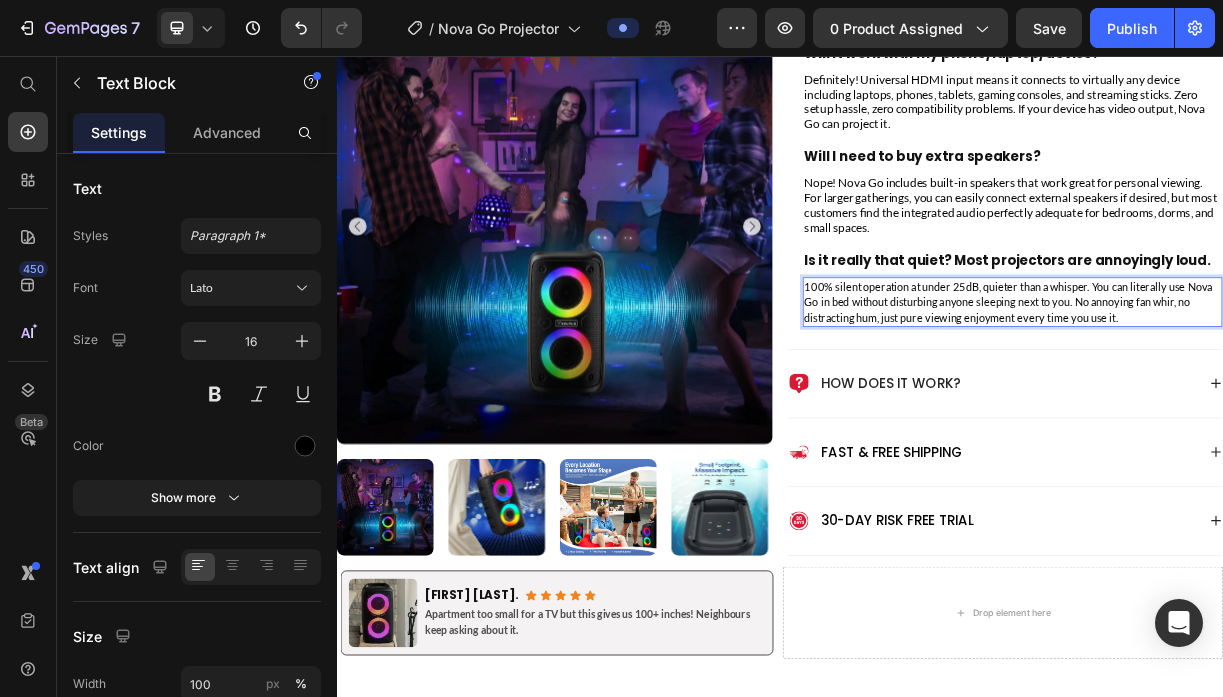 click on "100% silent operation at under 25dB, quieter than a whisper. You can literally use Nova Go in bed without disturbing anyone sleeping next to you. No annoying fan whir, no distracting hum, just pure viewing enjoyment every time you use it." at bounding box center (1246, 389) 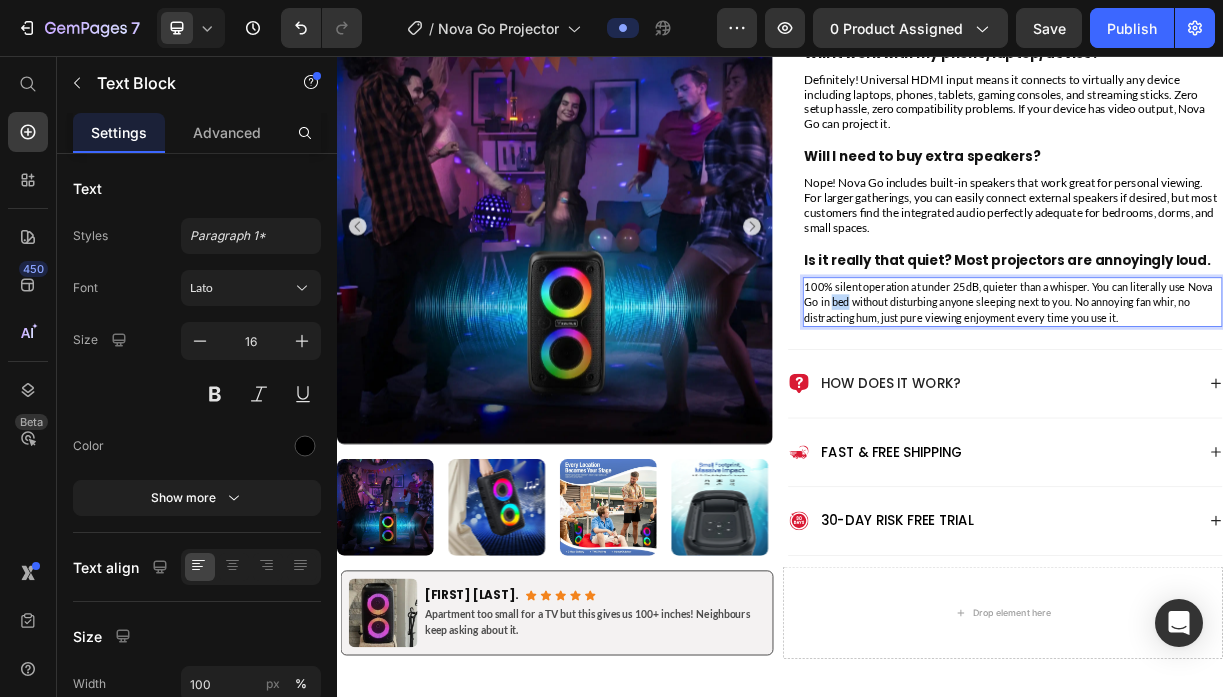 click on "100% silent operation at under 25dB, quieter than a whisper. You can literally use Nova Go in bed without disturbing anyone sleeping next to you. No annoying fan whir, no distracting hum, just pure viewing enjoyment every time you use it." at bounding box center (1246, 389) 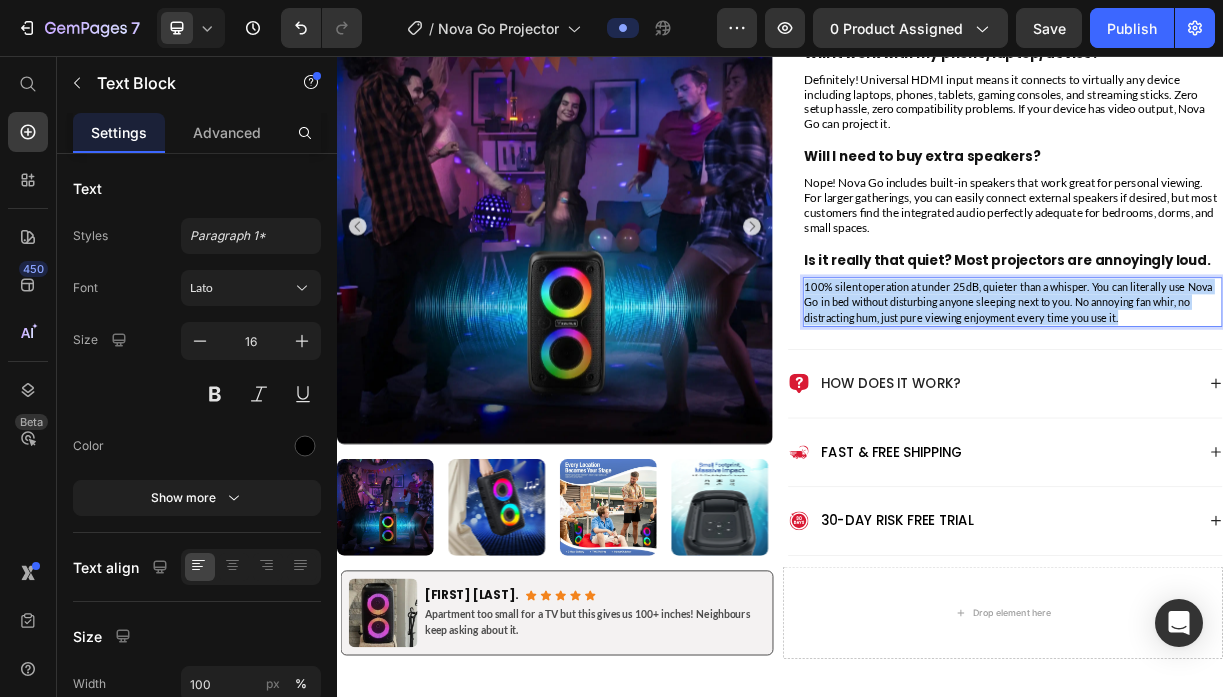 click on "100% silent operation at under 25dB, quieter than a whisper. You can literally use Nova Go in bed without disturbing anyone sleeping next to you. No annoying fan whir, no distracting hum, just pure viewing enjoyment every time you use it." at bounding box center [1246, 389] 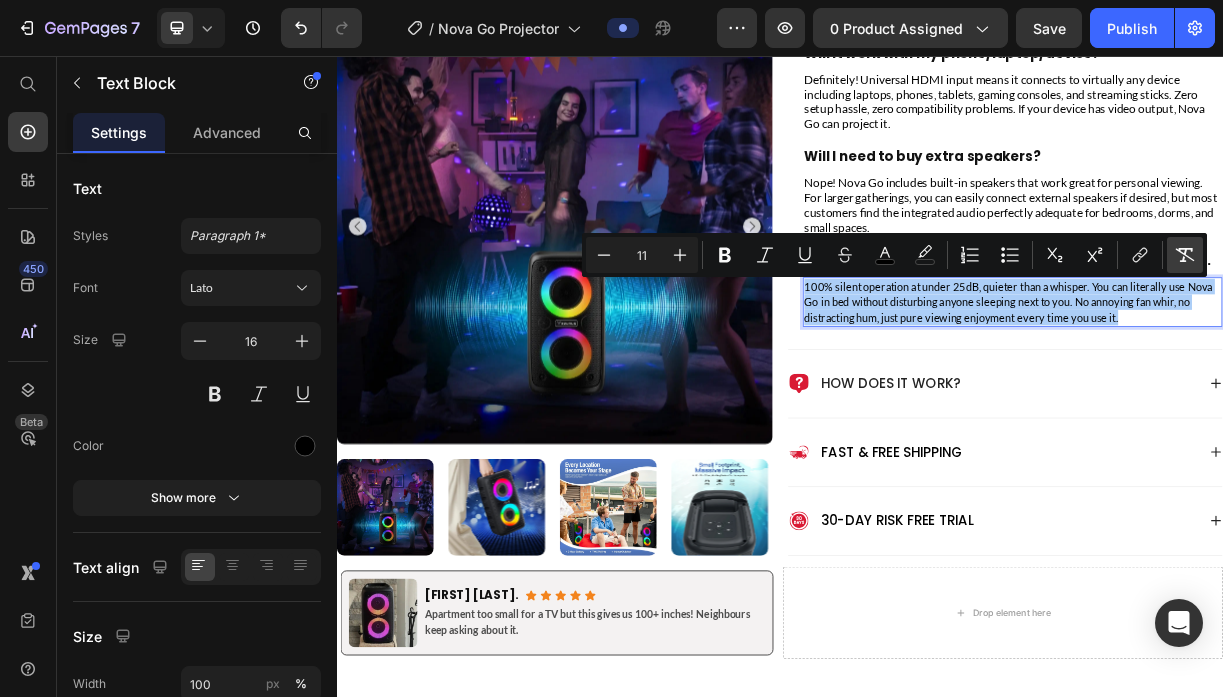 click 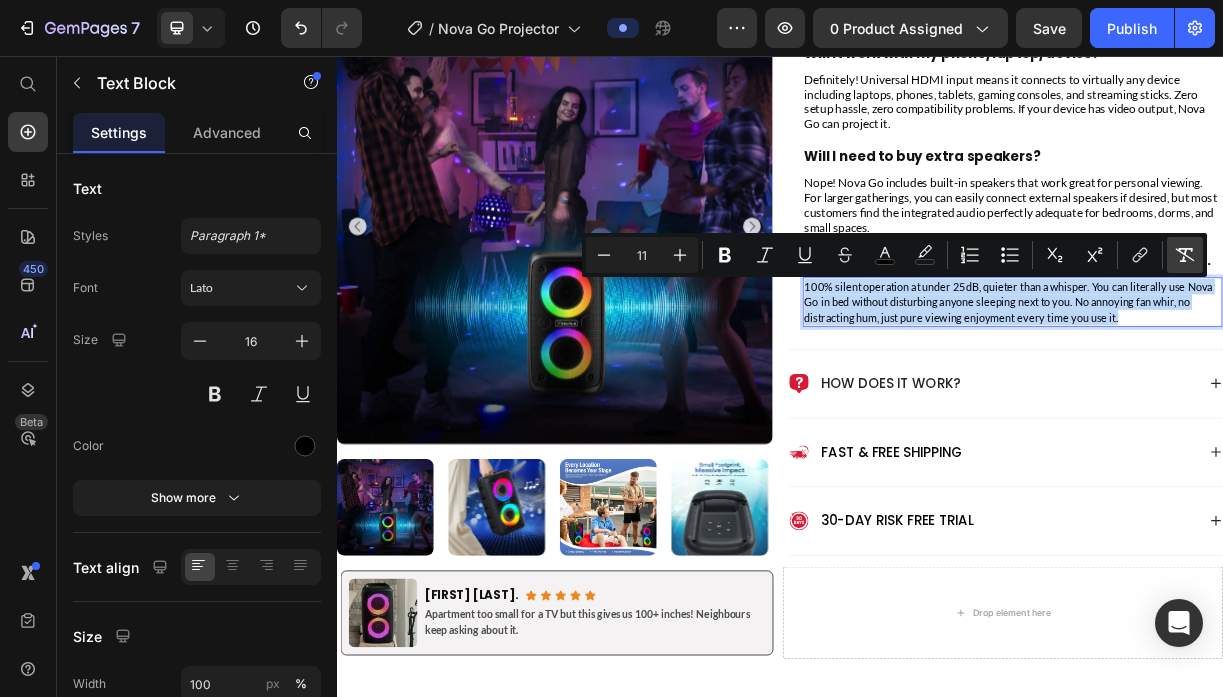 type on "16" 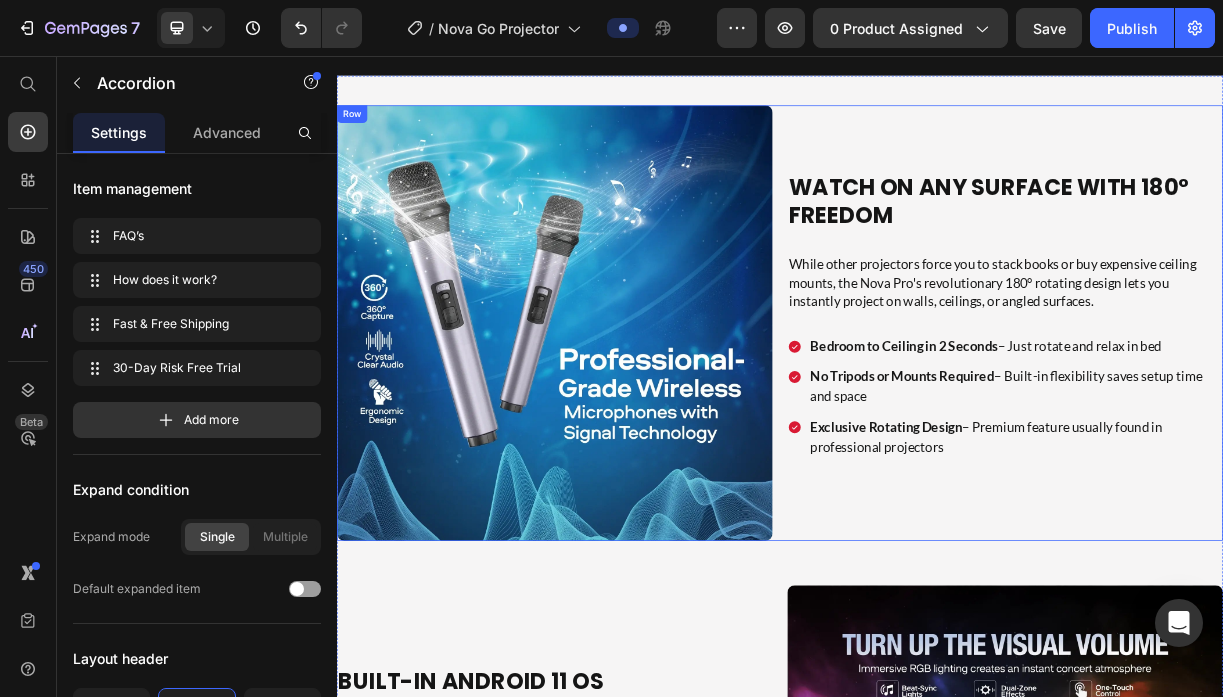 scroll, scrollTop: 1940, scrollLeft: 0, axis: vertical 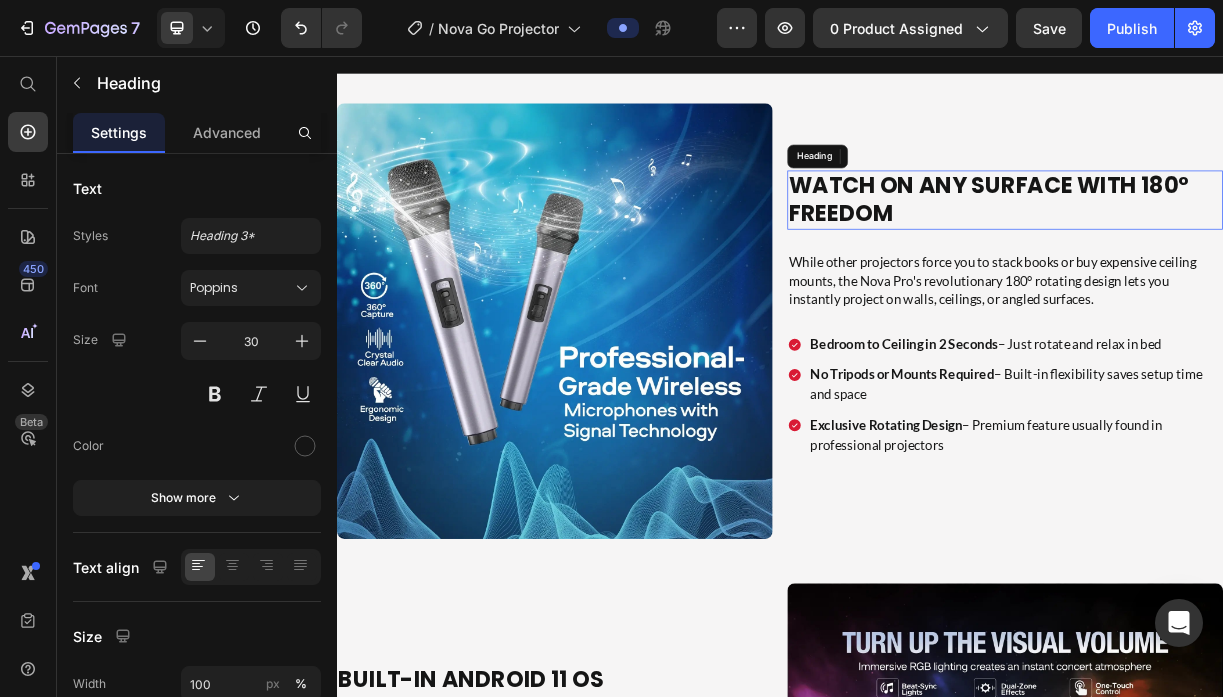 click on "Watch on Any Surface With 180° Freedom" at bounding box center (1219, 251) 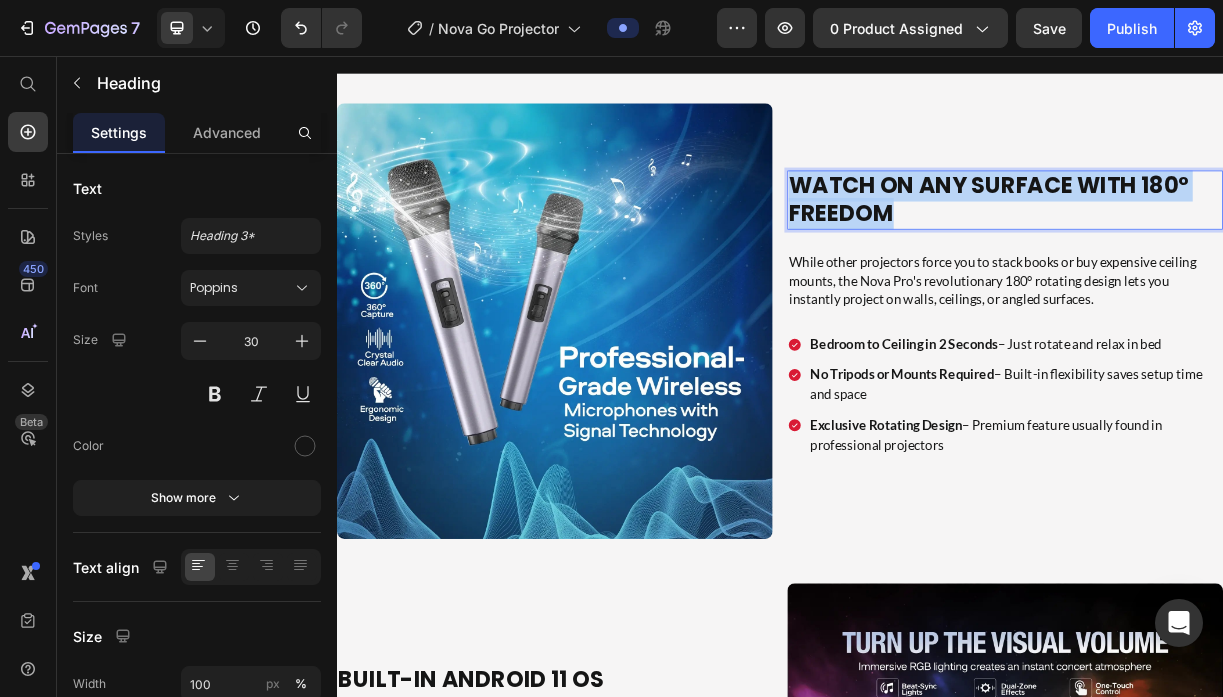 click on "Watch on Any Surface With 180° Freedom" at bounding box center (1219, 251) 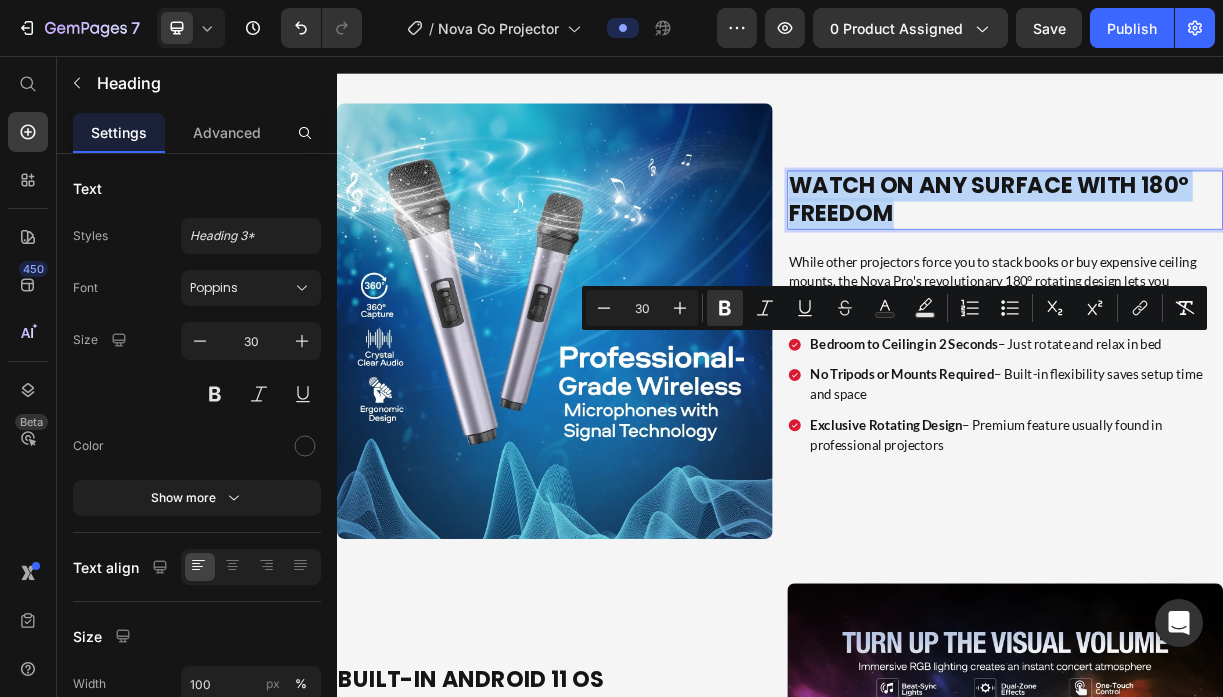 type on "11" 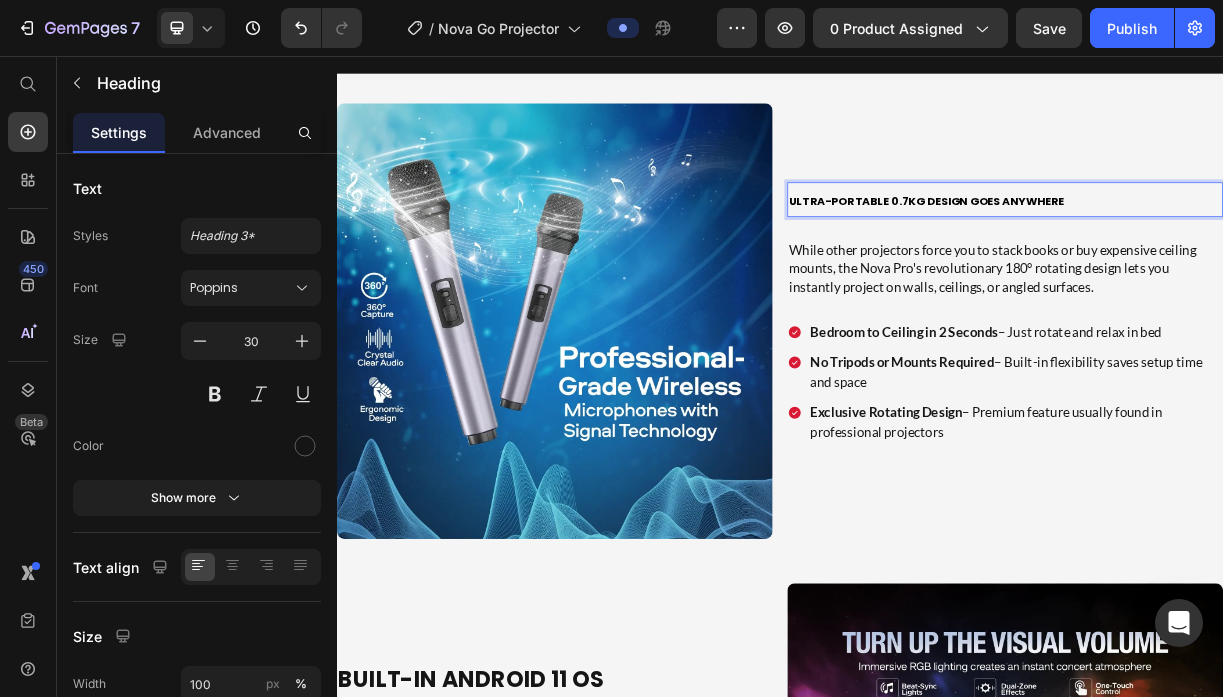 click on "Ultra-Portable 0.7kg Design Goes Anywhere" at bounding box center [1135, 254] 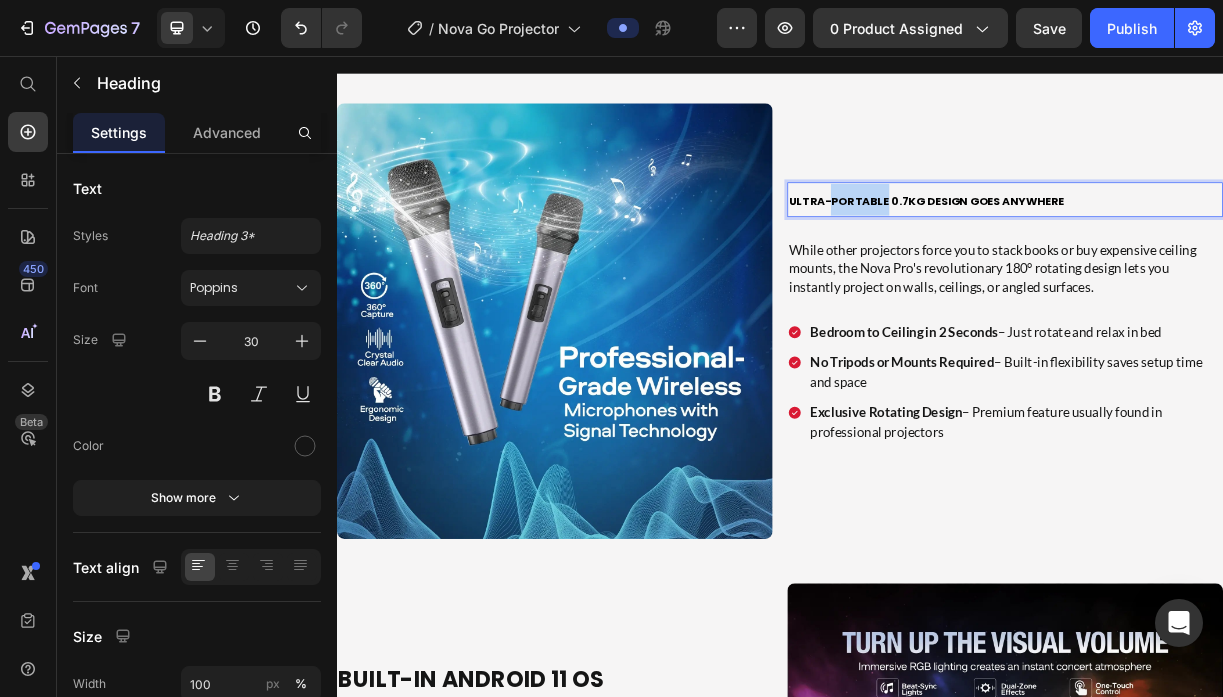 click on "Ultra-Portable 0.7kg Design Goes Anywhere" at bounding box center (1135, 254) 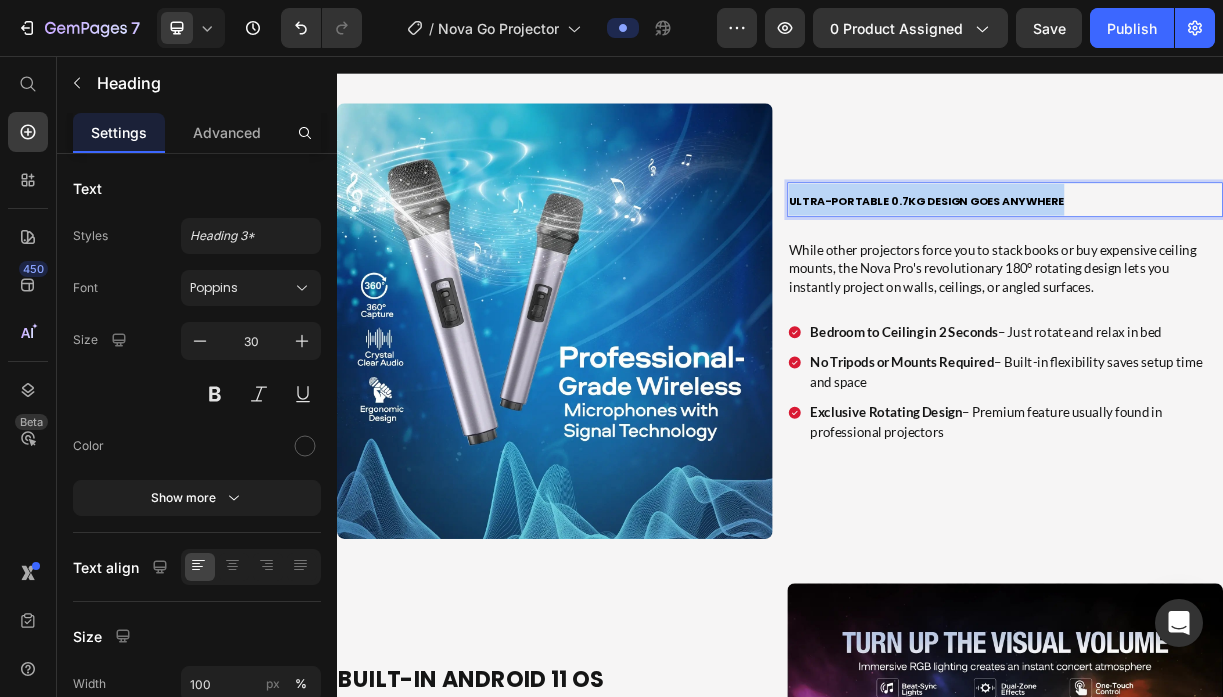 click on "Ultra-Portable 0.7kg Design Goes Anywhere" at bounding box center [1135, 254] 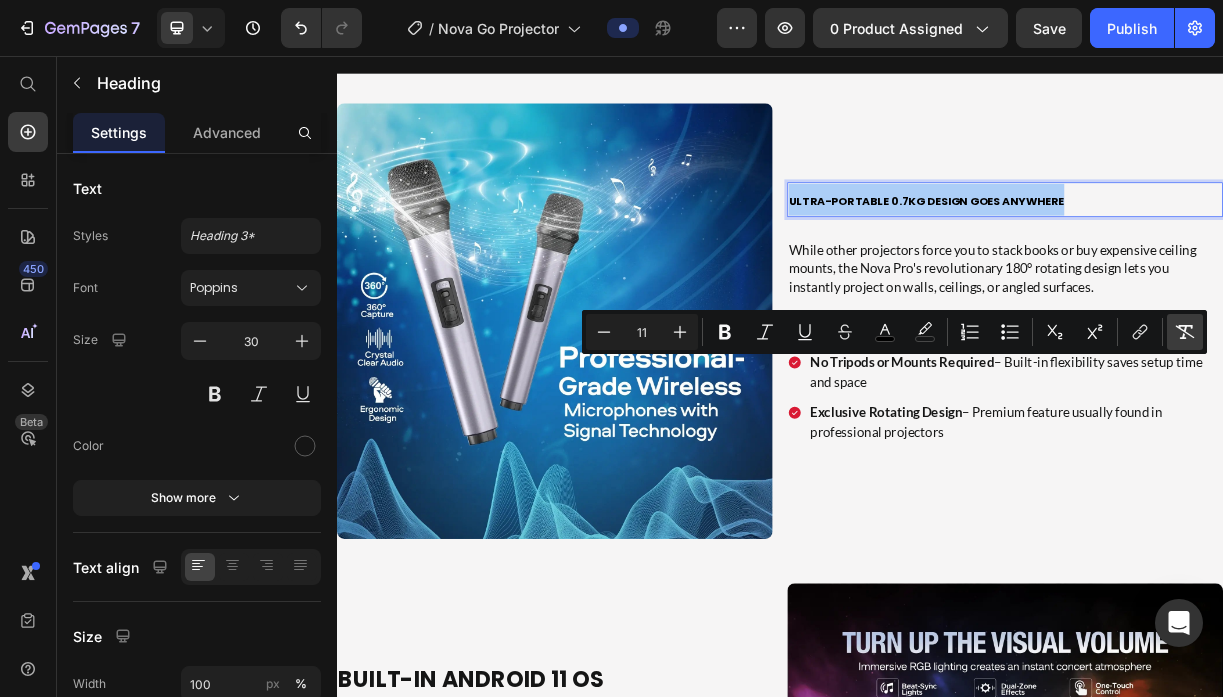 click on "Remove Format" at bounding box center [1185, 332] 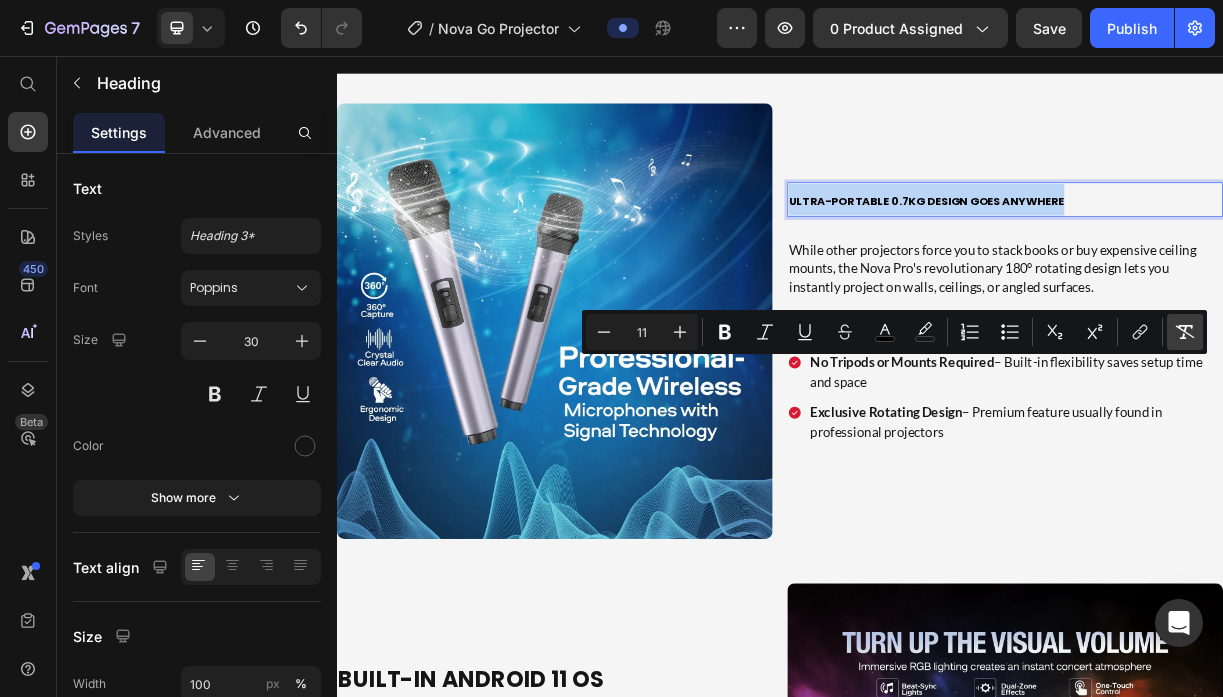 type on "30" 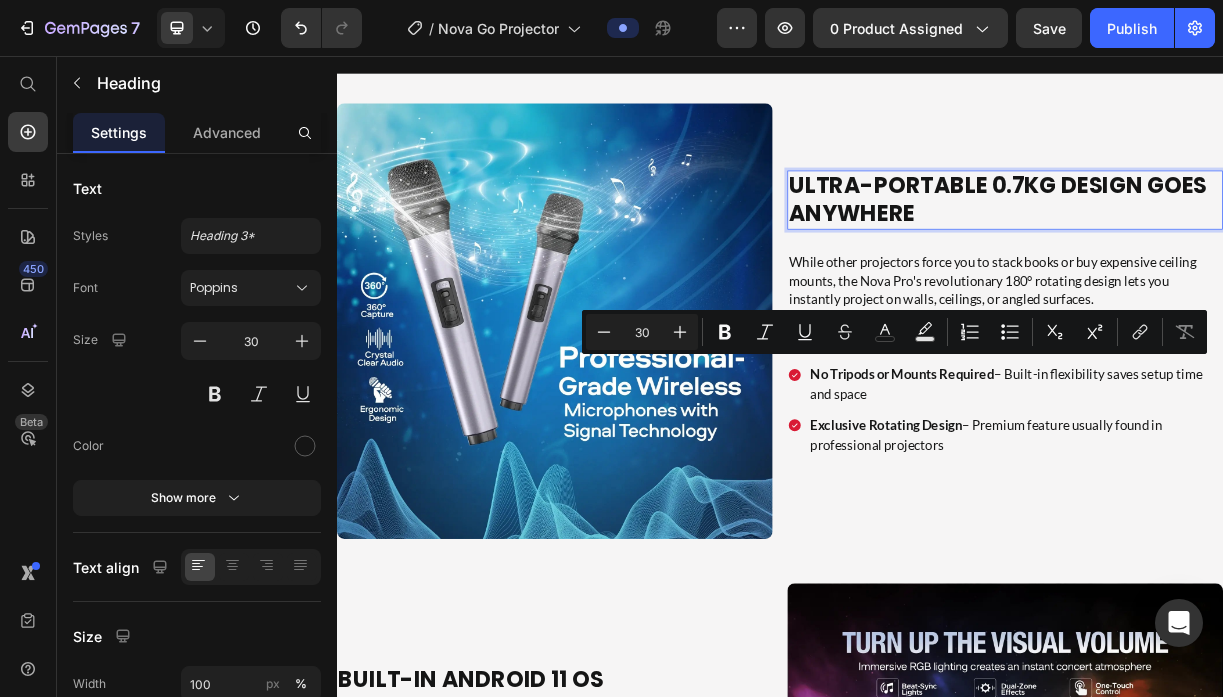 click on "Ultra-Portable 0.7kg Design Goes Anywhere" at bounding box center [1242, 252] 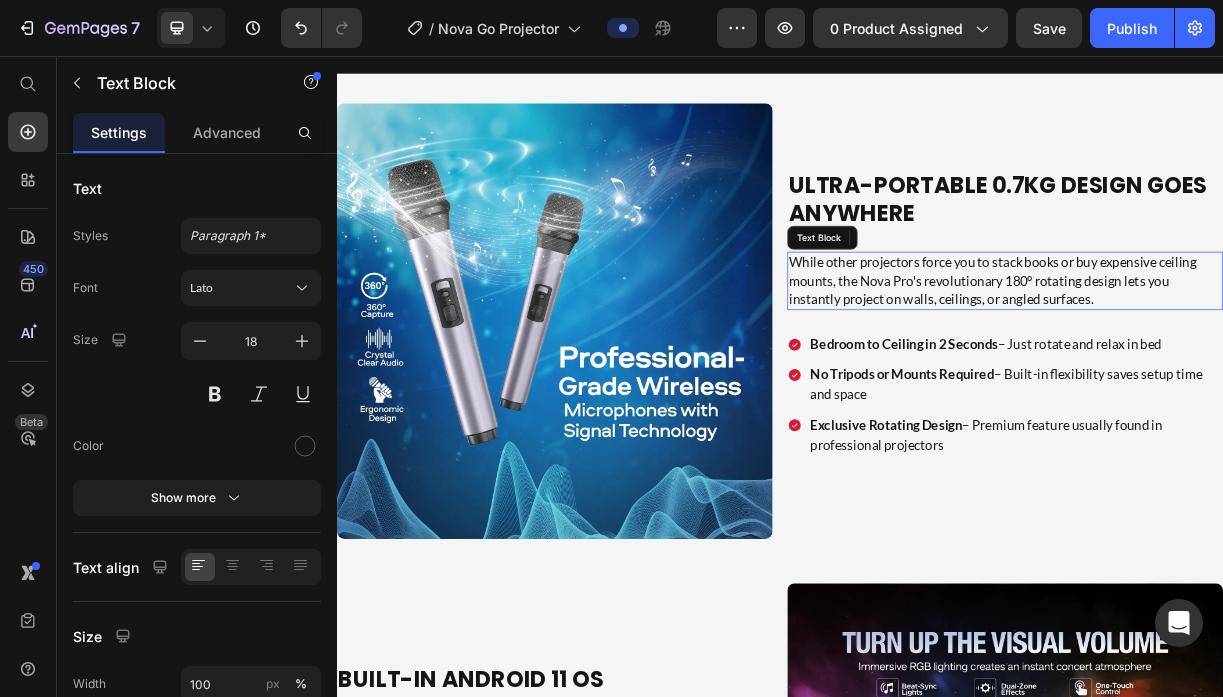 click on "Item List Row Image Built-In Android 11 OS Heading Stop juggling streaming sticks and HDMI cables. The Nova Pro's Android 11 OS comes with Netflix, YouTube, and Google Play pre-installed. Just connect to WiFi and start watching instantly. Text Block Netflix, YouTube & Google Play Pre-Installed – Start streaming in under 60 seconds WiFi 6 Technology Built In – 40% faster streaming than standard WiFi Android 11 Beats Old Systems – Modern OS means every app works perfectly Item List Row" at bounding box center (937, 741) 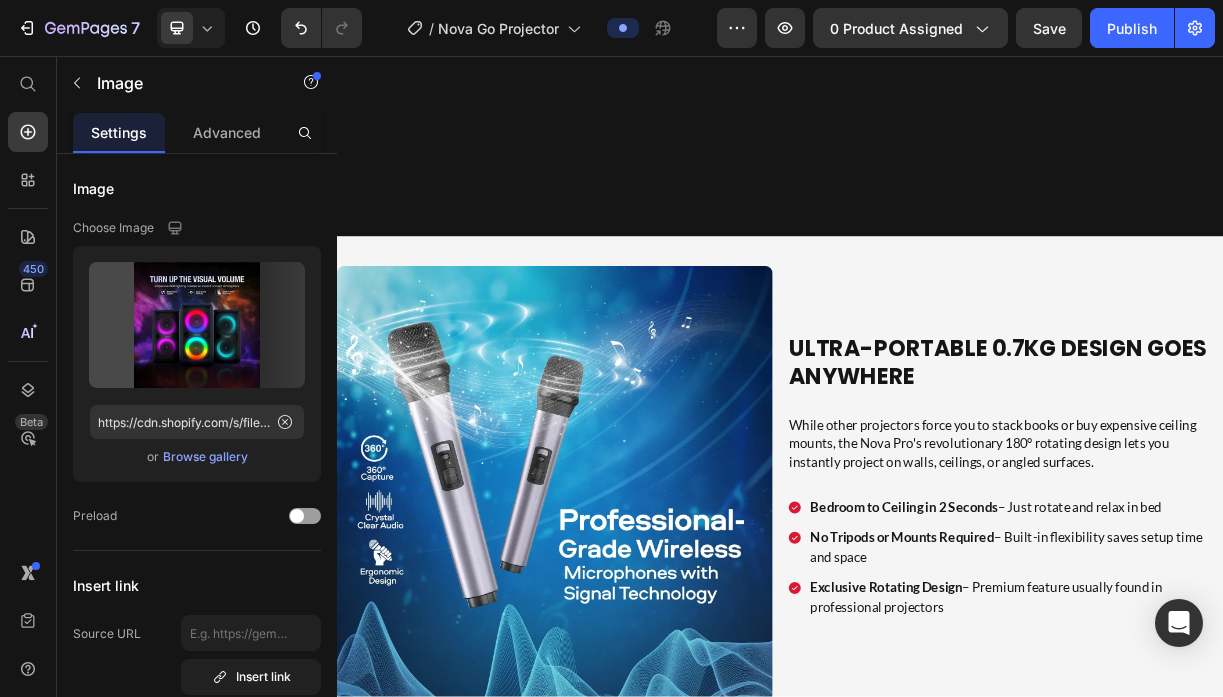 click at bounding box center [1242, 1286] 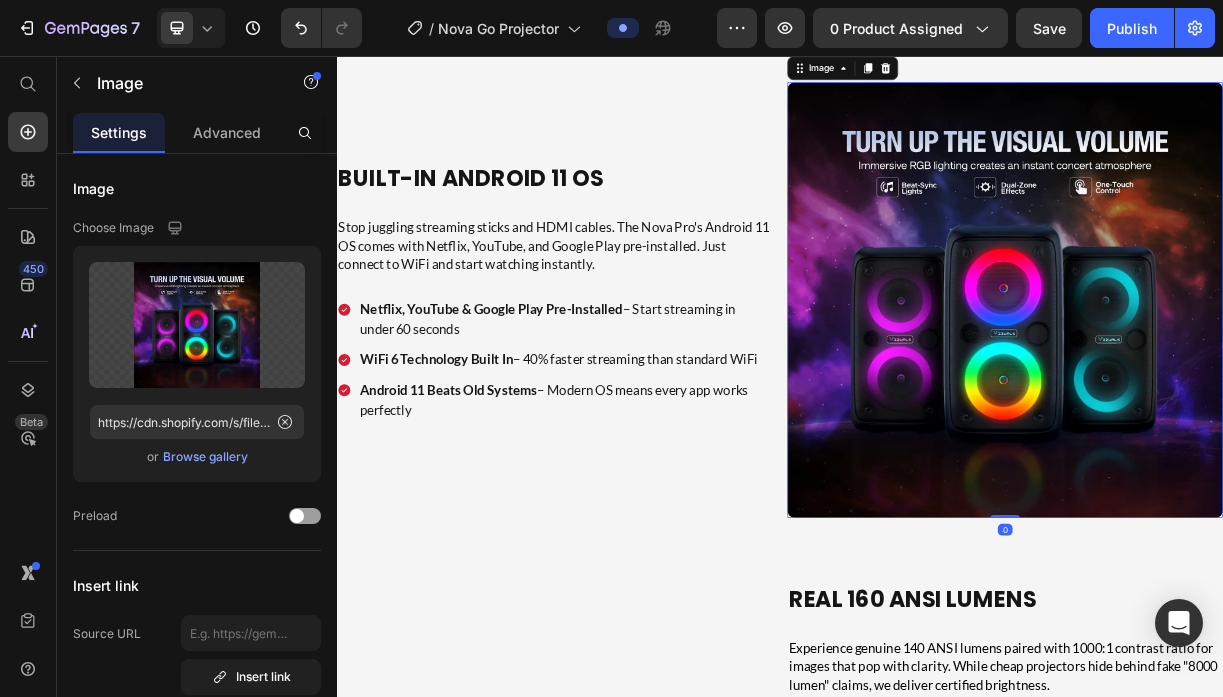 scroll, scrollTop: 2015, scrollLeft: 0, axis: vertical 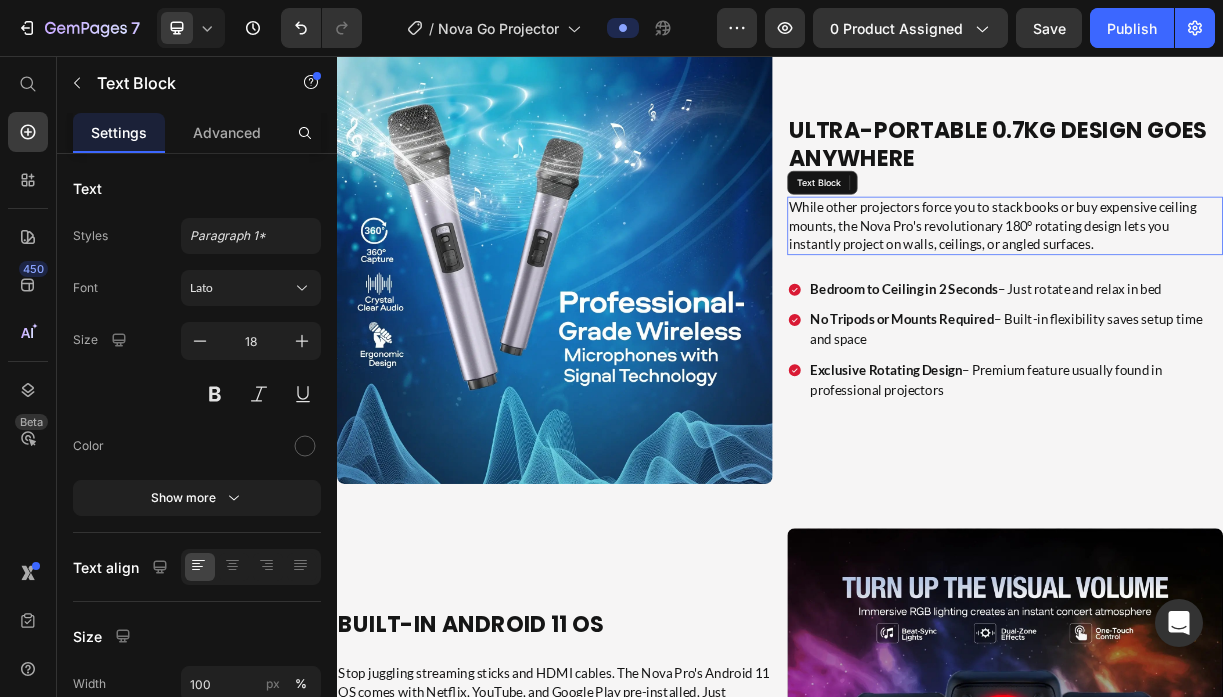 click on "While other projectors force you to stack books or buy expensive ceiling mounts, the Nova Pro's revolutionary 180° rotating design lets you instantly project on walls, ceilings, or angled surfaces." at bounding box center [1242, 286] 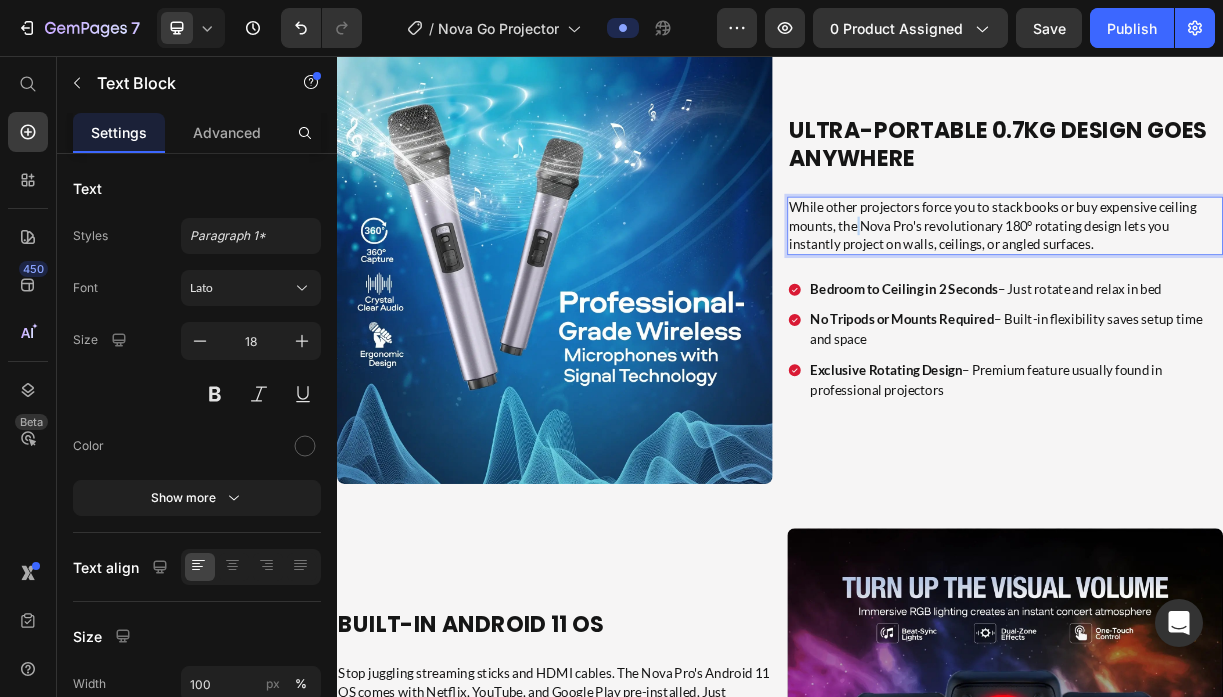 click on "While other projectors force you to stack books or buy expensive ceiling mounts, the Nova Pro's revolutionary 180° rotating design lets you instantly project on walls, ceilings, or angled surfaces." at bounding box center [1242, 286] 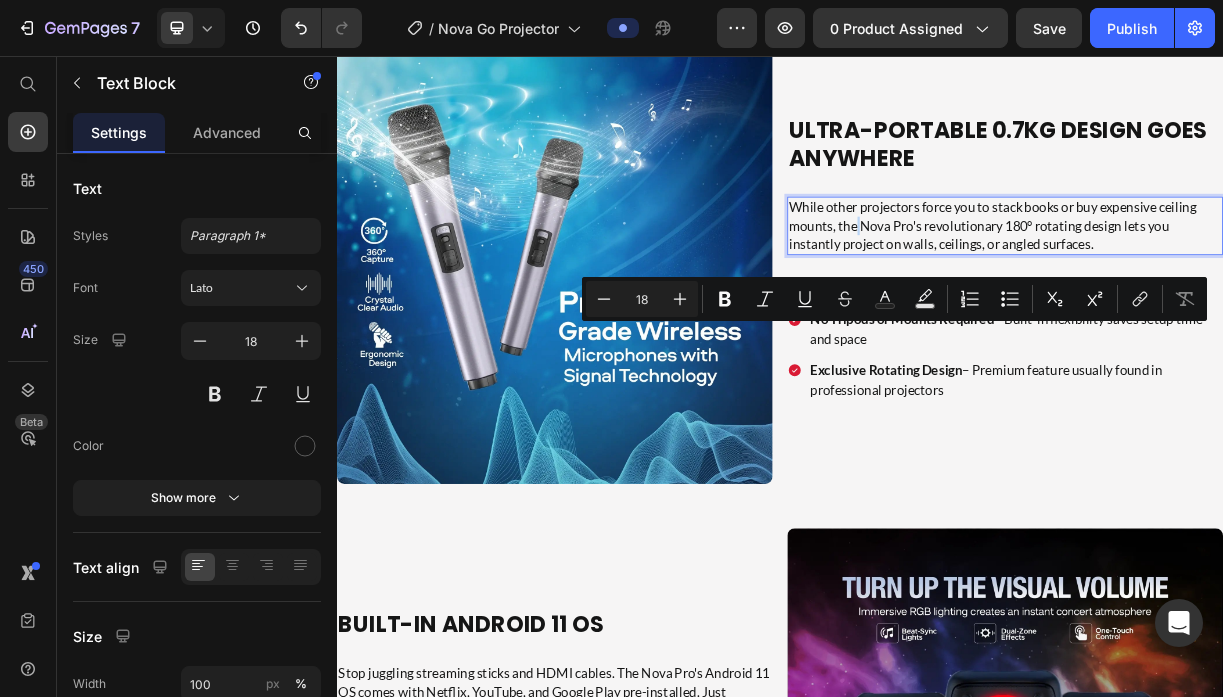 type on "11" 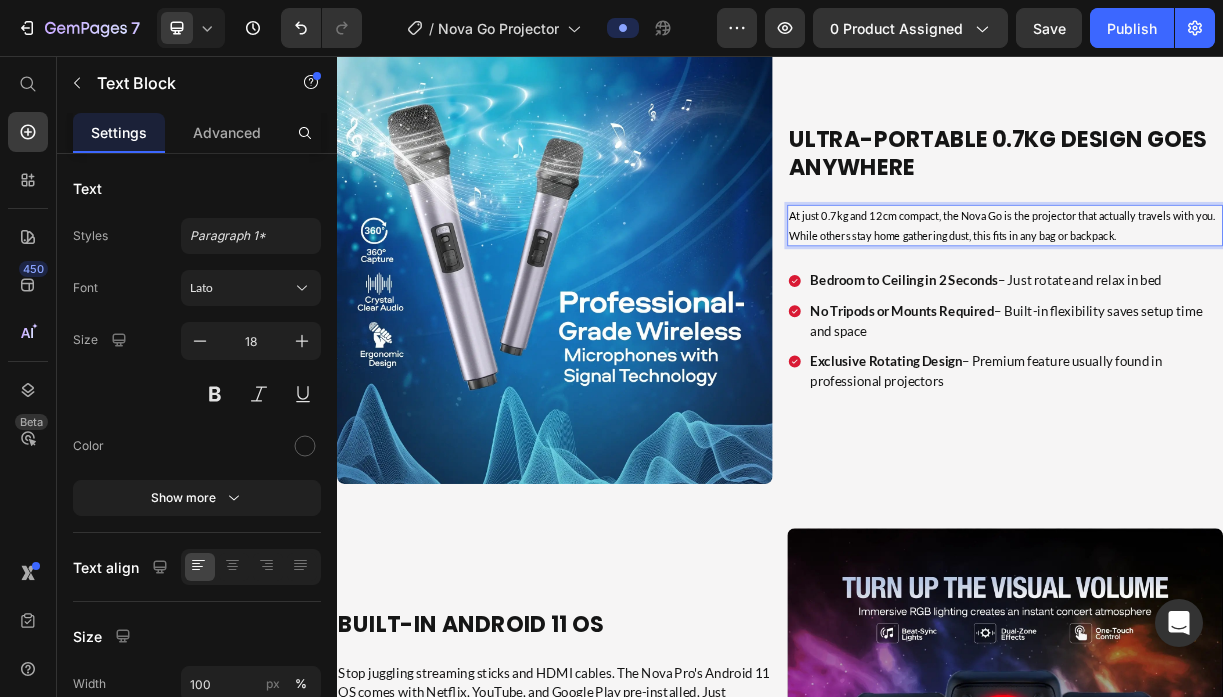 click on "At just 0.7kg and 12cm compact, the Nova Go is the projector that actually travels with you. While others stay home gathering dust, this fits in any bag or backpack." at bounding box center [1238, 286] 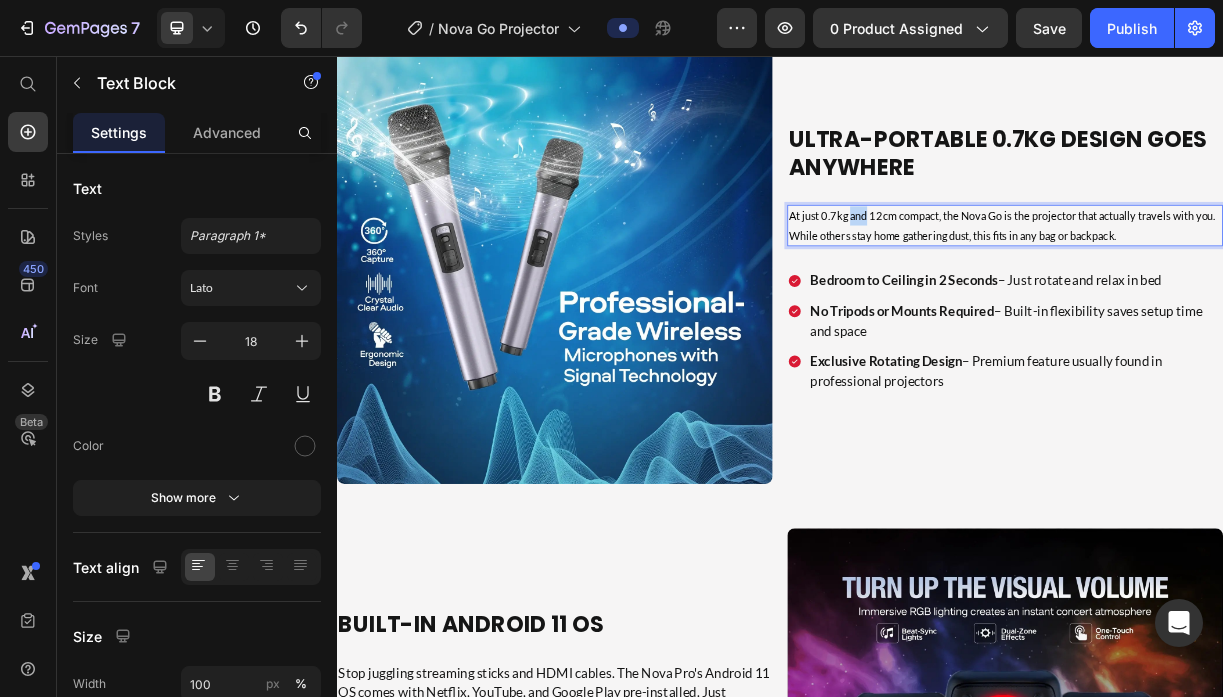 click on "At just 0.7kg and 12cm compact, the Nova Go is the projector that actually travels with you. While others stay home gathering dust, this fits in any bag or backpack." at bounding box center (1238, 286) 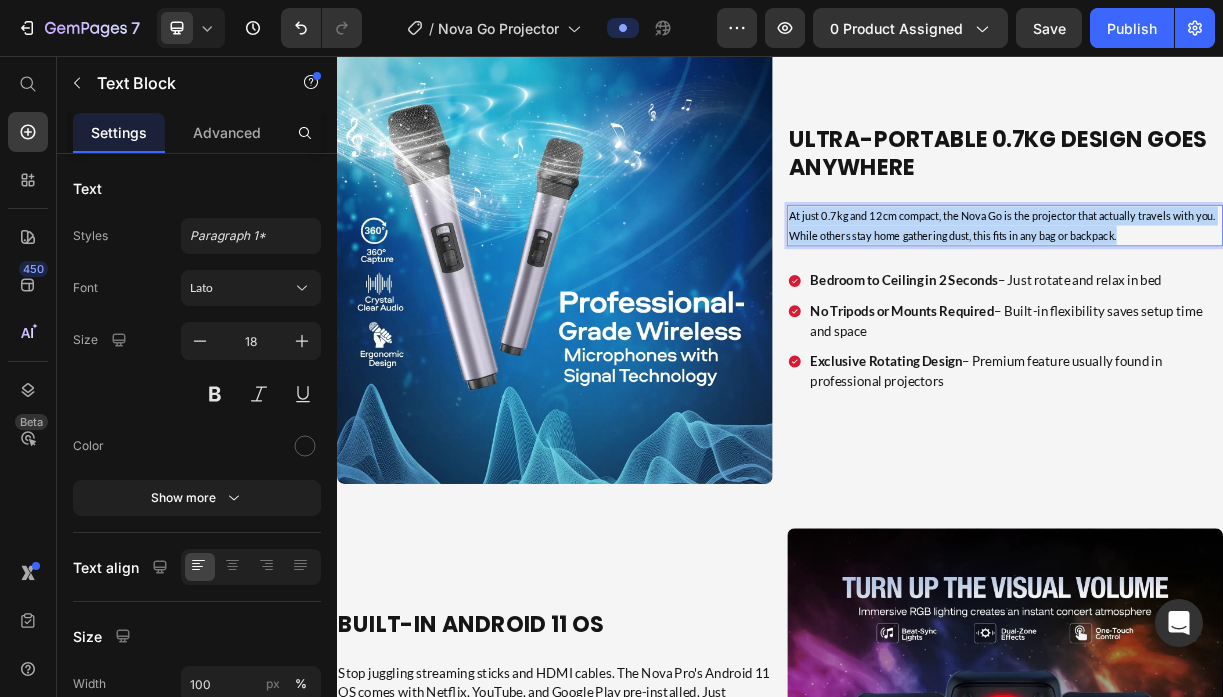 click on "At just 0.7kg and 12cm compact, the Nova Go is the projector that actually travels with you. While others stay home gathering dust, this fits in any bag or backpack." at bounding box center [1238, 286] 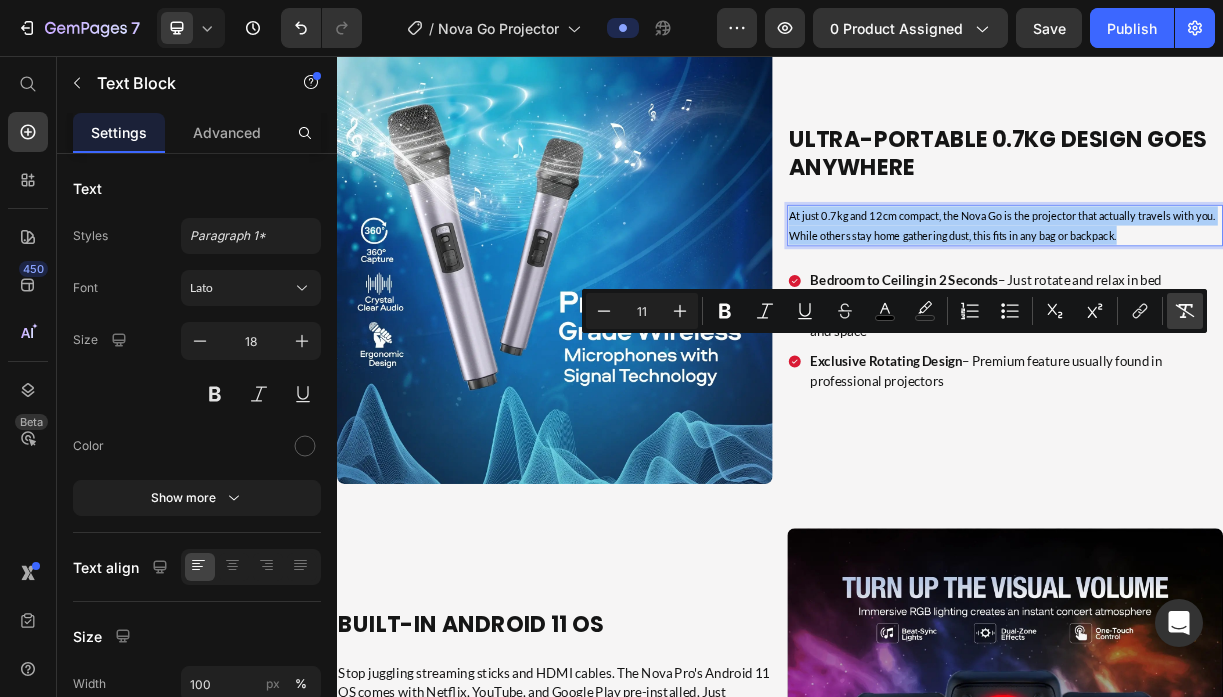 click 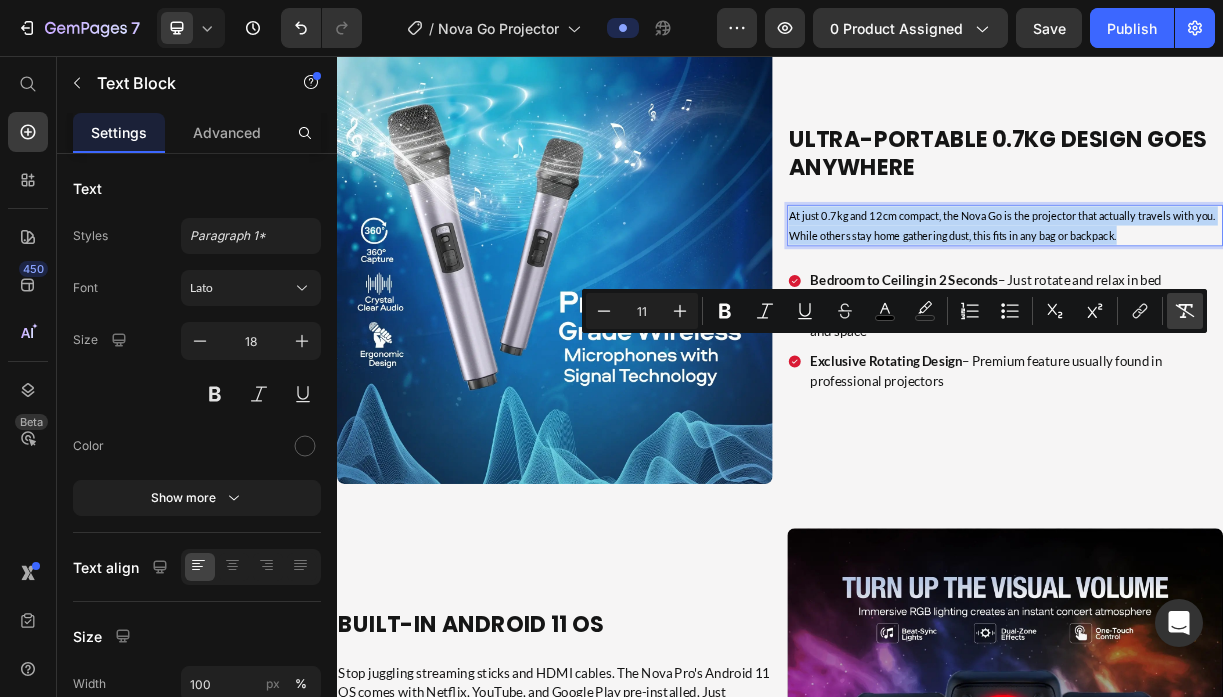 type on "18" 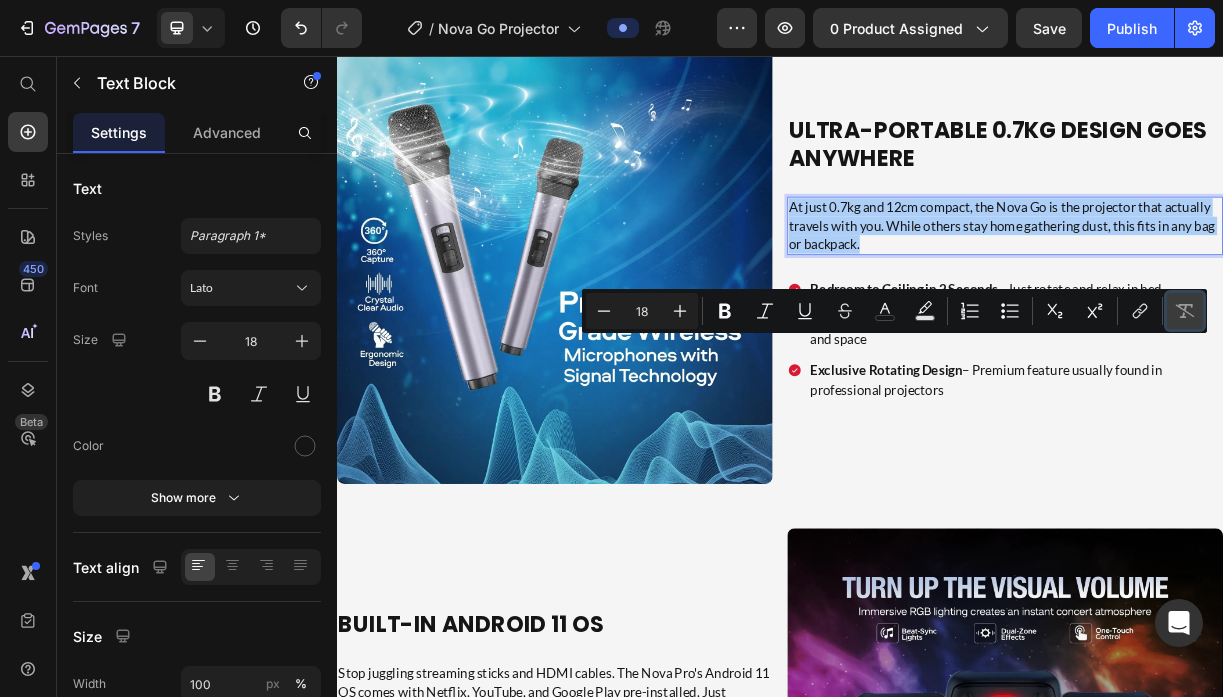 click 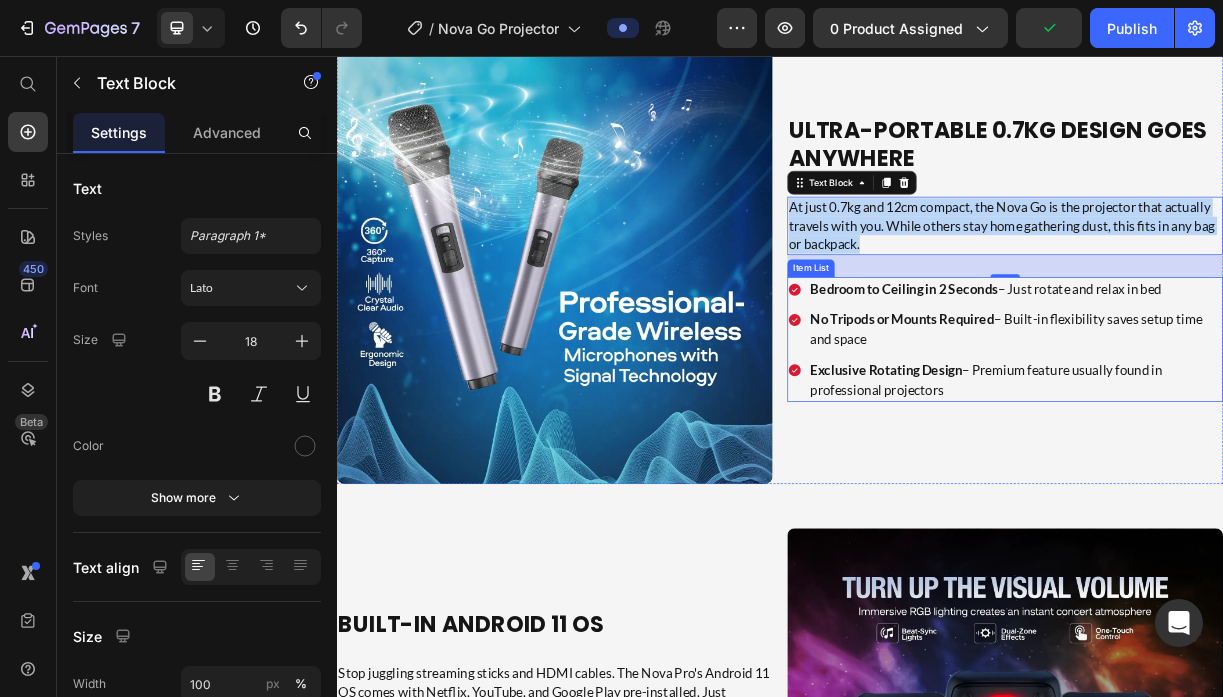 click on "Bedroom to Ceiling in 2 Seconds" at bounding box center (1105, 372) 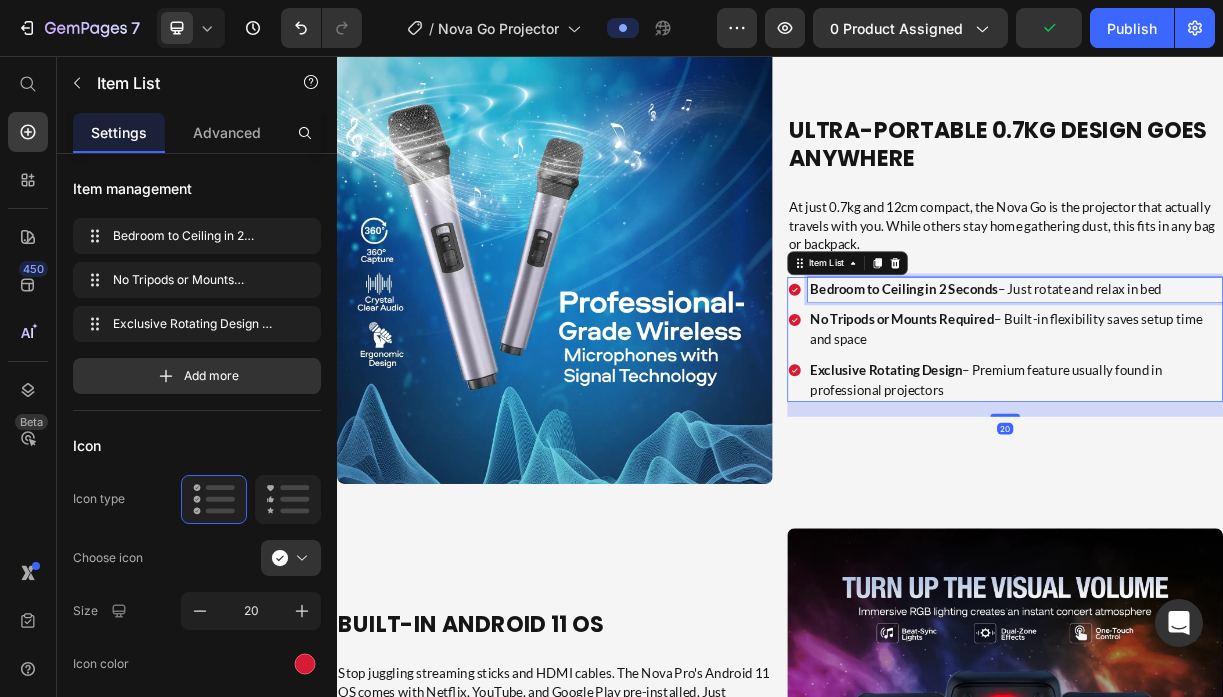 click on "Bedroom to Ceiling in 2 Seconds" at bounding box center [1105, 372] 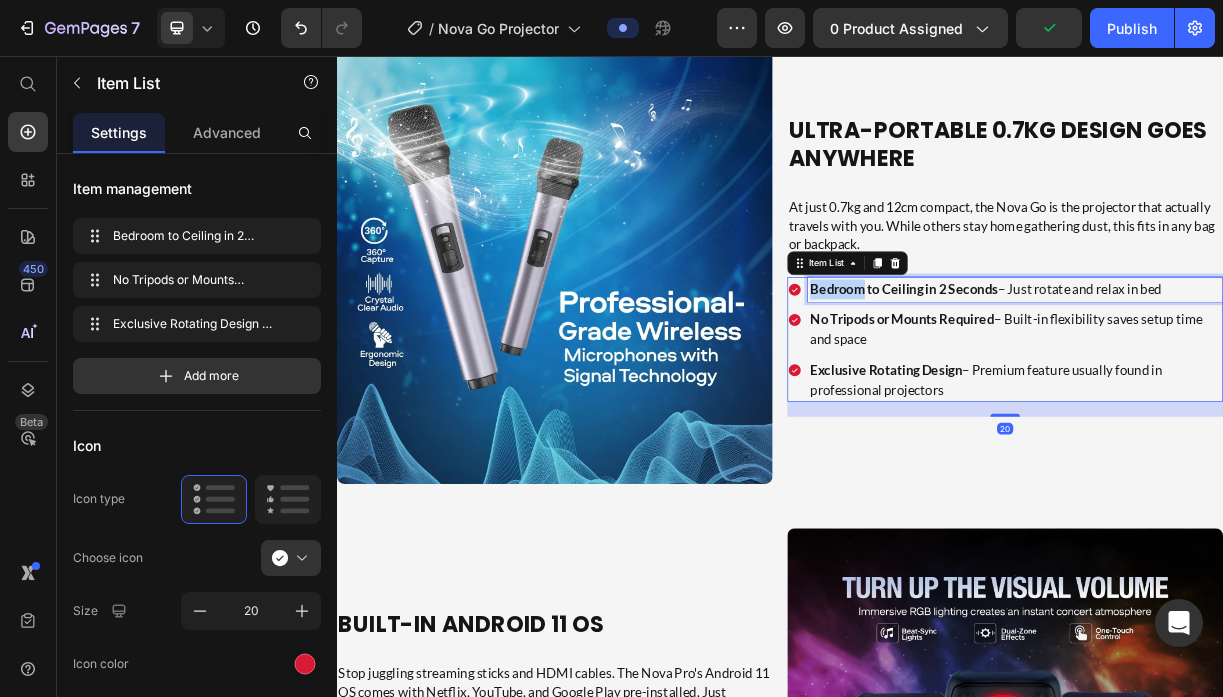 click on "Bedroom to Ceiling in 2 Seconds" at bounding box center (1105, 372) 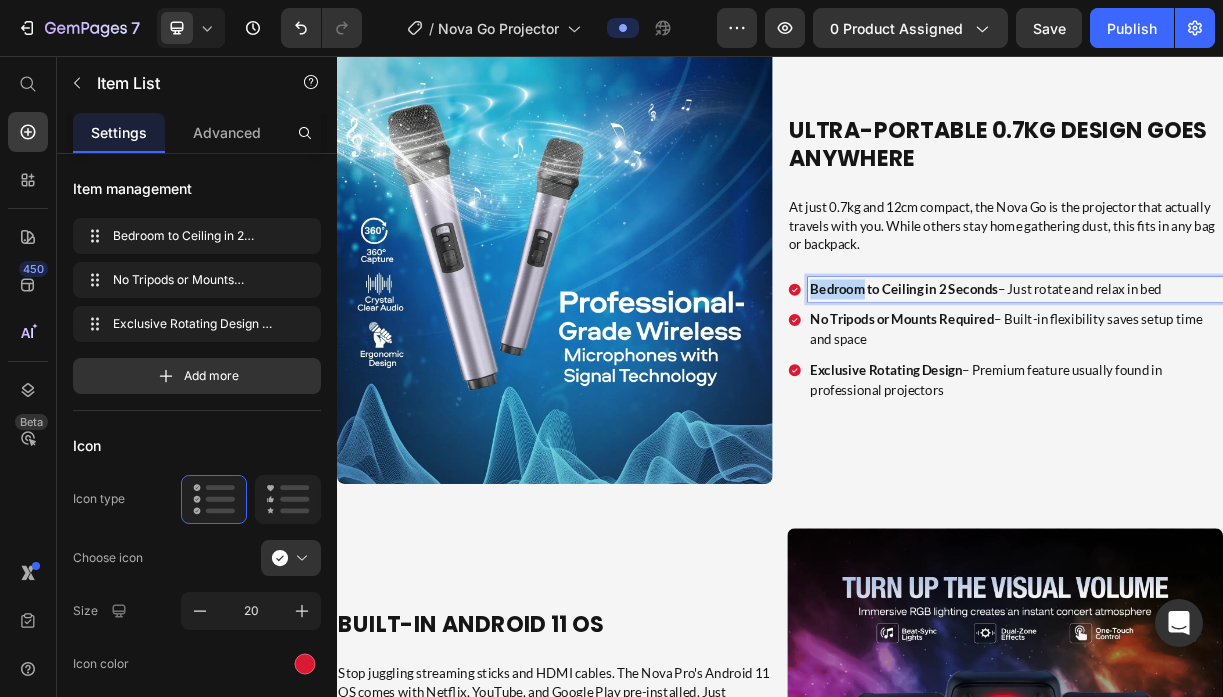 click on "Bedroom to Ceiling in 2 Seconds" at bounding box center [1105, 372] 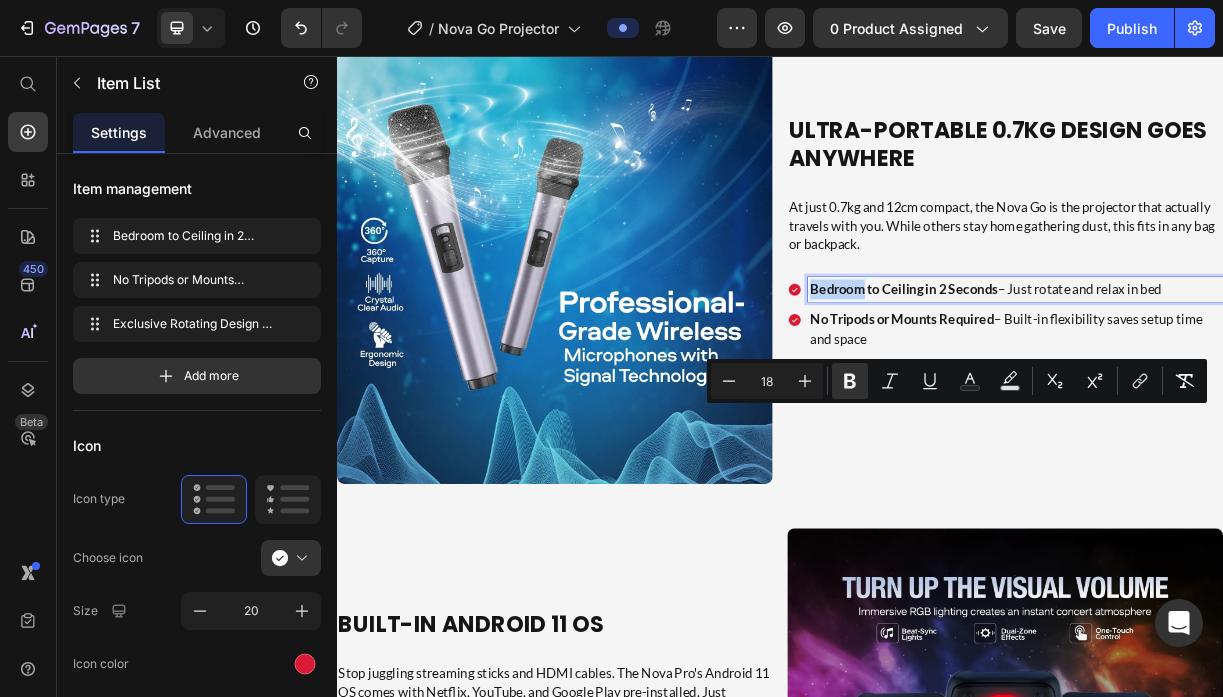 type on "11" 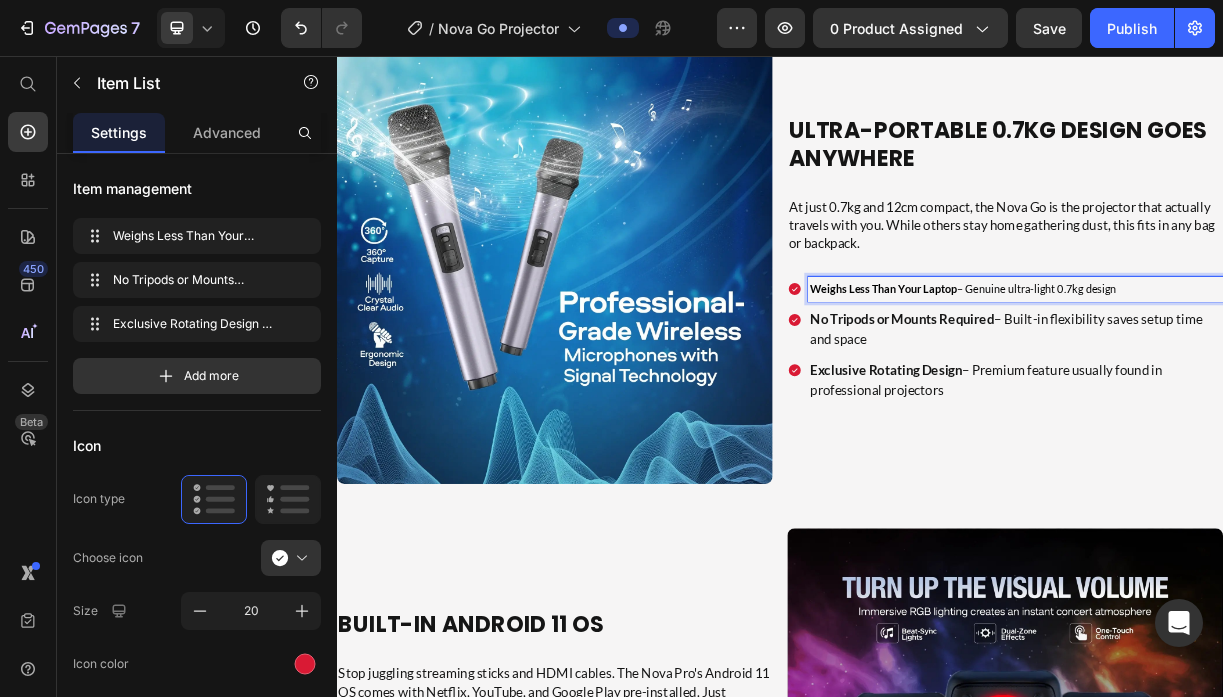 click on "Weighs Less Than Your Laptop" at bounding box center (1077, 372) 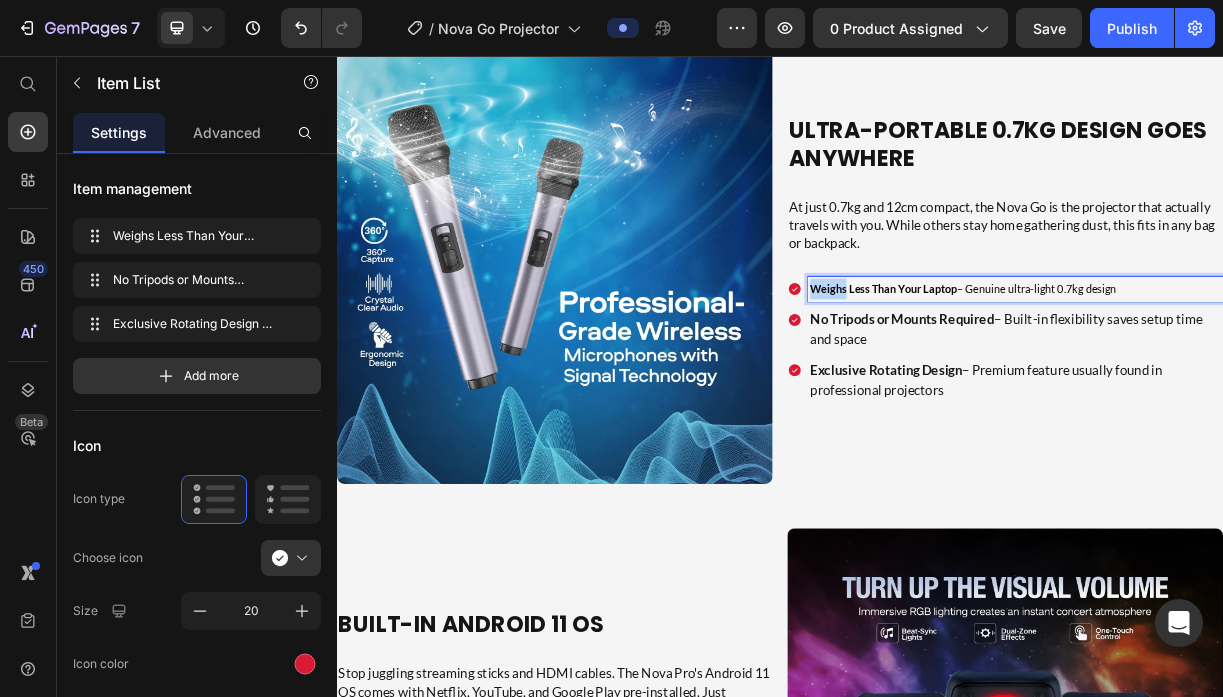 click on "Weighs Less Than Your Laptop" at bounding box center (1077, 372) 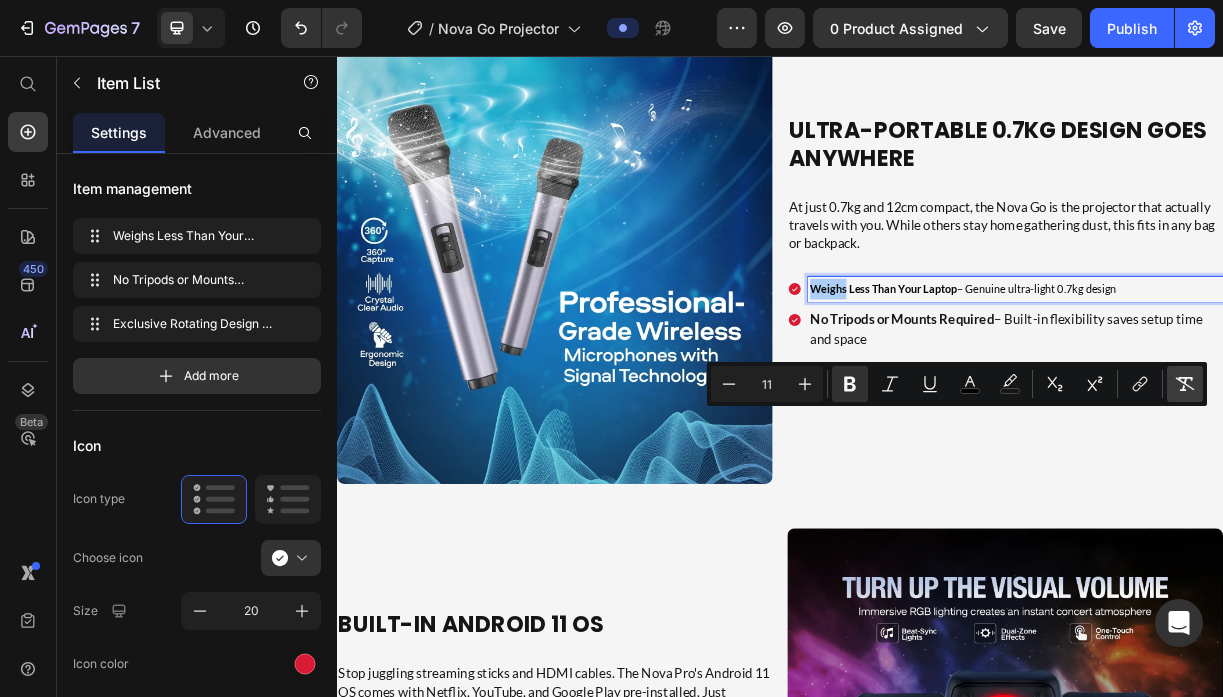 click on "Remove Format" at bounding box center (1185, 384) 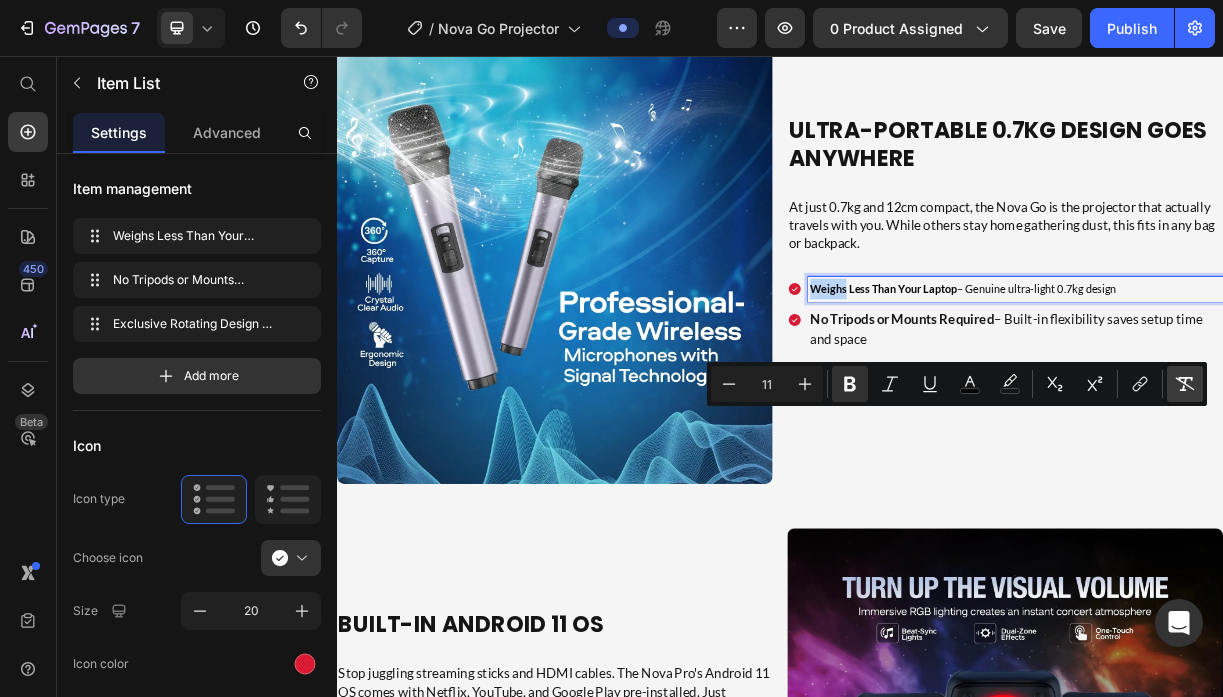 type on "18" 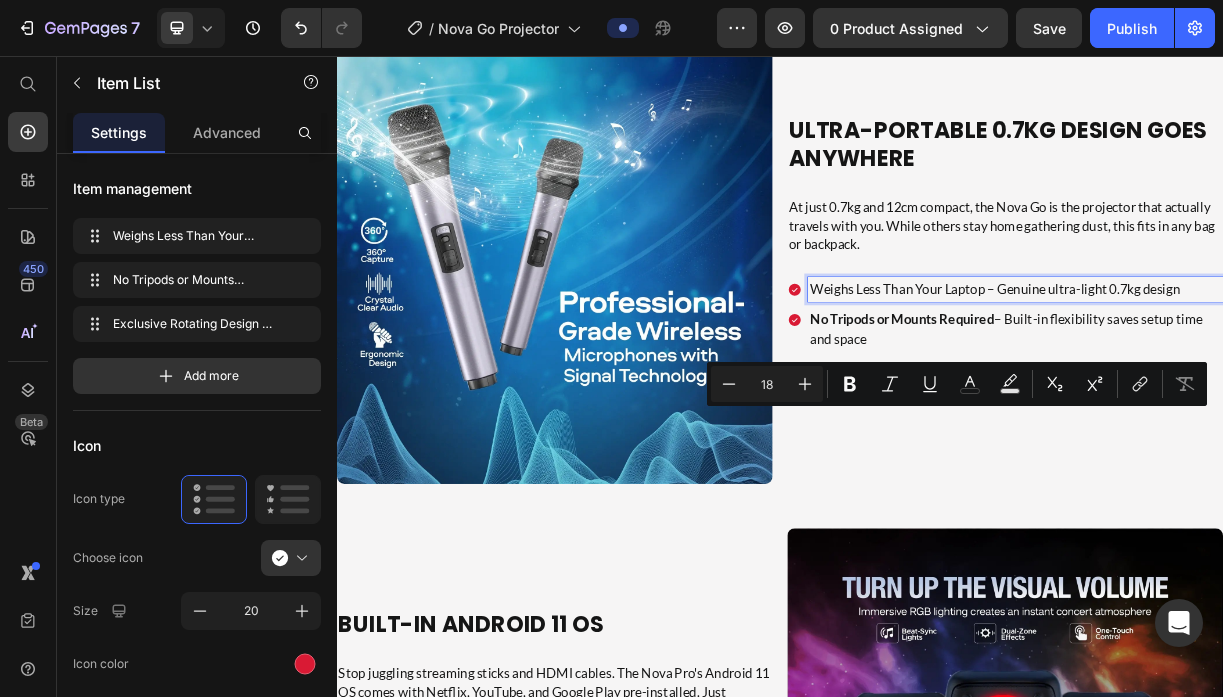 click on "Weighs Less Than Your Laptop – Genuine ultra-light 0.7kg design" at bounding box center (1256, 372) 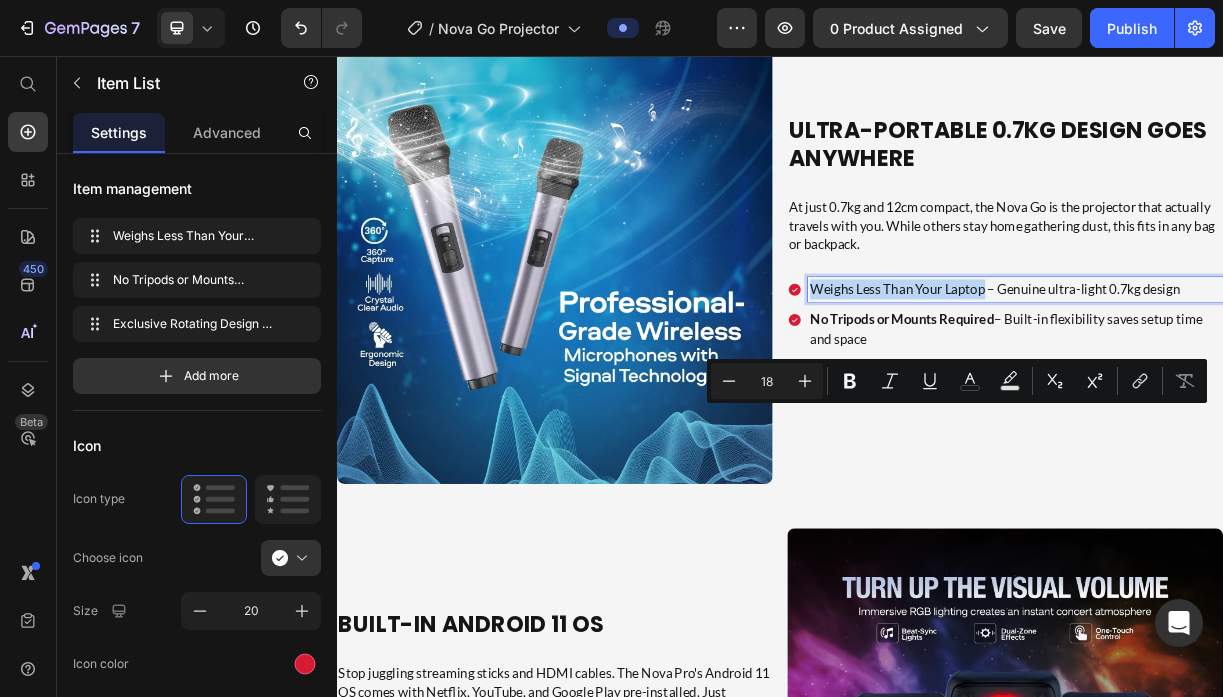 drag, startPoint x: 1215, startPoint y: 540, endPoint x: 976, endPoint y: 546, distance: 239.0753 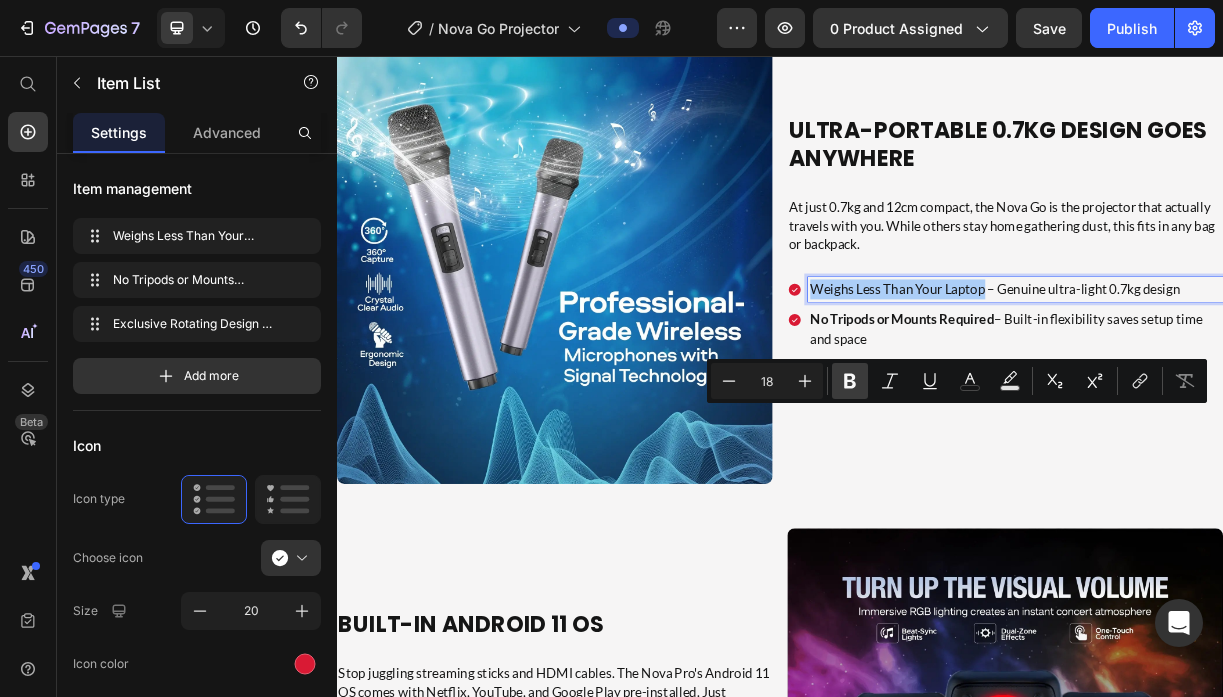 click 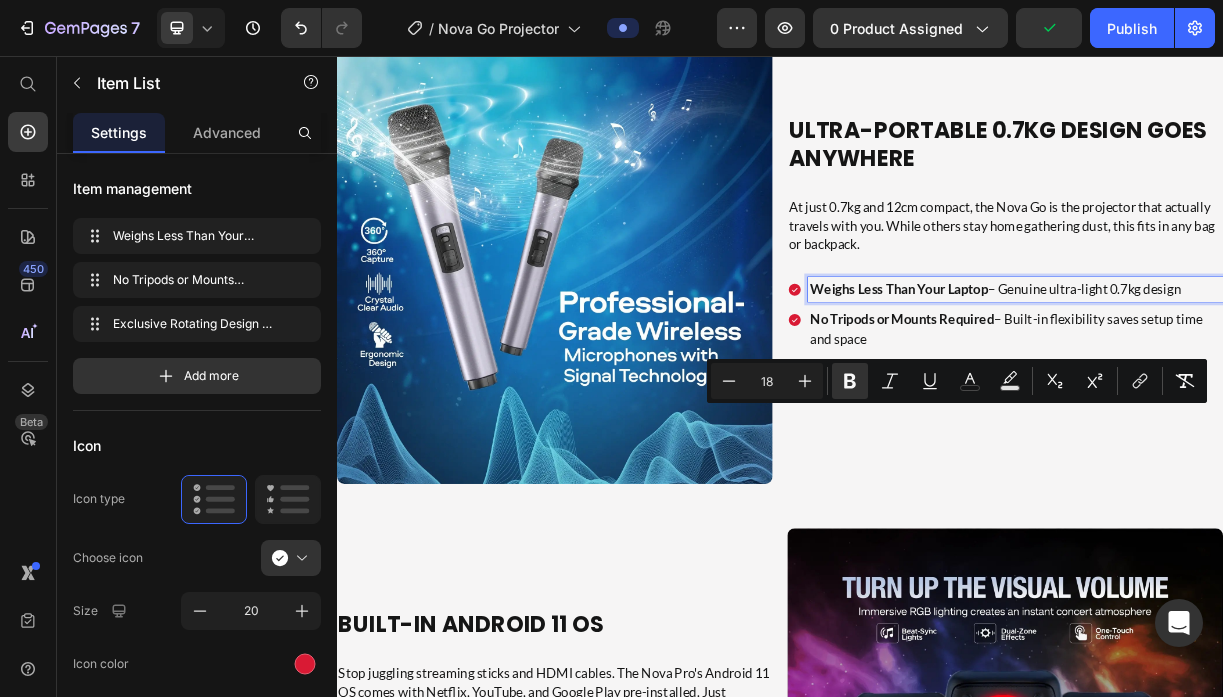 click on "No Tripods or Mounts Required" at bounding box center [1102, 413] 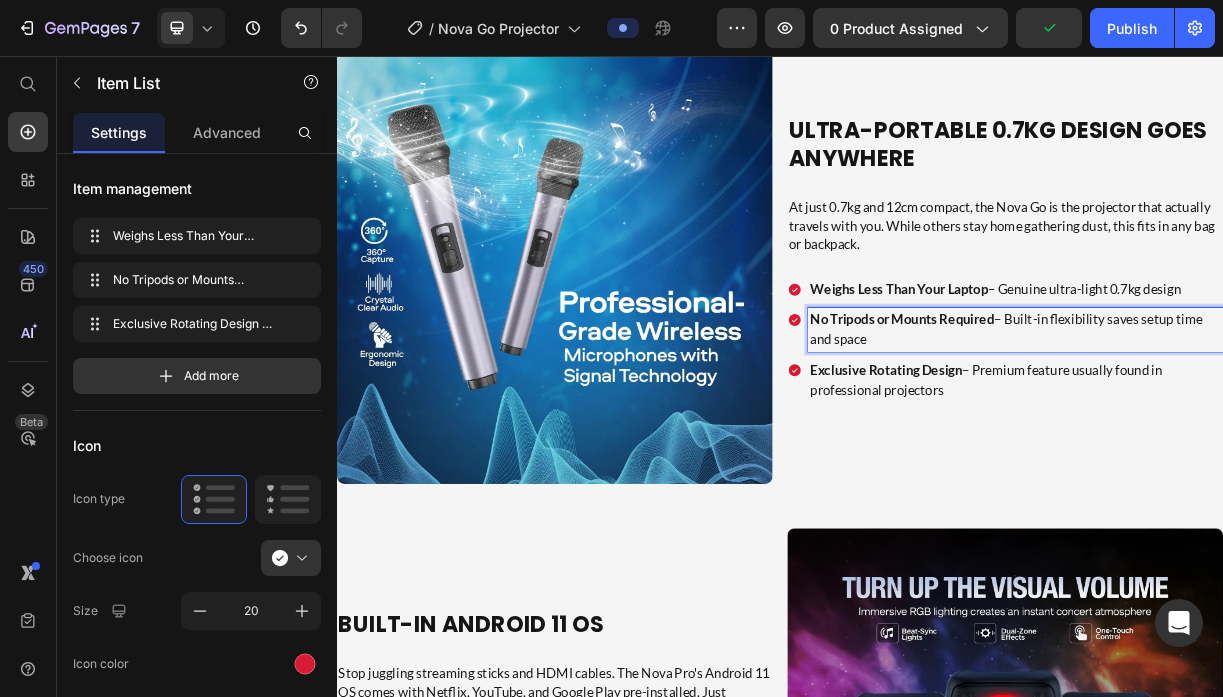 click on "No Tripods or Mounts Required" at bounding box center (1102, 413) 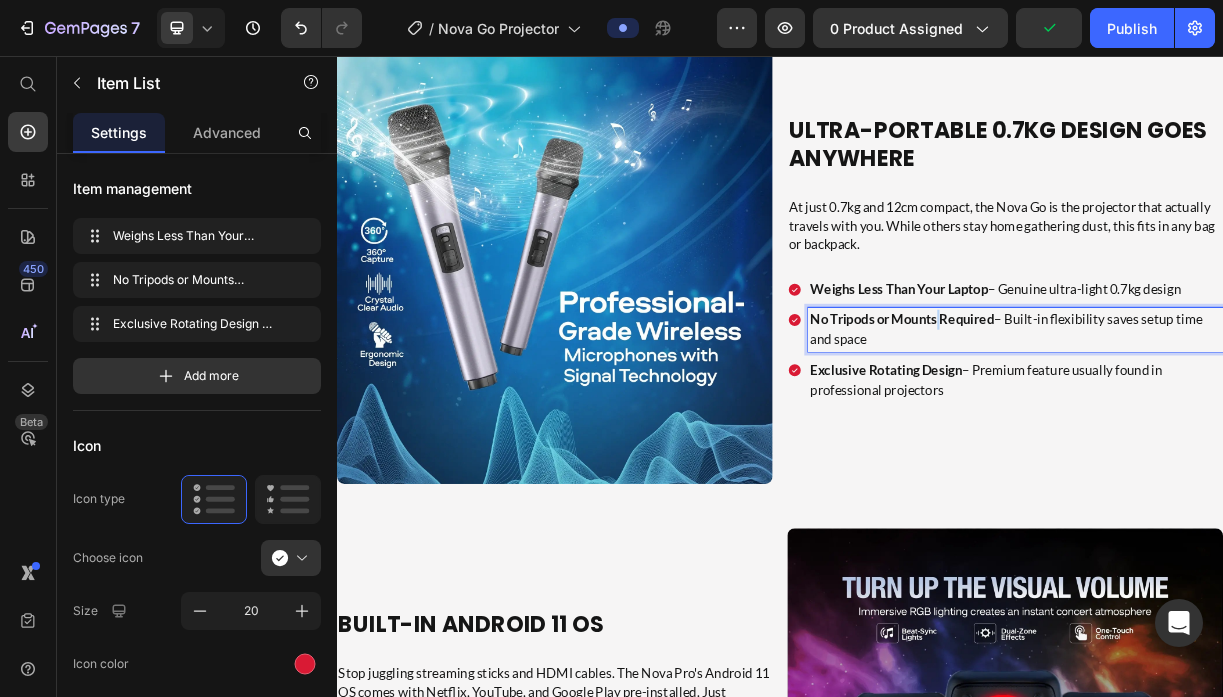 click on "No Tripods or Mounts Required" at bounding box center (1102, 413) 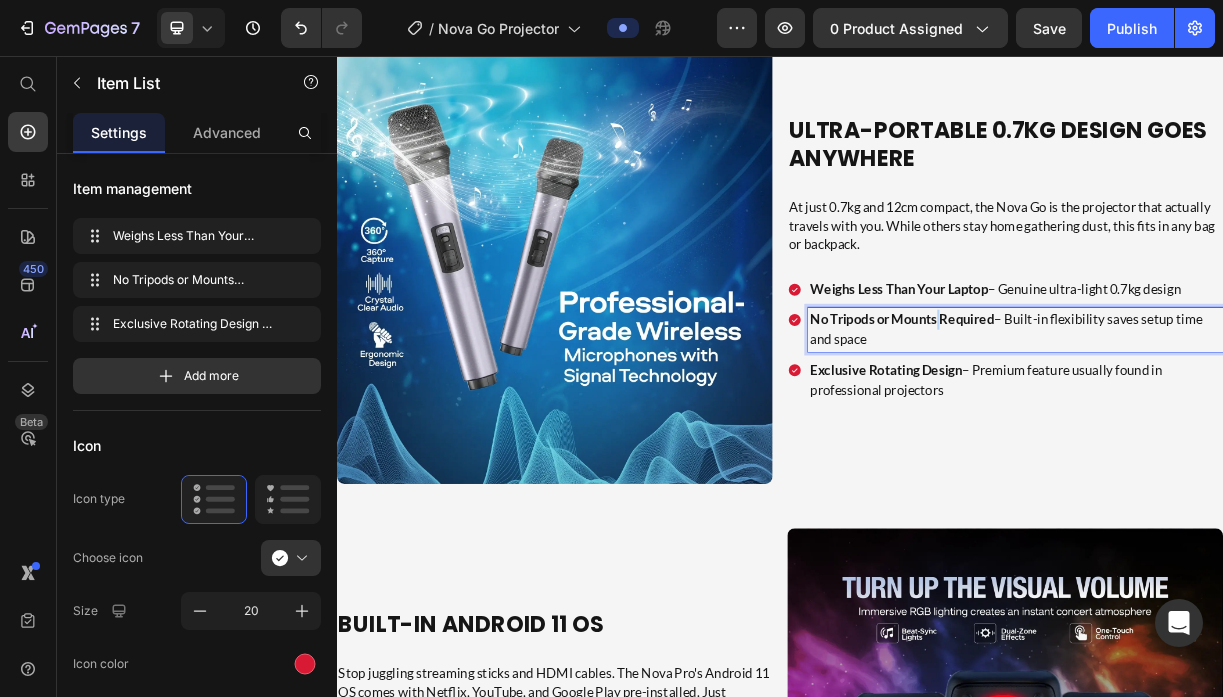 click on "No Tripods or Mounts Required" at bounding box center [1102, 413] 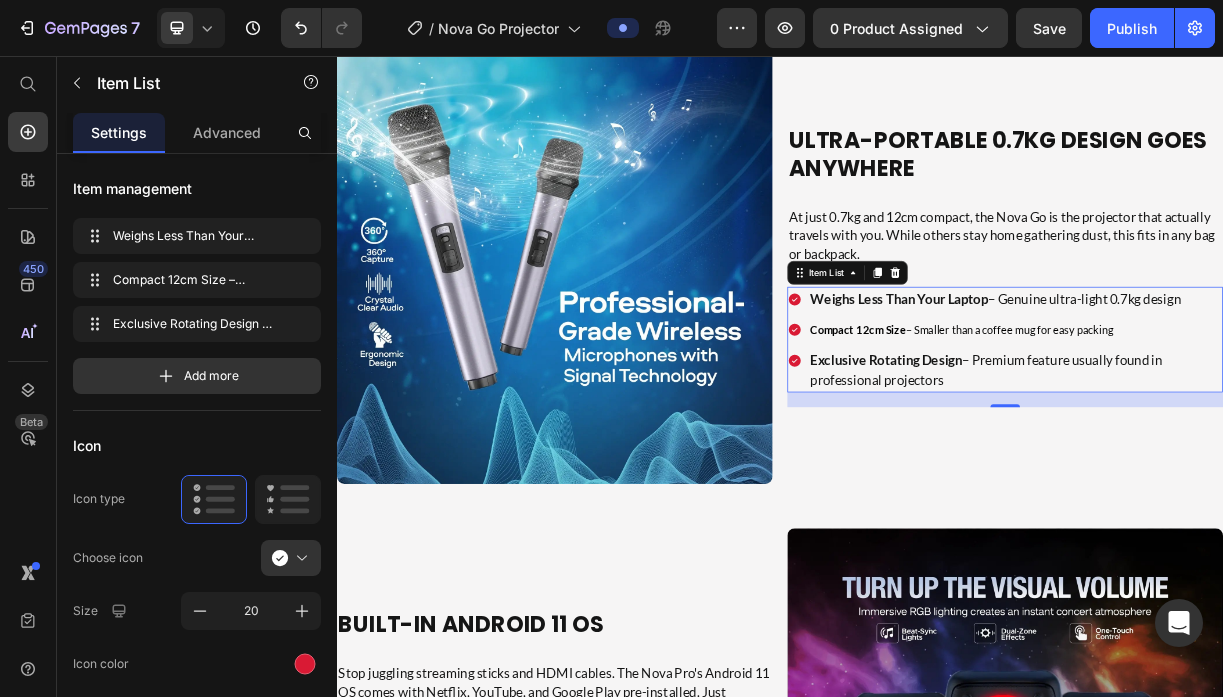 click on "Weighs Less Than Your Laptop – Genuine ultra-light 0.7kg design Compact 12cm Size – Smaller than a coffee mug for easy packing Exclusive Rotating Design – Premium feature usually found in professional projectors" at bounding box center [1242, 440] 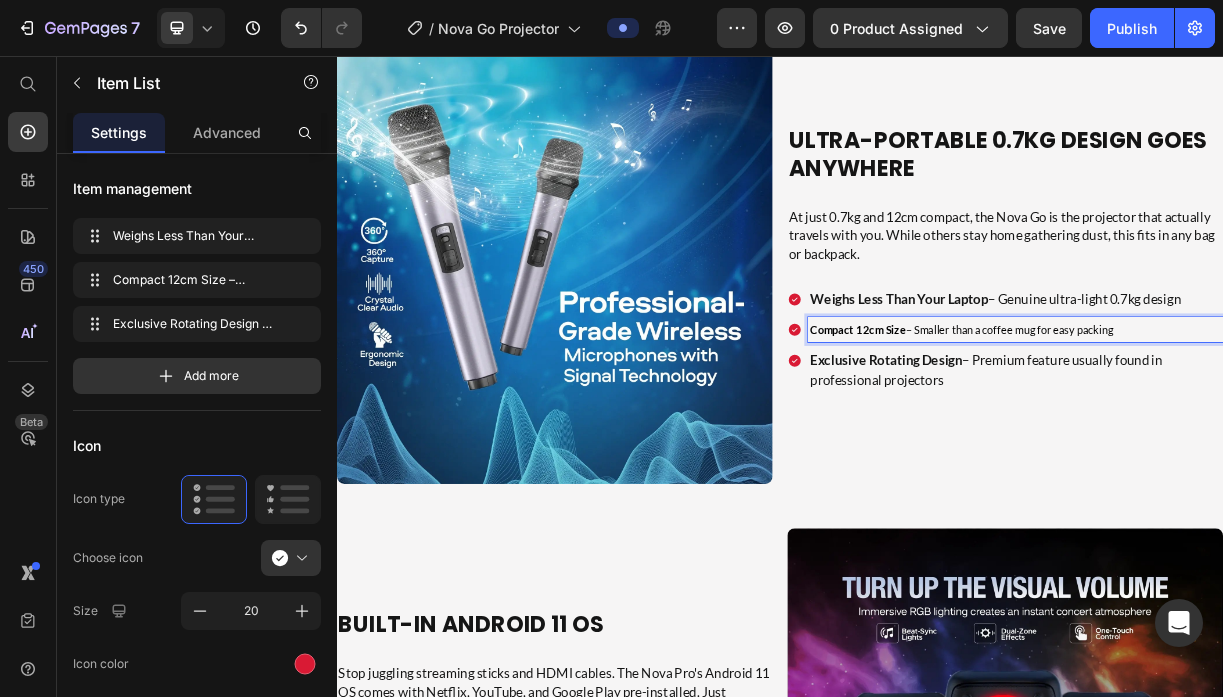 click on "Compact 12cm Size – Smaller than a coffee mug for easy packing" at bounding box center [1256, 427] 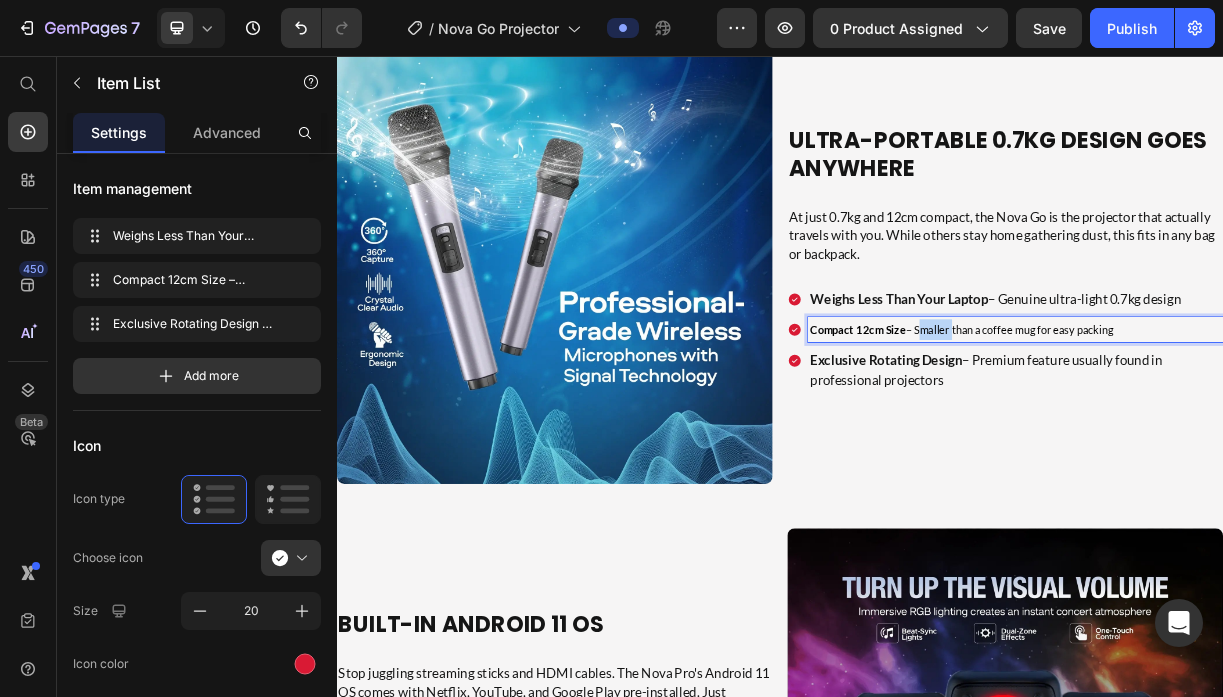 click on "Compact 12cm Size – Smaller than a coffee mug for easy packing" at bounding box center (1256, 427) 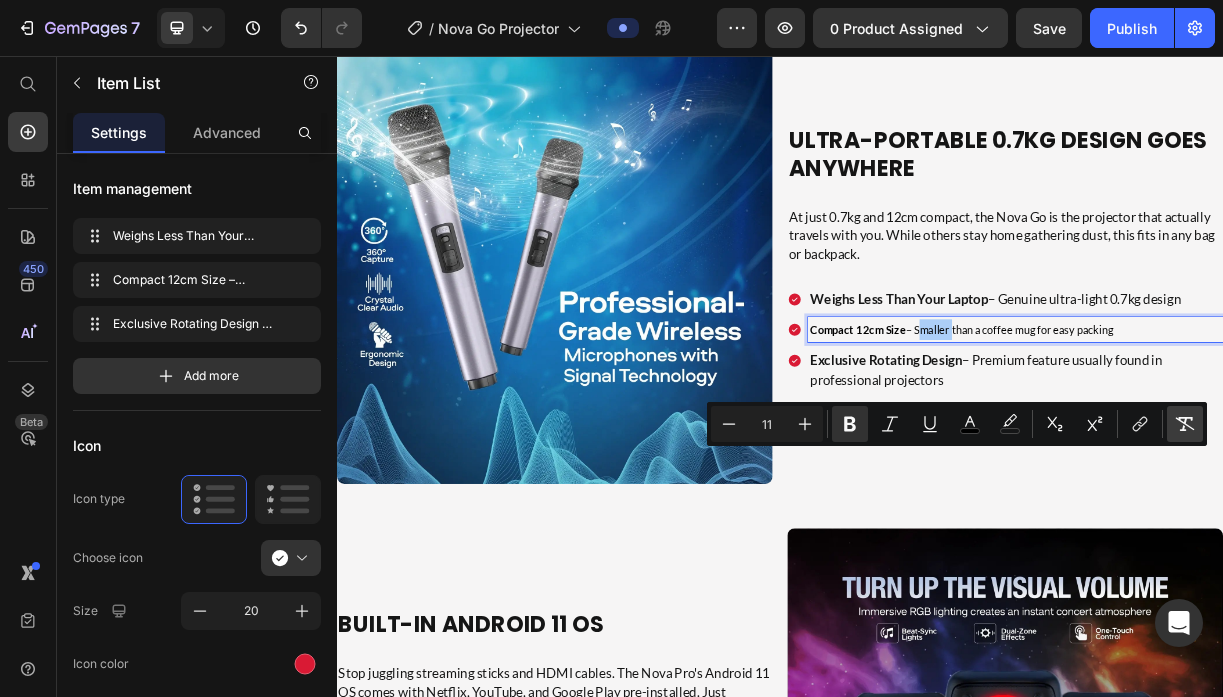 click on "Remove Format" at bounding box center [1185, 424] 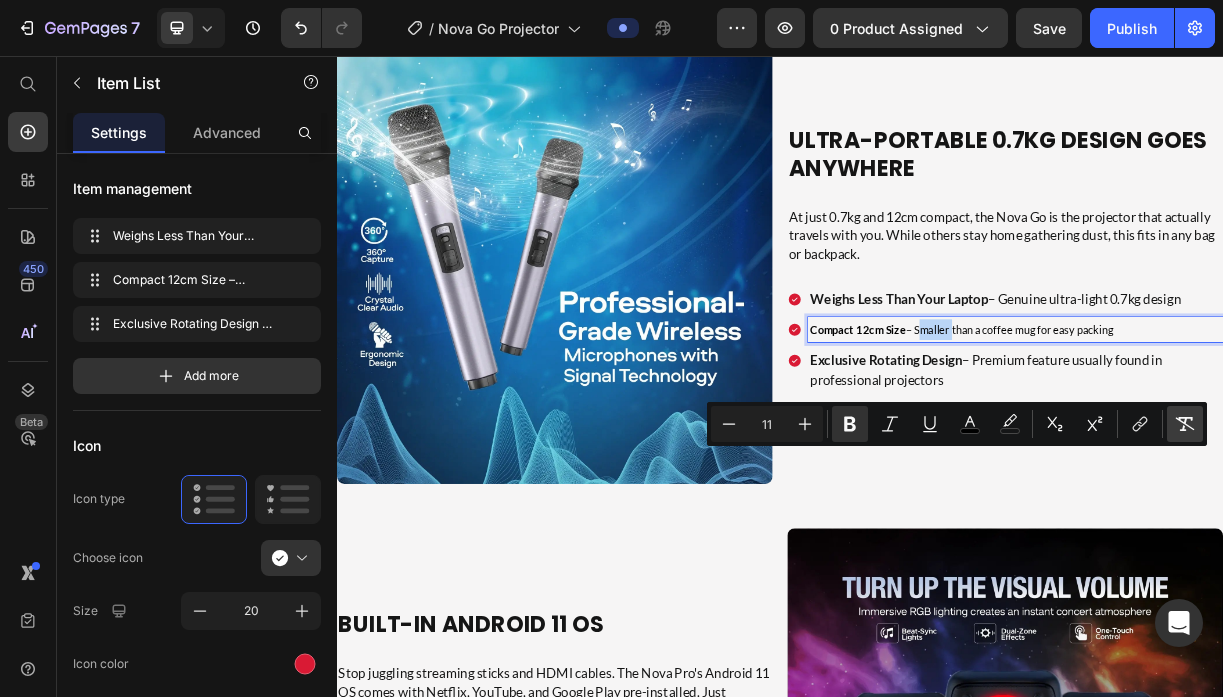 type on "18" 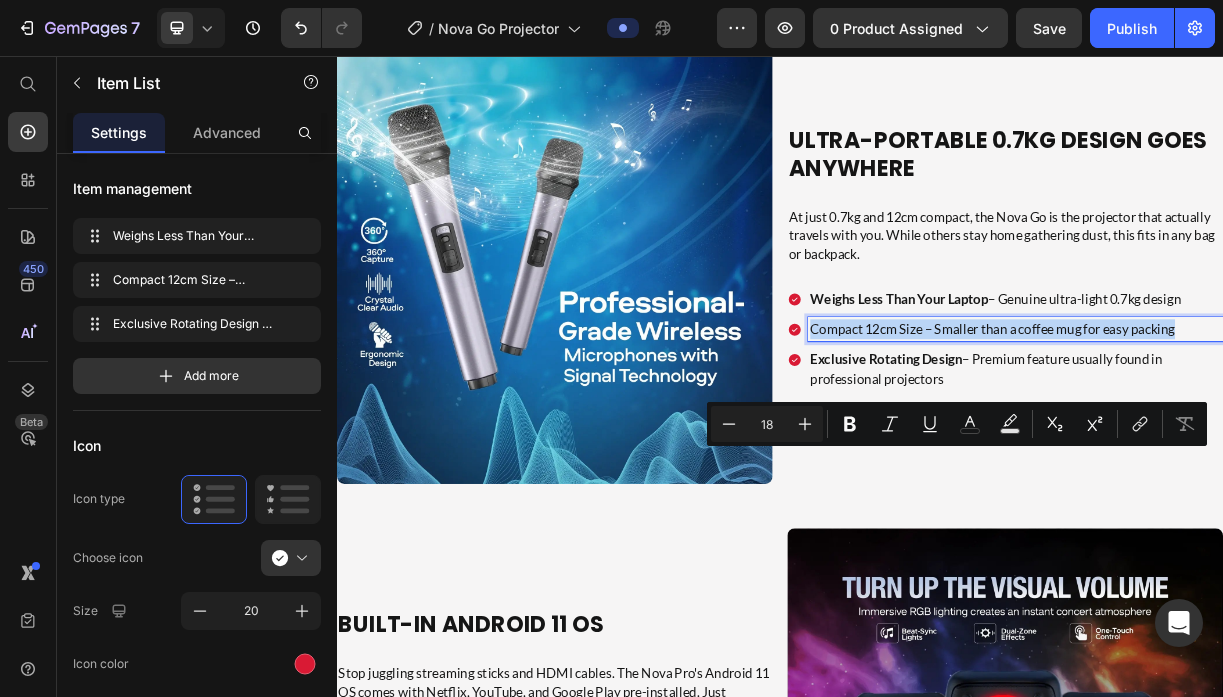 click on "Compact 12cm Size – Smaller than a coffee mug for easy packing" at bounding box center (1256, 426) 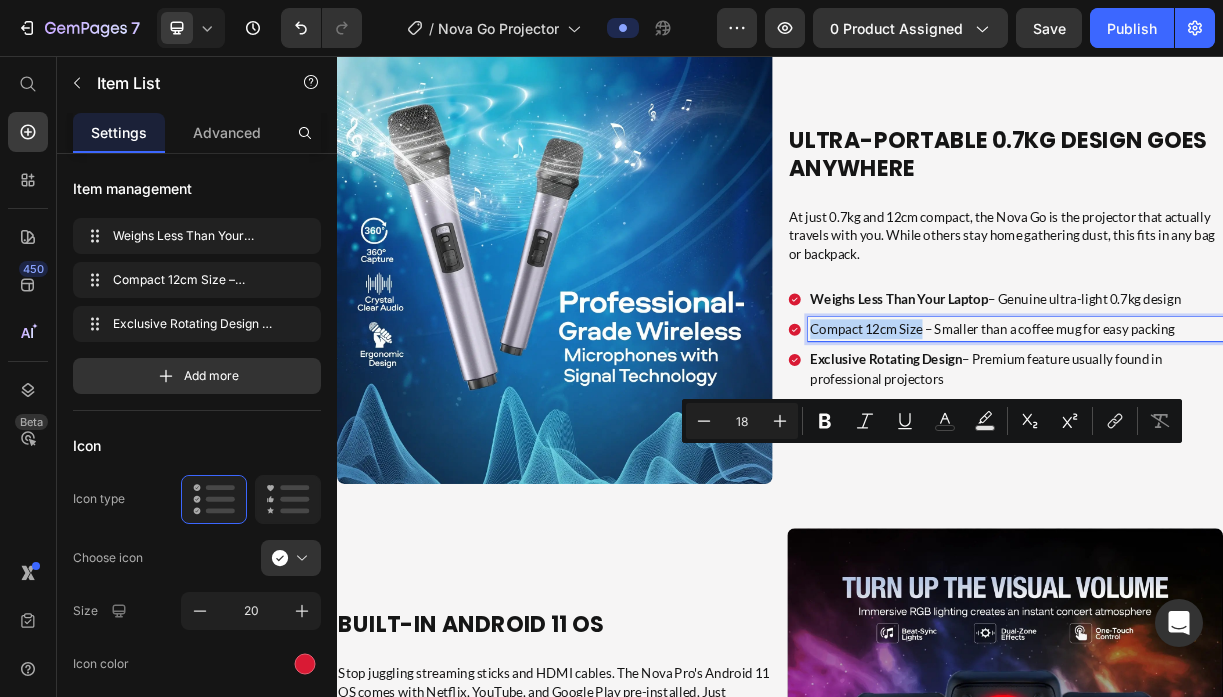 drag, startPoint x: 1129, startPoint y: 598, endPoint x: 980, endPoint y: 594, distance: 149.05368 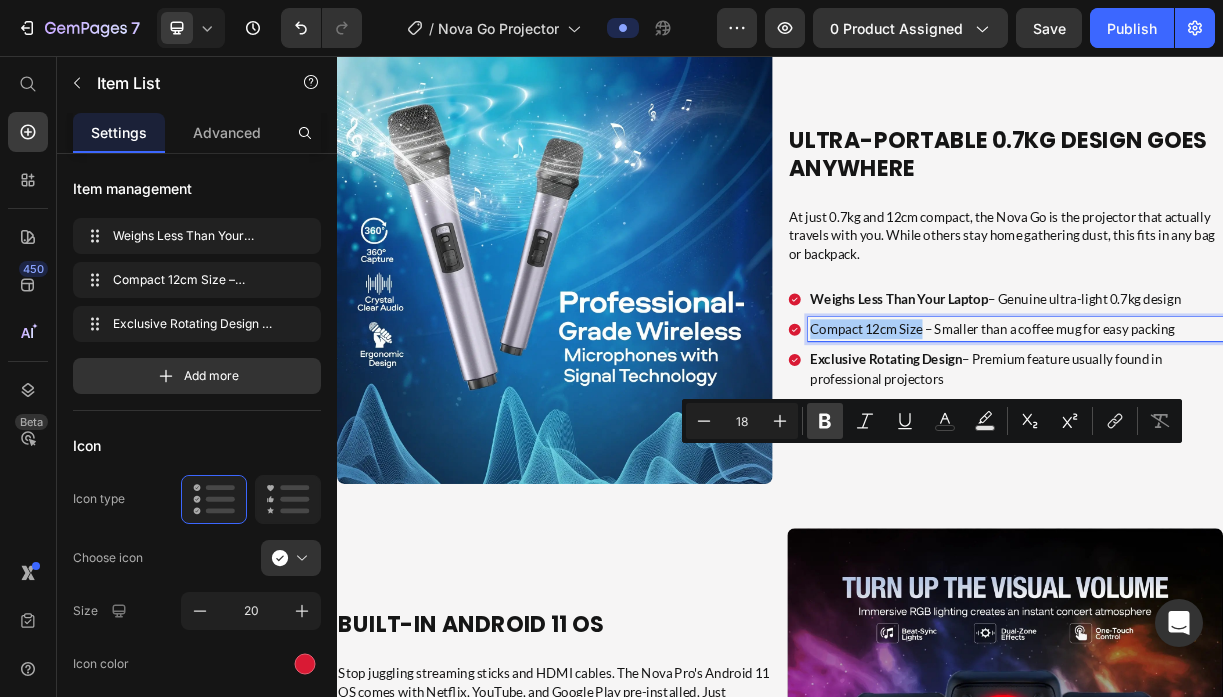 click 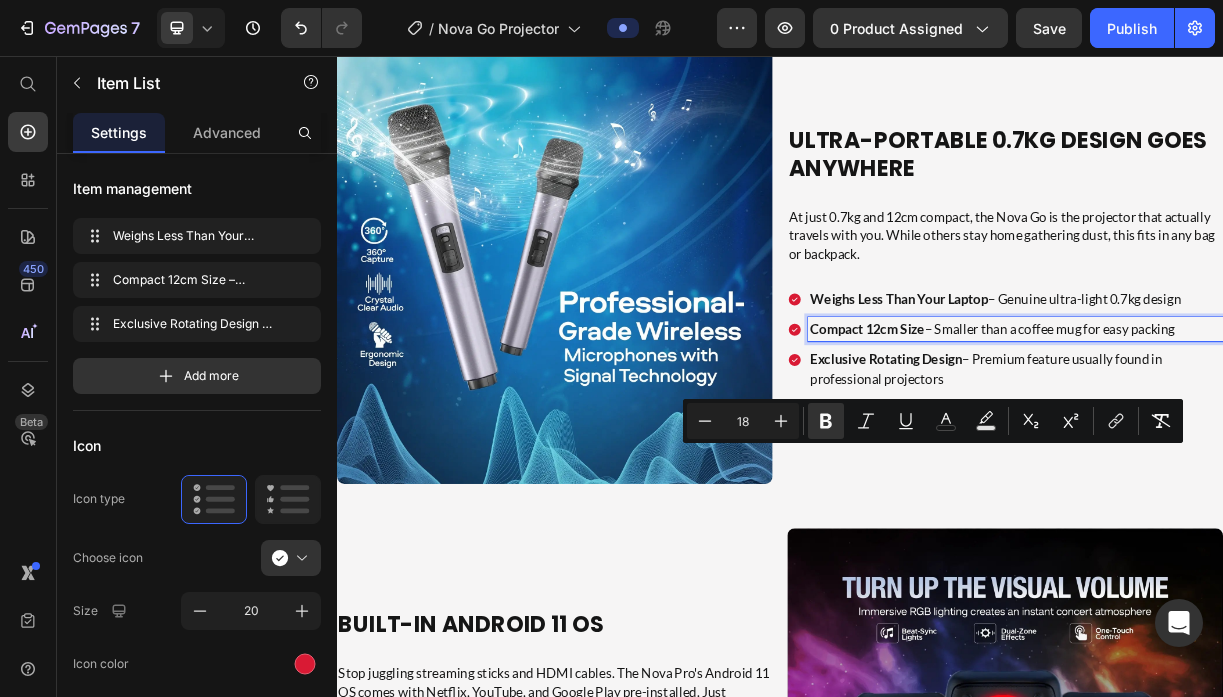 click on "Exclusive Rotating Design" at bounding box center (1081, 467) 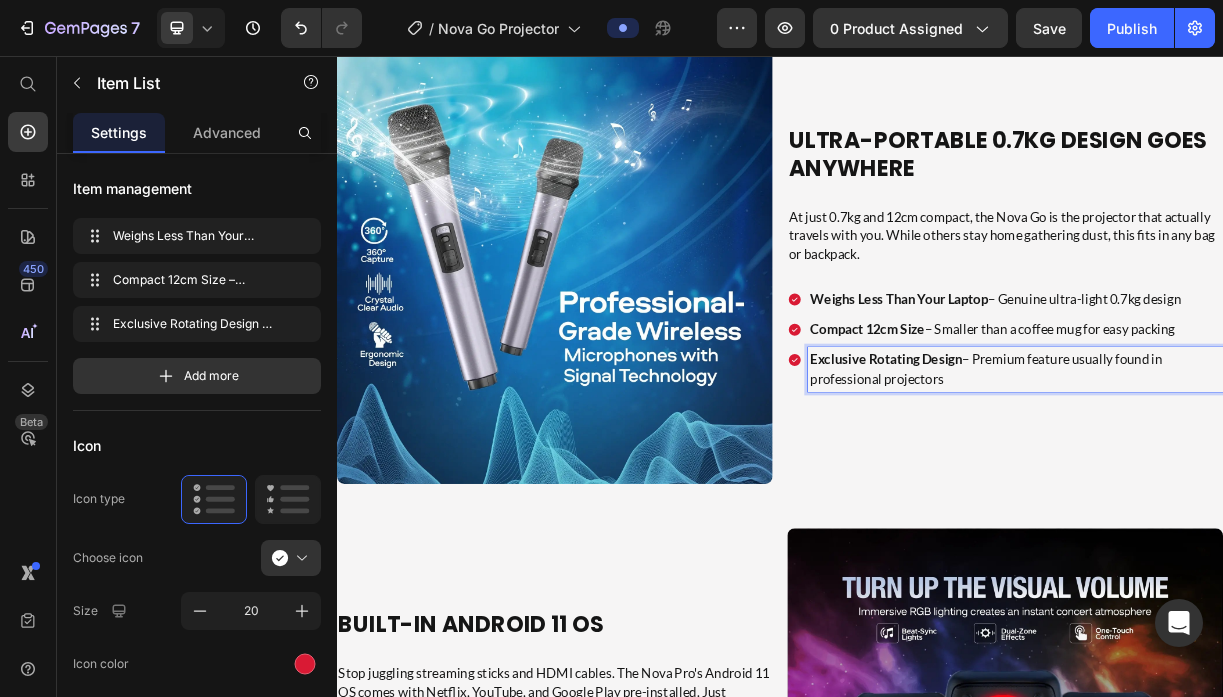 click on "Exclusive Rotating Design" at bounding box center [1081, 467] 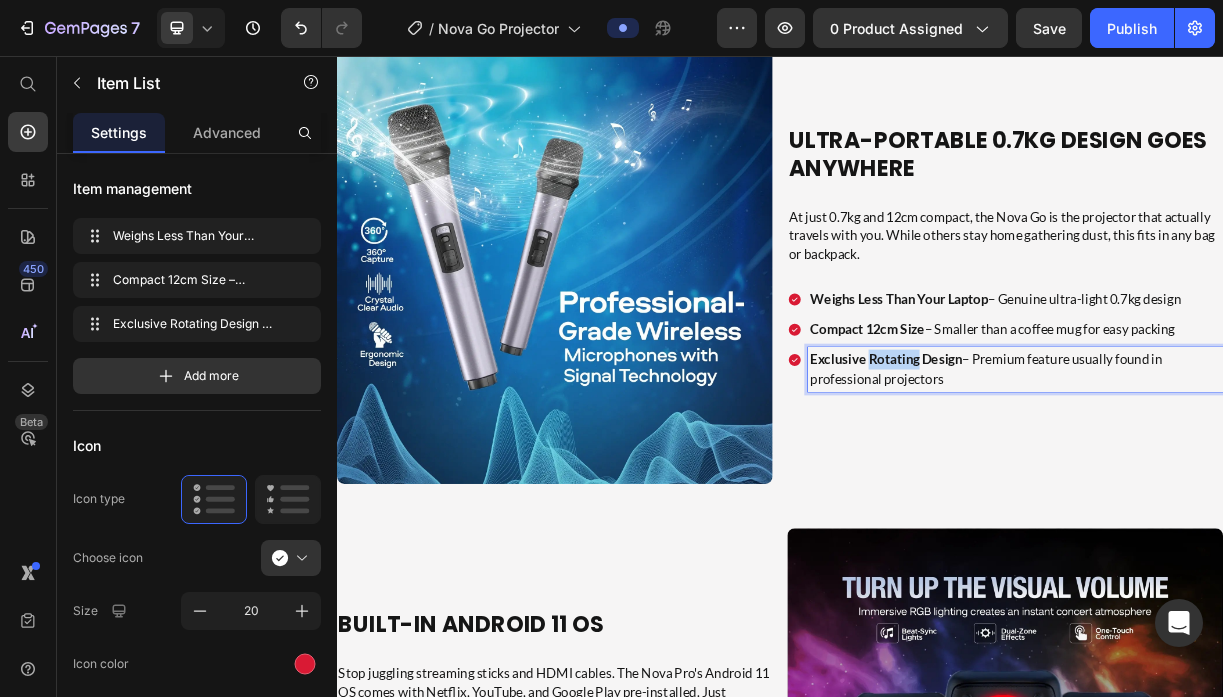 click on "Exclusive Rotating Design" at bounding box center (1081, 467) 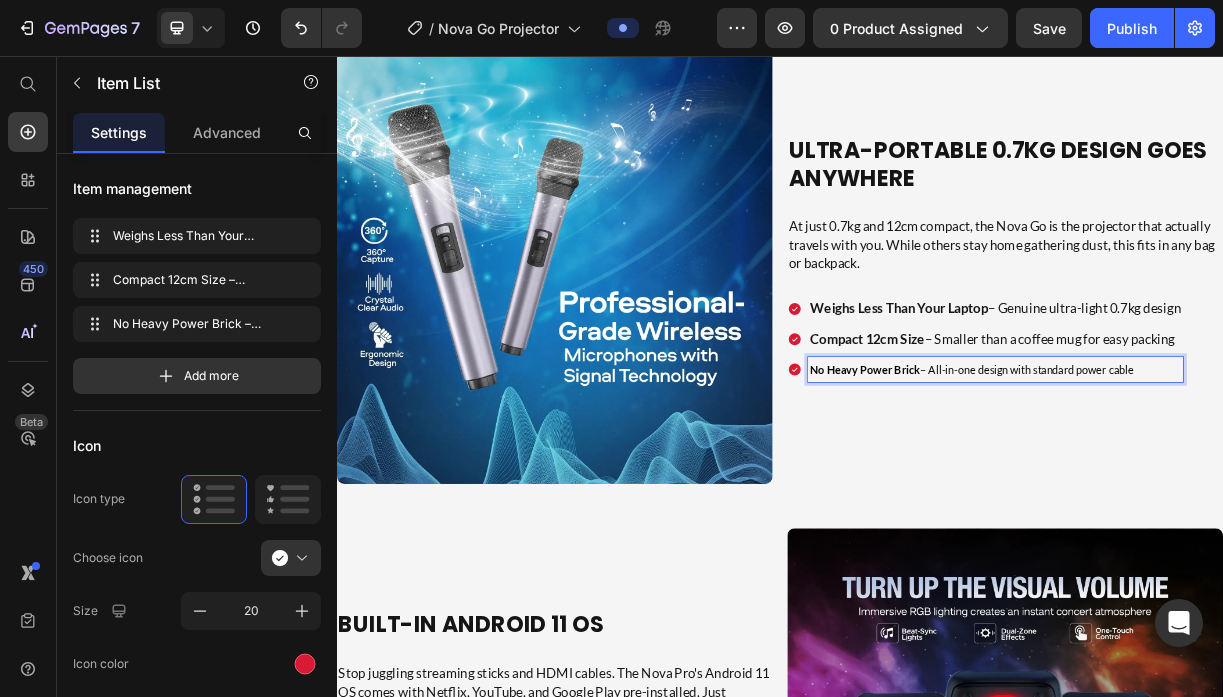 click on "No Heavy Power Brick" at bounding box center (1052, 481) 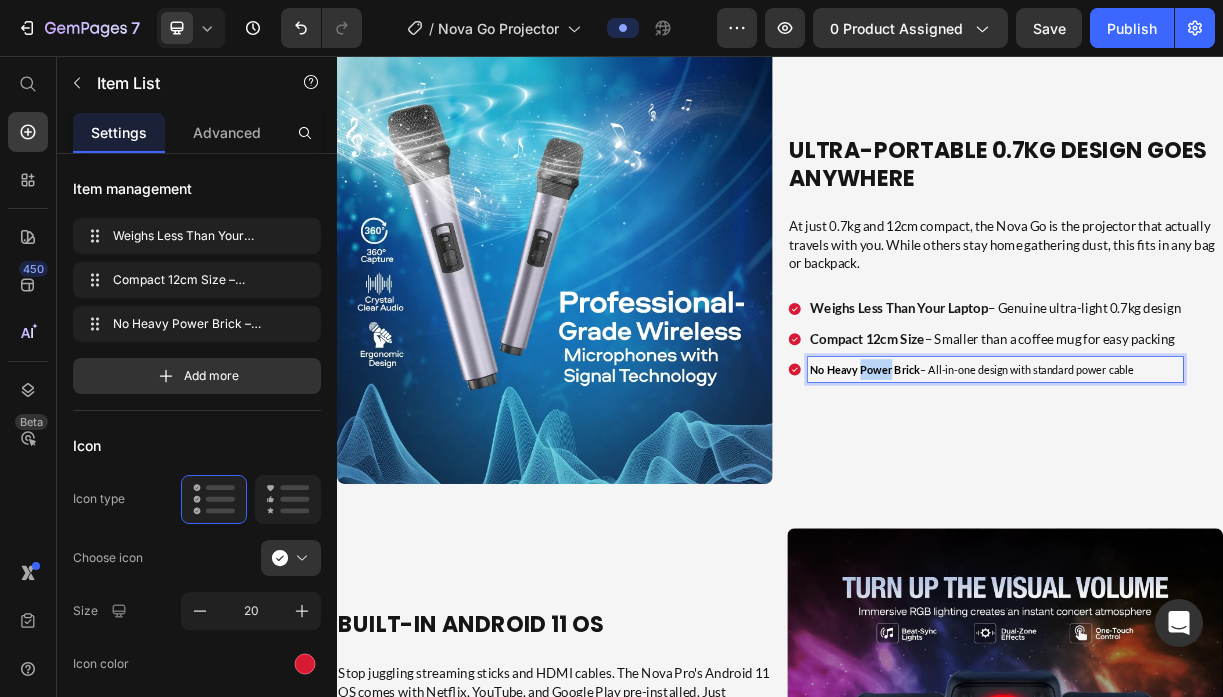 click on "No Heavy Power Brick" at bounding box center (1052, 481) 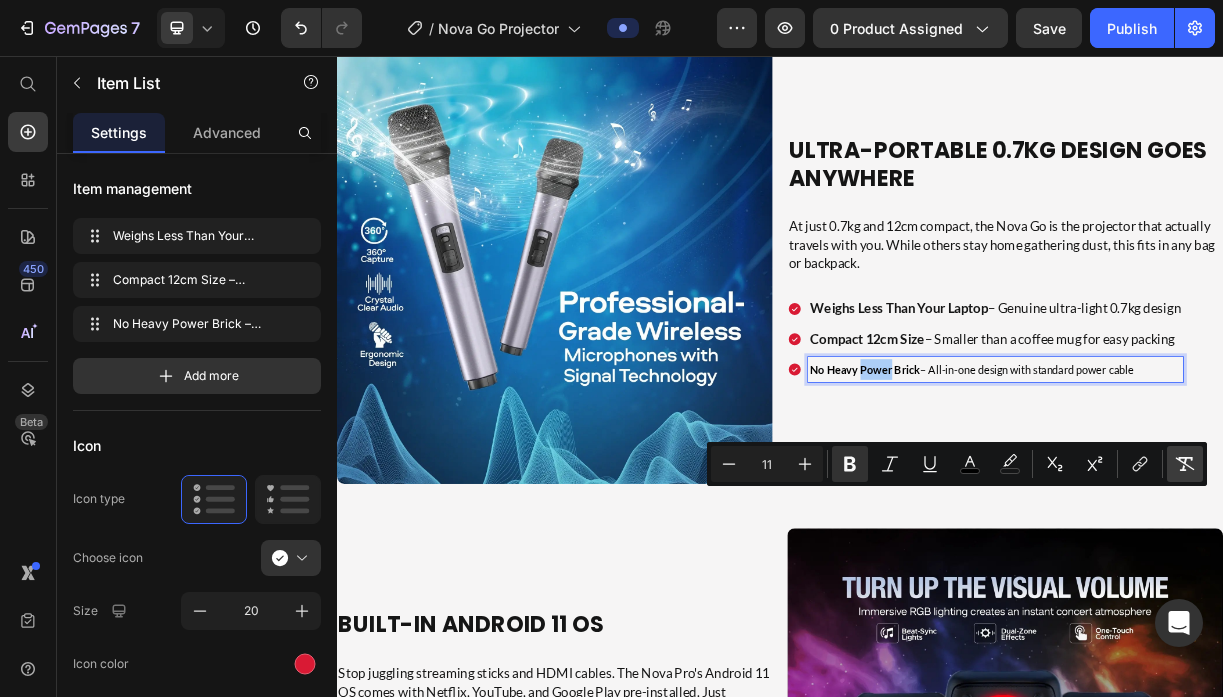 click 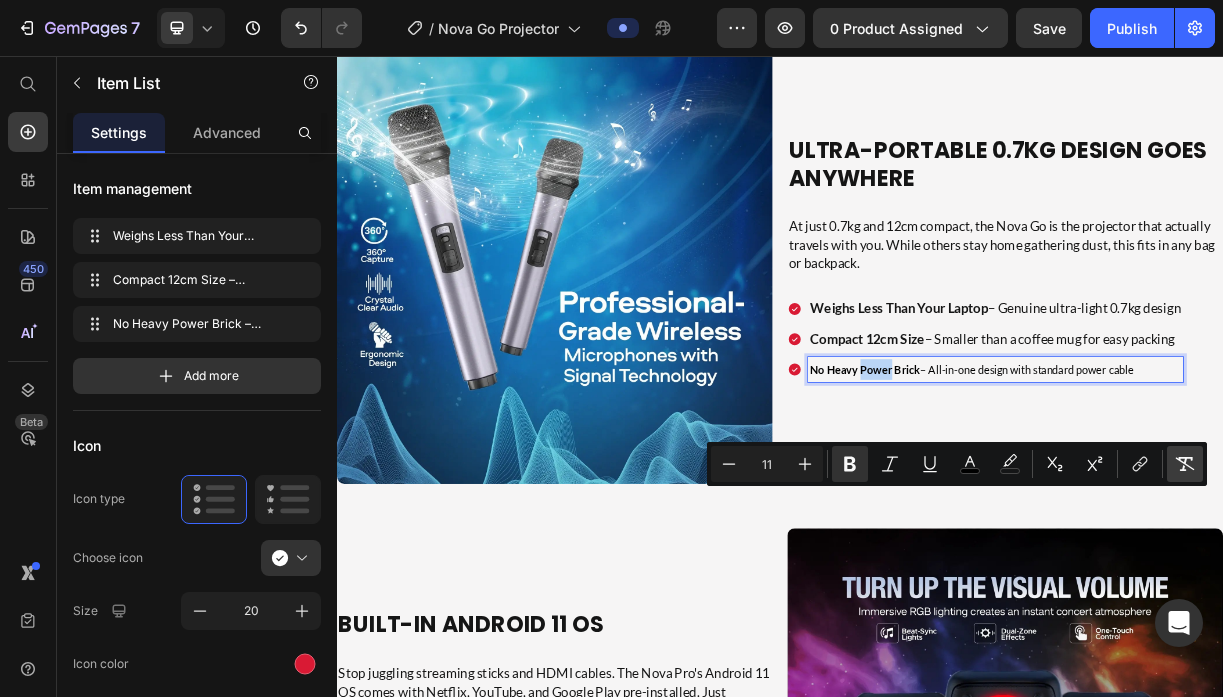 type on "18" 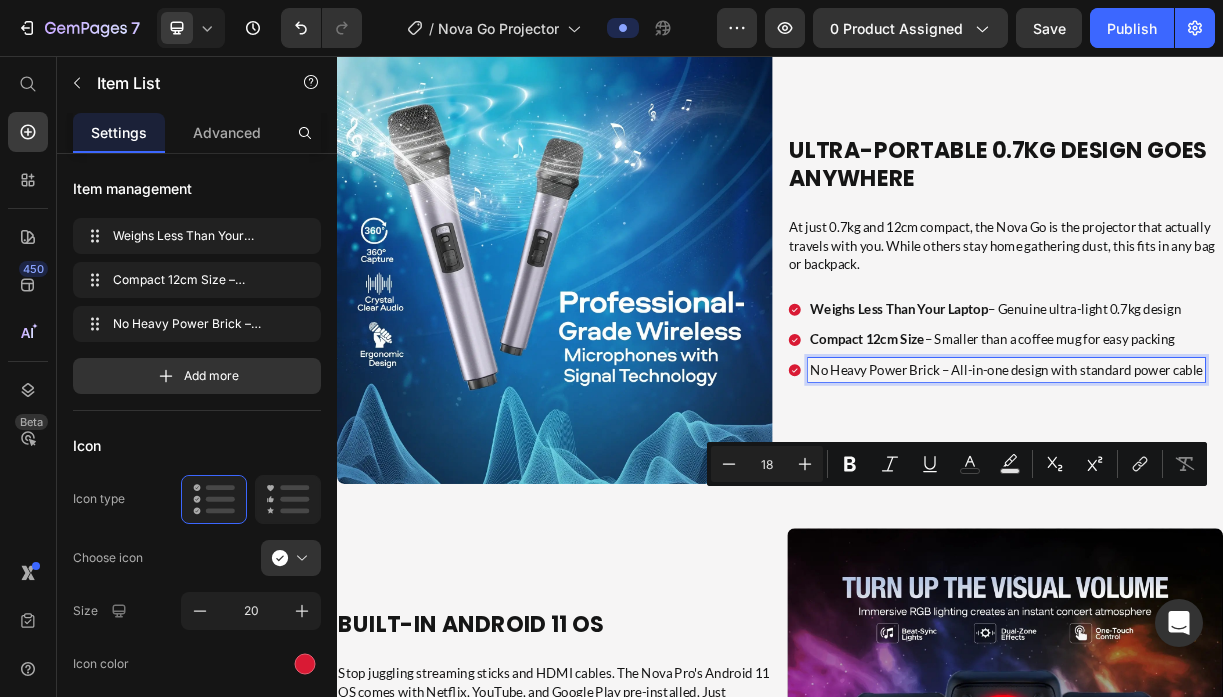 click on "No Heavy Power Brick – All-in-one design with standard power cable" at bounding box center [1244, 481] 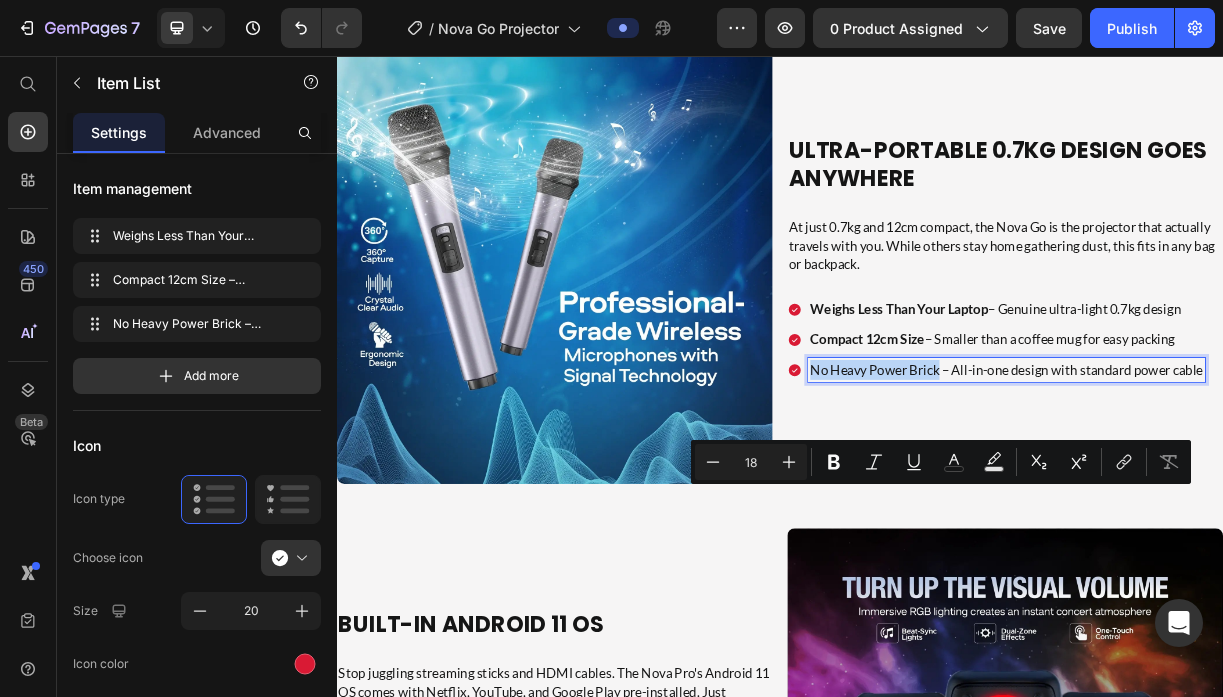 drag, startPoint x: 1154, startPoint y: 652, endPoint x: 1177, endPoint y: 533, distance: 121.20231 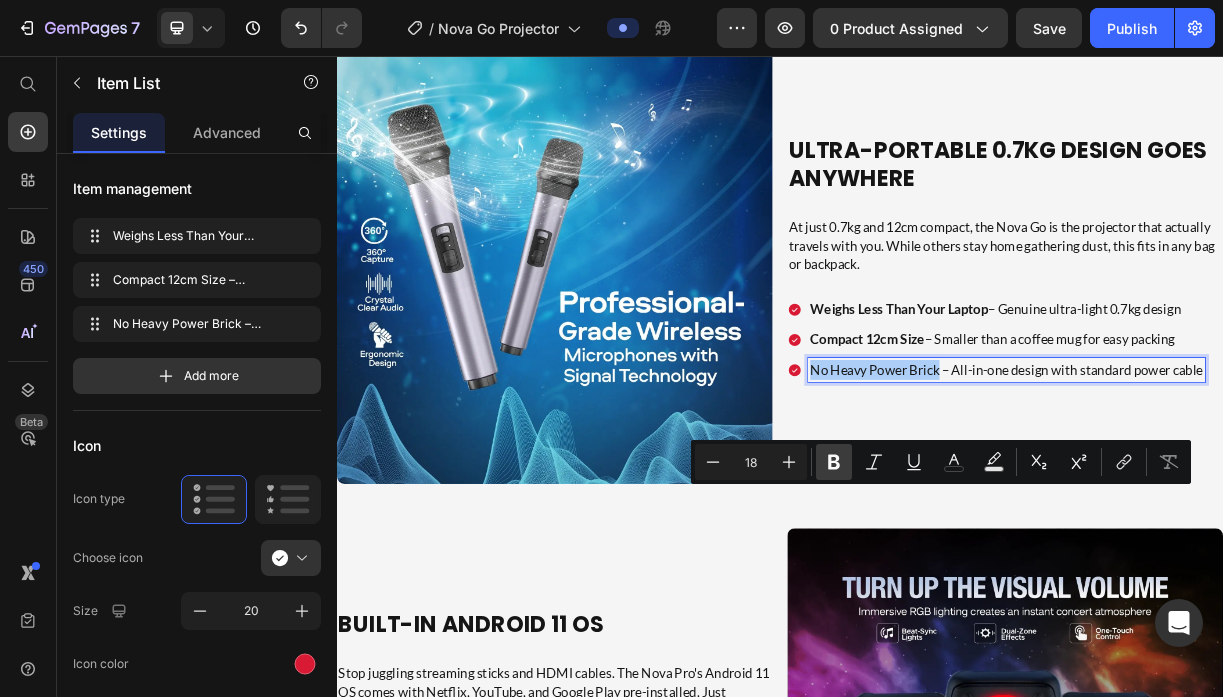 click on "Bold" at bounding box center (834, 462) 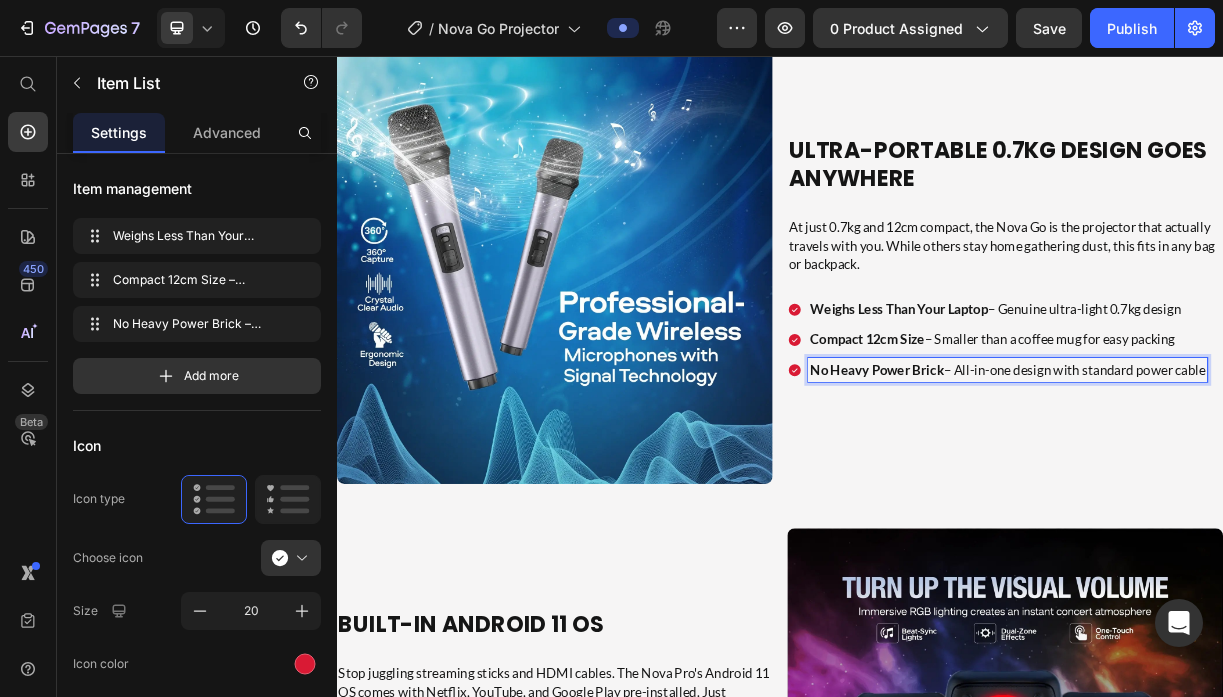click on "No Heavy Power Brick – All-in-one design with standard power cable" at bounding box center (1245, 481) 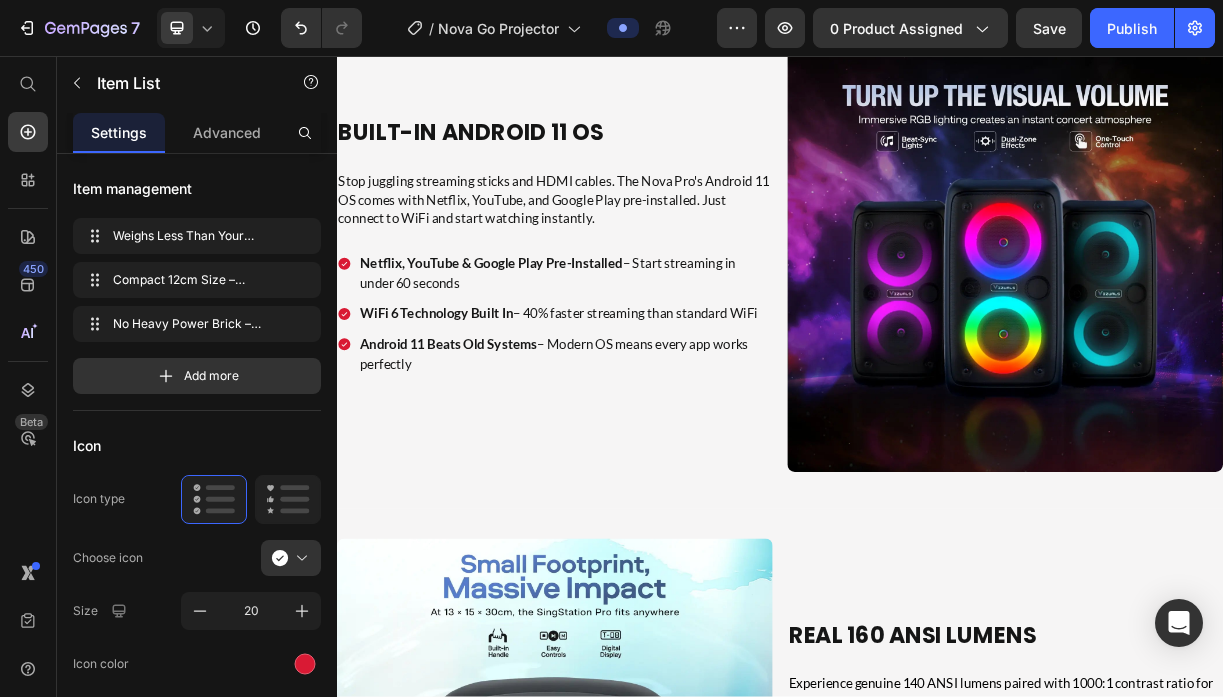 scroll, scrollTop: 2634, scrollLeft: 0, axis: vertical 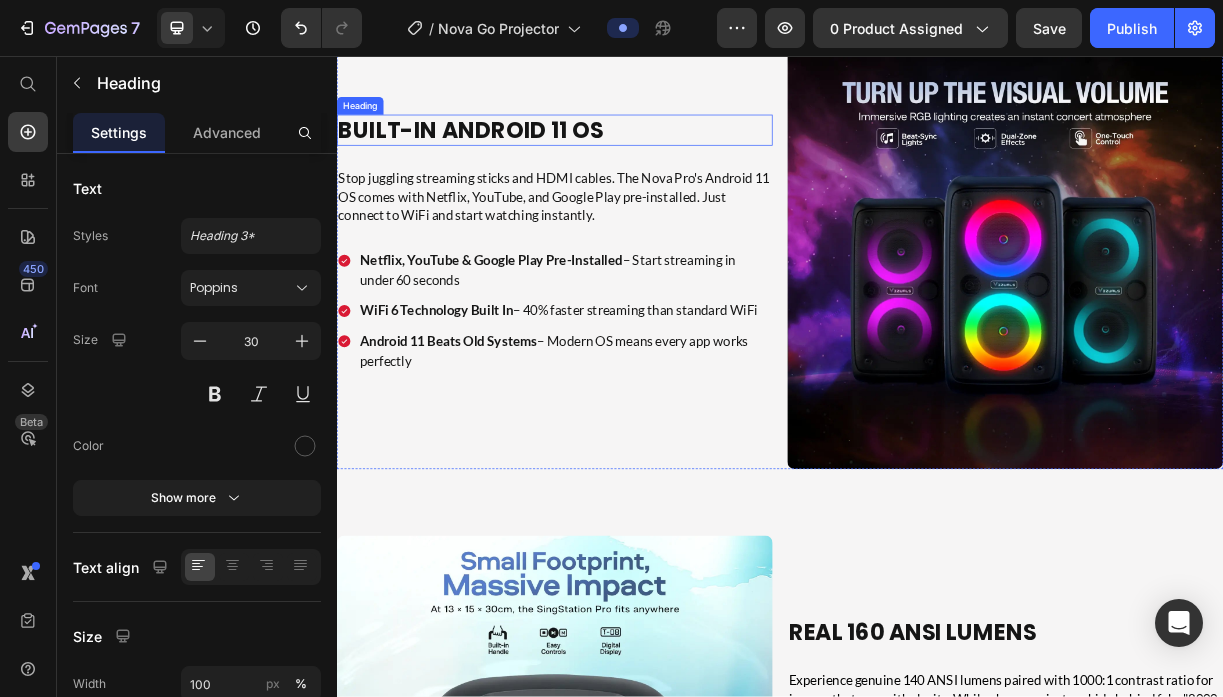 click on "Built-In Android 11 OS" at bounding box center [518, 156] 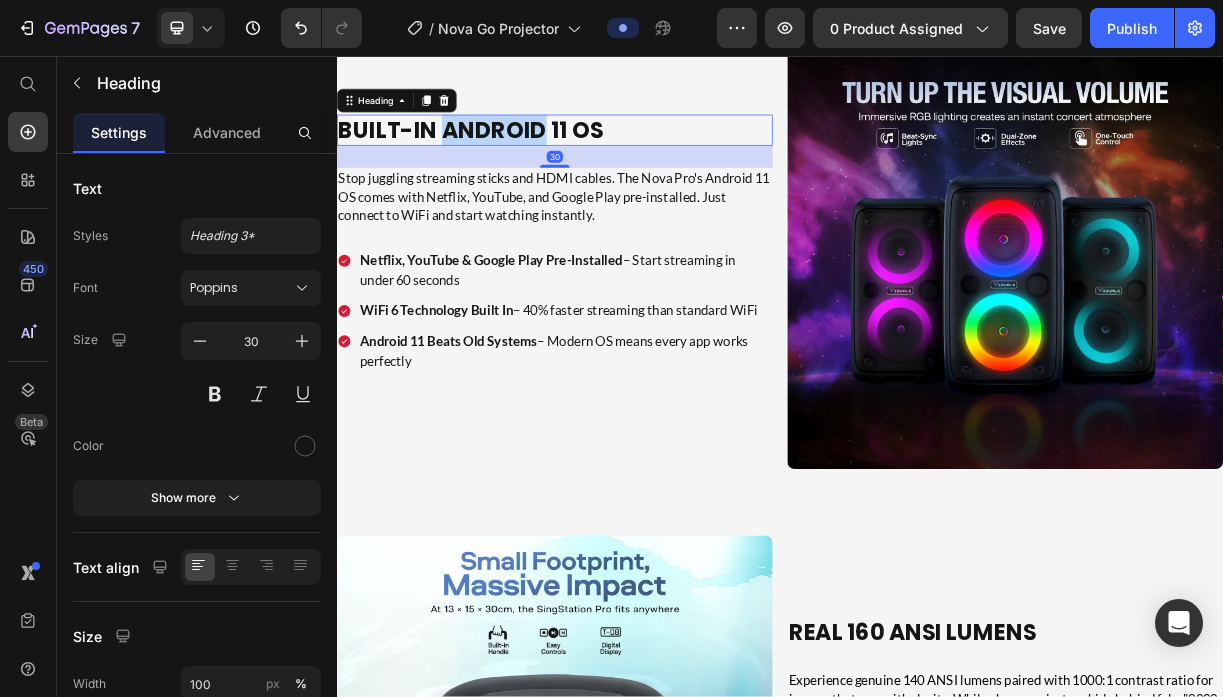 click on "Built-In Android 11 OS" at bounding box center (518, 156) 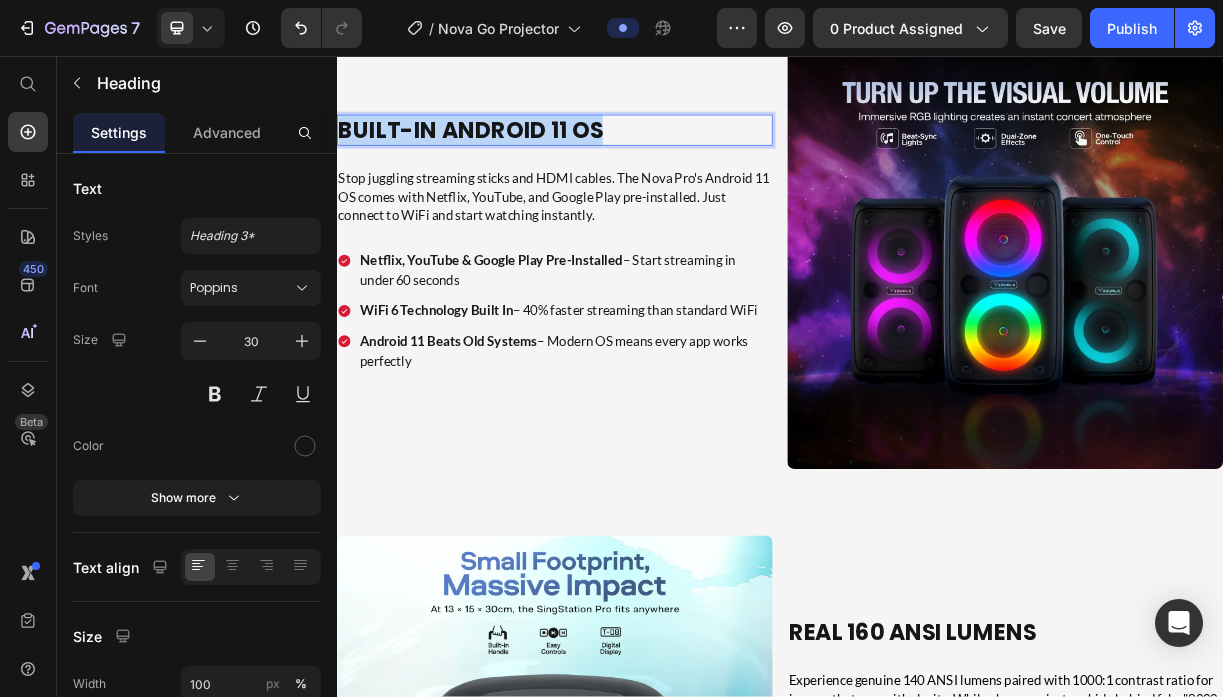 click on "Built-In Android 11 OS" at bounding box center (518, 156) 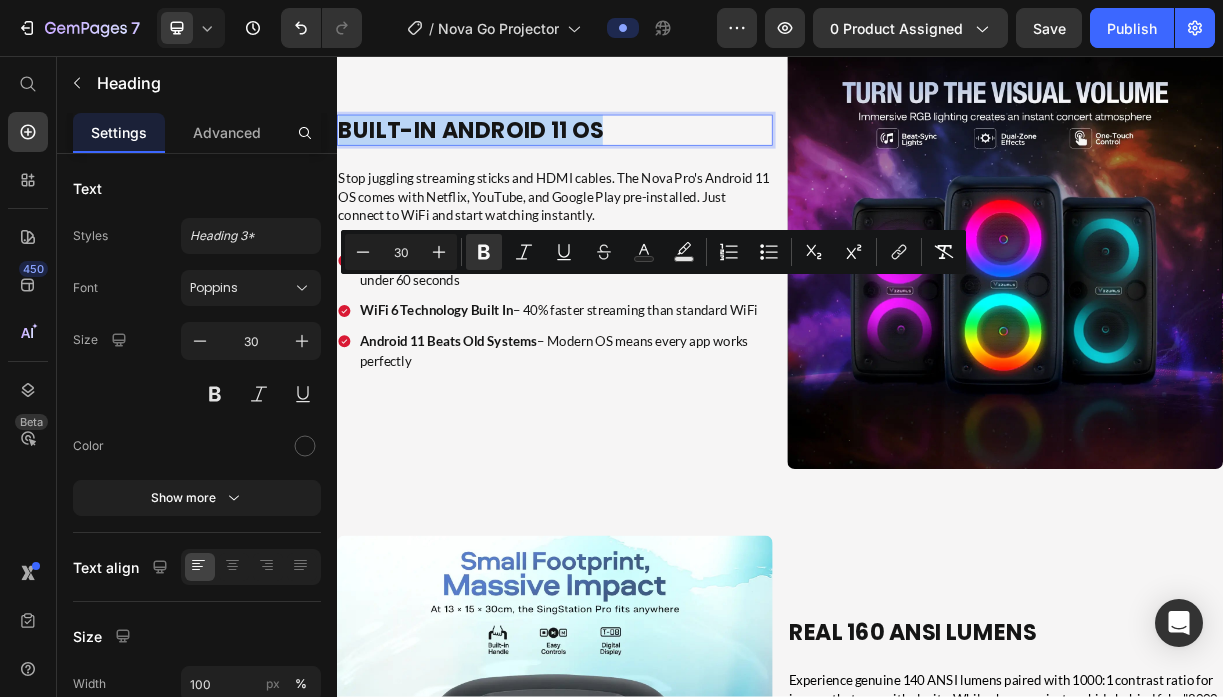 type on "11" 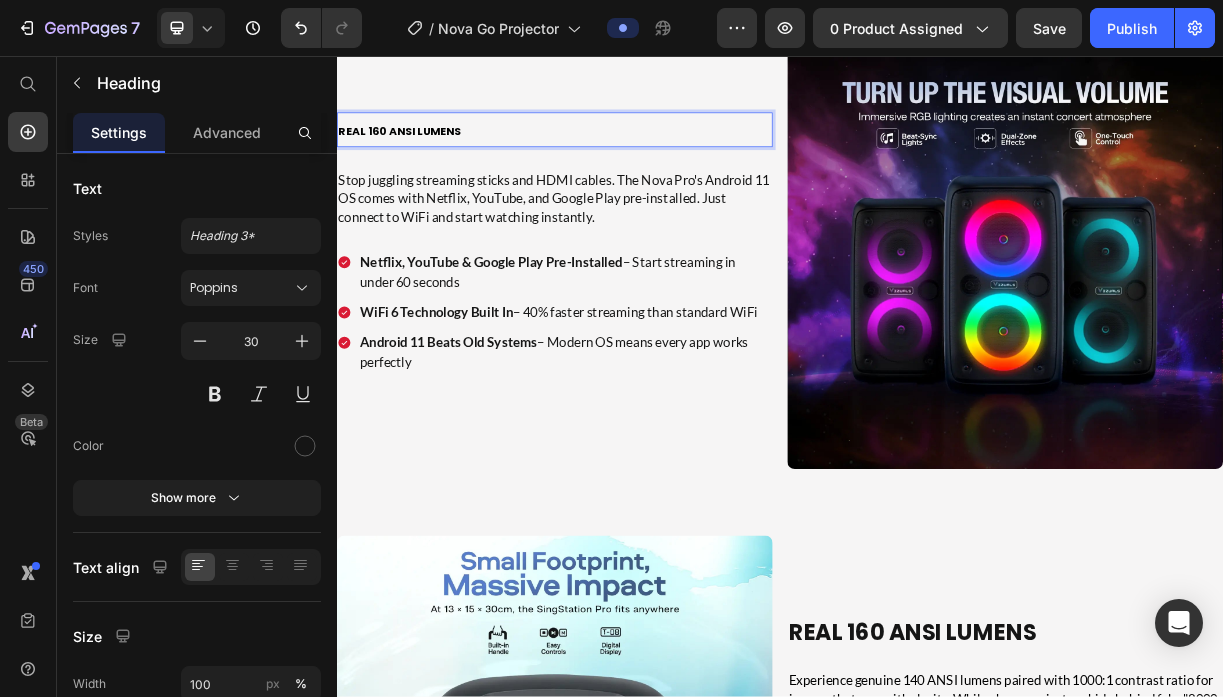 click on "Real 160 ANSI Lumens" at bounding box center [632, 156] 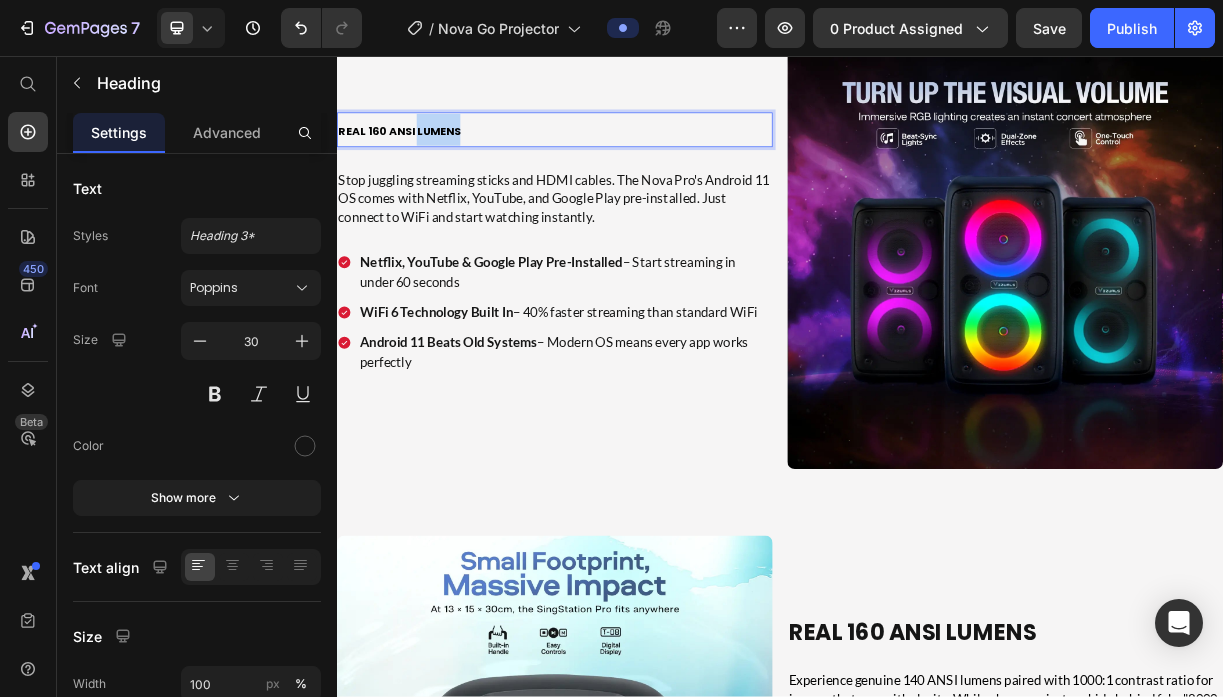 click on "Real 160 ANSI Lumens" at bounding box center [632, 156] 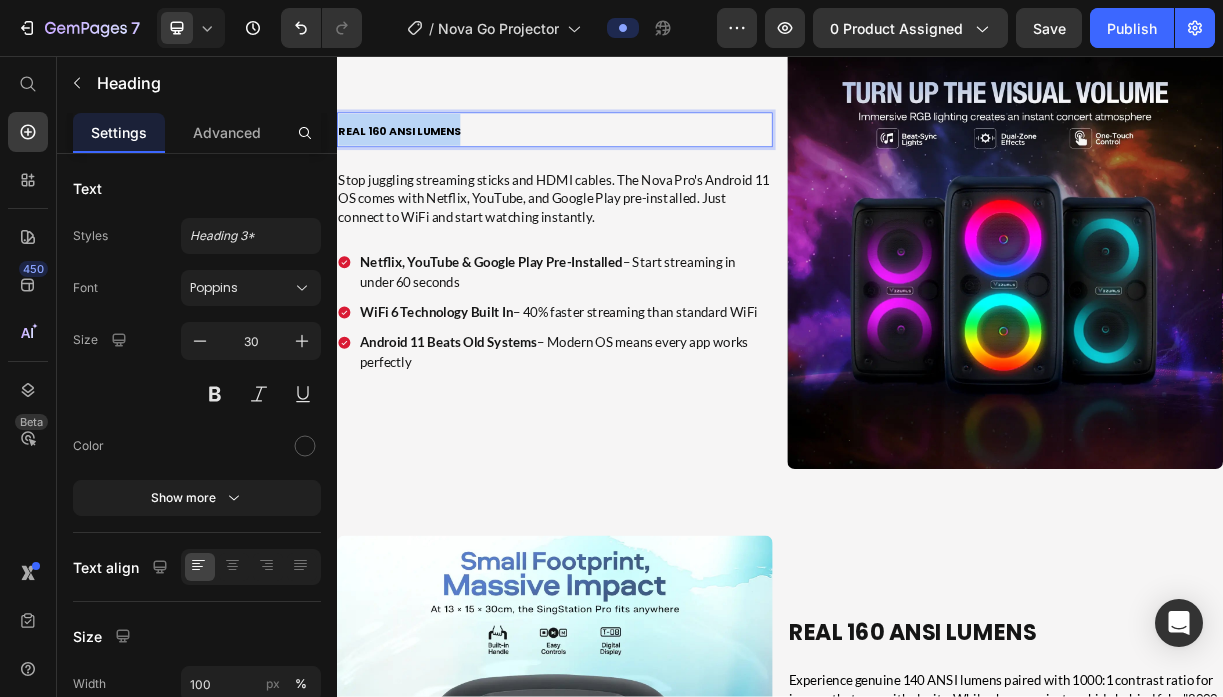 click on "Real 160 ANSI Lumens" at bounding box center [632, 156] 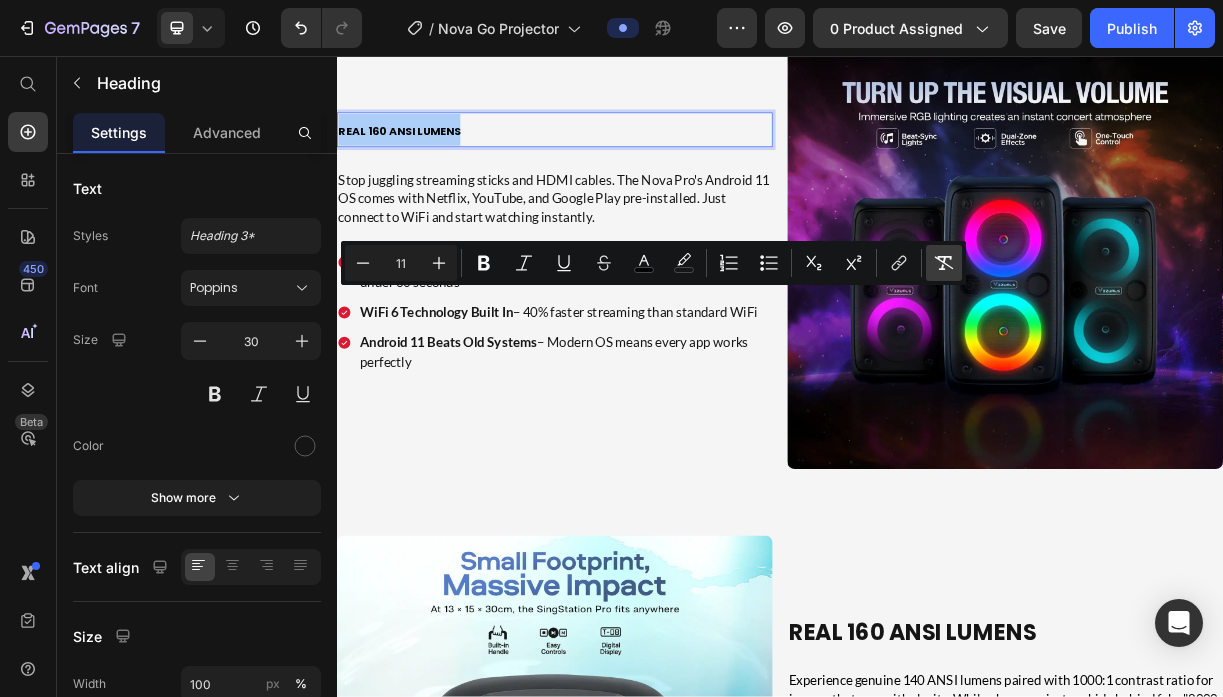 click 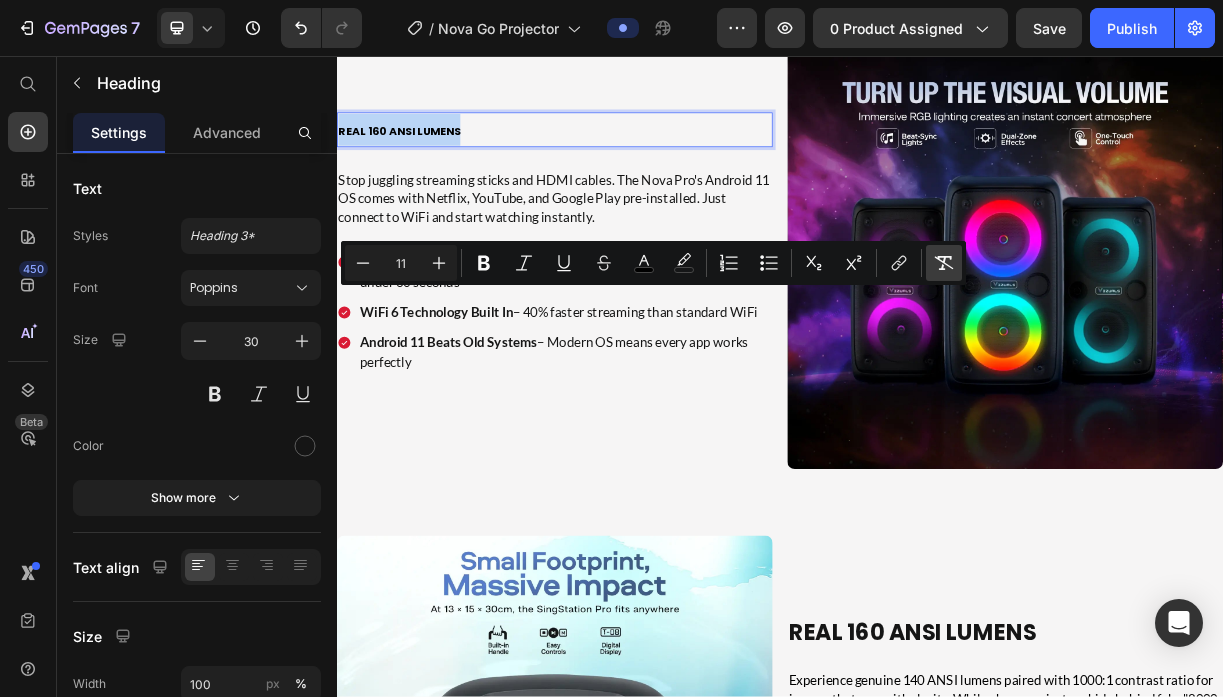 type on "30" 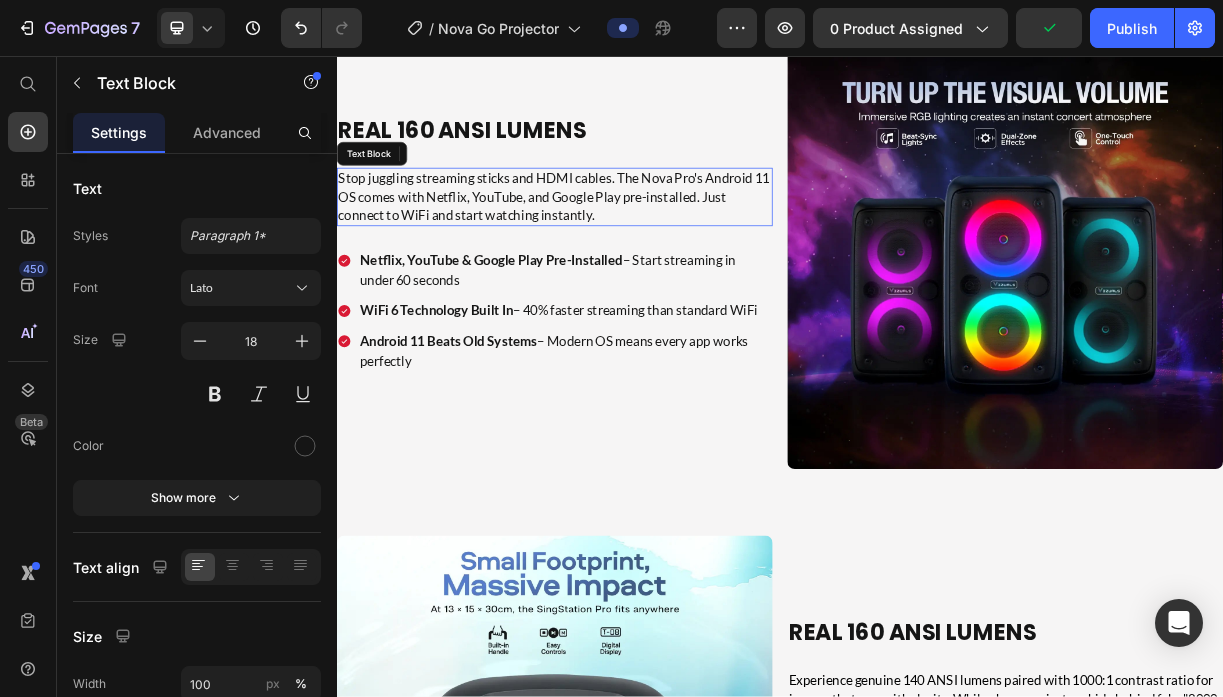 click on "Stop juggling streaming sticks and HDMI cables. The Nova Pro's Android 11 OS comes with Netflix, YouTube, and Google Play pre-installed. Just connect to WiFi and start watching instantly." at bounding box center [632, 247] 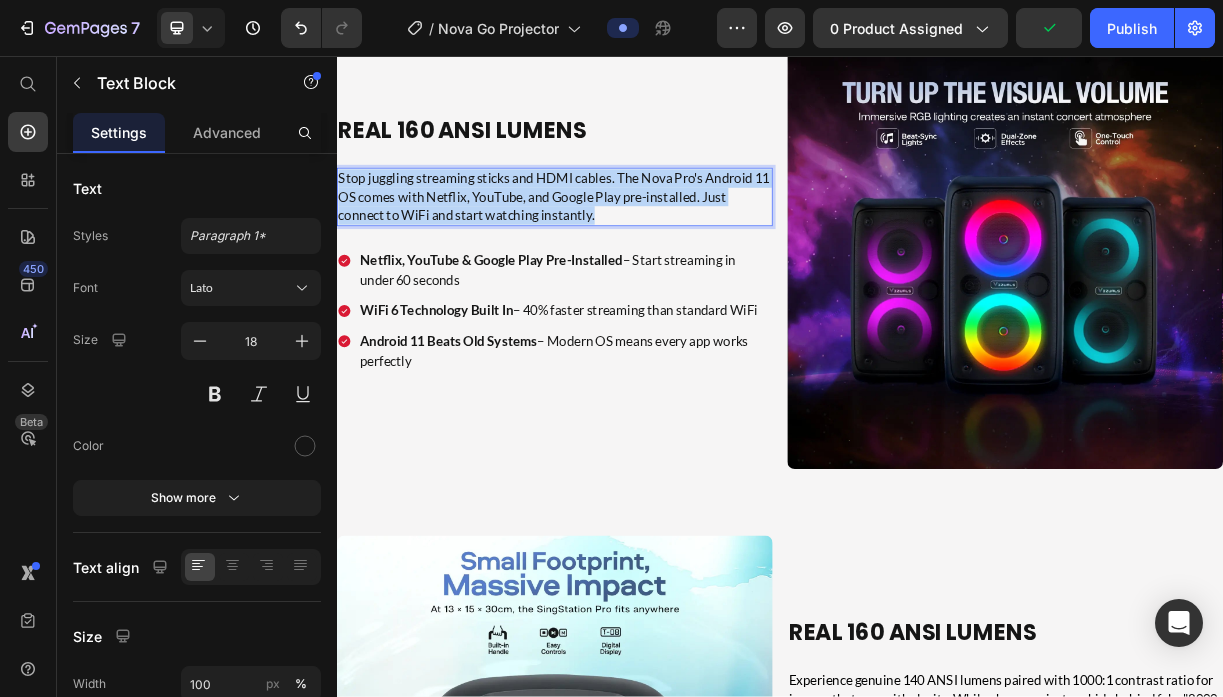 click on "Stop juggling streaming sticks and HDMI cables. The Nova Pro's Android 11 OS comes with Netflix, YouTube, and Google Play pre-installed. Just connect to WiFi and start watching instantly." at bounding box center [632, 247] 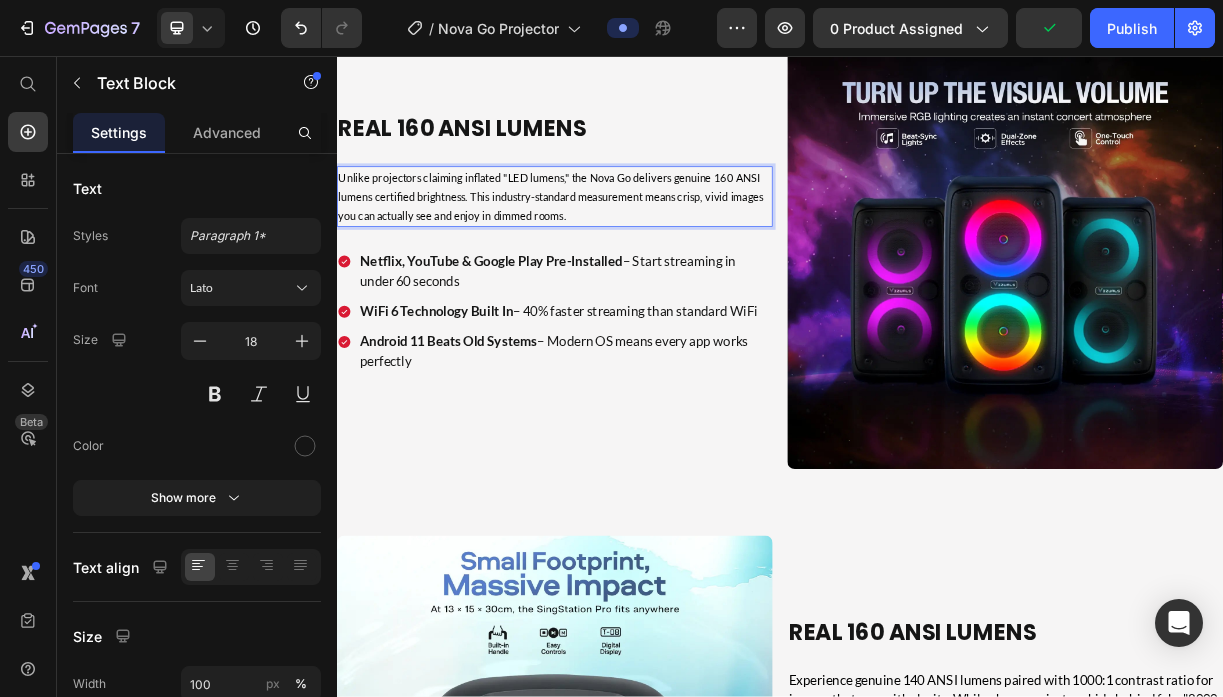 click on "Unlike projectors claiming inflated "LED lumens," the Nova Go delivers genuine 160 ANSI lumens certified brightness. This industry-standard measurement means crisp, vivid images you can actually see and enjoy in dimmed rooms." at bounding box center (626, 247) 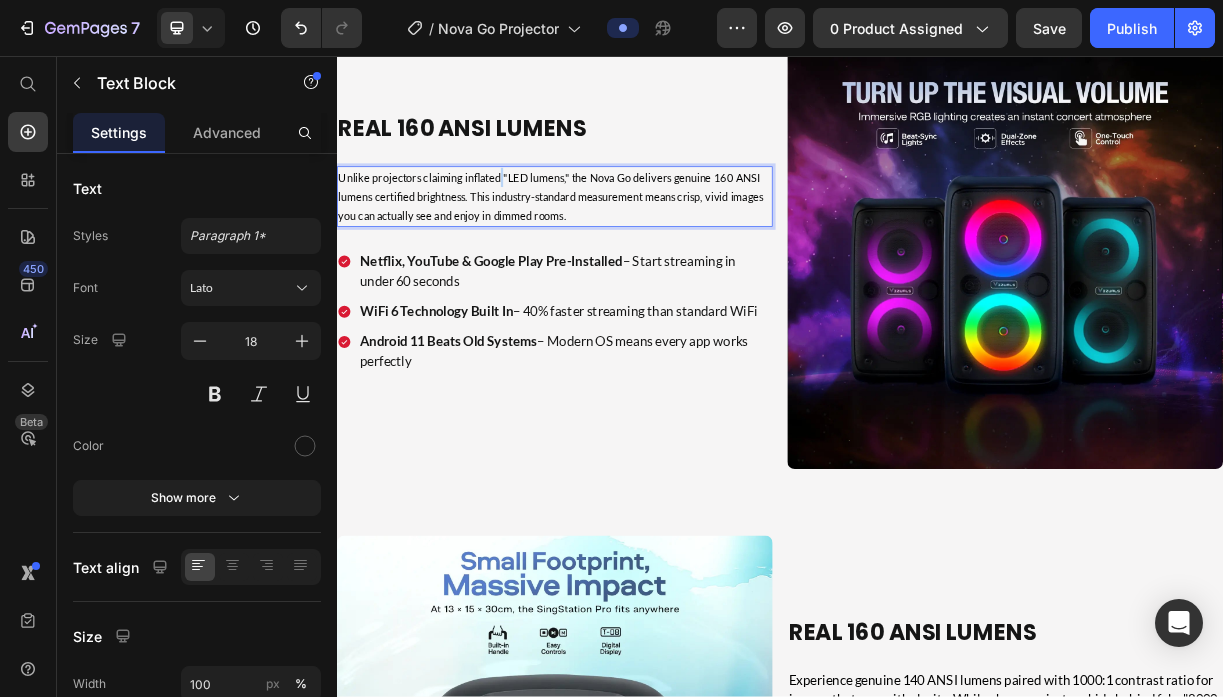 click on "Unlike projectors claiming inflated "LED lumens," the Nova Go delivers genuine 160 ANSI lumens certified brightness. This industry-standard measurement means crisp, vivid images you can actually see and enjoy in dimmed rooms." at bounding box center [626, 247] 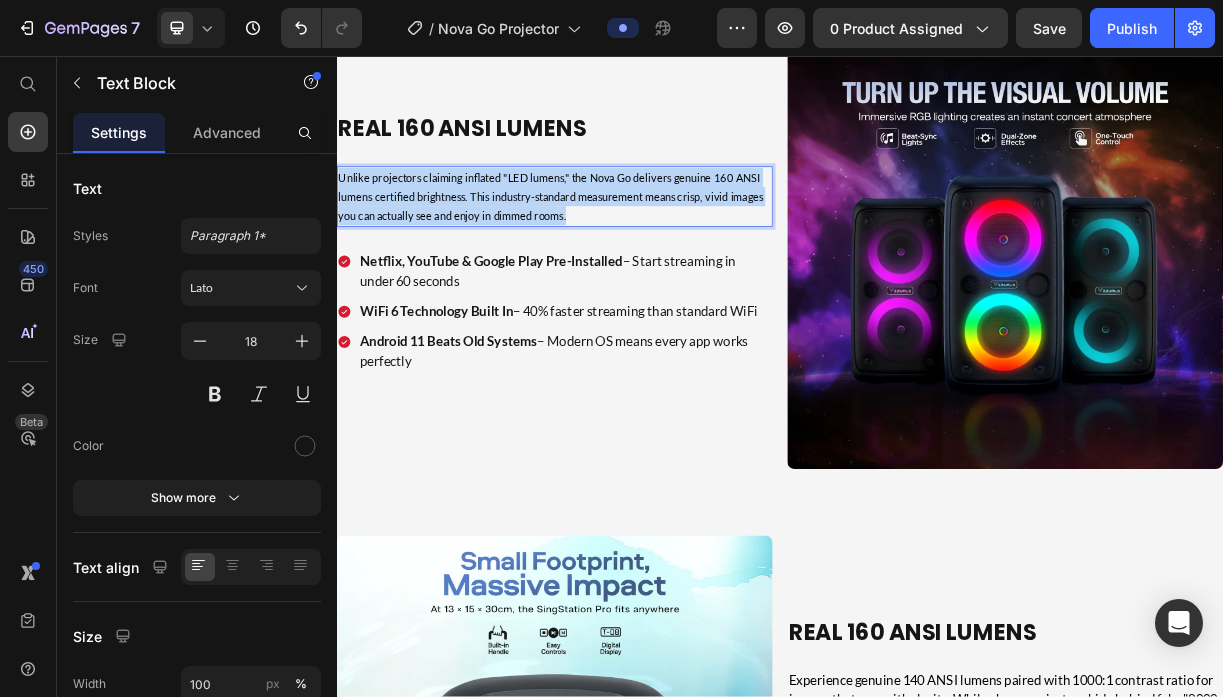 click on "Unlike projectors claiming inflated "LED lumens," the Nova Go delivers genuine 160 ANSI lumens certified brightness. This industry-standard measurement means crisp, vivid images you can actually see and enjoy in dimmed rooms." at bounding box center (626, 247) 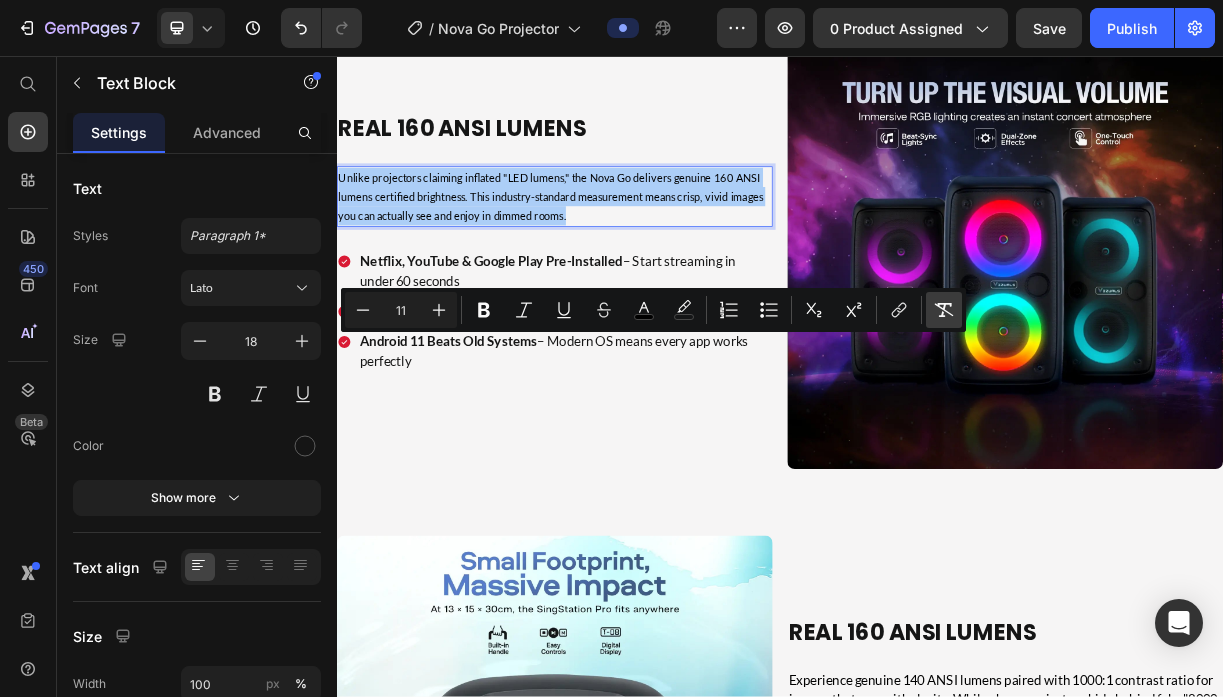 click 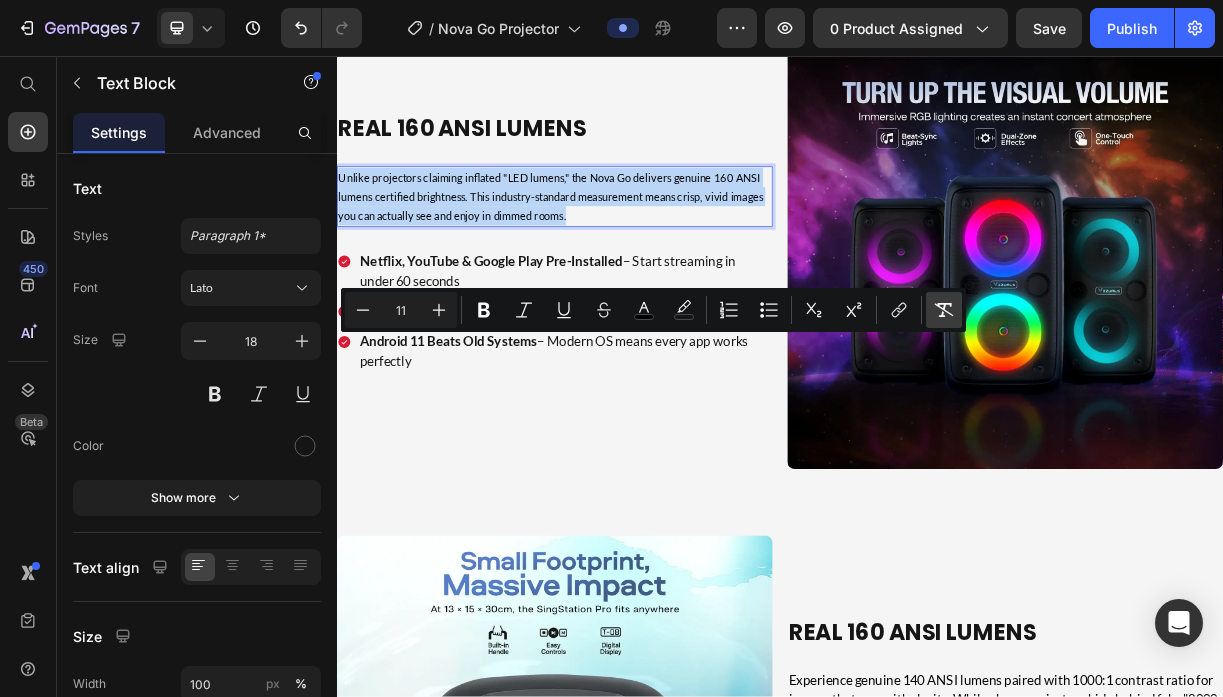 type on "18" 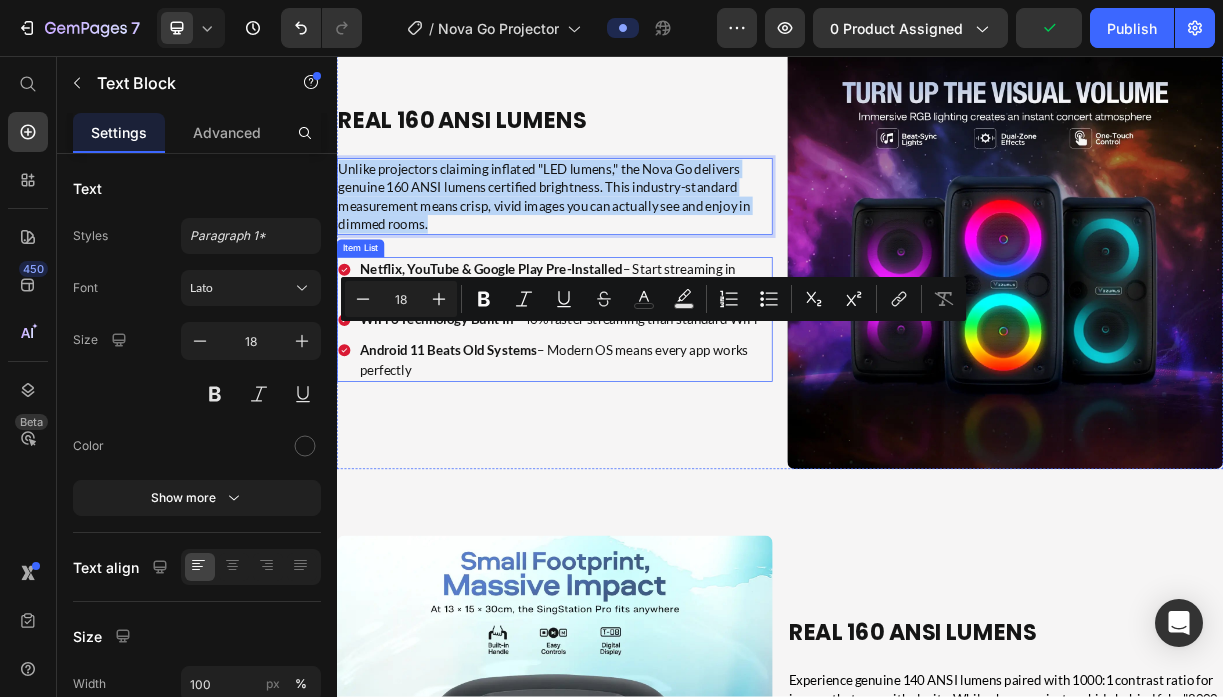 click on "Netflix, YouTube & Google Play Pre-Installed" at bounding box center (546, 345) 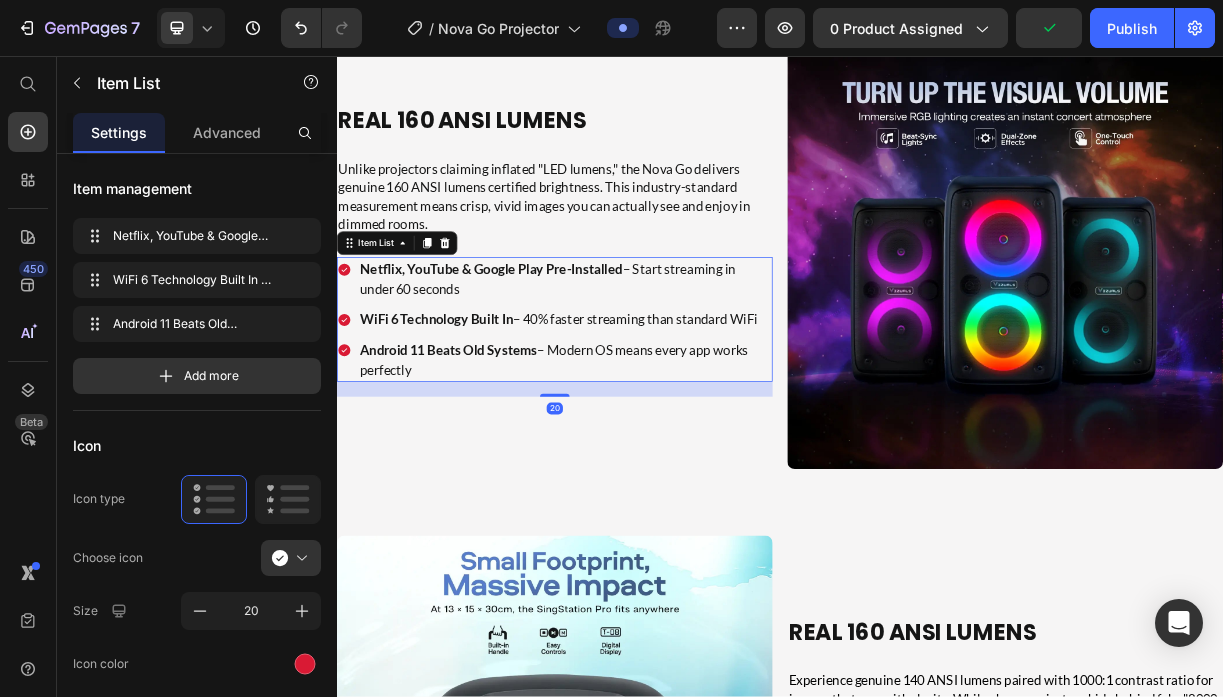 click on "Netflix, YouTube & Google Play Pre-Installed" at bounding box center (546, 345) 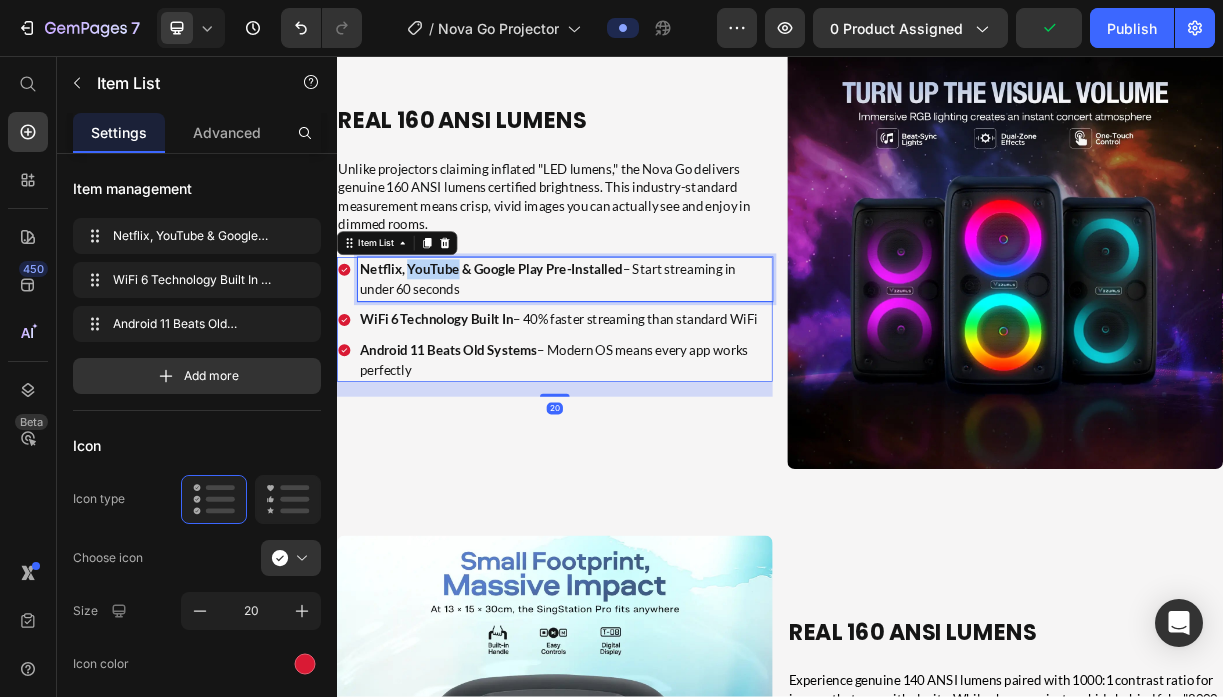 click on "Netflix, YouTube & Google Play Pre-Installed" at bounding box center [546, 345] 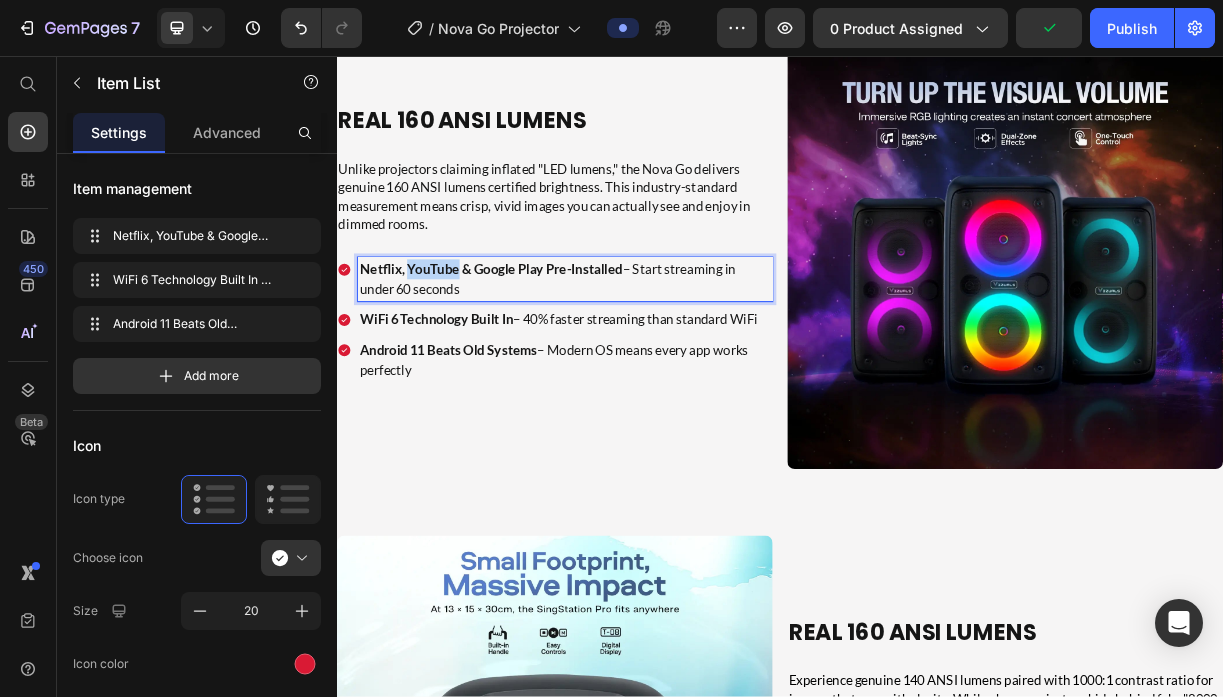 click on "Netflix, YouTube & Google Play Pre-Installed" at bounding box center (546, 345) 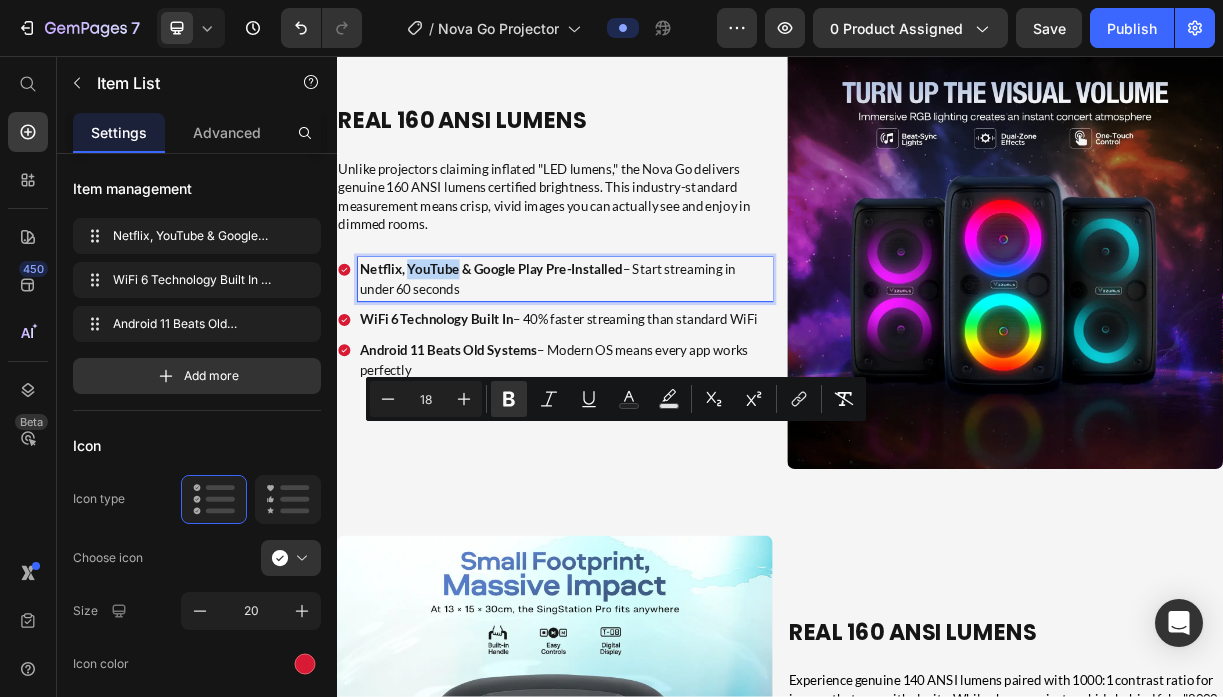 type on "11" 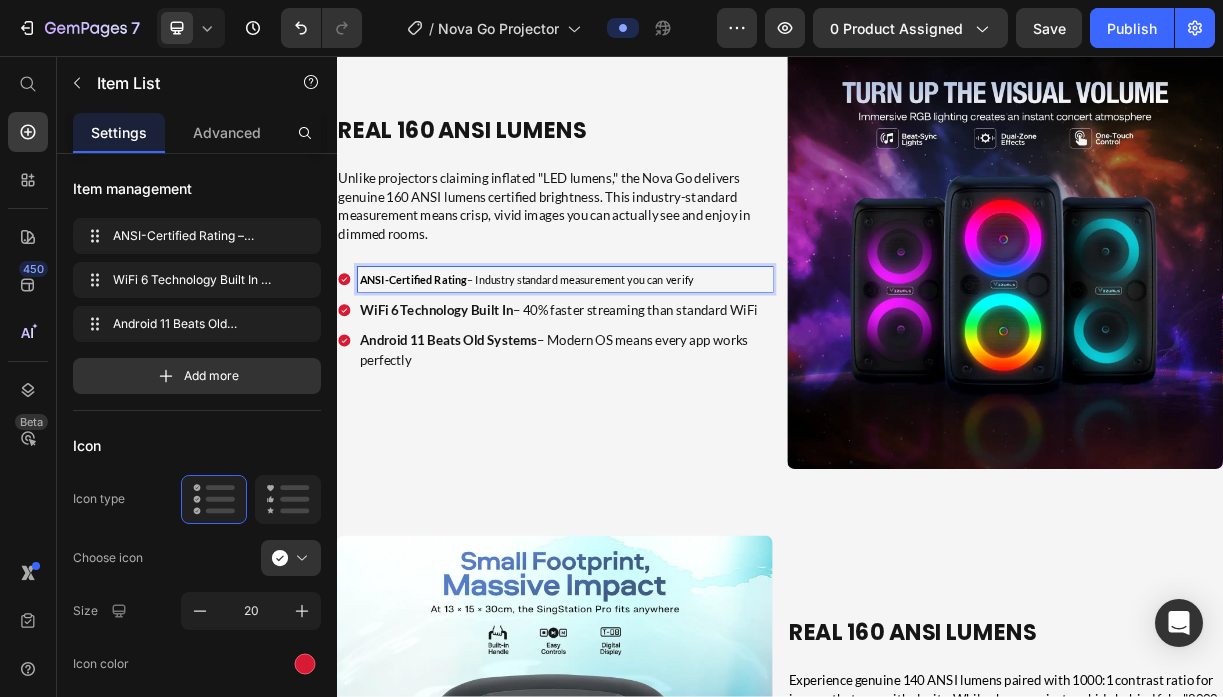 click on "ANSI-Certified Rating" at bounding box center (440, 359) 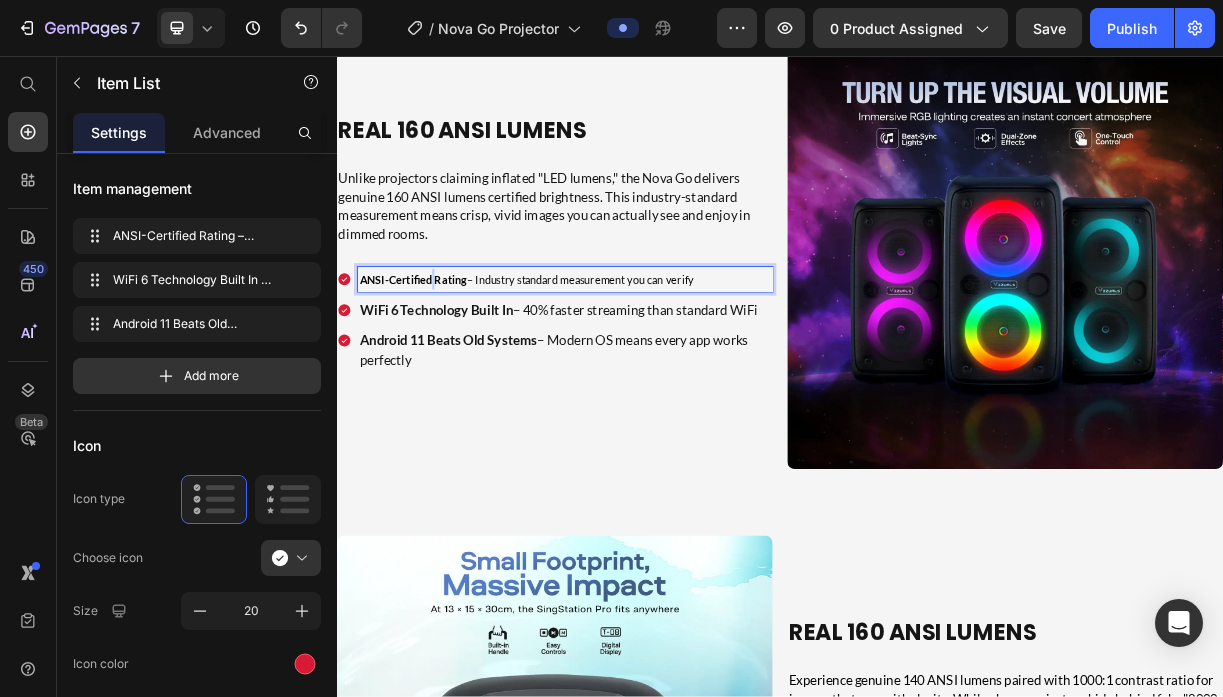 click on "ANSI-Certified Rating" at bounding box center [440, 359] 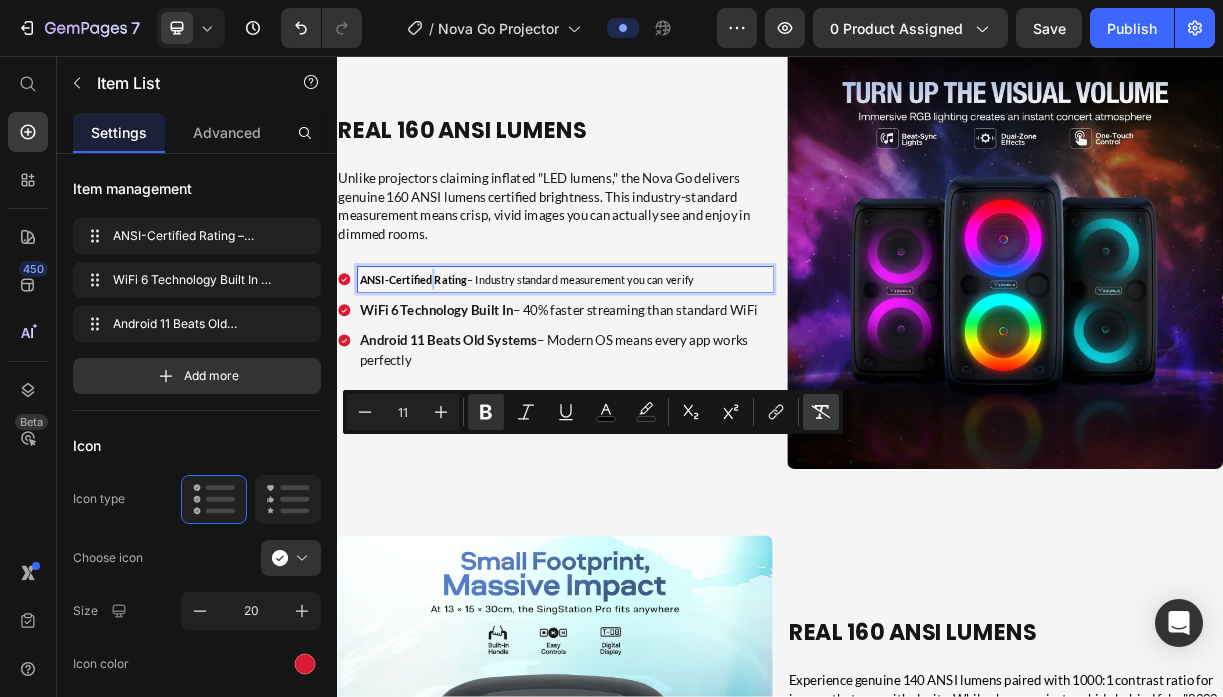 click 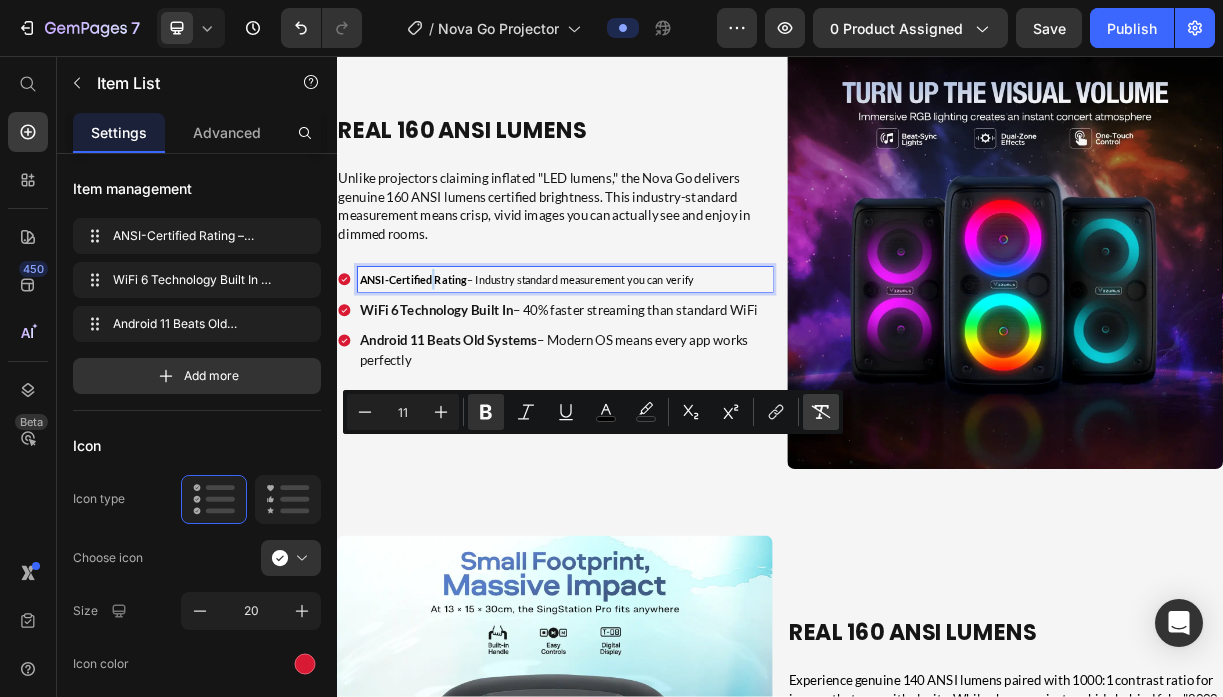 type on "18" 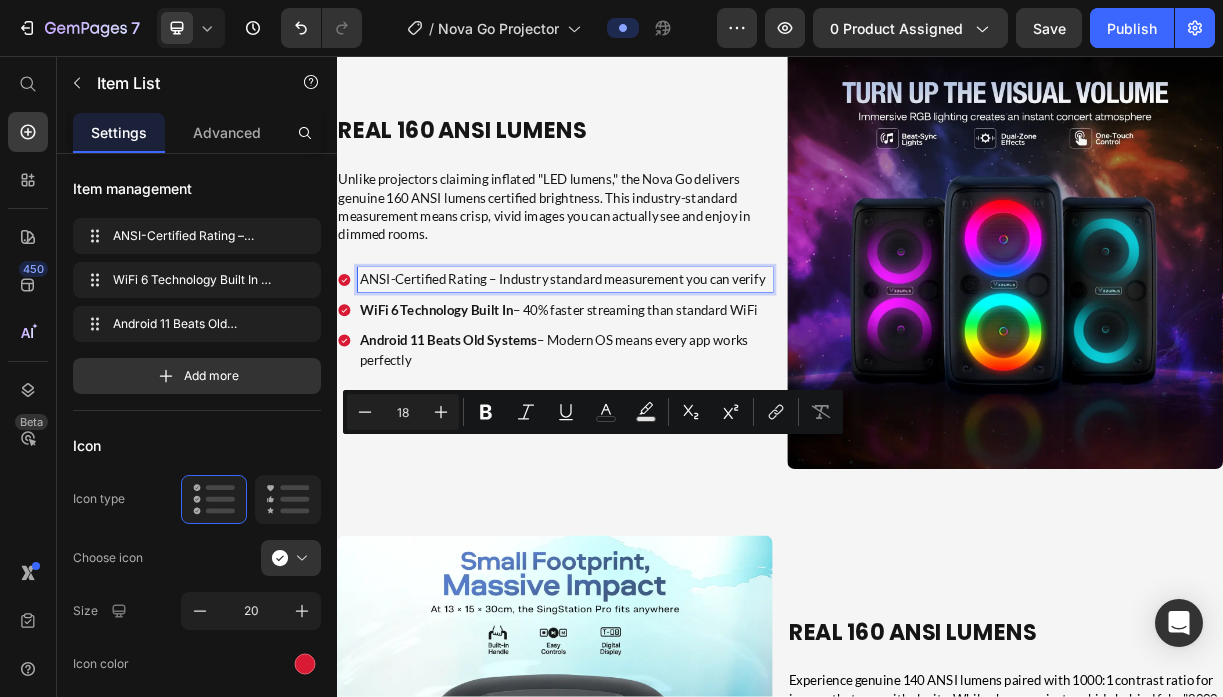 click on "ANSI-Certified Rating – Industry standard measurement you can verify" at bounding box center (646, 359) 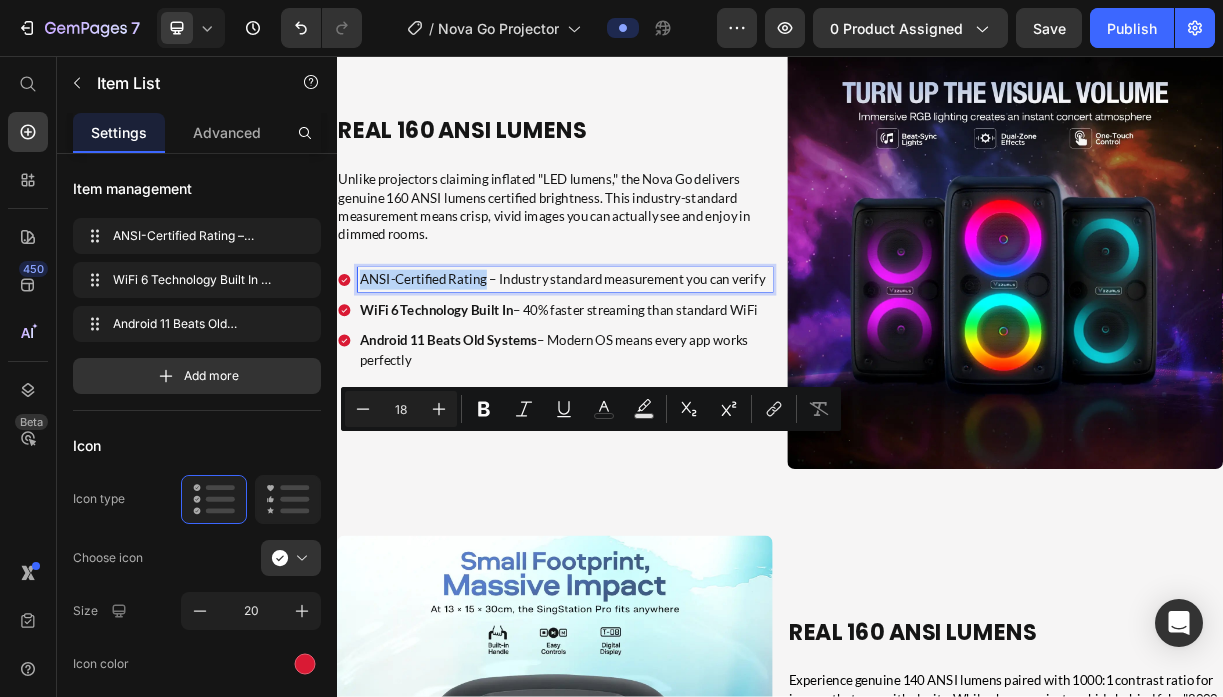 drag, startPoint x: 536, startPoint y: 579, endPoint x: 368, endPoint y: 569, distance: 168.29736 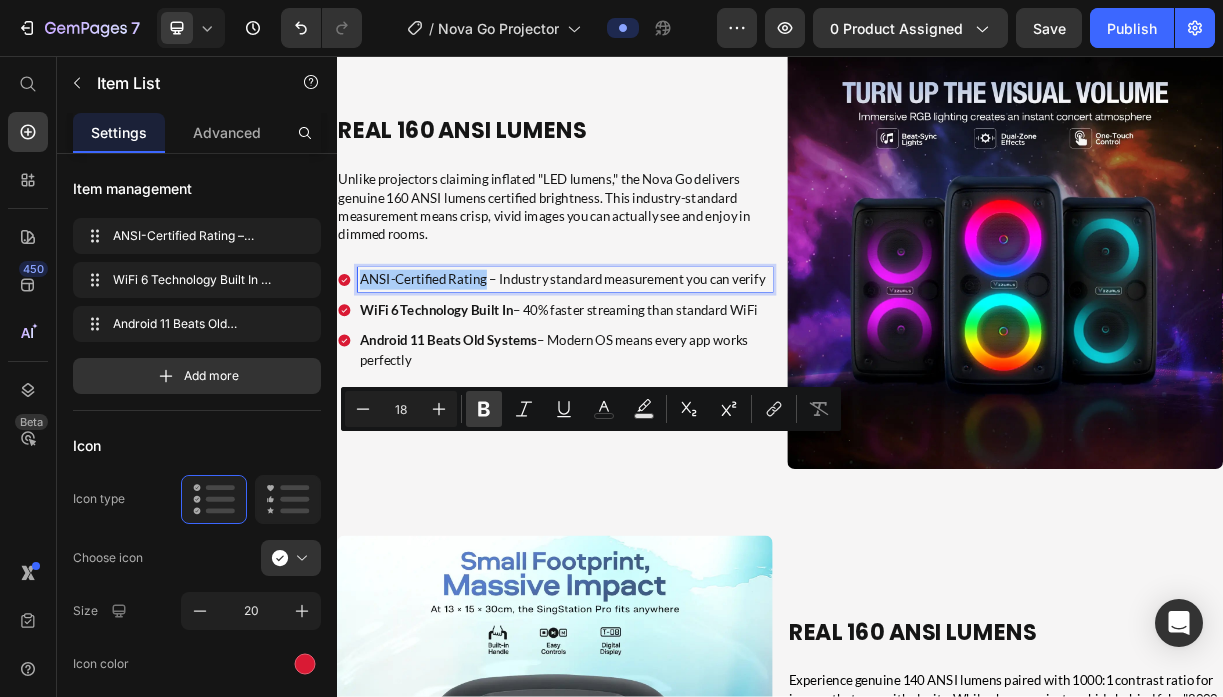 click 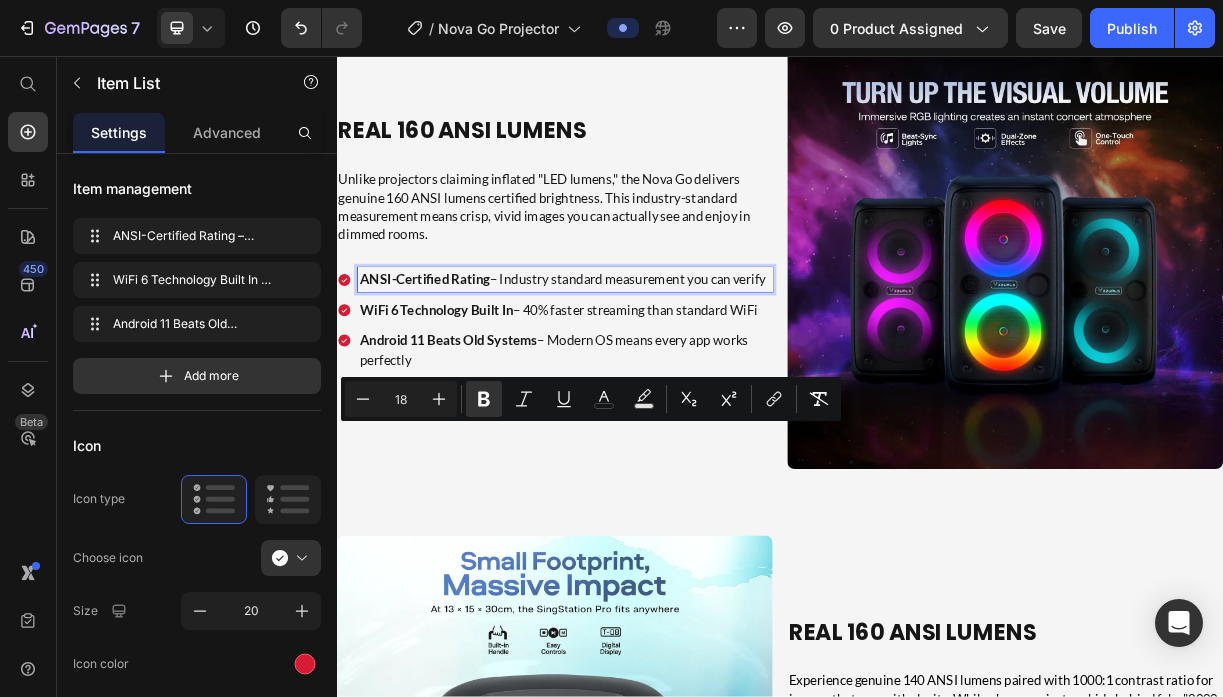 click on "WiFi 6 Technology Built In" at bounding box center [472, 400] 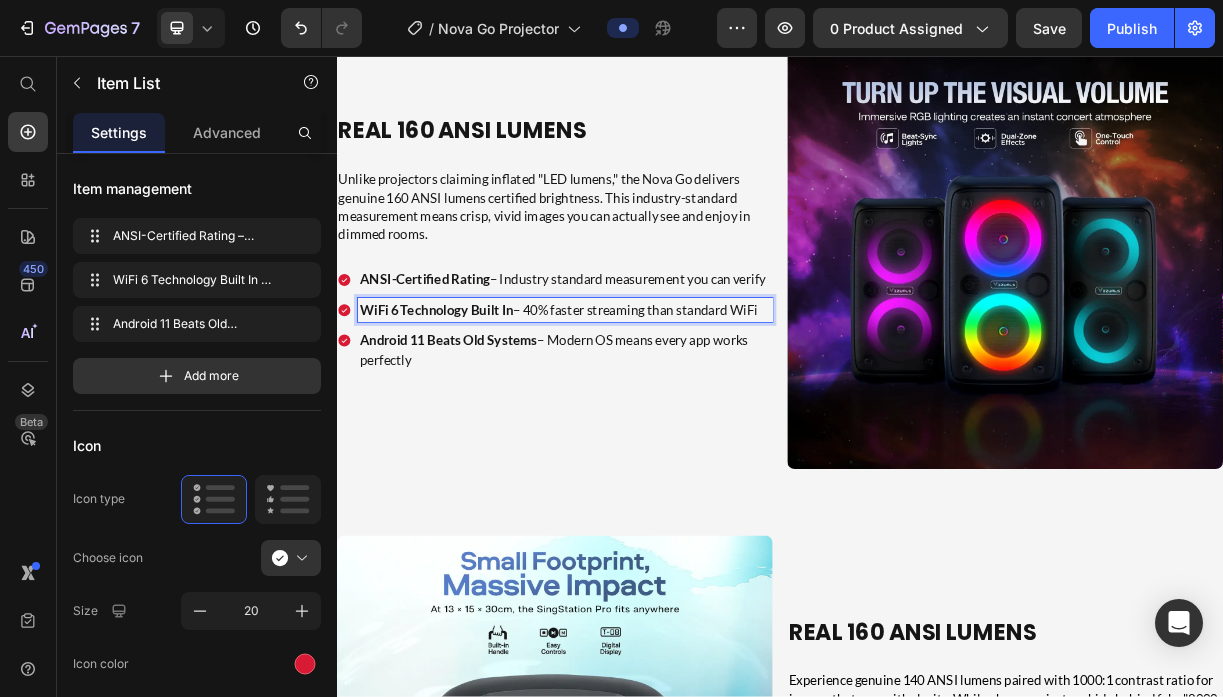 click on "WiFi 6 Technology Built In" at bounding box center (472, 400) 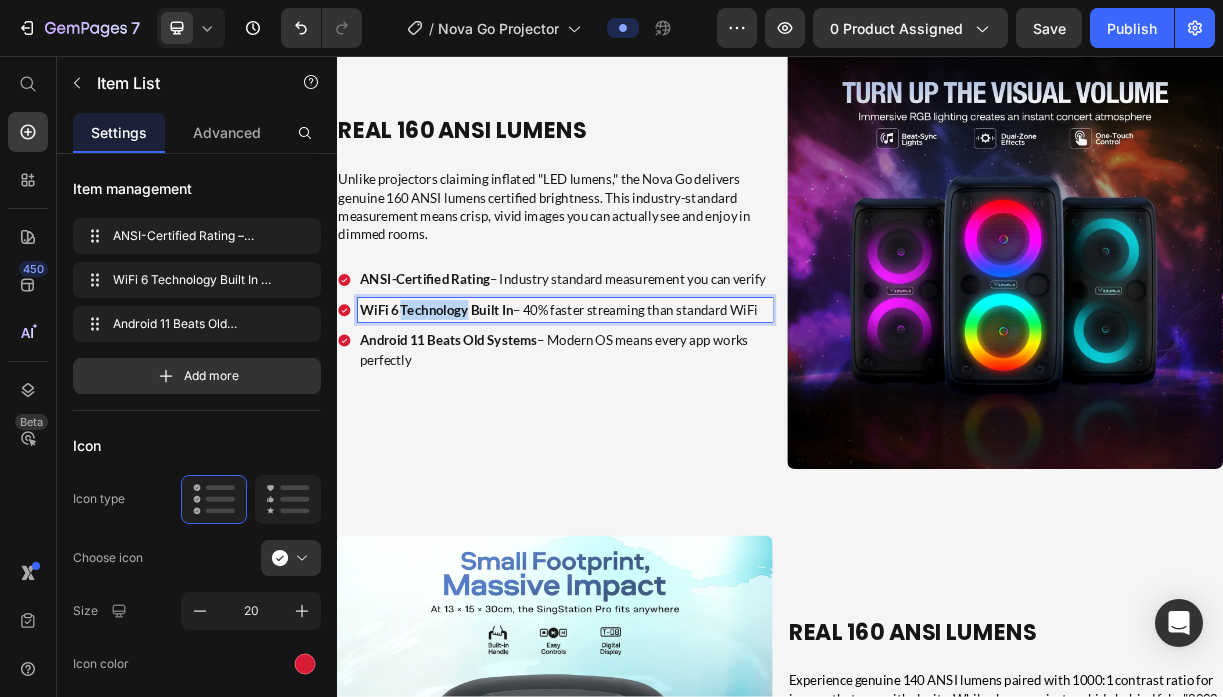 click on "WiFi 6 Technology Built In" at bounding box center (472, 400) 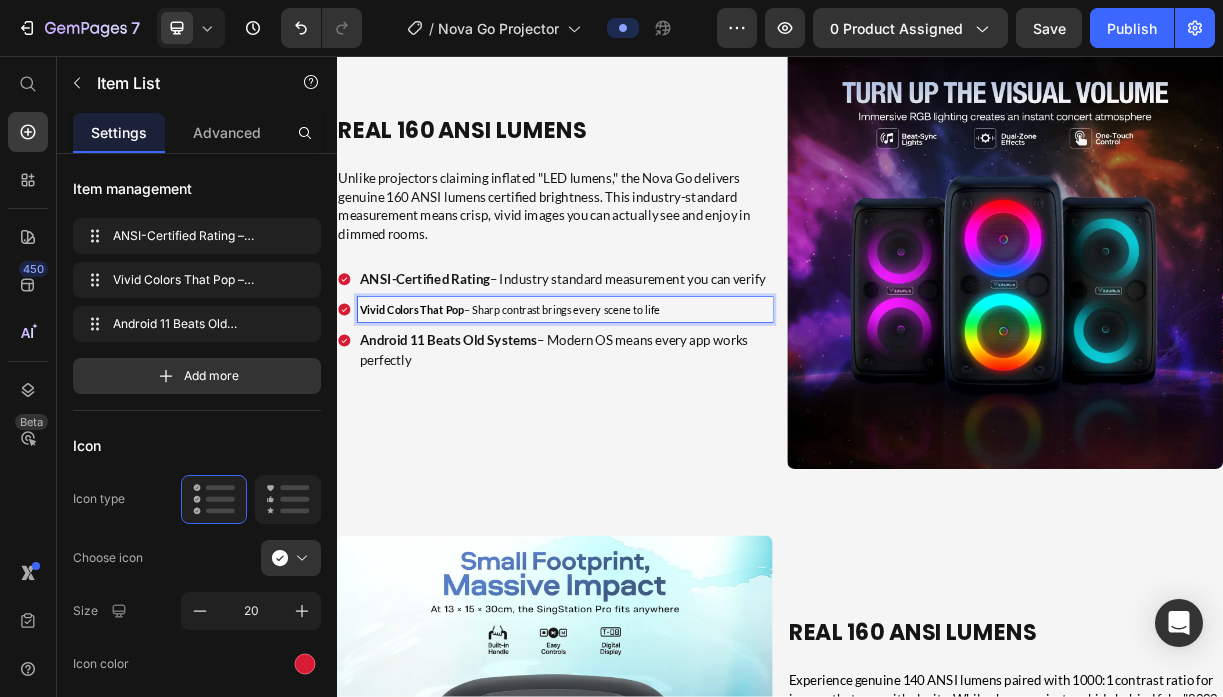 click on "Vivid Colors That Pop" at bounding box center (438, 400) 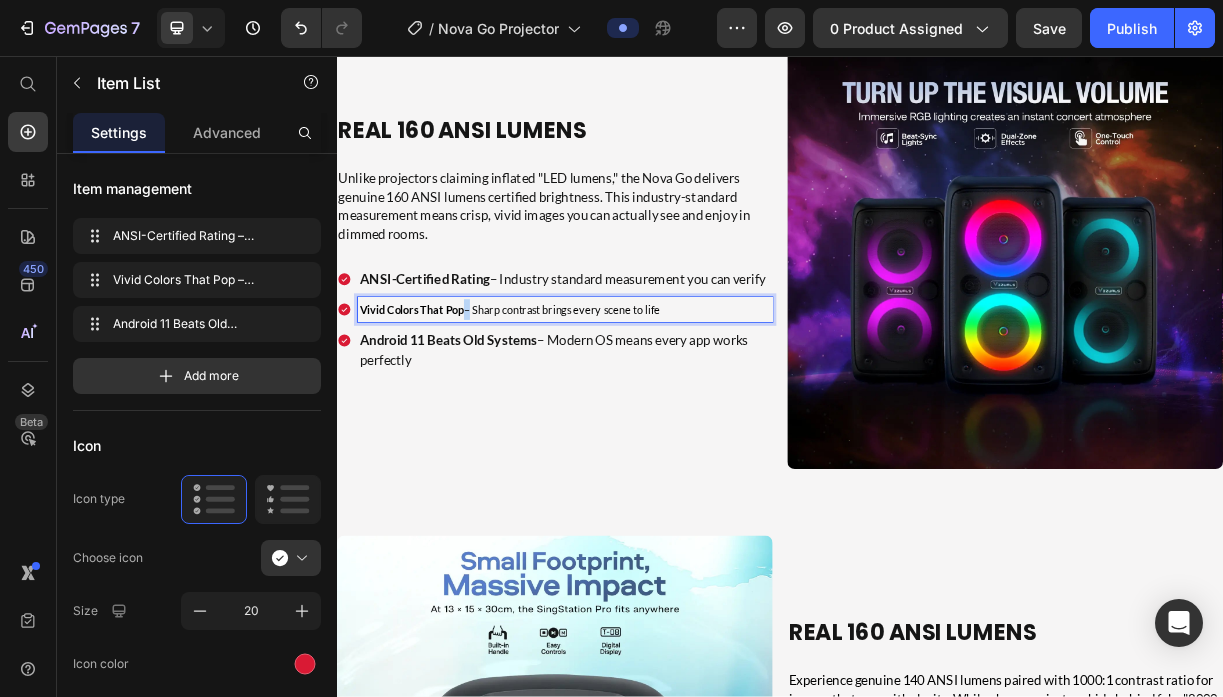 click on "Vivid Colors That Pop" at bounding box center (438, 400) 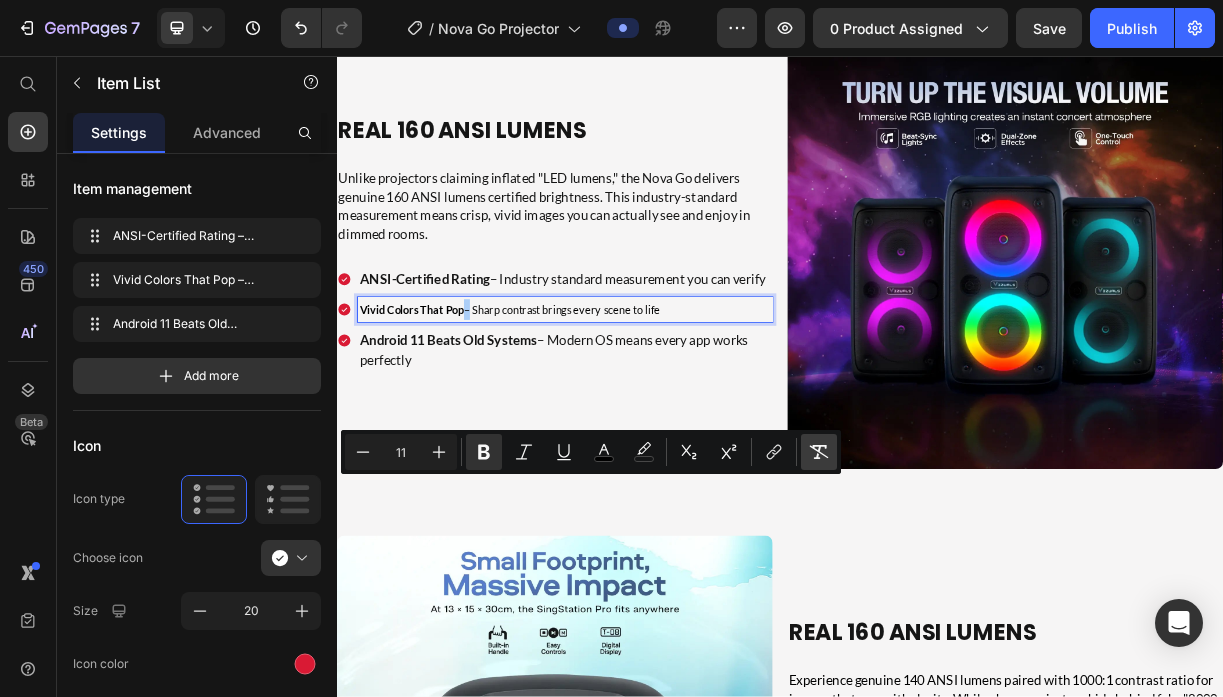 click 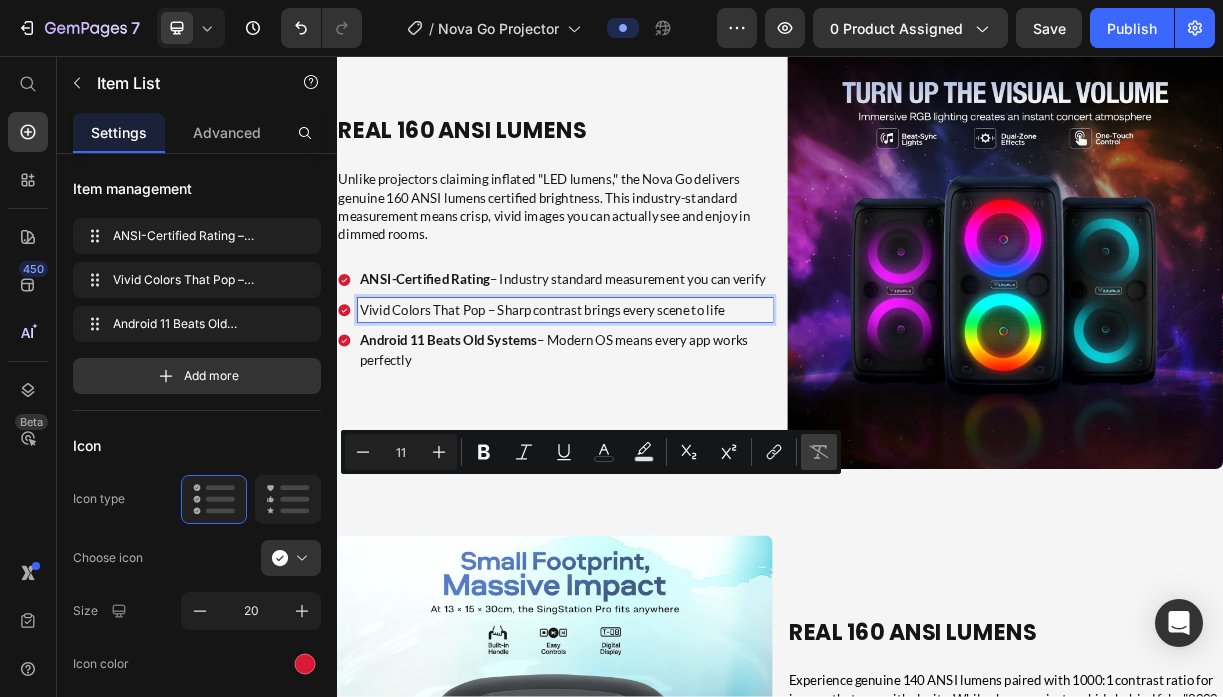 type on "18" 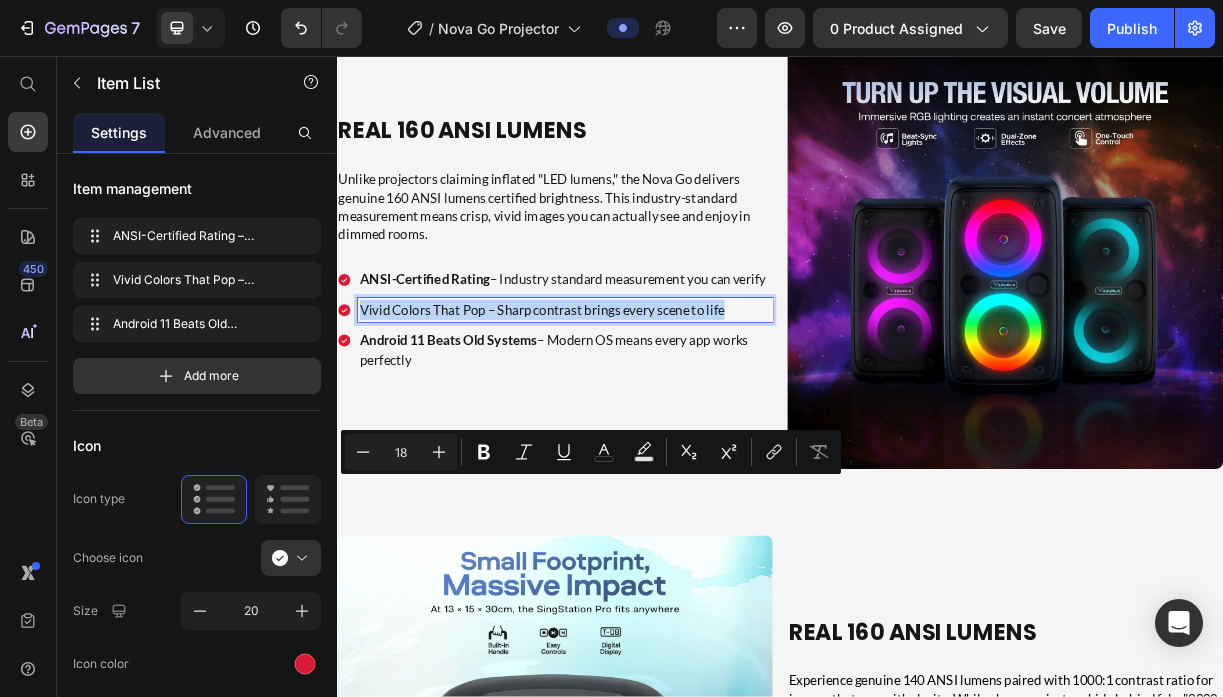 click on "Vivid Colors That Pop – Sharp contrast brings every scene to life" at bounding box center [646, 400] 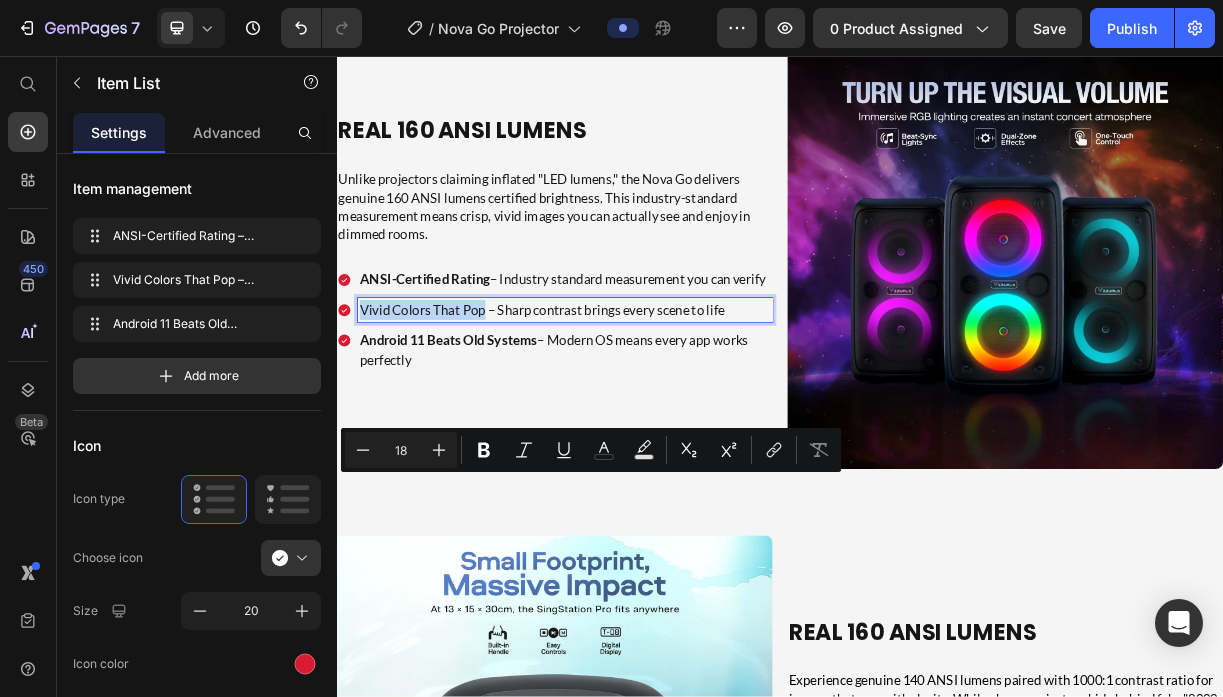 drag, startPoint x: 537, startPoint y: 633, endPoint x: 371, endPoint y: 630, distance: 166.0271 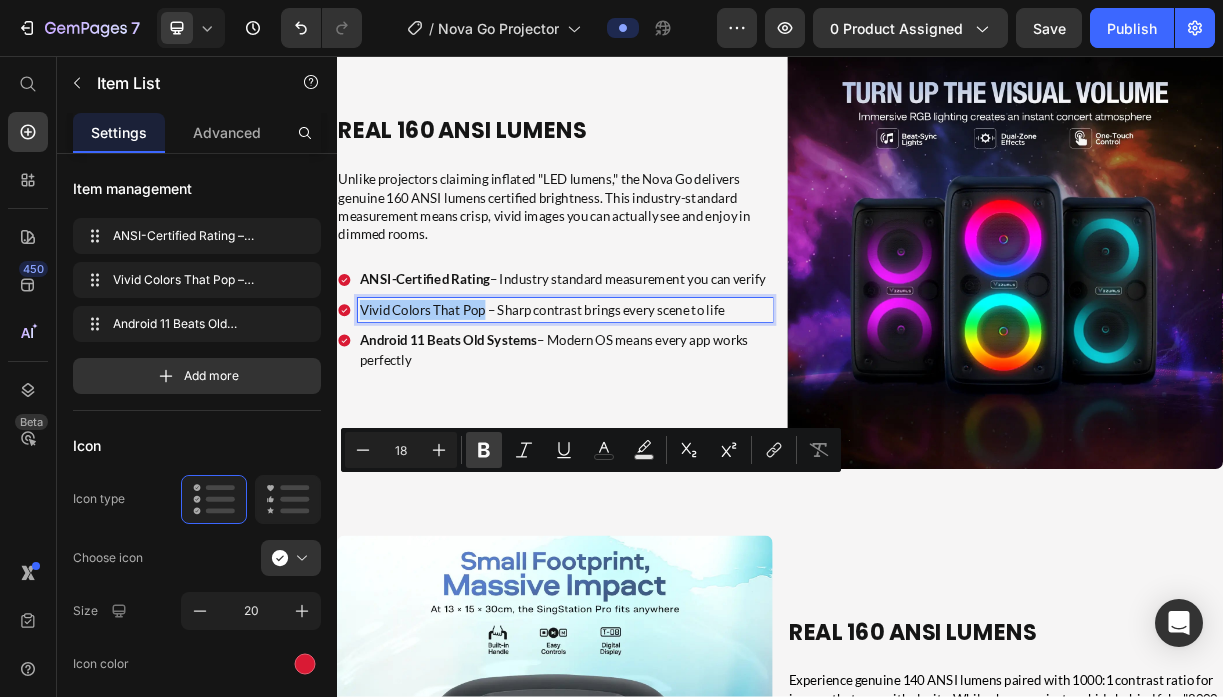 click 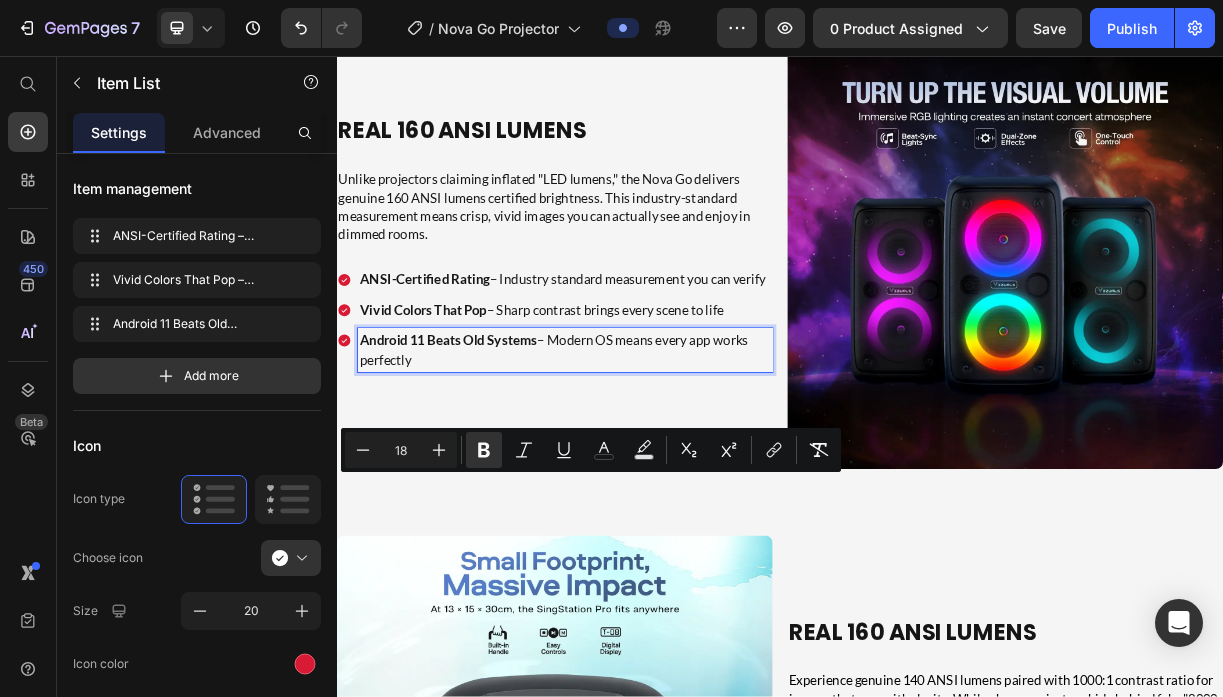 click on "Android 11 Beats Old Systems" at bounding box center (488, 441) 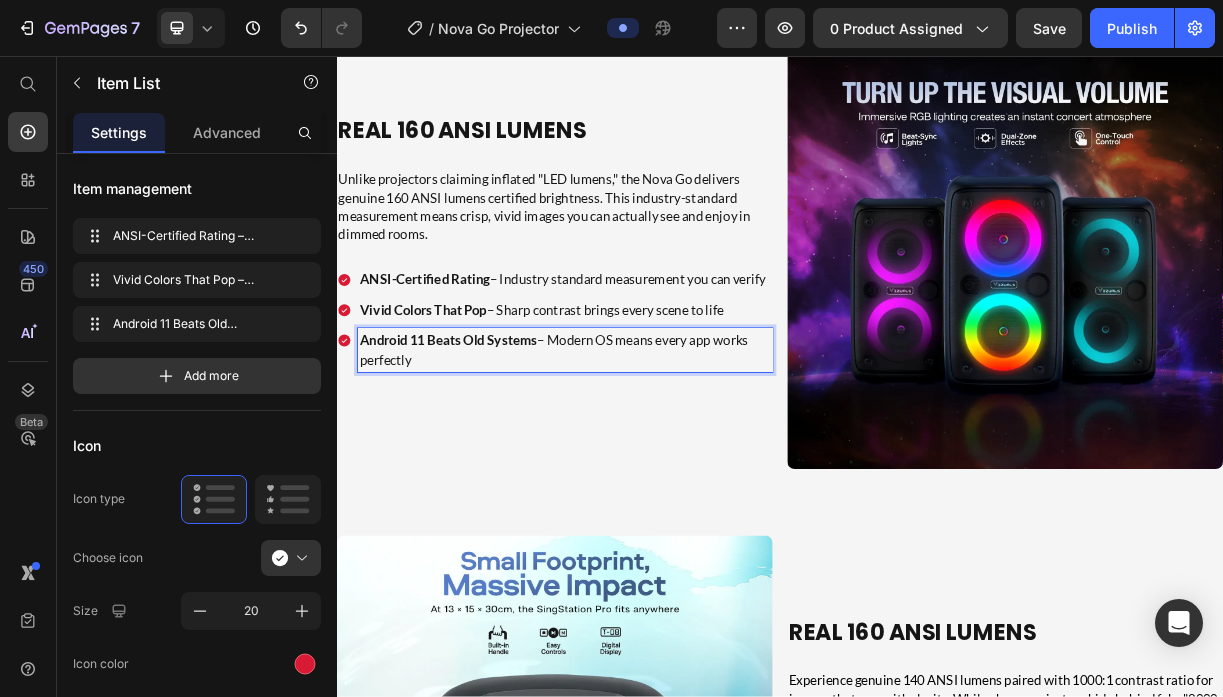 click on "Android 11 Beats Old Systems" at bounding box center [488, 441] 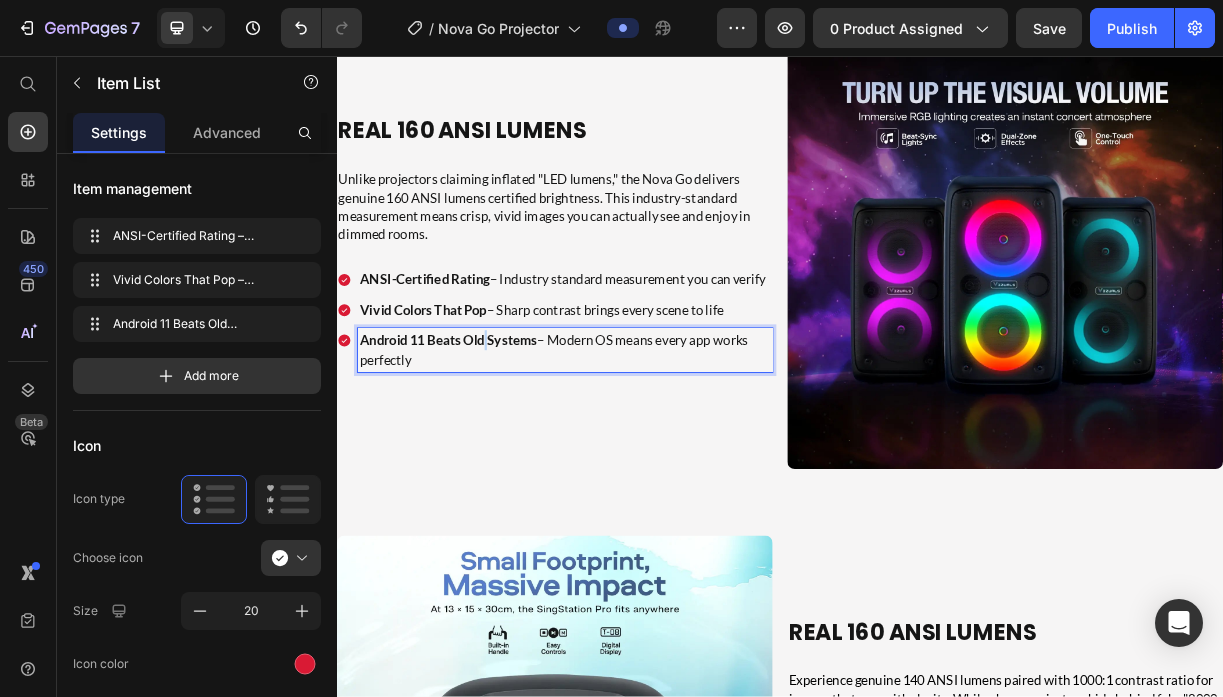 click on "Android 11 Beats Old Systems" at bounding box center (488, 441) 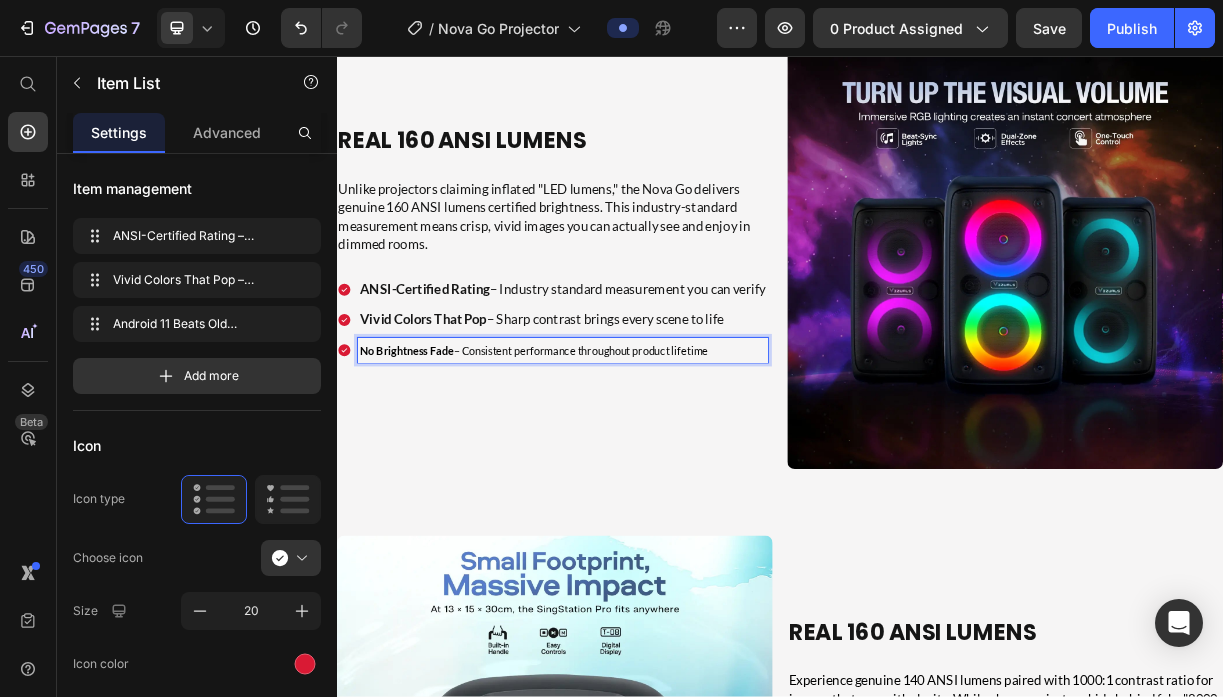 scroll, scrollTop: 21, scrollLeft: 0, axis: vertical 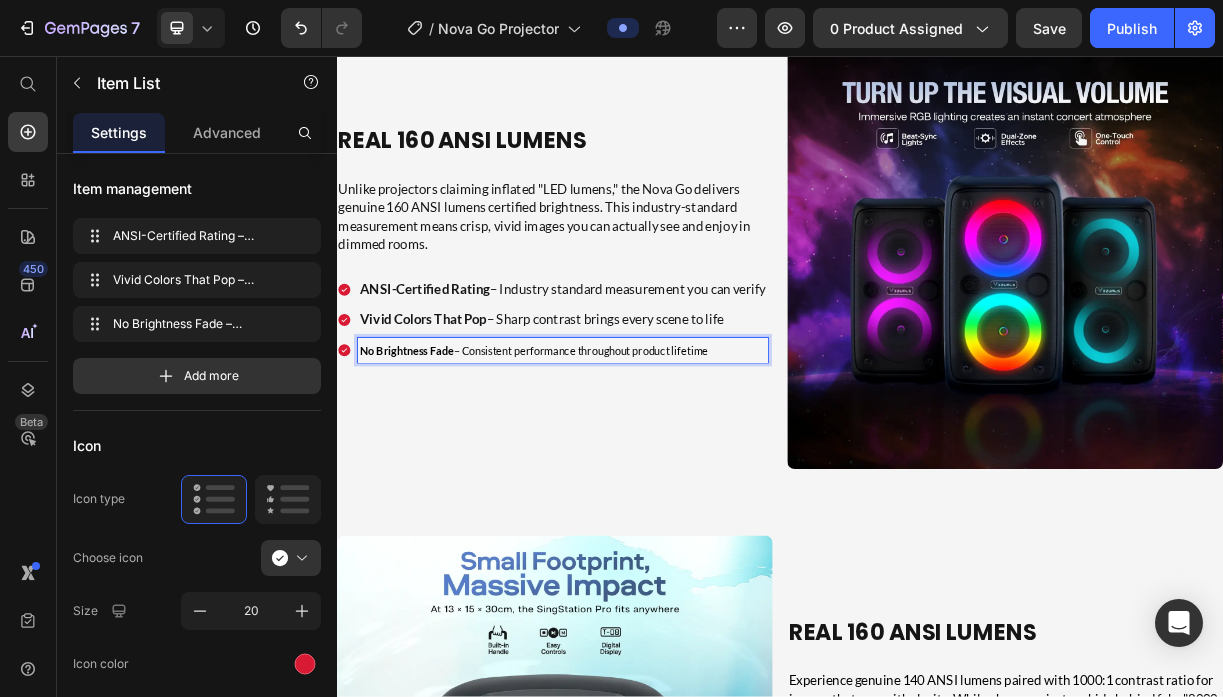 click on "No Brightness Fade – Consistent performance throughout product lifetime" at bounding box center (604, 455) 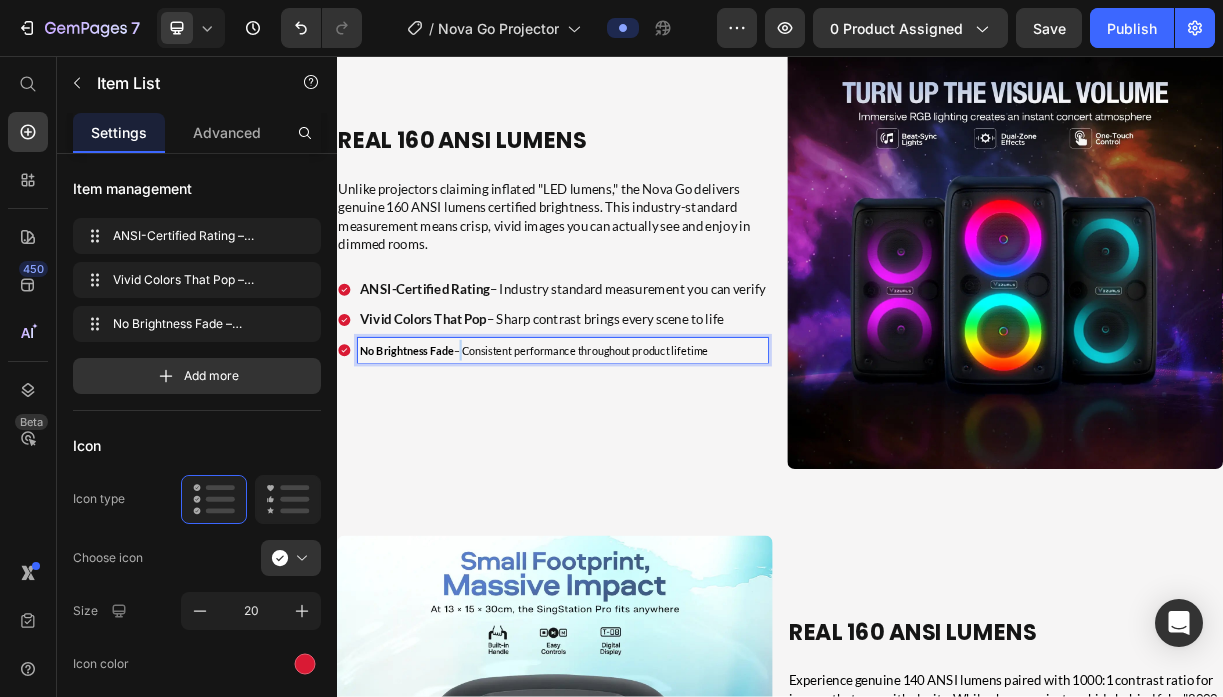 click on "No Brightness Fade – Consistent performance throughout product lifetime" at bounding box center [604, 455] 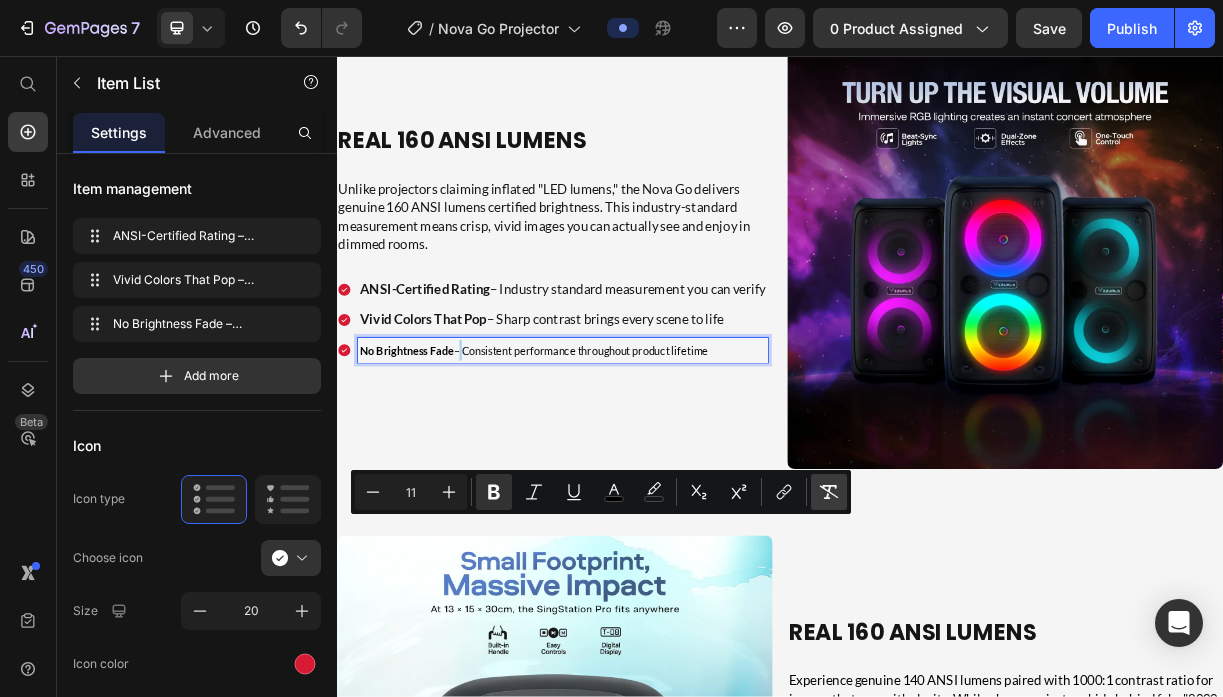 click 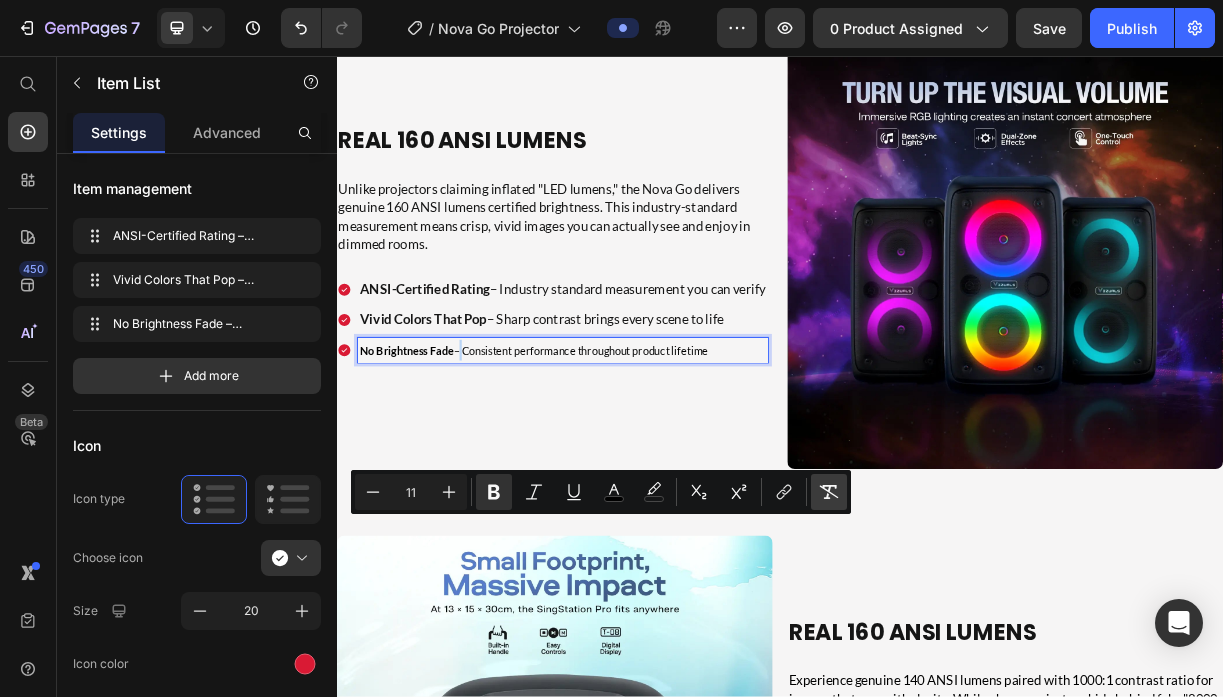 type on "18" 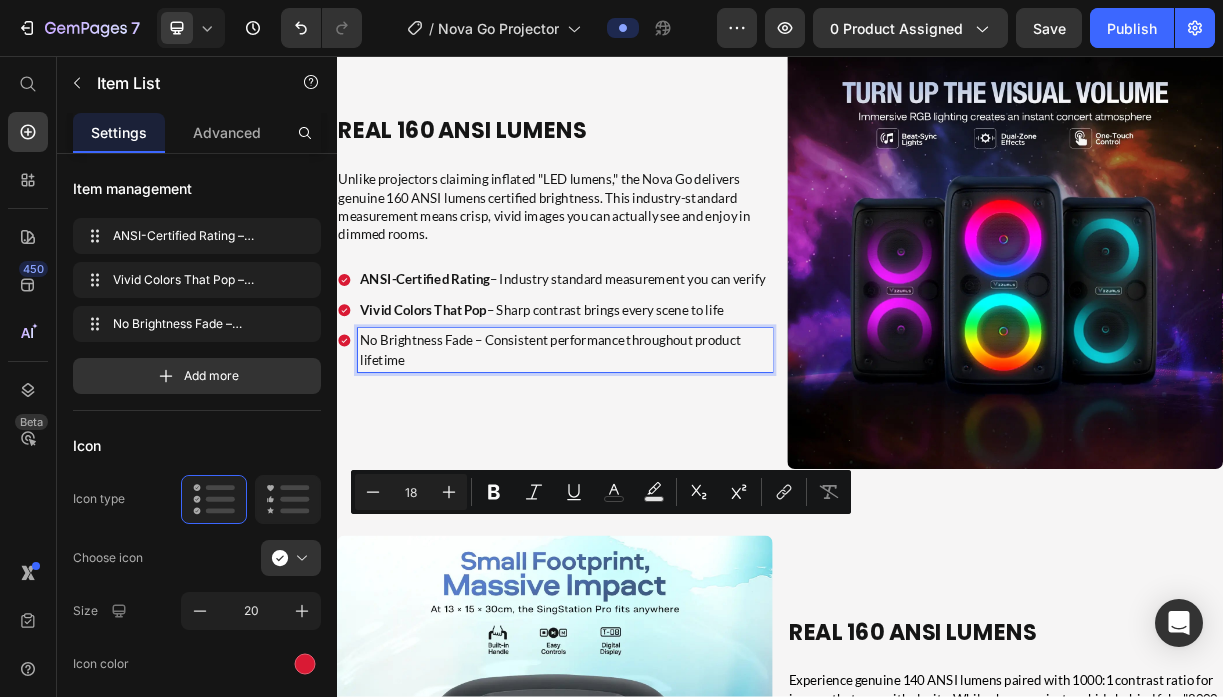 click on "No Brightness Fade – Consistent performance throughout product lifetime" at bounding box center [646, 455] 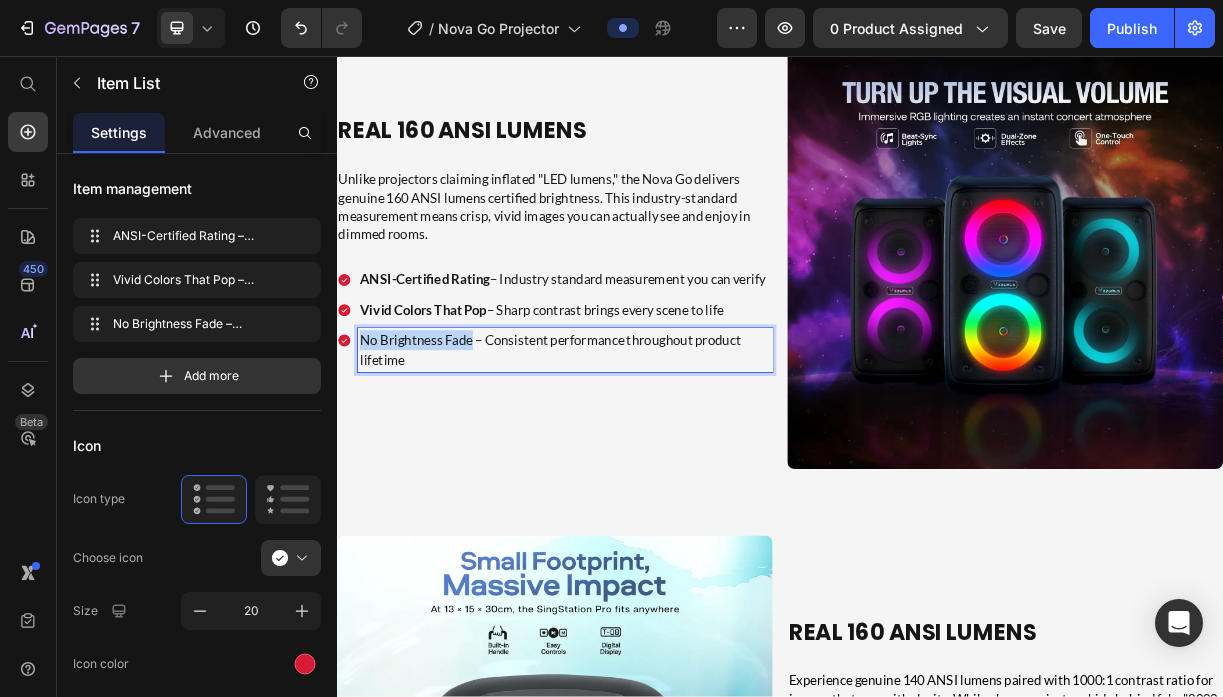 drag, startPoint x: 520, startPoint y: 676, endPoint x: 370, endPoint y: 678, distance: 150.01334 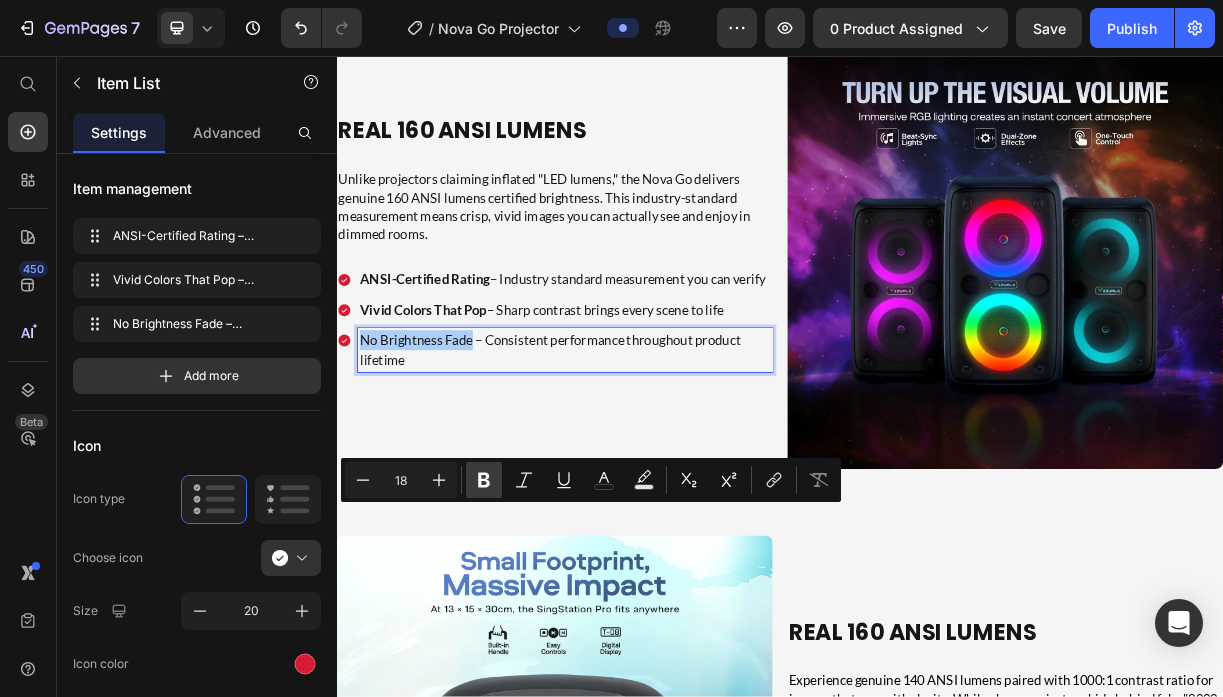click 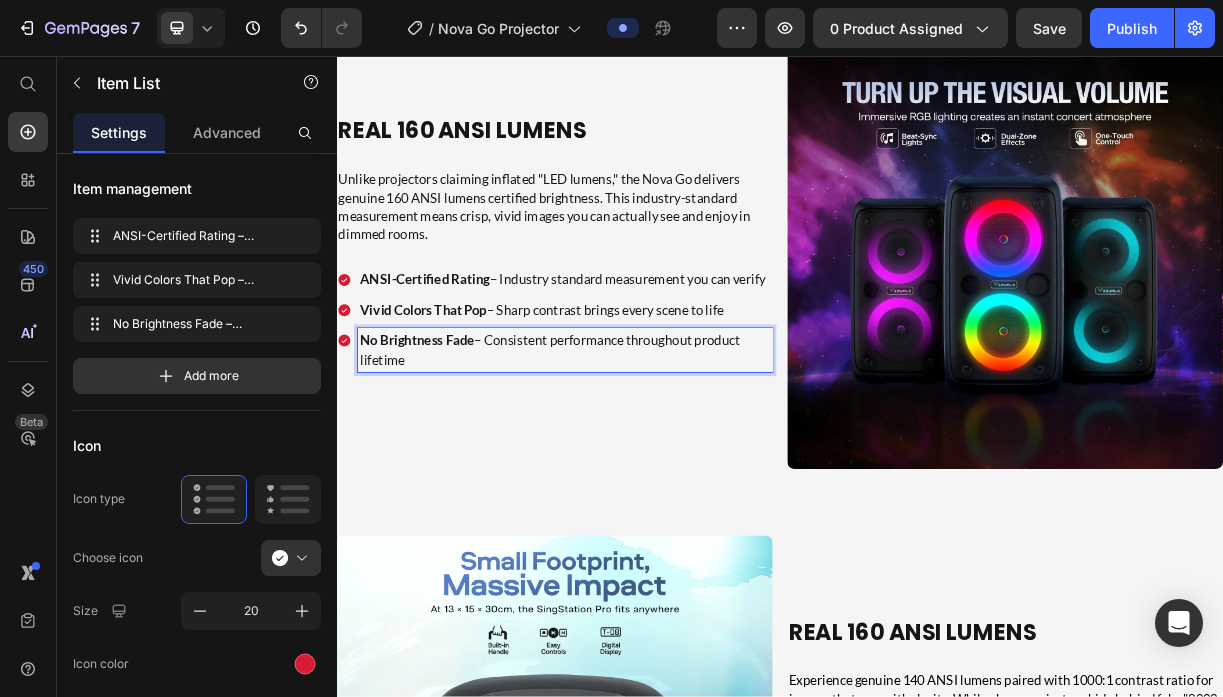 click on "No Brightness Fade – Consistent performance throughout product lifetime" at bounding box center (646, 455) 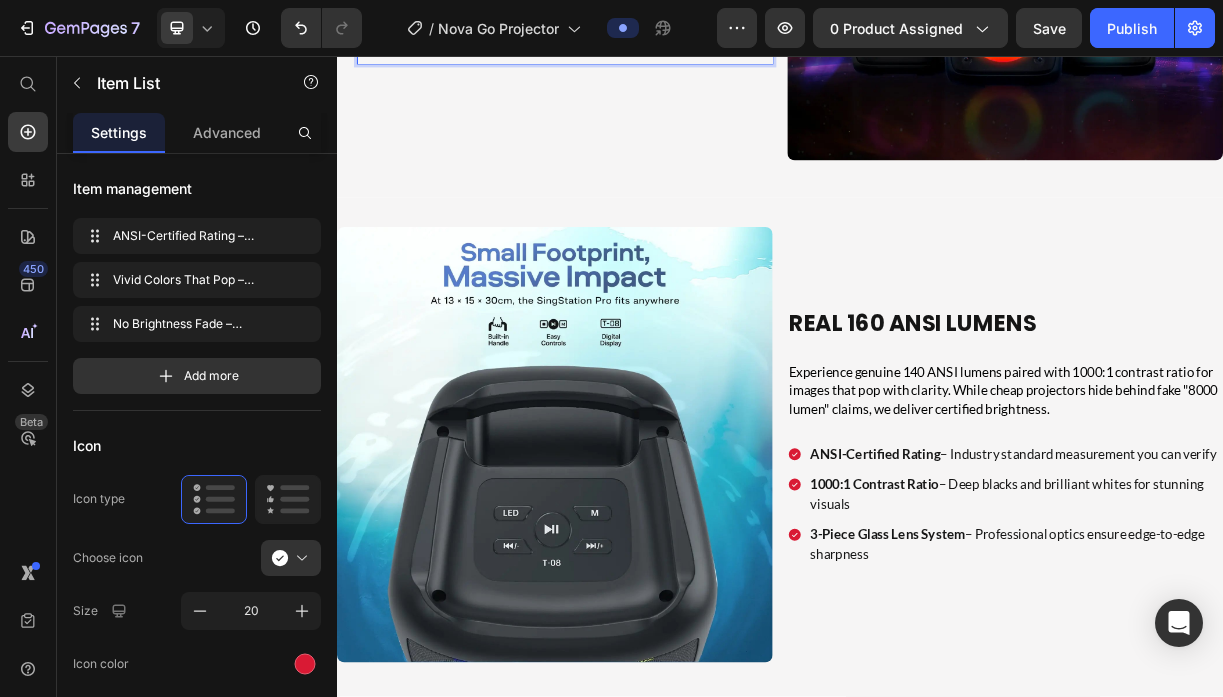 scroll, scrollTop: 3284, scrollLeft: 0, axis: vertical 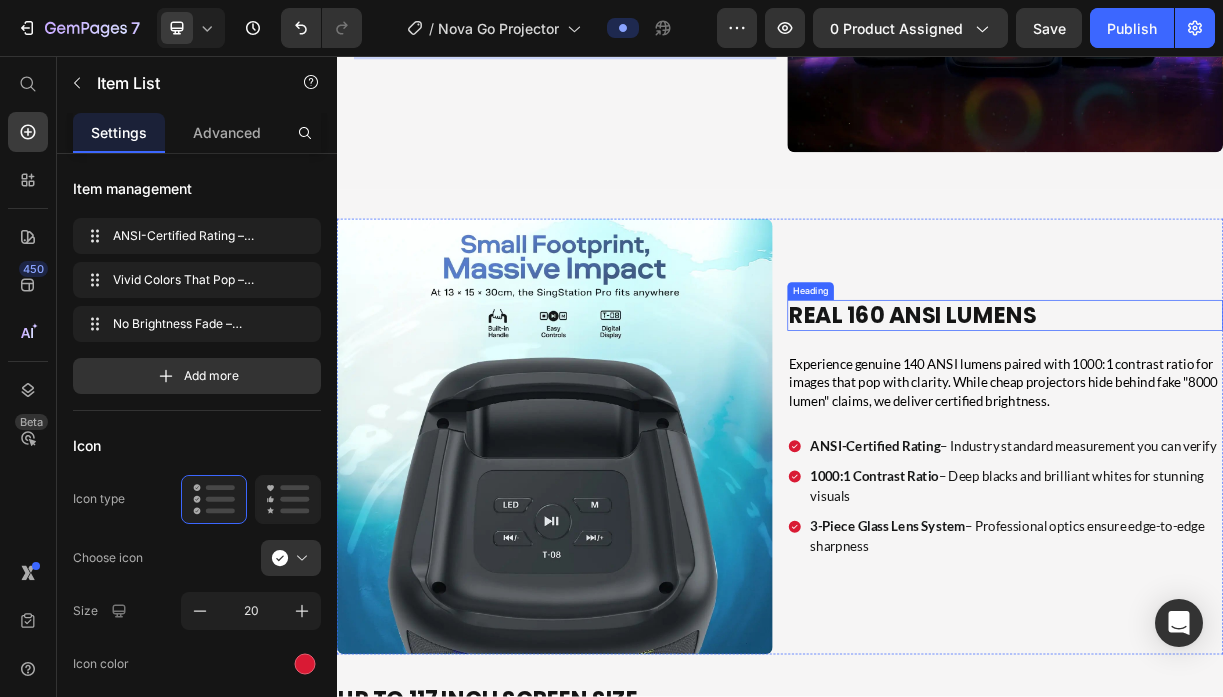 click on "Real 160 ANSI Lumens" at bounding box center [1116, 407] 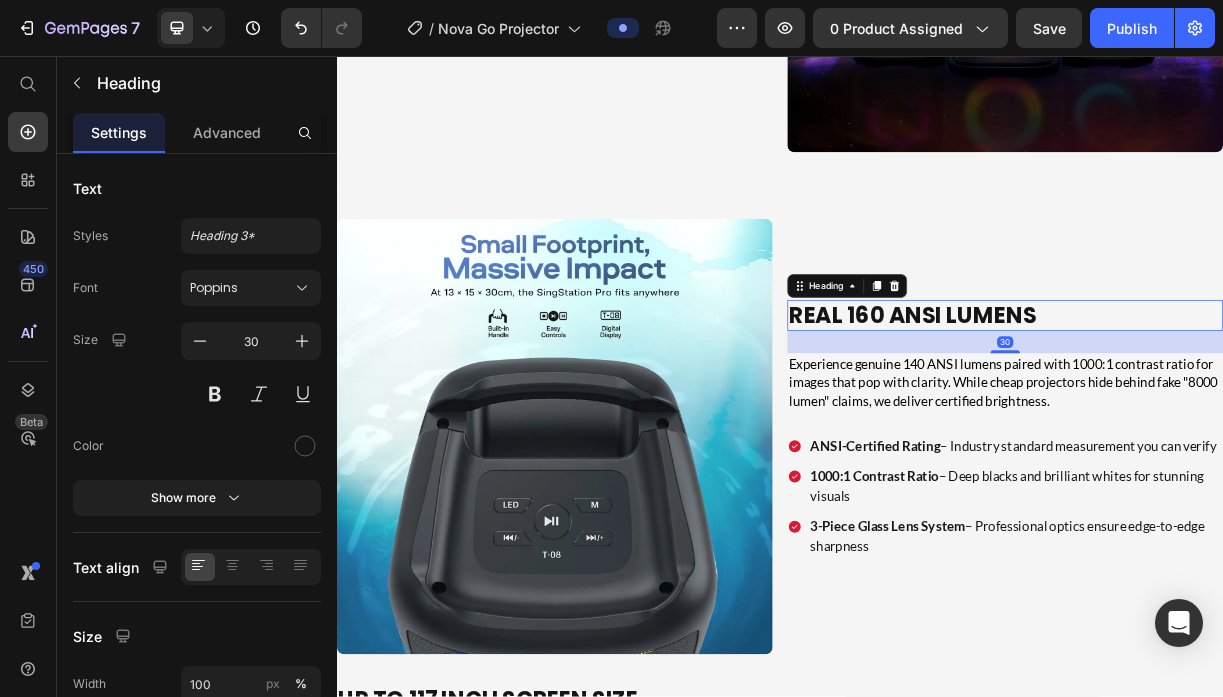 scroll, scrollTop: 0, scrollLeft: 0, axis: both 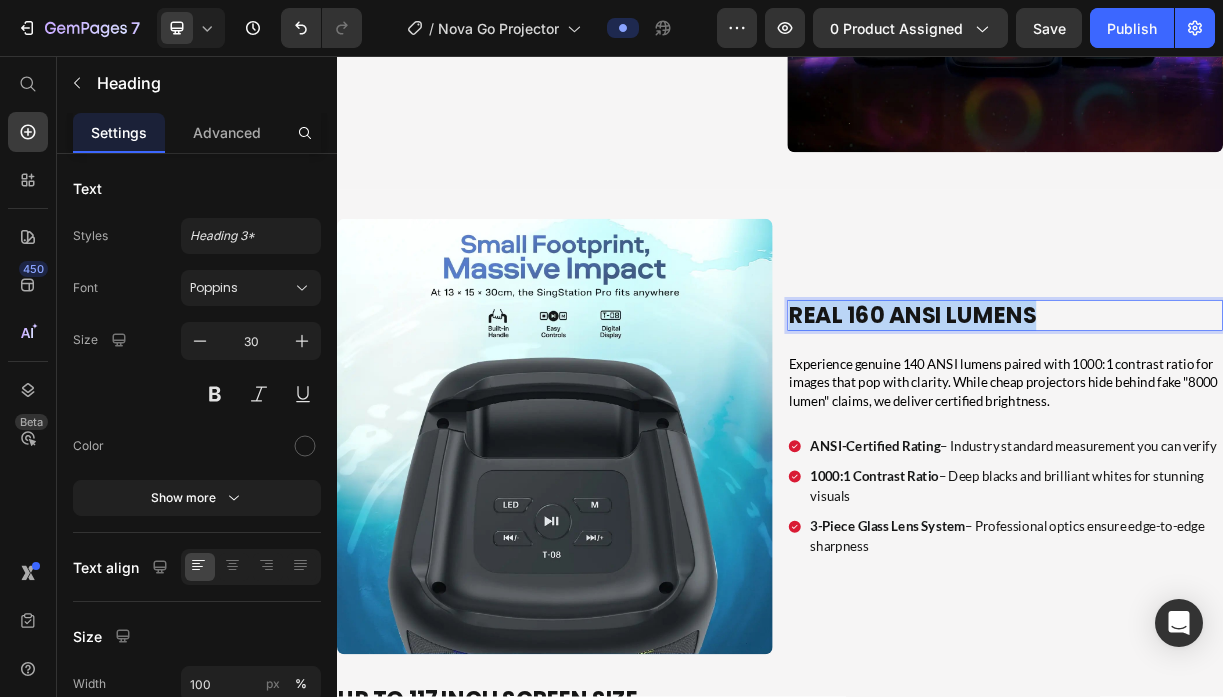 click on "Real 160 ANSI Lumens" at bounding box center [1116, 407] 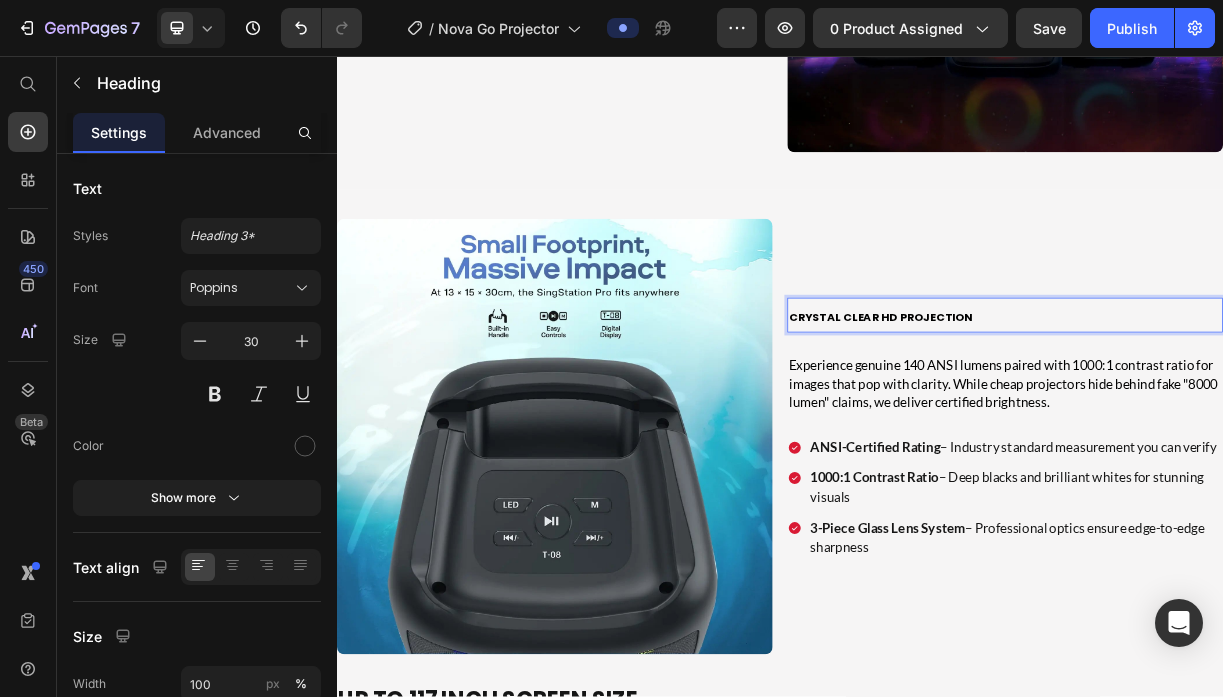 click on "Crystal Clear HD Projection" at bounding box center (1073, 410) 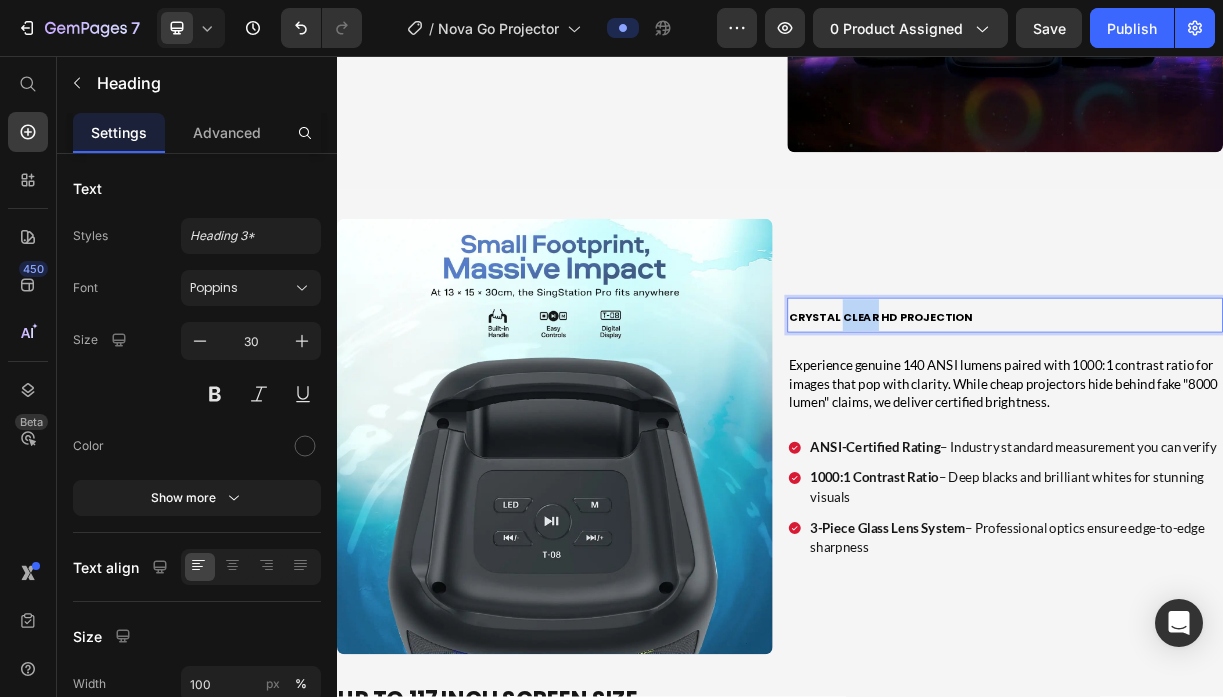 click on "Crystal Clear HD Projection" at bounding box center (1073, 410) 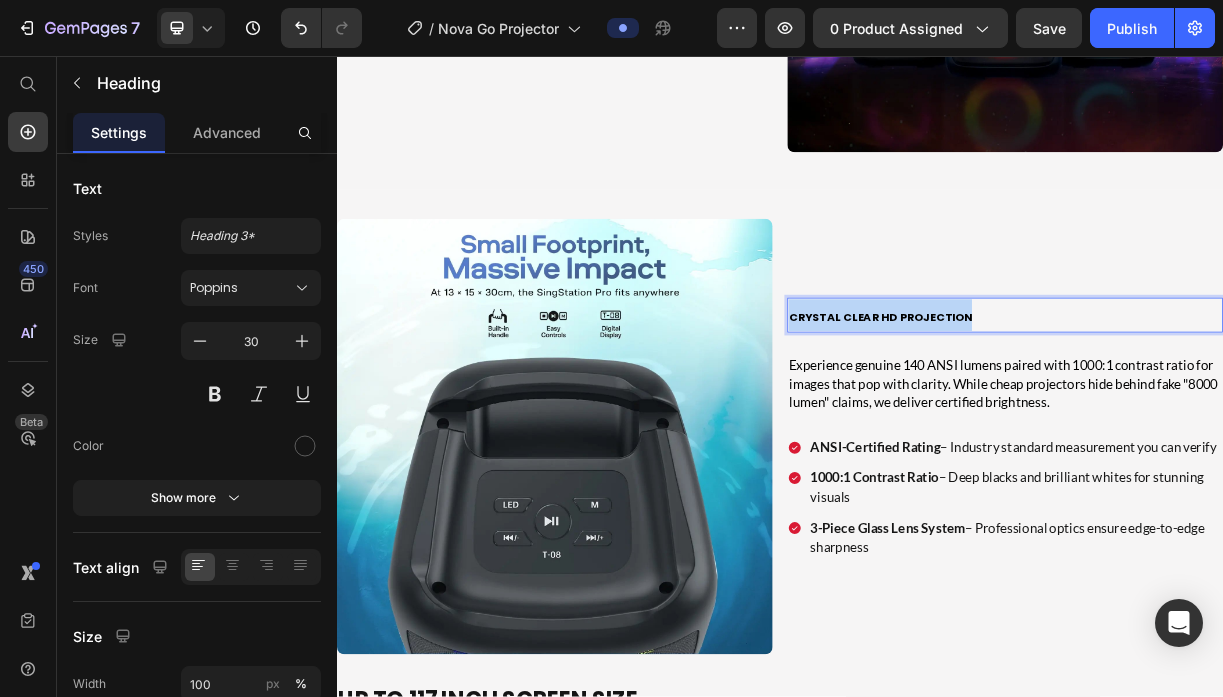 click on "Crystal Clear HD Projection" at bounding box center (1073, 410) 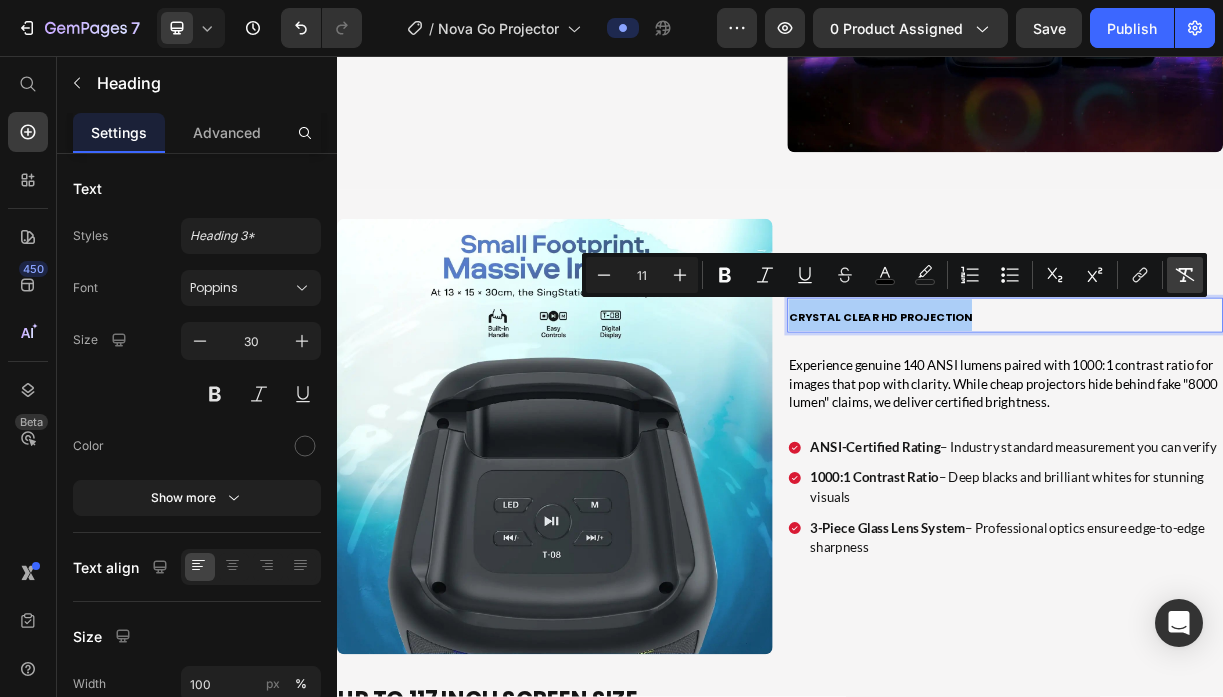 click 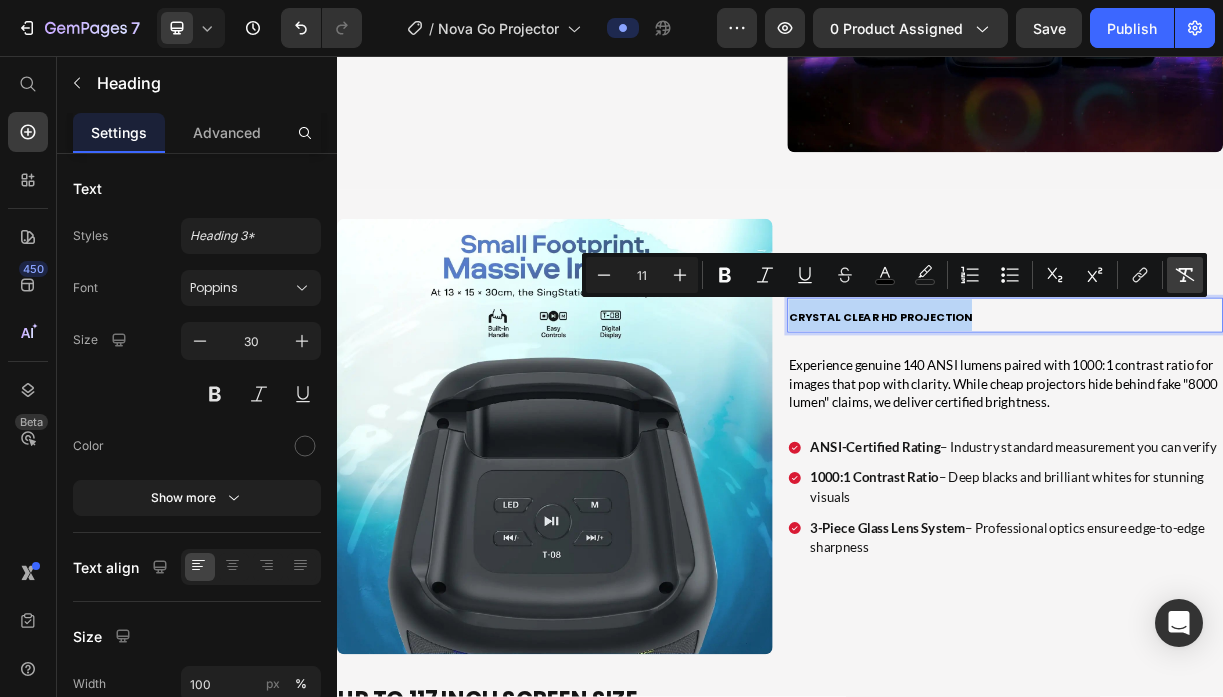 type on "30" 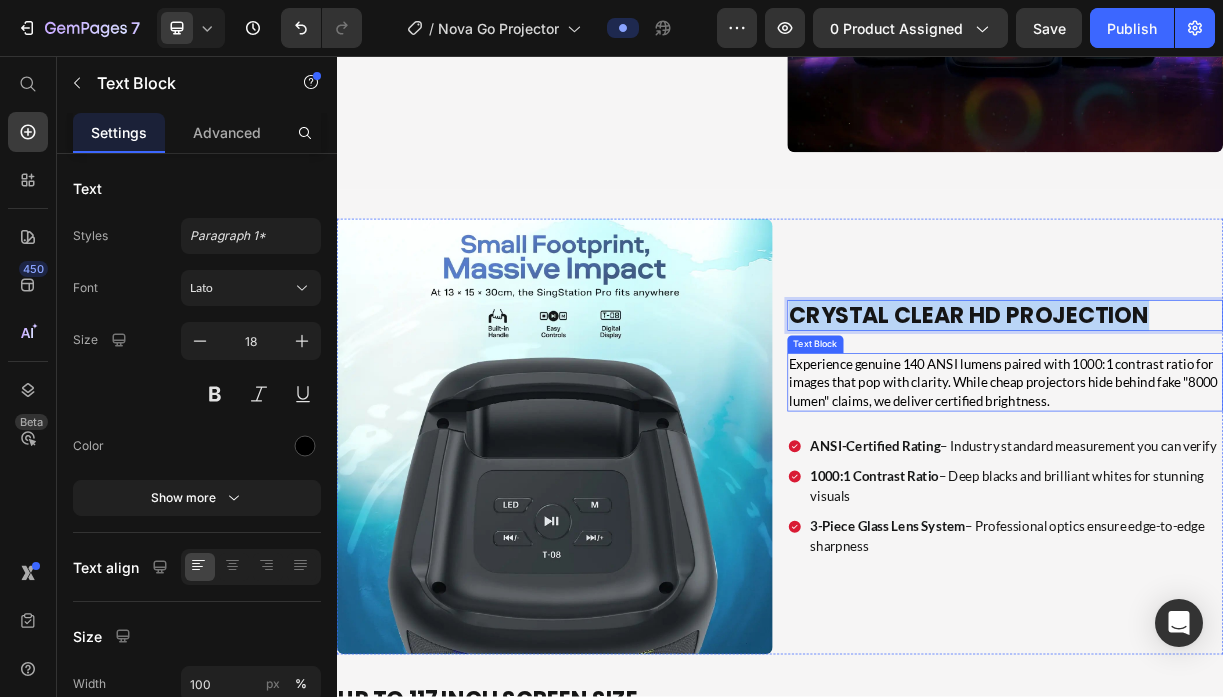 click on "Experience genuine 140 ANSI lumens paired with 1000:1 contrast ratio for images that pop with clarity. While cheap projectors hide behind fake "8000 lumen" claims, we deliver certified brightness." at bounding box center (1242, 498) 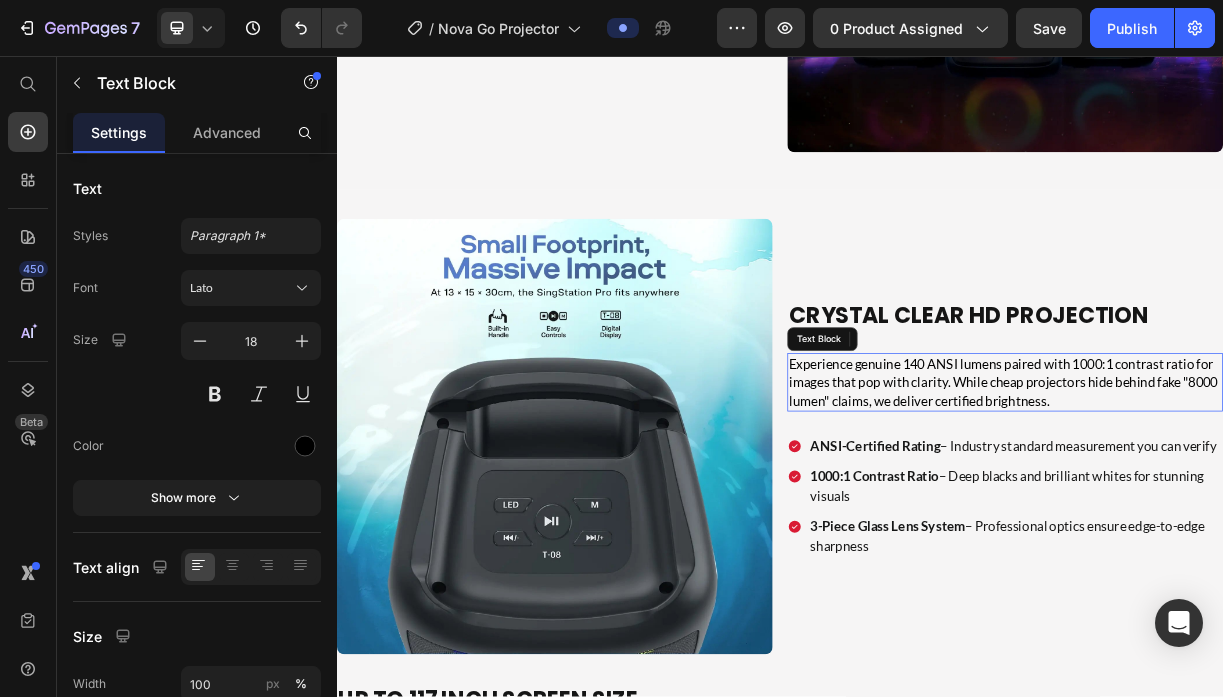 click on "Experience genuine 140 ANSI lumens paired with 1000:1 contrast ratio for images that pop with clarity. While cheap projectors hide behind fake "8000 lumen" claims, we deliver certified brightness." at bounding box center [1242, 498] 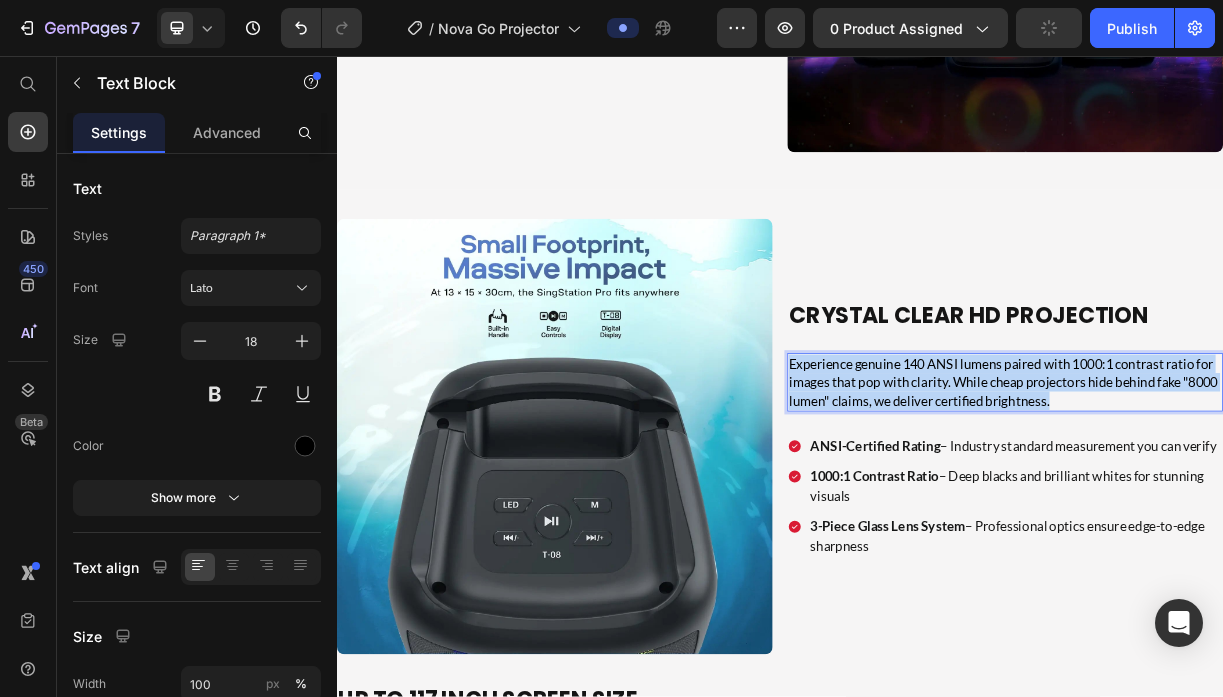 click on "Experience genuine 140 ANSI lumens paired with 1000:1 contrast ratio for images that pop with clarity. While cheap projectors hide behind fake "8000 lumen" claims, we deliver certified brightness." at bounding box center [1242, 498] 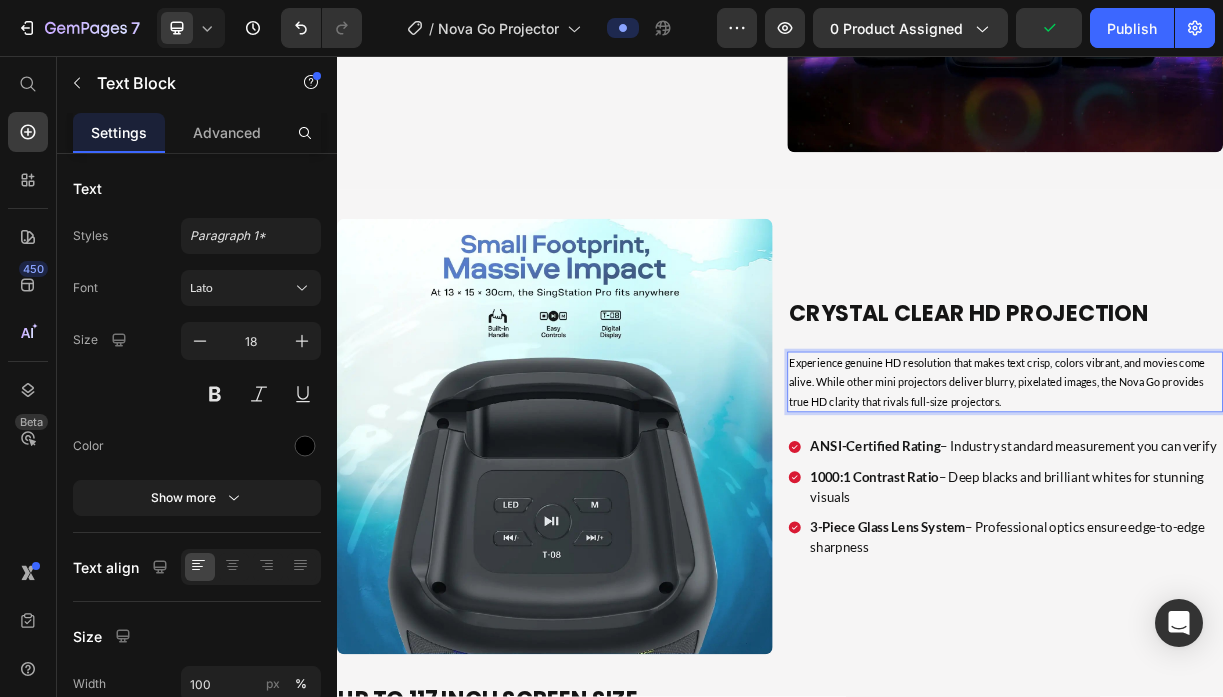 click on "Experience genuine HD resolution that makes text crisp, colors vibrant, and movies come alive. While other mini projectors deliver blurry, pixelated images, the Nova Go provides true HD clarity that rivals full-size projectors." at bounding box center [1231, 498] 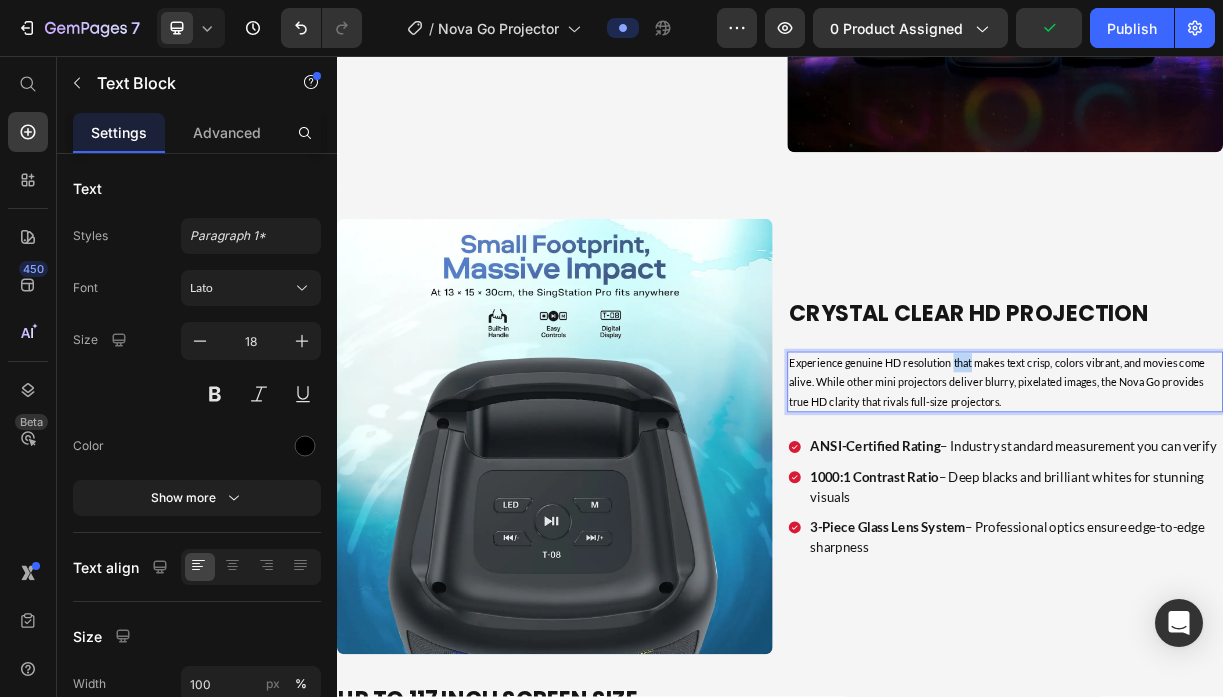 click on "Experience genuine HD resolution that makes text crisp, colors vibrant, and movies come alive. While other mini projectors deliver blurry, pixelated images, the Nova Go provides true HD clarity that rivals full-size projectors." at bounding box center (1231, 498) 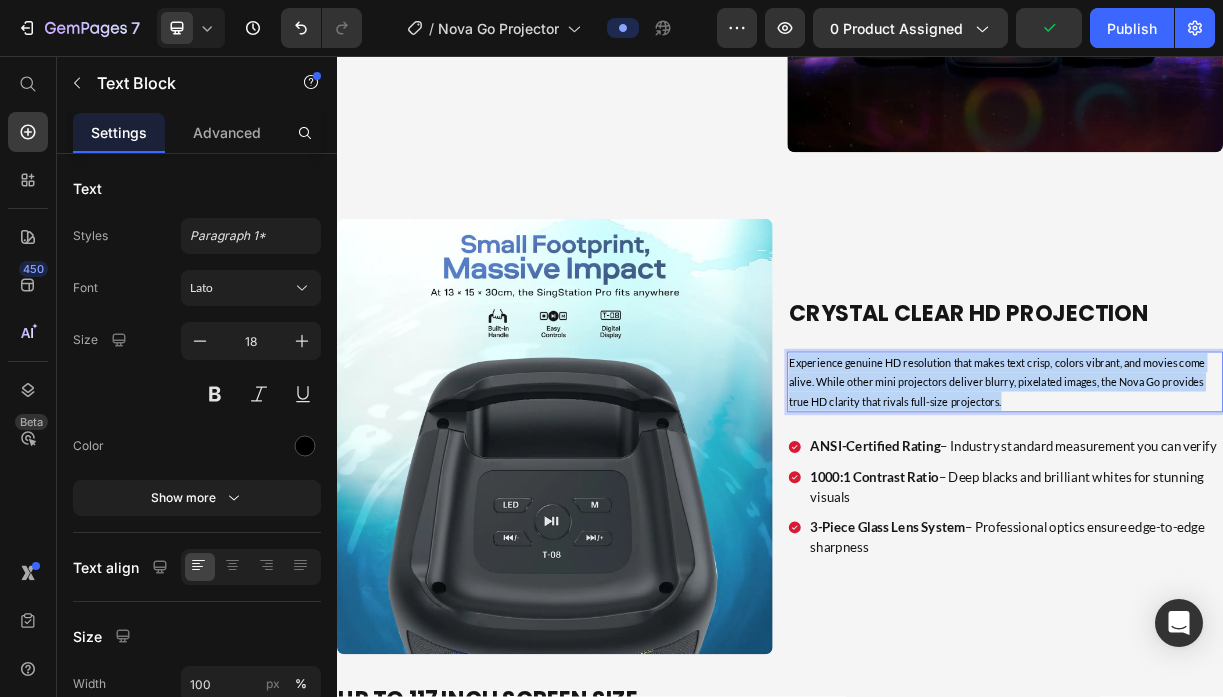 click on "Experience genuine HD resolution that makes text crisp, colors vibrant, and movies come alive. While other mini projectors deliver blurry, pixelated images, the Nova Go provides true HD clarity that rivals full-size projectors." at bounding box center (1231, 498) 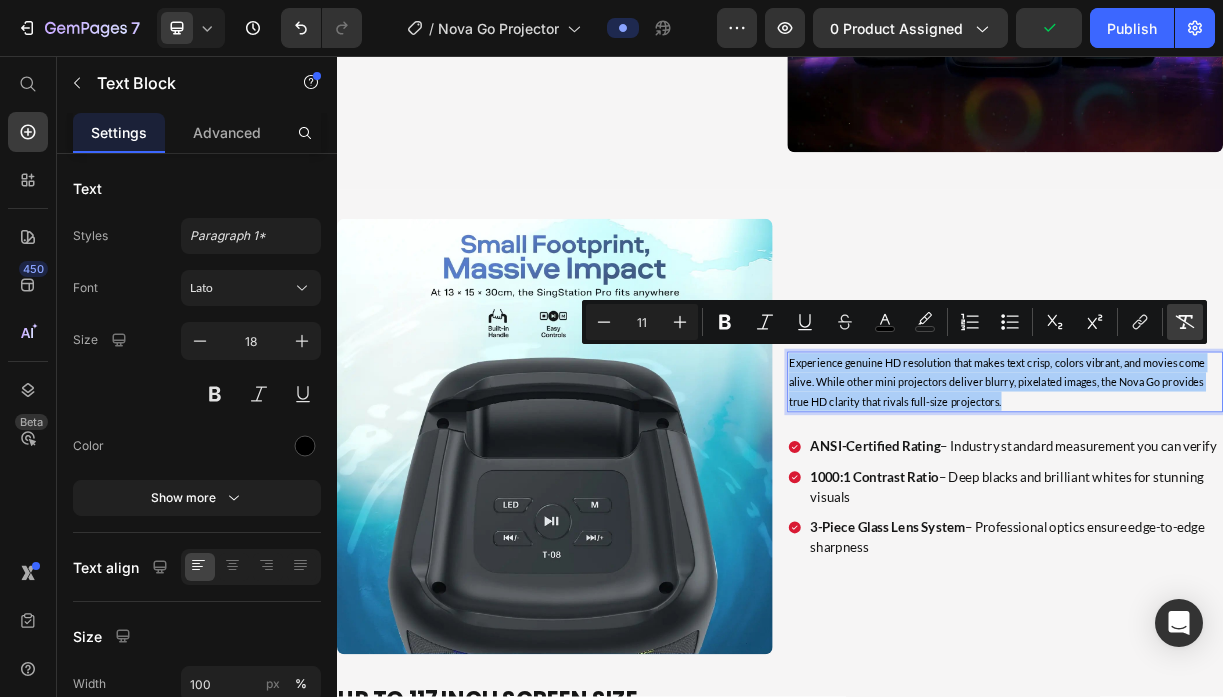 click on "Remove Format" at bounding box center (1185, 322) 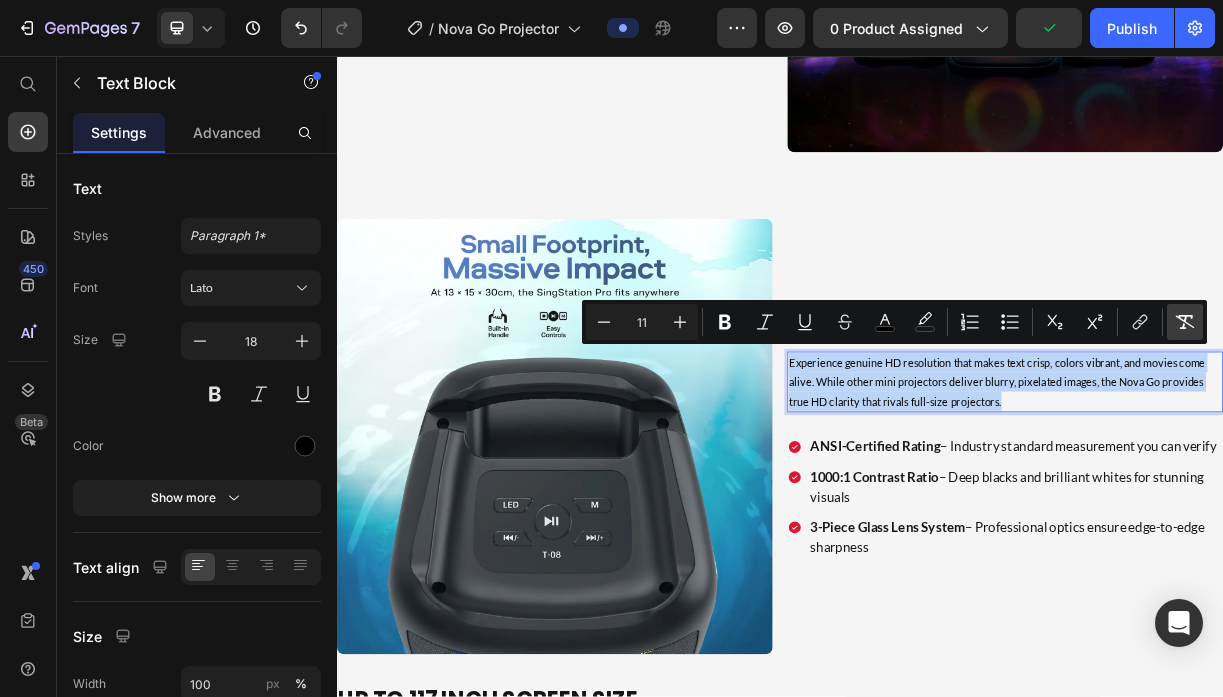 type on "18" 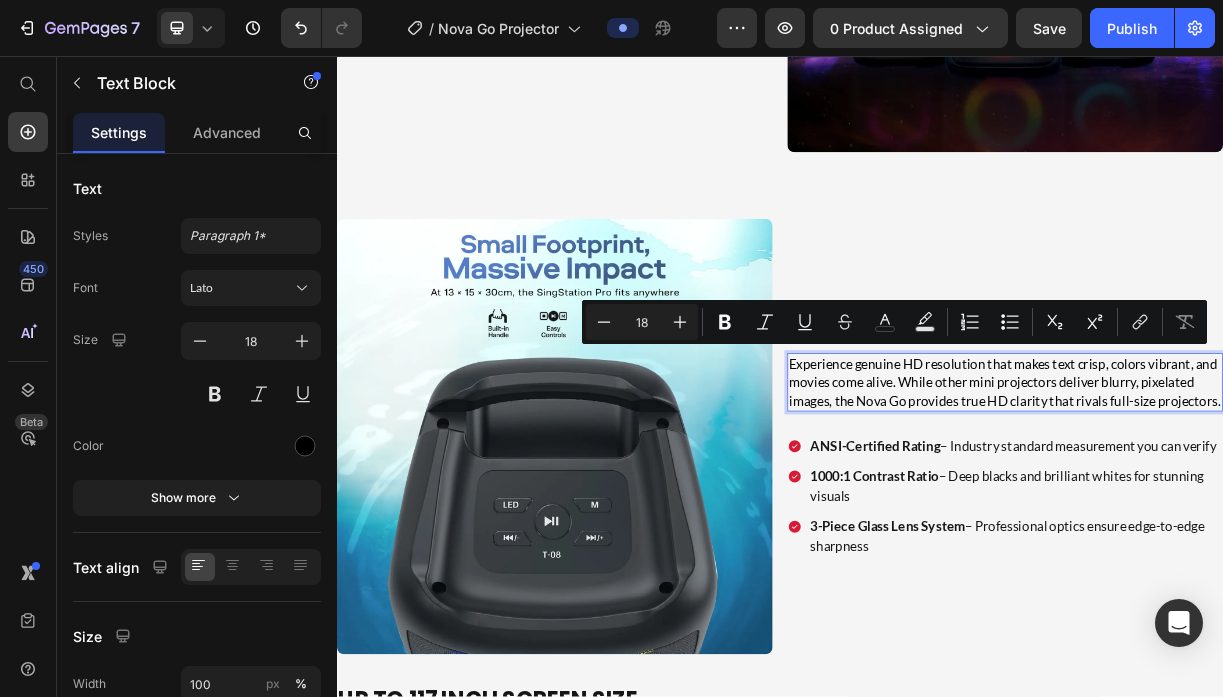 click on "Experience genuine HD resolution that makes text crisp, colors vibrant, and movies come alive. While other mini projectors deliver blurry, pixelated images, the Nova Go provides true HD clarity that rivals full-size projectors." at bounding box center (1242, 498) 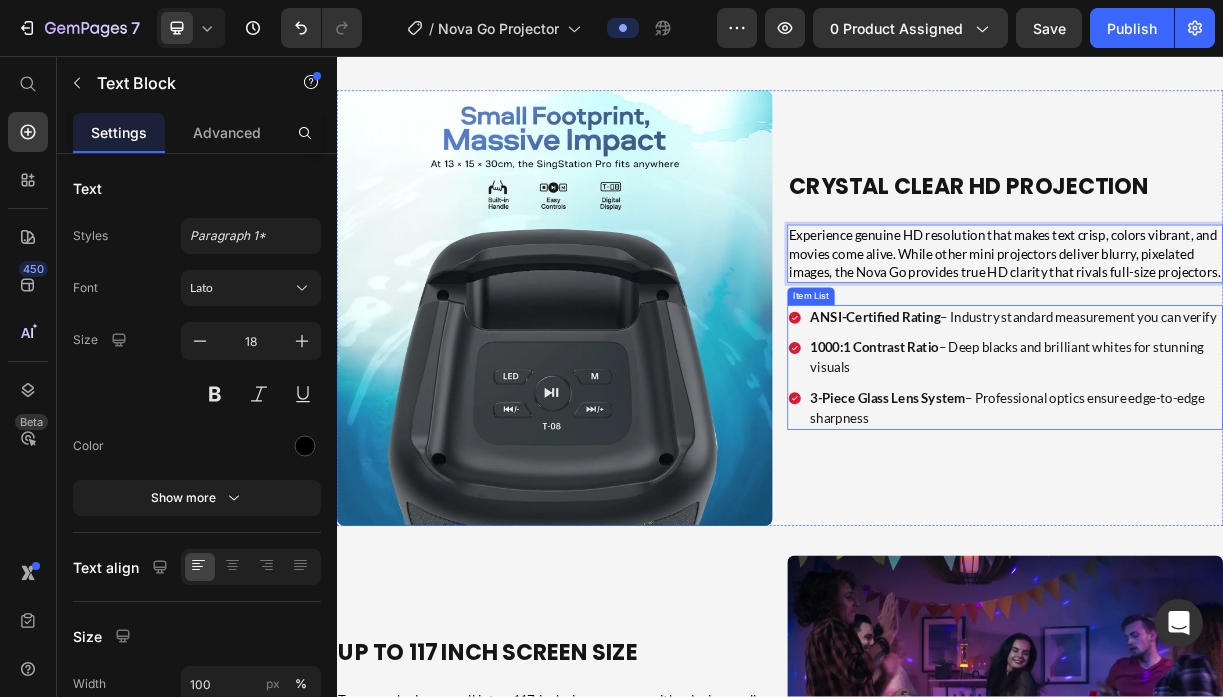scroll, scrollTop: 3539, scrollLeft: 0, axis: vertical 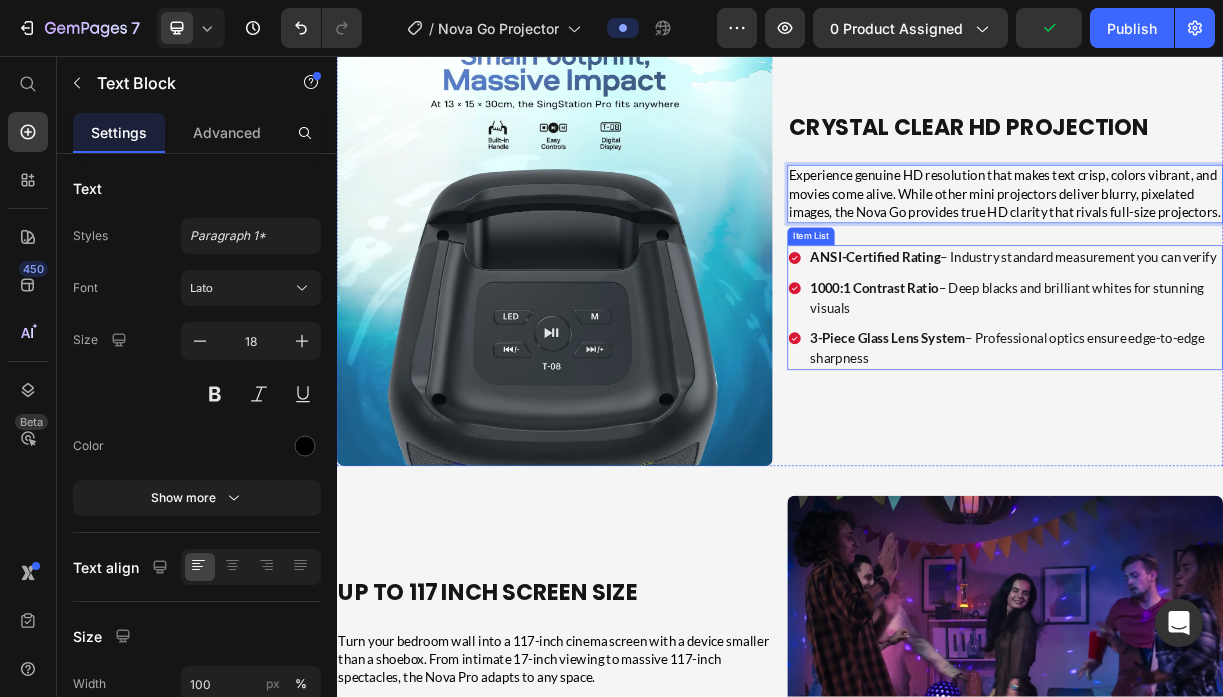 click on "ANSI-Certified Rating" at bounding box center (1066, 329) 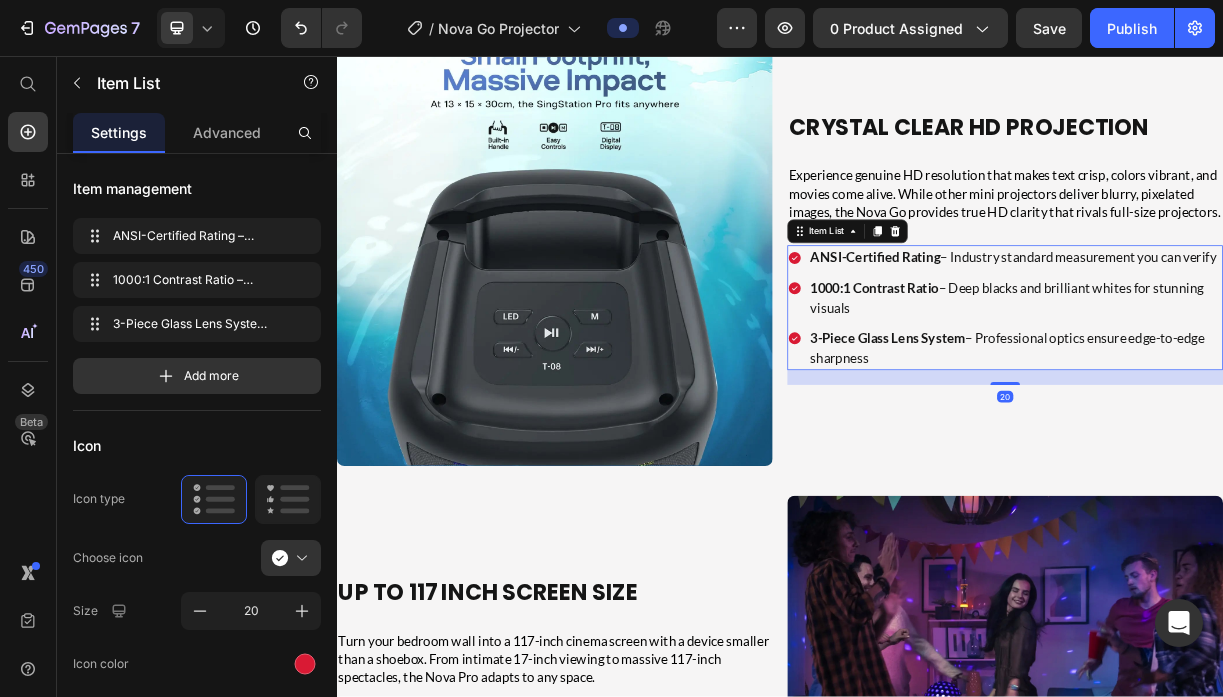 click on "ANSI-Certified Rating" at bounding box center (1066, 329) 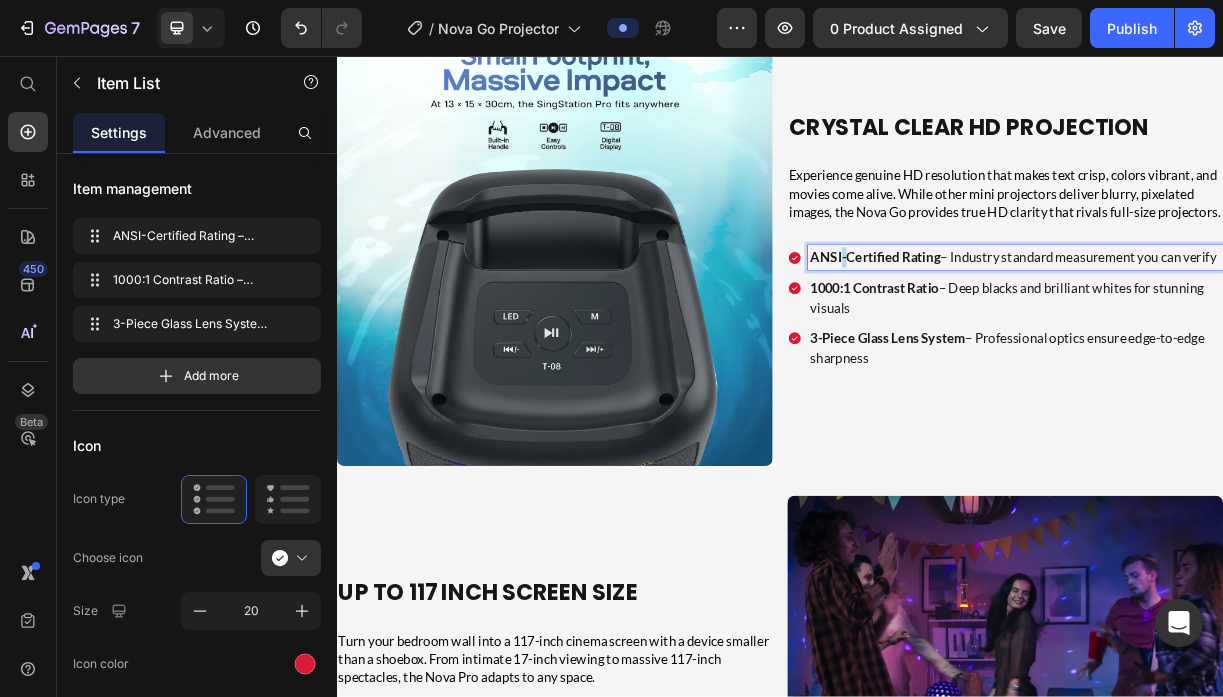 click on "ANSI-Certified Rating" at bounding box center [1066, 329] 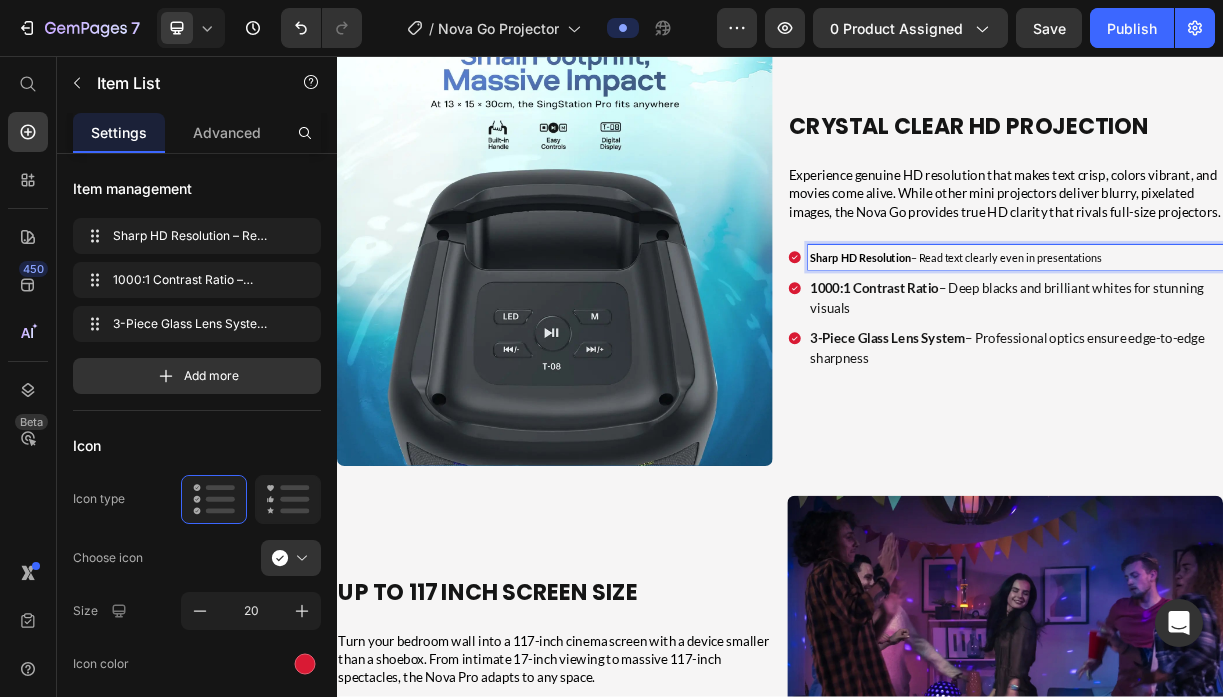 click on "Sharp HD Resolution" at bounding box center [1046, 329] 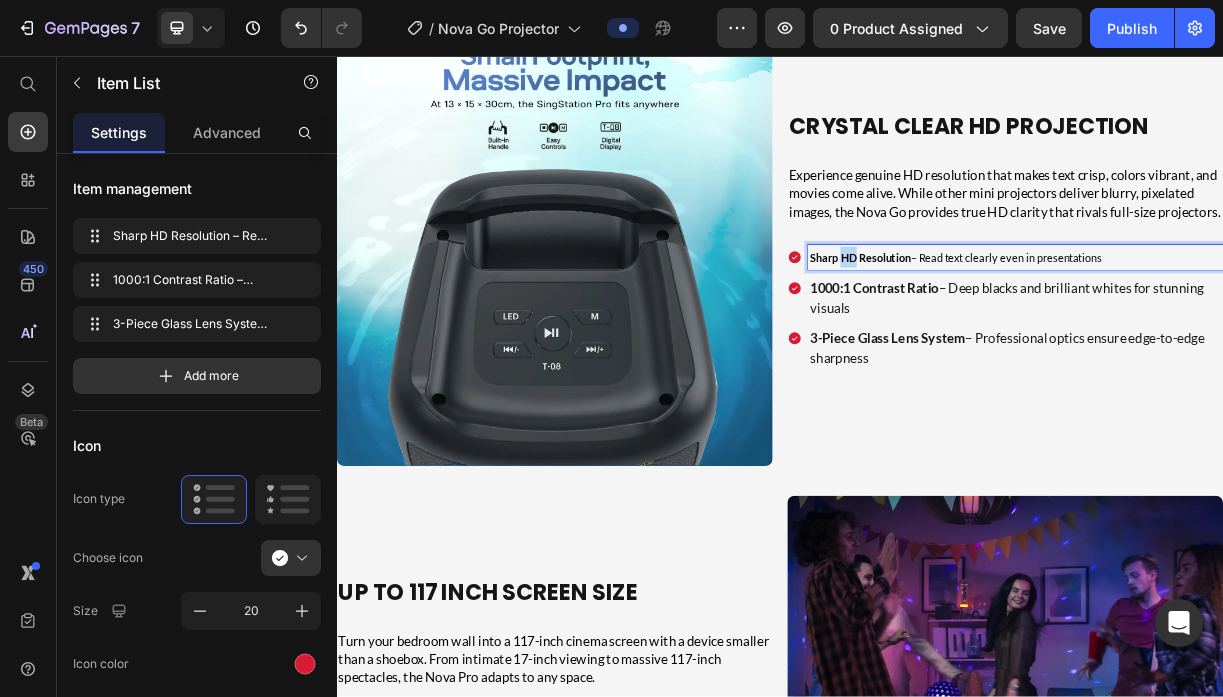 click on "Sharp HD Resolution" at bounding box center (1046, 329) 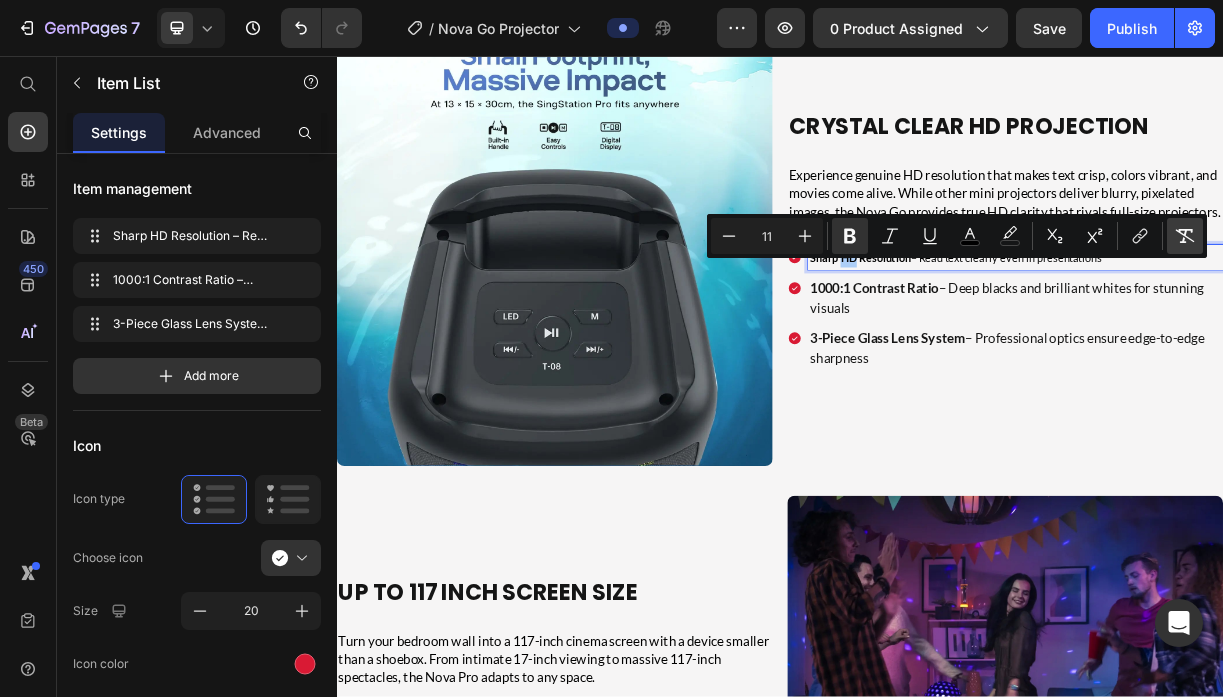 click 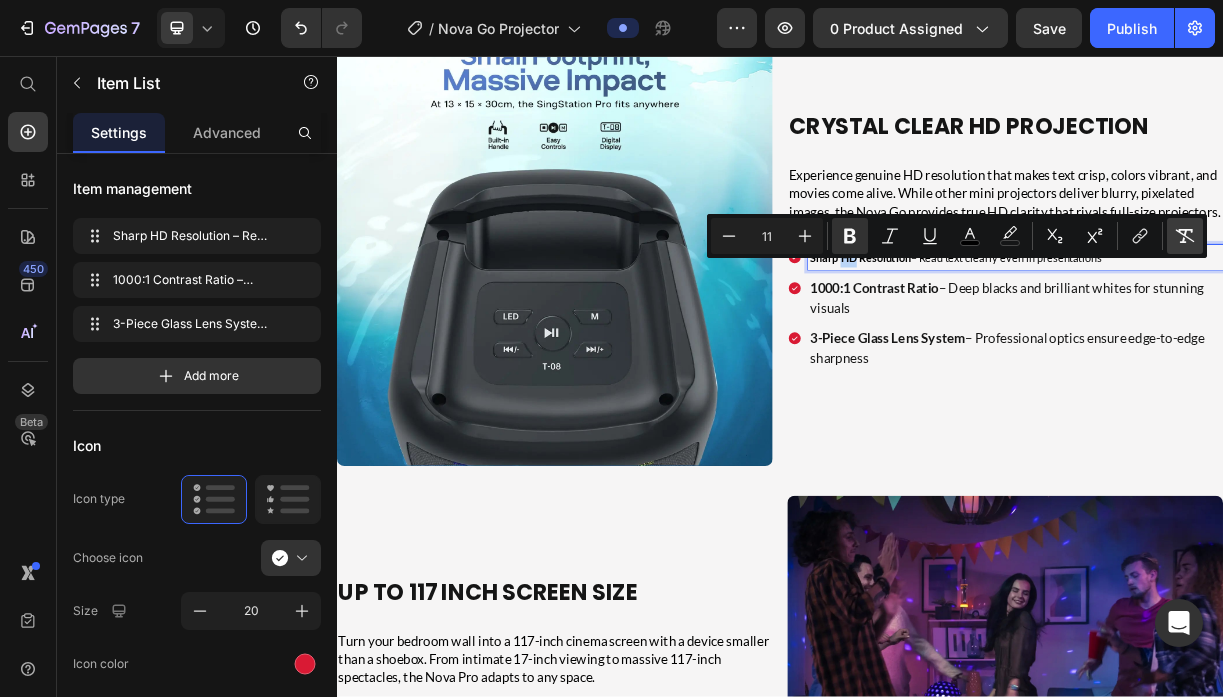 type on "18" 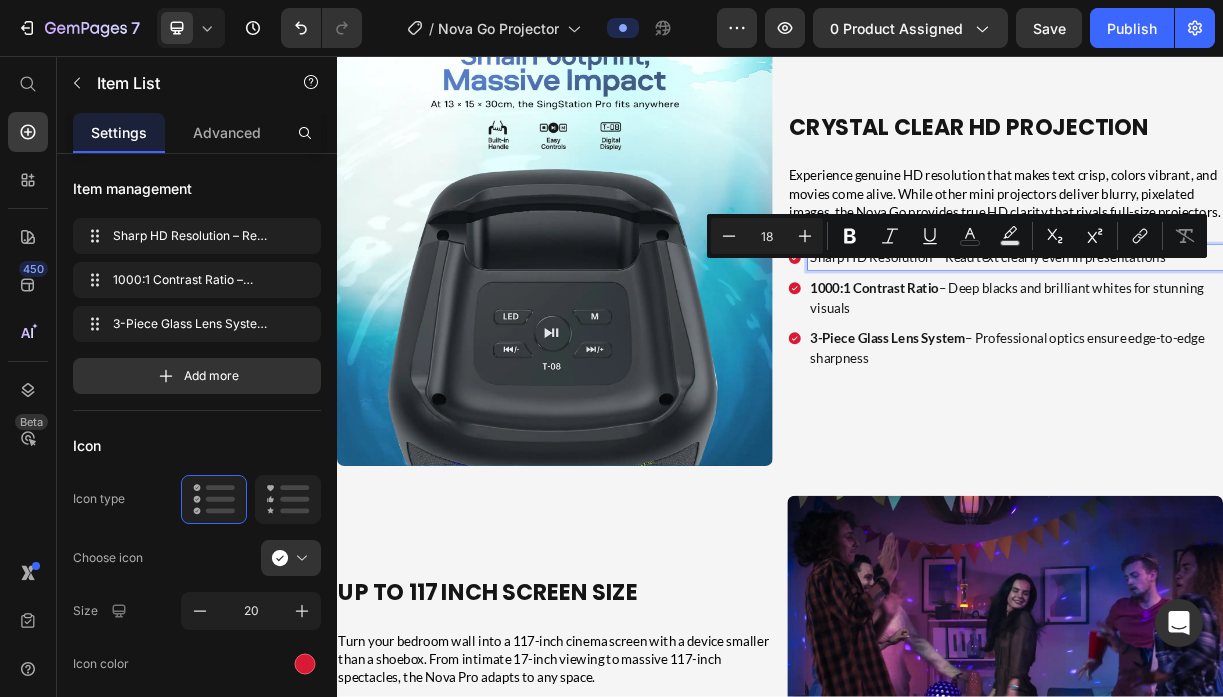 click on "Sharp HD Resolution – Read text clearly even in presentations" at bounding box center [1256, 329] 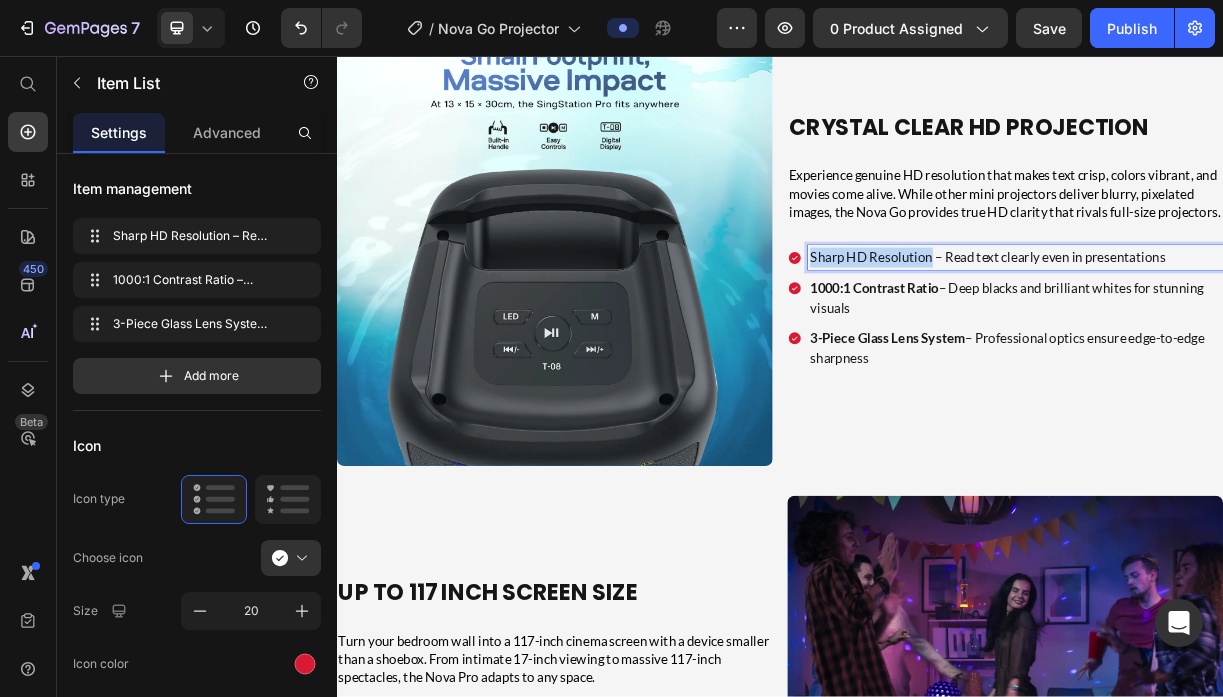 drag, startPoint x: 1143, startPoint y: 343, endPoint x: 978, endPoint y: 347, distance: 165.04848 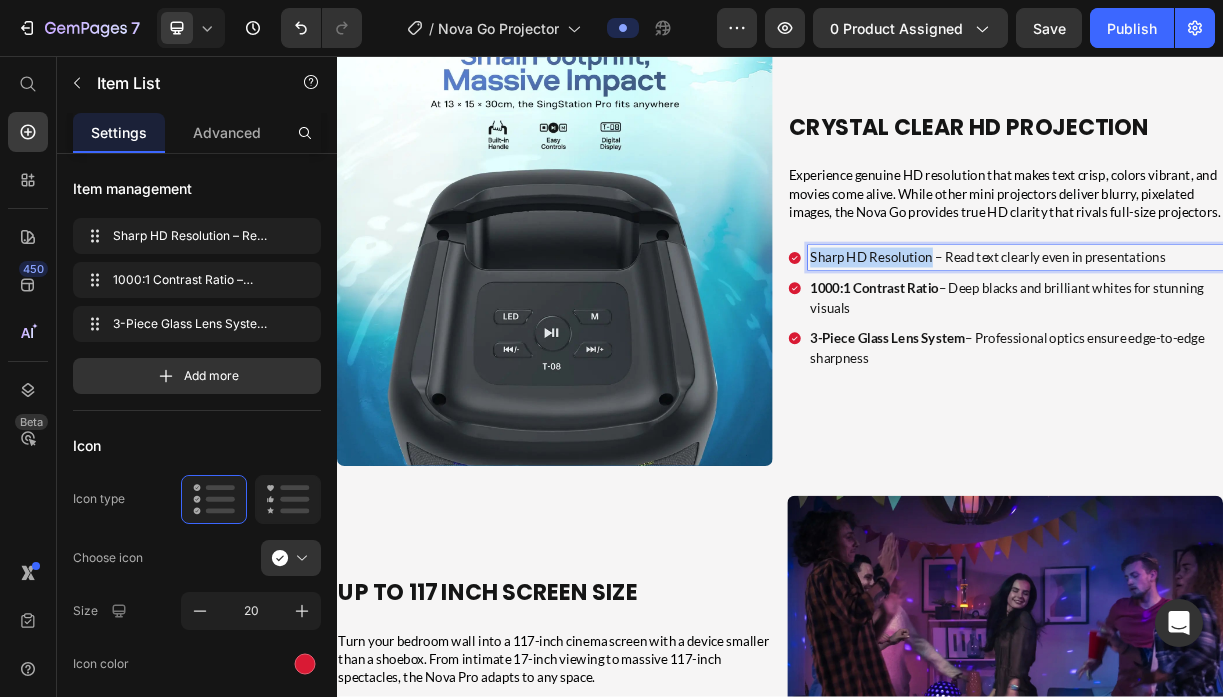 click on "Sharp HD Resolution – Read text clearly even in presentations" at bounding box center [1256, 329] 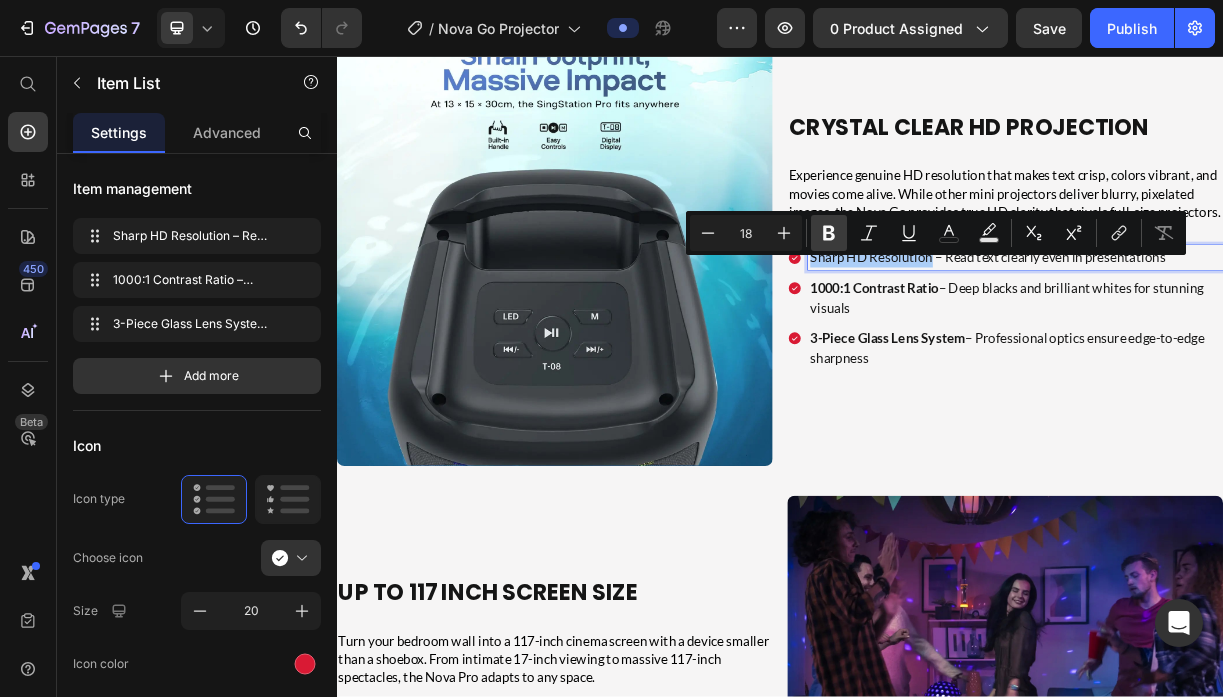 click 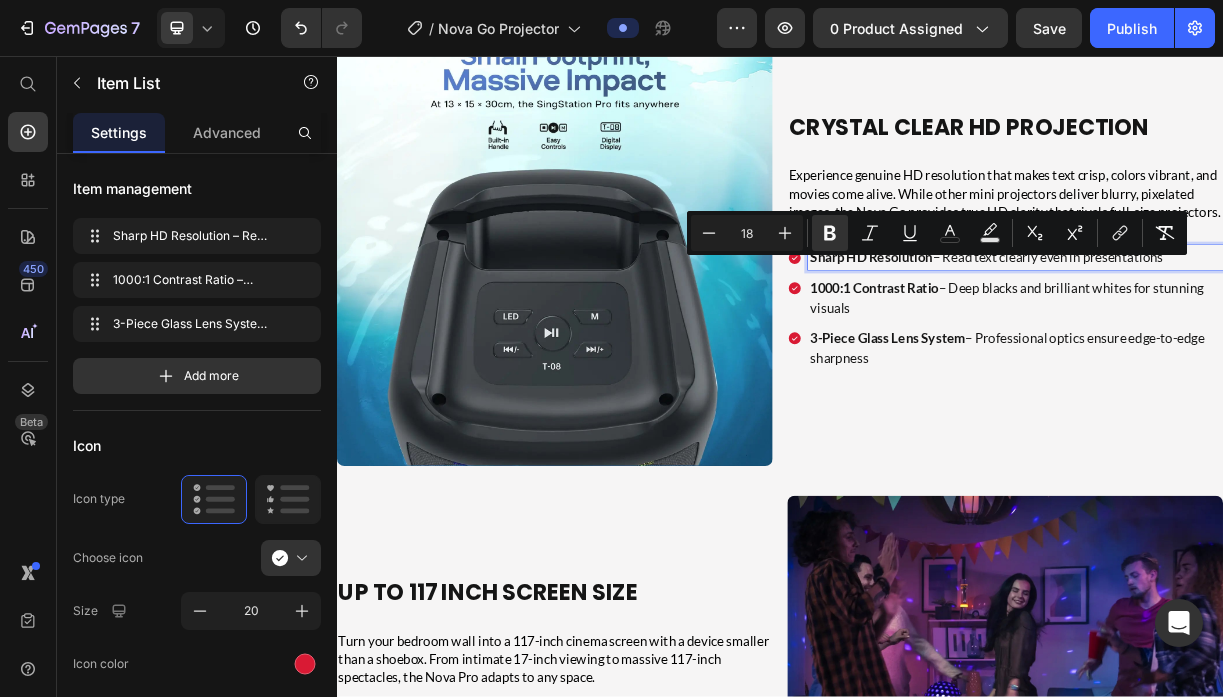 click on "1000:1 Contrast Ratio" at bounding box center (1065, 370) 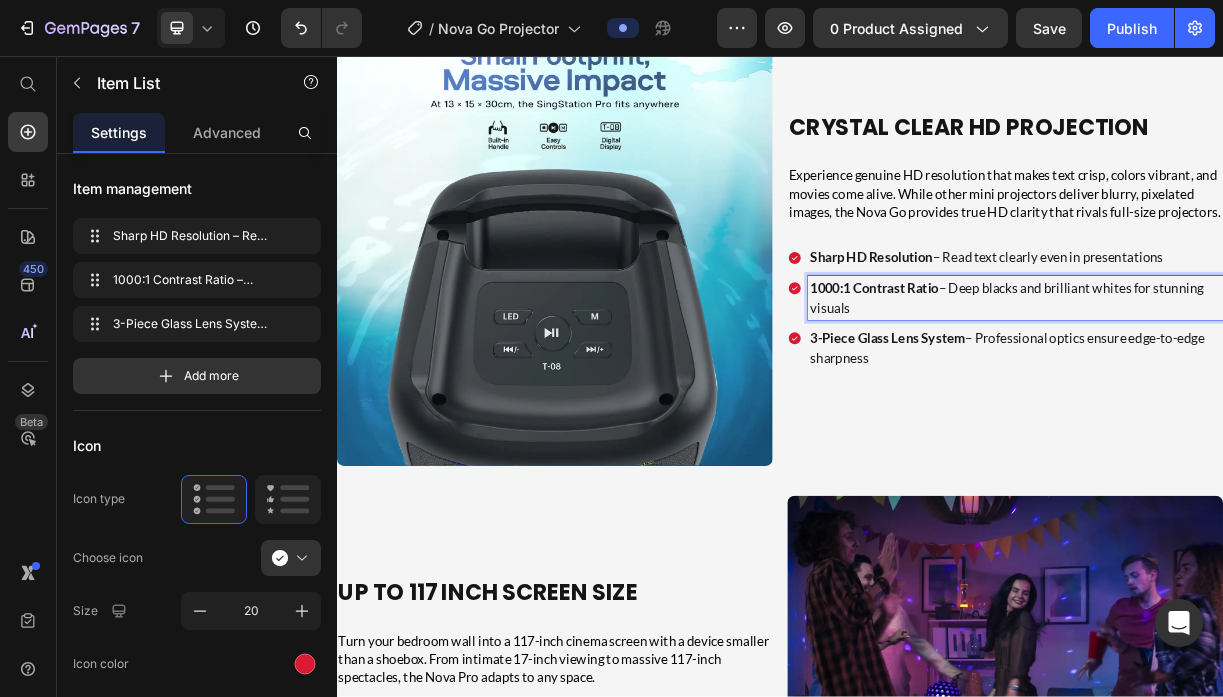 click on "1000:1 Contrast Ratio" at bounding box center (1065, 370) 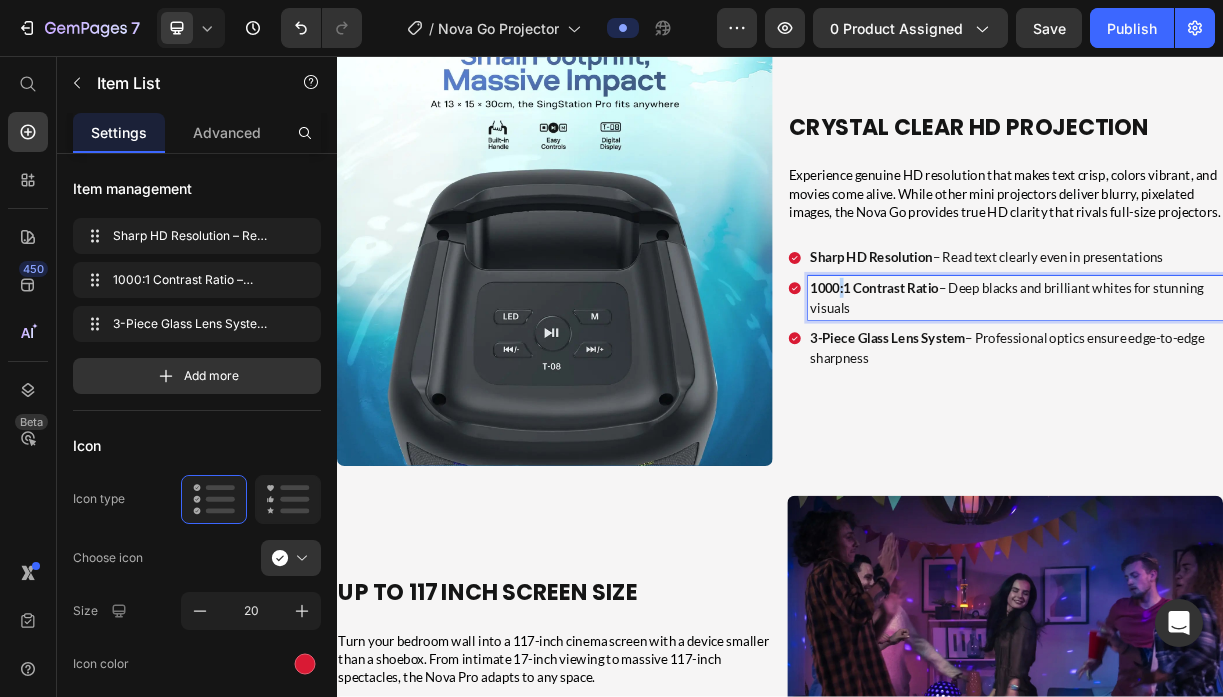 click on "1000:1 Contrast Ratio" at bounding box center (1065, 370) 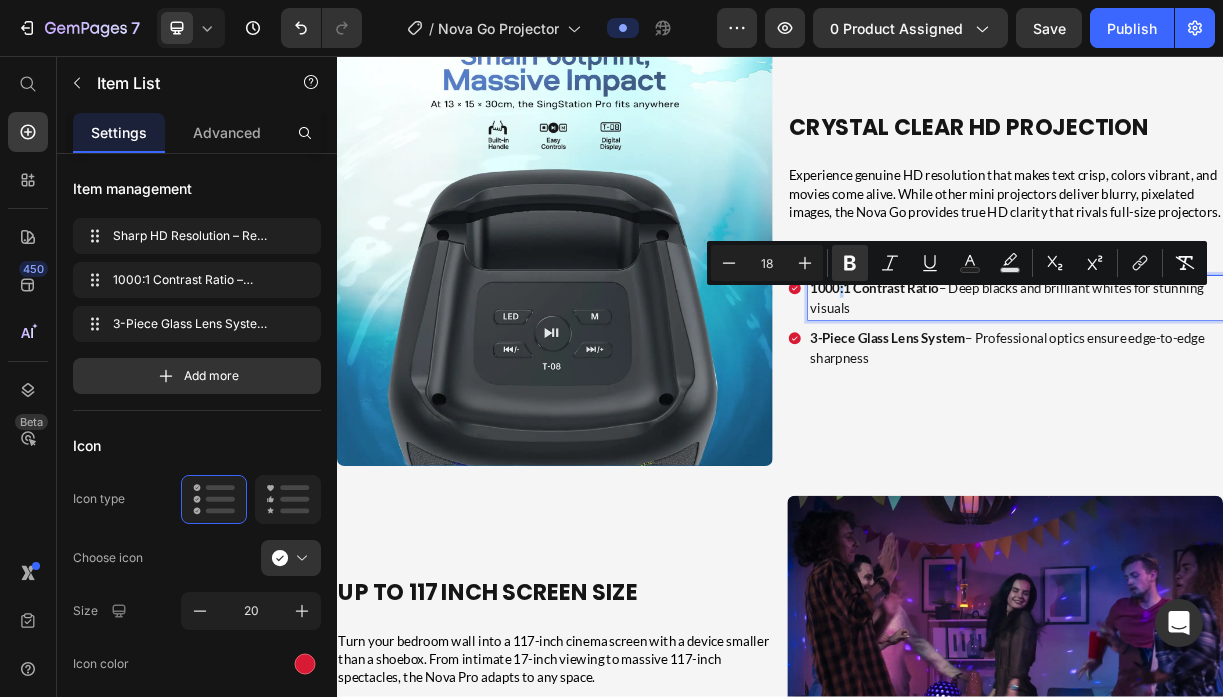 type on "11" 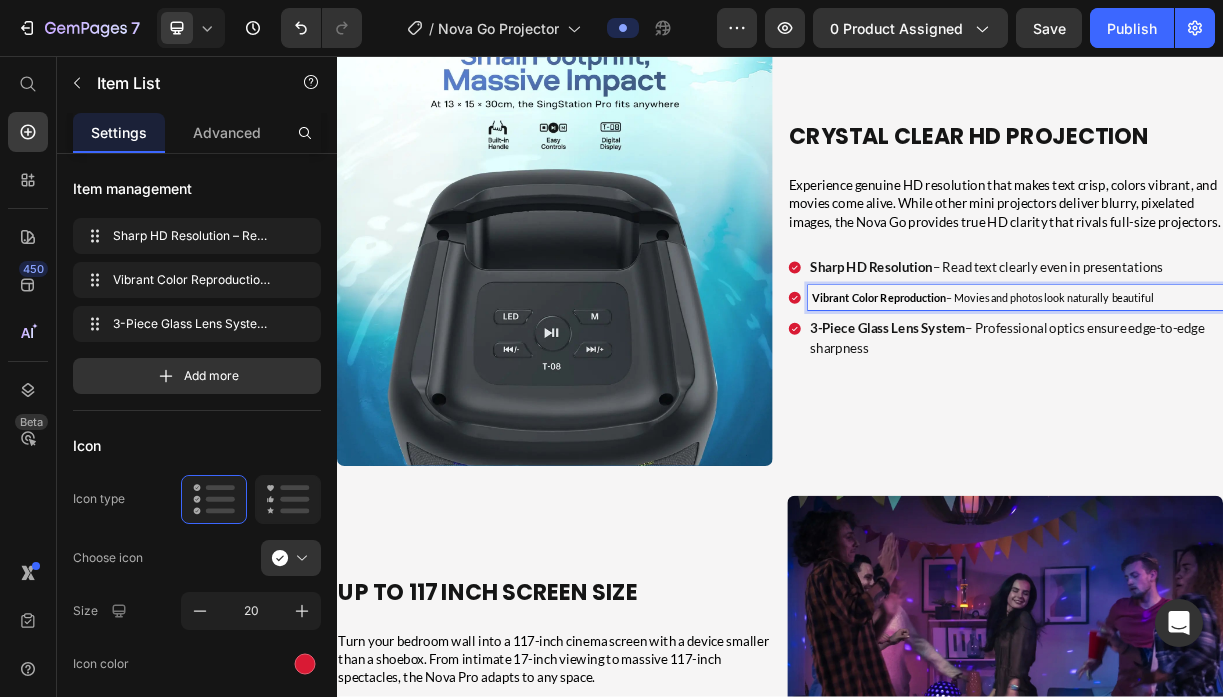click on "Vibrant Color Reproduction" at bounding box center [1071, 384] 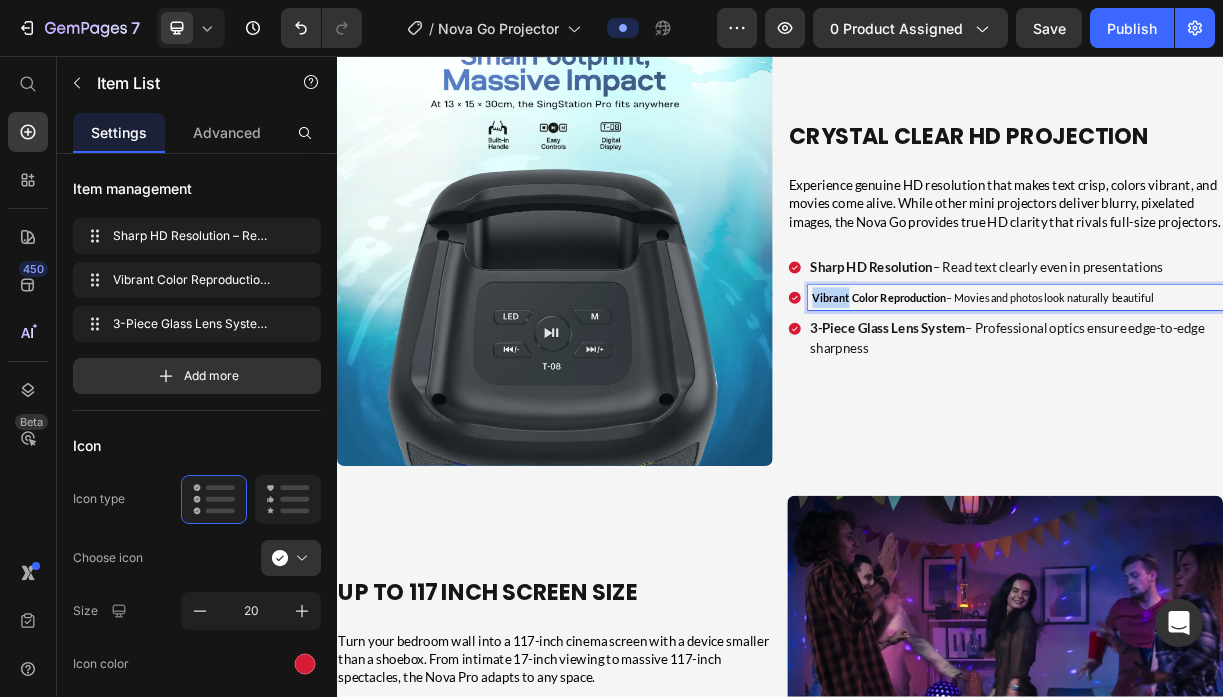 click on "Vibrant Color Reproduction" at bounding box center [1071, 384] 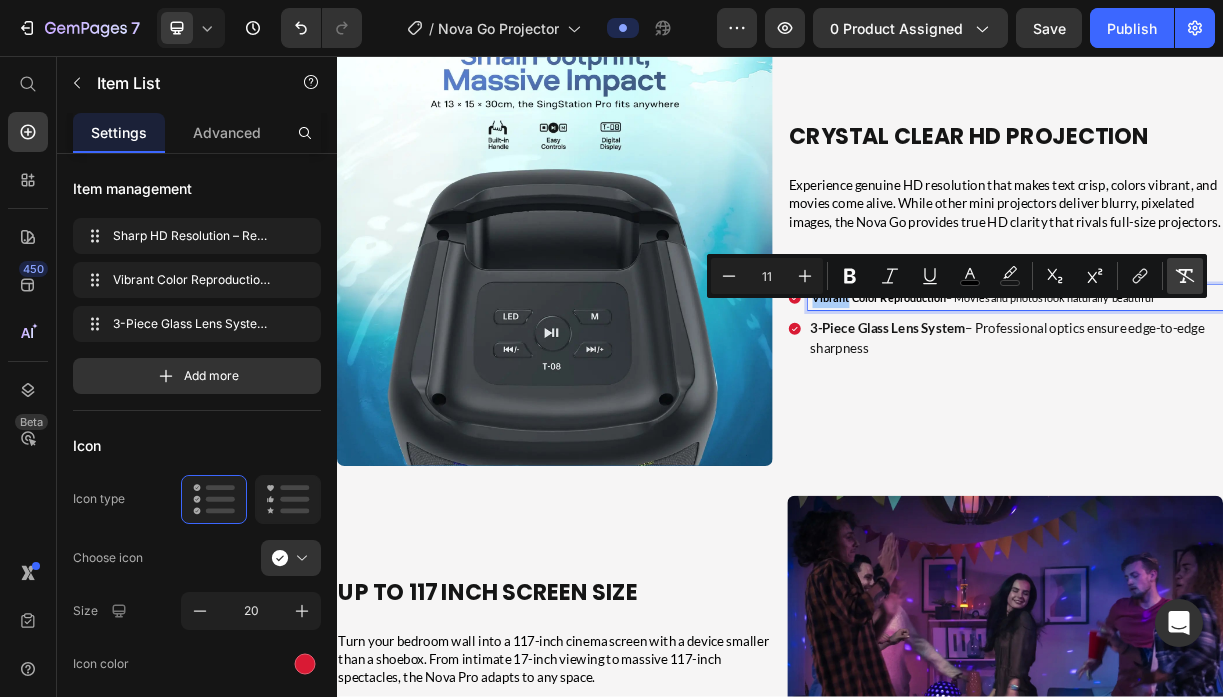 click 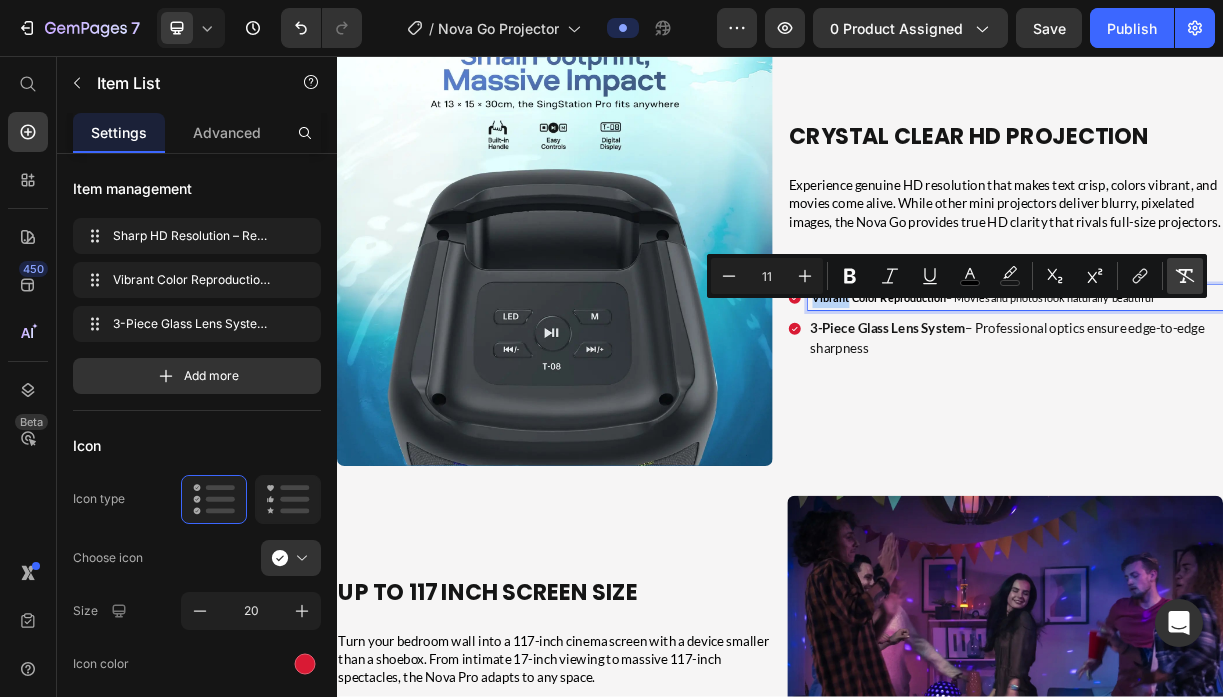 type on "18" 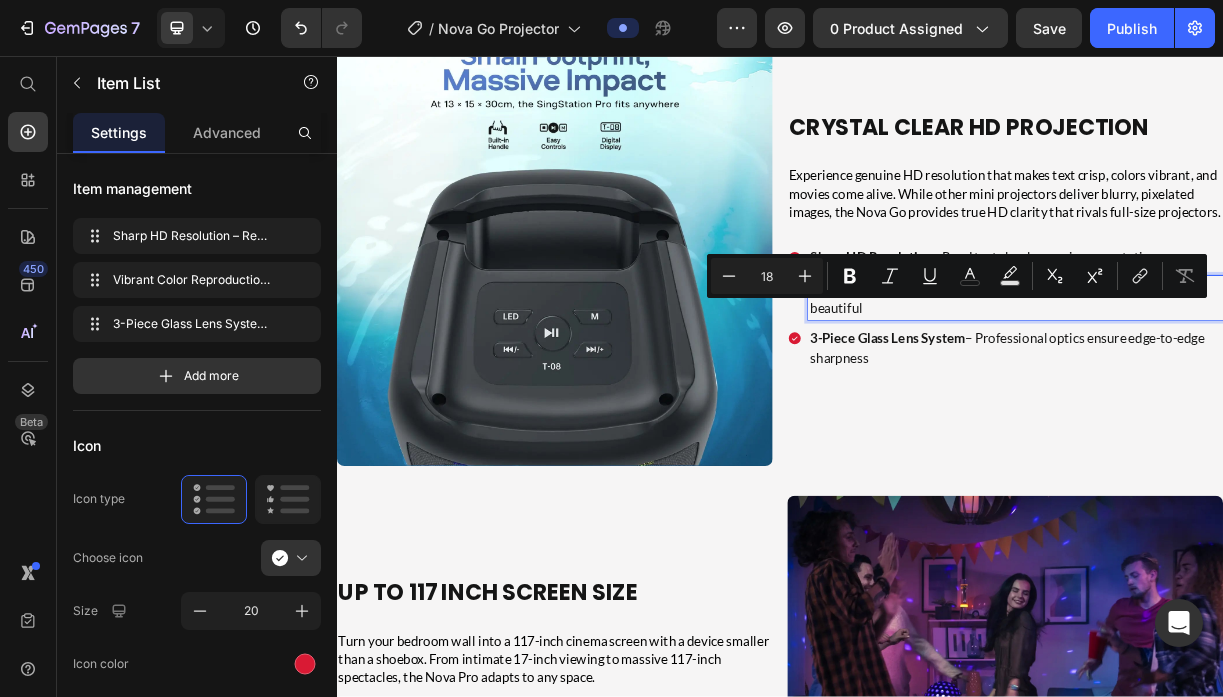 click on "Vibrant Color Reproduction – Movies and photos look naturally beautiful" at bounding box center [1256, 384] 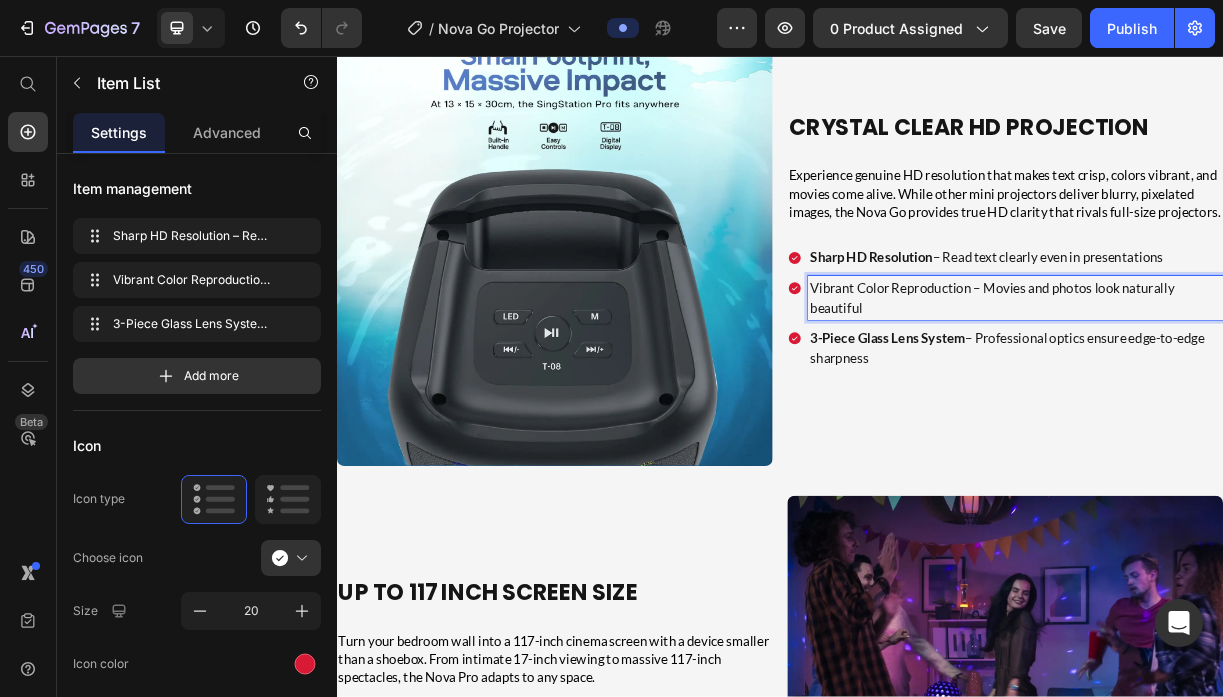 click on "Vibrant Color Reproduction – Movies and photos look naturally beautiful" at bounding box center (1256, 384) 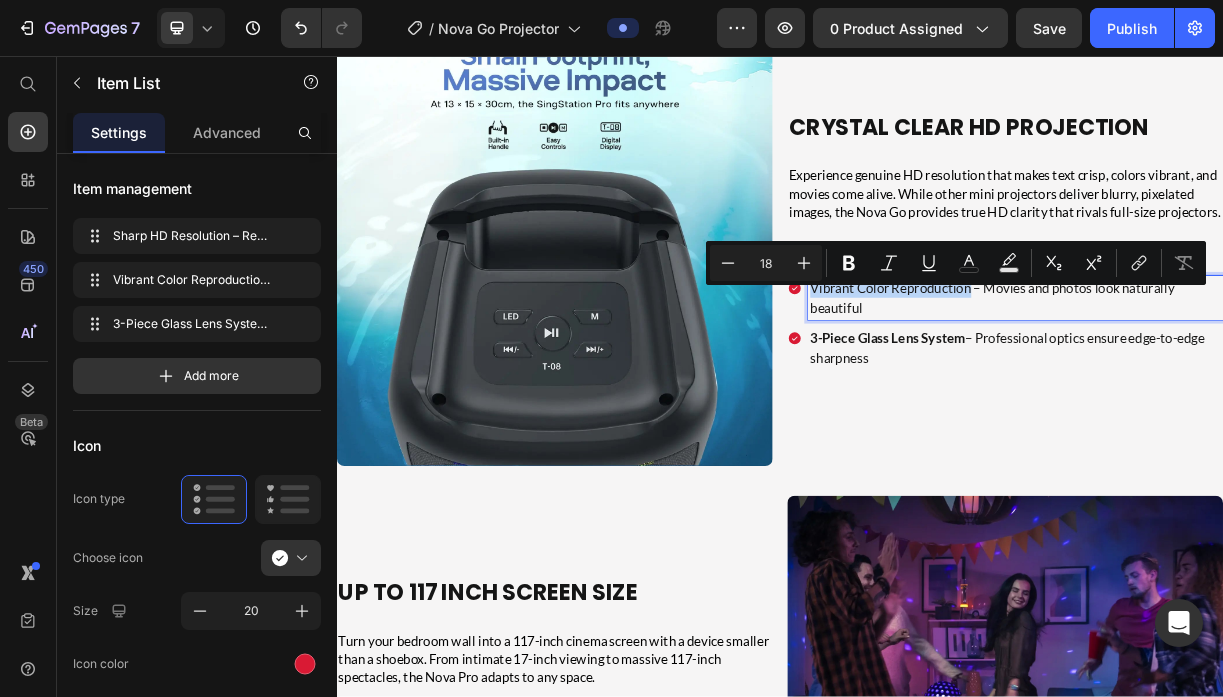 drag, startPoint x: 1198, startPoint y: 380, endPoint x: 972, endPoint y: 382, distance: 226.00885 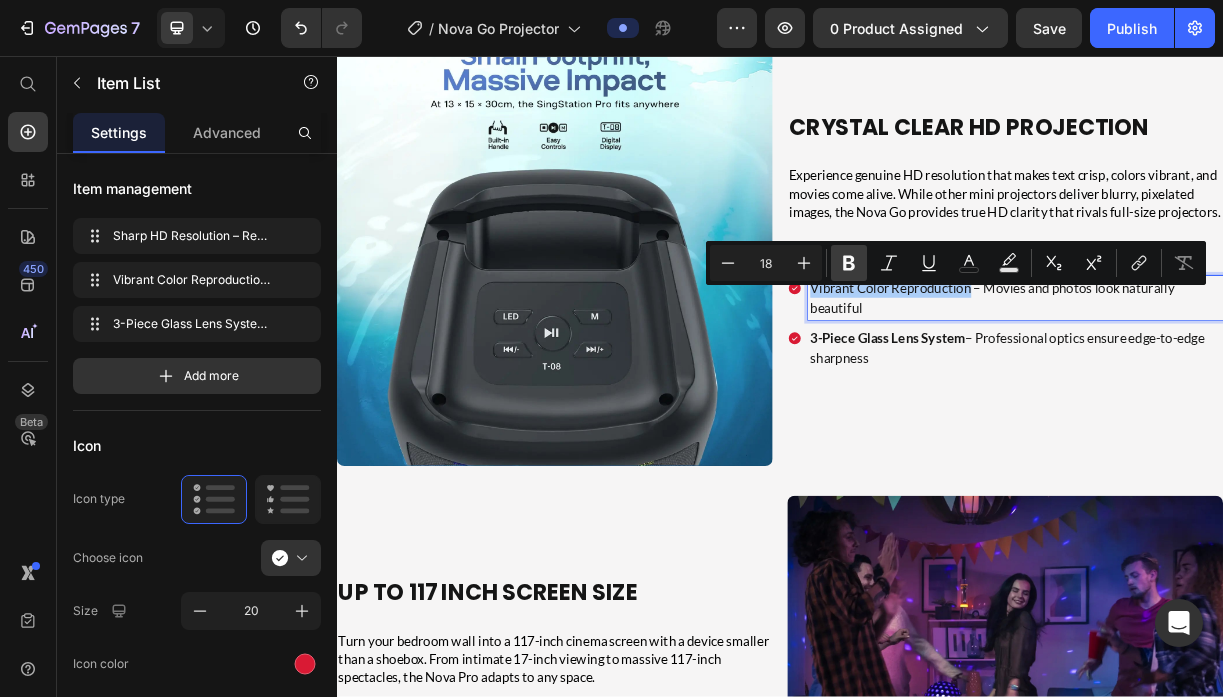 click 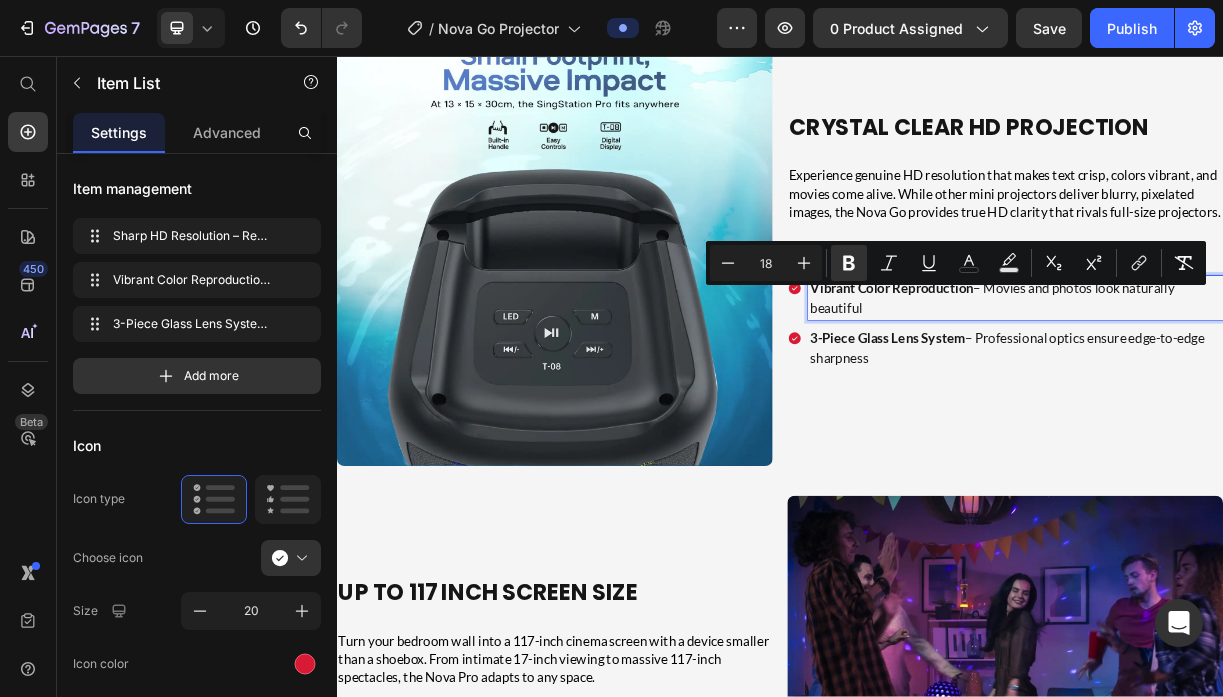 click on "Vibrant Color Reproduction – Movies and photos look naturally beautiful" at bounding box center [1256, 384] 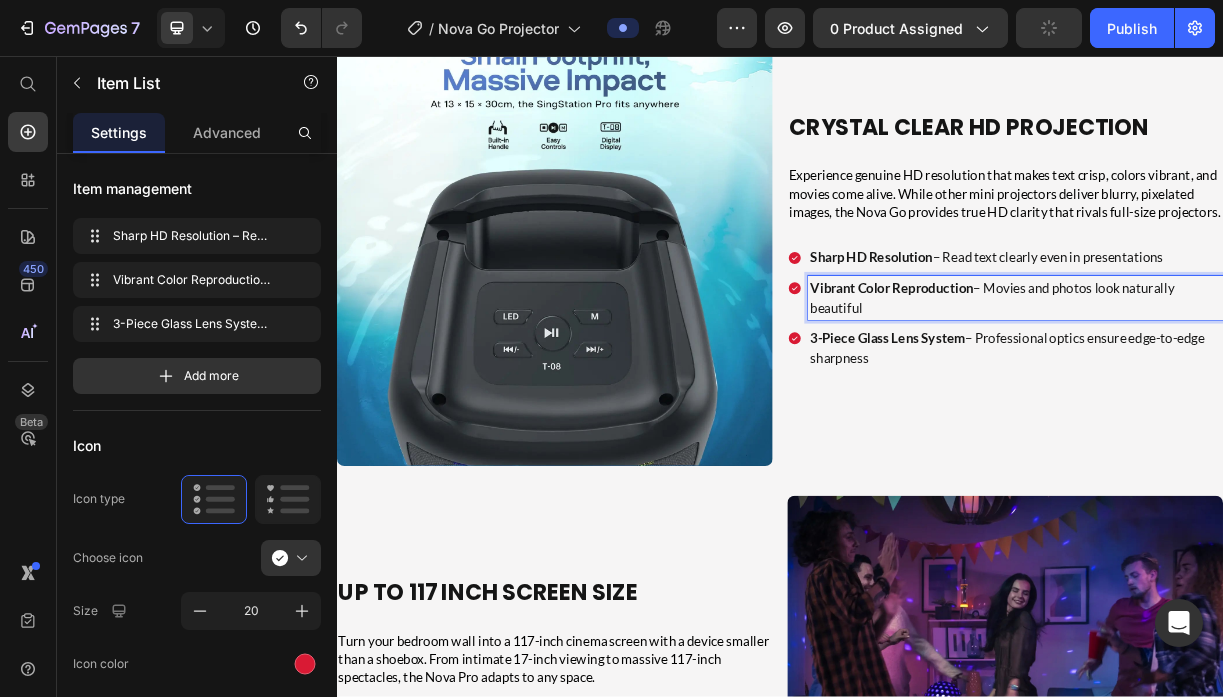 click on "Sharp HD Resolution" at bounding box center (1061, 329) 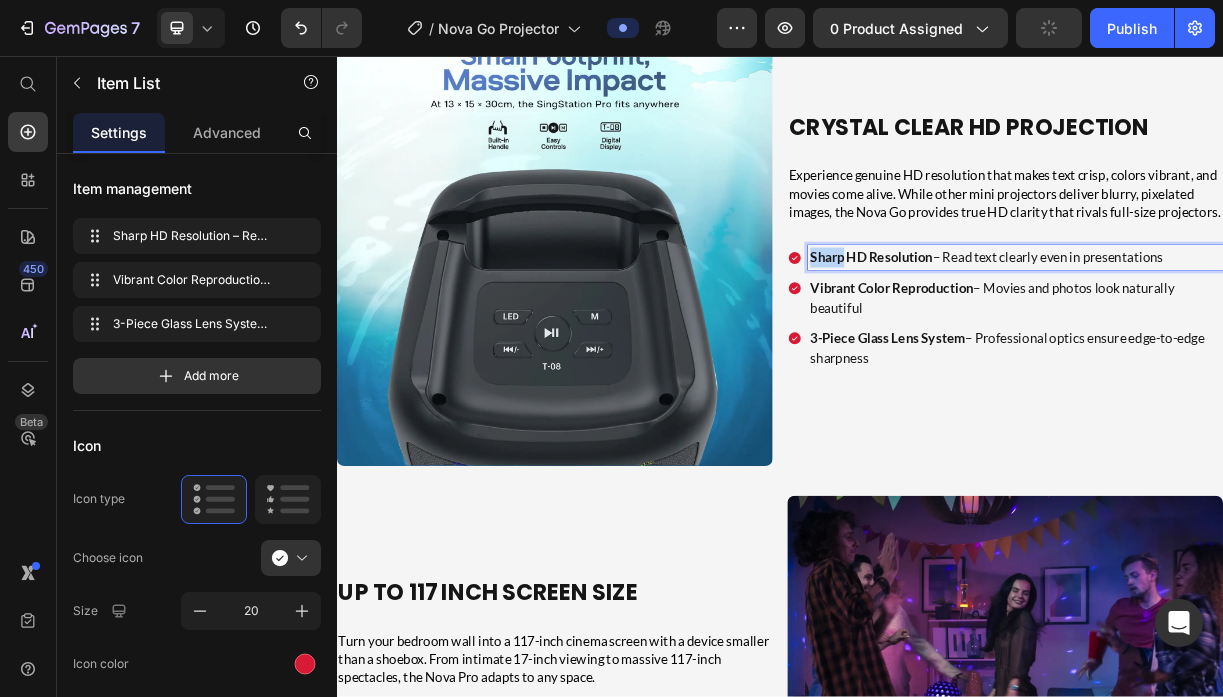 click on "Sharp HD Resolution" at bounding box center (1061, 329) 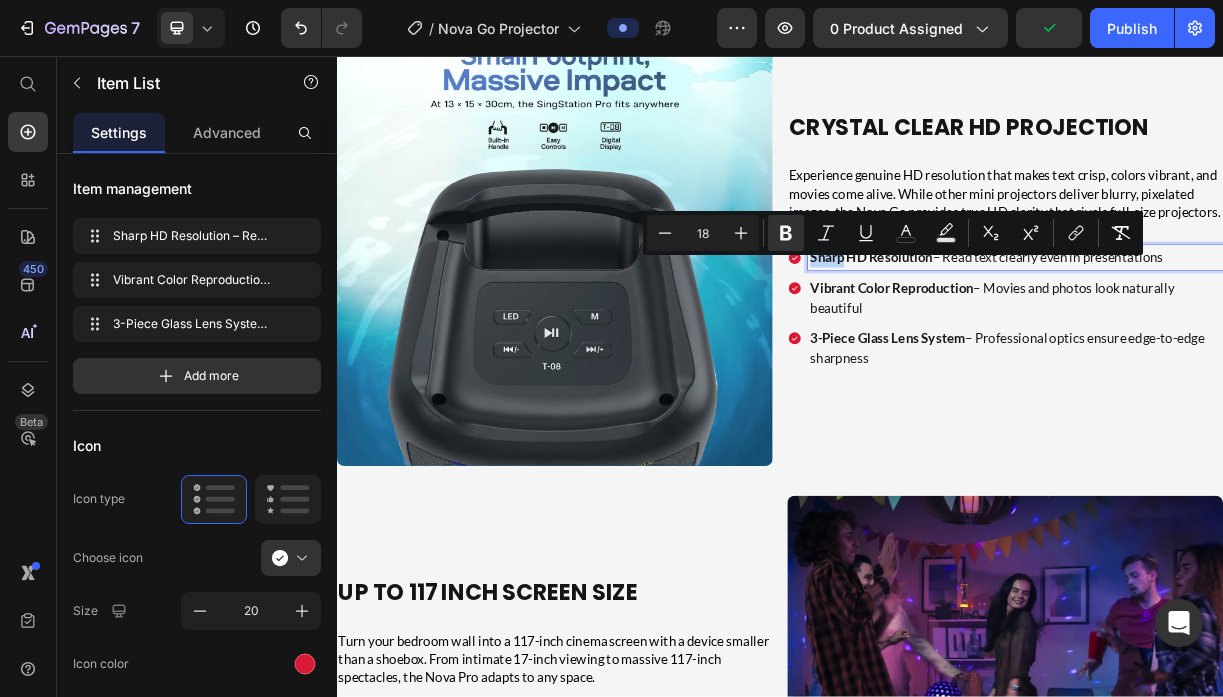 click on "Sharp HD Resolution – Read text clearly even in presentations" at bounding box center (1256, 329) 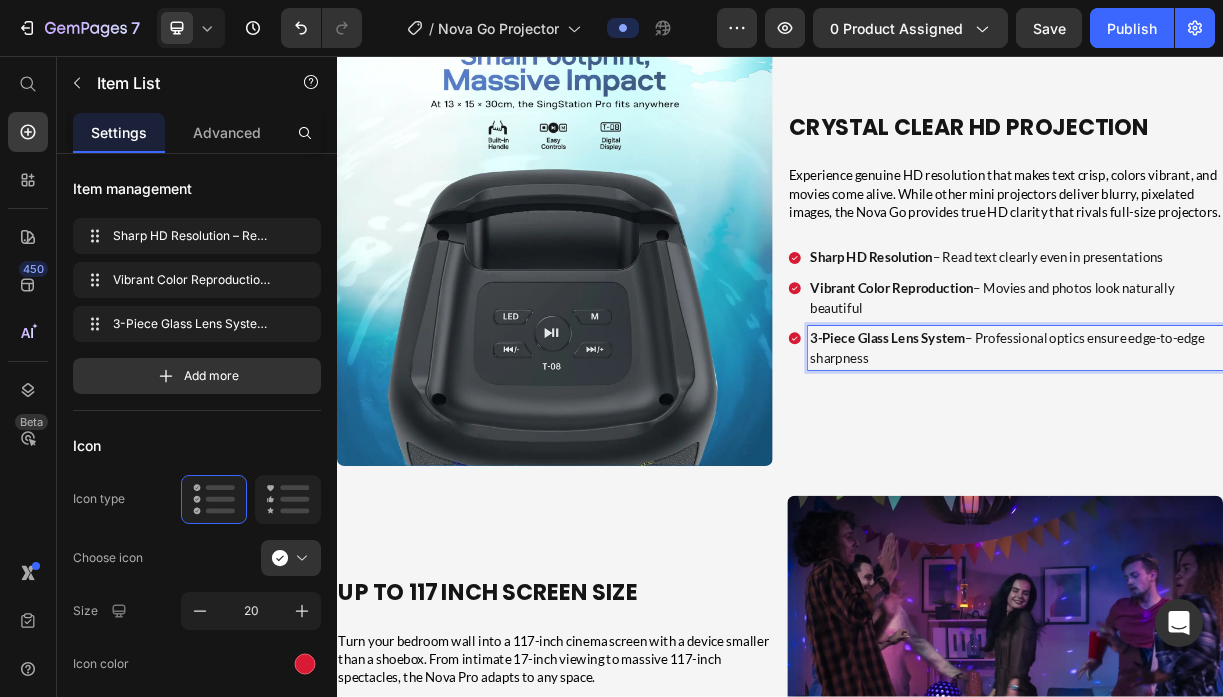 click on "3-Piece Glass Lens System" at bounding box center (1083, 438) 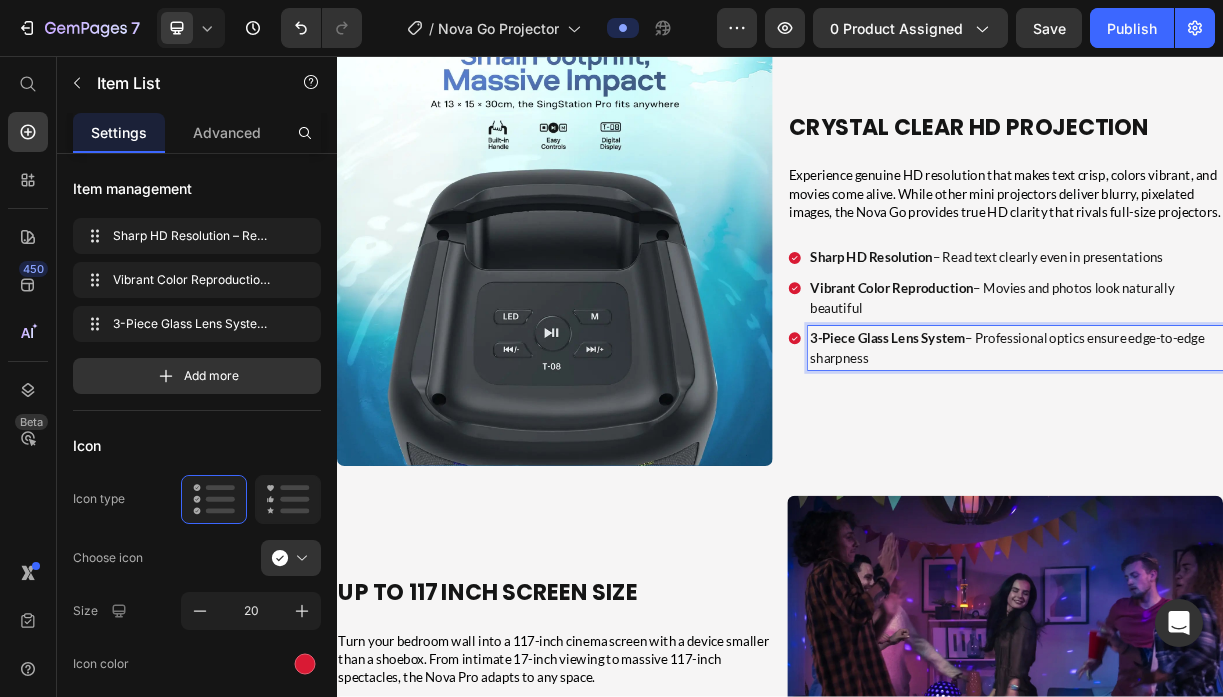 click on "3-Piece Glass Lens System" at bounding box center (1083, 438) 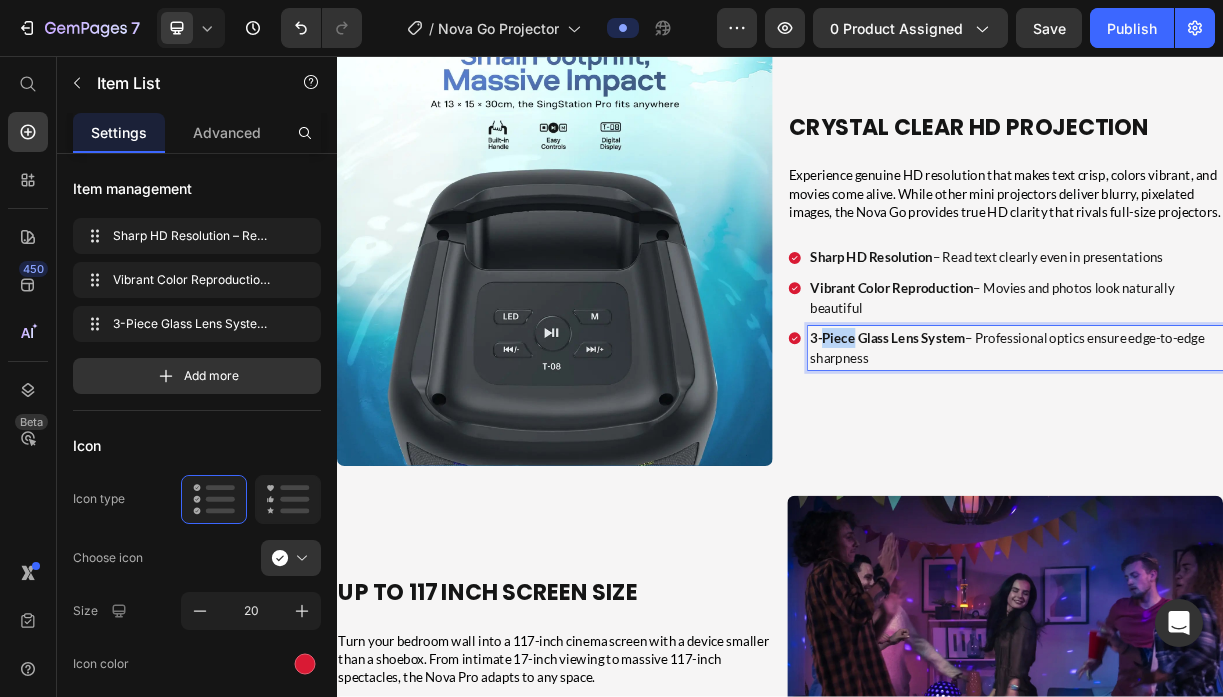 click on "3-Piece Glass Lens System" at bounding box center [1083, 438] 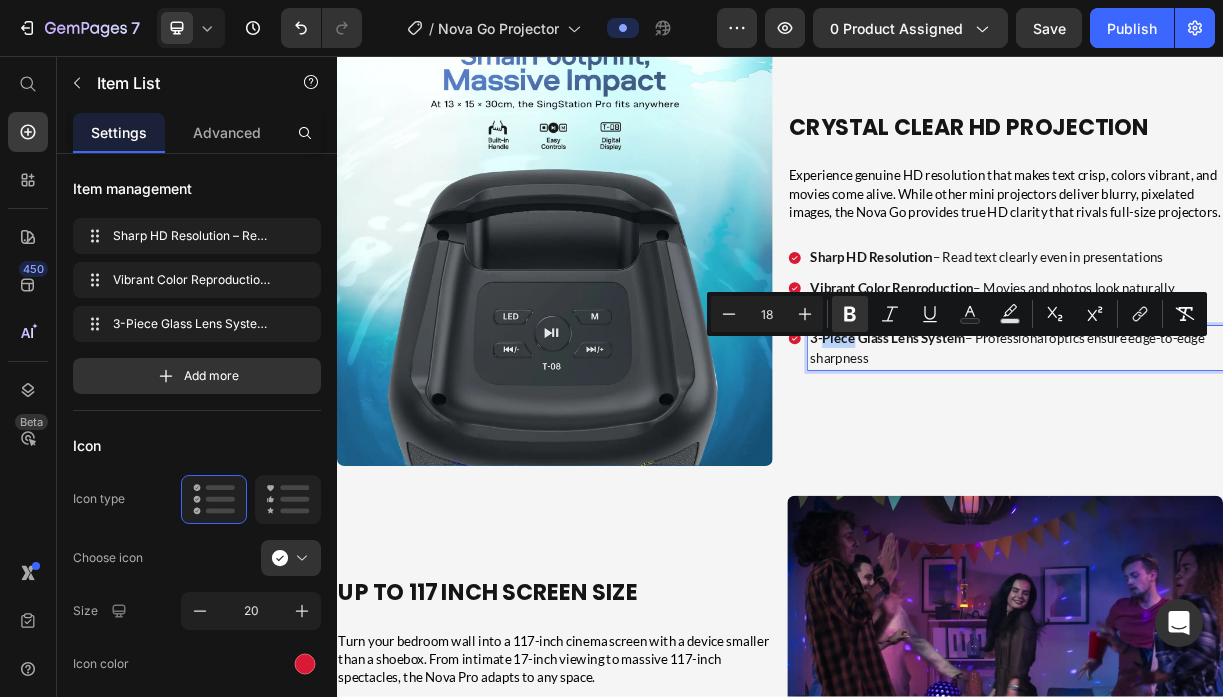 type on "11" 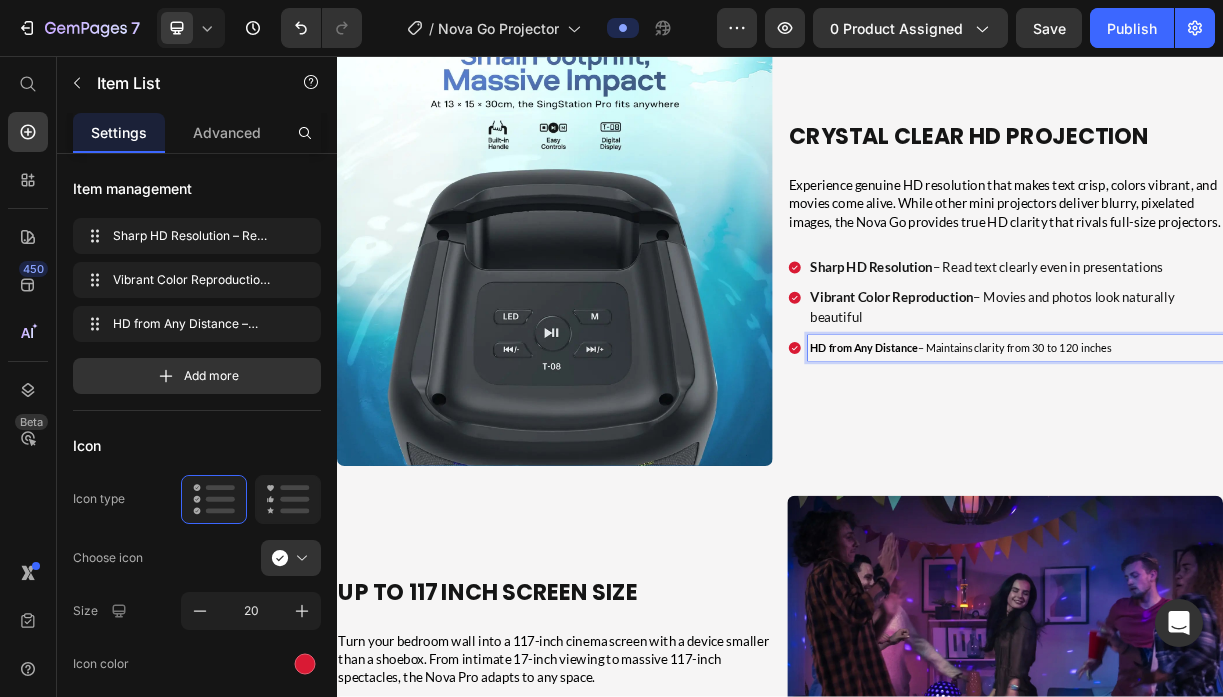 click on "HD from Any Distance" at bounding box center [1051, 452] 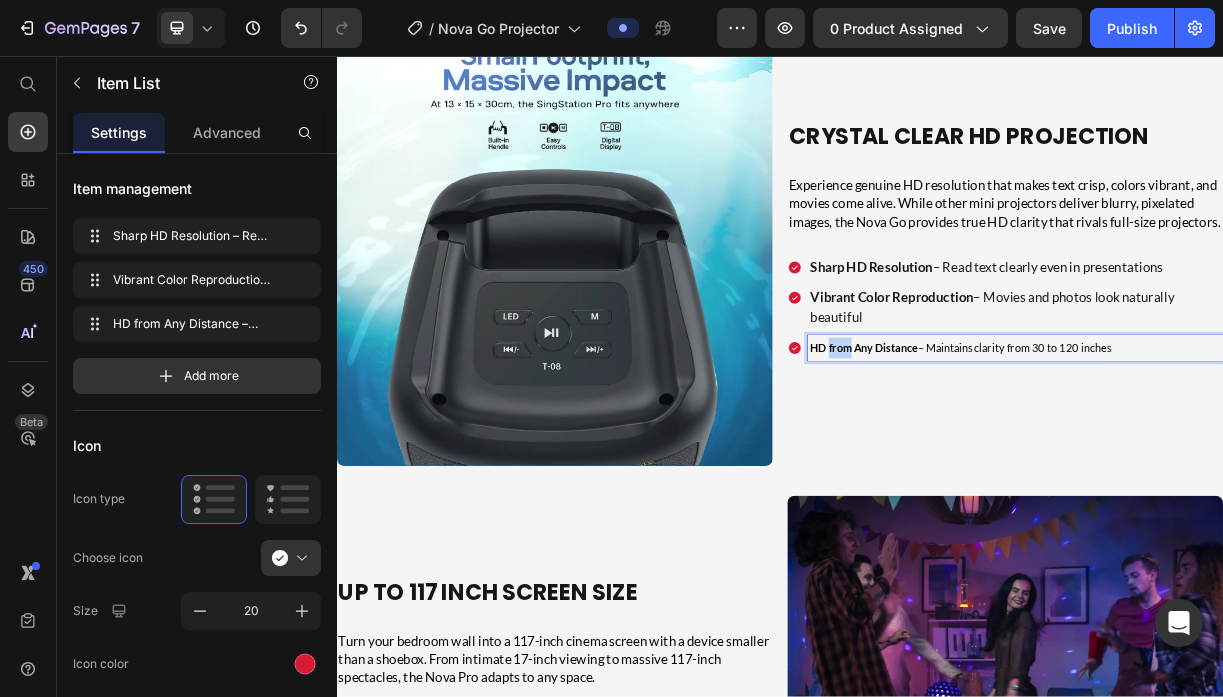 click on "HD from Any Distance" at bounding box center [1051, 452] 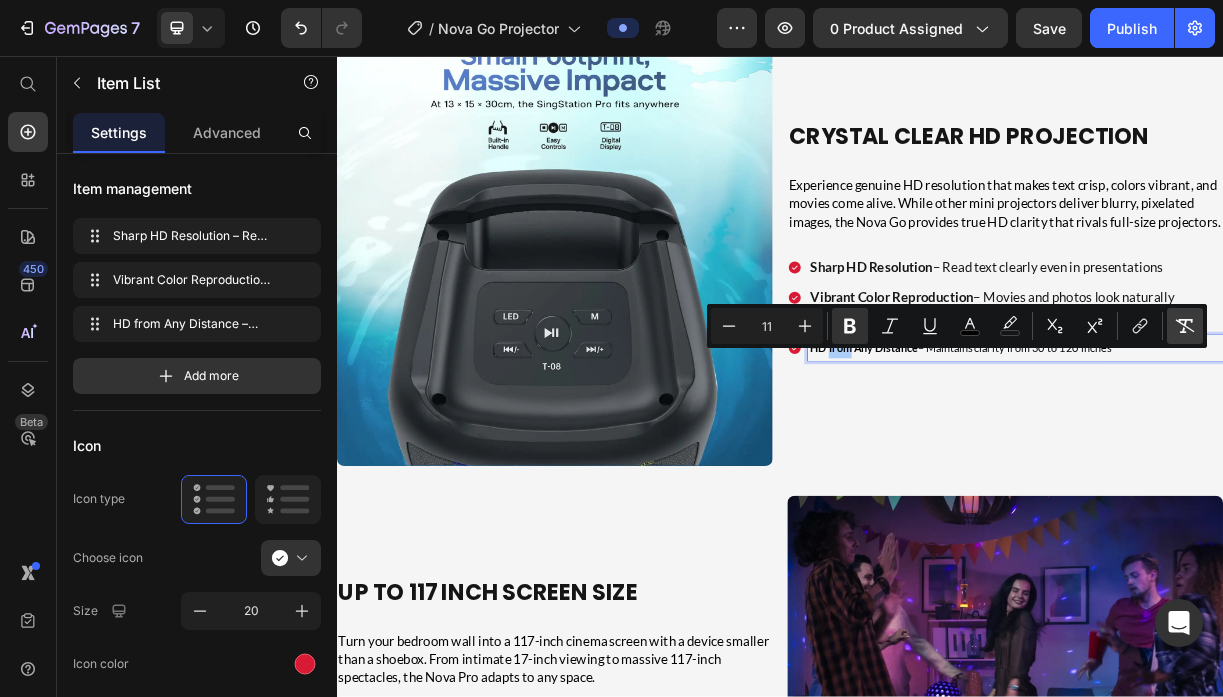 click 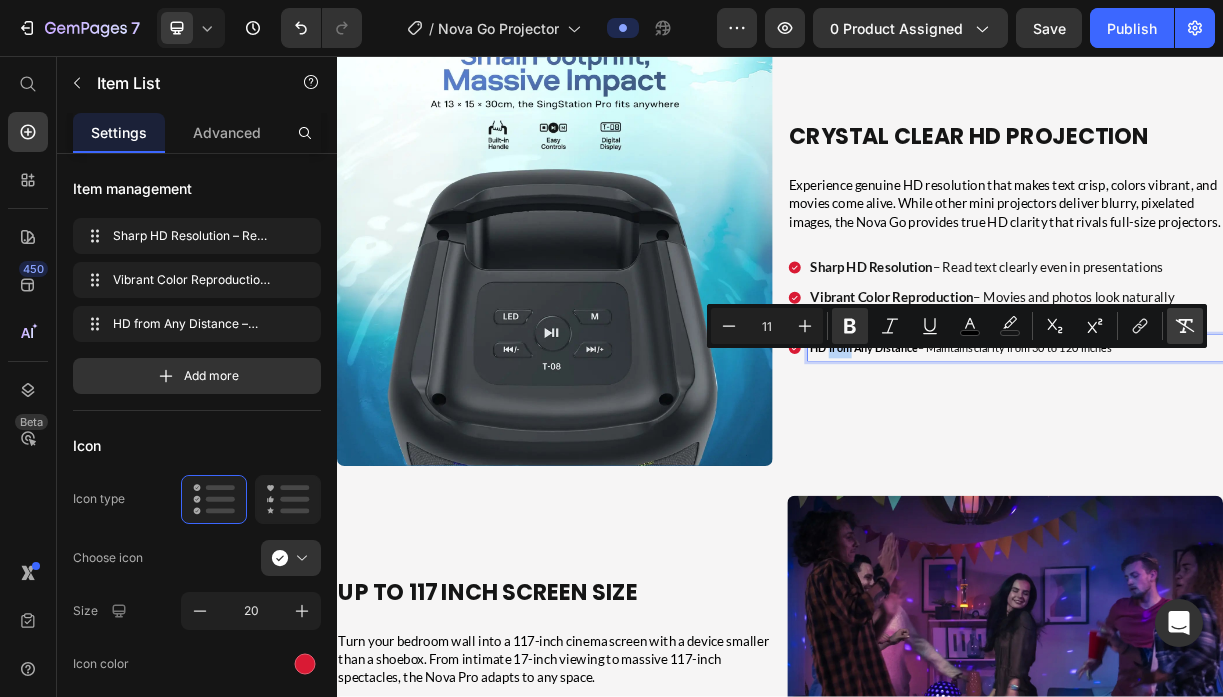 type on "18" 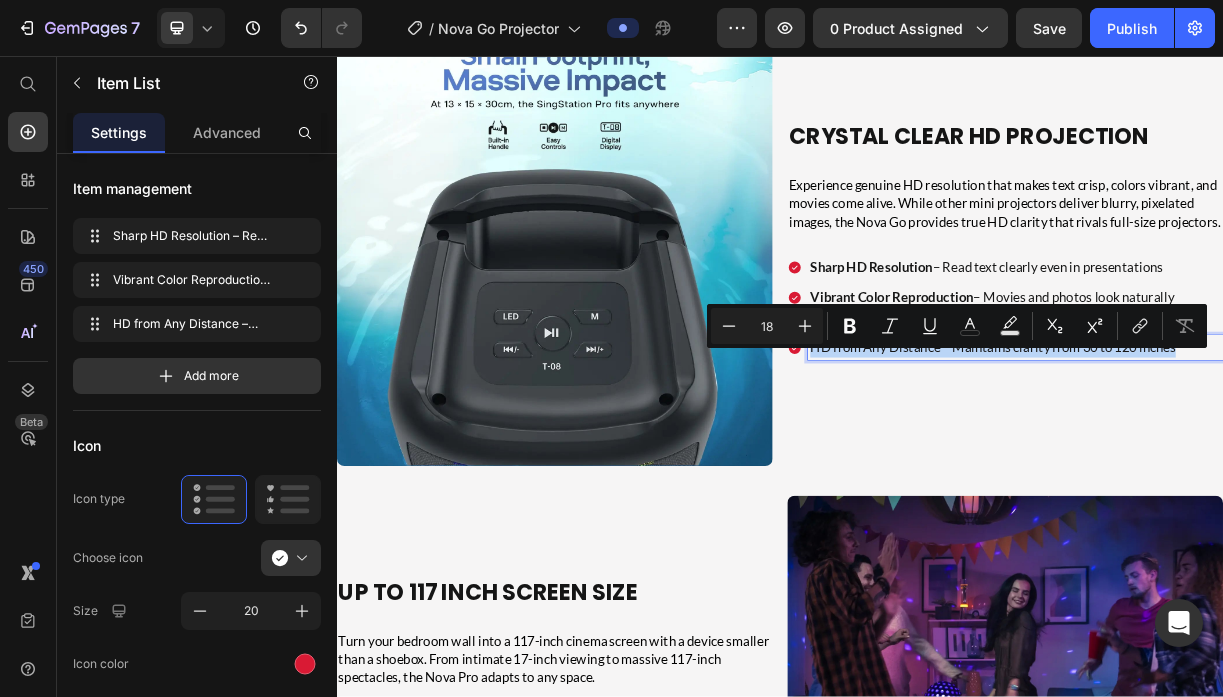 click on "HD from Any Distance – Maintains clarity from 30 to 120 inches" at bounding box center [1256, 451] 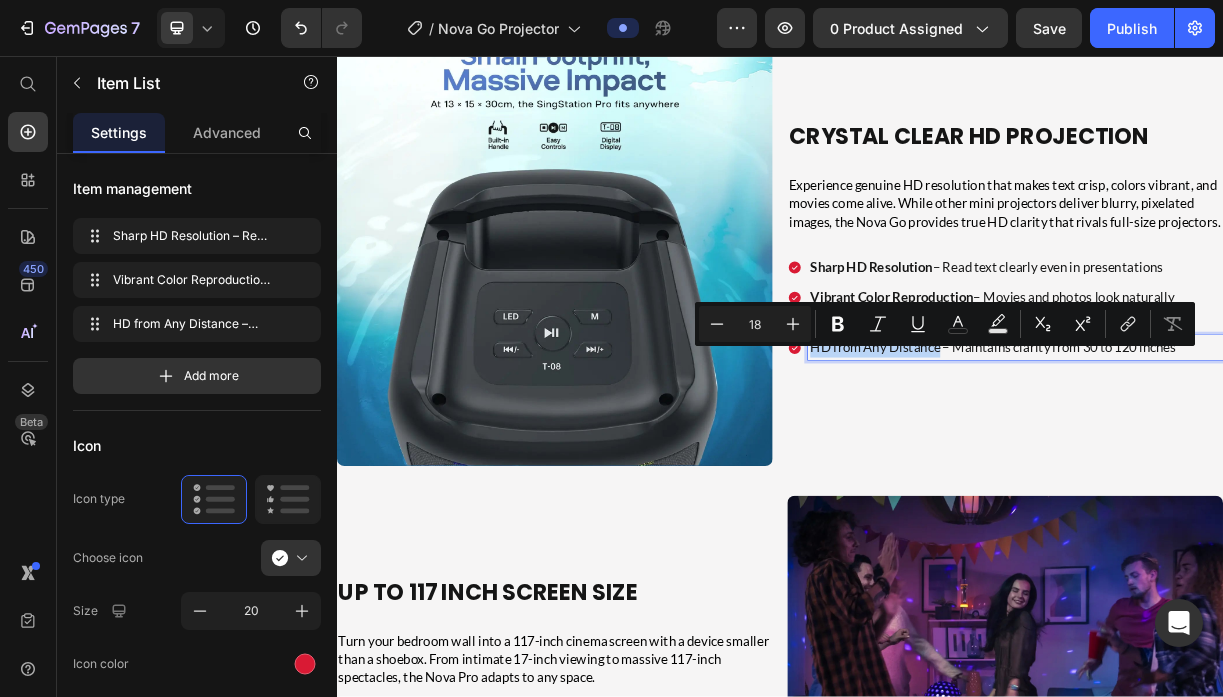 drag, startPoint x: 1154, startPoint y: 465, endPoint x: 984, endPoint y: 464, distance: 170.00294 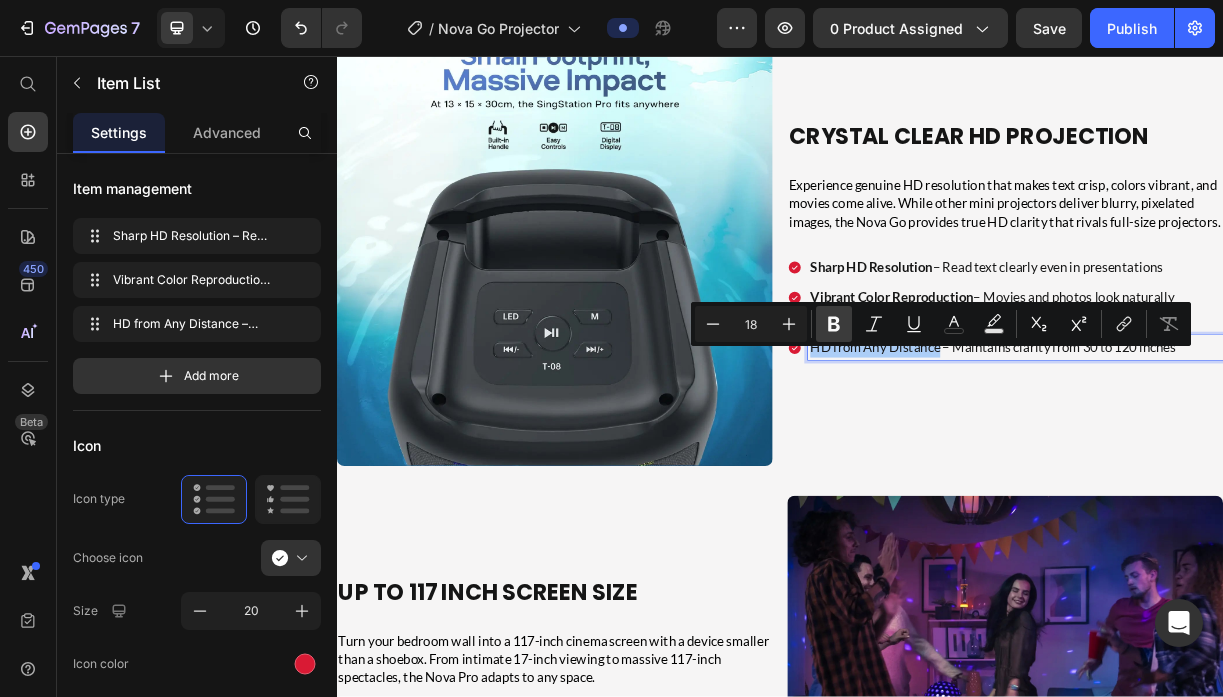 click on "Bold" at bounding box center (834, 324) 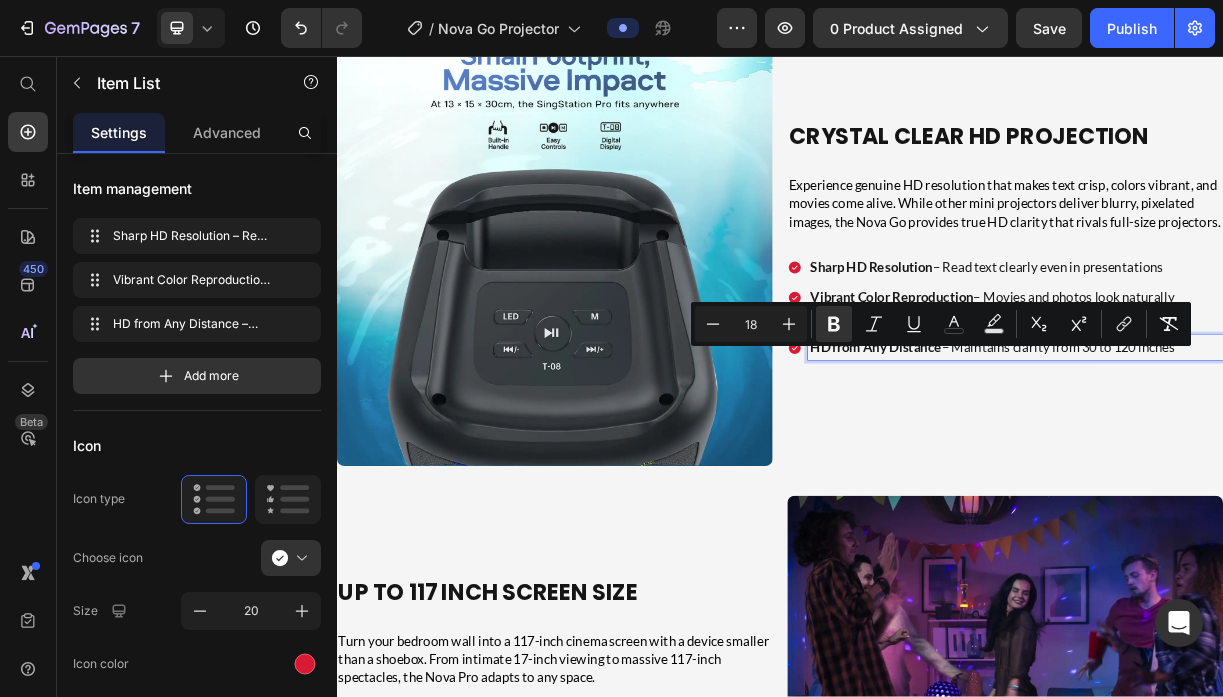 click on "HD from Any Distance – Maintains clarity from 30 to 120 inches" at bounding box center (1256, 451) 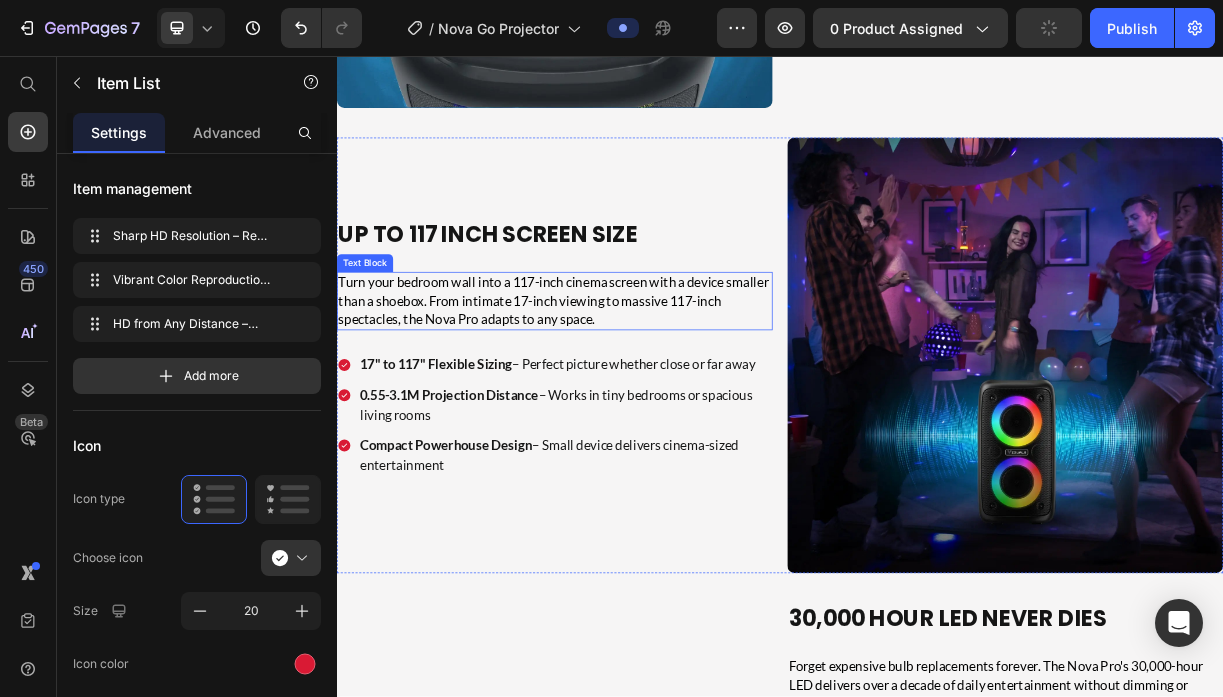 scroll, scrollTop: 4073, scrollLeft: 0, axis: vertical 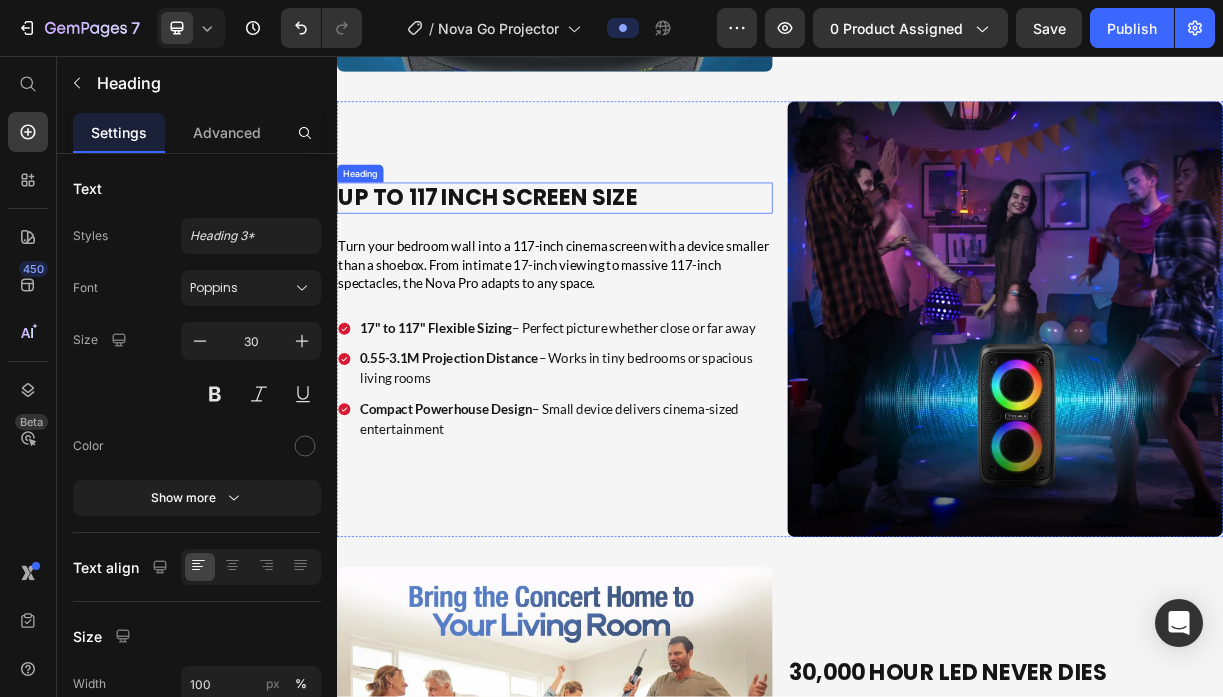 click on "Up to 117 Inch Screen Size" at bounding box center [541, 248] 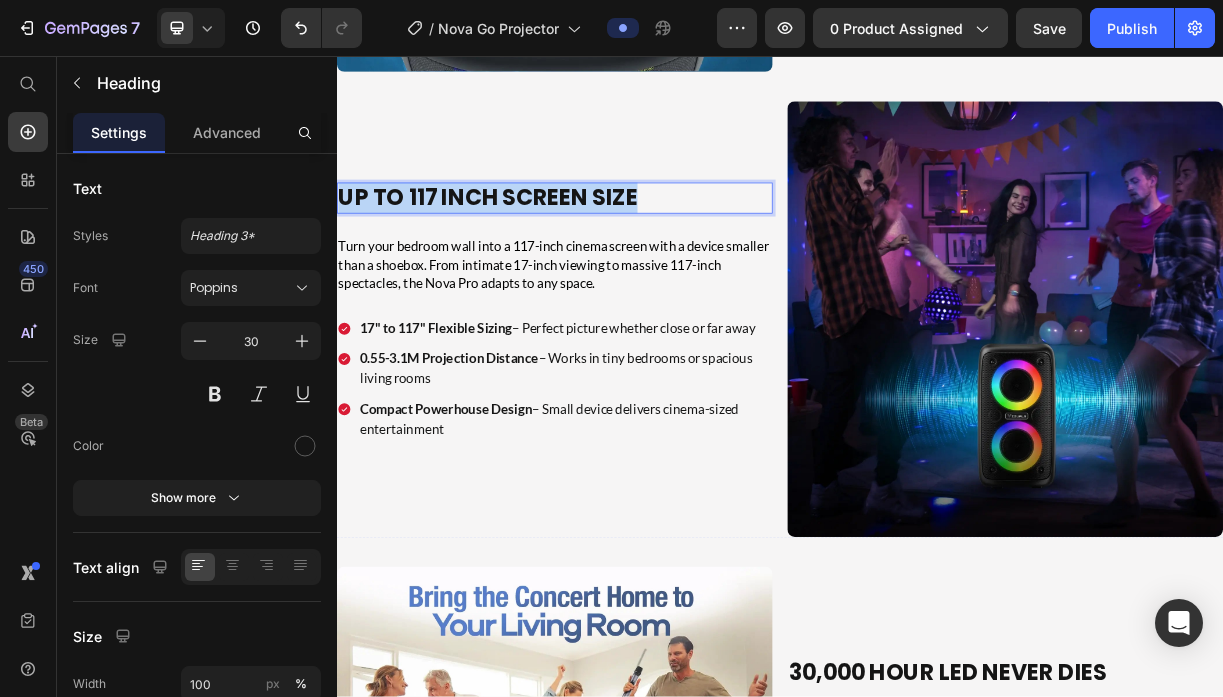 click on "Up to 117 Inch Screen Size" at bounding box center [541, 248] 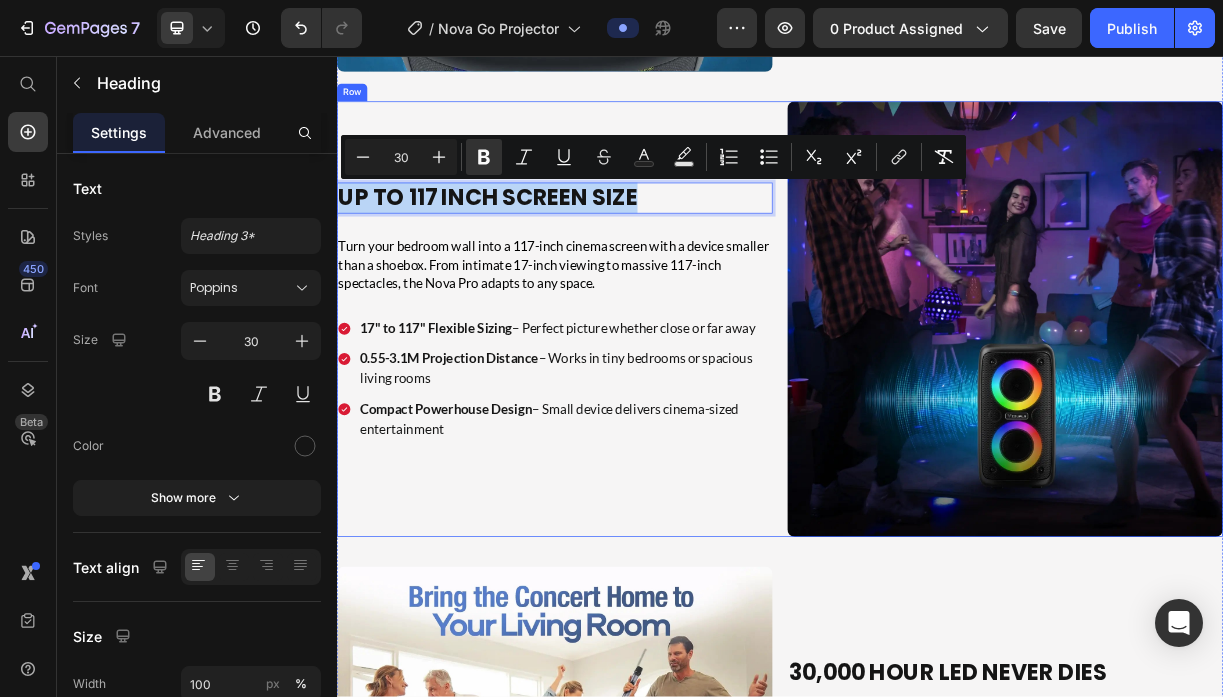 type on "11" 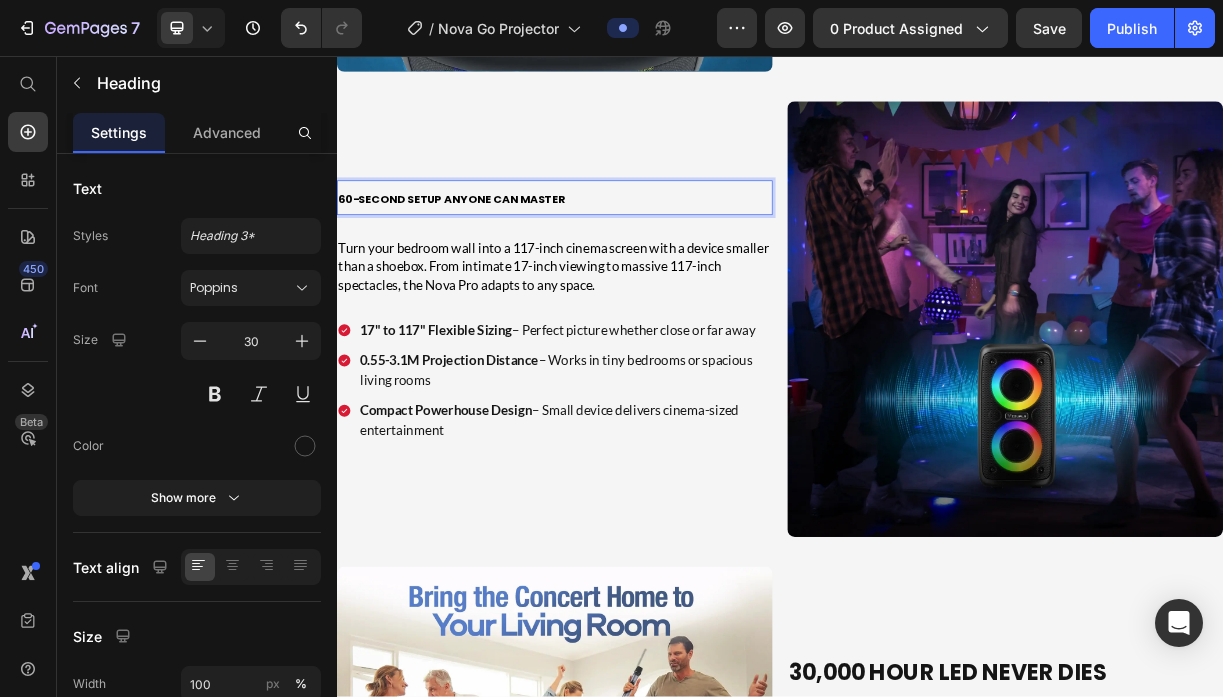 click on "60-Second Setup Anyone Can Master" at bounding box center (629, 248) 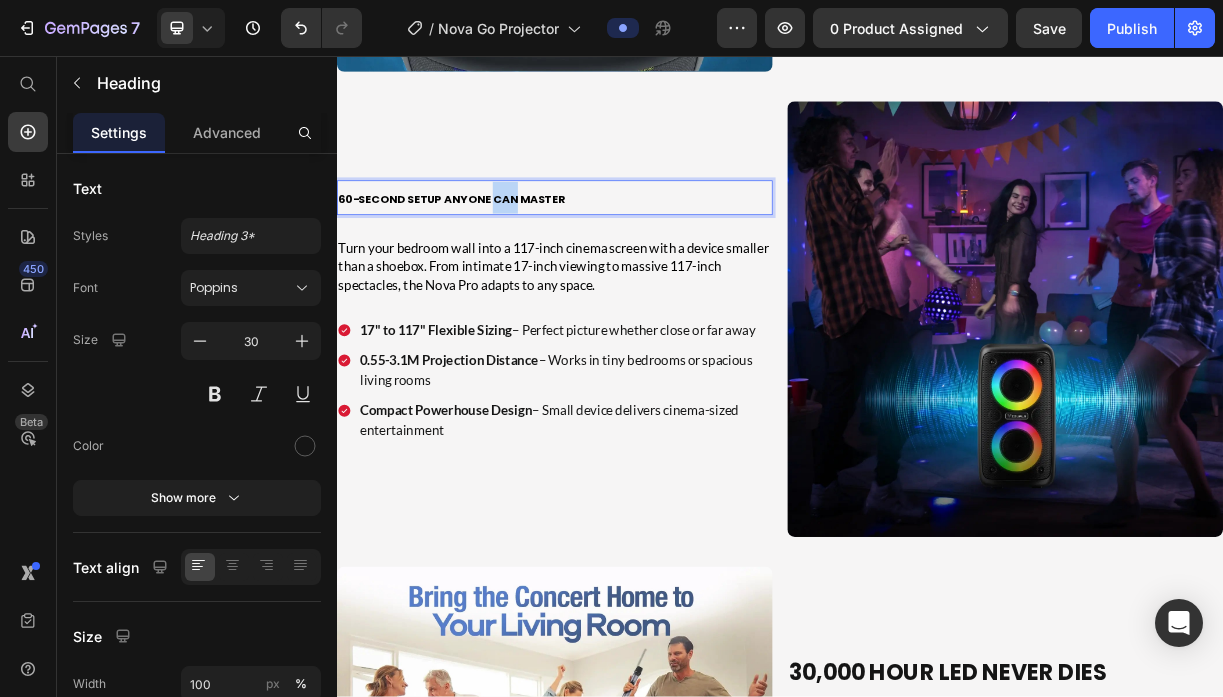 click on "60-Second Setup Anyone Can Master" at bounding box center [629, 248] 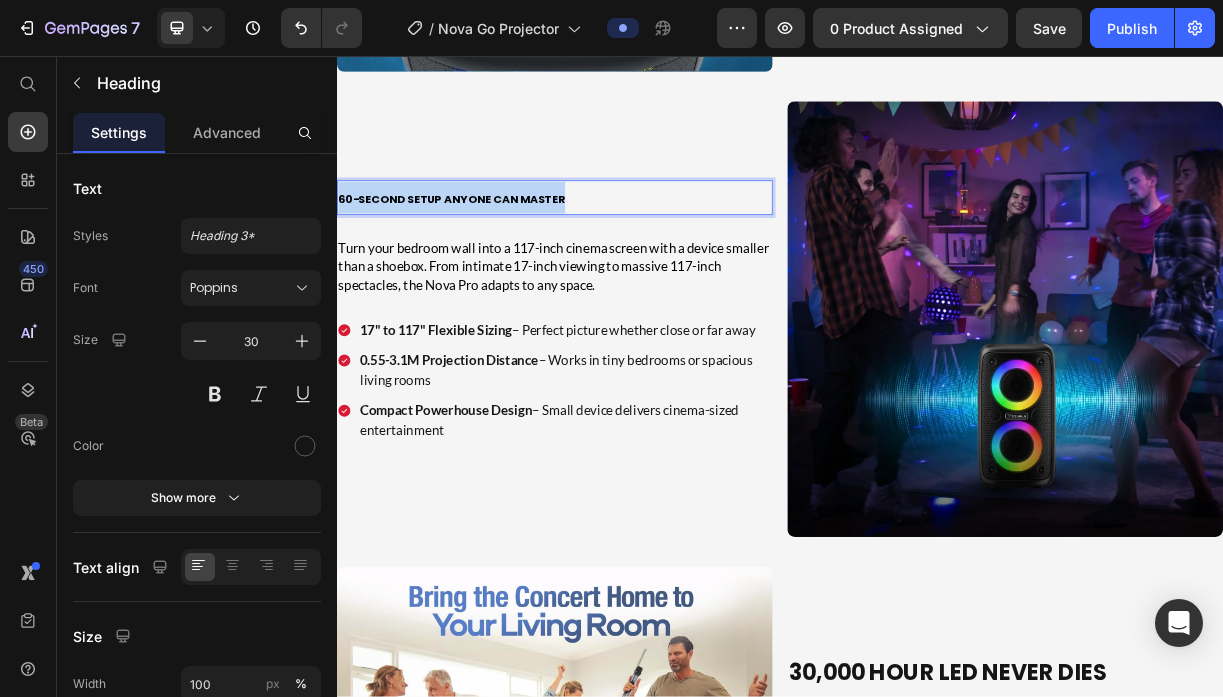 click on "60-Second Setup Anyone Can Master" at bounding box center [629, 248] 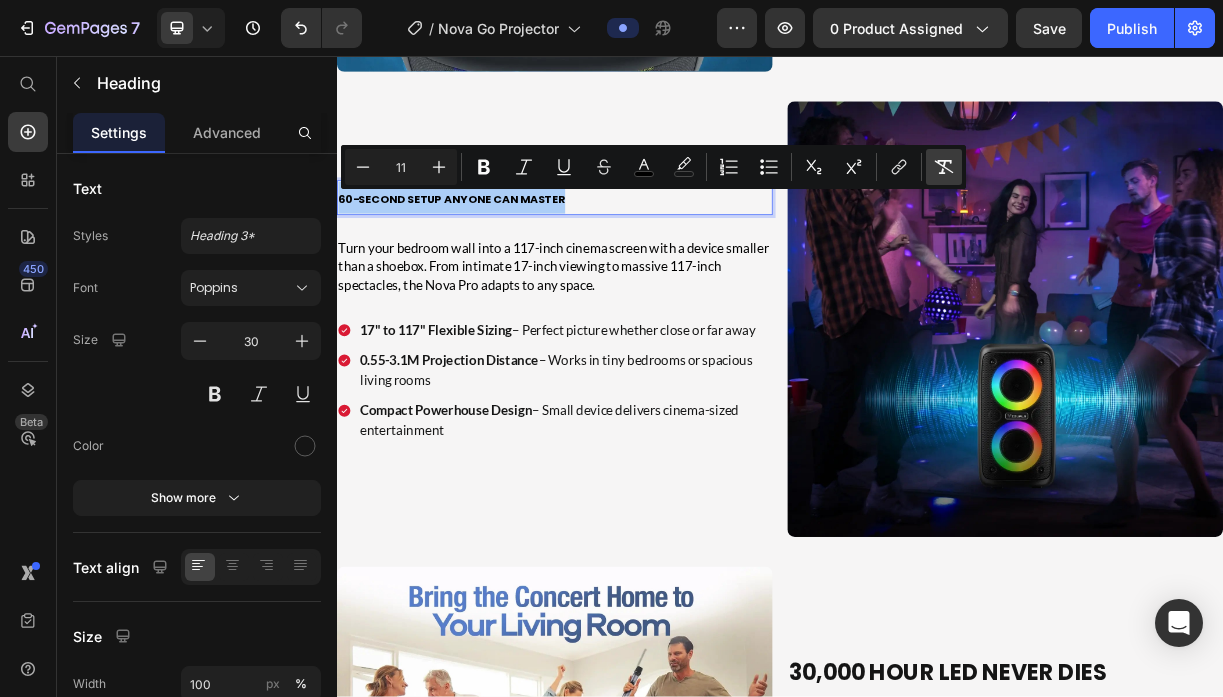 click on "Remove Format" at bounding box center (944, 167) 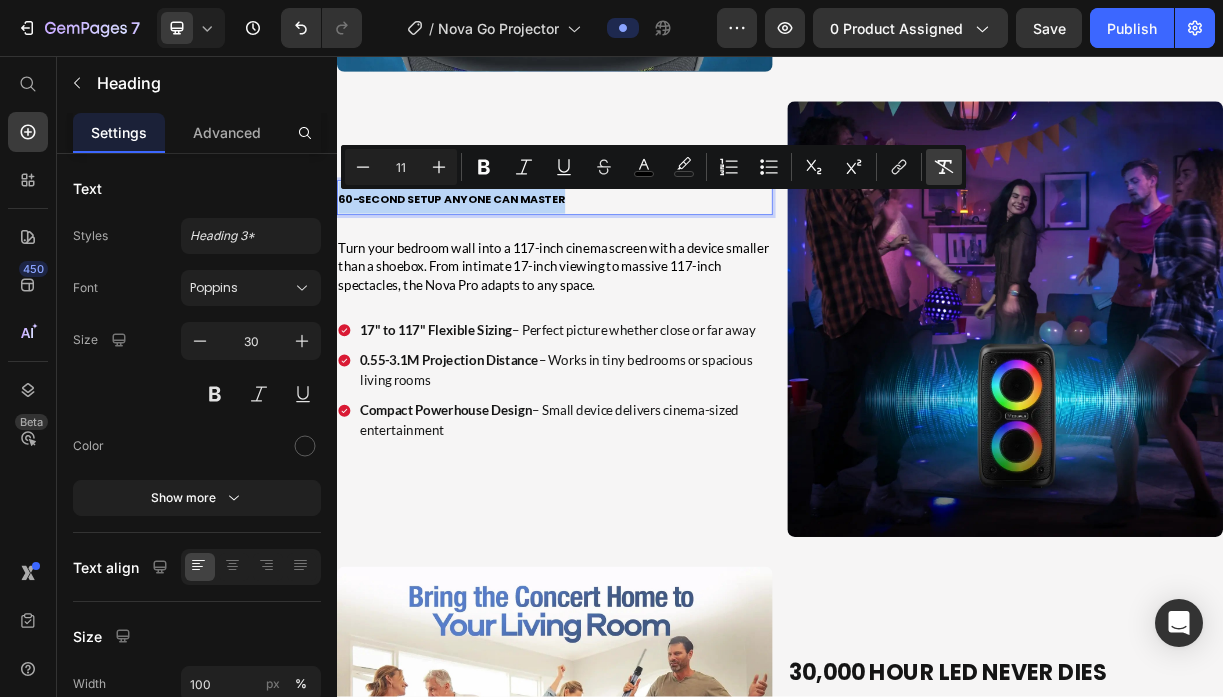 type on "30" 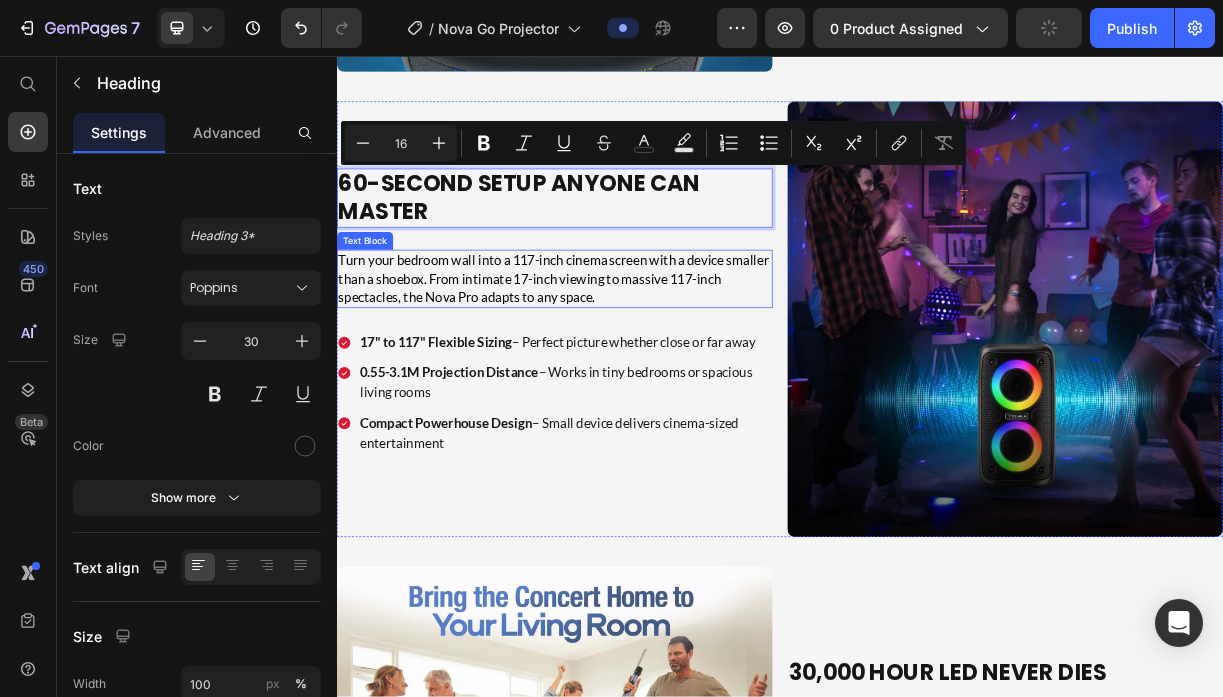 click on "Turn your bedroom wall into a 117-inch cinema screen with a device smaller than a shoebox. From intimate 17-inch viewing to massive 117-inch spectacles, the Nova Pro adapts to any space." at bounding box center (632, 358) 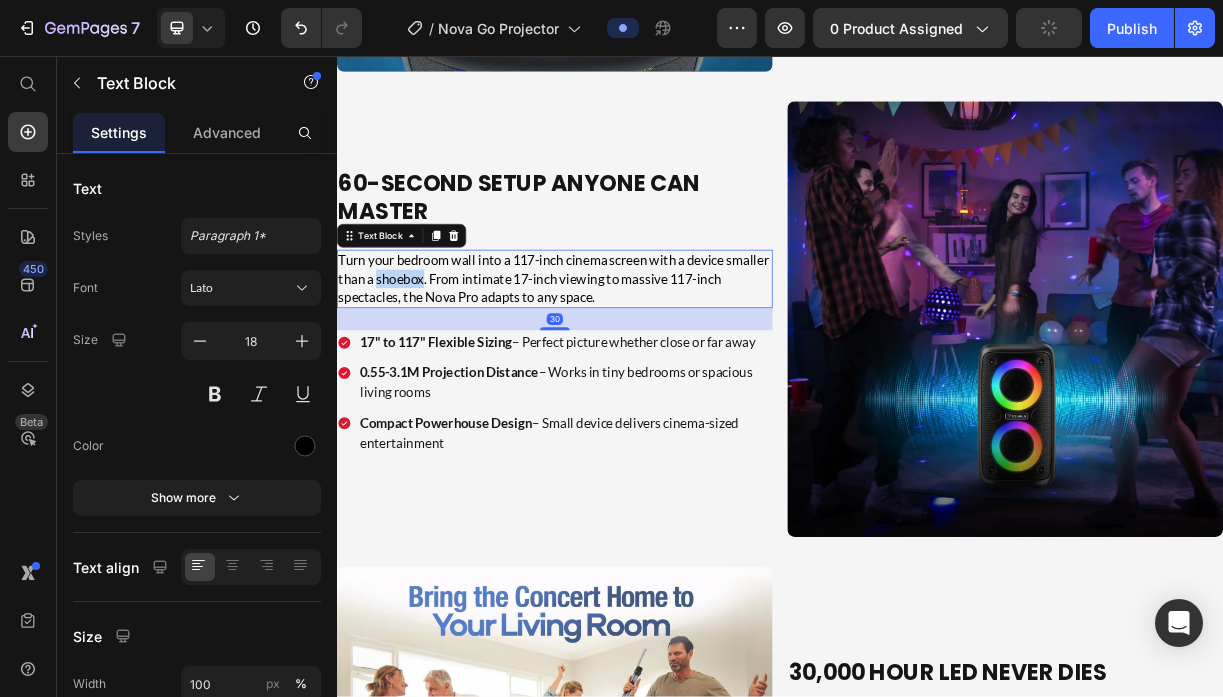 click on "Turn your bedroom wall into a 117-inch cinema screen with a device smaller than a shoebox. From intimate 17-inch viewing to massive 117-inch spectacles, the Nova Pro adapts to any space." at bounding box center (632, 358) 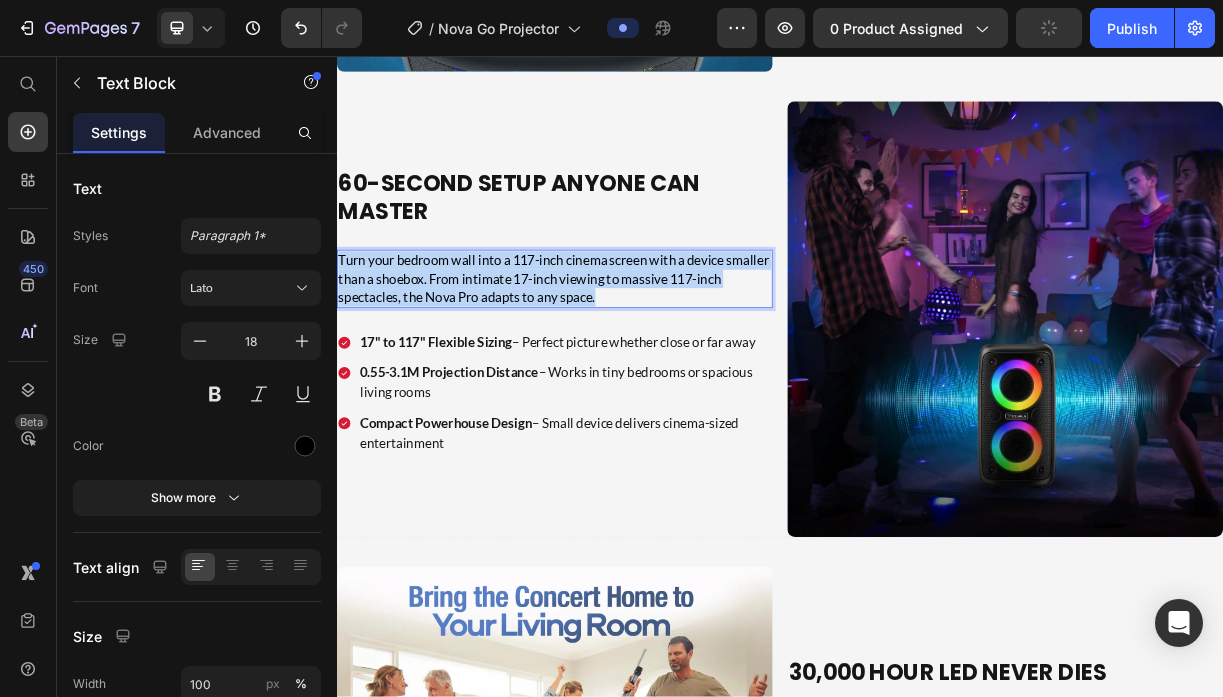 click on "Turn your bedroom wall into a 117-inch cinema screen with a device smaller than a shoebox. From intimate 17-inch viewing to massive 117-inch spectacles, the Nova Pro adapts to any space." at bounding box center (632, 358) 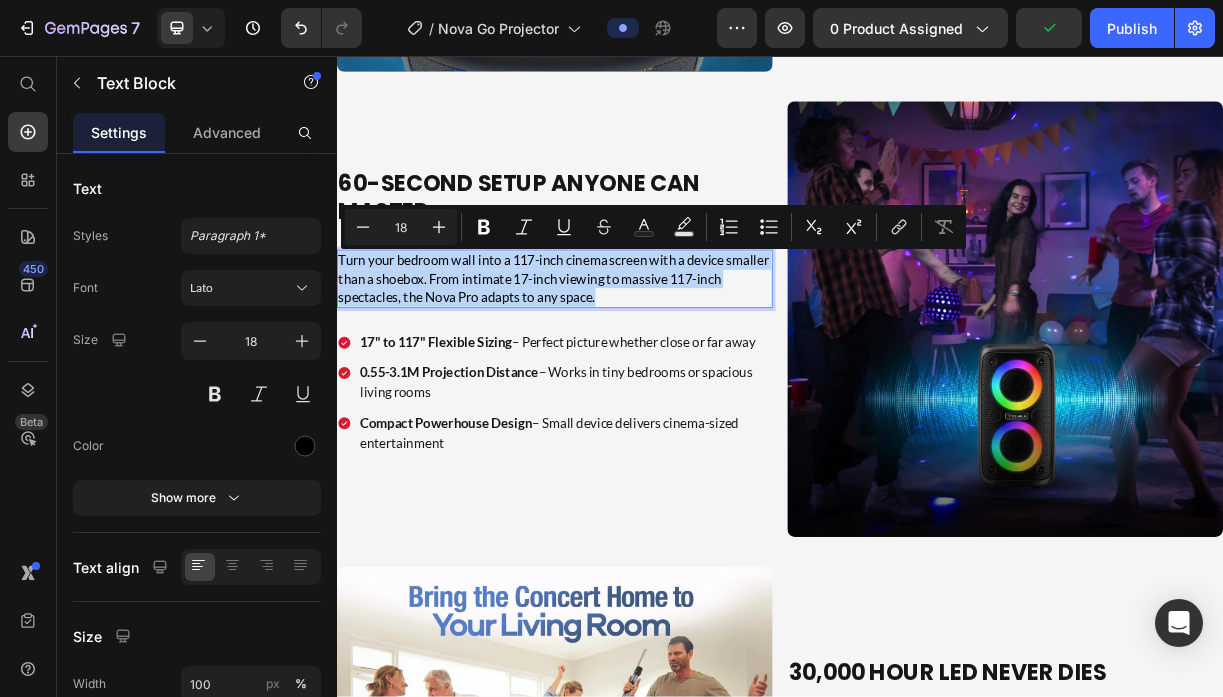 type on "11" 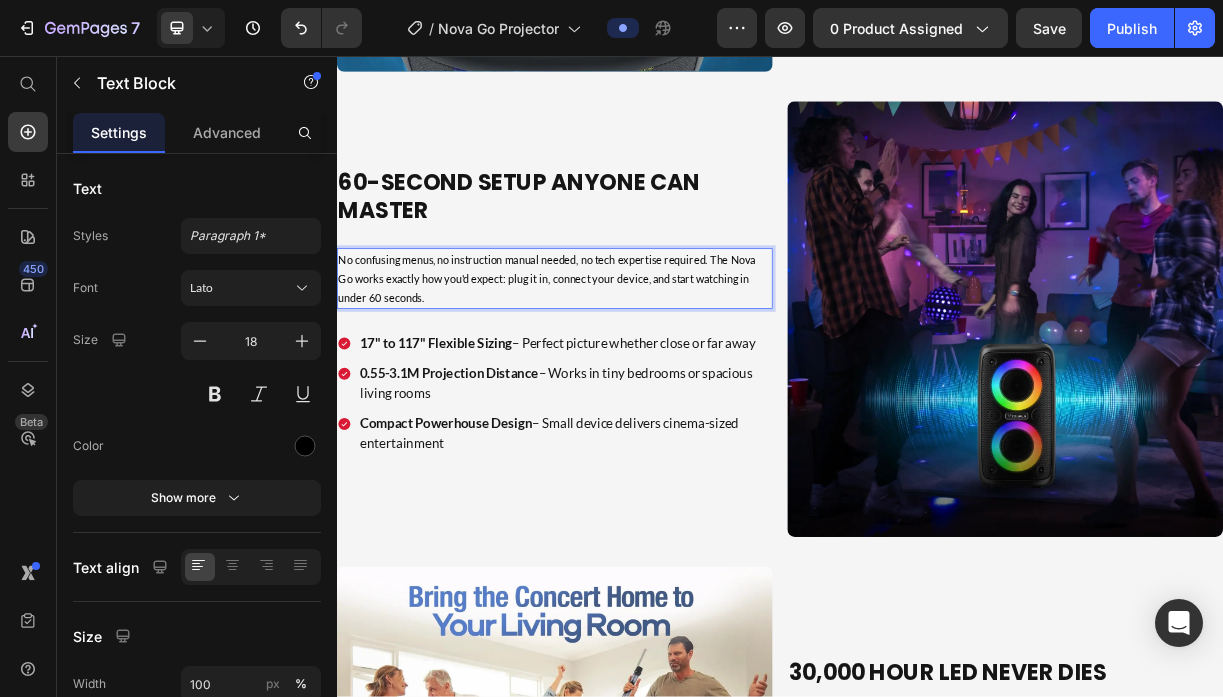 click on "No confusing menus, no instruction manual needed, no tech expertise required. The Nova Go works exactly how you'd expect: plug it in, connect your device, and start watching in under 60 seconds." at bounding box center [621, 358] 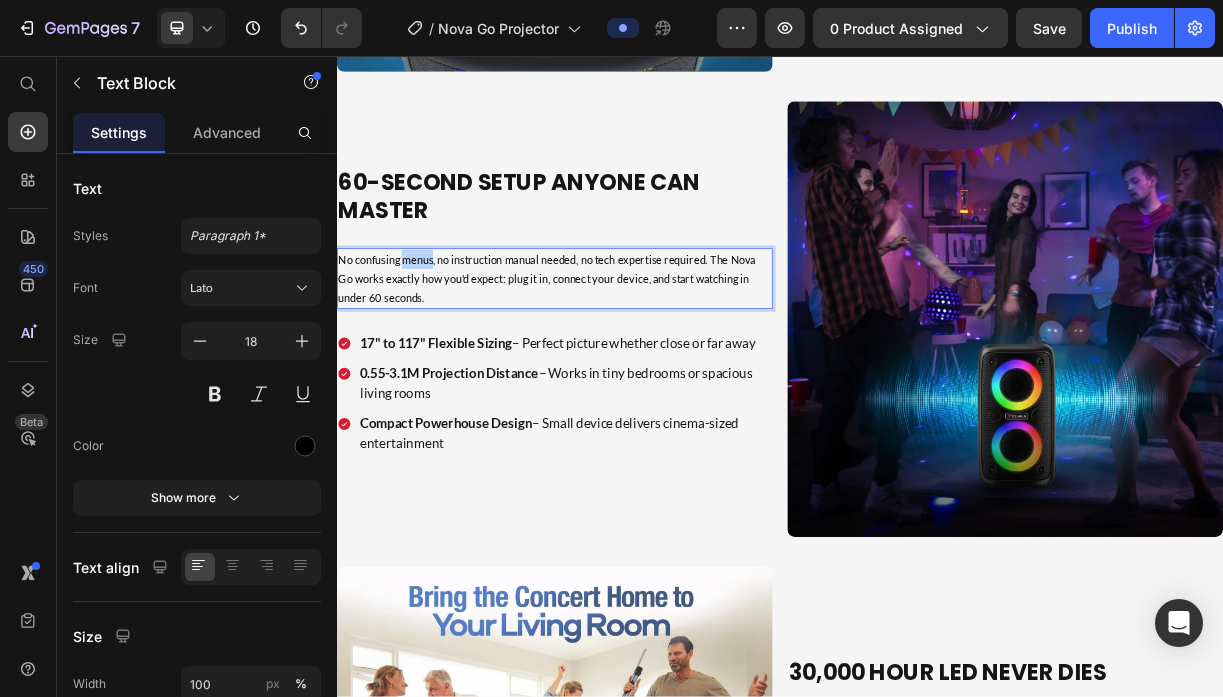 click on "No confusing menus, no instruction manual needed, no tech expertise required. The Nova Go works exactly how you'd expect: plug it in, connect your device, and start watching in under 60 seconds." at bounding box center (621, 358) 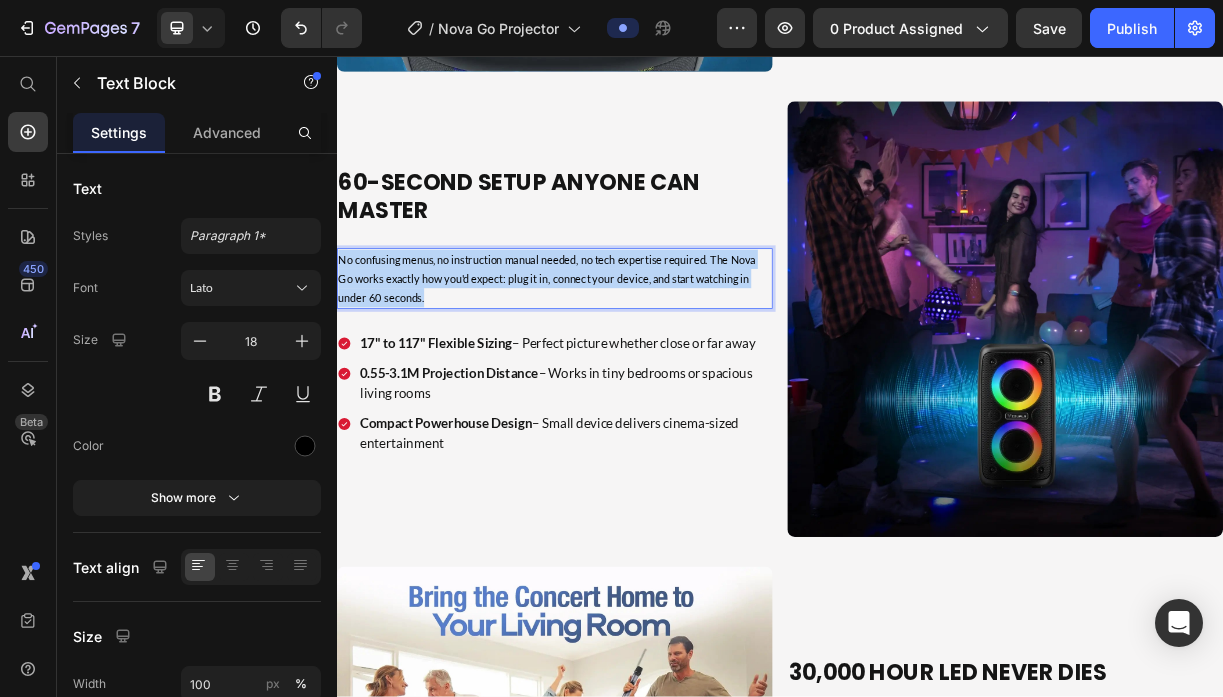 click on "No confusing menus, no instruction manual needed, no tech expertise required. The Nova Go works exactly how you'd expect: plug it in, connect your device, and start watching in under 60 seconds." at bounding box center [621, 358] 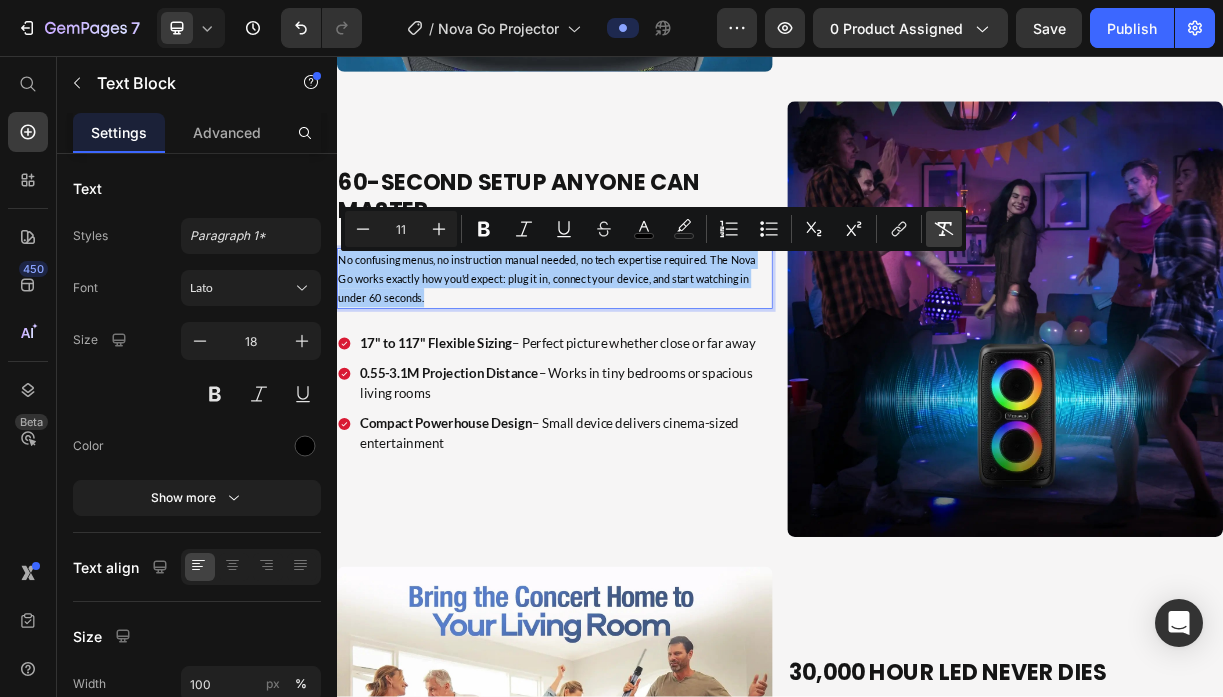 click 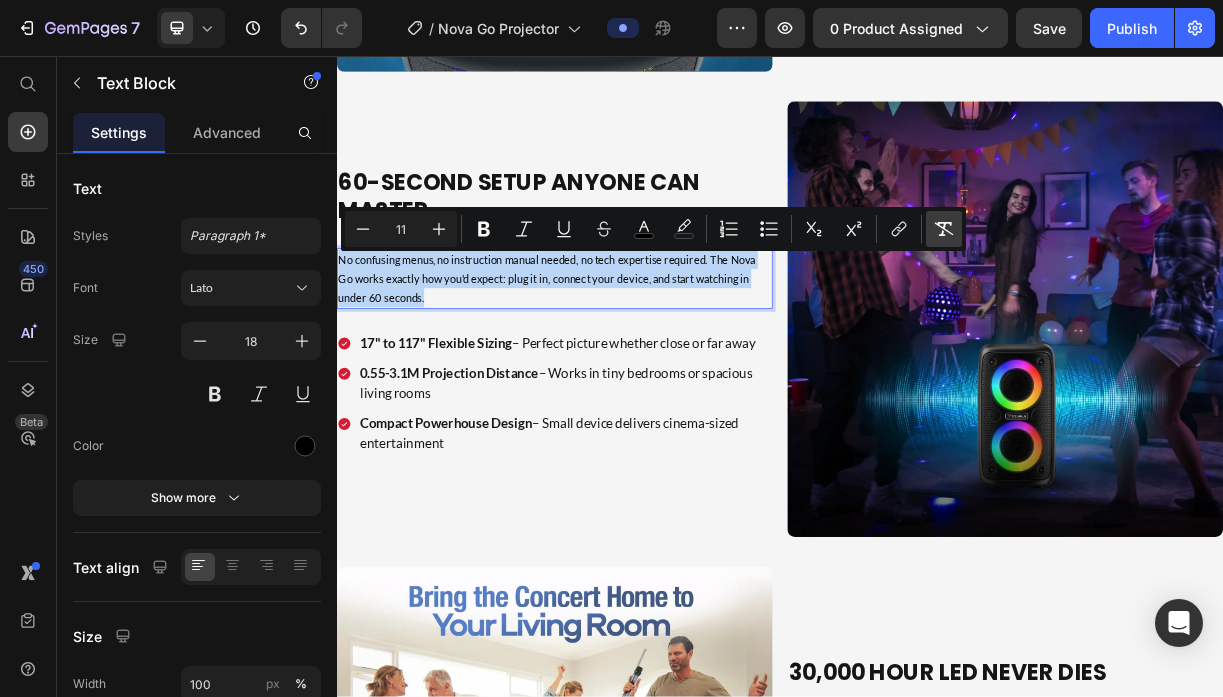 type on "18" 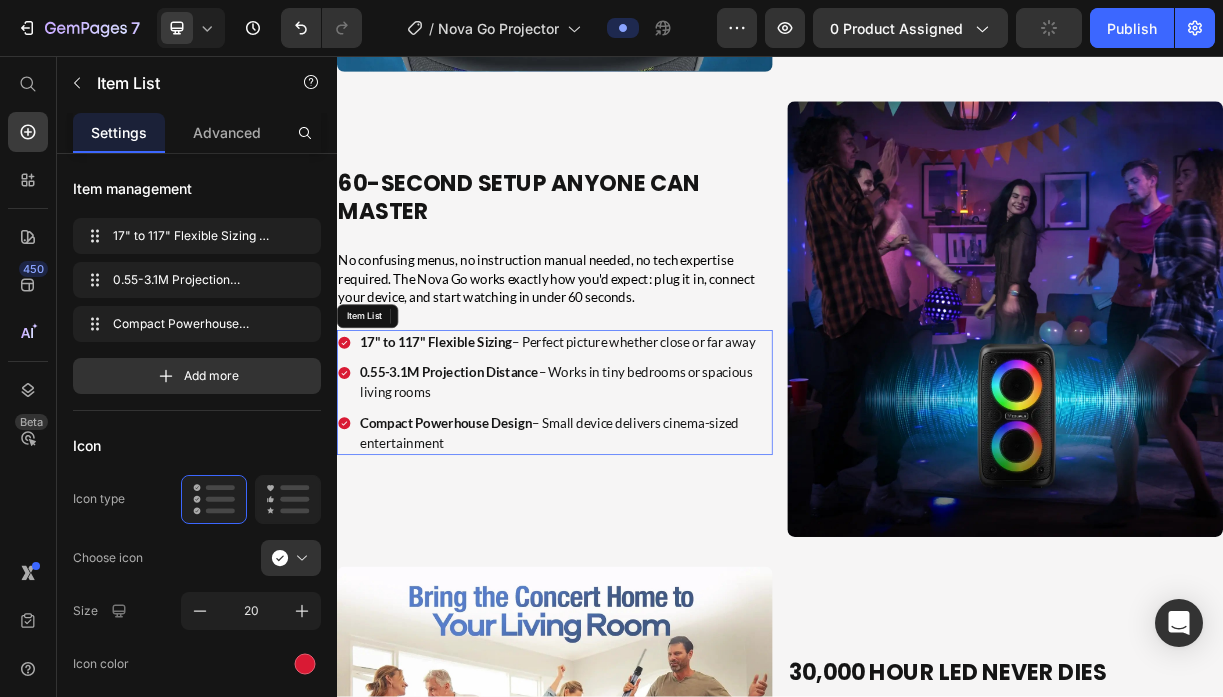 click on "17" to 117" Flexible Sizing" at bounding box center (471, 444) 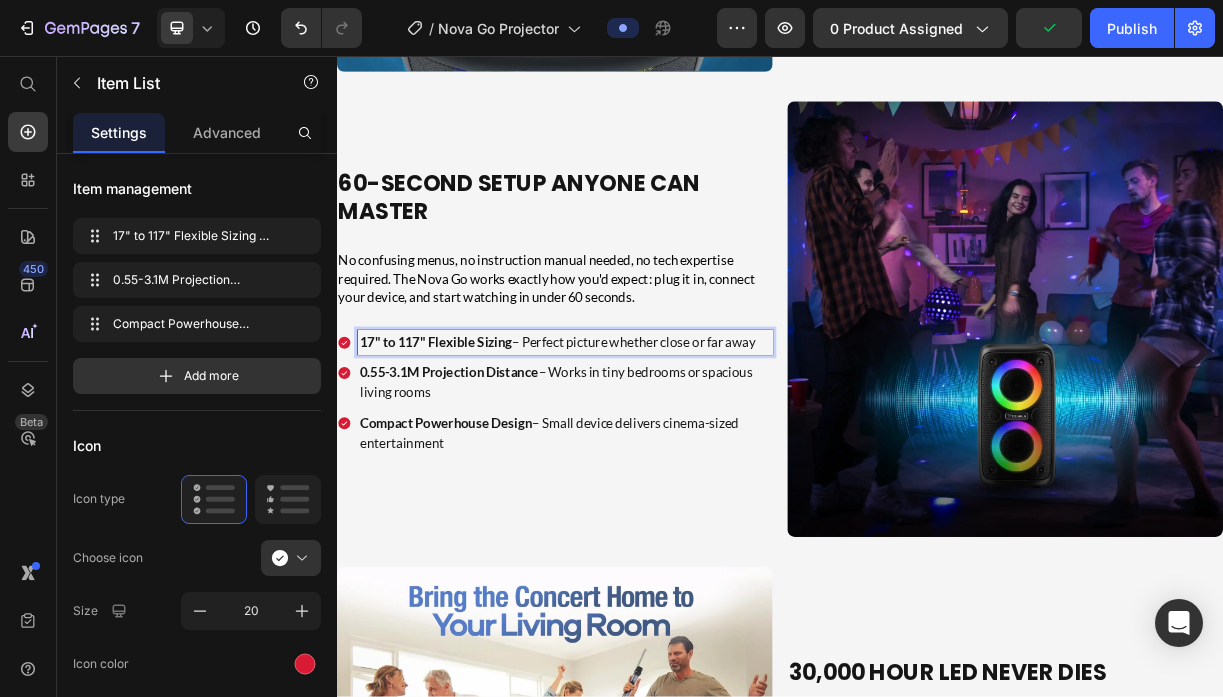 click on "17" to 117" Flexible Sizing" at bounding box center [471, 444] 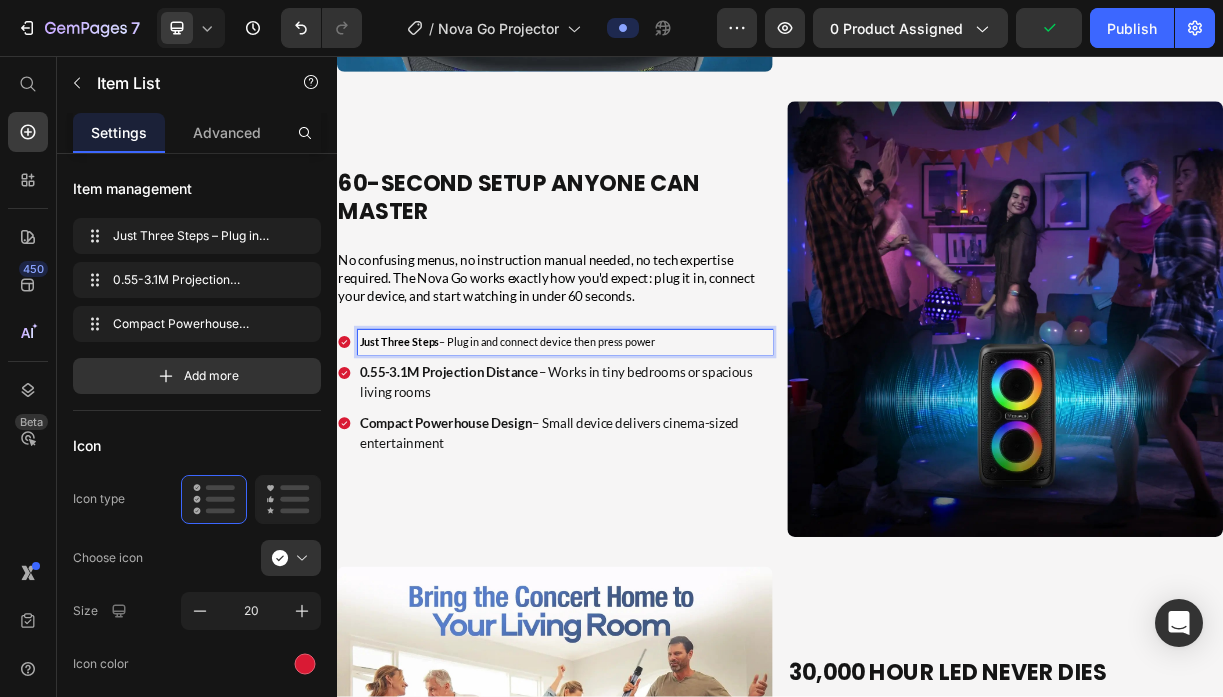click on "Just Three Steps" at bounding box center [421, 444] 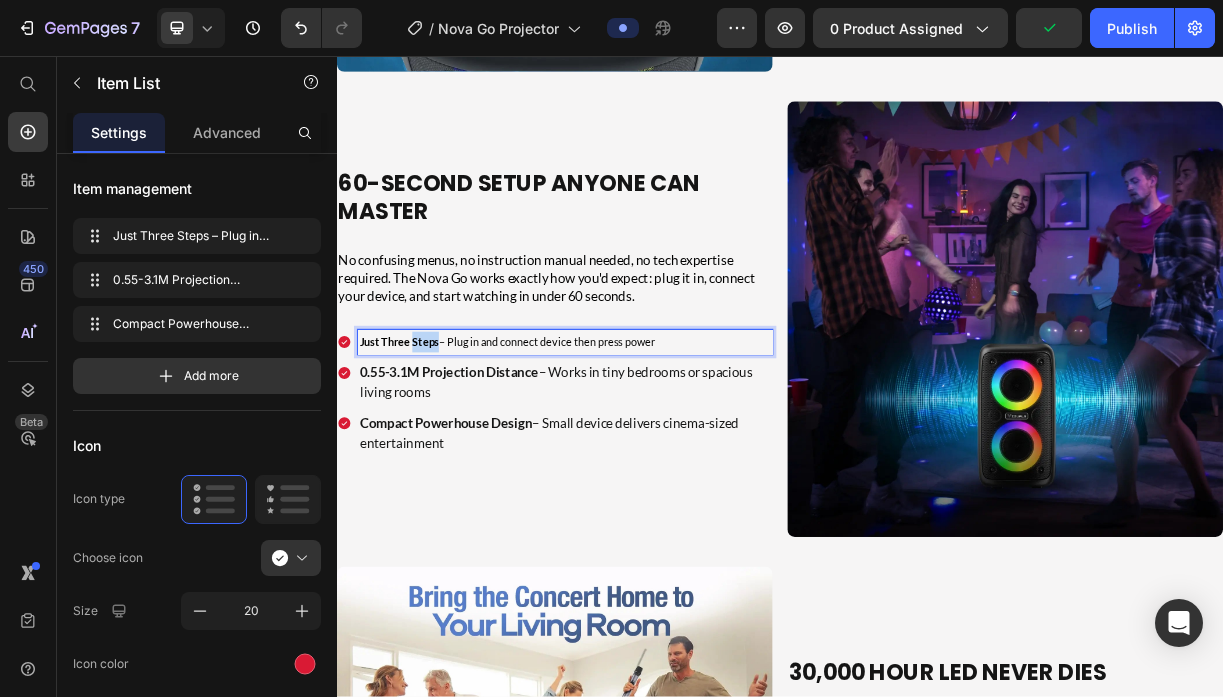 click on "Just Three Steps" at bounding box center (421, 444) 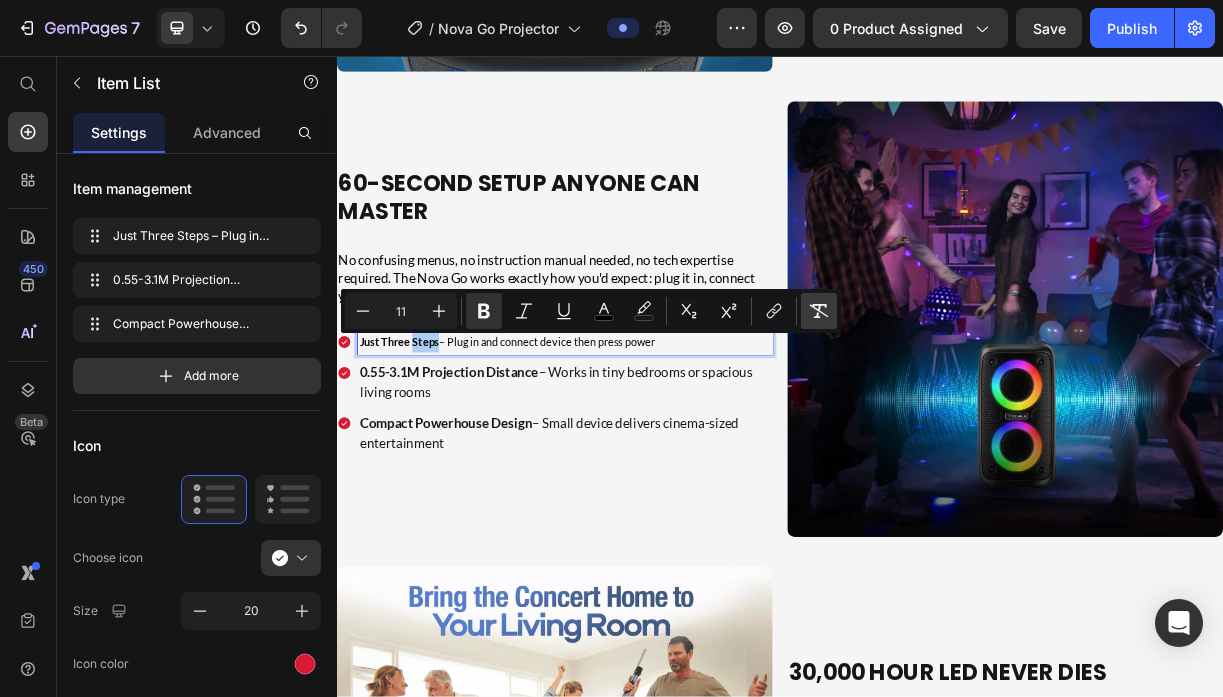 click 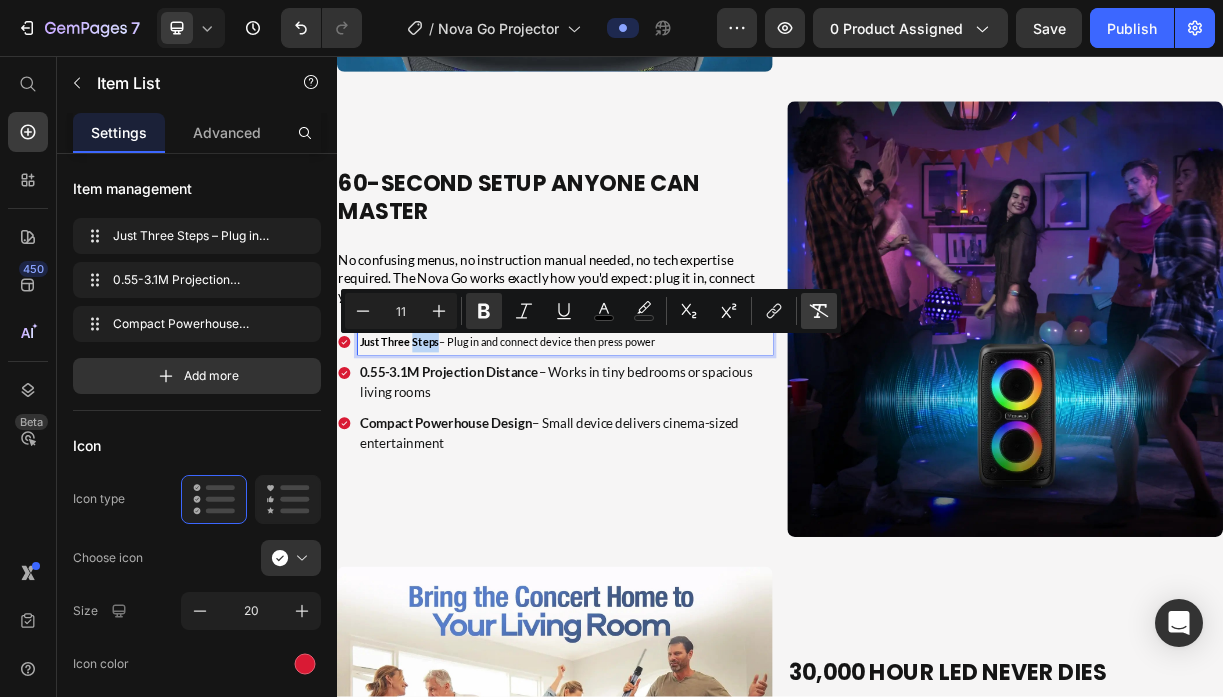 type on "18" 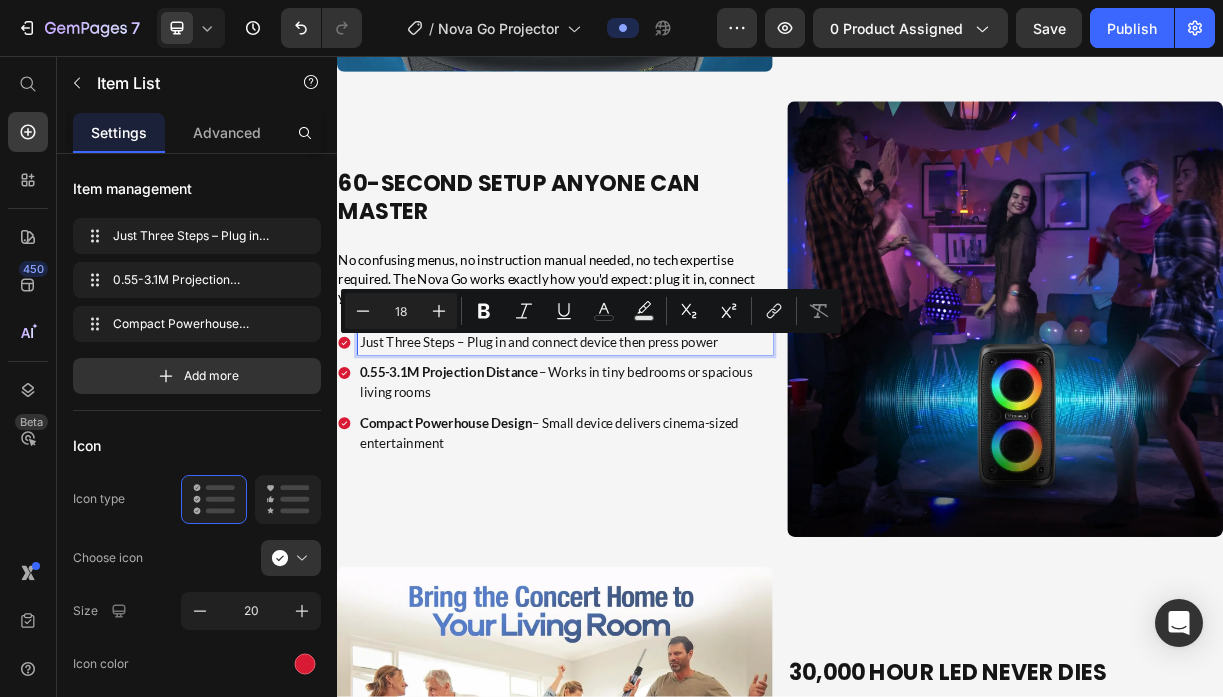 click on "Just Three Steps – Plug in and connect device then press power" at bounding box center [646, 444] 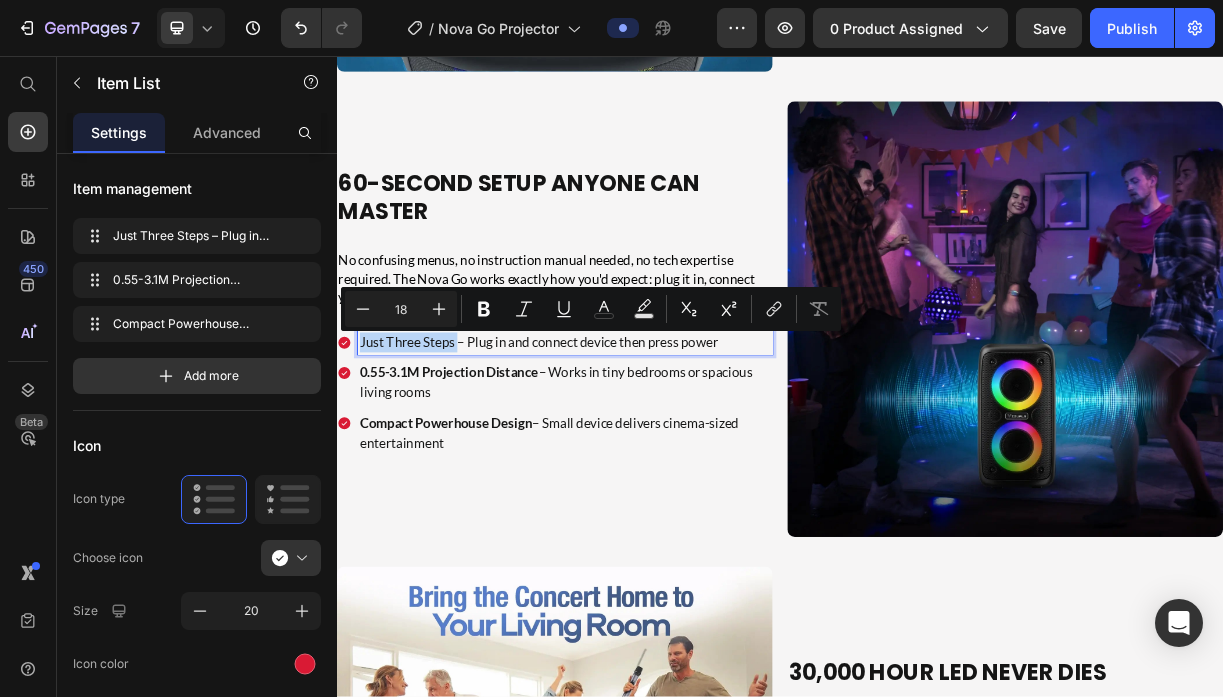 drag, startPoint x: 500, startPoint y: 447, endPoint x: 360, endPoint y: 452, distance: 140.08926 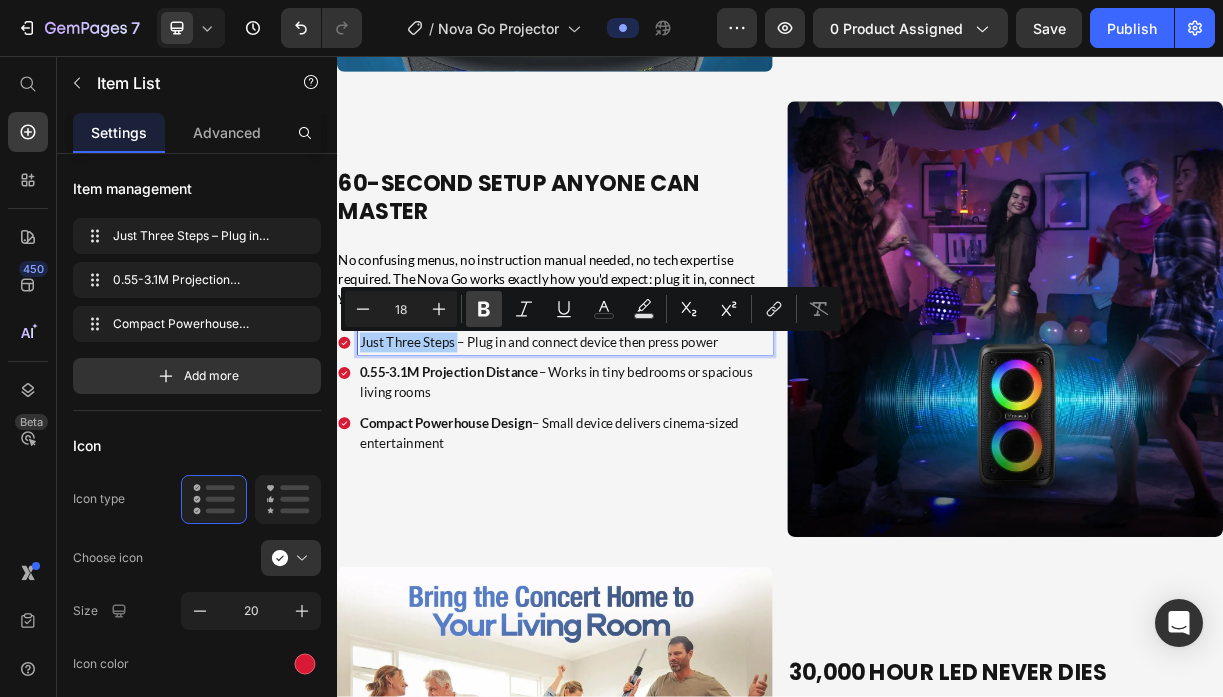 click 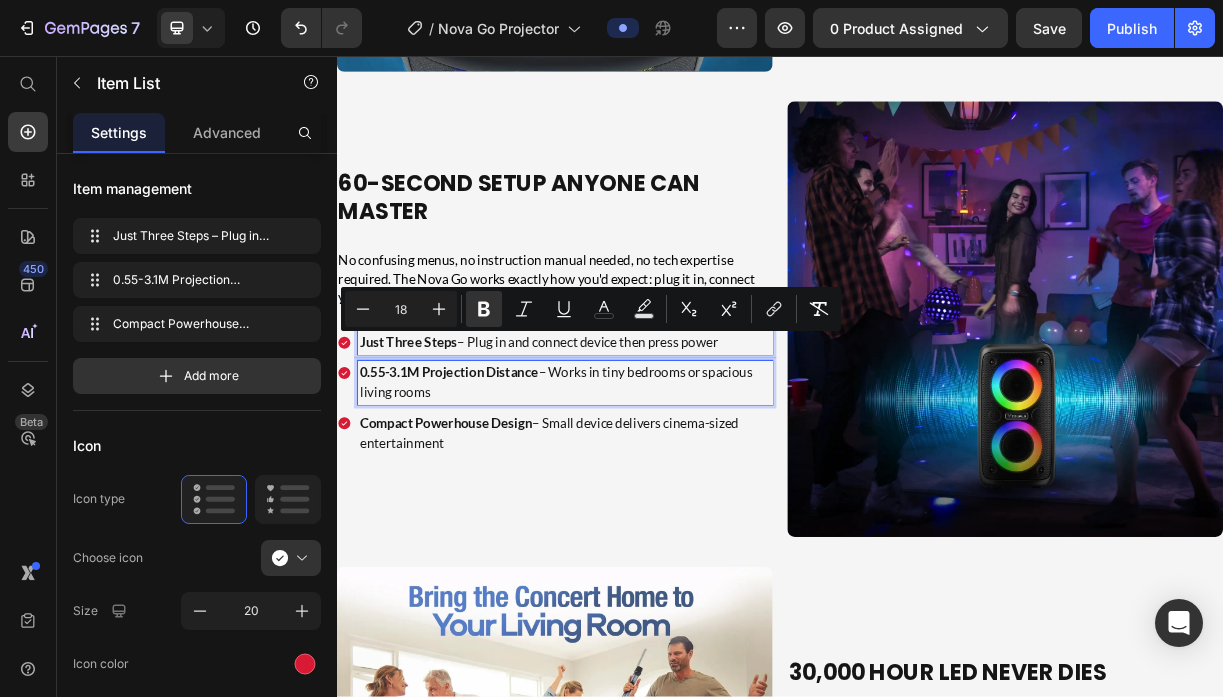 click on "0.55-3.1M Projection Distance" at bounding box center (489, 485) 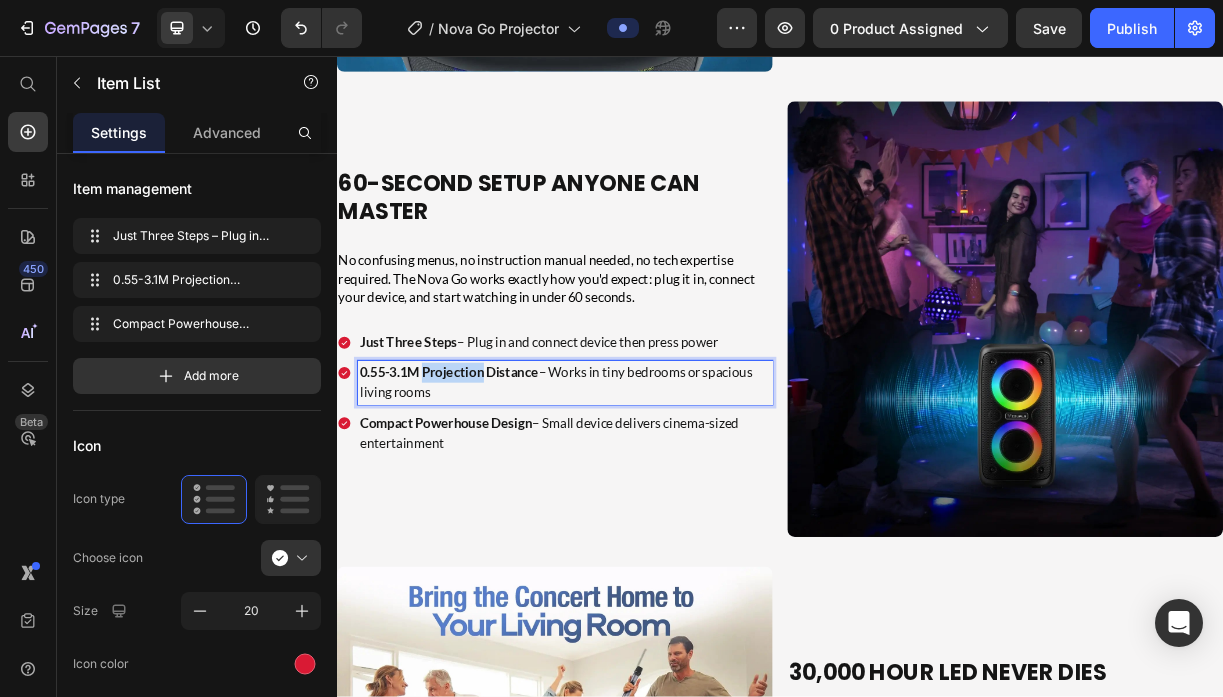 click on "0.55-3.1M Projection Distance" at bounding box center [489, 485] 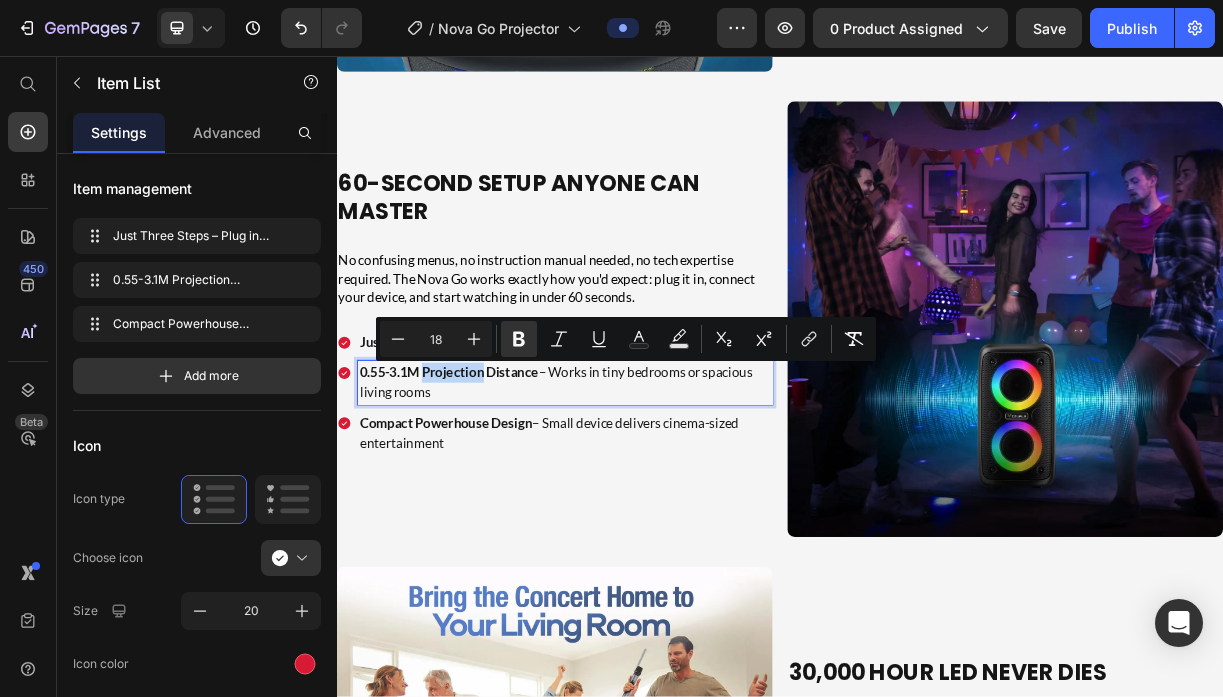 type on "11" 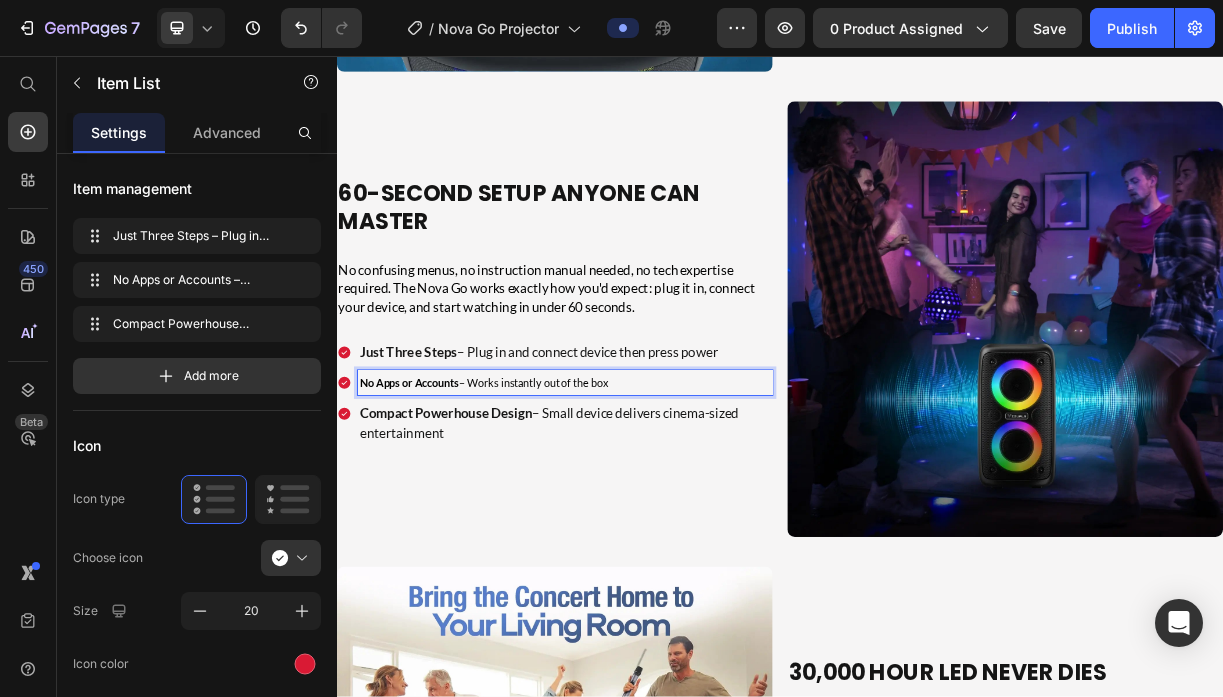 click on "No Apps or Accounts" at bounding box center [435, 499] 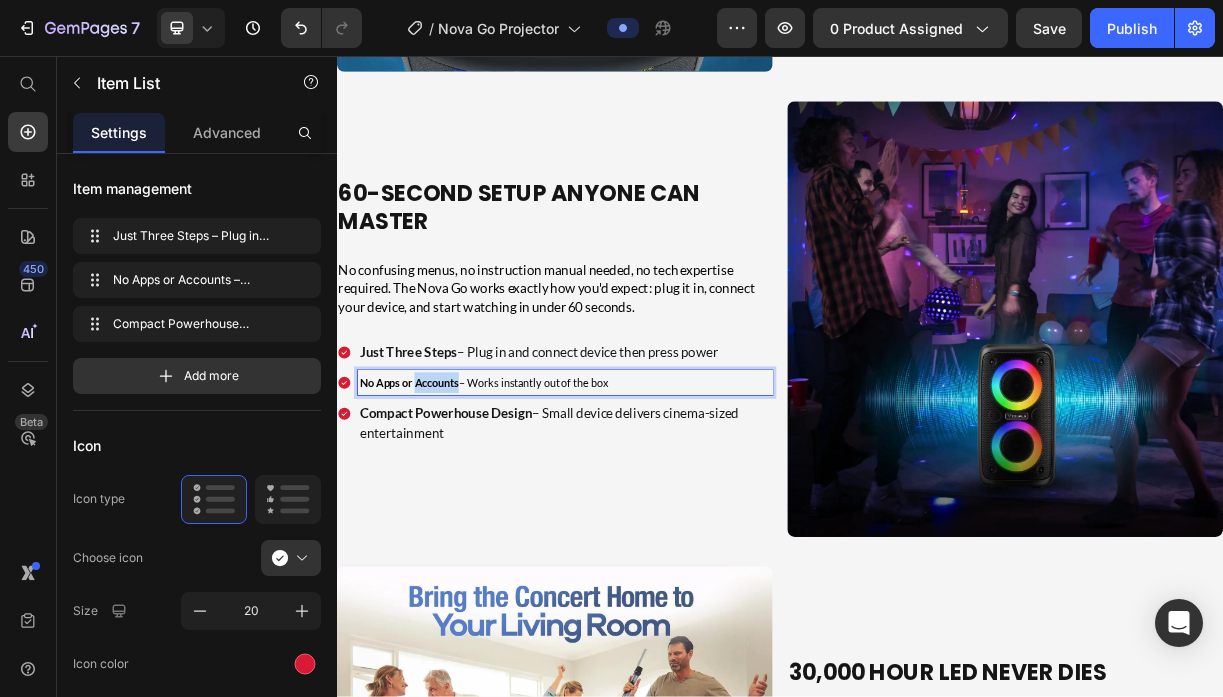 click on "No Apps or Accounts" at bounding box center [435, 499] 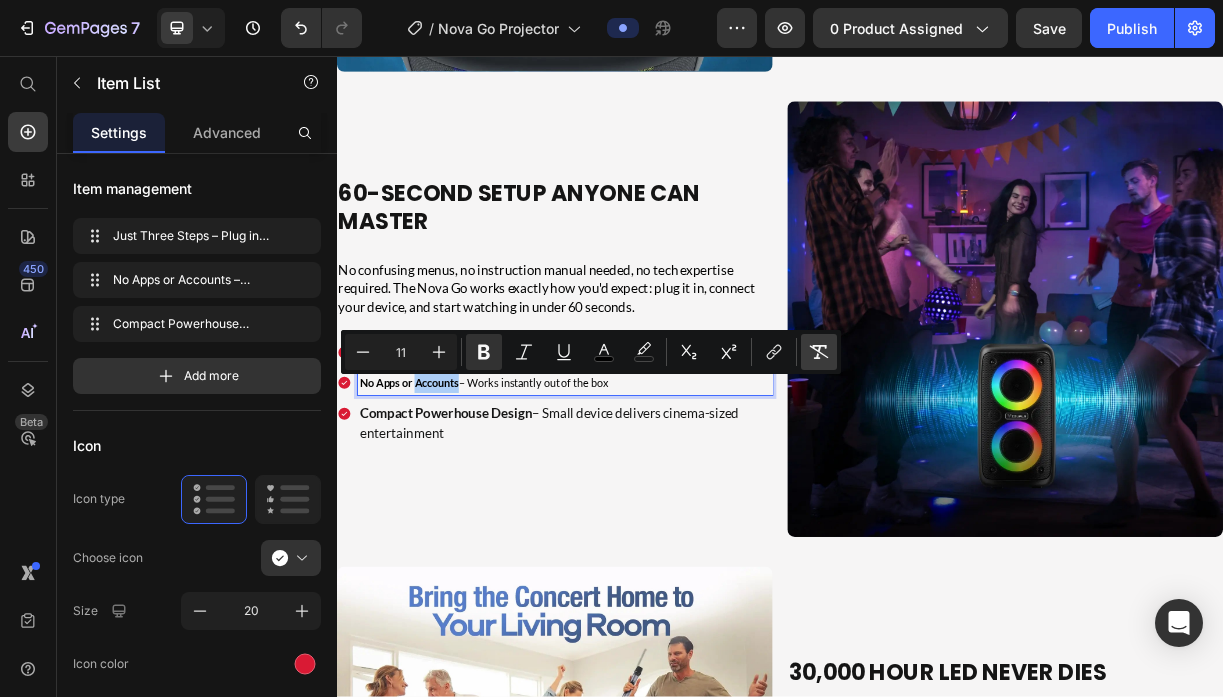 click 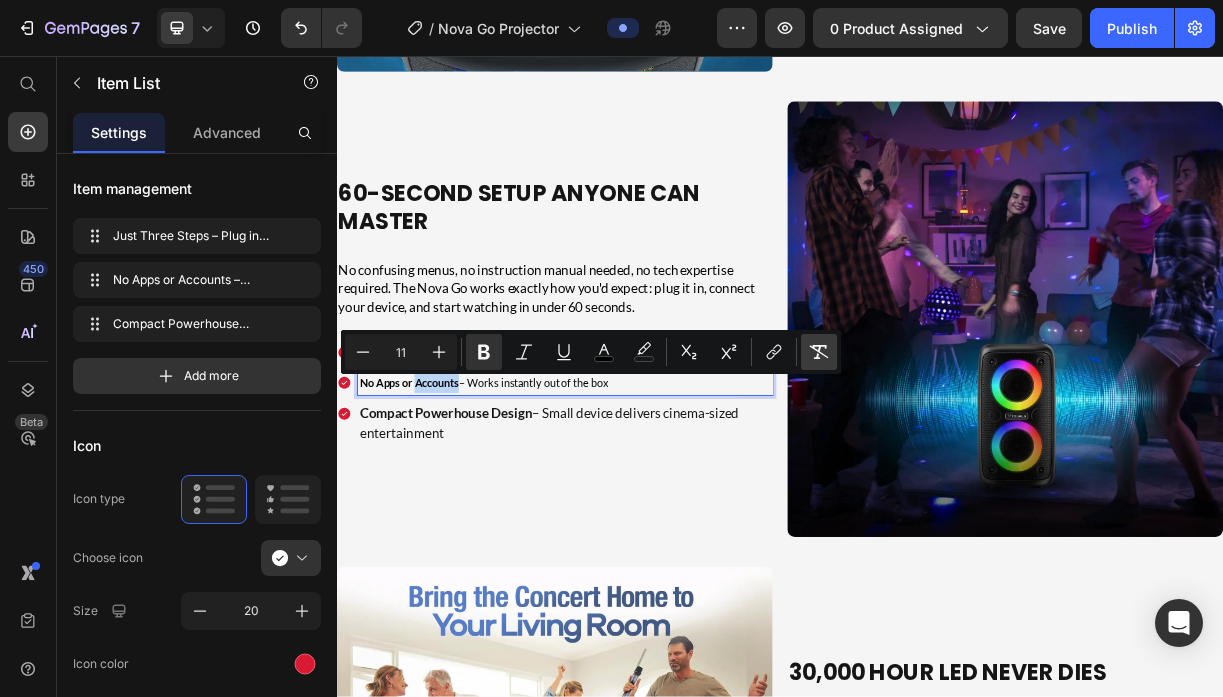 type on "18" 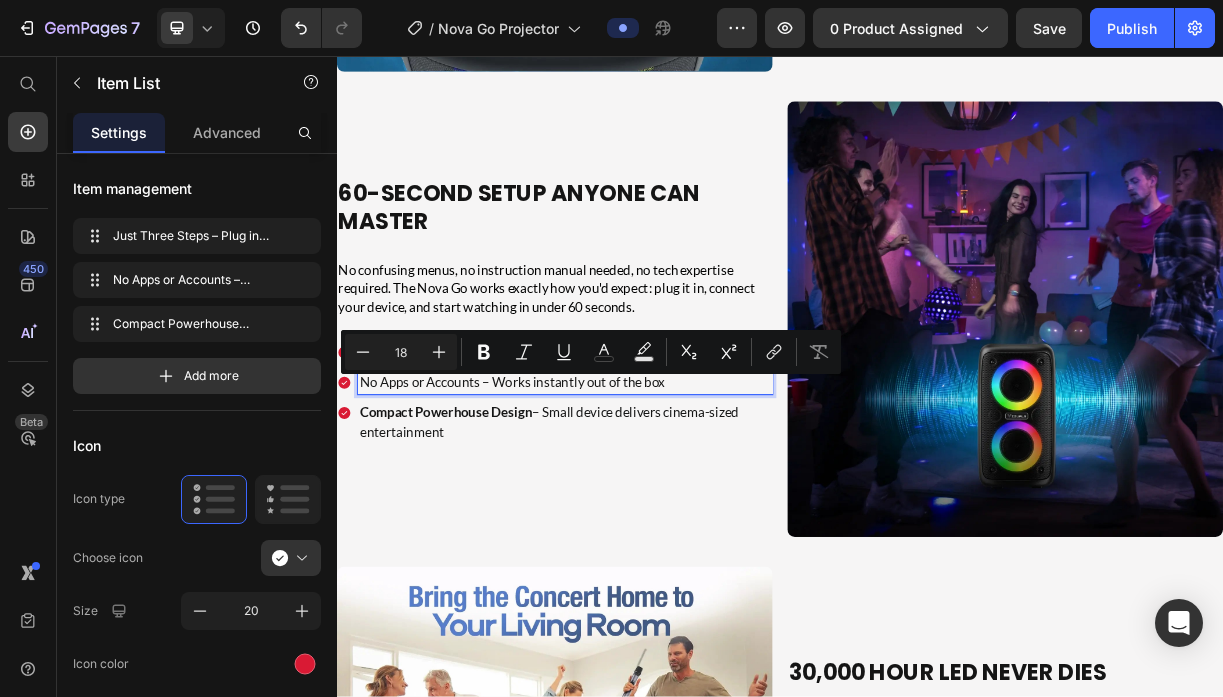 click on "No Apps or Accounts – Works instantly out of the box" at bounding box center [646, 498] 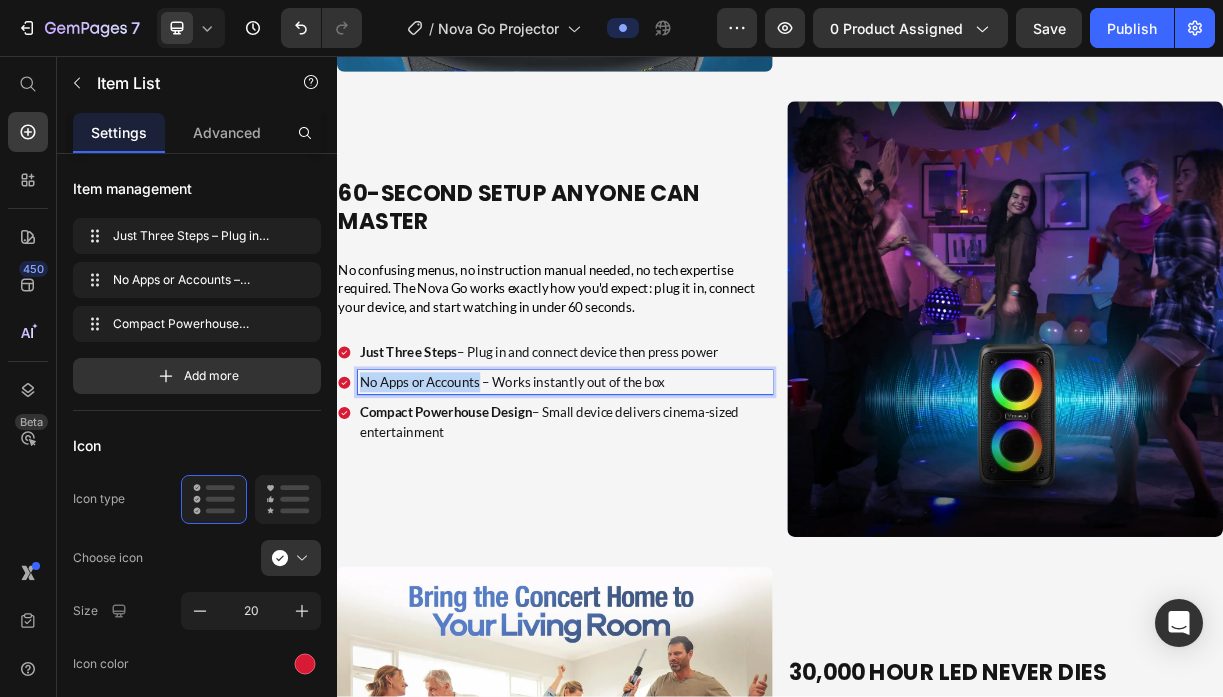 drag, startPoint x: 532, startPoint y: 503, endPoint x: 372, endPoint y: 500, distance: 160.02812 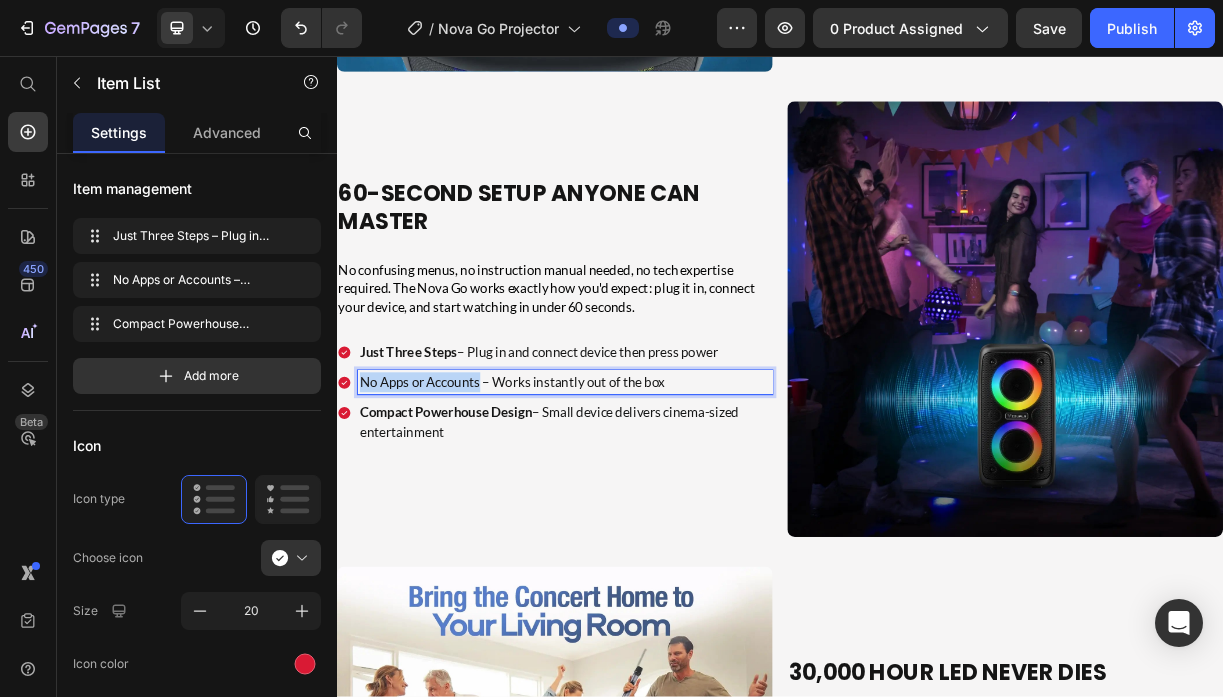 click on "No Apps or Accounts – Works instantly out of the box" at bounding box center (646, 498) 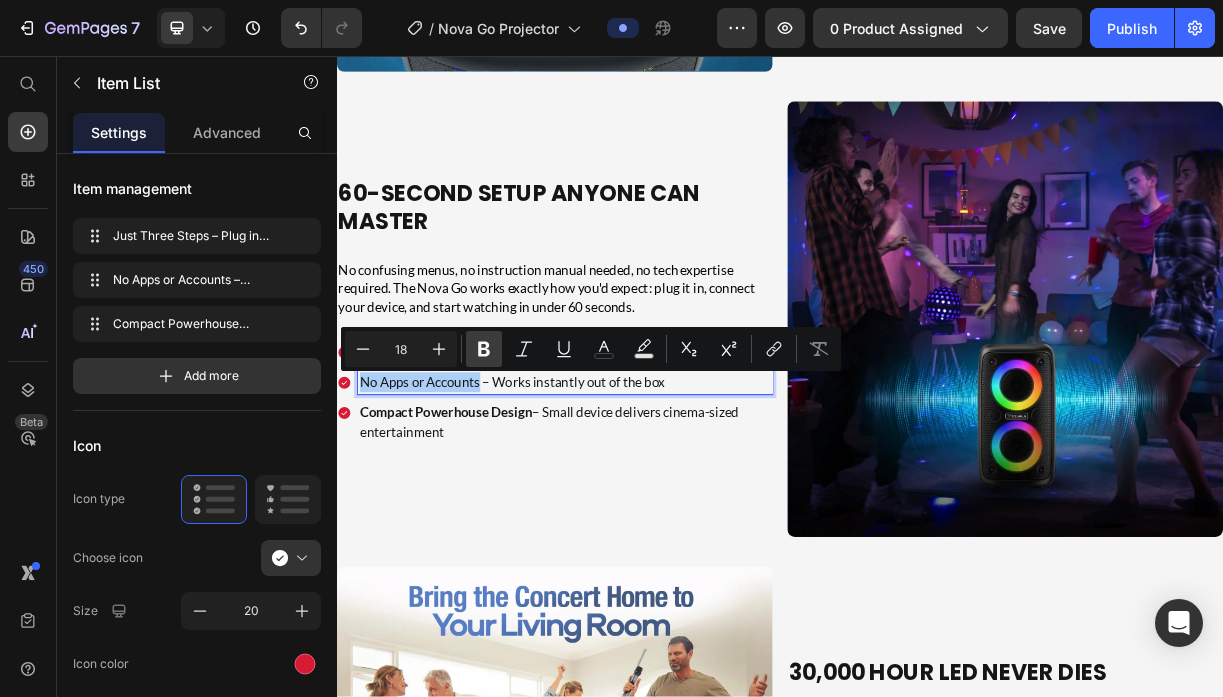 click 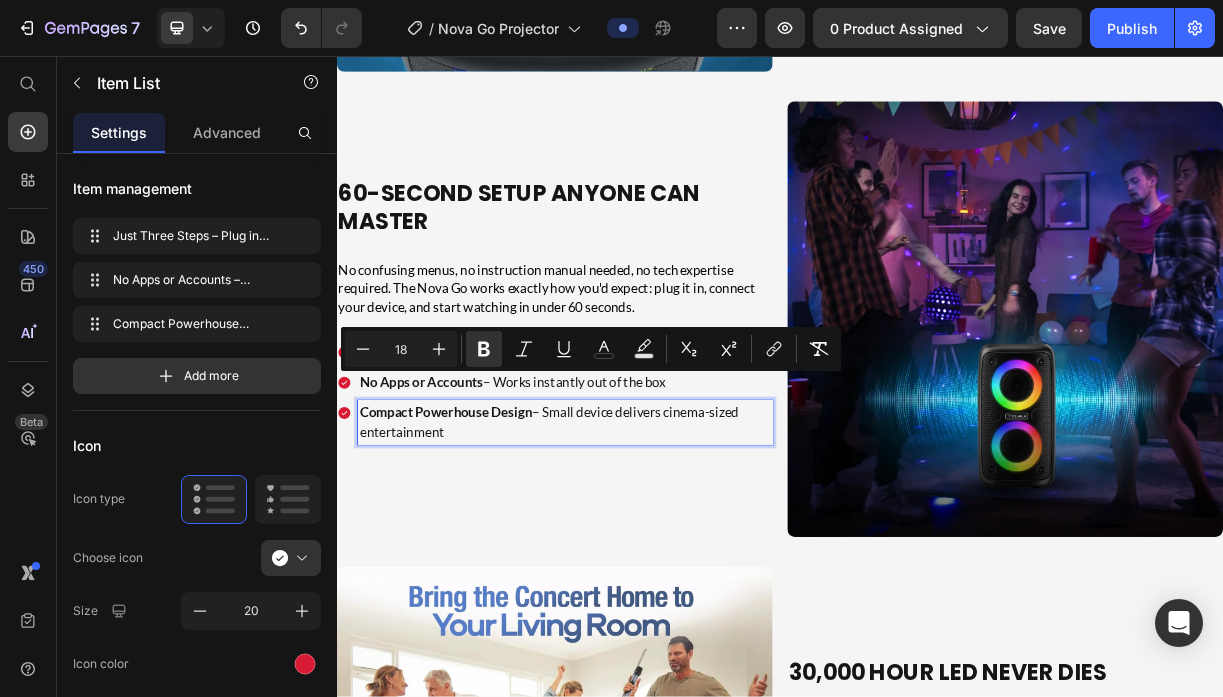 click on "Compact Powerhouse Design" at bounding box center (484, 539) 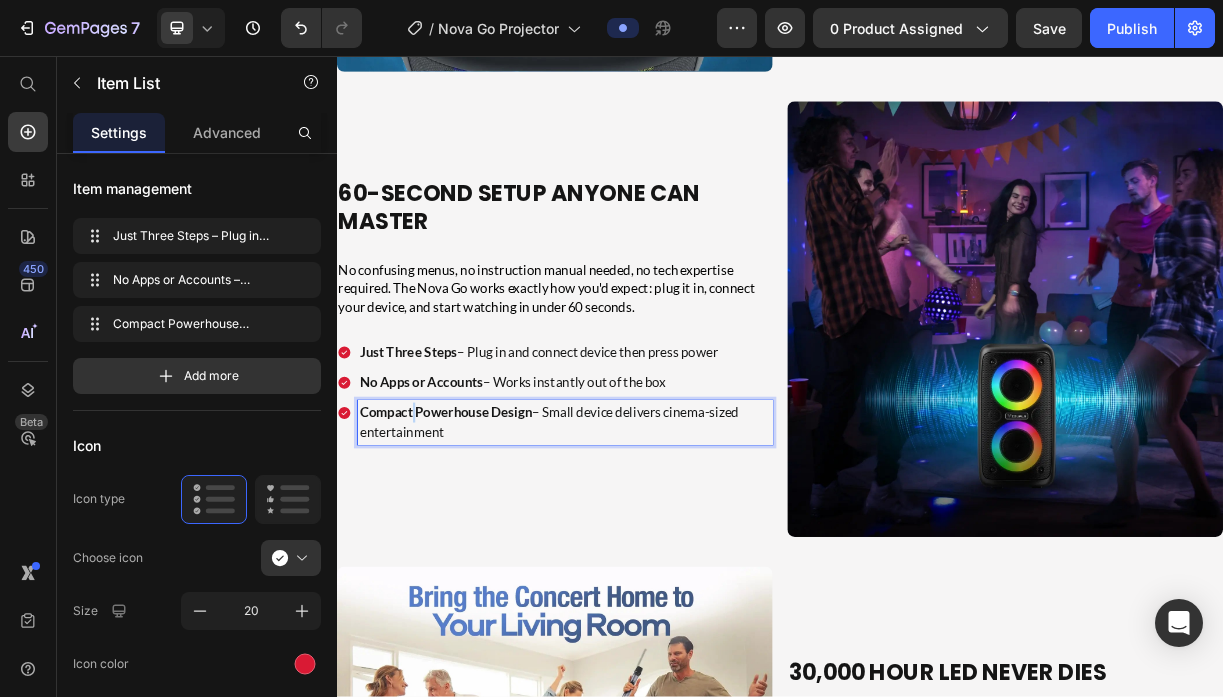 click on "Compact Powerhouse Design" at bounding box center (484, 539) 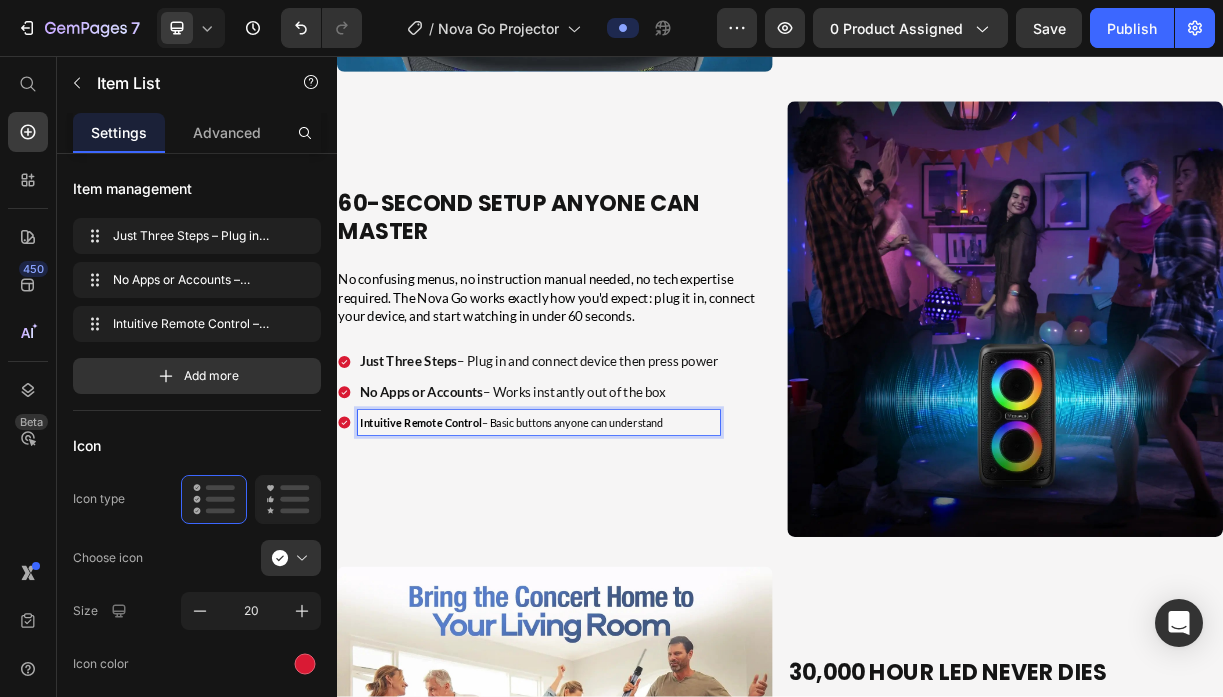 click on "Intuitive Remote Control" at bounding box center (450, 553) 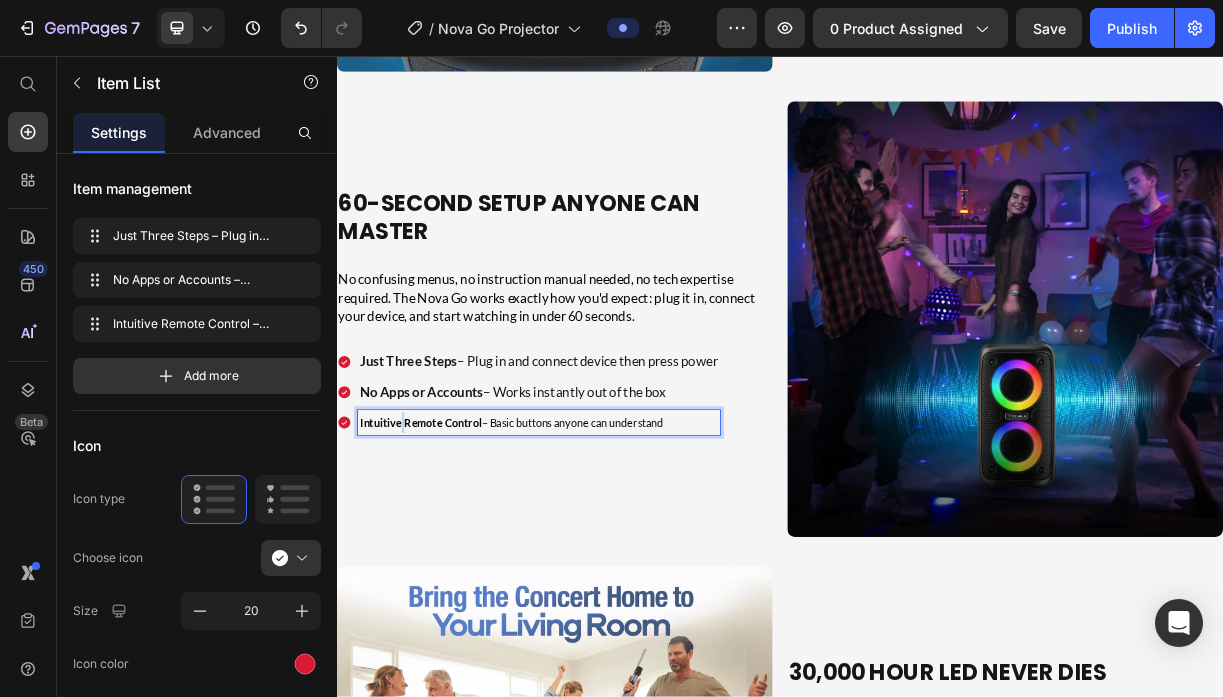 click on "Intuitive Remote Control" at bounding box center [450, 553] 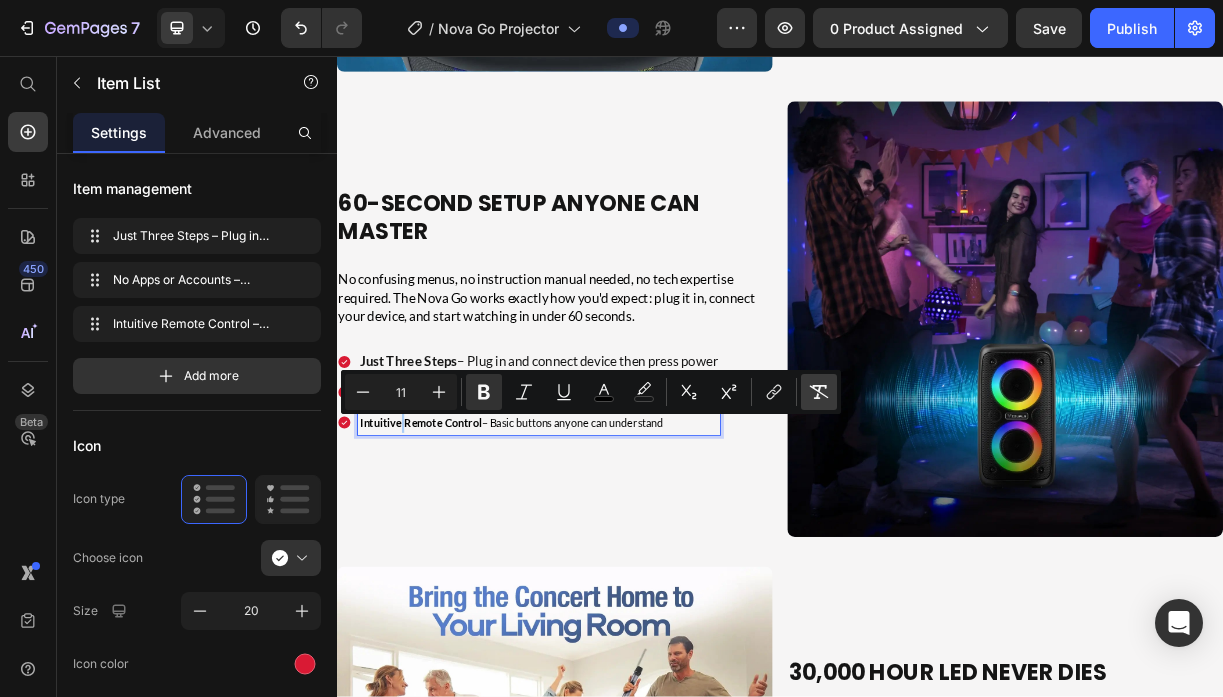 click 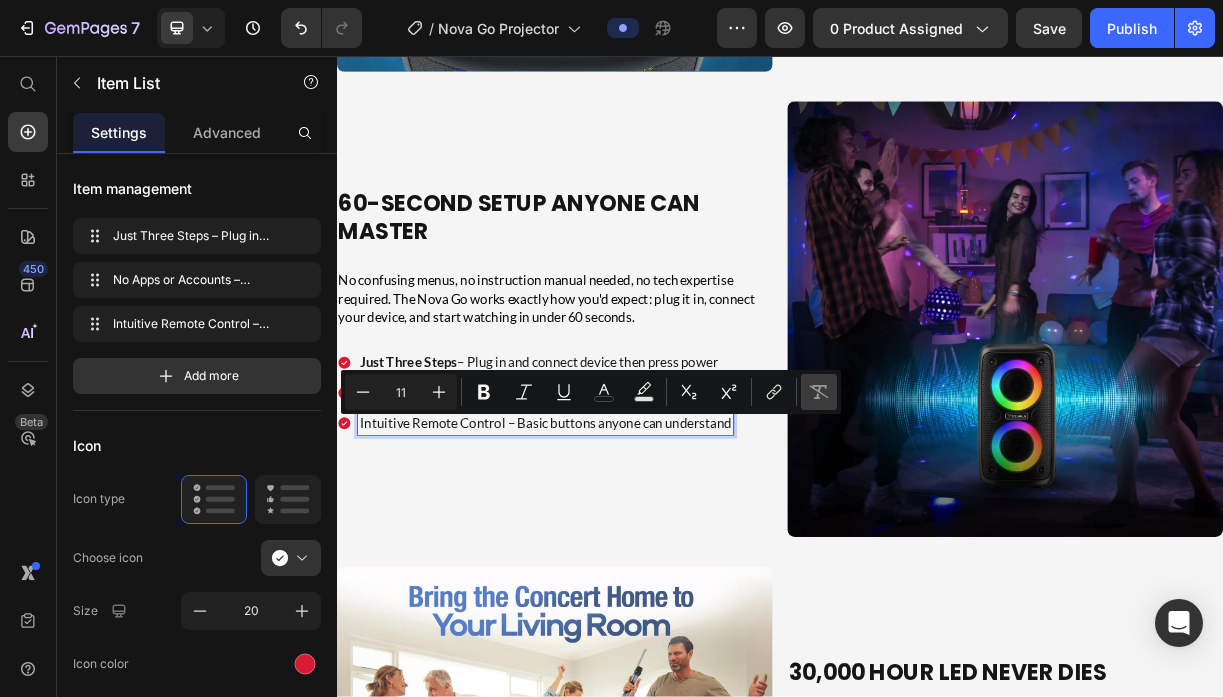 type on "18" 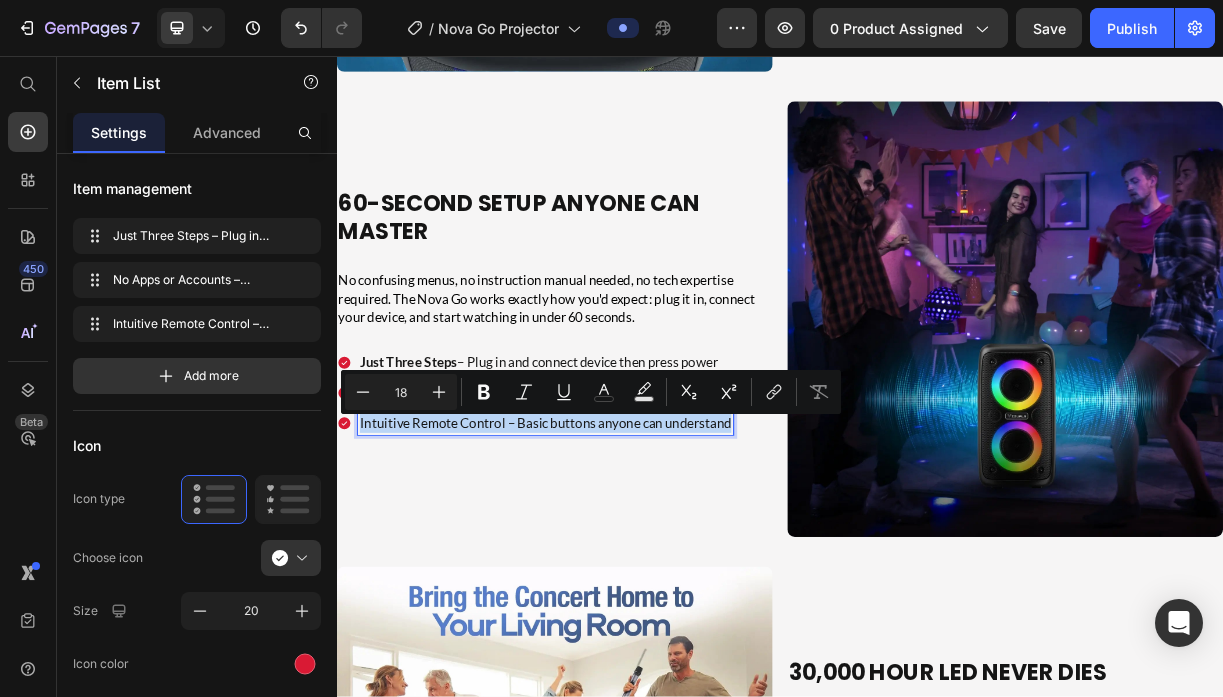 click on "Intuitive Remote Control – Basic buttons anyone can understand" at bounding box center [619, 553] 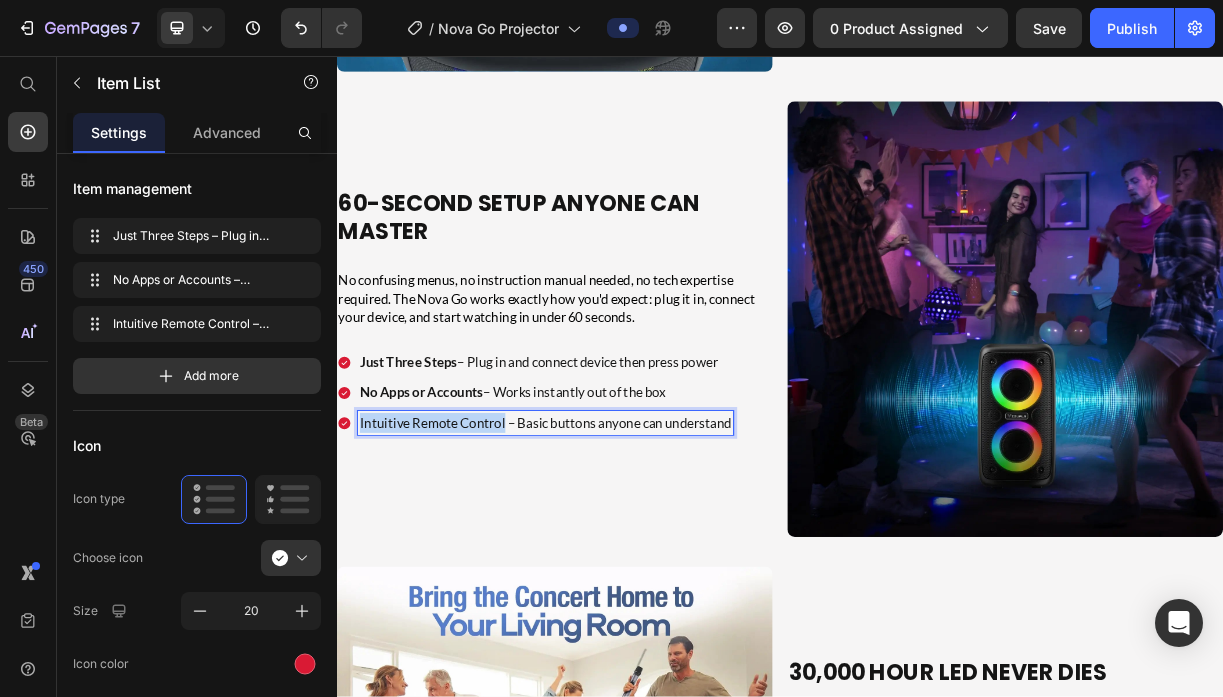 drag, startPoint x: 565, startPoint y: 549, endPoint x: 370, endPoint y: 556, distance: 195.1256 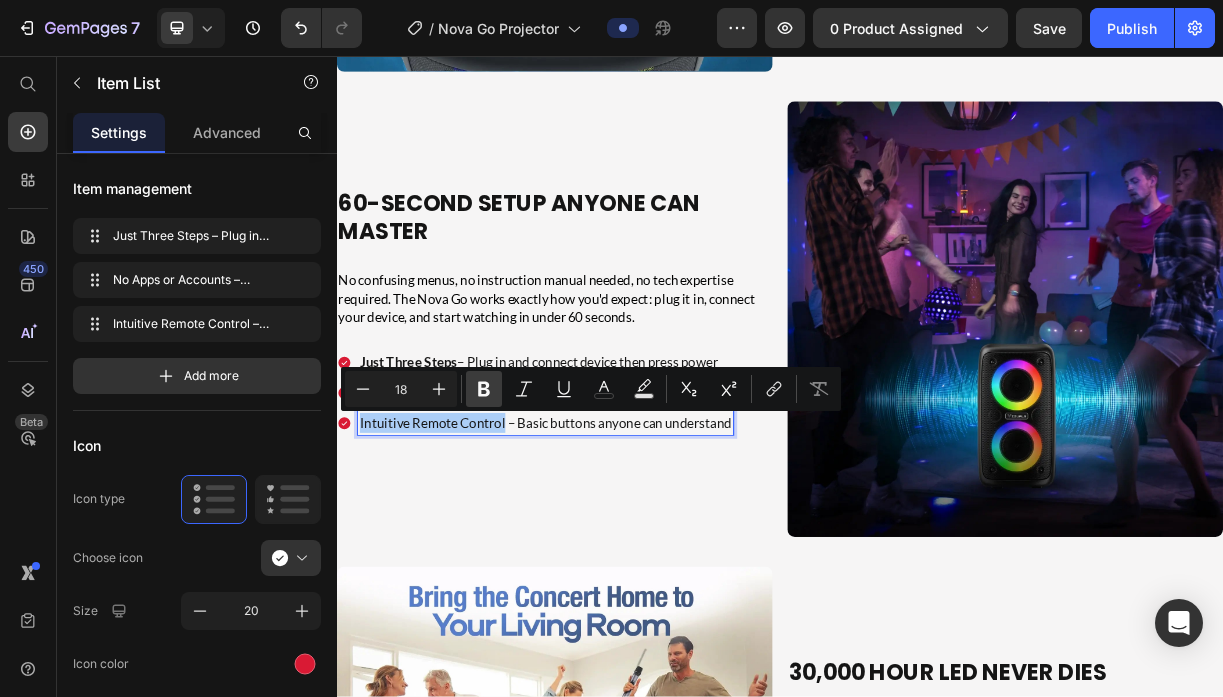 click 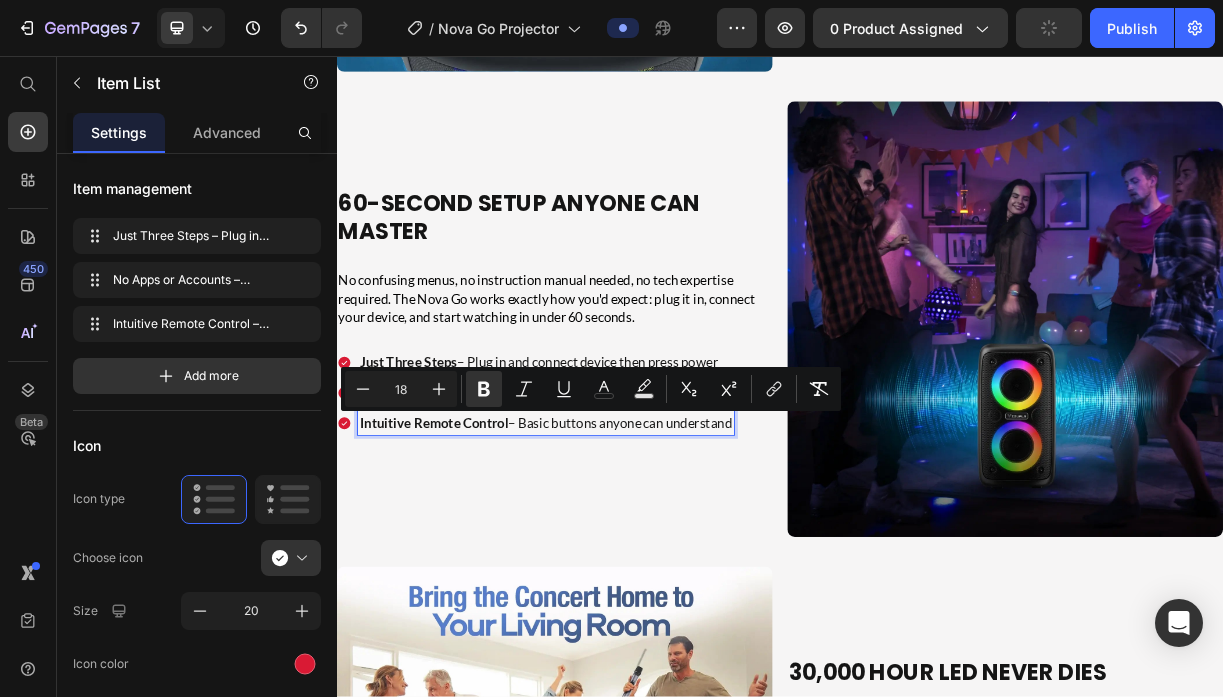 click on "Intuitive Remote Control – Basic buttons anyone can understand" at bounding box center [620, 553] 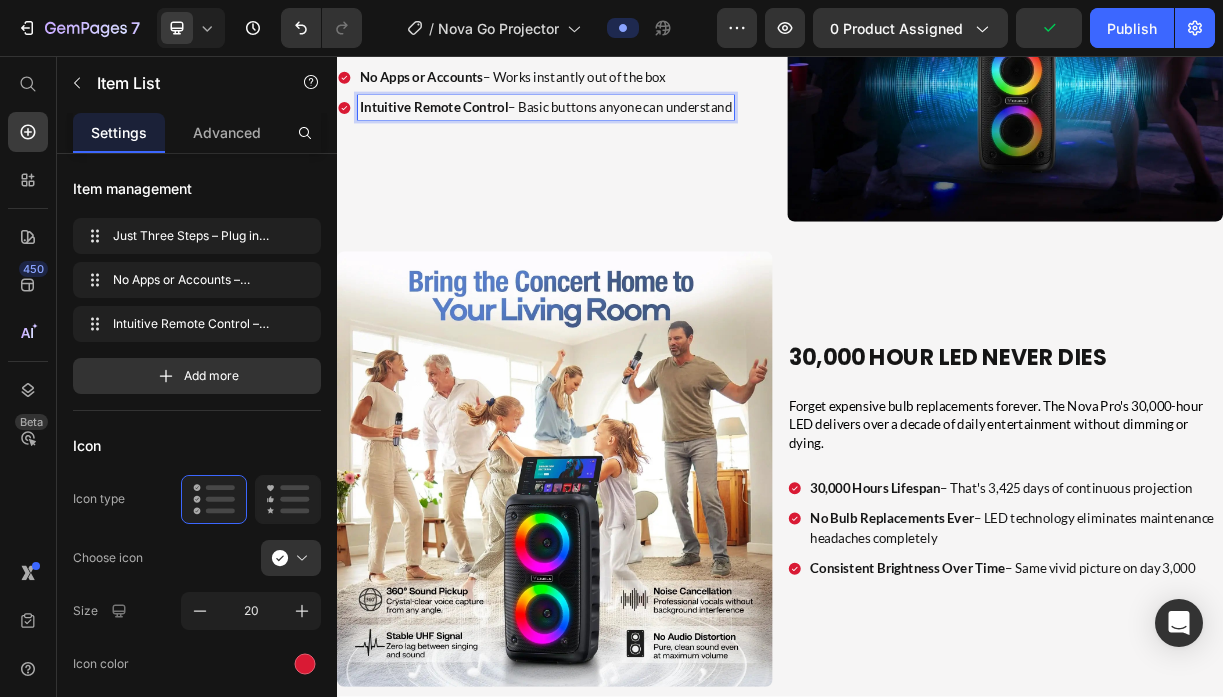 scroll, scrollTop: 4504, scrollLeft: 0, axis: vertical 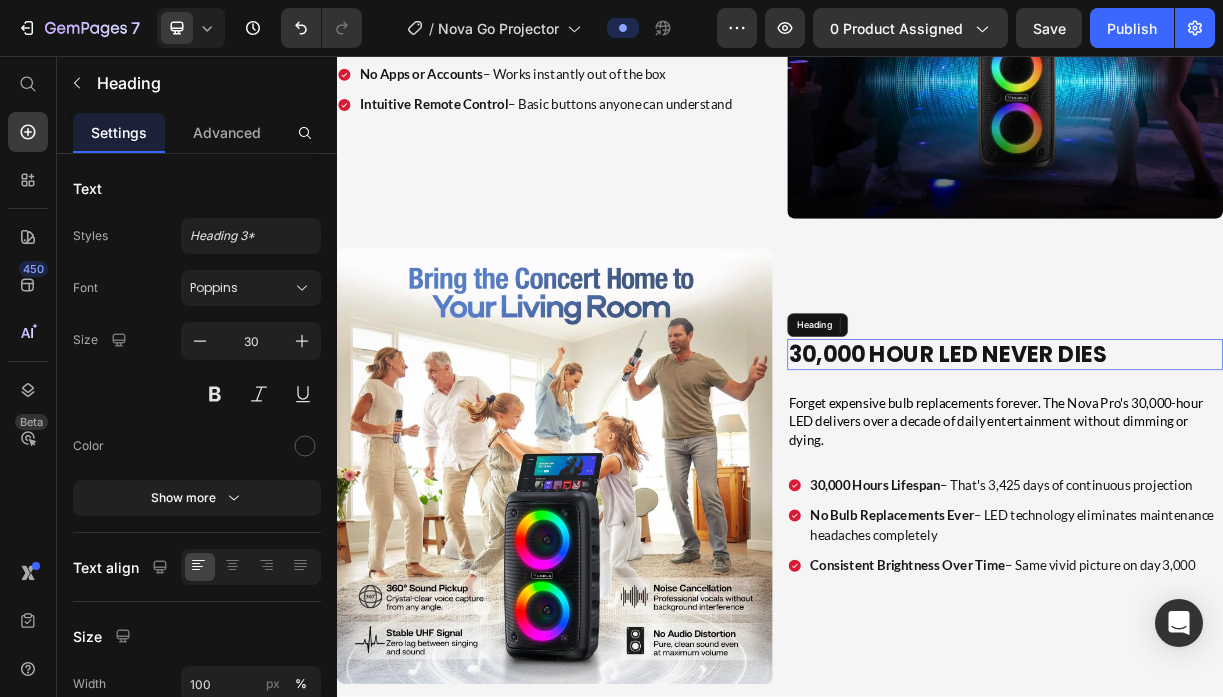 click on "30,000 Hour LED Never Dies" at bounding box center [1164, 460] 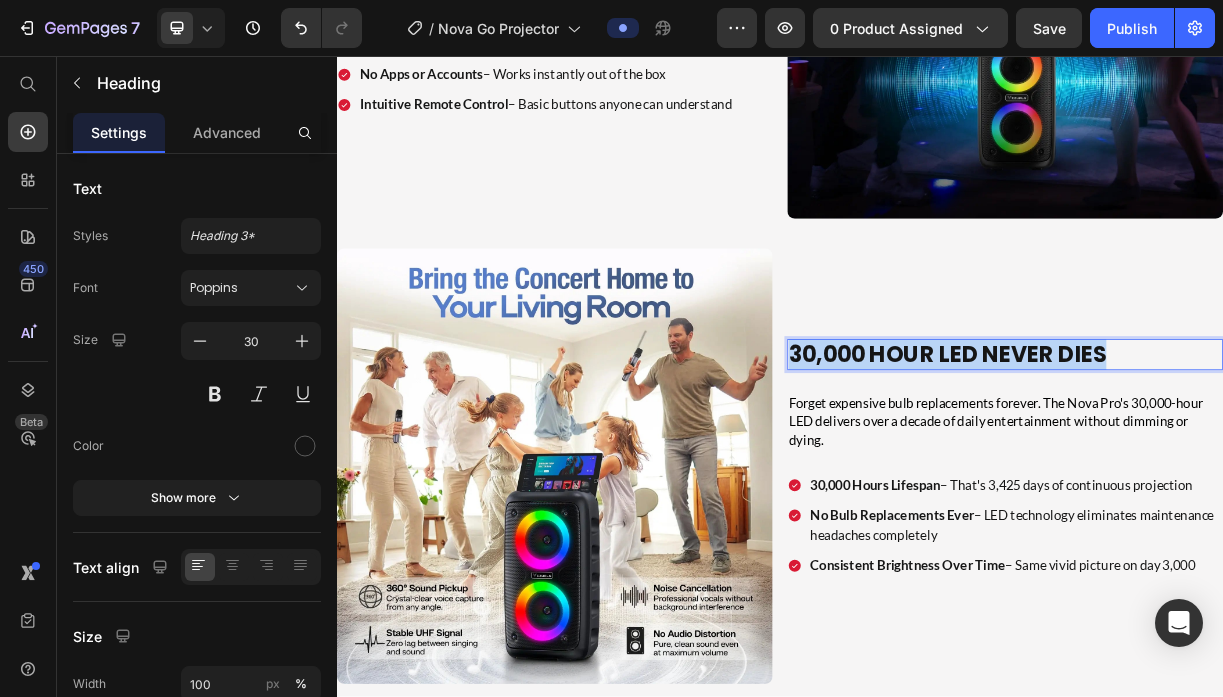 click on "30,000 Hour LED Never Dies" at bounding box center [1164, 460] 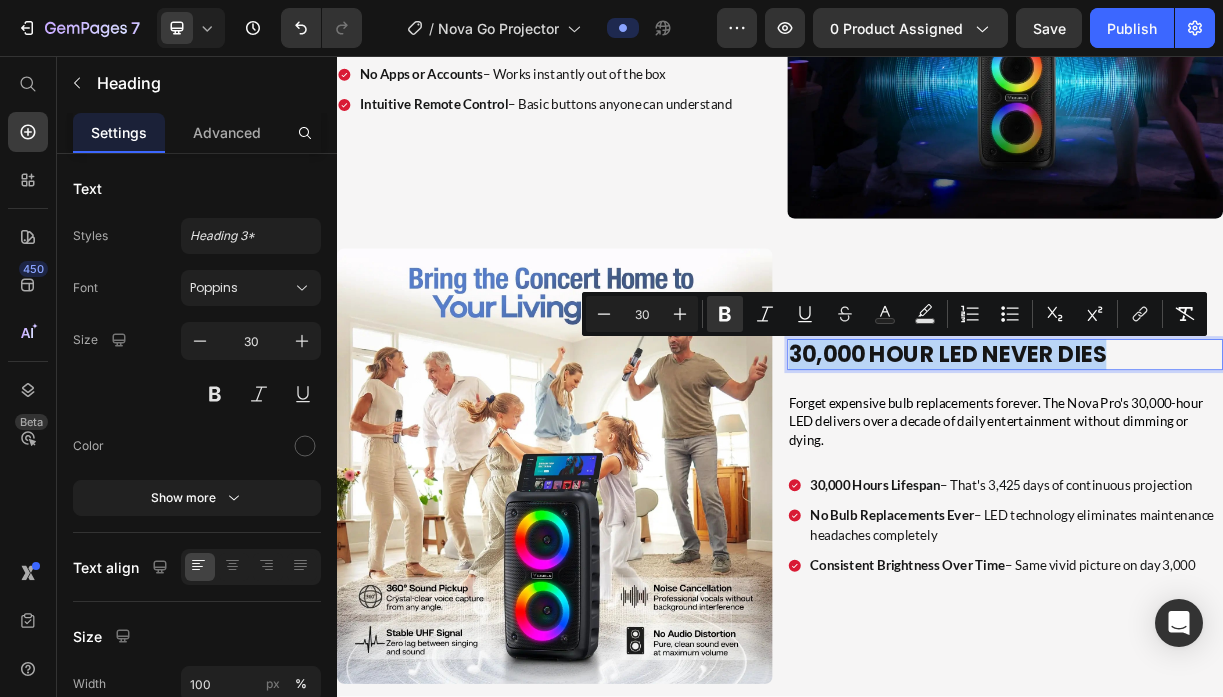 type on "11" 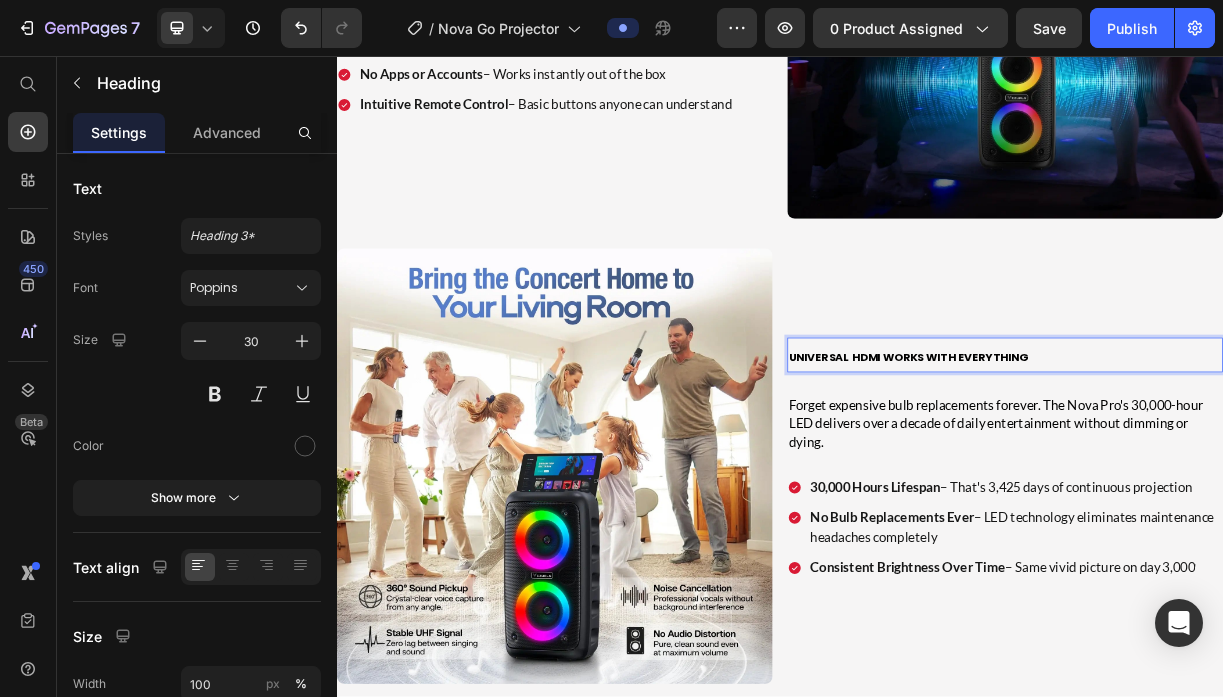 click on "Universal HDMI Works with Everything" at bounding box center (1111, 464) 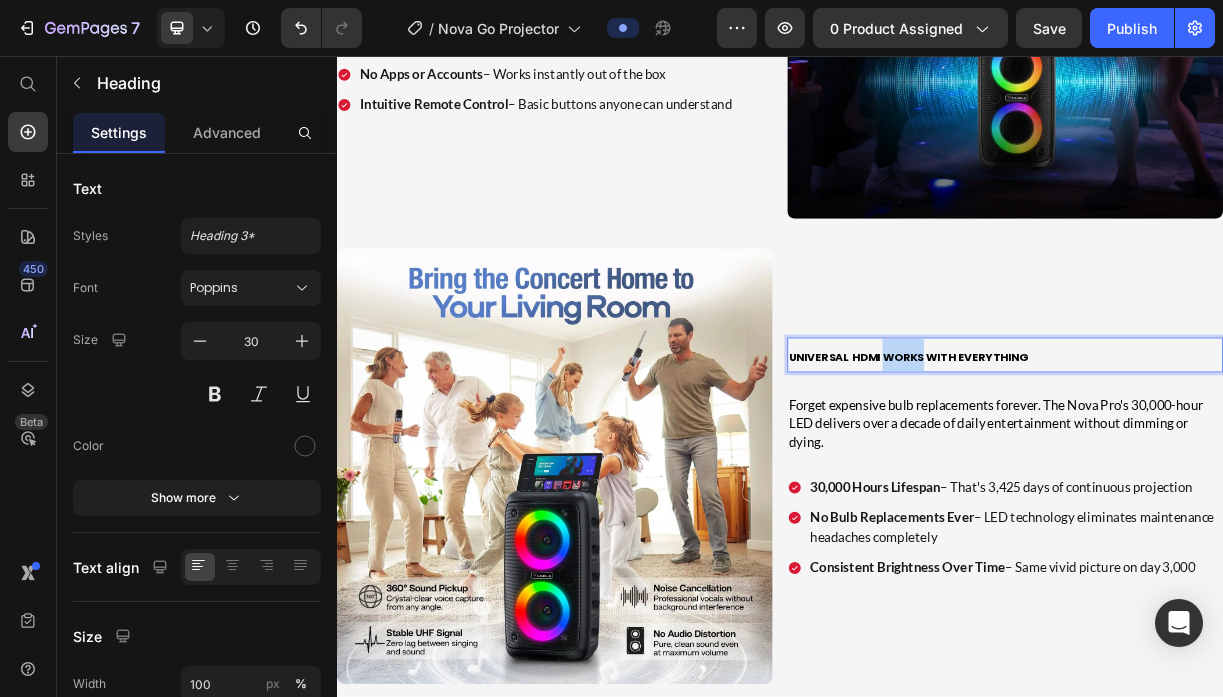 click on "Universal HDMI Works with Everything" at bounding box center [1111, 464] 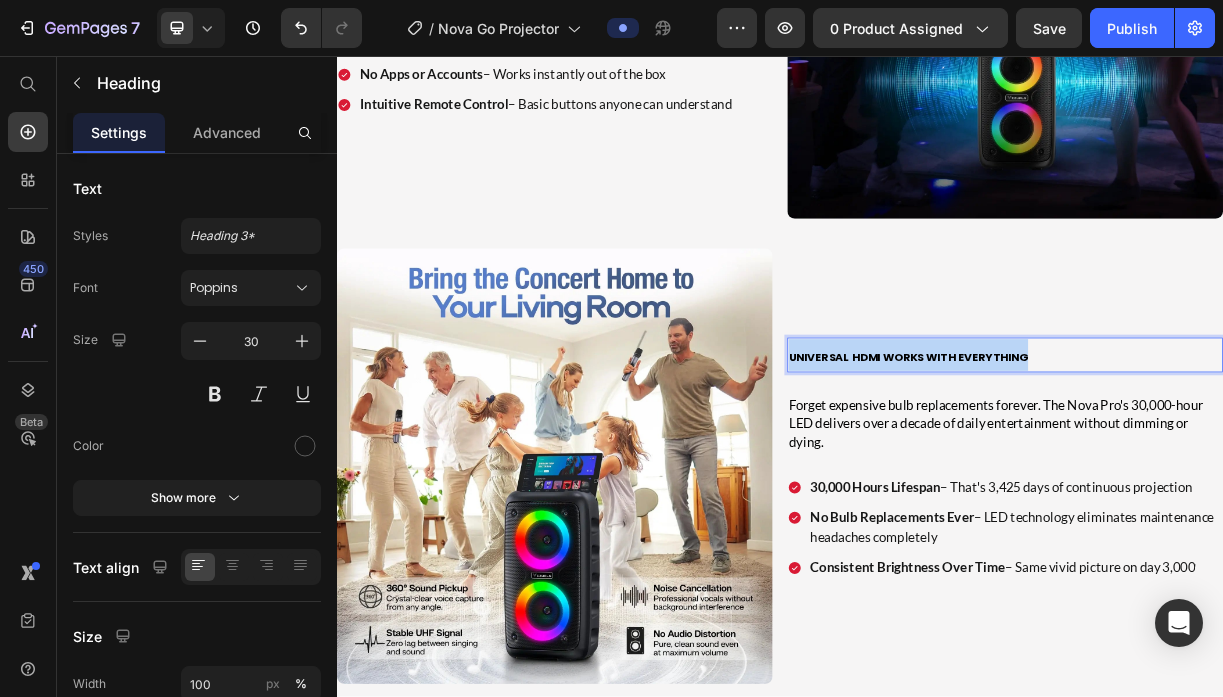 click on "Universal HDMI Works with Everything" at bounding box center (1111, 464) 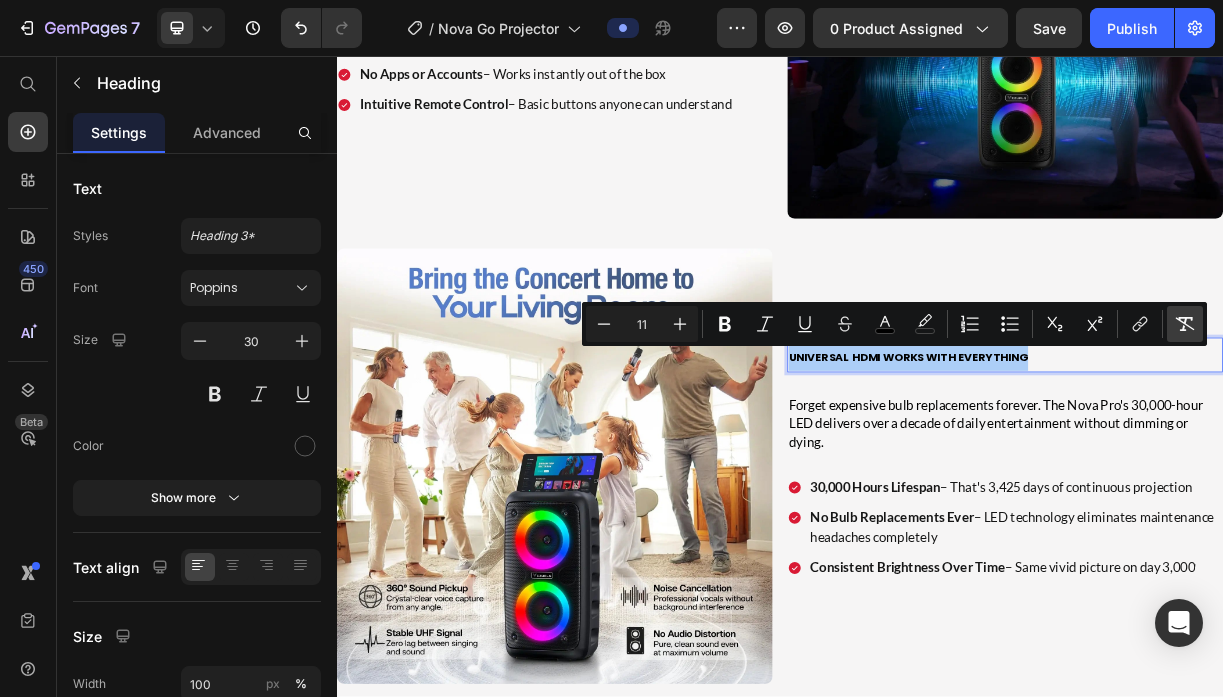 click 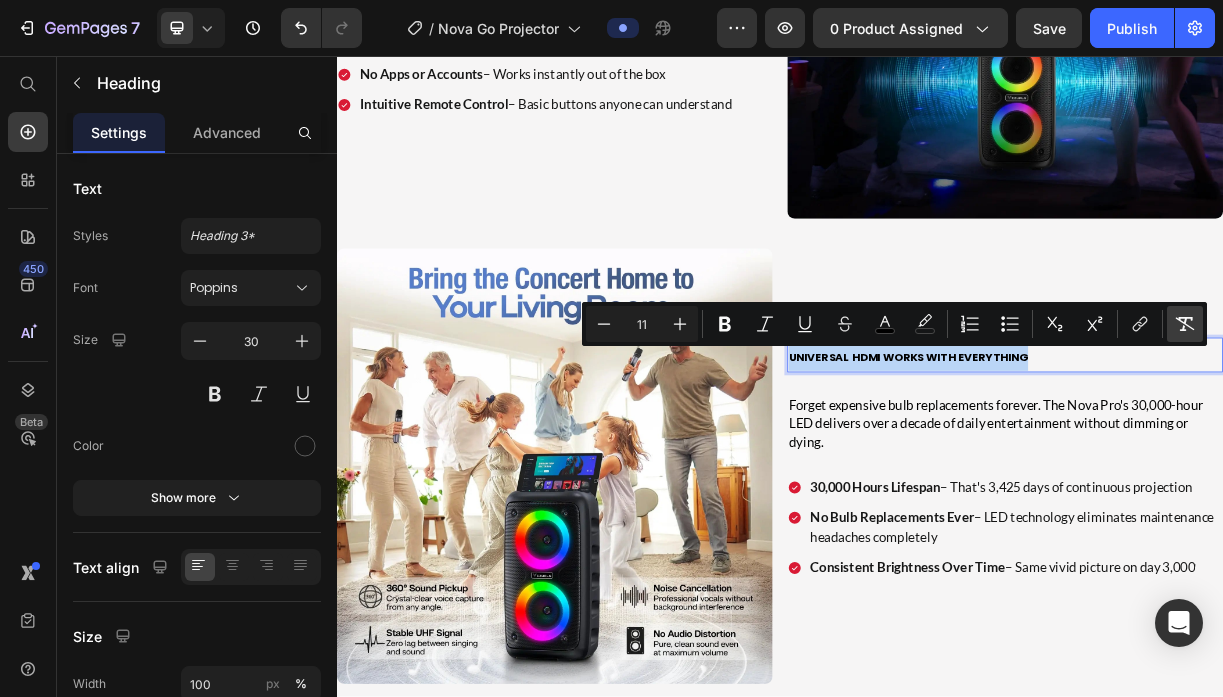 type on "30" 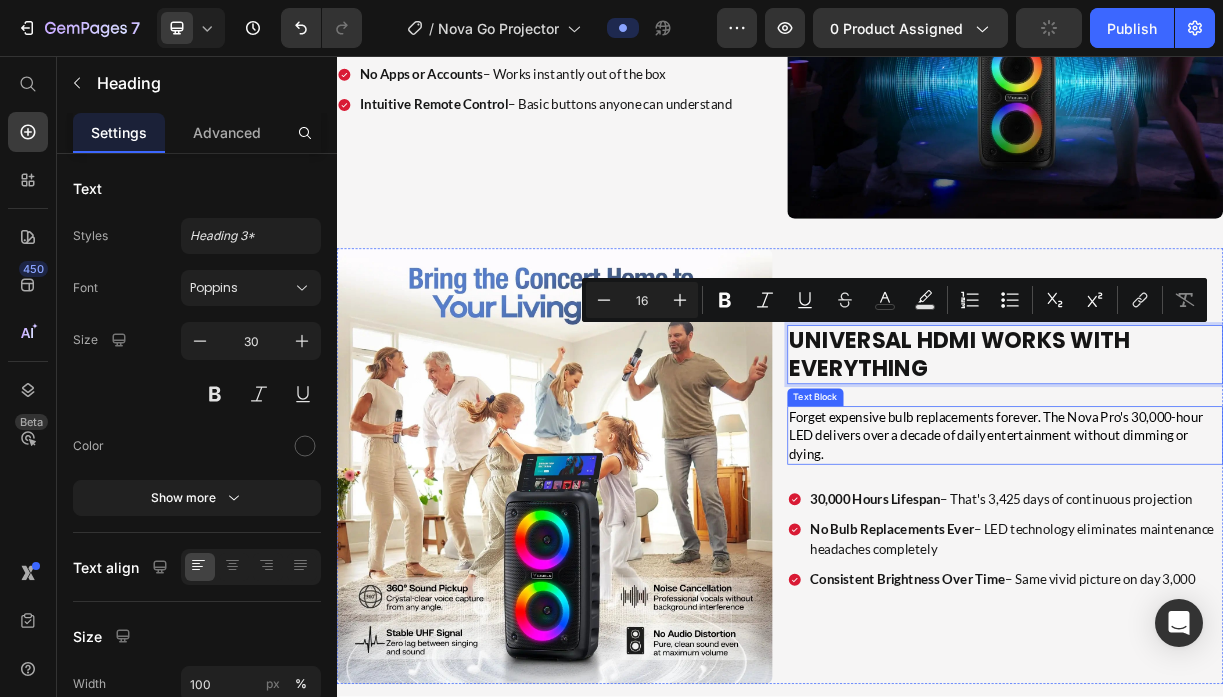 click on "Forget expensive bulb replacements forever. The Nova Pro's 30,000-hour LED delivers over a decade of daily entertainment without dimming or dying." at bounding box center (1242, 570) 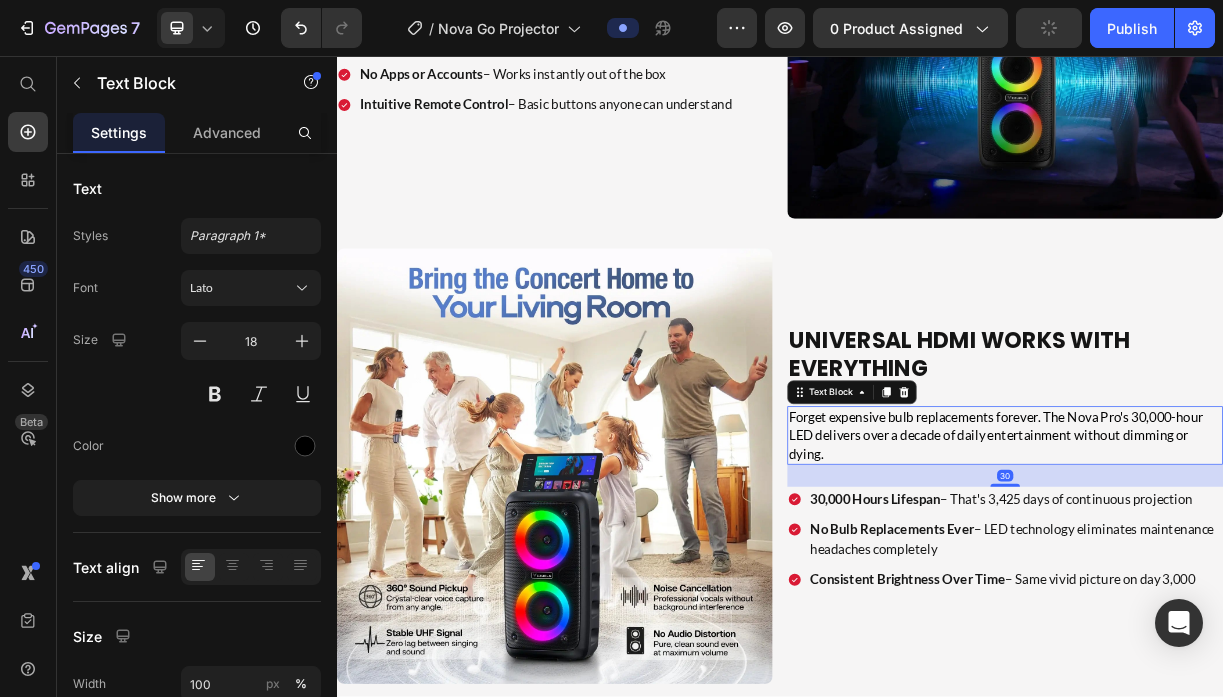 click on "Forget expensive bulb replacements forever. The Nova Pro's 30,000-hour LED delivers over a decade of daily entertainment without dimming or dying." at bounding box center [1242, 570] 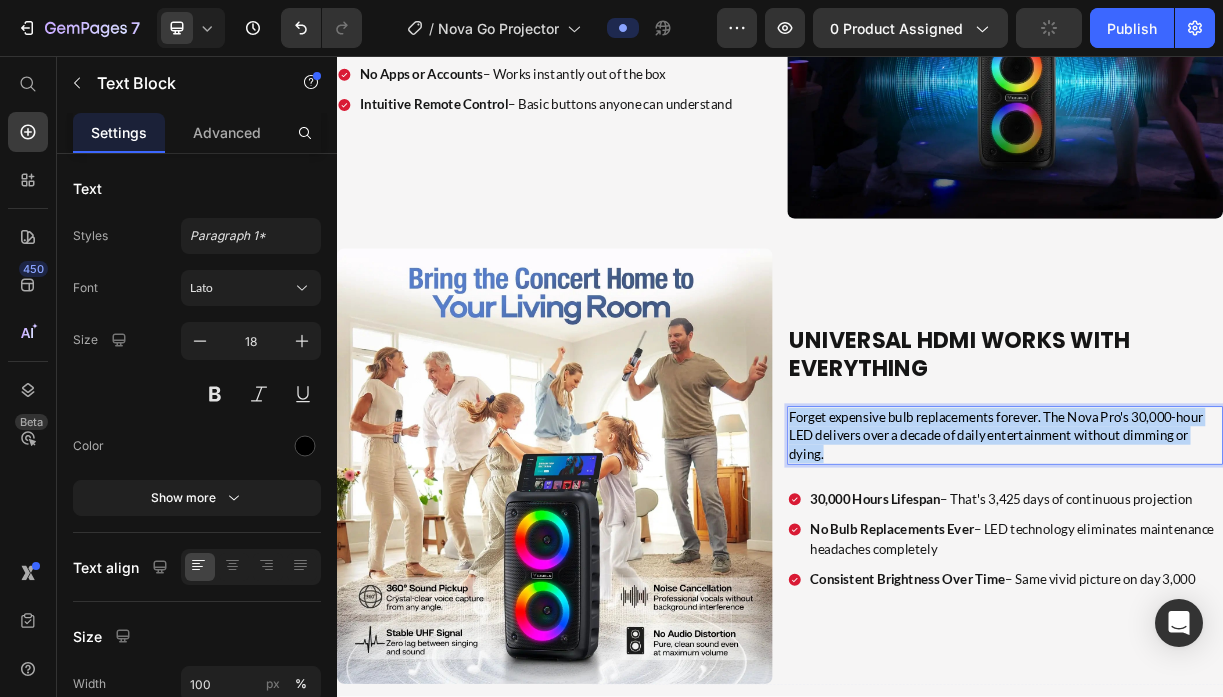 click on "Forget expensive bulb replacements forever. The Nova Pro's 30,000-hour LED delivers over a decade of daily entertainment without dimming or dying." at bounding box center (1242, 570) 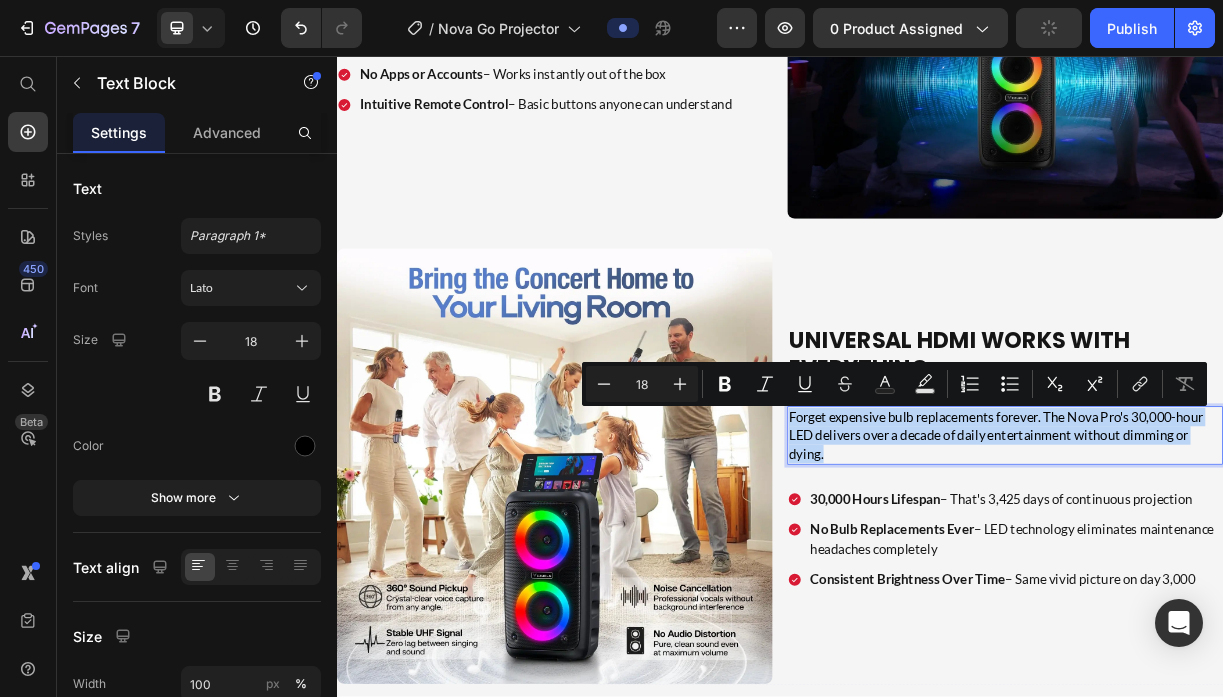 type on "11" 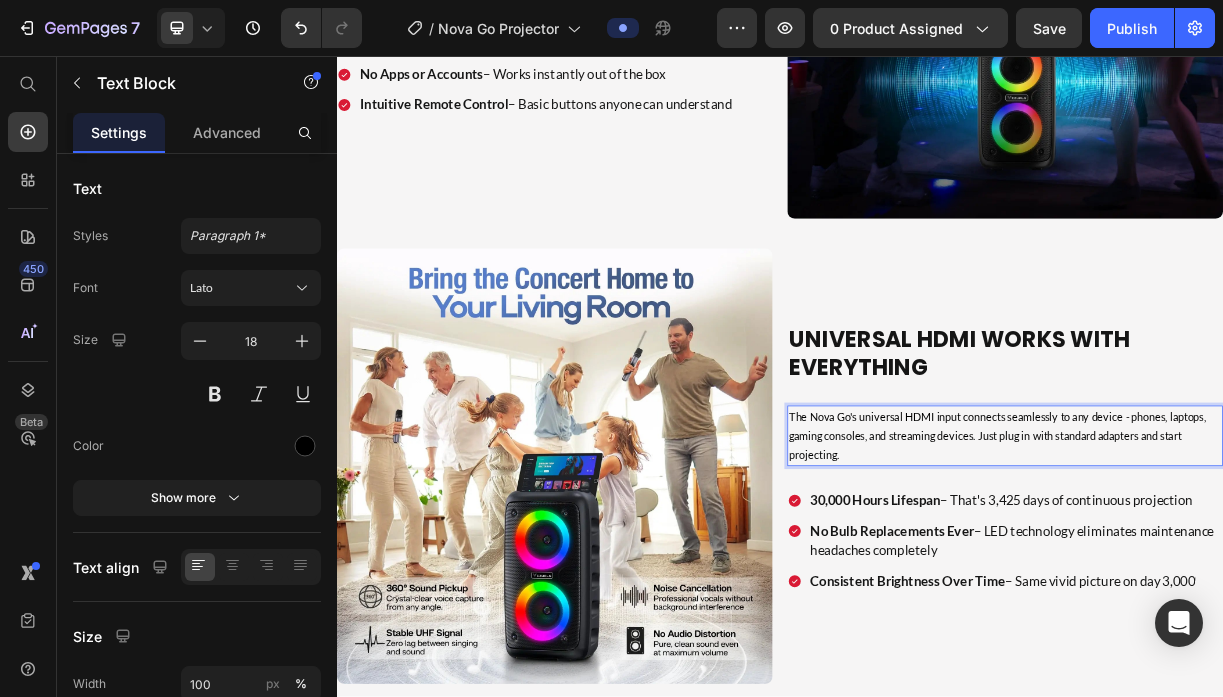 click on "The Nova Go's universal HDMI input connects seamlessly to any device - phones, laptops, gaming consoles, and streaming devices. Just plug in with standard adapters and start projecting." at bounding box center [1231, 571] 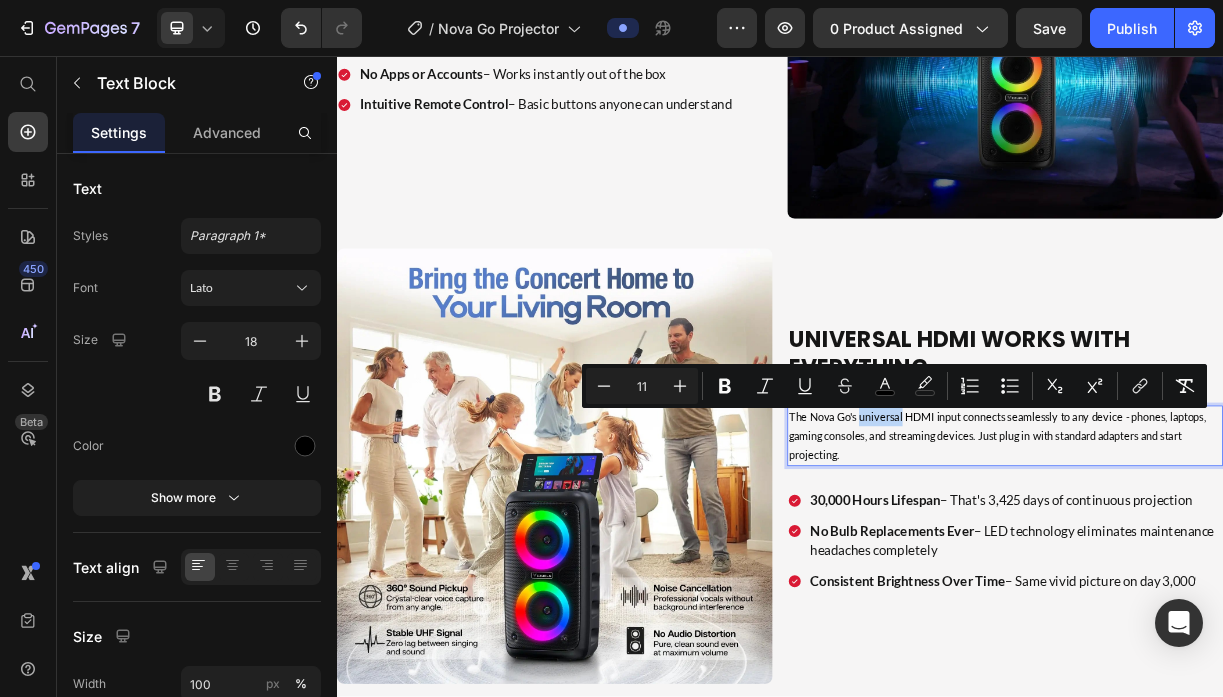 click on "The Nova Go's universal HDMI input connects seamlessly to any device - phones, laptops, gaming consoles, and streaming devices. Just plug in with standard adapters and start projecting." at bounding box center [1231, 571] 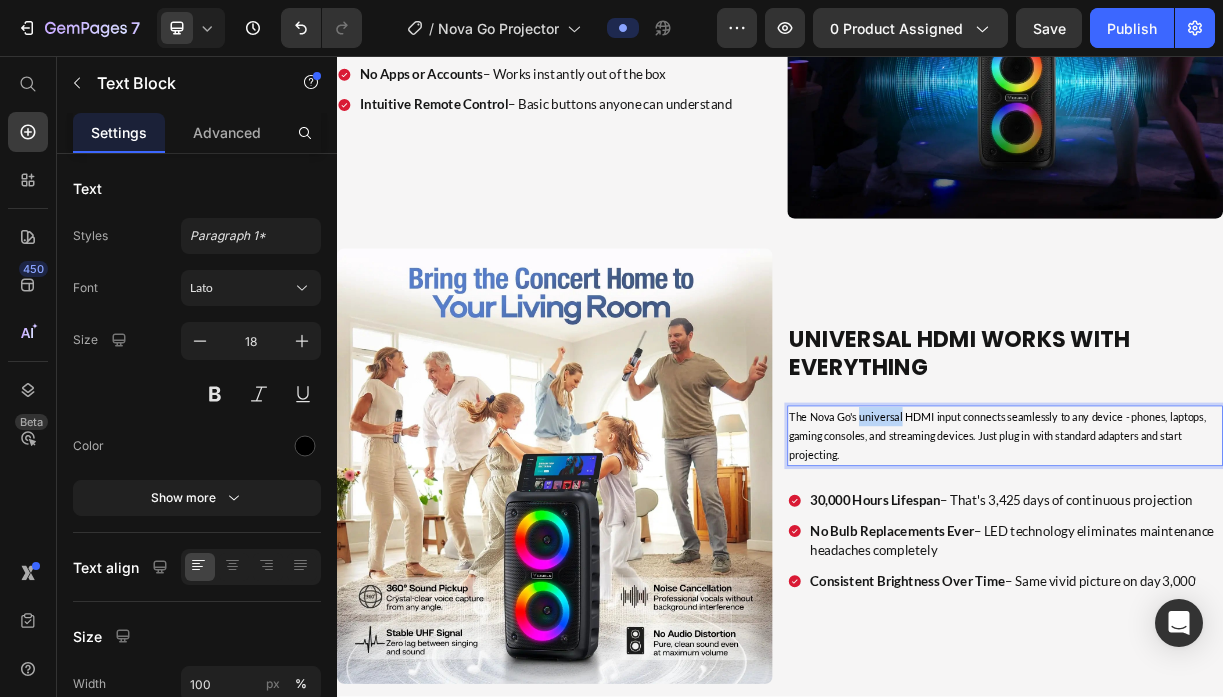 click on "The Nova Go's universal HDMI input connects seamlessly to any device - phones, laptops, gaming consoles, and streaming devices. Just plug in with standard adapters and start projecting." at bounding box center (1231, 571) 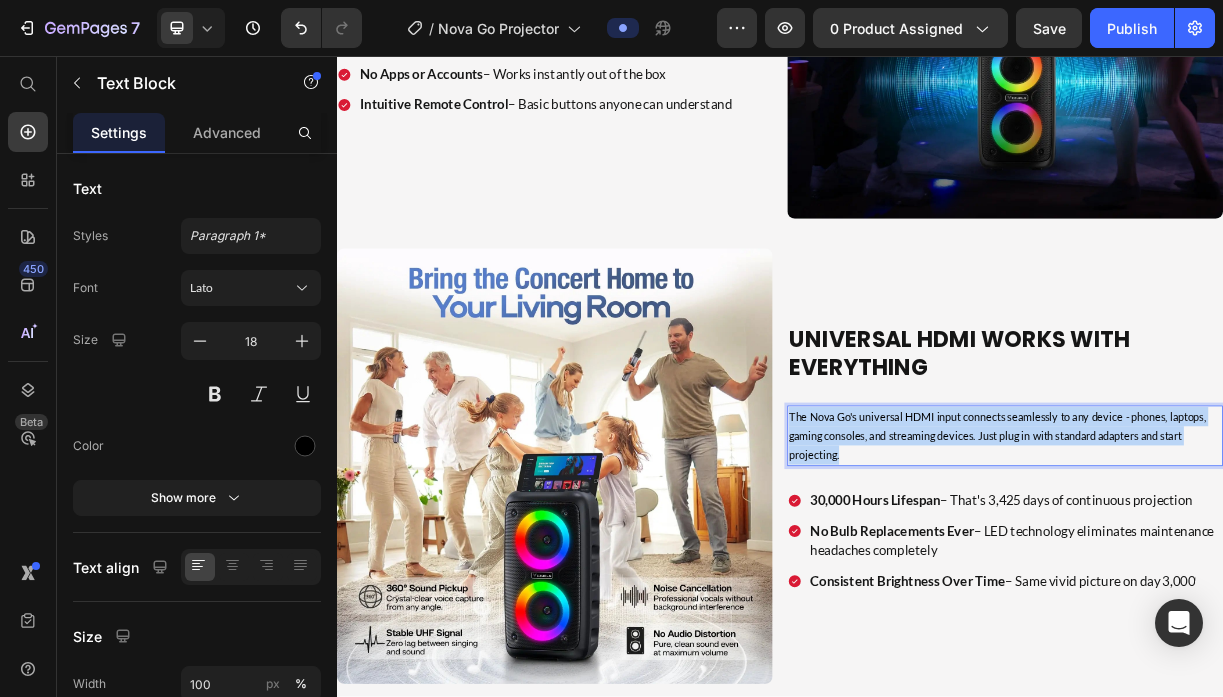 click on "The Nova Go's universal HDMI input connects seamlessly to any device - phones, laptops, gaming consoles, and streaming devices. Just plug in with standard adapters and start projecting." at bounding box center (1231, 571) 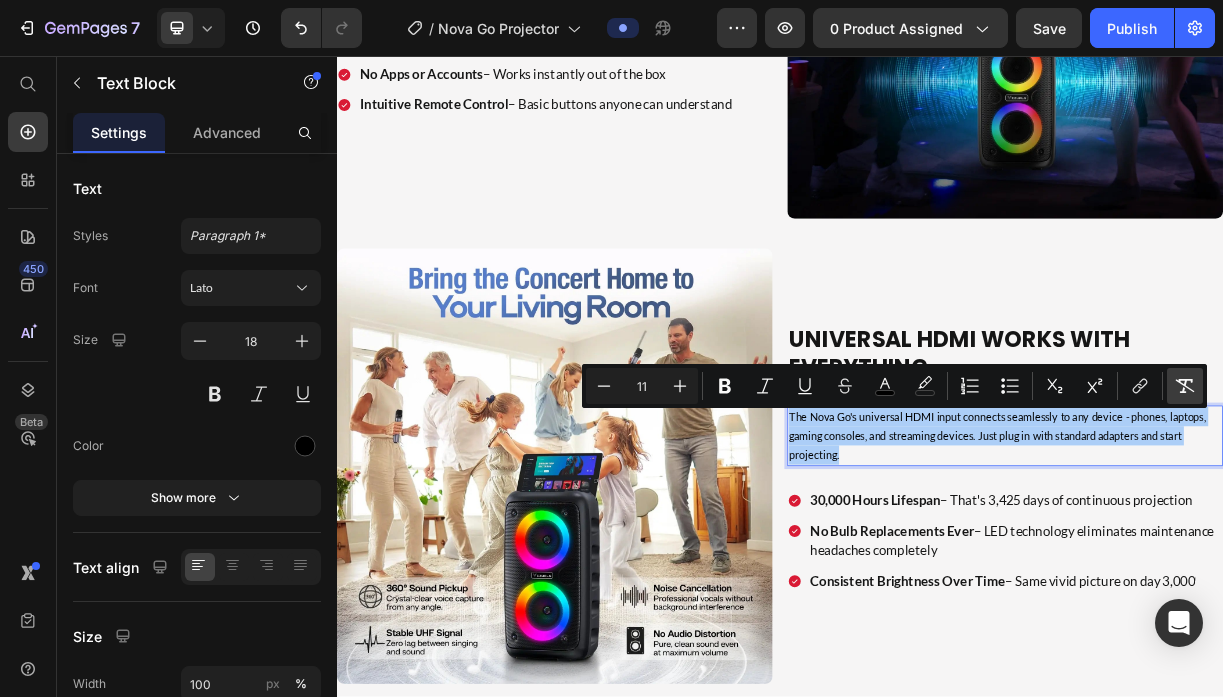 click on "Remove Format" at bounding box center [1185, 386] 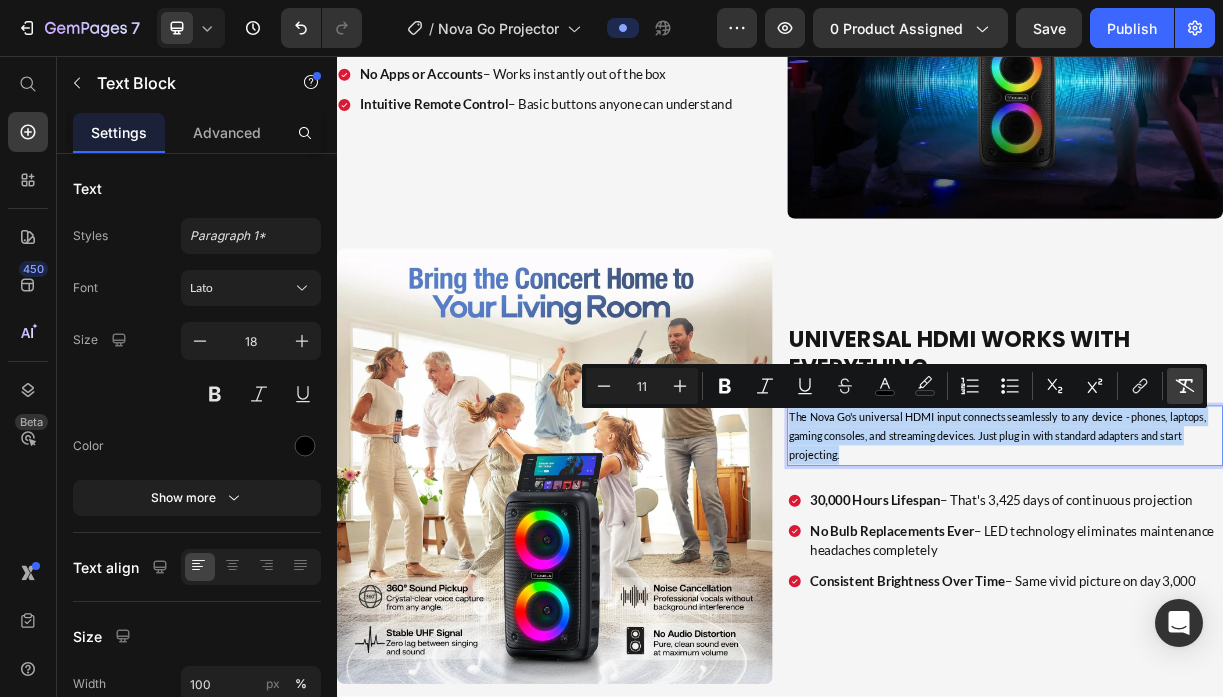 type on "18" 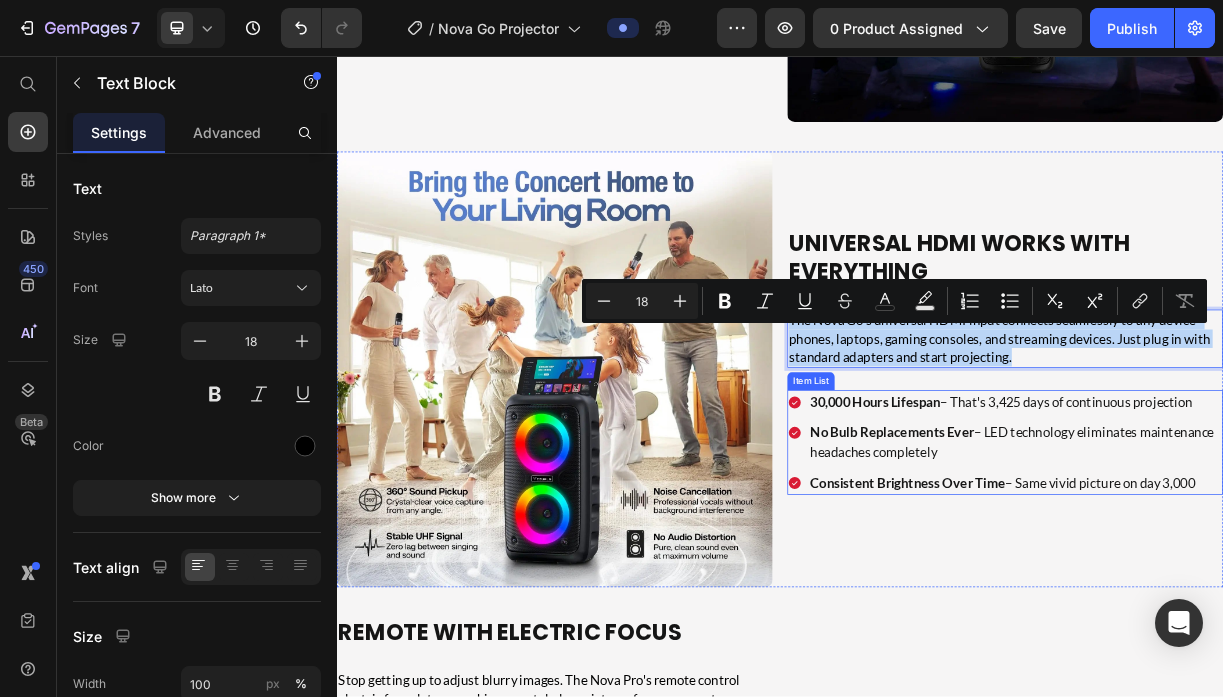 scroll, scrollTop: 4637, scrollLeft: 0, axis: vertical 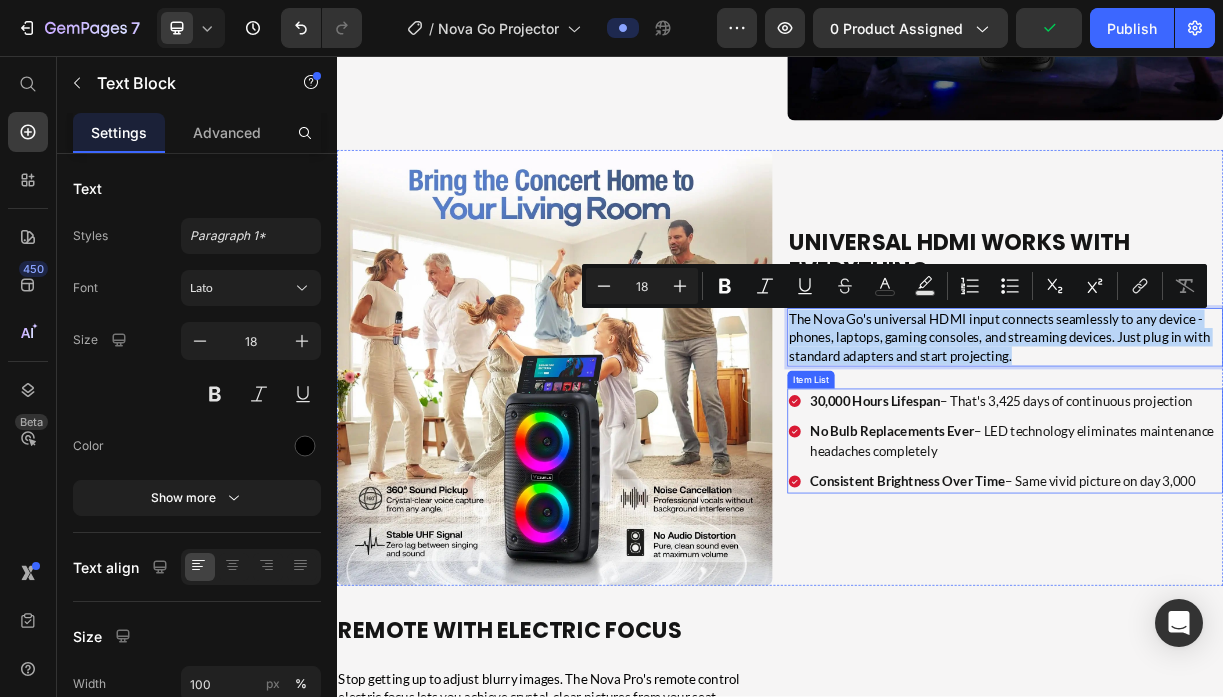 click on "30,000 Hours Lifespan" at bounding box center [1066, 523] 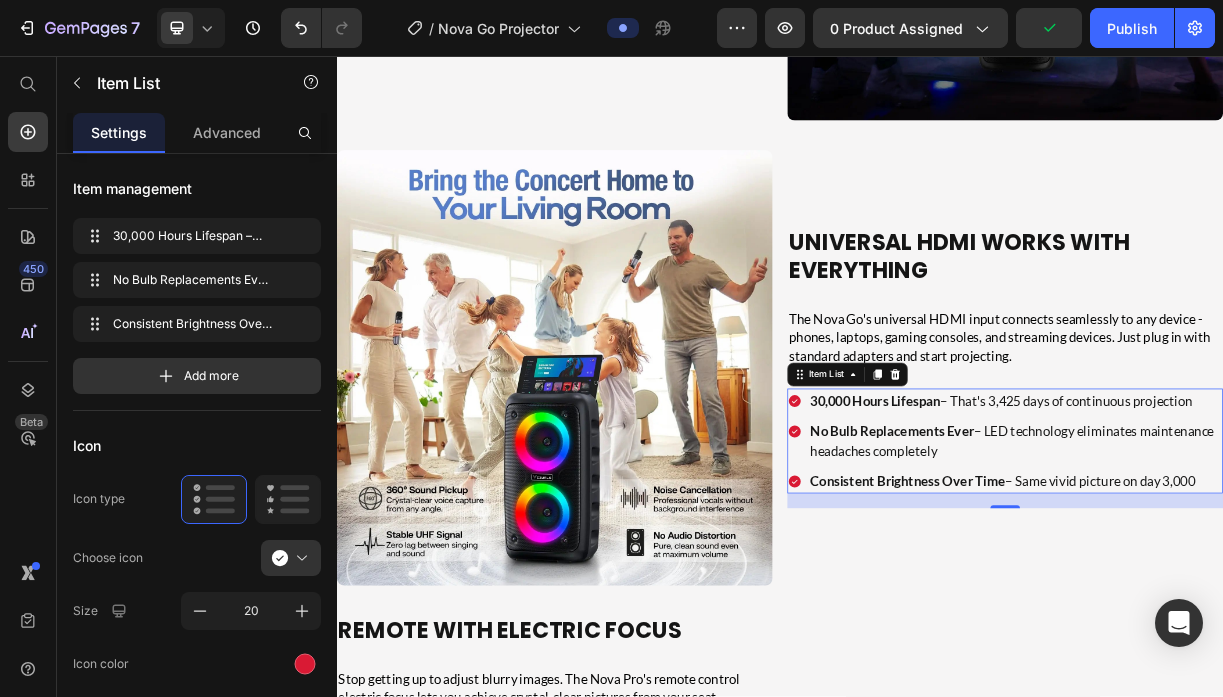 click on "30,000 Hours Lifespan" at bounding box center [1066, 523] 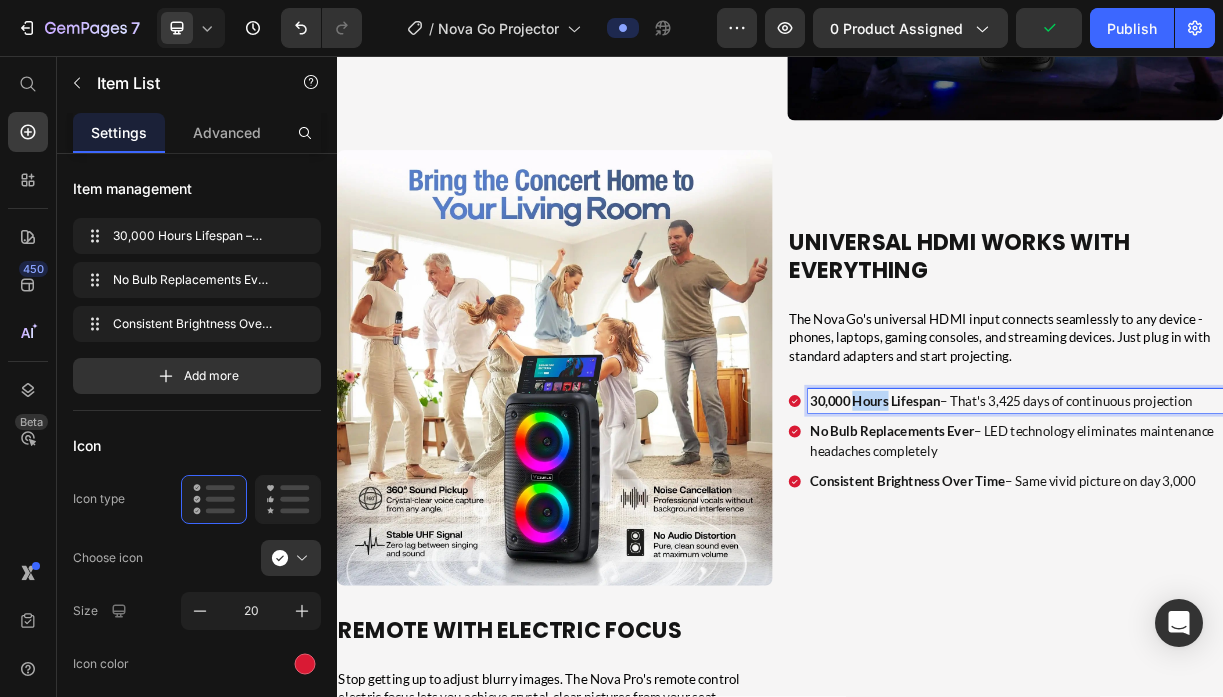 click on "30,000 Hours Lifespan" at bounding box center [1066, 523] 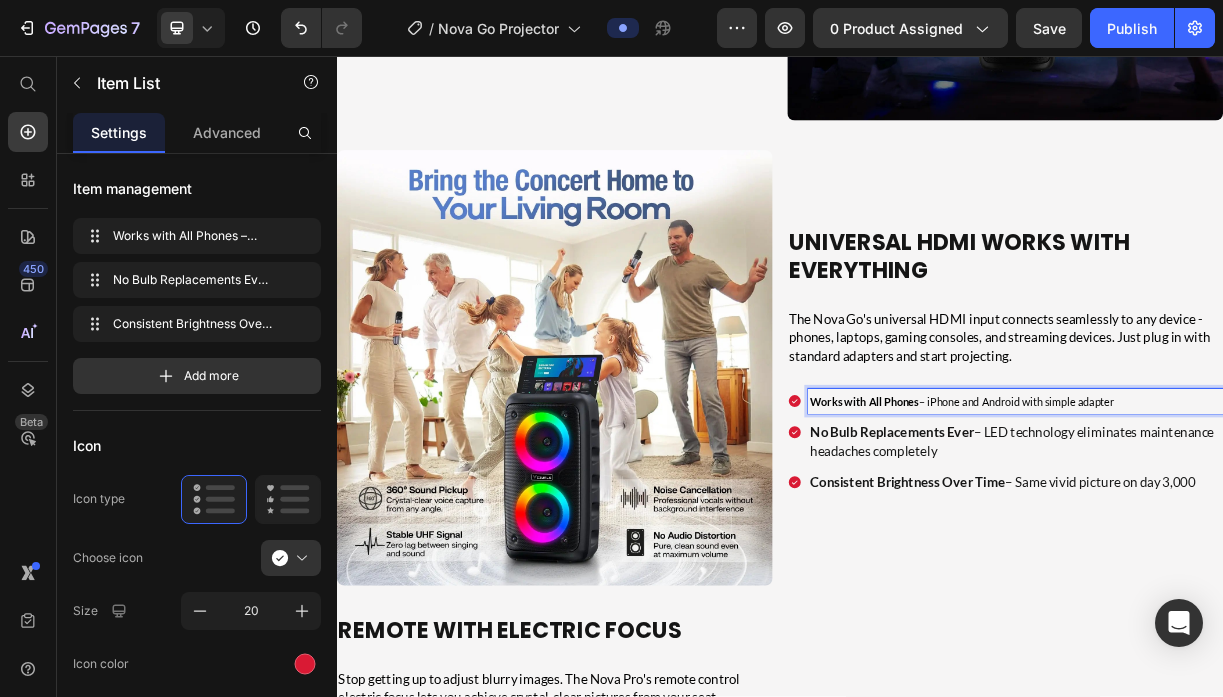 click on "Works with All Phones" at bounding box center (1051, 524) 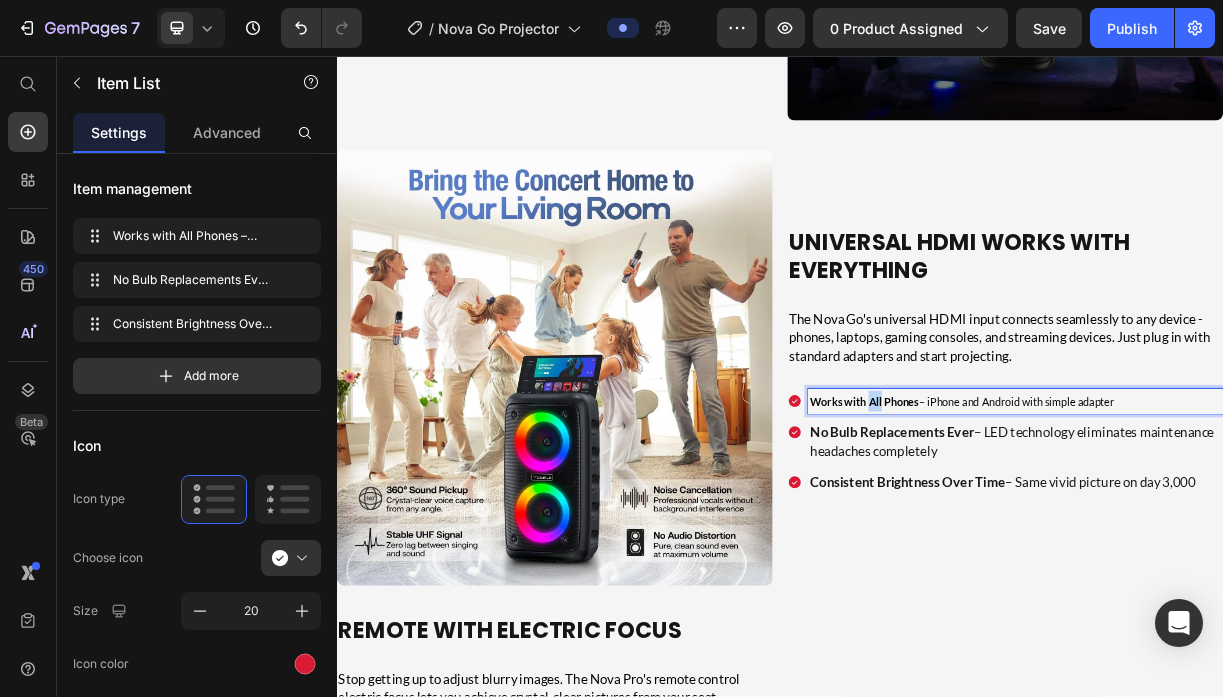 click on "Works with All Phones" at bounding box center [1051, 524] 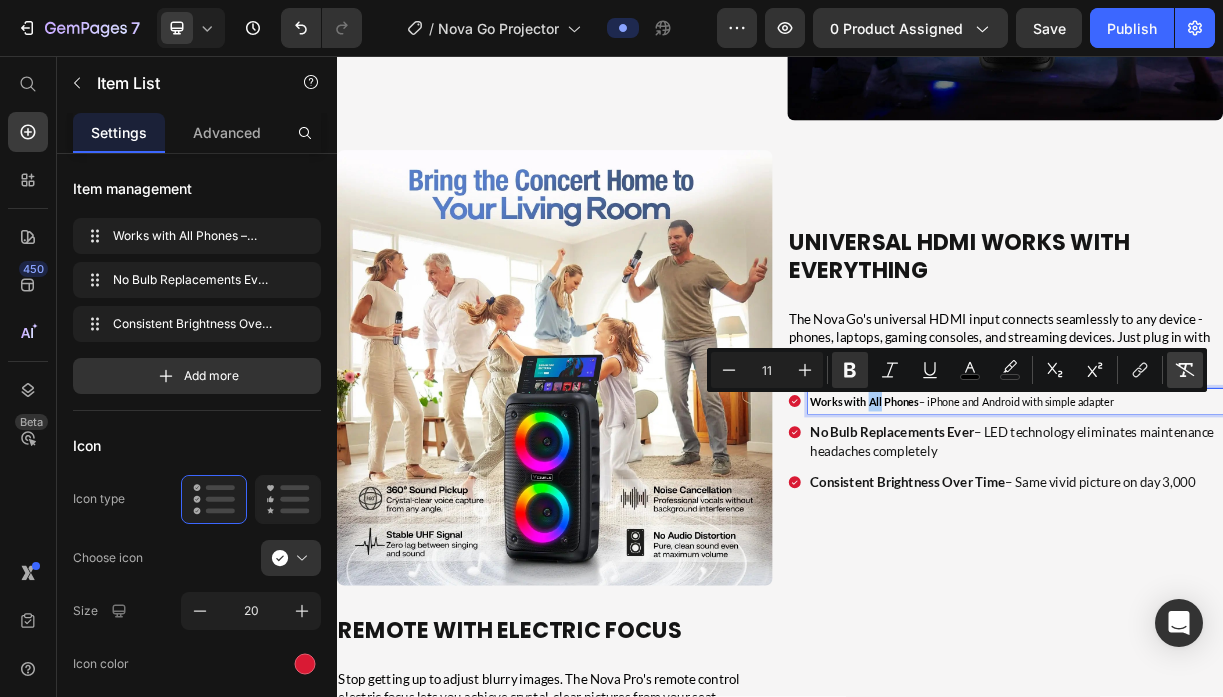 click 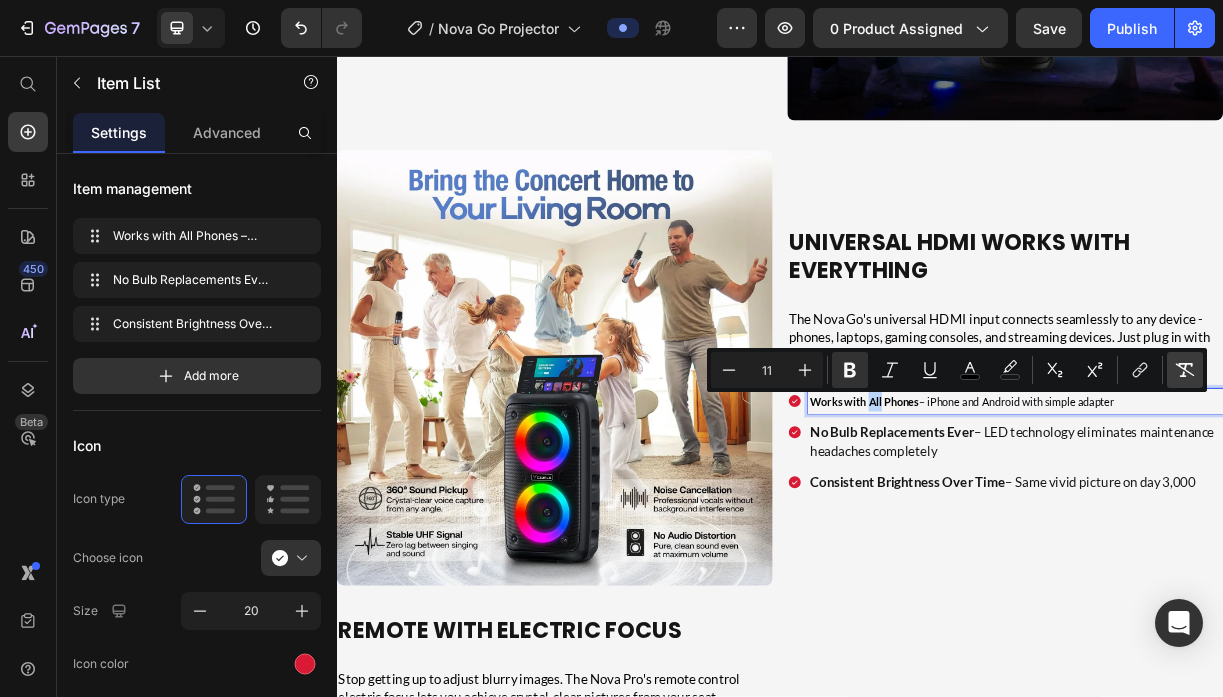 type on "18" 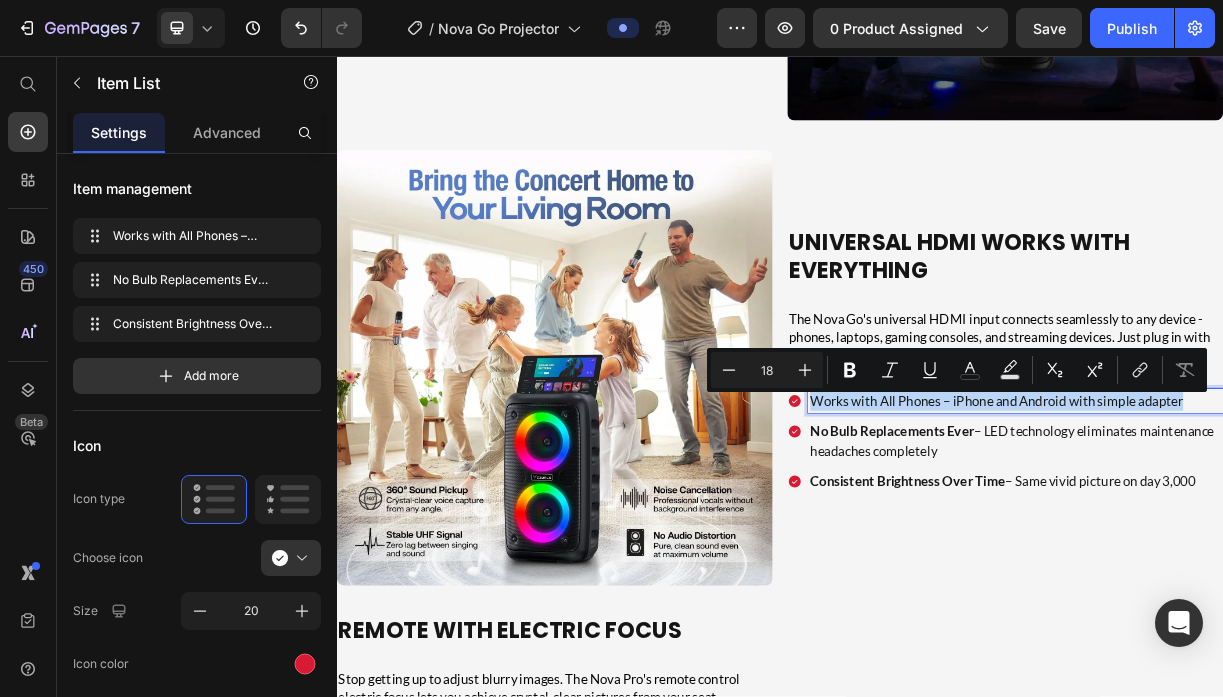 click on "Works with All Phones – iPhone and Android with simple adapter" at bounding box center [1256, 523] 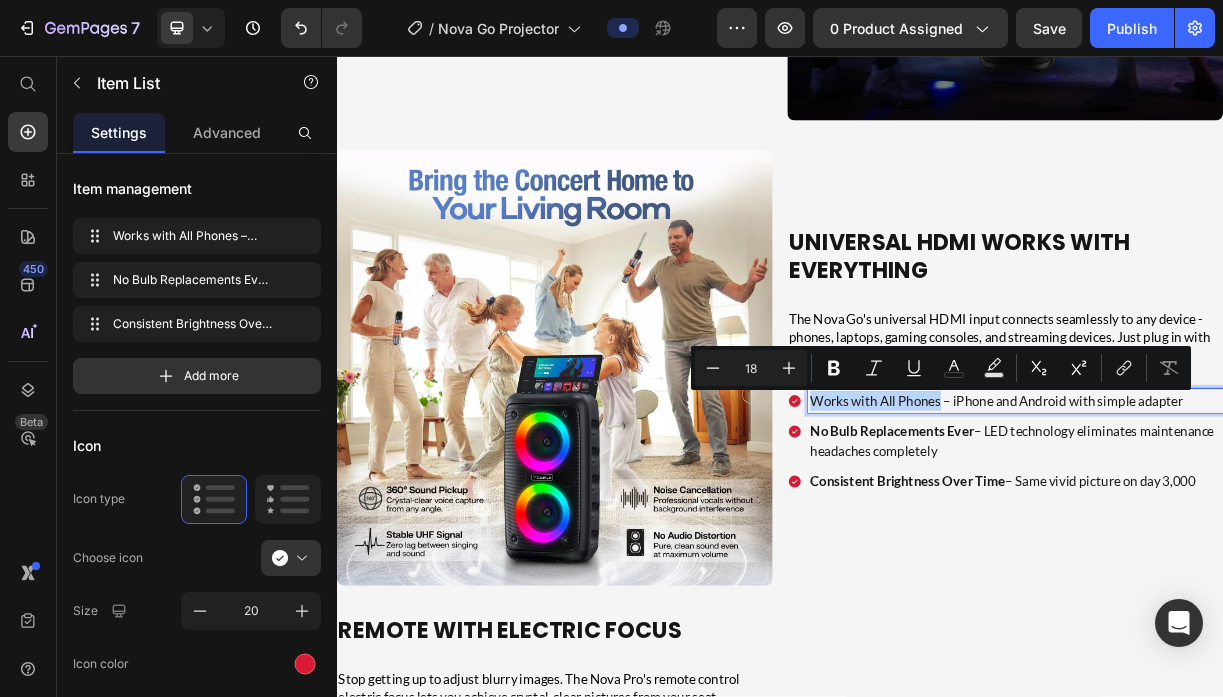 drag, startPoint x: 1156, startPoint y: 527, endPoint x: 982, endPoint y: 527, distance: 174 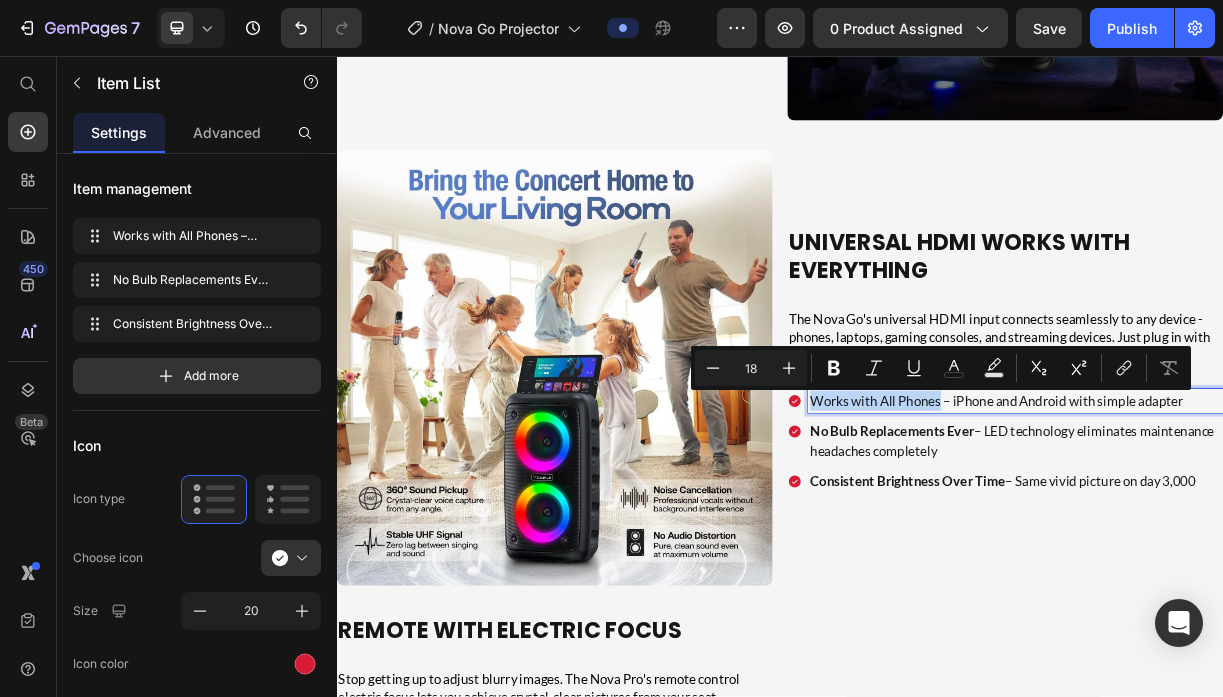 click on "Works with All Phones – iPhone and Android with simple adapter" at bounding box center (1256, 523) 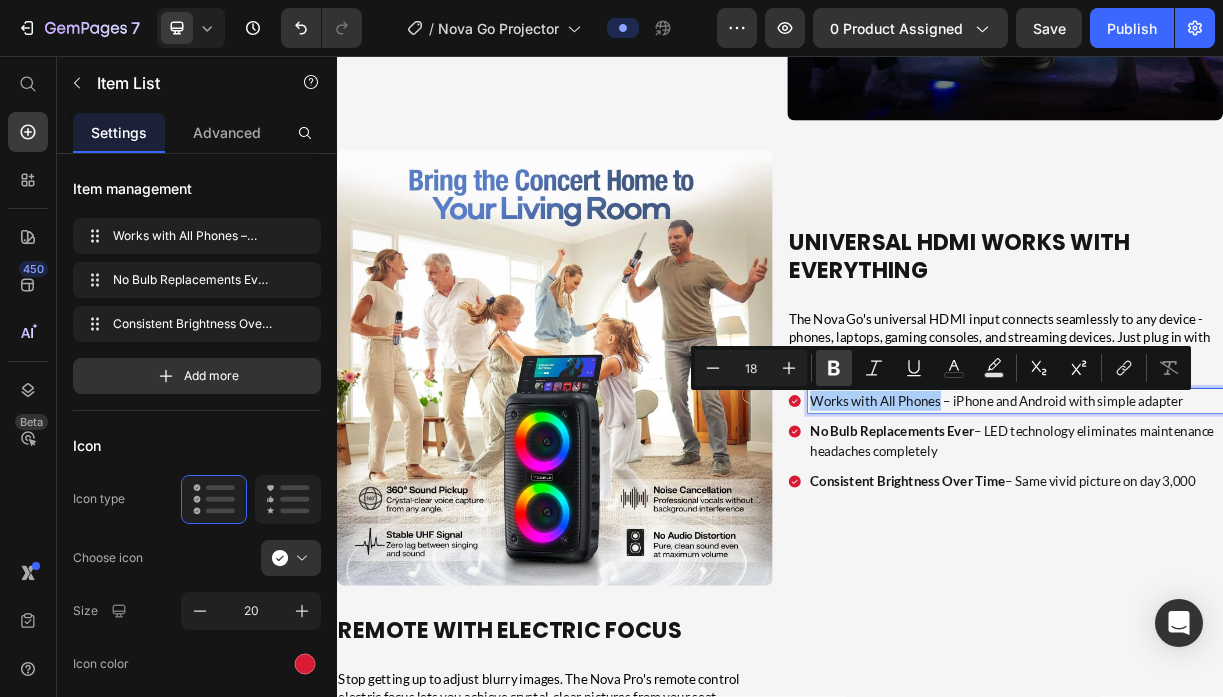 click on "Bold" at bounding box center (834, 368) 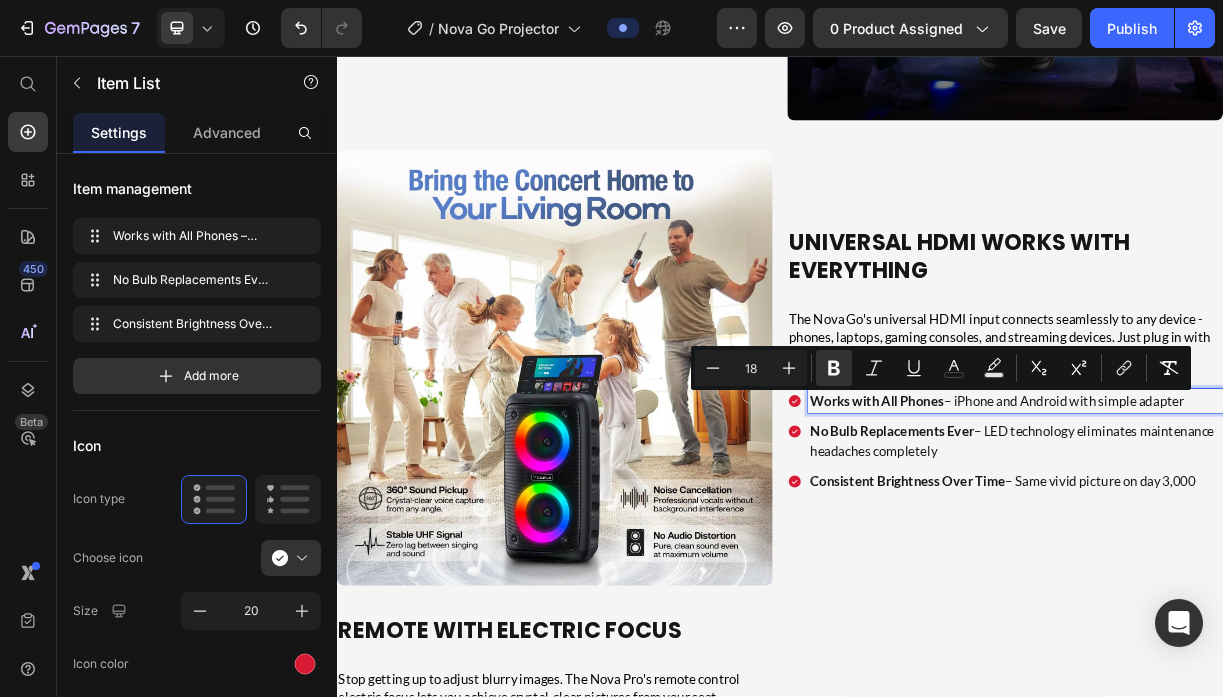 click on "Works with All Phones – iPhone and Android with simple adapter" at bounding box center (1256, 523) 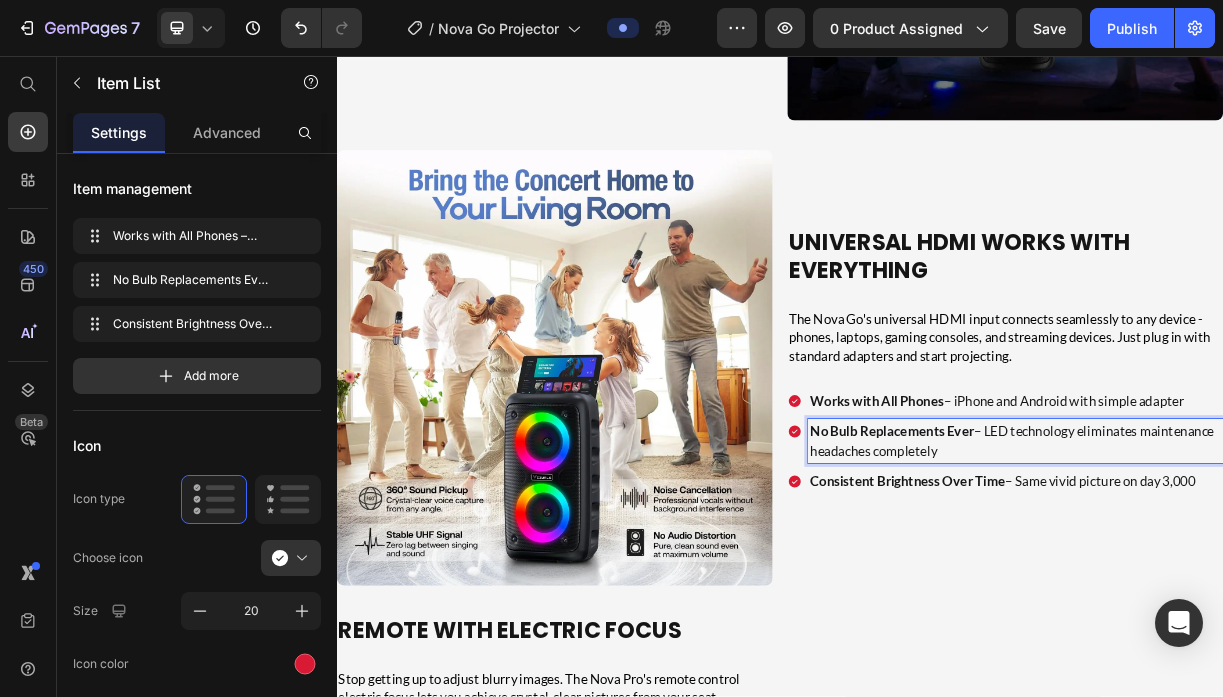 click on "No Bulb Replacements Ever  – LED technology eliminates maintenance headaches completely" at bounding box center [1256, 578] 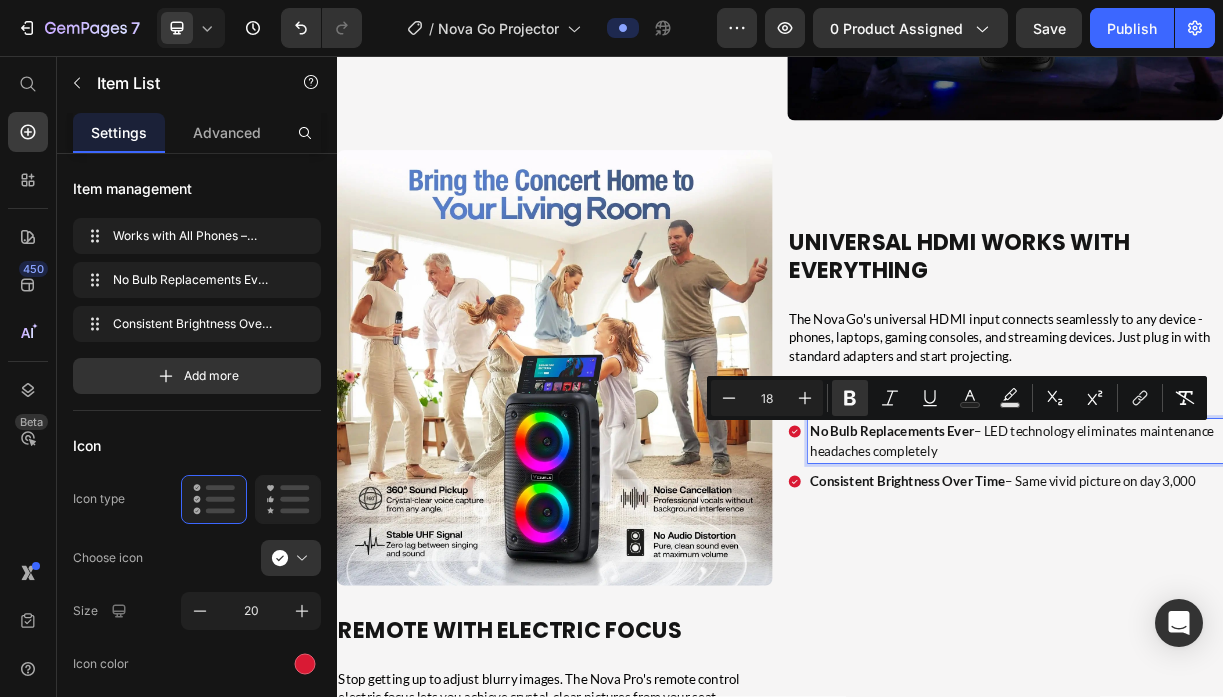 type on "11" 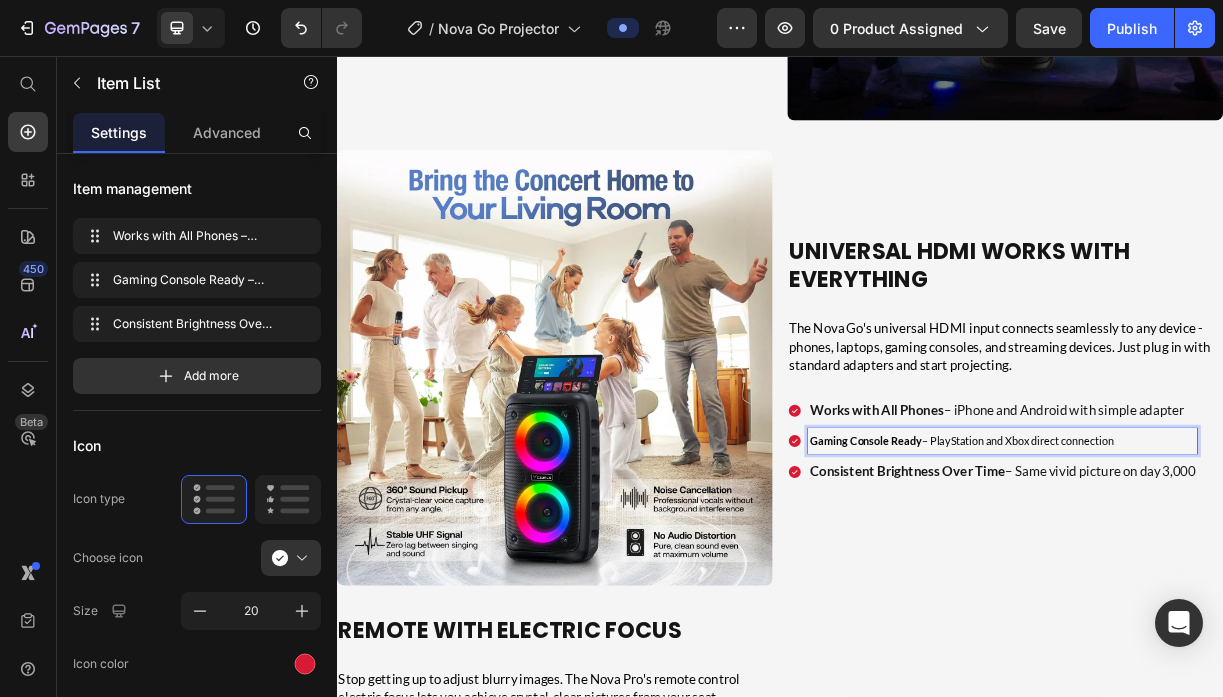 click on "Gaming Console Ready" at bounding box center (1053, 578) 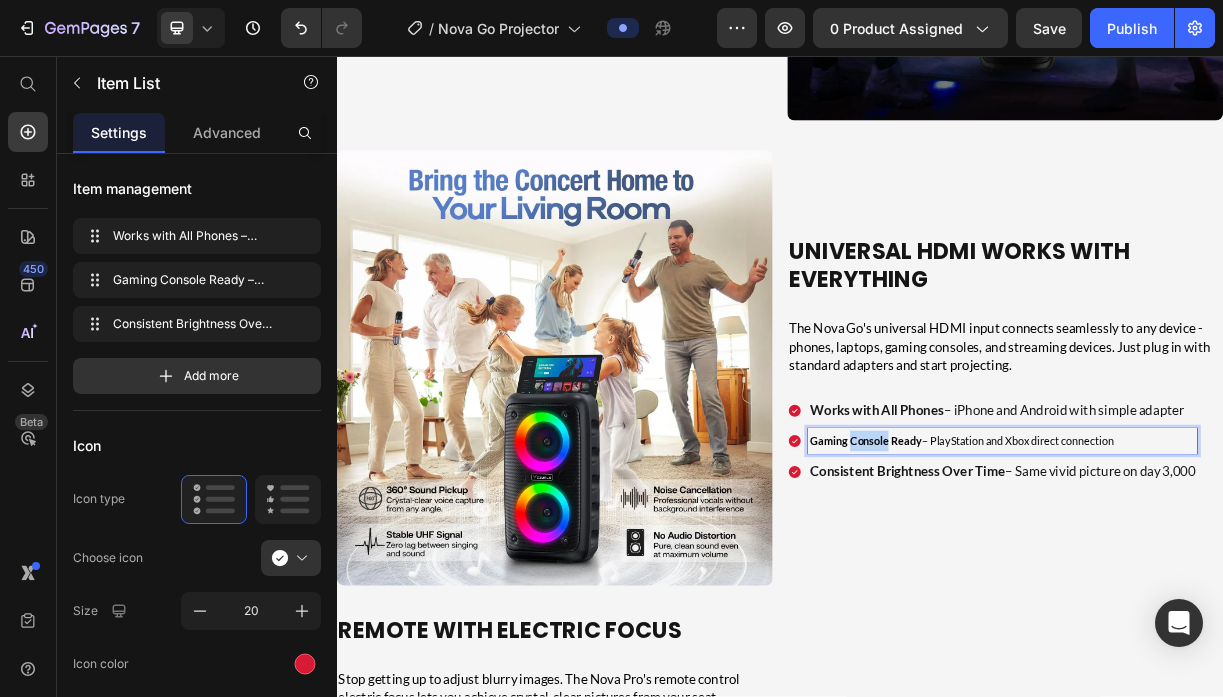 click on "Gaming Console Ready" at bounding box center (1053, 578) 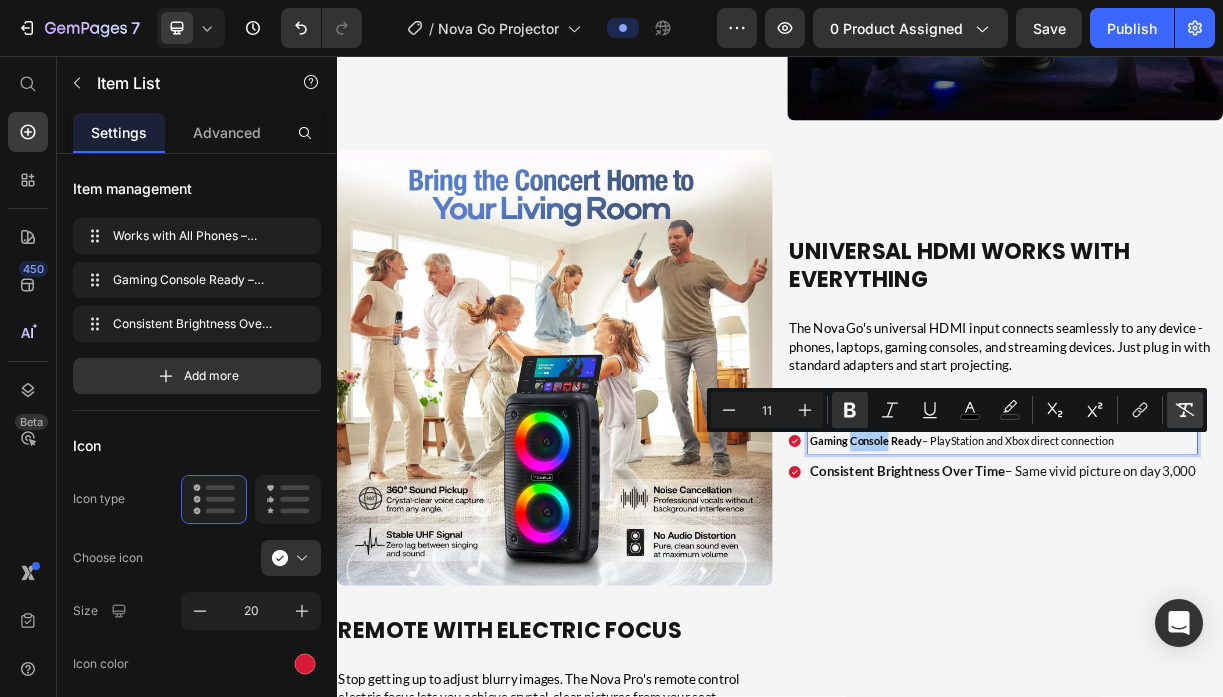 click 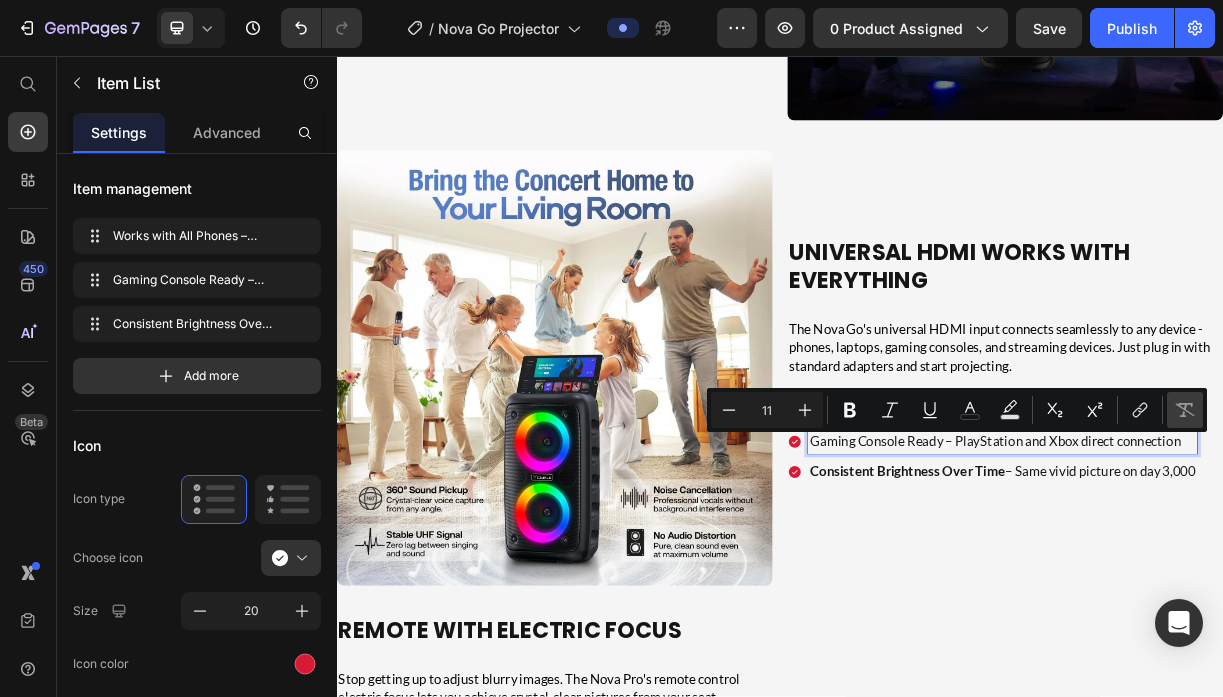 type on "18" 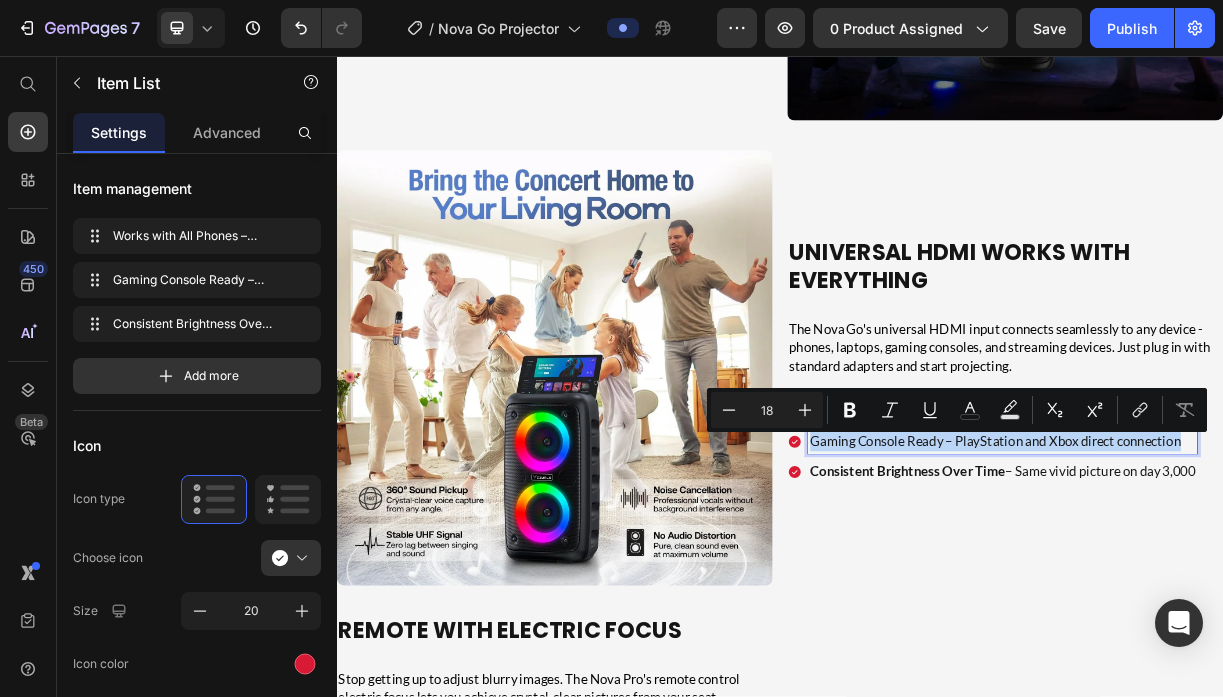 click on "Gaming Console Ready – PlayStation and Xbox direct connection" at bounding box center (1238, 578) 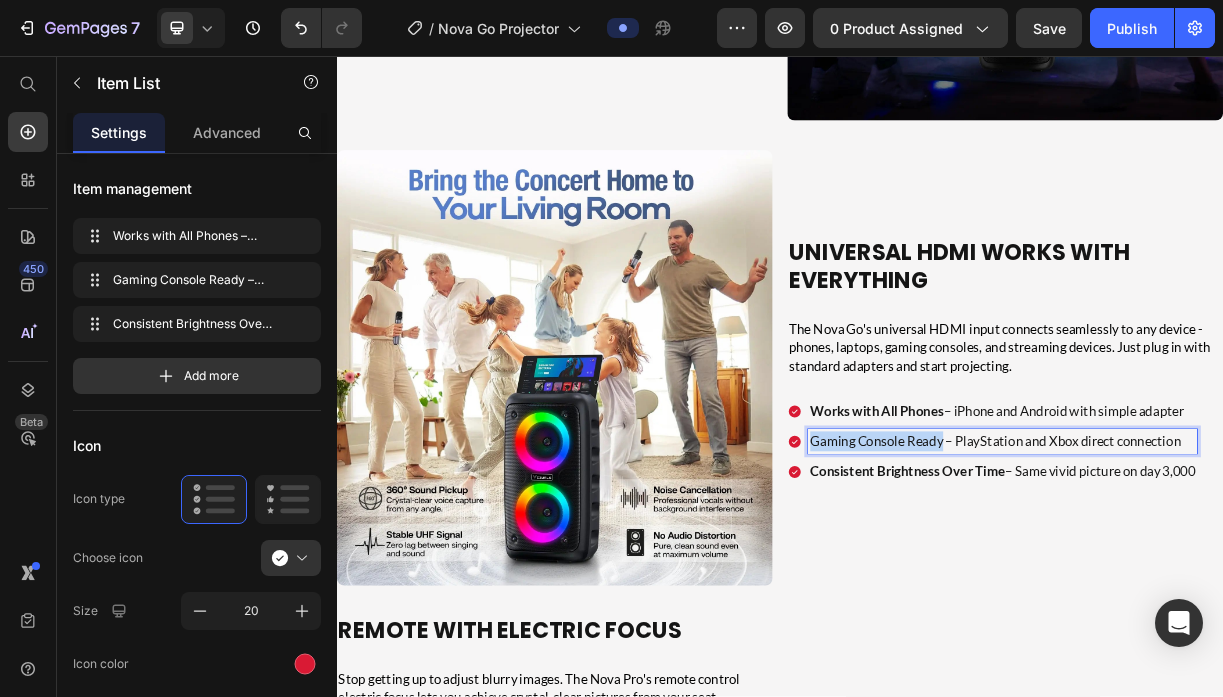 drag, startPoint x: 1158, startPoint y: 577, endPoint x: 980, endPoint y: 583, distance: 178.10109 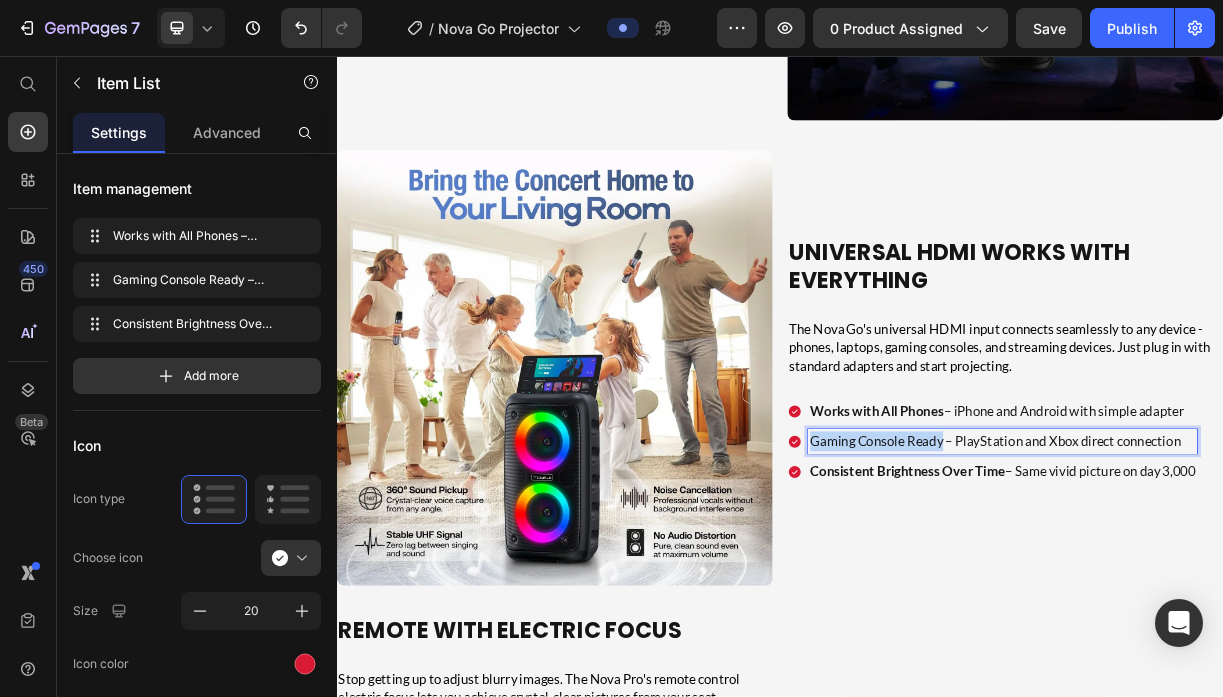 click on "Gaming Console Ready – PlayStation and Xbox direct connection" at bounding box center [1238, 578] 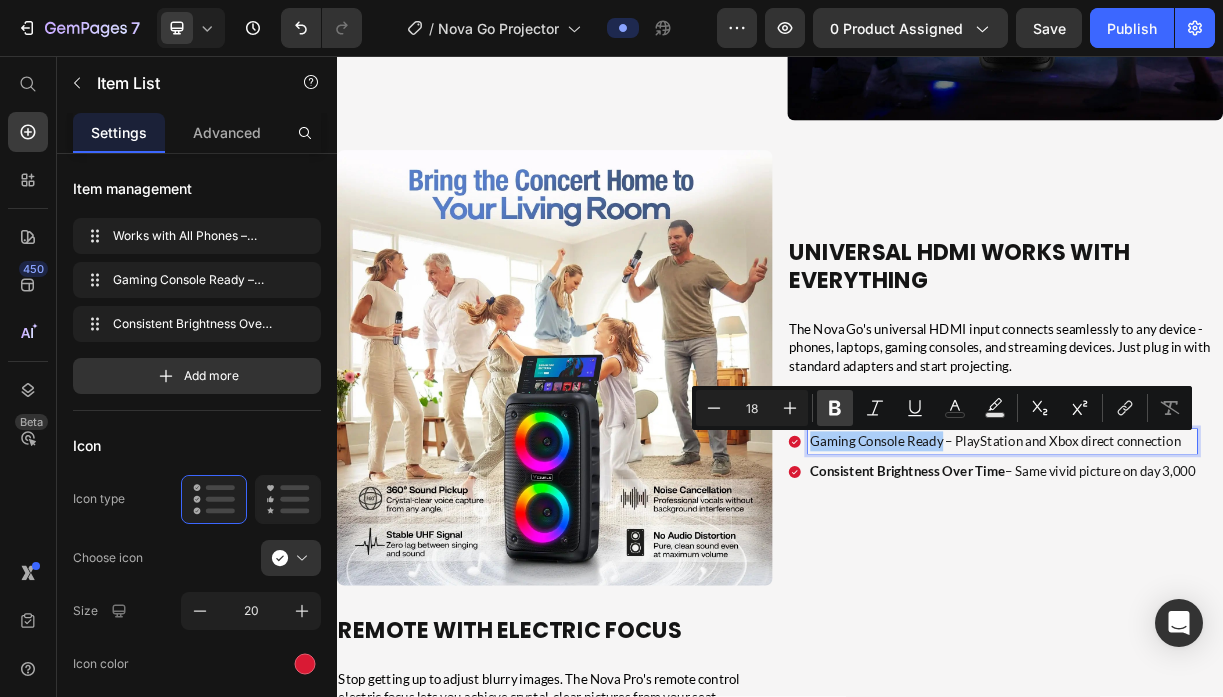 click on "Bold" at bounding box center (835, 408) 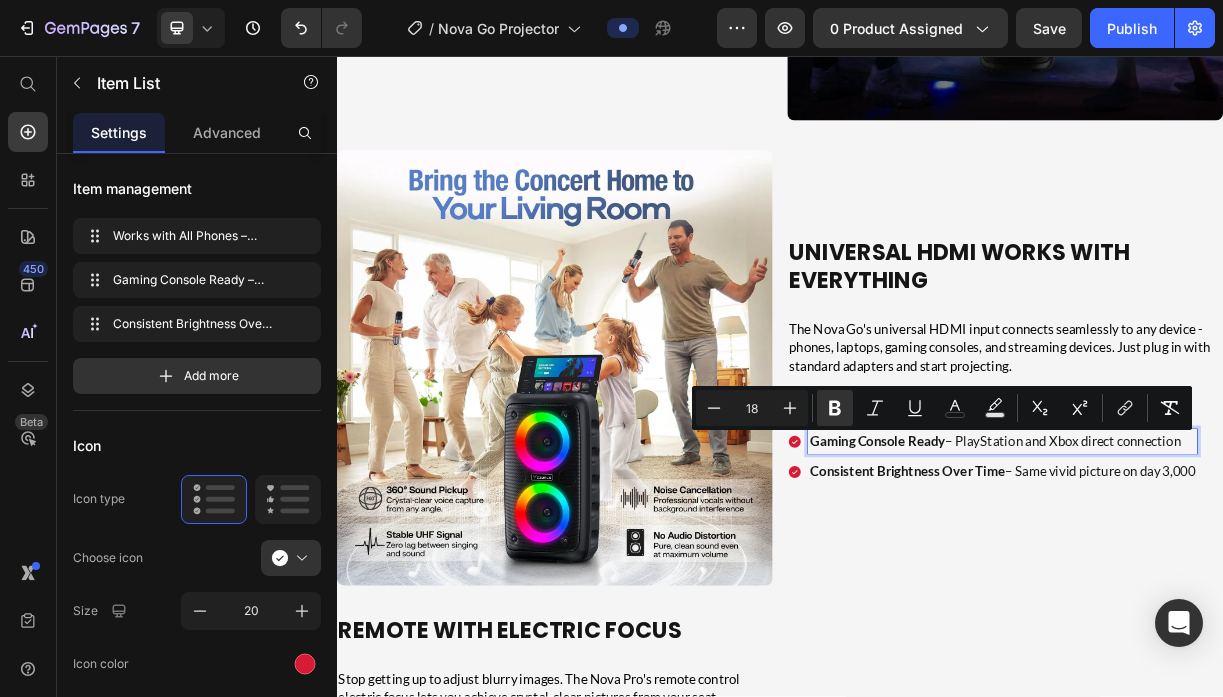 click on "Gaming Console Ready" at bounding box center [1069, 578] 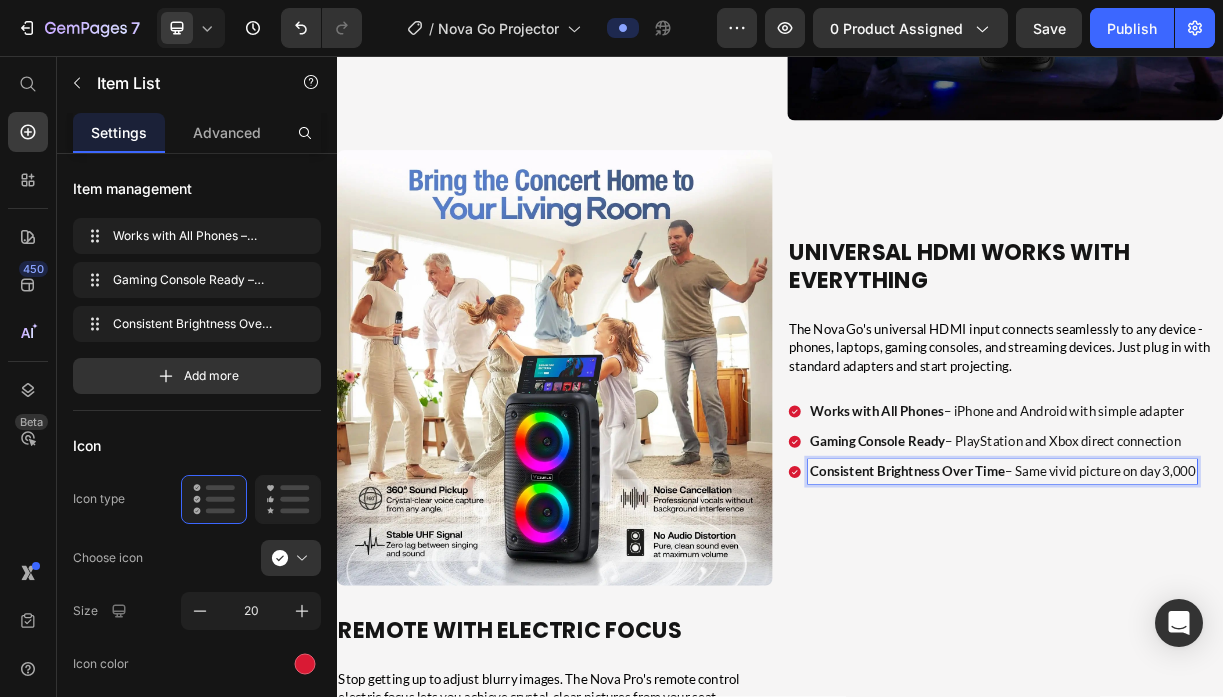 click on "Consistent Brightness Over Time" at bounding box center (1110, 619) 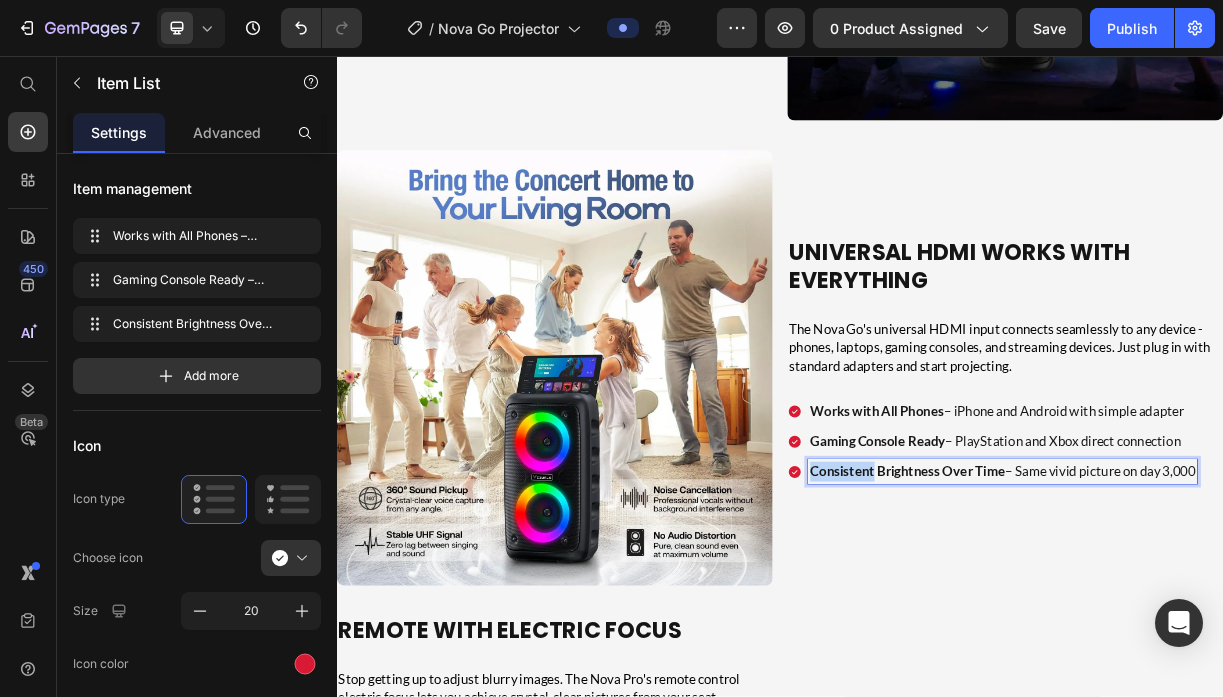 click on "Consistent Brightness Over Time" at bounding box center [1110, 619] 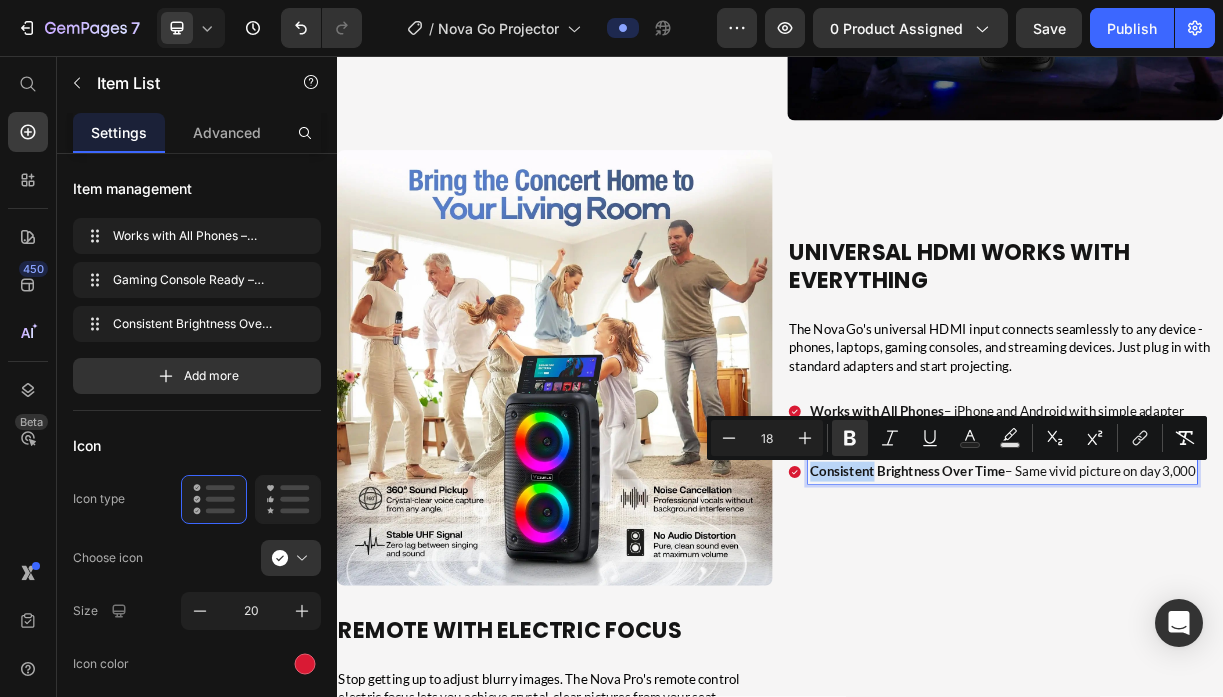 type on "11" 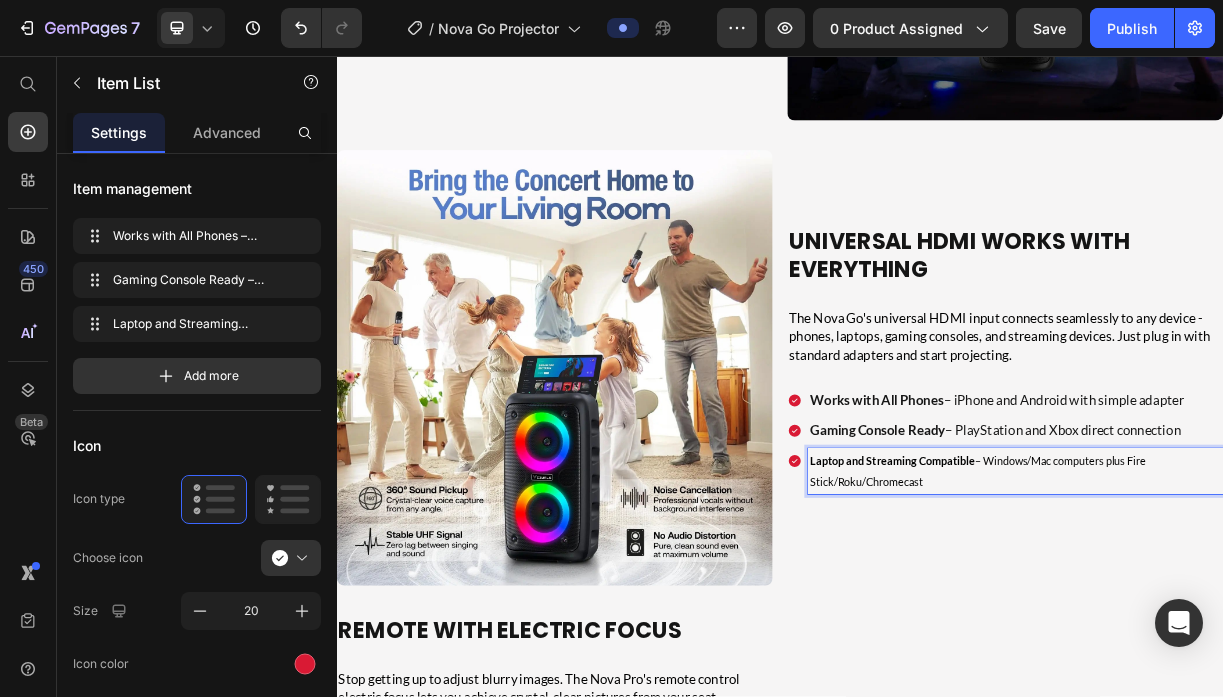 click on "Laptop and Streaming Compatible" at bounding box center [1089, 605] 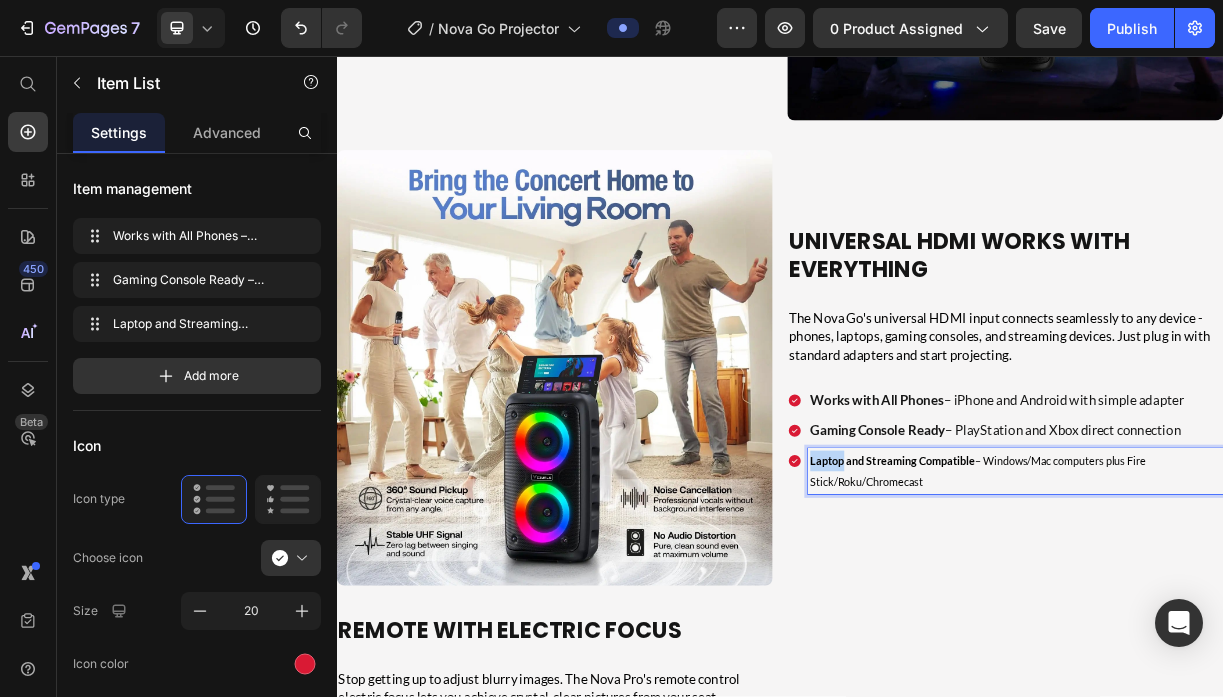 click on "Laptop and Streaming Compatible" at bounding box center [1089, 605] 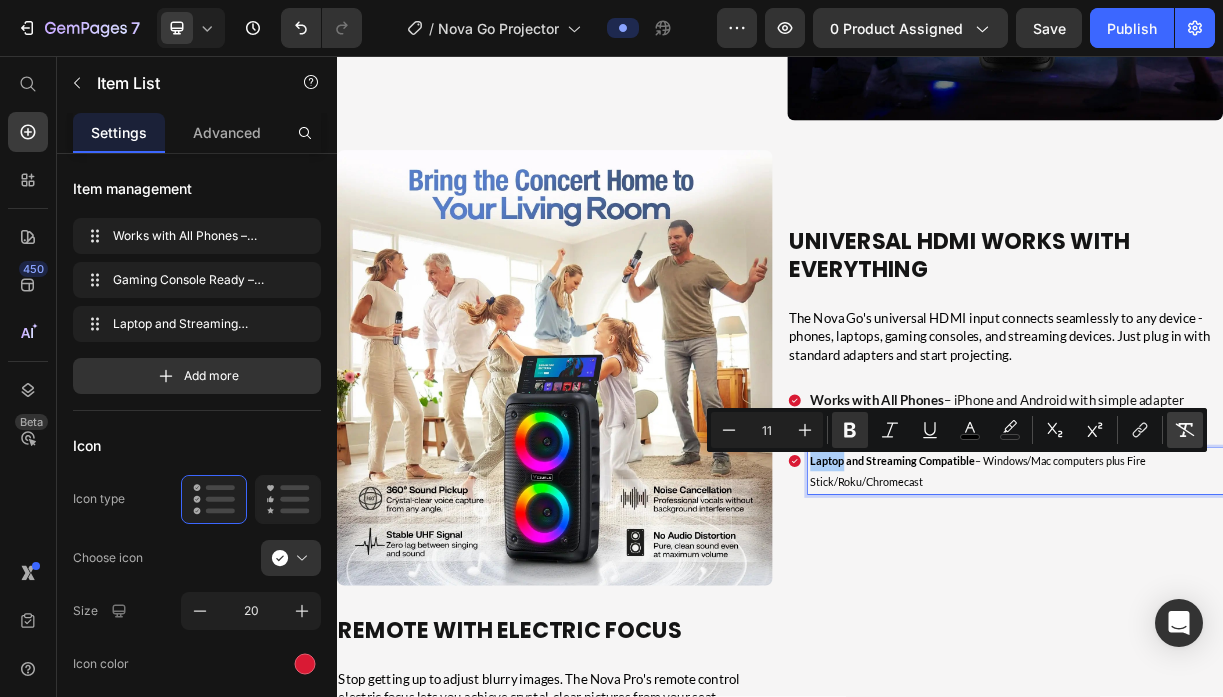 click 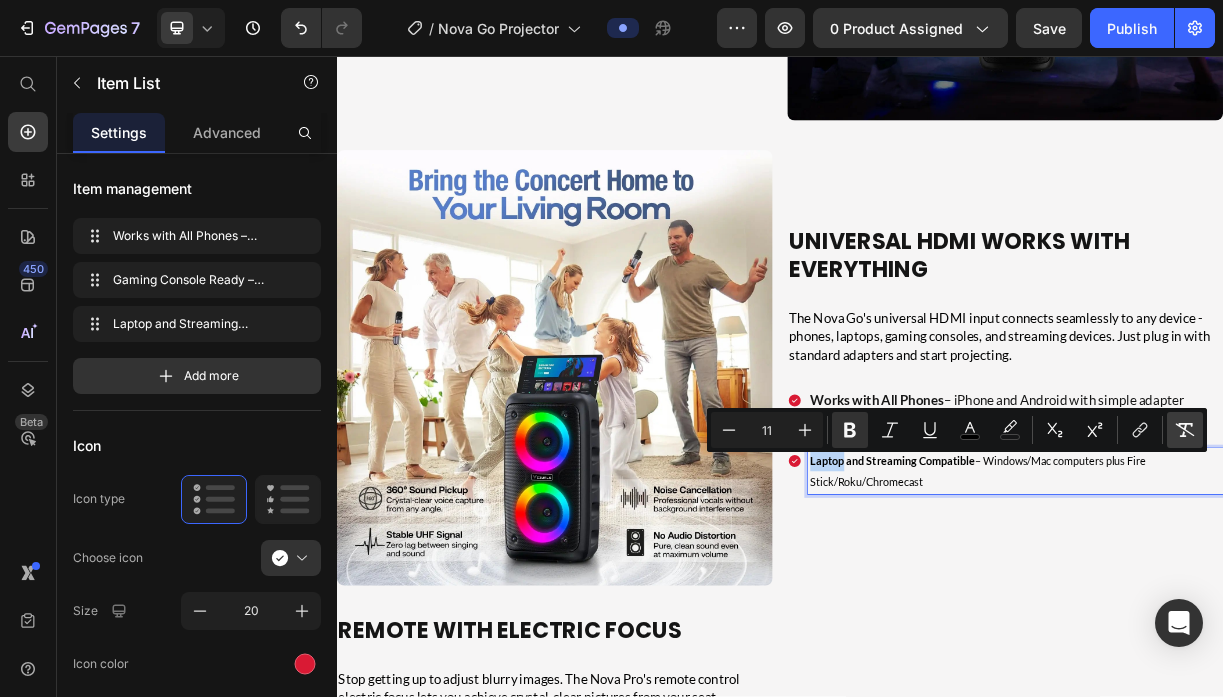 type on "18" 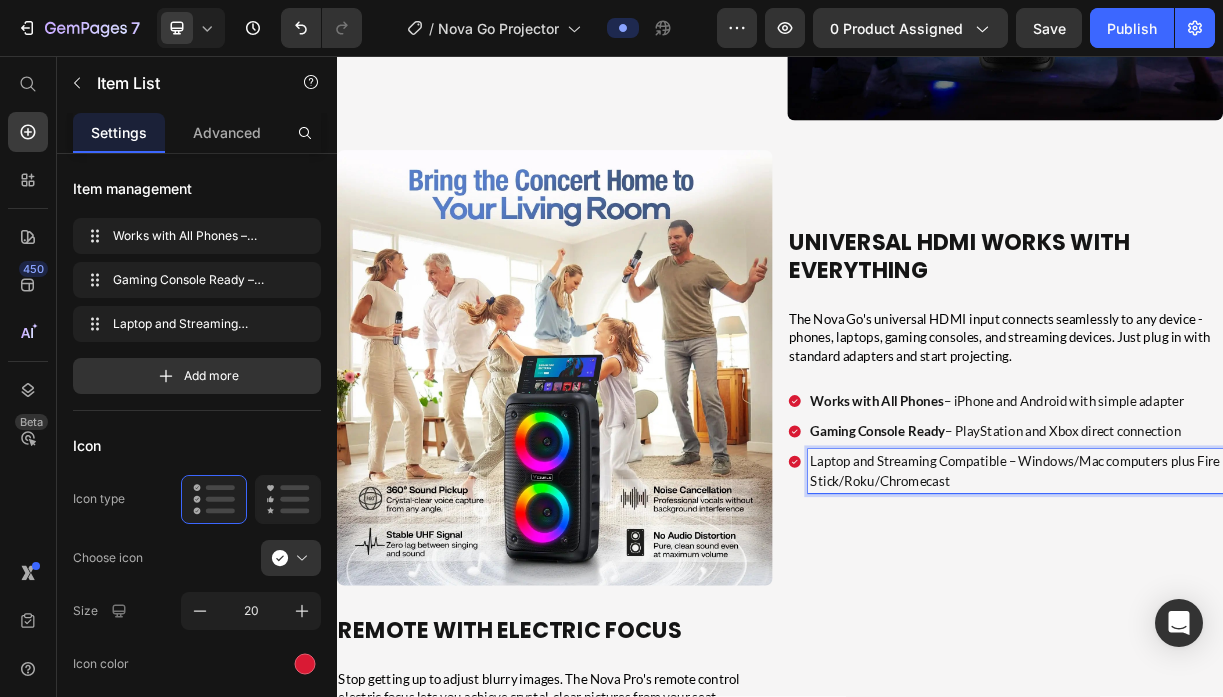click on "Laptop and Streaming Compatible – Windows/Mac computers plus Fire Stick/Roku/Chromecast" at bounding box center (1256, 619) 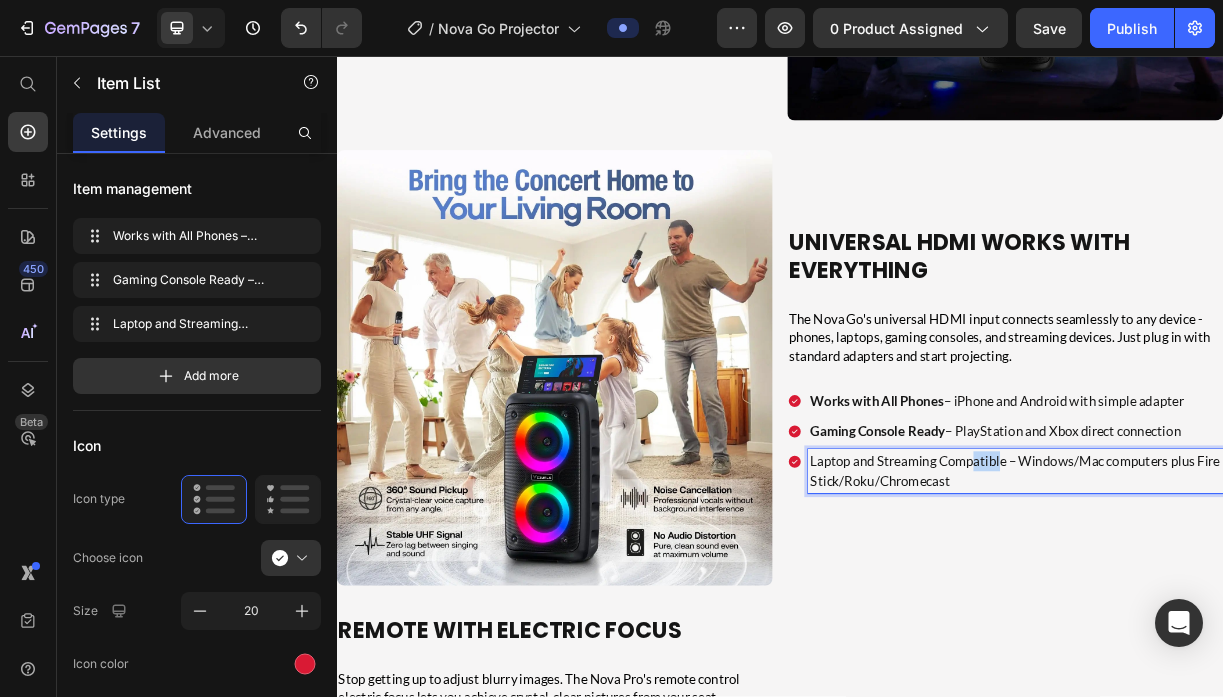 drag, startPoint x: 1228, startPoint y: 605, endPoint x: 1204, endPoint y: 605, distance: 24 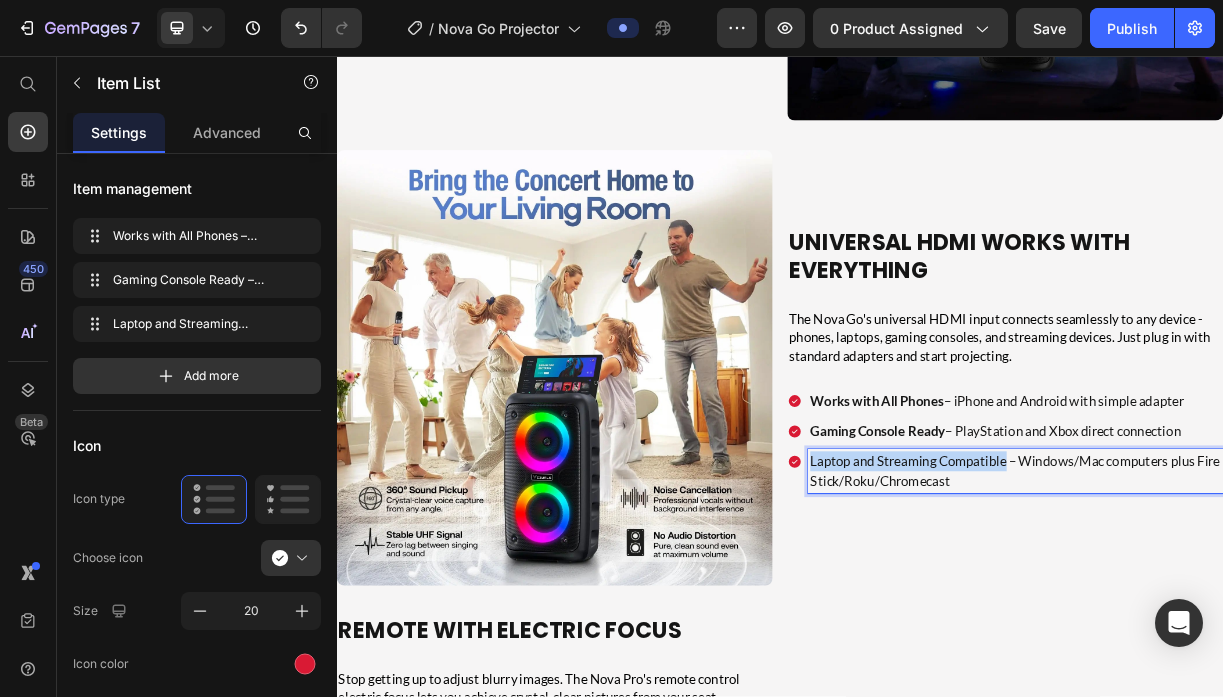 drag, startPoint x: 1242, startPoint y: 610, endPoint x: 978, endPoint y: 599, distance: 264.22906 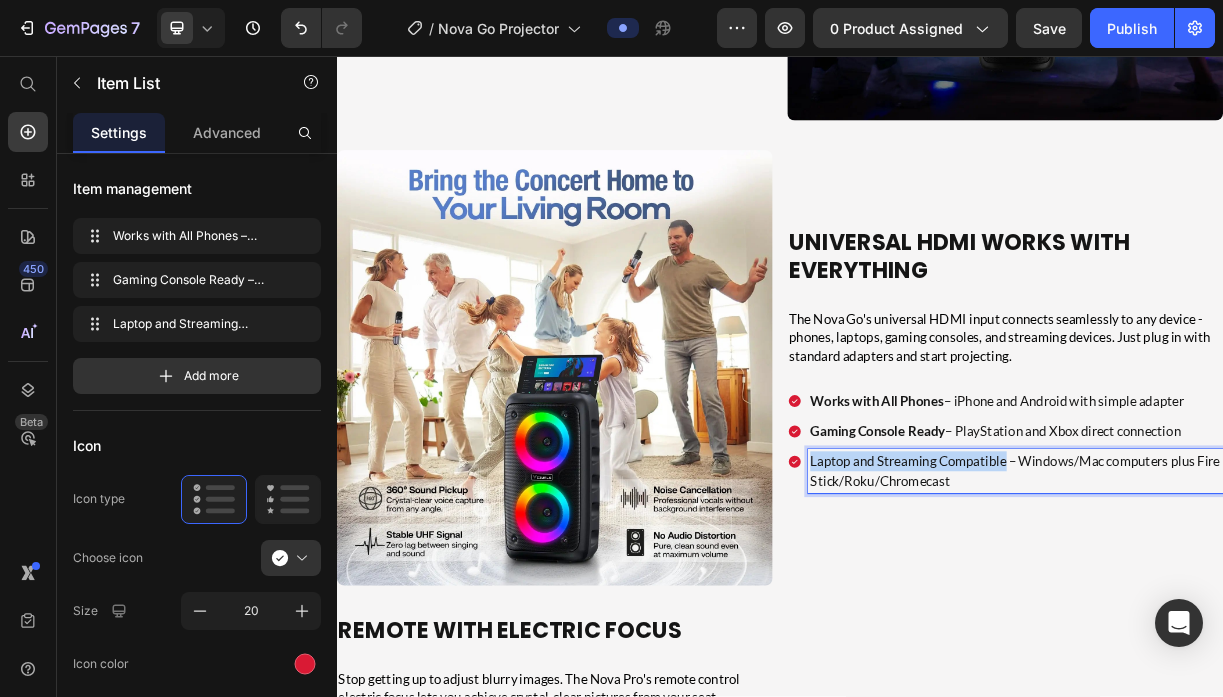 click on "Laptop and Streaming Compatible – Windows/Mac computers plus Fire Stick/Roku/Chromecast" at bounding box center [1256, 619] 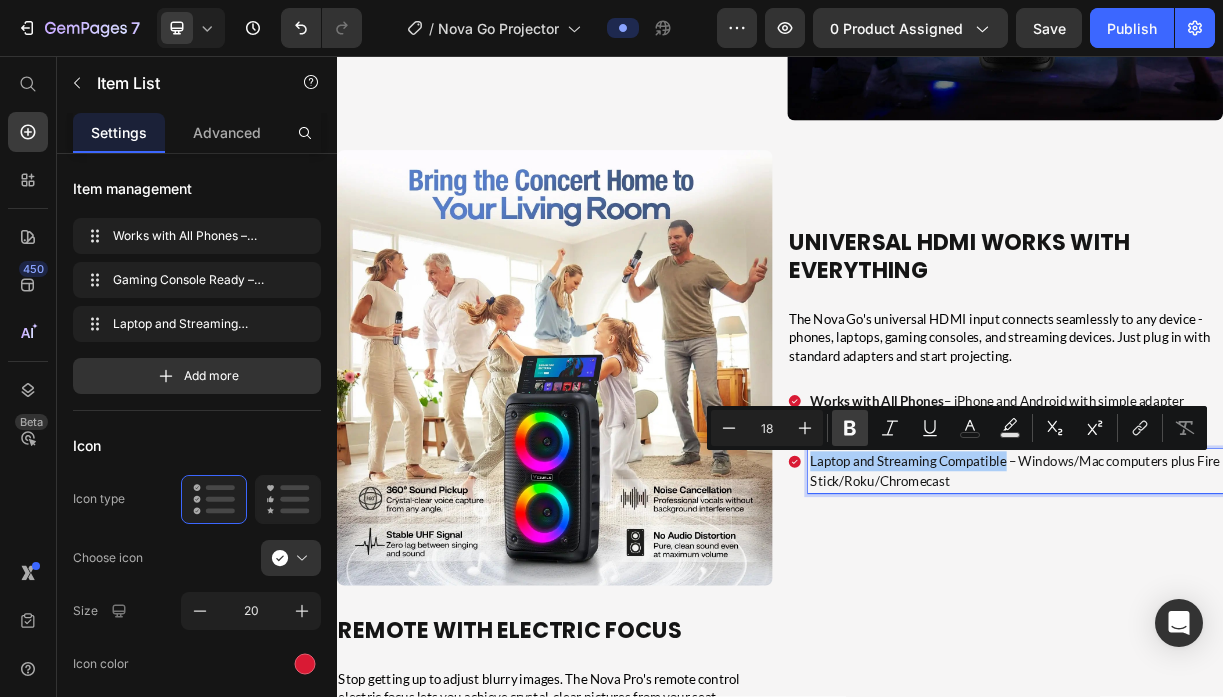 click on "Bold" at bounding box center [850, 428] 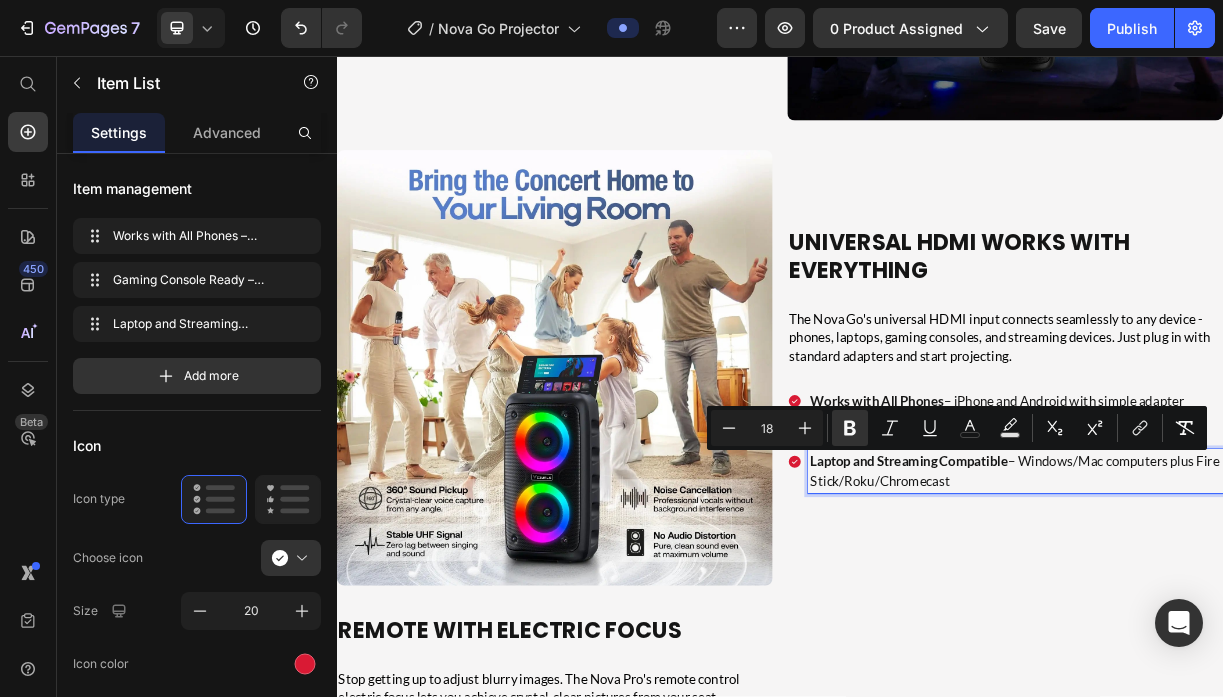 click on "Laptop and Streaming Compatible – Windows/Mac computers plus Fire Stick/Roku/Chromecast" at bounding box center [1256, 619] 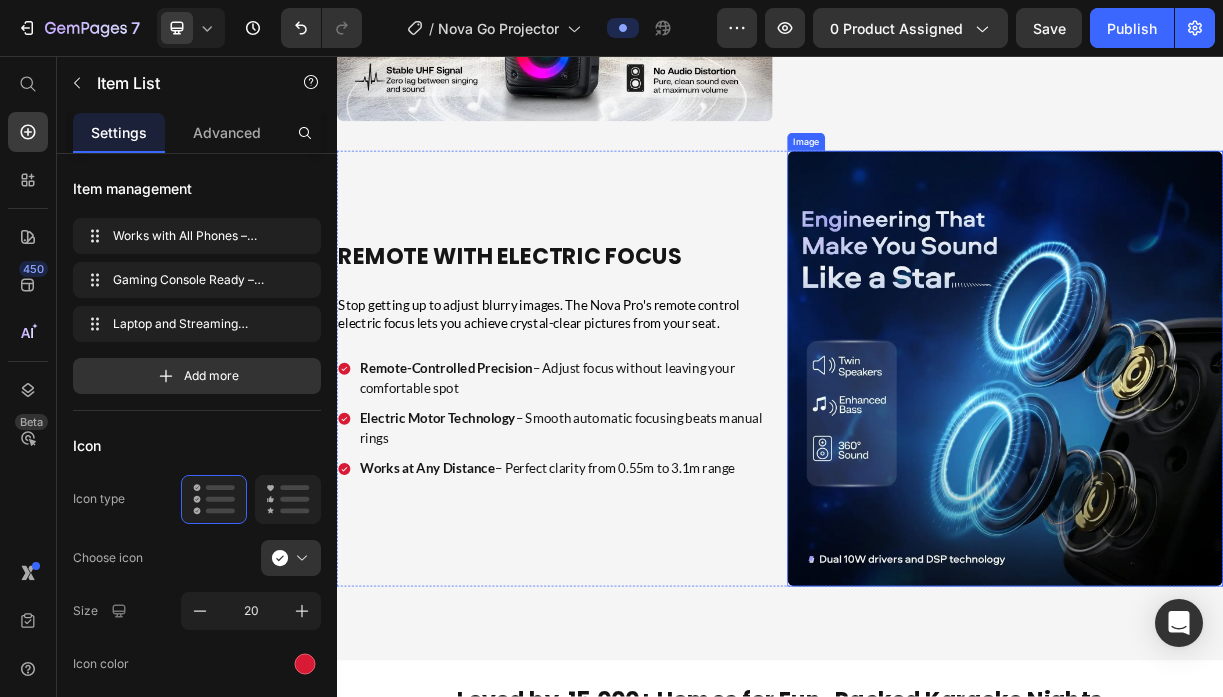 scroll, scrollTop: 5288, scrollLeft: 0, axis: vertical 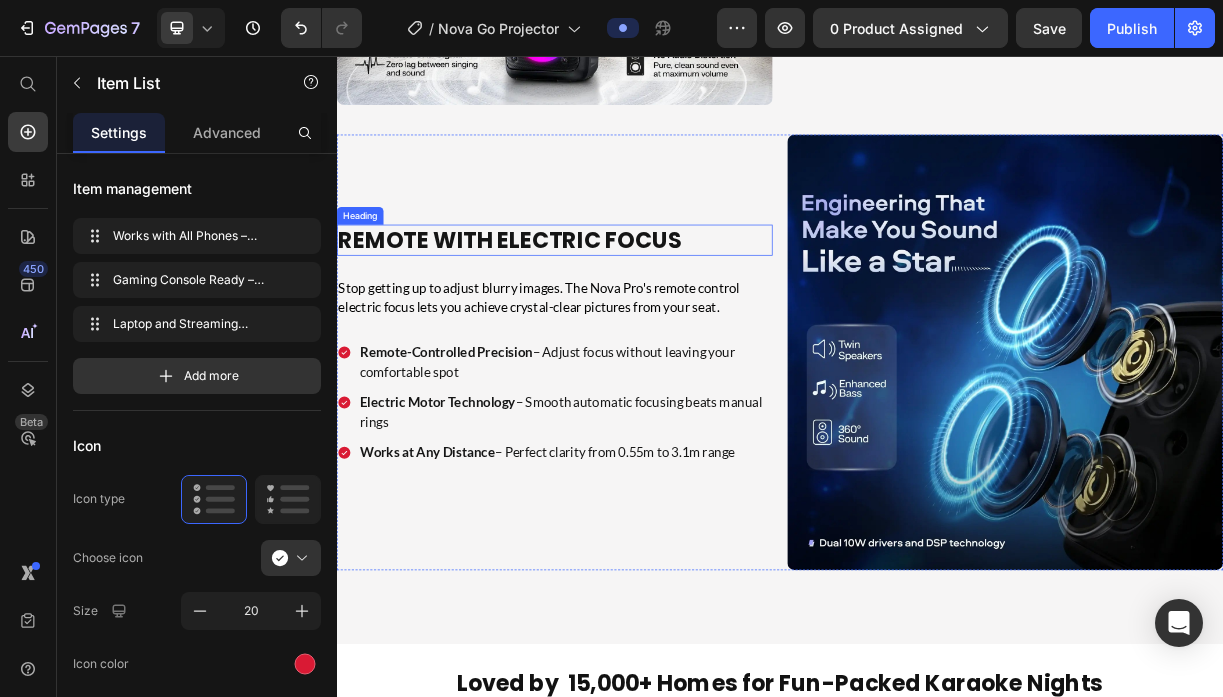 click on "Remote with Electric Focus" at bounding box center (571, 305) 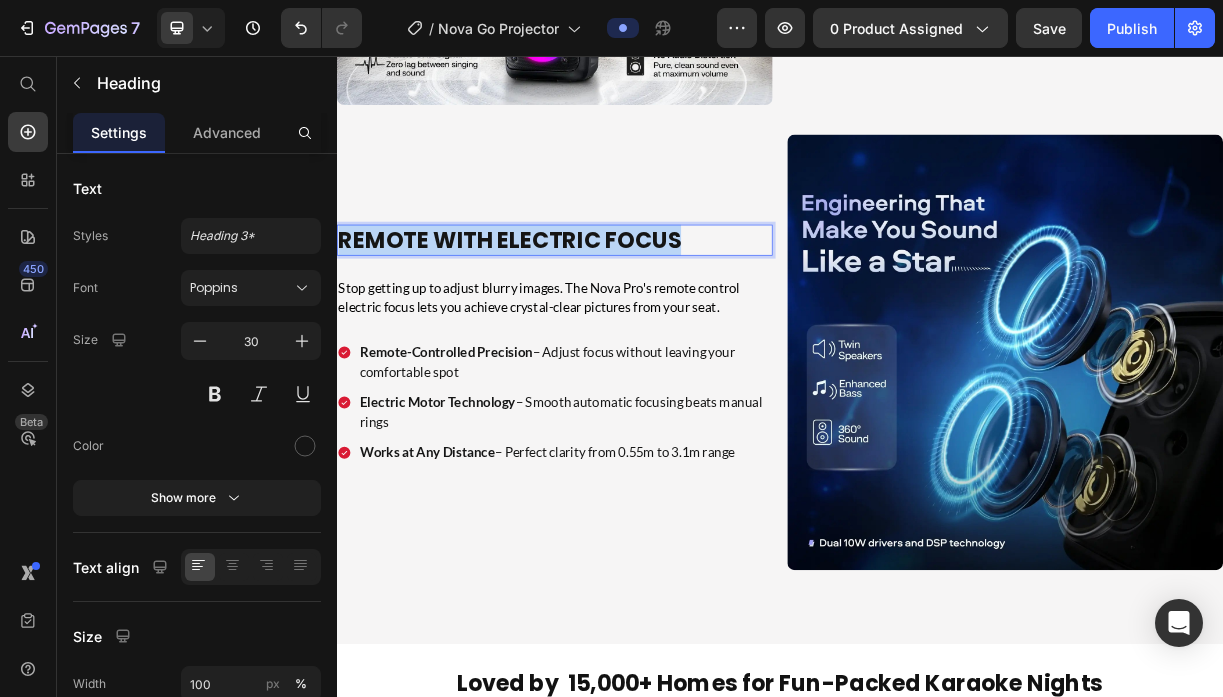 click on "Remote with Electric Focus" at bounding box center [571, 305] 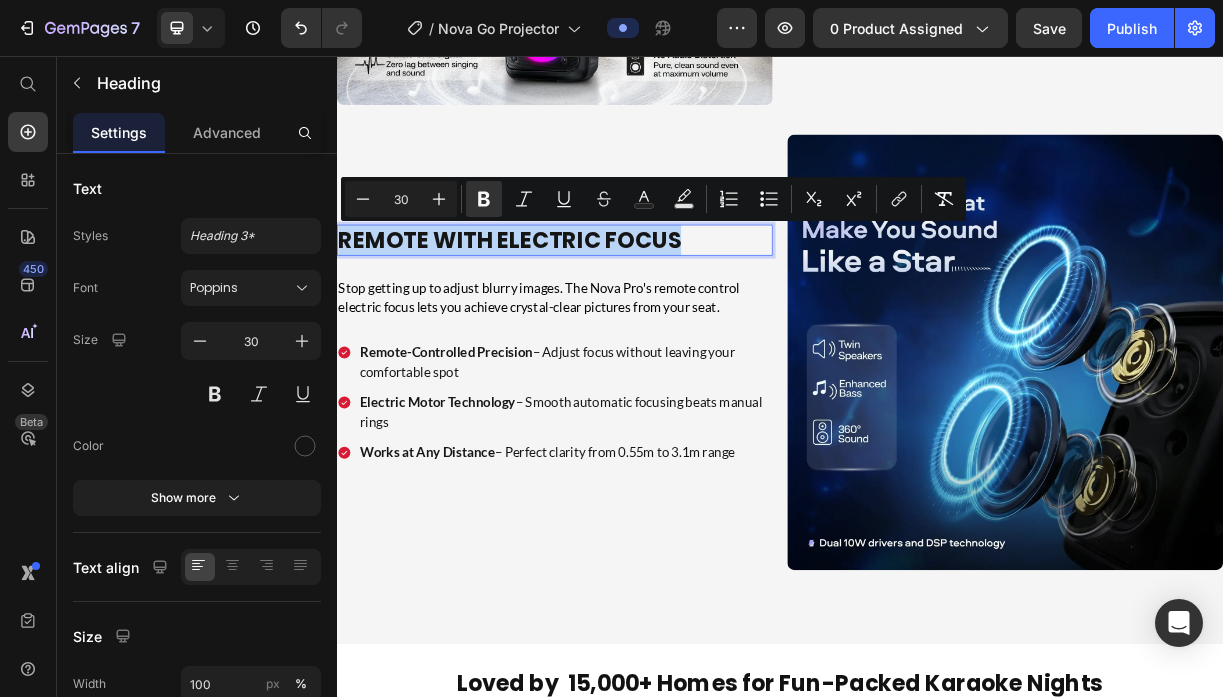 type on "11" 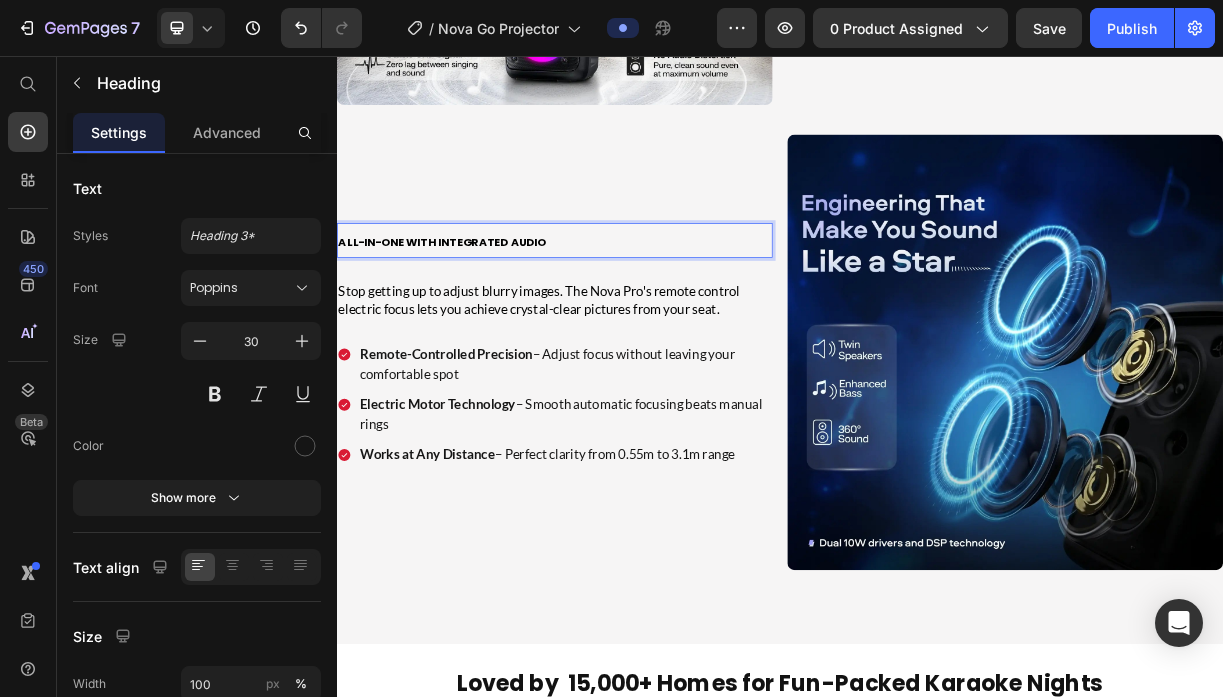 click on "All-in-One with Integrated Audio" at bounding box center (479, 309) 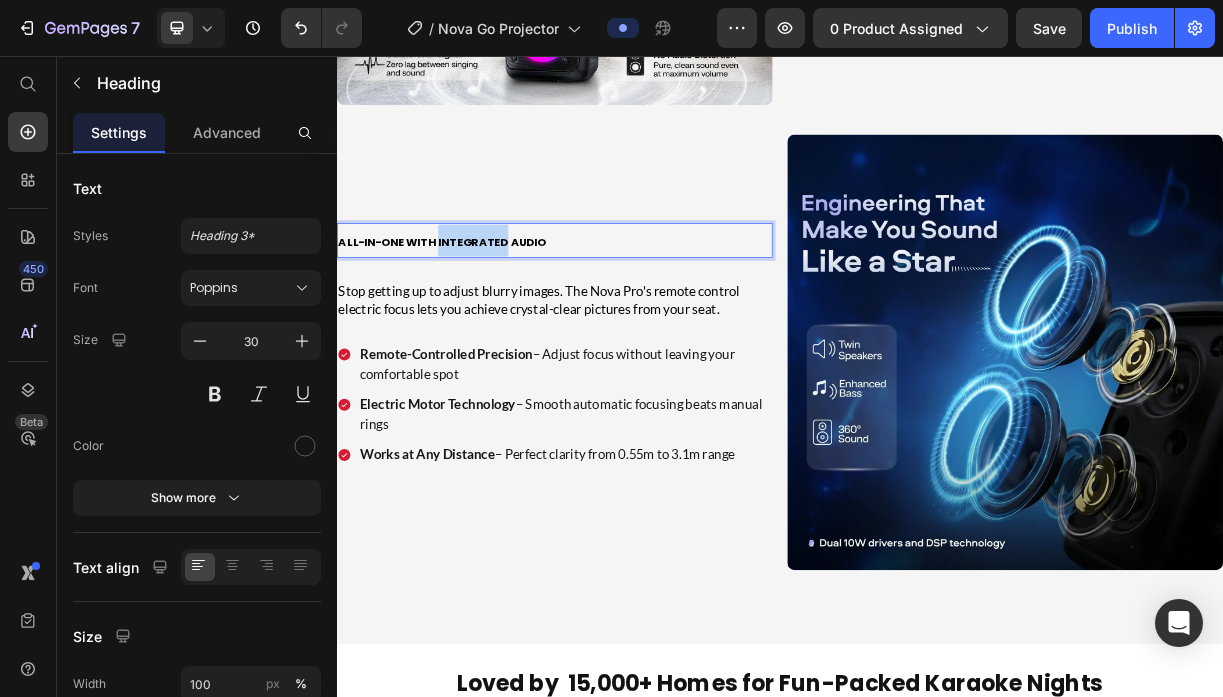click on "All-in-One with Integrated Audio" at bounding box center [479, 309] 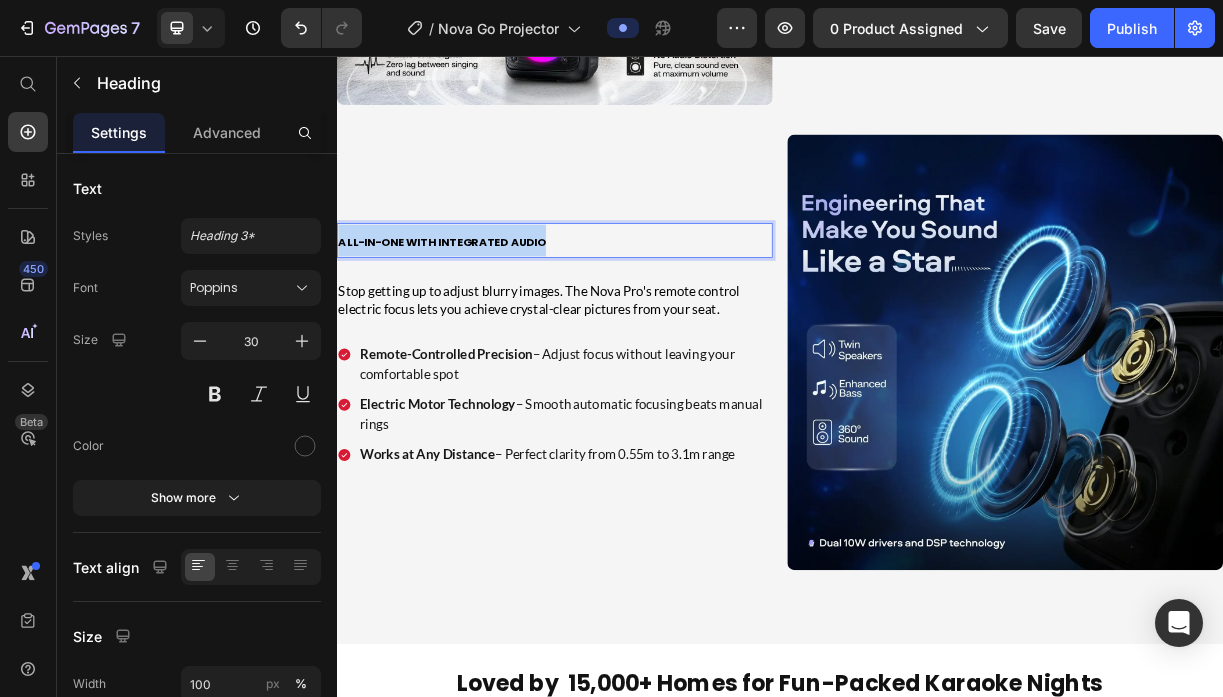 click on "All-in-One with Integrated Audio" at bounding box center (479, 309) 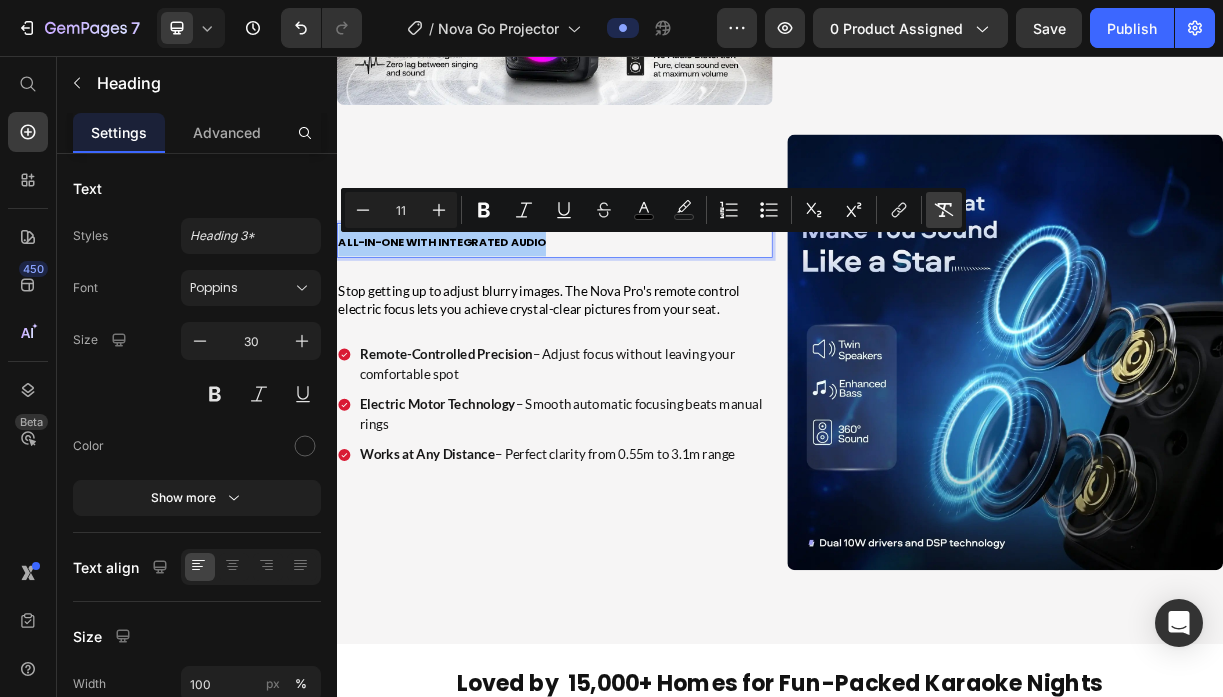 click 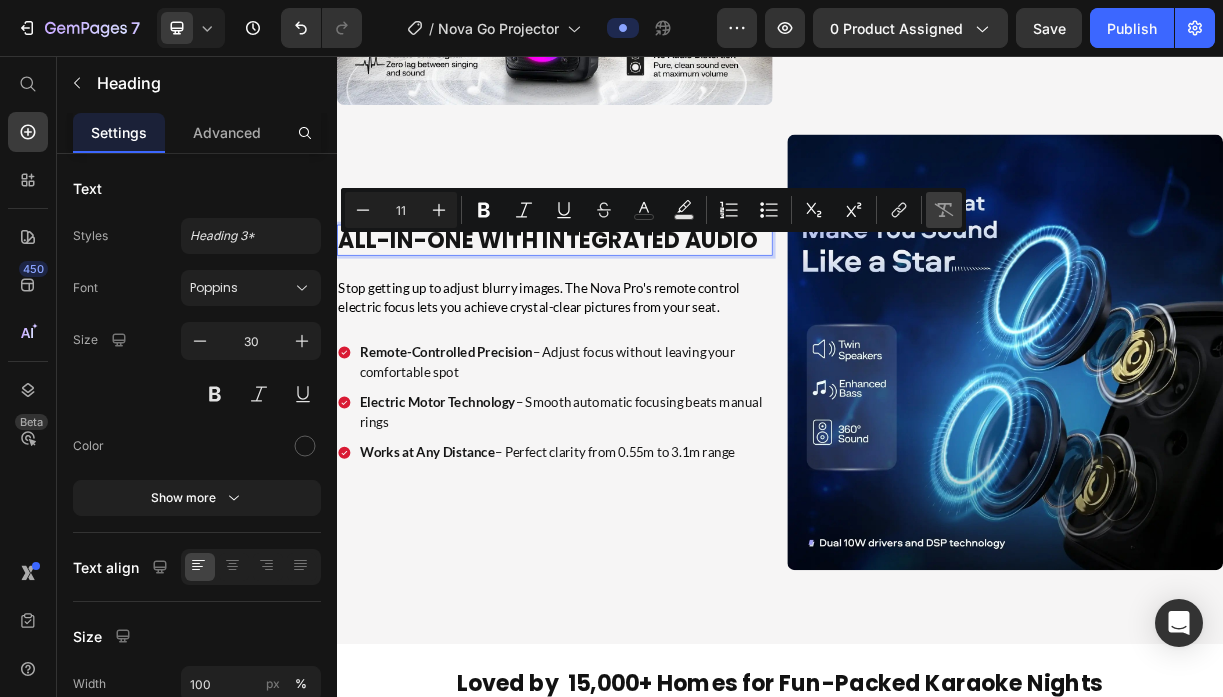 type on "30" 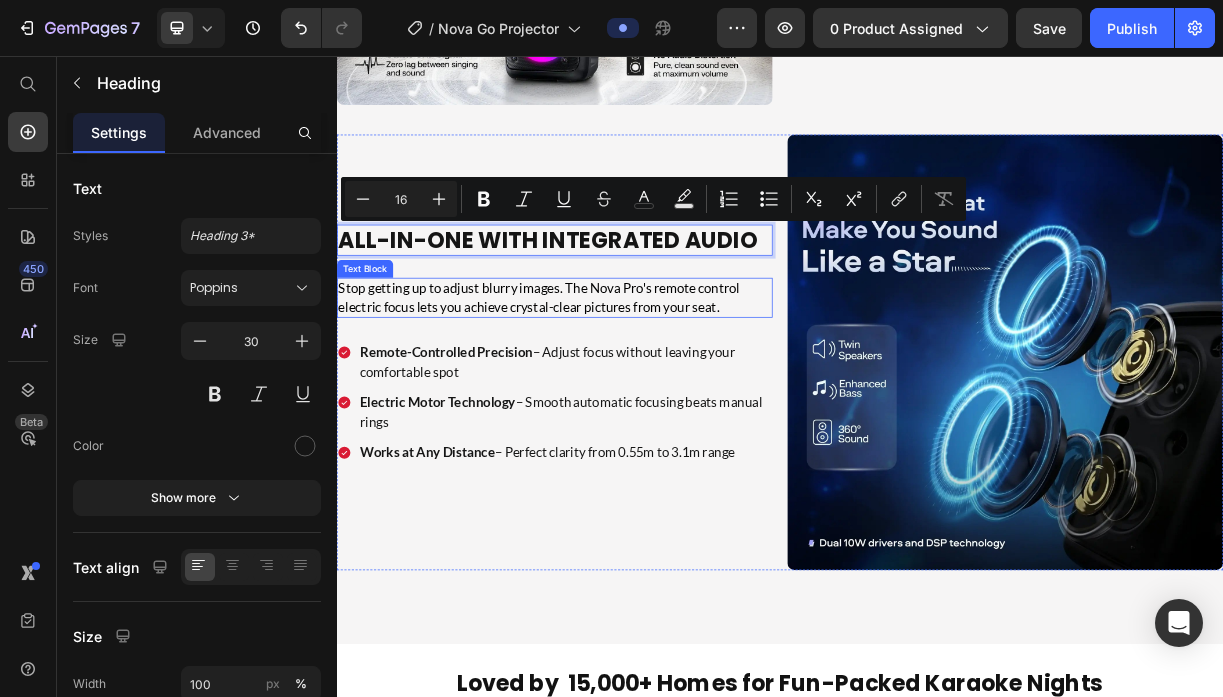 click on "Stop getting up to adjust blurry images. The Nova Pro's remote control electric focus lets you achieve crystal-clear pictures from your seat." at bounding box center [632, 384] 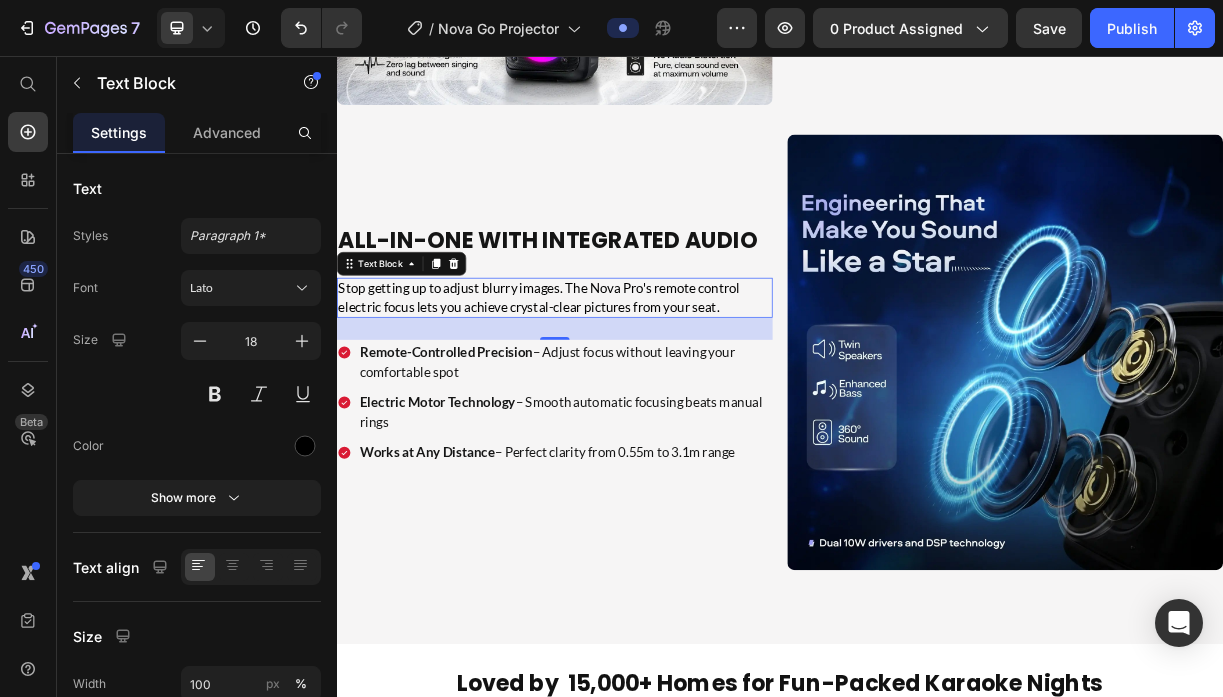click on "Stop getting up to adjust blurry images. The Nova Pro's remote control electric focus lets you achieve crystal-clear pictures from your seat." at bounding box center (632, 384) 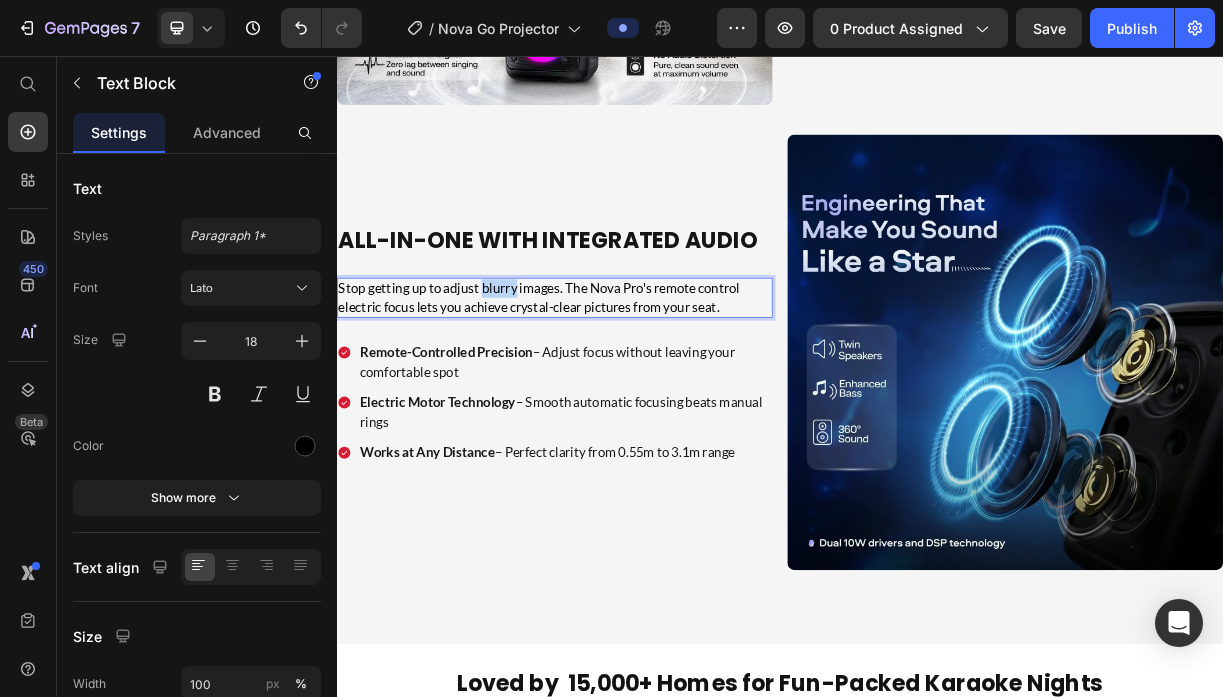 click on "Stop getting up to adjust blurry images. The Nova Pro's remote control electric focus lets you achieve crystal-clear pictures from your seat." at bounding box center [632, 384] 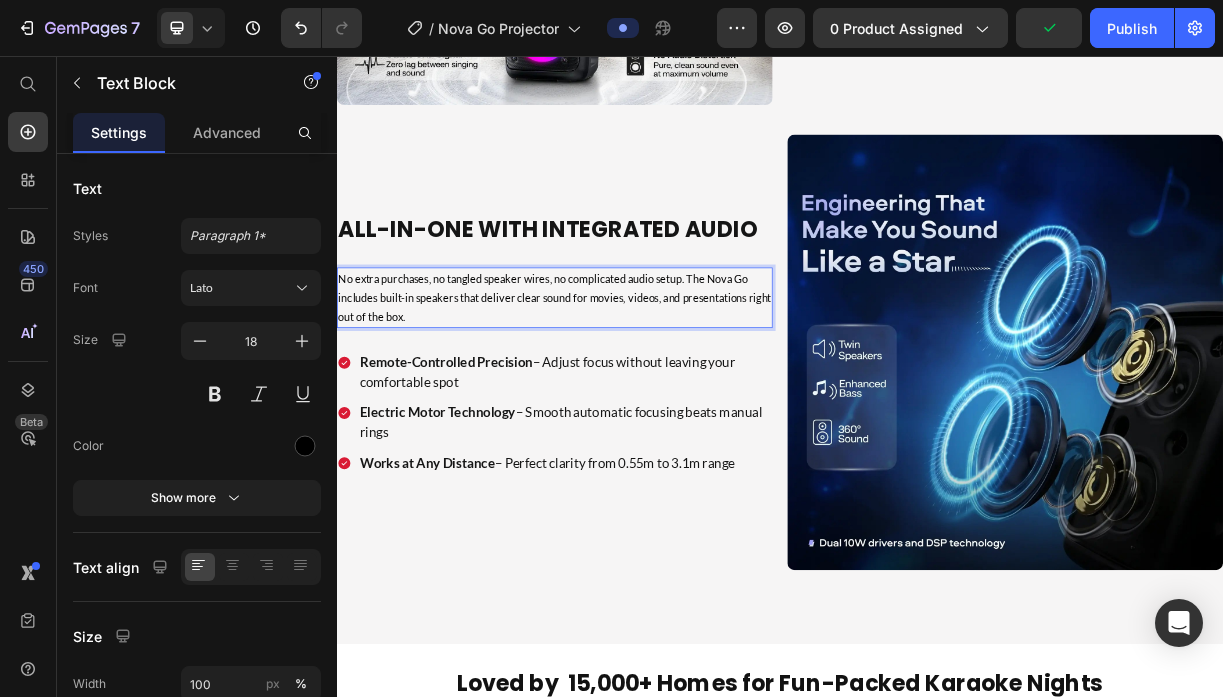 click on "No extra purchases, no tangled speaker wires, no complicated audio setup. The Nova Go includes built-in speakers that deliver clear sound for movies, videos, and presentations right out of the box." at bounding box center [632, 384] 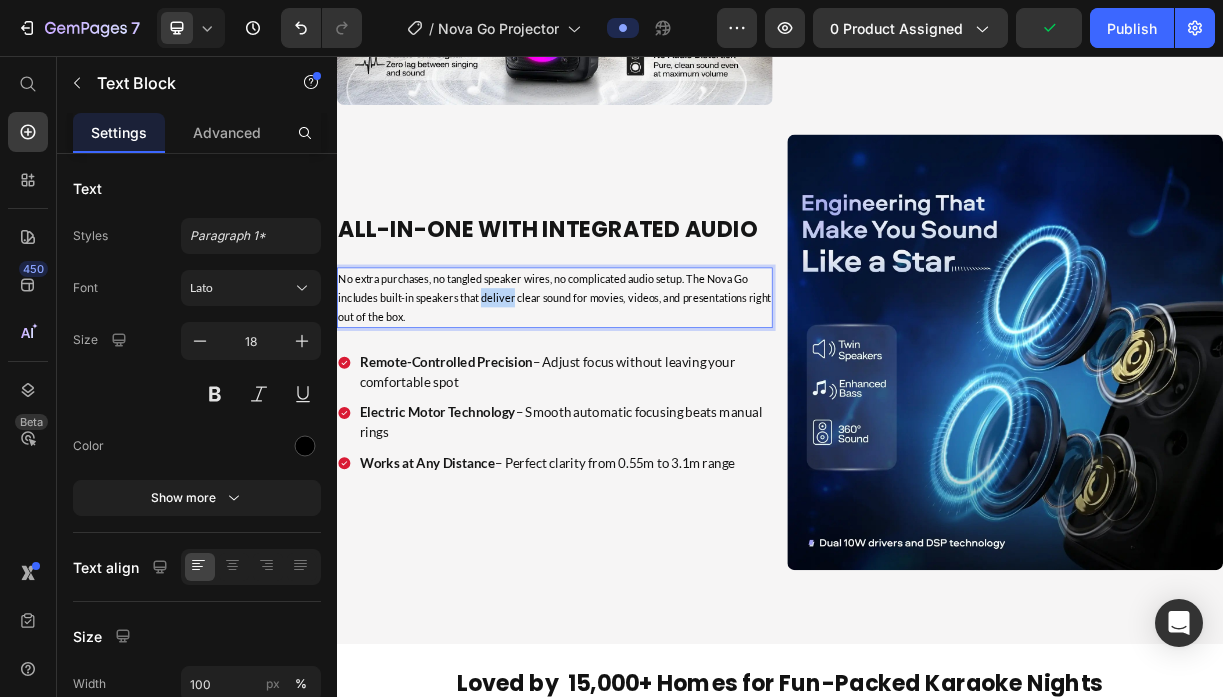 click on "No extra purchases, no tangled speaker wires, no complicated audio setup. The Nova Go includes built-in speakers that deliver clear sound for movies, videos, and presentations right out of the box." at bounding box center (632, 384) 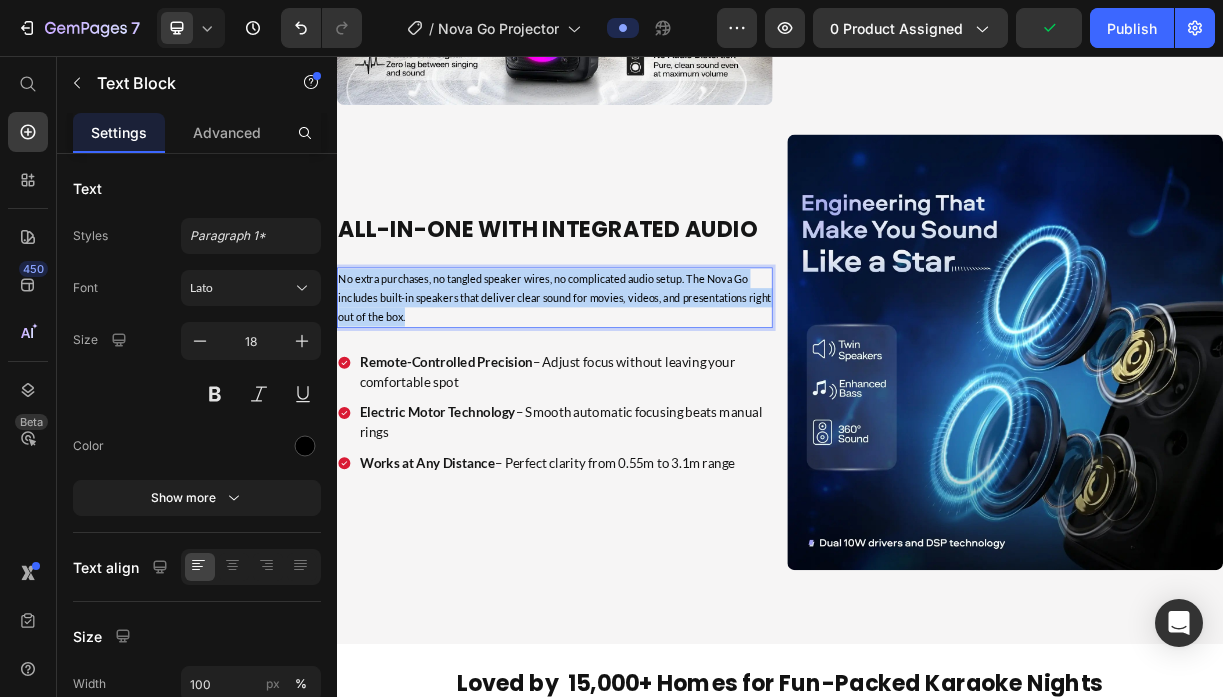 click on "No extra purchases, no tangled speaker wires, no complicated audio setup. The Nova Go includes built-in speakers that deliver clear sound for movies, videos, and presentations right out of the box." at bounding box center (632, 384) 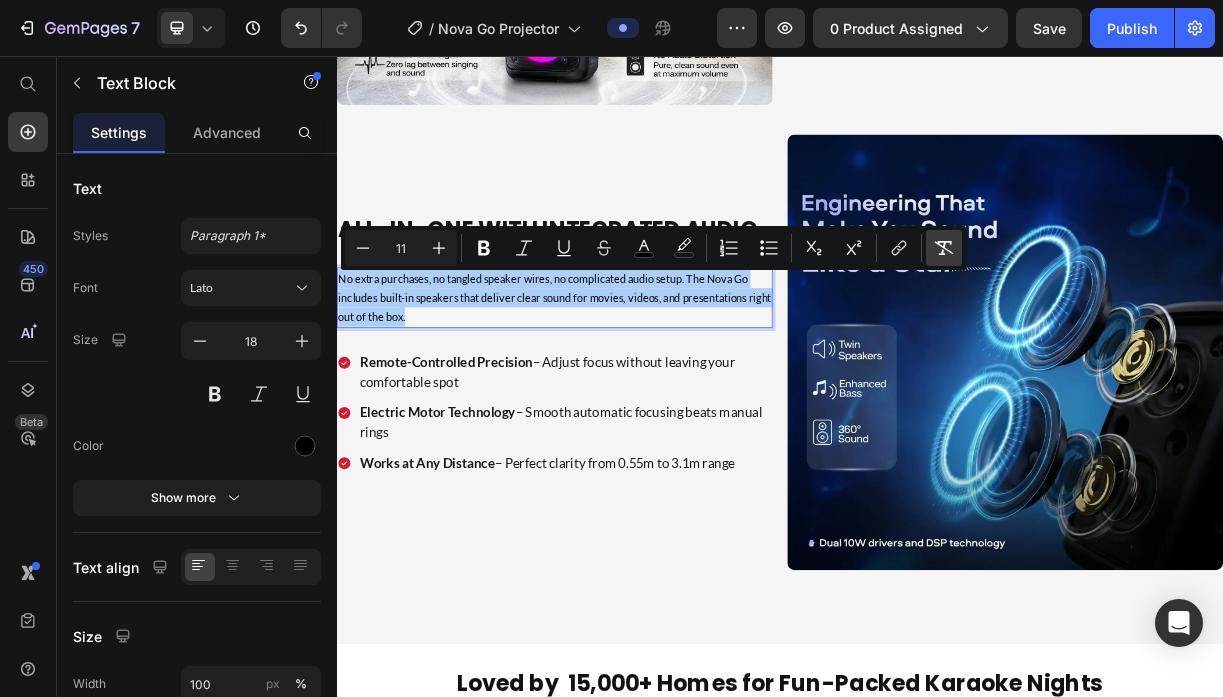 click 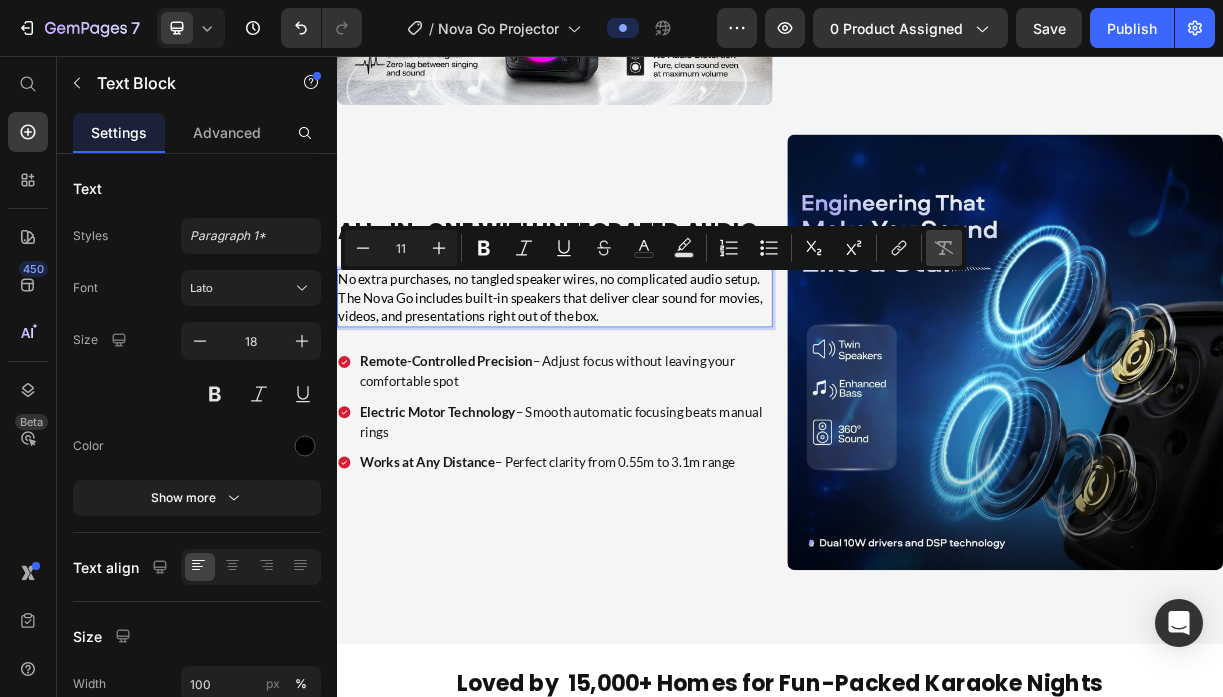 type on "18" 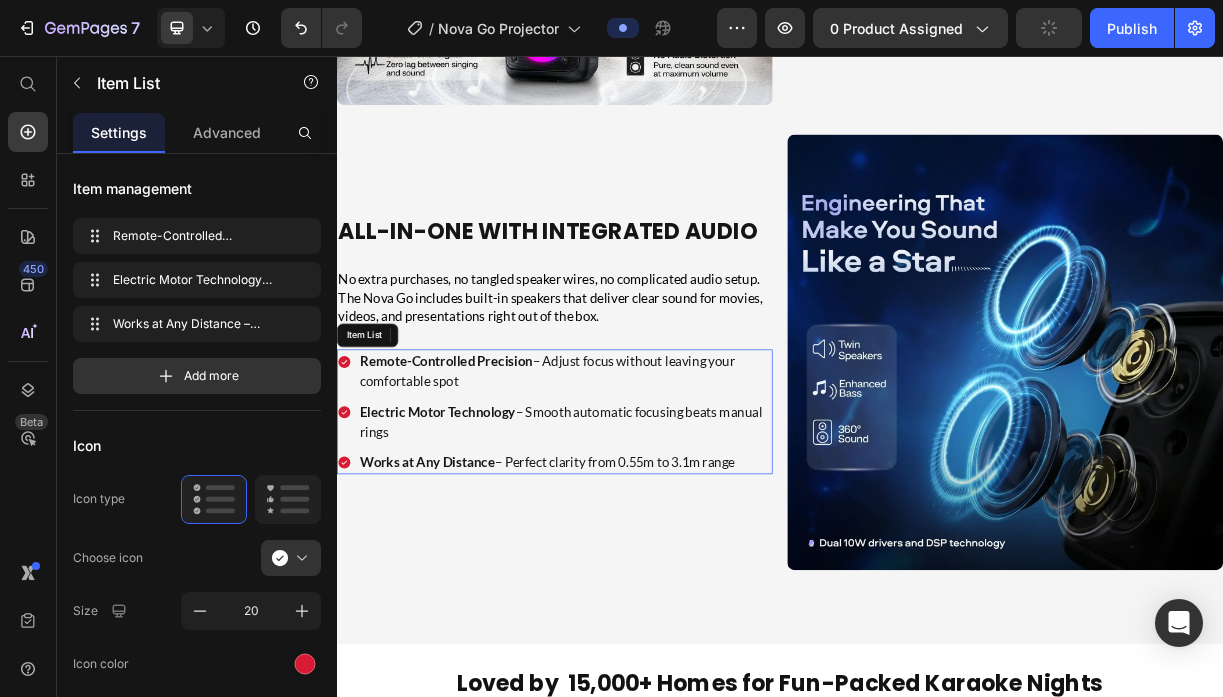click on "Remote-Controlled Precision" at bounding box center [485, 470] 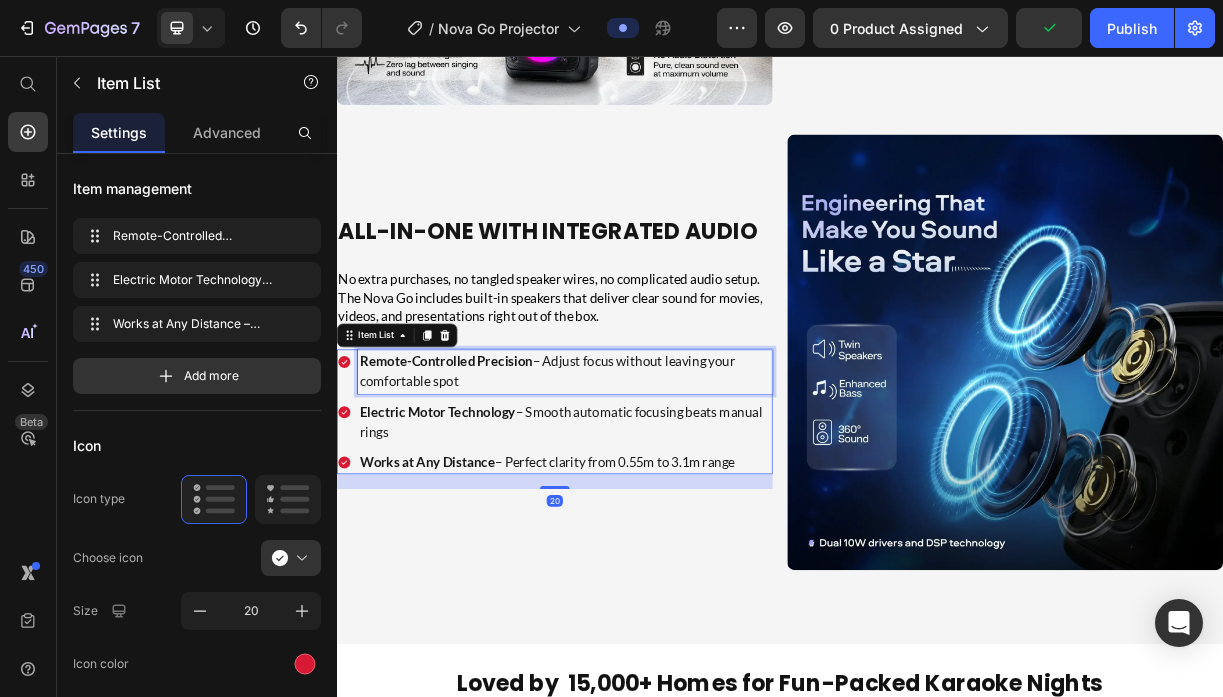 click on "Remote-Controlled Precision" at bounding box center [485, 470] 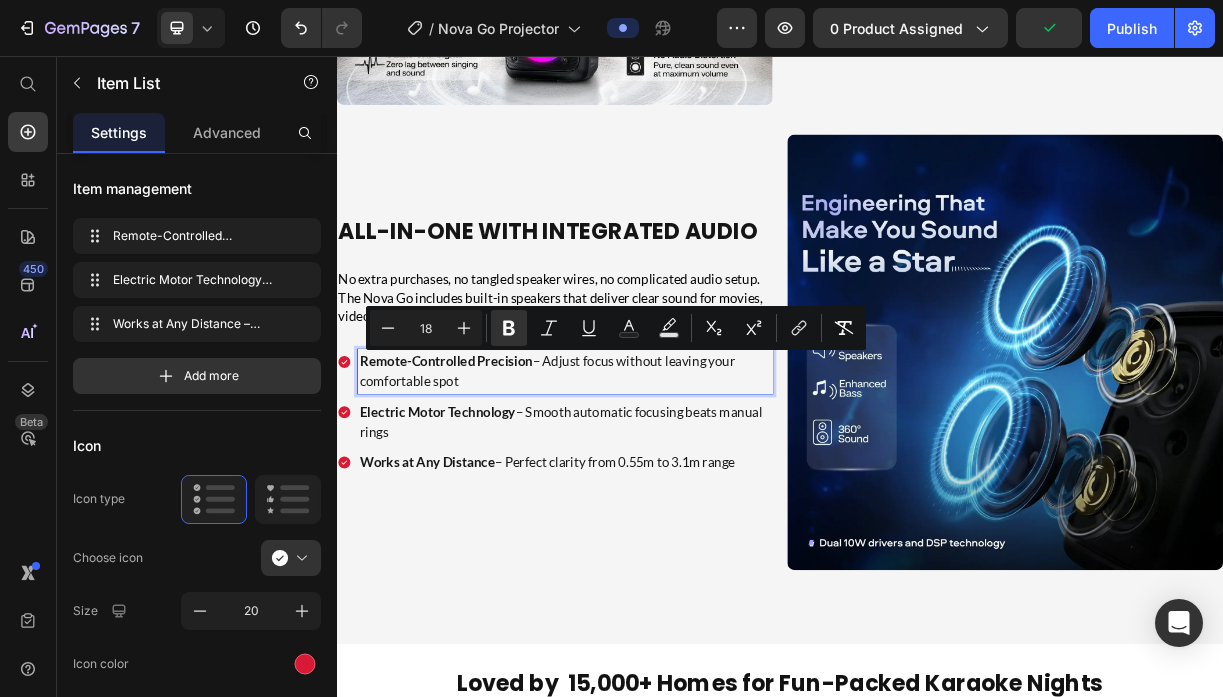 type on "11" 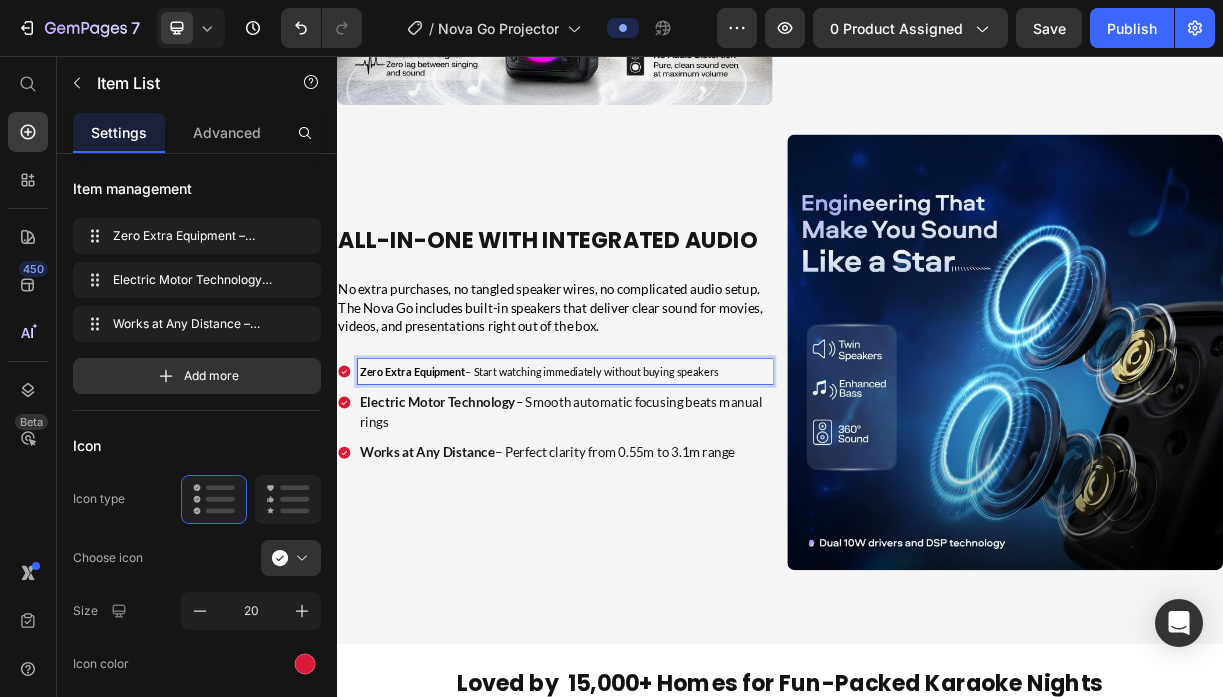 click on "Zero Extra Equipment" at bounding box center [439, 484] 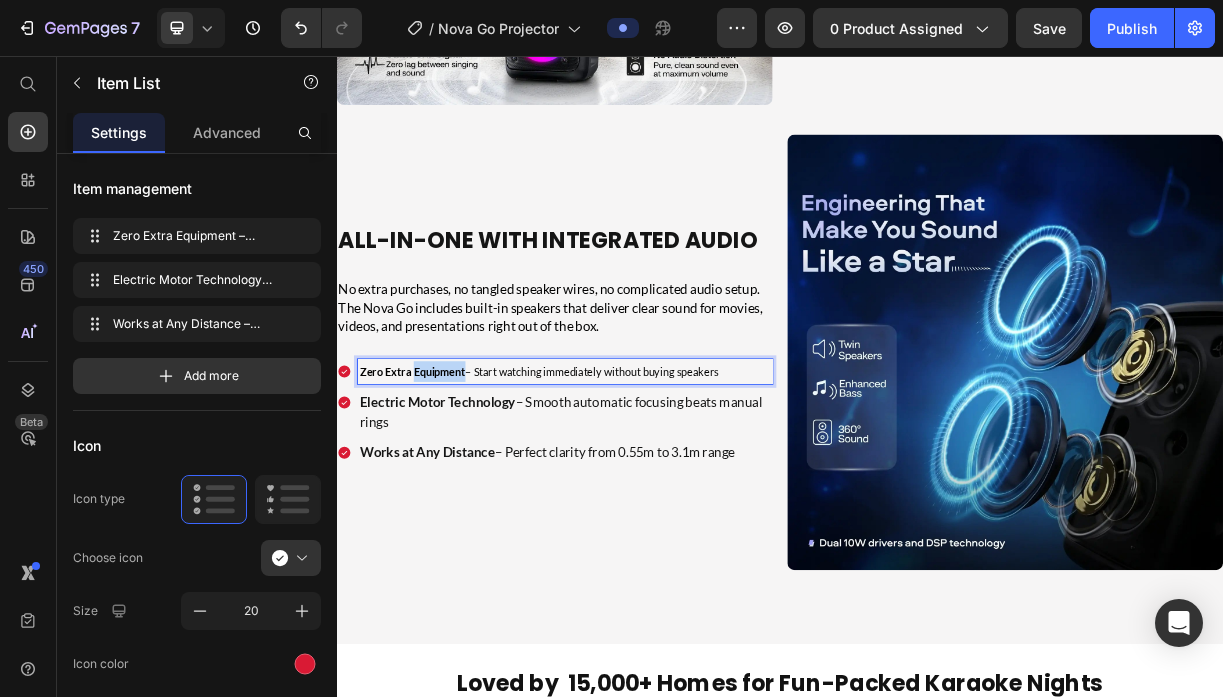 click on "Zero Extra Equipment" at bounding box center [439, 484] 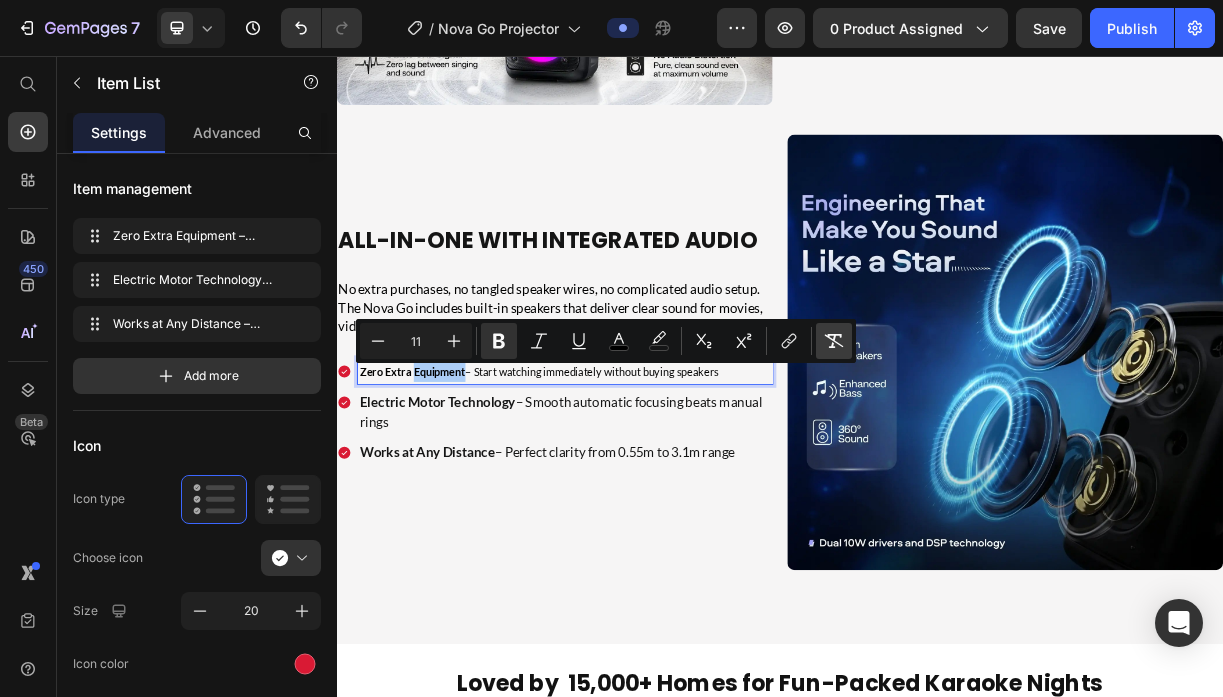 click 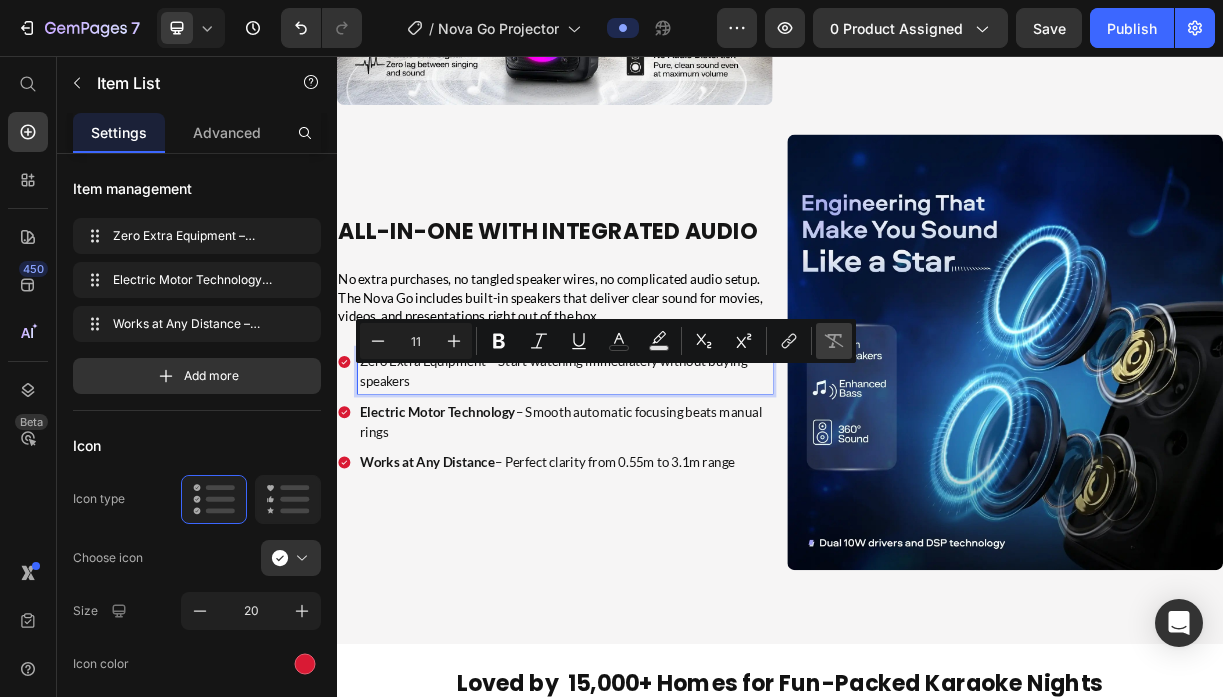 type on "18" 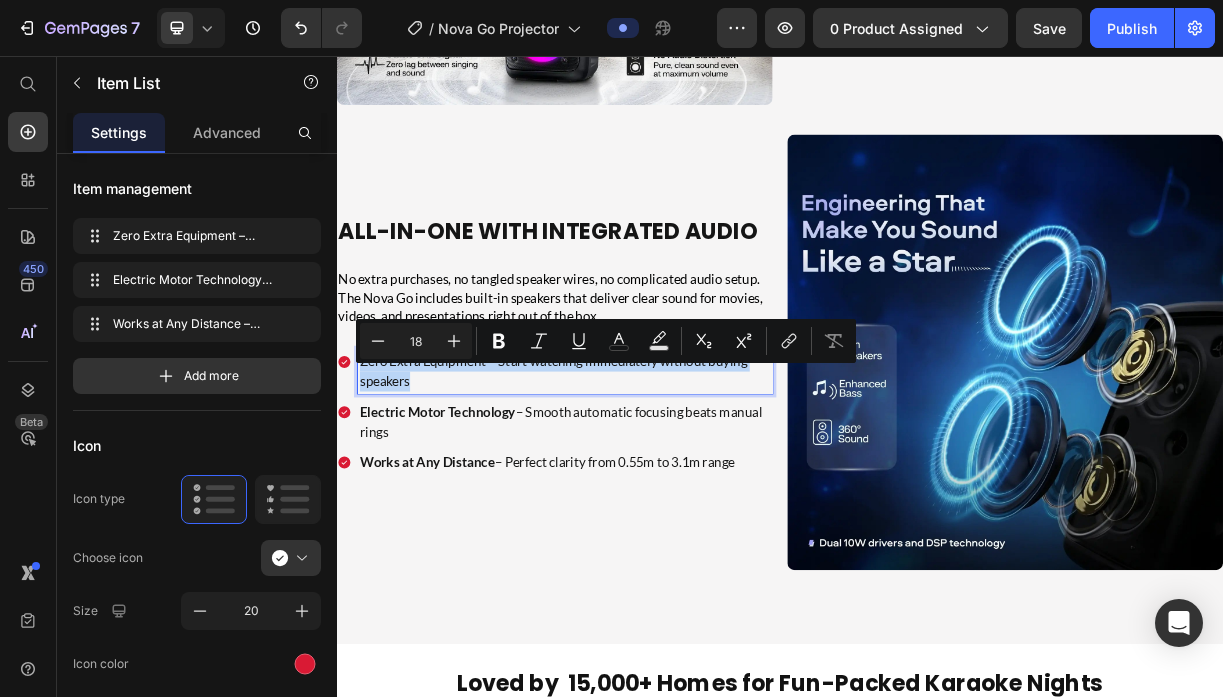 click on "Zero Extra Equipment – Start watching immediately without buying speakers" at bounding box center (646, 484) 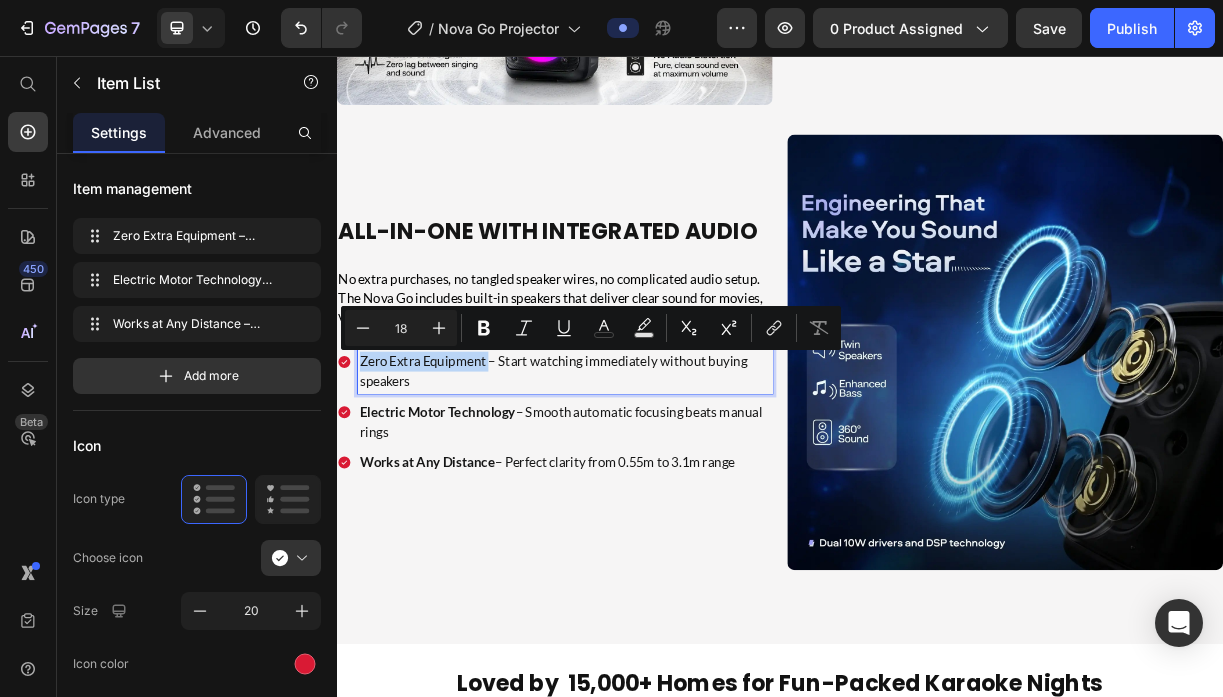 drag, startPoint x: 543, startPoint y: 468, endPoint x: 372, endPoint y: 454, distance: 171.57214 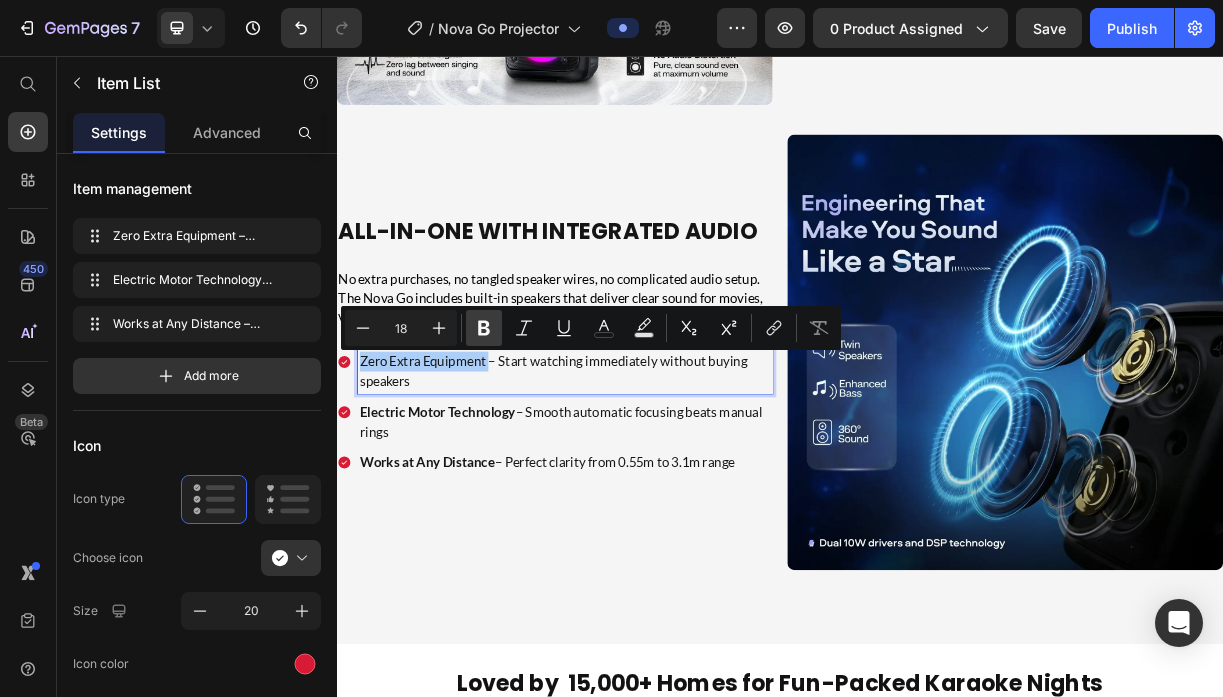 click 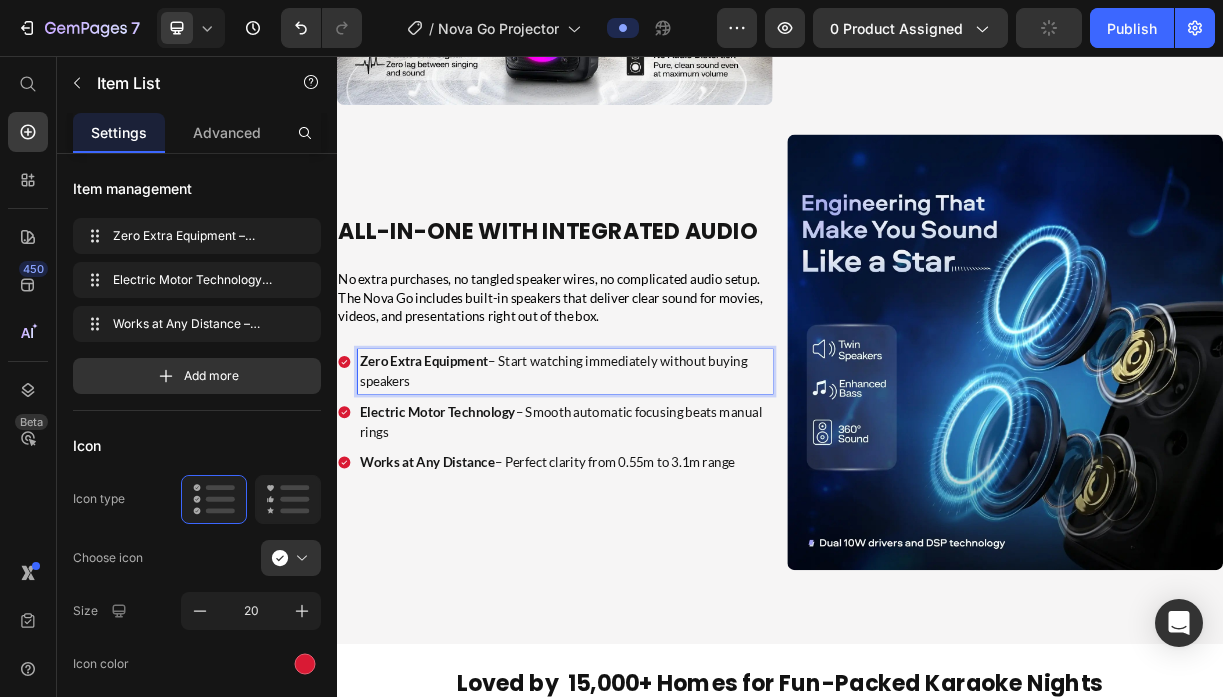 click on "Zero Extra Equipment – Start watching immediately without buying speakers" at bounding box center [646, 484] 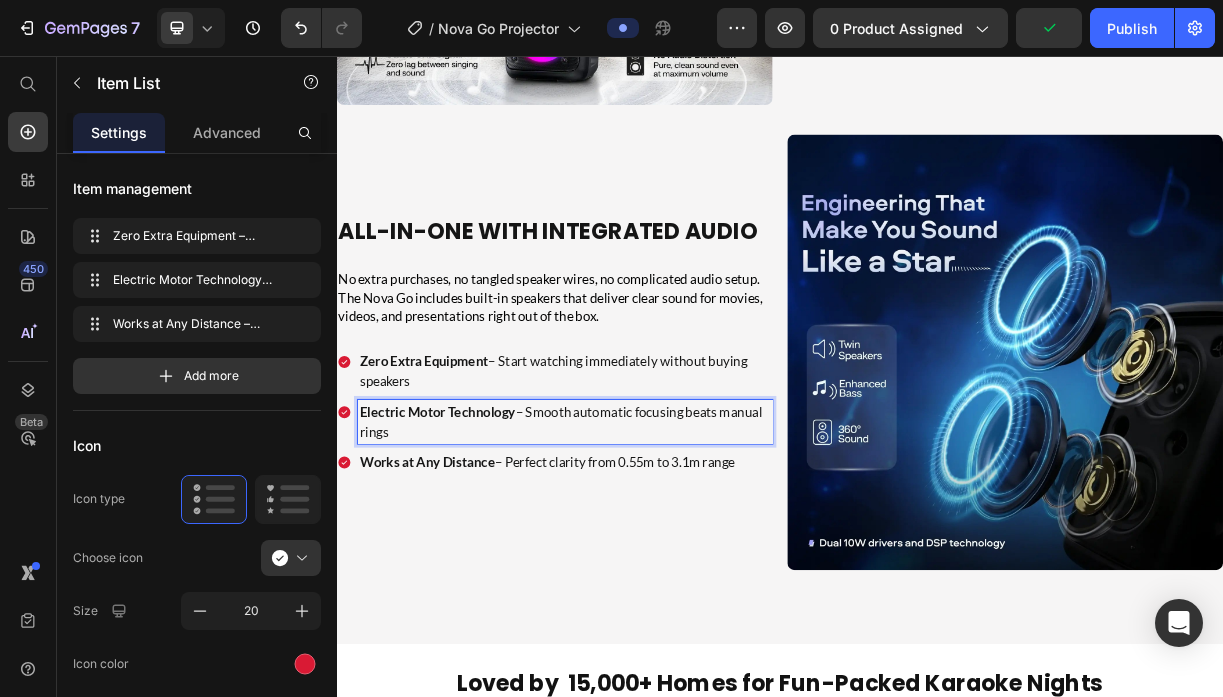 click on "Electric Motor Technology  – Smooth automatic focusing beats manual rings" at bounding box center [646, 552] 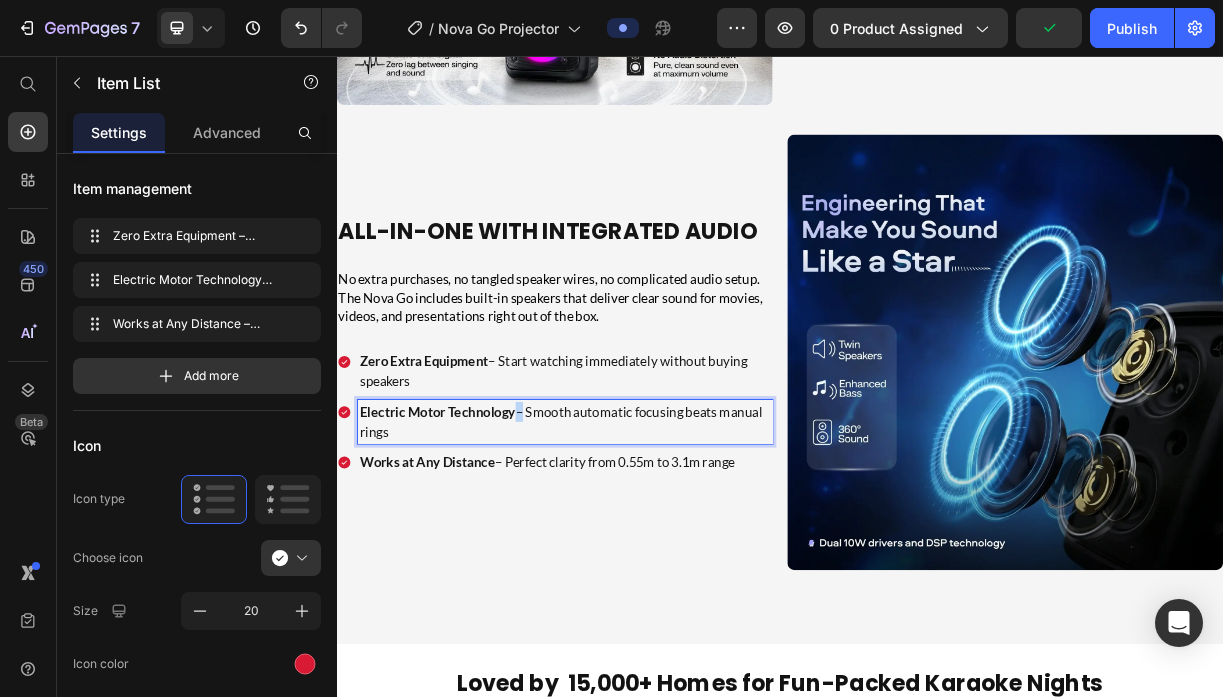 click on "Electric Motor Technology  – Smooth automatic focusing beats manual rings" at bounding box center [646, 552] 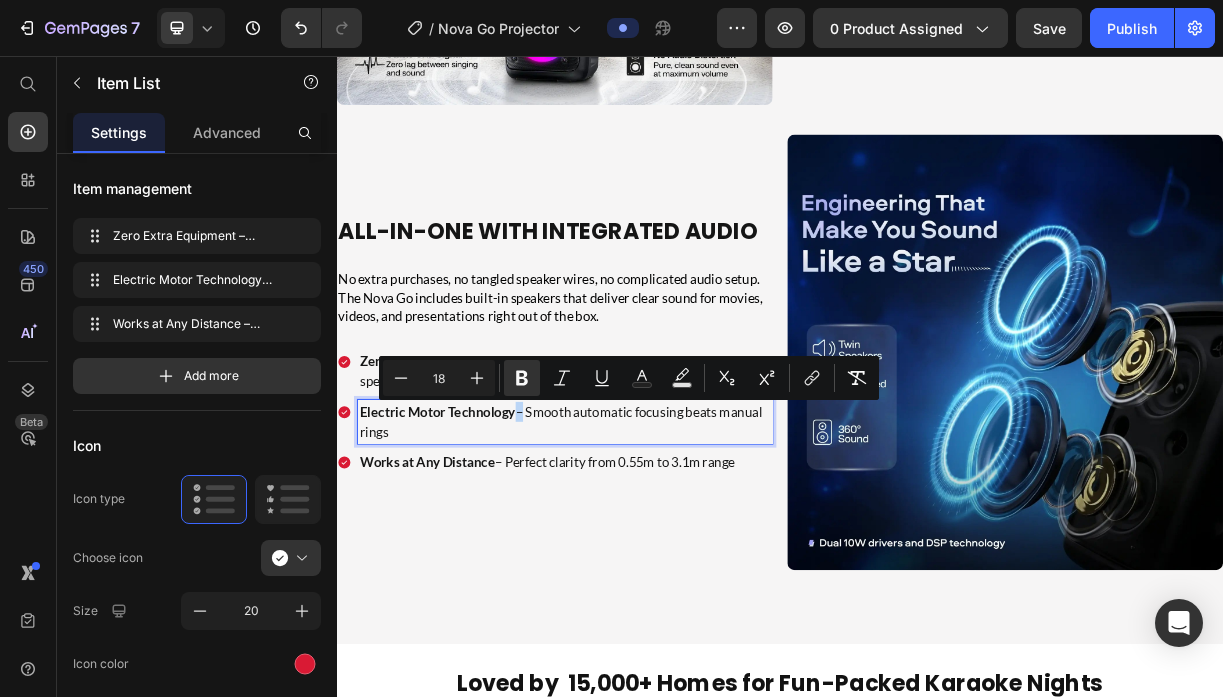 type on "11" 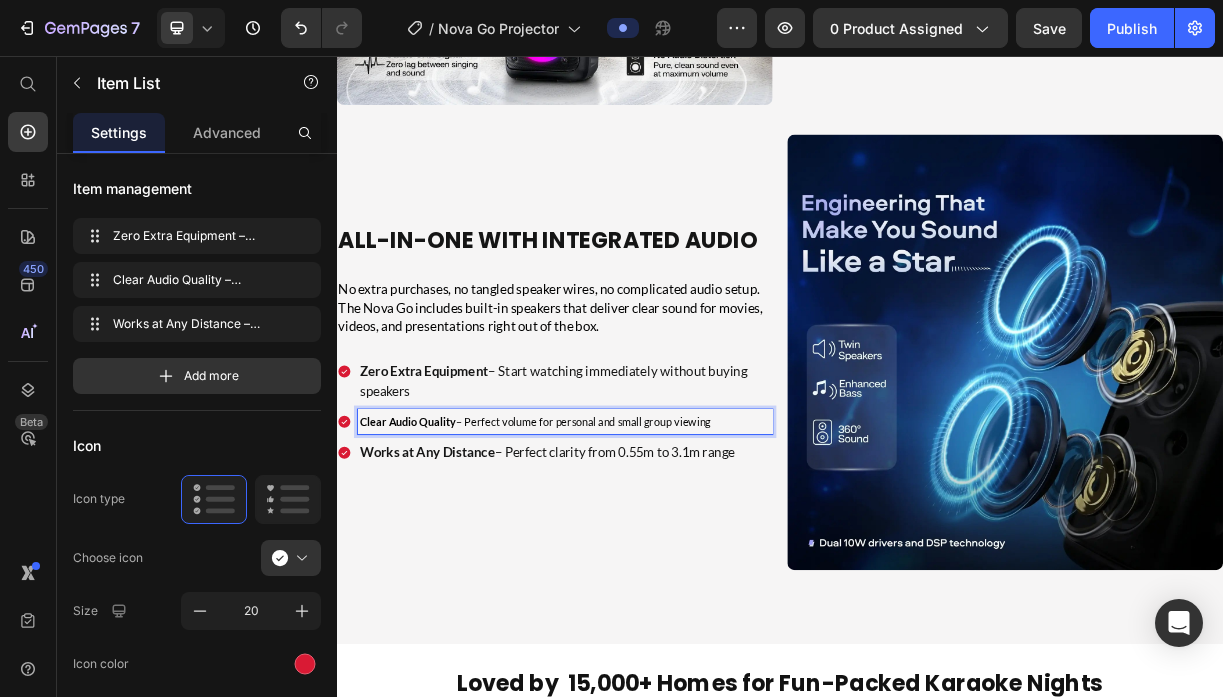 click on "Clear Audio Quality – Perfect volume for personal and small group viewing" at bounding box center (605, 552) 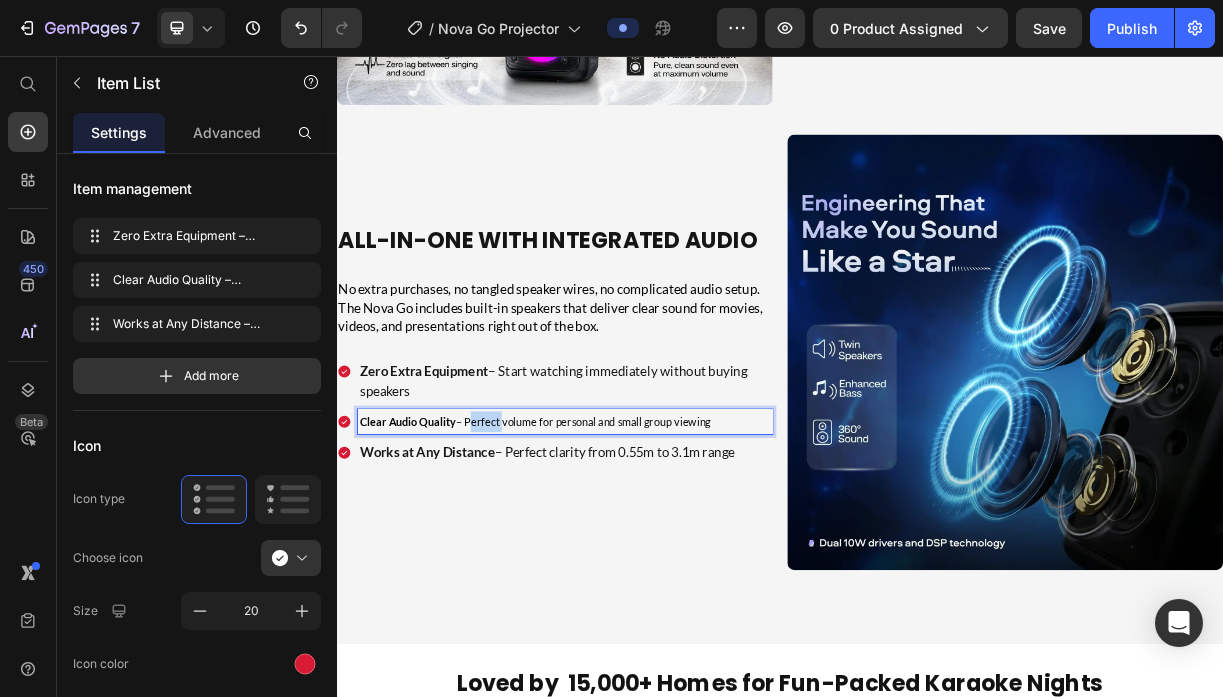 click on "Clear Audio Quality – Perfect volume for personal and small group viewing" at bounding box center (605, 552) 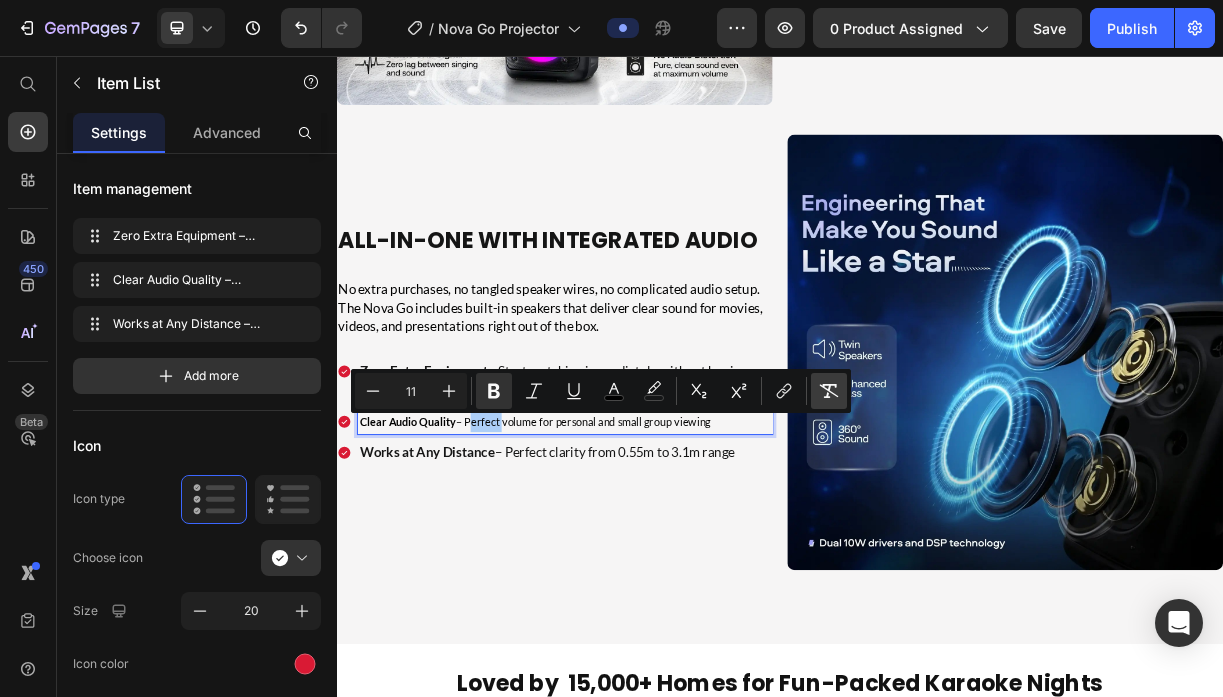 click 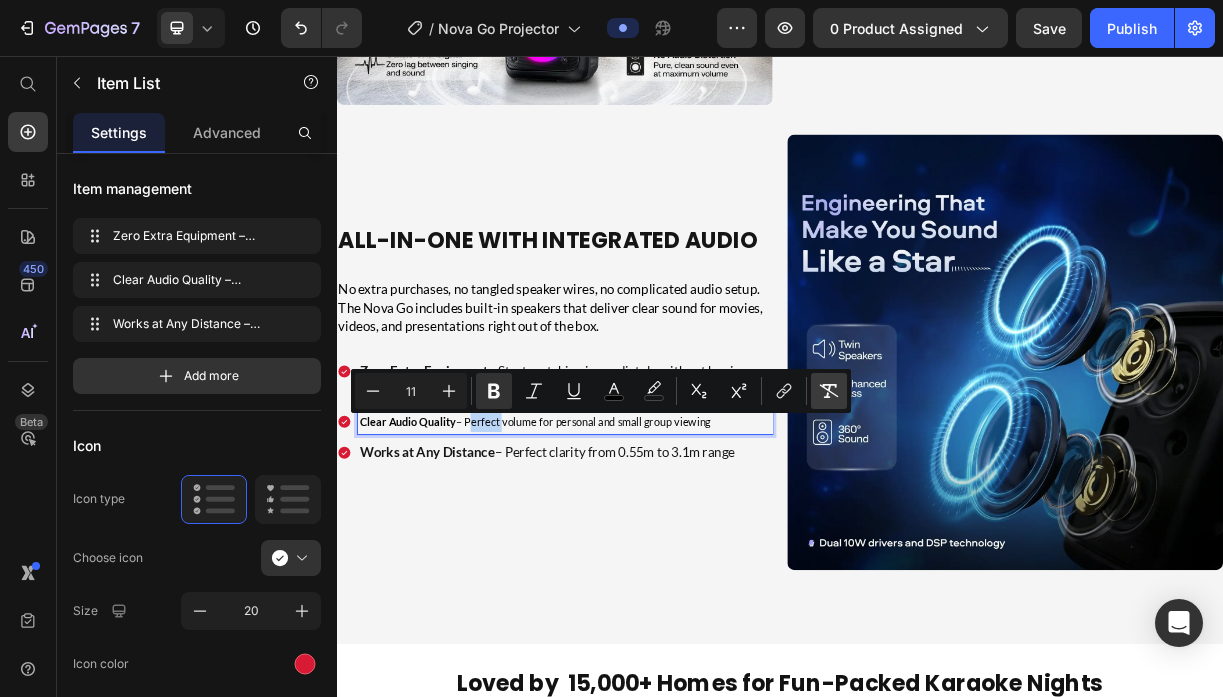 type on "18" 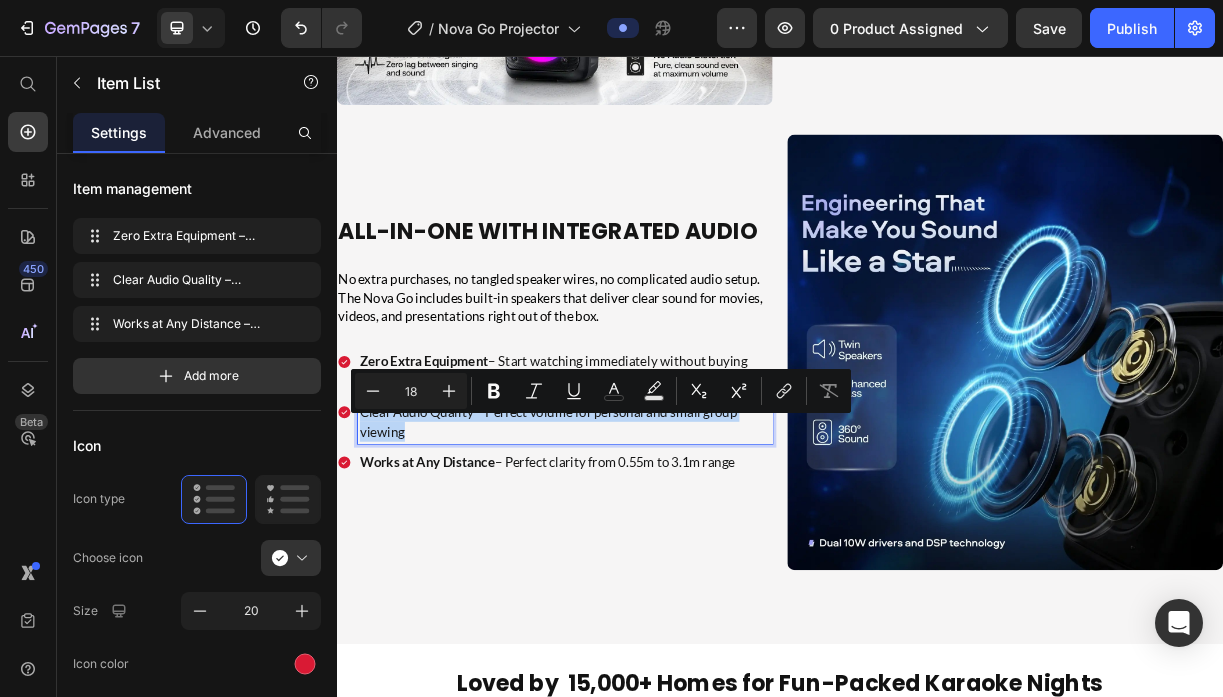 click on "Clear Audio Quality – Perfect volume for personal and small group viewing" at bounding box center (646, 552) 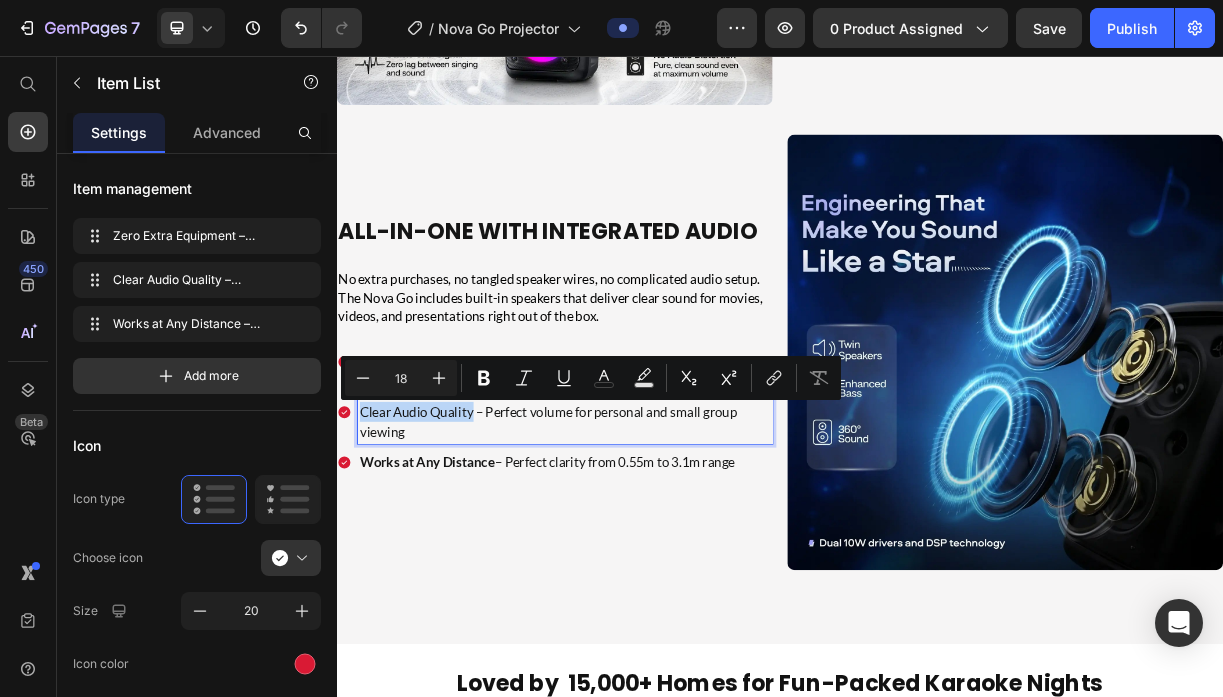 drag, startPoint x: 523, startPoint y: 535, endPoint x: 368, endPoint y: 544, distance: 155.26108 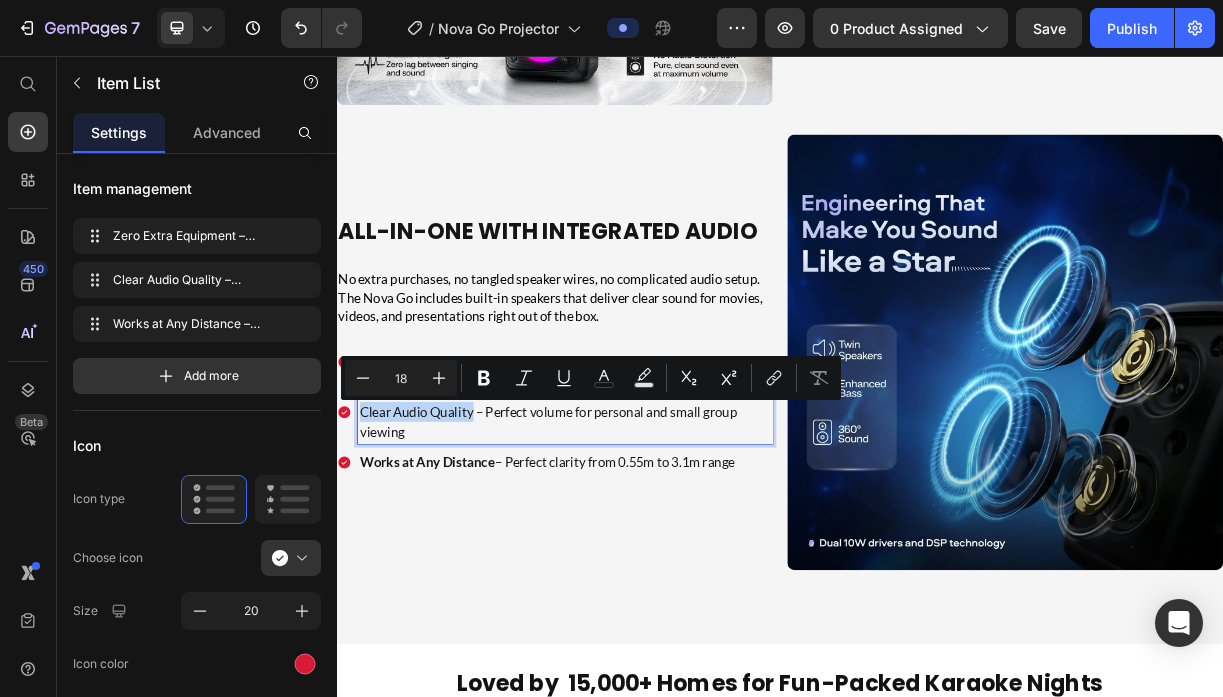 click on "Clear Audio Quality – Perfect volume for personal and small group viewing" at bounding box center (646, 552) 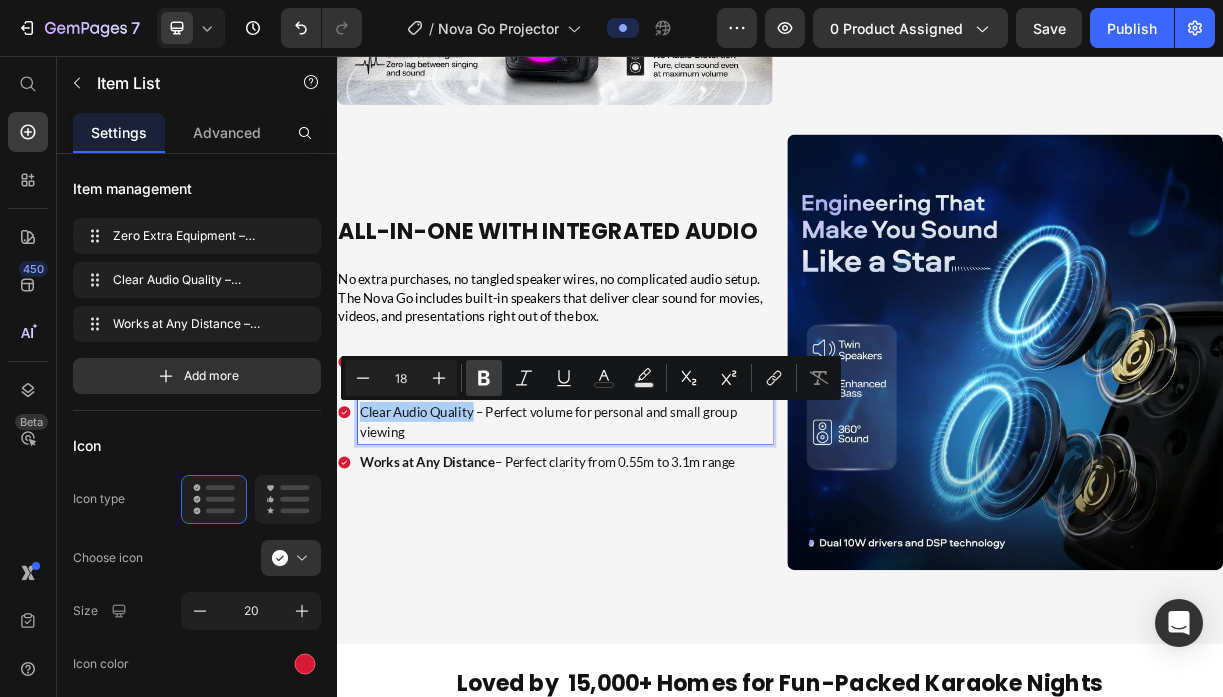 click 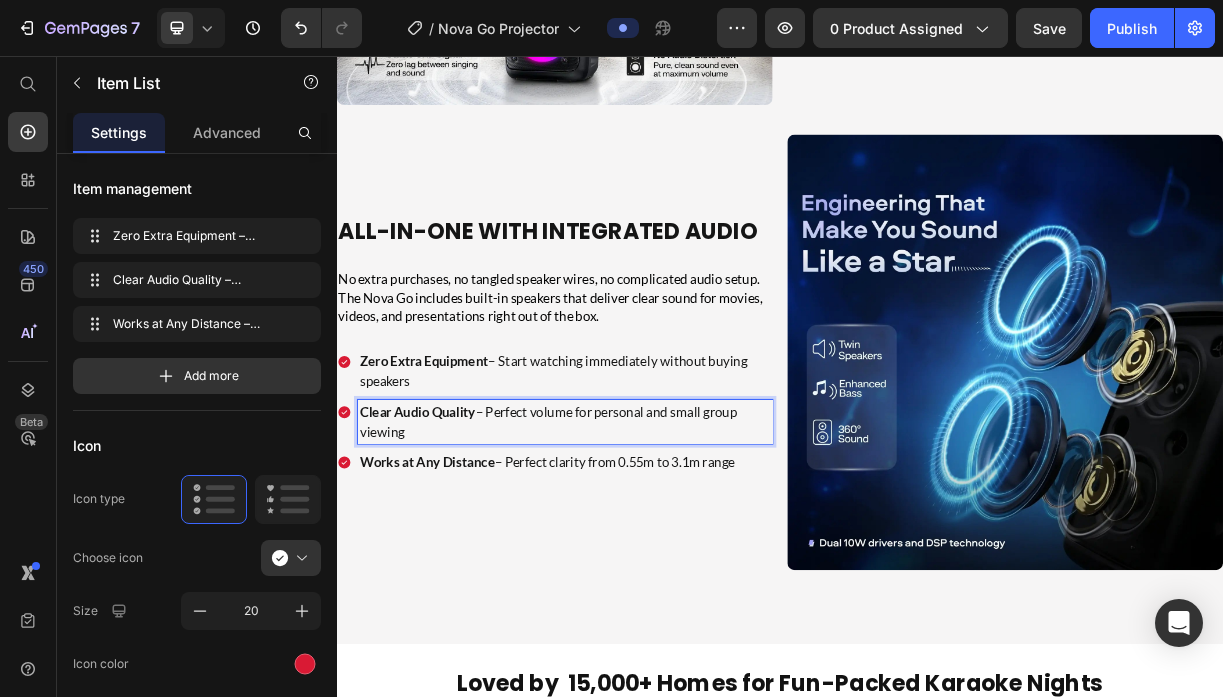 click on "Clear Audio Quality – Perfect volume for personal and small group viewing" at bounding box center (646, 552) 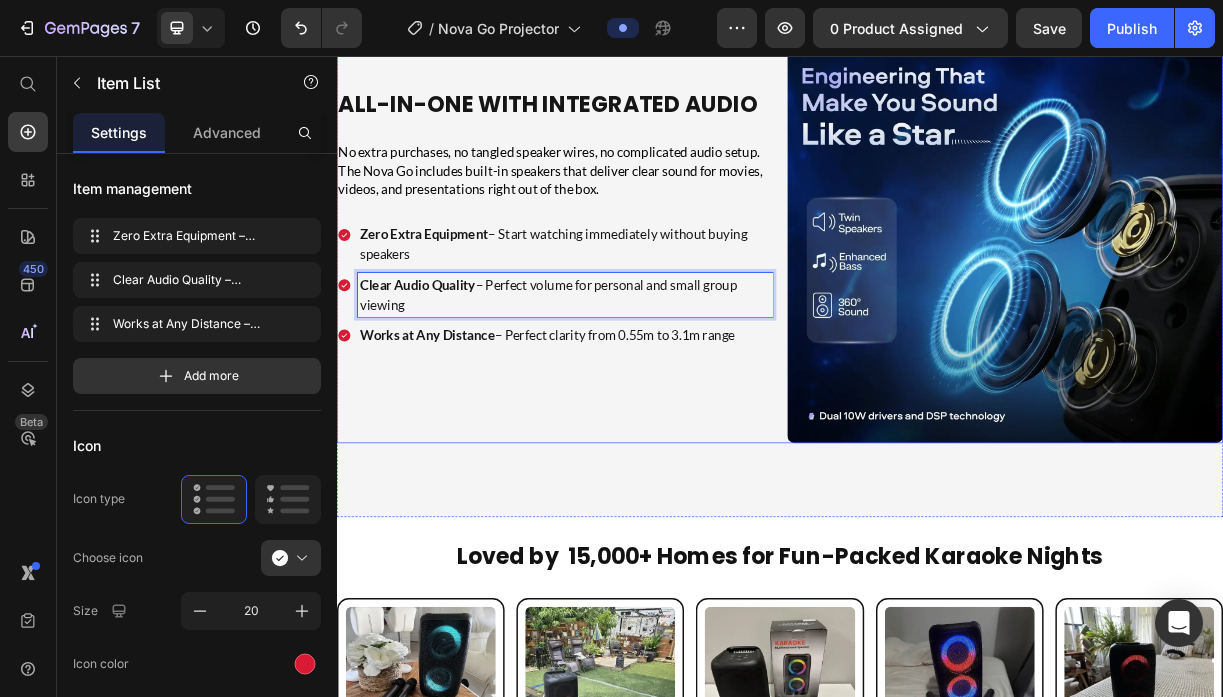 scroll, scrollTop: 5512, scrollLeft: 0, axis: vertical 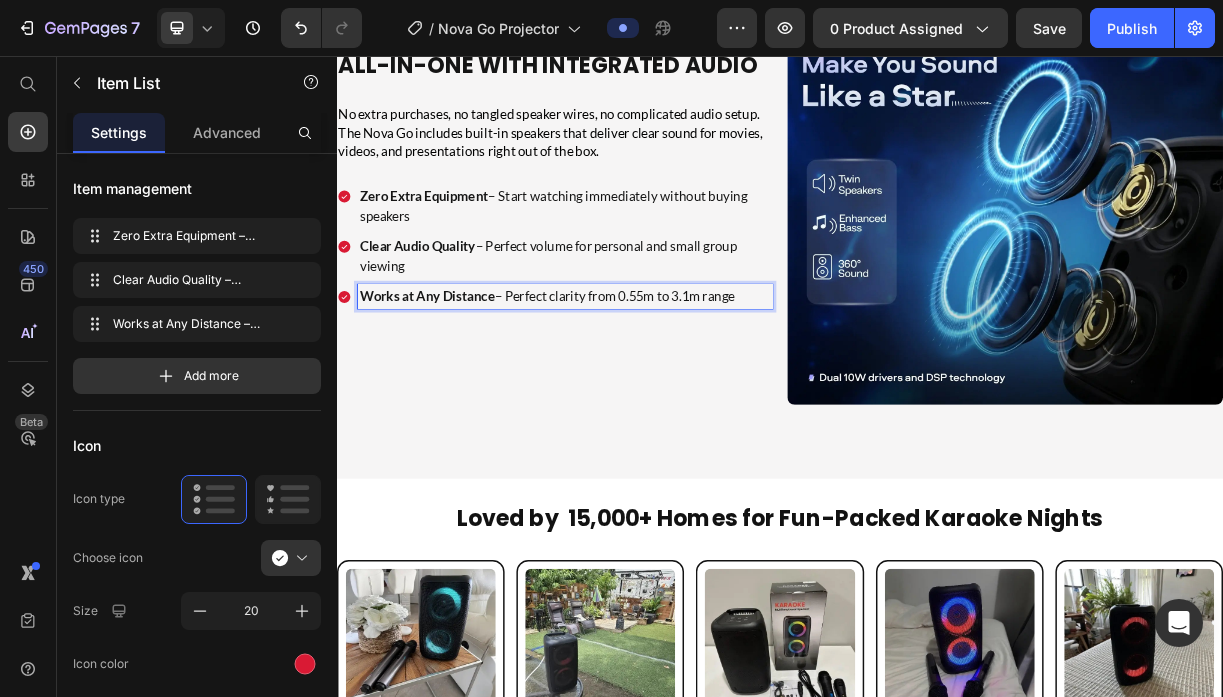 click on "Works at Any Distance" at bounding box center (459, 382) 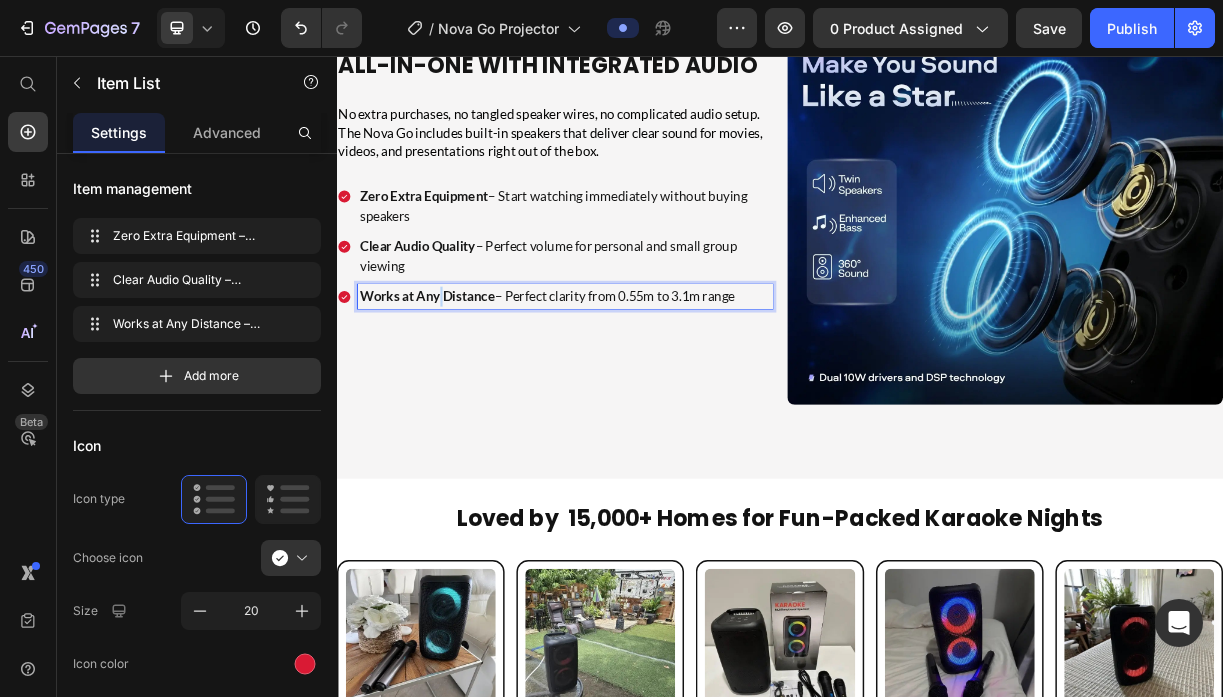 click on "Works at Any Distance" at bounding box center [459, 382] 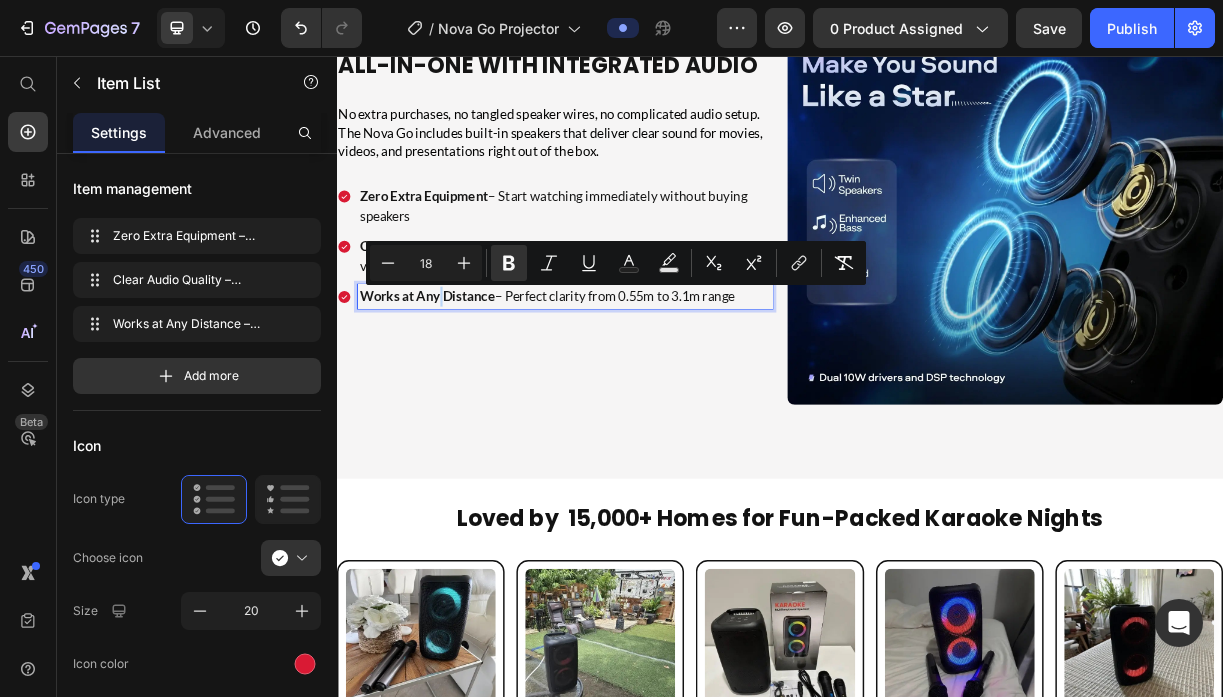 type on "11" 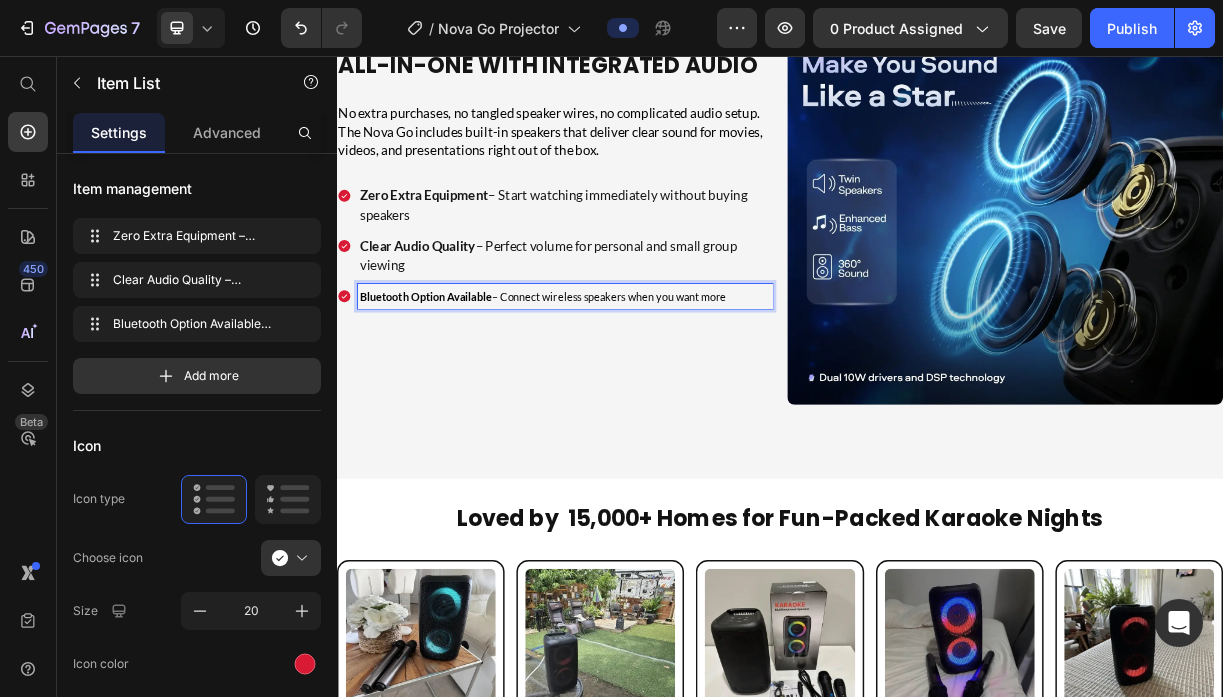 click on "Bluetooth Option Available" at bounding box center (457, 382) 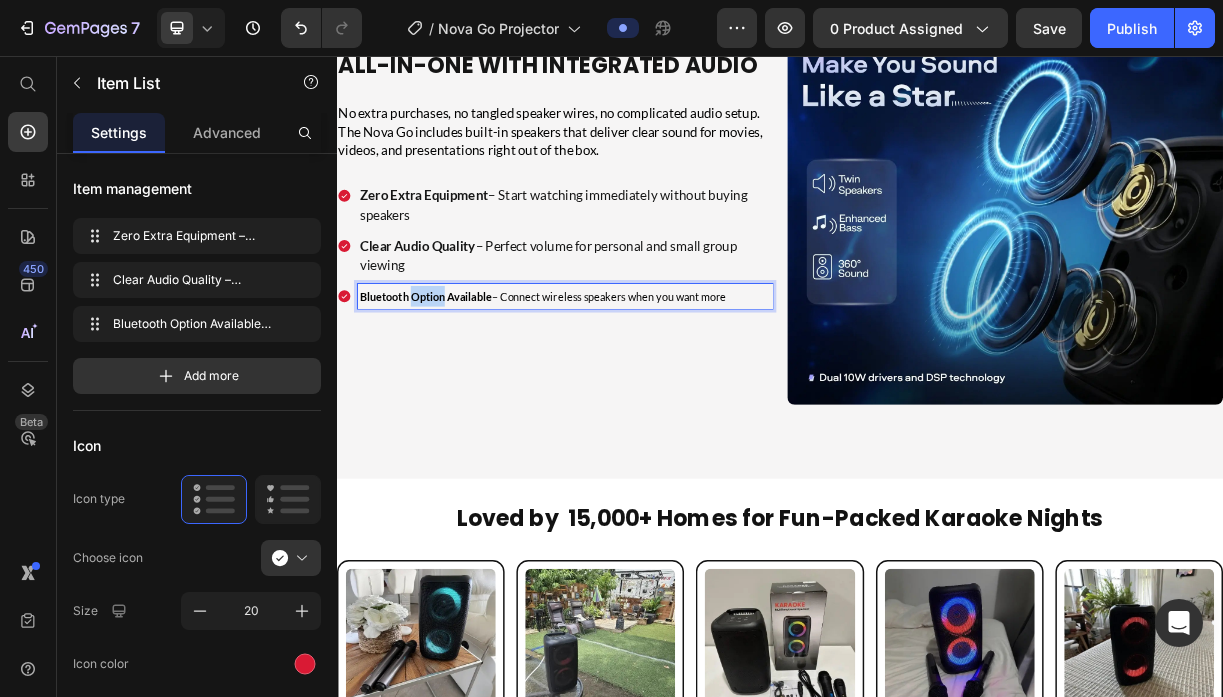 click on "Bluetooth Option Available" at bounding box center [457, 382] 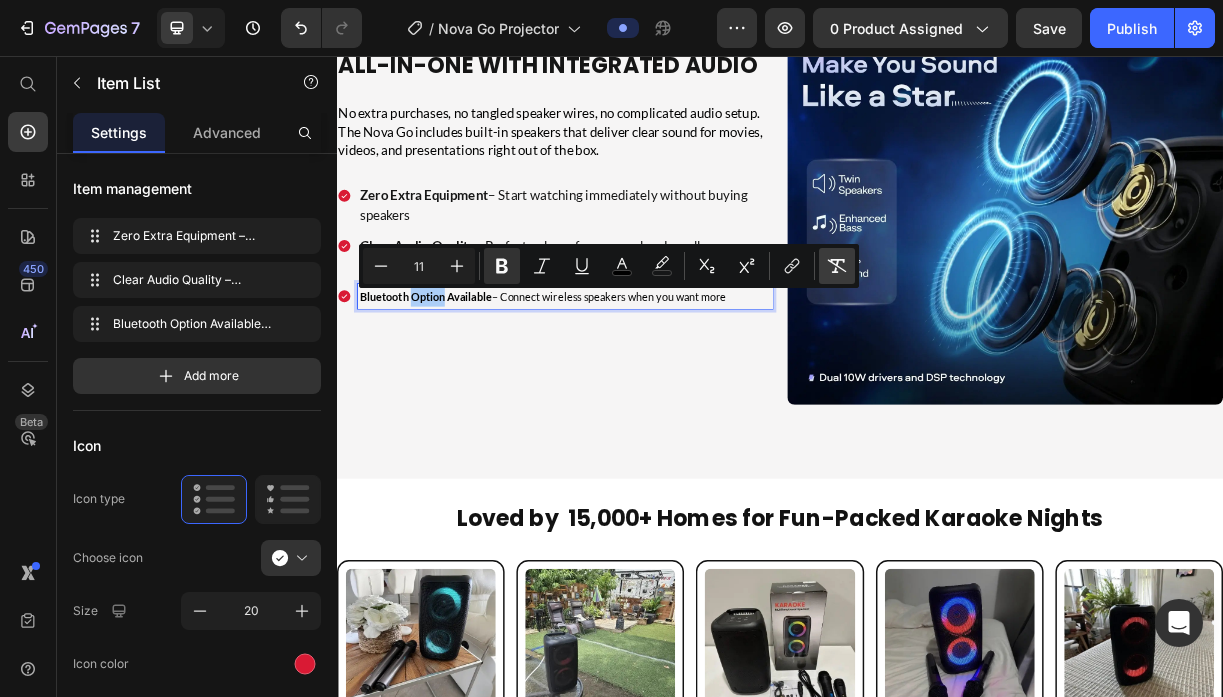 click 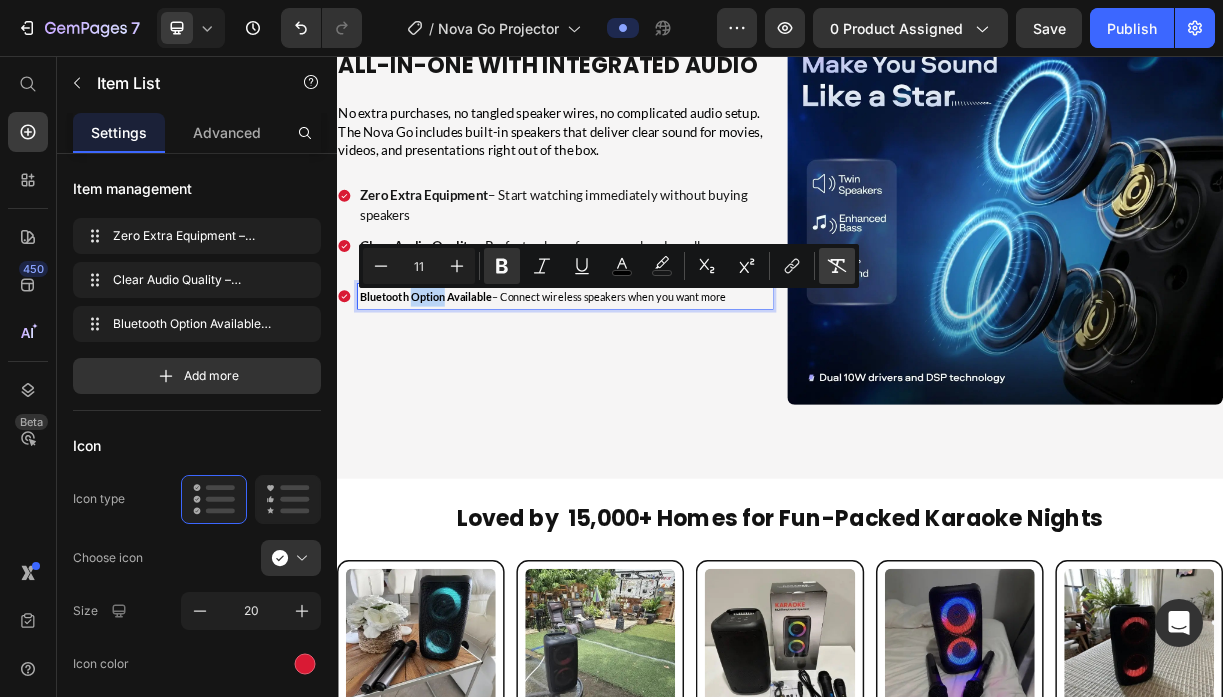 type on "18" 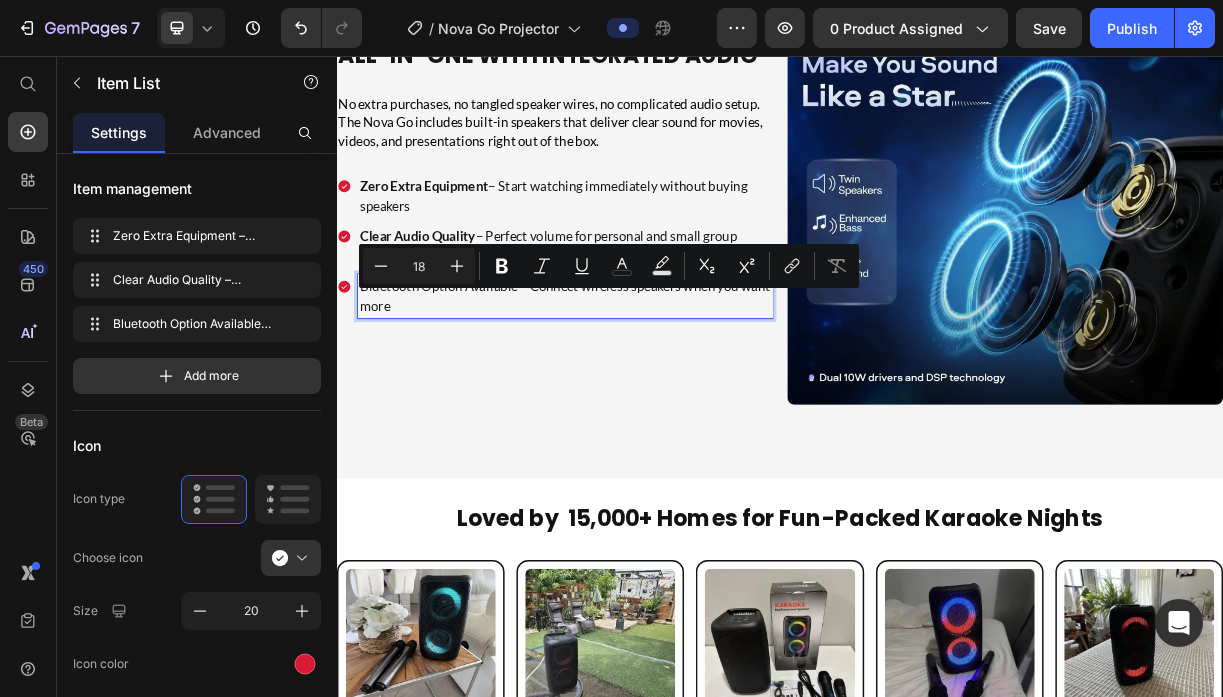 click on "Bluetooth Option Available – Connect wireless speakers when you want more" at bounding box center [646, 382] 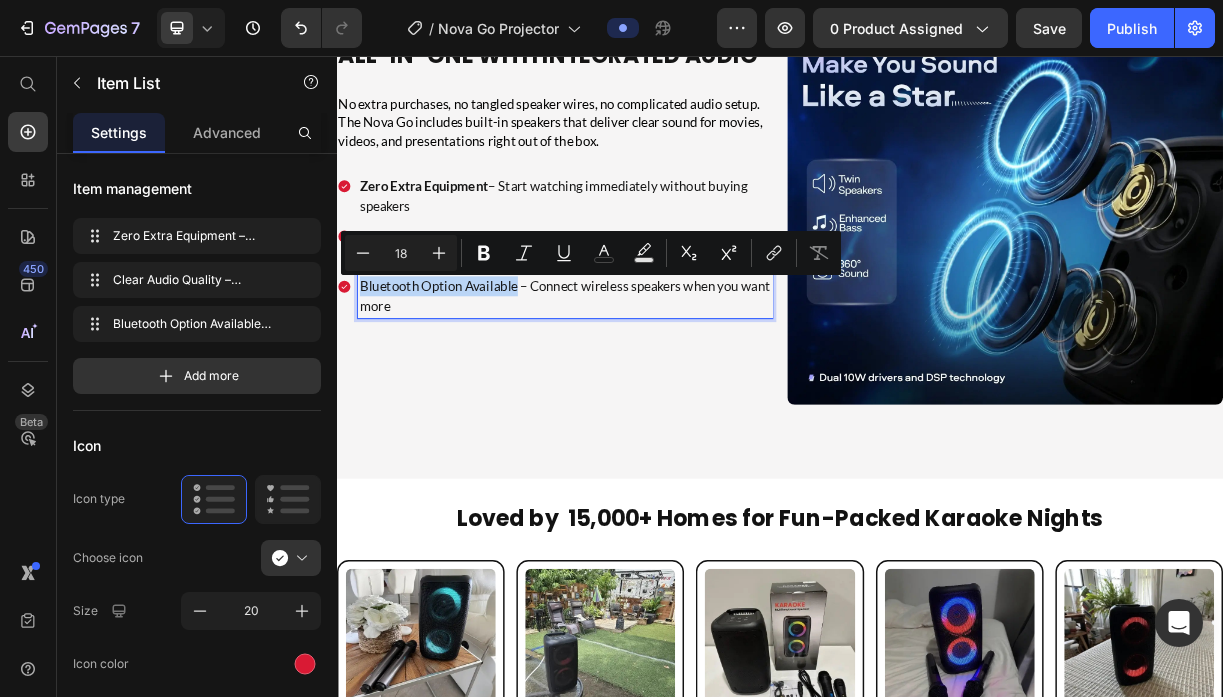 drag, startPoint x: 581, startPoint y: 369, endPoint x: 357, endPoint y: 363, distance: 224.08034 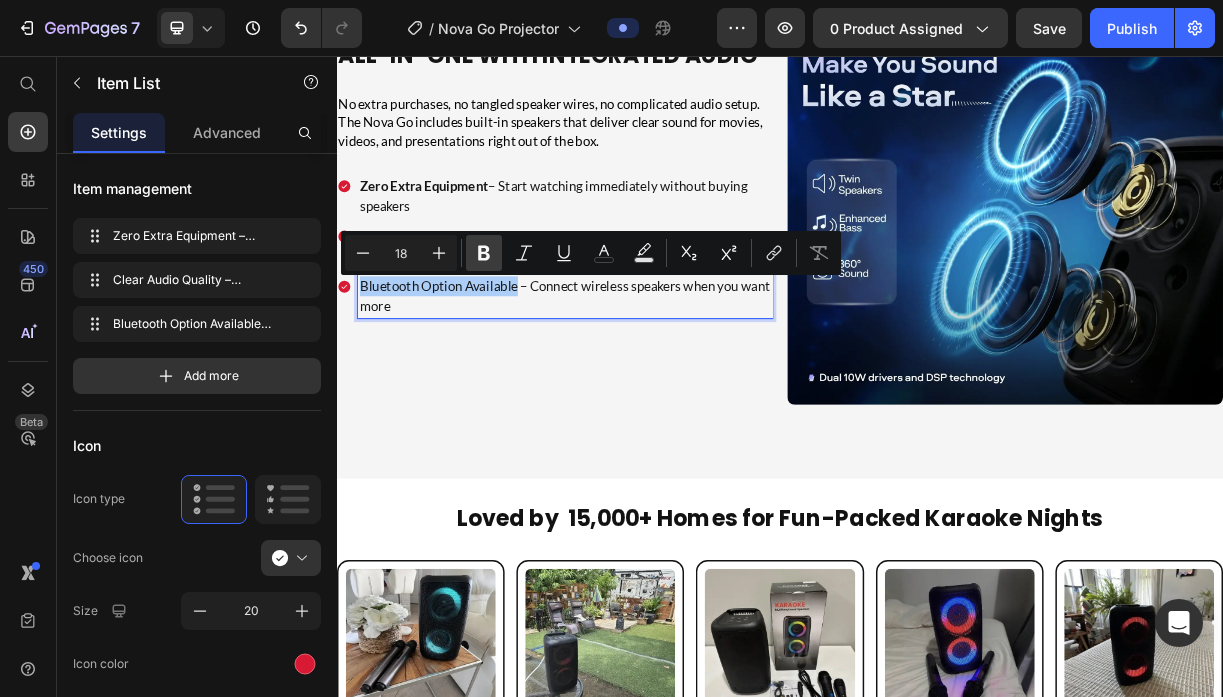 click 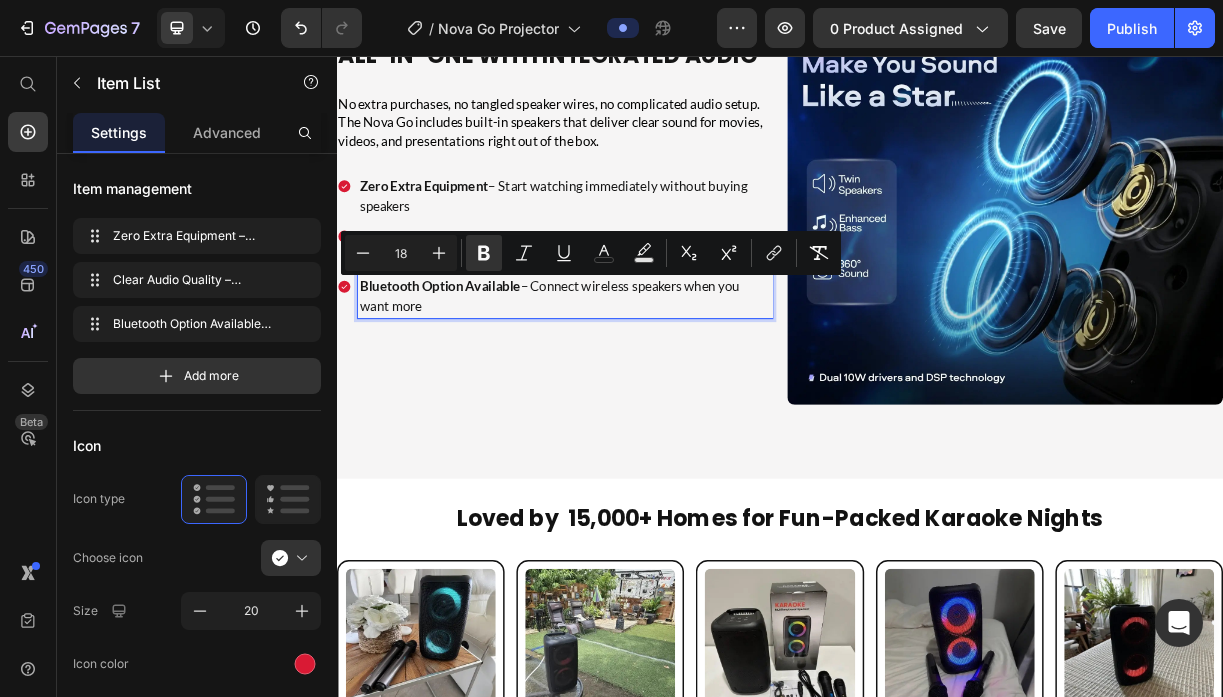 click on "Bluetooth Option Available – Connect wireless speakers when you want more" at bounding box center [646, 382] 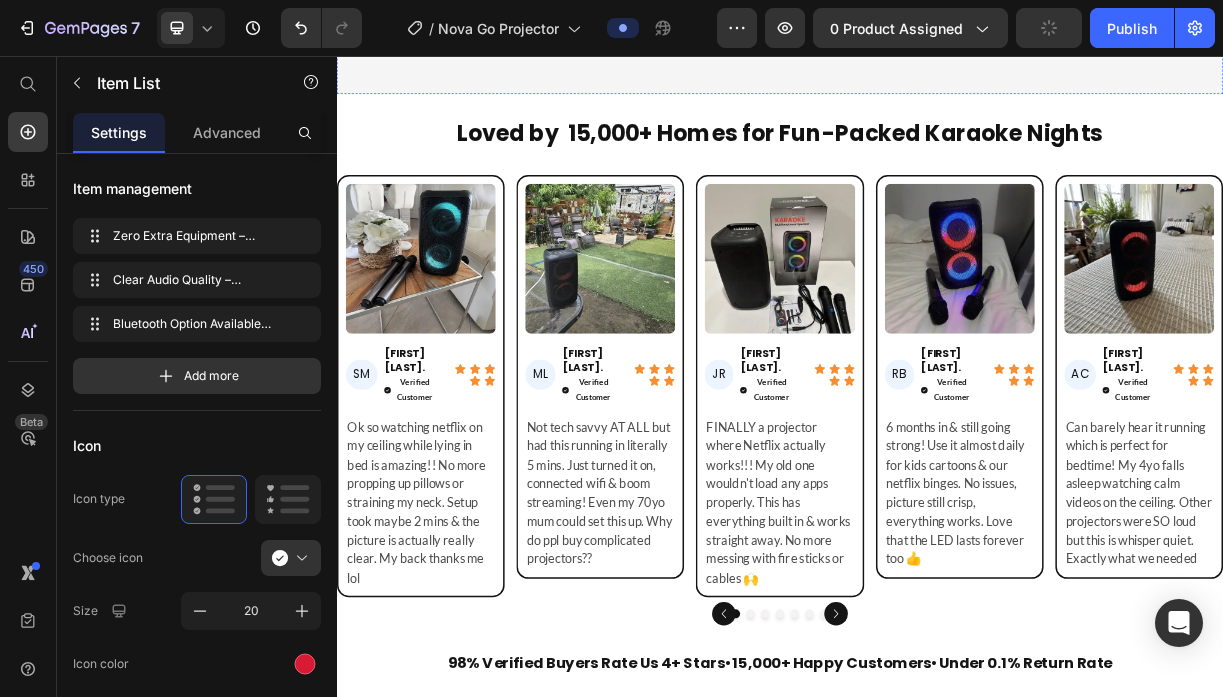 scroll, scrollTop: 6042, scrollLeft: 0, axis: vertical 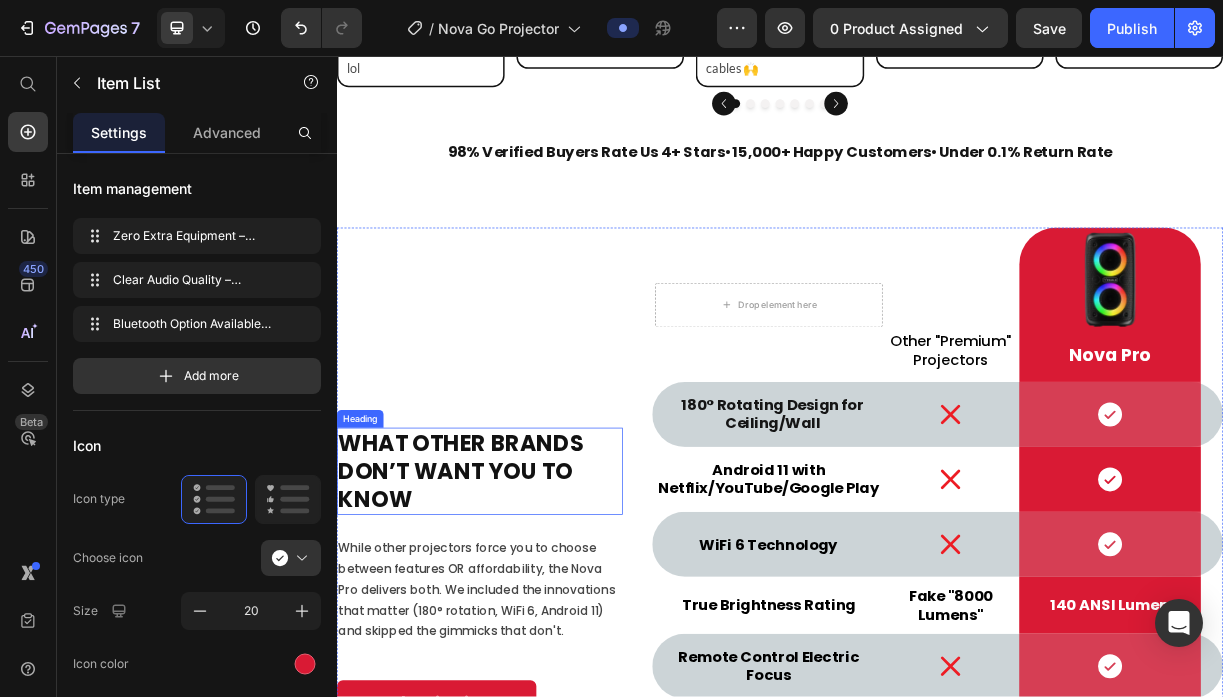 click on "What Other Brands don’t want you to know" at bounding box center [504, 618] 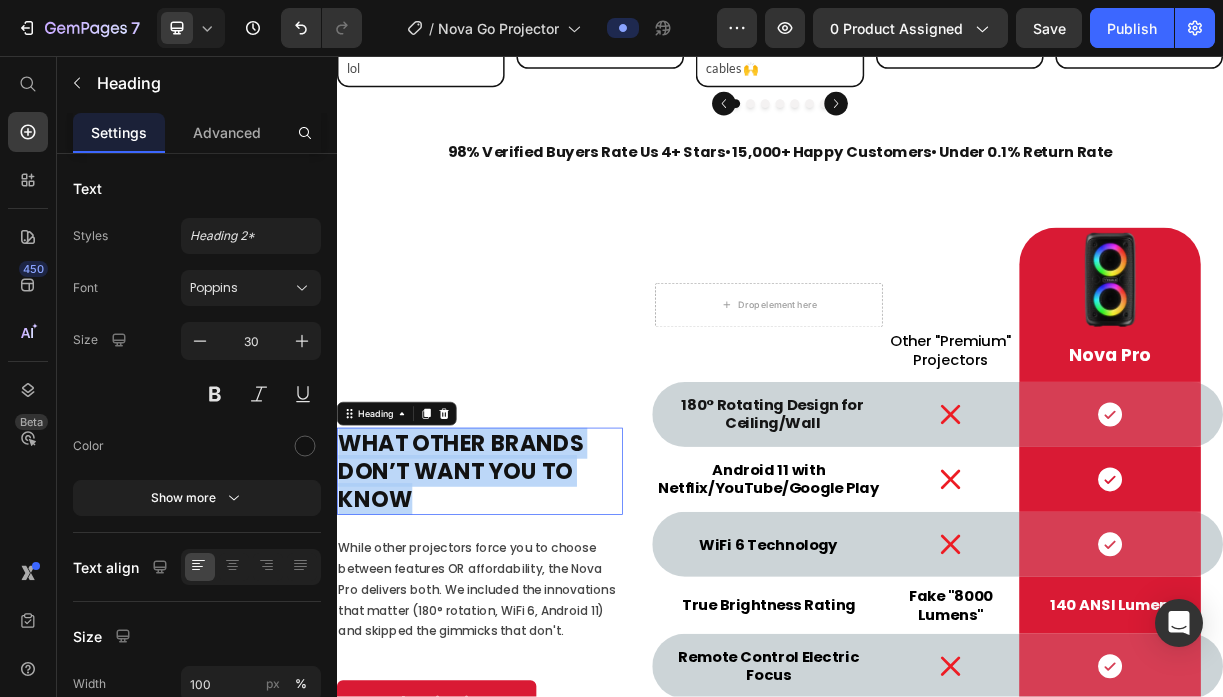 click on "What Other Brands don’t want you to know" at bounding box center [504, 618] 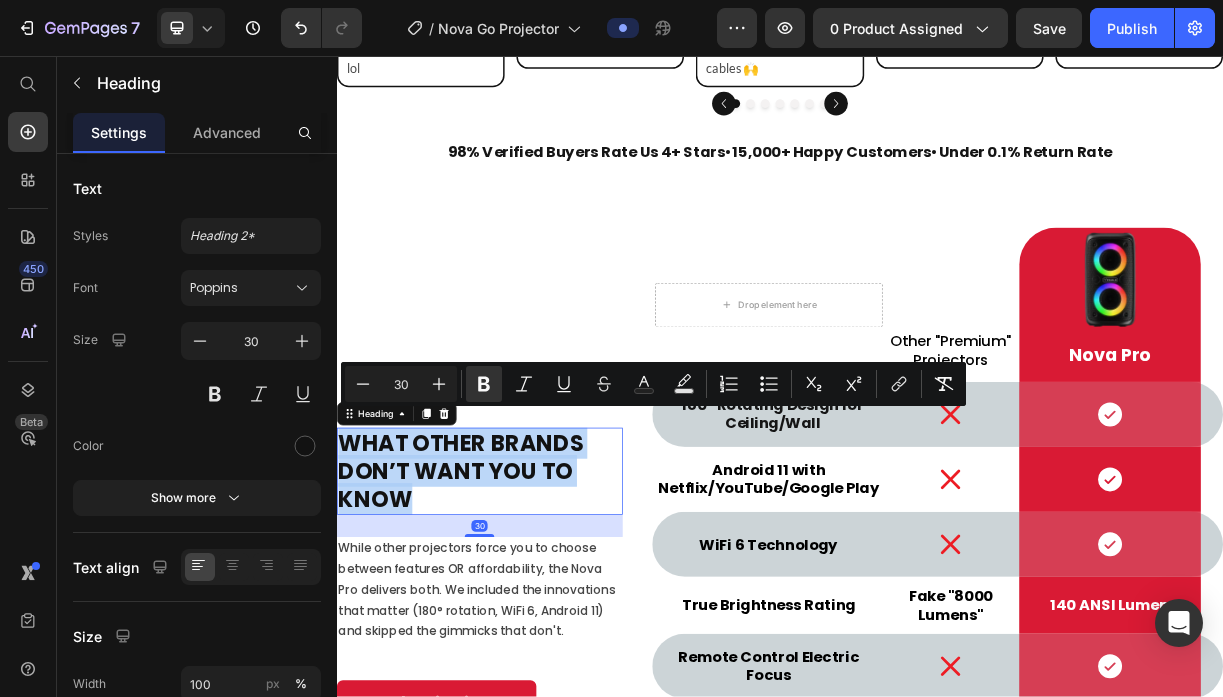 type on "11" 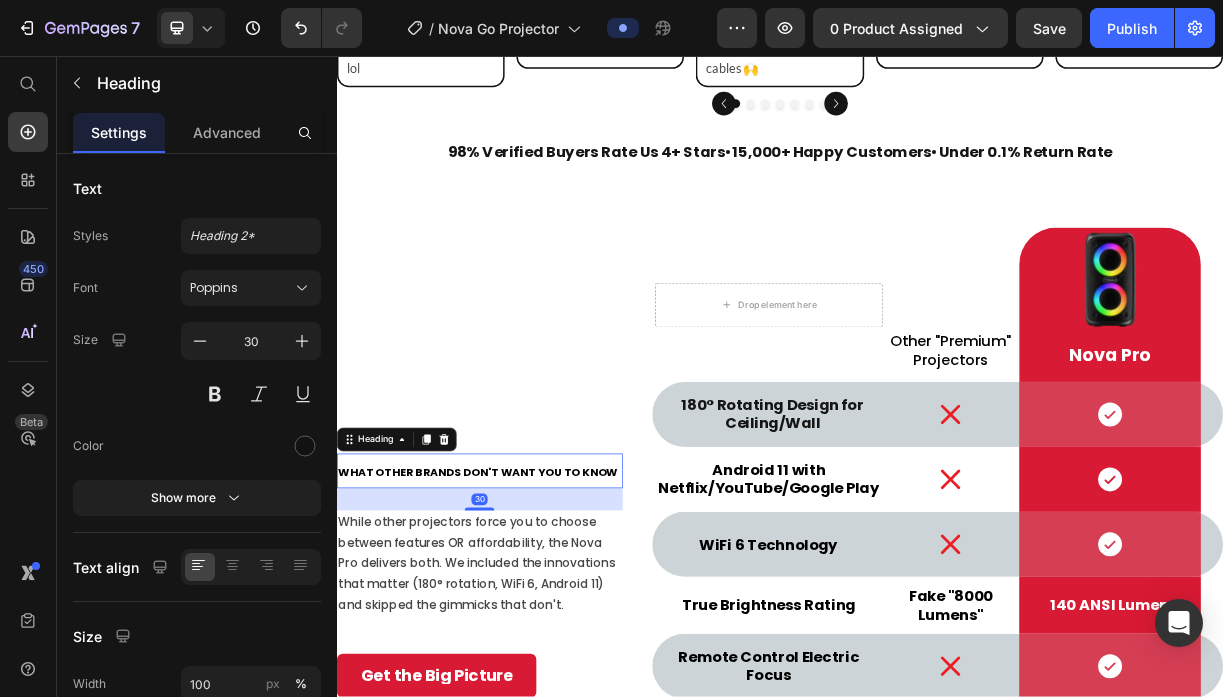 click on "What Other Brands Don't Want You to Know" at bounding box center [528, 621] 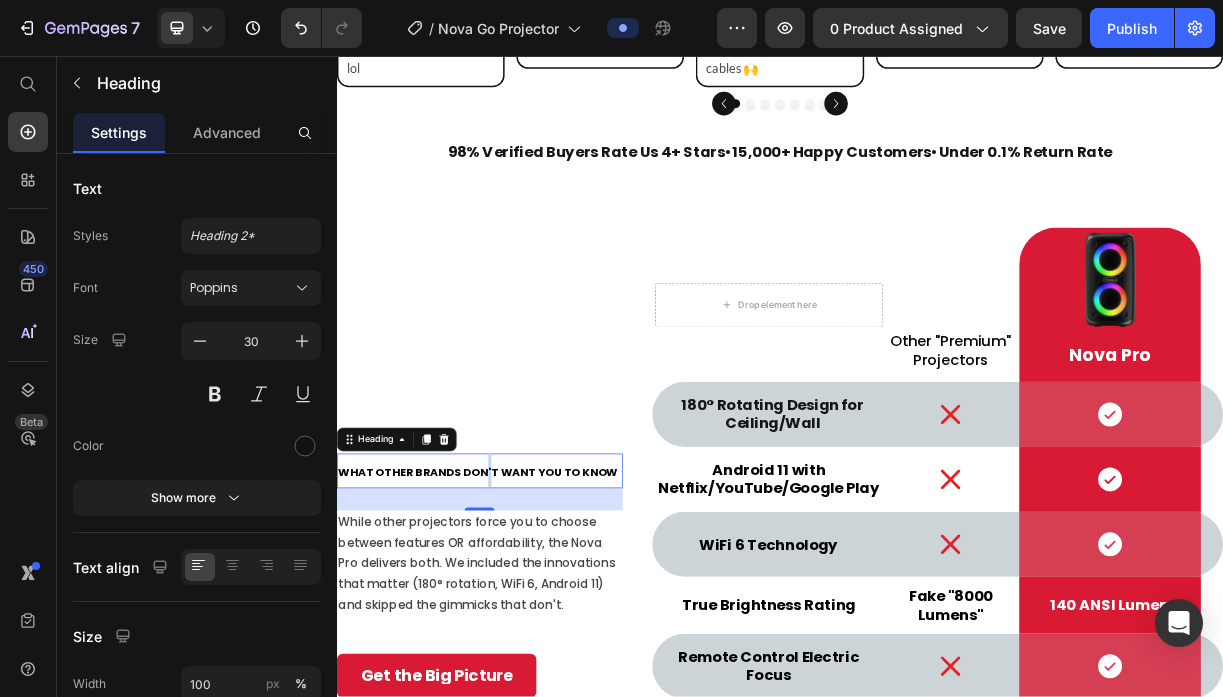 click on "What Other Brands Don't Want You to Know" at bounding box center (528, 621) 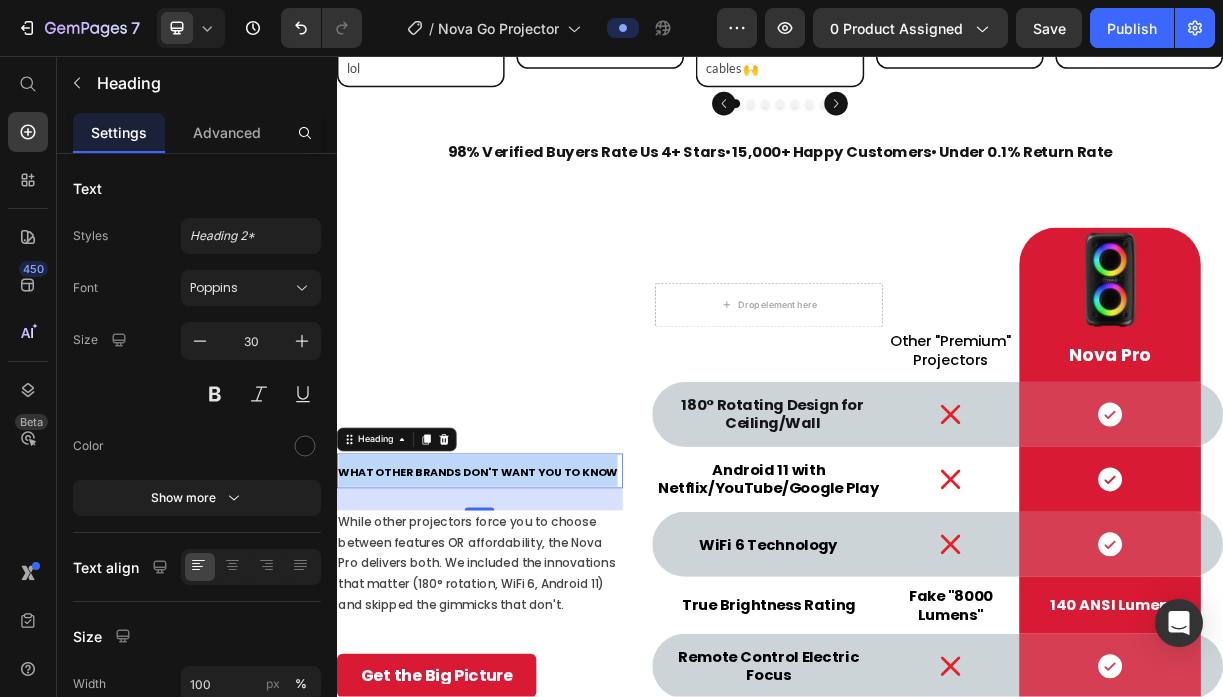 click on "What Other Brands Don't Want You to Know" at bounding box center (528, 621) 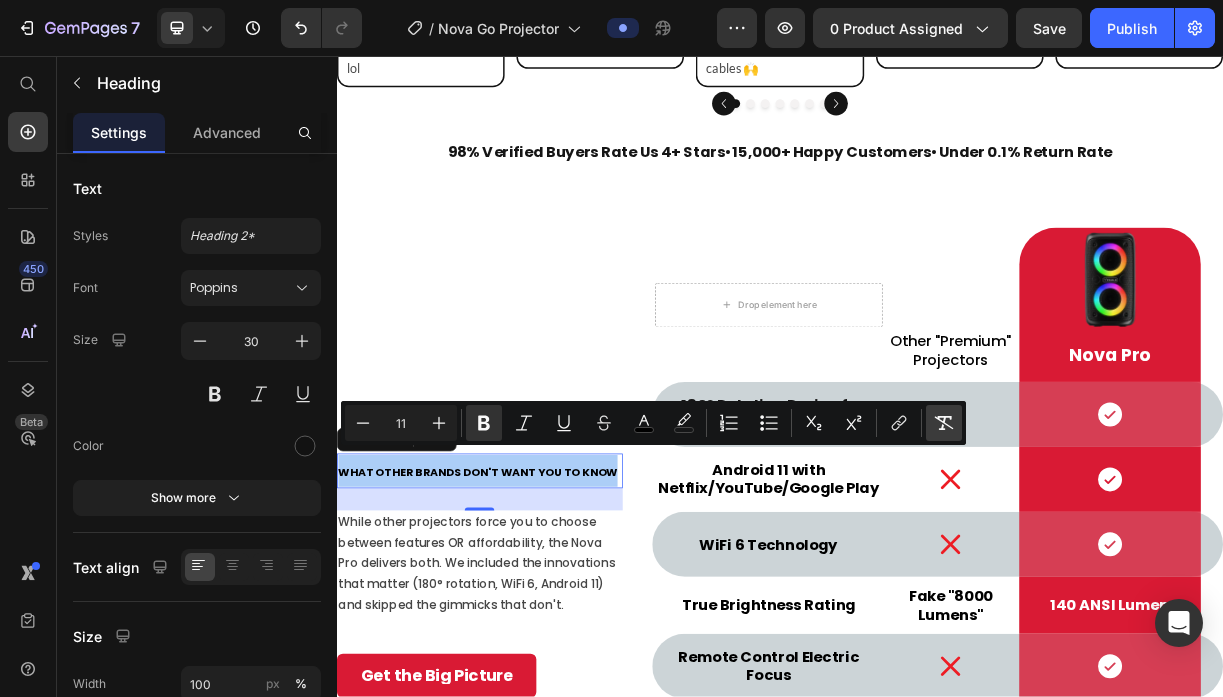click 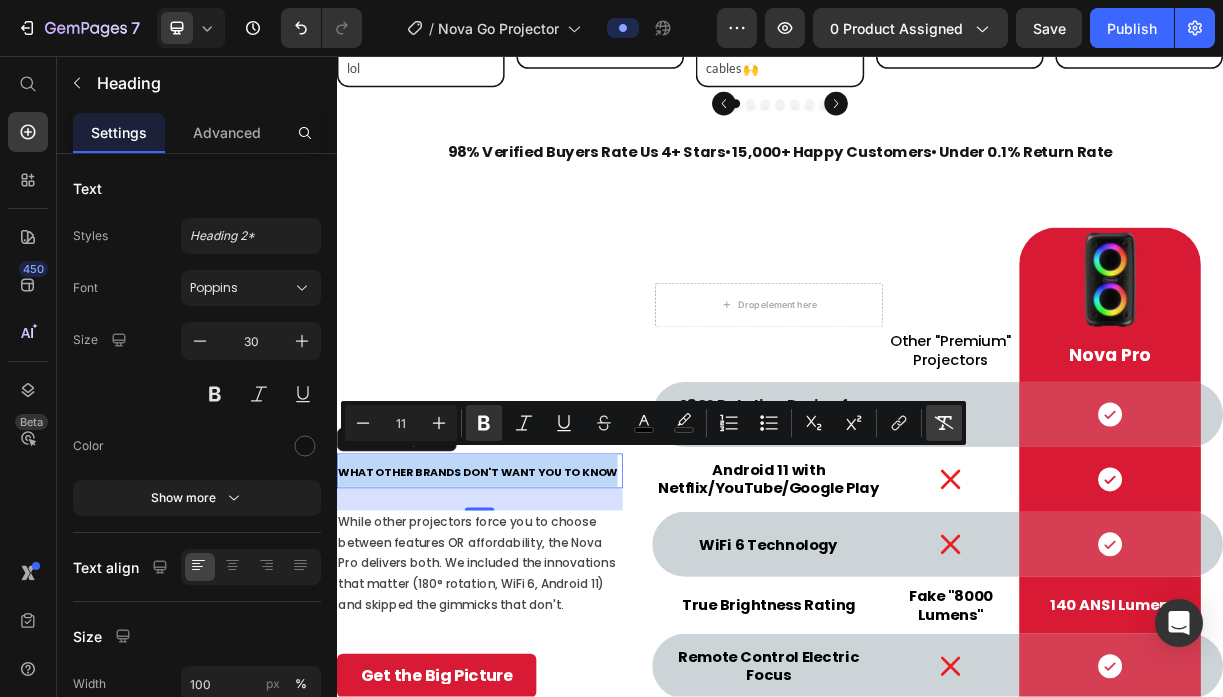 type on "30" 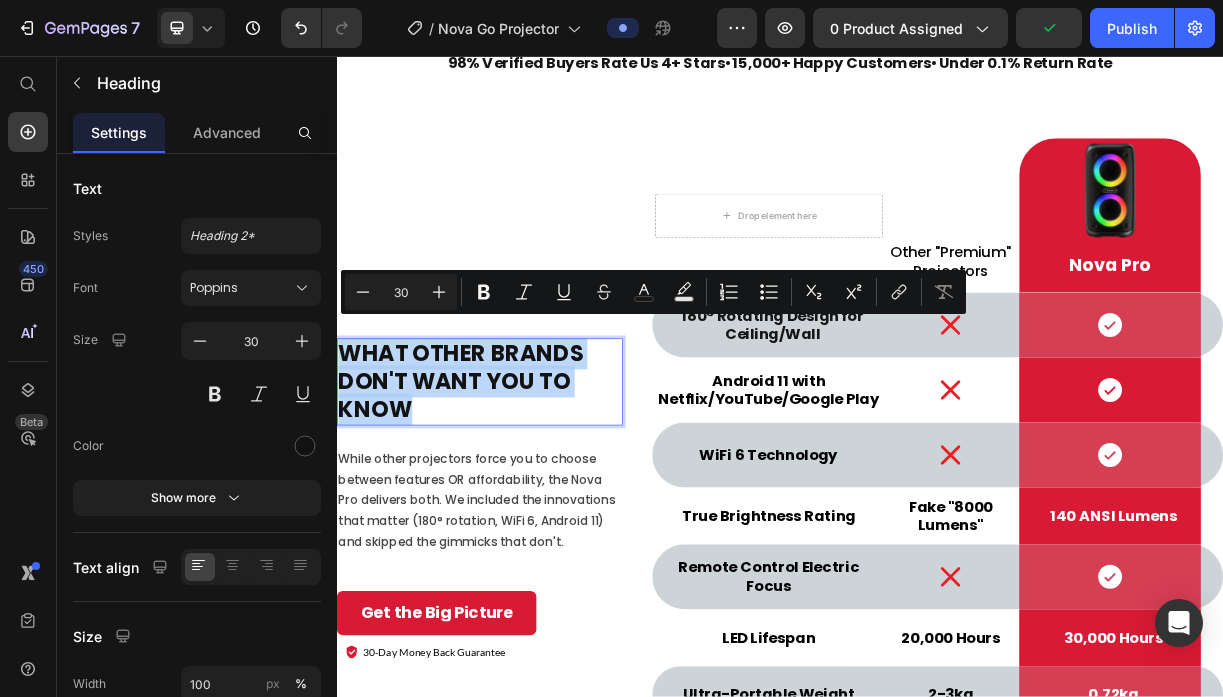 scroll, scrollTop: 6849, scrollLeft: 0, axis: vertical 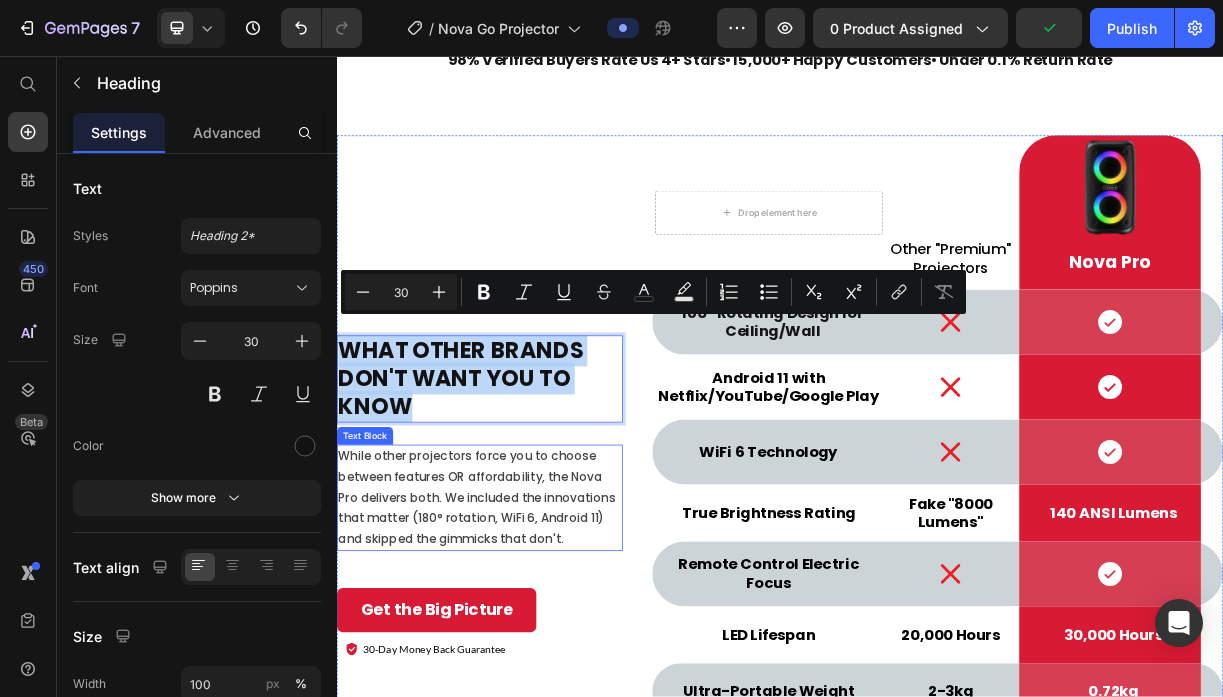 click on "While other projectors force you to choose between features OR affordability, the Nova Pro delivers both. We included the innovations that matter (180° rotation, WiFi 6, Android 11) and skipped the gimmicks that don't." at bounding box center [530, 655] 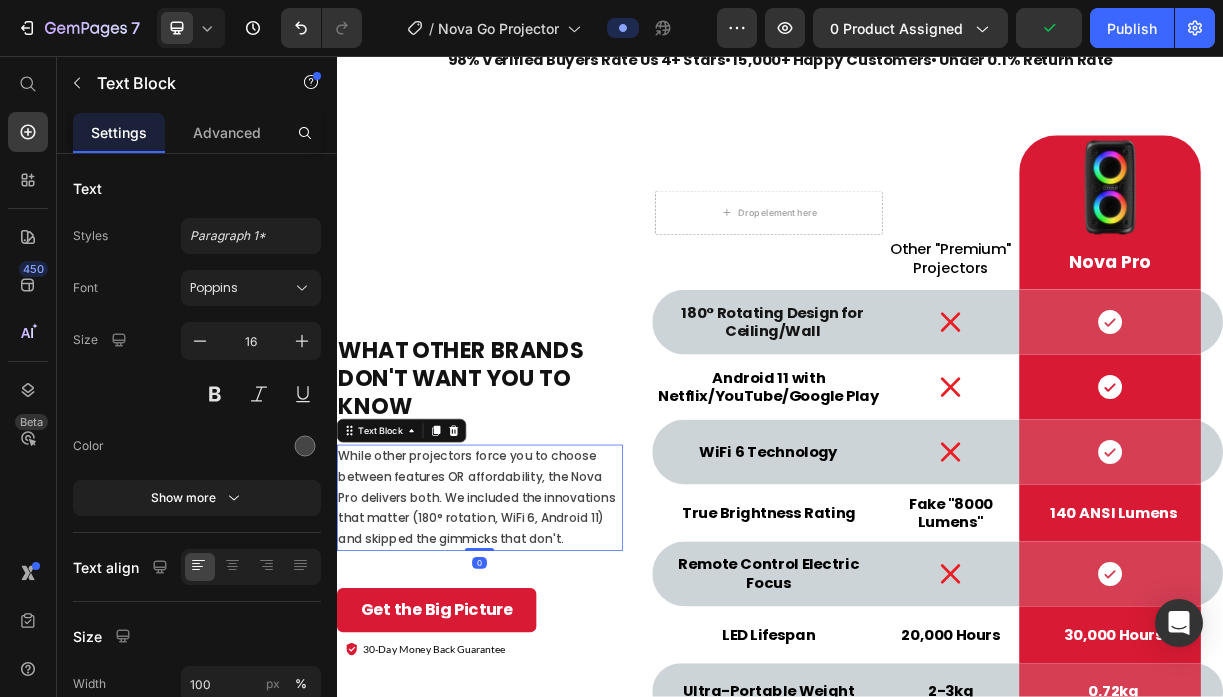 click on "While other projectors force you to choose between features OR affordability, the Nova Pro delivers both. We included the innovations that matter (180° rotation, WiFi 6, Android 11) and skipped the gimmicks that don't." at bounding box center [530, 655] 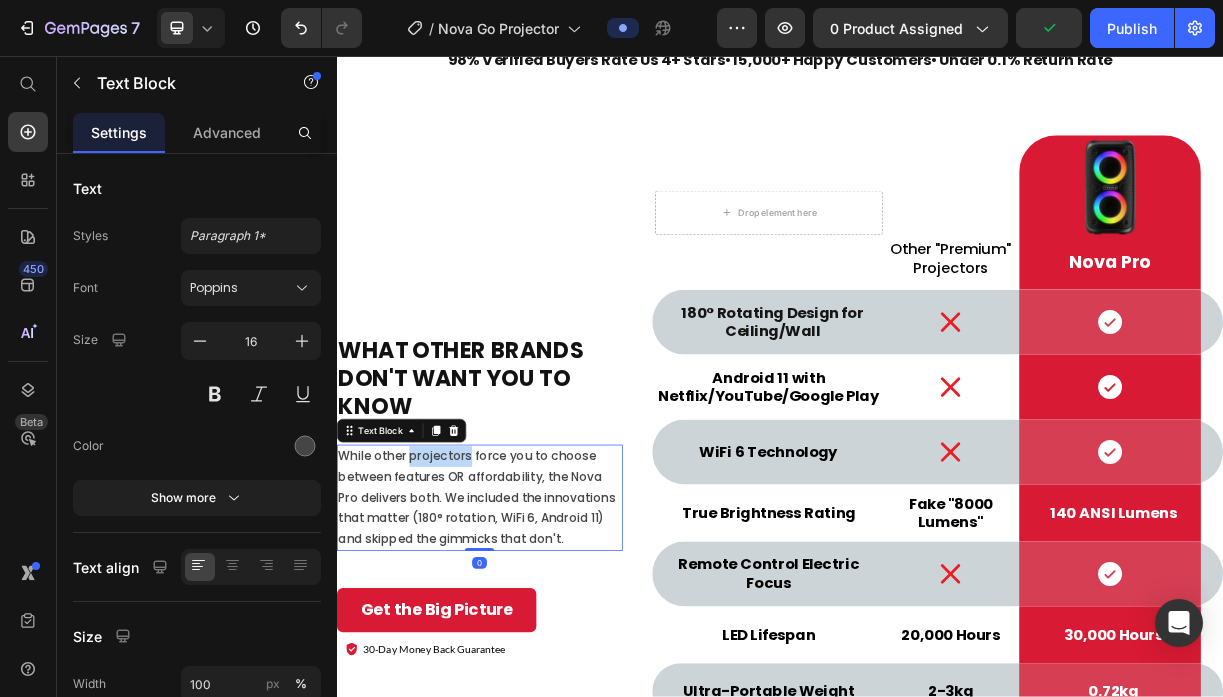 click on "While other projectors force you to choose between features OR affordability, the Nova Pro delivers both. We included the innovations that matter (180° rotation, WiFi 6, Android 11) and skipped the gimmicks that don't." at bounding box center [530, 655] 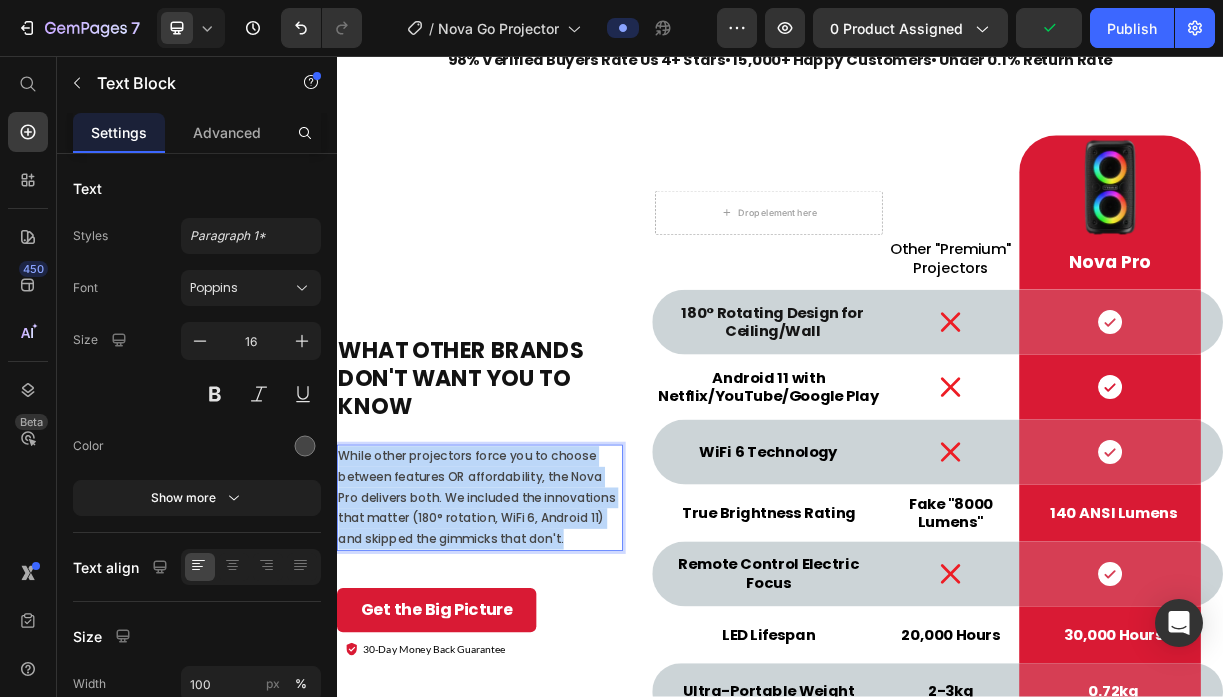 click on "While other projectors force you to choose between features OR affordability, the Nova Pro delivers both. We included the innovations that matter (180° rotation, WiFi 6, Android 11) and skipped the gimmicks that don't." at bounding box center (530, 655) 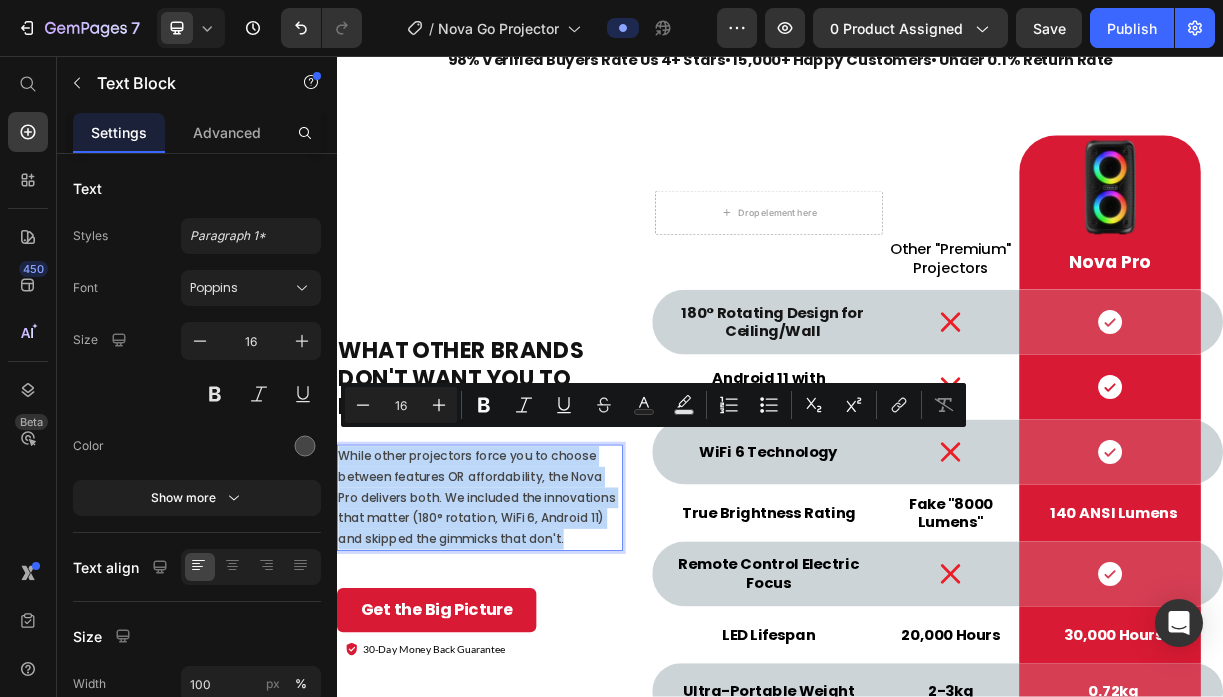 type on "11" 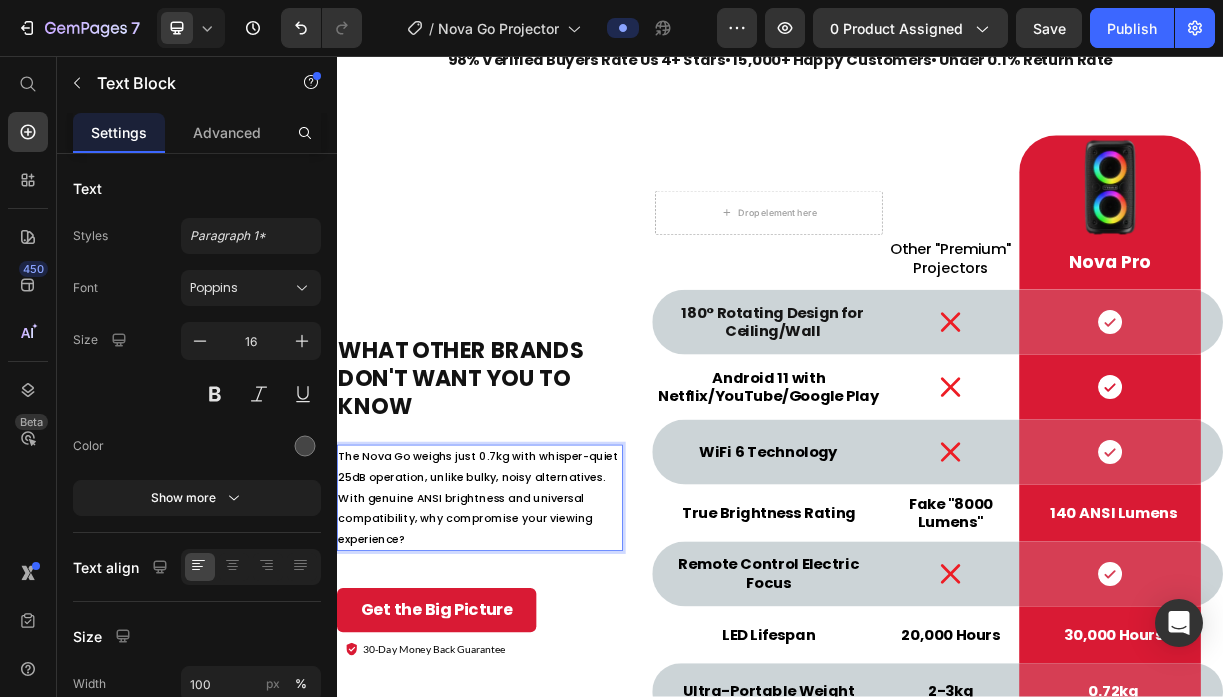 scroll, scrollTop: 19, scrollLeft: 0, axis: vertical 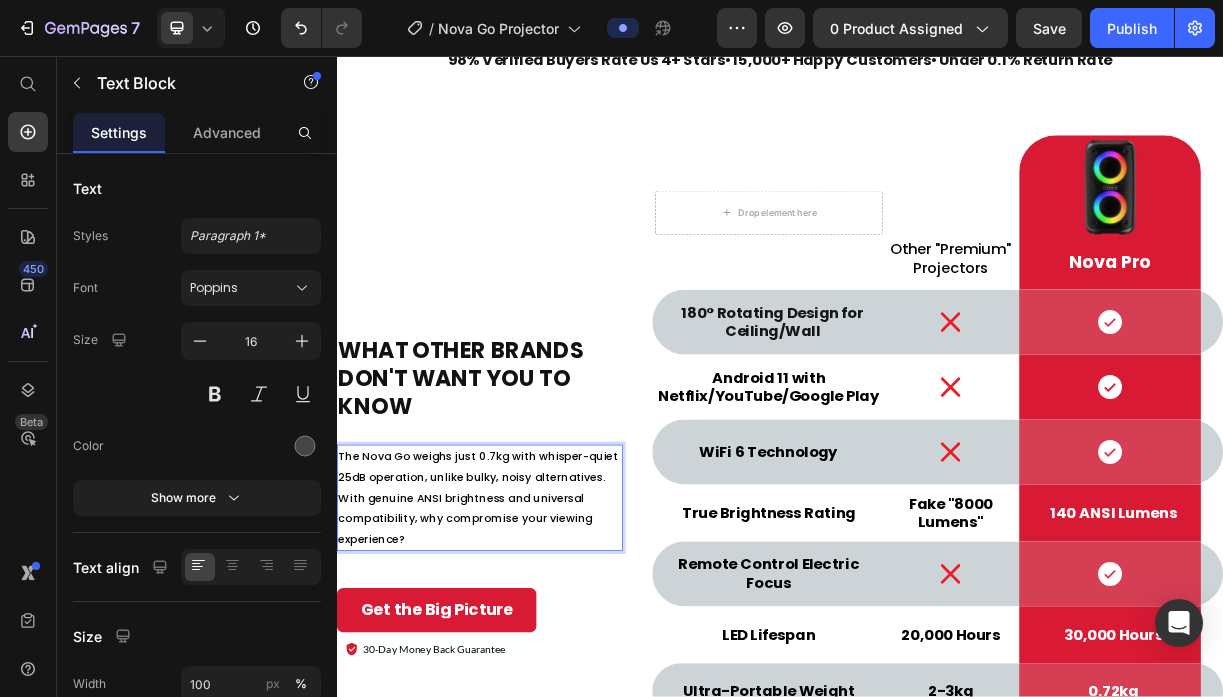 click on "The Nova Go weighs just 0.7kg with whisper-quiet 25dB operation, unlike bulky, noisy alternatives. With genuine ANSI brightness and universal compatibility, why compromise your viewing experience?" at bounding box center (528, 655) 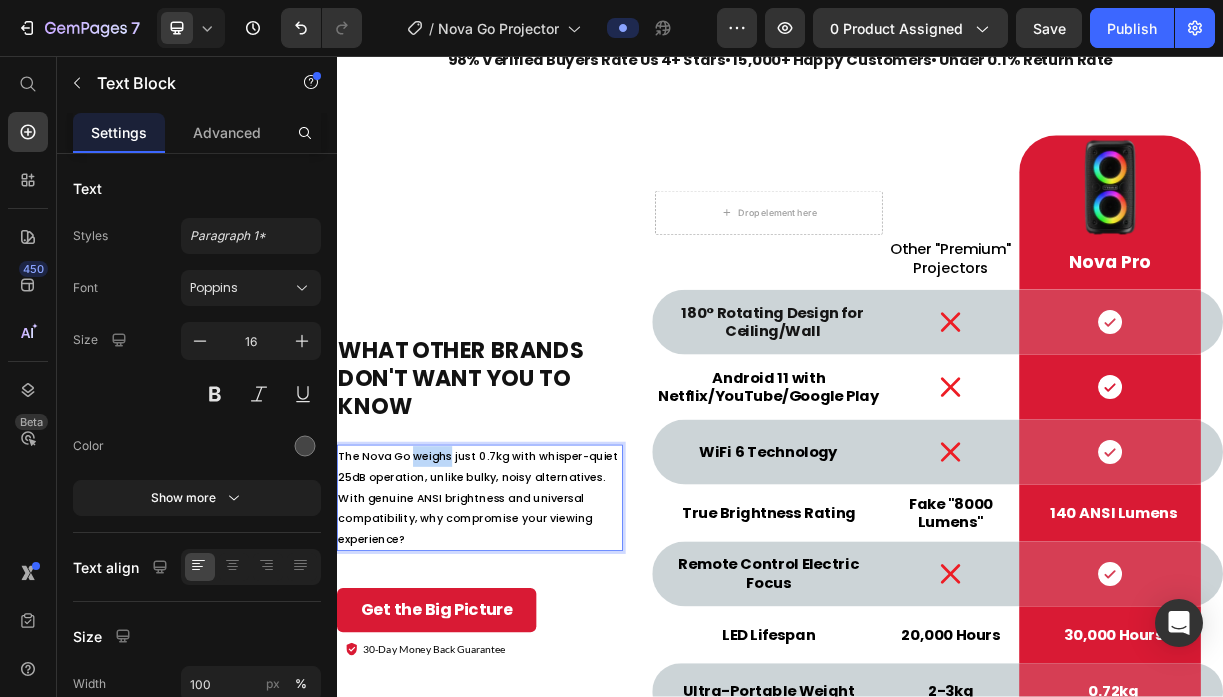click on "The Nova Go weighs just 0.7kg with whisper-quiet 25dB operation, unlike bulky, noisy alternatives. With genuine ANSI brightness and universal compatibility, why compromise your viewing experience?" at bounding box center [528, 655] 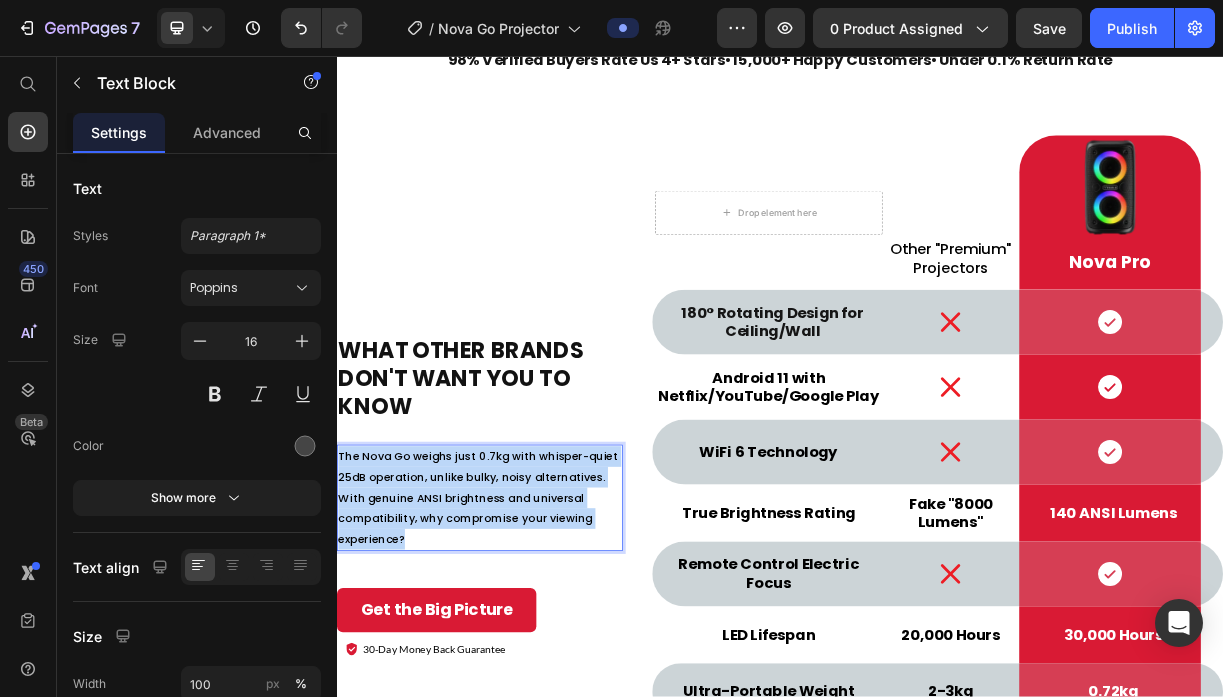 click on "The Nova Go weighs just 0.7kg with whisper-quiet 25dB operation, unlike bulky, noisy alternatives. With genuine ANSI brightness and universal compatibility, why compromise your viewing experience?" at bounding box center (528, 655) 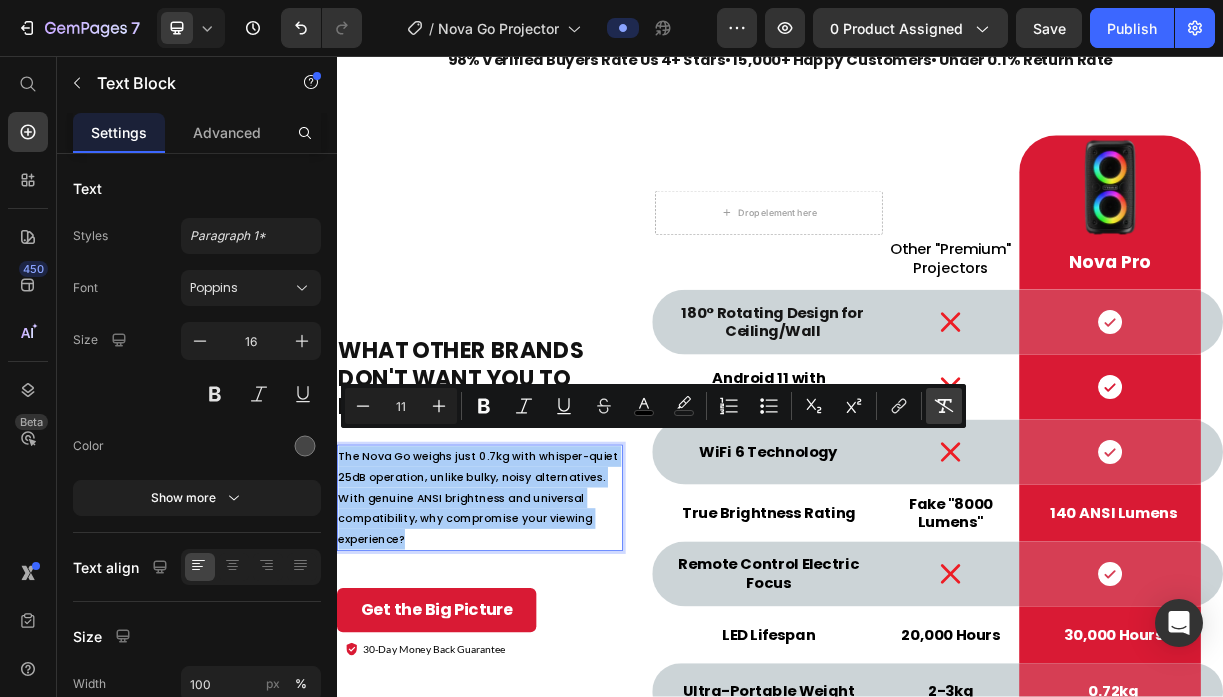 click 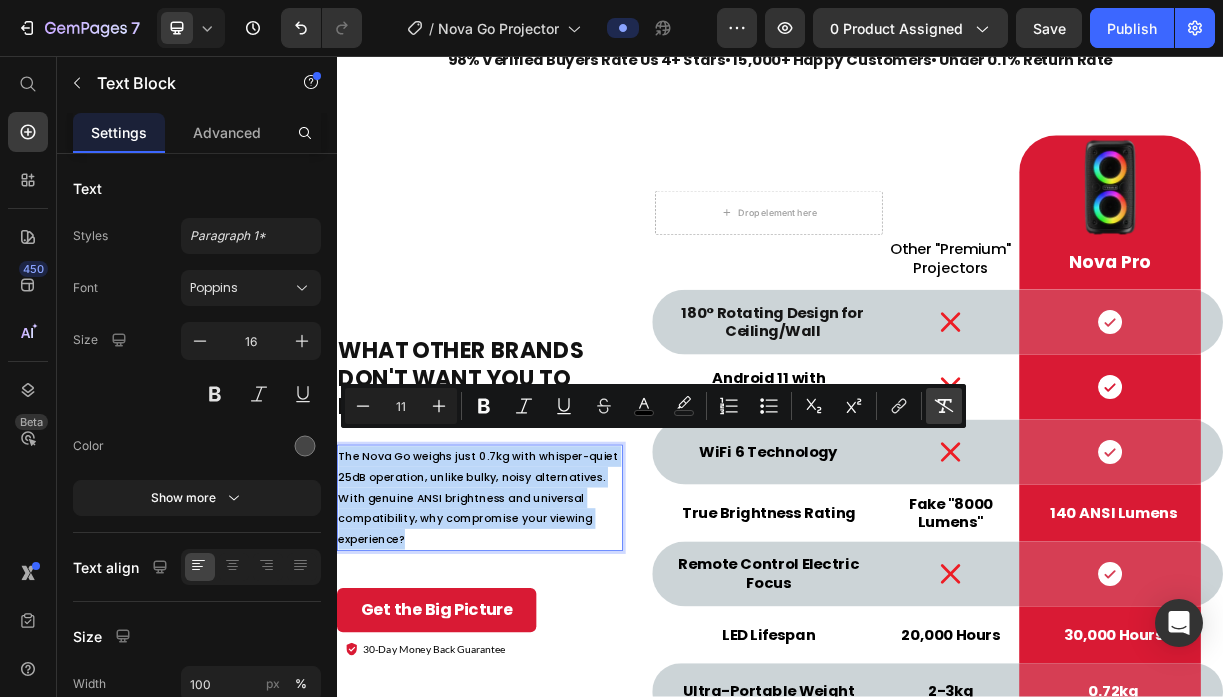 type on "16" 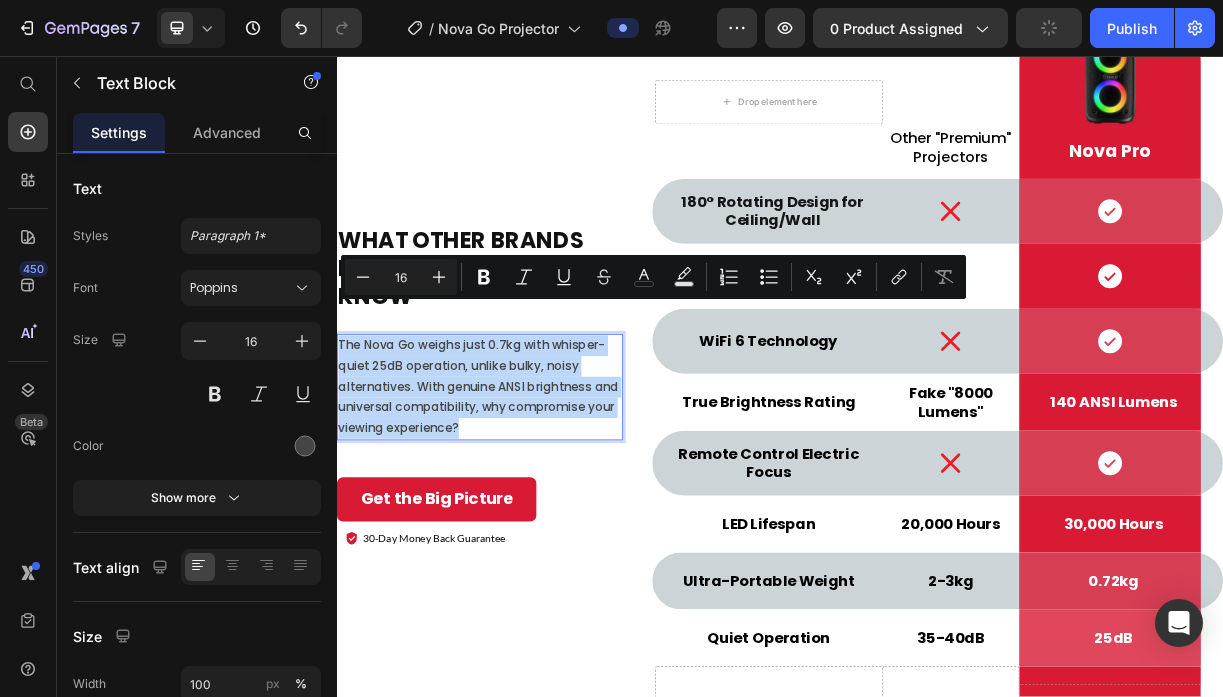 scroll, scrollTop: 7022, scrollLeft: 0, axis: vertical 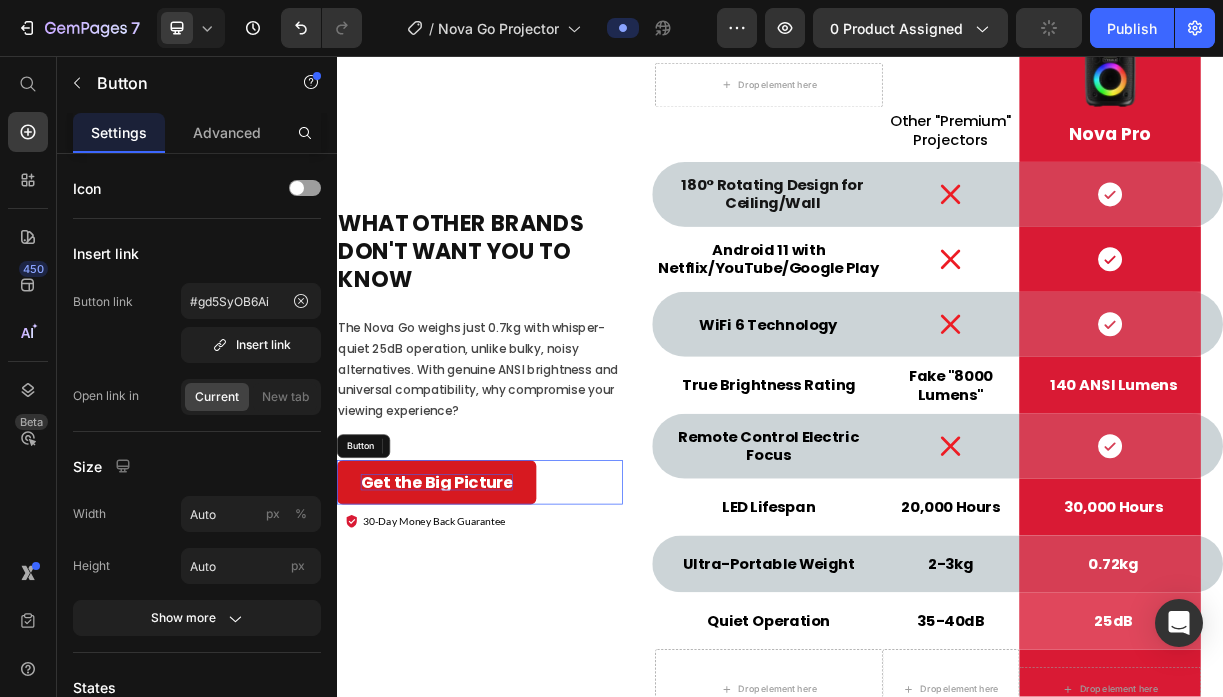 click on "Get the Big Picture" at bounding box center [472, 634] 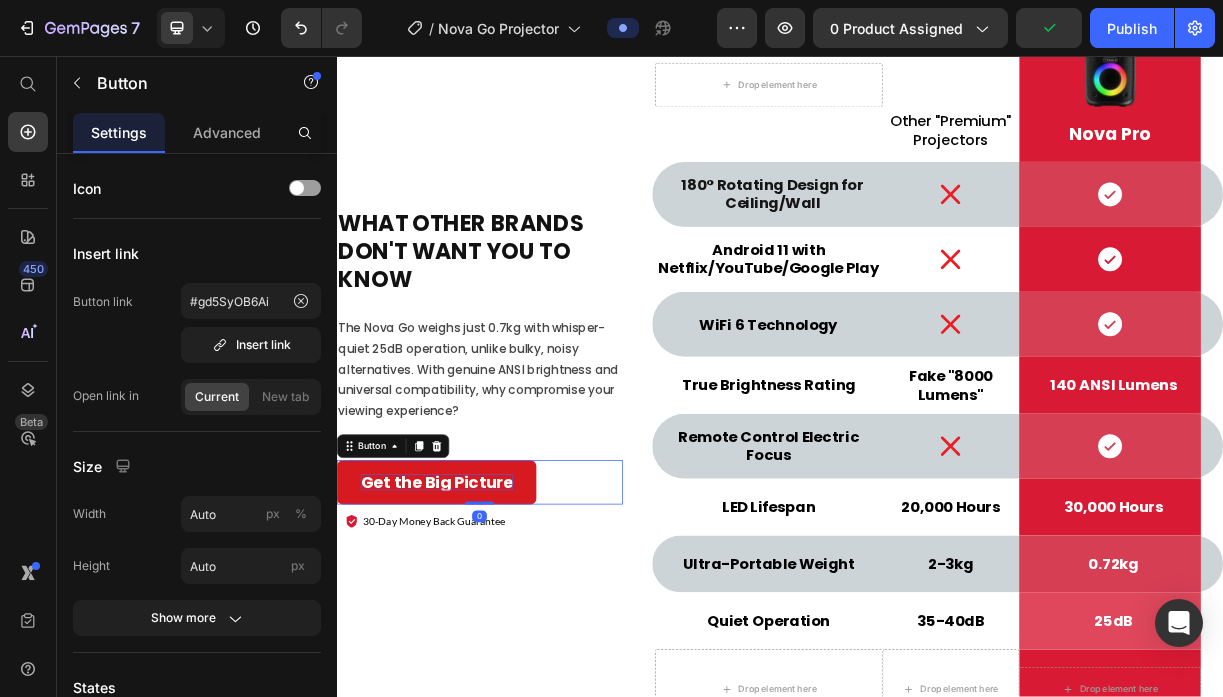 click on "Get the Big Picture" at bounding box center [472, 634] 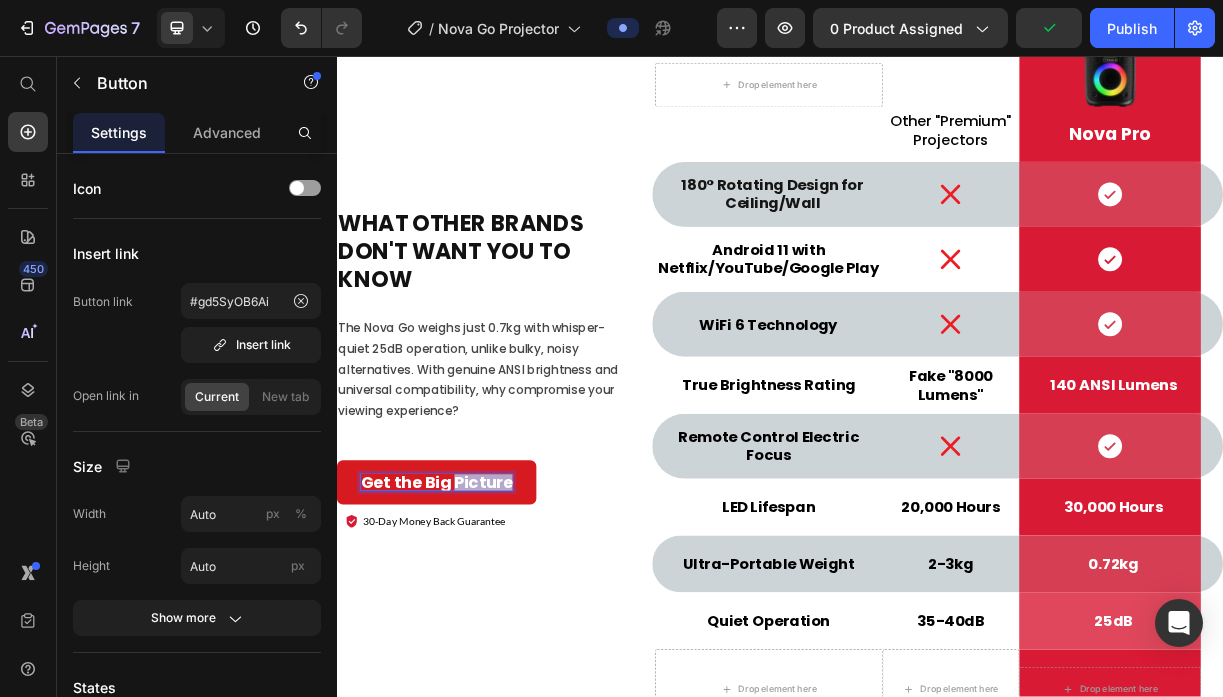 click on "Get the Big Picture" at bounding box center [472, 634] 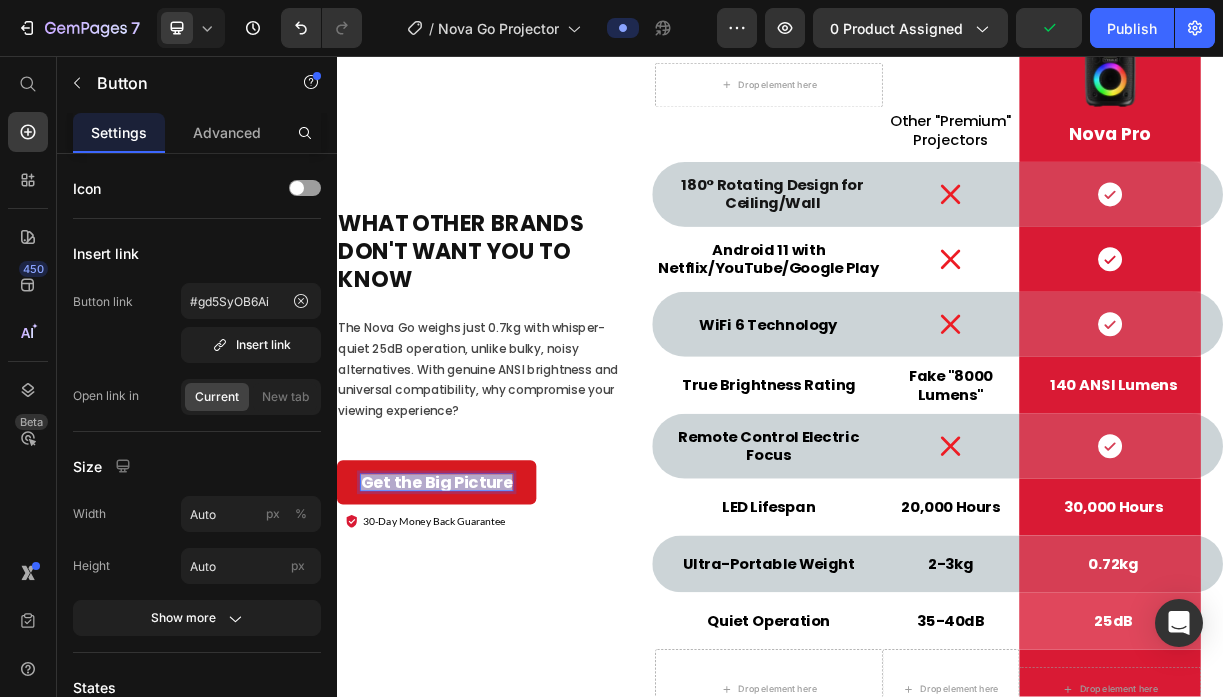 click on "Get the Big Picture" at bounding box center (472, 634) 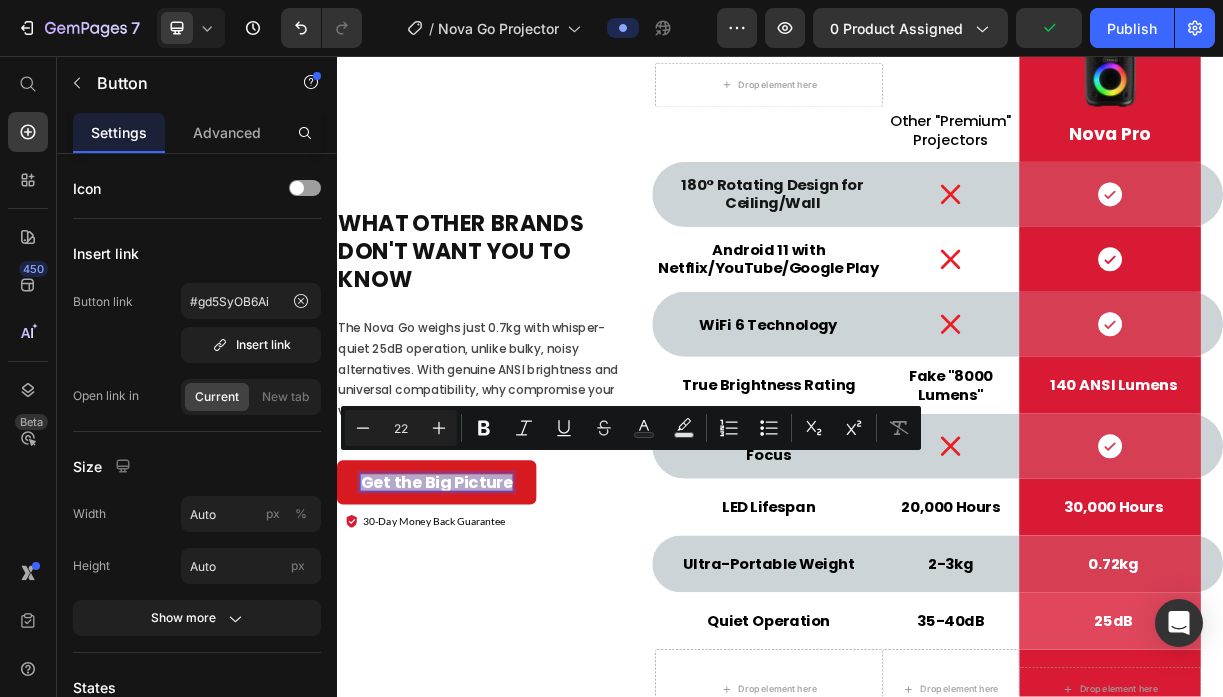 type on "11" 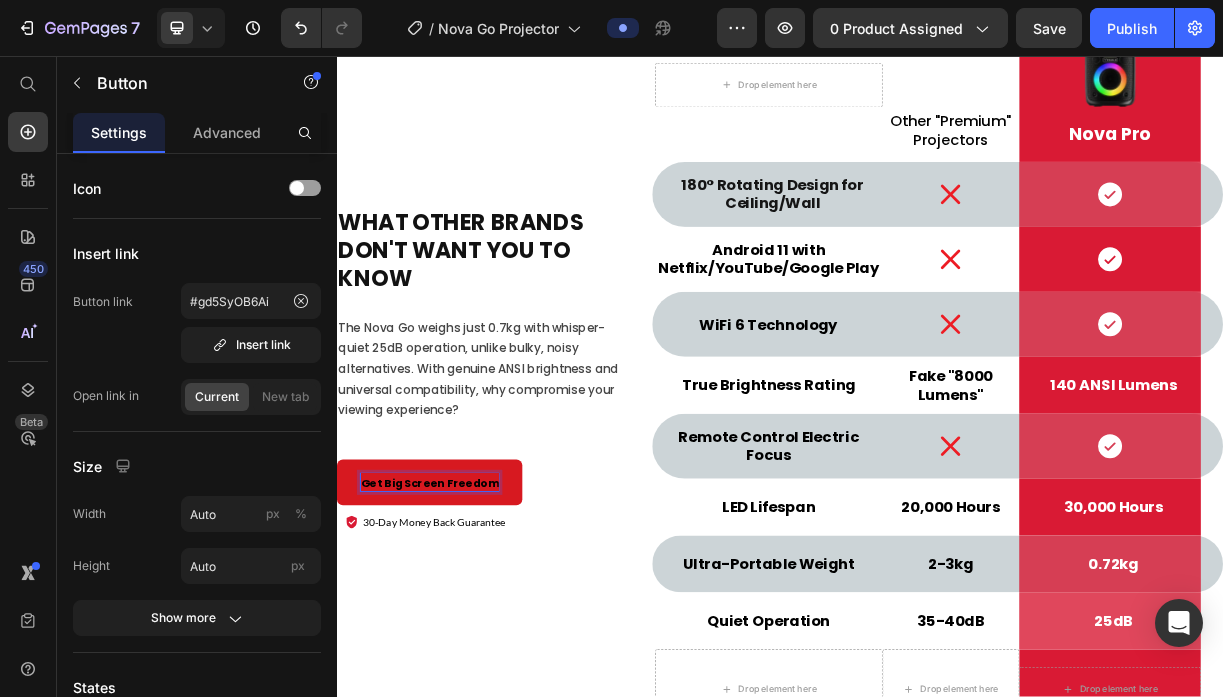 click on "Get Big Screen Freedom" at bounding box center [462, 635] 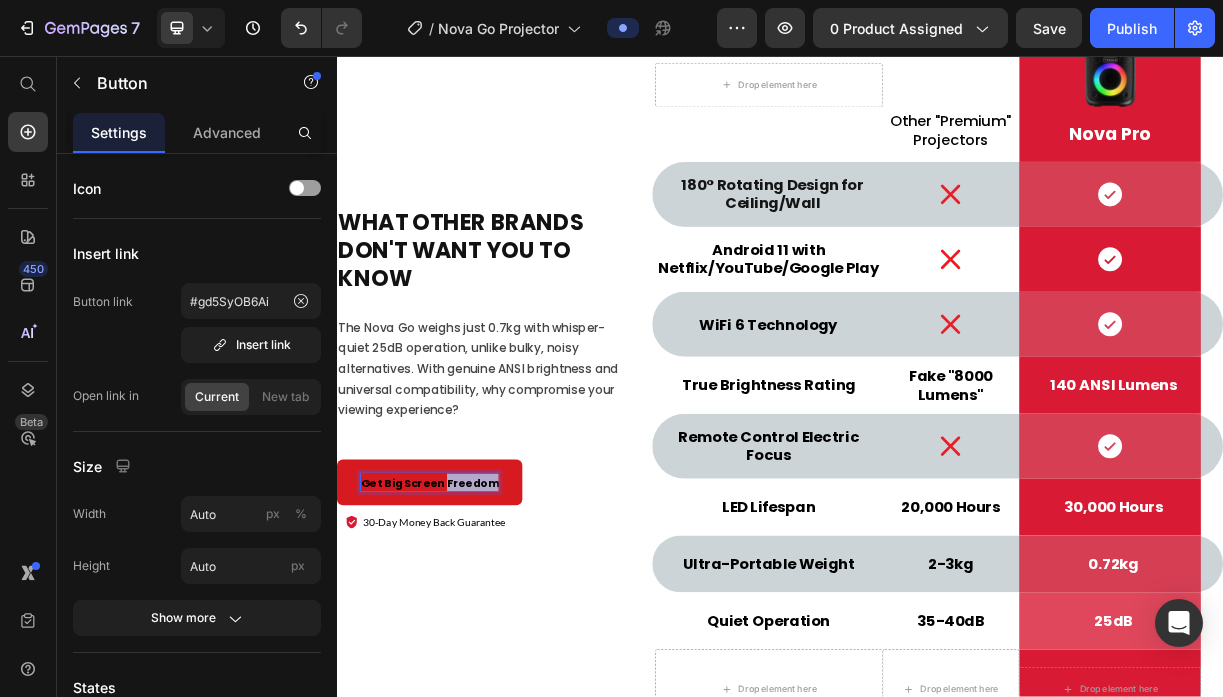 click on "Get Big Screen Freedom" at bounding box center [462, 635] 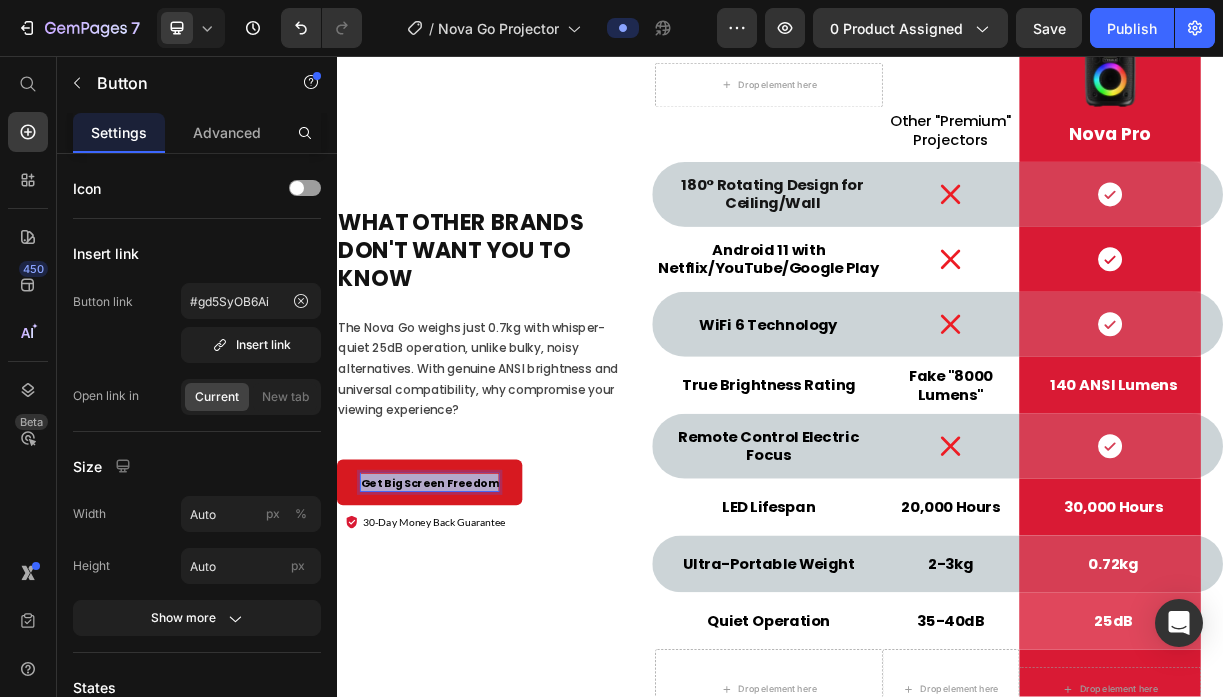 click on "Get Big Screen Freedom" at bounding box center (462, 635) 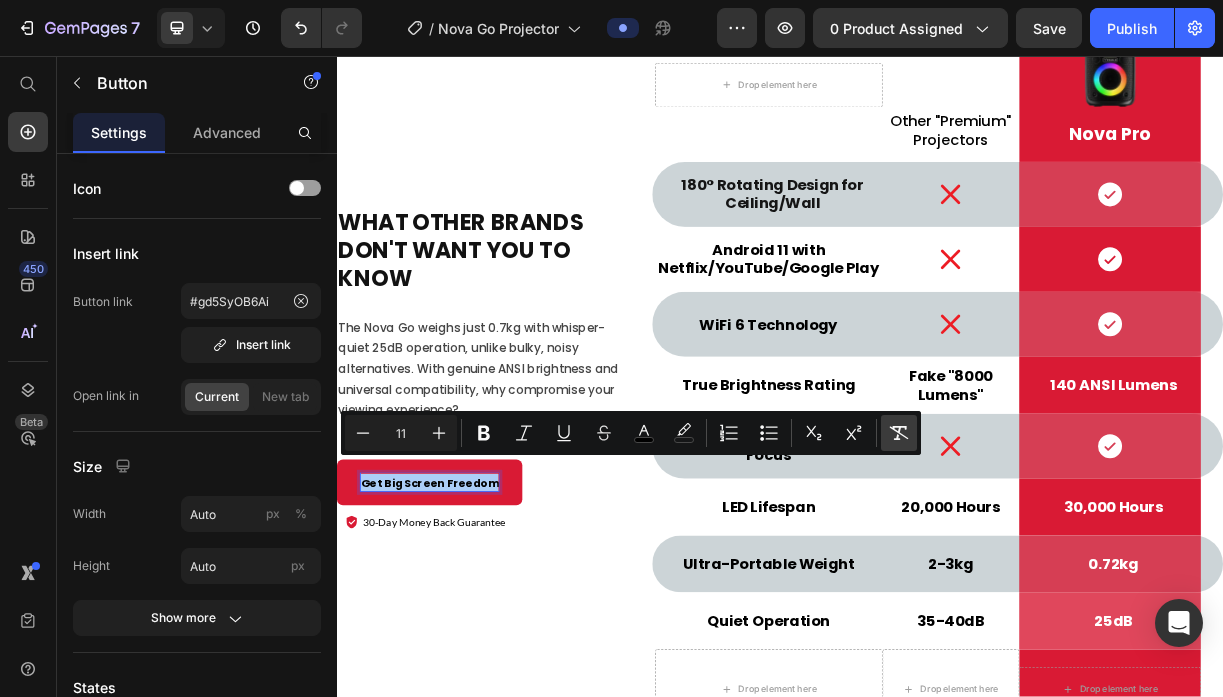 click 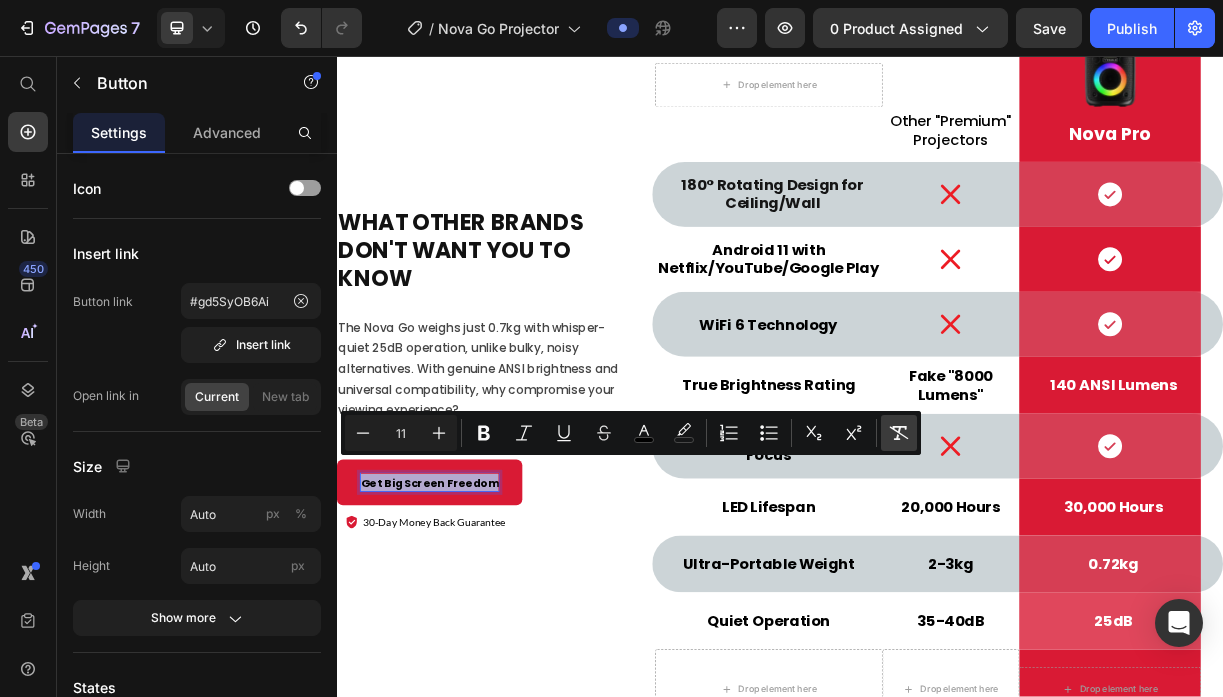type on "22" 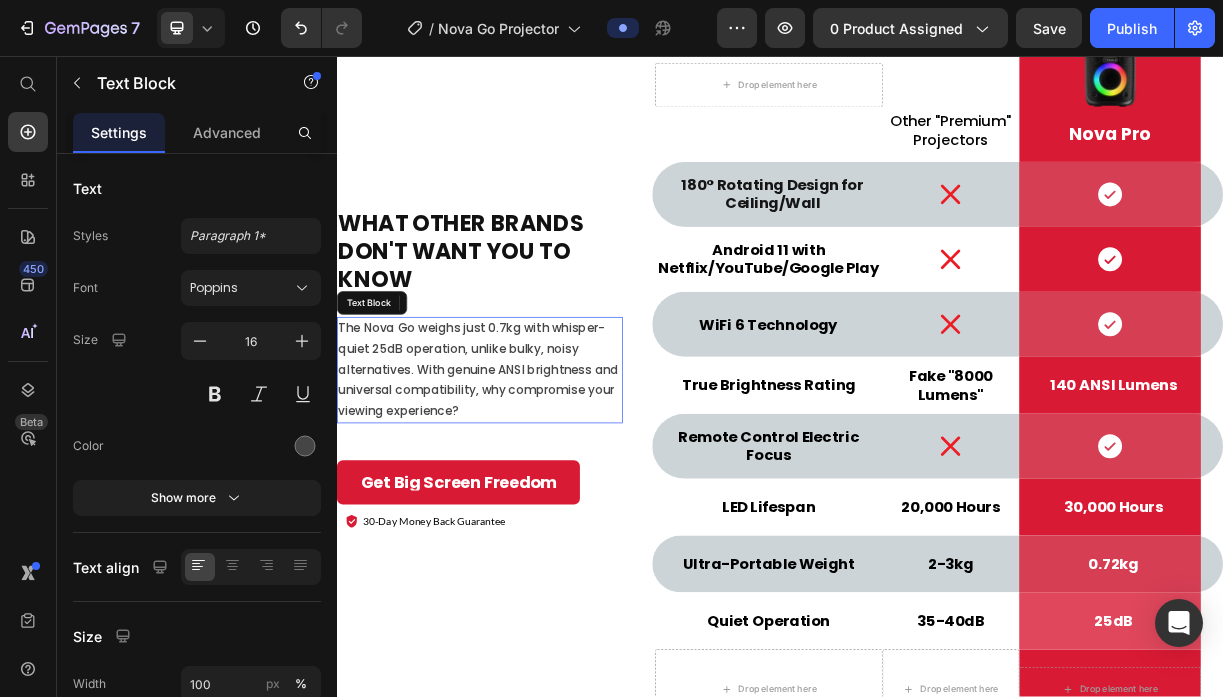 click on "The Nova Go weighs just 0.7kg with whisper-quiet 25dB operation, unlike bulky, noisy alternatives. With genuine ANSI brightness and universal compatibility, why compromise your viewing experience?" at bounding box center [530, 482] 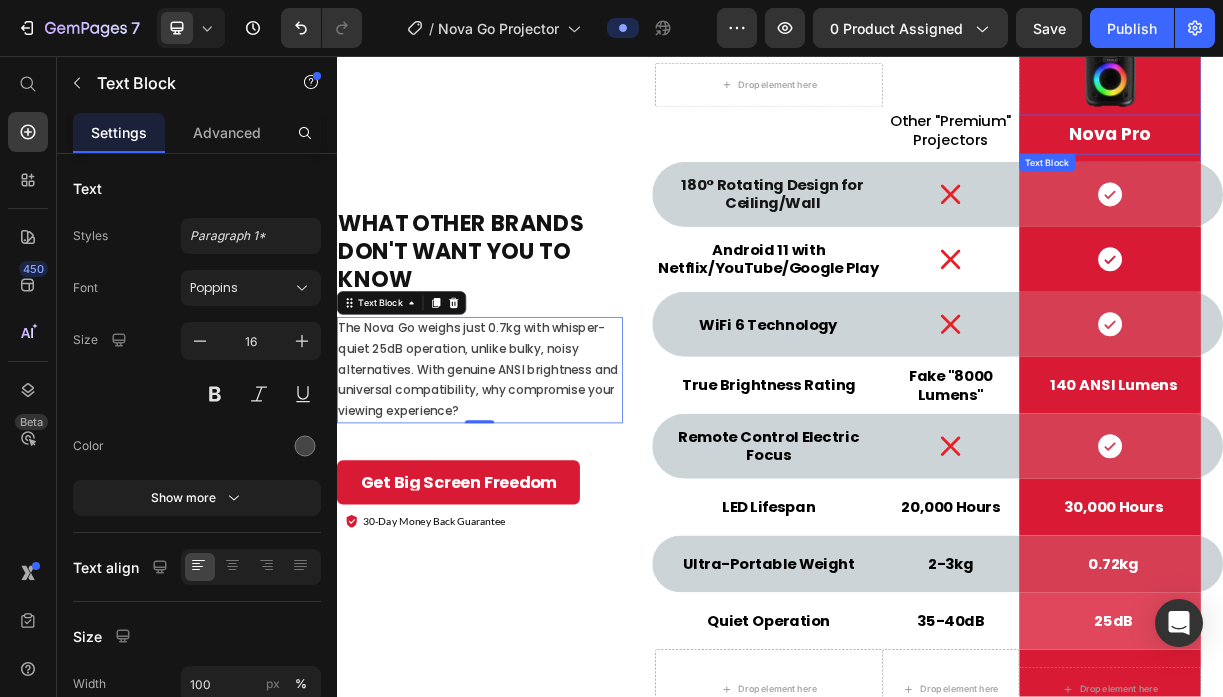 click on "Nova Pro" at bounding box center (1384, 163) 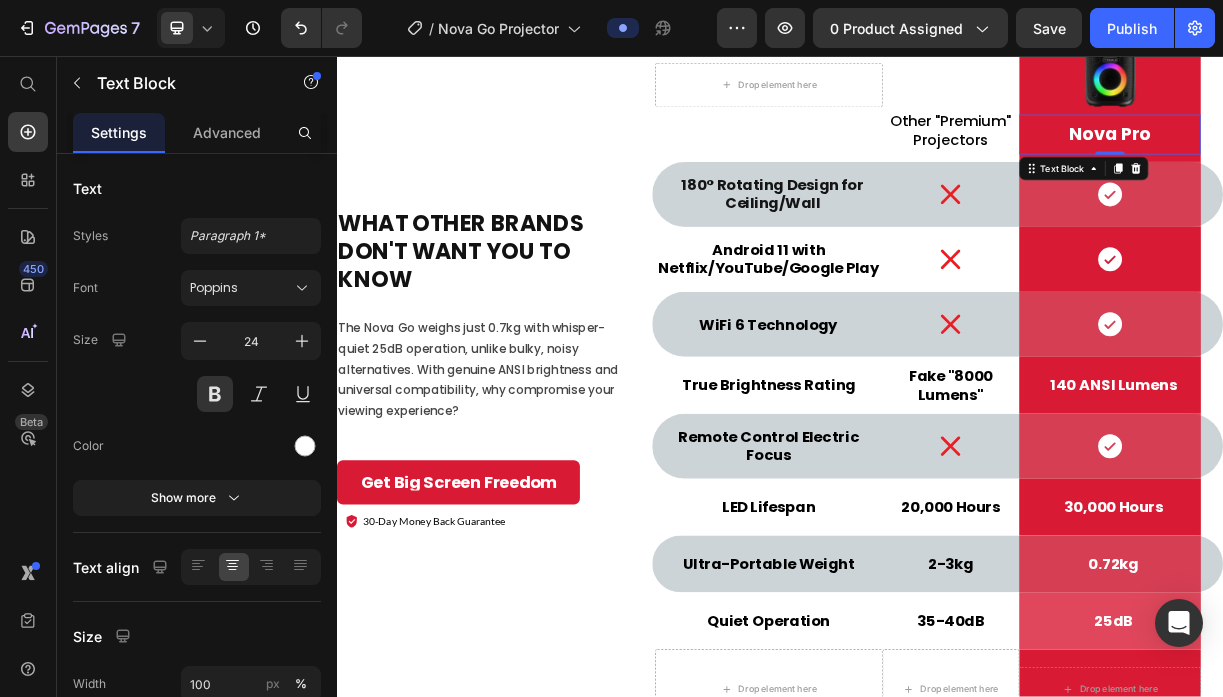 click on "Nova Pro" at bounding box center [1384, 163] 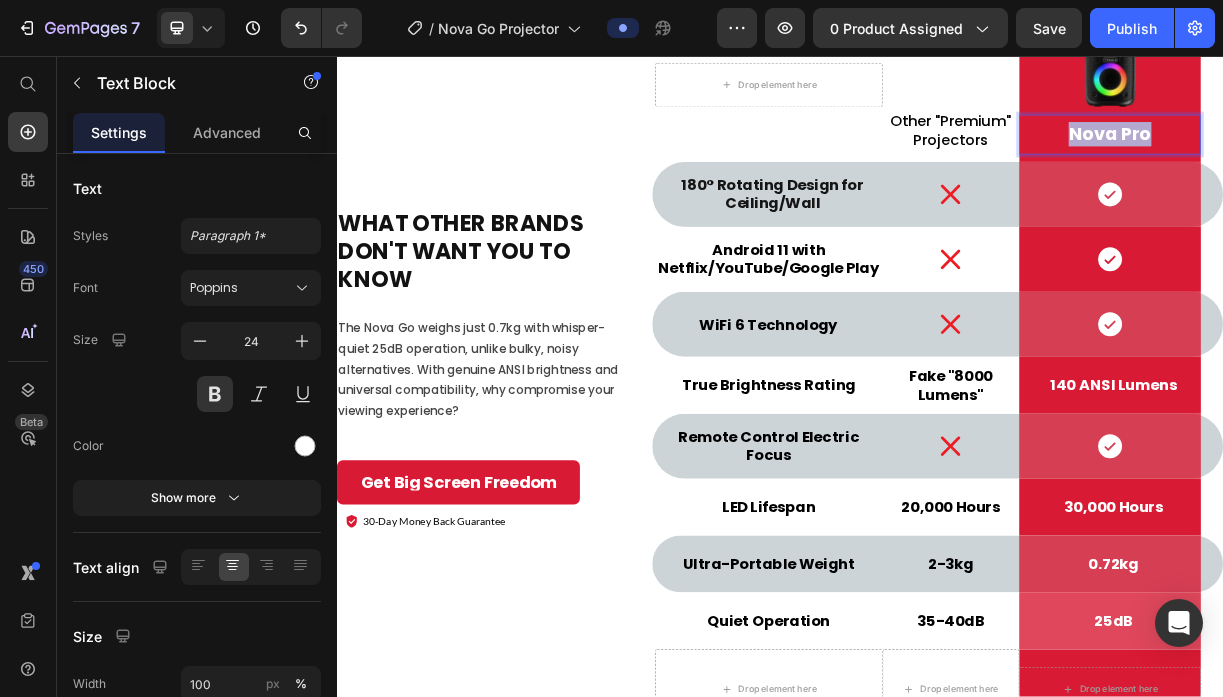 click on "Nova Pro" at bounding box center (1384, 163) 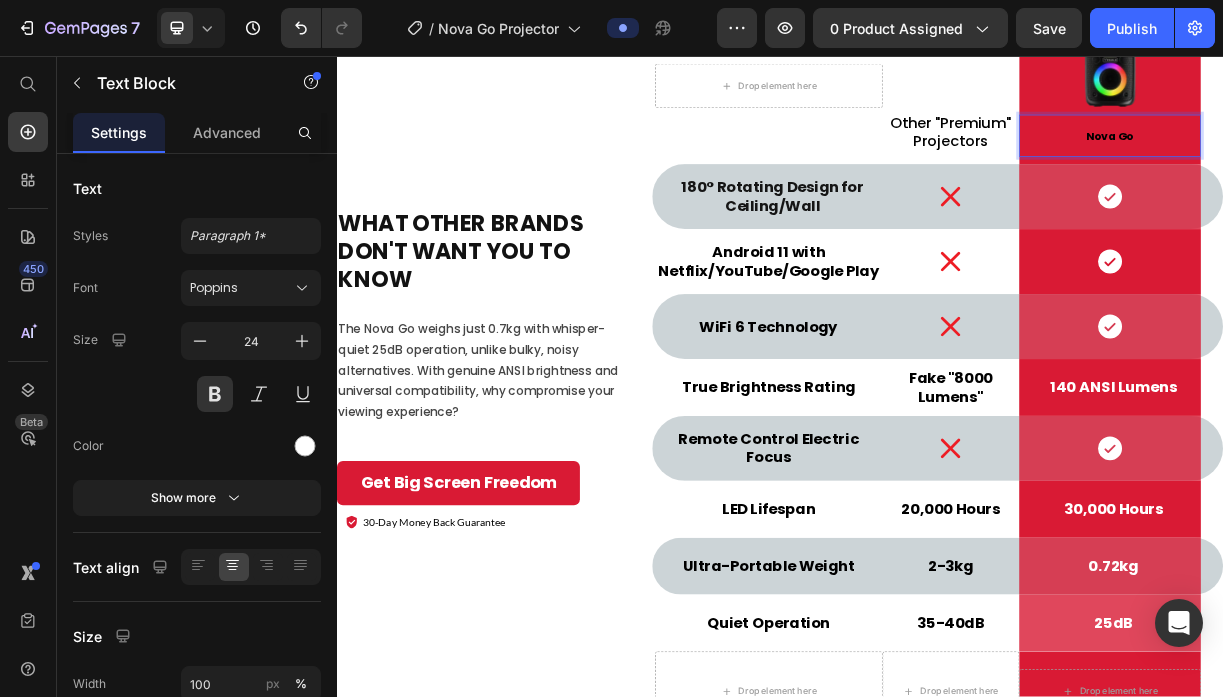 click on "Nova Go" at bounding box center (1383, 166) 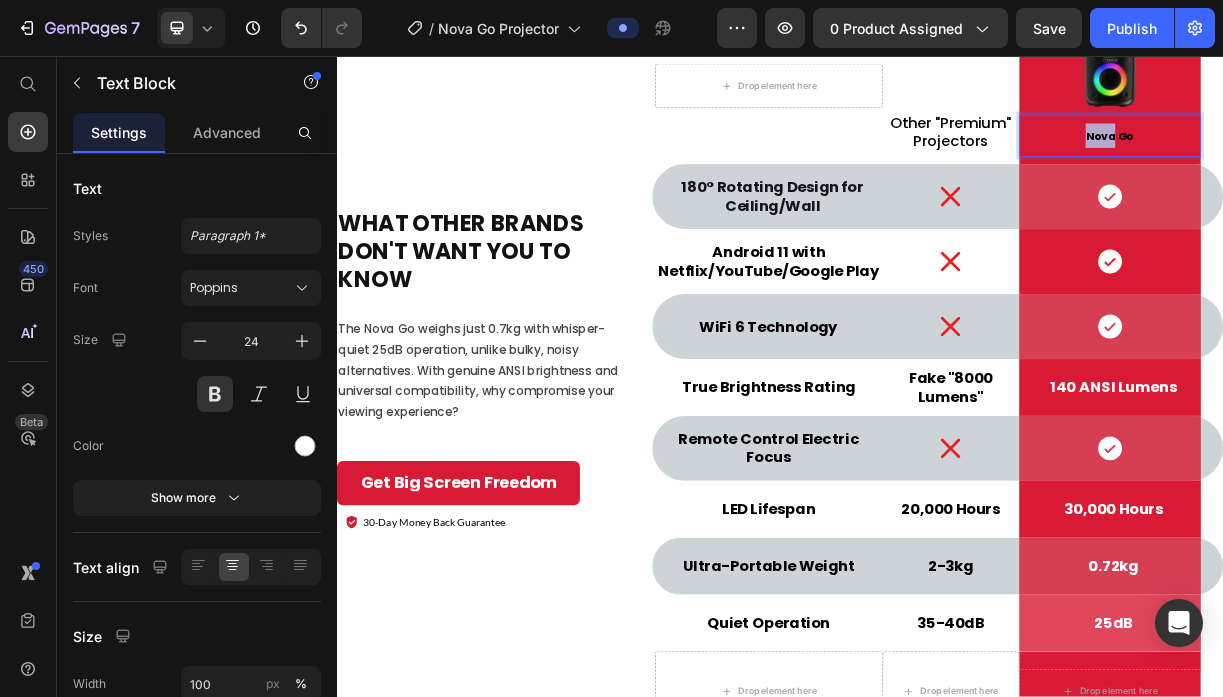 click on "Nova Go" at bounding box center [1383, 166] 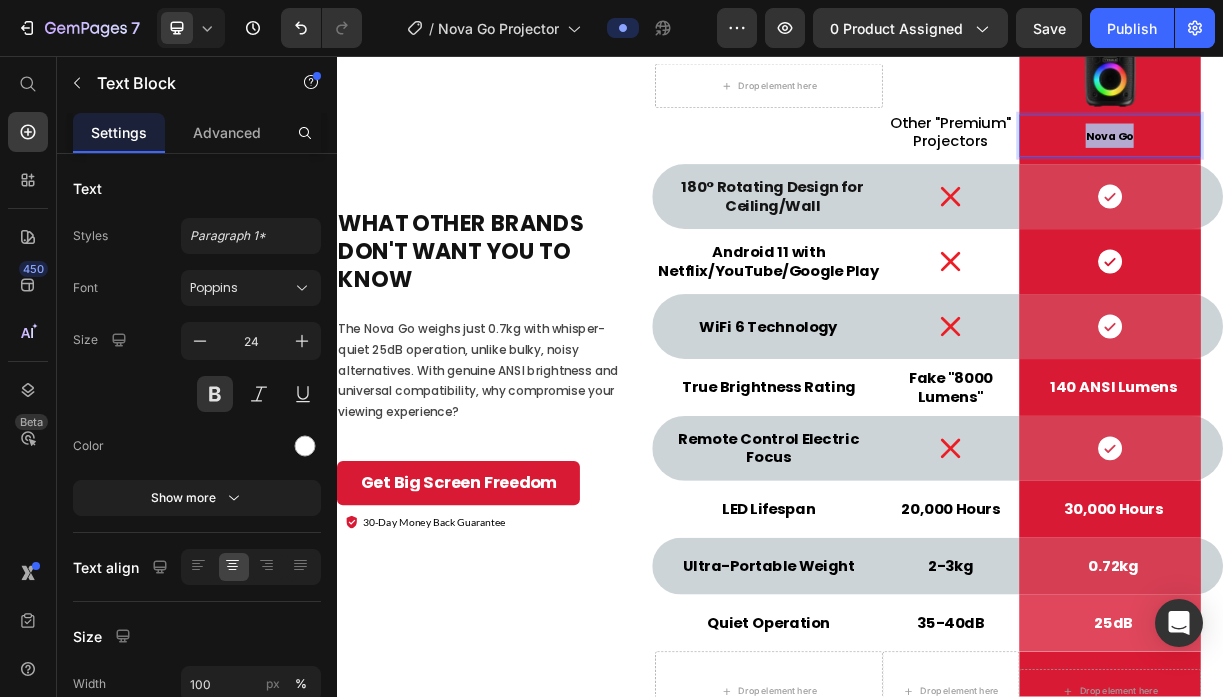 click on "Nova Go" at bounding box center (1383, 166) 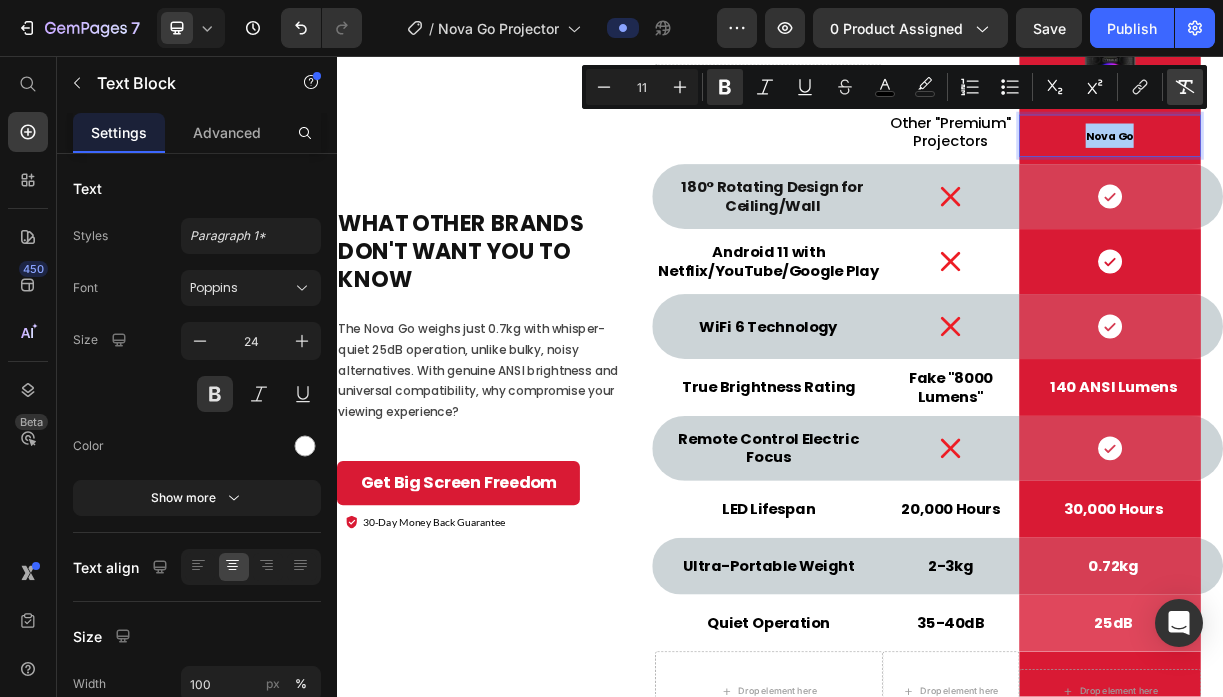 click 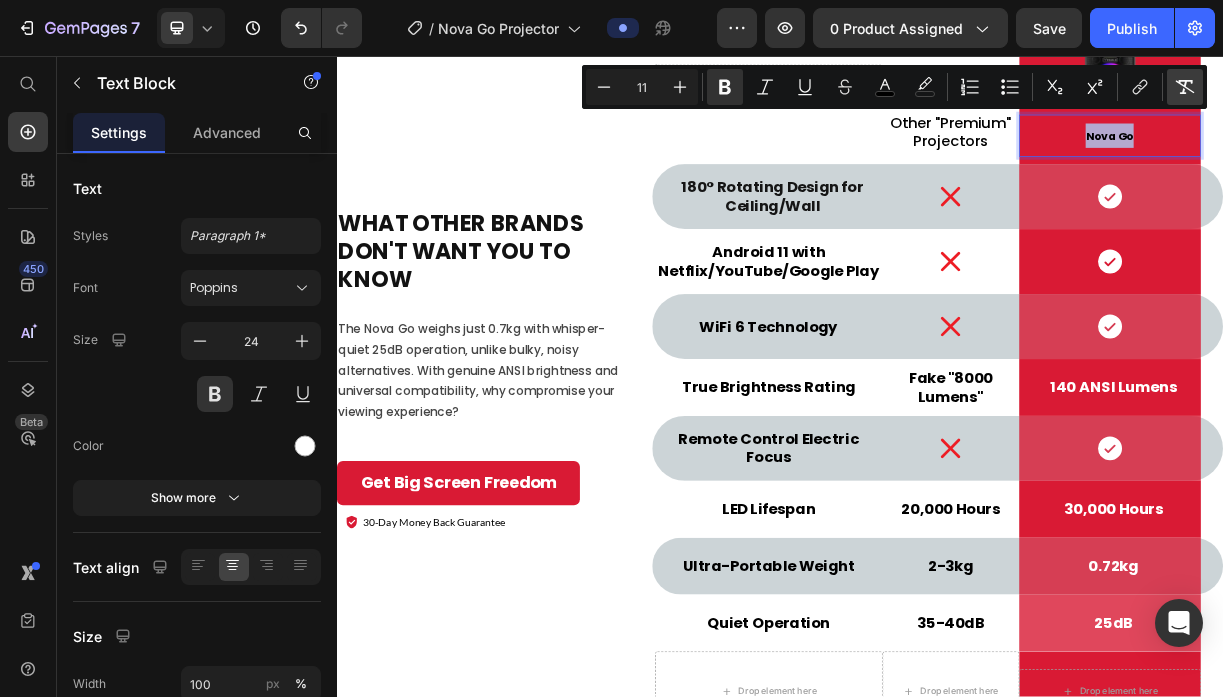 type on "24" 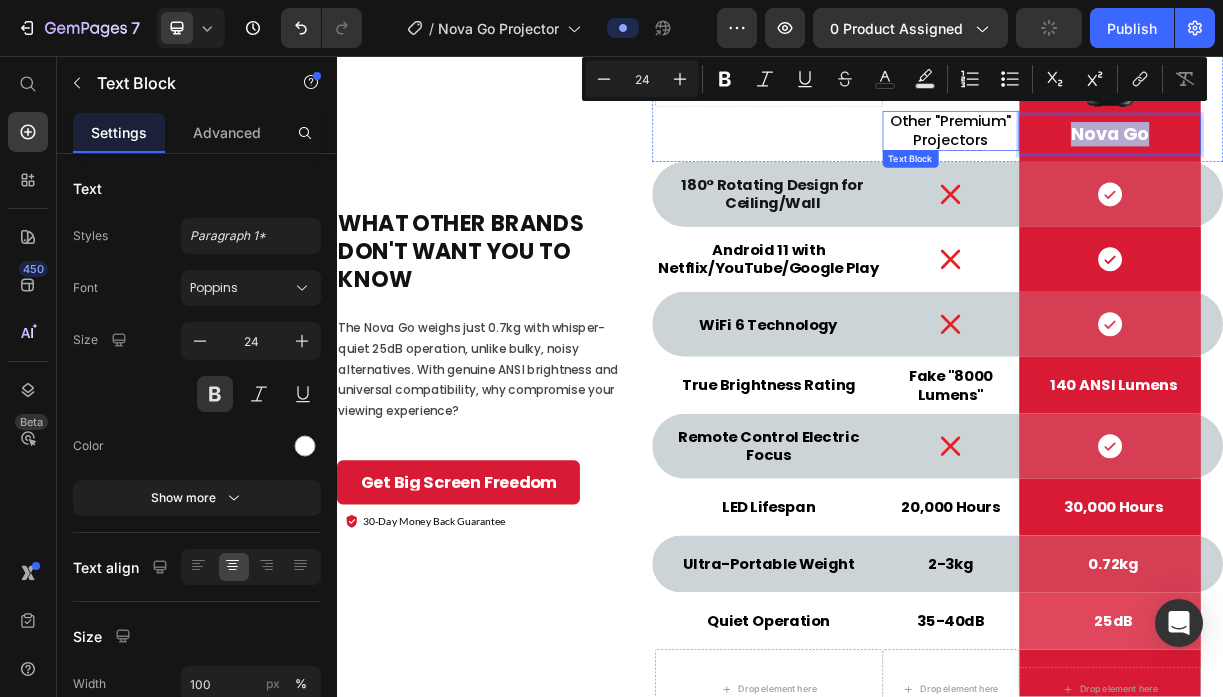 click on "Other "Premium" Projectors" at bounding box center [1168, 158] 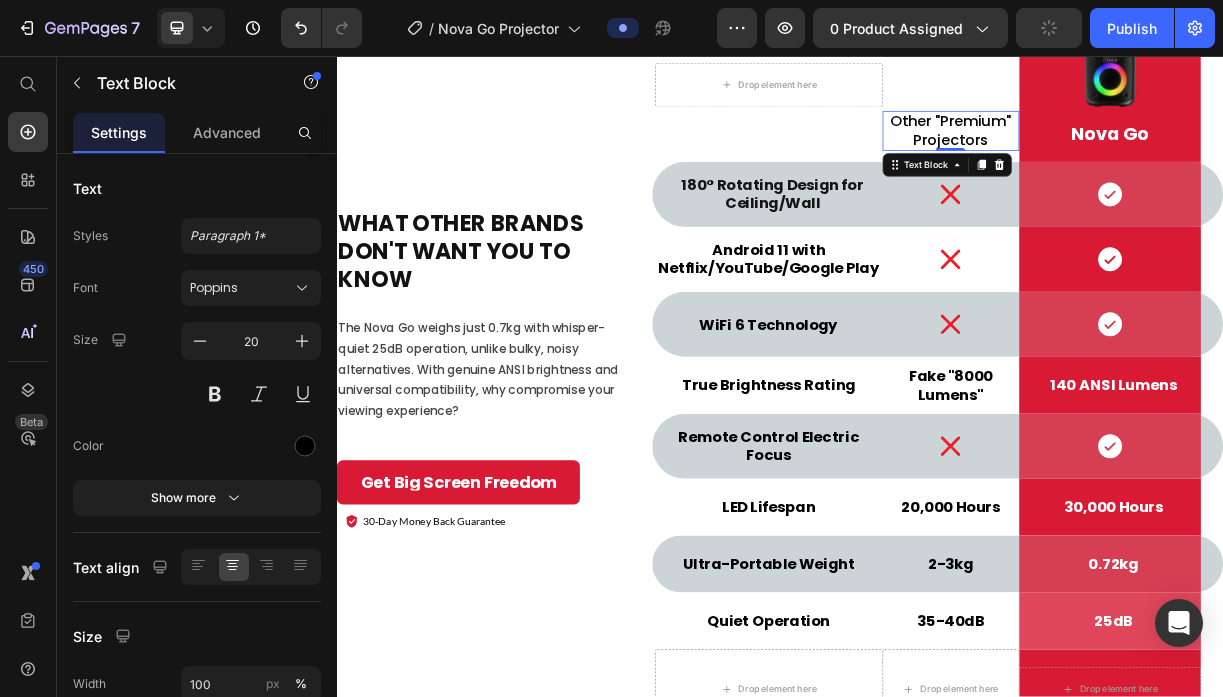 click on "Other "Premium" Projectors" at bounding box center (1168, 158) 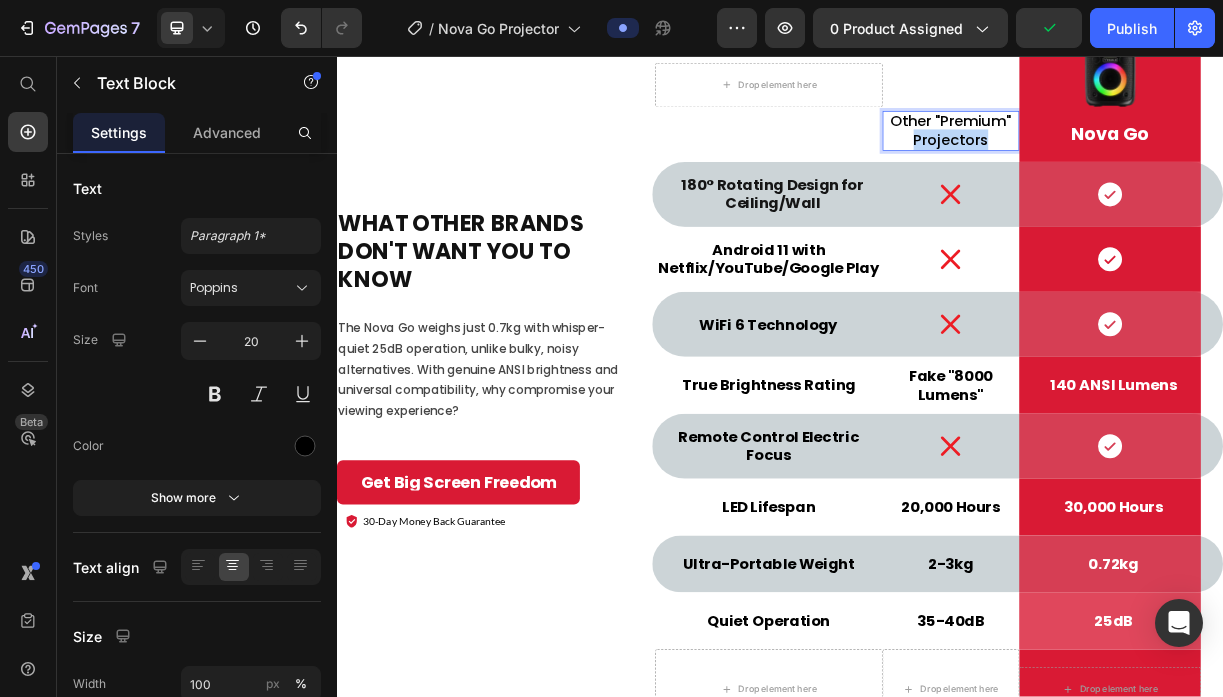 click on "Other "Premium" Projectors" at bounding box center (1168, 158) 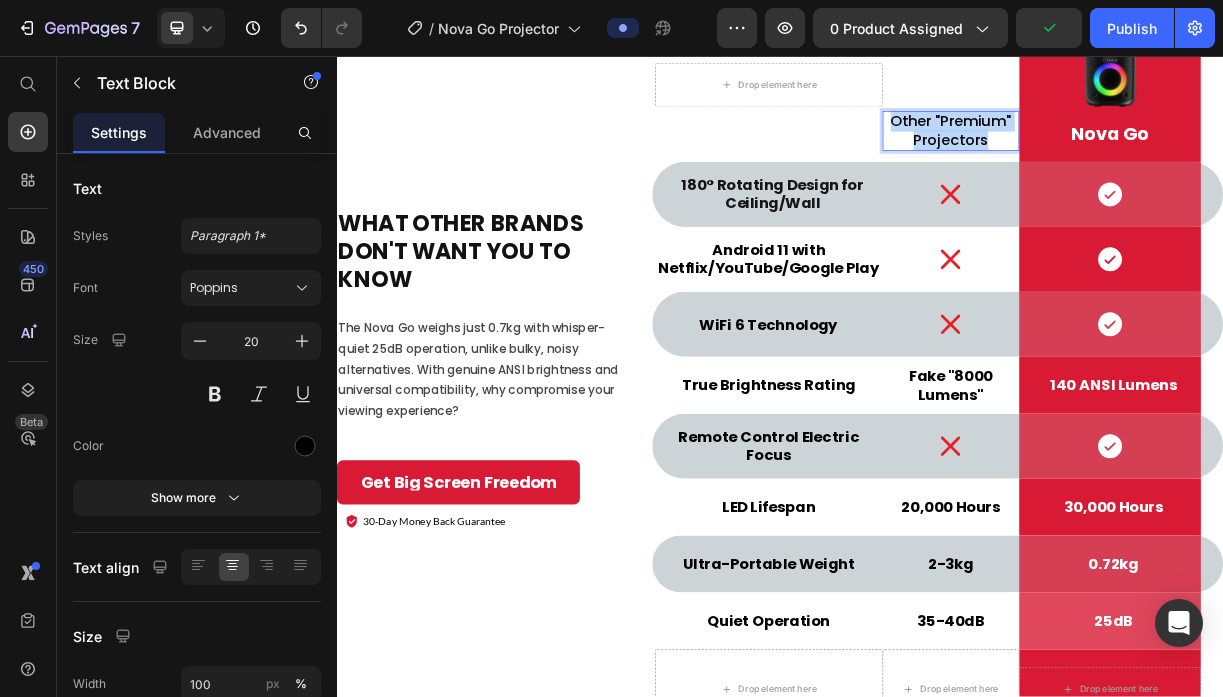 click on "Other "Premium" Projectors" at bounding box center [1168, 158] 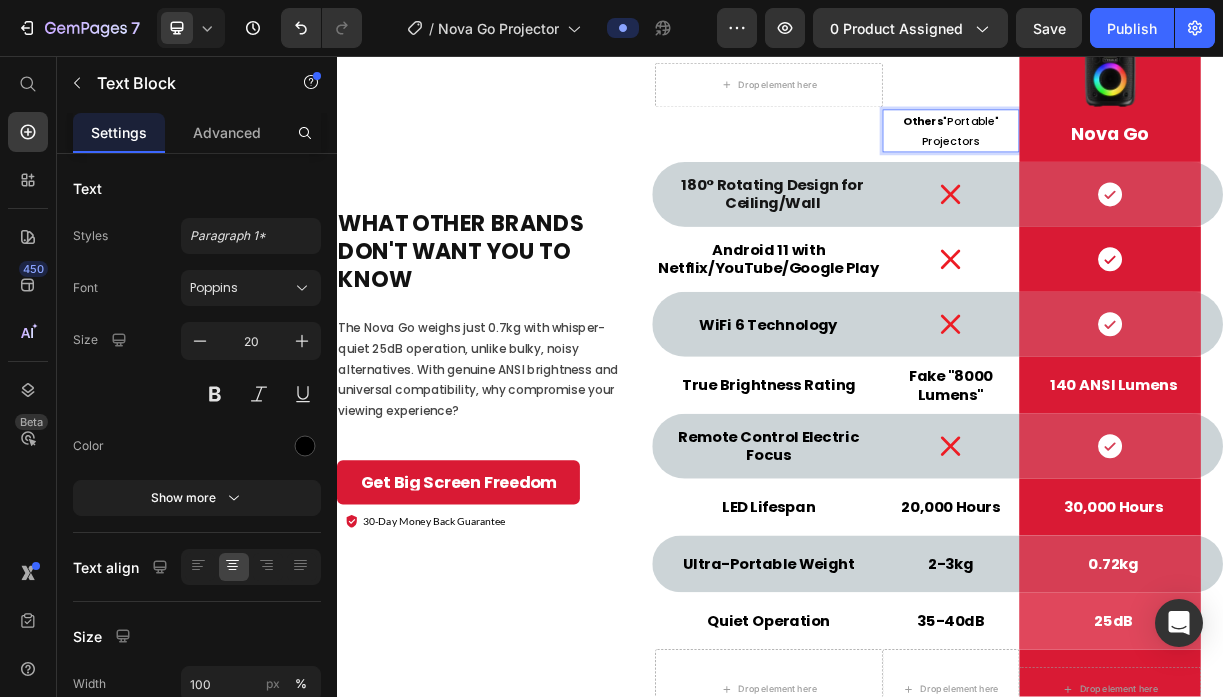 click on "Others" at bounding box center (1130, 145) 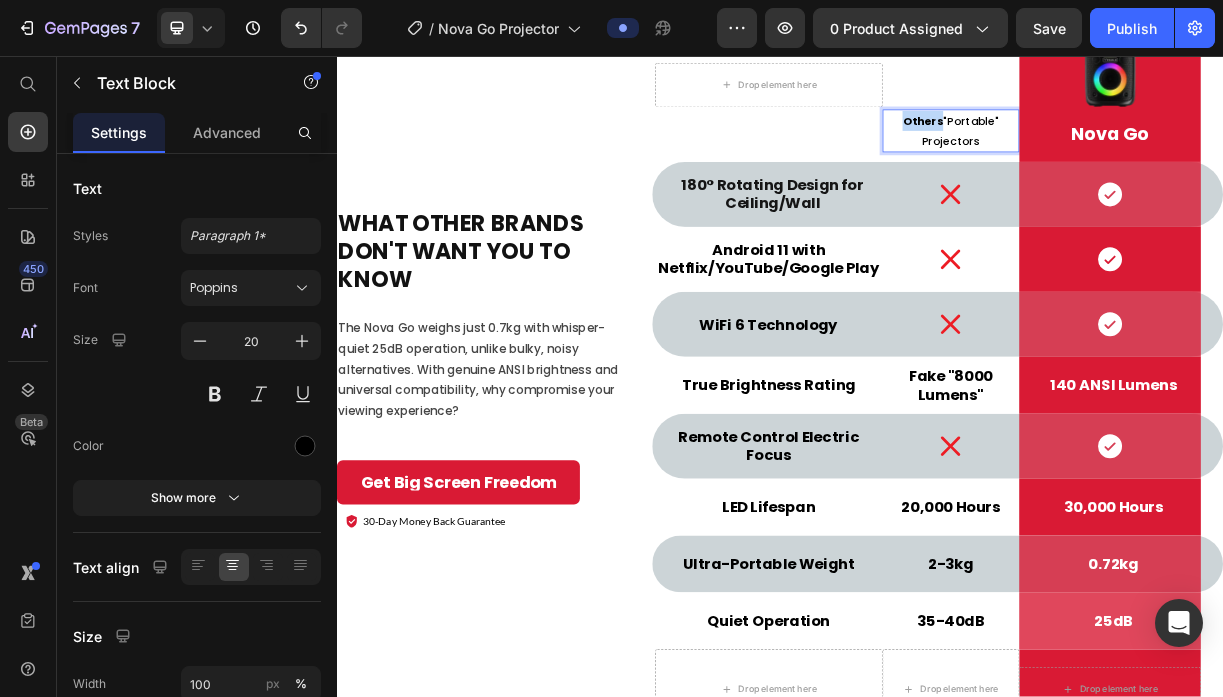 click on "Others" at bounding box center (1130, 145) 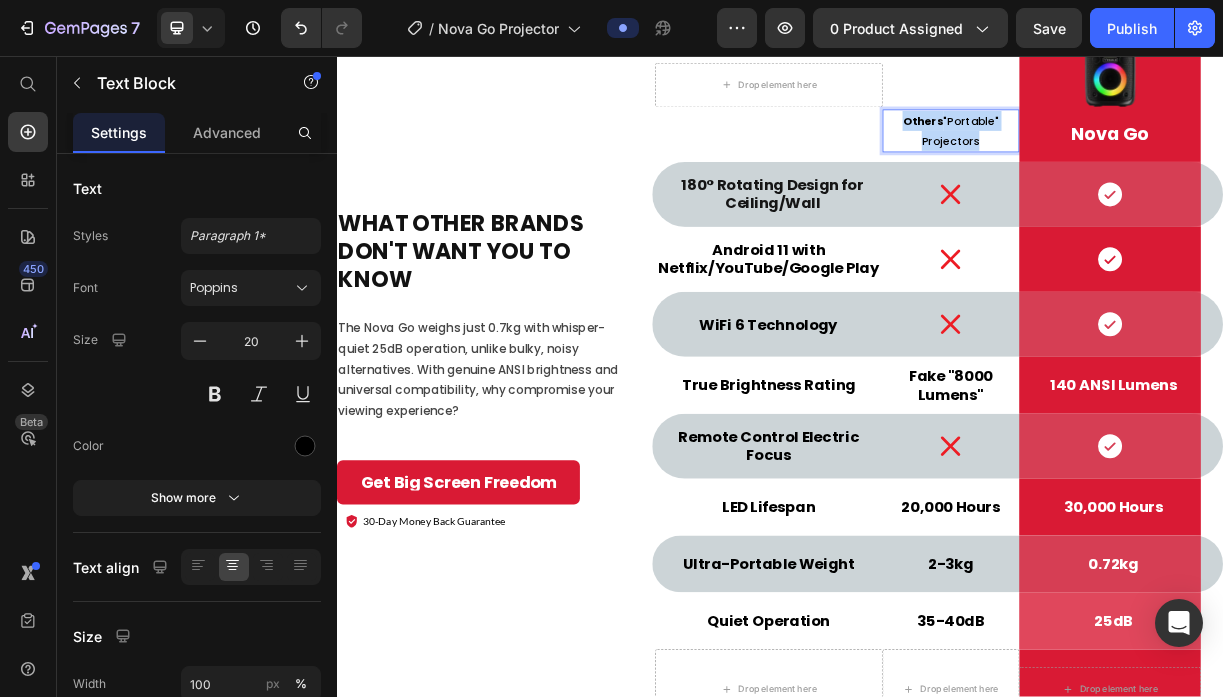 click on "Others" at bounding box center (1130, 145) 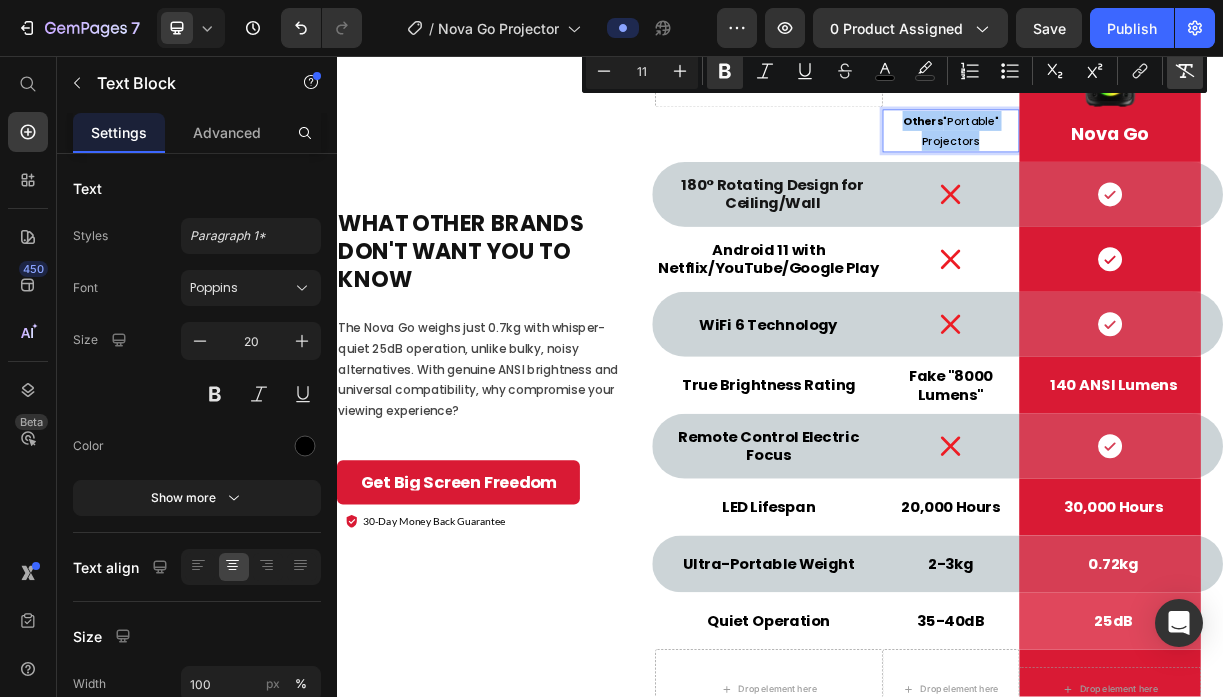 click on "Remove Format" at bounding box center (1185, 71) 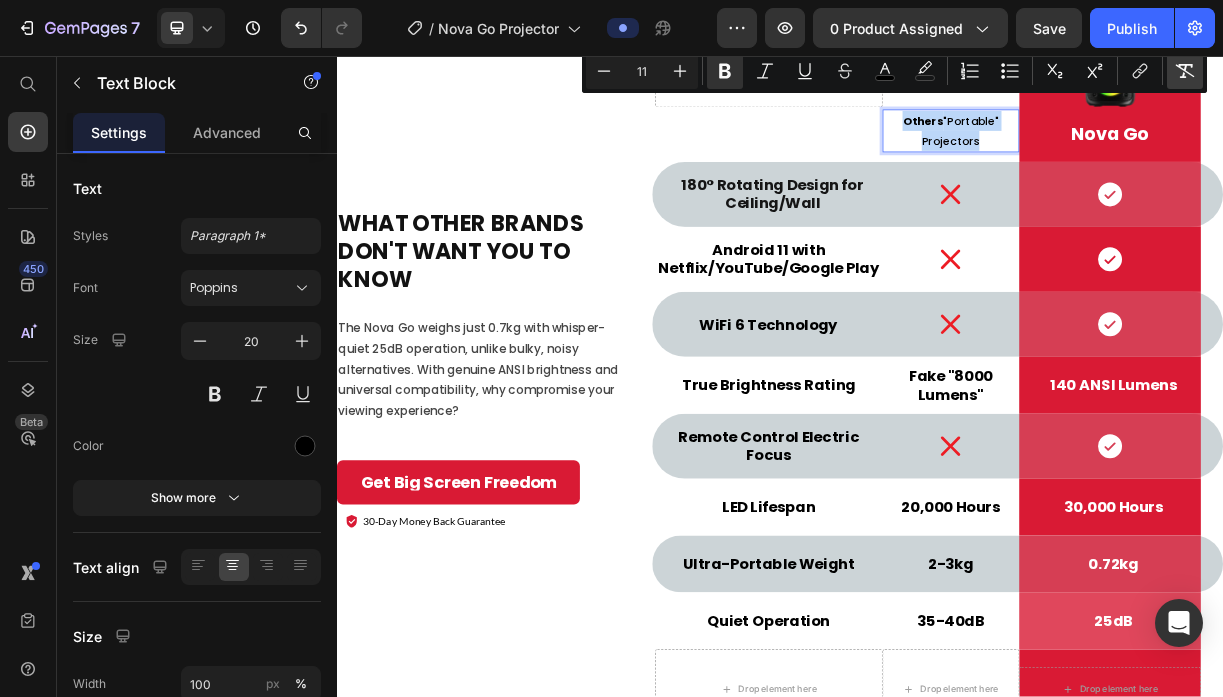 type on "20" 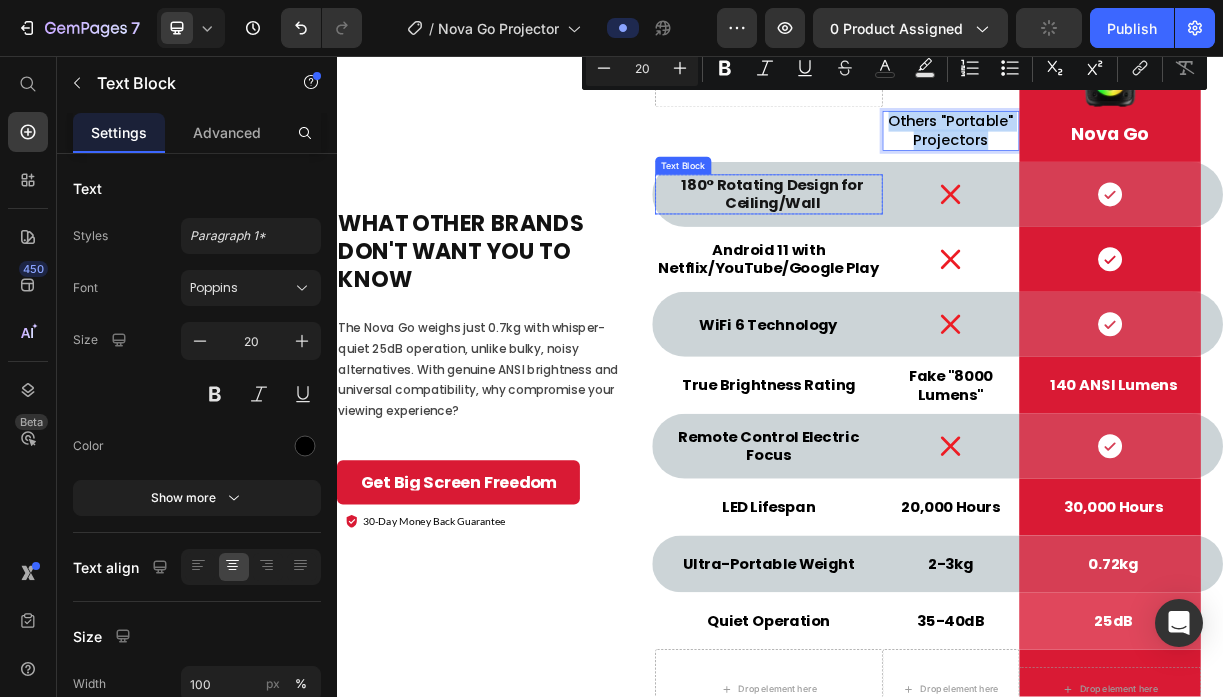 click on "180° Rotating Design for Ceiling/Wall" at bounding box center (927, 244) 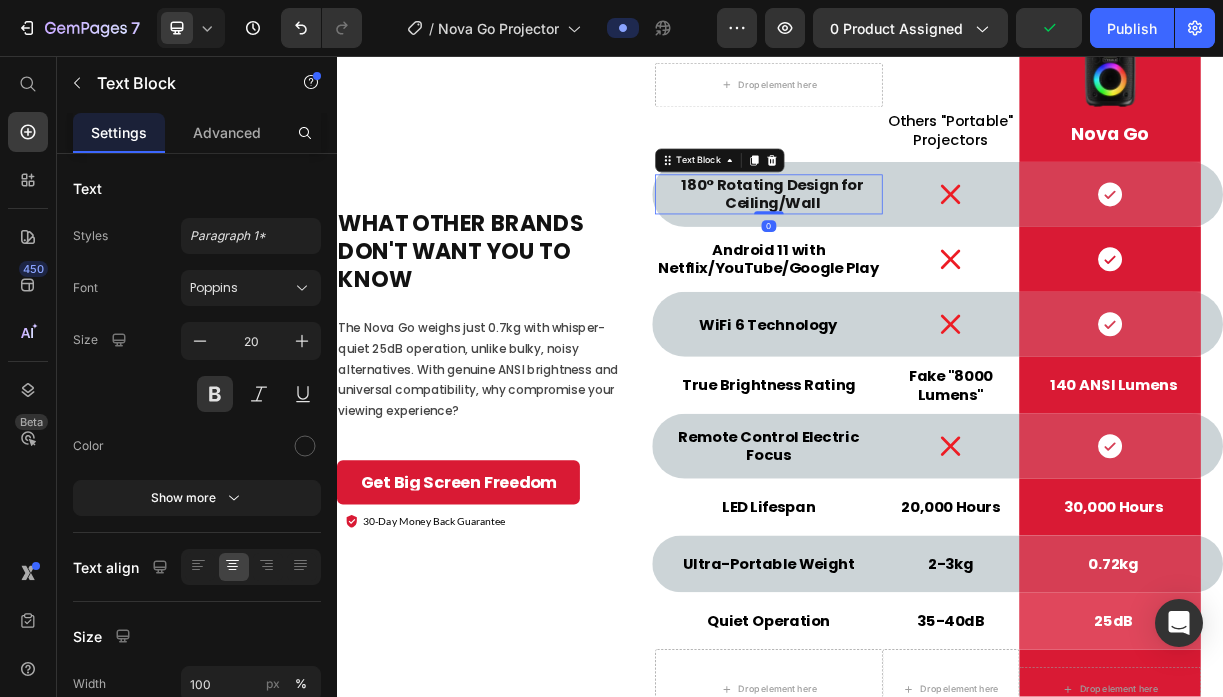 click on "180° Rotating Design for Ceiling/Wall" at bounding box center (927, 244) 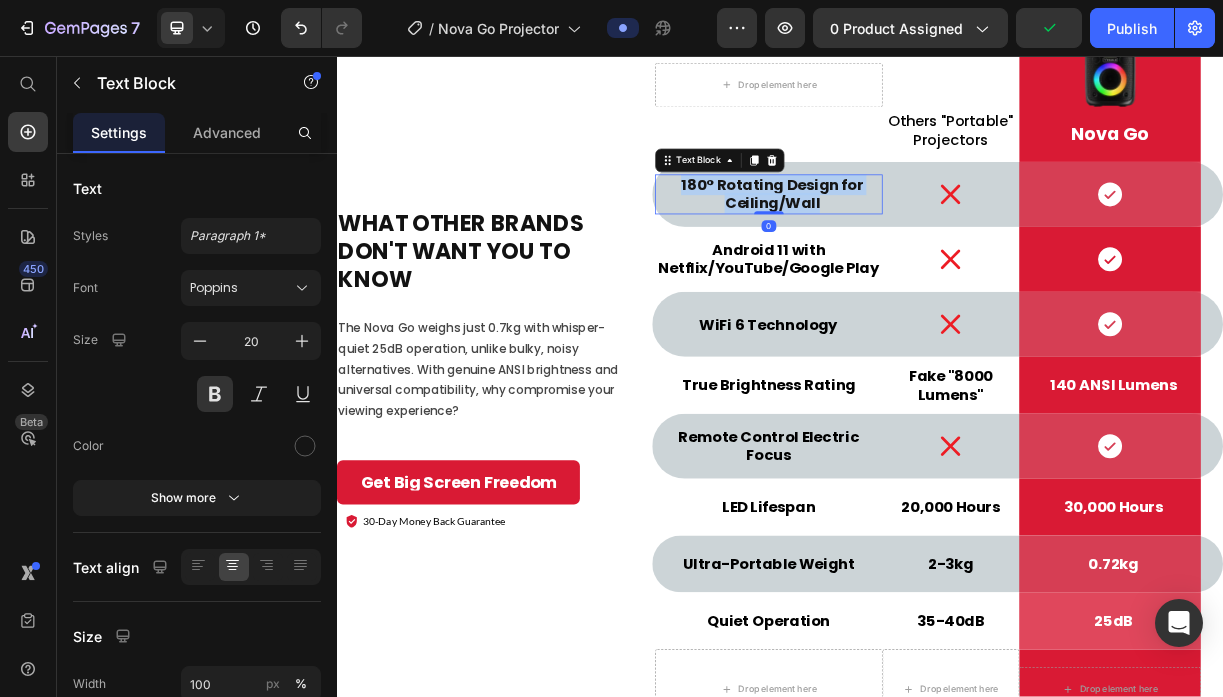 click on "180° Rotating Design for Ceiling/Wall" at bounding box center [927, 244] 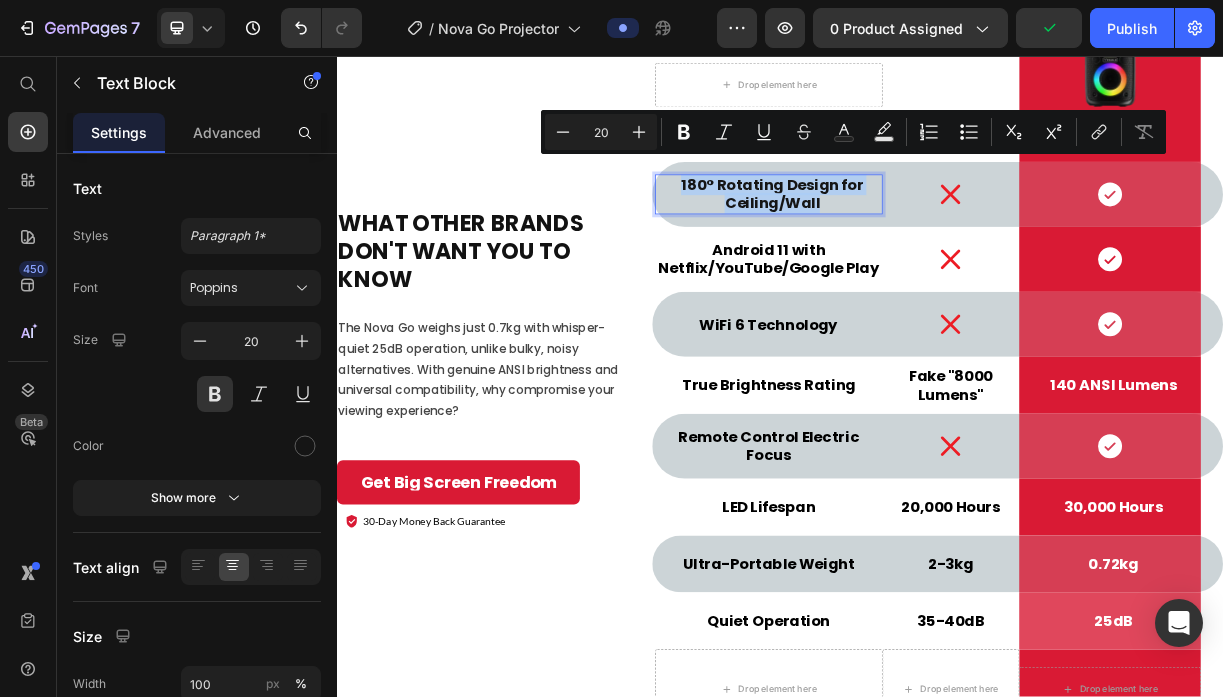 type on "11" 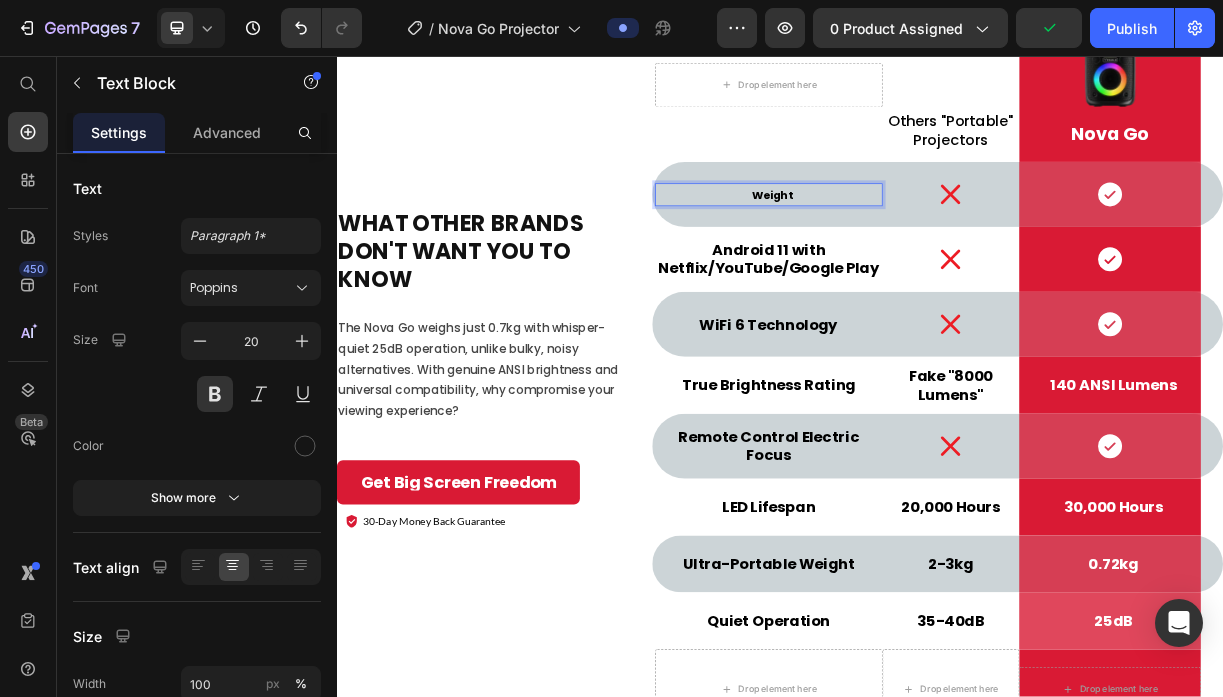 click on "Weight" at bounding box center [927, 245] 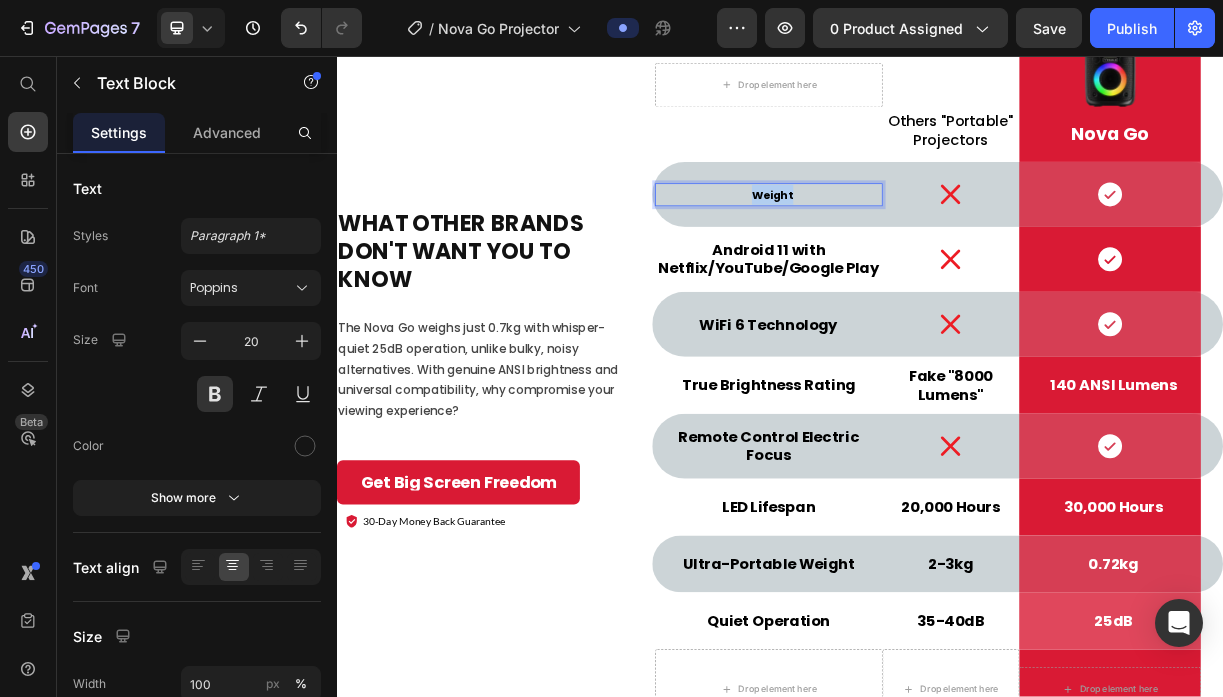 click on "Weight" at bounding box center (927, 245) 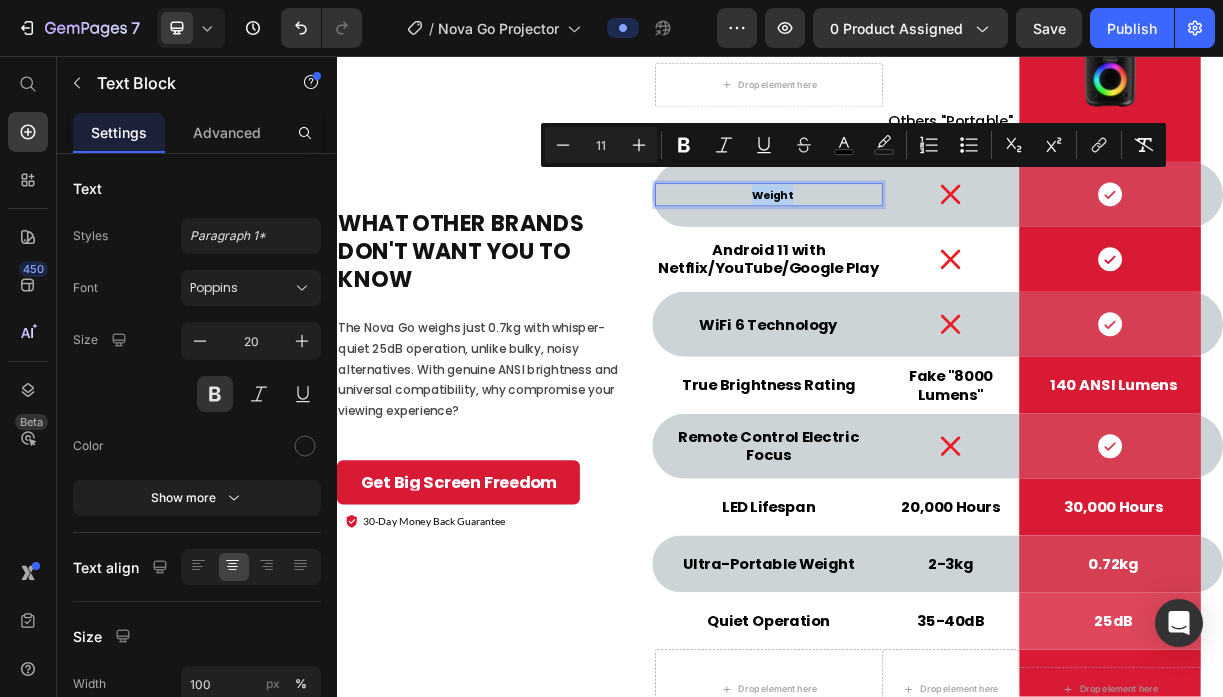 click on "Weight" at bounding box center (927, 245) 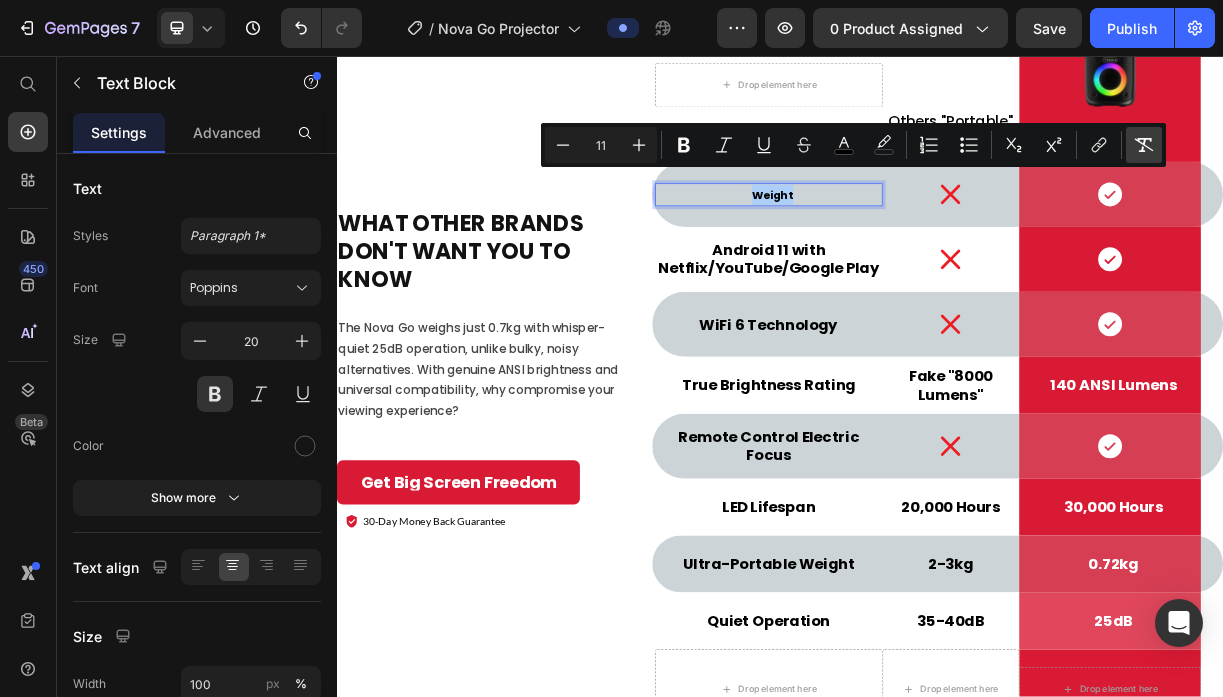 click on "Remove Format" at bounding box center (1144, 145) 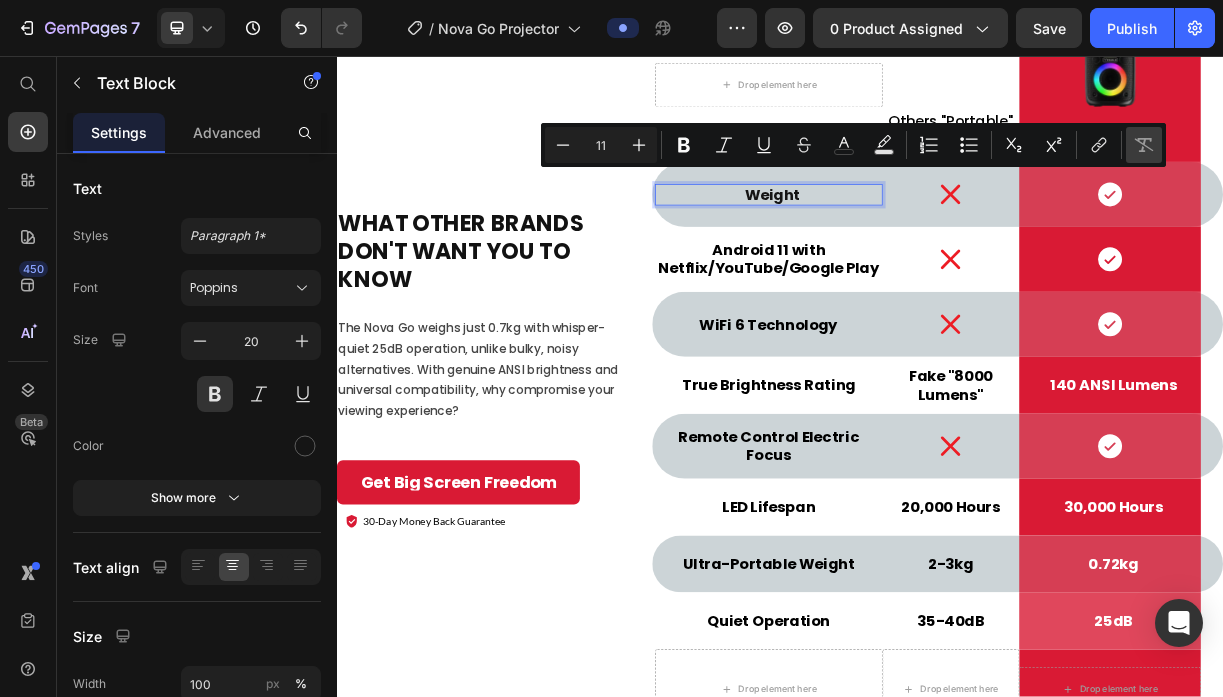 type on "20" 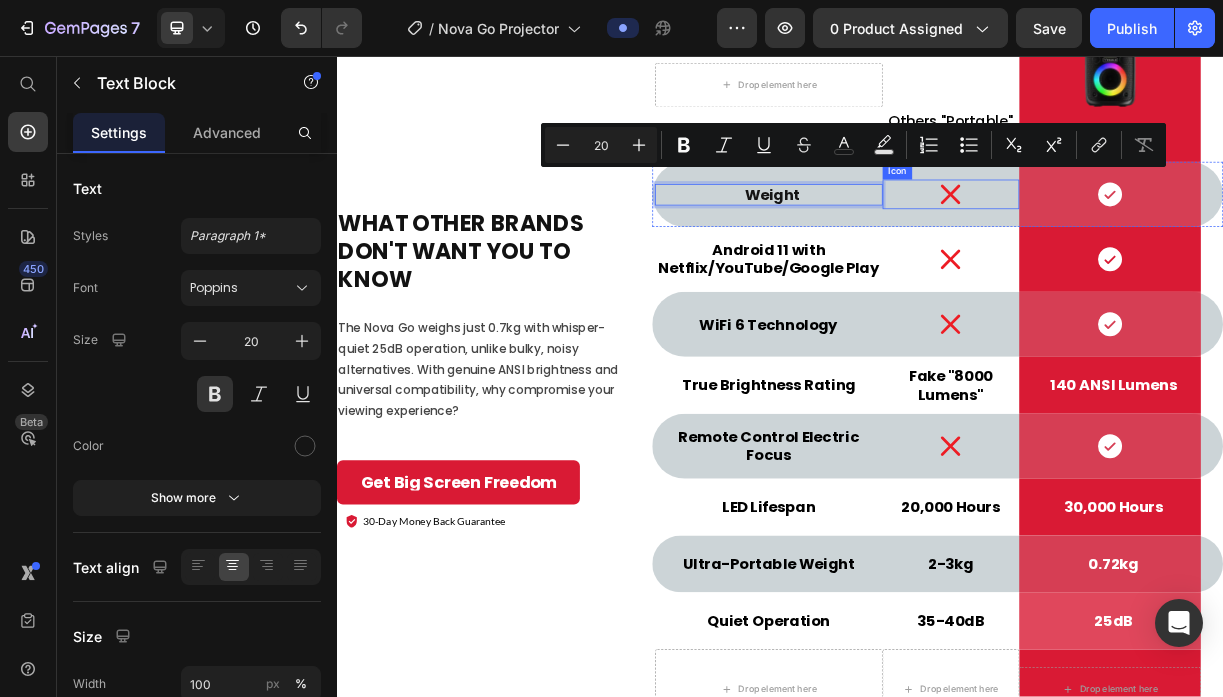 click 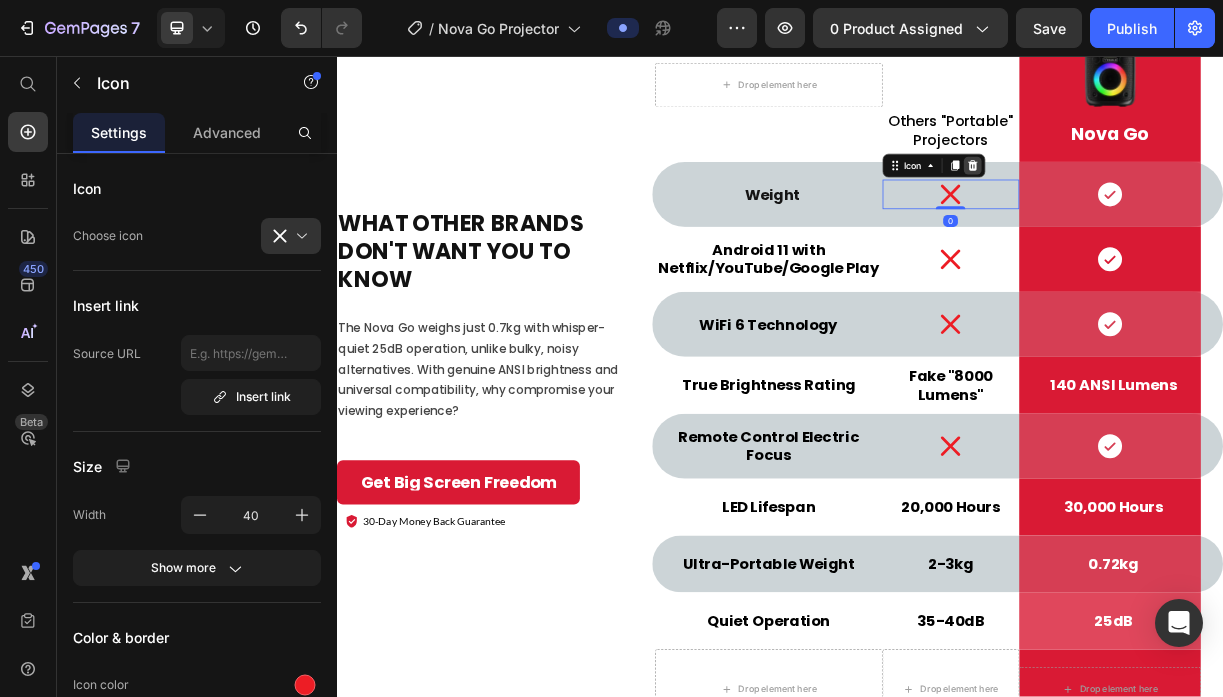 click 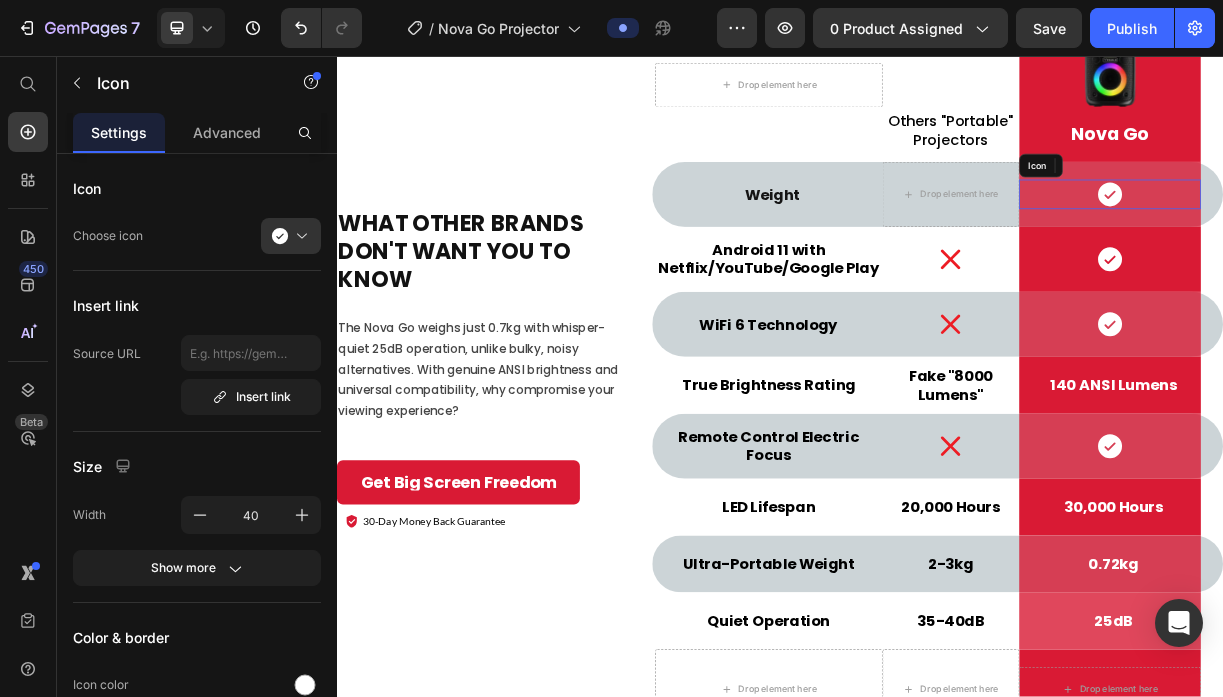 click 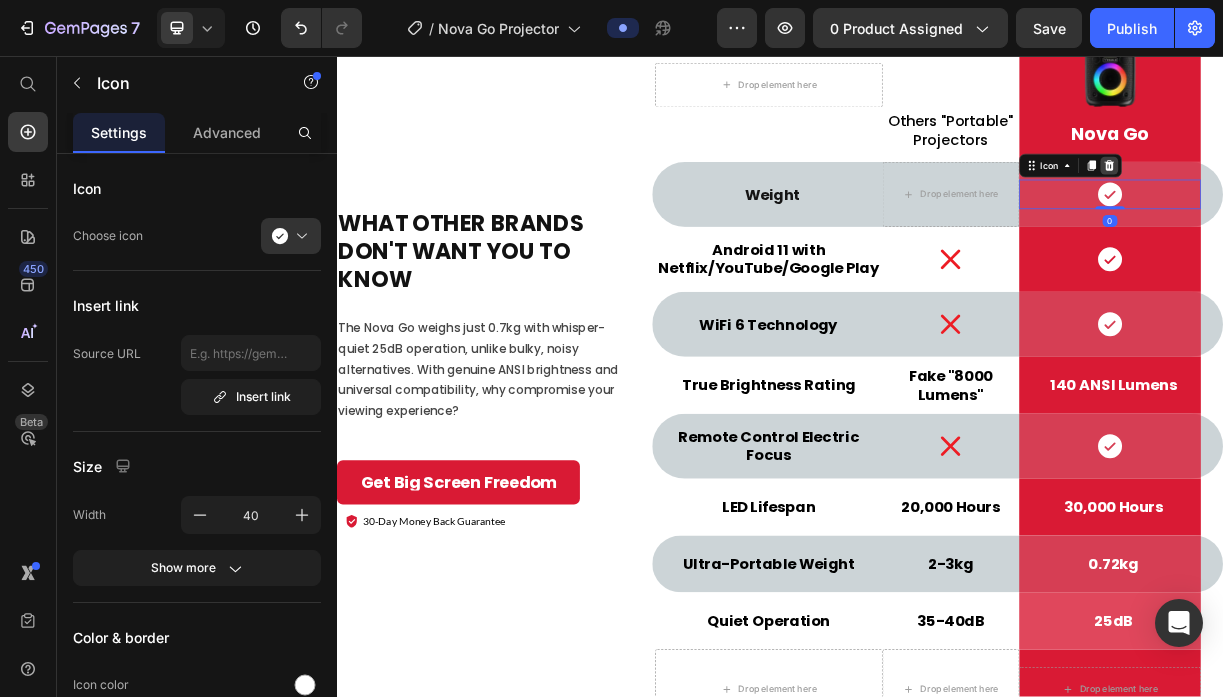 click 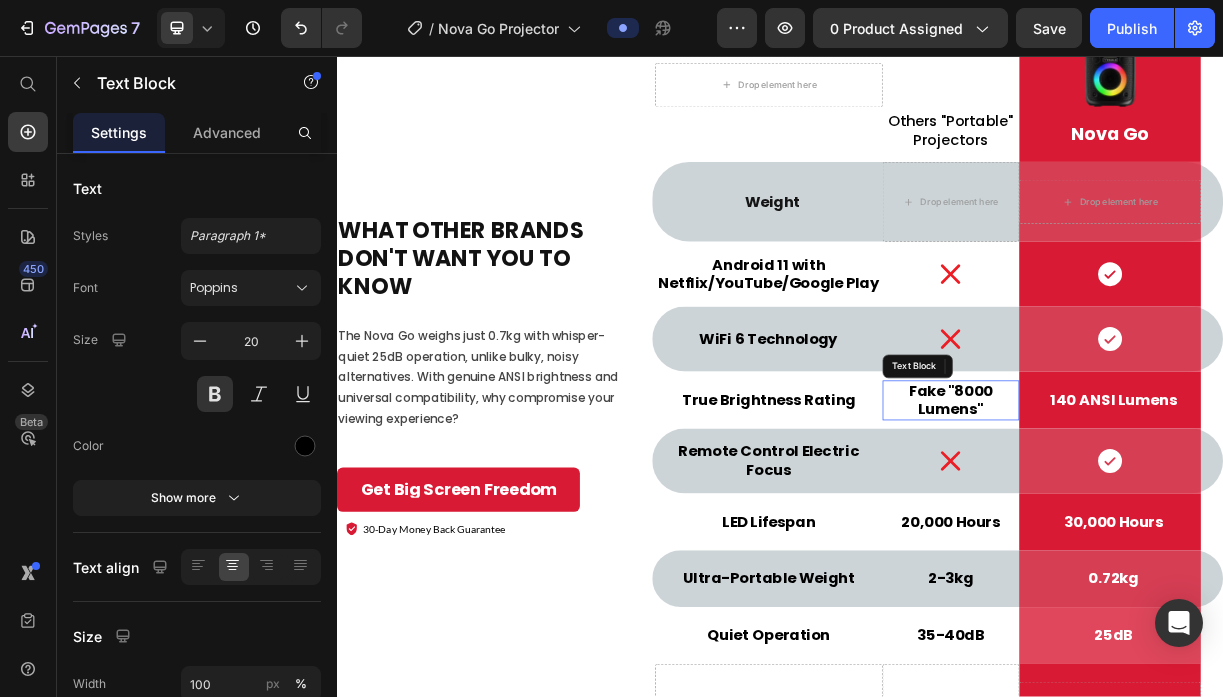 click on "Fake "8000 Lumens"" at bounding box center [1168, 523] 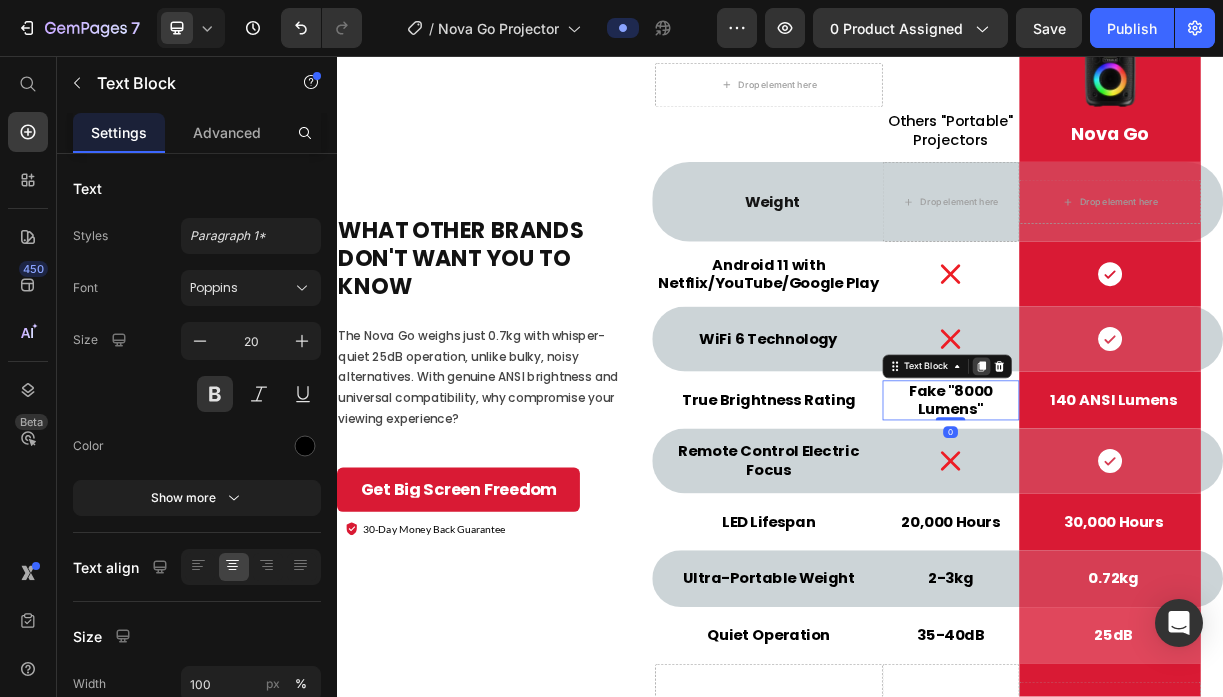 click 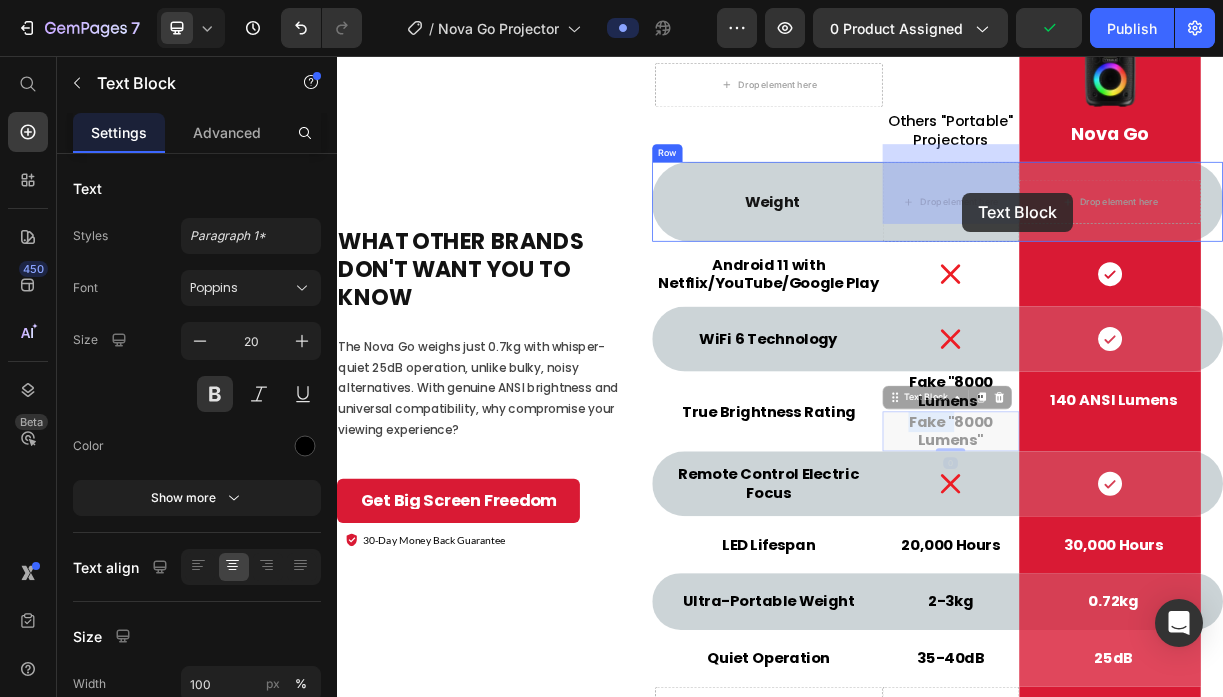 drag, startPoint x: 1177, startPoint y: 538, endPoint x: 1182, endPoint y: 239, distance: 299.0418 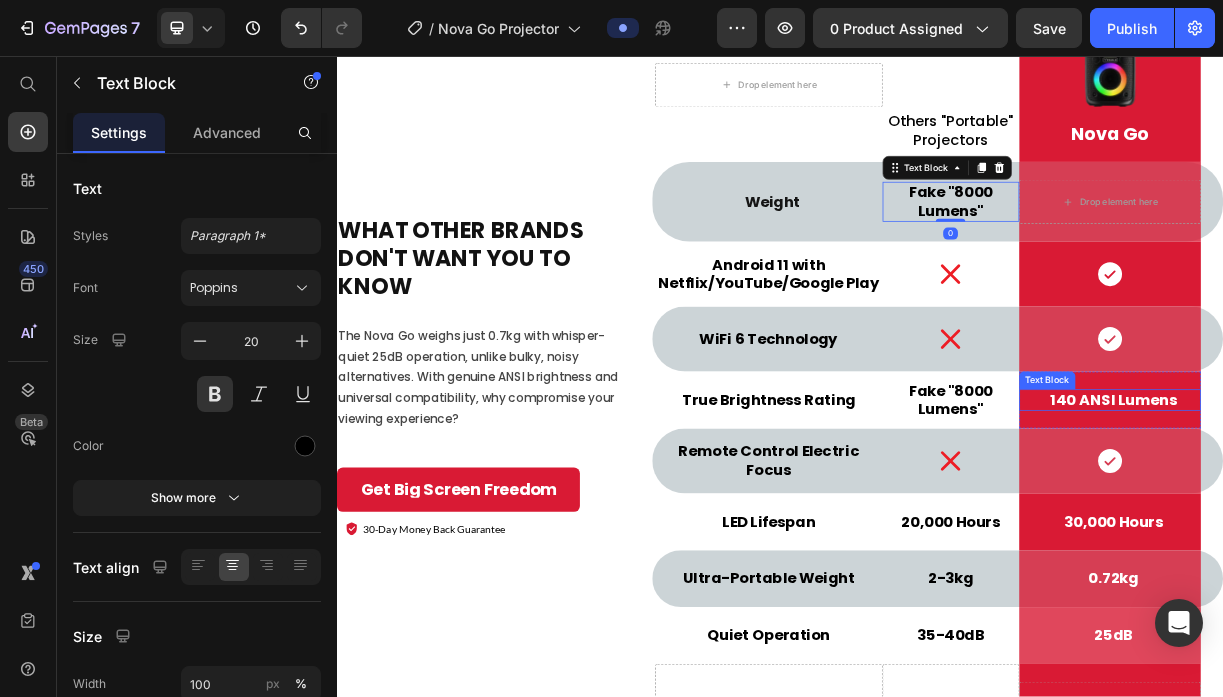 click on "140 ANSI Lumens" at bounding box center [1389, 522] 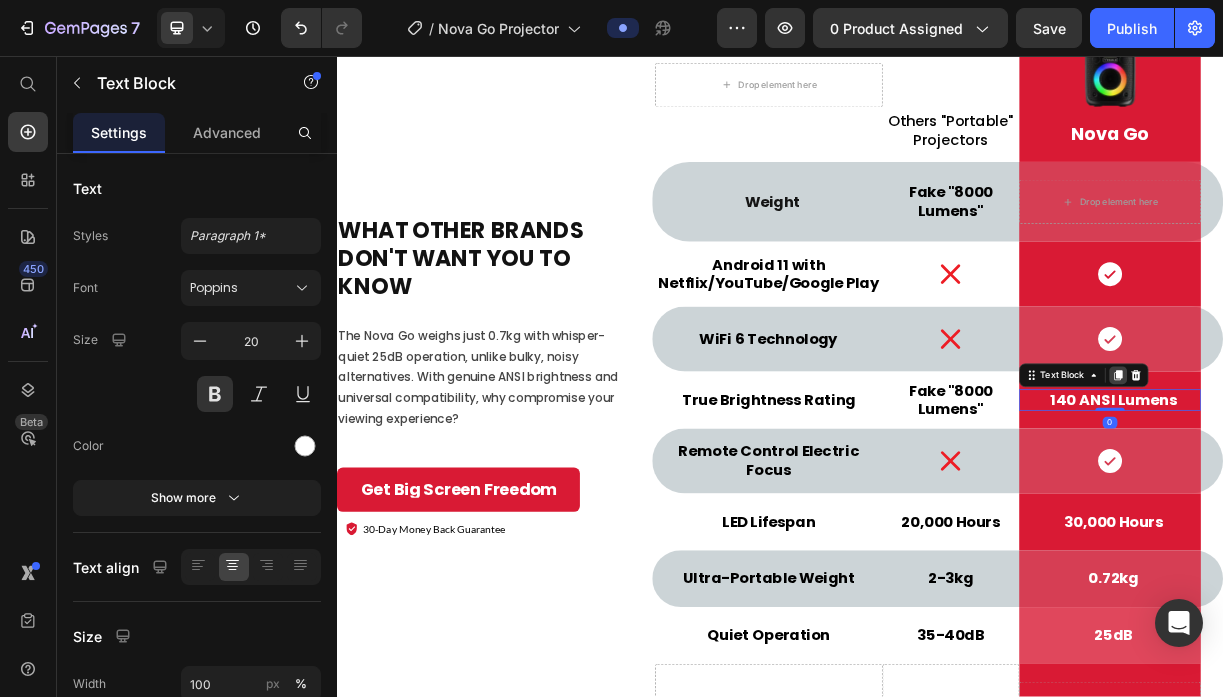 click 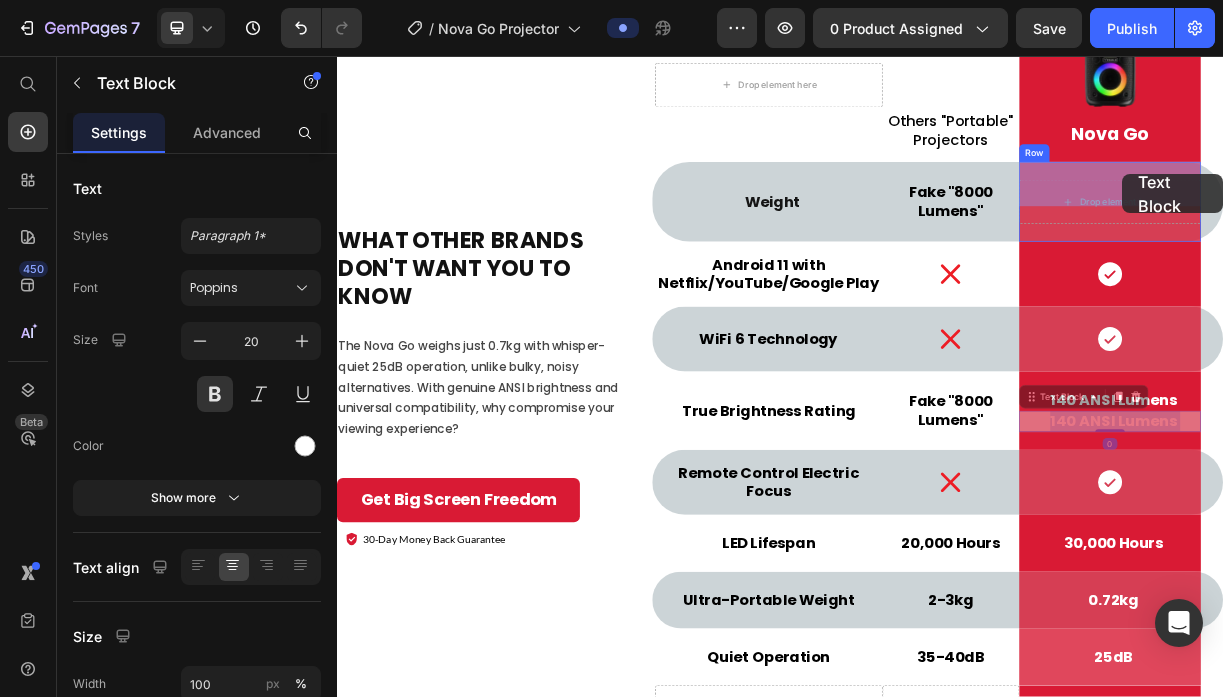 drag, startPoint x: 1395, startPoint y: 531, endPoint x: 1400, endPoint y: 217, distance: 314.0398 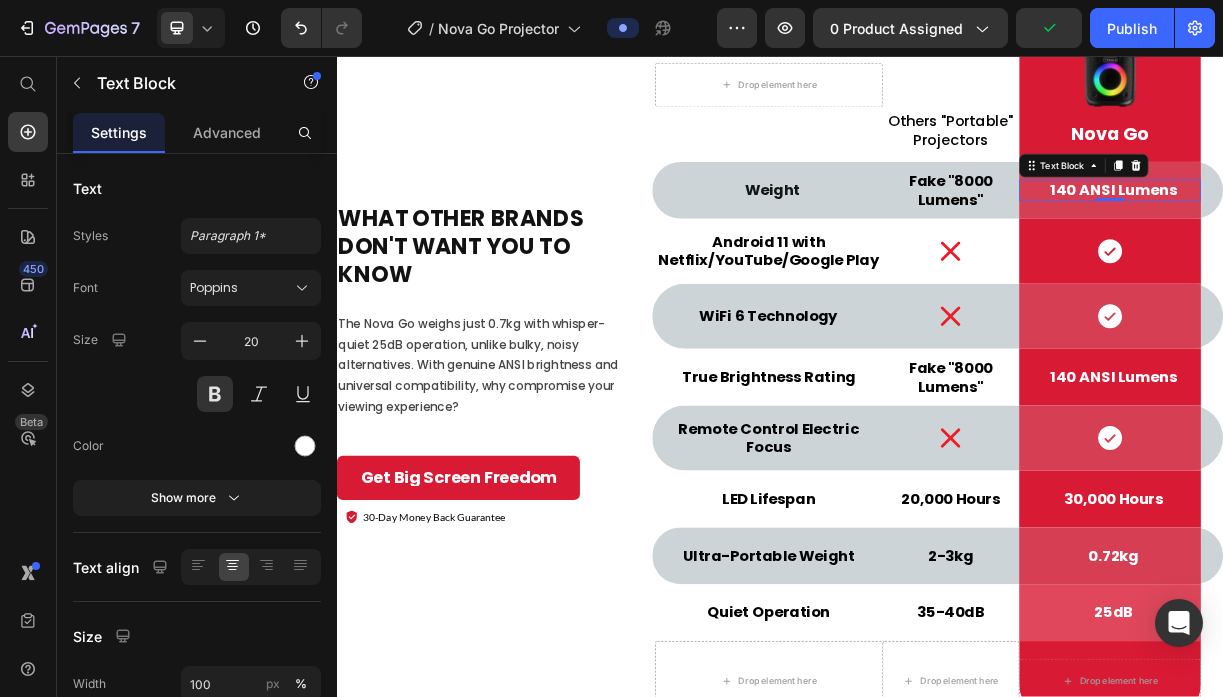 click on "140 ANSI Lumens" at bounding box center (1389, 238) 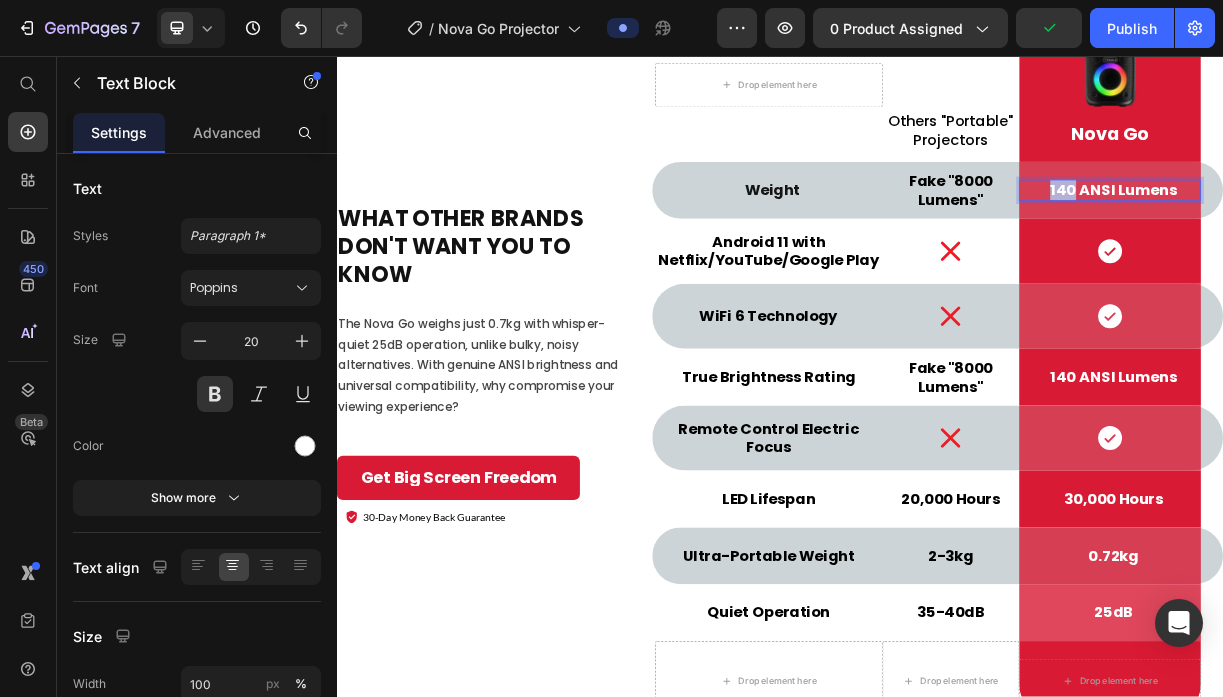 click on "140 ANSI Lumens" at bounding box center [1389, 238] 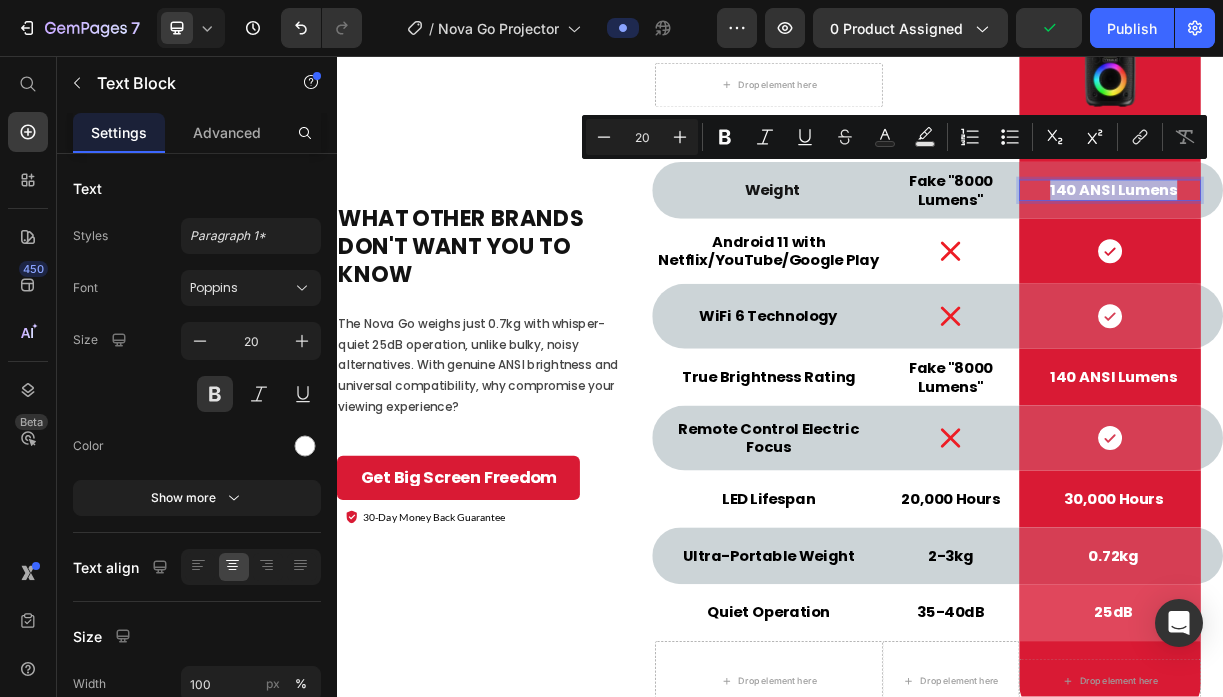 click on "140 ANSI Lumens" at bounding box center (1389, 238) 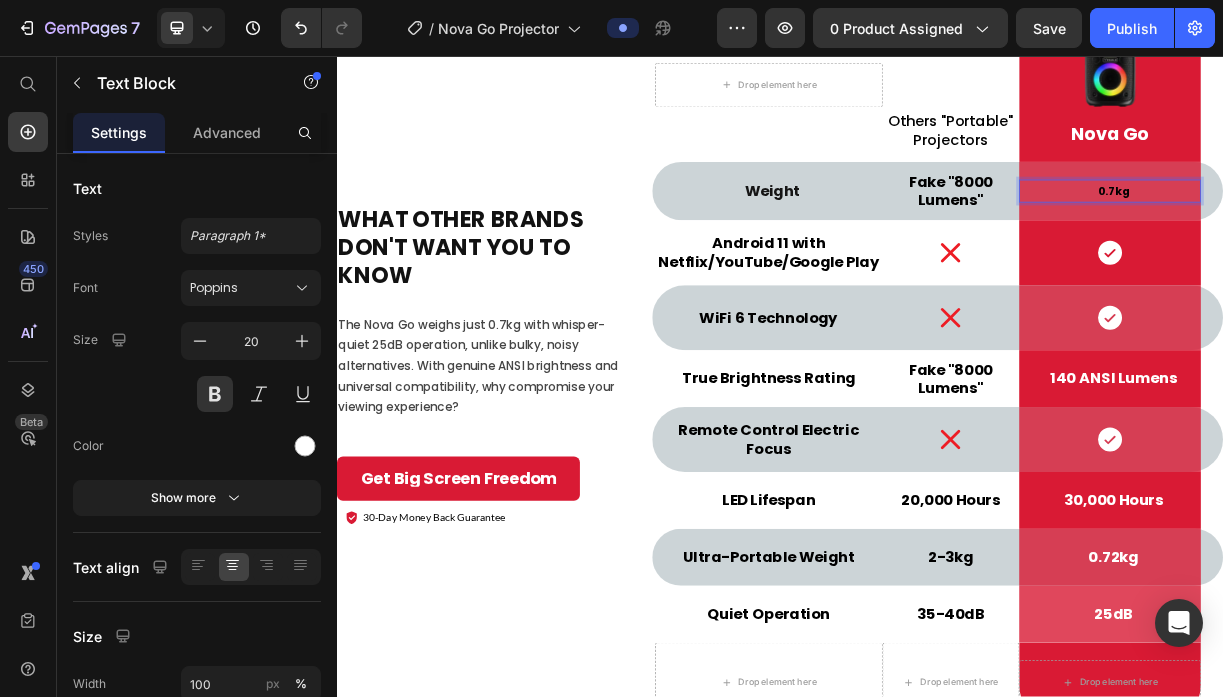click on "0.7kg" at bounding box center [1389, 240] 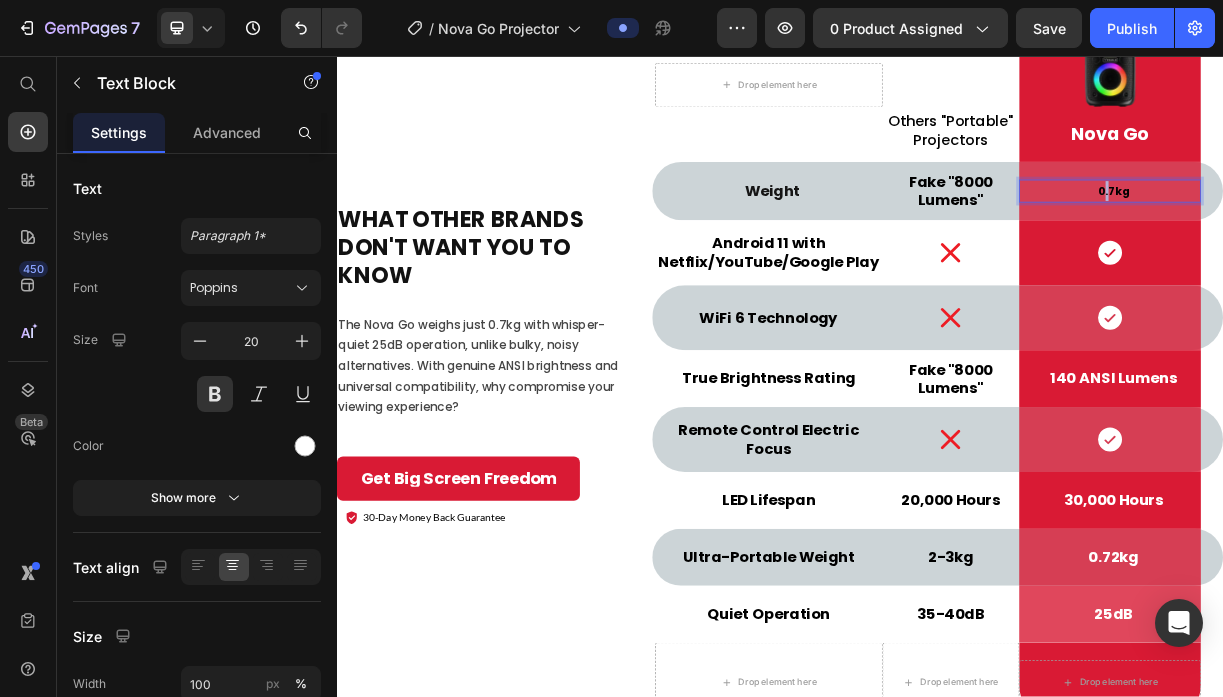 click on "0.7kg" at bounding box center (1389, 240) 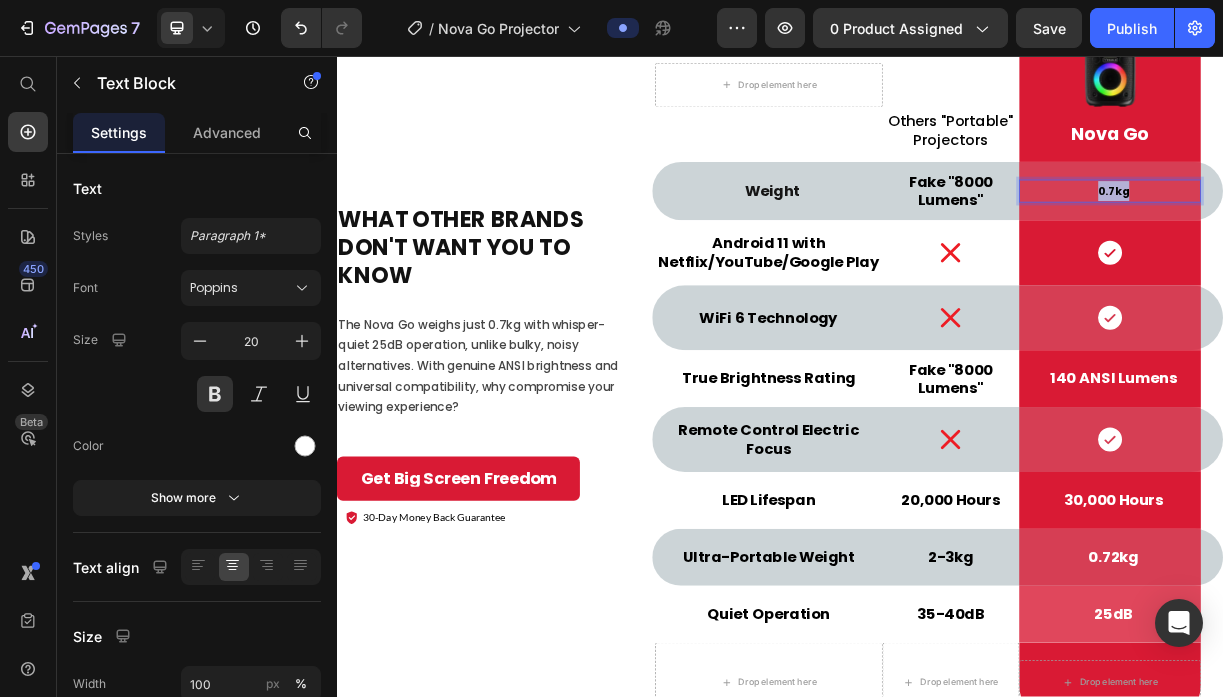 click on "0.7kg" at bounding box center (1389, 240) 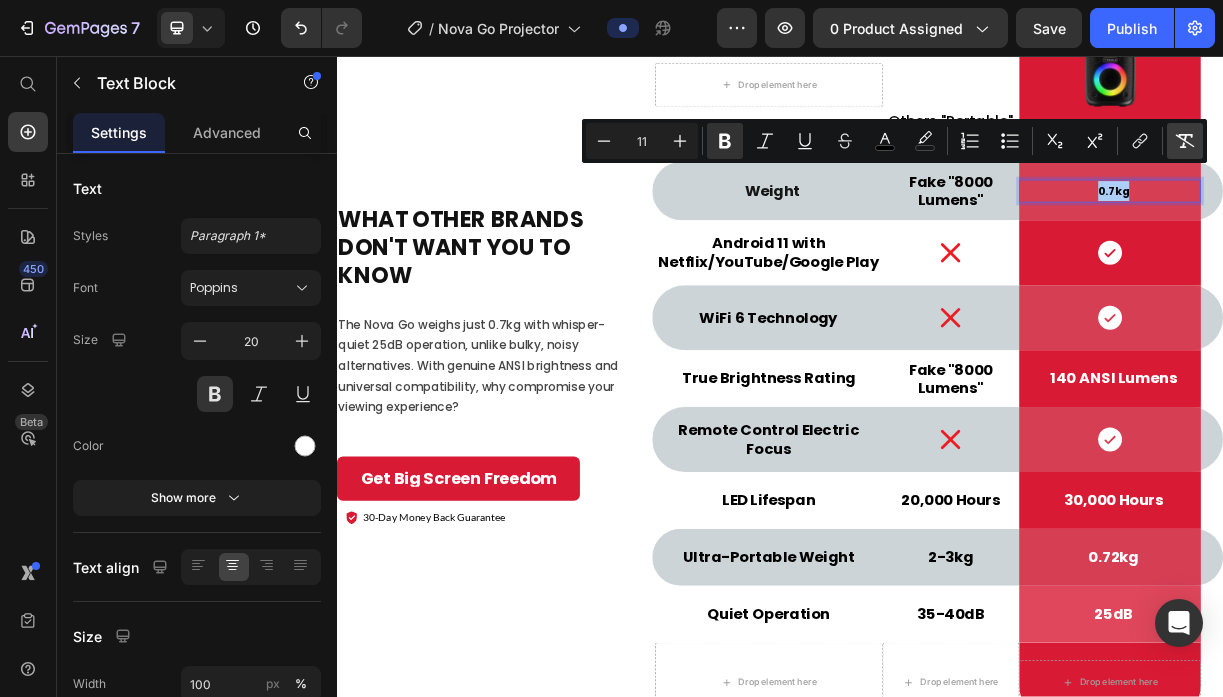 click 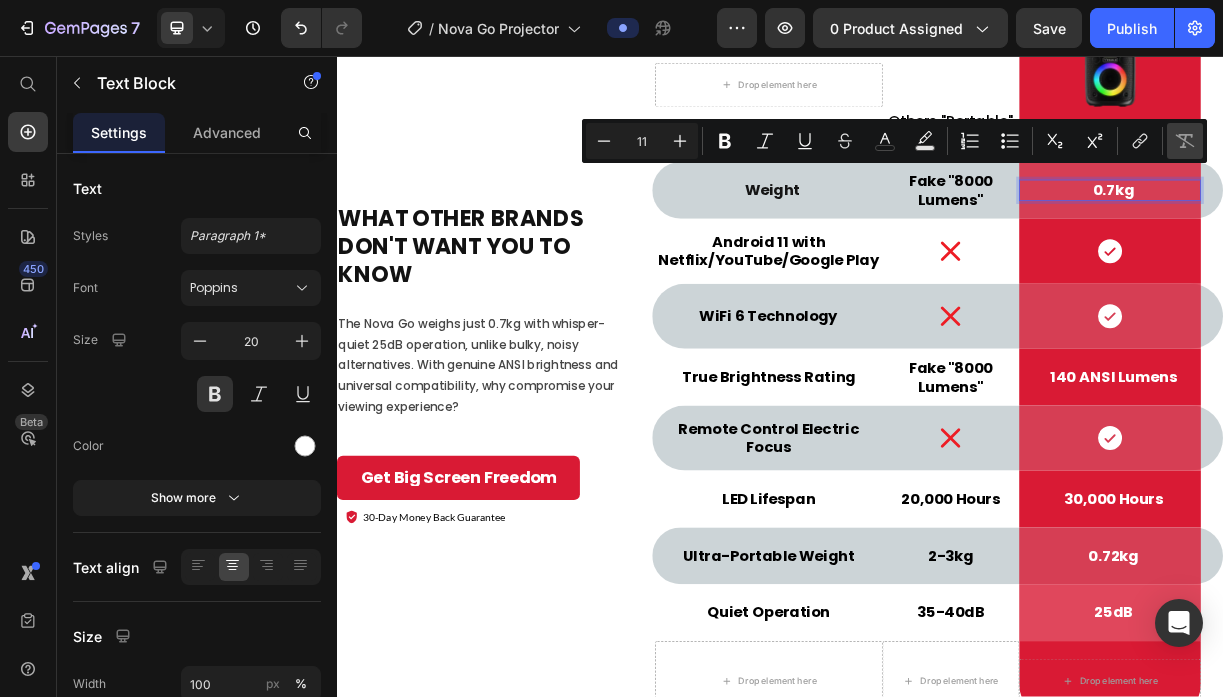 type on "20" 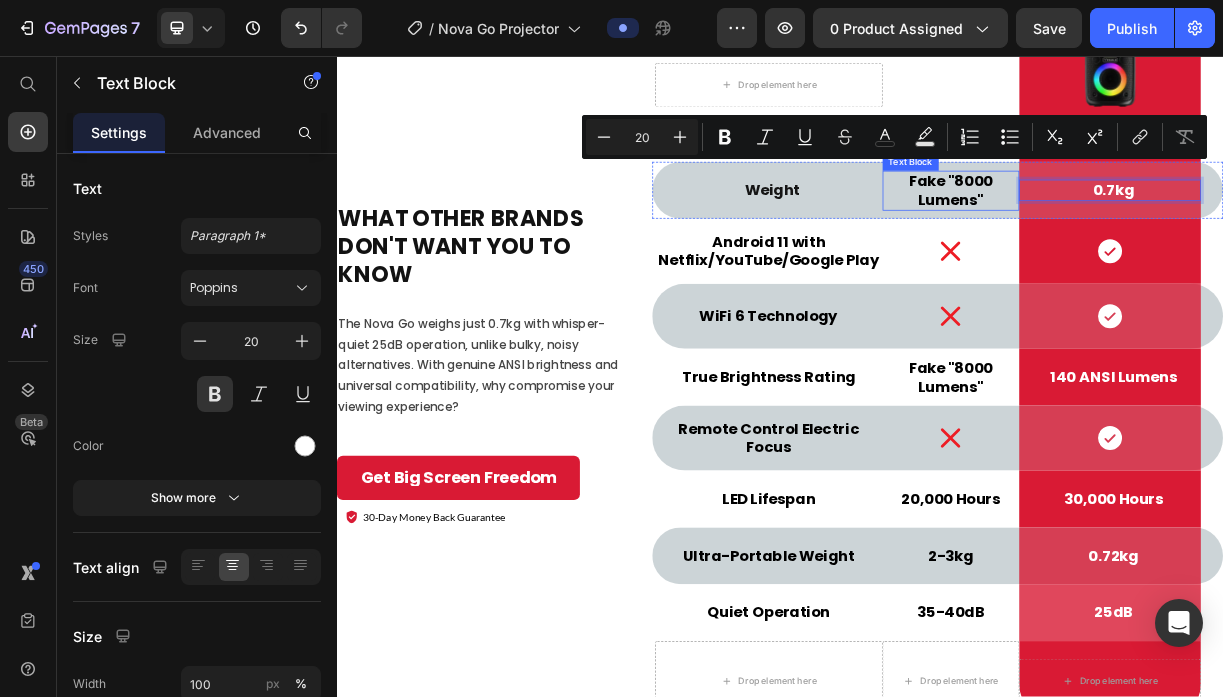 click on "Fake "8000 Lumens"" at bounding box center (1168, 239) 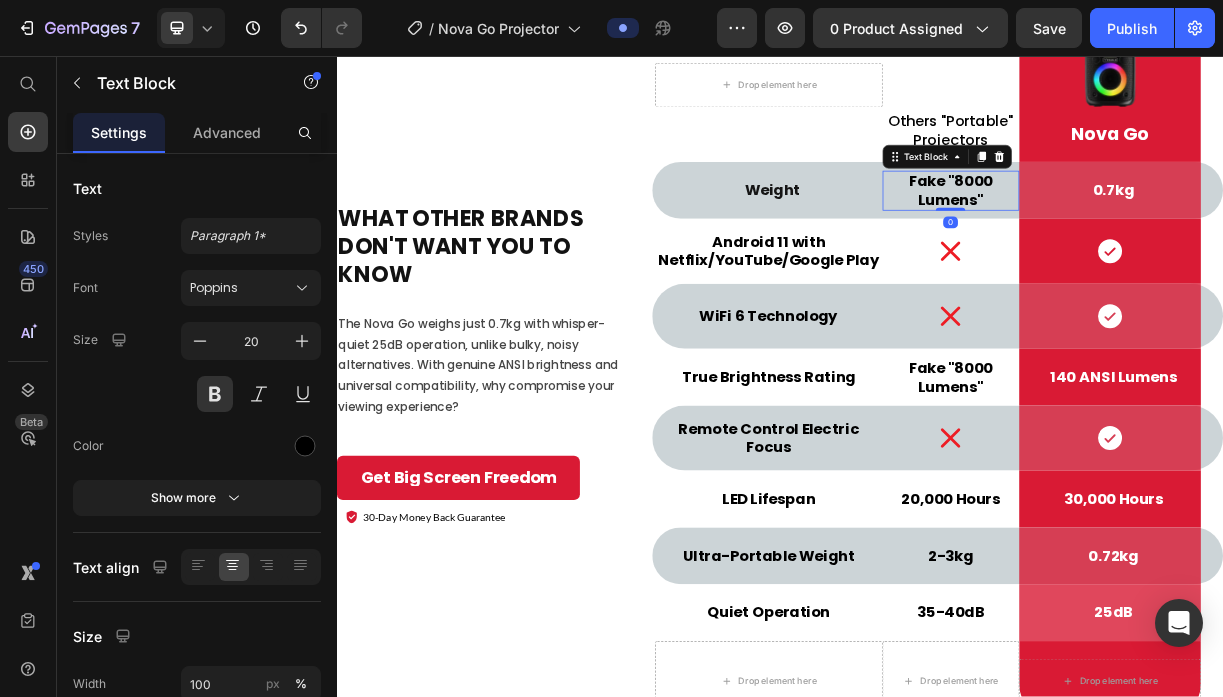click on "Fake "8000 Lumens"" at bounding box center (1168, 239) 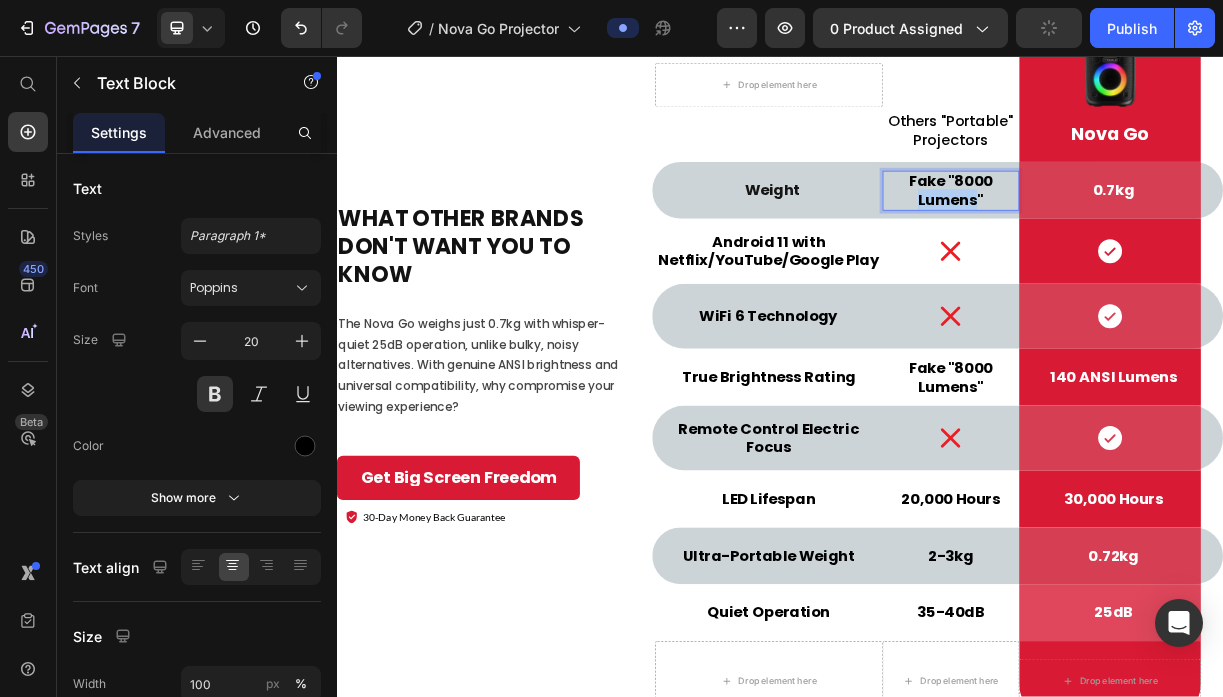 click on "Fake "8000 Lumens"" at bounding box center [1168, 239] 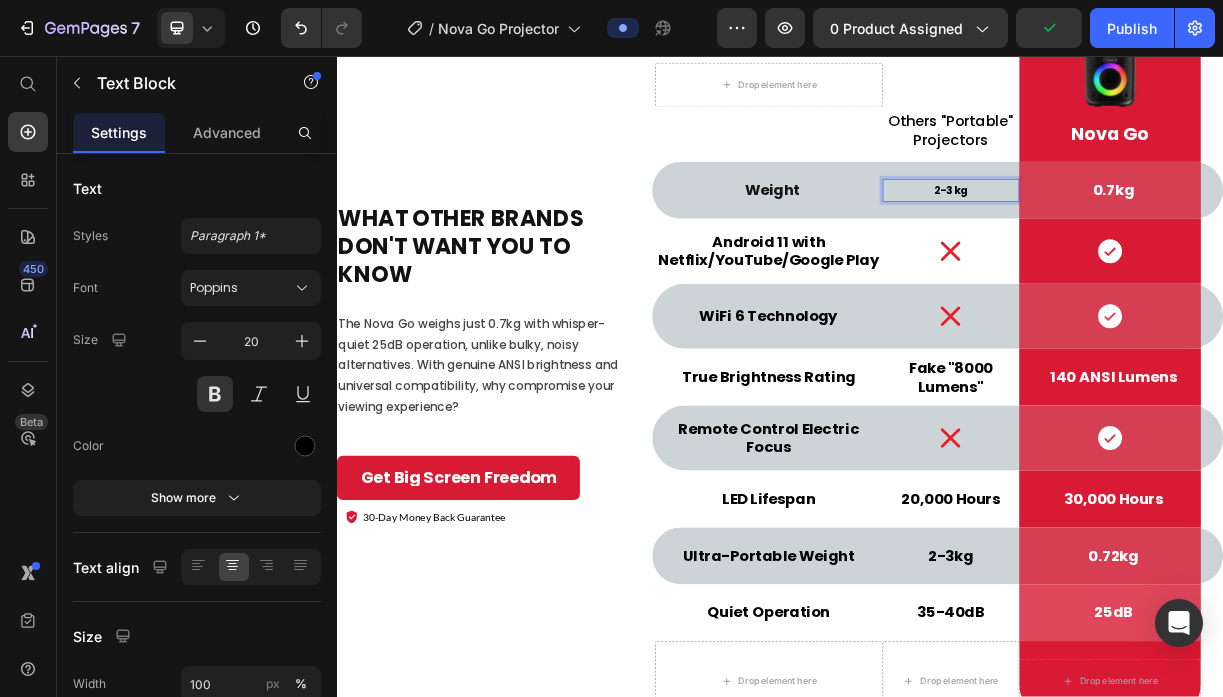 click on "2-3kg" at bounding box center [1168, 239] 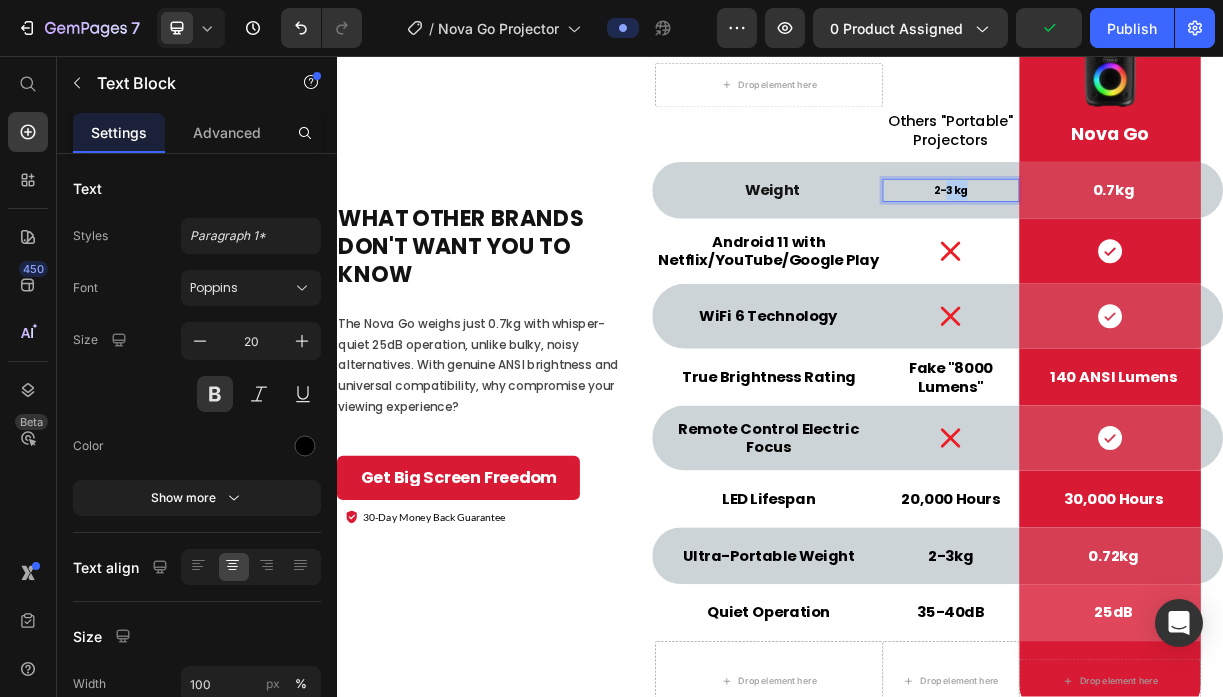 click on "2-3kg" at bounding box center (1168, 239) 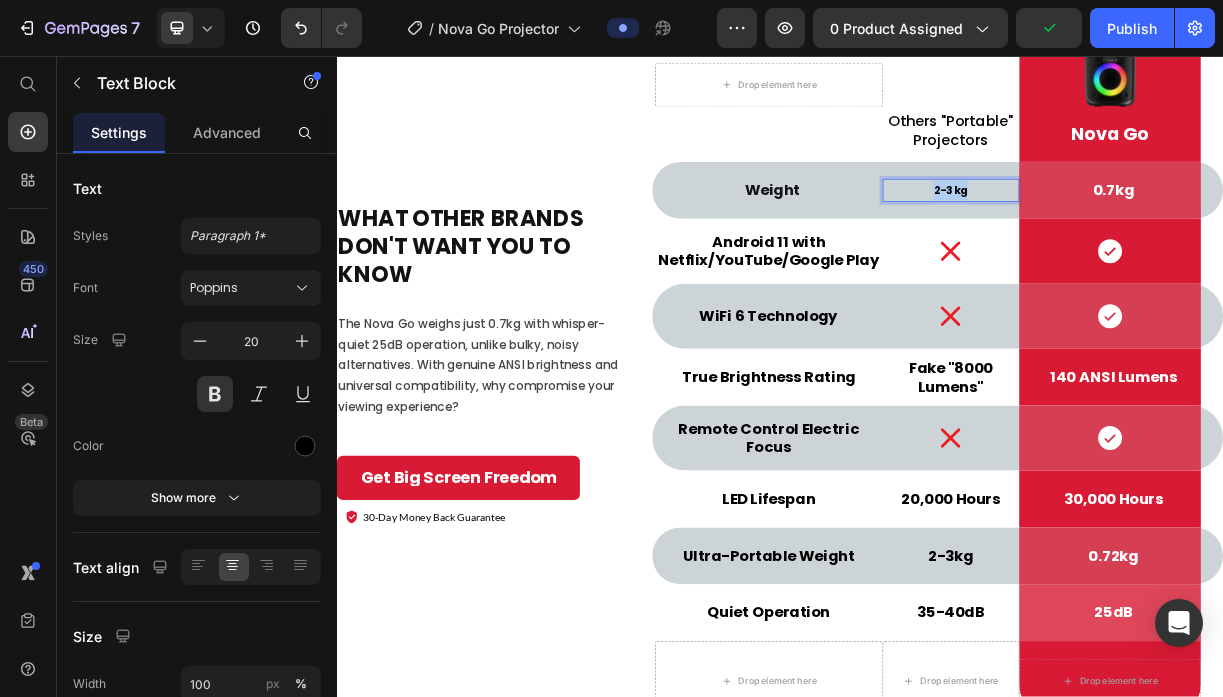 click on "2-3kg" at bounding box center (1168, 239) 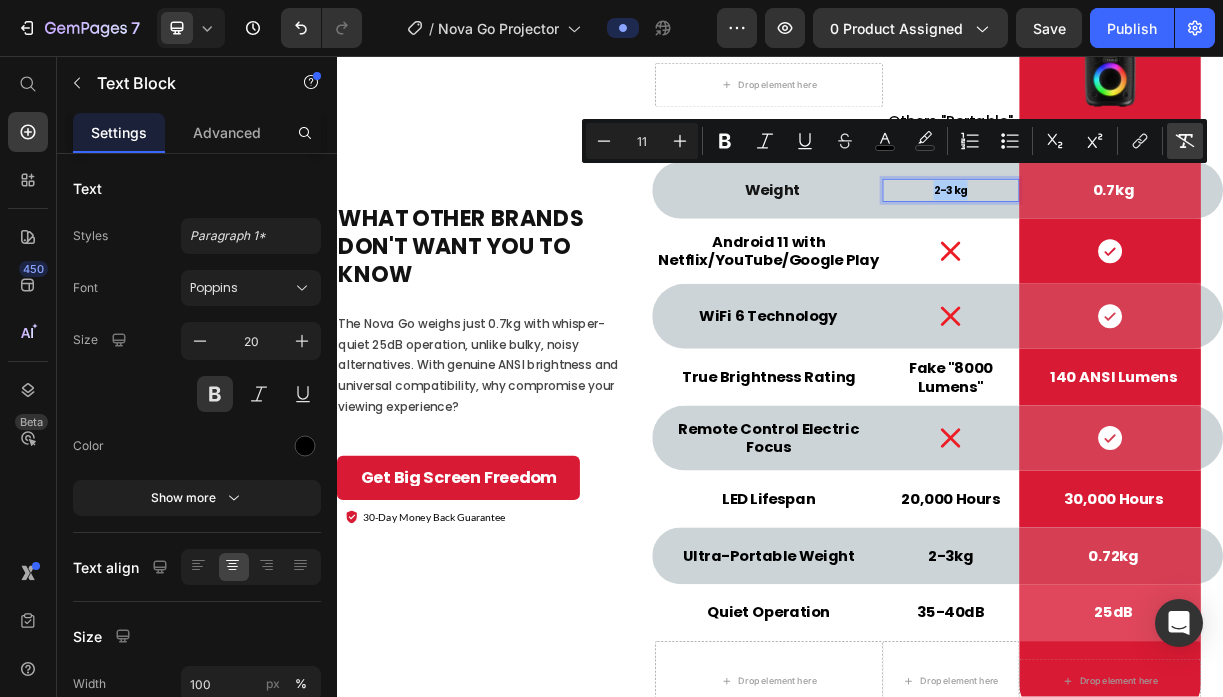 click 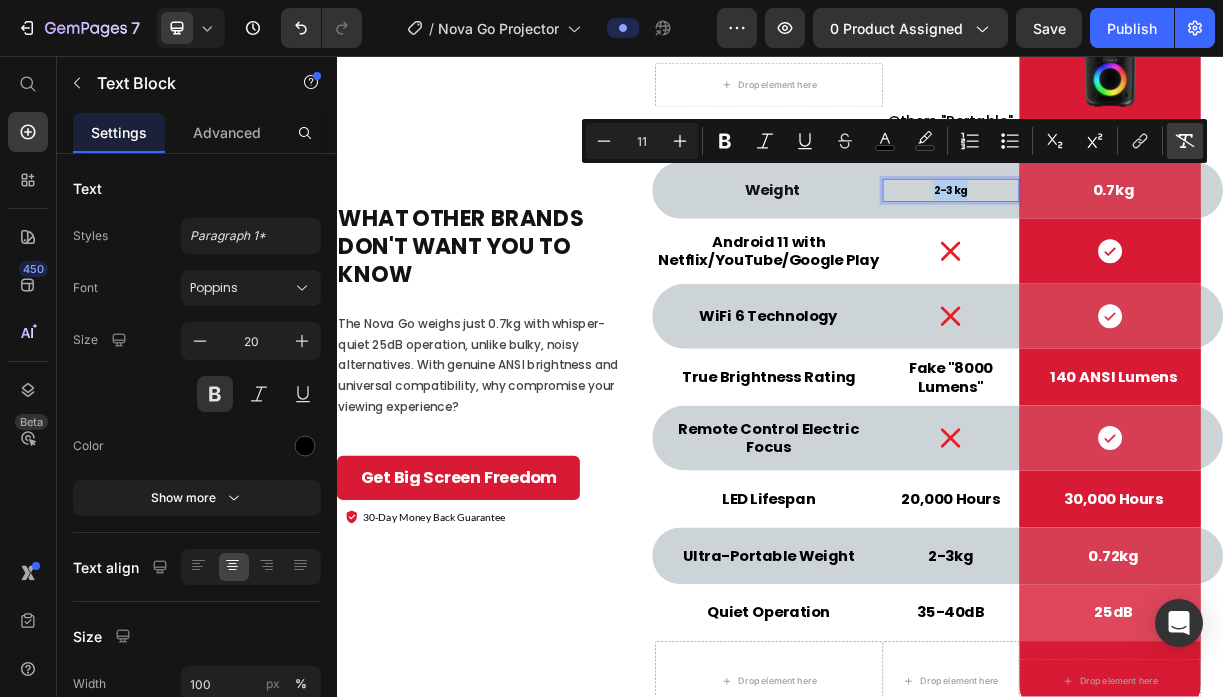 type on "20" 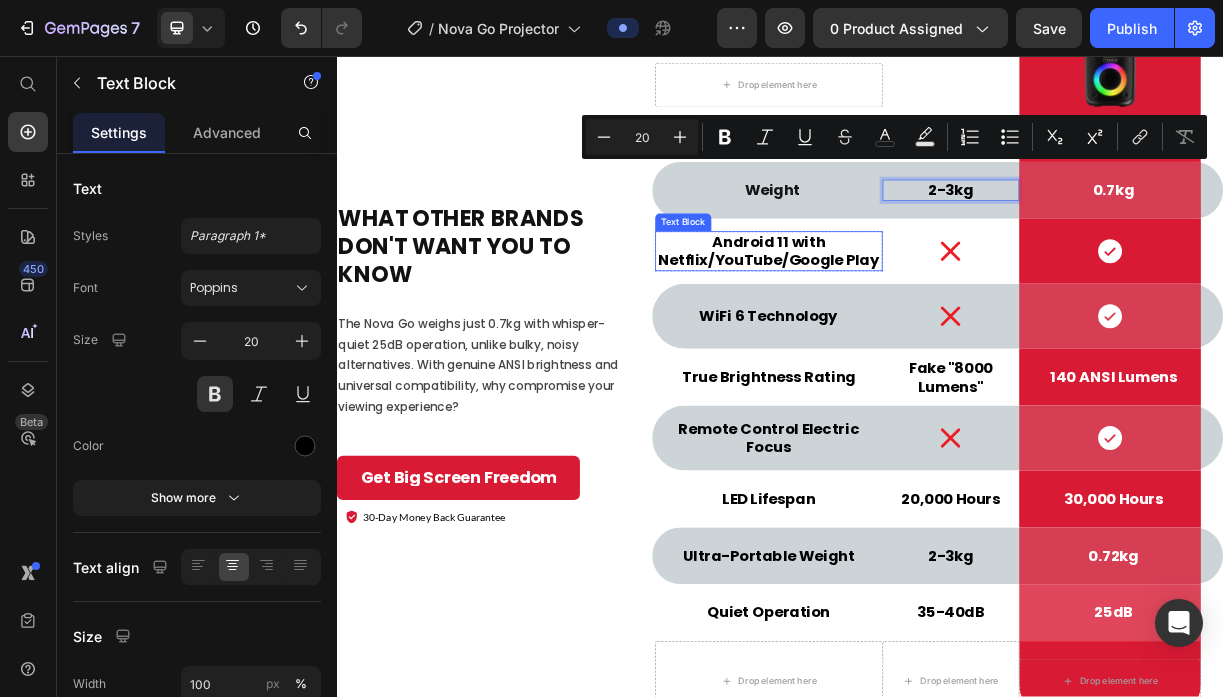 click on "Android 11 with Netflix/YouTube/Google Play" at bounding box center [922, 321] 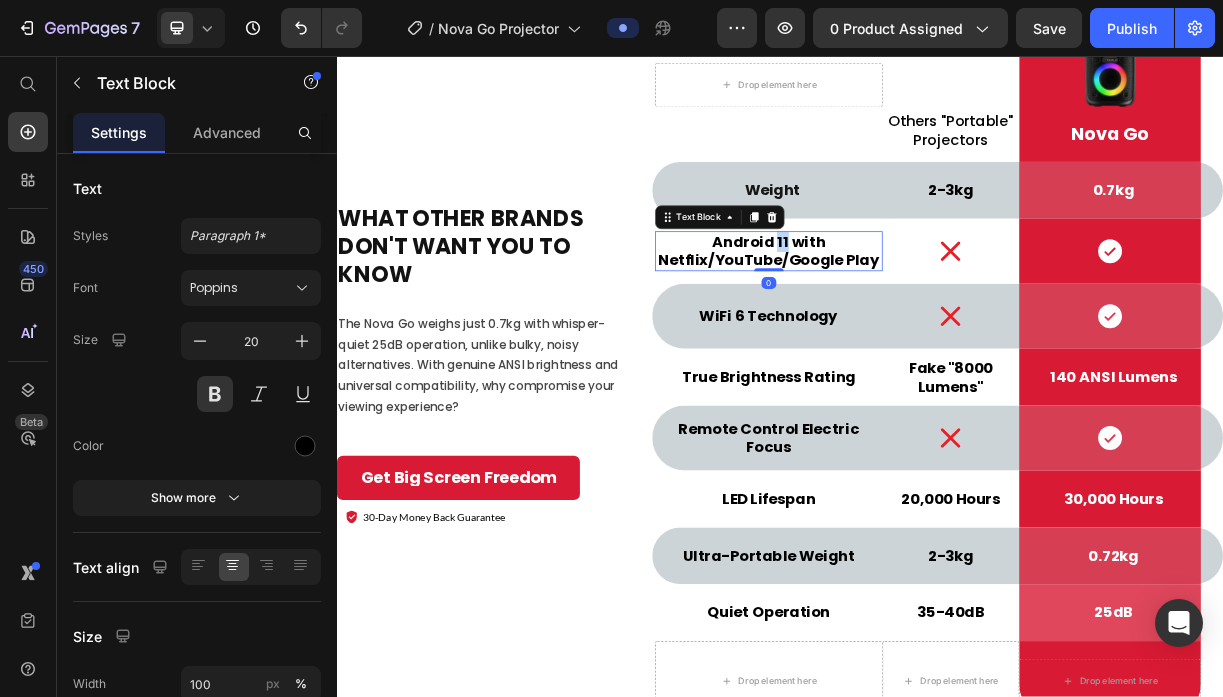 click on "Android 11 with Netflix/YouTube/Google Play" at bounding box center [922, 321] 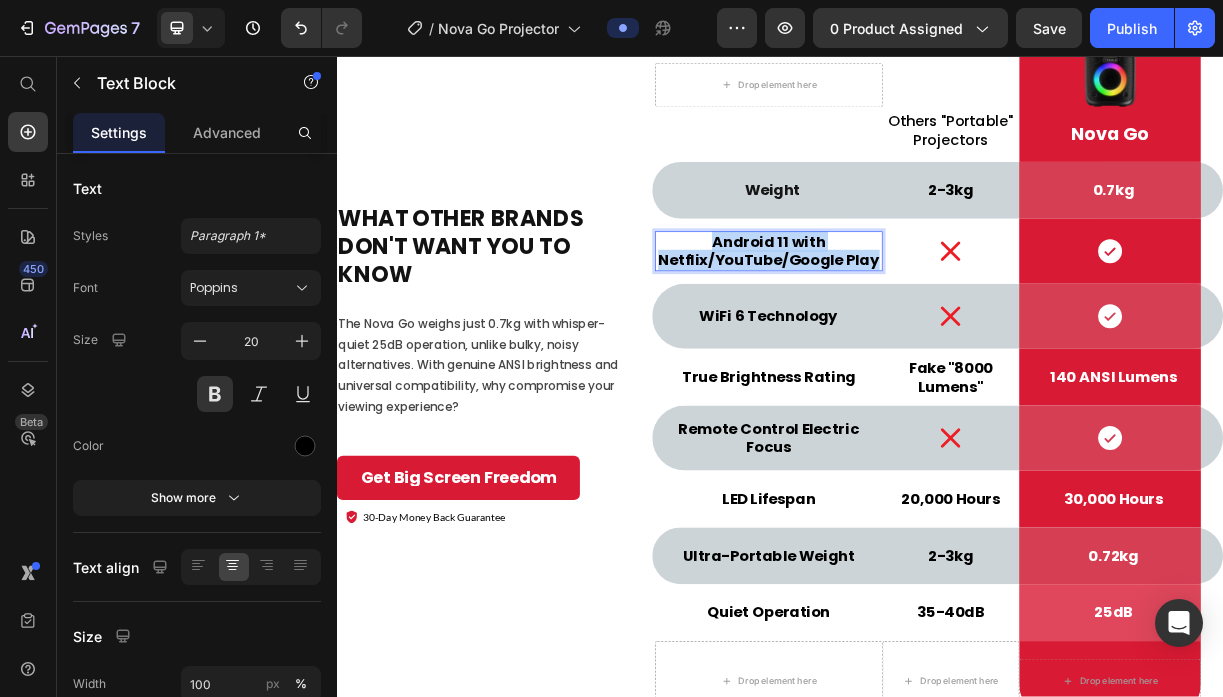 click on "Android 11 with Netflix/YouTube/Google Play" at bounding box center [922, 321] 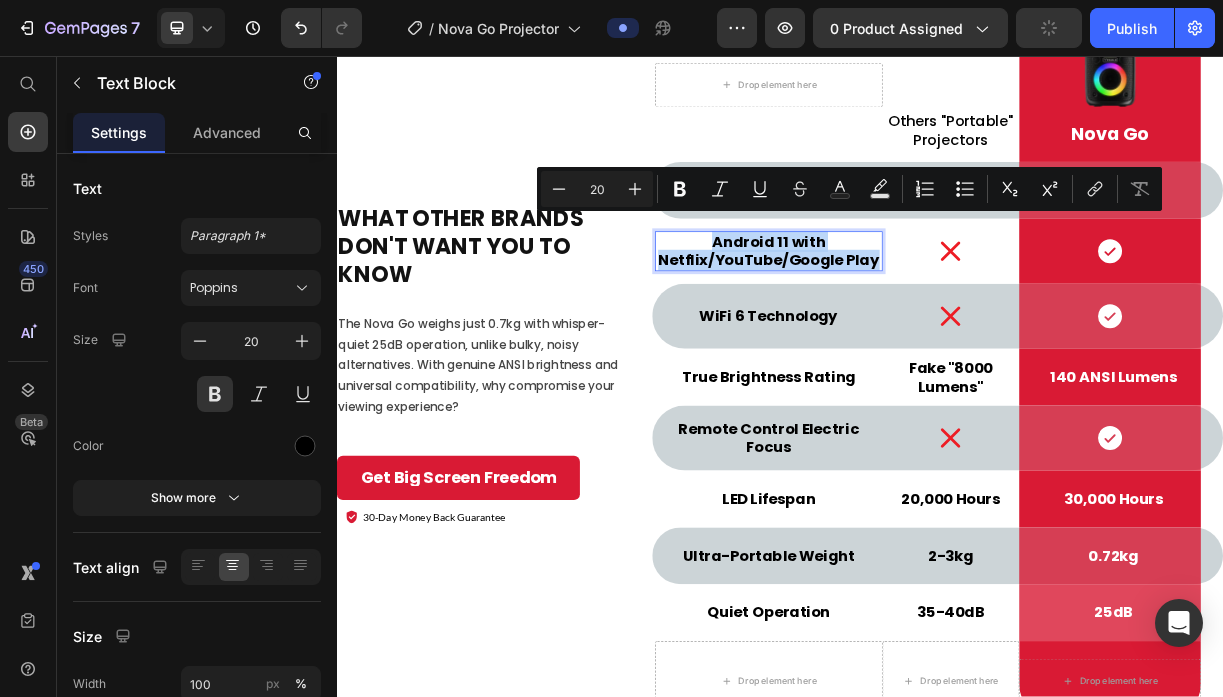 type on "11" 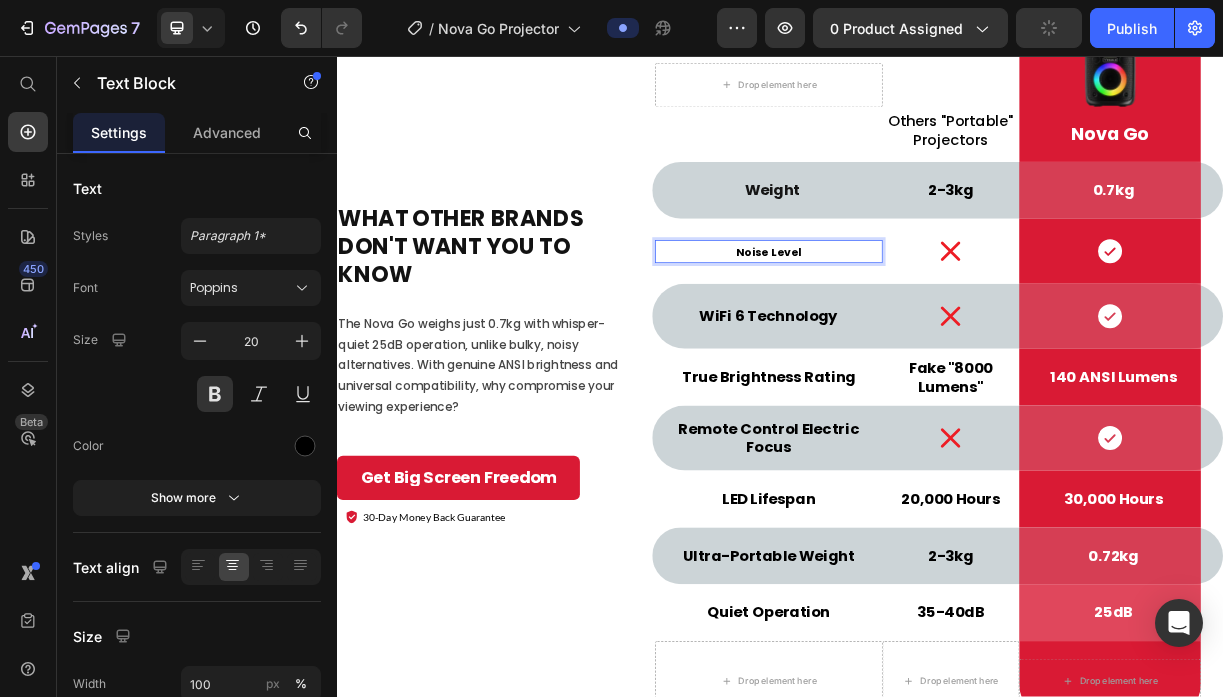 click on "Noise Level" at bounding box center (922, 322) 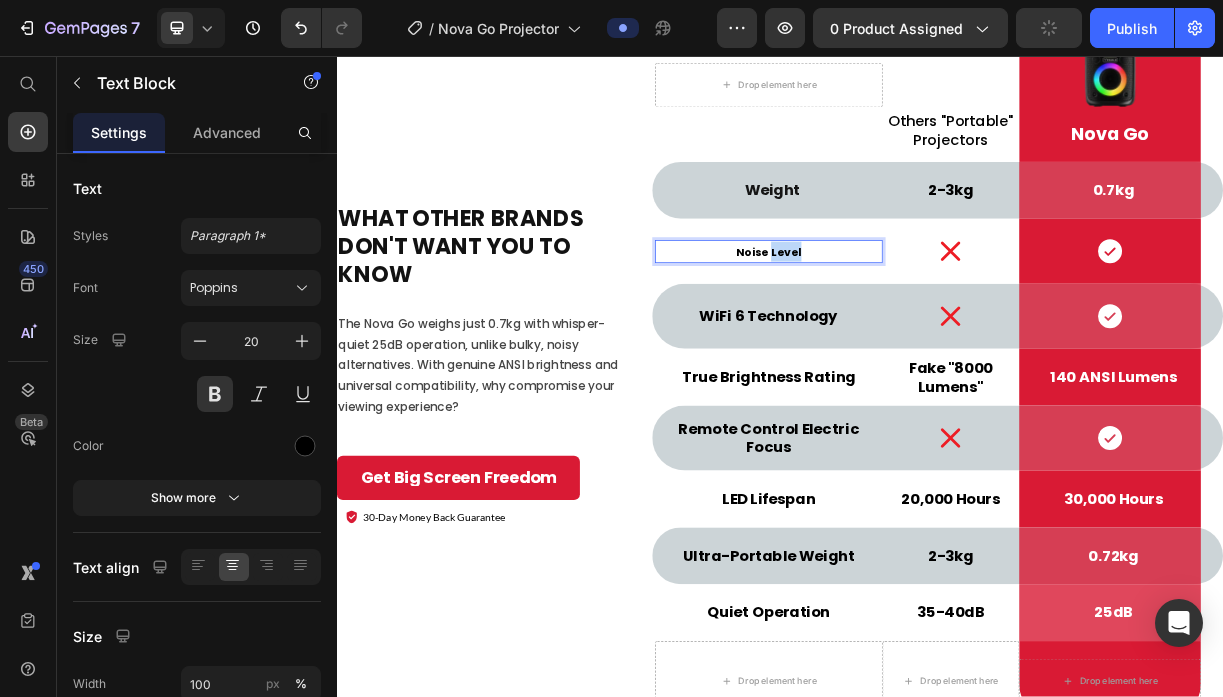 click on "Noise Level" at bounding box center [922, 322] 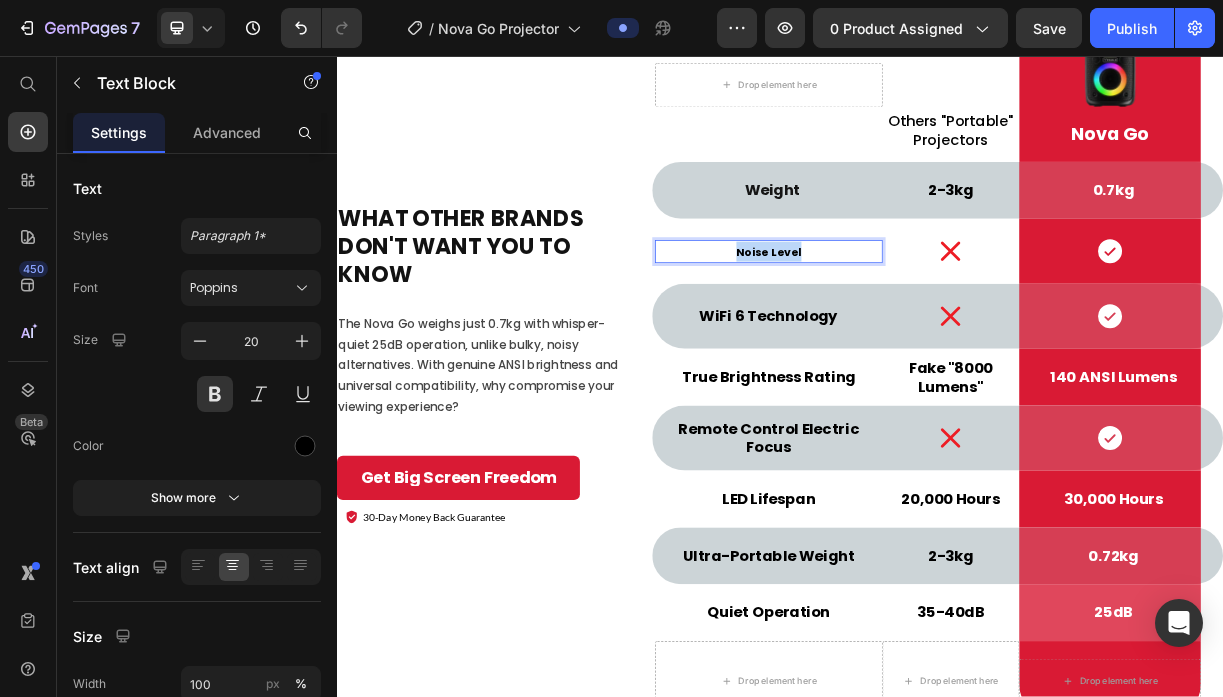 click on "Noise Level" at bounding box center (922, 322) 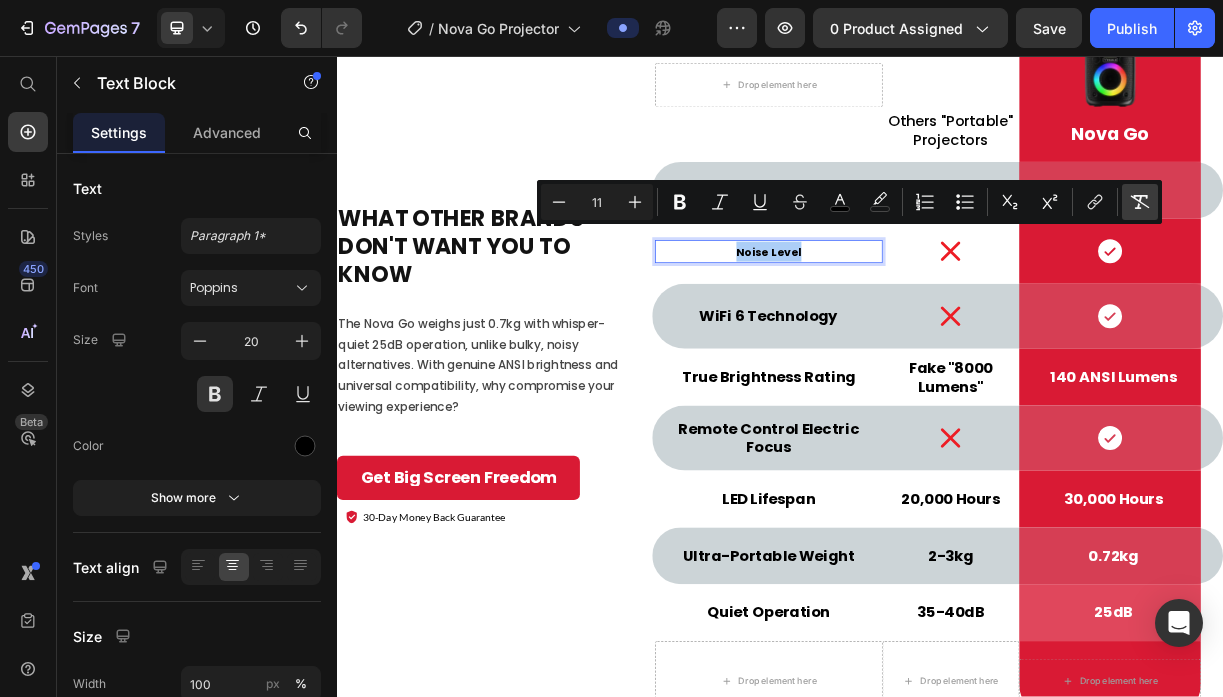 click 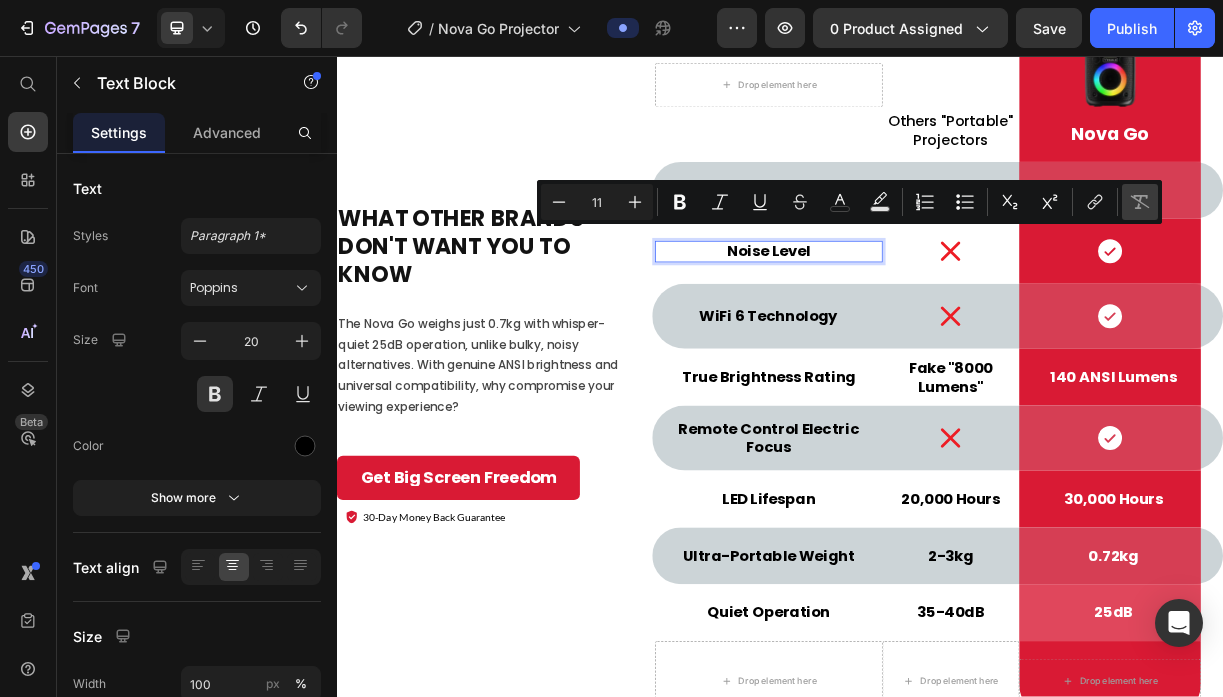 type on "20" 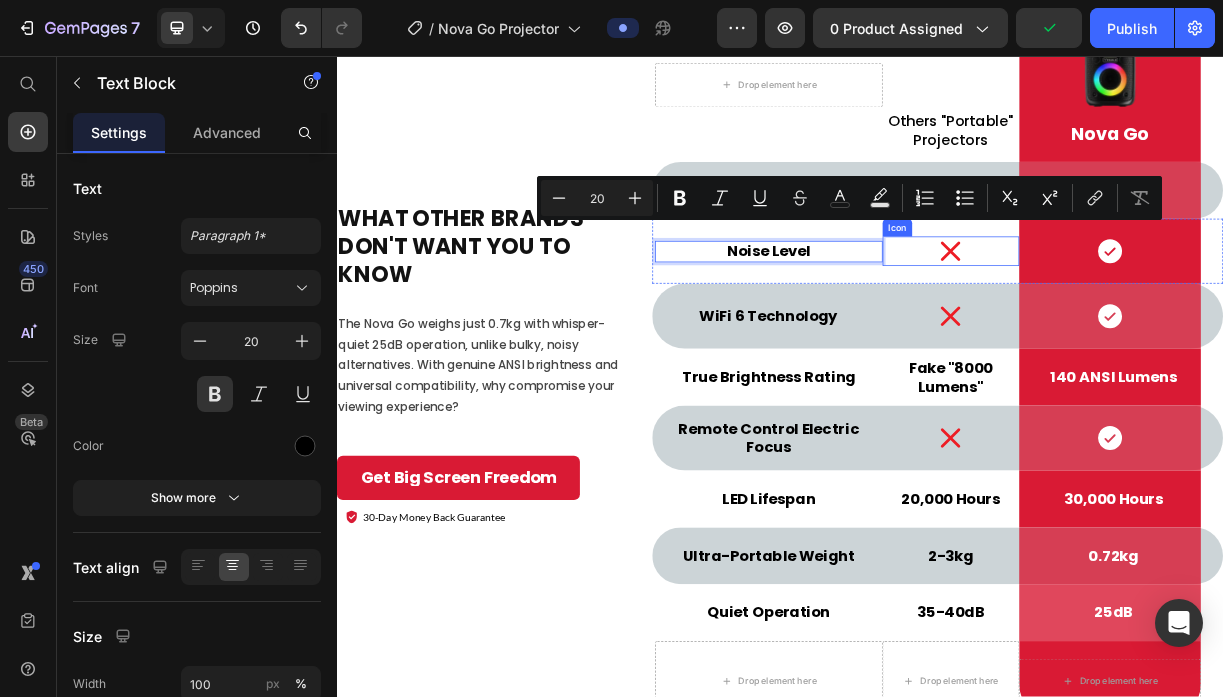 click 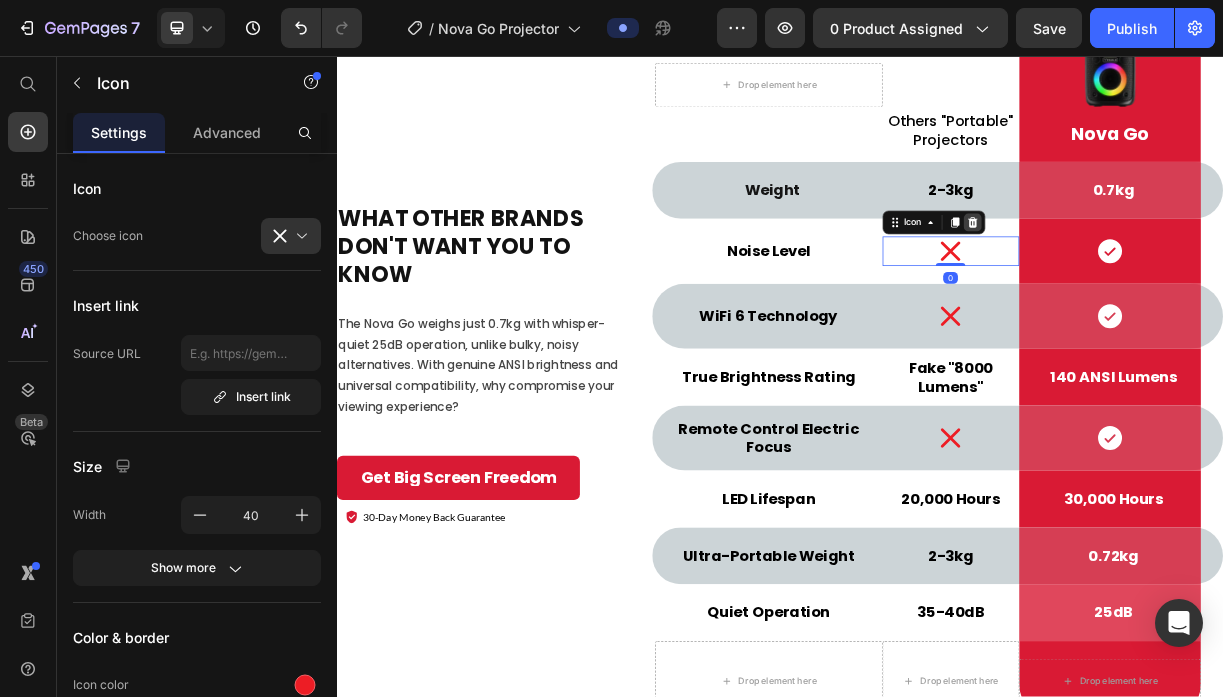 click 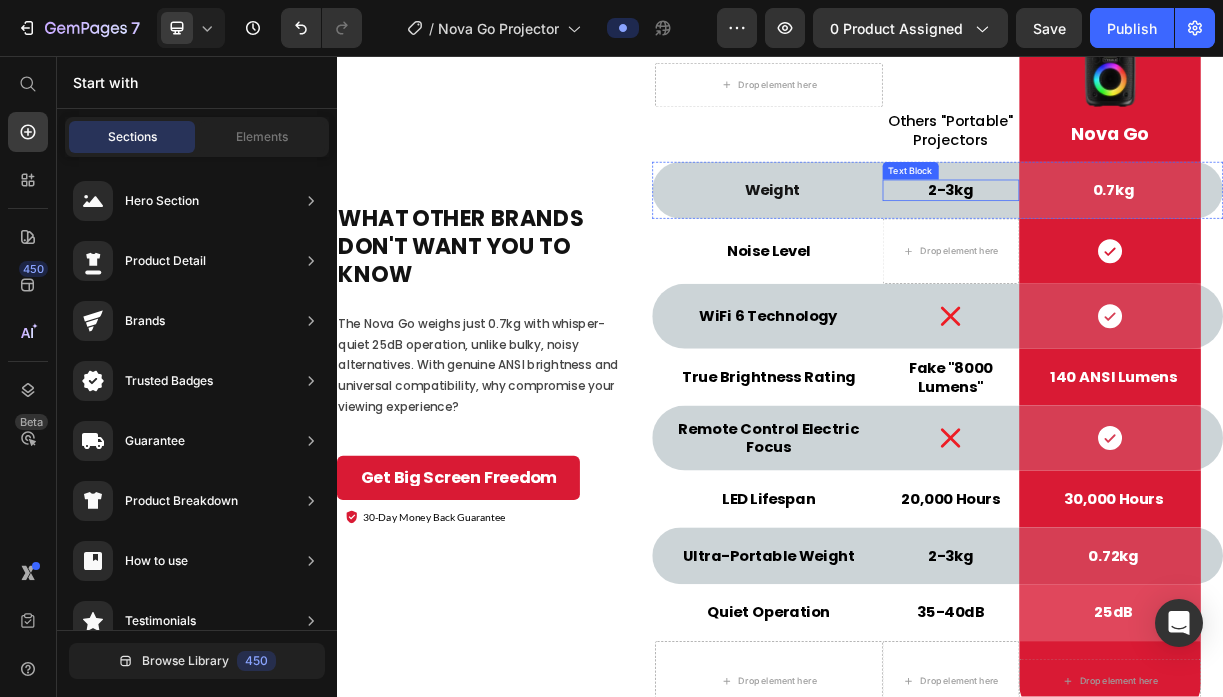 click on "2-3kg" at bounding box center [1168, 238] 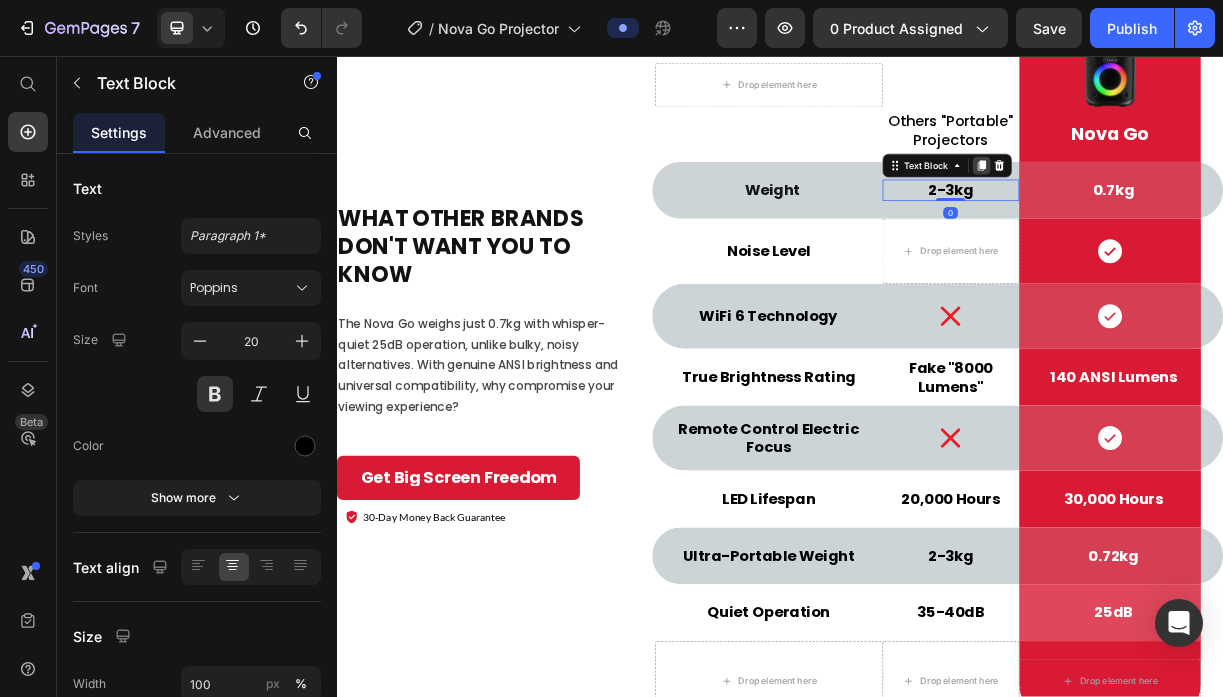 click 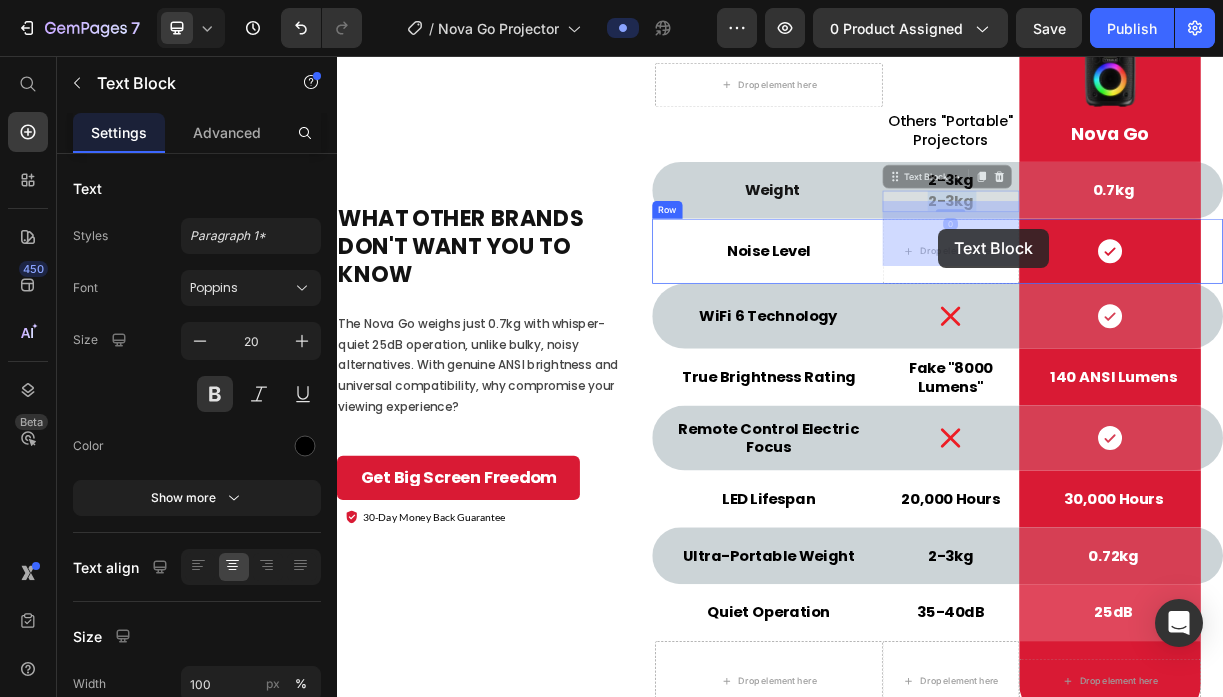 drag, startPoint x: 1156, startPoint y: 227, endPoint x: 1151, endPoint y: 290, distance: 63.1981 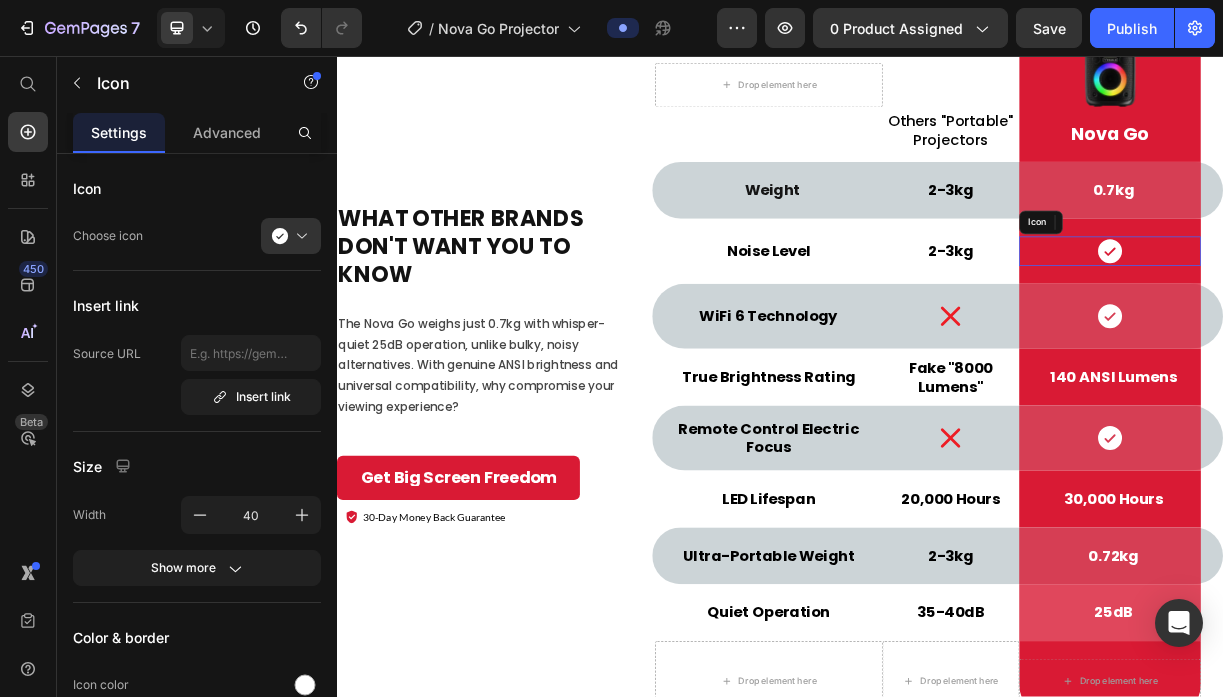 click 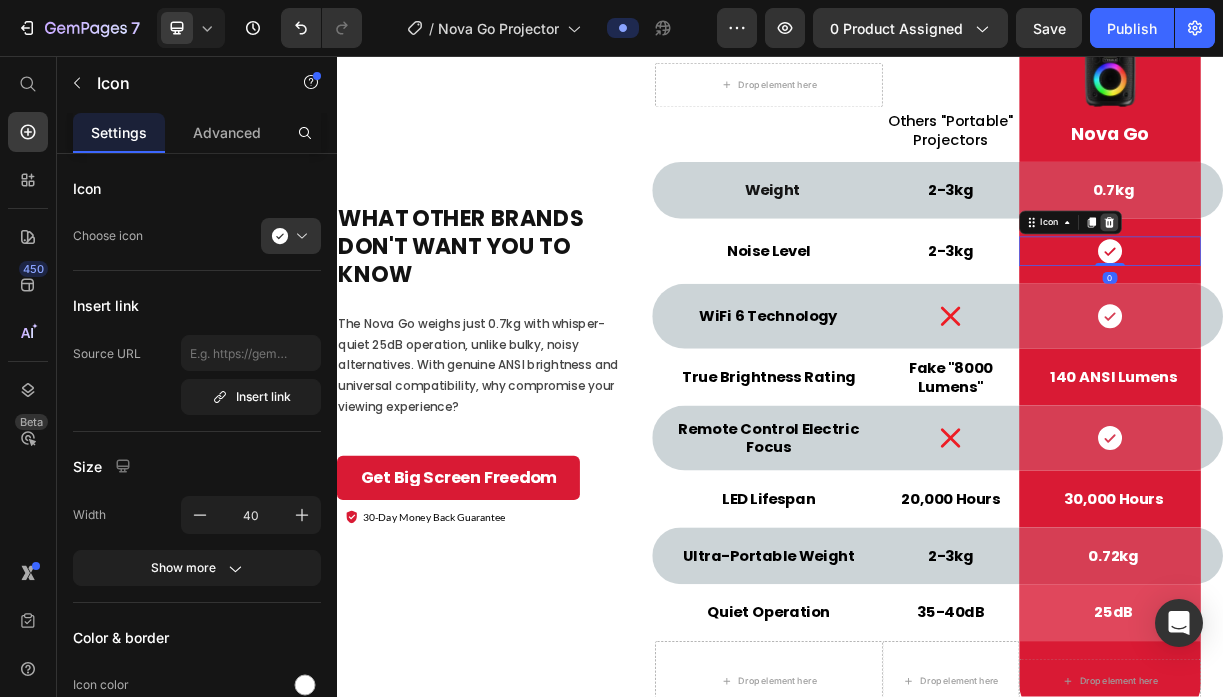 click 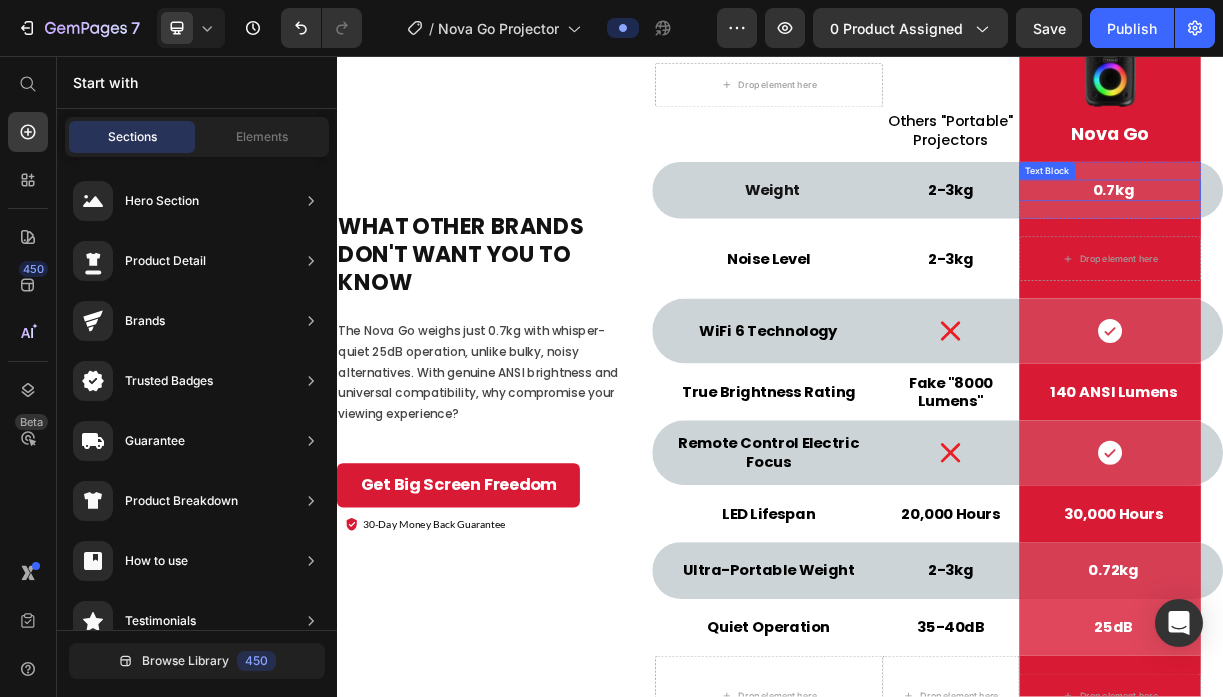click on "0.7kg" at bounding box center [1389, 238] 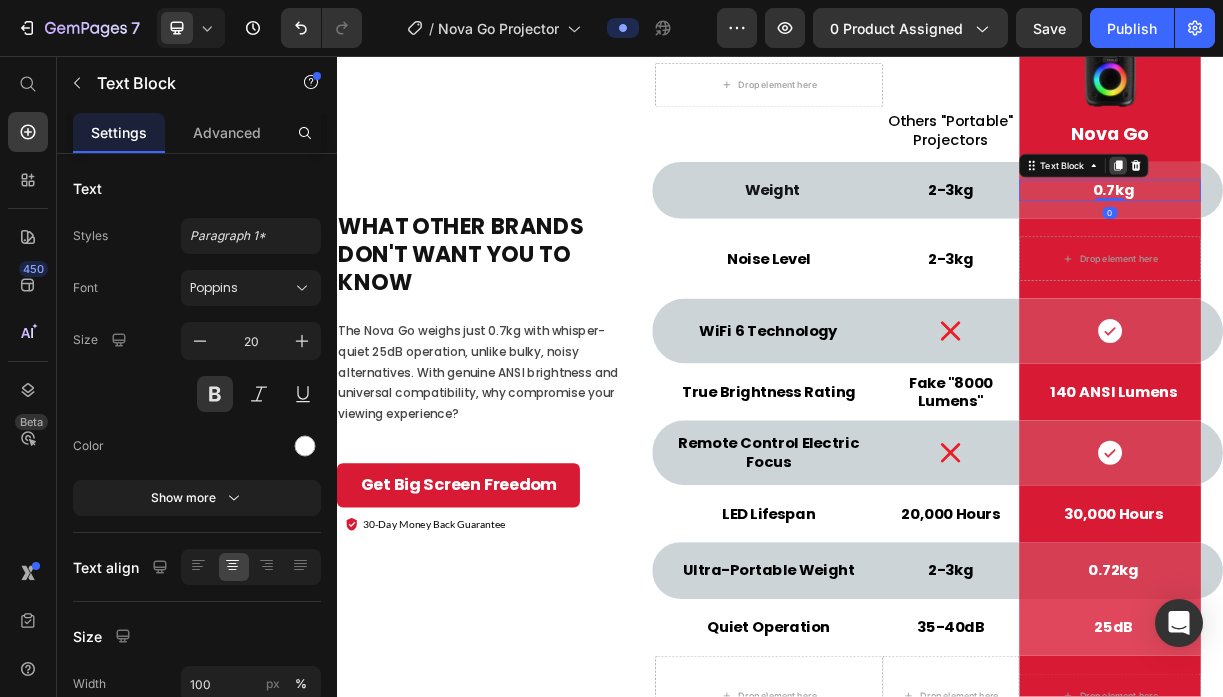 click 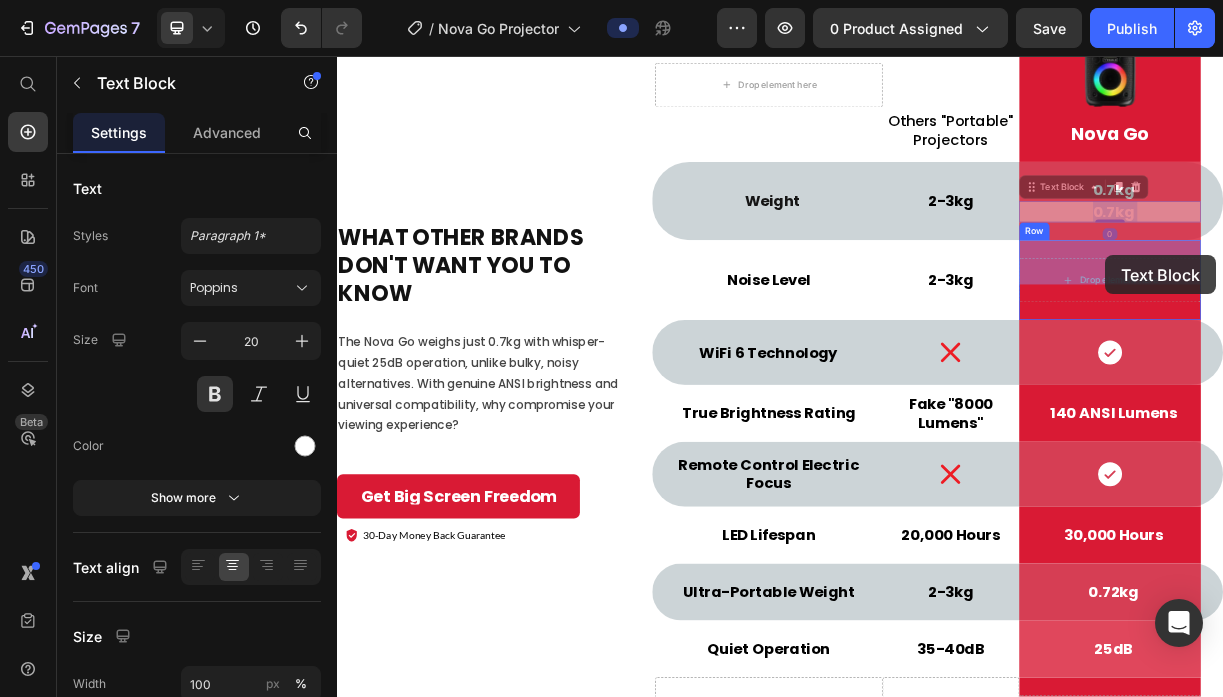 drag, startPoint x: 1379, startPoint y: 239, endPoint x: 1376, endPoint y: 335, distance: 96.04687 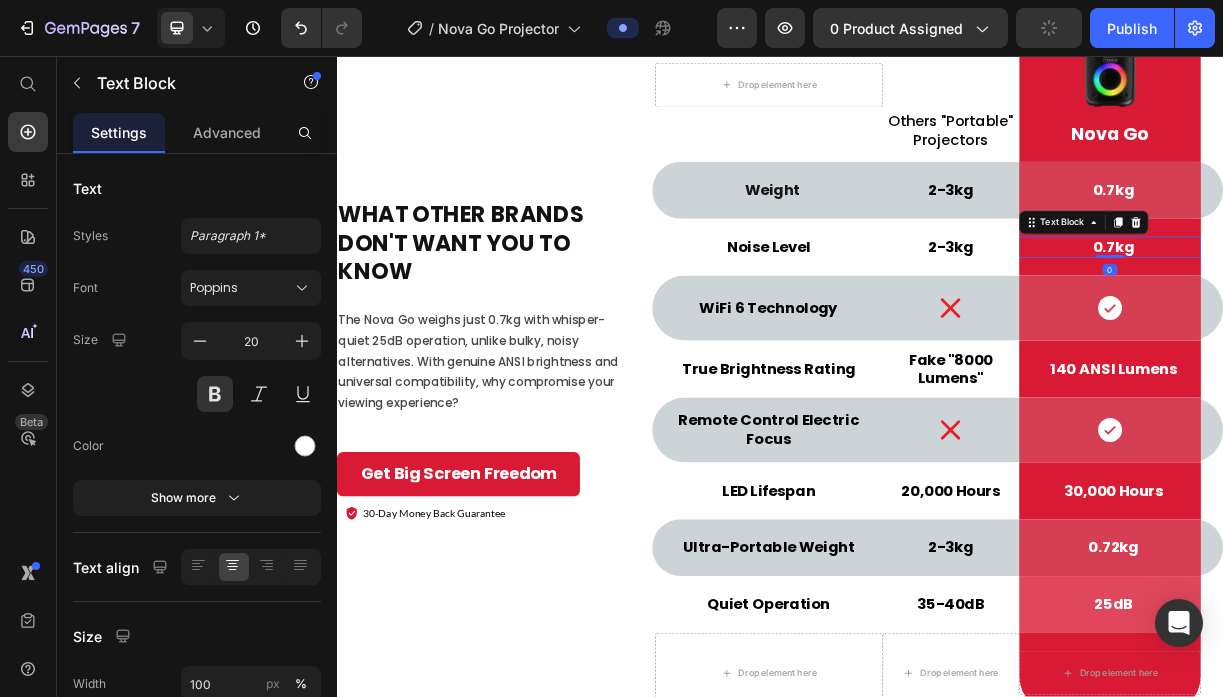click on "0.7kg" at bounding box center [1389, 315] 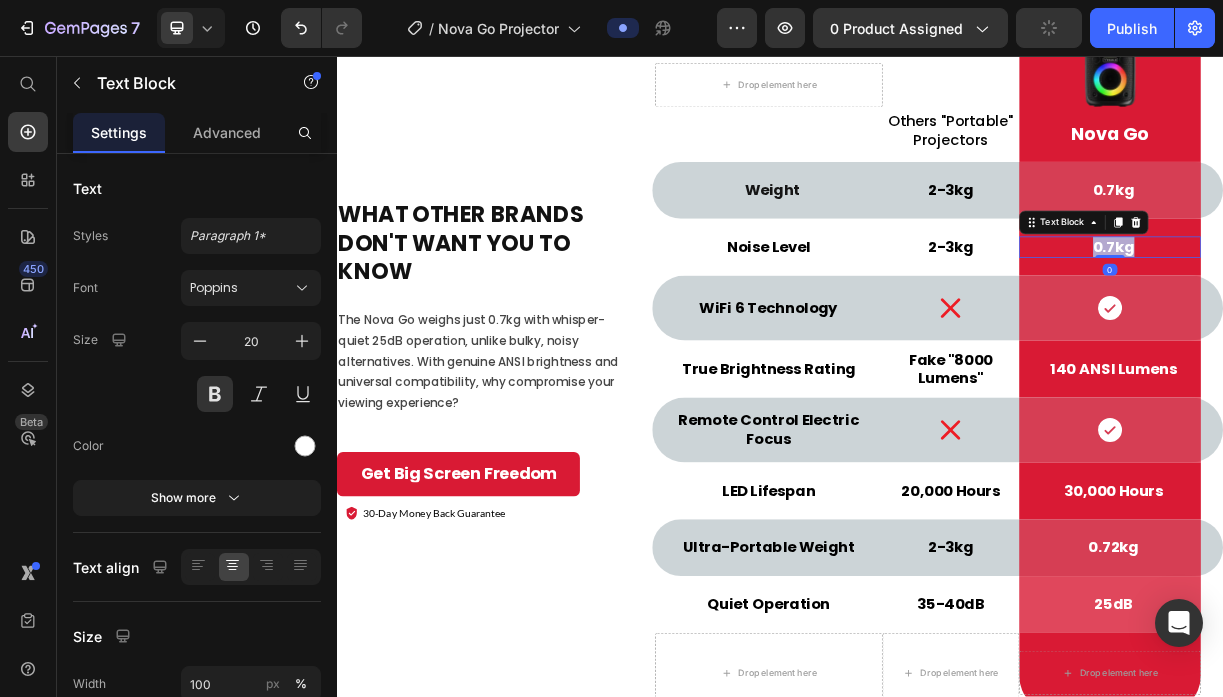 click on "0.7kg" at bounding box center [1389, 315] 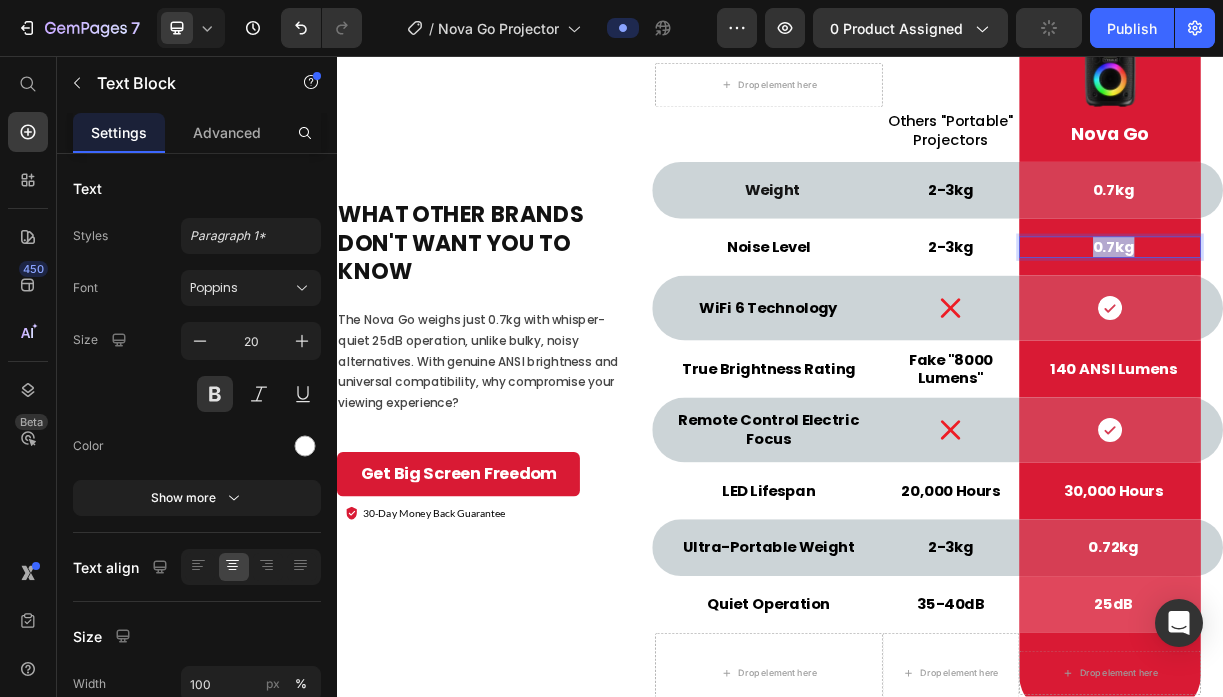 click on "0.7kg" at bounding box center (1389, 315) 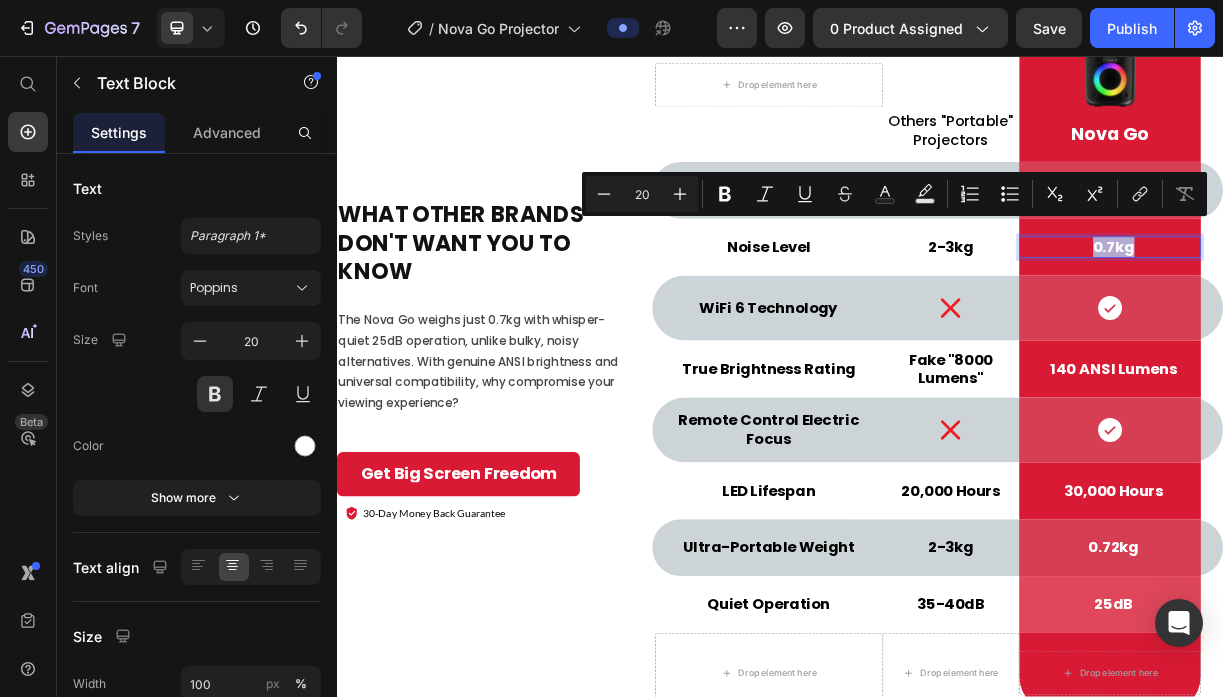 type on "11" 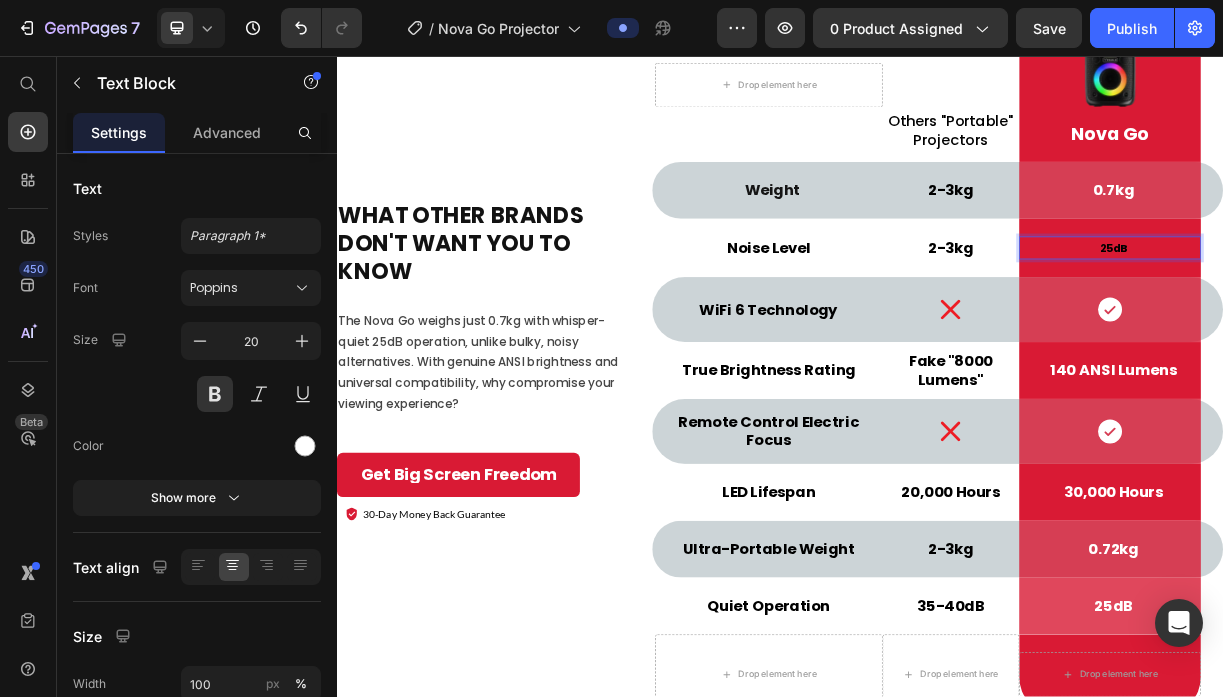 click on "25dB" at bounding box center [1389, 317] 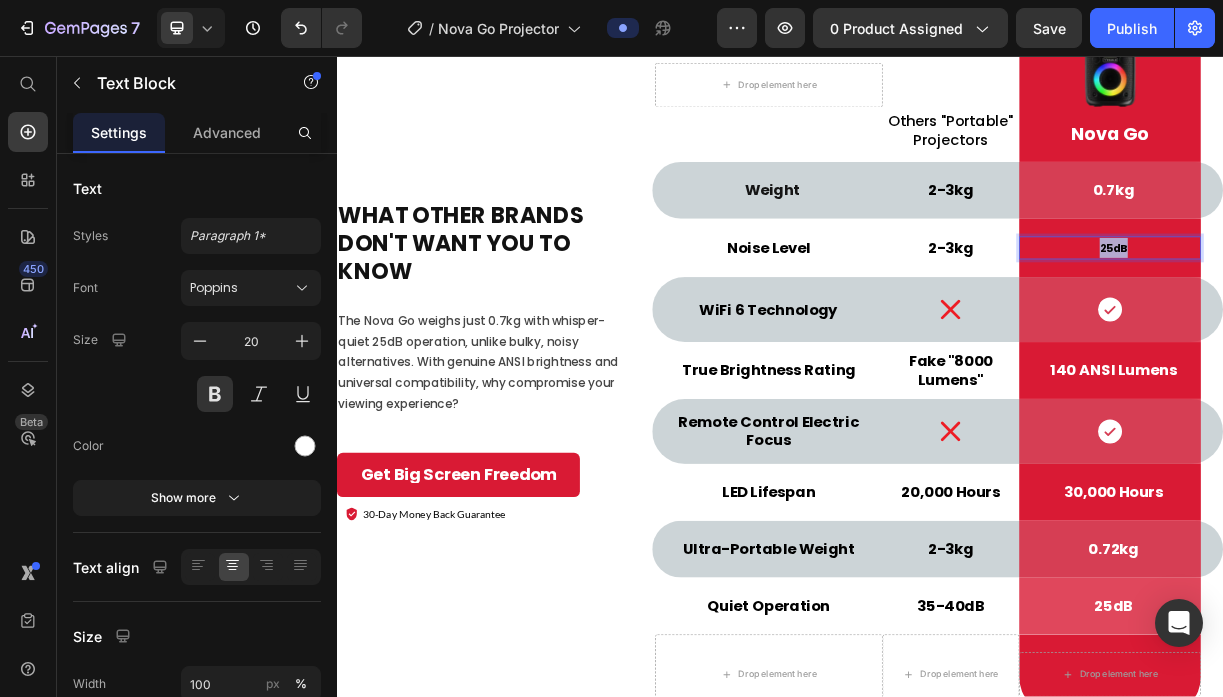 click on "25dB" at bounding box center (1389, 317) 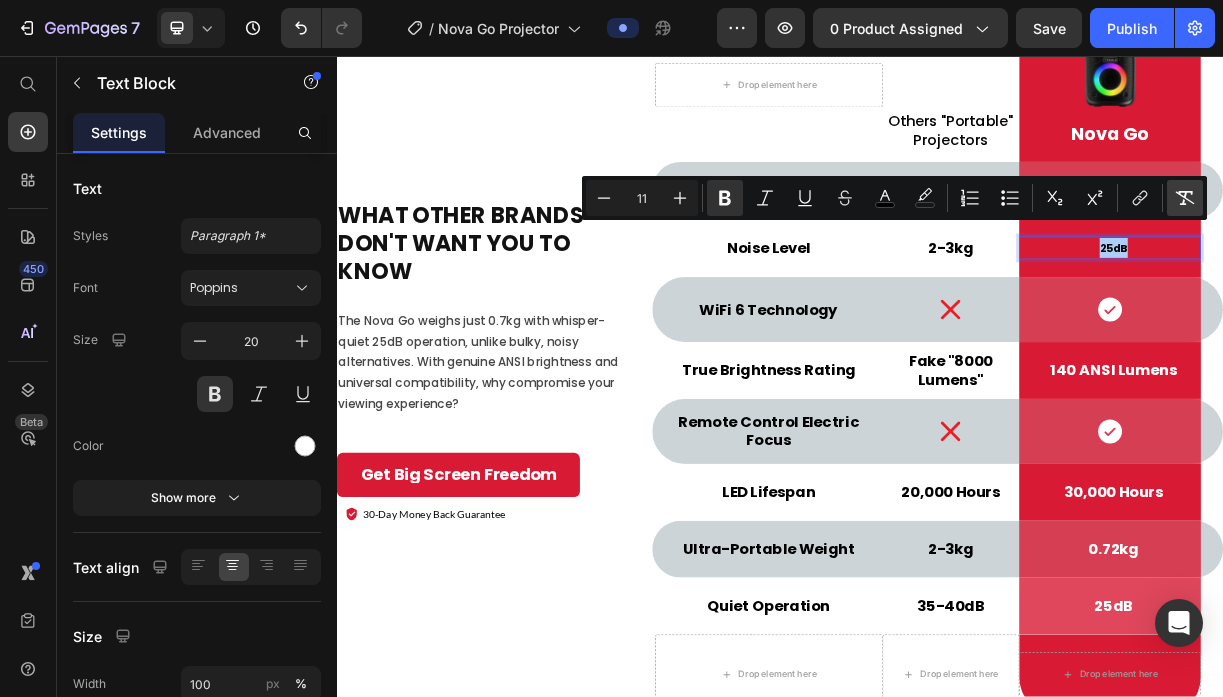 click 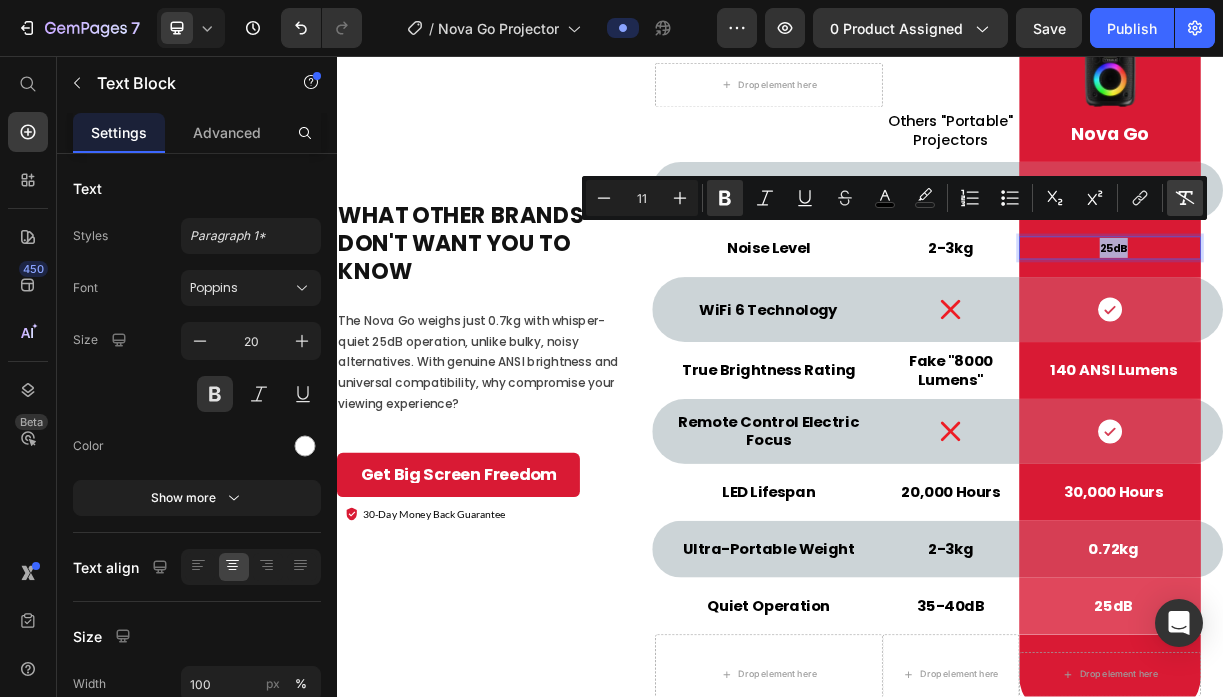 type on "20" 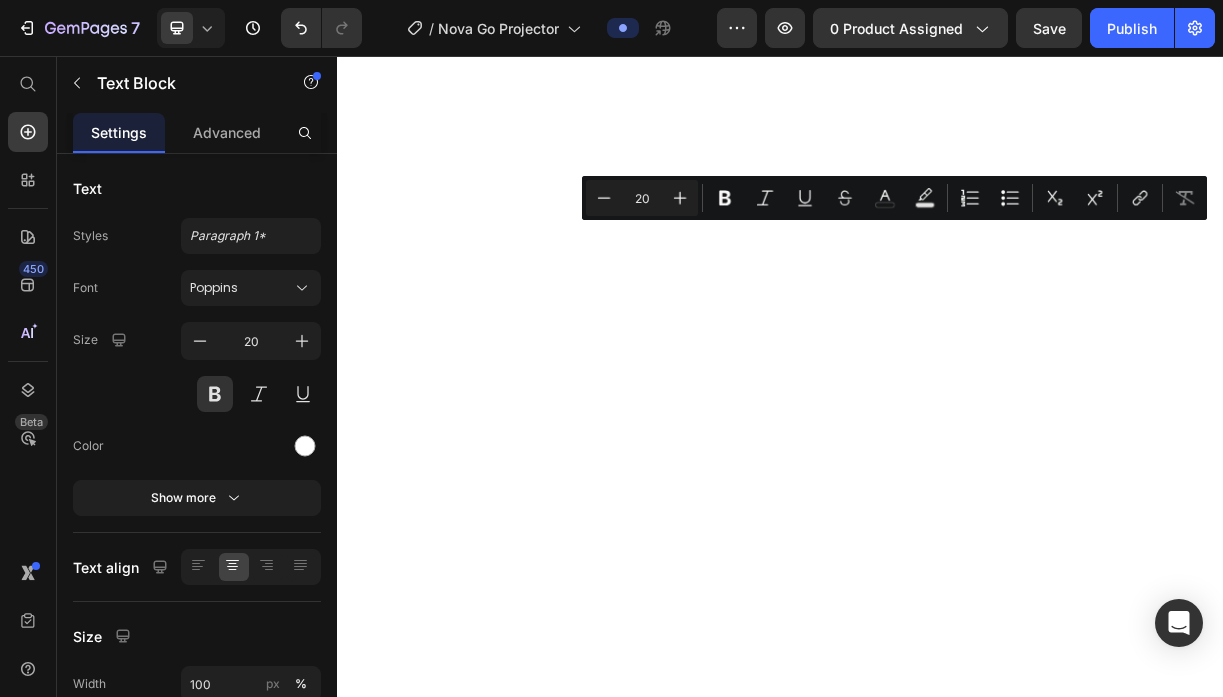 scroll, scrollTop: 0, scrollLeft: 0, axis: both 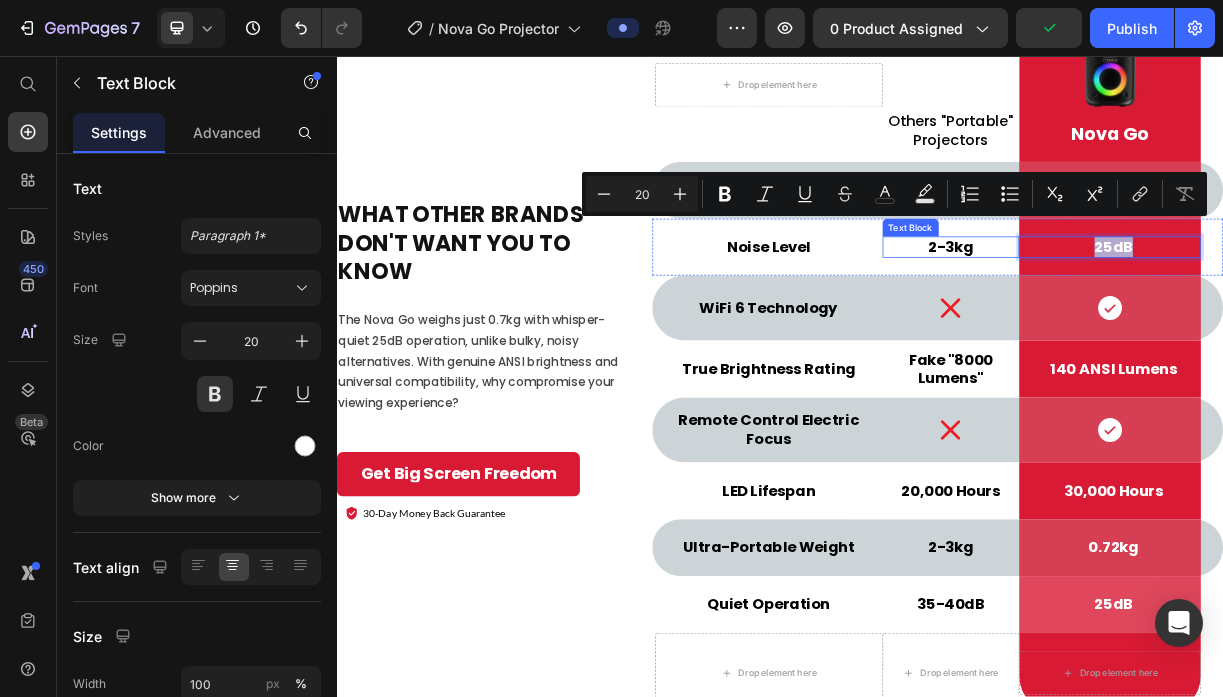 click on "2-3kg" at bounding box center [1168, 315] 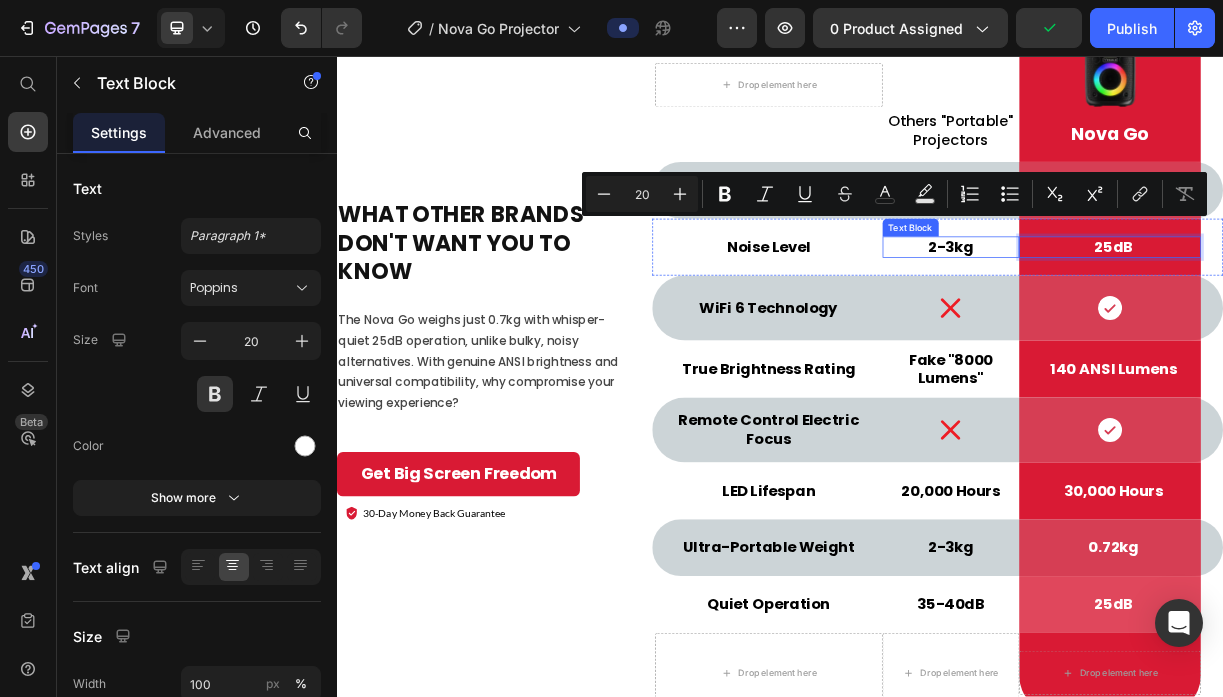 click on "2-3kg" at bounding box center (1168, 315) 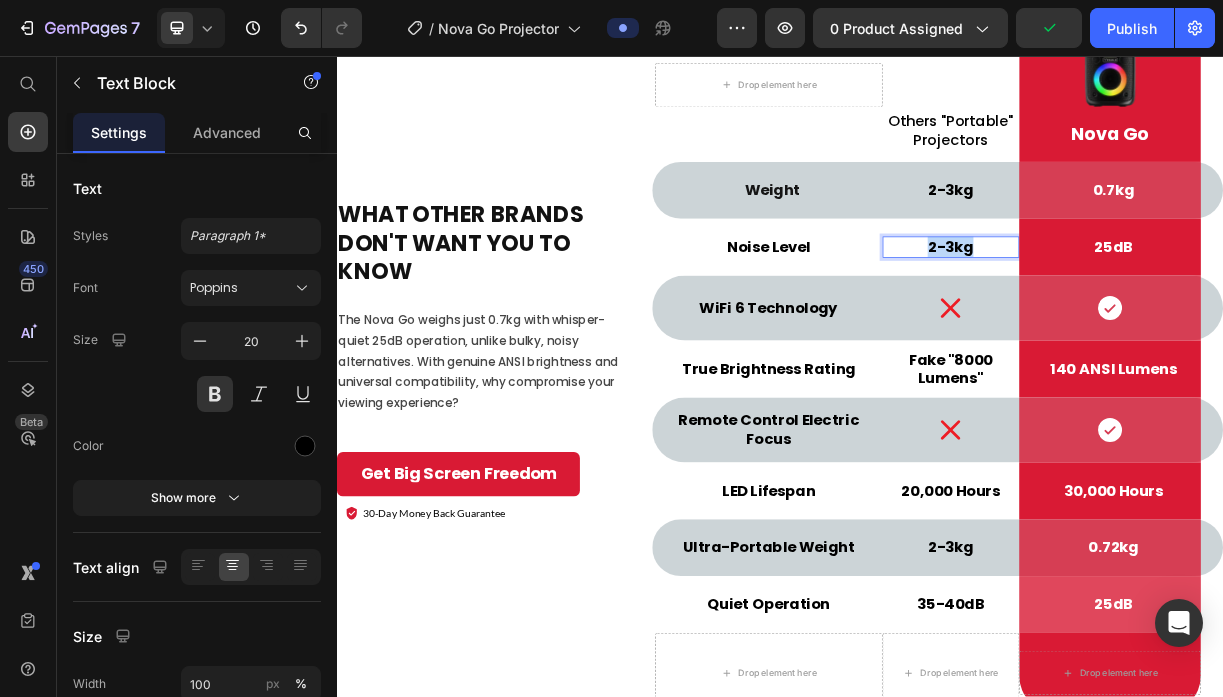 click on "2-3kg" at bounding box center (1168, 315) 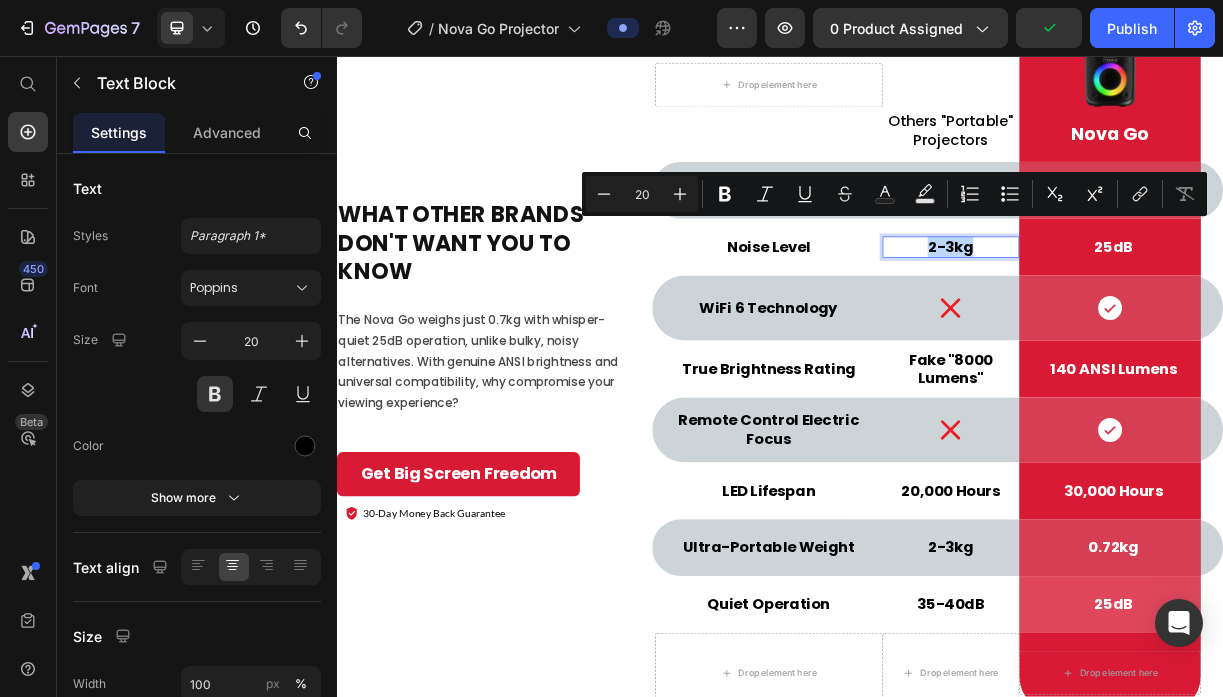 type on "11" 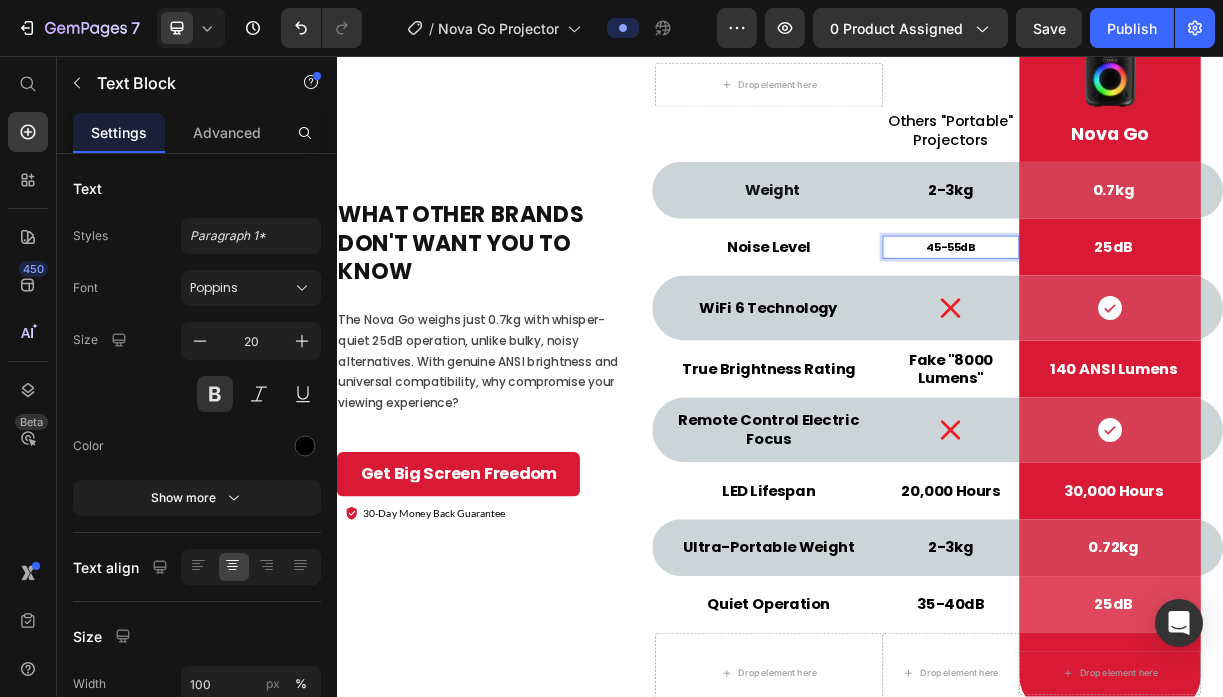 click on "45-55dB" at bounding box center (1168, 316) 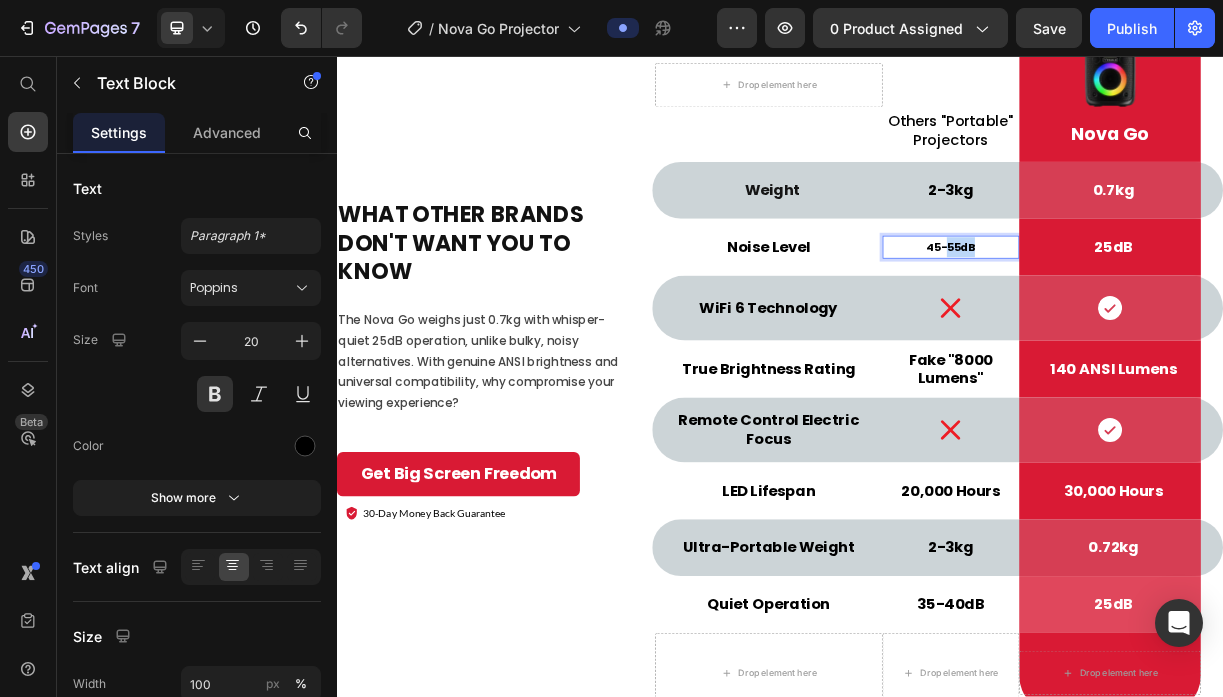 click on "45-55dB" at bounding box center (1168, 316) 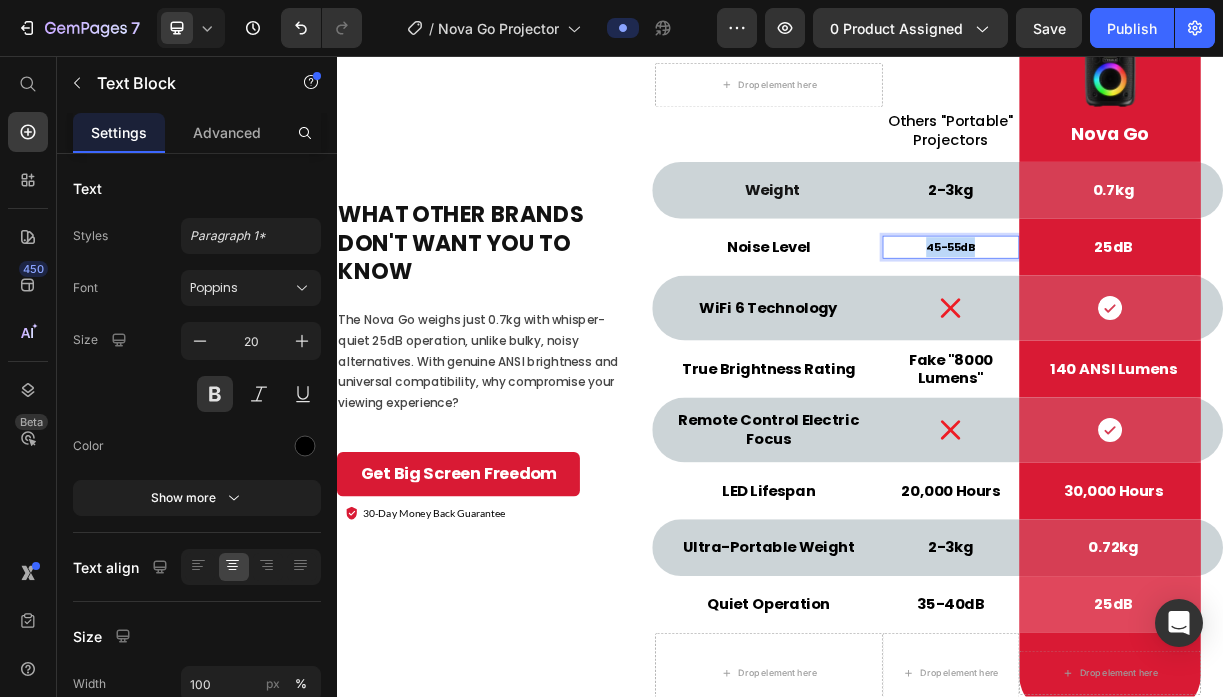 click on "45-55dB" at bounding box center [1168, 316] 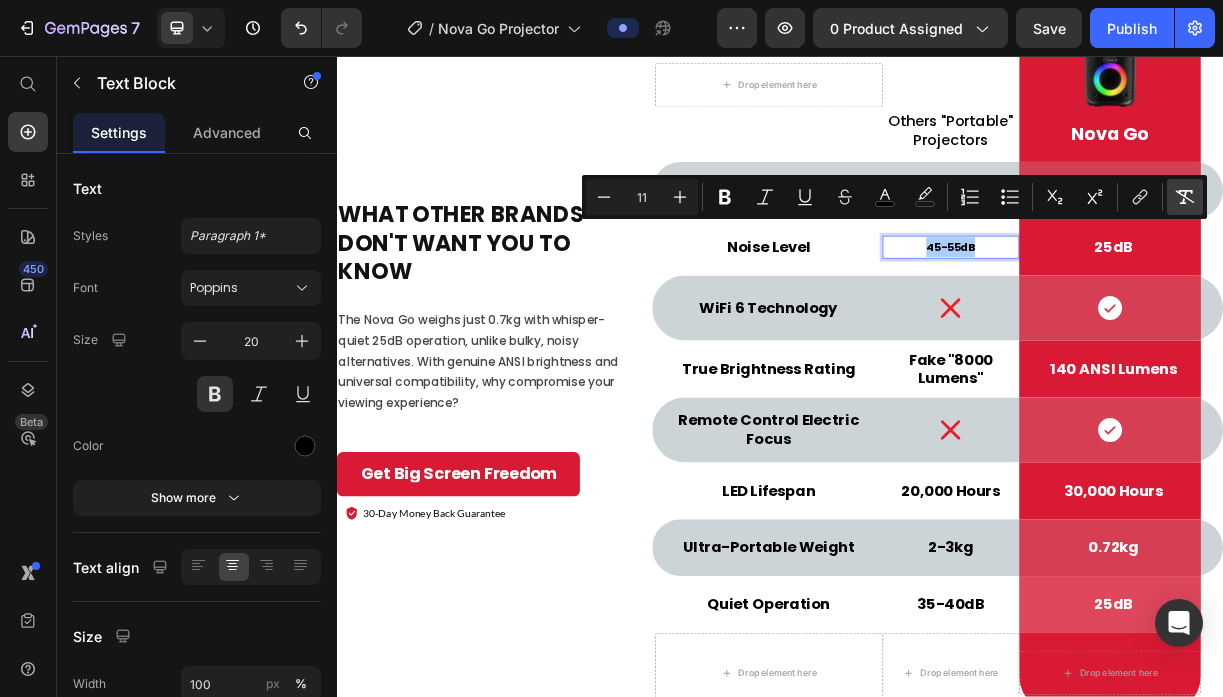 click on "Remove Format" at bounding box center [1185, 197] 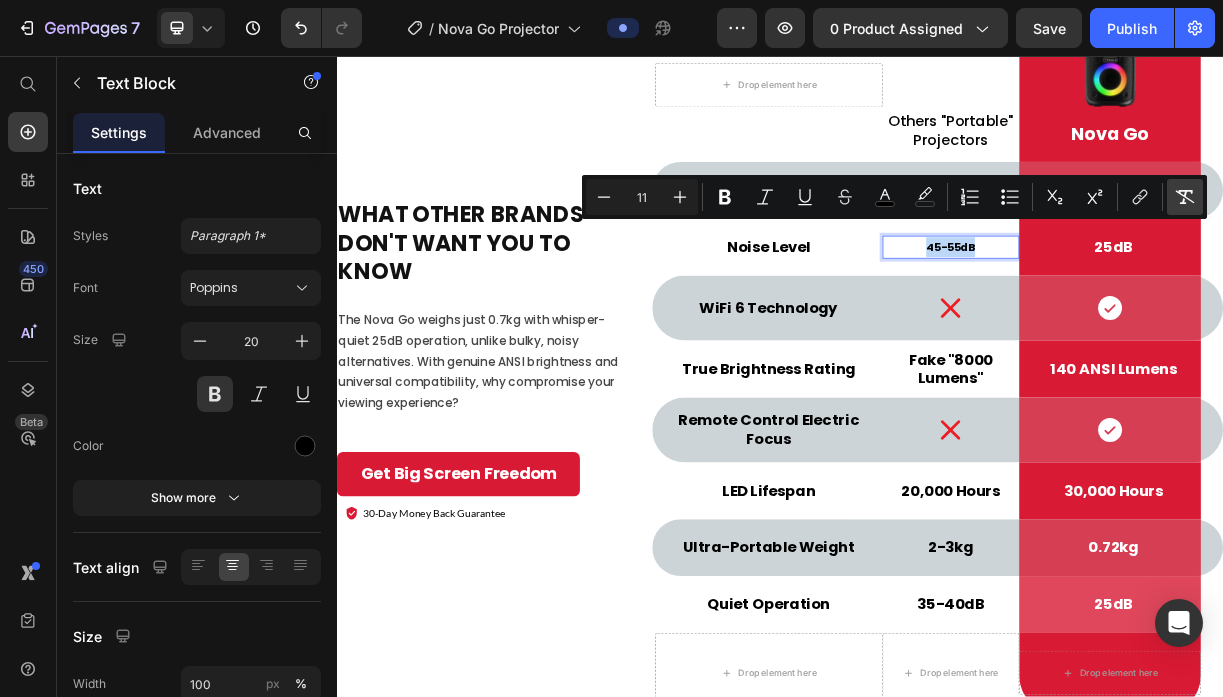type on "20" 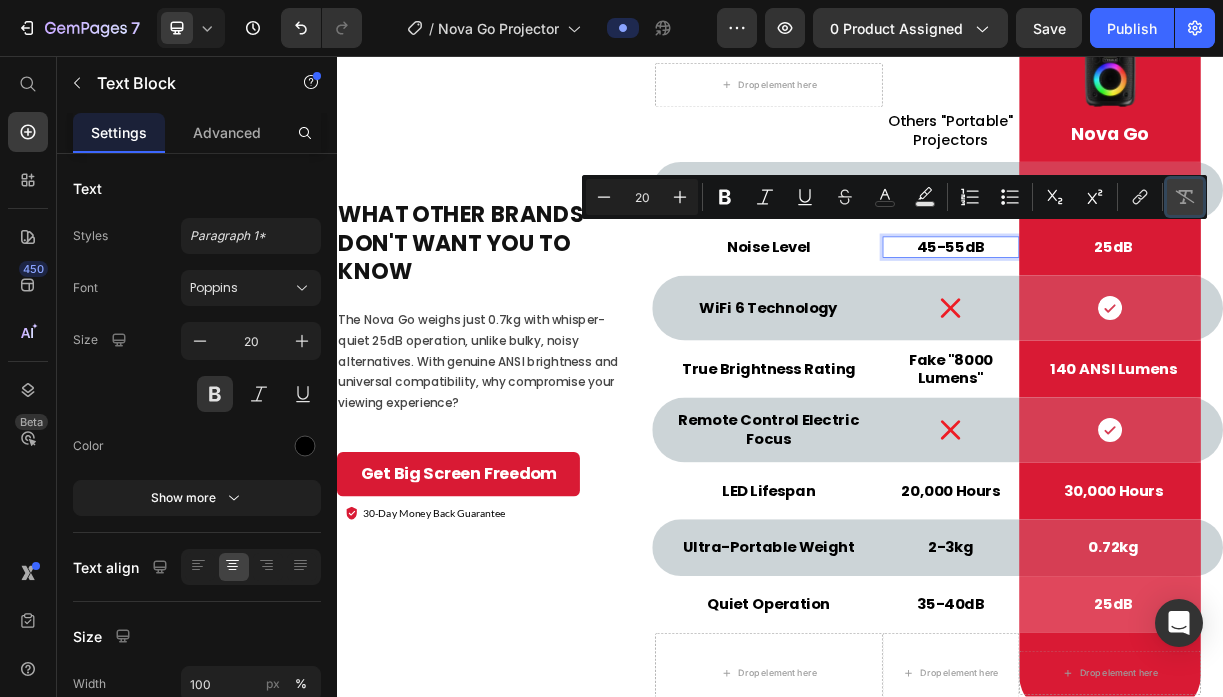 click on "Remove Format" at bounding box center [1185, 197] 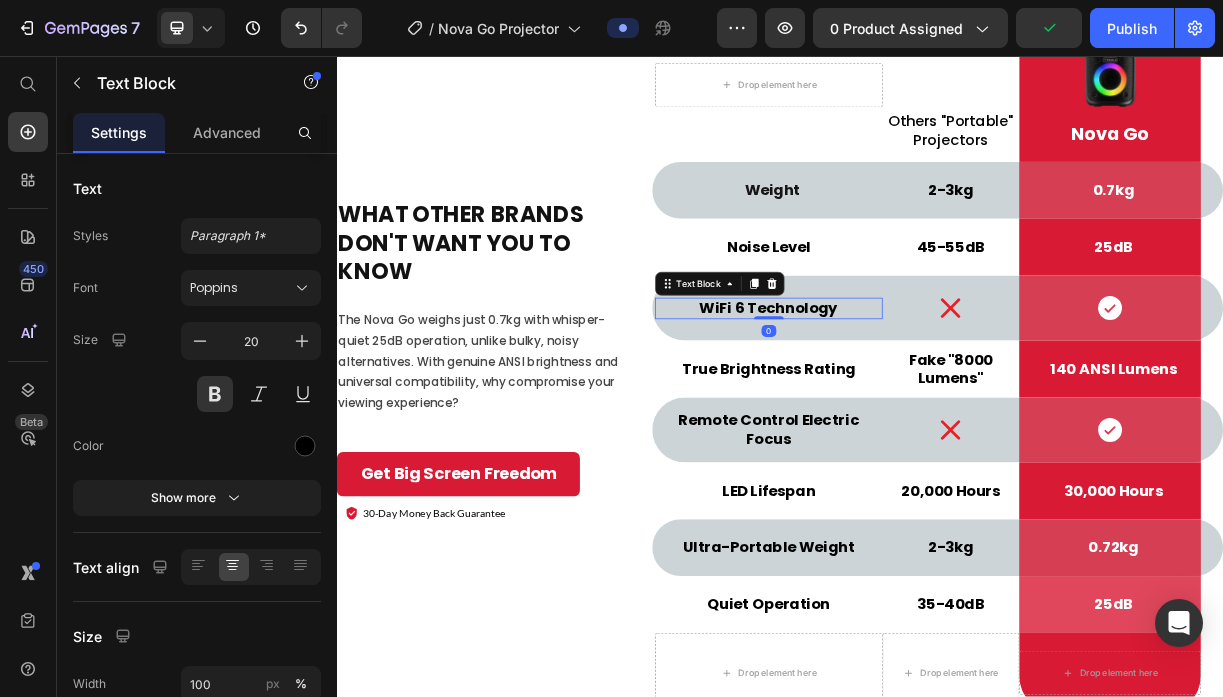 click on "WiFi 6 Technology" at bounding box center [922, 398] 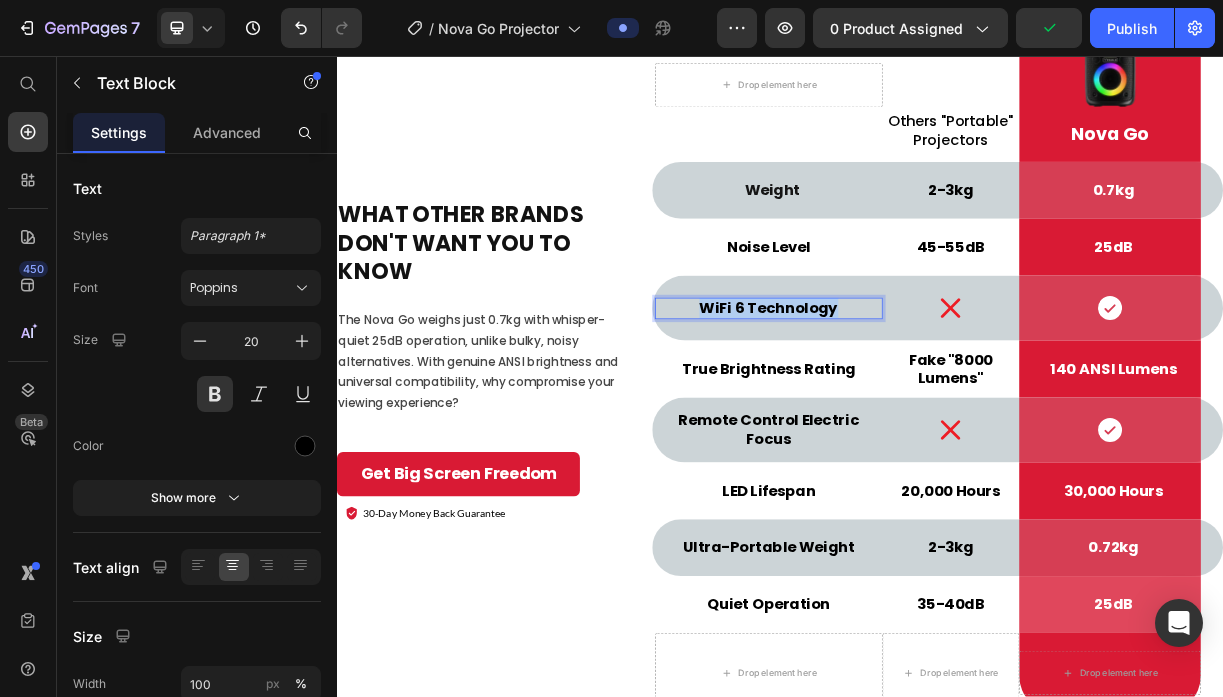 click on "WiFi 6 Technology" at bounding box center [922, 398] 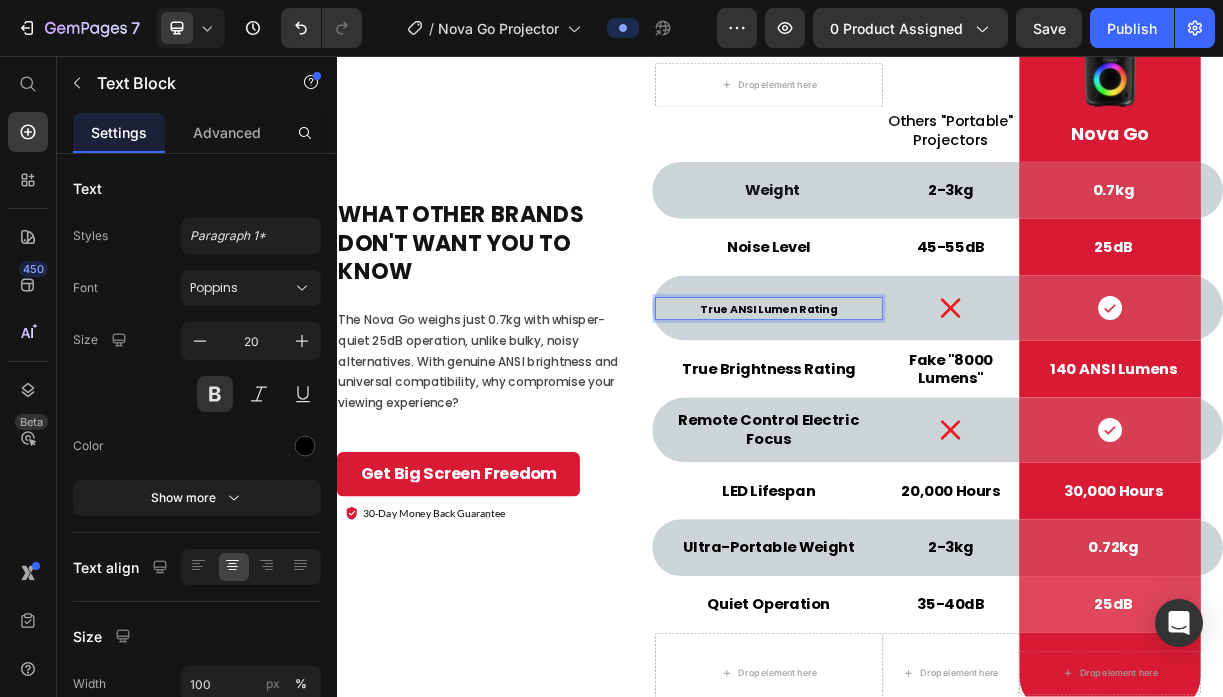 click on "True ANSI Lumen Rating" at bounding box center (921, 399) 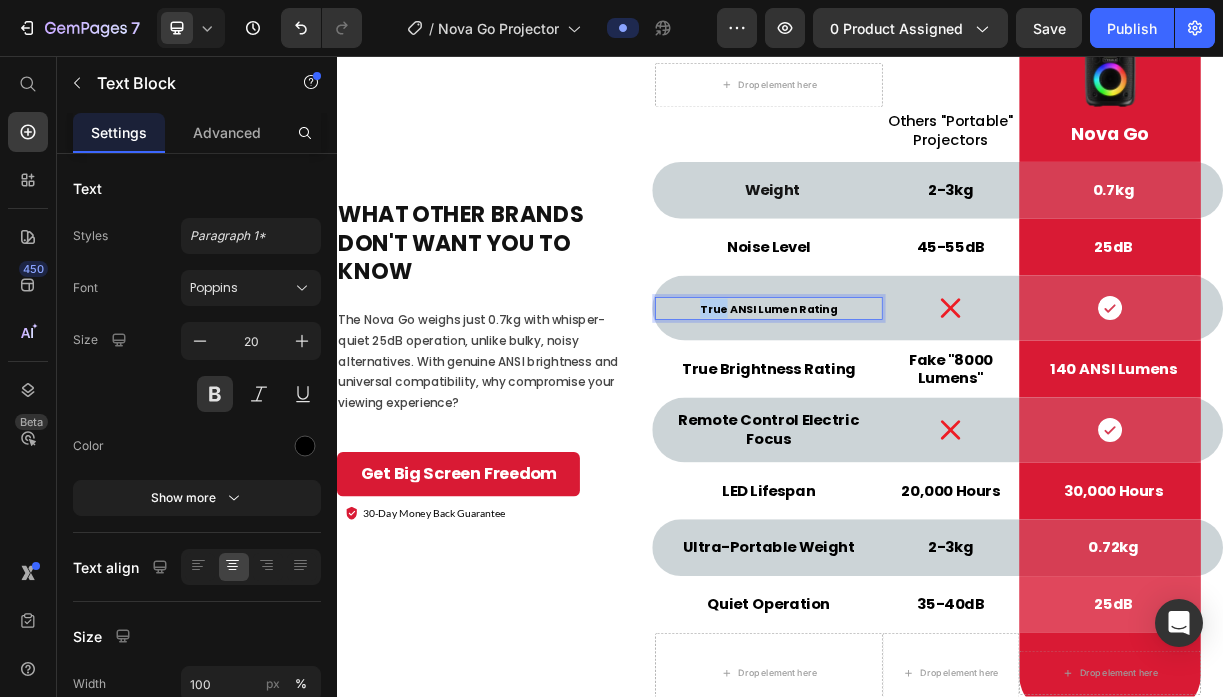 click on "True ANSI Lumen Rating" at bounding box center (921, 399) 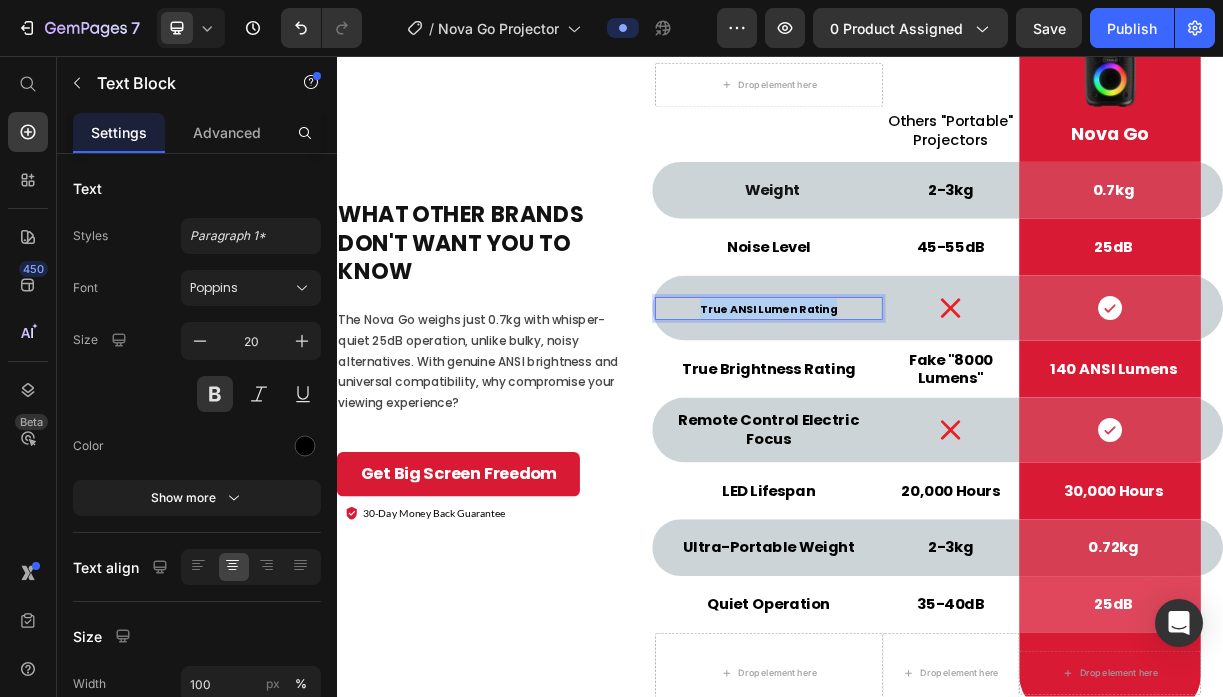 click on "True ANSI Lumen Rating" at bounding box center [921, 399] 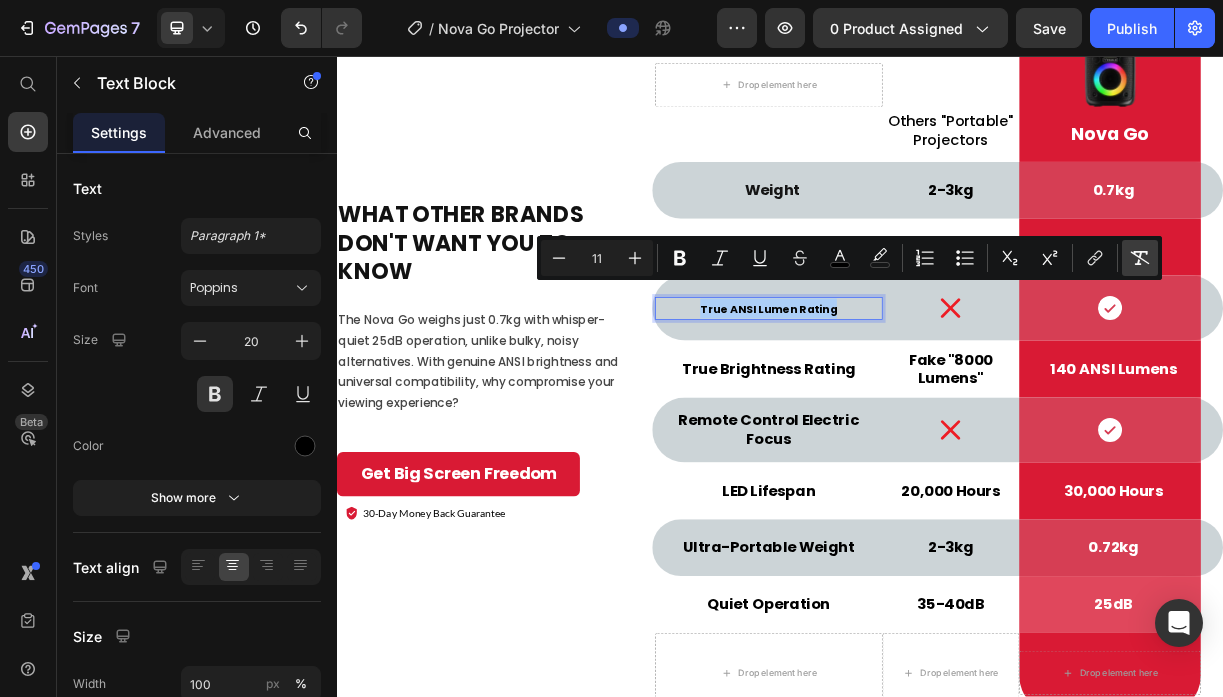 click 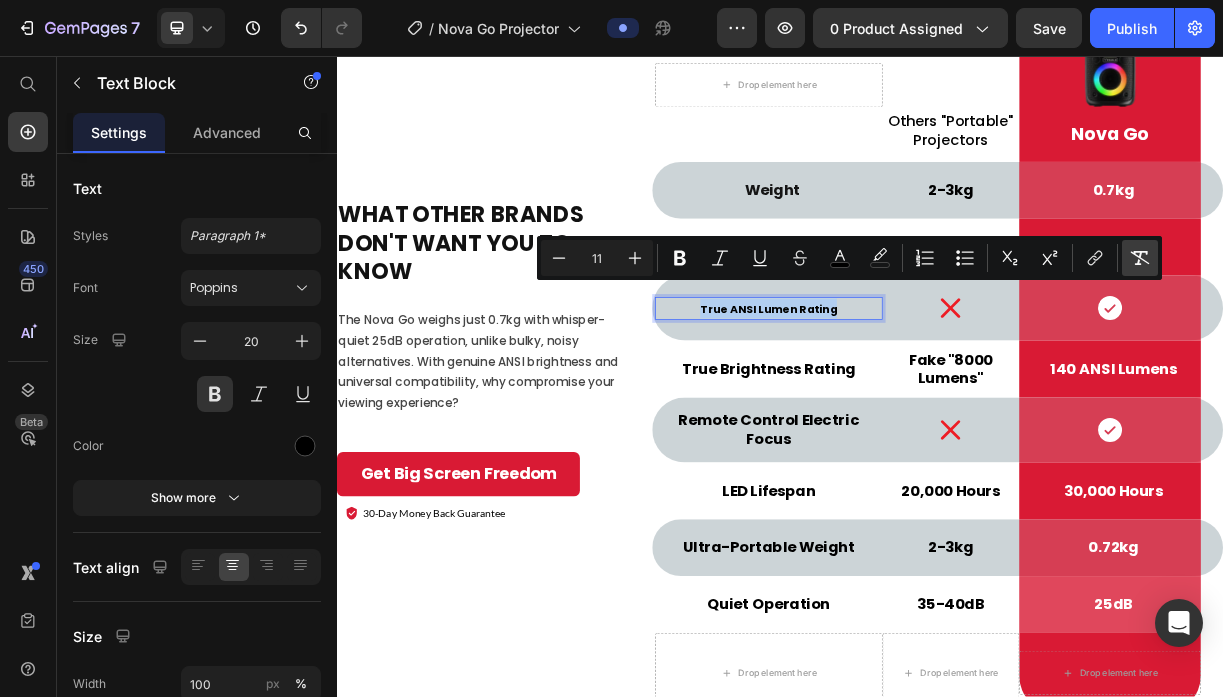 type on "20" 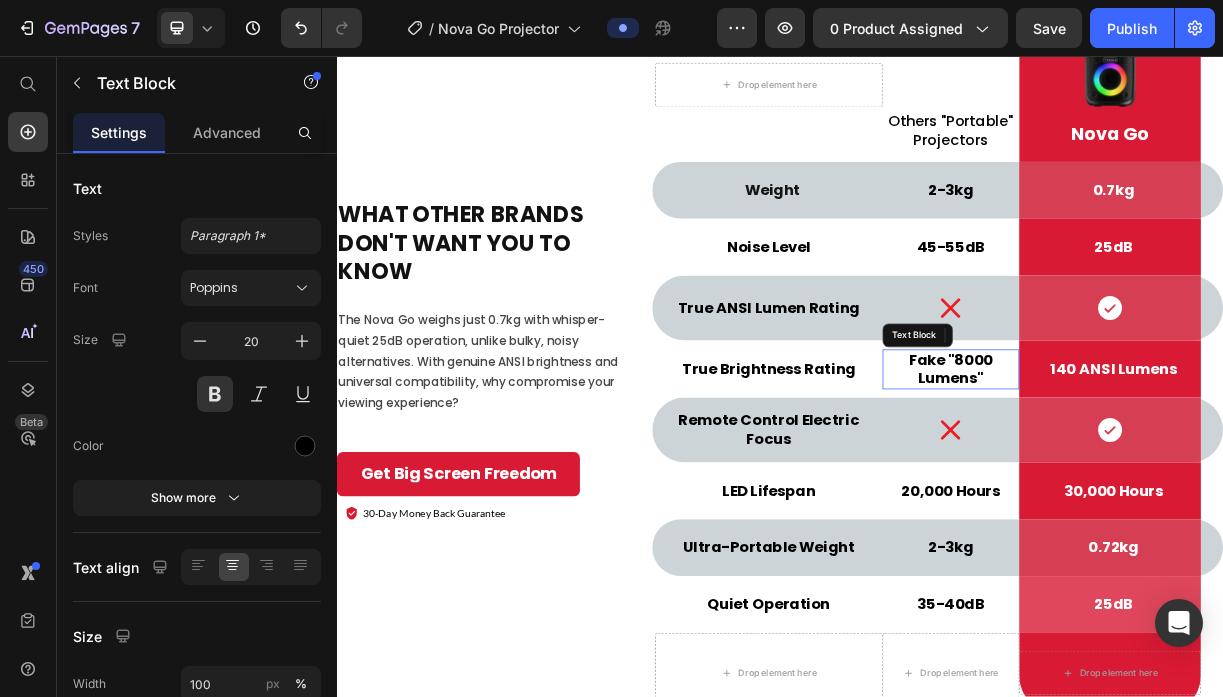 click on "Fake "8000 Lumens"" at bounding box center [1168, 481] 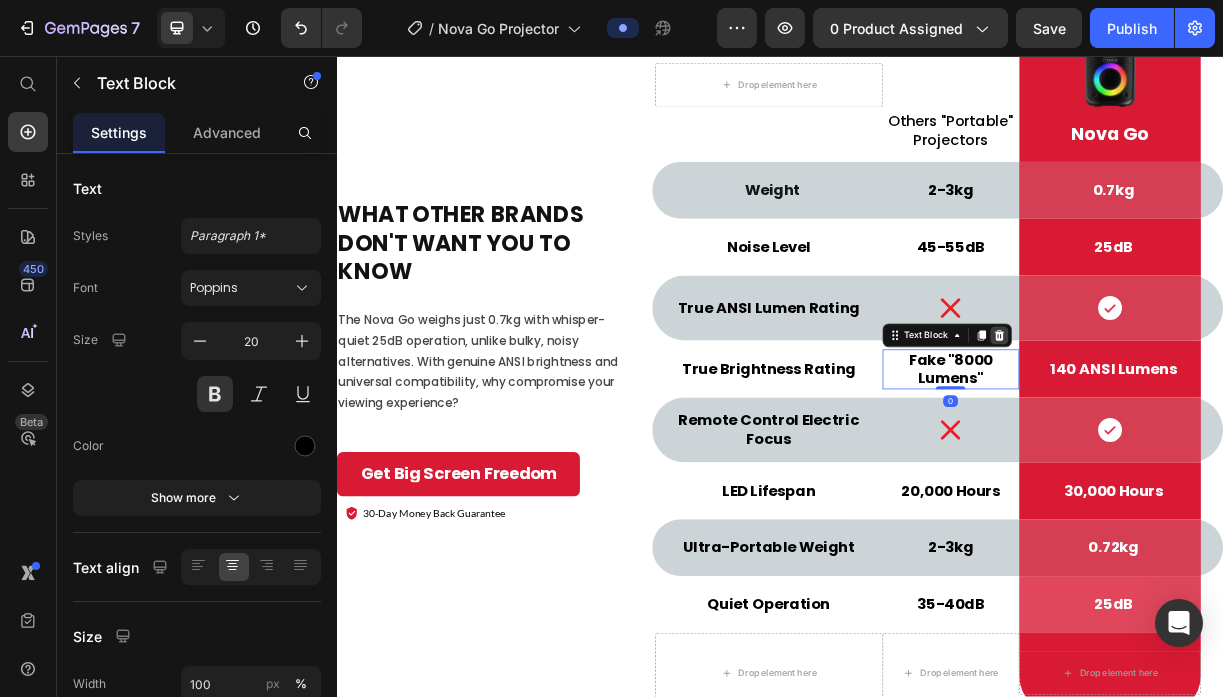 click 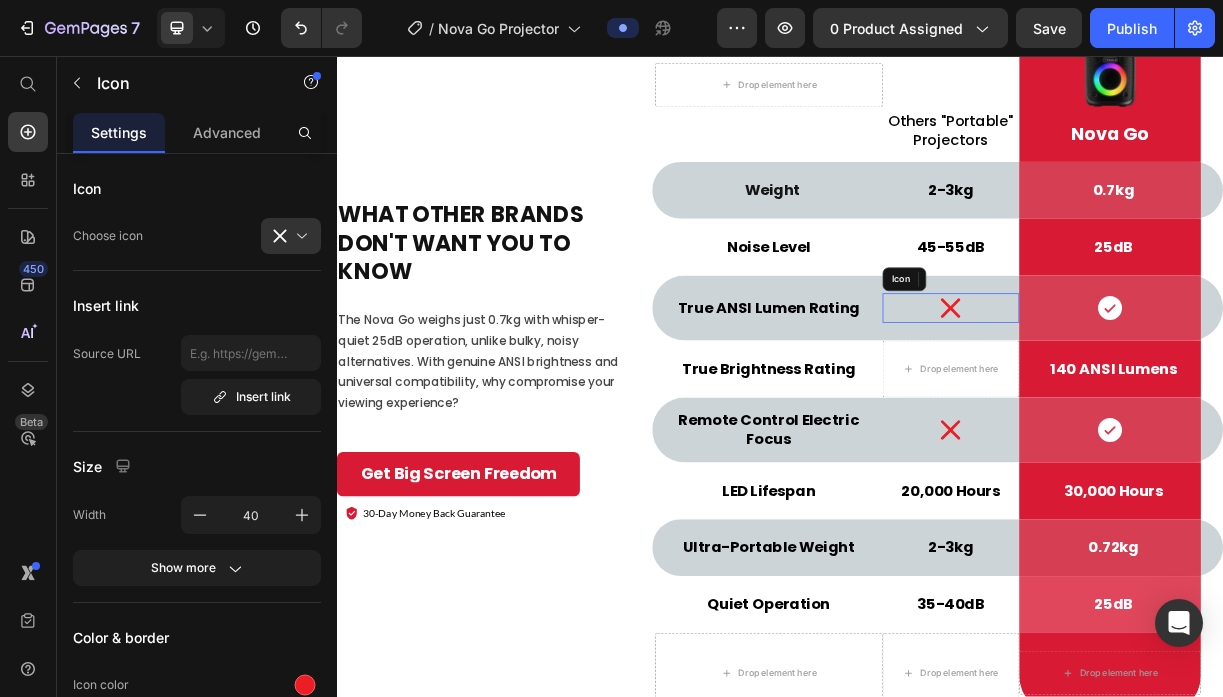 click 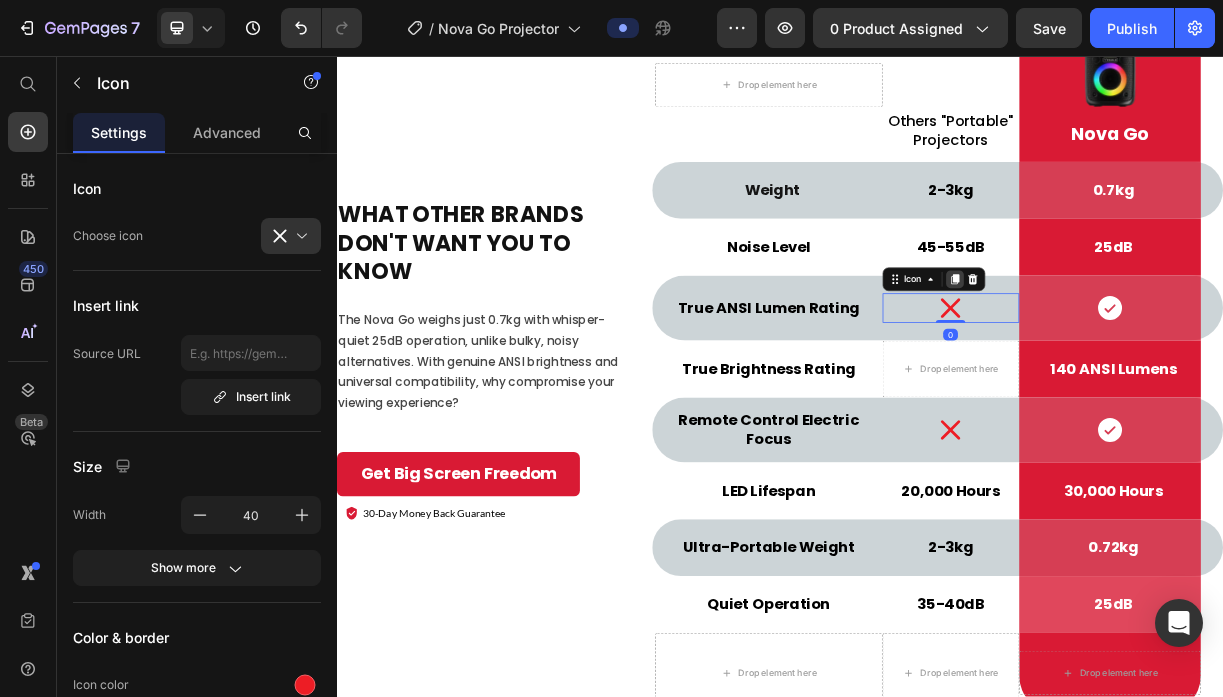 click 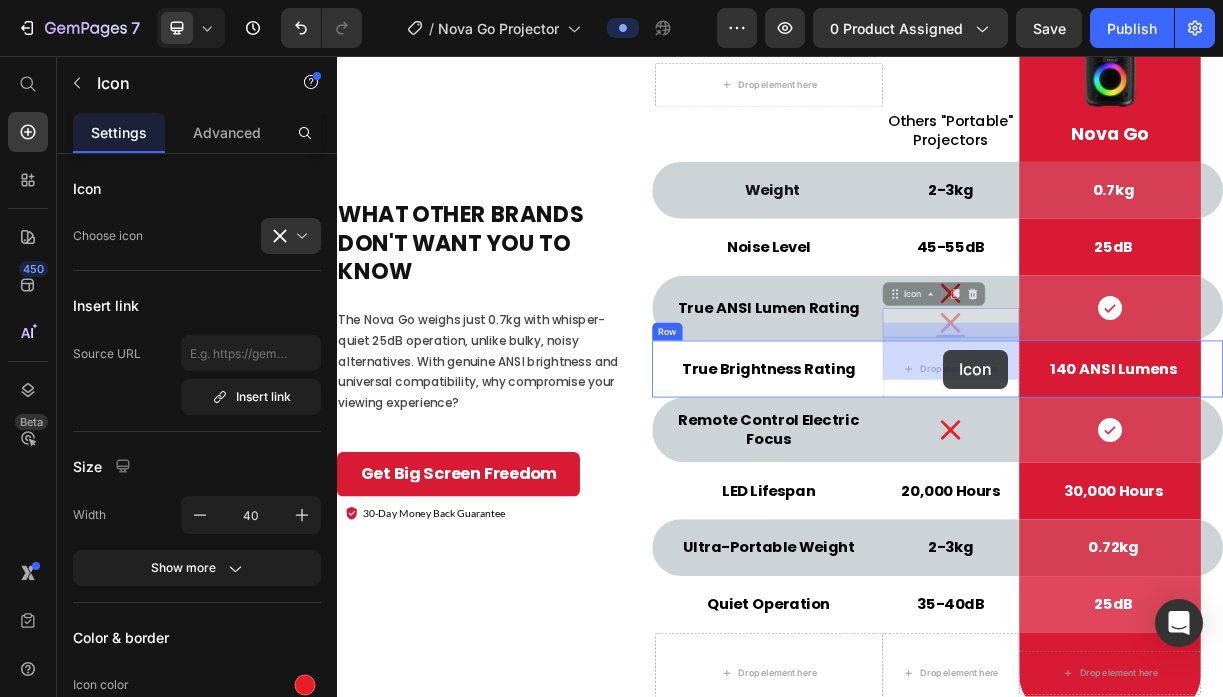 drag, startPoint x: 1166, startPoint y: 388, endPoint x: 1166, endPoint y: 438, distance: 50 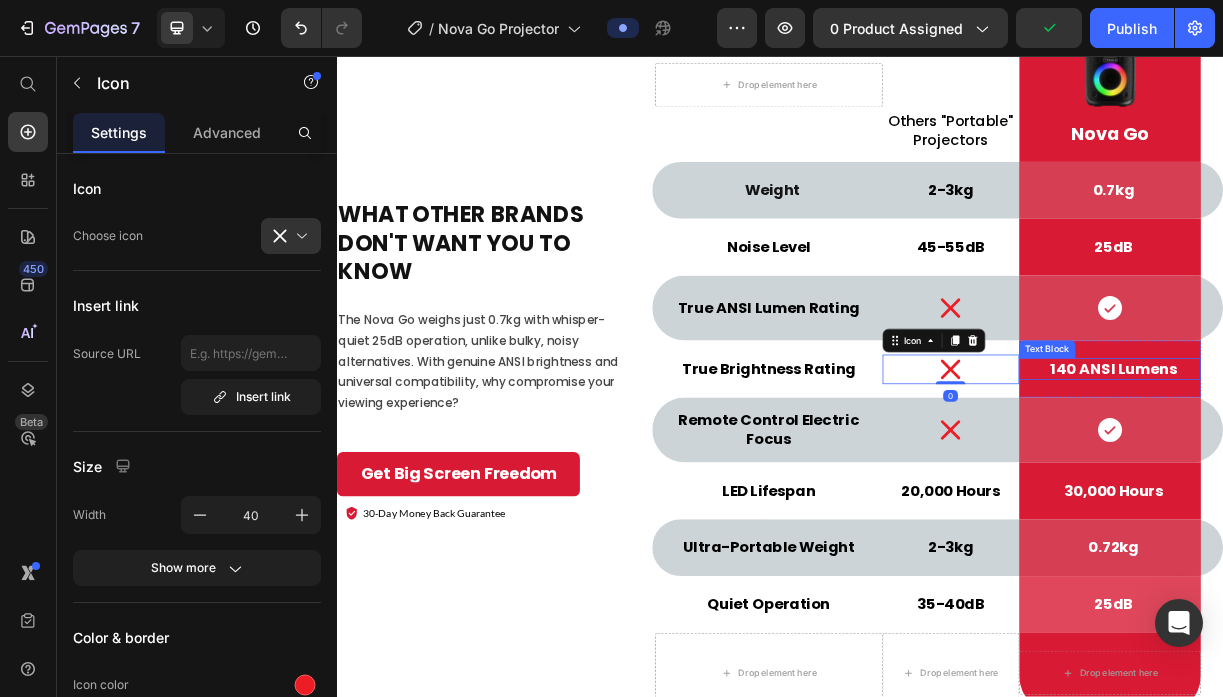 click on "140 ANSI Lumens" at bounding box center [1389, 480] 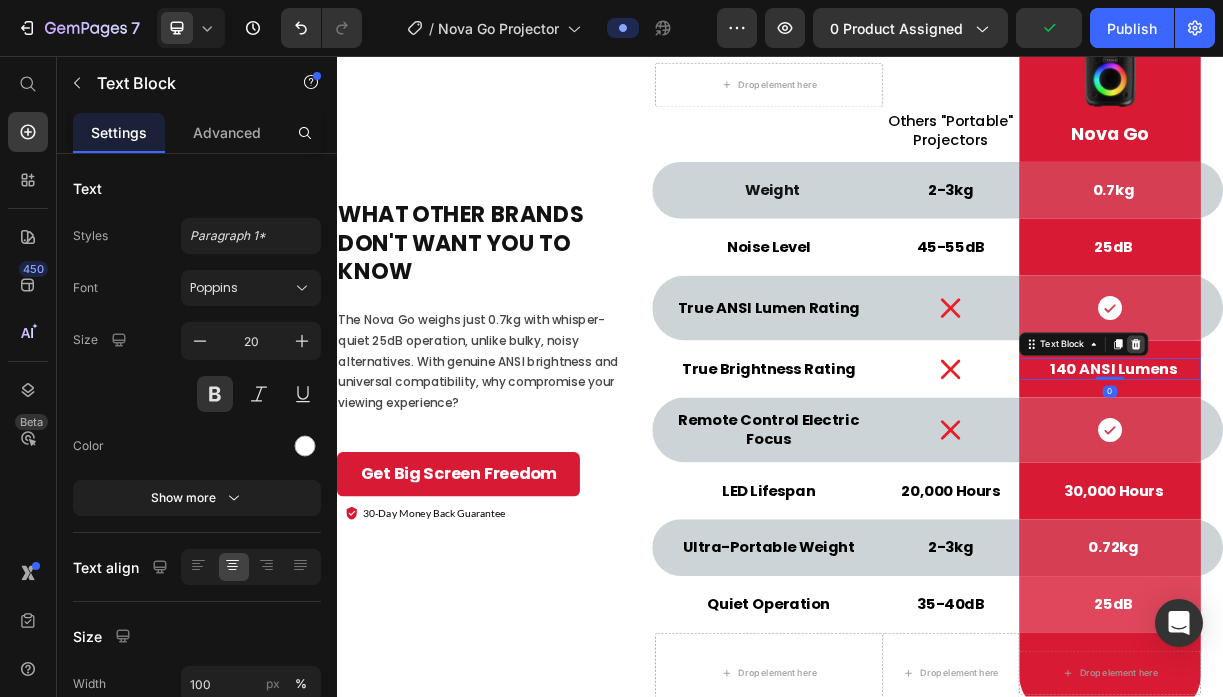 click 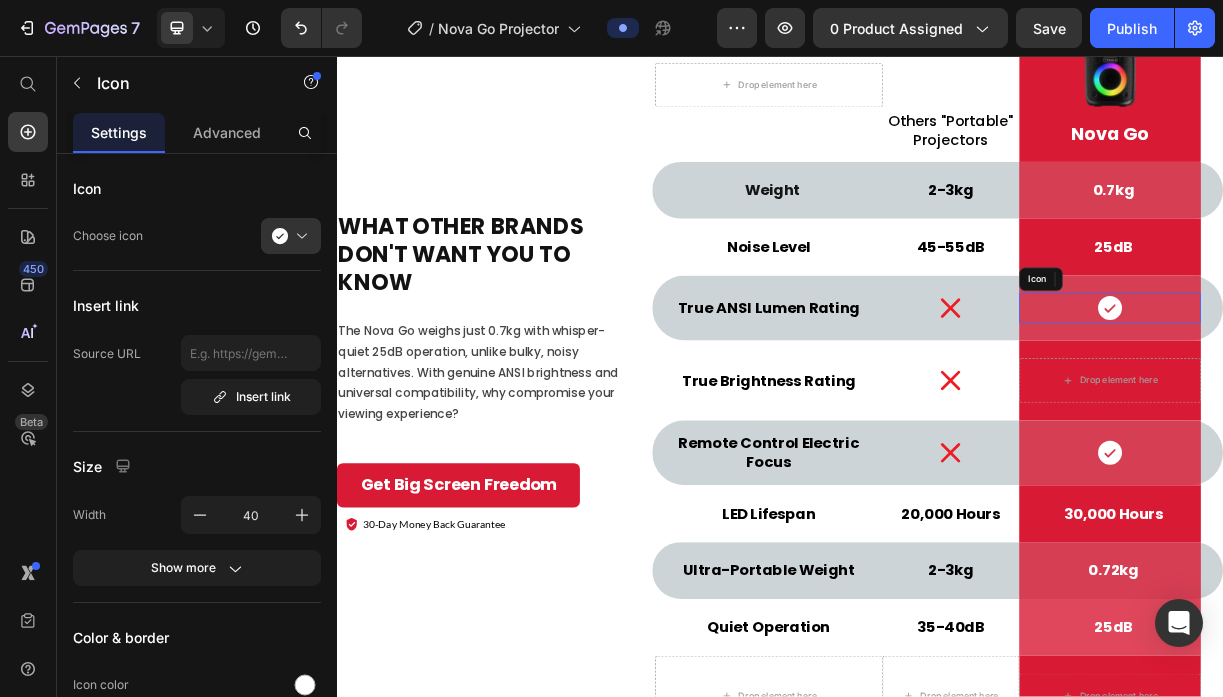 click 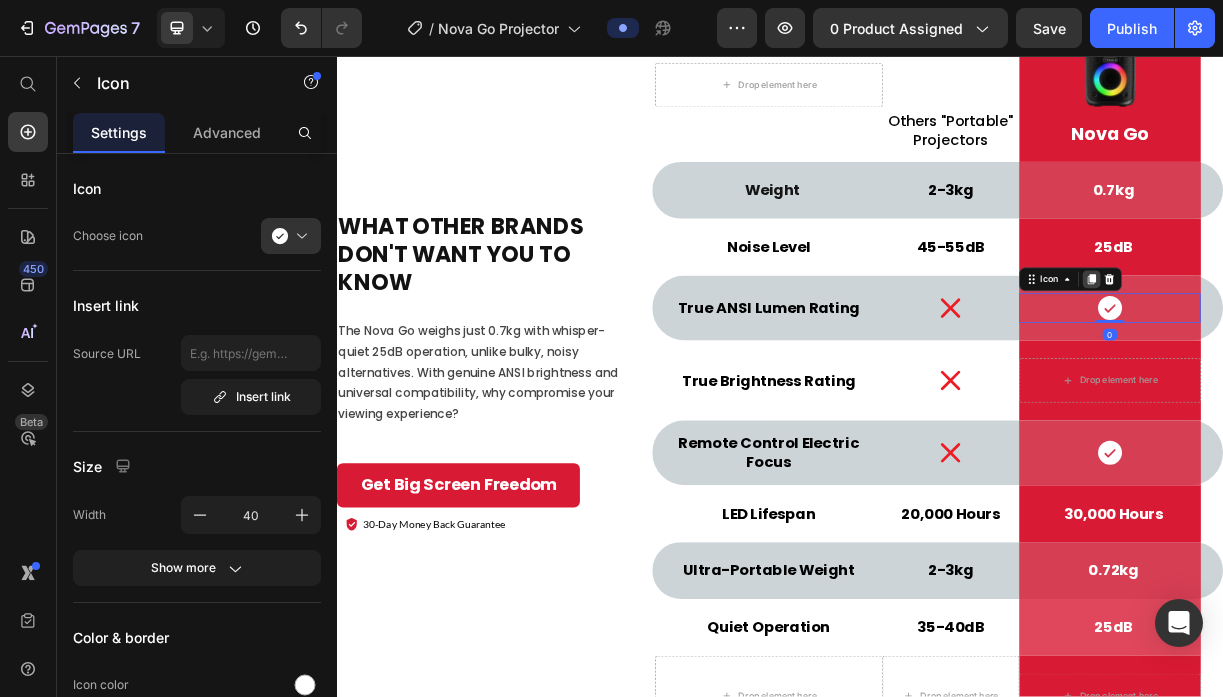 click 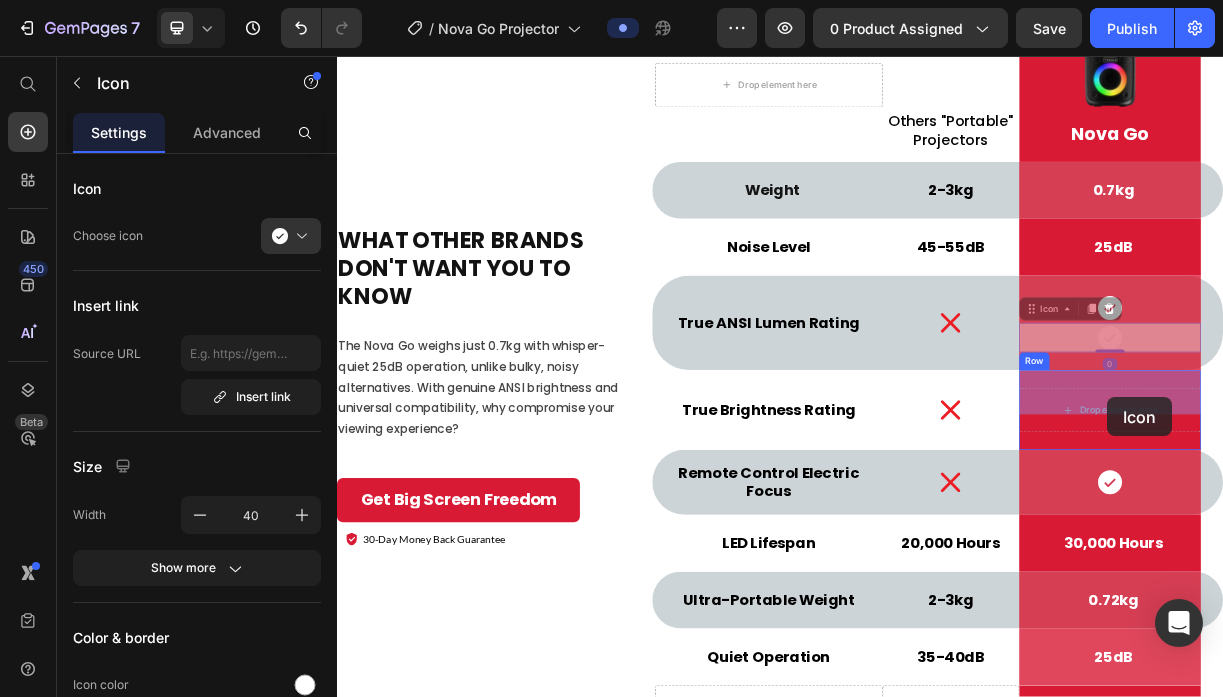 drag, startPoint x: 1392, startPoint y: 412, endPoint x: 1380, endPoint y: 518, distance: 106.677086 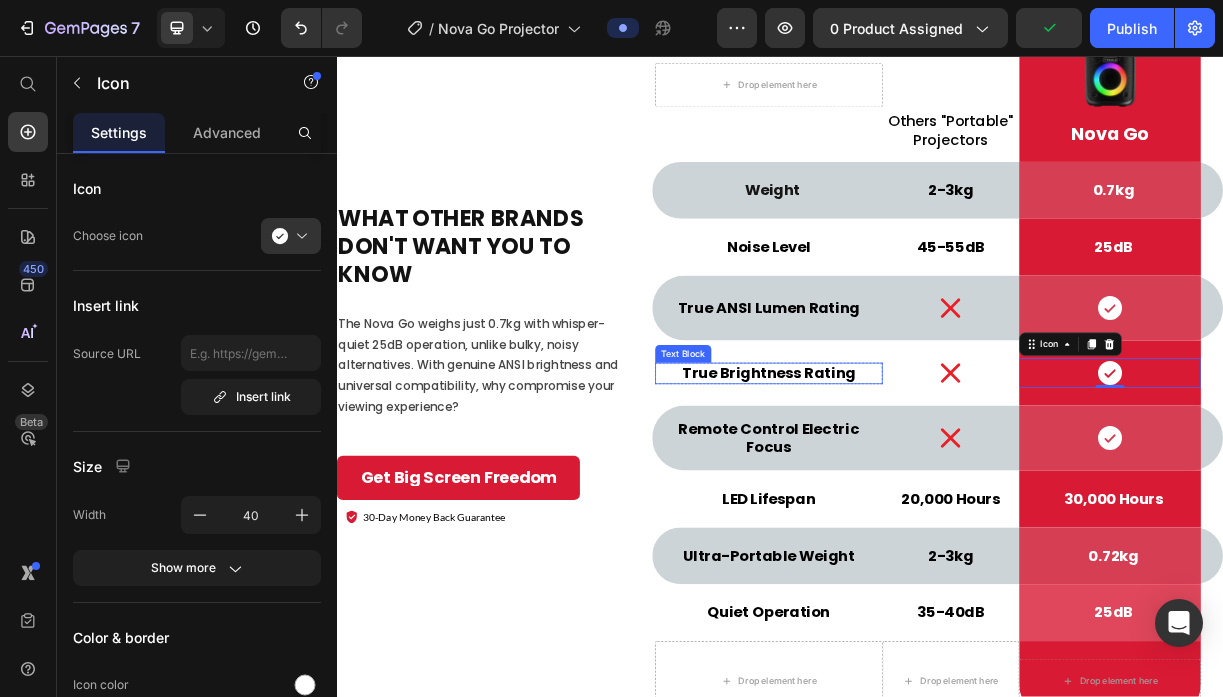 click on "True Brightness Rating" at bounding box center [922, 486] 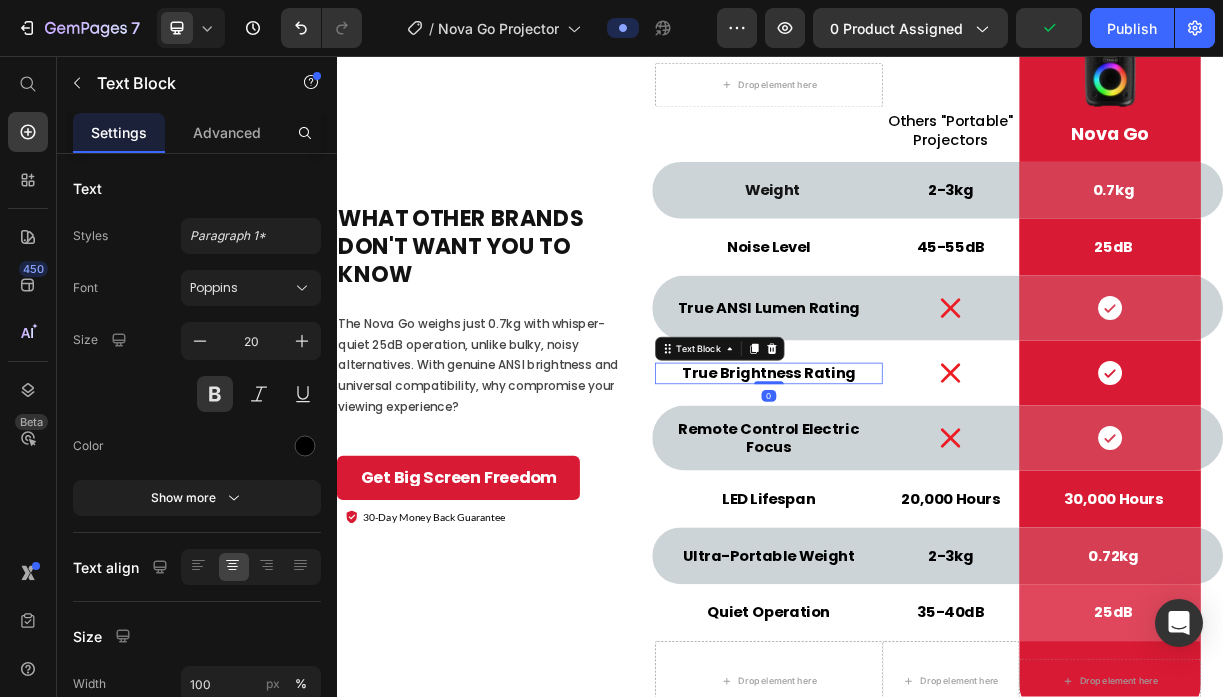 click on "True Brightness Rating" at bounding box center [922, 486] 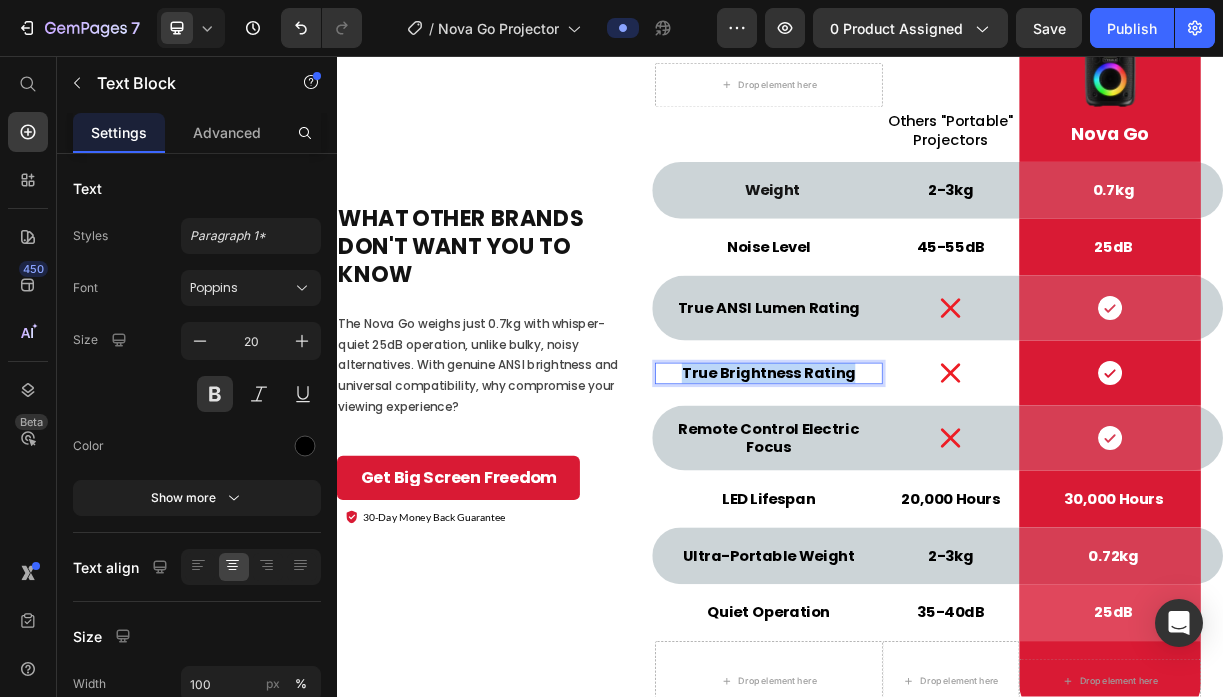 click on "True Brightness Rating" at bounding box center (922, 486) 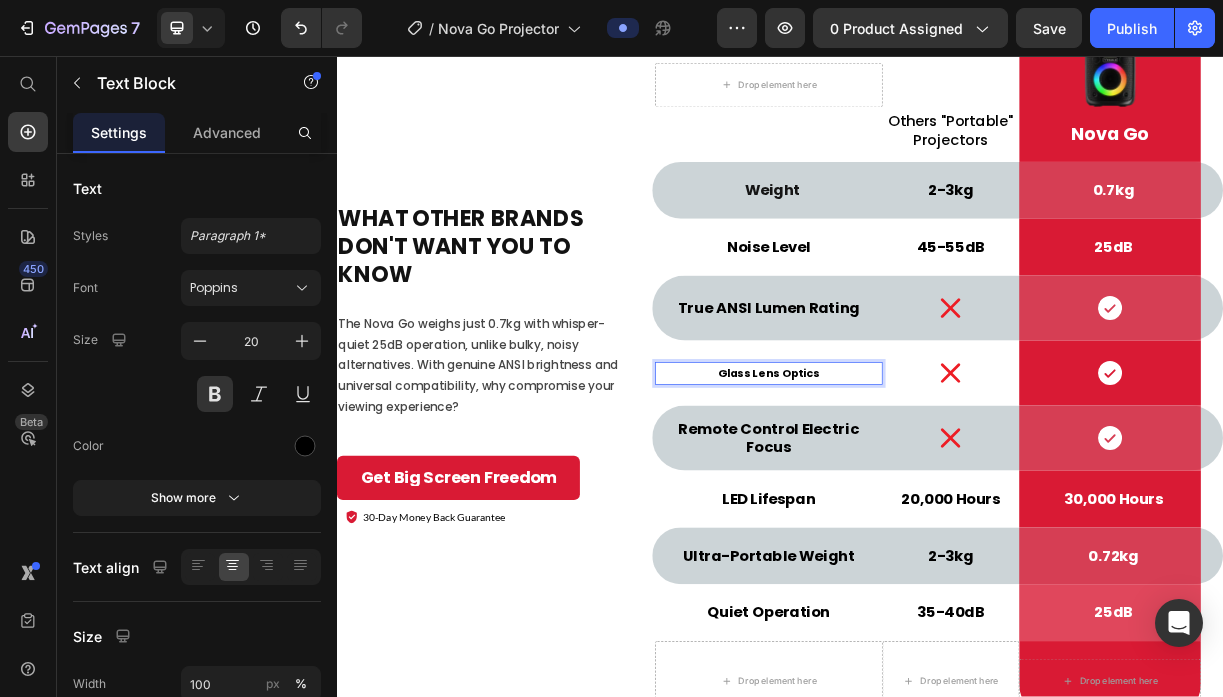 click on "Glass Lens Optics" at bounding box center [922, 487] 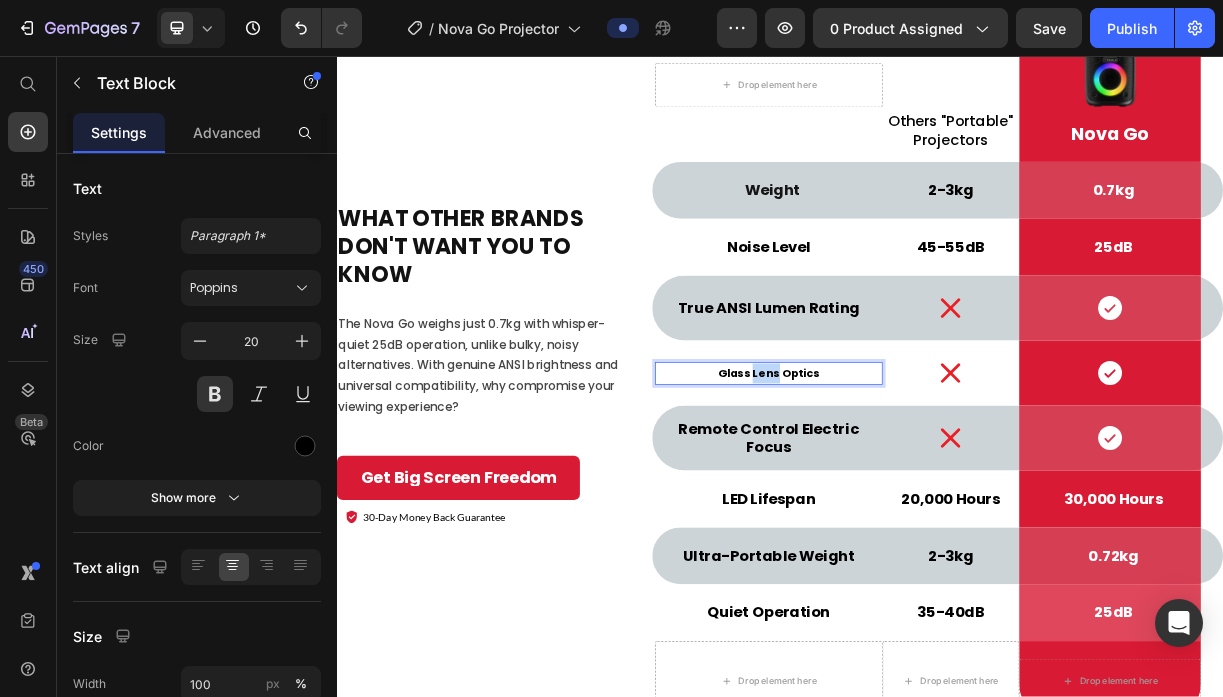click on "Glass Lens Optics" at bounding box center (922, 487) 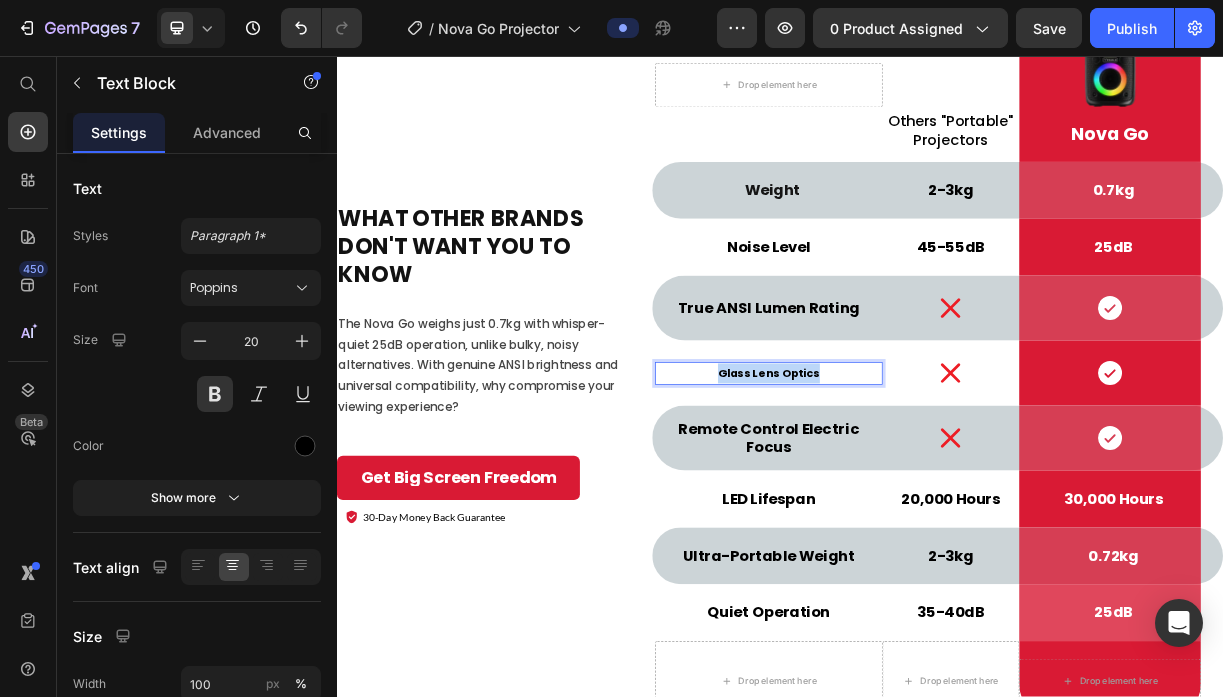 click on "Glass Lens Optics" at bounding box center [922, 487] 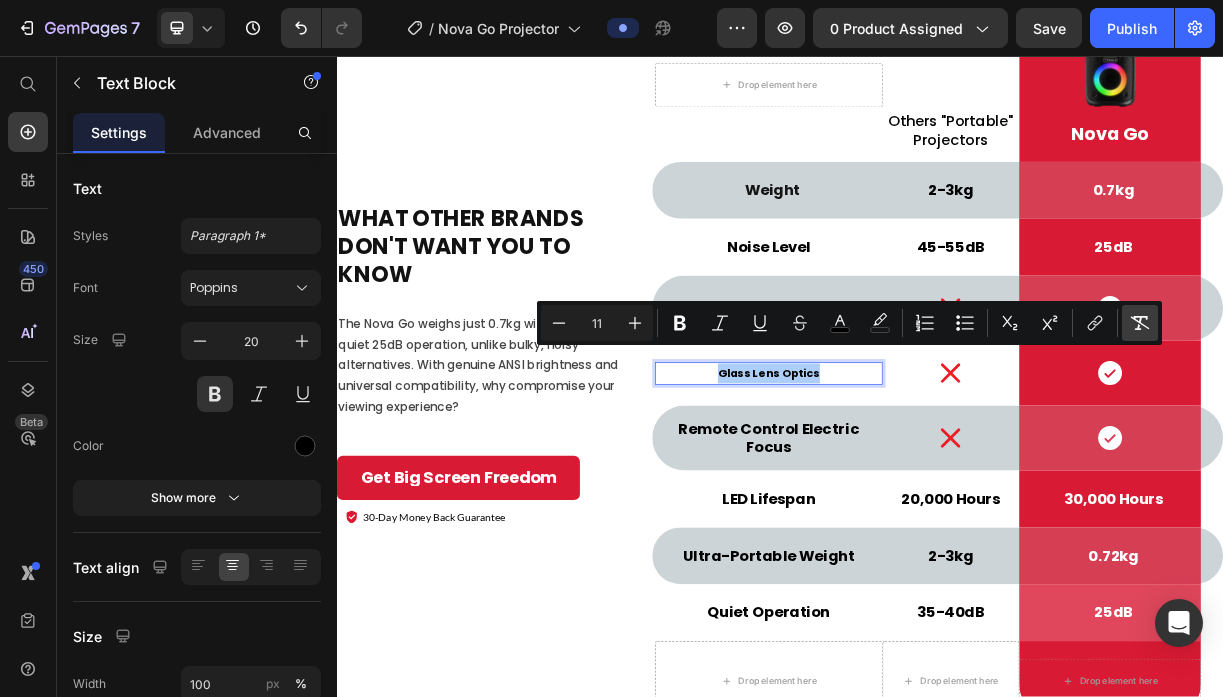click 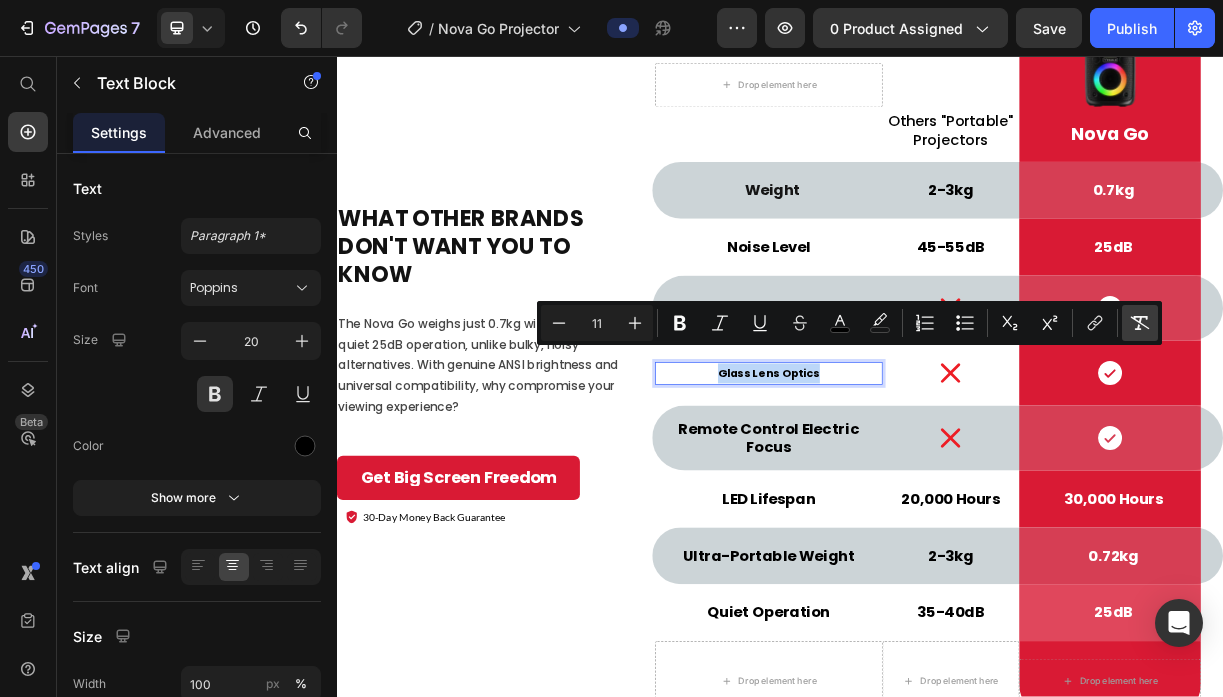 type on "20" 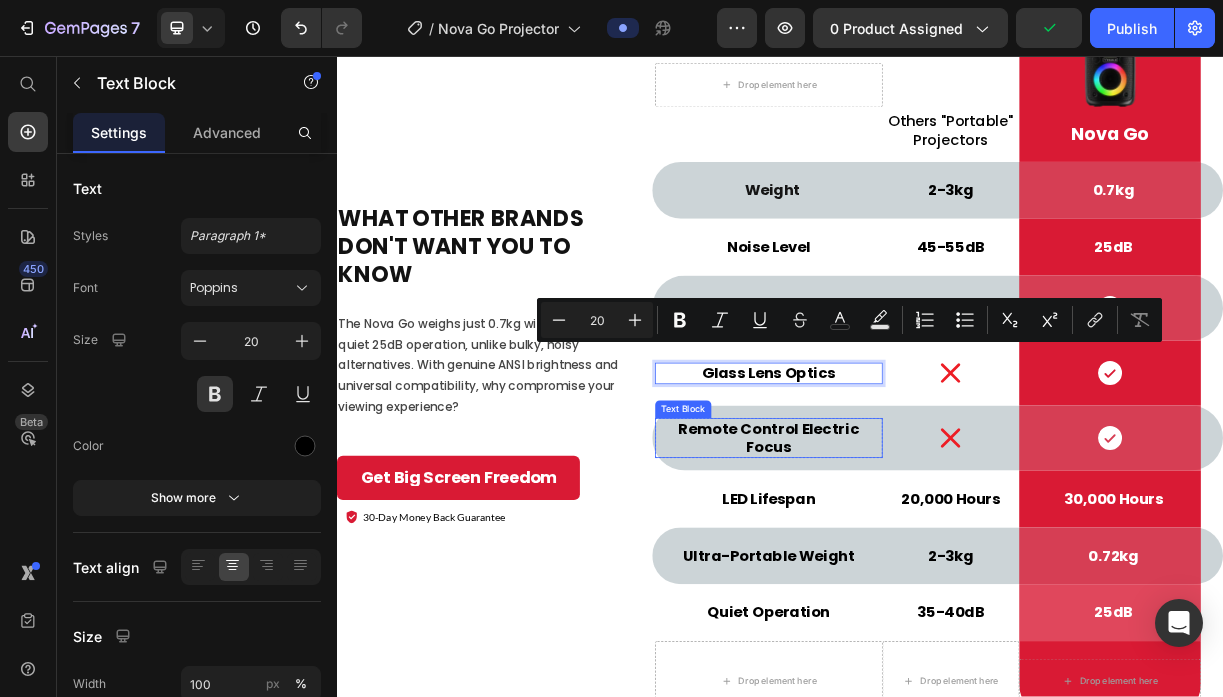 click on "Remote Control Electric Focus" at bounding box center [922, 574] 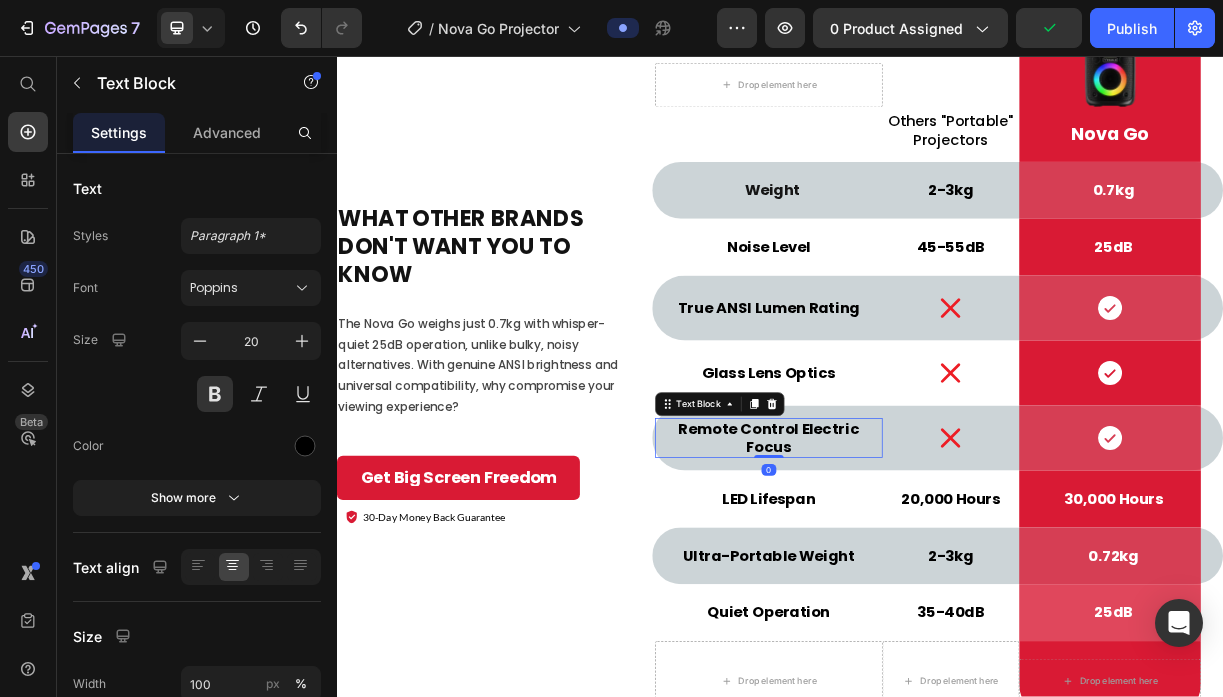 click on "Remote Control Electric Focus" at bounding box center (922, 574) 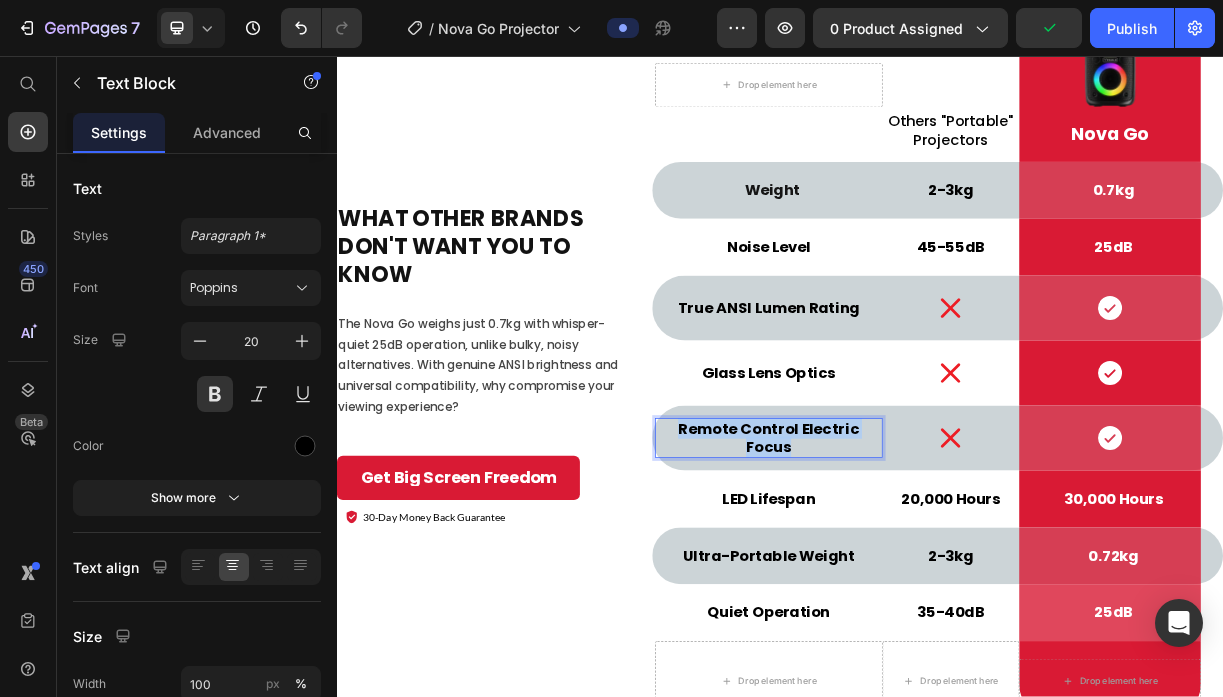 click on "Remote Control Electric Focus" at bounding box center [922, 574] 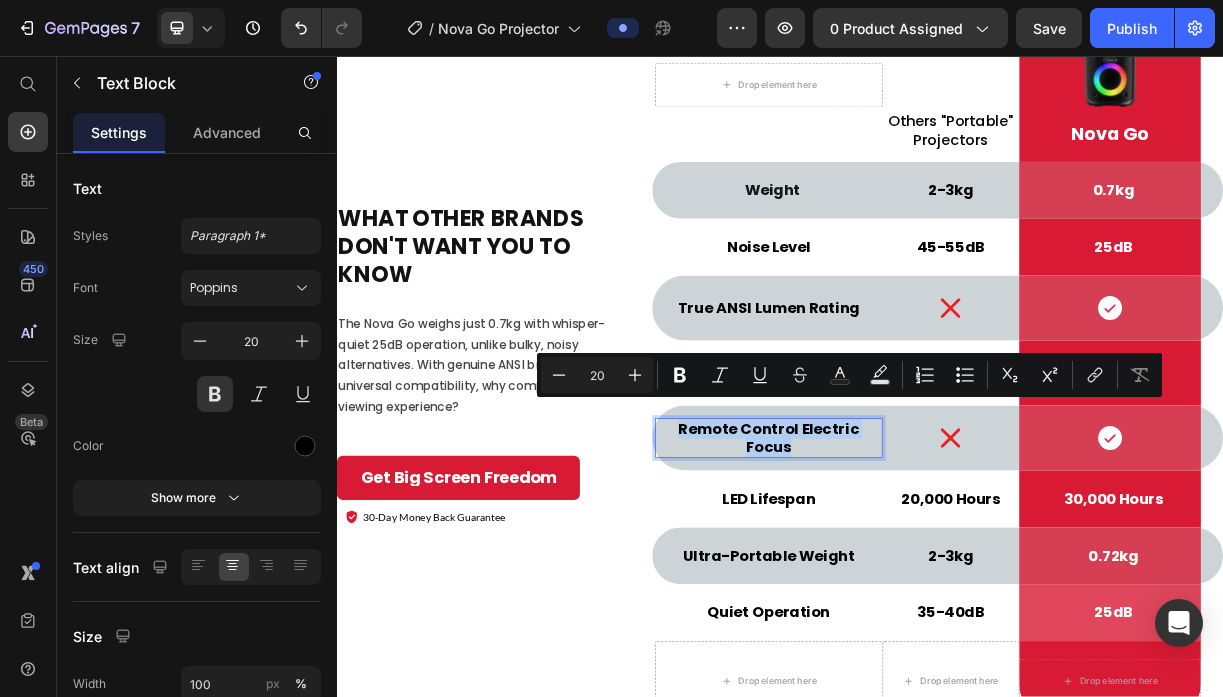 type on "11" 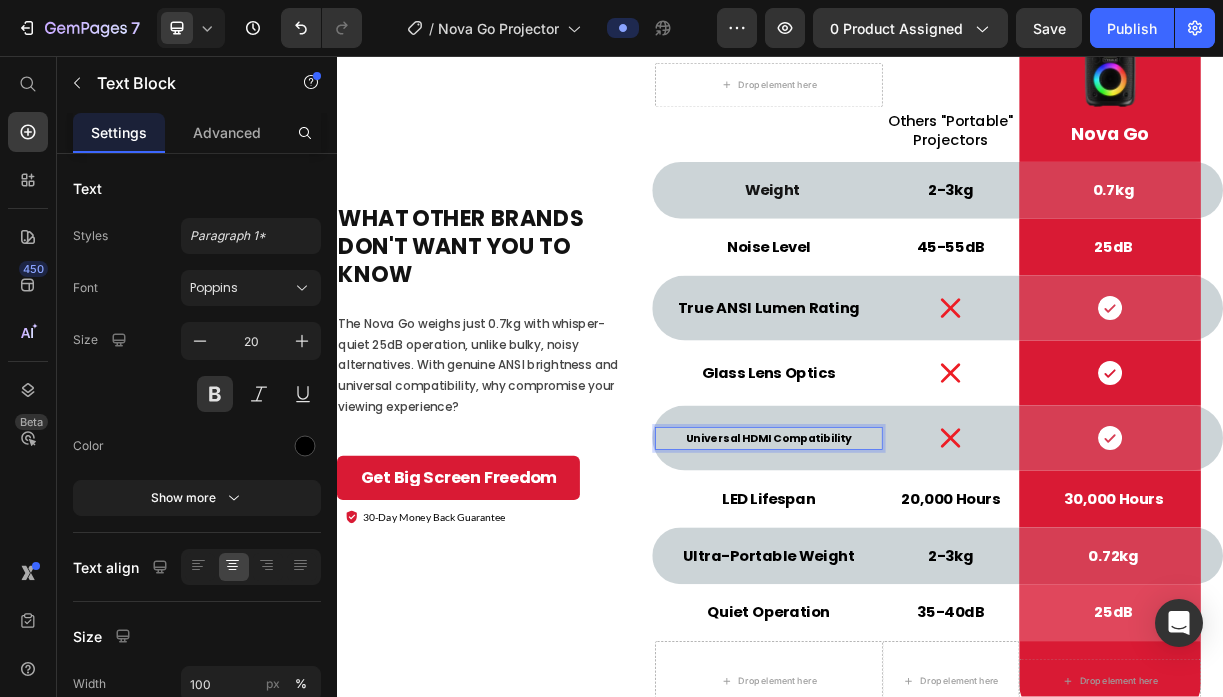 click on "Universal HDMI Compatibility" at bounding box center (922, 574) 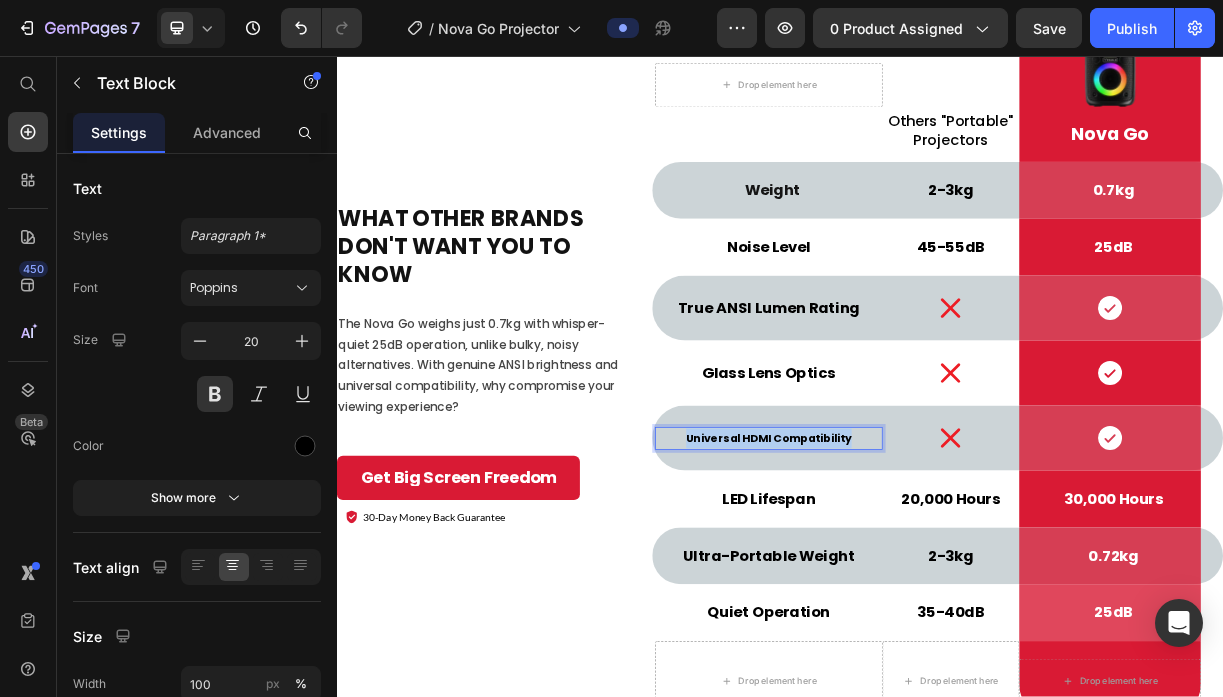 click on "Universal HDMI Compatibility" at bounding box center [922, 574] 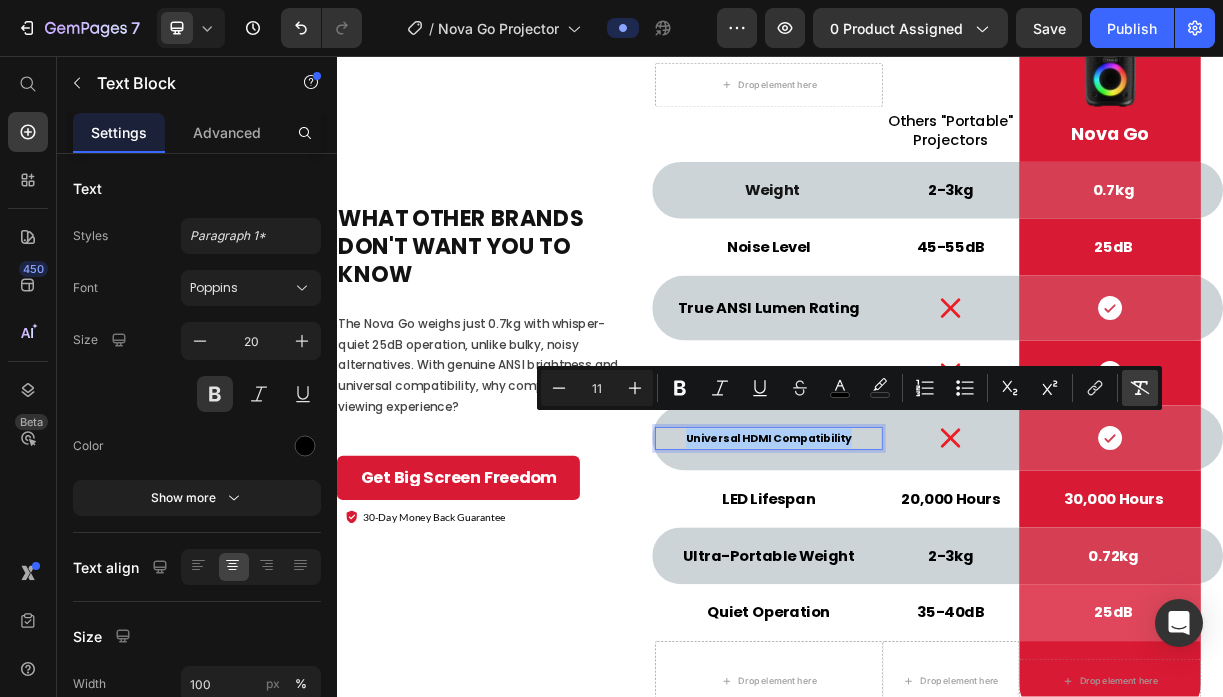 click on "Remove Format" at bounding box center [1140, 388] 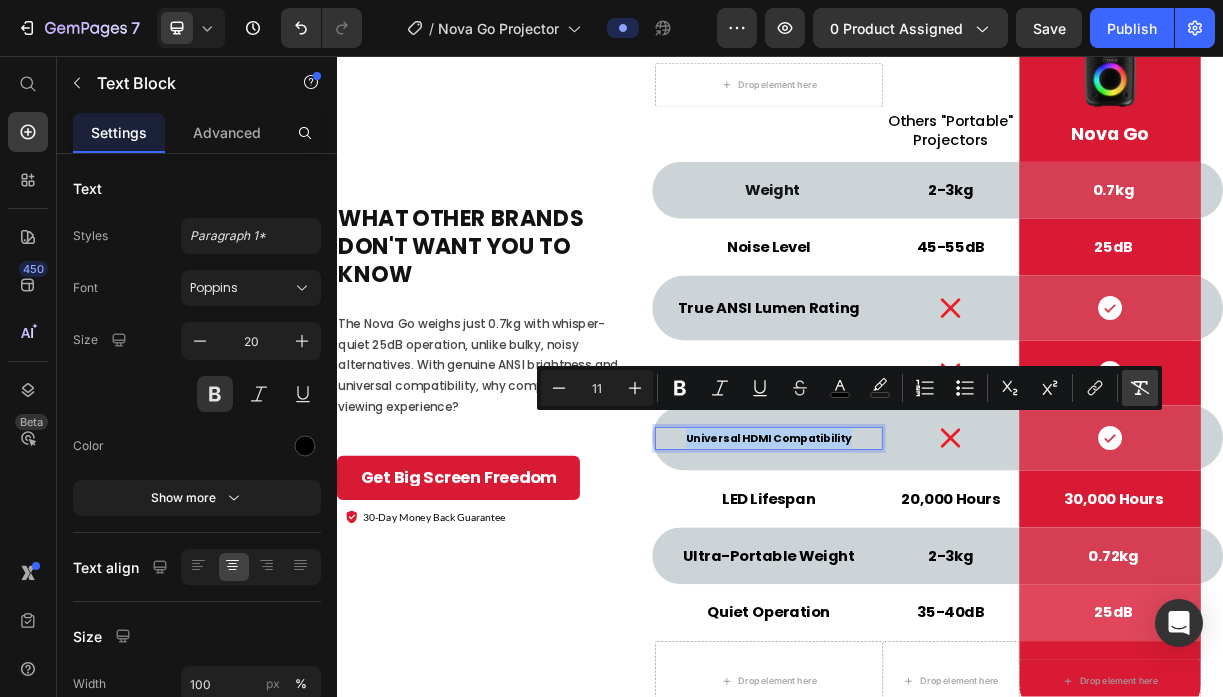 type on "20" 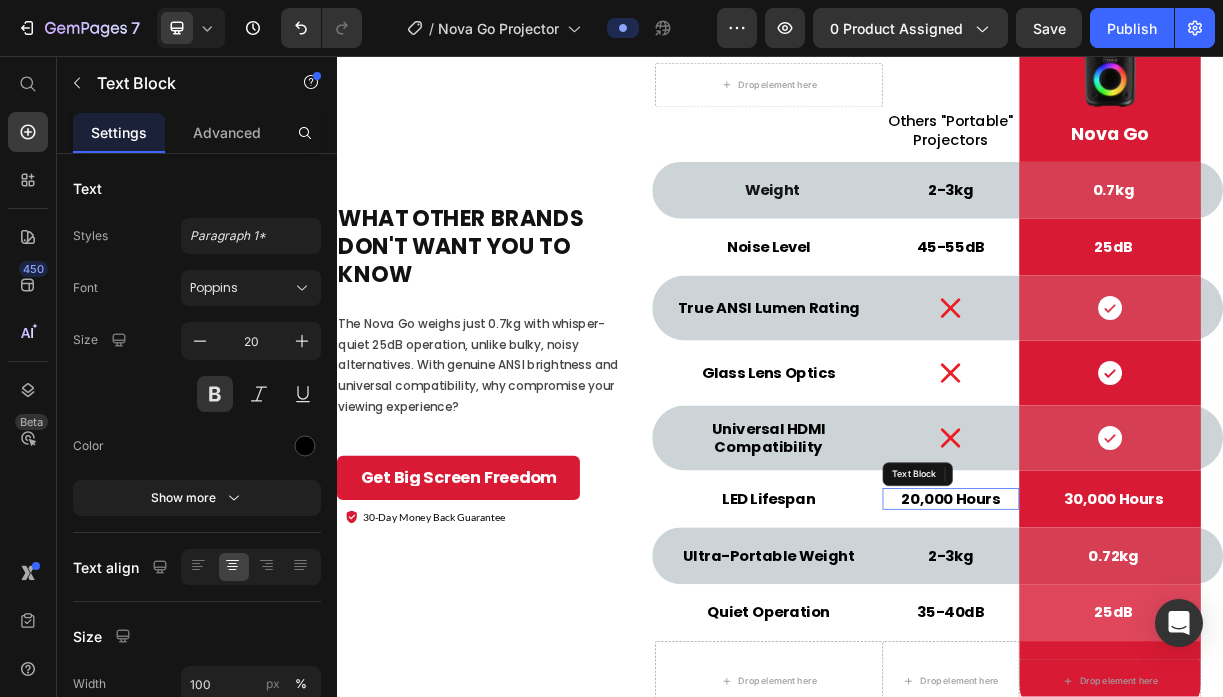 click on "20,000 Hours" at bounding box center [1168, 656] 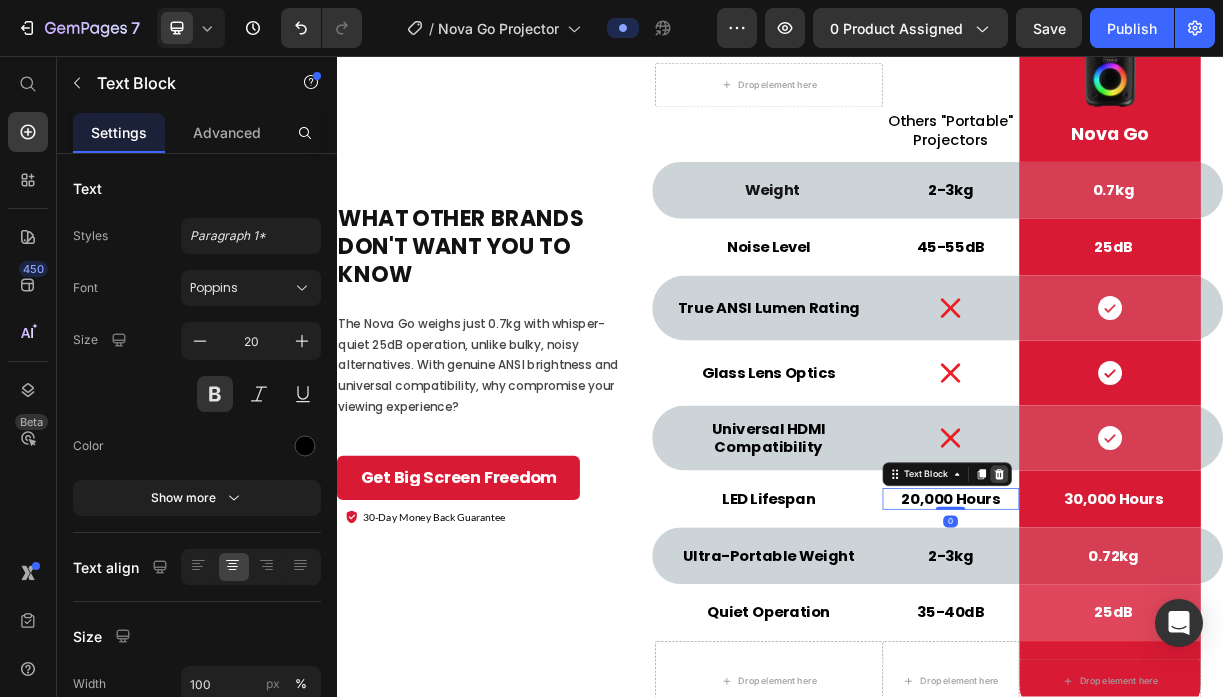 click 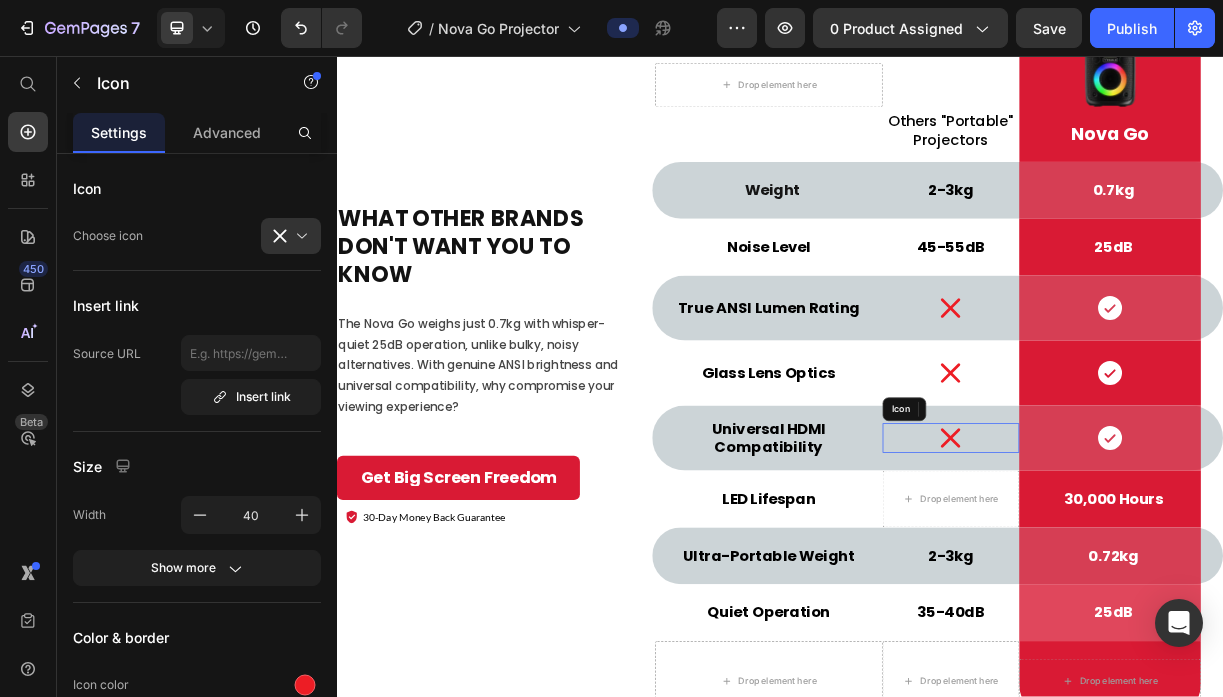 click 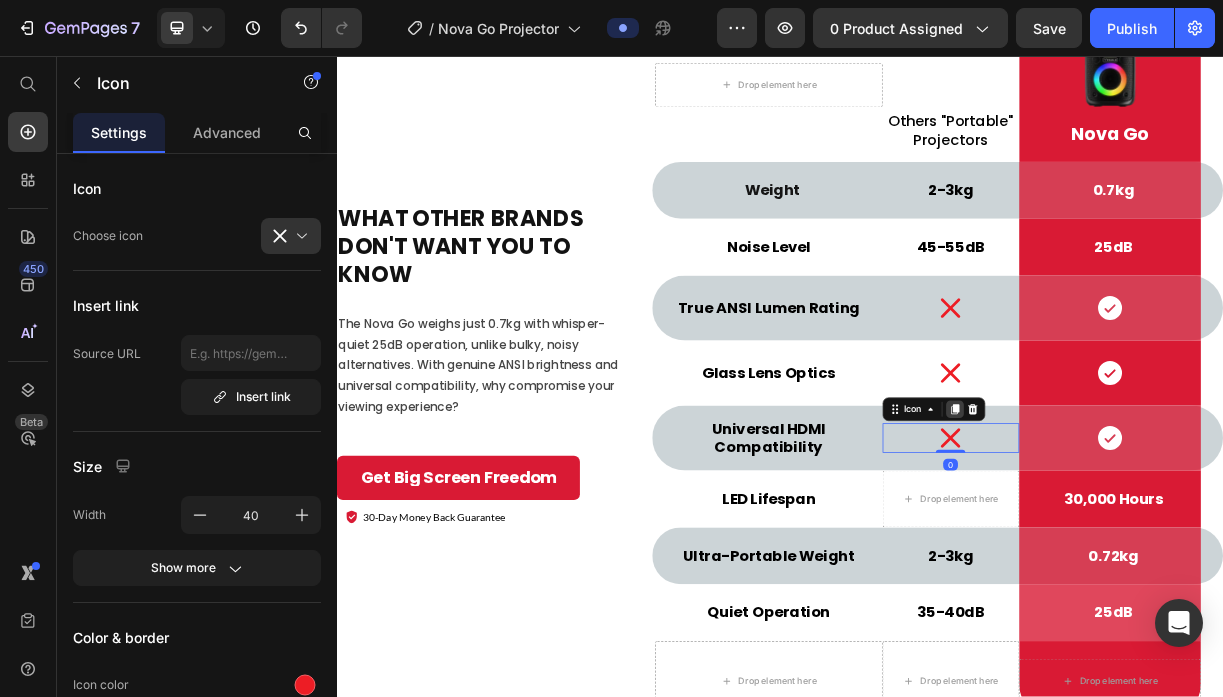 click 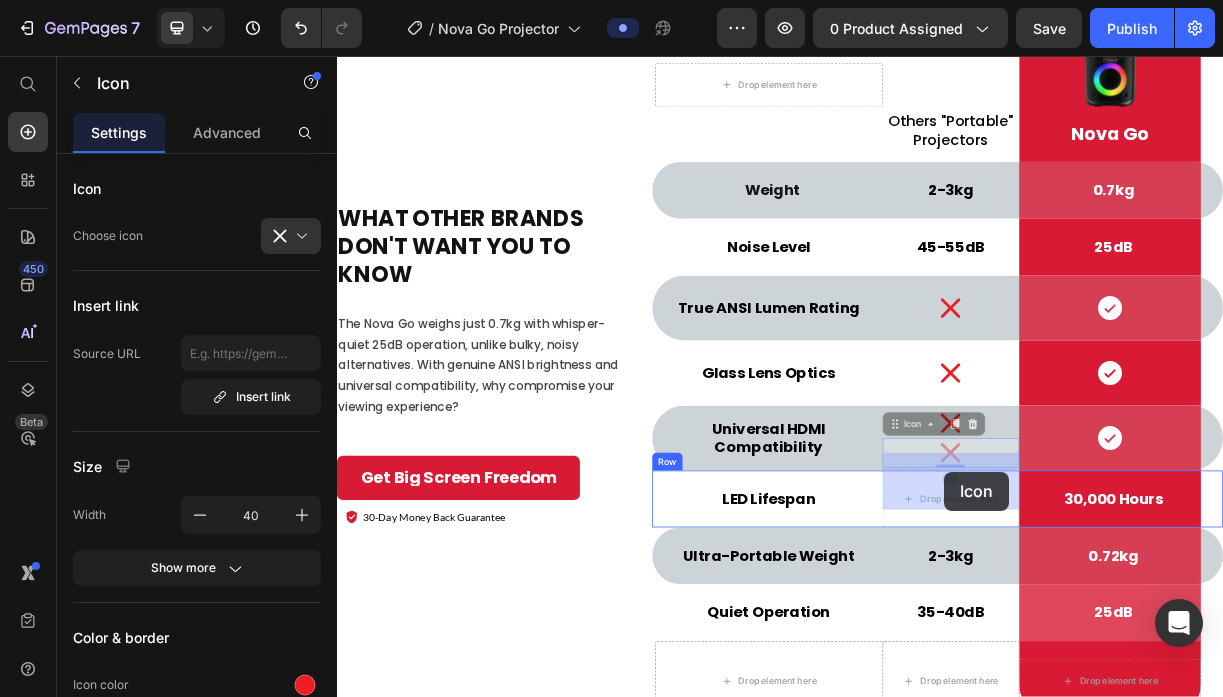 drag, startPoint x: 1159, startPoint y: 559, endPoint x: 1159, endPoint y: 619, distance: 60 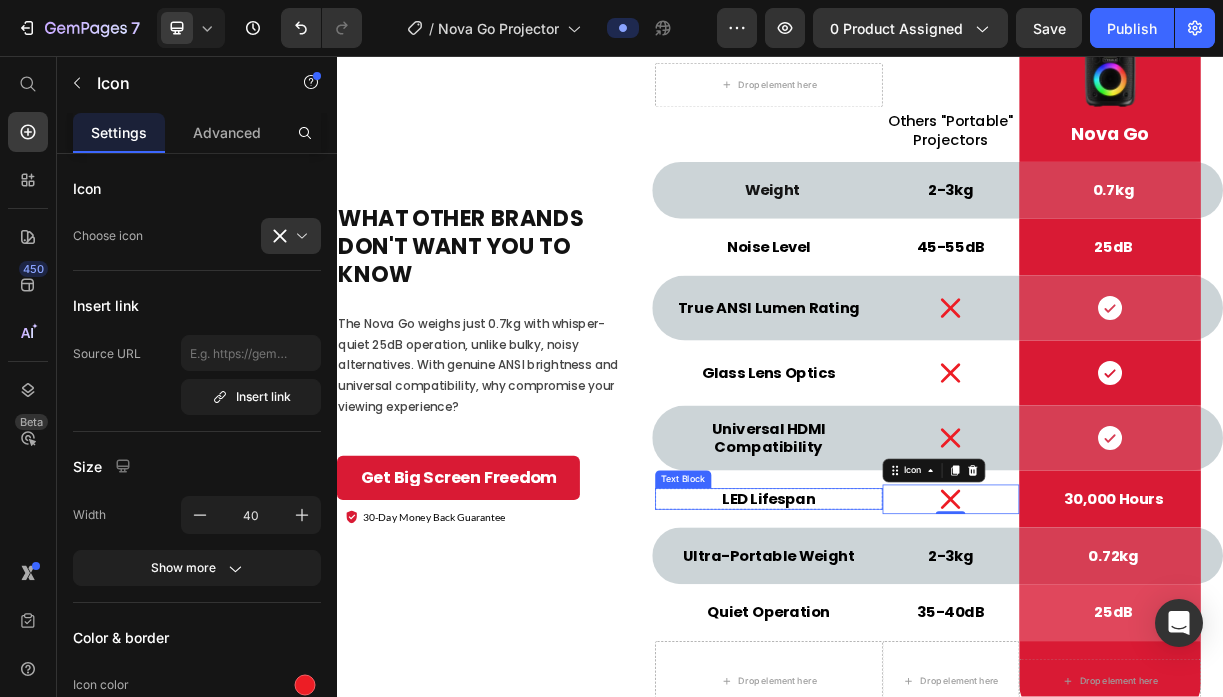 click on "LED Lifespan" at bounding box center [922, 656] 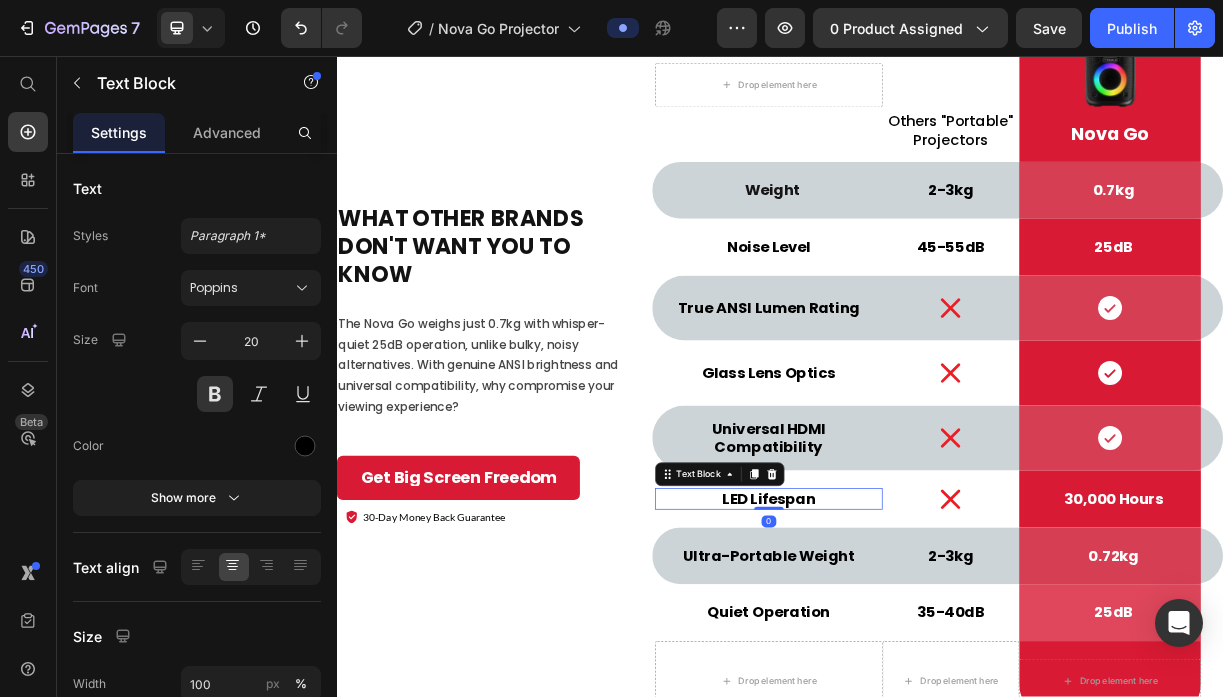 click on "LED Lifespan" at bounding box center [922, 656] 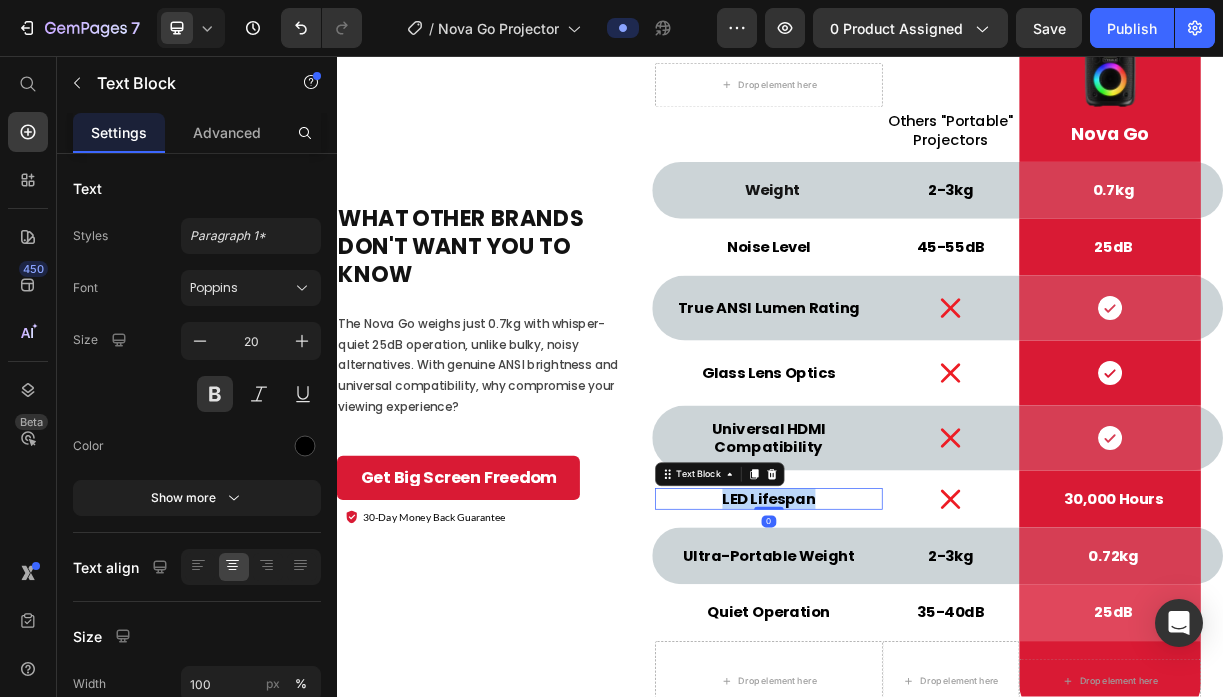 click on "LED Lifespan" at bounding box center [922, 656] 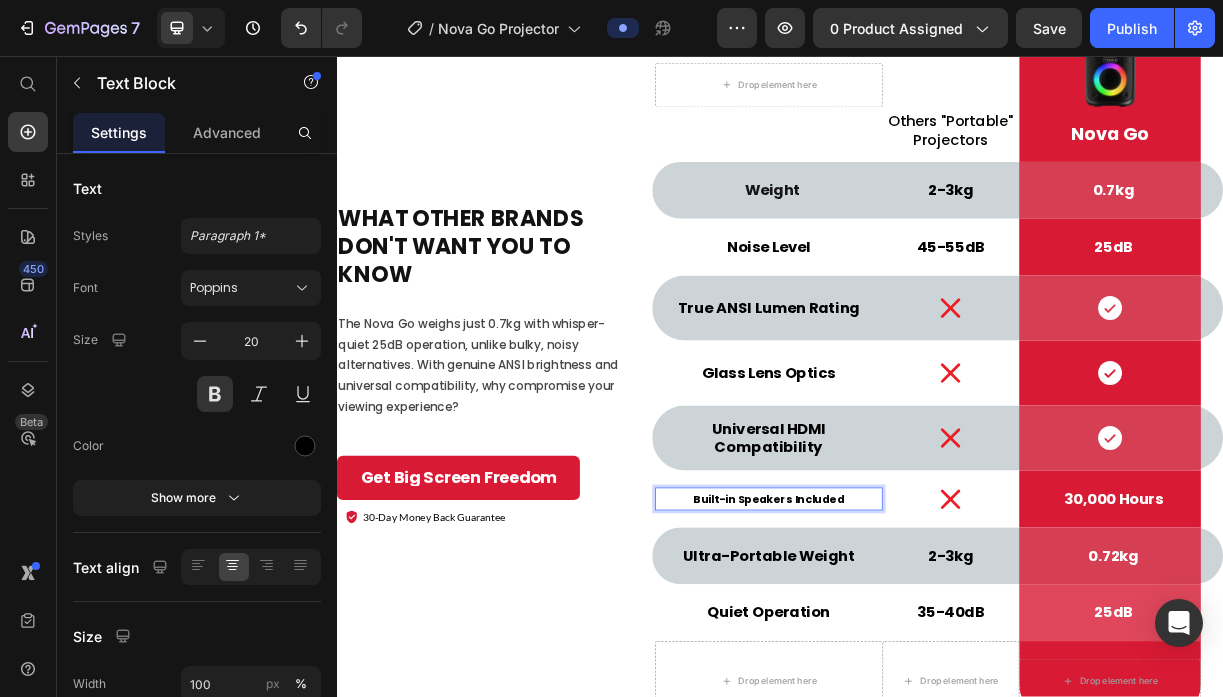 click on "Built-in Speakers Included" at bounding box center [922, 657] 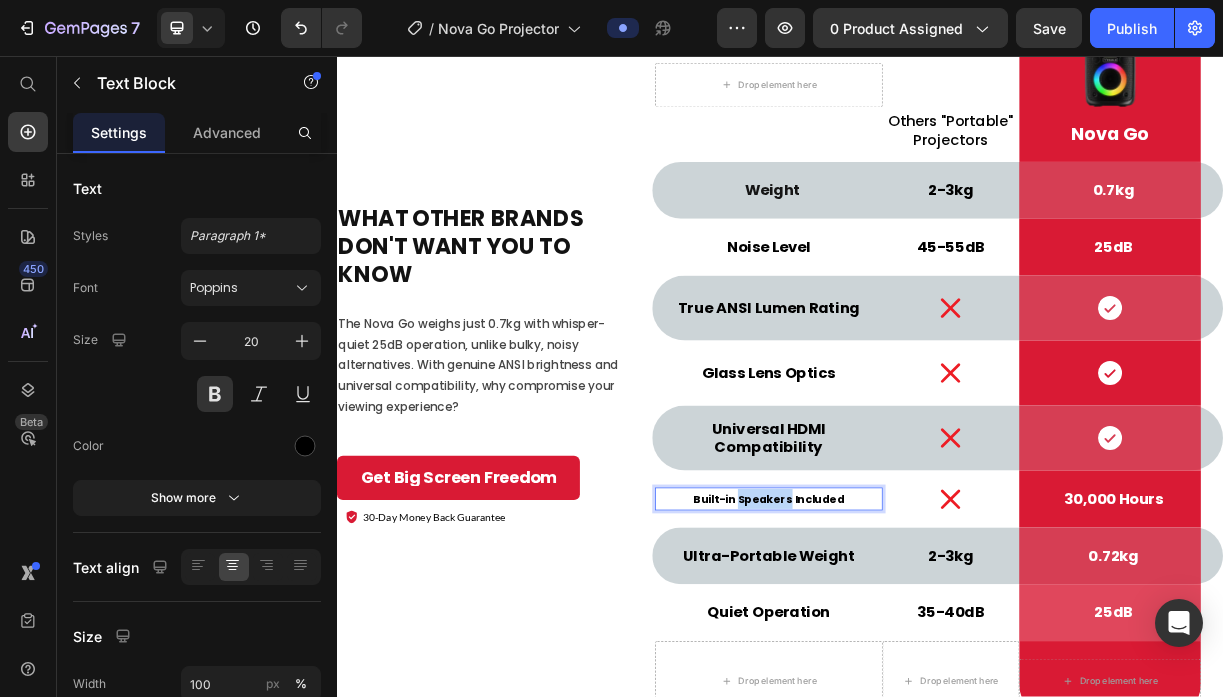 click on "Built-in Speakers Included" at bounding box center (922, 657) 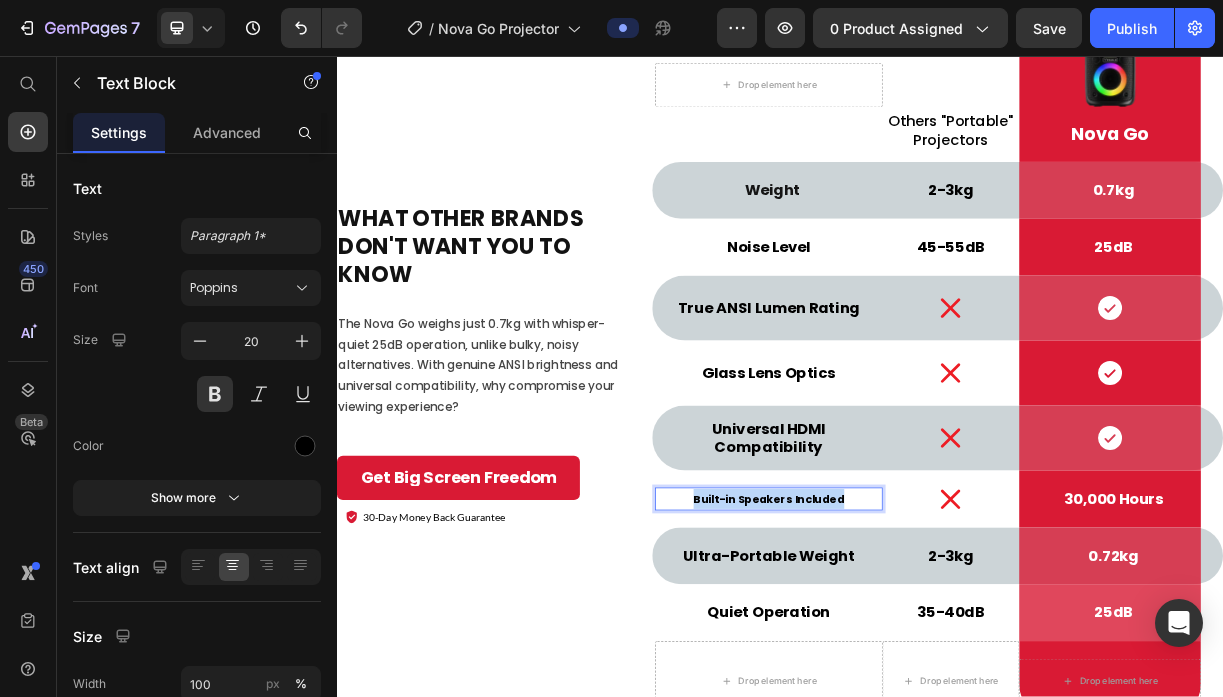 click on "Built-in Speakers Included" at bounding box center (922, 657) 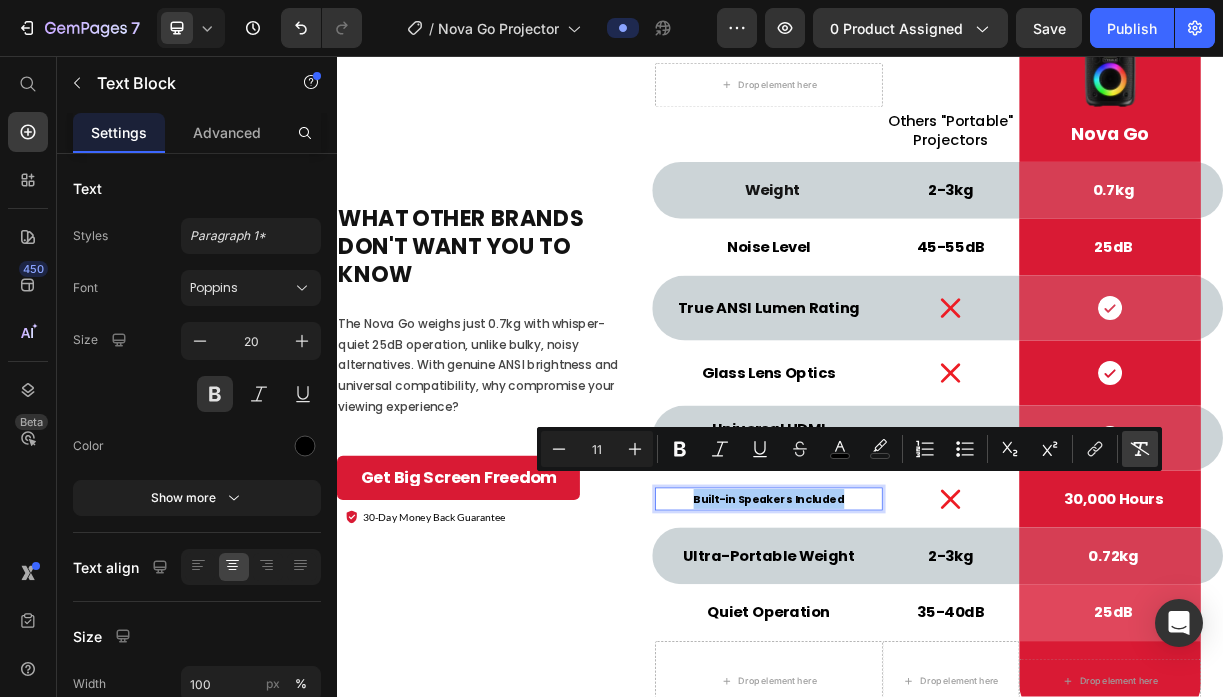 click 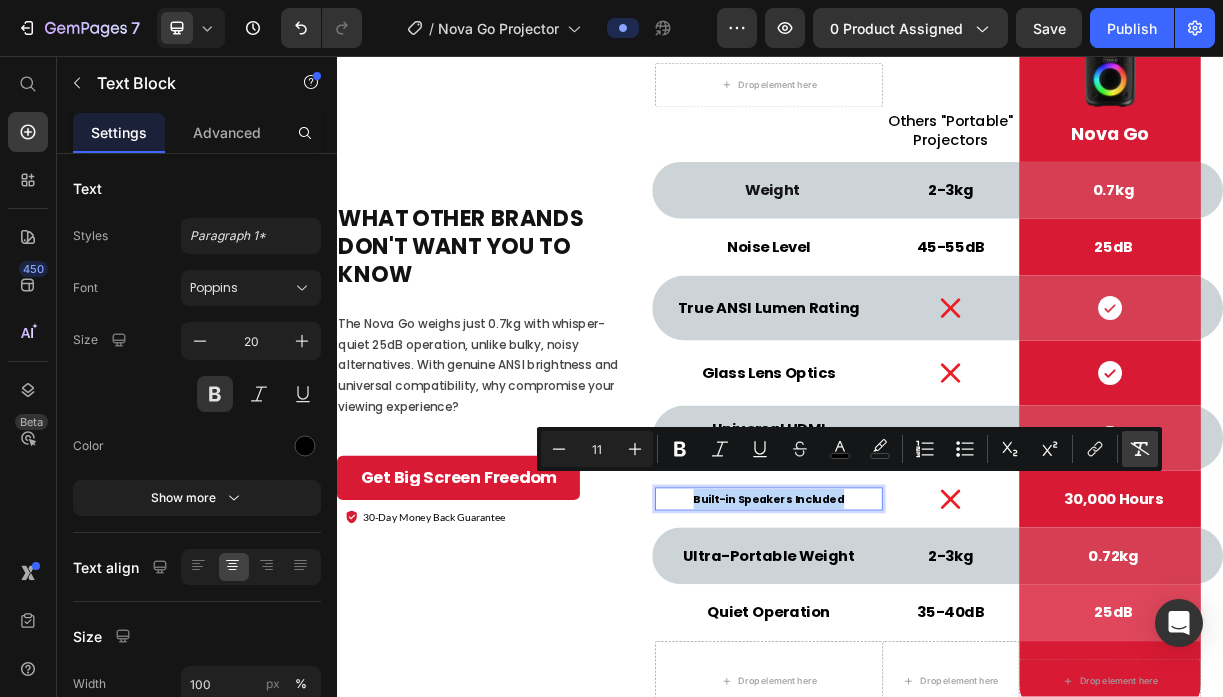 type on "20" 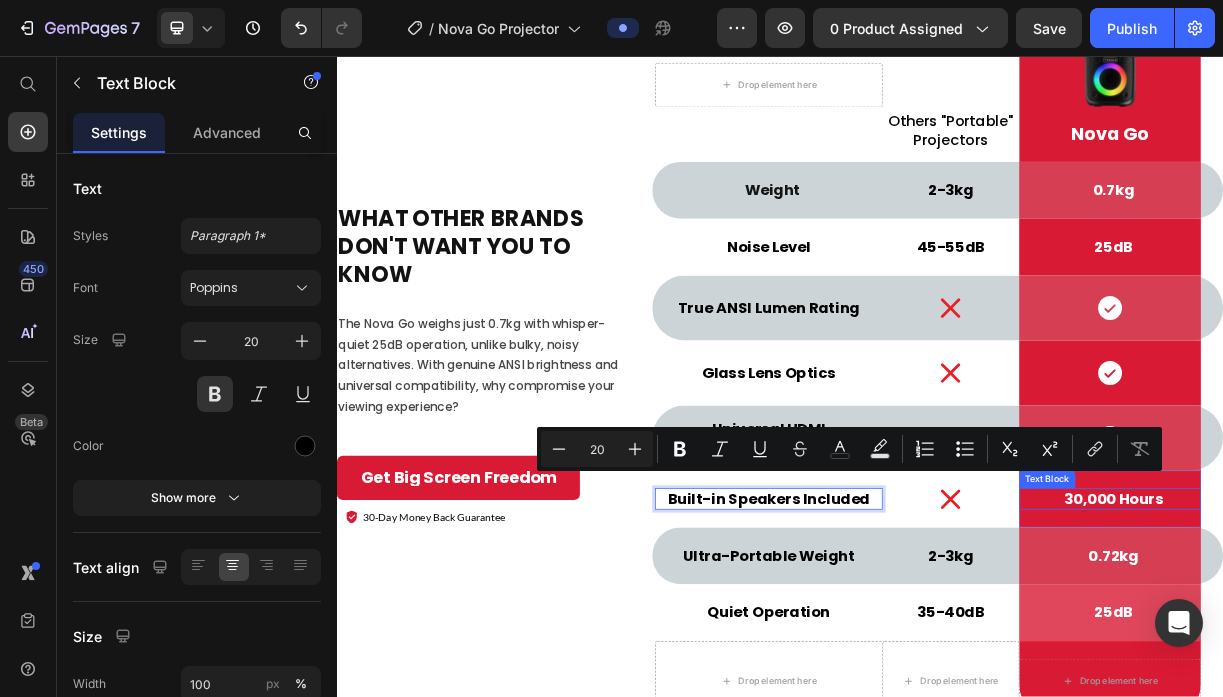 click on "30,000 Hours" at bounding box center (1389, 656) 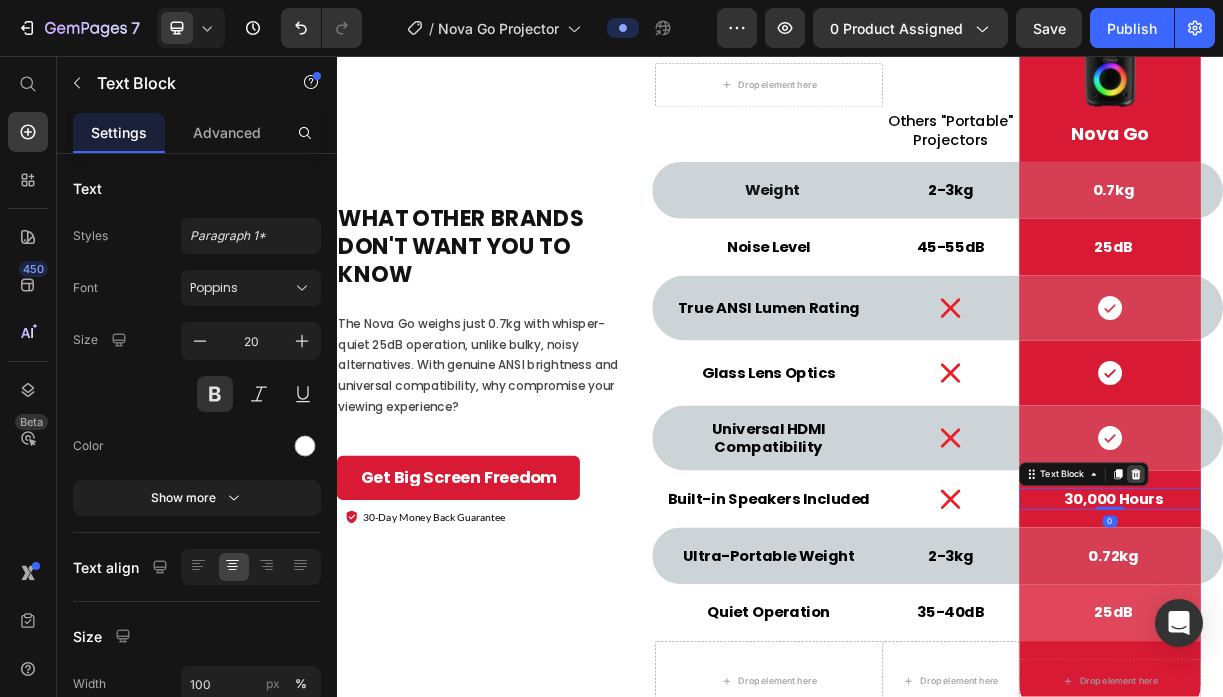 click at bounding box center (1419, 623) 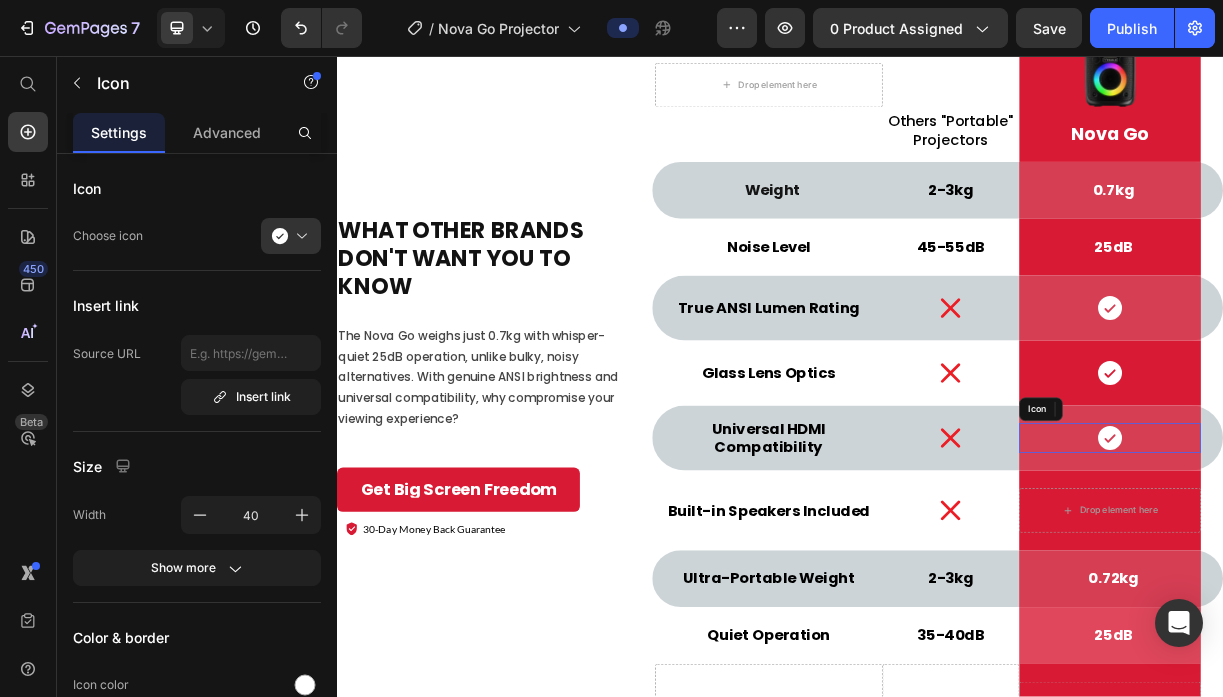 click 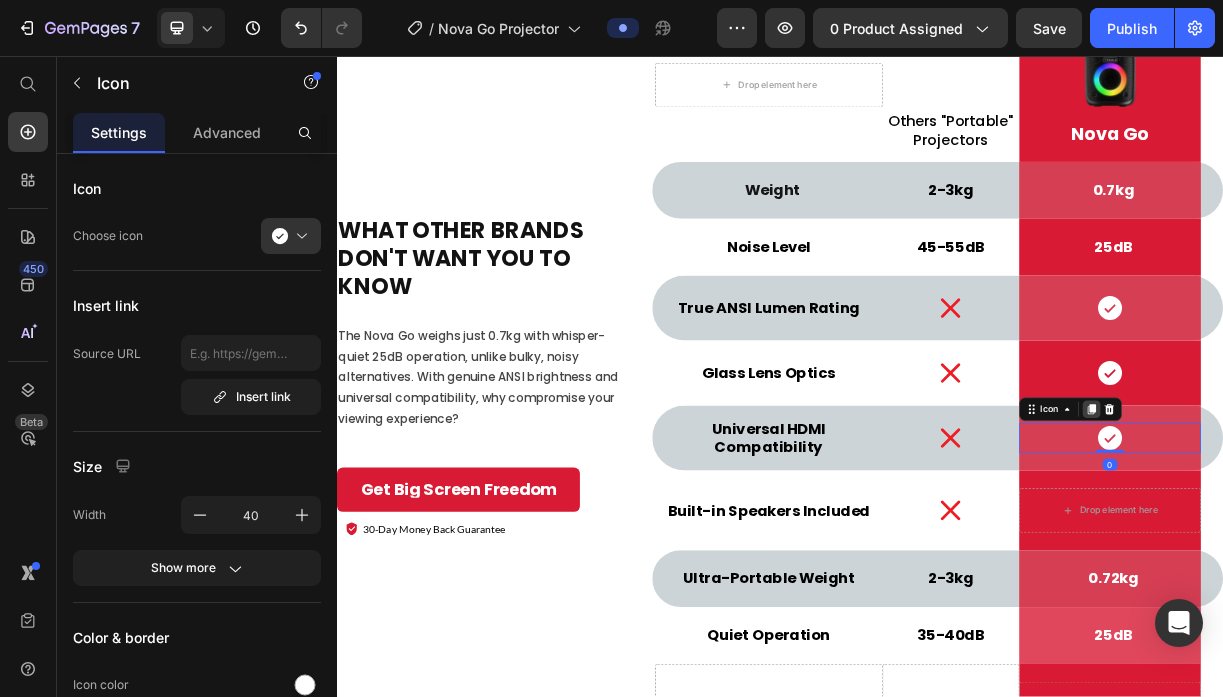 click 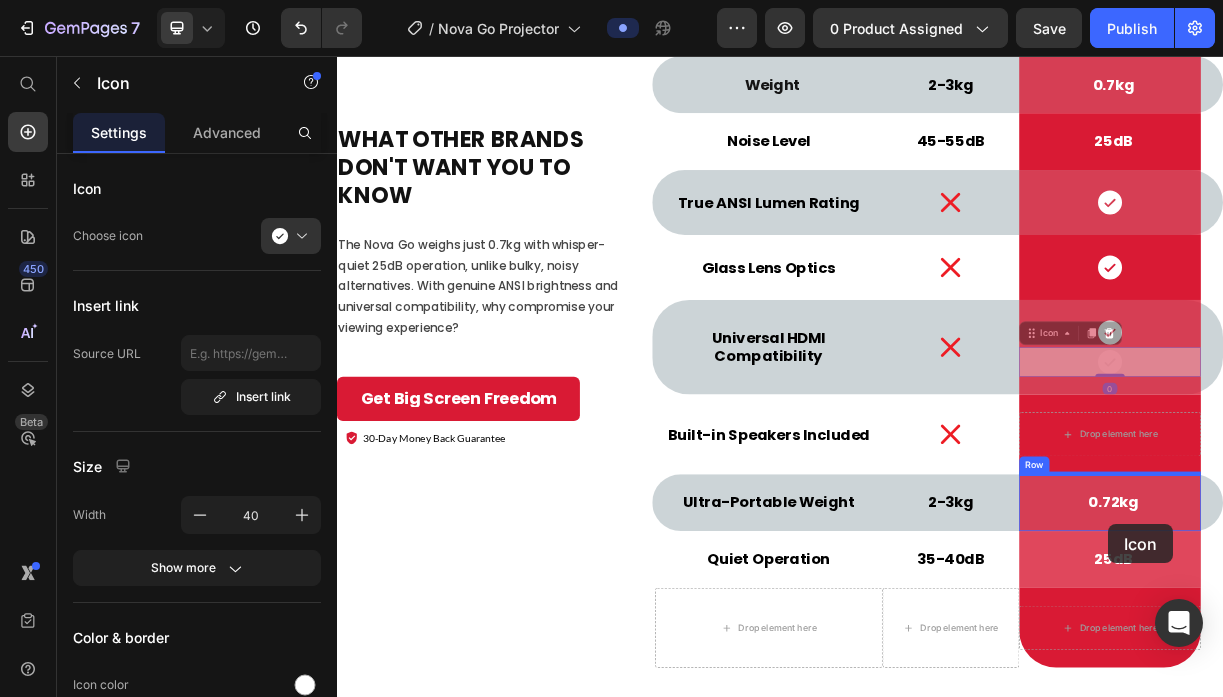 drag, startPoint x: 1389, startPoint y: 588, endPoint x: 1381, endPoint y: 690, distance: 102.31325 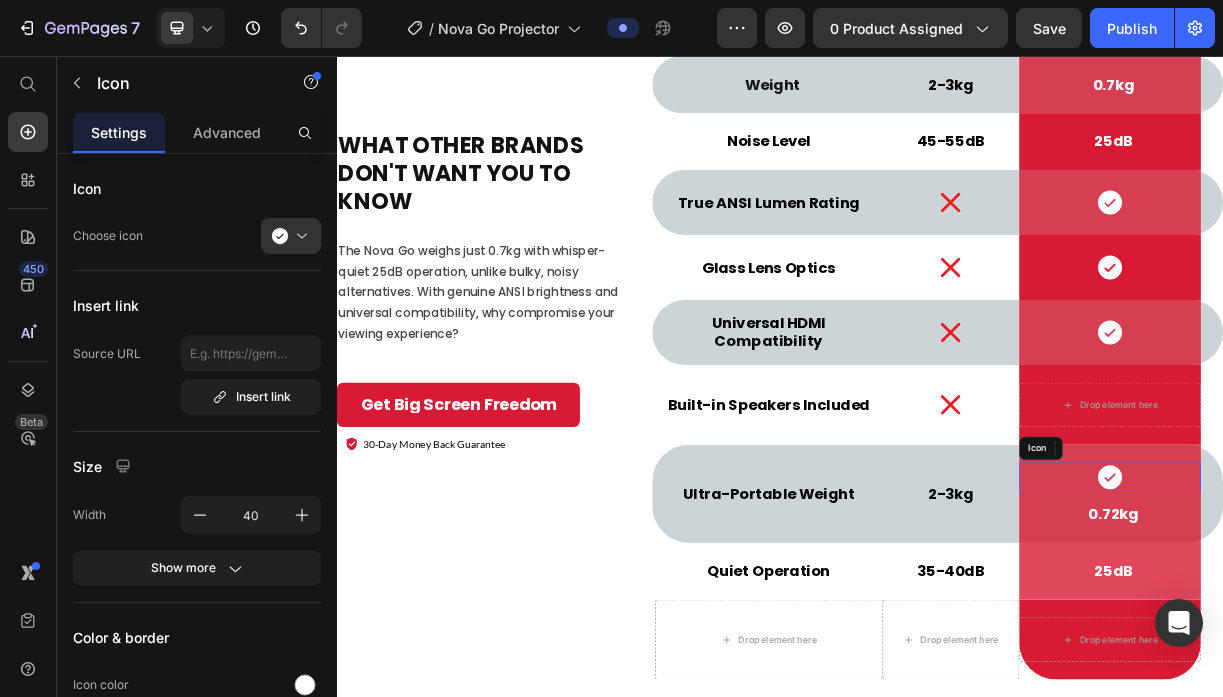 scroll, scrollTop: 7219, scrollLeft: 0, axis: vertical 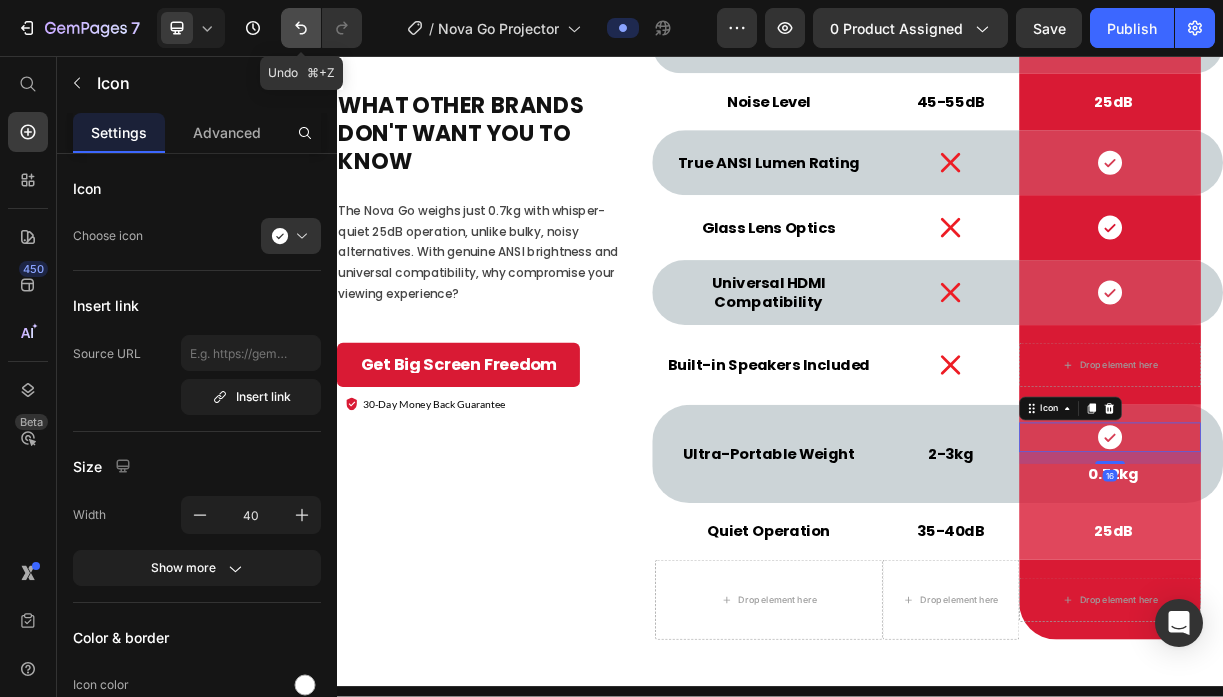 click 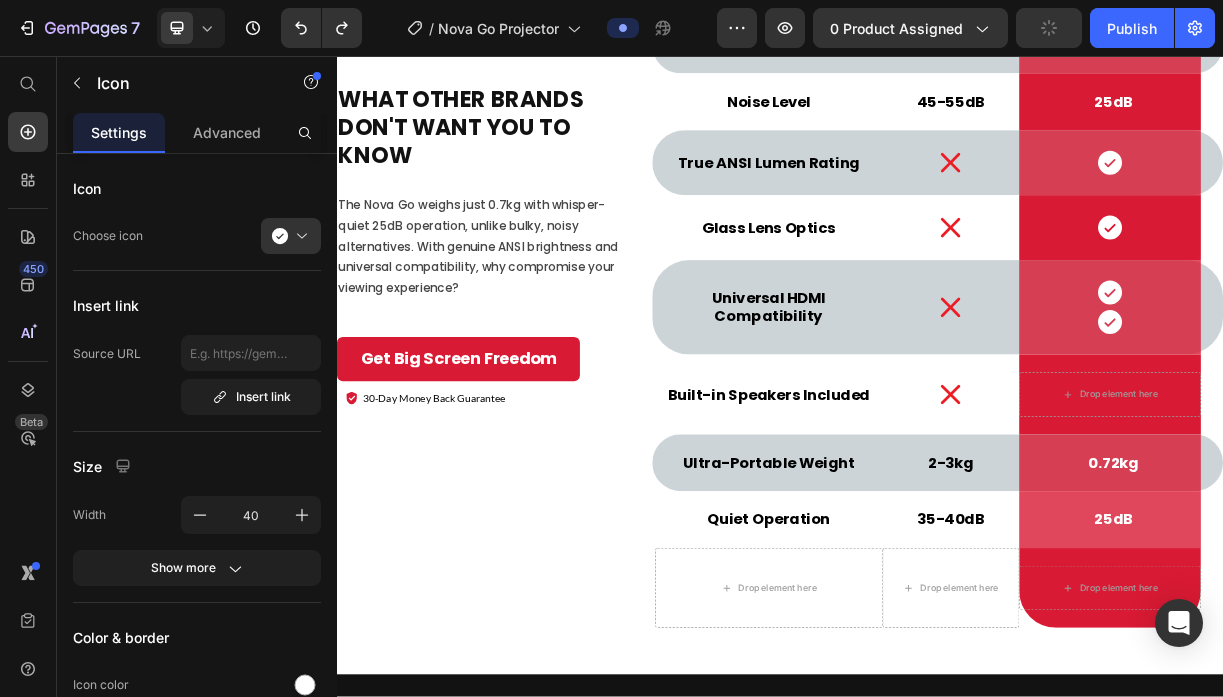 click 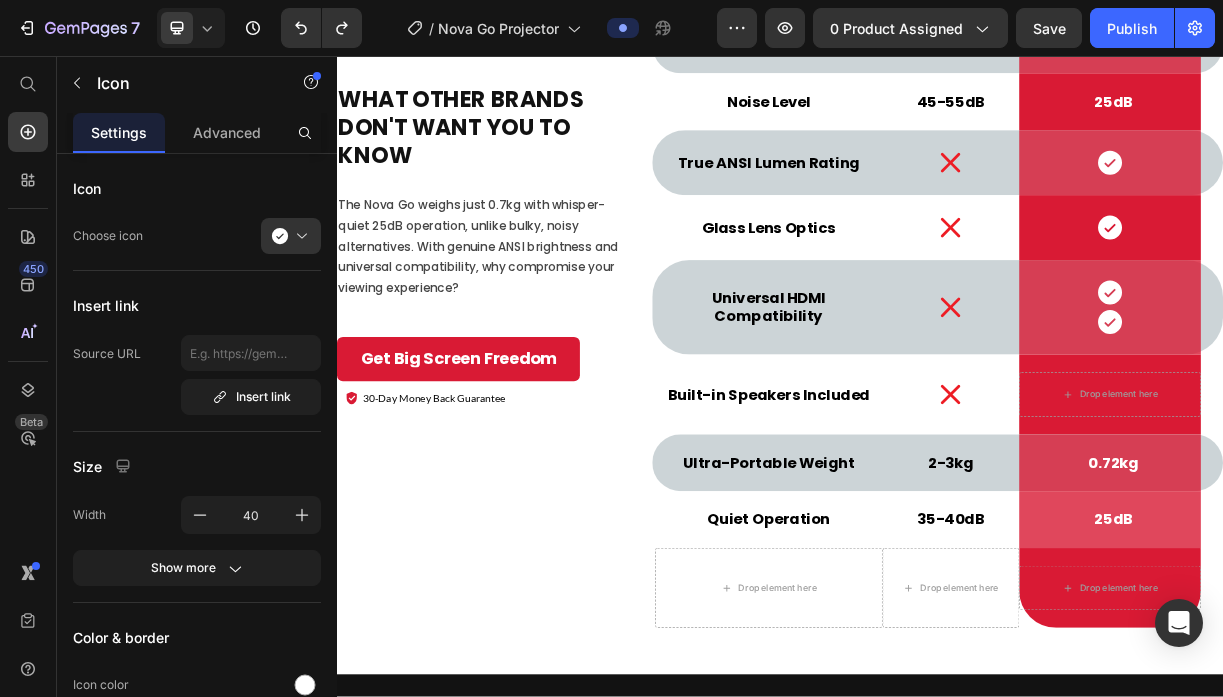 click 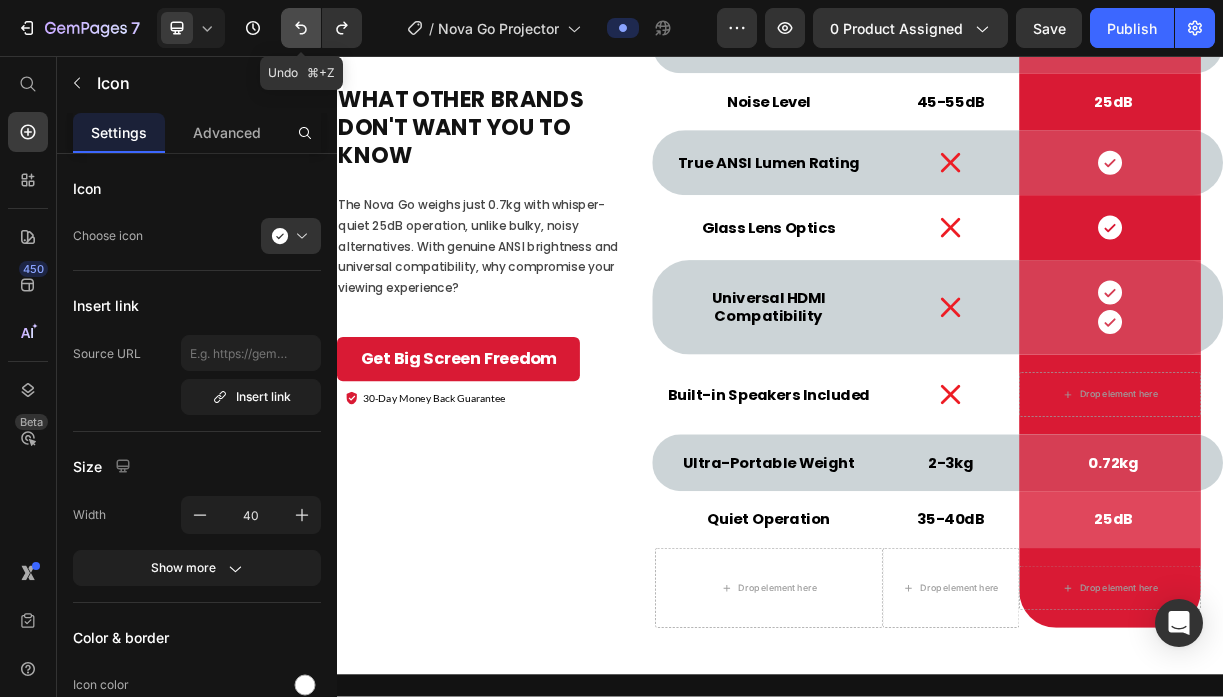click 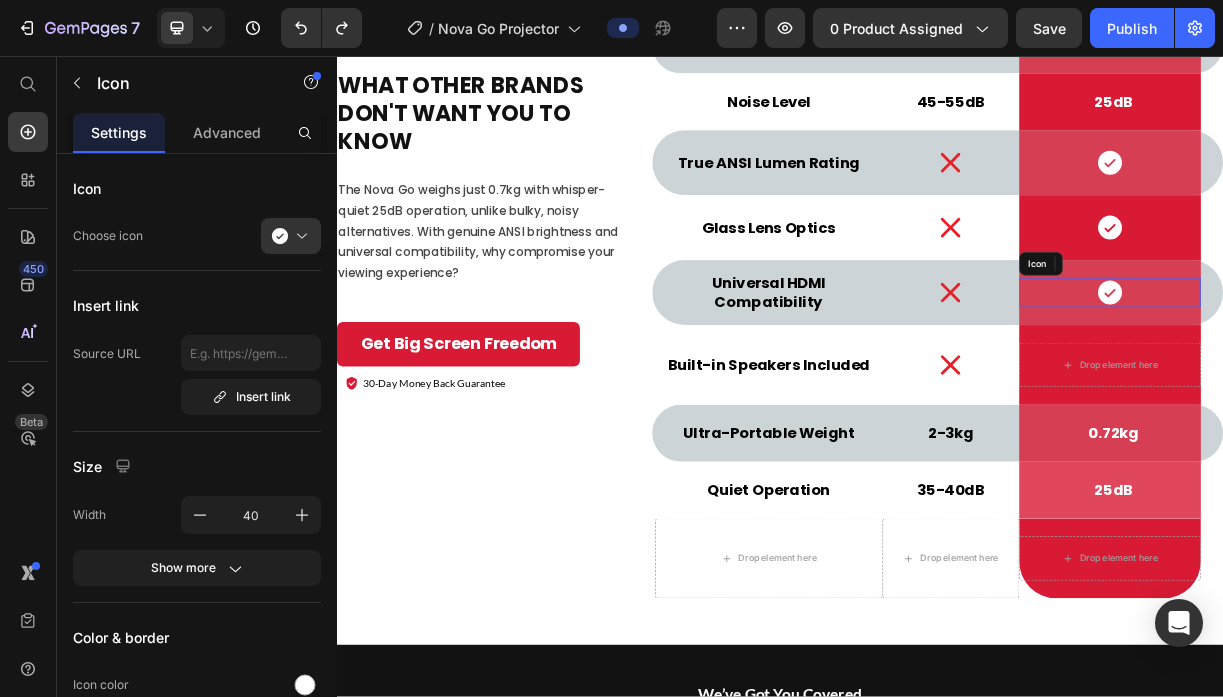 click 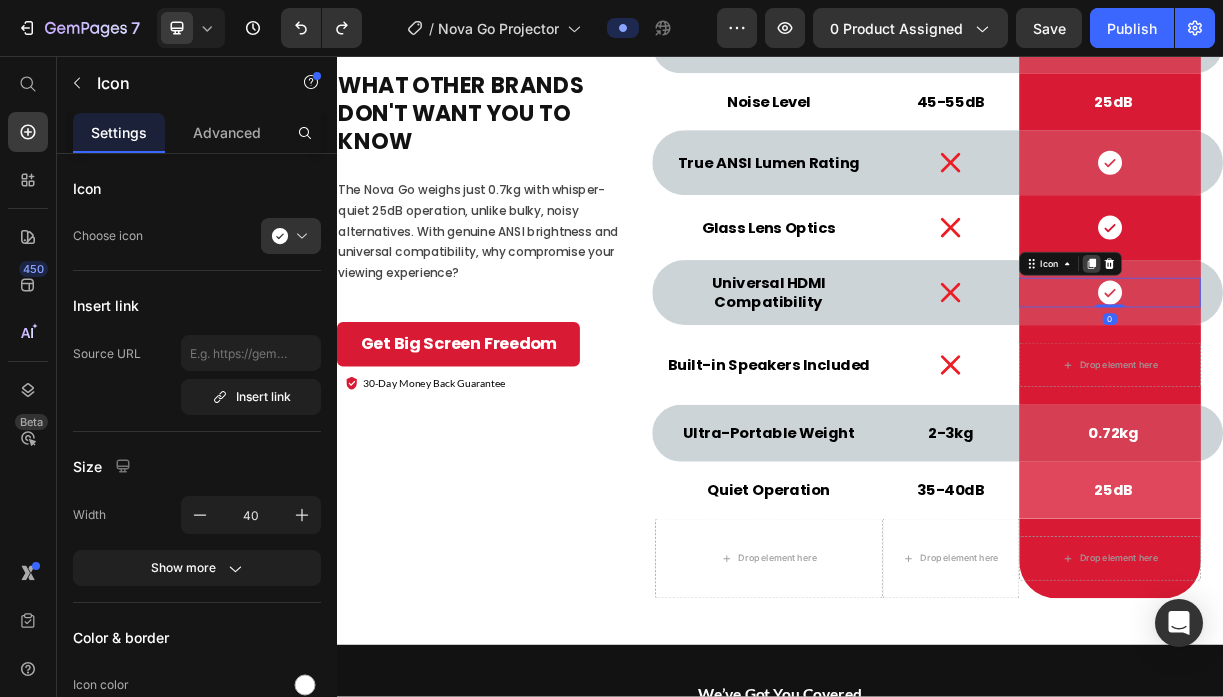 click 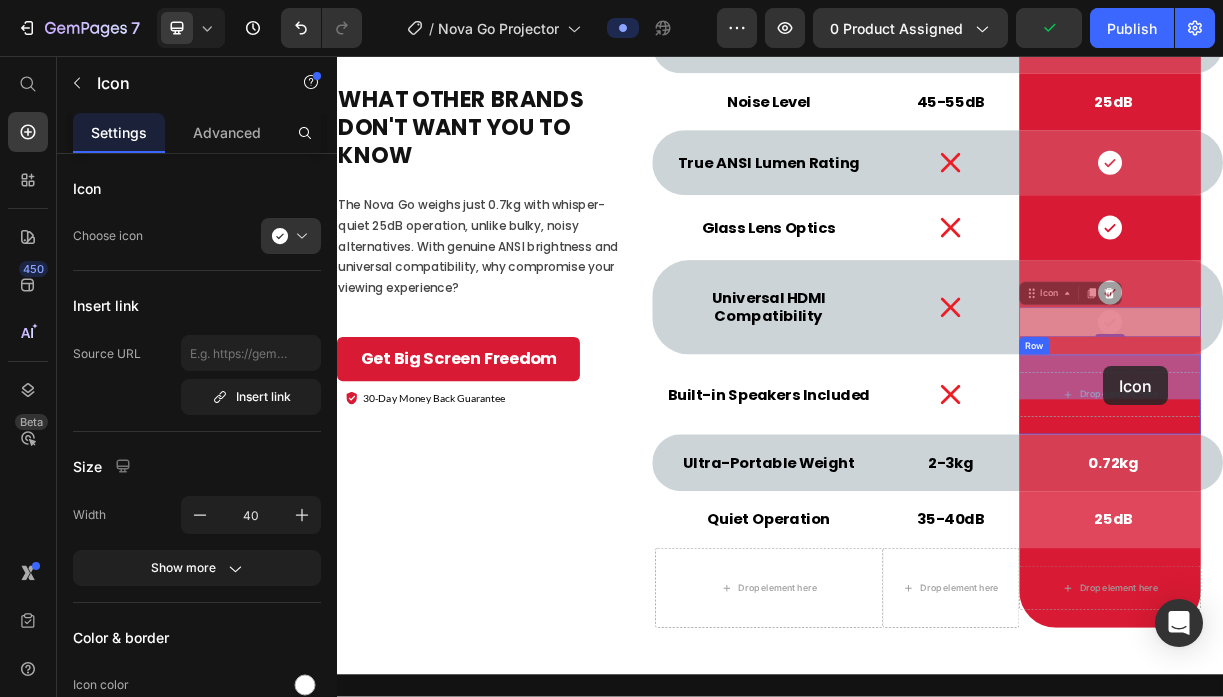 drag, startPoint x: 1380, startPoint y: 388, endPoint x: 1374, endPoint y: 476, distance: 88.20431 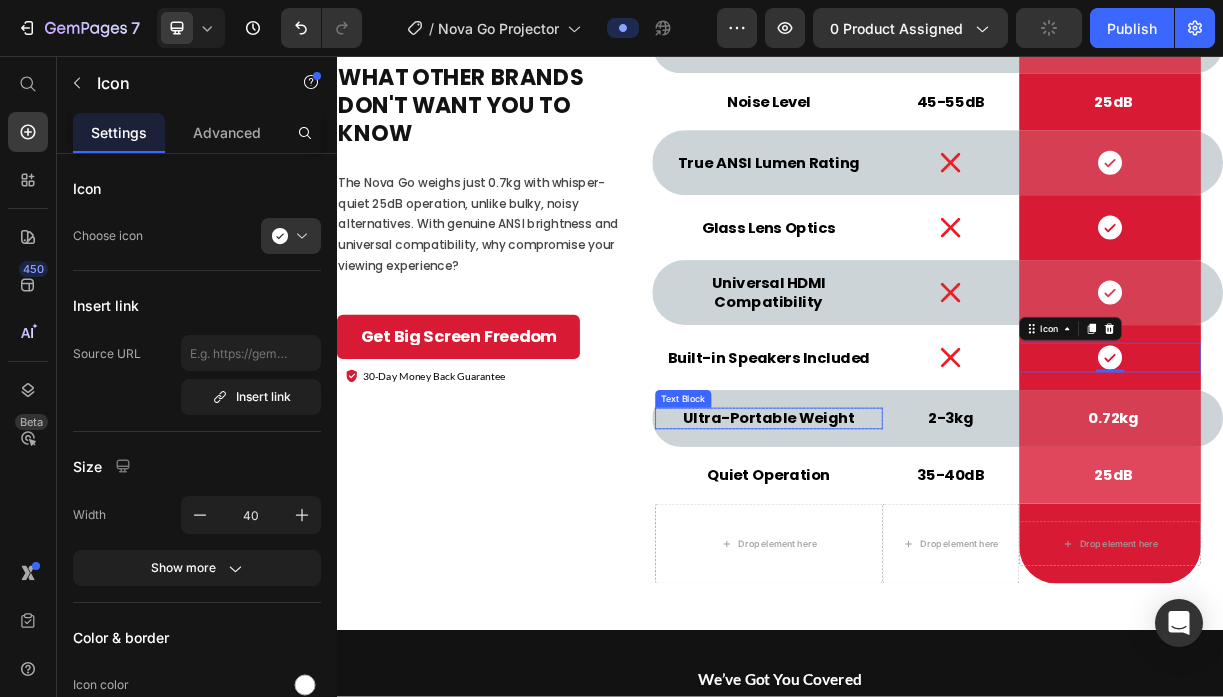 click on "Ultra-Portable Weight" at bounding box center (922, 547) 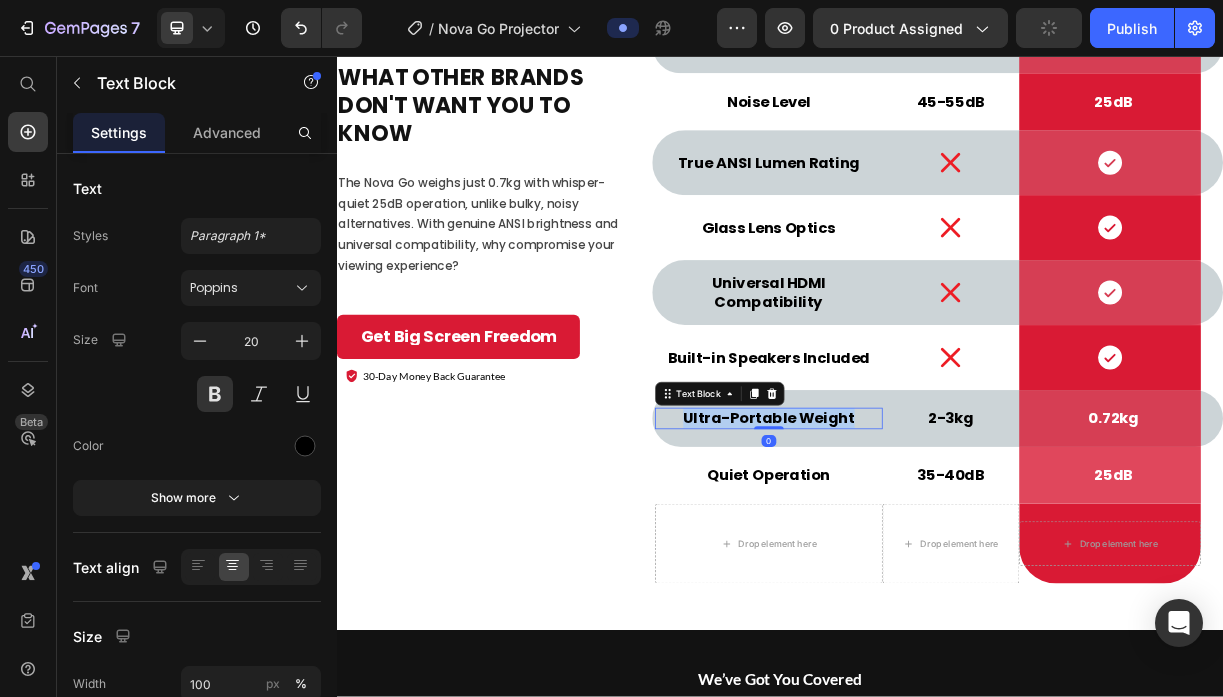 click on "Ultra-Portable Weight" at bounding box center (922, 547) 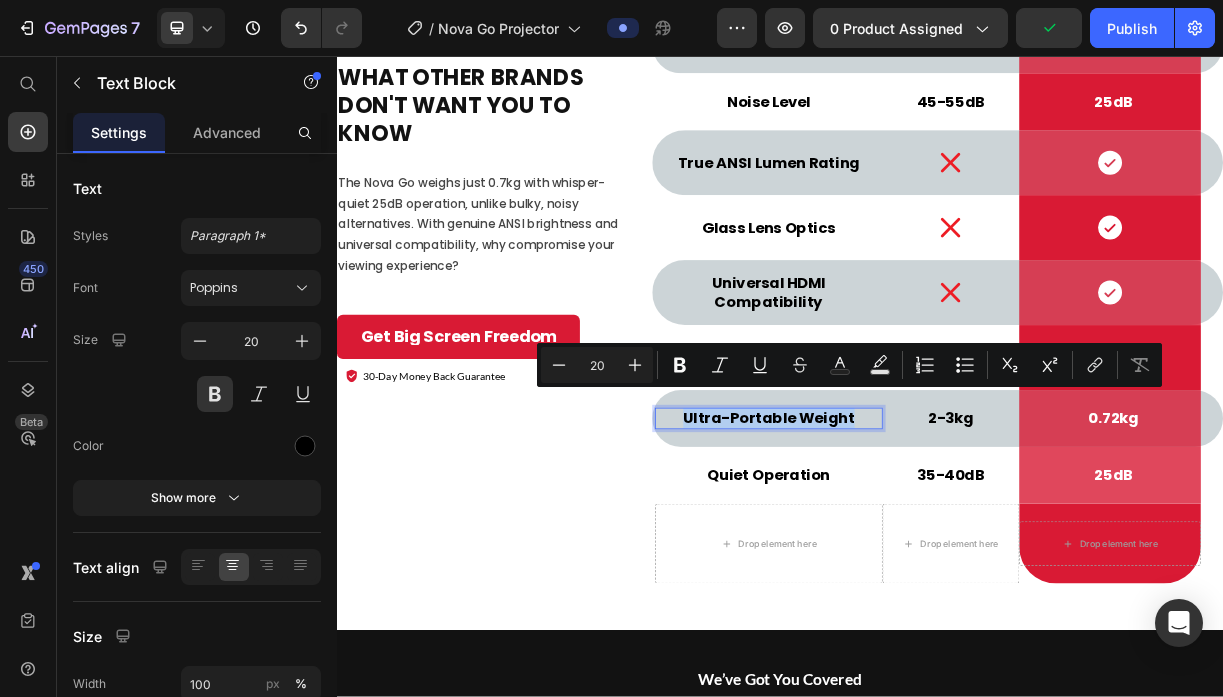 type on "11" 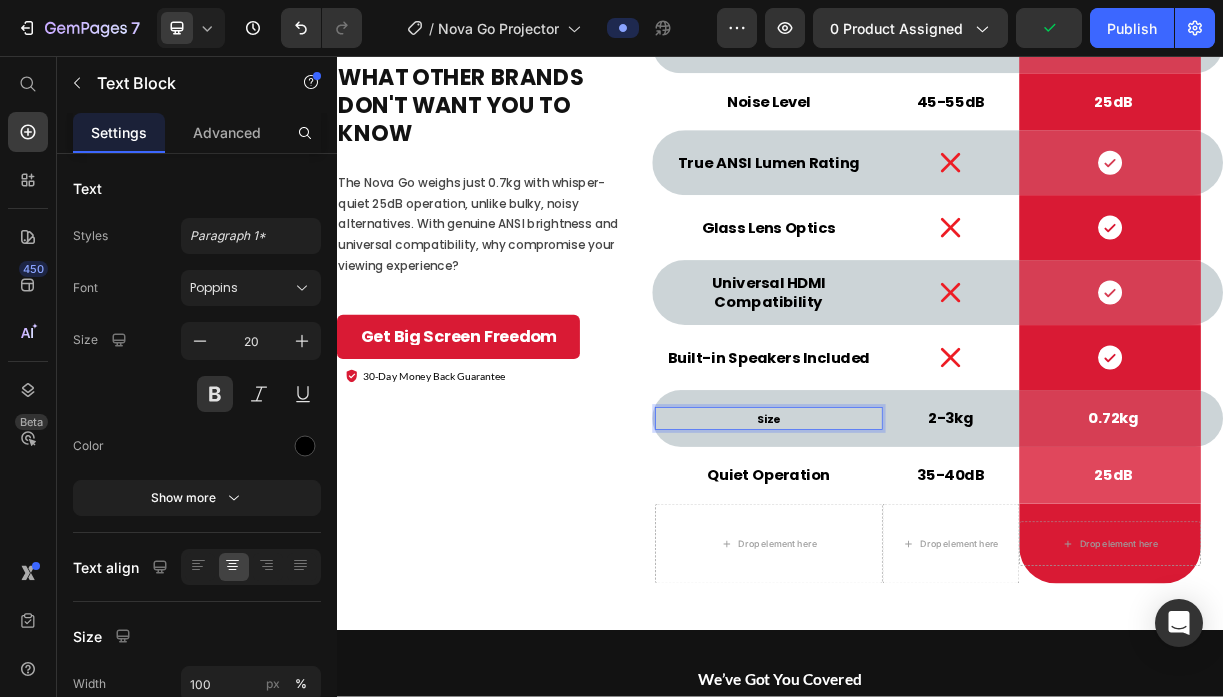 click on "Size" at bounding box center [921, 548] 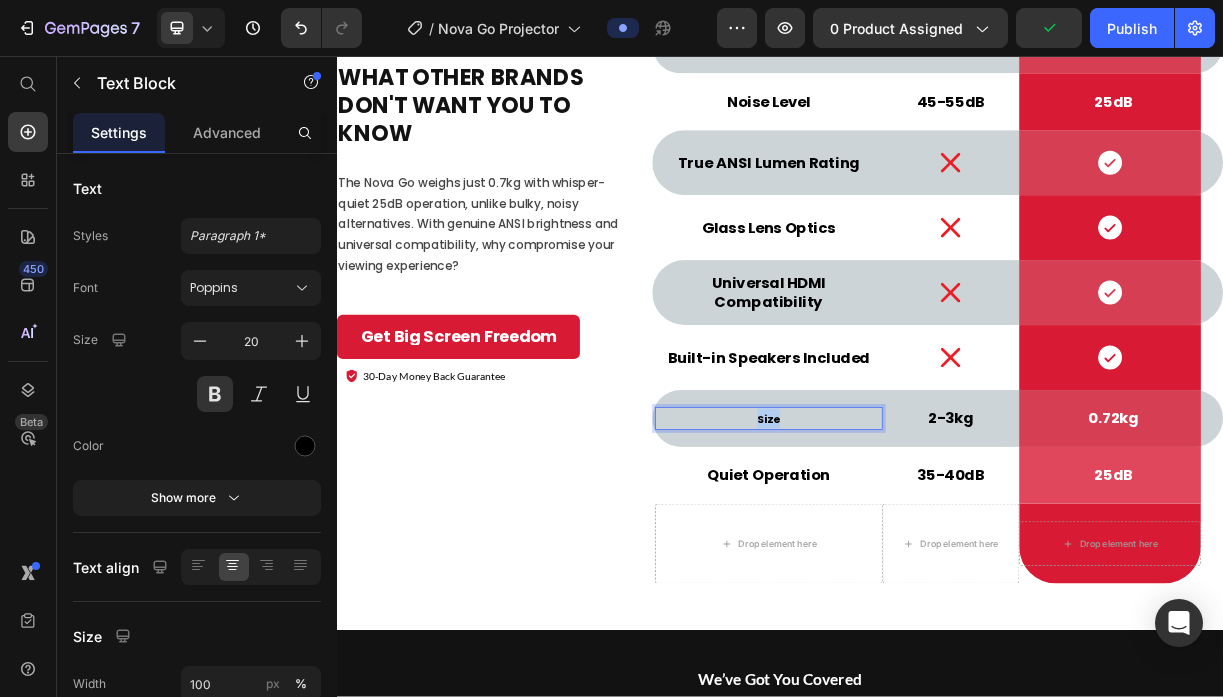 click on "Size" at bounding box center (921, 548) 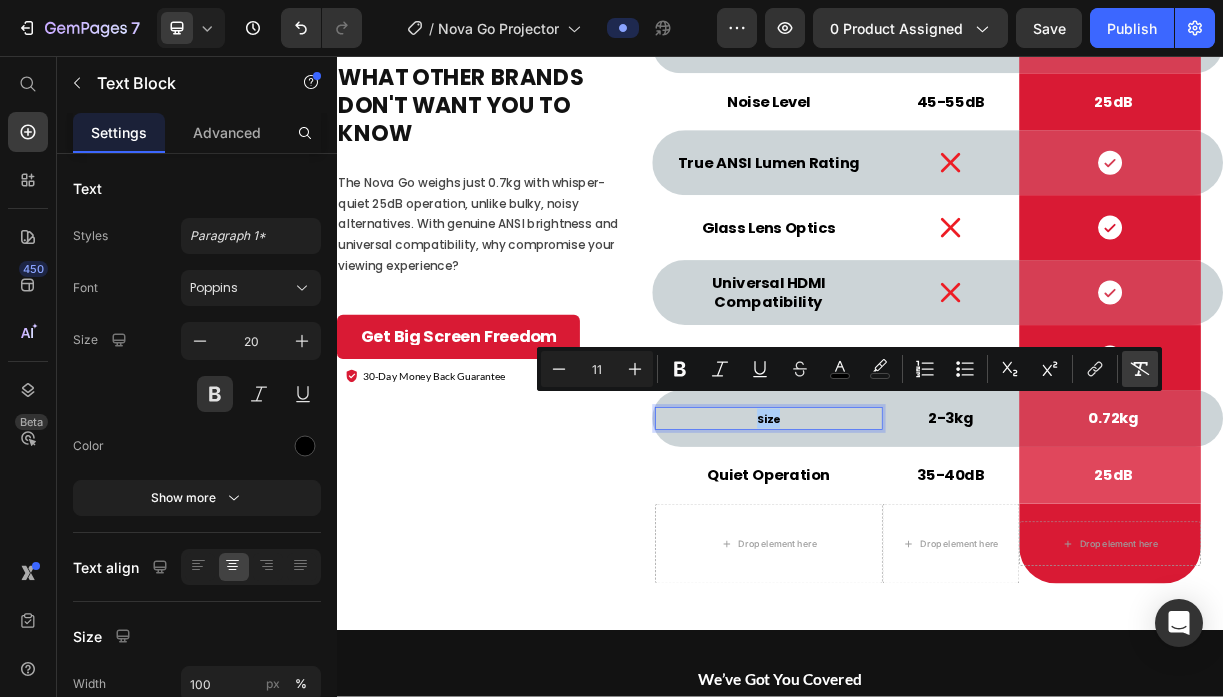 click 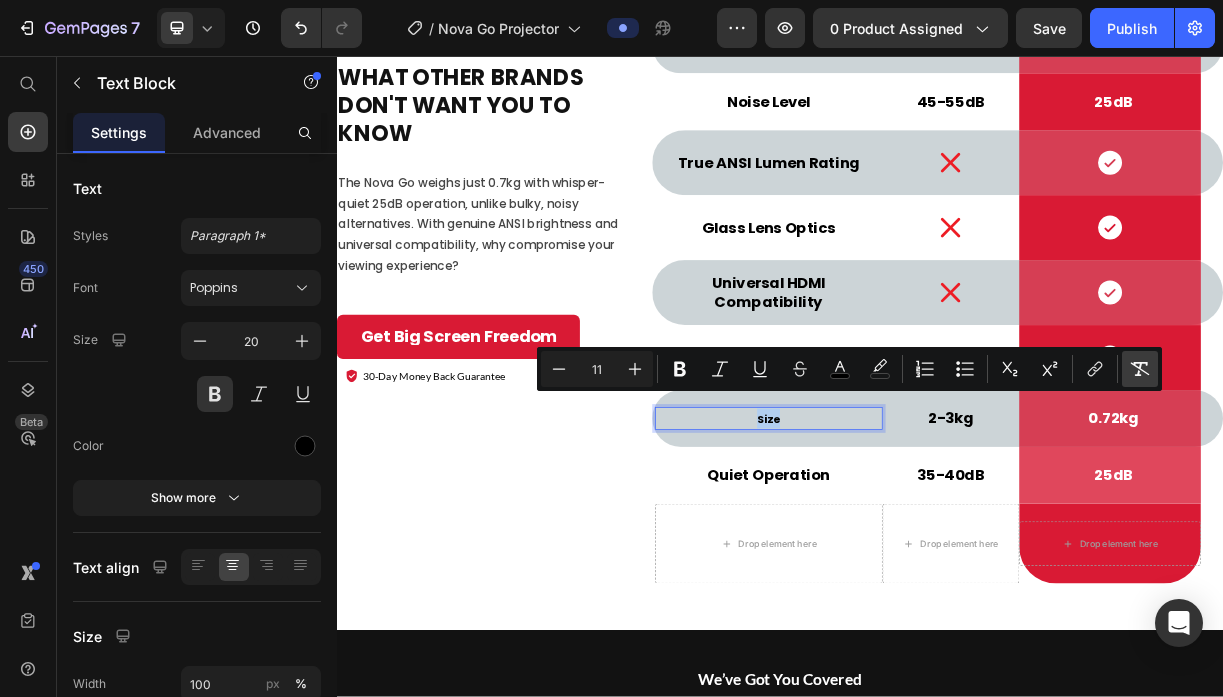 type on "20" 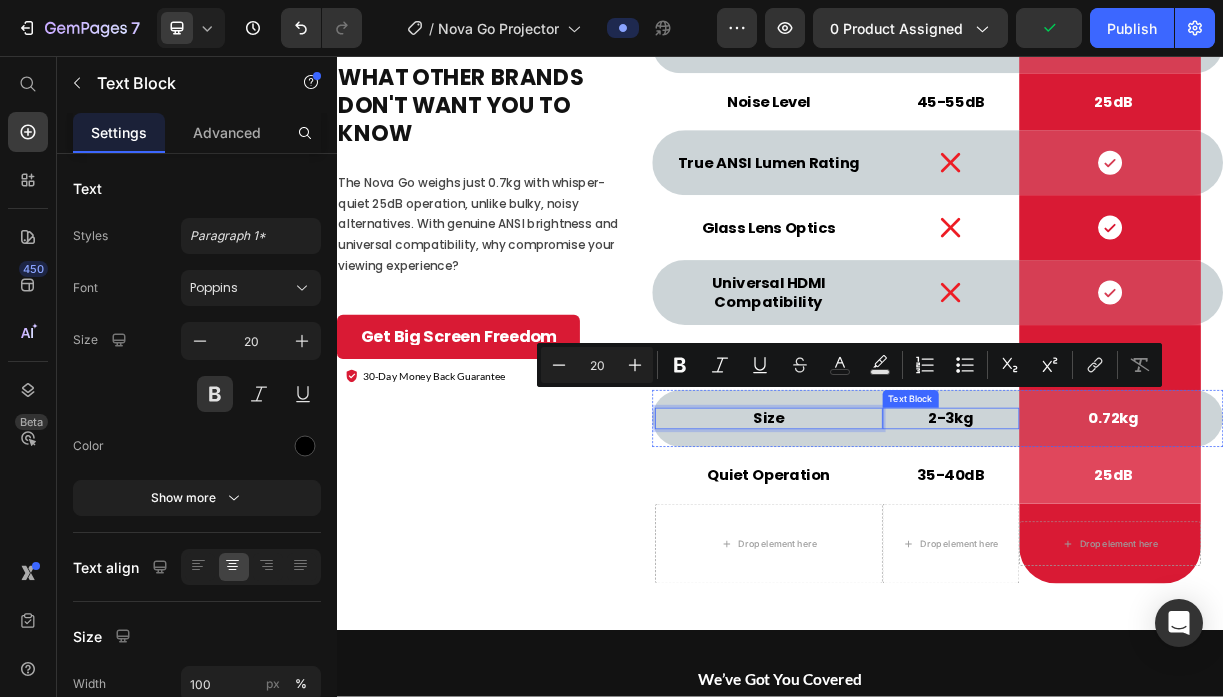 click on "2-3kg" at bounding box center [1168, 547] 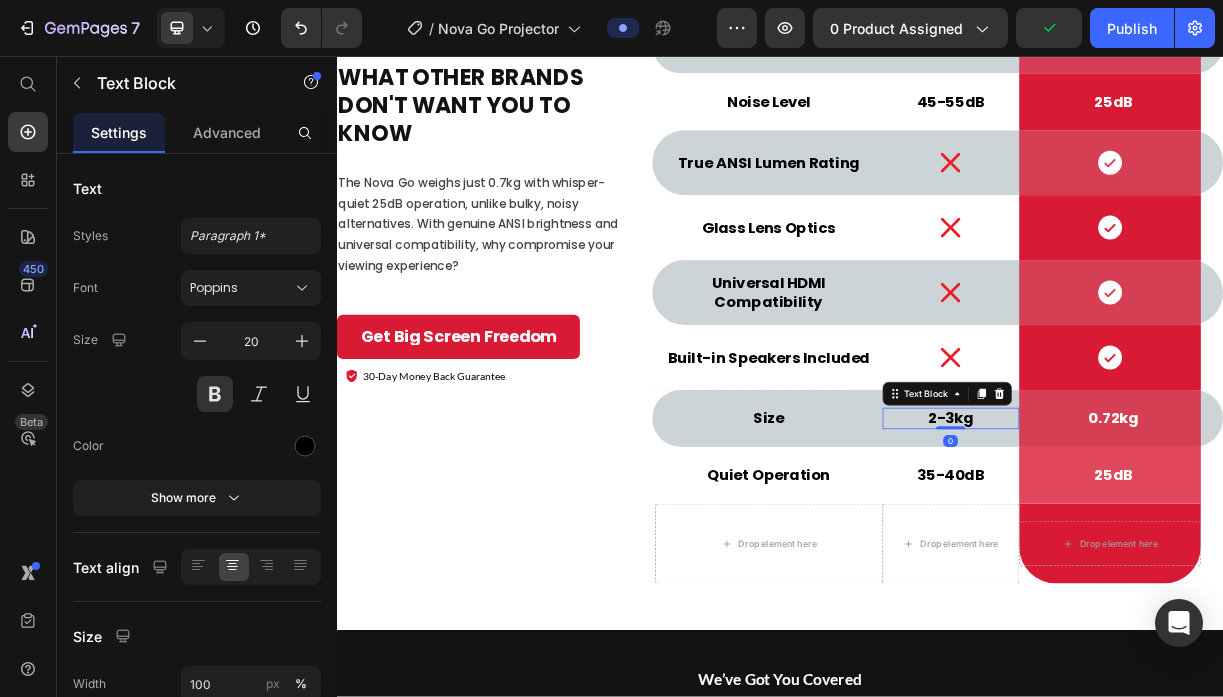 click on "2-3kg" at bounding box center [1168, 547] 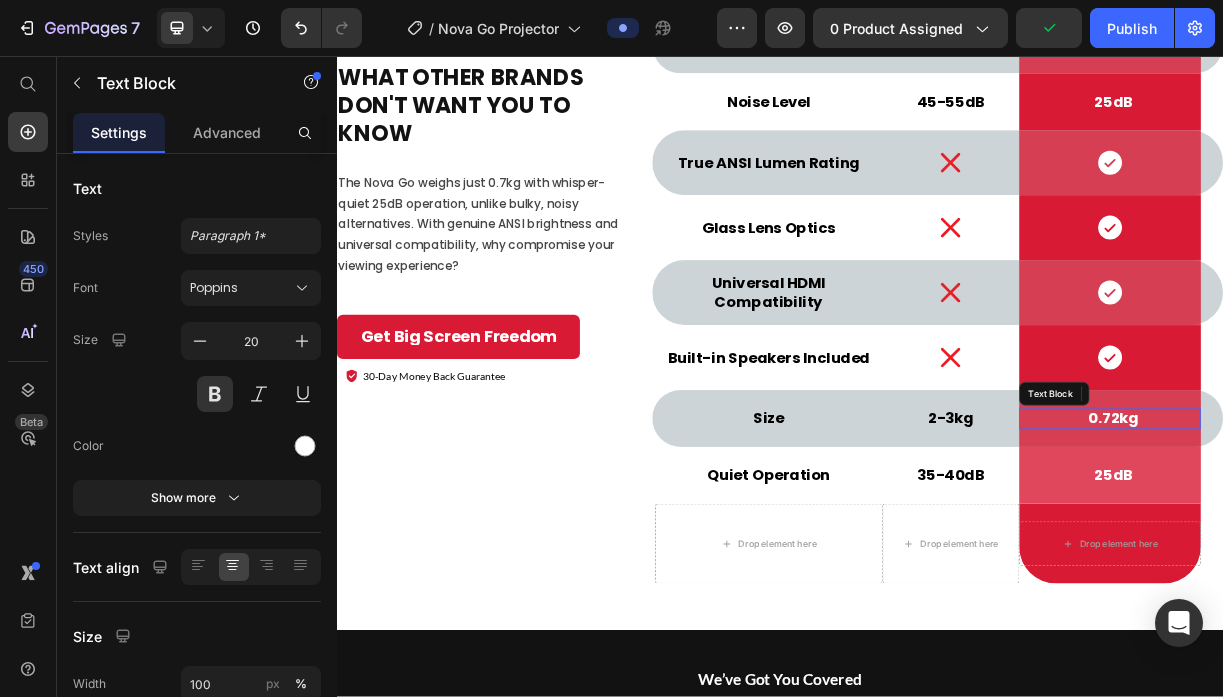 click on "0.72kg" at bounding box center (1389, 547) 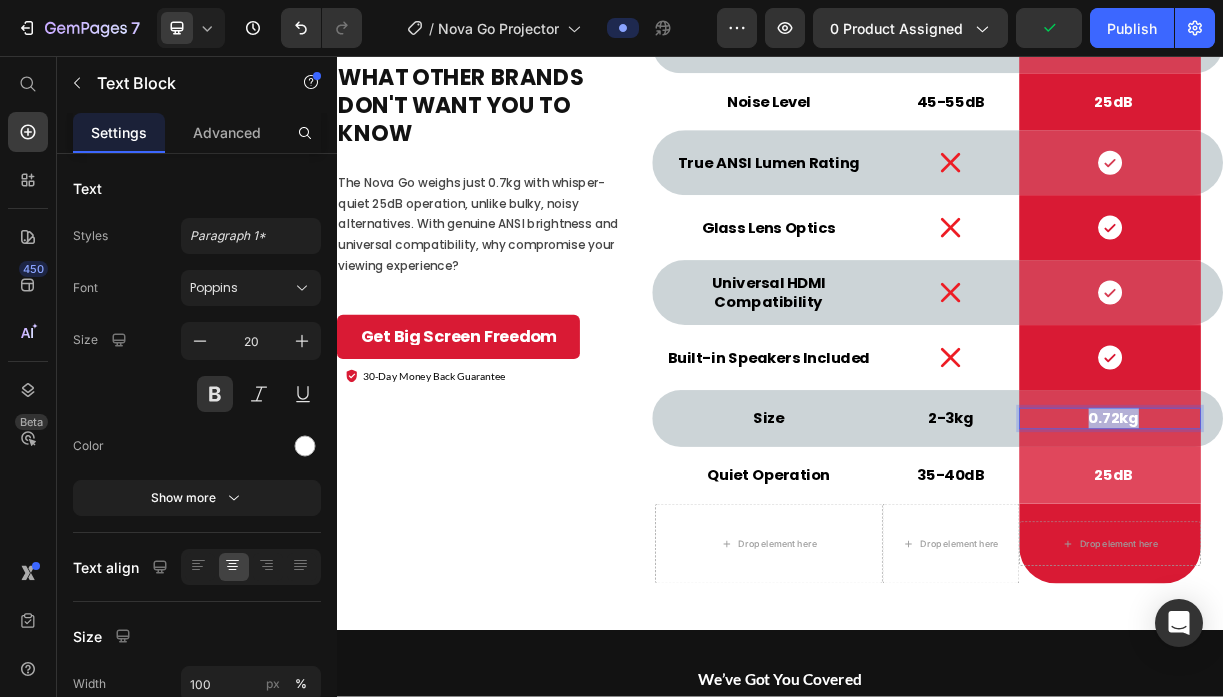 click on "0.72kg" at bounding box center (1389, 547) 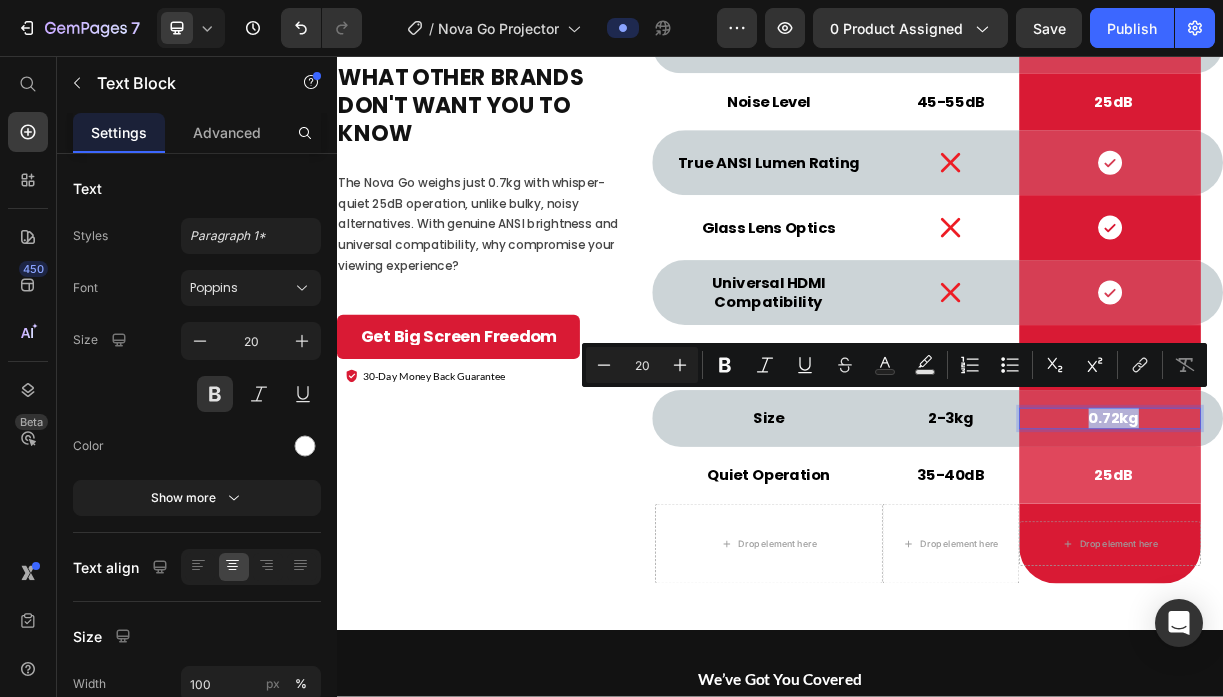type on "11" 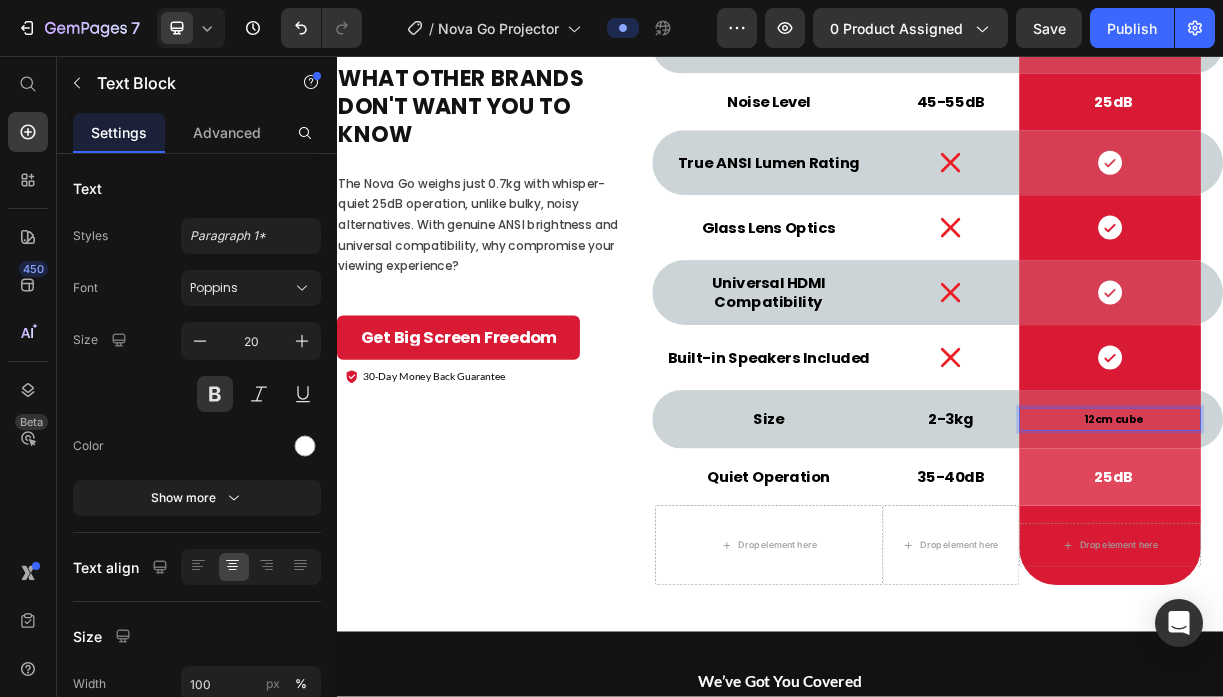click on "12cm cube" at bounding box center [1388, 549] 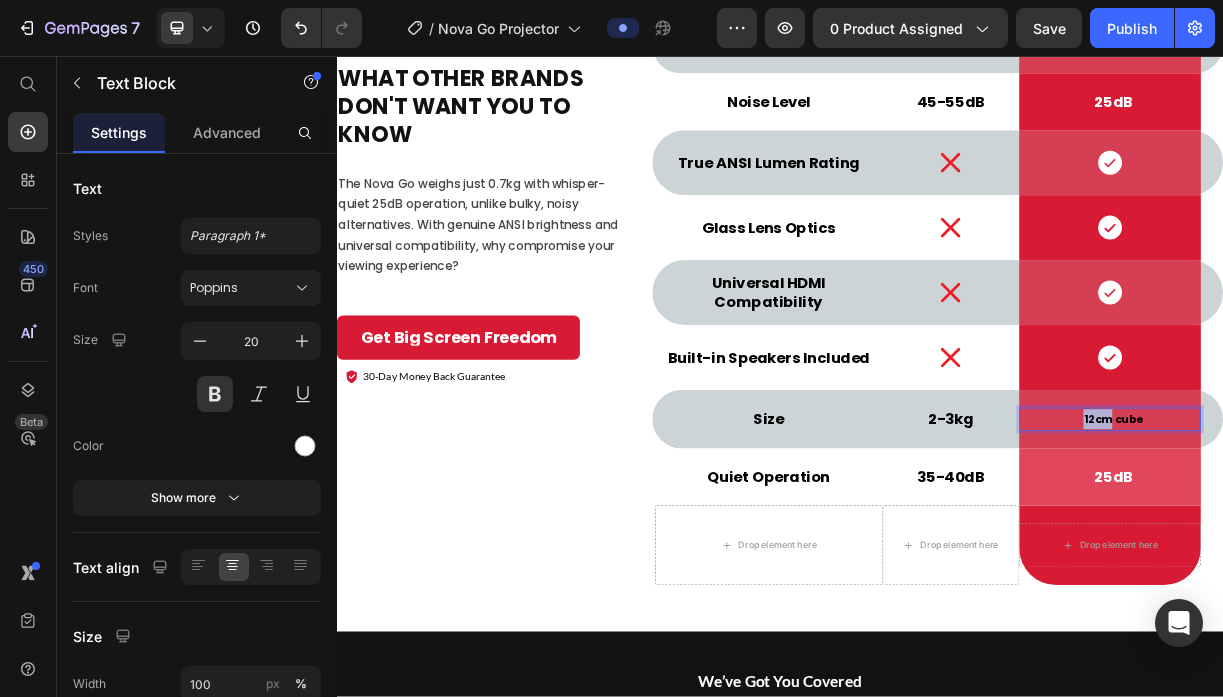 click on "12cm cube" at bounding box center (1388, 549) 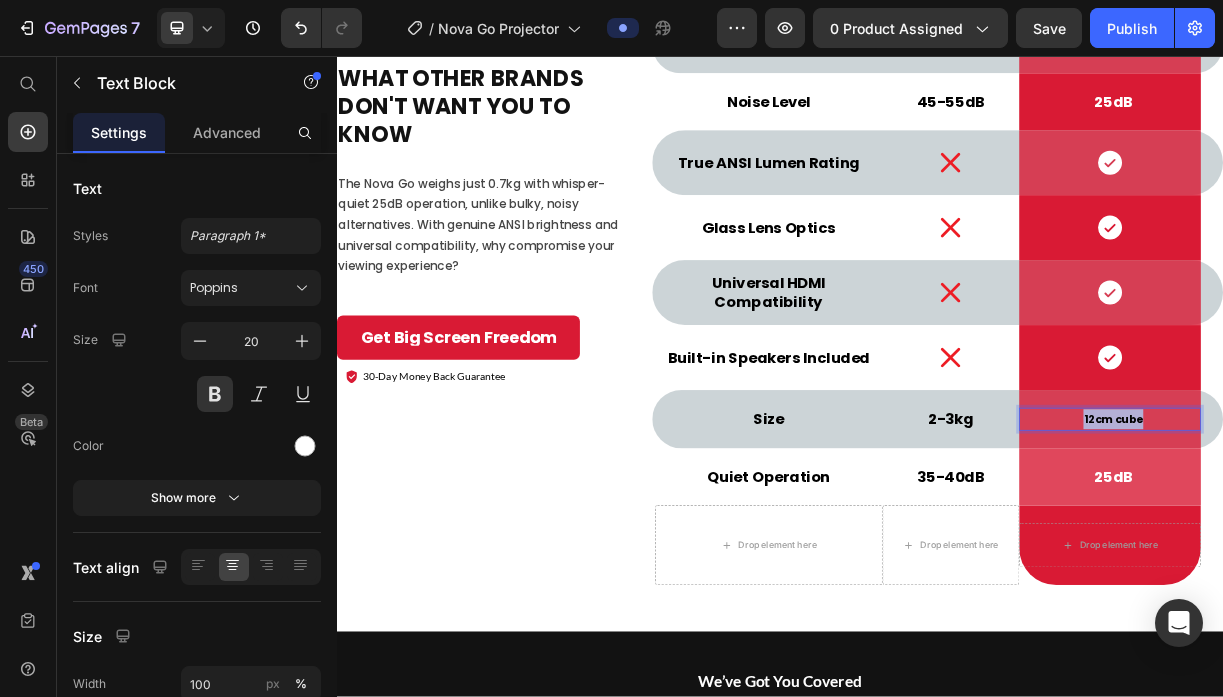 click on "12cm cube" at bounding box center (1388, 549) 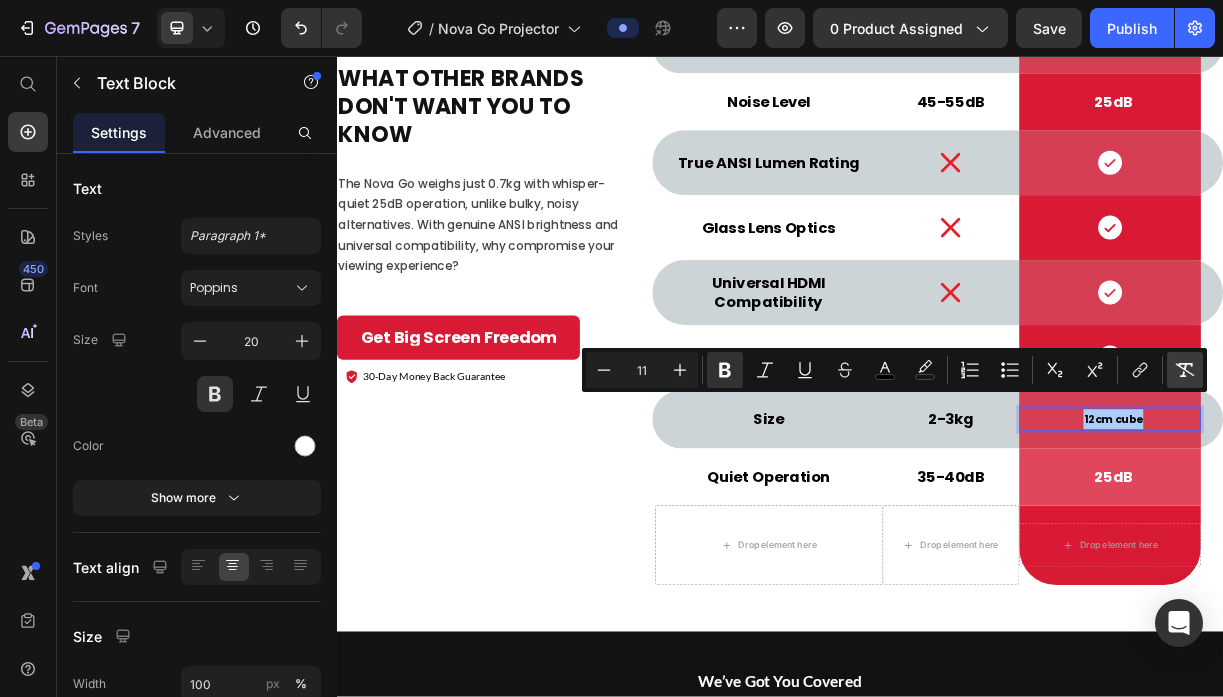 click 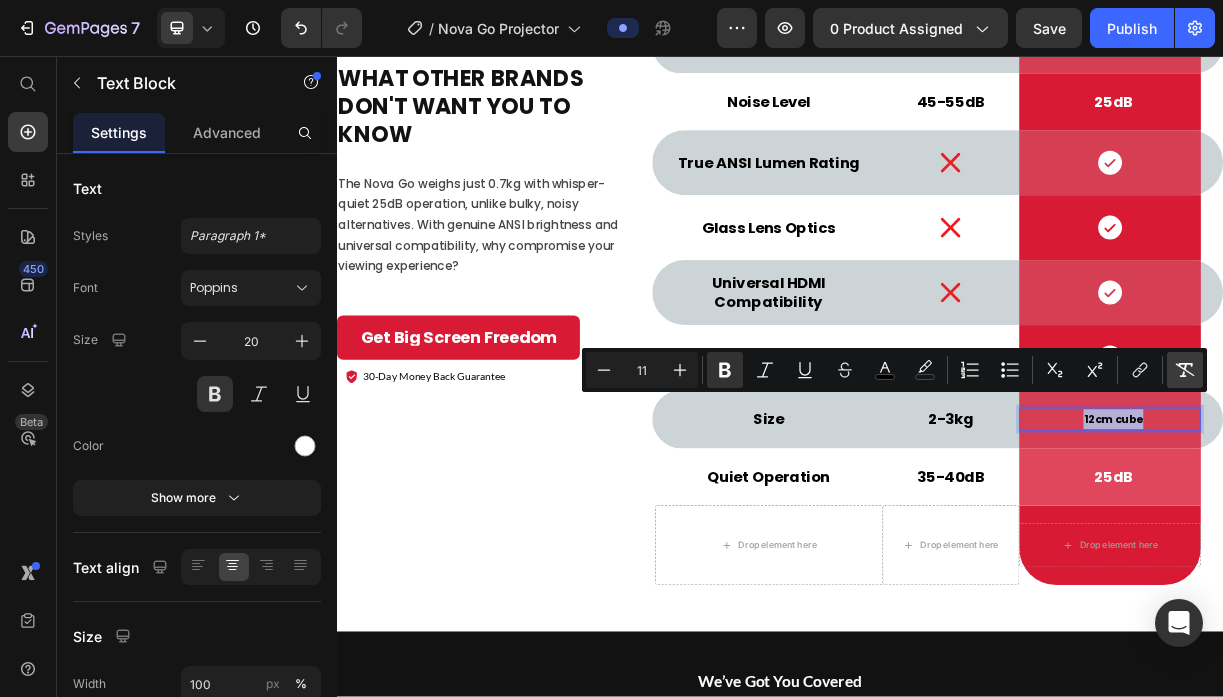 type on "20" 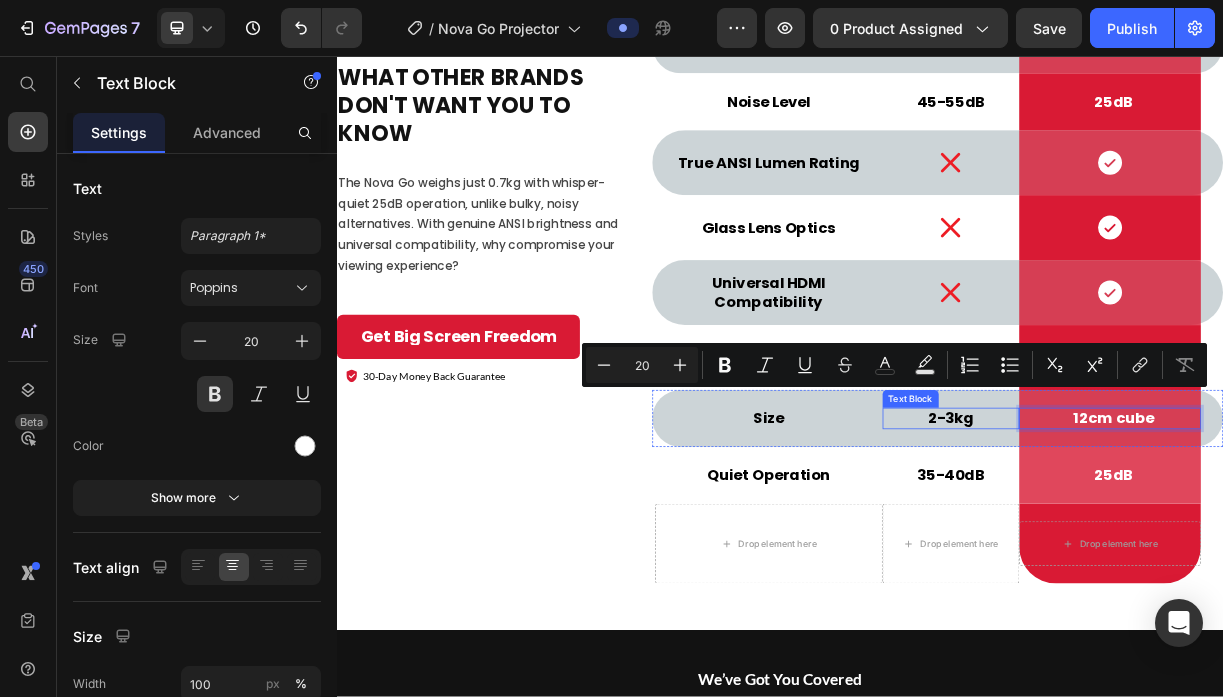 click on "2-3kg" at bounding box center [1168, 547] 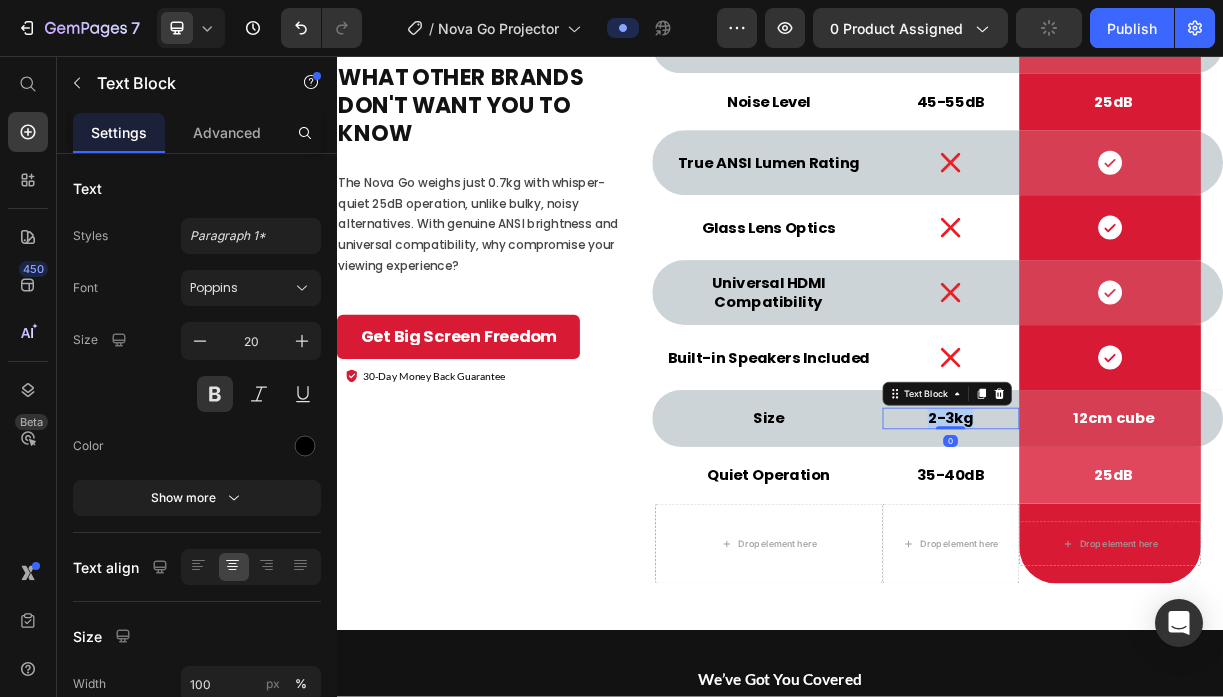 click on "2-3kg" at bounding box center [1168, 547] 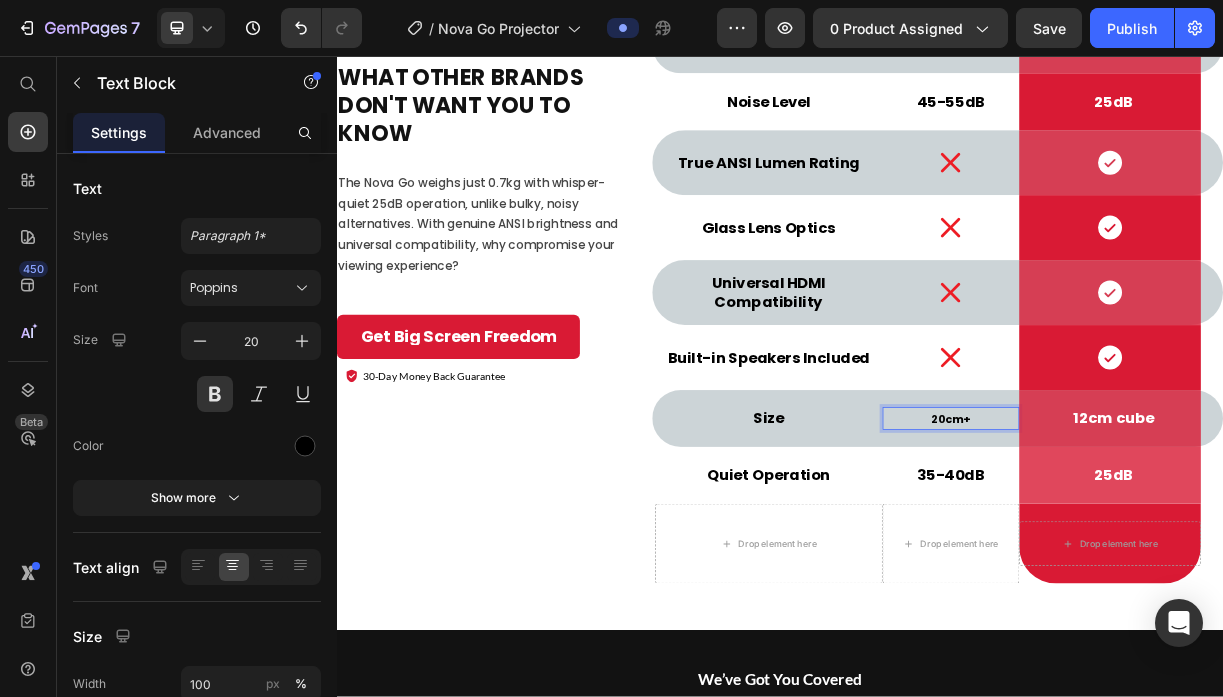 click on "20cm+" at bounding box center (1168, 548) 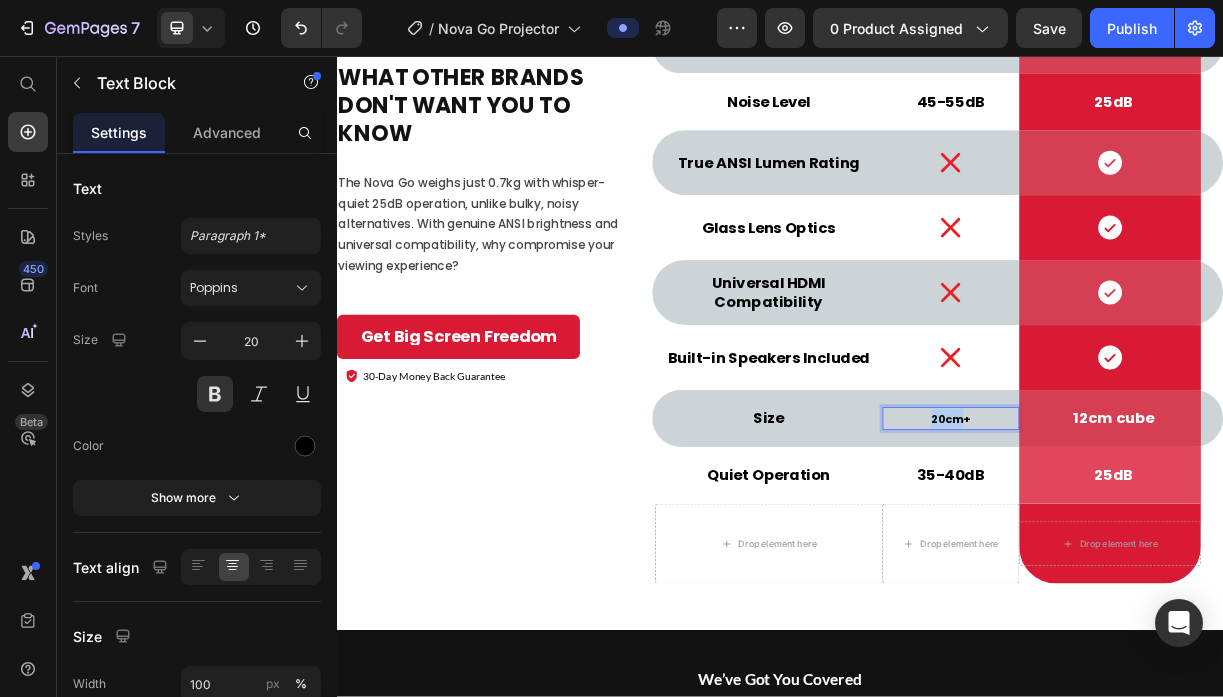 click on "20cm+" at bounding box center [1168, 548] 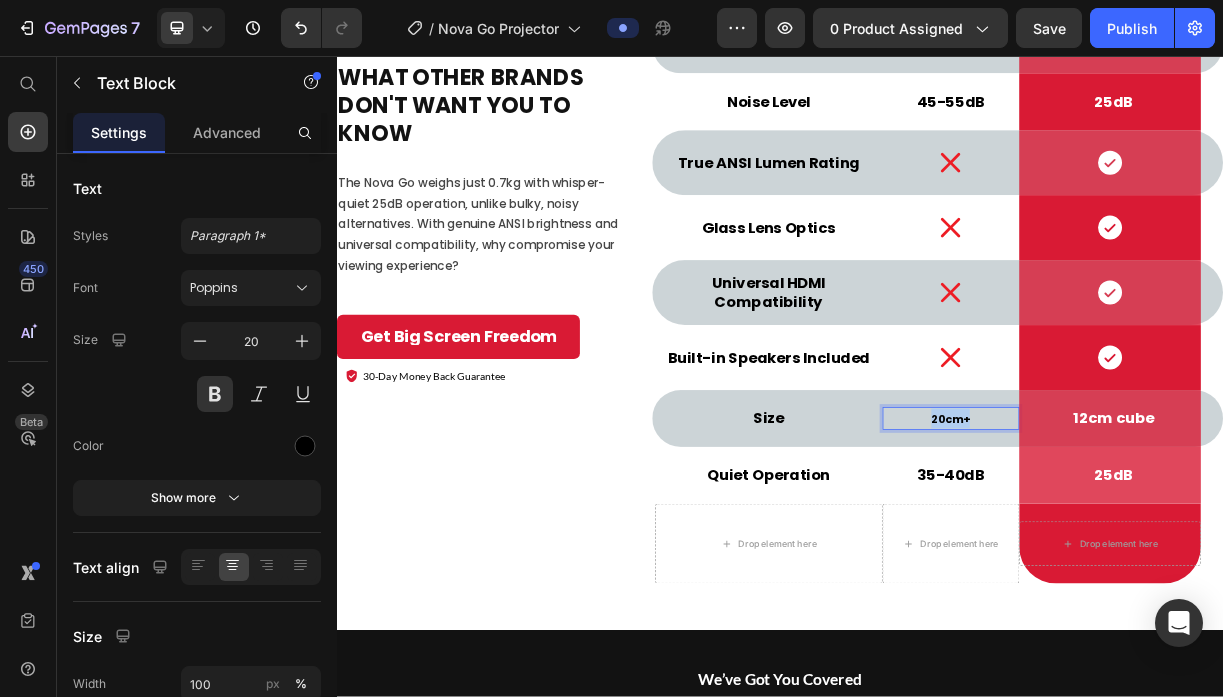 click on "20cm+" at bounding box center [1168, 548] 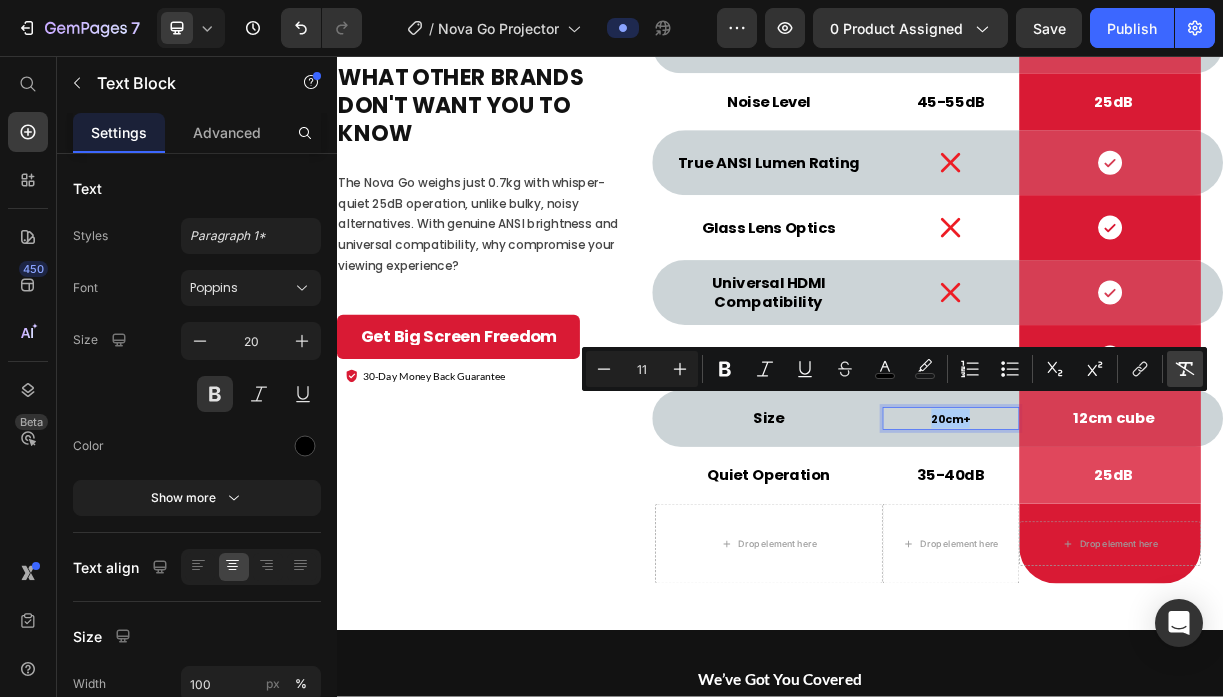 click 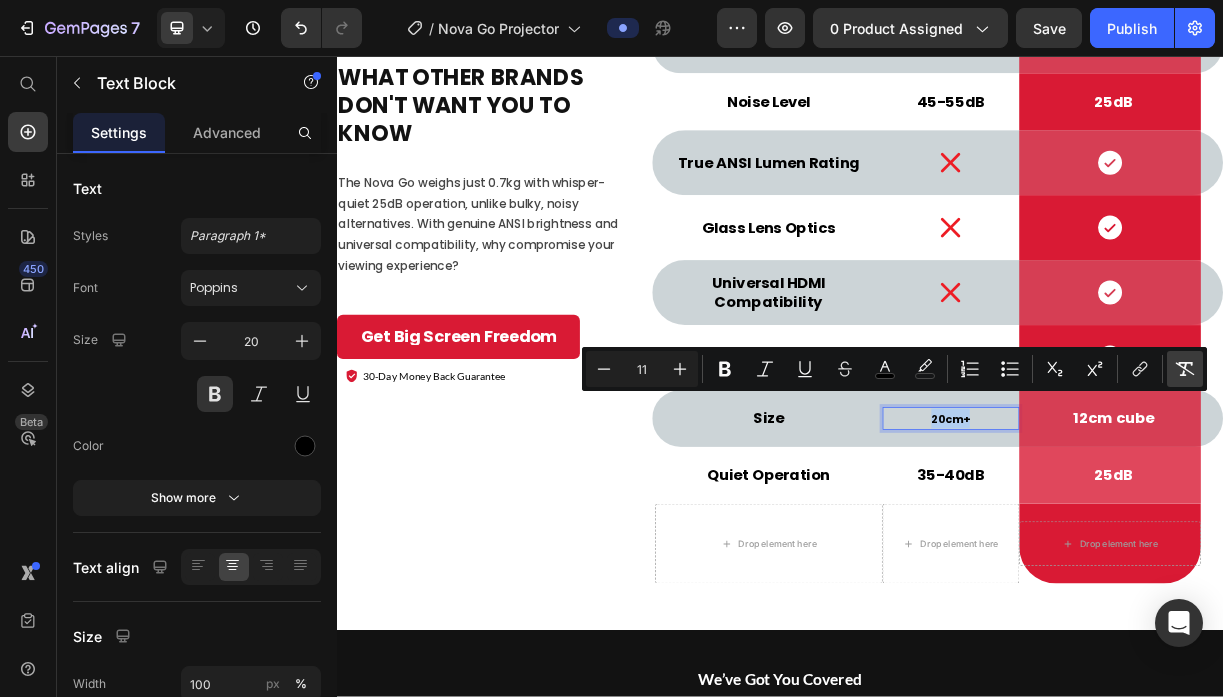 type on "20" 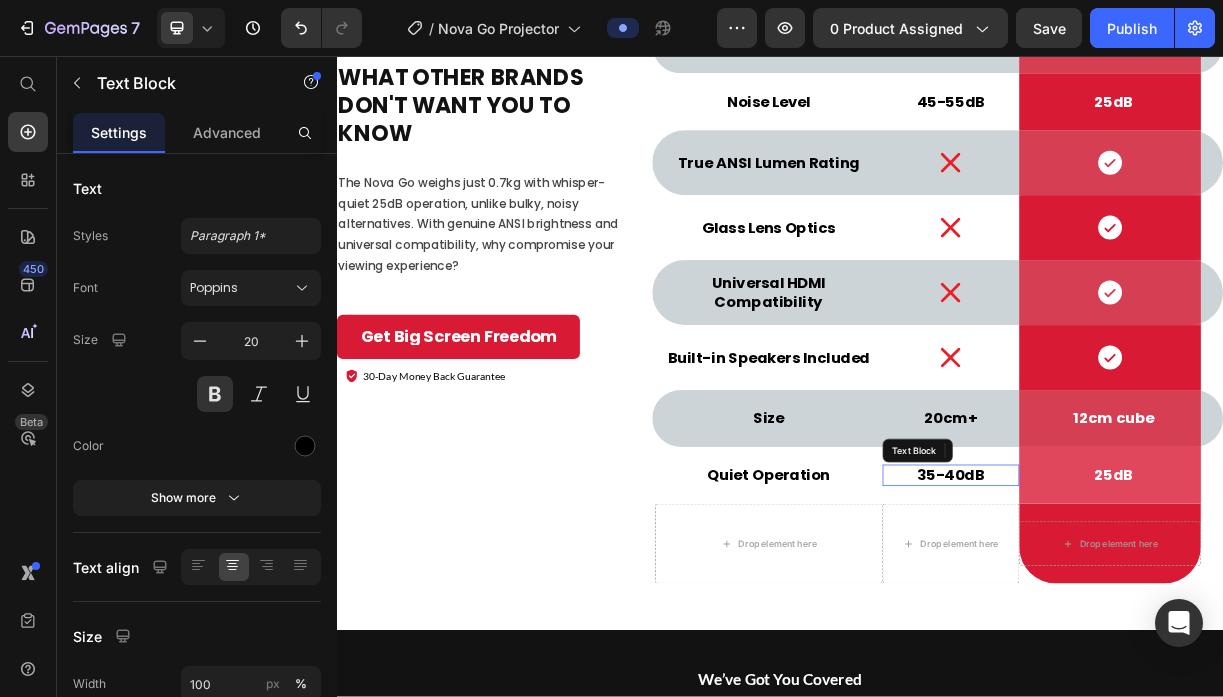 click on "35-40dB" at bounding box center (1168, 624) 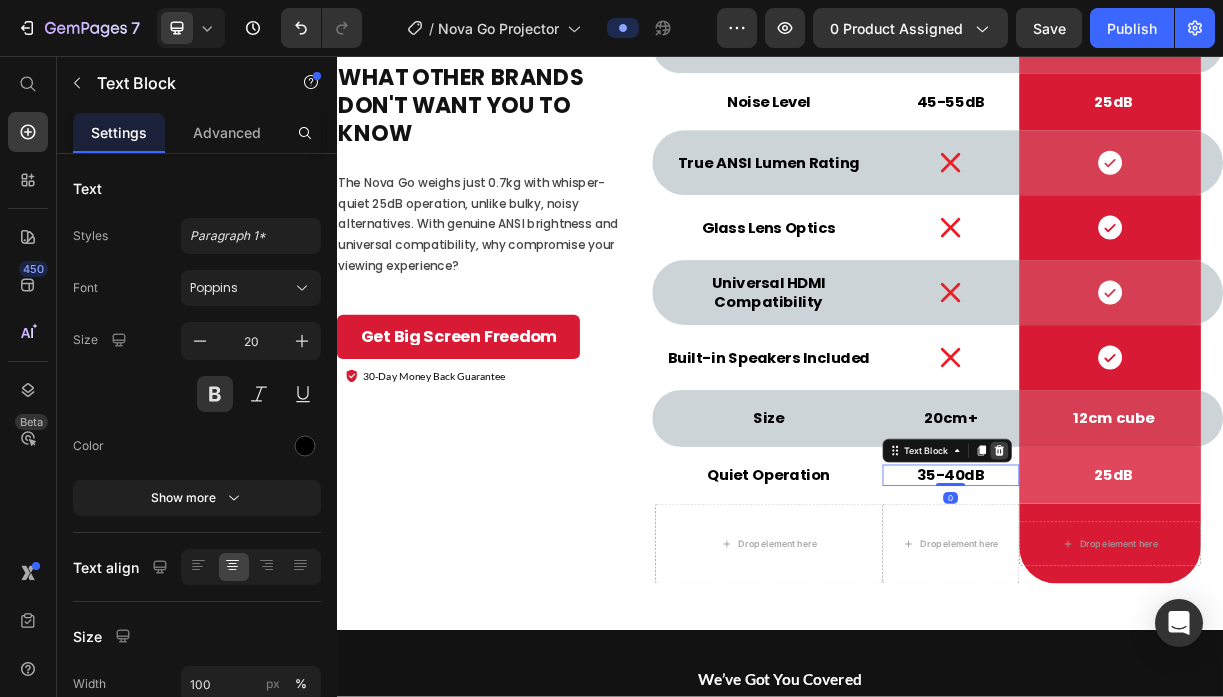 click 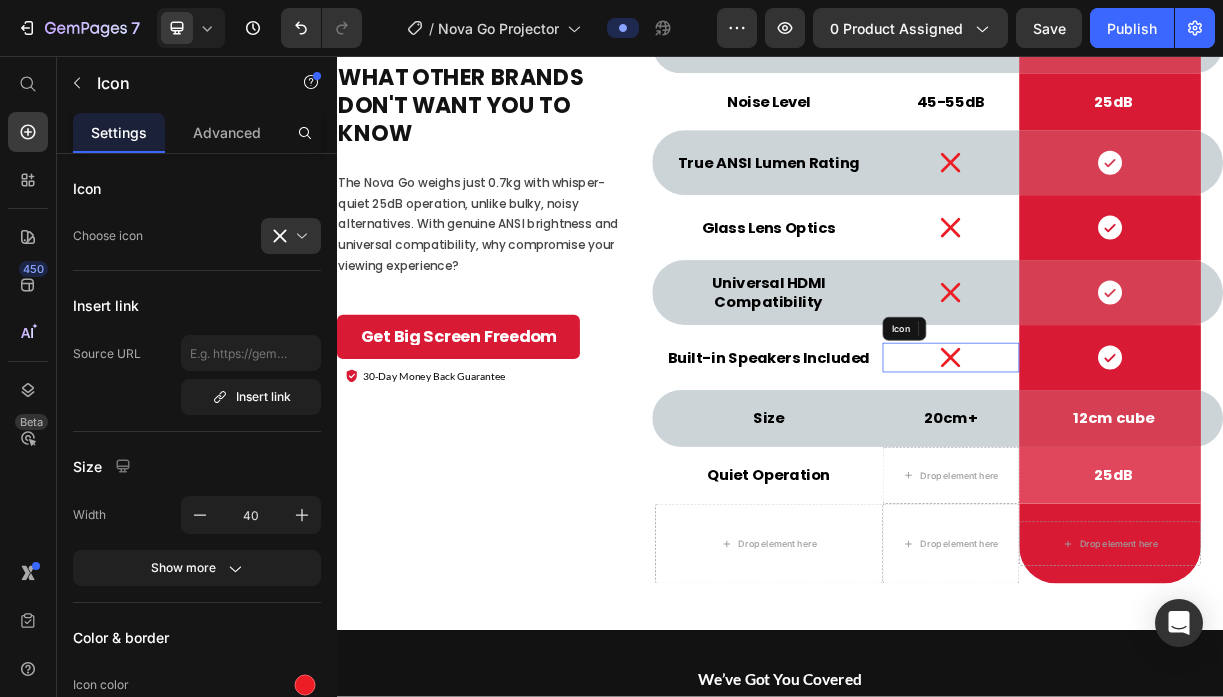 click 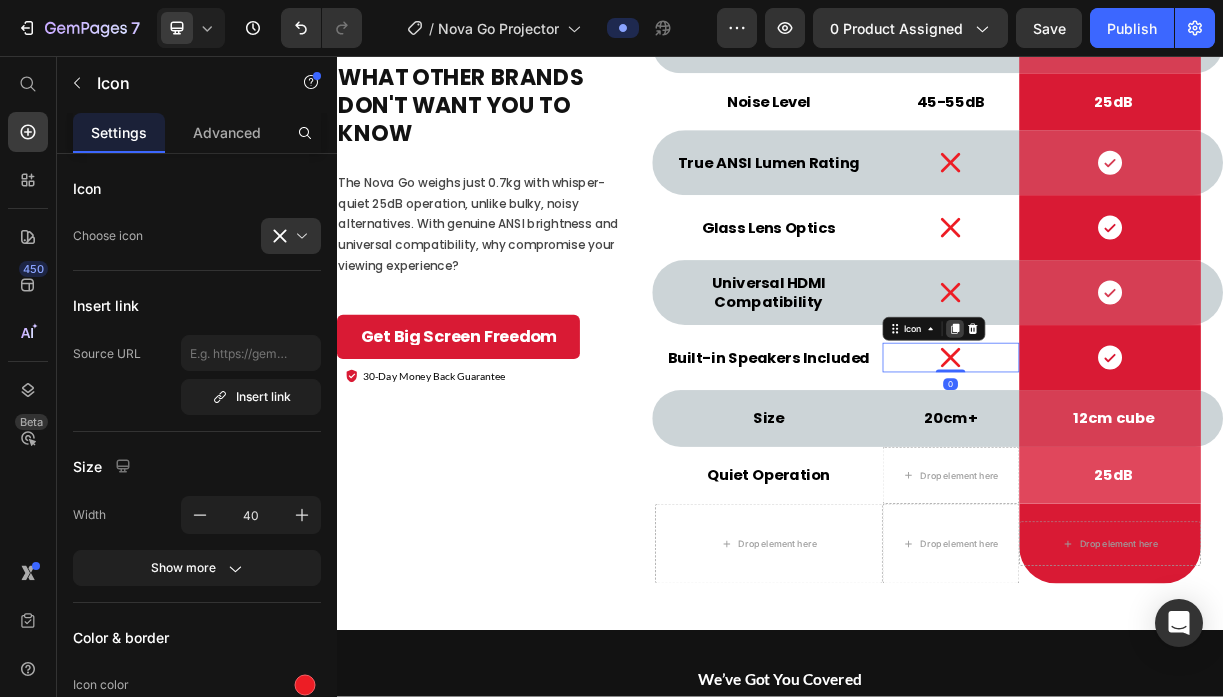click 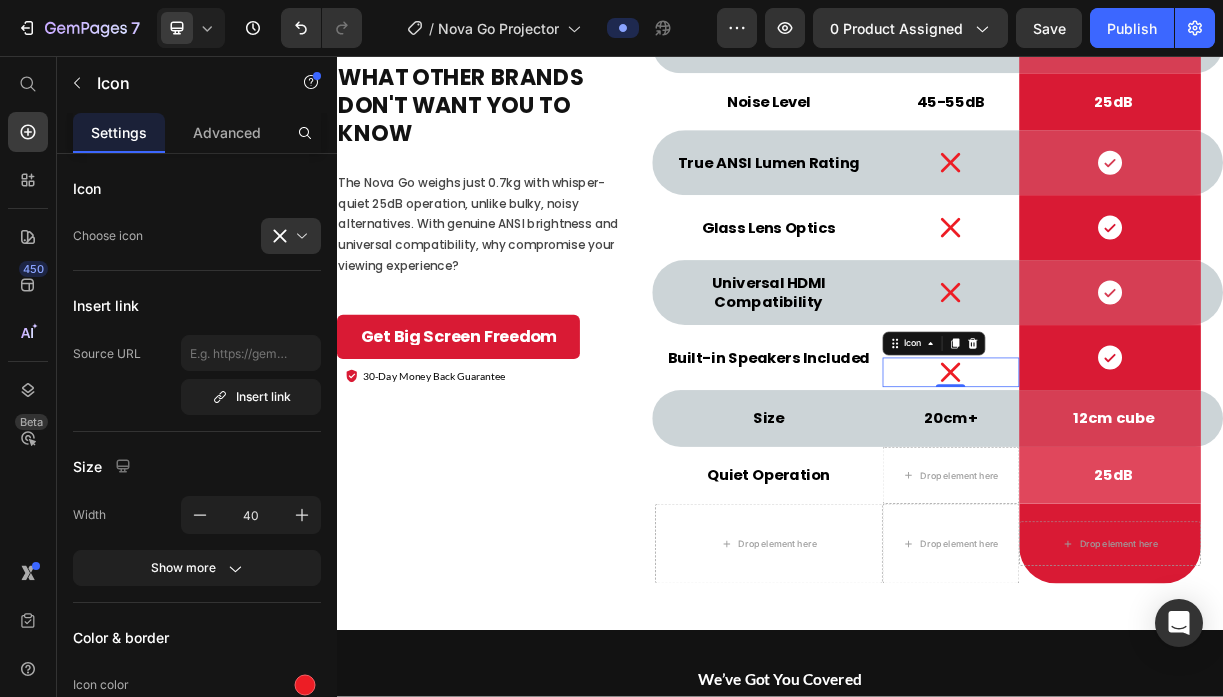 drag, startPoint x: 1163, startPoint y: 495, endPoint x: 1173, endPoint y: 458, distance: 38.327538 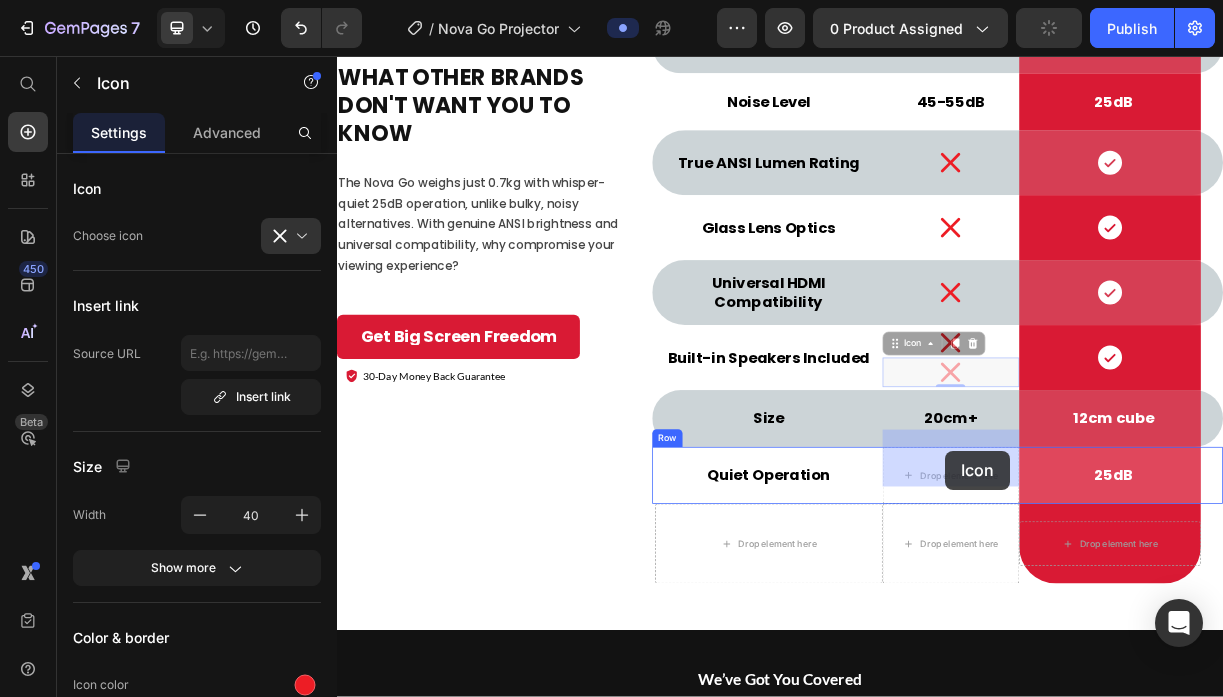 drag, startPoint x: 1173, startPoint y: 458, endPoint x: 1160, endPoint y: 591, distance: 133.63383 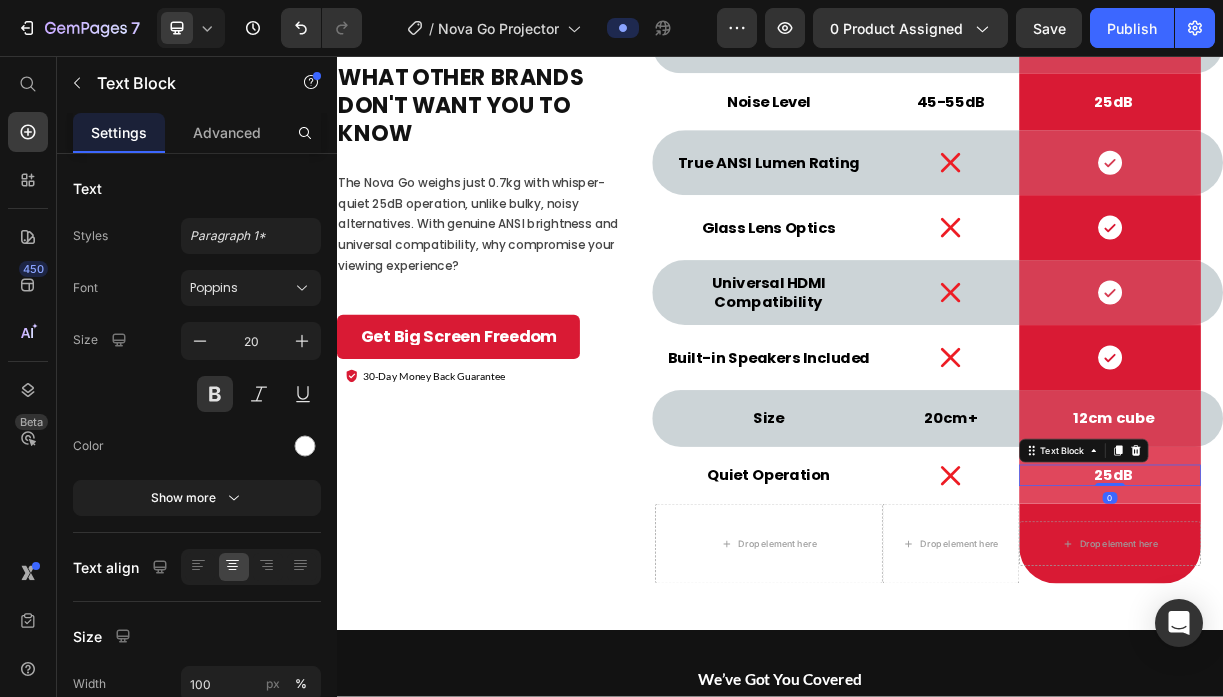 click on "25dB" at bounding box center [1389, 624] 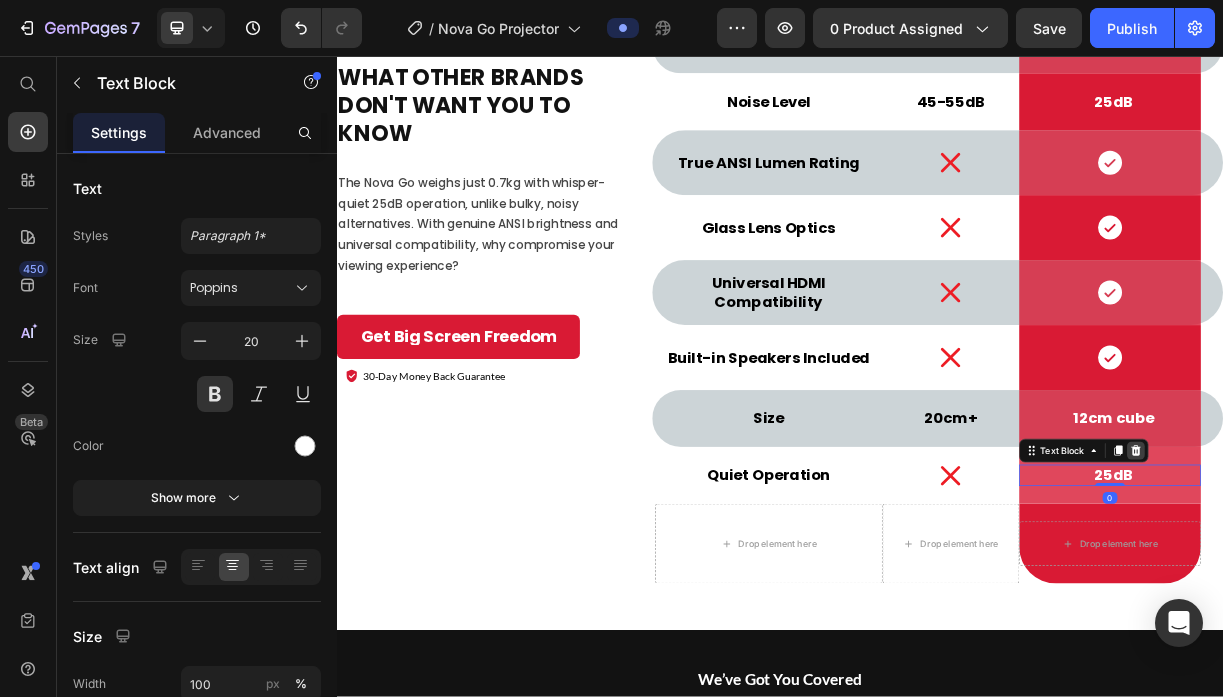 click 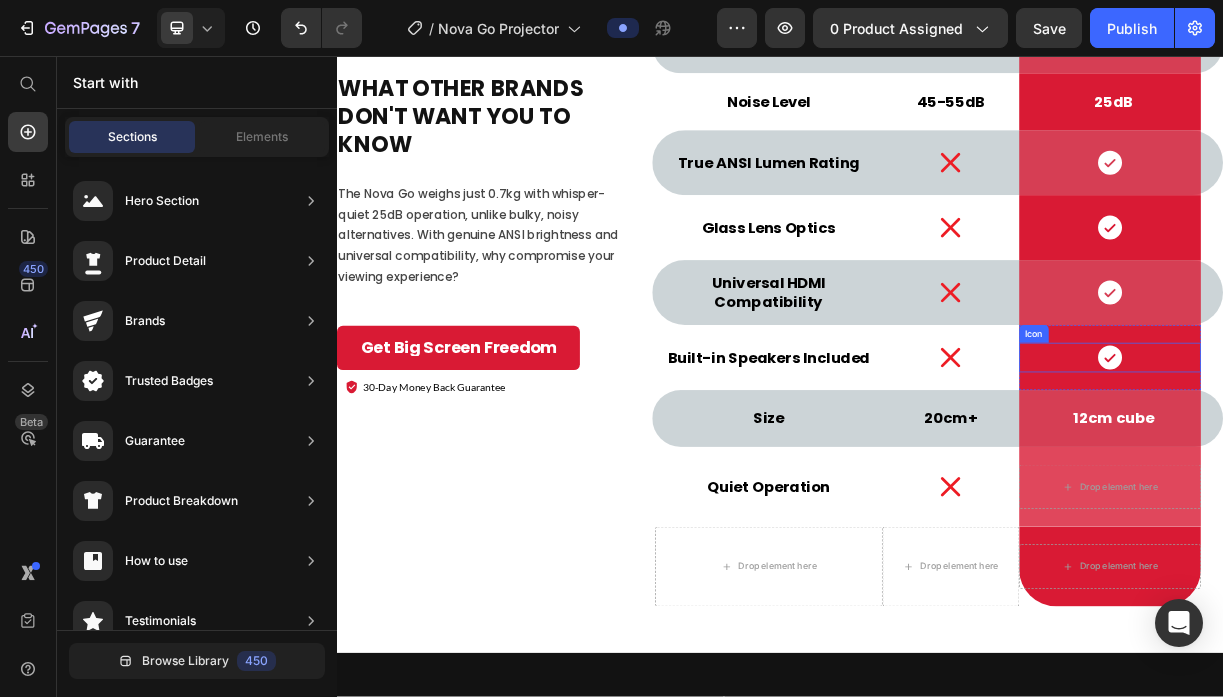 click 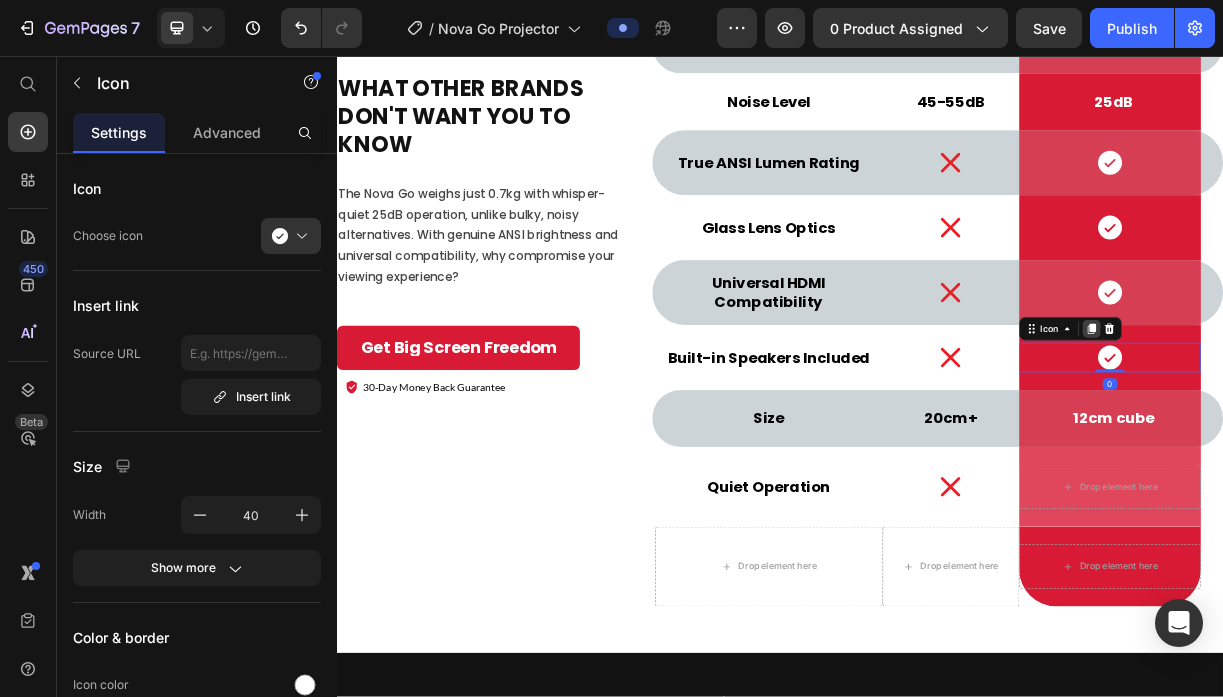 click 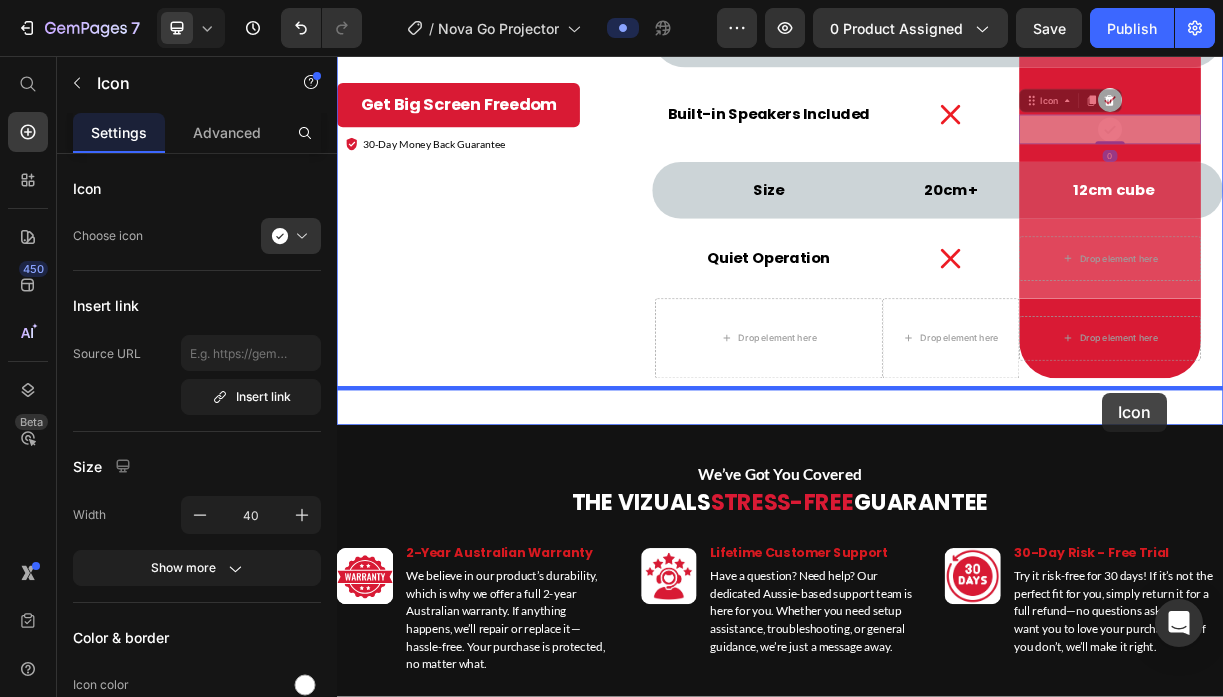 scroll, scrollTop: 7557, scrollLeft: 0, axis: vertical 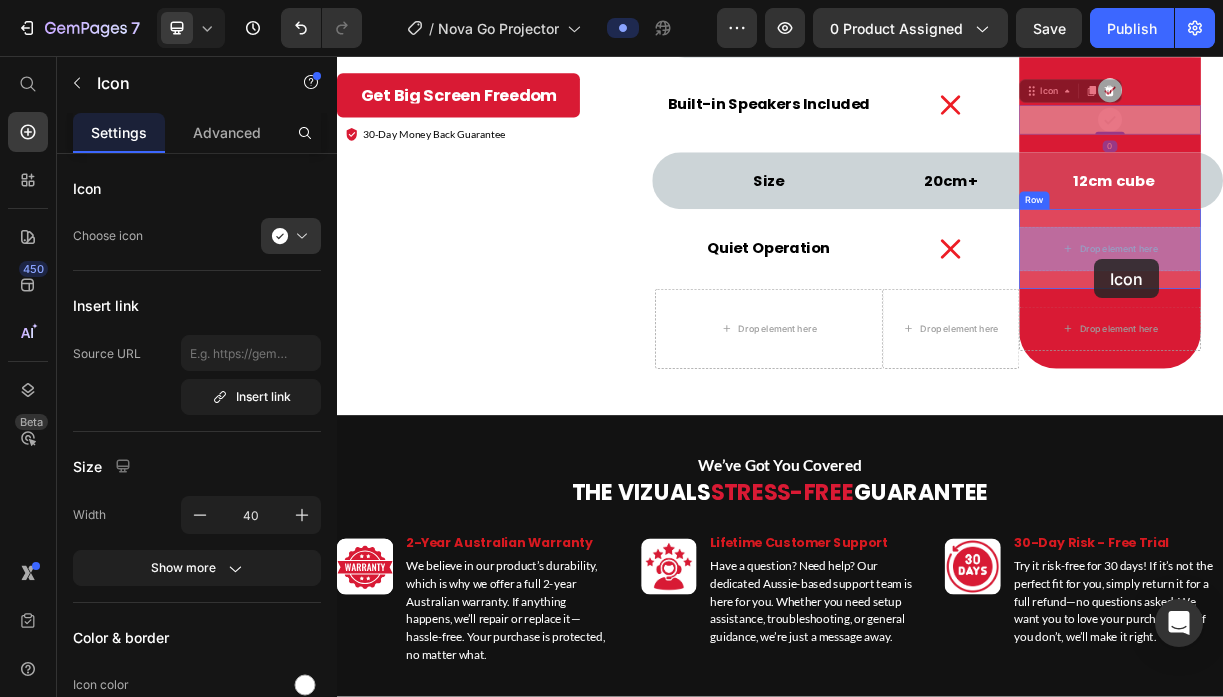 drag, startPoint x: 1387, startPoint y: 479, endPoint x: 1362, endPoint y: 330, distance: 151.08276 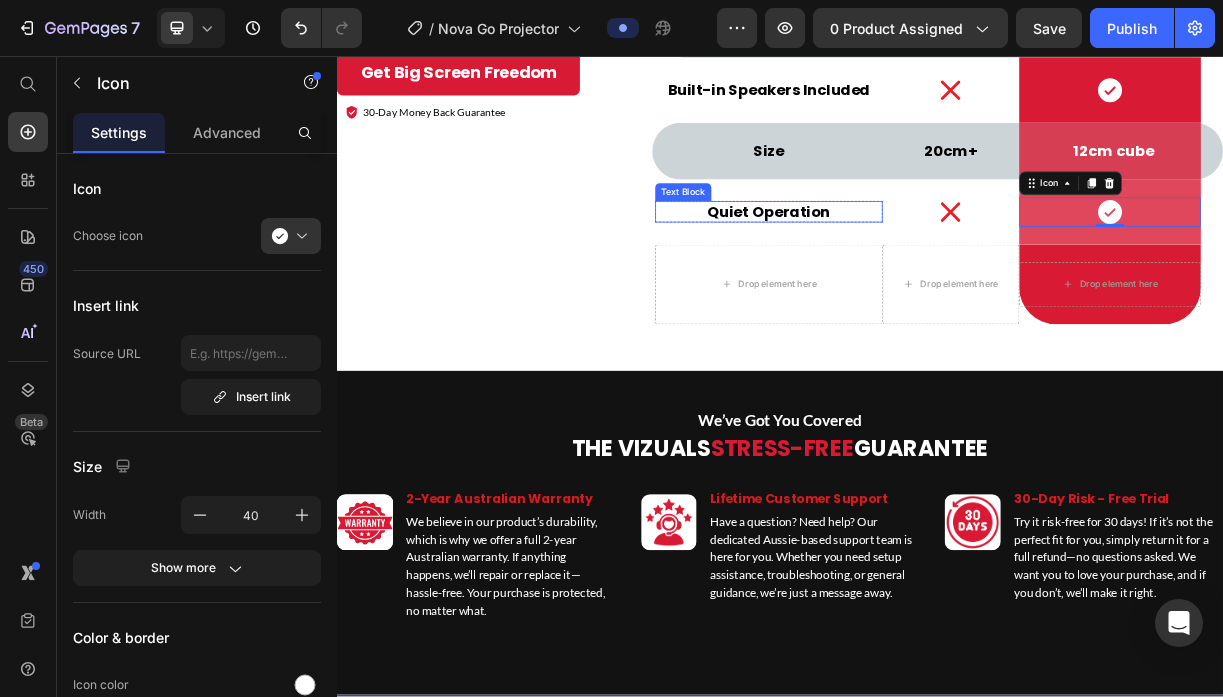 click on "Quiet Operation" at bounding box center [922, 267] 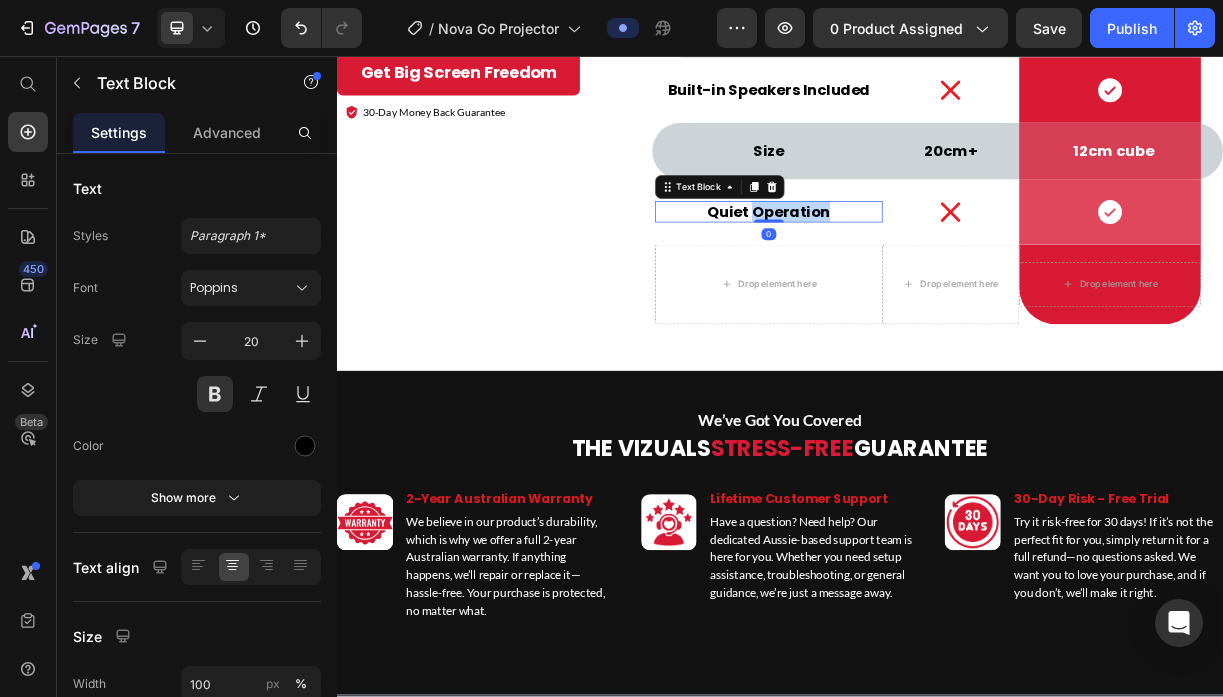 click on "Quiet Operation" at bounding box center [922, 267] 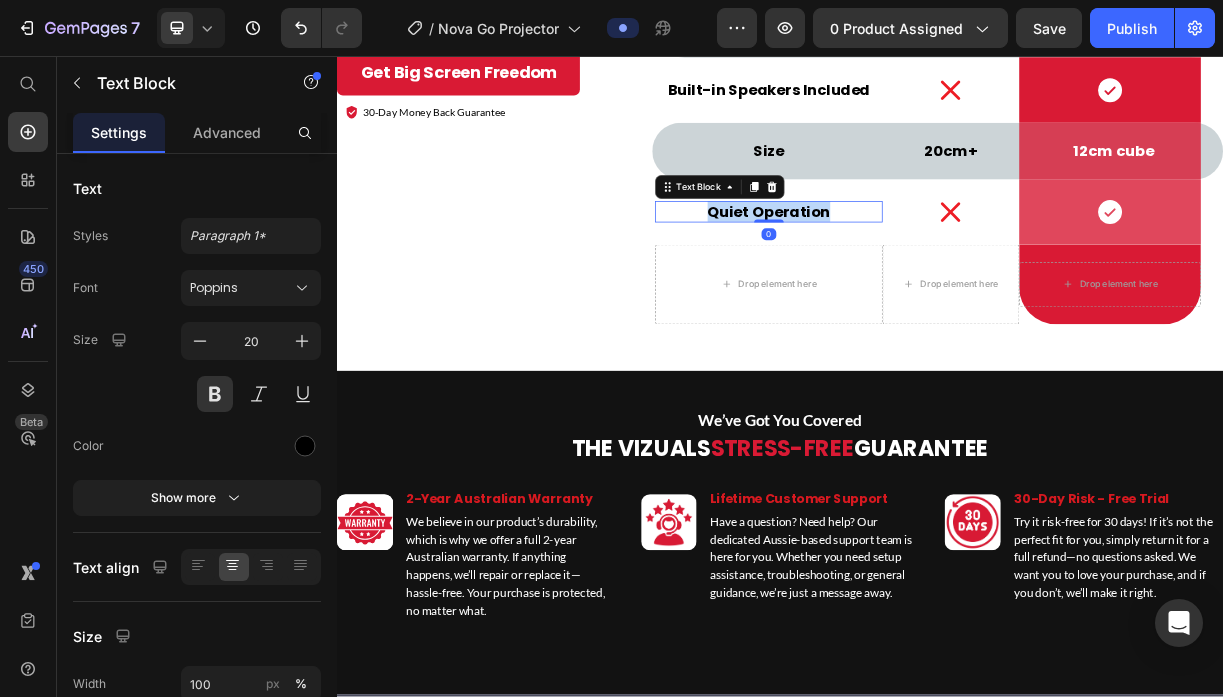 click on "Quiet Operation" at bounding box center (922, 267) 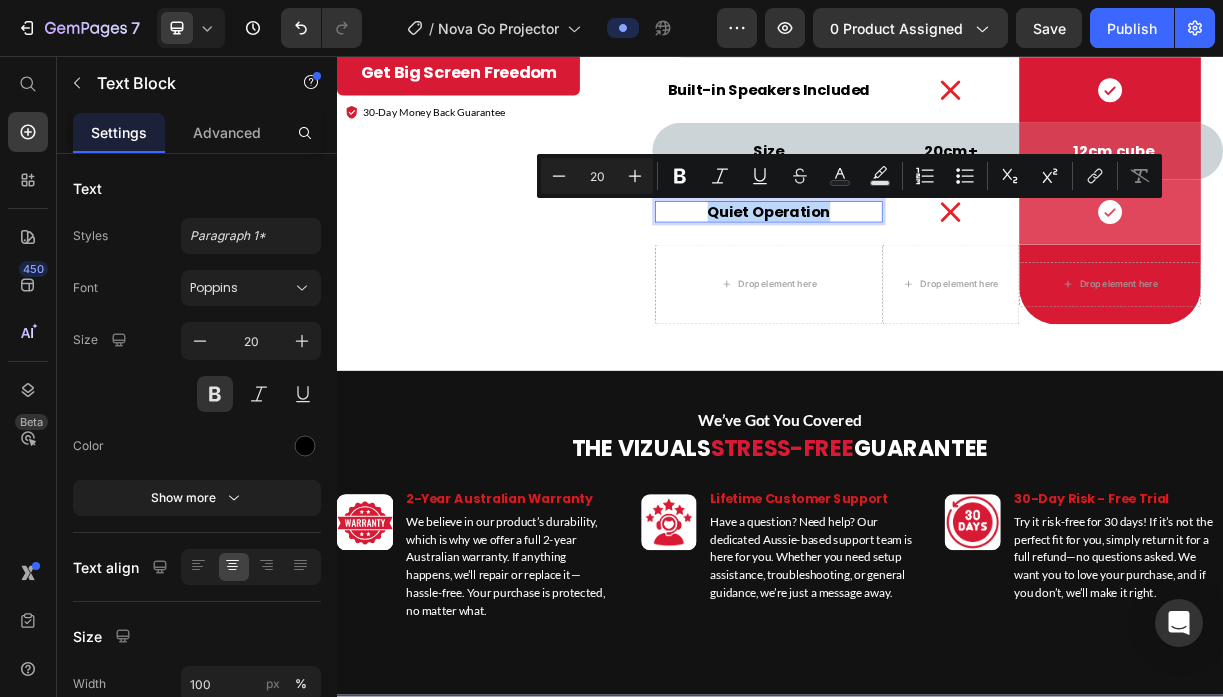 type on "11" 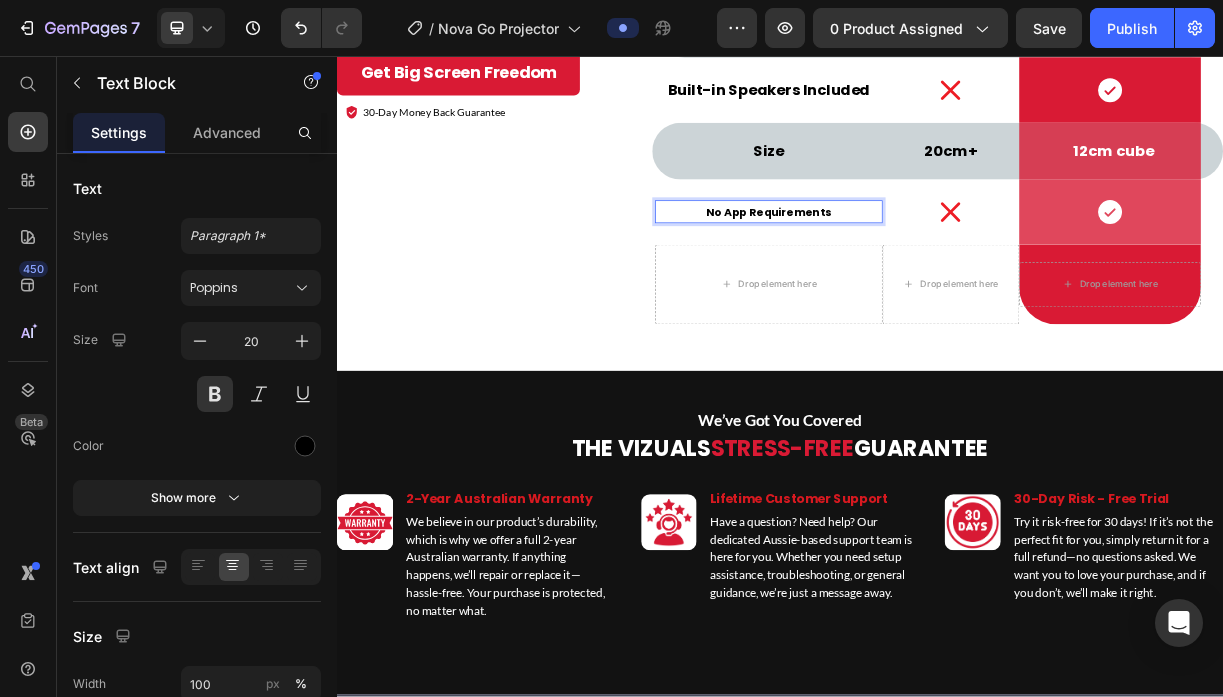 click on "No App Requirements" at bounding box center (922, 268) 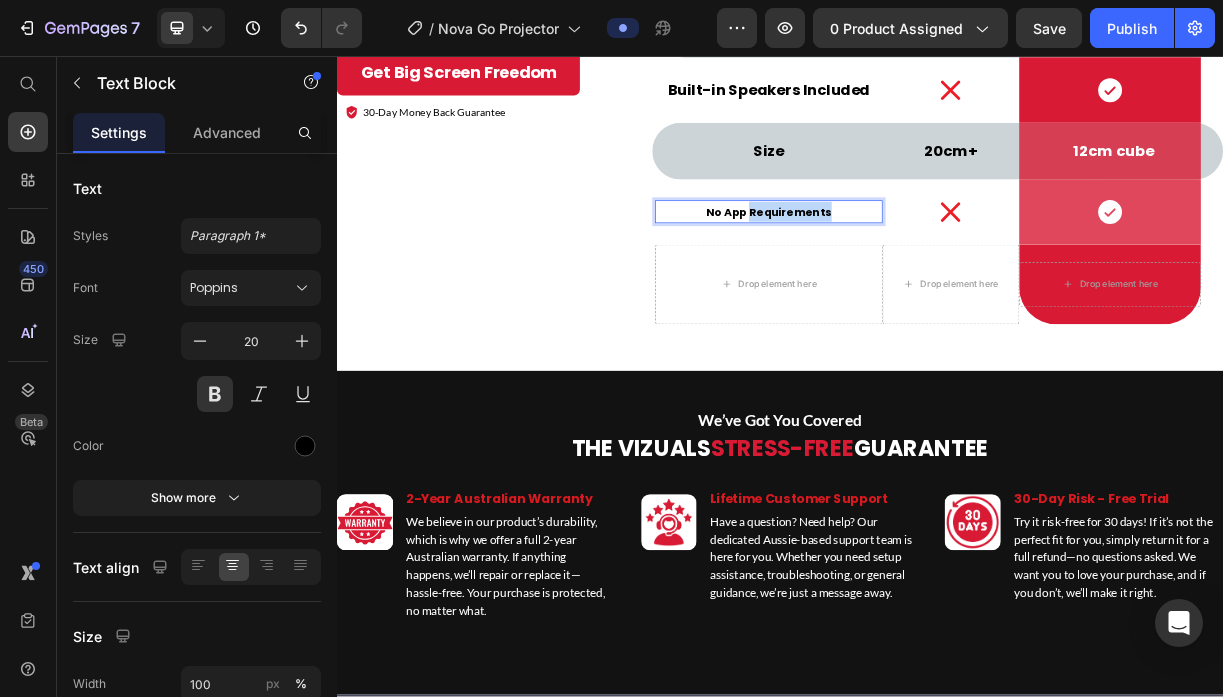 click on "No App Requirements" at bounding box center (922, 268) 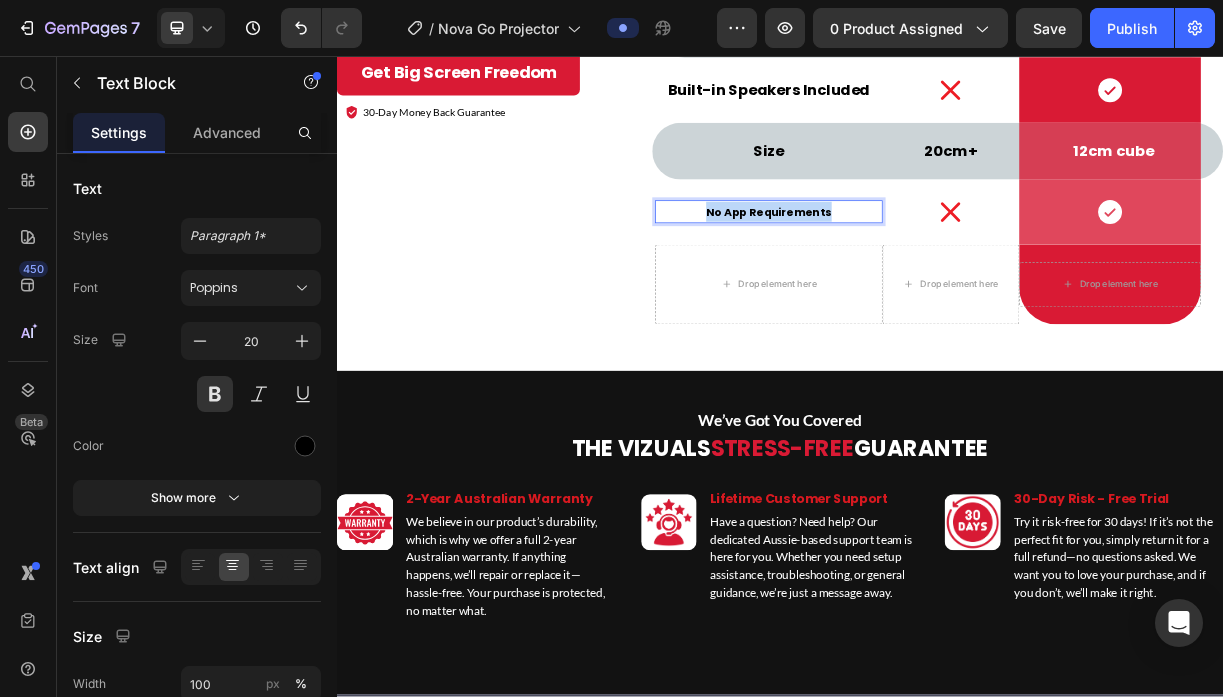 click on "No App Requirements" at bounding box center [922, 268] 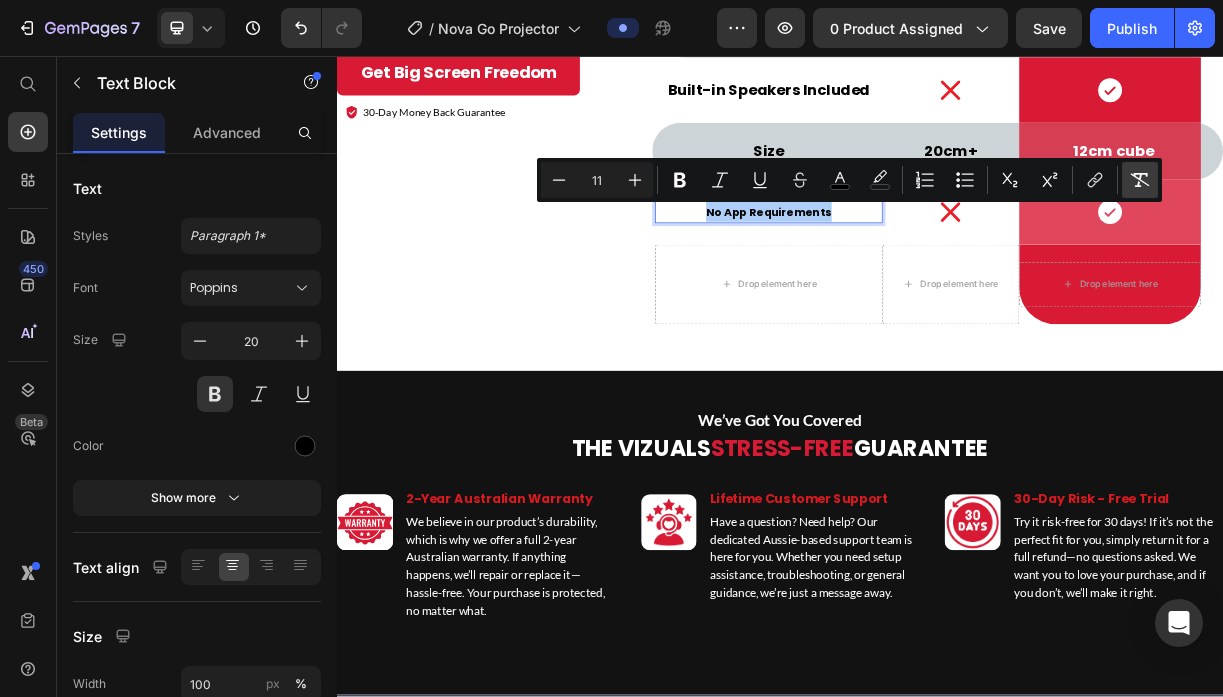 click on "Remove Format" at bounding box center (1140, 180) 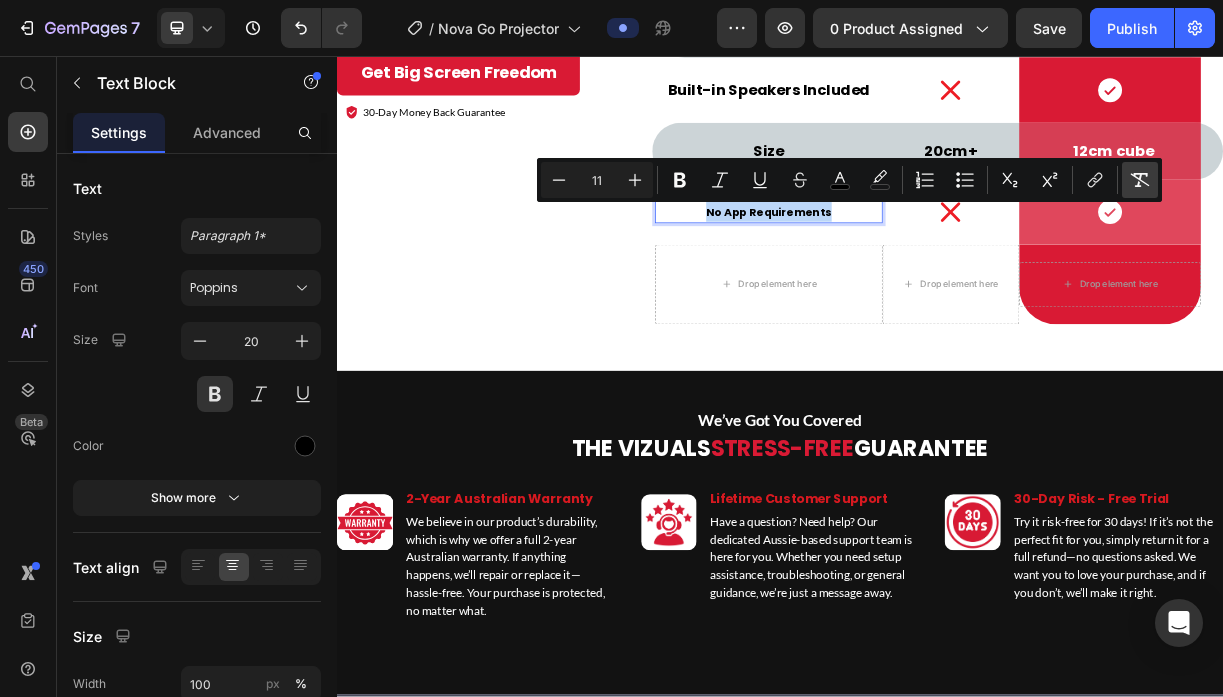 type on "20" 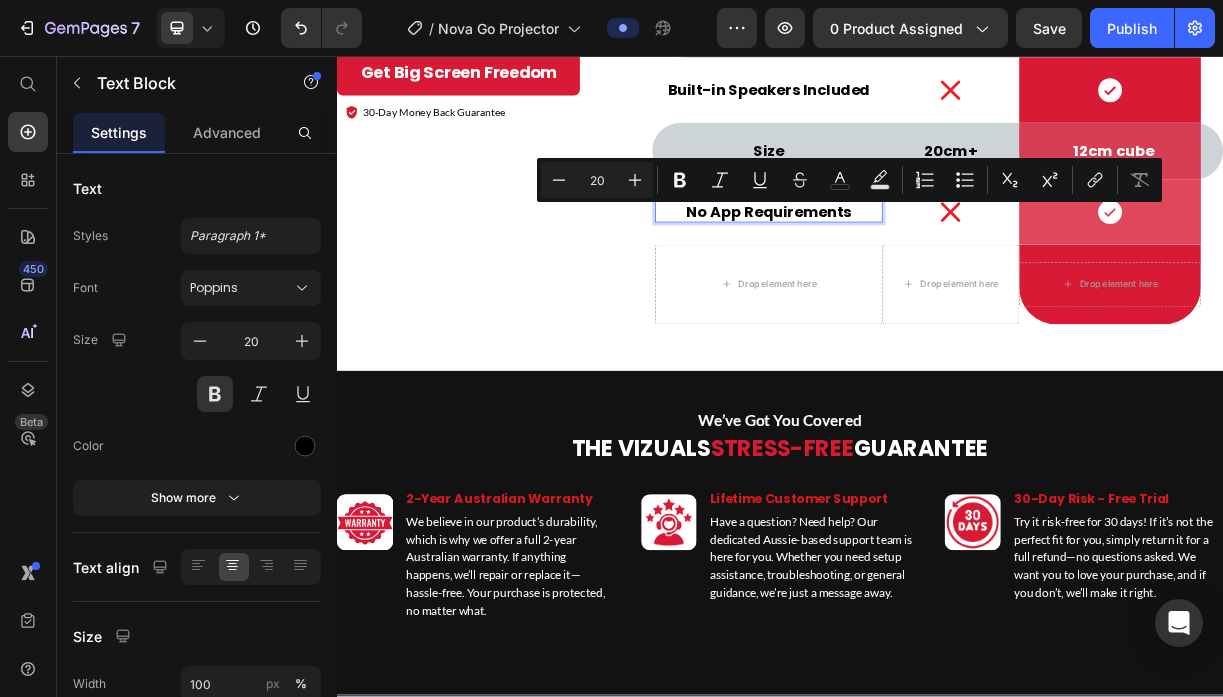 click on "No App Requirements" at bounding box center (922, 267) 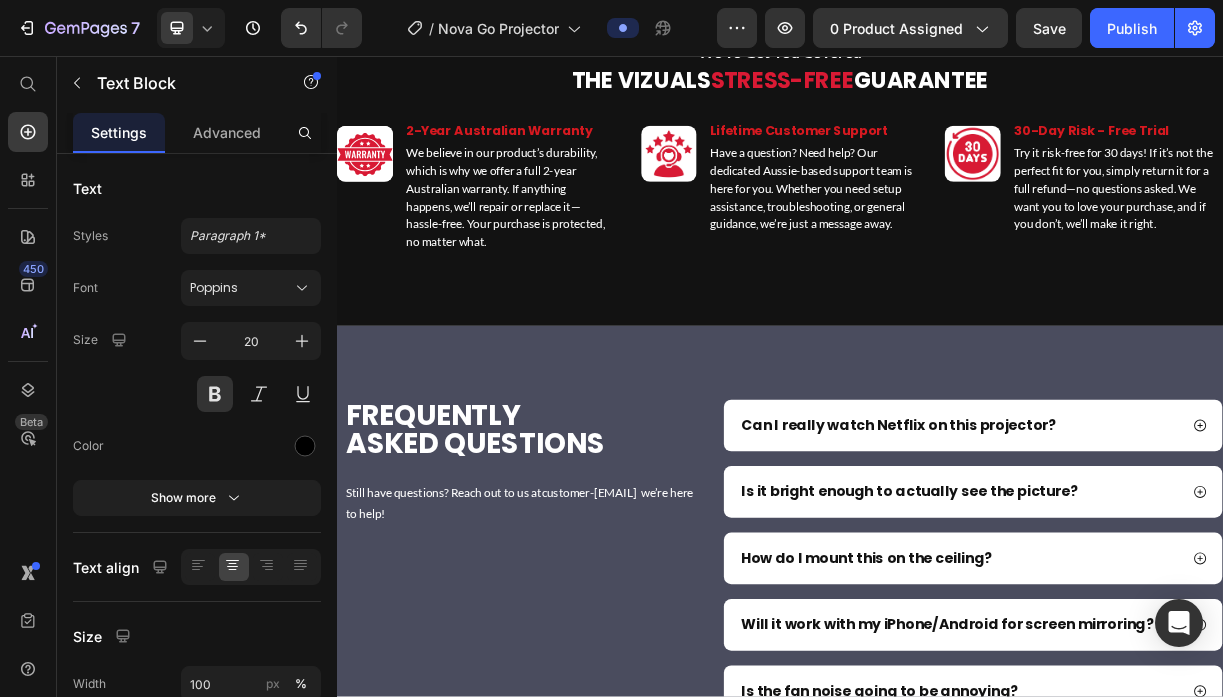 scroll, scrollTop: 8060, scrollLeft: 0, axis: vertical 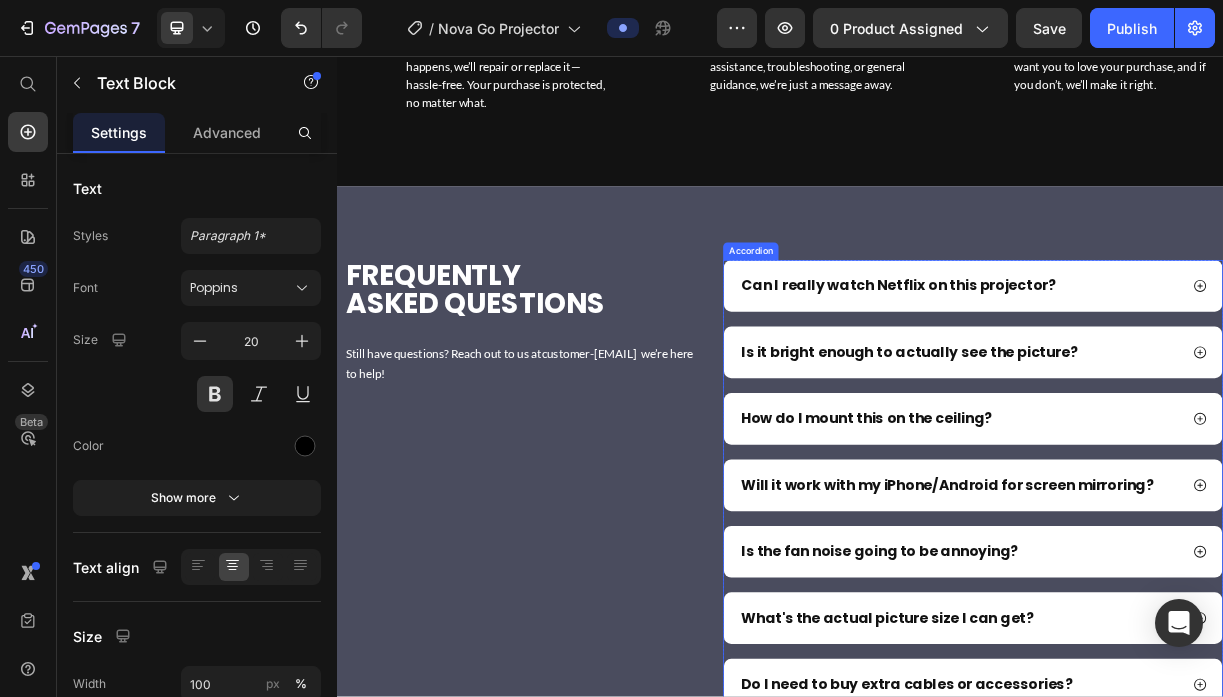 click on "Can I really watch Netflix on this projector?" at bounding box center (1097, 368) 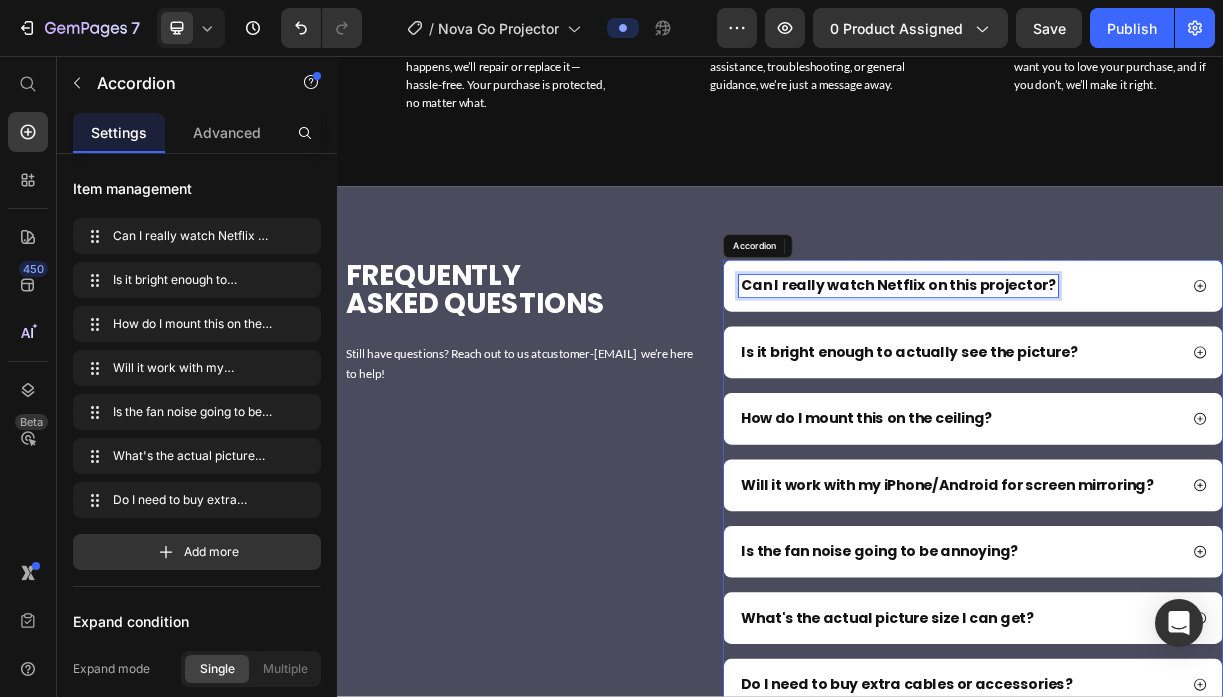 click on "Can I really watch Netflix on this projector?" at bounding box center [1097, 368] 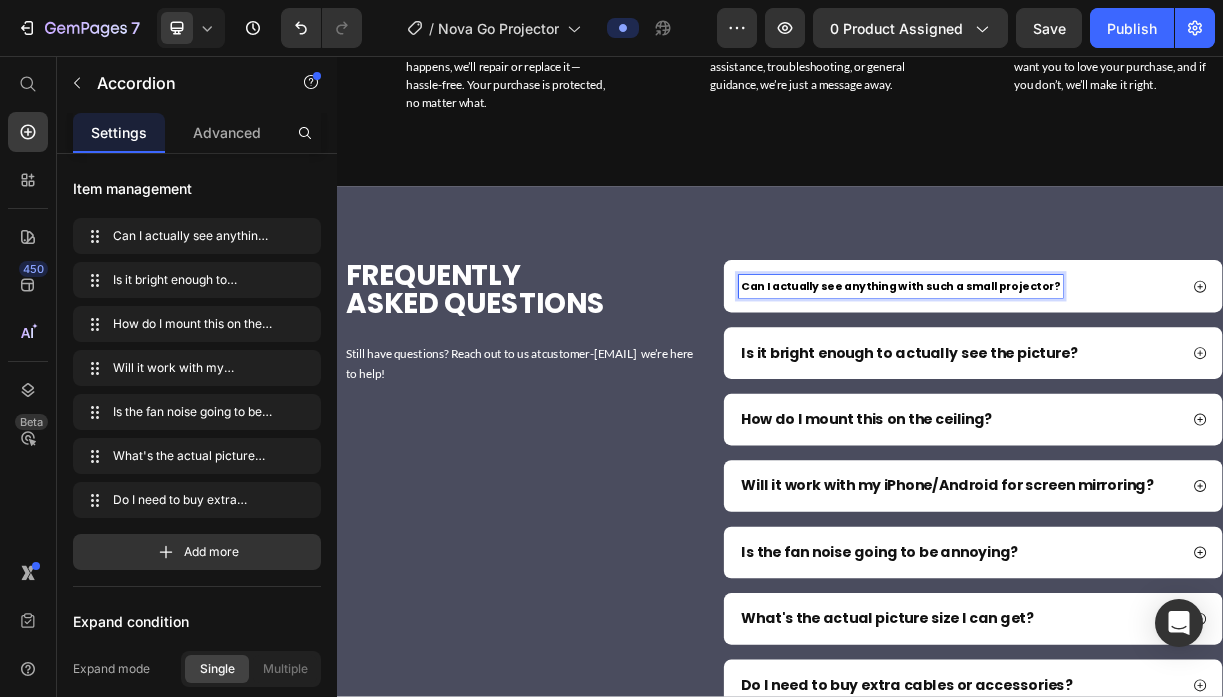 click on "Can I actually see anything with such a small projector?" at bounding box center (1100, 369) 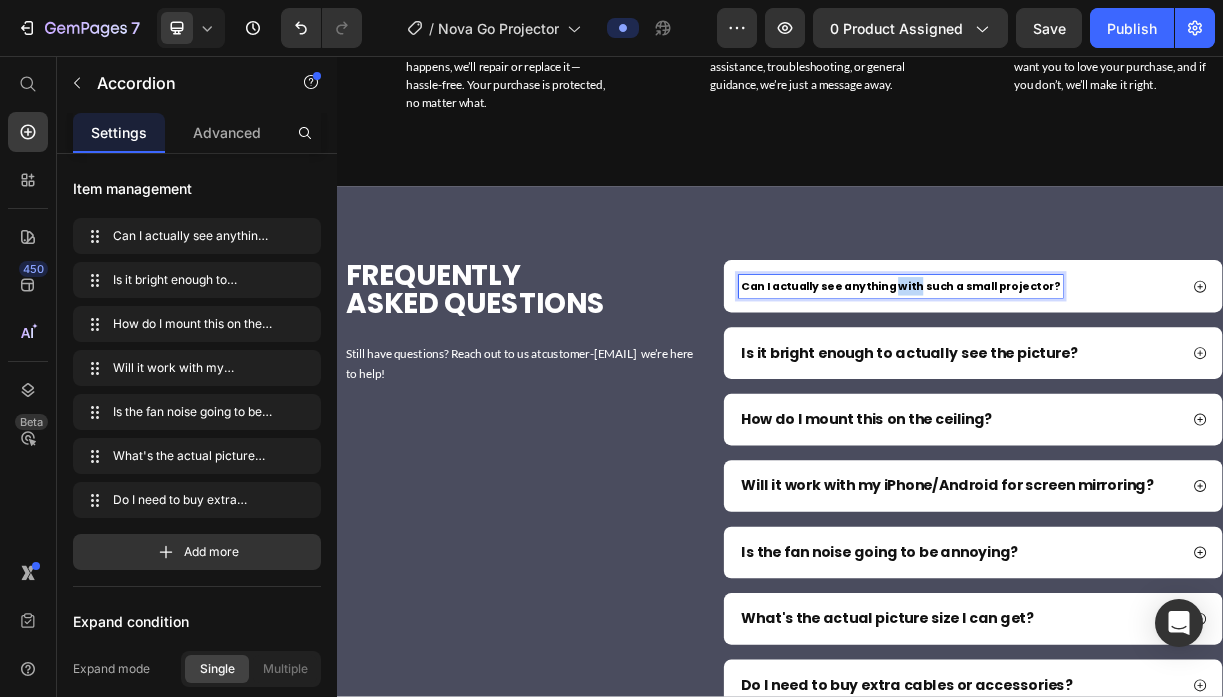click on "Can I actually see anything with such a small projector?" at bounding box center [1100, 369] 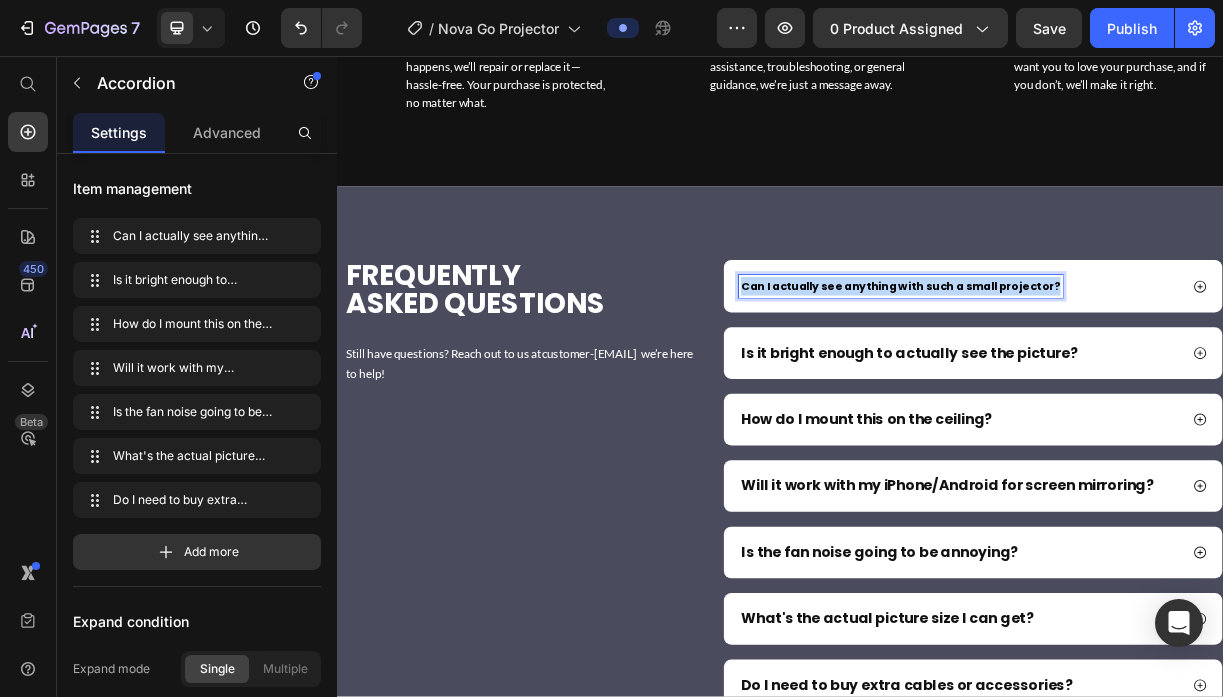 click on "Can I actually see anything with such a small projector?" at bounding box center [1100, 369] 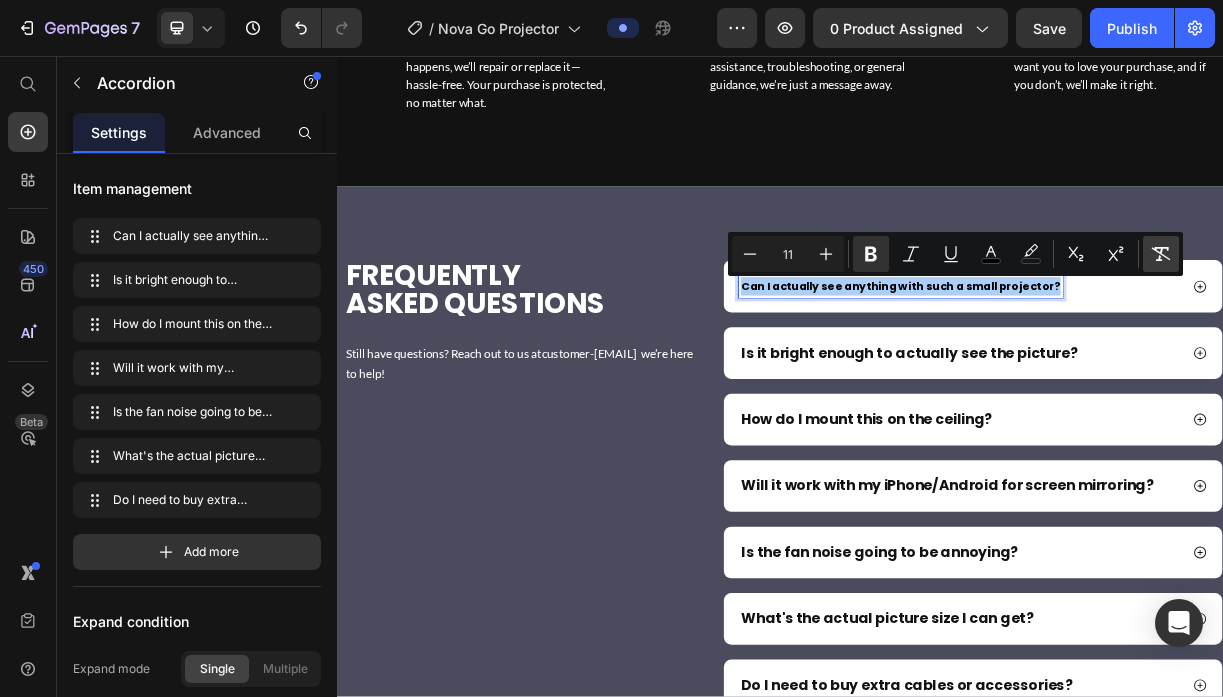 click 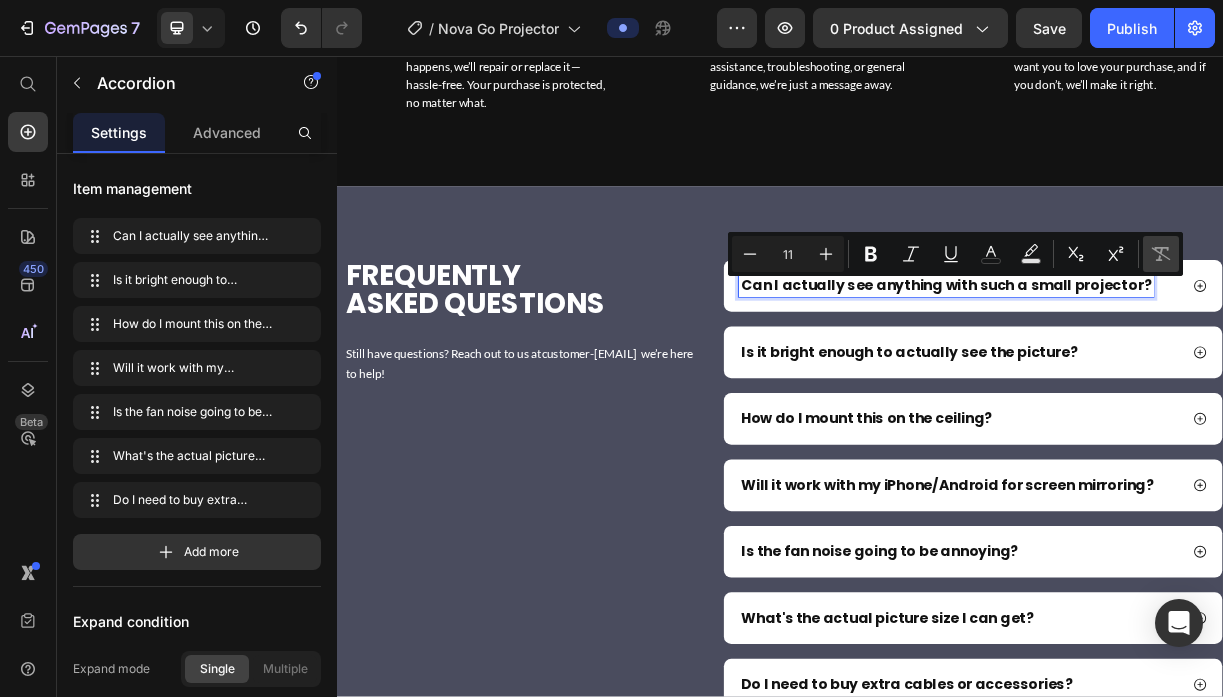 type on "19" 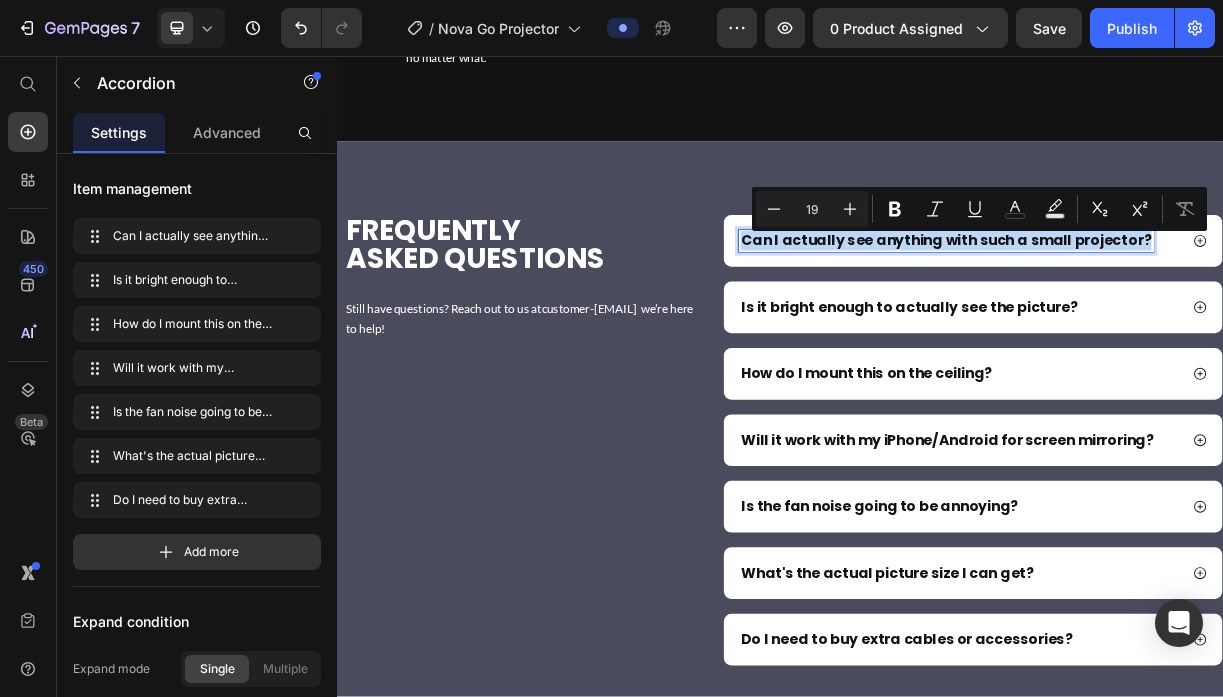 scroll, scrollTop: 8309, scrollLeft: 0, axis: vertical 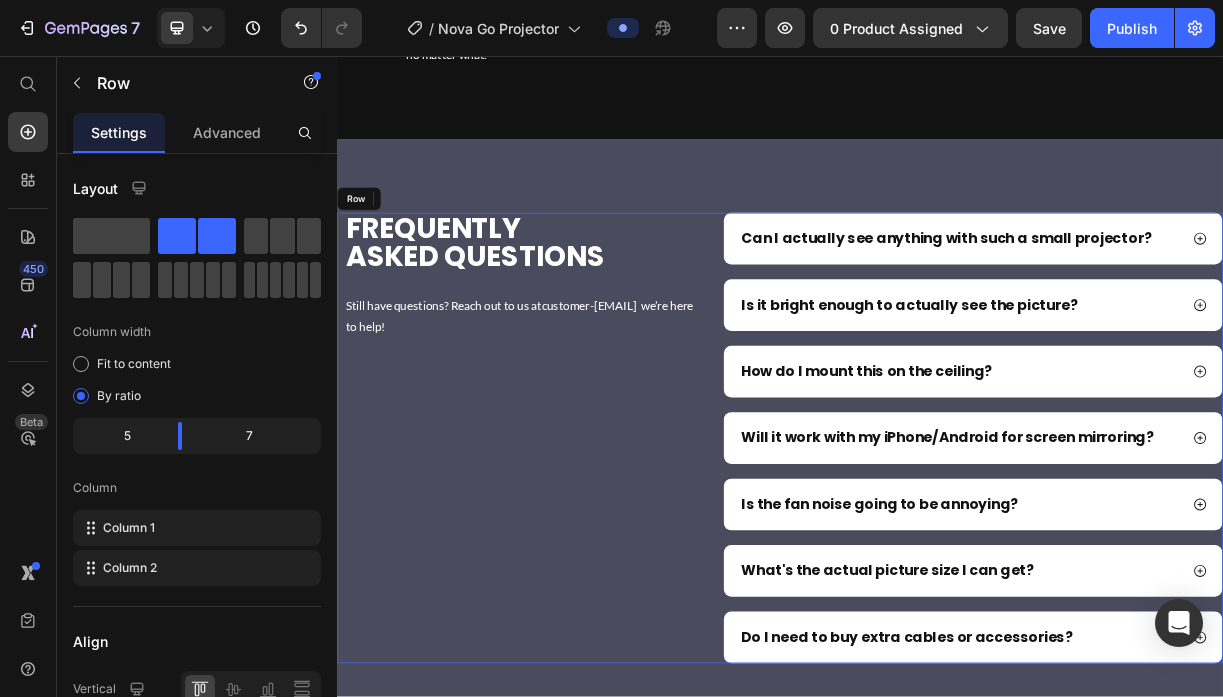 click on "frequently asked questions Heading Still have questions? Reach out to us at   customer- support@vizuals.com.au  we’re here to help! Text Block Row Row" at bounding box center (578, 574) 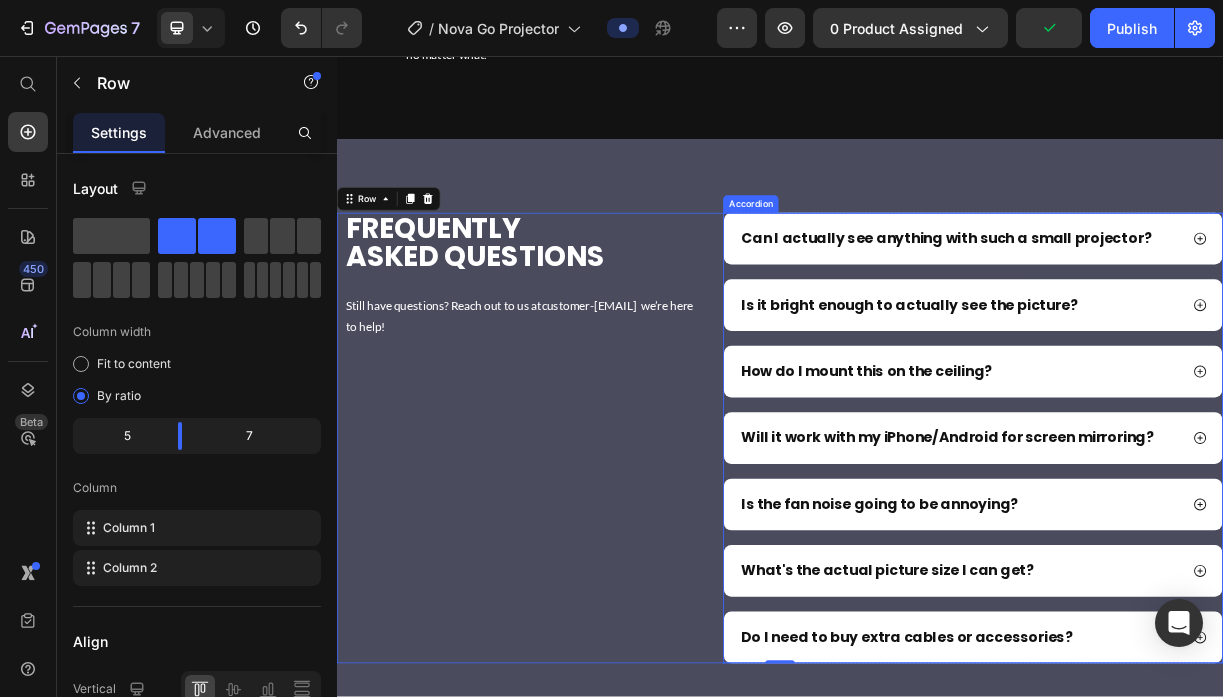 click on "Is it bright enough to actually see the picture?" at bounding box center [1112, 394] 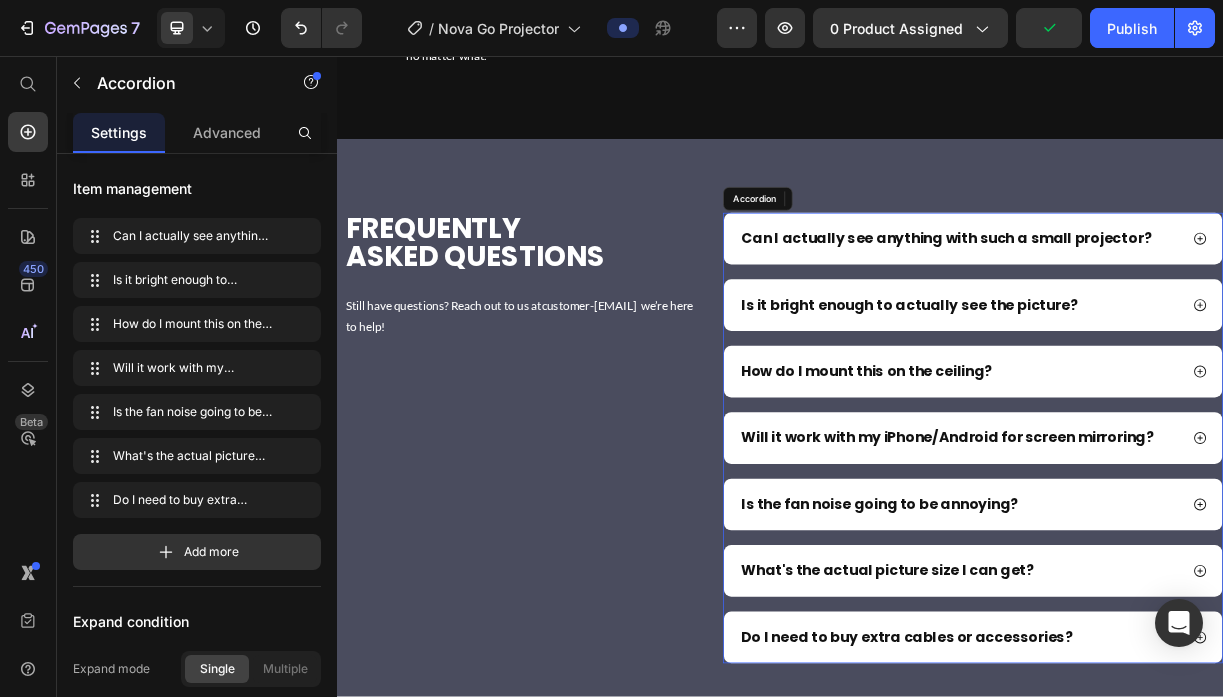 click on "Is it bright enough to actually see the picture?" at bounding box center [1112, 394] 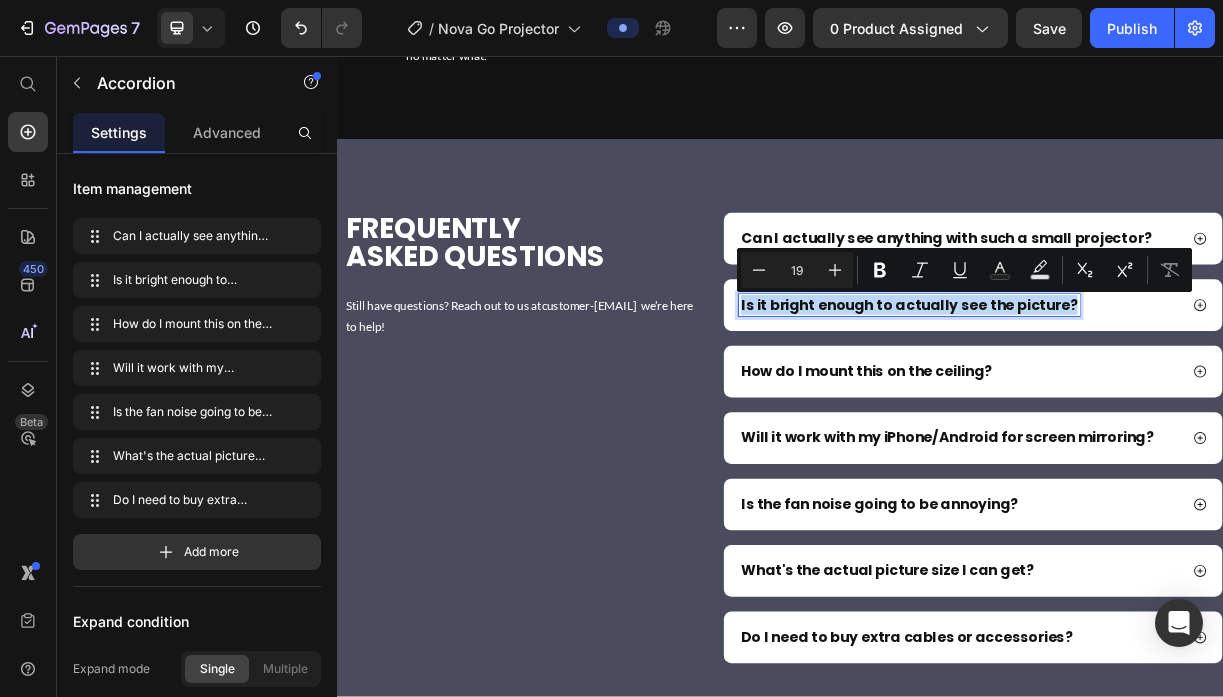 type on "11" 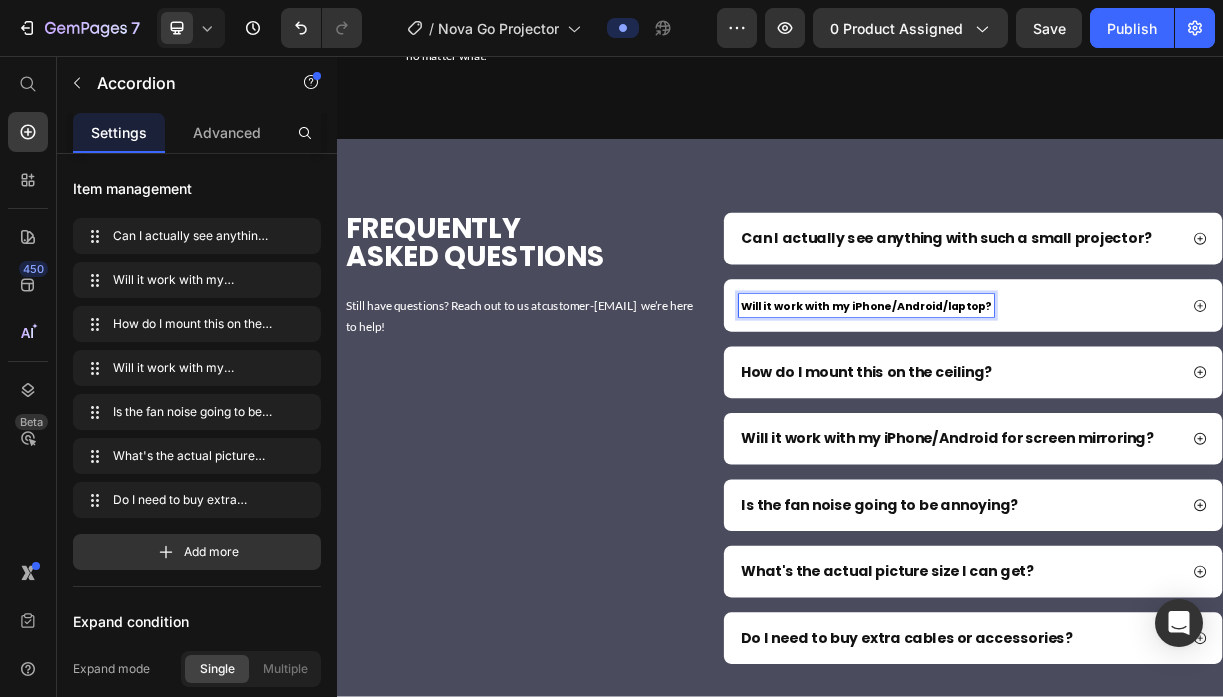 click on "Will it work with my iPhone/Android/laptop?" at bounding box center [1054, 395] 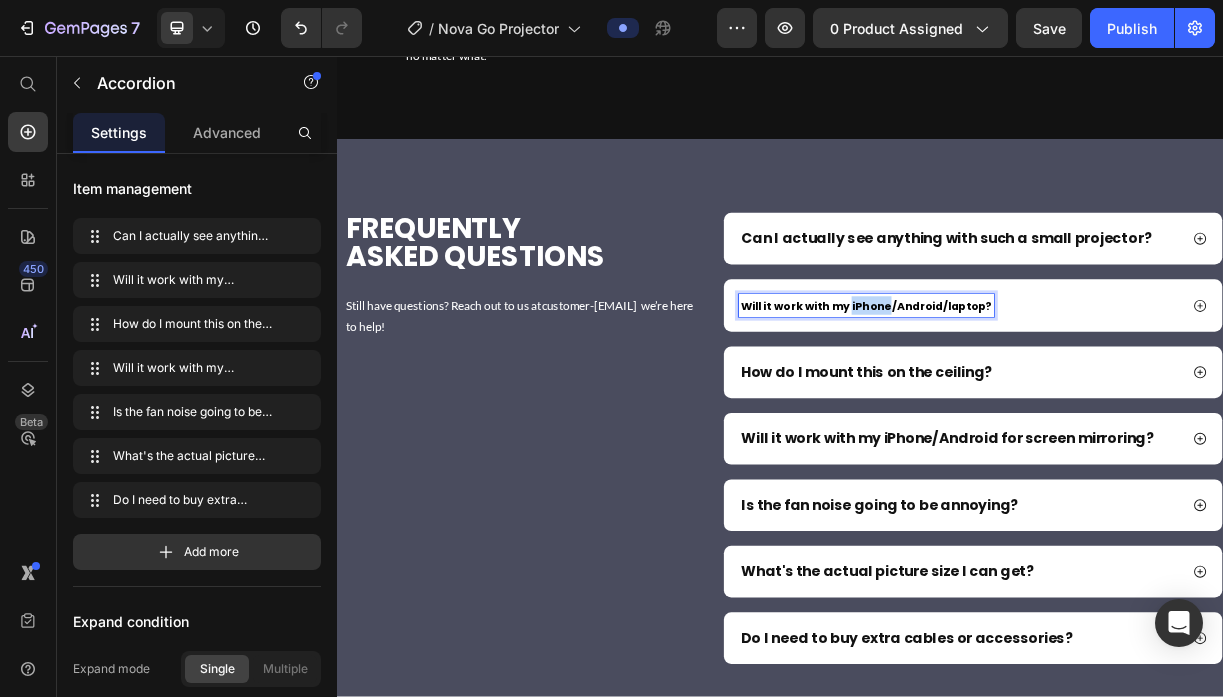 click on "Will it work with my iPhone/Android/laptop?" at bounding box center [1054, 395] 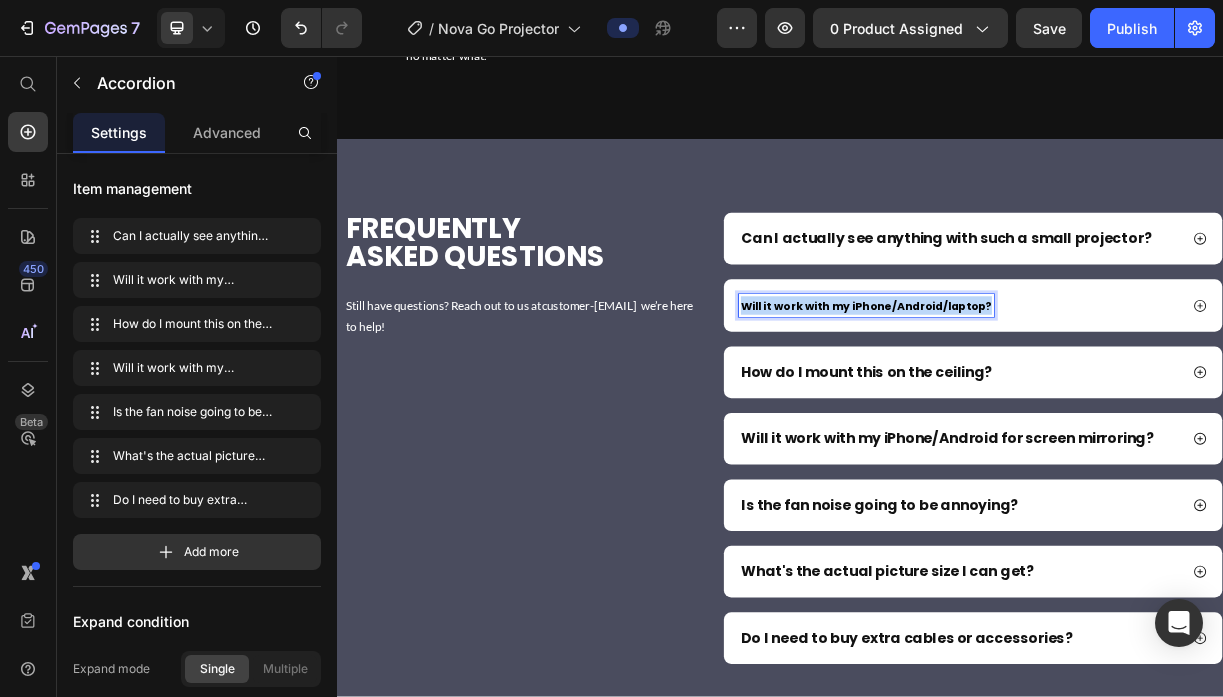click on "Will it work with my iPhone/Android/laptop?" at bounding box center (1054, 395) 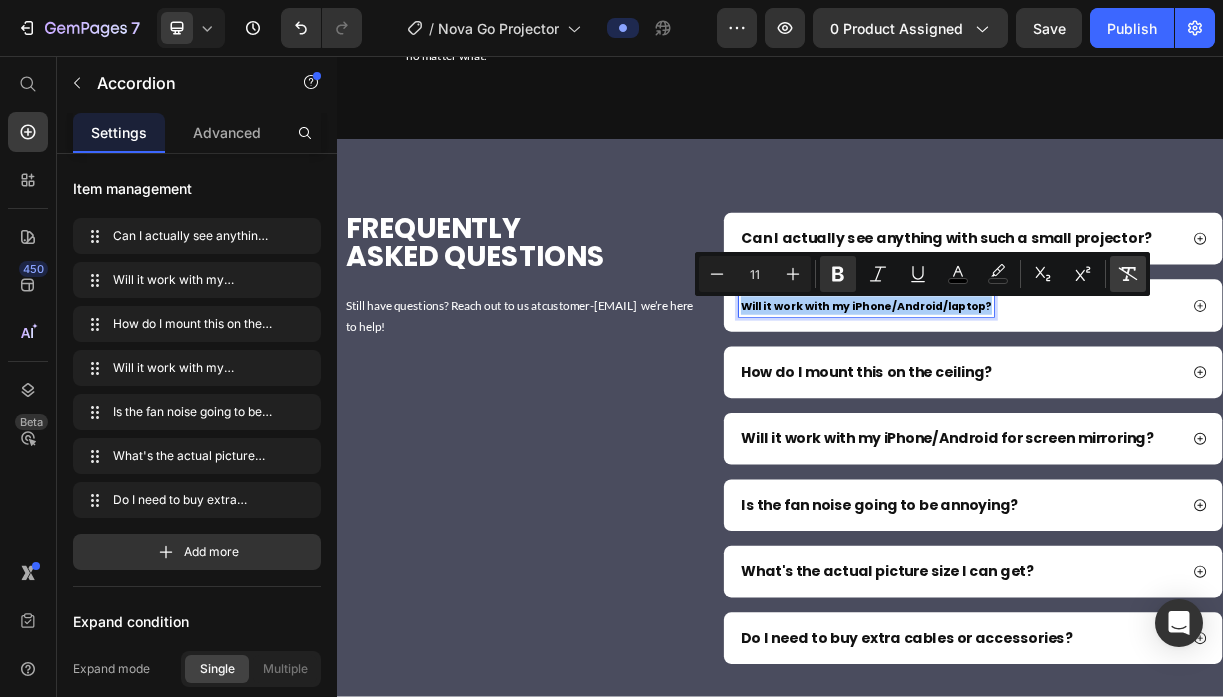 click 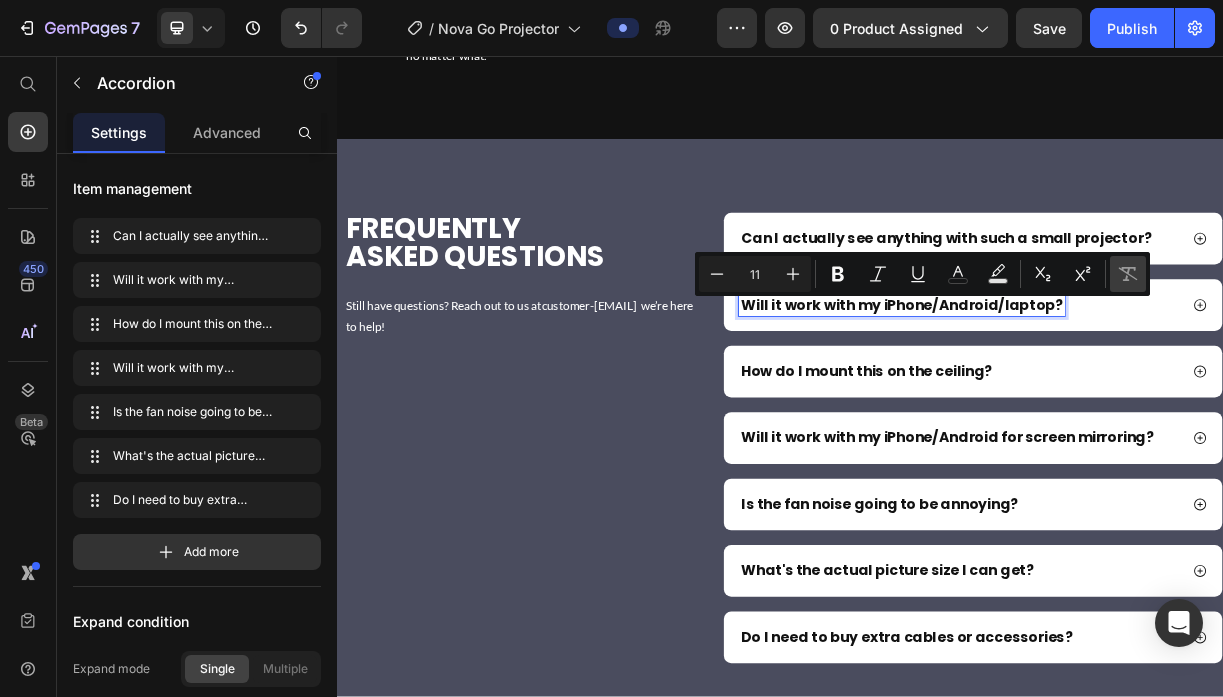type on "19" 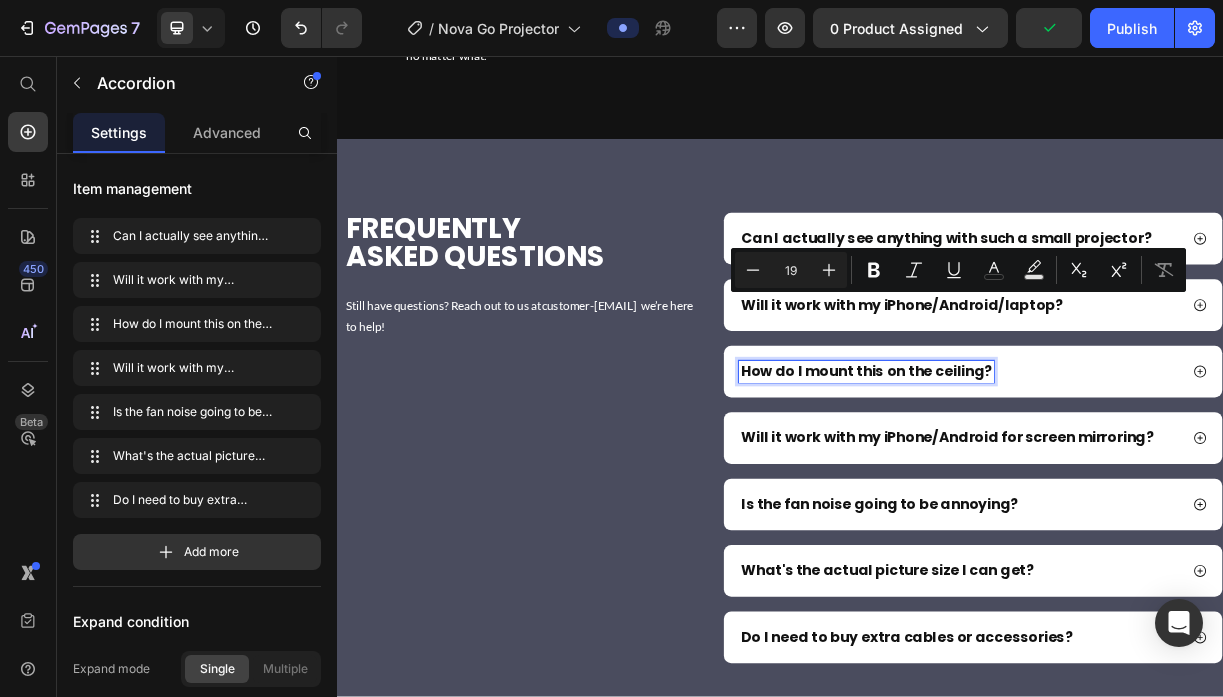 click on "How do I mount this on the ceiling?" at bounding box center [1054, 484] 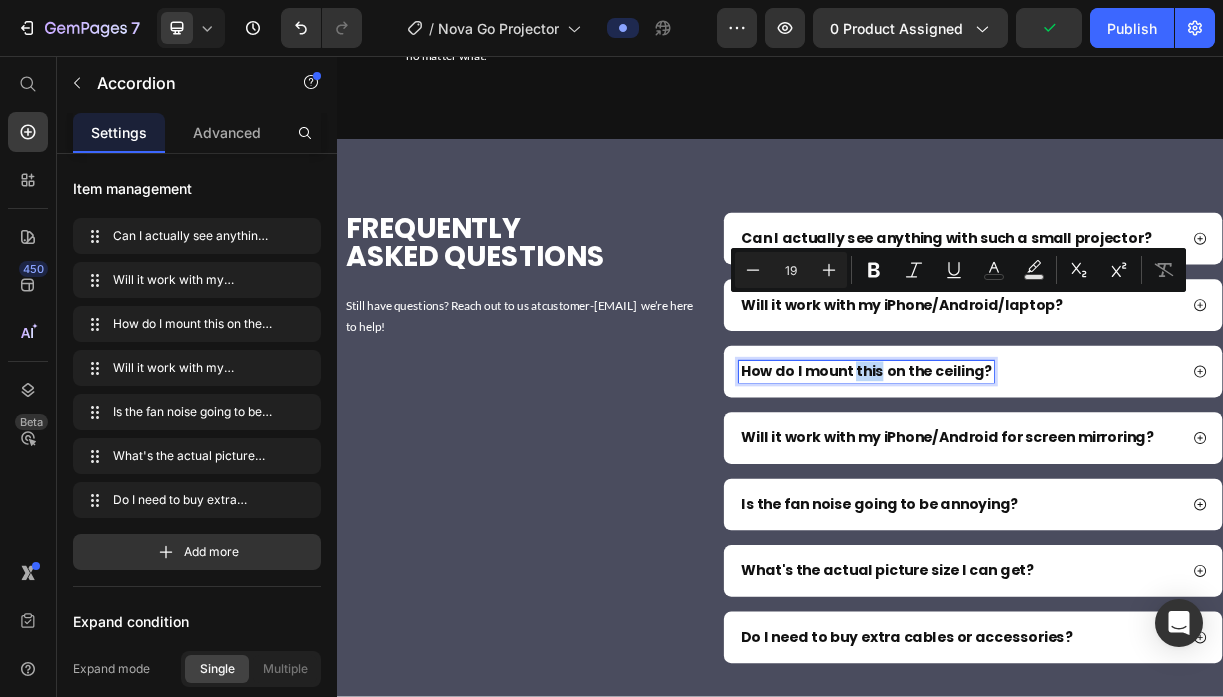 click on "How do I mount this on the ceiling?" at bounding box center (1054, 484) 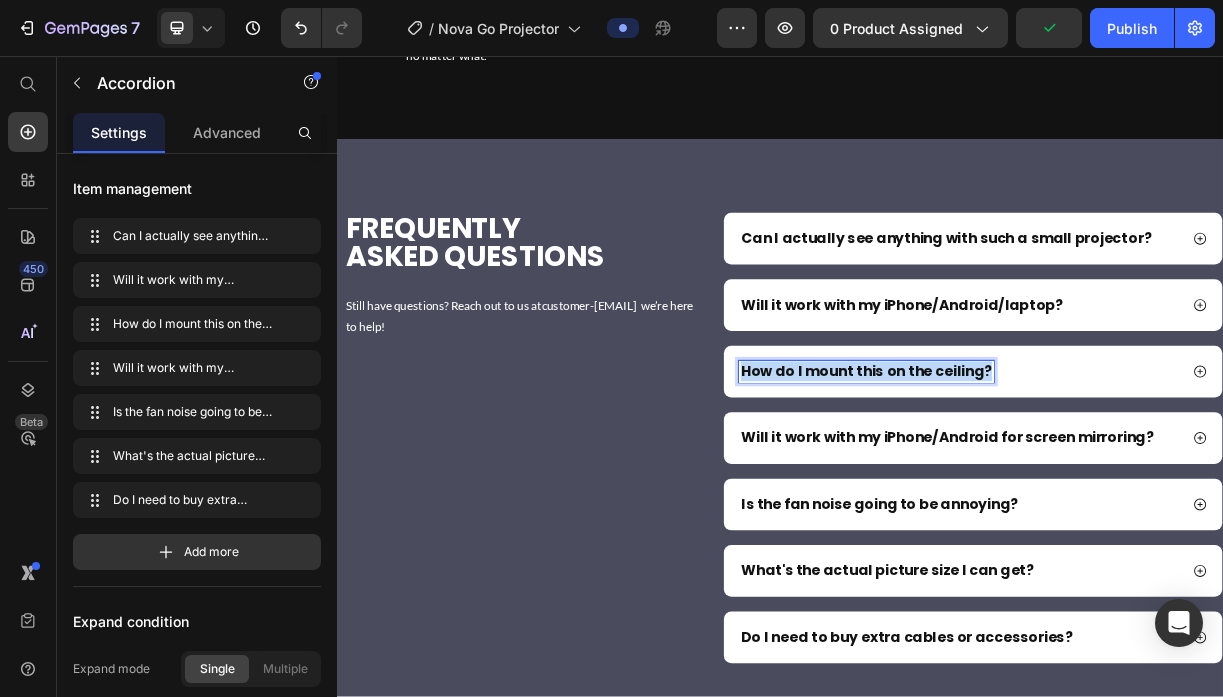 click on "How do I mount this on the ceiling?" at bounding box center (1054, 484) 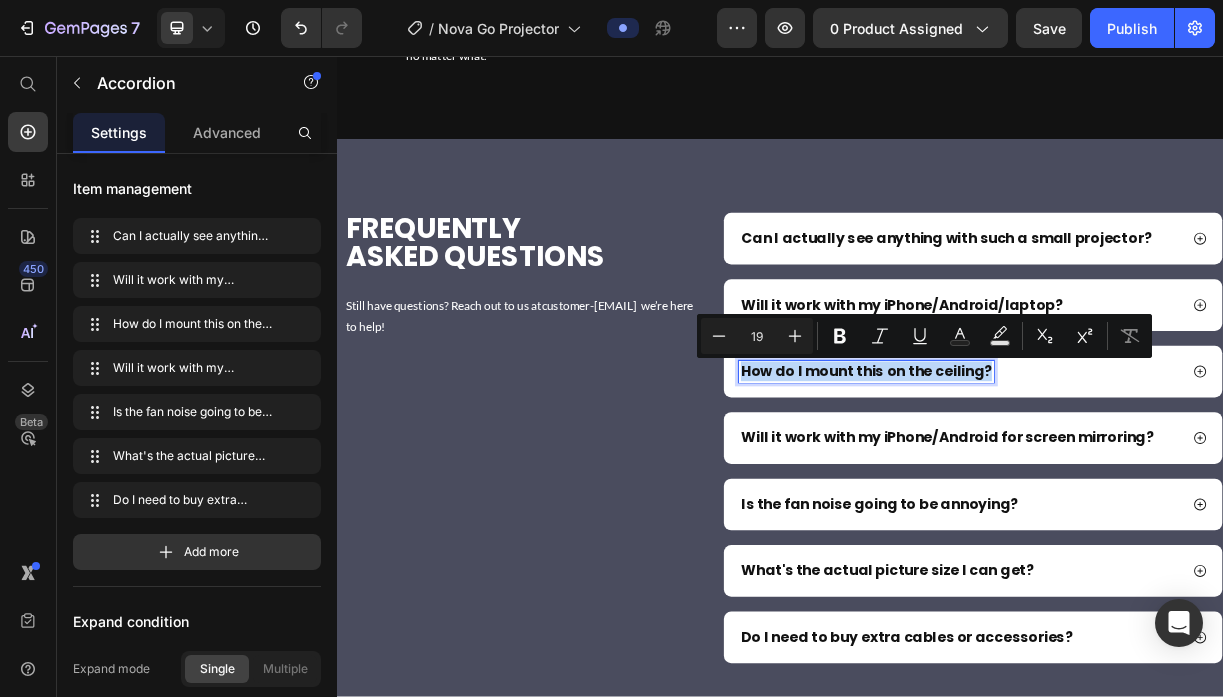 type on "11" 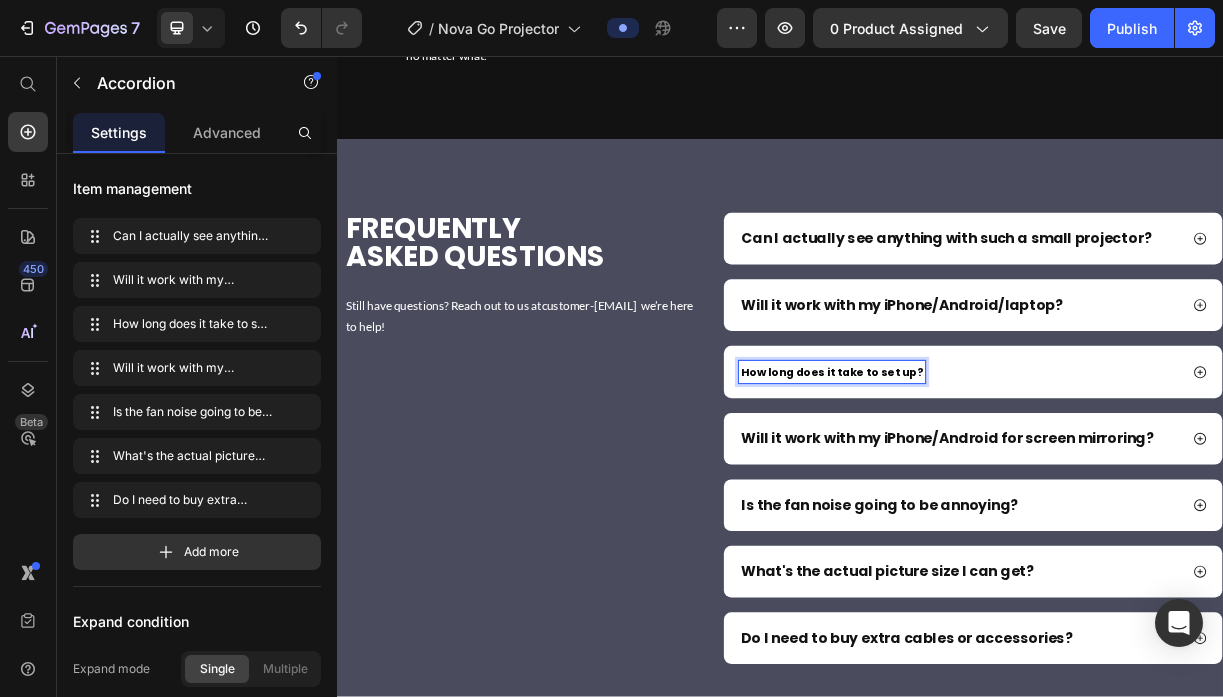 click on "How long does it take to set up?" at bounding box center (1007, 485) 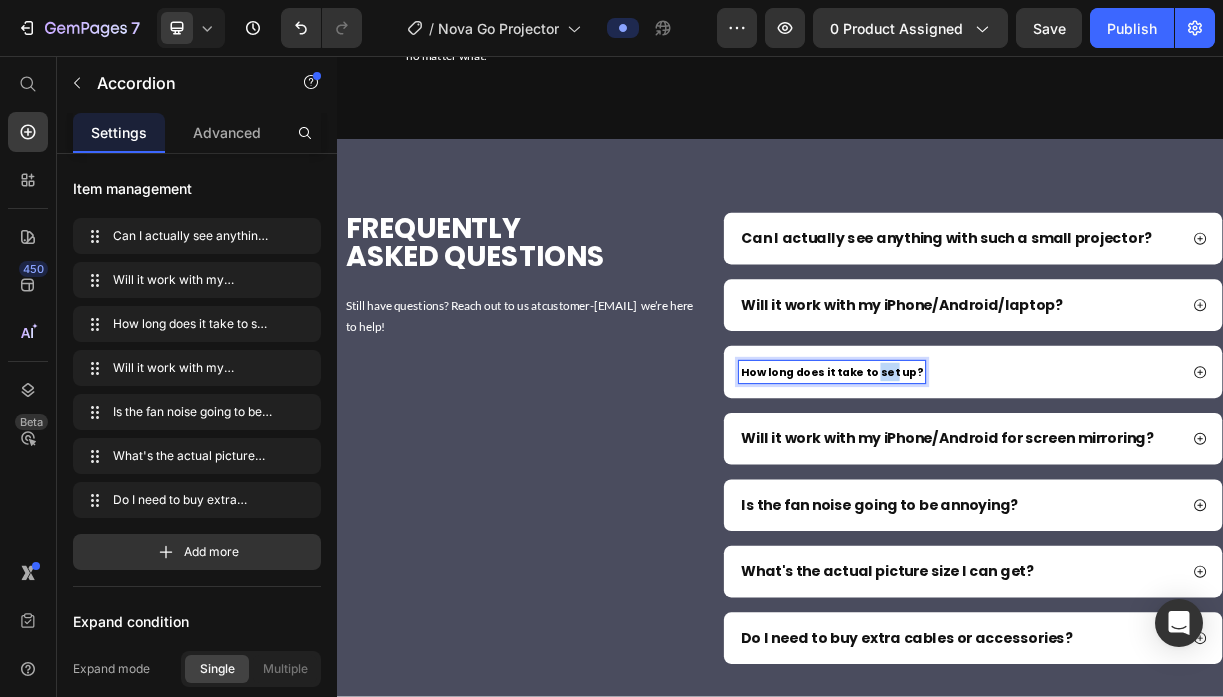 click on "How long does it take to set up?" at bounding box center [1007, 485] 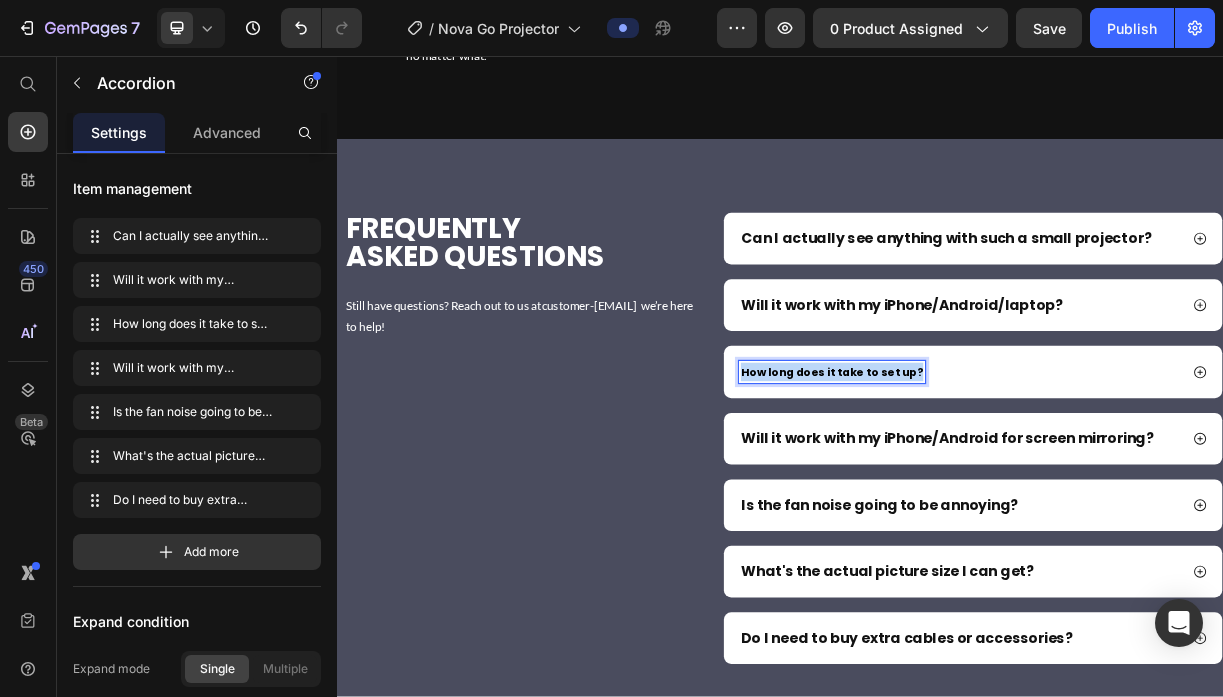 click on "How long does it take to set up?" at bounding box center [1007, 485] 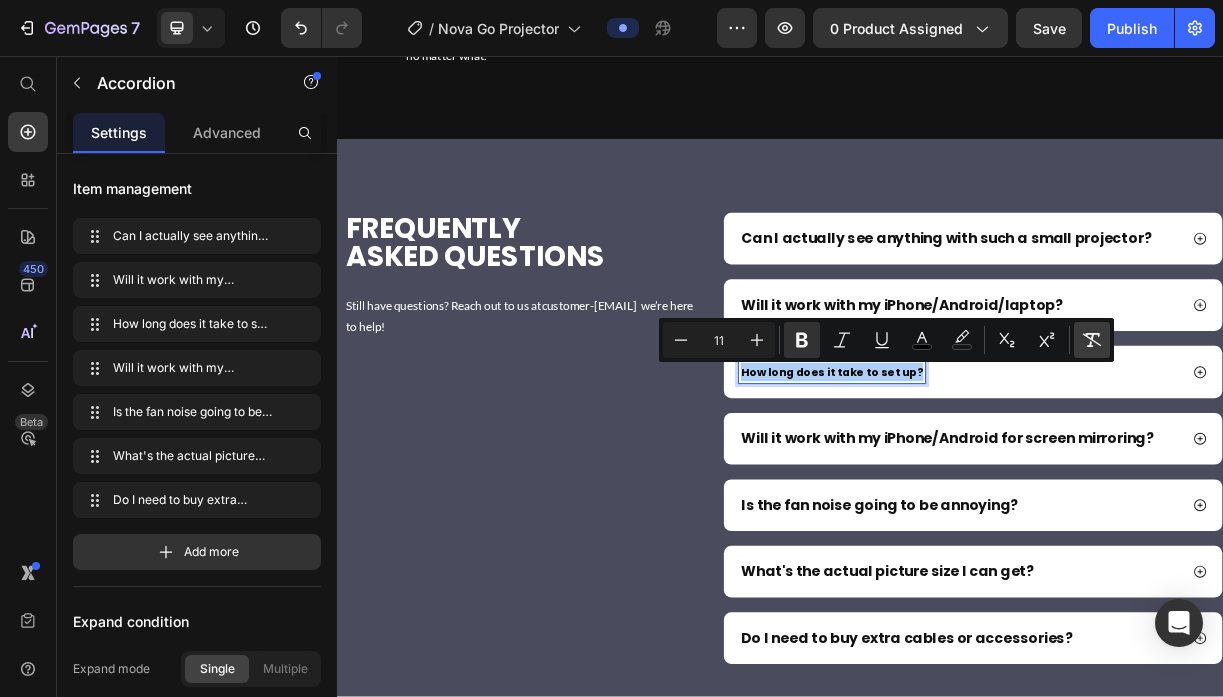 click 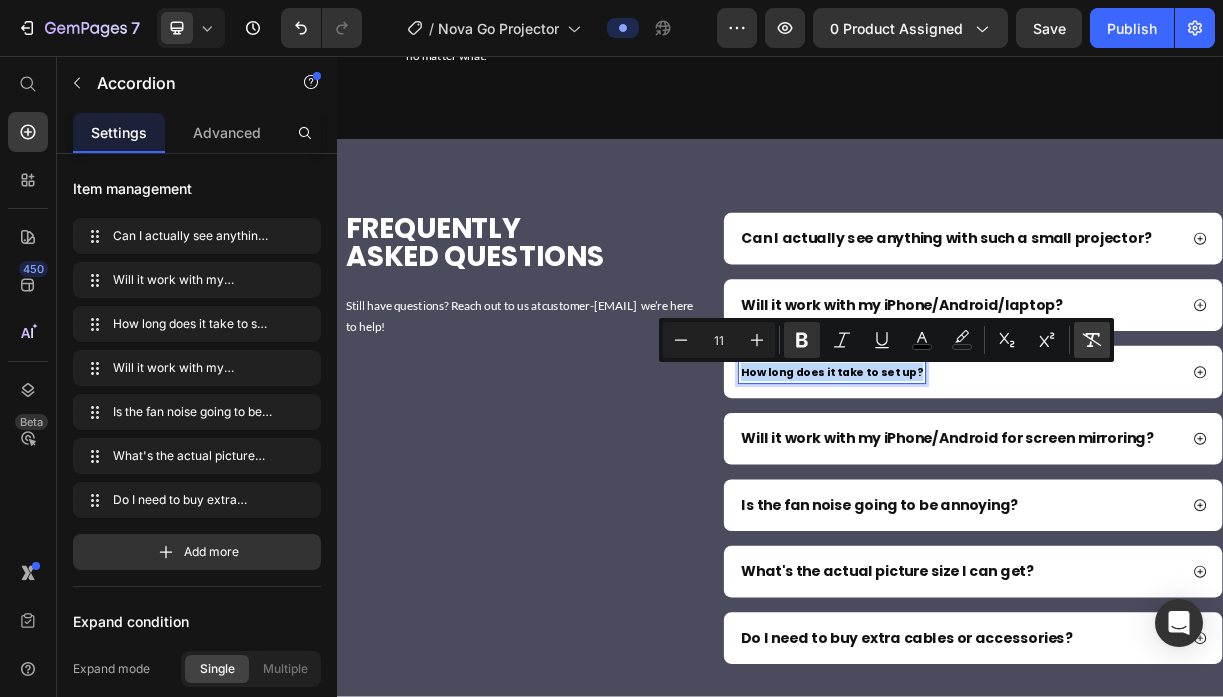type on "19" 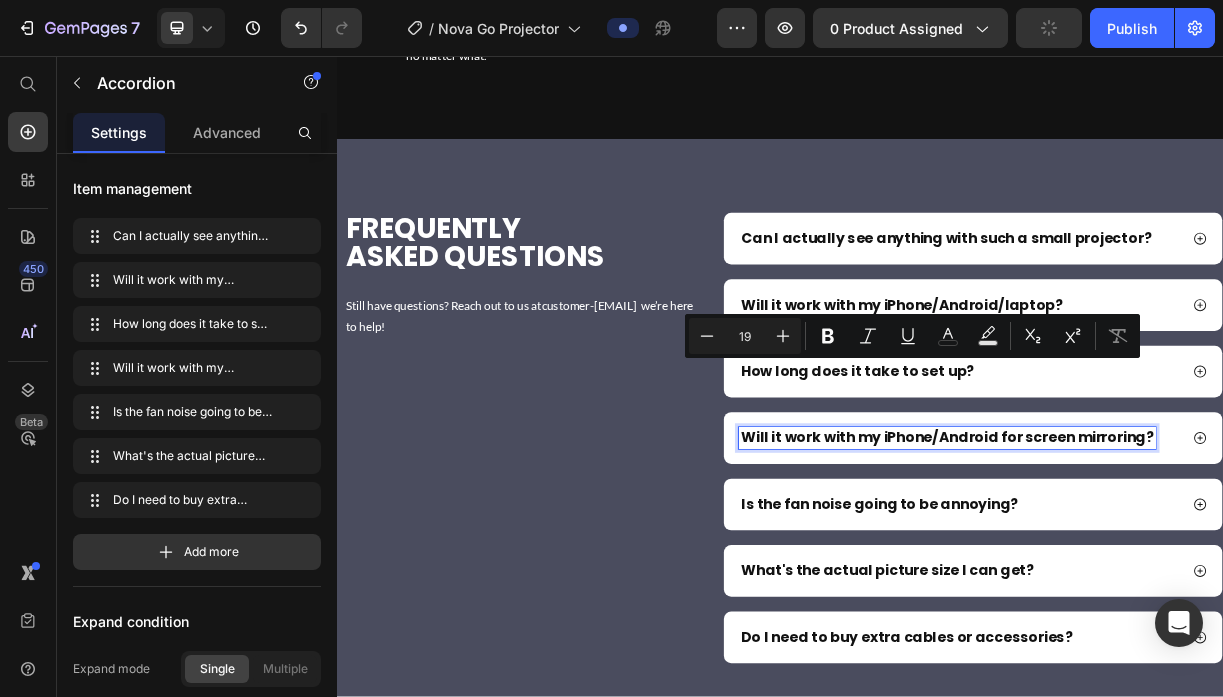 click on "Will it work with my iPhone/Android for screen mirroring?" at bounding box center [1163, 574] 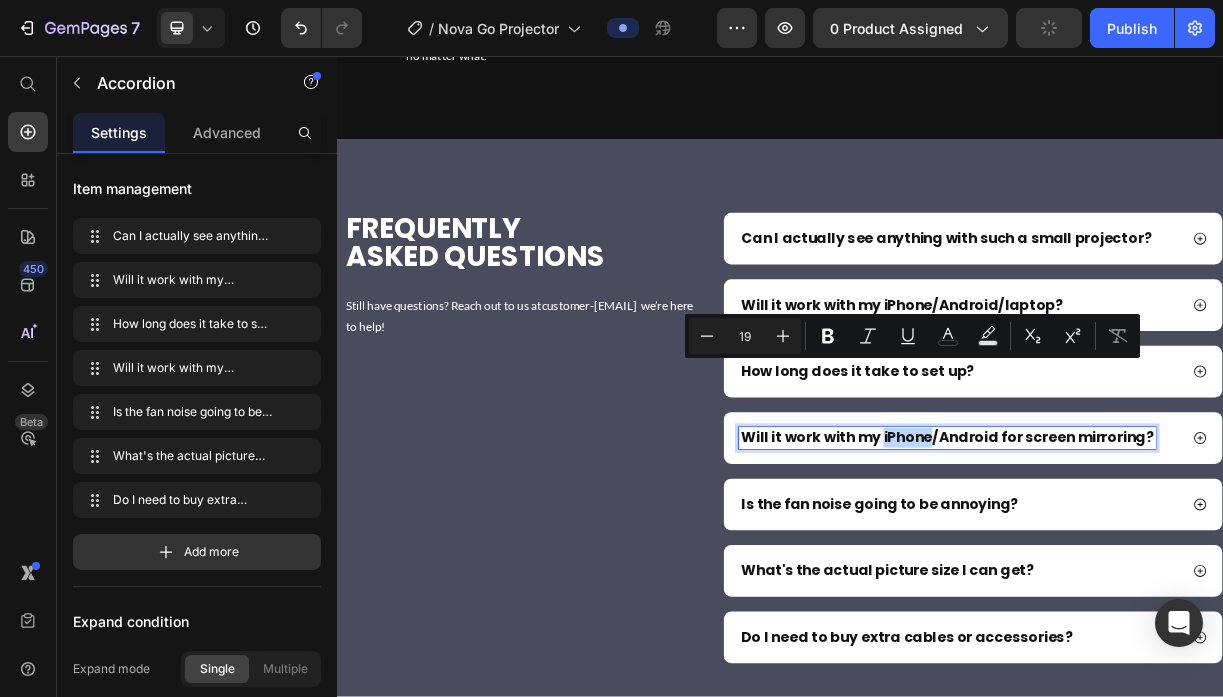 click on "Will it work with my iPhone/Android for screen mirroring?" at bounding box center [1163, 574] 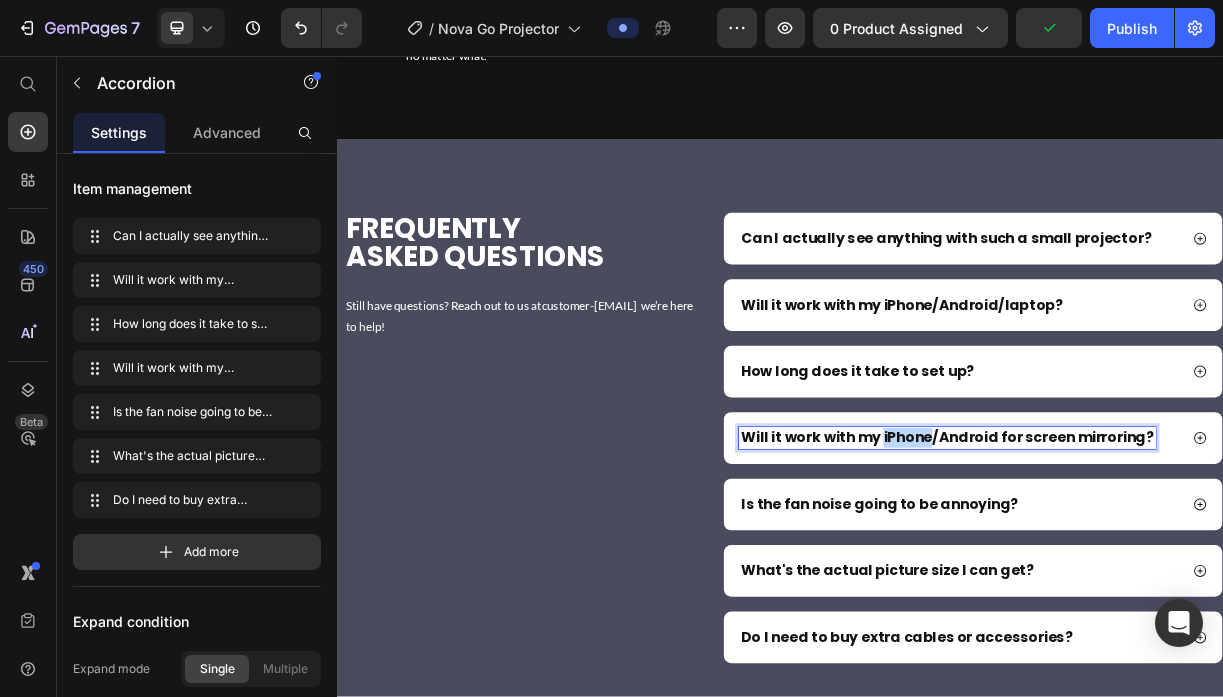 click on "Will it work with my iPhone/Android for screen mirroring?" at bounding box center [1163, 574] 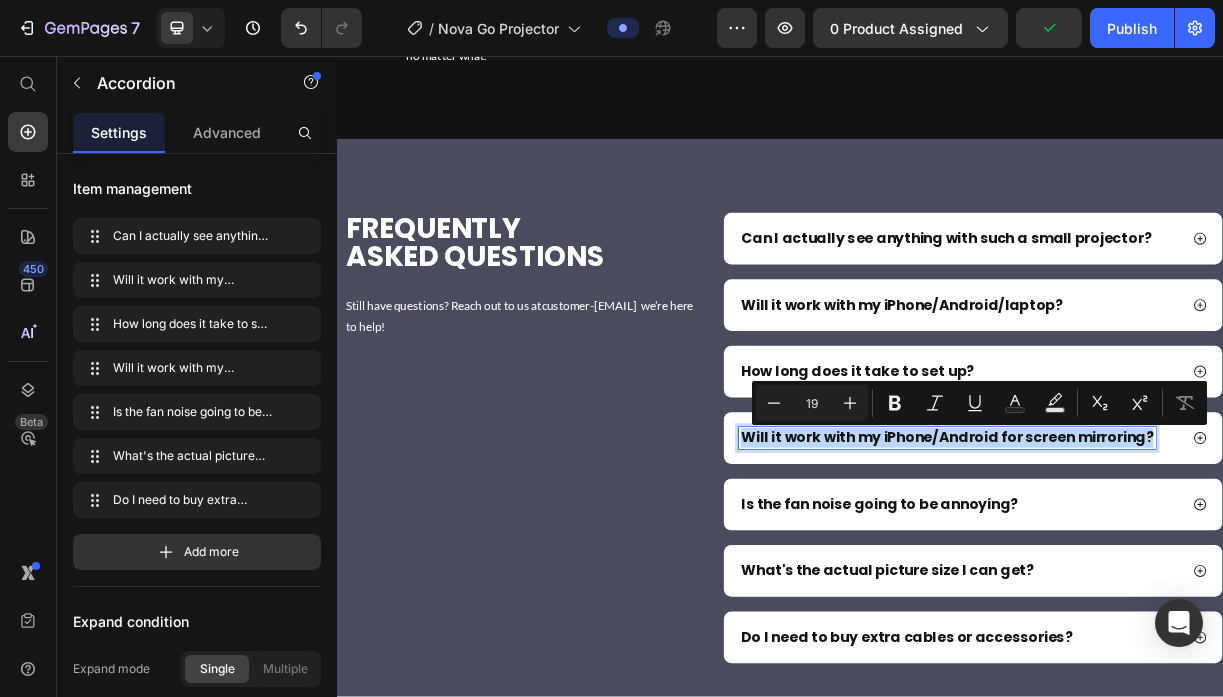 type on "11" 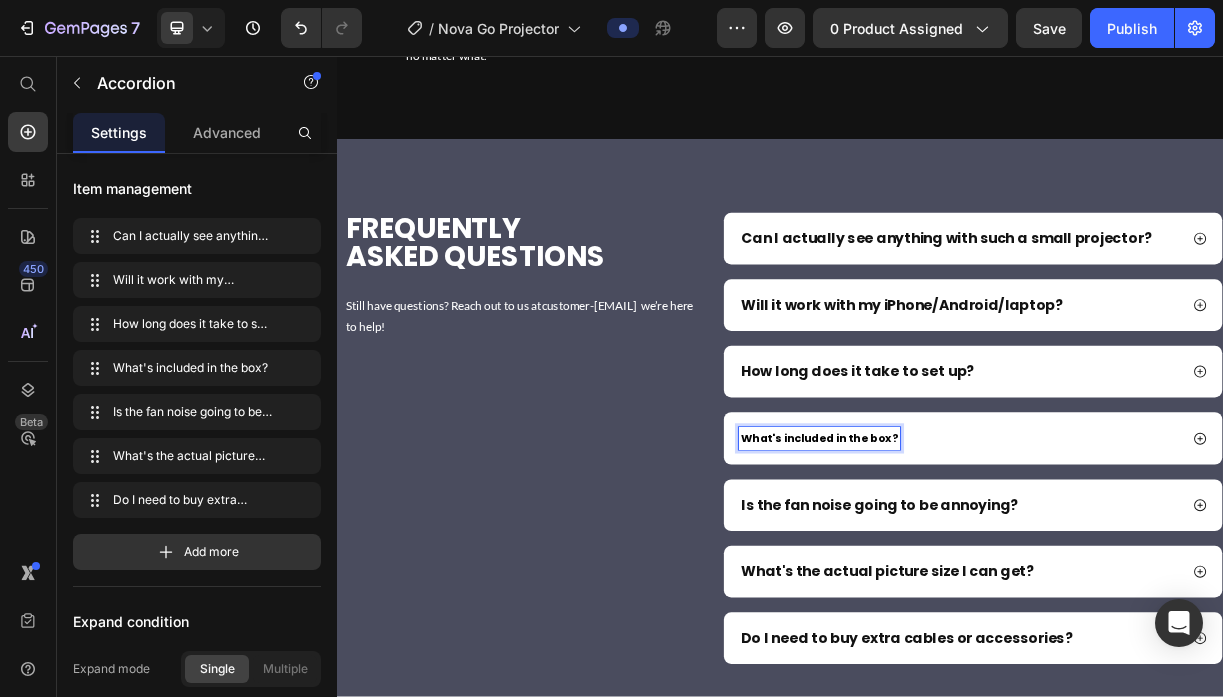 click on "What's included in the box?" at bounding box center [990, 575] 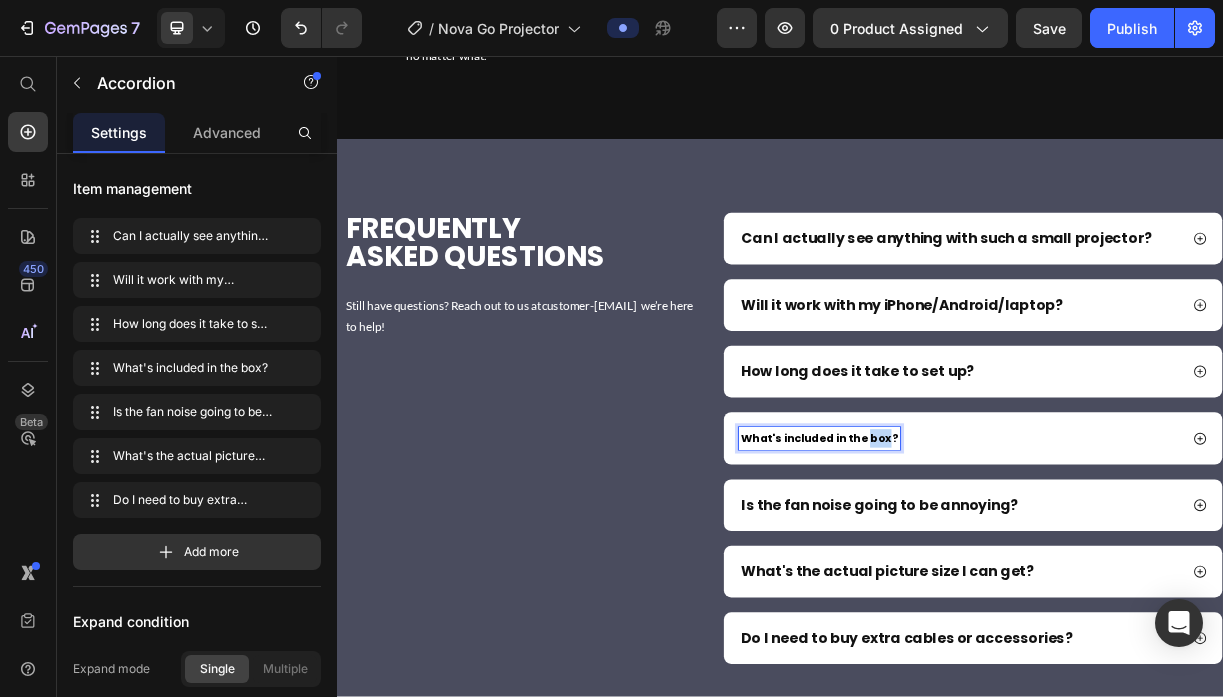 click on "What's included in the box?" at bounding box center (990, 575) 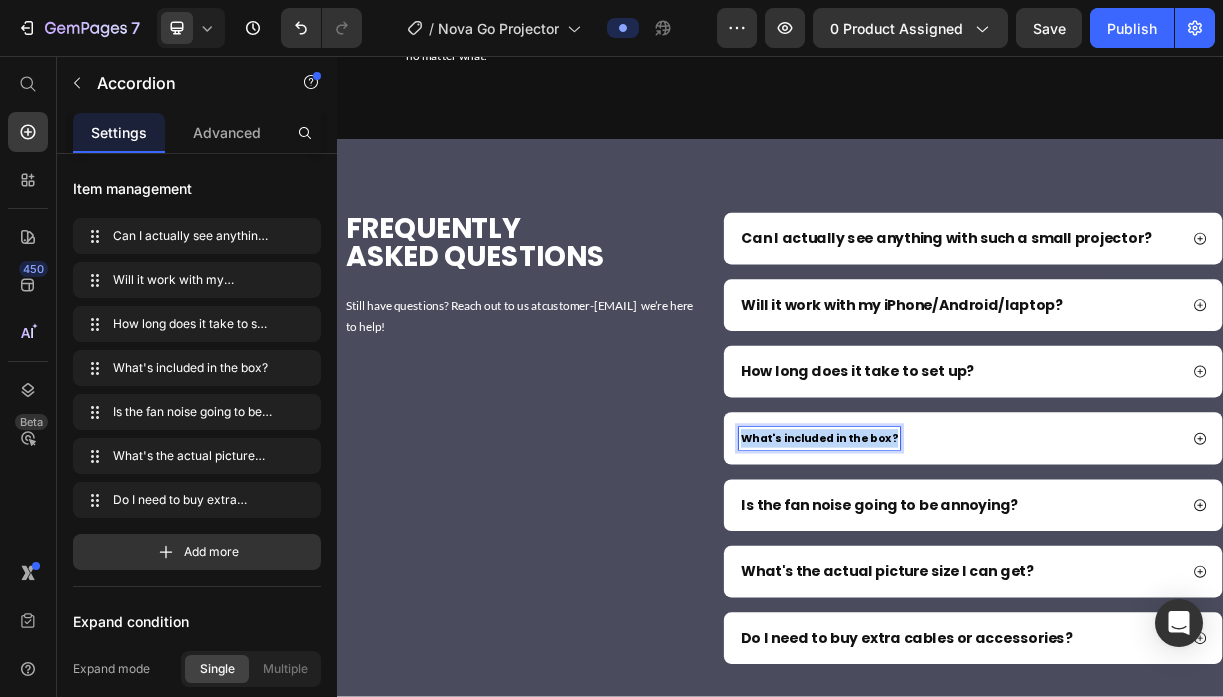 click on "What's included in the box?" at bounding box center (990, 575) 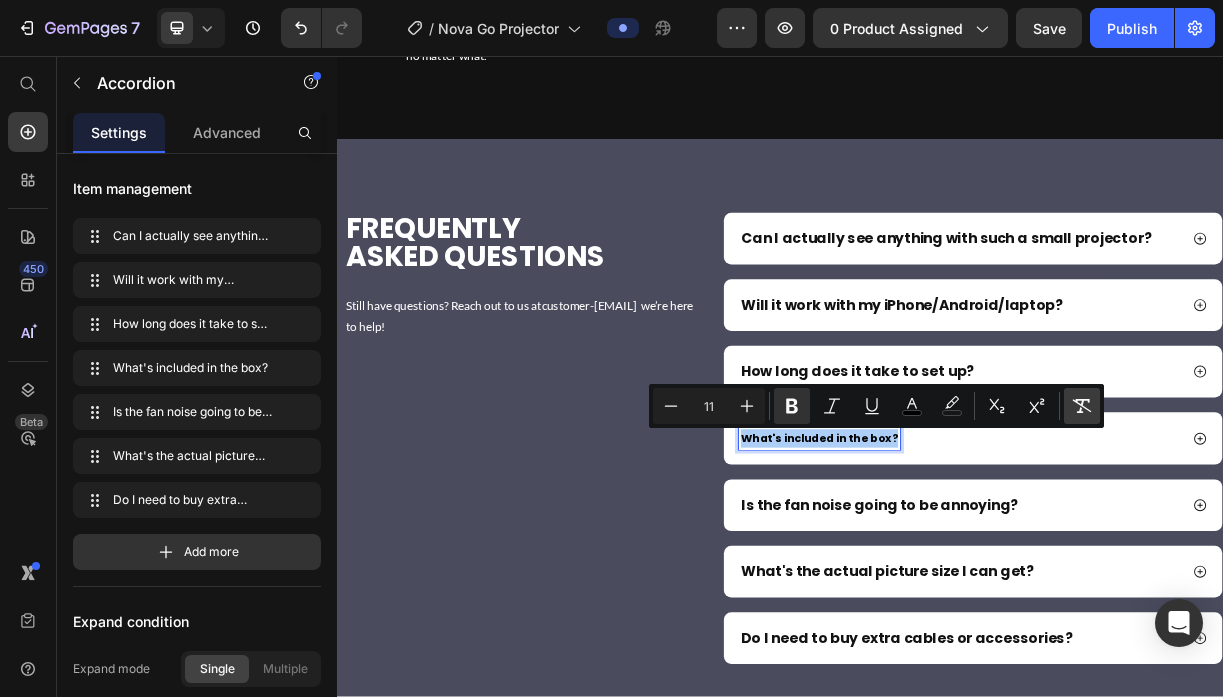 click 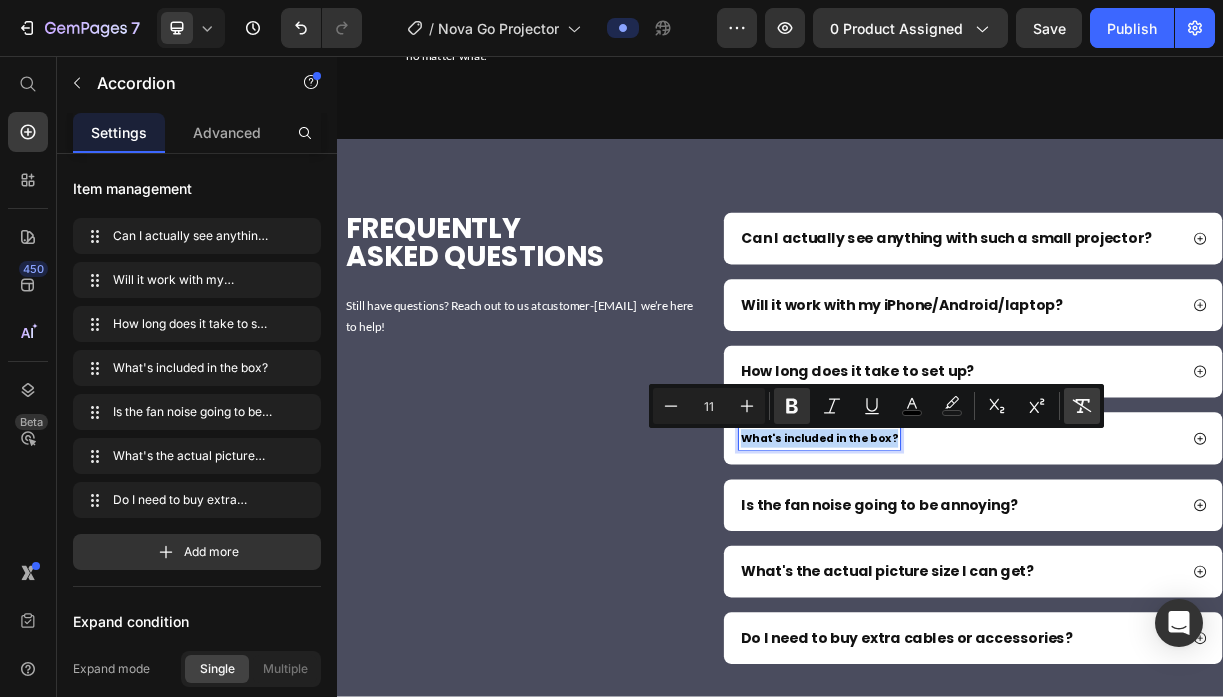 type on "19" 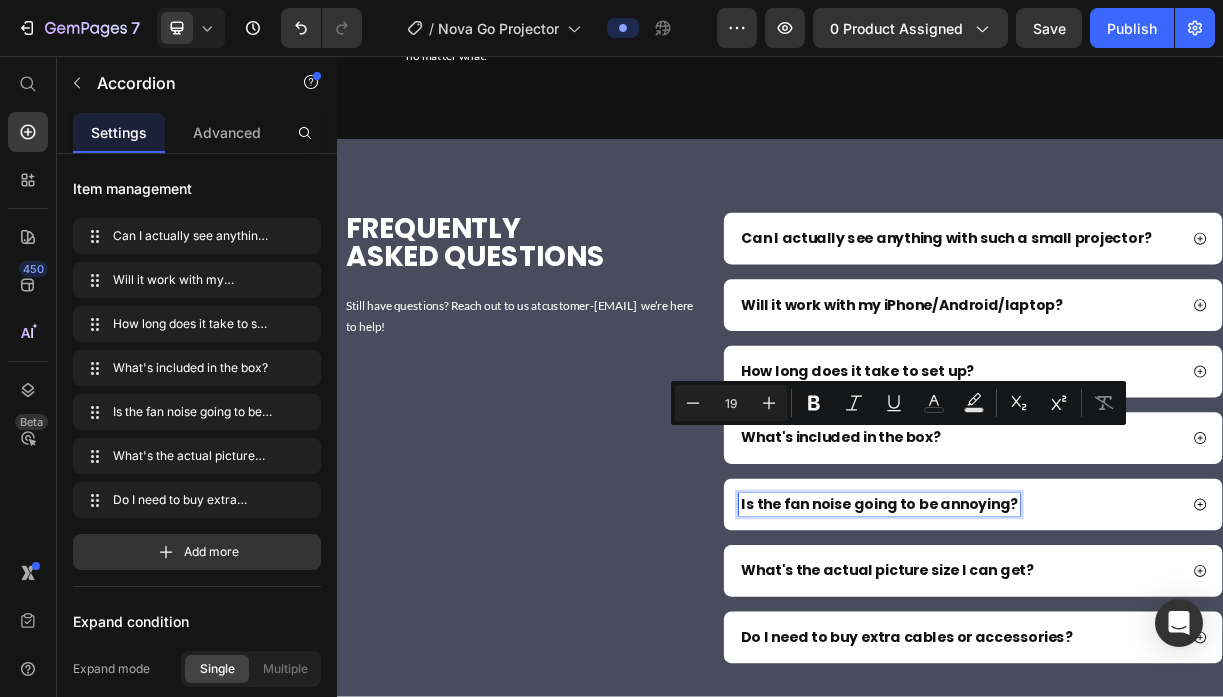 click on "Is the fan noise going to be annoying?" at bounding box center [1071, 664] 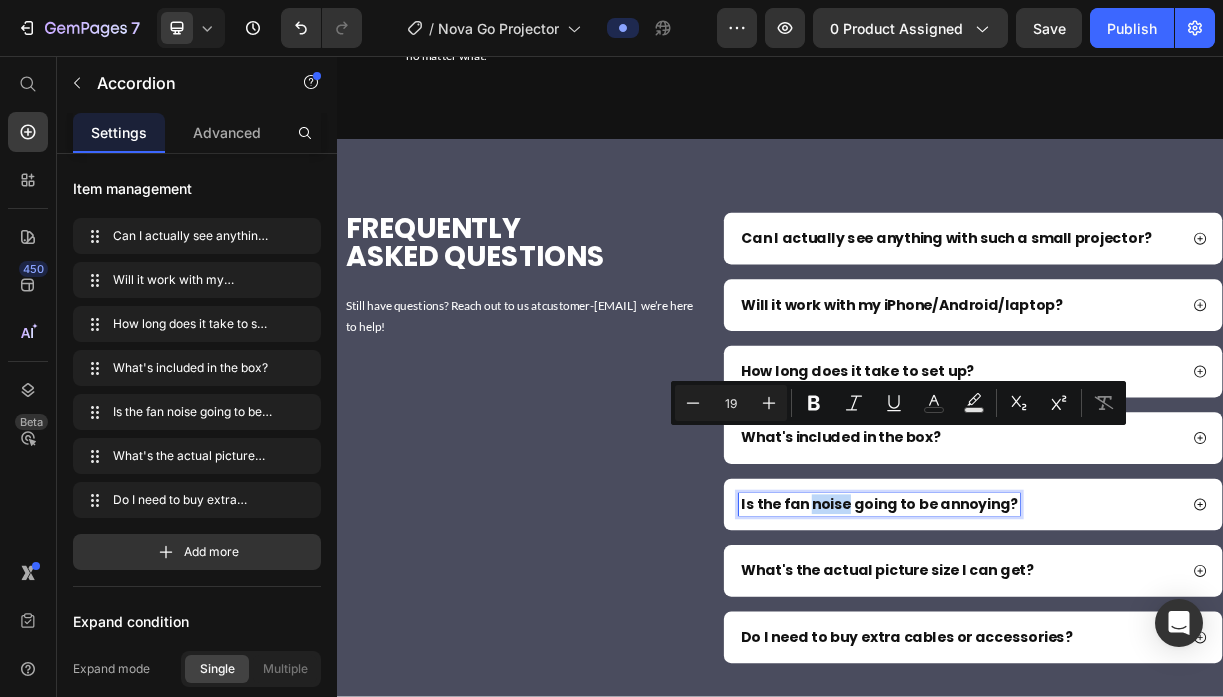 click on "Is the fan noise going to be annoying?" at bounding box center (1071, 664) 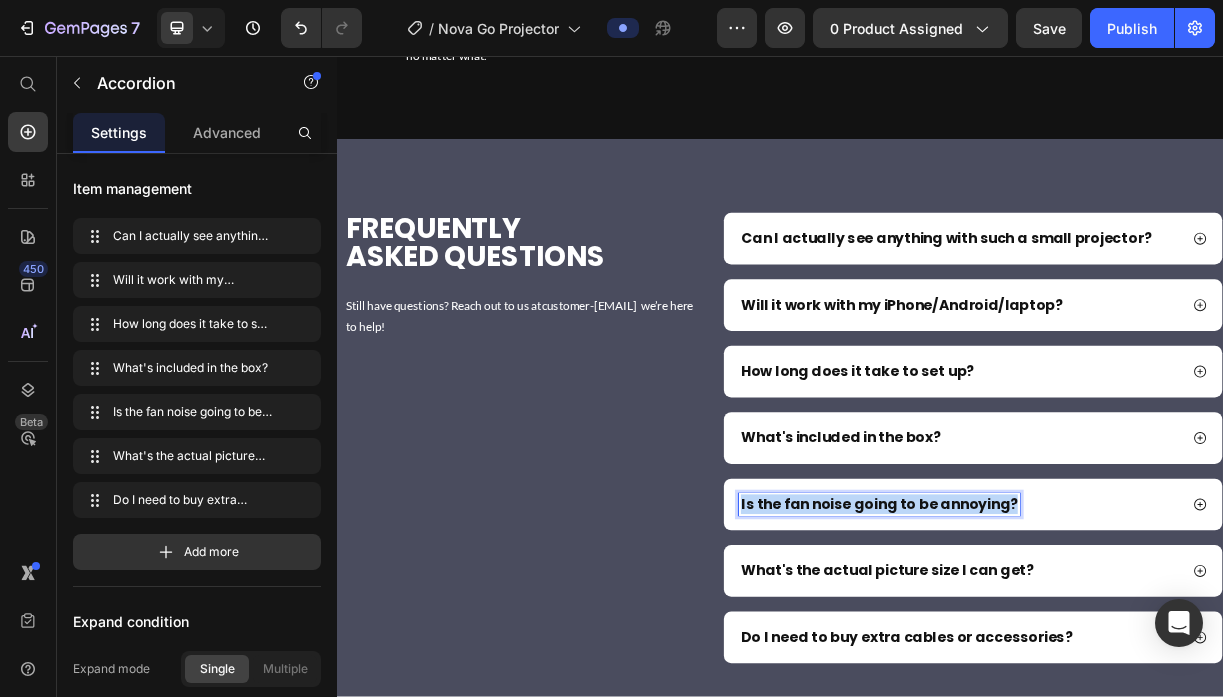 click on "Is the fan noise going to be annoying?" at bounding box center [1071, 664] 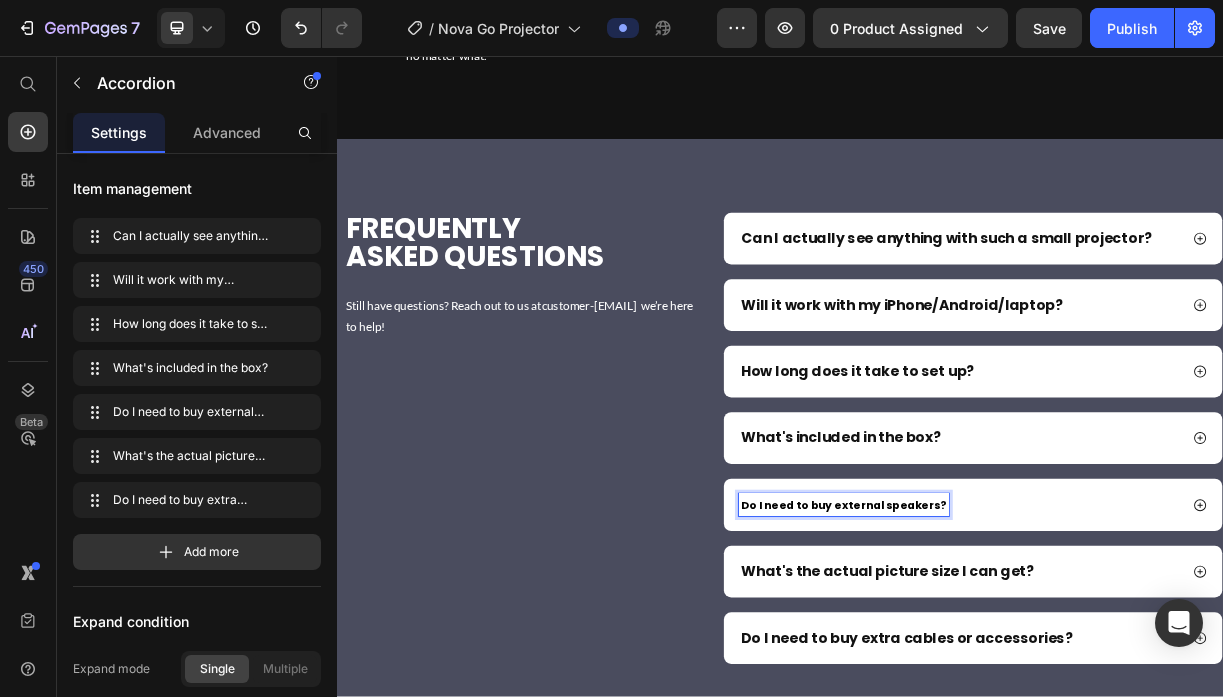 click on "Do I need to buy external speakers?" at bounding box center [1023, 665] 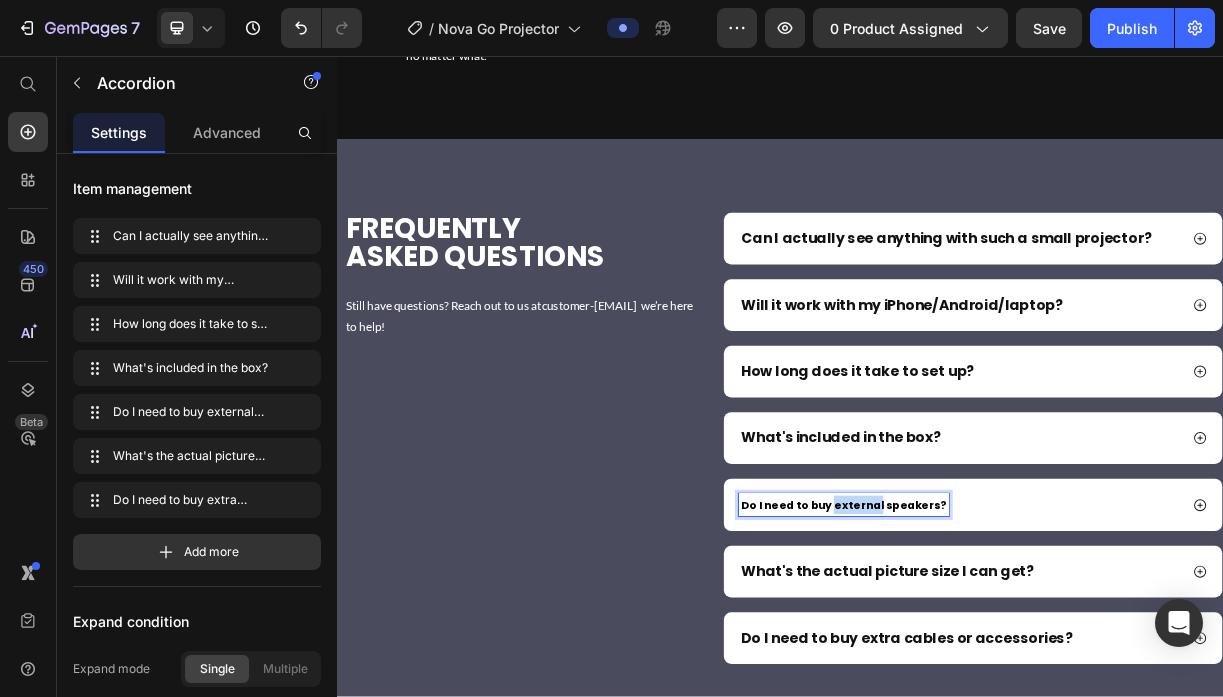 click on "Do I need to buy external speakers?" at bounding box center (1023, 665) 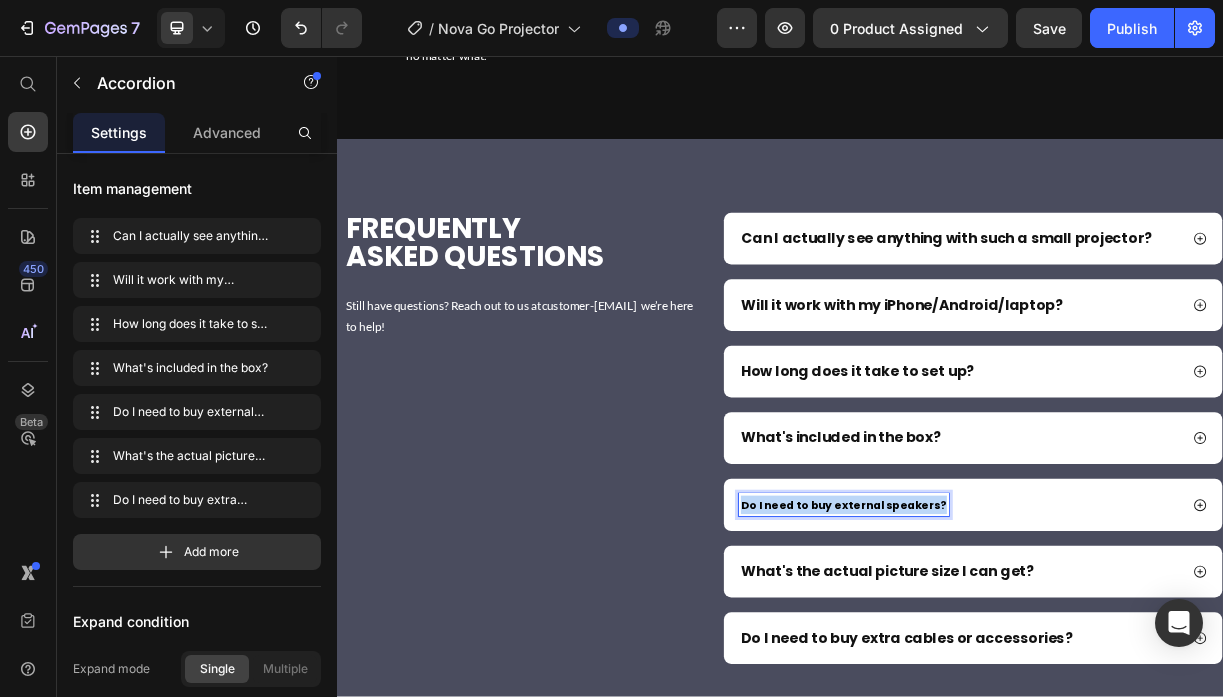 click on "Do I need to buy external speakers?" at bounding box center [1023, 665] 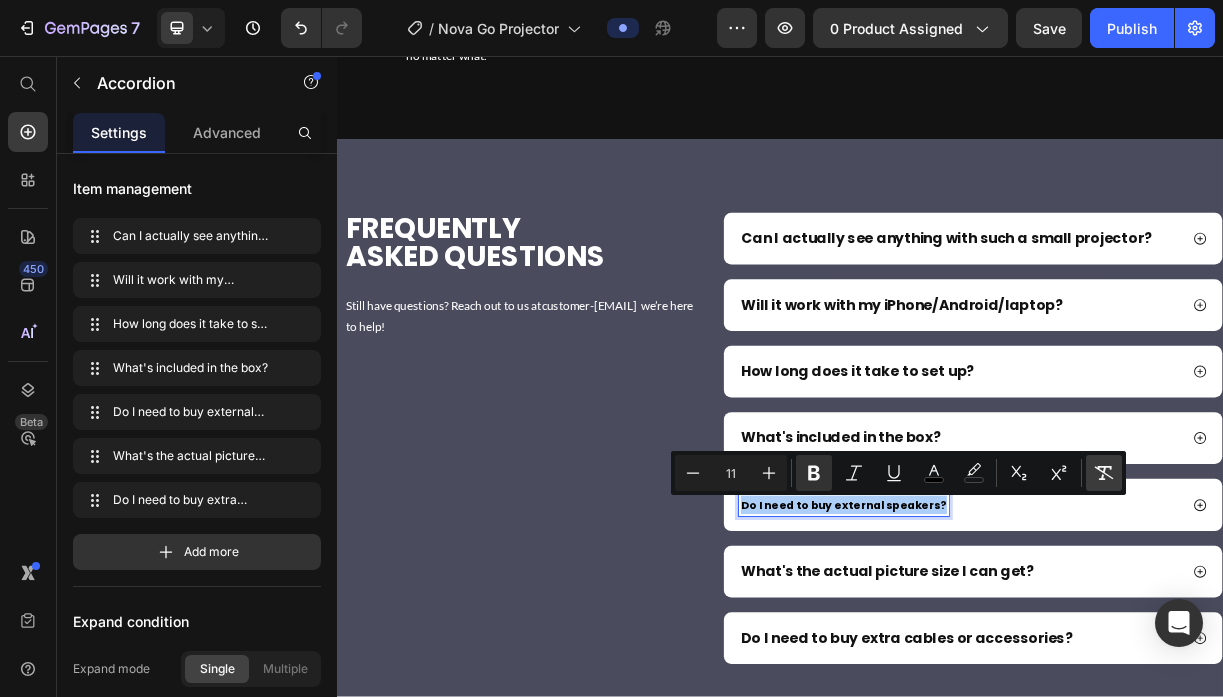 click on "Remove Format" at bounding box center (1104, 473) 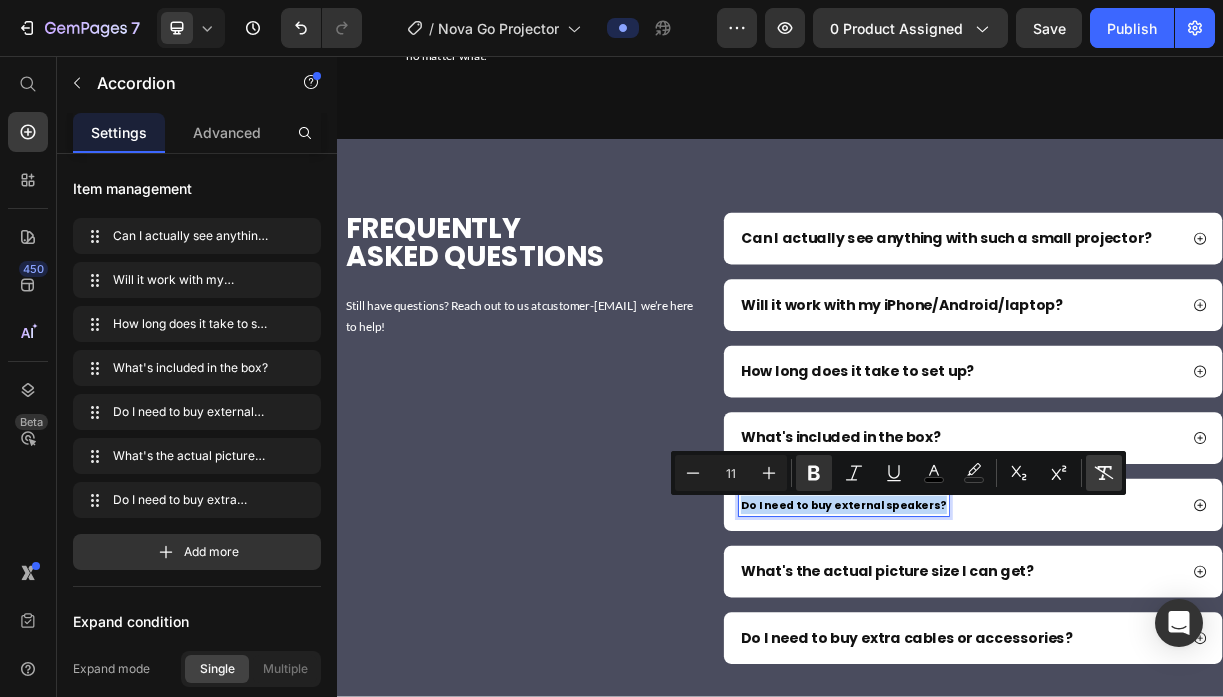 type on "19" 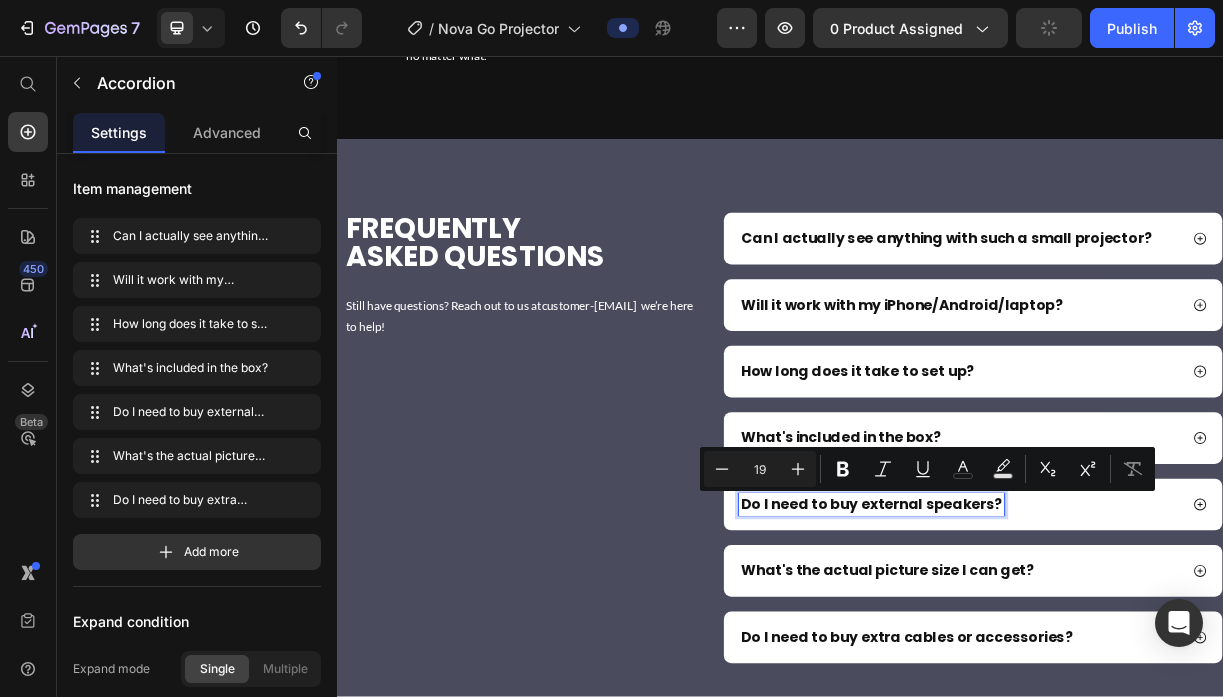 click on "What's the actual picture size I can get?" at bounding box center [1082, 753] 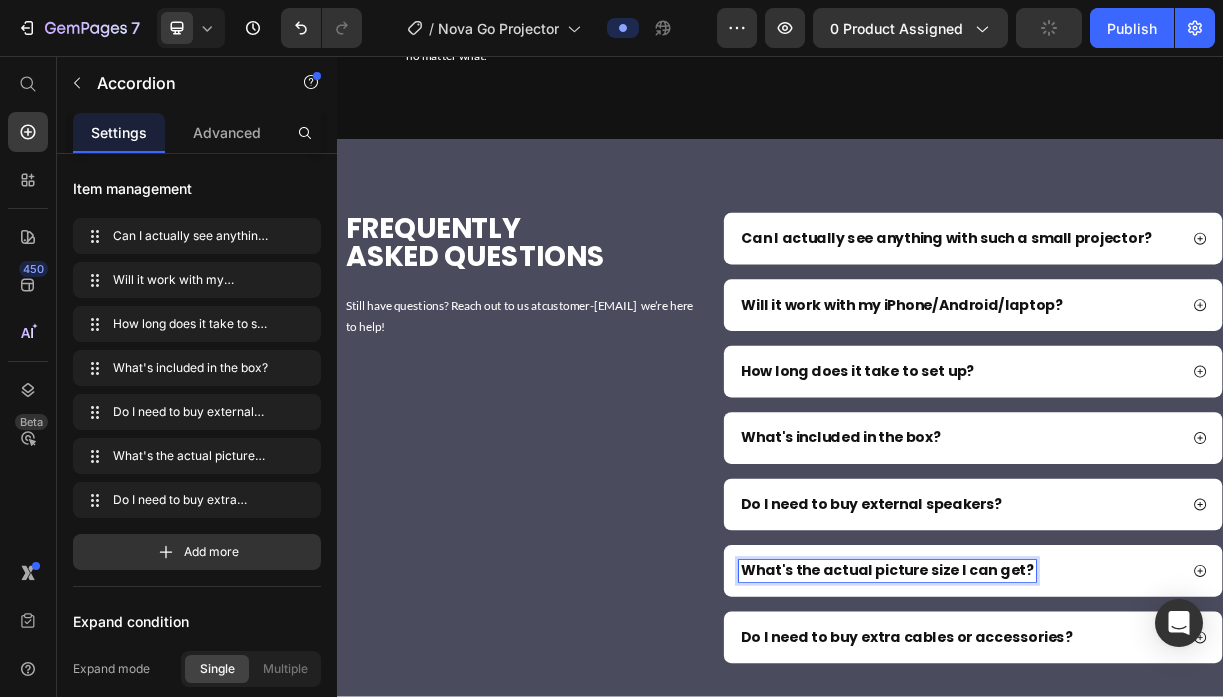 click on "What's the actual picture size I can get?" at bounding box center [1082, 753] 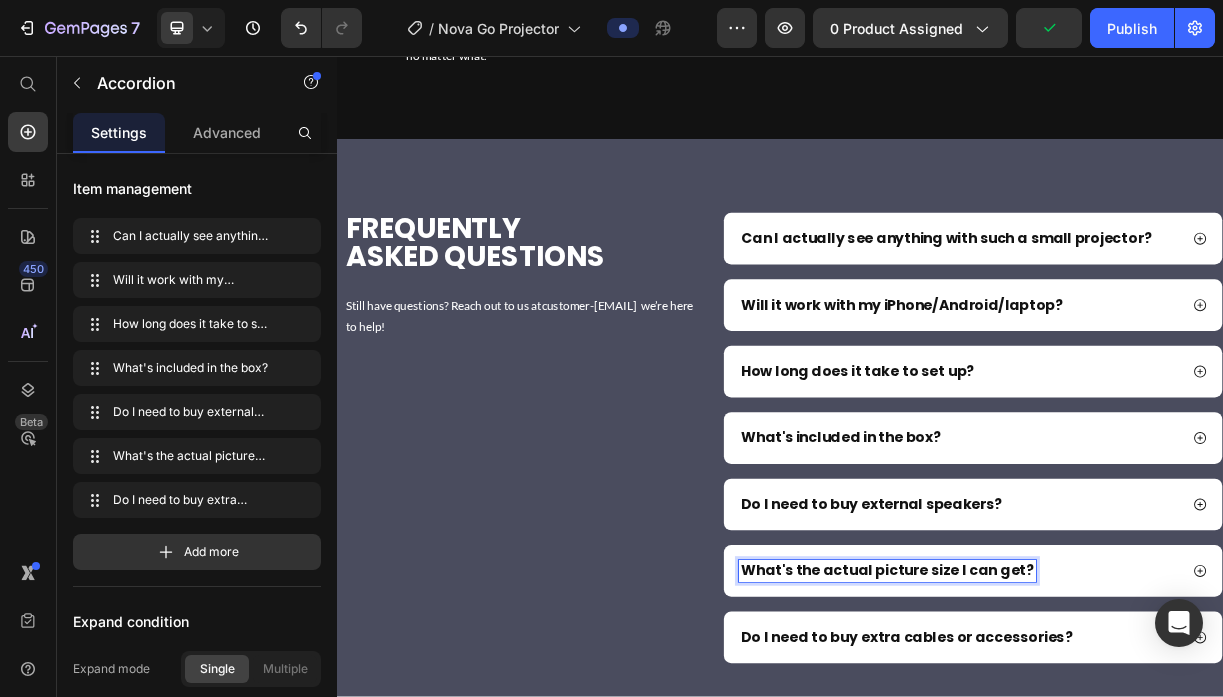 click on "What's the actual picture size I can get?" at bounding box center (1082, 753) 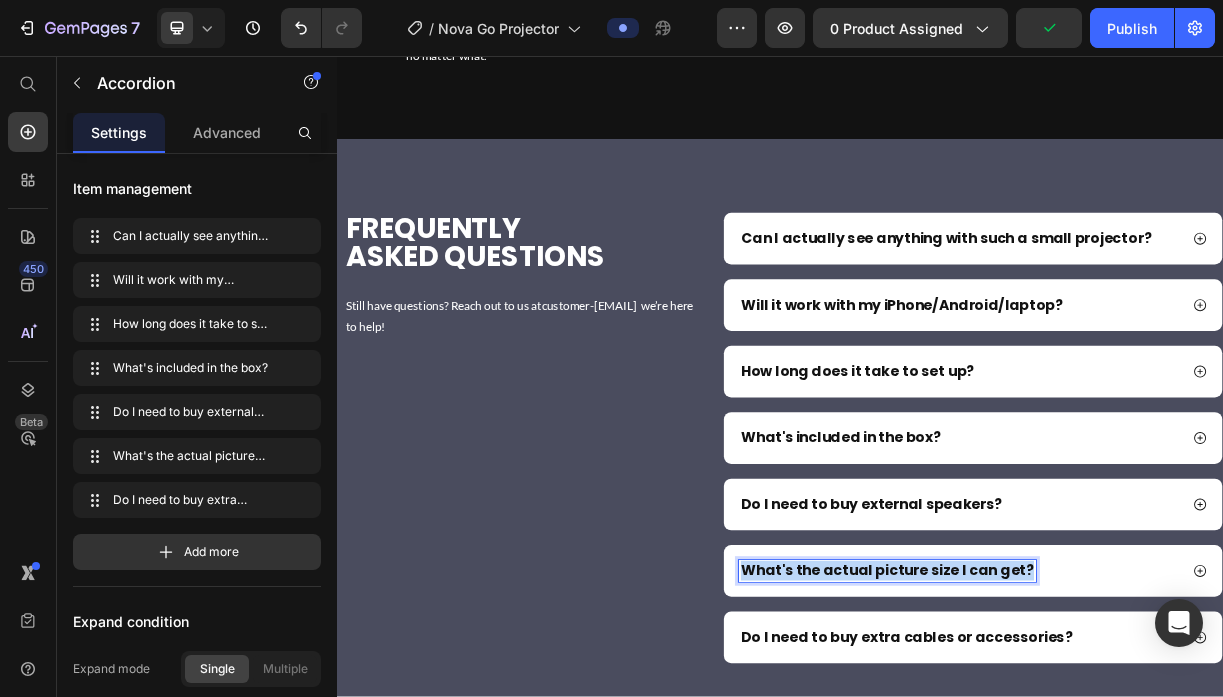click on "What's the actual picture size I can get?" at bounding box center (1082, 753) 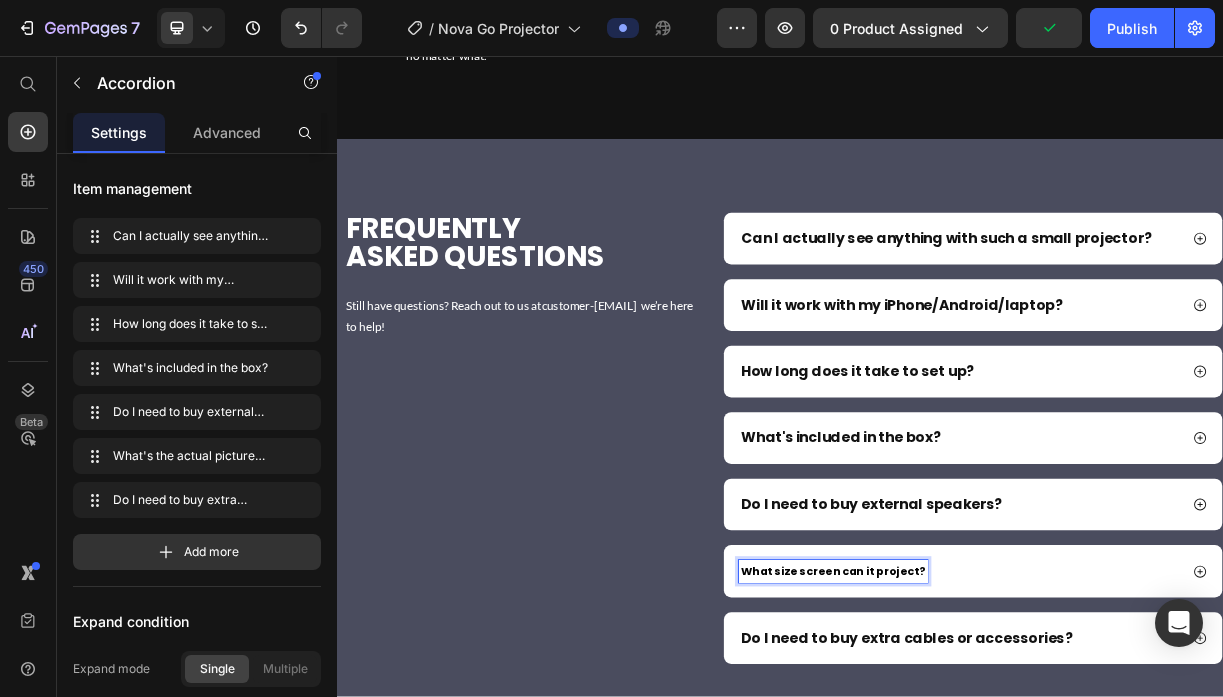scroll, scrollTop: 87, scrollLeft: 0, axis: vertical 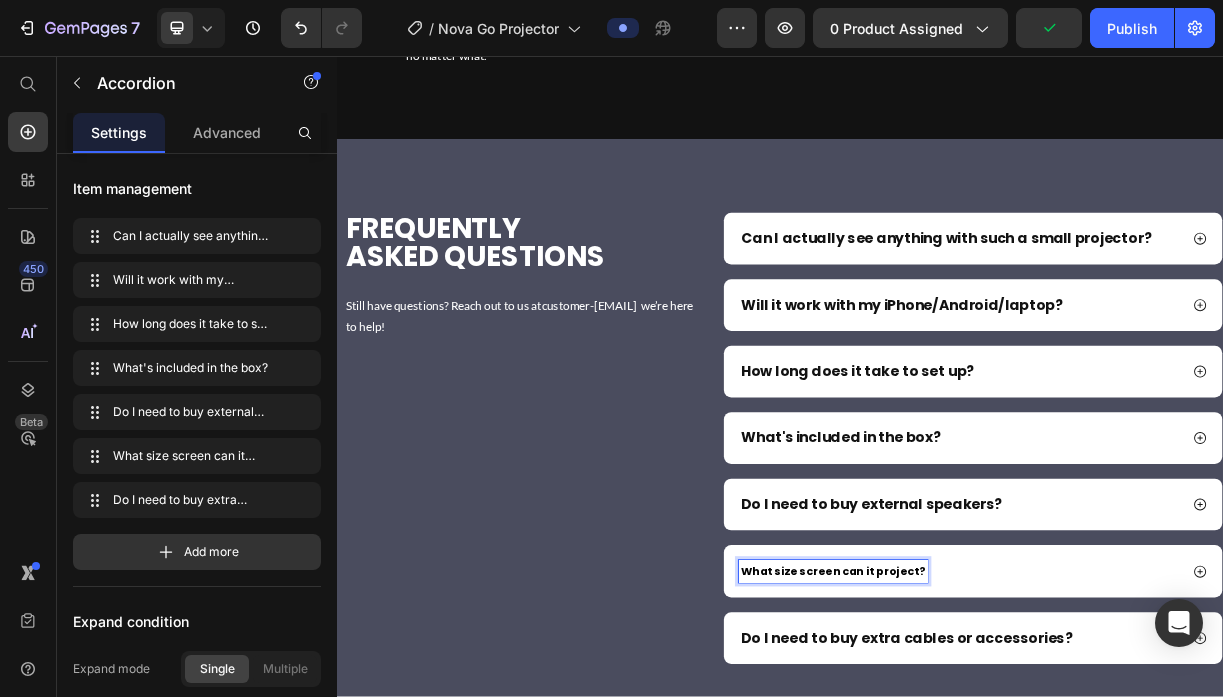 click on "What size screen can it project?" at bounding box center [1009, 755] 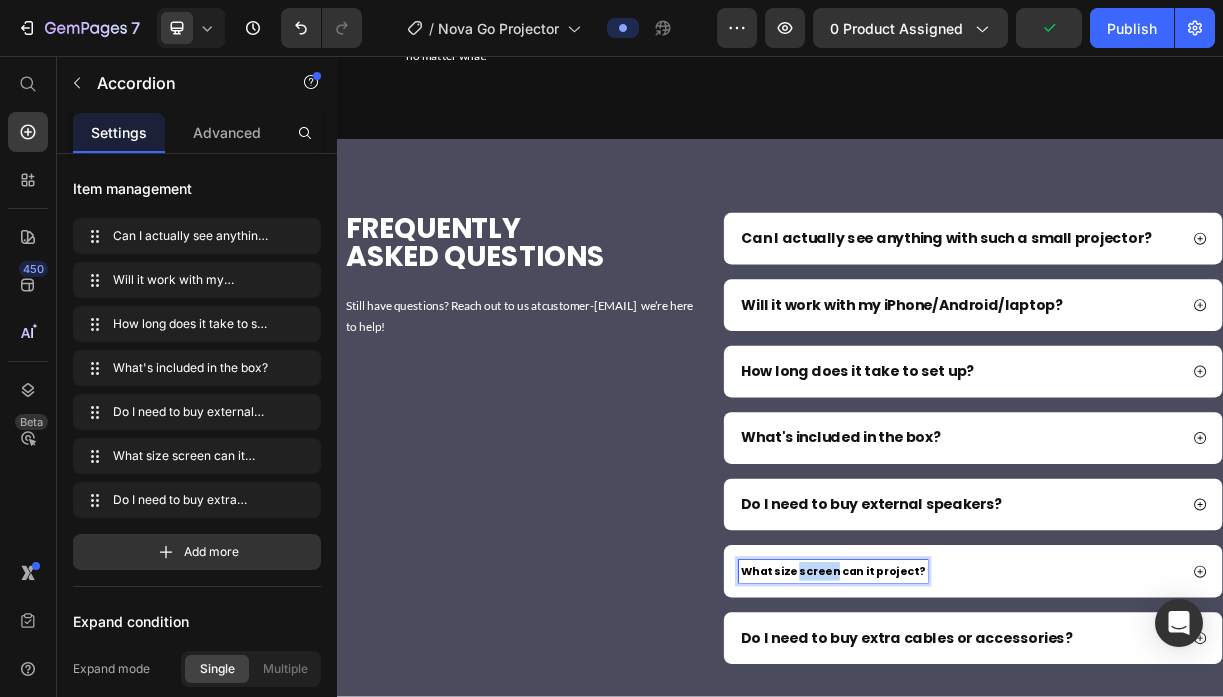 click on "What size screen can it project?" at bounding box center (1009, 755) 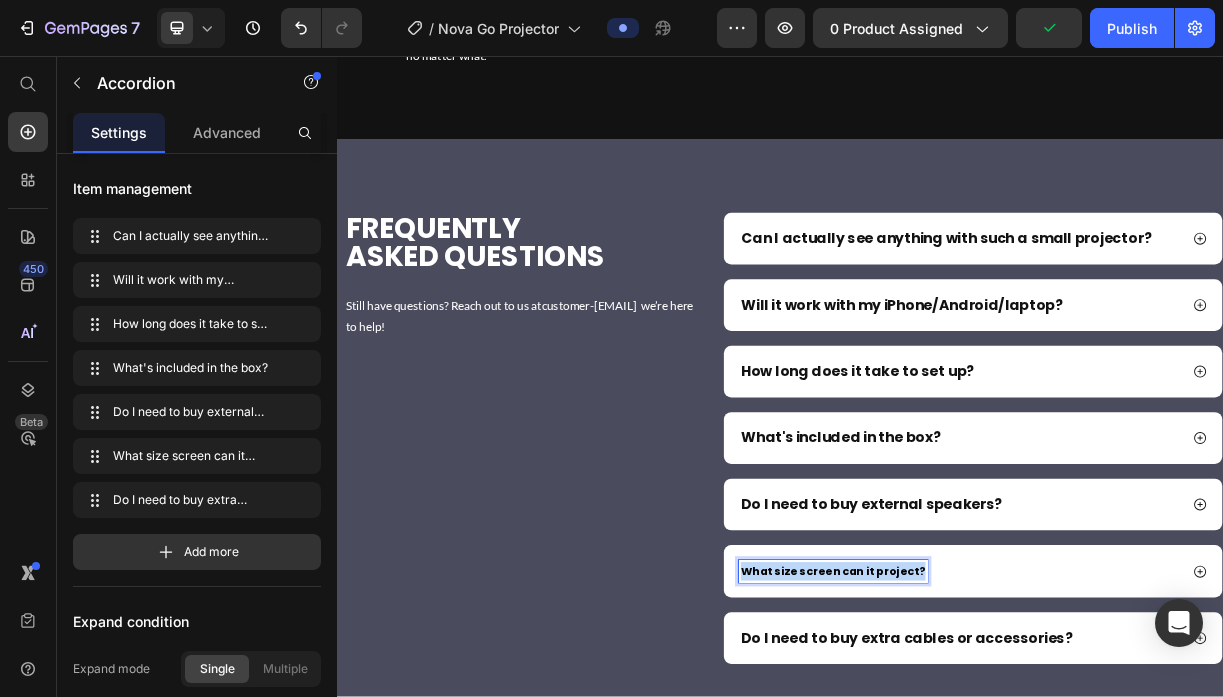 click on "What size screen can it project?" at bounding box center [1009, 755] 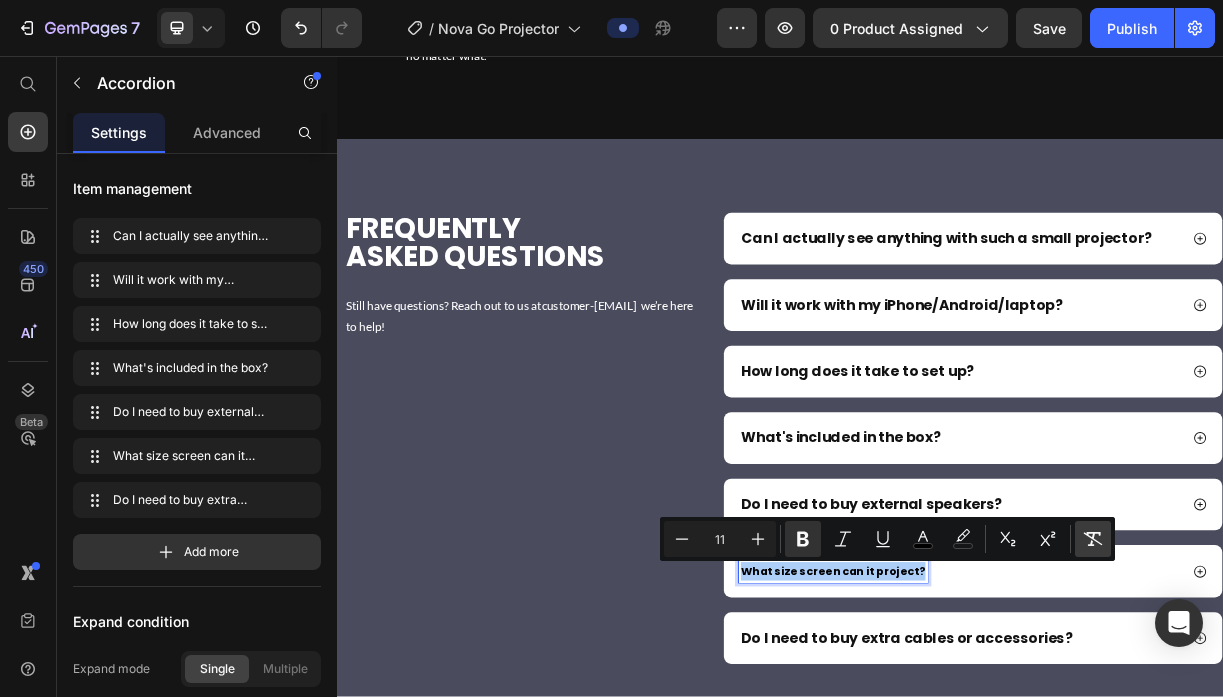 click on "Remove Format" at bounding box center (1093, 539) 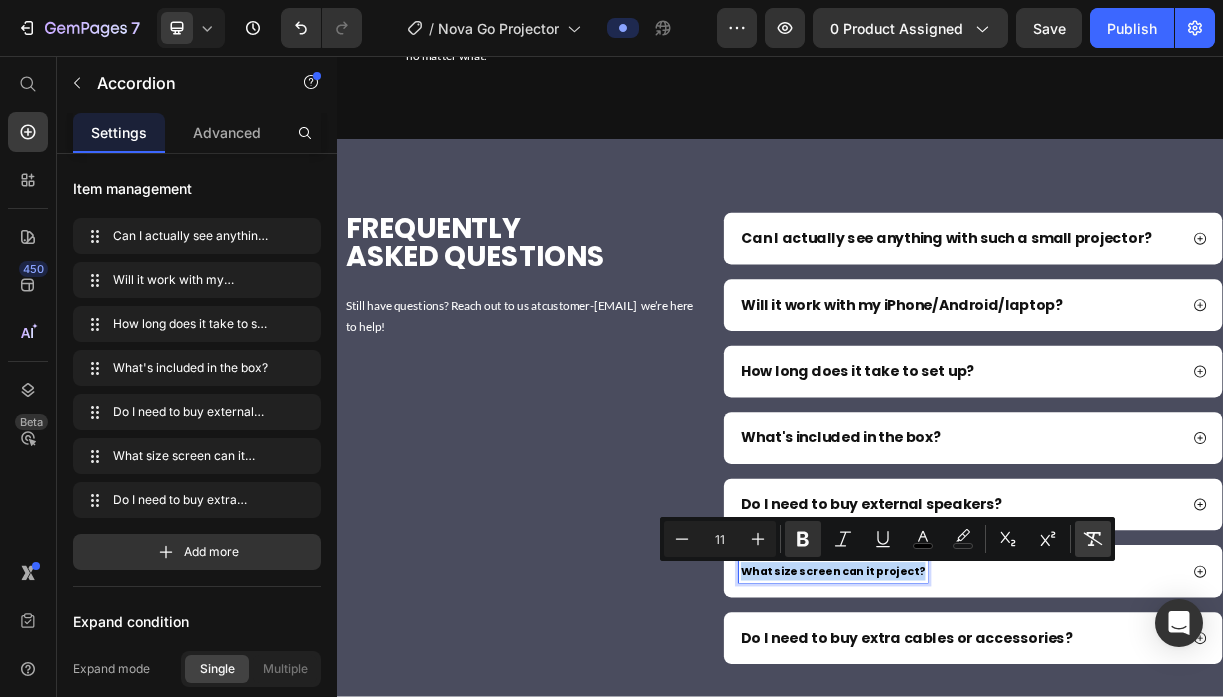 type on "19" 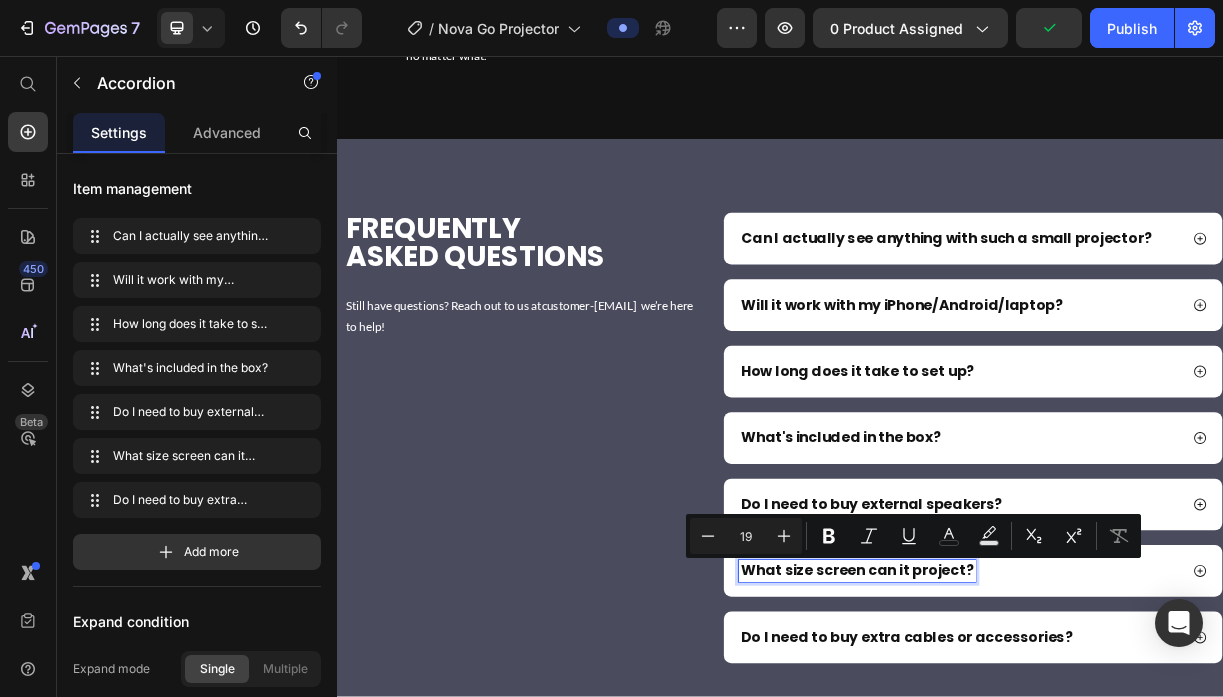 click on "Do I need to buy extra cables or accessories?" at bounding box center [1108, 843] 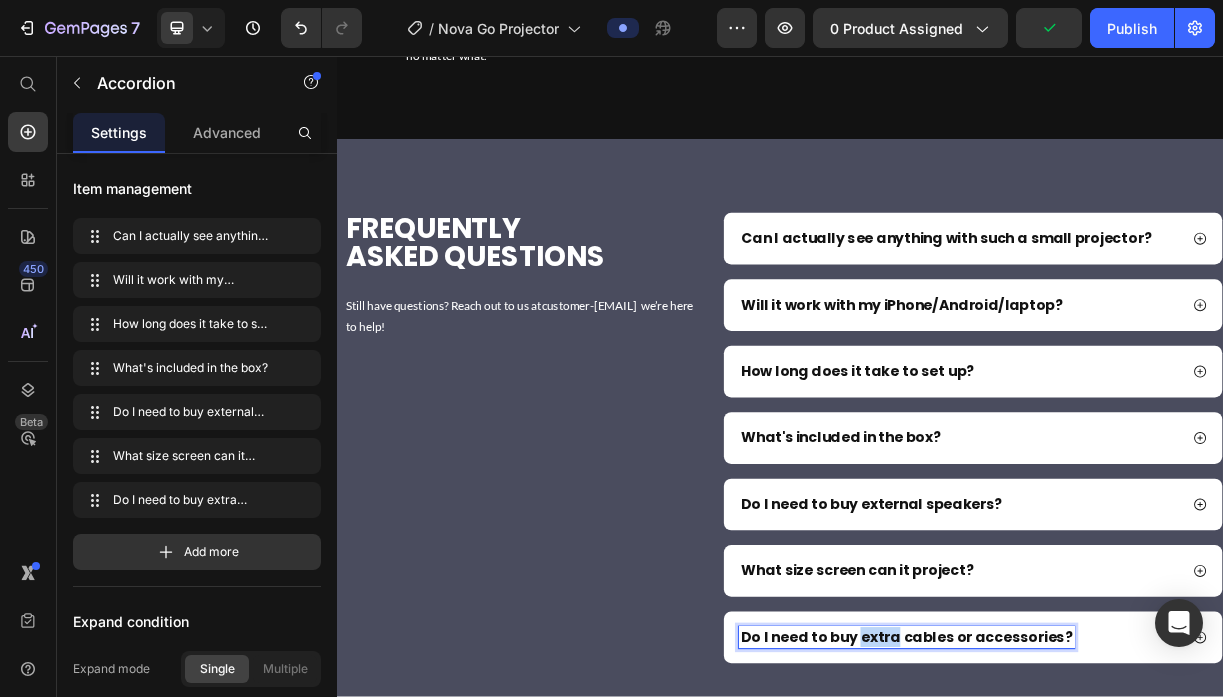 click on "Do I need to buy extra cables or accessories?" at bounding box center (1108, 843) 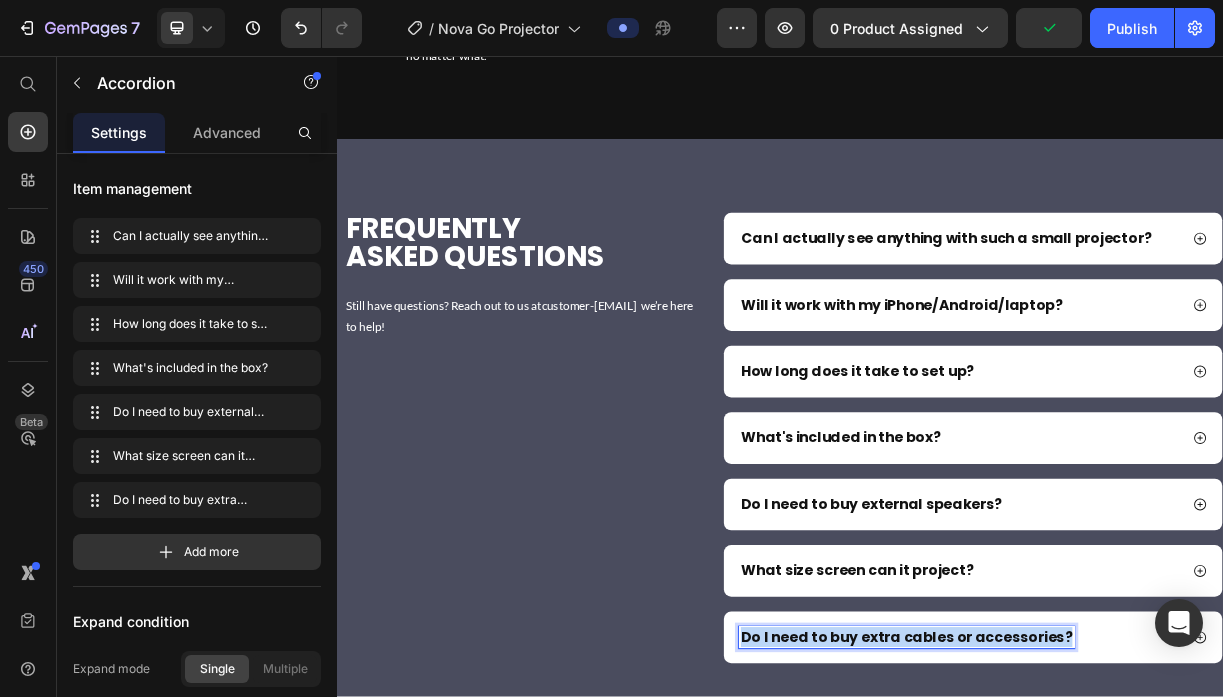 click on "Do I need to buy extra cables or accessories?" at bounding box center [1108, 843] 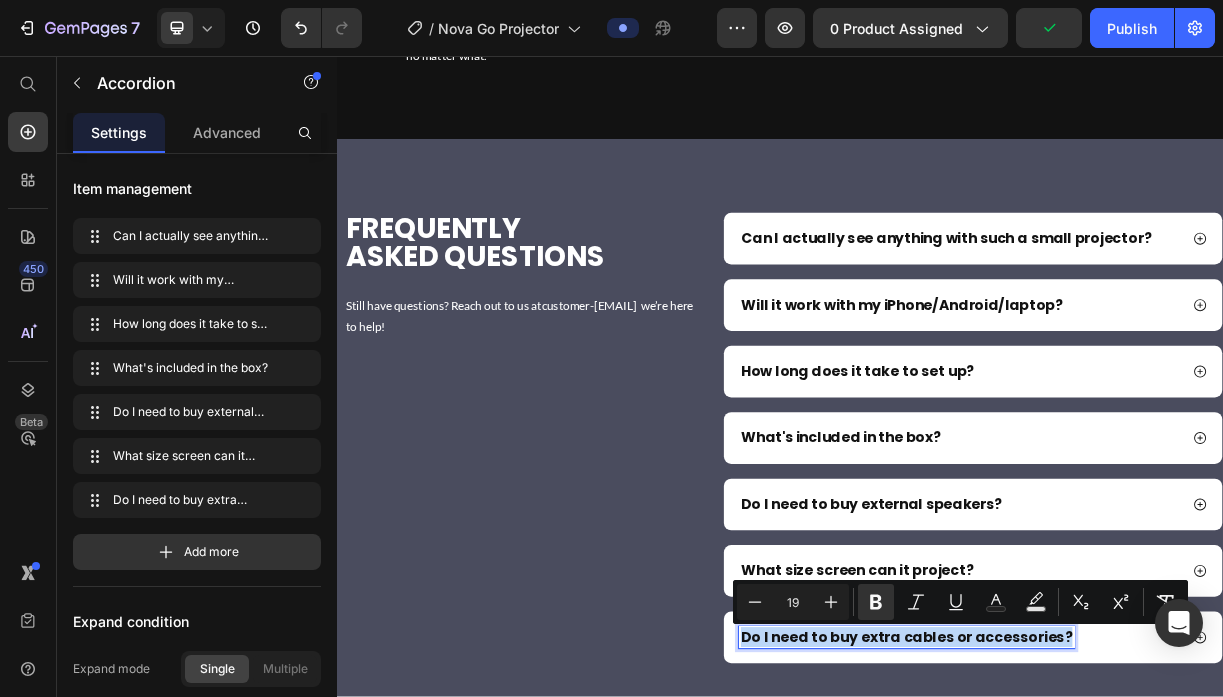 click on "Do I need to buy extra cables or accessories?" at bounding box center [1108, 843] 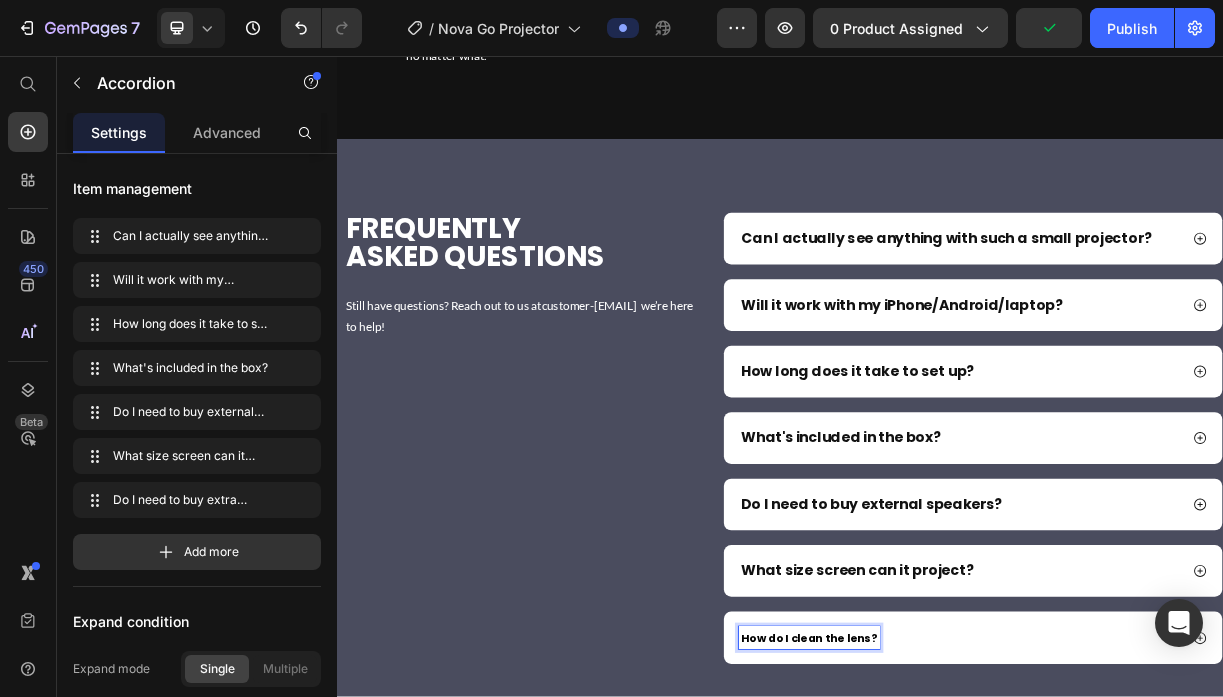 scroll, scrollTop: 264, scrollLeft: 0, axis: vertical 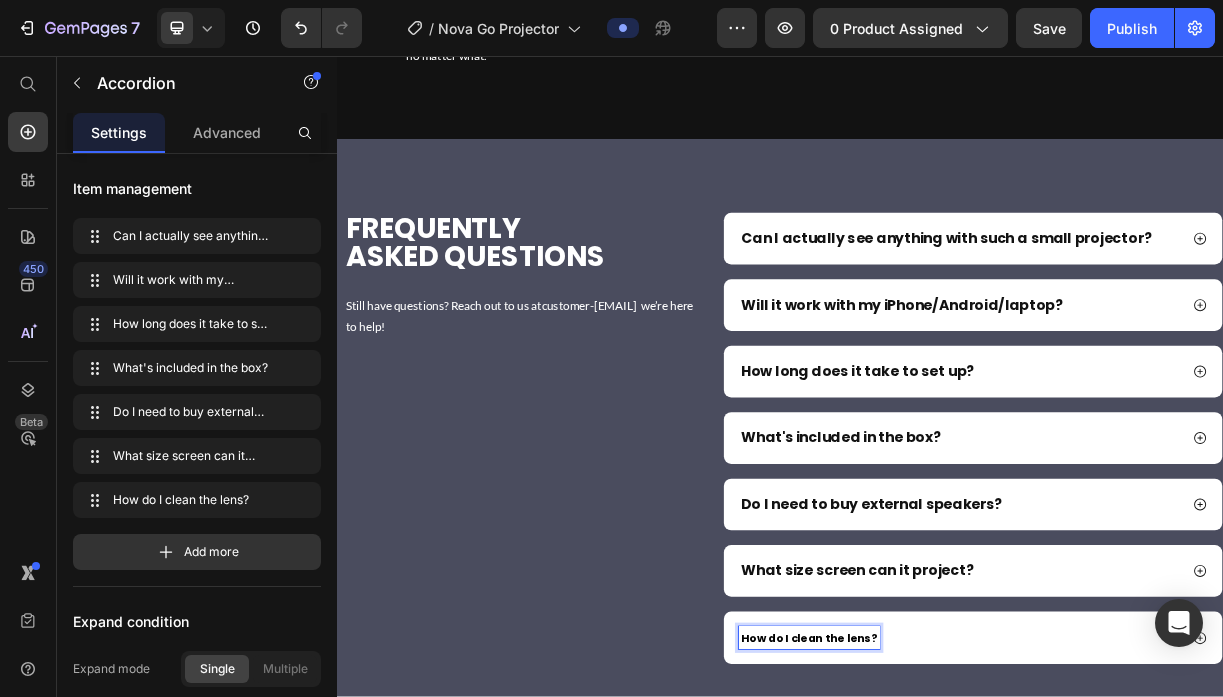 click on "How do I clean the lens?" at bounding box center (976, 845) 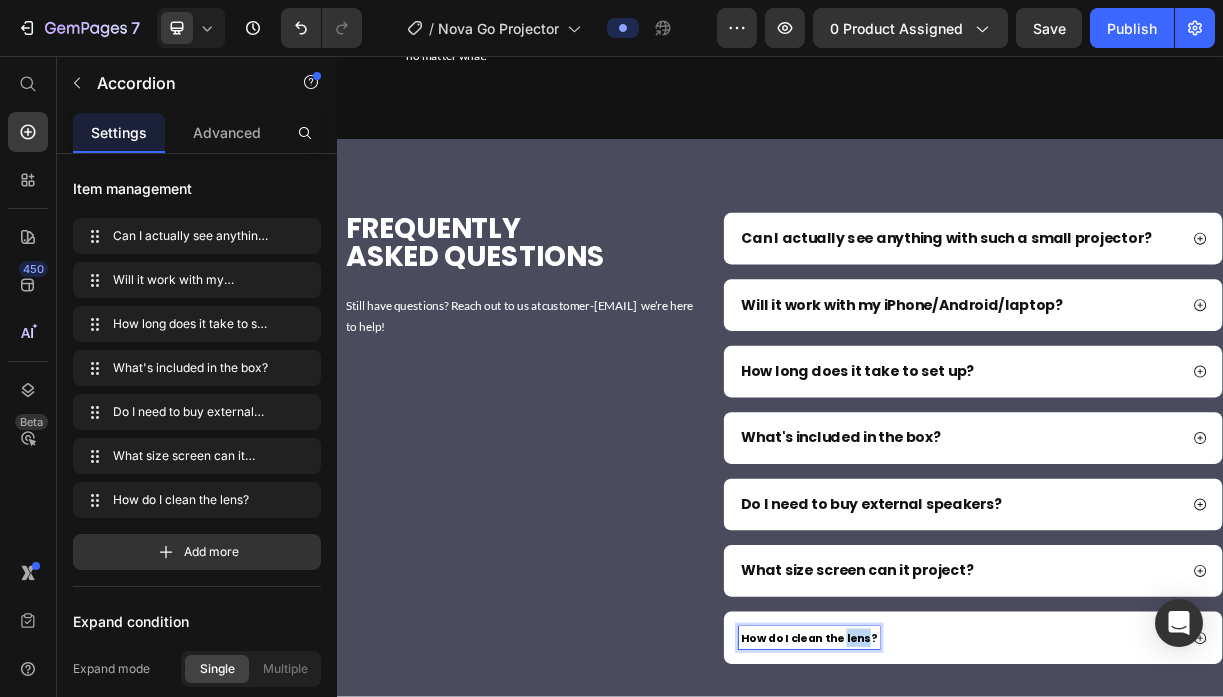 click on "How do I clean the lens?" at bounding box center [976, 845] 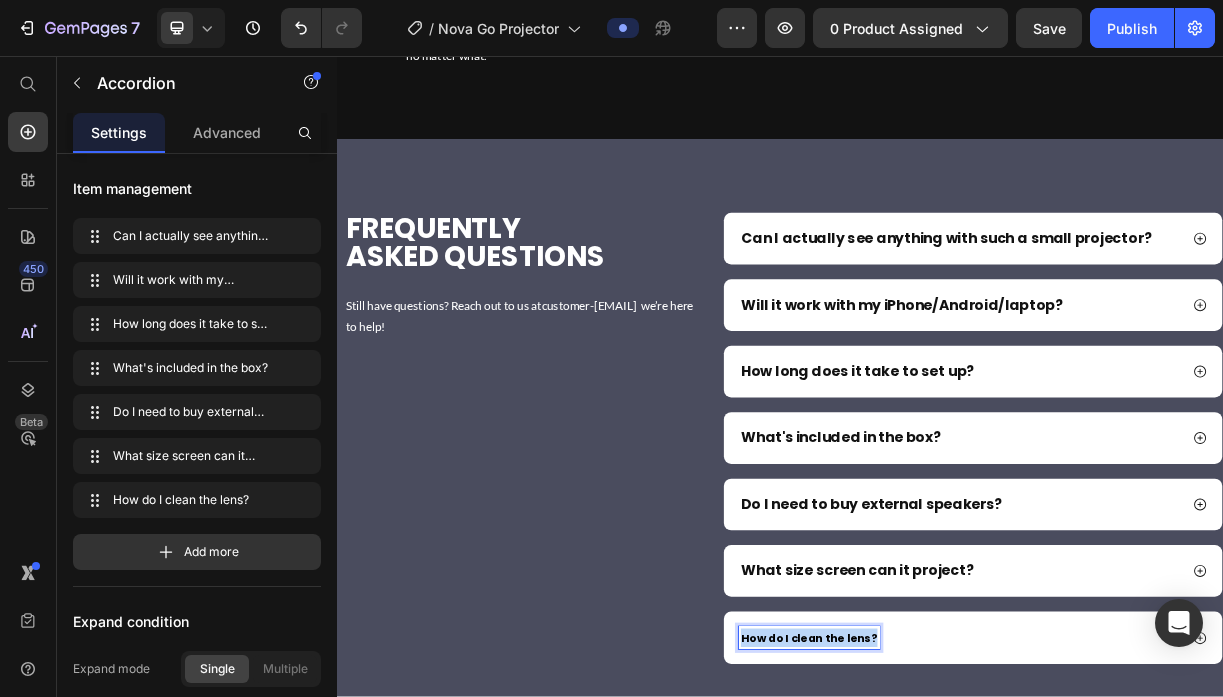 click on "How do I clean the lens?" at bounding box center [976, 845] 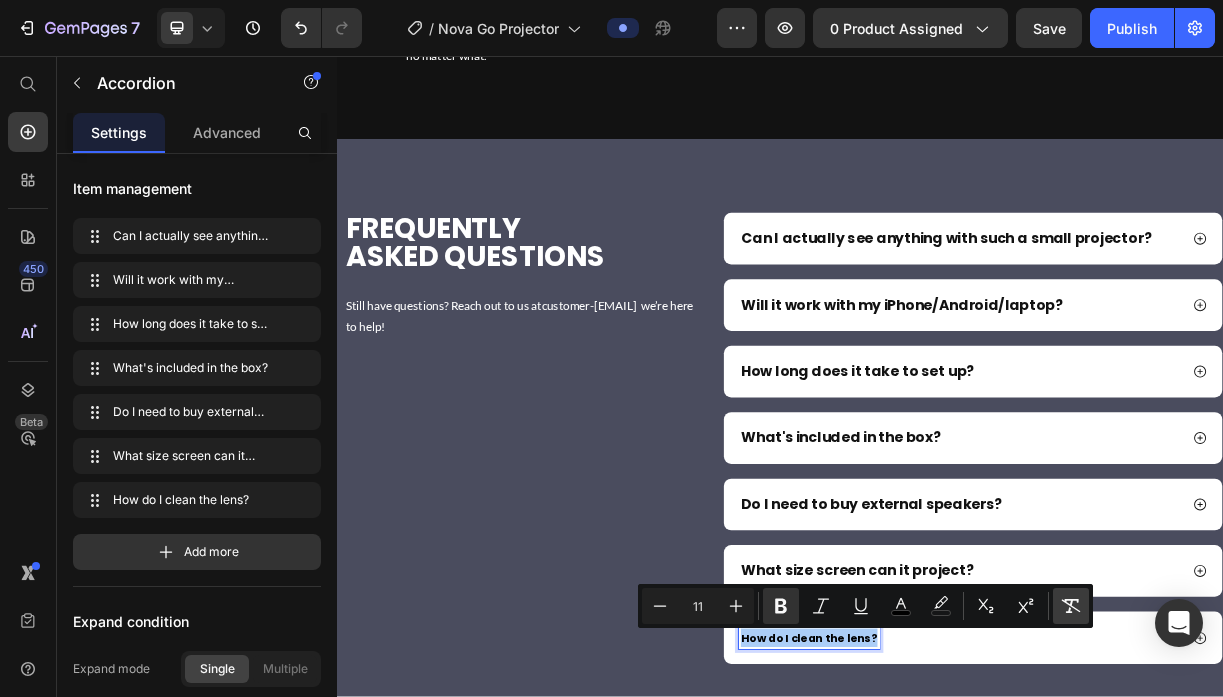 click 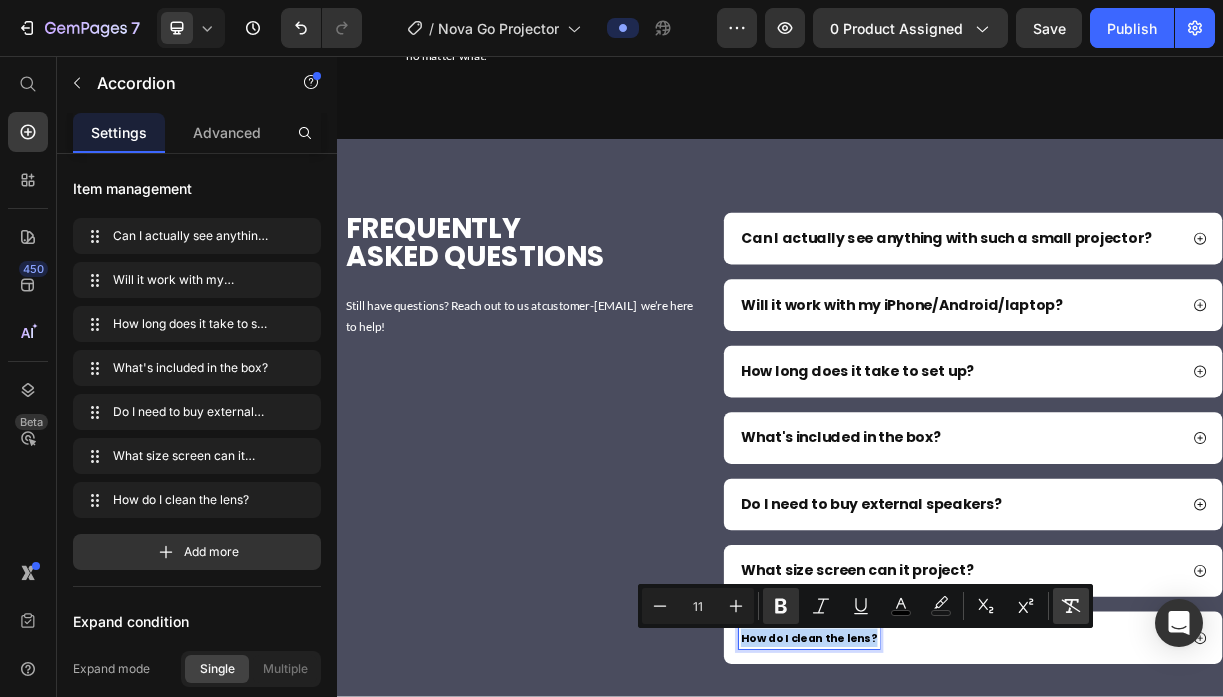 type on "19" 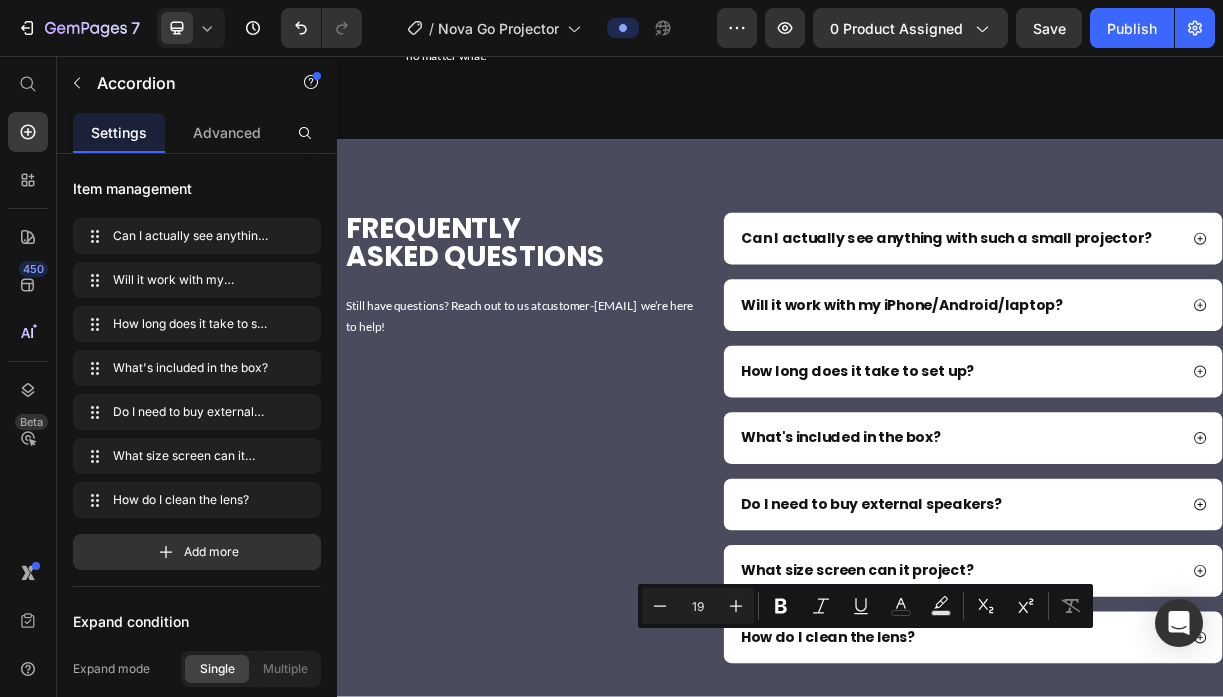 click 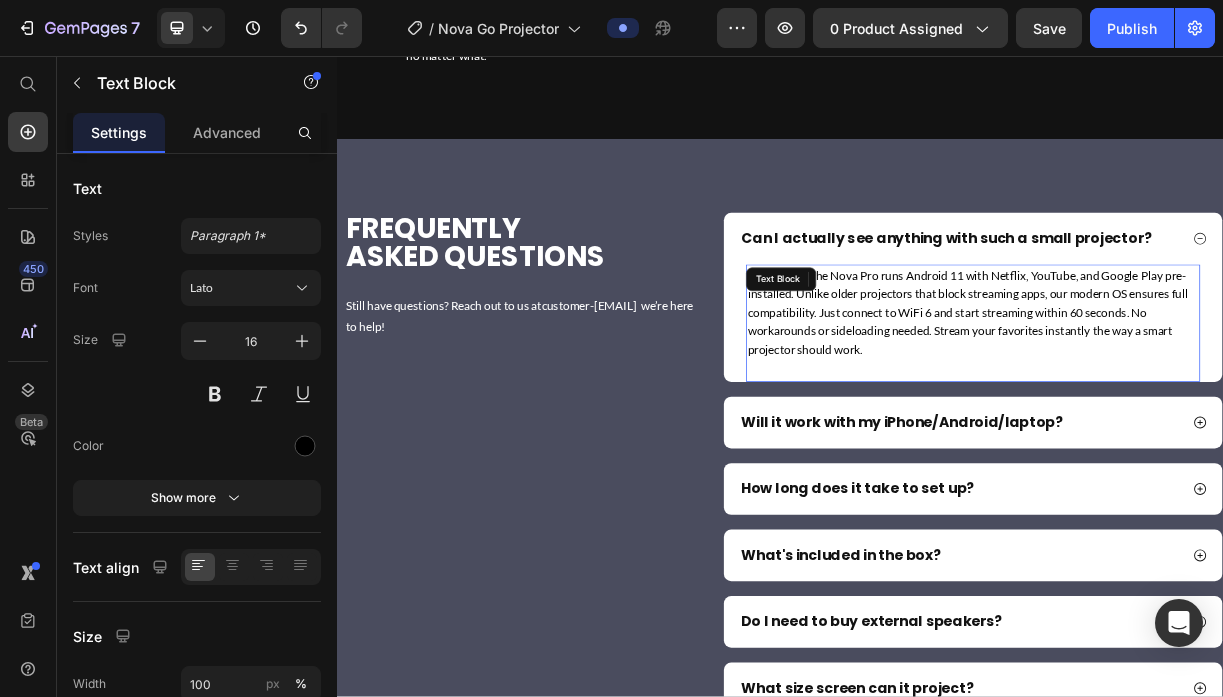 click on "Absolutely! The Nova Pro runs Android 11 with Netflix, YouTube, and Google Play pre-installed. Unlike older projectors that block streaming apps, our modern OS ensures full compatibility. Just connect to WiFi 6 and start streaming within 60 seconds. No workarounds or sideloading needed. Stream your favorites instantly the way a smart projector should work." at bounding box center (1198, 403) 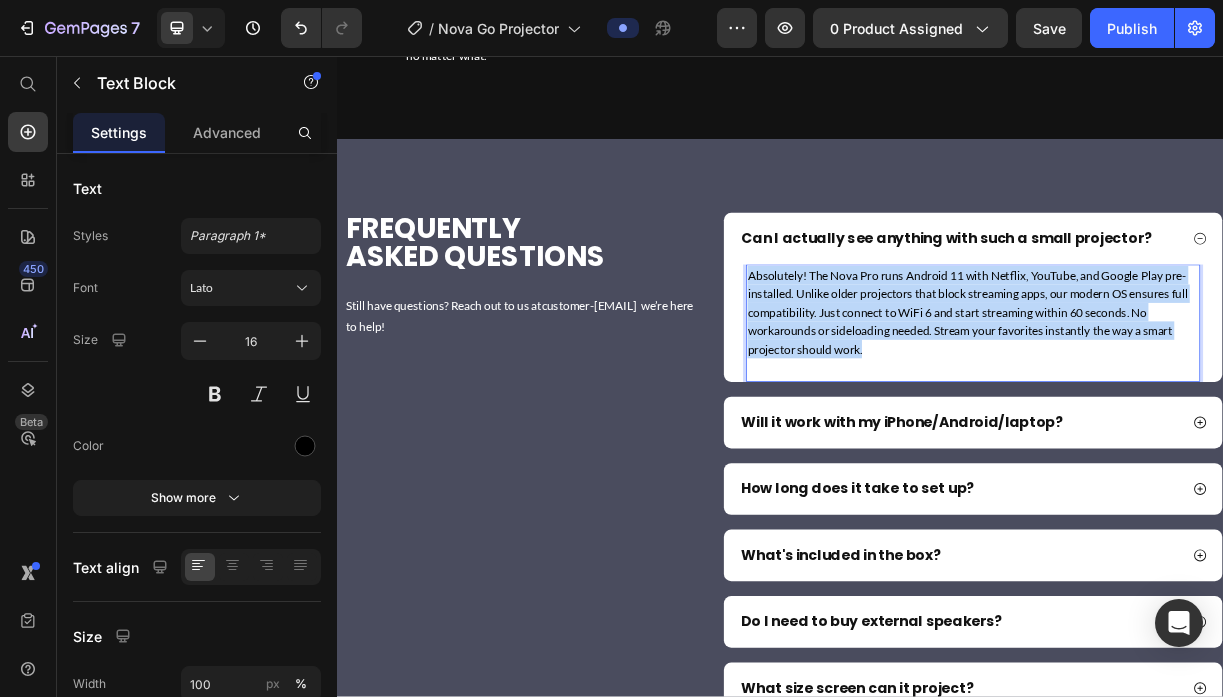 click on "Absolutely! The Nova Pro runs Android 11 with Netflix, YouTube, and Google Play pre-installed. Unlike older projectors that block streaming apps, our modern OS ensures full compatibility. Just connect to WiFi 6 and start streaming within 60 seconds. No workarounds or sideloading needed. Stream your favorites instantly the way a smart projector should work." at bounding box center (1198, 403) 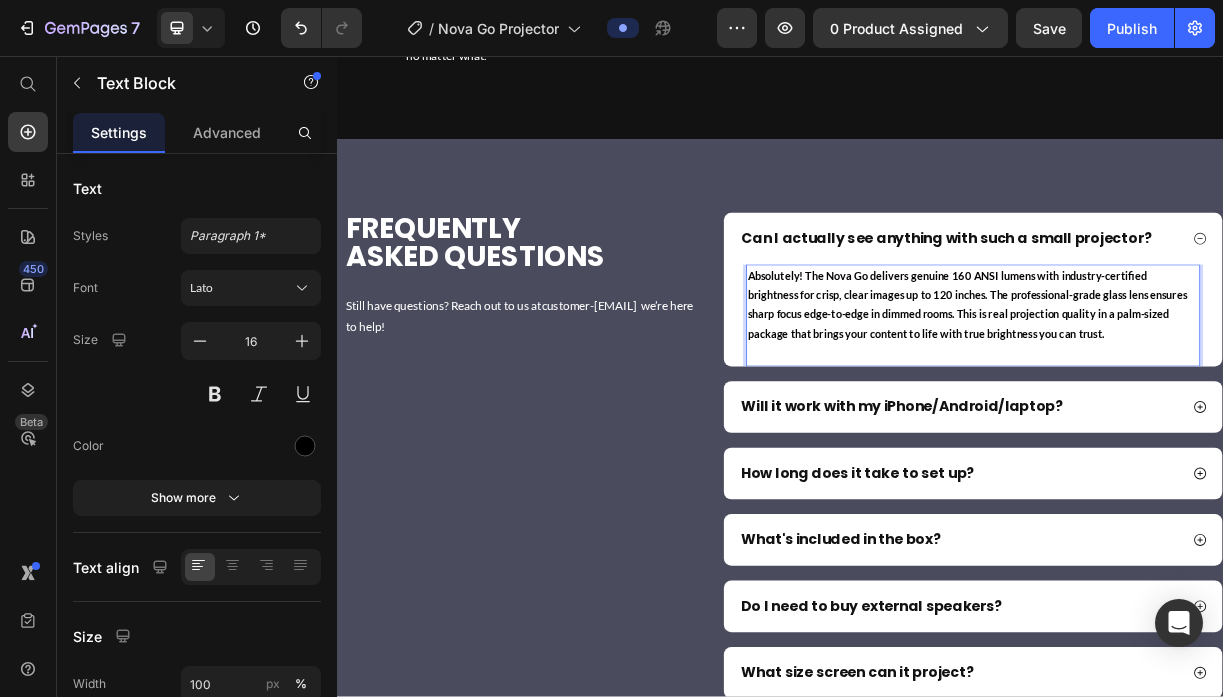 click on "Absolutely! The Nova Go delivers genuine 160 ANSI lumens with industry-certified brightness for crisp, clear images up to 120 inches. The professional-grade glass lens ensures sharp focus edge-to-edge in dimmed rooms. This is real projection quality in a palm-sized package that brings your content to life with true brightness you can trust." at bounding box center [1190, 393] 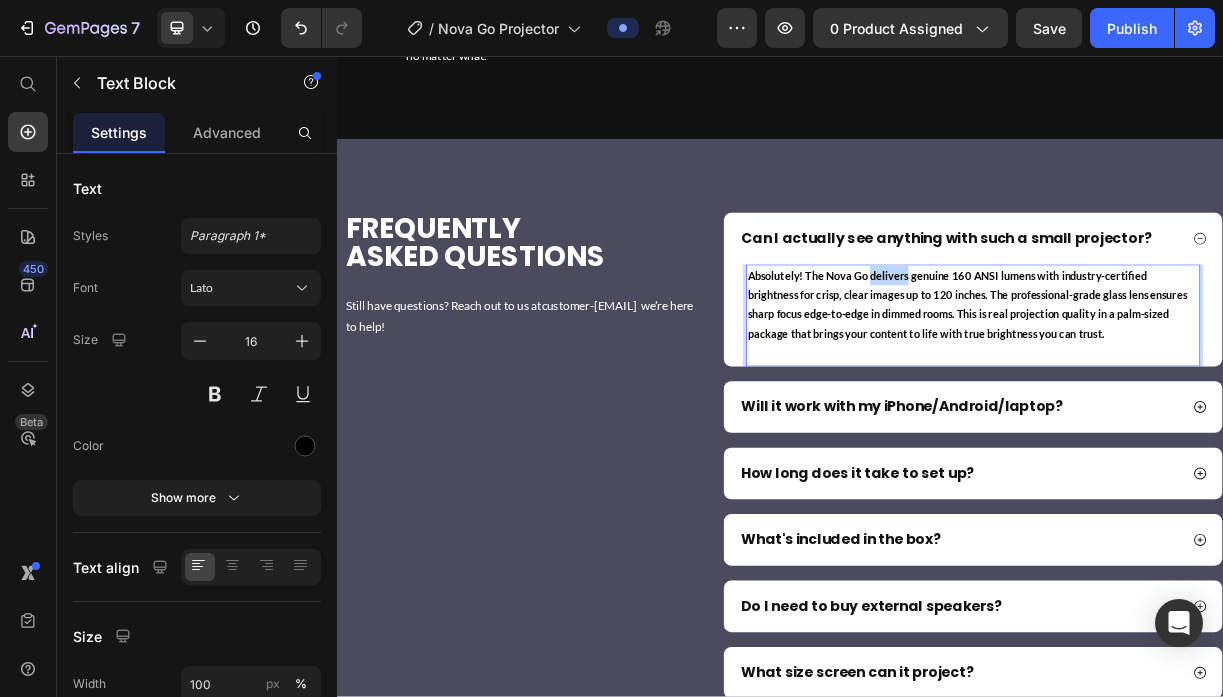 click on "Absolutely! The Nova Go delivers genuine 160 ANSI lumens with industry-certified brightness for crisp, clear images up to 120 inches. The professional-grade glass lens ensures sharp focus edge-to-edge in dimmed rooms. This is real projection quality in a palm-sized package that brings your content to life with true brightness you can trust." at bounding box center (1190, 393) 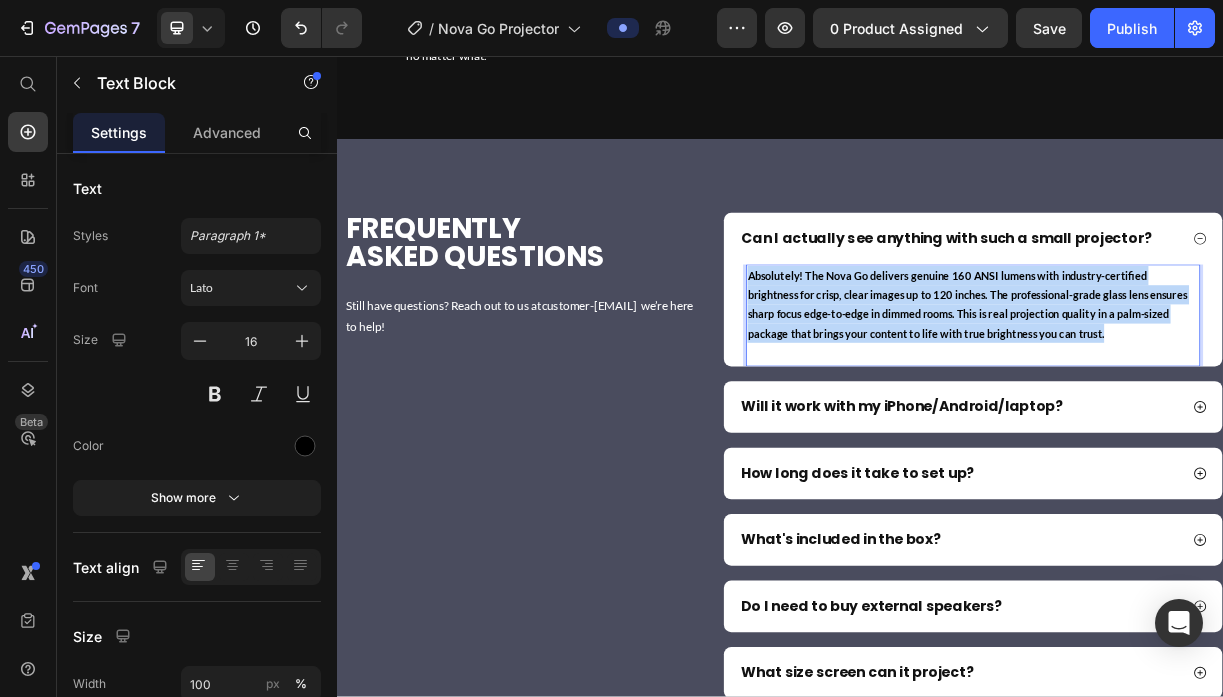 click on "Absolutely! The Nova Go delivers genuine 160 ANSI lumens with industry-certified brightness for crisp, clear images up to 120 inches. The professional-grade glass lens ensures sharp focus edge-to-edge in dimmed rooms. This is real projection quality in a palm-sized package that brings your content to life with true brightness you can trust." at bounding box center (1190, 393) 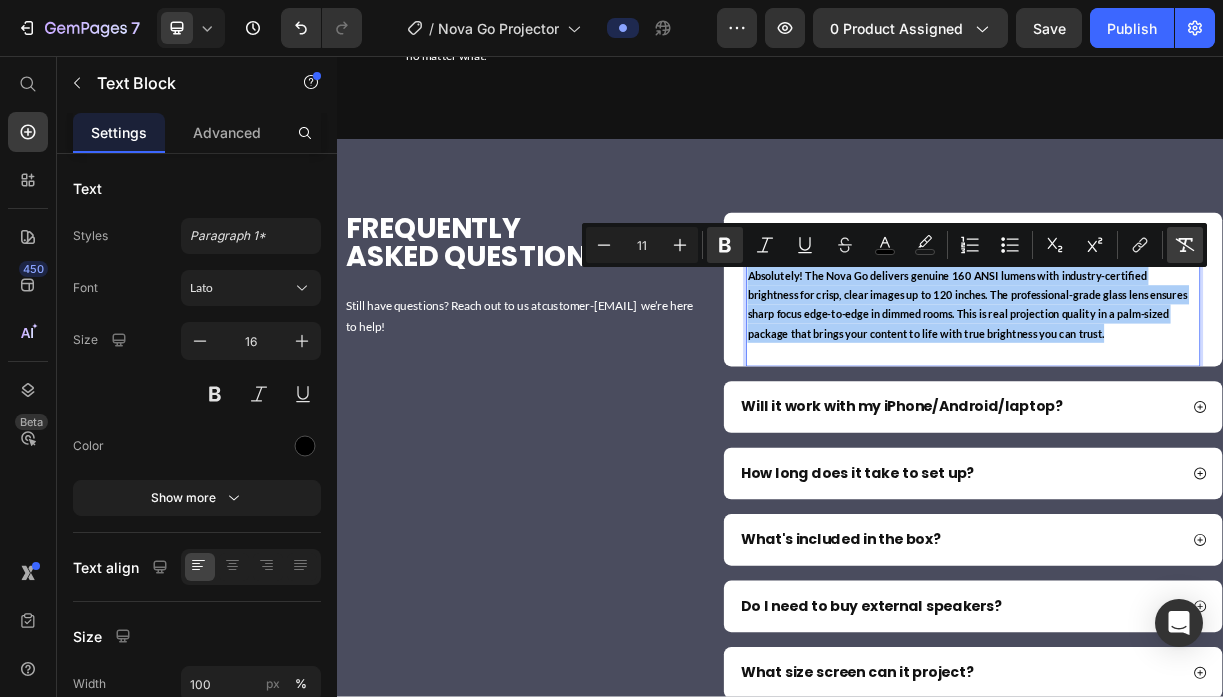 click on "Remove Format" at bounding box center (1185, 245) 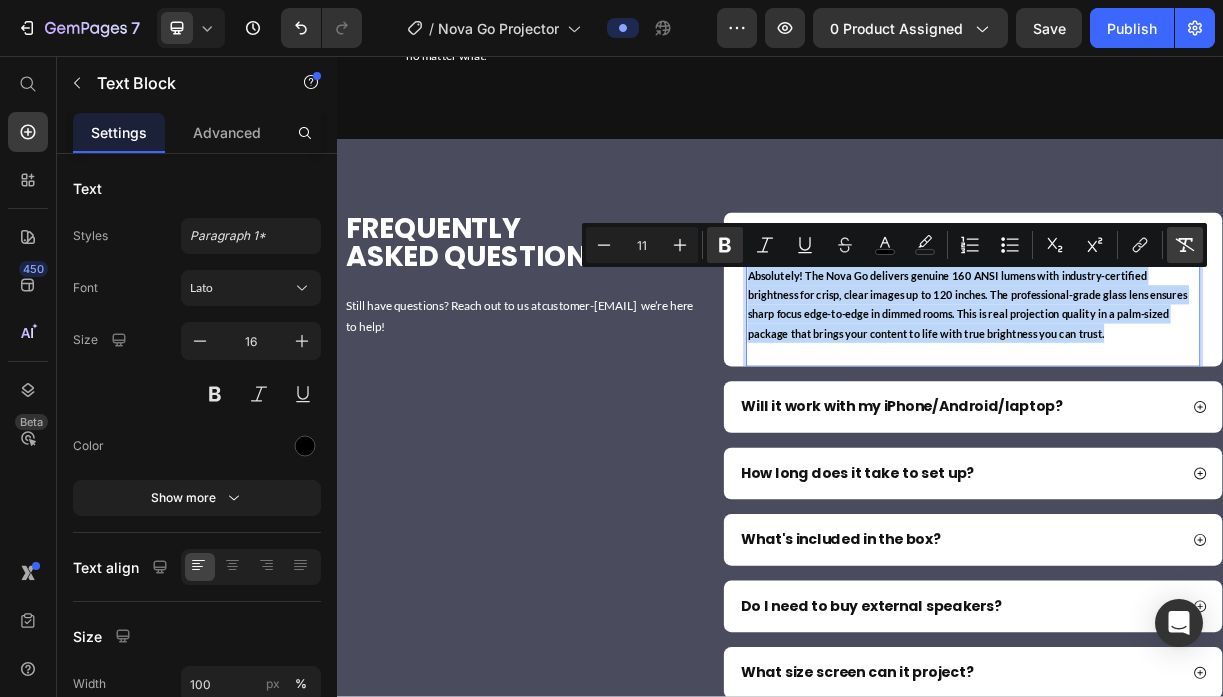 type on "16" 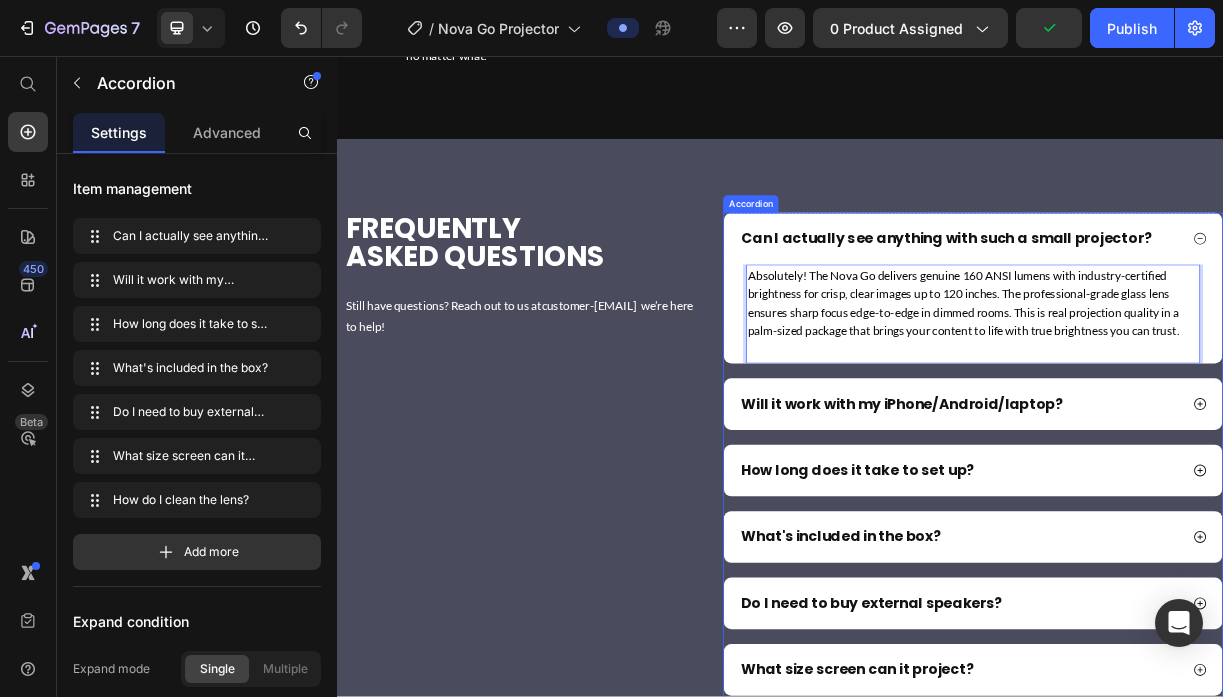 click 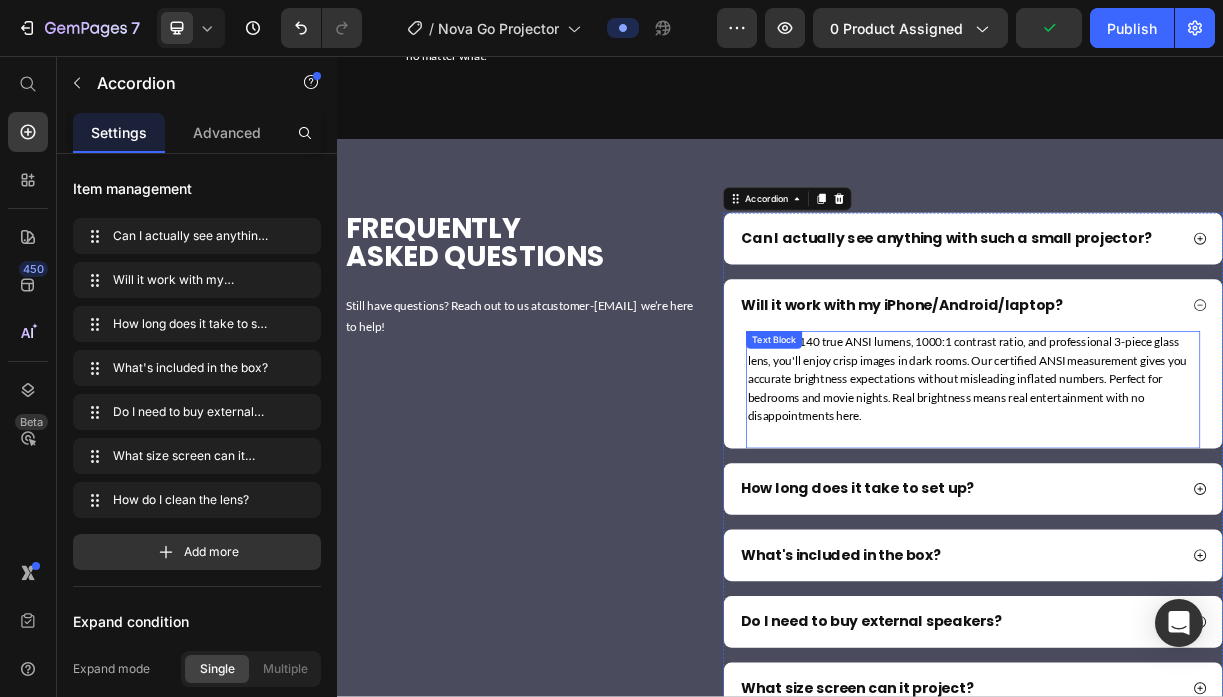 click on "Yes! With 140 true ANSI lumens, 1000:1 contrast ratio, and professional 3-piece glass lens, you'll enjoy crisp images in dark rooms. Our certified ANSI measurement gives you accurate brightness expectations without misleading inflated numbers. Perfect for bedrooms and movie nights. Real brightness means real entertainment with no disappointments here." at bounding box center [1198, 493] 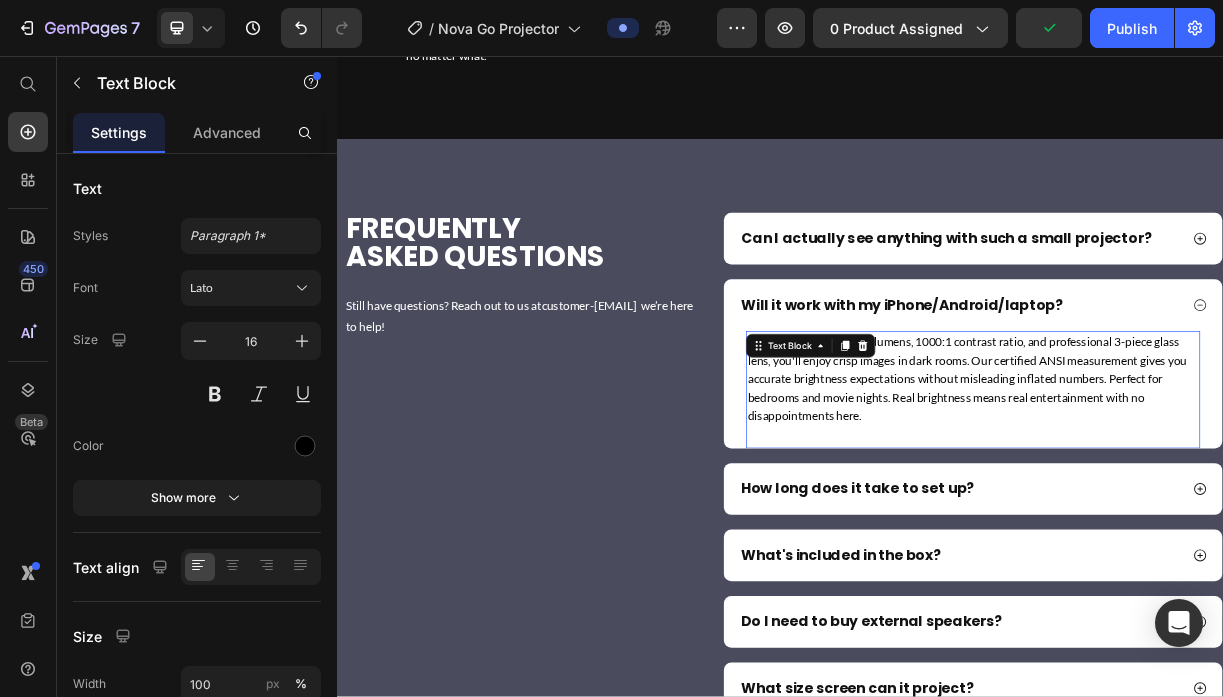 click on "Yes! With 140 true ANSI lumens, 1000:1 contrast ratio, and professional 3-piece glass lens, you'll enjoy crisp images in dark rooms. Our certified ANSI measurement gives you accurate brightness expectations without misleading inflated numbers. Perfect for bedrooms and movie nights. Real brightness means real entertainment with no disappointments here." at bounding box center [1198, 493] 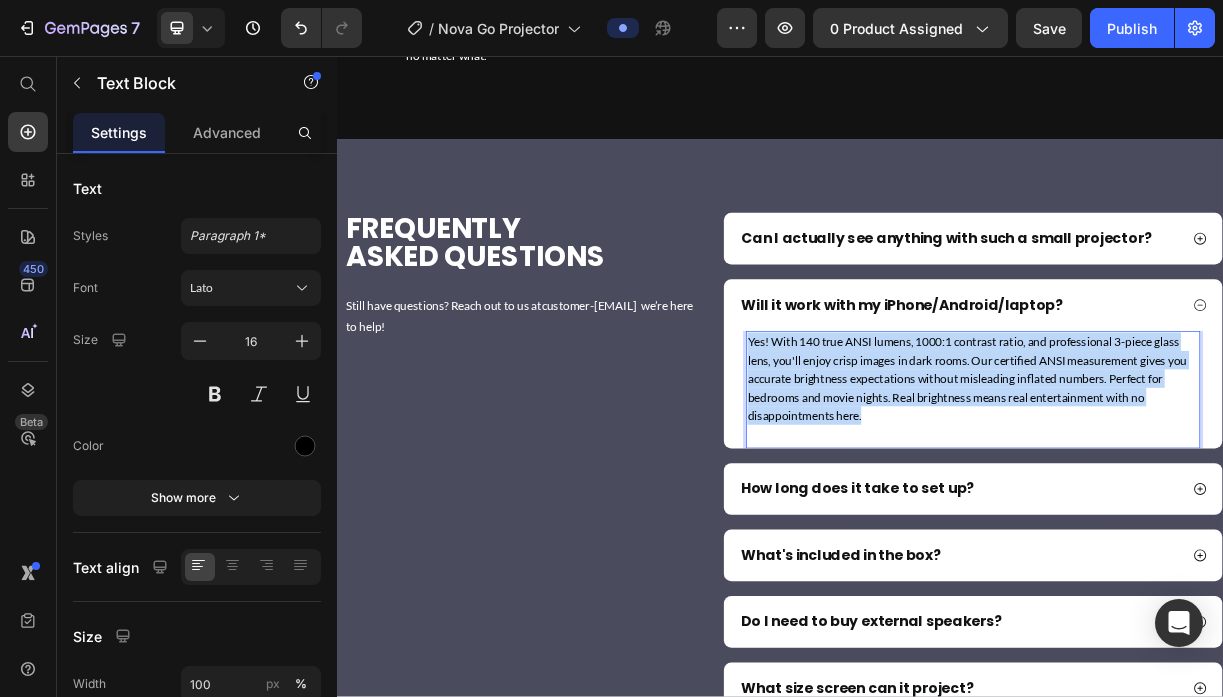 click on "Yes! With 140 true ANSI lumens, 1000:1 contrast ratio, and professional 3-piece glass lens, you'll enjoy crisp images in dark rooms. Our certified ANSI measurement gives you accurate brightness expectations without misleading inflated numbers. Perfect for bedrooms and movie nights. Real brightness means real entertainment with no disappointments here." at bounding box center [1198, 493] 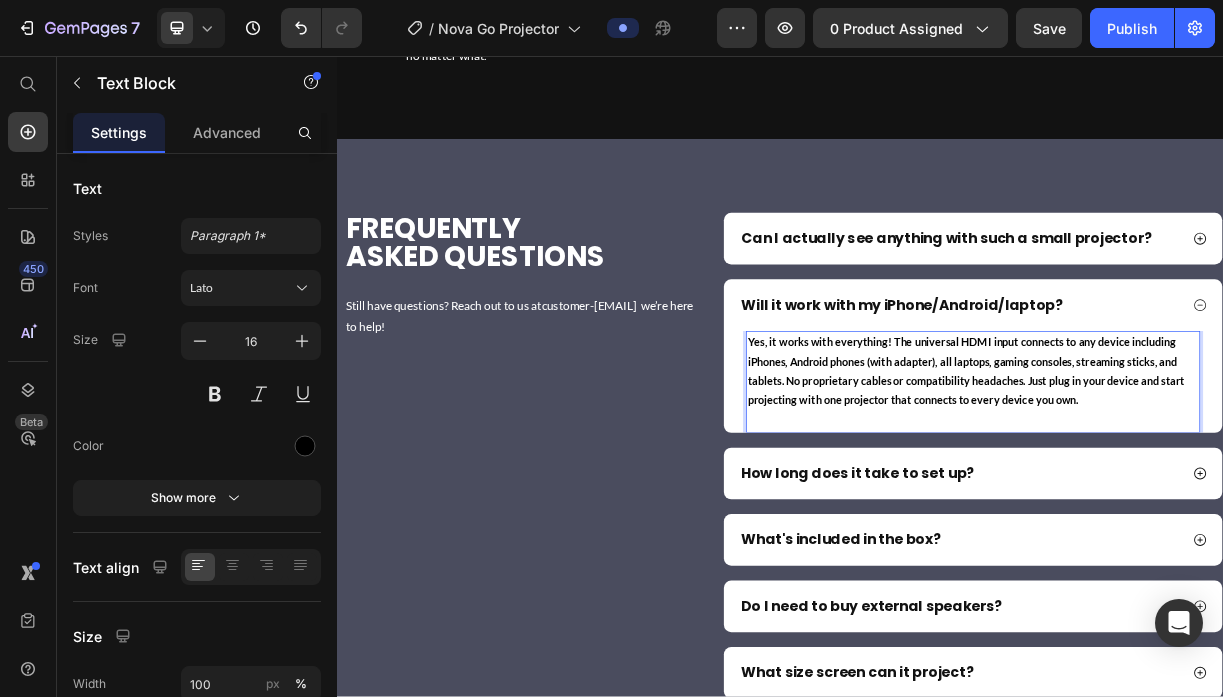 click on "Yes, it works with everything! The universal HDMI input connects to any device including iPhones, Android phones (with adapter), all laptops, gaming consoles, streaming sticks, and tablets. No proprietary cables or compatibility headaches. Just plug in your device and start projecting with one projector that connects to every device you own." at bounding box center [1189, 483] 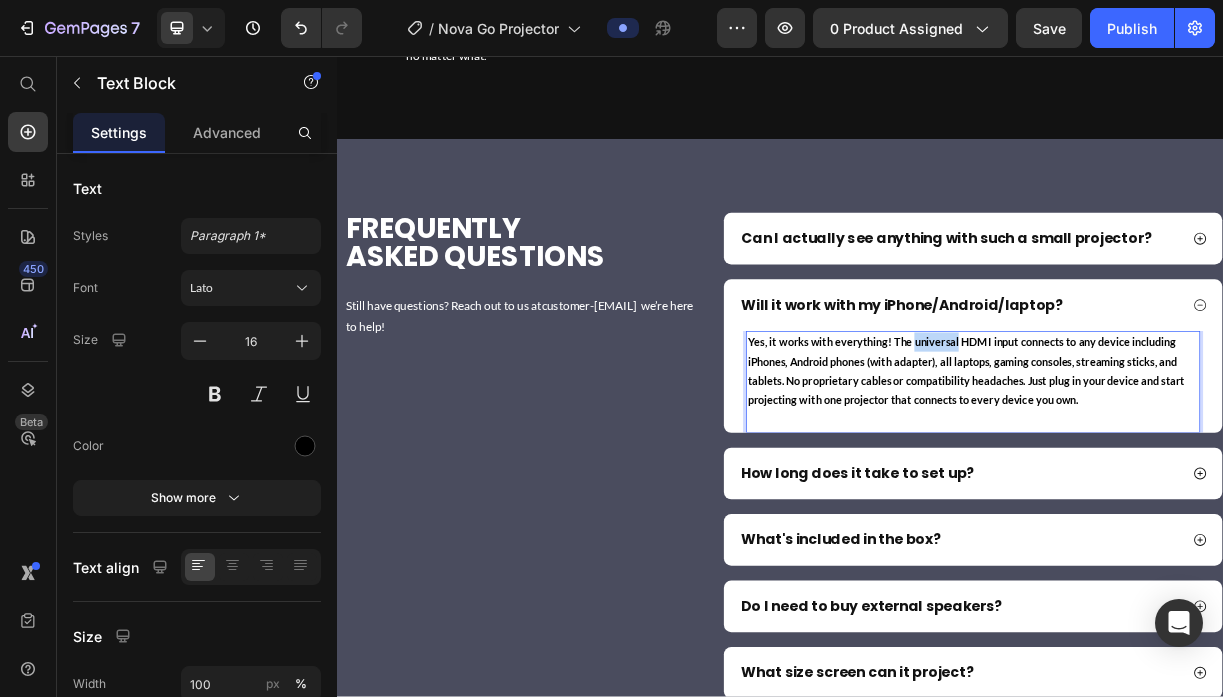click on "Yes, it works with everything! The universal HDMI input connects to any device including iPhones, Android phones (with adapter), all laptops, gaming consoles, streaming sticks, and tablets. No proprietary cables or compatibility headaches. Just plug in your device and start projecting with one projector that connects to every device you own." at bounding box center [1189, 483] 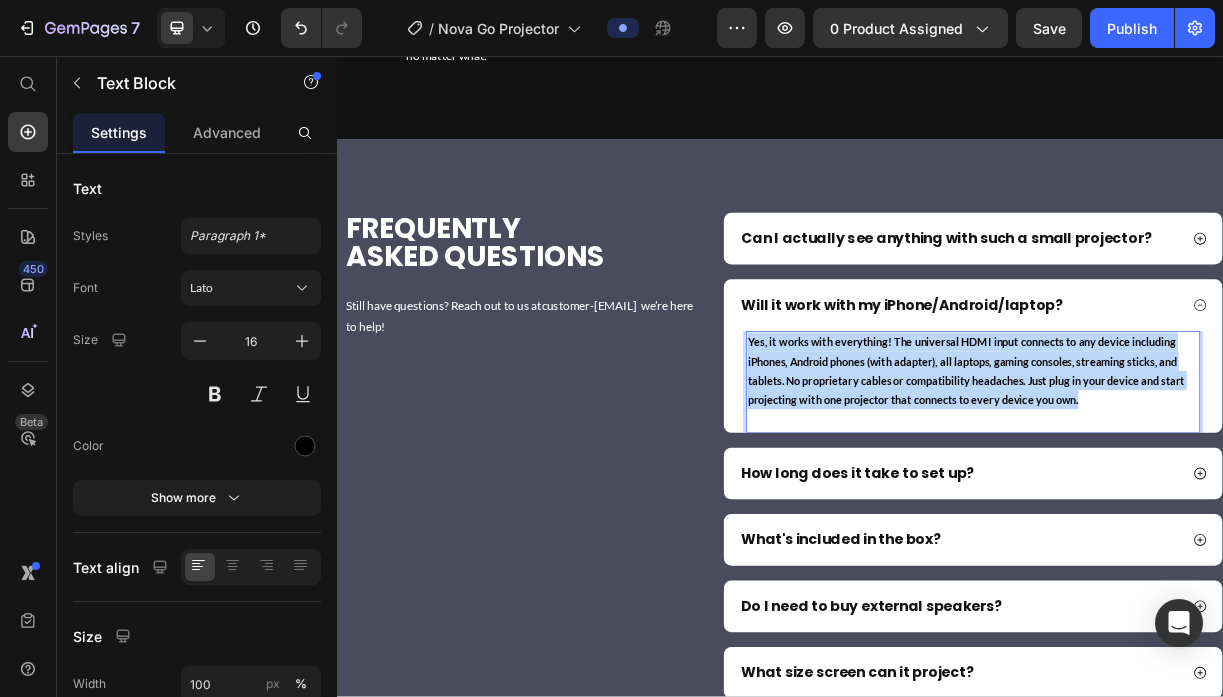 click on "Yes, it works with everything! The universal HDMI input connects to any device including iPhones, Android phones (with adapter), all laptops, gaming consoles, streaming sticks, and tablets. No proprietary cables or compatibility headaches. Just plug in your device and start projecting with one projector that connects to every device you own." at bounding box center [1189, 483] 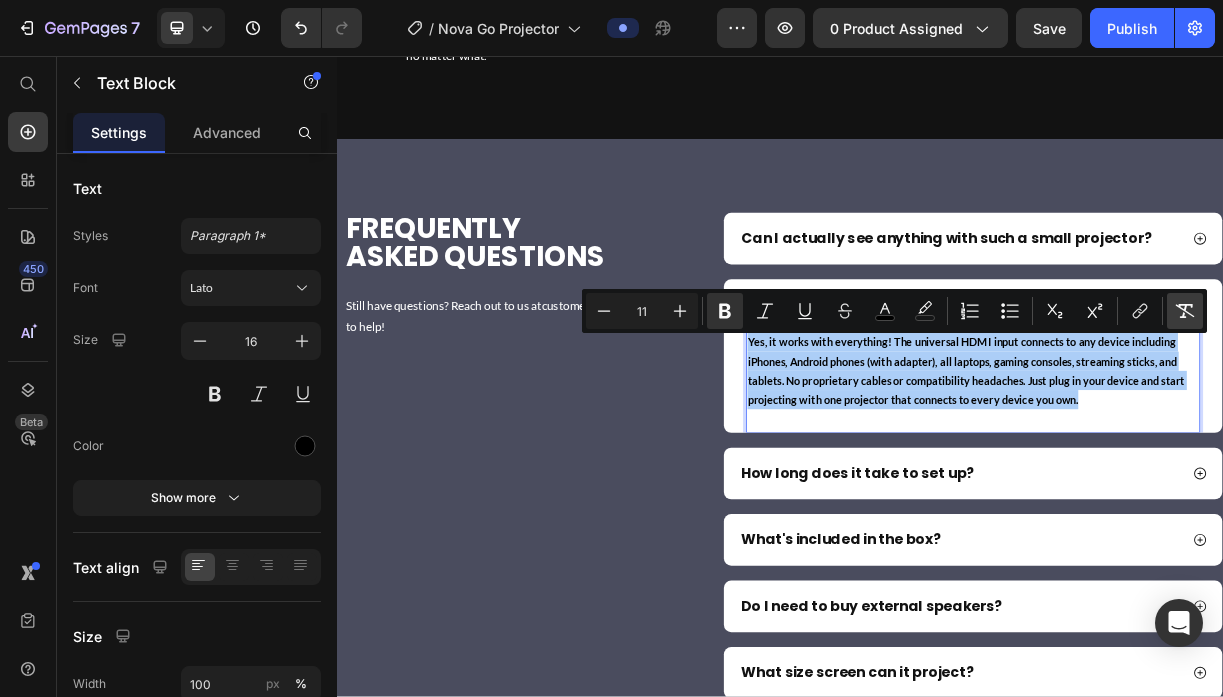 click 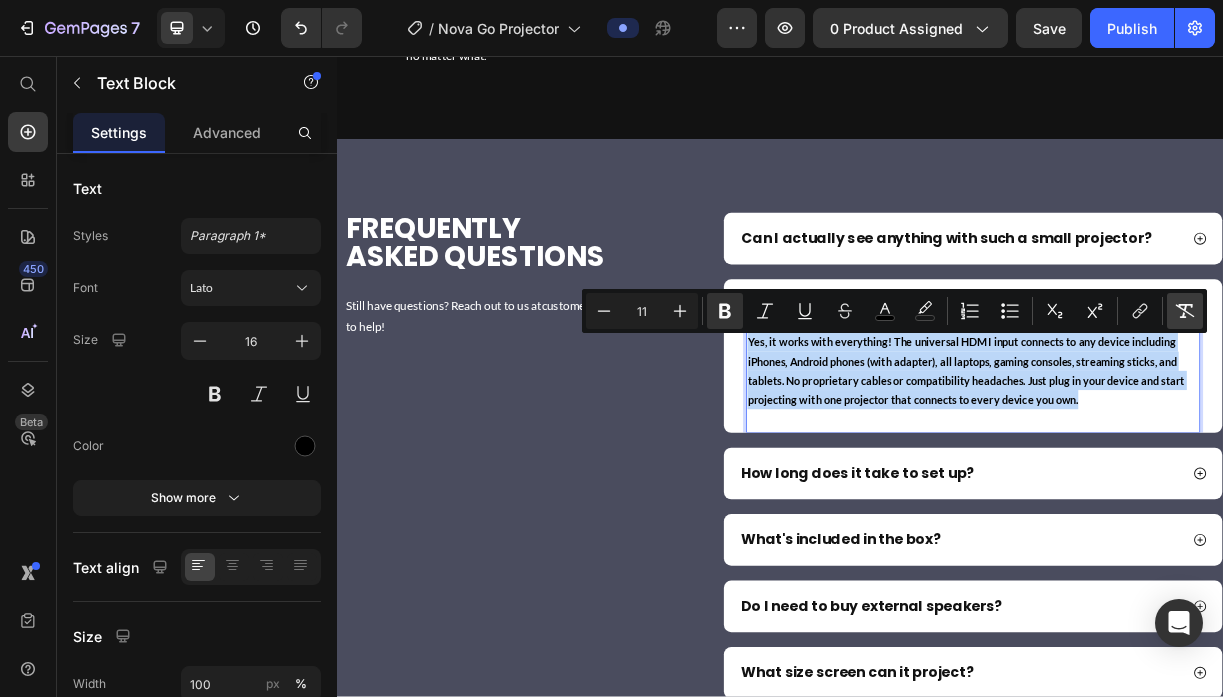 type on "16" 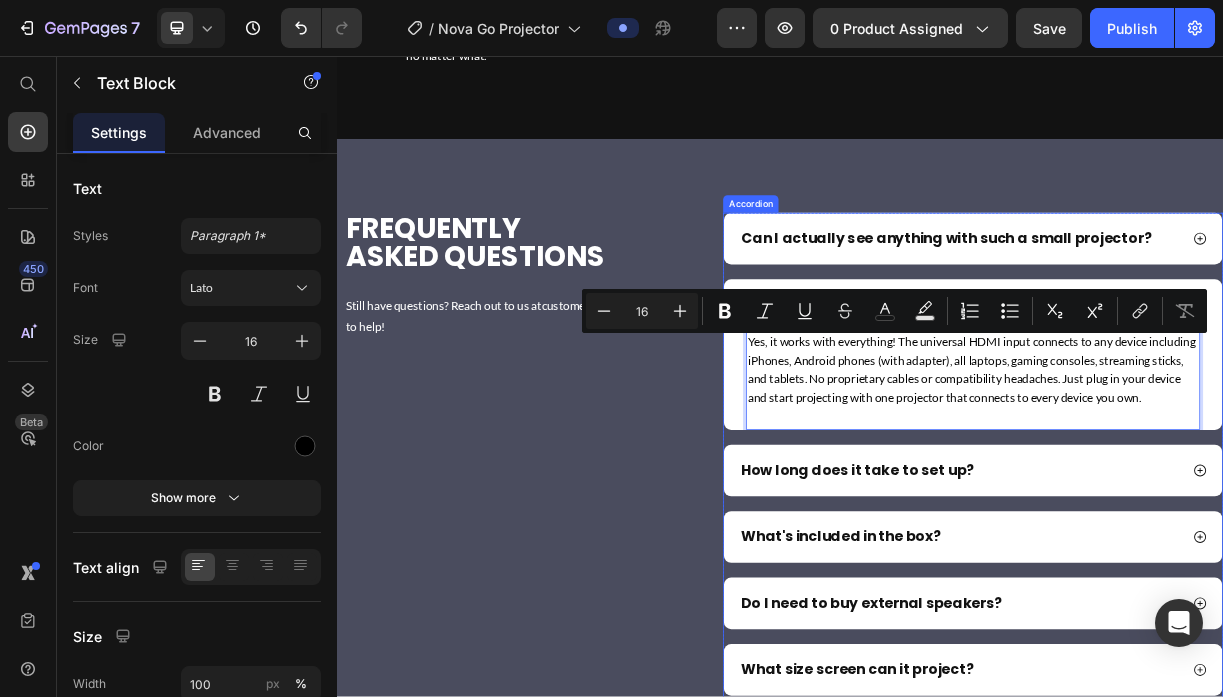 click 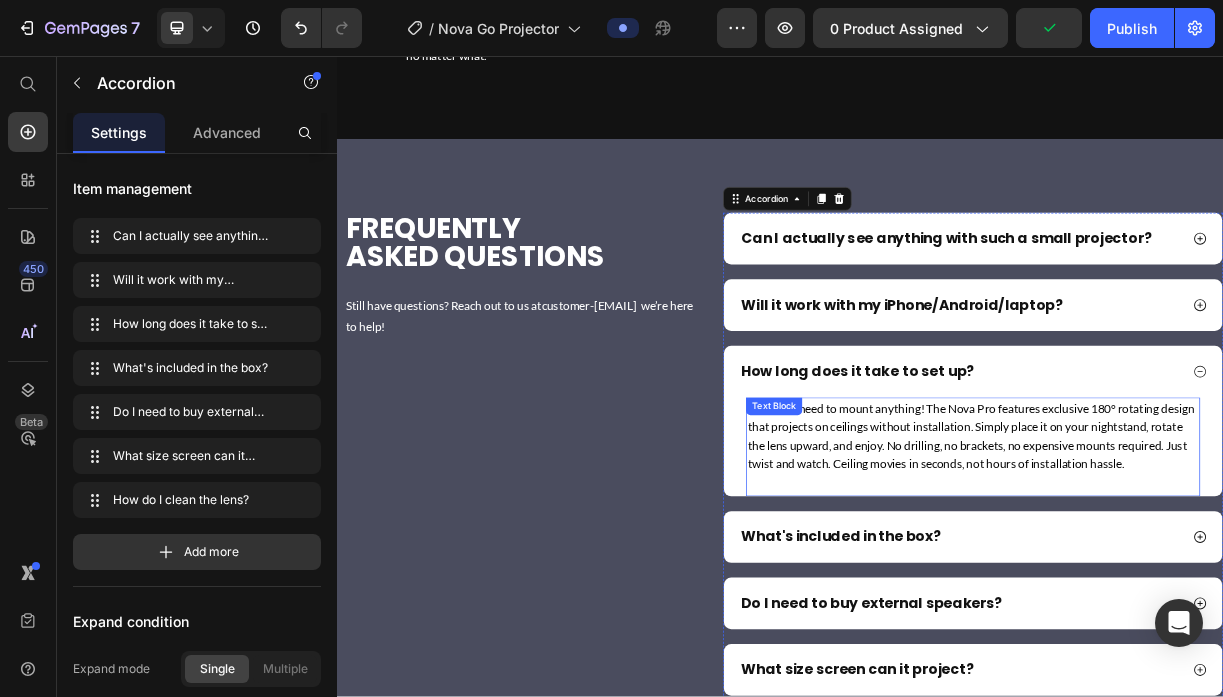 click on "You don't need to mount anything! The Nova Pro features exclusive 180° rotating design that projects on ceilings without installation. Simply place it on your nightstand, rotate the lens upward, and enjoy. No drilling, no brackets, no expensive mounts required. Just twist and watch. Ceiling movies in seconds, not hours of installation hassle." at bounding box center (1198, 571) 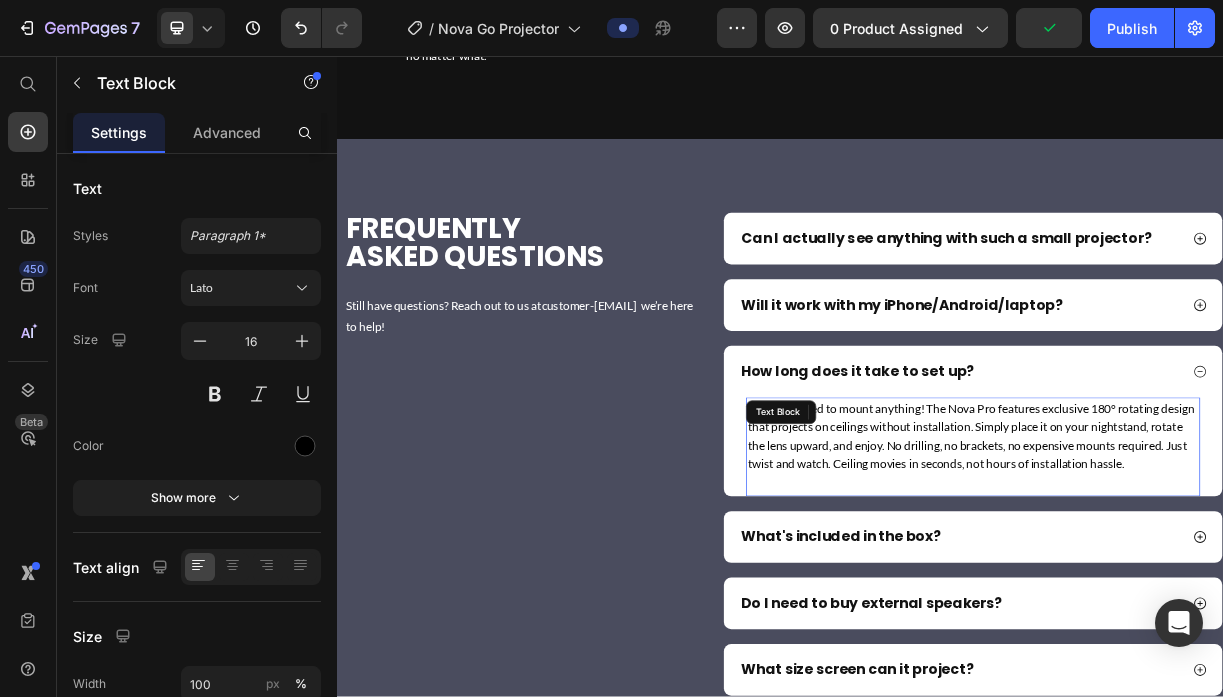 click on "You don't need to mount anything! The Nova Pro features exclusive 180° rotating design that projects on ceilings without installation. Simply place it on your nightstand, rotate the lens upward, and enjoy. No drilling, no brackets, no expensive mounts required. Just twist and watch. Ceiling movies in seconds, not hours of installation hassle." at bounding box center [1198, 571] 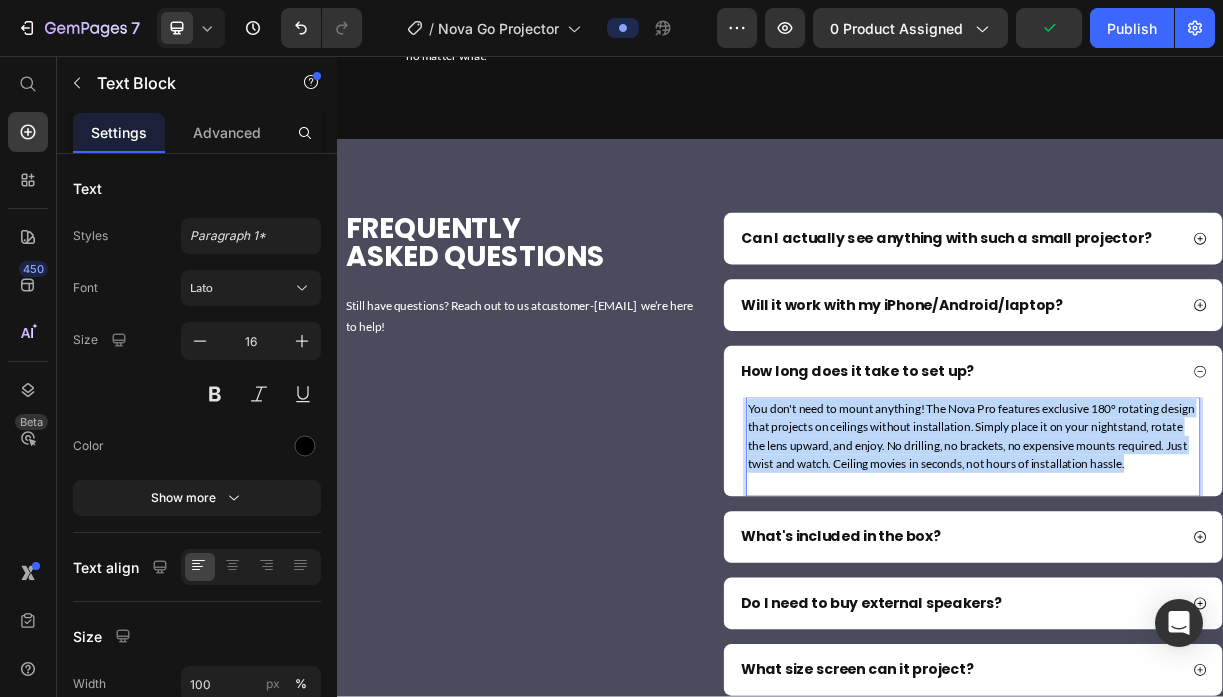 click on "You don't need to mount anything! The Nova Pro features exclusive 180° rotating design that projects on ceilings without installation. Simply place it on your nightstand, rotate the lens upward, and enjoy. No drilling, no brackets, no expensive mounts required. Just twist and watch. Ceiling movies in seconds, not hours of installation hassle." at bounding box center (1198, 571) 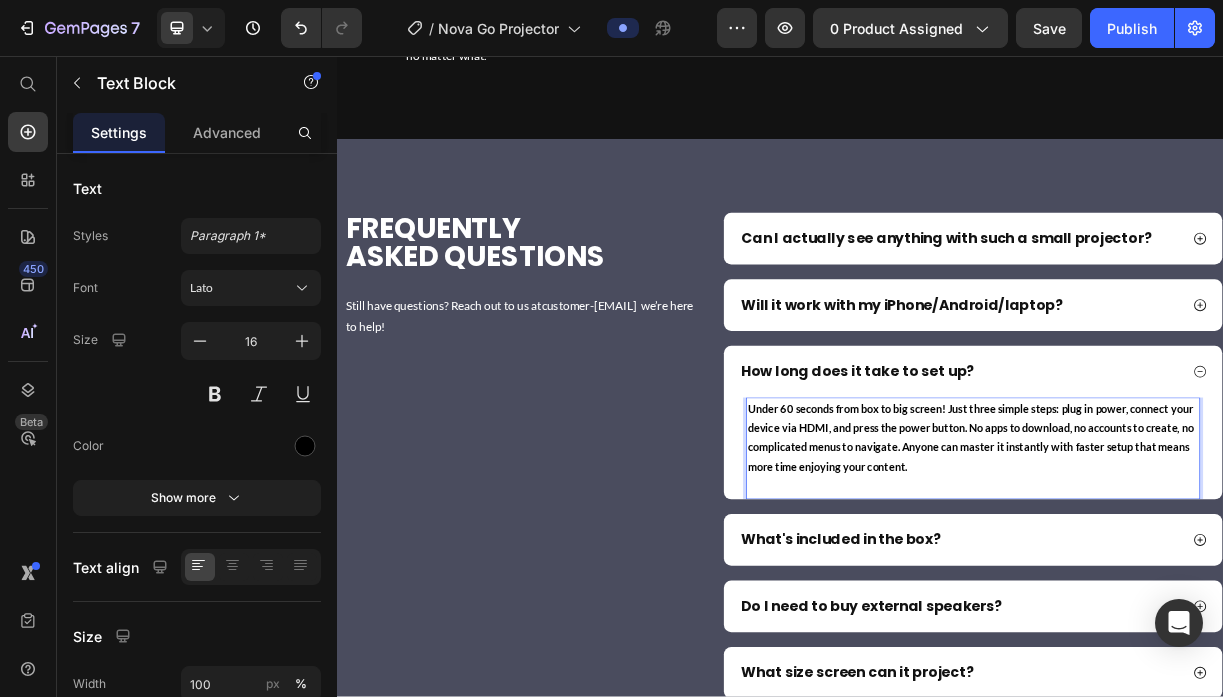 click on "Under 60 seconds from box to big screen! Just three simple steps: plug in power, connect your device via HDMI, and press the power button. No apps to download, no accounts to create, no complicated menus to navigate. Anyone can master it instantly with faster setup that means more time enjoying your content." at bounding box center (1195, 573) 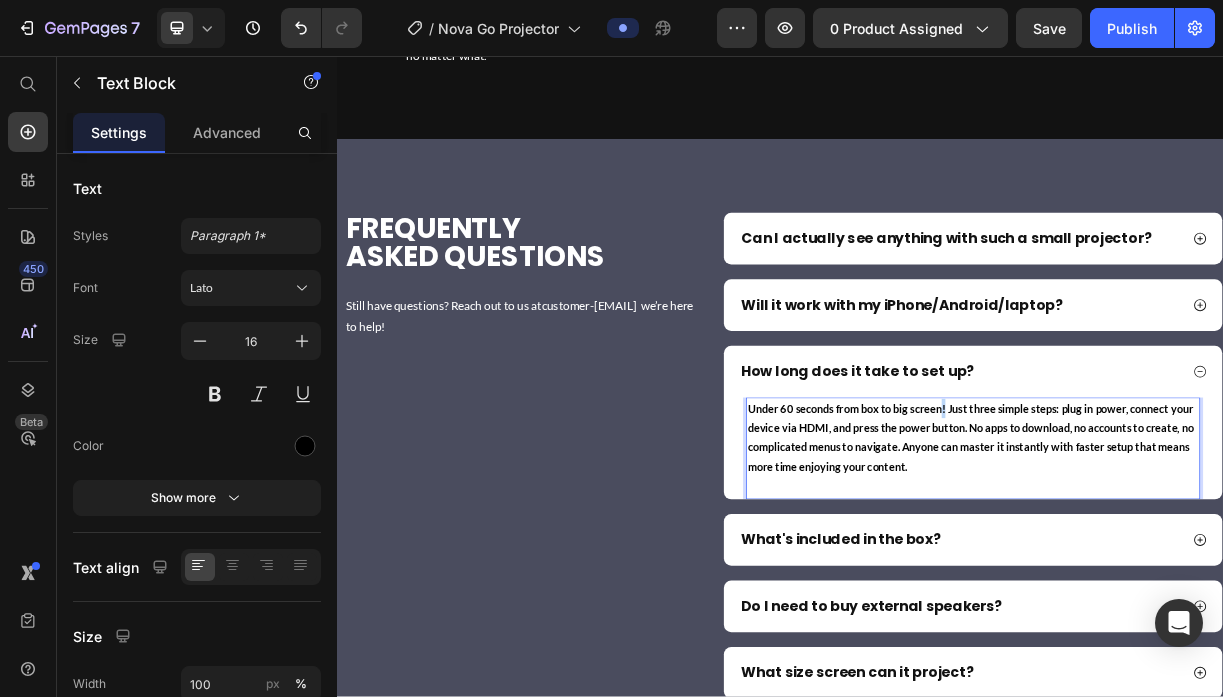 click on "Under 60 seconds from box to big screen! Just three simple steps: plug in power, connect your device via HDMI, and press the power button. No apps to download, no accounts to create, no complicated menus to navigate. Anyone can master it instantly with faster setup that means more time enjoying your content." at bounding box center [1195, 573] 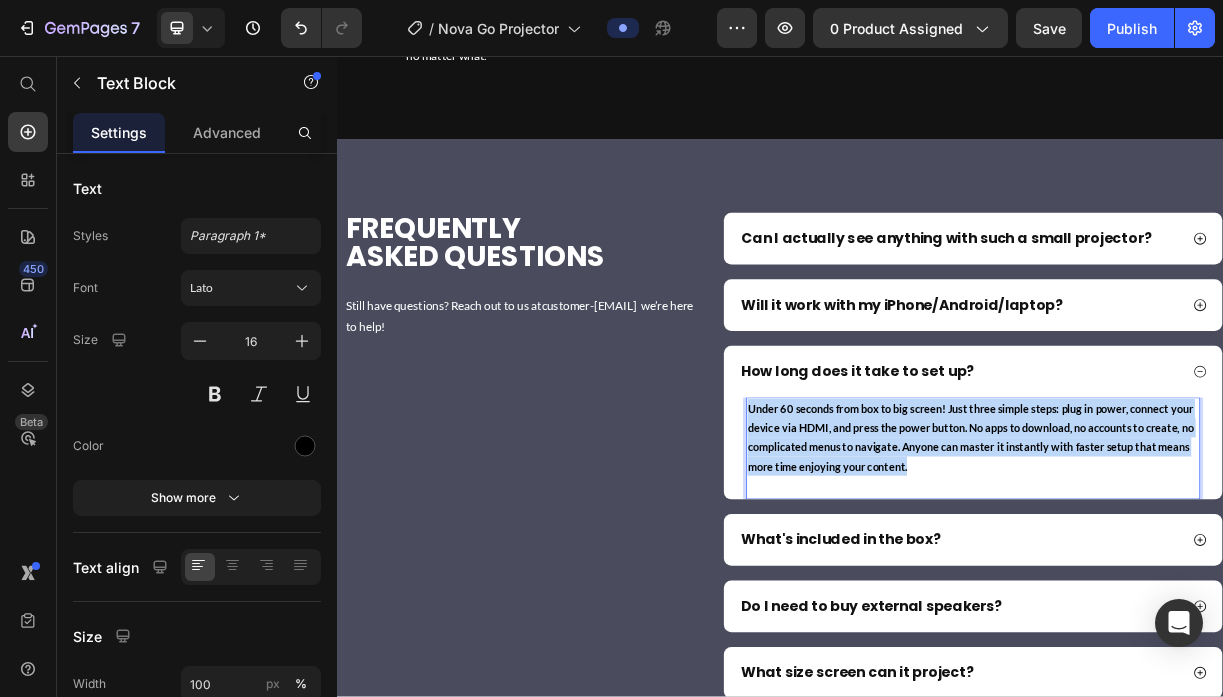 click on "Under 60 seconds from box to big screen! Just three simple steps: plug in power, connect your device via HDMI, and press the power button. No apps to download, no accounts to create, no complicated menus to navigate. Anyone can master it instantly with faster setup that means more time enjoying your content." at bounding box center (1195, 573) 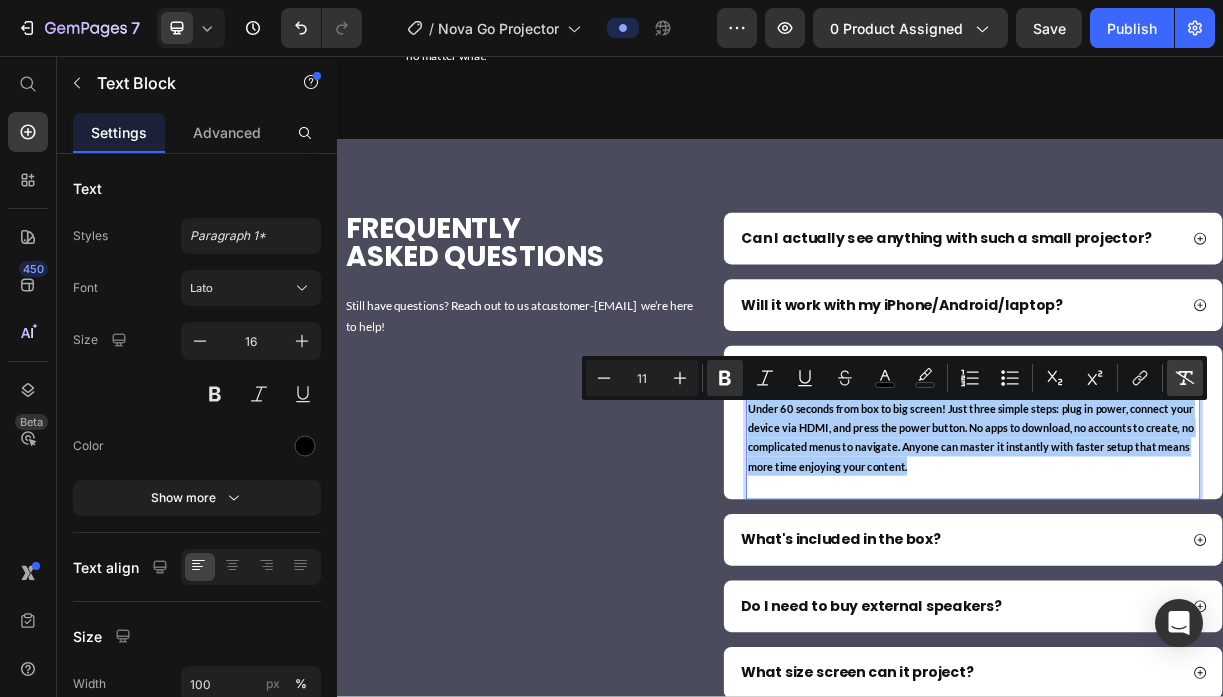 click 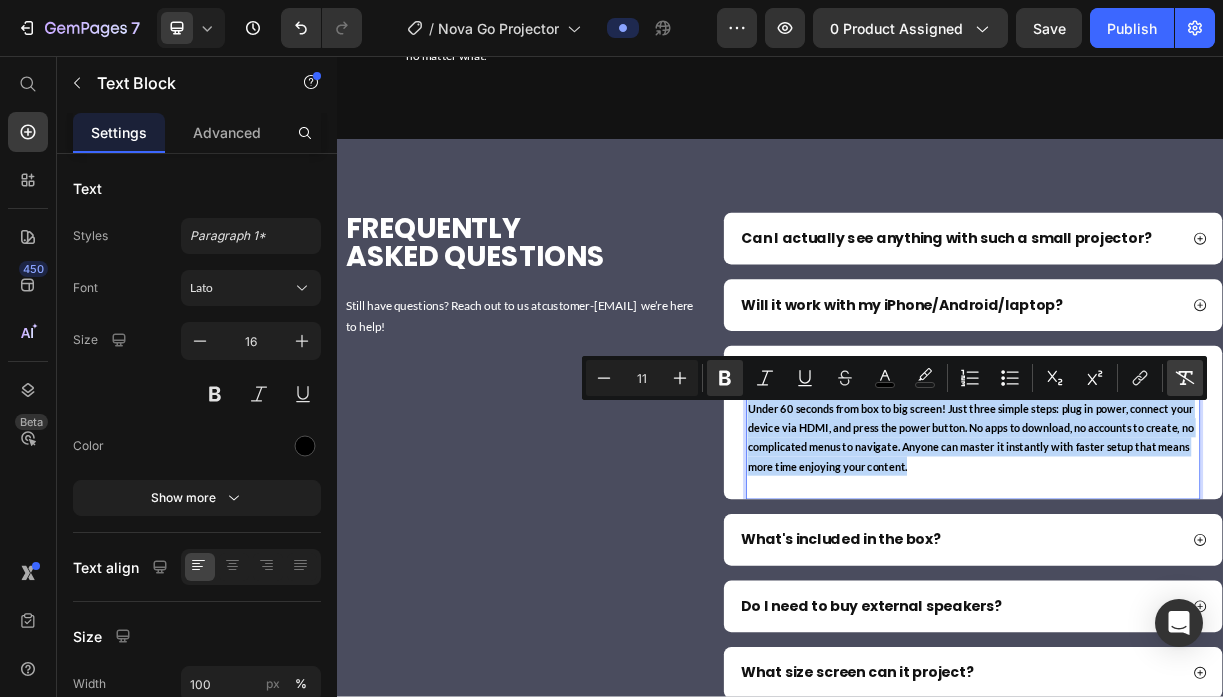 type on "16" 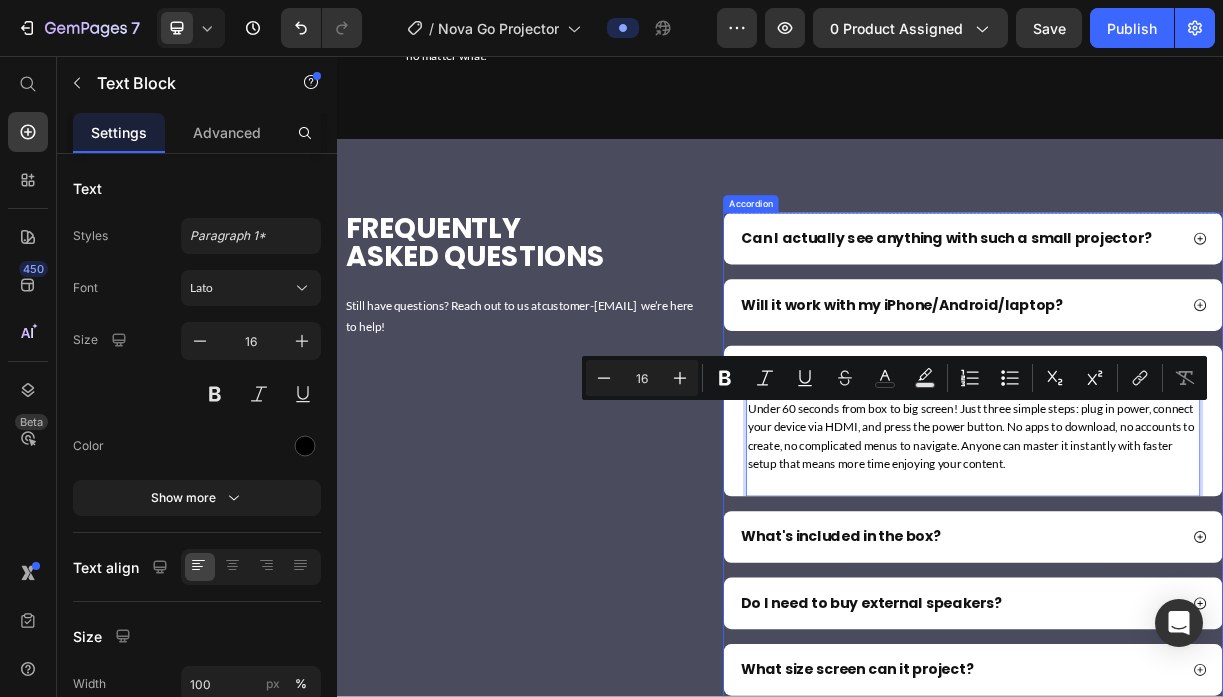 click 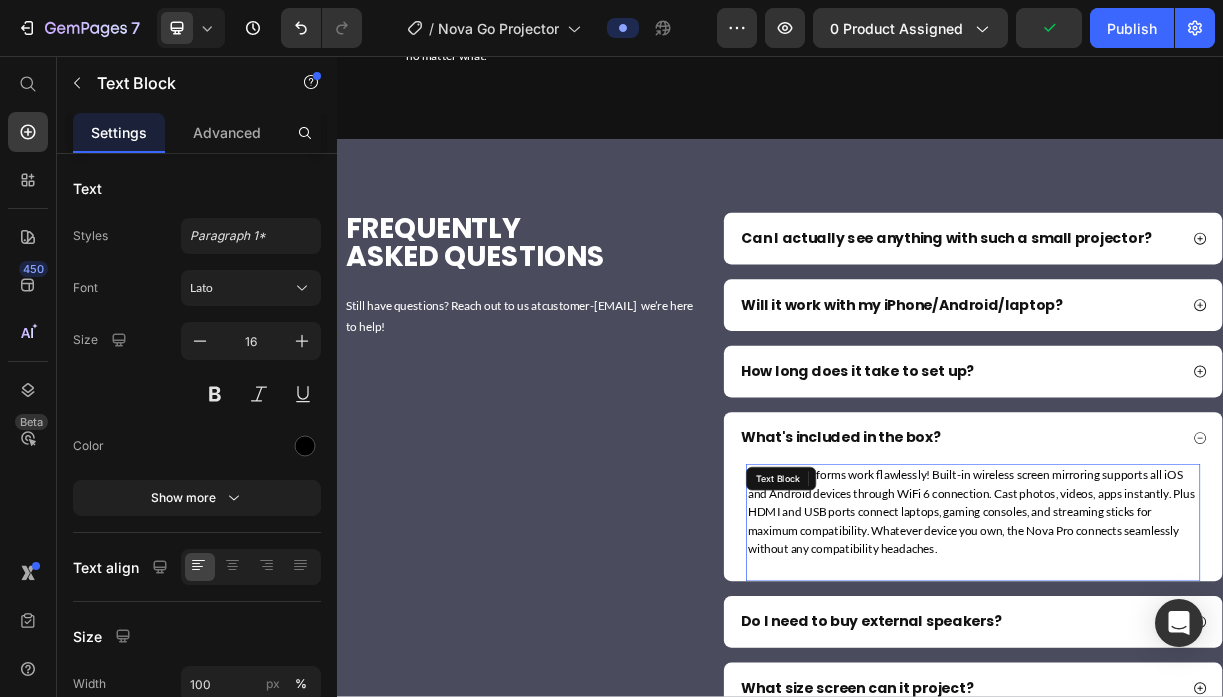 click on "Yes, both platforms work flawlessly! Built-in wireless screen mirroring supports all iOS and Android devices through WiFi 6 connection. Cast photos, videos, apps instantly. Plus HDMI and USB ports connect laptops, gaming consoles, and streaming sticks for maximum compatibility. Whatever device you own, the Nova Pro connects seamlessly without any compatibility headaches." at bounding box center (1198, 673) 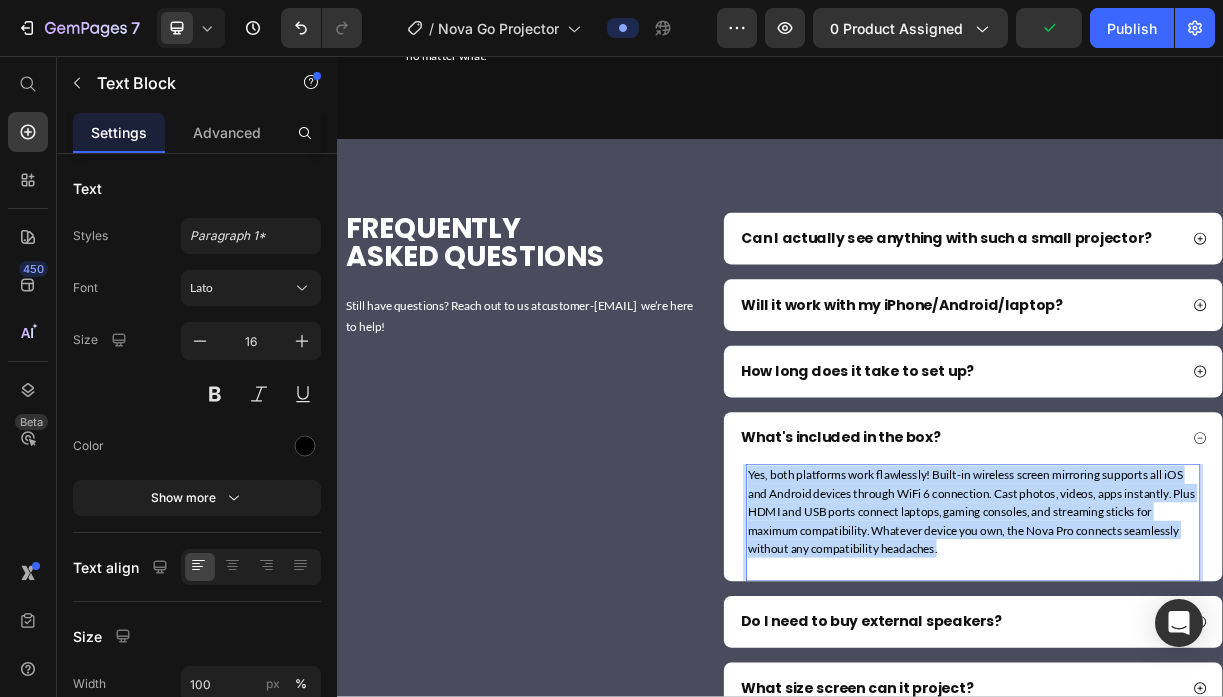 click on "Yes, both platforms work flawlessly! Built-in wireless screen mirroring supports all iOS and Android devices through WiFi 6 connection. Cast photos, videos, apps instantly. Plus HDMI and USB ports connect laptops, gaming consoles, and streaming sticks for maximum compatibility. Whatever device you own, the Nova Pro connects seamlessly without any compatibility headaches." at bounding box center (1198, 673) 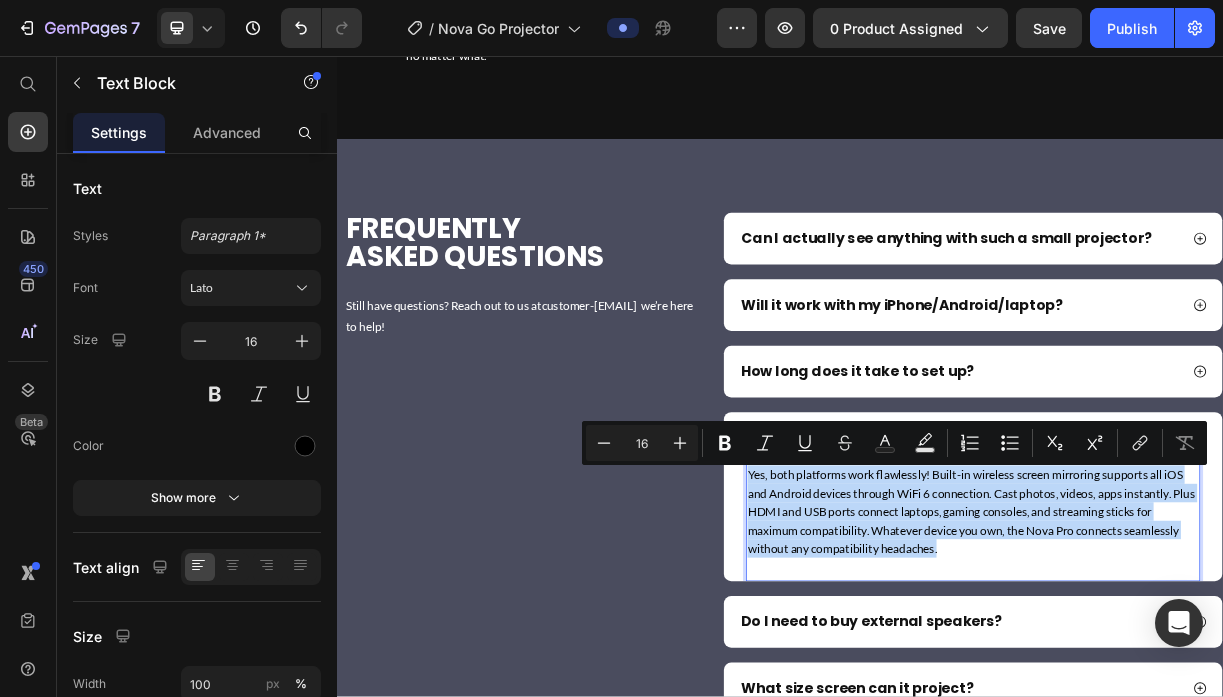type on "11" 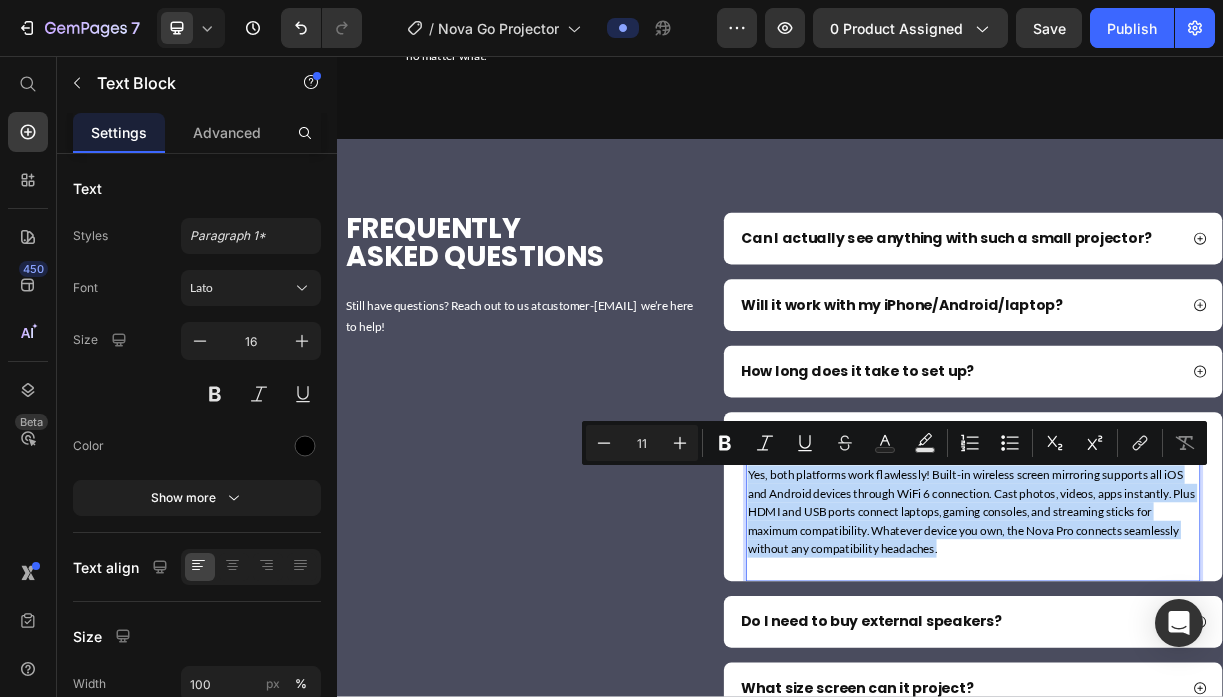 scroll, scrollTop: 33, scrollLeft: 0, axis: vertical 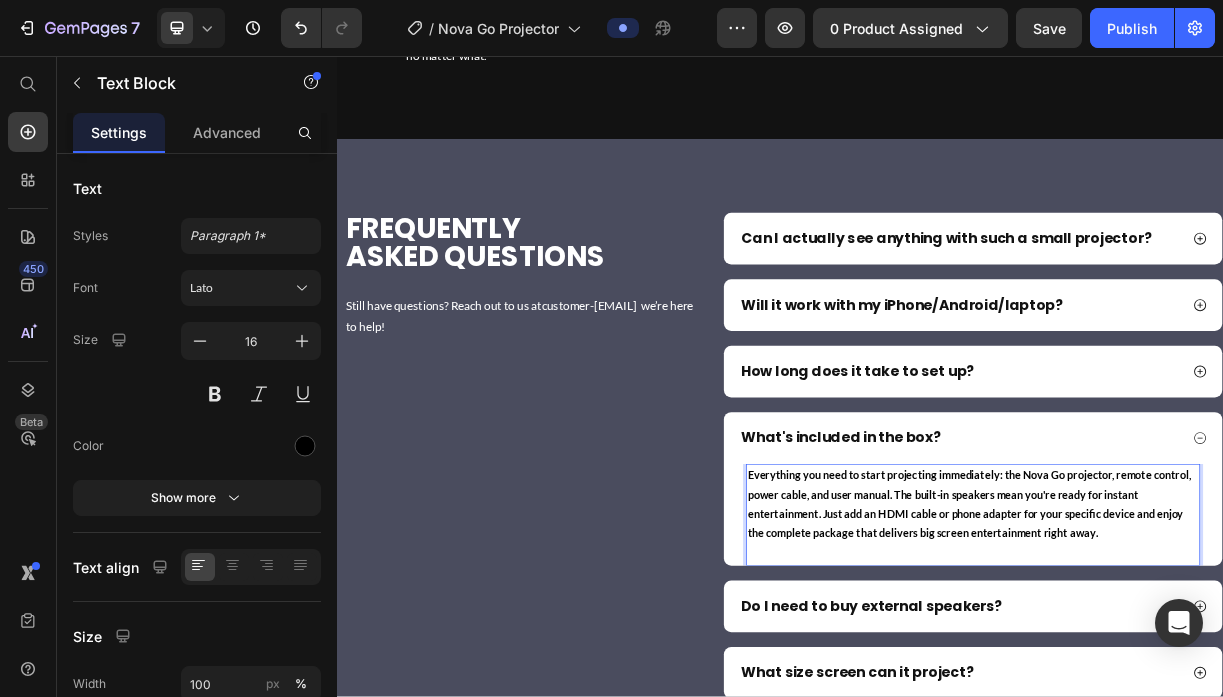 click on "Everything you need to start projecting immediately: the Nova Go projector, remote control, power cable, and user manual. The built-in speakers mean you're ready for instant entertainment. Just add an HDMI cable or phone adapter for your specific device and enjoy the complete package that delivers big screen entertainment right away." at bounding box center (1193, 663) 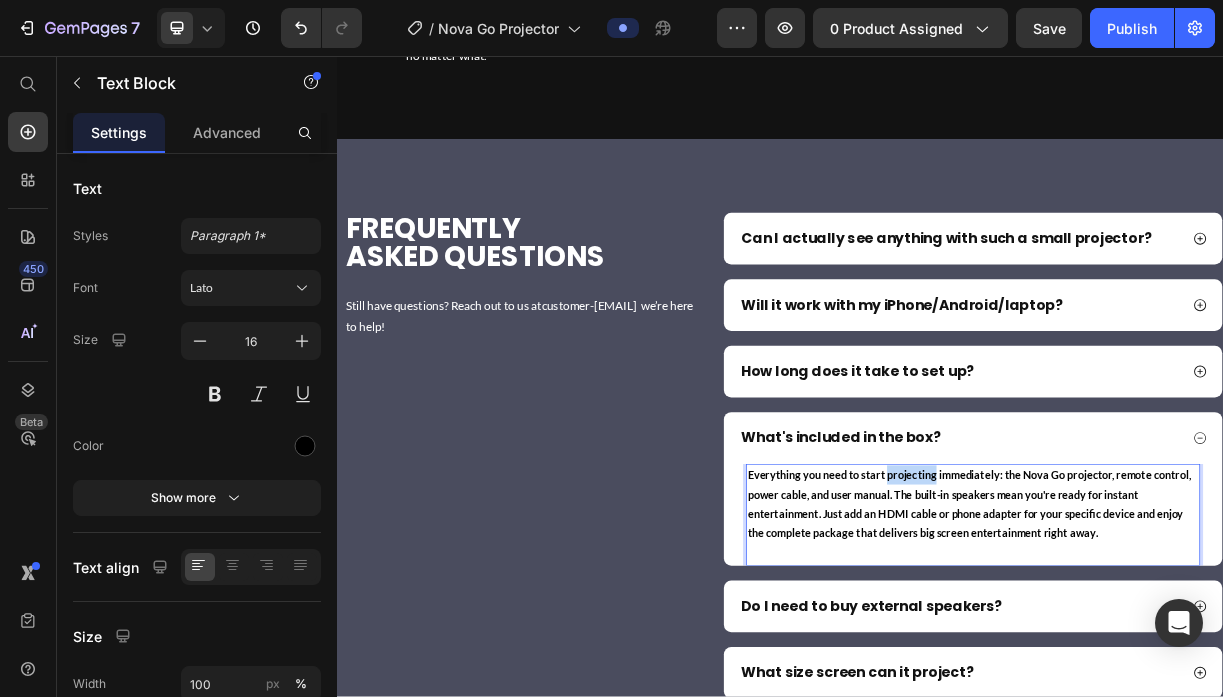 click on "Everything you need to start projecting immediately: the Nova Go projector, remote control, power cable, and user manual. The built-in speakers mean you're ready for instant entertainment. Just add an HDMI cable or phone adapter for your specific device and enjoy the complete package that delivers big screen entertainment right away." at bounding box center (1193, 663) 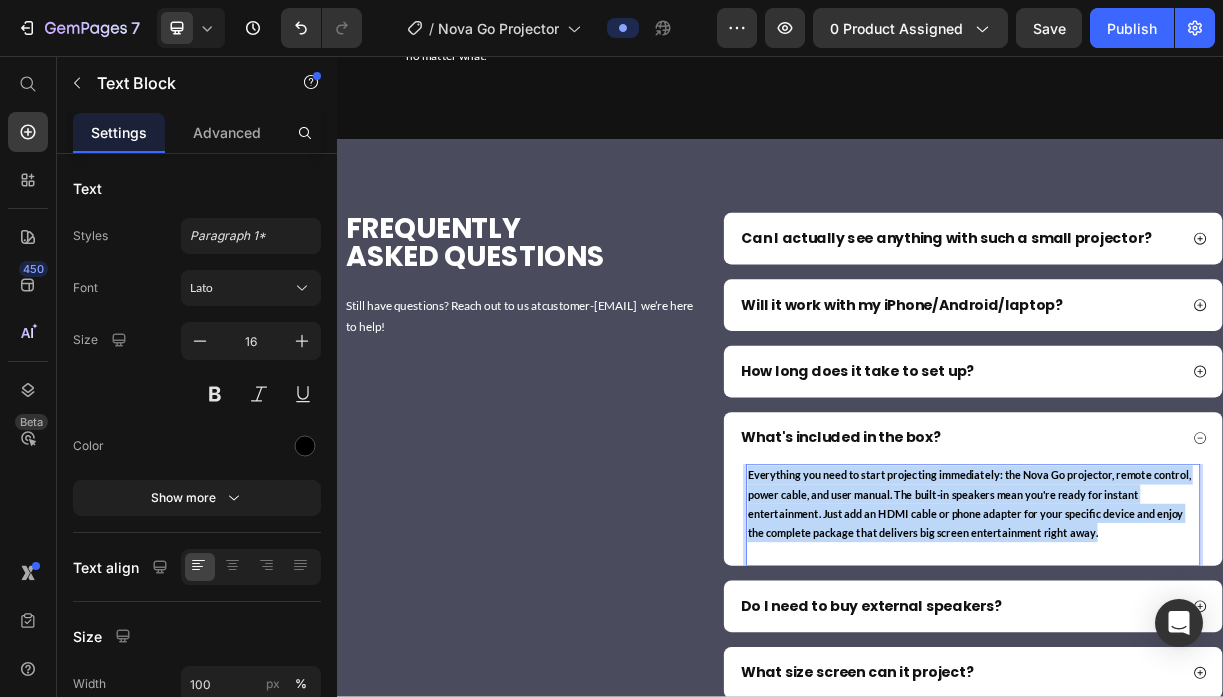click on "Everything you need to start projecting immediately: the Nova Go projector, remote control, power cable, and user manual. The built-in speakers mean you're ready for instant entertainment. Just add an HDMI cable or phone adapter for your specific device and enjoy the complete package that delivers big screen entertainment right away." at bounding box center [1193, 663] 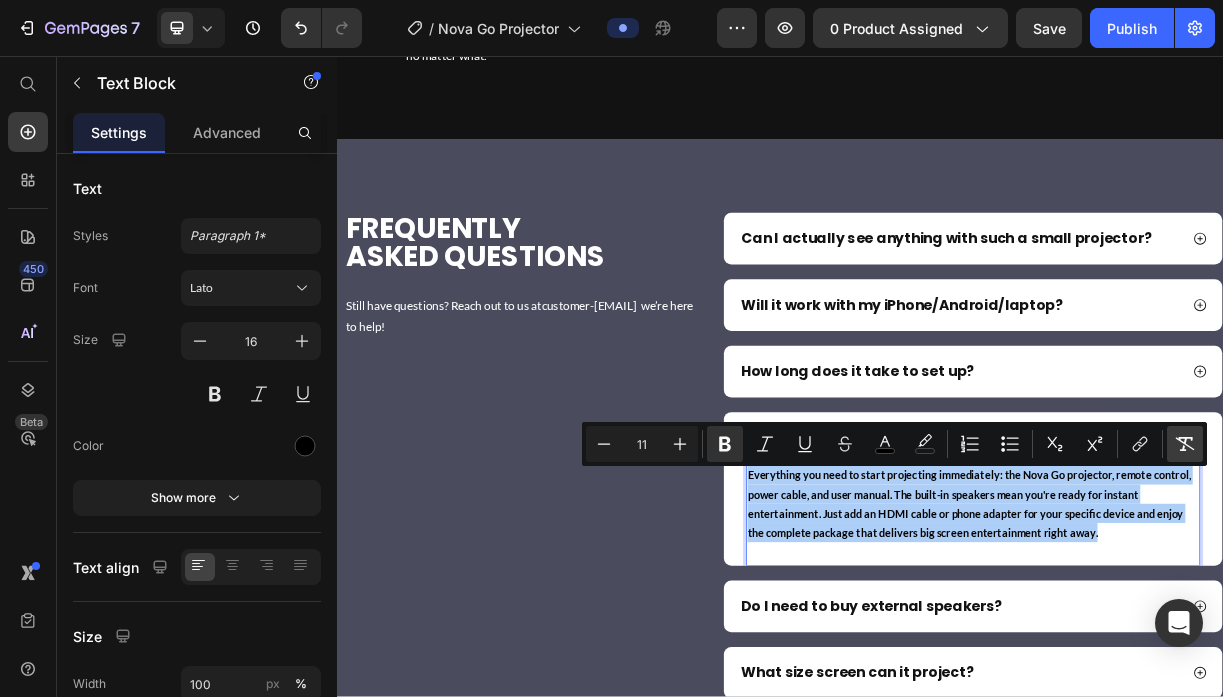 click 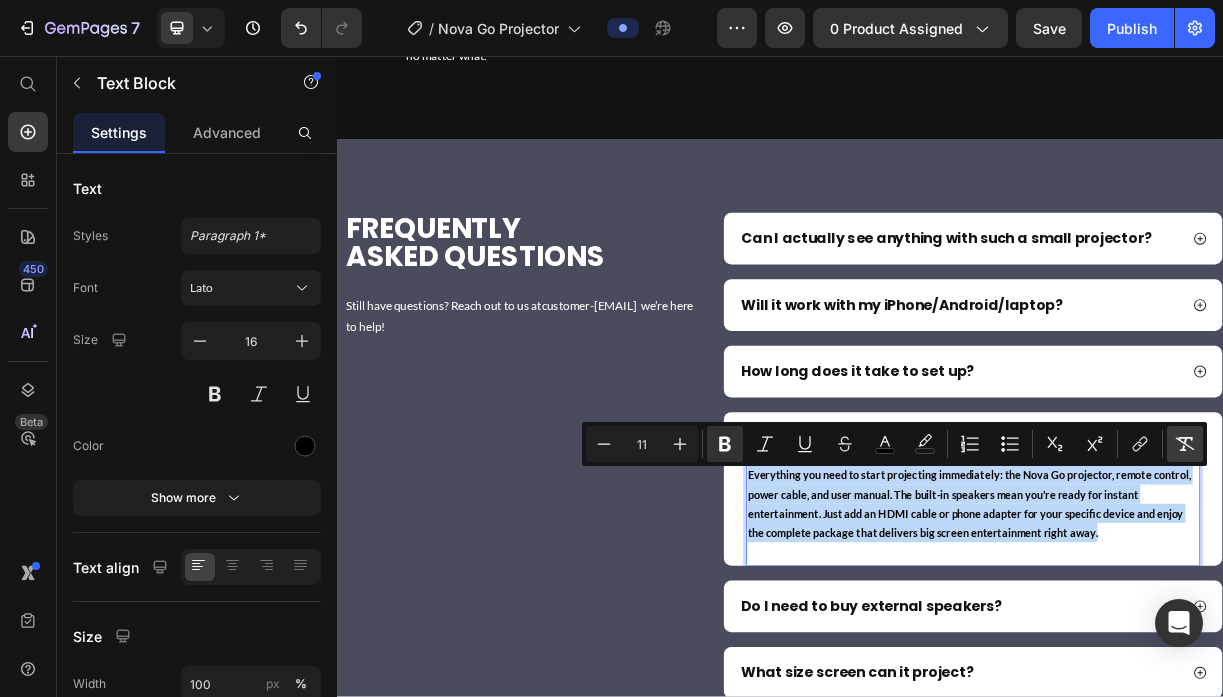 type on "16" 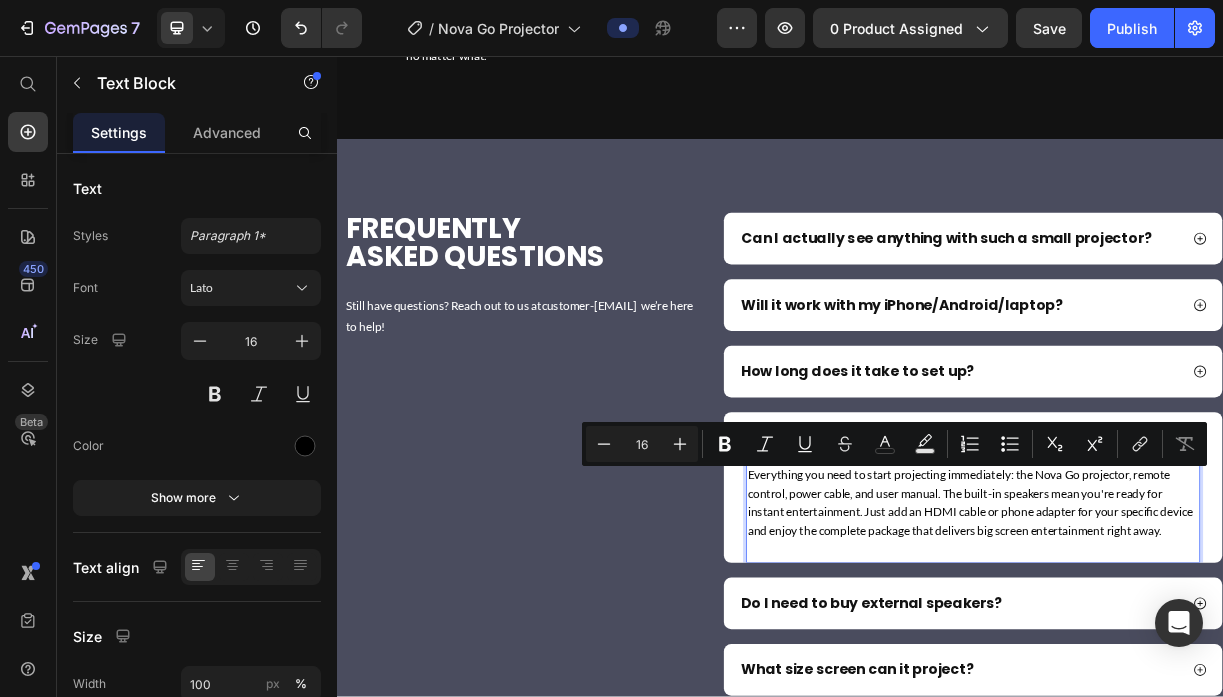 click on "Everything you need to start projecting immediately: the Nova Go projector, remote control, power cable, and user manual. The built-in speakers mean you're ready for instant entertainment. Just add an HDMI cable or phone adapter for your specific device and enjoy the complete package that delivers big screen entertainment right away." at bounding box center [1198, 661] 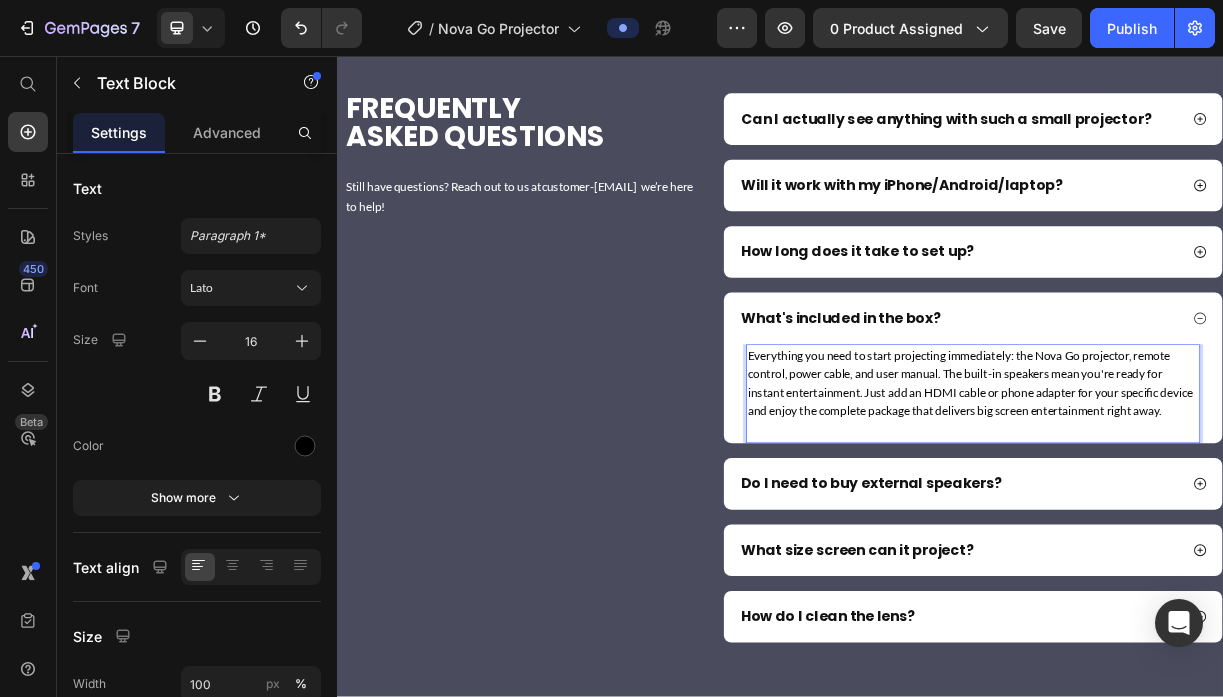 scroll, scrollTop: 8497, scrollLeft: 0, axis: vertical 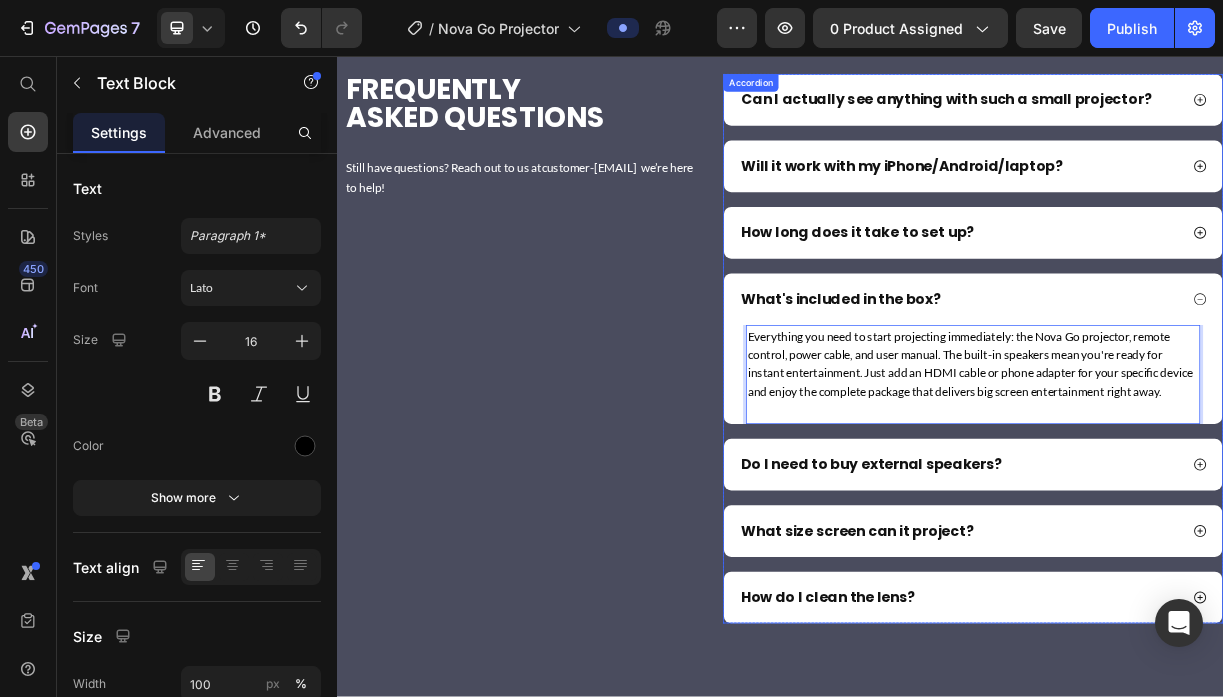 click 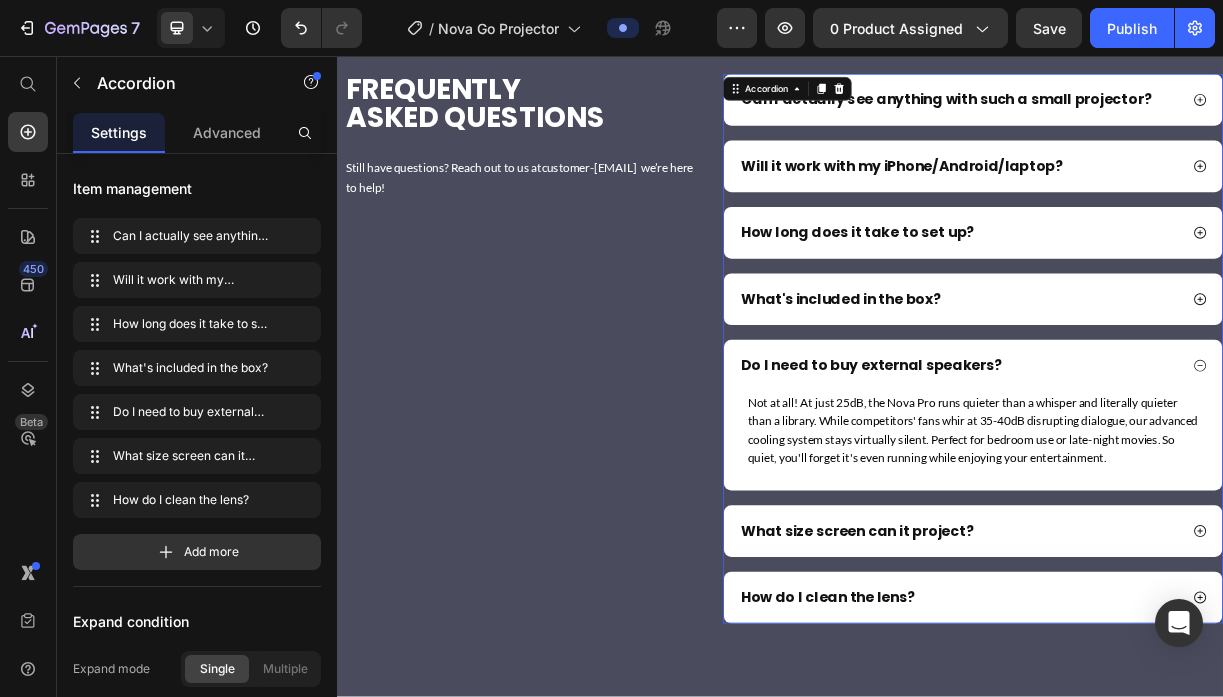 scroll, scrollTop: 0, scrollLeft: 0, axis: both 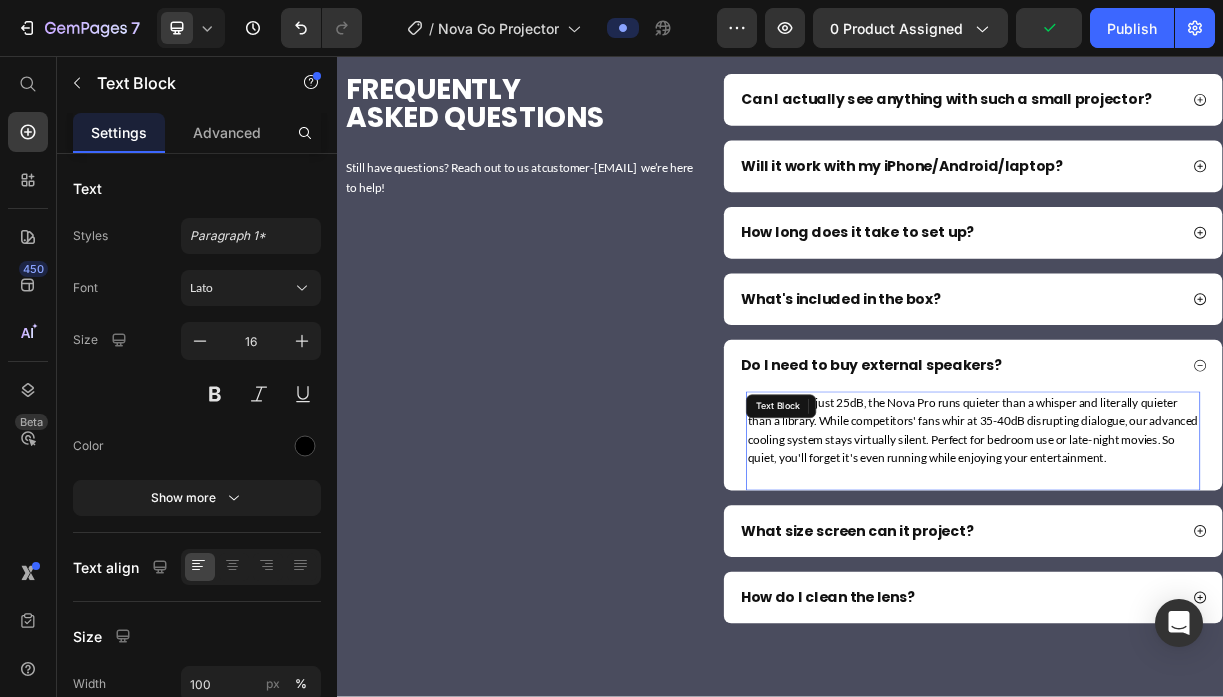 click on "Not at all! At just 25dB, the Nova Pro runs quieter than a whisper and literally quieter than a library. While competitors' fans whir at 35-40dB disrupting dialogue, our advanced cooling system stays virtually silent. Perfect for bedroom use or late-night movies. So quiet, you'll forget it's even running while enjoying your entertainment." at bounding box center (1198, 563) 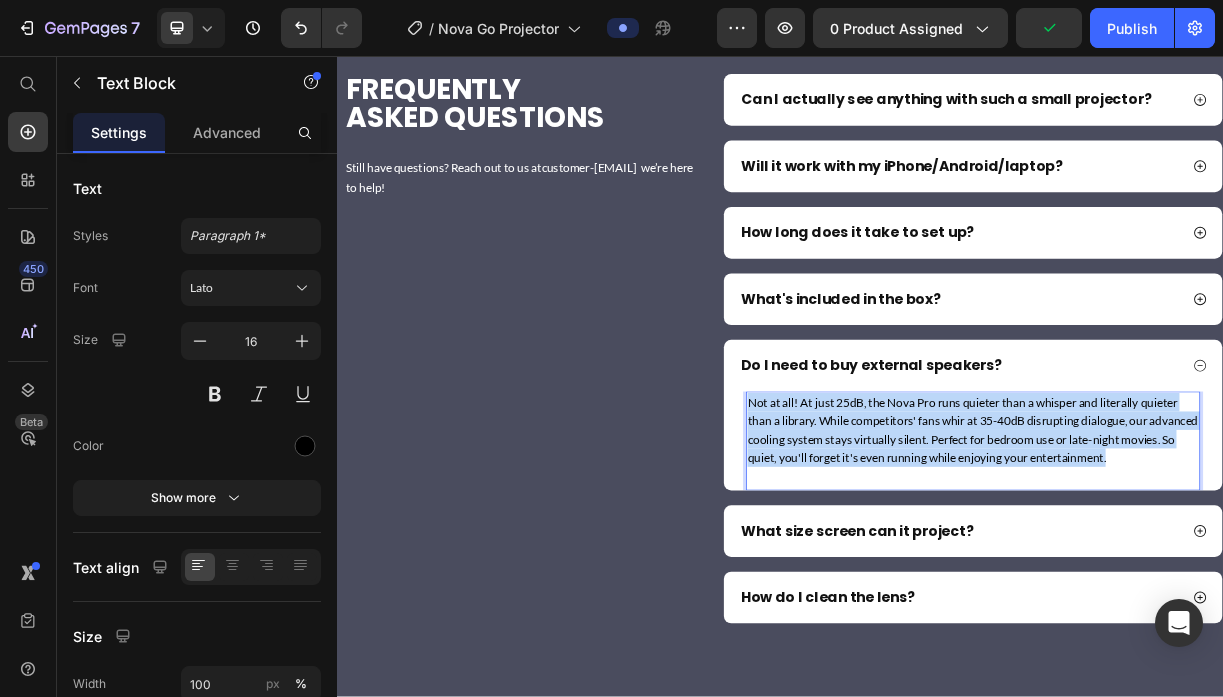 click on "Not at all! At just 25dB, the Nova Pro runs quieter than a whisper and literally quieter than a library. While competitors' fans whir at 35-40dB disrupting dialogue, our advanced cooling system stays virtually silent. Perfect for bedroom use or late-night movies. So quiet, you'll forget it's even running while enjoying your entertainment." at bounding box center (1198, 563) 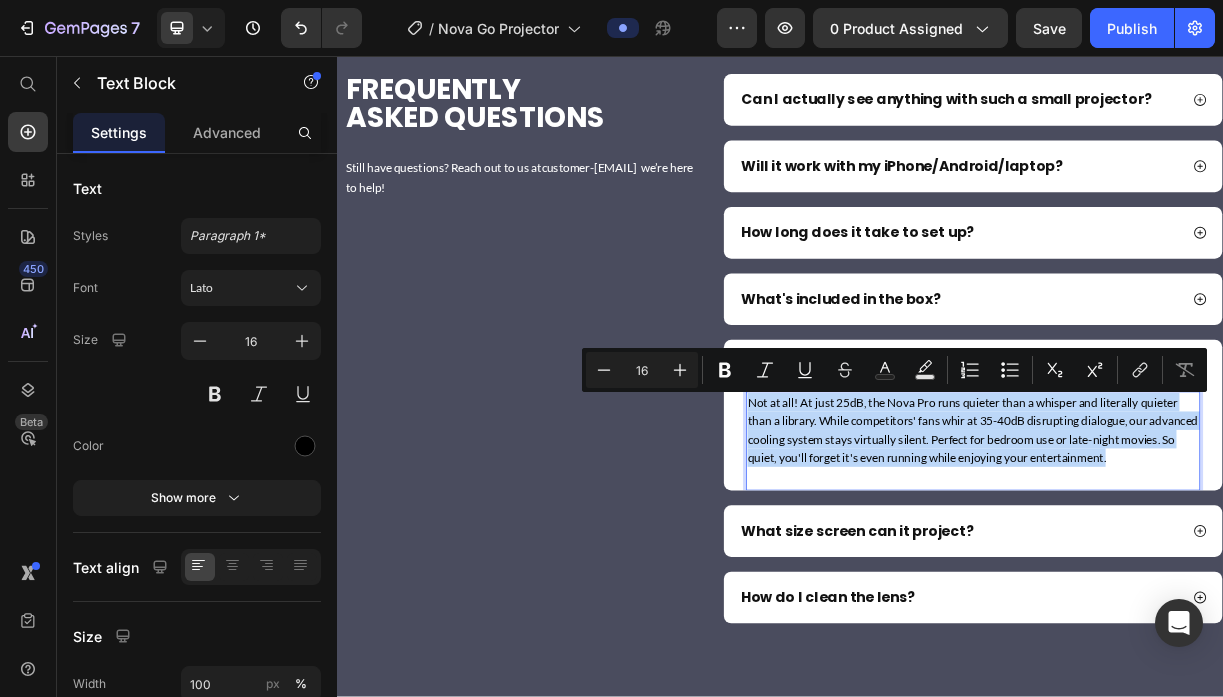 type on "11" 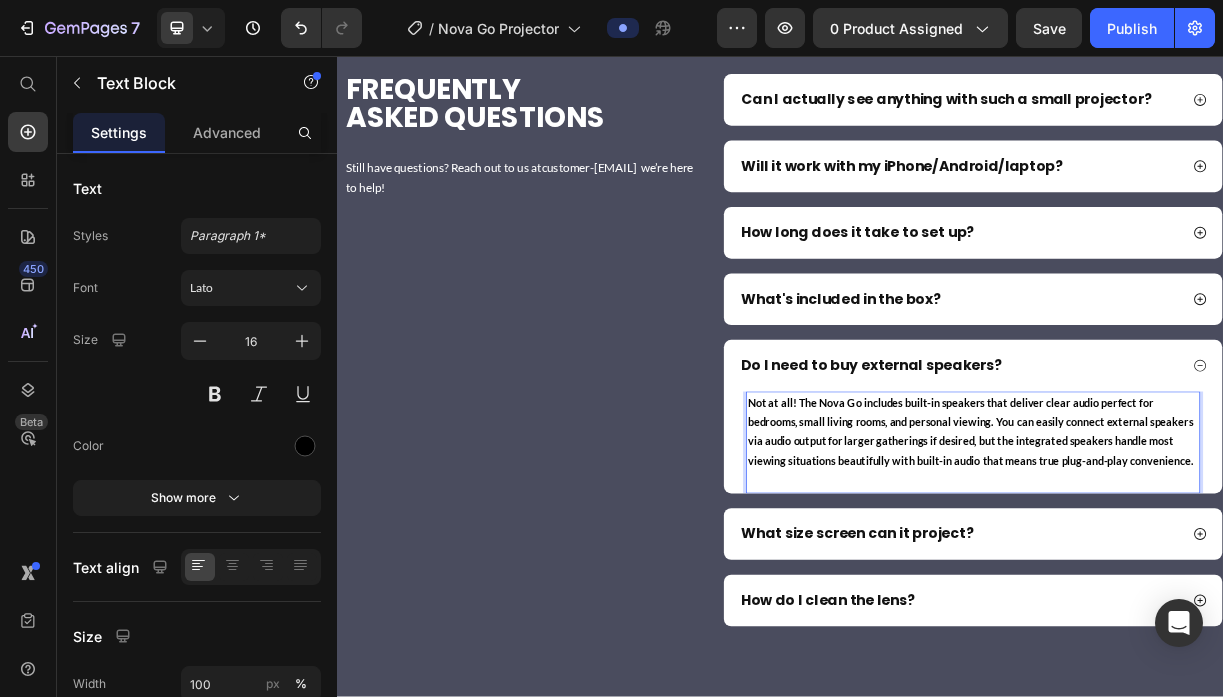 click on "Not at all! The Nova Go includes built-in speakers that deliver clear audio perfect for bedrooms, small living rooms, and personal viewing. You can easily connect external speakers via audio output for larger gatherings if desired, but the integrated speakers handle most viewing situations beautifully with built-in audio that means true plug-and-play convenience." at bounding box center [1194, 565] 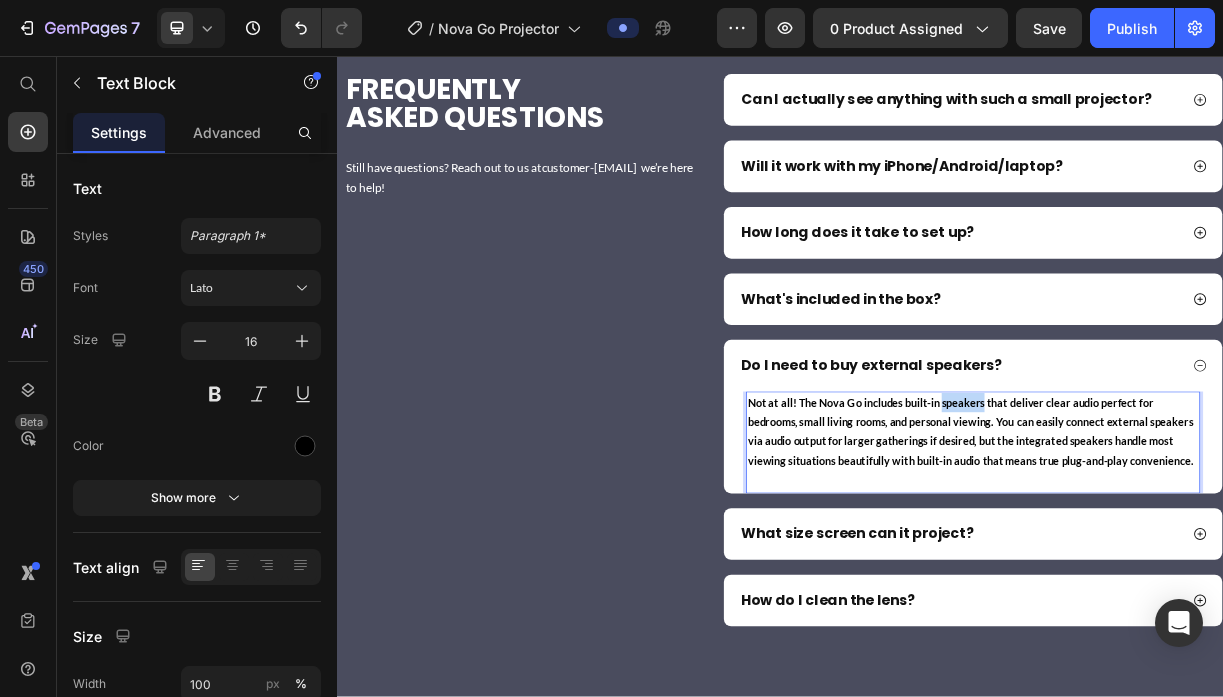click on "Not at all! The Nova Go includes built-in speakers that deliver clear audio perfect for bedrooms, small living rooms, and personal viewing. You can easily connect external speakers via audio output for larger gatherings if desired, but the integrated speakers handle most viewing situations beautifully with built-in audio that means true plug-and-play convenience." at bounding box center [1194, 565] 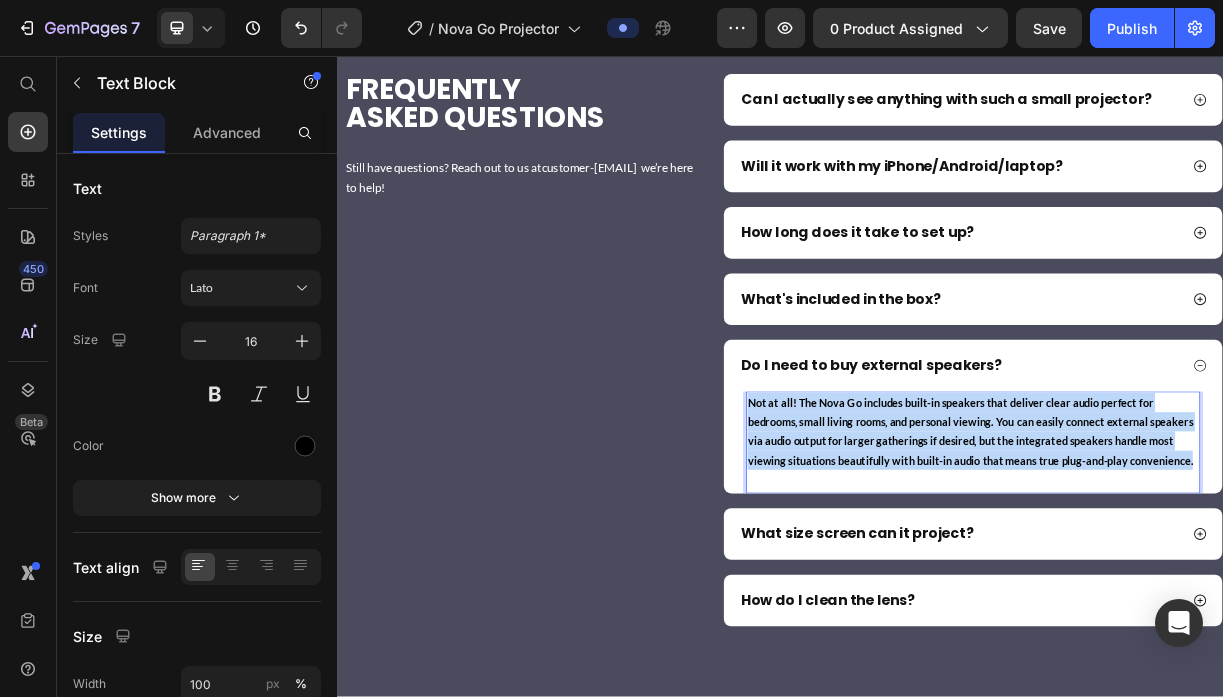 click on "Not at all! The Nova Go includes built-in speakers that deliver clear audio perfect for bedrooms, small living rooms, and personal viewing. You can easily connect external speakers via audio output for larger gatherings if desired, but the integrated speakers handle most viewing situations beautifully with built-in audio that means true plug-and-play convenience." at bounding box center [1194, 565] 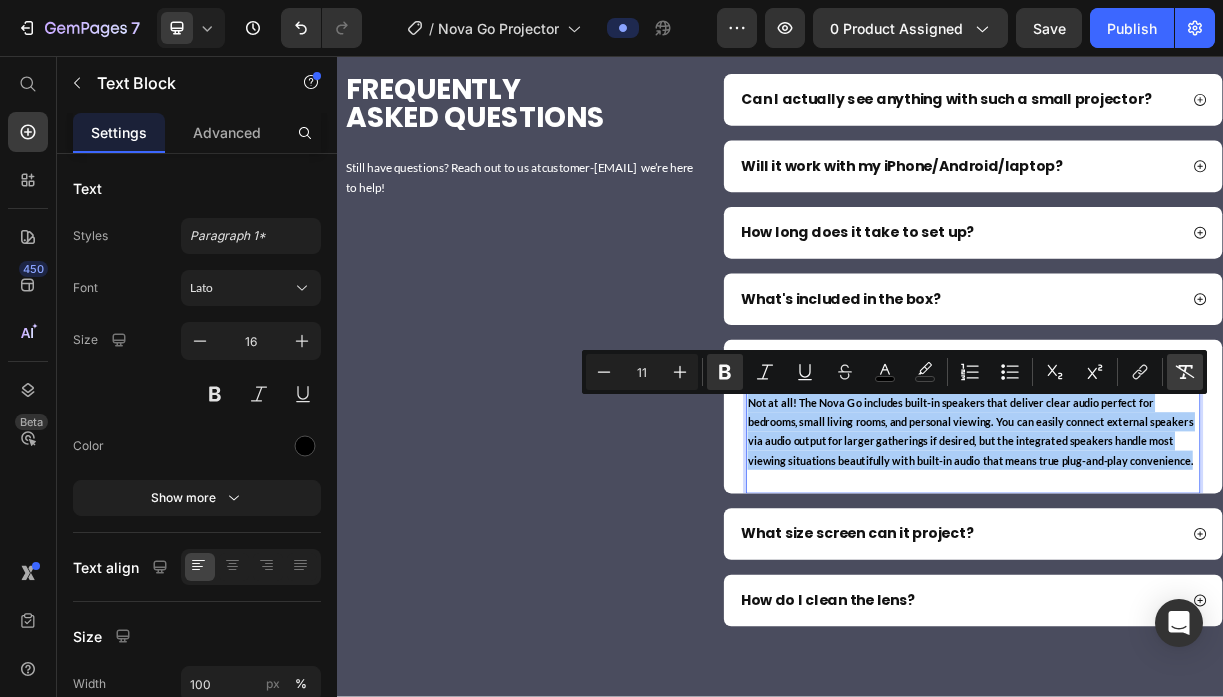 click 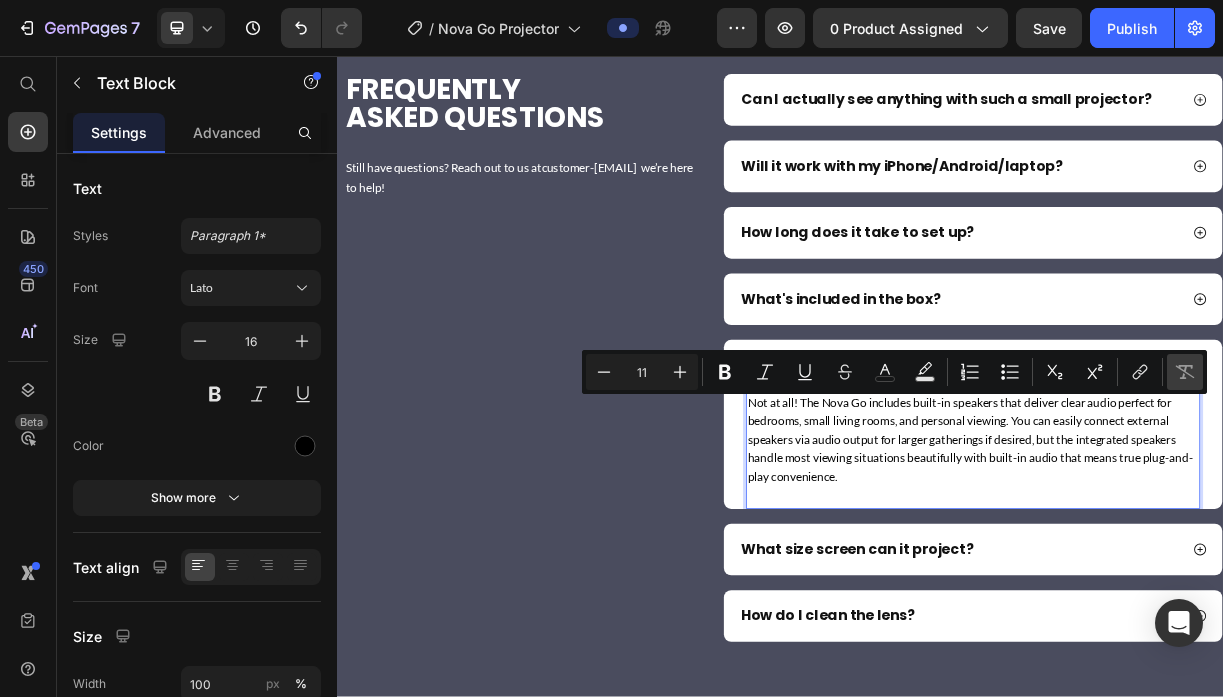 type on "16" 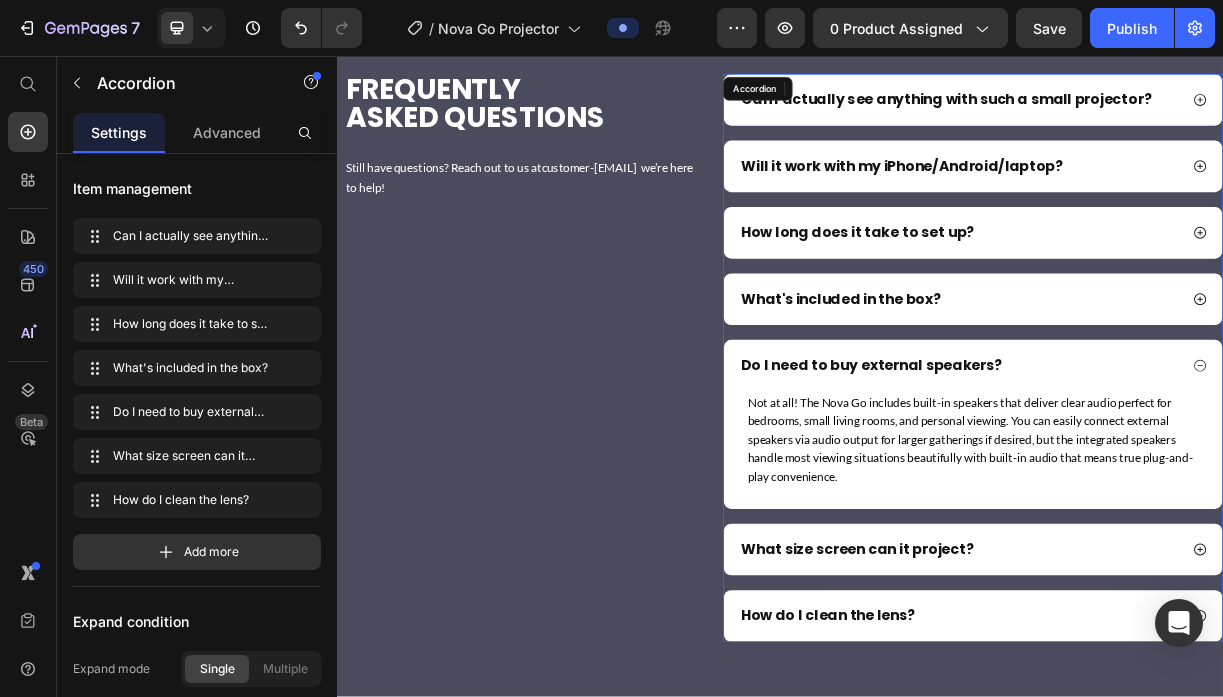 click 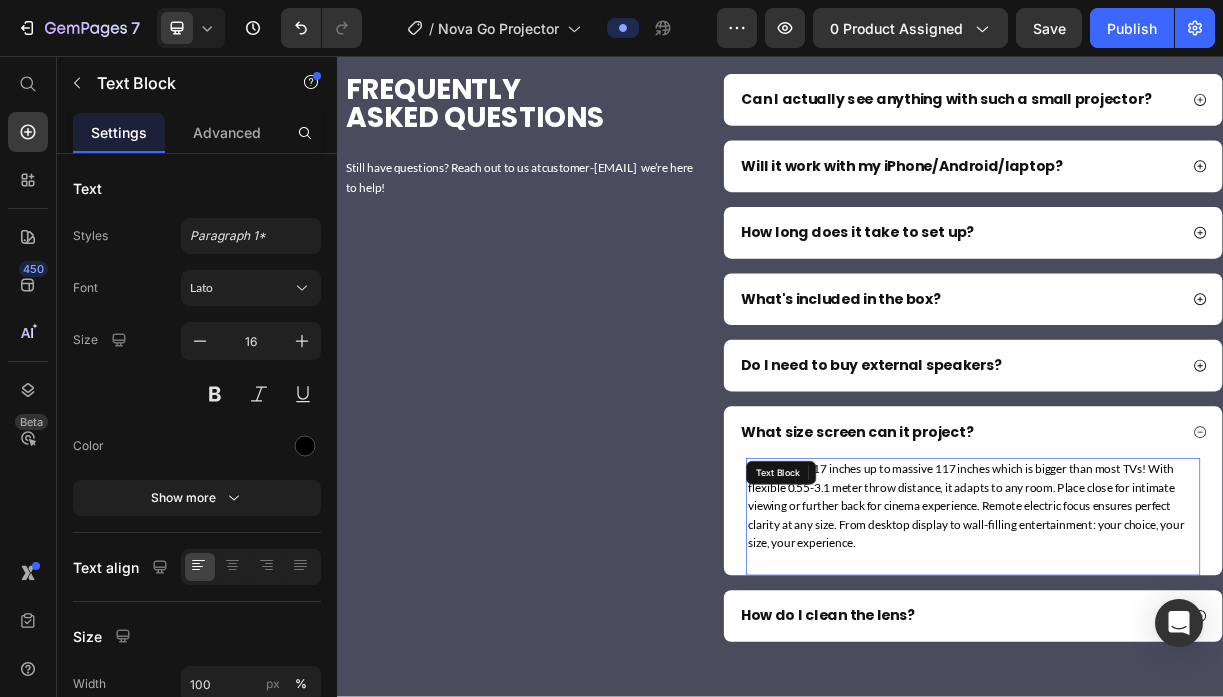 click on "Project from 17 inches up to massive 117 inches which is bigger than most TVs! With flexible 0.55-3.1 meter throw distance, it adapts to any room. Place close for intimate viewing or further back for cinema experience. Remote electric focus ensures perfect clarity at any size. From desktop display to wall-filling entertainment: your choice, your size, your experience." at bounding box center [1198, 665] 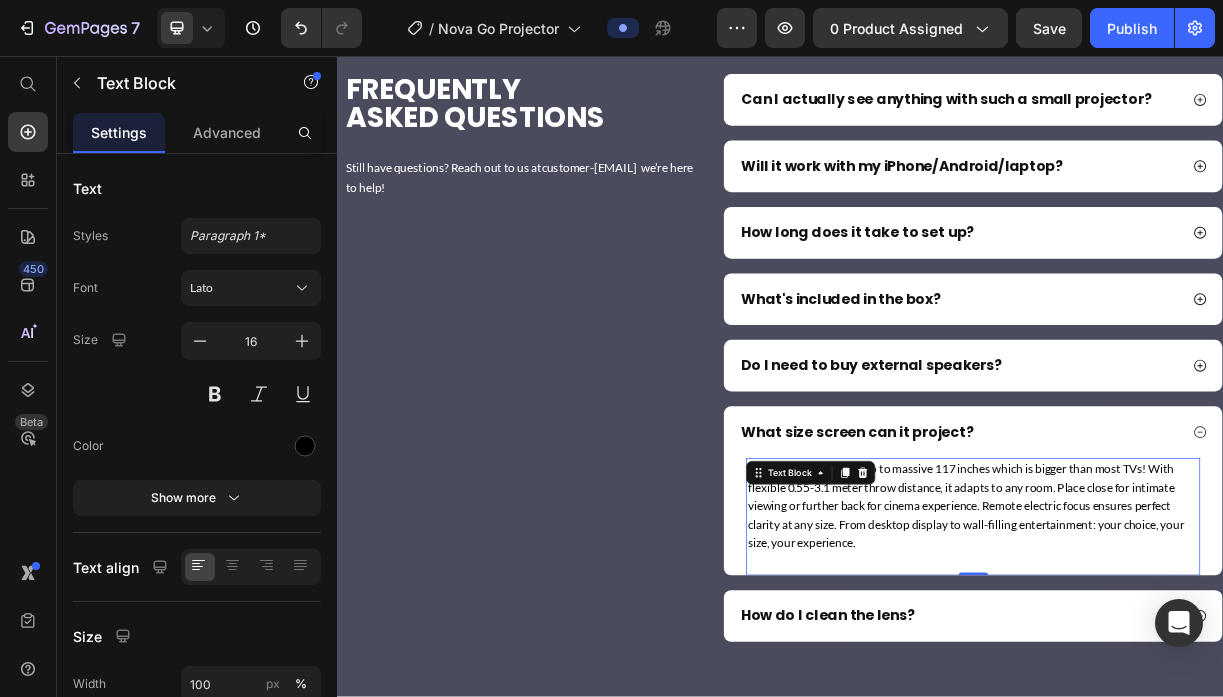 click on "Project from 17 inches up to massive 117 inches which is bigger than most TVs! With flexible 0.55-3.1 meter throw distance, it adapts to any room. Place close for intimate viewing or further back for cinema experience. Remote electric focus ensures perfect clarity at any size. From desktop display to wall-filling entertainment: your choice, your size, your experience." at bounding box center (1198, 665) 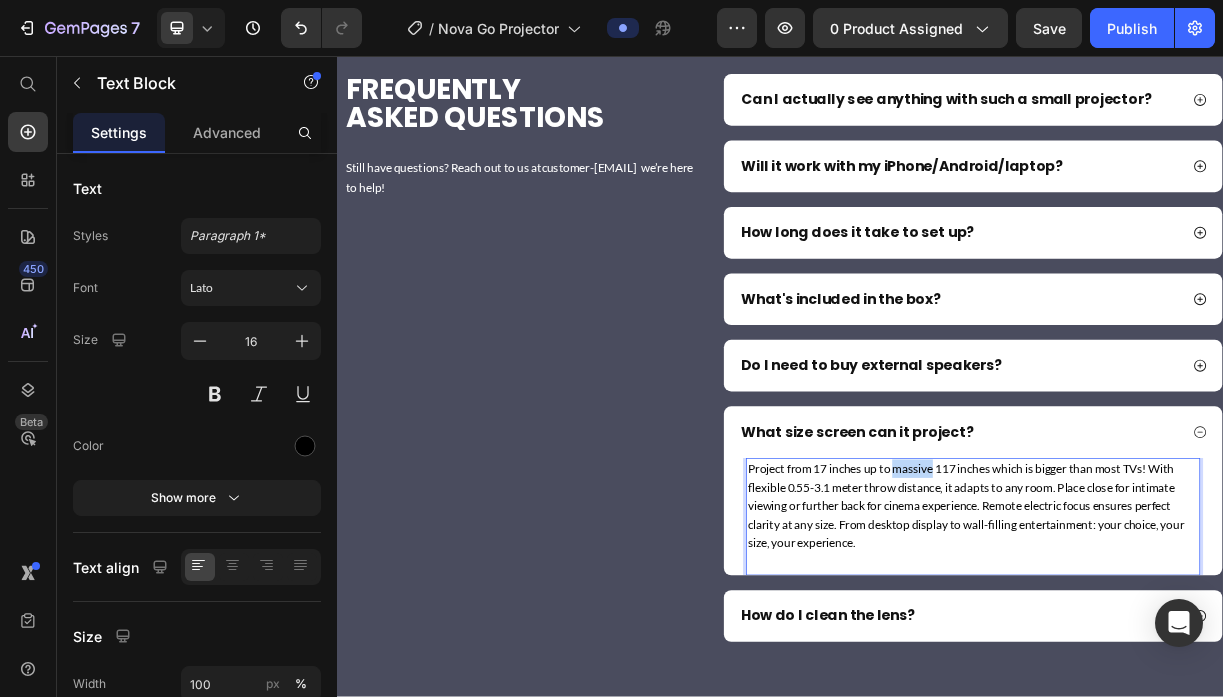 click on "Project from 17 inches up to massive 117 inches which is bigger than most TVs! With flexible 0.55-3.1 meter throw distance, it adapts to any room. Place close for intimate viewing or further back for cinema experience. Remote electric focus ensures perfect clarity at any size. From desktop display to wall-filling entertainment: your choice, your size, your experience." at bounding box center (1198, 665) 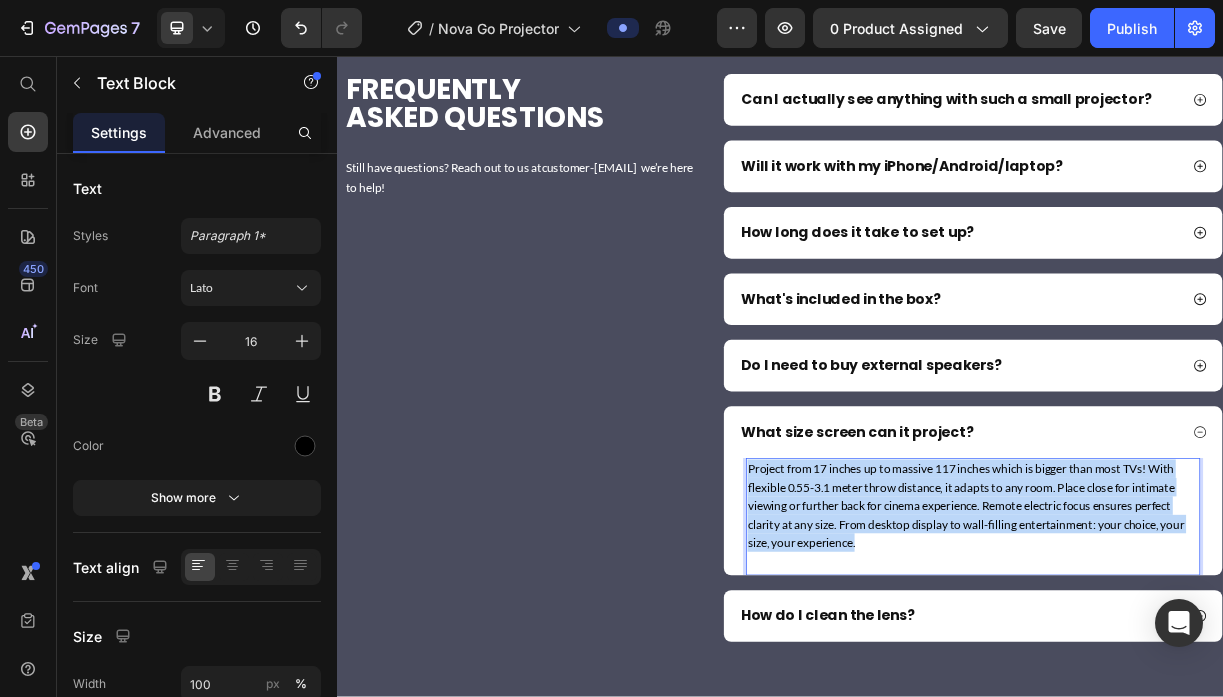 click on "Project from 17 inches up to massive 117 inches which is bigger than most TVs! With flexible 0.55-3.1 meter throw distance, it adapts to any room. Place close for intimate viewing or further back for cinema experience. Remote electric focus ensures perfect clarity at any size. From desktop display to wall-filling entertainment: your choice, your size, your experience." at bounding box center [1198, 665] 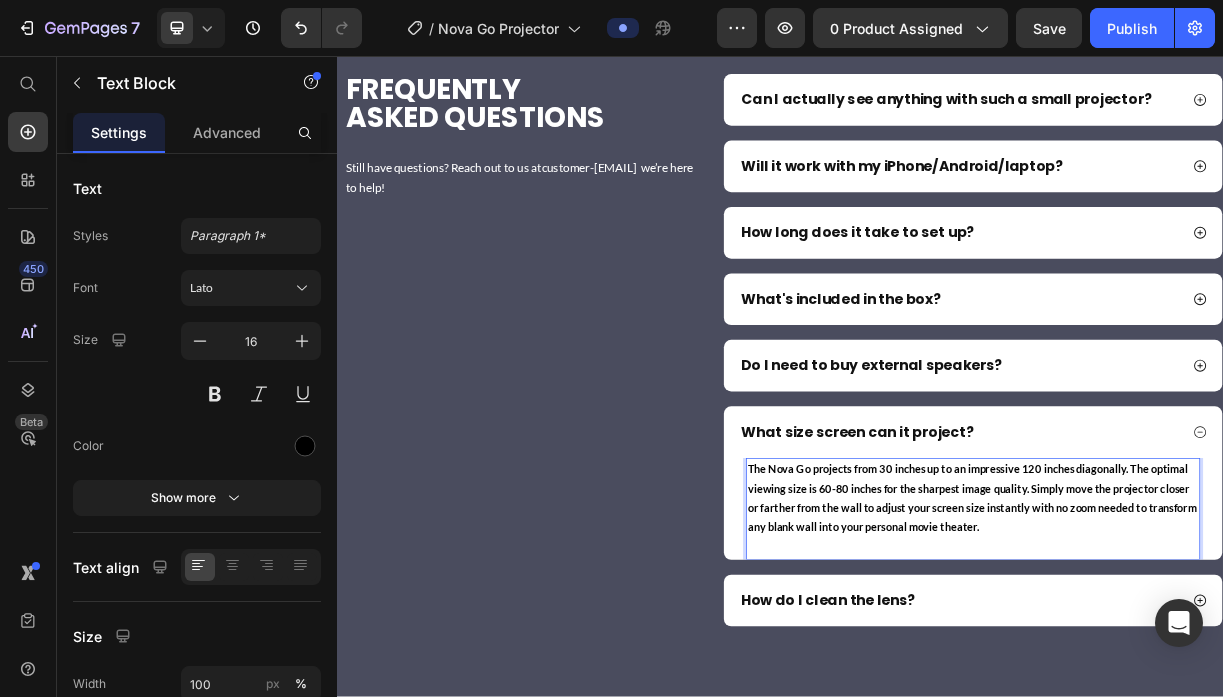 scroll, scrollTop: 25, scrollLeft: 0, axis: vertical 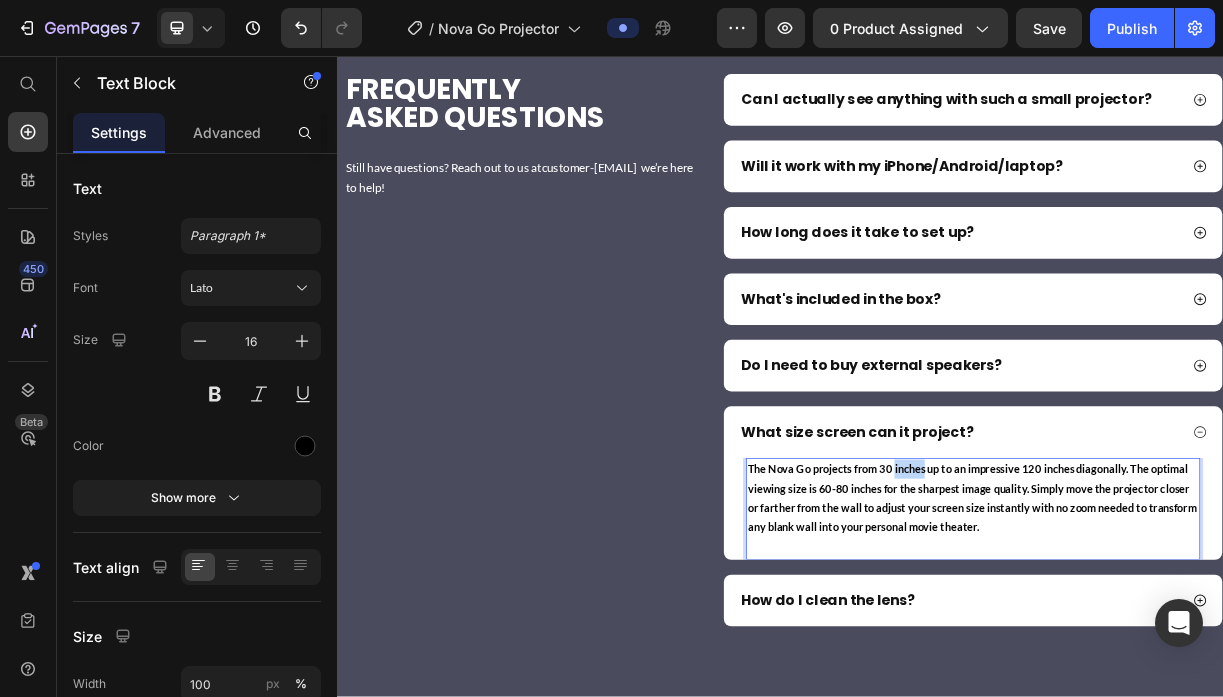 click on "The Nova Go projects from 30 inches up to an impressive 120 inches diagonally. The optimal viewing size is 60-80 inches for the sharpest image quality. Simply move the projector closer or farther from the wall to adjust your screen size instantly with no zoom needed to transform any blank wall into your personal movie theater." at bounding box center [1197, 655] 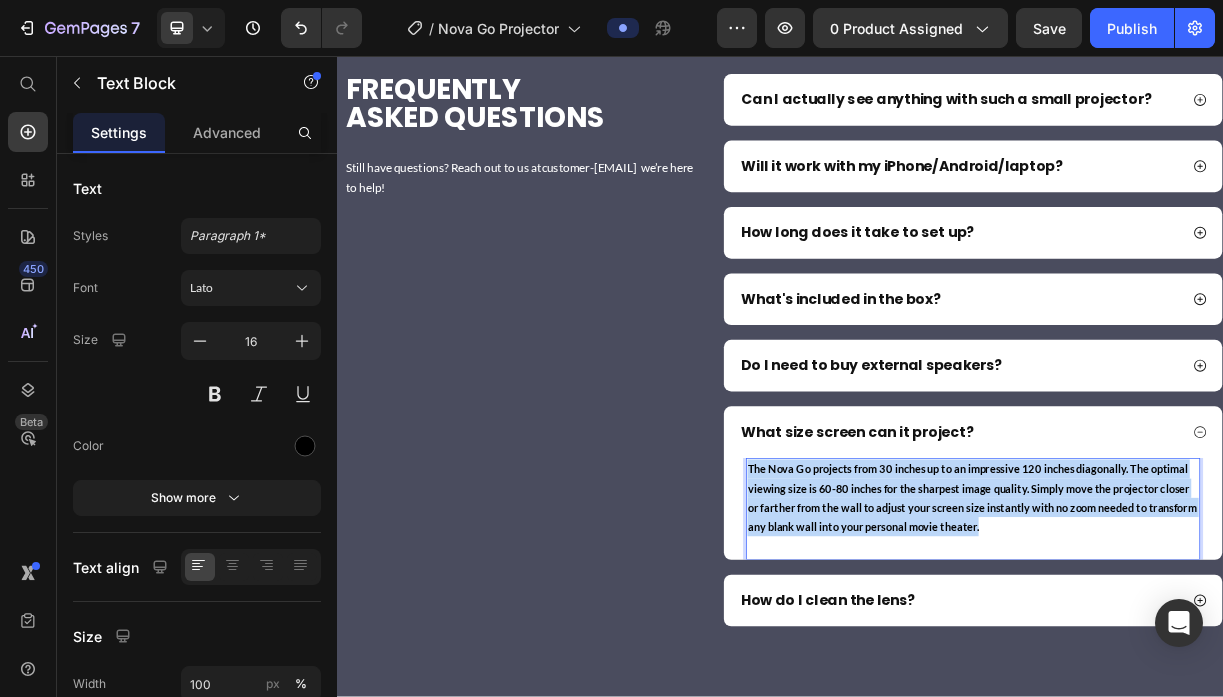 click on "The Nova Go projects from 30 inches up to an impressive 120 inches diagonally. The optimal viewing size is 60-80 inches for the sharpest image quality. Simply move the projector closer or farther from the wall to adjust your screen size instantly with no zoom needed to transform any blank wall into your personal movie theater." at bounding box center (1197, 655) 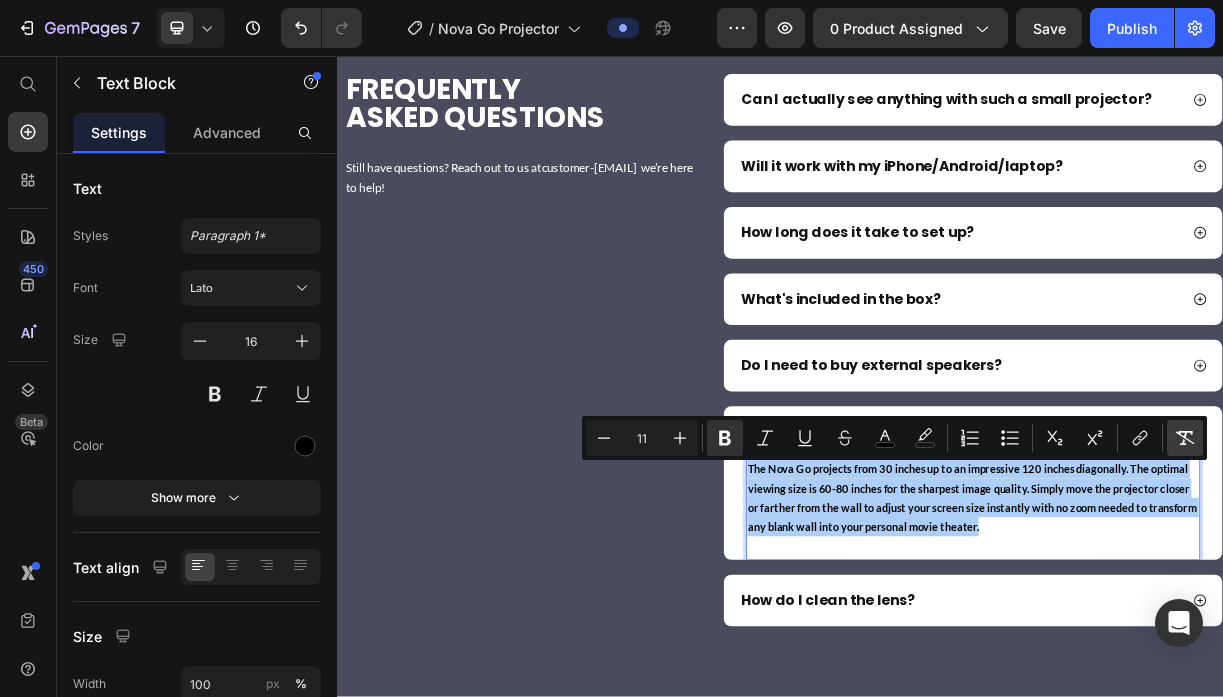 click on "Remove Format" at bounding box center (1185, 438) 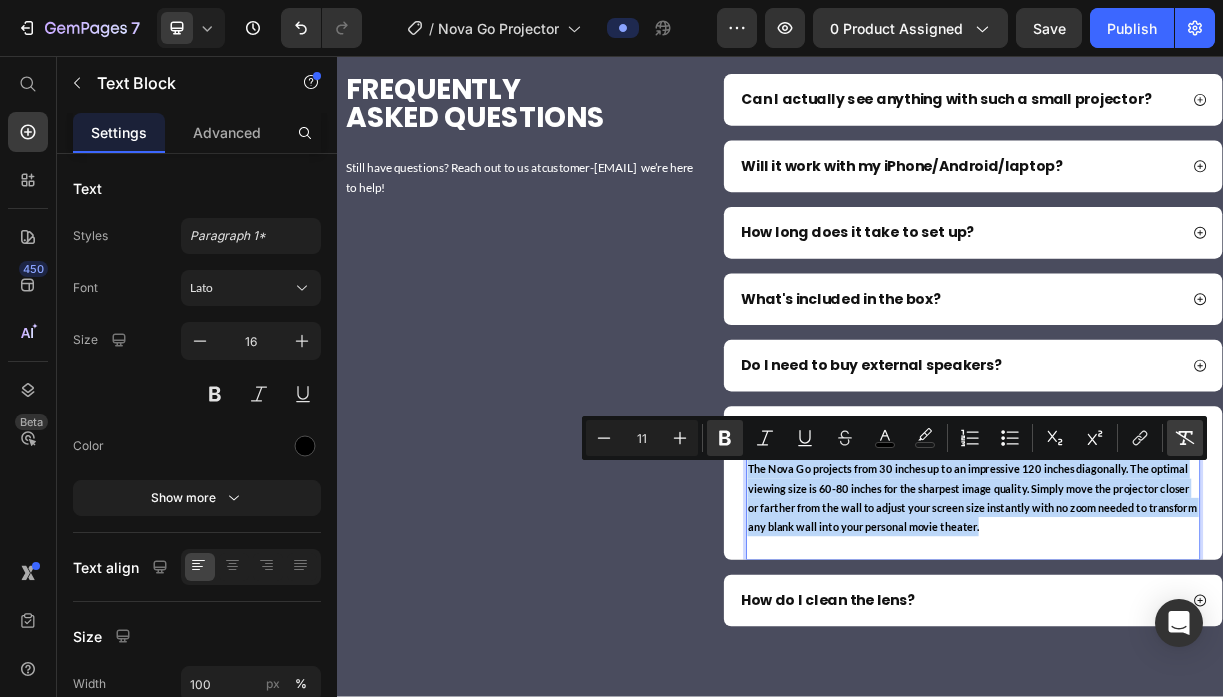 type on "16" 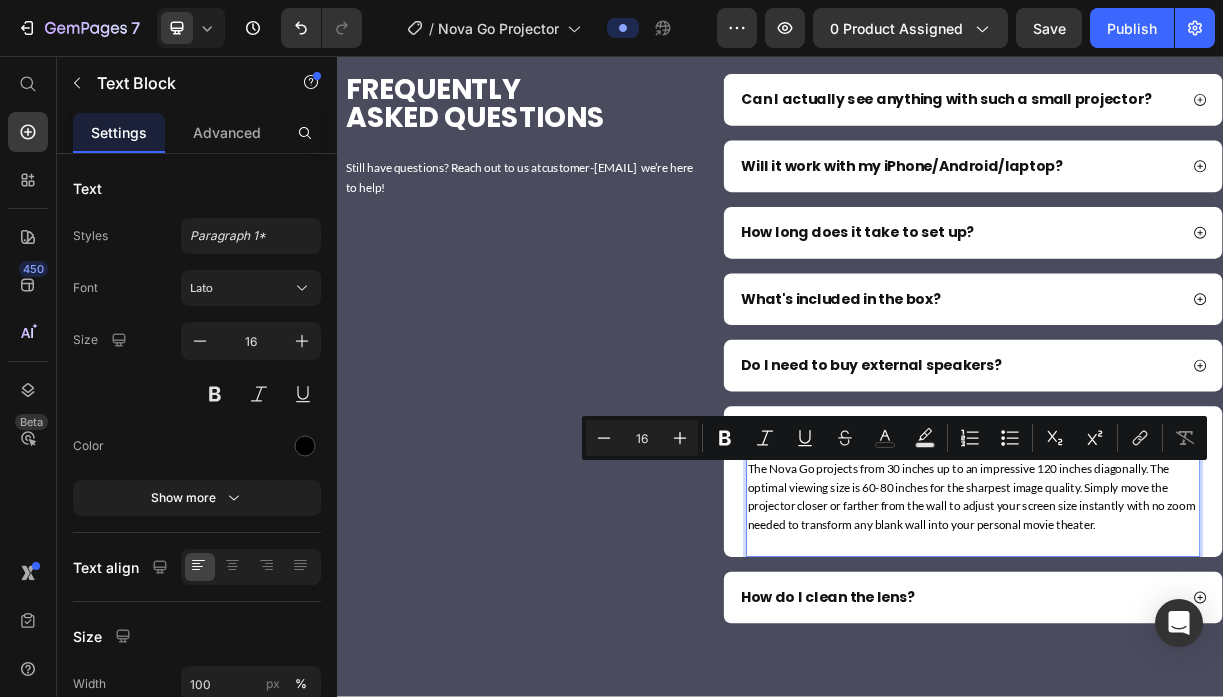click on "The Nova Go projects from 30 inches up to an impressive 120 inches diagonally. The optimal viewing size is 60-80 inches for the sharpest image quality. Simply move the projector closer or farther from the wall to adjust your screen size instantly with no zoom needed to transform any blank wall into your personal movie theater." at bounding box center (1198, 653) 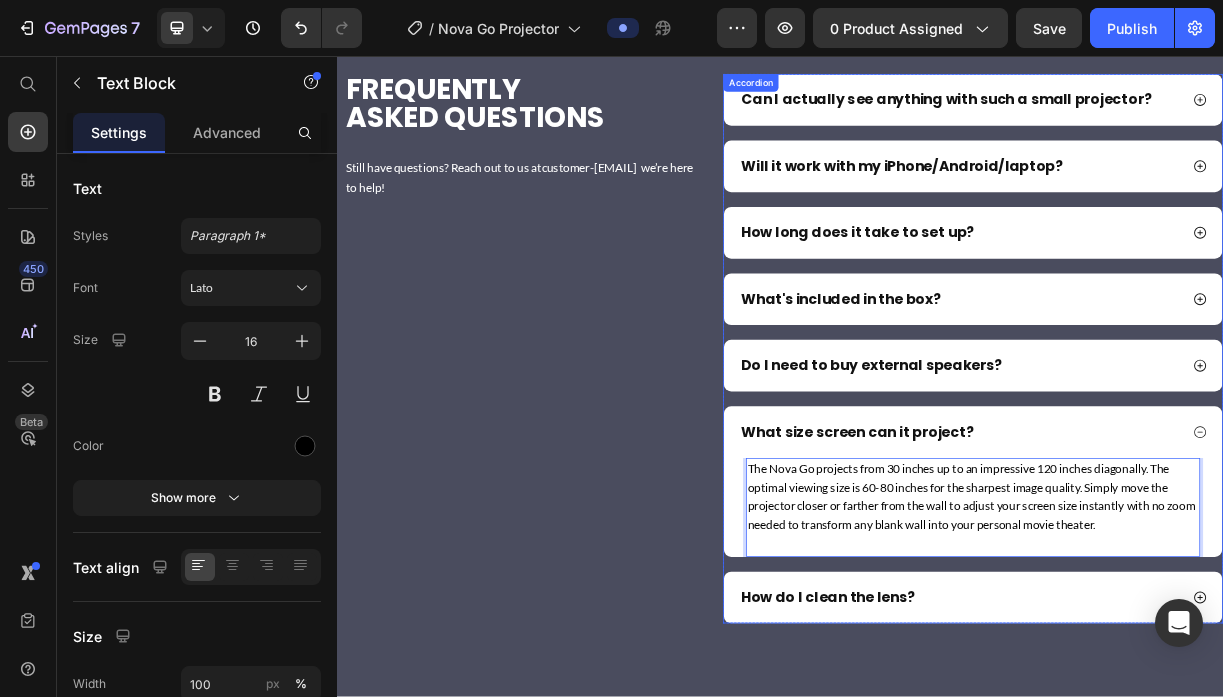 click 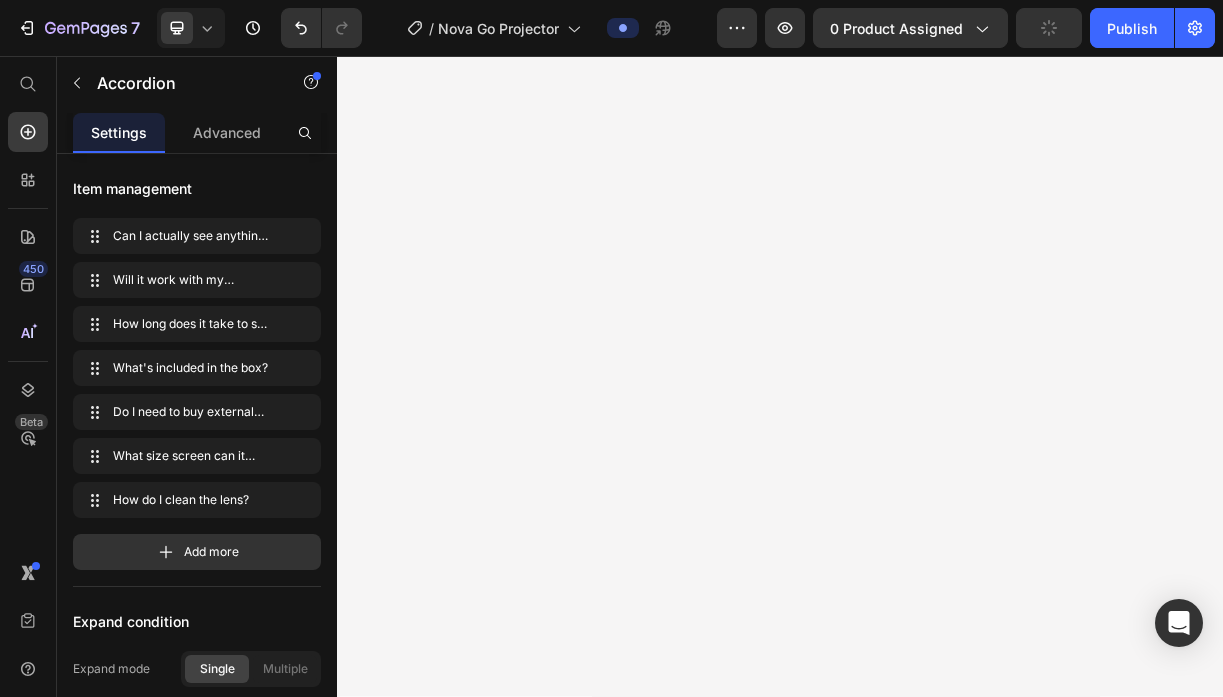 scroll, scrollTop: 7990, scrollLeft: 0, axis: vertical 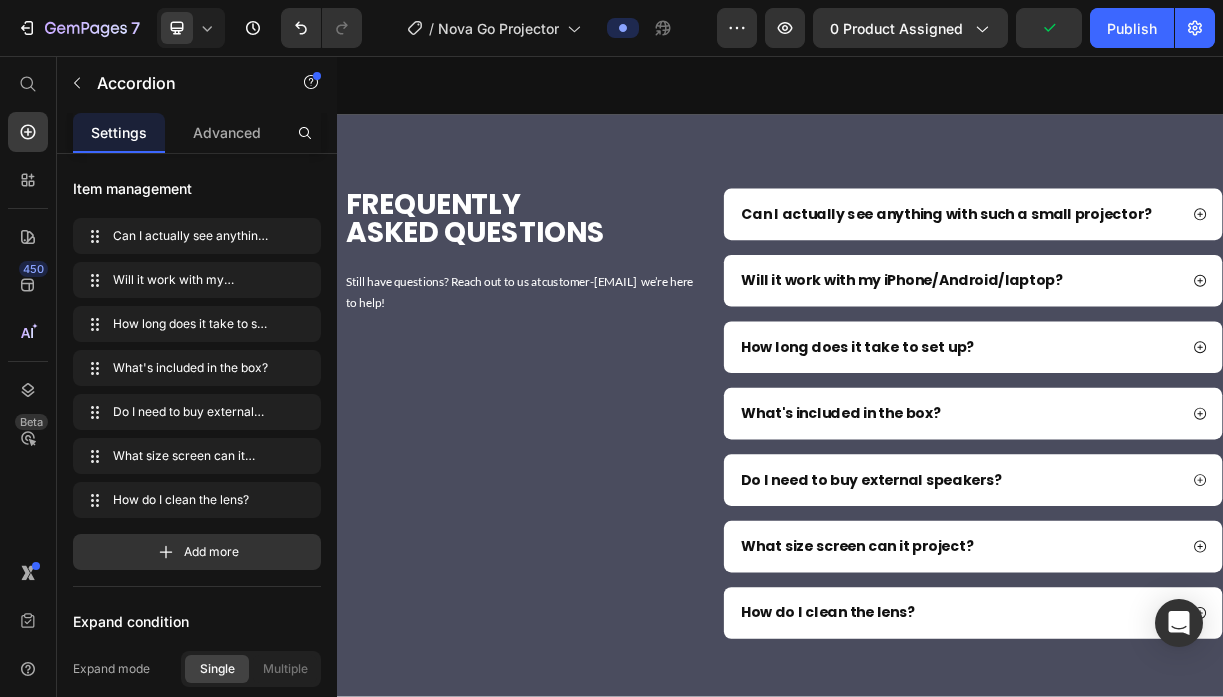 click on "How do I clean the lens?" at bounding box center (1180, 811) 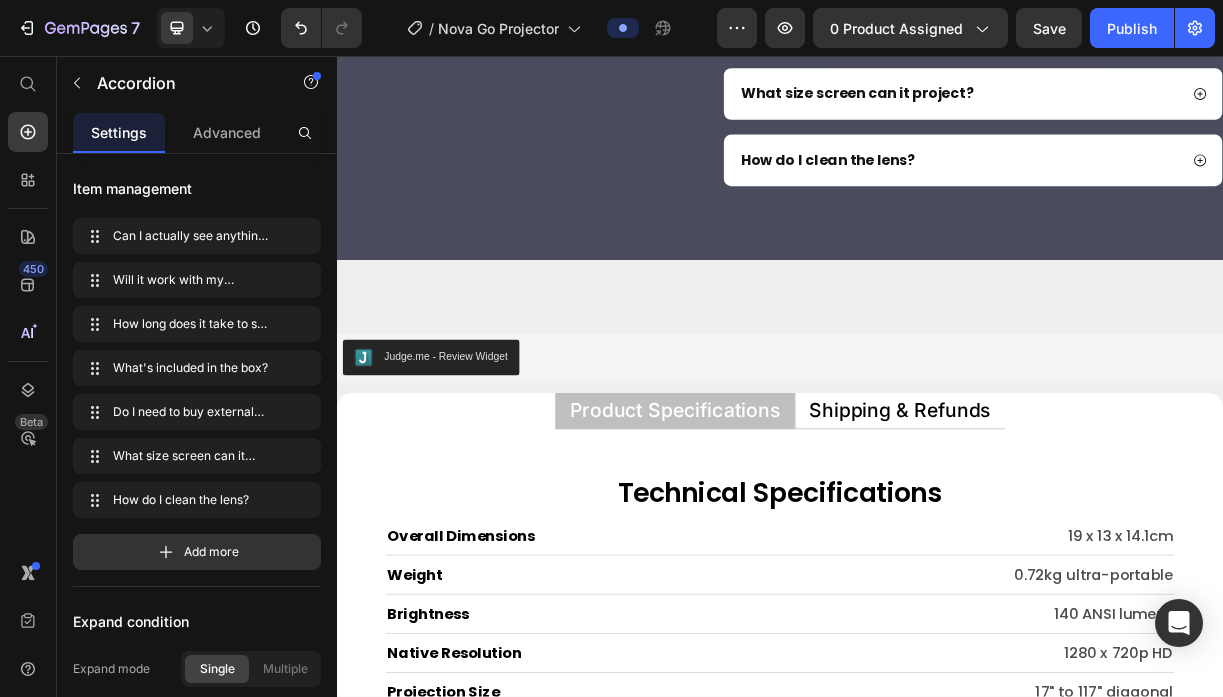 scroll, scrollTop: 8765, scrollLeft: 0, axis: vertical 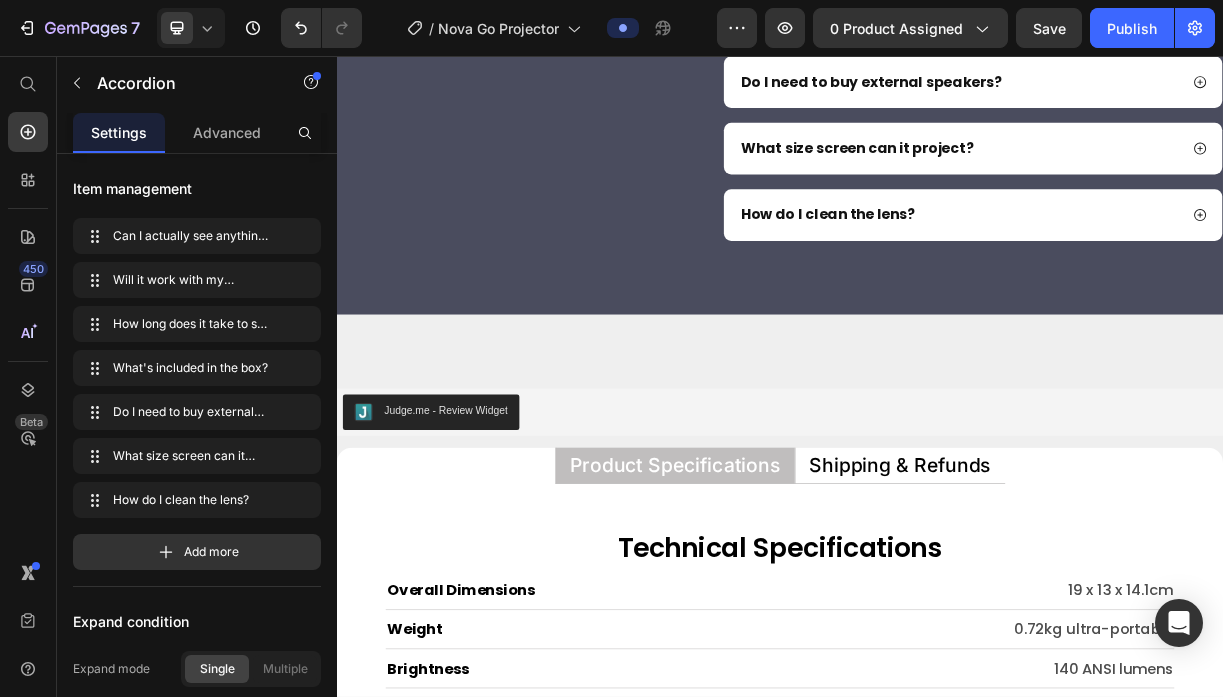 click on "What size screen can it project?" at bounding box center [1180, 182] 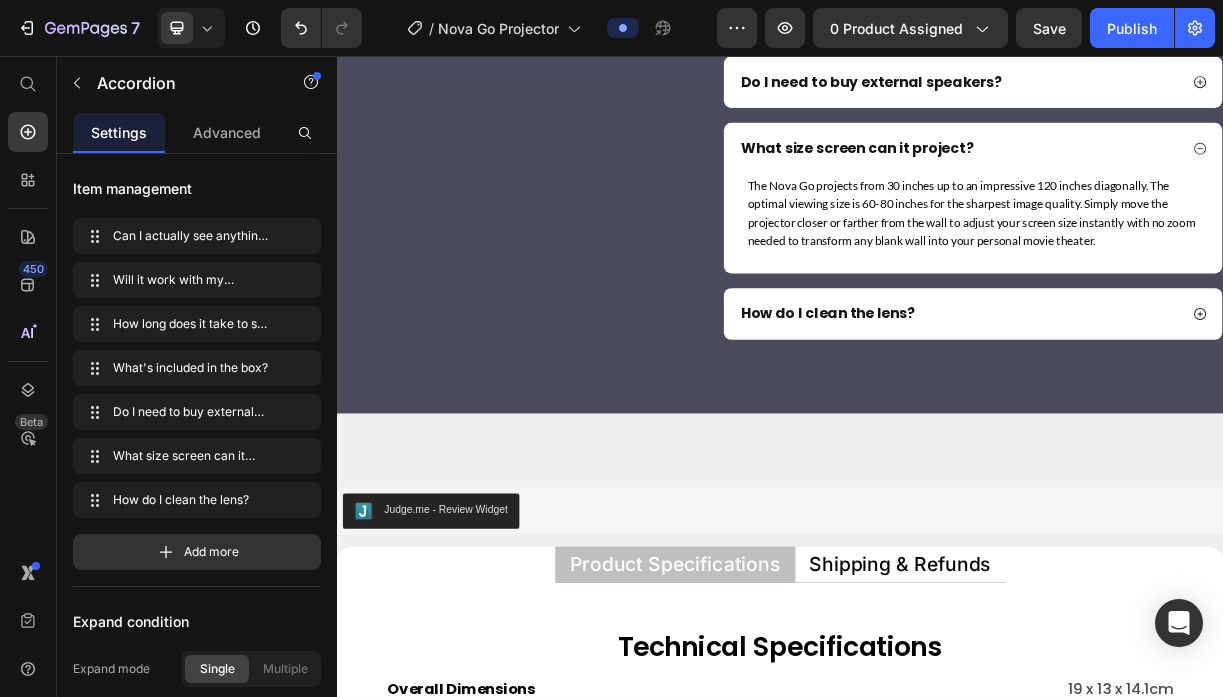 click on "How do I clean the lens?" at bounding box center [1180, 406] 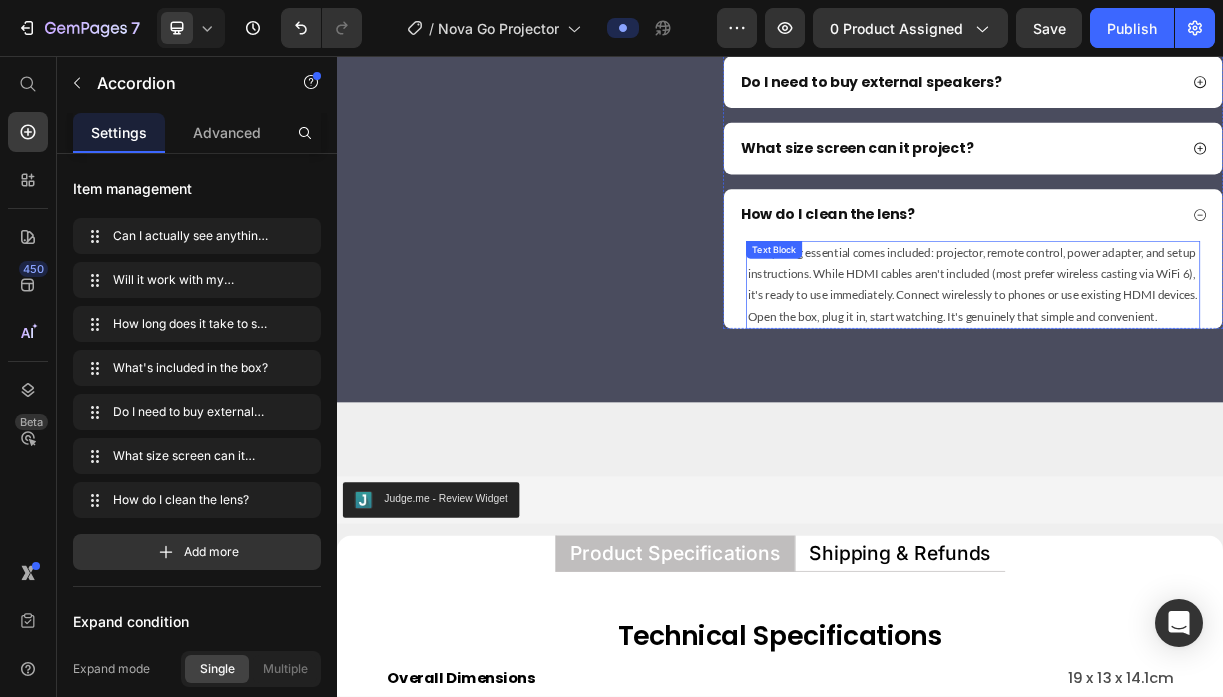 click on "Everything essential comes included: projector, remote control, power adapter, and setup instructions. While HDMI cables aren't included (most prefer wireless casting via WiFi 6), it's ready to use immediately. Connect wirelessly to phones or use existing HDMI devices. Open the box, plug it in, start watching. It's genuinely that simple and convenient." at bounding box center [1198, 366] 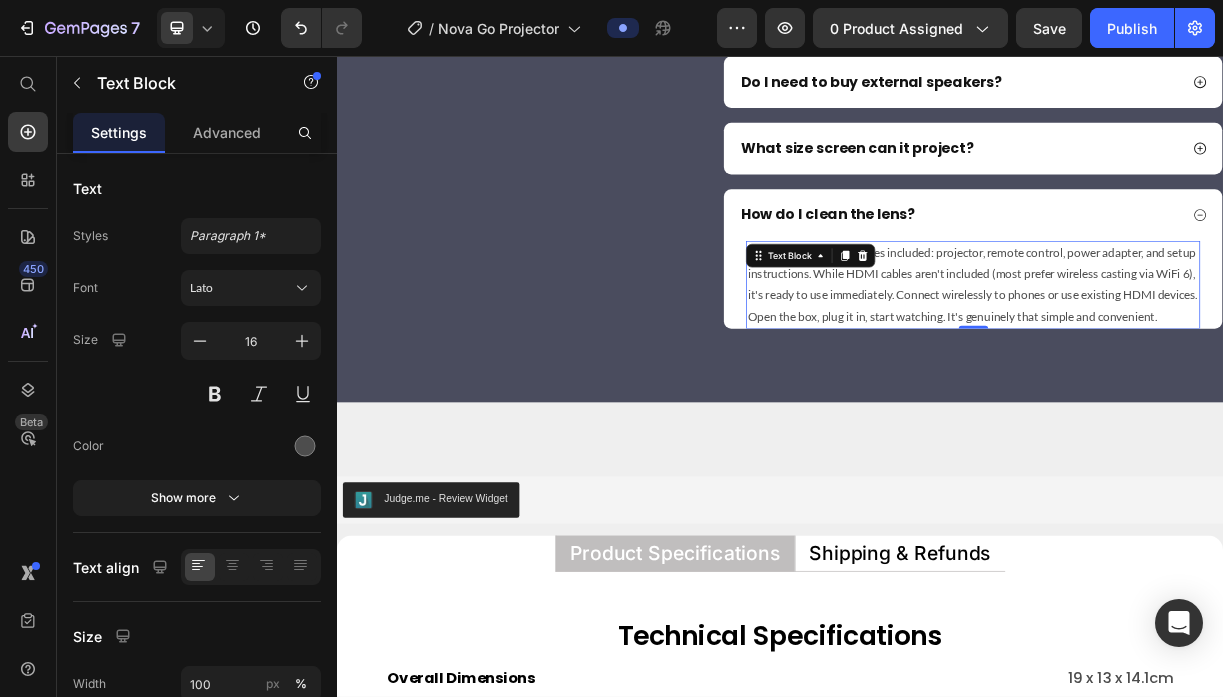 click 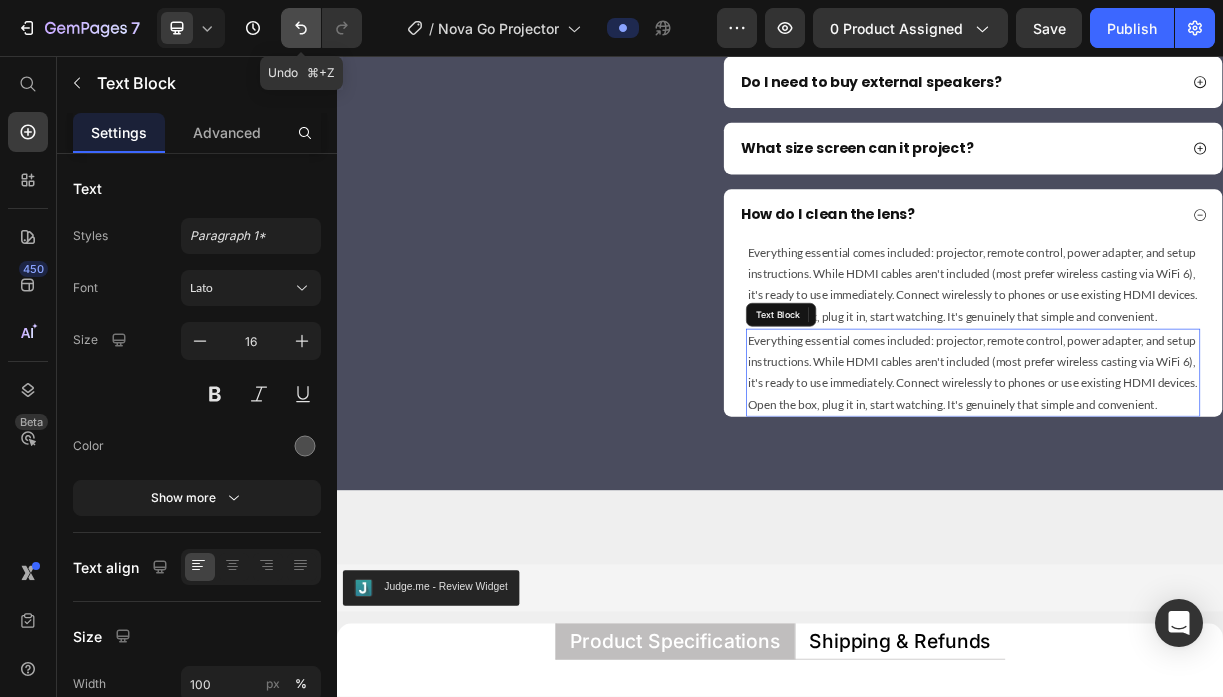 click 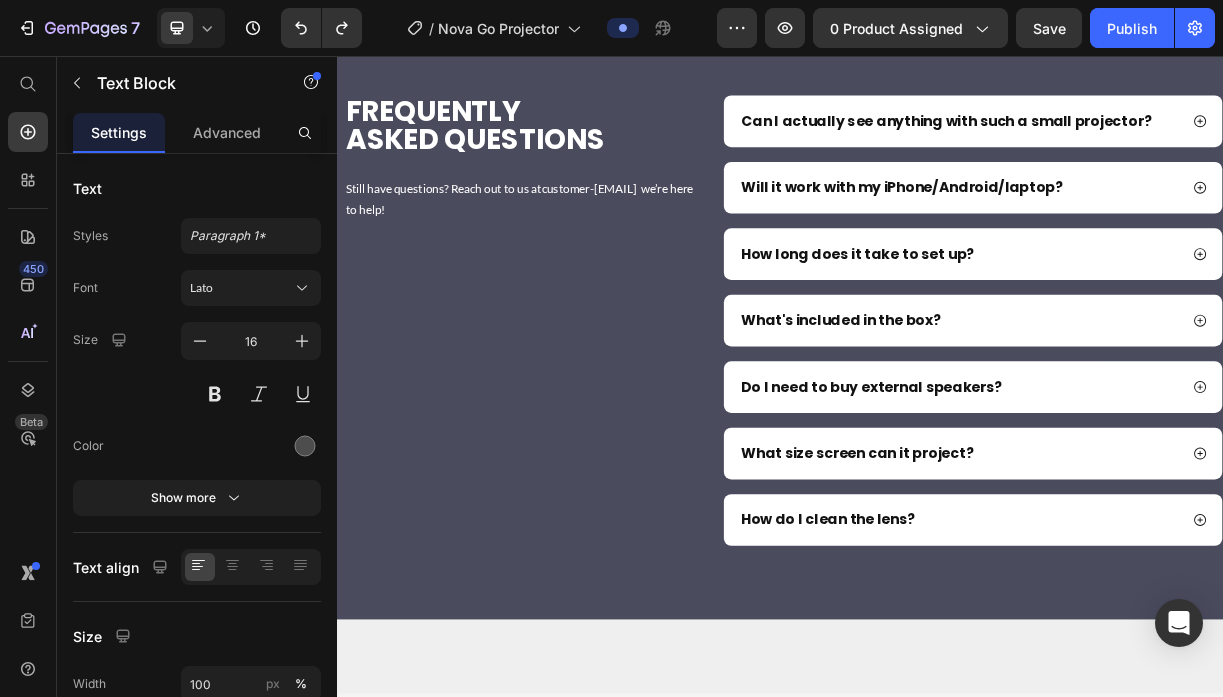 scroll, scrollTop: 8387, scrollLeft: 0, axis: vertical 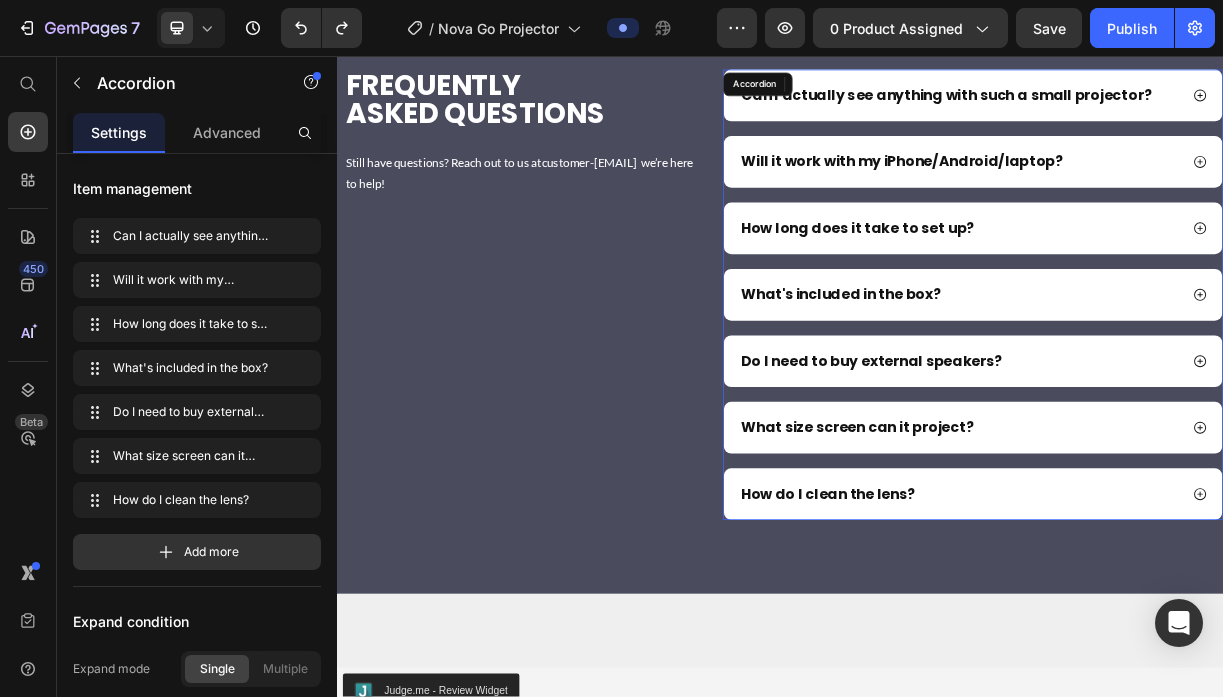 click on "How do I clean the lens?" at bounding box center (1180, 650) 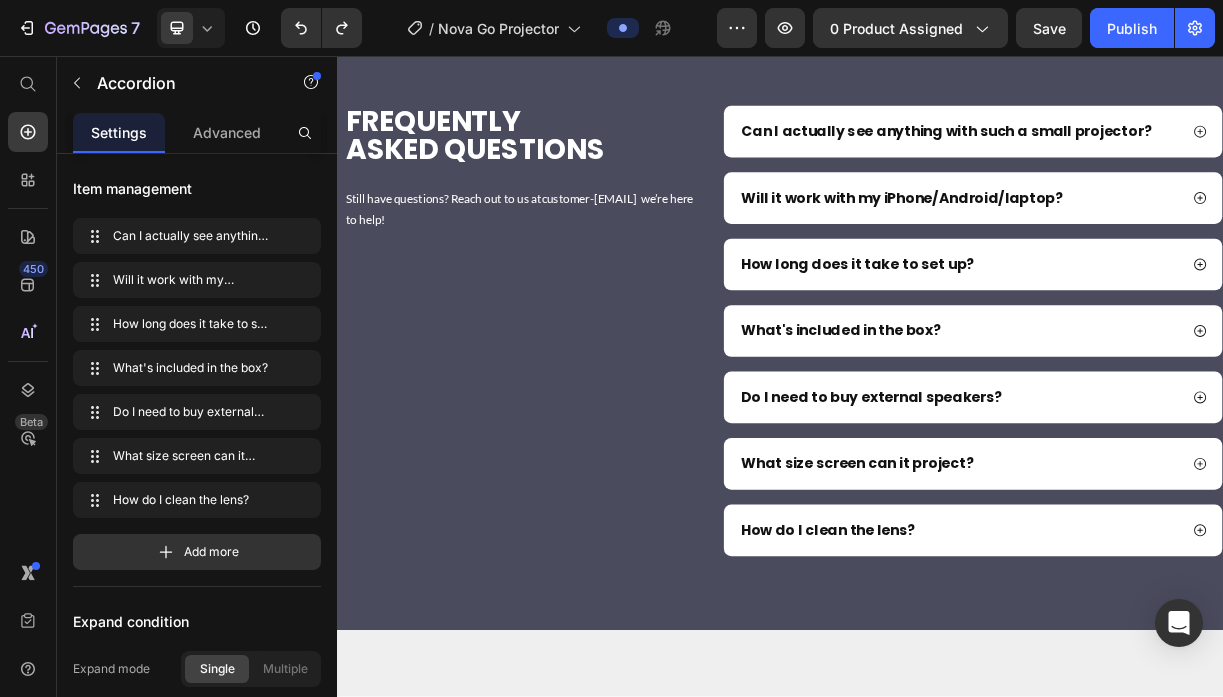 scroll, scrollTop: 8508, scrollLeft: 0, axis: vertical 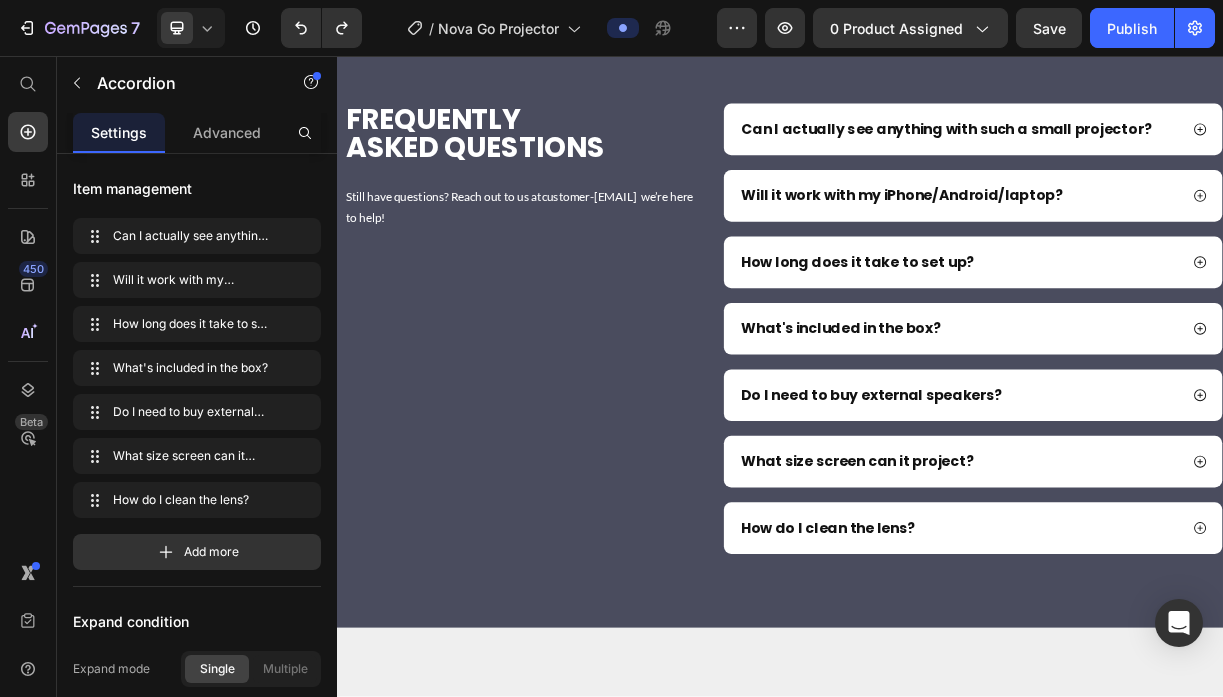 click on "How do I clean the lens?" at bounding box center (1198, 696) 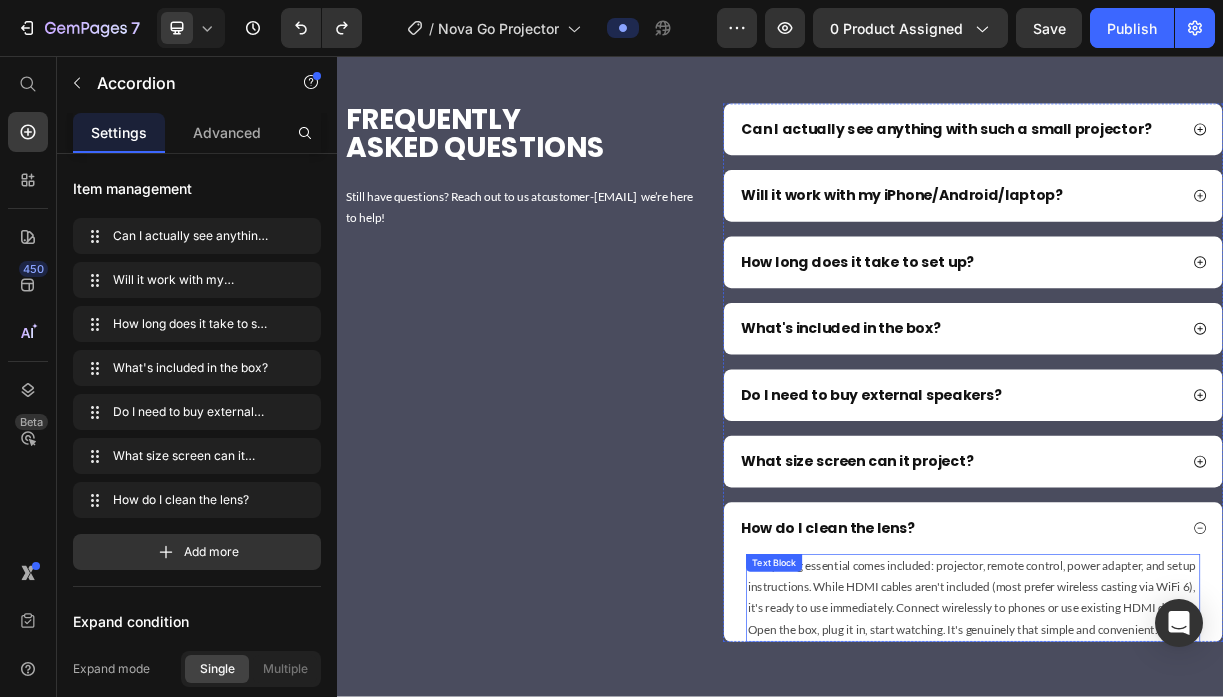 click on "Everything essential comes included: projector, remote control, power adapter, and setup instructions. While HDMI cables aren't included (most prefer wireless casting via WiFi 6), it's ready to use immediately. Connect wirelessly to phones or use existing HDMI devices. Open the box, plug it in, start watching. It's genuinely that simple and convenient." at bounding box center [1198, 790] 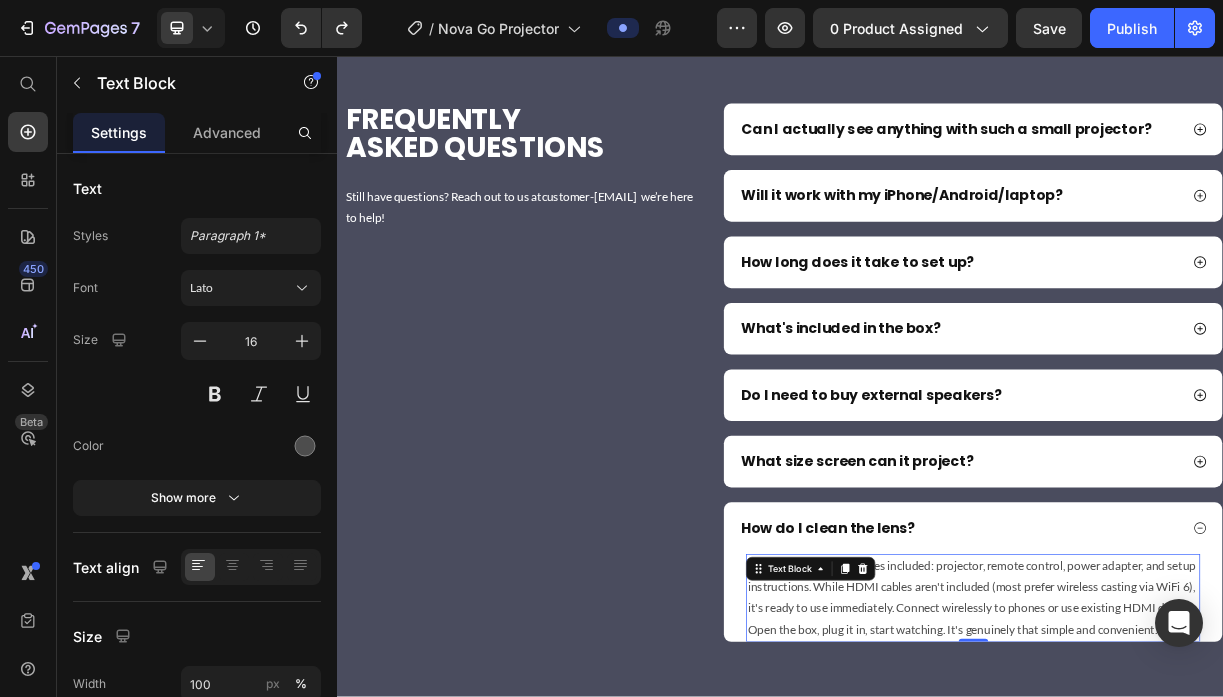 click on "Everything essential comes included: projector, remote control, power adapter, and setup instructions. While HDMI cables aren't included (most prefer wireless casting via WiFi 6), it's ready to use immediately. Connect wirelessly to phones or use existing HDMI devices. Open the box, plug it in, start watching. It's genuinely that simple and convenient." at bounding box center (1198, 790) 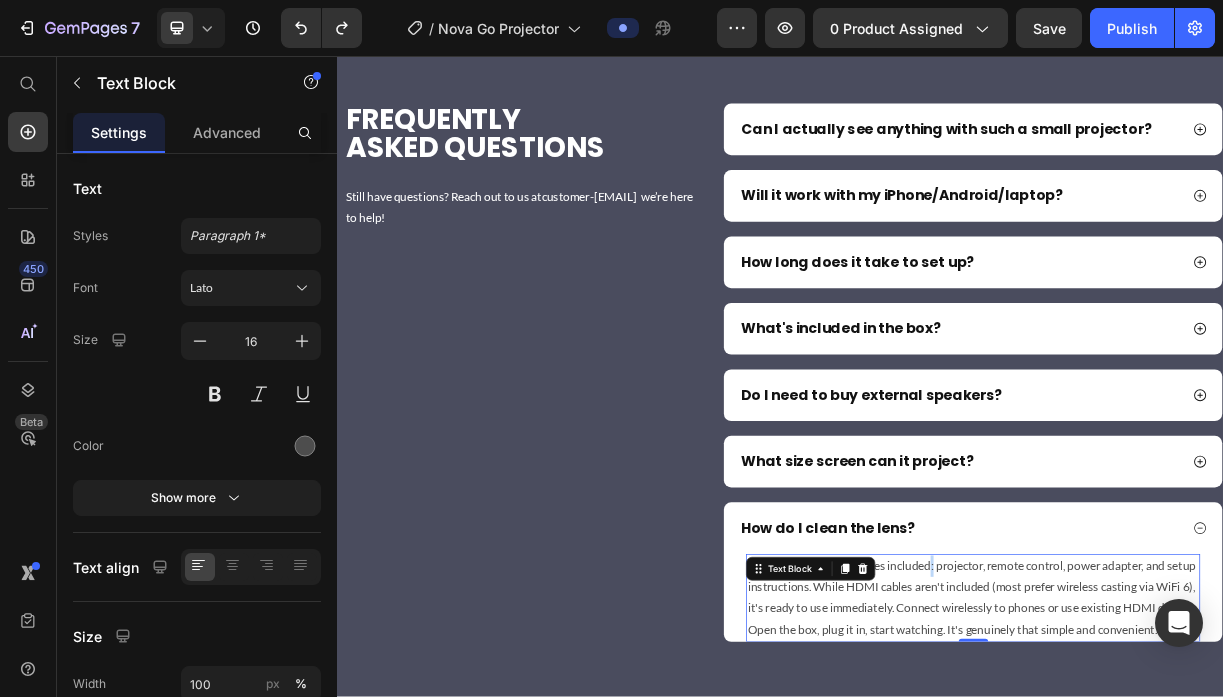 click on "Everything essential comes included: projector, remote control, power adapter, and setup instructions. While HDMI cables aren't included (most prefer wireless casting via WiFi 6), it's ready to use immediately. Connect wirelessly to phones or use existing HDMI devices. Open the box, plug it in, start watching. It's genuinely that simple and convenient." at bounding box center (1198, 790) 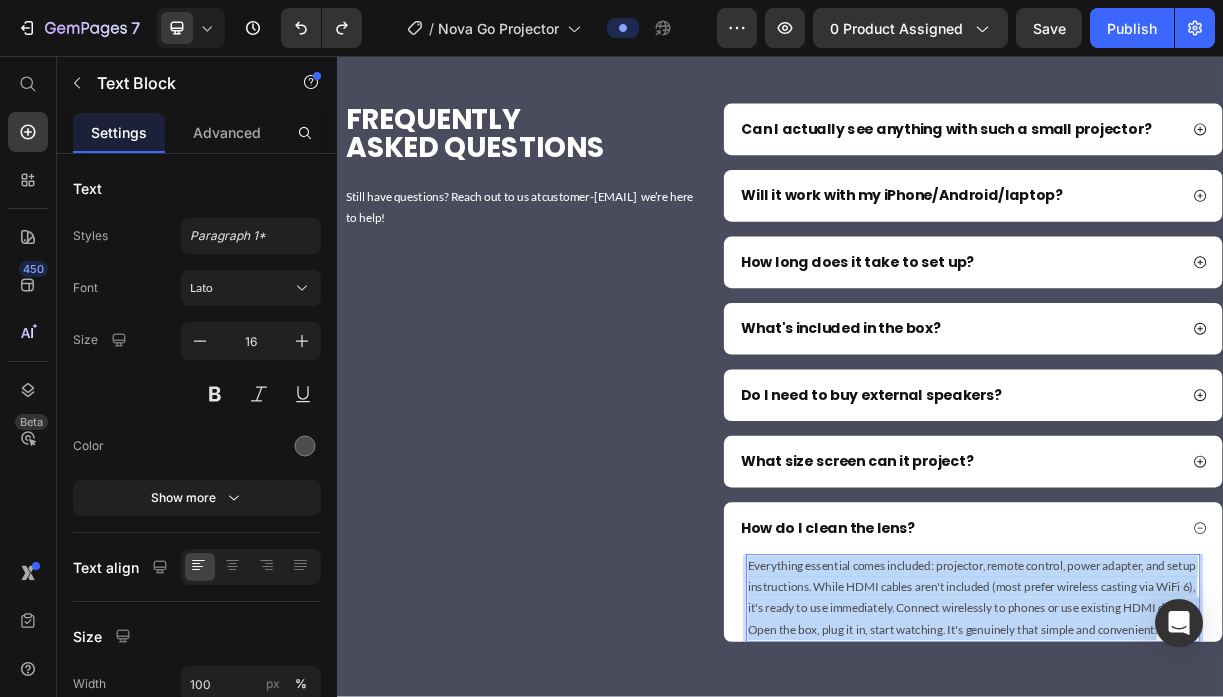 click on "Everything essential comes included: projector, remote control, power adapter, and setup instructions. While HDMI cables aren't included (most prefer wireless casting via WiFi 6), it's ready to use immediately. Connect wirelessly to phones or use existing HDMI devices. Open the box, plug it in, start watching. It's genuinely that simple and convenient." at bounding box center [1198, 790] 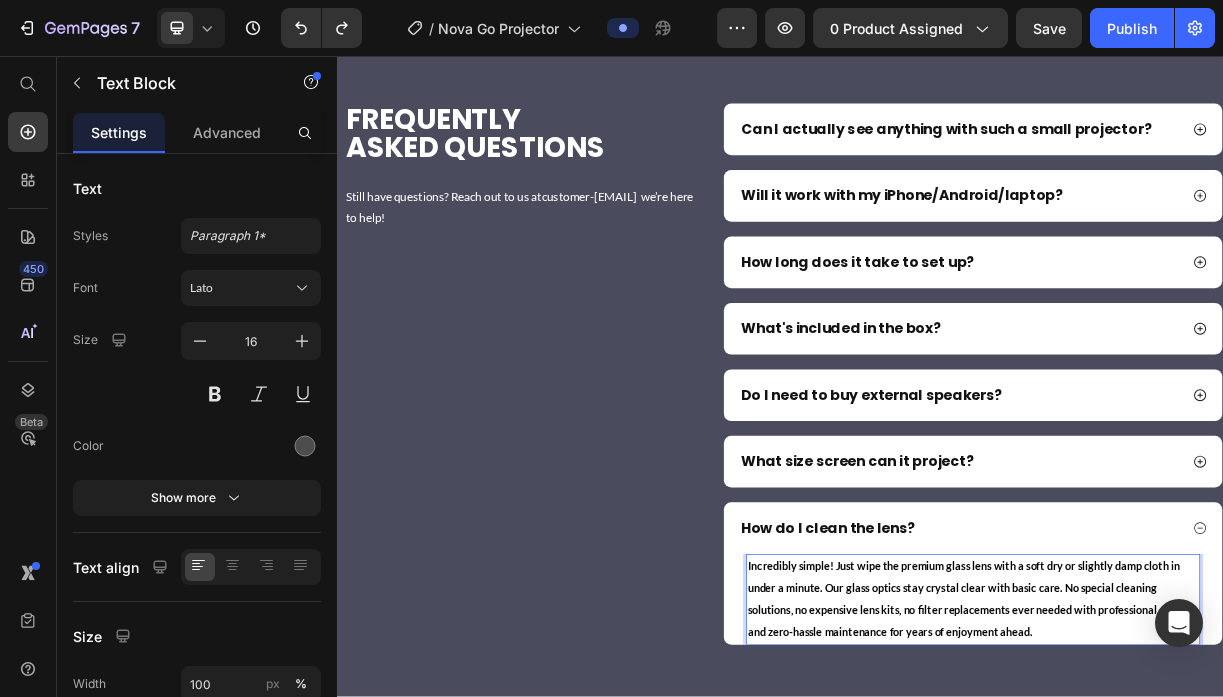 scroll, scrollTop: 81, scrollLeft: 0, axis: vertical 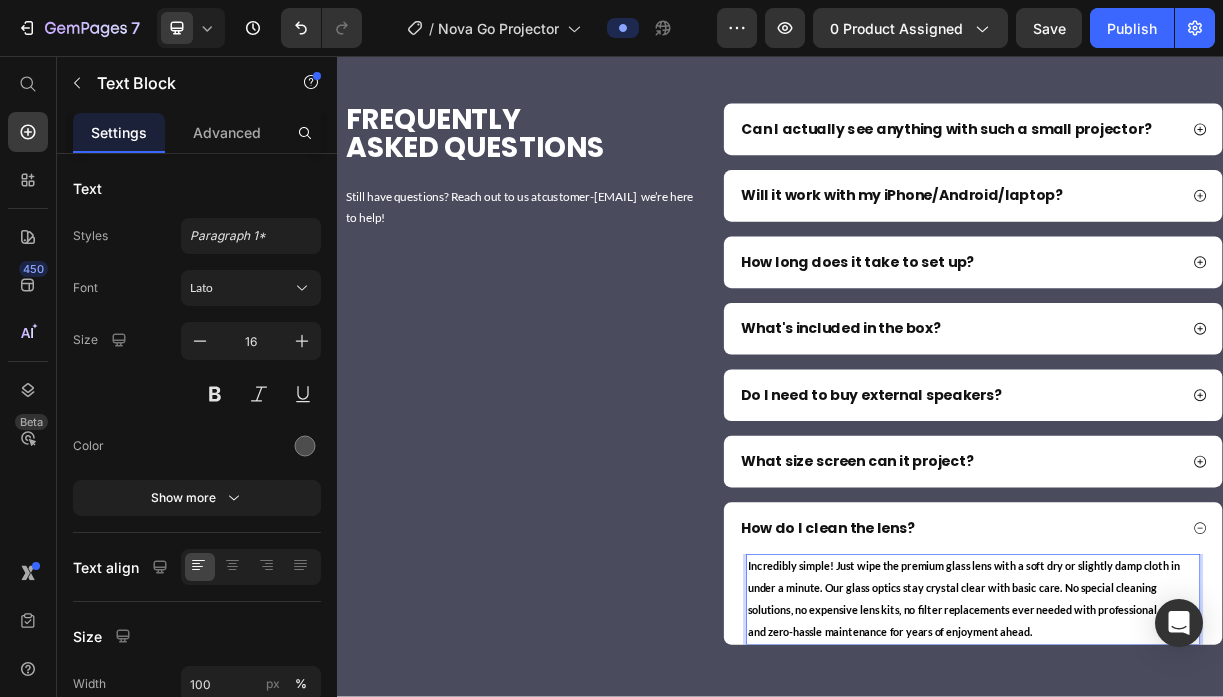 click on "Incredibly simple! Just wipe the premium glass lens with a soft dry or slightly damp cloth in under a minute. Our glass optics stay crystal clear with basic care. No special cleaning solutions, no expensive lens kits, no filter replacements ever needed with professional optics and zero-hassle maintenance for years of enjoyment ahead." at bounding box center [1191, 792] 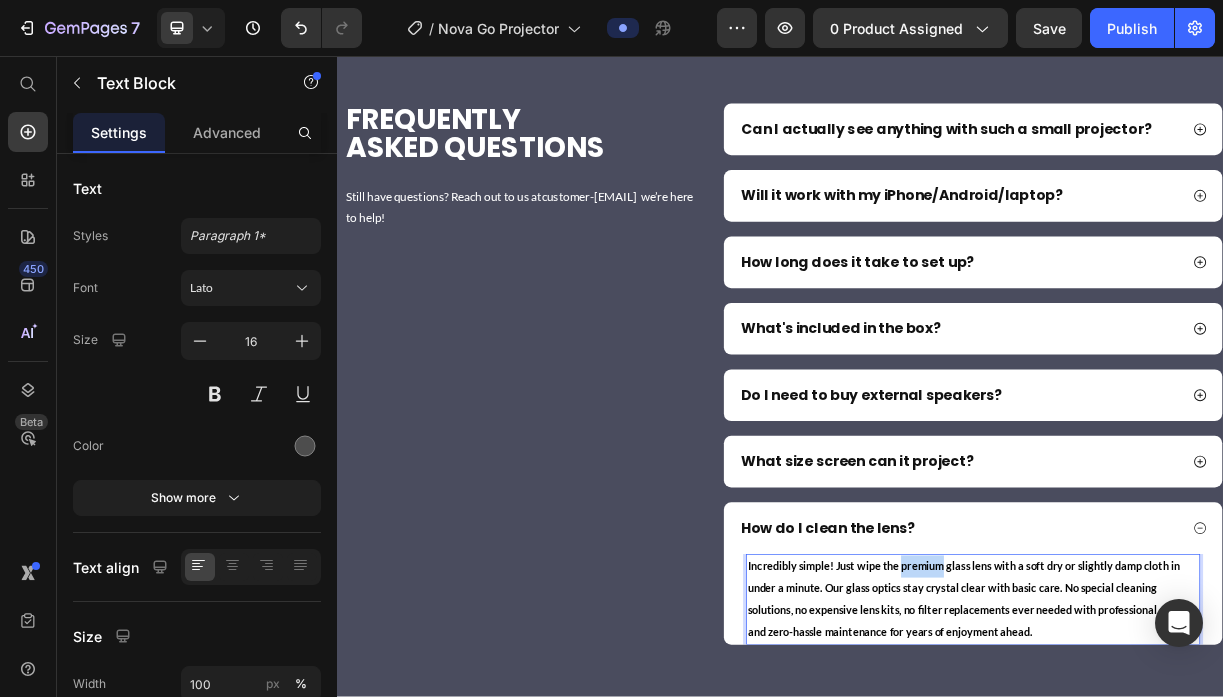 click on "Incredibly simple! Just wipe the premium glass lens with a soft dry or slightly damp cloth in under a minute. Our glass optics stay crystal clear with basic care. No special cleaning solutions, no expensive lens kits, no filter replacements ever needed with professional optics and zero-hassle maintenance for years of enjoyment ahead." at bounding box center (1191, 792) 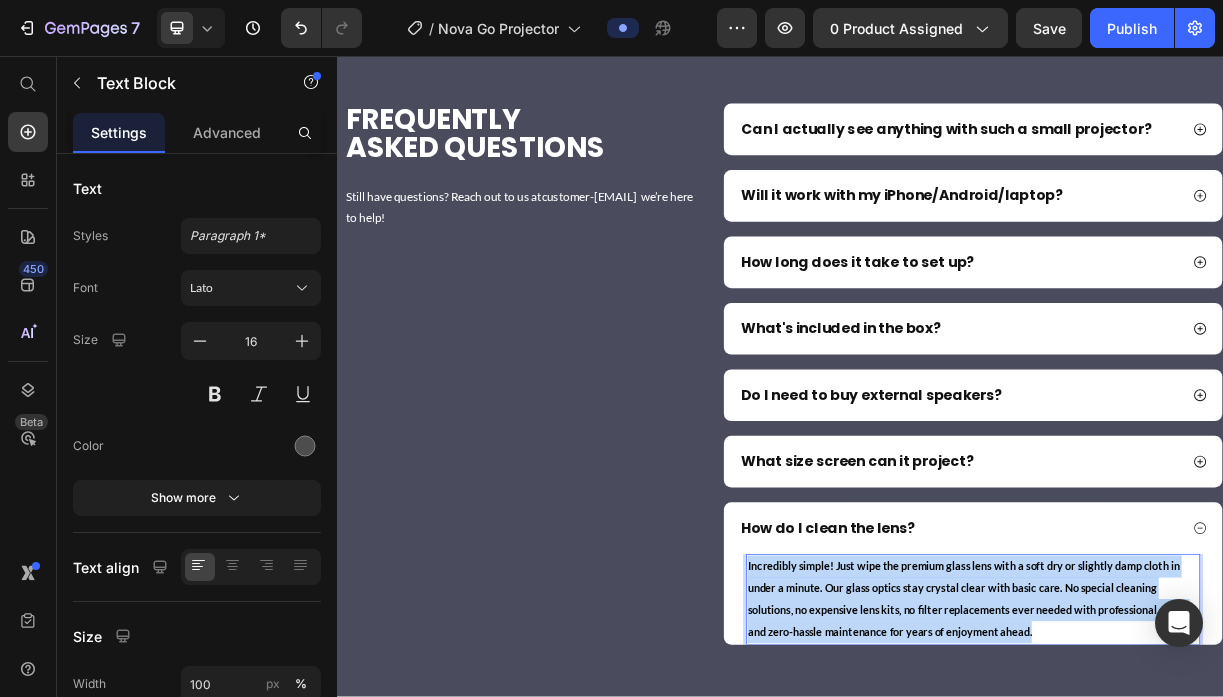 click on "Incredibly simple! Just wipe the premium glass lens with a soft dry or slightly damp cloth in under a minute. Our glass optics stay crystal clear with basic care. No special cleaning solutions, no expensive lens kits, no filter replacements ever needed with professional optics and zero-hassle maintenance for years of enjoyment ahead." at bounding box center [1191, 792] 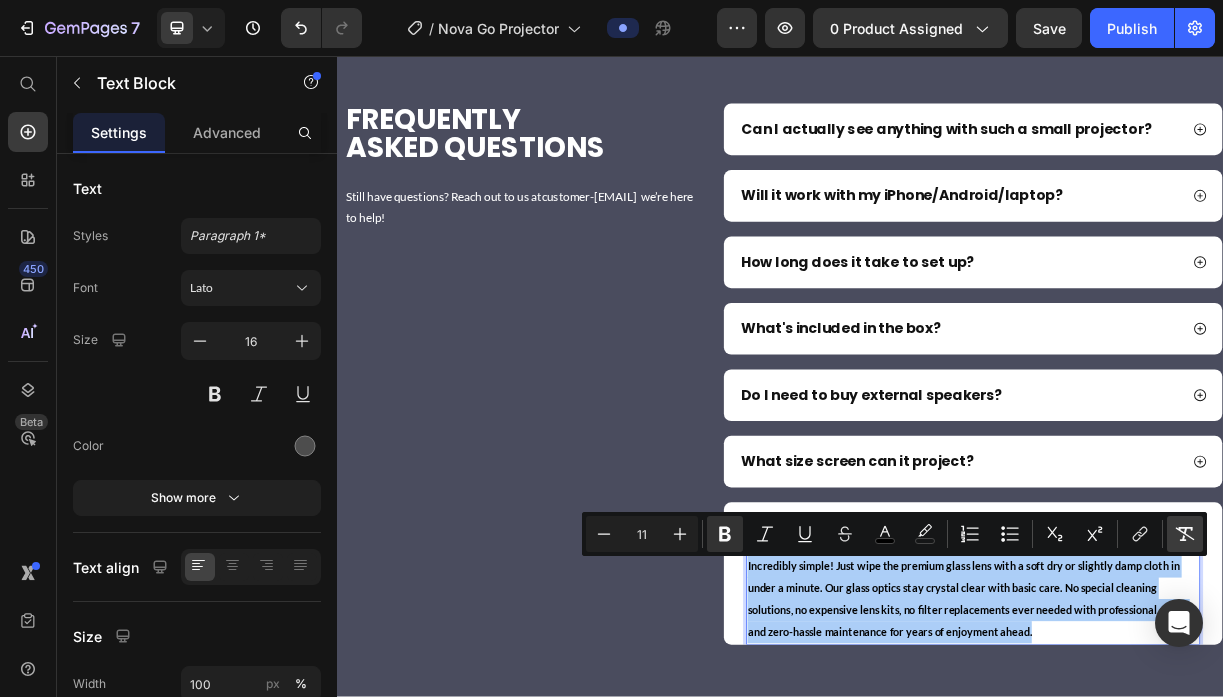 click 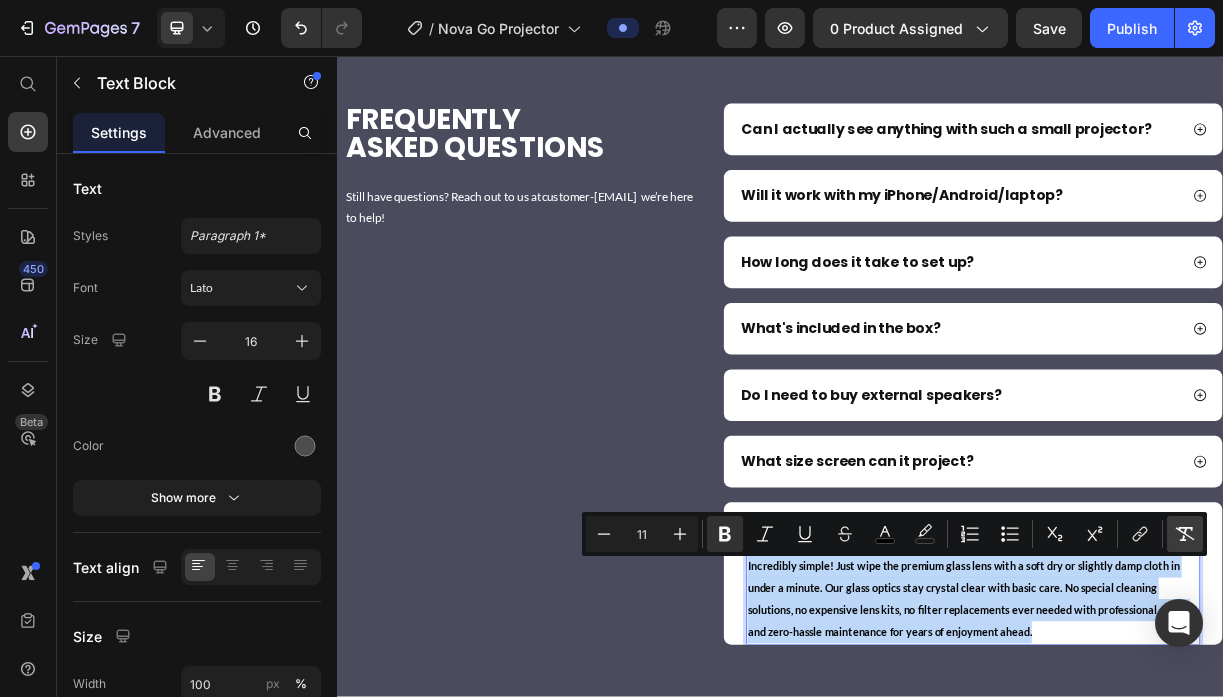 type on "16" 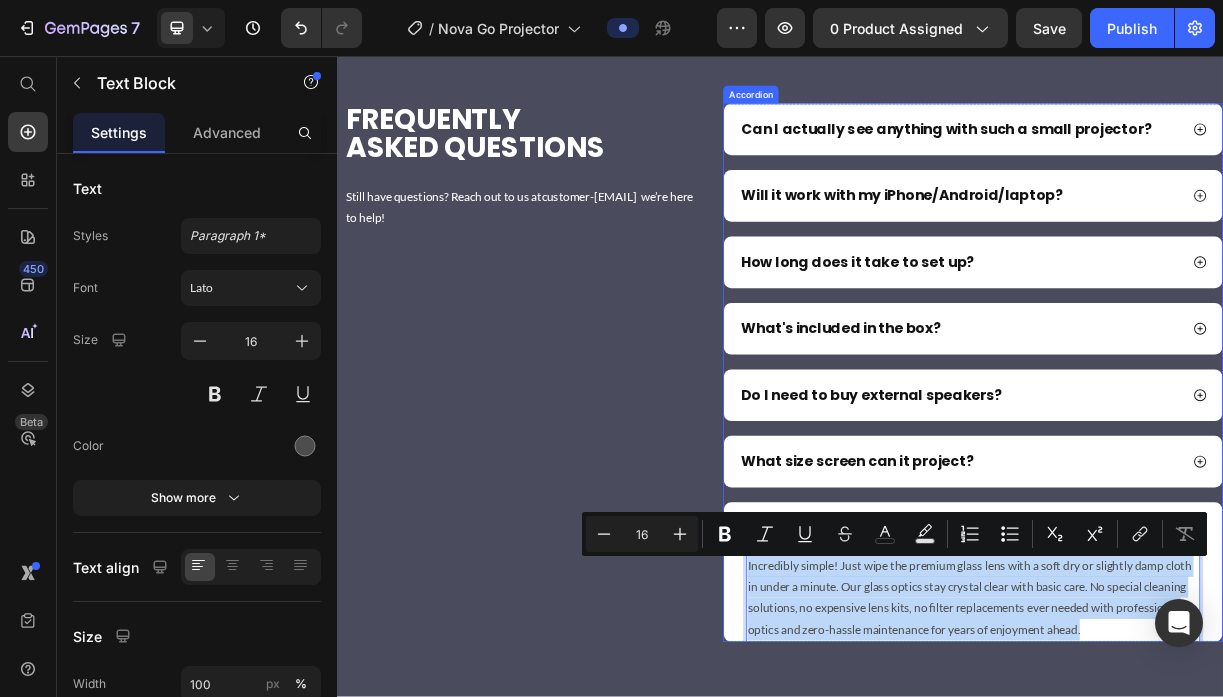 click on "What size screen can it project?" at bounding box center (1180, 606) 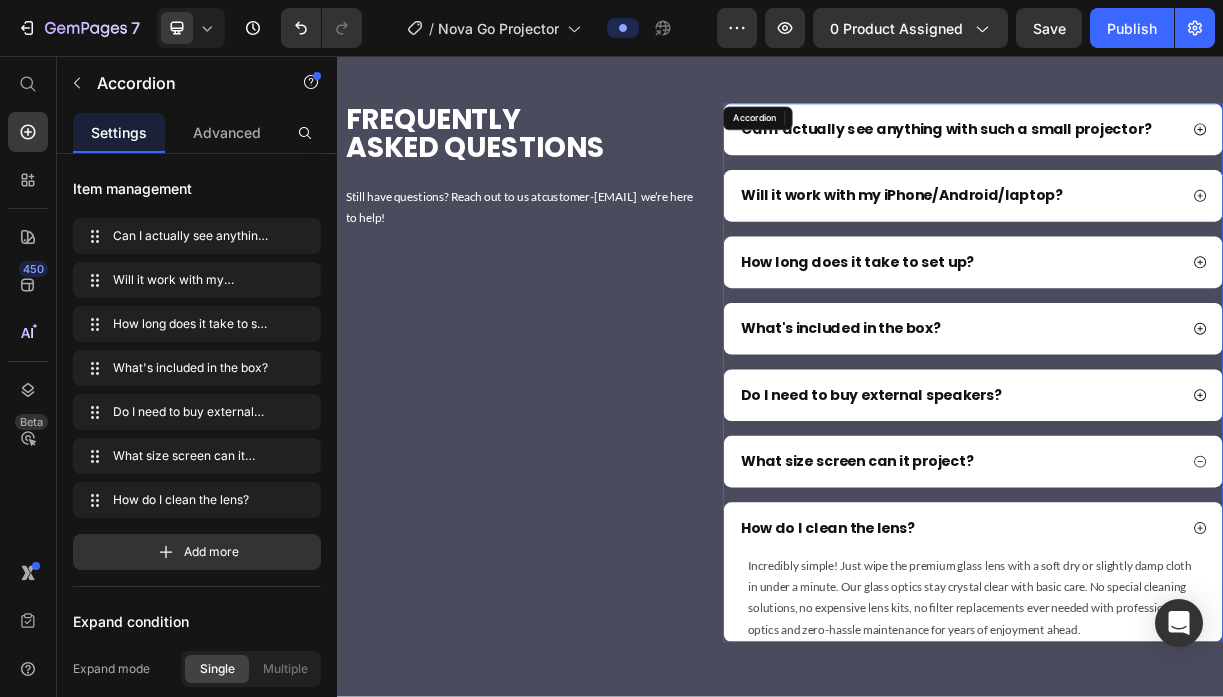 scroll, scrollTop: 0, scrollLeft: 0, axis: both 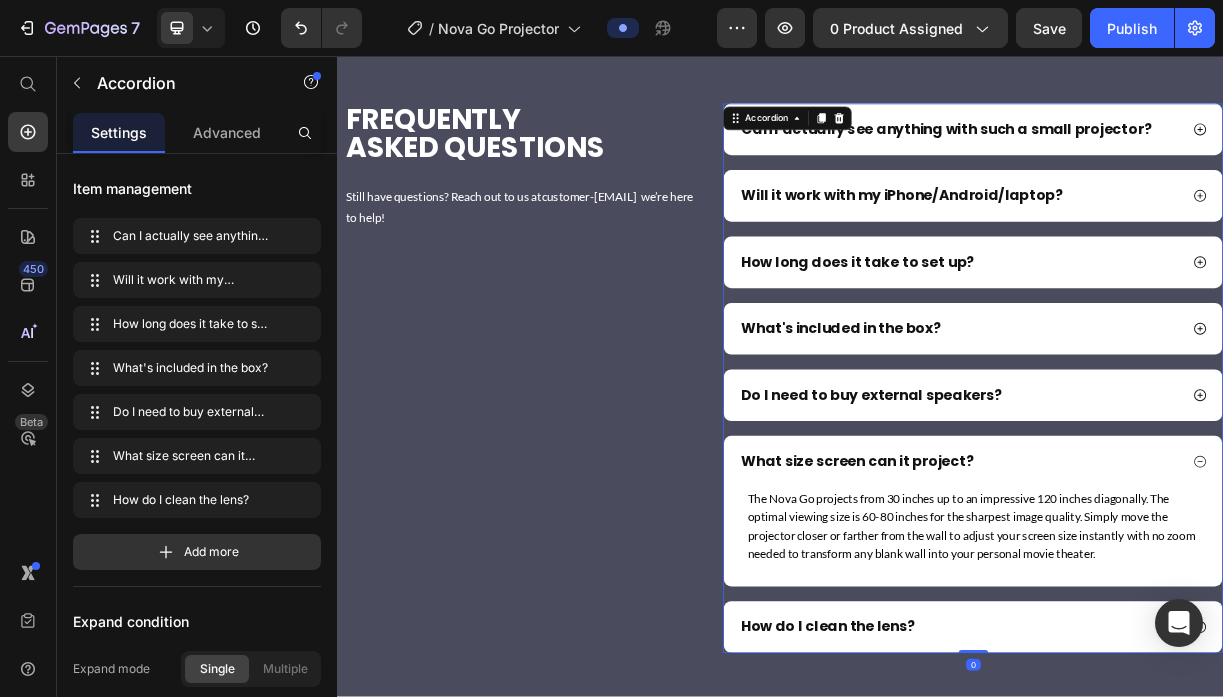 click on "What size screen can it project?" at bounding box center (1180, 606) 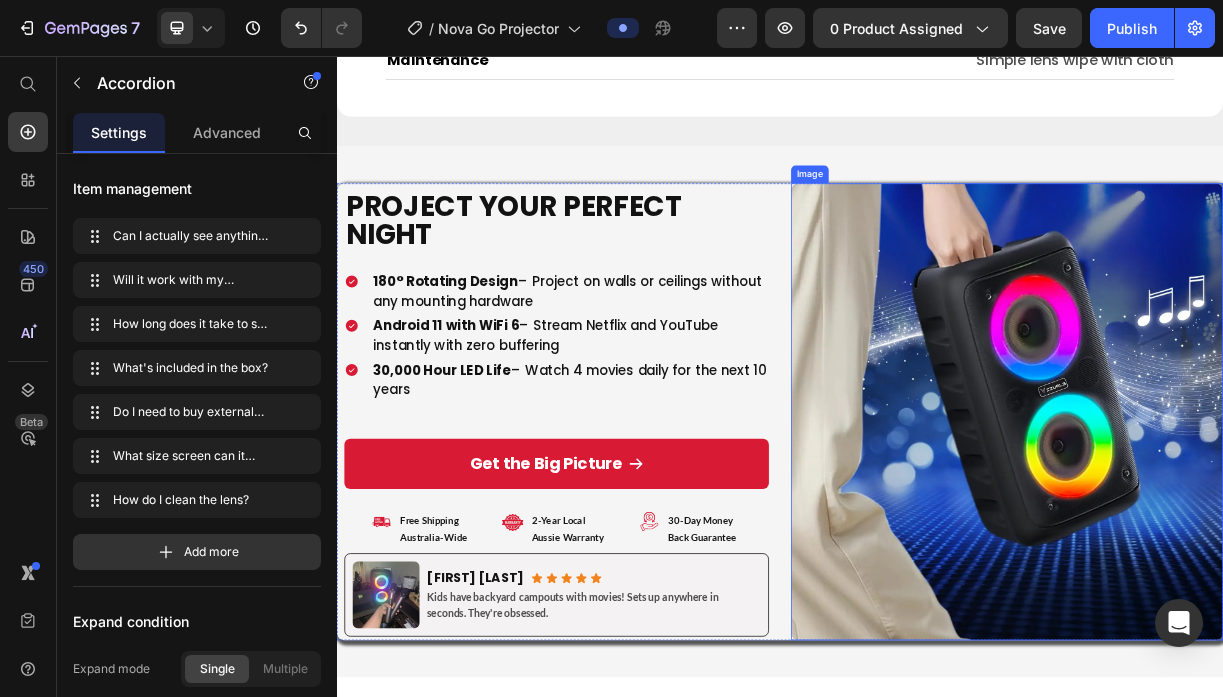 scroll, scrollTop: 10966, scrollLeft: 0, axis: vertical 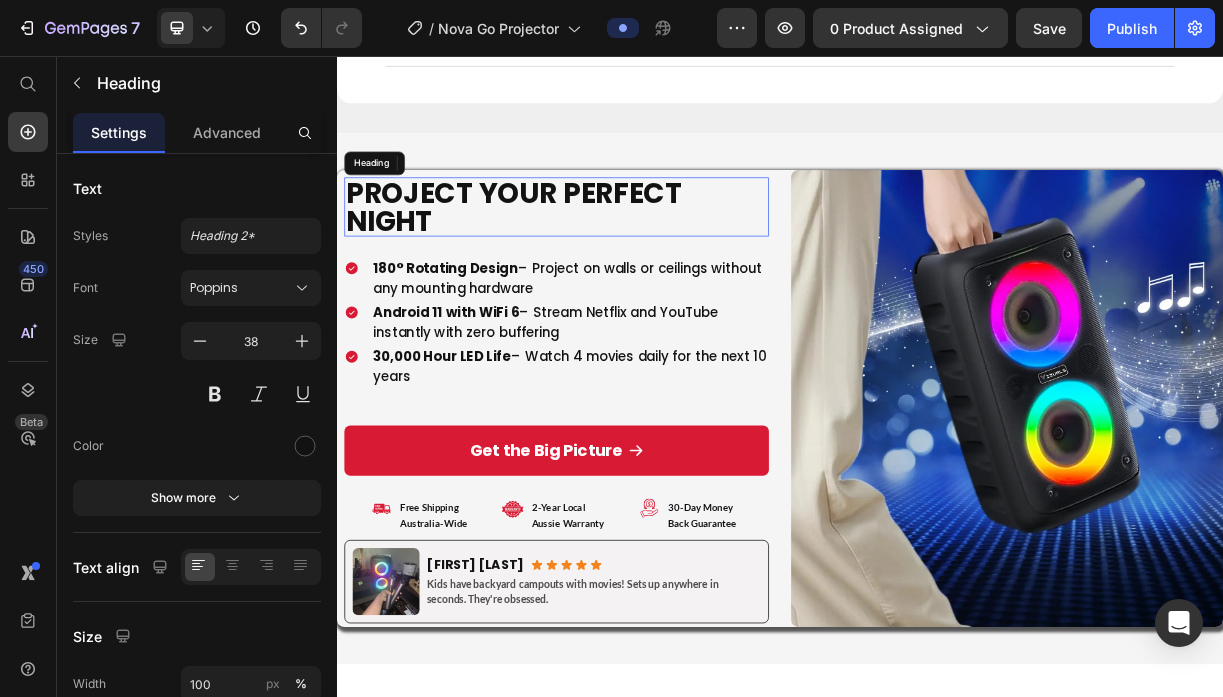 click on "Project Your Perfect Night" at bounding box center [634, 261] 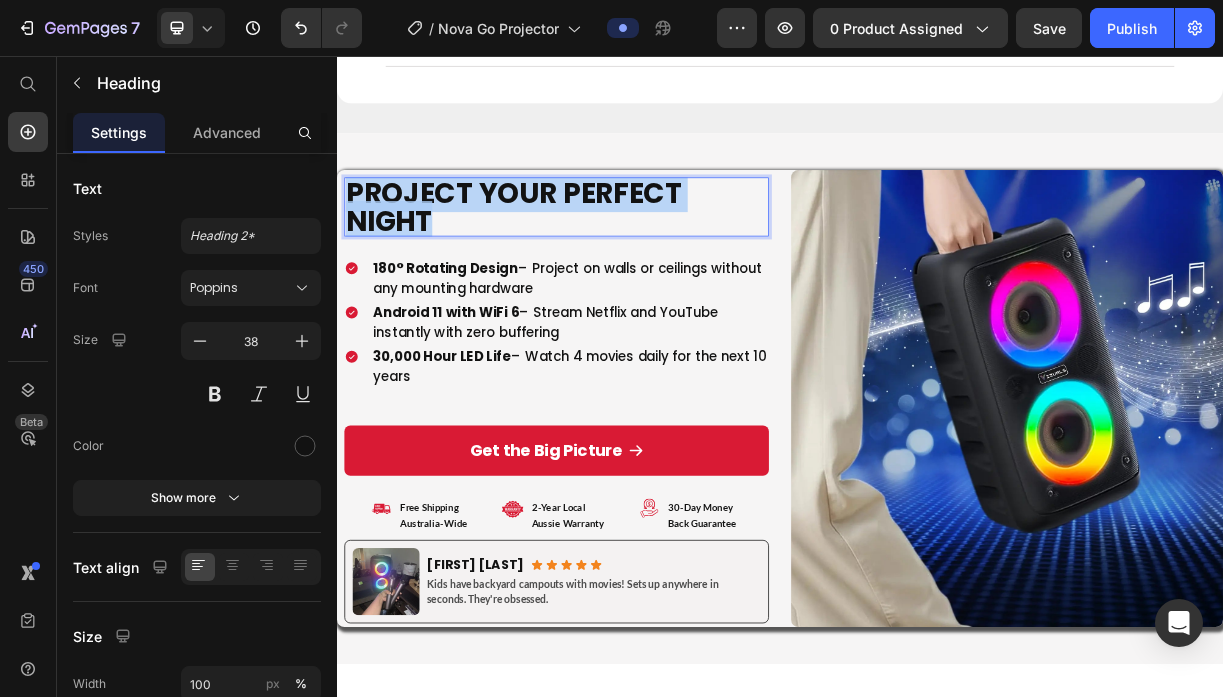 click on "Project Your Perfect Night" at bounding box center [634, 261] 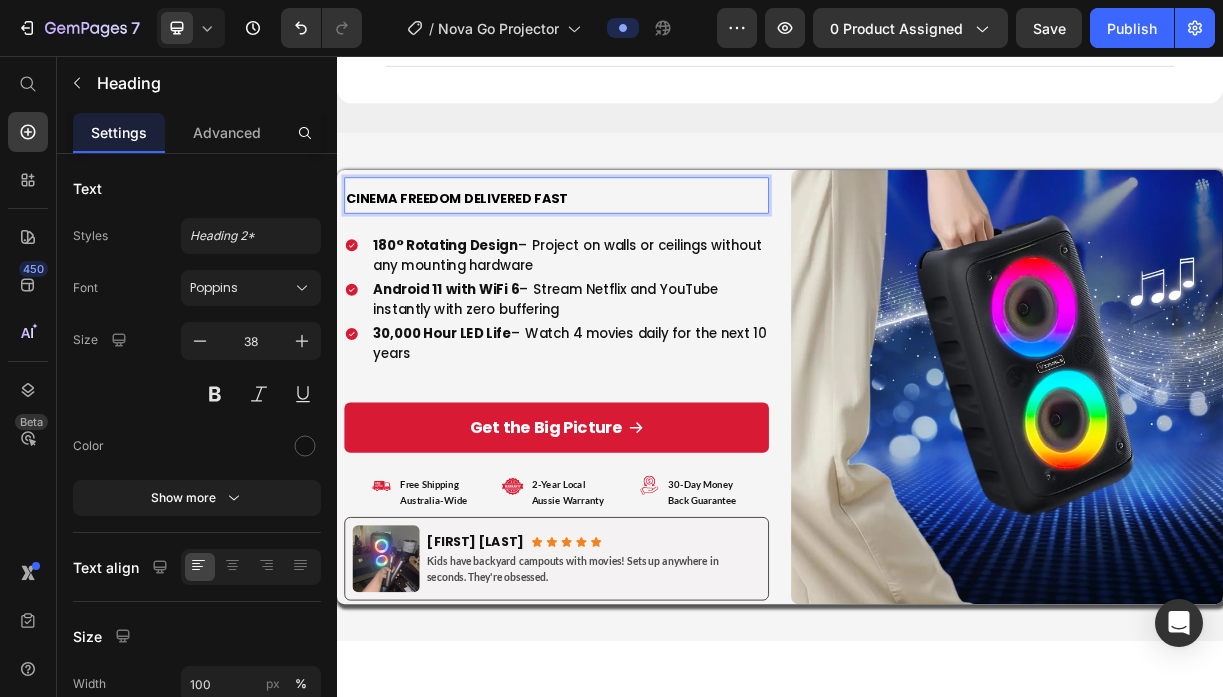 click on "Cinema Freedom Delivered Fast" at bounding box center [499, 249] 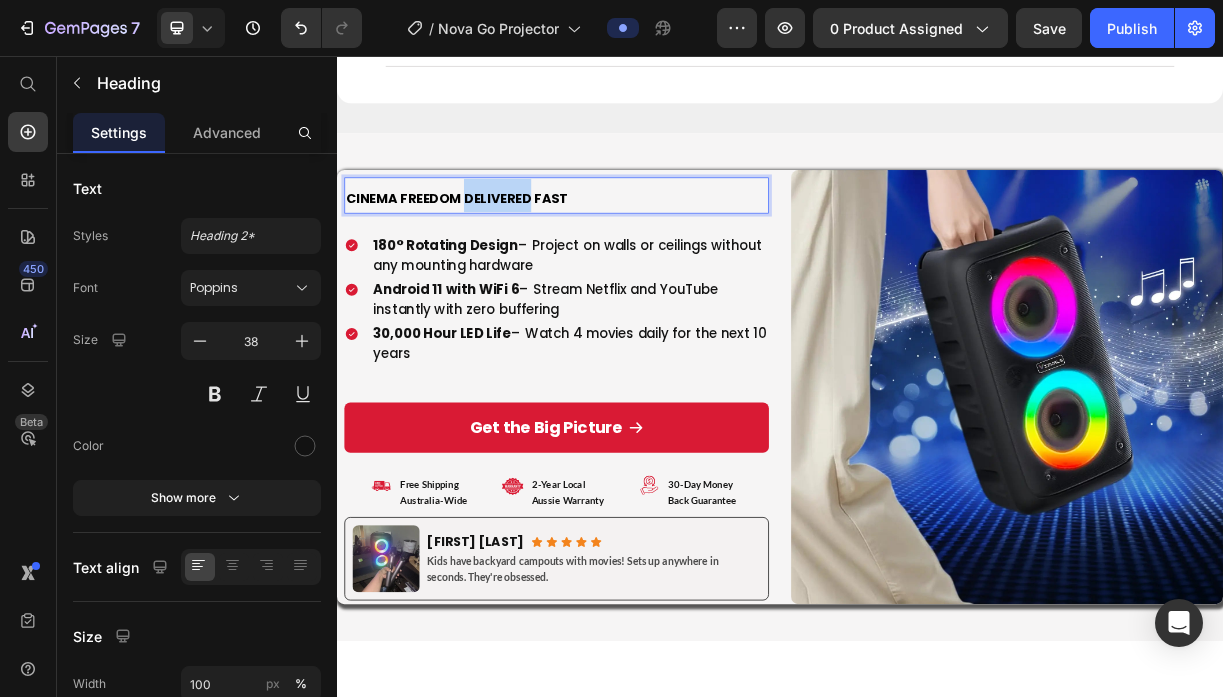 click on "Cinema Freedom Delivered Fast" at bounding box center [499, 249] 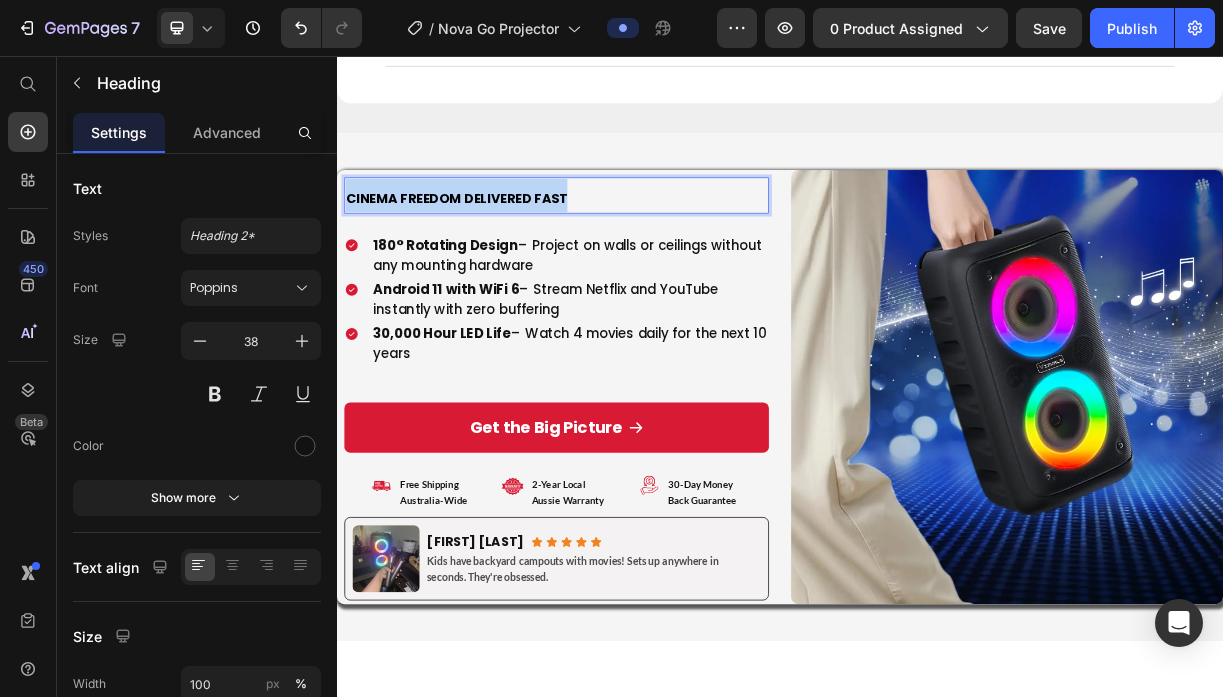 click on "Cinema Freedom Delivered Fast" at bounding box center [499, 249] 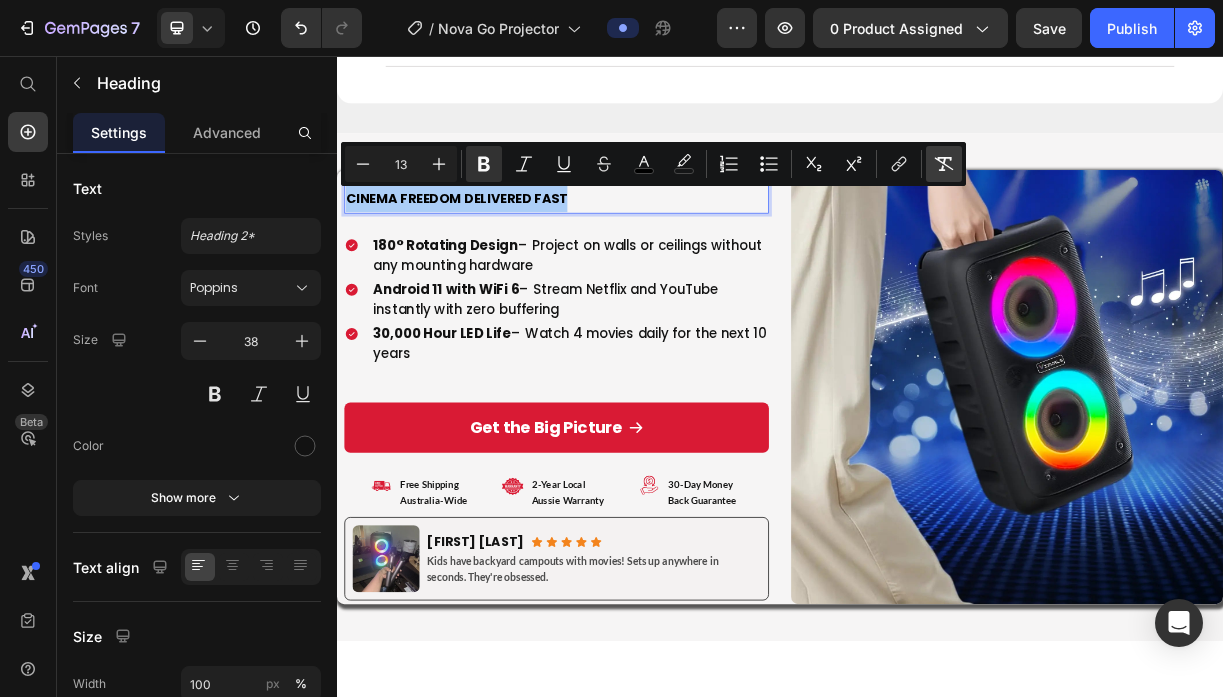 click 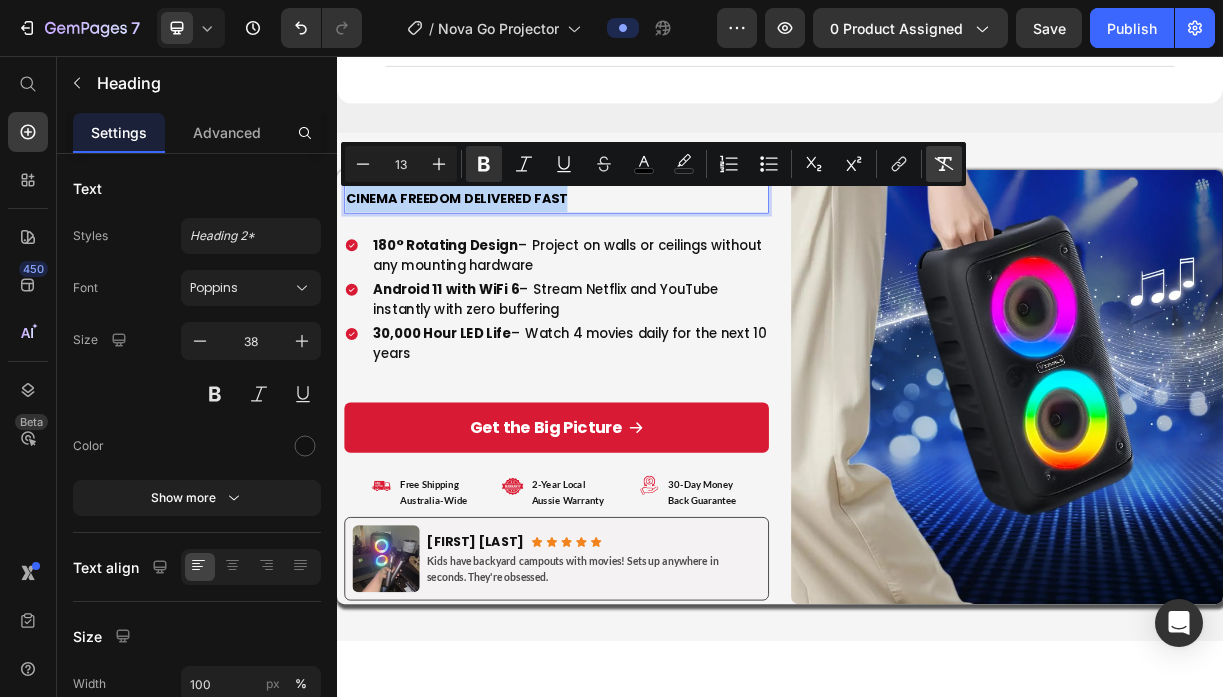 type on "38" 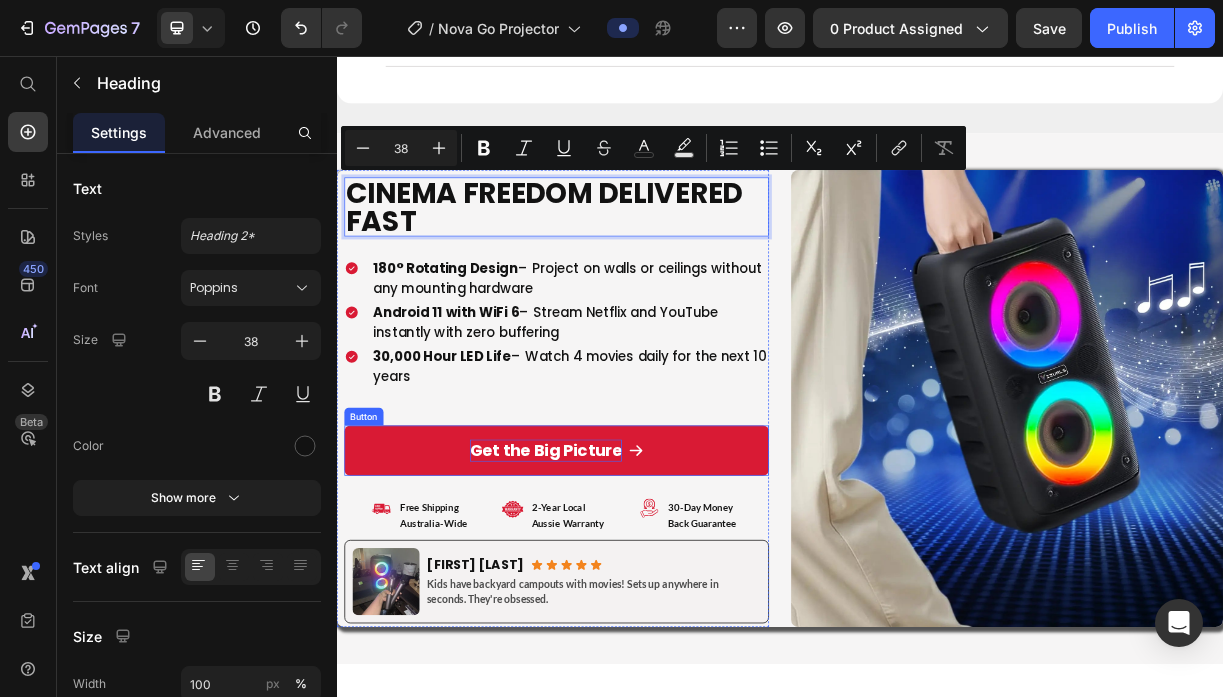 click on "Get the Big Picture" at bounding box center (620, 591) 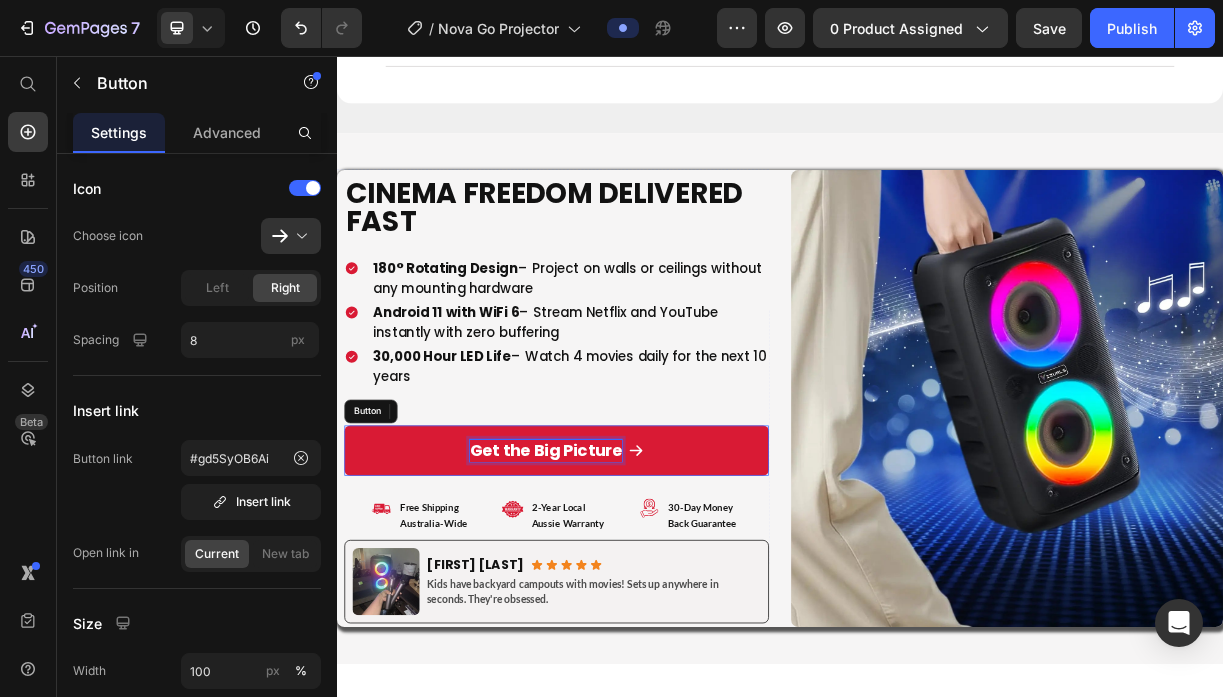 click on "Get the Big Picture" at bounding box center [620, 591] 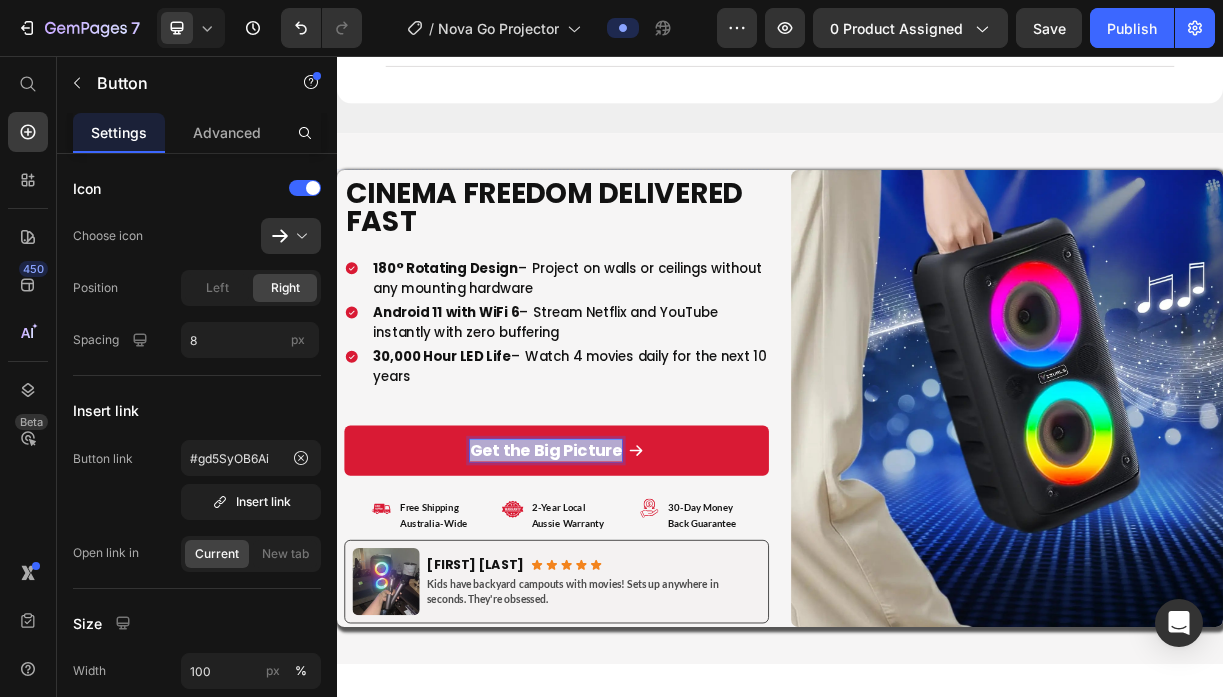 click on "Get the Big Picture" at bounding box center (620, 591) 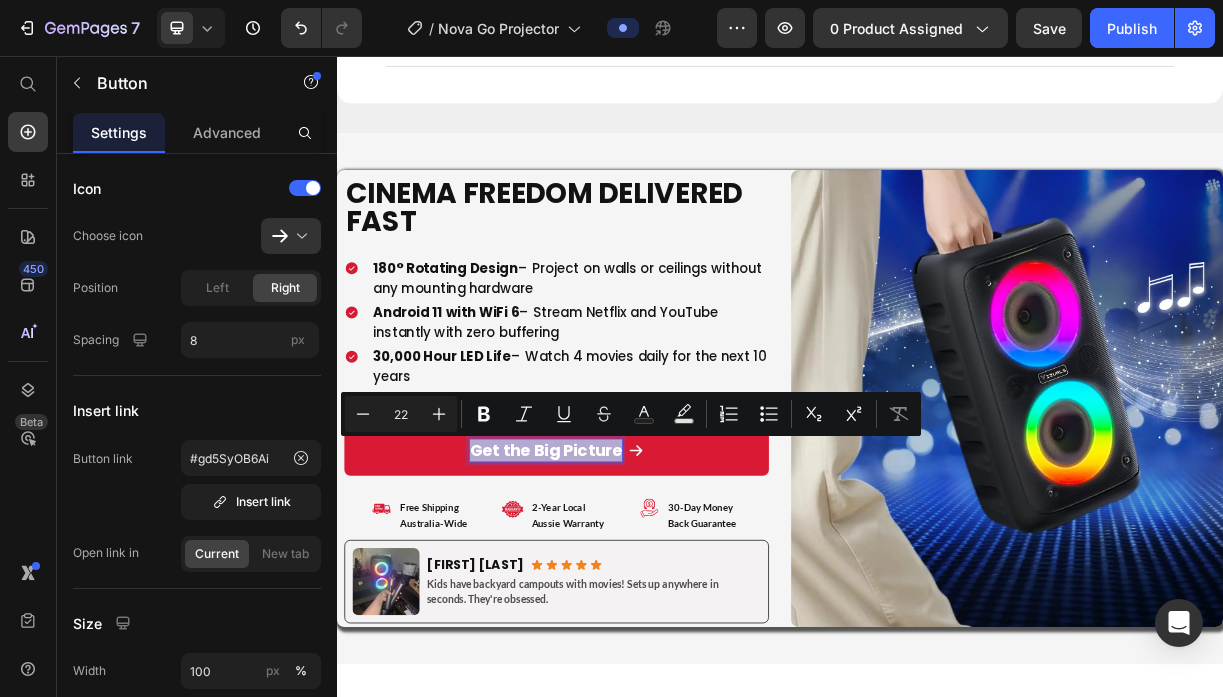 type on "13" 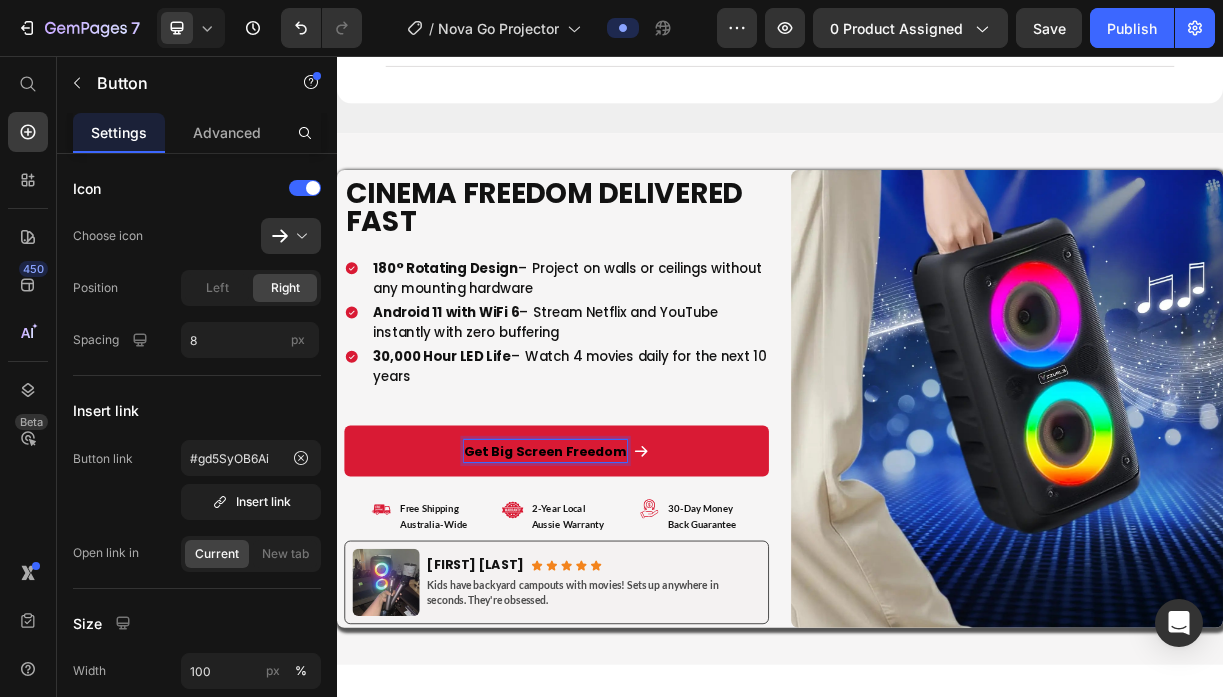 click on "Get Big Screen Freedom" at bounding box center [619, 592] 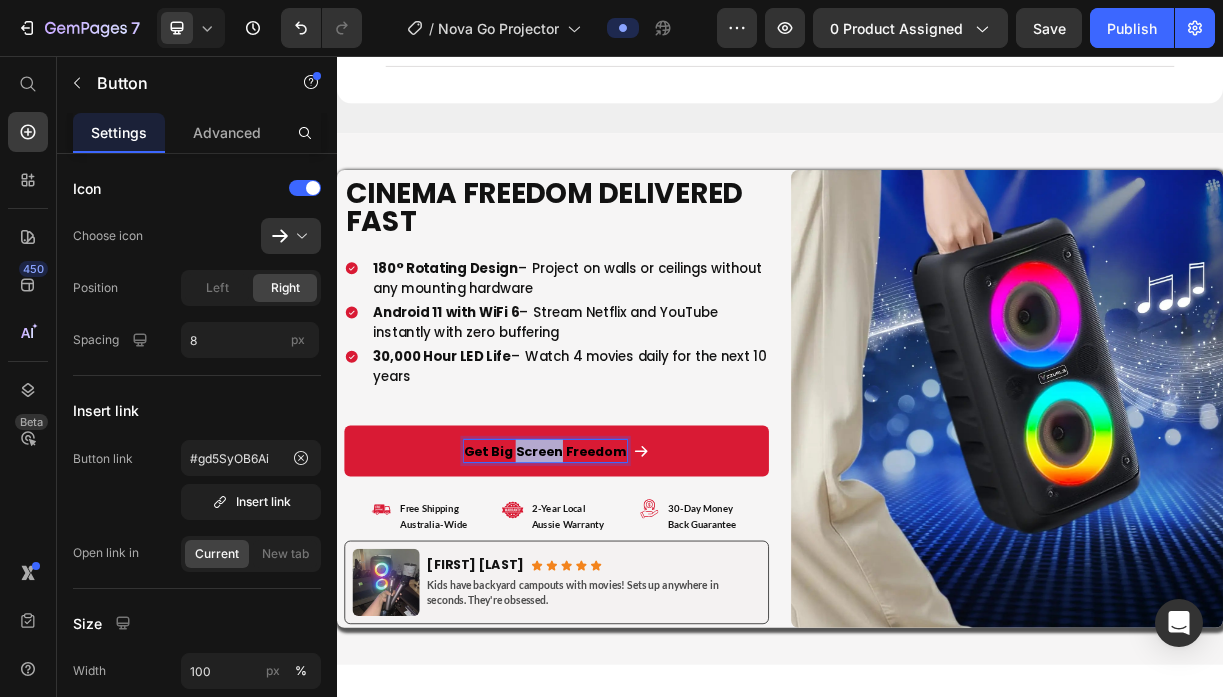click on "Get Big Screen Freedom" at bounding box center [619, 592] 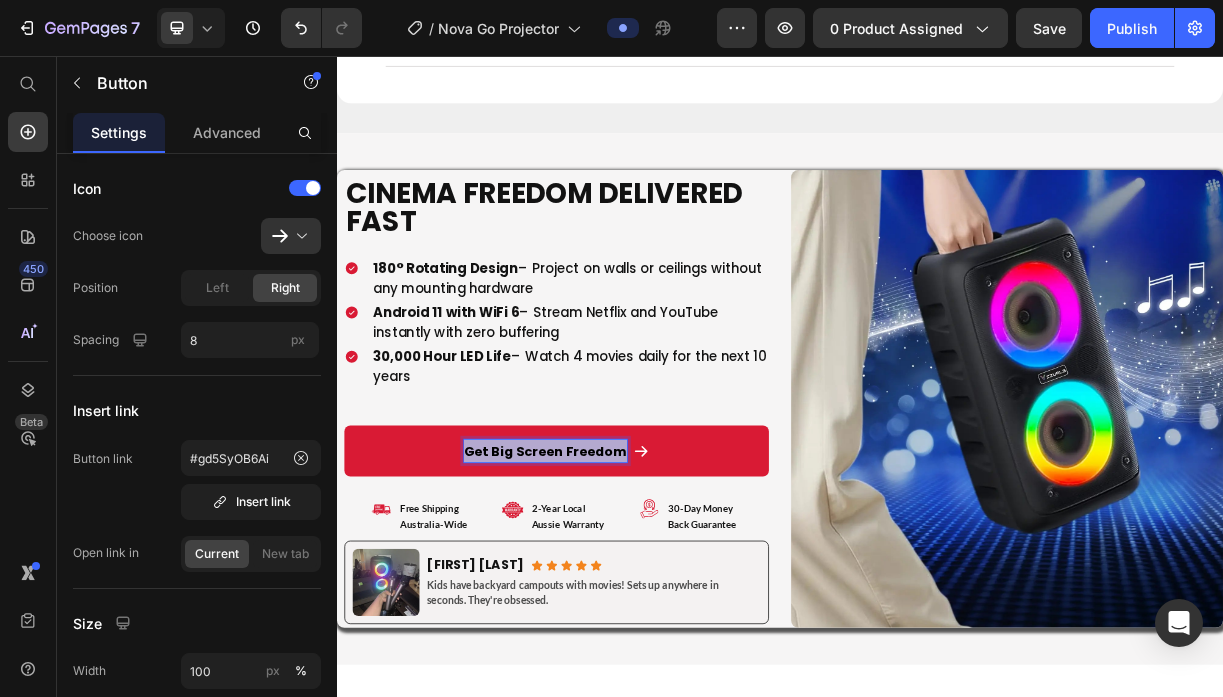 click on "Get Big Screen Freedom" at bounding box center [619, 592] 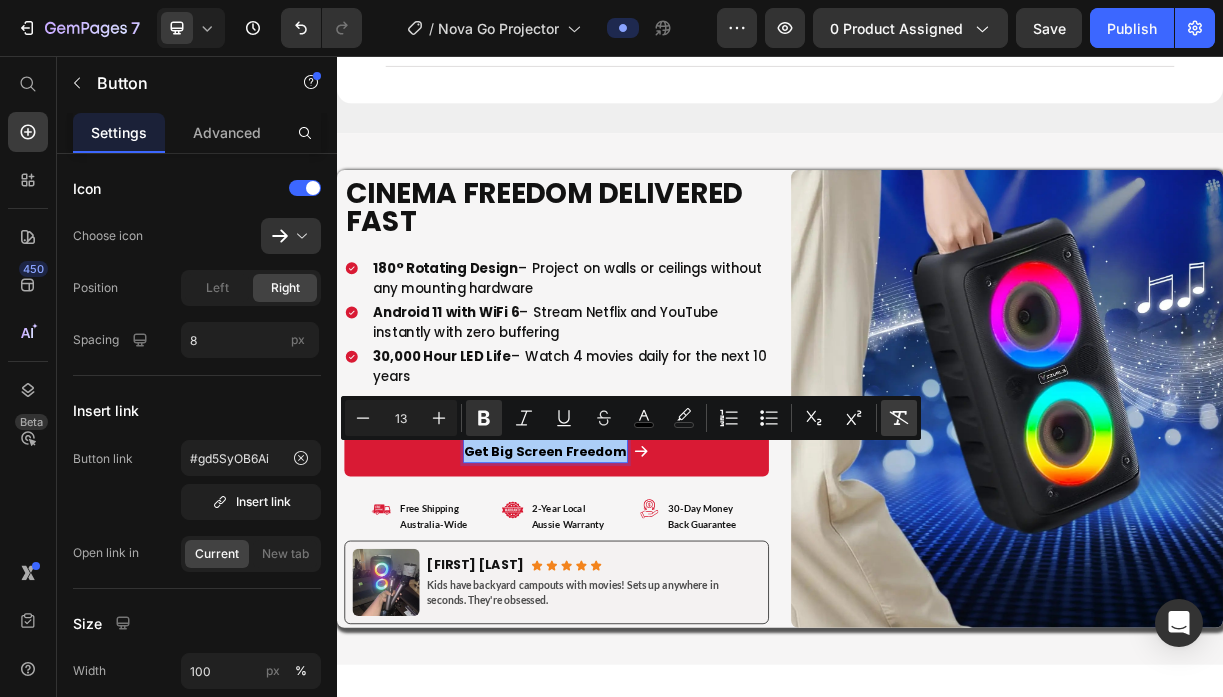 click 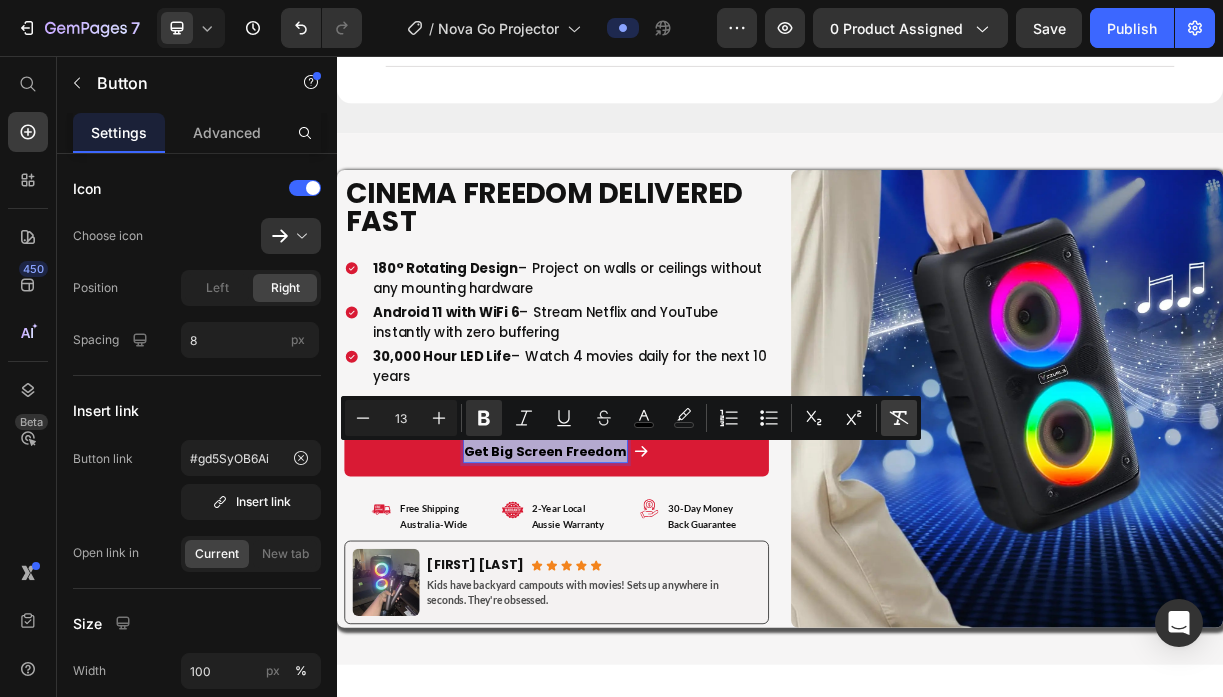 type on "22" 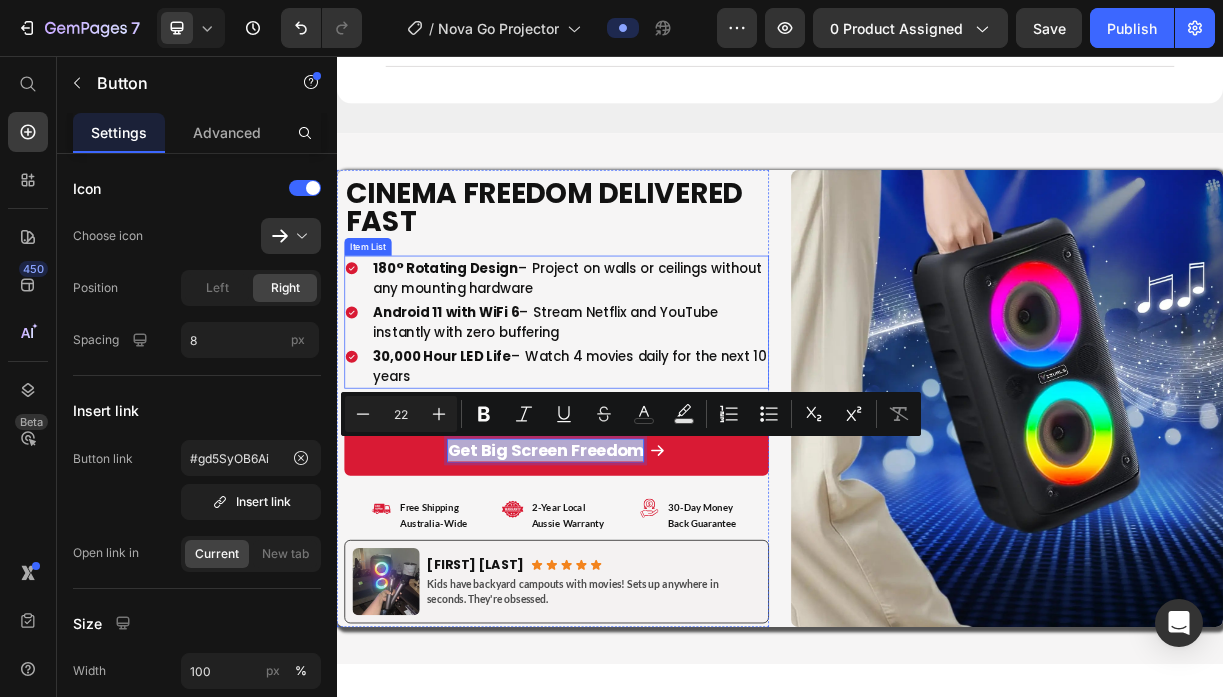 click on "180° Rotating Design" at bounding box center (484, 343) 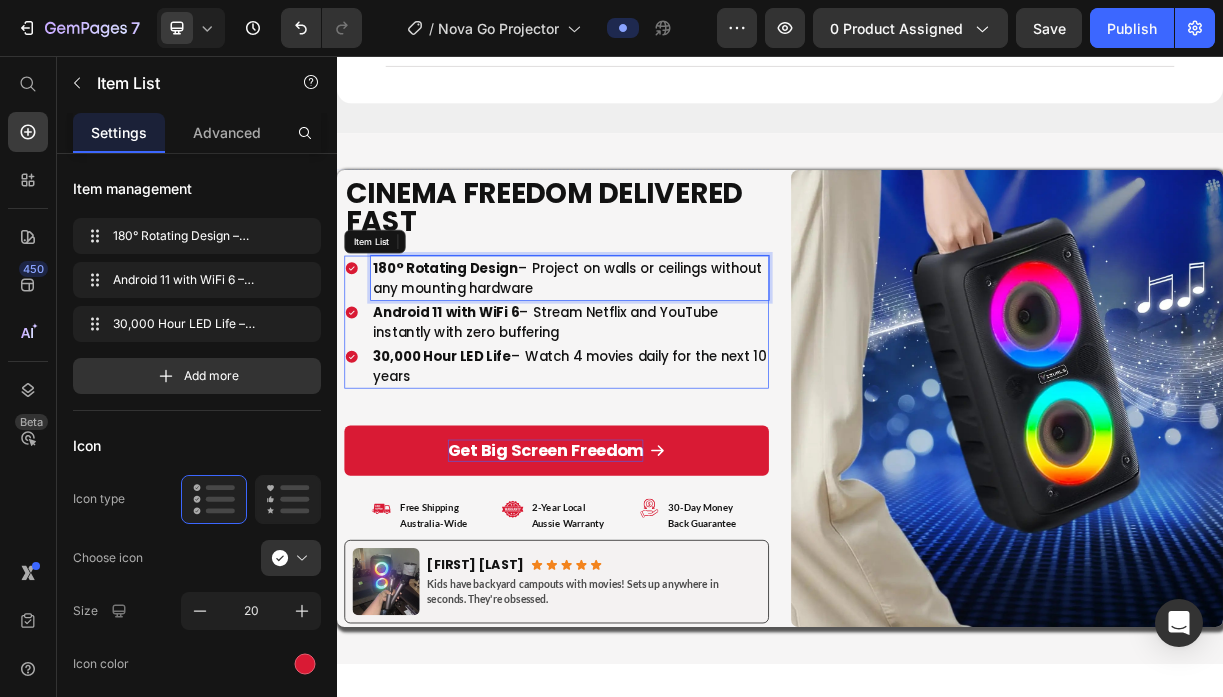 click on "180° Rotating Design" at bounding box center (484, 343) 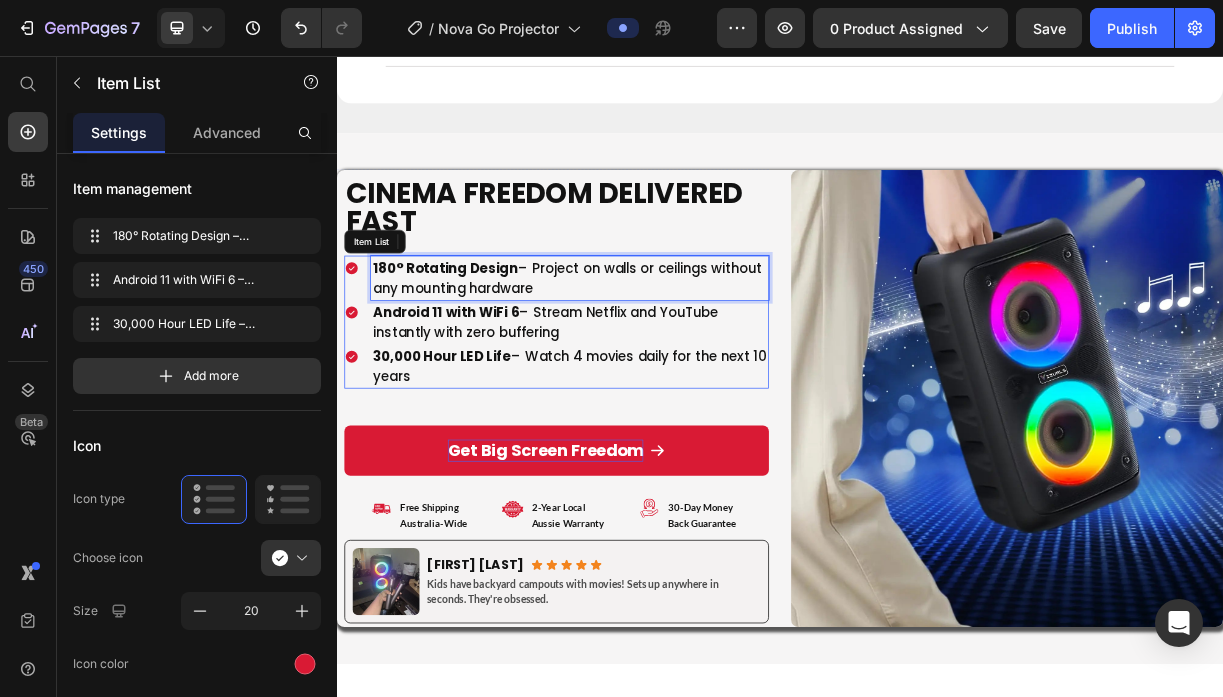 click on "180° Rotating Design" at bounding box center [484, 343] 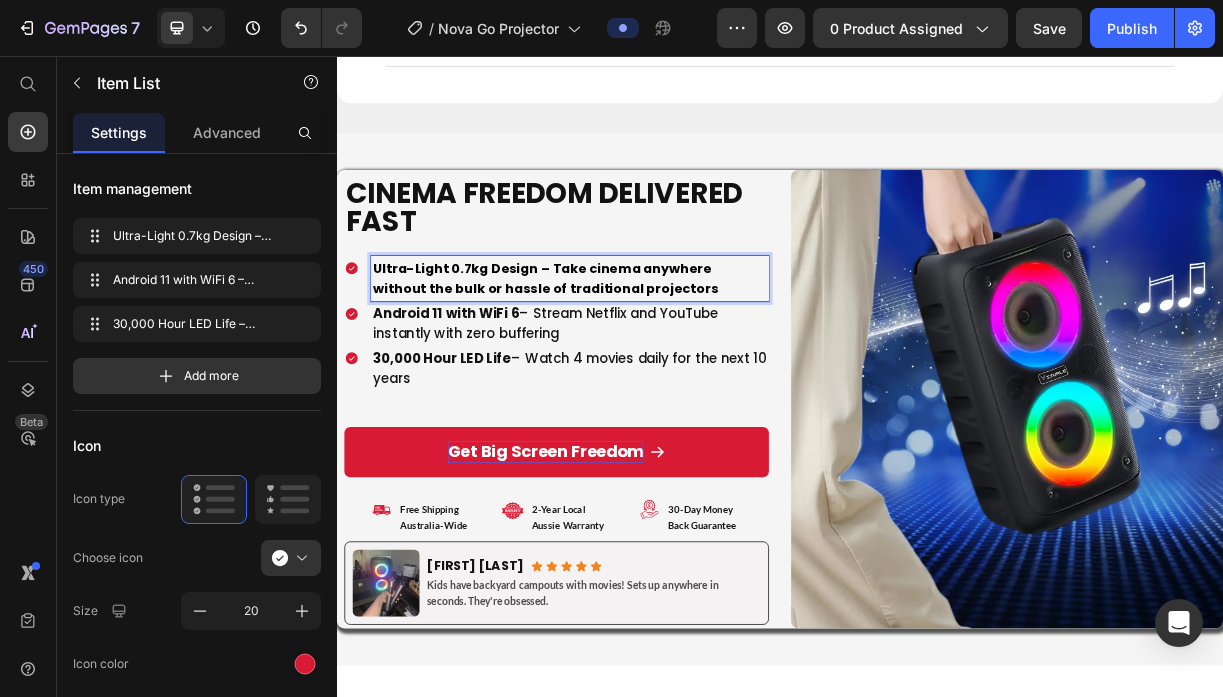 click on "Ultra-Light 0.7kg Design – Take cinema anywhere without the bulk or hassle of traditional projectors" at bounding box center (619, 358) 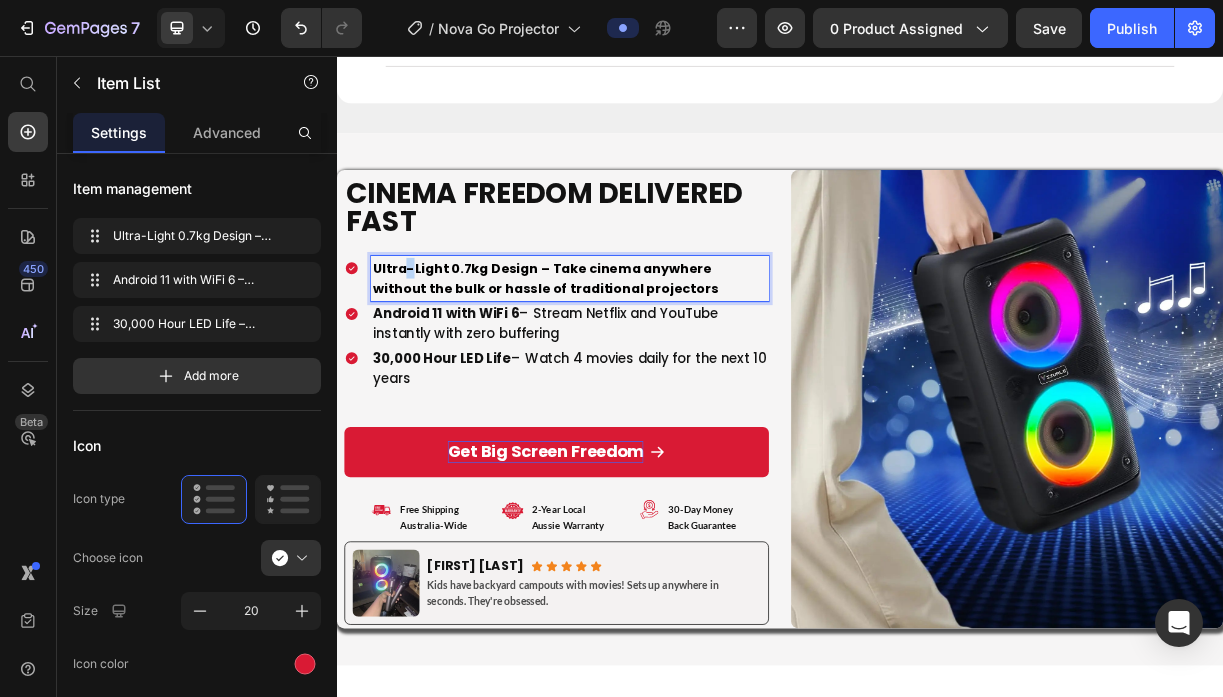 click on "Ultra-Light 0.7kg Design – Take cinema anywhere without the bulk or hassle of traditional projectors" at bounding box center (619, 358) 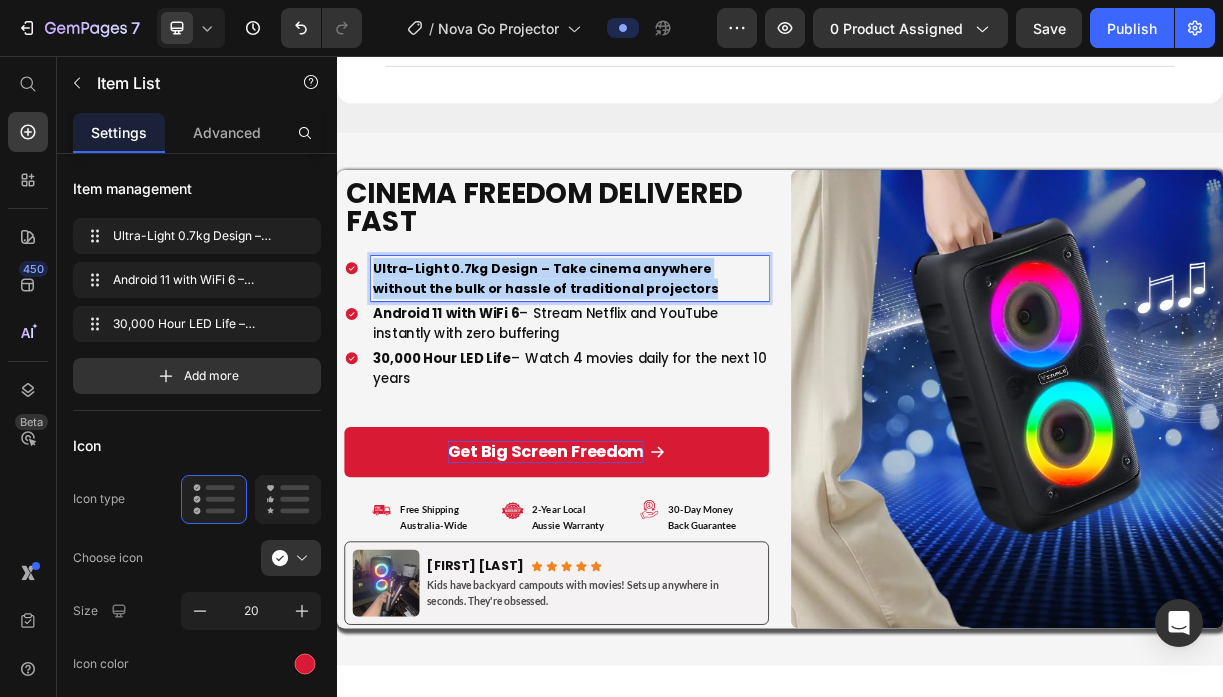 click on "Ultra-Light 0.7kg Design – Take cinema anywhere without the bulk or hassle of traditional projectors" at bounding box center [619, 358] 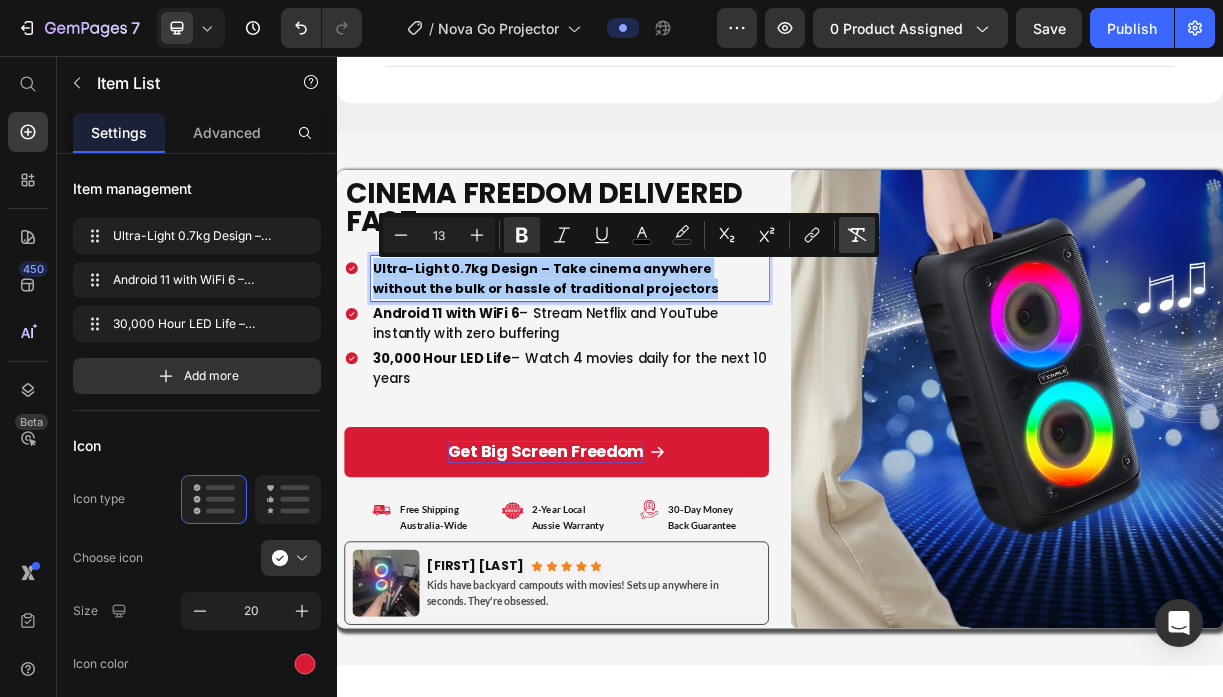 click 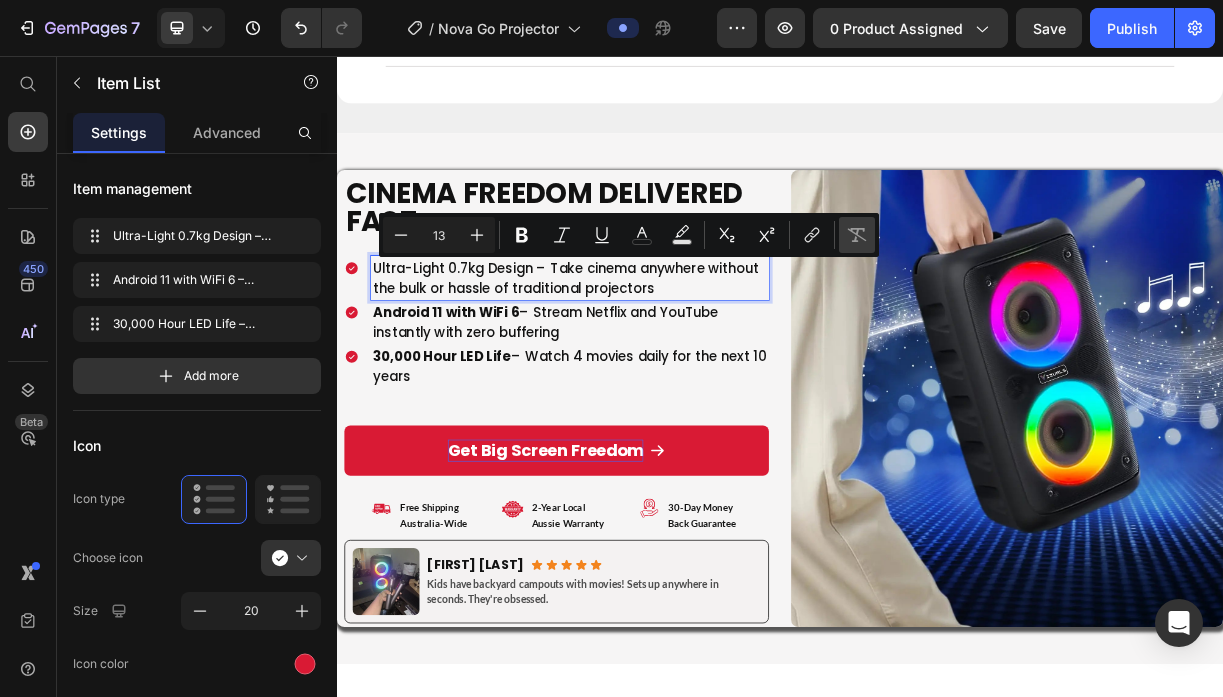 type on "18" 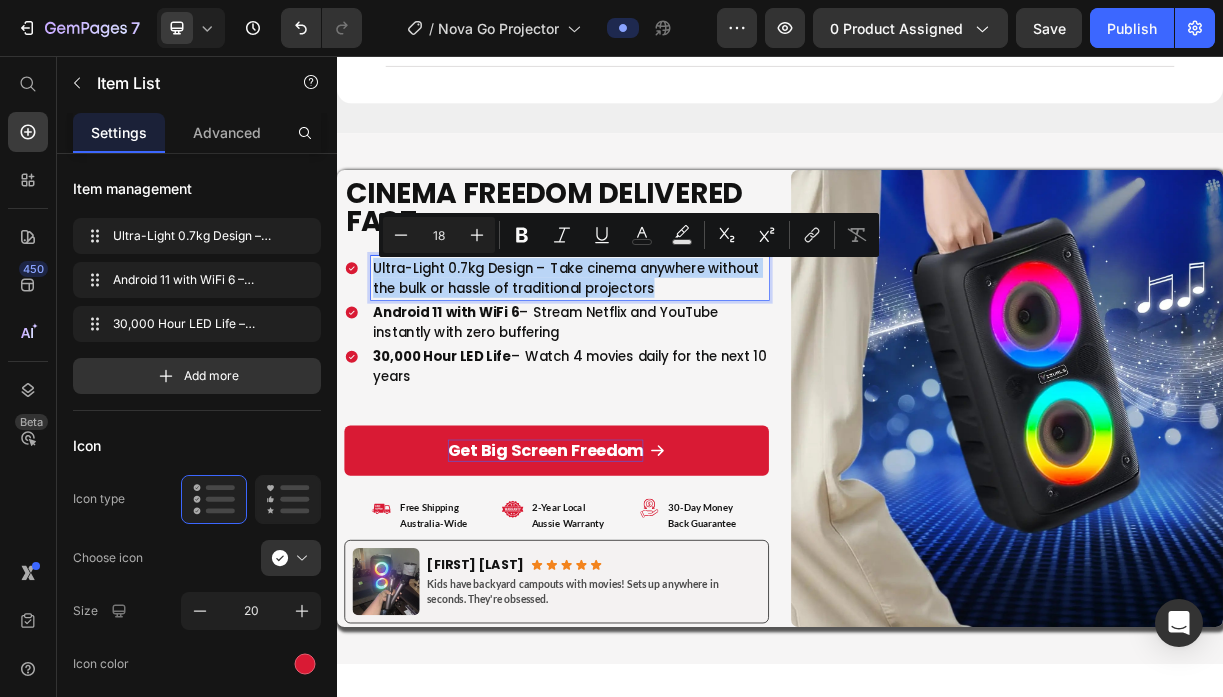 click on "Ultra-Light 0.7kg Design – Take cinema anywhere without the bulk or hassle of traditional projectors" at bounding box center [652, 357] 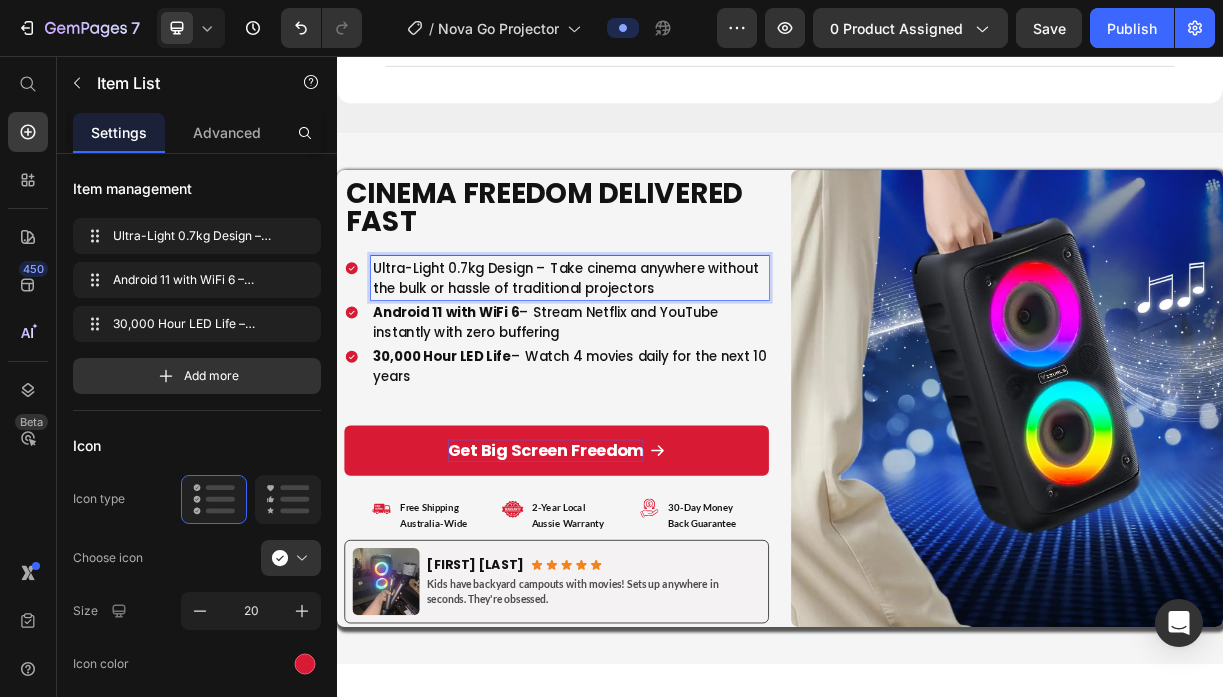click on "Ultra-Light 0.7kg Design – Take cinema anywhere without the bulk or hassle of traditional projectors" at bounding box center [652, 357] 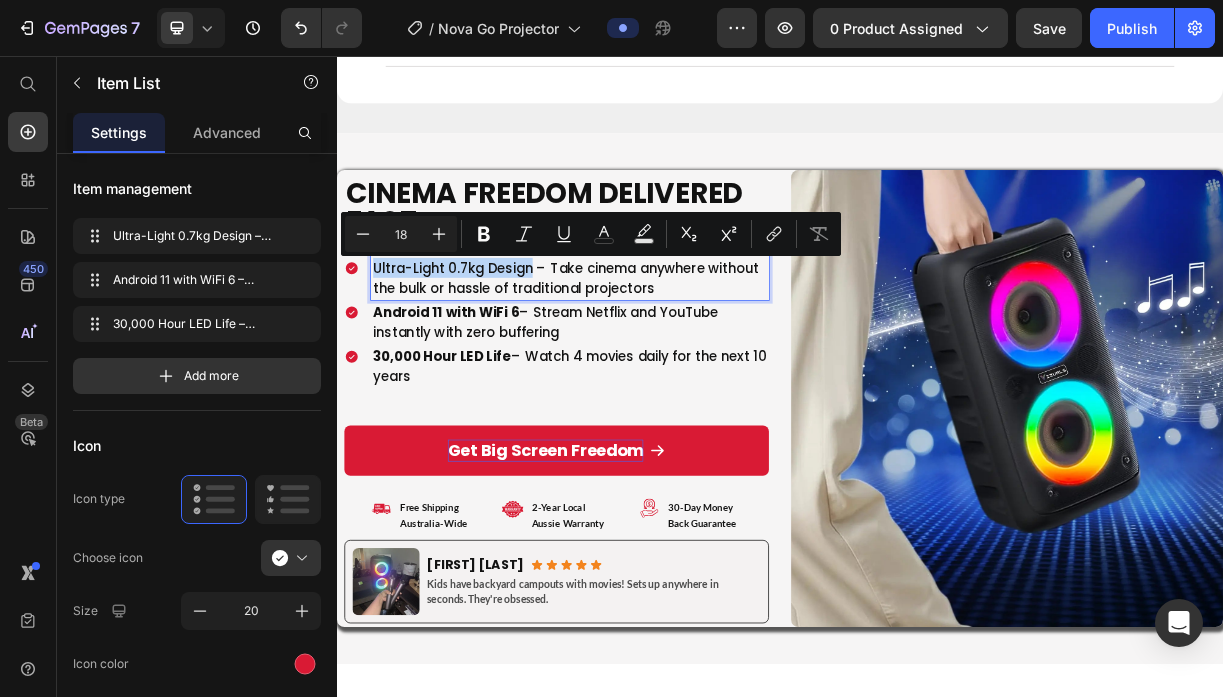 drag, startPoint x: 600, startPoint y: 347, endPoint x: 388, endPoint y: 335, distance: 212.33936 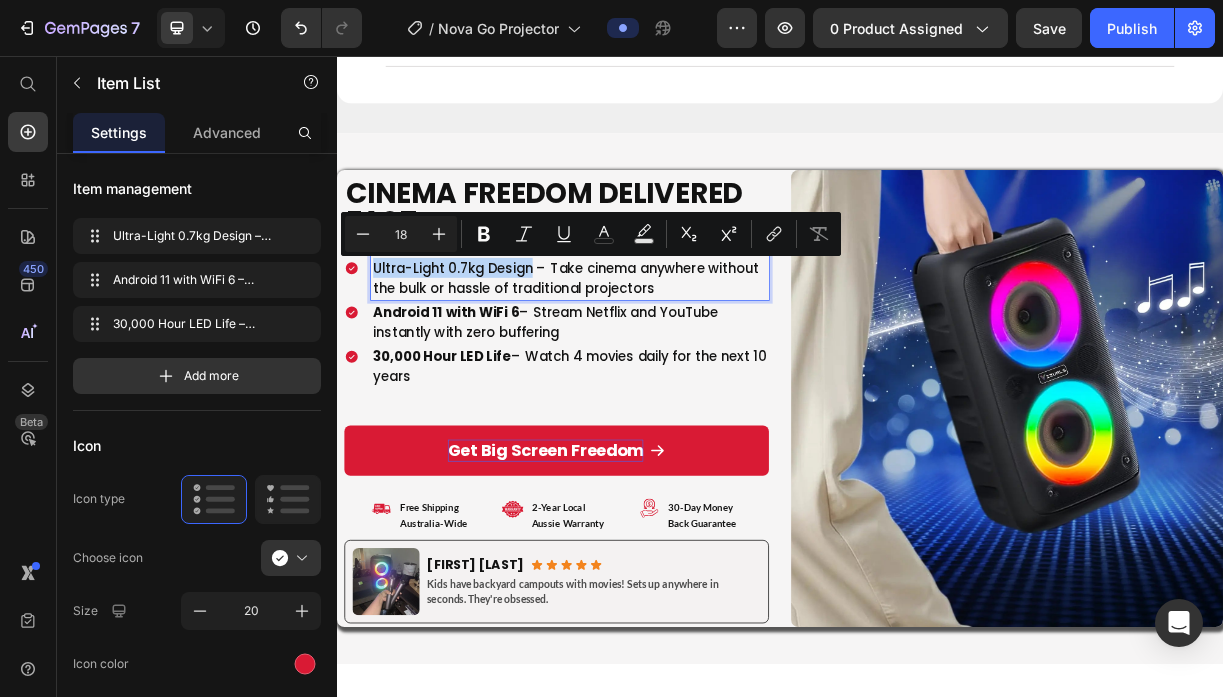 click on "Ultra-Light 0.7kg Design – Take cinema anywhere without the bulk or hassle of traditional projectors" at bounding box center (652, 357) 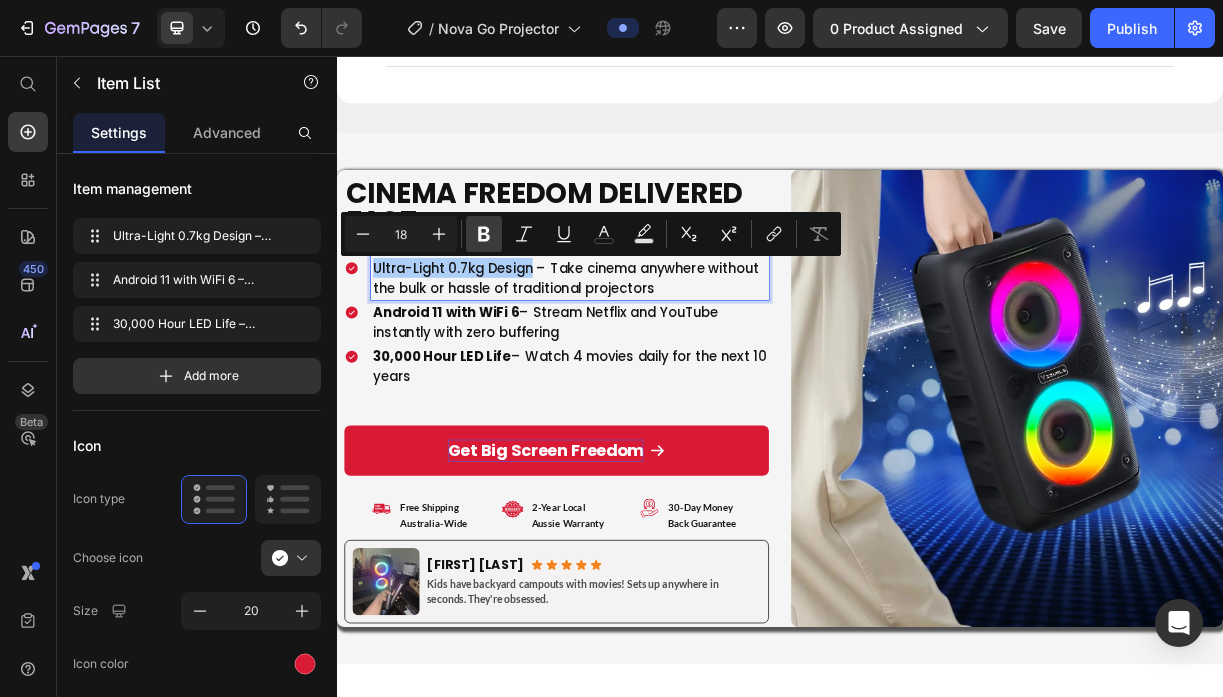 click 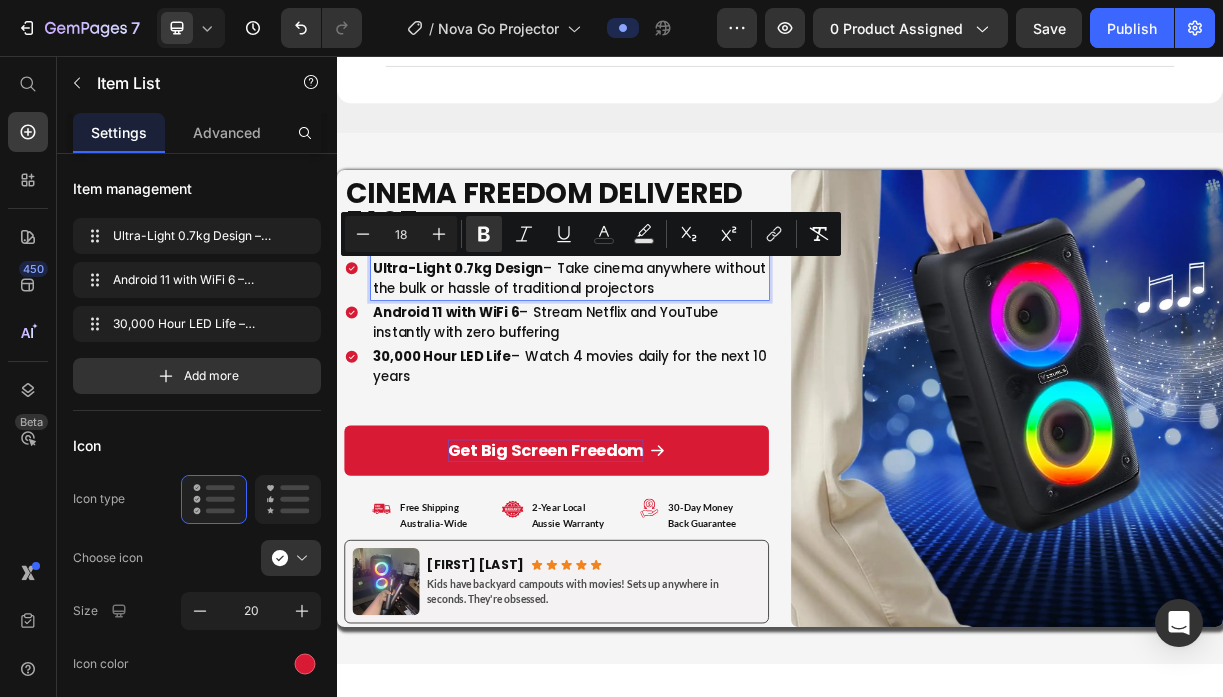 click on "Ultra-Light 0.7kg Design  – Take cinema anywhere without the bulk or hassle of traditional projectors" at bounding box center [652, 357] 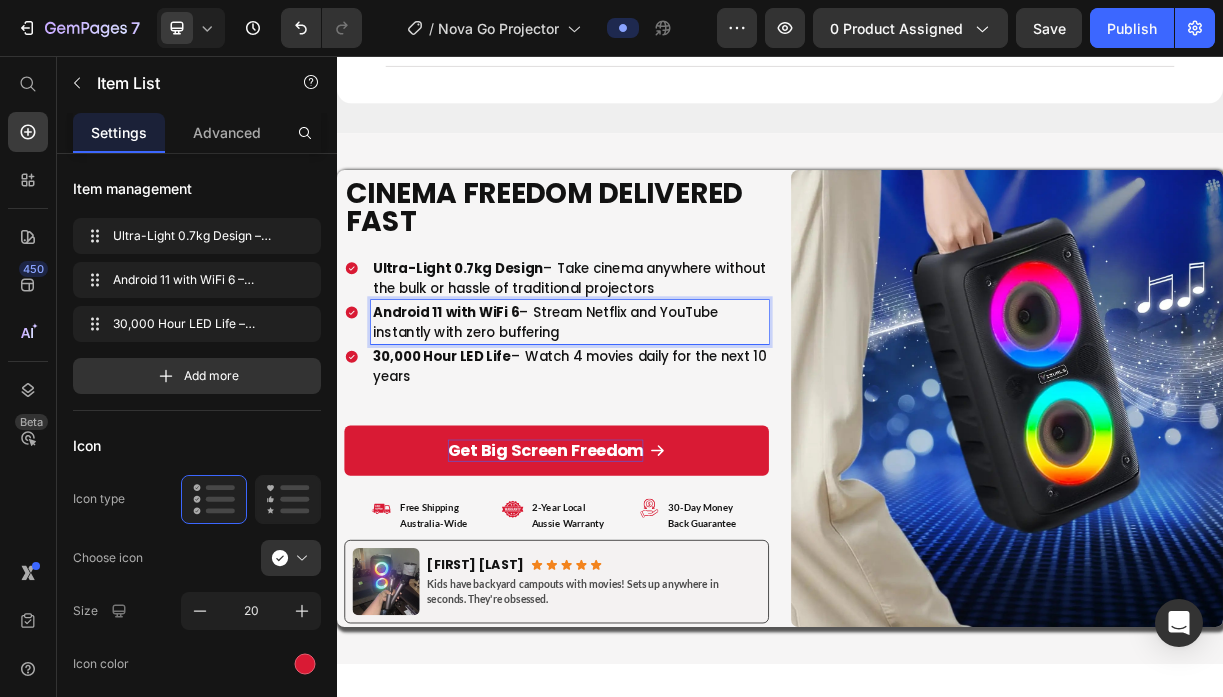 click on "Android 11 with WiFi 6" at bounding box center (484, 403) 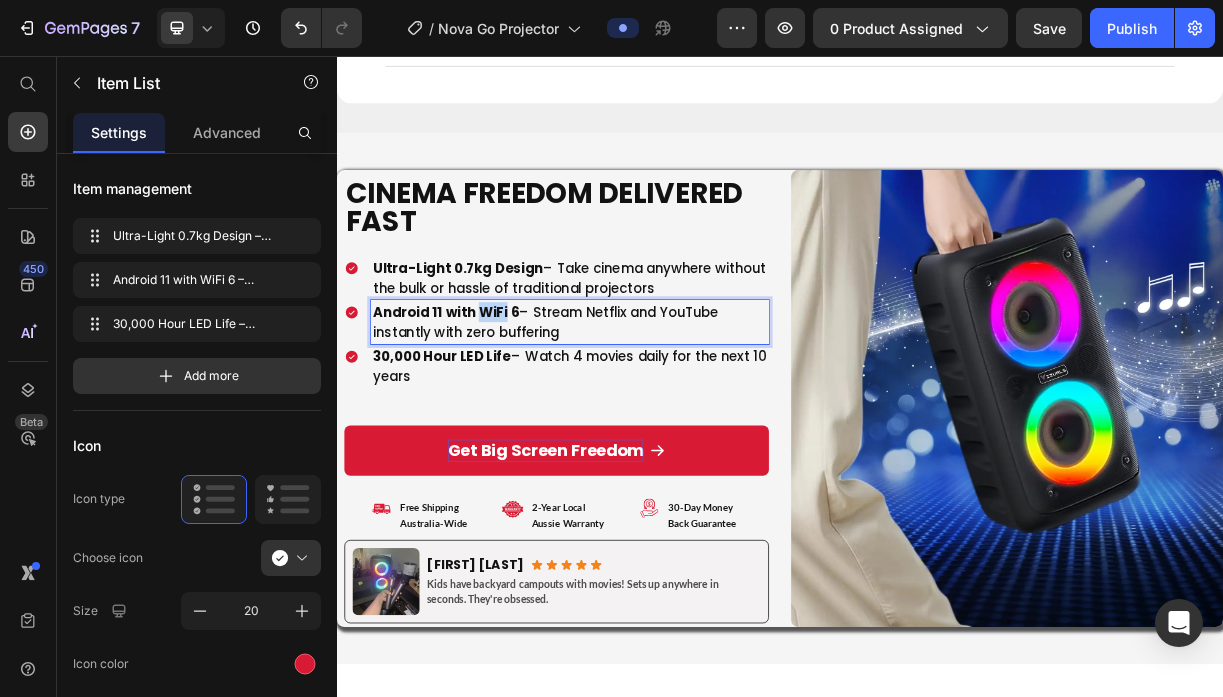 click on "Android 11 with WiFi 6" at bounding box center [484, 403] 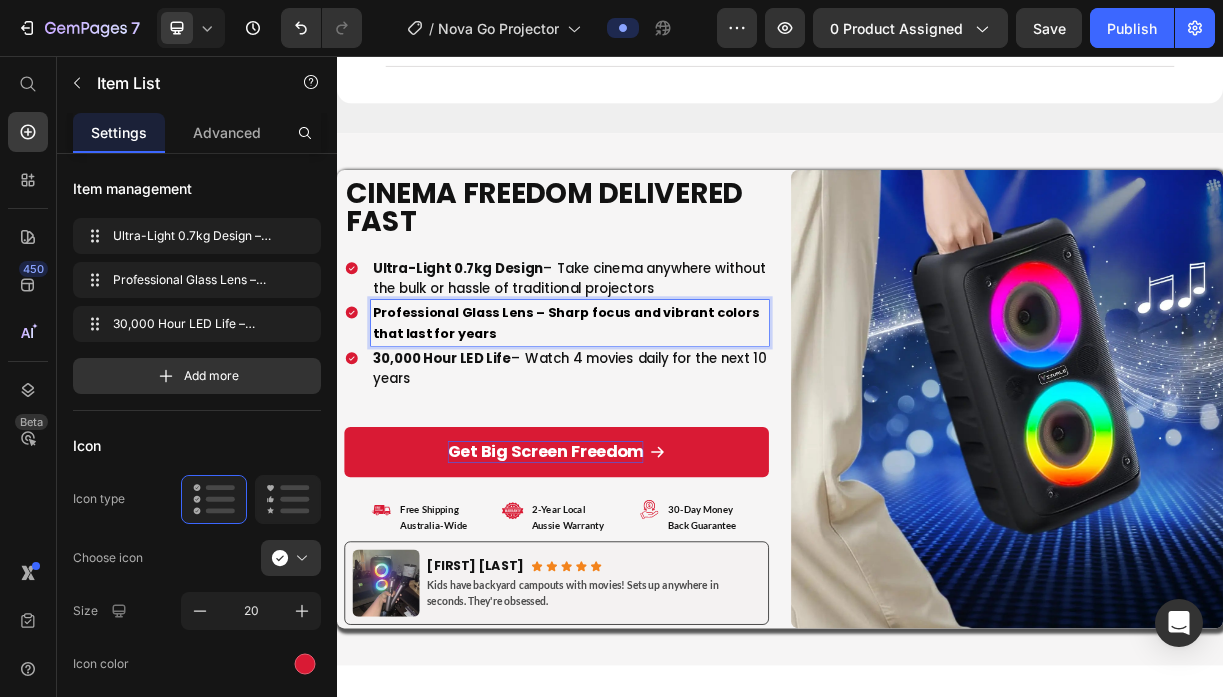 click on "Professional Glass Lens – Sharp focus and vibrant colors that last for years" at bounding box center (647, 418) 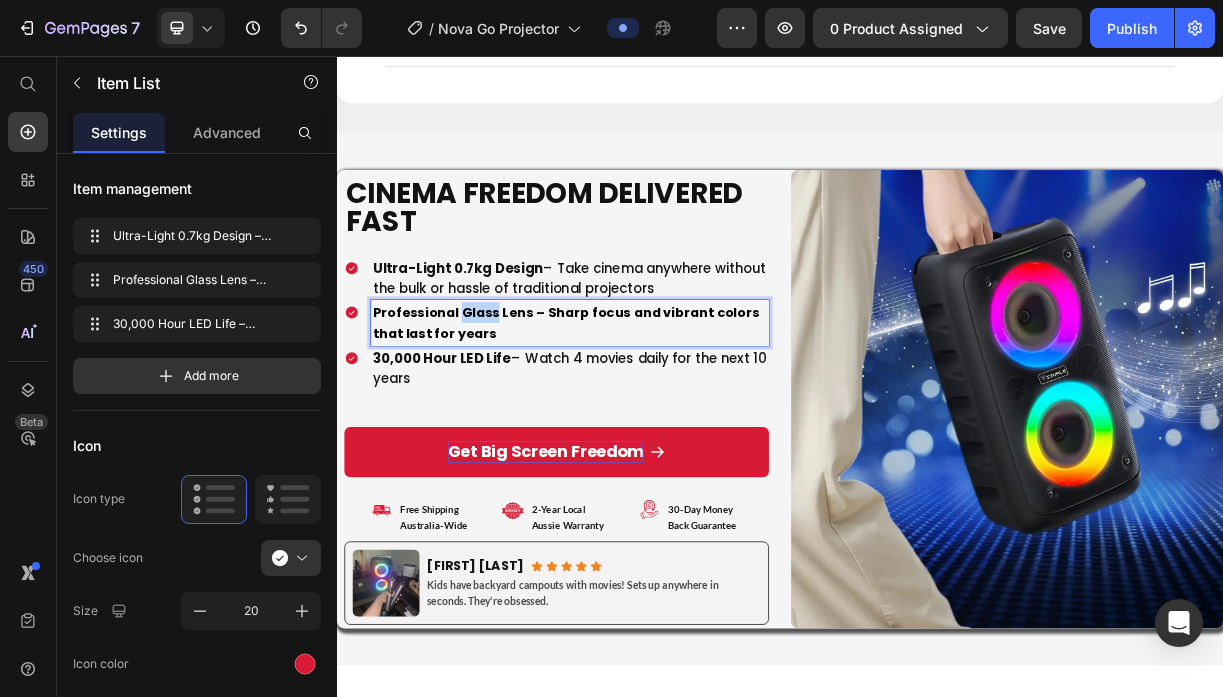 click on "Professional Glass Lens – Sharp focus and vibrant colors that last for years" at bounding box center (647, 418) 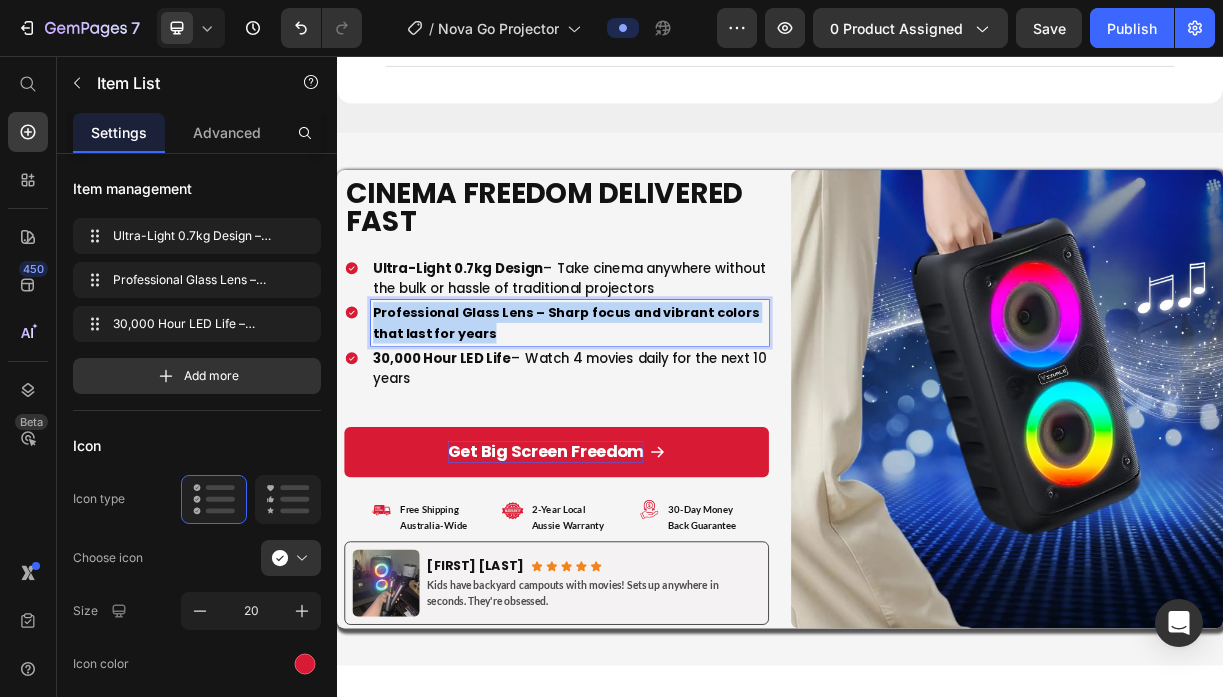 click on "Professional Glass Lens – Sharp focus and vibrant colors that last for years" at bounding box center (647, 418) 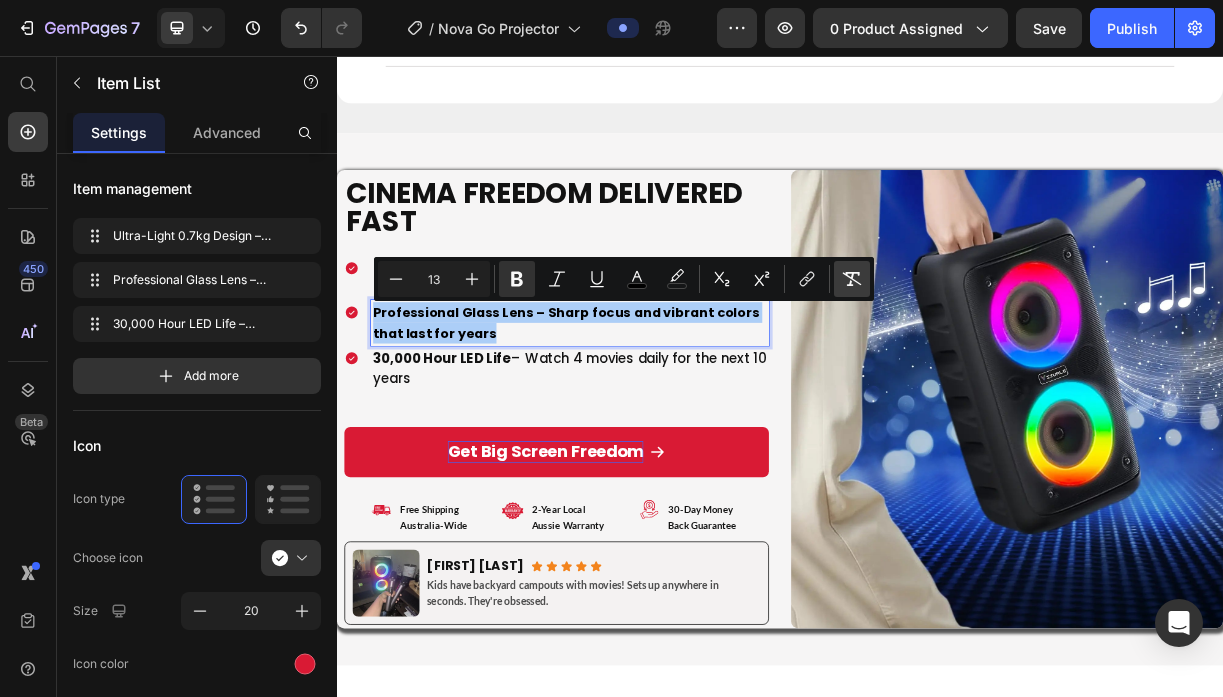 click 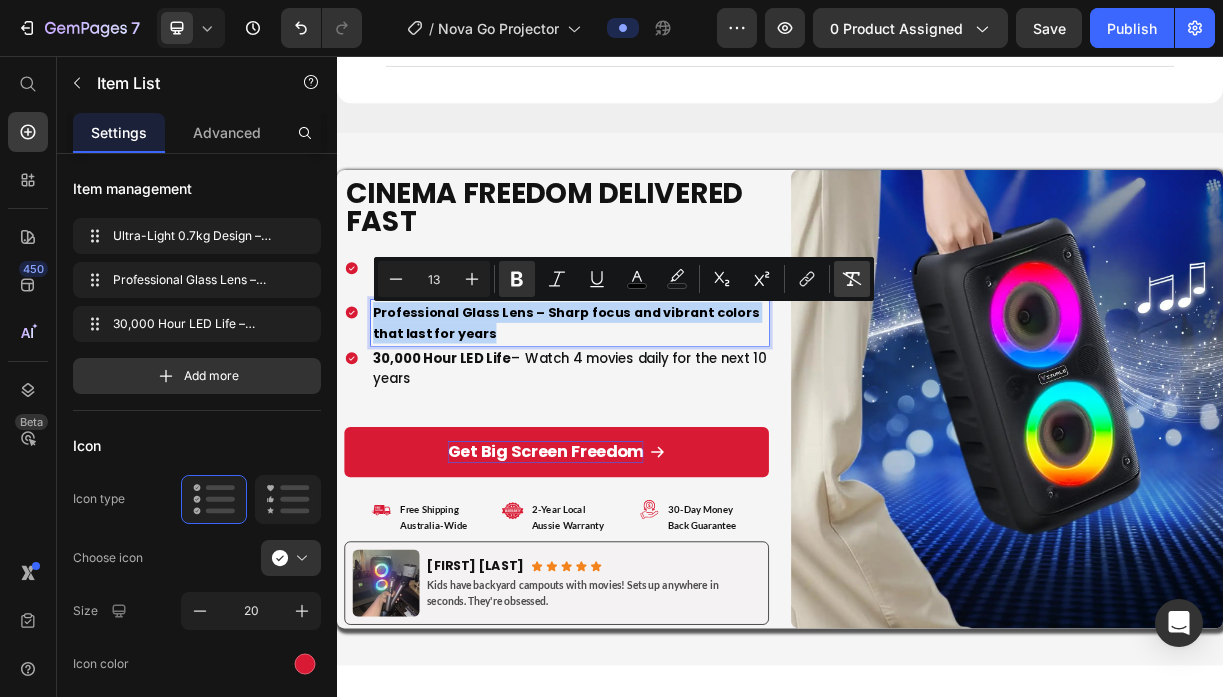 type on "18" 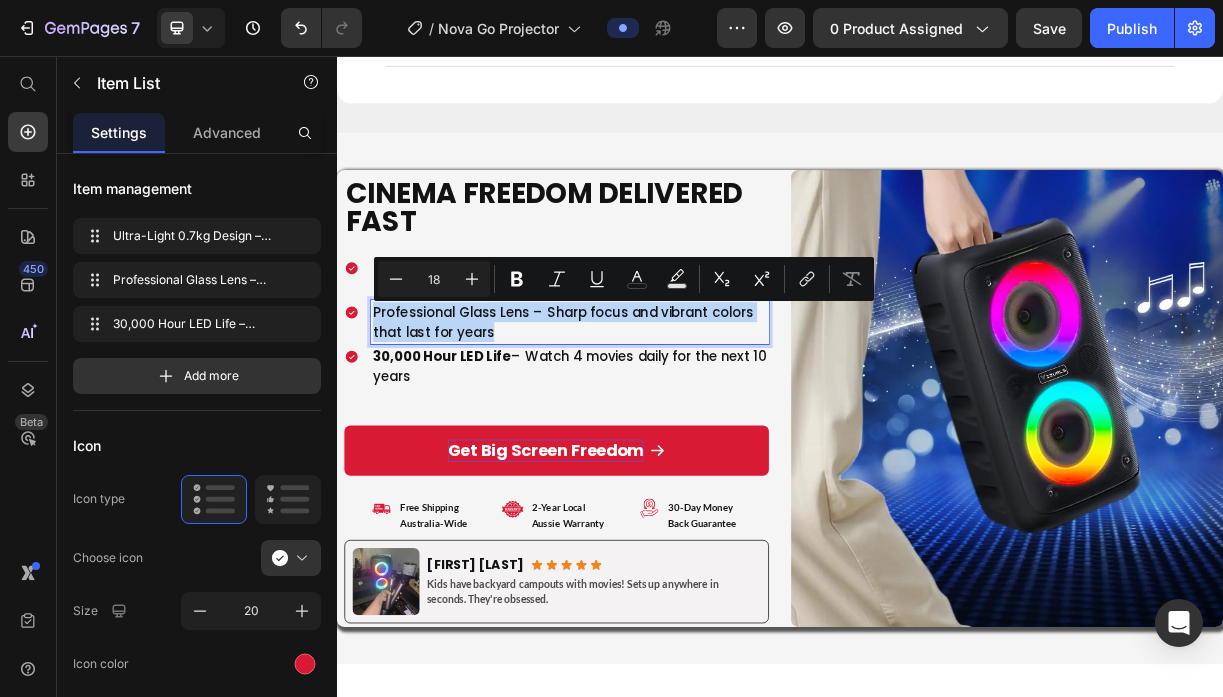 click on "Professional Glass Lens – Sharp focus and vibrant colors that last for years" at bounding box center [652, 417] 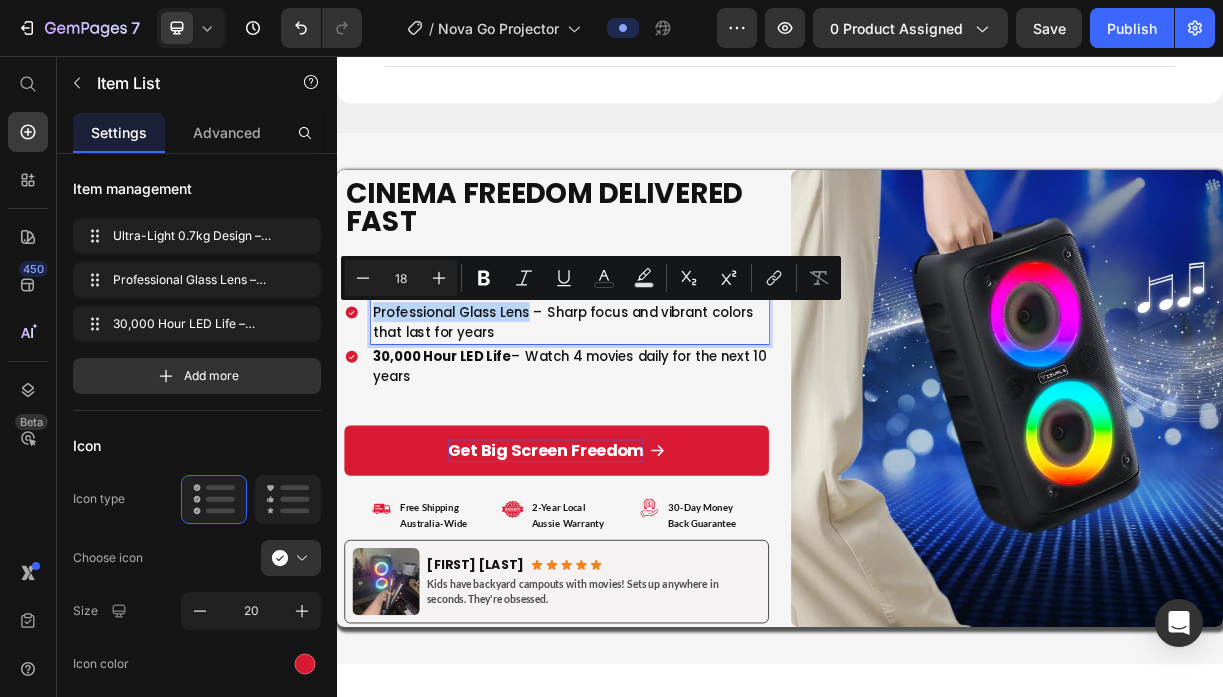 drag, startPoint x: 596, startPoint y: 400, endPoint x: 387, endPoint y: 403, distance: 209.02153 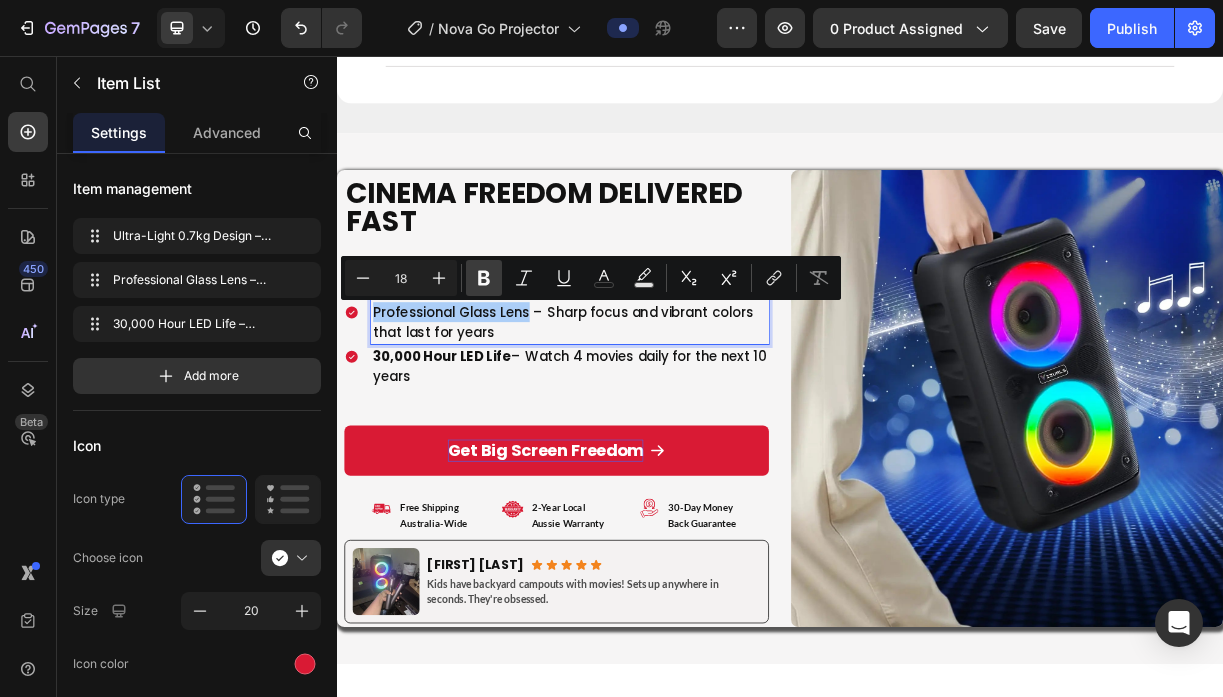 click 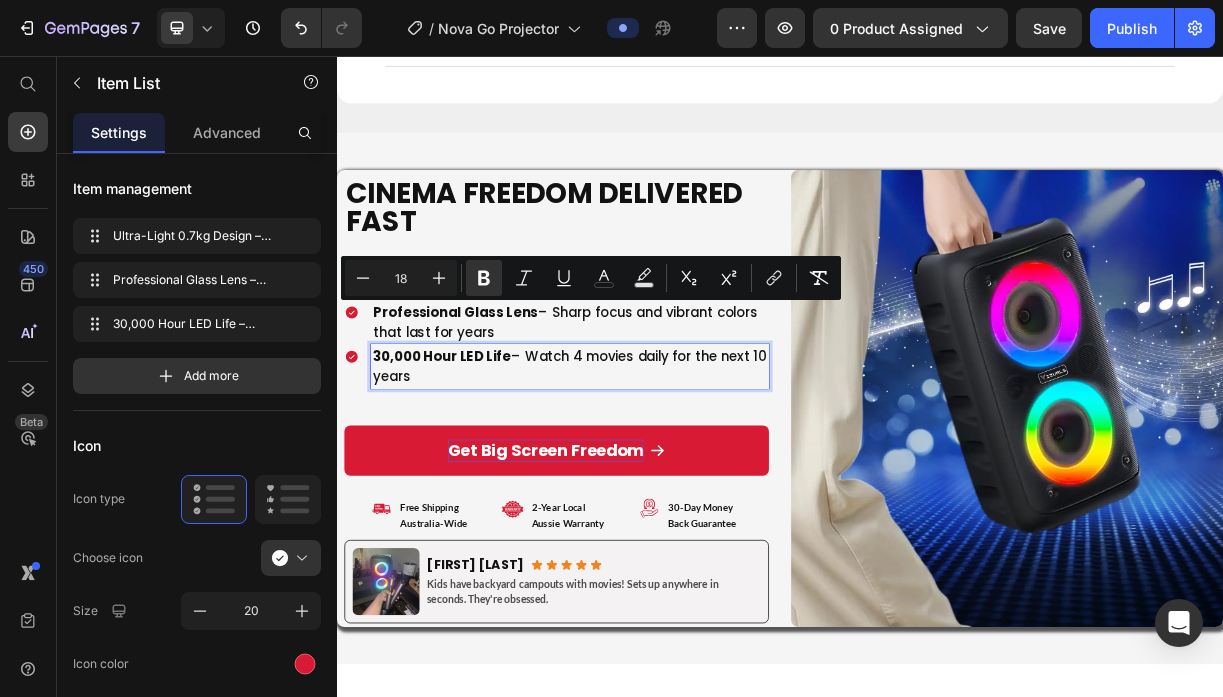 click on "30,000 Hour LED Life" at bounding box center [479, 463] 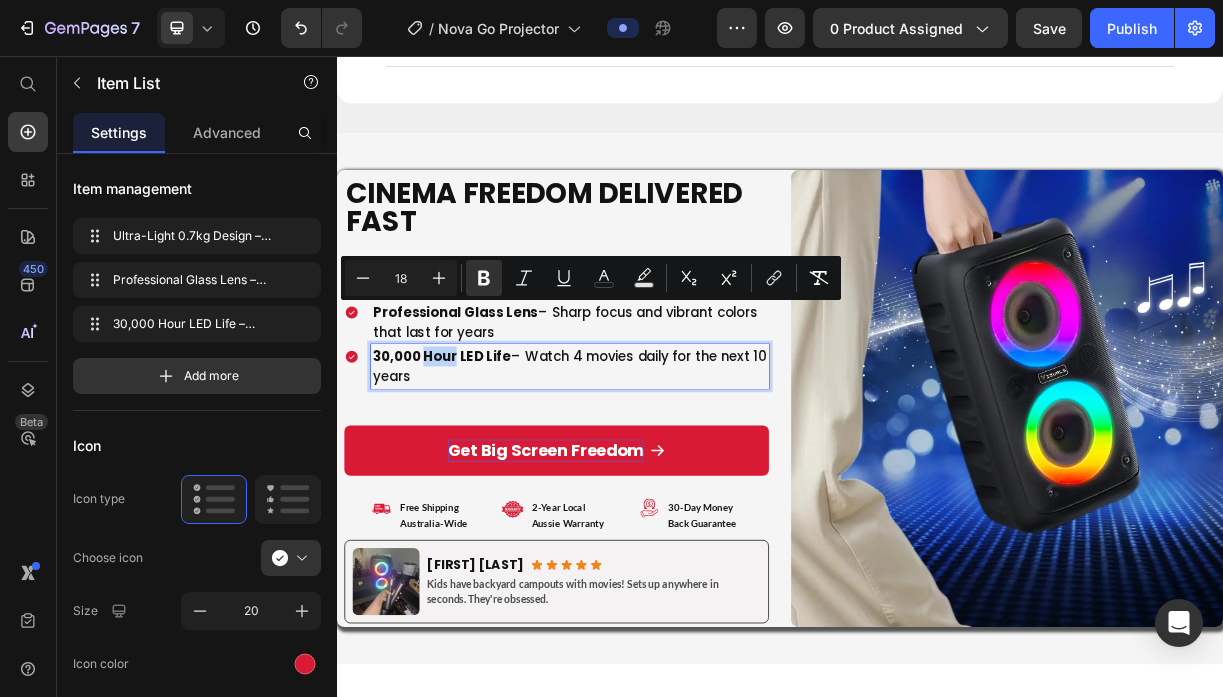 click on "30,000 Hour LED Life" at bounding box center (479, 463) 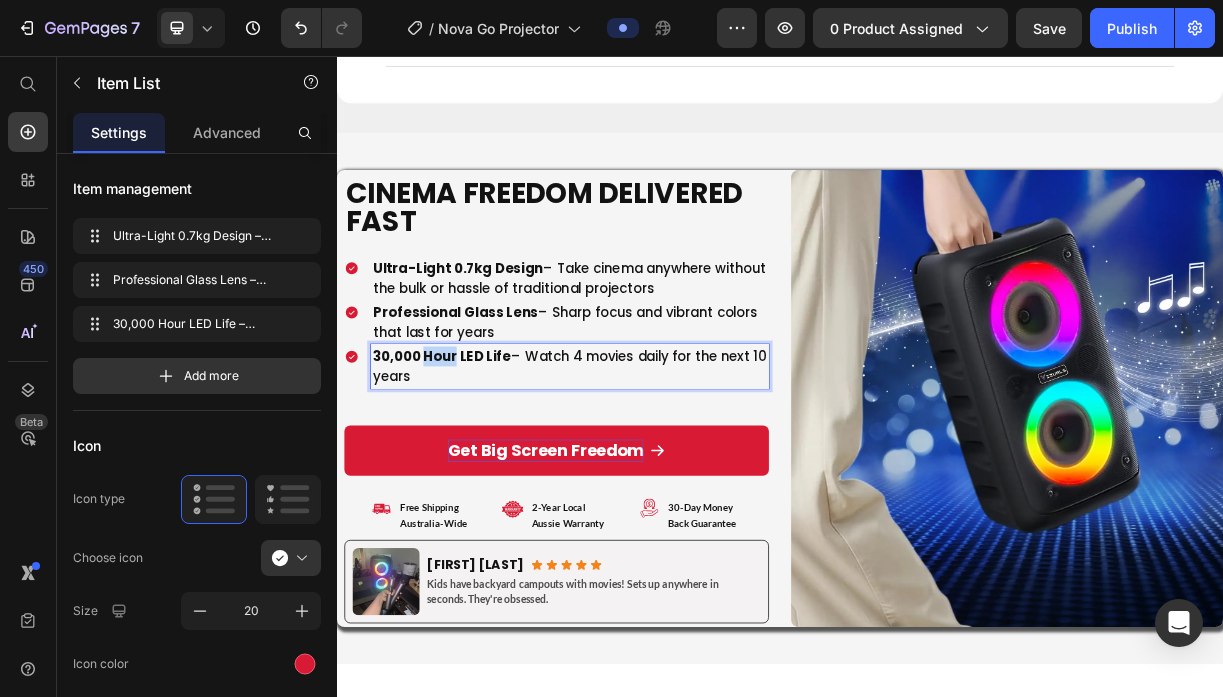 click on "30,000 Hour LED Life" at bounding box center [479, 463] 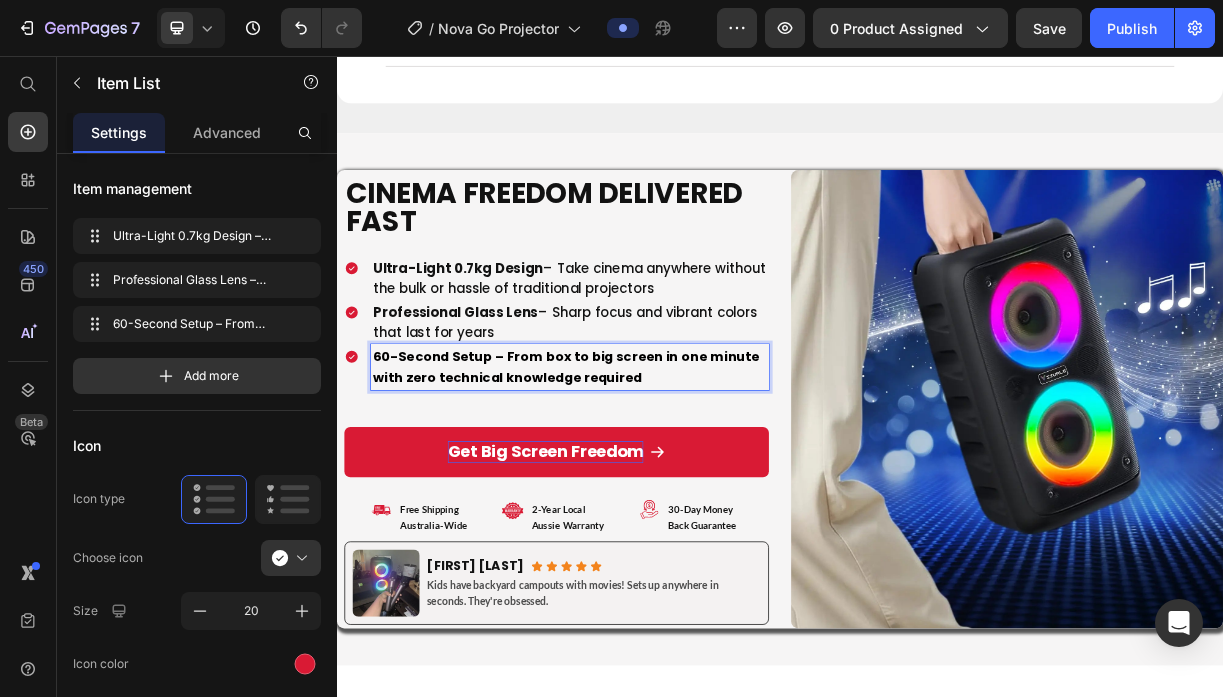 click on "60-Second Setup – From box to big screen in one minute with zero technical knowledge required" at bounding box center [647, 478] 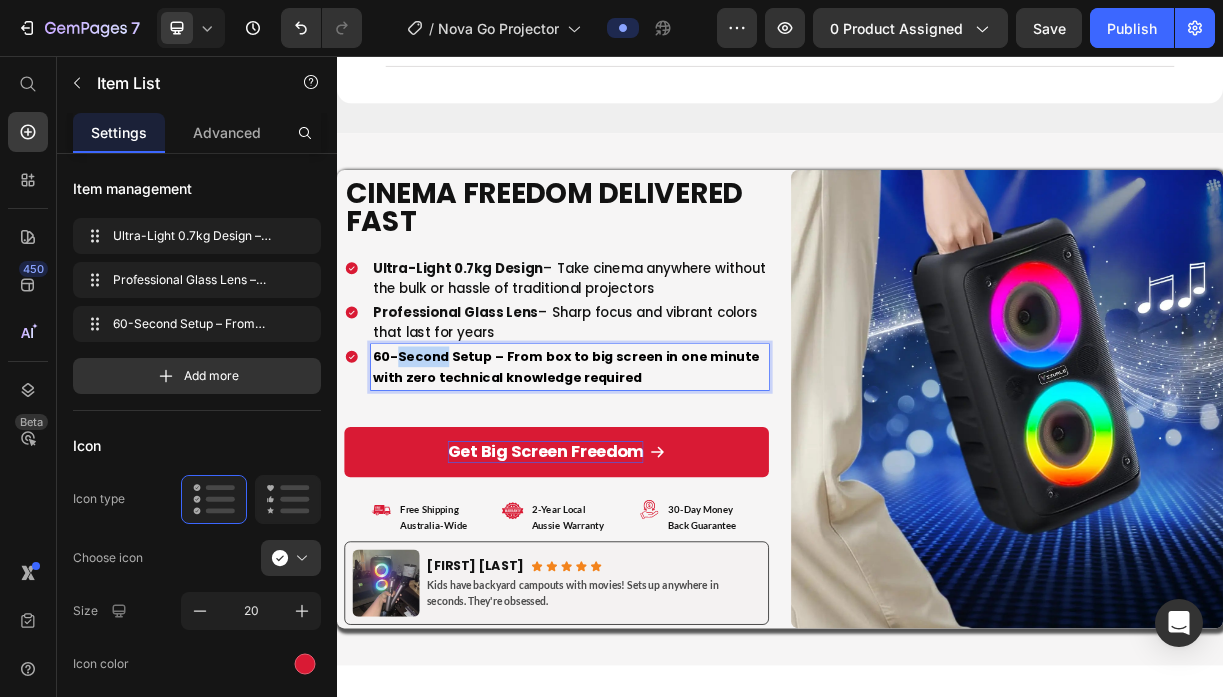 click on "60-Second Setup – From box to big screen in one minute with zero technical knowledge required" at bounding box center (647, 478) 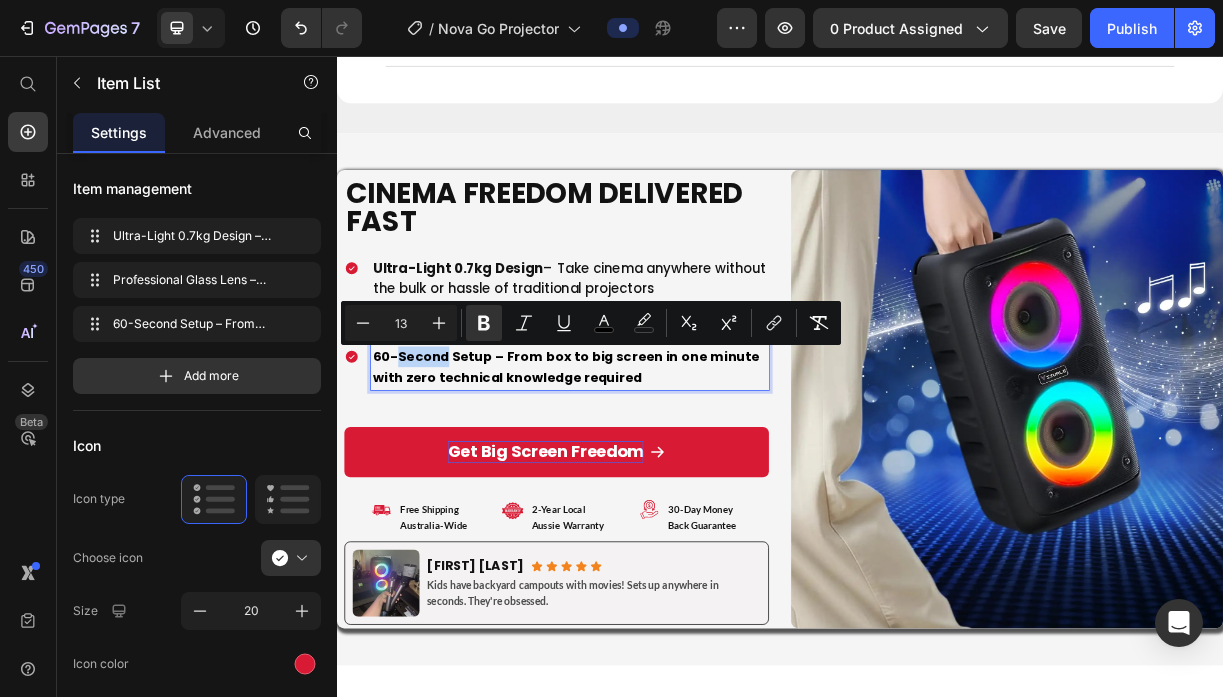 click on "60-Second Setup – From box to big screen in one minute with zero technical knowledge required" at bounding box center (647, 478) 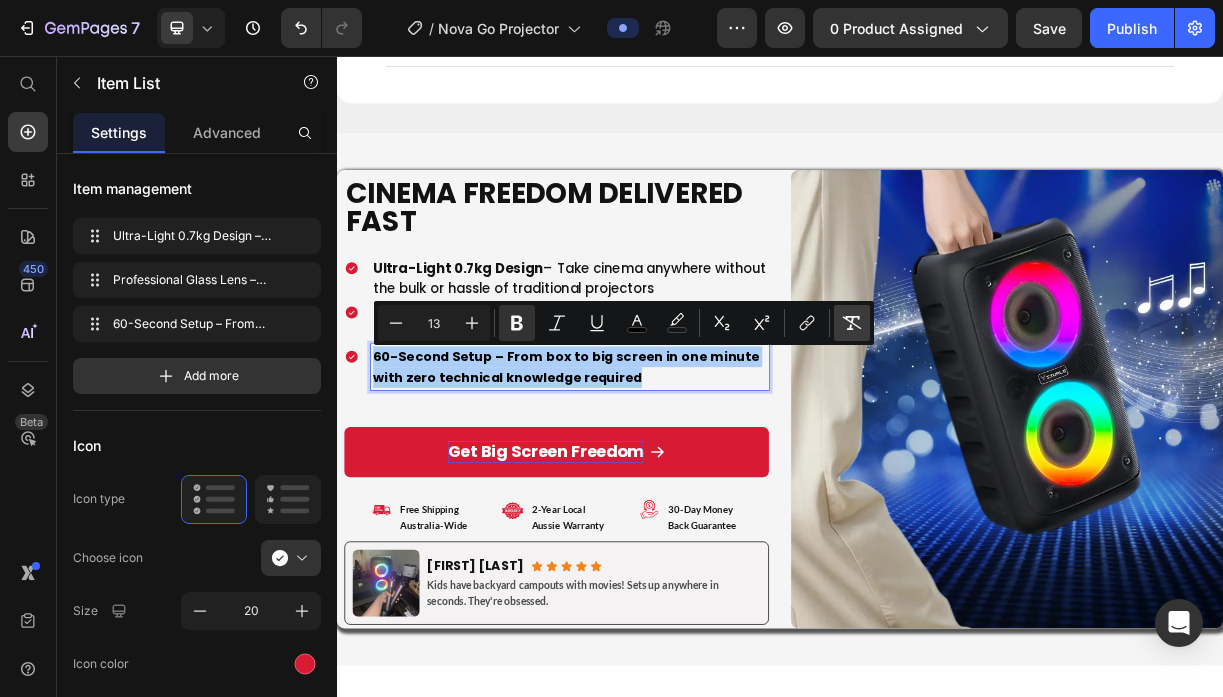 click 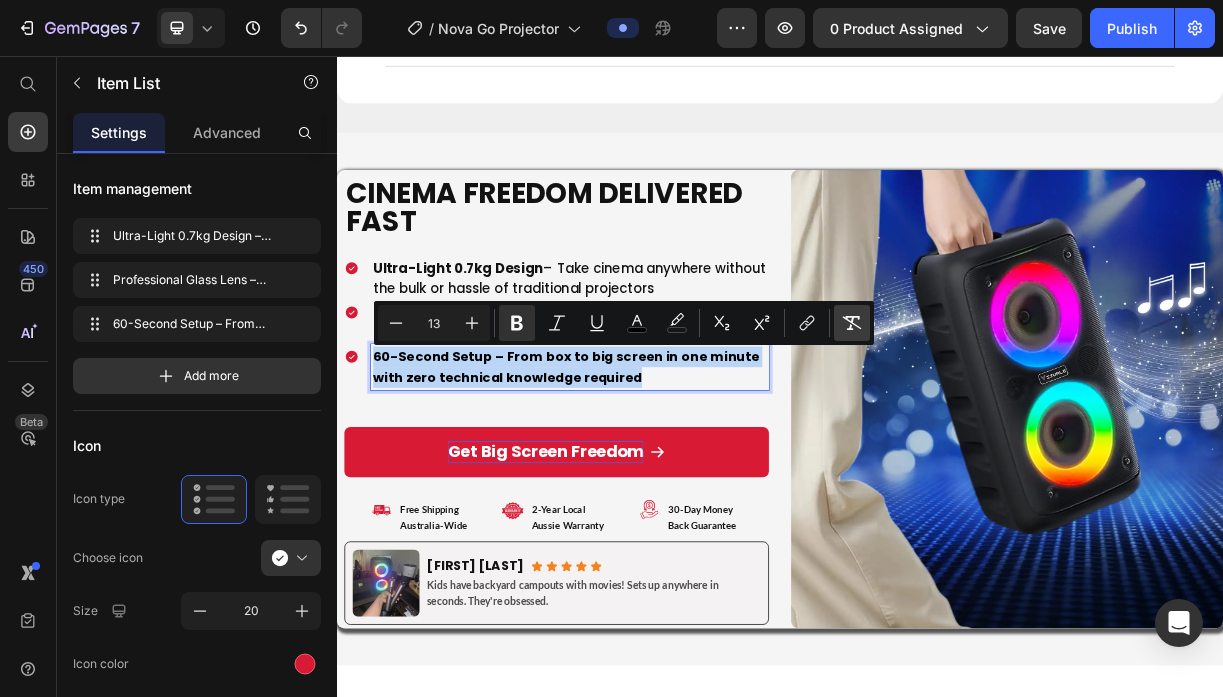 type on "18" 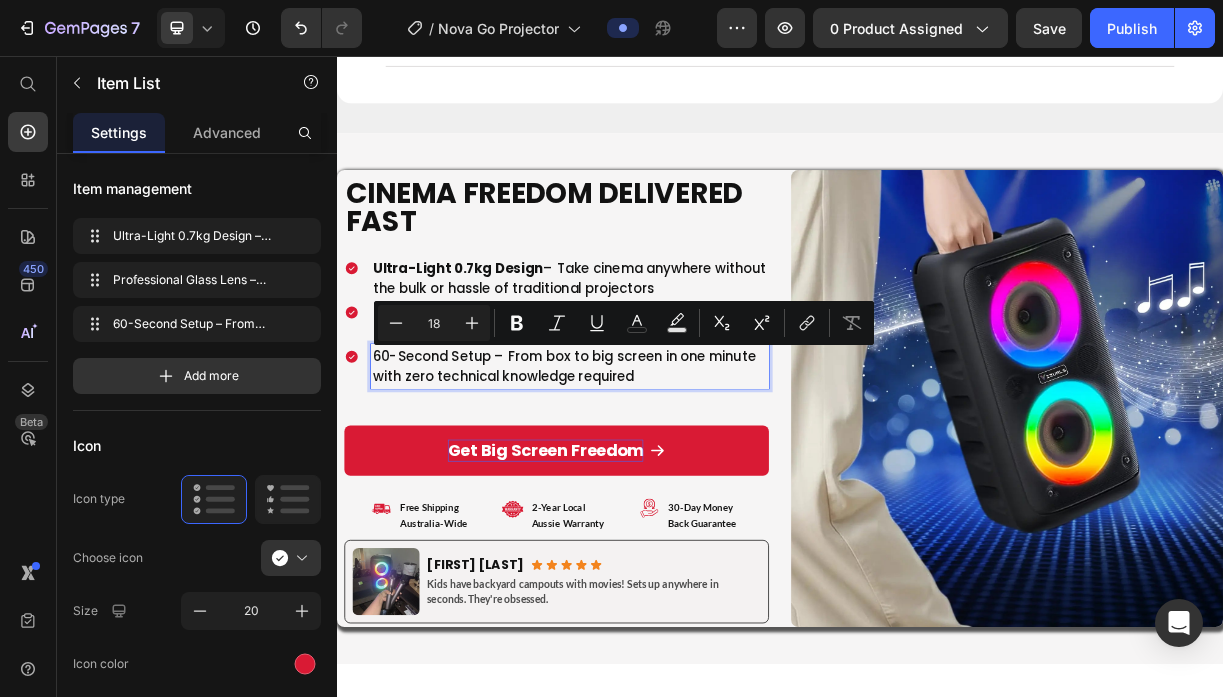 click on "60-Second Setup – From box to big screen in one minute with zero technical knowledge required" at bounding box center (652, 477) 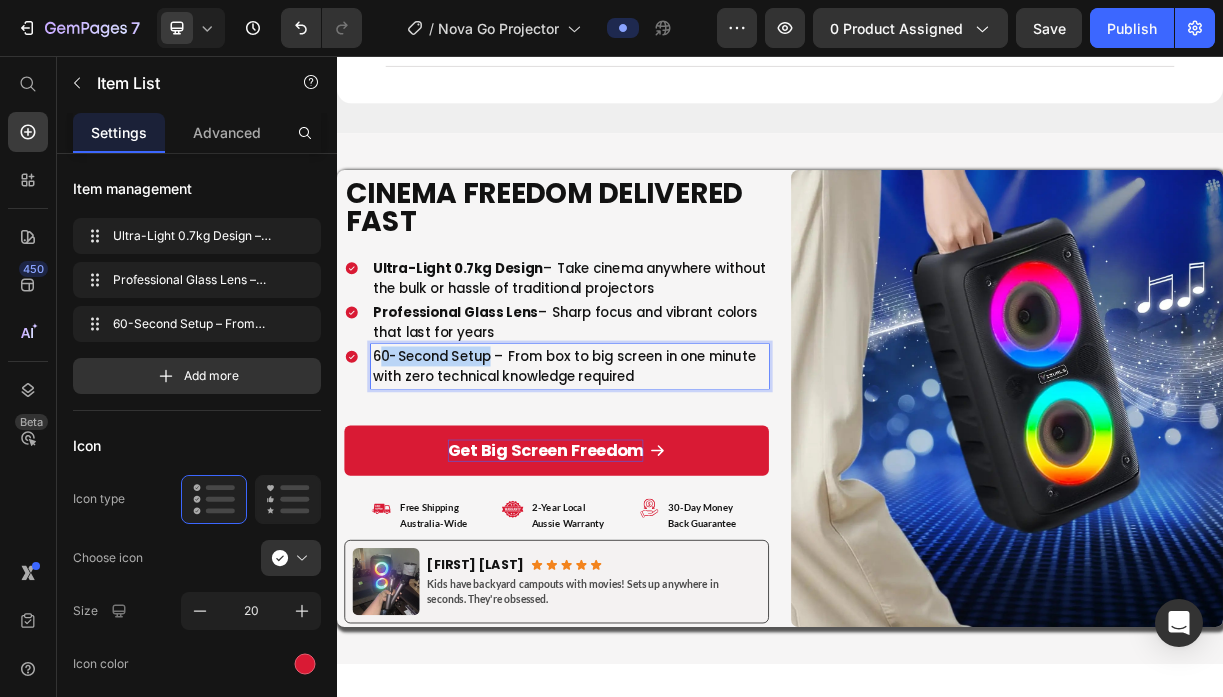 drag, startPoint x: 542, startPoint y: 466, endPoint x: 402, endPoint y: 461, distance: 140.08926 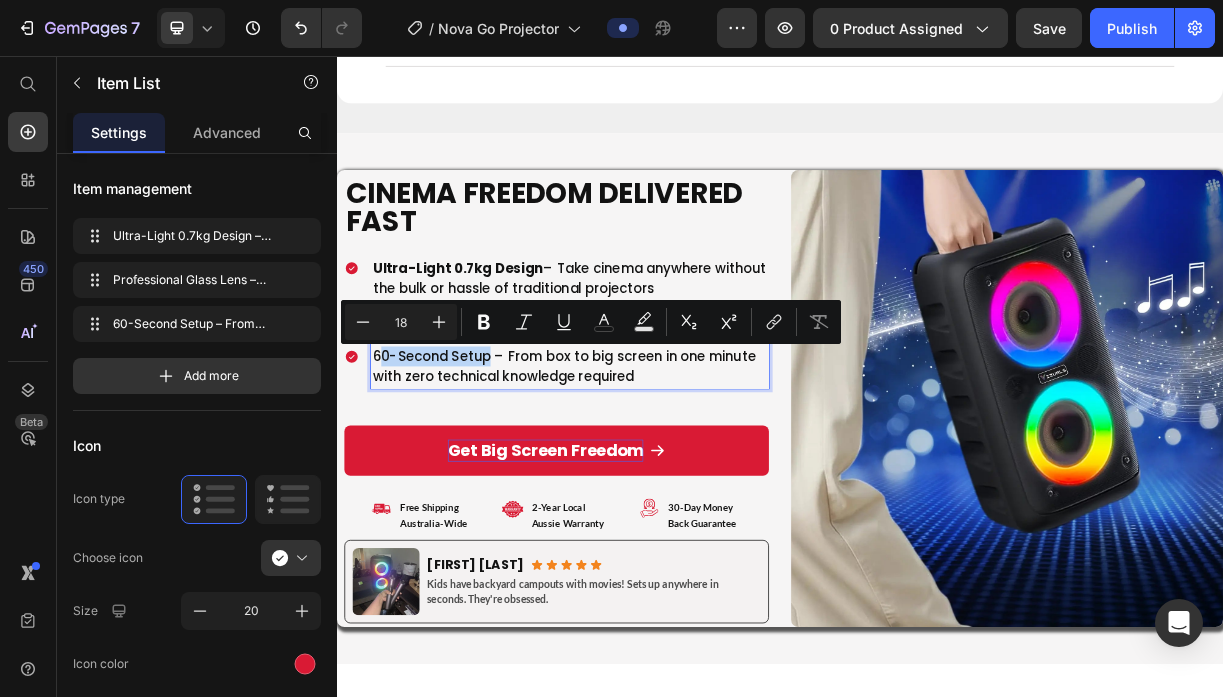 click on "60-Second Setup – From box to big screen in one minute with zero technical knowledge required" at bounding box center [652, 477] 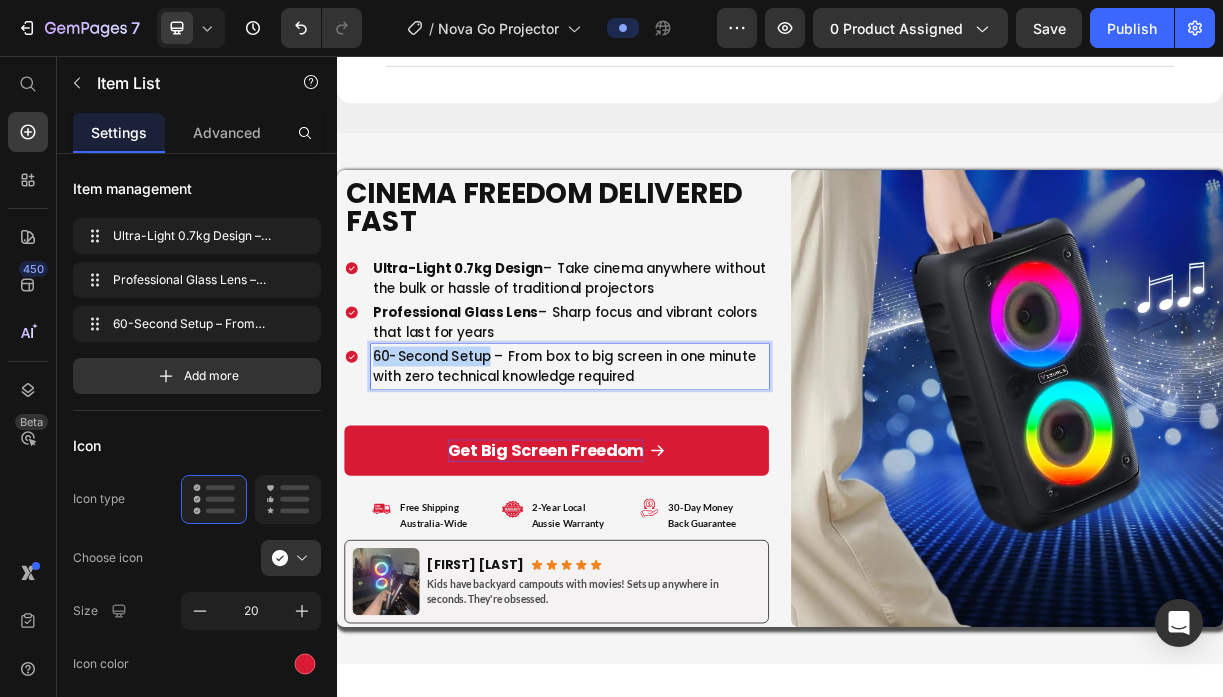 drag, startPoint x: 391, startPoint y: 461, endPoint x: 539, endPoint y: 461, distance: 148 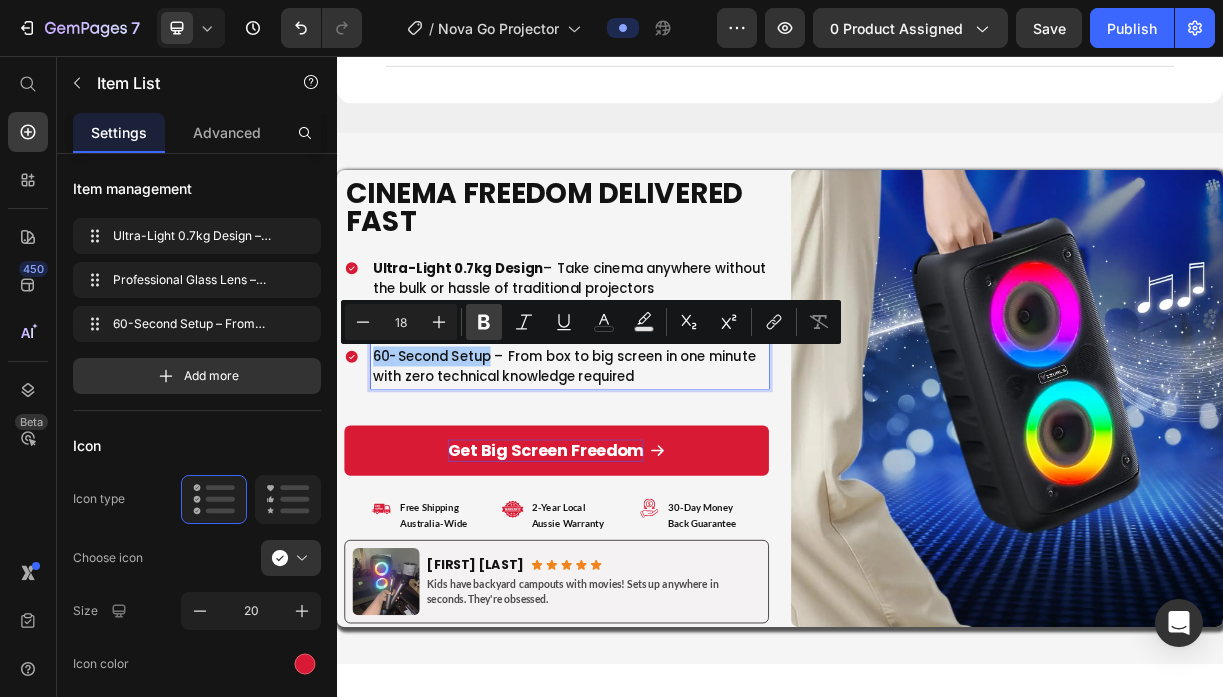 click 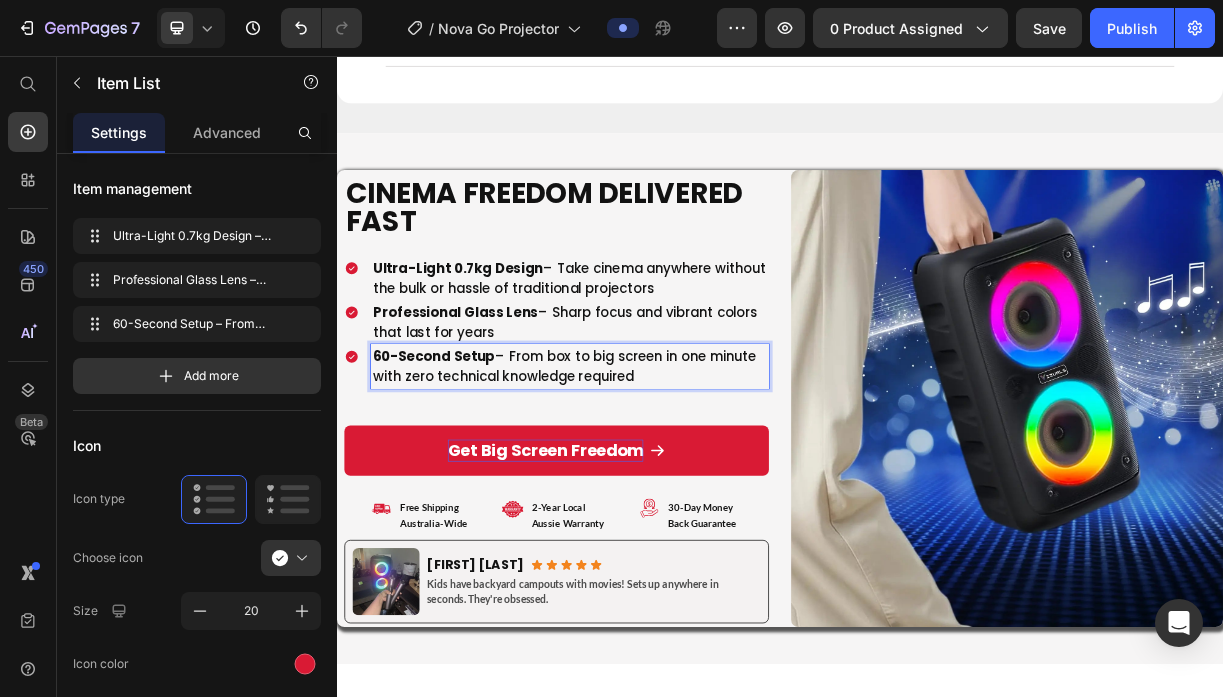 click on "60-Second Setup  – From box to big screen in one minute with zero technical knowledge required" at bounding box center (652, 477) 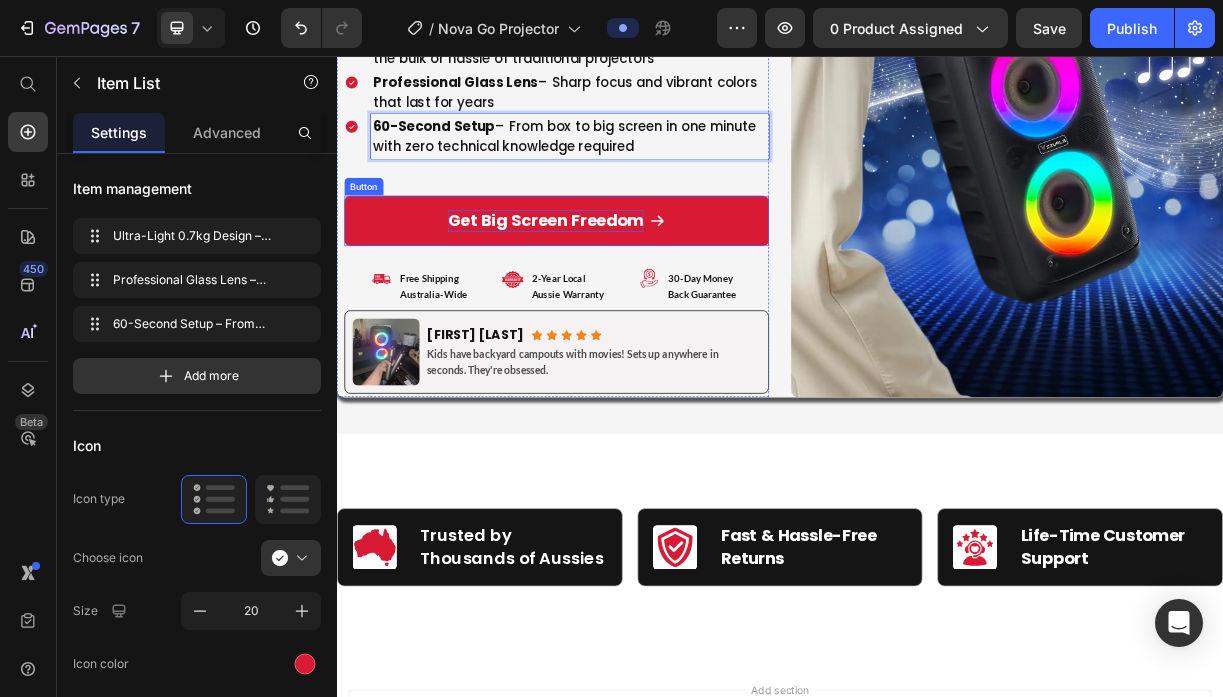 scroll, scrollTop: 11282, scrollLeft: 0, axis: vertical 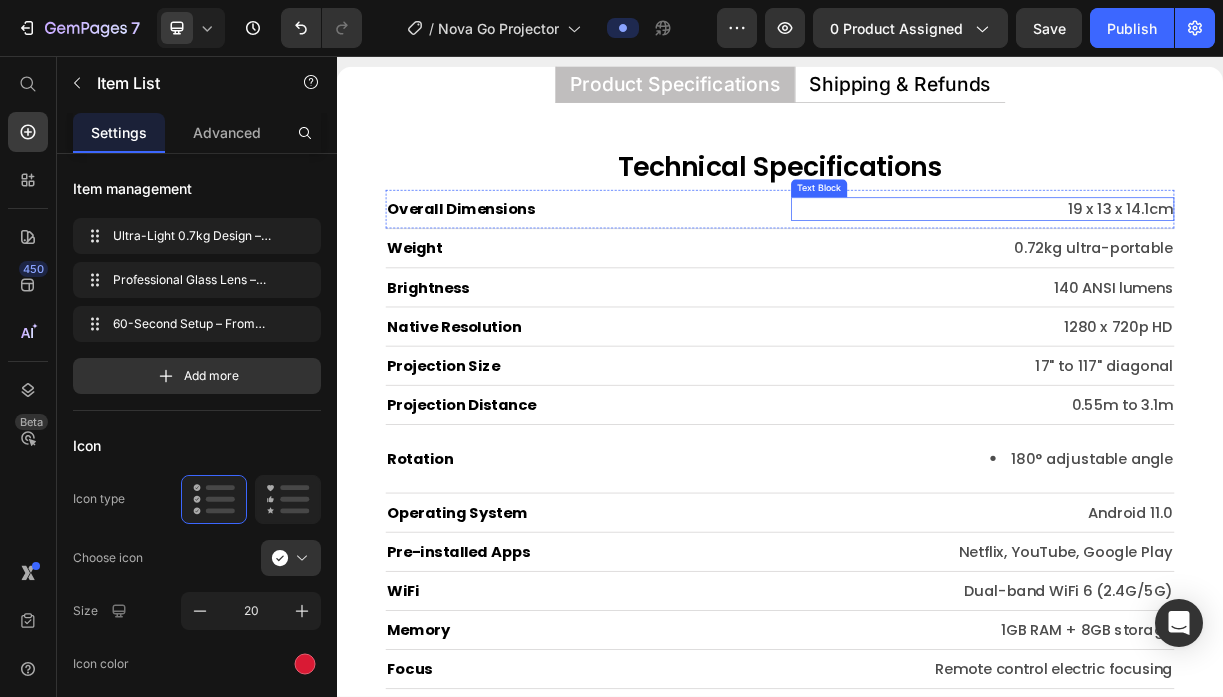 click on "19 x 13 x 14.1cm" at bounding box center (1211, 264) 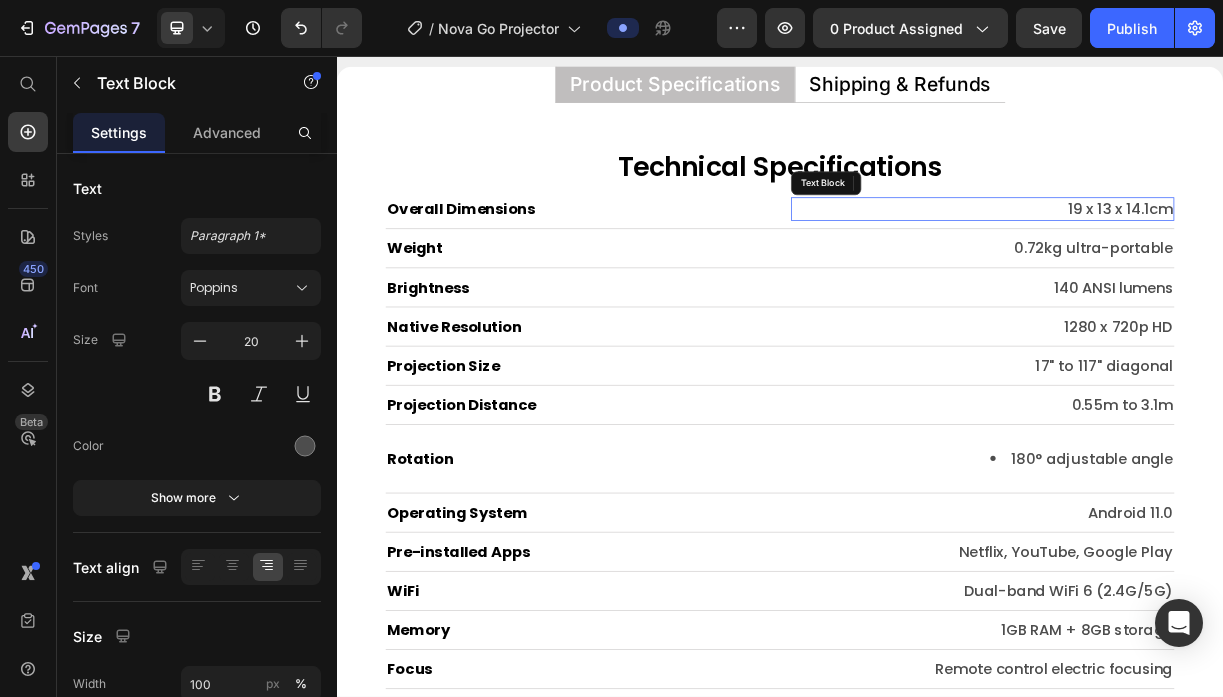 click on "19 x 13 x 14.1cm" at bounding box center (1211, 264) 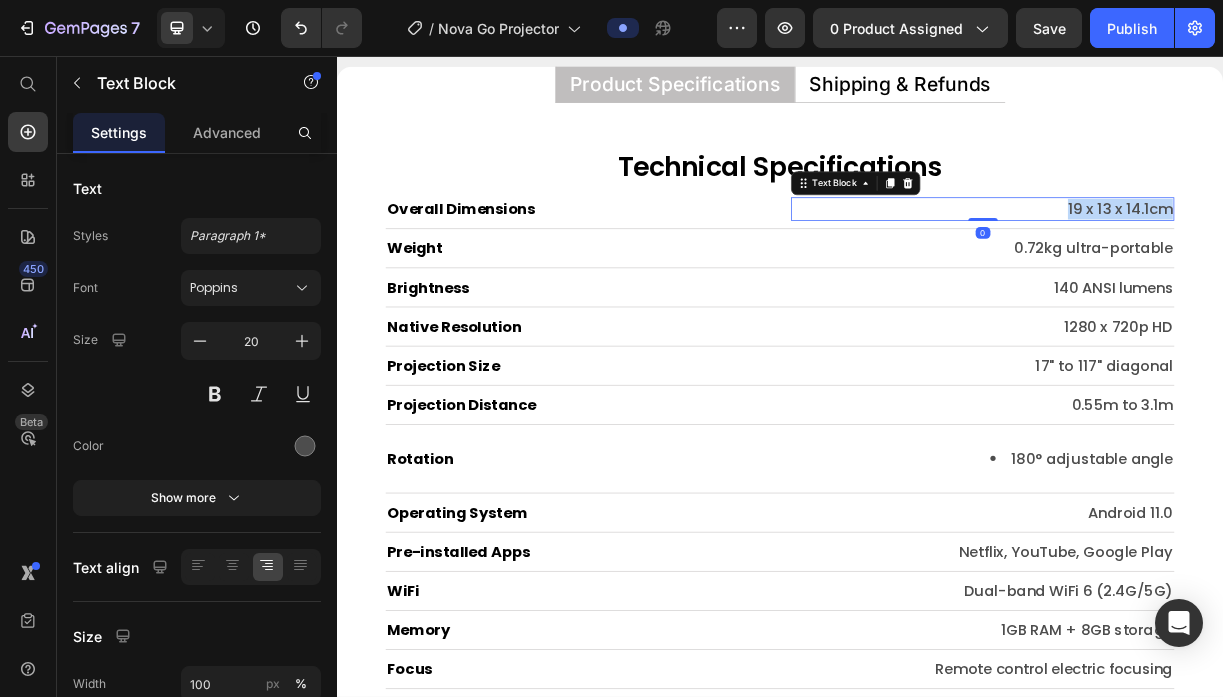 click on "19 x 13 x 14.1cm" at bounding box center (1211, 264) 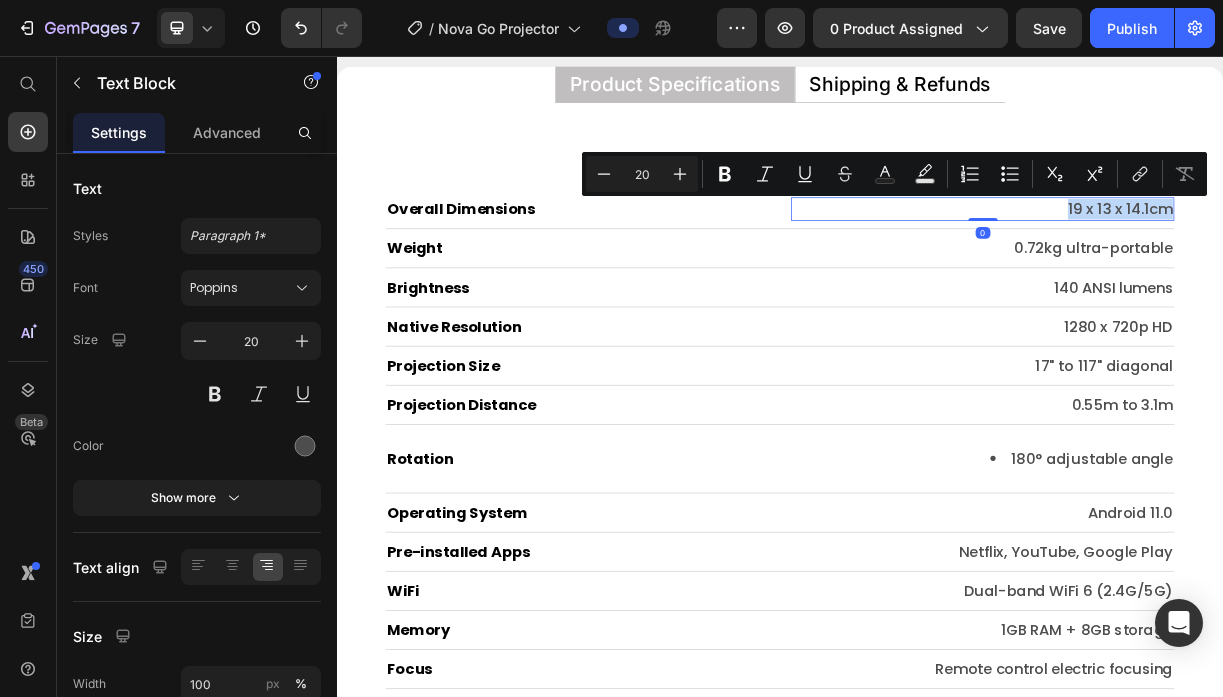 type on "11" 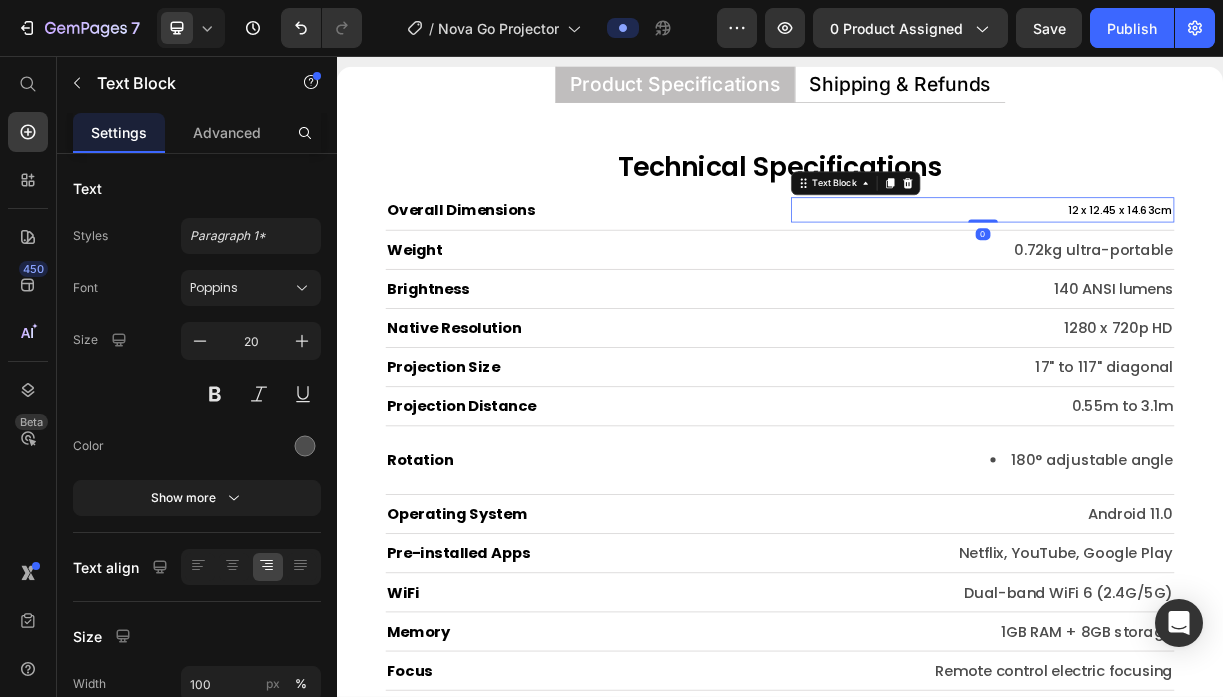click on "12 x 12.45 x 14.63cm" at bounding box center (1398, 266) 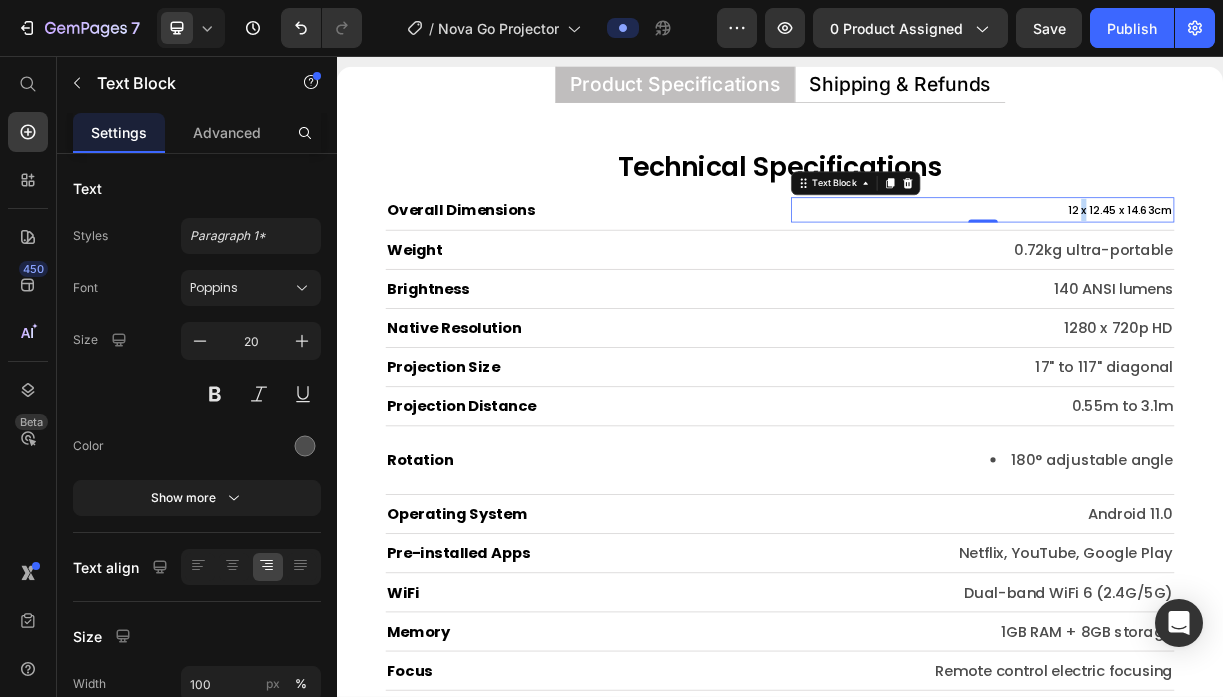click on "12 x 12.45 x 14.63cm" at bounding box center [1398, 266] 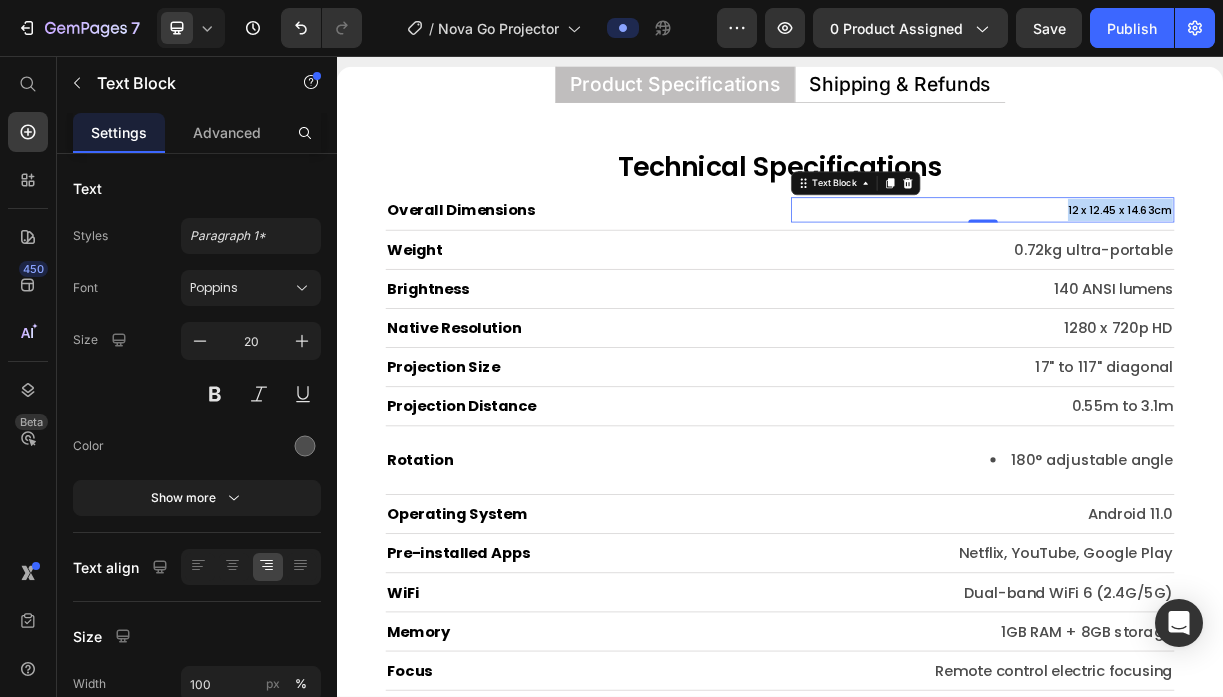 click on "12 x 12.45 x 14.63cm" at bounding box center (1398, 266) 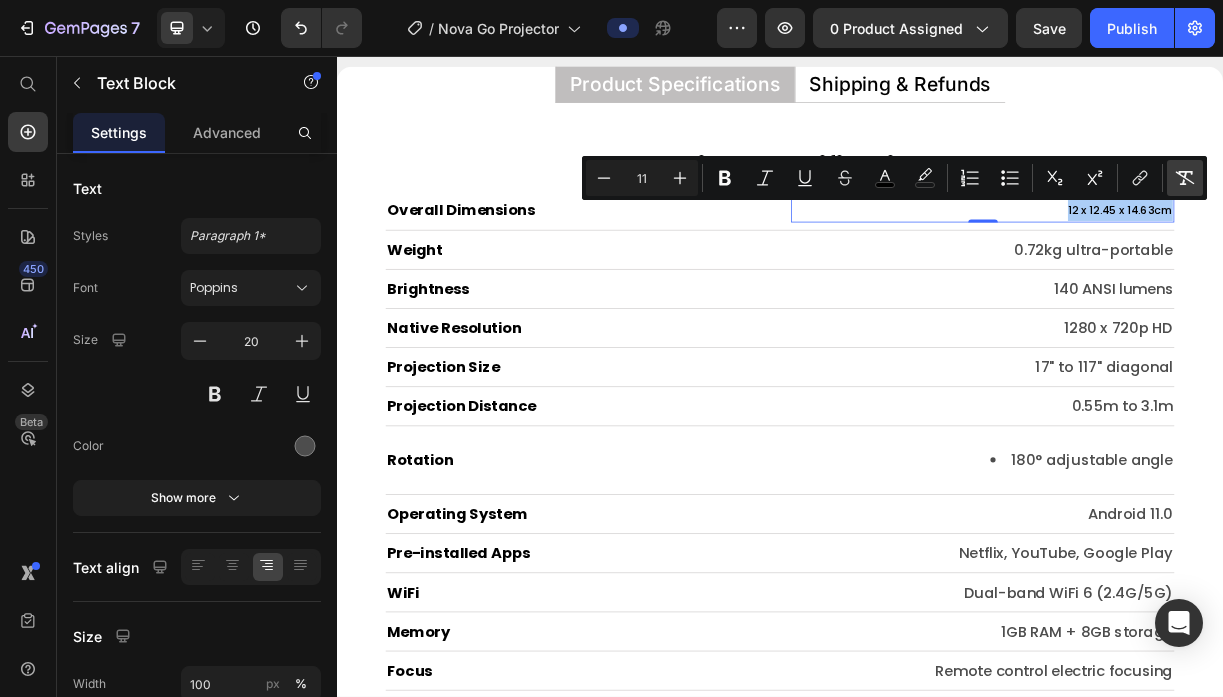 click 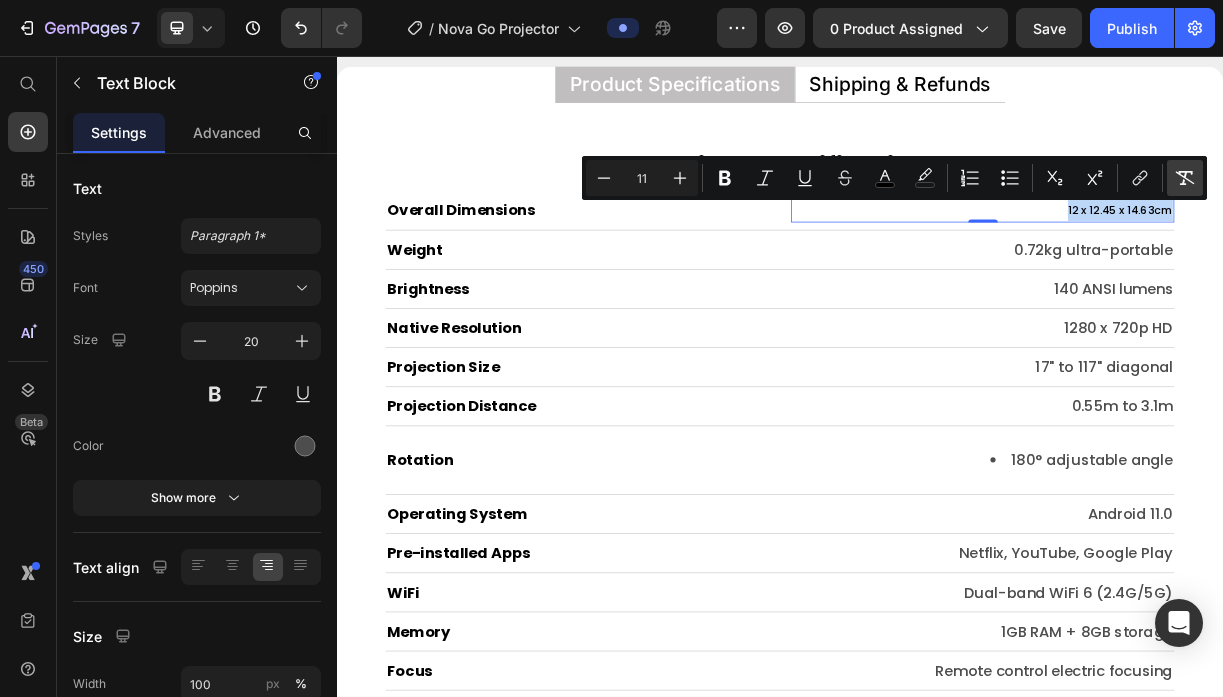 type on "20" 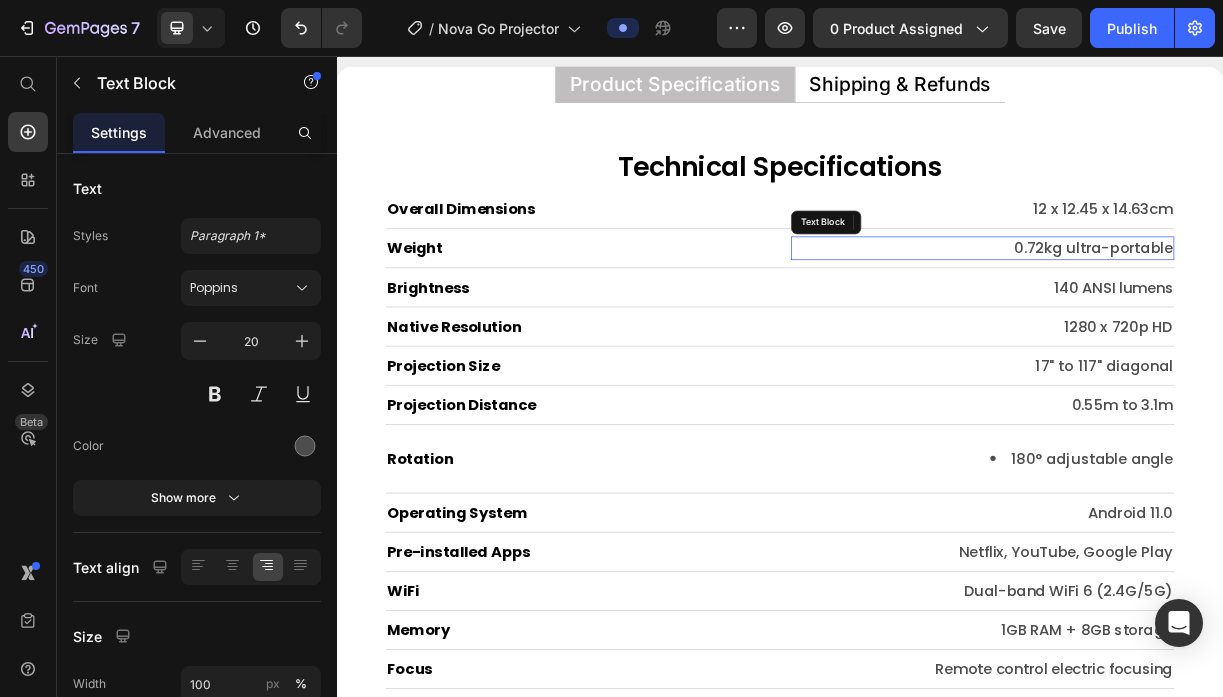 click on "0.72kg ultra-portable" at bounding box center (1211, 317) 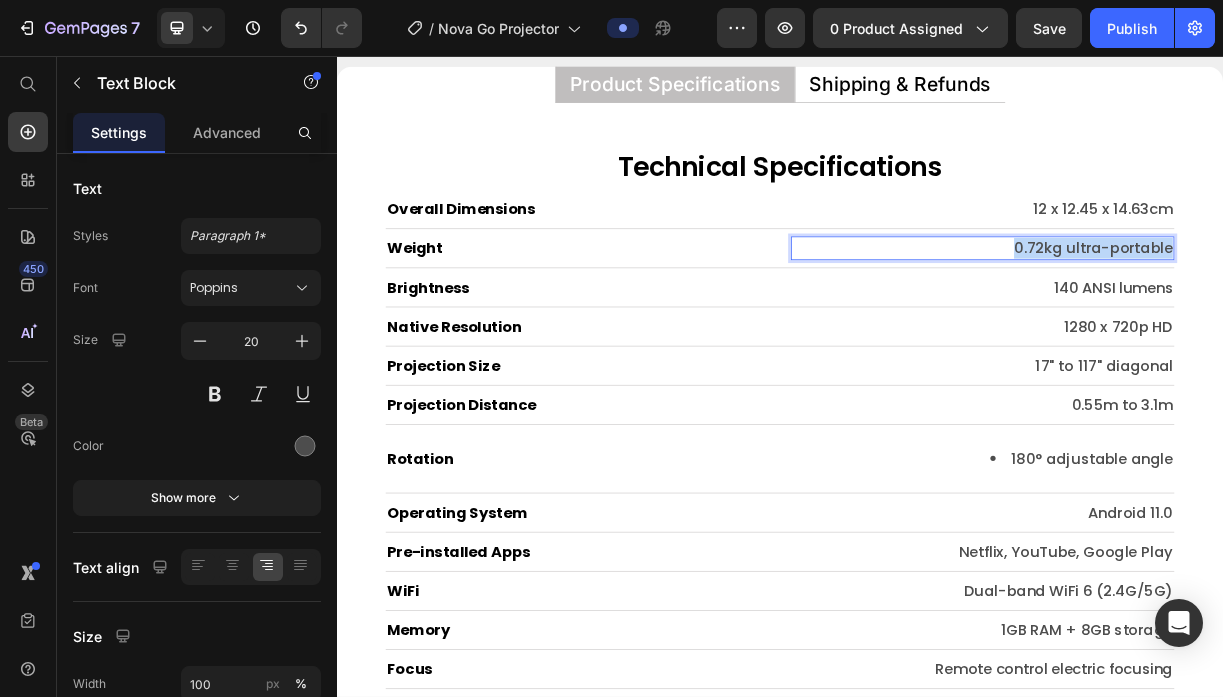 click on "0.72kg ultra-portable" at bounding box center [1211, 317] 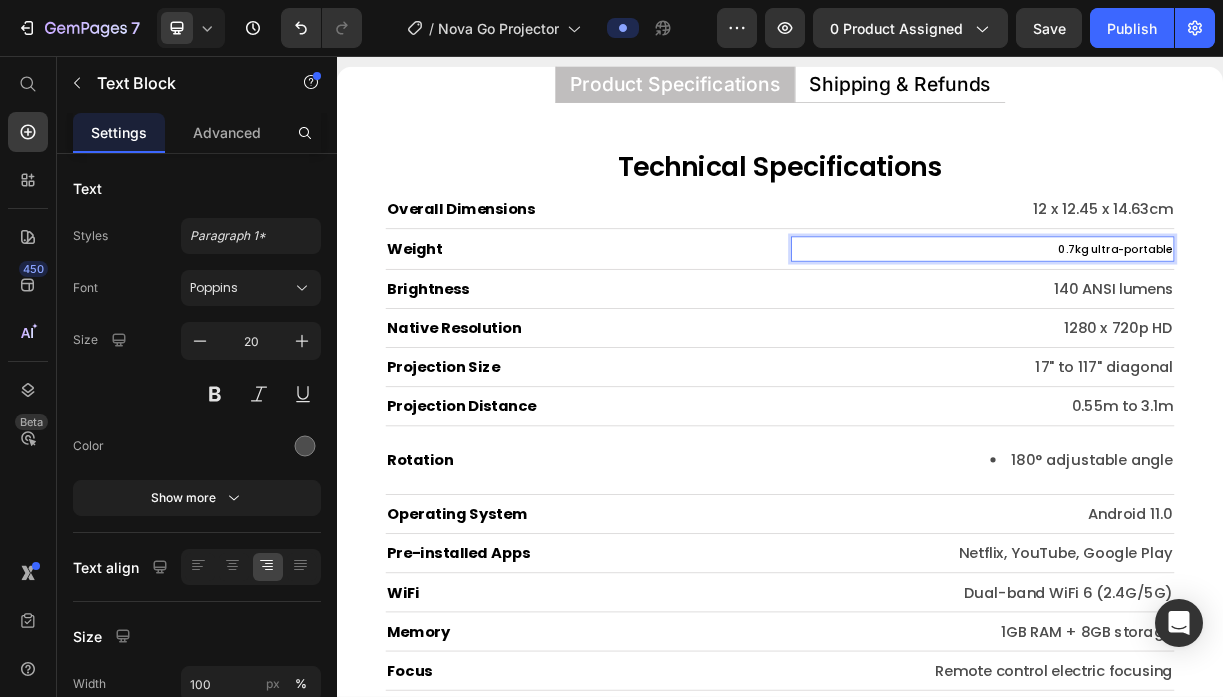 click on "0.7kg ultra-portable" at bounding box center (1211, 318) 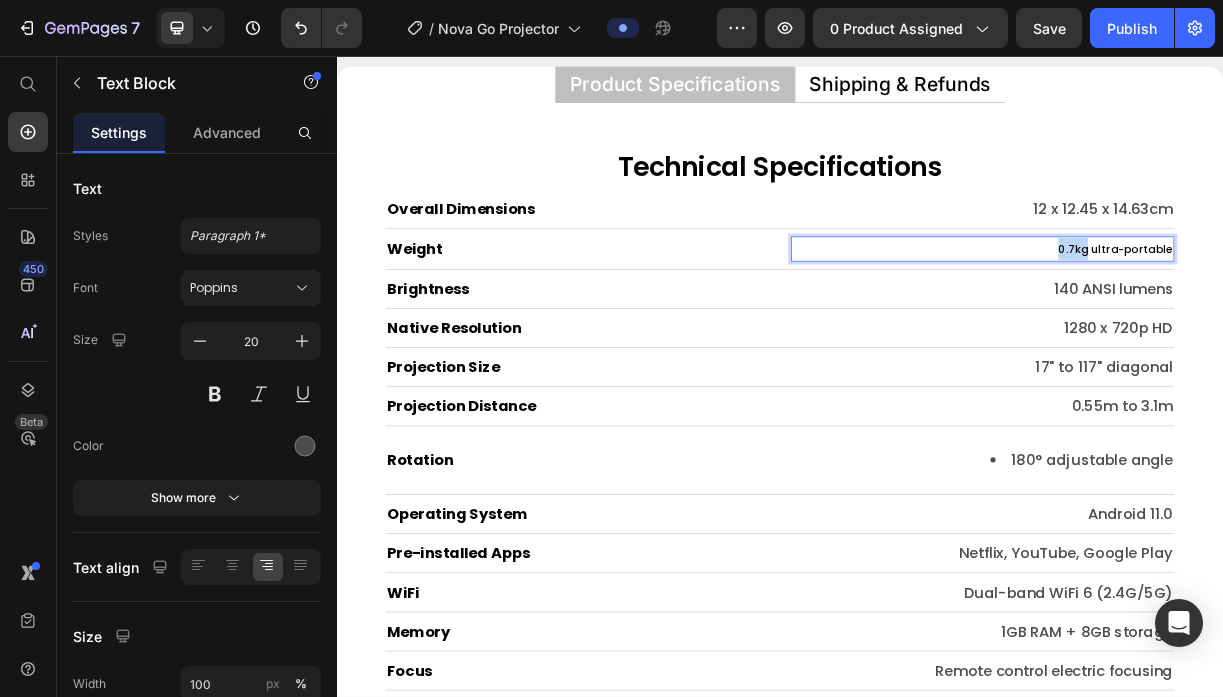 click on "0.7kg ultra-portable" at bounding box center [1211, 318] 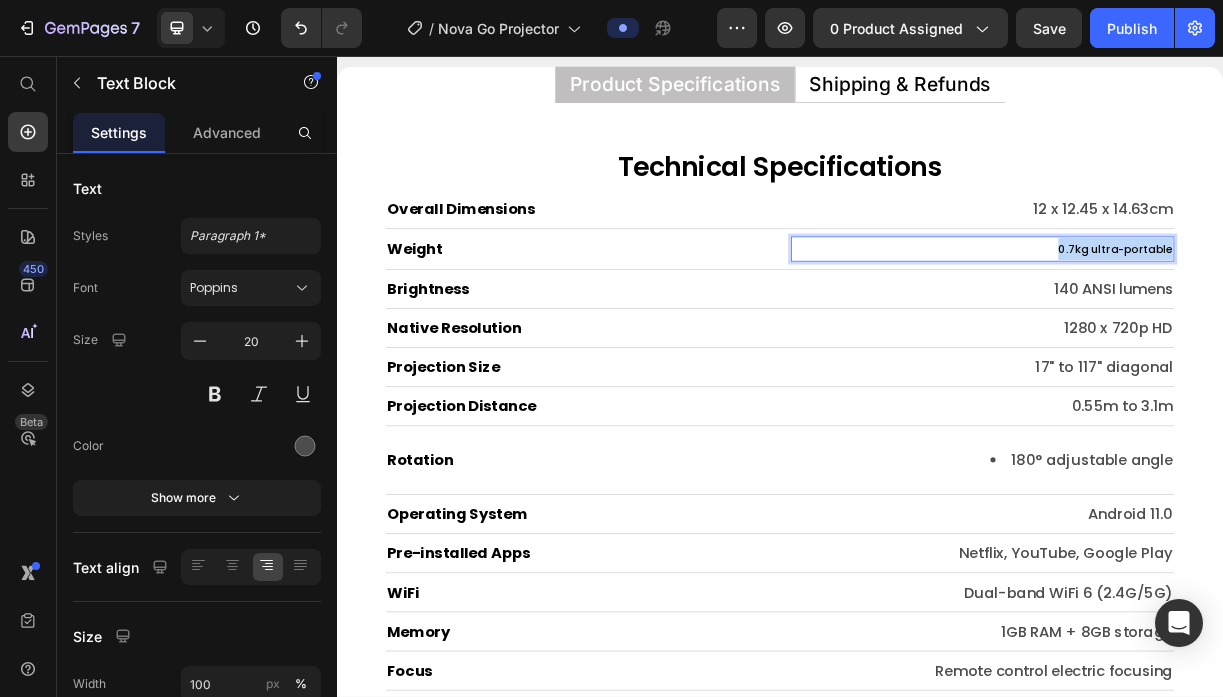 click on "0.7kg ultra-portable" at bounding box center (1211, 318) 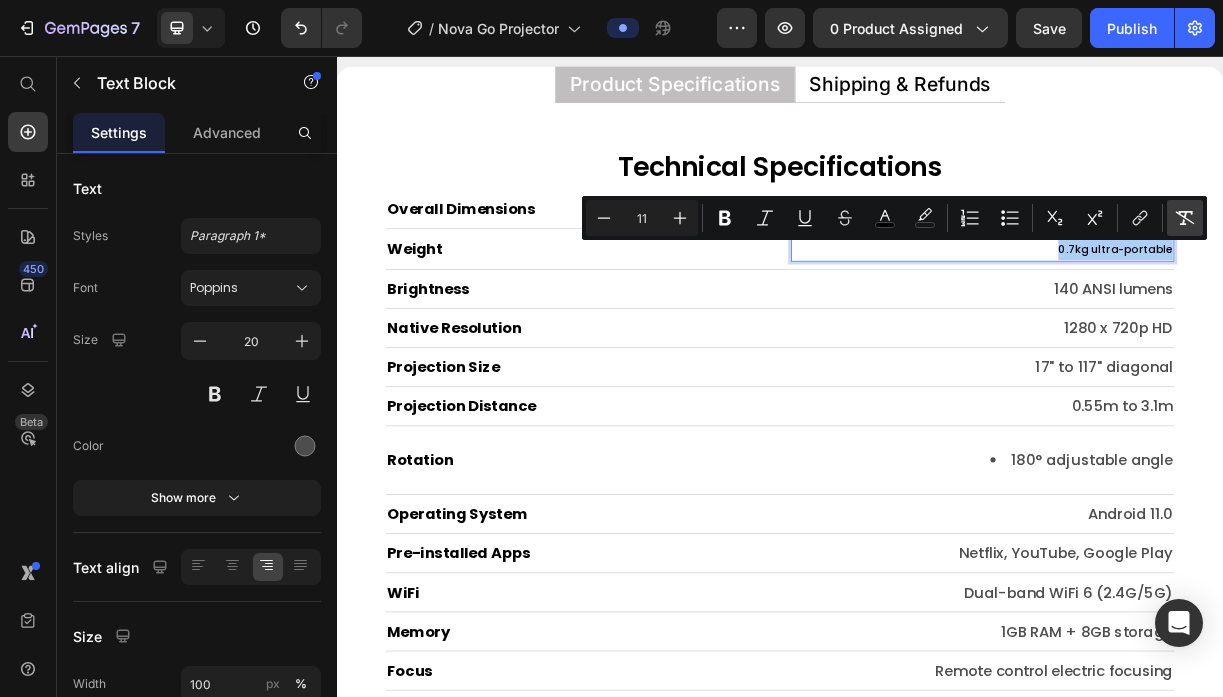 click 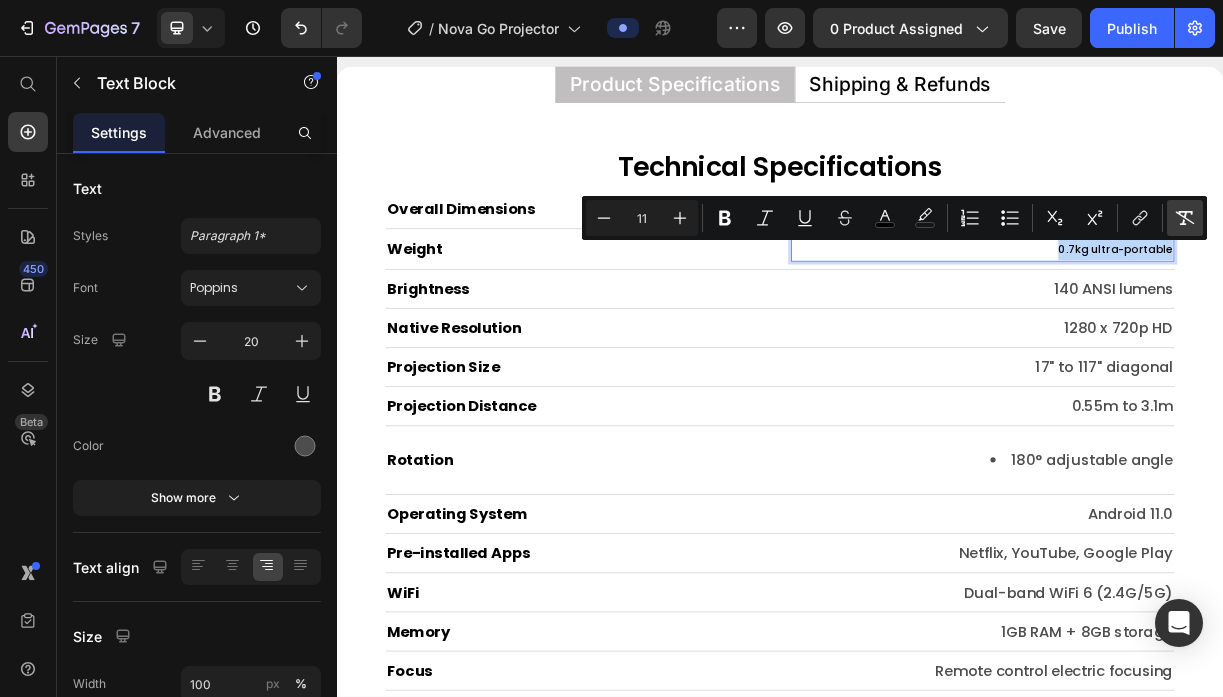 type on "20" 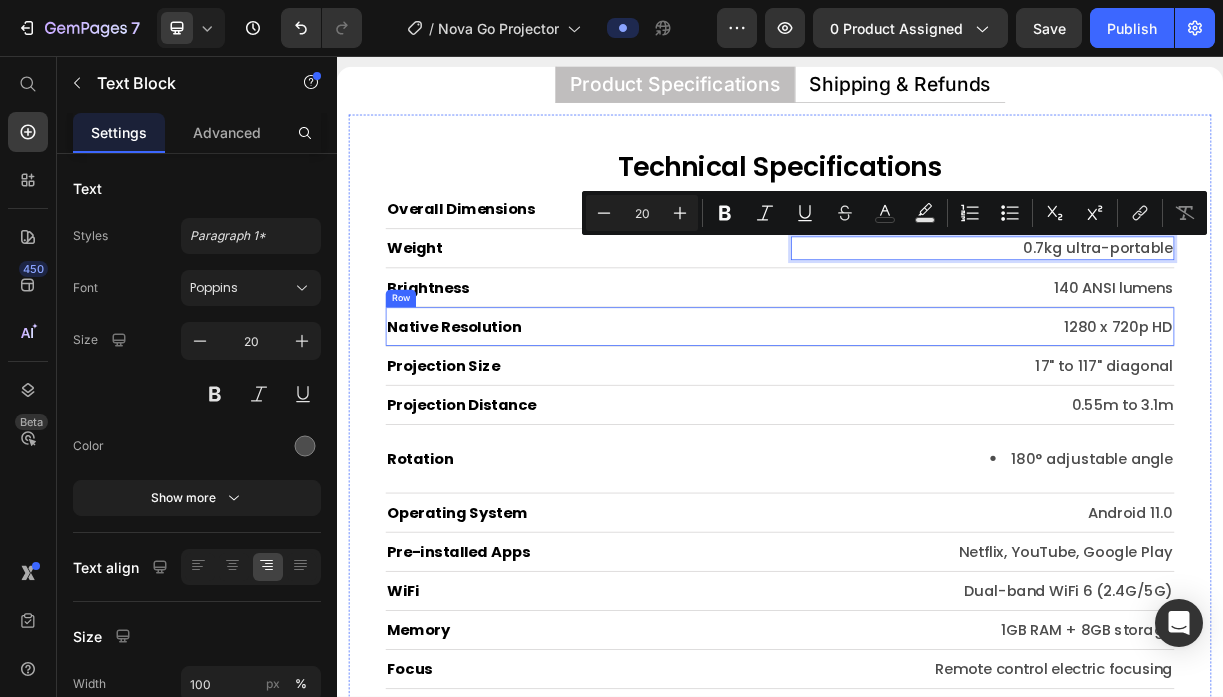 click on "Native Resolution Heading 1280 x 720p HD Text Block Row" at bounding box center [937, 423] 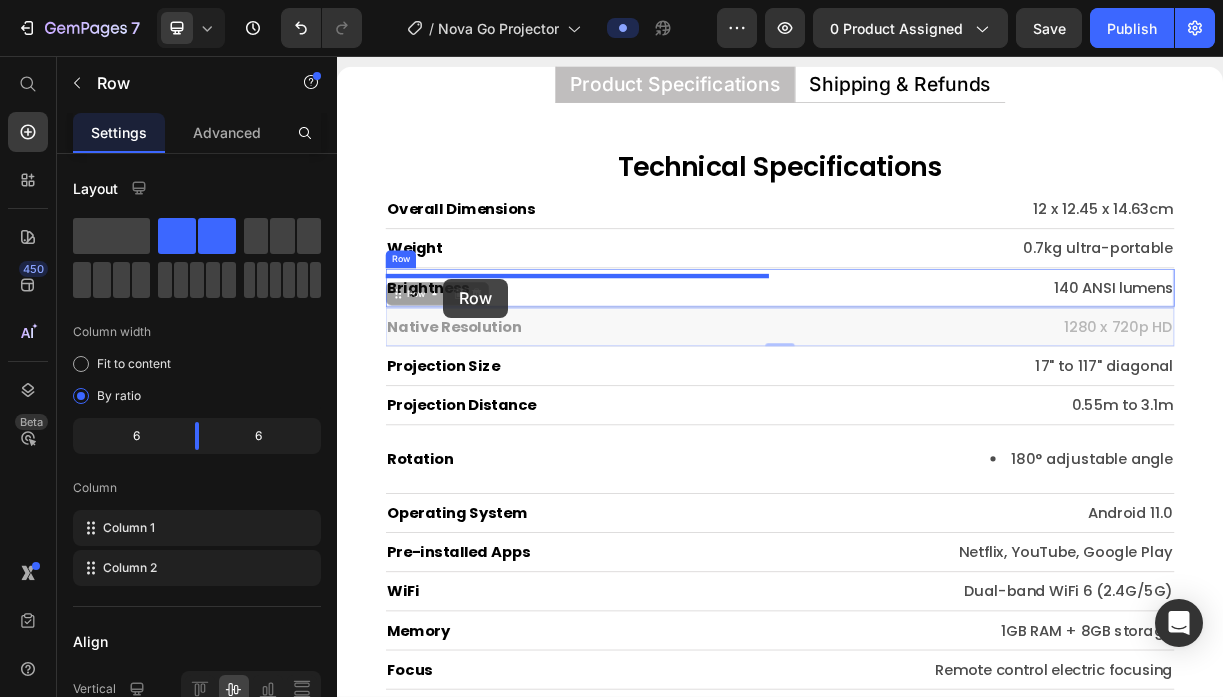 drag, startPoint x: 478, startPoint y: 401, endPoint x: 481, endPoint y: 358, distance: 43.104523 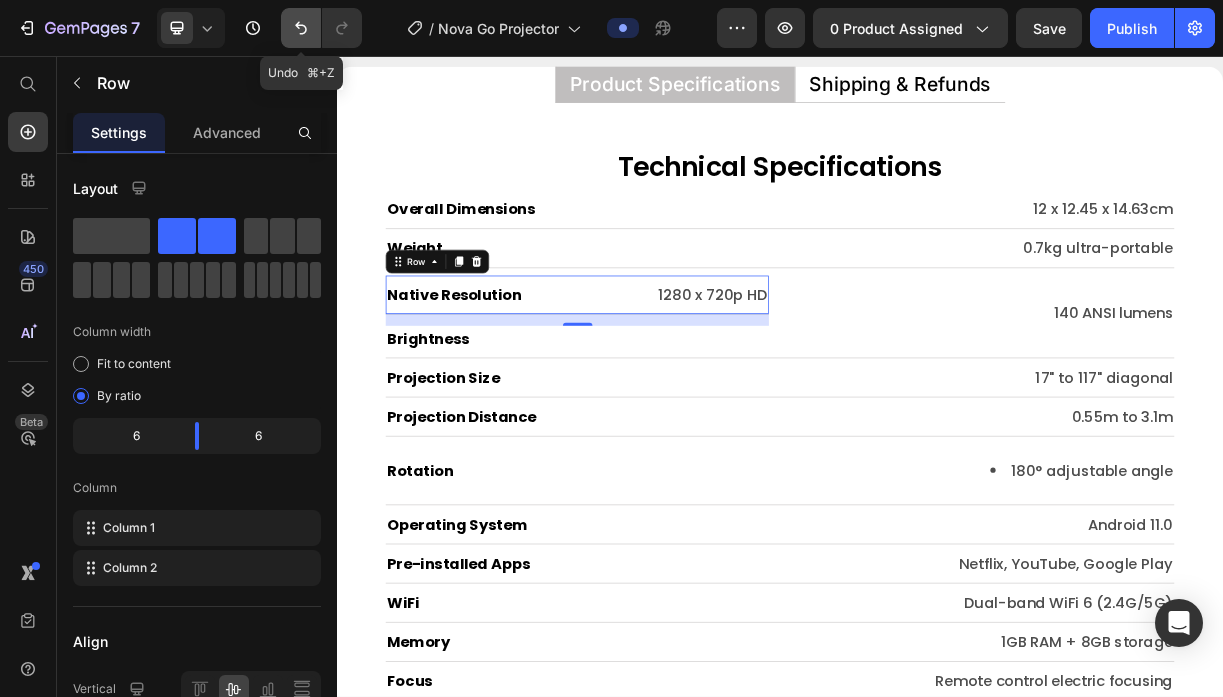 click 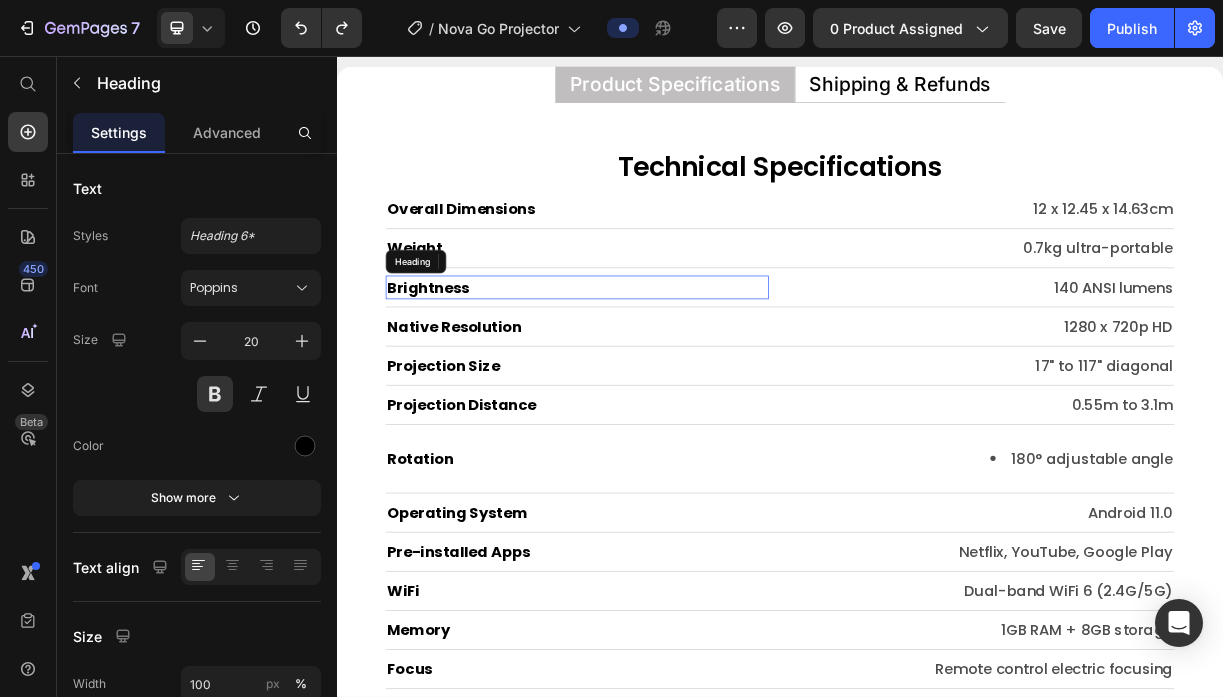 click on "Brightness" at bounding box center [460, 370] 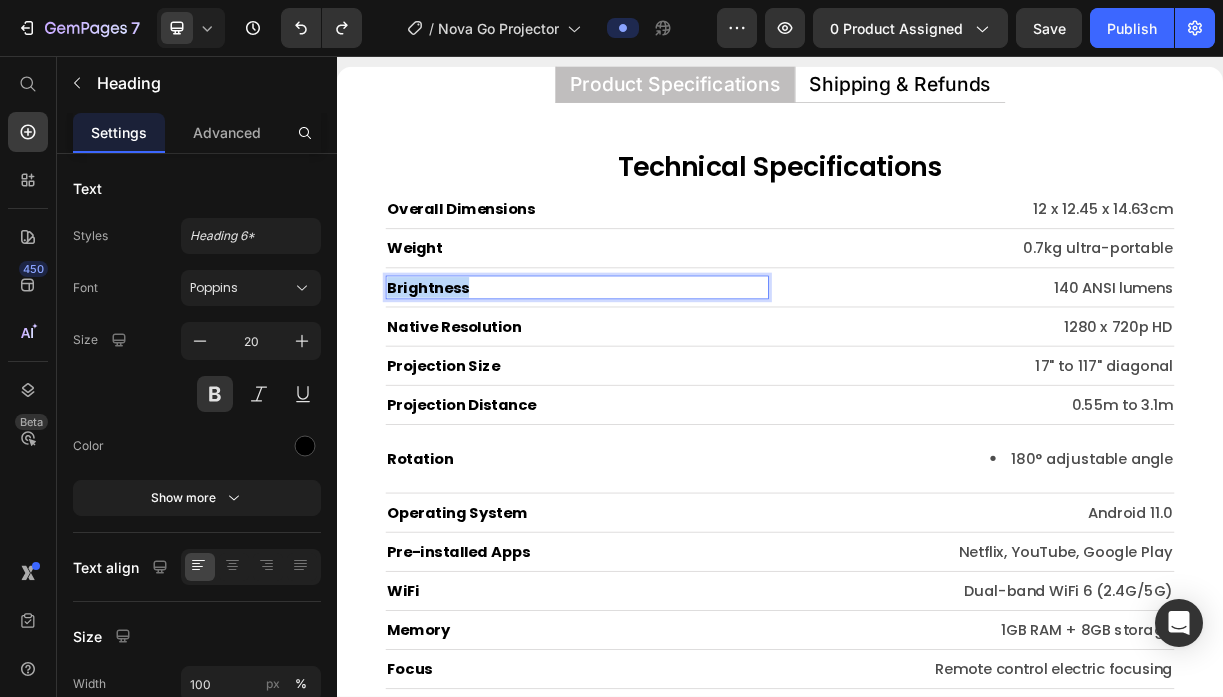 click on "Brightness" at bounding box center (460, 370) 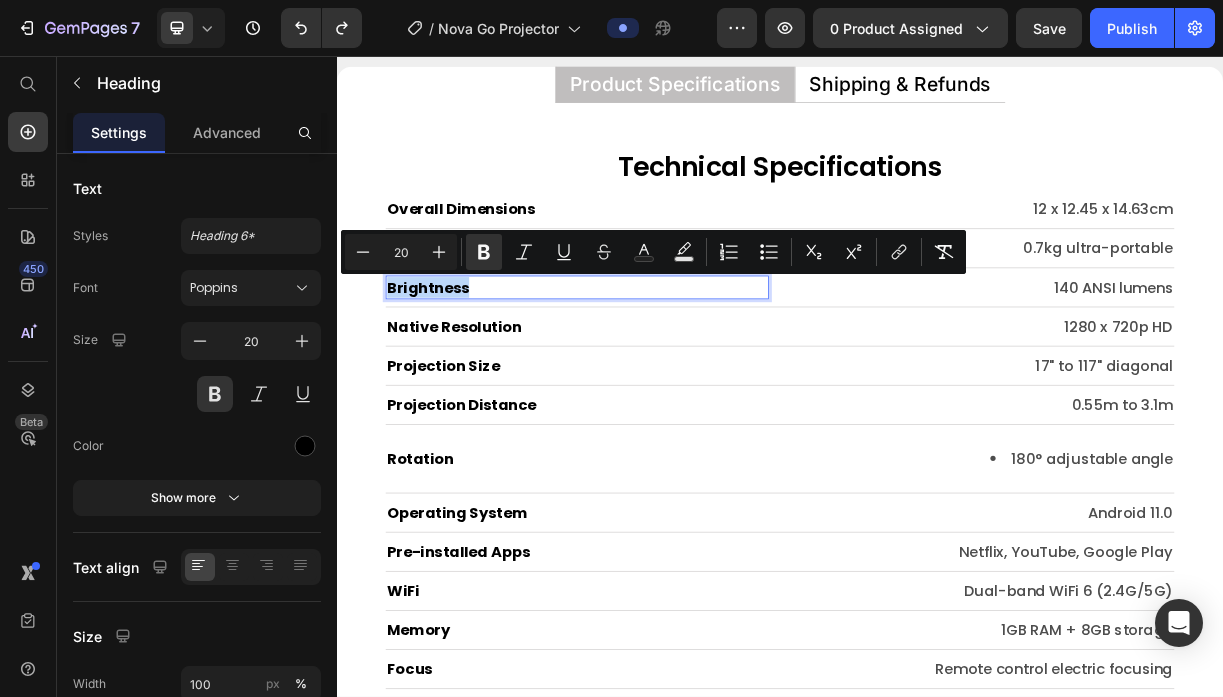 type on "11" 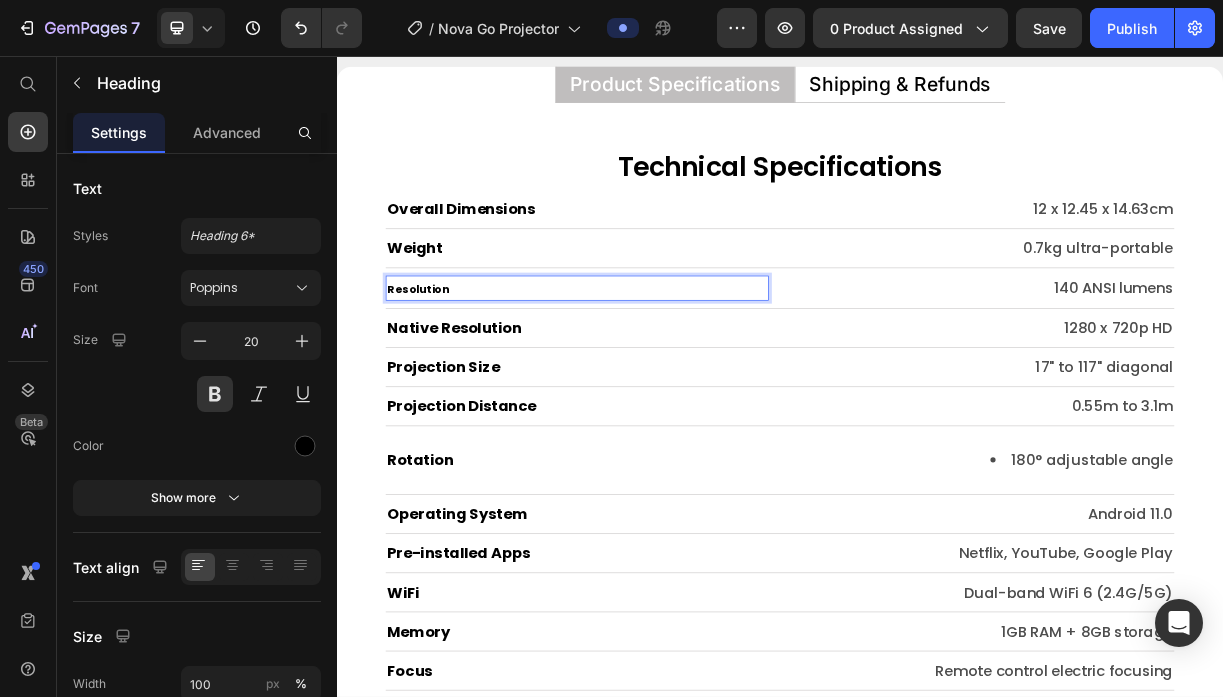 click on "Resolution" at bounding box center (447, 372) 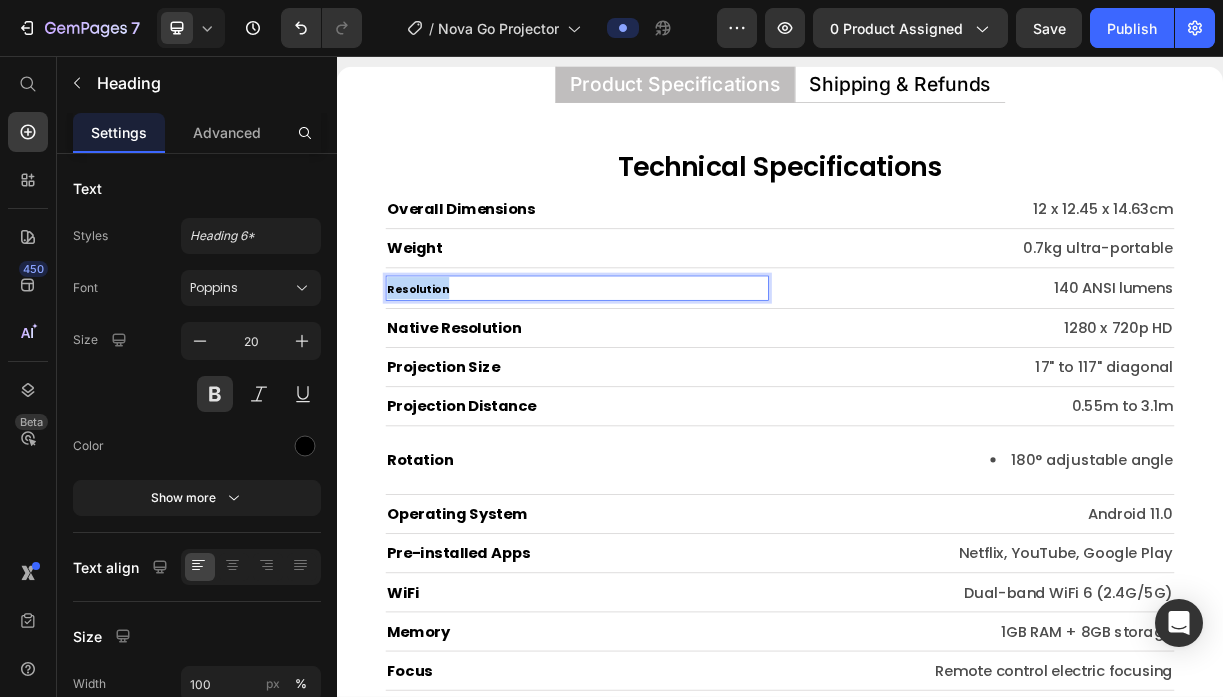 click on "Resolution" at bounding box center (447, 372) 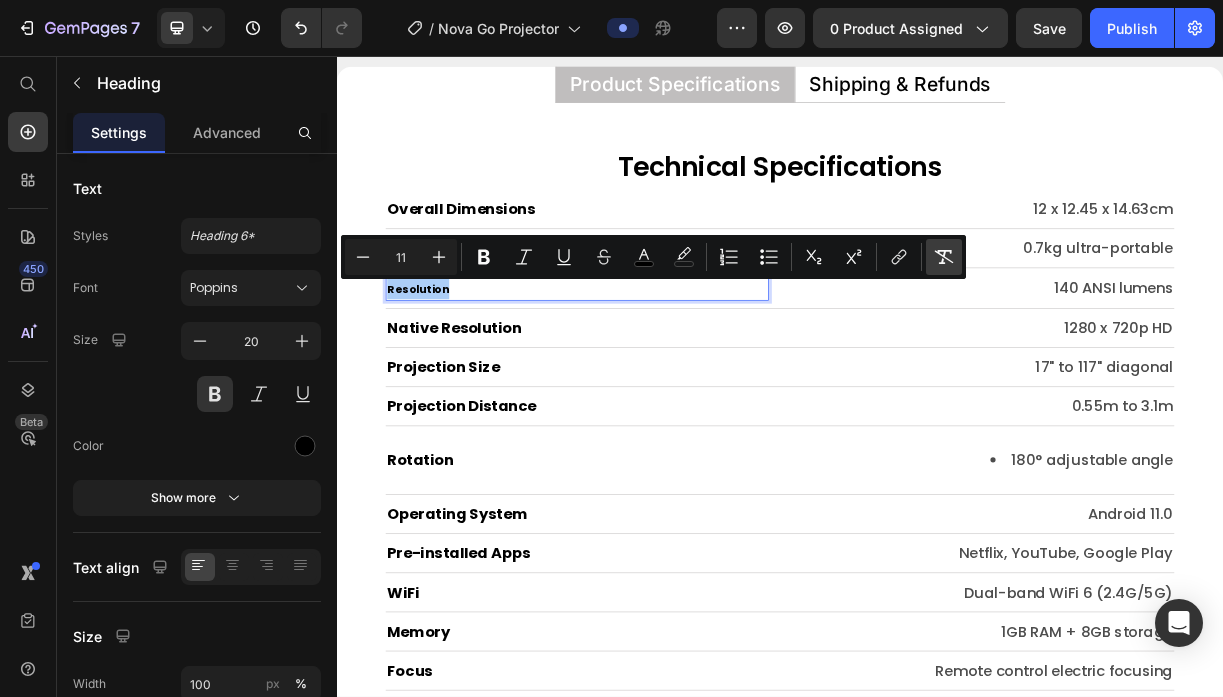 click on "Remove Format" at bounding box center [944, 257] 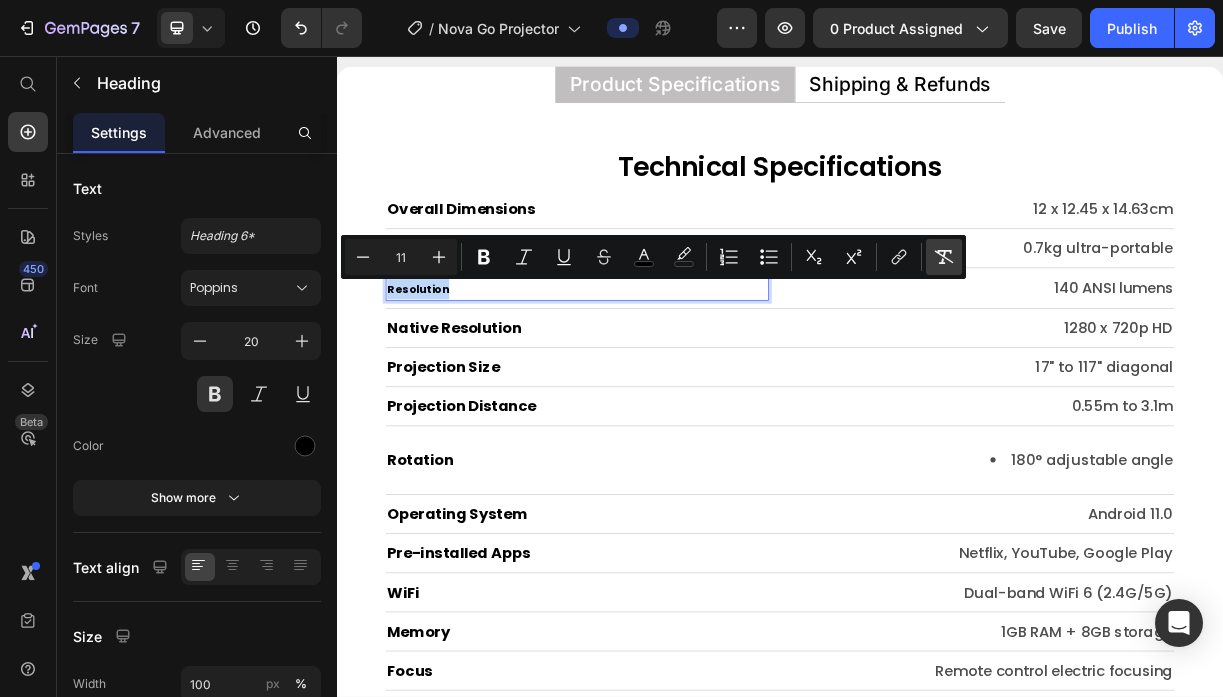type on "20" 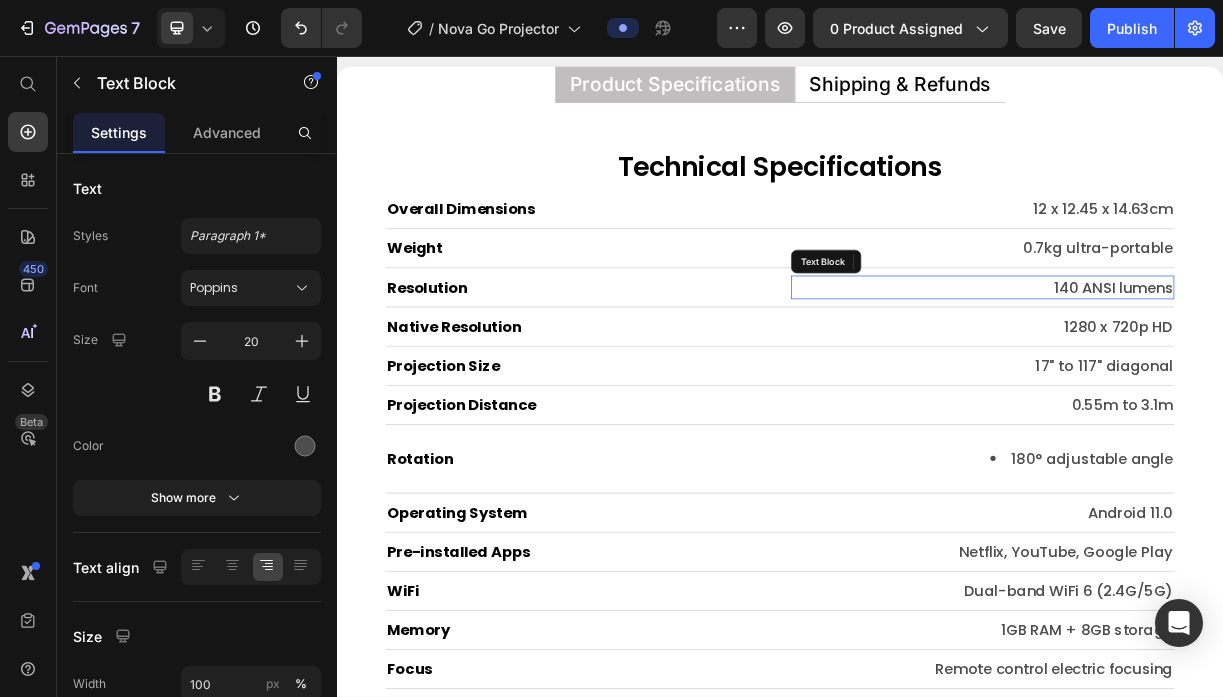 click on "140 ANSI lumens" at bounding box center [1211, 370] 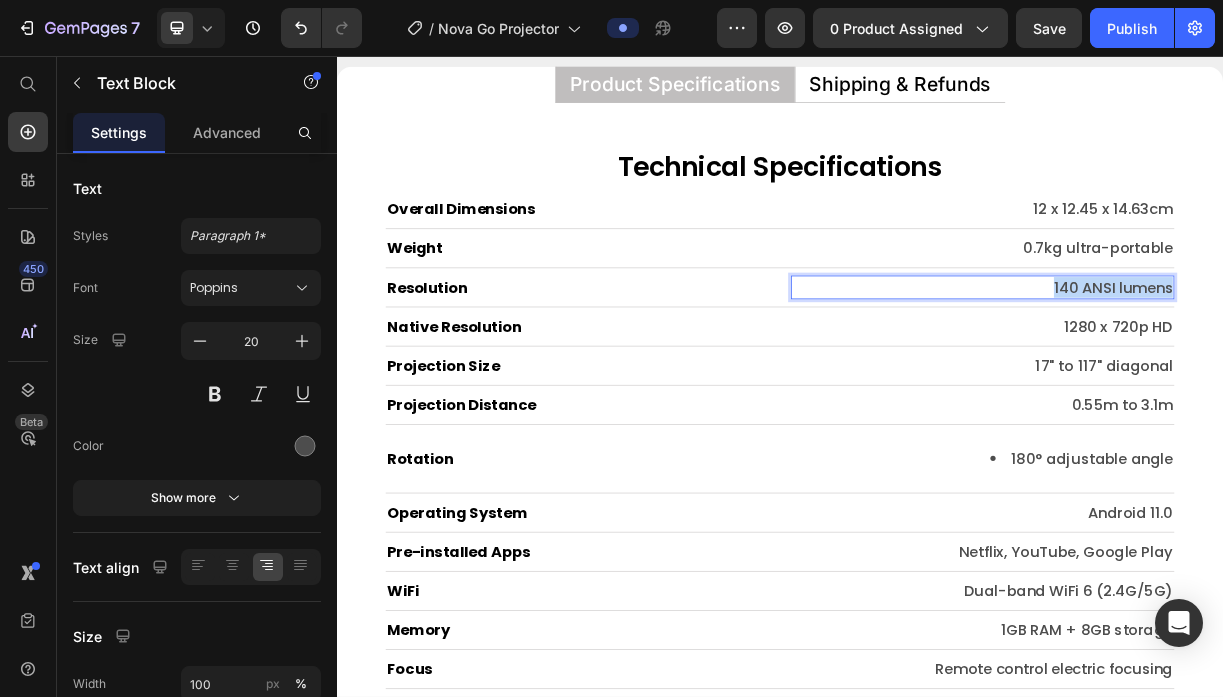 click on "140 ANSI lumens" at bounding box center (1211, 370) 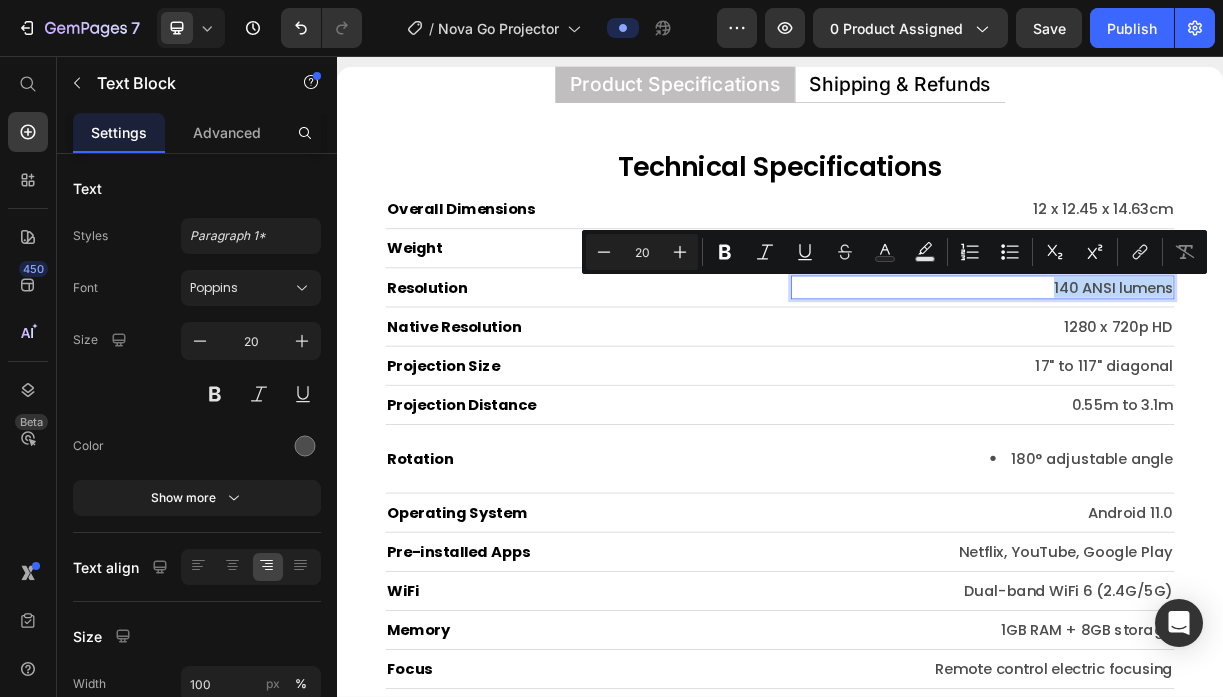 type on "11" 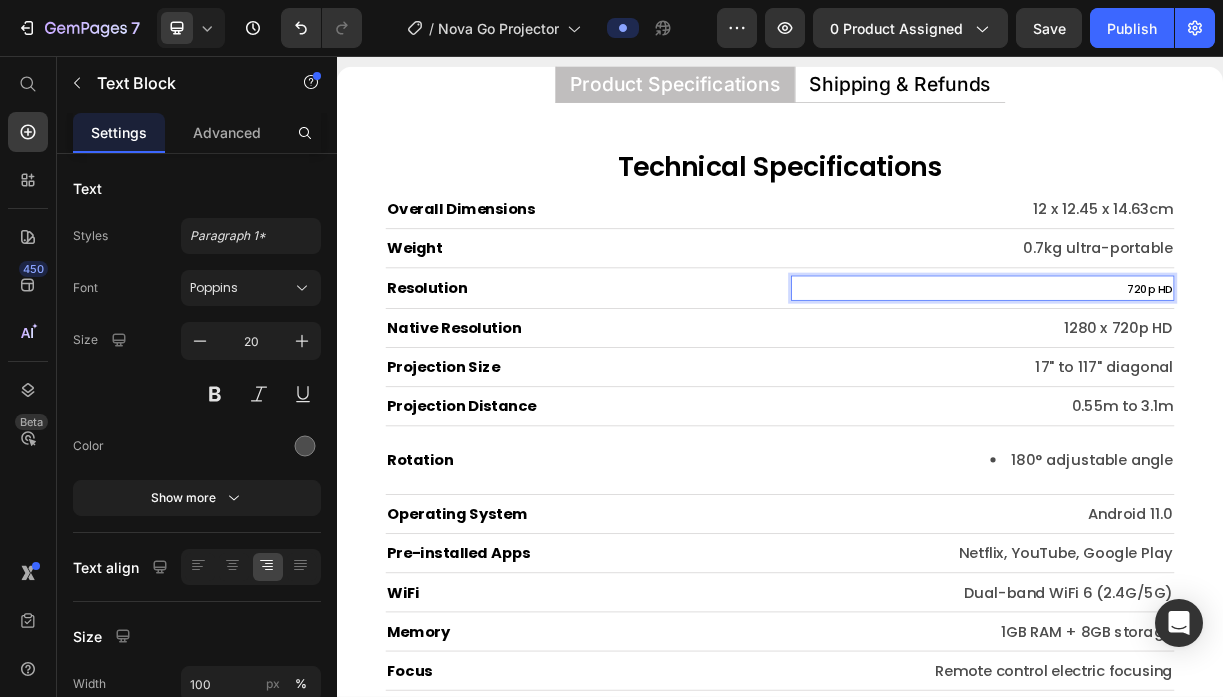 click on "720p HD" at bounding box center (1211, 371) 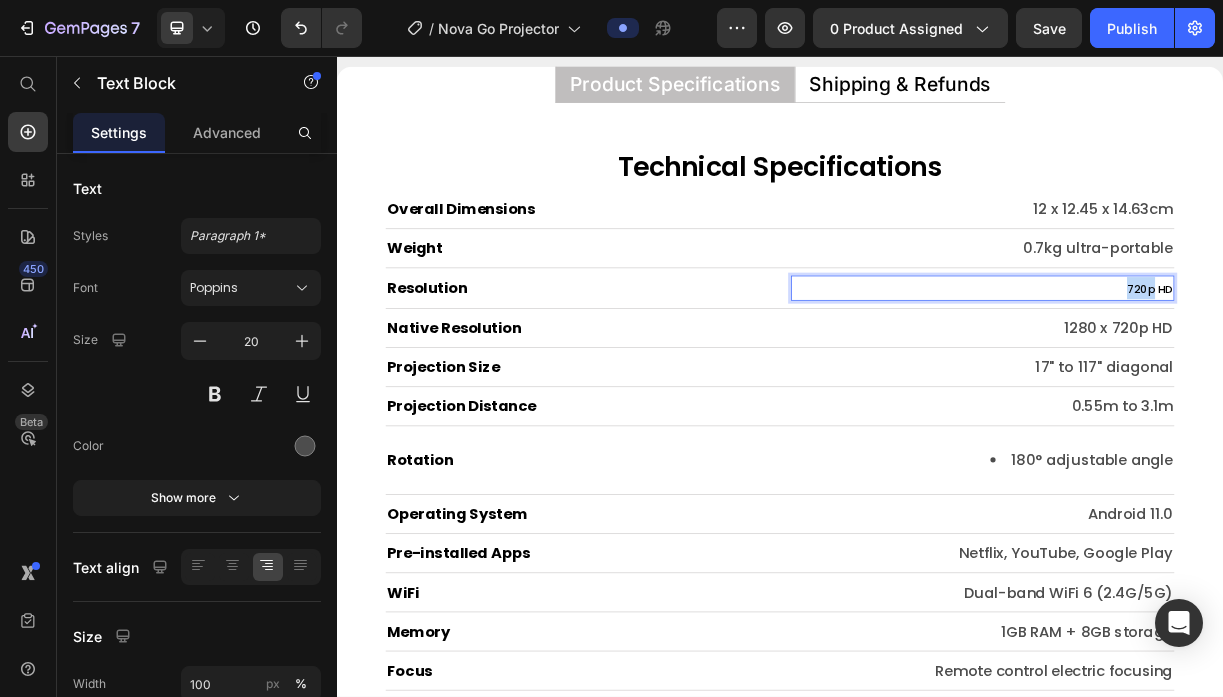click on "720p HD" at bounding box center [1211, 371] 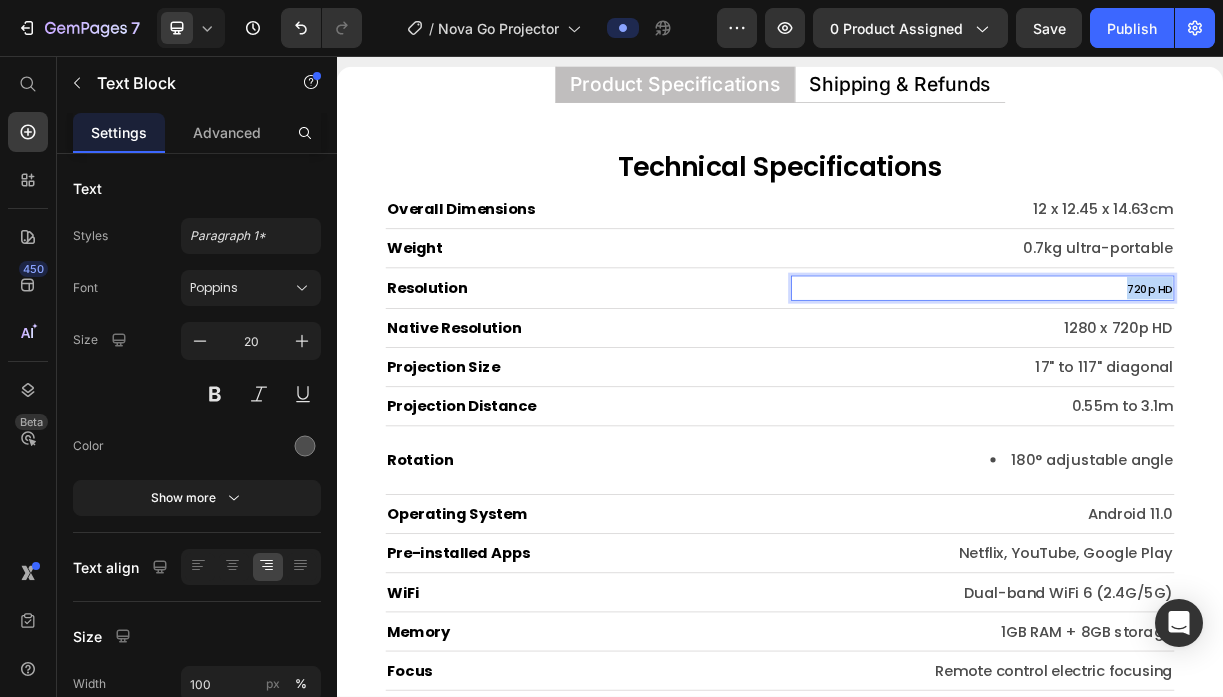 click on "720p HD" at bounding box center (1211, 371) 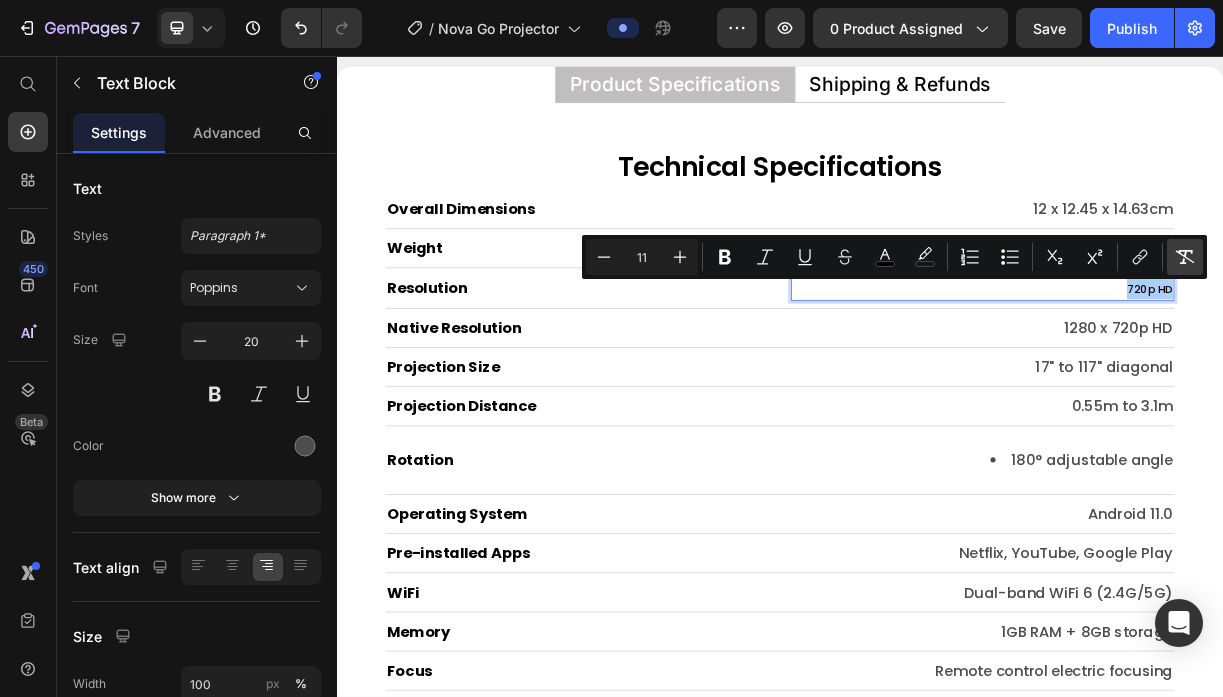 click 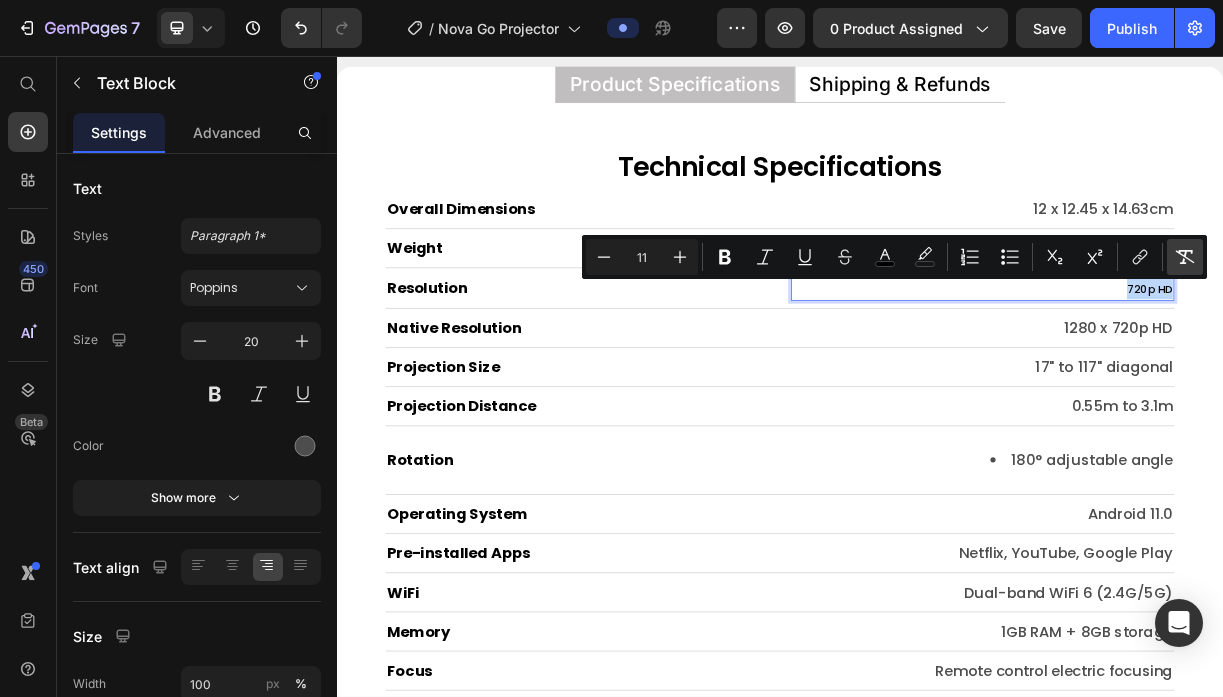 type on "20" 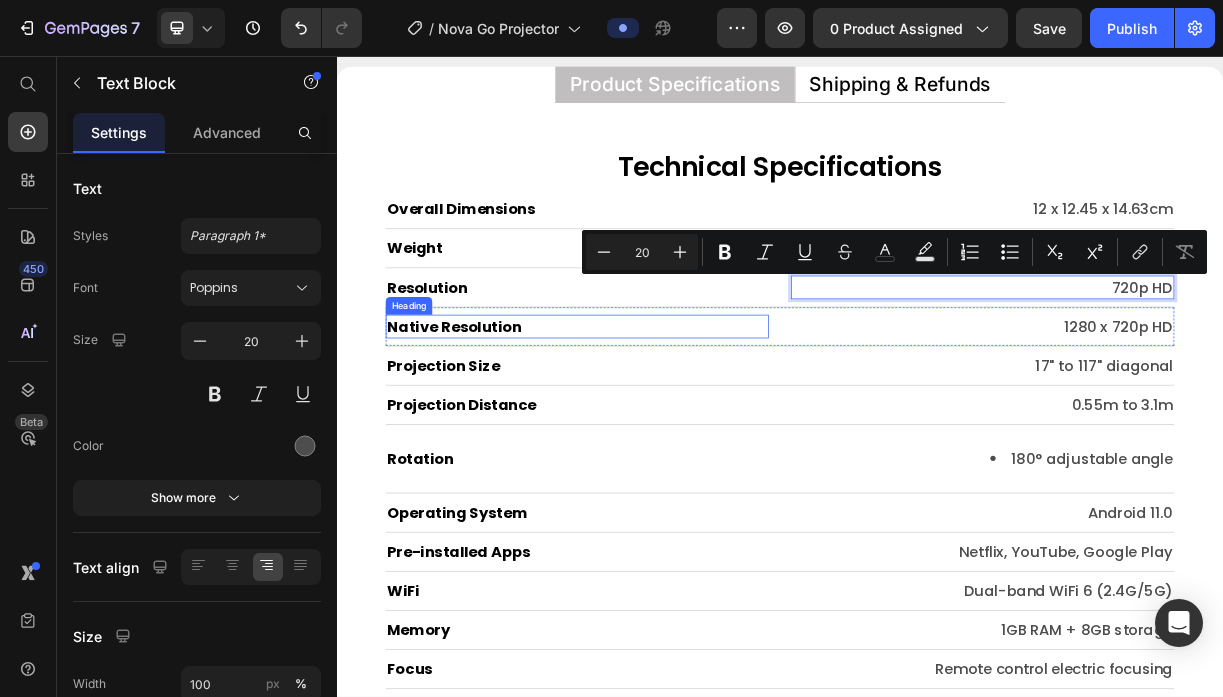 click on "Native Resolution" at bounding box center (496, 423) 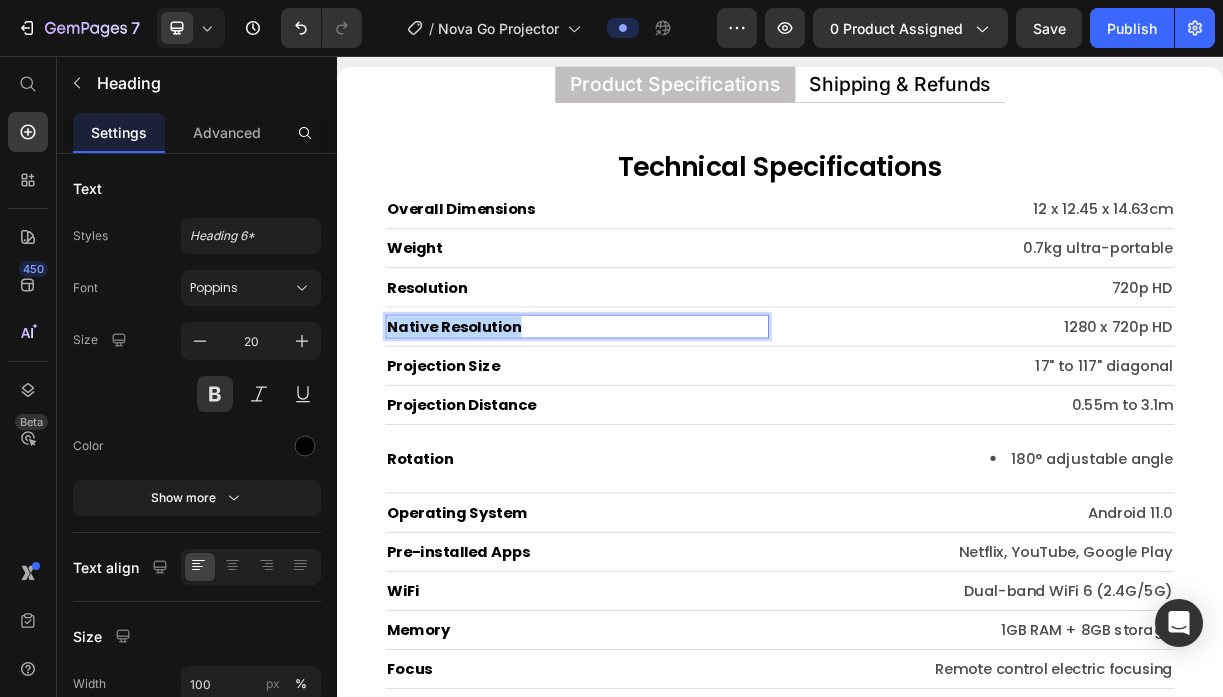 click on "Native Resolution" at bounding box center (496, 423) 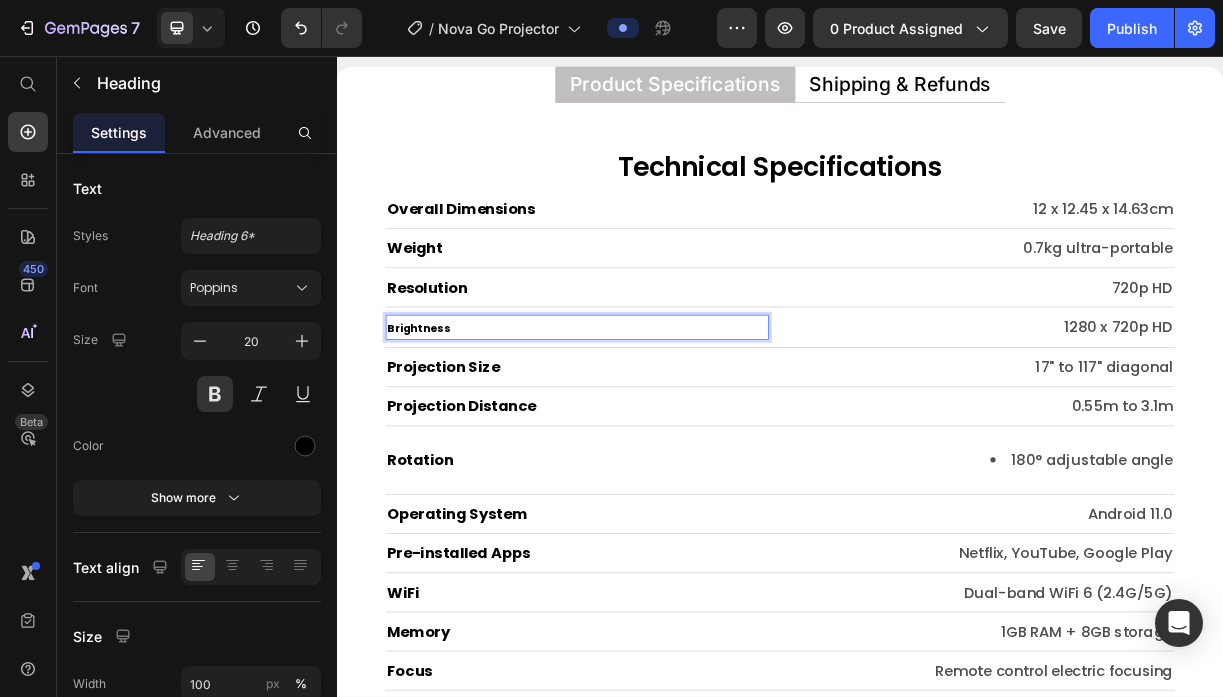 click on "Brightness" at bounding box center (448, 425) 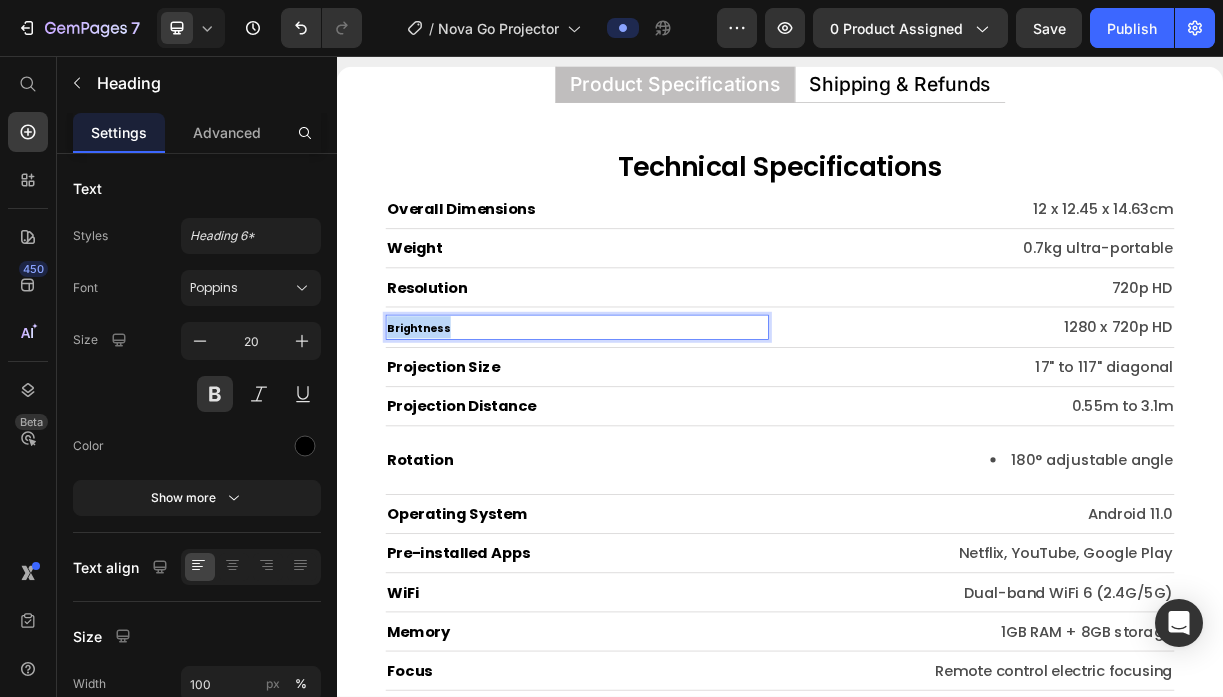 click on "Brightness" at bounding box center (448, 425) 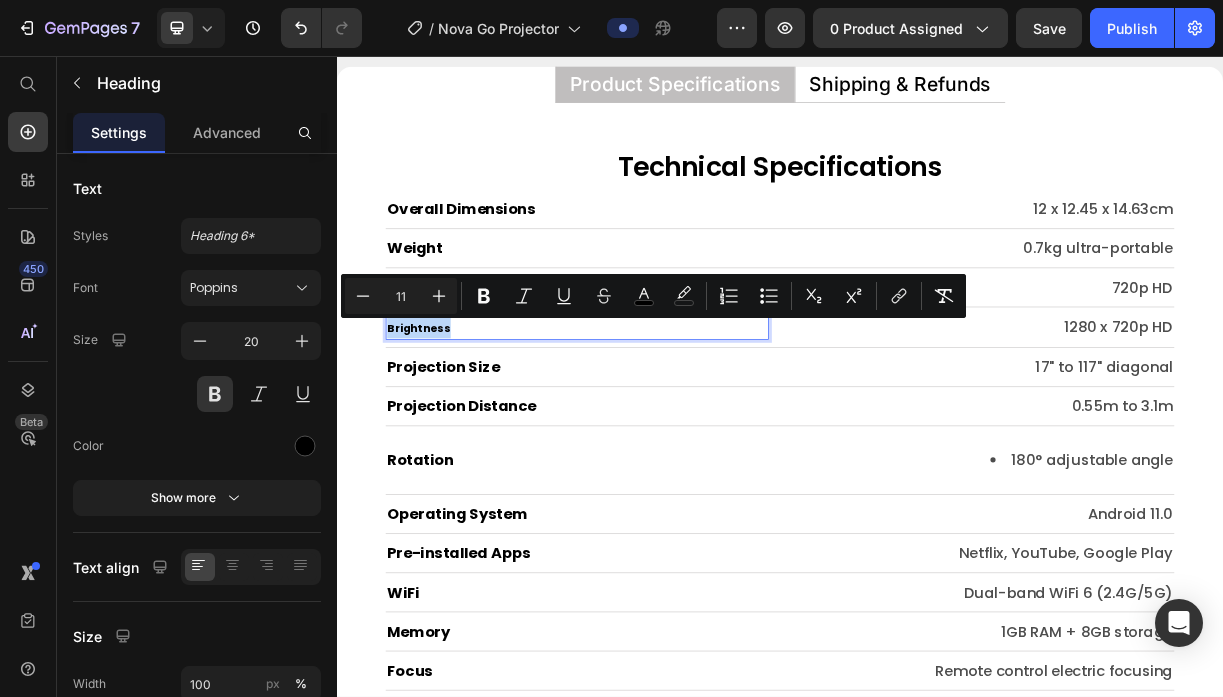 click on "Brightness" at bounding box center (448, 425) 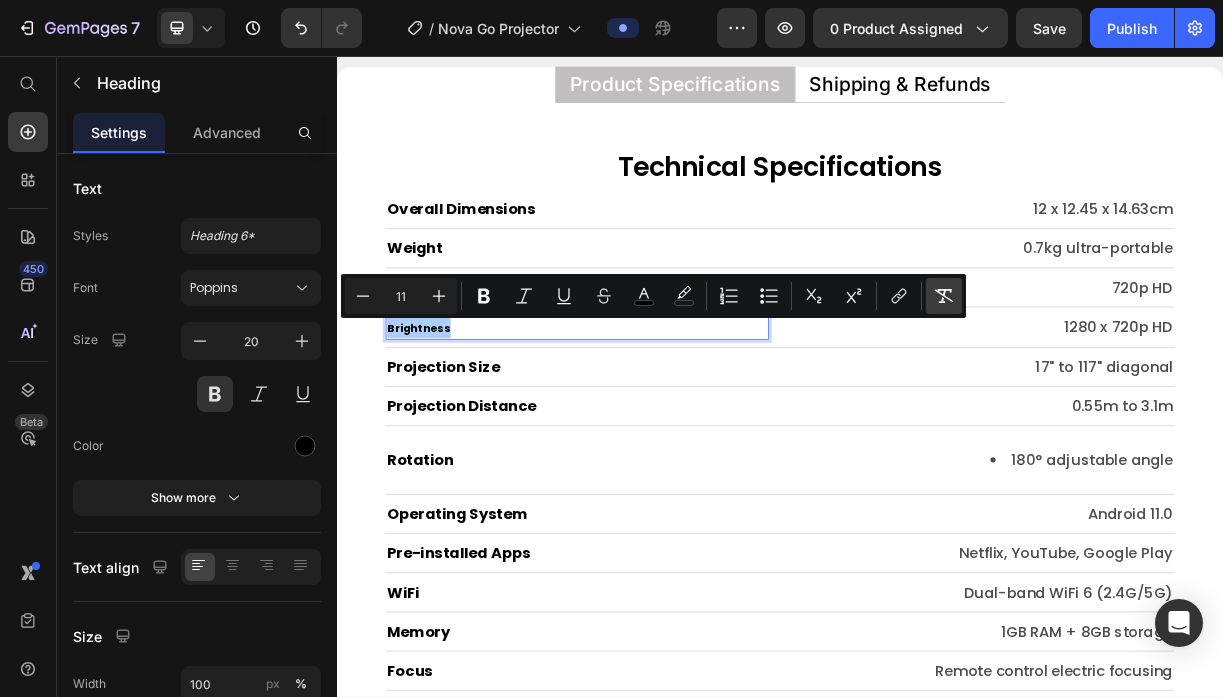 click on "Remove Format" at bounding box center (944, 296) 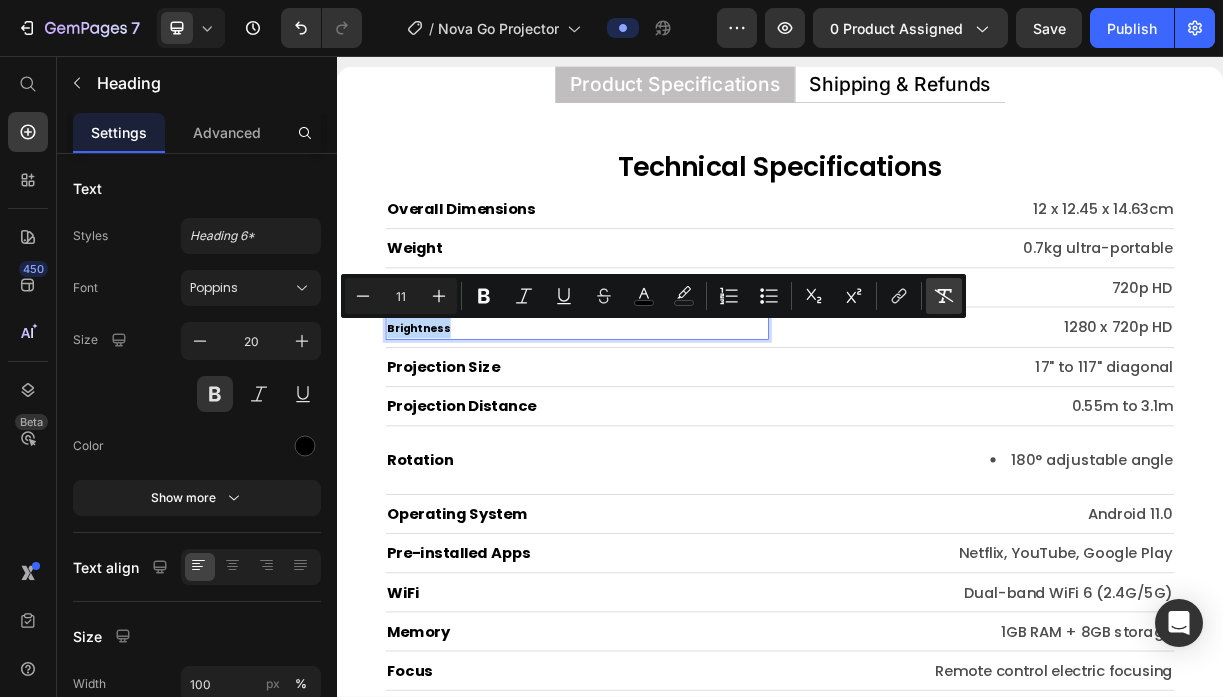 type on "20" 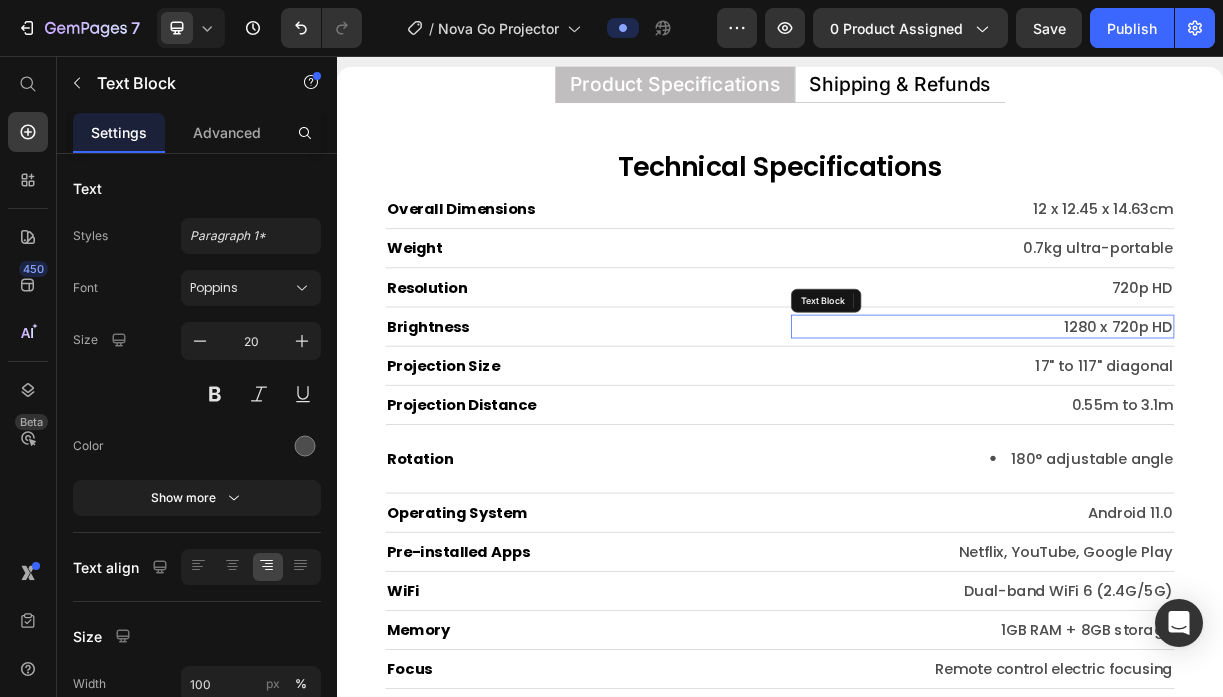 click on "1280 x 720p HD" at bounding box center (1211, 423) 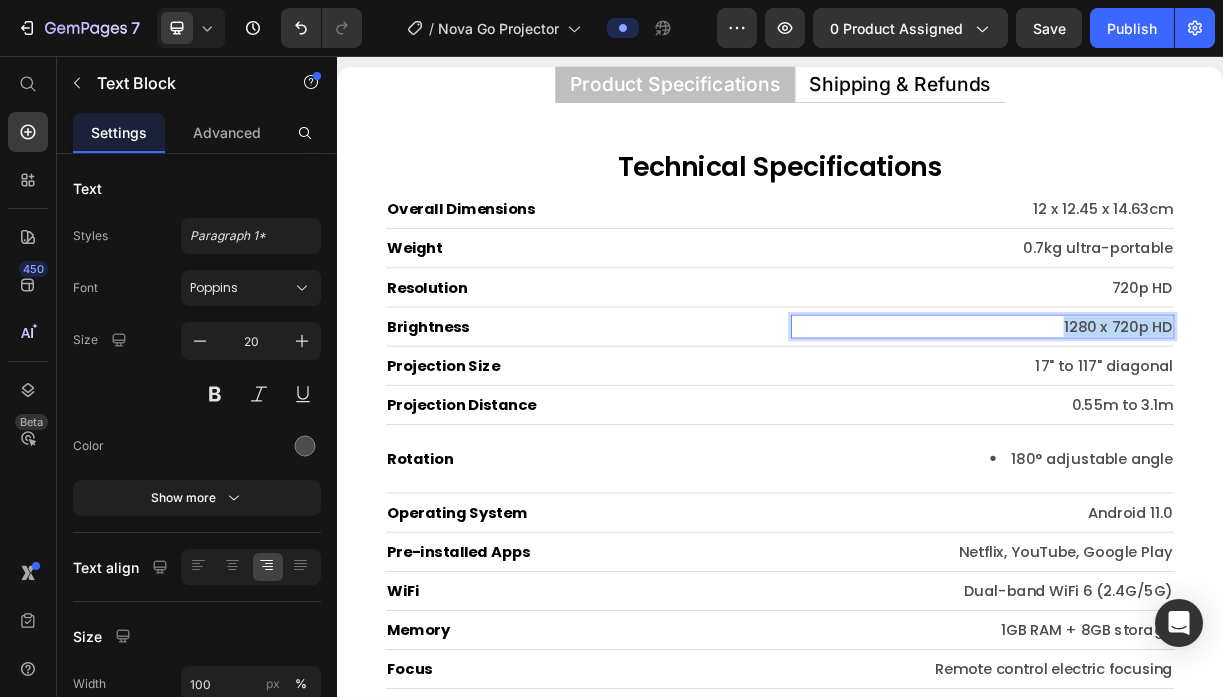 click on "1280 x 720p HD" at bounding box center [1211, 423] 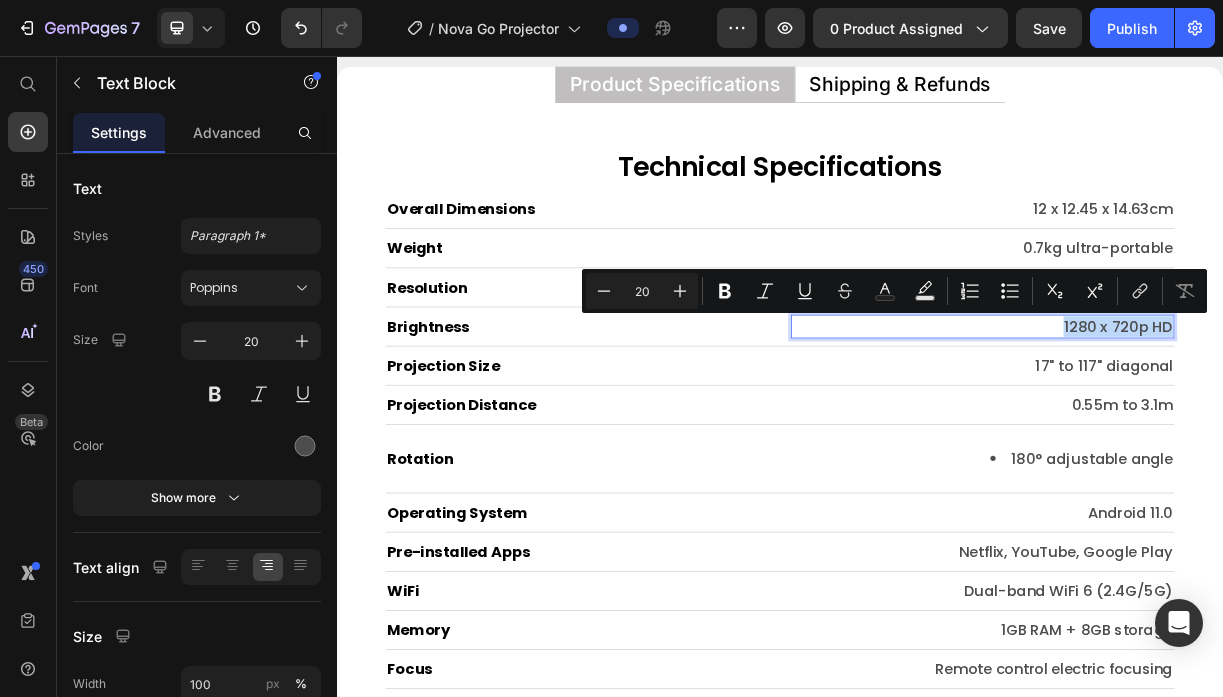 type on "11" 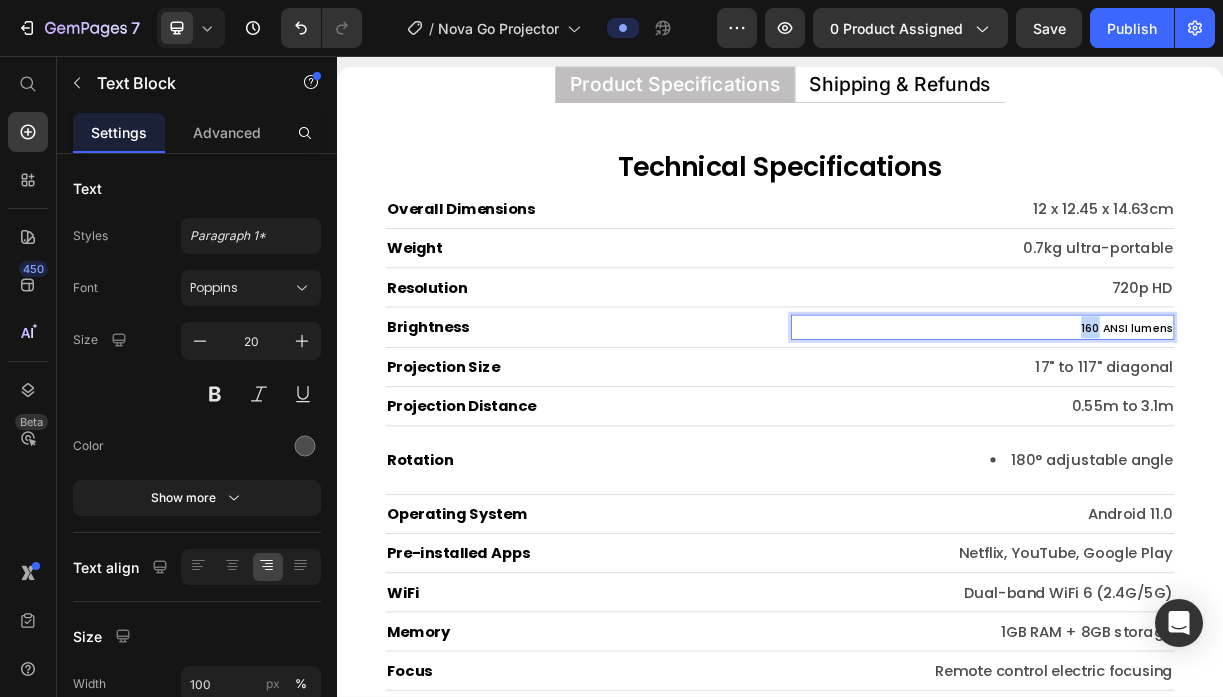 click on "160 ANSI lumens" at bounding box center [1407, 425] 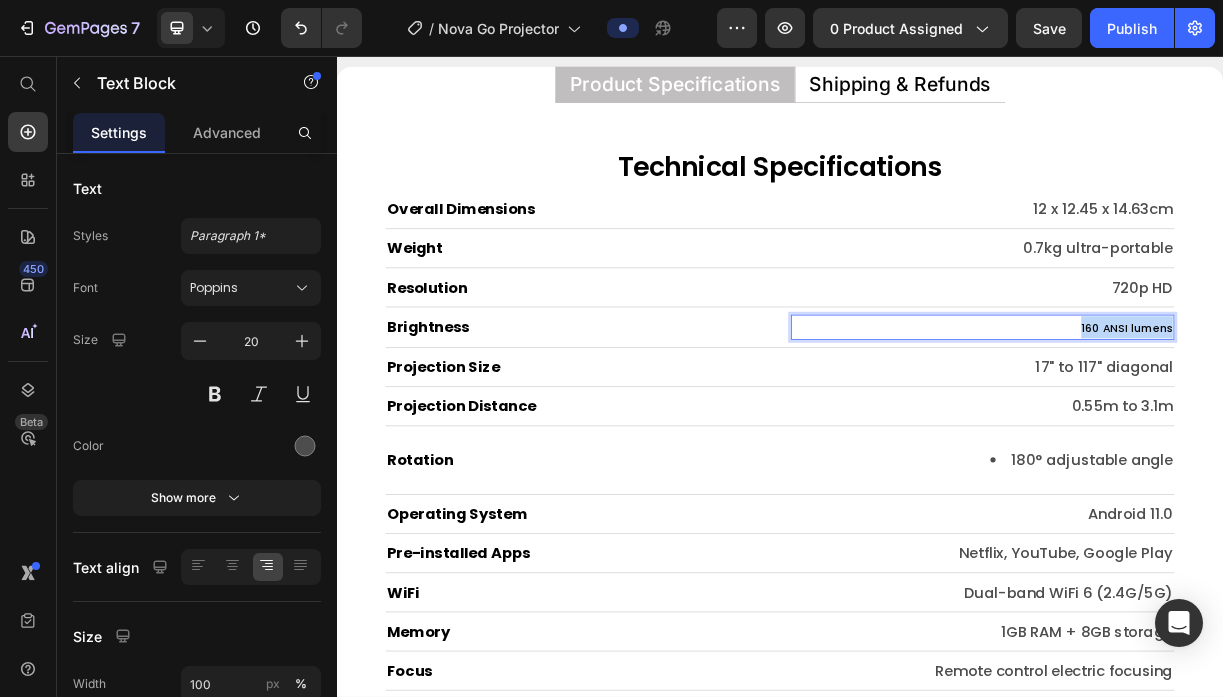 click on "160 ANSI lumens" at bounding box center (1407, 425) 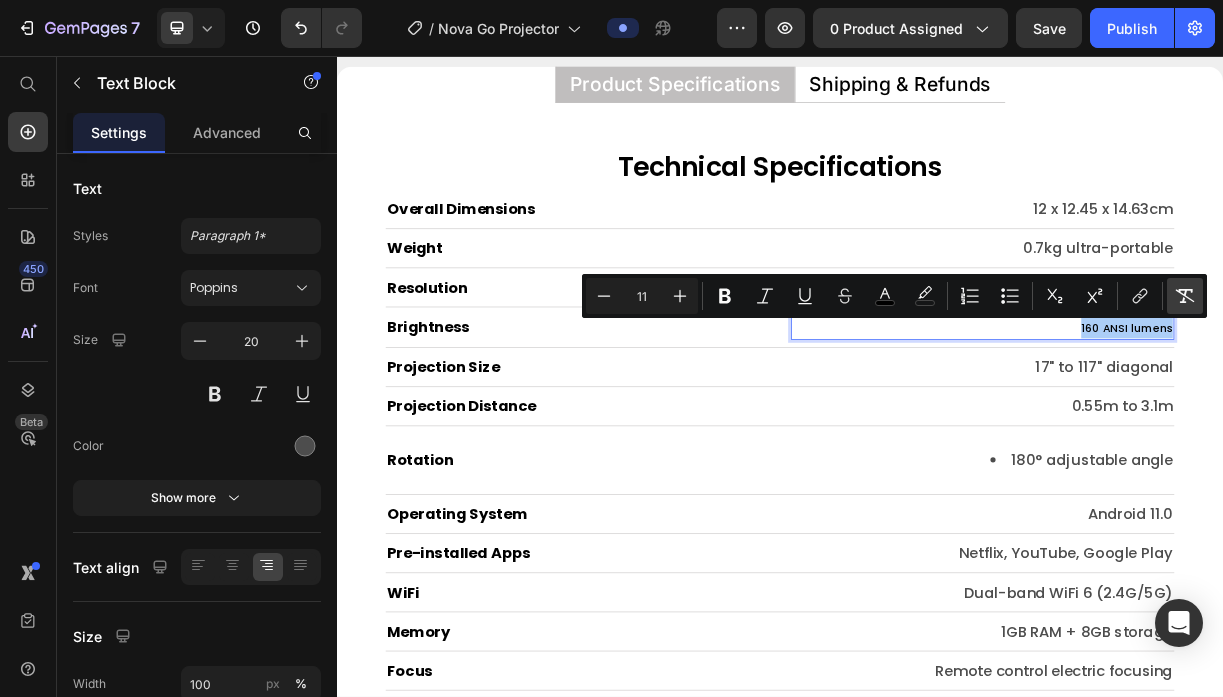 click 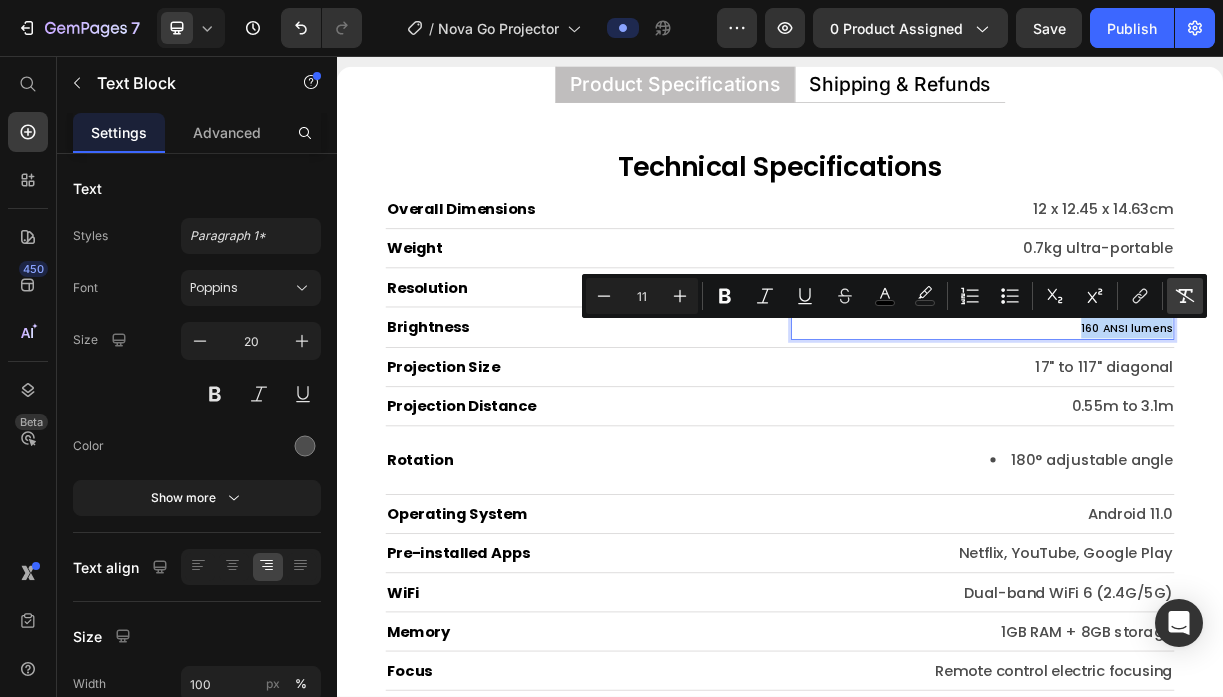type on "20" 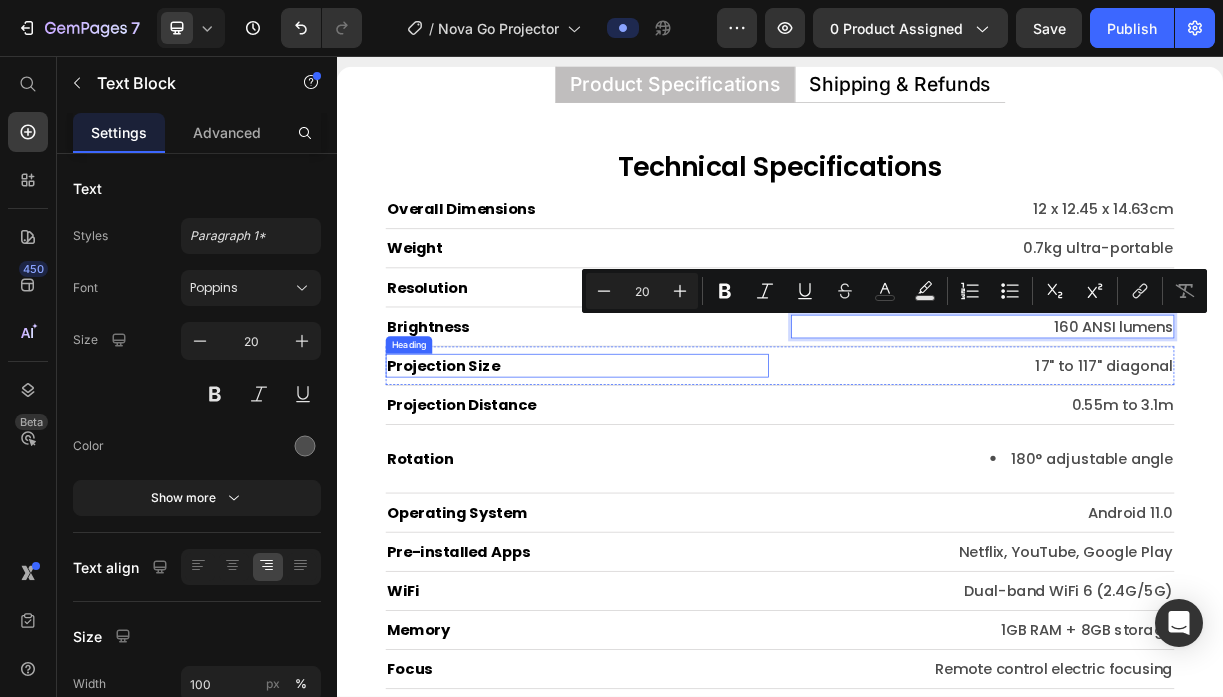 click on "Projection Size" at bounding box center [662, 476] 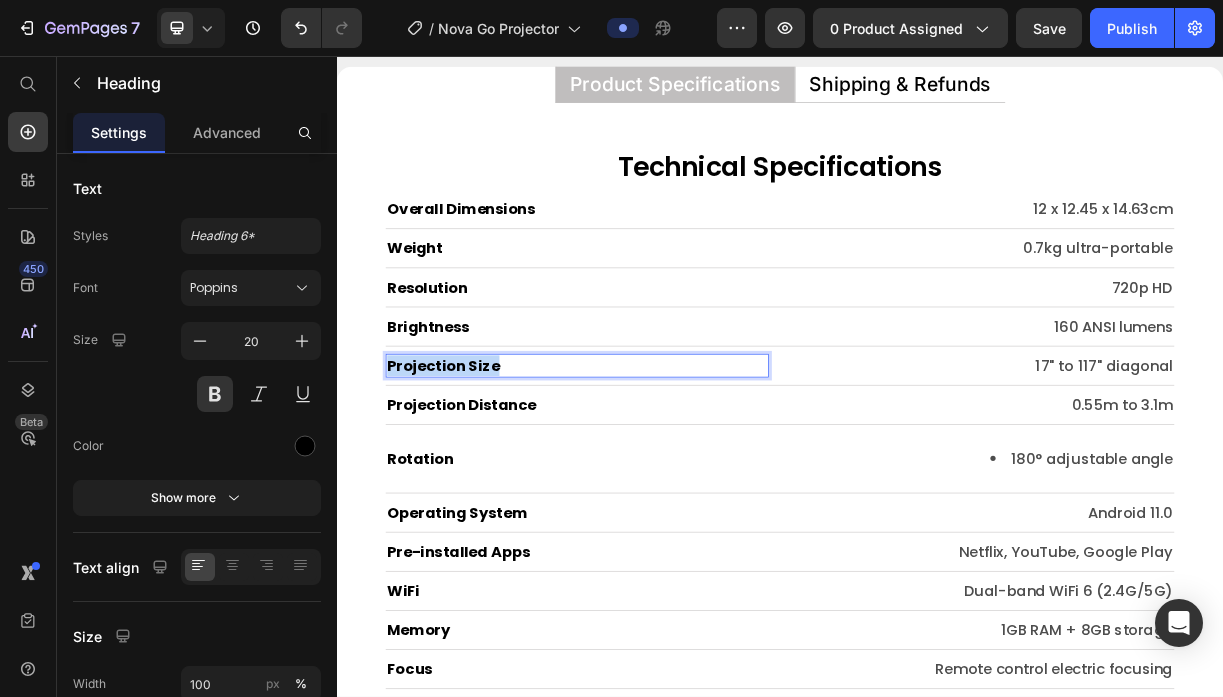 click on "Projection Size" at bounding box center [662, 476] 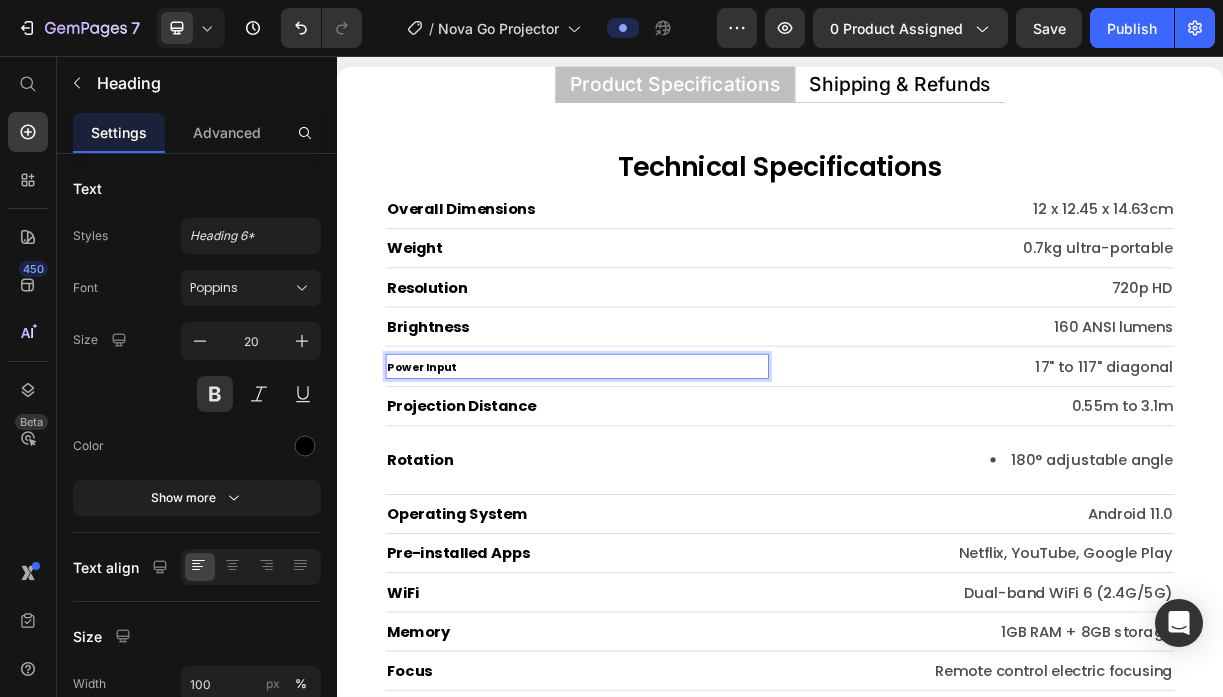 click on "Power Input" at bounding box center [452, 478] 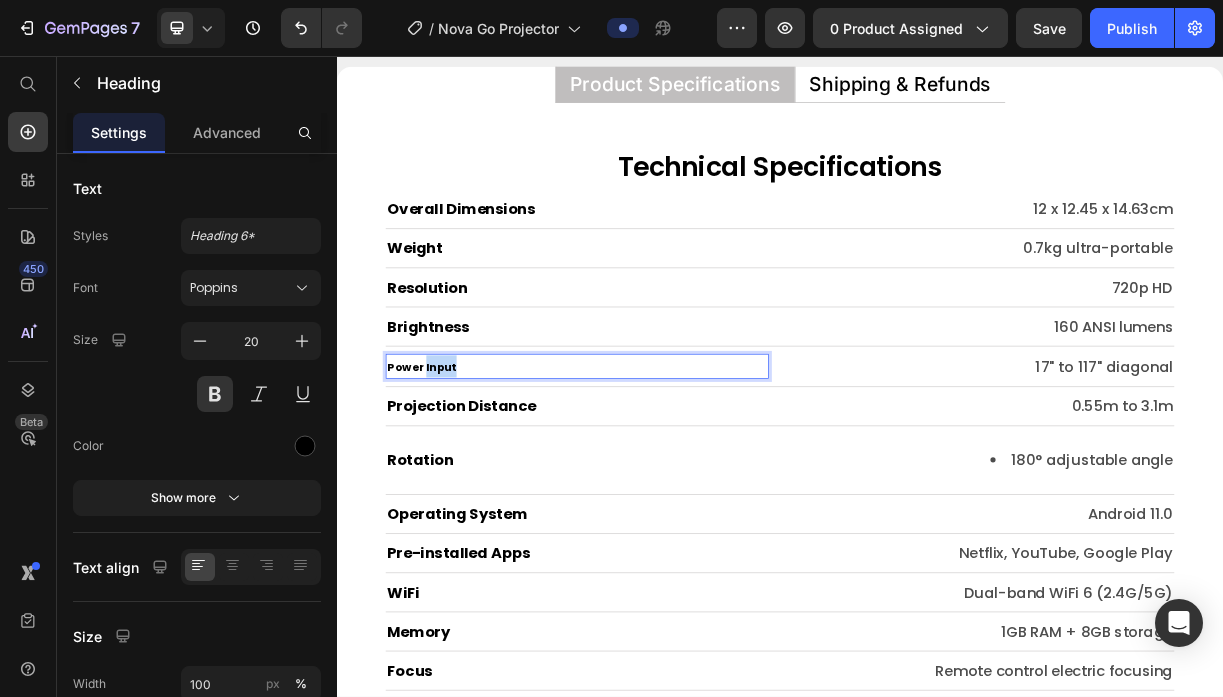 click on "Power Input" at bounding box center [452, 478] 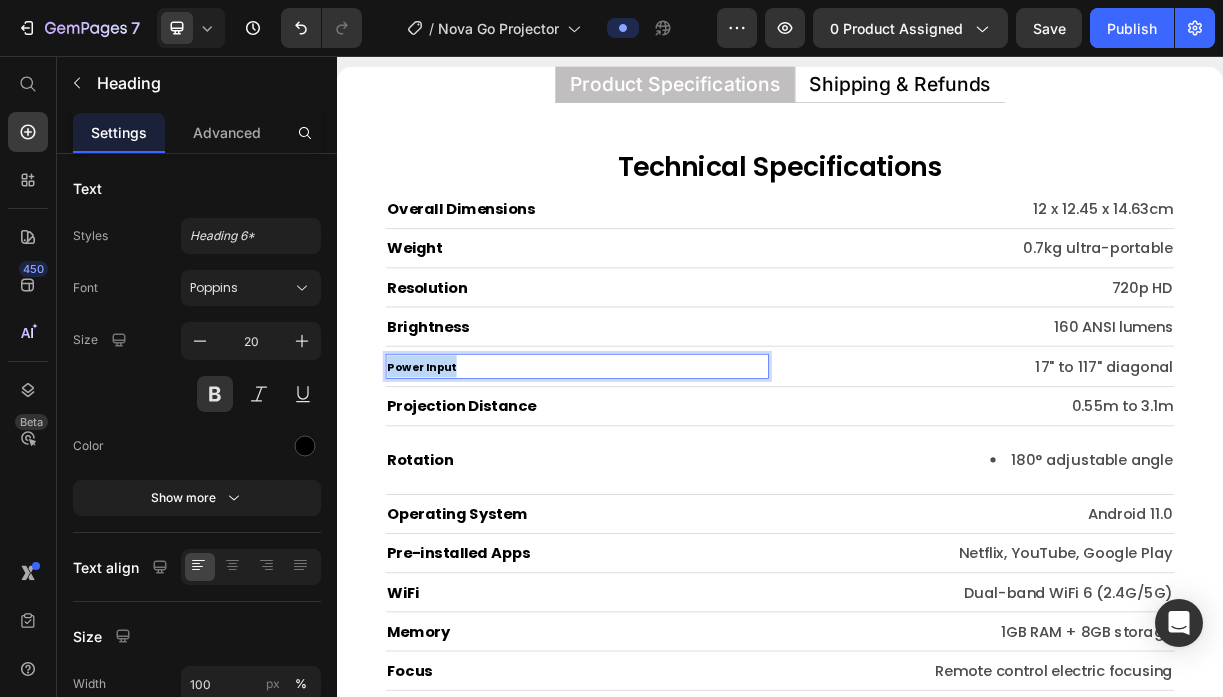 click on "Power Input" at bounding box center (452, 478) 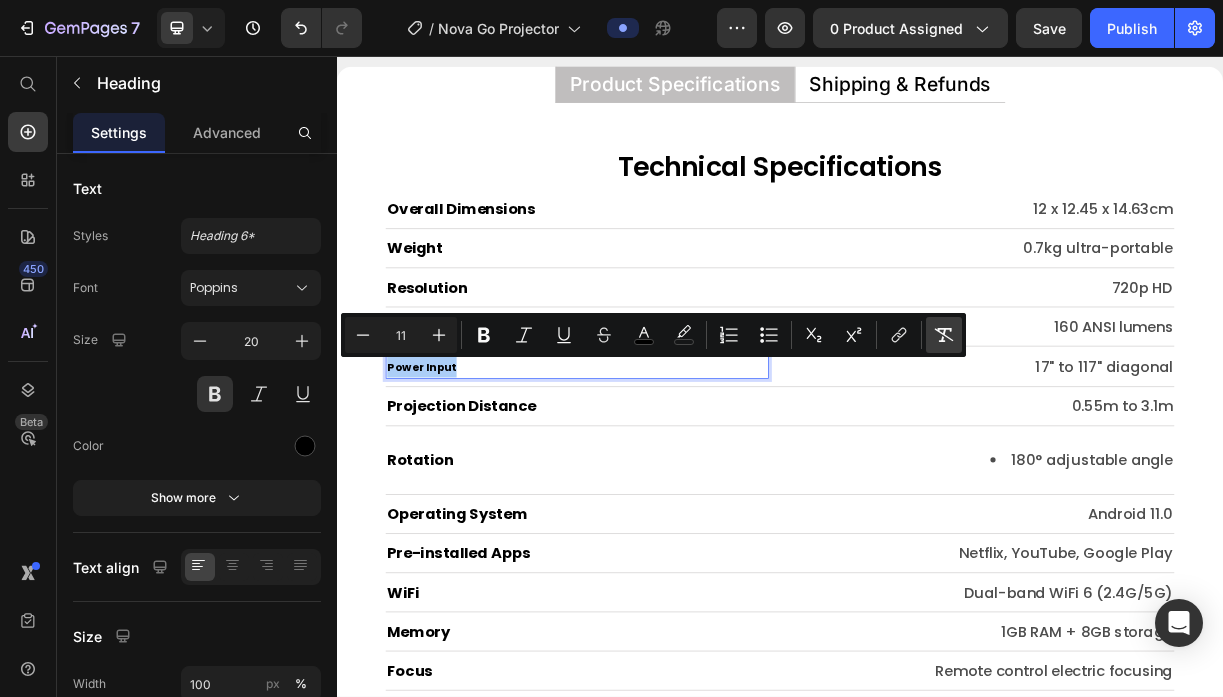click on "Remove Format" at bounding box center (944, 335) 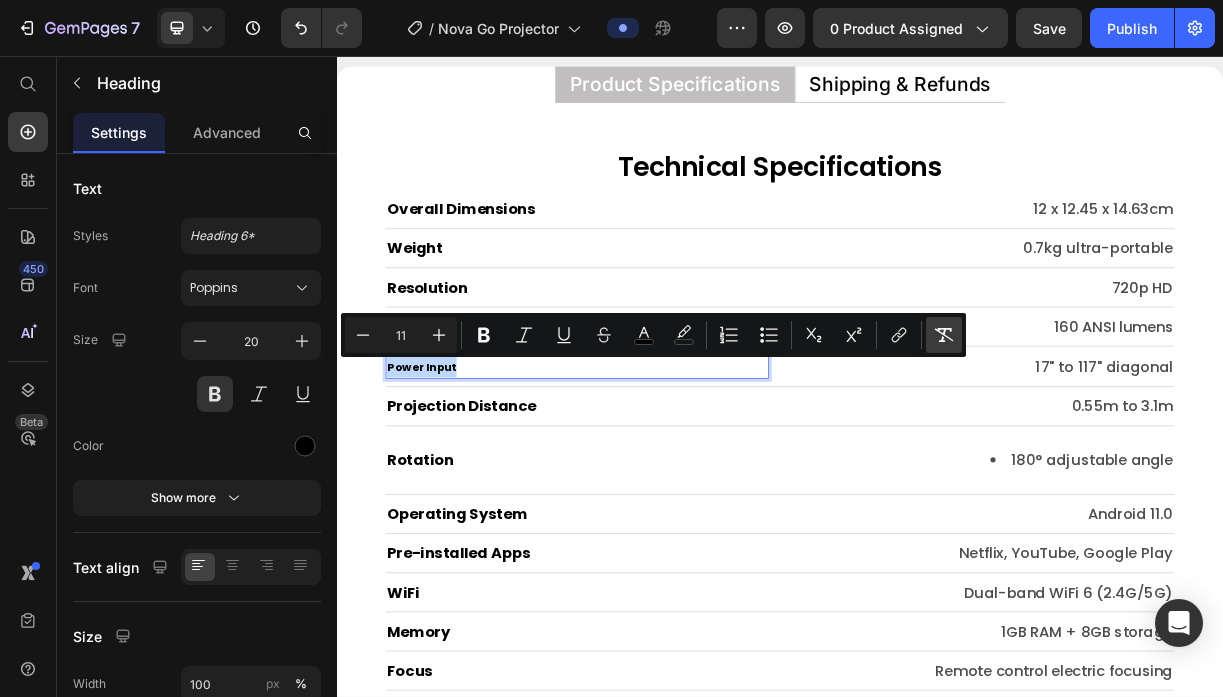 type on "20" 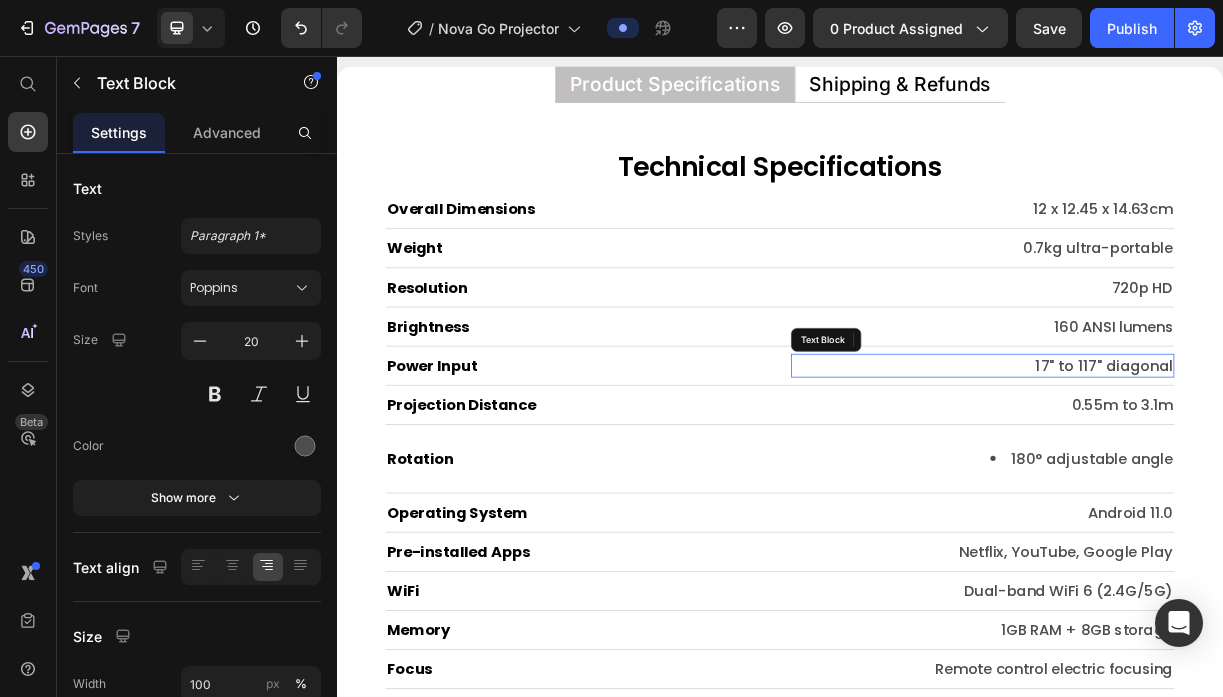 click on "17" to 117" diagonal" at bounding box center [1211, 476] 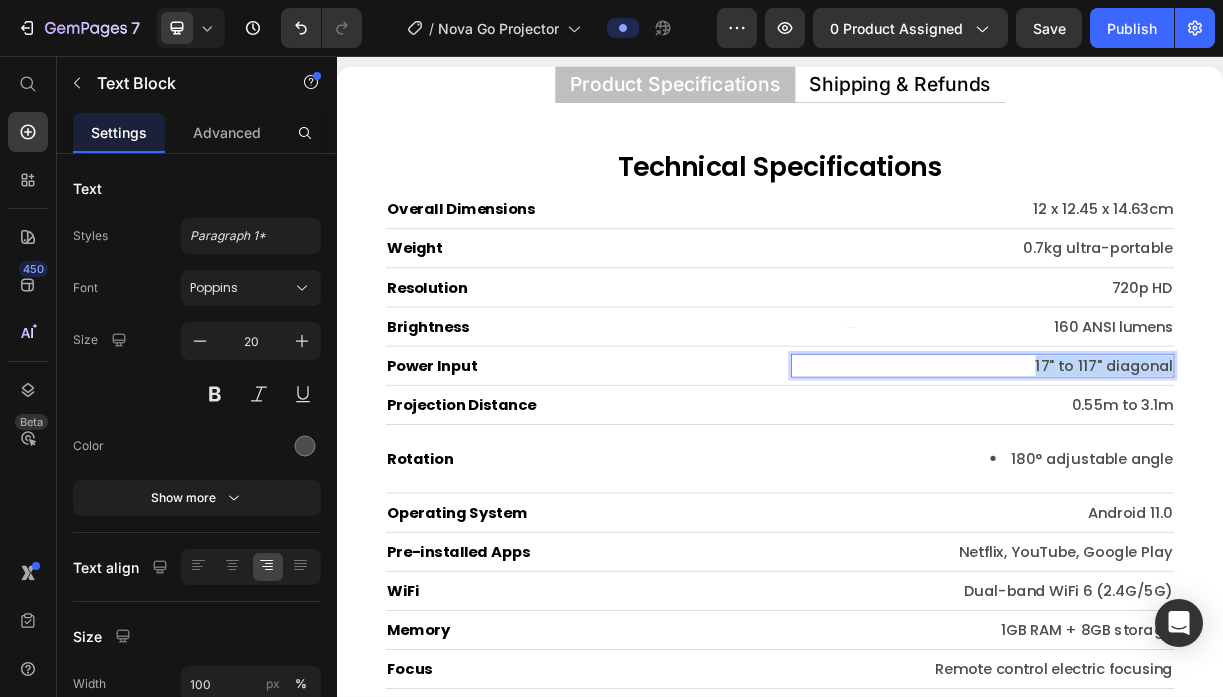 click on "17" to 117" diagonal" at bounding box center (1211, 476) 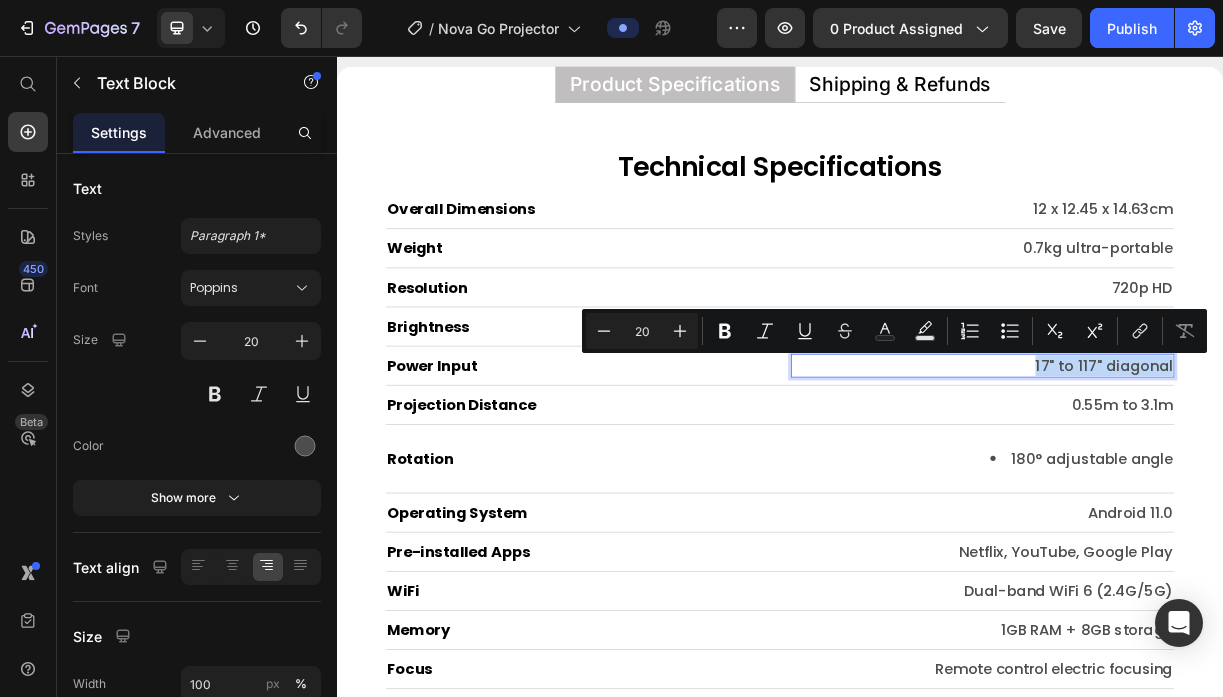 type on "11" 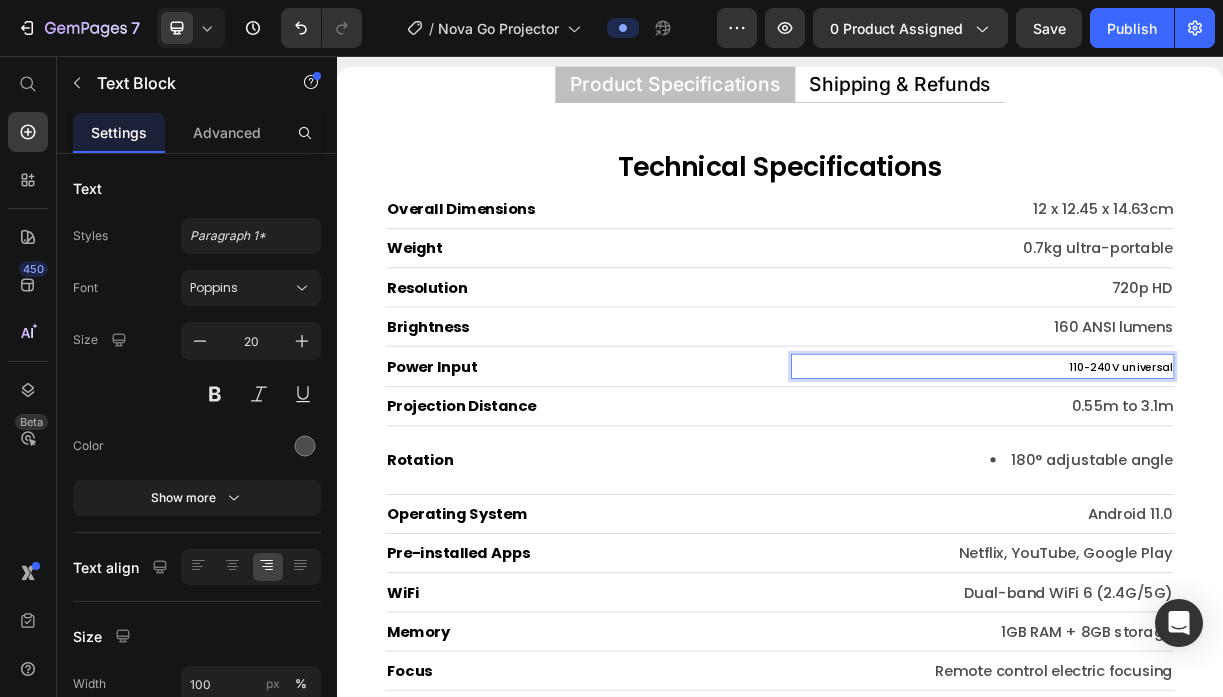 click on "110-240V universal" at bounding box center [1399, 478] 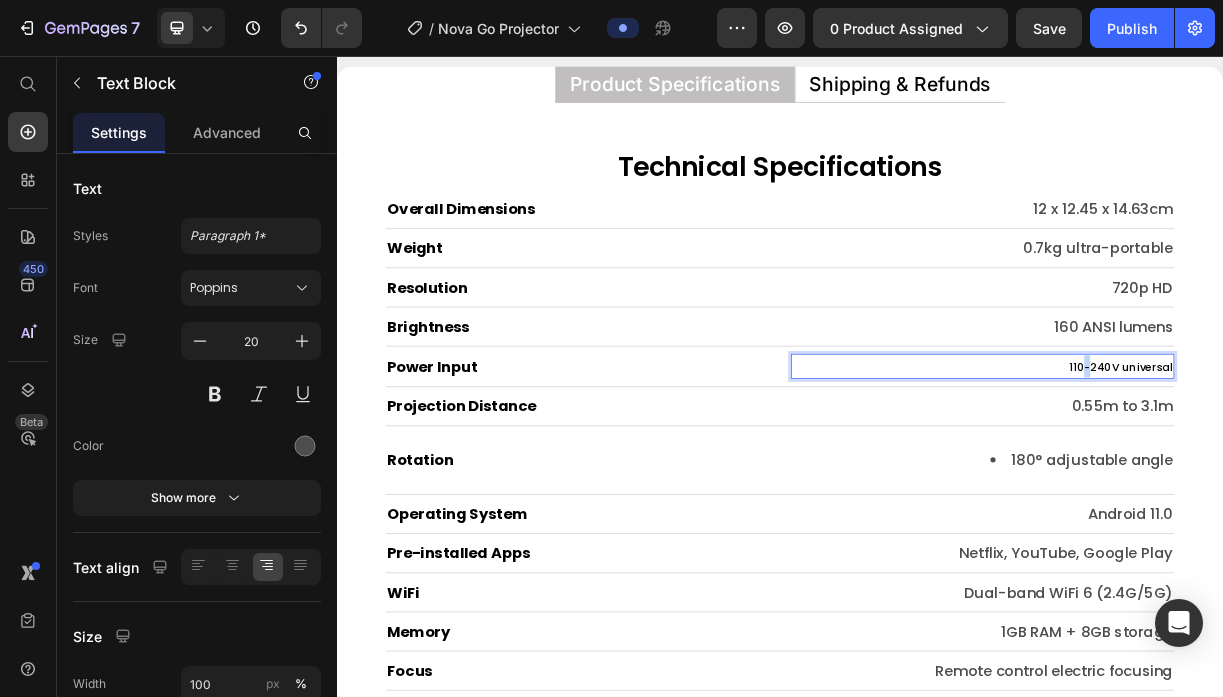 click on "110-240V universal" at bounding box center [1399, 478] 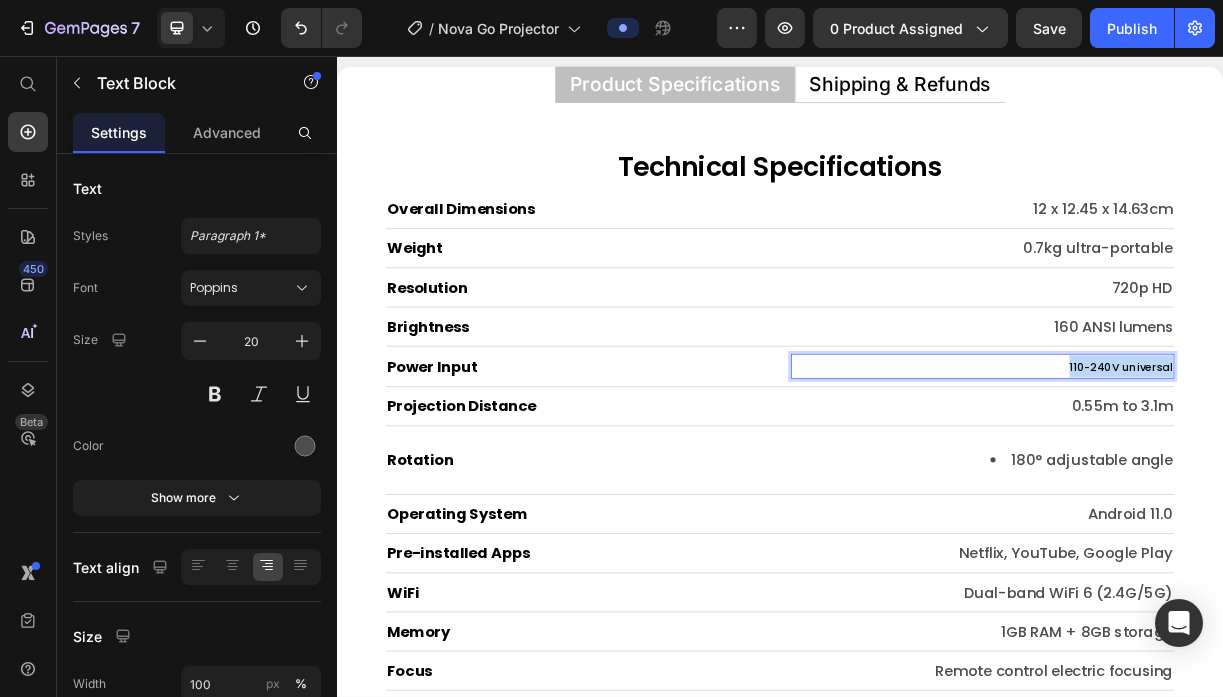 click on "110-240V universal" at bounding box center (1399, 478) 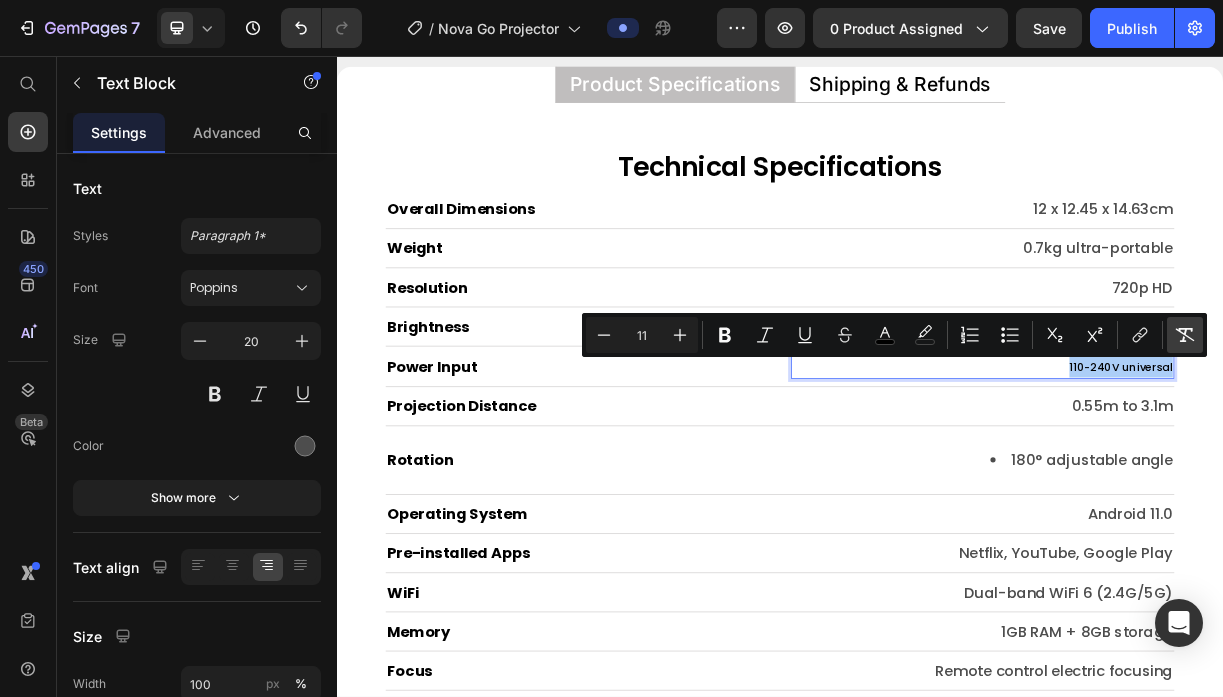 click 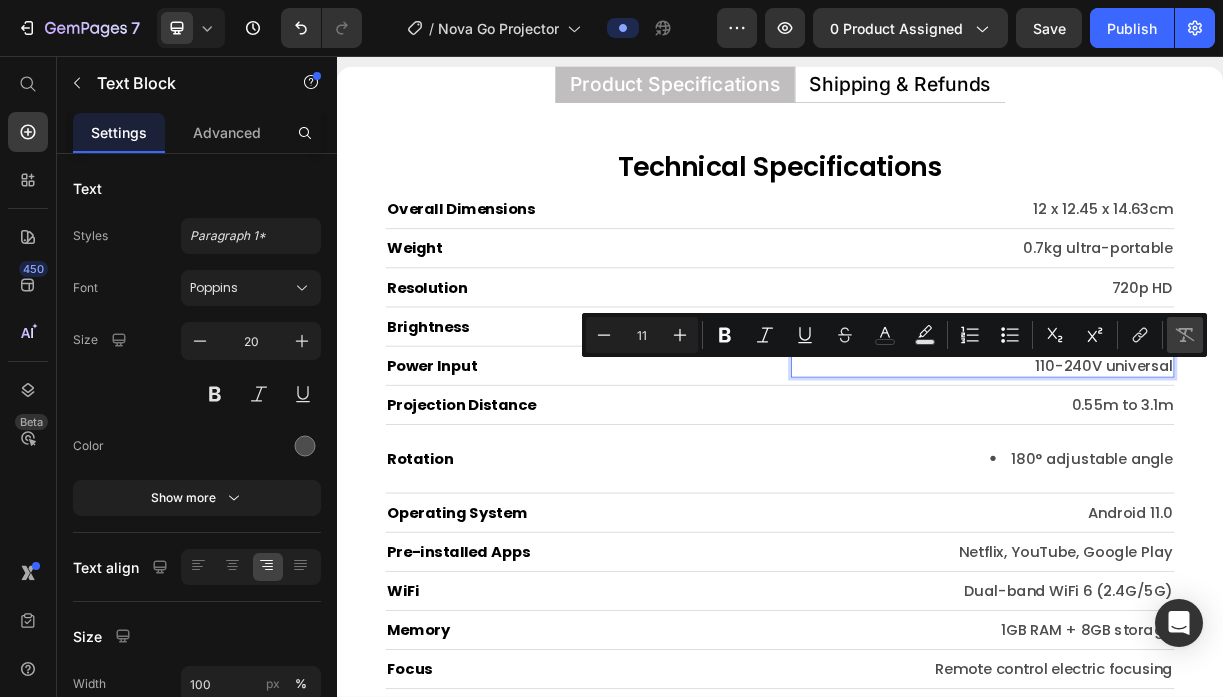 type on "20" 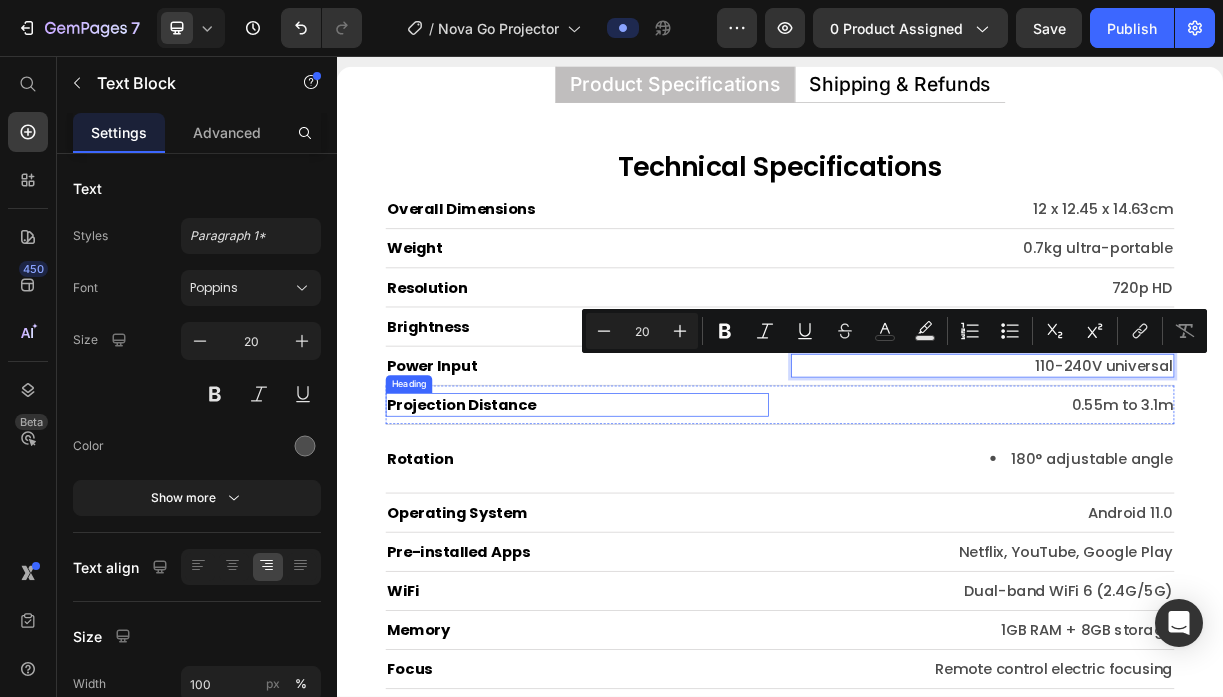 click on "Projection Distance" at bounding box center (662, 529) 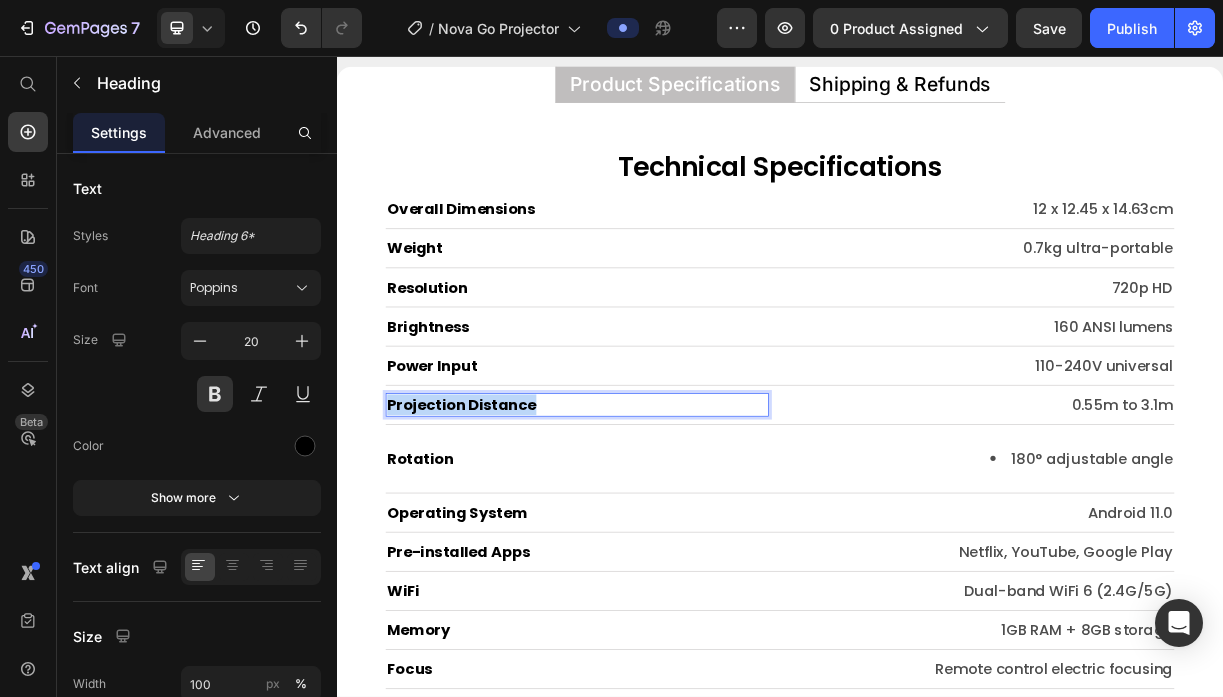 click on "Projection Distance" at bounding box center (662, 529) 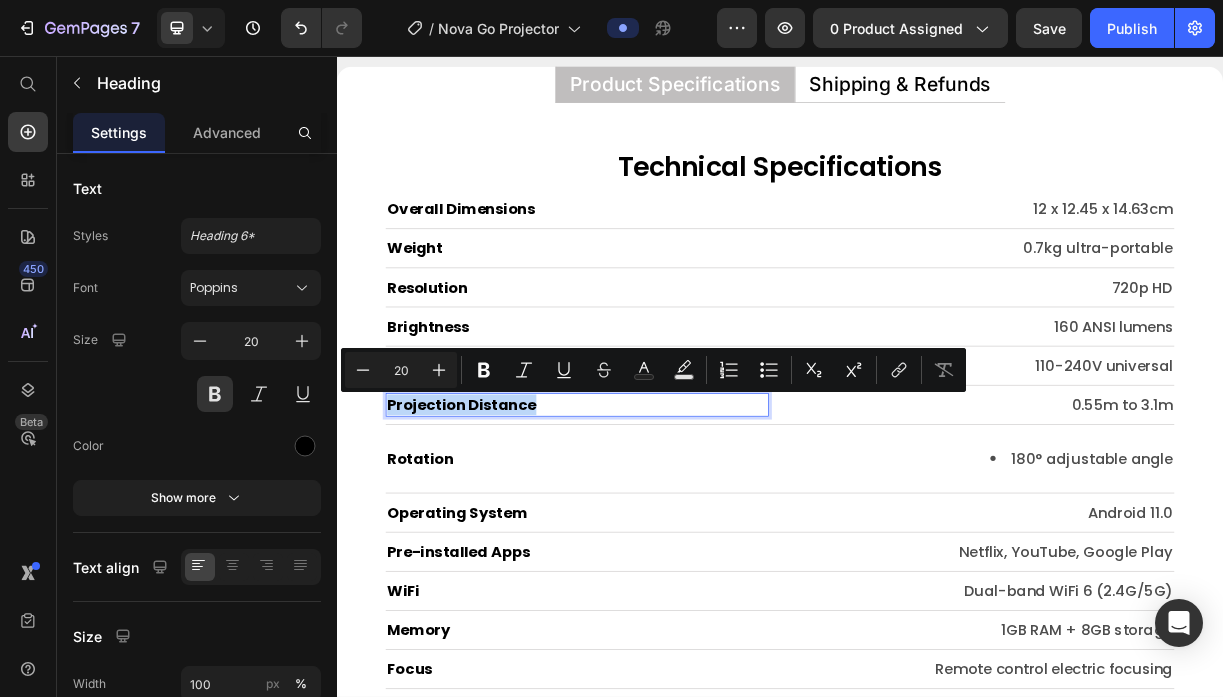 type on "11" 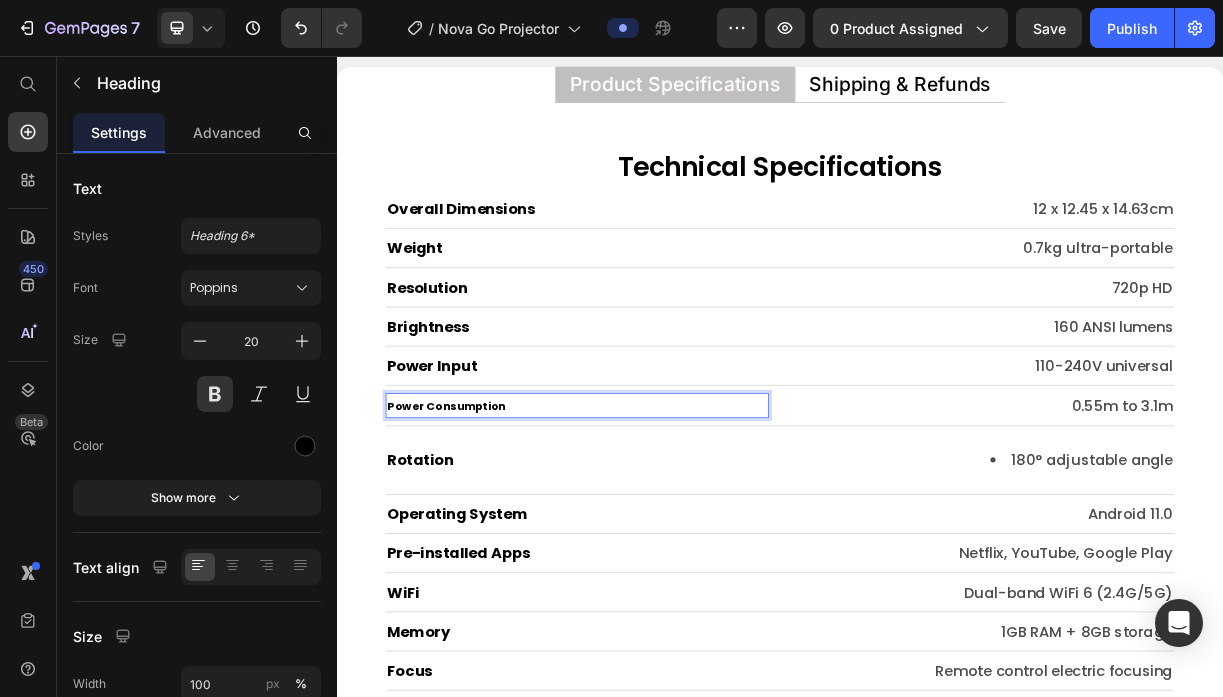 click on "Power Consumption" at bounding box center [485, 531] 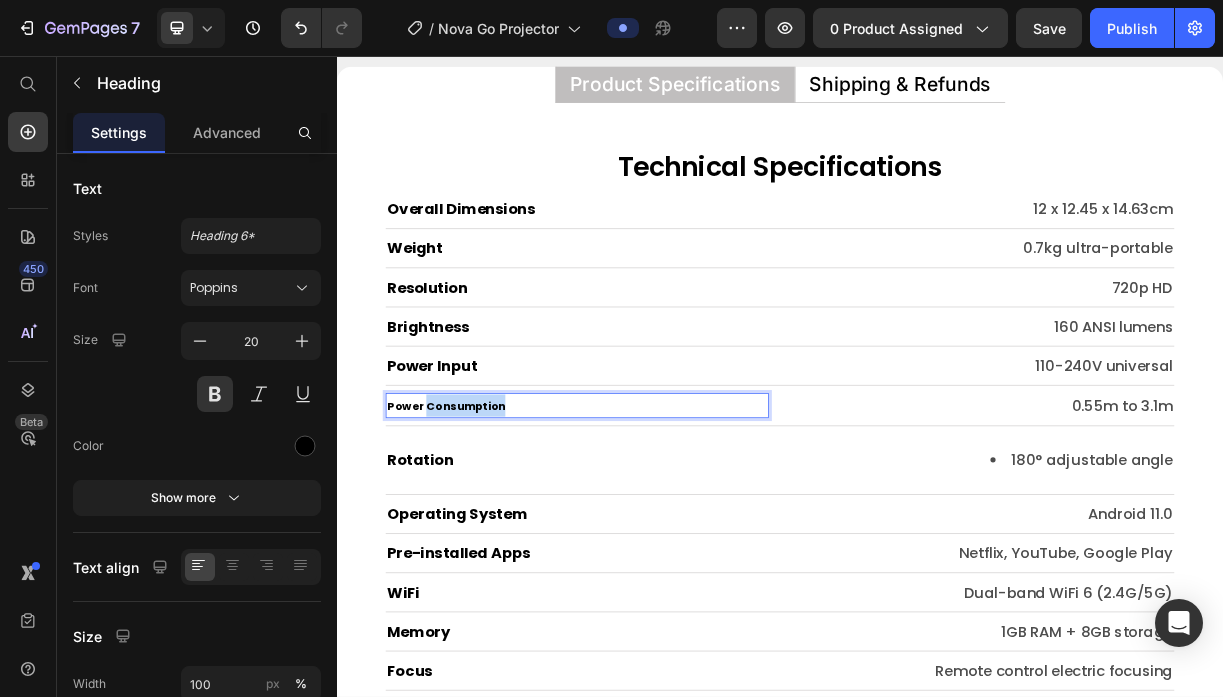 click on "Power Consumption" at bounding box center (485, 531) 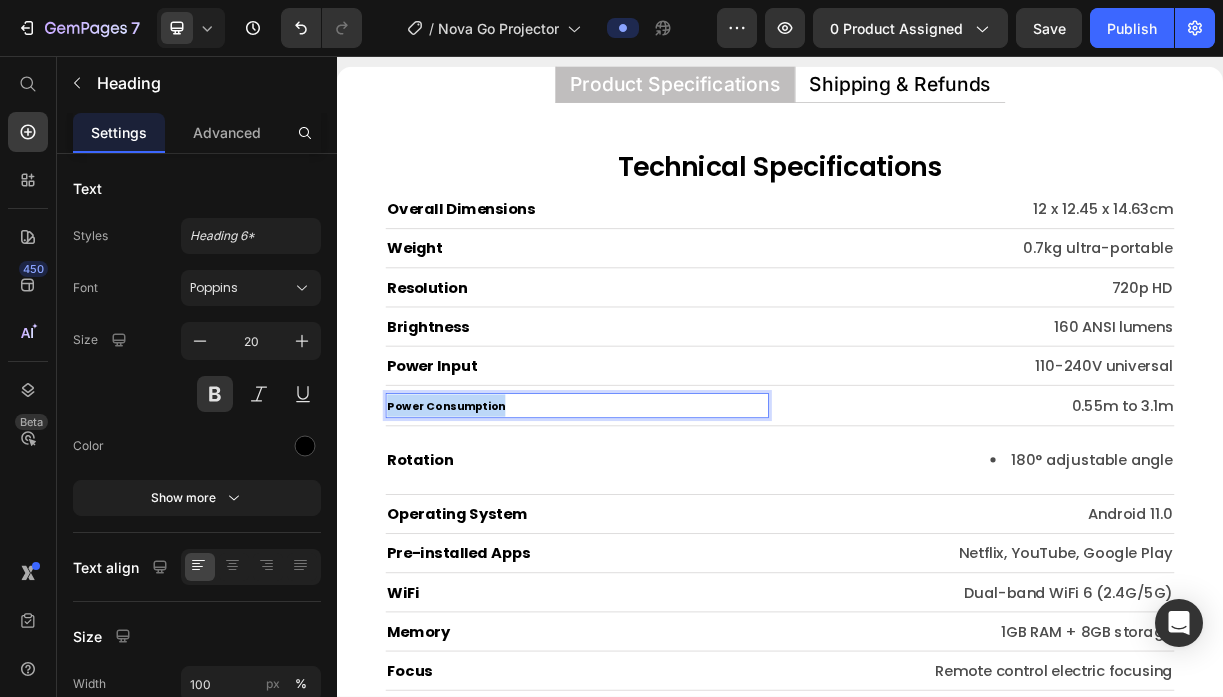 click on "Power Consumption" at bounding box center [485, 531] 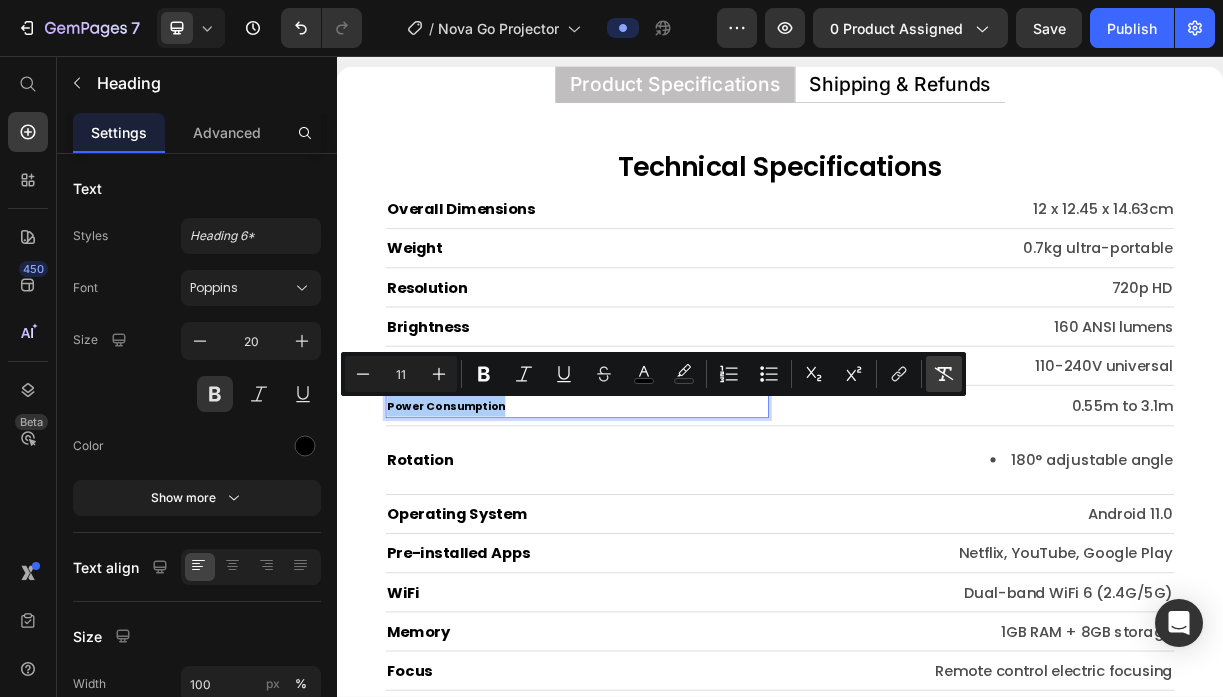click 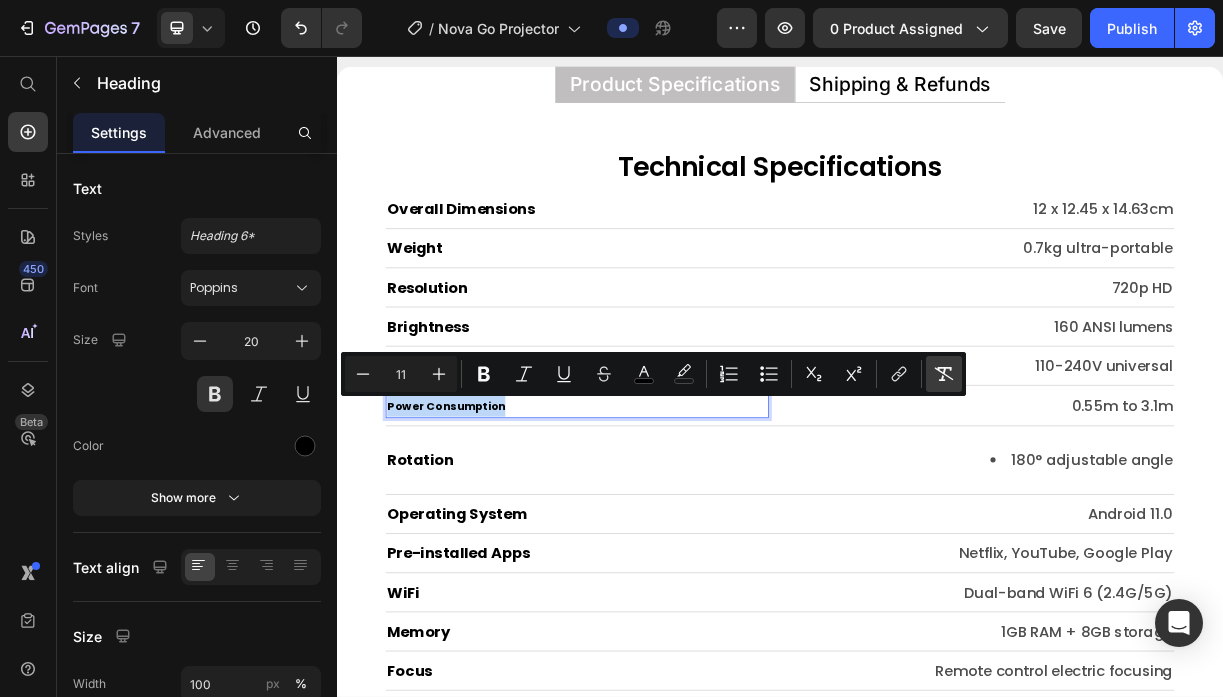 type on "20" 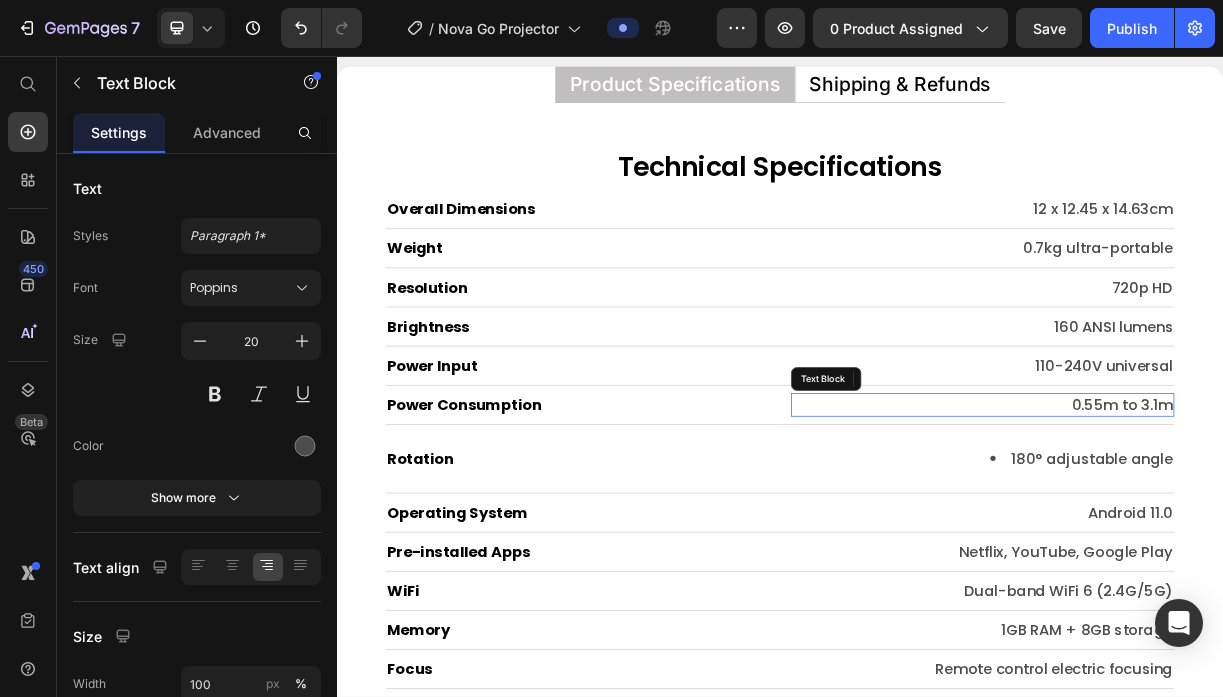 click on "0.55m to 3.1m" at bounding box center (1211, 529) 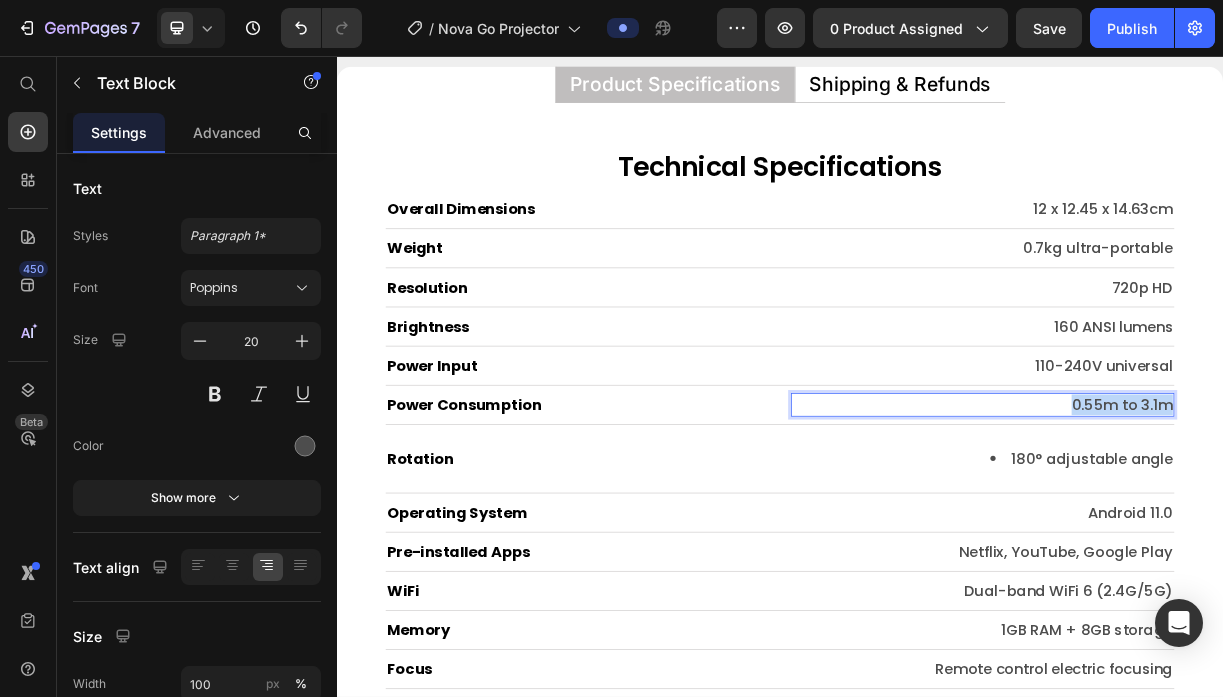 click on "0.55m to 3.1m" at bounding box center [1211, 529] 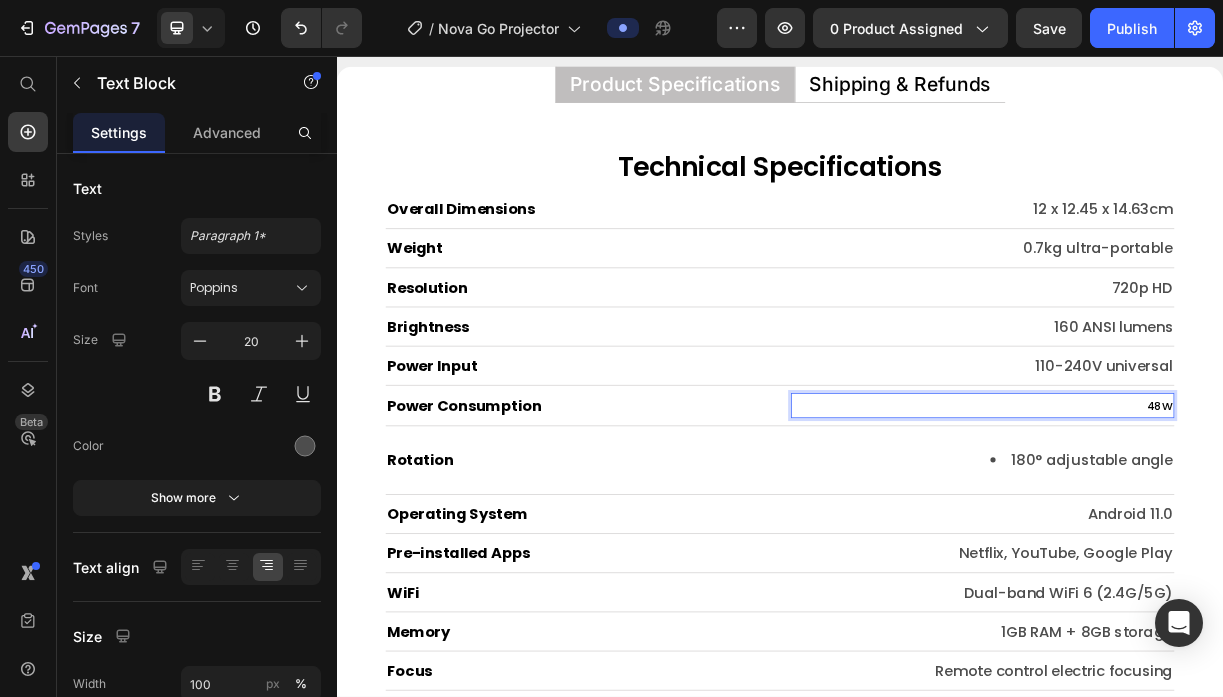 click on "48W" at bounding box center [1211, 530] 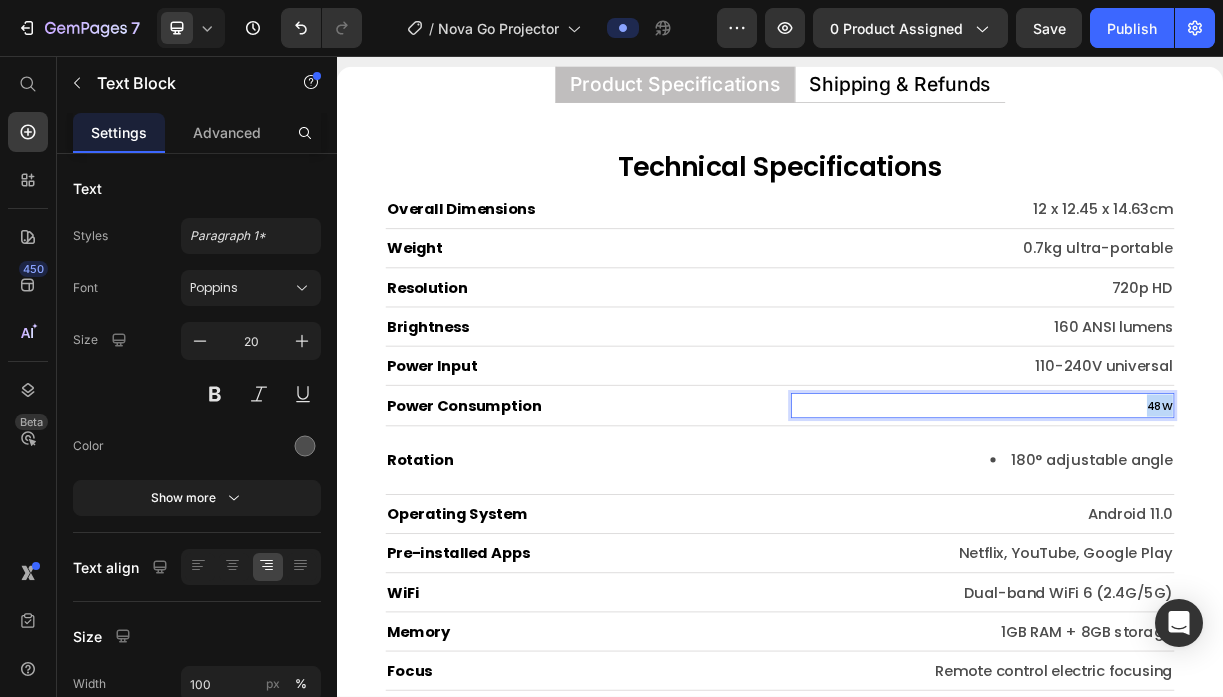 click on "48W" at bounding box center (1211, 530) 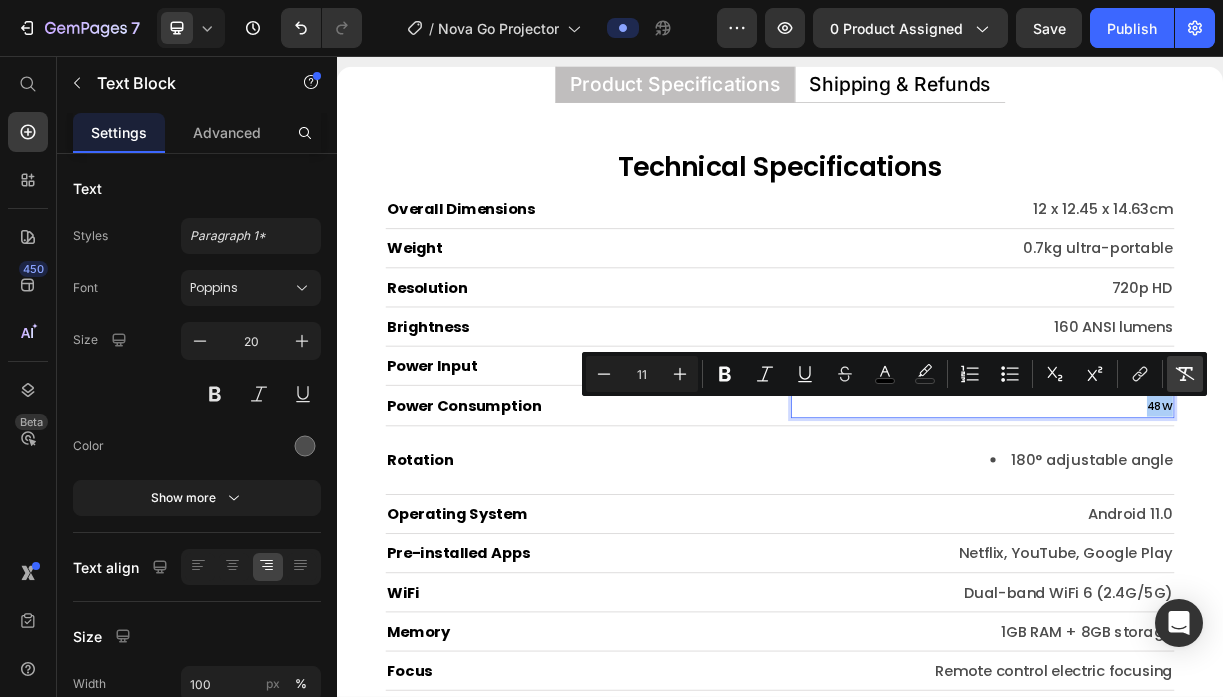 click on "Remove Format" at bounding box center [1185, 374] 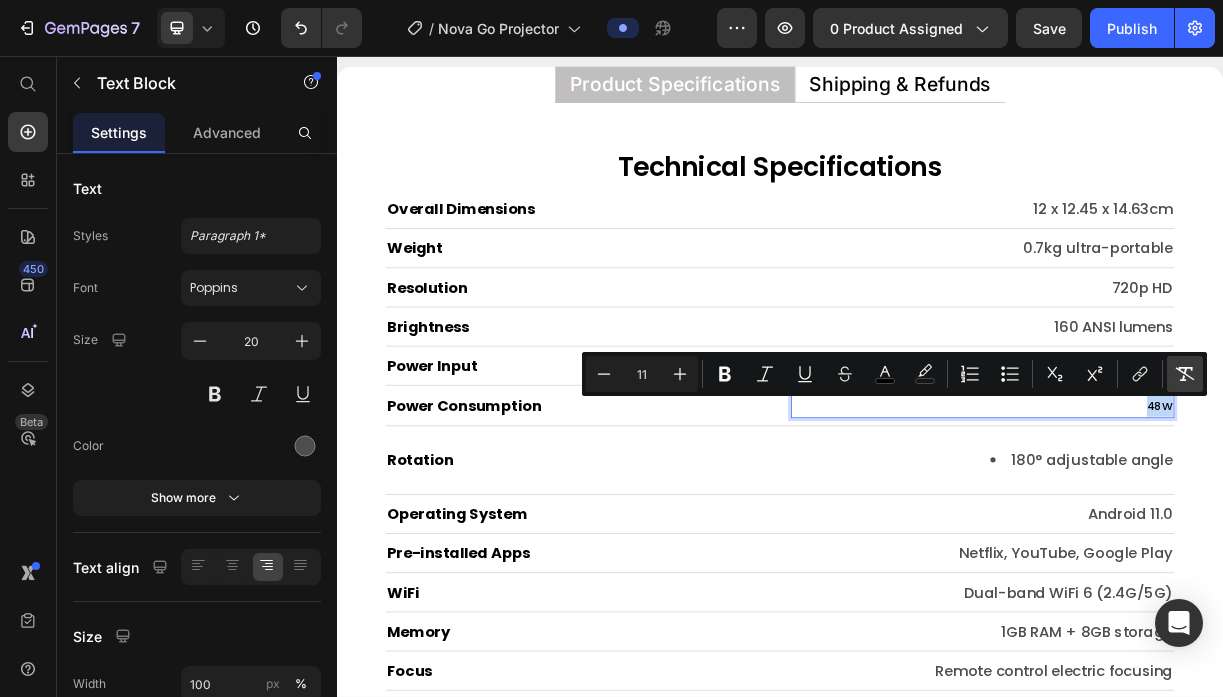 type on "20" 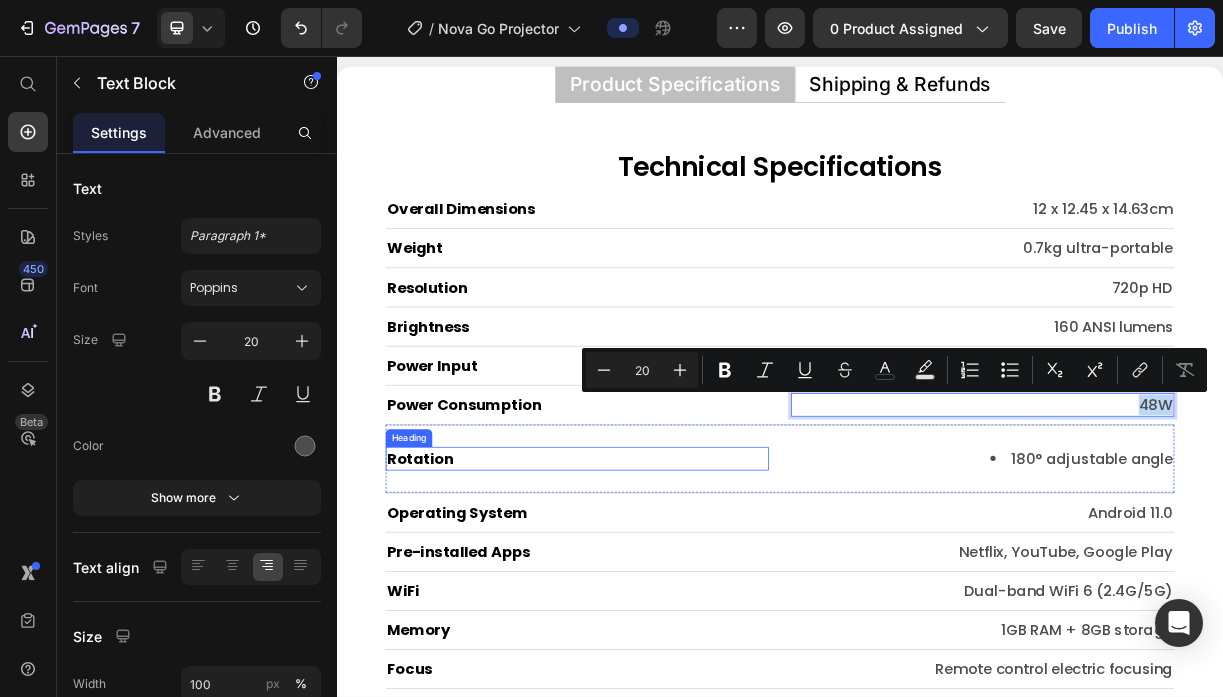 click on "Rotation" at bounding box center [662, 602] 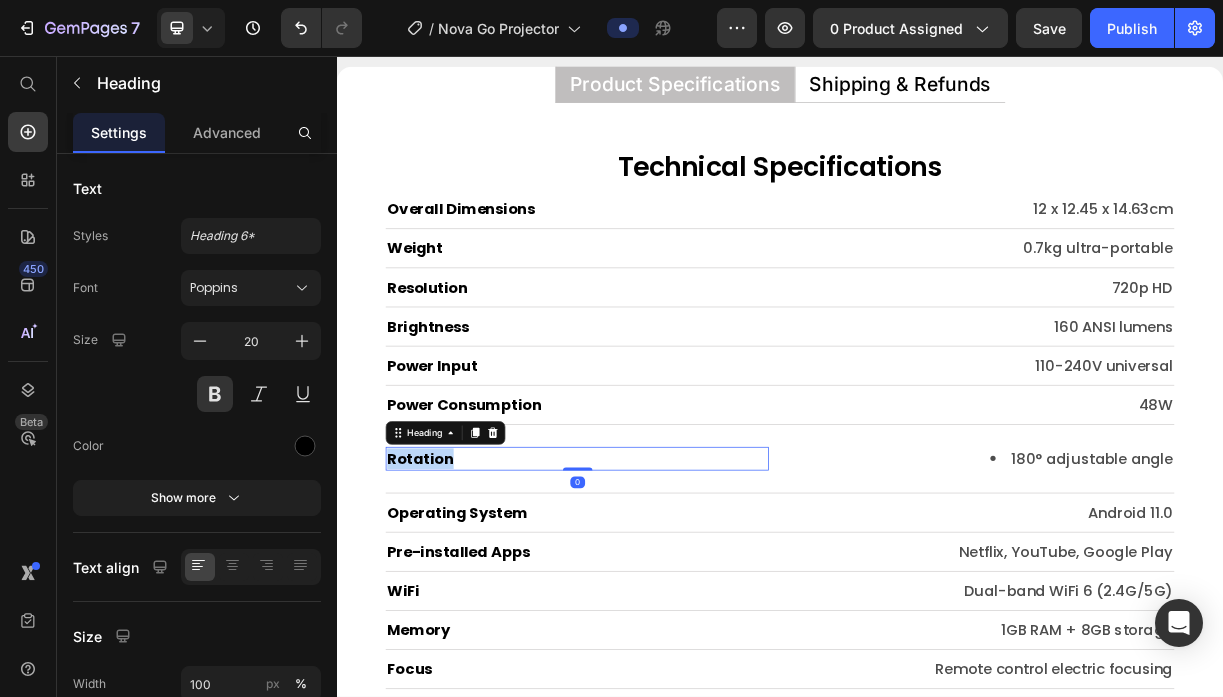 click on "Rotation" at bounding box center (662, 602) 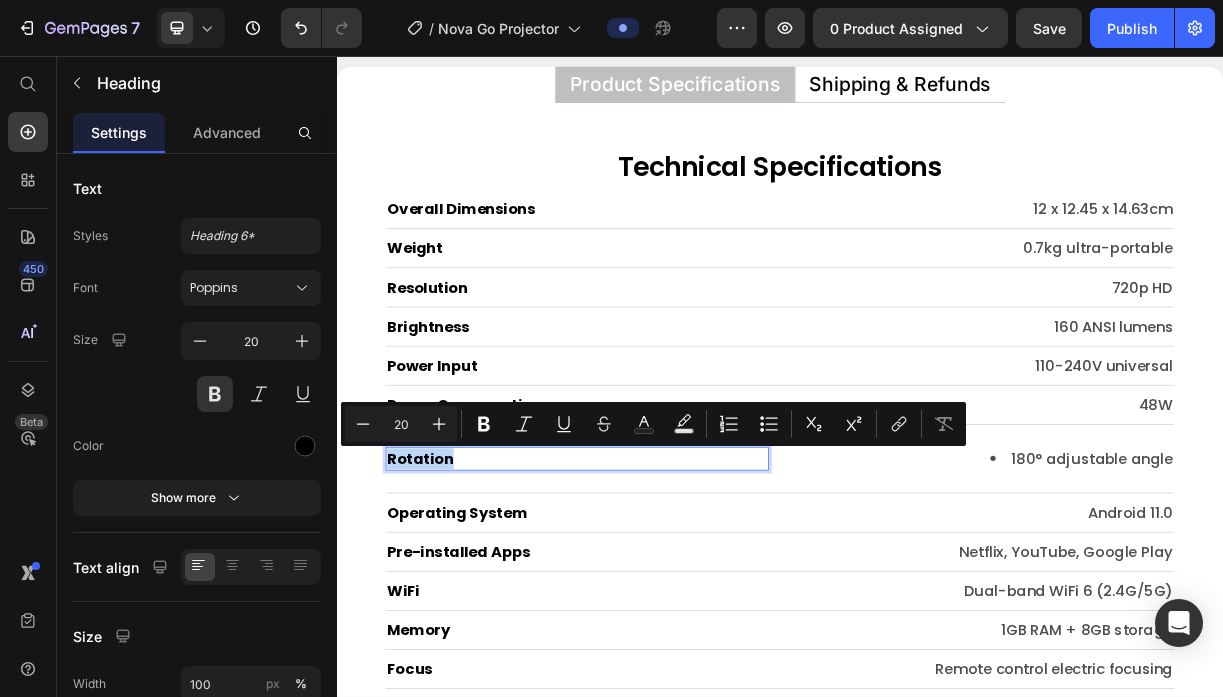 type on "11" 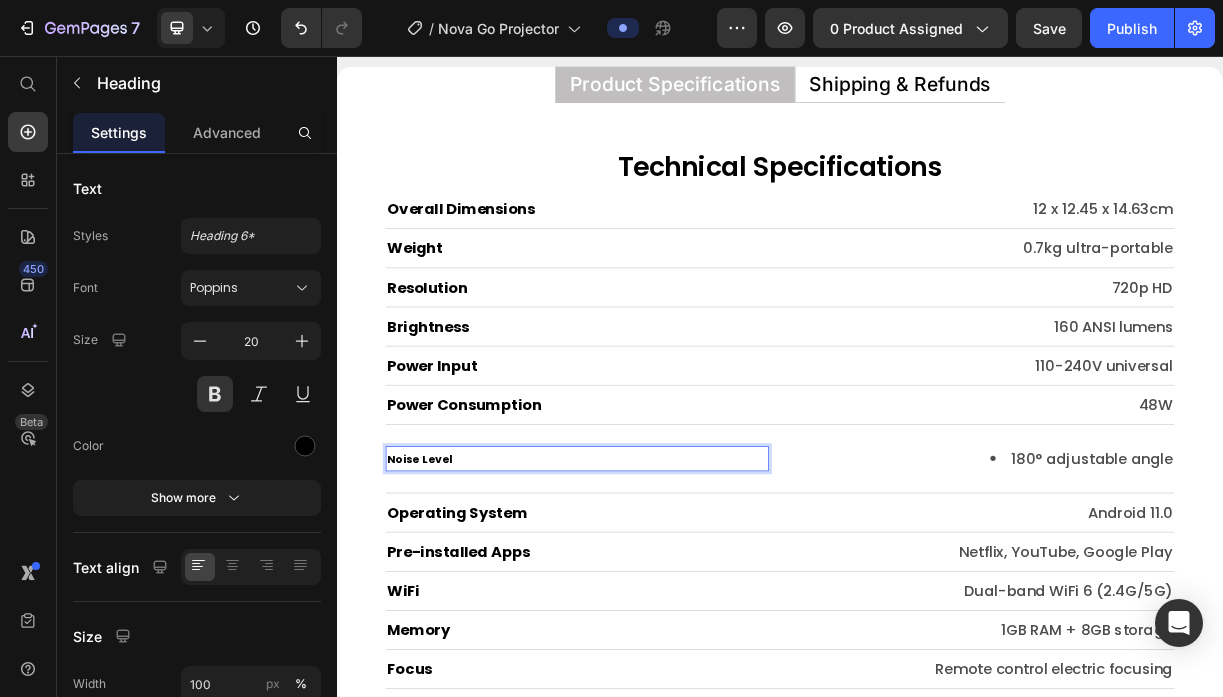 click on "Noise Level" at bounding box center (449, 603) 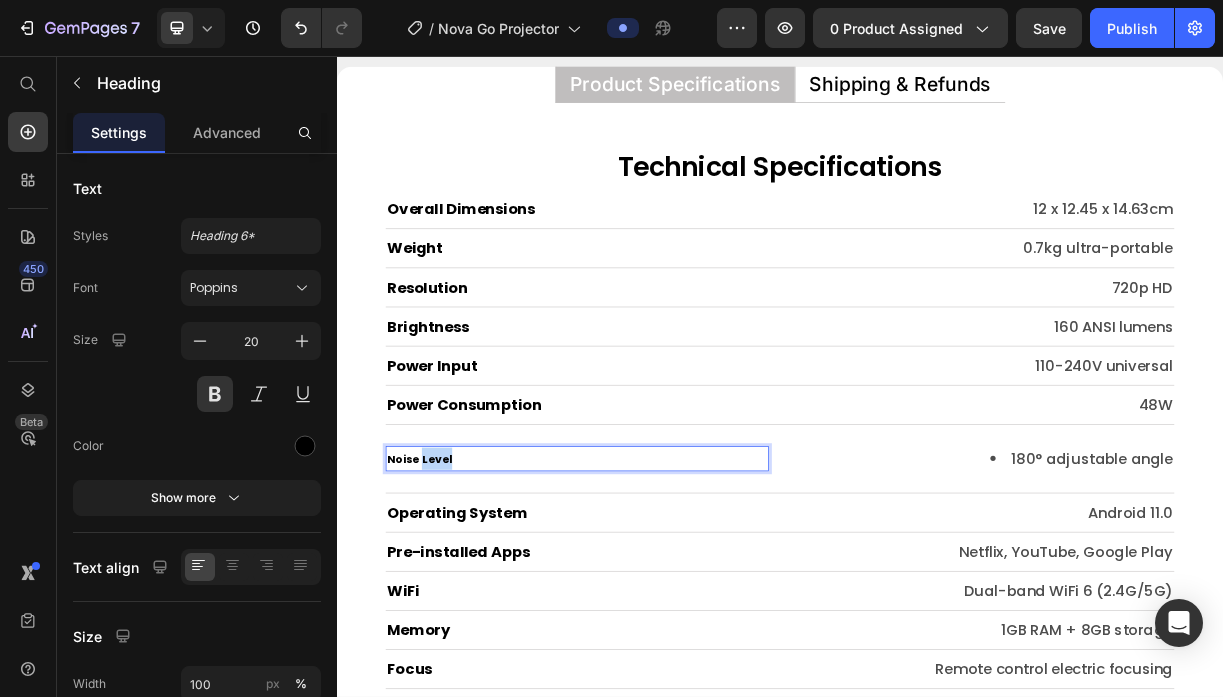 click on "Noise Level" at bounding box center [449, 603] 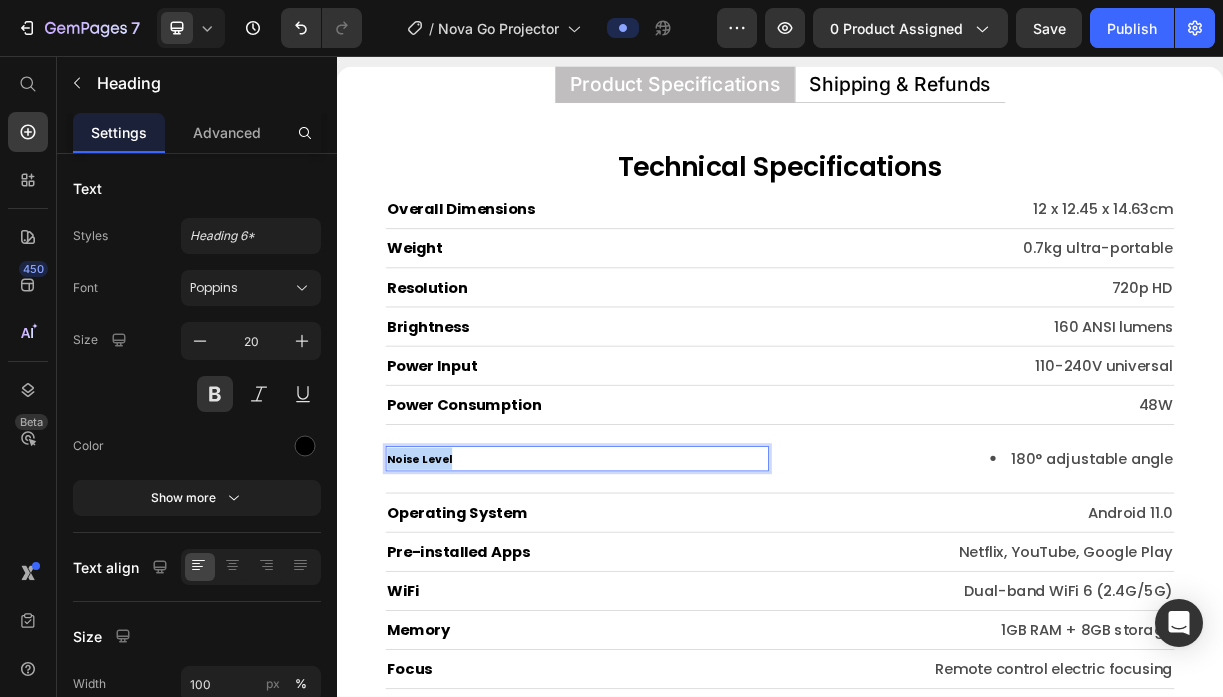 click on "Noise Level" at bounding box center [449, 603] 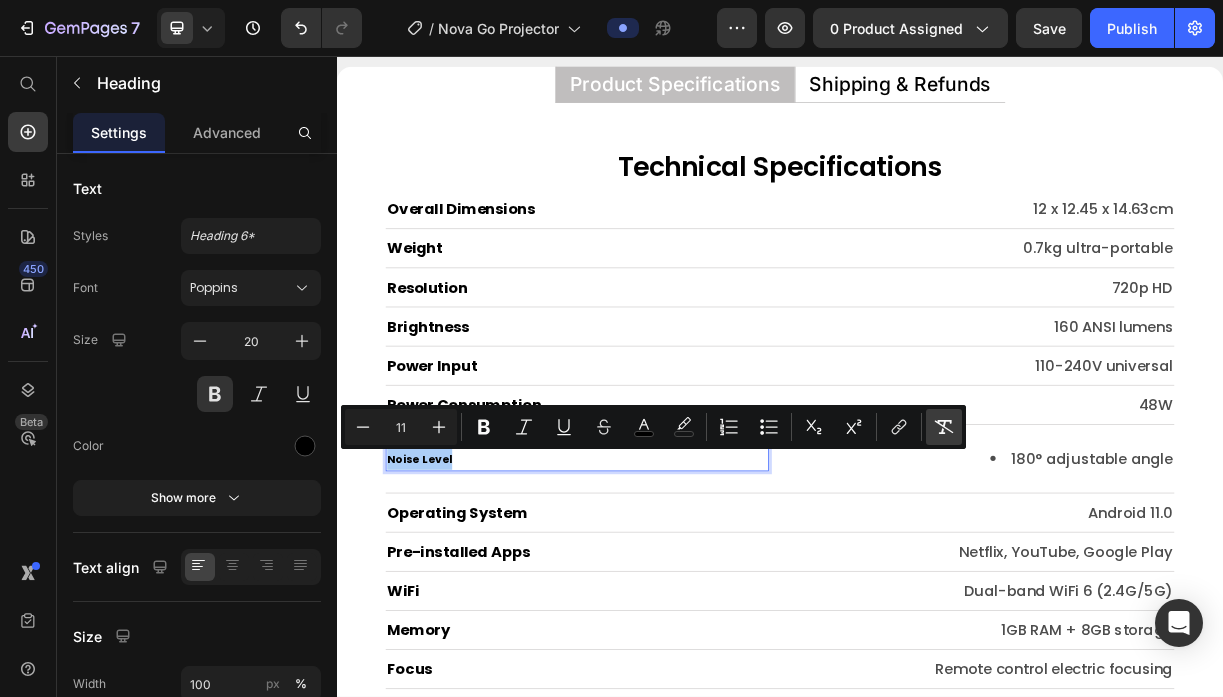 click 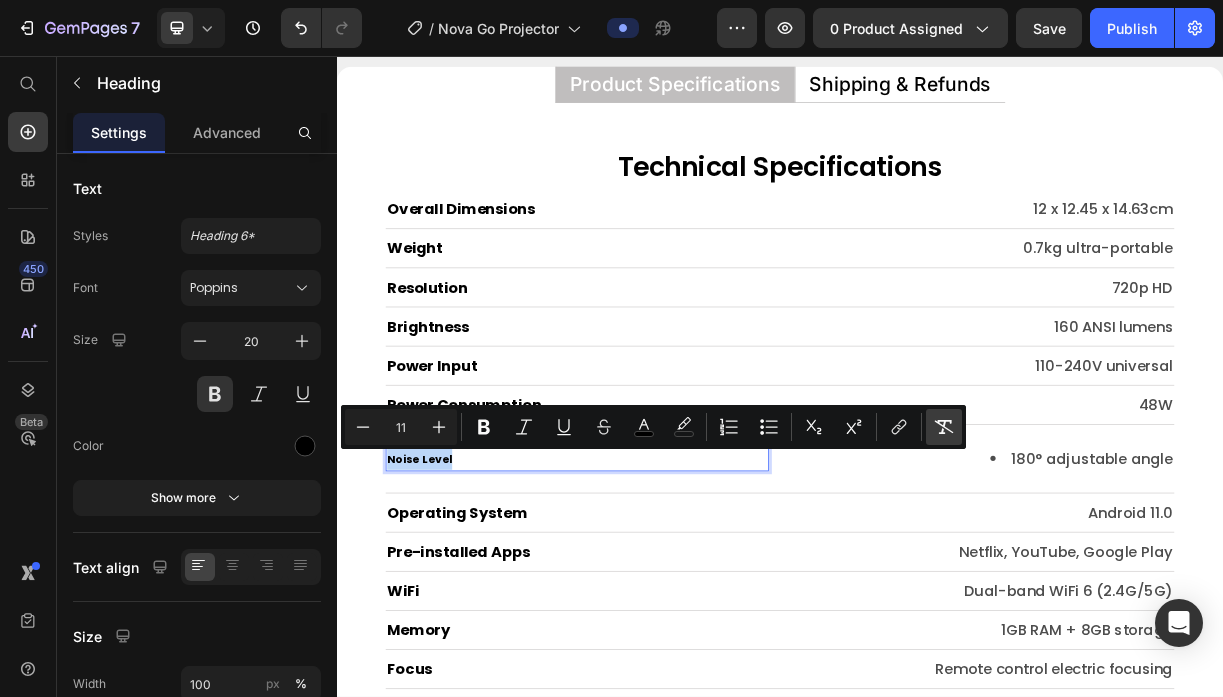 type on "20" 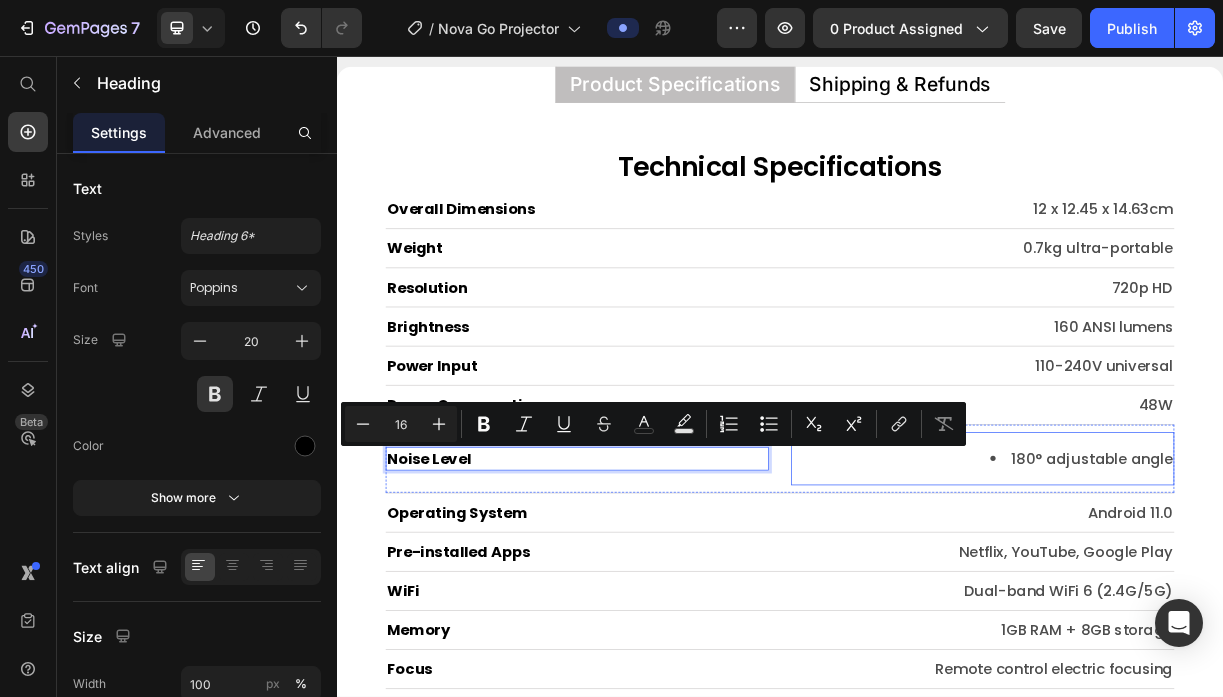 click on "180° adjustable angle" at bounding box center [1231, 602] 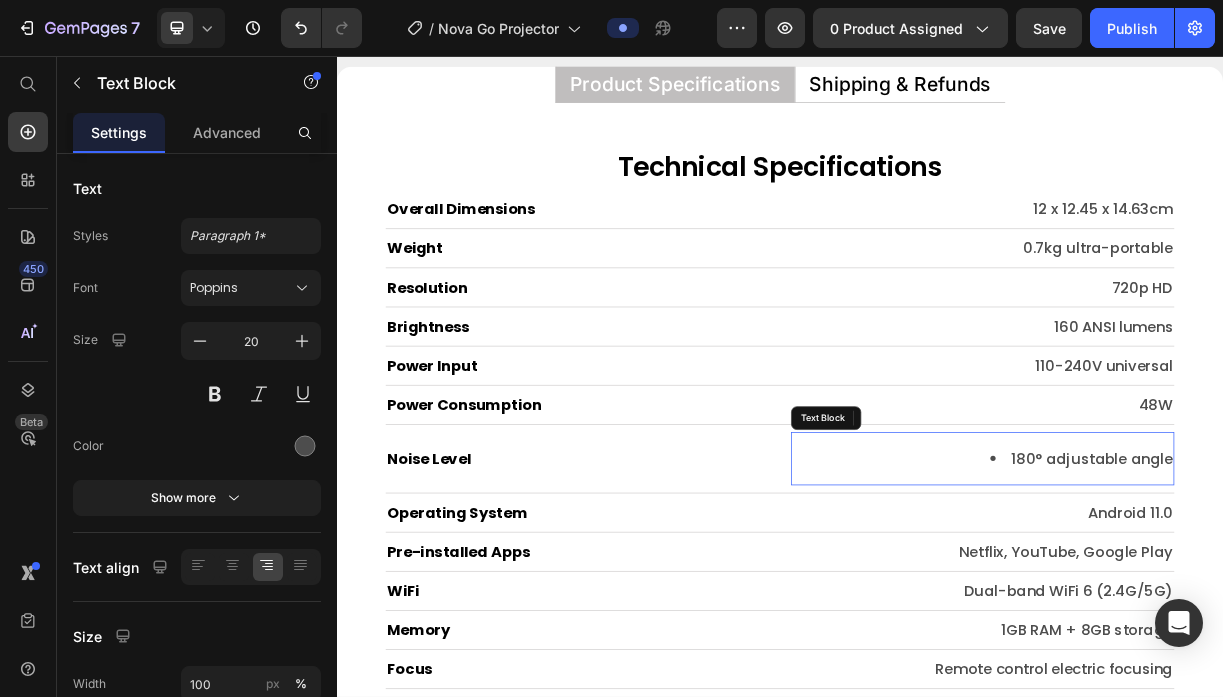 click on "180° adjustable angle" at bounding box center (1231, 602) 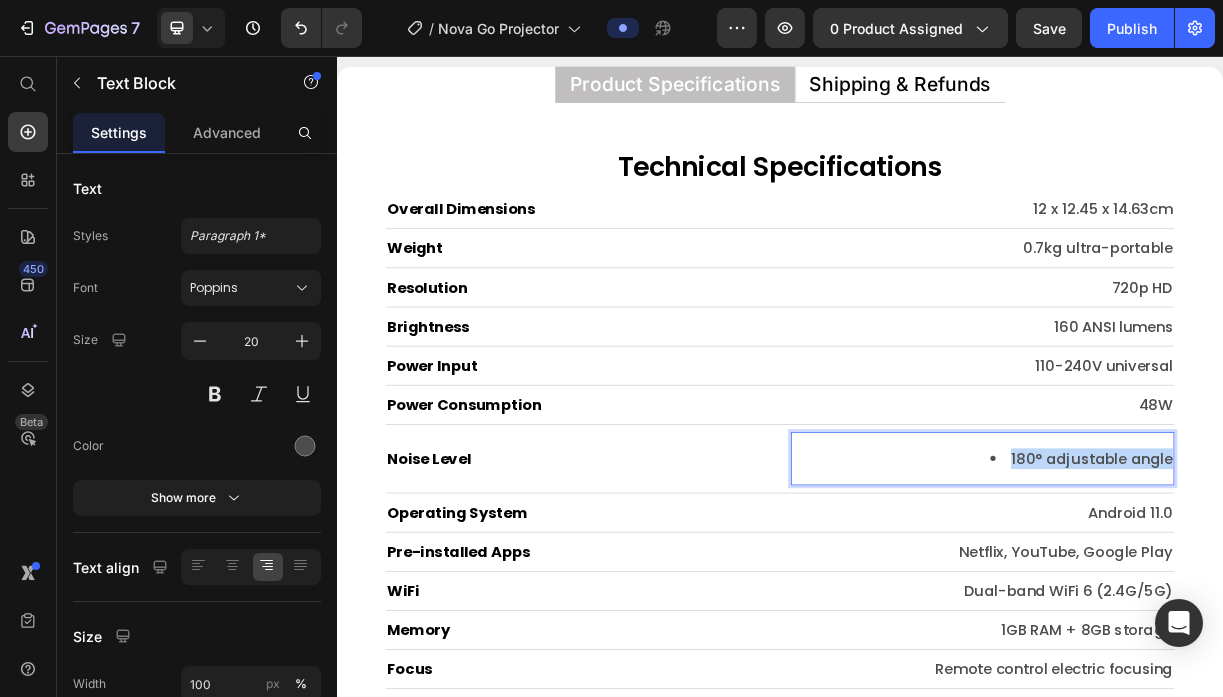 click on "180° adjustable angle" at bounding box center (1231, 602) 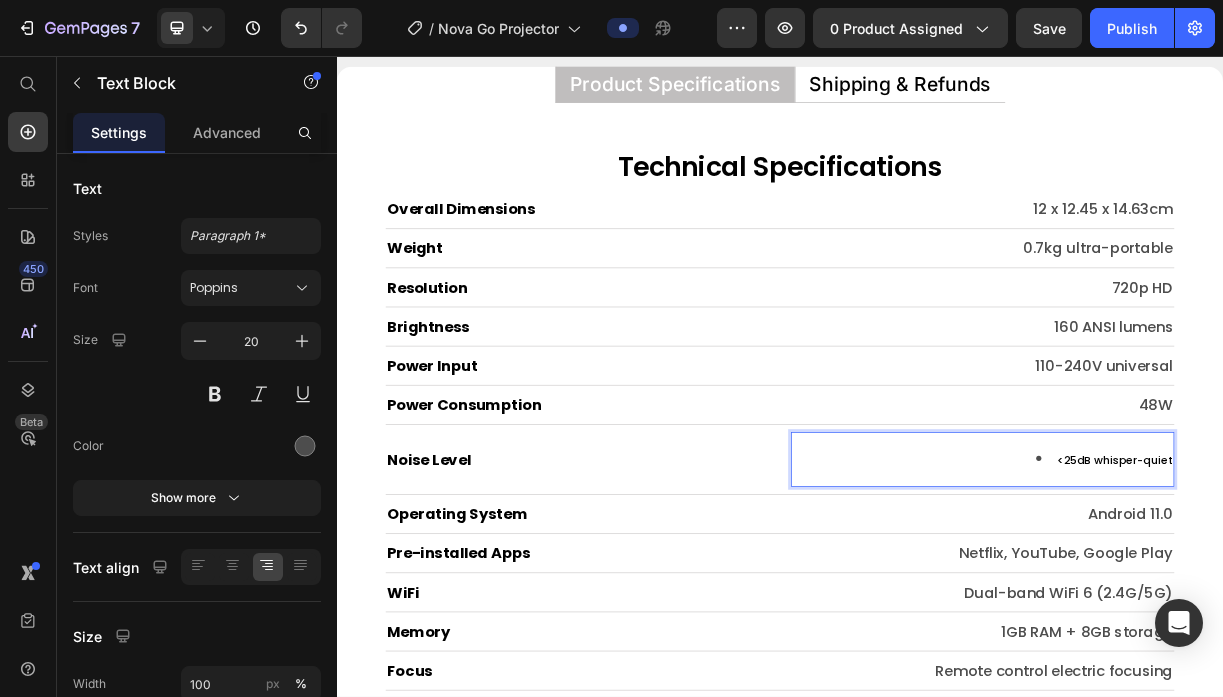 click on "<25dB whisper-quiet" at bounding box center (1390, 604) 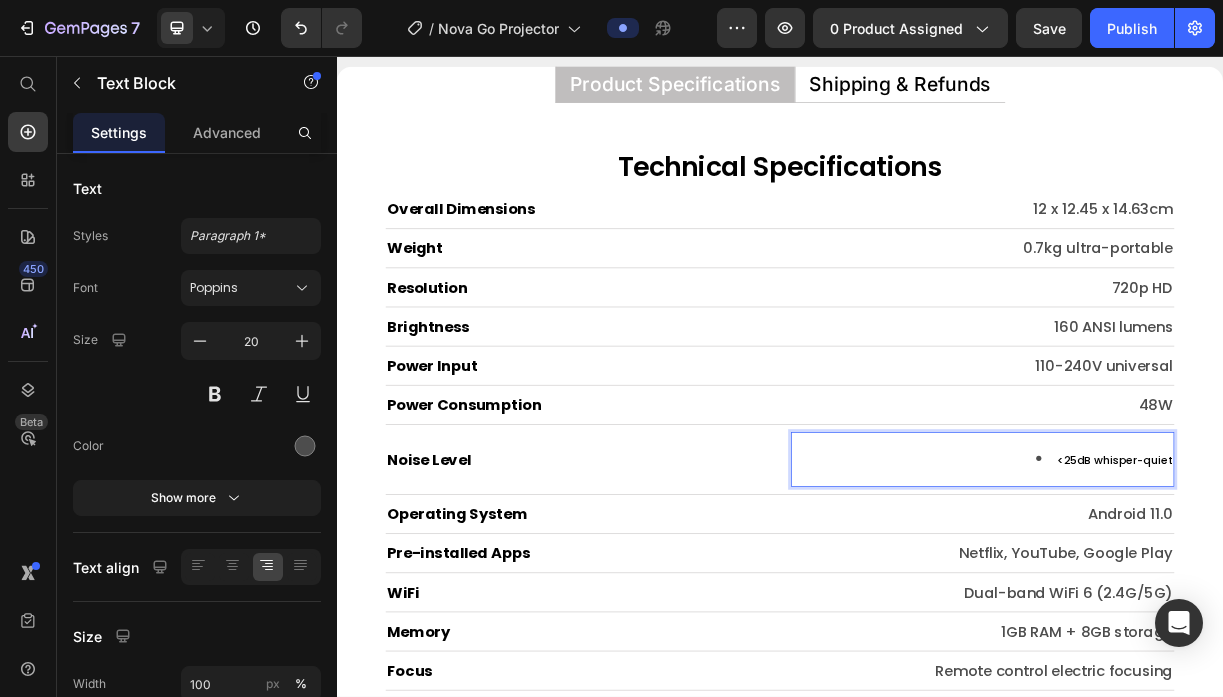 click on "<25dB whisper-quiet" at bounding box center (1390, 604) 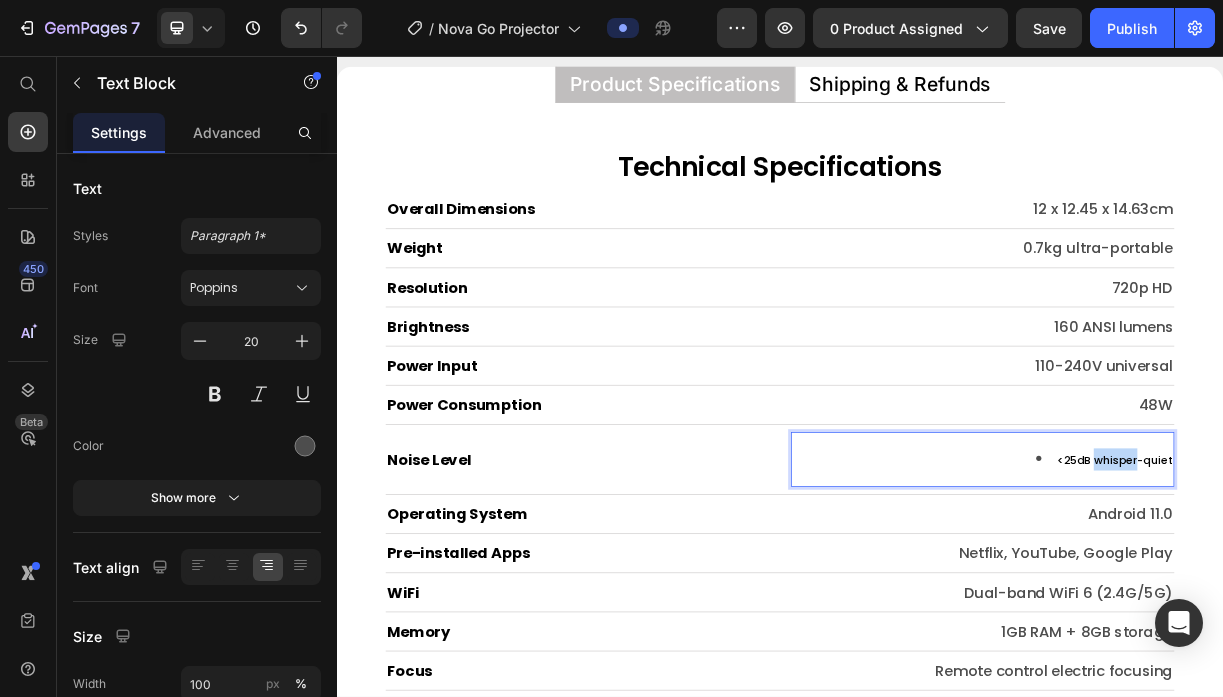 click on "<25dB whisper-quiet" at bounding box center (1390, 604) 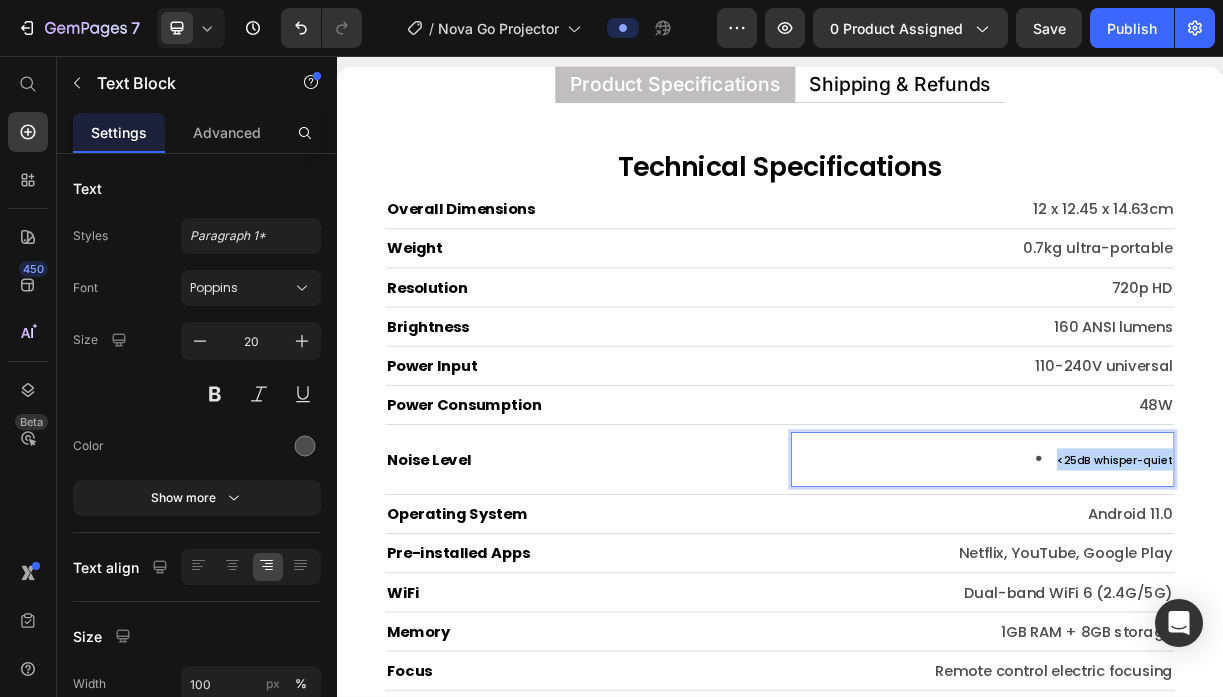click on "<25dB whisper-quiet" at bounding box center (1390, 604) 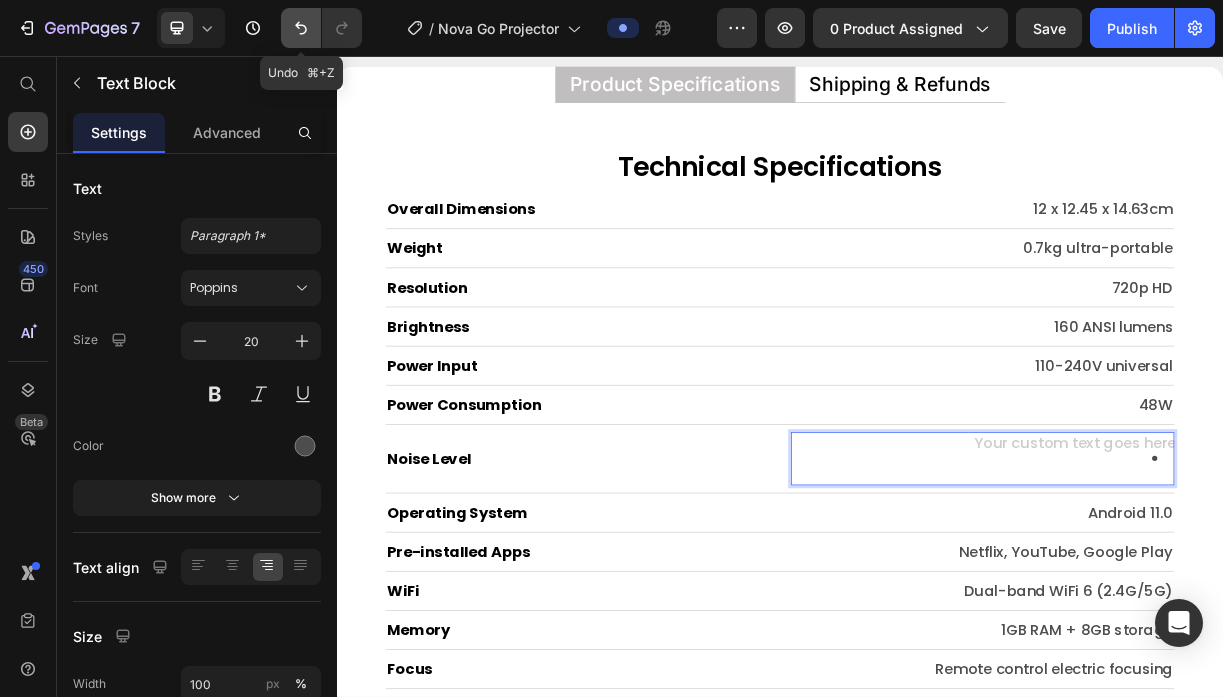 click 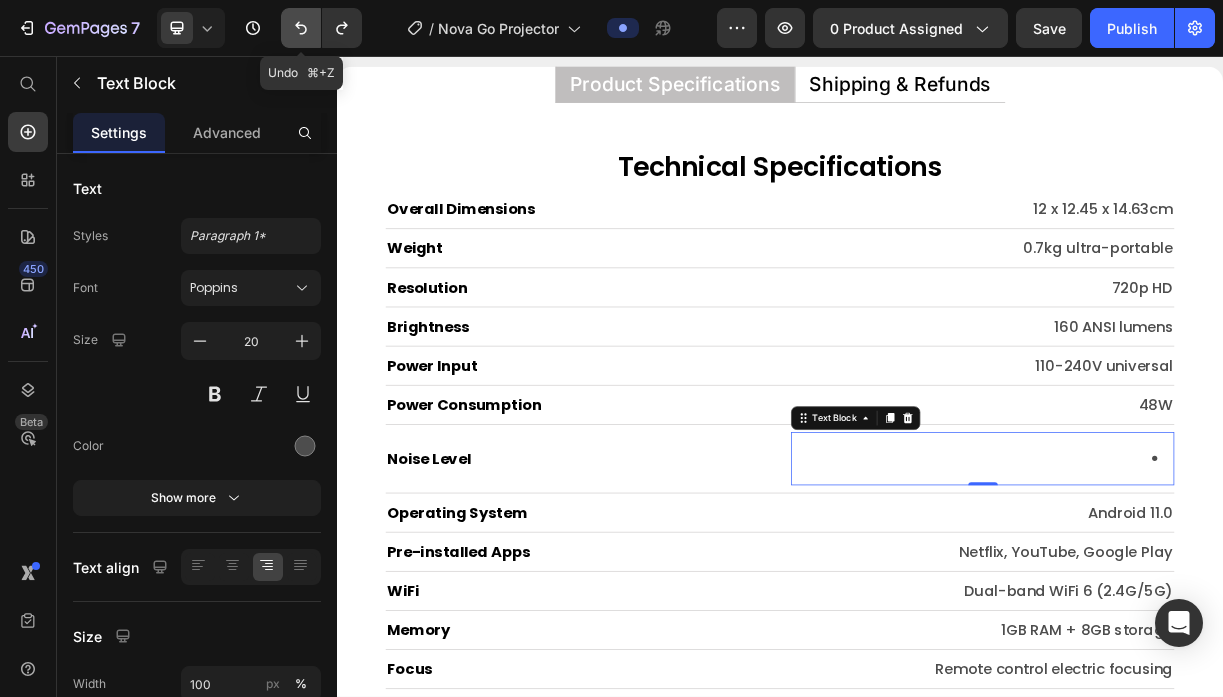 click 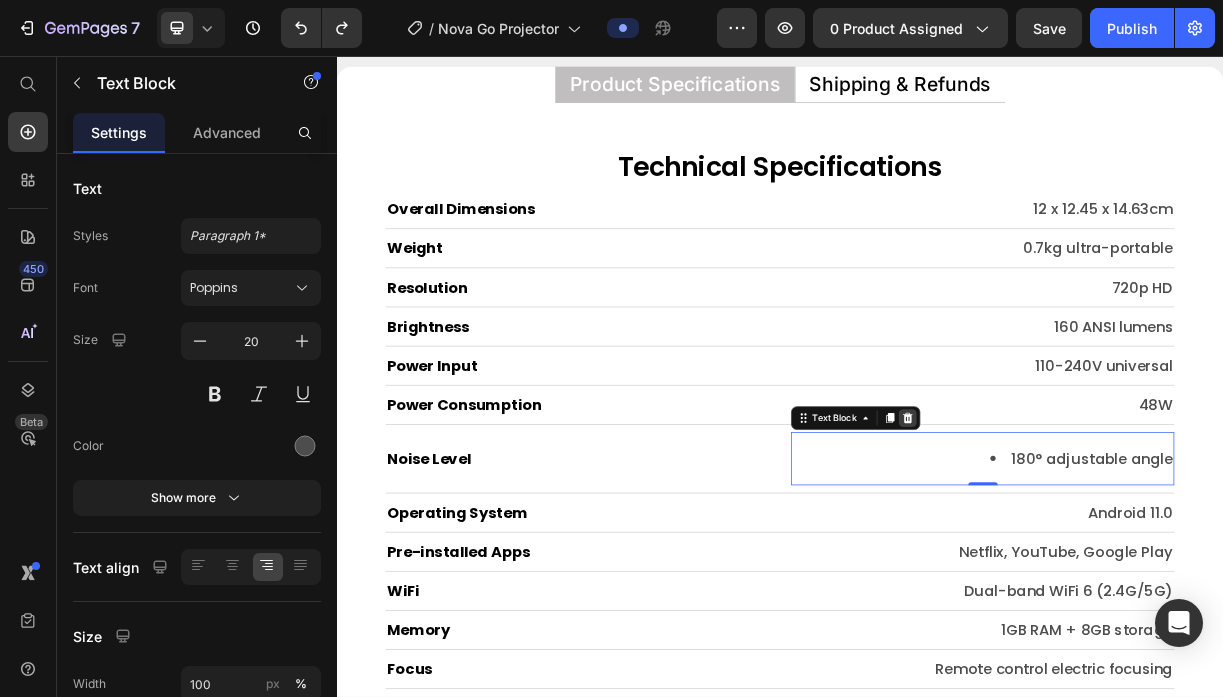 click 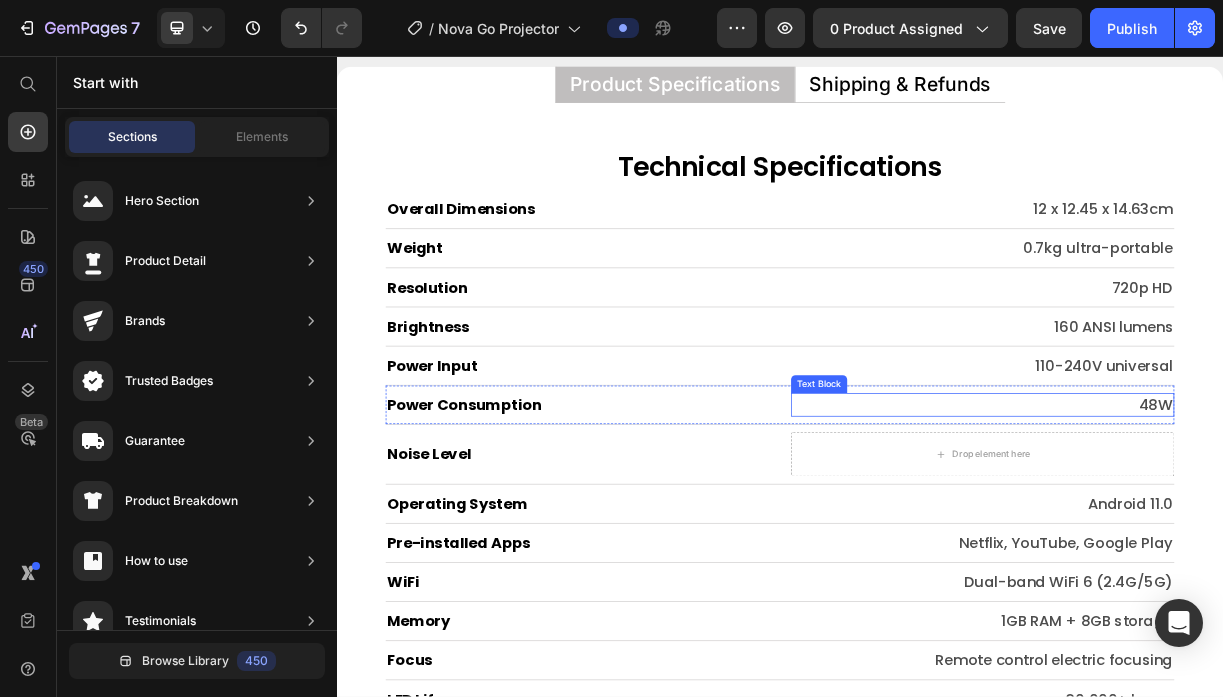 click on "48W" at bounding box center (1211, 529) 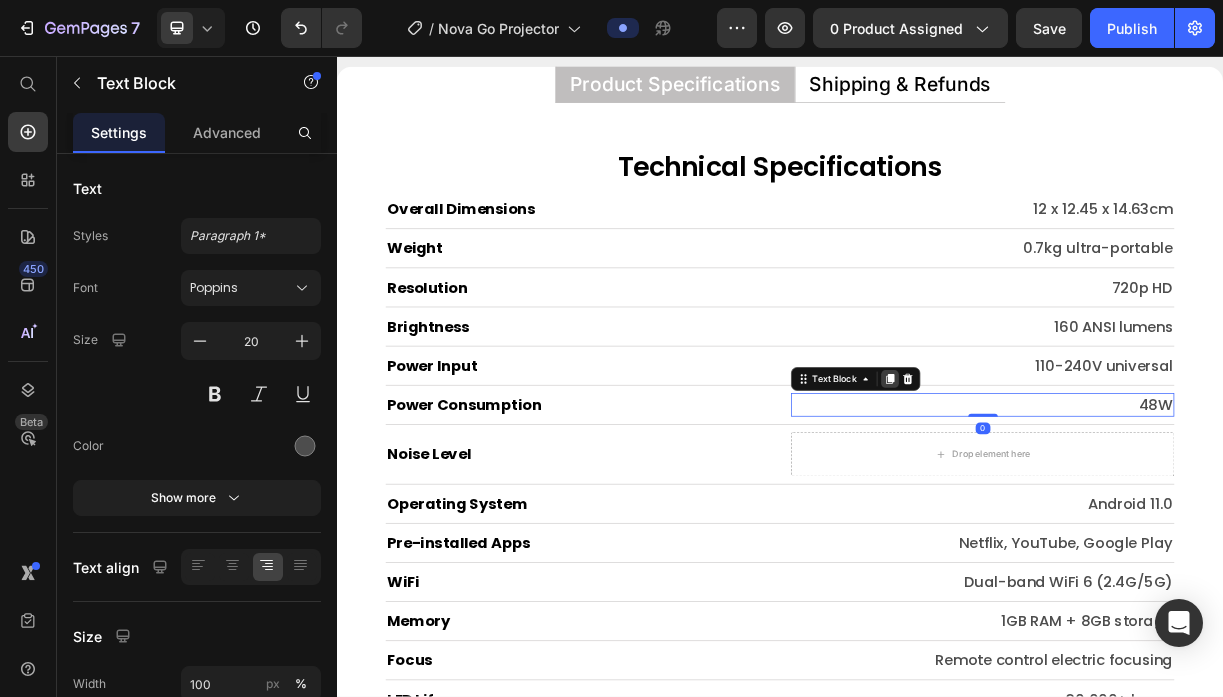 click 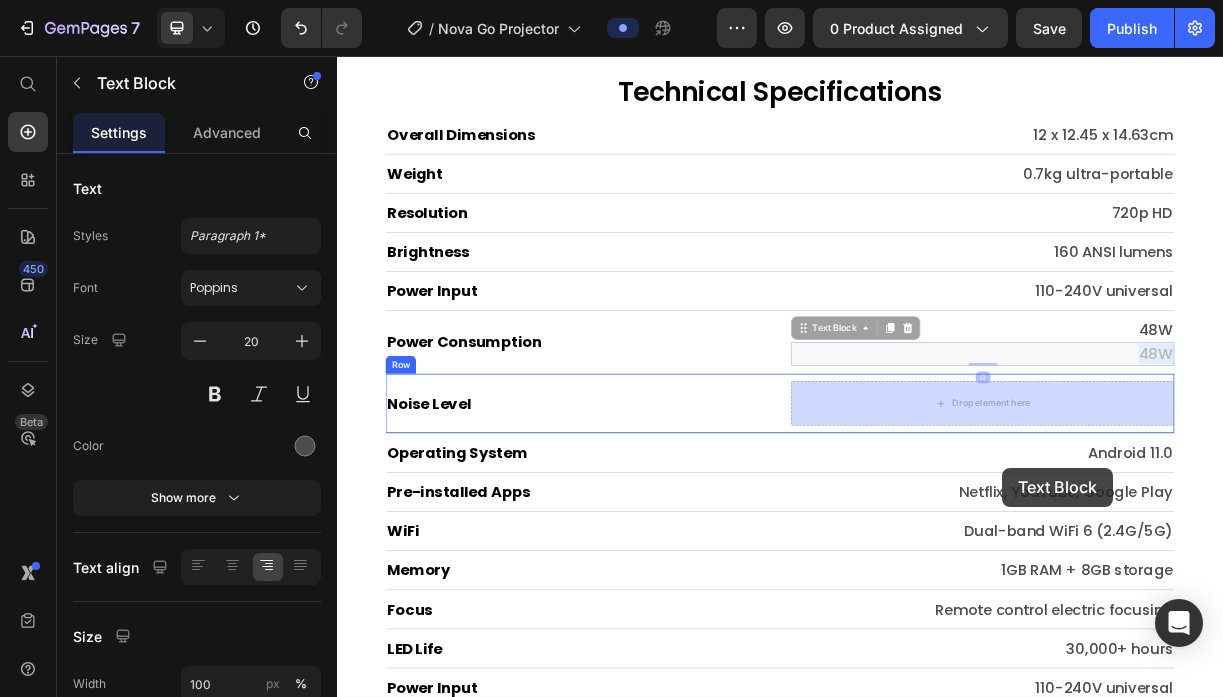 scroll, scrollTop: 9564, scrollLeft: 0, axis: vertical 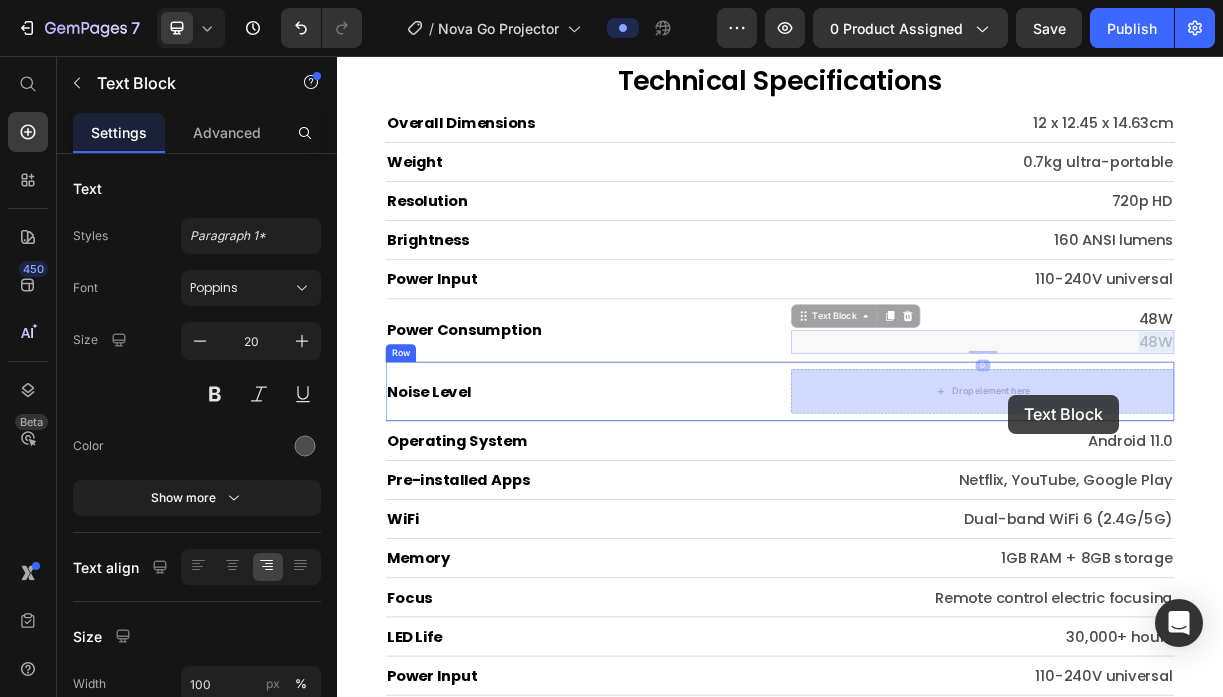 drag, startPoint x: 1404, startPoint y: 560, endPoint x: 1246, endPoint y: 515, distance: 164.2833 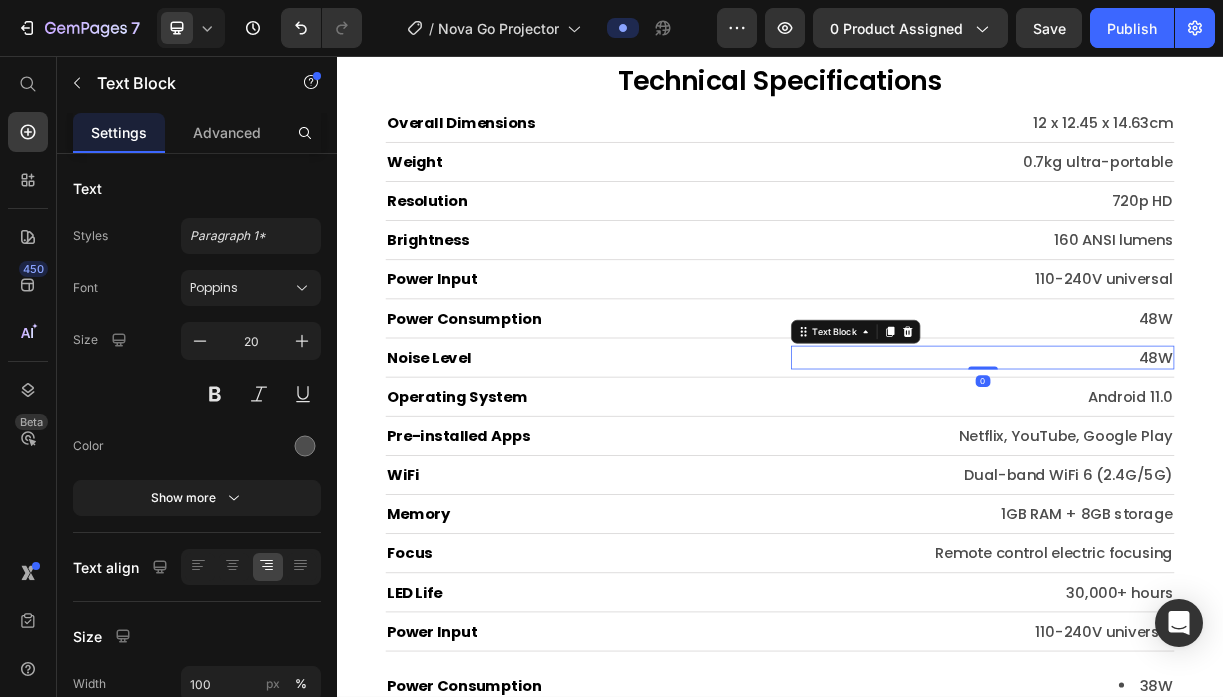click on "48W" at bounding box center [1211, 465] 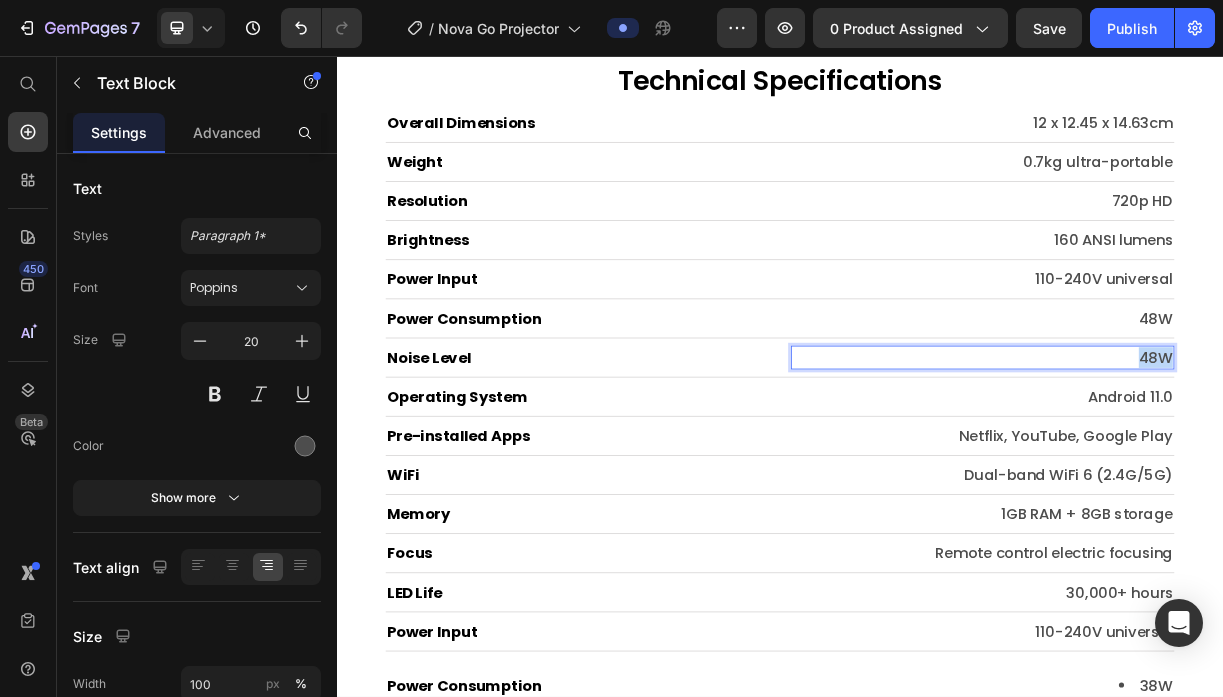 click on "48W" at bounding box center (1211, 465) 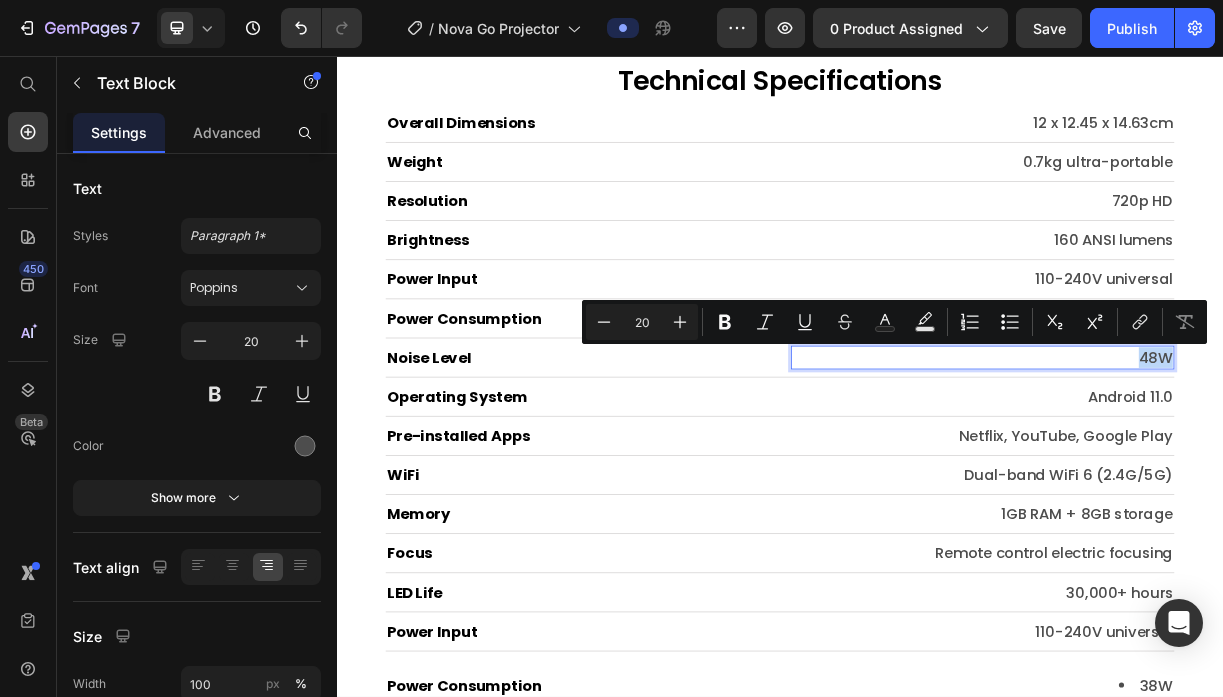 type on "11" 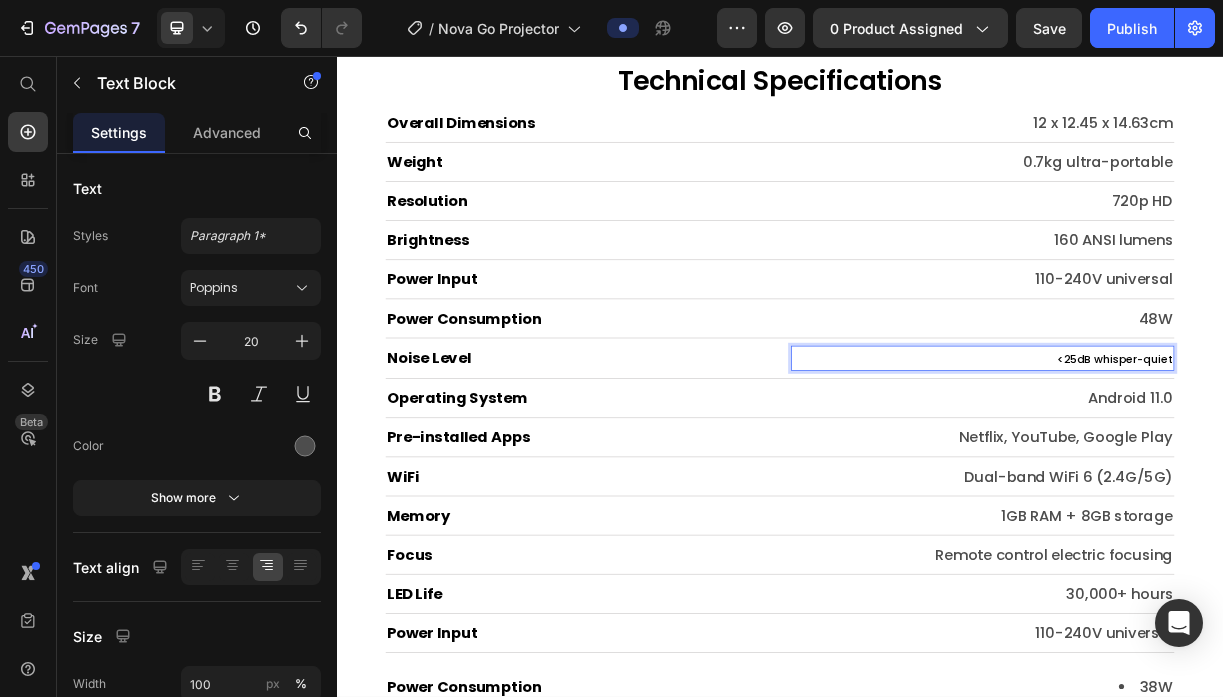 click on "<25dB whisper-quiet" at bounding box center (1390, 467) 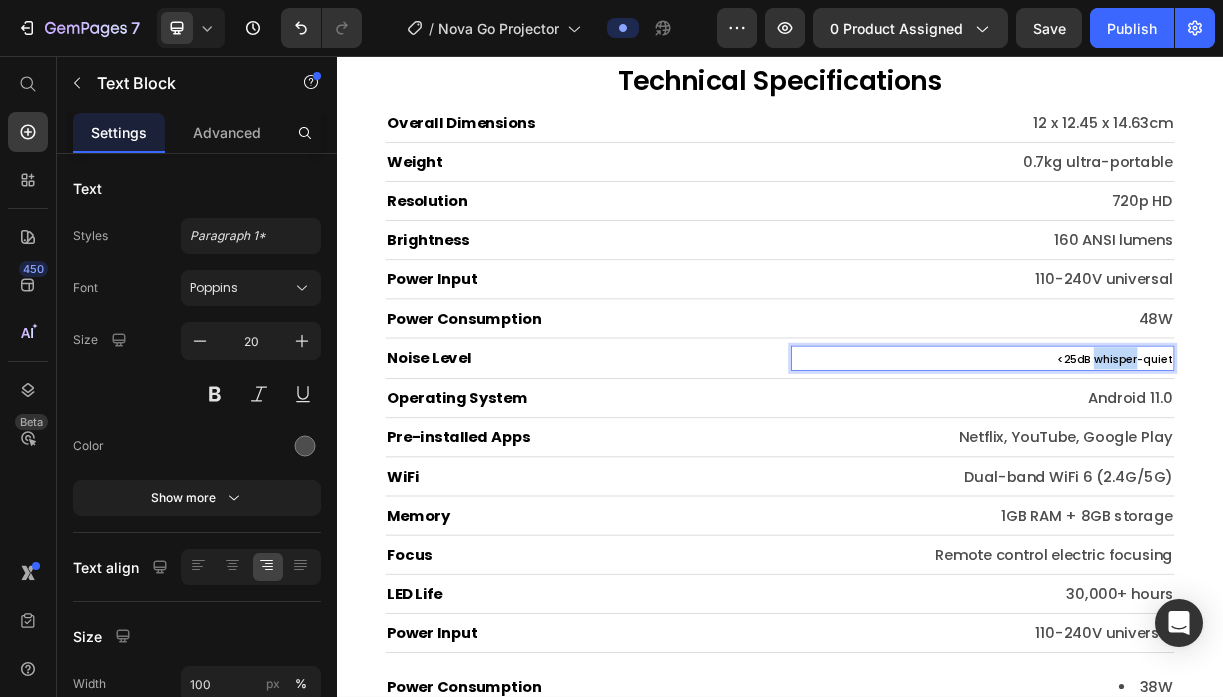 click on "<25dB whisper-quiet" at bounding box center [1390, 467] 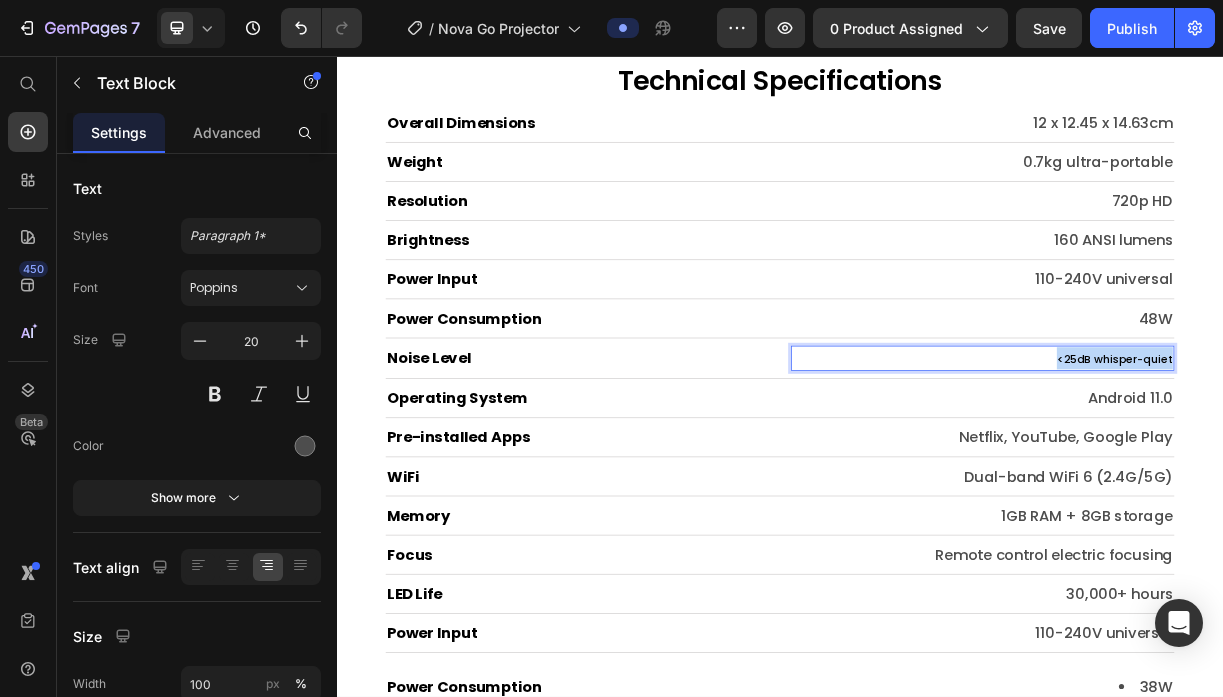 click on "<25dB whisper-quiet" at bounding box center (1390, 467) 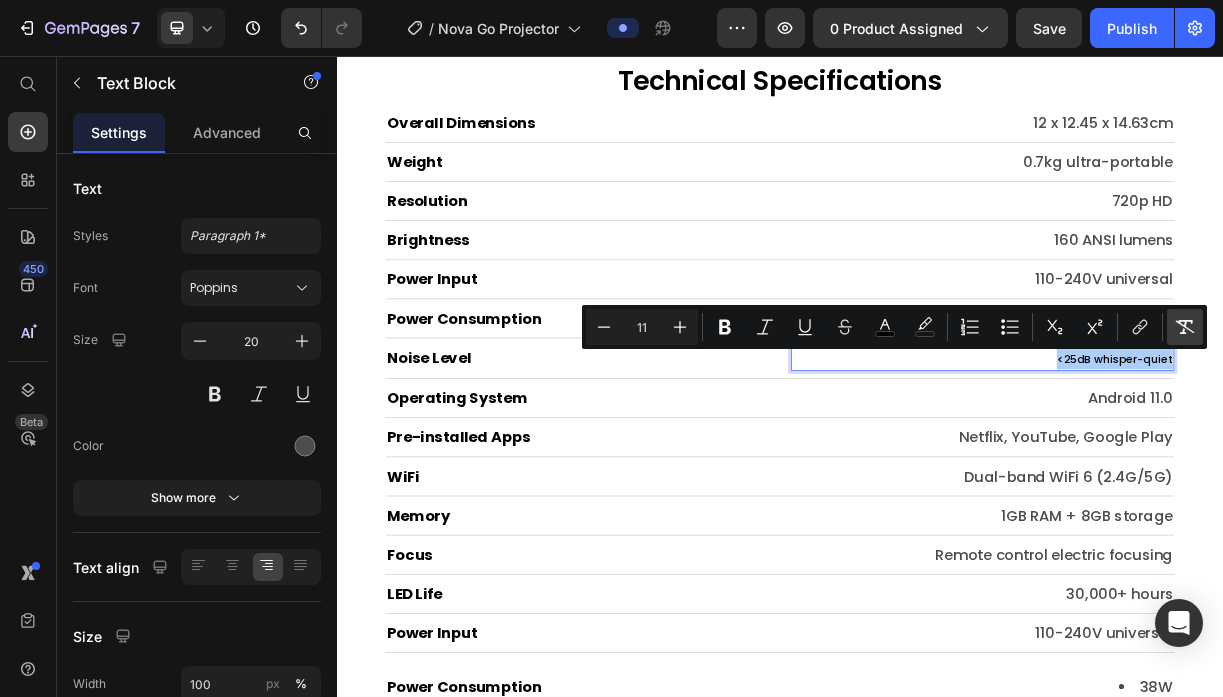 click 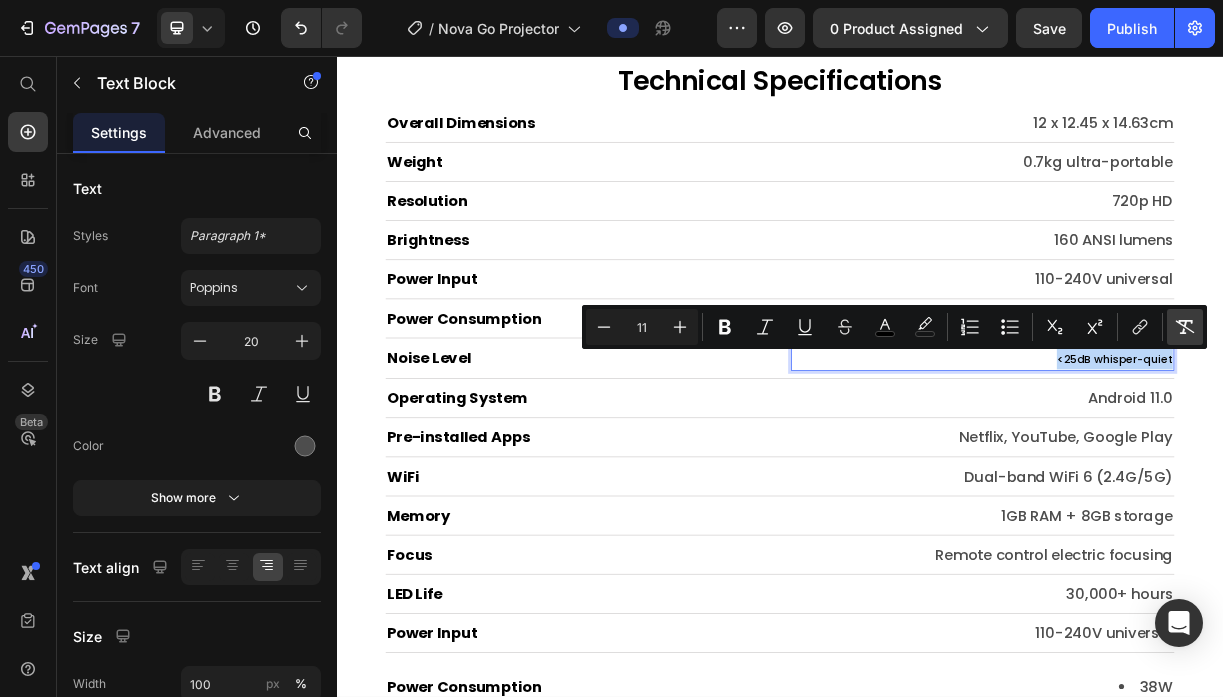type on "20" 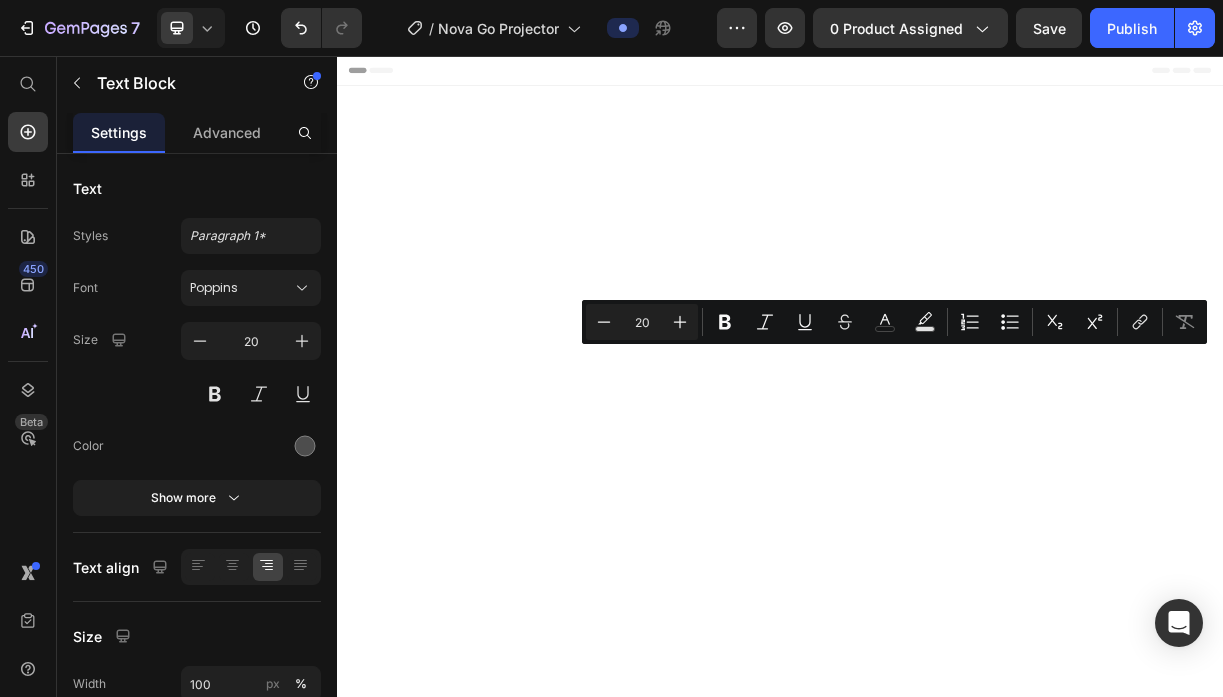 scroll, scrollTop: 0, scrollLeft: 0, axis: both 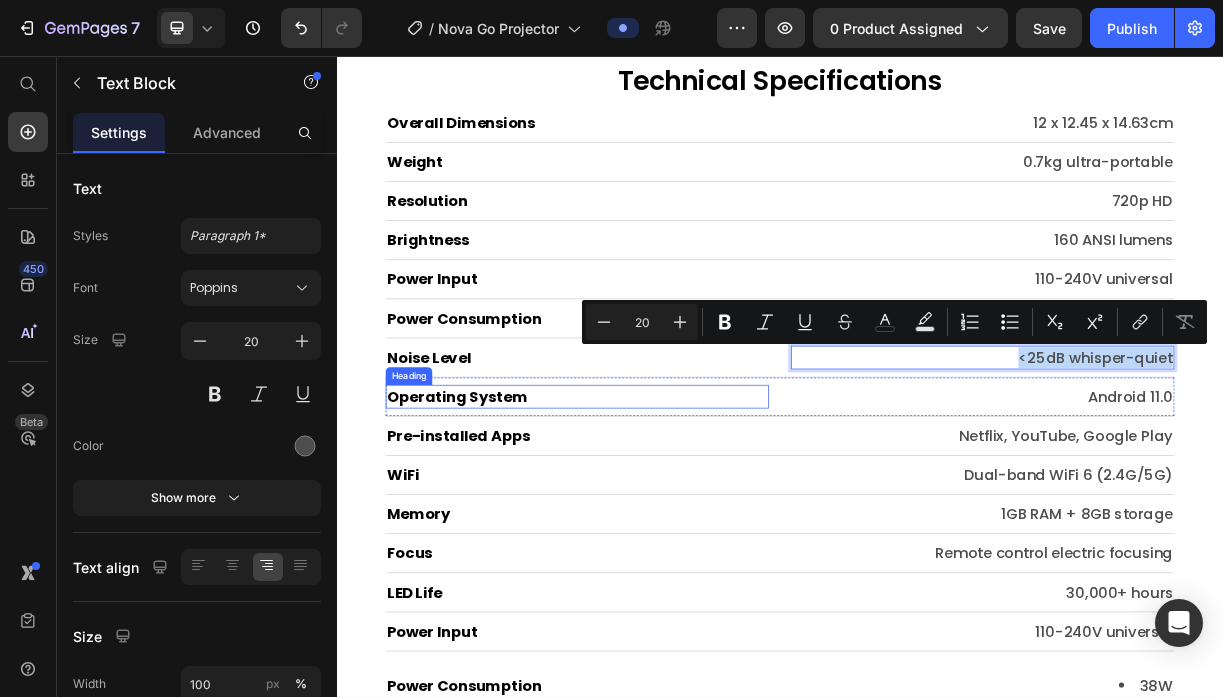 click on "Operating System" at bounding box center (662, 518) 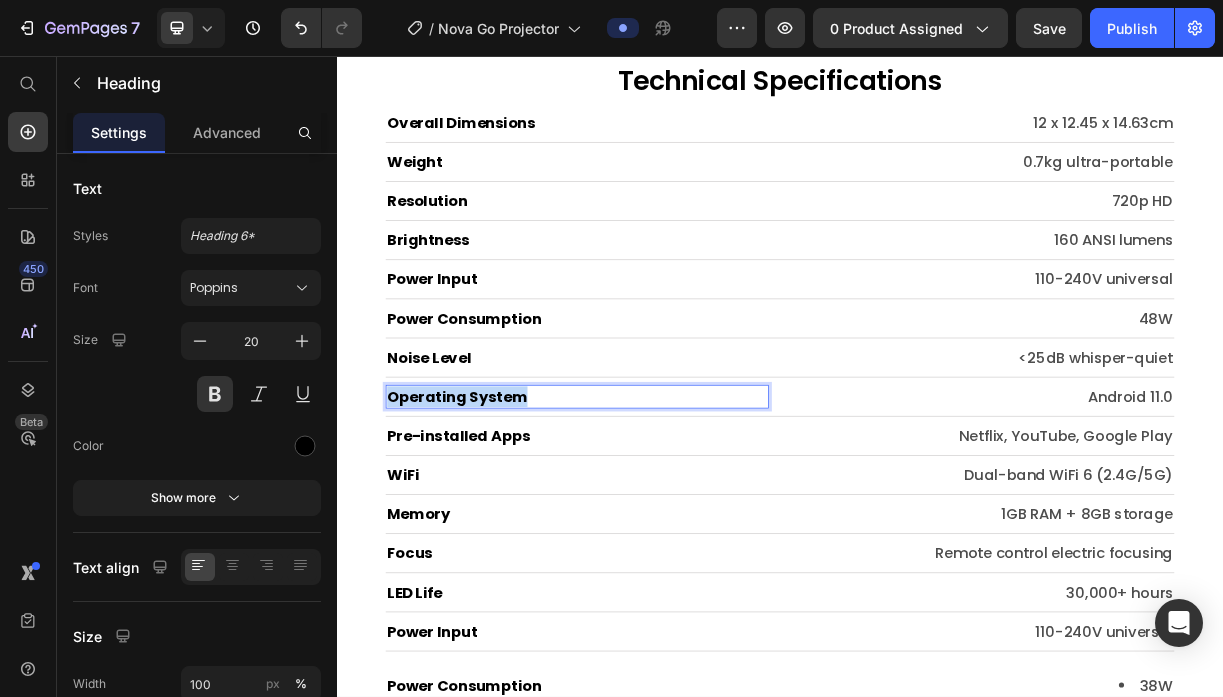click on "Operating System" at bounding box center (662, 518) 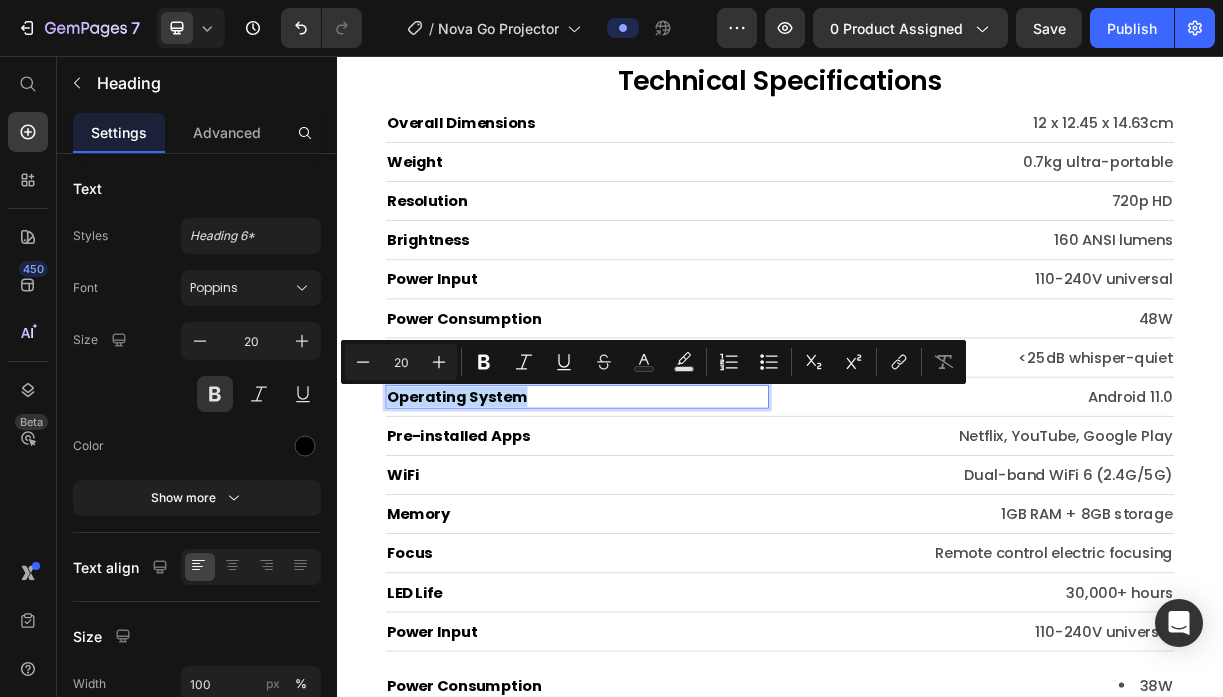 type on "11" 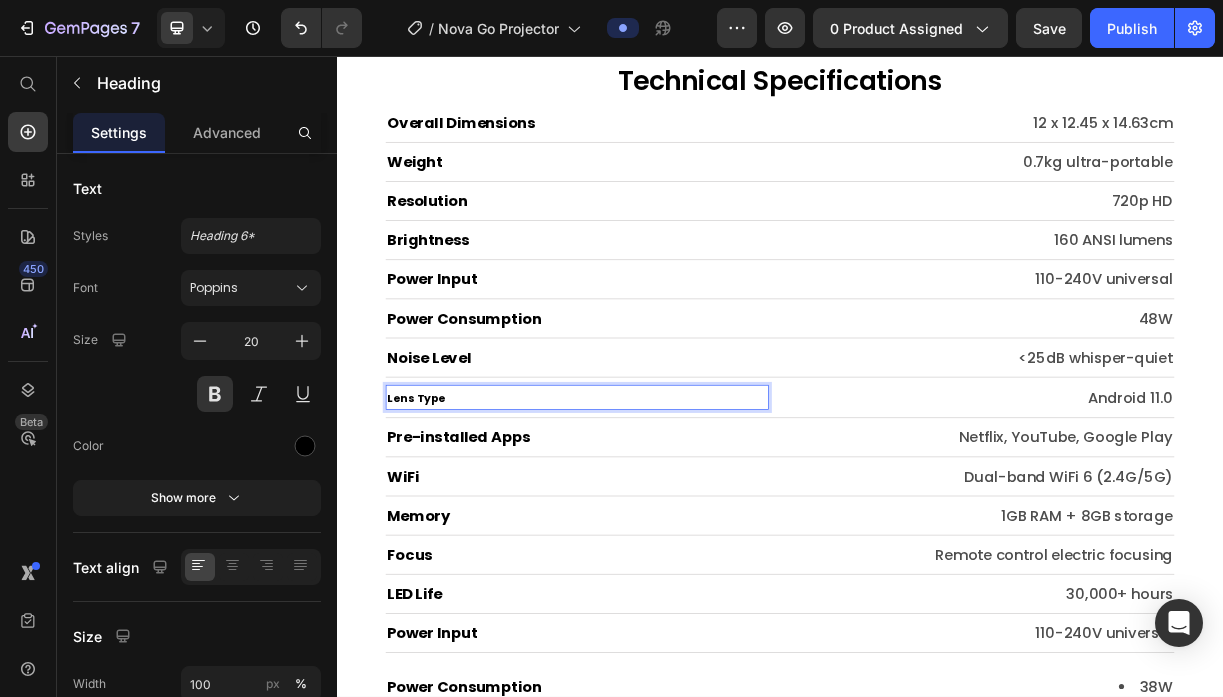 click on "Lens Type" at bounding box center (444, 520) 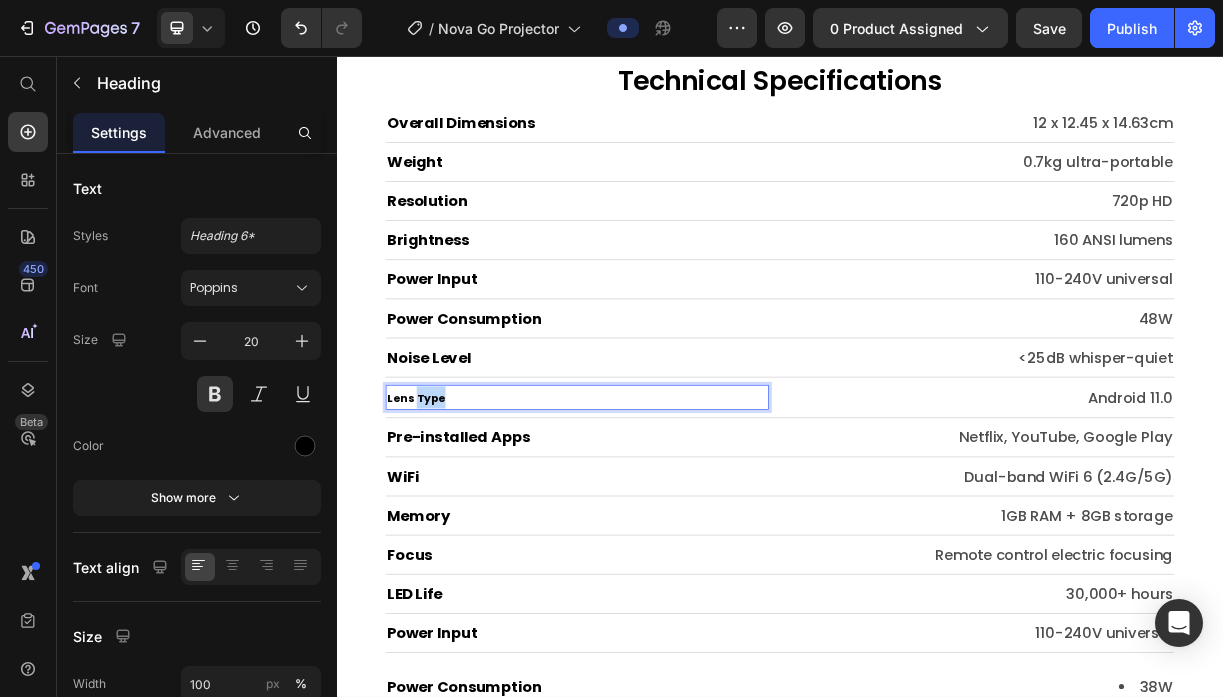click on "Lens Type" at bounding box center (444, 520) 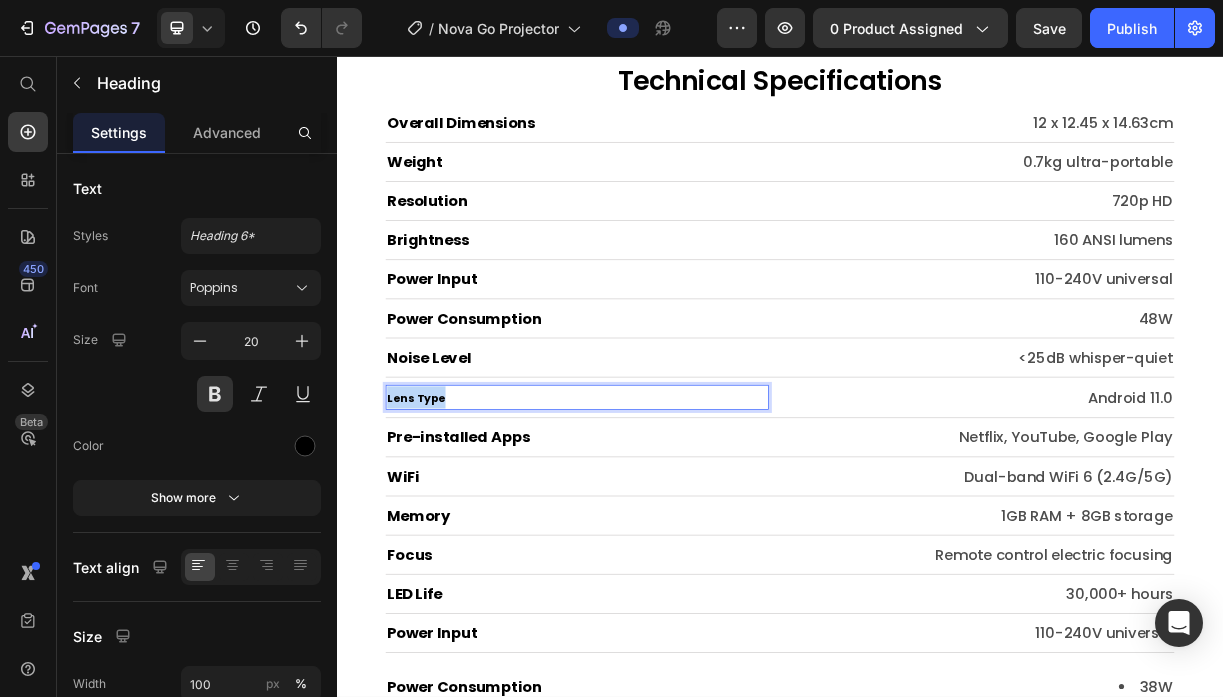 click on "Lens Type" at bounding box center [444, 520] 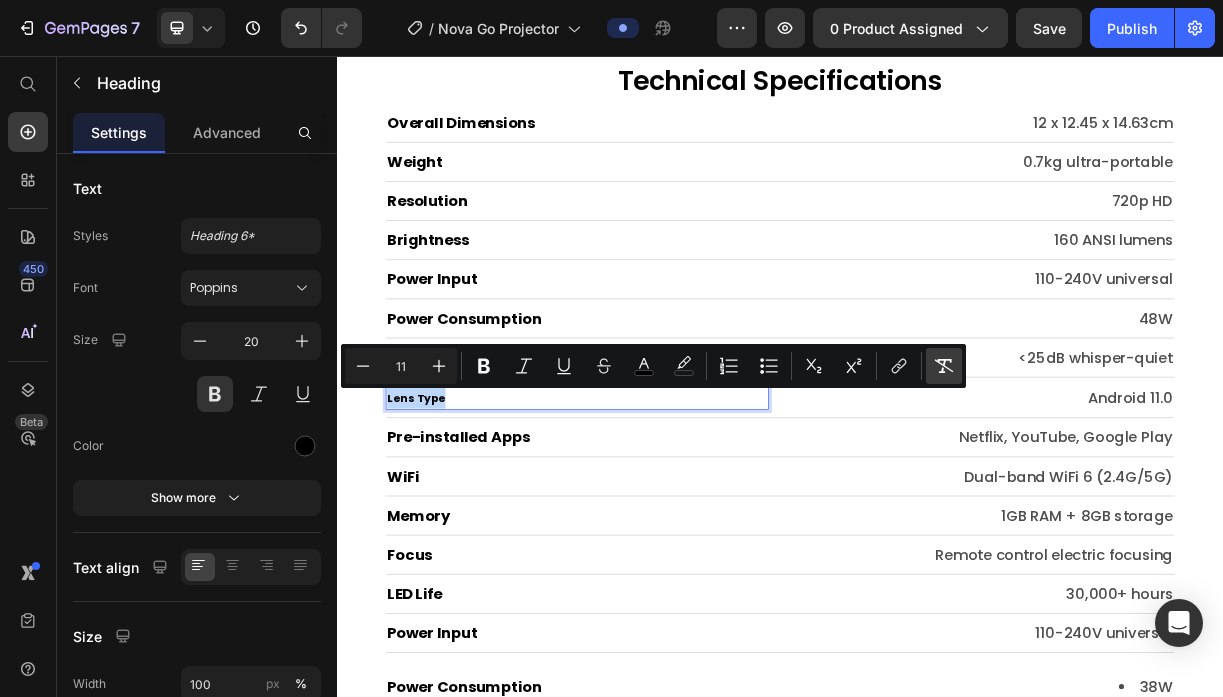 type on "20" 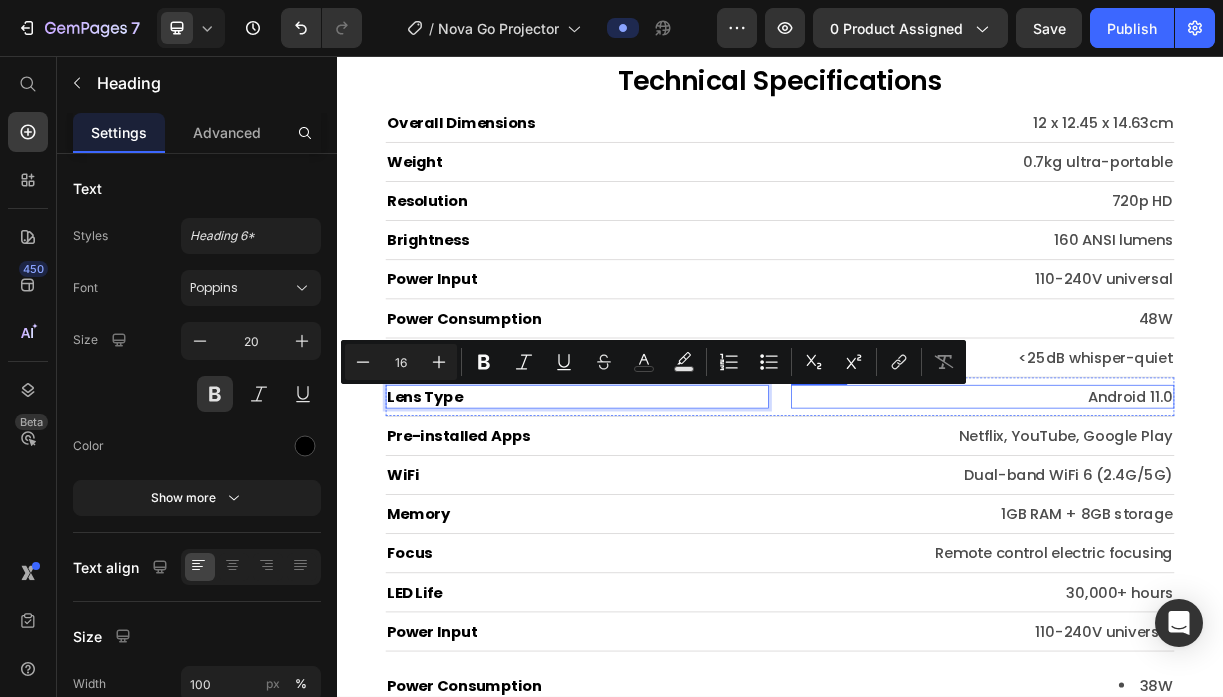click on "Android 11.0" at bounding box center [1211, 518] 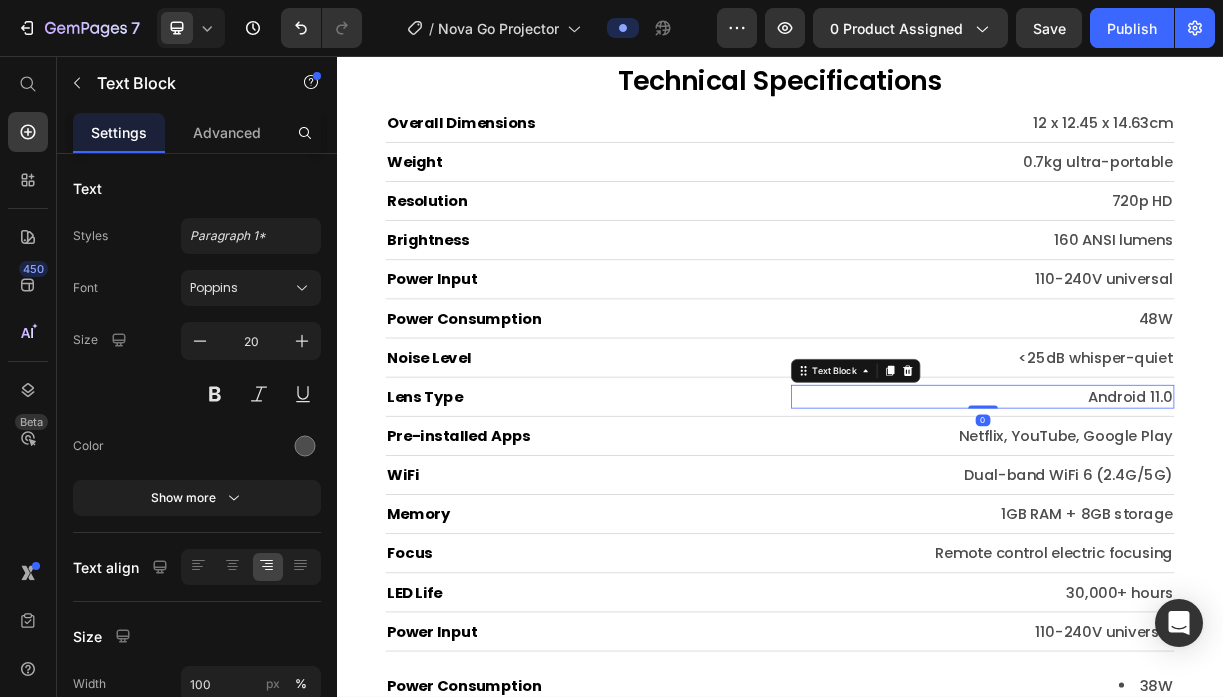 click on "Android 11.0" at bounding box center [1211, 518] 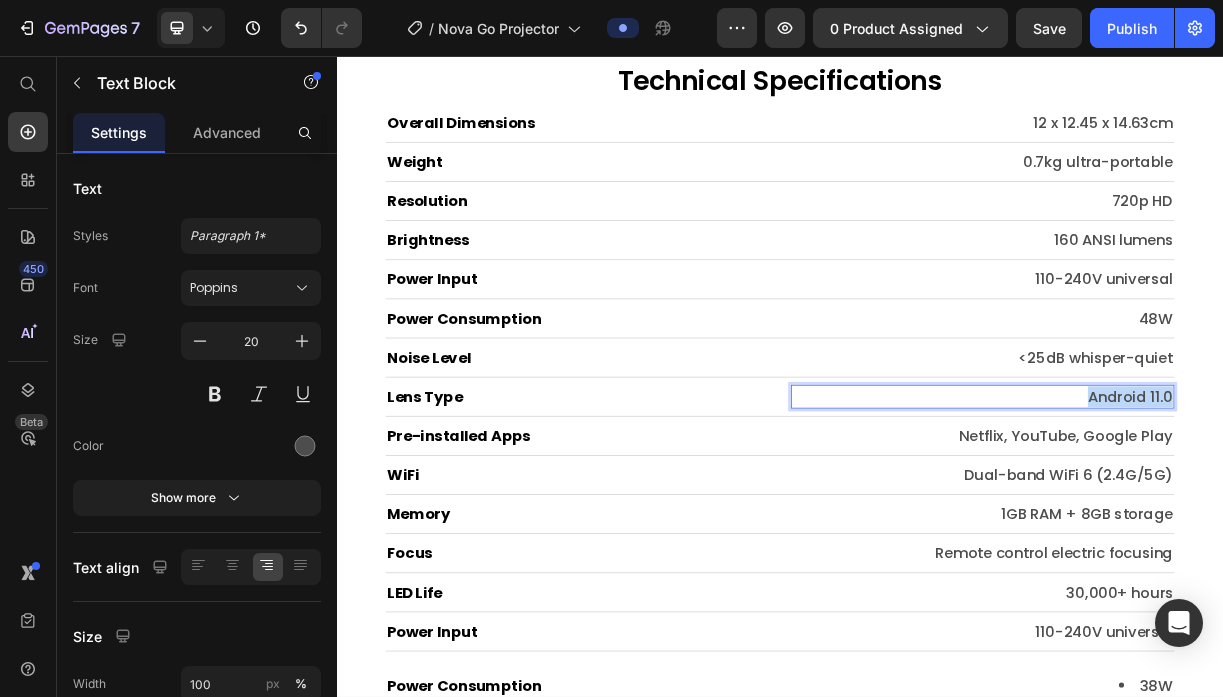 click on "Android 11.0" at bounding box center [1211, 518] 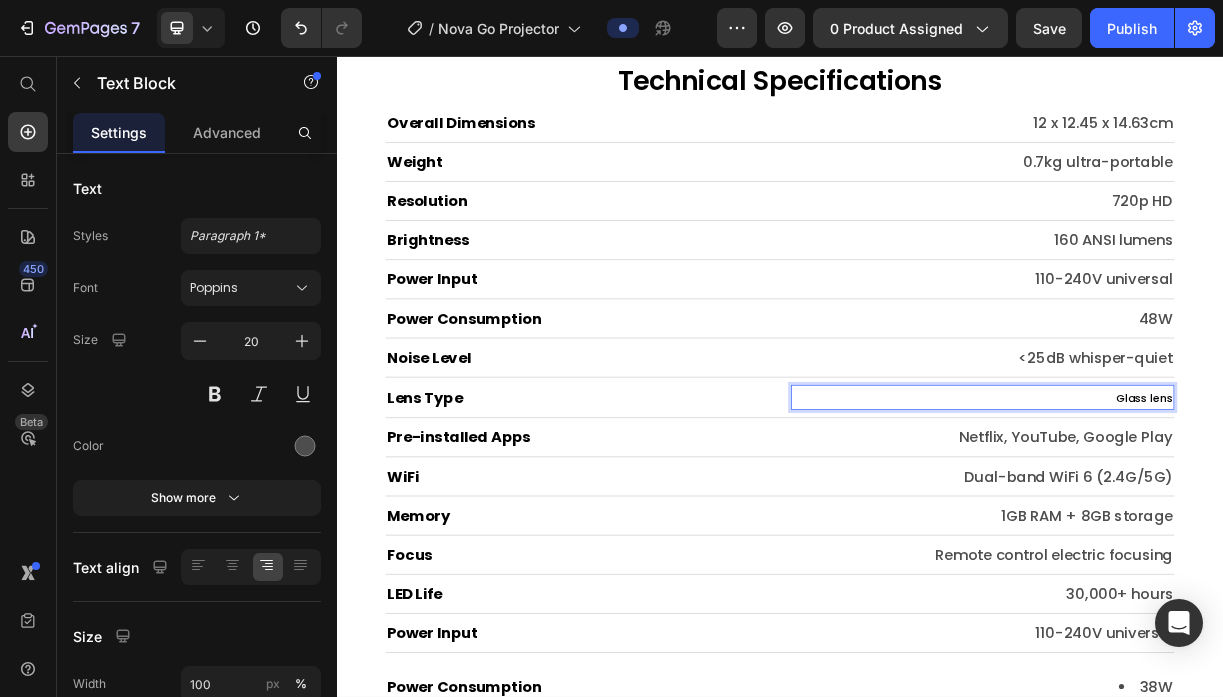 click on "Glass lens" at bounding box center [1430, 520] 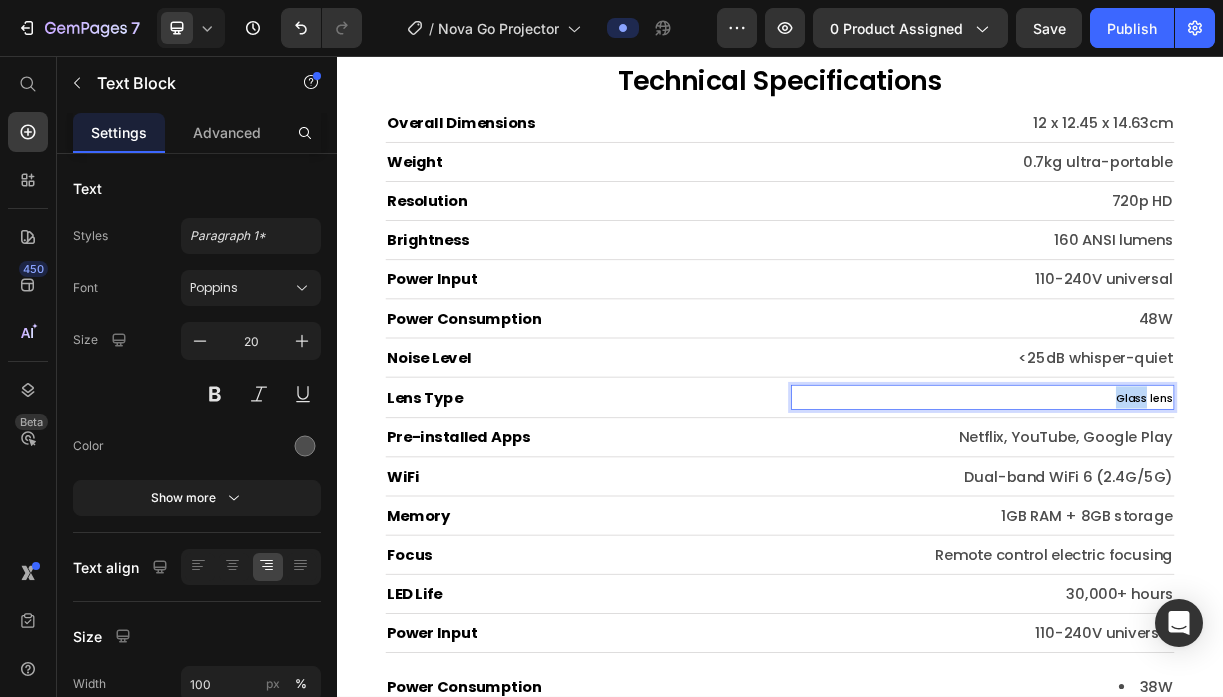 click on "Glass lens" at bounding box center (1430, 520) 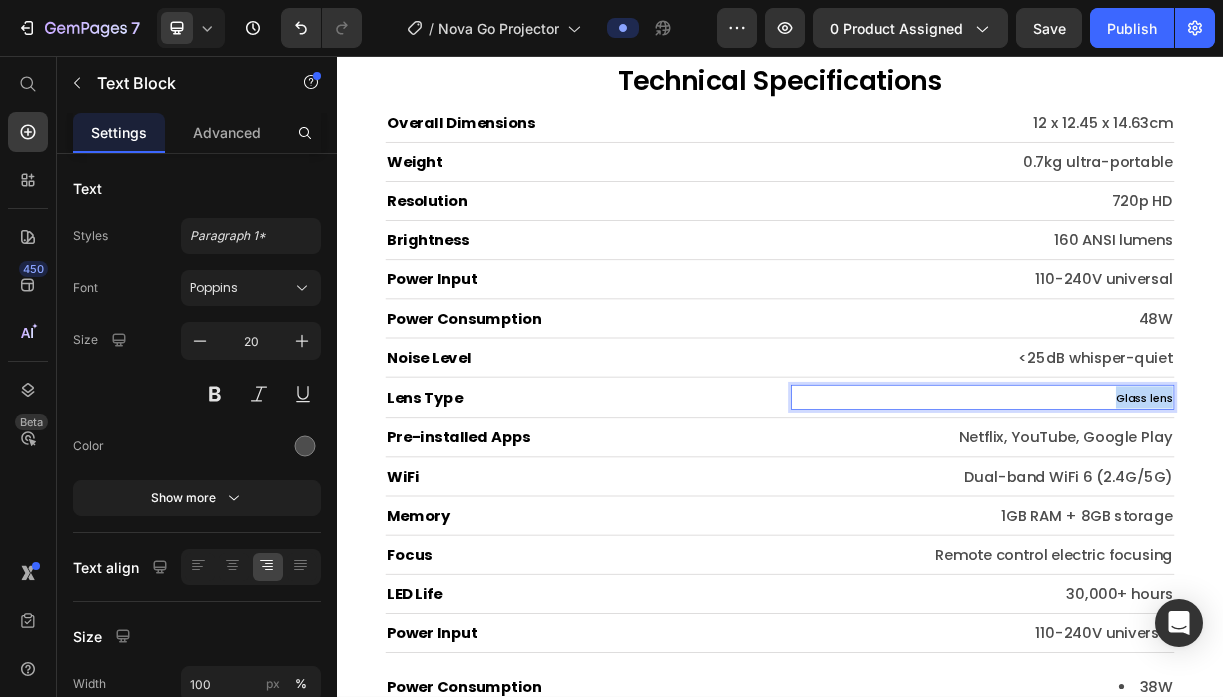 click on "Glass lens" at bounding box center (1430, 520) 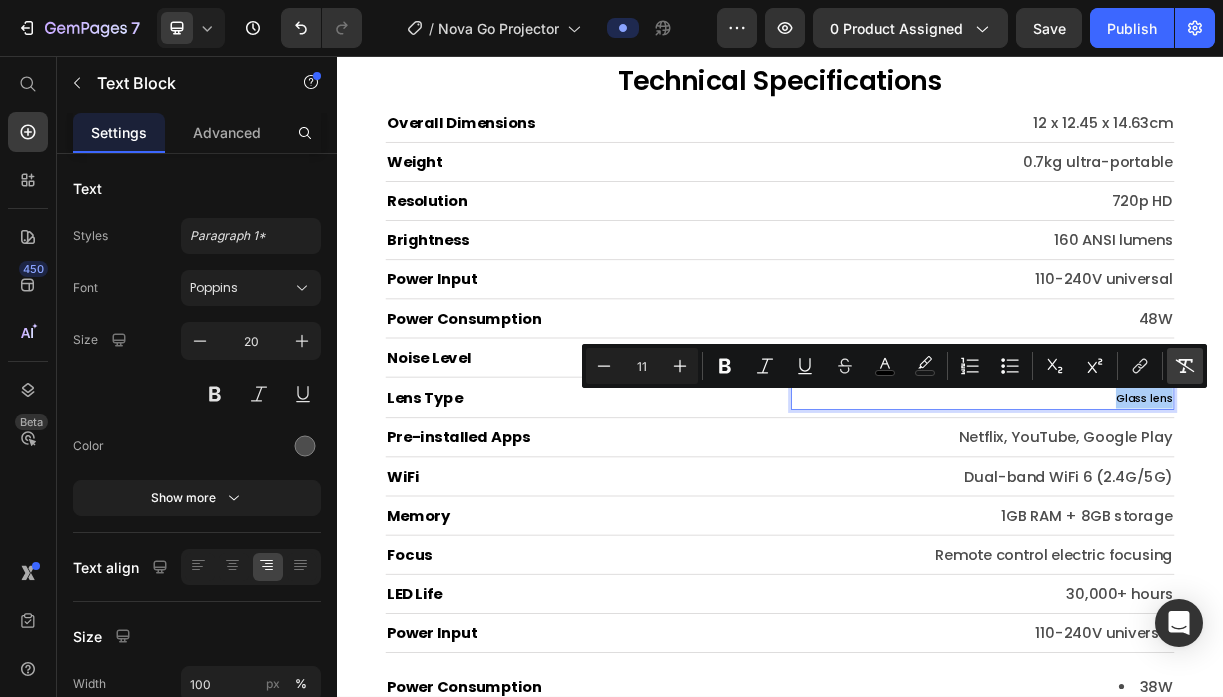 click 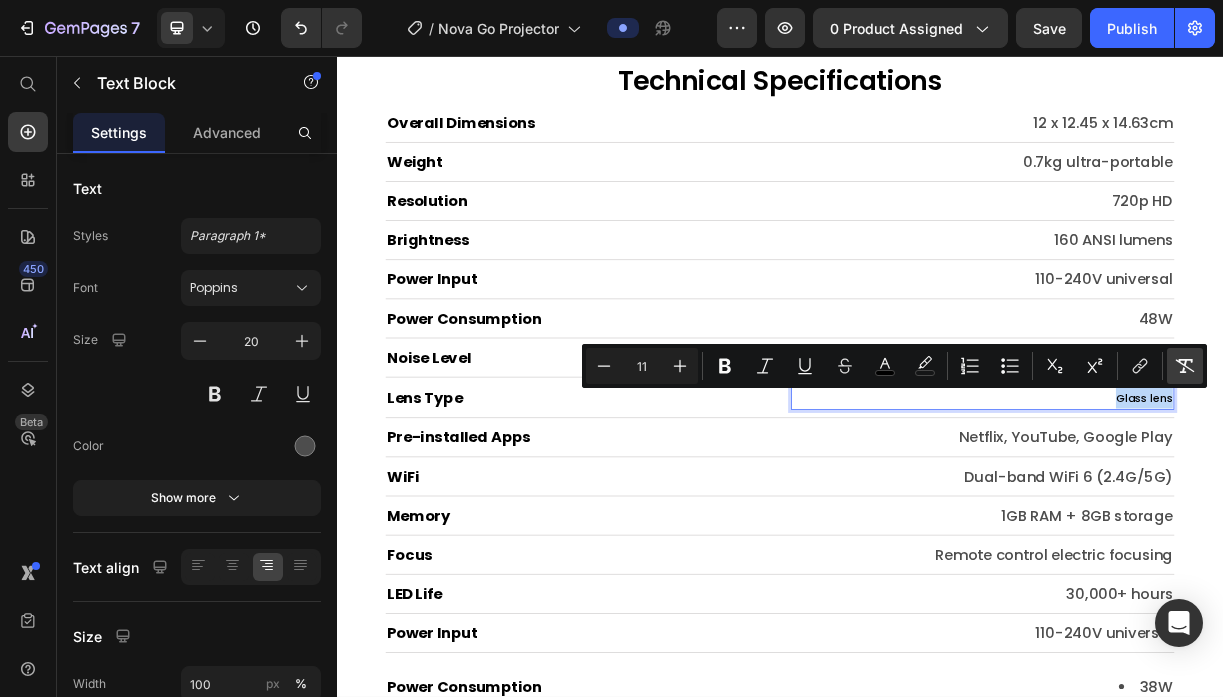 type on "20" 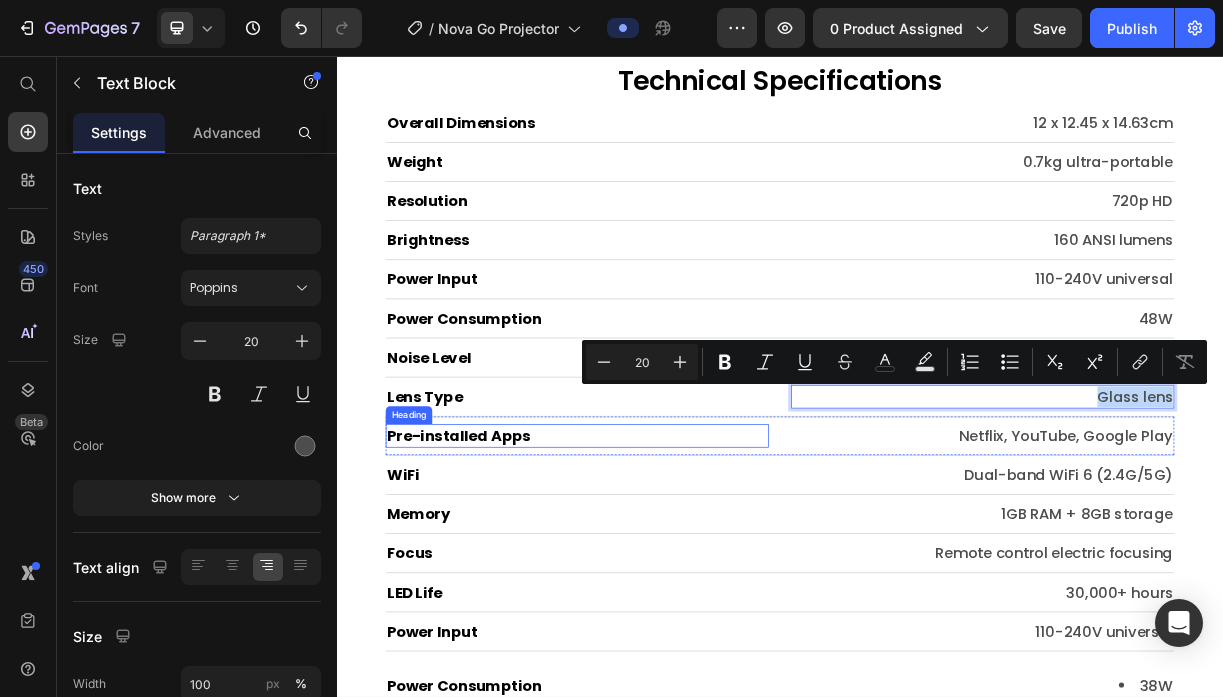 click on "Pre-installed Apps" at bounding box center [662, 571] 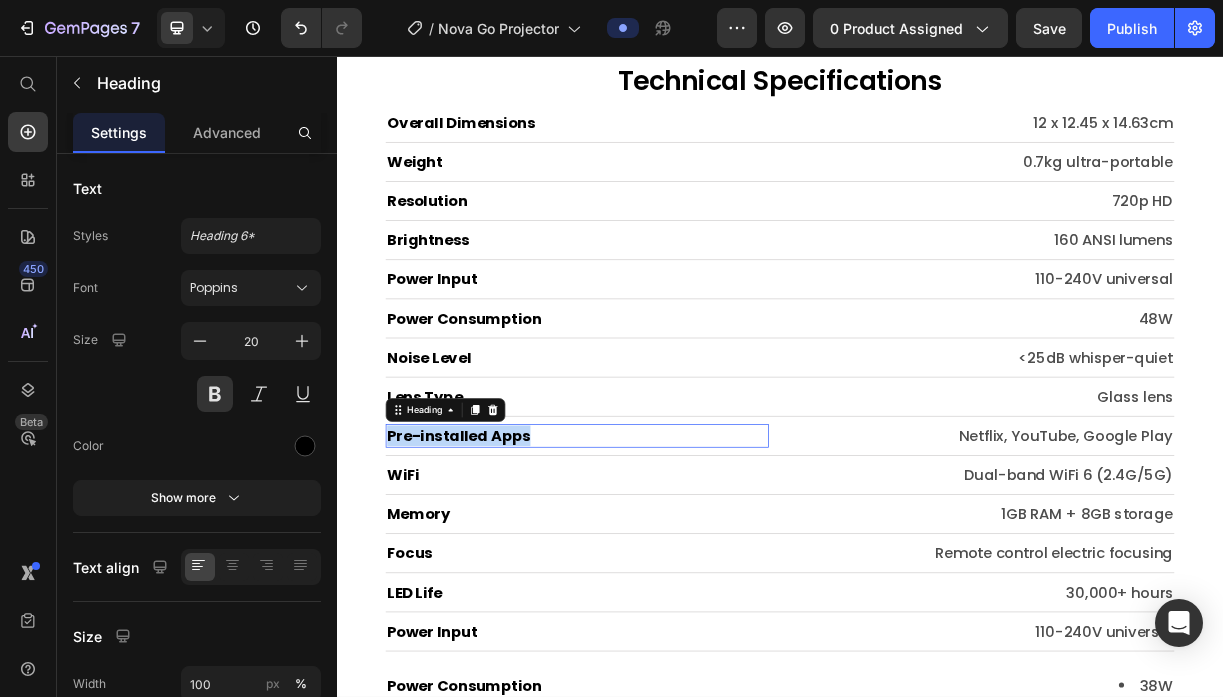 click on "Pre-installed Apps" at bounding box center (662, 571) 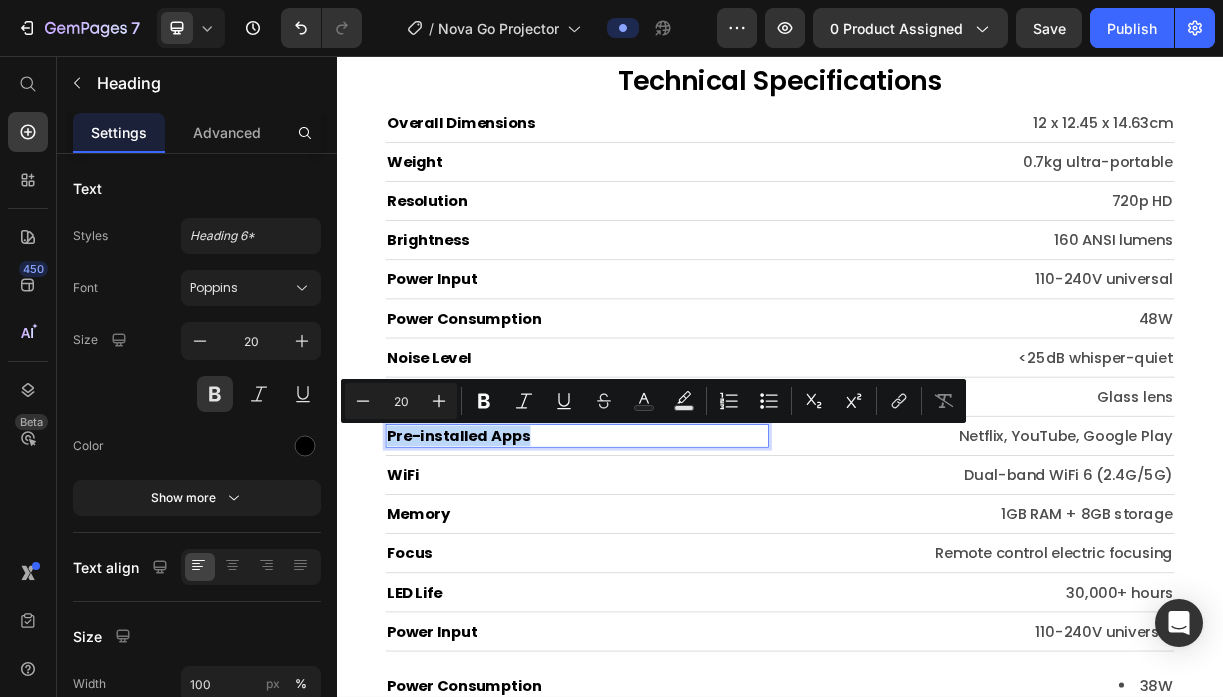 type on "11" 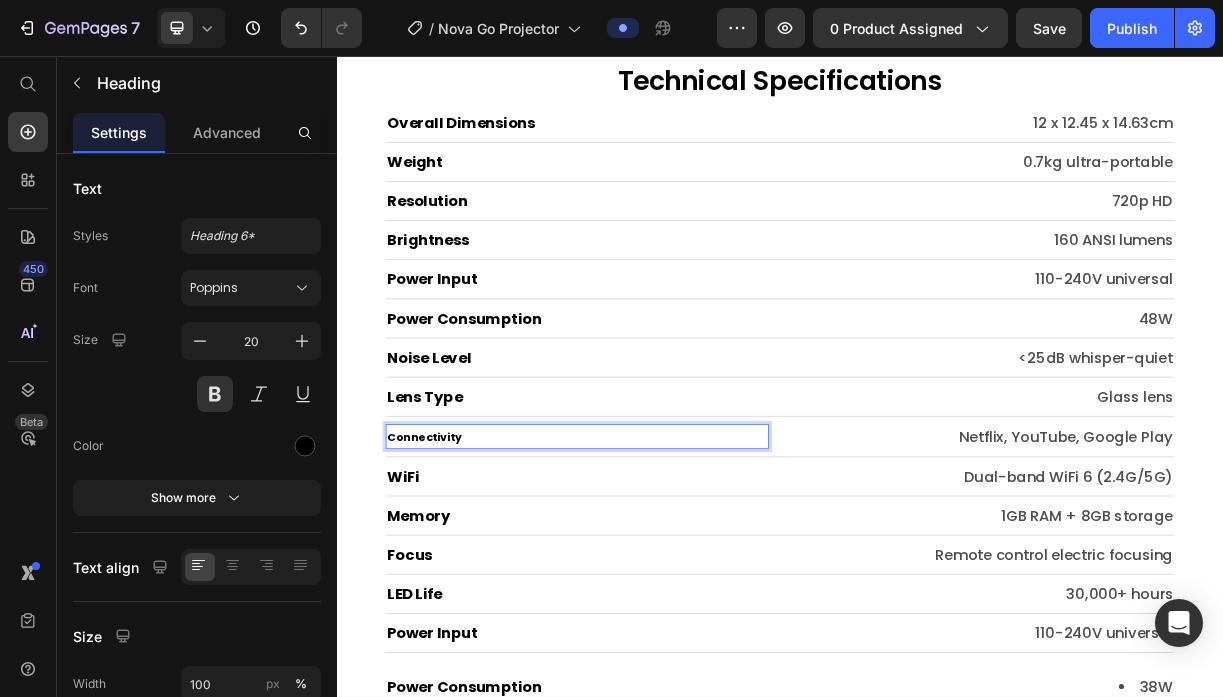 click on "Connectivity" at bounding box center [455, 573] 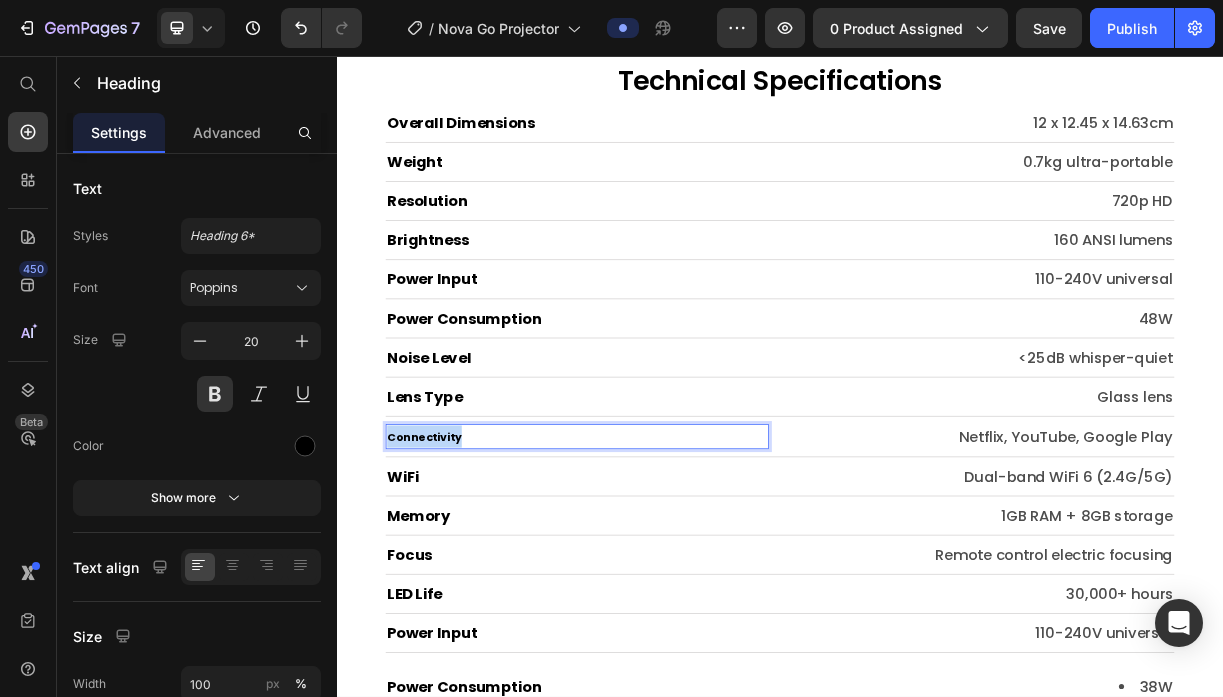 click on "Connectivity" at bounding box center (455, 573) 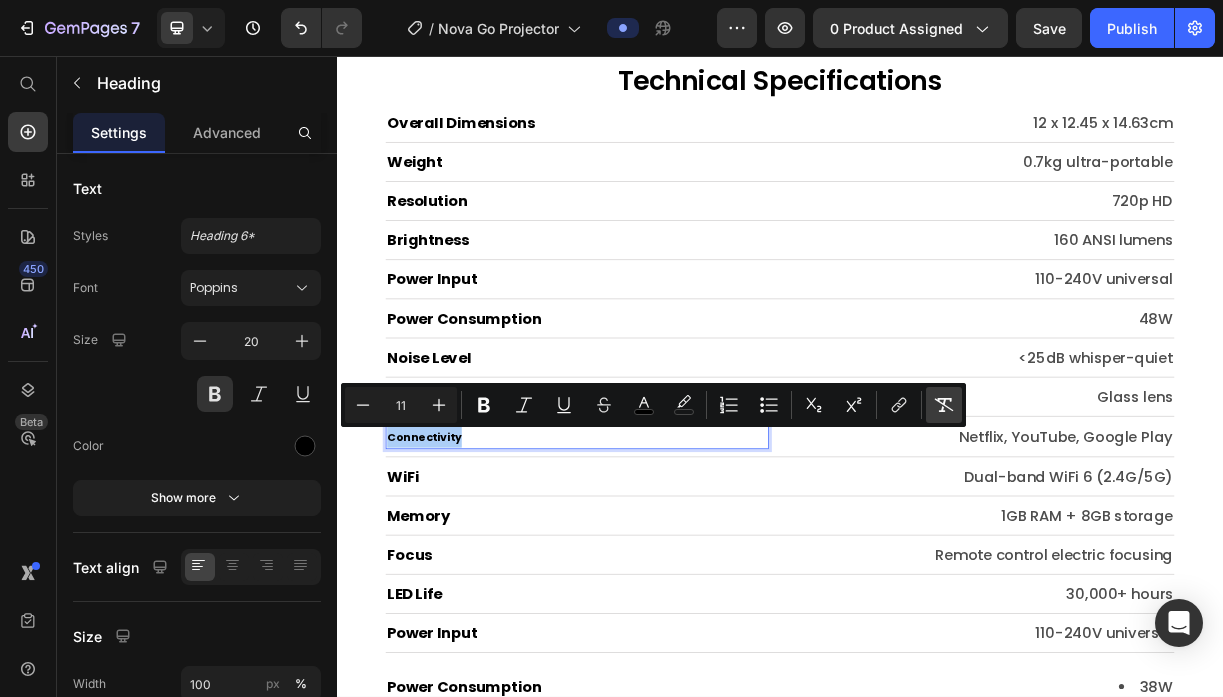 click on "Remove Format" at bounding box center (944, 405) 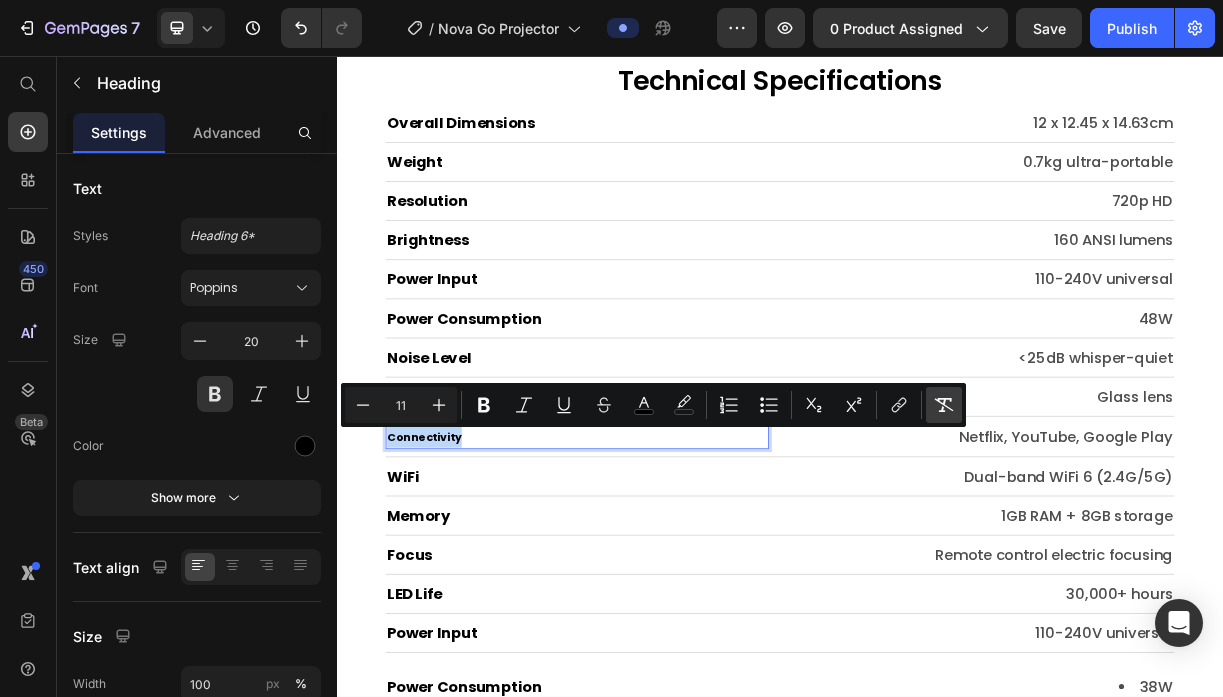 type on "20" 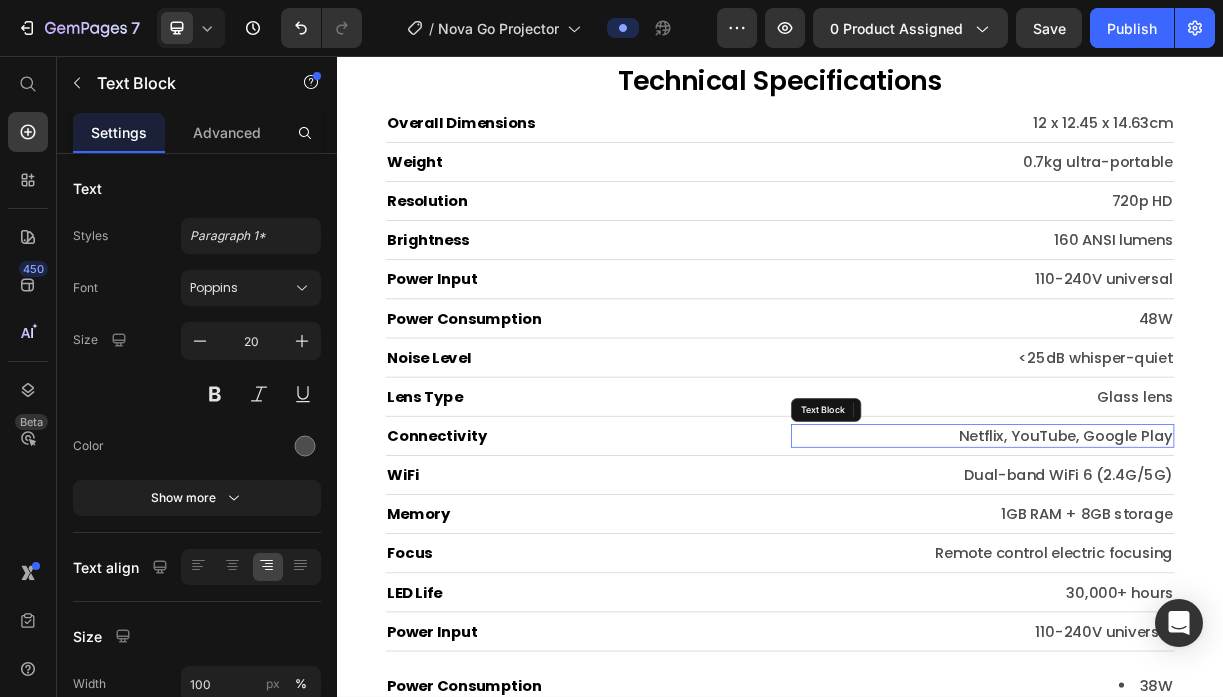 click on "Netflix, YouTube, Google Play" at bounding box center [1211, 571] 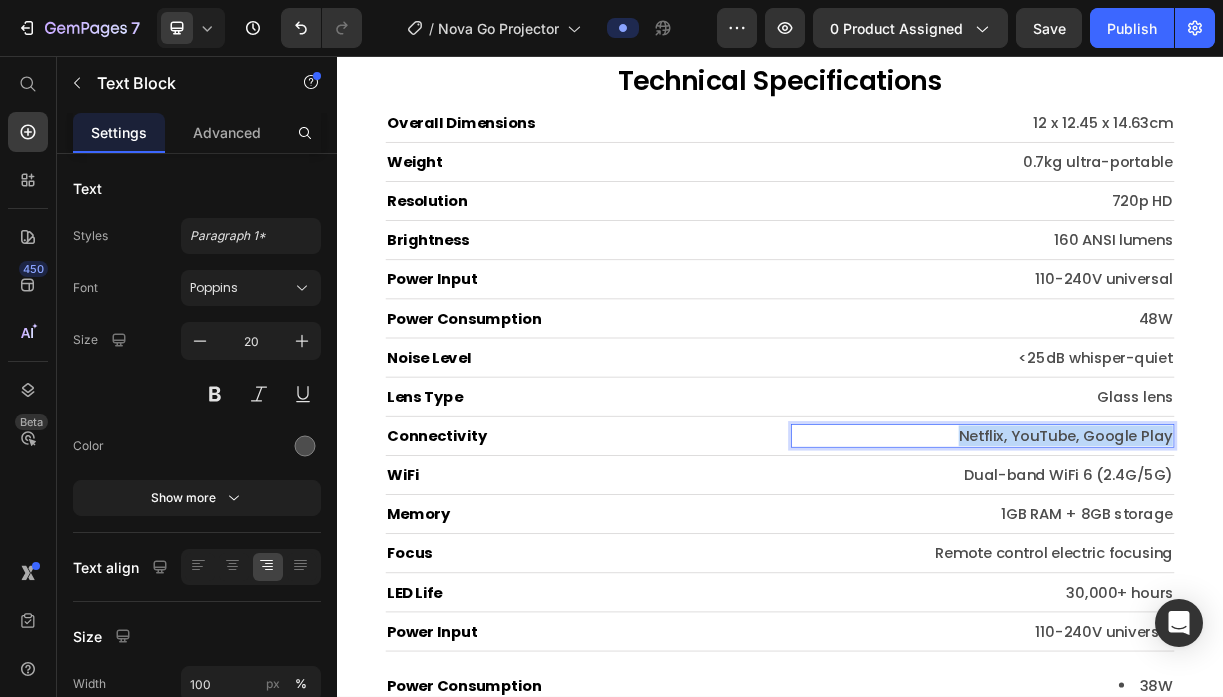 click on "Netflix, YouTube, Google Play" at bounding box center [1211, 571] 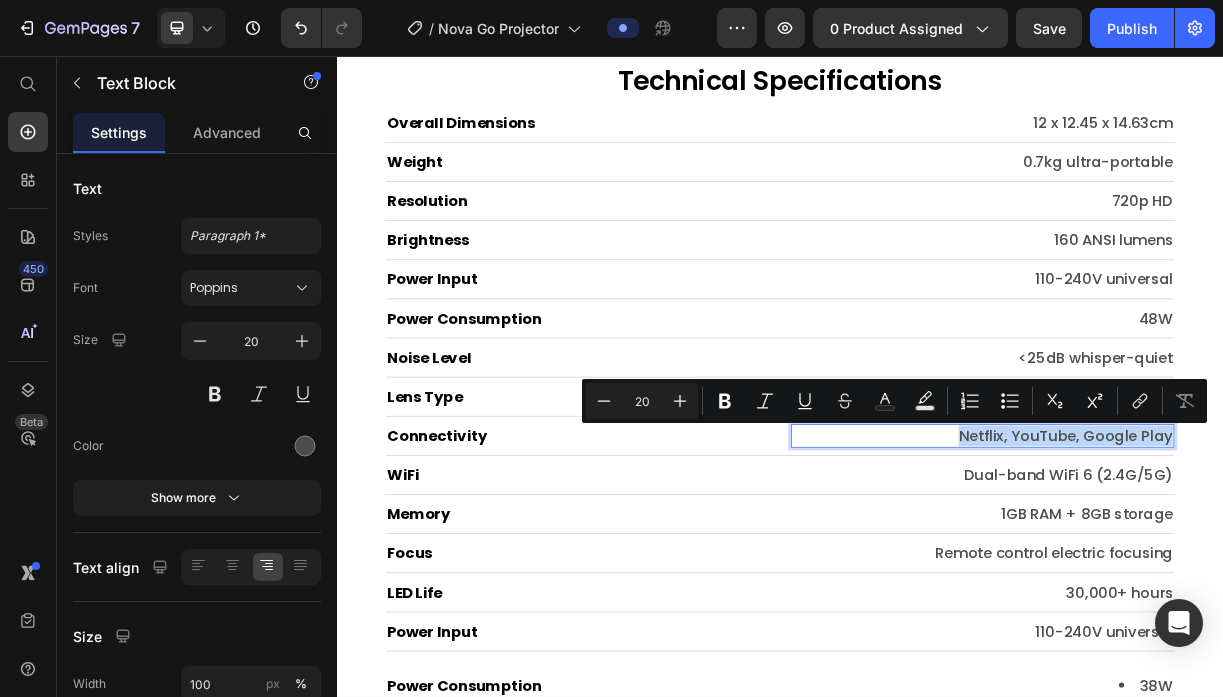 type on "11" 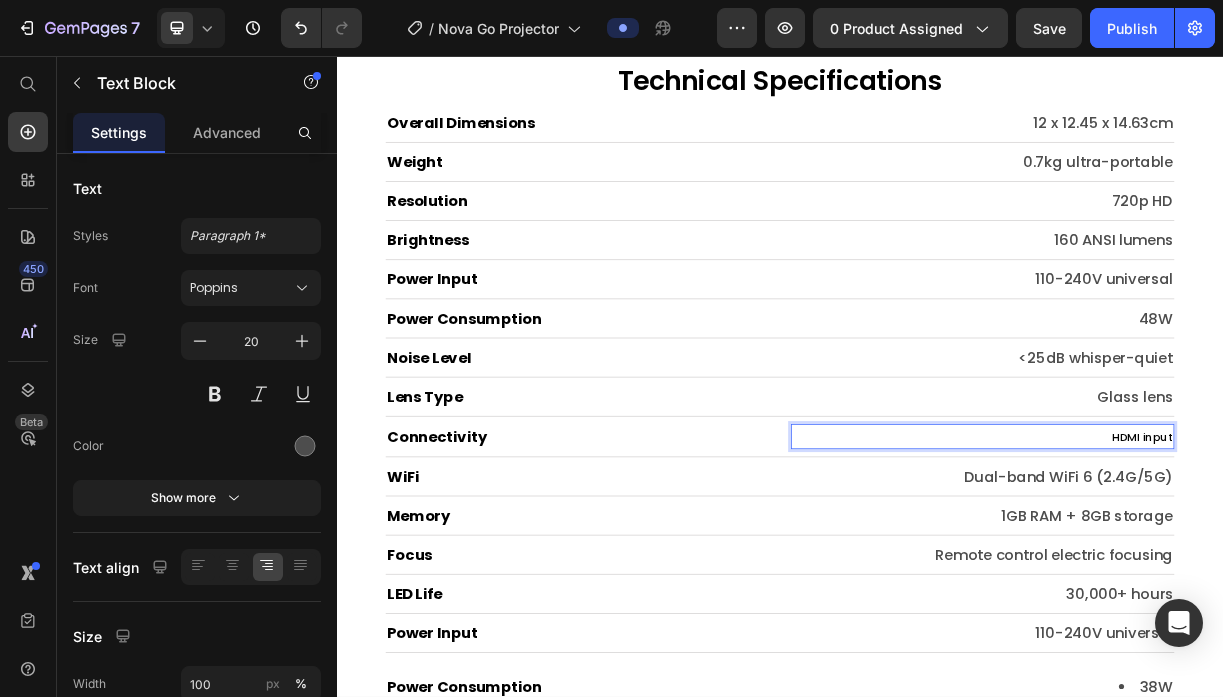 click on "HDMI input" at bounding box center (1428, 573) 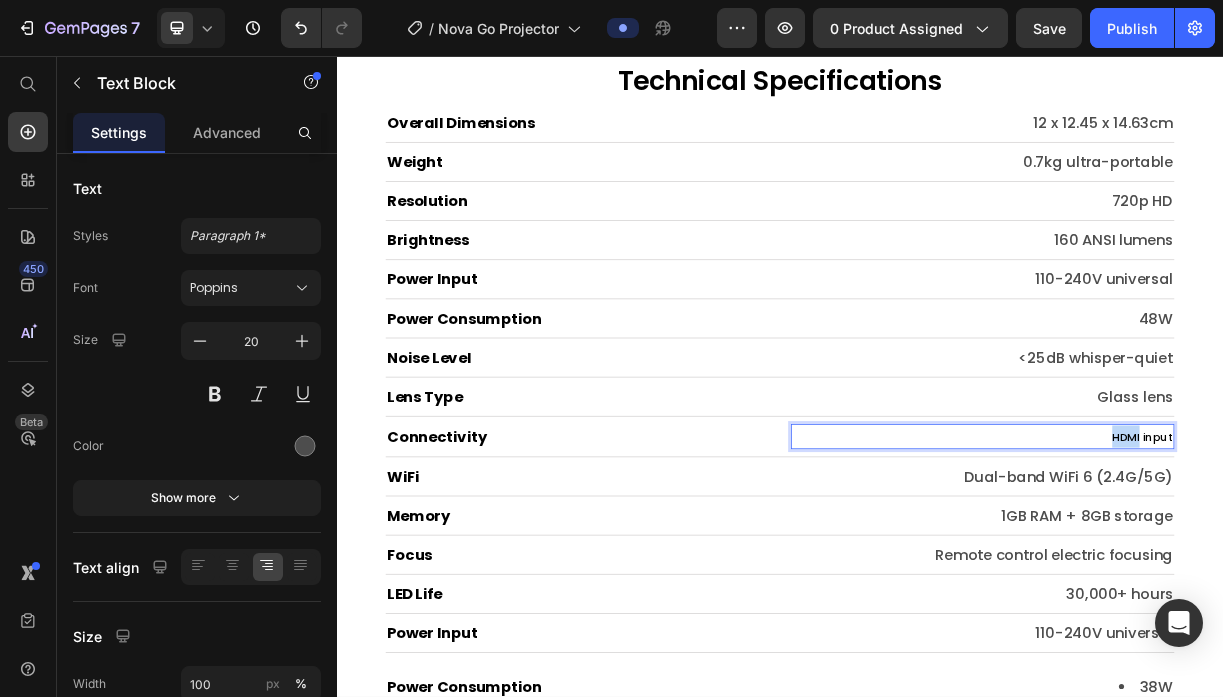 click on "HDMI input" at bounding box center (1428, 573) 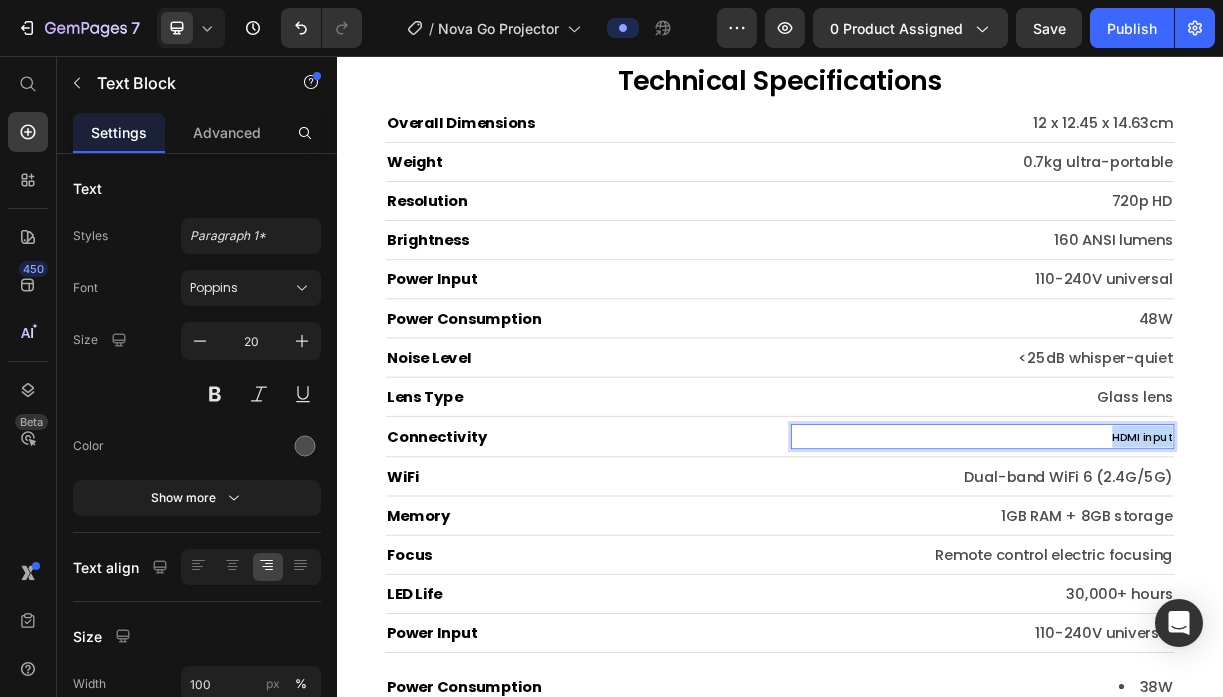 click on "HDMI input" at bounding box center (1428, 573) 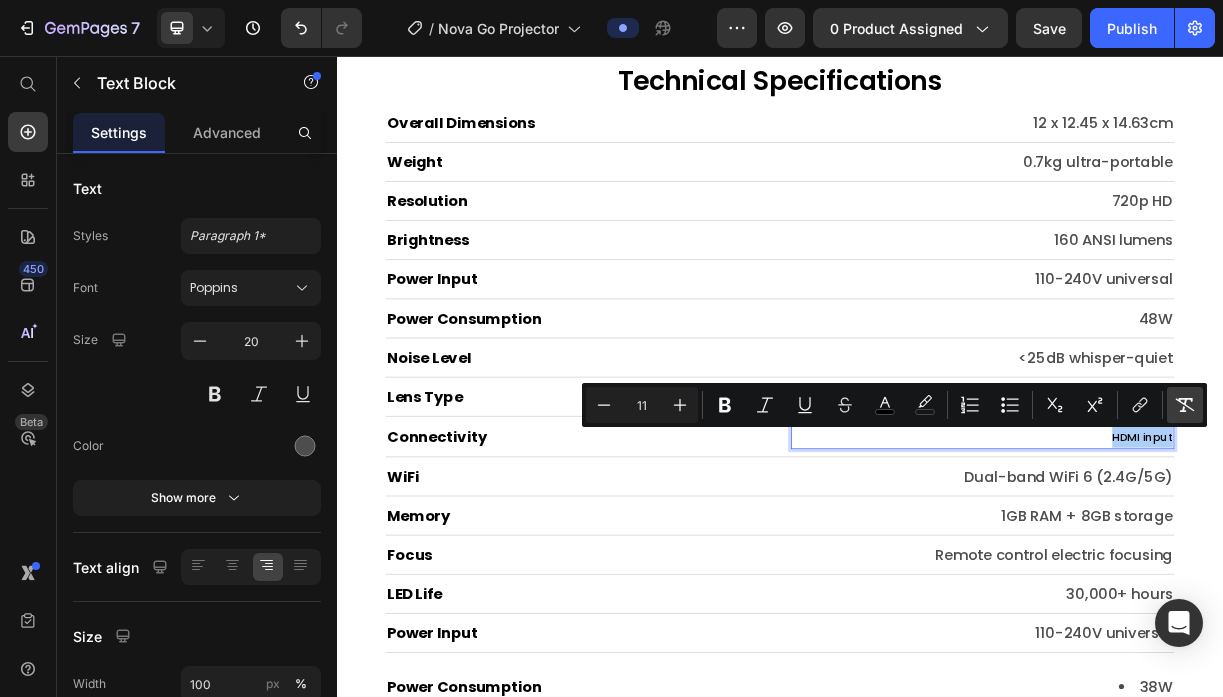 click 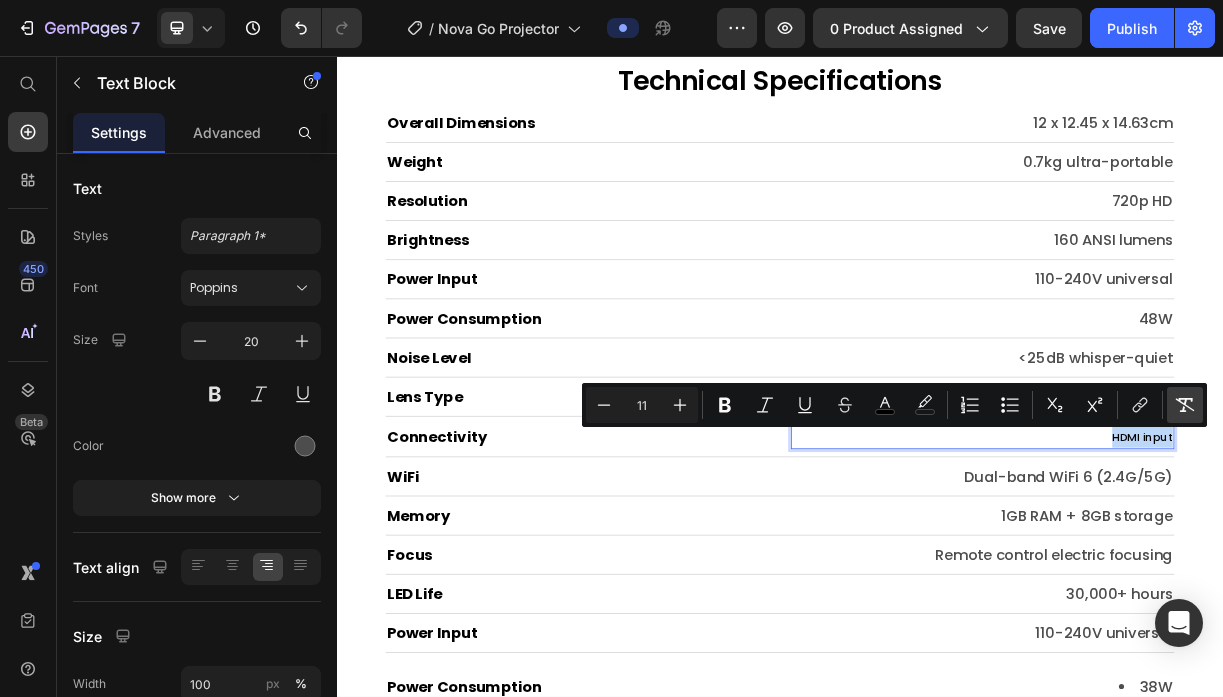 type on "20" 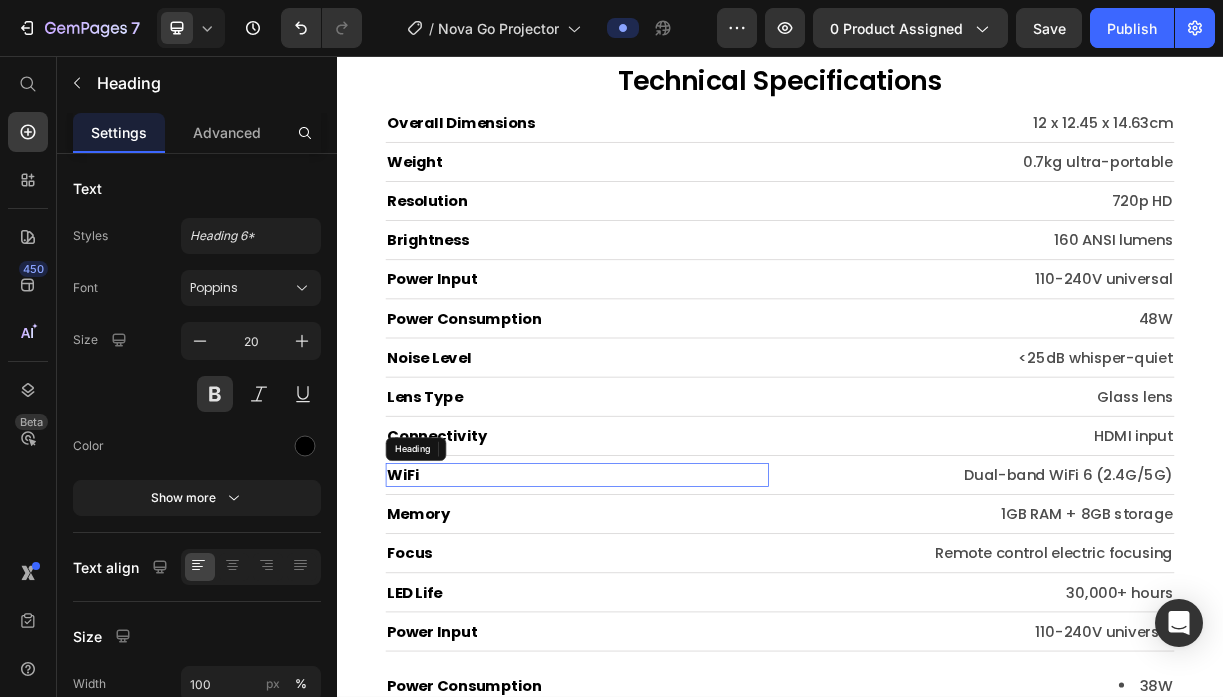 click on "WiFi" at bounding box center (662, 624) 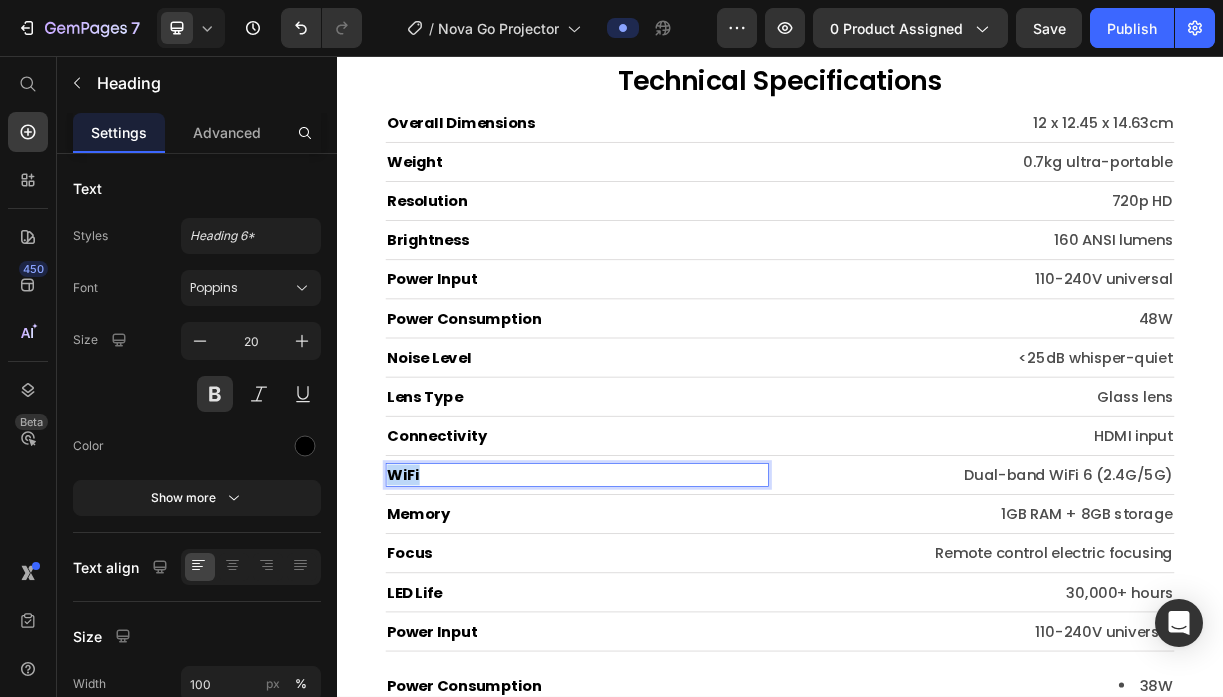 click on "WiFi" at bounding box center [662, 624] 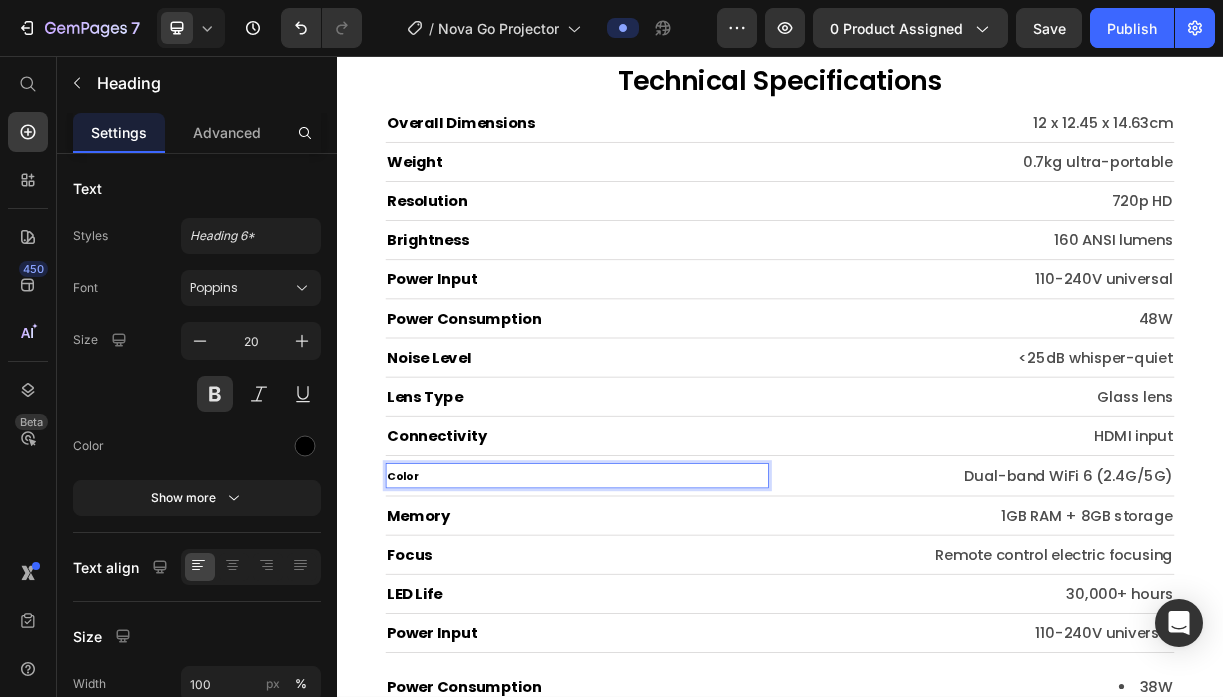 click on "Color" at bounding box center (426, 626) 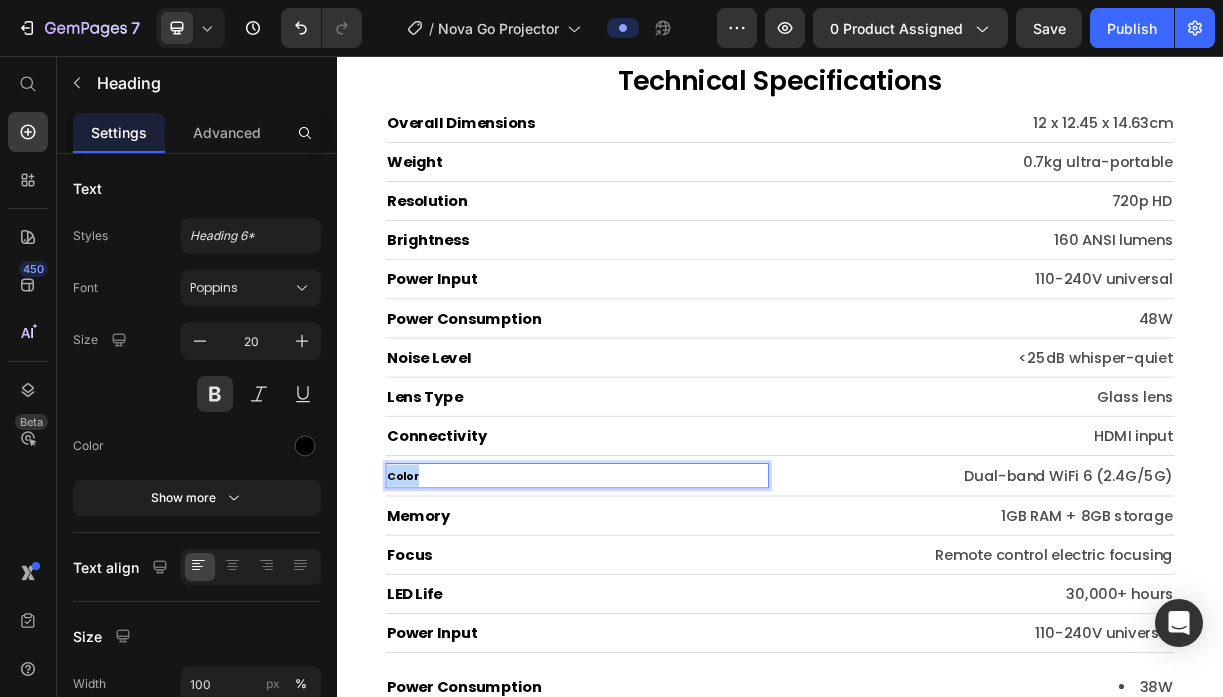 click on "Color" at bounding box center [426, 626] 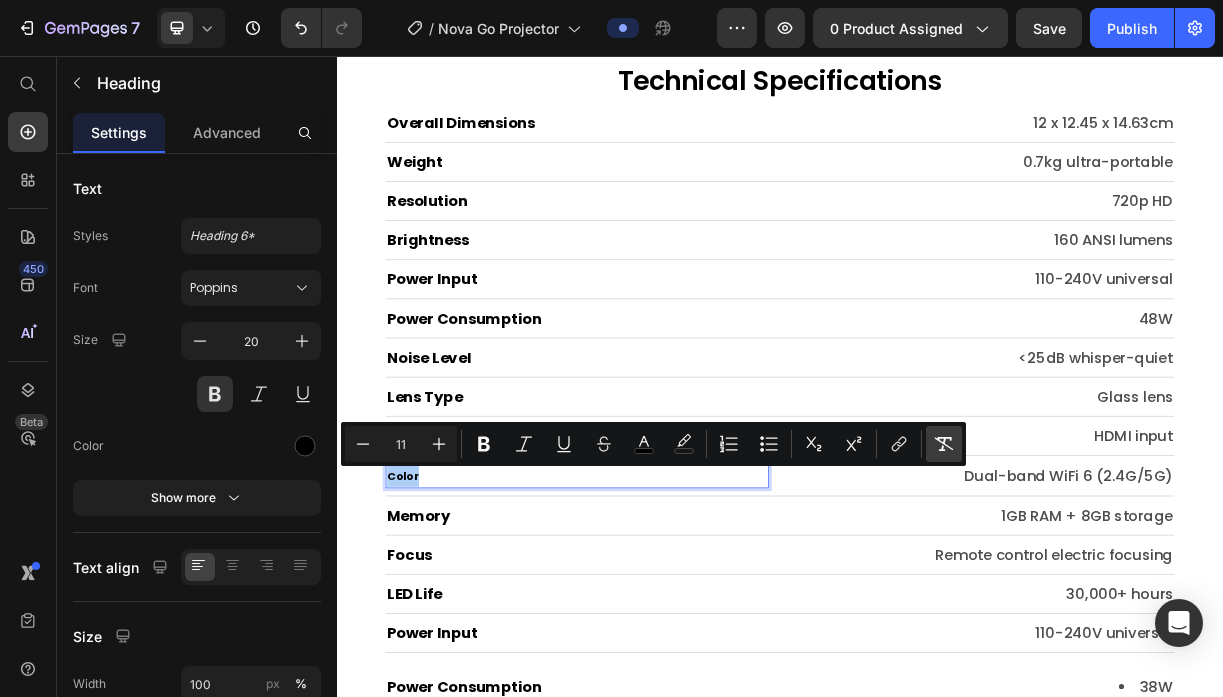 click 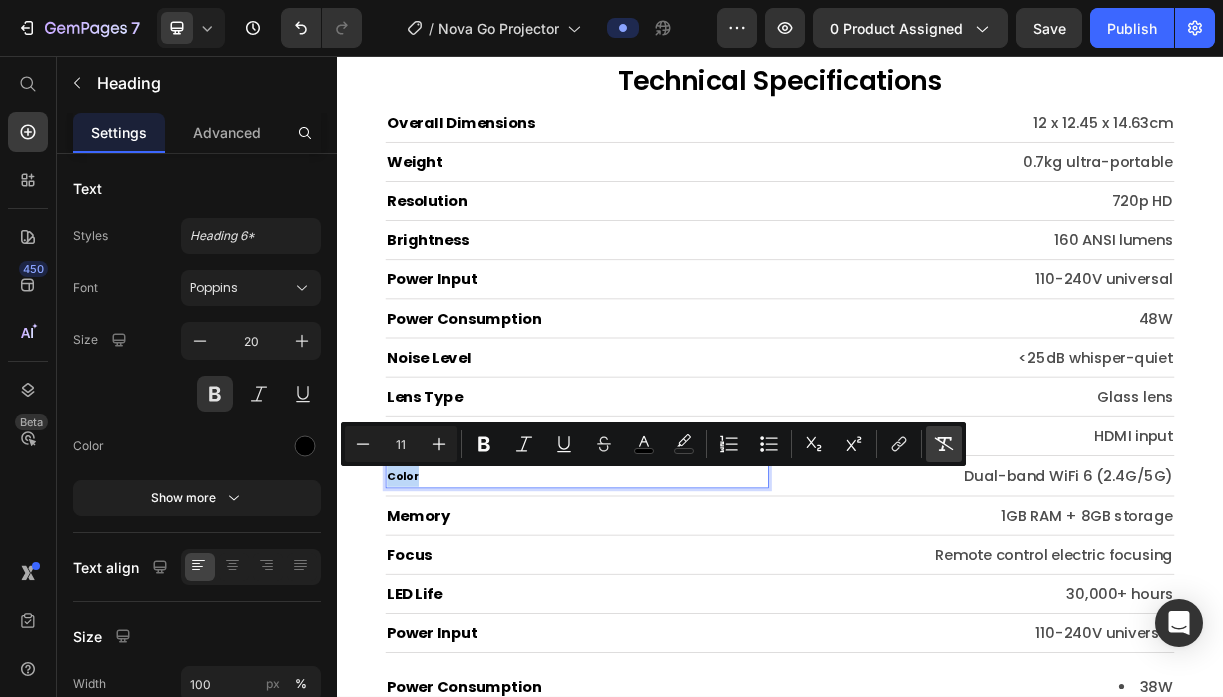 type on "20" 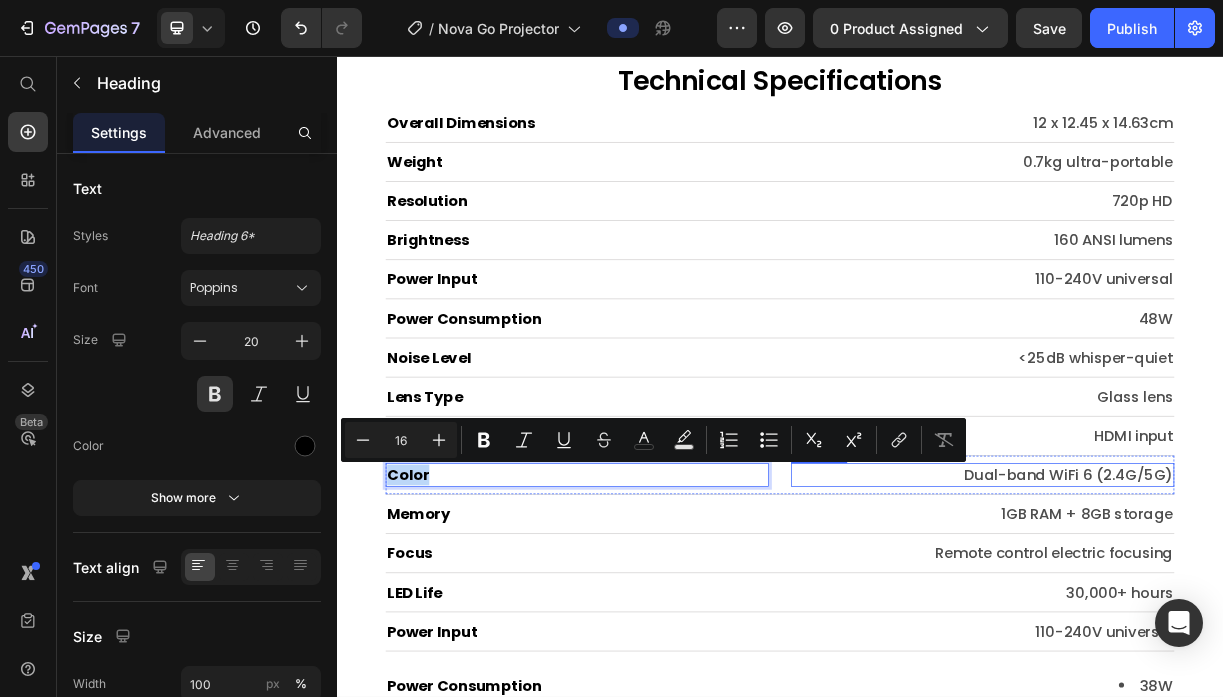 click on "Dual-band WiFi 6 (2.4G/5G)" at bounding box center (1211, 624) 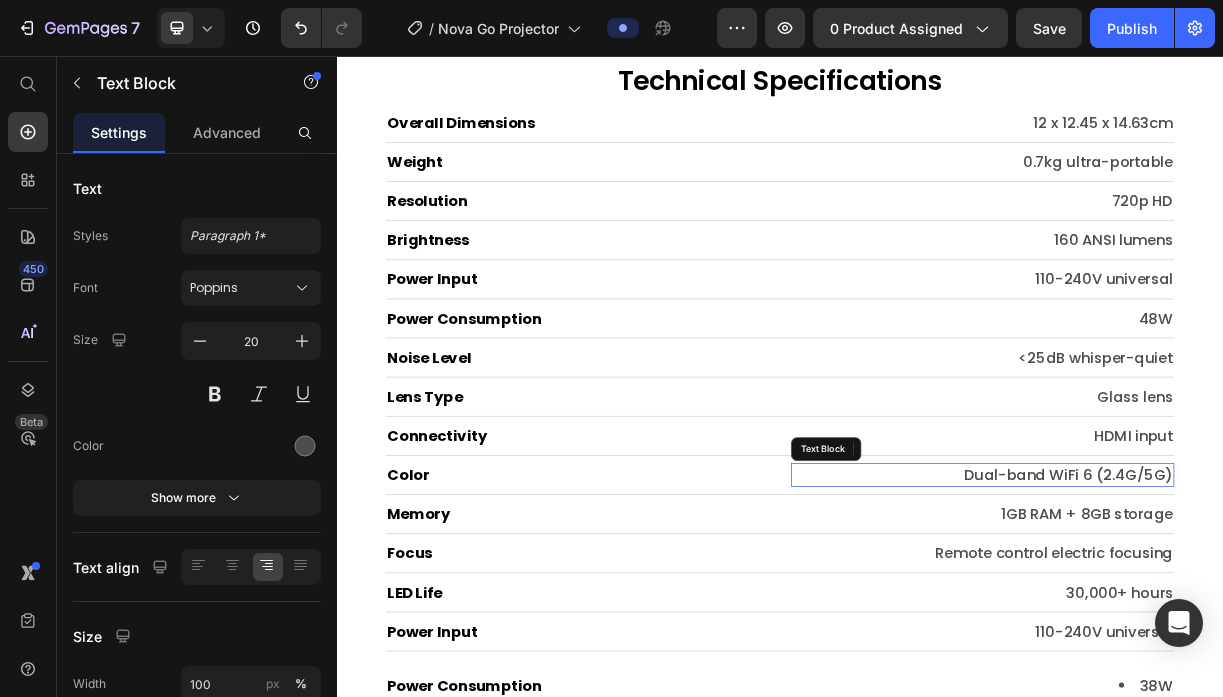 click on "Dual-band WiFi 6 (2.4G/5G)" at bounding box center [1211, 624] 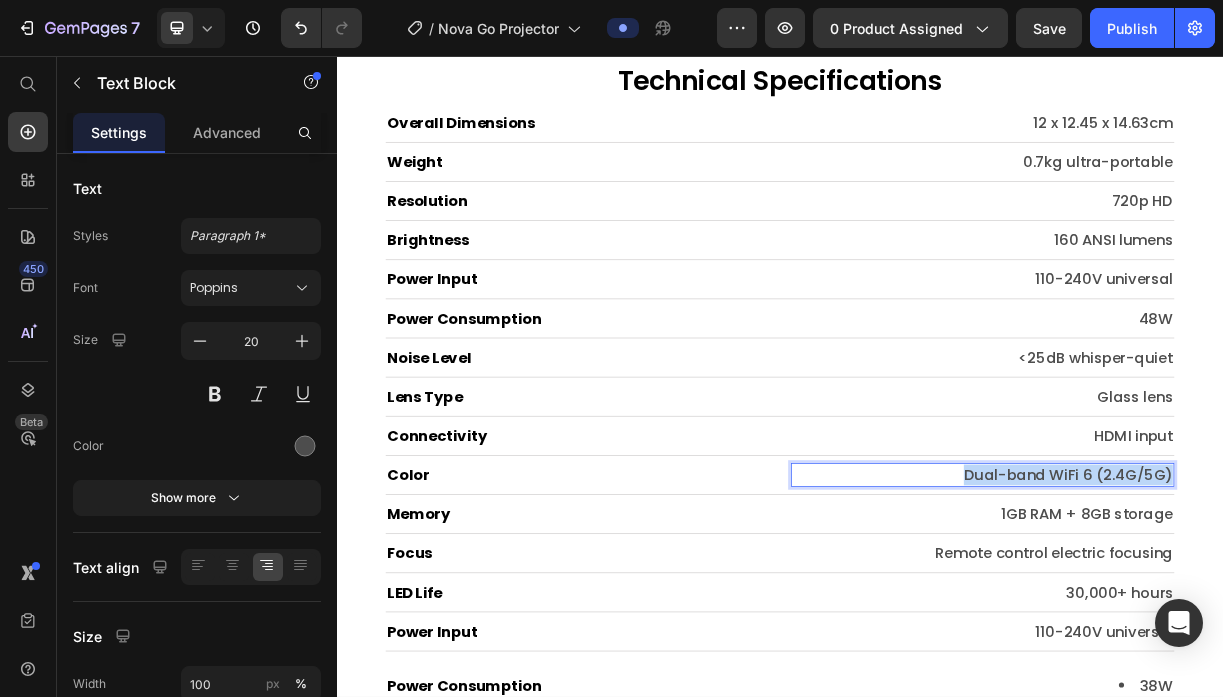 click on "Dual-band WiFi 6 (2.4G/5G)" at bounding box center (1211, 624) 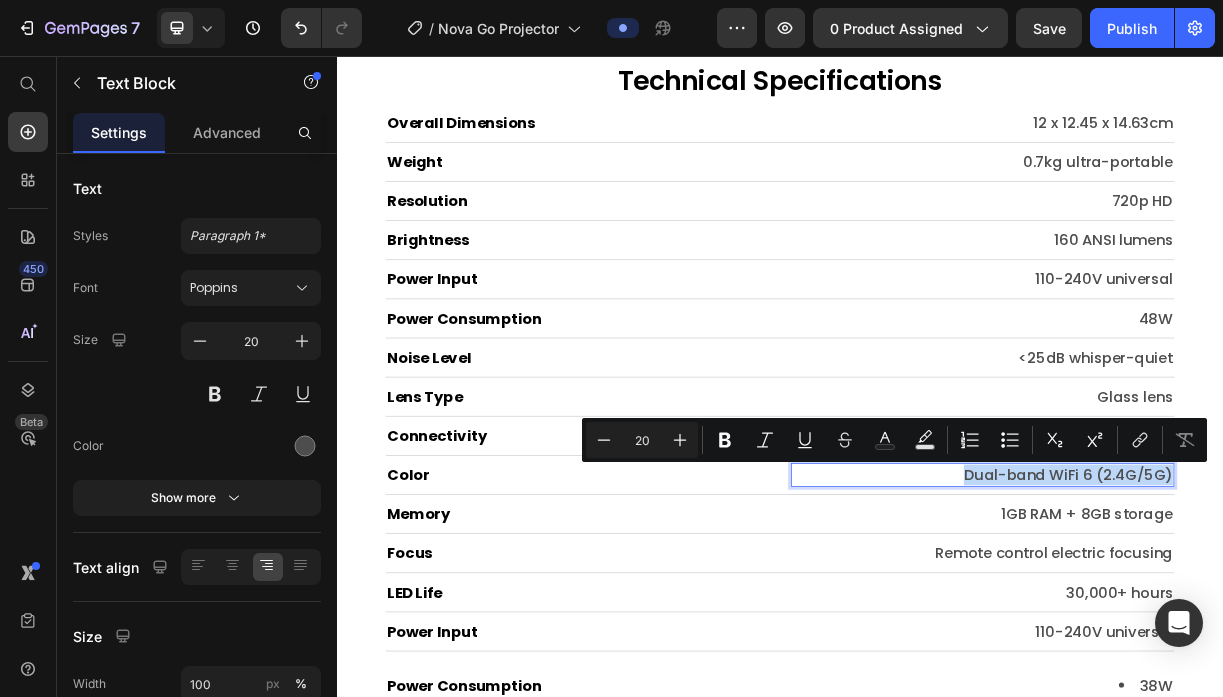 type on "11" 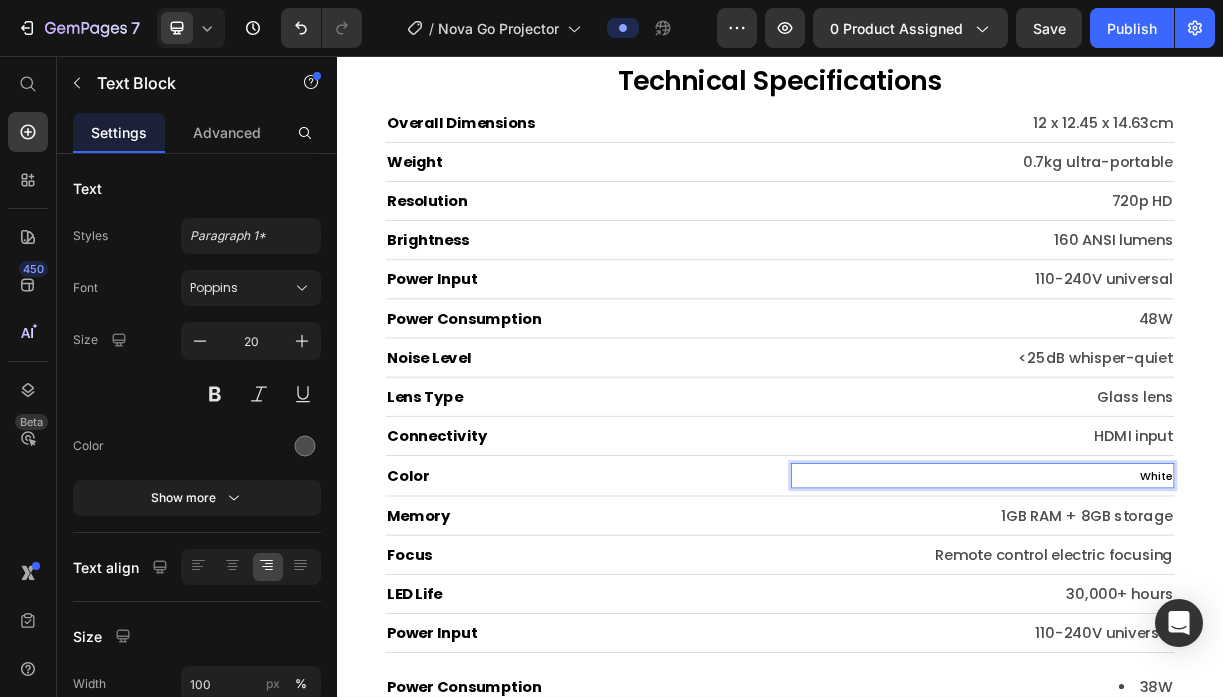click on "White" at bounding box center [1446, 626] 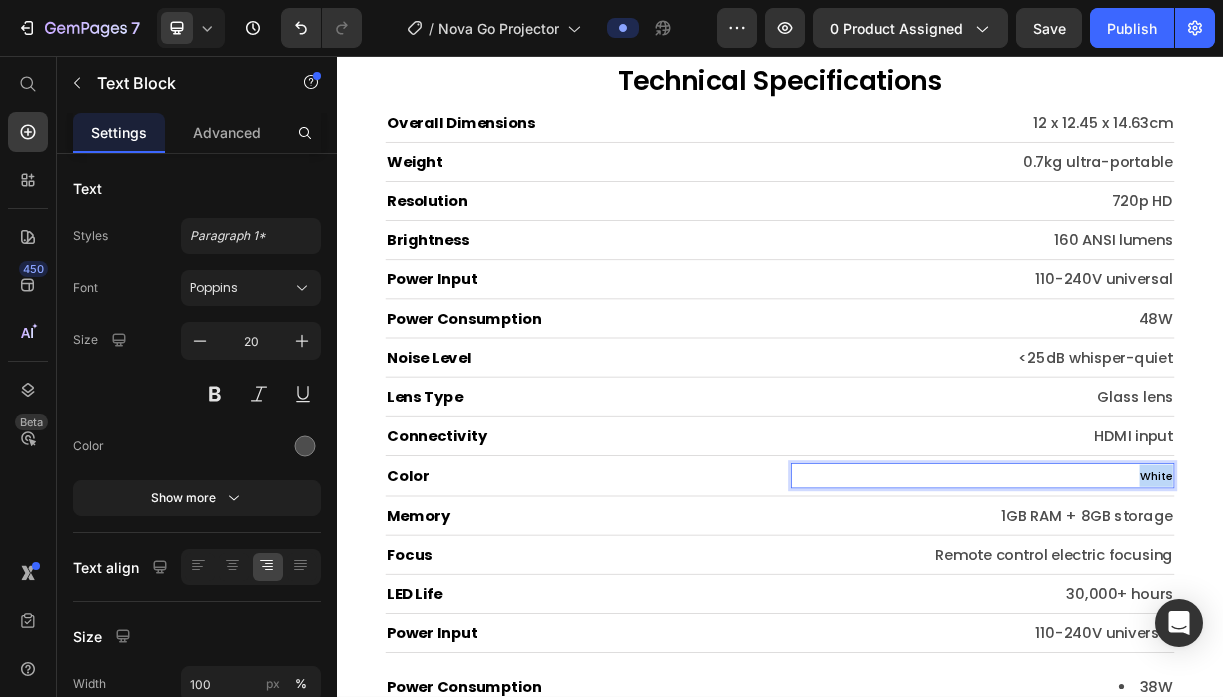 click on "White" at bounding box center [1446, 626] 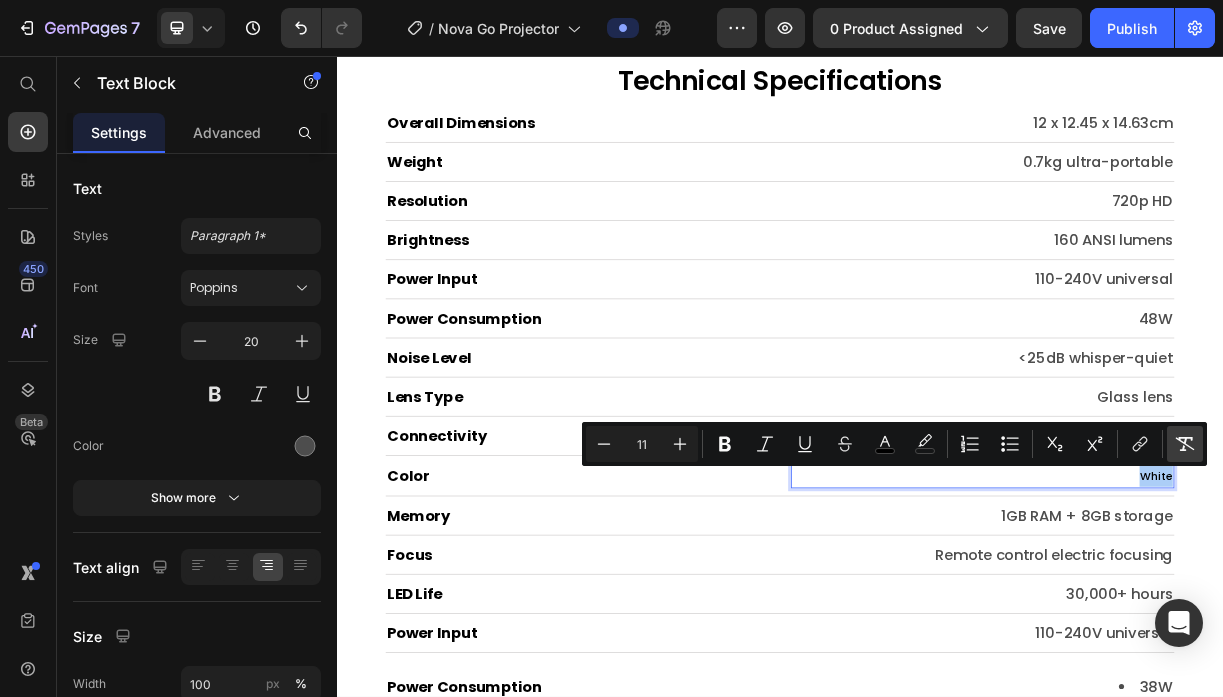 click 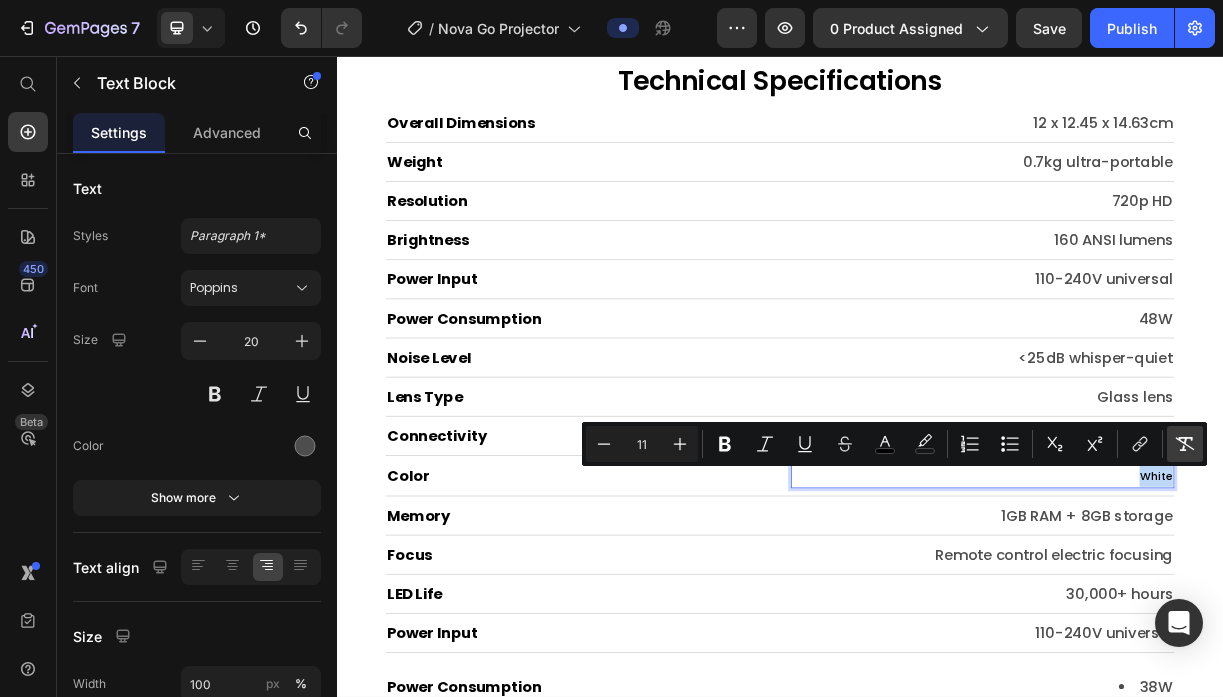 type on "20" 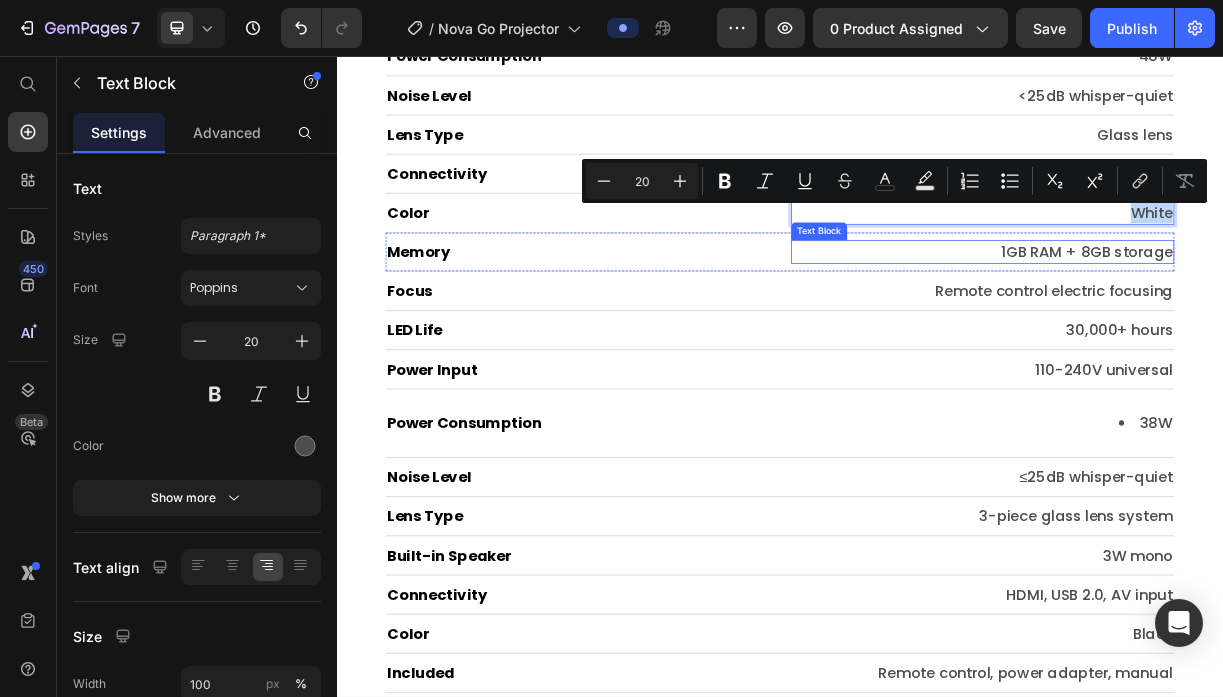 scroll, scrollTop: 9920, scrollLeft: 0, axis: vertical 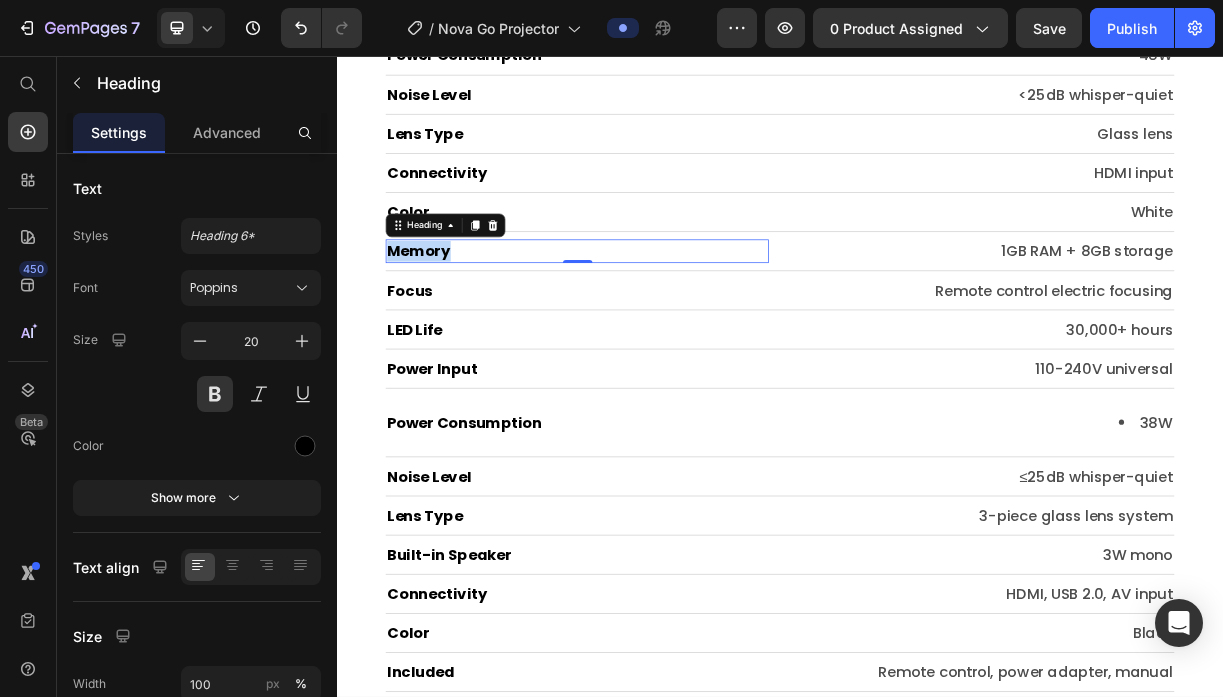 click on "Memory" at bounding box center [662, 321] 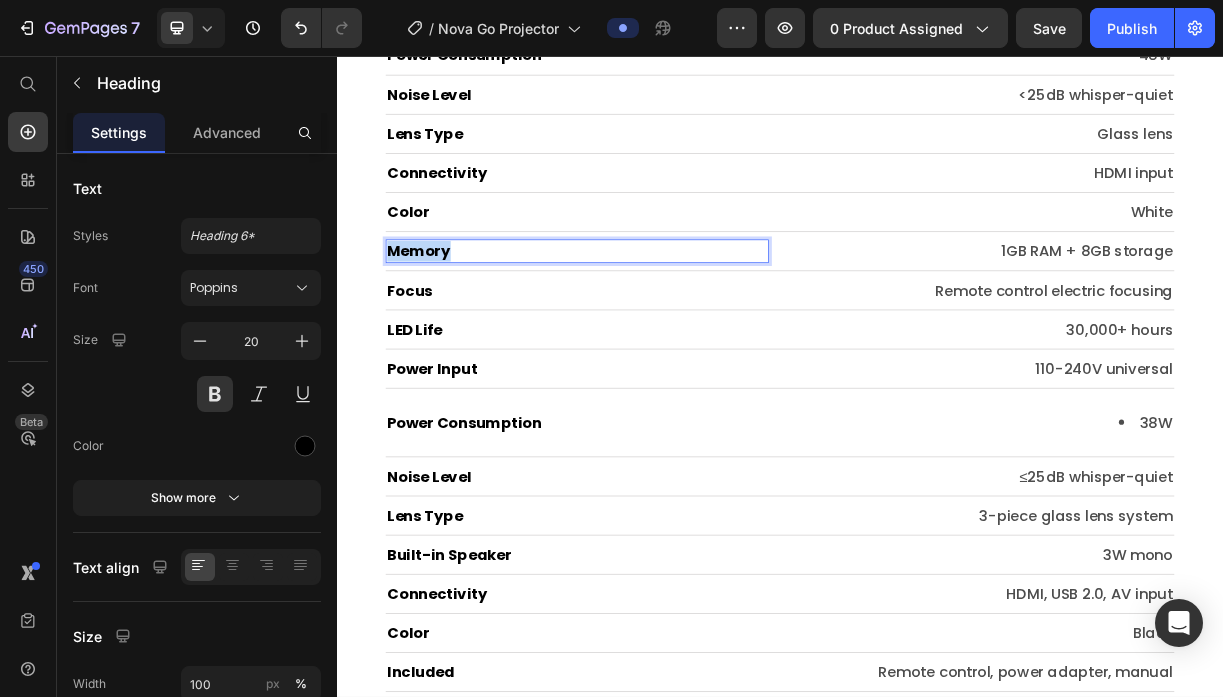 click on "Memory" at bounding box center [662, 321] 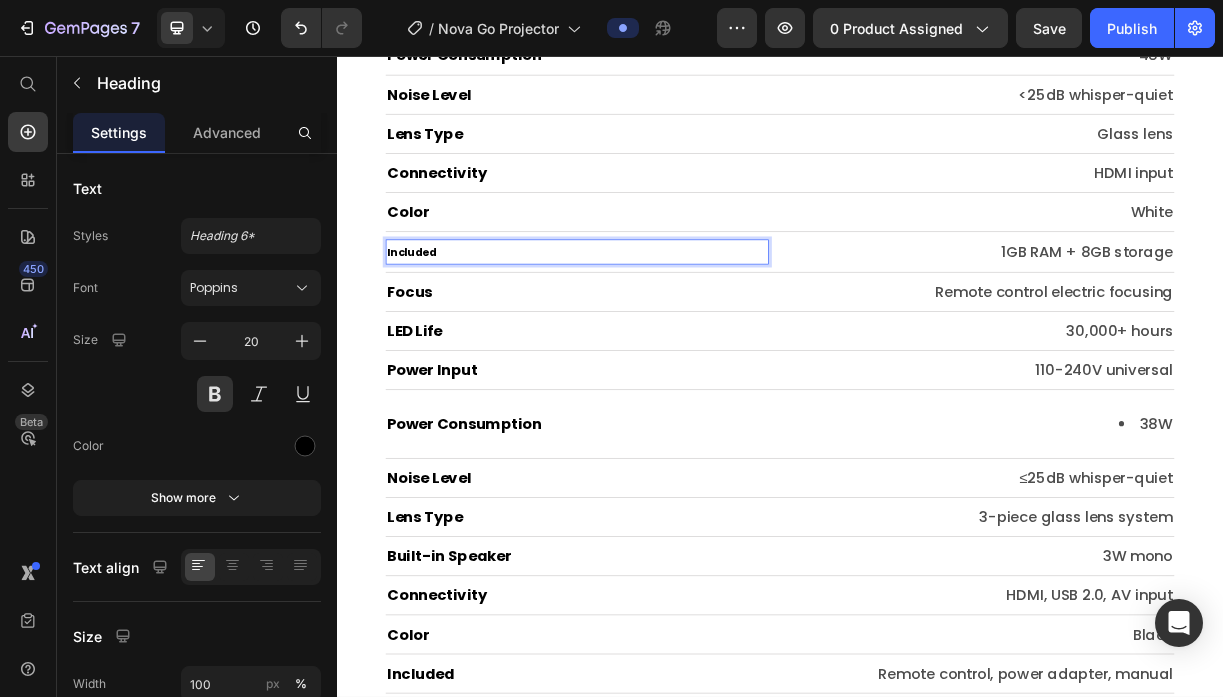 click on "Included" at bounding box center [438, 323] 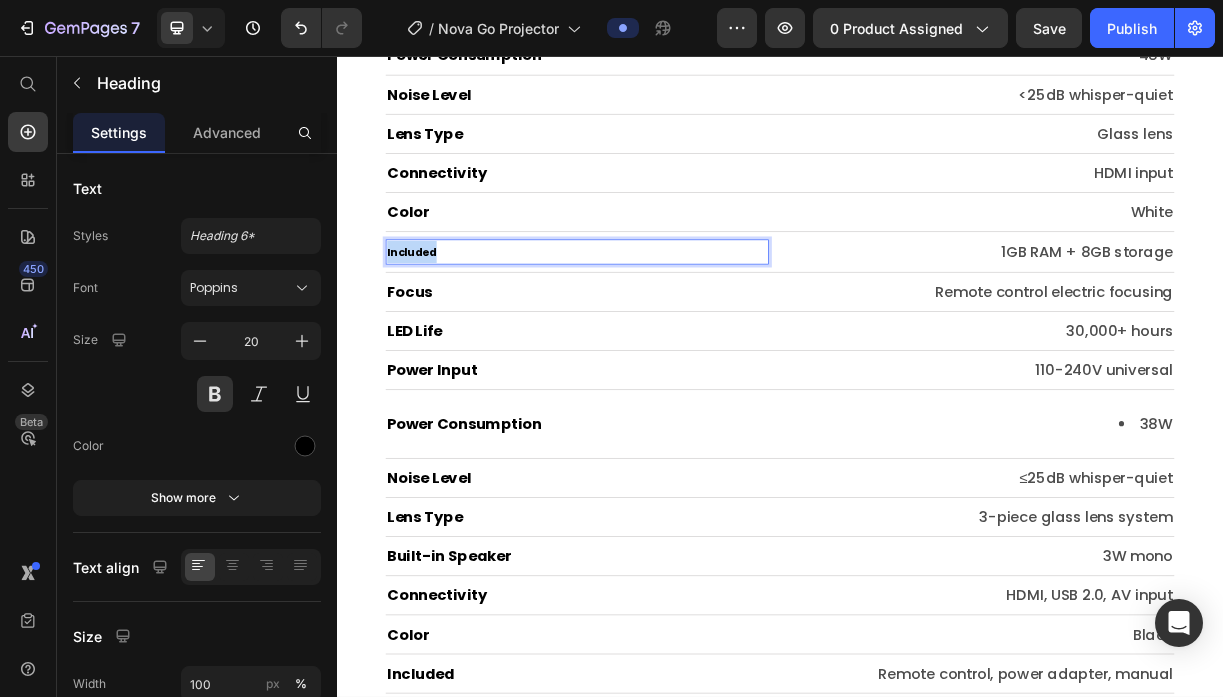 click on "Included" at bounding box center (438, 323) 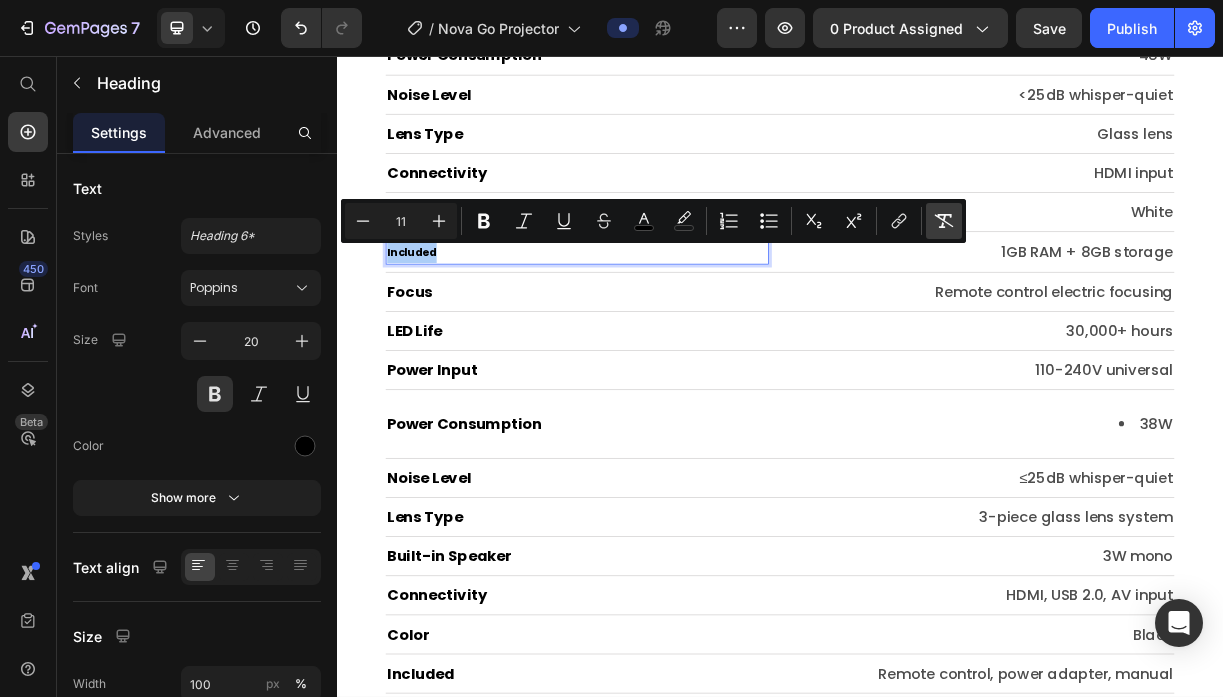 click 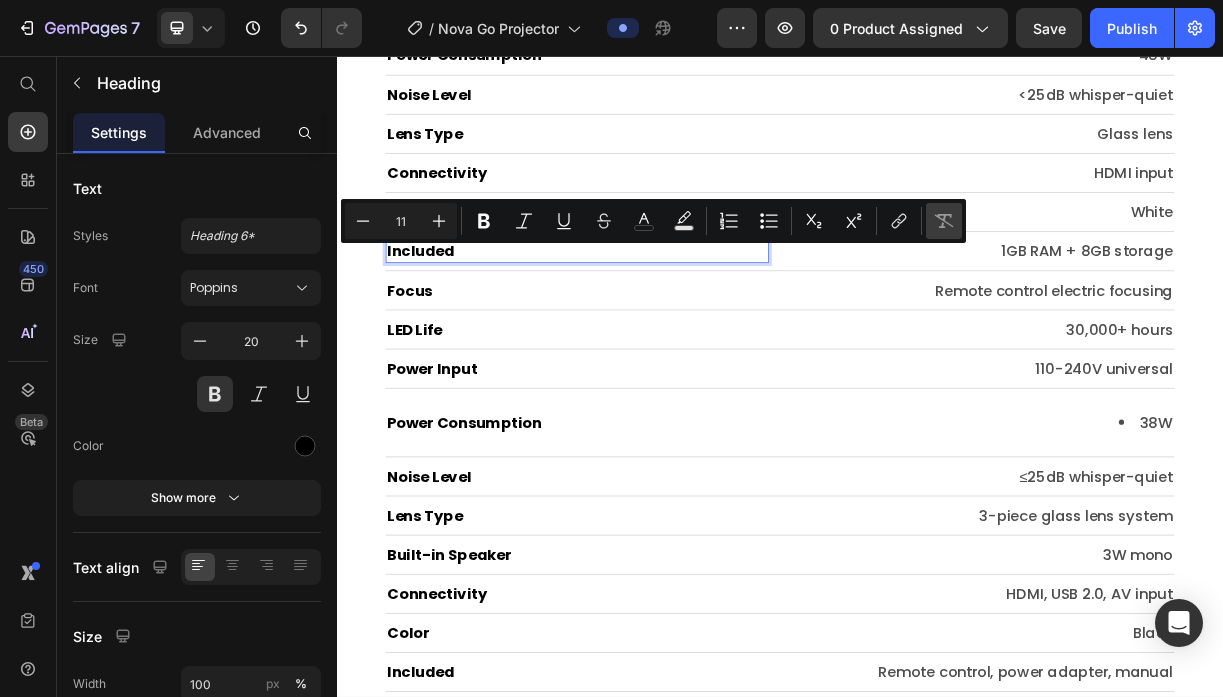type on "20" 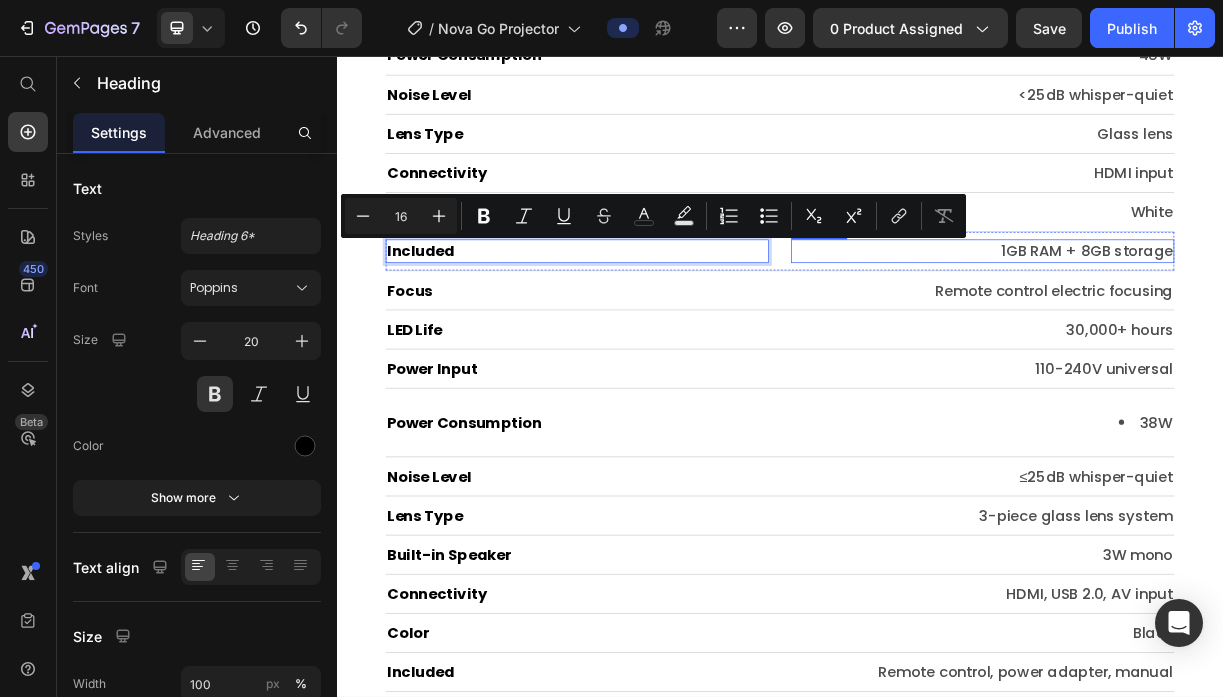 click on "1GB RAM + 8GB storage" at bounding box center (1211, 321) 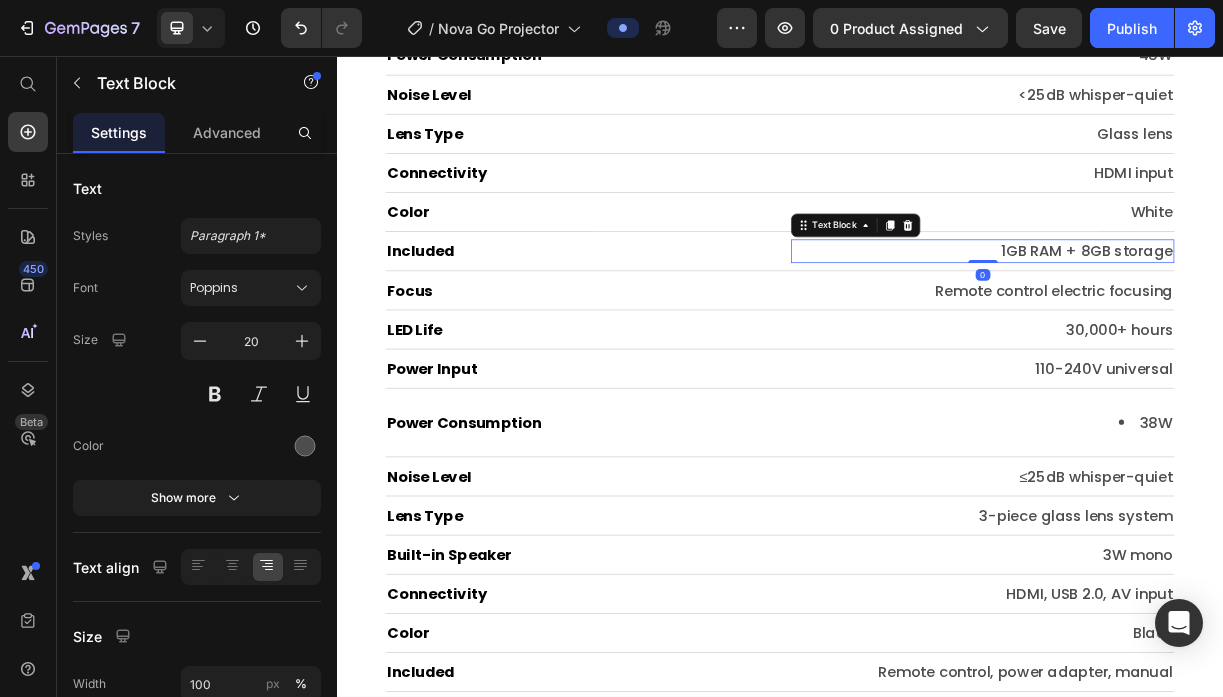 click on "1GB RAM + 8GB storage" at bounding box center [1211, 321] 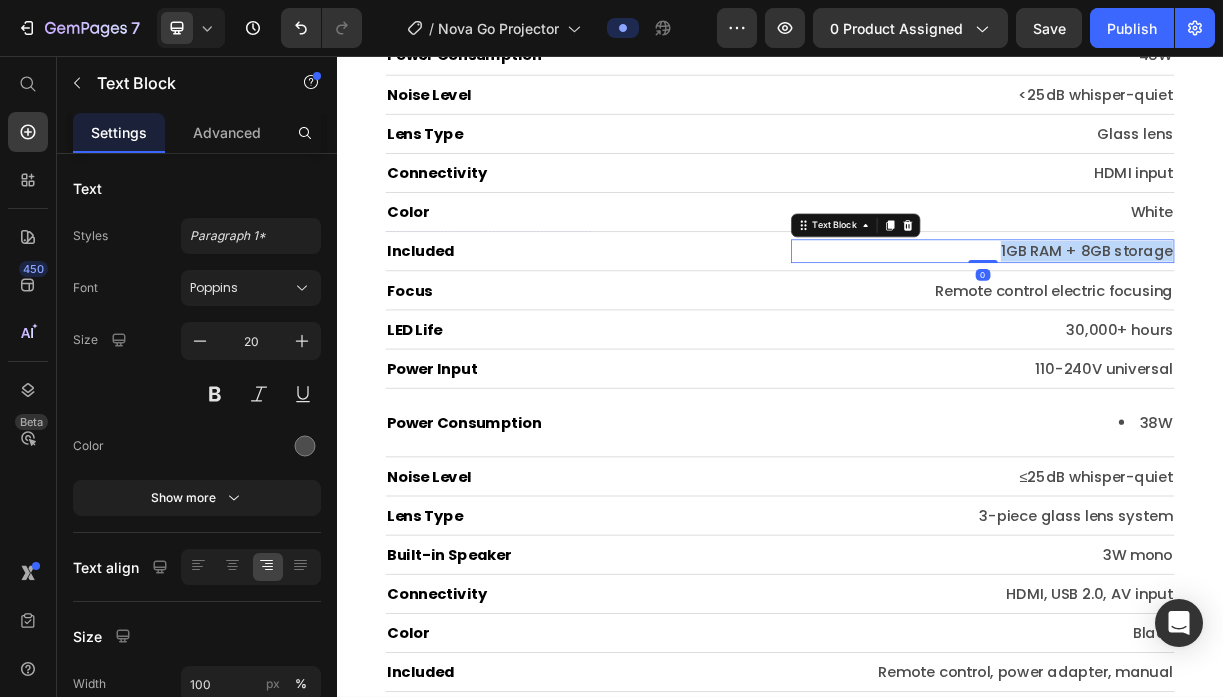 click on "1GB RAM + 8GB storage" at bounding box center [1211, 321] 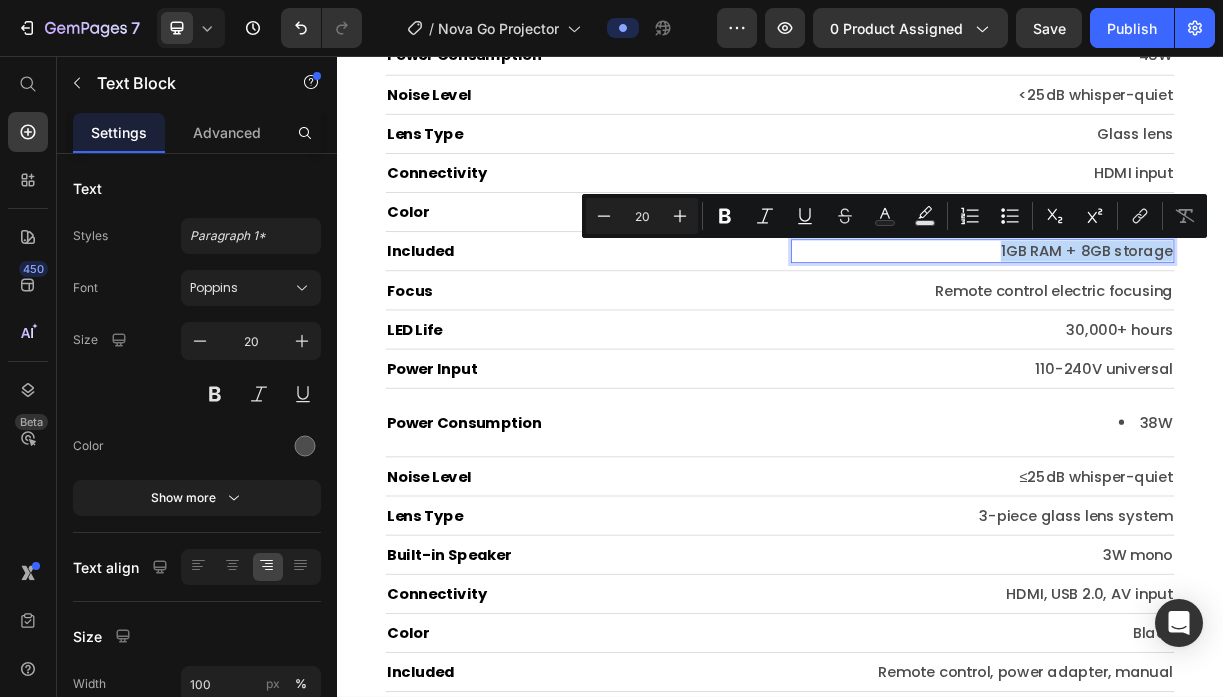 type on "11" 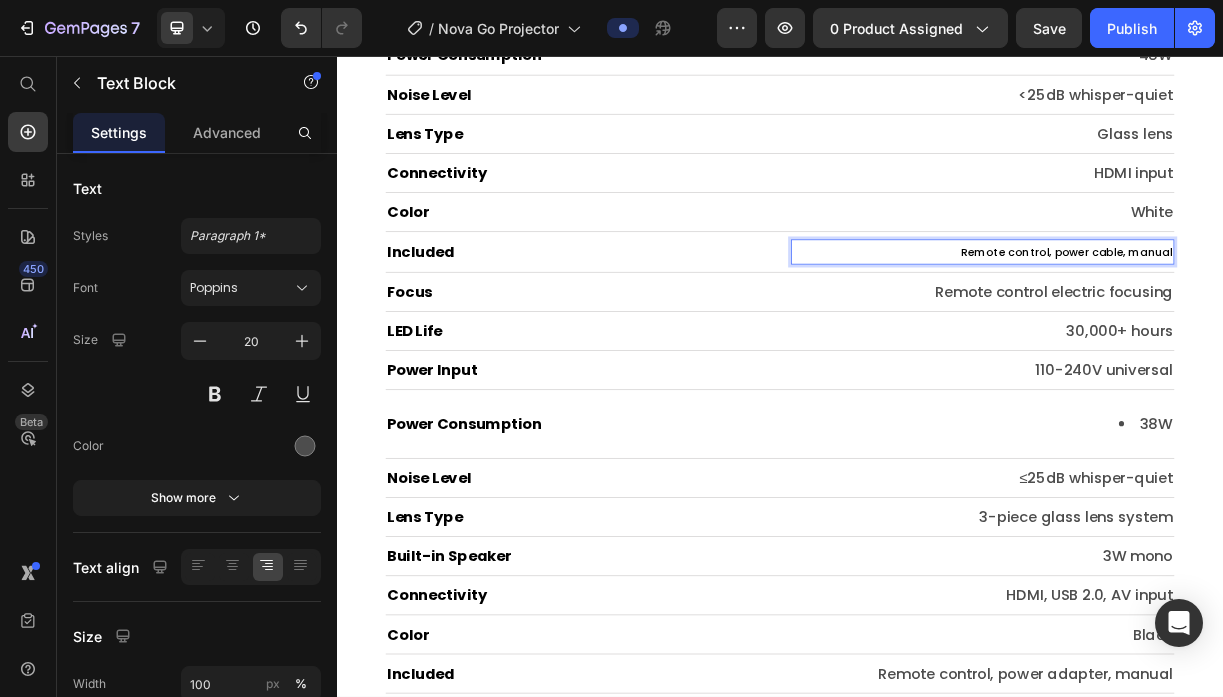 click on "Remote control, power cable, manual" at bounding box center [1325, 323] 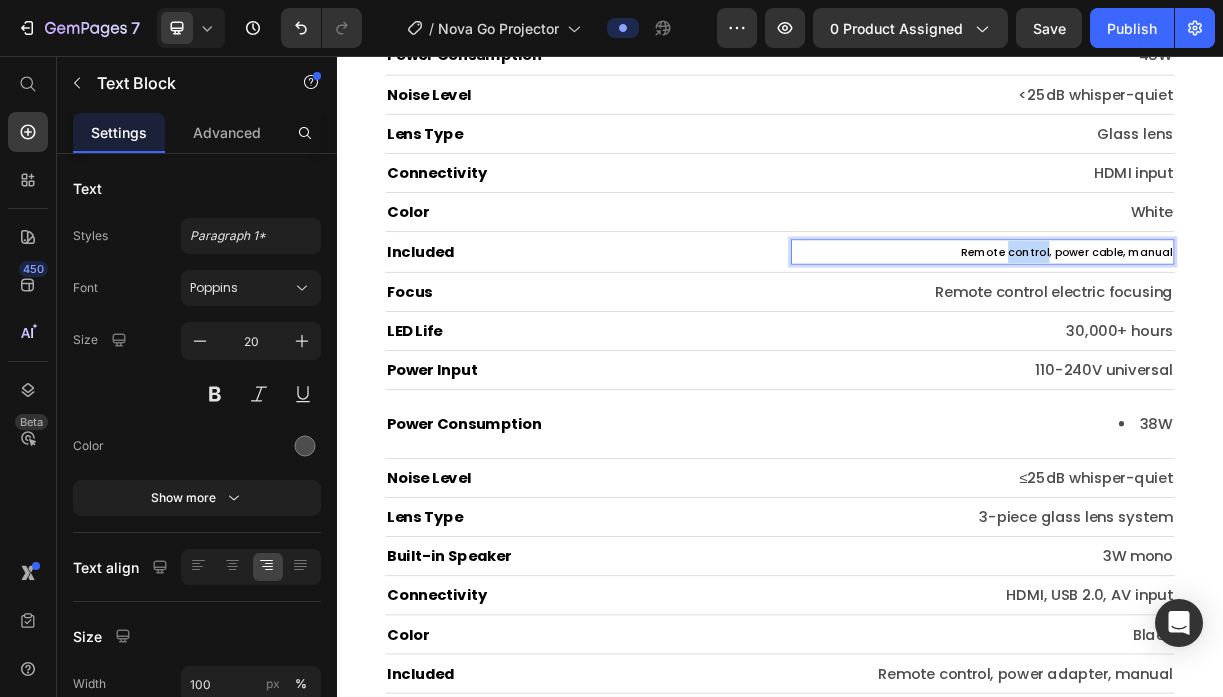 click on "Remote control, power cable, manual" at bounding box center [1325, 323] 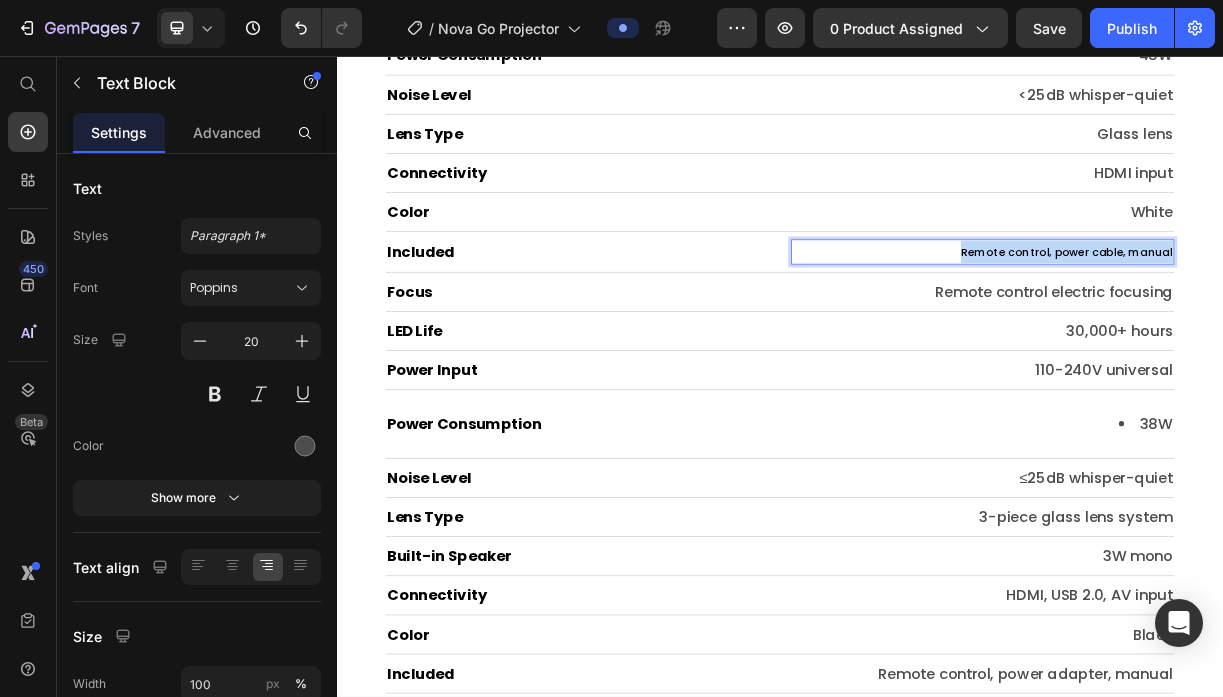 click on "Remote control, power cable, manual" at bounding box center [1325, 323] 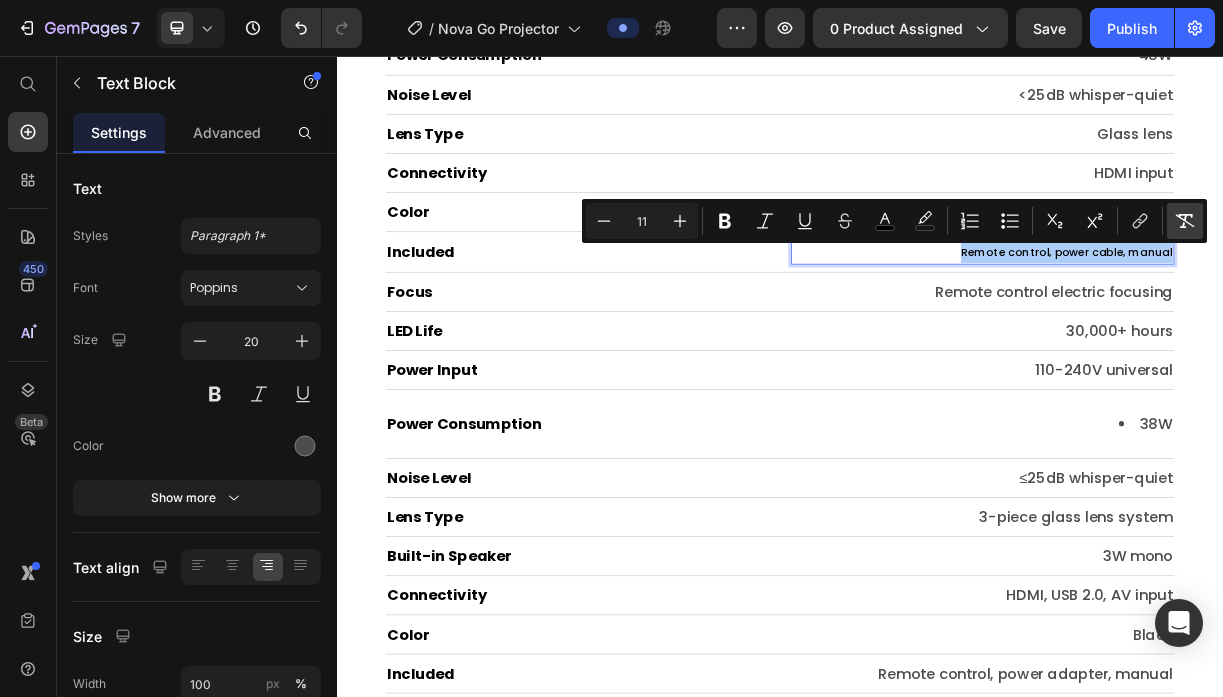 click on "Remove Format" at bounding box center [1185, 221] 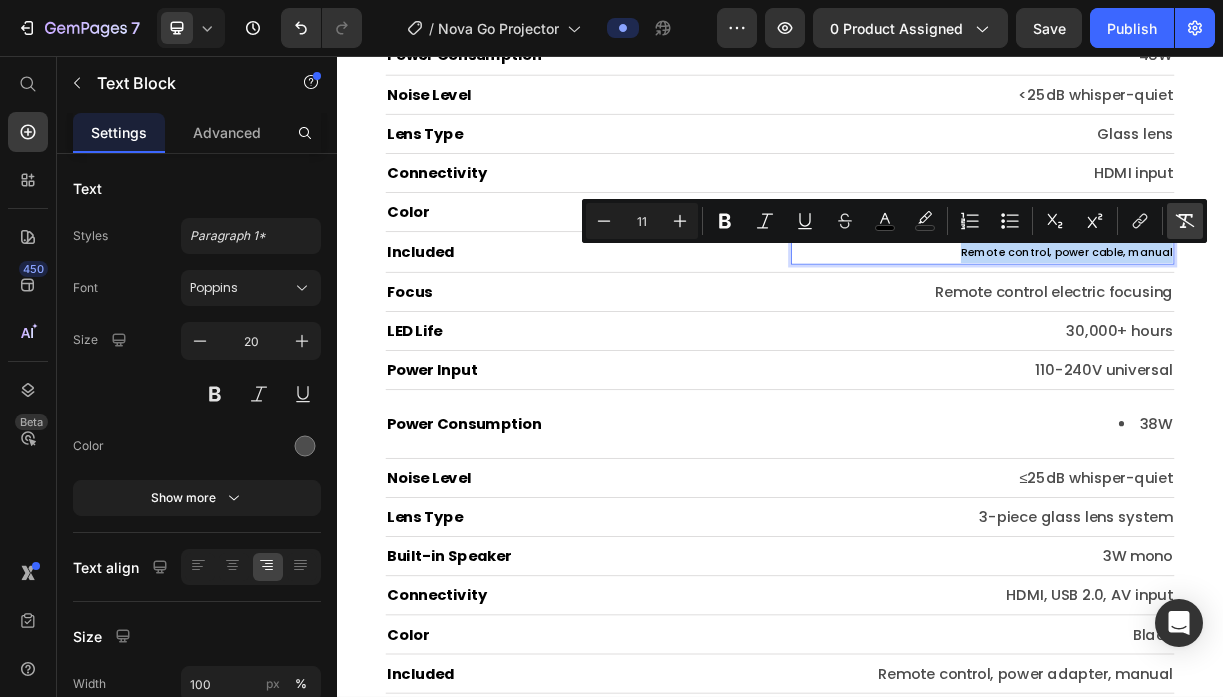 type on "20" 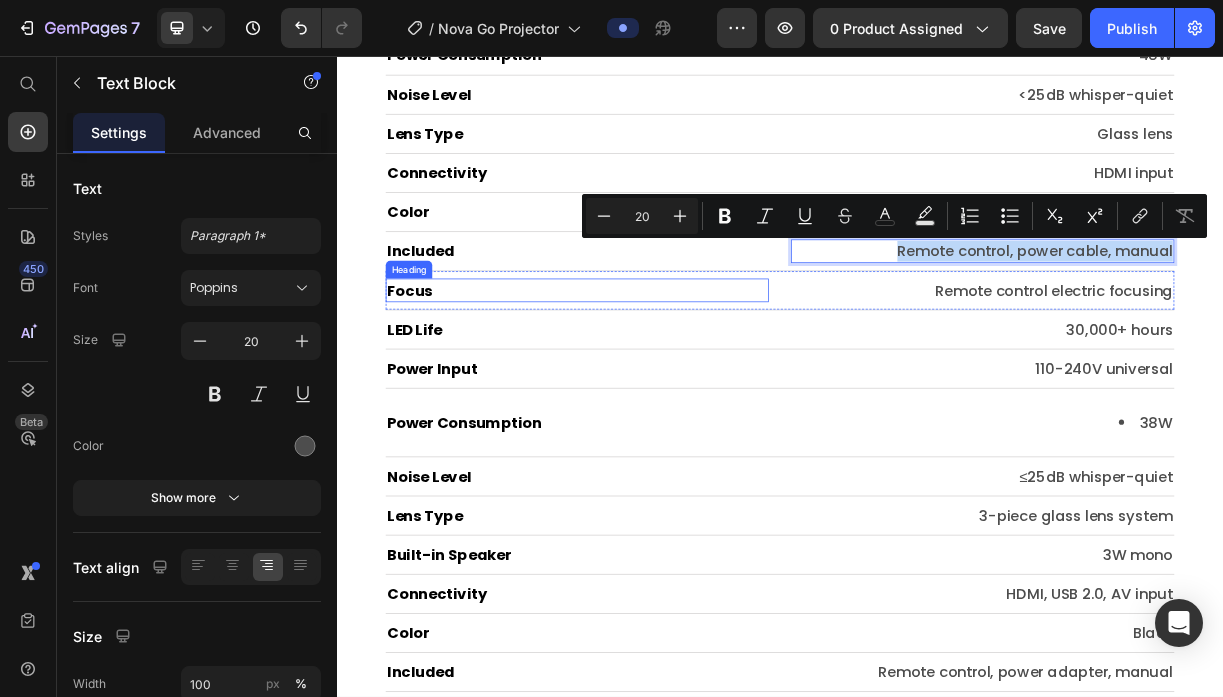 click on "Focus" at bounding box center [662, 374] 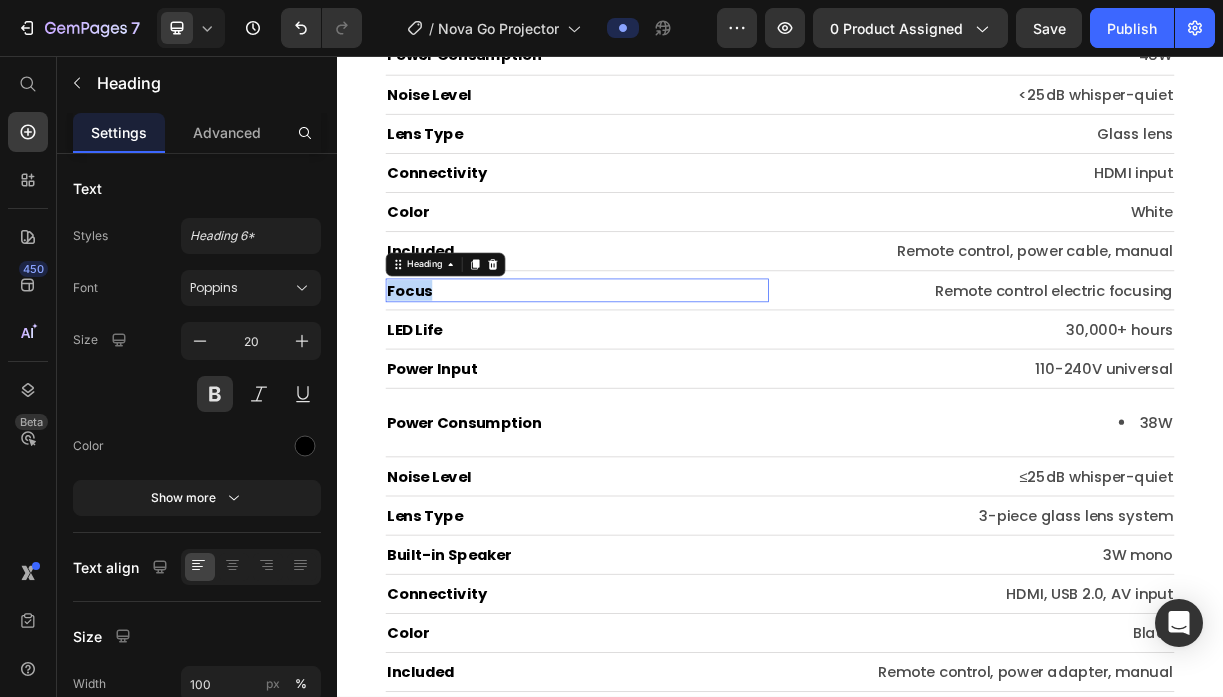click on "Focus" at bounding box center [662, 374] 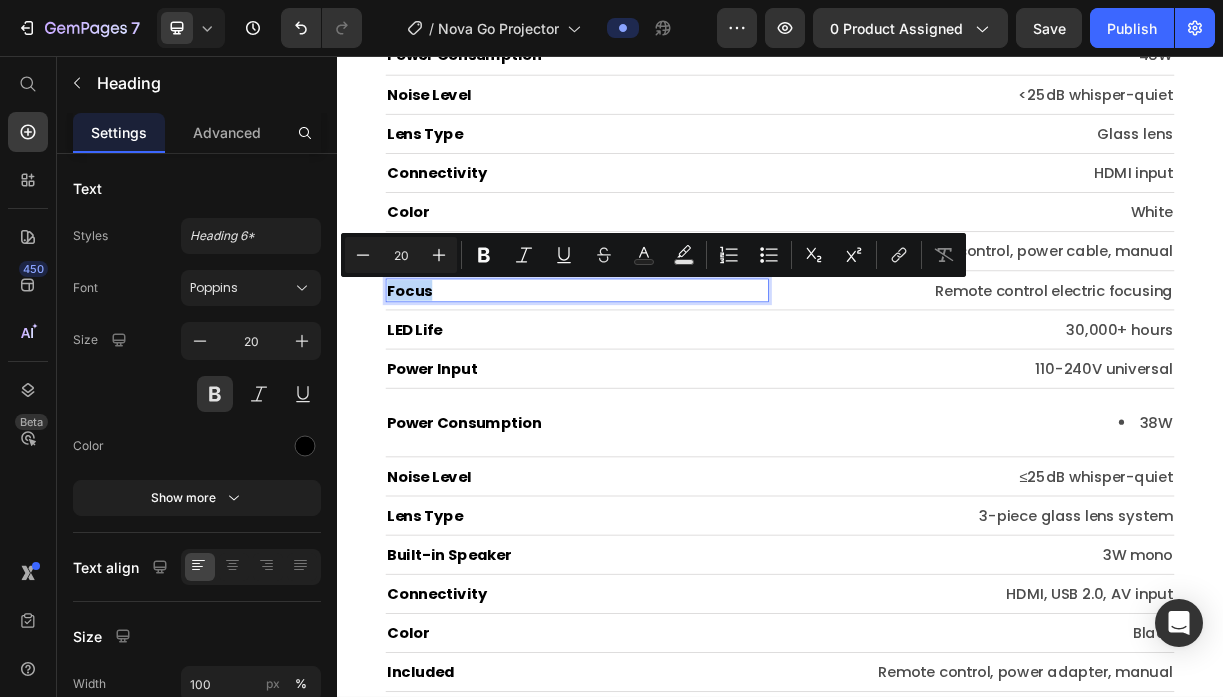 type on "11" 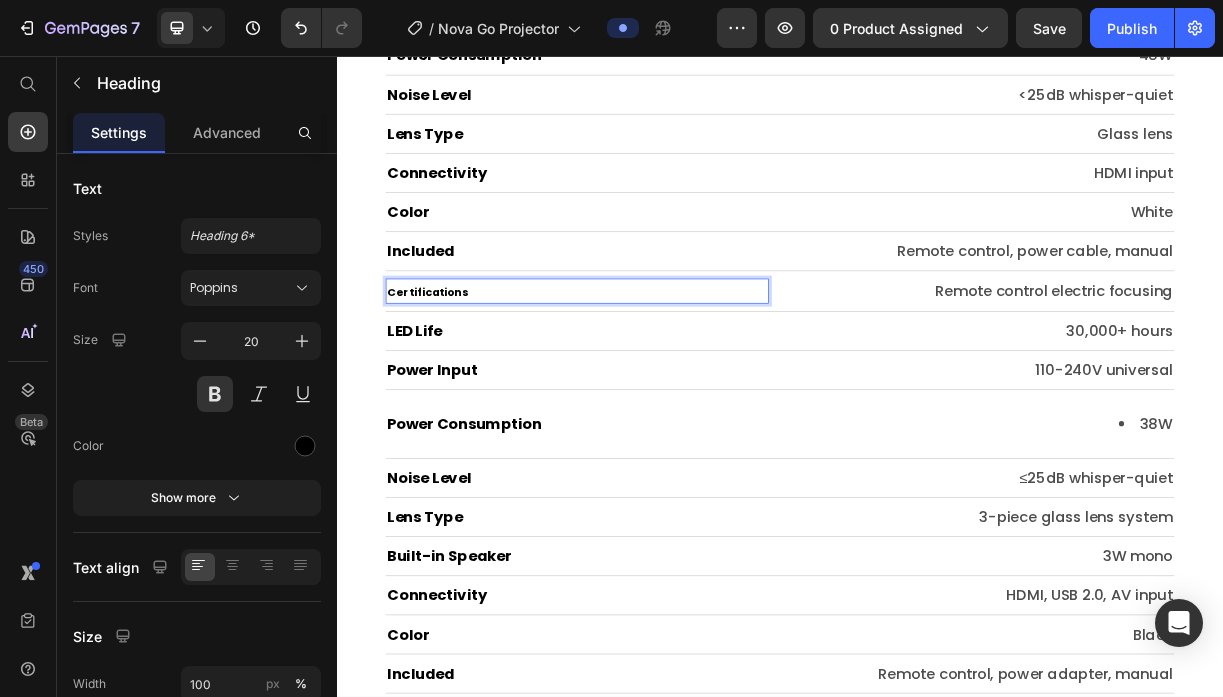 click on "Certifications" at bounding box center [460, 376] 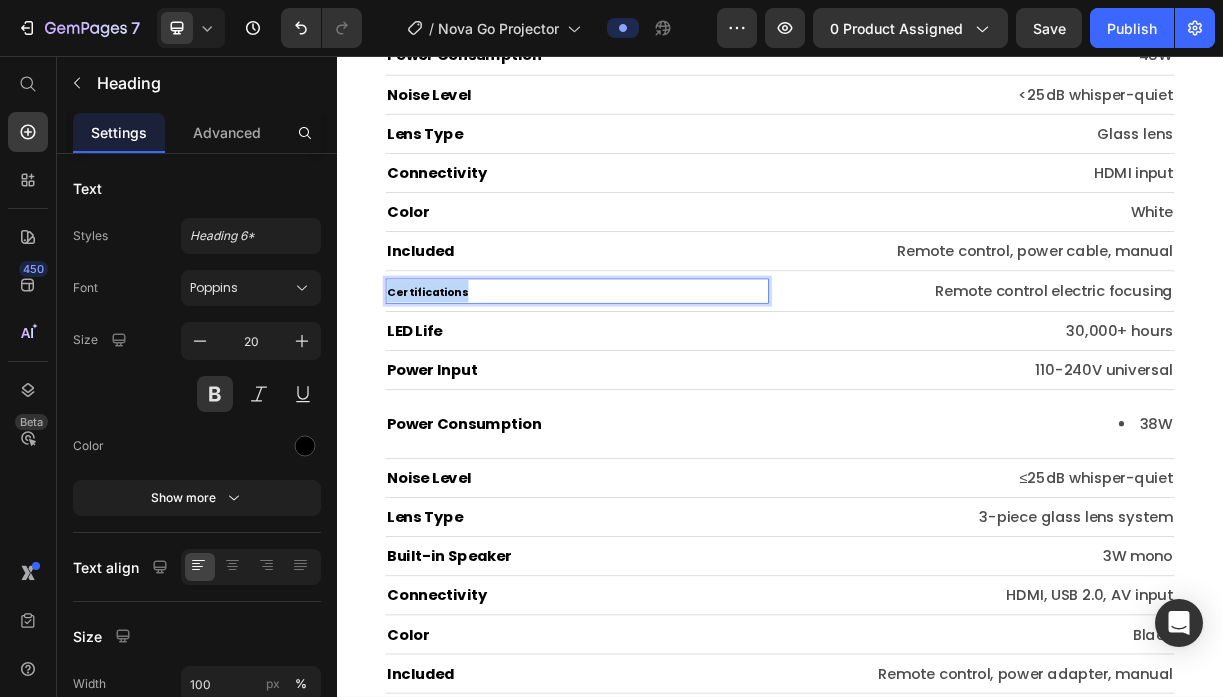 click on "Certifications" at bounding box center [460, 376] 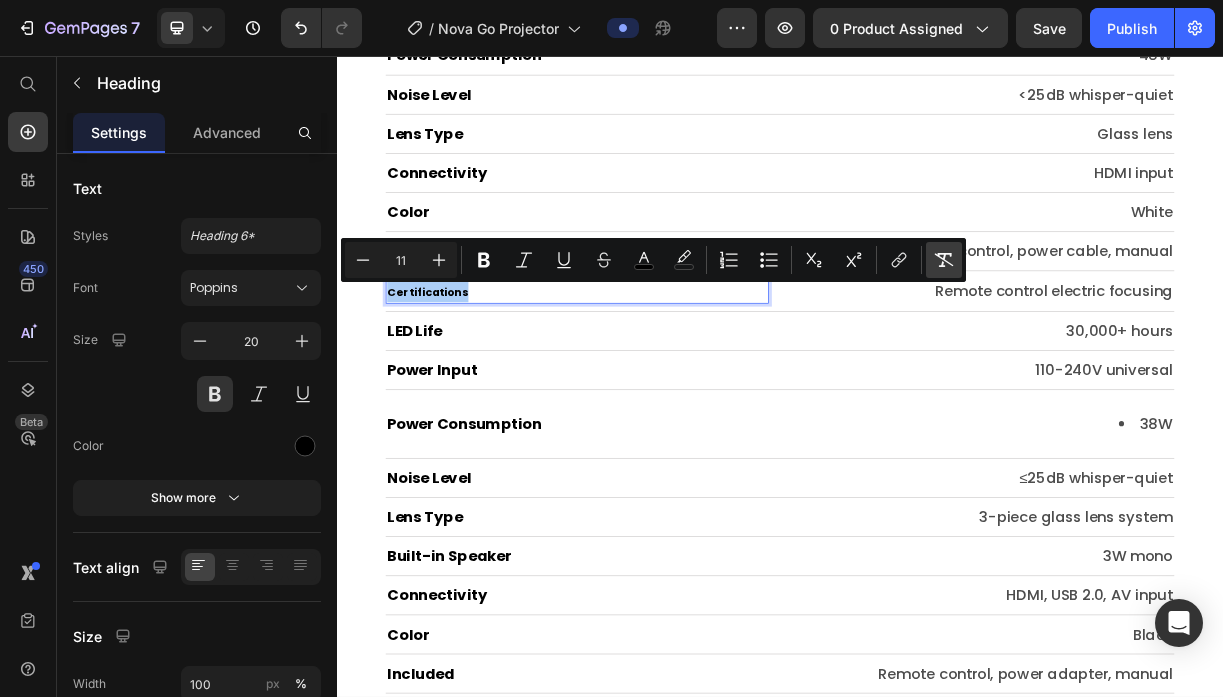 click 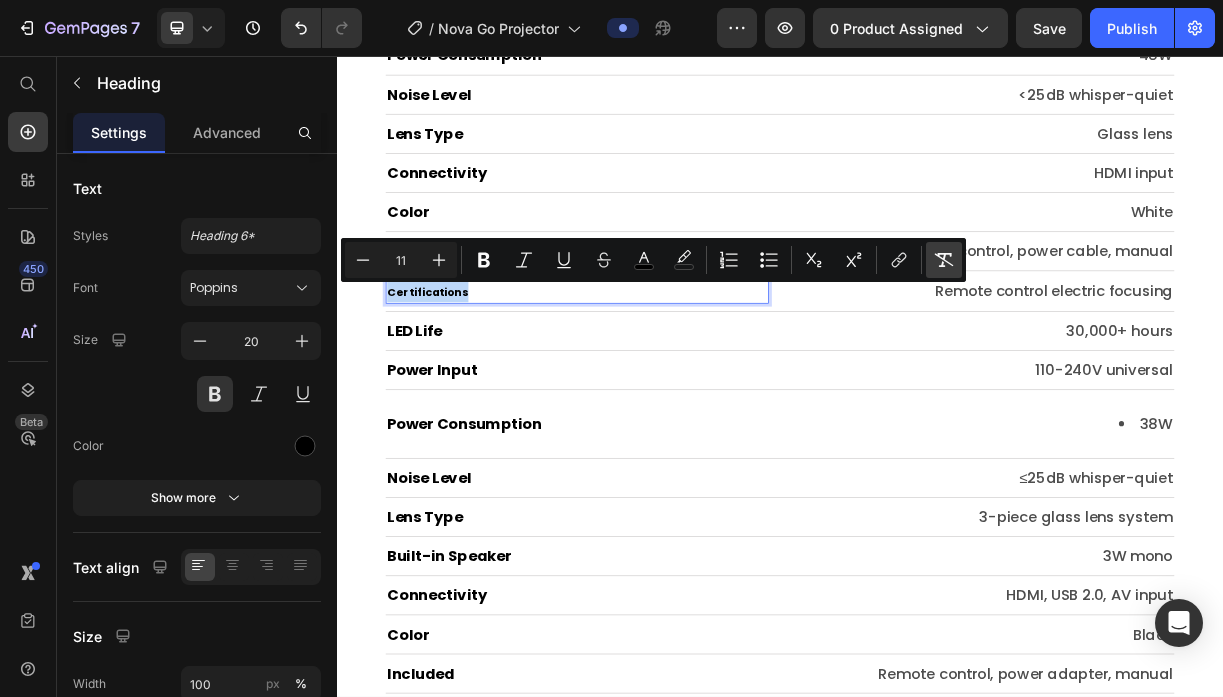type on "20" 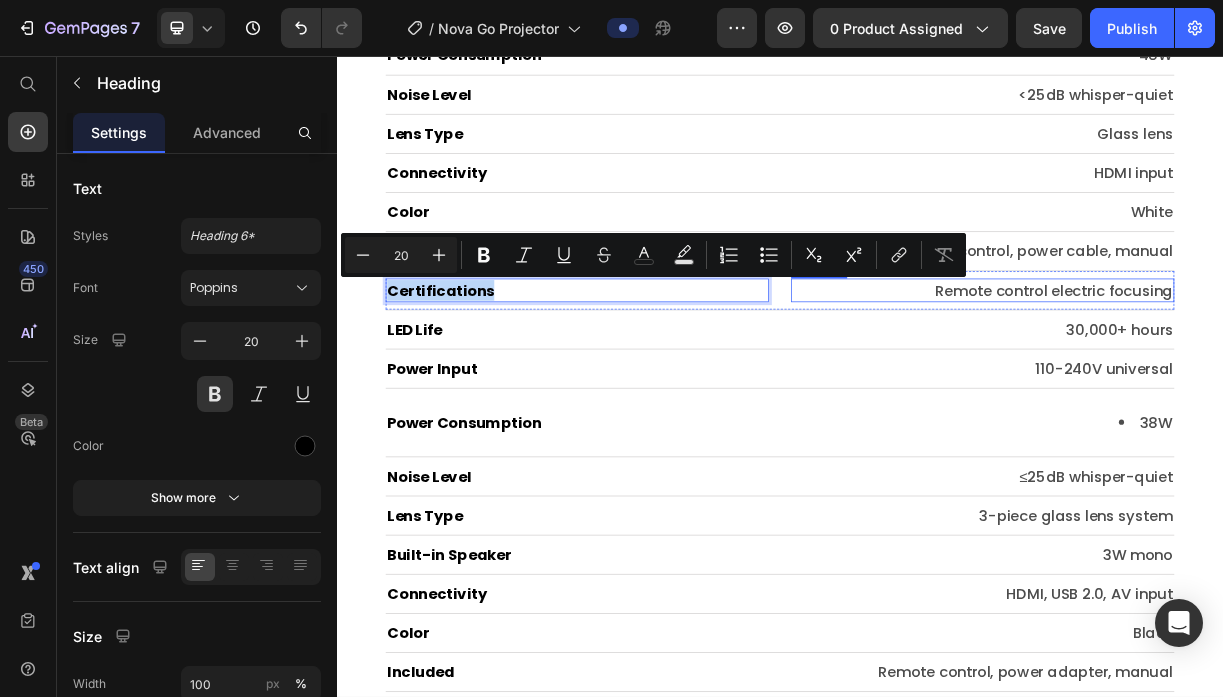 click on "Remote control electric focusing" at bounding box center (1211, 374) 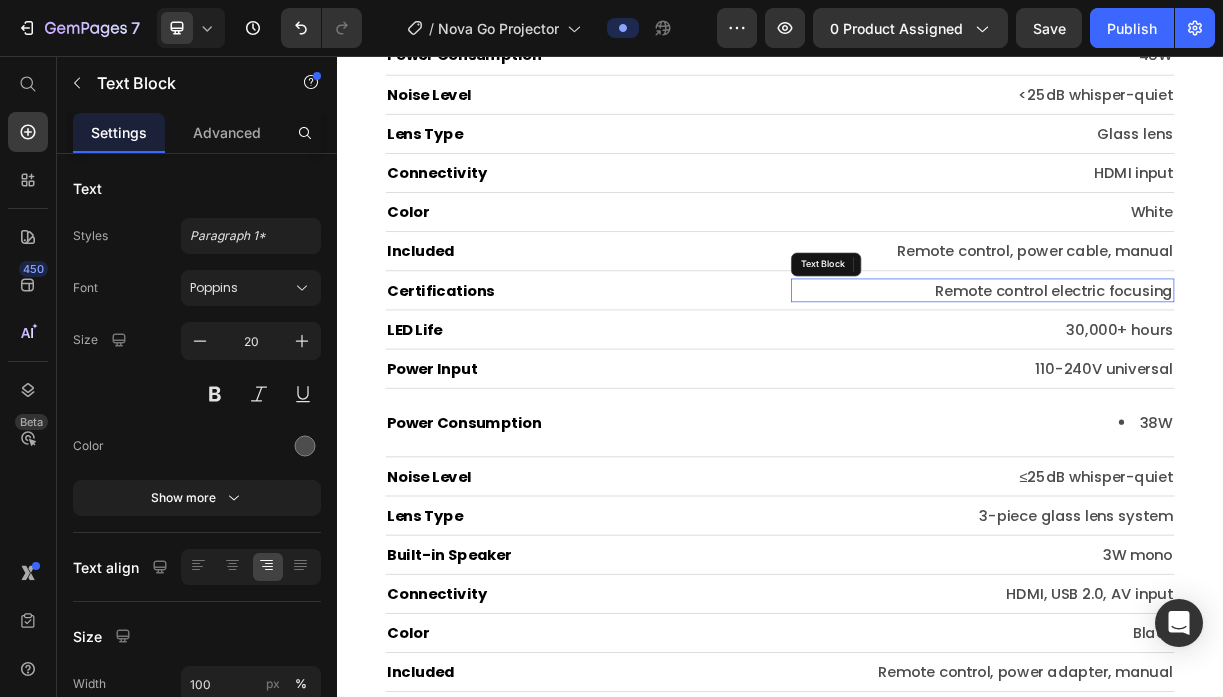 click on "Remote control electric focusing" at bounding box center [1211, 374] 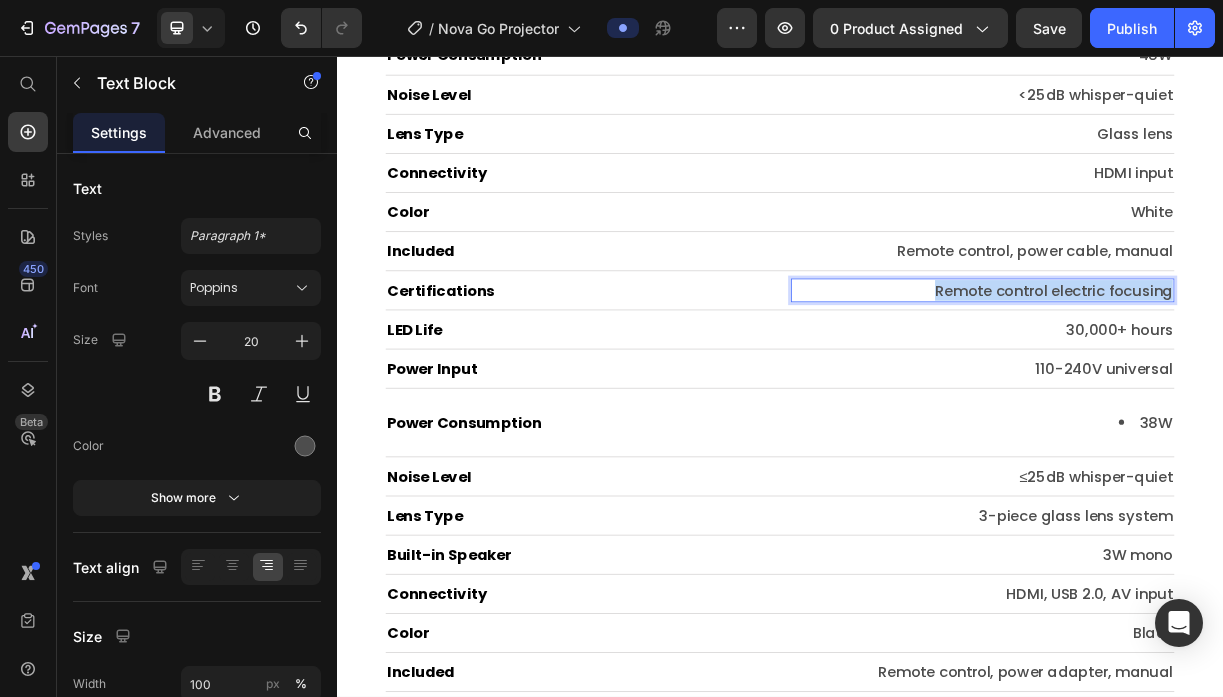 click on "Remote control electric focusing" at bounding box center [1211, 374] 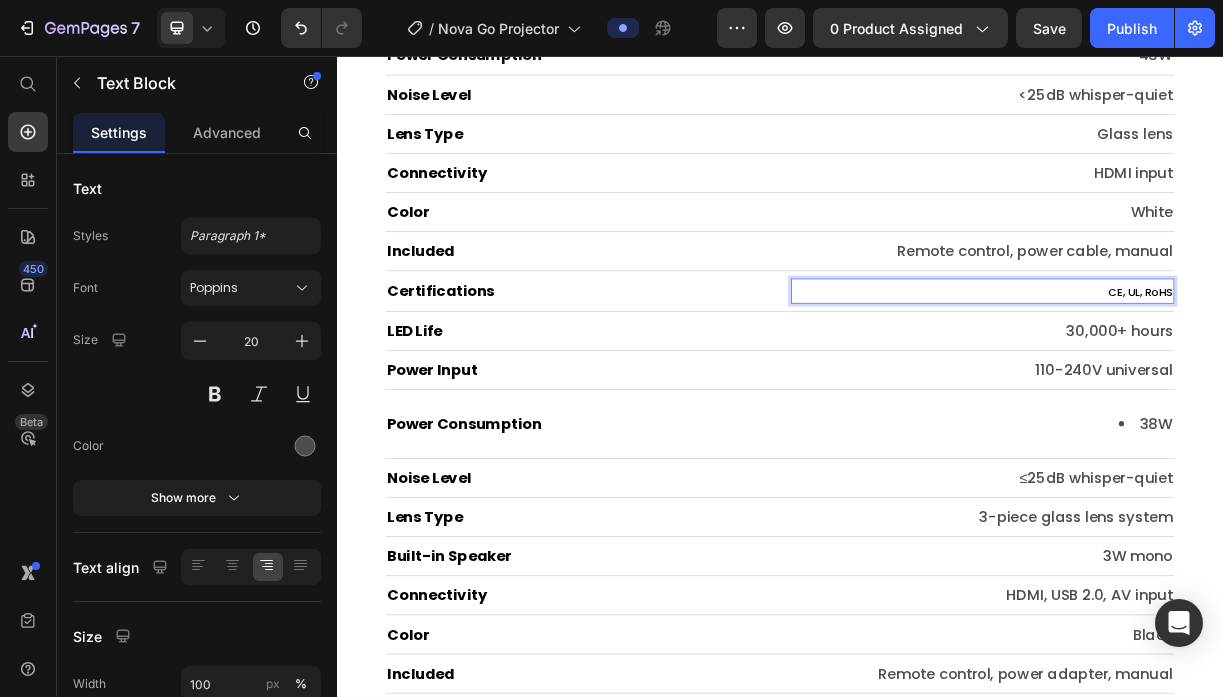 click on "CE, UL, RoHS" at bounding box center (1211, 375) 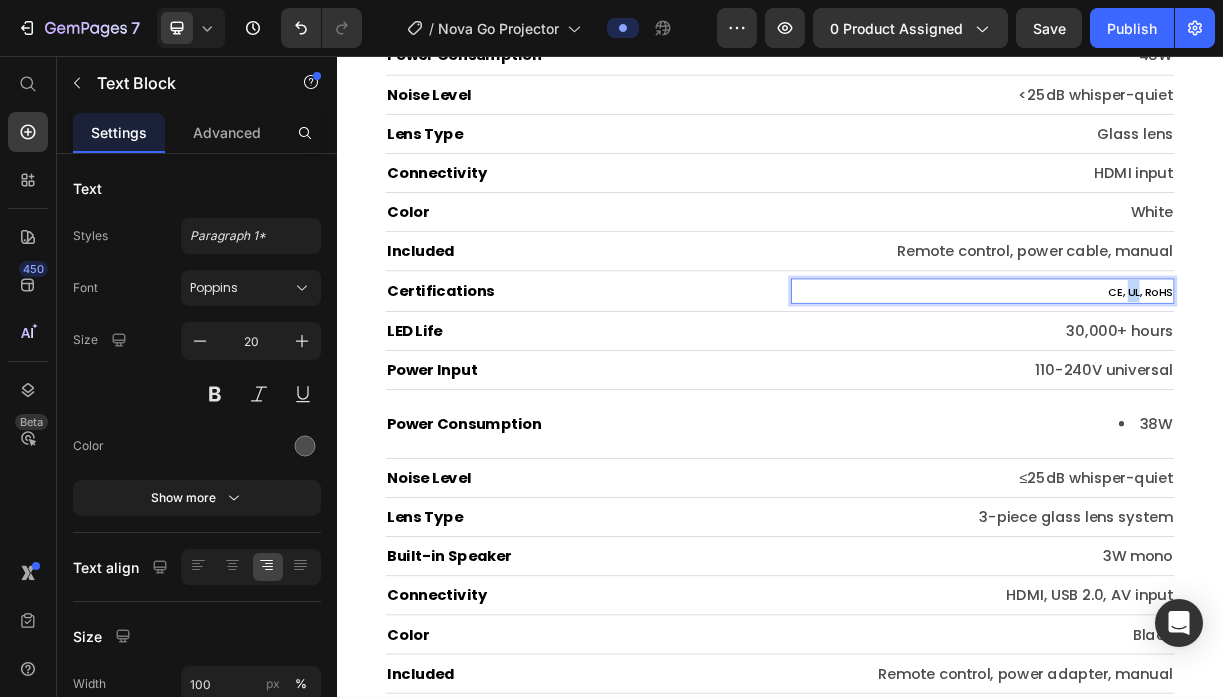 click on "CE, UL, RoHS" at bounding box center (1425, 376) 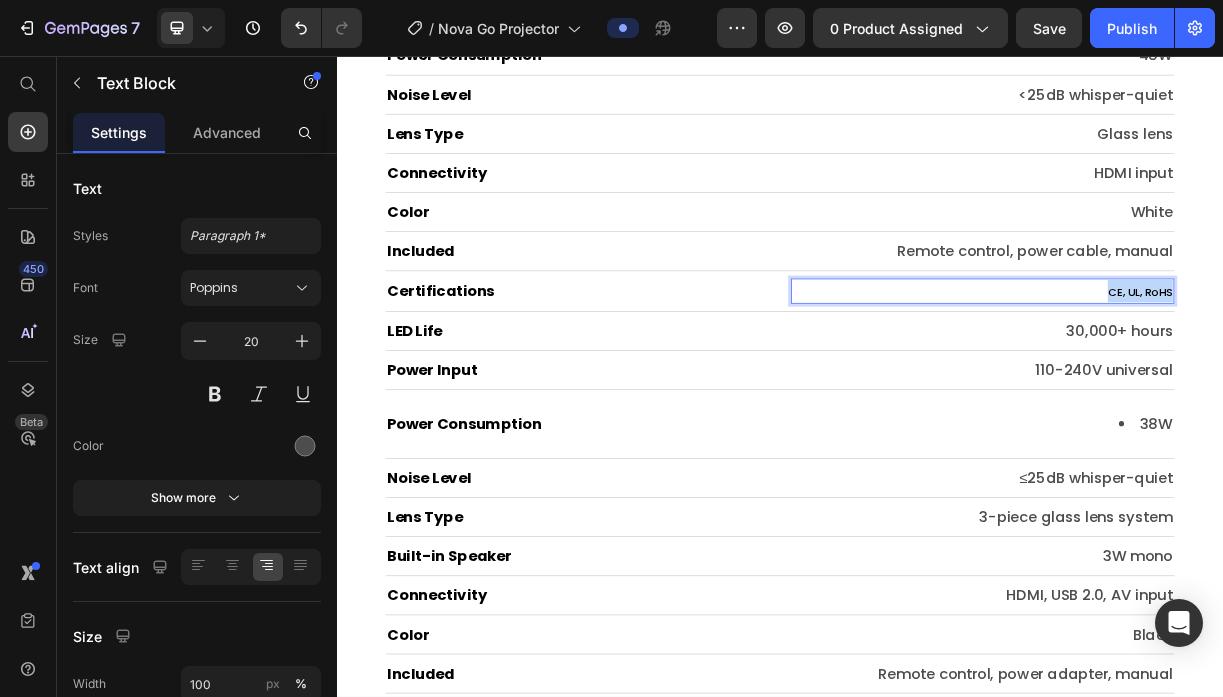 click on "CE, UL, RoHS" at bounding box center (1425, 376) 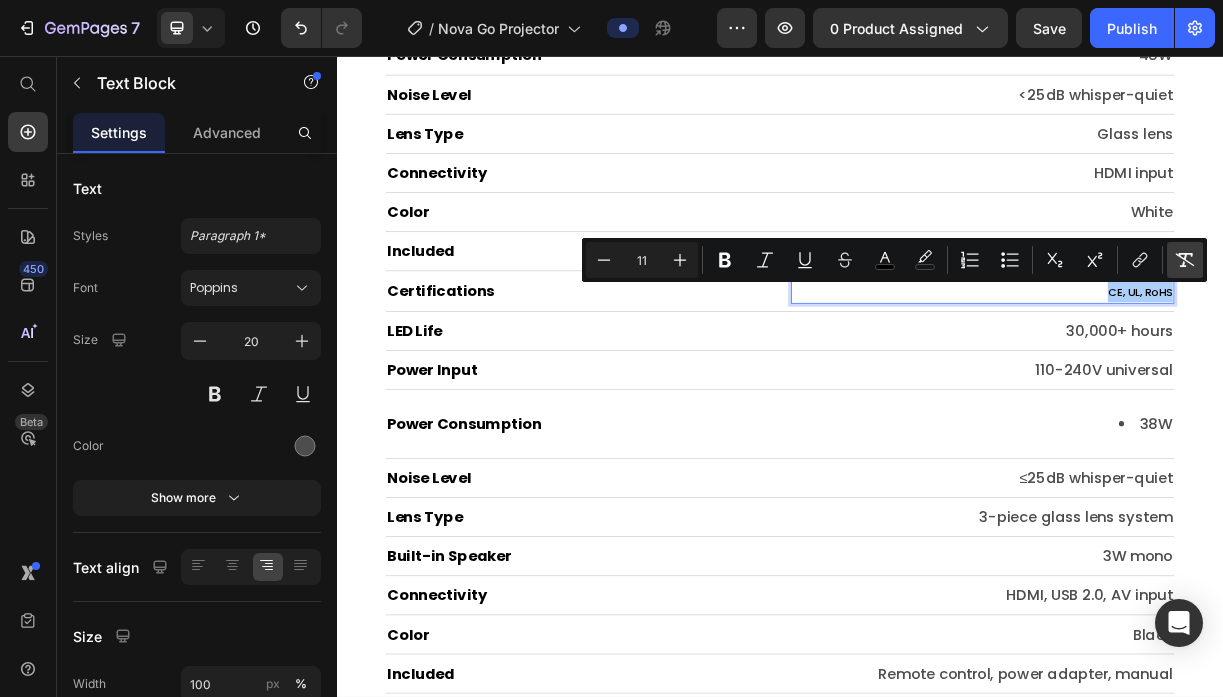 click 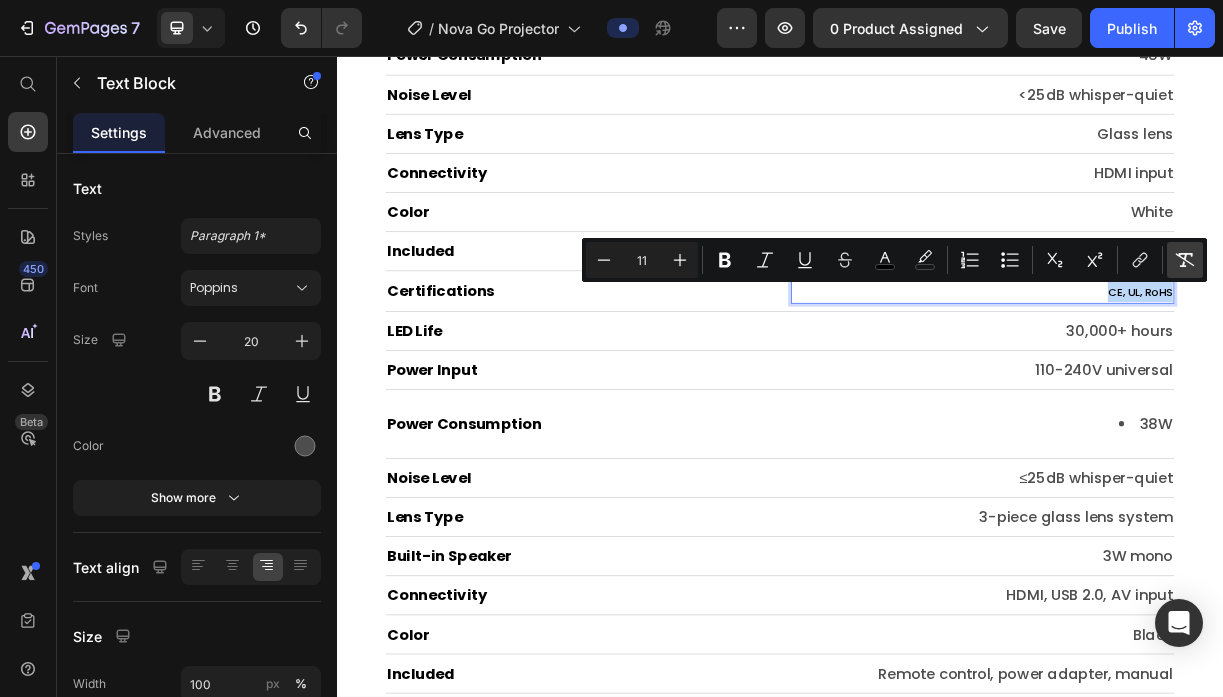 type on "20" 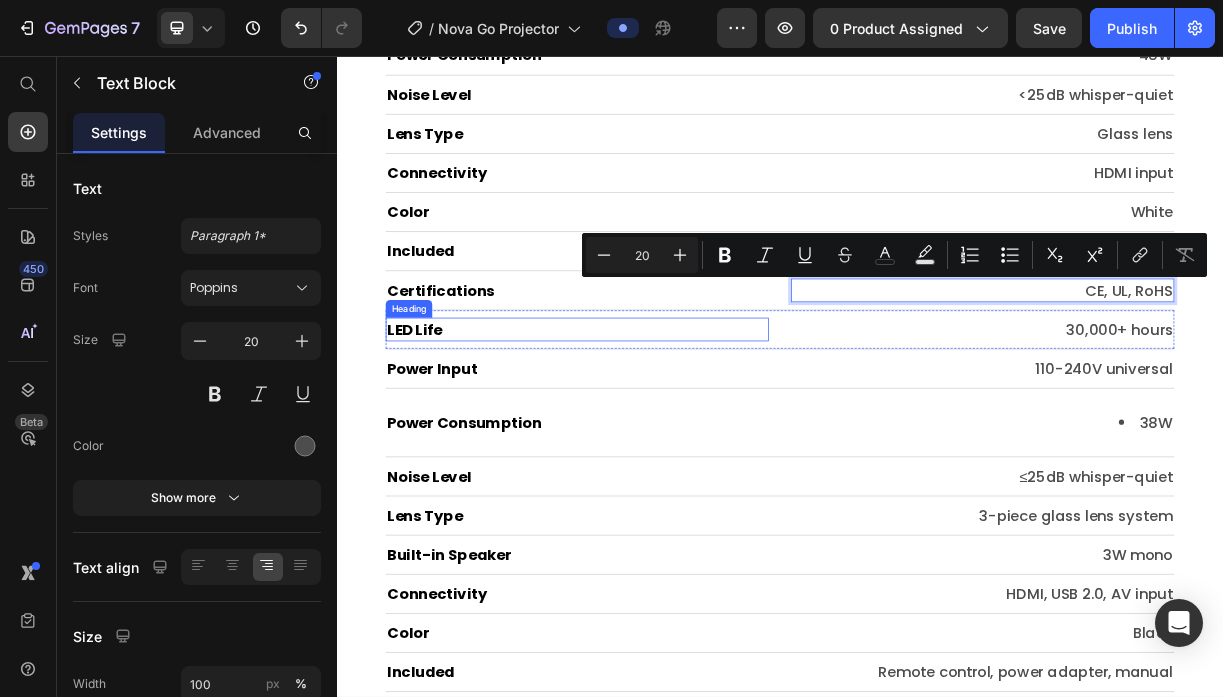 click on "LED Life" at bounding box center (662, 427) 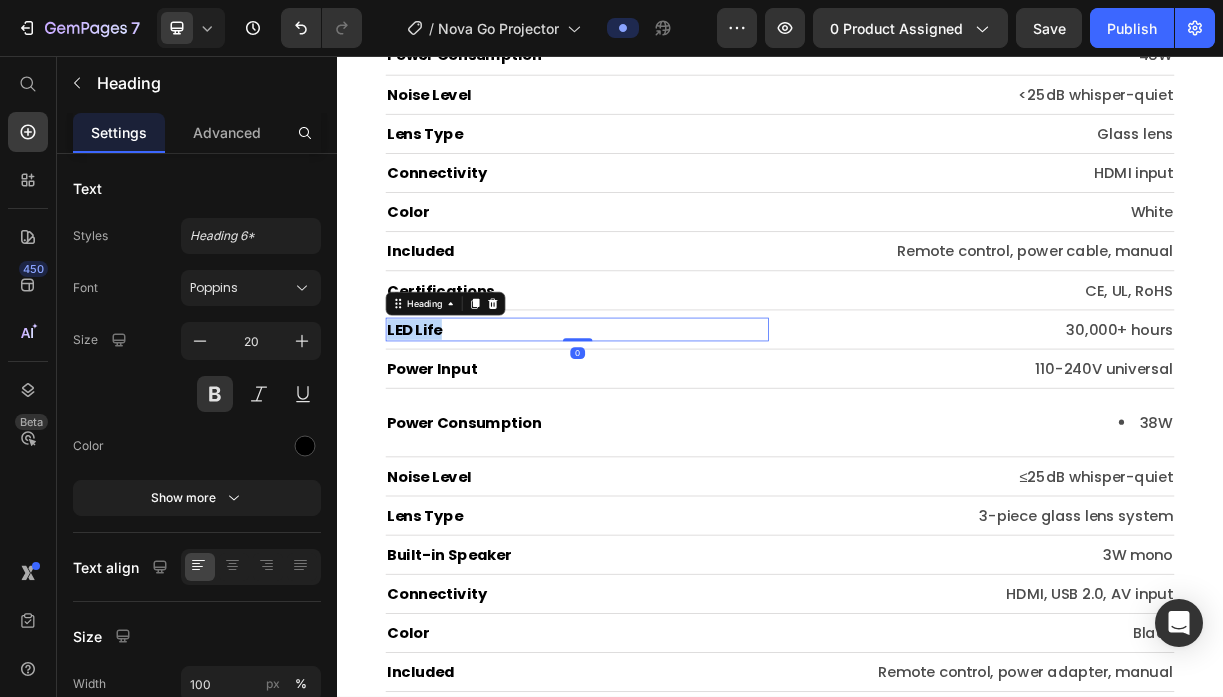 click on "LED Life" at bounding box center [662, 427] 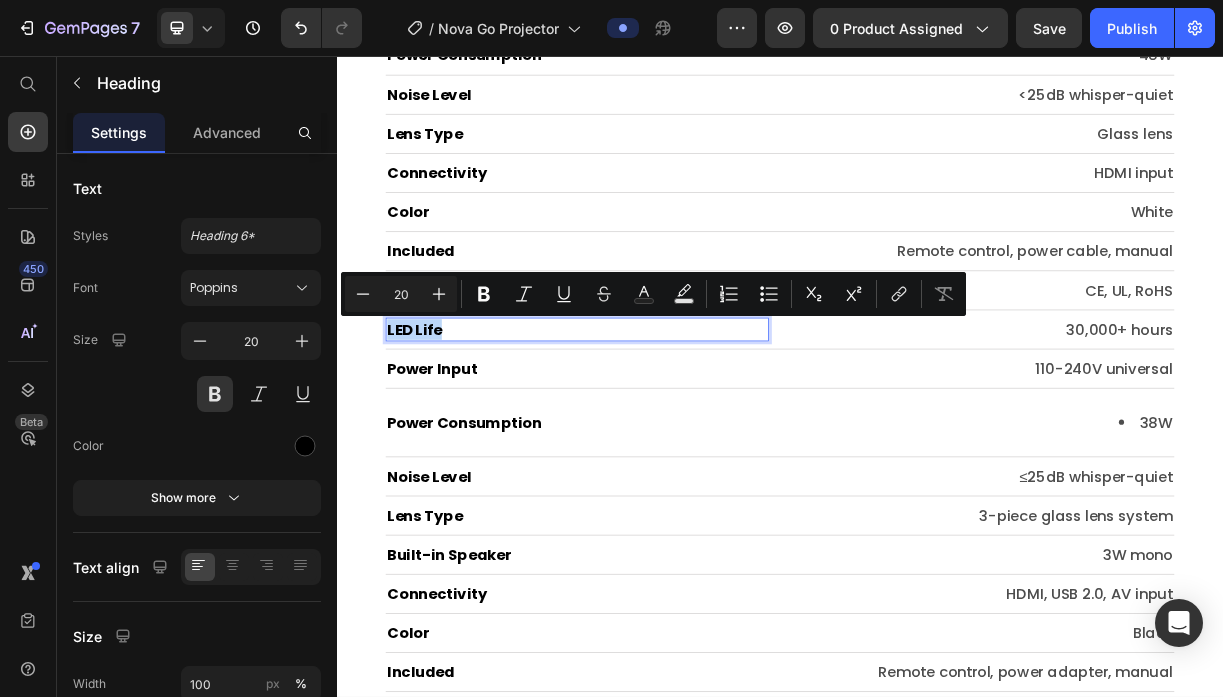 type on "11" 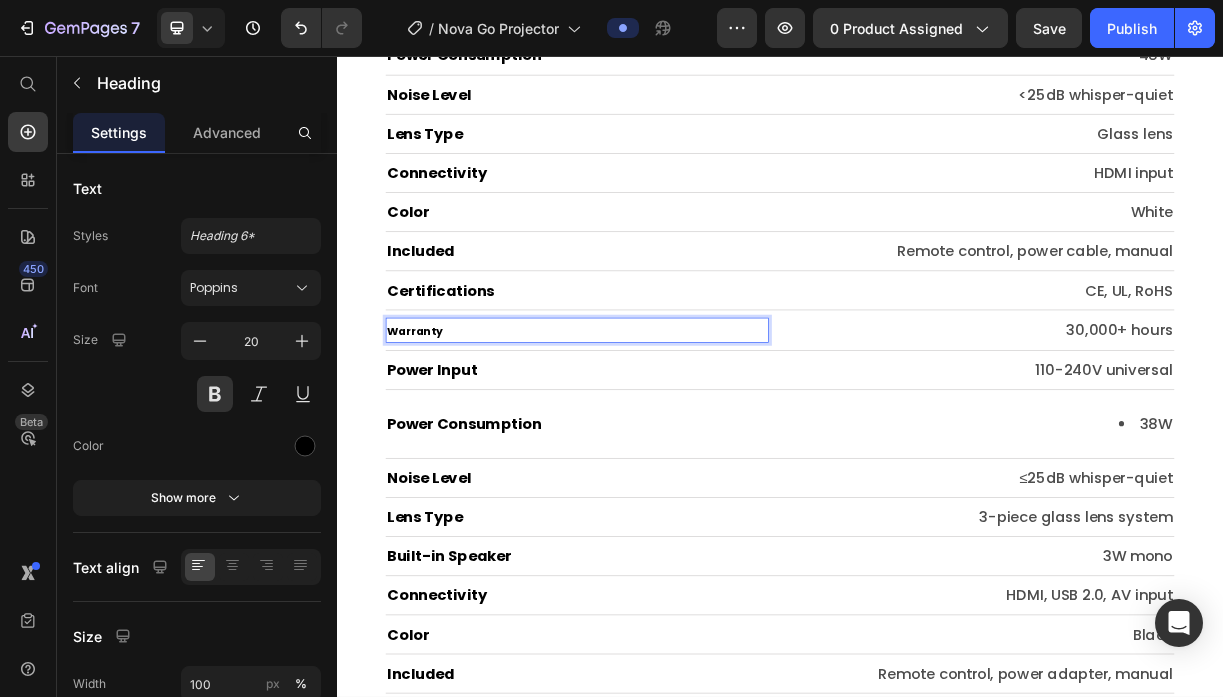 click on "Warranty" at bounding box center (442, 429) 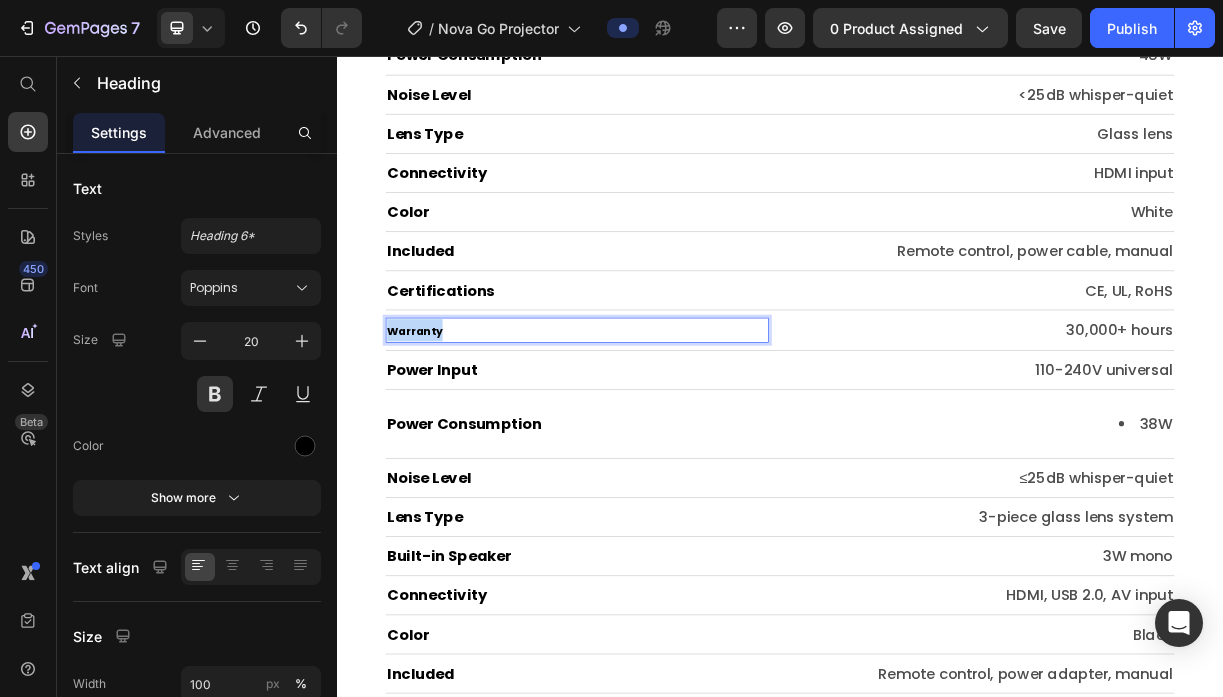 click on "Warranty" at bounding box center [442, 429] 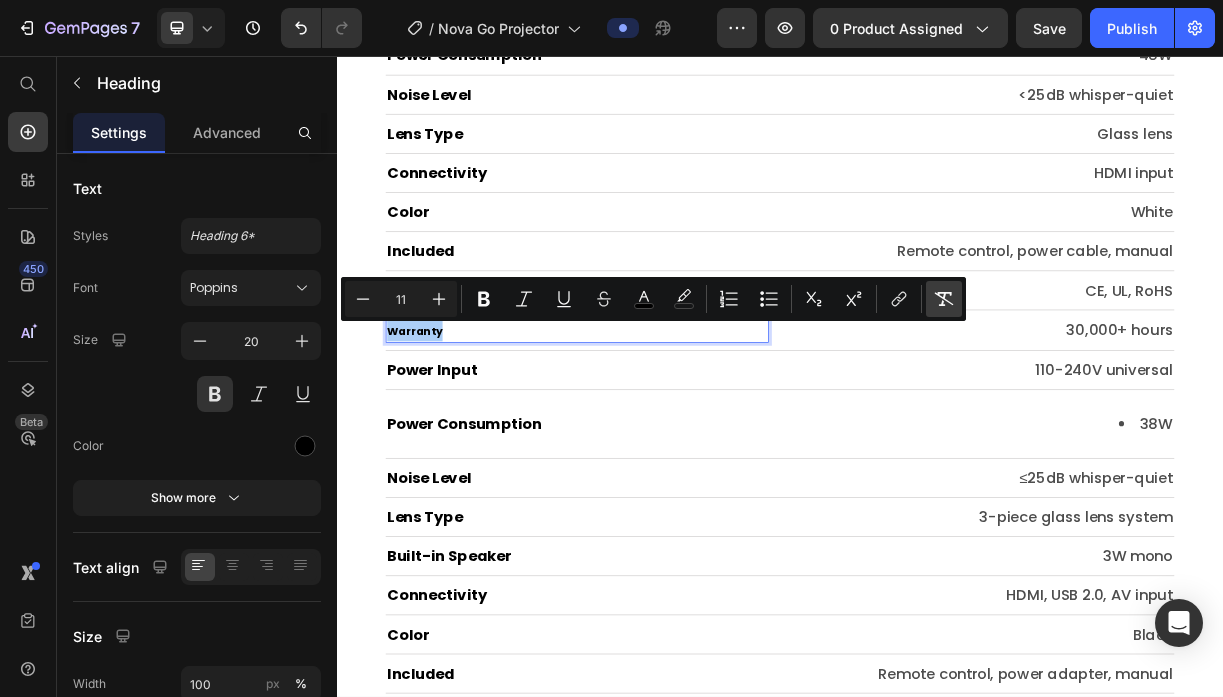 click 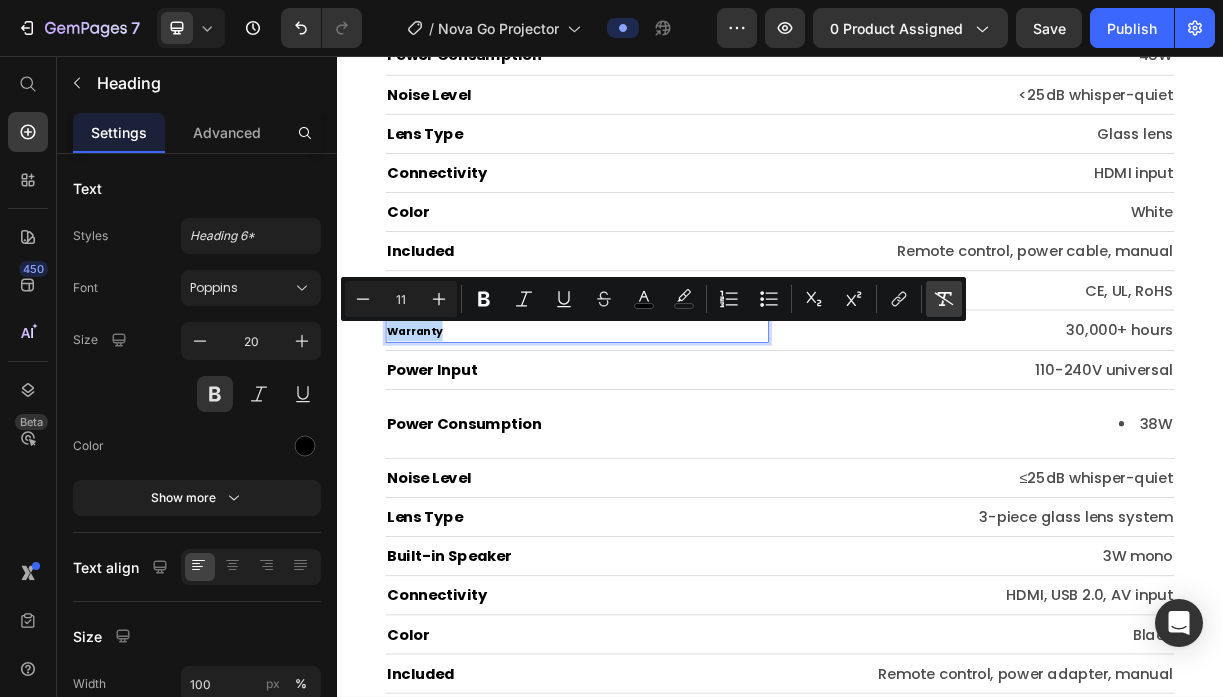 type on "20" 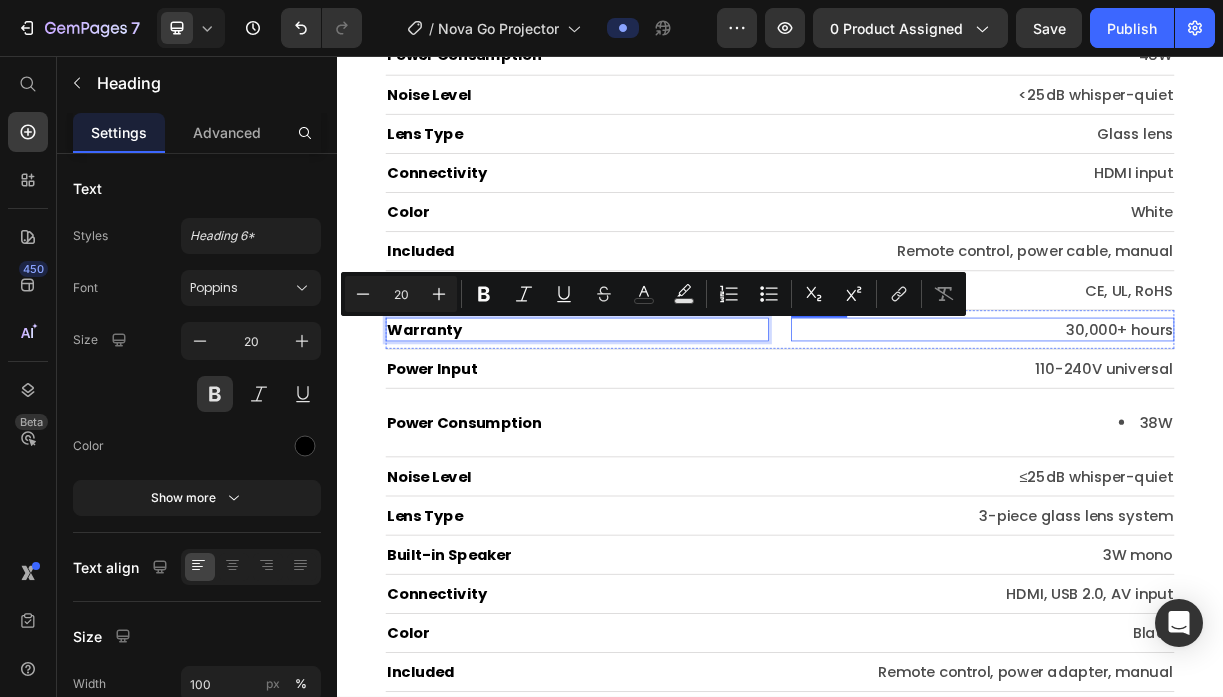 click on "30,000+ hours" at bounding box center (1211, 427) 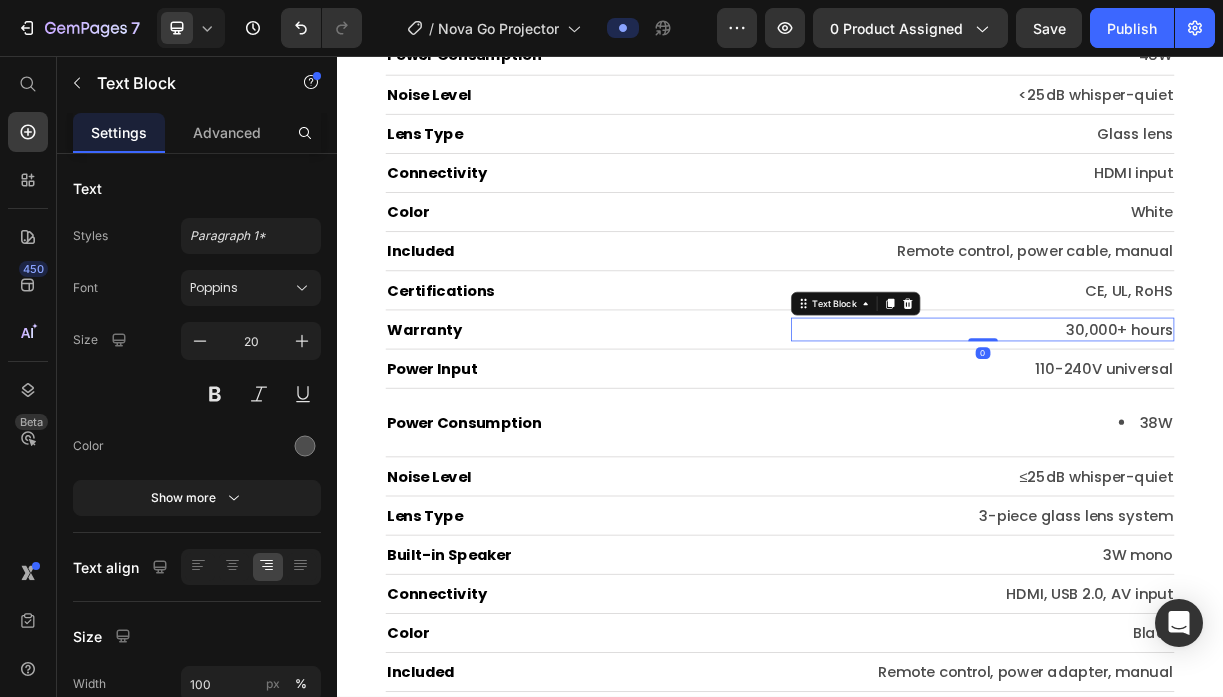 click on "30,000+ hours" at bounding box center [1211, 427] 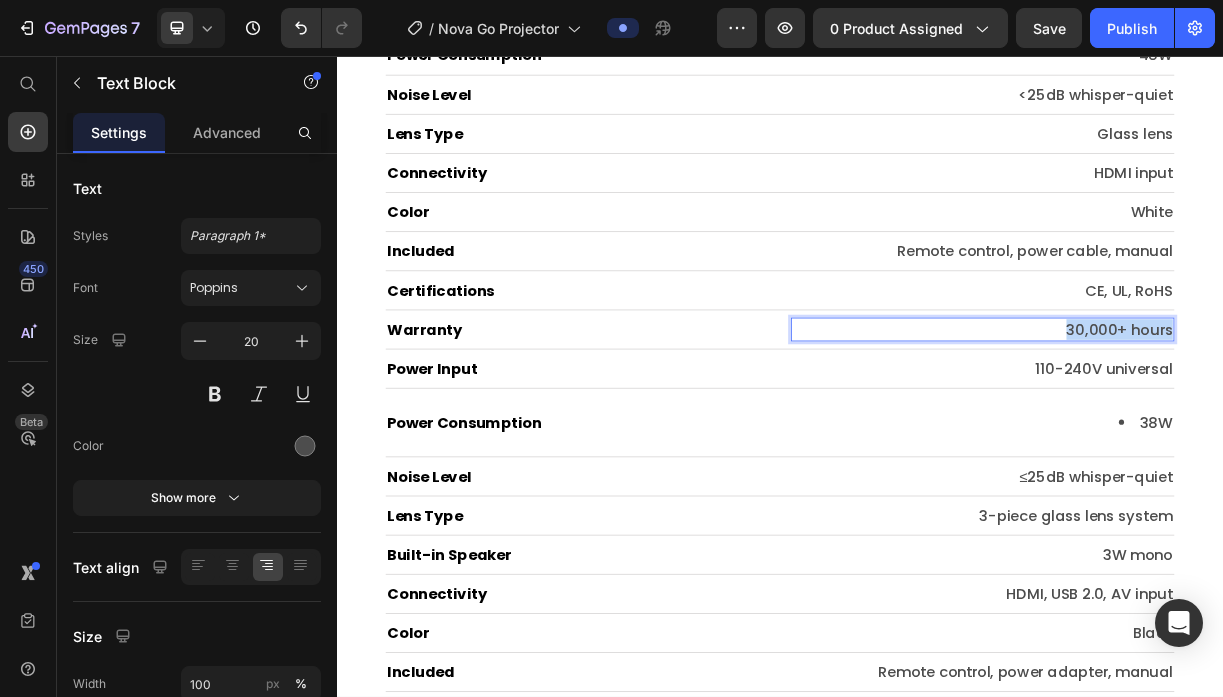 click on "30,000+ hours" at bounding box center [1211, 427] 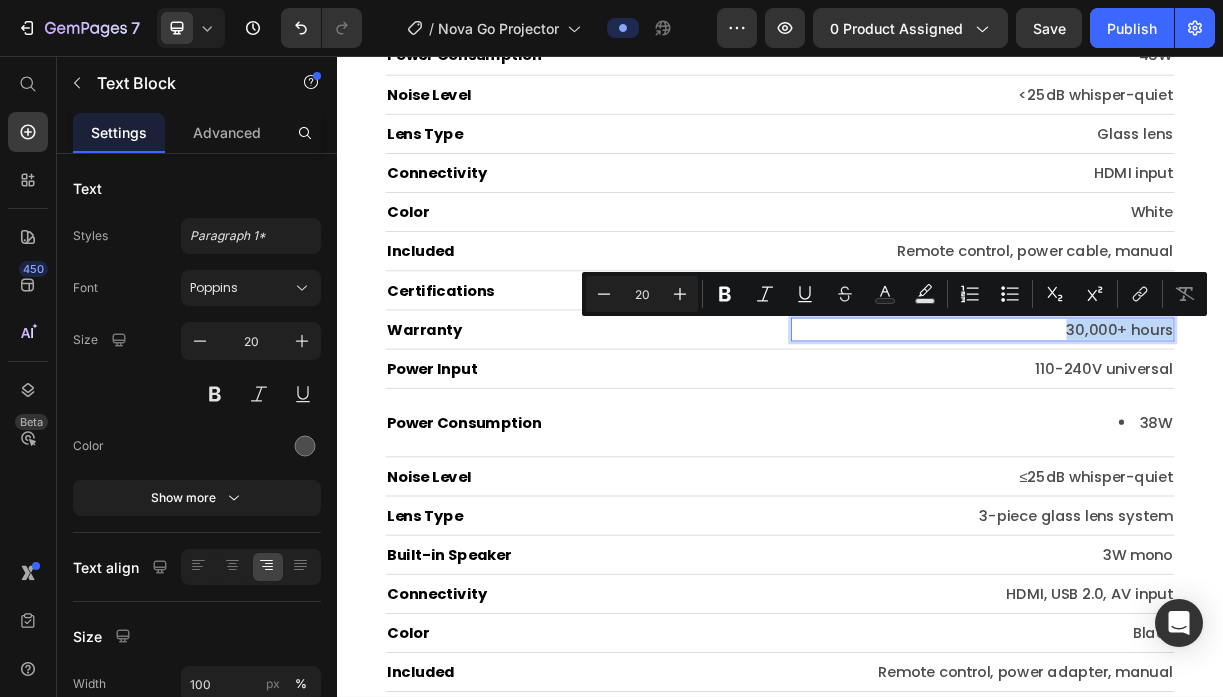 type on "11" 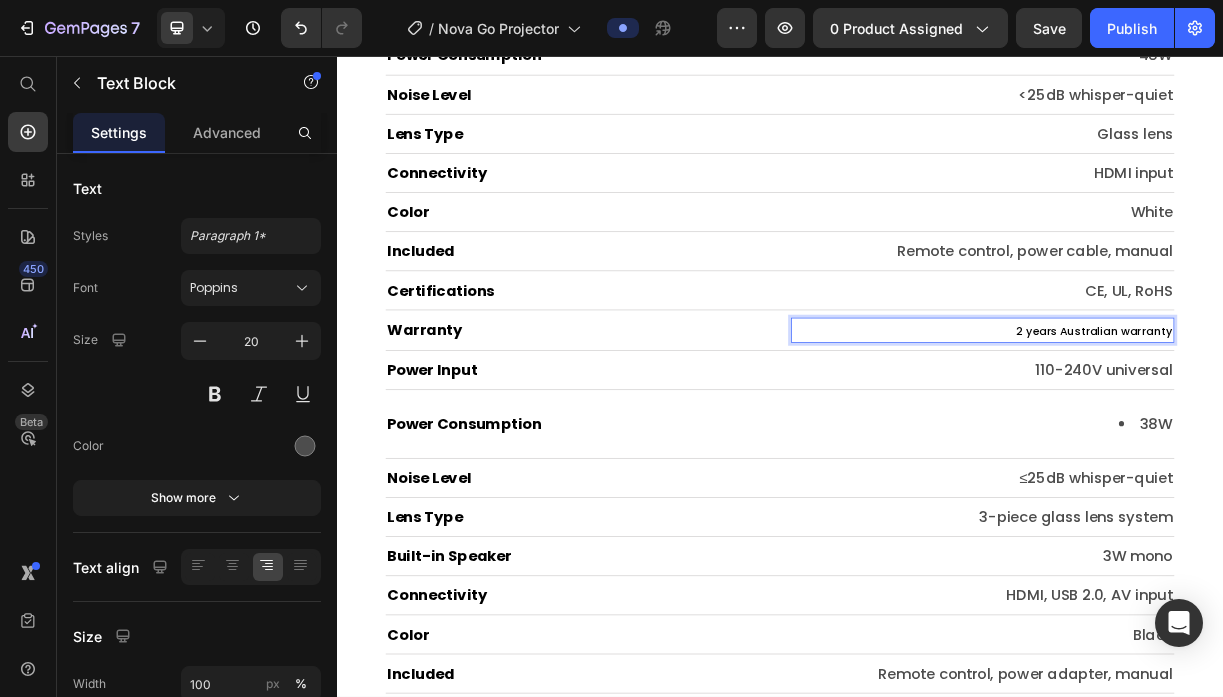 click on "2 years Australian warranty" at bounding box center [1363, 429] 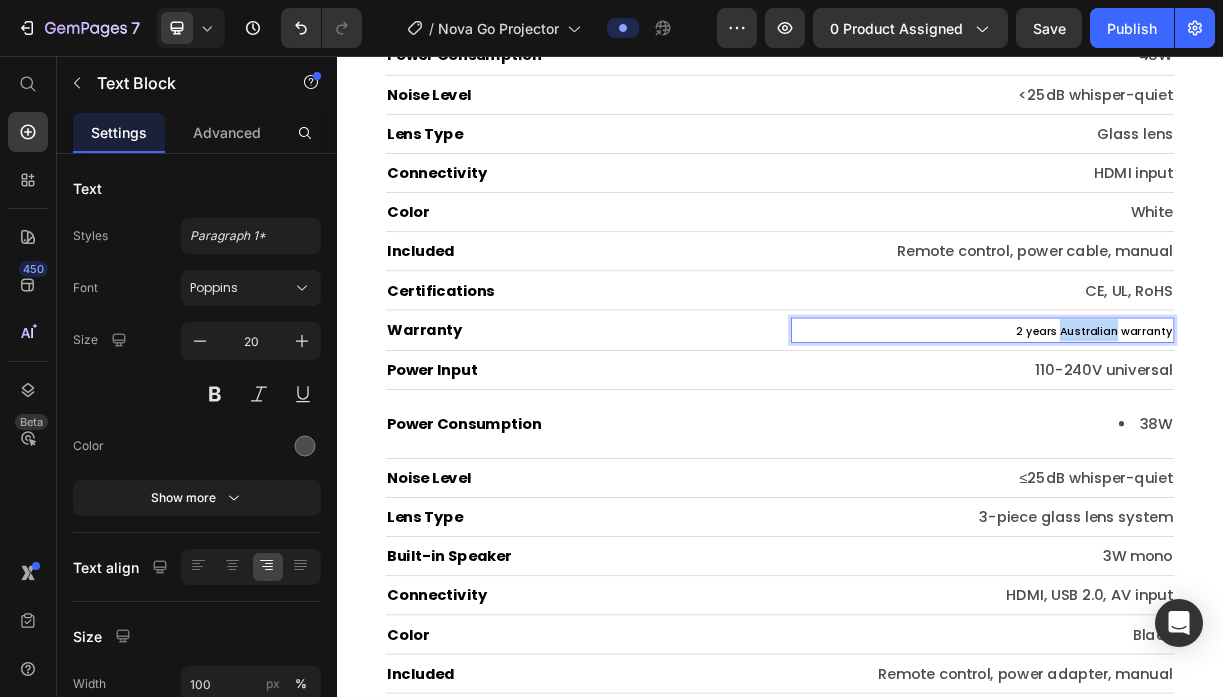click on "2 years Australian warranty" at bounding box center (1363, 429) 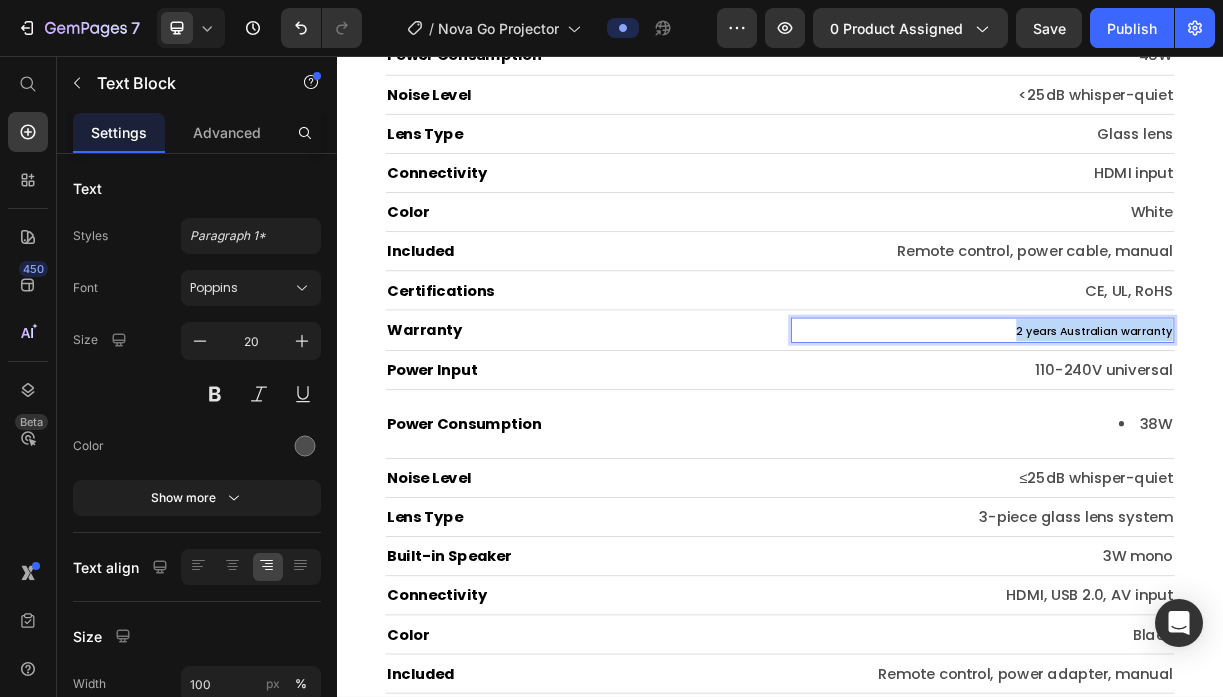 click on "2 years Australian warranty" at bounding box center [1363, 429] 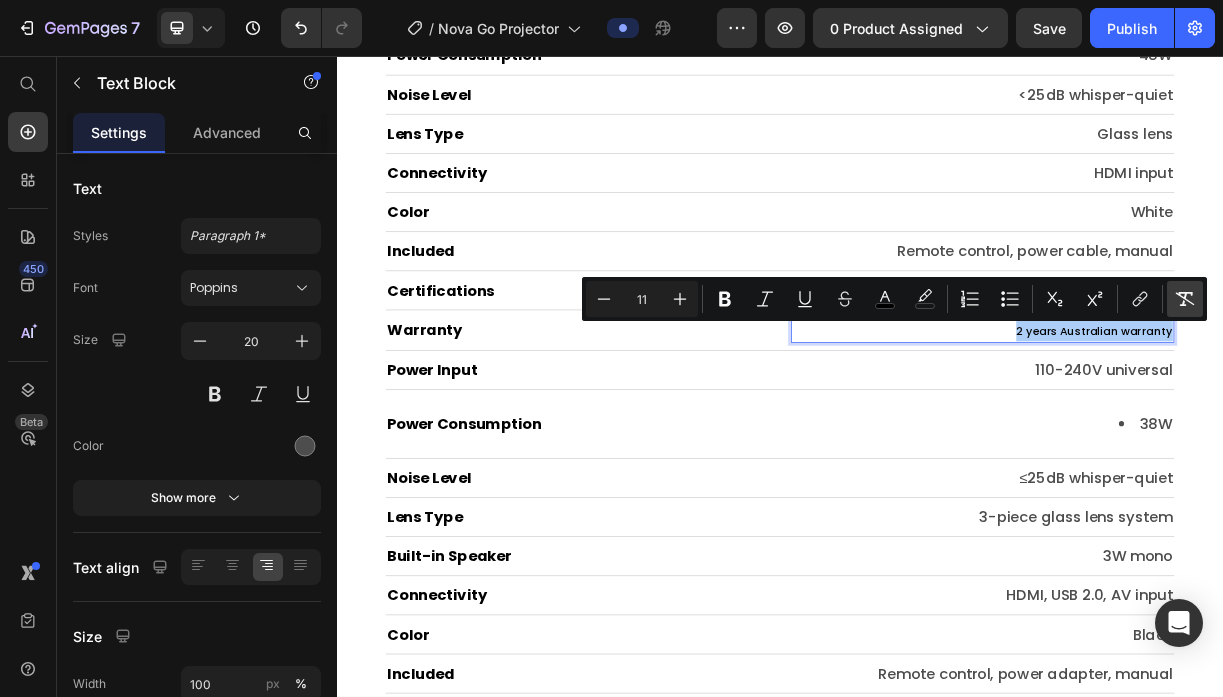 click 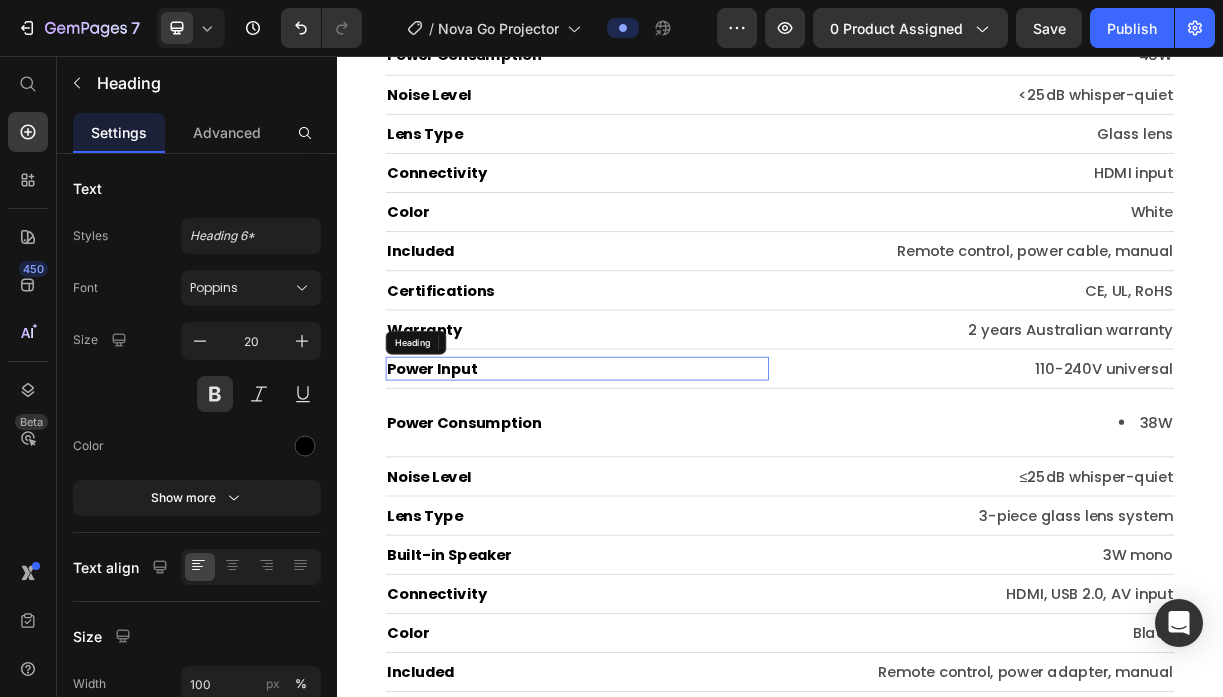 click on "Power Input" at bounding box center (662, 480) 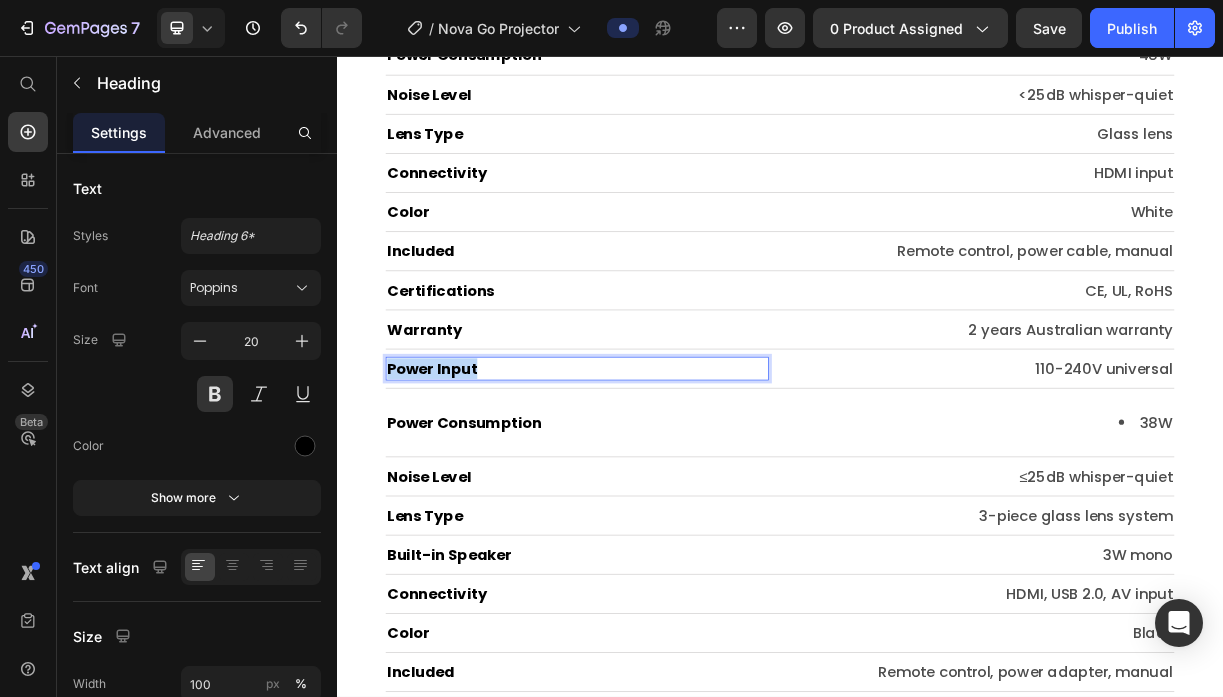 click on "Power Input" at bounding box center [662, 480] 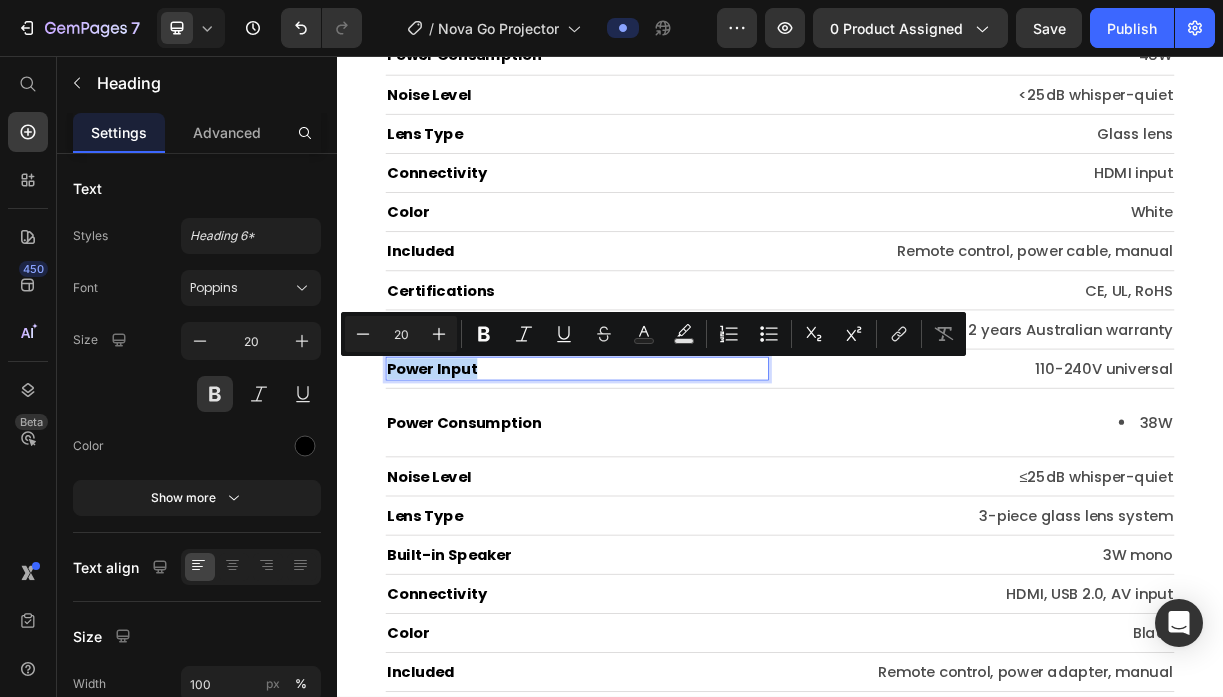 type on "11" 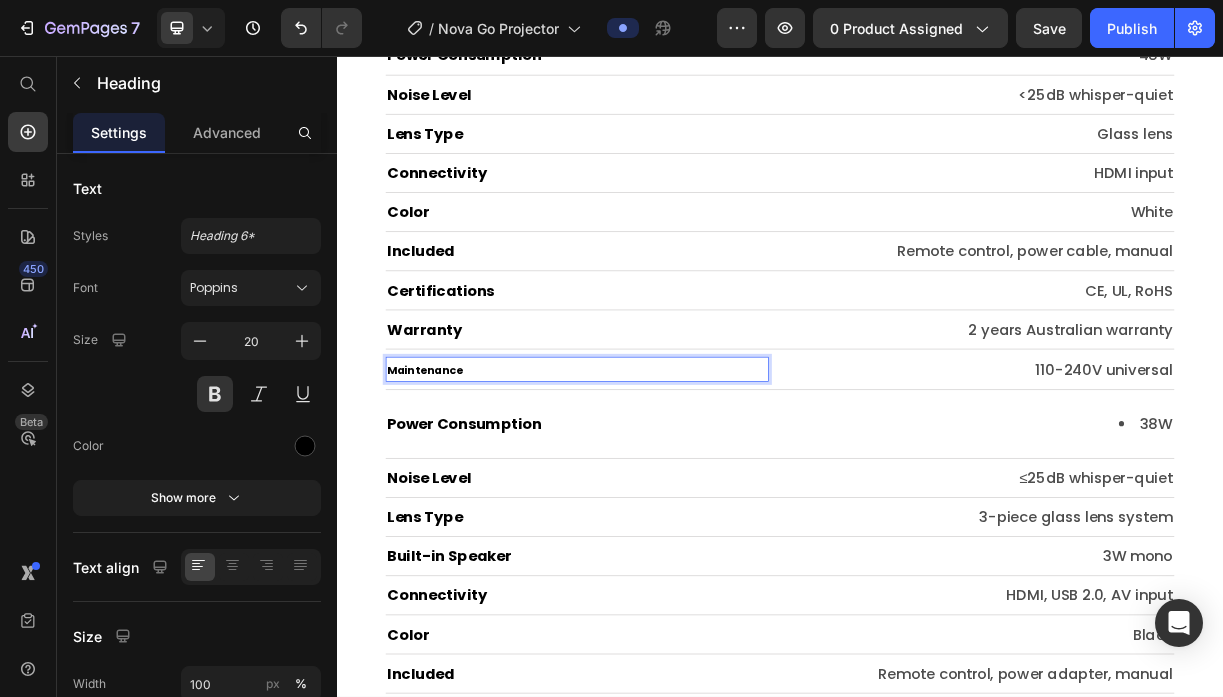 click on "Maintenance" at bounding box center (456, 482) 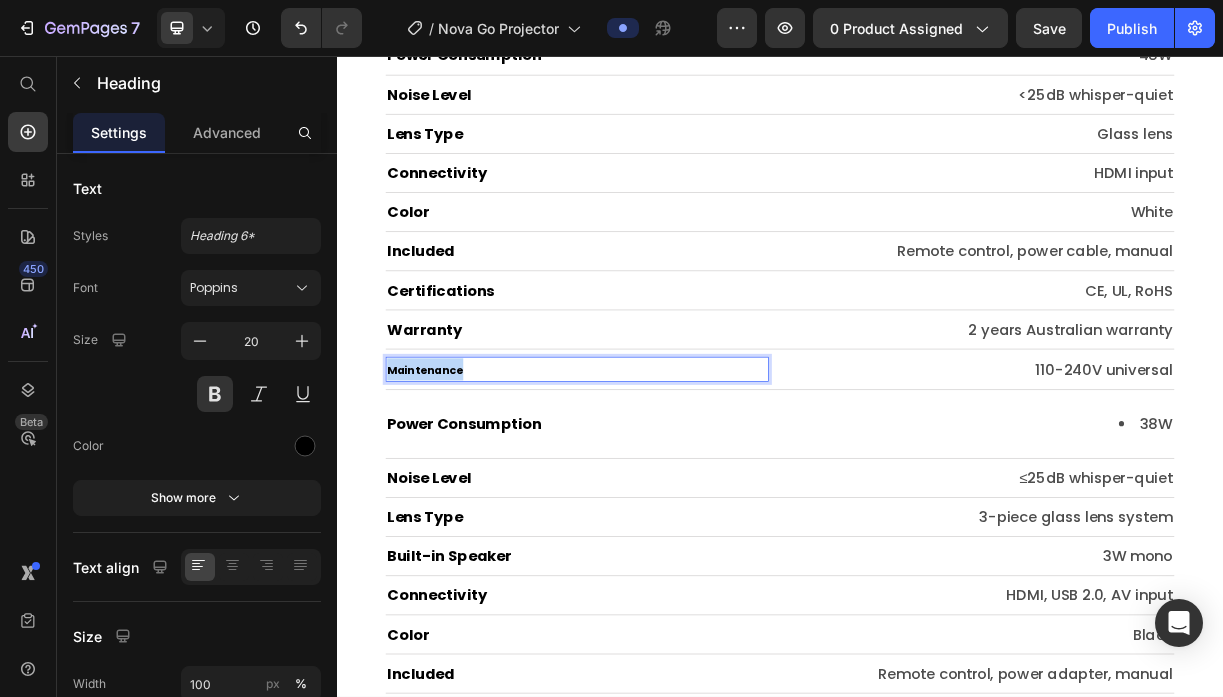 click on "Maintenance" at bounding box center [456, 482] 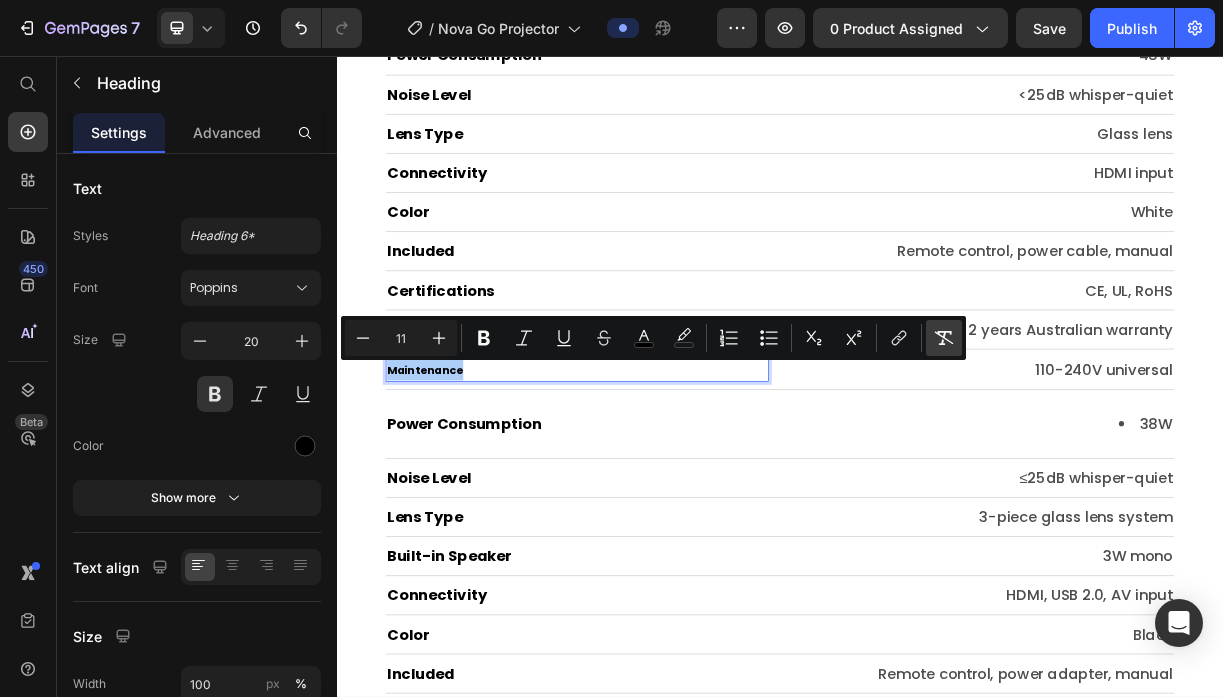click 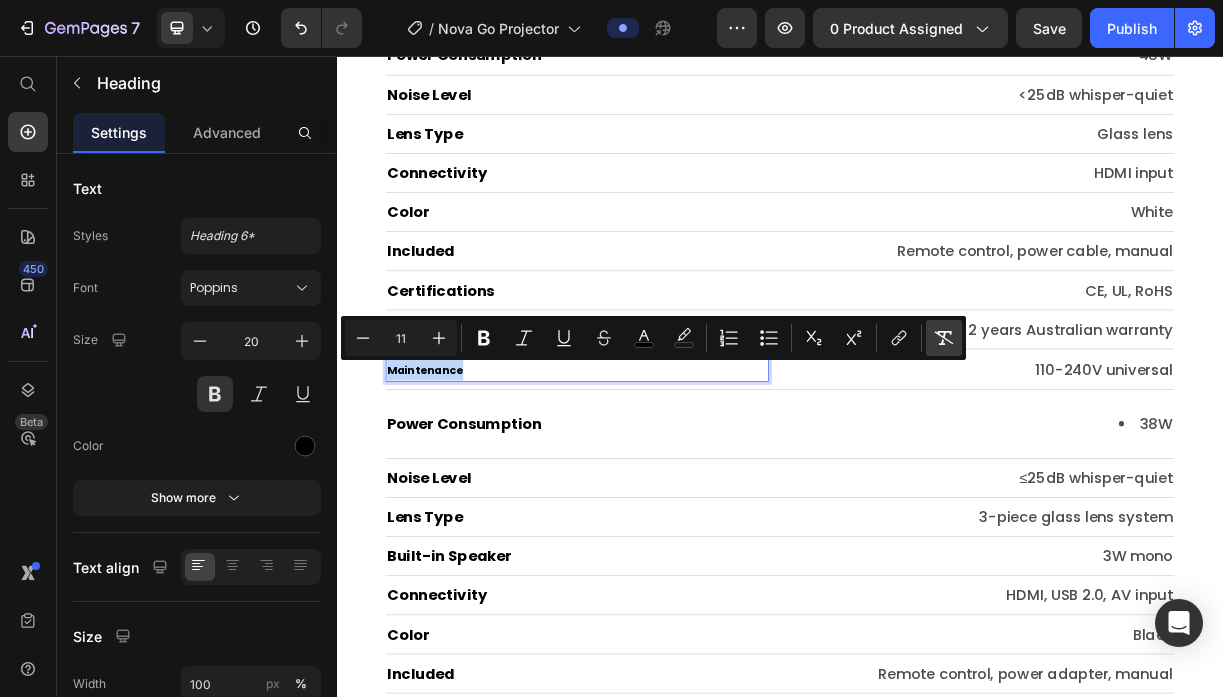 type on "20" 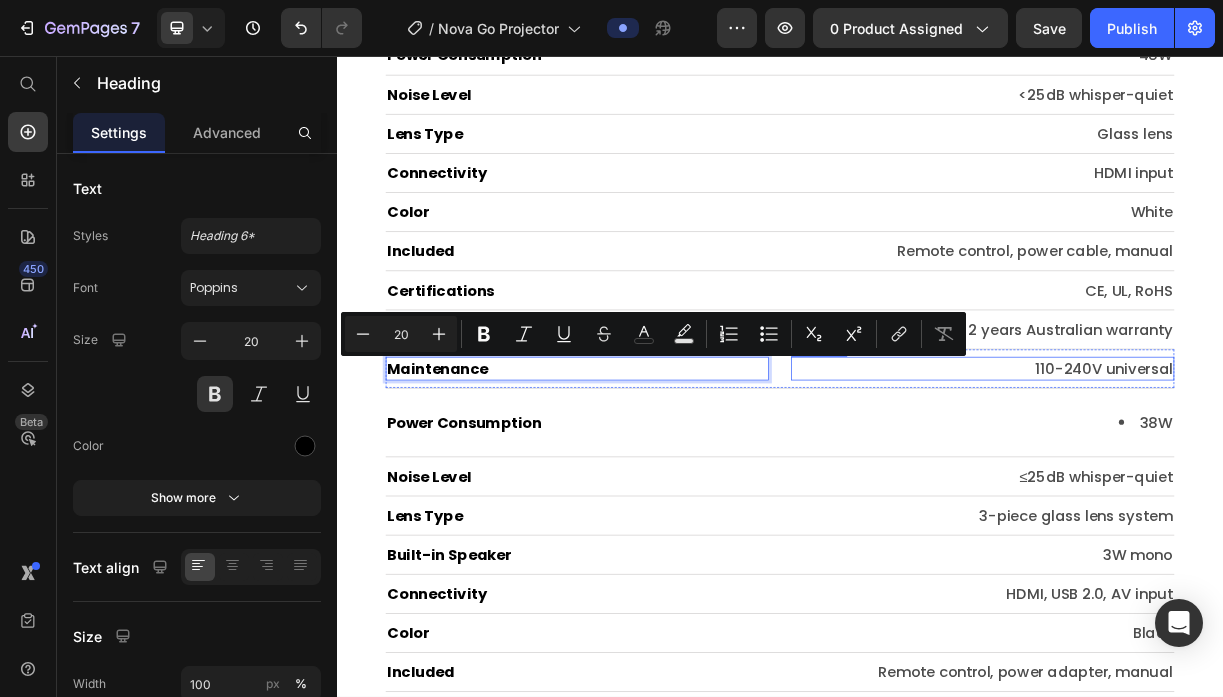 click on "110-240V universal" at bounding box center [1211, 480] 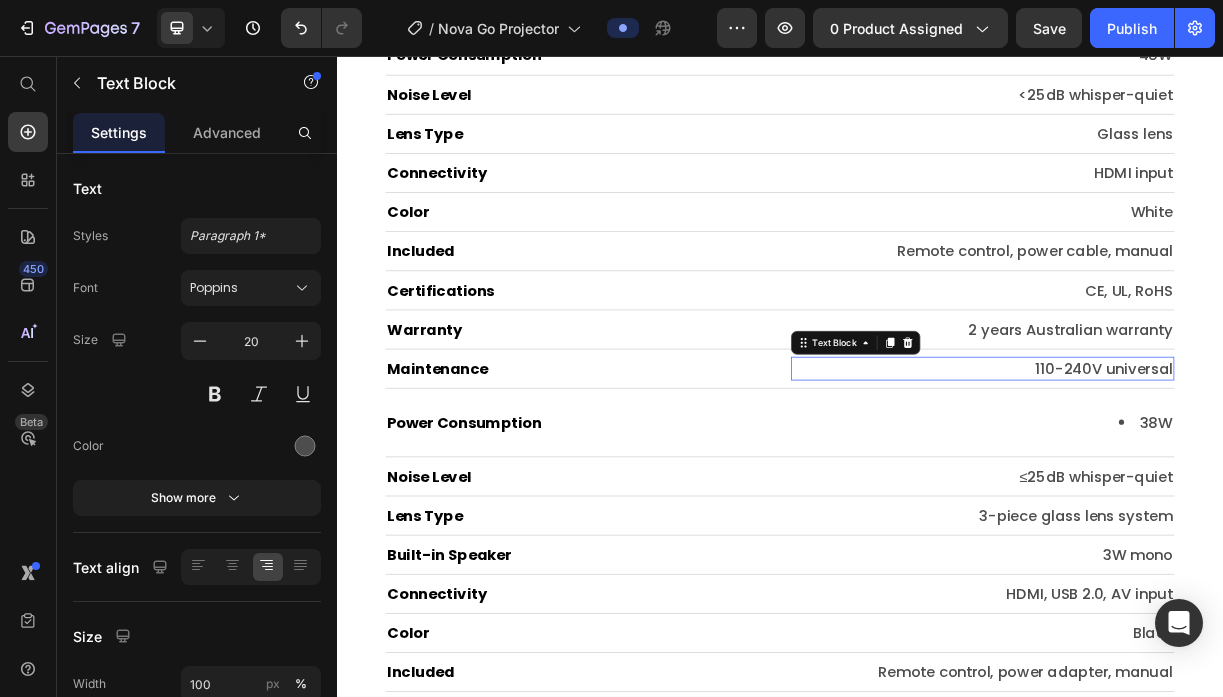 click on "110-240V universal" at bounding box center (1211, 480) 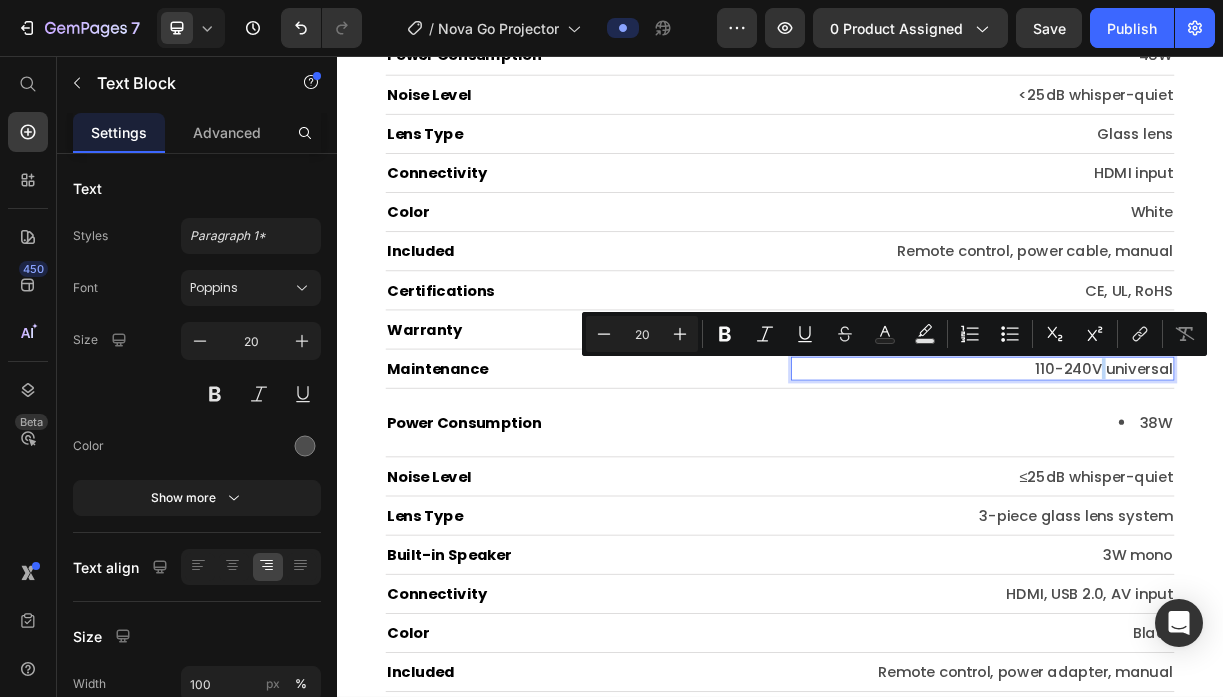click on "110-240V universal" at bounding box center [1211, 480] 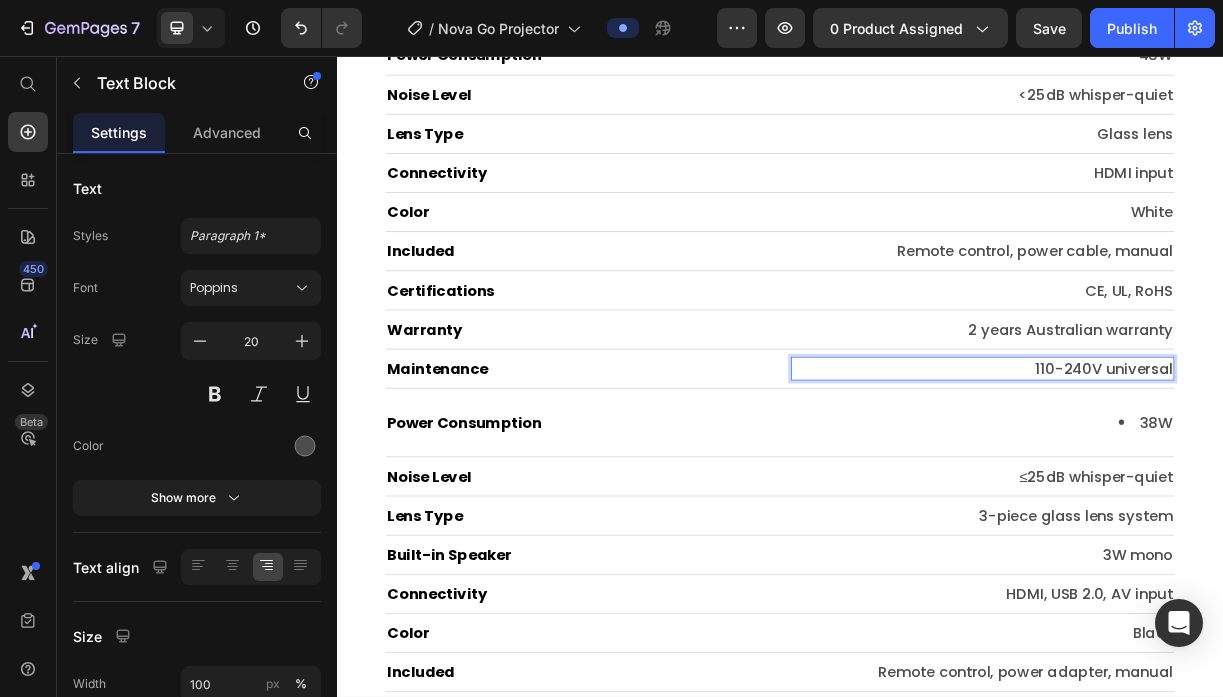click on "110-240V universal" at bounding box center [1211, 480] 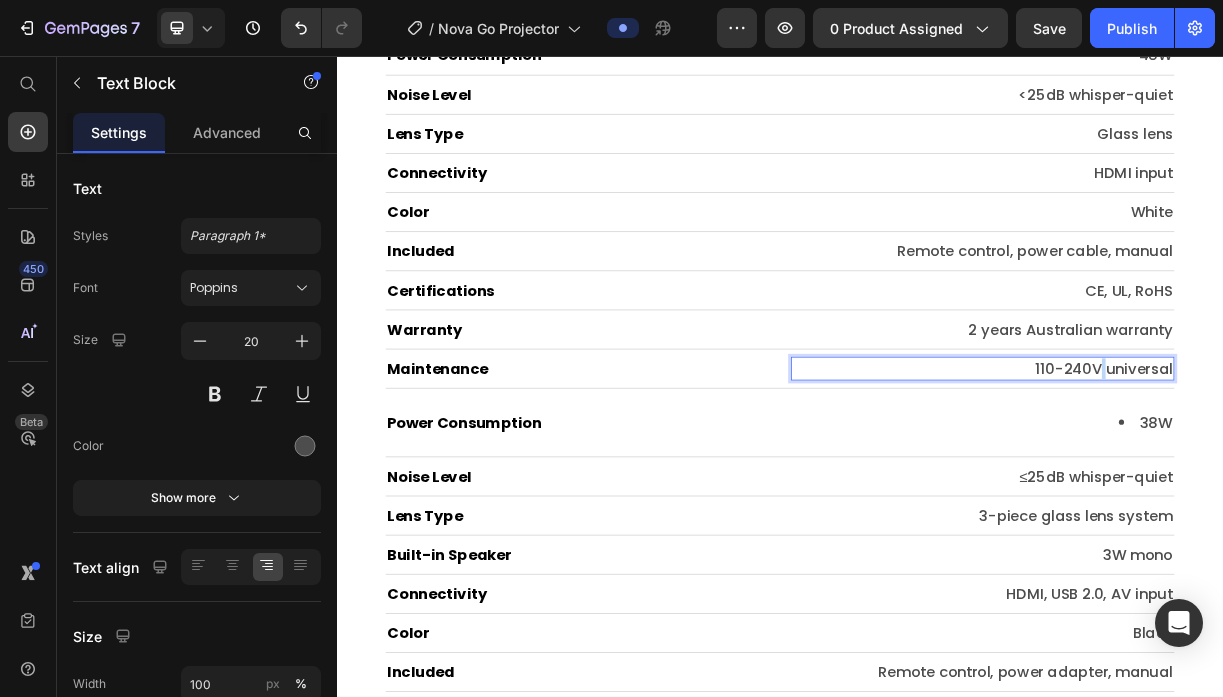 click on "110-240V universal" at bounding box center (1211, 480) 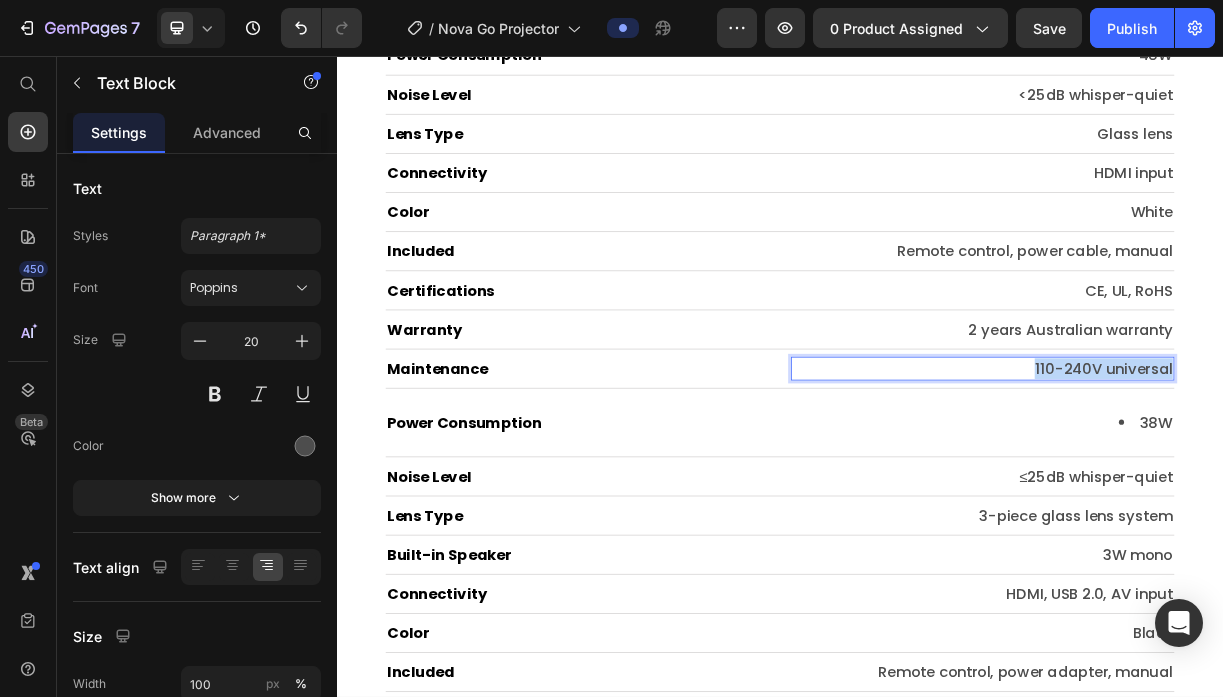 click on "110-240V universal" at bounding box center (1211, 480) 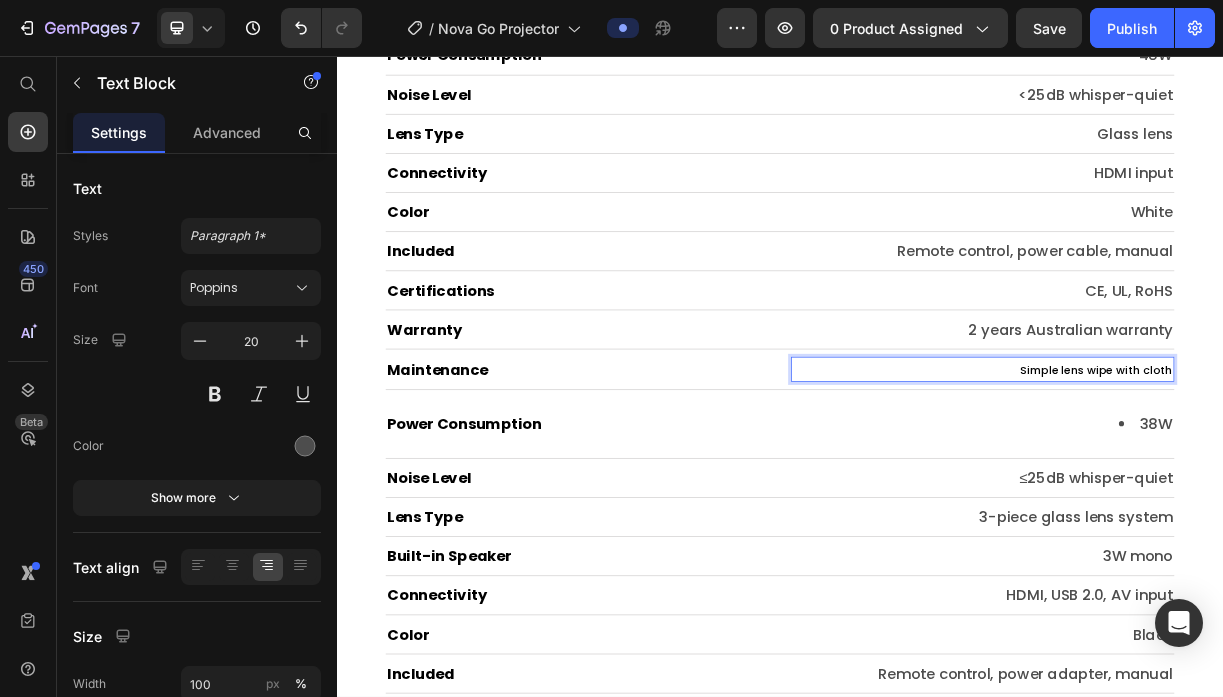 click on "Simple lens wipe with cloth" at bounding box center (1365, 482) 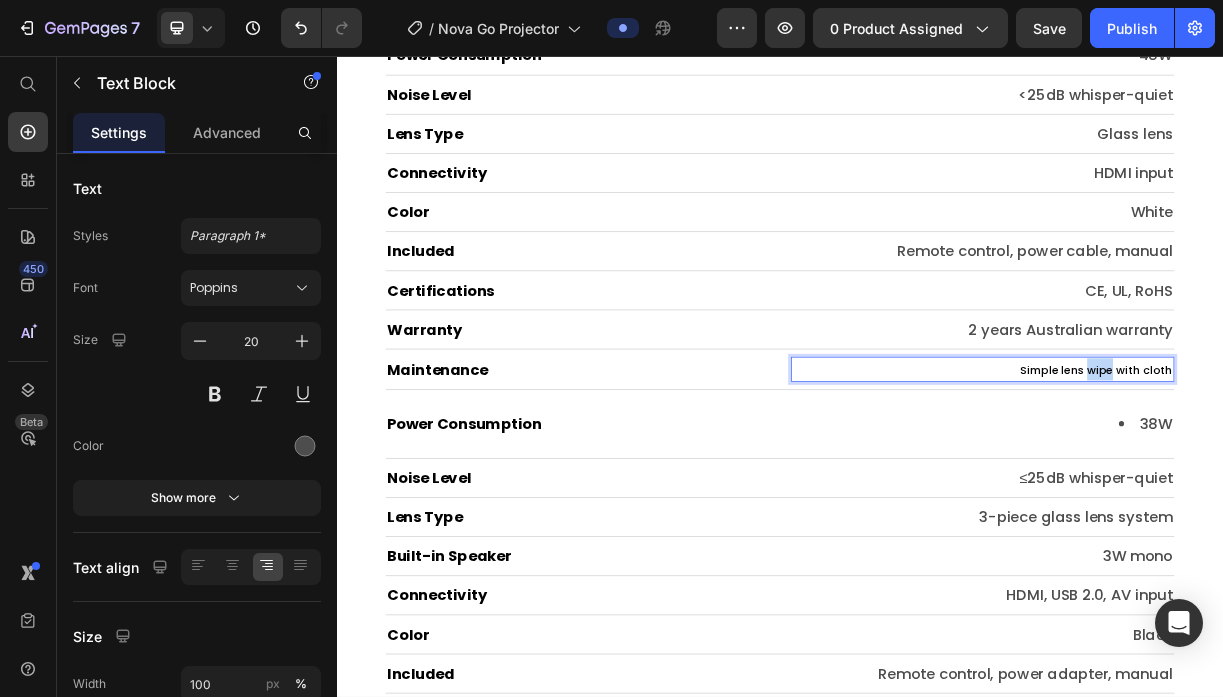click on "Simple lens wipe with cloth" at bounding box center [1365, 482] 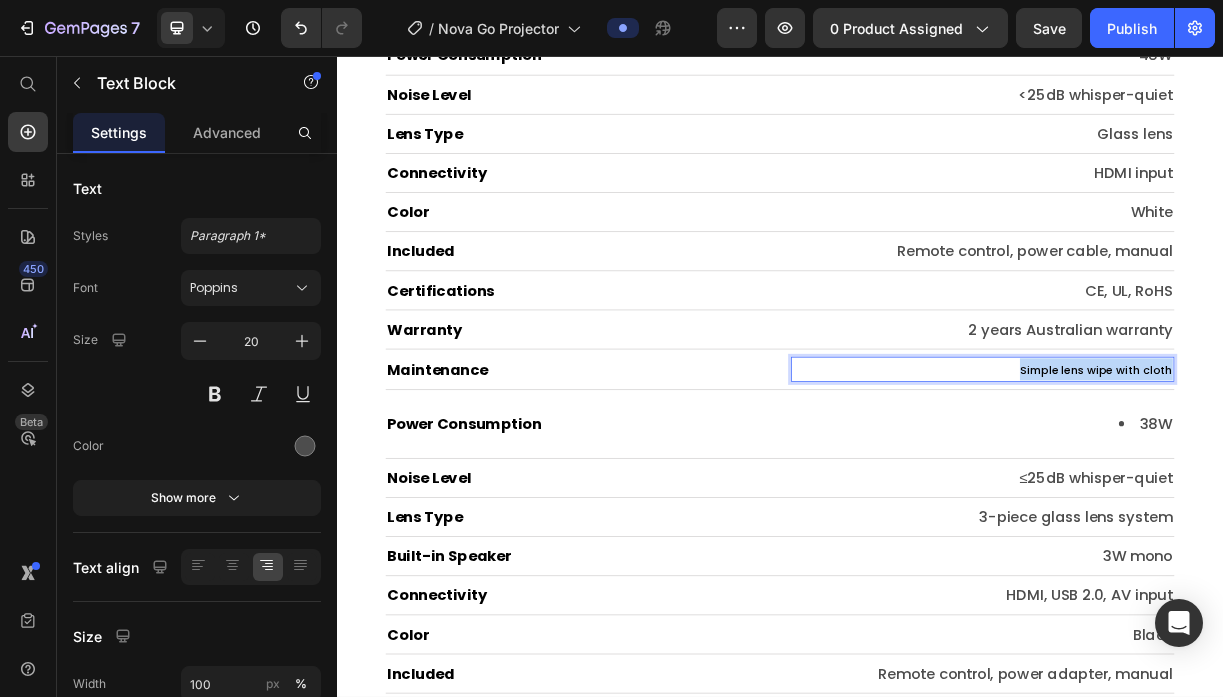 click on "Simple lens wipe with cloth" at bounding box center (1365, 482) 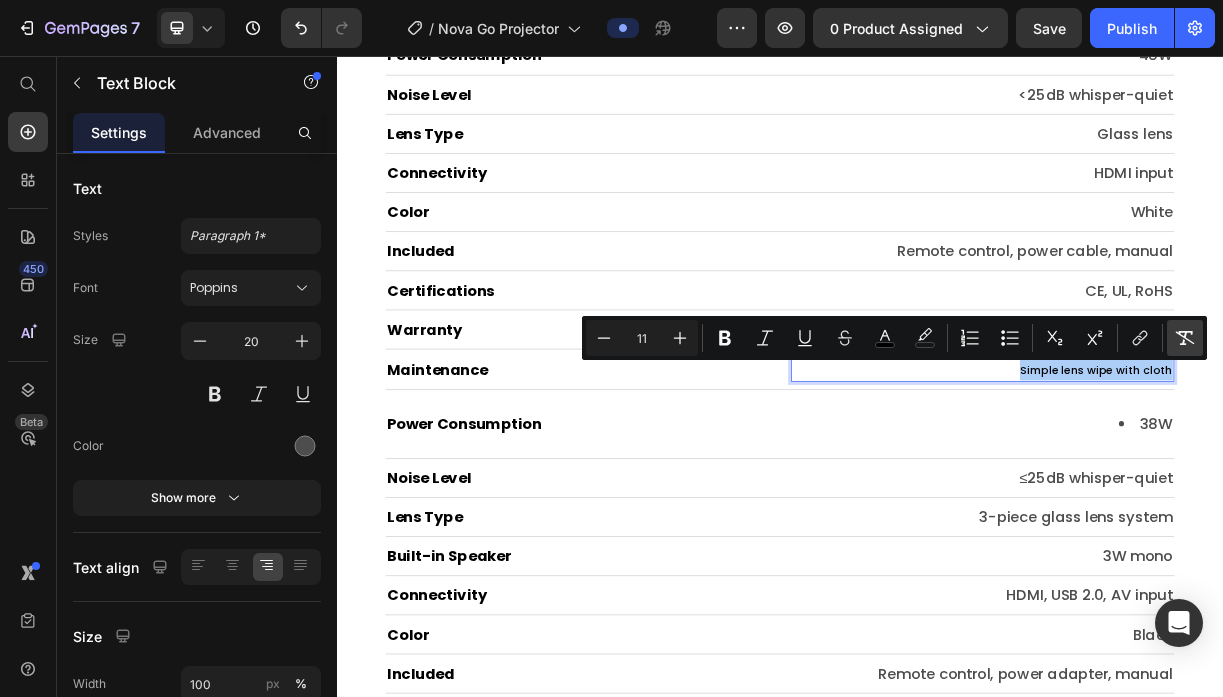 click 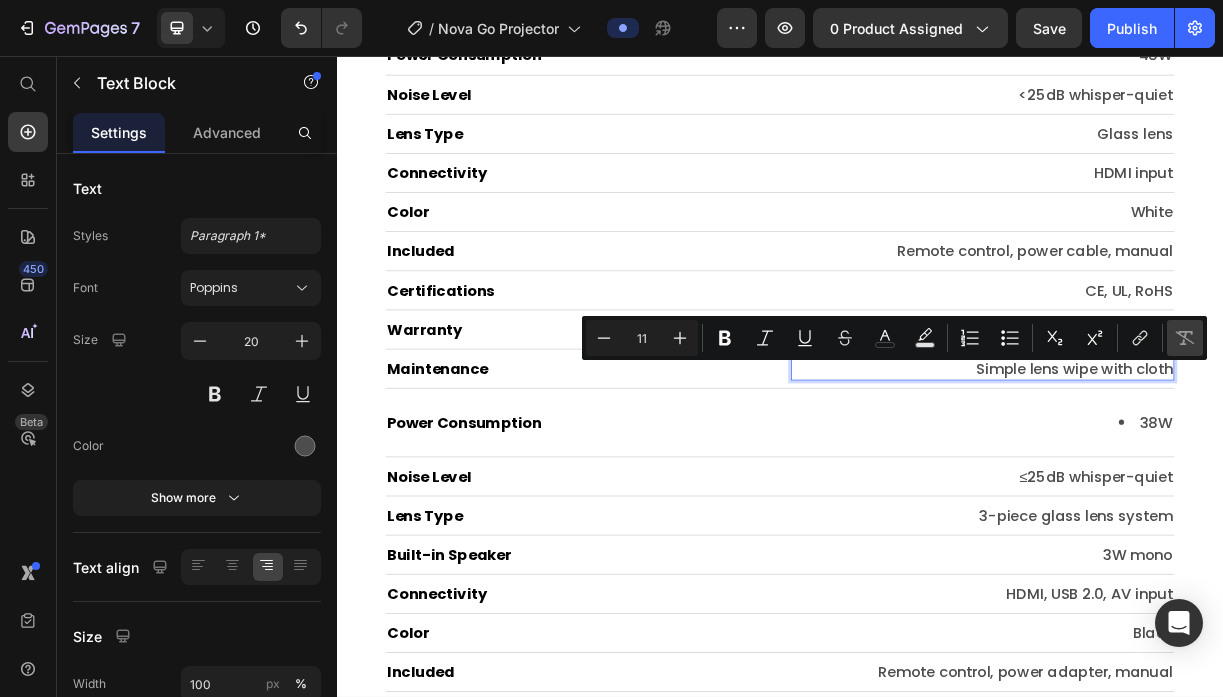 type on "20" 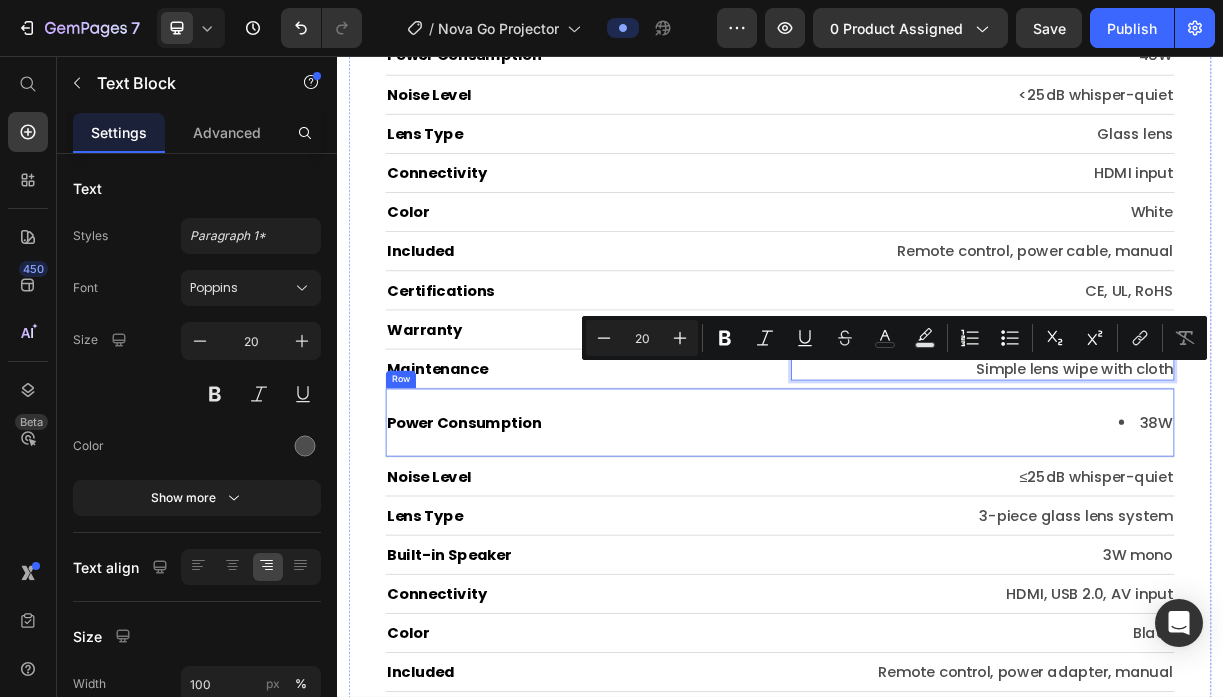 click on "Power Consumption Heading 38W Text Block Row" at bounding box center [937, 553] 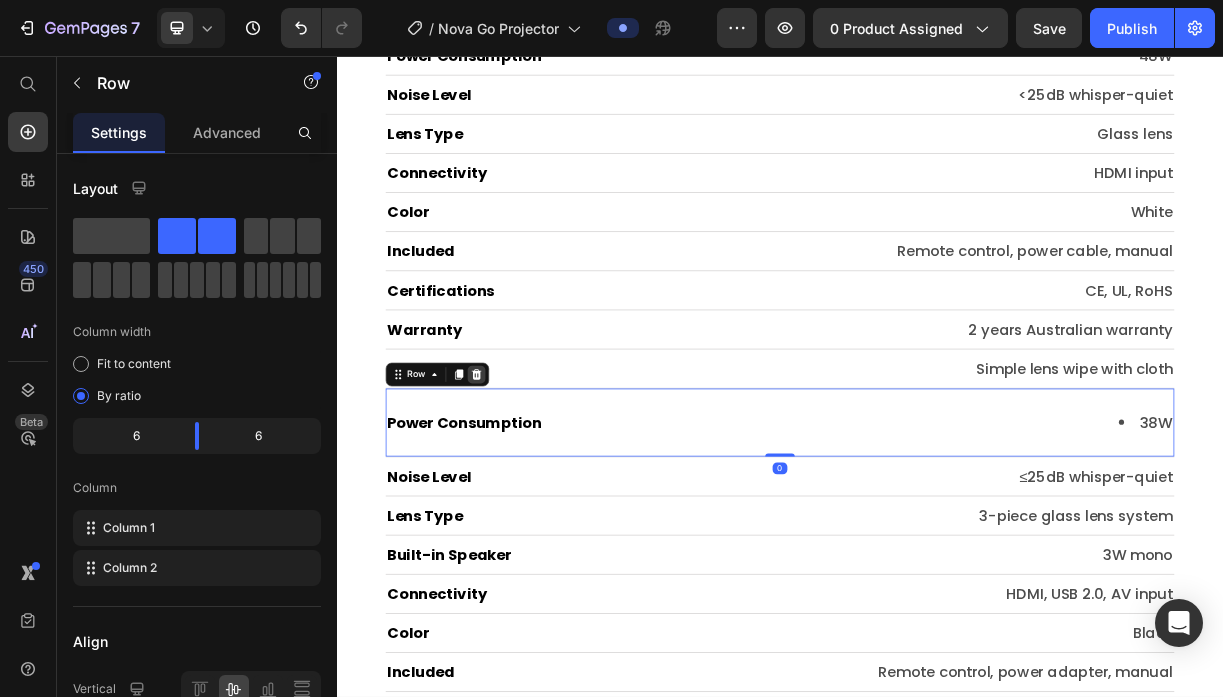 click 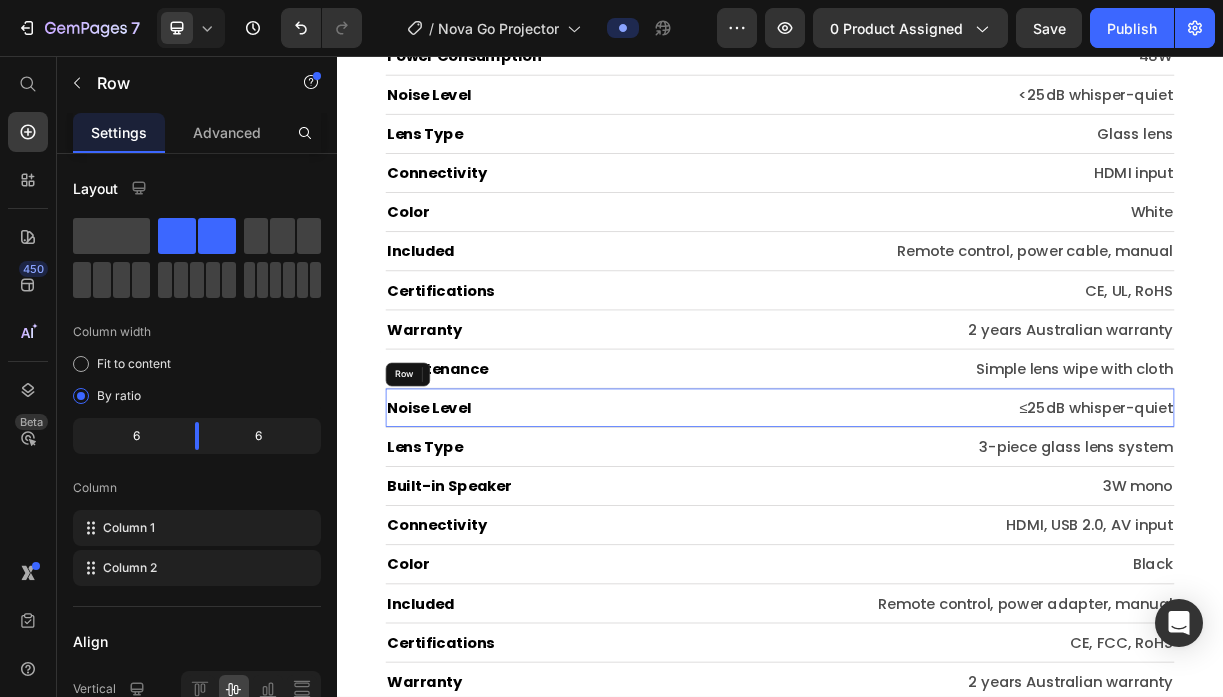 click on "Noise Level Heading ≤25dB whisper-quiet Text Block Row" at bounding box center (937, 533) 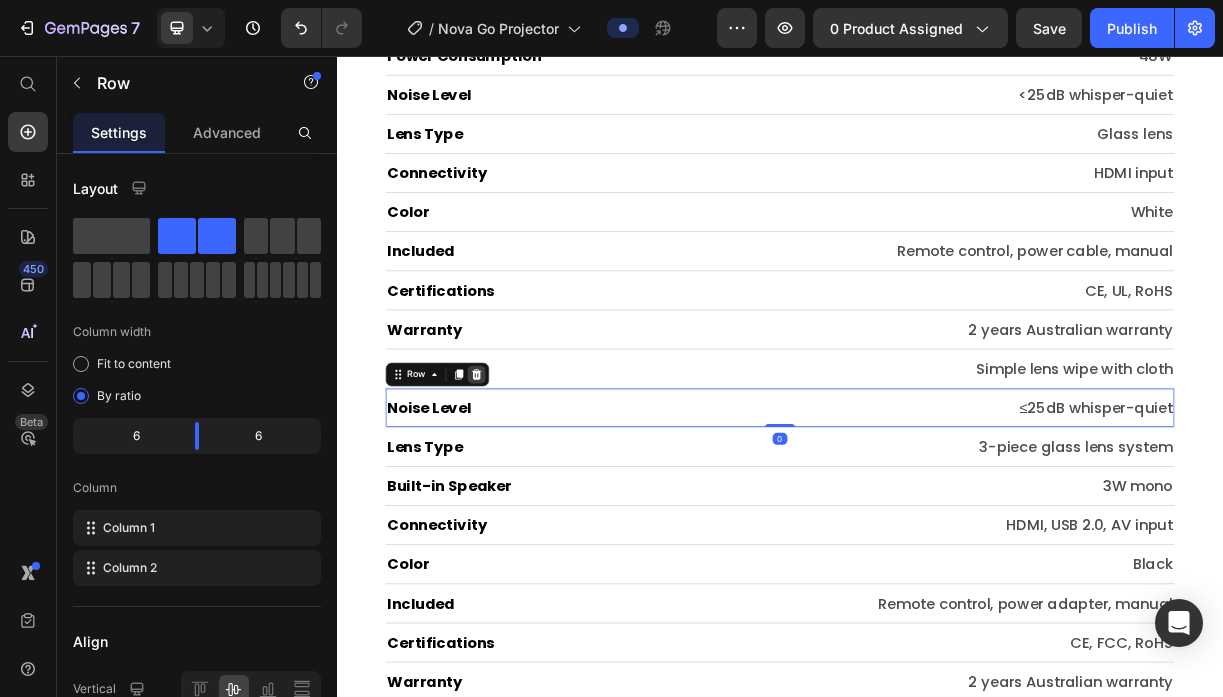 click at bounding box center (526, 488) 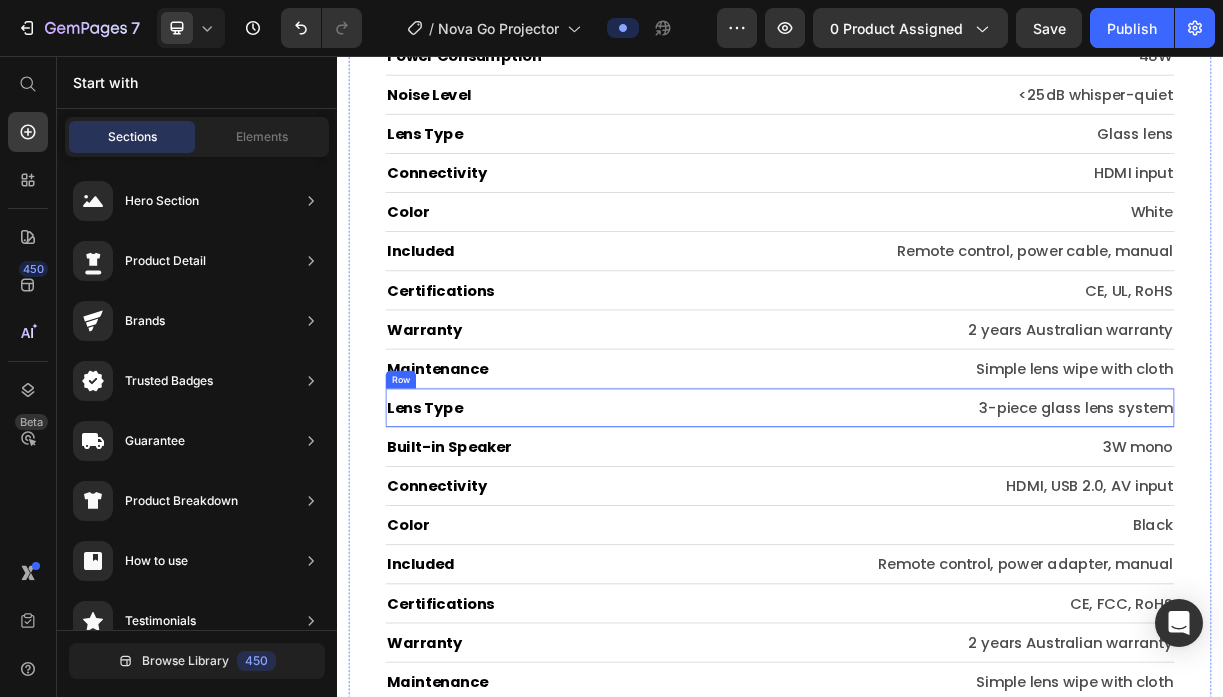 click on "Lens Type Heading 3-piece glass lens system Text Block Row" at bounding box center [937, 533] 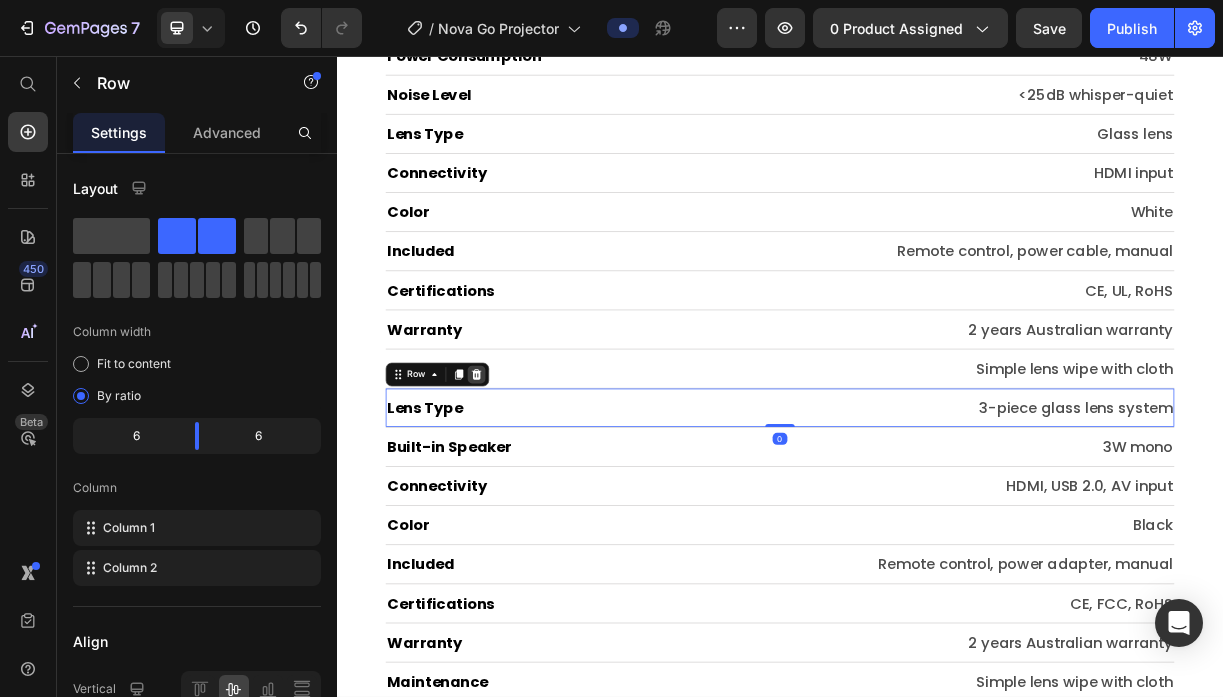 click 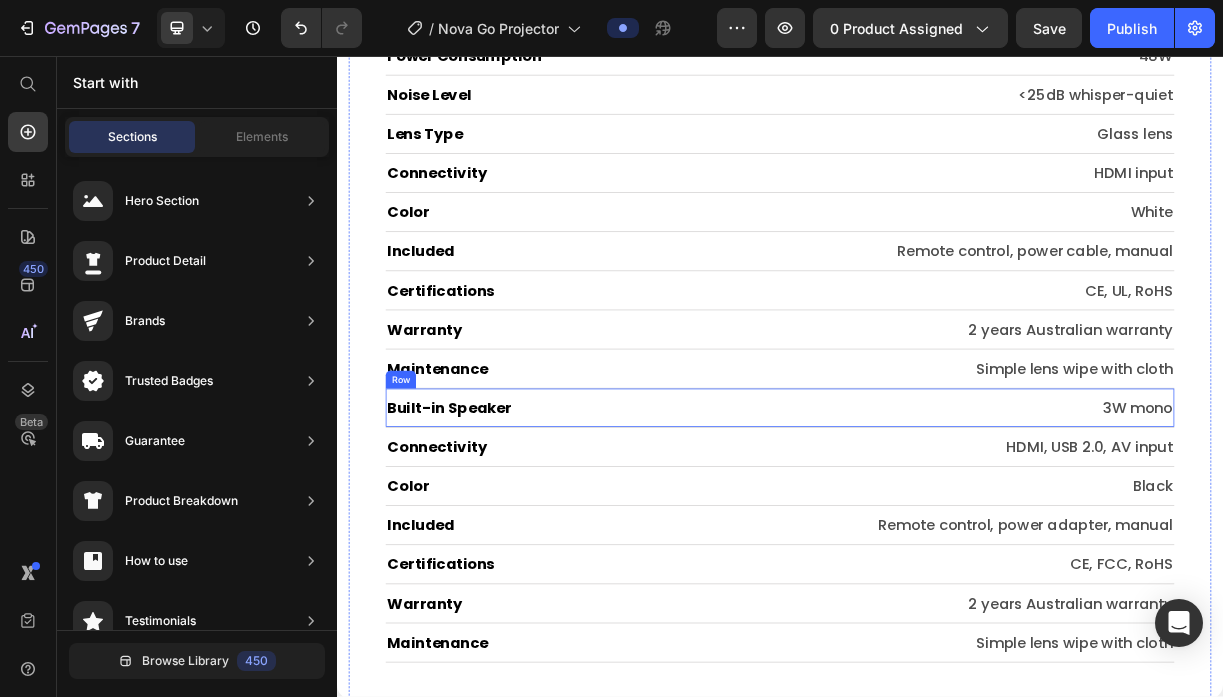 click on "Built-in Speaker Heading 3W mono Text Block Row" at bounding box center [937, 533] 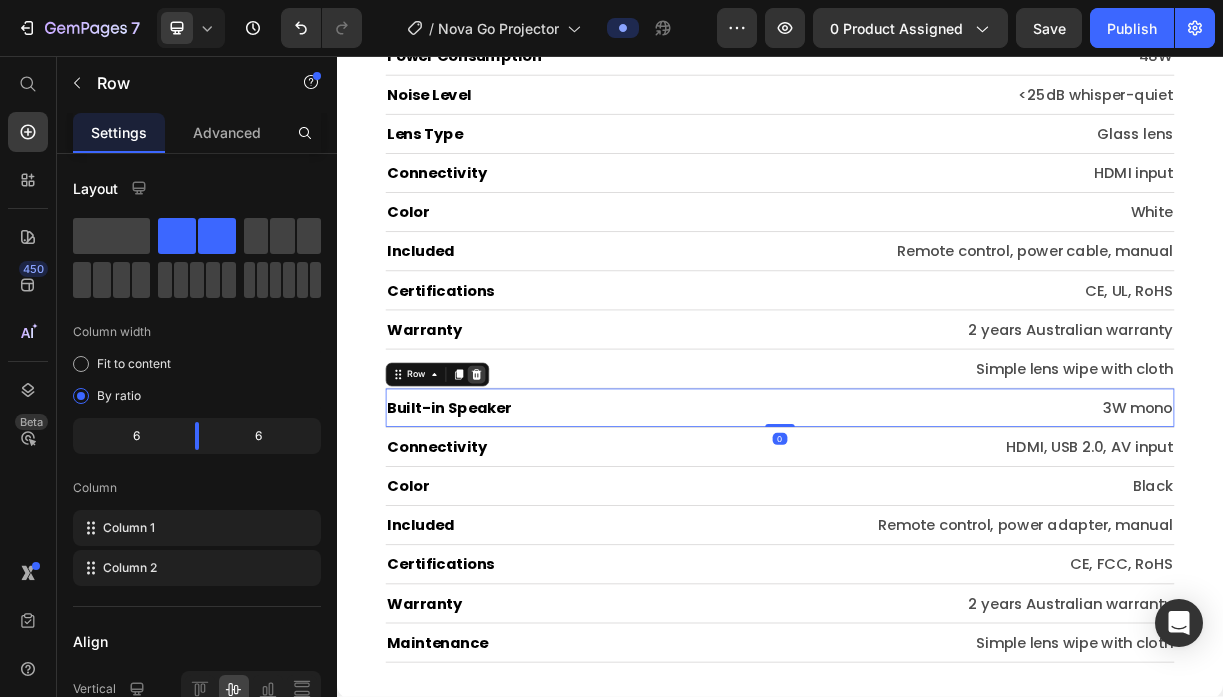 click at bounding box center (526, 488) 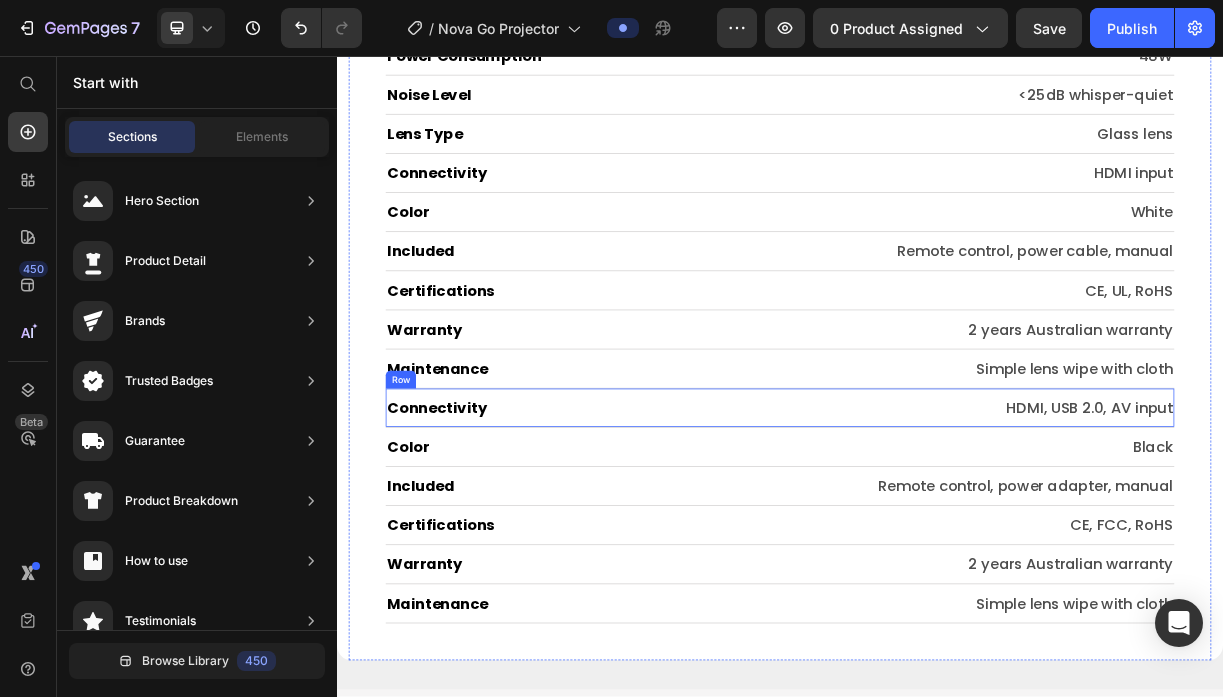 click on "Connectivity Heading HDMI, USB 2.0, AV input Text Block Row" at bounding box center [937, 533] 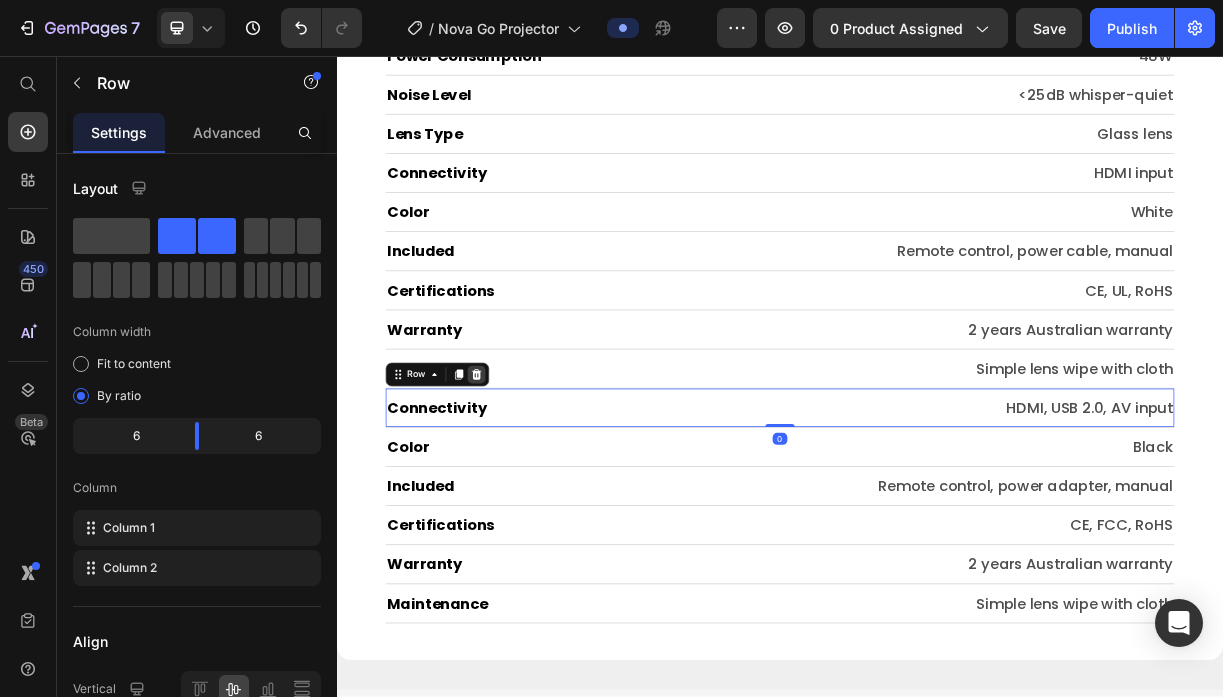 click 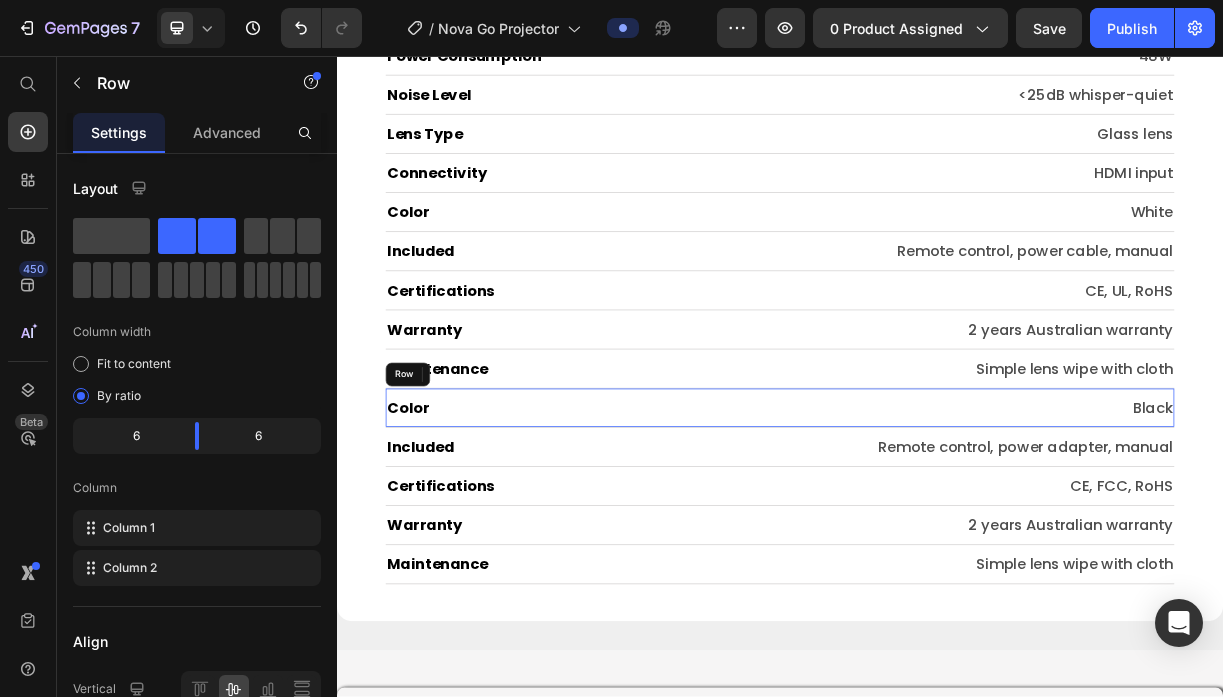 click on "Color Heading Black Text Block Row" at bounding box center (937, 533) 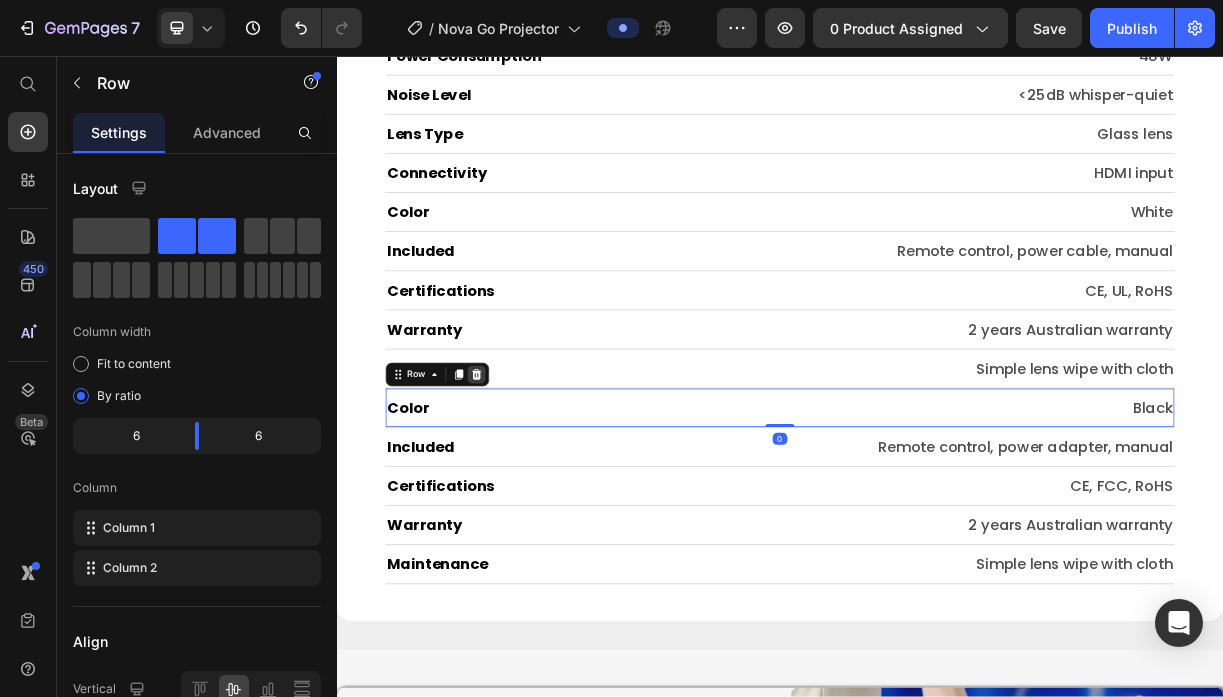 click 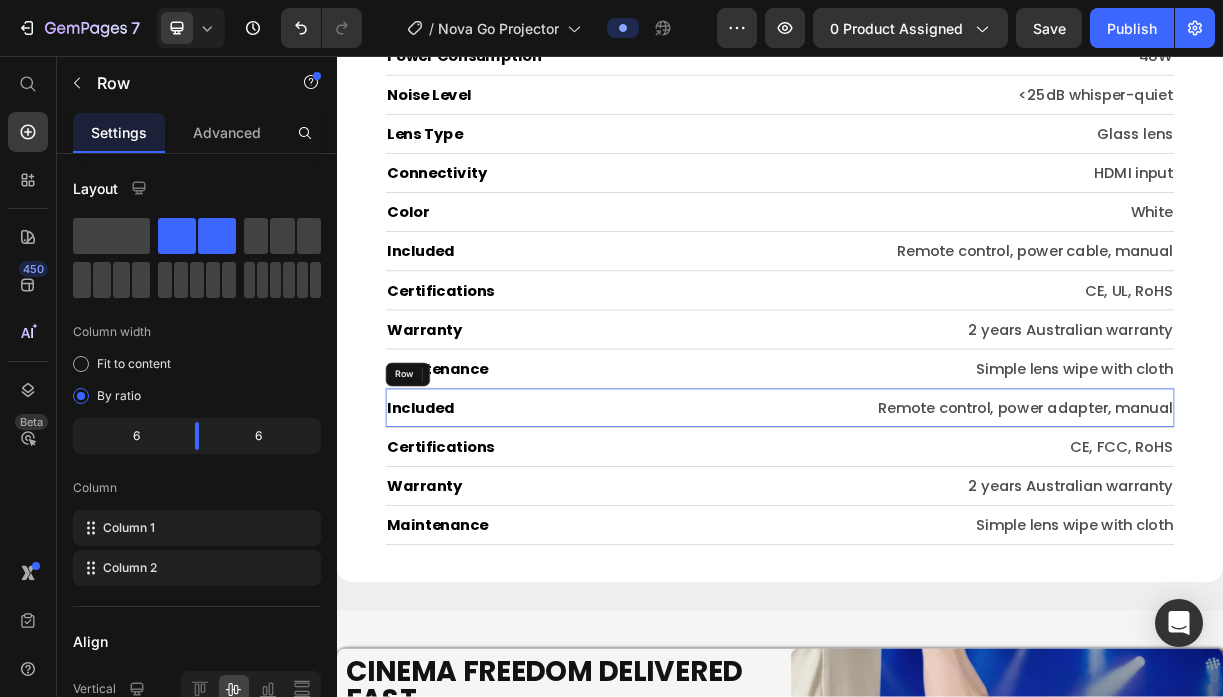 click on "Included Heading Remote control, power adapter, manual Text Block Row" at bounding box center [937, 533] 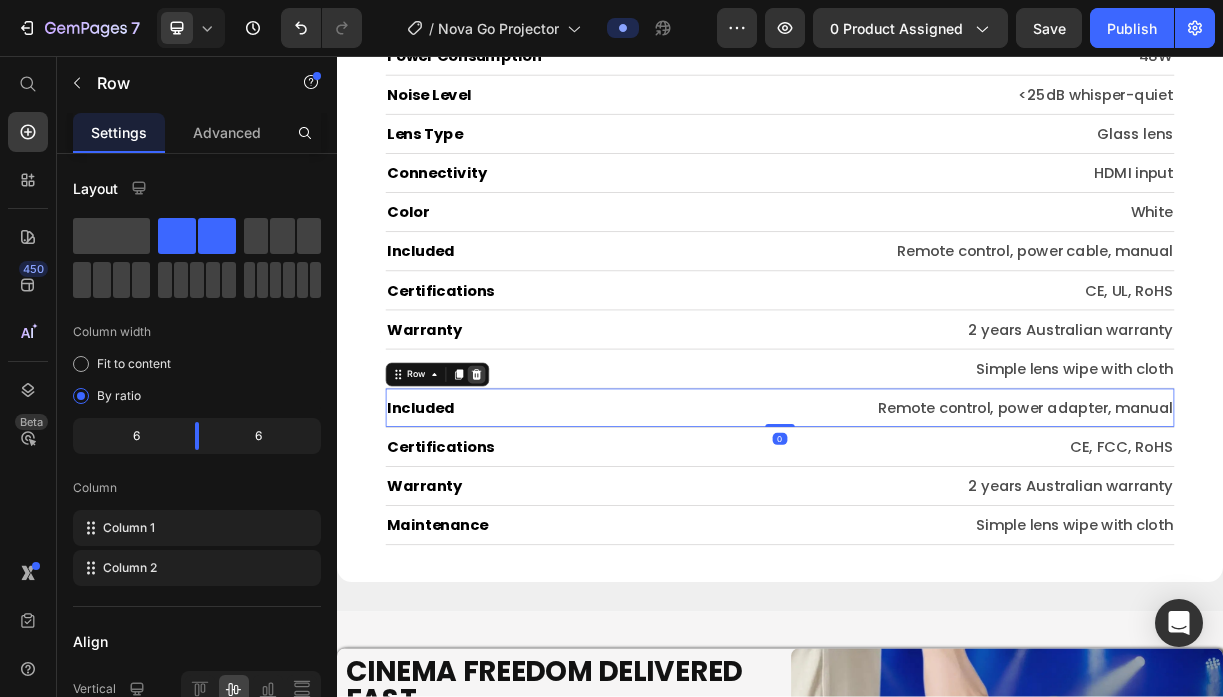 click 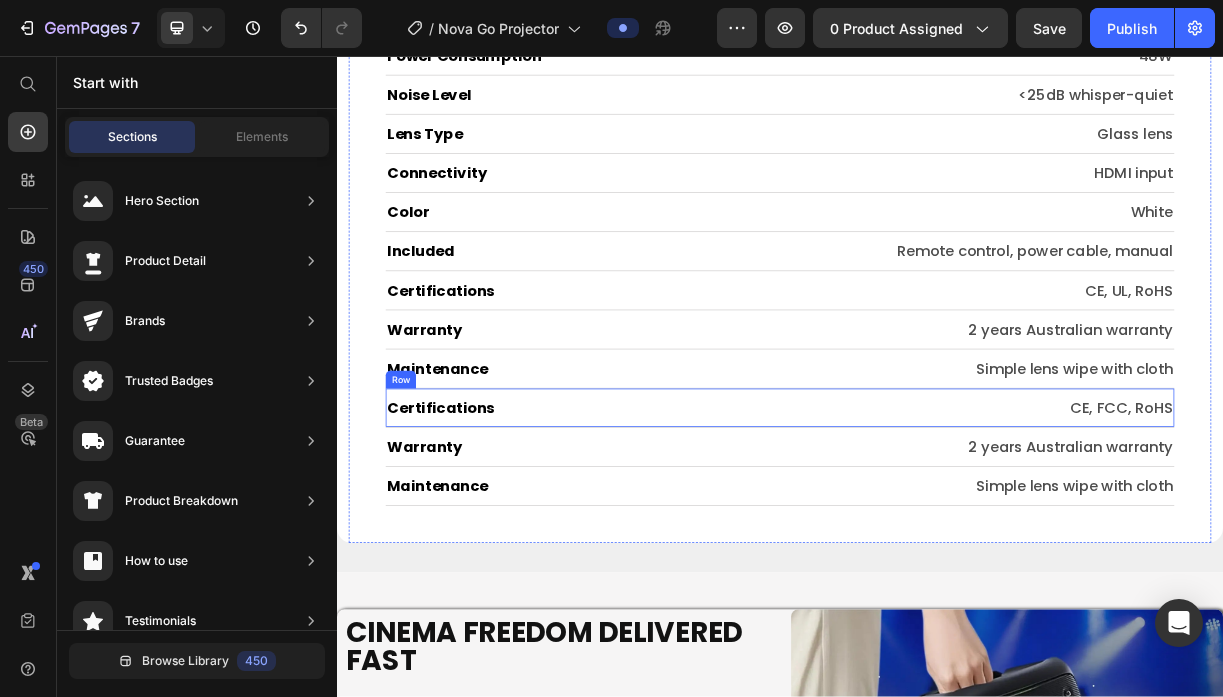 click on "Certifications Heading CE, FCC, RoHS Text Block Row" at bounding box center (937, 533) 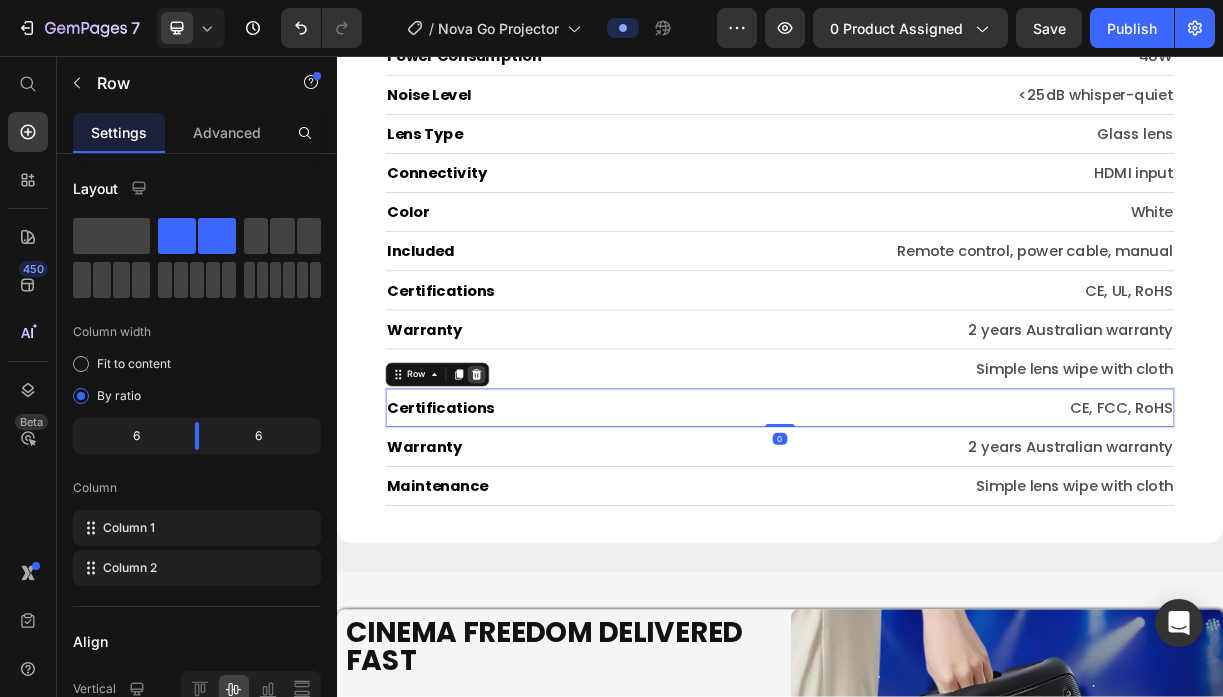 click at bounding box center (526, 488) 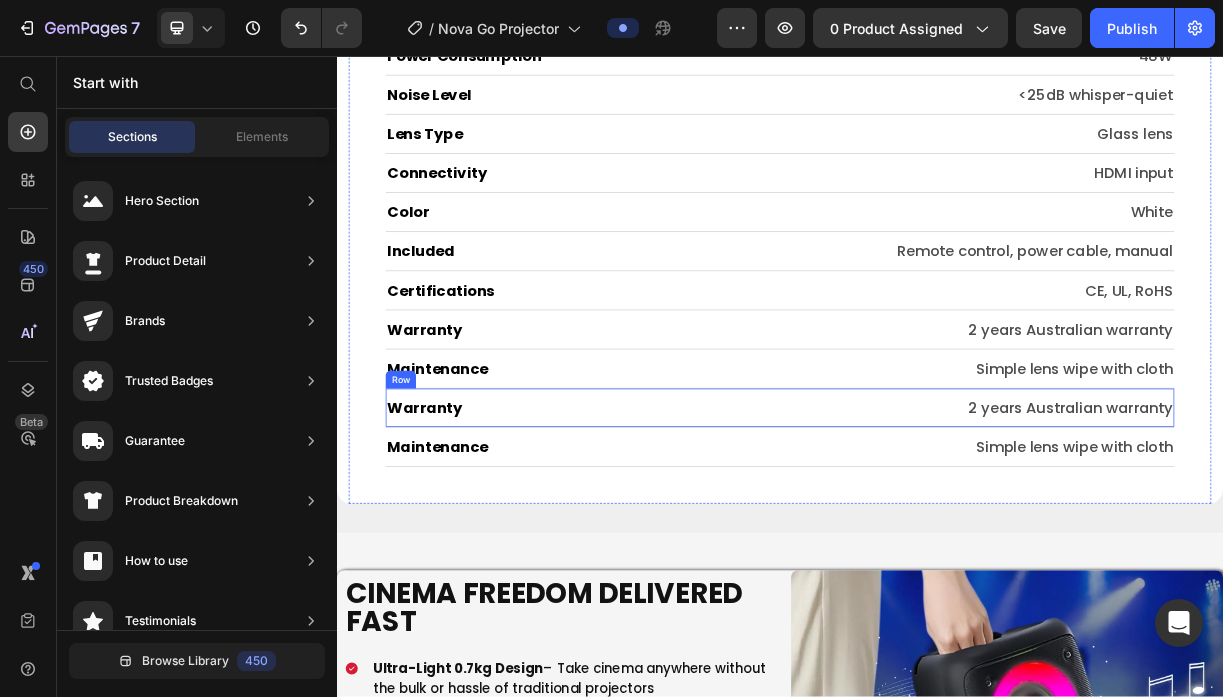 click on "Warranty Heading 2 years Australian warranty Text Block Row" at bounding box center (937, 533) 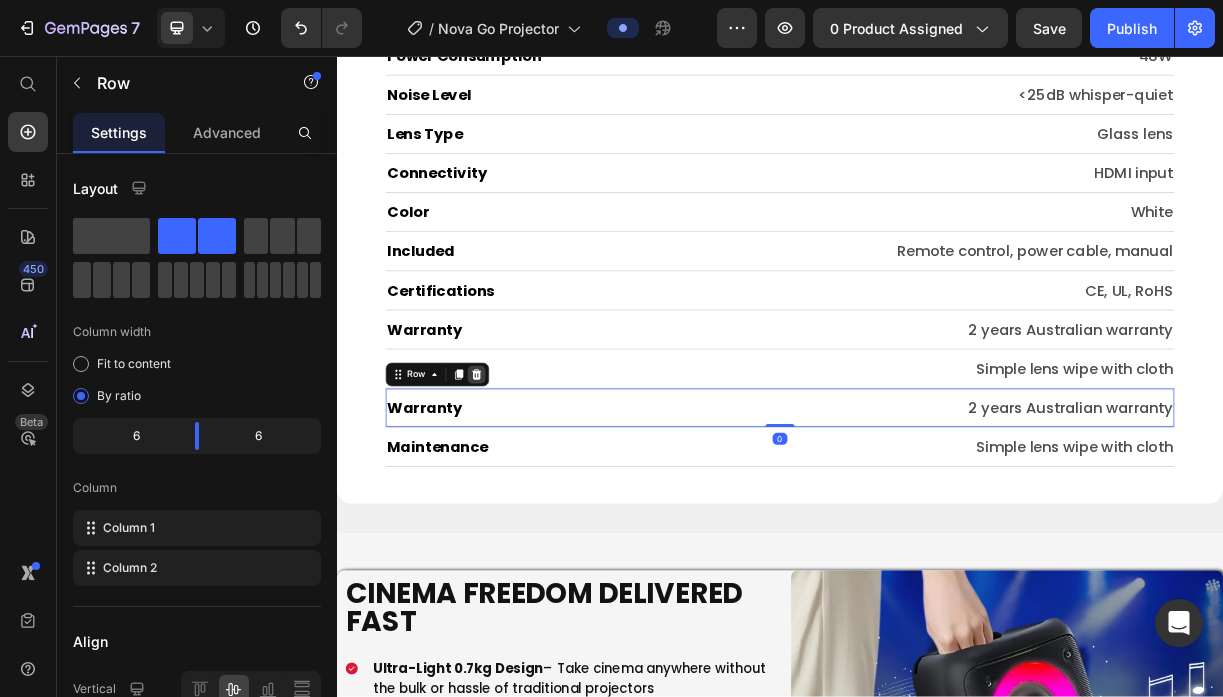 click 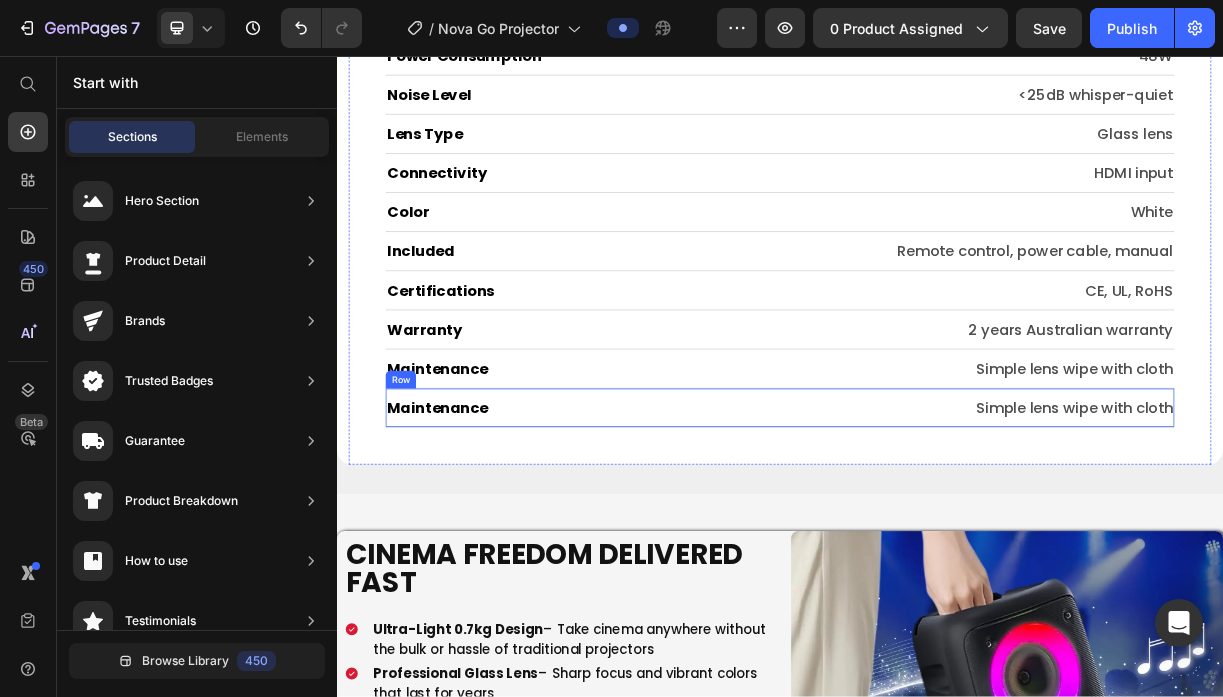 click on "Maintenance Heading Simple lens wipe with cloth Text Block Row" at bounding box center (937, 533) 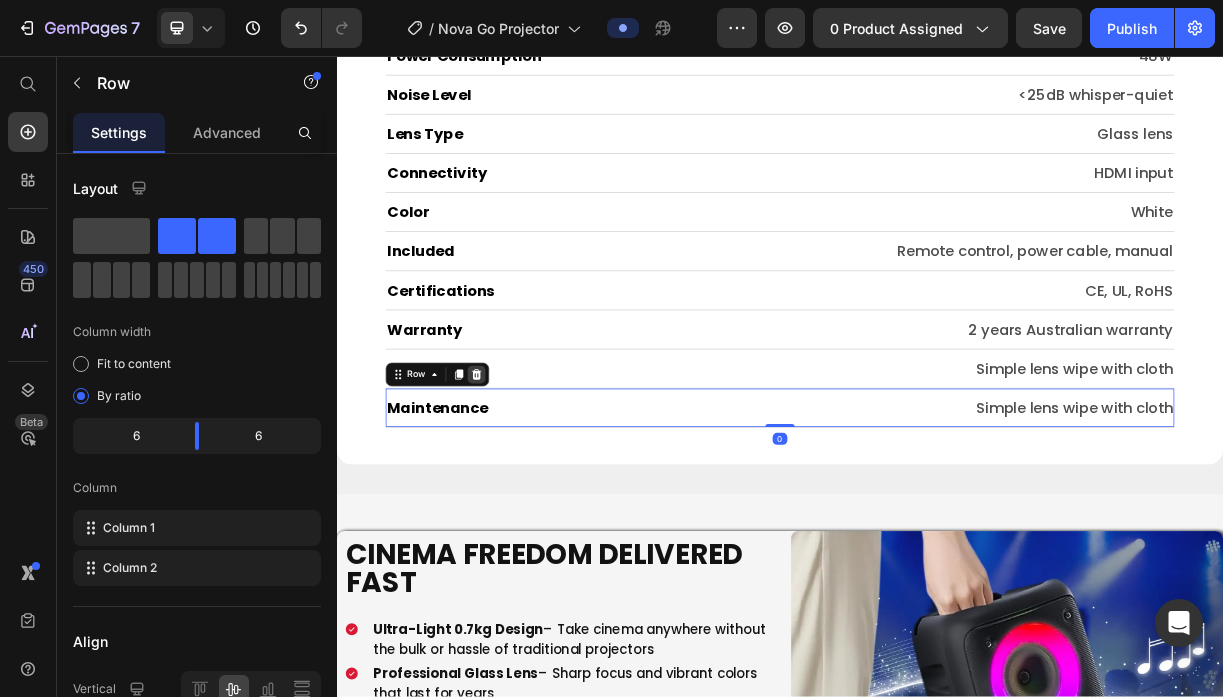 click 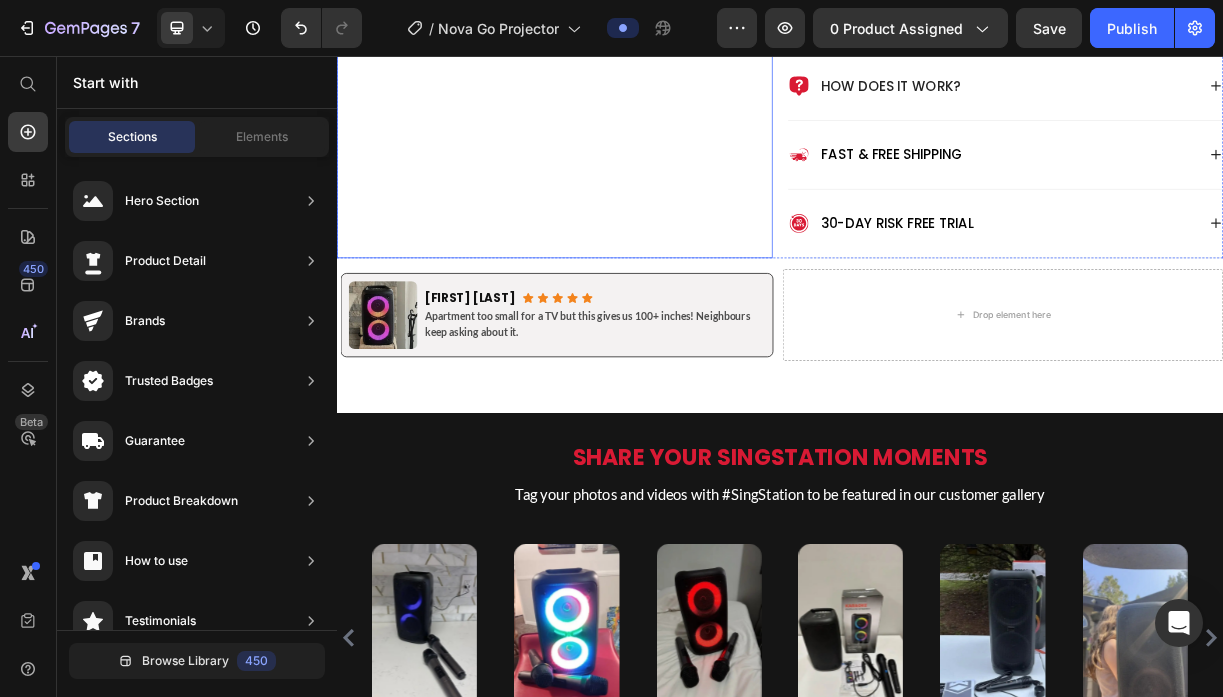 scroll, scrollTop: 1170, scrollLeft: 0, axis: vertical 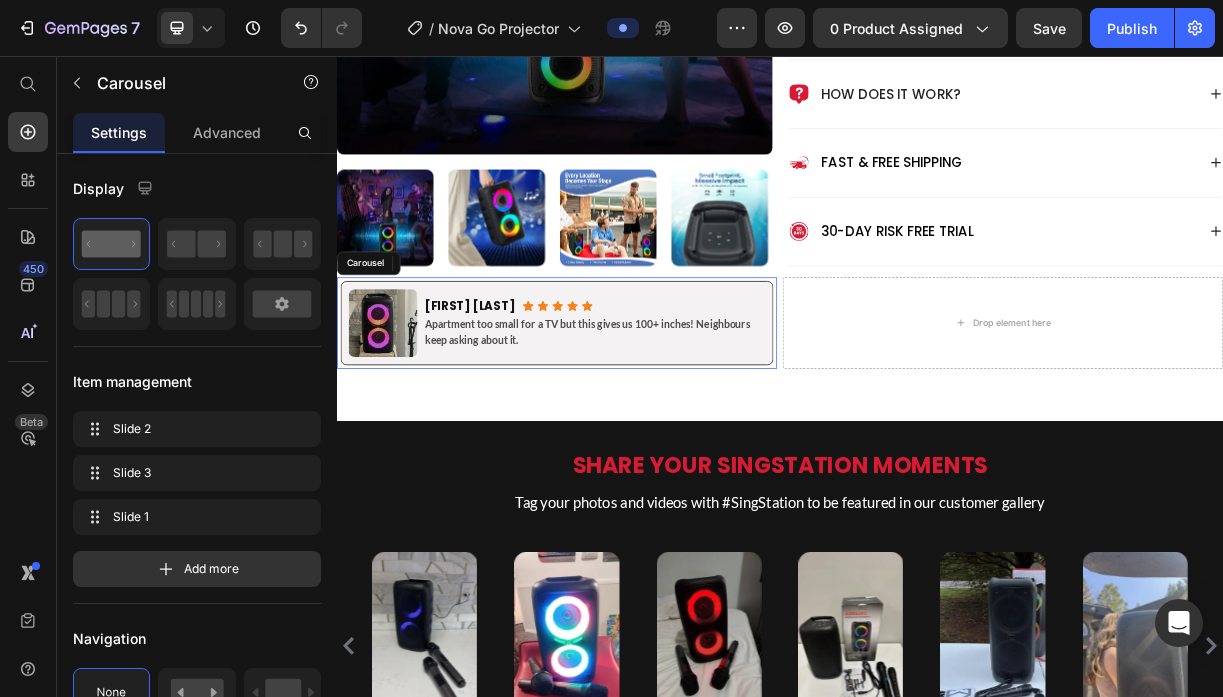click on "Image Tom L. Heading Icon Icon Icon Icon Icon Icon List Row Apartment too small for a TV but this gives us 100+ inches! Neighbours keep asking about it. Text Block Row Image Michelle D. Heading Icon Icon Icon Icon Icon Icon List Row Grandparents can actually see the screen now! Whole family watches together on the big wall. Text Block Row Image Alex K. Heading Icon Icon Icon Icon Icon Icon List Row Hotel rooms are so much better with this! Pack it everywhere for work trips now. Text Block Row Carousel" at bounding box center (635, 418) 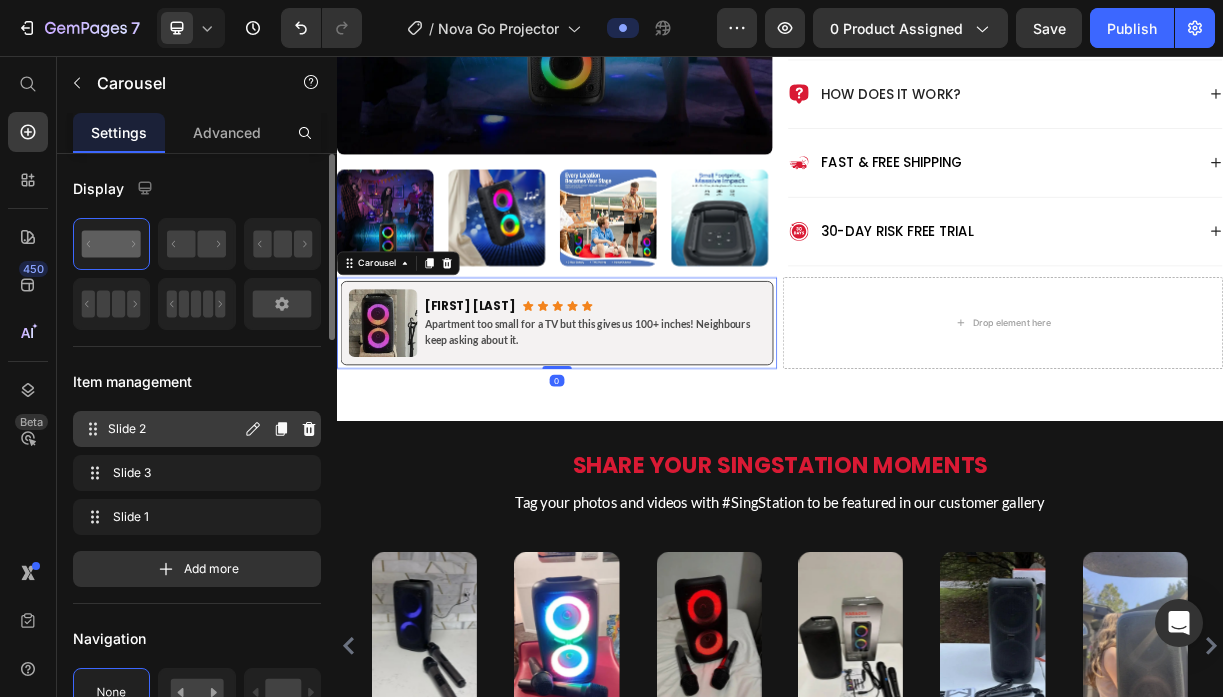 click on "Slide 2" at bounding box center (174, 429) 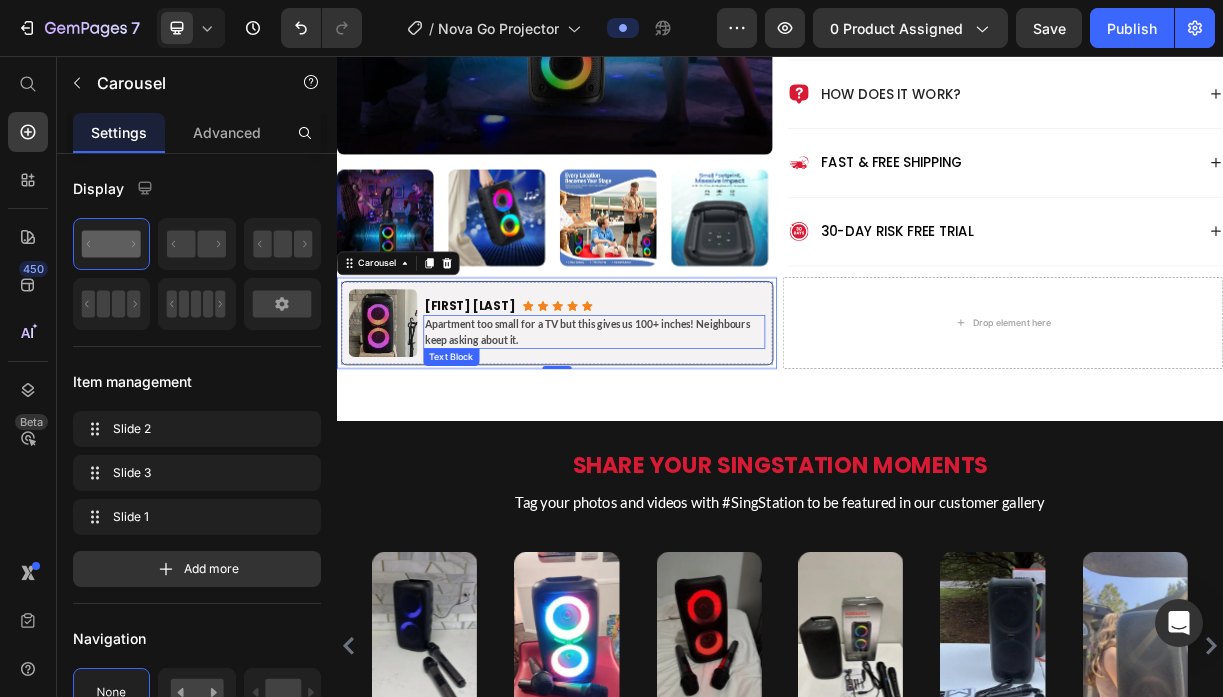 click on "Apartment too small for a TV but this gives us 100+ inches! Neighbours keep asking about it." at bounding box center (685, 430) 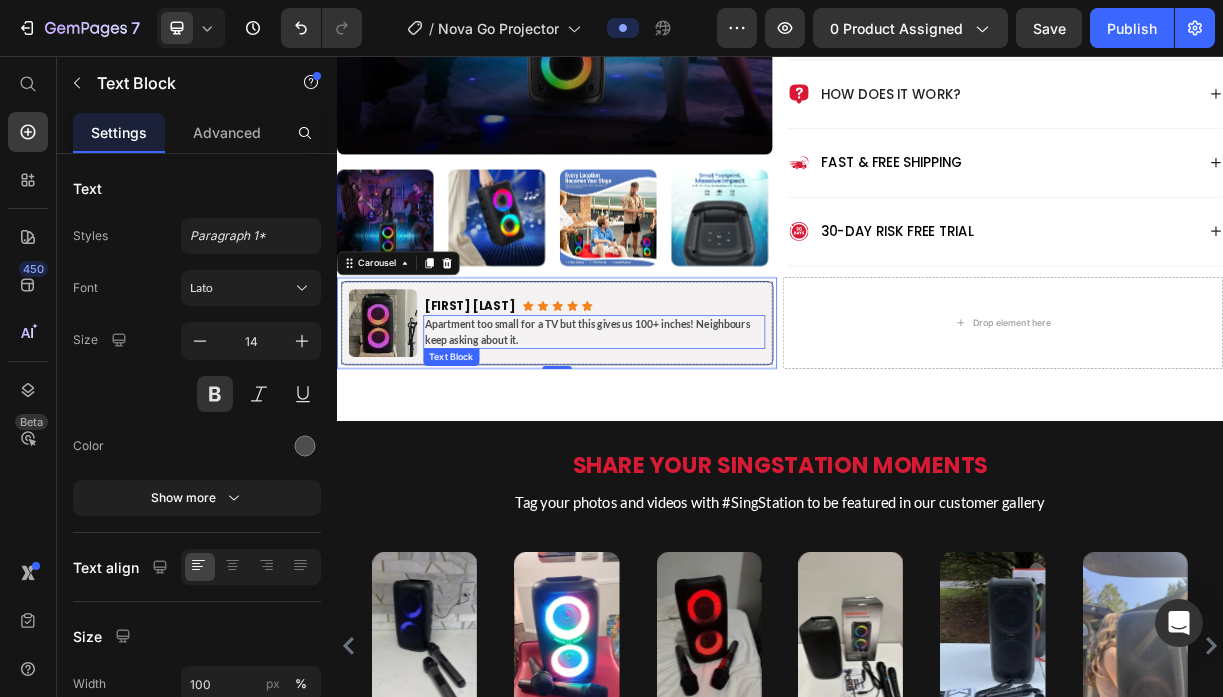 click on "Apartment too small for a TV but this gives us 100+ inches! Neighbours keep asking about it." at bounding box center [685, 430] 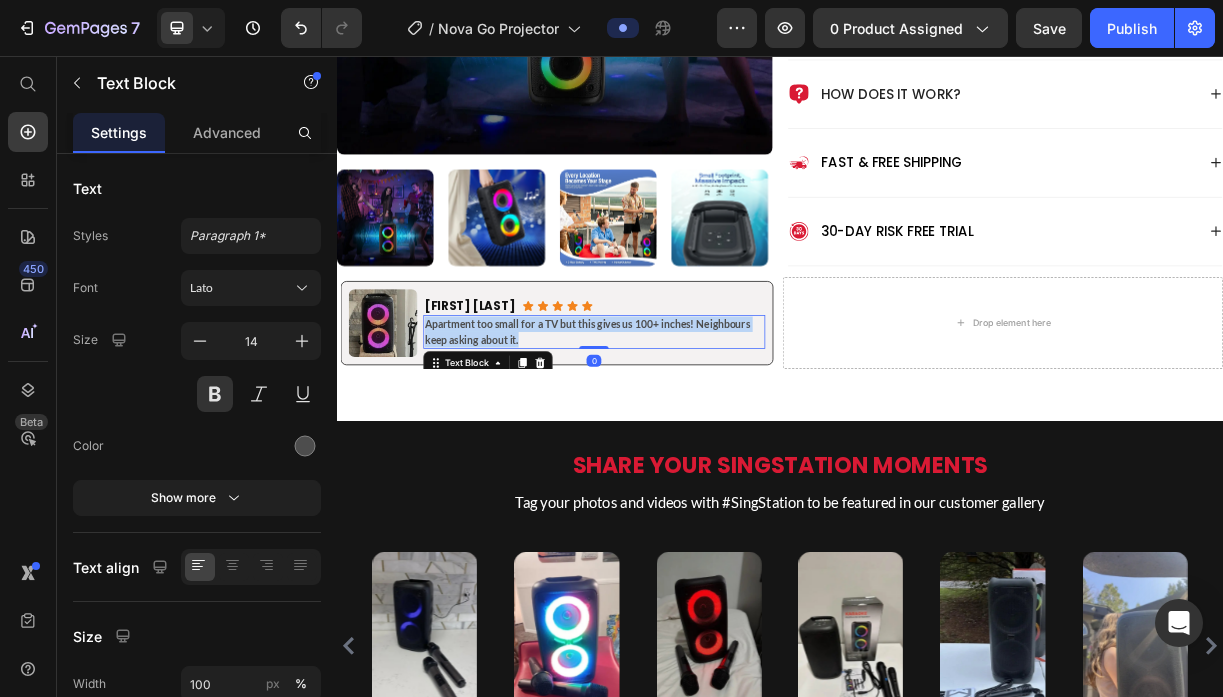click on "Apartment too small for a TV but this gives us 100+ inches! Neighbours keep asking about it." at bounding box center [685, 430] 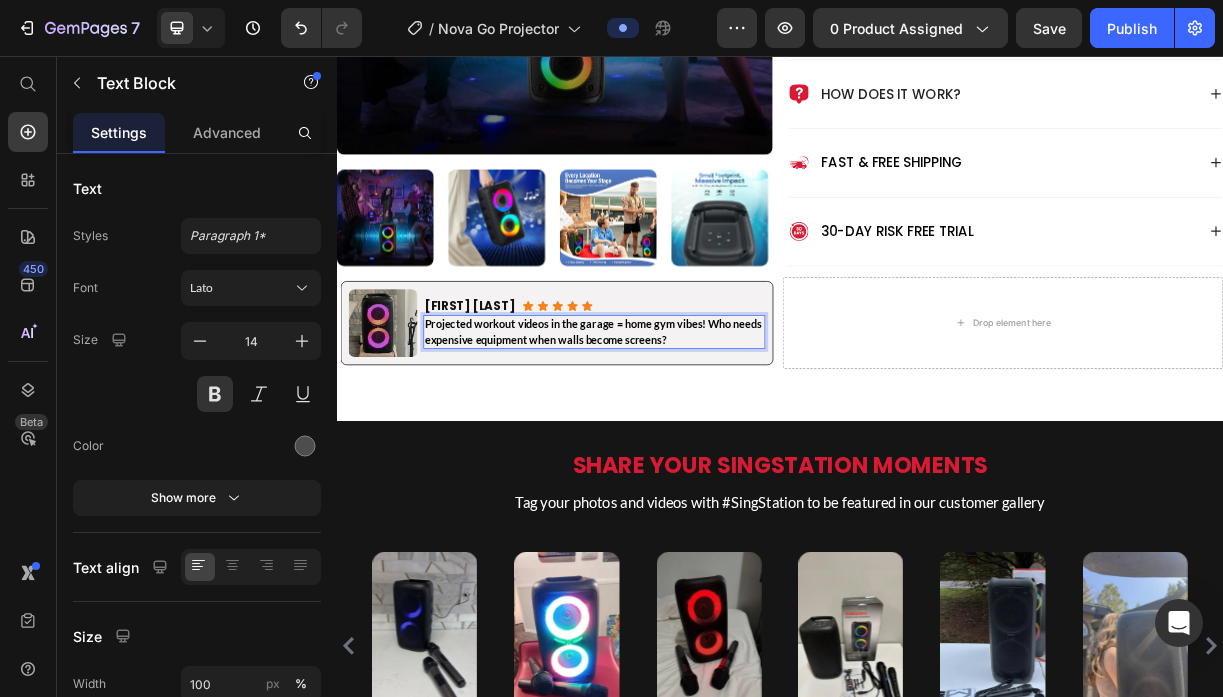 click on "Projected workout videos in the garage = home gym vibes! Who needs expensive equipment when walls become screens?" at bounding box center [684, 430] 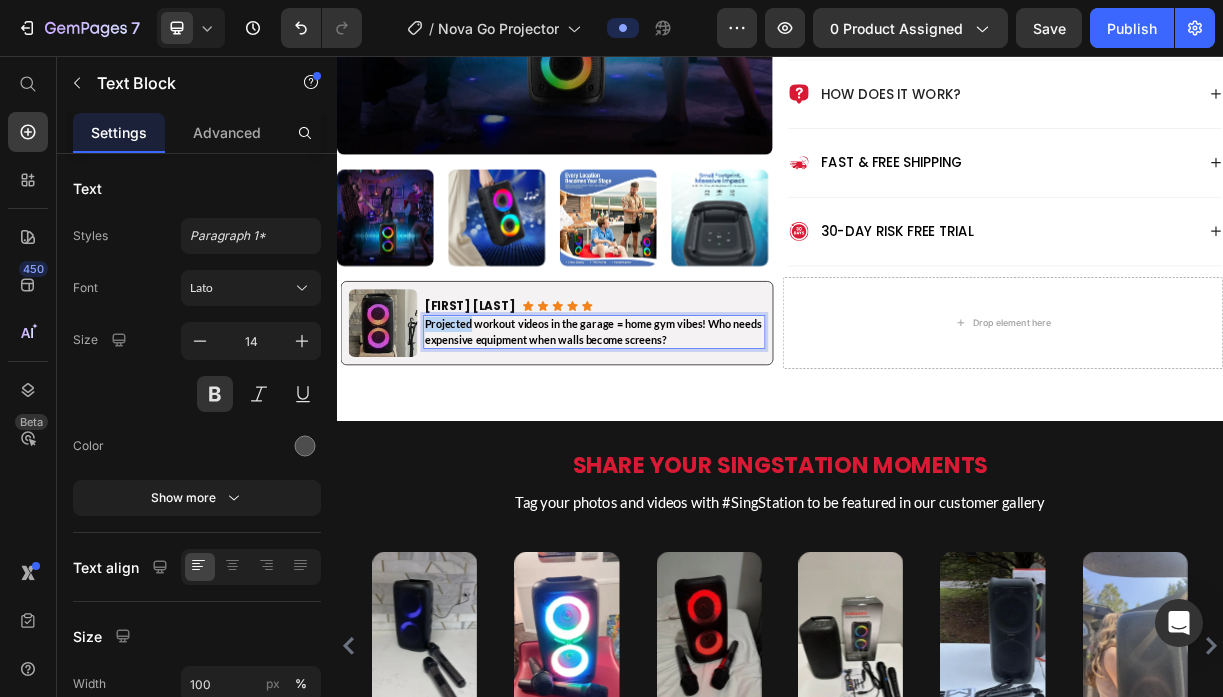 click on "Projected workout videos in the garage = home gym vibes! Who needs expensive equipment when walls become screens?" at bounding box center (684, 430) 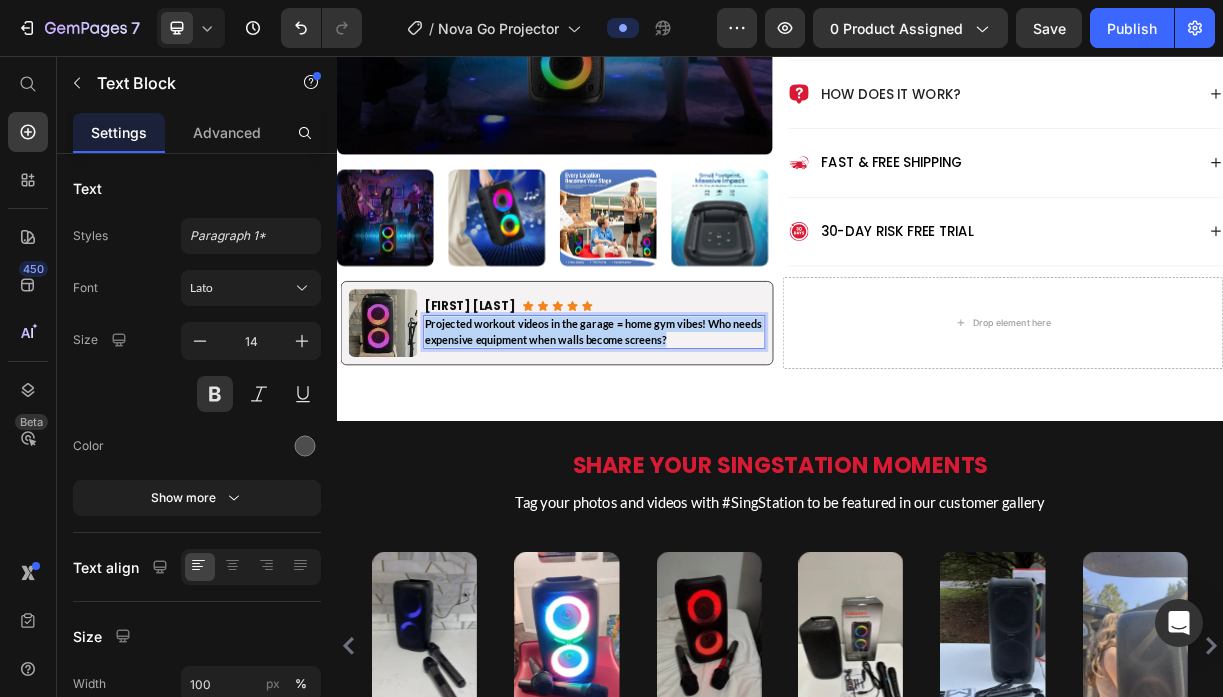 click on "Projected workout videos in the garage = home gym vibes! Who needs expensive equipment when walls become screens?" at bounding box center (684, 430) 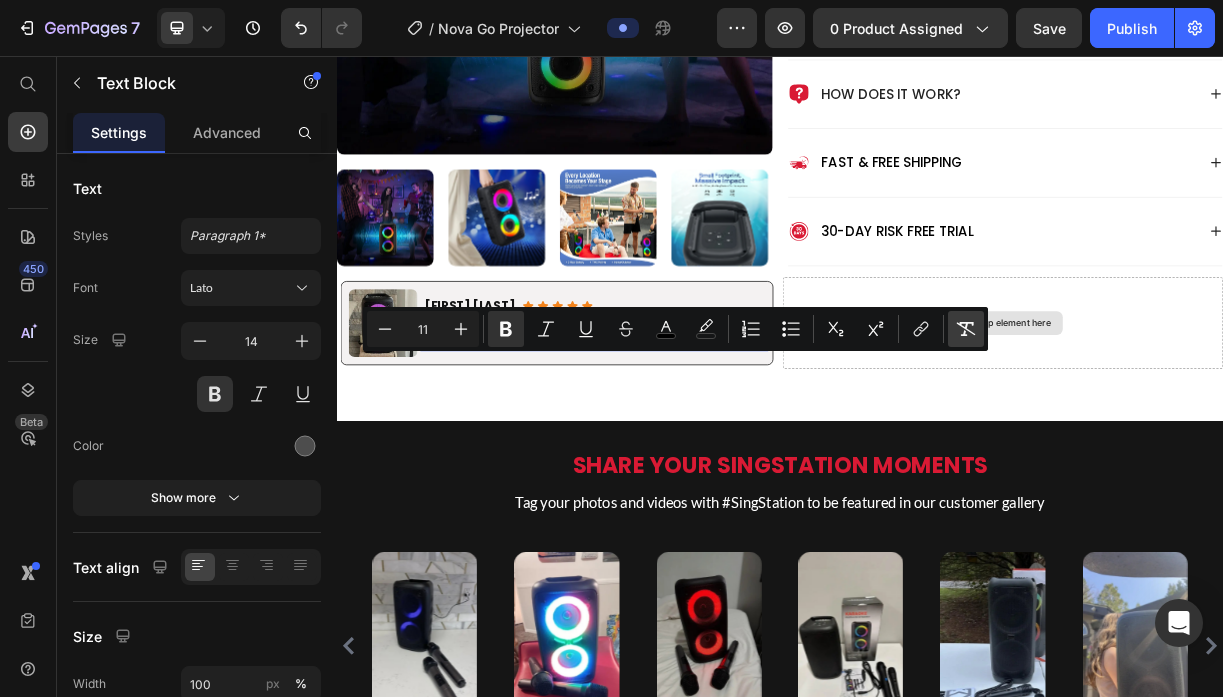 click 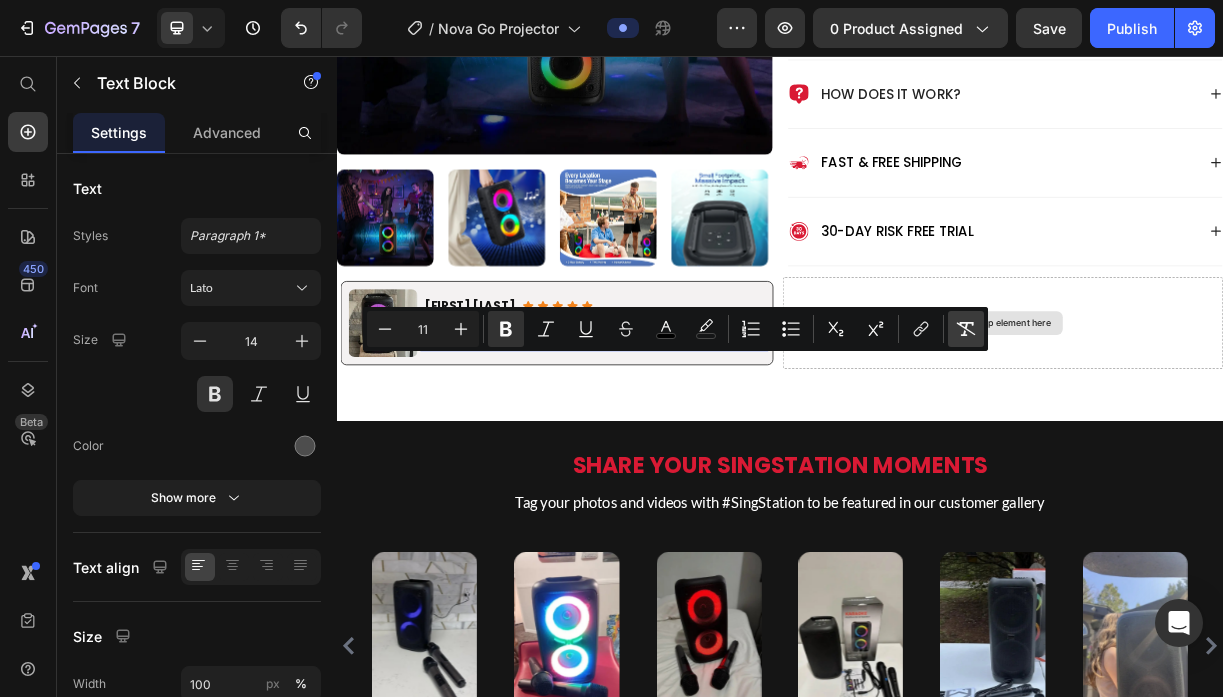 type on "14" 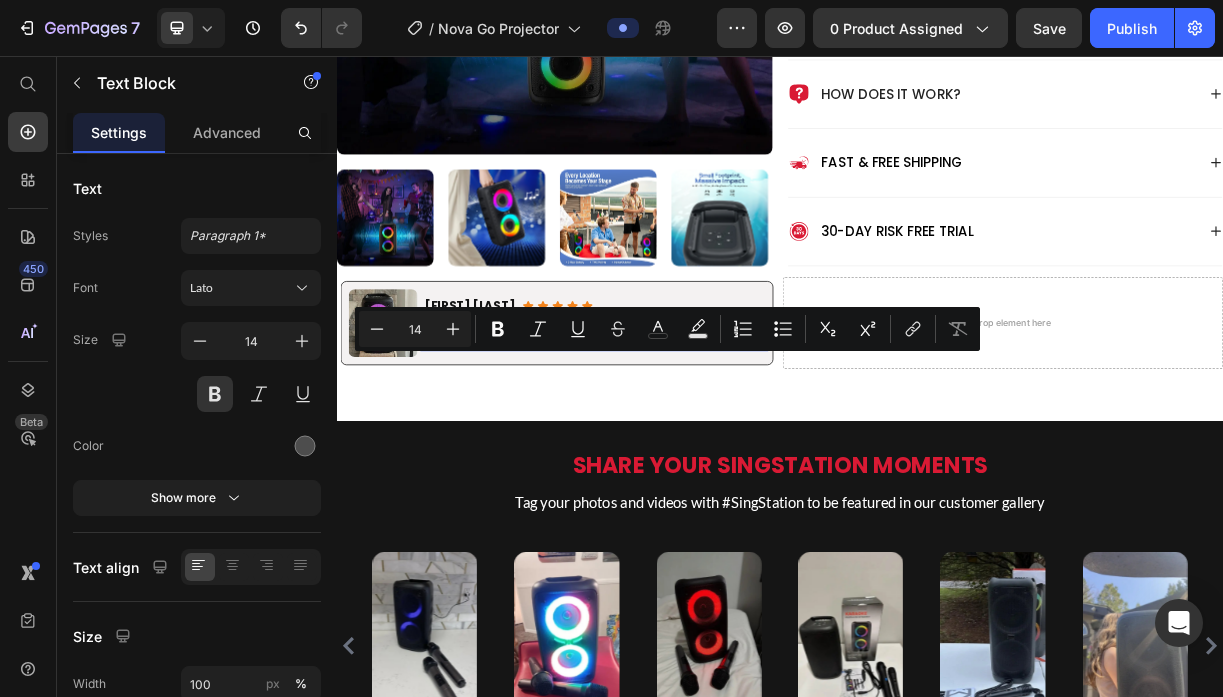 click on "Projected workout videos in the garage = home gym vibes! Who needs expensive equipment when walls become screens?" at bounding box center (685, 430) 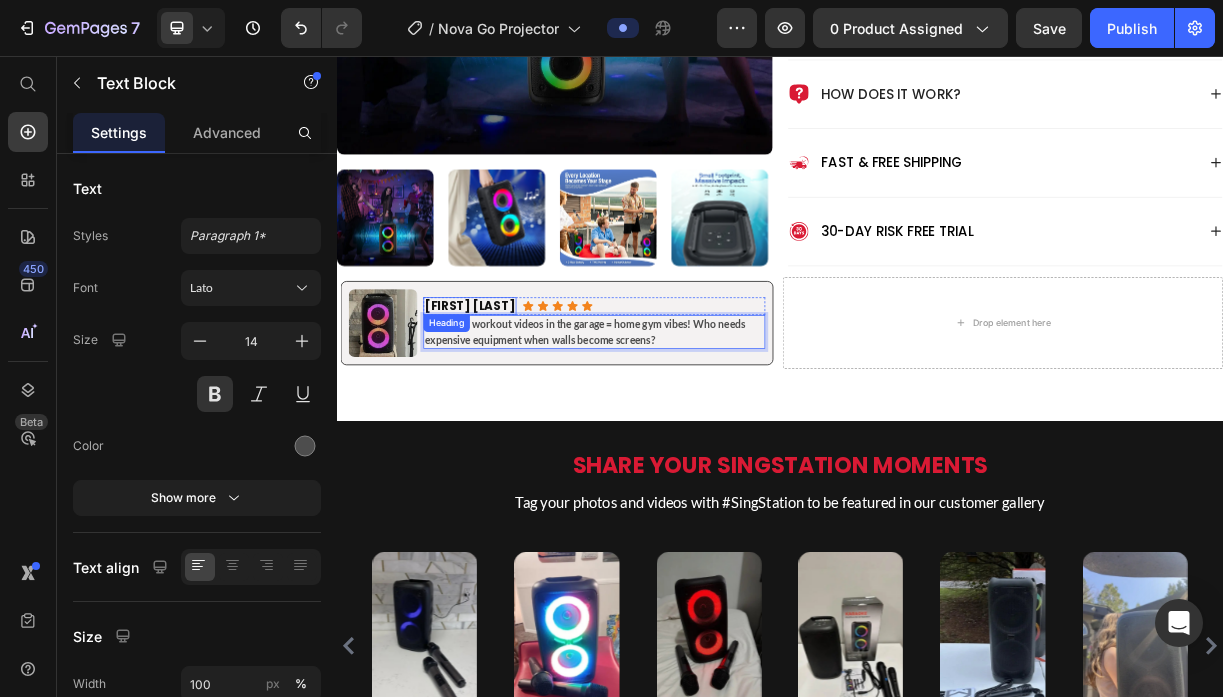 click on "[FIRST] [LAST]." at bounding box center [517, 394] 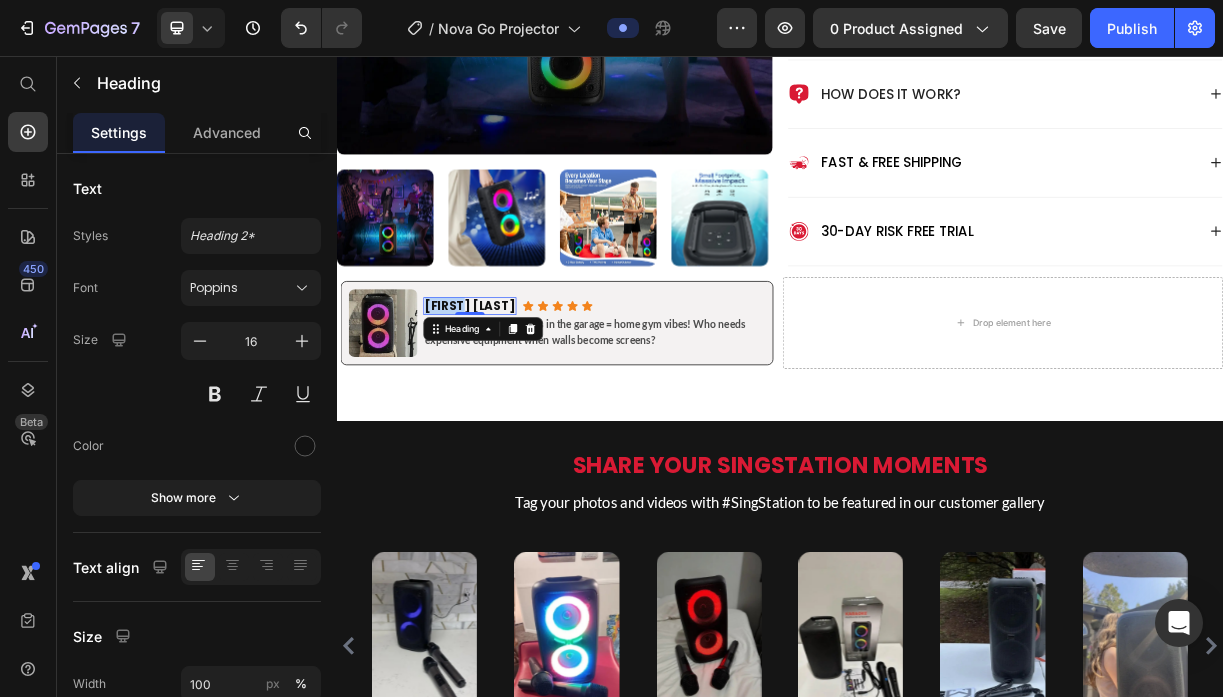 click on "[FIRST] [LAST]." at bounding box center (517, 394) 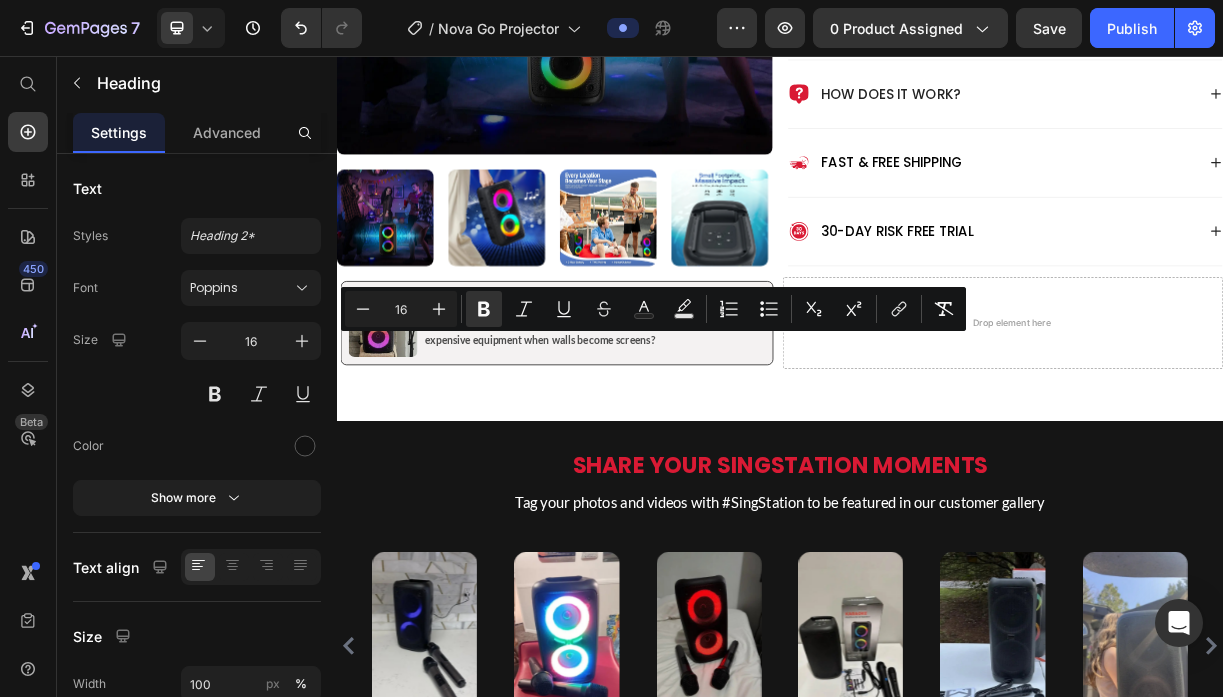 type on "11" 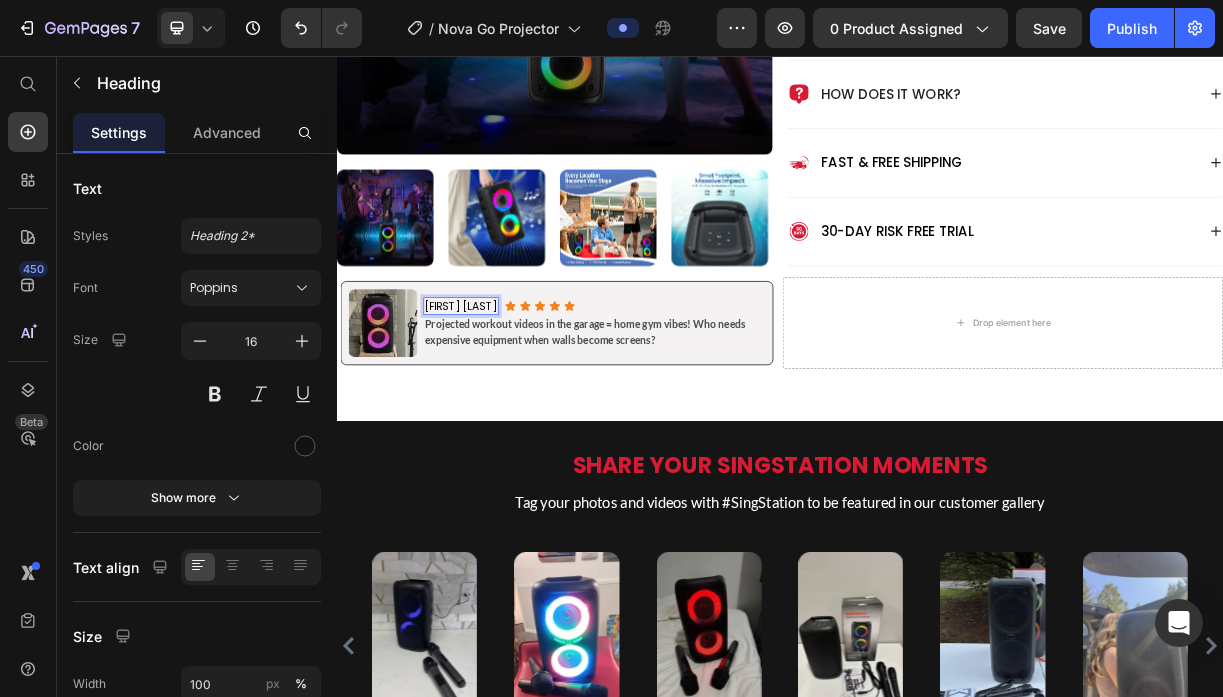 click on "Brad K." at bounding box center [505, 395] 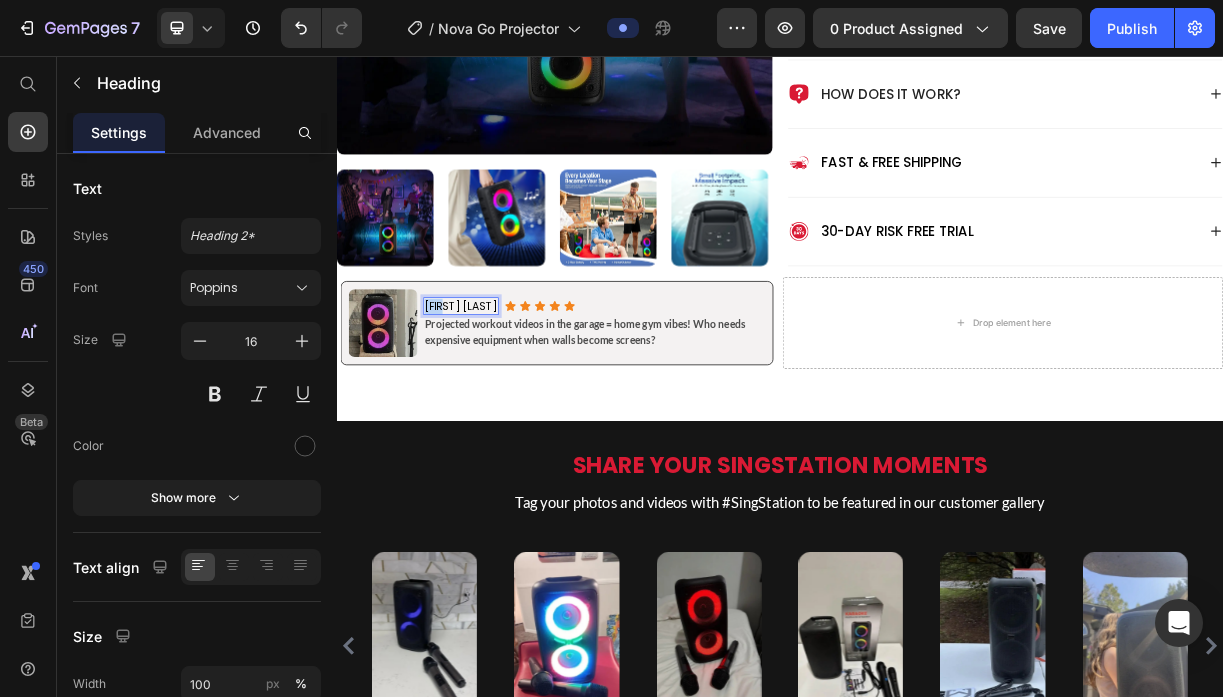 click on "Brad K." at bounding box center (505, 395) 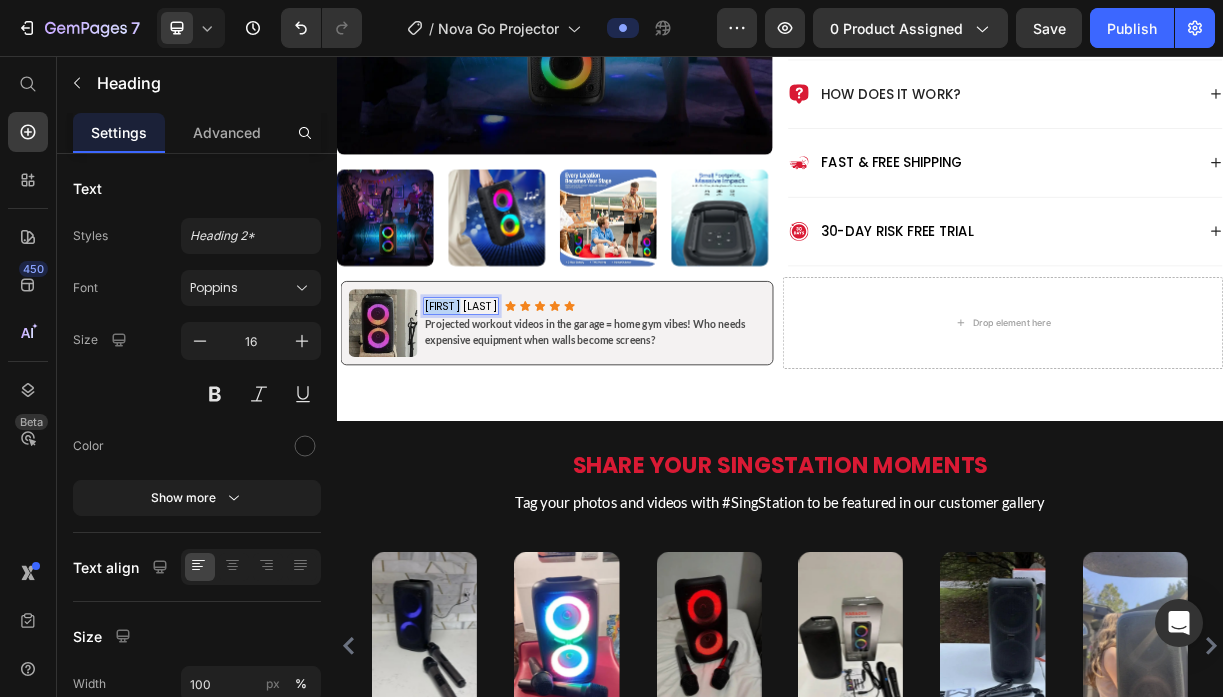 click on "Brad K." at bounding box center (505, 395) 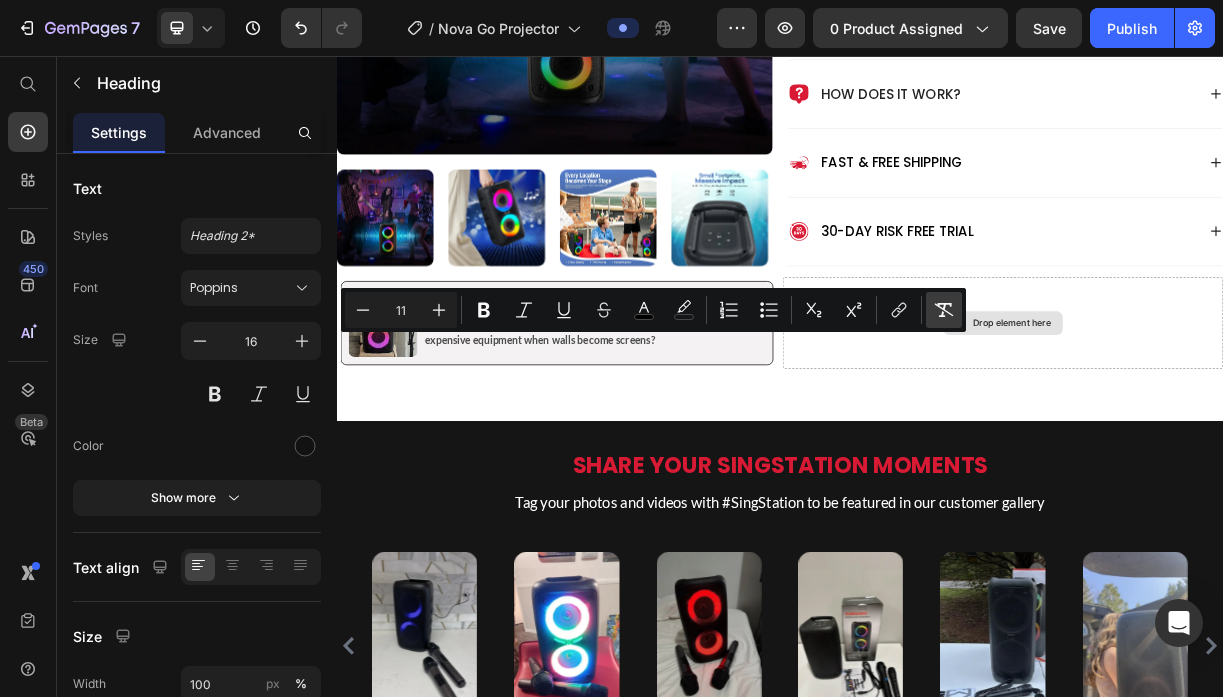 click 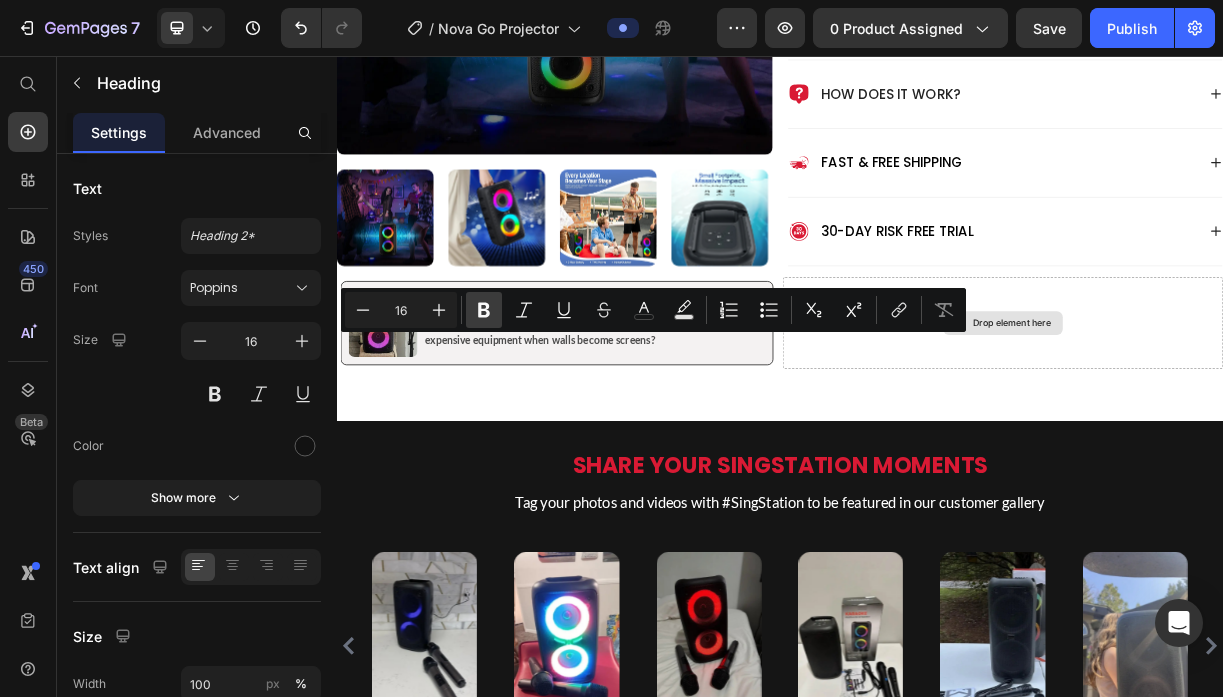 click 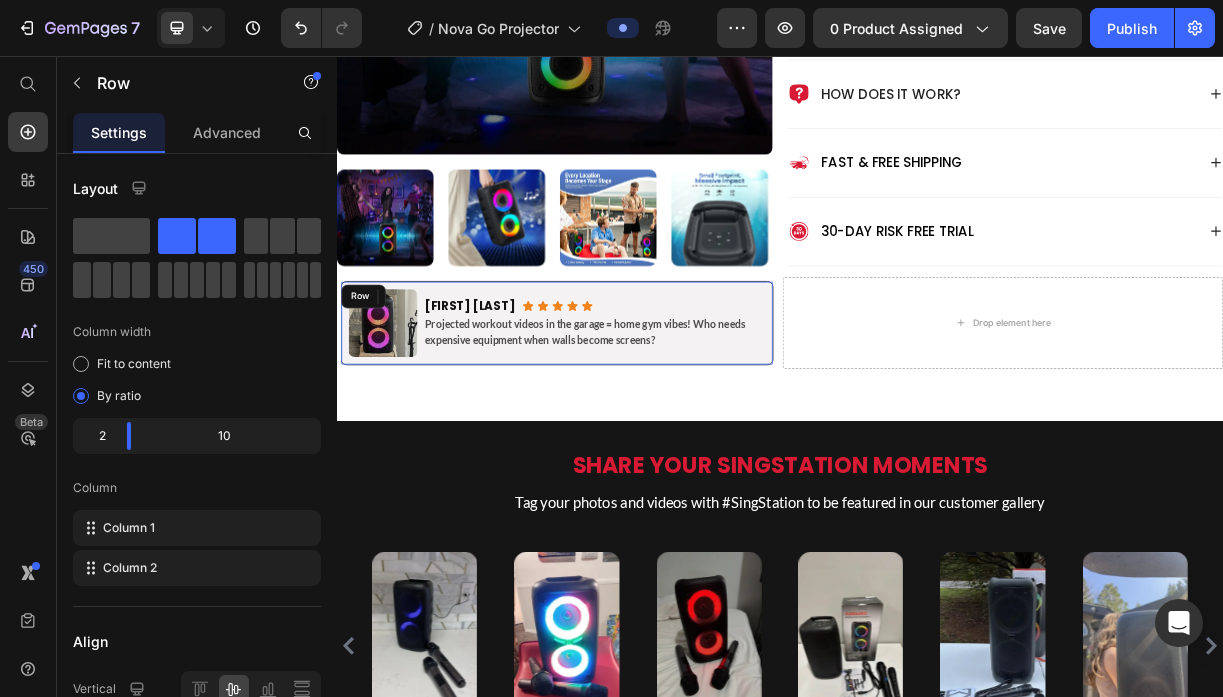 click on "Image ⁠⁠⁠⁠⁠⁠⁠ Brad K. Heading   0 Icon Icon Icon Icon Icon Icon List Row Projected workout videos in the garage = home gym vibes! Who needs expensive equipment when walls become screens? Text Block Row" at bounding box center (635, 418) 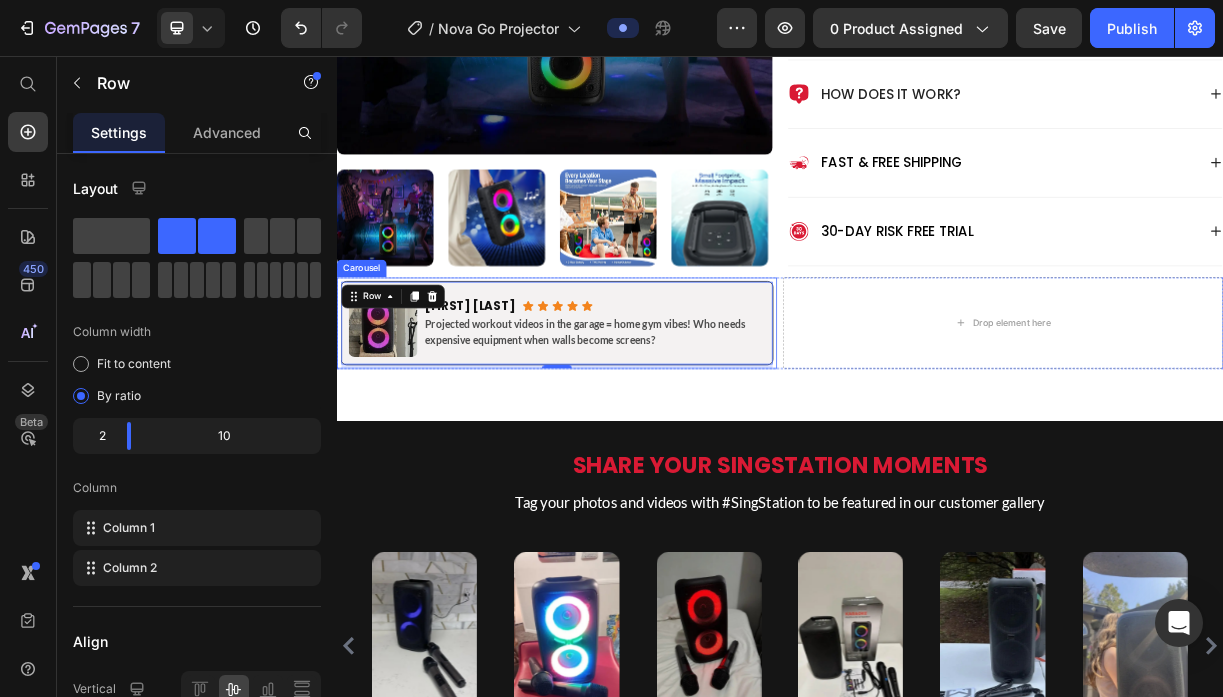 click on "Image ⁠⁠⁠⁠⁠⁠⁠ Brad K. Heading Icon Icon Icon Icon Icon Icon List Row Projected workout videos in the garage = home gym vibes! Who needs expensive equipment when walls become screens? Text Block Row   5 Image Michelle D. Heading Icon Icon Icon Icon Icon Icon List Row Grandparents can actually see the screen now! Whole family watches together on the big wall. Text Block Row Image Alex K. Heading Icon Icon Icon Icon Icon Icon List Row Hotel rooms are so much better with this! Pack it everywhere for work trips now. Text Block Row Carousel" at bounding box center (635, 418) 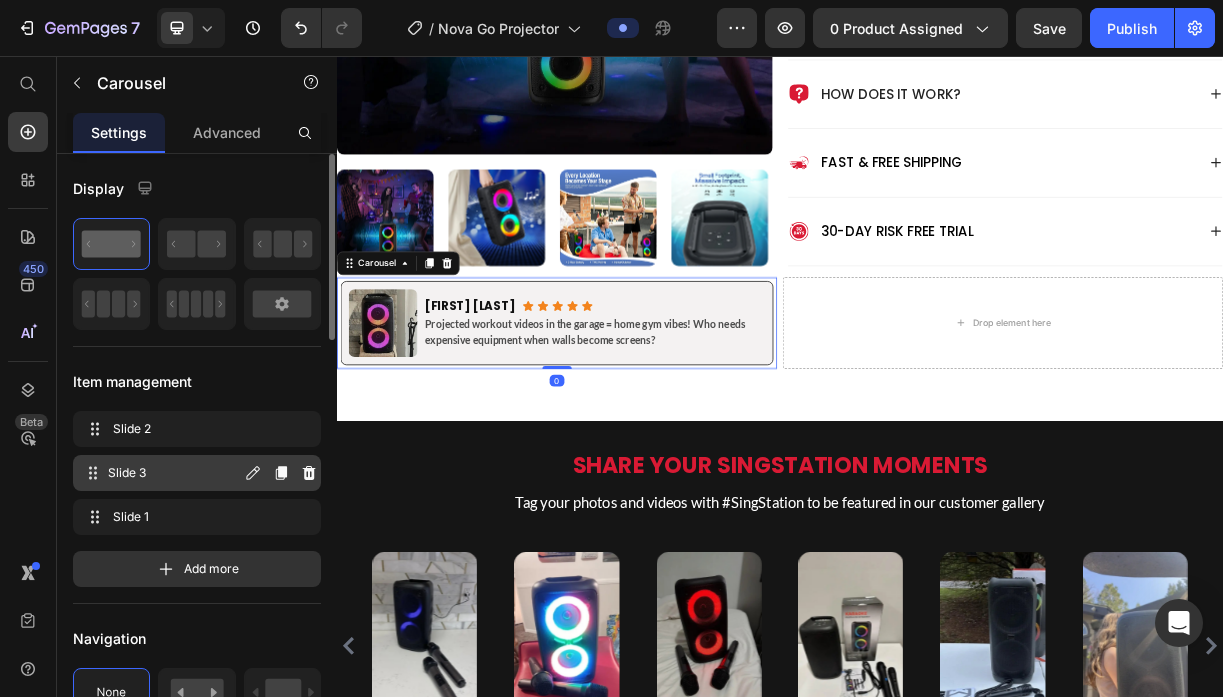 click on "Slide 3" at bounding box center [174, 473] 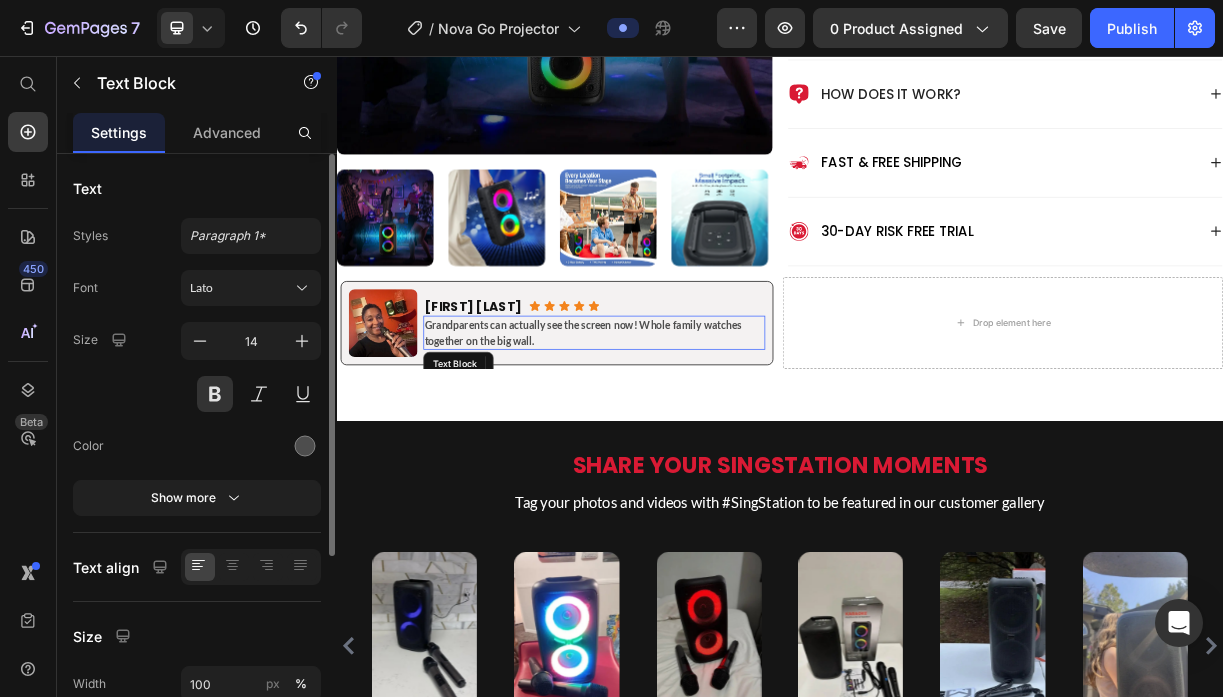 click on "Grandparents can actually see the screen now! Whole family watches together on the big wall." at bounding box center (685, 431) 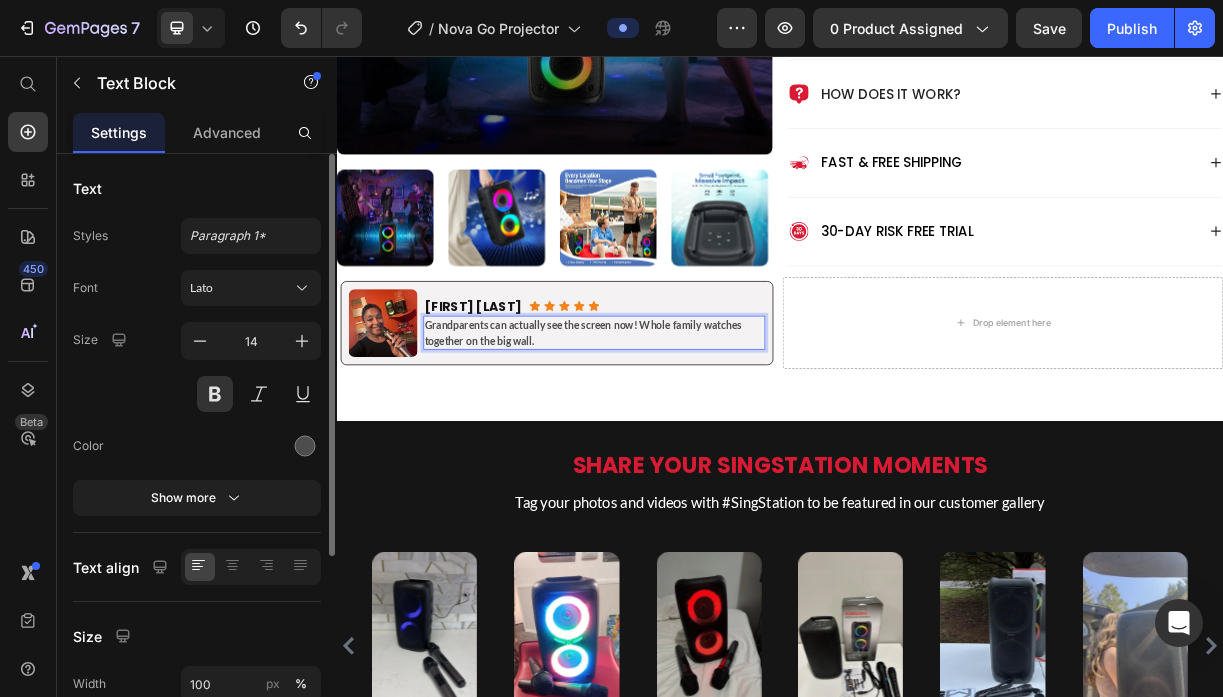 click on "Grandparents can actually see the screen now! Whole family watches together on the big wall." at bounding box center [685, 431] 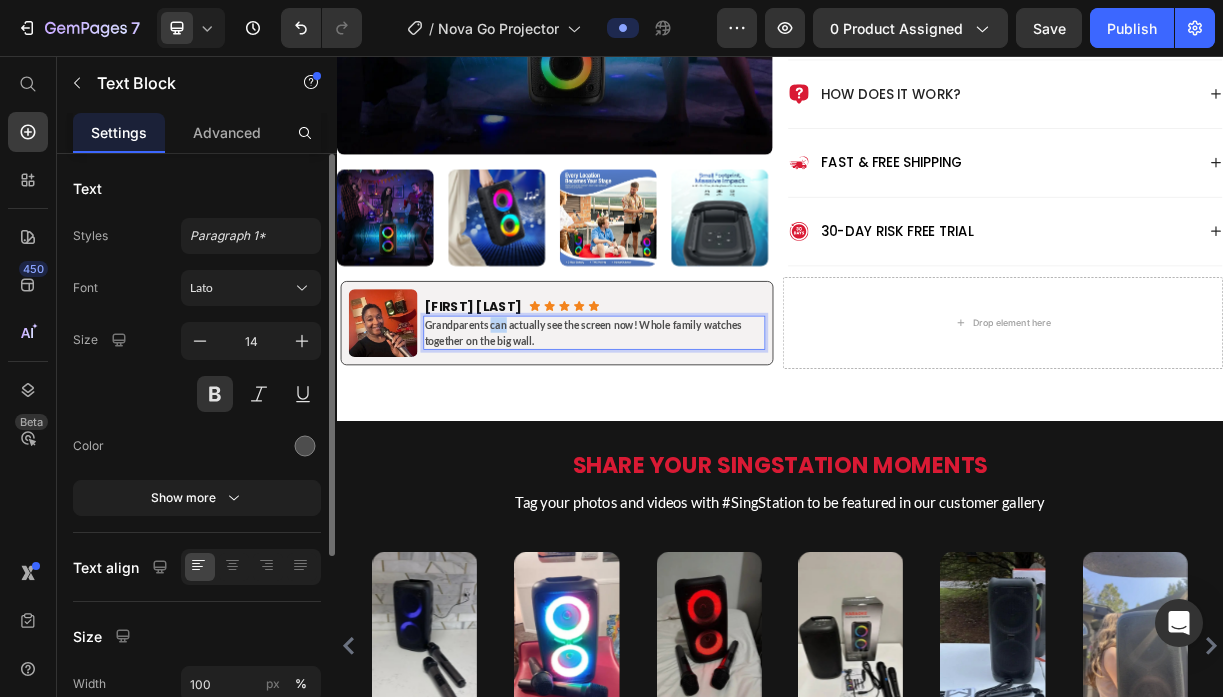 click on "Grandparents can actually see the screen now! Whole family watches together on the big wall." at bounding box center [685, 431] 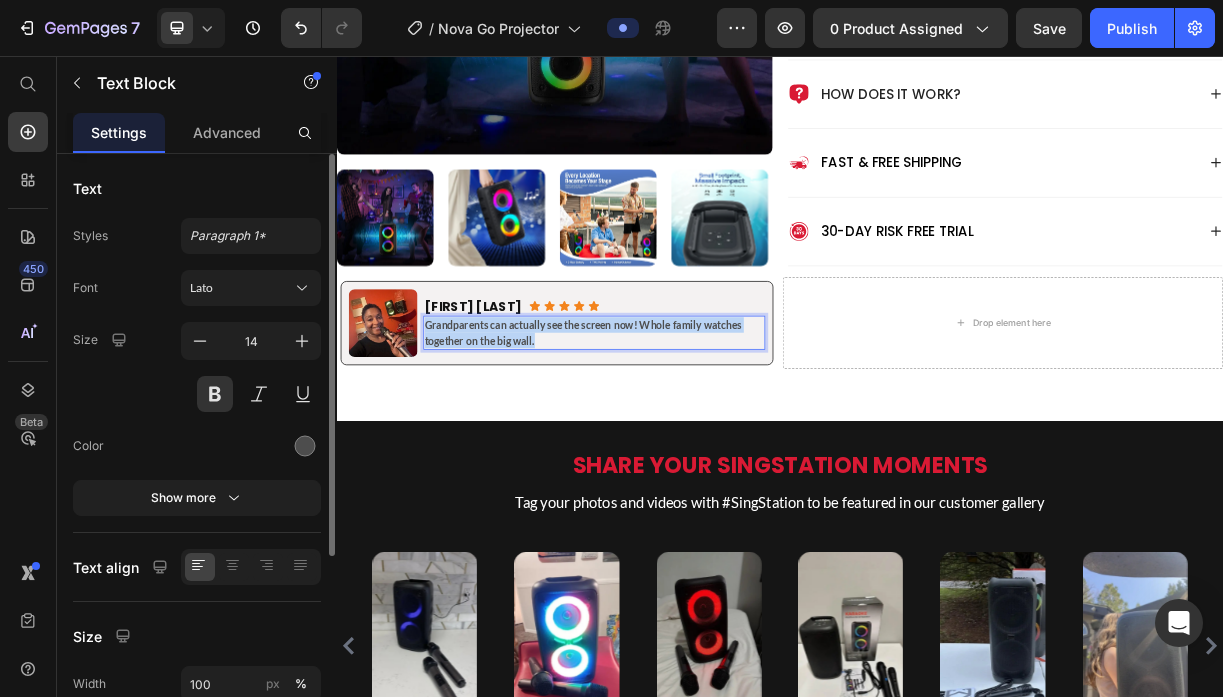 click on "Grandparents can actually see the screen now! Whole family watches together on the big wall." at bounding box center (685, 431) 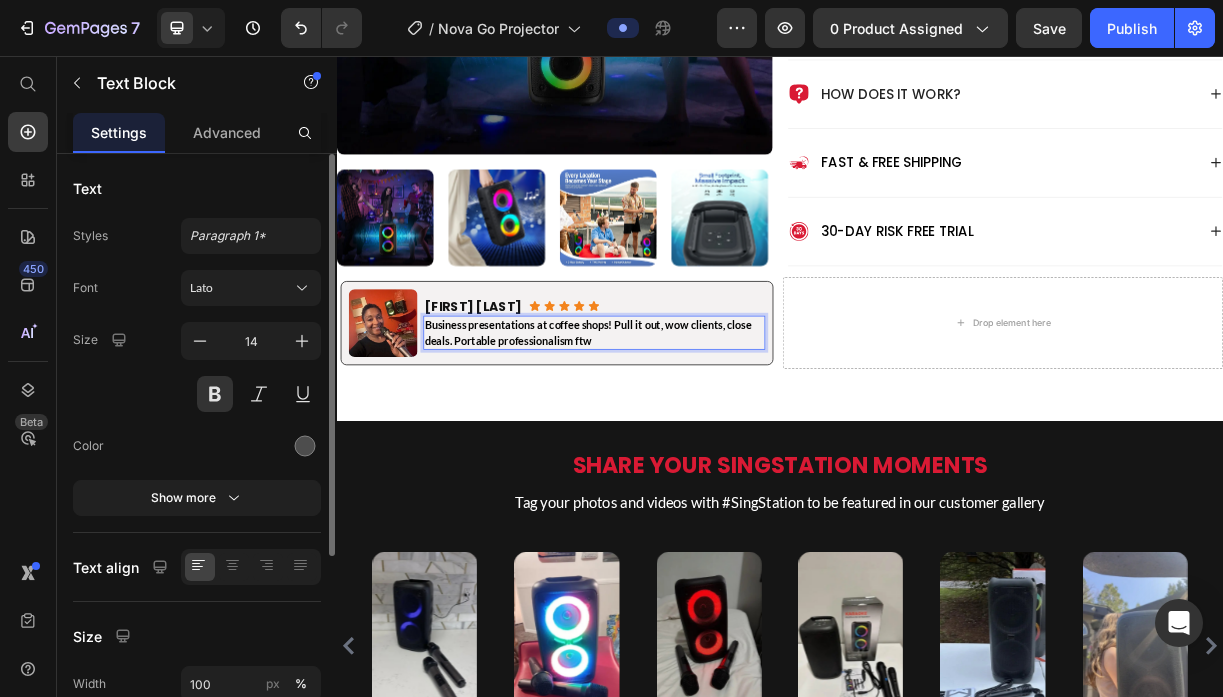 click on "Business presentations at coffee shops! Pull it out, wow clients, close deals. Portable professionalism ftw" at bounding box center [677, 431] 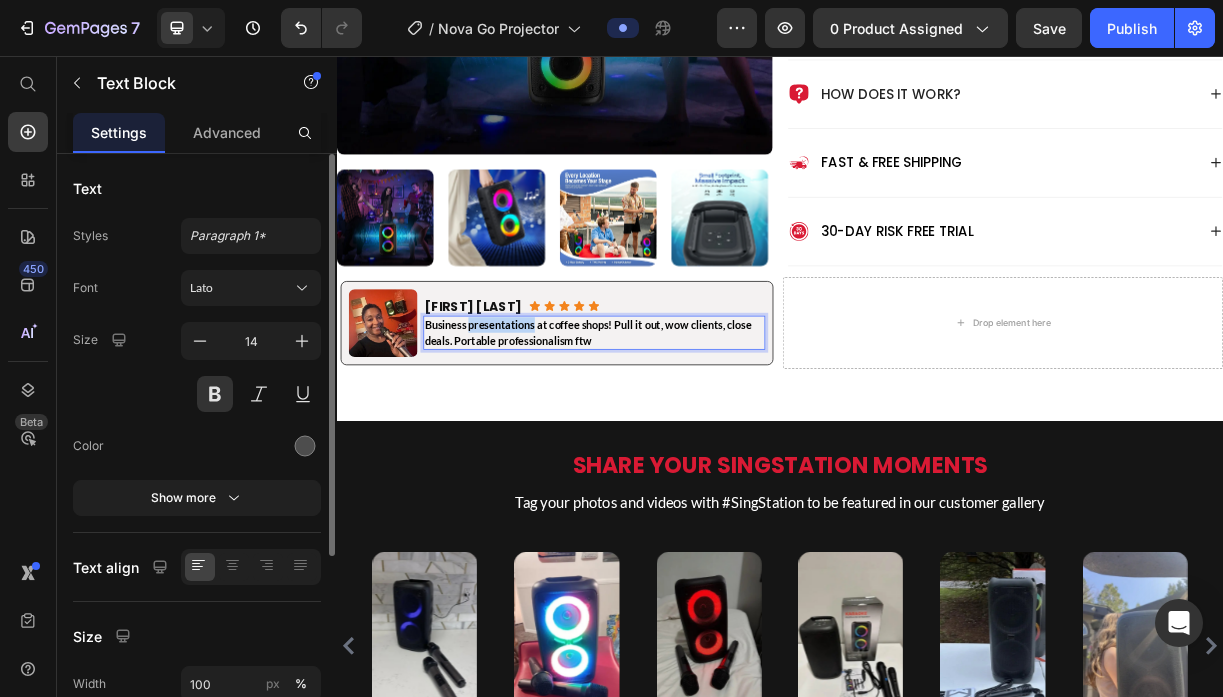 click on "Business presentations at coffee shops! Pull it out, wow clients, close deals. Portable professionalism ftw" at bounding box center [677, 431] 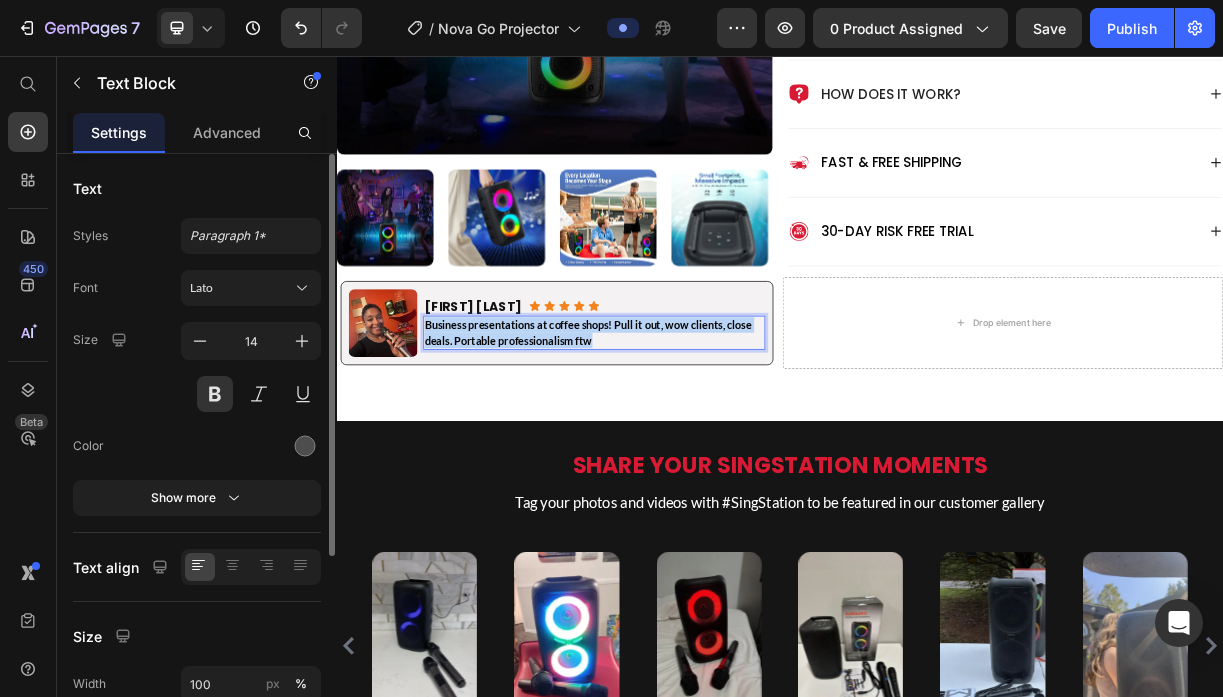 click on "Business presentations at coffee shops! Pull it out, wow clients, close deals. Portable professionalism ftw" at bounding box center (677, 431) 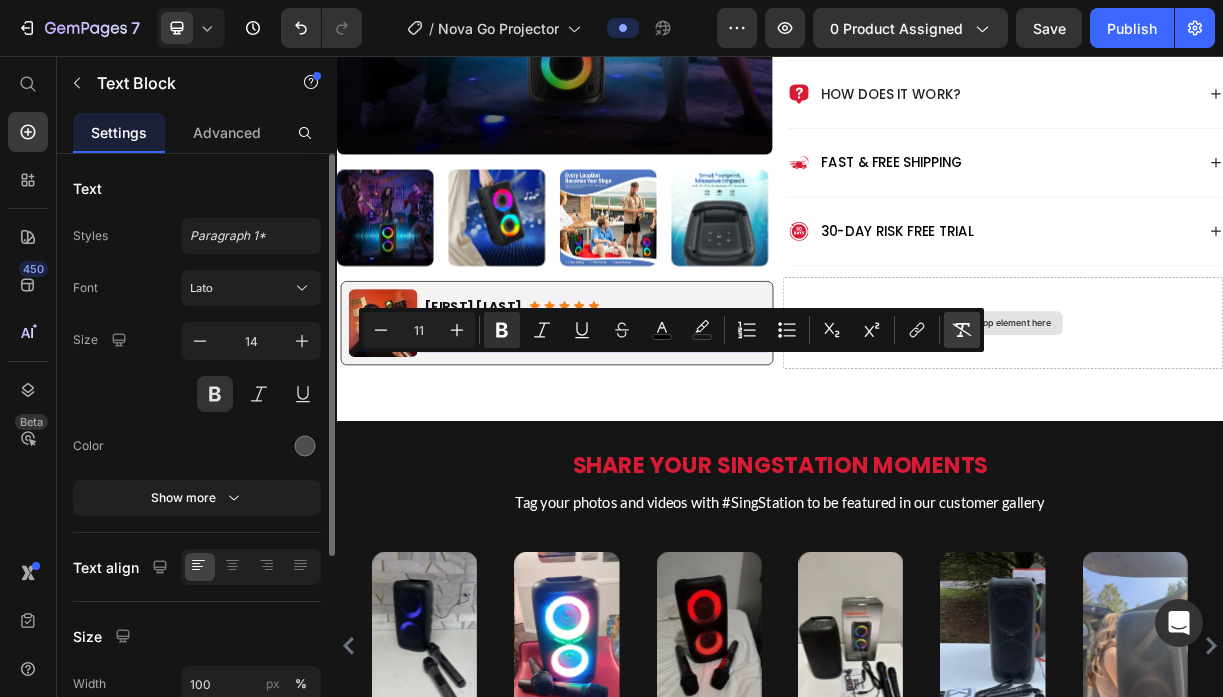 click 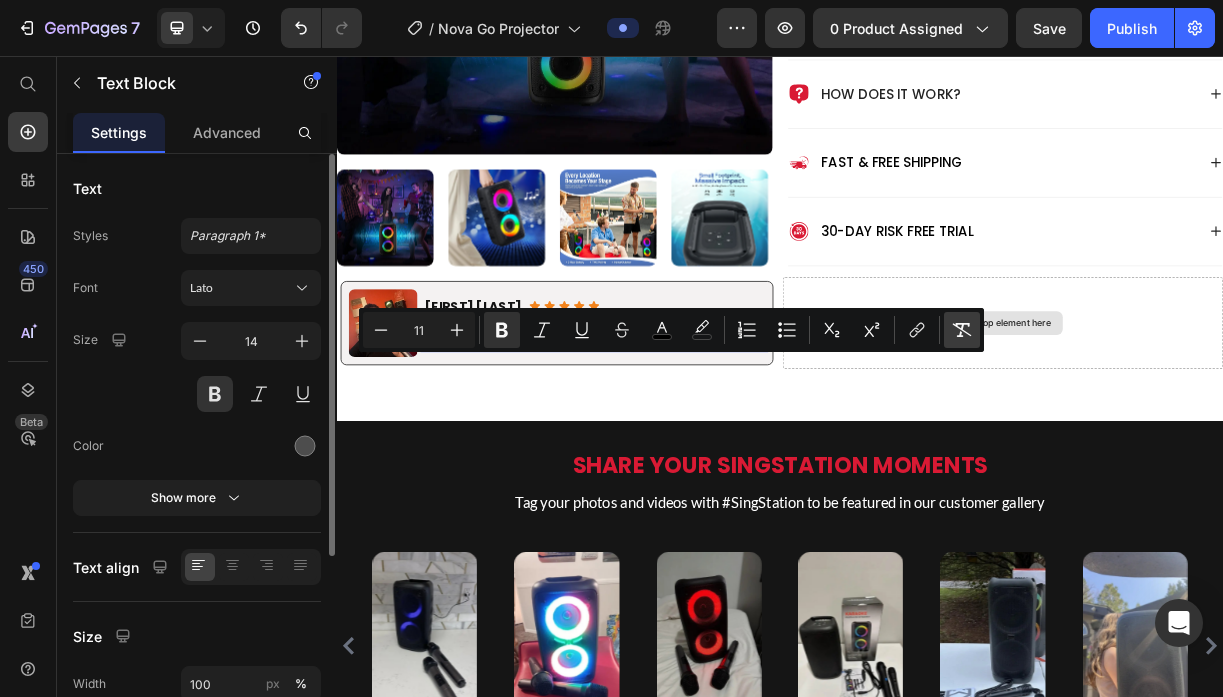 type on "14" 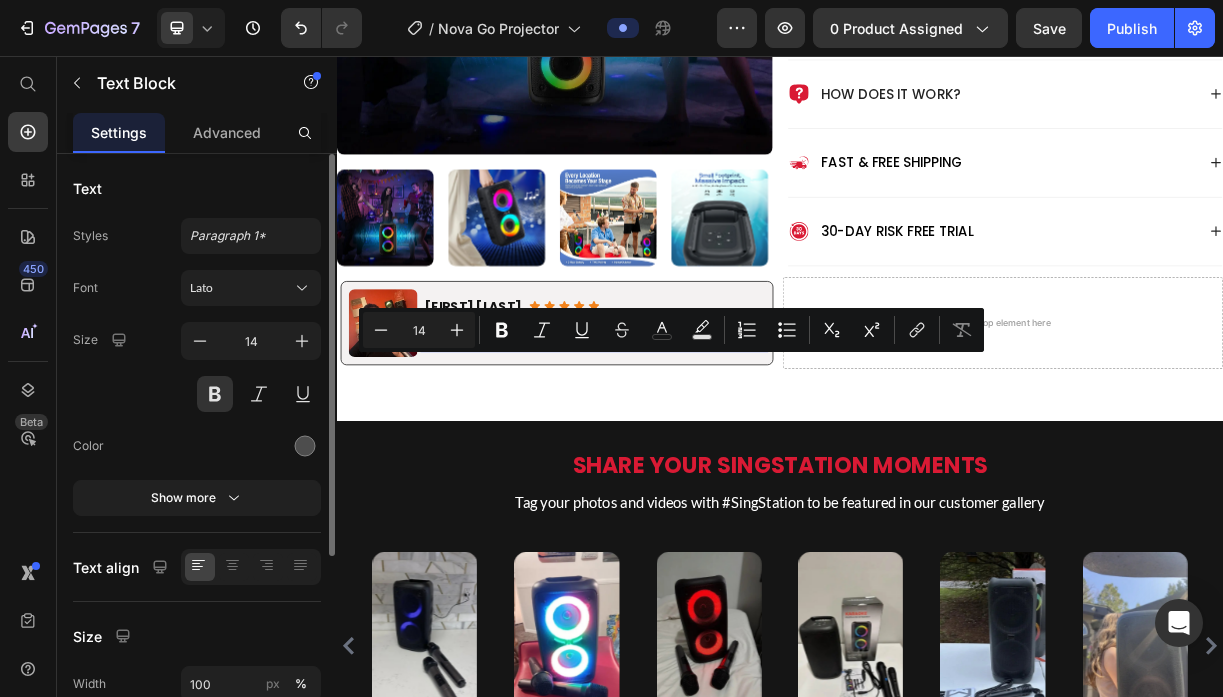 click on "Business presentations at coffee shops! Pull it out, wow clients, close deals. Portable professionalism ftw" at bounding box center (685, 431) 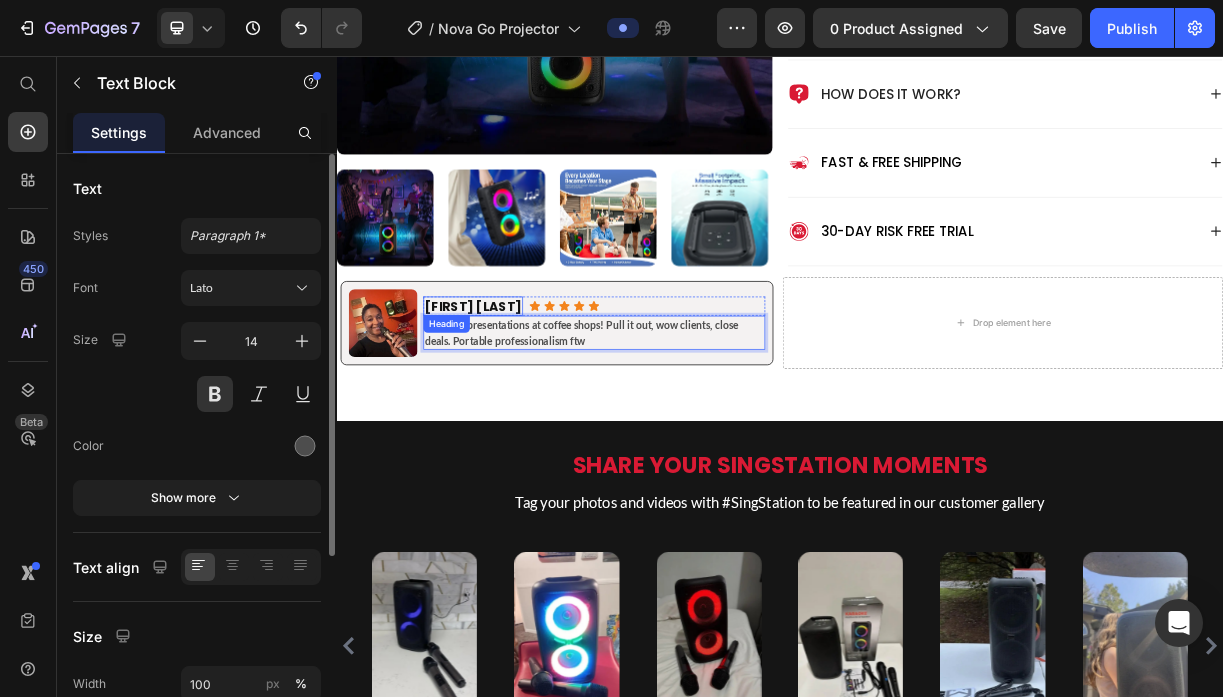 click on "[FIRST] [LAST]." at bounding box center [521, 395] 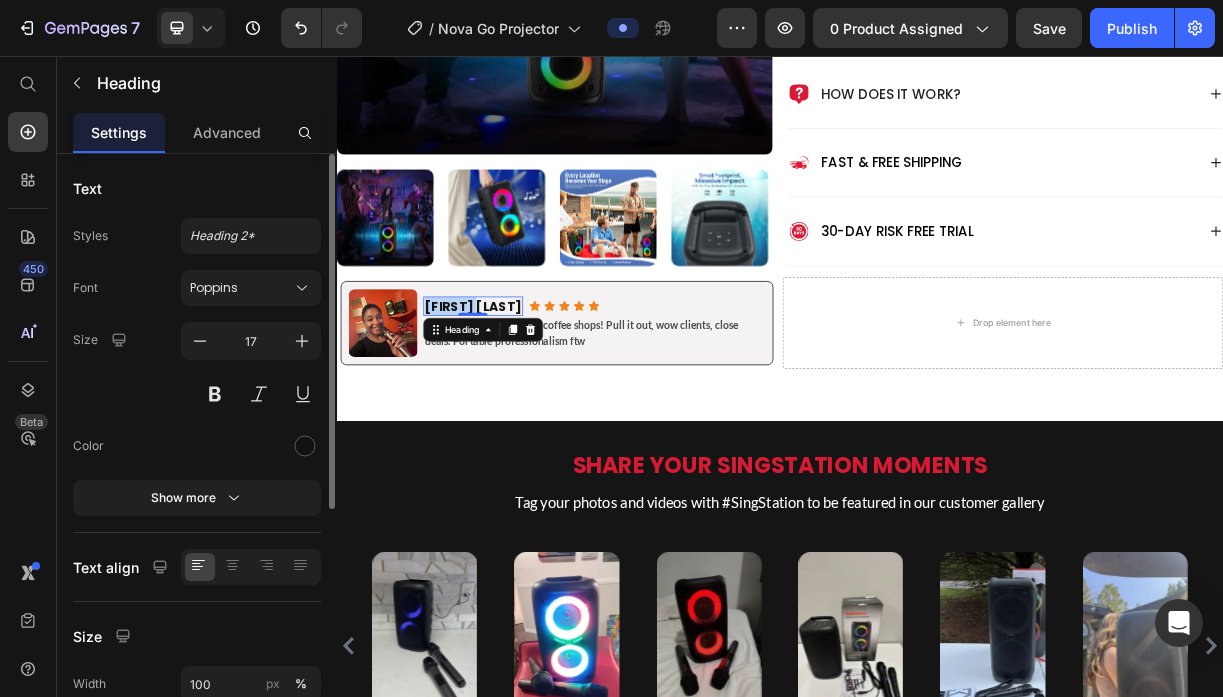 click on "[FIRST] [LAST]." at bounding box center [521, 395] 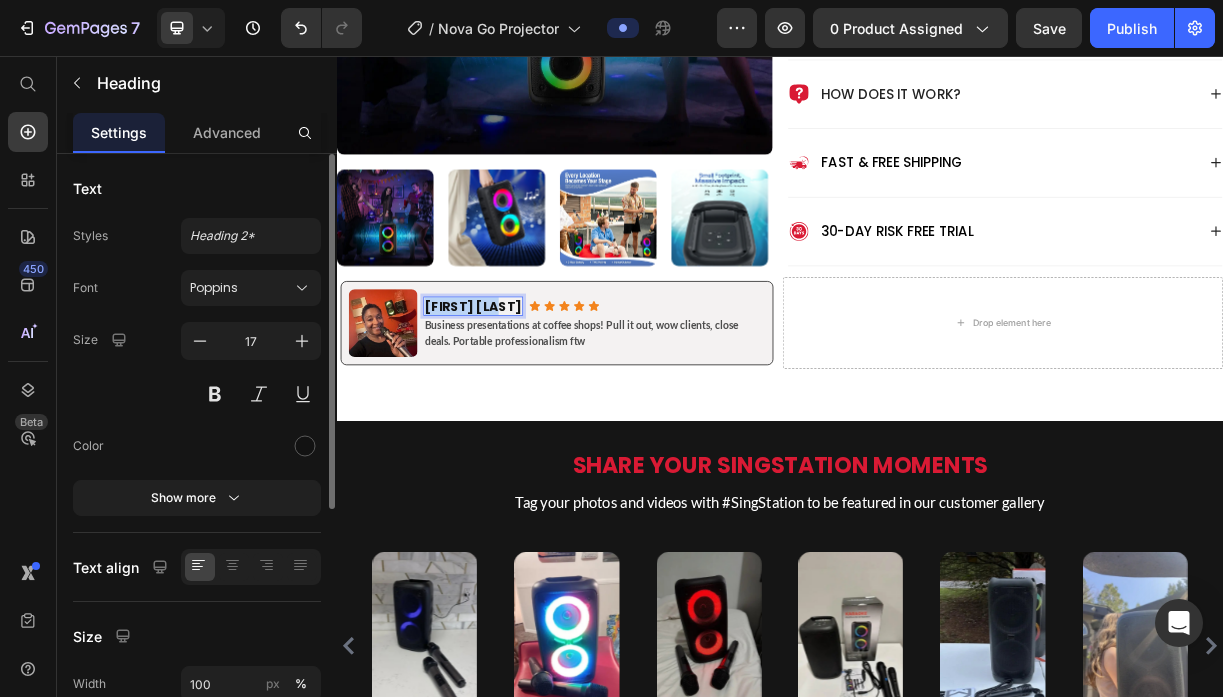 click on "[FIRST] [LAST]." at bounding box center (521, 395) 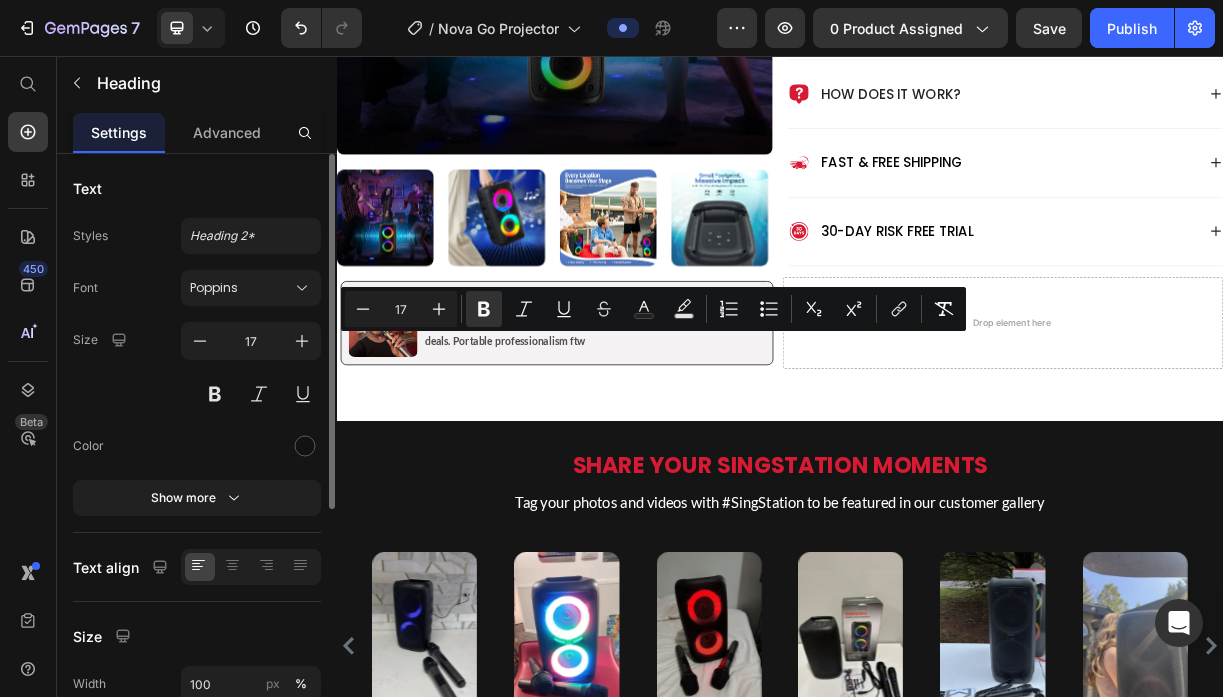 type on "11" 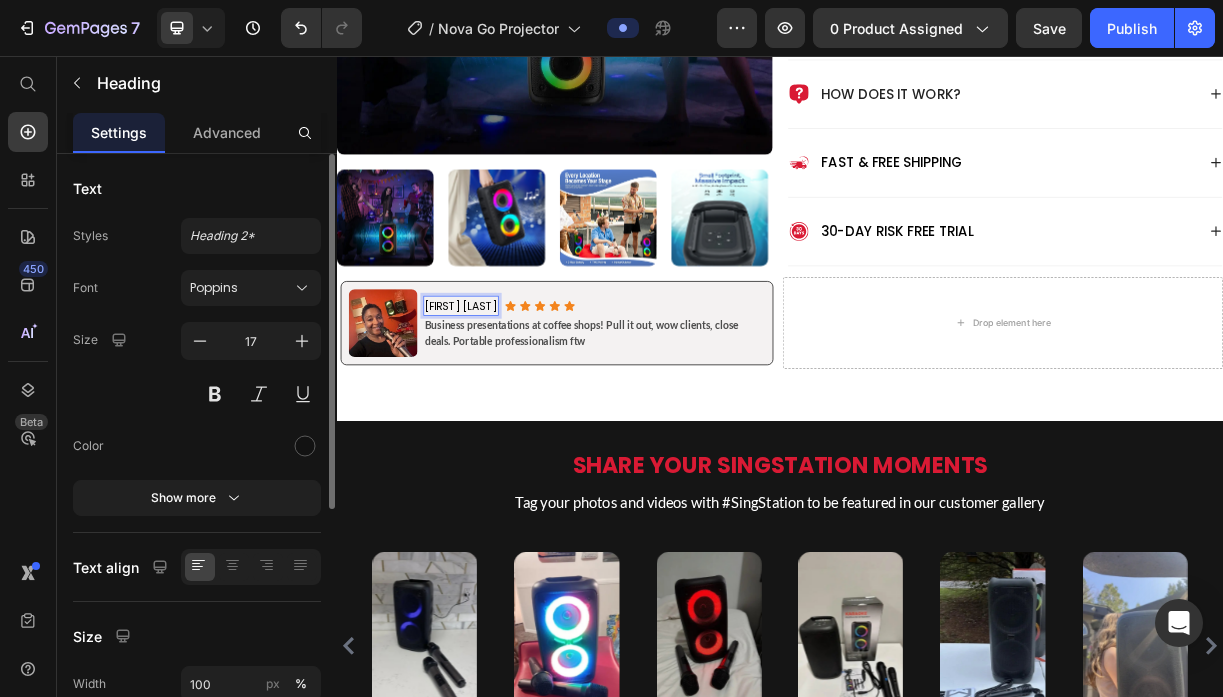 click on "Daniel S." at bounding box center [505, 395] 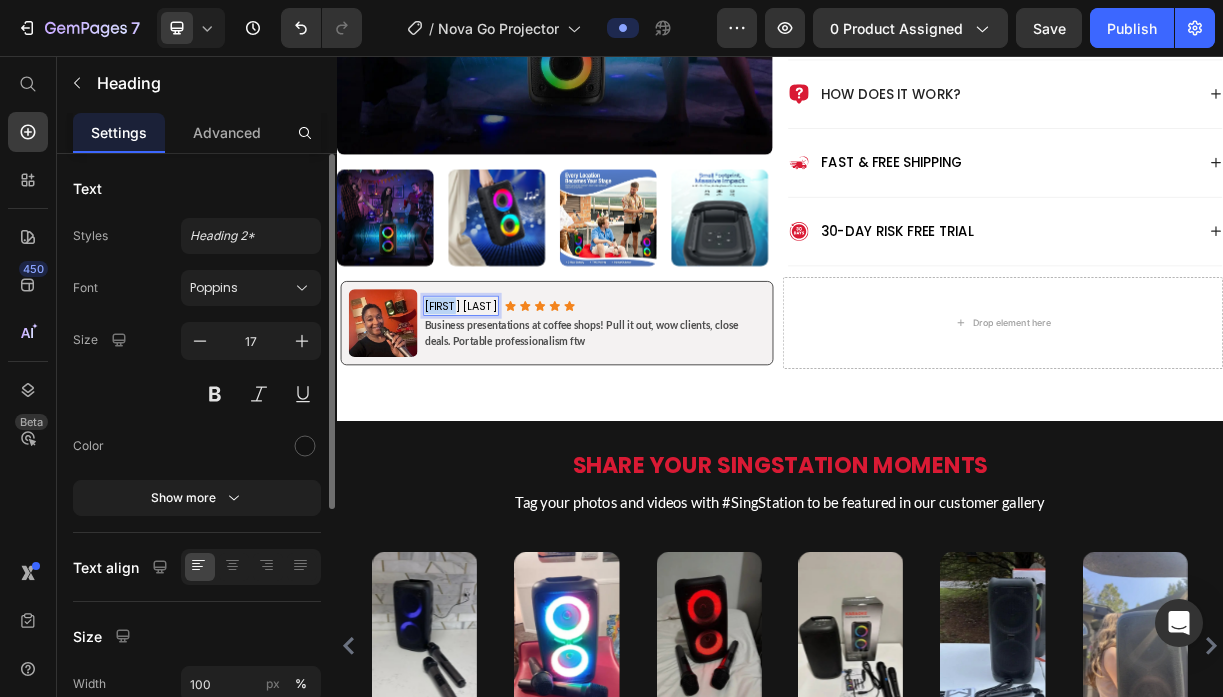 click on "Daniel S." at bounding box center (505, 395) 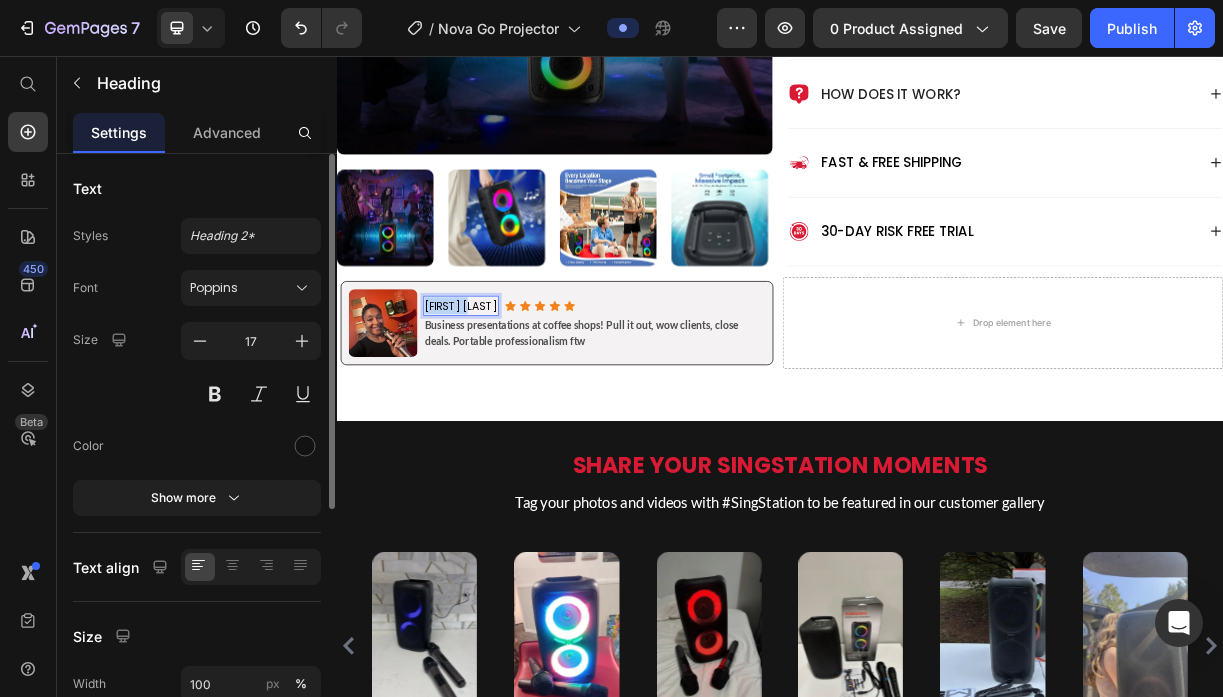 click on "Daniel S." at bounding box center (505, 395) 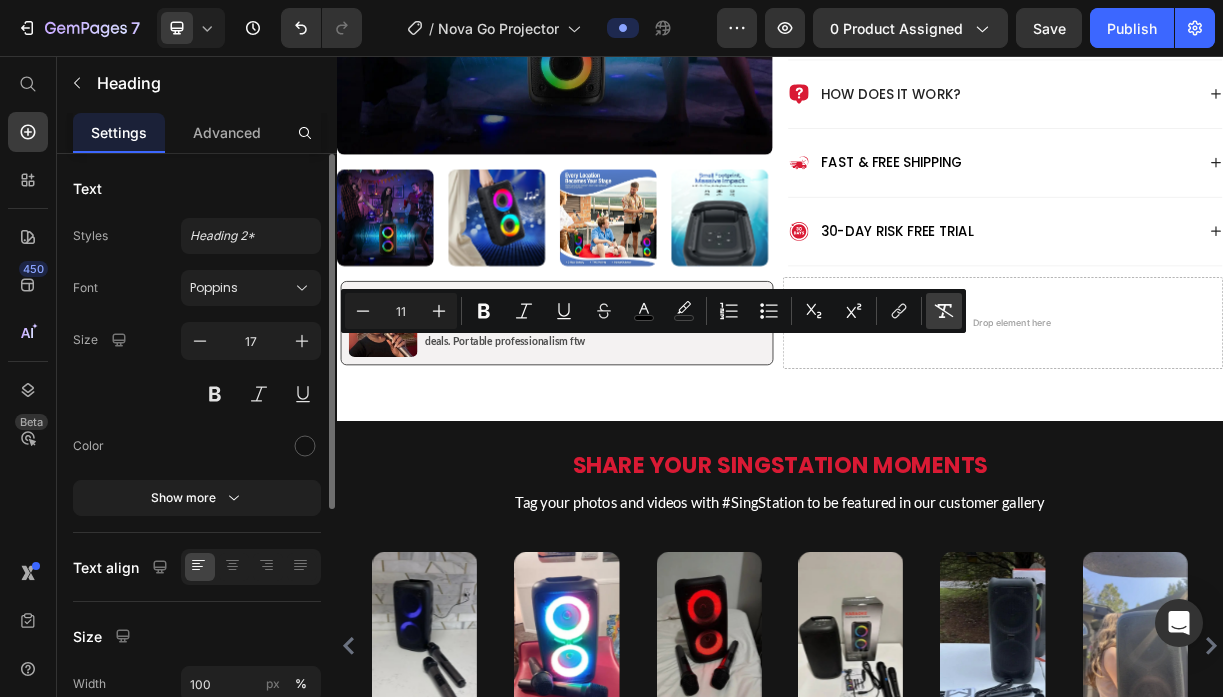 click on "Remove Format" at bounding box center [944, 311] 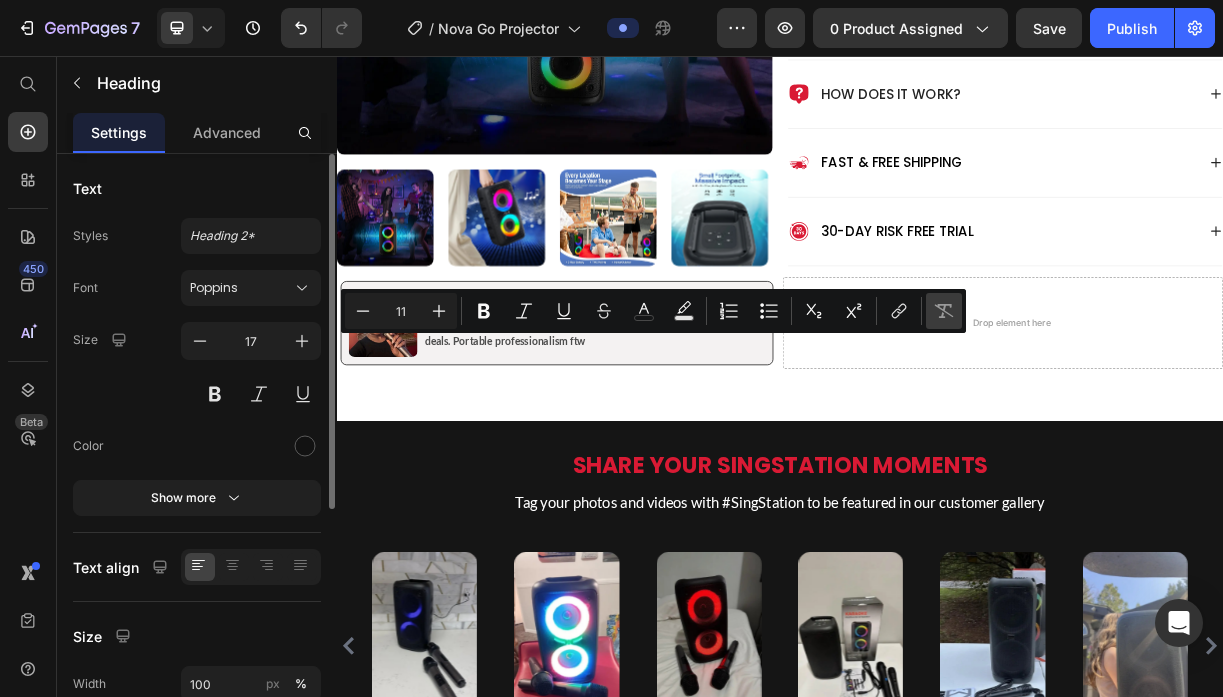type on "17" 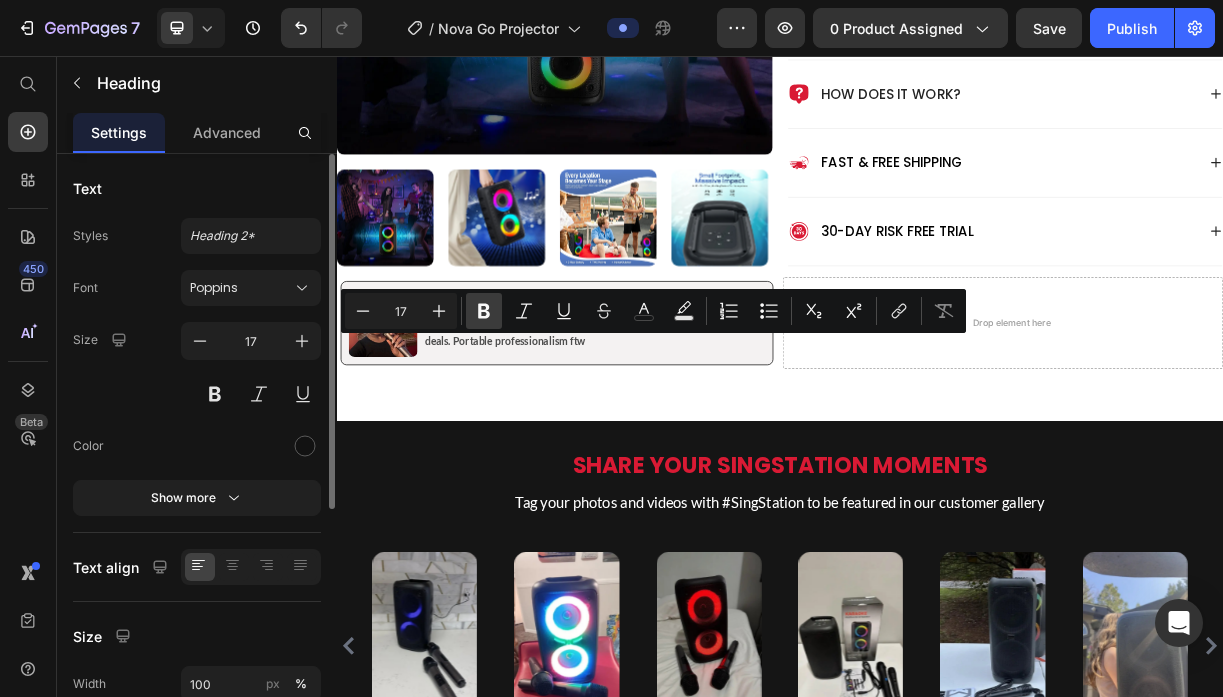 click on "Bold" at bounding box center (484, 311) 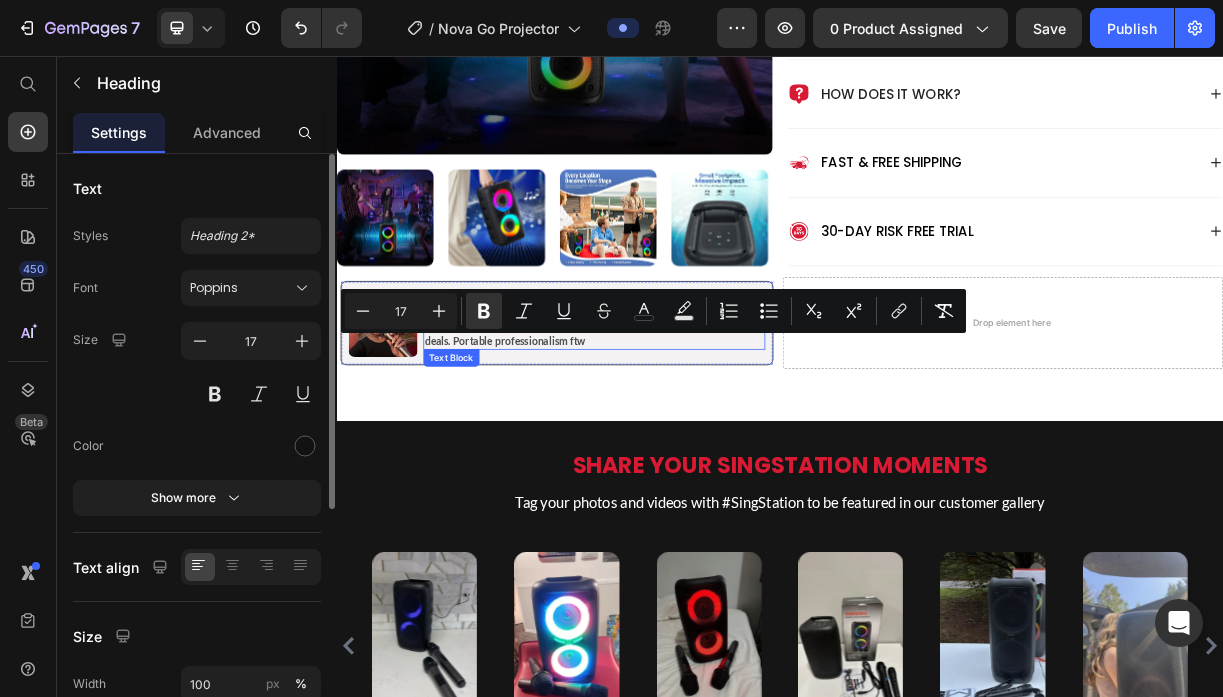 click on "Business presentations at coffee shops! Pull it out, wow clients, close deals. Portable professionalism ftw" at bounding box center (685, 431) 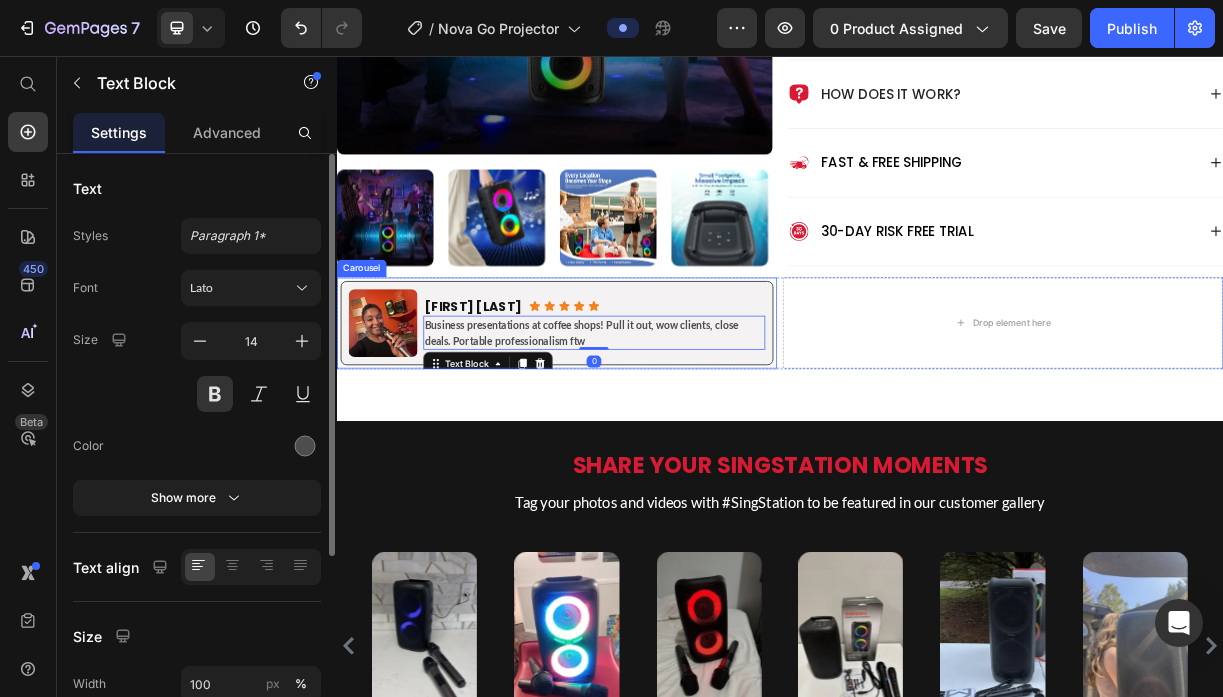 click on "Image ⁠⁠⁠⁠⁠⁠⁠ Brad K. Heading Icon Icon Icon Icon Icon Icon List Row Projected workout videos in the garage = home gym vibes! Who needs expensive equipment when walls become screens? Text Block Row Image ⁠⁠⁠⁠⁠⁠⁠ Daniel S. Heading Icon Icon Icon Icon Icon Icon List Row Business presentations at coffee shops! Pull it out, wow clients, close deals. Portable professionalism ftw Text Block   0 Row Image Alex K. Heading Icon Icon Icon Icon Icon Icon List Row Hotel rooms are so much better with this! Pack it everywhere for work trips now. Text Block Row Carousel" at bounding box center [635, 418] 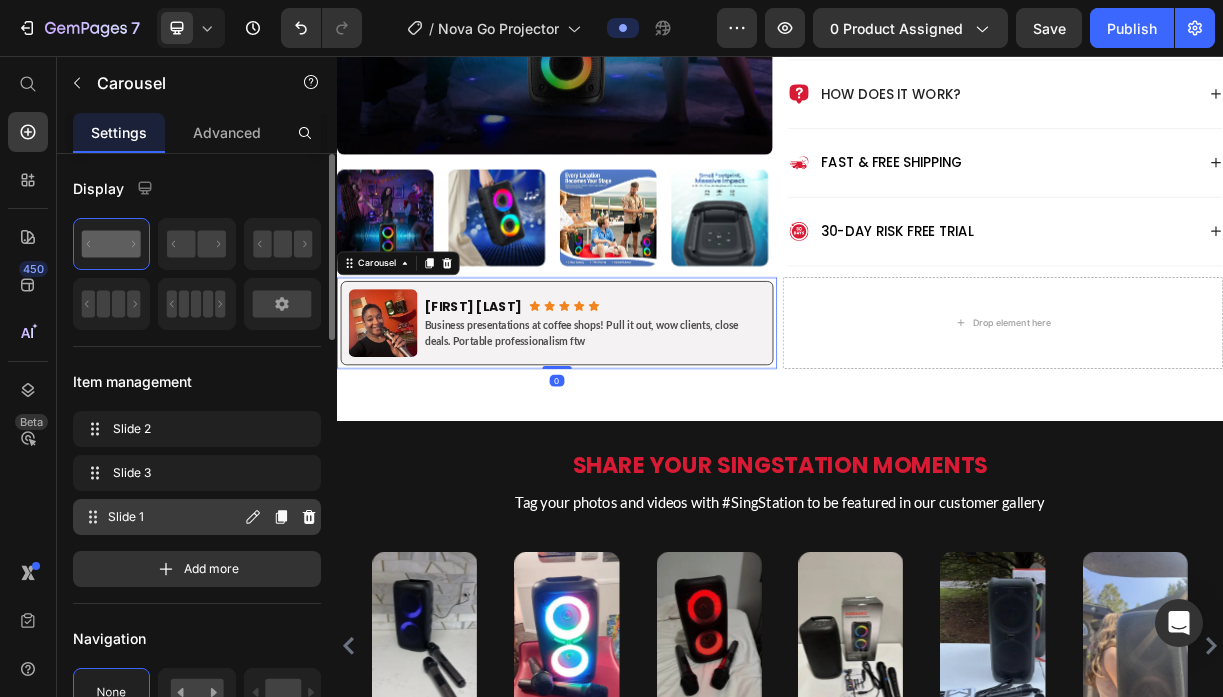click on "Slide 1 Slide 1" at bounding box center (161, 517) 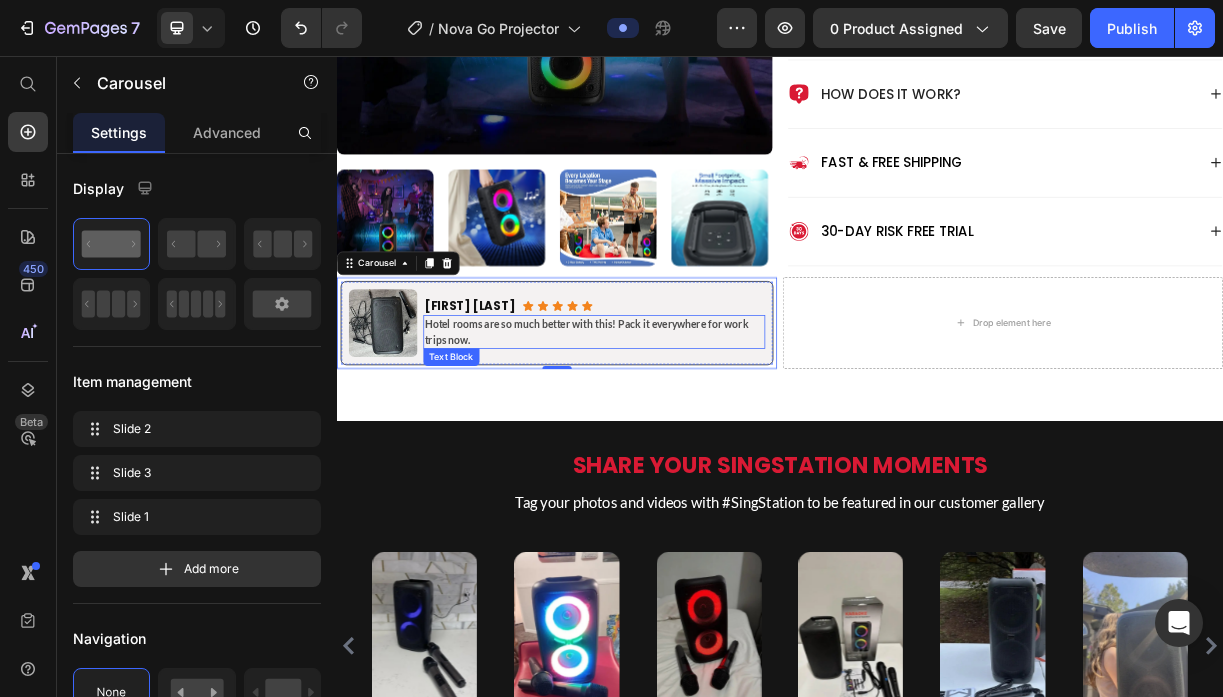 click on "Hotel rooms are so much better with this! Pack it everywhere for work trips now." at bounding box center (685, 430) 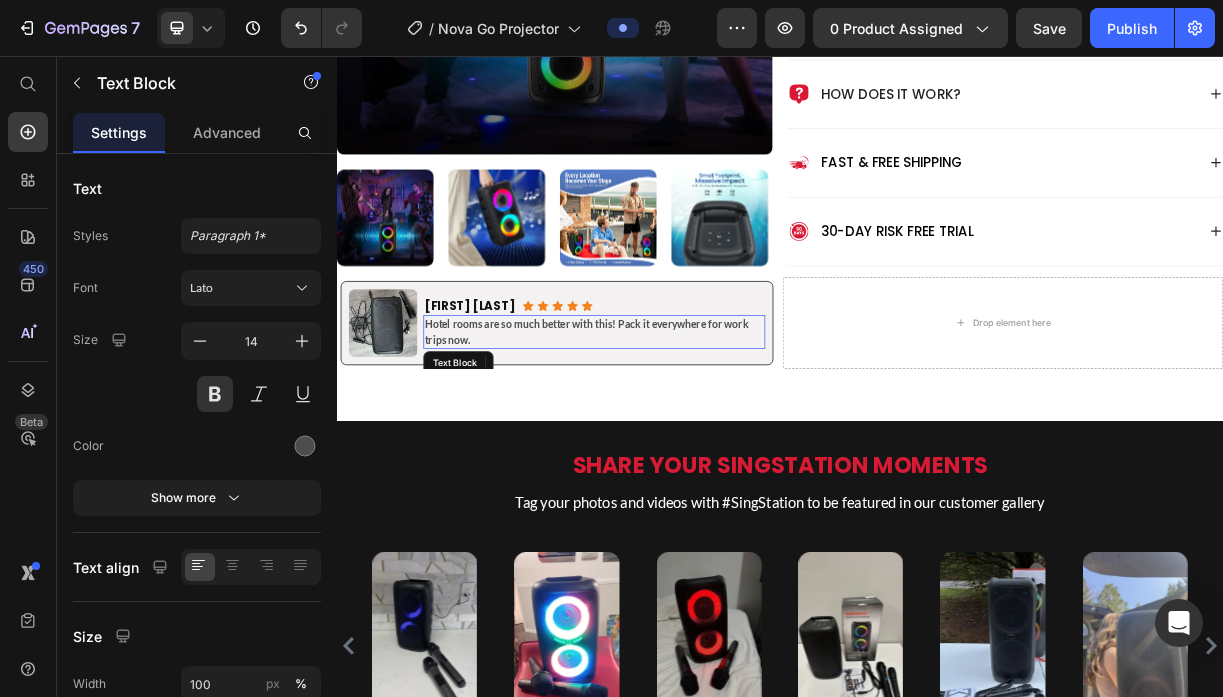 click on "Hotel rooms are so much better with this! Pack it everywhere for work trips now." at bounding box center (685, 430) 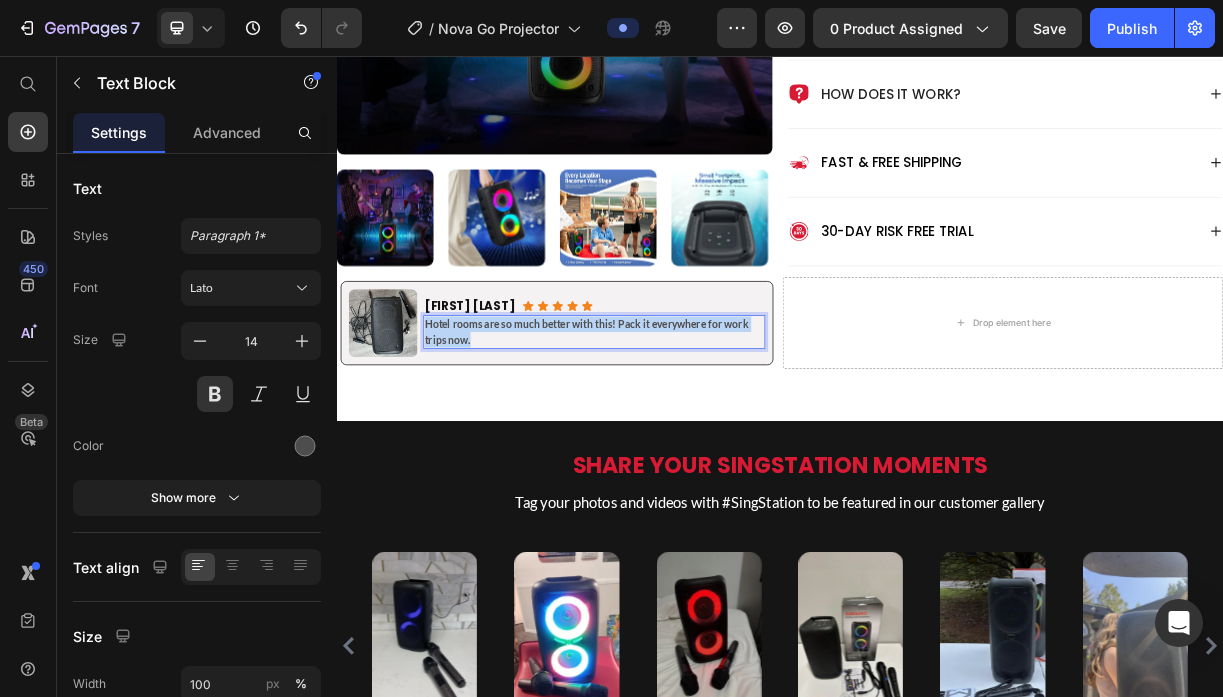 click on "Hotel rooms are so much better with this! Pack it everywhere for work trips now." at bounding box center [685, 430] 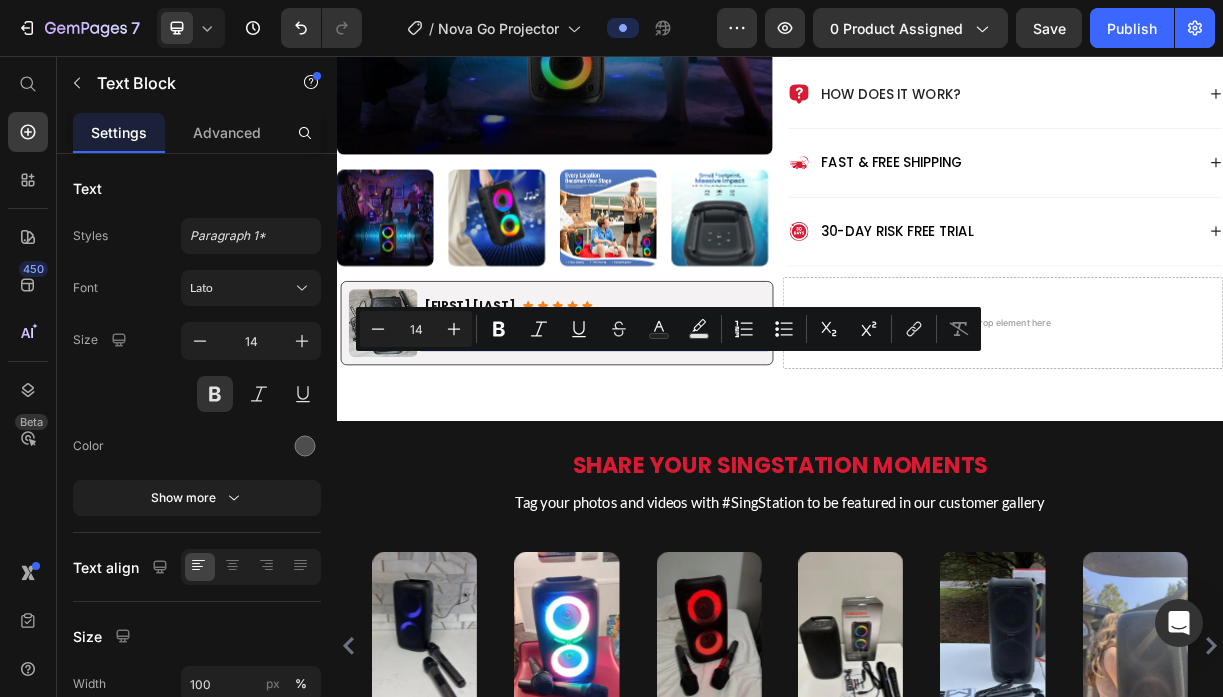type on "11" 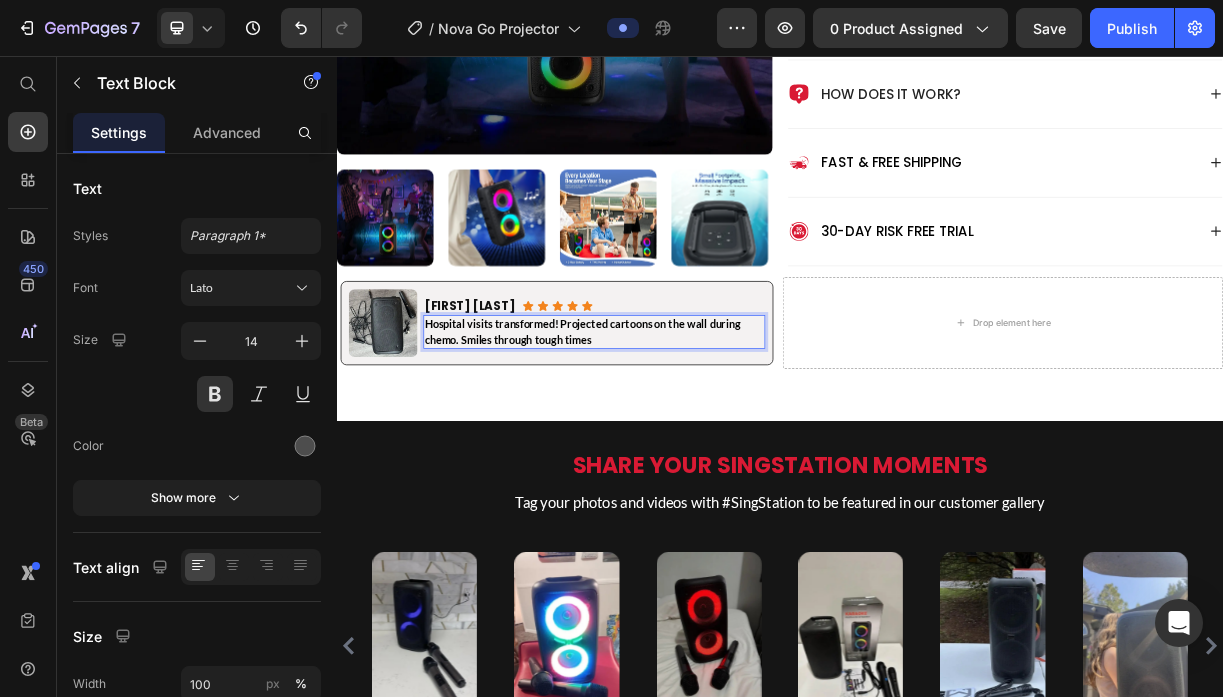 click on "Hospital visits transformed! Projected cartoons on the wall during chemo. Smiles through tough times" at bounding box center [670, 430] 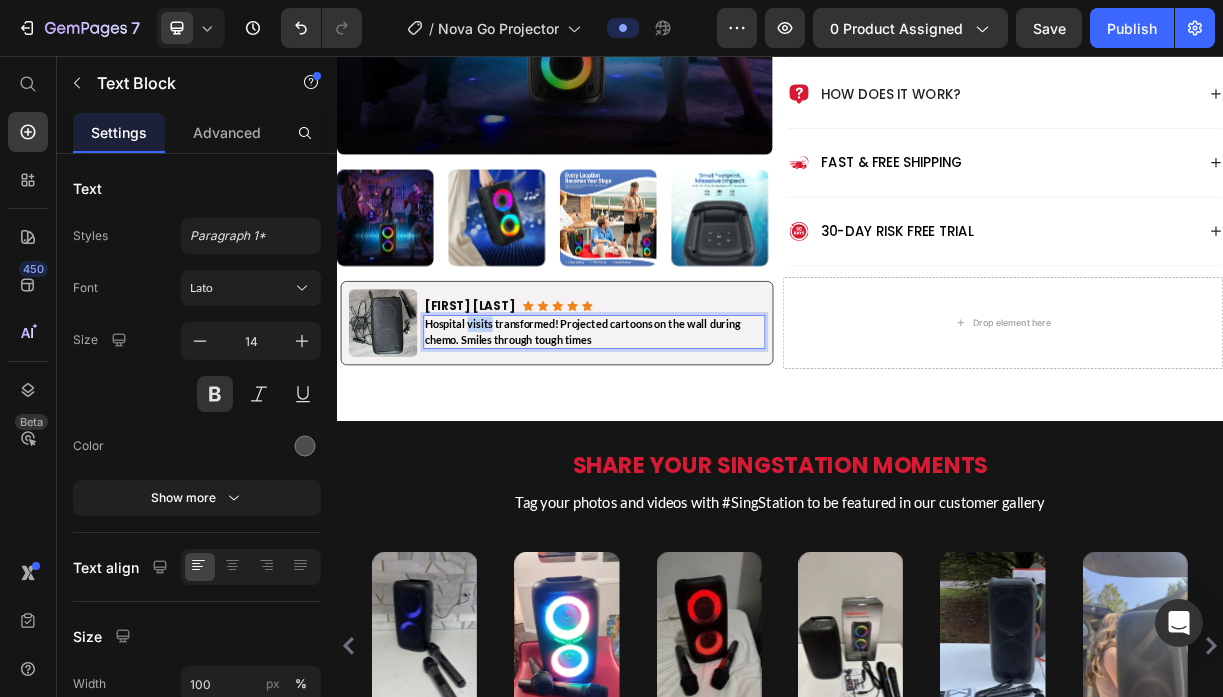 click on "Hospital visits transformed! Projected cartoons on the wall during chemo. Smiles through tough times" at bounding box center (670, 430) 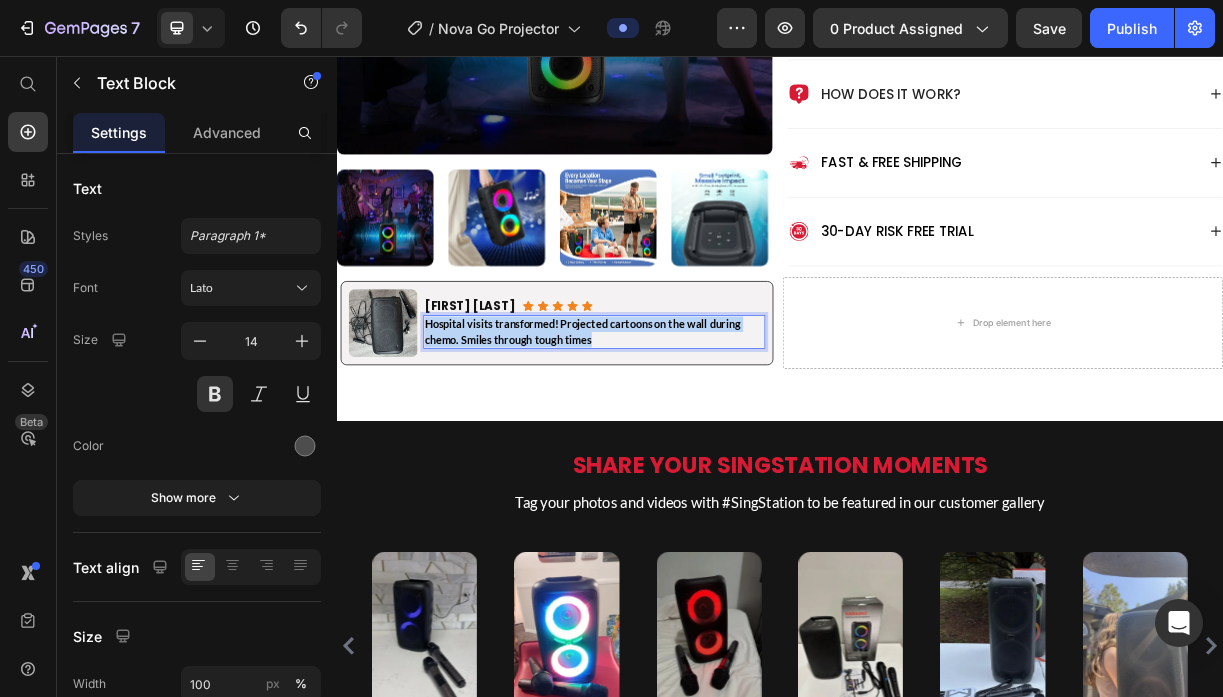 click on "Hospital visits transformed! Projected cartoons on the wall during chemo. Smiles through tough times" at bounding box center [670, 430] 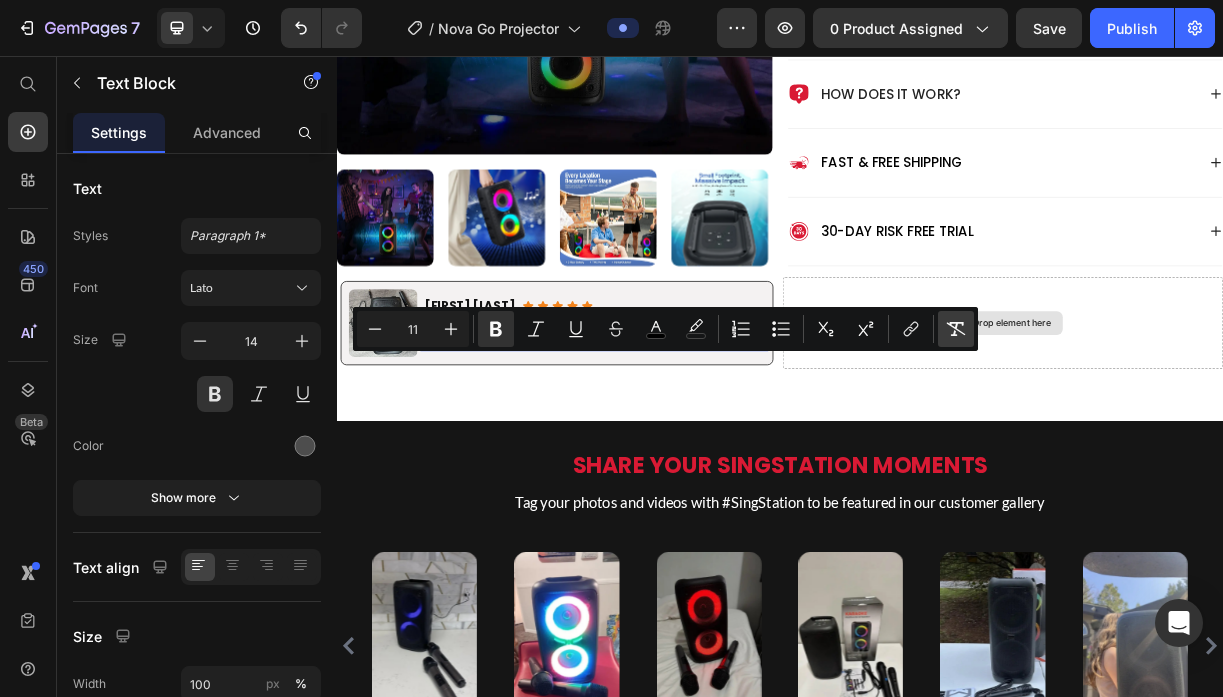 click on "Remove Format" at bounding box center [956, 329] 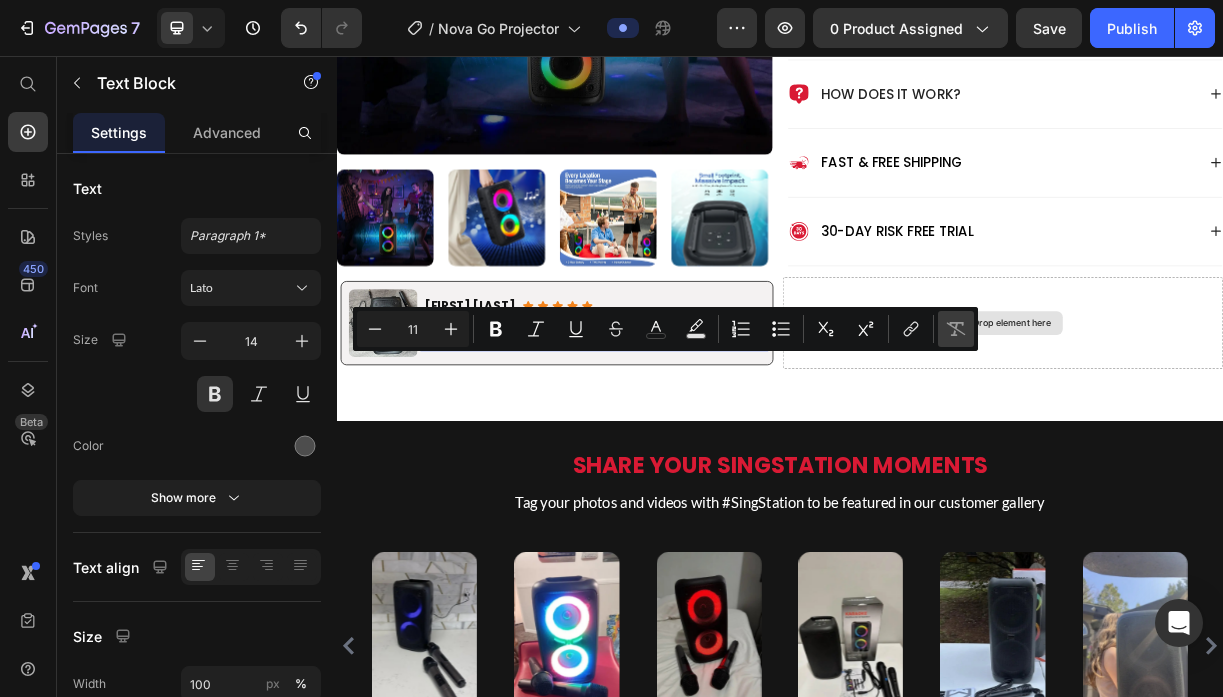 type on "14" 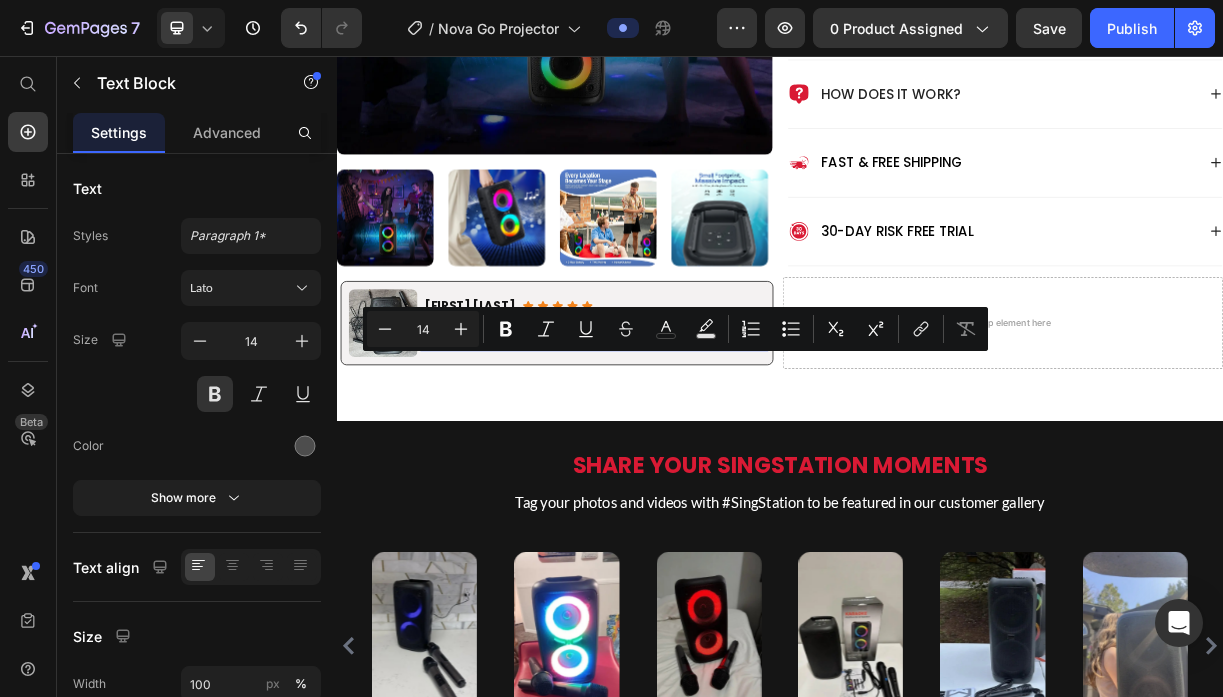 click on "Hospital visits transformed! Projected cartoons on the wall during chemo. Smiles through tough times" at bounding box center [685, 430] 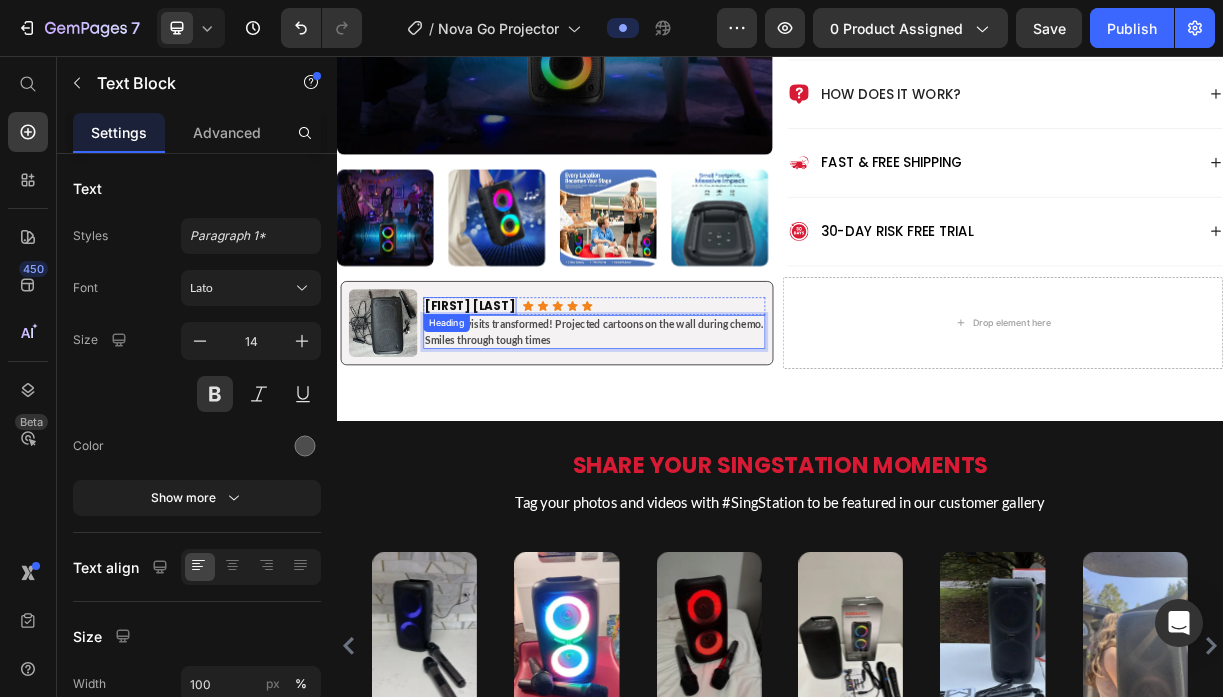 click on "[FIRST] [LAST]." at bounding box center [517, 394] 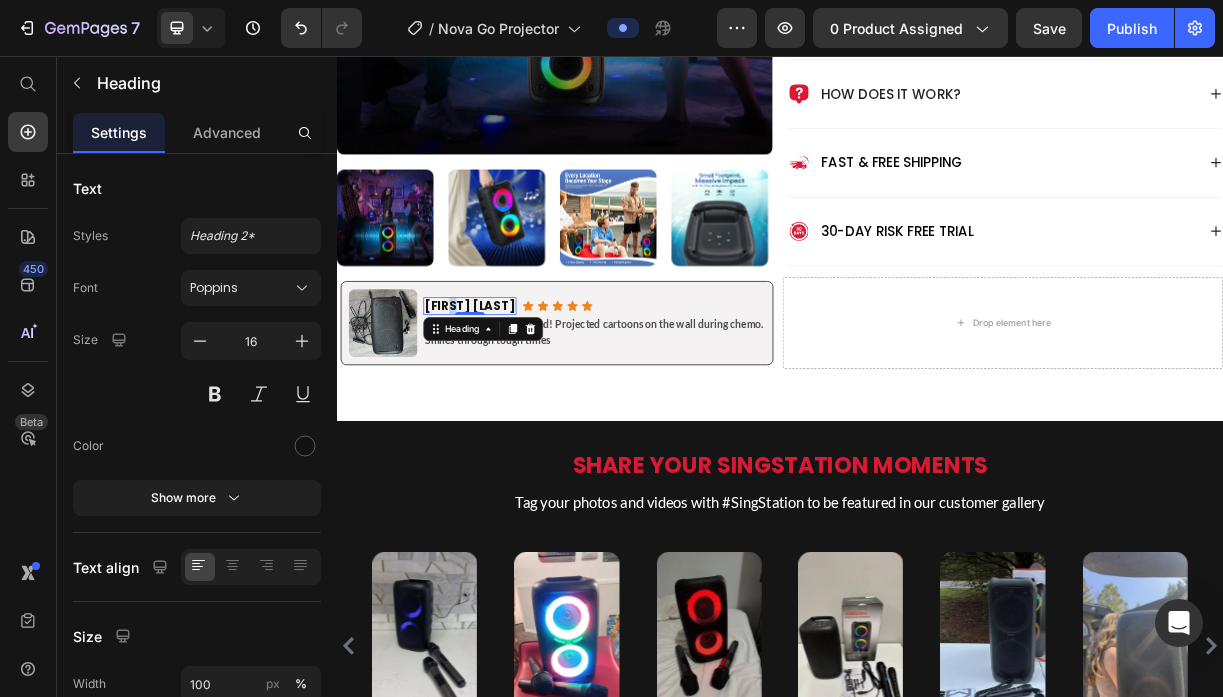 click on "[FIRST] [LAST]." at bounding box center (517, 394) 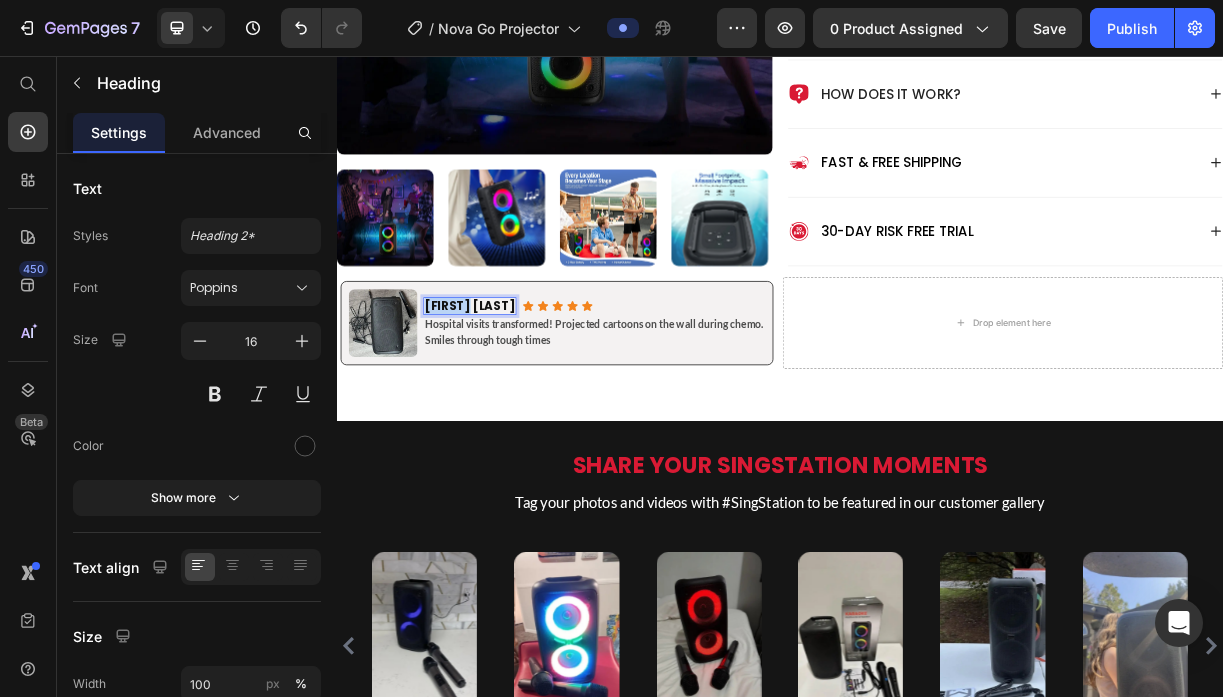click on "[FIRST] [LAST]." at bounding box center (517, 394) 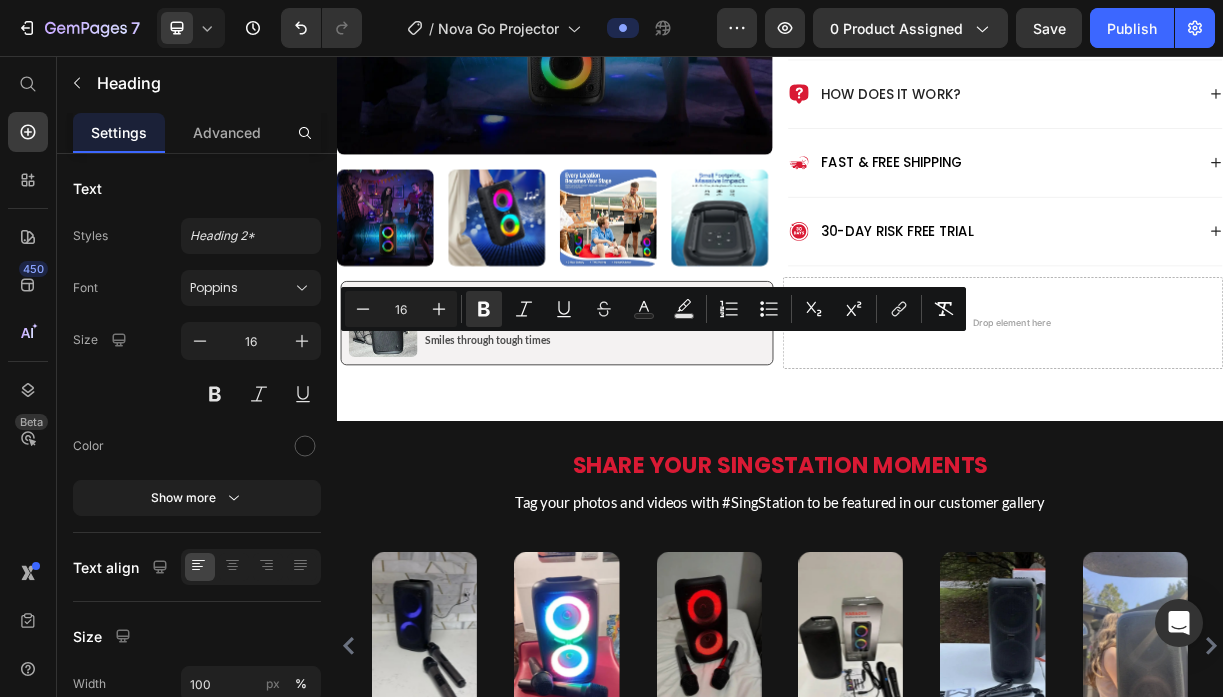 type on "11" 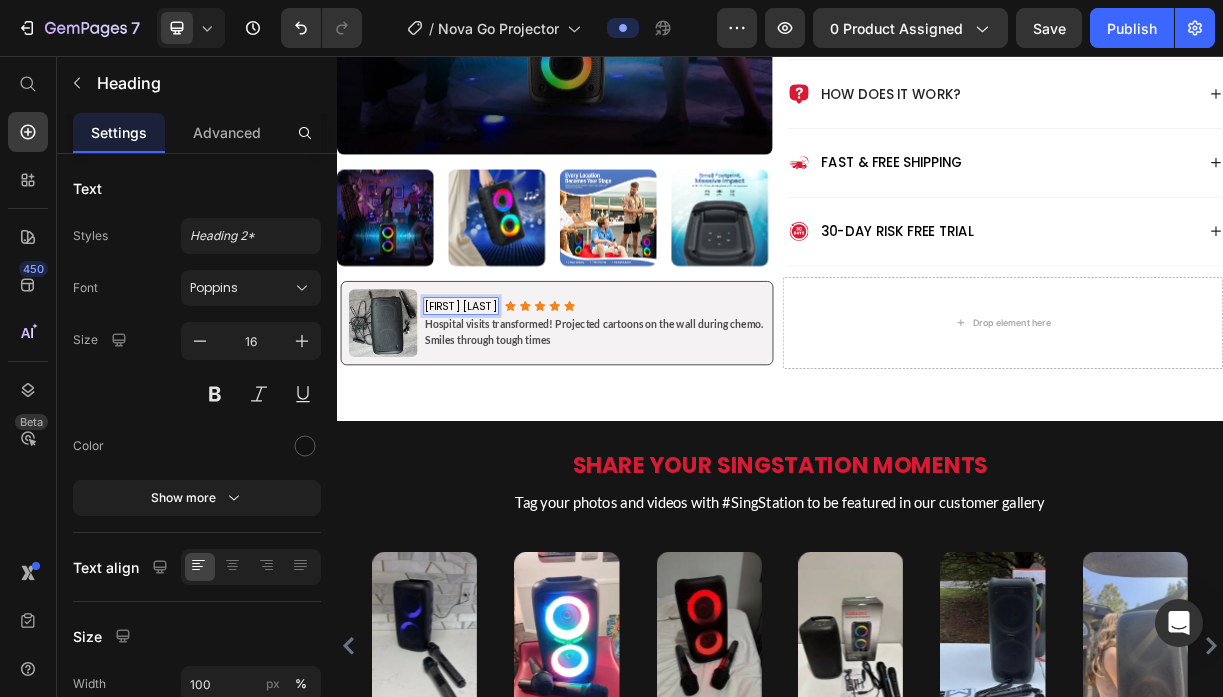 click on "Janet W." at bounding box center (505, 395) 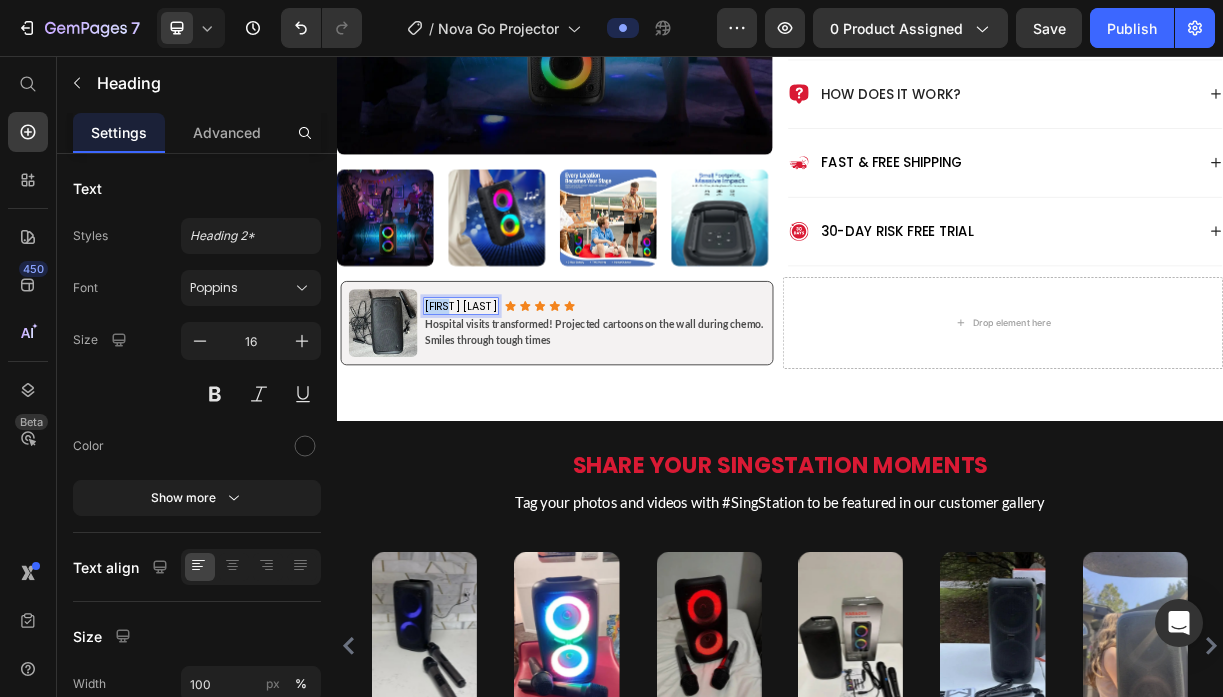 click on "Janet W." at bounding box center [505, 395] 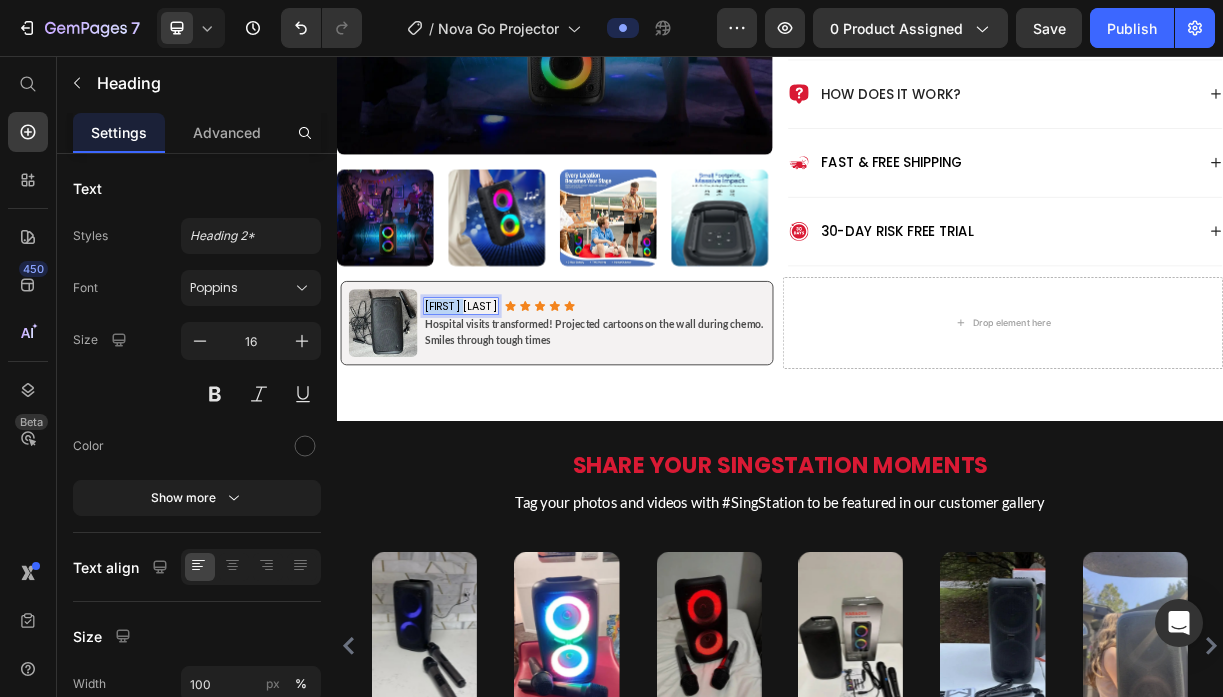 click on "Janet W." at bounding box center [505, 395] 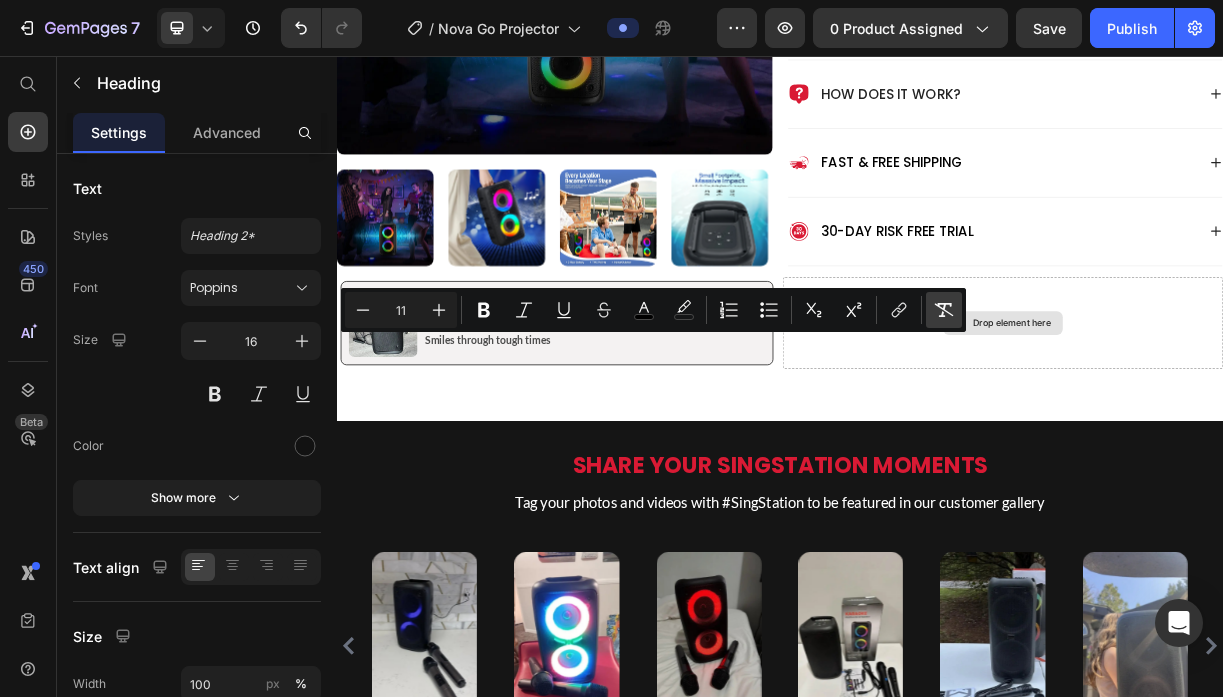 click on "Remove Format" at bounding box center [944, 310] 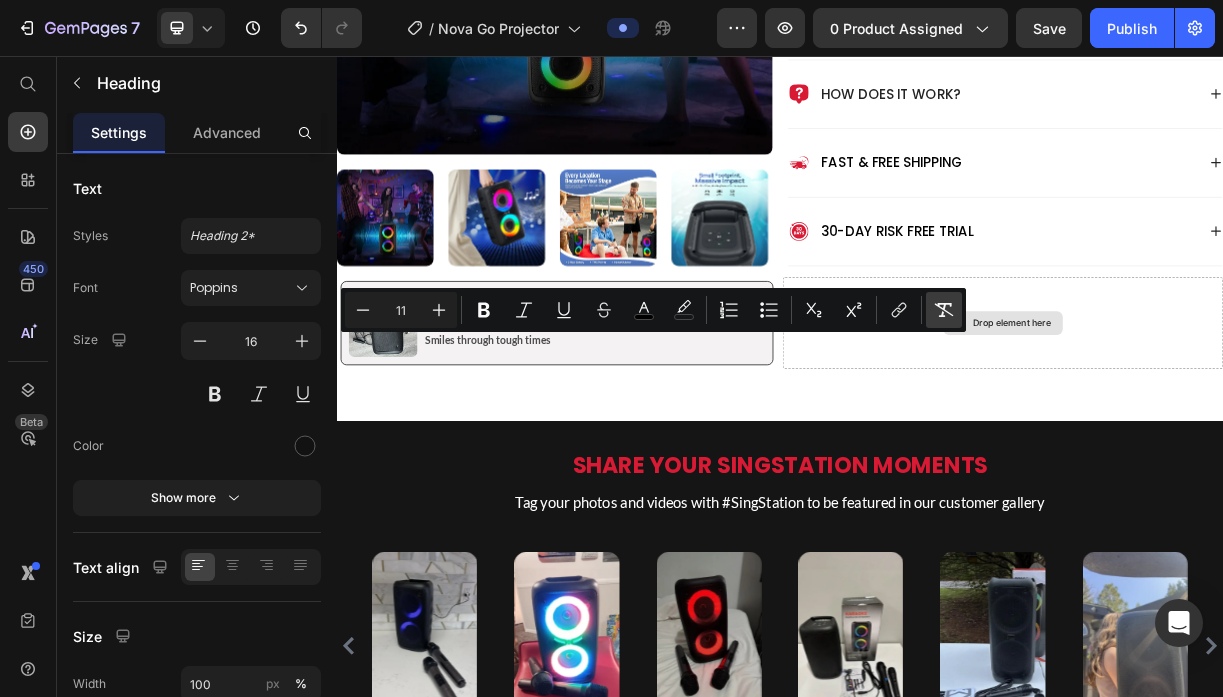 type on "16" 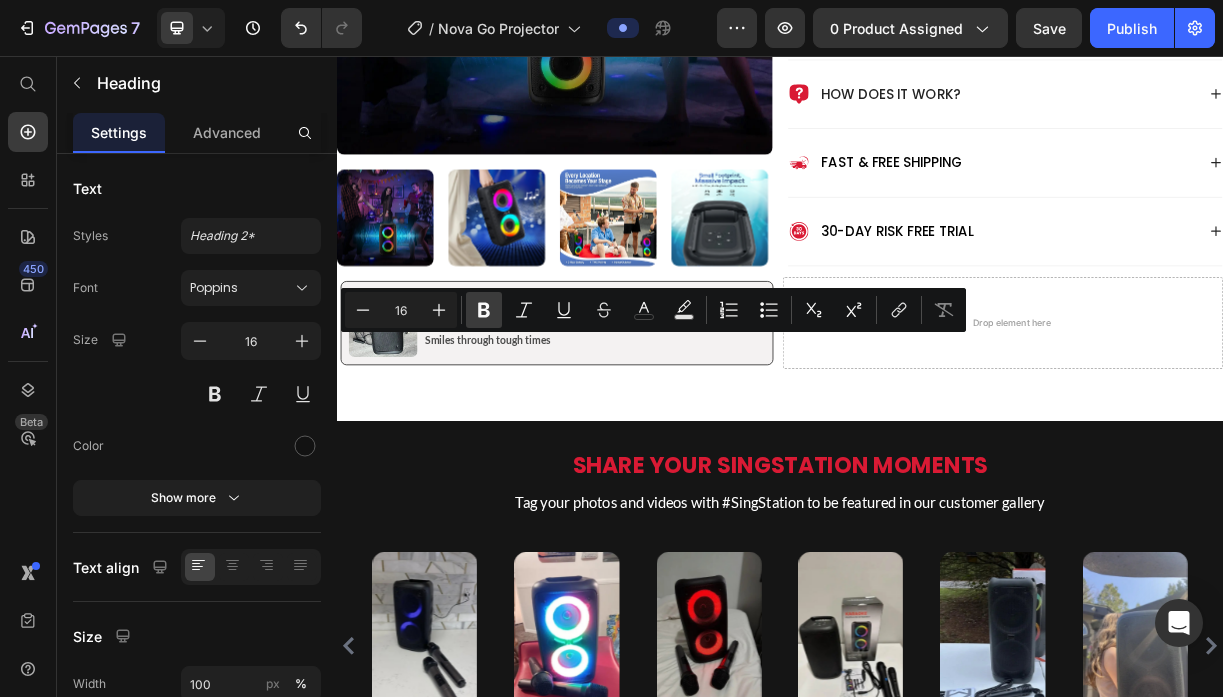 click 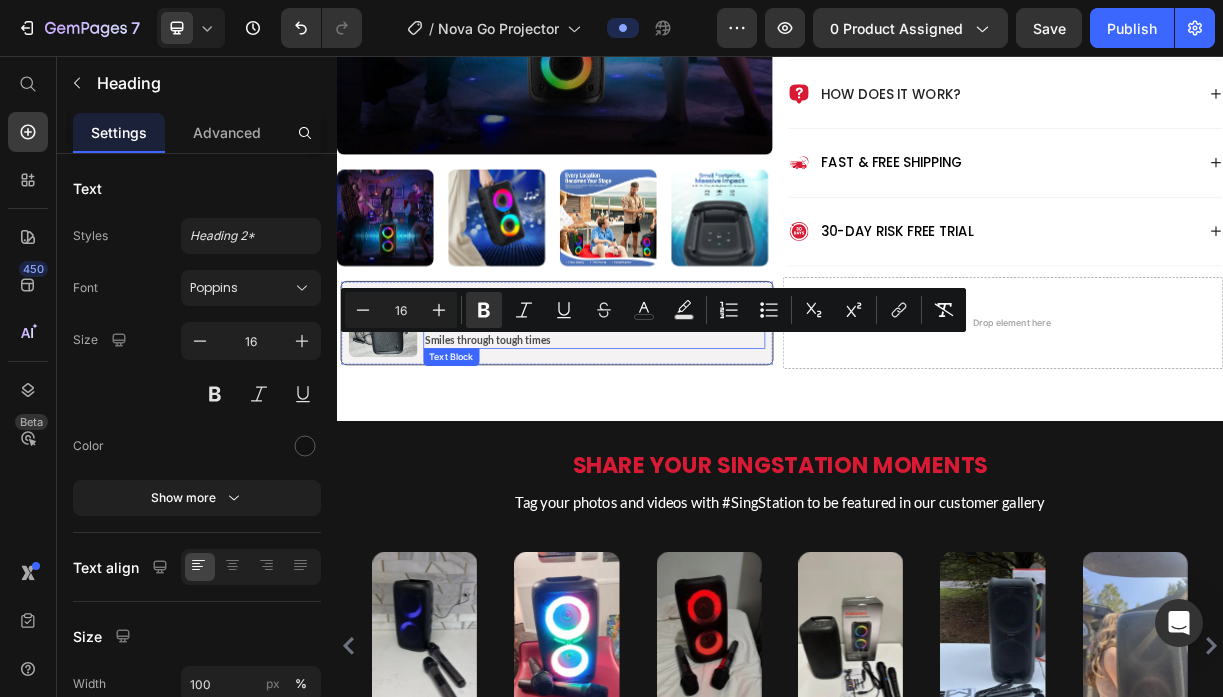 click on "Hospital visits transformed! Projected cartoons on the wall during chemo. Smiles through tough times" at bounding box center (685, 430) 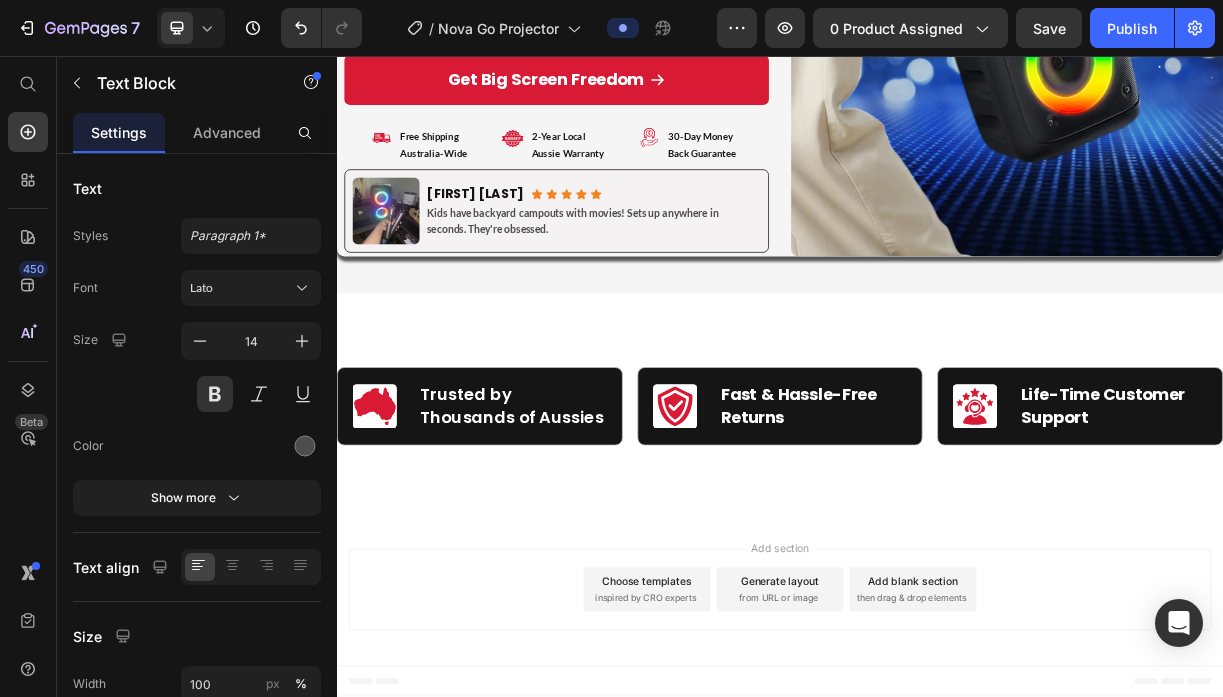 scroll, scrollTop: 10858, scrollLeft: 0, axis: vertical 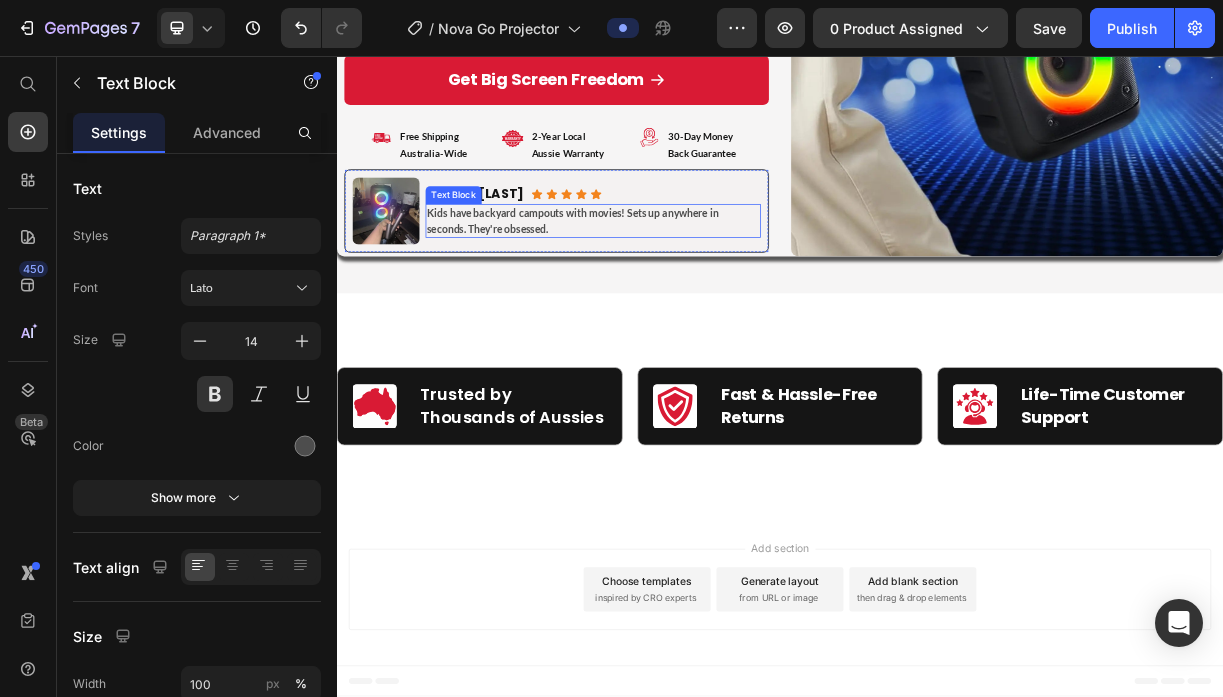 click on "Kids have backyard campouts with movies! Sets up anywhere in seconds. They're obsessed." at bounding box center (684, 280) 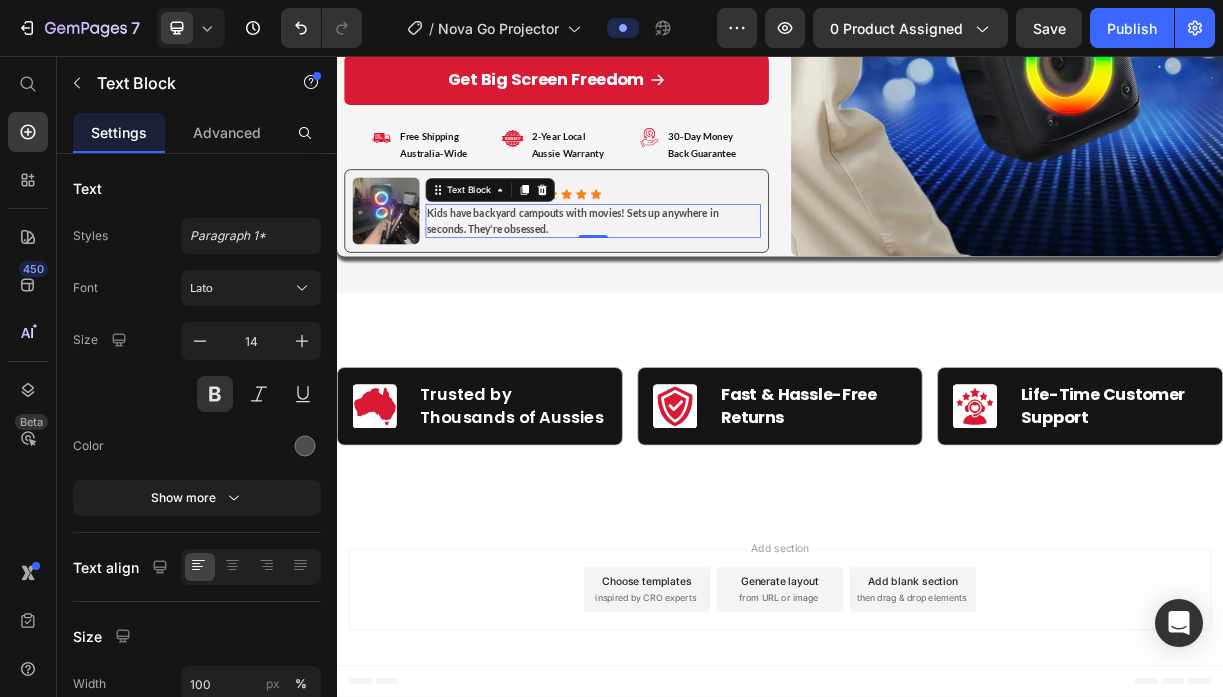 click on "Kids have backyard campouts with movies! Sets up anywhere in seconds. They're obsessed." at bounding box center (684, 280) 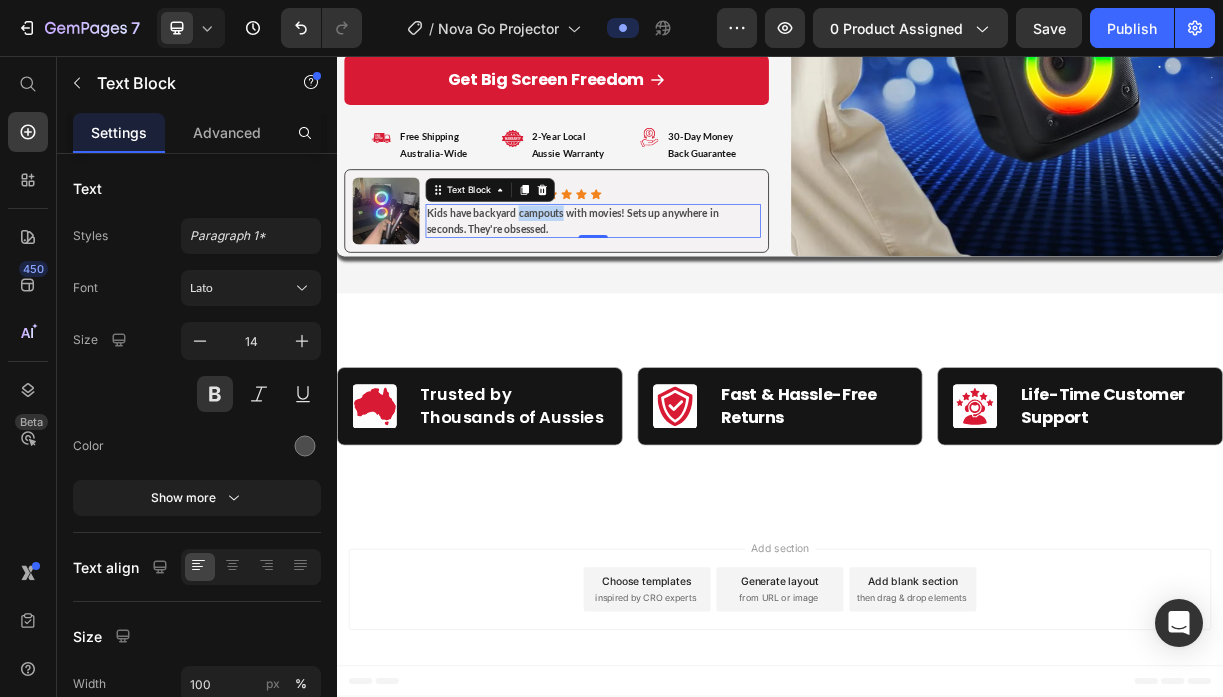 click on "Kids have backyard campouts with movies! Sets up anywhere in seconds. They're obsessed." at bounding box center [684, 280] 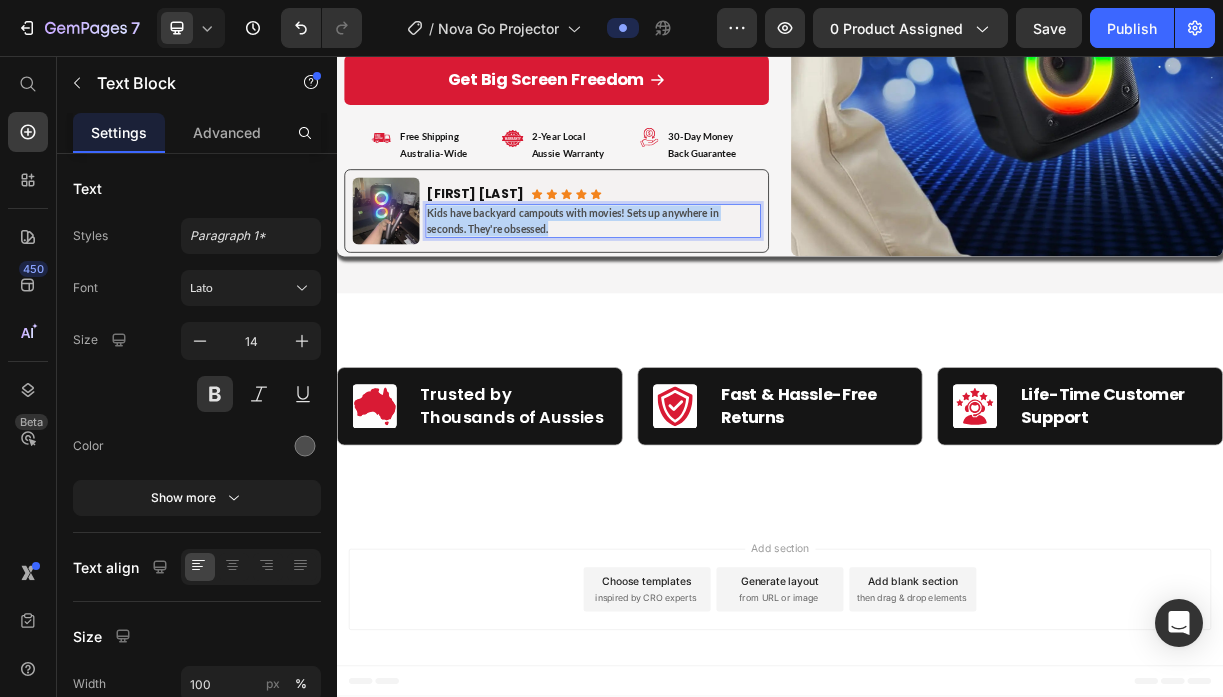 click on "Kids have backyard campouts with movies! Sets up anywhere in seconds. They're obsessed." at bounding box center (684, 280) 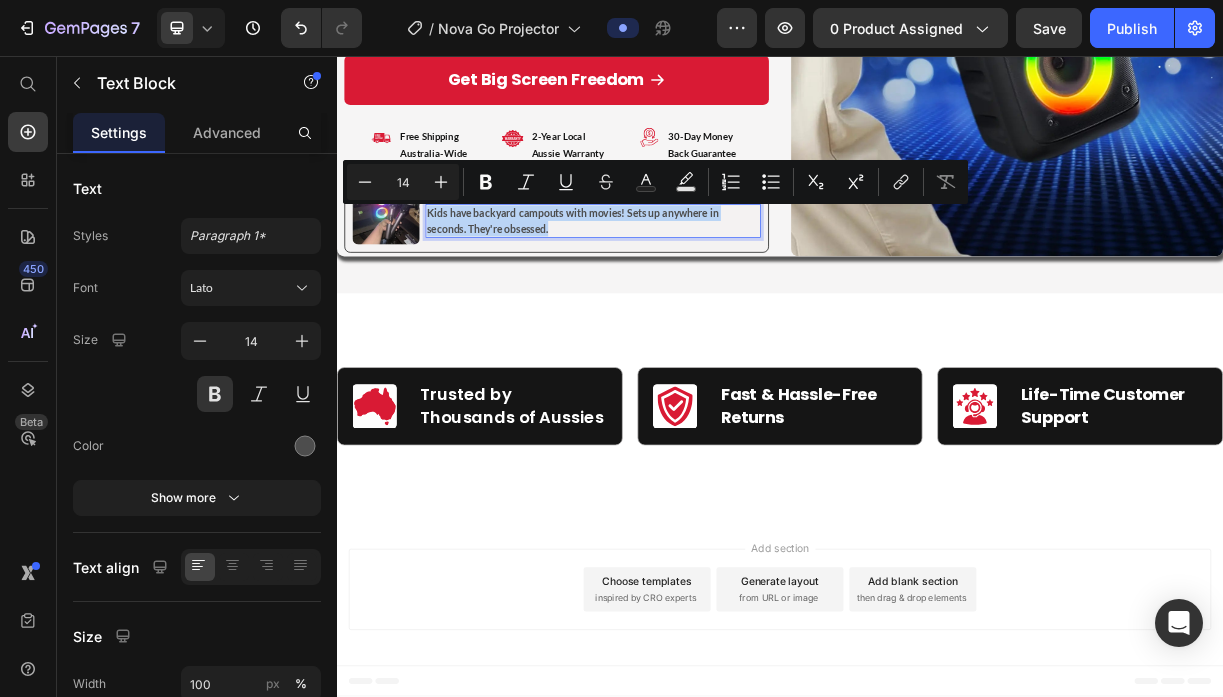 type on "11" 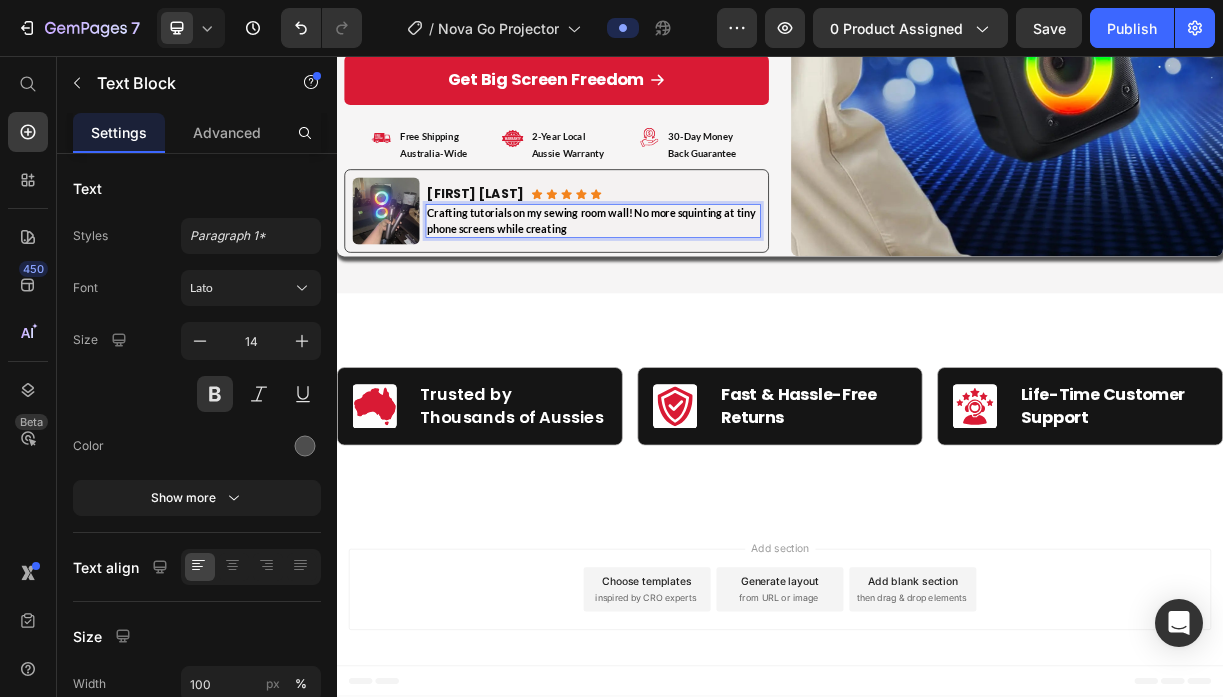 click on "Crafting tutorials on my sewing room wall! No more squinting at tiny phone screens while creating" at bounding box center [682, 280] 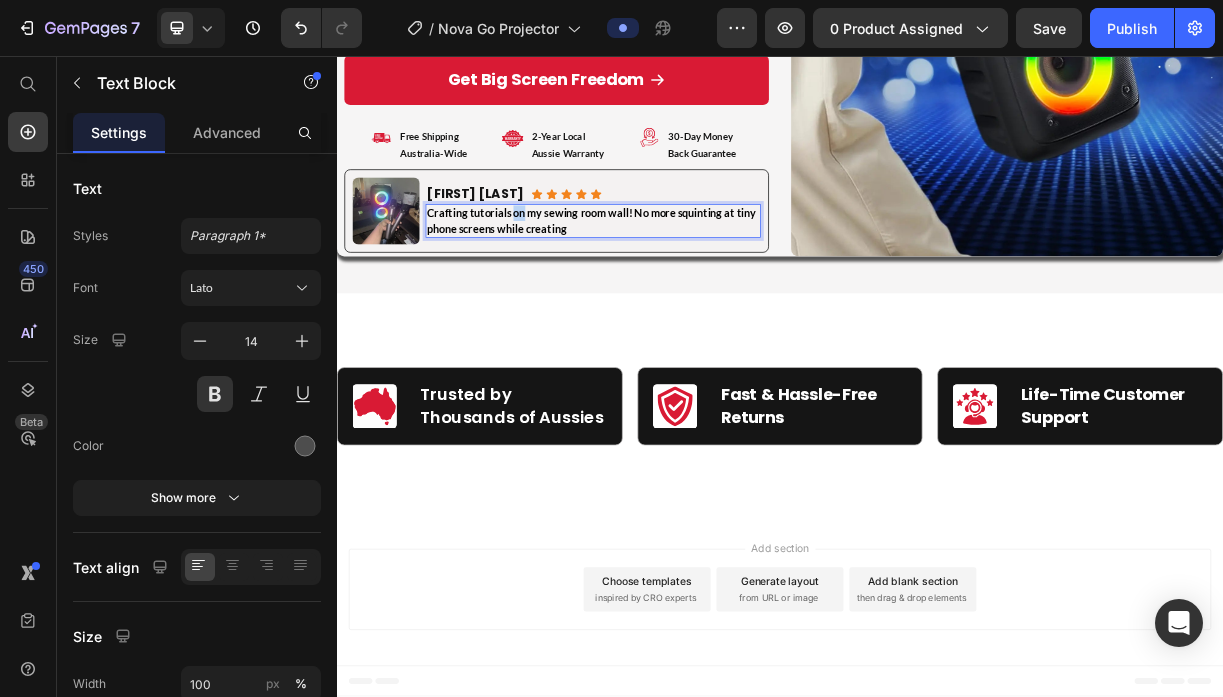 click on "Crafting tutorials on my sewing room wall! No more squinting at tiny phone screens while creating" at bounding box center (682, 280) 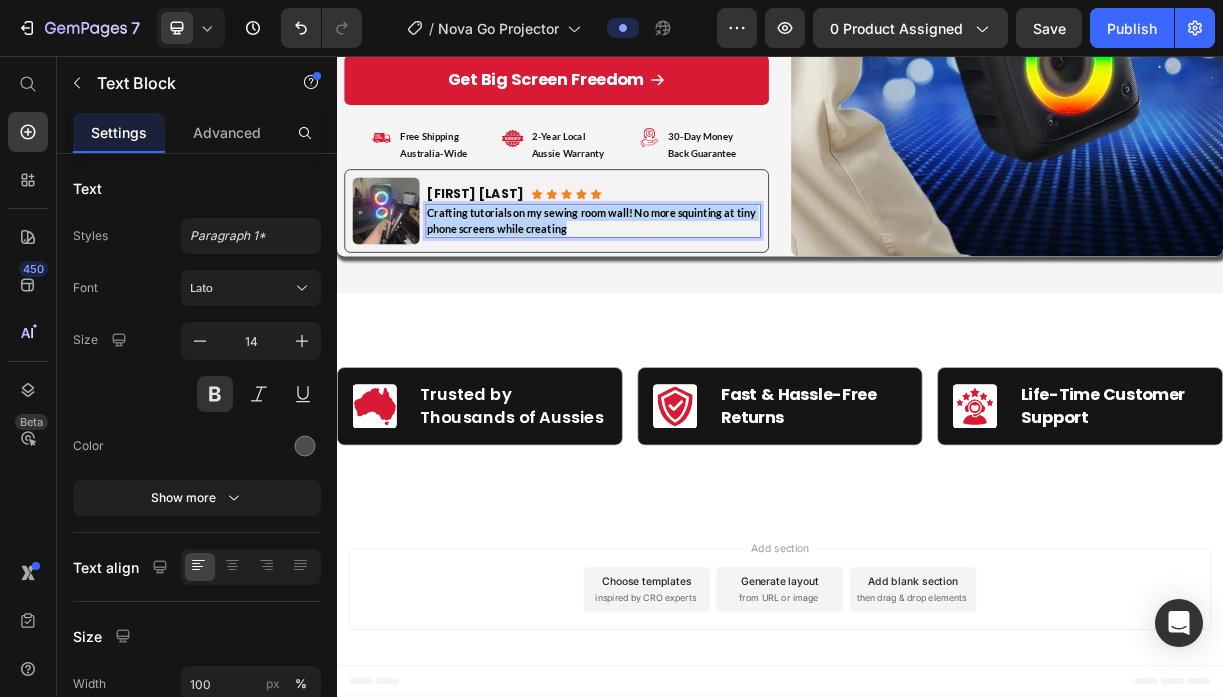 click on "Crafting tutorials on my sewing room wall! No more squinting at tiny phone screens while creating" at bounding box center (682, 280) 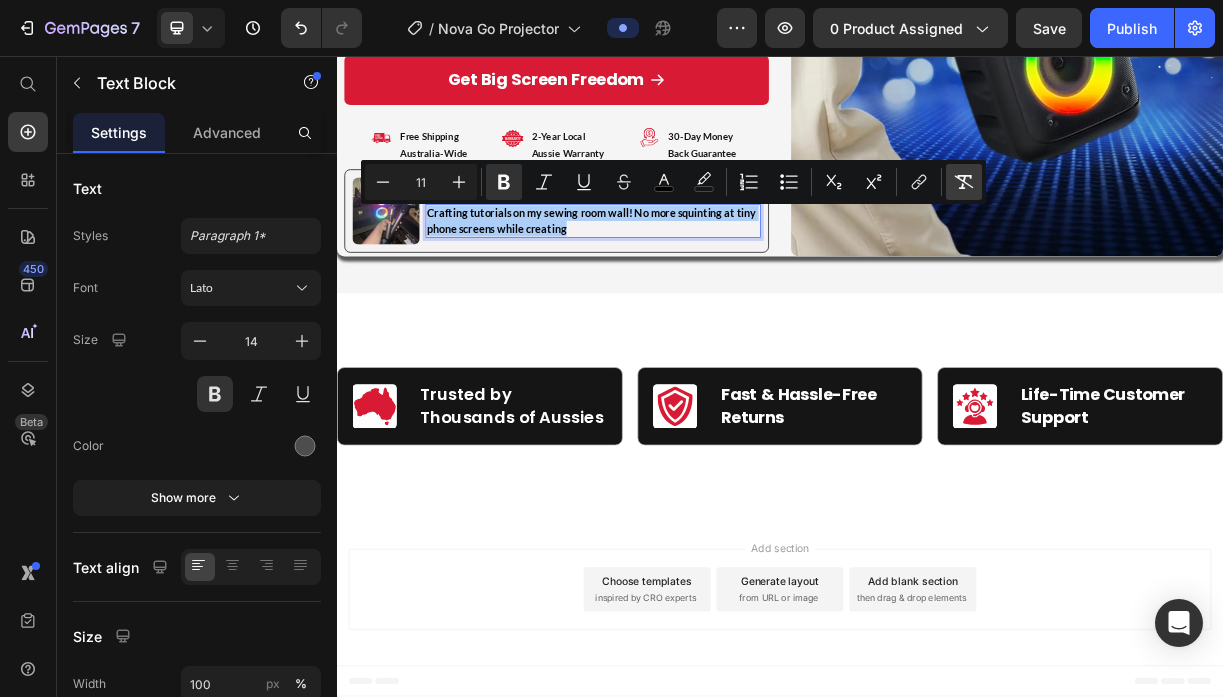 click 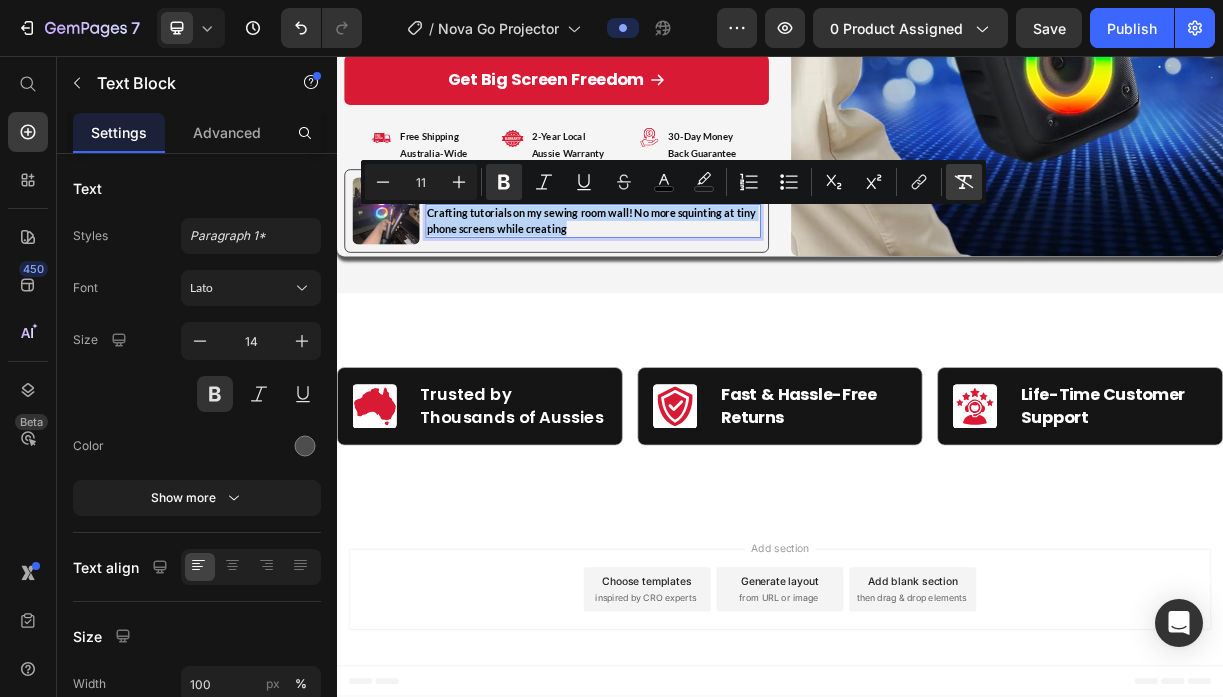 type on "14" 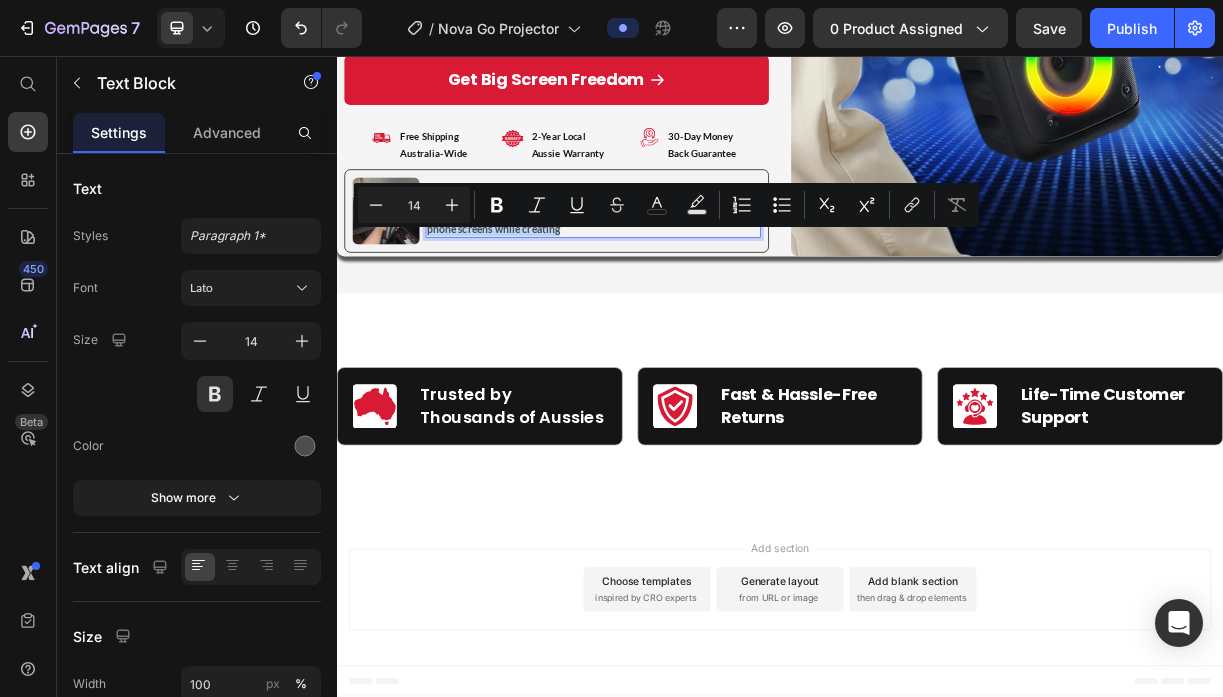 scroll, scrollTop: 10805, scrollLeft: 0, axis: vertical 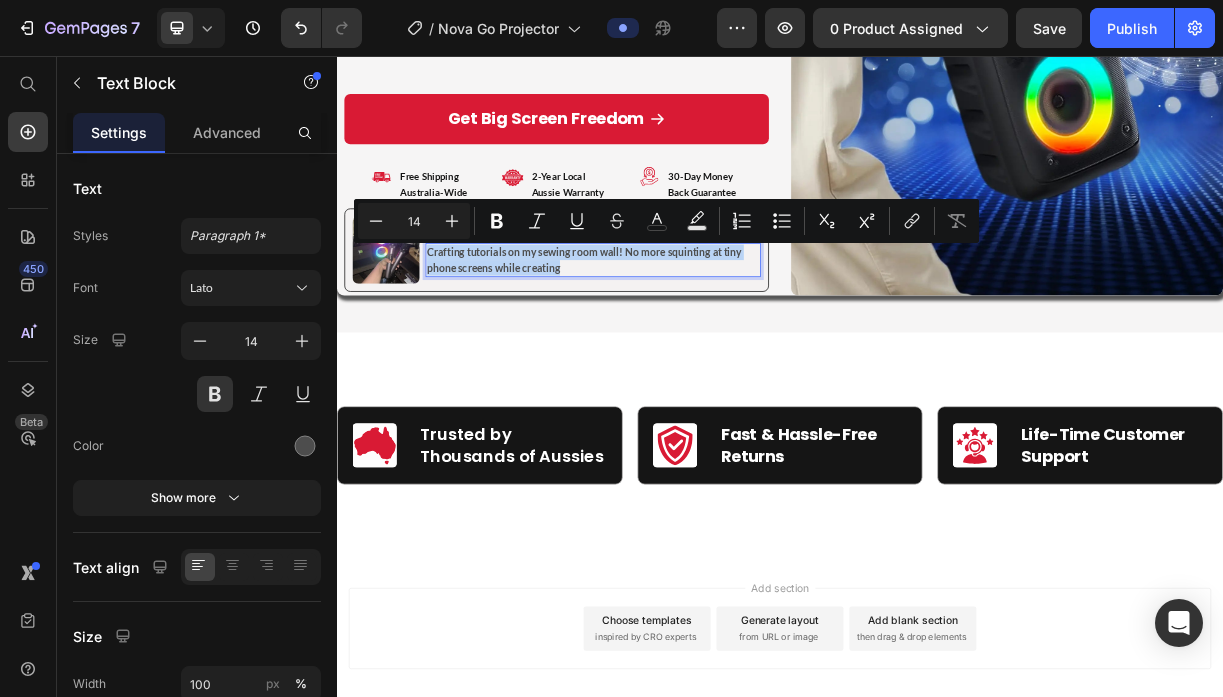 click on "Crafting tutorials on my sewing room wall! No more squinting at tiny phone screens while creating" at bounding box center (684, 333) 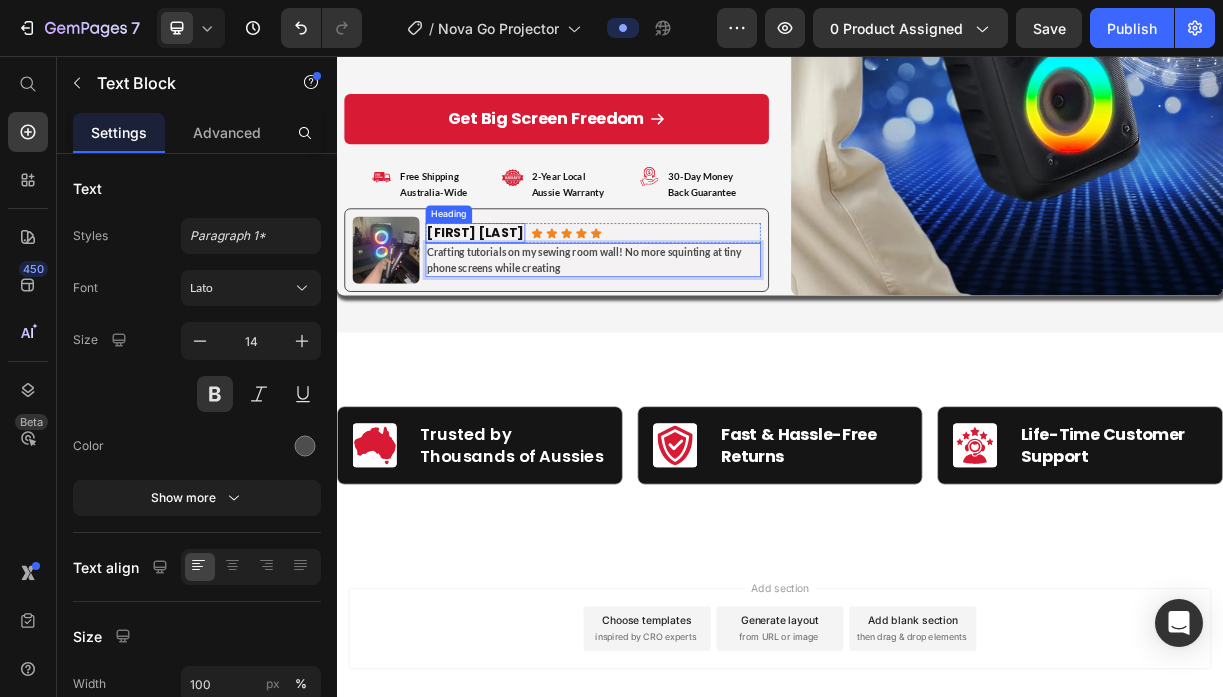 click on "Pete S." at bounding box center (524, 296) 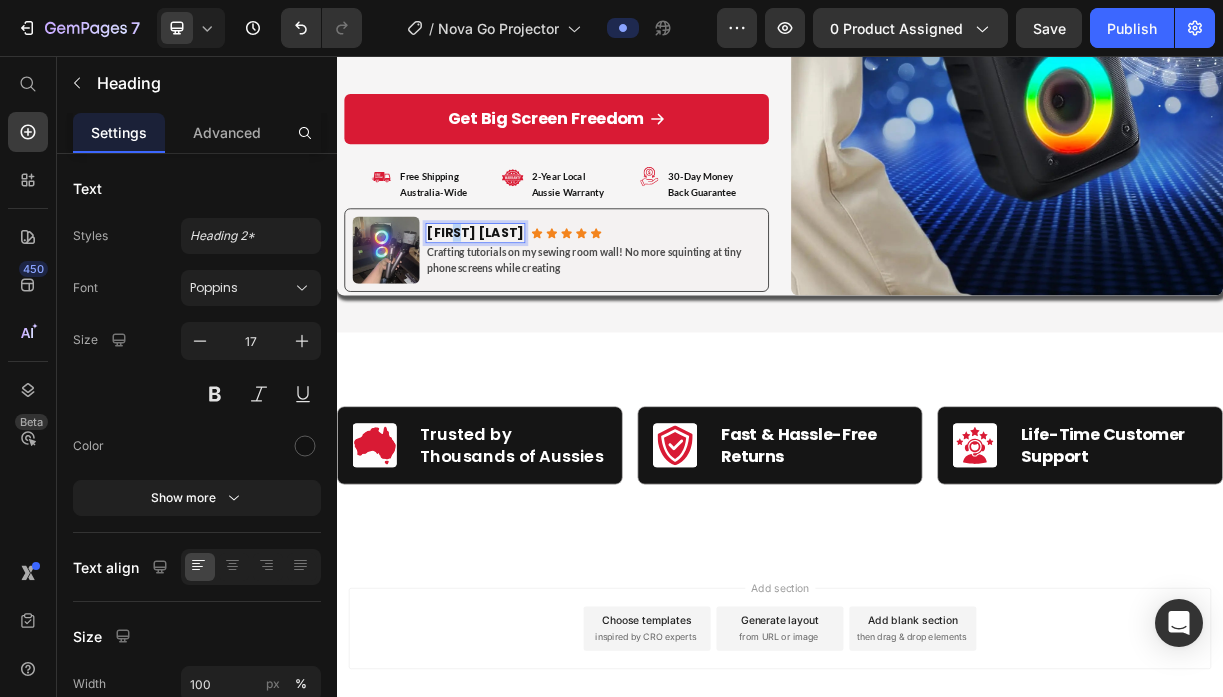 click on "Pete S." at bounding box center (524, 296) 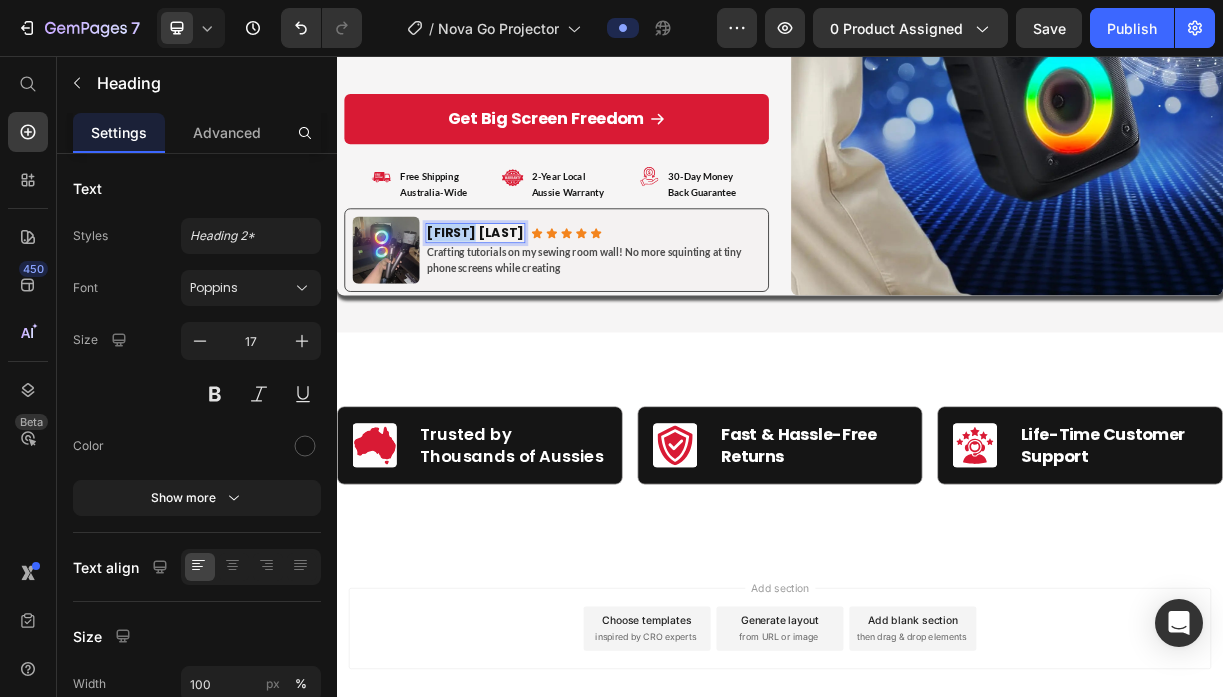 click on "Pete S." at bounding box center (524, 296) 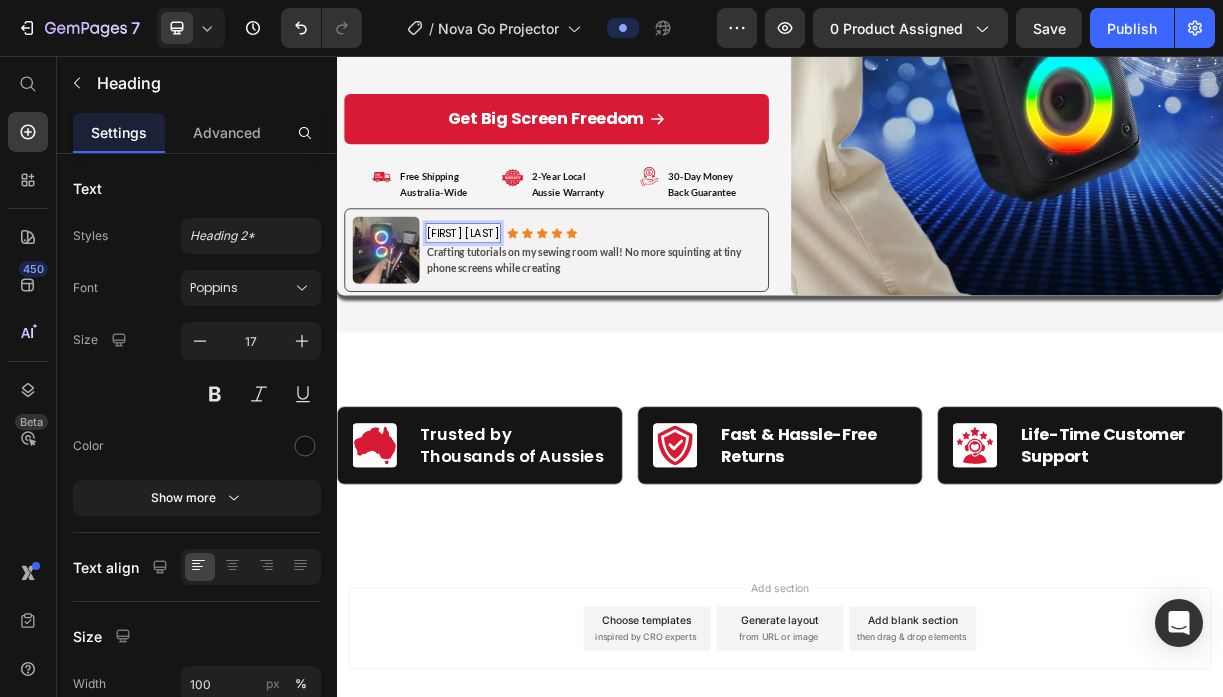 click on "Helen D." at bounding box center (508, 297) 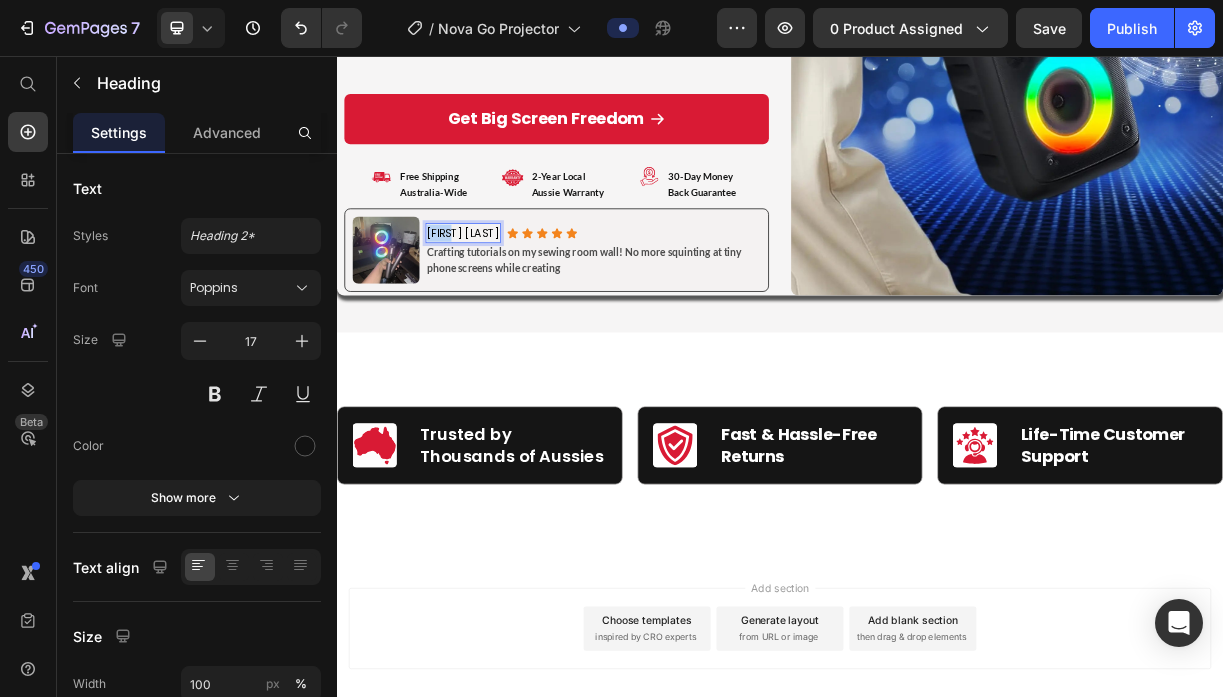 click on "Helen D." at bounding box center [508, 297] 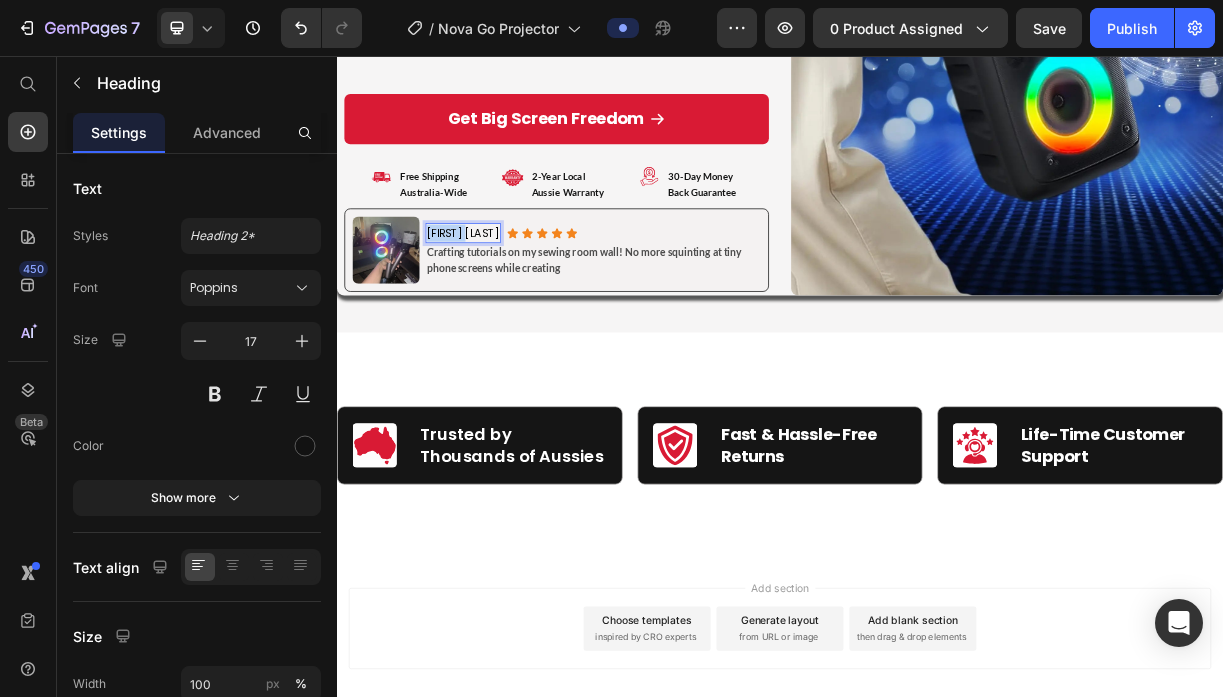 click on "Helen D." at bounding box center [508, 297] 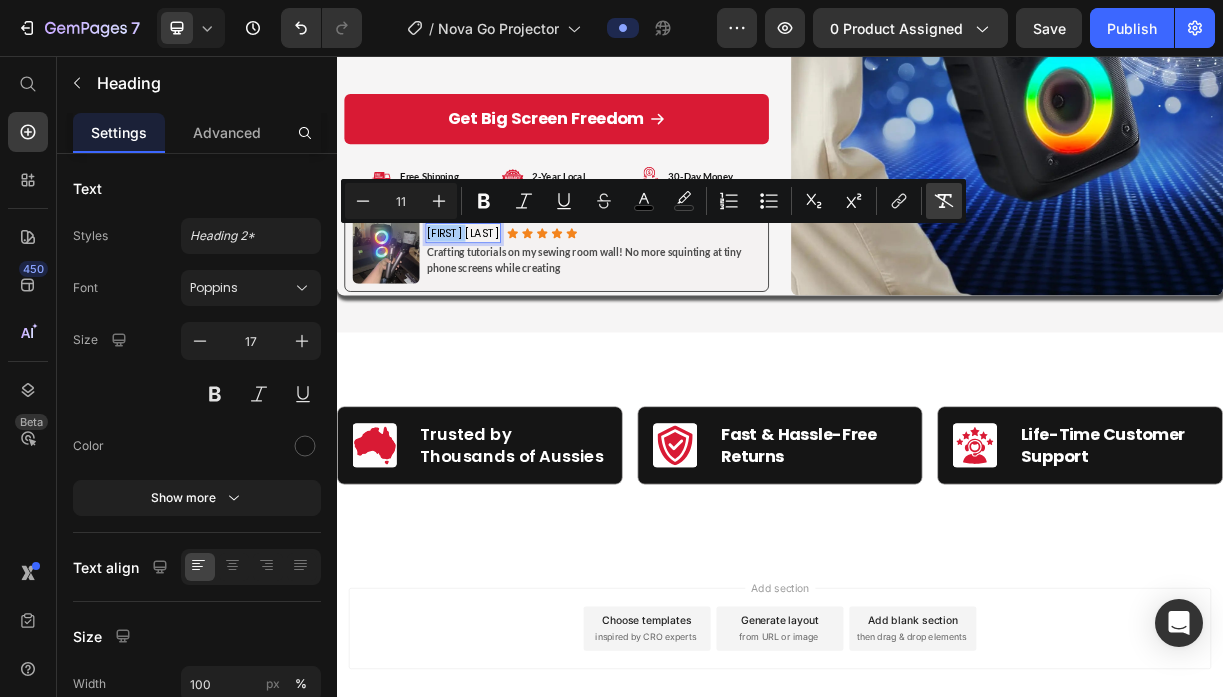 click 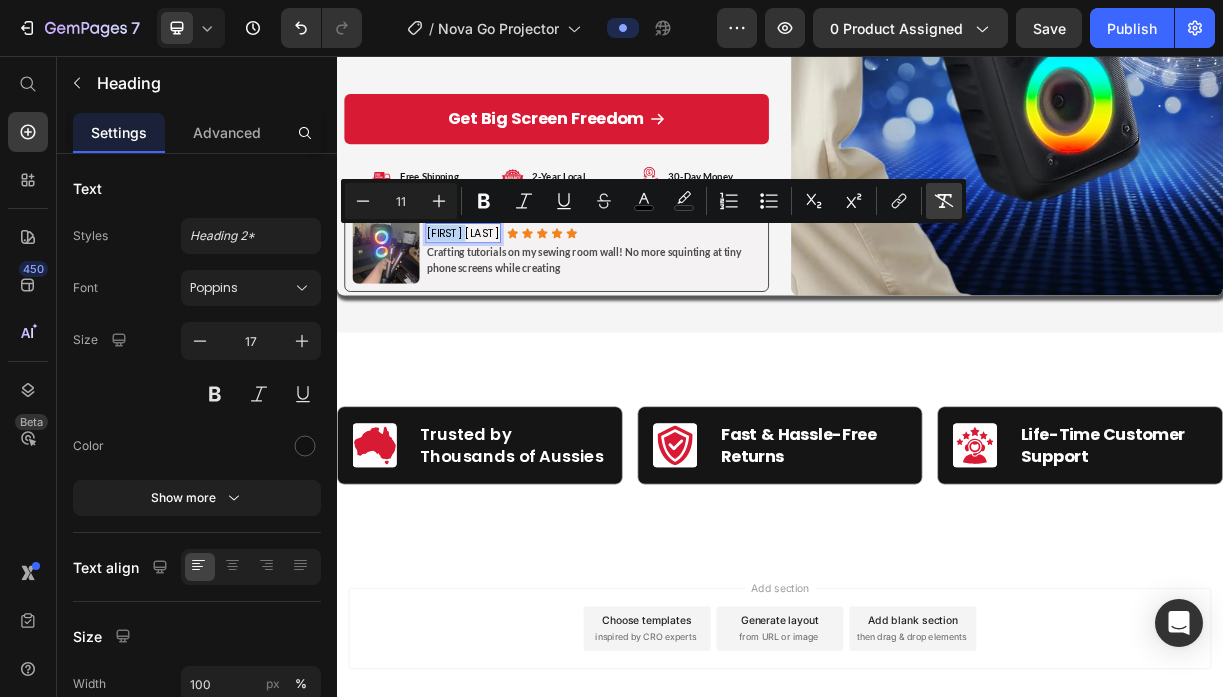 type on "17" 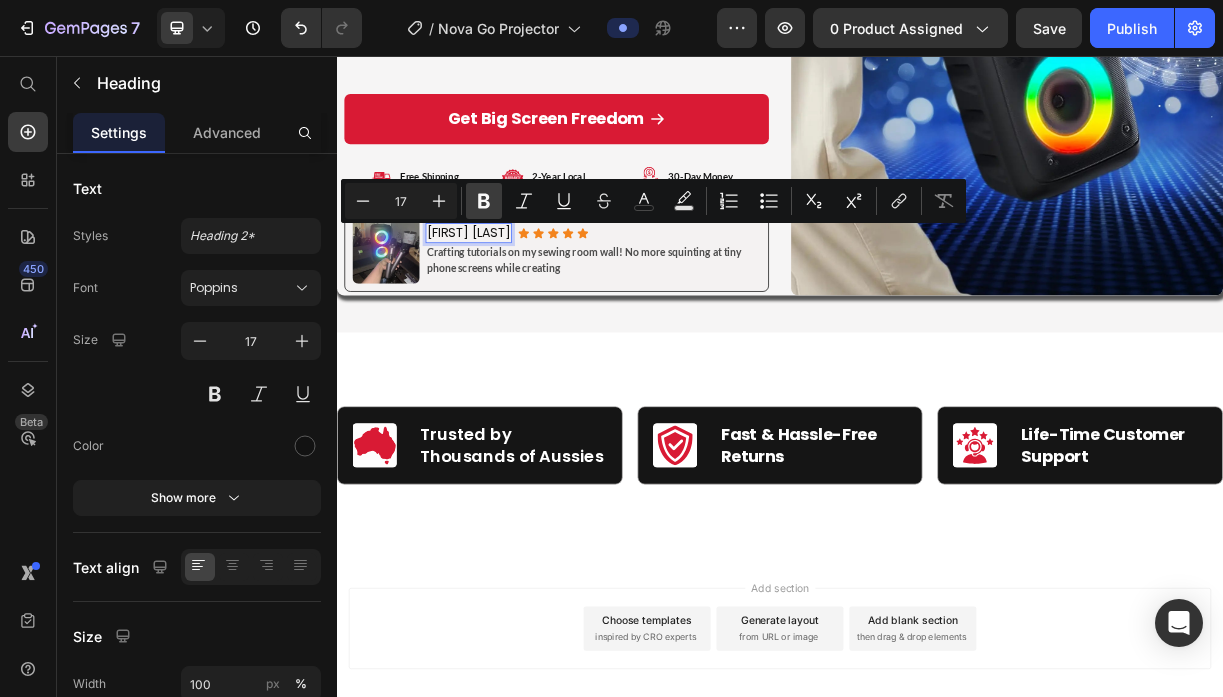 click on "Bold" at bounding box center [484, 201] 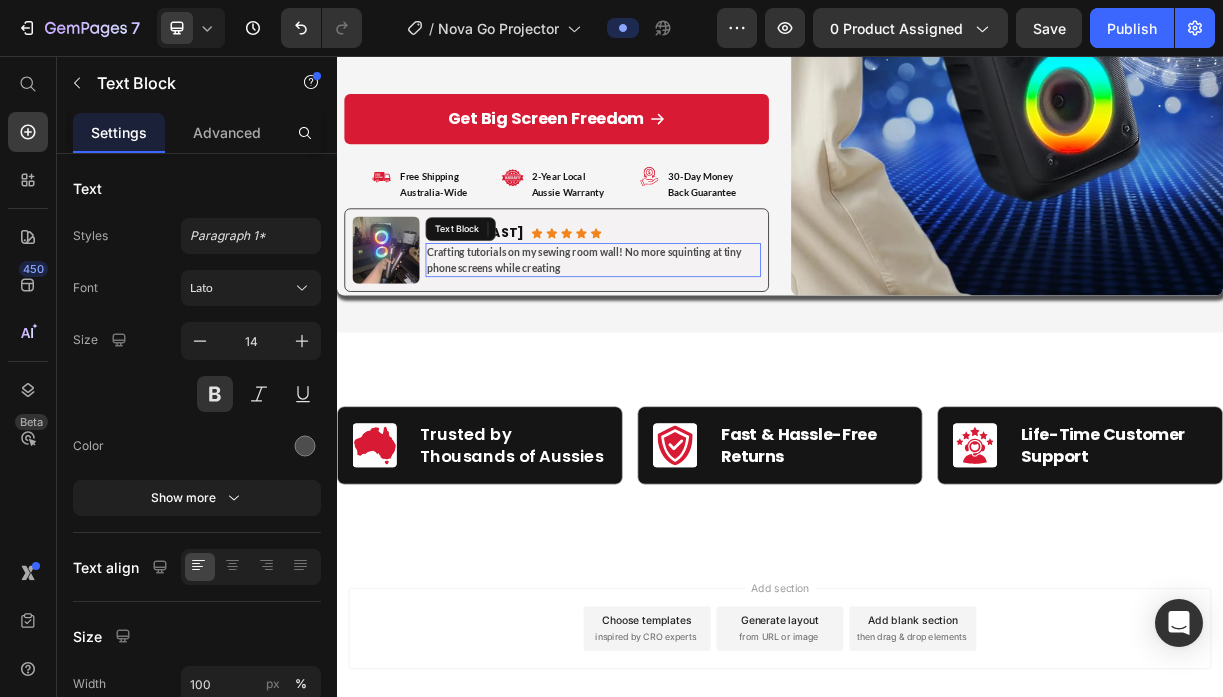 click on "Crafting tutorials on my sewing room wall! No more squinting at tiny phone screens while creating" at bounding box center [684, 333] 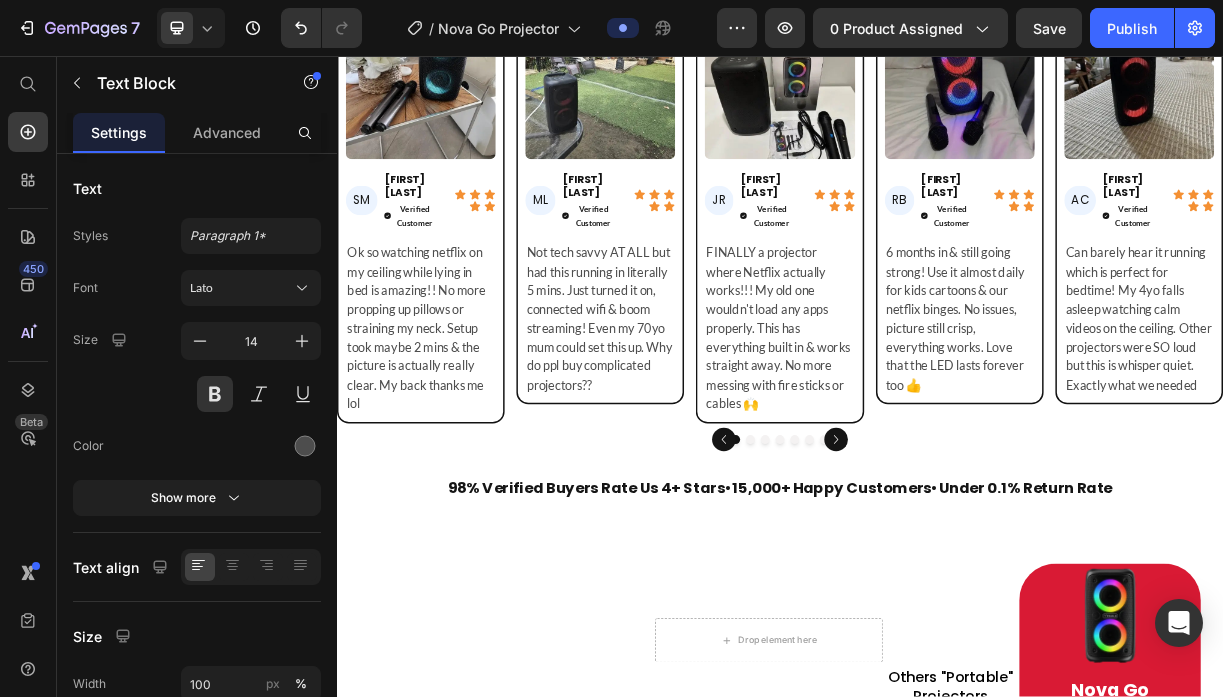 scroll, scrollTop: 5425, scrollLeft: 0, axis: vertical 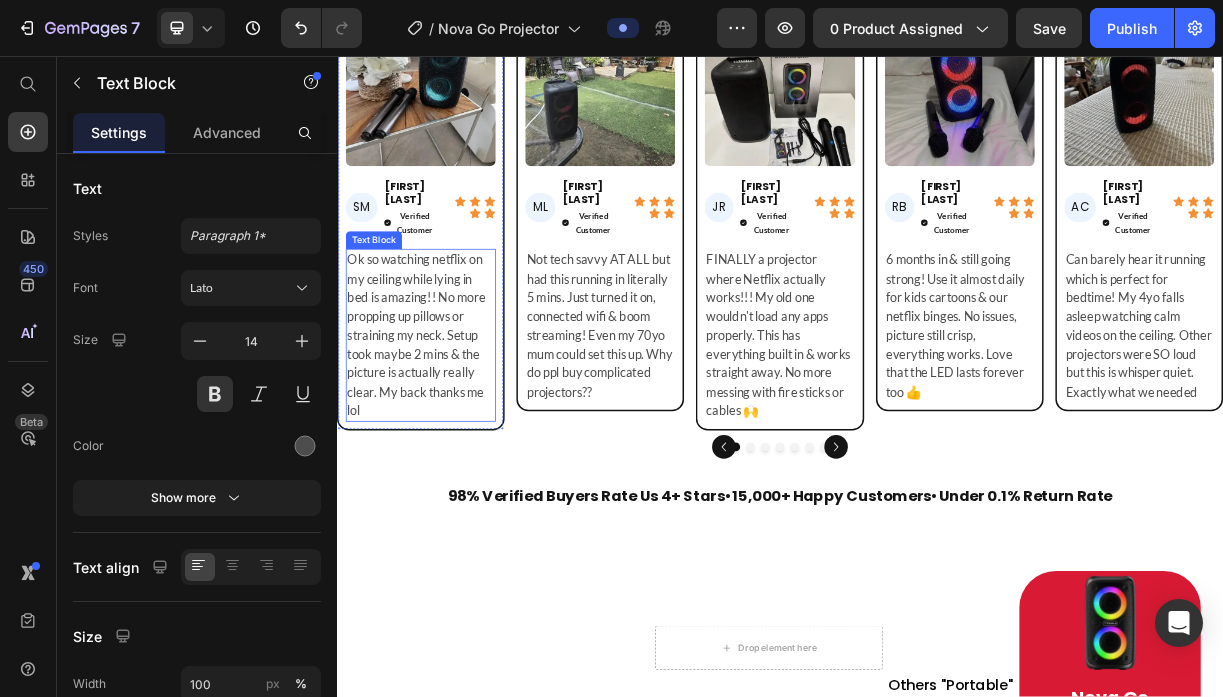 click on "Ok so watching netflix on my ceiling while lying in bed is amazing!! No more propping up pillows or straining my neck. Setup took maybe 2 mins & the picture is actually really clear. My back thanks me lol" at bounding box center [450, 435] 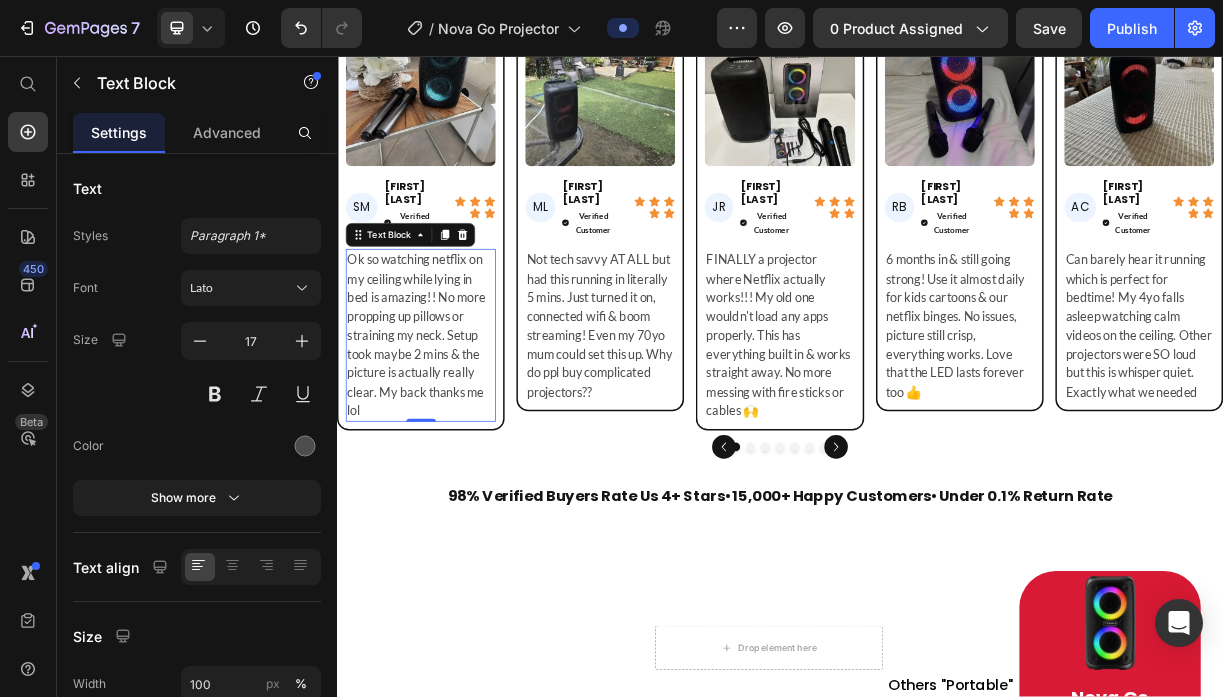 click on "Ok so watching netflix on my ceiling while lying in bed is amazing!! No more propping up pillows or straining my neck. Setup took maybe 2 mins & the picture is actually really clear. My back thanks me lol" at bounding box center [450, 435] 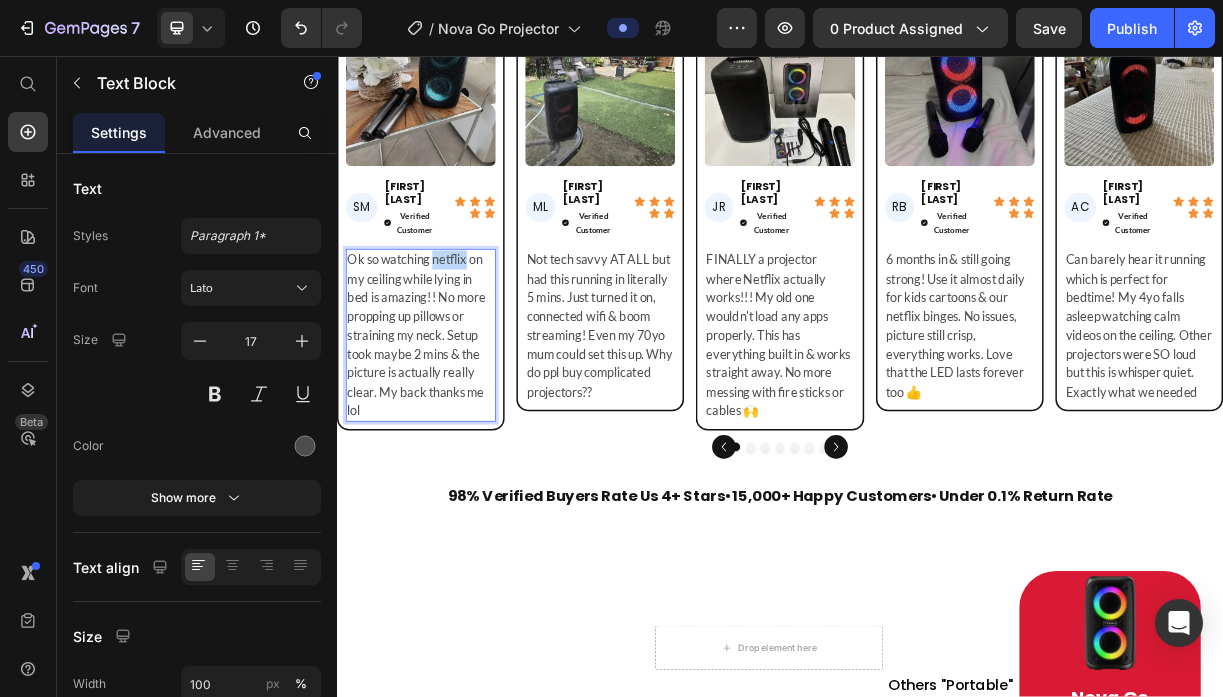 click on "Ok so watching netflix on my ceiling while lying in bed is amazing!! No more propping up pillows or straining my neck. Setup took maybe 2 mins & the picture is actually really clear. My back thanks me lol" at bounding box center [450, 435] 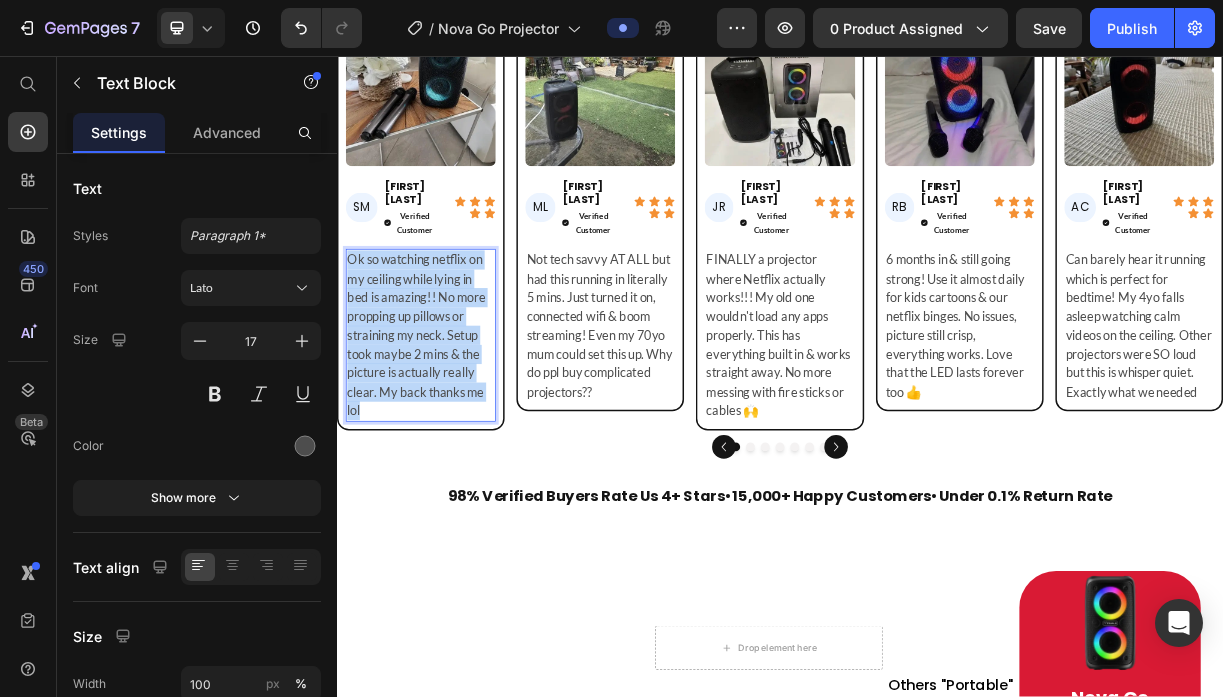 click on "Ok so watching netflix on my ceiling while lying in bed is amazing!! No more propping up pillows or straining my neck. Setup took maybe 2 mins & the picture is actually really clear. My back thanks me lol" at bounding box center [450, 435] 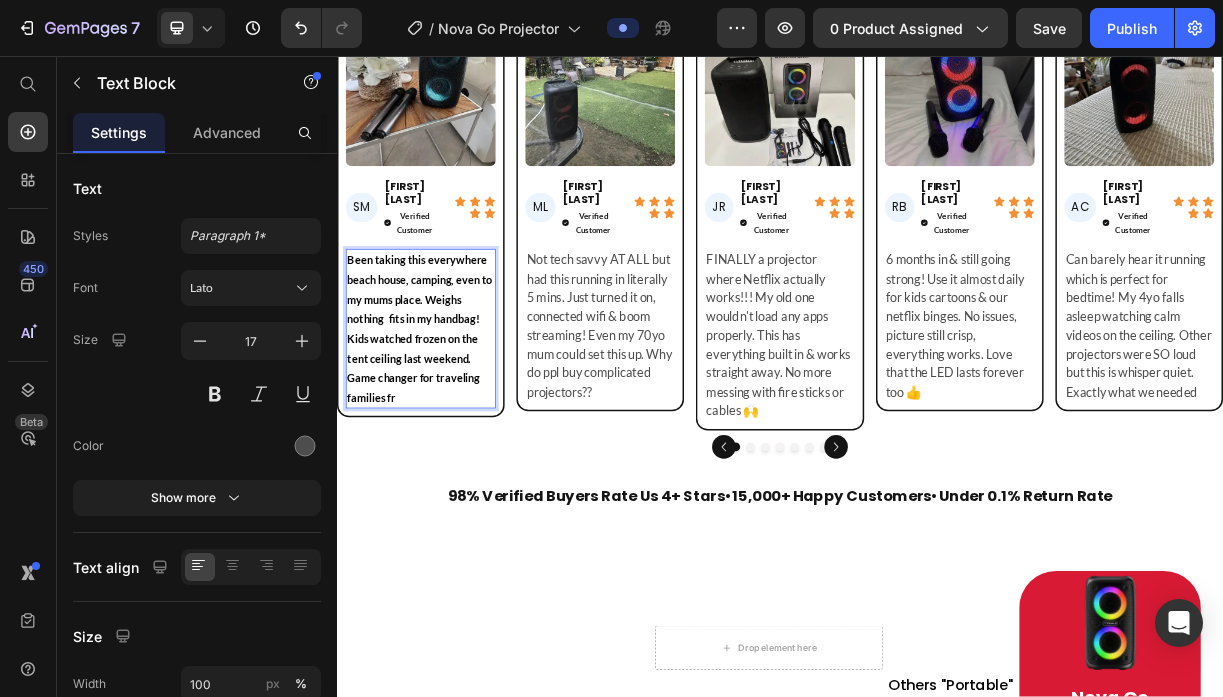 scroll, scrollTop: 45, scrollLeft: 0, axis: vertical 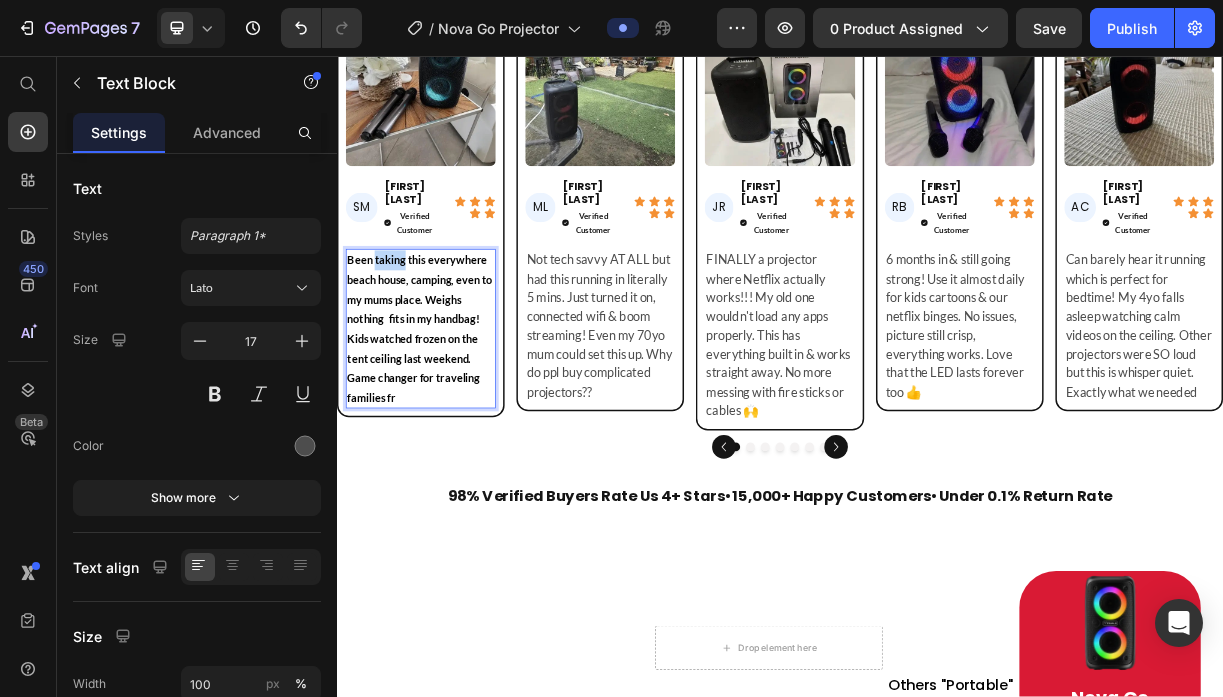 click on "Been taking this everywhere beach house, camping, even to my mums place. Weighs nothing & fits in my handbag! Kids watched frozen on the tent ceiling last weekend. Game changer for traveling families fr" at bounding box center (449, 426) 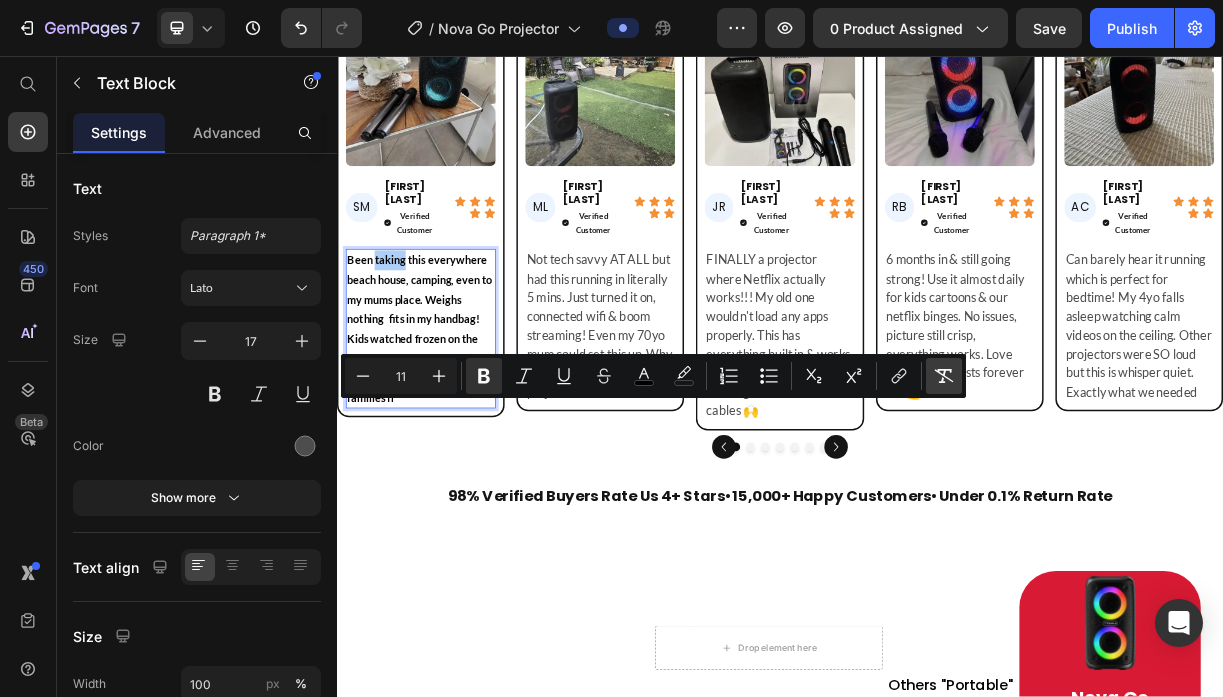 click 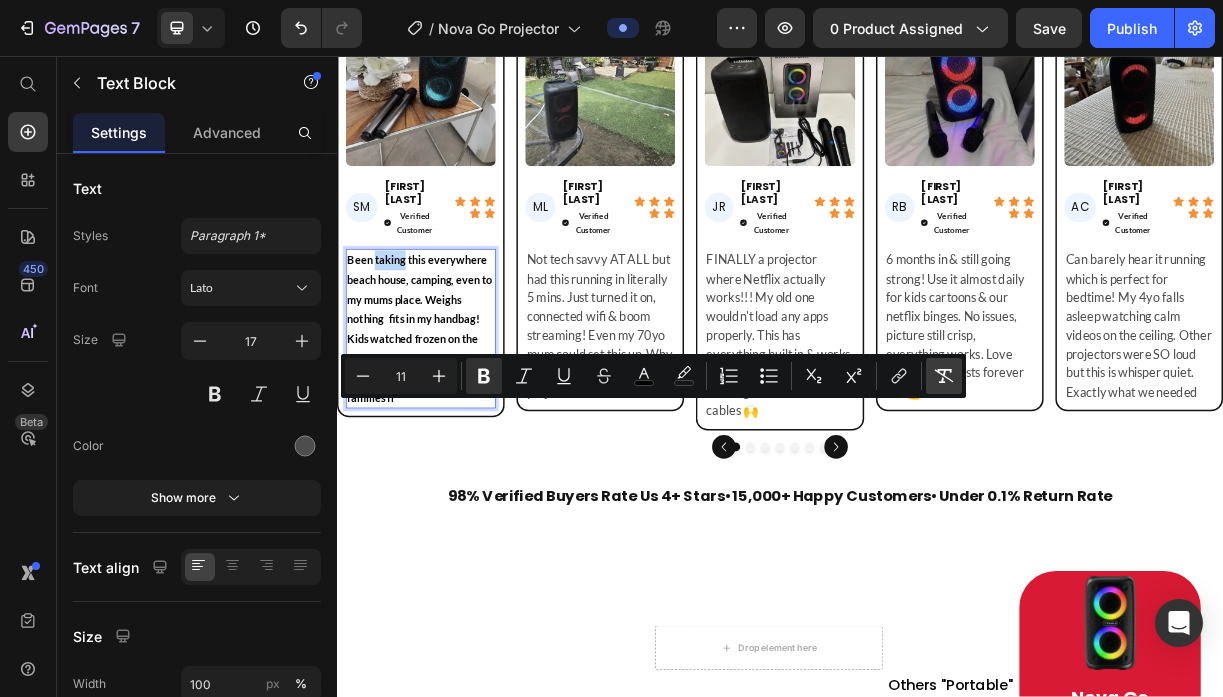 type on "17" 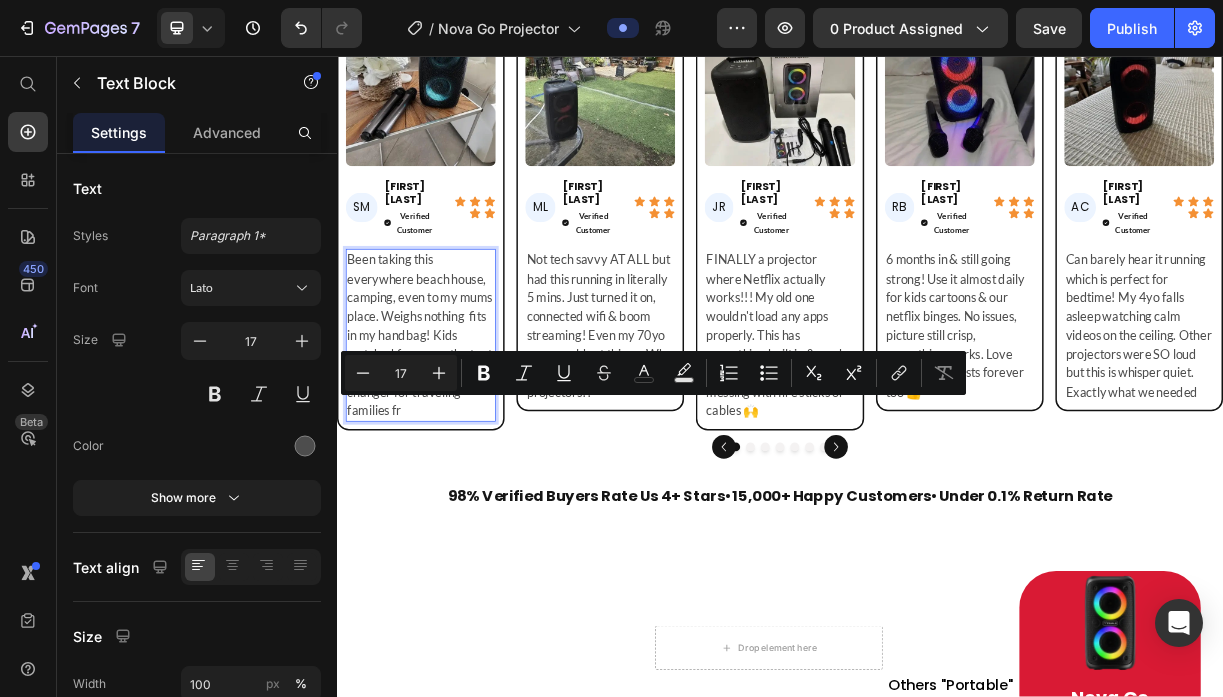 click on "Been taking this everywhere beach house, camping, even to my mums place. Weighs nothing & fits in my handbag! Kids watched frozen on the tent ceiling last weekend. Game changer for traveling families fr" at bounding box center (450, 435) 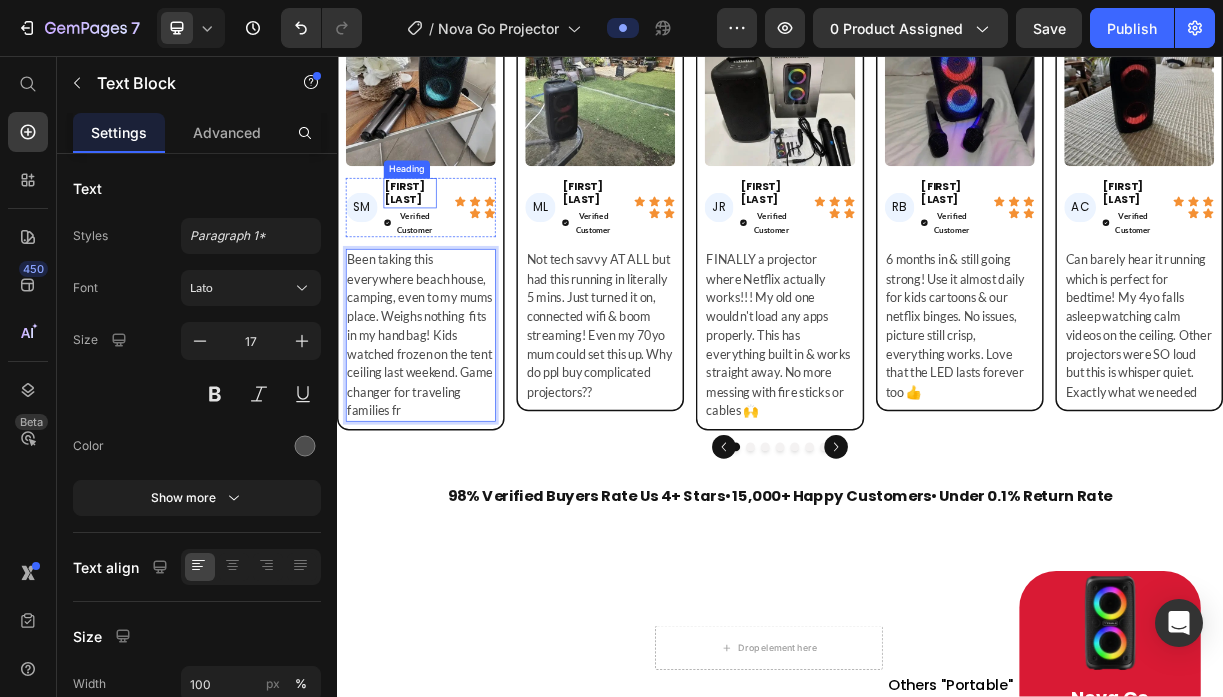 click on "[FIRST] [LAST]." at bounding box center [436, 242] 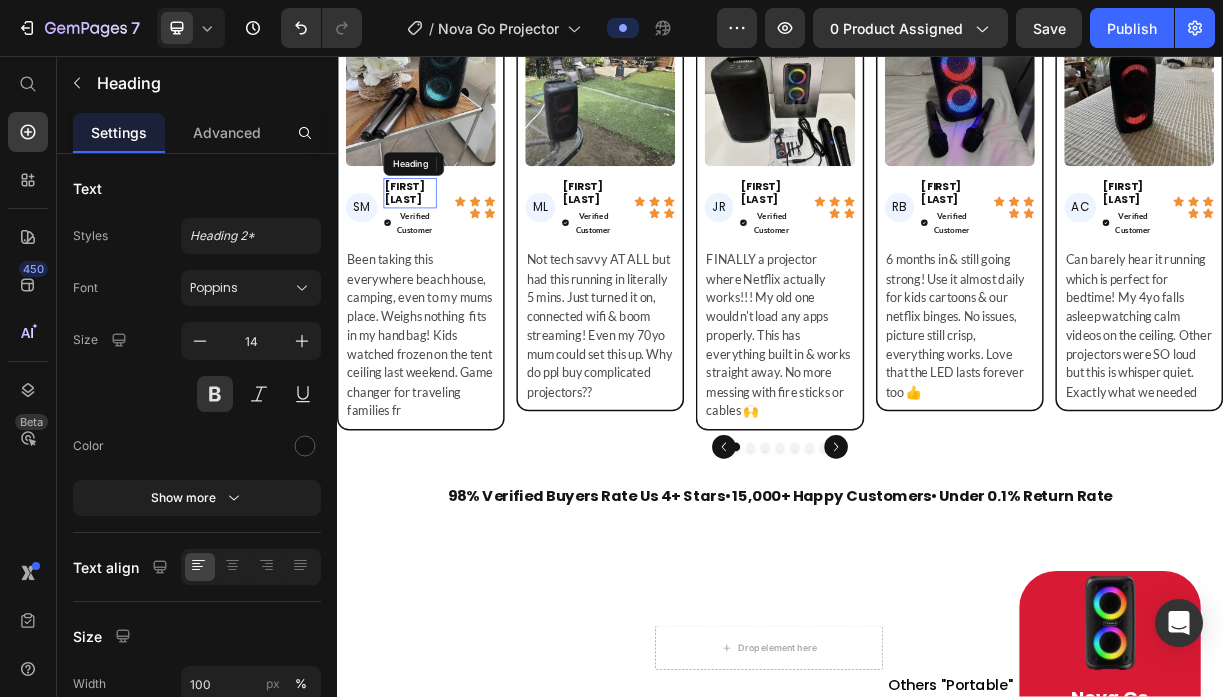 scroll, scrollTop: 0, scrollLeft: 0, axis: both 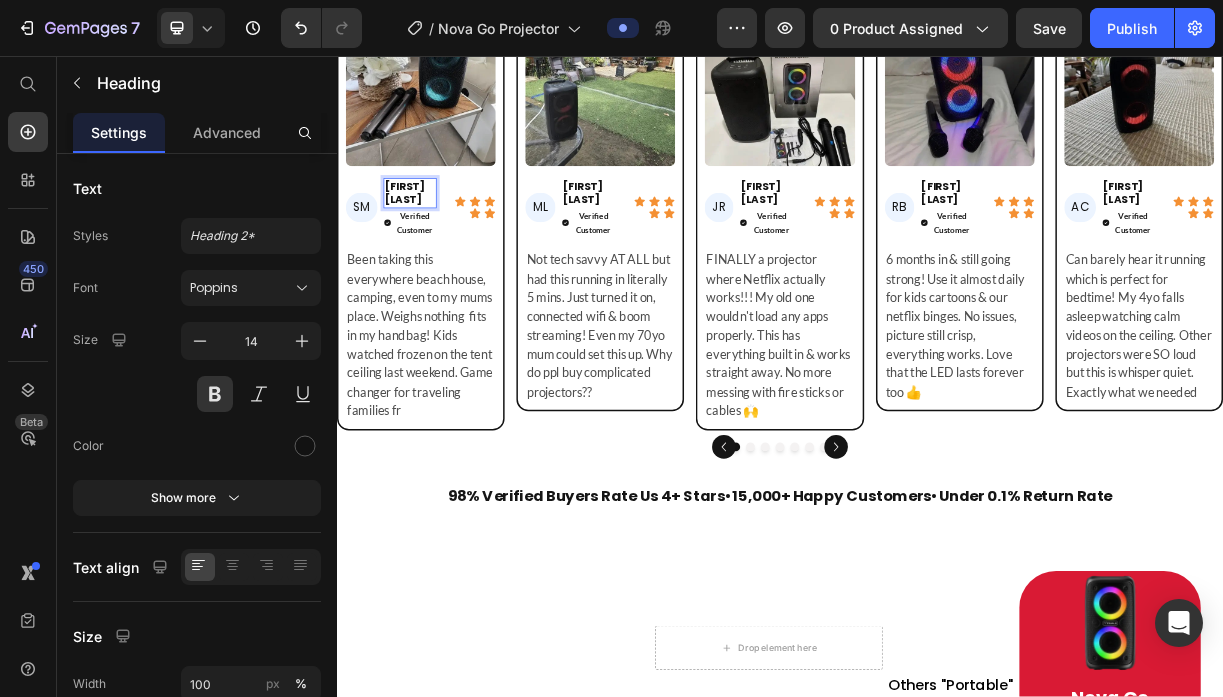 click on "[FIRST] [LAST]." at bounding box center (436, 242) 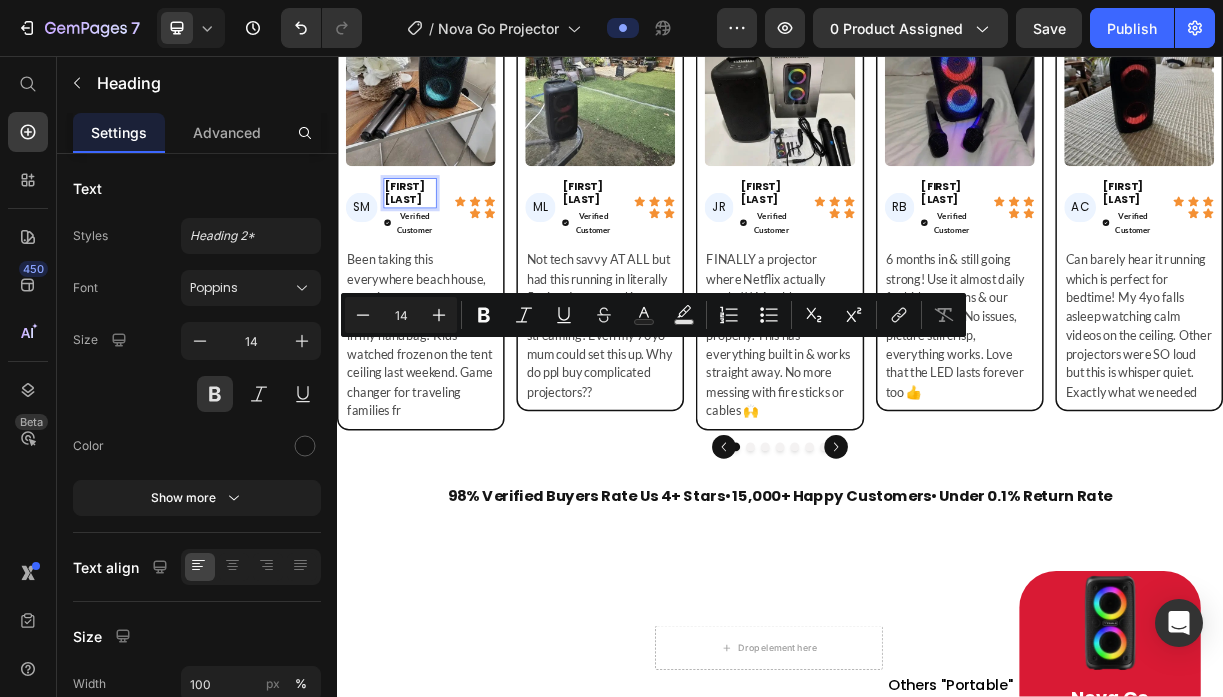 type on "11" 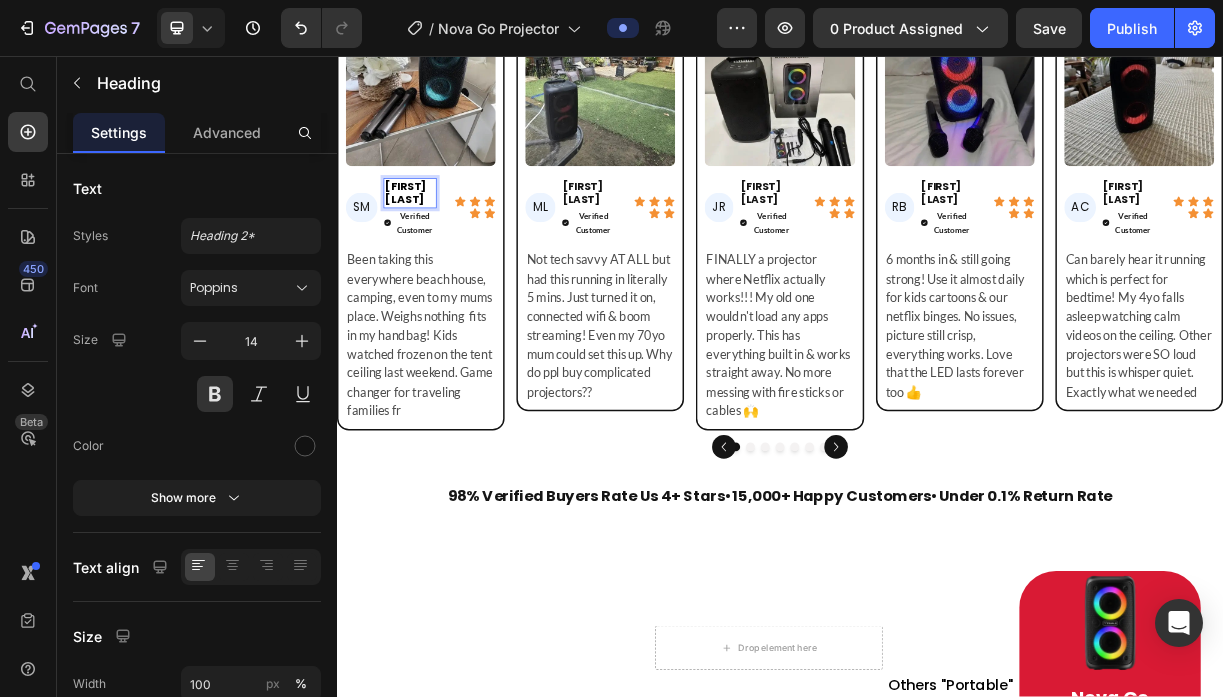 click on "Emma K." at bounding box center (430, 242) 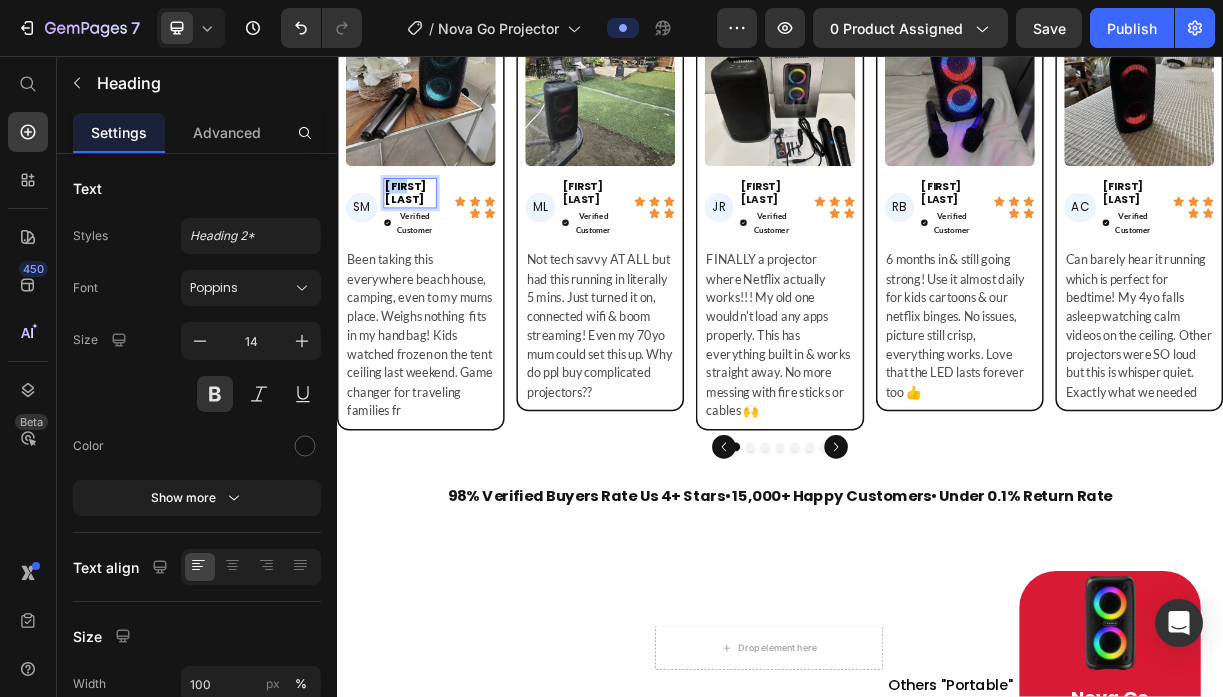 click on "Emma K." at bounding box center (430, 242) 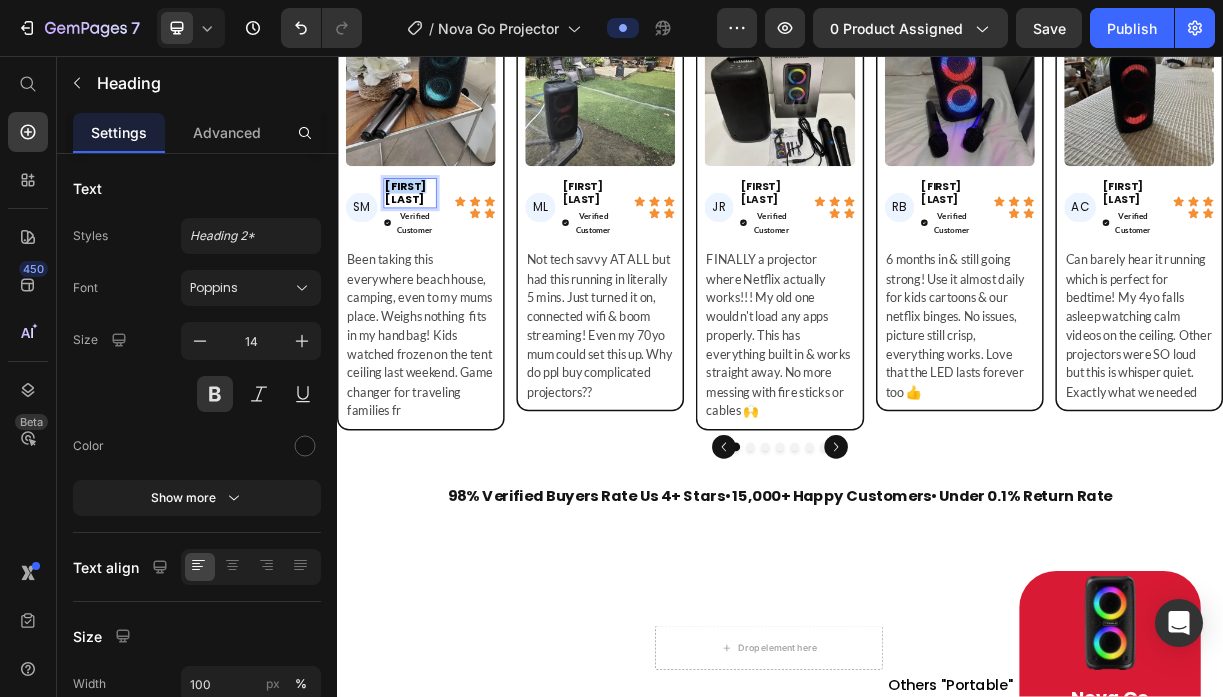 click on "Emma K." at bounding box center (430, 242) 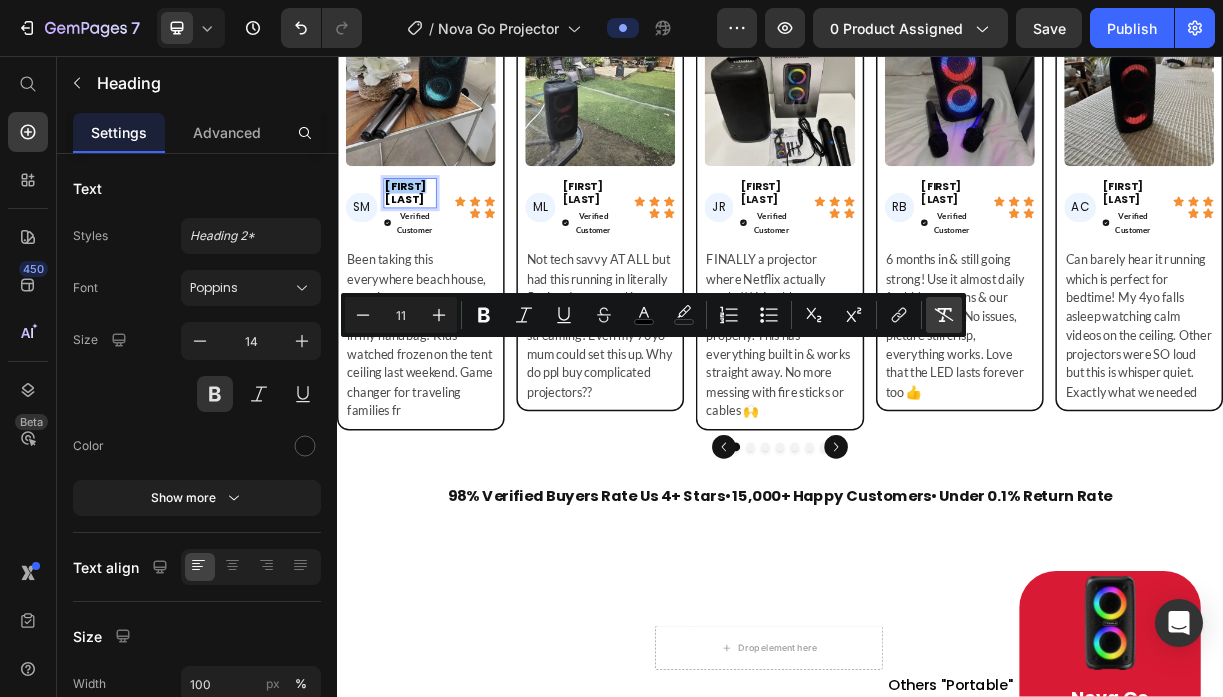 click 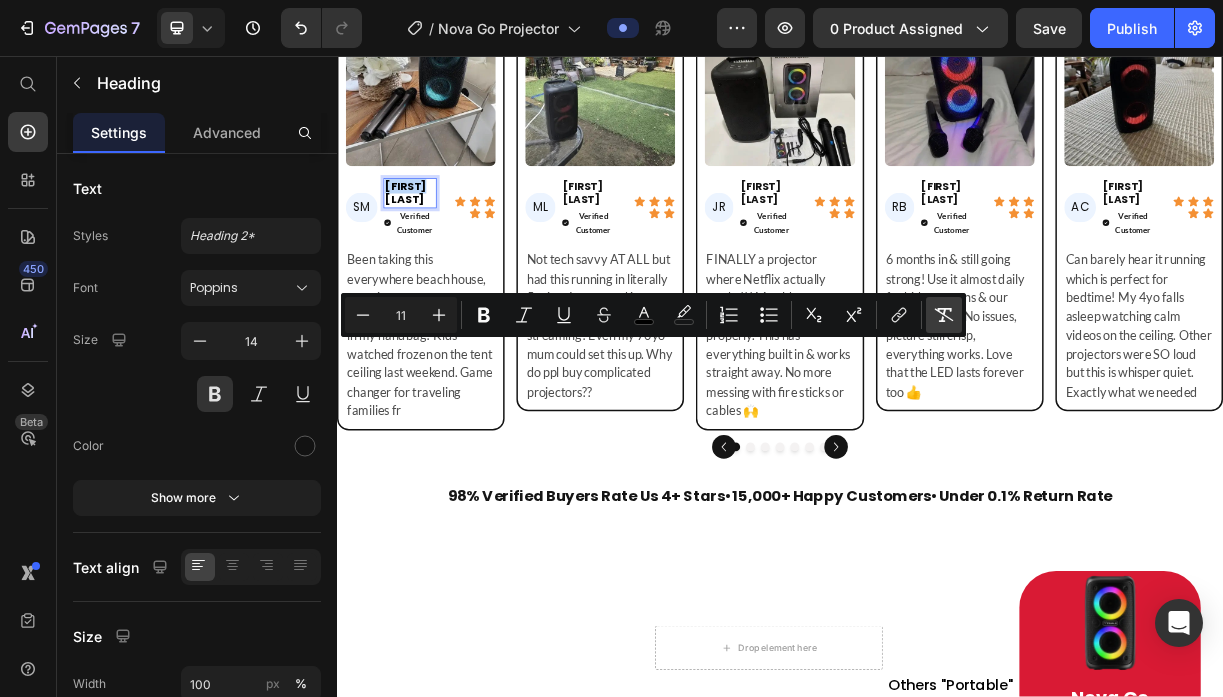 type on "14" 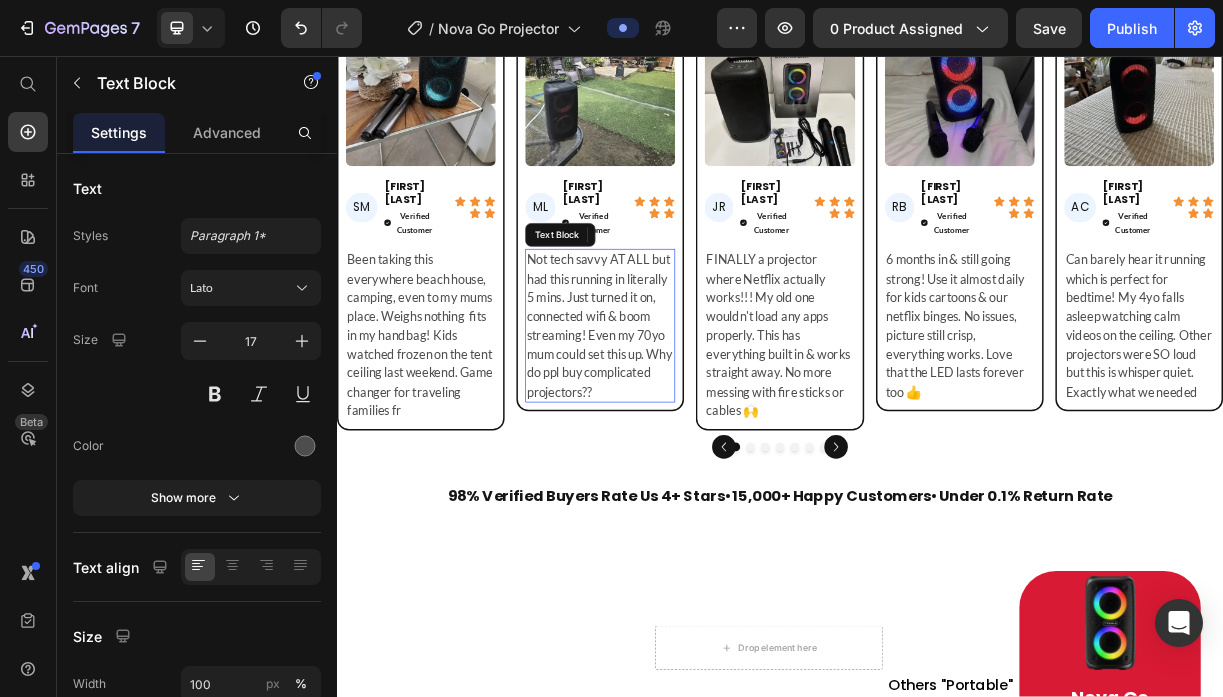 click on "Not tech savvy AT ALL but had this running in literally 5 mins. Just turned it on, connected wifi & boom streaming! Even my 70yo mum could set this up. Why do ppl buy complicated projectors??" at bounding box center (693, 422) 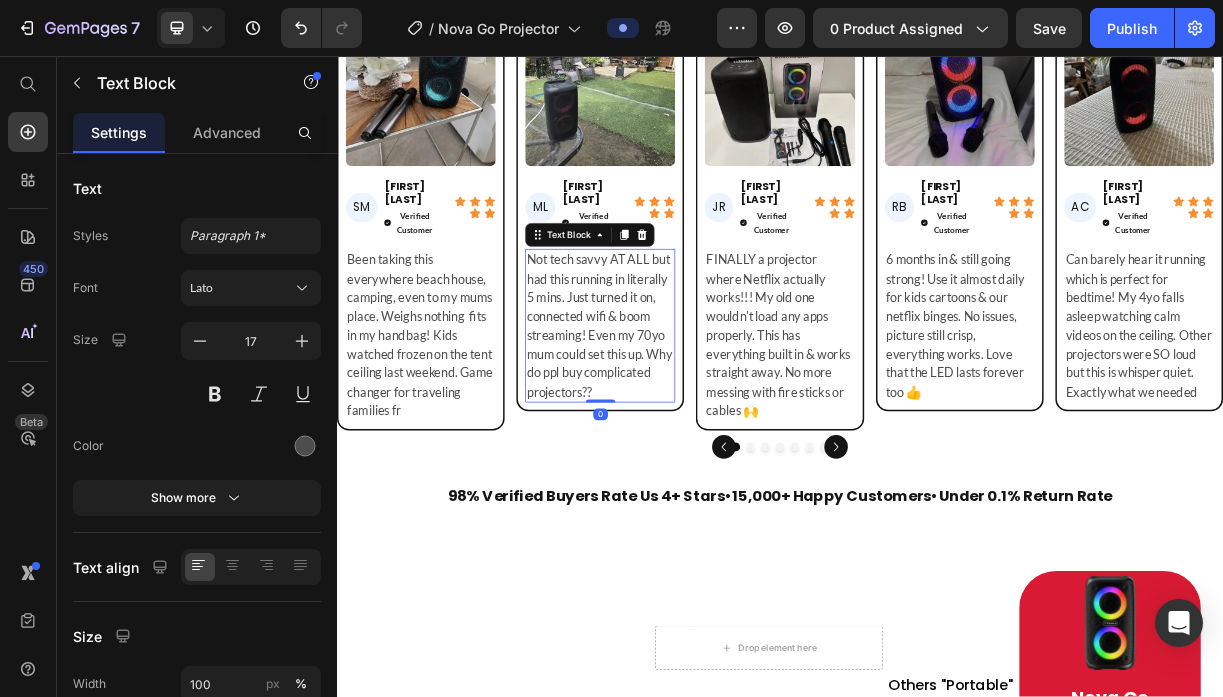 click on "Not tech savvy AT ALL but had this running in literally 5 mins. Just turned it on, connected wifi & boom streaming! Even my 70yo mum could set this up. Why do ppl buy complicated projectors??" at bounding box center [693, 422] 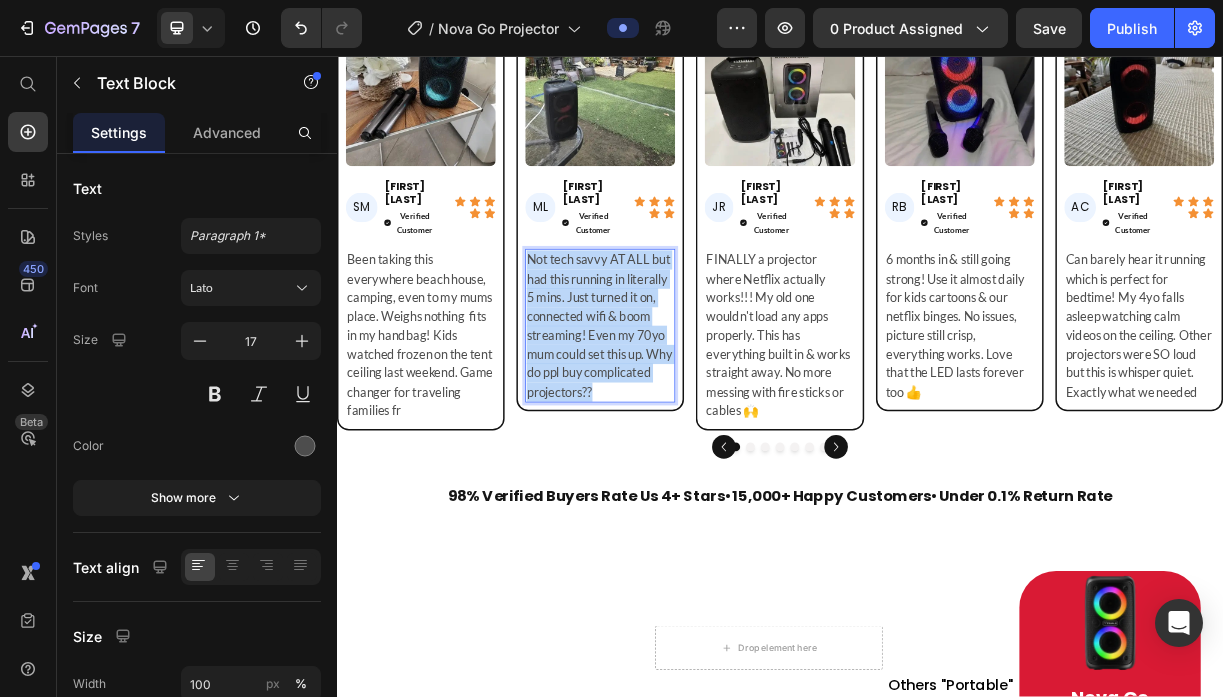 click on "Not tech savvy AT ALL but had this running in literally 5 mins. Just turned it on, connected wifi & boom streaming! Even my 70yo mum could set this up. Why do ppl buy complicated projectors??" at bounding box center [693, 422] 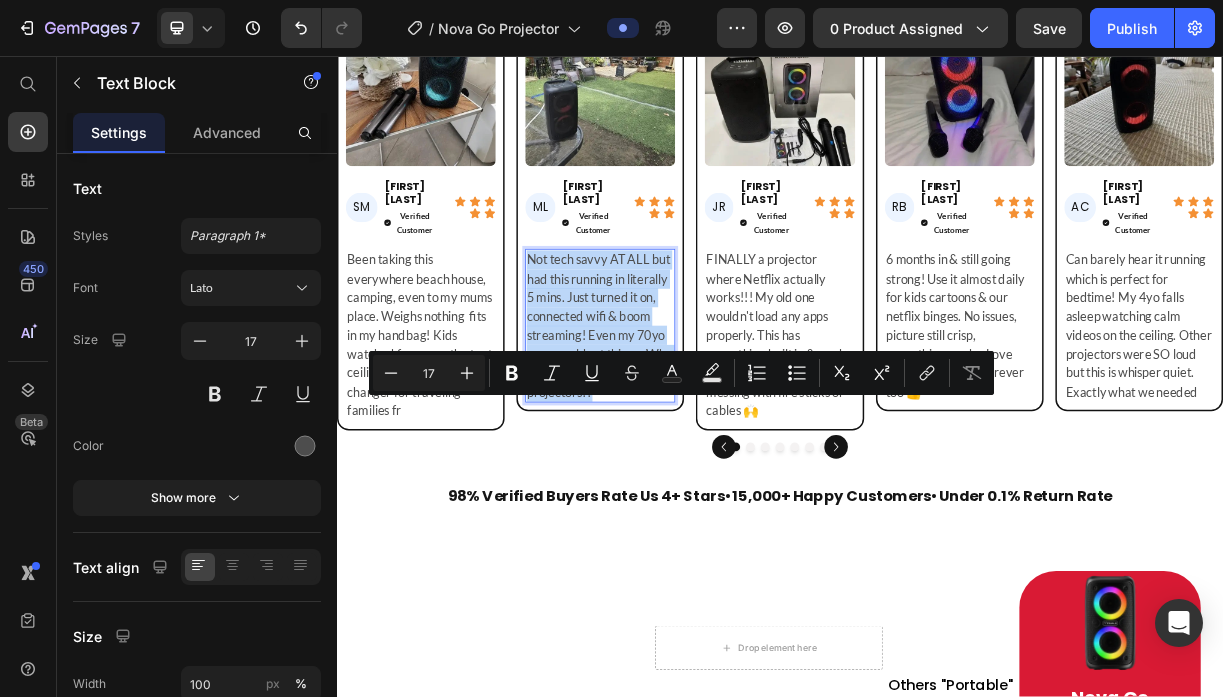 click on "Not tech savvy AT ALL but had this running in literally 5 mins. Just turned it on, connected wifi & boom streaming! Even my 70yo mum could set this up. Why do ppl buy complicated projectors??" at bounding box center [693, 422] 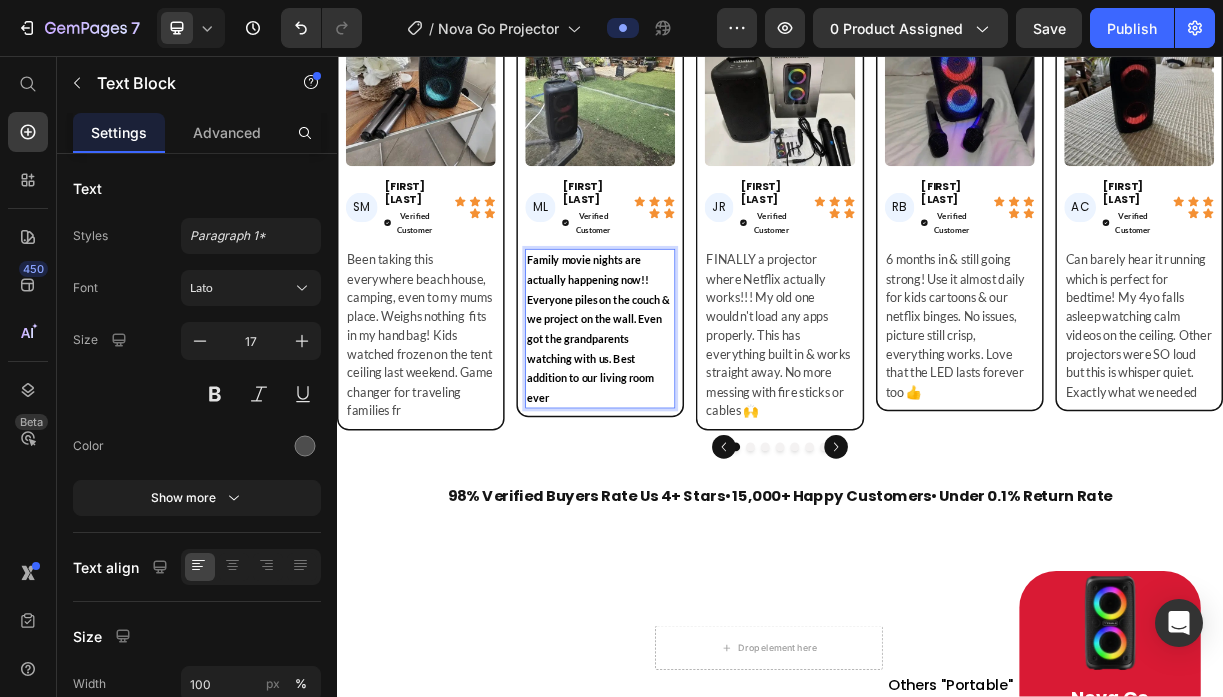 scroll, scrollTop: 45, scrollLeft: 0, axis: vertical 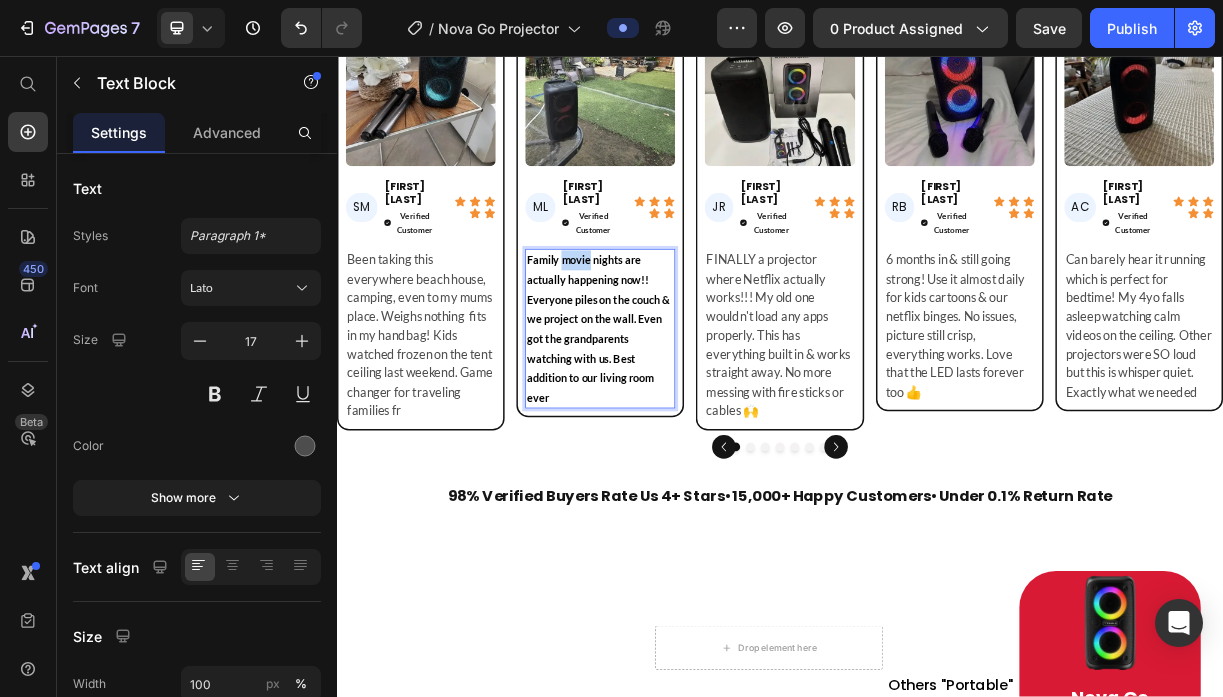 click on "Family movie nights are actually happening now!! Everyone piles on the couch & we project on the wall. Even got the grandparents watching with us. Best addition to our living room ever" at bounding box center [690, 426] 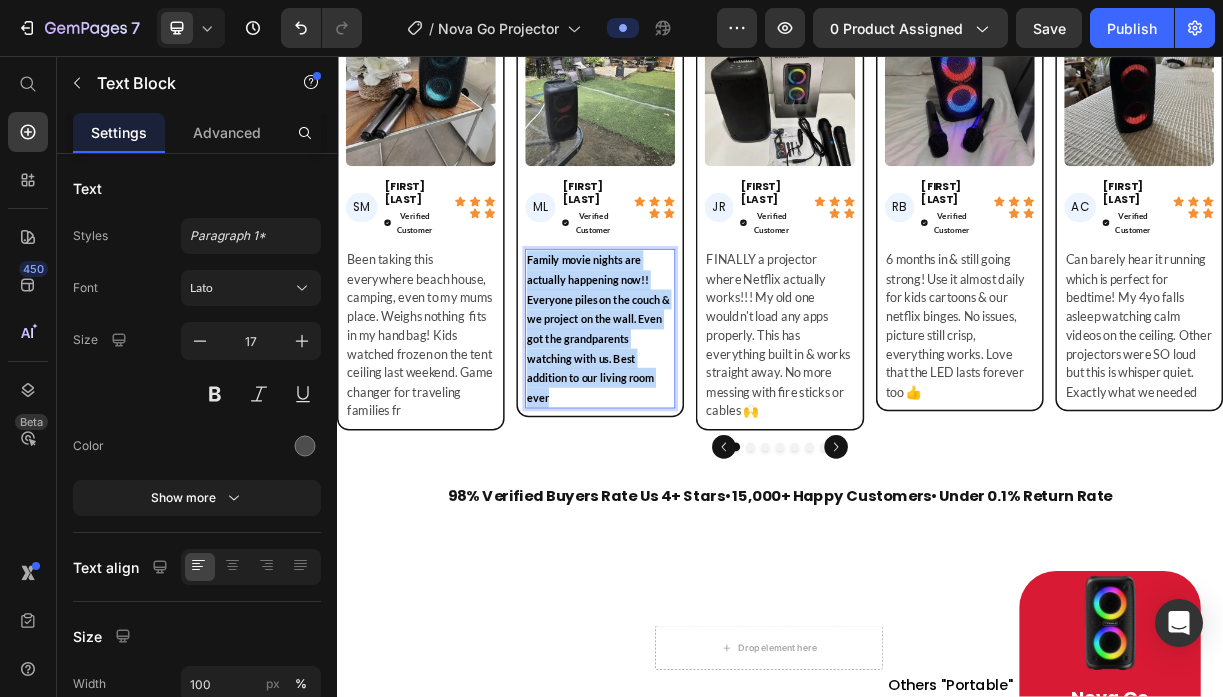 click on "Family movie nights are actually happening now!! Everyone piles on the couch & we project on the wall. Even got the grandparents watching with us. Best addition to our living room ever" at bounding box center [690, 426] 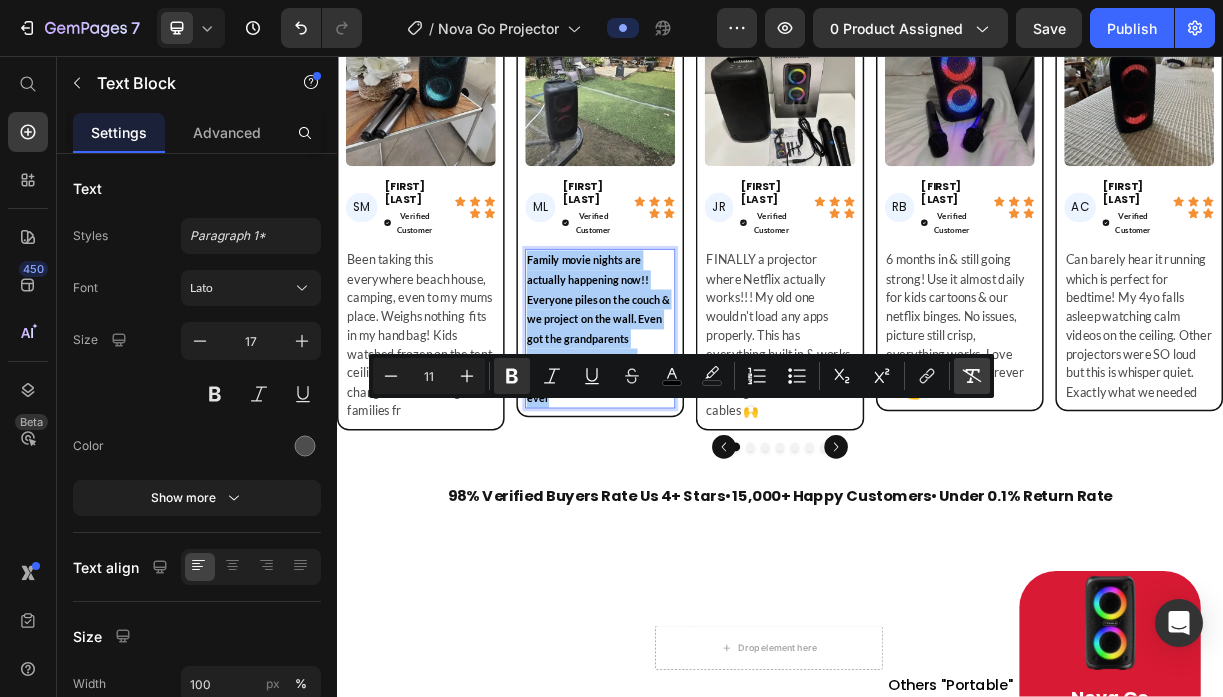 click on "Remove Format" at bounding box center (972, 376) 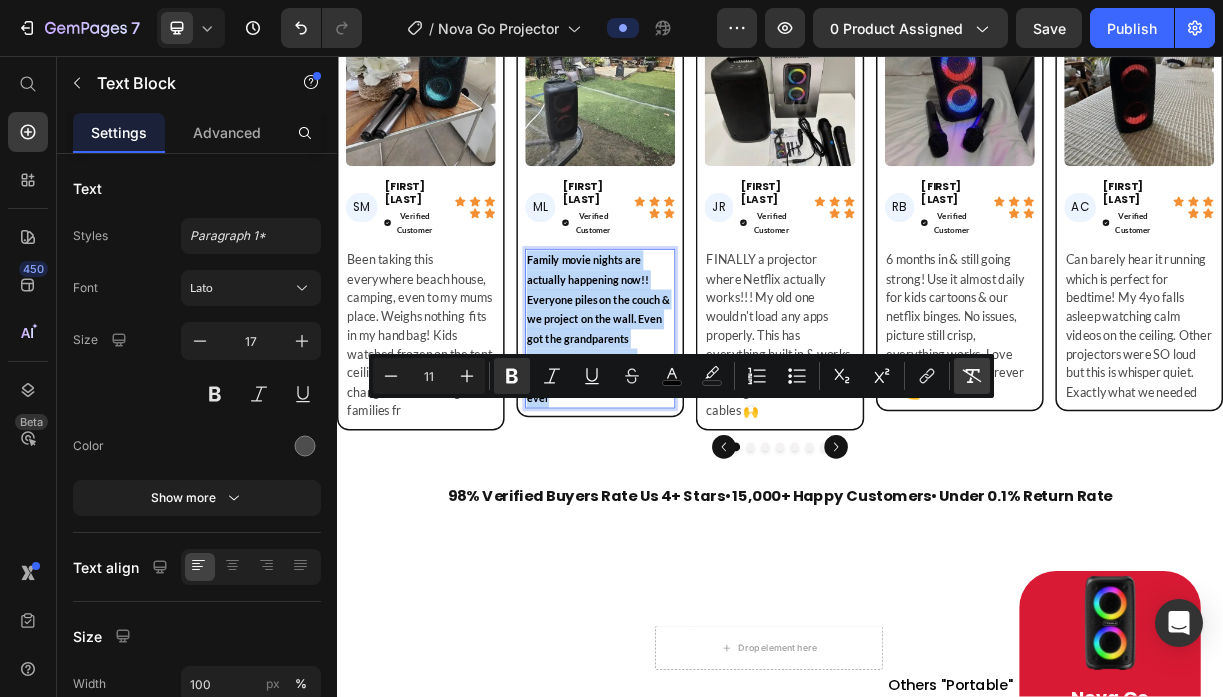 type on "17" 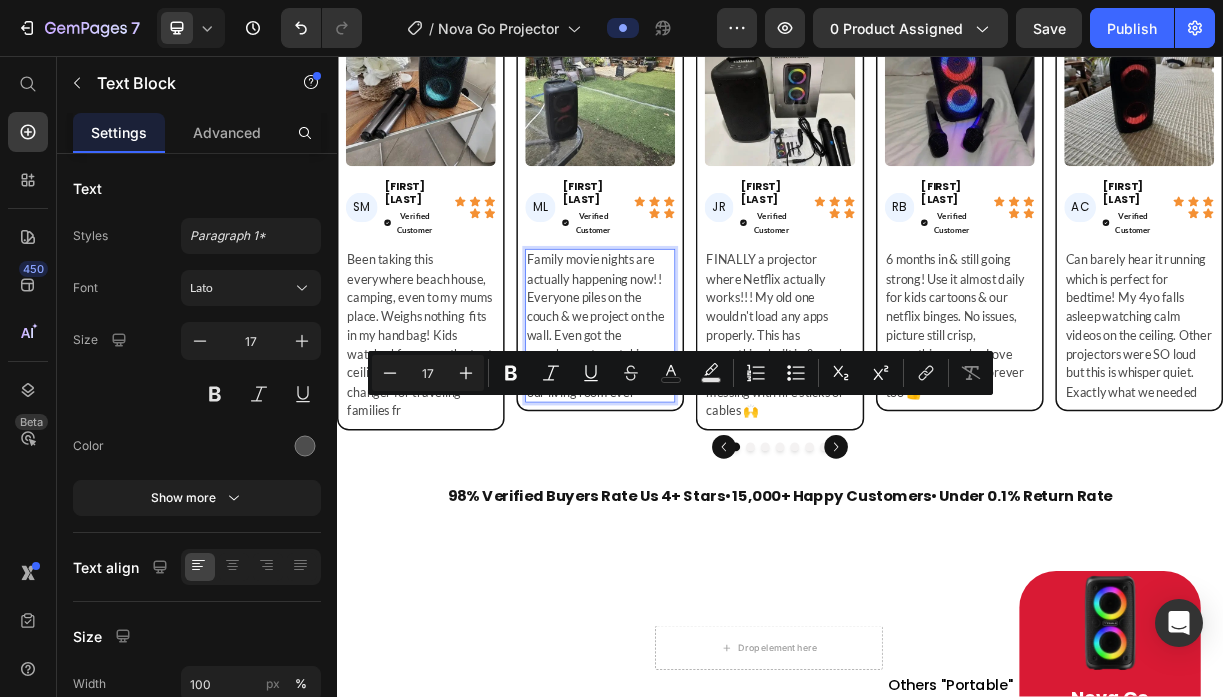click on "Family movie nights are actually happening now!! Everyone piles on the couch & we project on the wall. Even got the grandparents watching with us. Best addition to our living room ever" at bounding box center [693, 422] 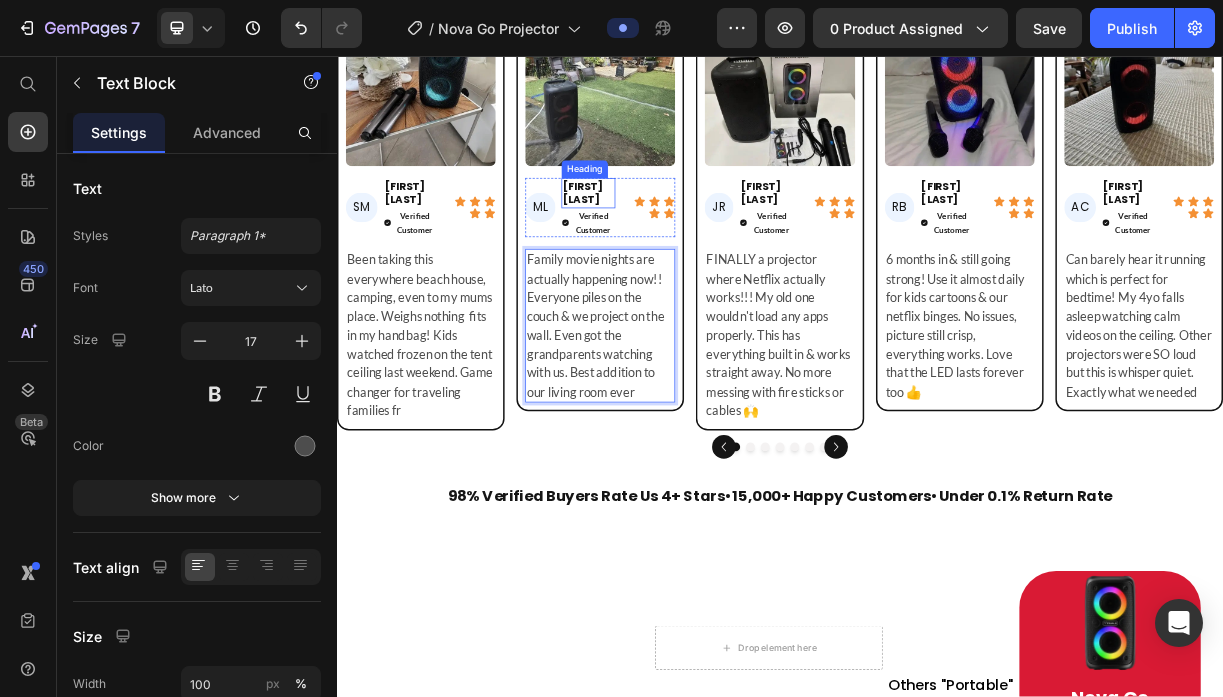 click on "[FIRST] [LAST]." at bounding box center (677, 242) 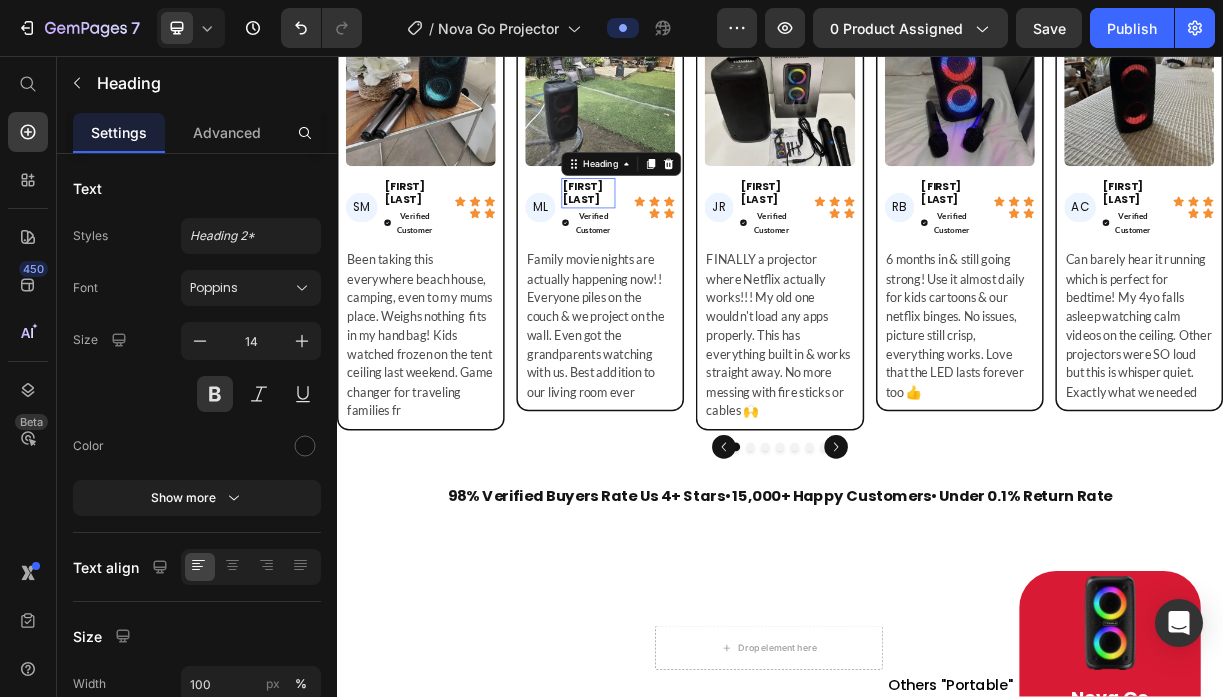 scroll, scrollTop: 0, scrollLeft: 0, axis: both 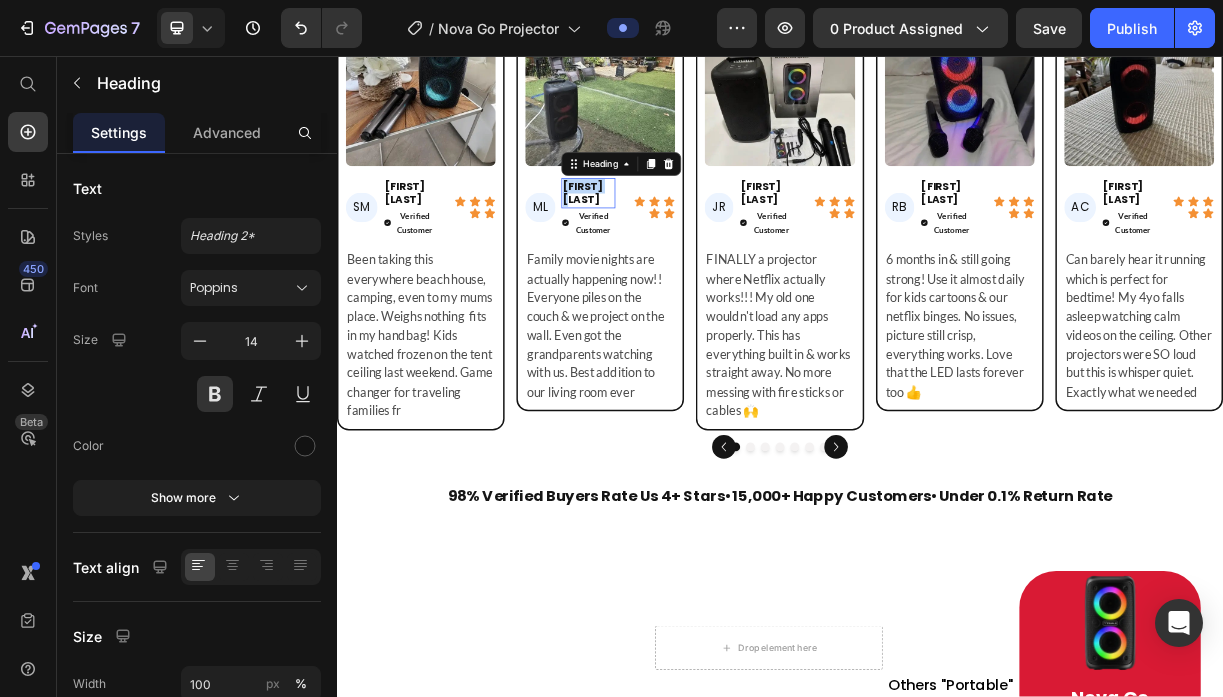 click on "[FIRST] [LAST]." at bounding box center (677, 242) 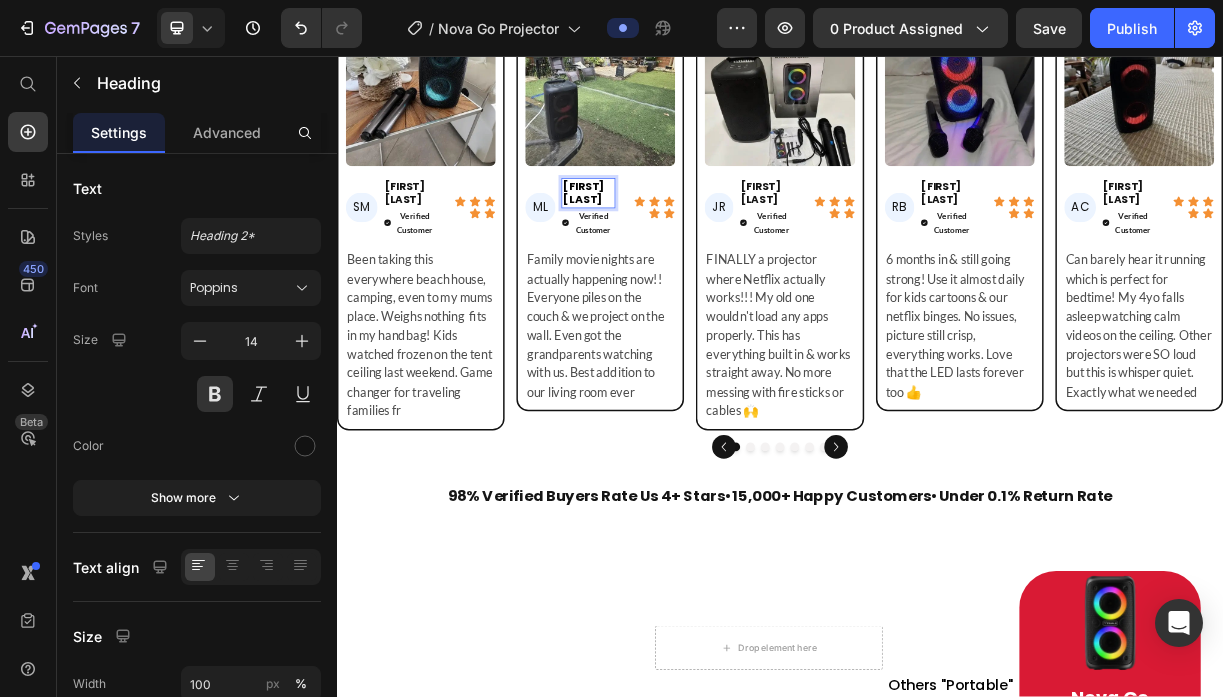 click on "Chris L." at bounding box center (671, 242) 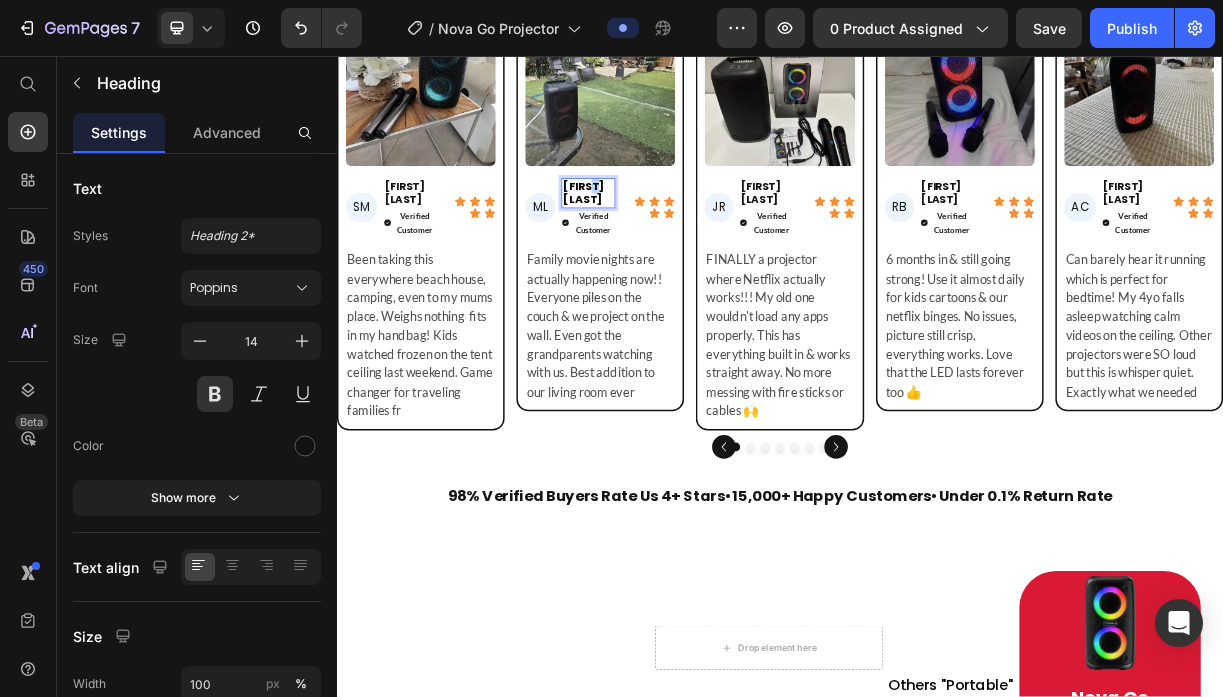 click on "Chris L." at bounding box center [671, 242] 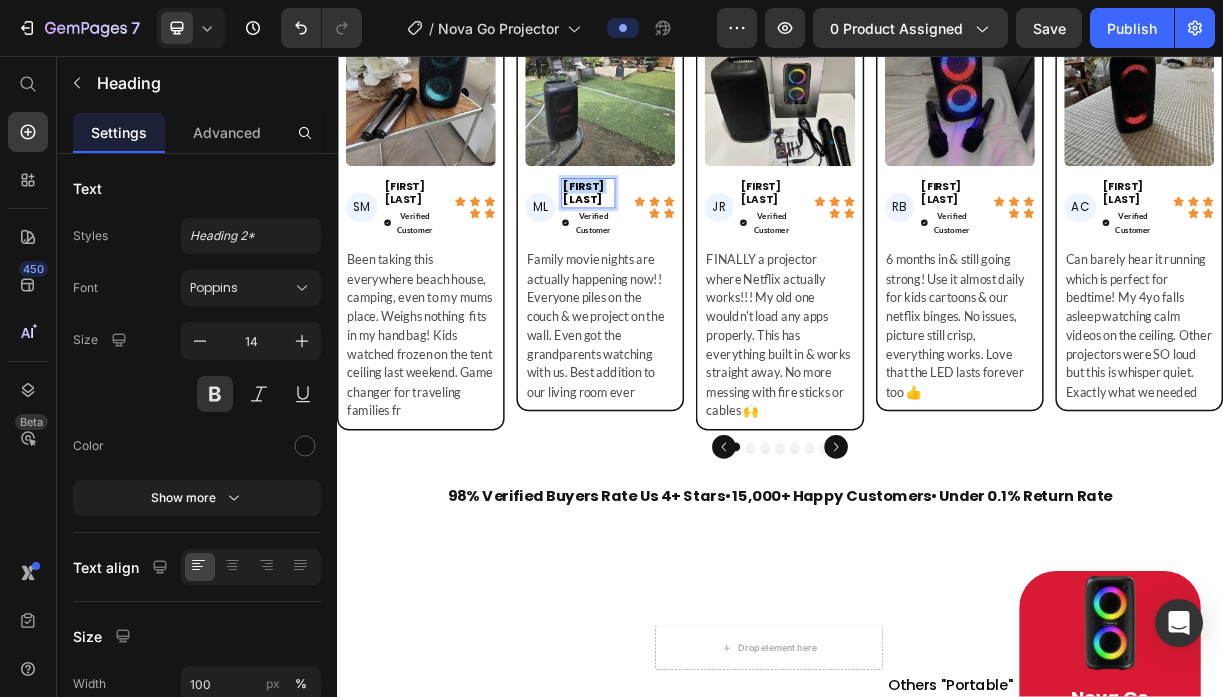 click on "Chris L." at bounding box center (671, 242) 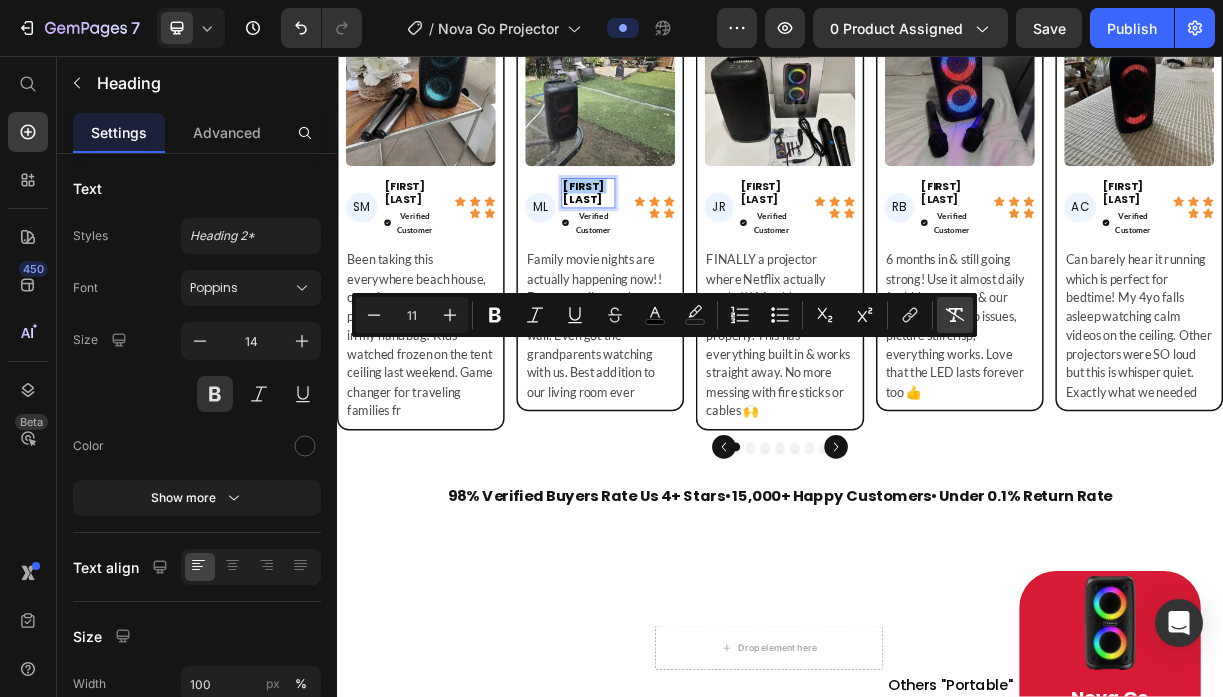 click 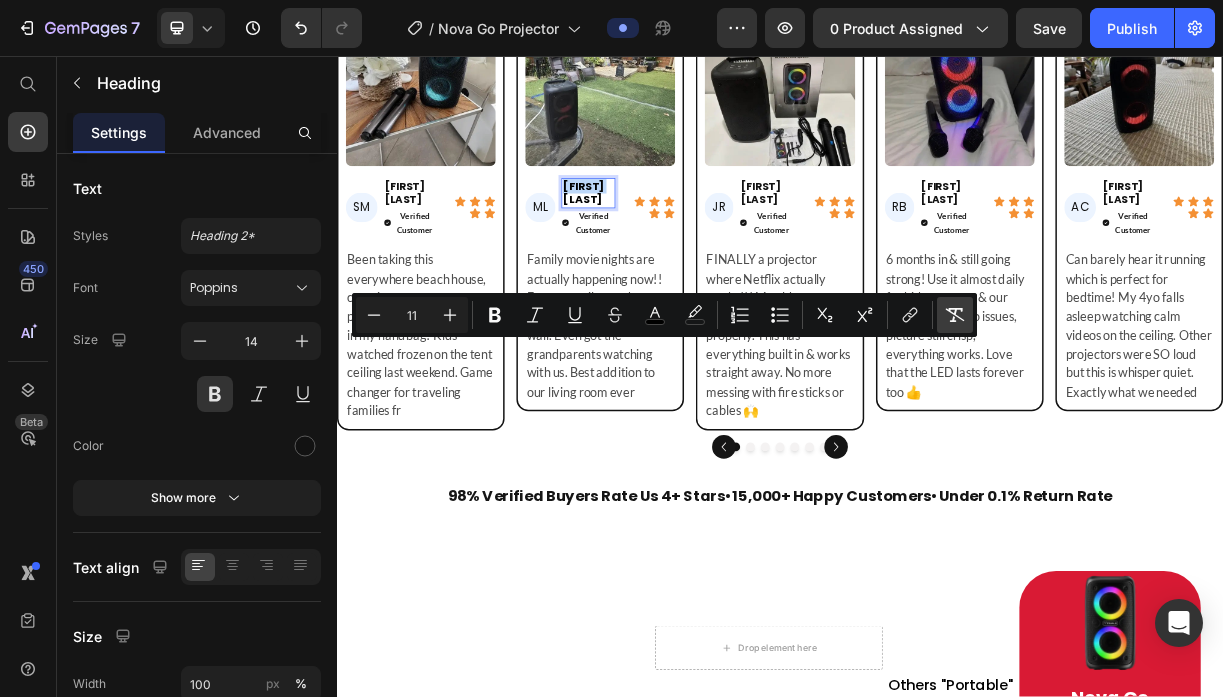 type on "14" 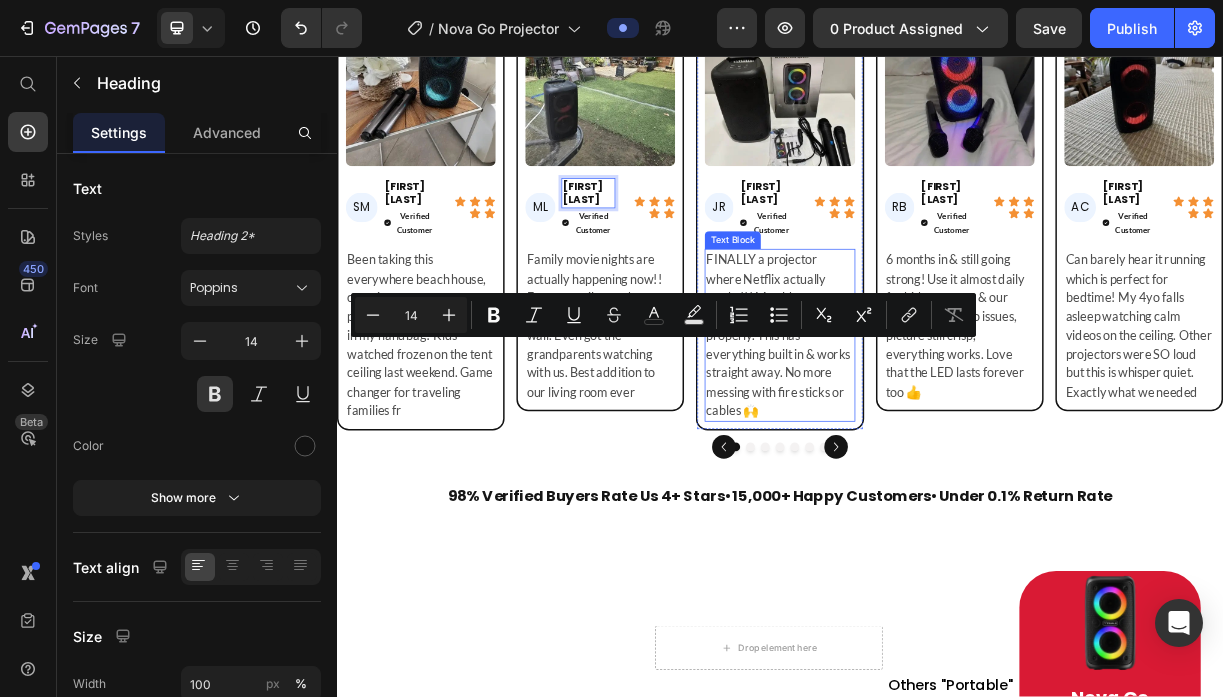 click on "FINALLY a projector where Netflix actually works!!! My old one wouldn't load any apps properly. This has everything built in & works straight away. No more messing with fire sticks or cables 🙌" at bounding box center (936, 435) 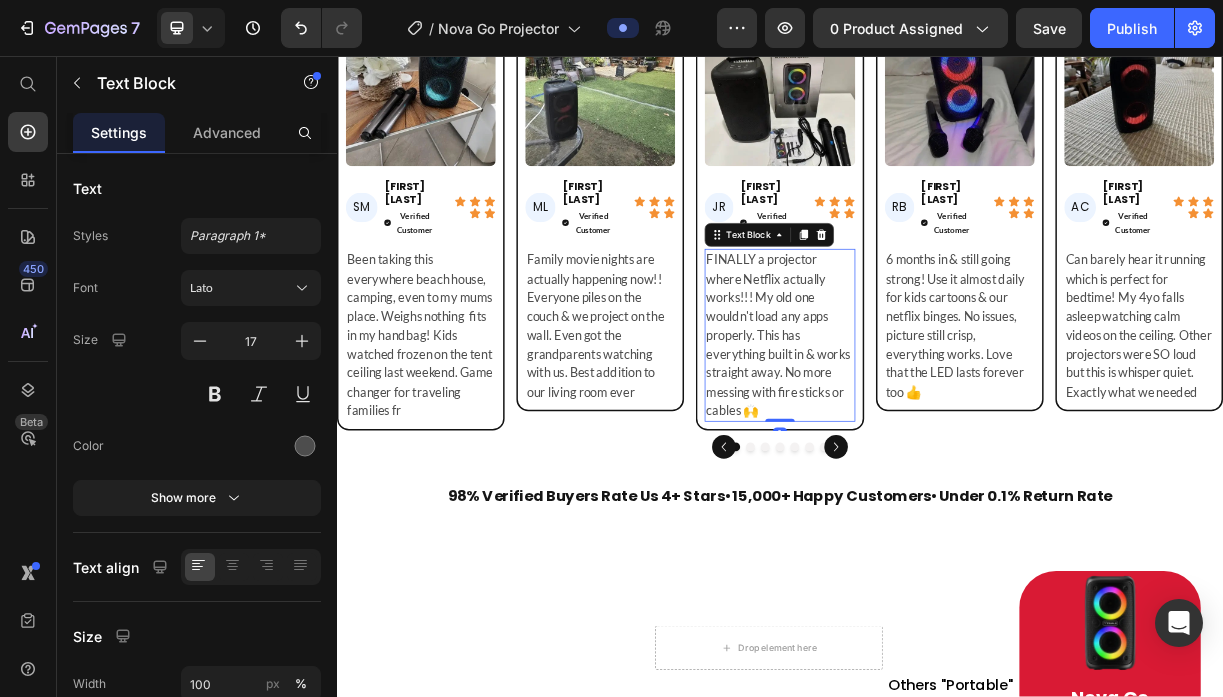 click on "FINALLY a projector where Netflix actually works!!! My old one wouldn't load any apps properly. This has everything built in & works straight away. No more messing with fire sticks or cables 🙌" at bounding box center [936, 435] 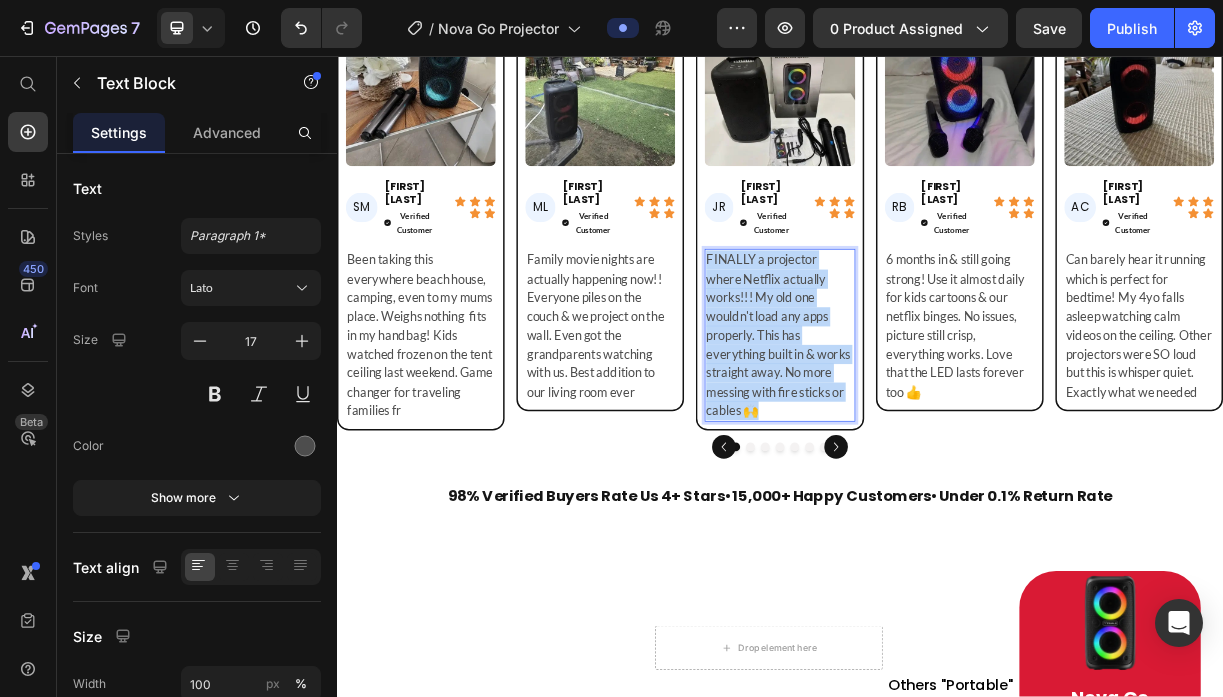 click on "FINALLY a projector where Netflix actually works!!! My old one wouldn't load any apps properly. This has everything built in & works straight away. No more messing with fire sticks or cables 🙌" at bounding box center (936, 435) 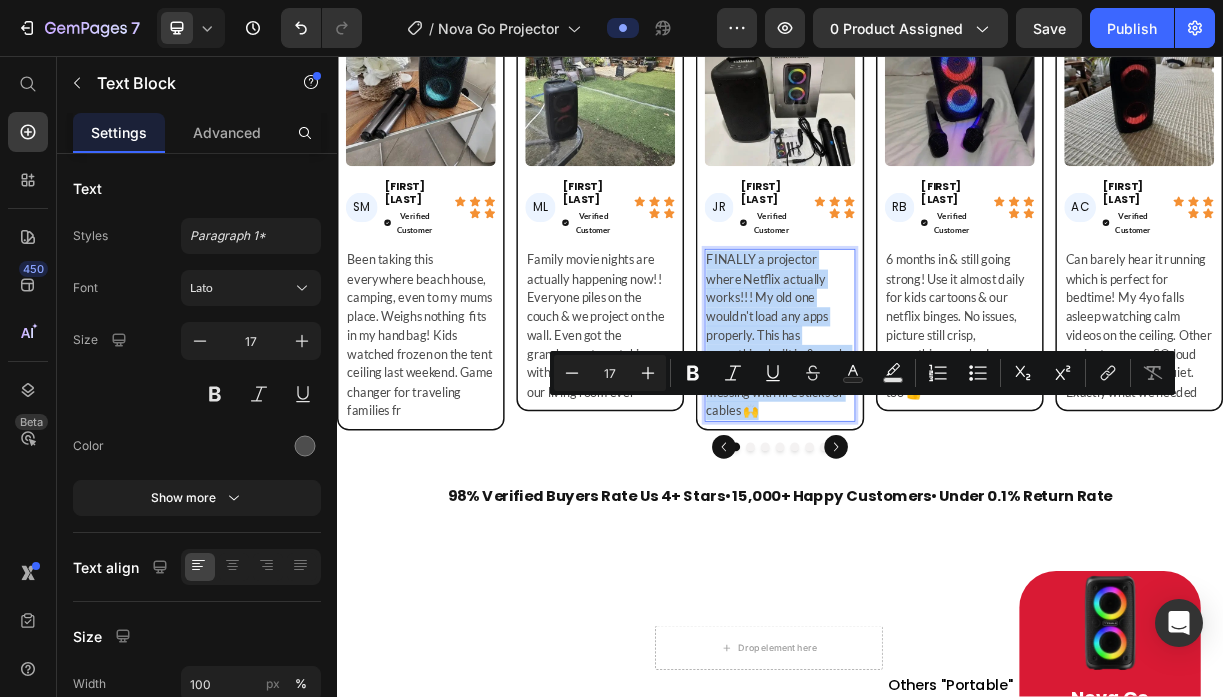 type on "11" 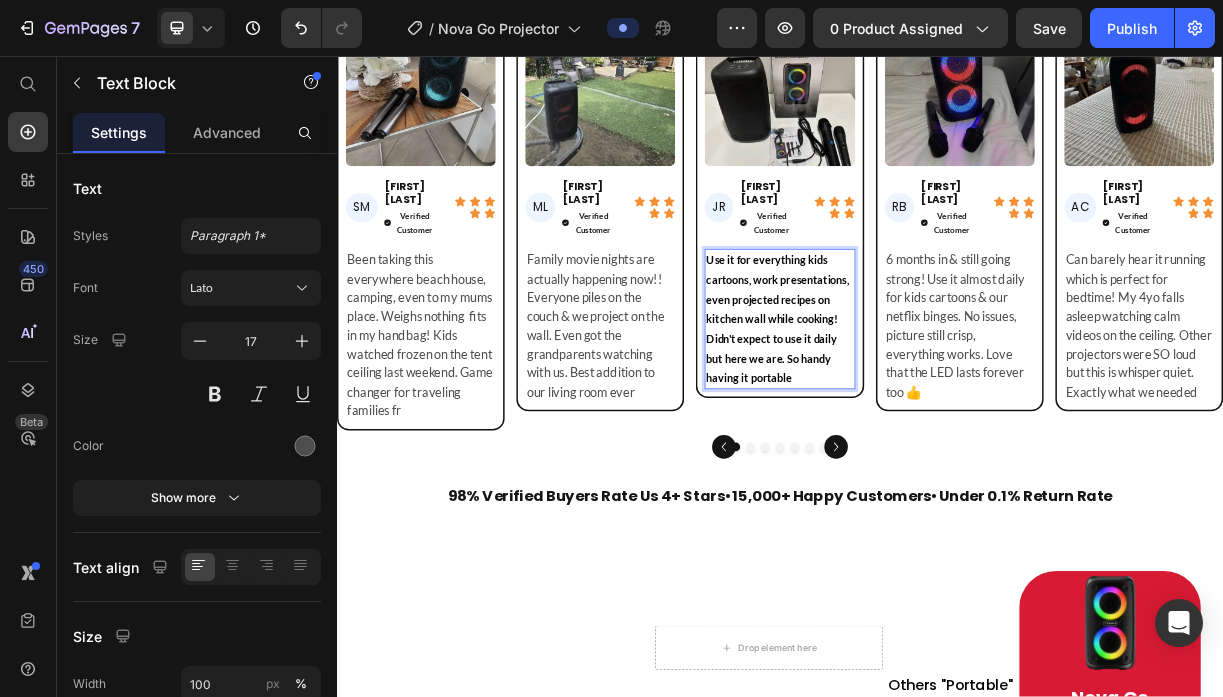 scroll, scrollTop: 19, scrollLeft: 0, axis: vertical 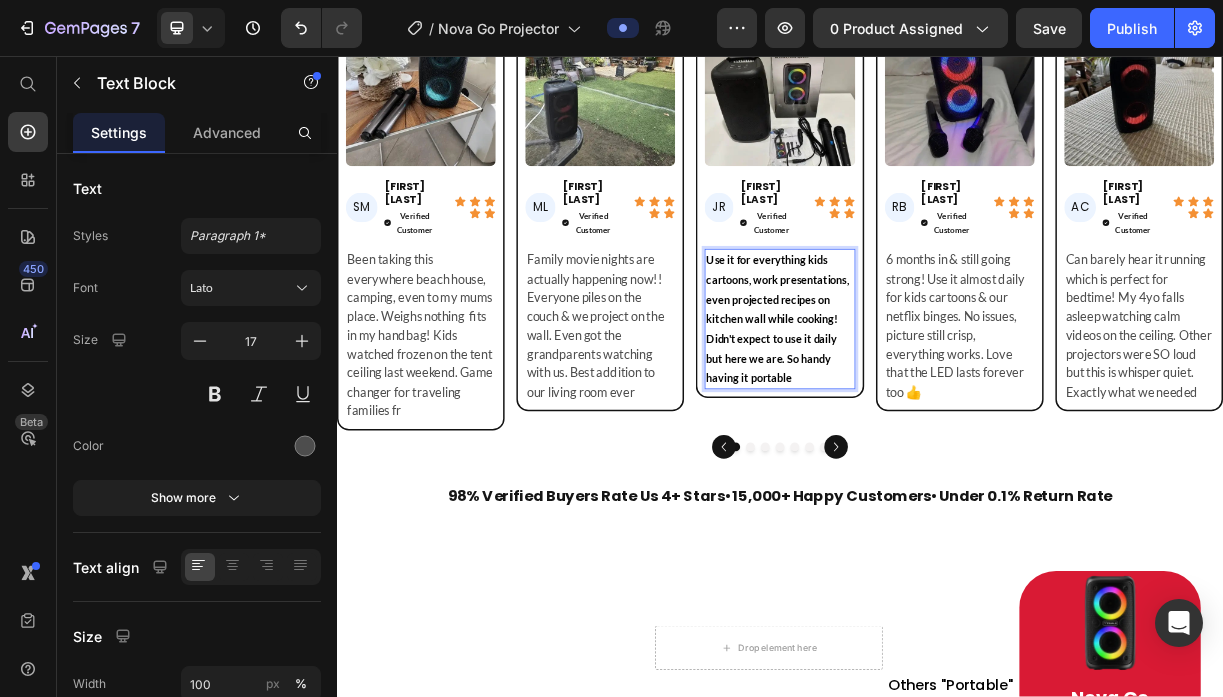 click on "Use it for everything kids cartoons, work presentations, even projected recipes on kitchen wall while cooking! Didn't expect to use it daily but here we are. So handy having it portable" at bounding box center (933, 413) 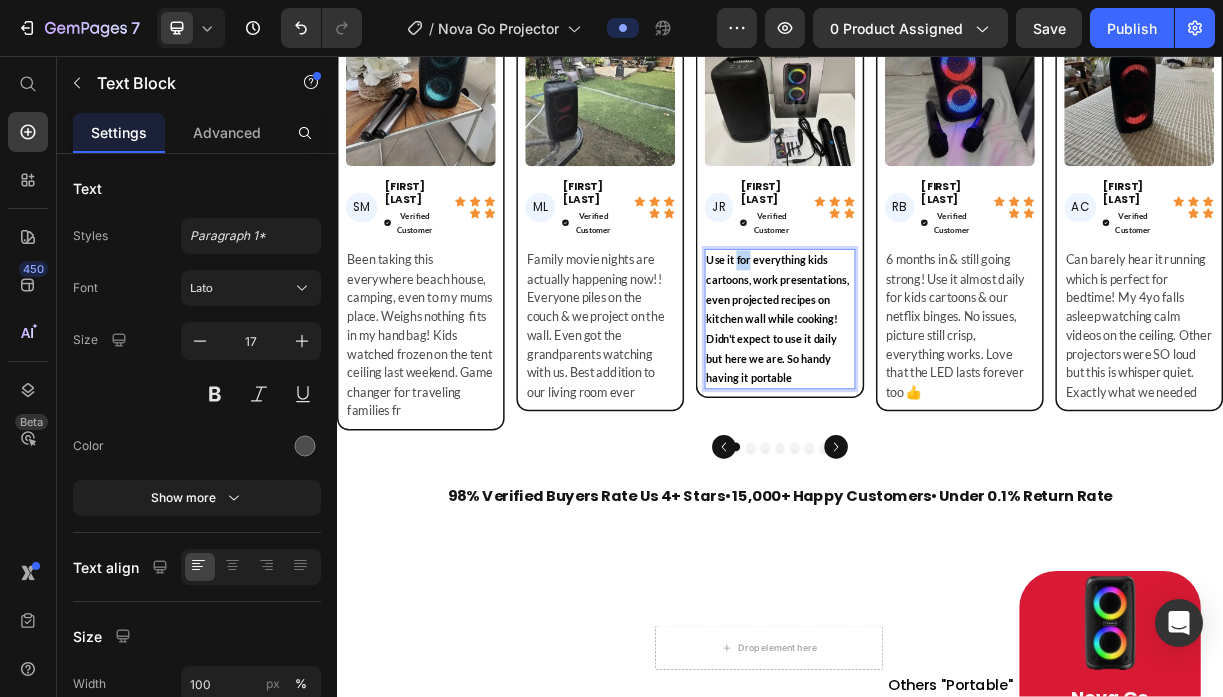 click on "Use it for everything kids cartoons, work presentations, even projected recipes on kitchen wall while cooking! Didn't expect to use it daily but here we are. So handy having it portable" at bounding box center (933, 413) 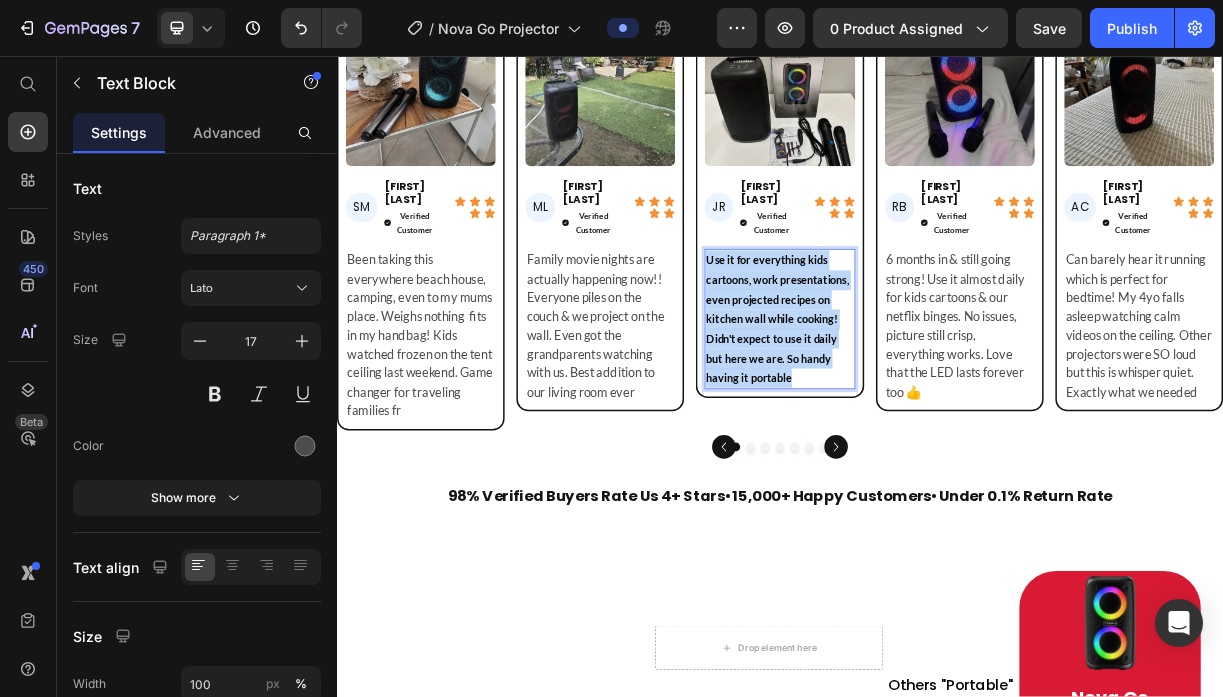 click on "Use it for everything kids cartoons, work presentations, even projected recipes on kitchen wall while cooking! Didn't expect to use it daily but here we are. So handy having it portable" at bounding box center [933, 413] 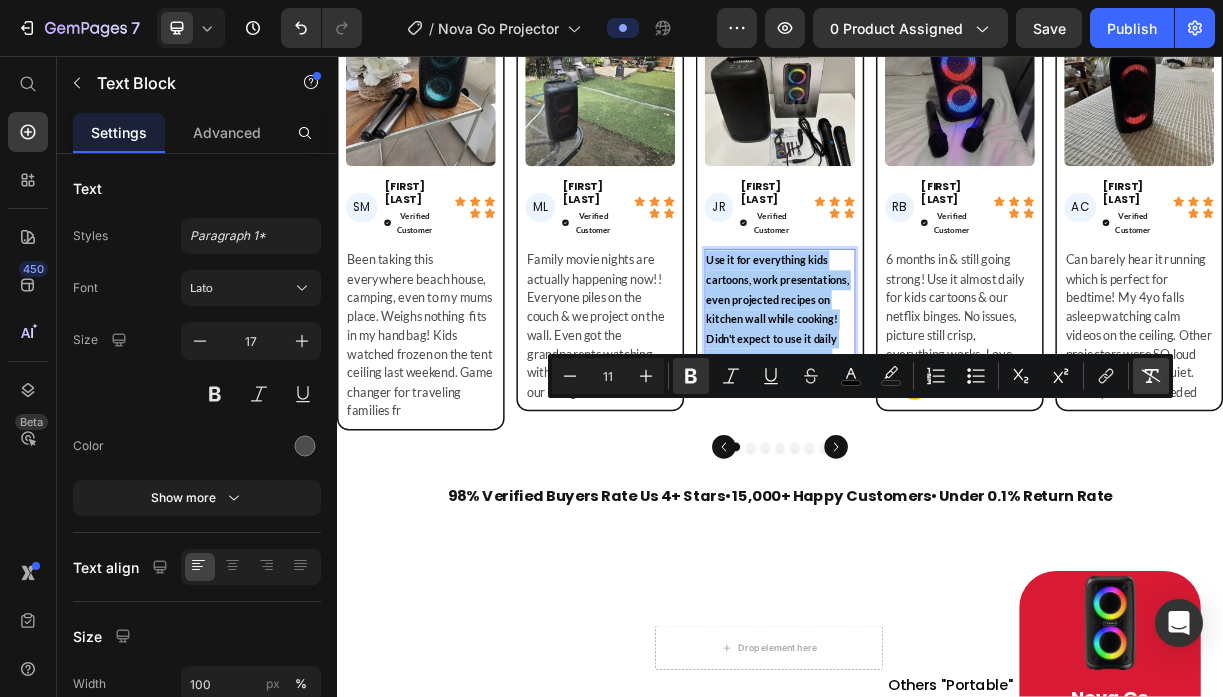 click on "Remove Format" at bounding box center (1151, 376) 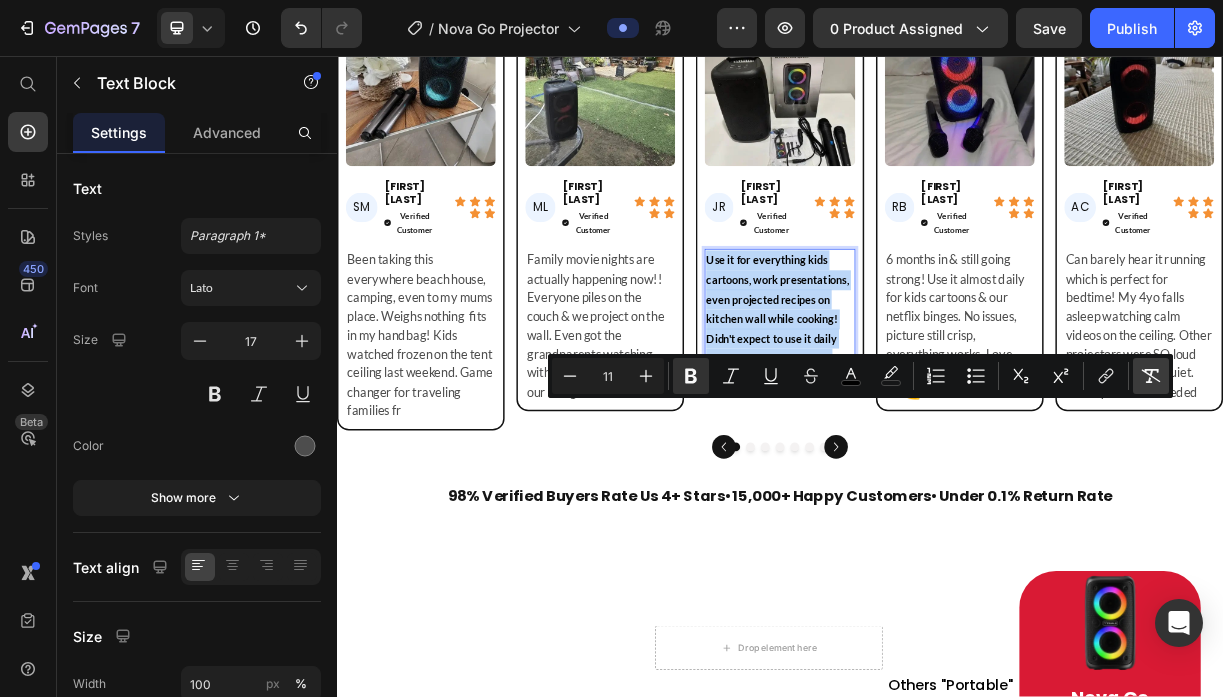 type on "17" 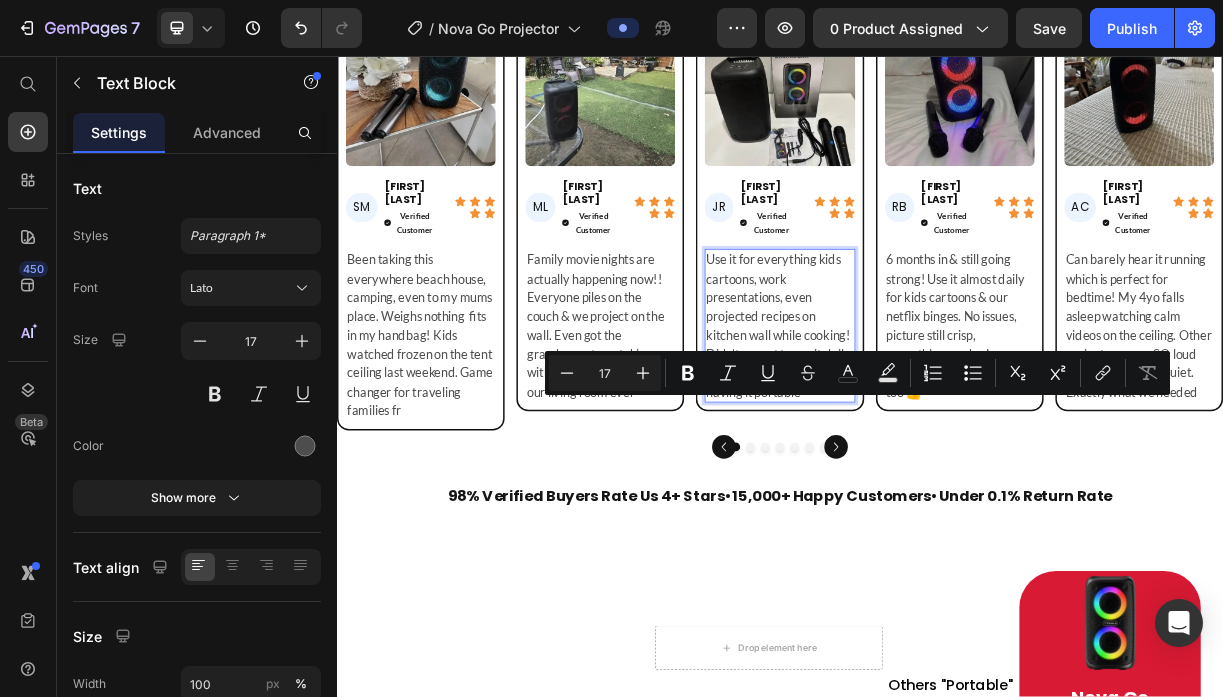 click on "Use it for everything kids cartoons, work presentations, even projected recipes on kitchen wall while cooking! Didn't expect to use it daily but here we are. So handy having it portable" at bounding box center [936, 422] 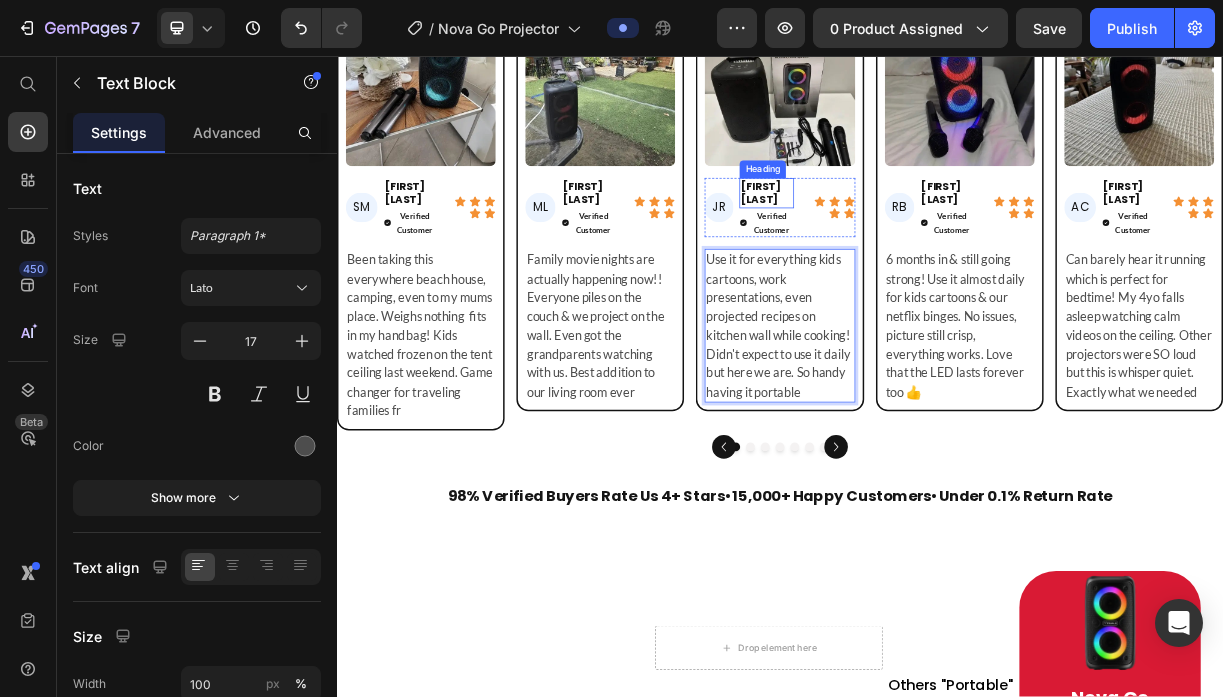 click on "Image JR Heading Jake R. Heading
Verified Customer Button Icon Icon Icon Icon Icon Icon List Row Use it for everything kids cartoons, work presentations, even projected recipes on kitchen wall while cooking! Didn't expect to use it daily but here we are. So handy having it portable Text Block   0" at bounding box center (936, 264) 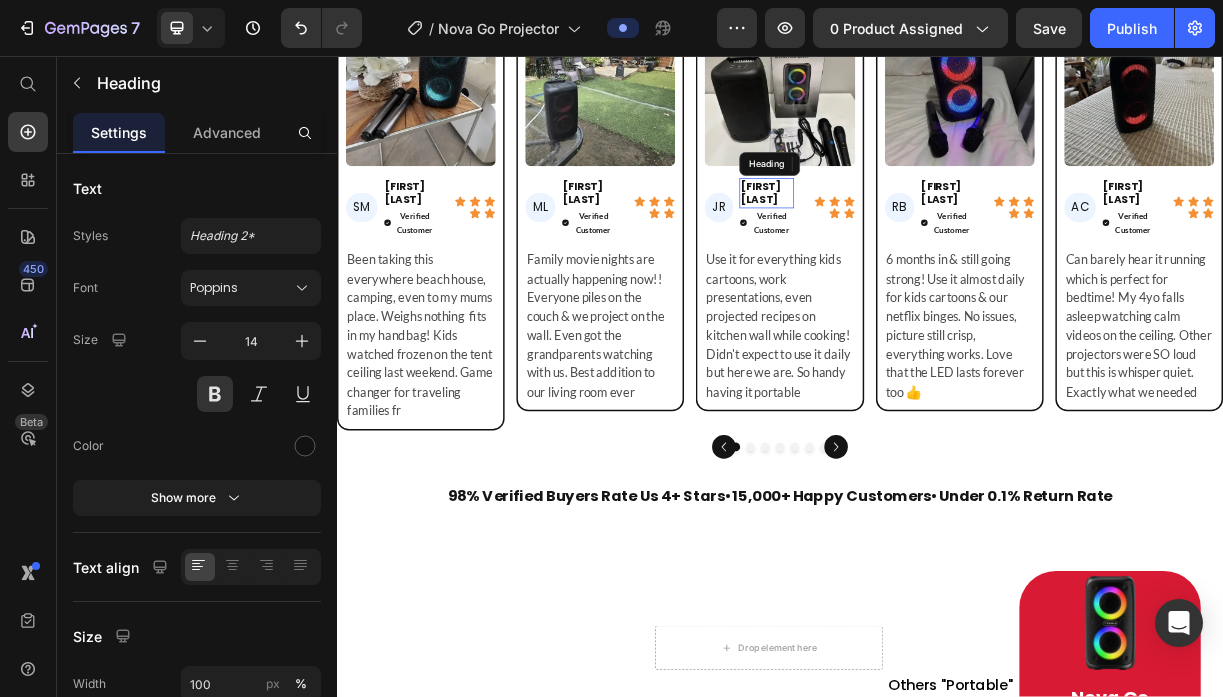 scroll, scrollTop: 0, scrollLeft: 0, axis: both 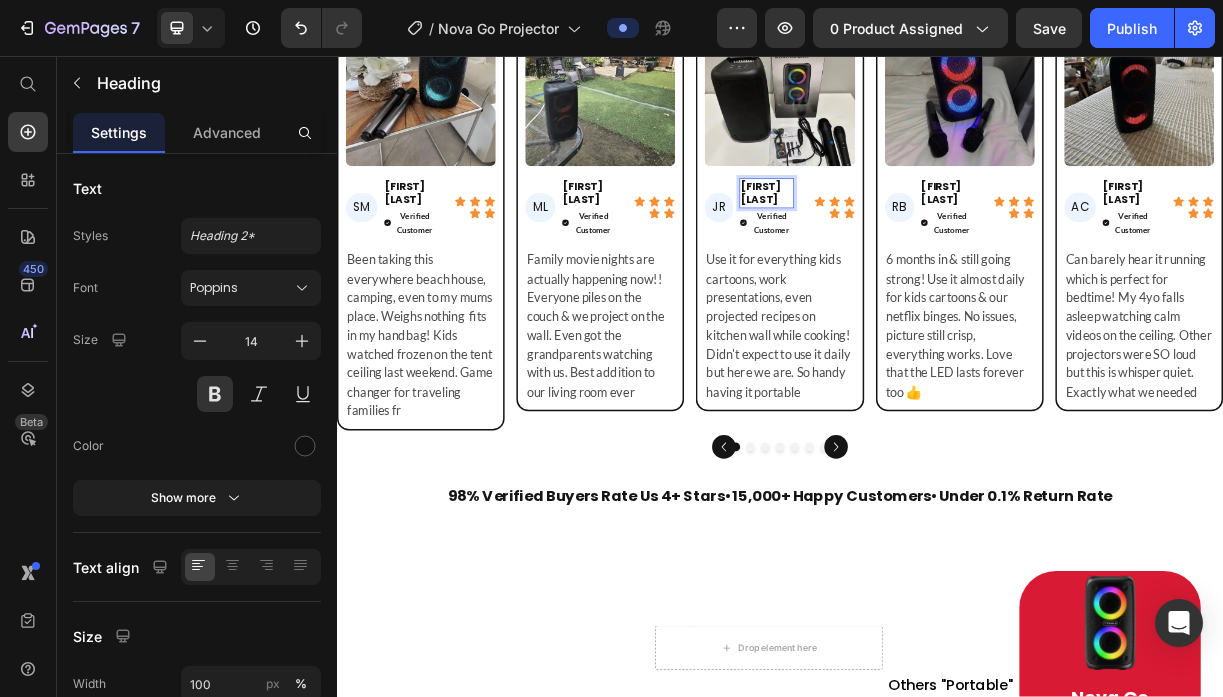click on "[FIRST] [LAST]." at bounding box center [919, 242] 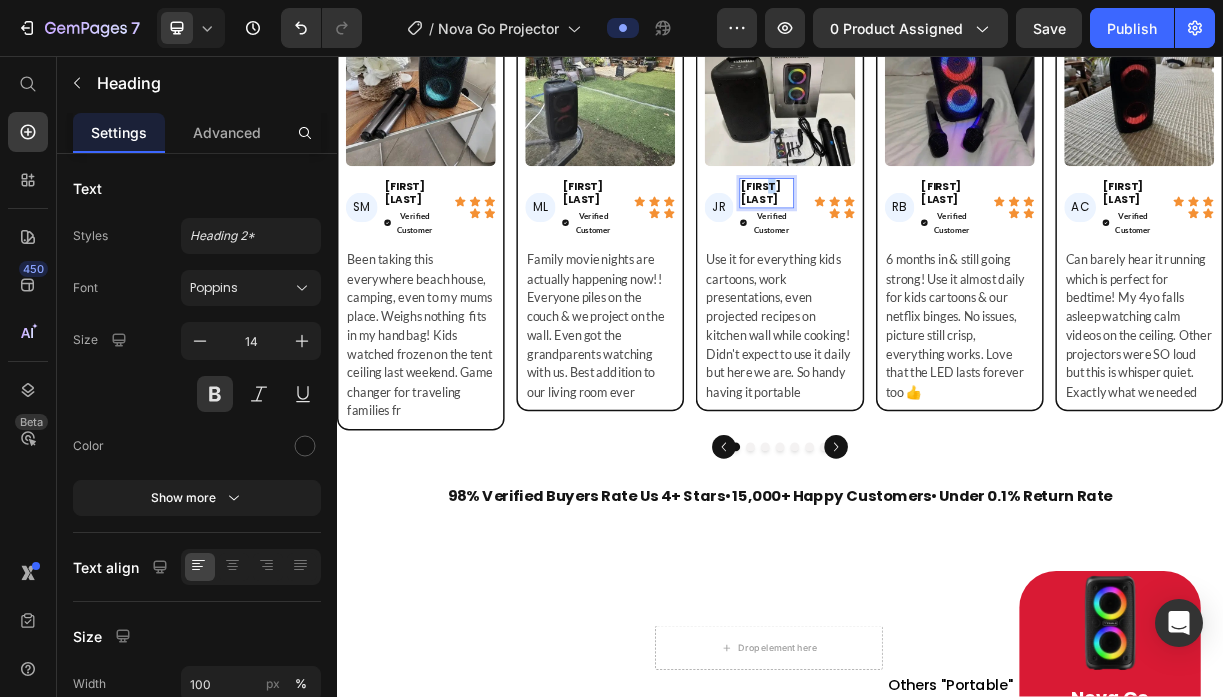 click on "[FIRST] [LAST]." at bounding box center (919, 242) 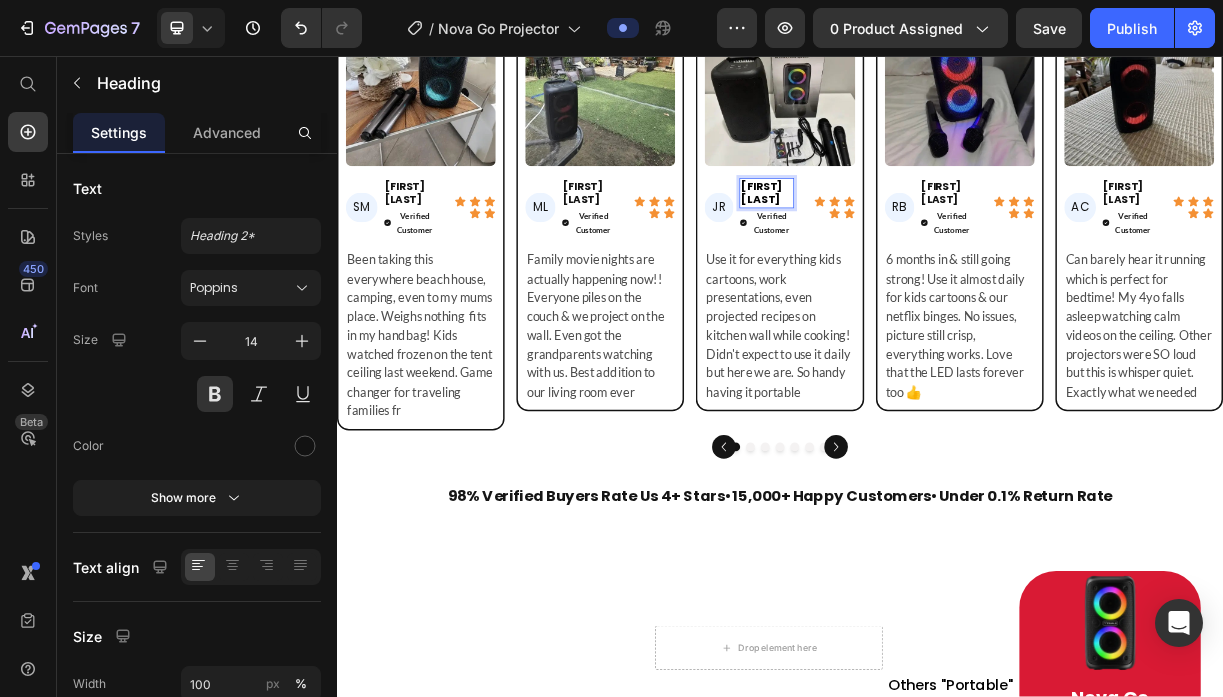 click on "Nina S." at bounding box center (912, 242) 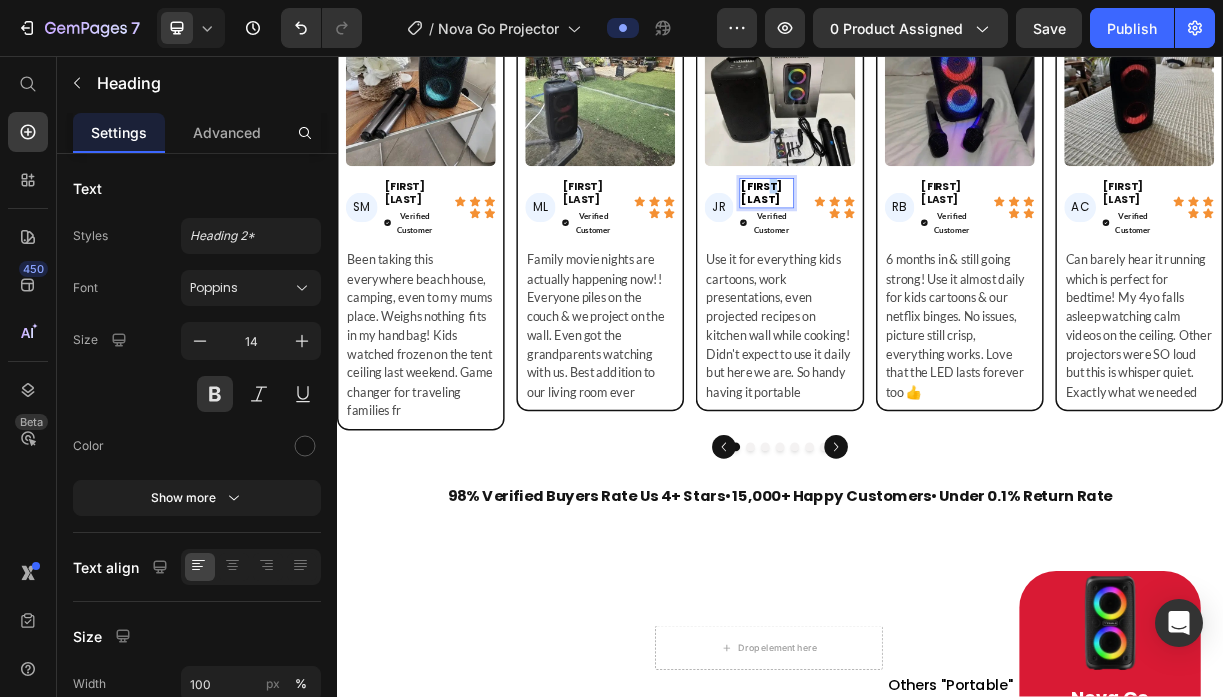 click on "Nina S." at bounding box center (912, 242) 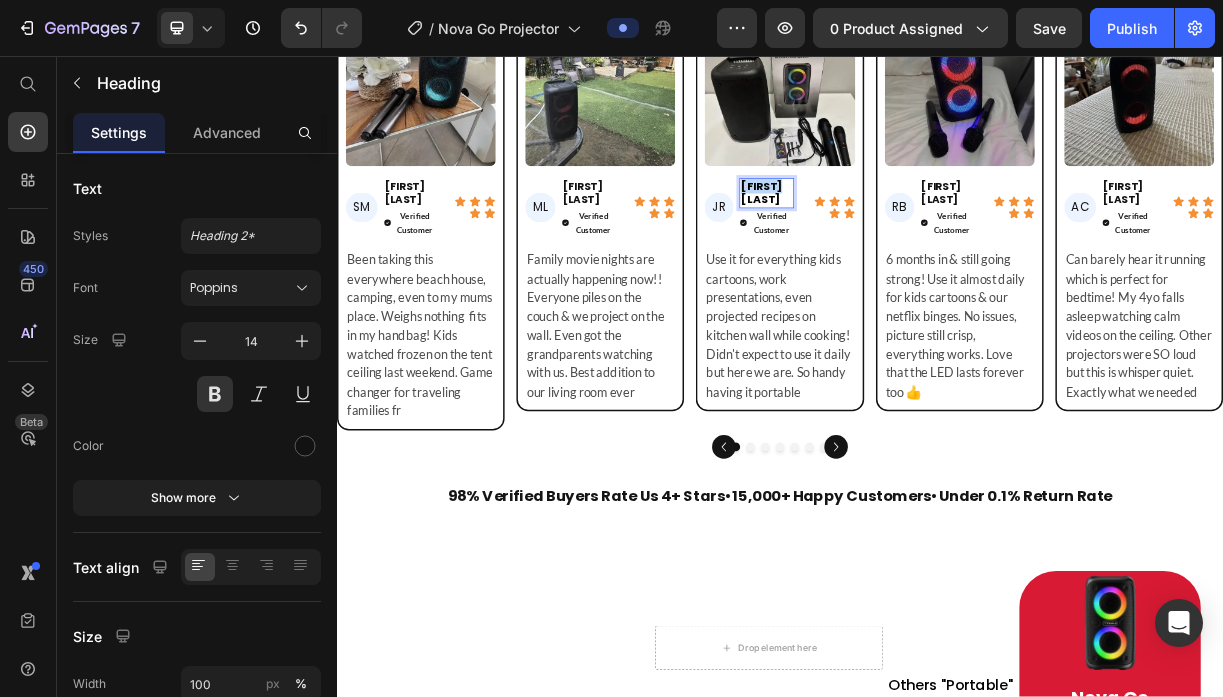click on "Nina S." at bounding box center [912, 242] 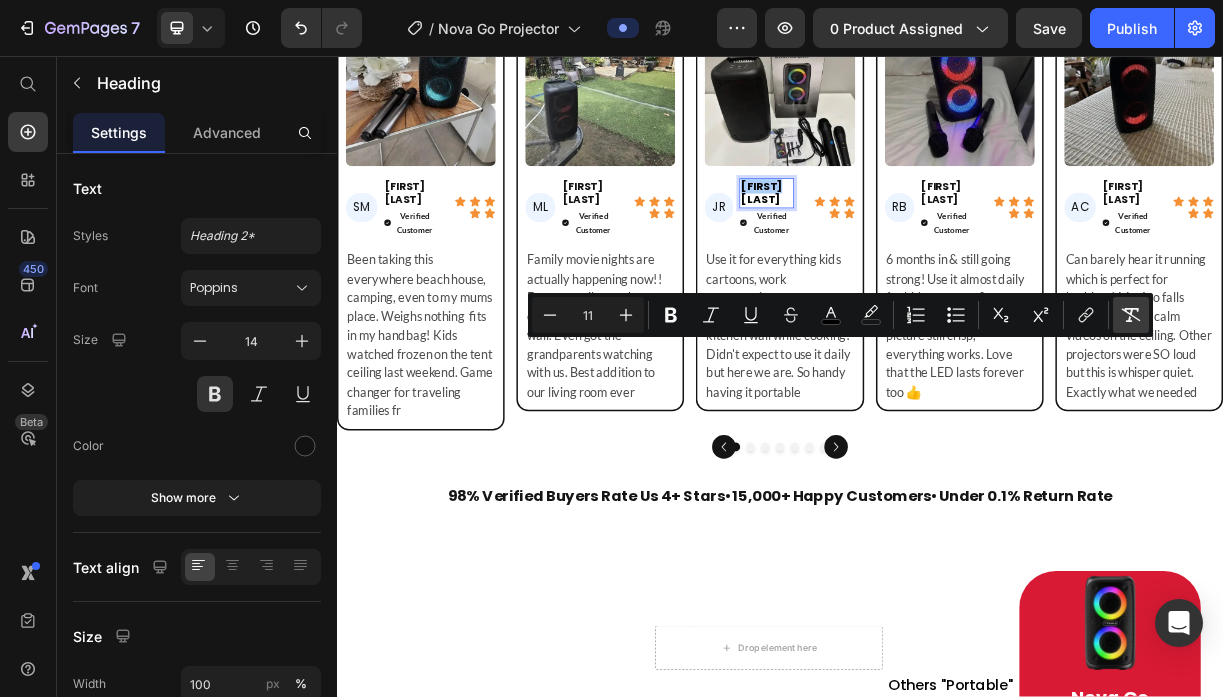 click 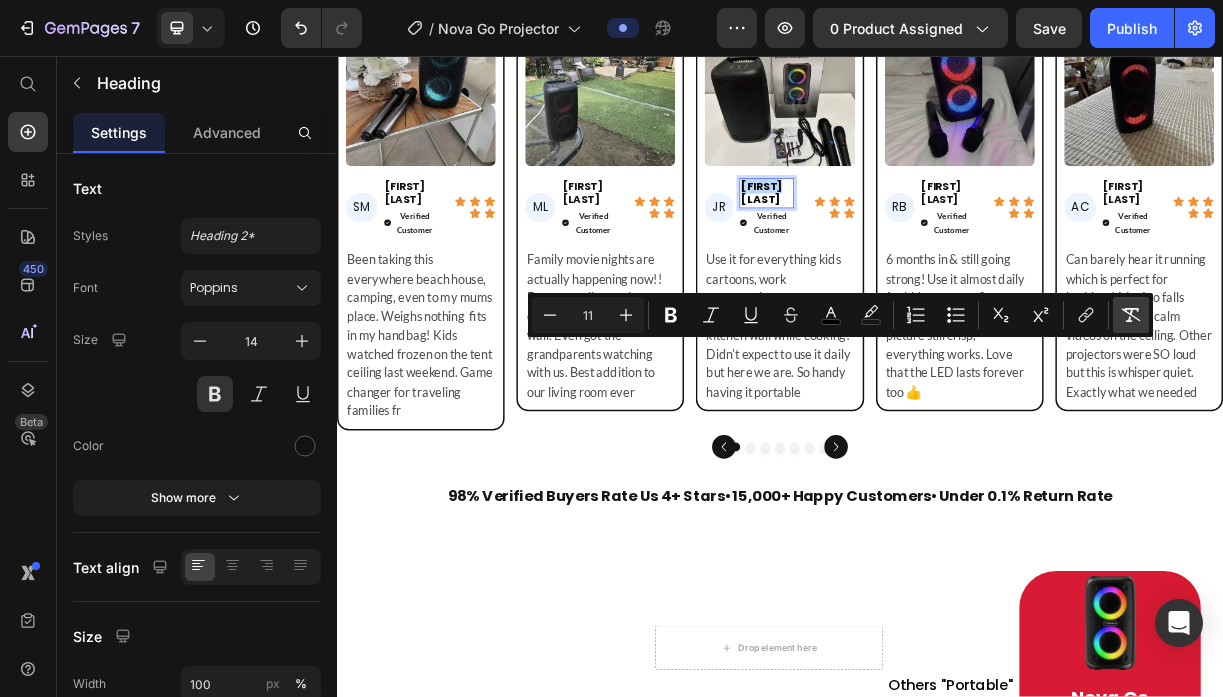 type on "14" 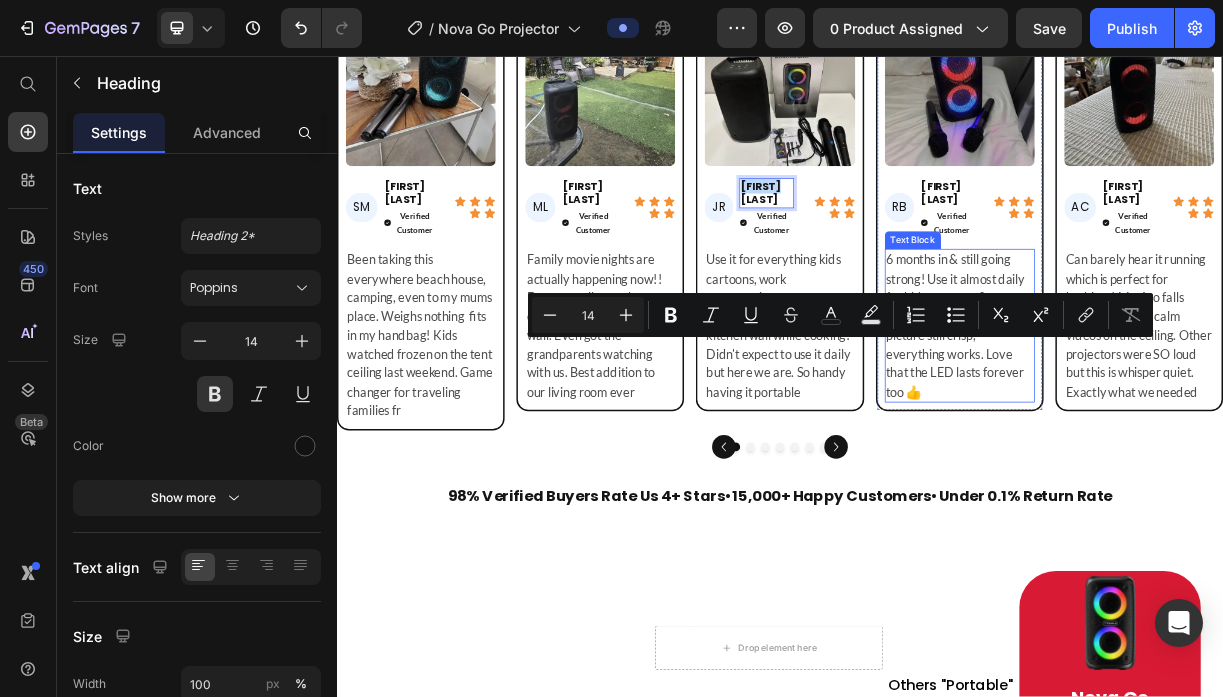 click on "6 months in & still going strong! Use it almost daily for kids cartoons & our netflix binges. No issues, picture still crisp, everything works. Love that the LED lasts forever too 👍" at bounding box center (1180, 422) 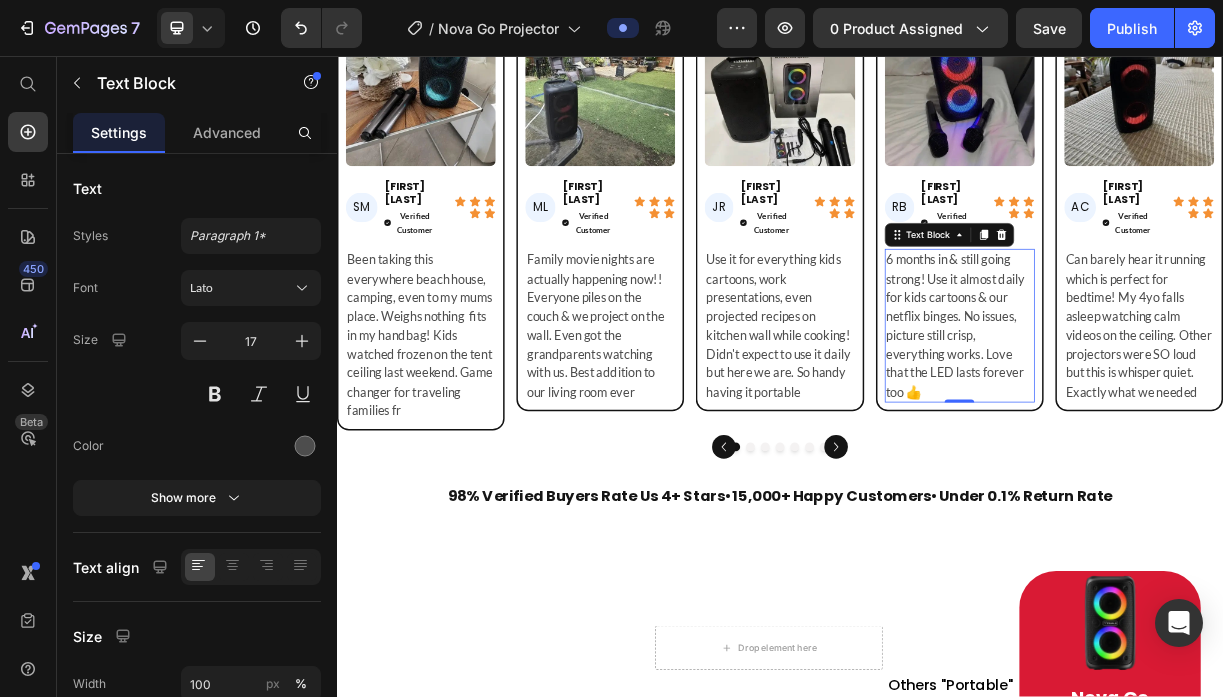 click on "6 months in & still going strong! Use it almost daily for kids cartoons & our netflix binges. No issues, picture still crisp, everything works. Love that the LED lasts forever too 👍" at bounding box center (1180, 422) 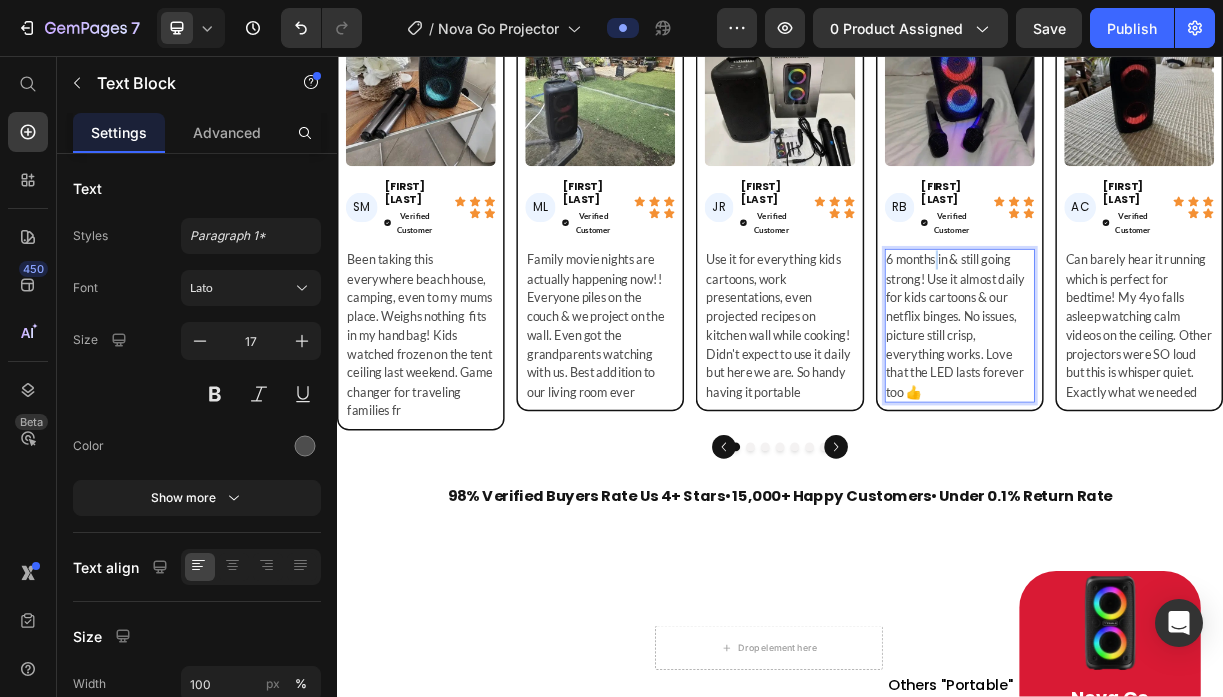 click on "6 months in & still going strong! Use it almost daily for kids cartoons & our netflix binges. No issues, picture still crisp, everything works. Love that the LED lasts forever too 👍" at bounding box center (1180, 422) 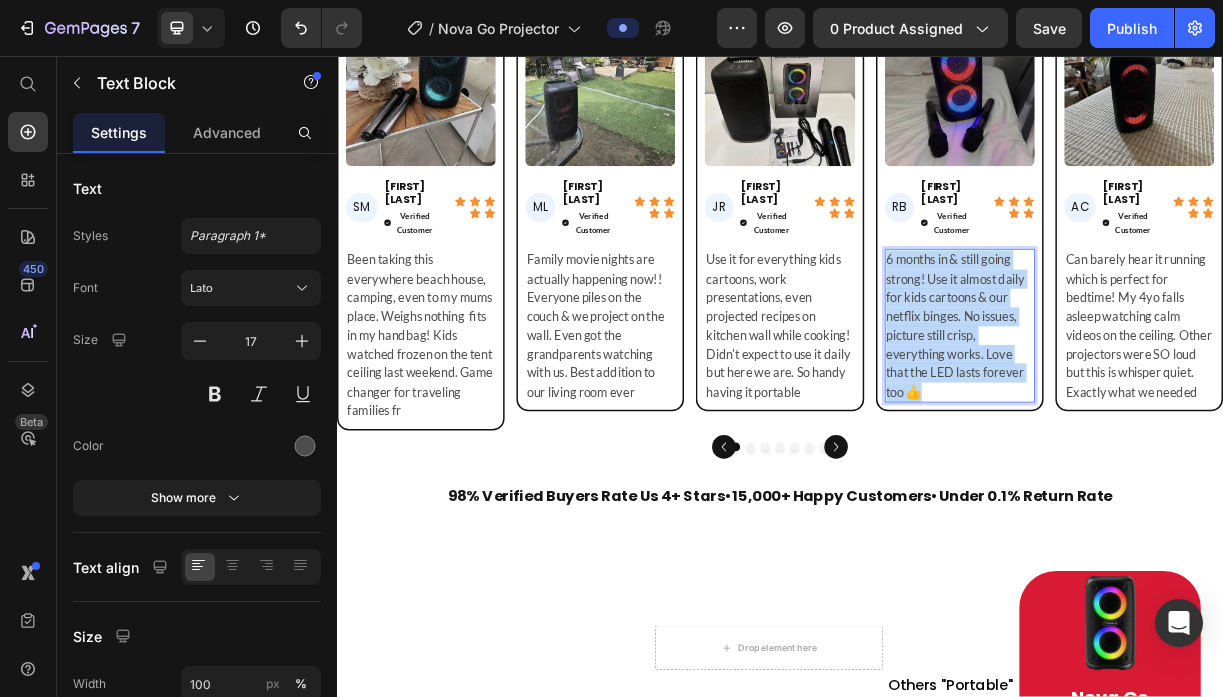 click on "6 months in & still going strong! Use it almost daily for kids cartoons & our netflix binges. No issues, picture still crisp, everything works. Love that the LED lasts forever too 👍" at bounding box center (1180, 422) 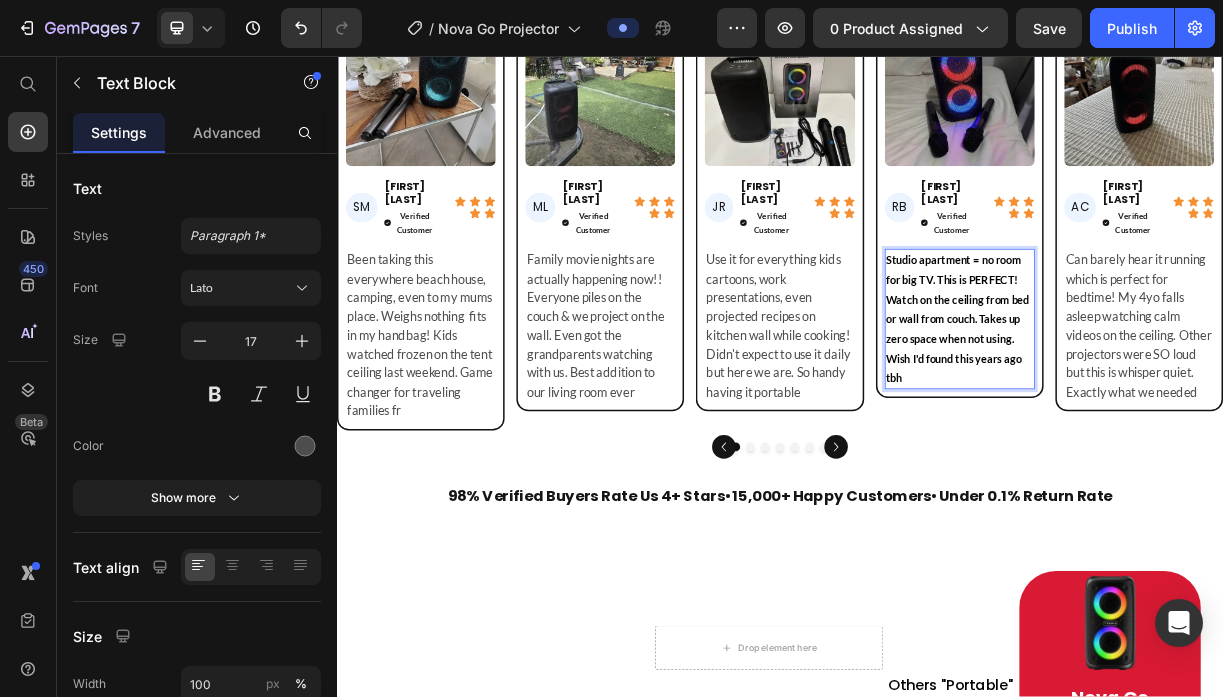 scroll, scrollTop: 19, scrollLeft: 0, axis: vertical 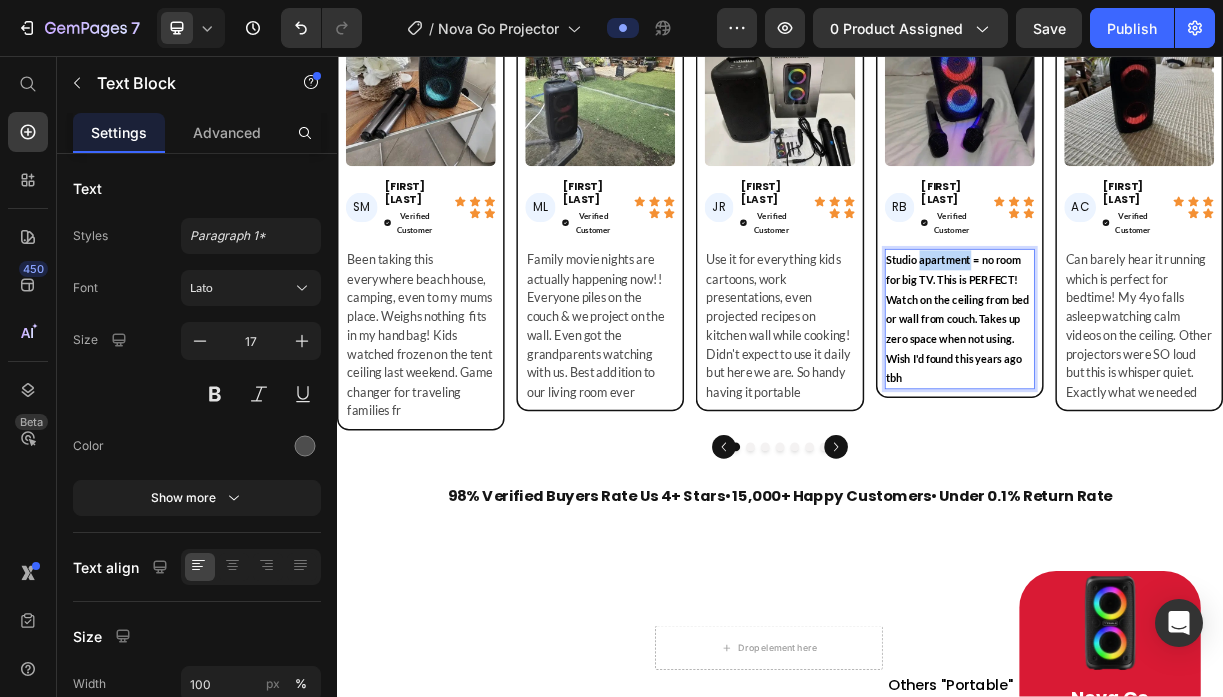 click on "Studio apartment = no room for big TV. This is PERFECT! Watch on the ceiling from bed or wall from couch. Takes up zero space when not using. Wish I'd found this years ago tbh" at bounding box center (1178, 413) 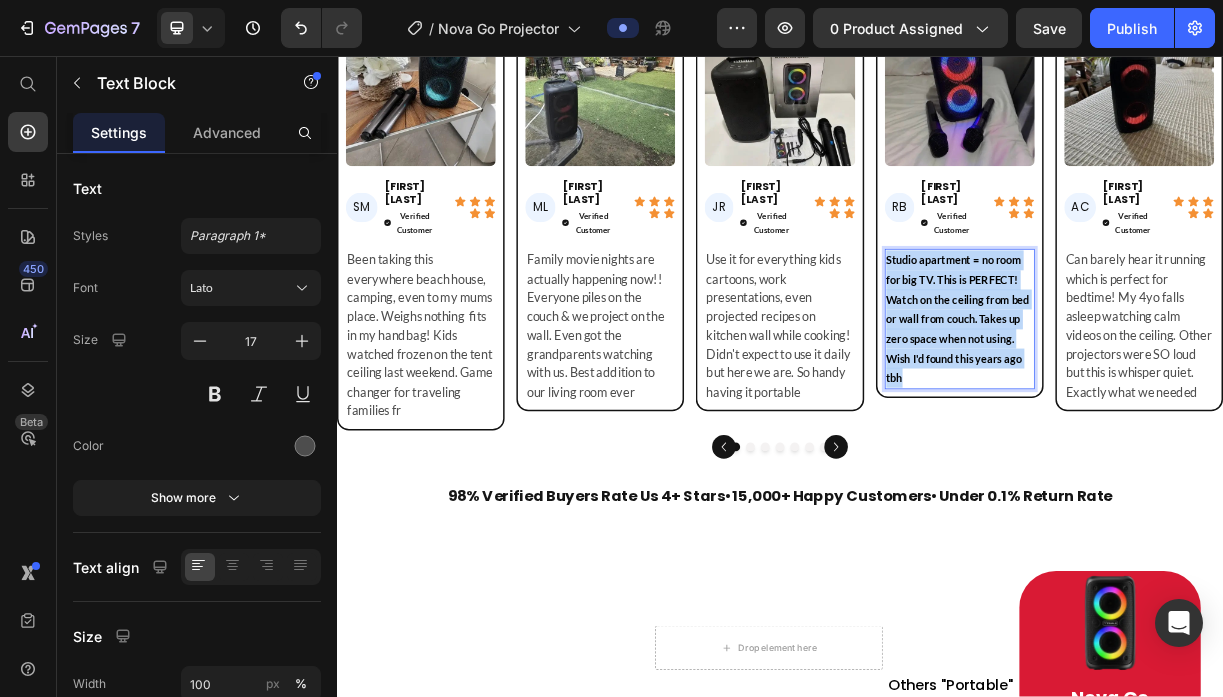 click on "Studio apartment = no room for big TV. This is PERFECT! Watch on the ceiling from bed or wall from couch. Takes up zero space when not using. Wish I'd found this years ago tbh" at bounding box center [1178, 413] 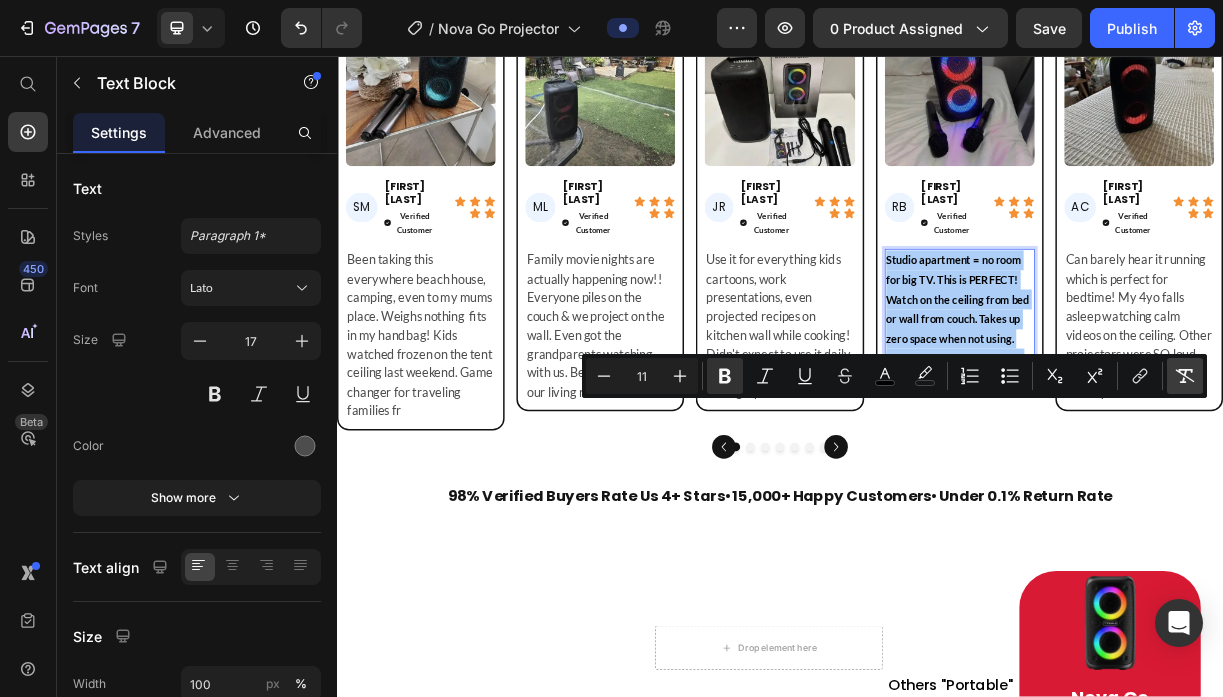 click 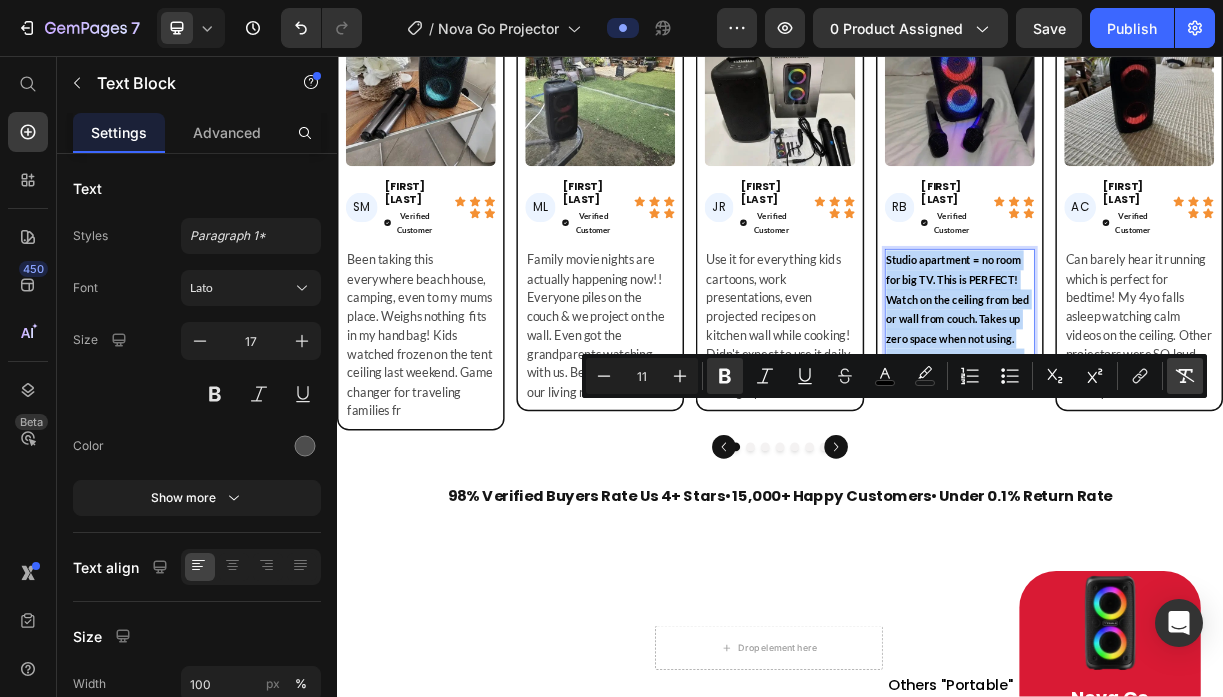 type on "17" 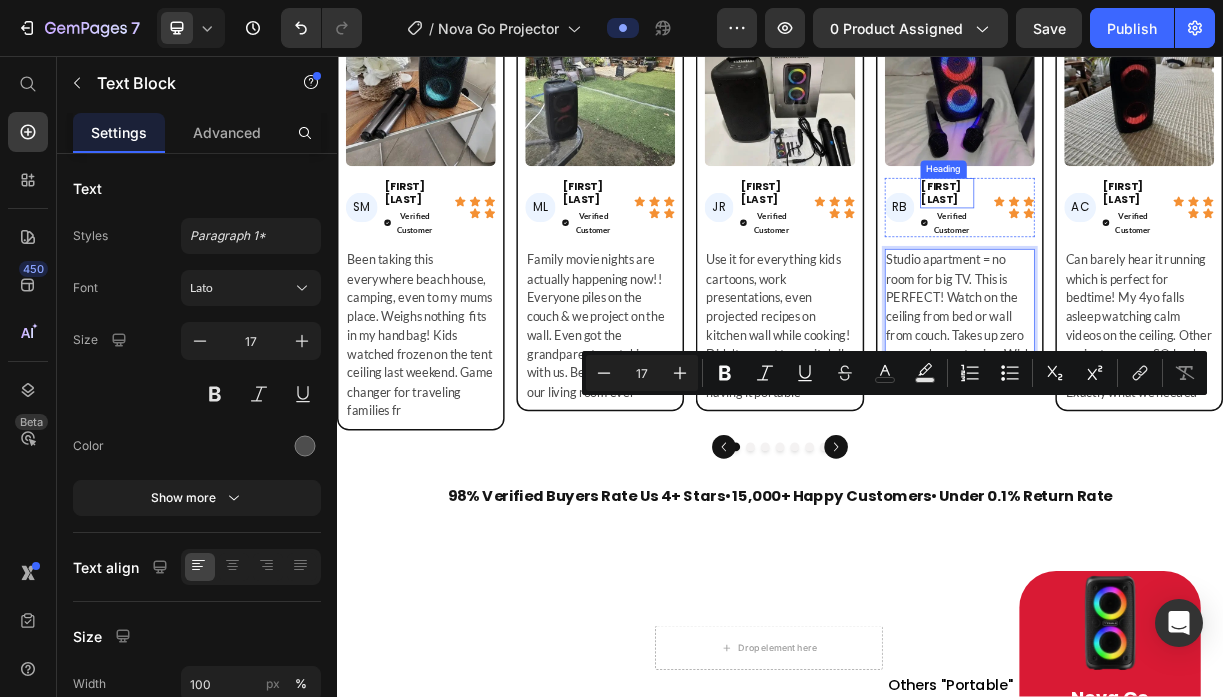 click on "[FIRST] [LAST]." at bounding box center (1164, 242) 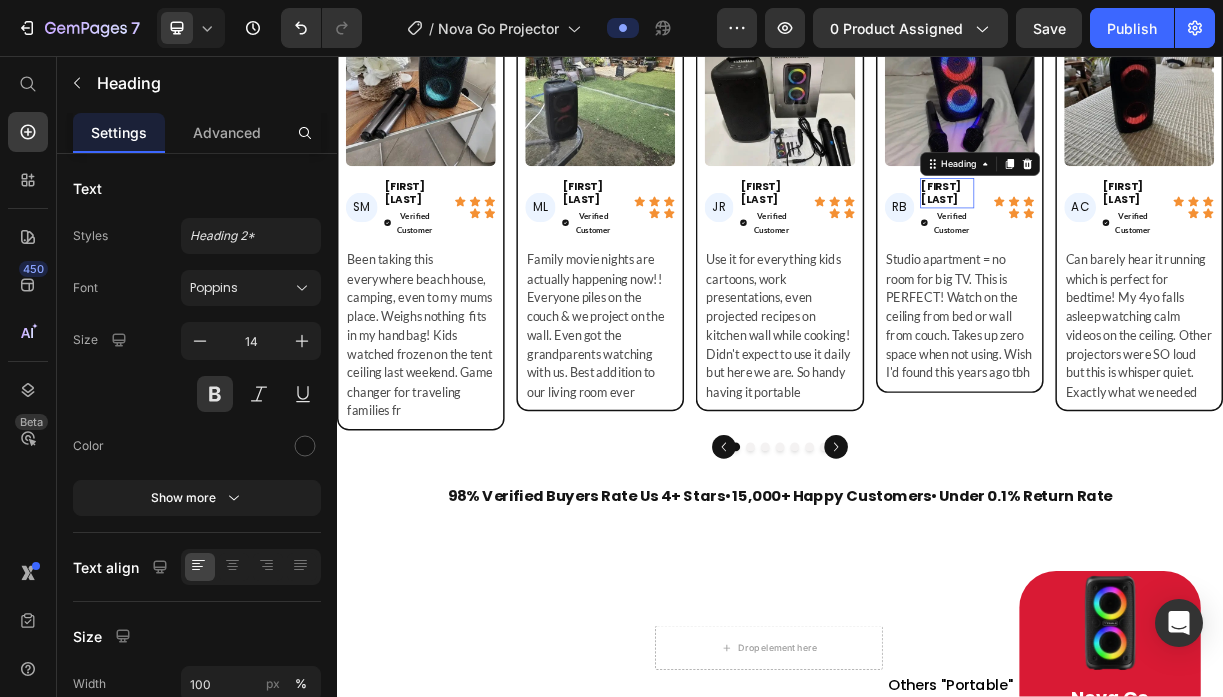 scroll, scrollTop: 0, scrollLeft: 0, axis: both 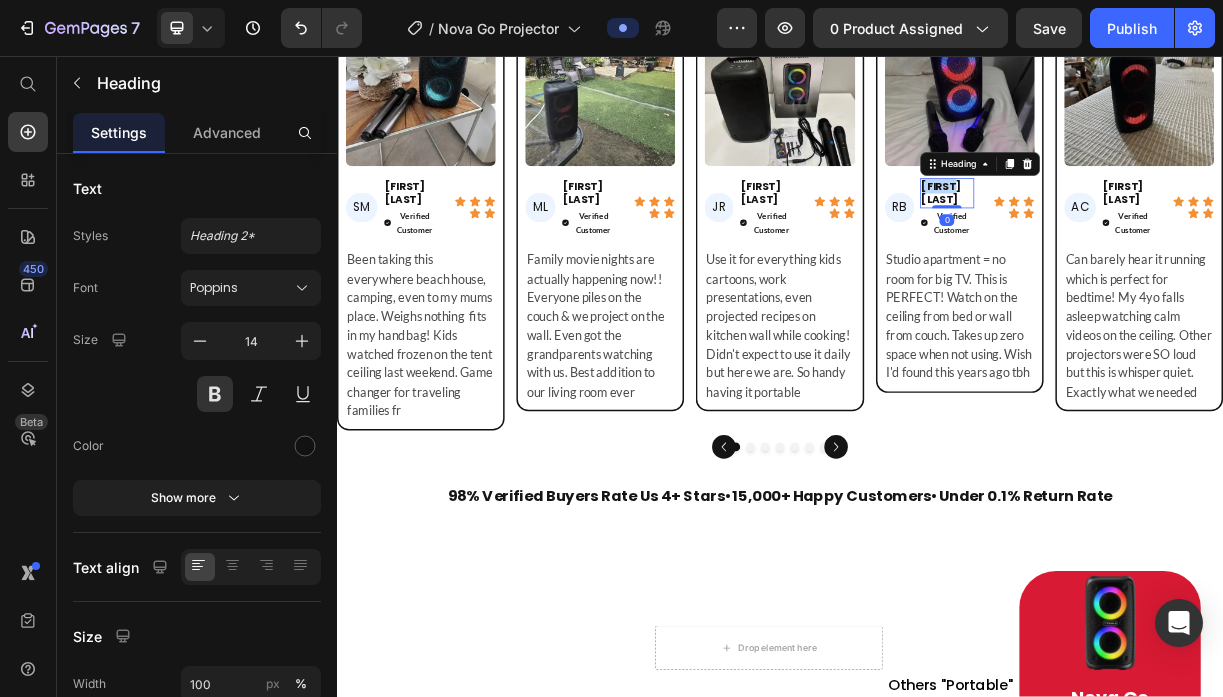 click on "[FIRST] [LAST]." at bounding box center [1164, 242] 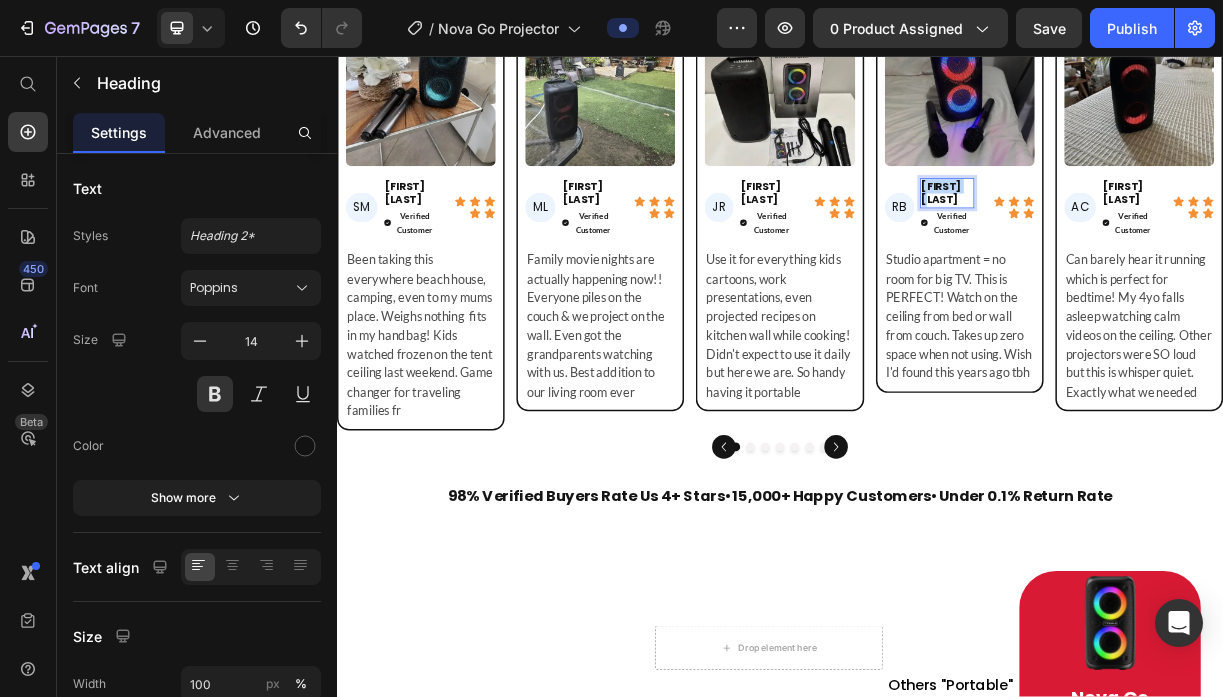 click on "[FIRST] [LAST]." at bounding box center [1164, 242] 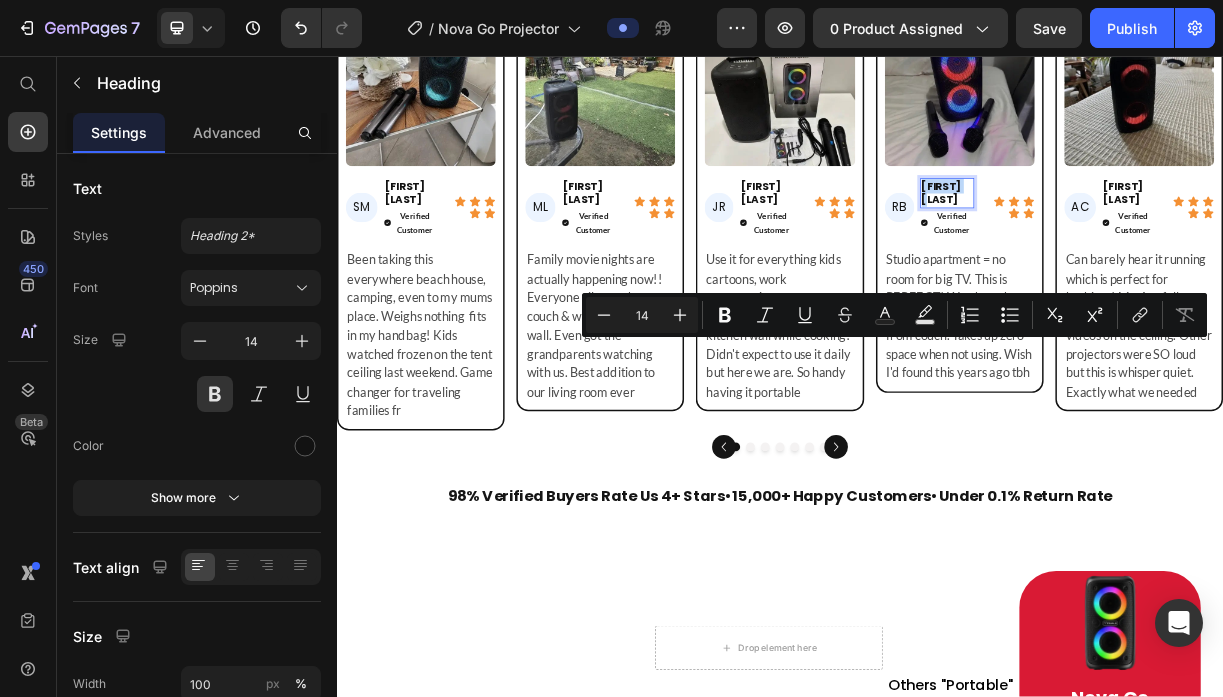 type on "11" 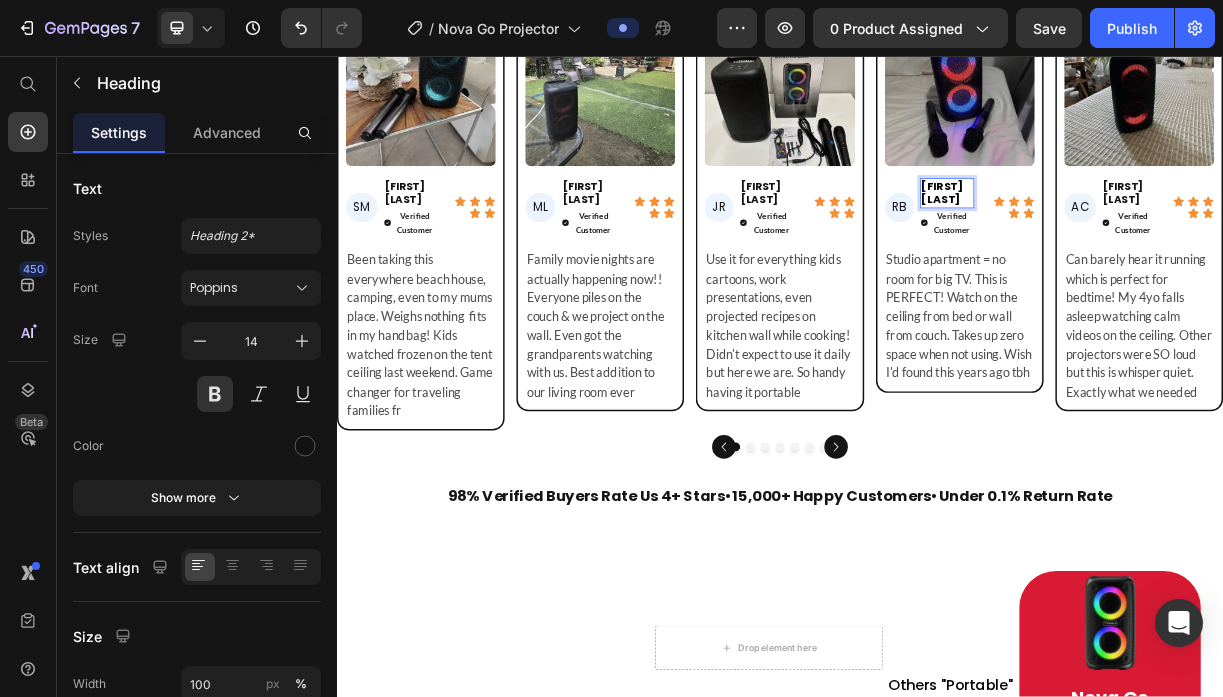 click on "Kelly H." at bounding box center (1157, 242) 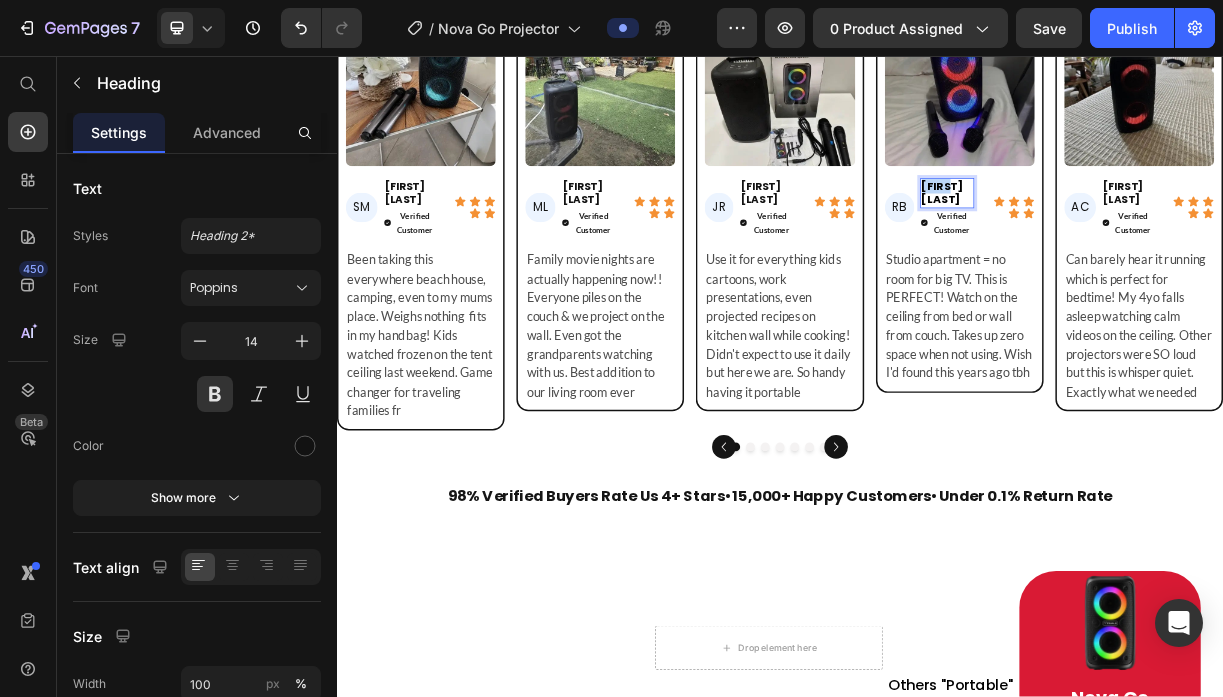 click on "Kelly H." at bounding box center (1157, 242) 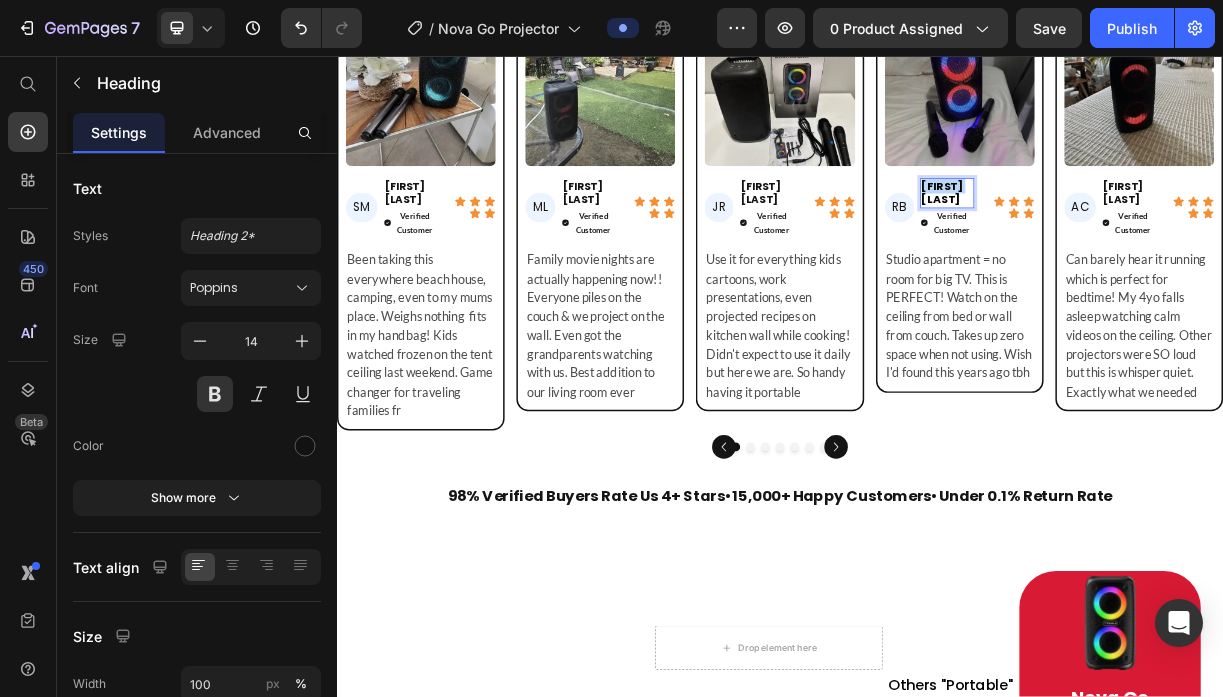 click on "Kelly H." at bounding box center [1157, 242] 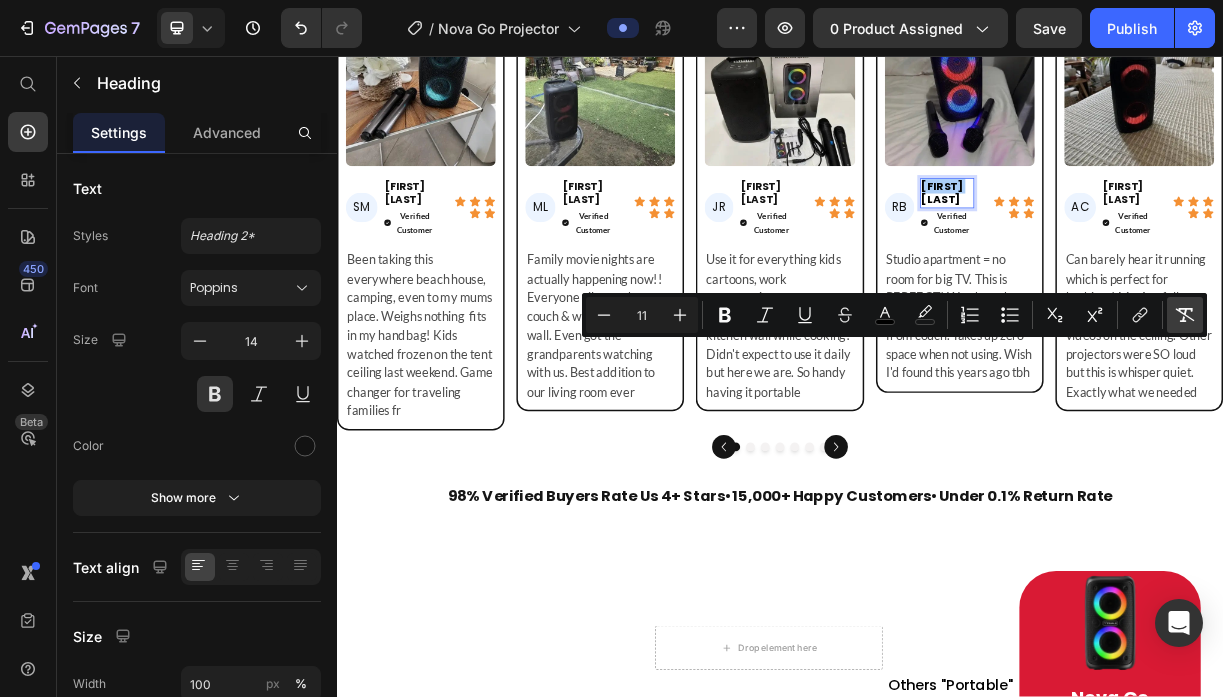 click 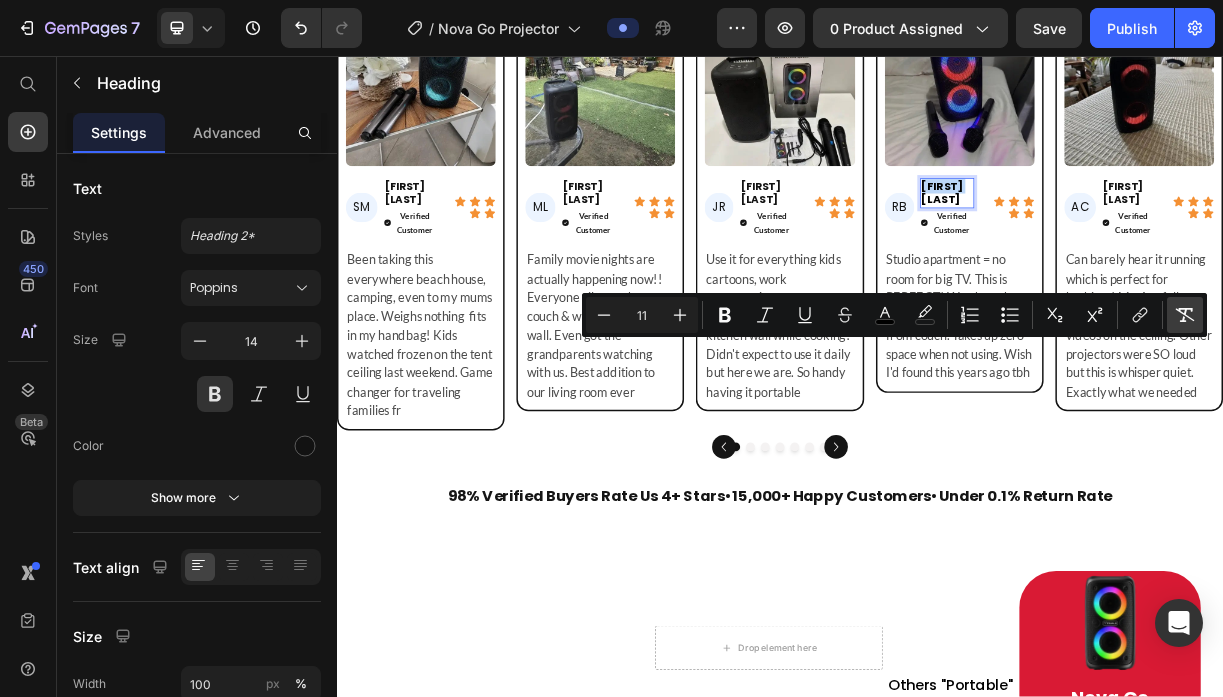 type on "14" 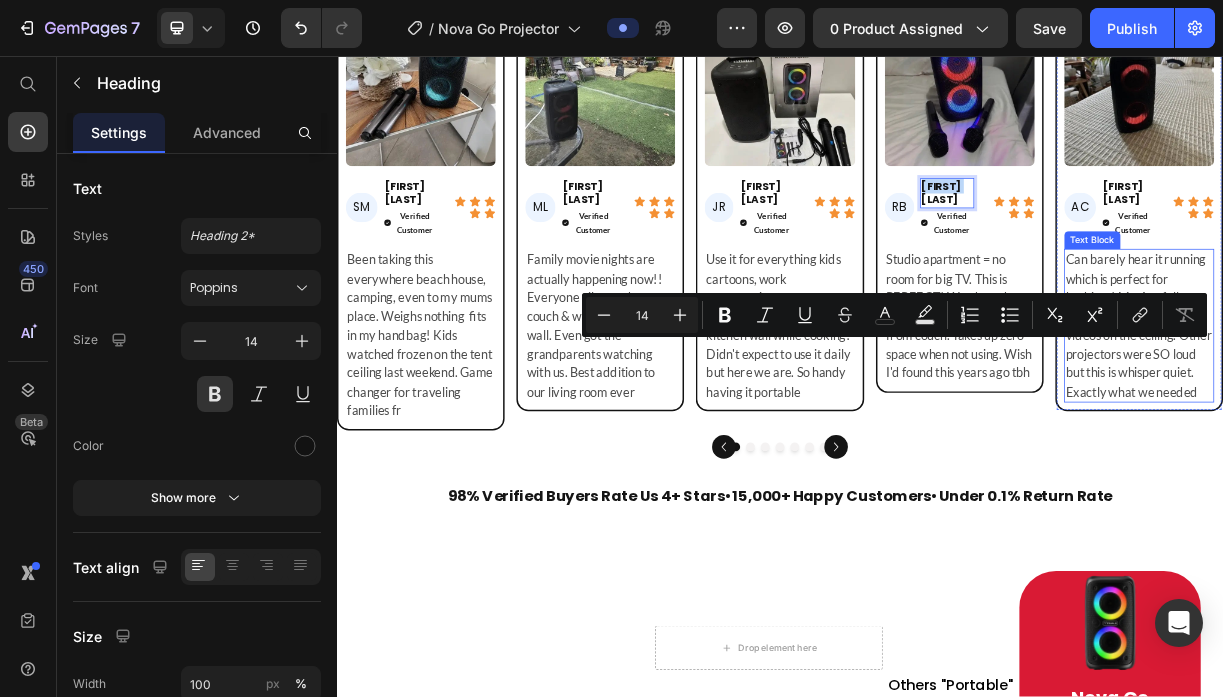 click on "Can barely hear it running which is perfect for bedtime! My 4yo falls asleep watching calm videos on the ceiling. Other projectors were SO loud but this is whisper quiet. Exactly what we needed" at bounding box center (1423, 422) 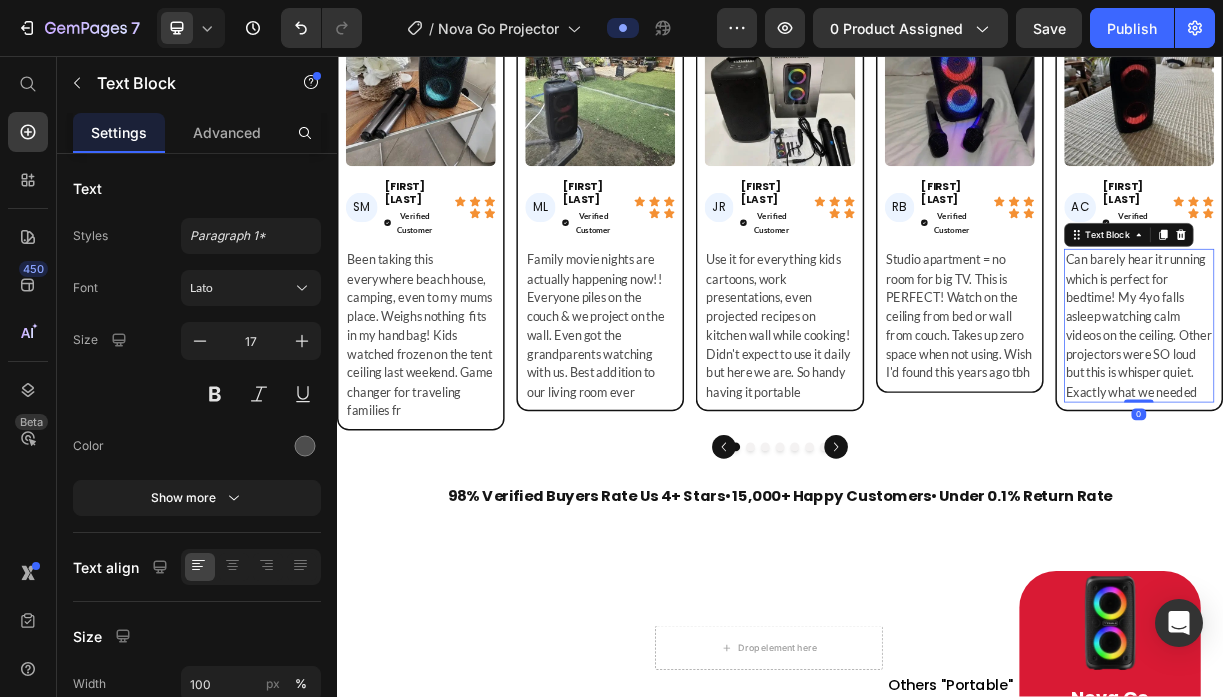 click on "Can barely hear it running which is perfect for bedtime! My 4yo falls asleep watching calm videos on the ceiling. Other projectors were SO loud but this is whisper quiet. Exactly what we needed" at bounding box center [1423, 422] 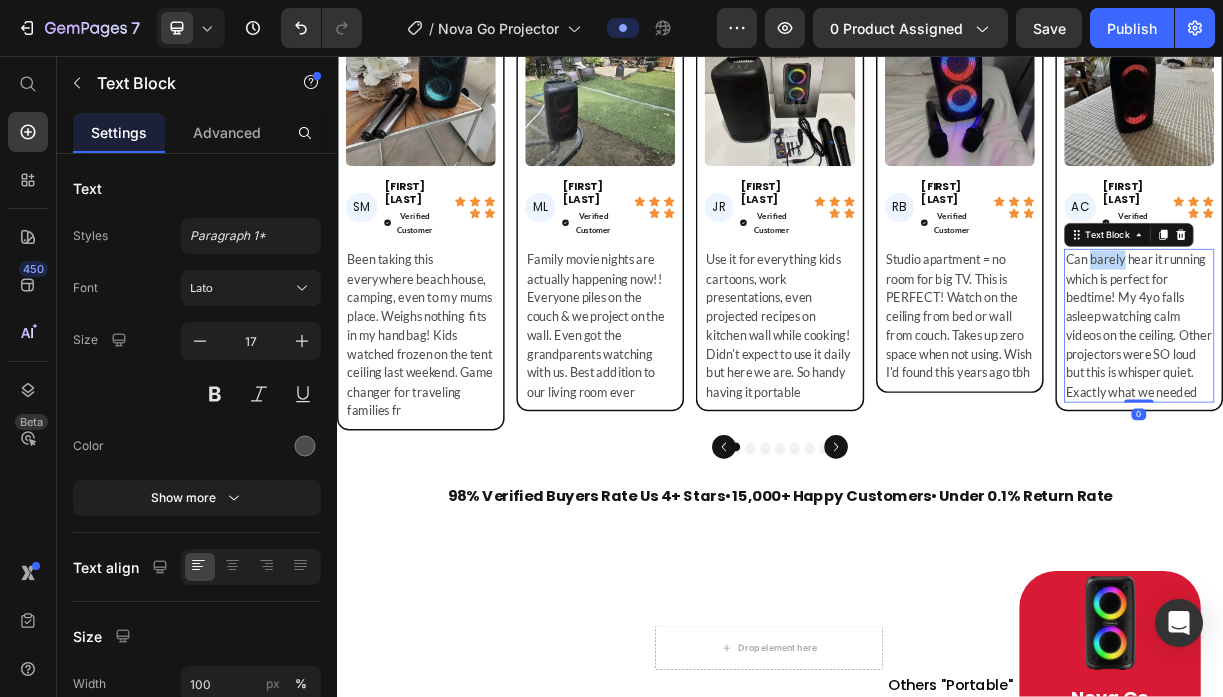 click on "Can barely hear it running which is perfect for bedtime! My 4yo falls asleep watching calm videos on the ceiling. Other projectors were SO loud but this is whisper quiet. Exactly what we needed" at bounding box center (1423, 422) 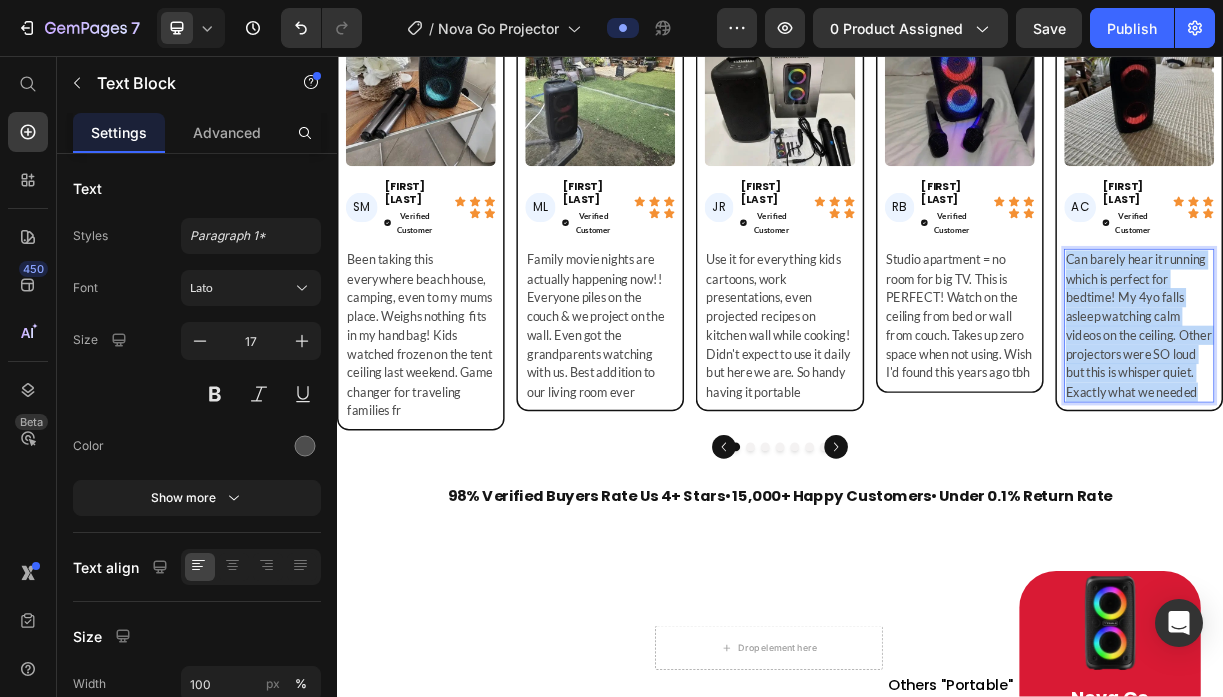 click on "Can barely hear it running which is perfect for bedtime! My 4yo falls asleep watching calm videos on the ceiling. Other projectors were SO loud but this is whisper quiet. Exactly what we needed" at bounding box center (1423, 422) 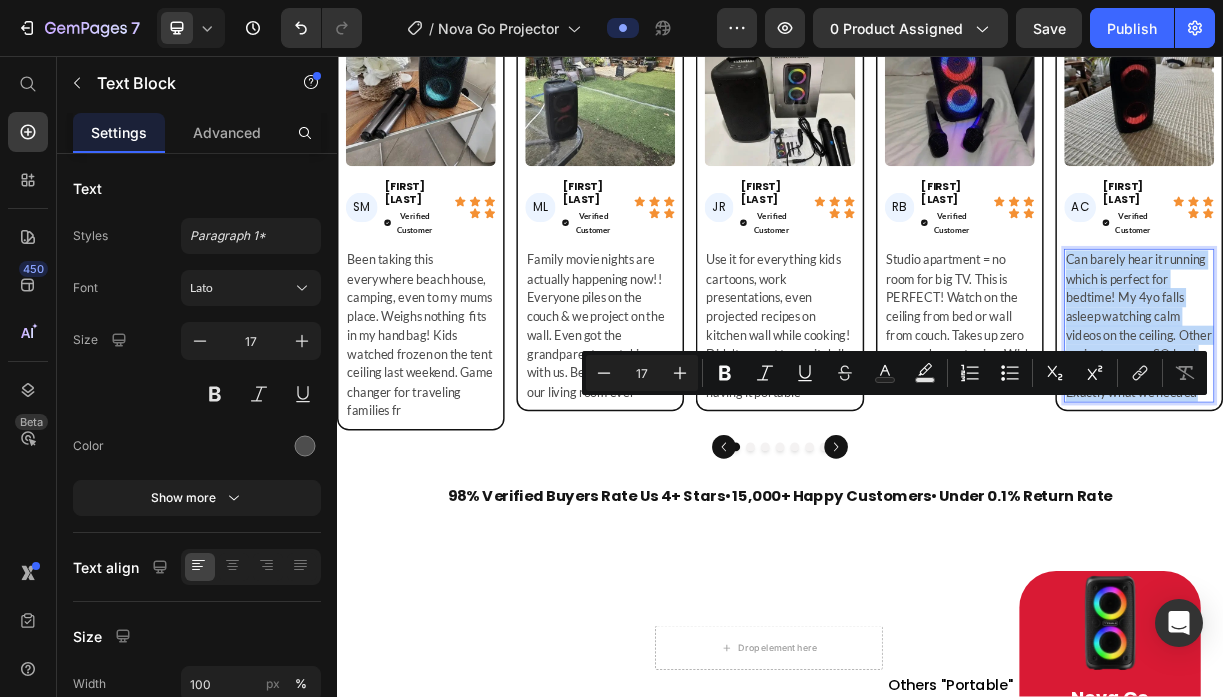 type on "11" 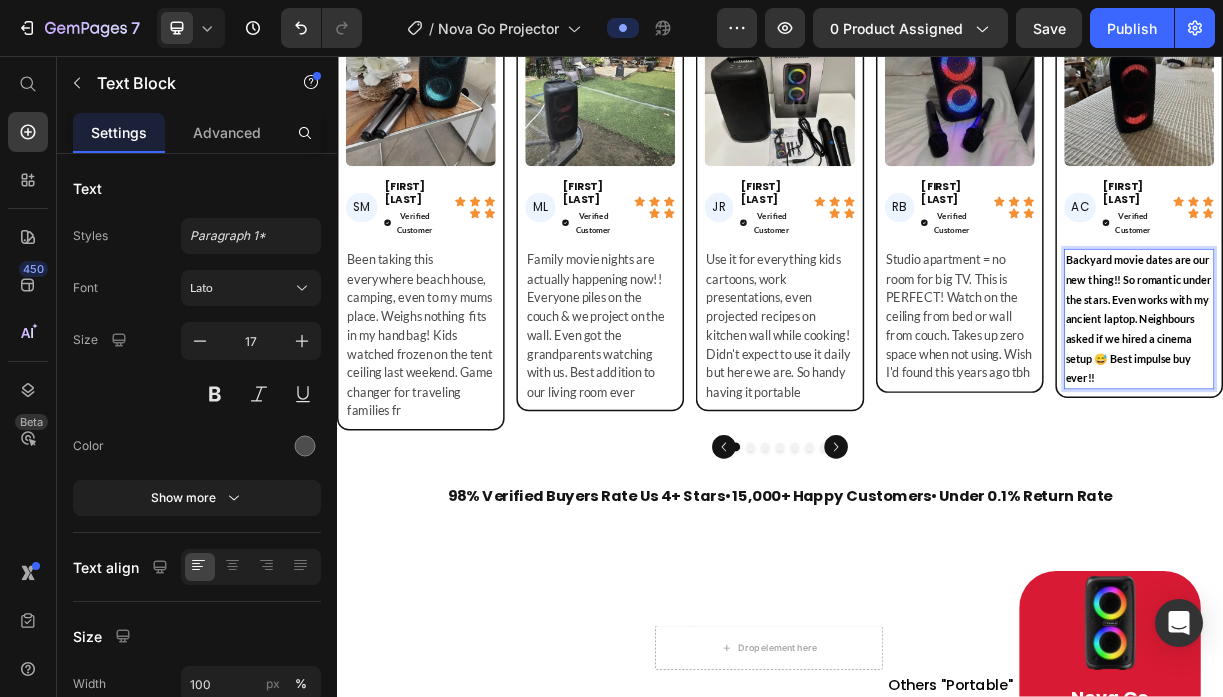 scroll, scrollTop: 19, scrollLeft: 0, axis: vertical 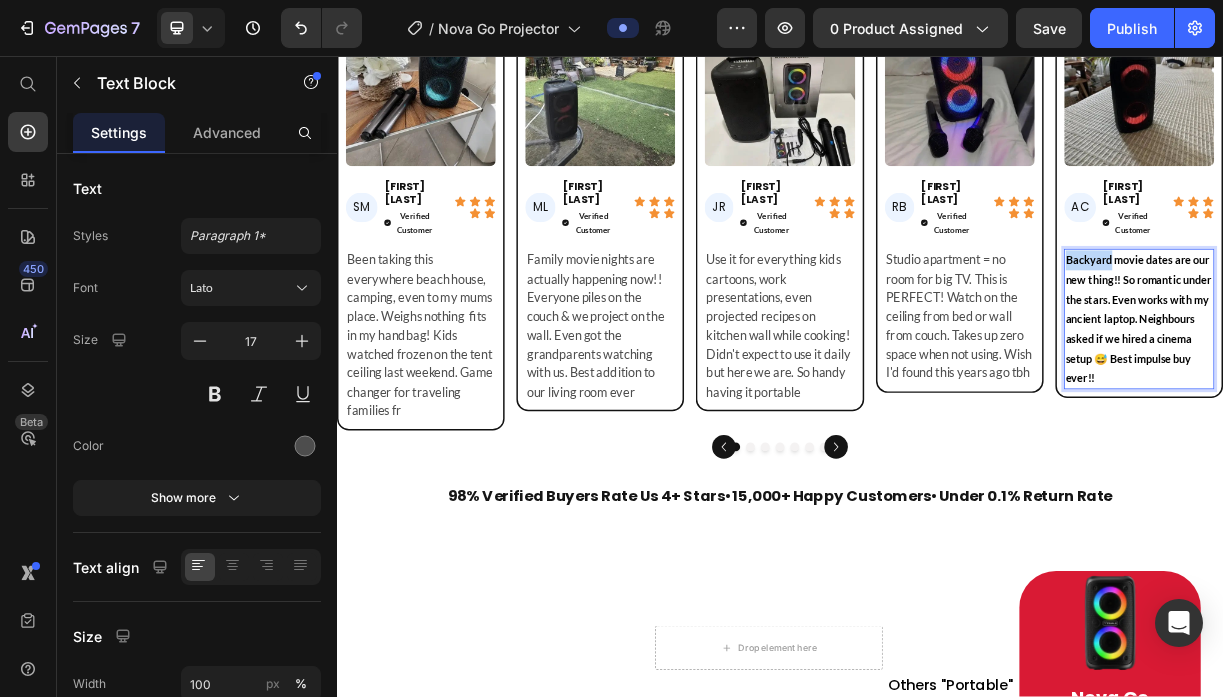 click on "Backyard movie dates are our new thing!! So romantic under the stars. Even works with my ancient laptop. Neighbours asked if we hired a cinema setup 😅 Best impulse buy ever!!" at bounding box center (1422, 413) 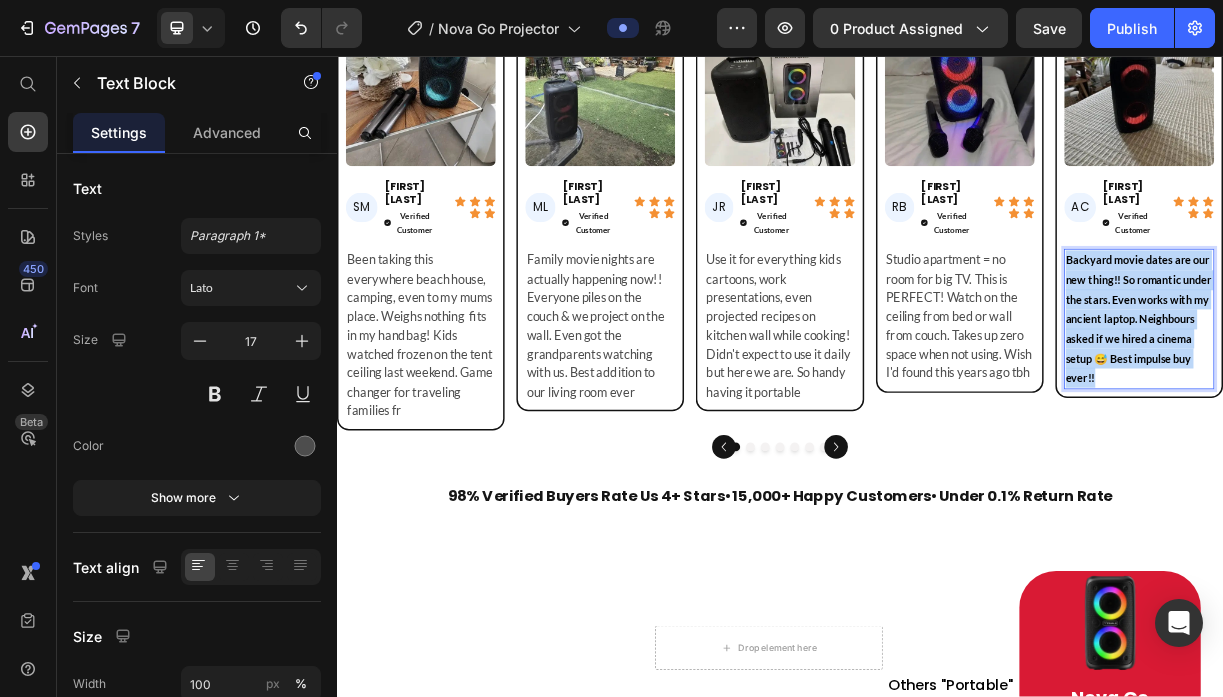 click on "Backyard movie dates are our new thing!! So romantic under the stars. Even works with my ancient laptop. Neighbours asked if we hired a cinema setup 😅 Best impulse buy ever!!" at bounding box center [1422, 413] 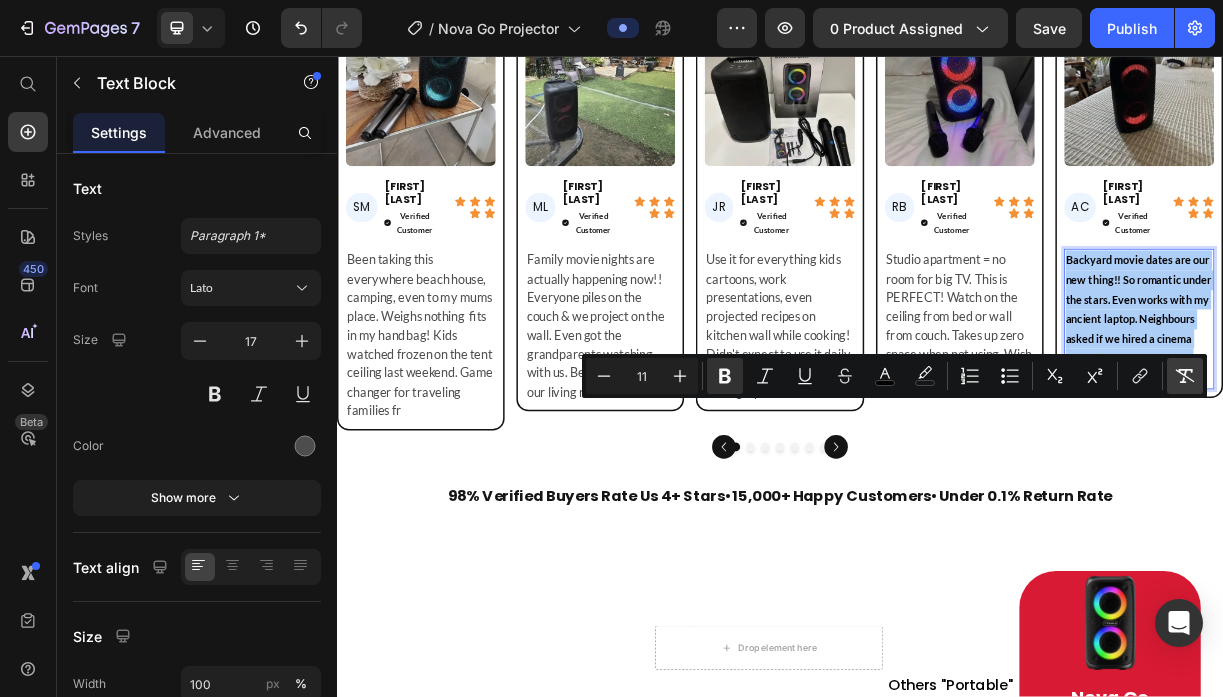 click 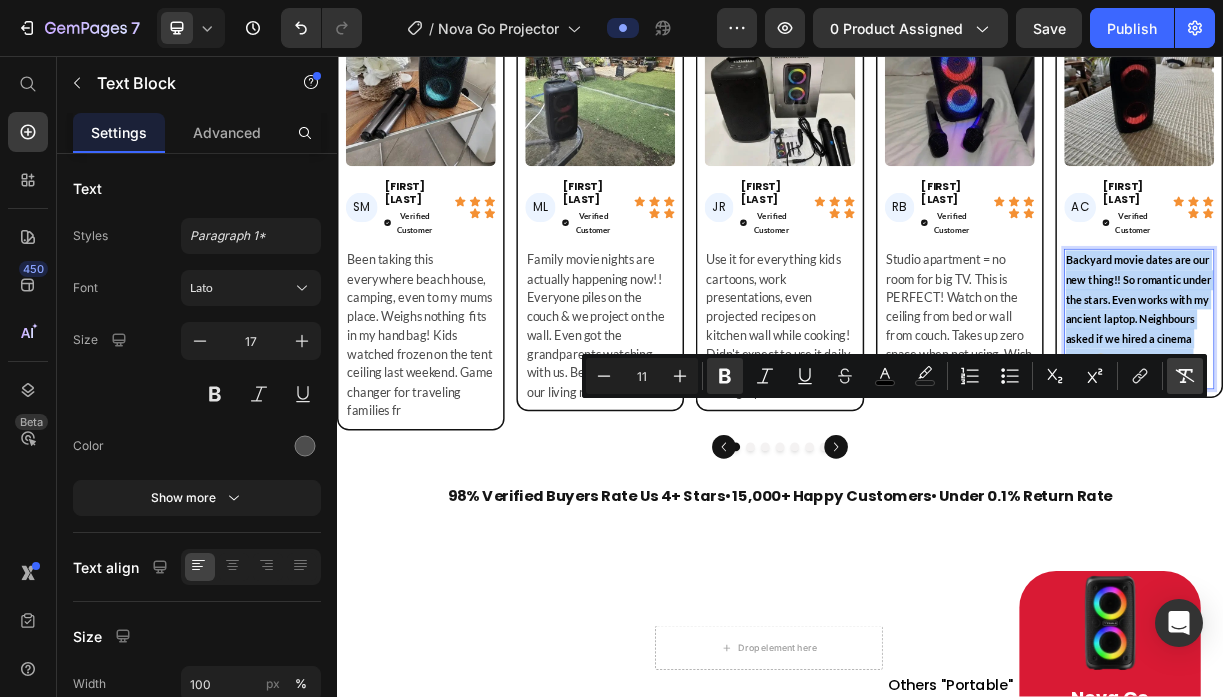type on "17" 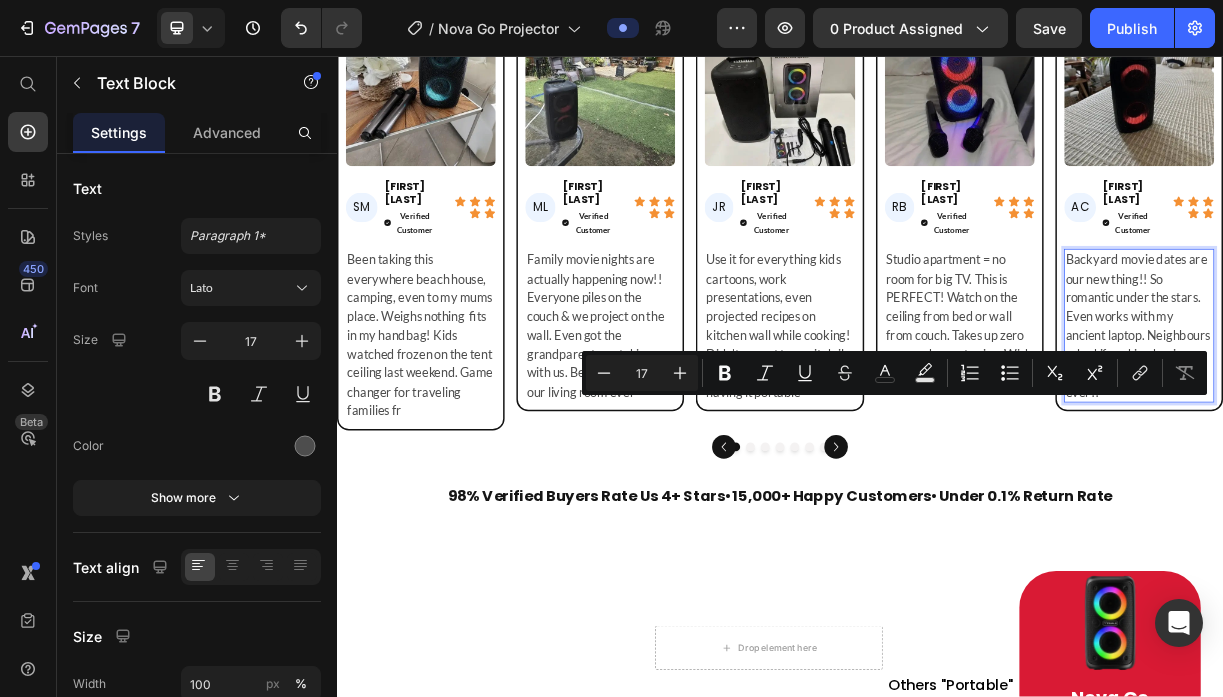 click on "Backyard movie dates are our new thing!! So romantic under the stars. Even works with my ancient laptop. Neighbours asked if we hired a cinema setup 😅 Best impulse buy ever!!" at bounding box center [1423, 422] 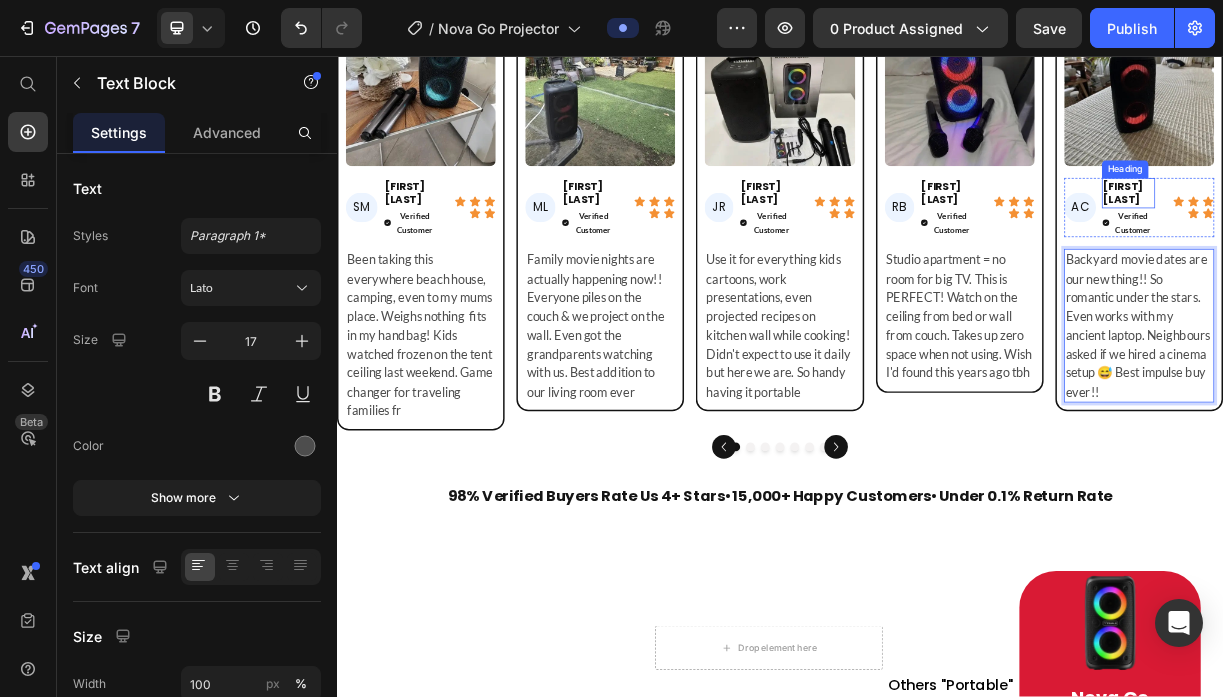 click on "[FIRST] [LAST]." at bounding box center (1409, 242) 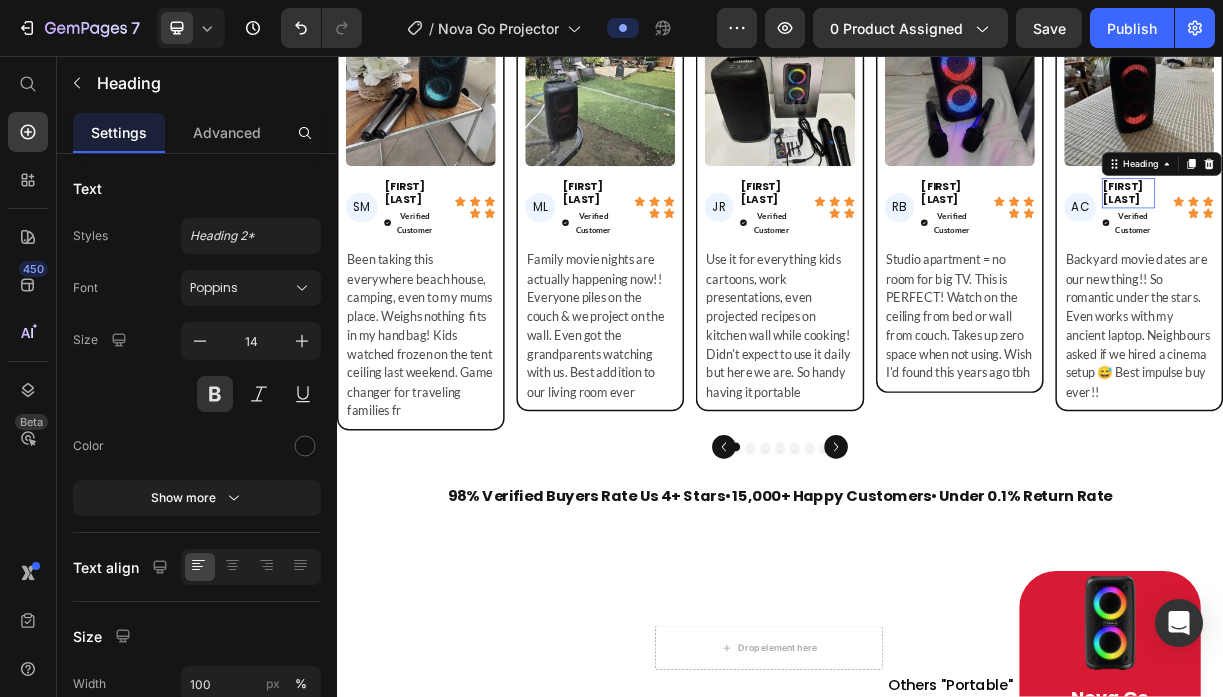 scroll, scrollTop: 0, scrollLeft: 0, axis: both 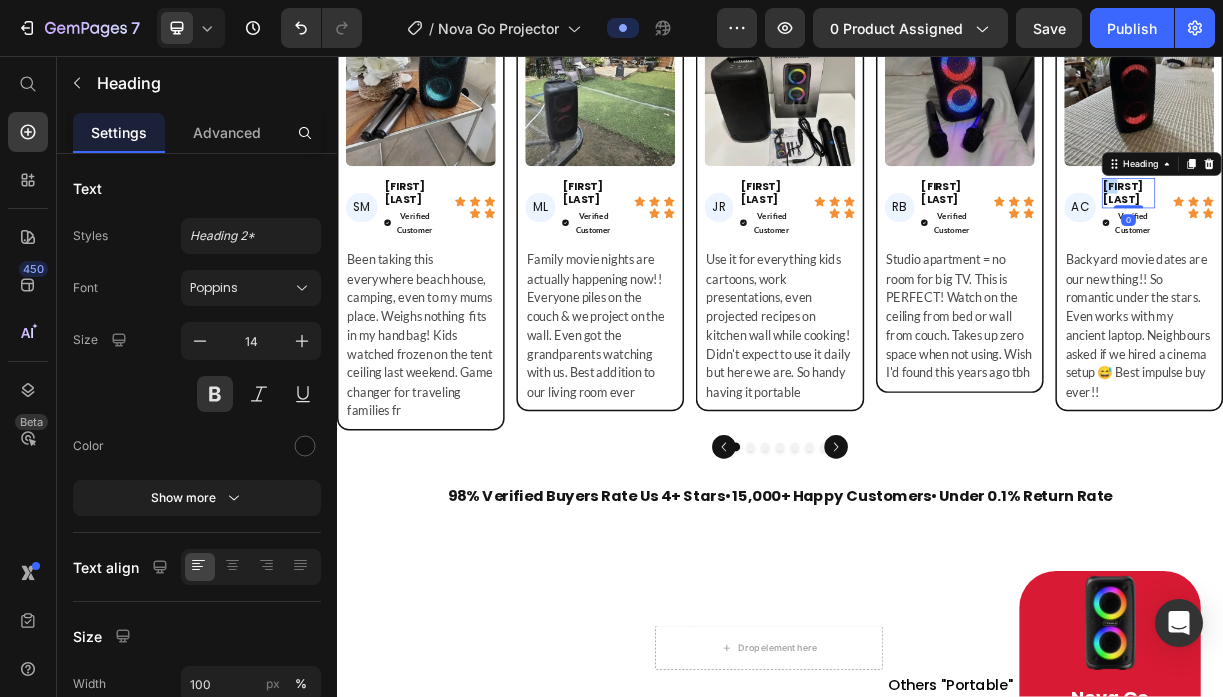 click on "[FIRST] [LAST]." at bounding box center [1409, 242] 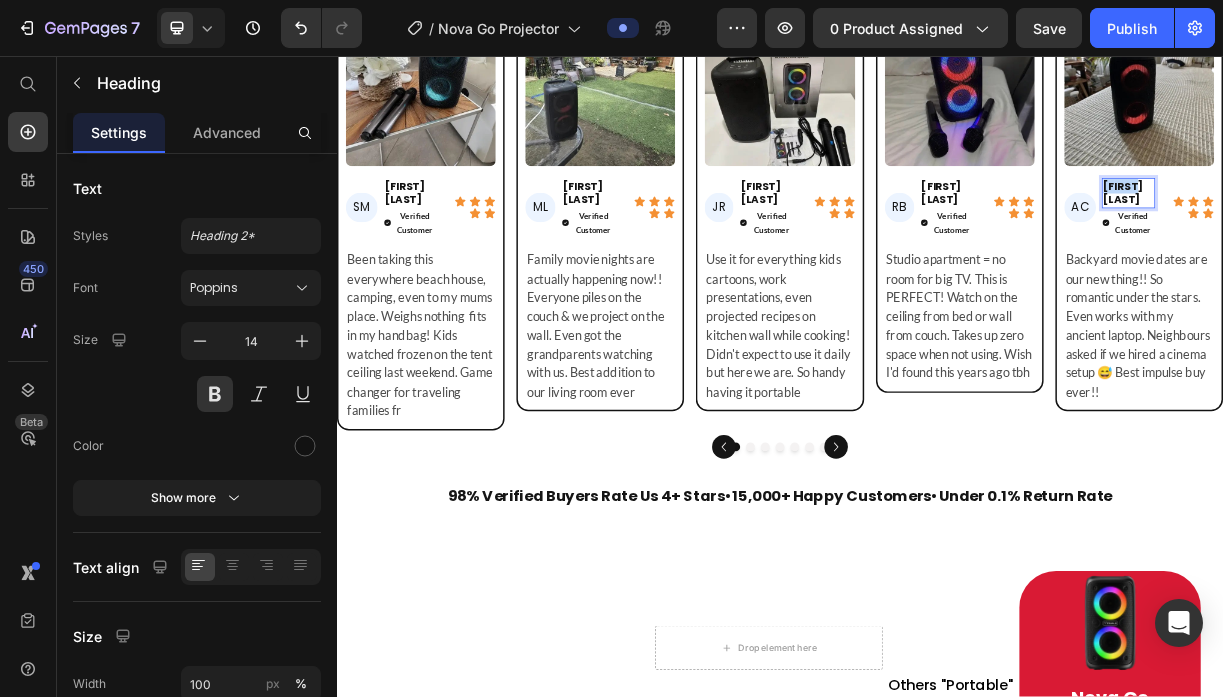 click on "[FIRST] [LAST]." at bounding box center (1409, 242) 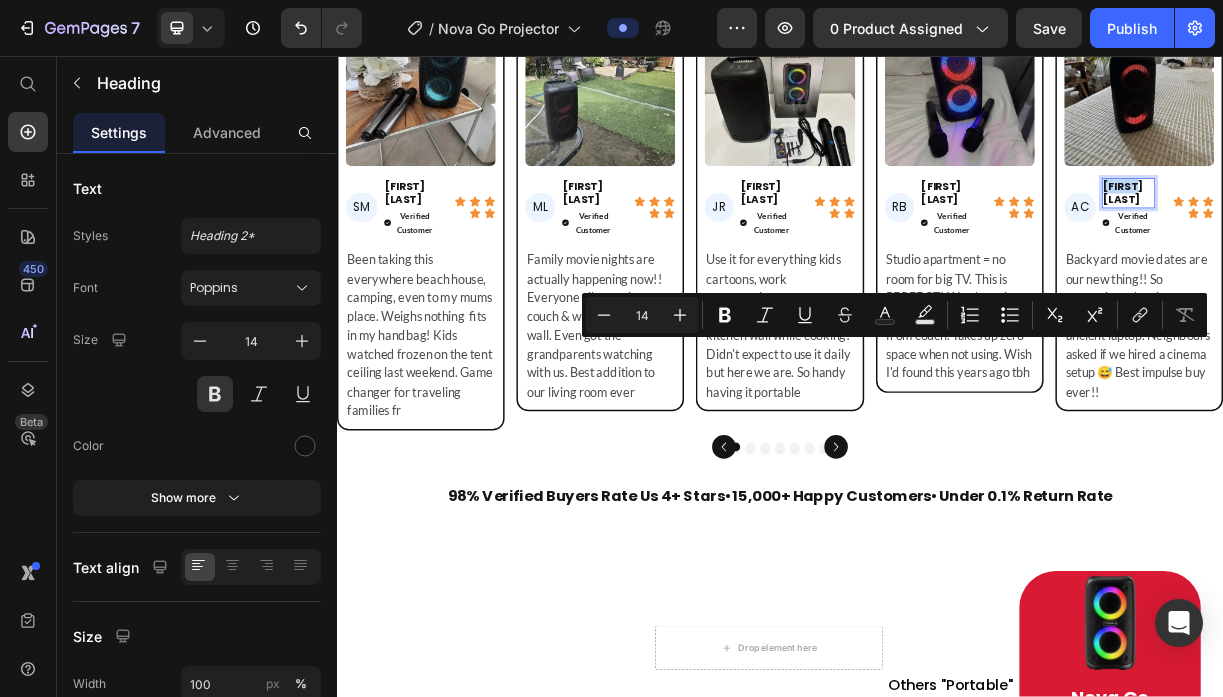 type on "11" 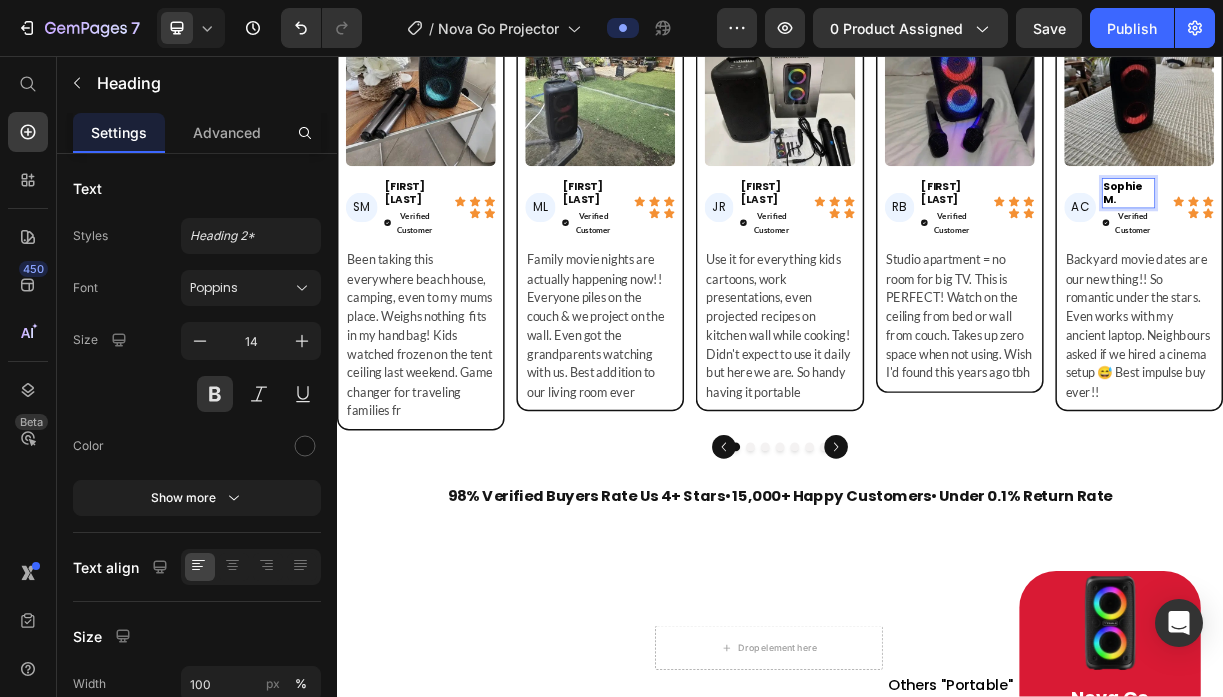 click on "Sophie M." at bounding box center (1401, 242) 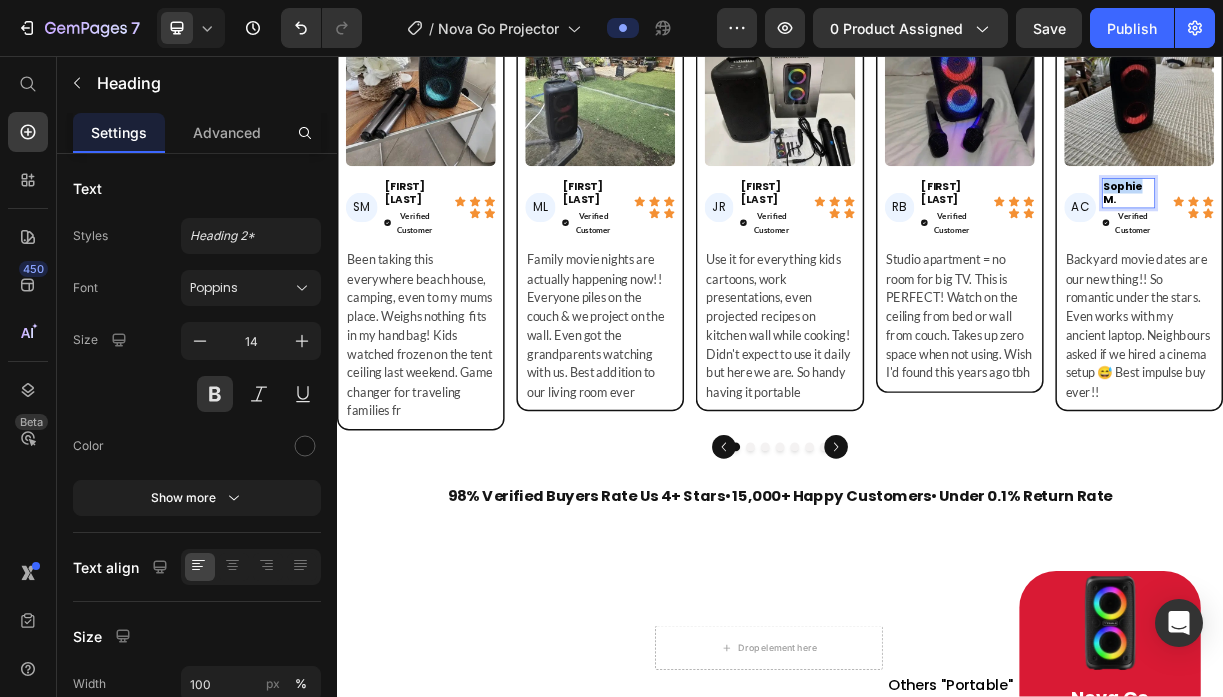 click on "Sophie M." at bounding box center [1401, 242] 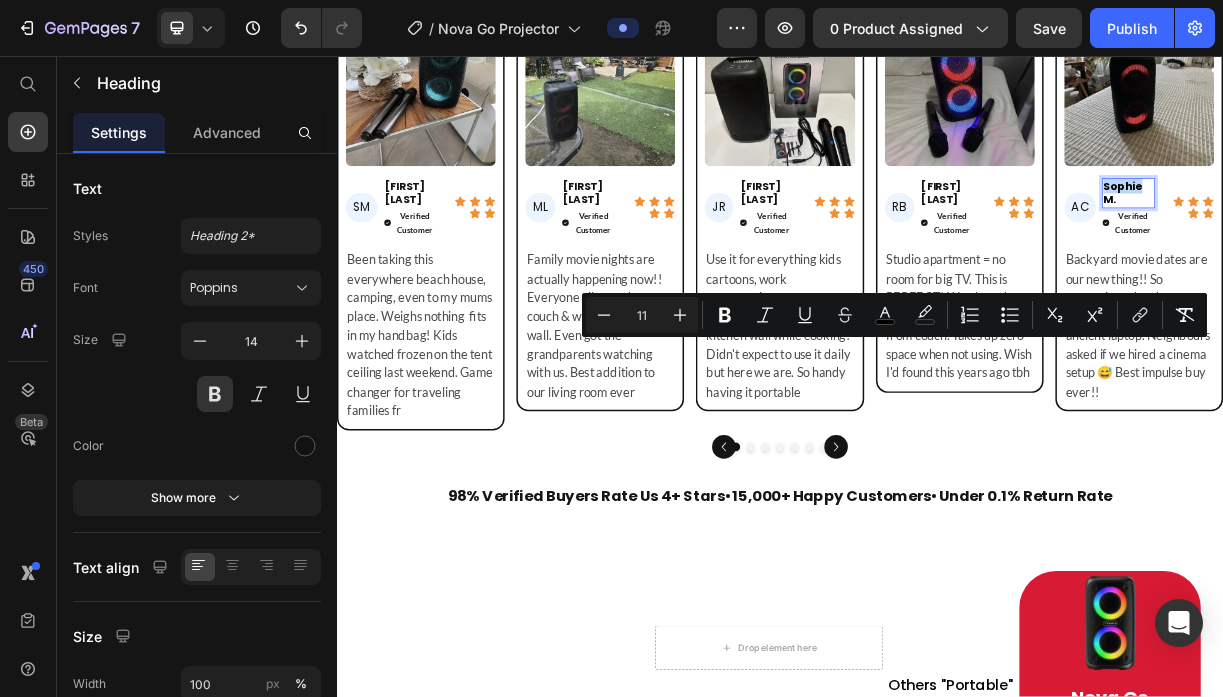 click on "Sophie M." at bounding box center (1401, 242) 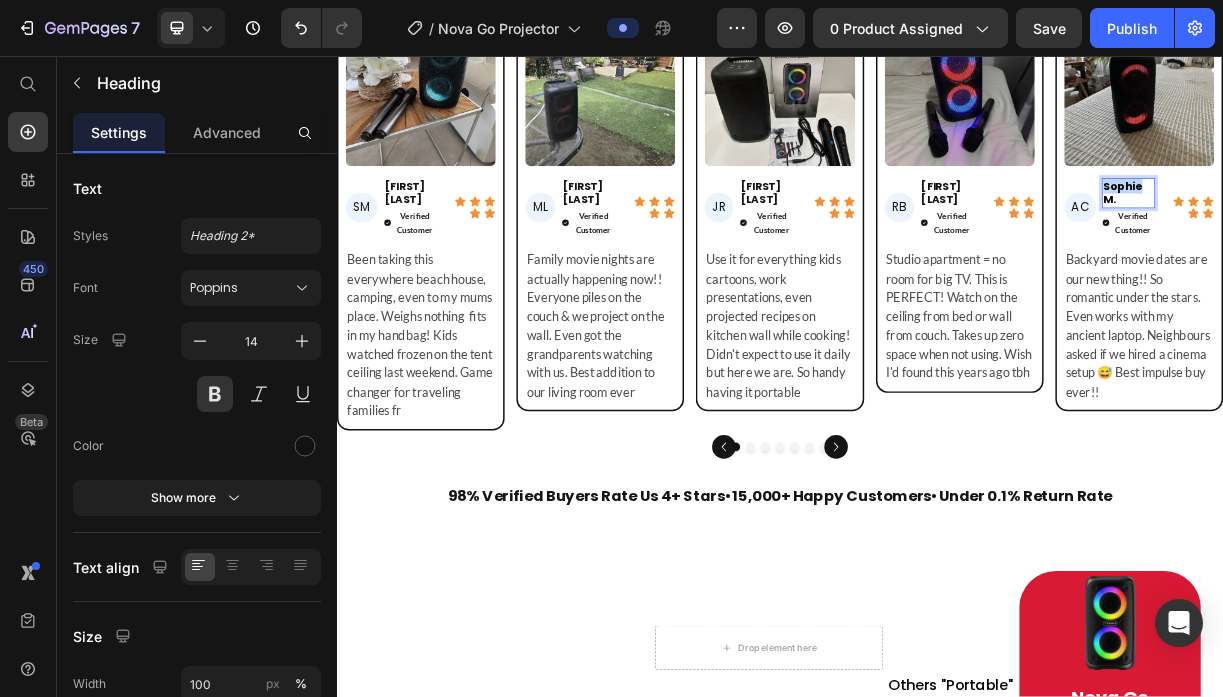 click on "Sophie M." at bounding box center [1401, 242] 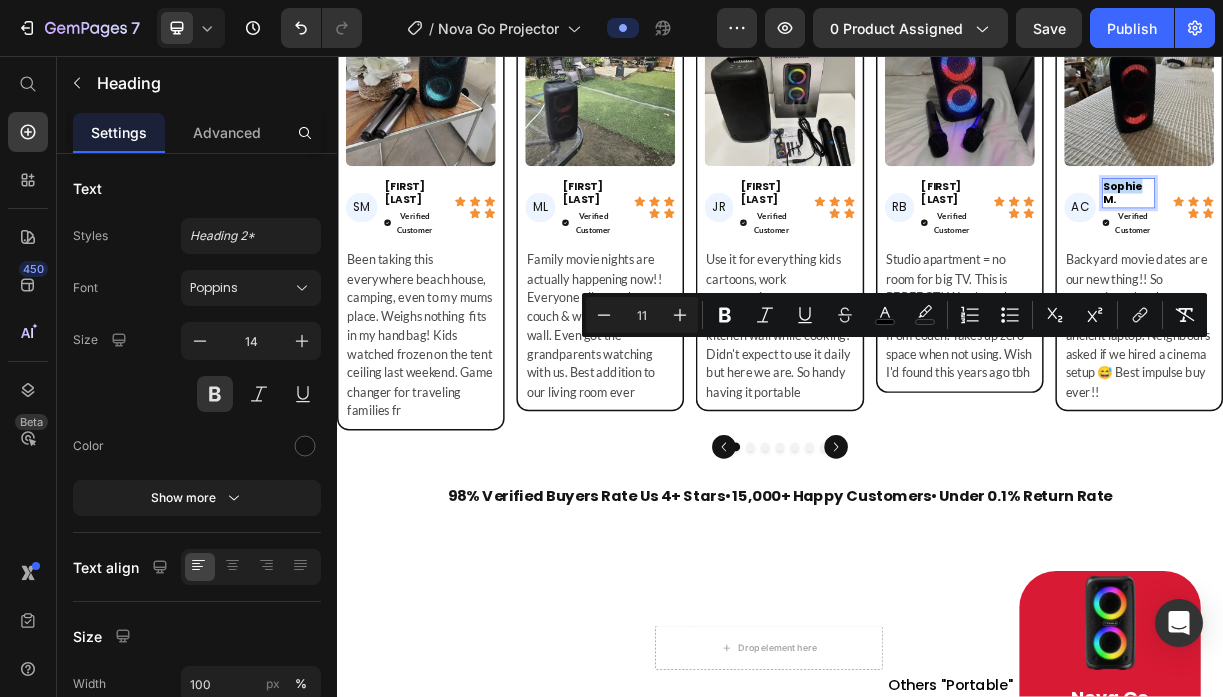 click on "Sophie M." at bounding box center (1401, 242) 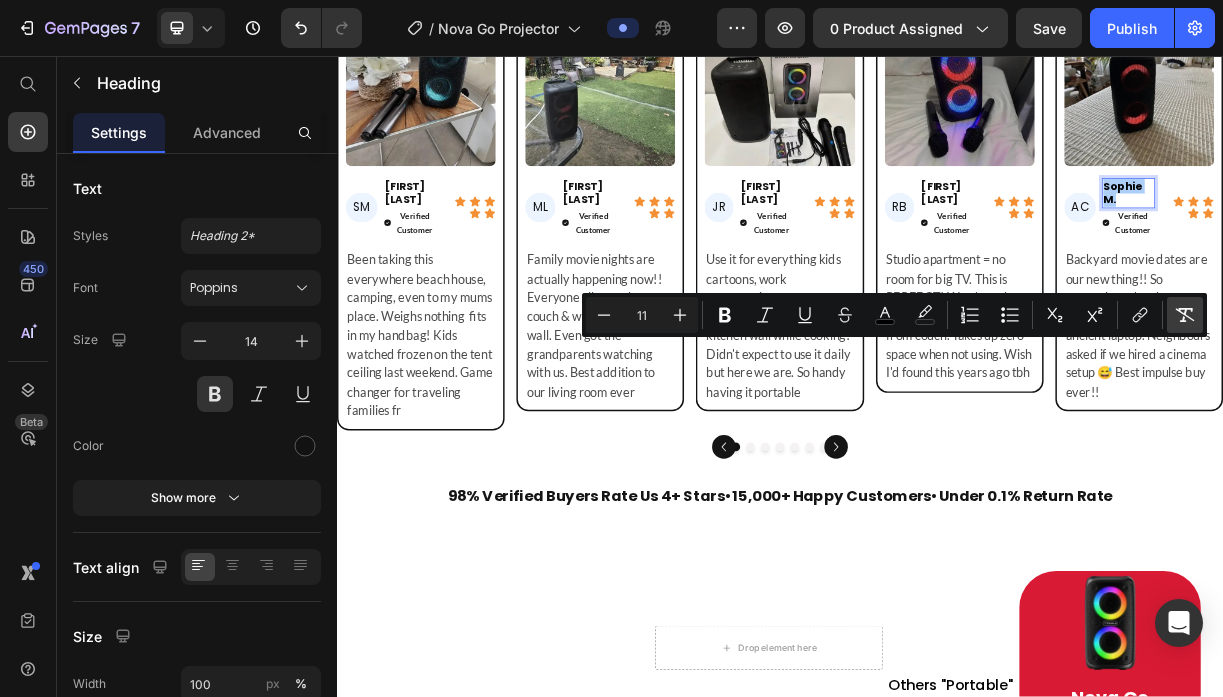 click 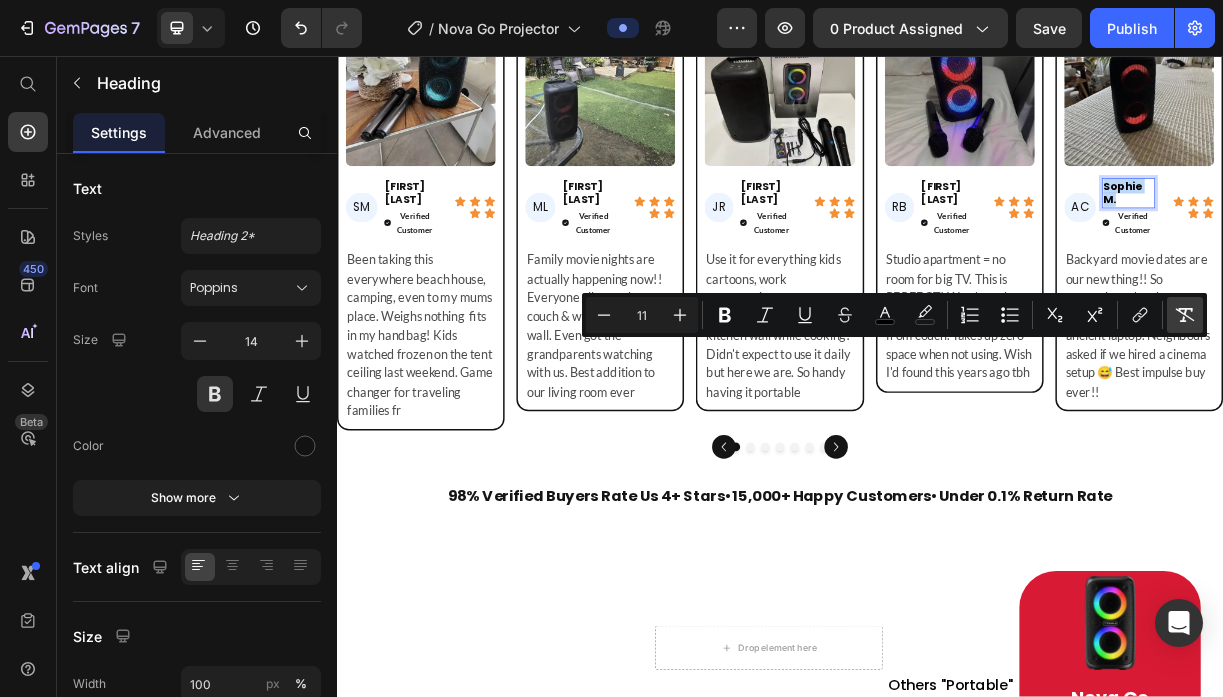type on "14" 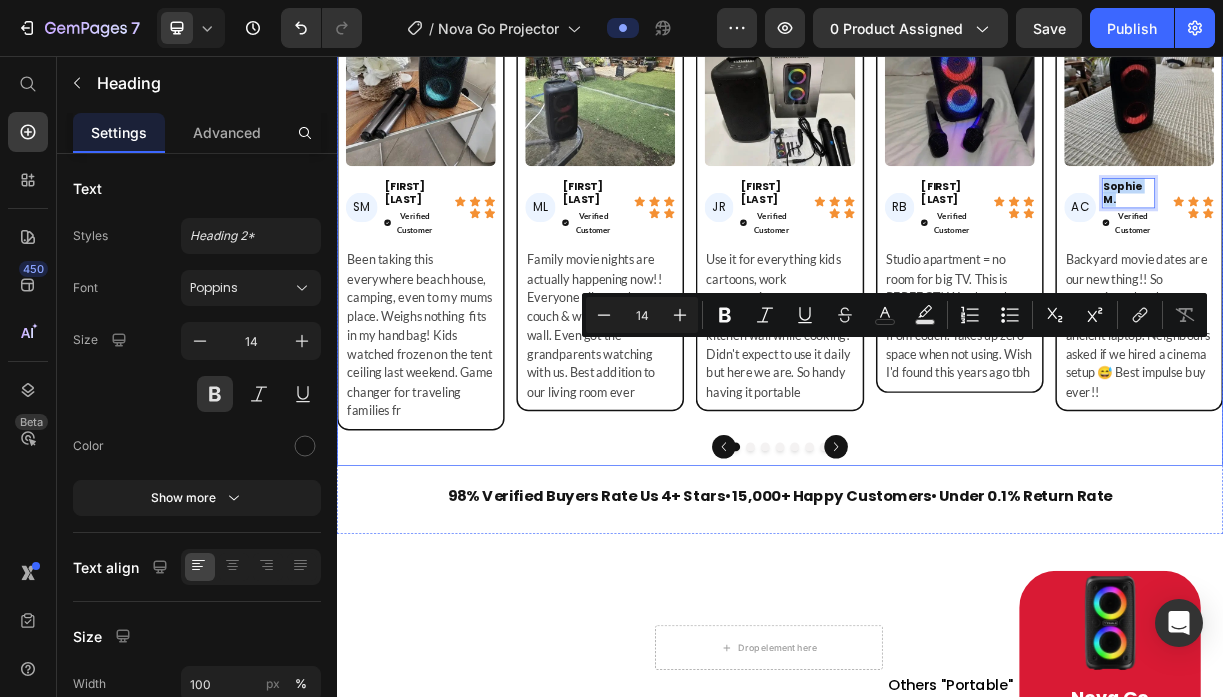 click 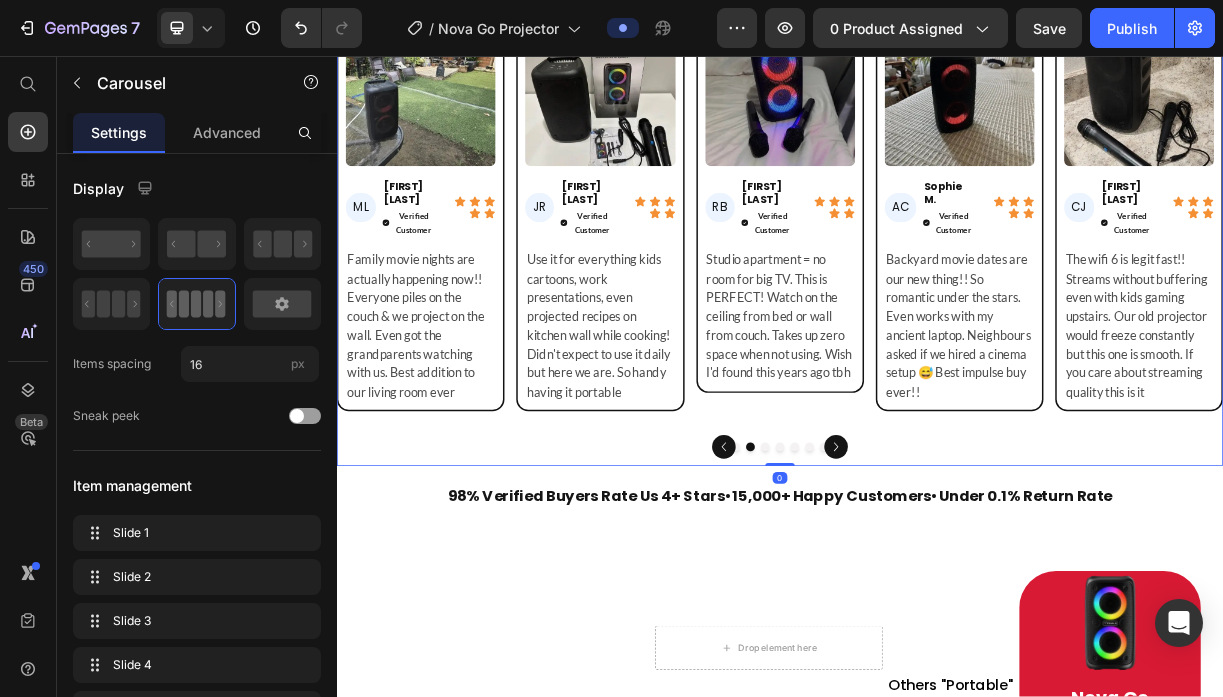 click 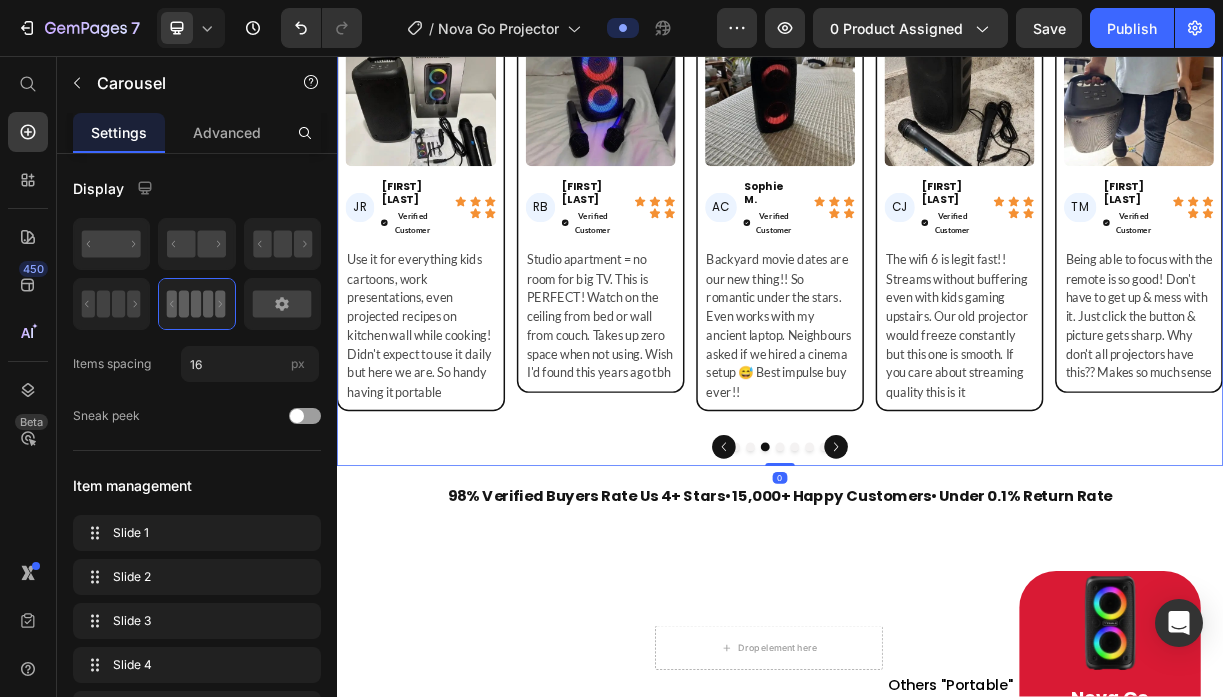 click 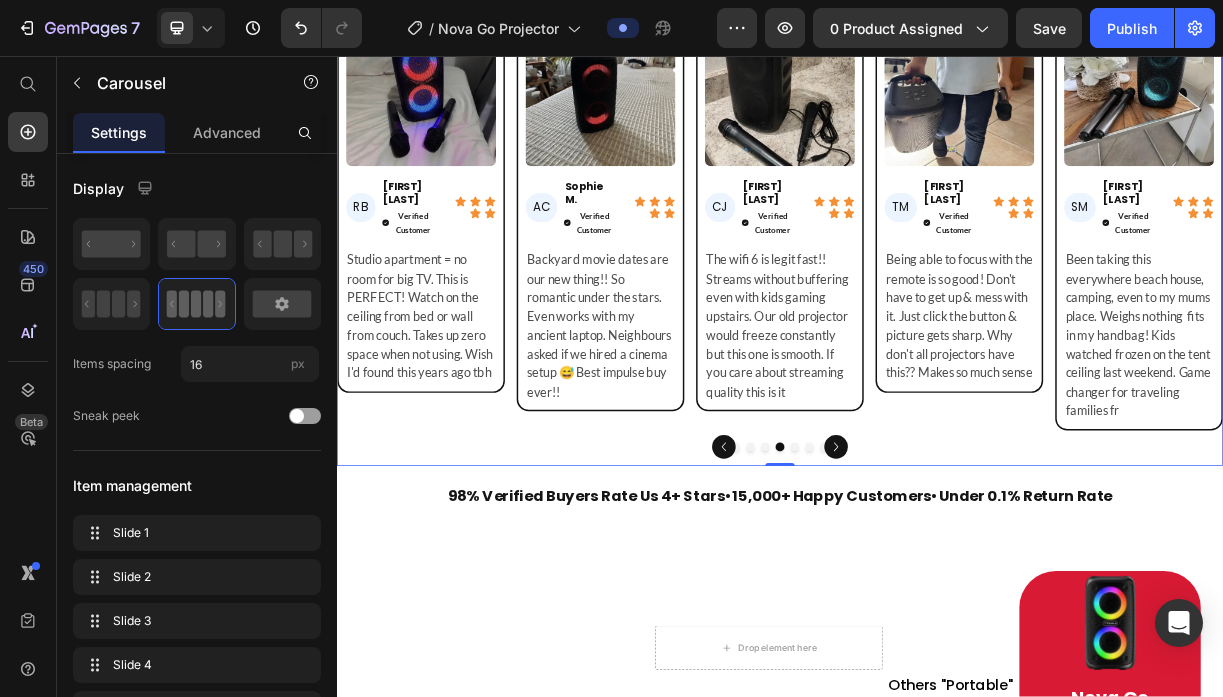click 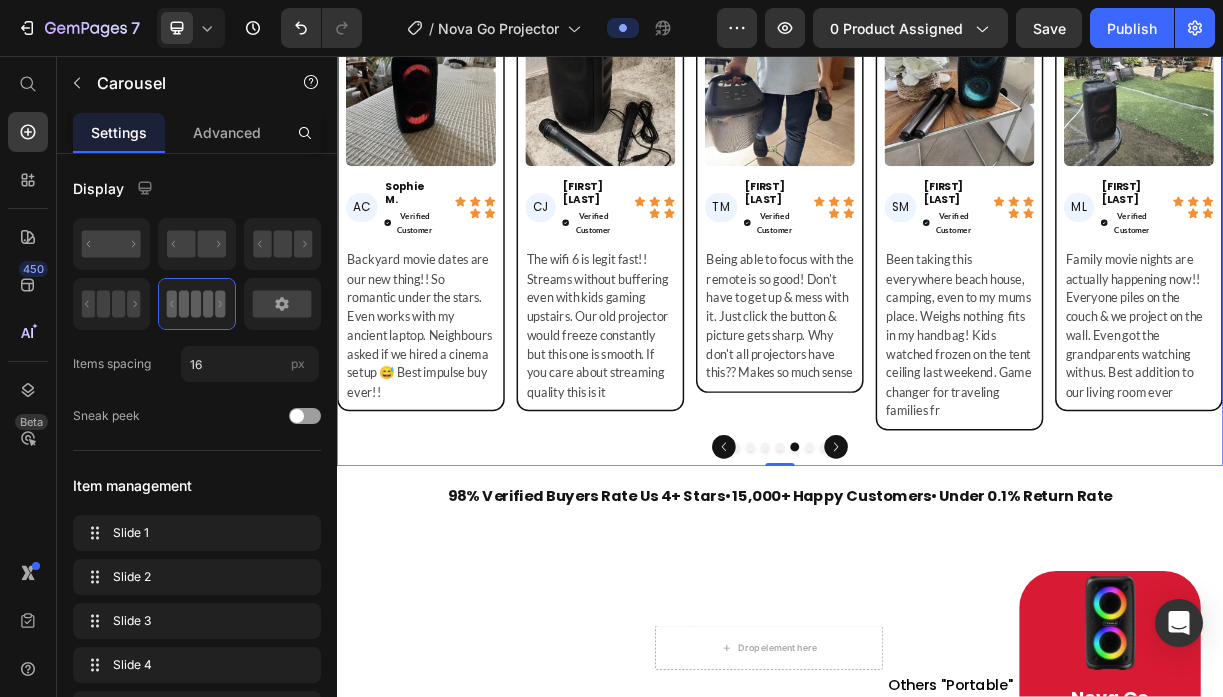 click 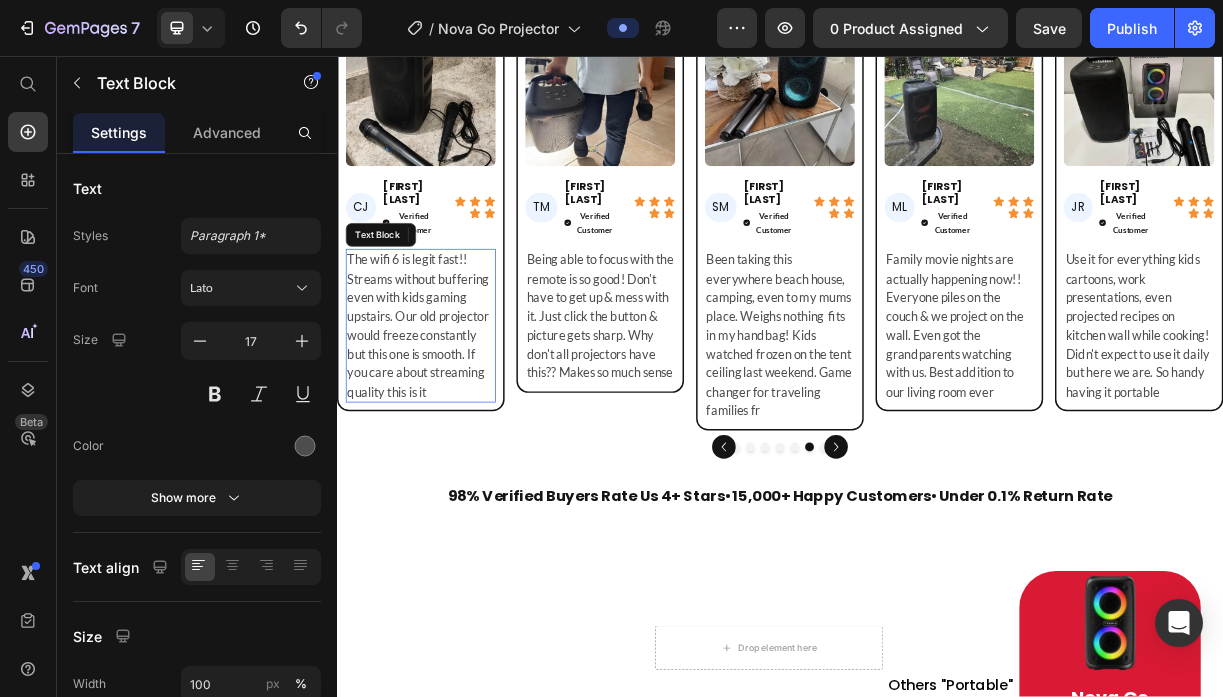 click on "The wifi 6 is legit fast!! Streams without buffering even with kids gaming upstairs. Our old projector would freeze constantly but this one is smooth. If you care about streaming quality this is it" at bounding box center [450, 422] 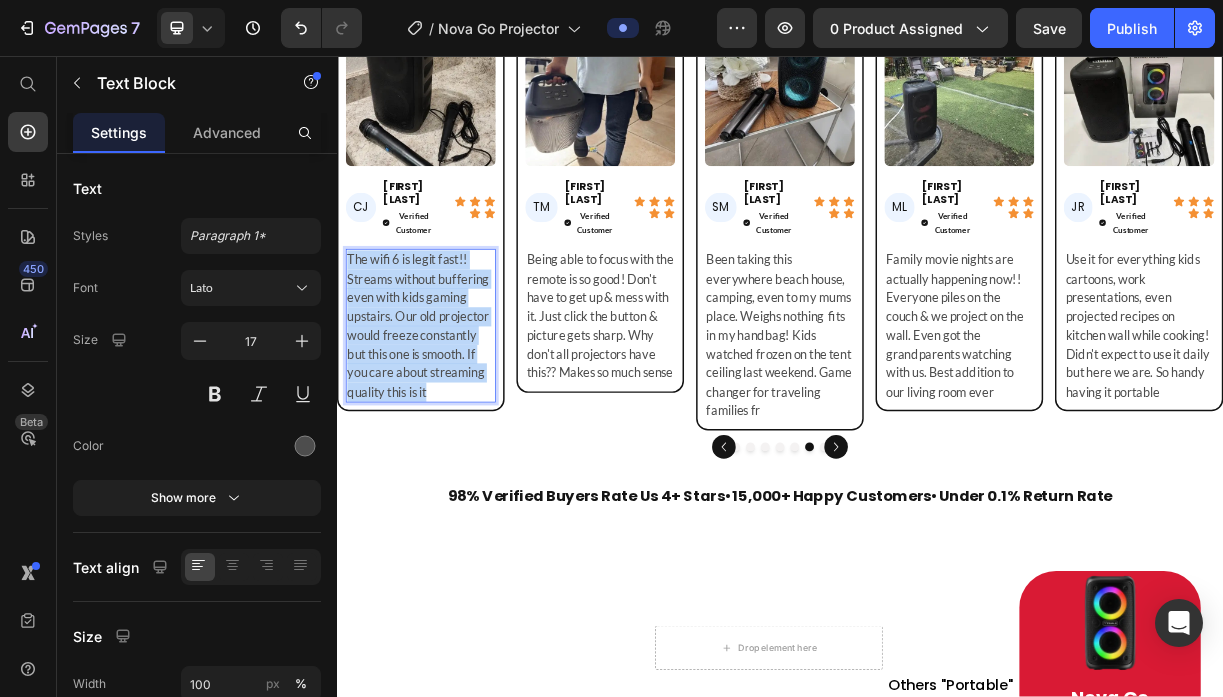 click on "The wifi 6 is legit fast!! Streams without buffering even with kids gaming upstairs. Our old projector would freeze constantly but this one is smooth. If you care about streaming quality this is it" at bounding box center (450, 422) 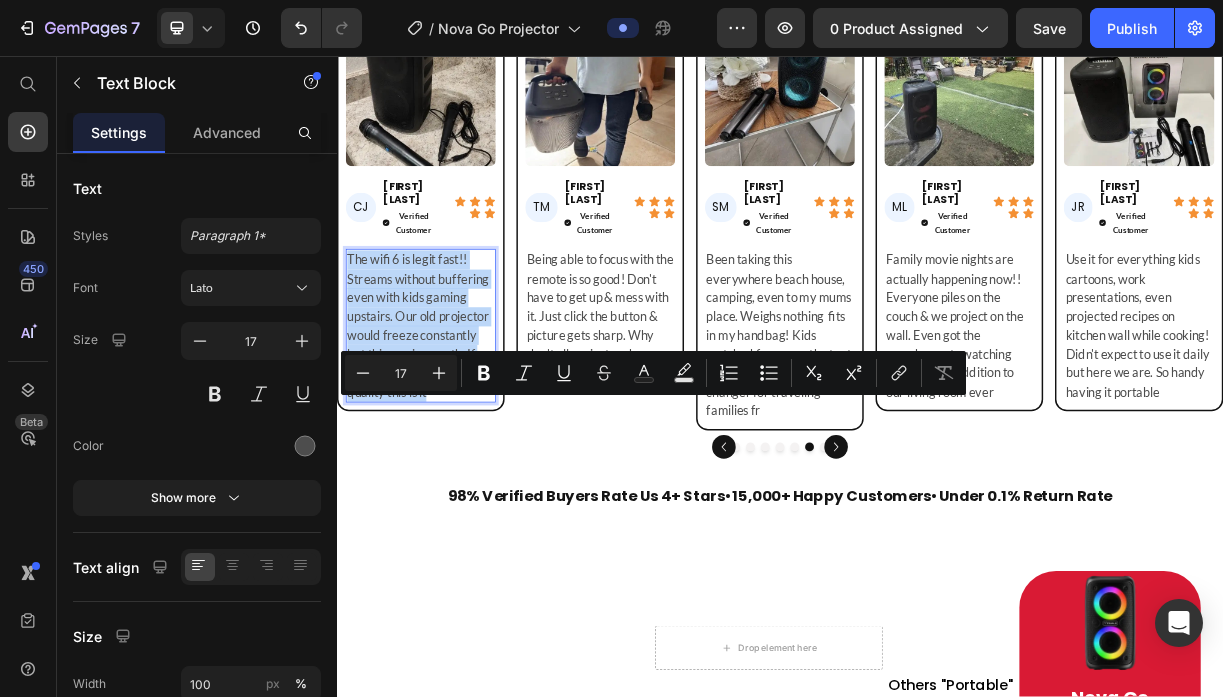 scroll, scrollTop: 19, scrollLeft: 0, axis: vertical 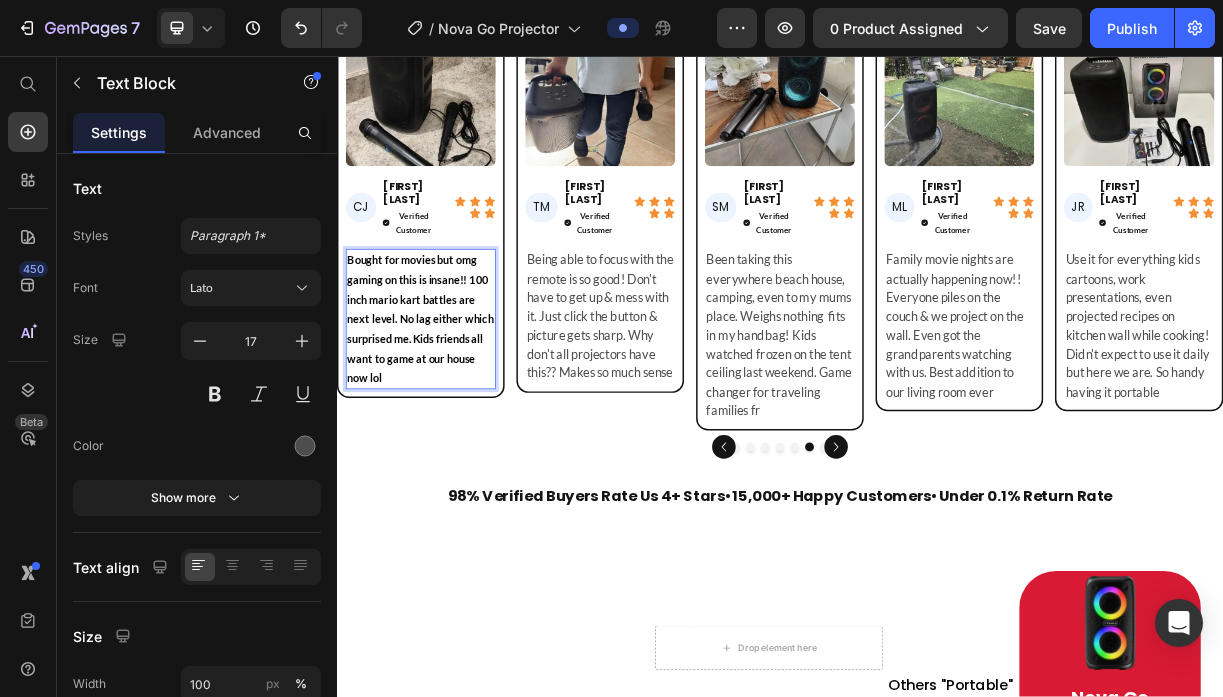 click on "Bought for movies but omg gaming on this is insane!! 100 inch mario kart battles are next level. No lag either which surprised me. Kids friends all want to game at our house now lol" at bounding box center [450, 413] 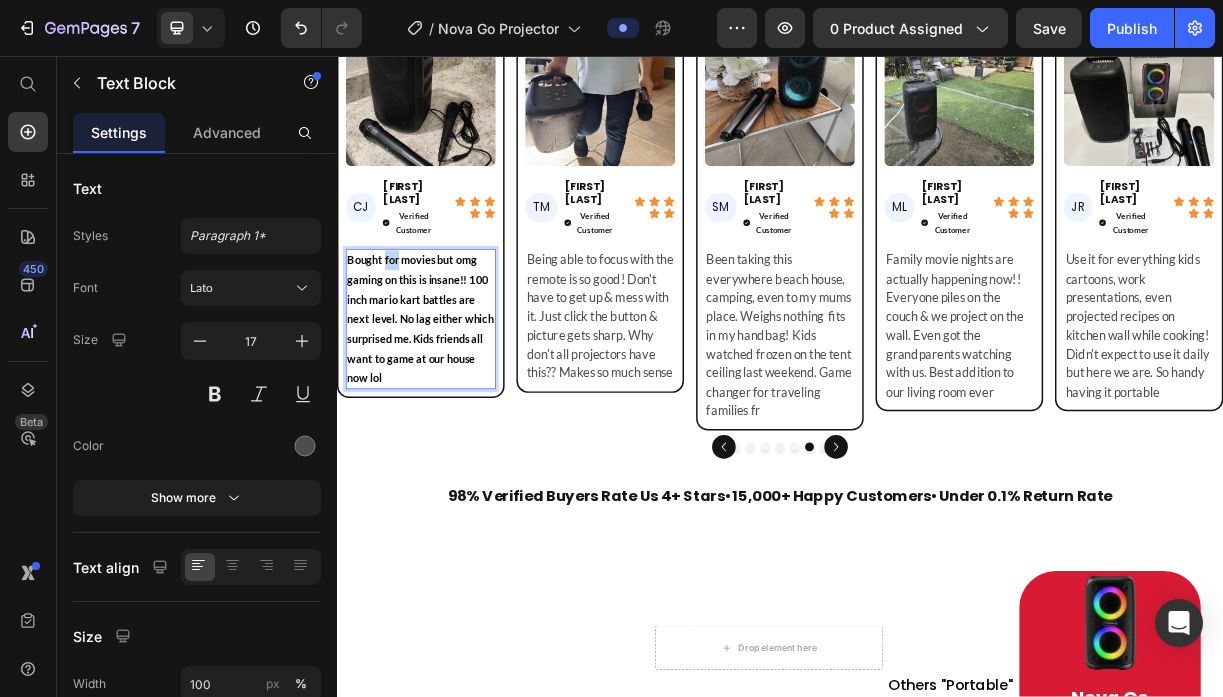 click on "Bought for movies but omg gaming on this is insane!! 100 inch mario kart battles are next level. No lag either which surprised me. Kids friends all want to game at our house now lol" at bounding box center (450, 413) 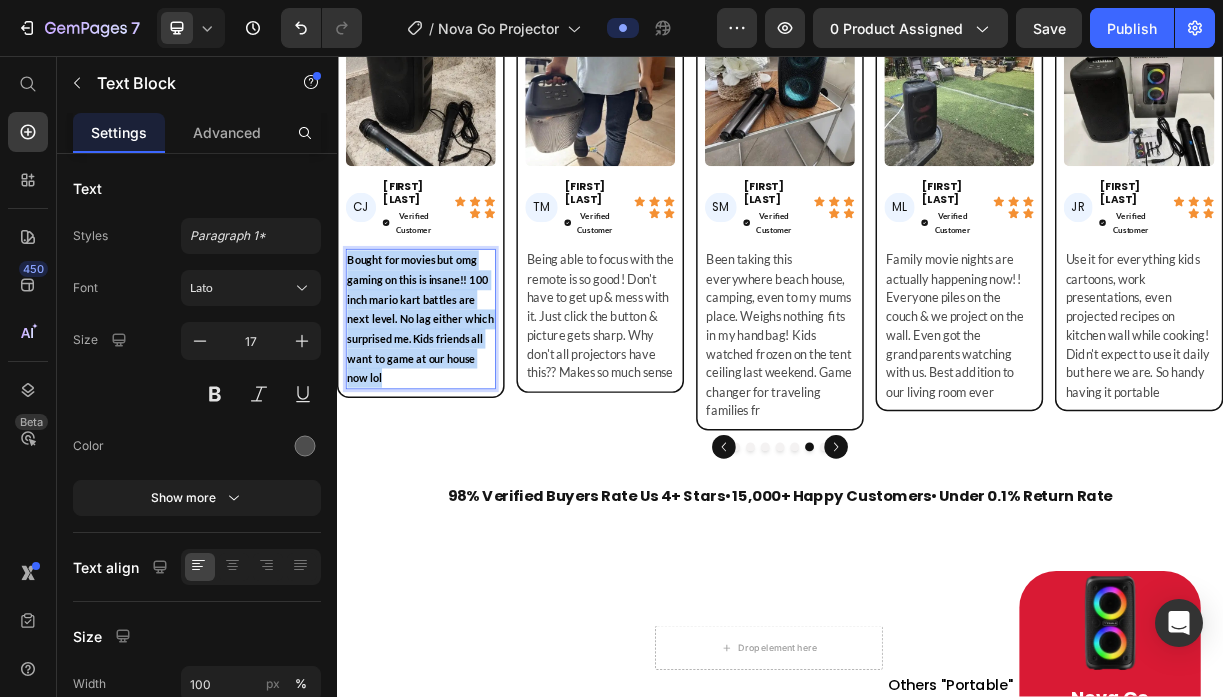 click on "Bought for movies but omg gaming on this is insane!! 100 inch mario kart battles are next level. No lag either which surprised me. Kids friends all want to game at our house now lol" at bounding box center (450, 413) 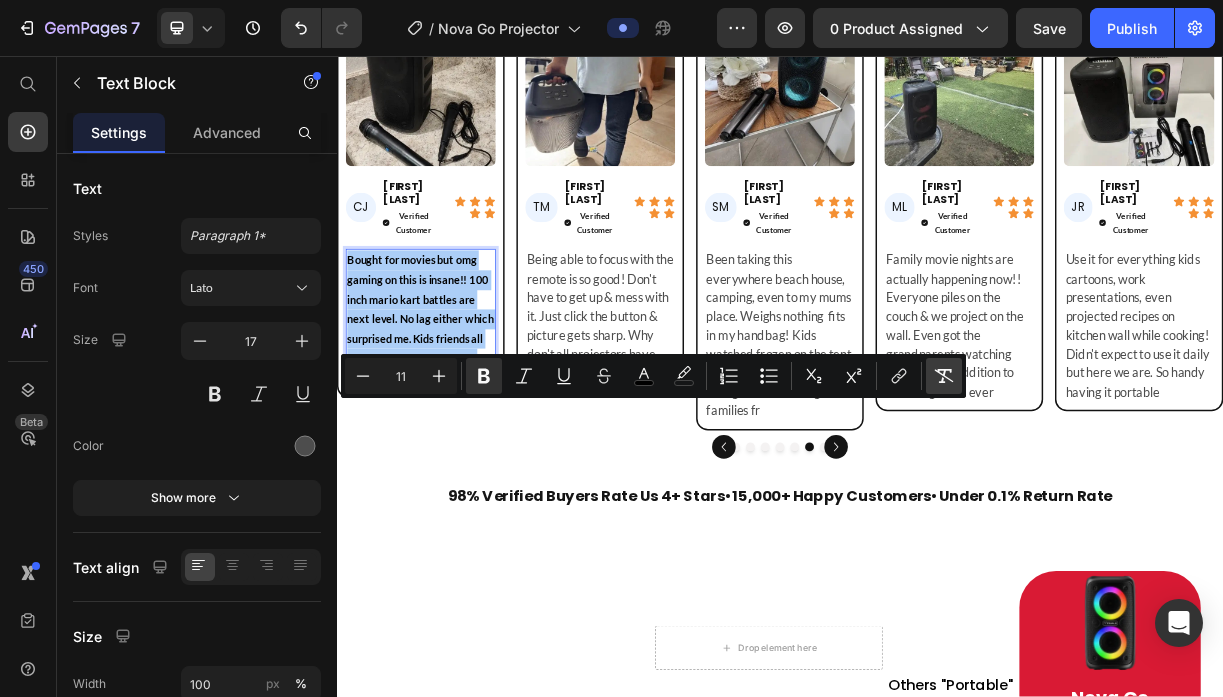 click 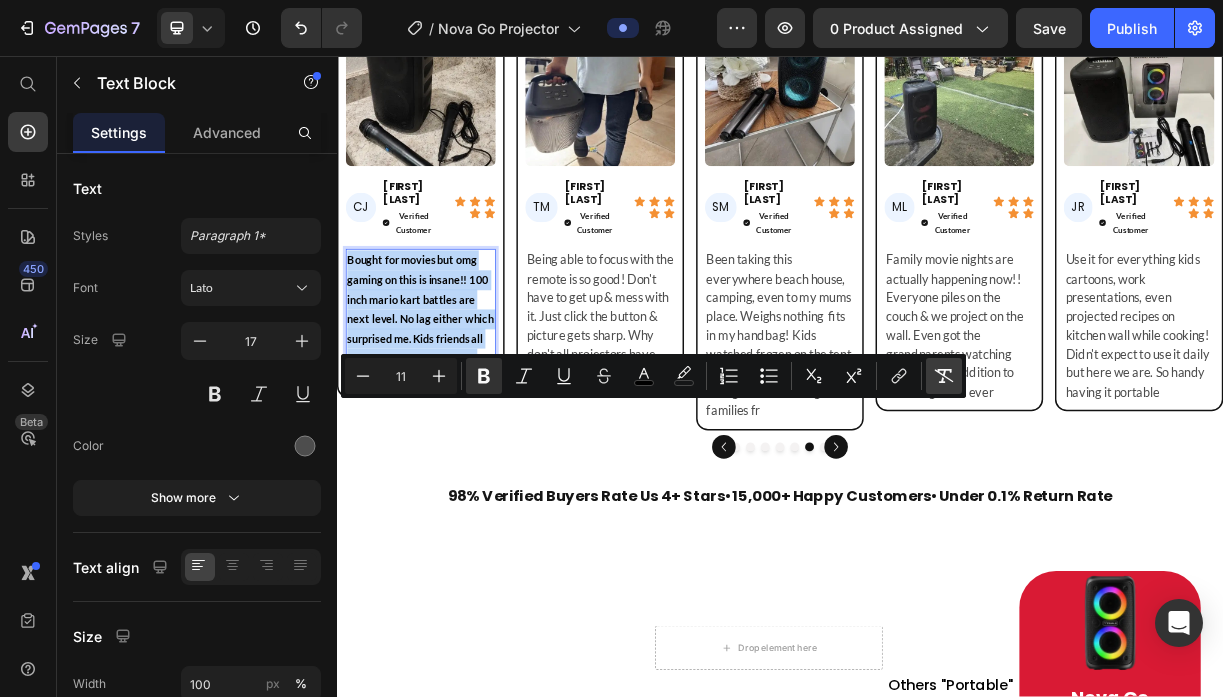 type on "17" 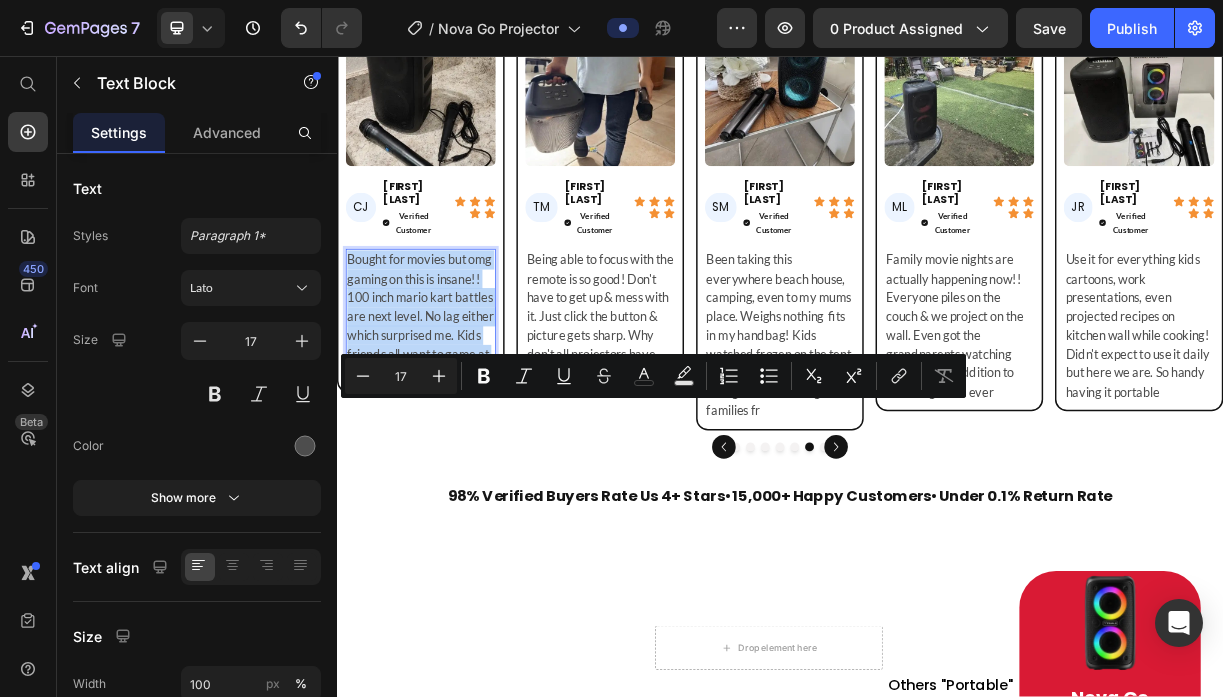 click on "Bought for movies but omg gaming on this is insane!! 100 inch mario kart battles are next level. No lag either which surprised me. Kids friends all want to game at our house now lol" at bounding box center [450, 409] 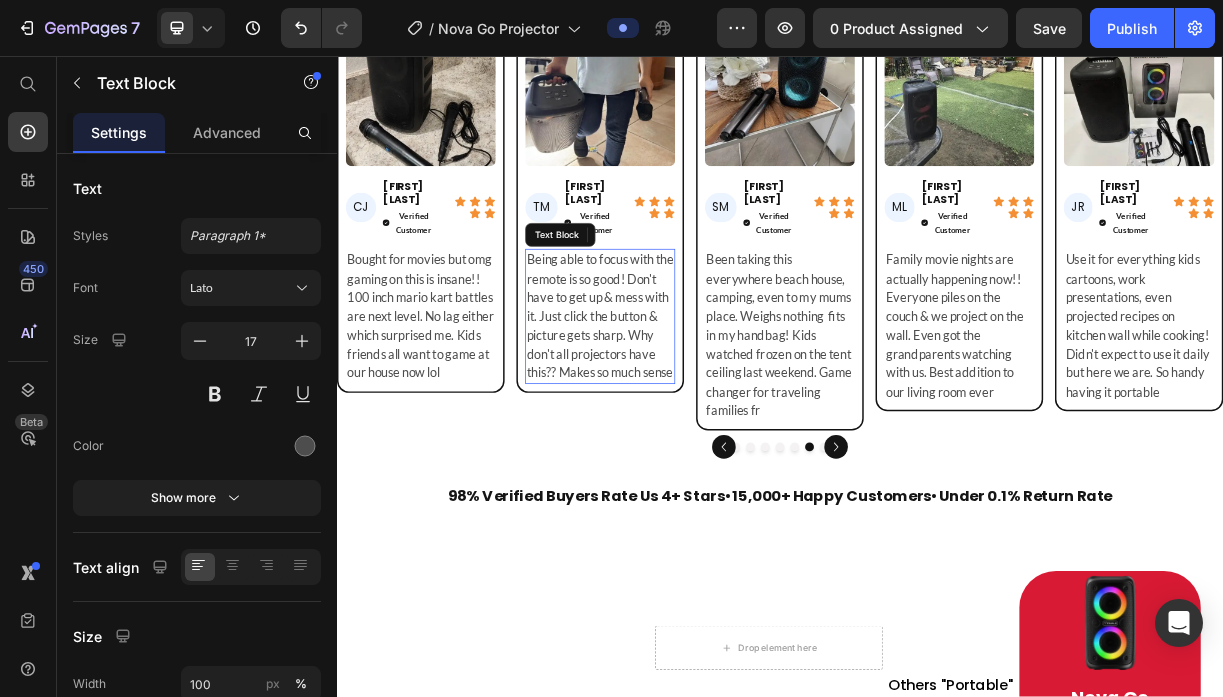 click on "Being able to focus with the remote is so good! Don't have to get up & mess with it. Just click the button & picture gets sharp. Why don't all projectors have this?? Makes so much sense" at bounding box center (693, 409) 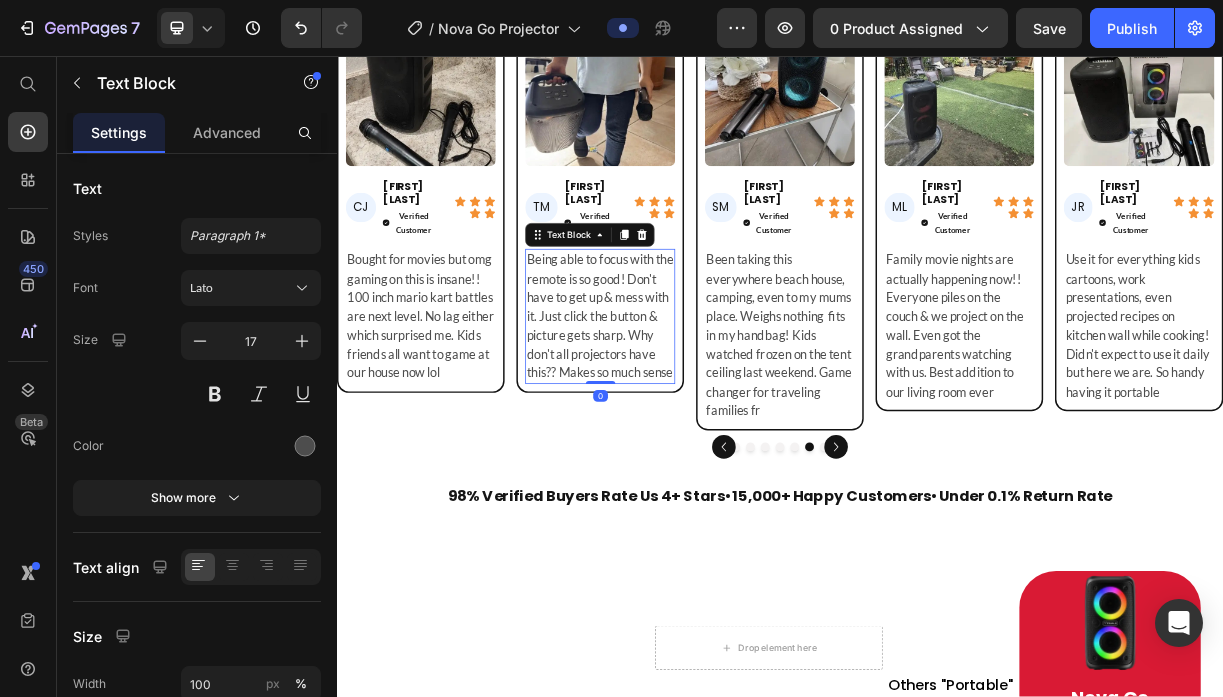 click on "Being able to focus with the remote is so good! Don't have to get up & mess with it. Just click the button & picture gets sharp. Why don't all projectors have this?? Makes so much sense" at bounding box center (693, 409) 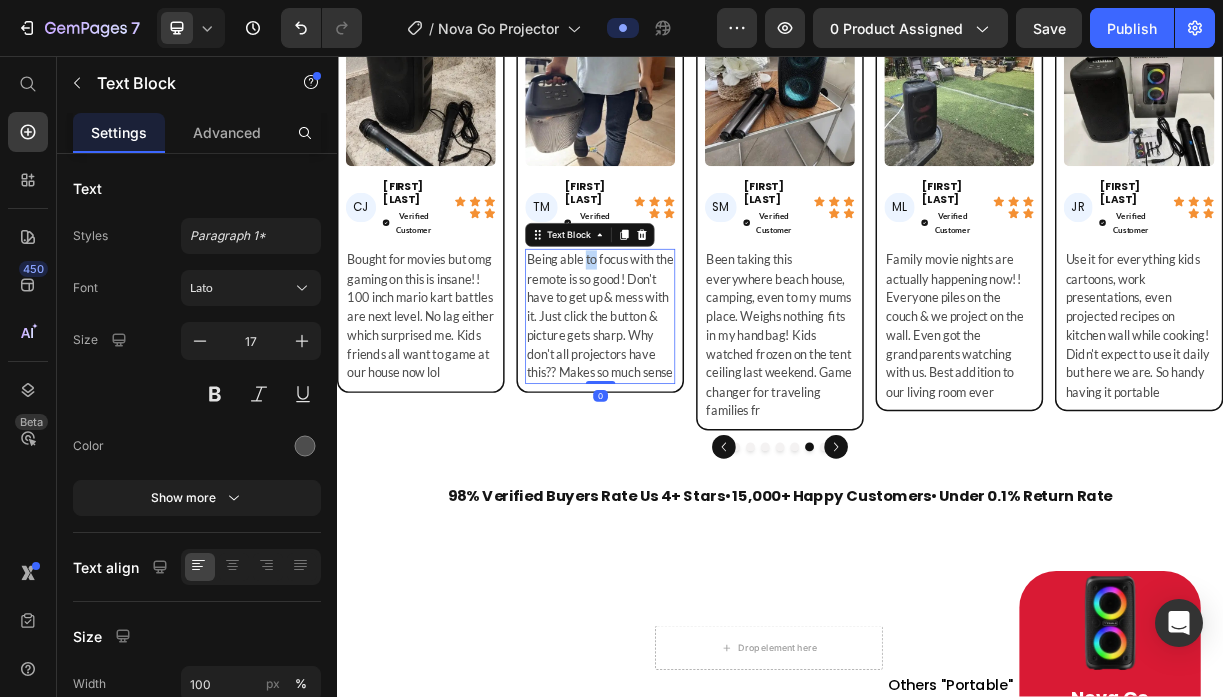 click on "Being able to focus with the remote is so good! Don't have to get up & mess with it. Just click the button & picture gets sharp. Why don't all projectors have this?? Makes so much sense" at bounding box center [693, 409] 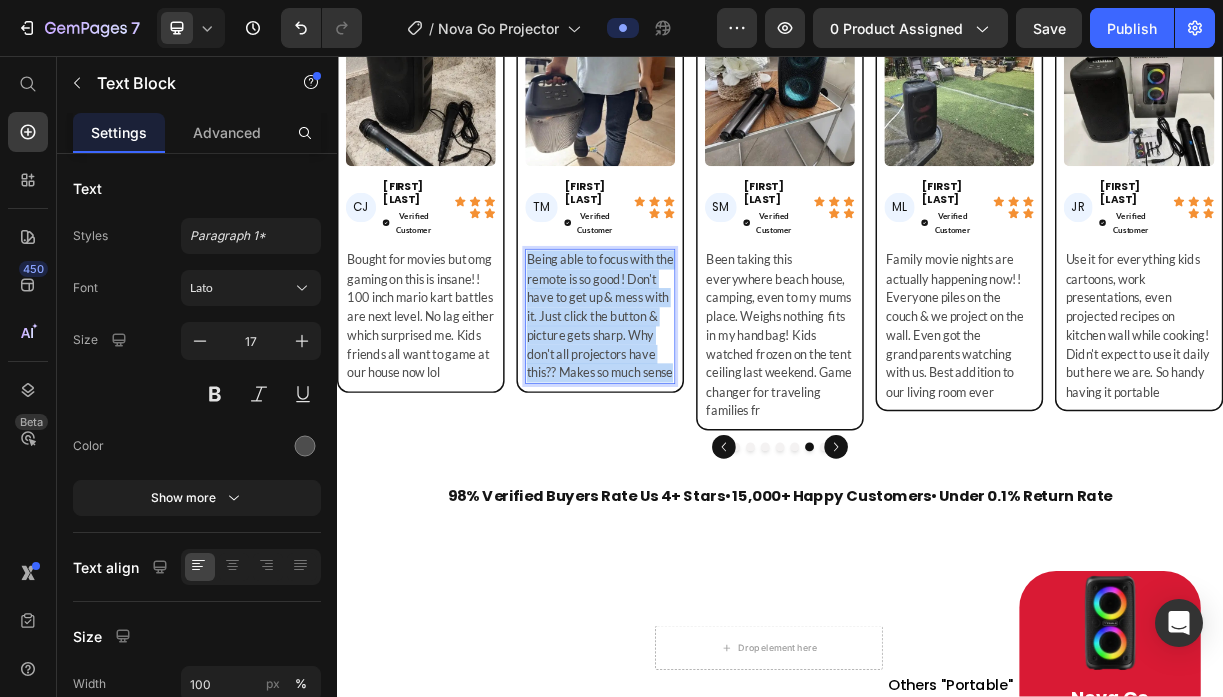click on "Being able to focus with the remote is so good! Don't have to get up & mess with it. Just click the button & picture gets sharp. Why don't all projectors have this?? Makes so much sense" at bounding box center [693, 409] 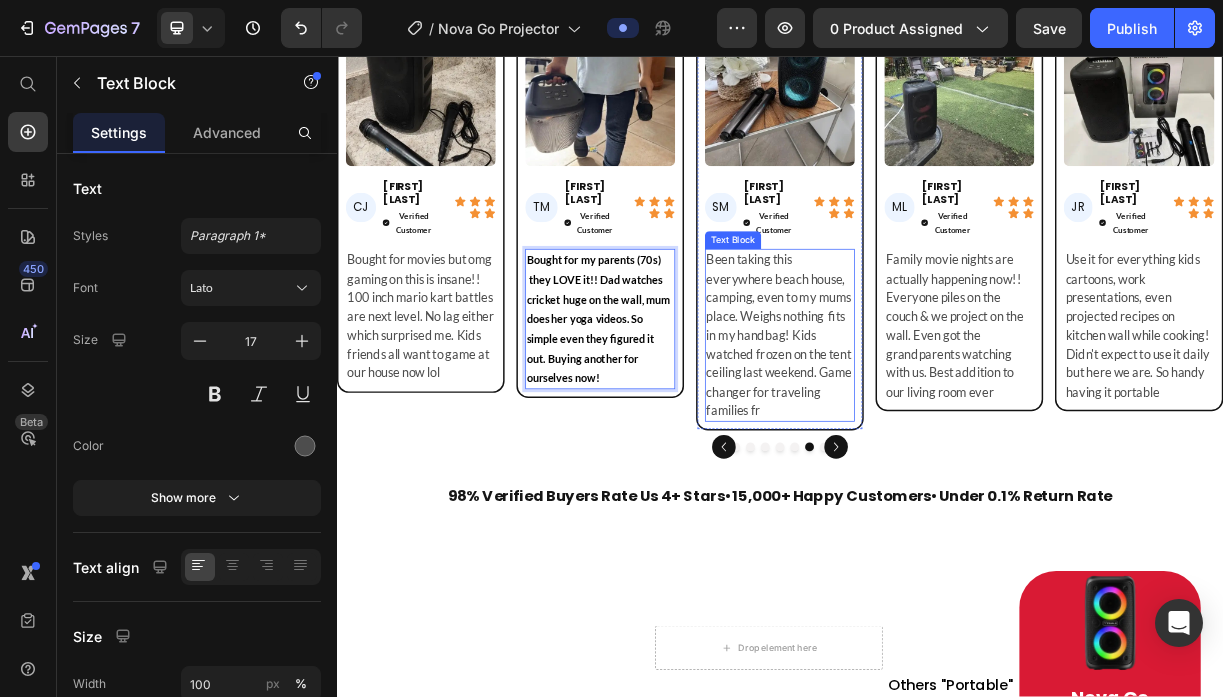 scroll, scrollTop: 19, scrollLeft: 0, axis: vertical 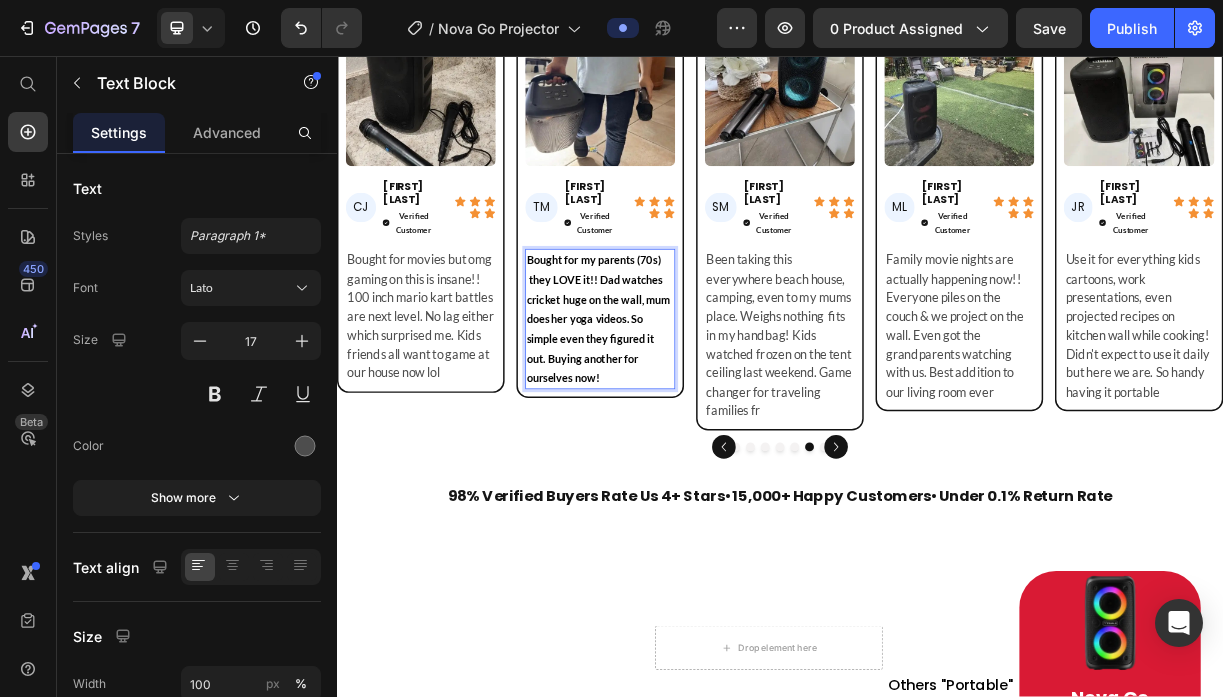 click on "Bought for my parents (70s) & they LOVE it!! Dad watches cricket huge on the wall, mum does her yoga videos. So simple even they figured it out. Buying another for ourselves now!" at bounding box center [691, 413] 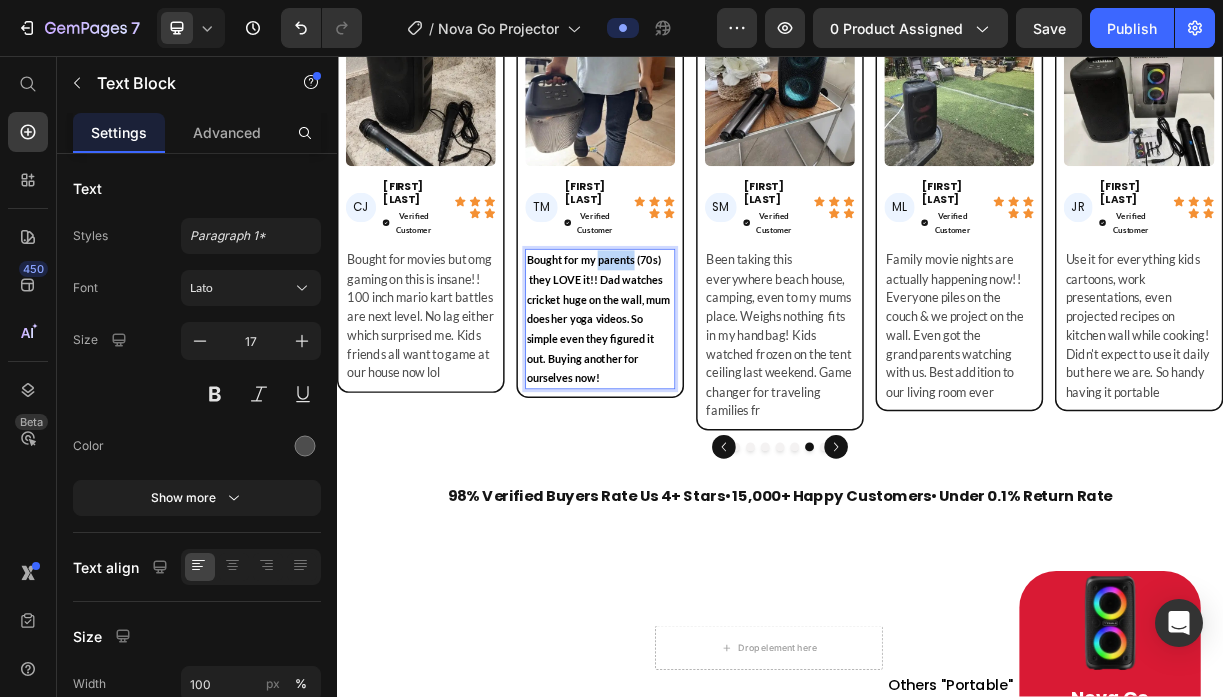 click on "Bought for my parents (70s) & they LOVE it!! Dad watches cricket huge on the wall, mum does her yoga videos. So simple even they figured it out. Buying another for ourselves now!" at bounding box center (691, 413) 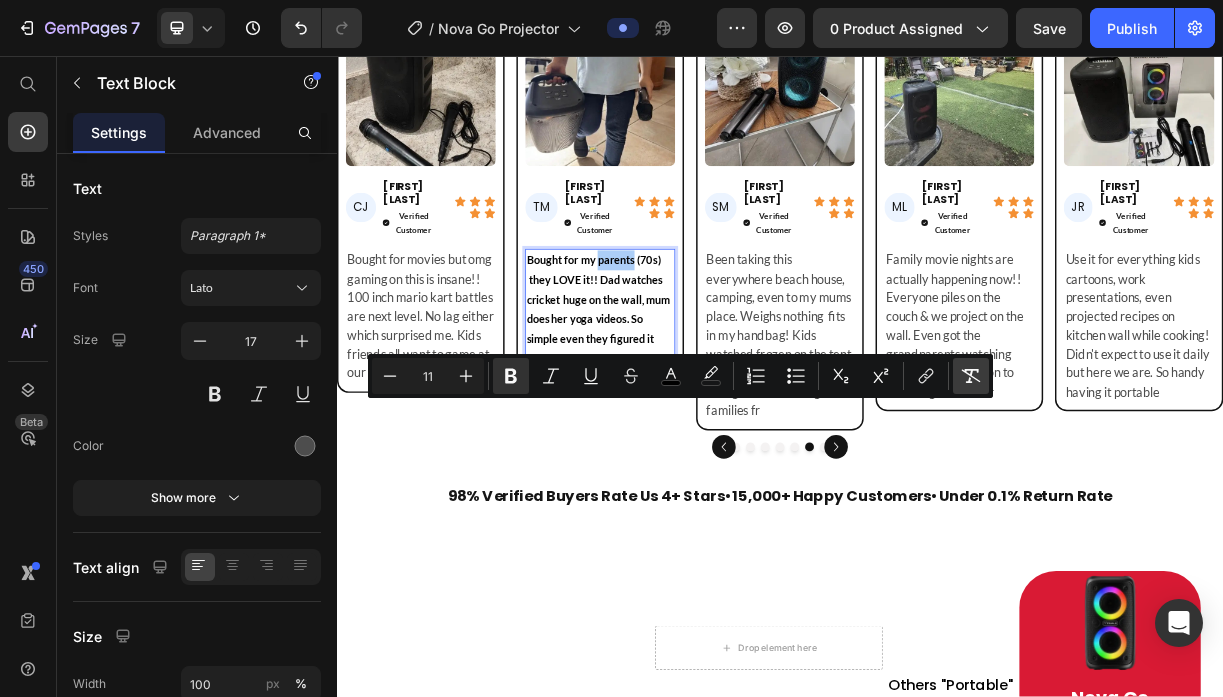 click 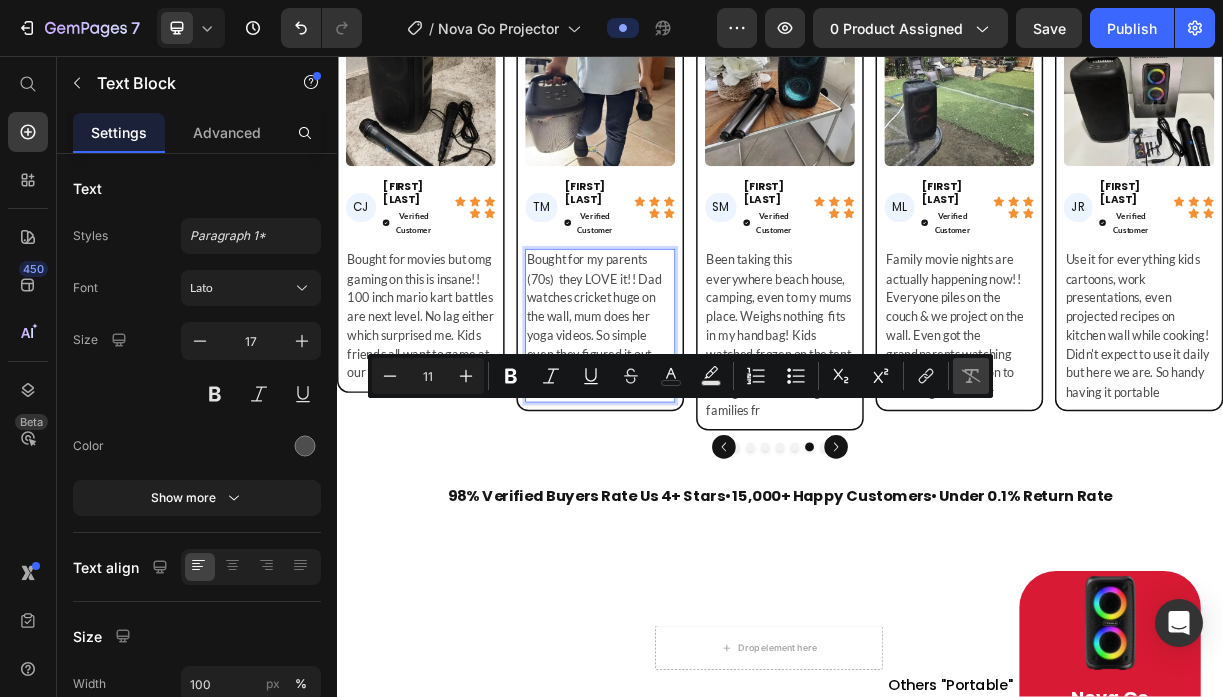type on "17" 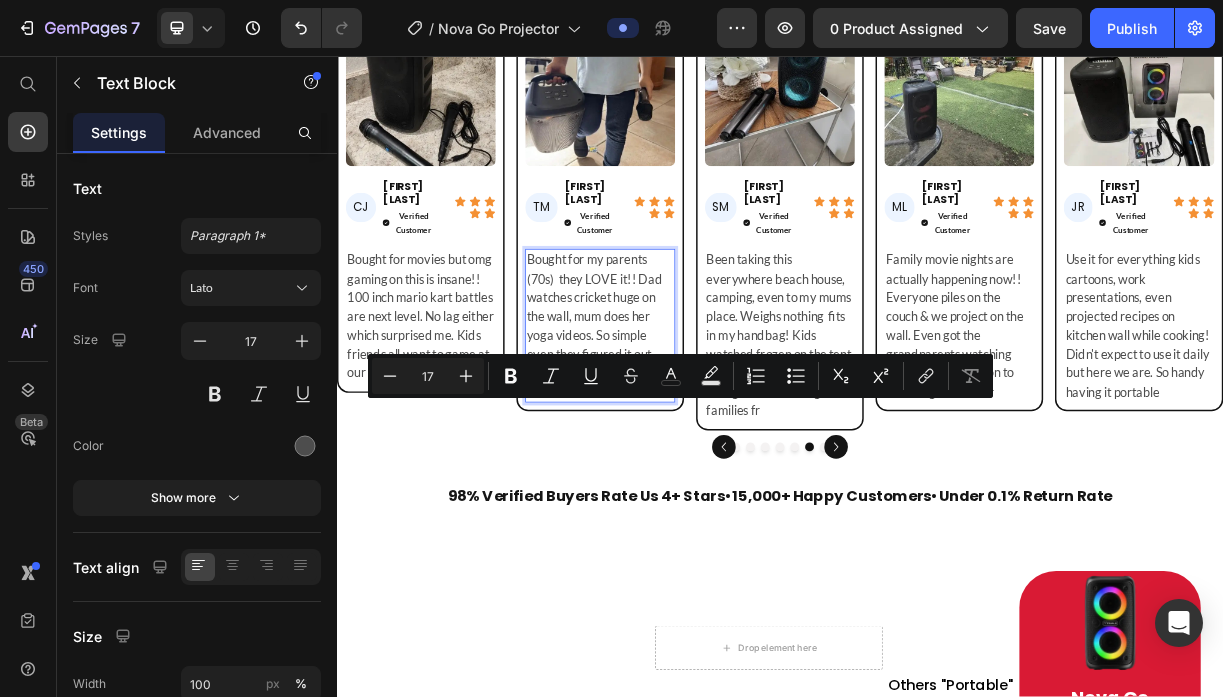 click on "Bought for my parents (70s) & they LOVE it!! Dad watches cricket huge on the wall, mum does her yoga videos. So simple even they figured it out. Buying another for ourselves now!" at bounding box center (693, 422) 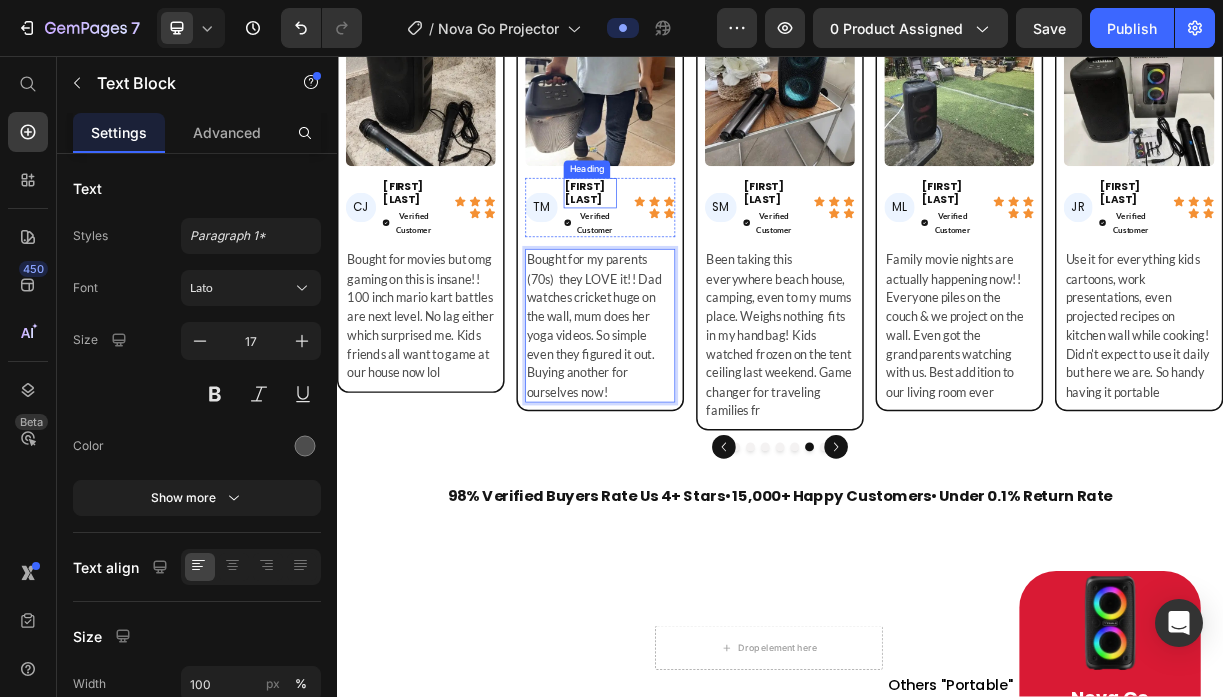 click on "[FIRST] [LAST]." at bounding box center (680, 242) 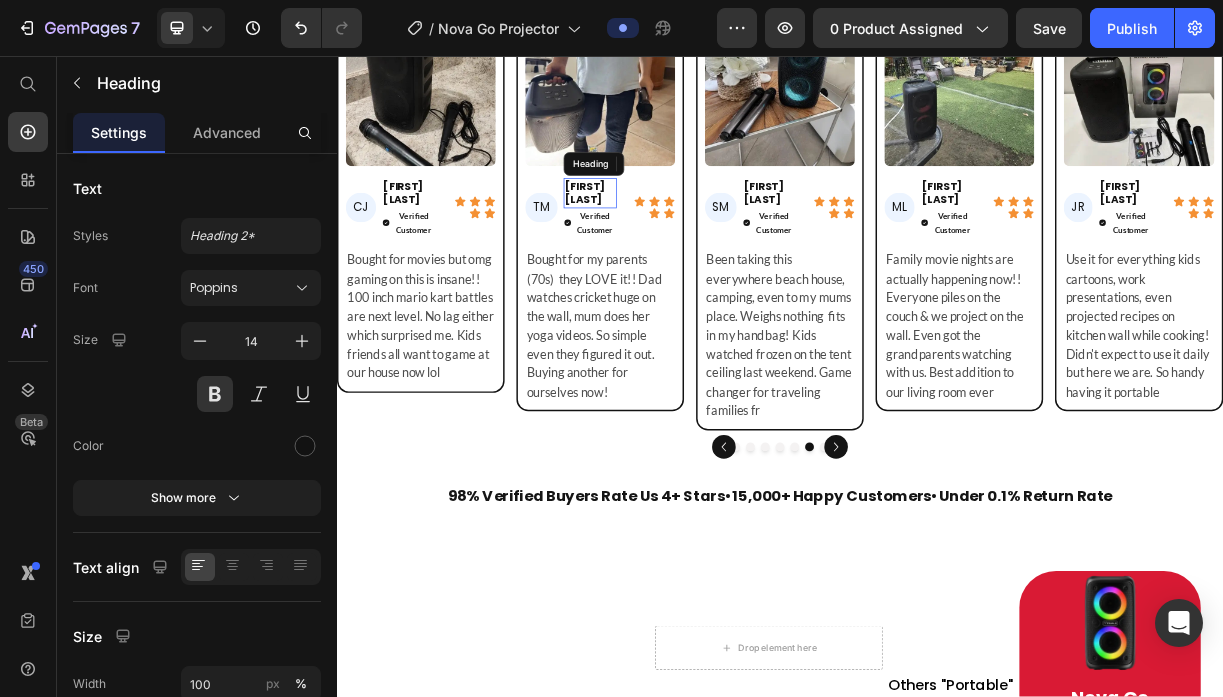 scroll, scrollTop: 0, scrollLeft: 0, axis: both 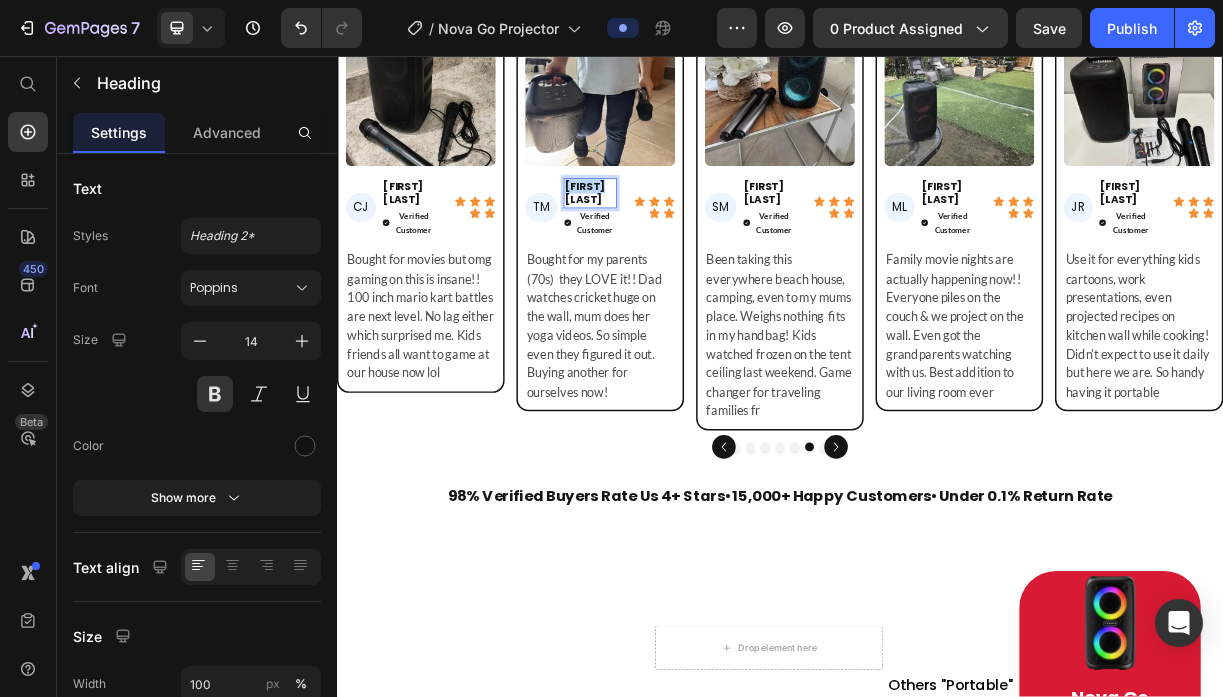 click on "[FIRST] [LAST]." at bounding box center (680, 242) 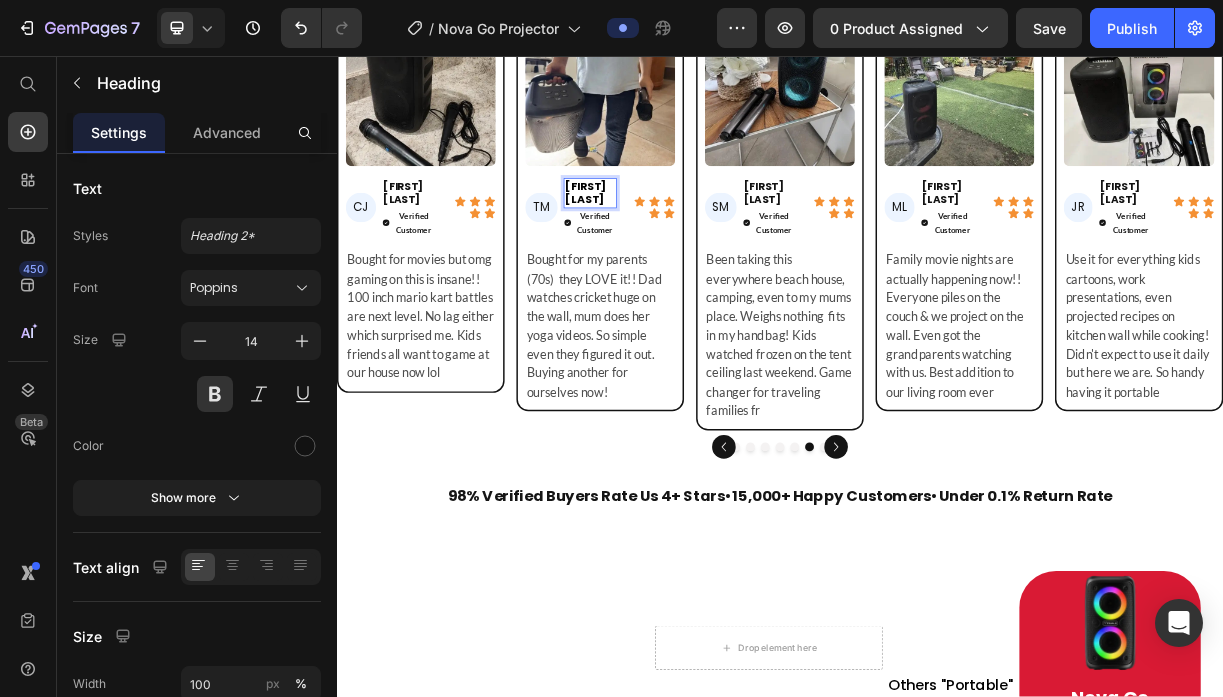 click on "Karen J." at bounding box center [674, 242] 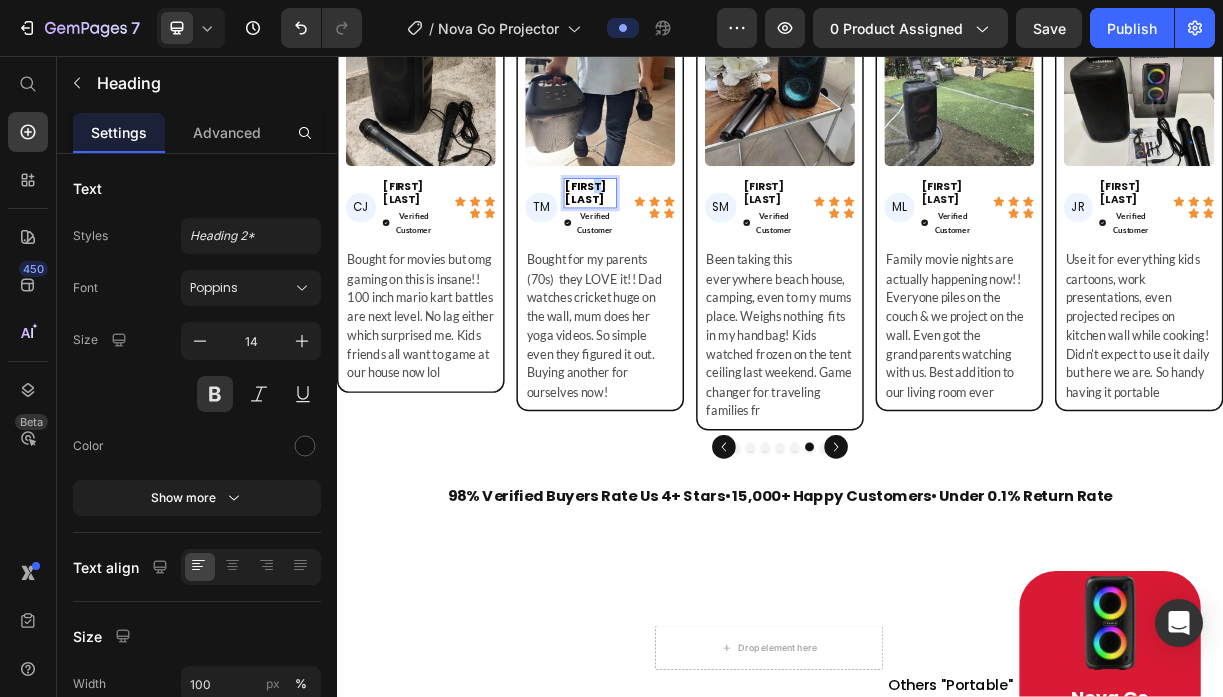 click on "Karen J." at bounding box center [674, 242] 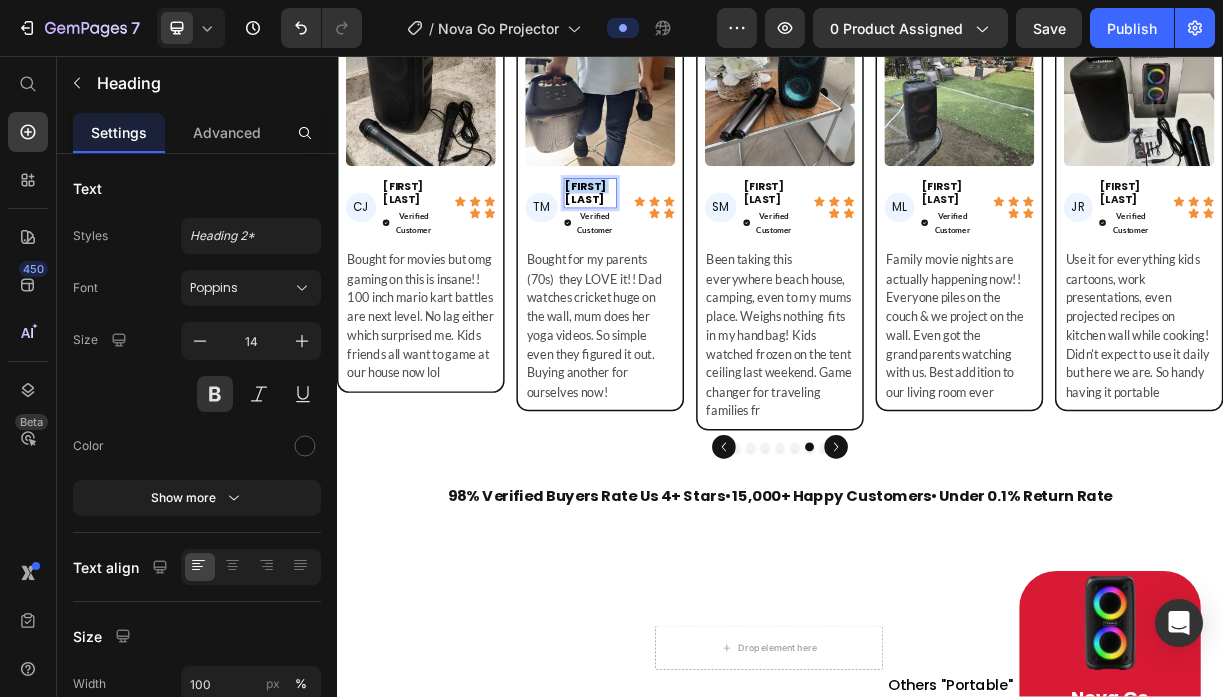 click on "Karen J." at bounding box center (674, 242) 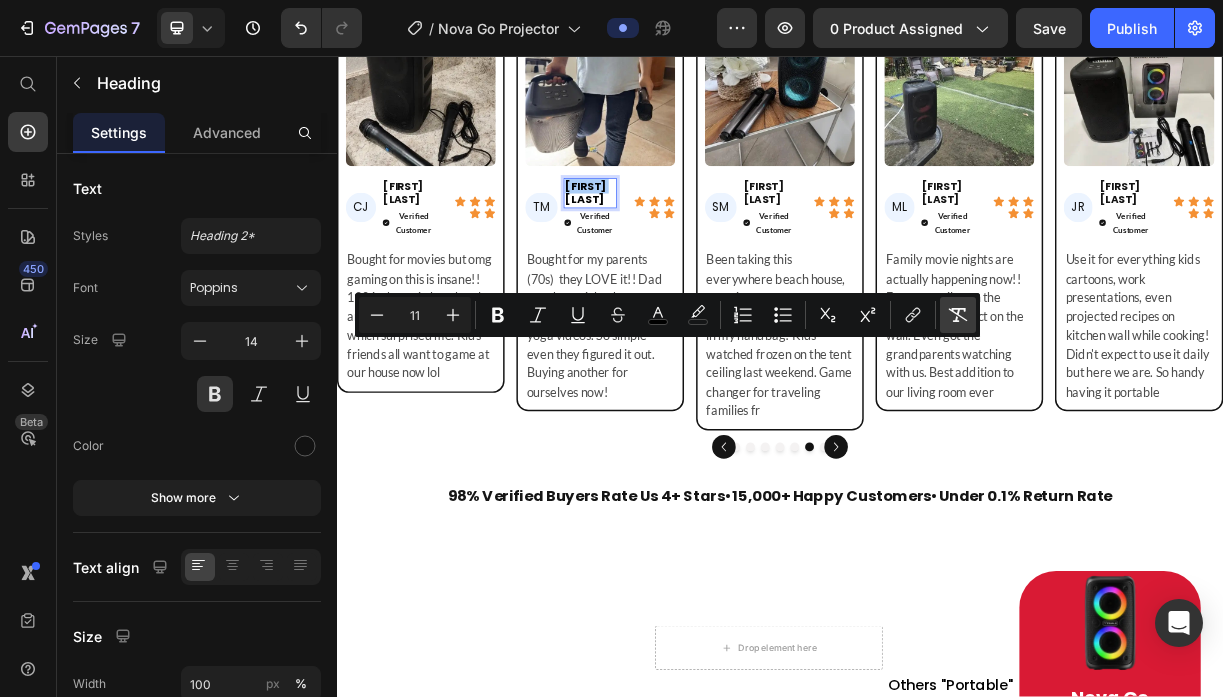 click 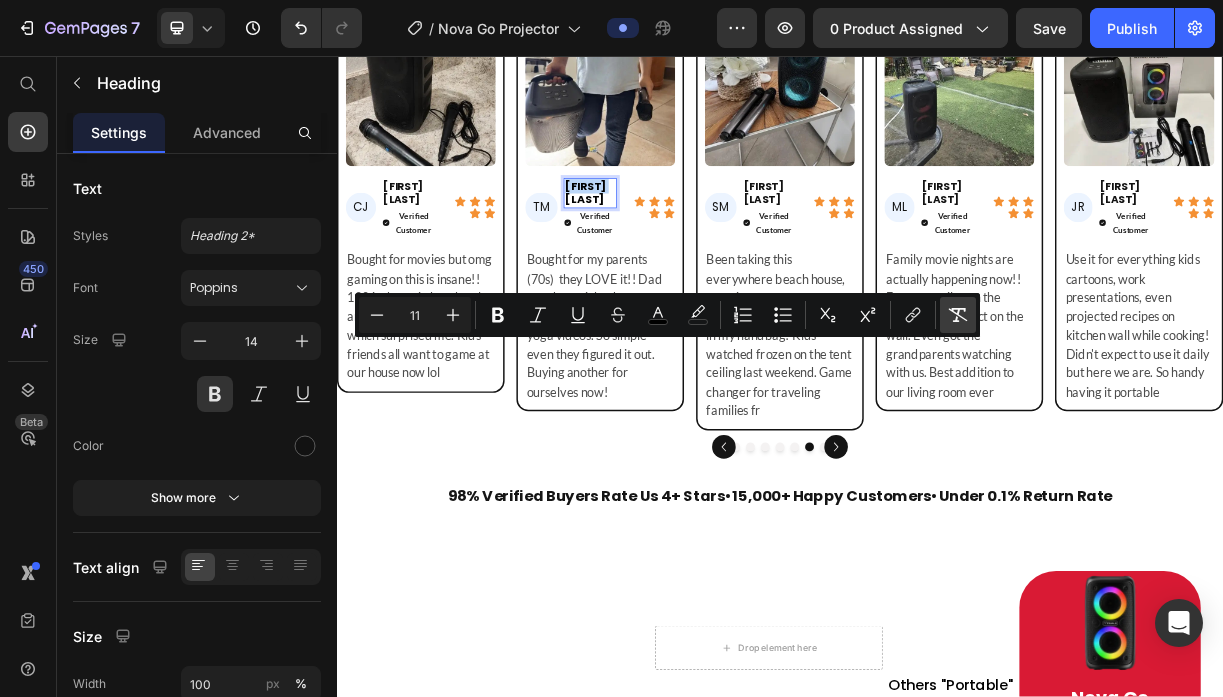 type on "14" 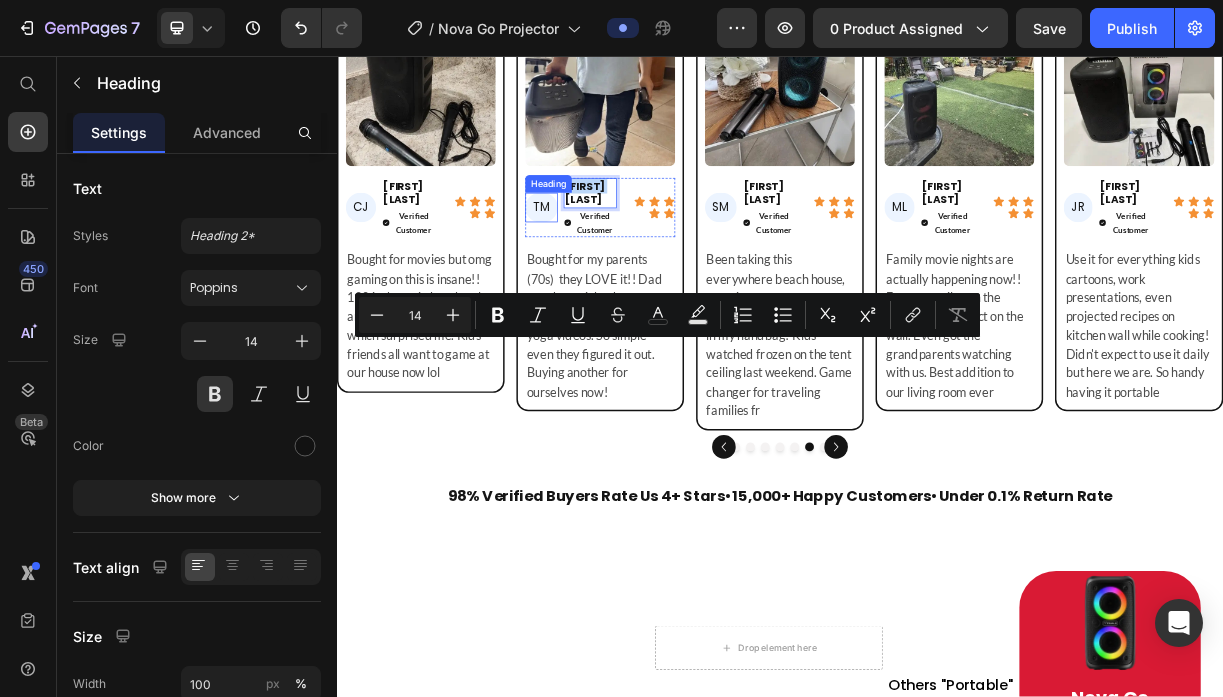 click on "TM" at bounding box center [614, 262] 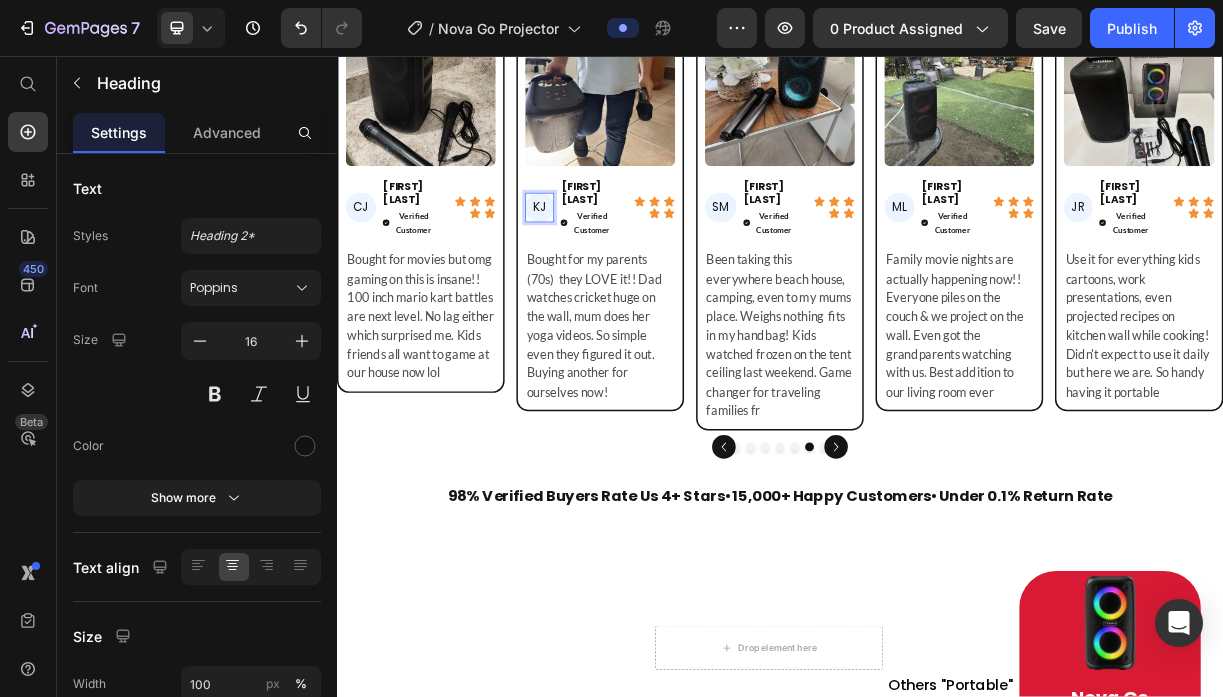 click on "KJ" at bounding box center (611, 262) 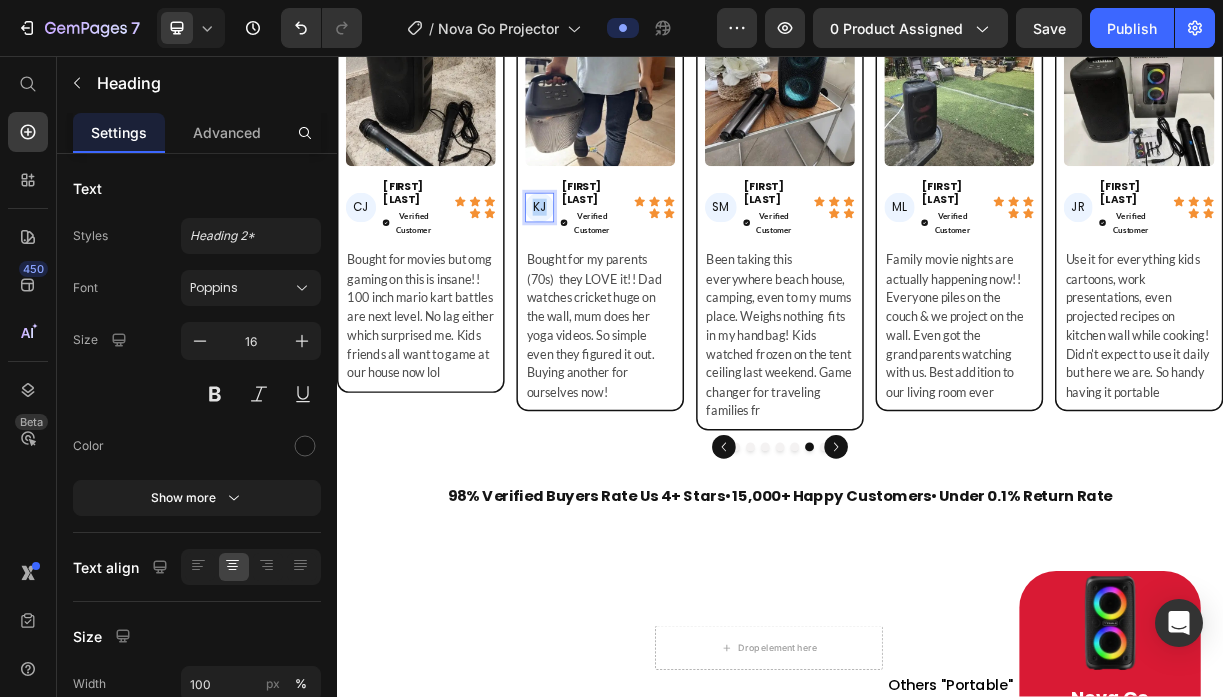 click on "KJ" at bounding box center (611, 262) 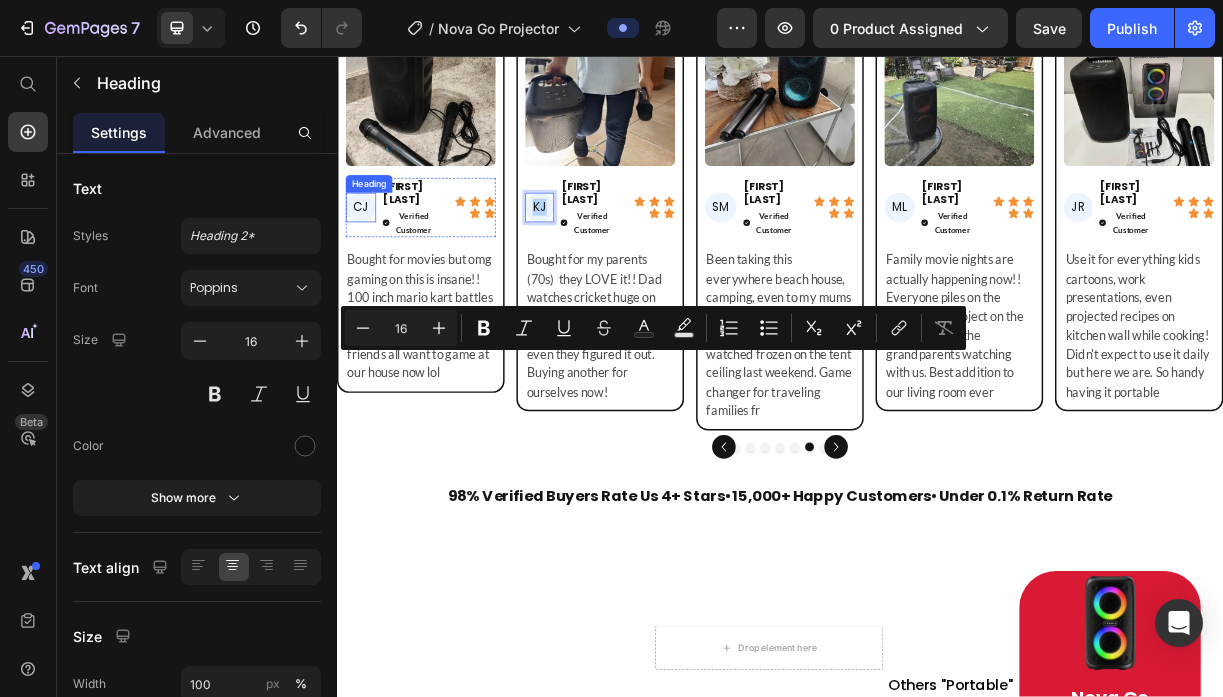 click on "CJ" at bounding box center (369, 262) 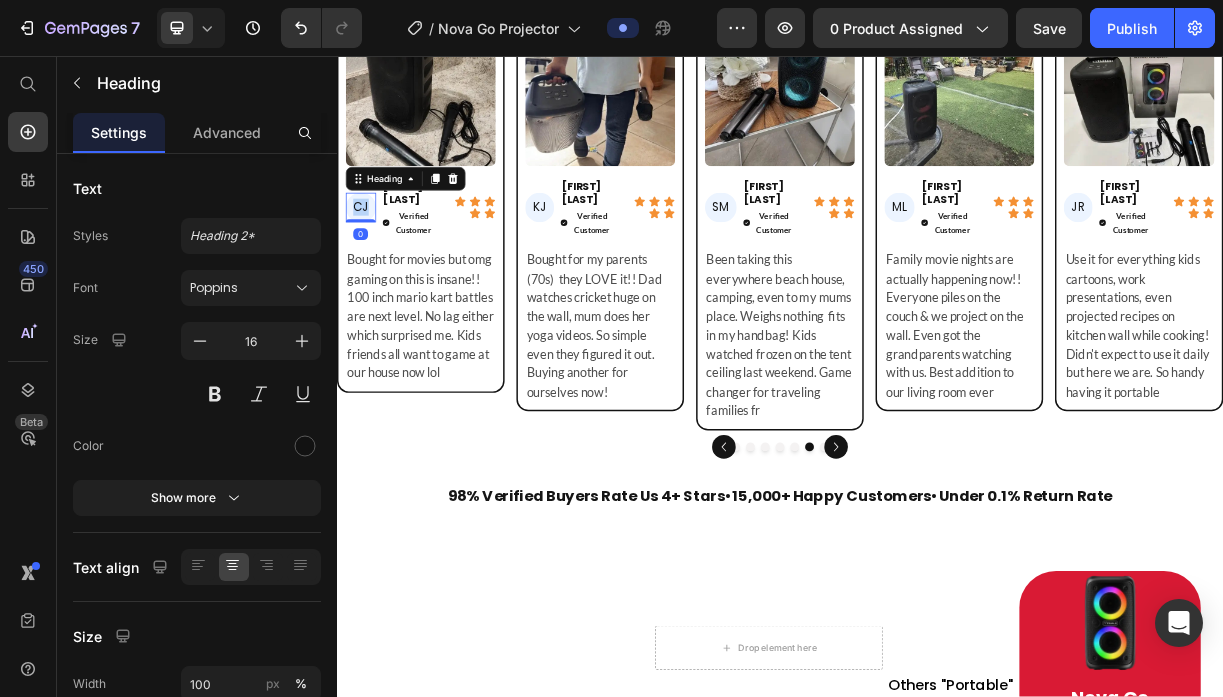 click on "CJ" at bounding box center (369, 262) 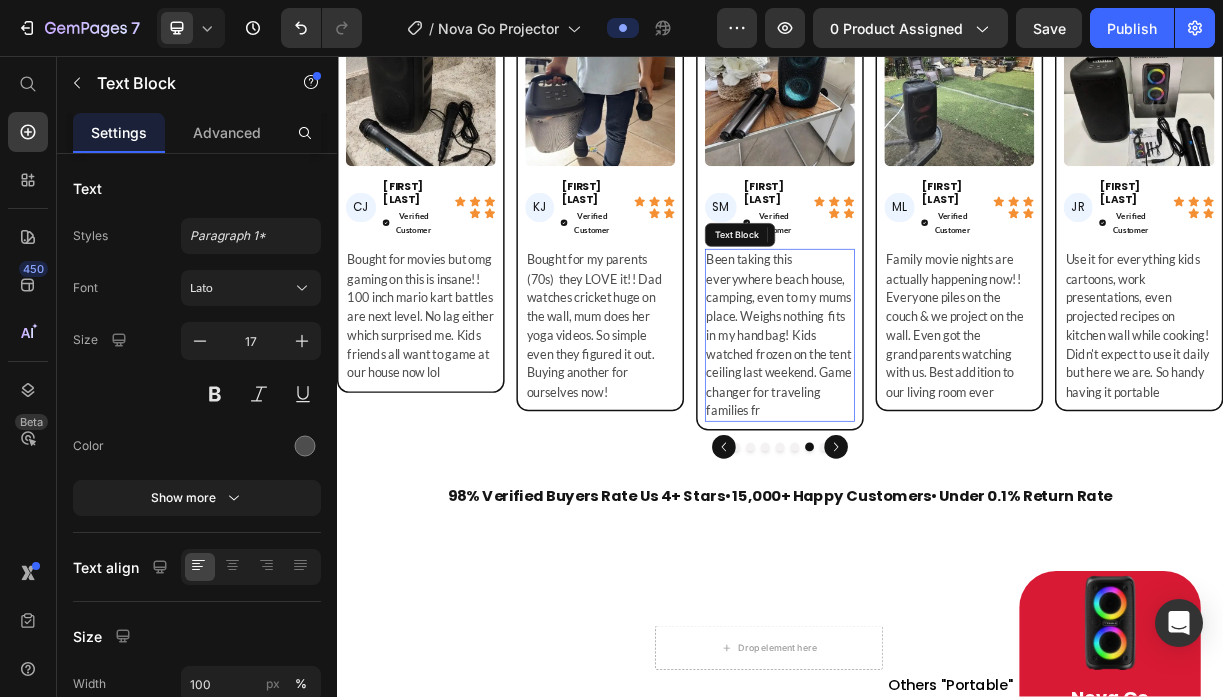 click on "Been taking this everywhere beach house, camping, even to my mums place. Weighs nothing & fits in my handbag! Kids watched frozen on the tent ceiling last weekend. Game changer for traveling families fr" at bounding box center [936, 435] 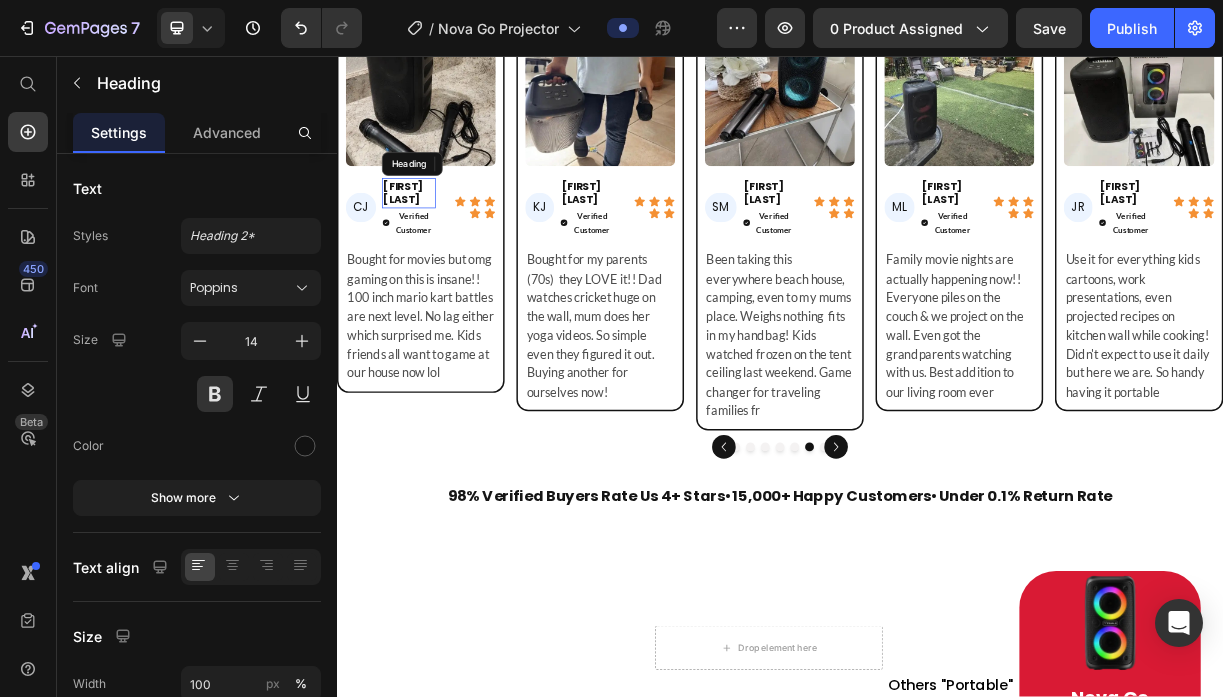 click on "[FIRST] [LAST]." at bounding box center (434, 242) 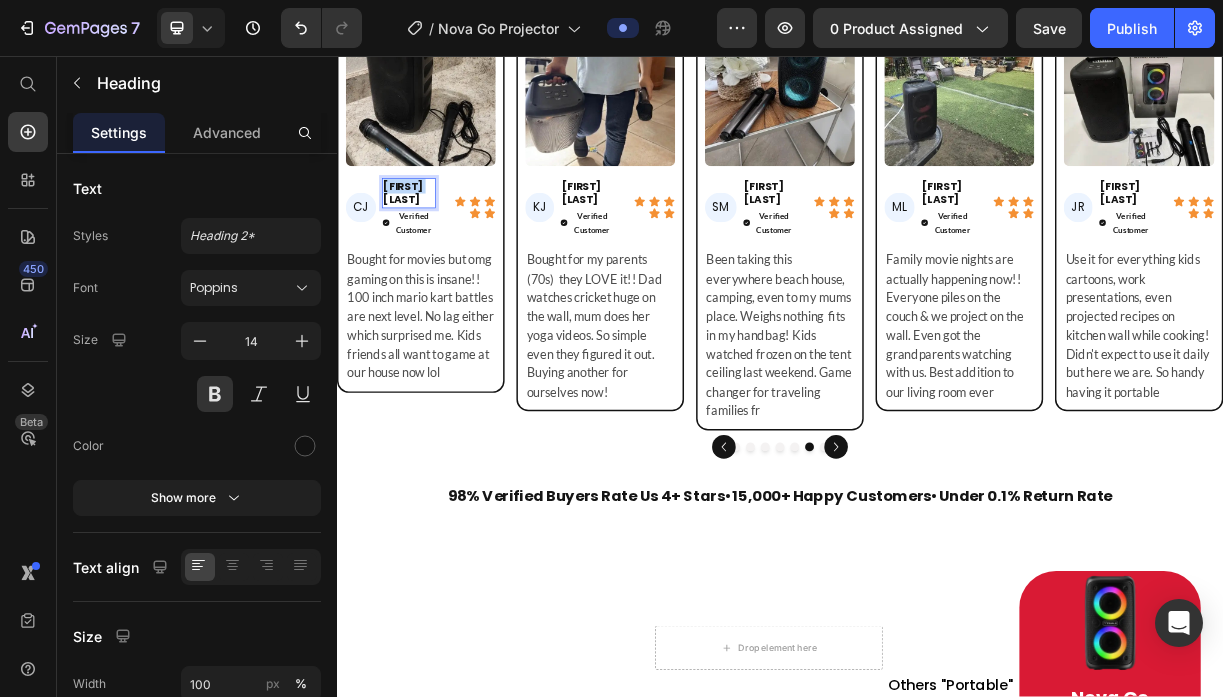 click on "[FIRST] [LAST]." at bounding box center (434, 242) 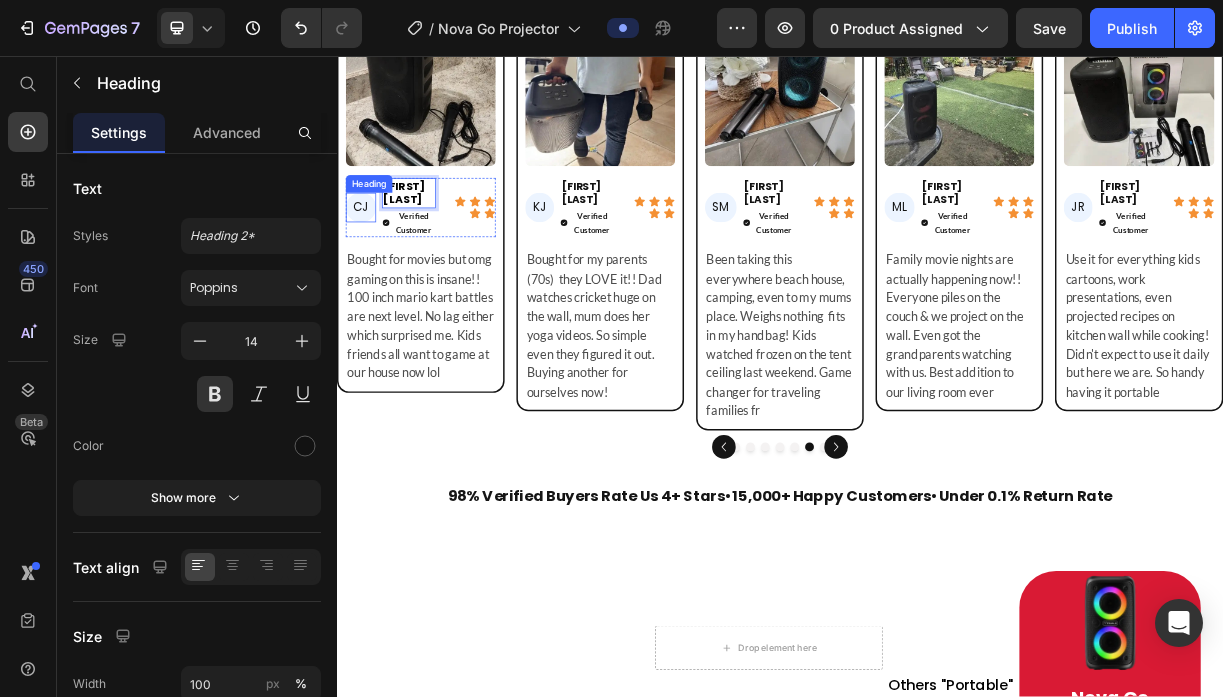 click on "CJ" at bounding box center [369, 262] 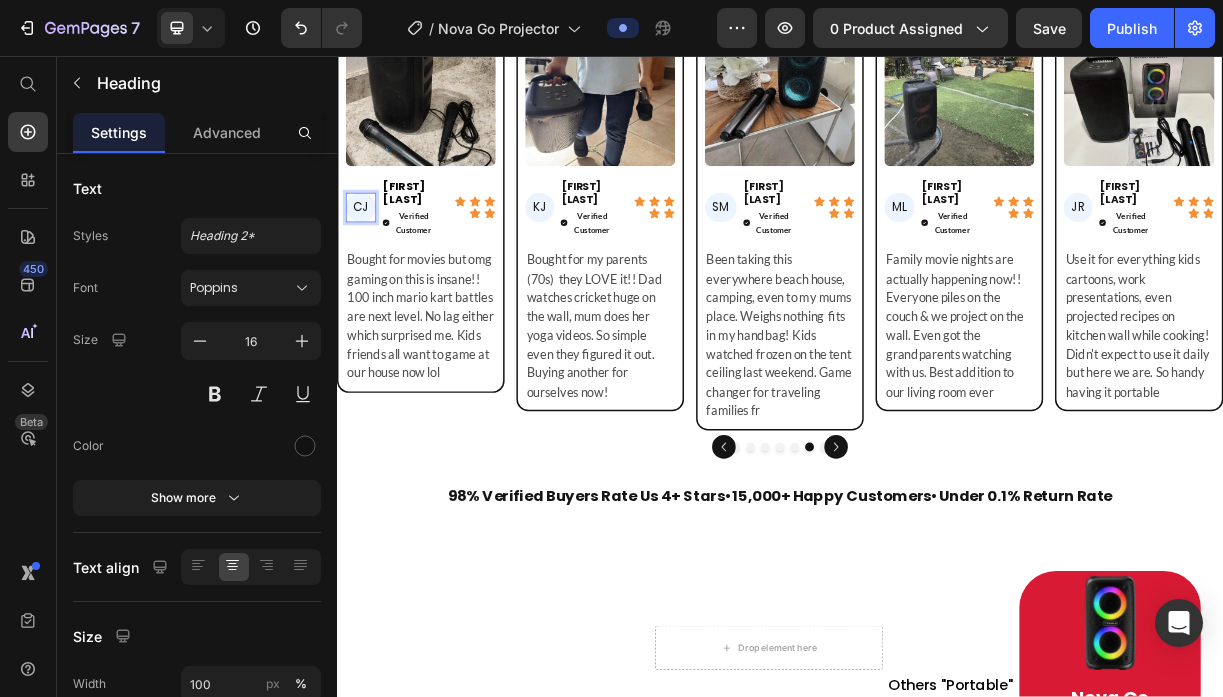 click on "CJ" at bounding box center (369, 262) 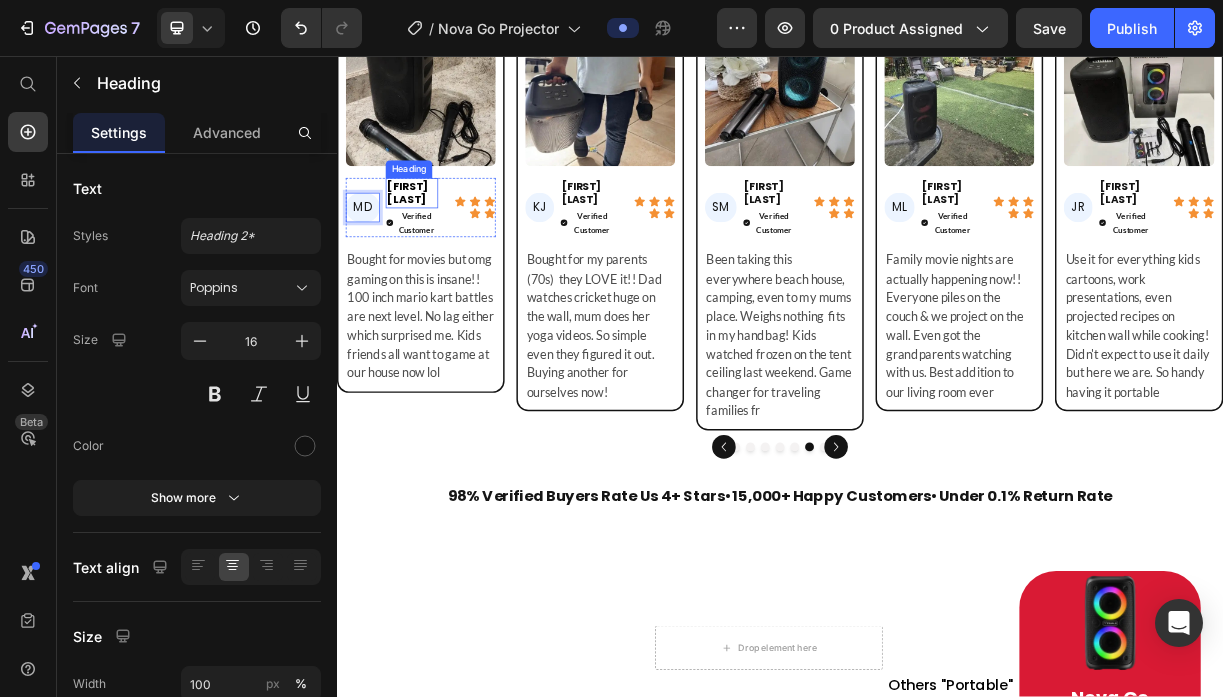 click on "Mark D." at bounding box center [433, 242] 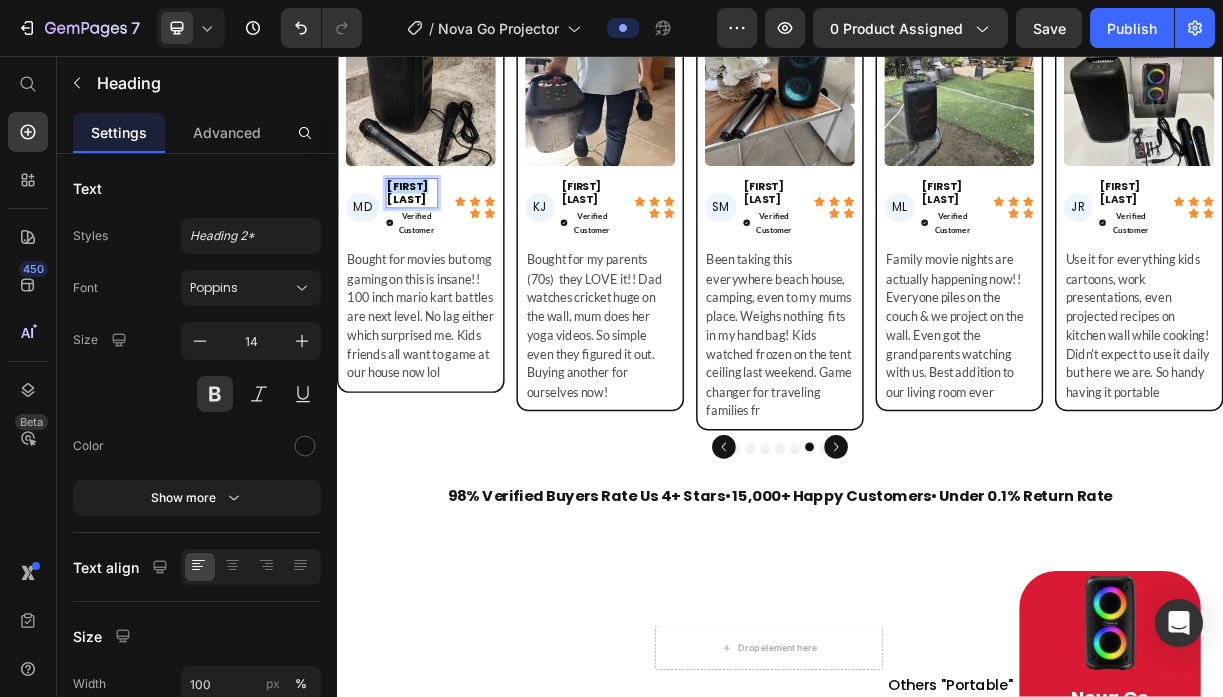 click on "Mark D." at bounding box center (433, 242) 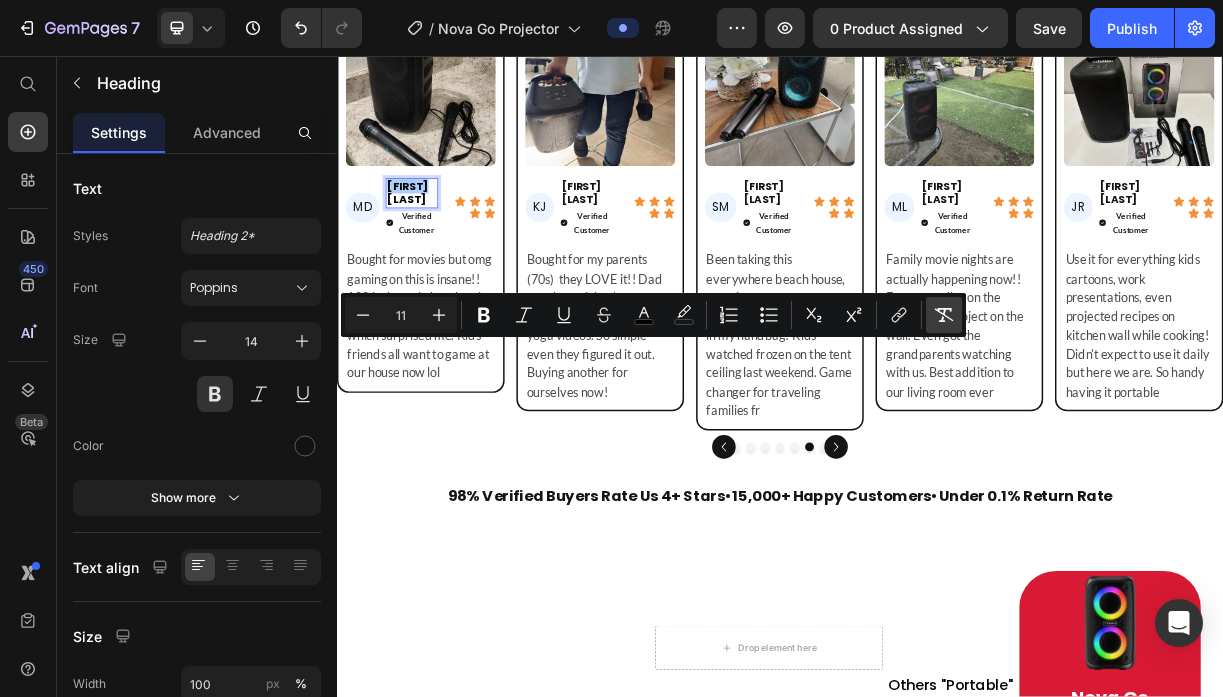 click 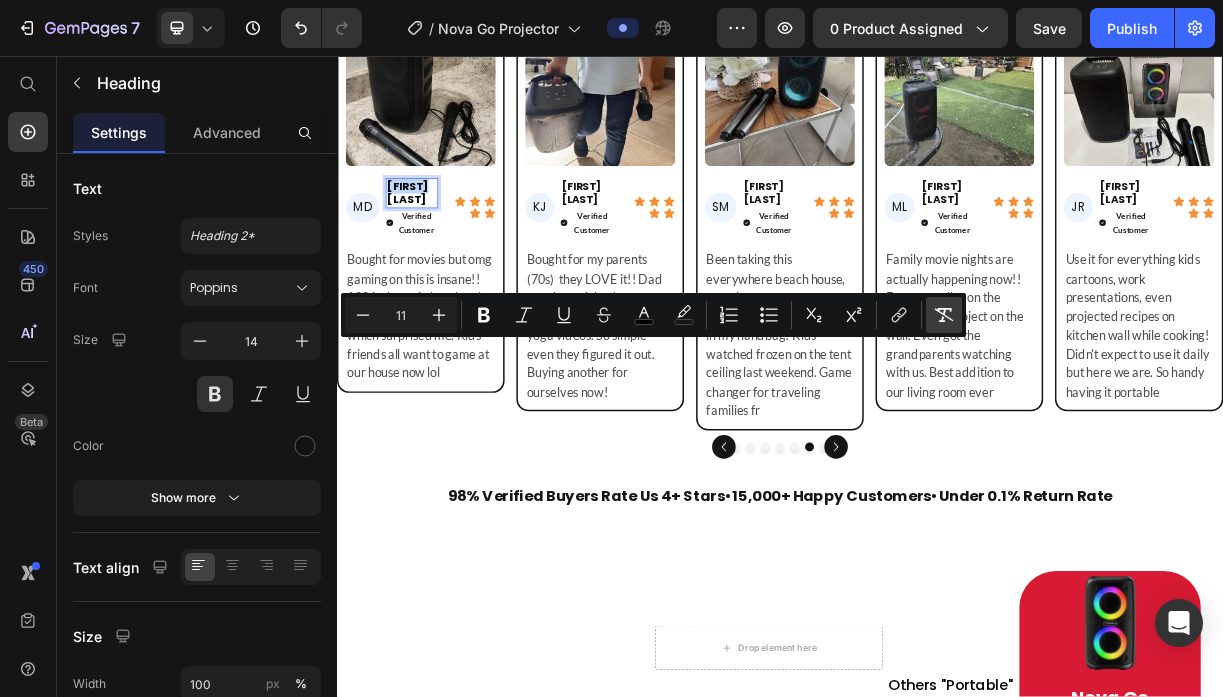 type on "14" 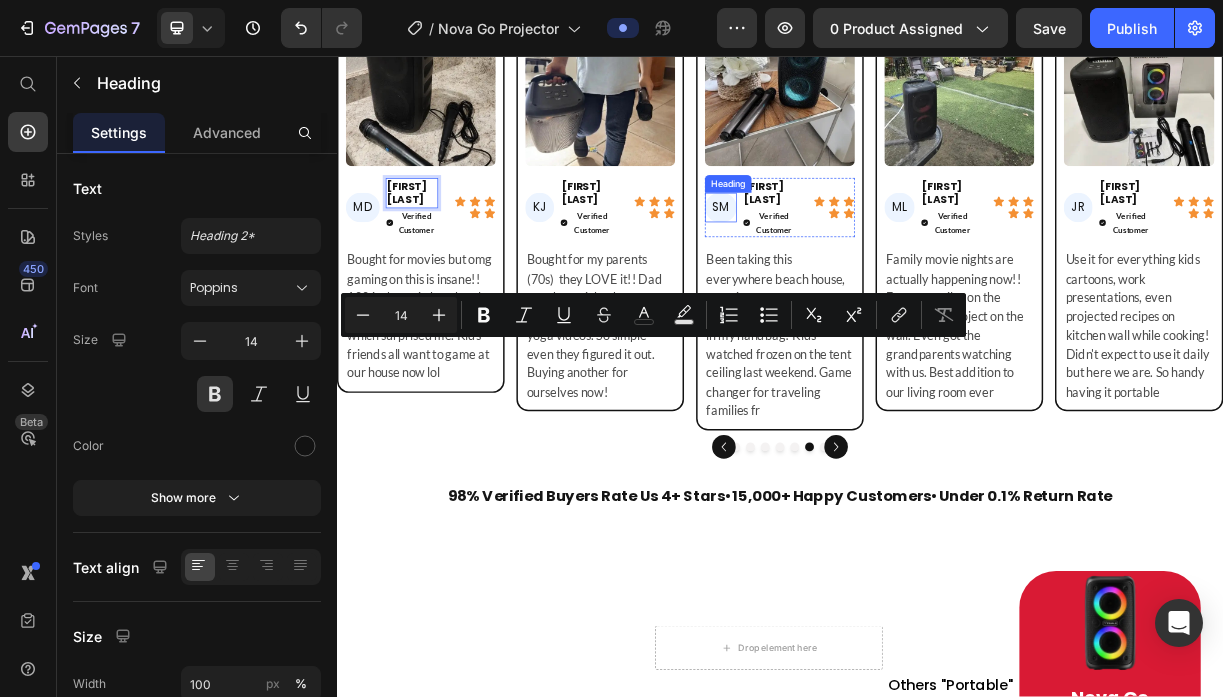 click on "SM" at bounding box center [856, 262] 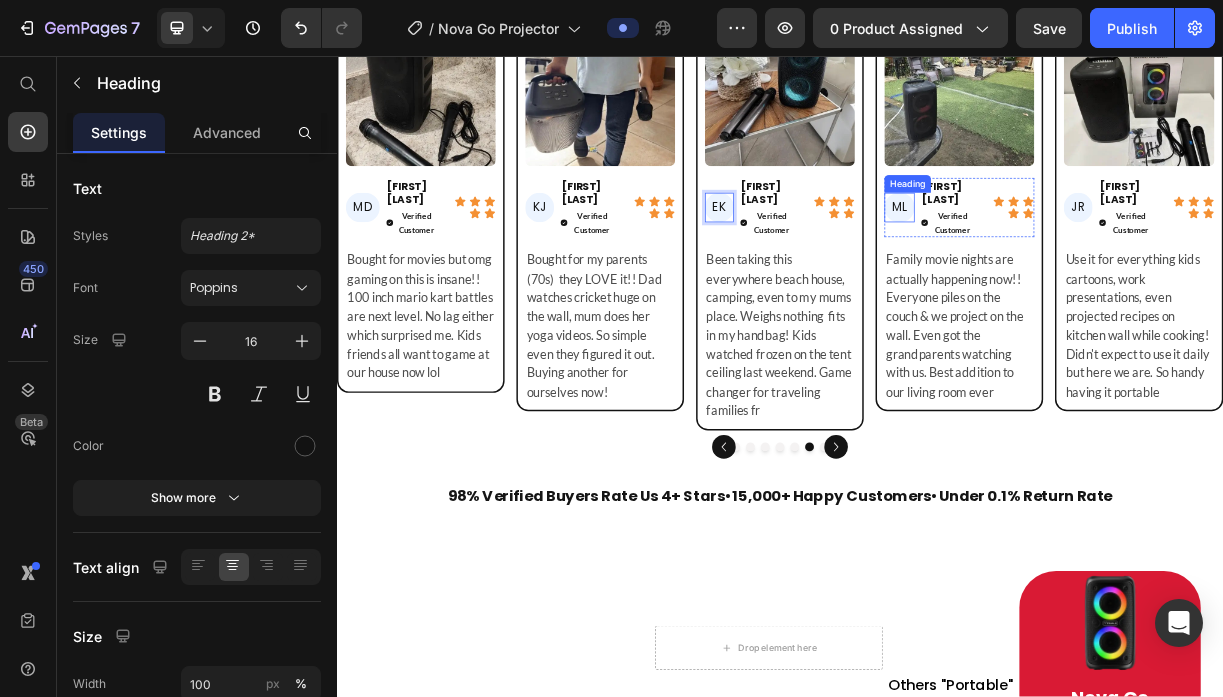 click on "ML" at bounding box center [1099, 262] 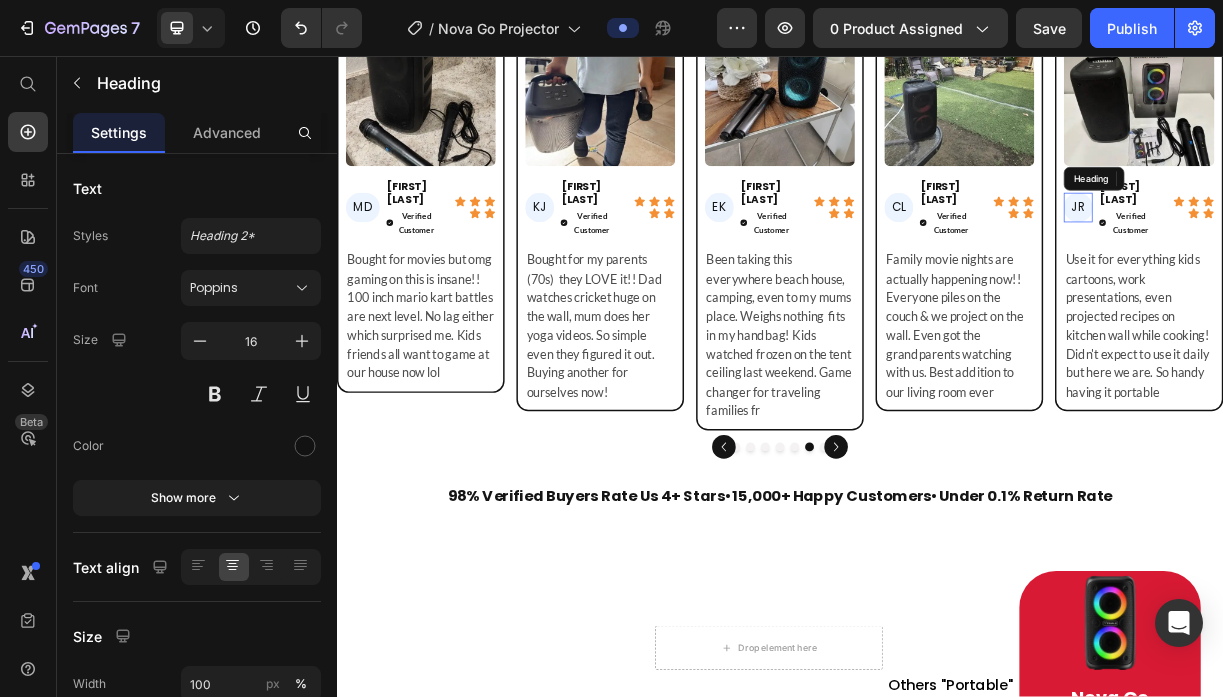 click on "JR" at bounding box center (1341, 262) 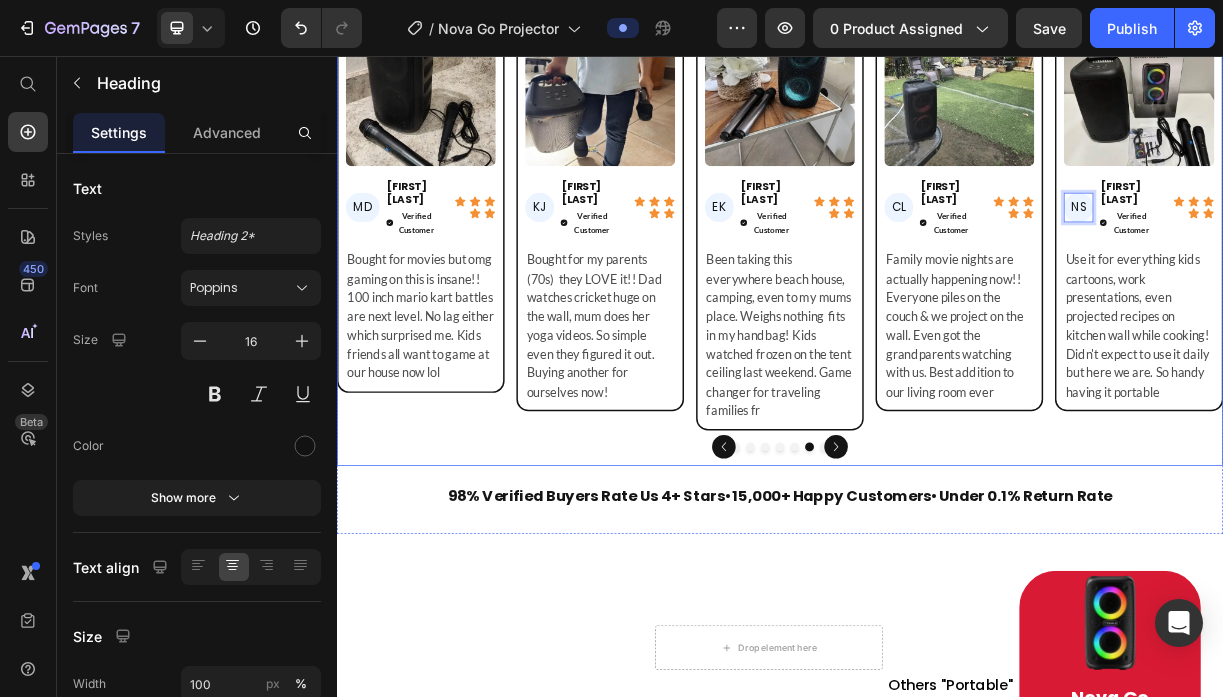 click 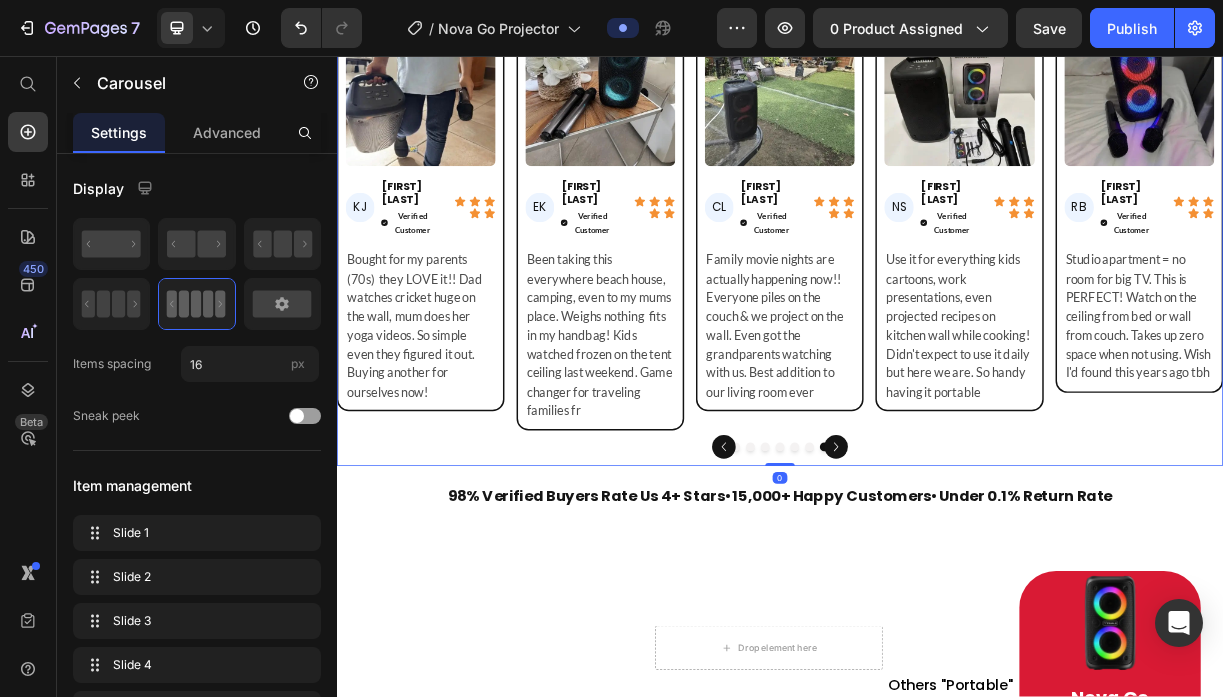click 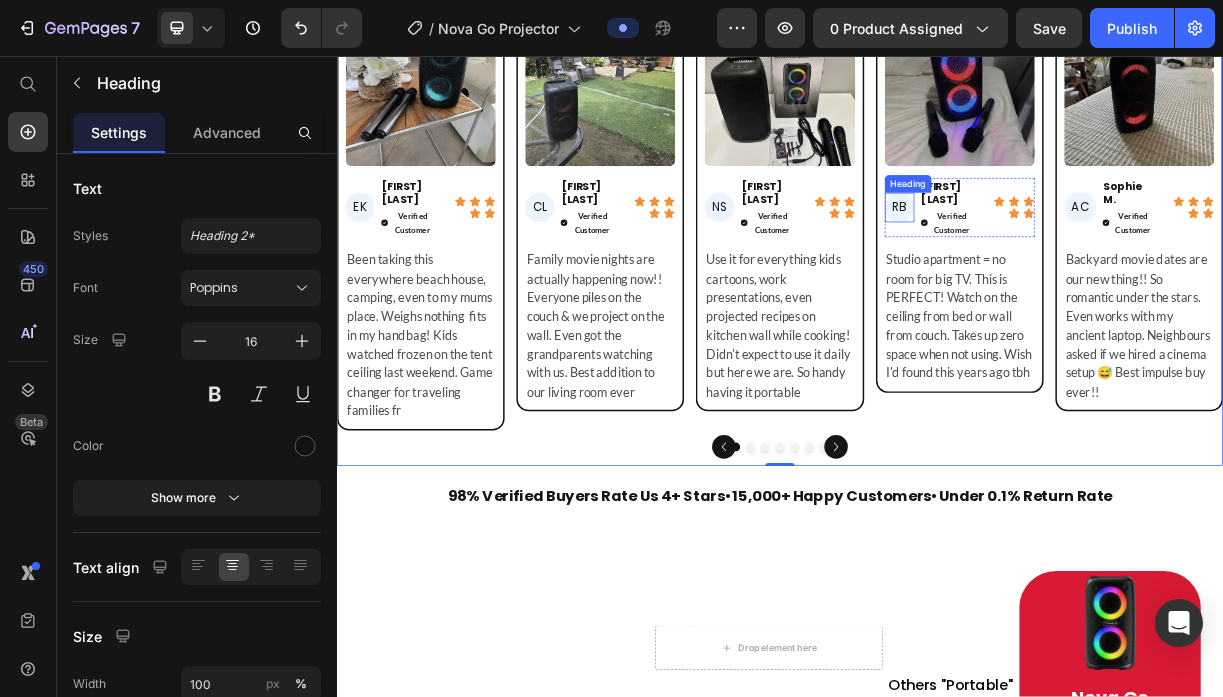 click on "RB" at bounding box center (1099, 262) 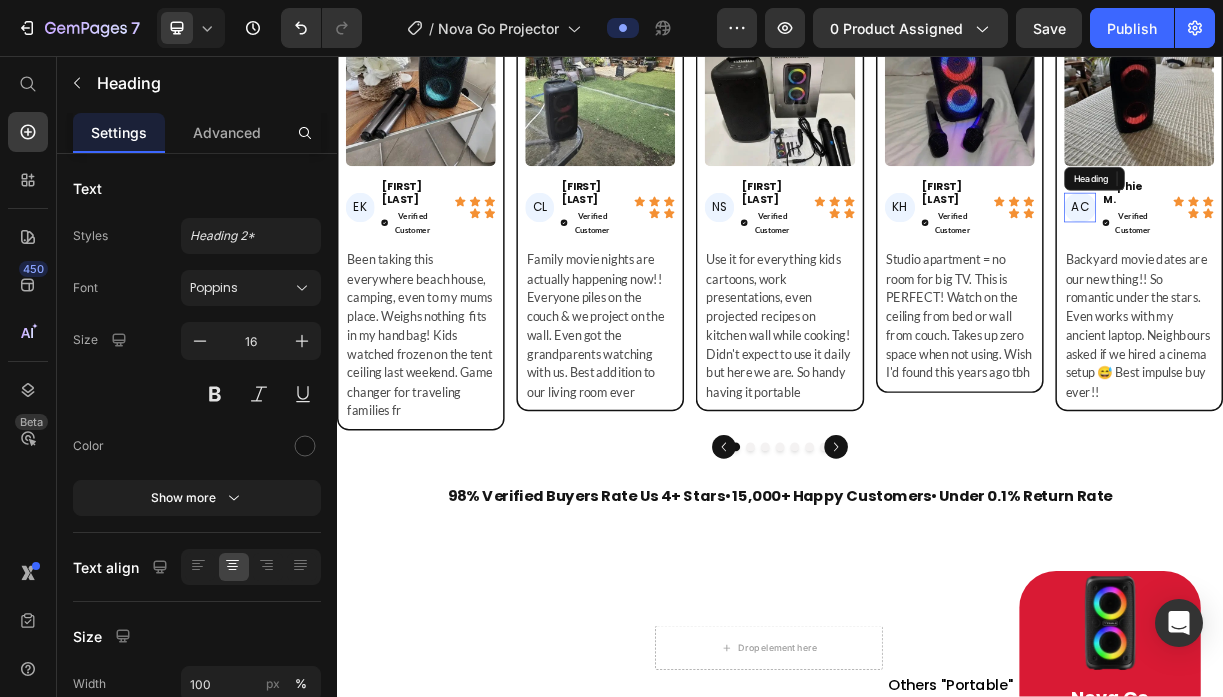 click on "AC" at bounding box center [1343, 262] 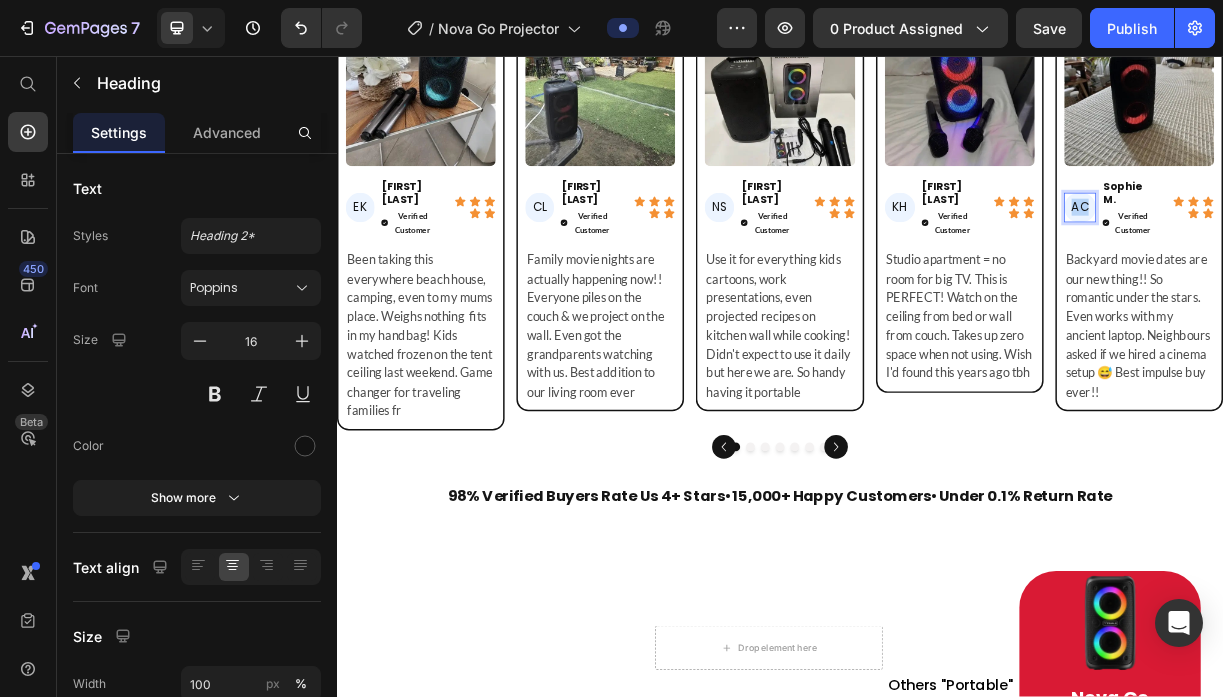click on "AC" at bounding box center [1343, 262] 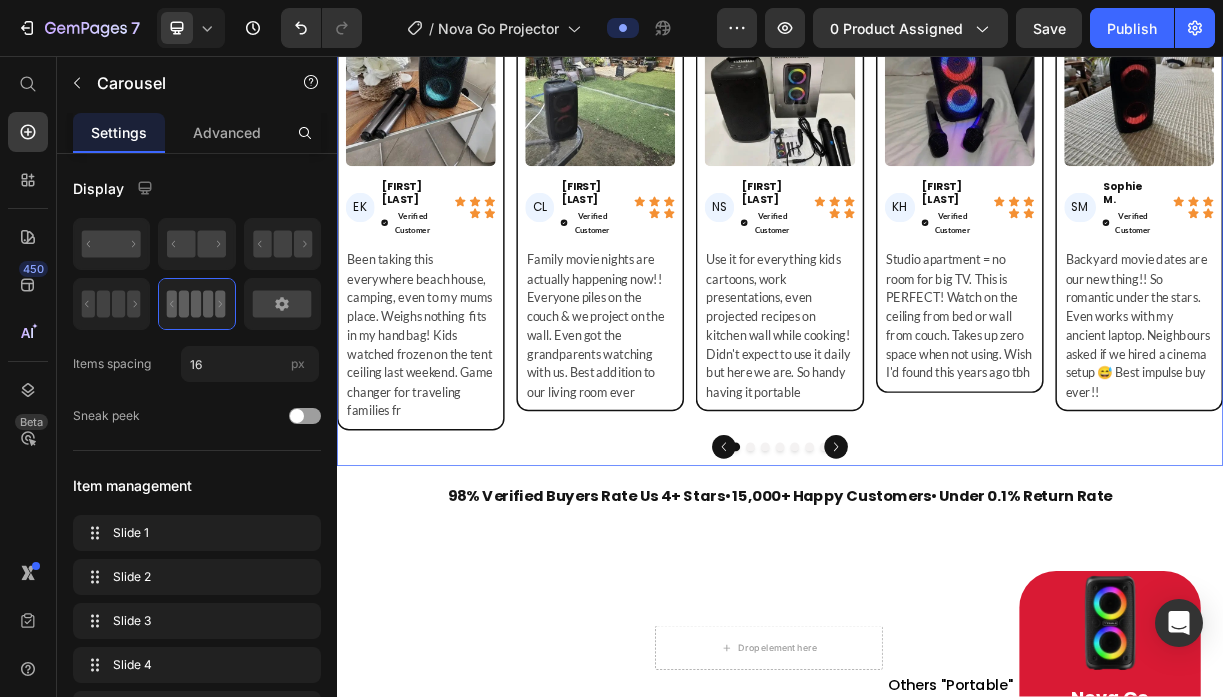 click 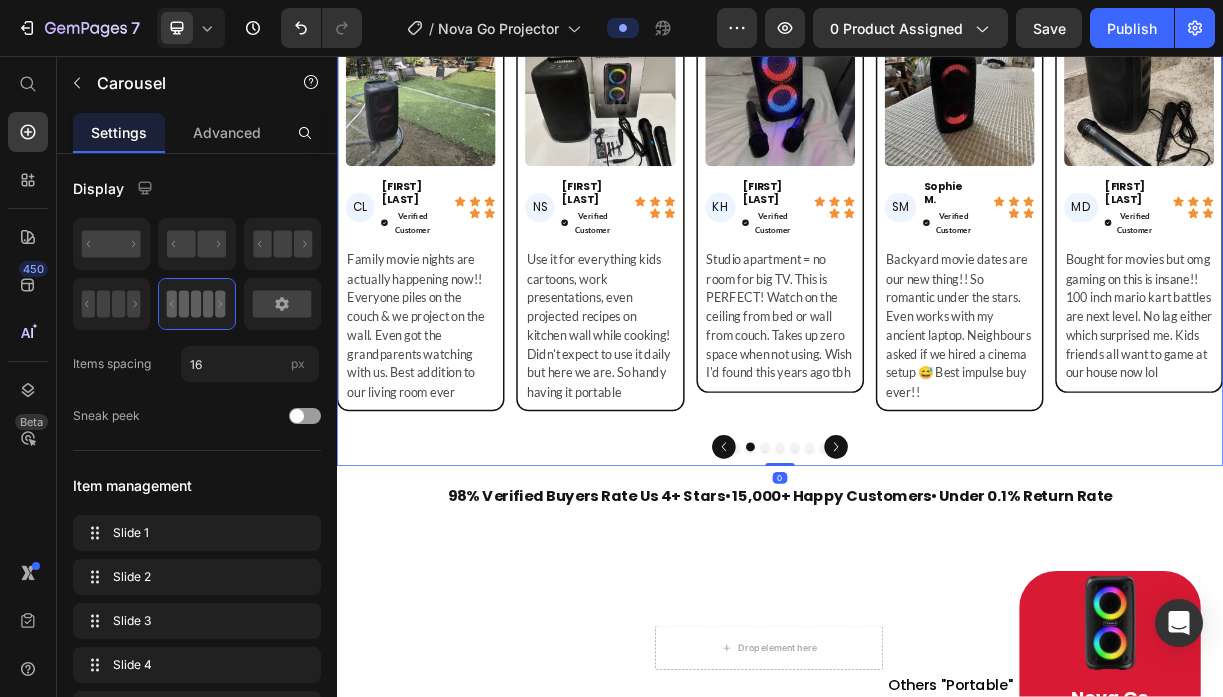 click 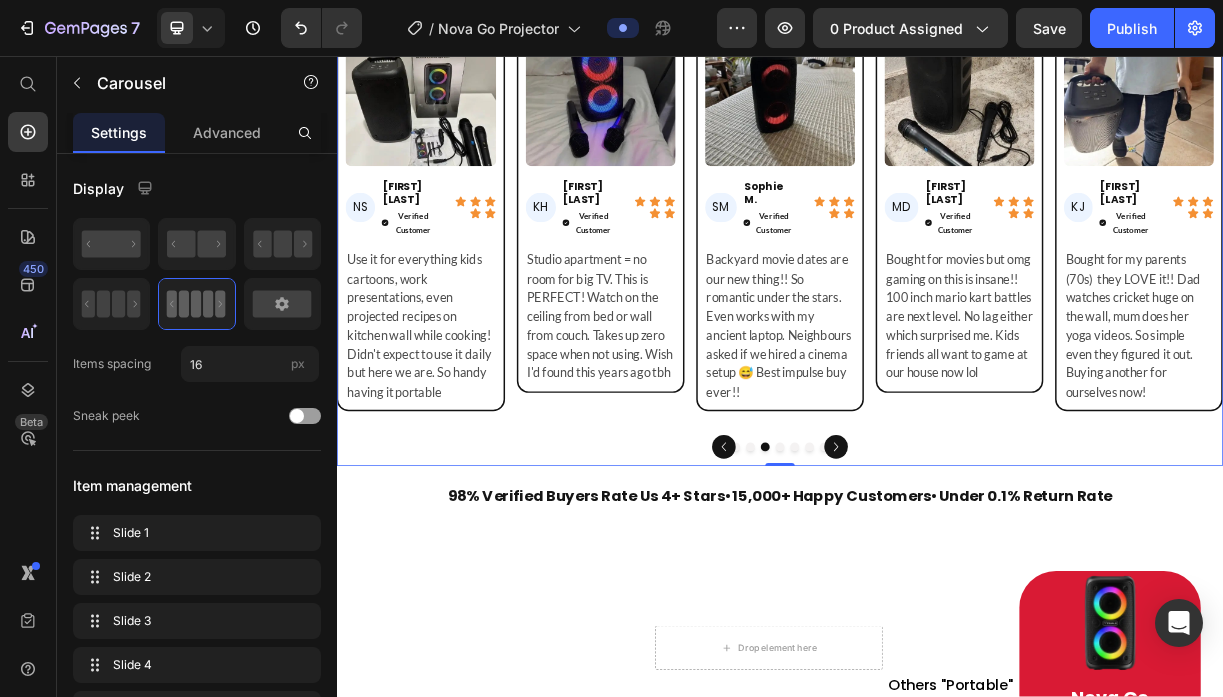 click 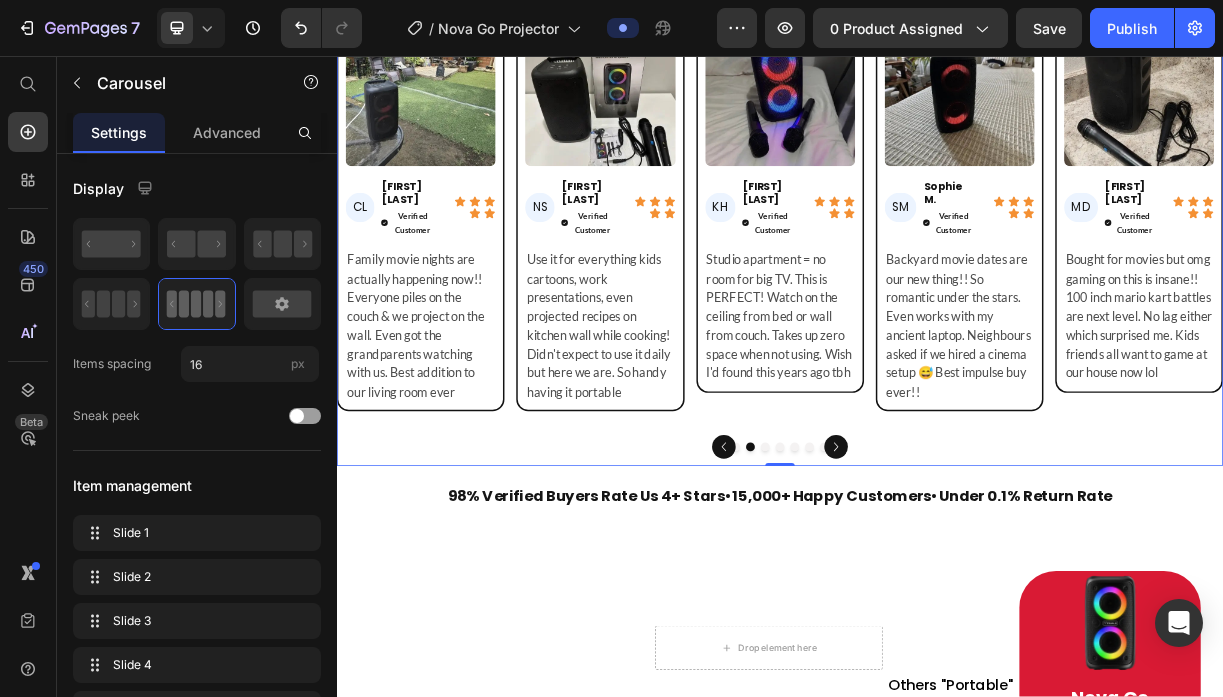 click 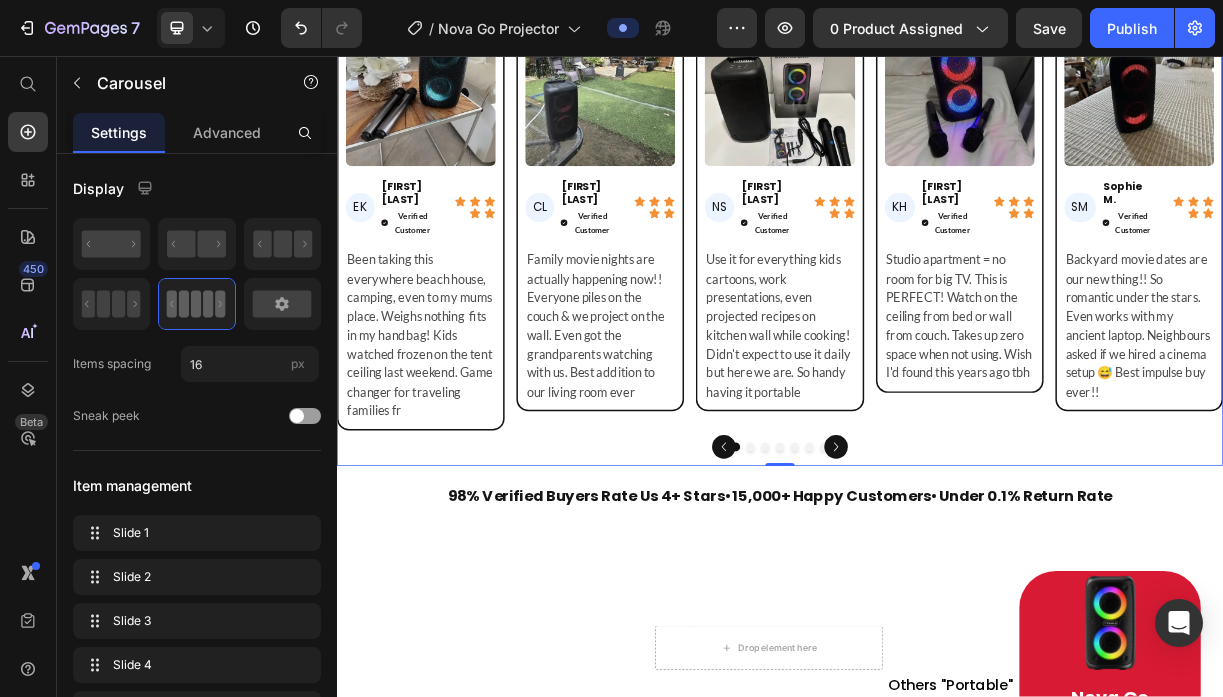 click 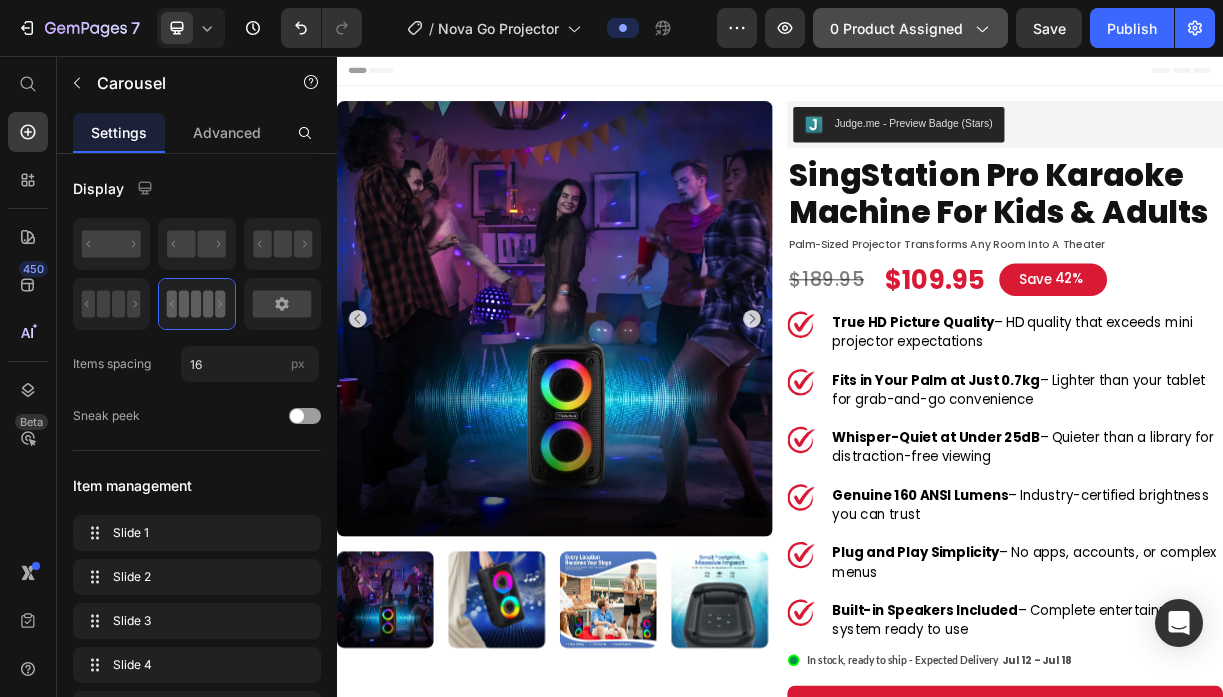 scroll, scrollTop: 0, scrollLeft: 0, axis: both 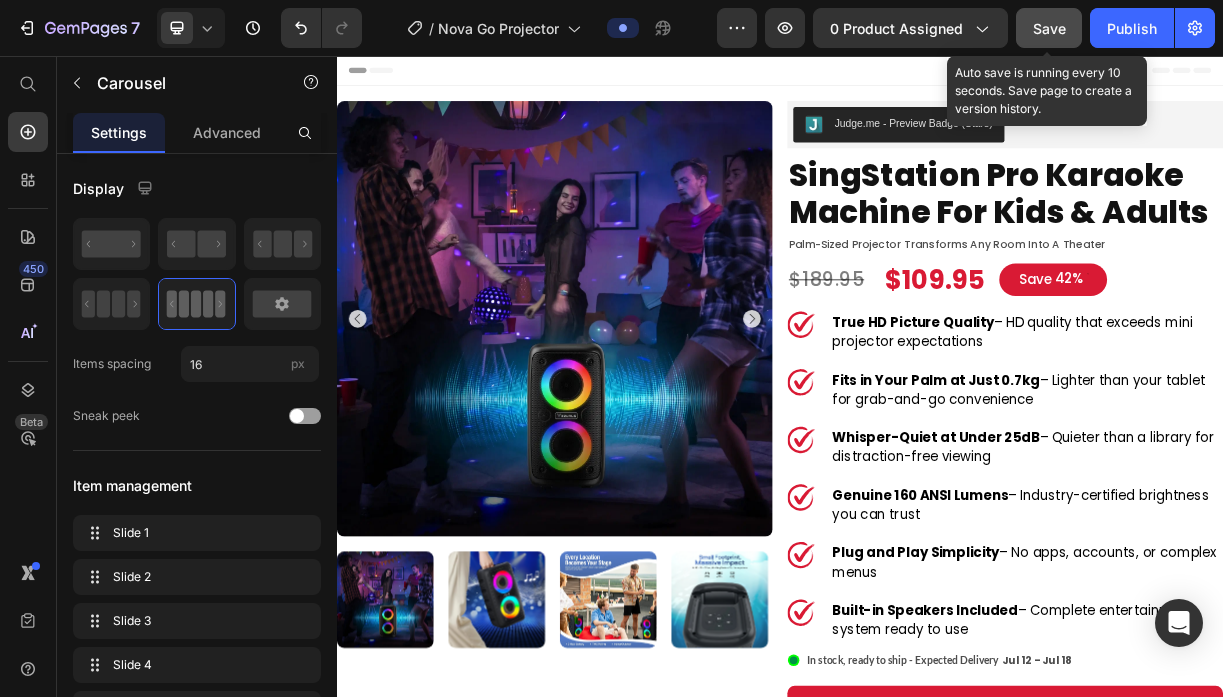 click on "Save" 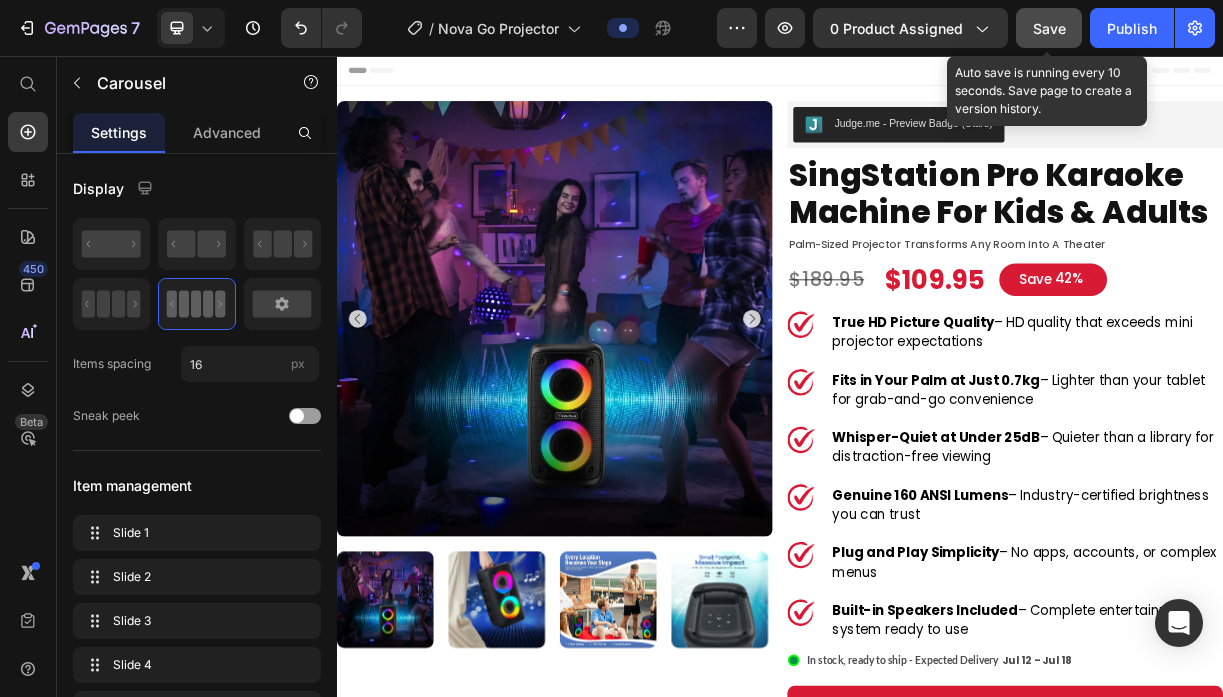 click on "Save" at bounding box center [1049, 28] 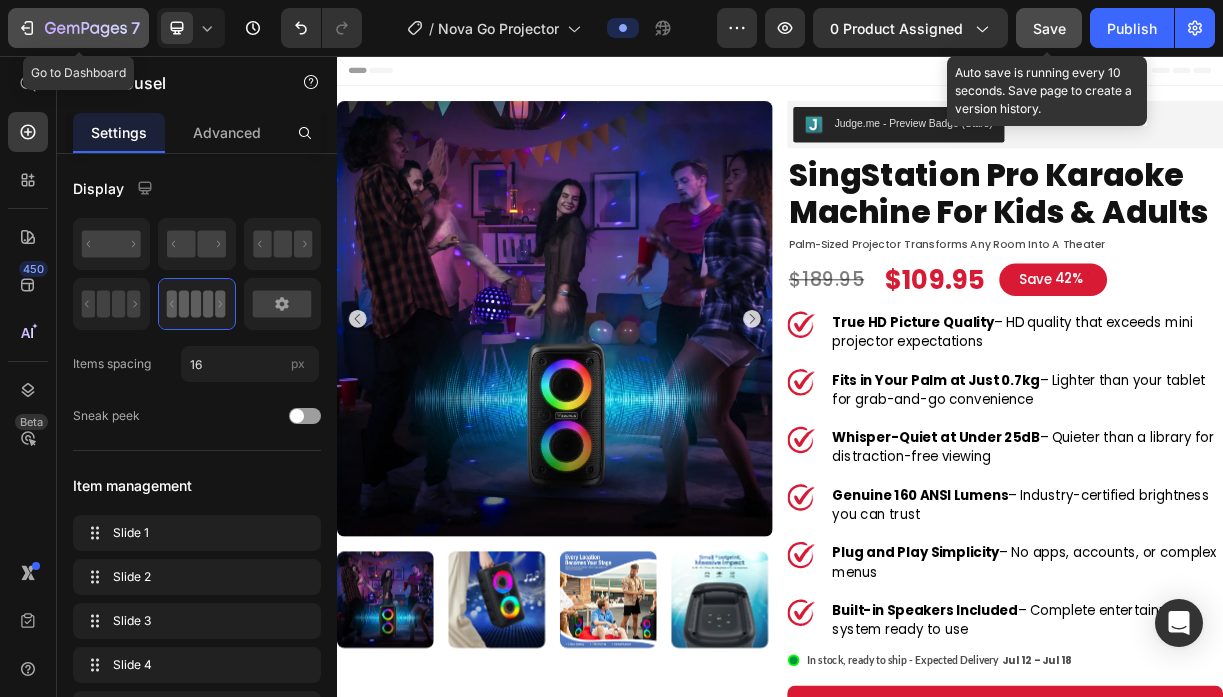 click 